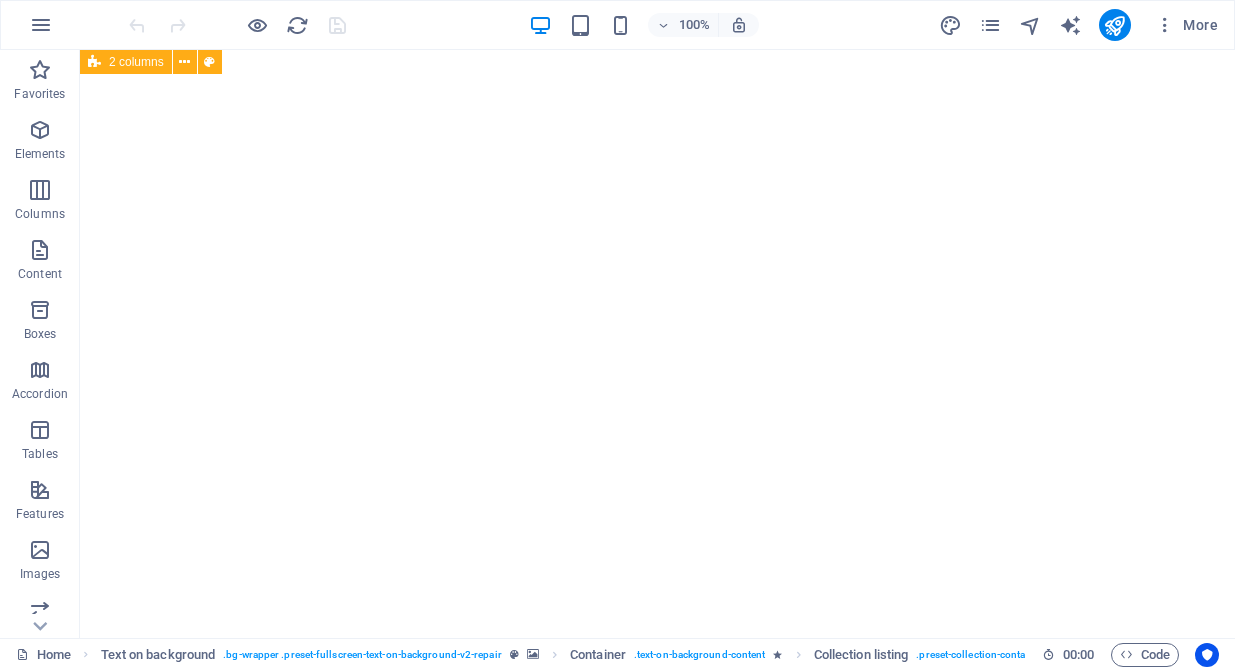 scroll, scrollTop: 0, scrollLeft: 0, axis: both 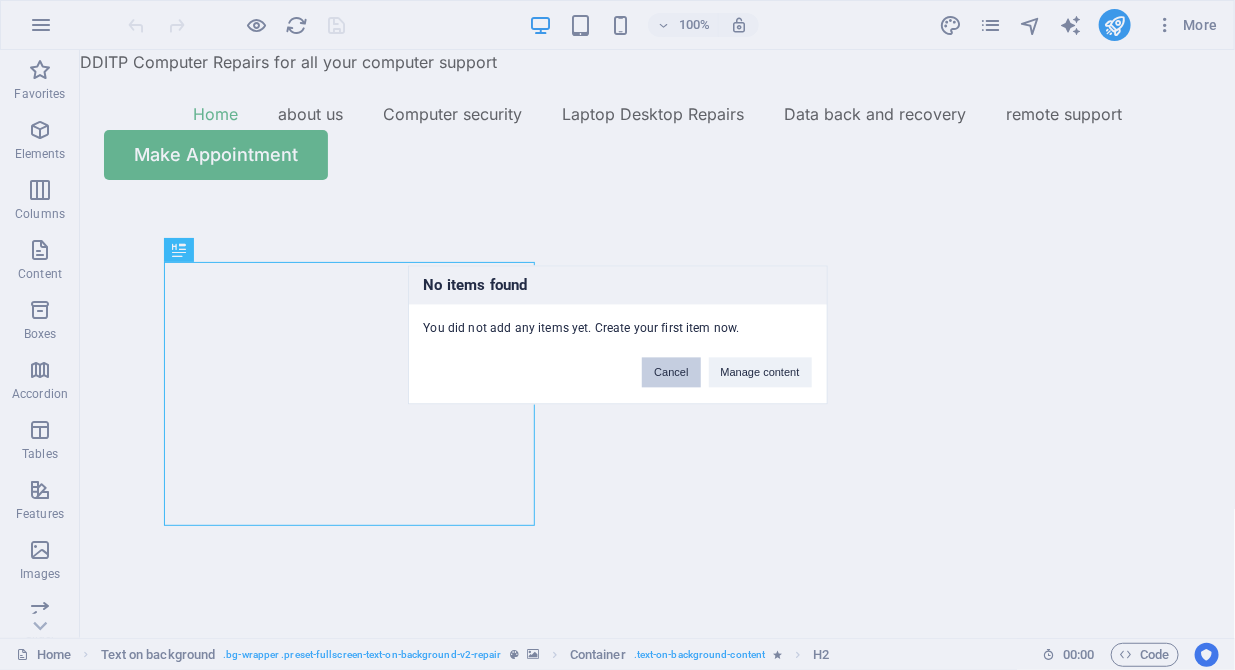 click on "Cancel" at bounding box center [671, 373] 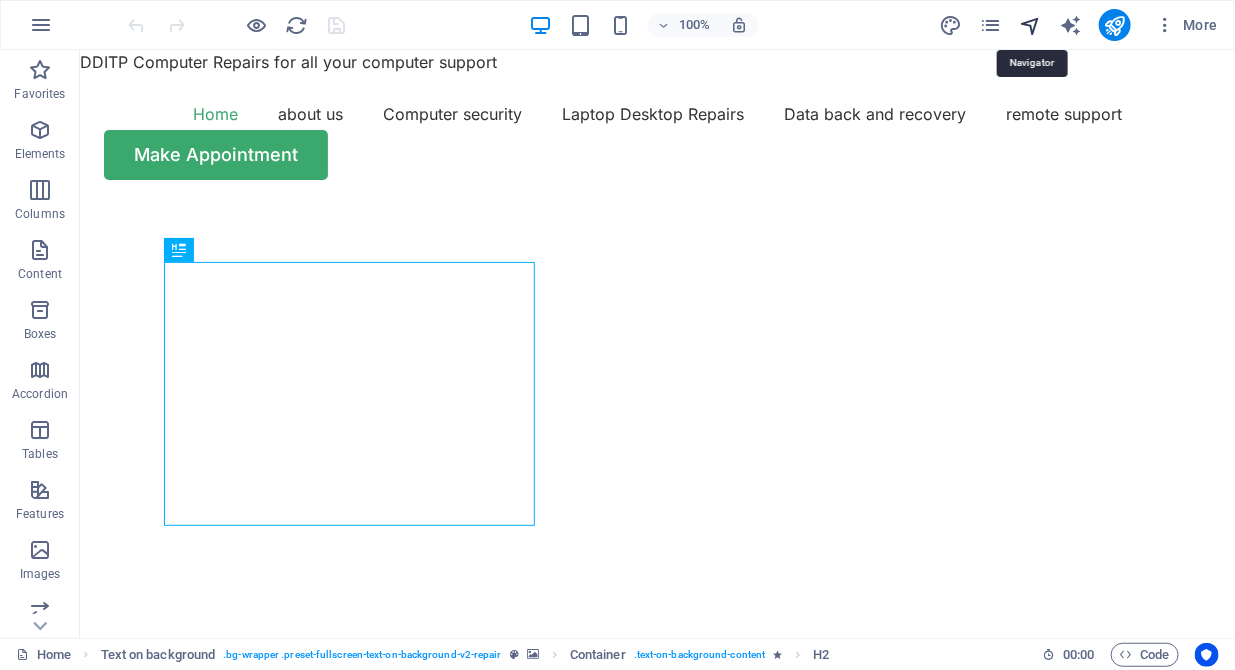 click at bounding box center [1030, 25] 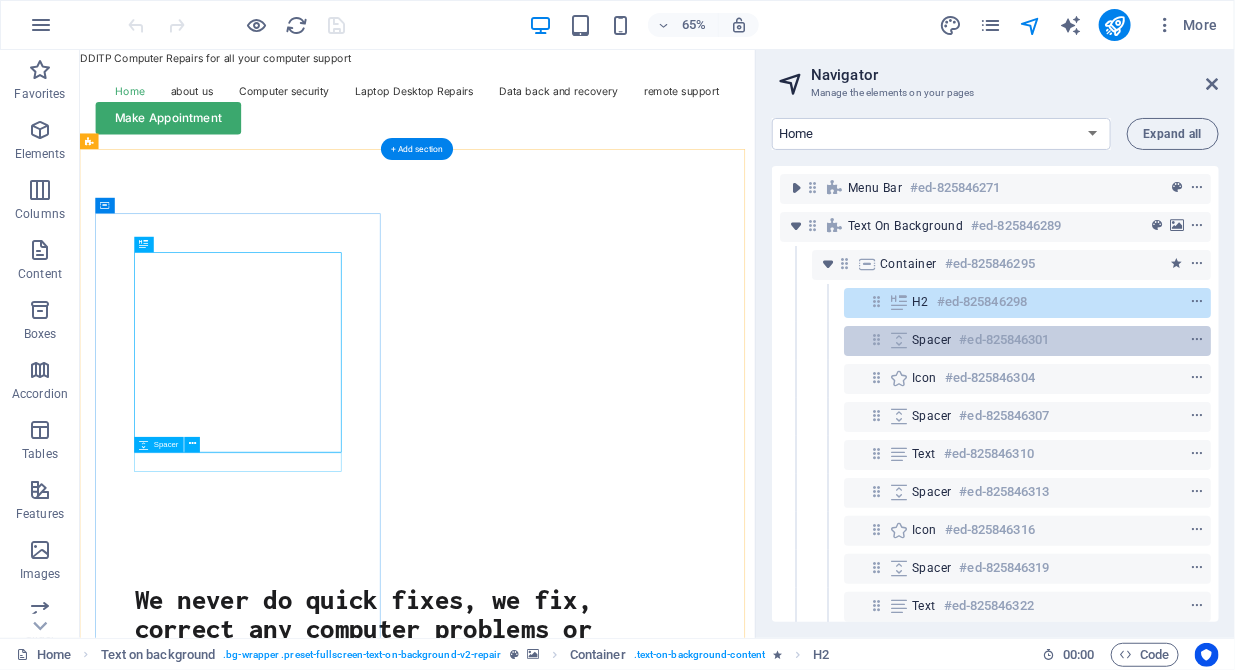 click on "#ed-825846301" at bounding box center [1004, 340] 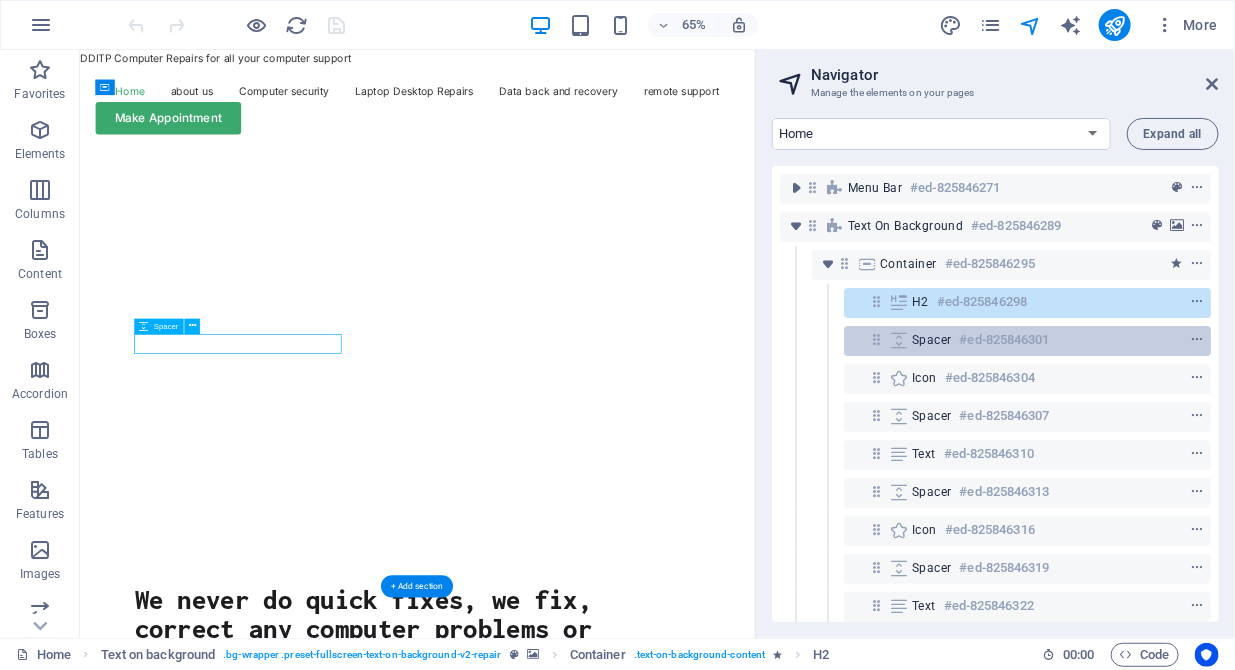 scroll, scrollTop: 181, scrollLeft: 0, axis: vertical 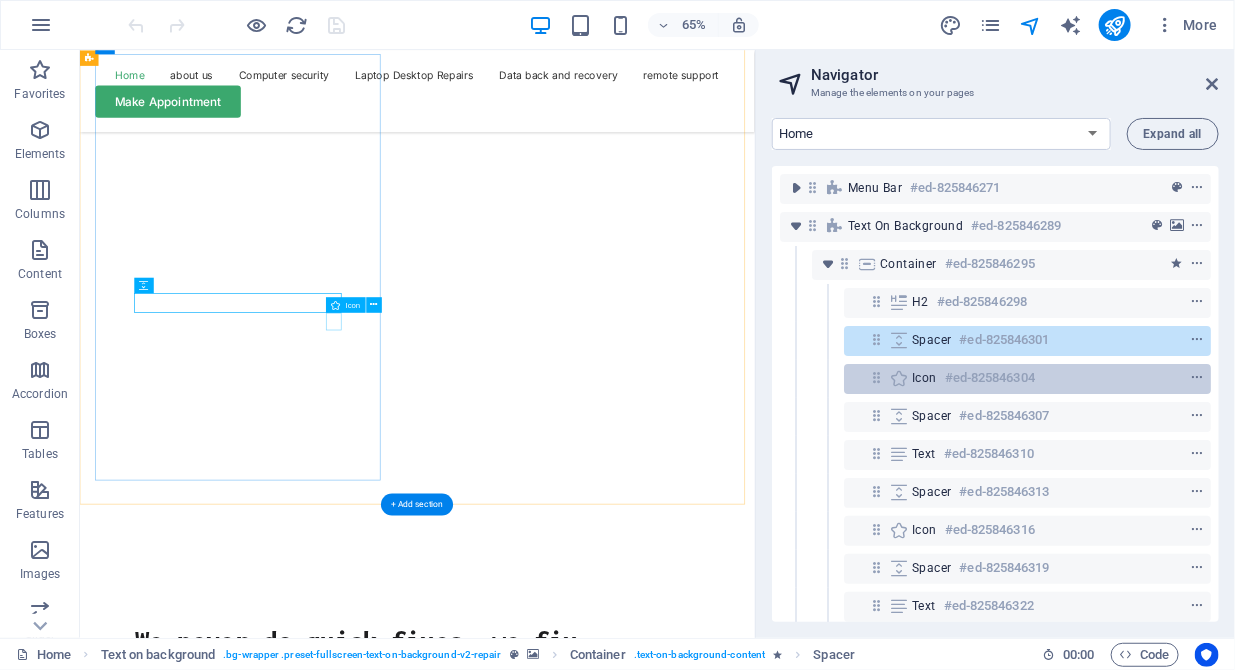 click on "Icon #ed-825846304" at bounding box center [1027, 379] 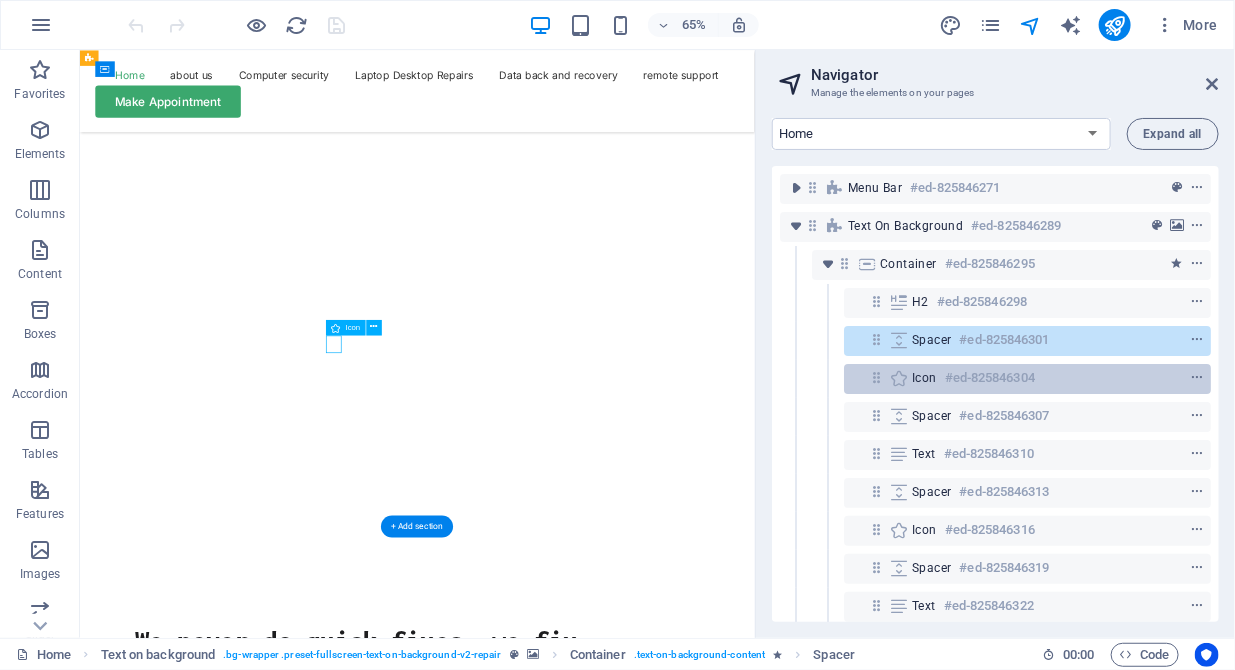 scroll, scrollTop: 147, scrollLeft: 0, axis: vertical 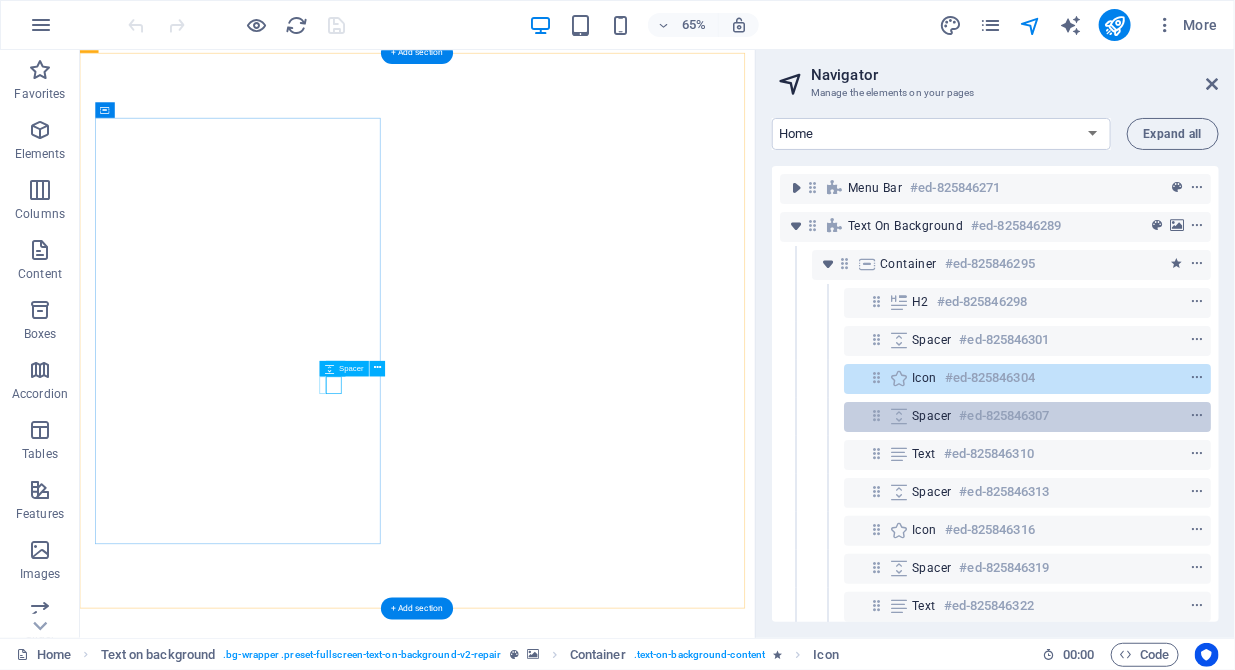 click on "Spacer #ed-825846307" at bounding box center [1011, 416] 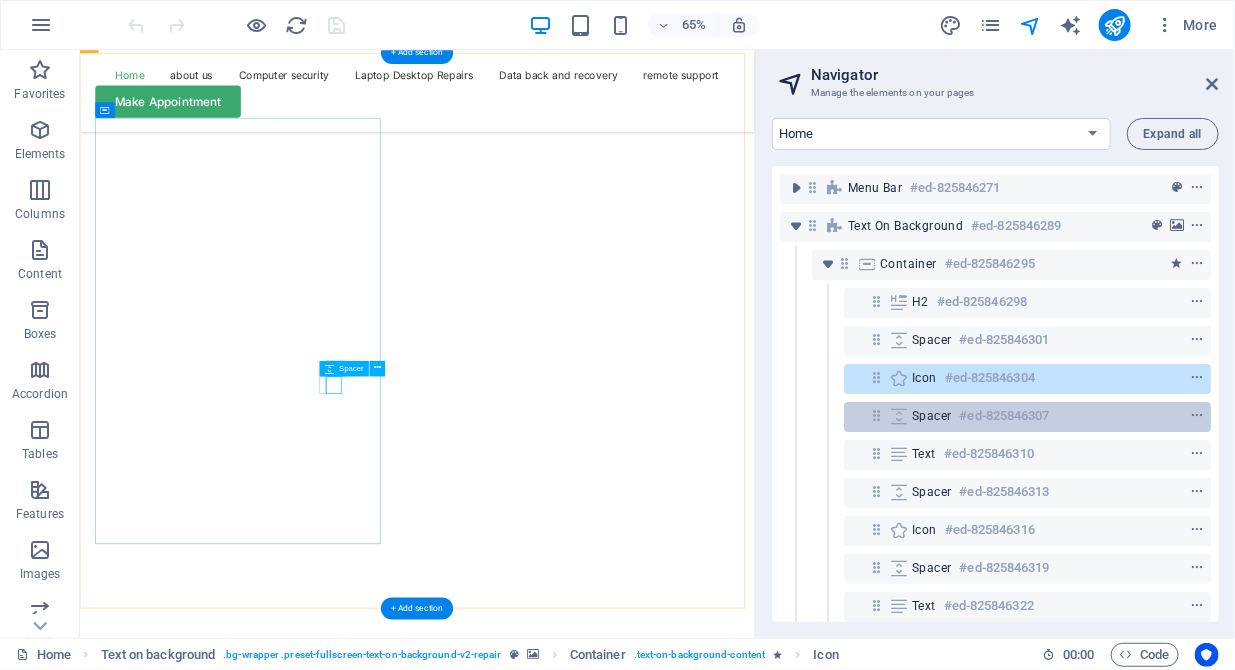 scroll, scrollTop: 210, scrollLeft: 0, axis: vertical 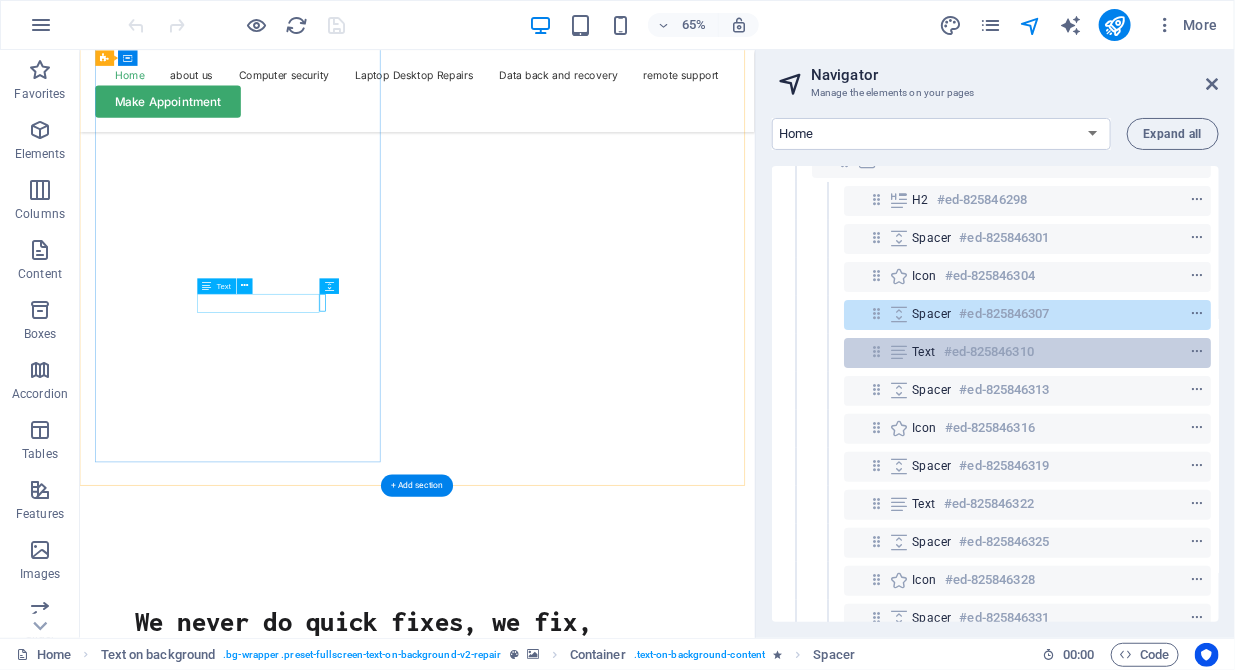 click on "#ed-825846310" at bounding box center [989, 352] 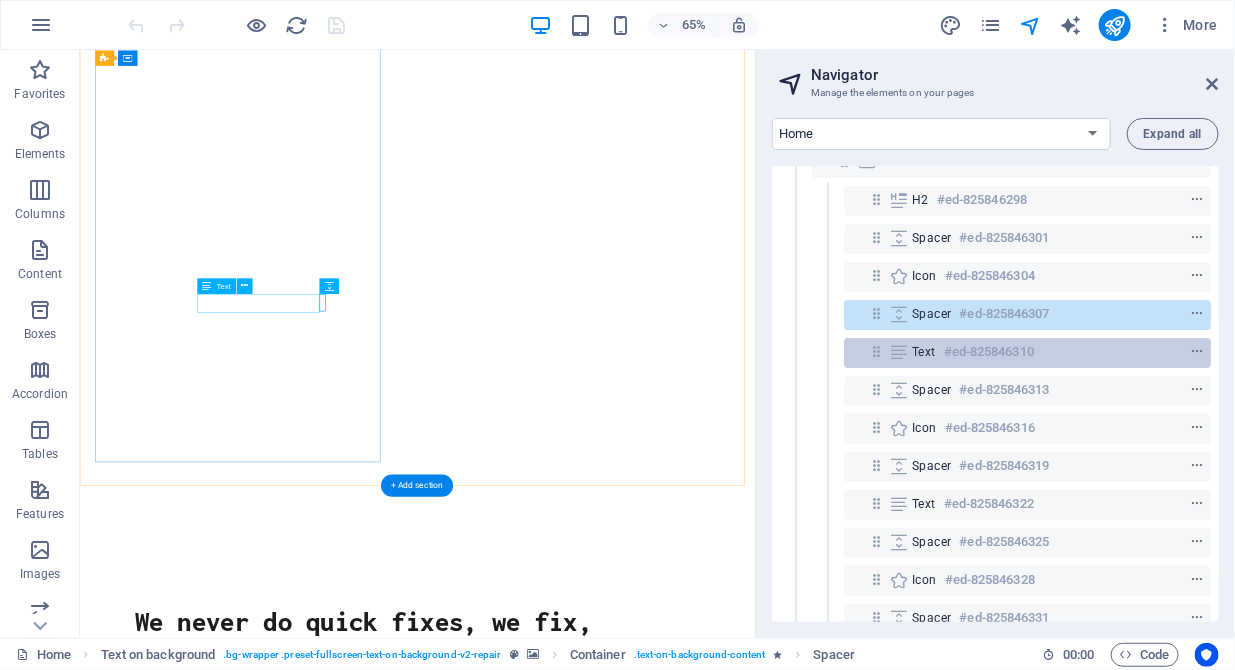 scroll, scrollTop: 148, scrollLeft: 0, axis: vertical 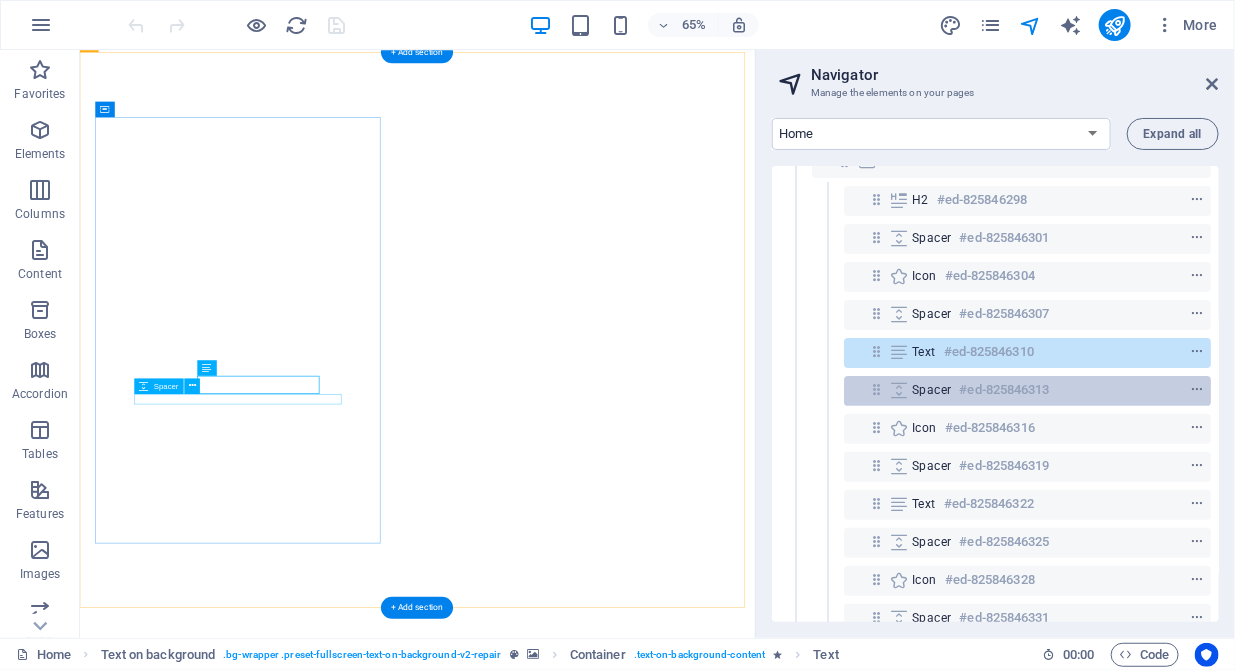 click on "Spacer #ed-825846313" at bounding box center (1011, 390) 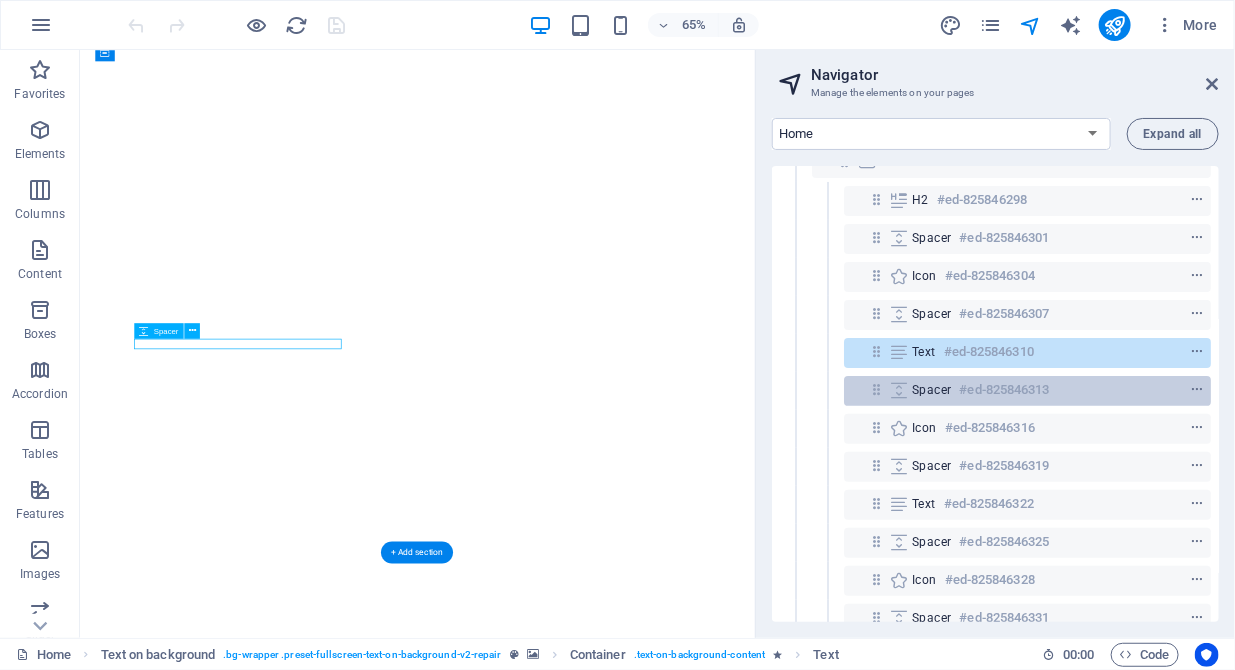scroll, scrollTop: 233, scrollLeft: 0, axis: vertical 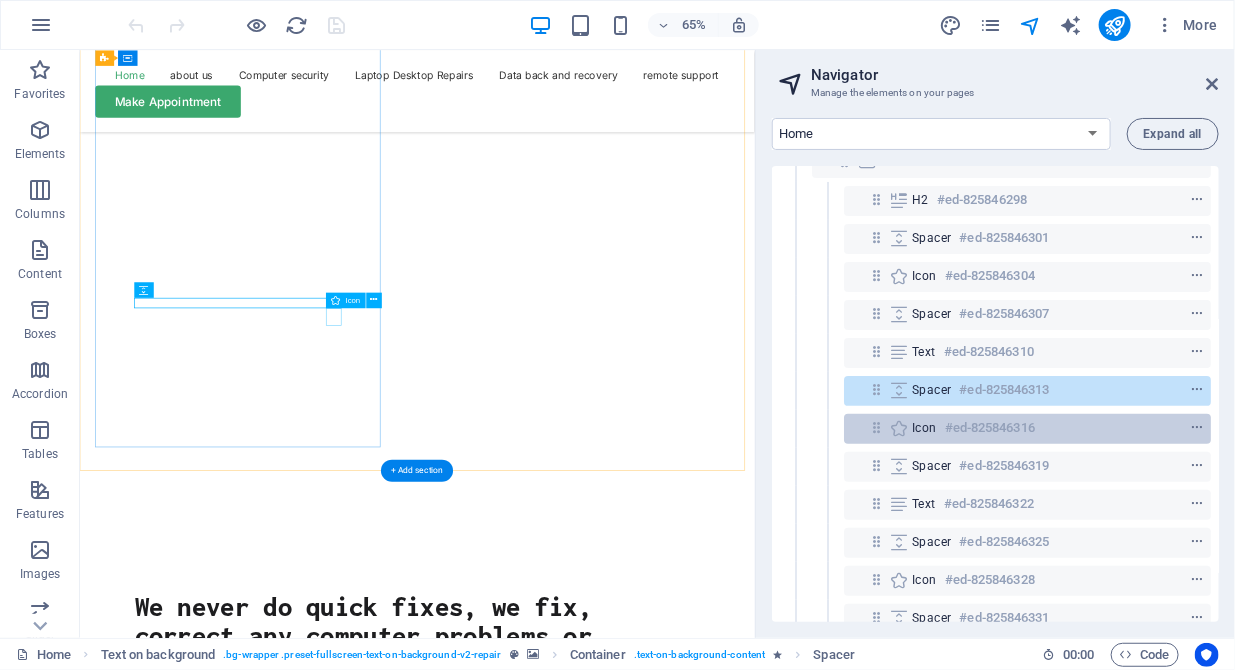 click on "Icon" at bounding box center [924, 428] 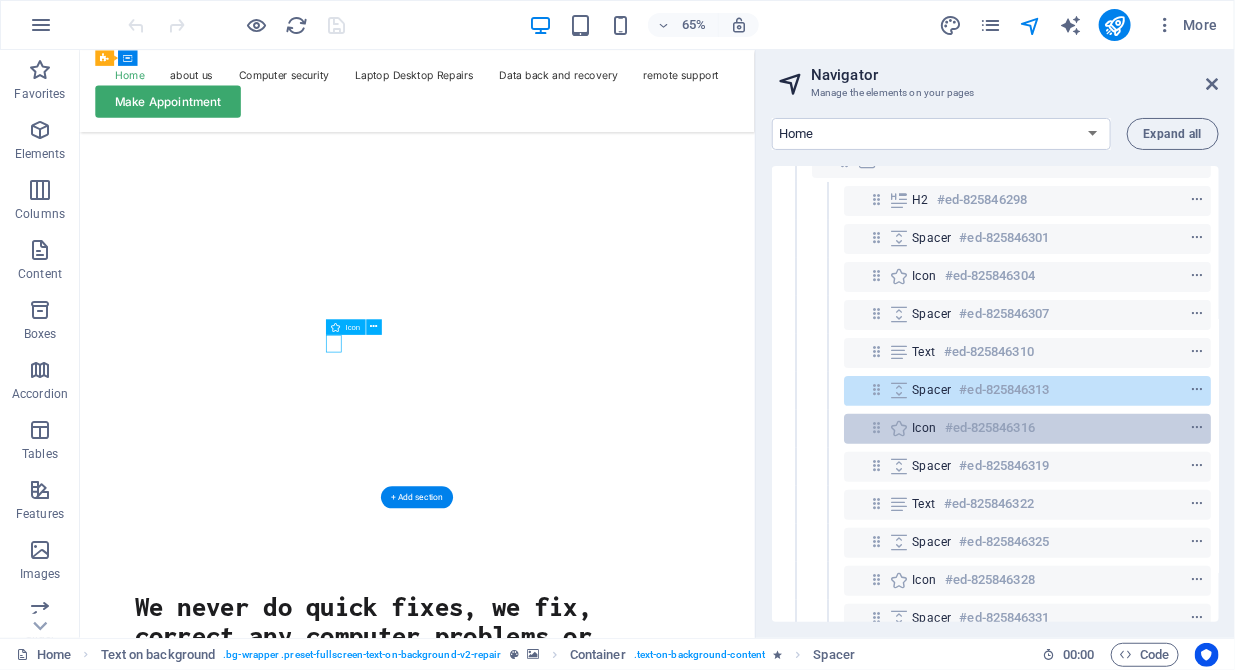 scroll, scrollTop: 192, scrollLeft: 0, axis: vertical 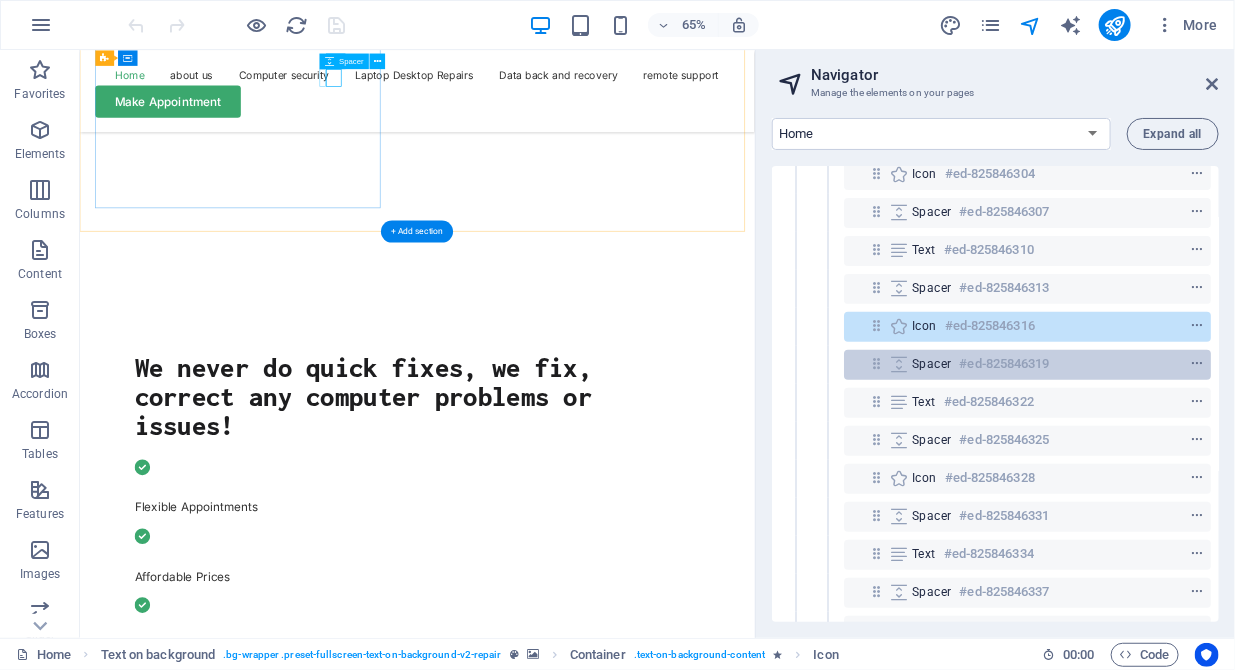 click on "#ed-825846319" at bounding box center [1004, 364] 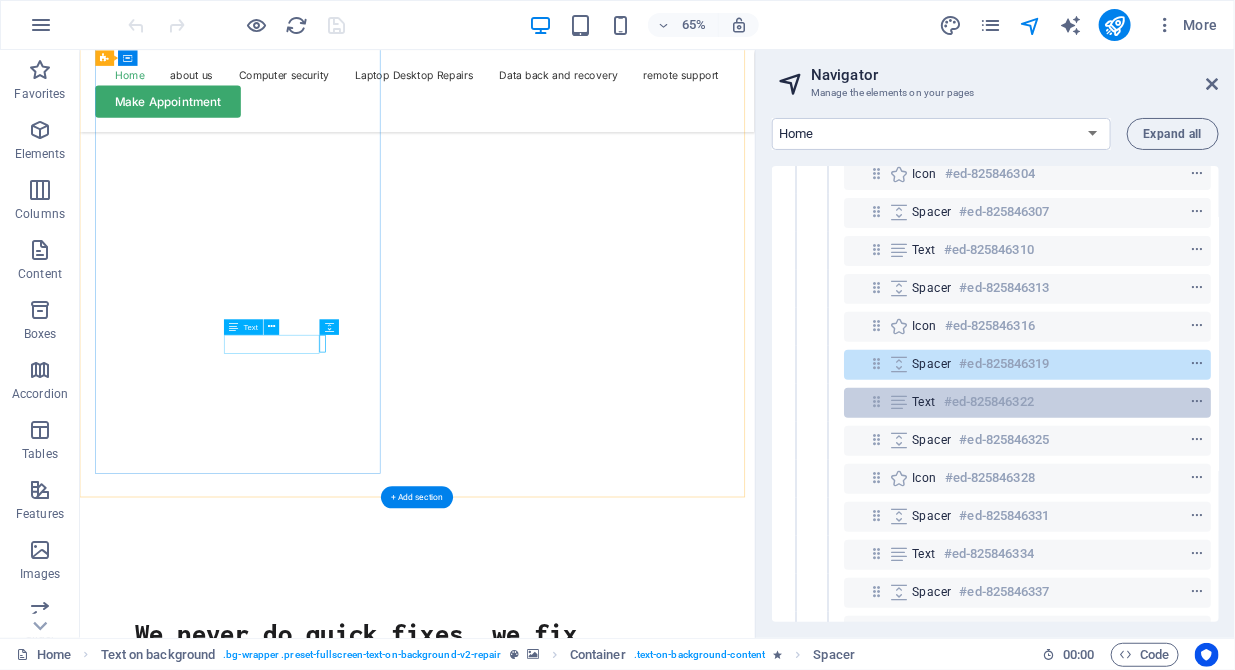 click on "Text #ed-825846322" at bounding box center (1027, 403) 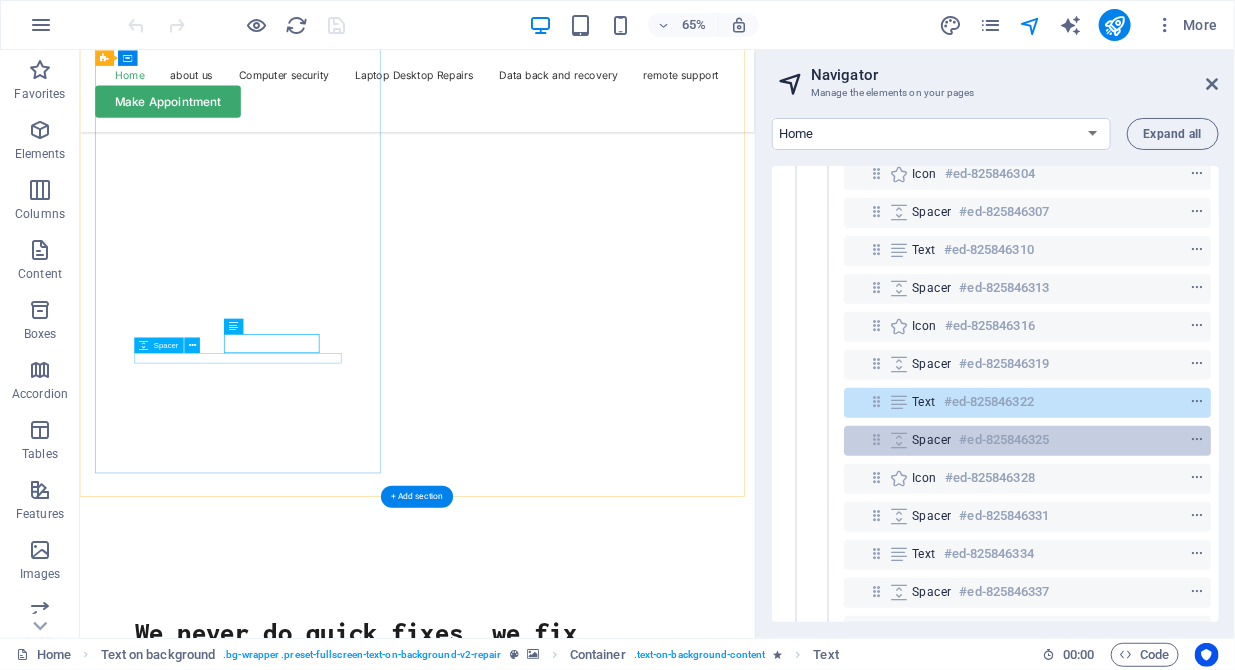 click on "Spacer" at bounding box center [931, 440] 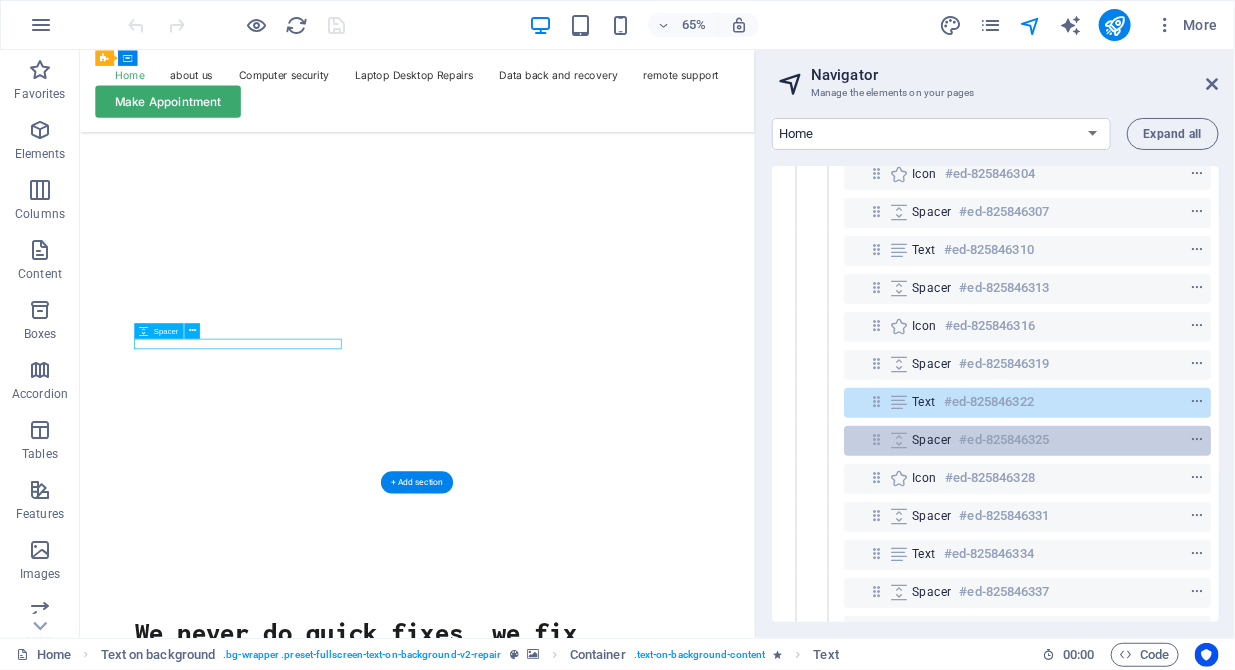 scroll, scrollTop: 215, scrollLeft: 0, axis: vertical 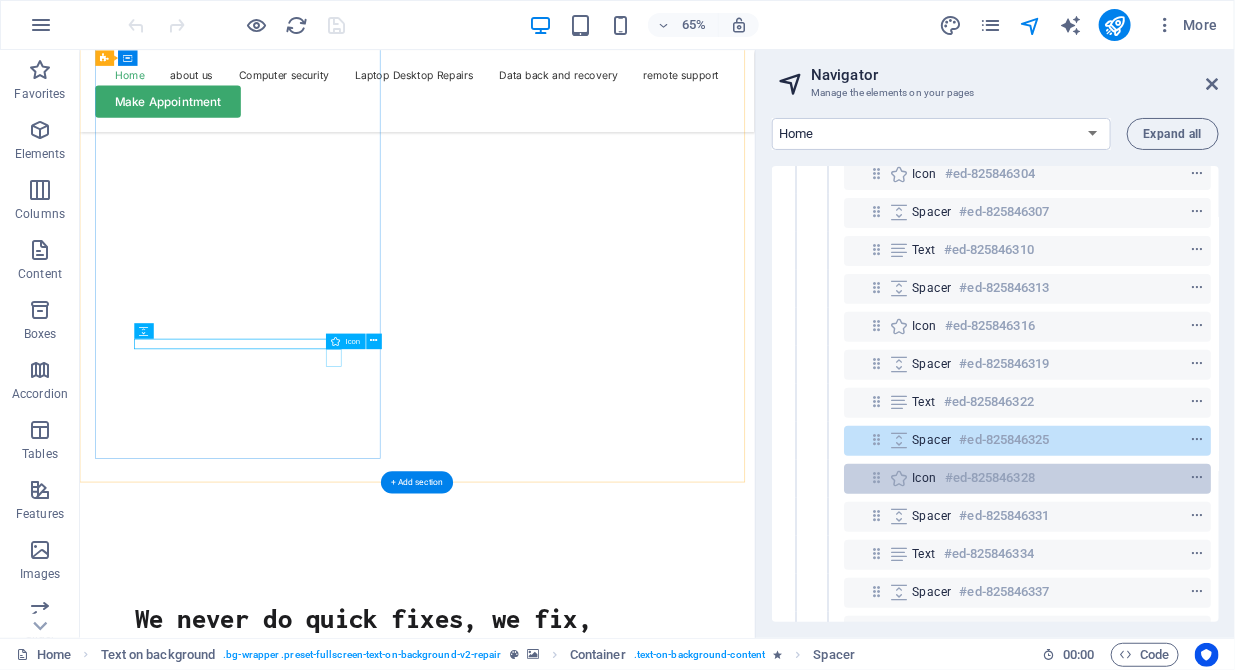 click on "Icon #ed-825846328" at bounding box center (1011, 478) 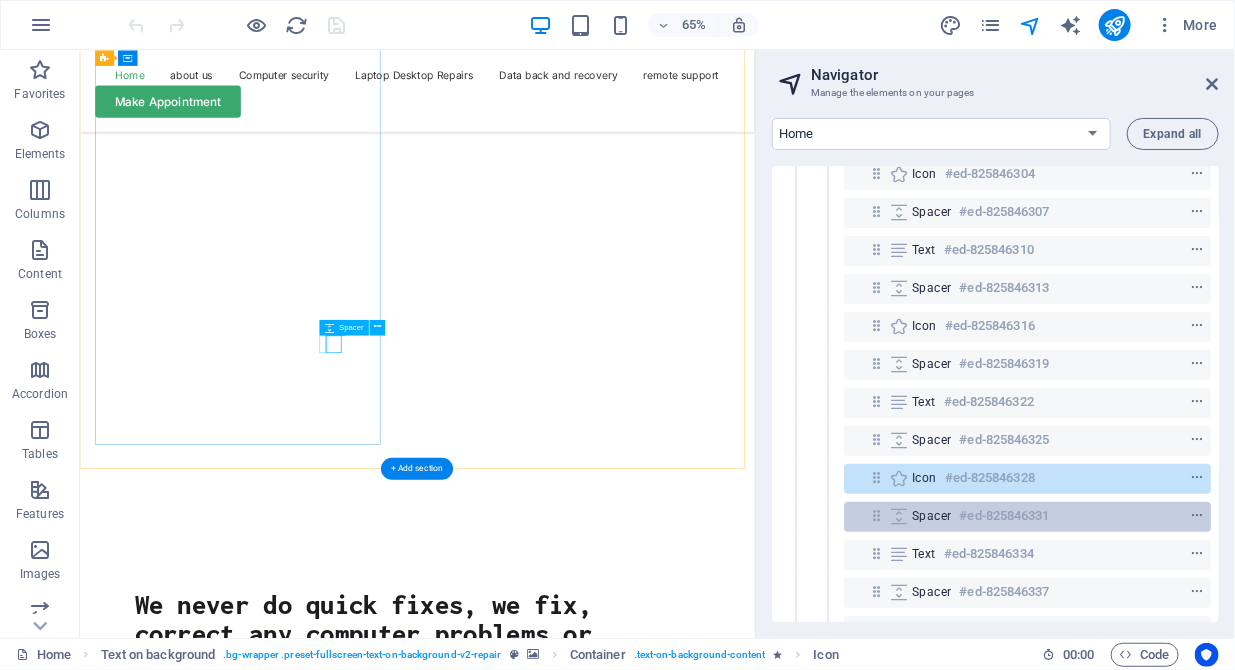 click on "Spacer" at bounding box center (931, 516) 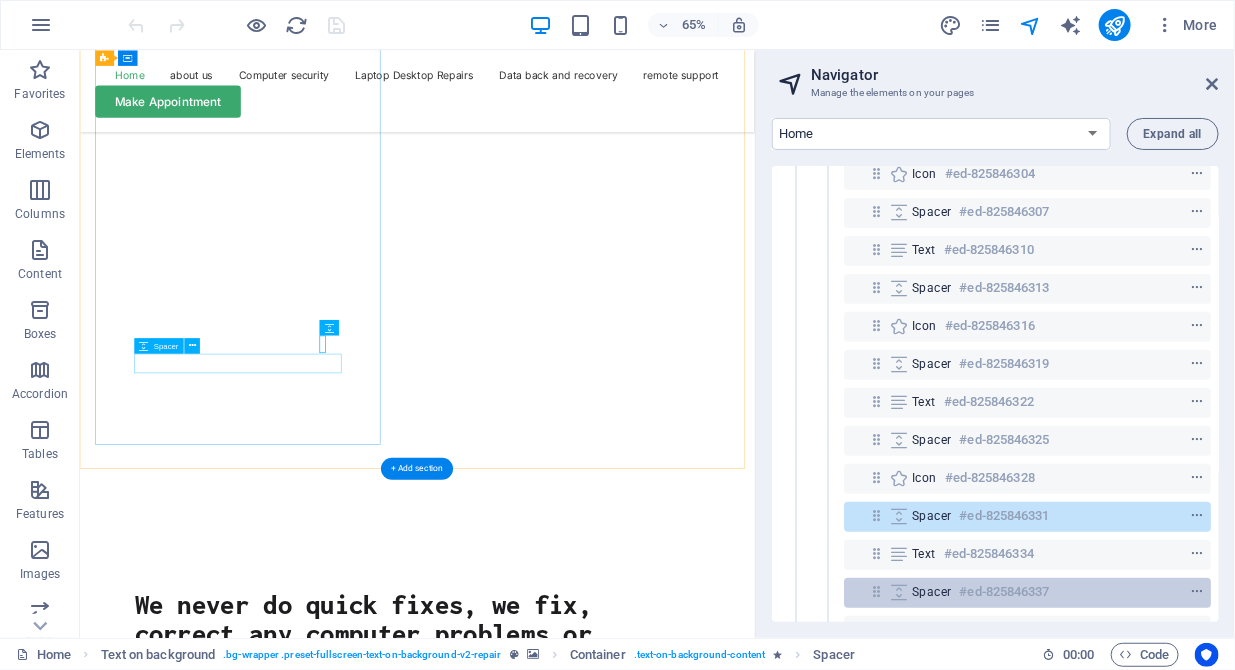click on "Spacer #ed-825846337" at bounding box center (1011, 592) 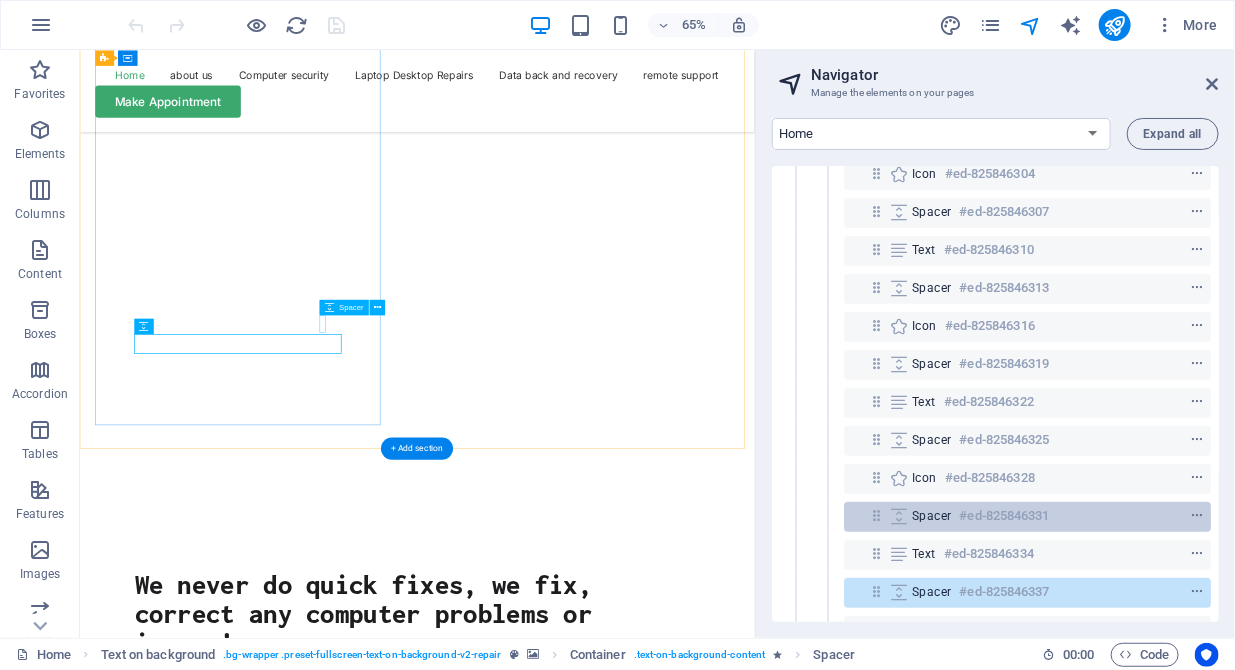 scroll, scrollTop: 409, scrollLeft: 0, axis: vertical 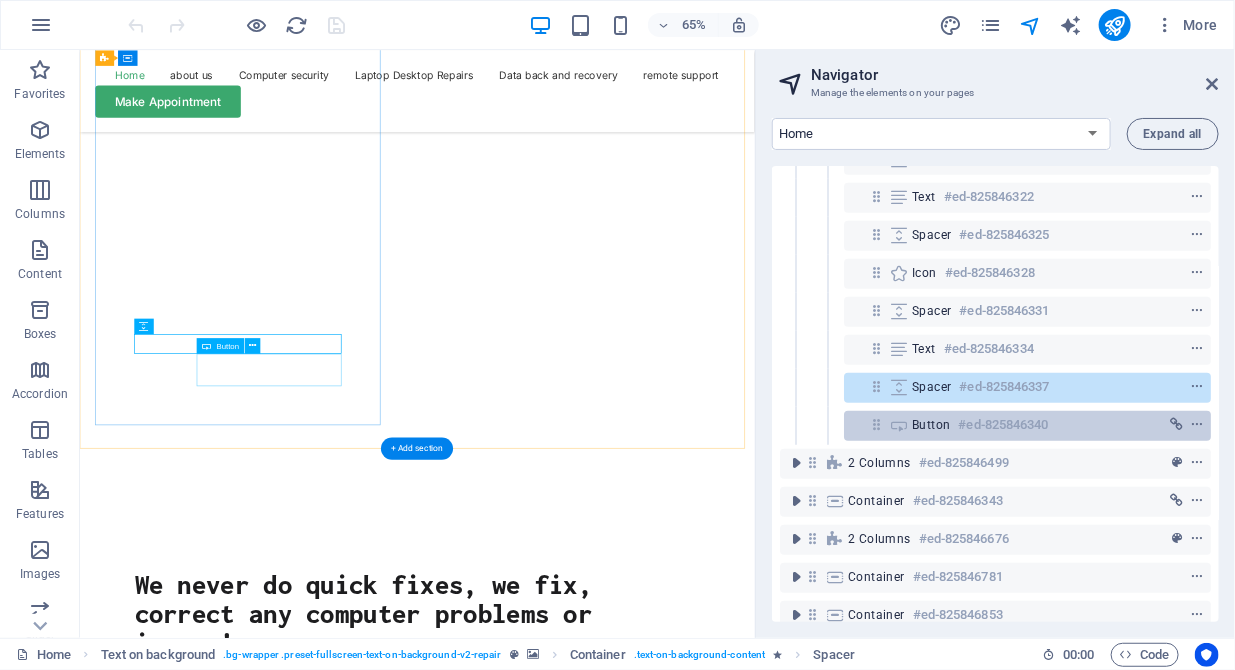click on "Button" at bounding box center [931, 425] 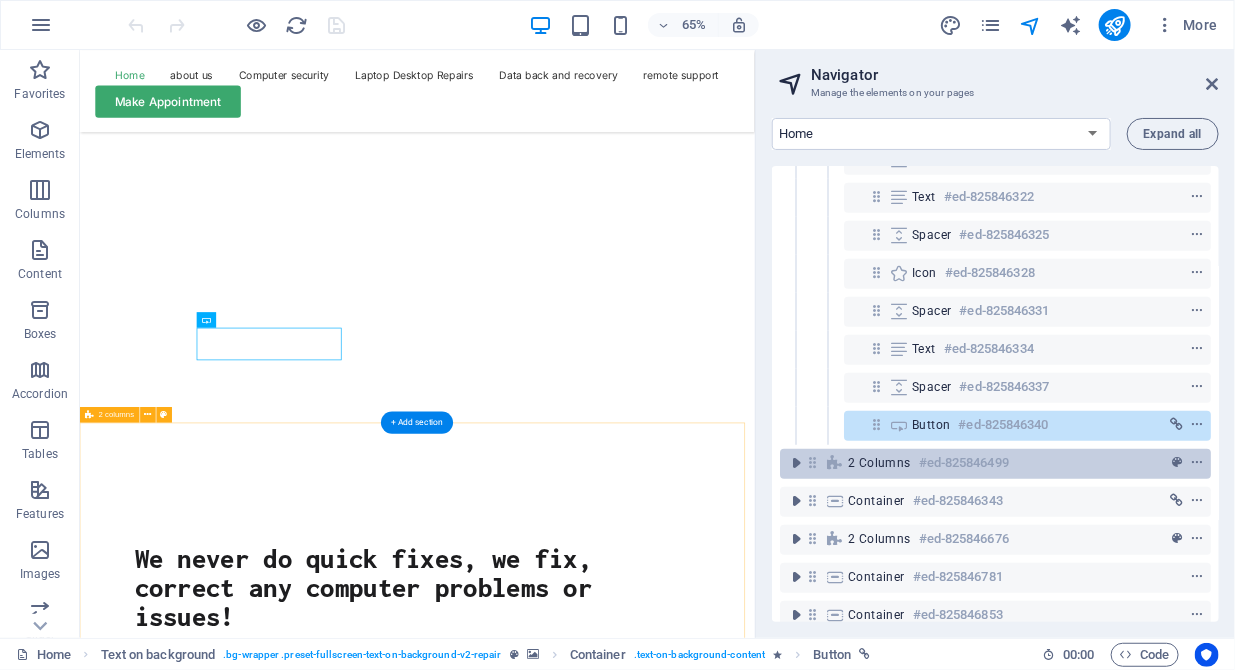 click on "2 columns" at bounding box center (879, 463) 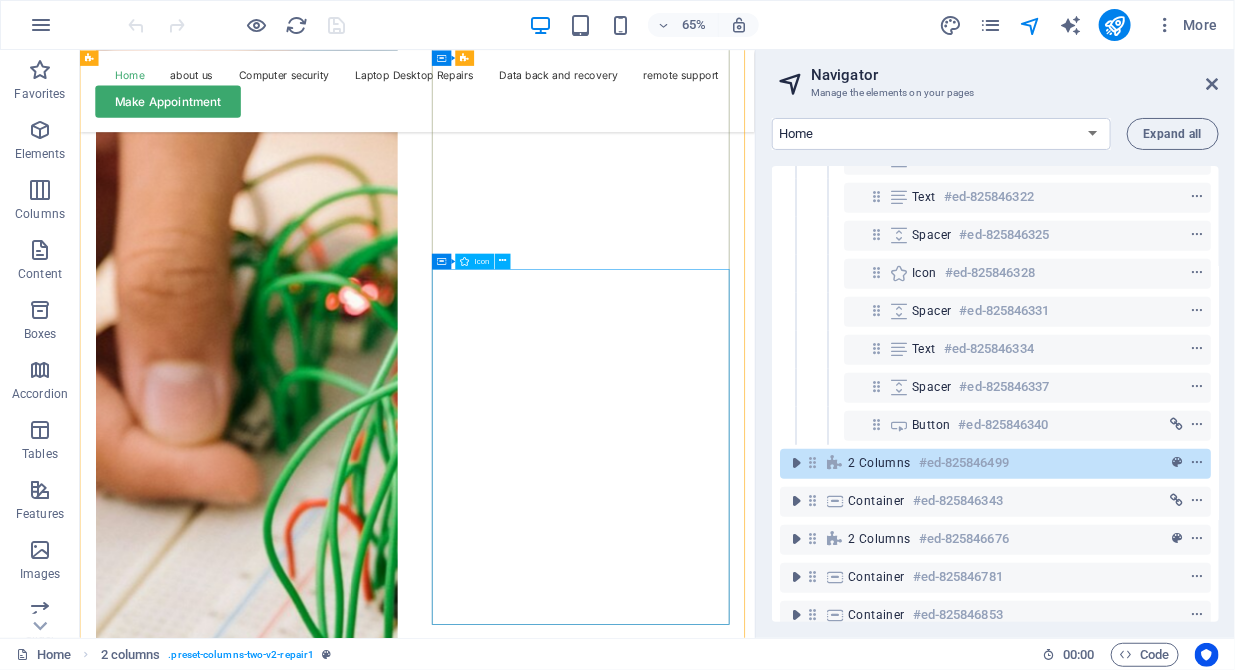 scroll, scrollTop: 2322, scrollLeft: 0, axis: vertical 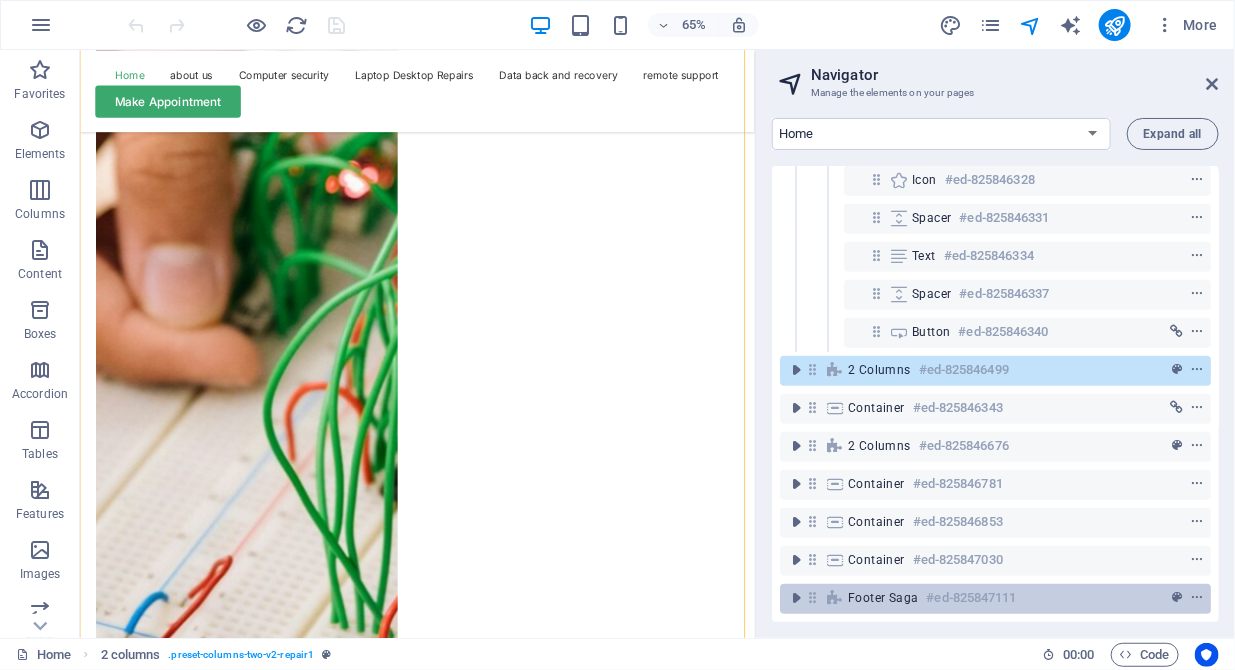 click on "Footer Saga" at bounding box center [883, 598] 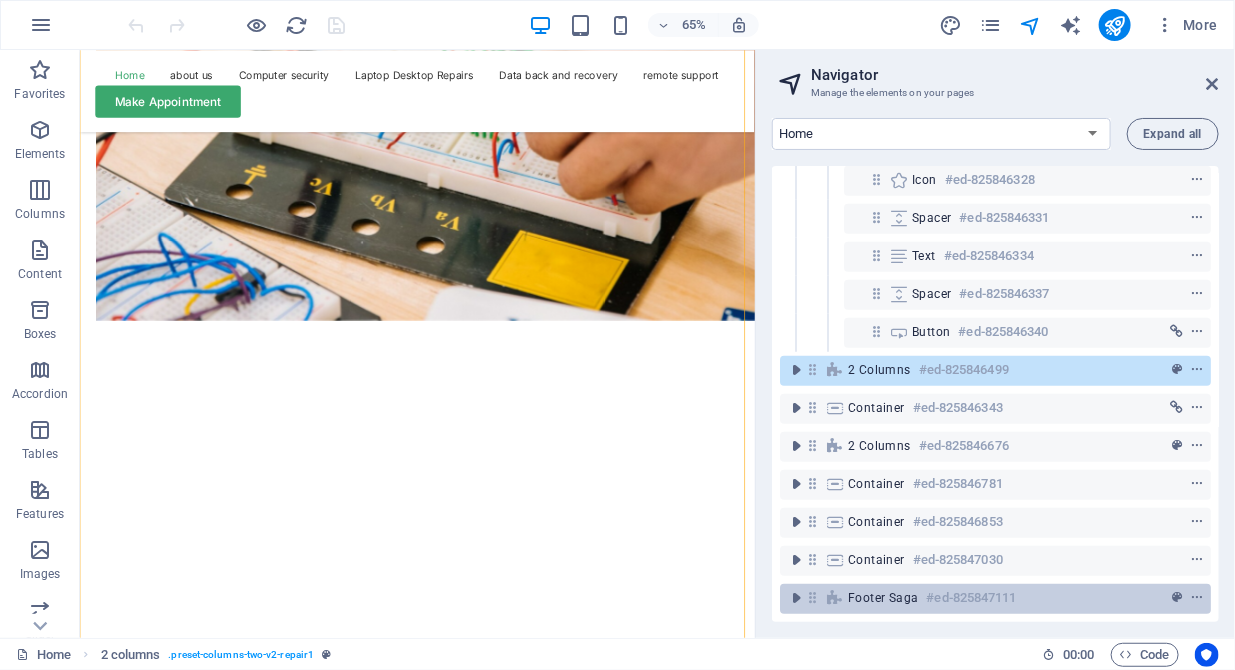 scroll, scrollTop: 9820, scrollLeft: 0, axis: vertical 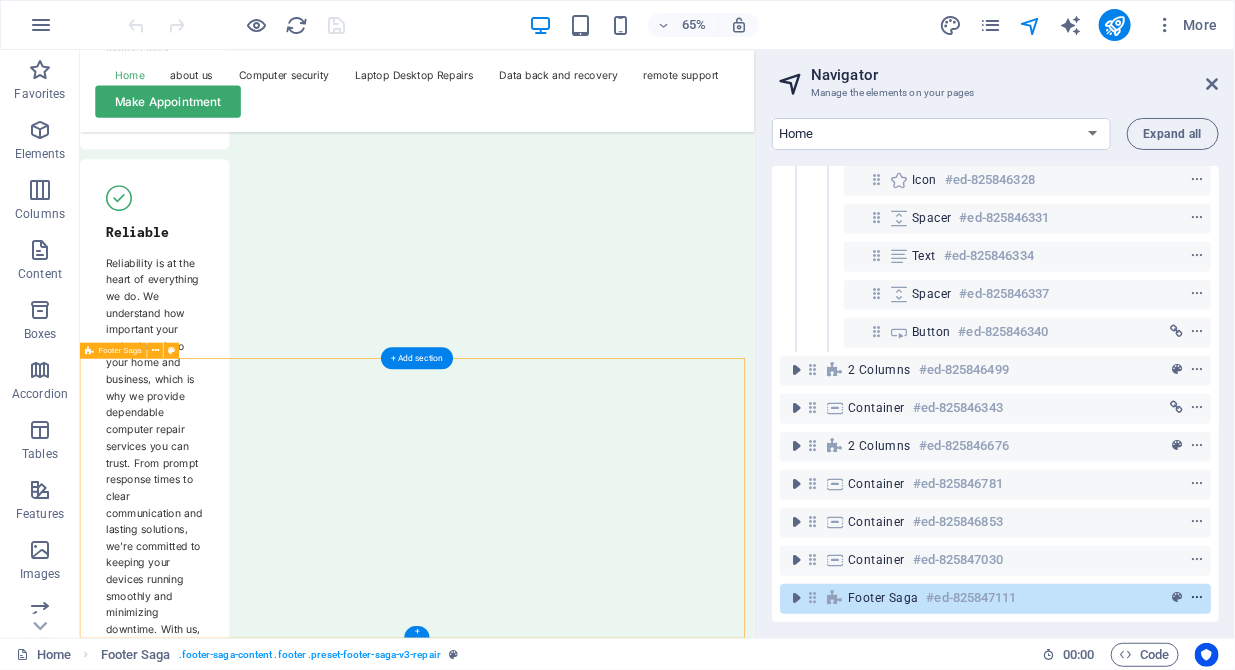 click at bounding box center [1197, 598] 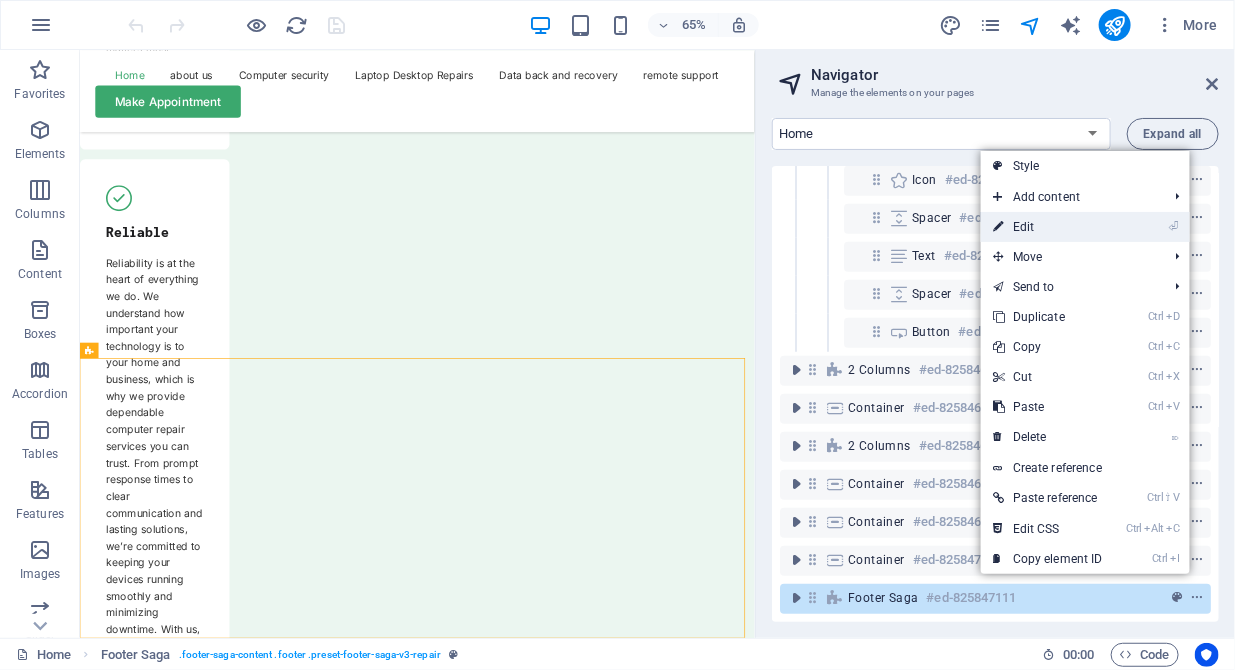 click on "⏎  Edit" at bounding box center (1048, 227) 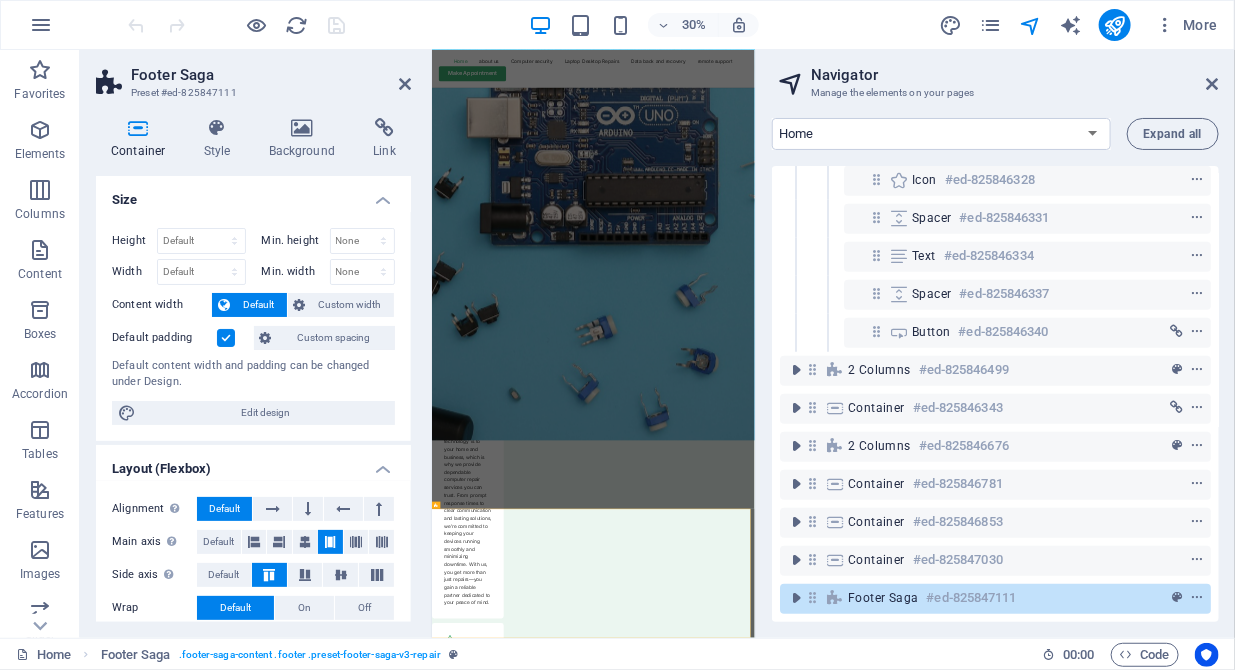 scroll, scrollTop: 9659, scrollLeft: 0, axis: vertical 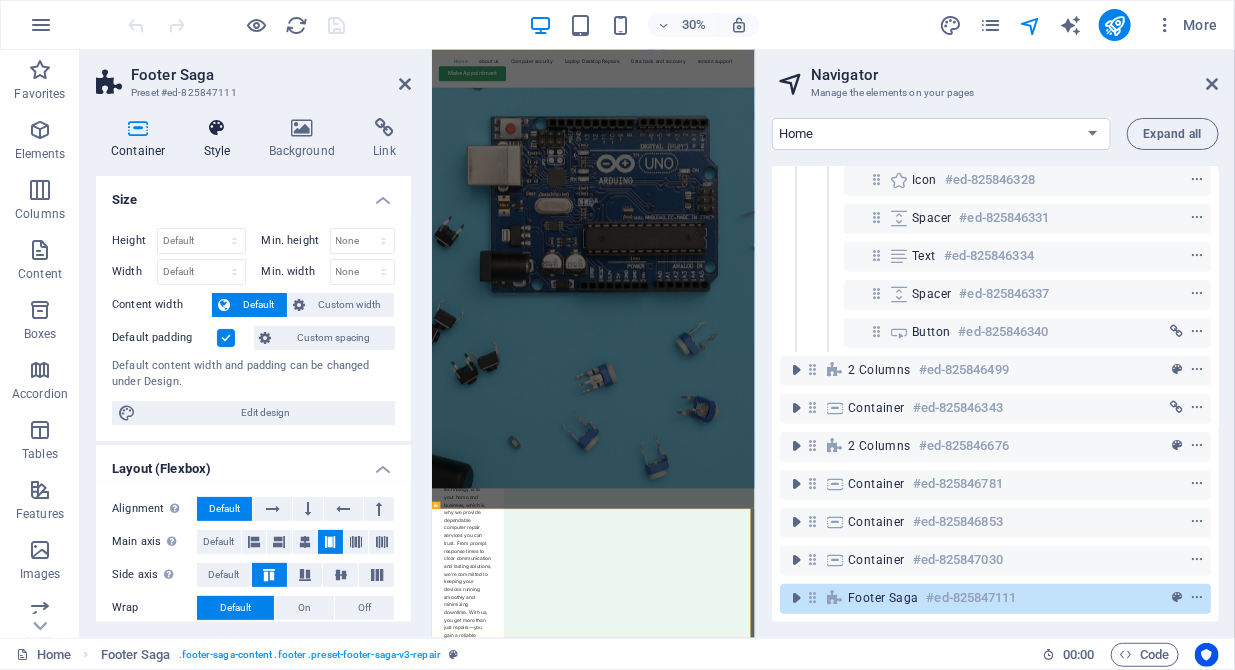click on "Style" at bounding box center [221, 139] 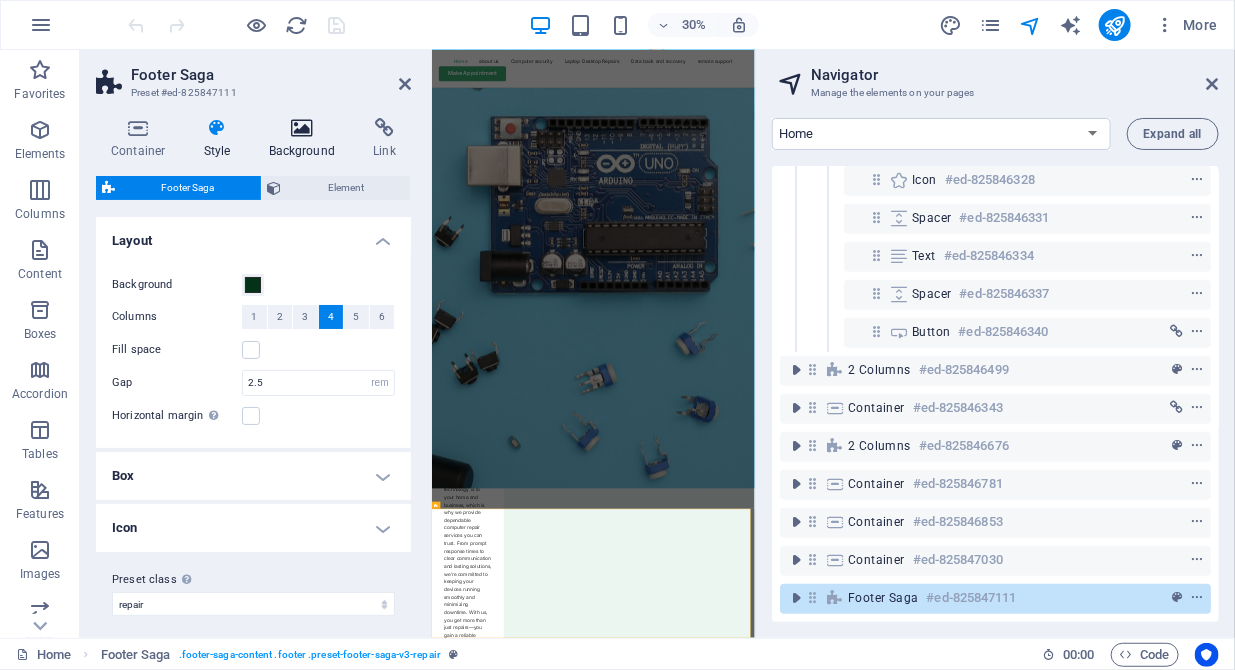 click on "Background" at bounding box center (306, 139) 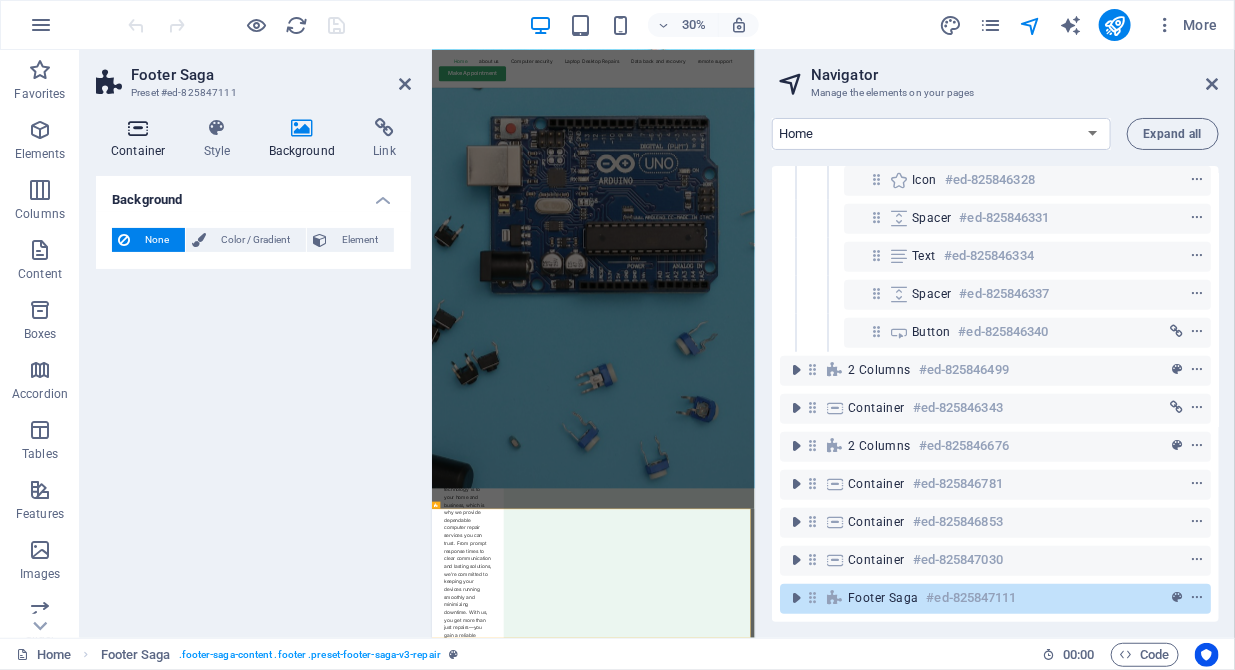 click on "Container" at bounding box center (142, 139) 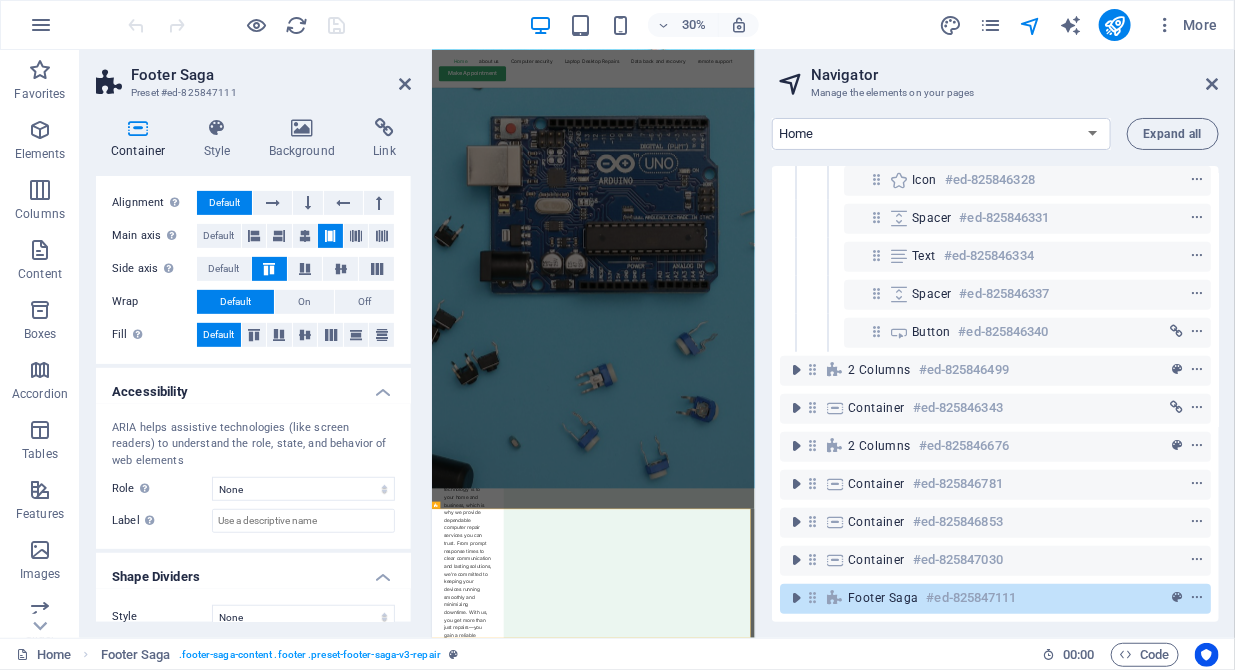 scroll, scrollTop: 328, scrollLeft: 0, axis: vertical 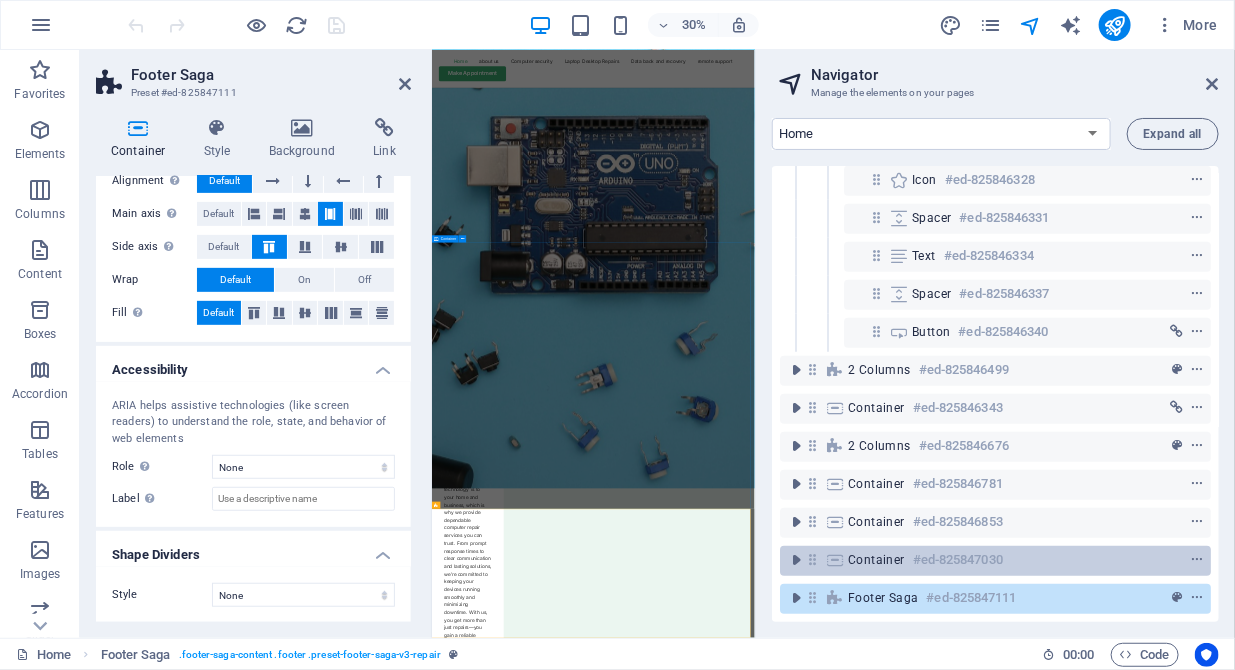 click on "Container" at bounding box center [876, 560] 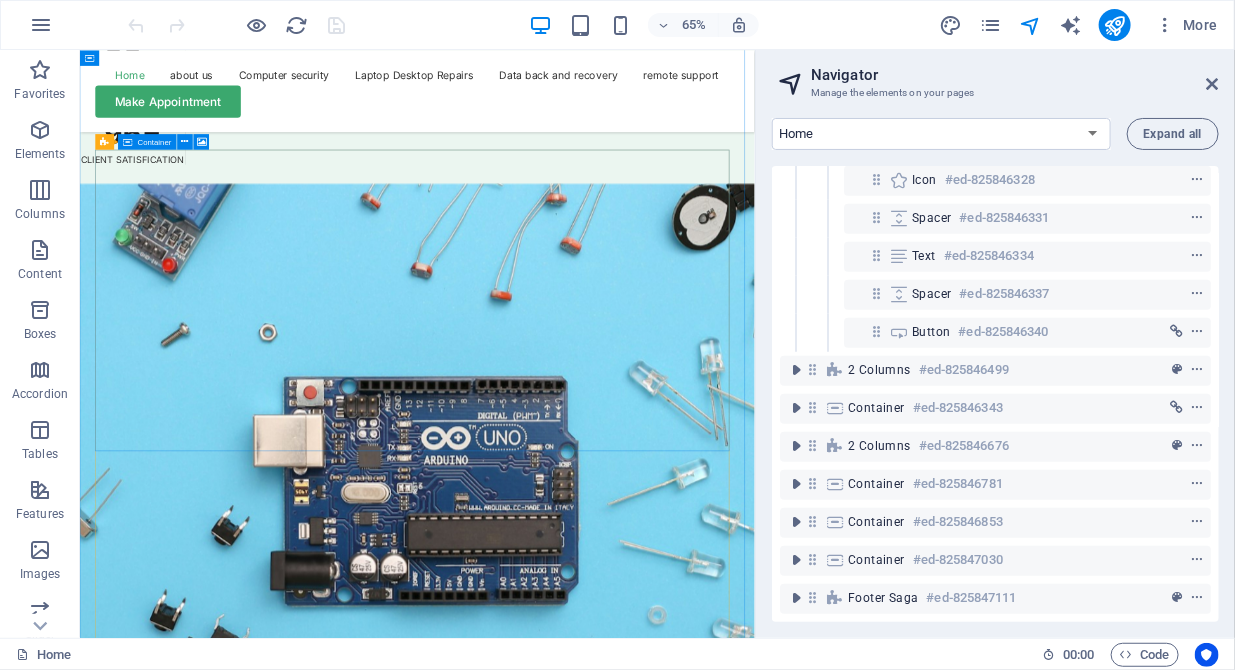 scroll, scrollTop: 7877, scrollLeft: 0, axis: vertical 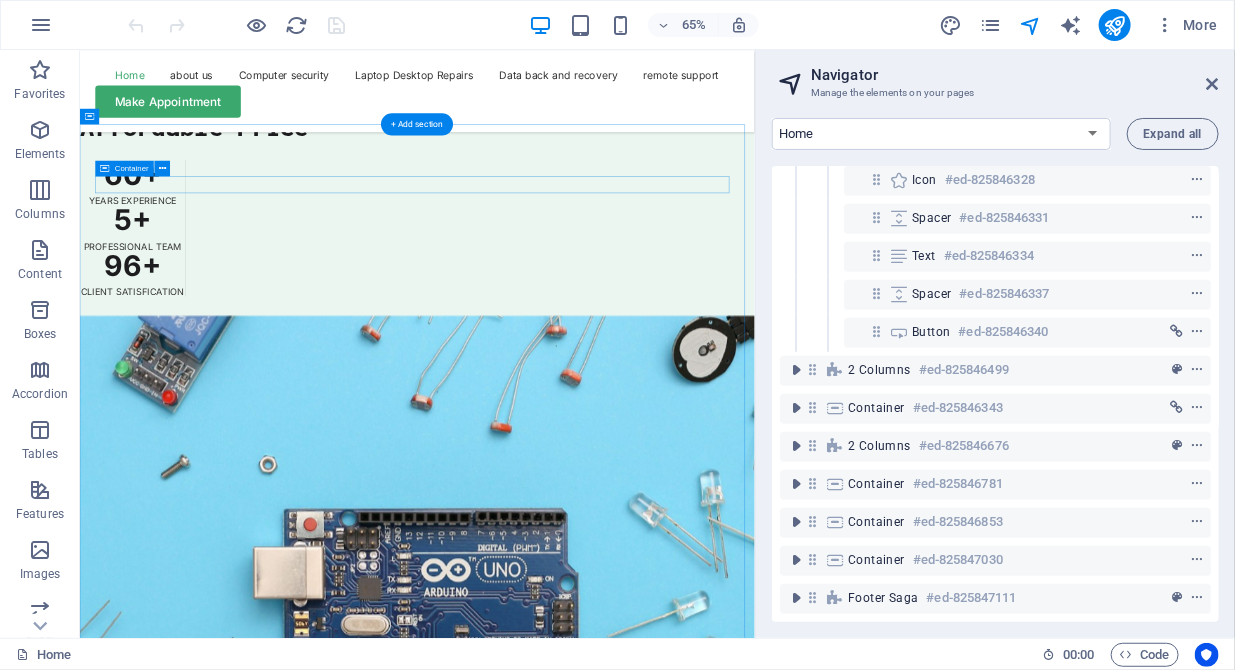 click on "CUSTOMER STORIES" at bounding box center [598, 6583] 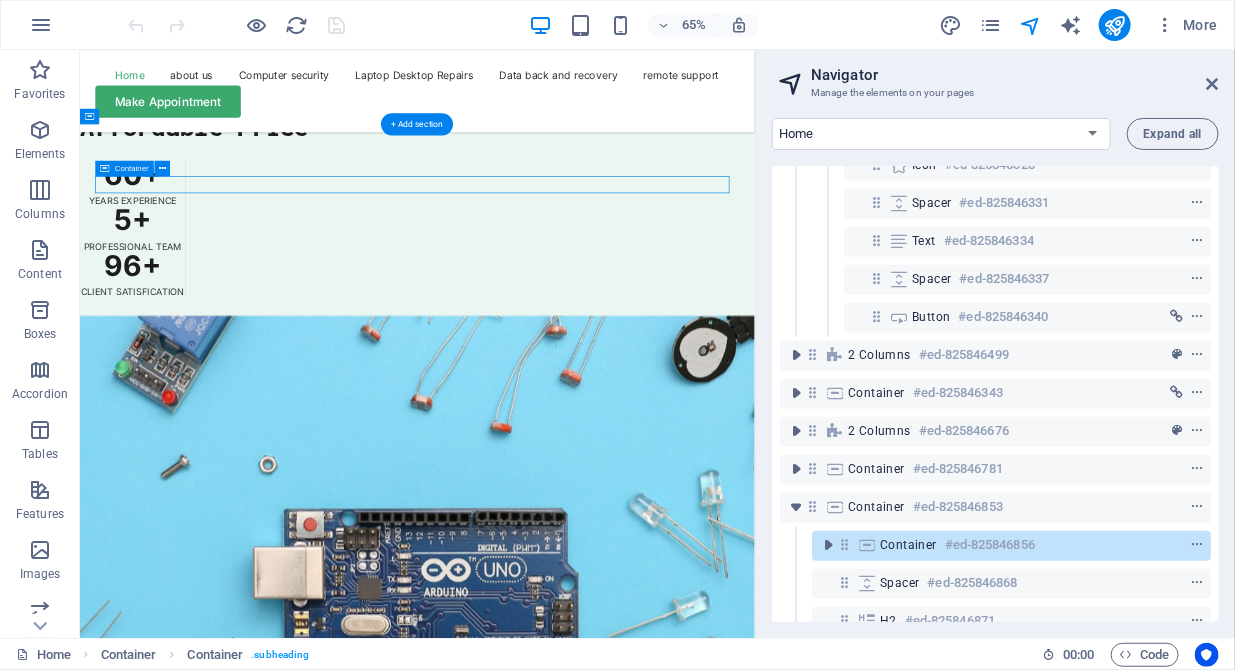 click on "CUSTOMER STORIES" at bounding box center (598, 6583) 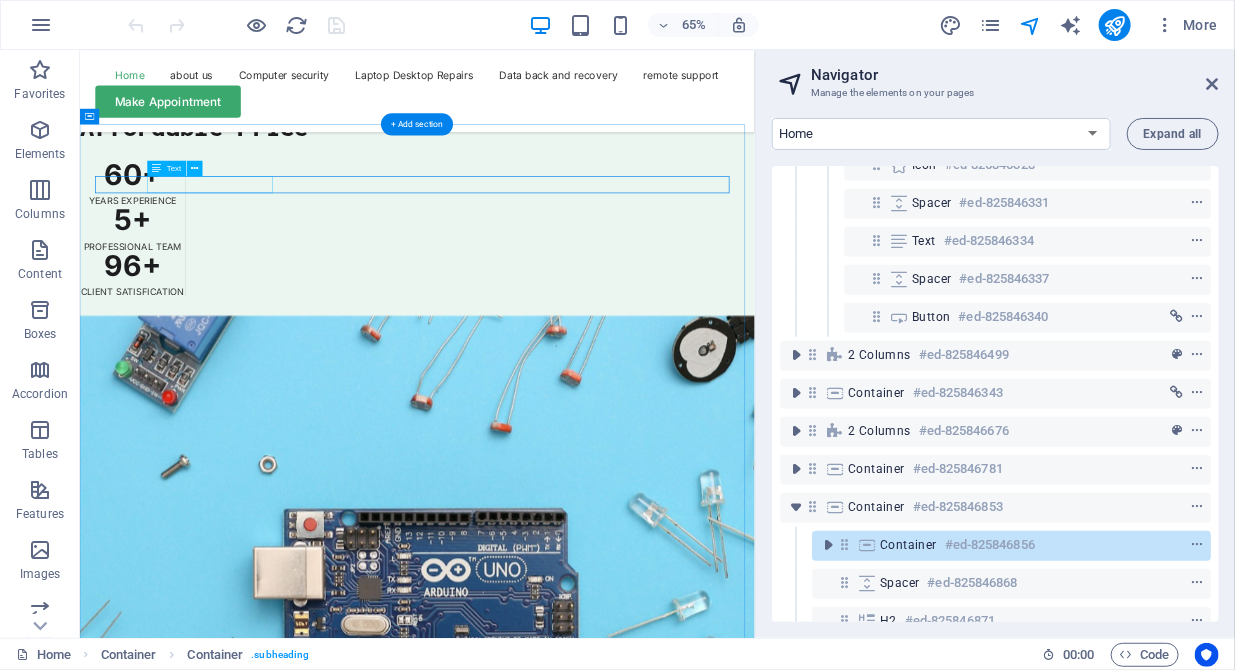 click on "CUSTOMER STORIES" at bounding box center [598, 6600] 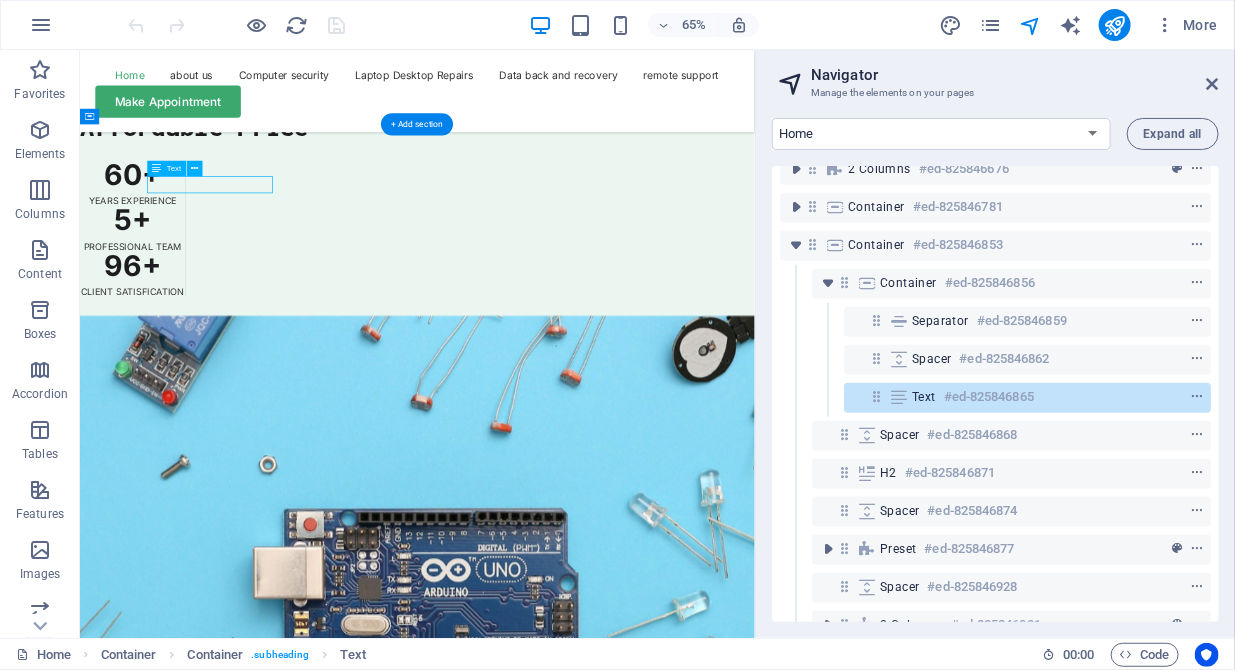 scroll, scrollTop: 790, scrollLeft: 0, axis: vertical 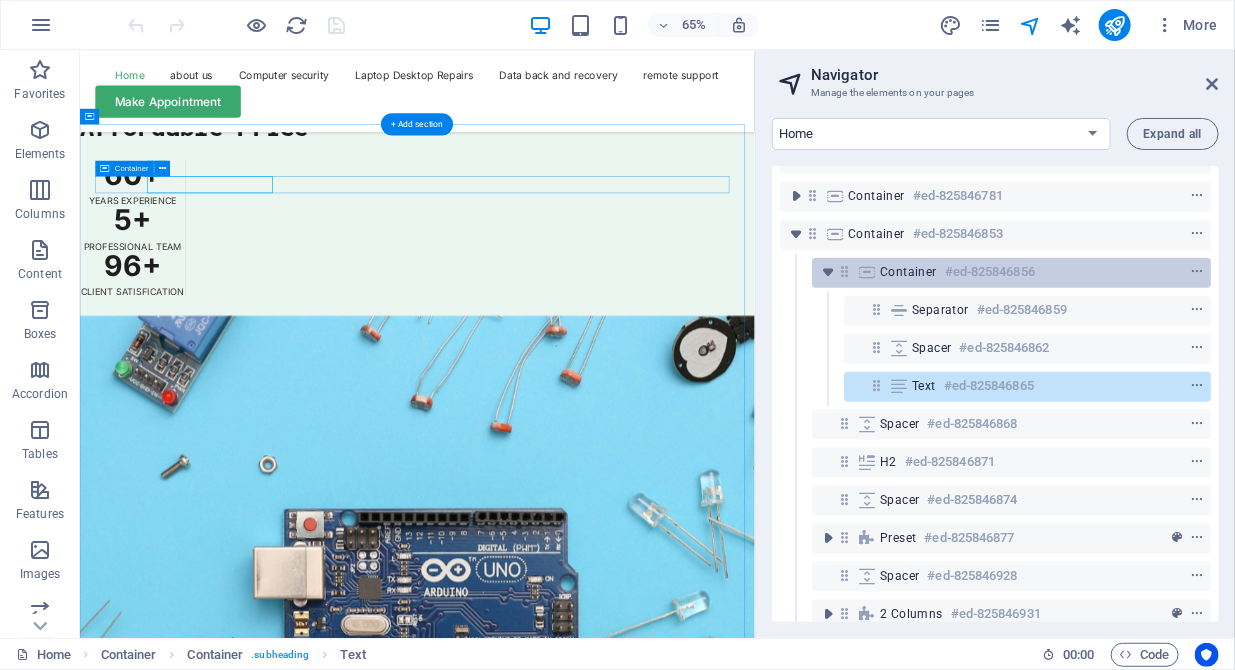 click on "#ed-825846856" at bounding box center (990, 272) 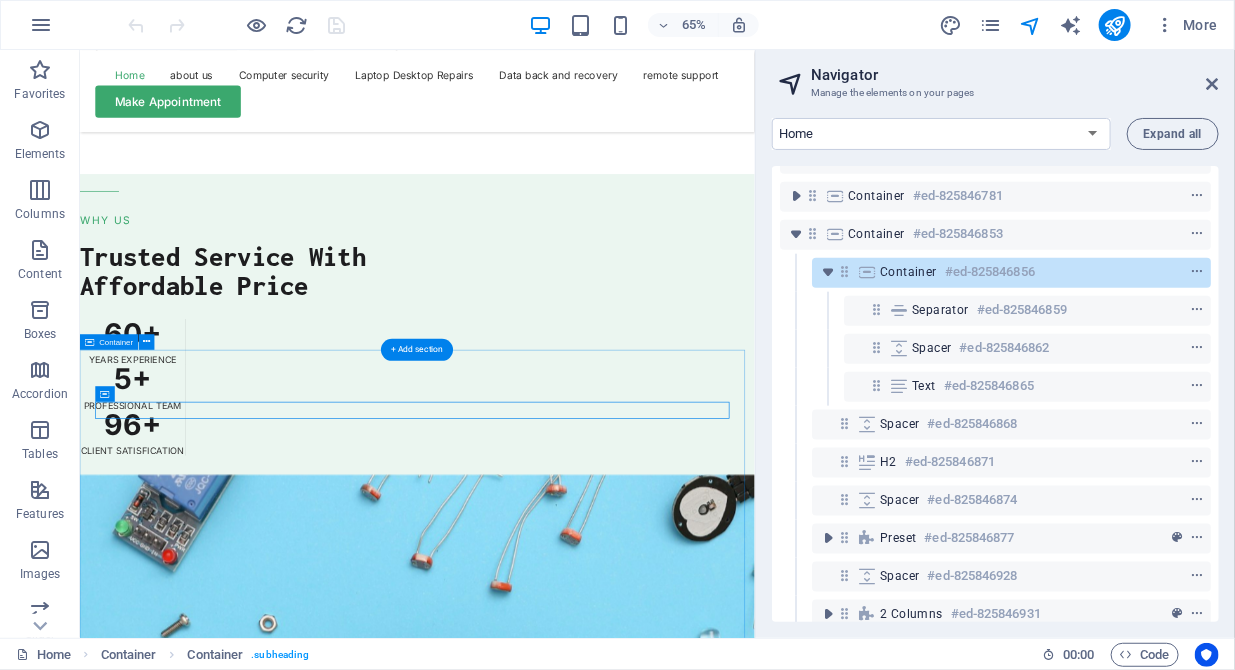scroll, scrollTop: 7530, scrollLeft: 0, axis: vertical 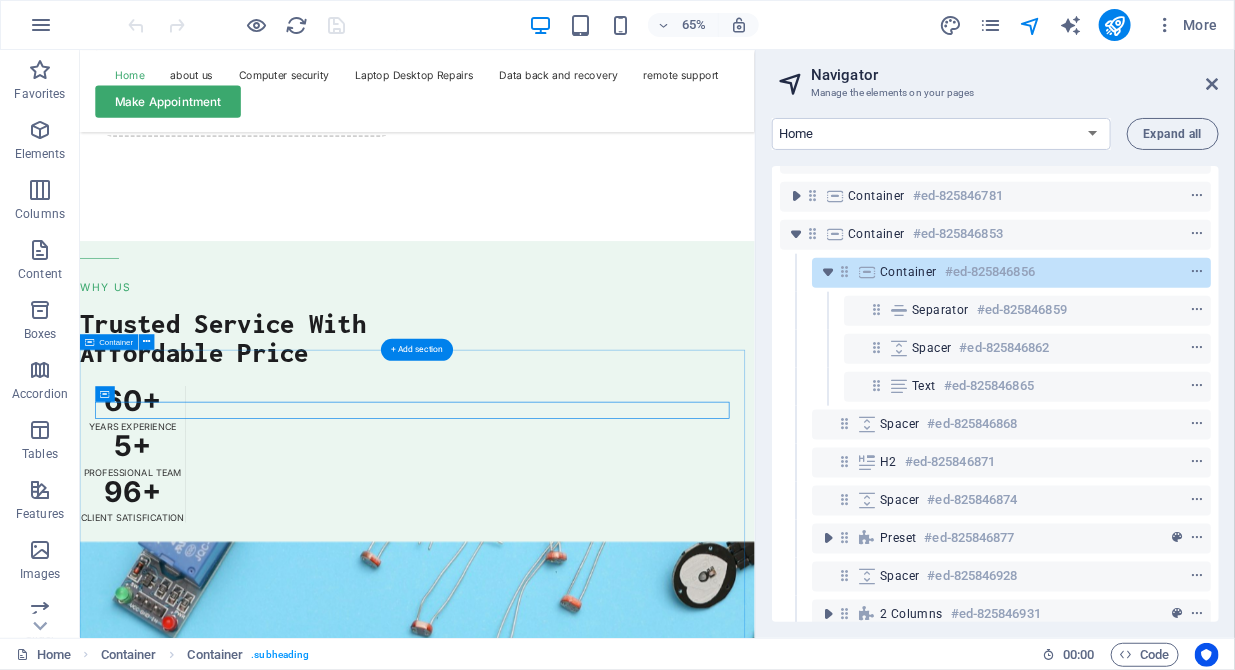 click on "CUSTOMER STORIES What Customers Say About Our Service Andrew D. Elliott Problem: Broken Phone Glass 4.5 Lorem ipsum dolor sit amet, consectetur adipiscing elit, sed do eiusmod tempor incididunt ut labore et dolore magna aliqua. Ut enim ad minim veniam, quis nostrud exercitation ullamco laboris. Drop content here or  Add elements  Paste clipboard Lisa C. Packer Problem : Data Recovery needed 4.5 Lorem ipsum dolor sit amet, consectetur adipiscing elit, sed do eiusmod tempor incididunt ut labore et dolore magna aliqua. Jerry T. Johnson Problem : Laptop didn't start 4.5 Lorem ipsum dolor sit amet, consectetur adipiscing elit, sed do eiusmod tempor incididunt ut labore et dolore magna aliqua." at bounding box center (598, 8051) 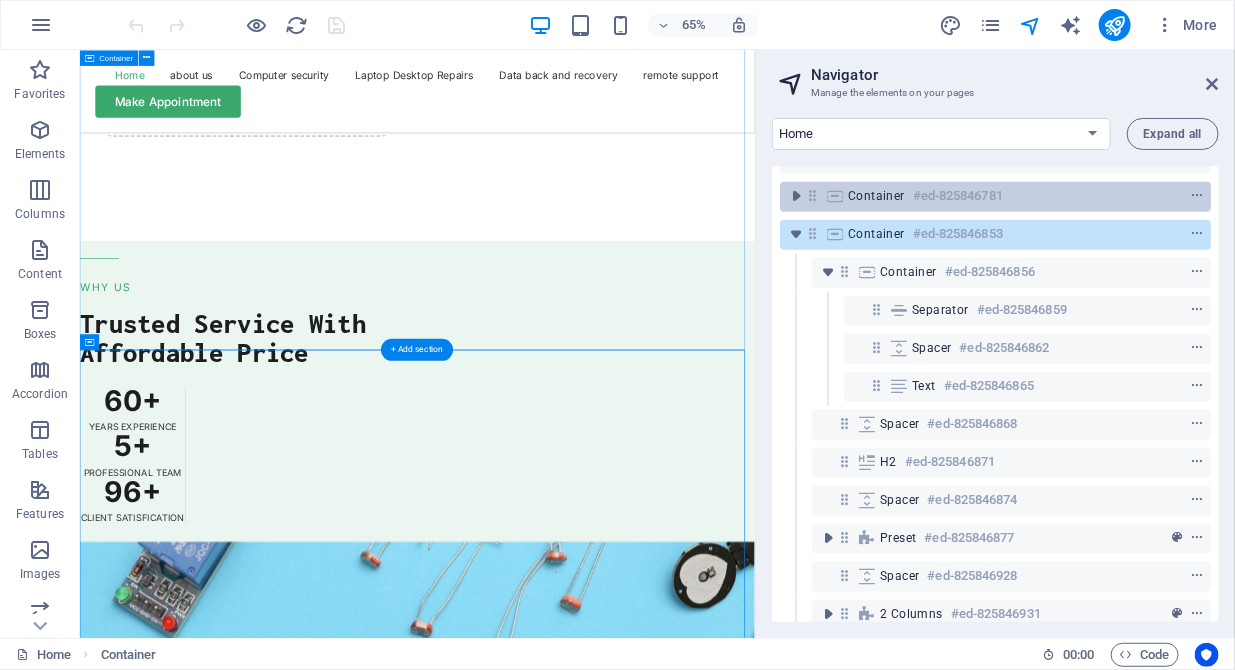 click on "#ed-825846781" at bounding box center (958, 196) 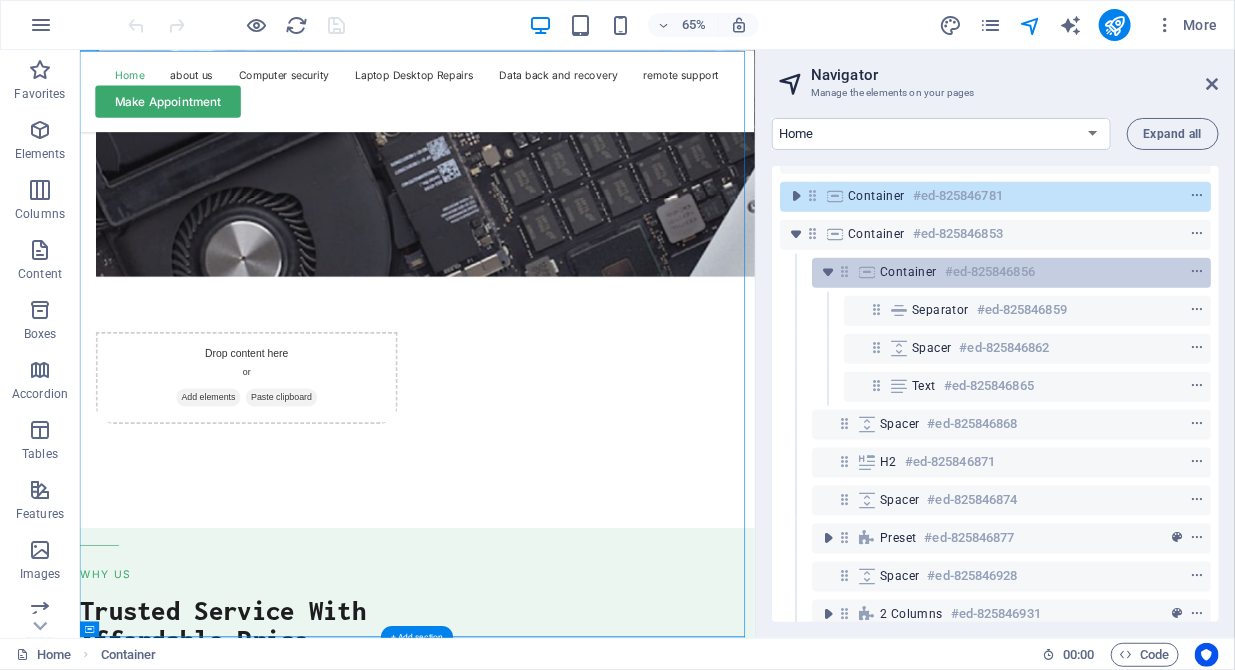 click on "#ed-825846856" at bounding box center (990, 272) 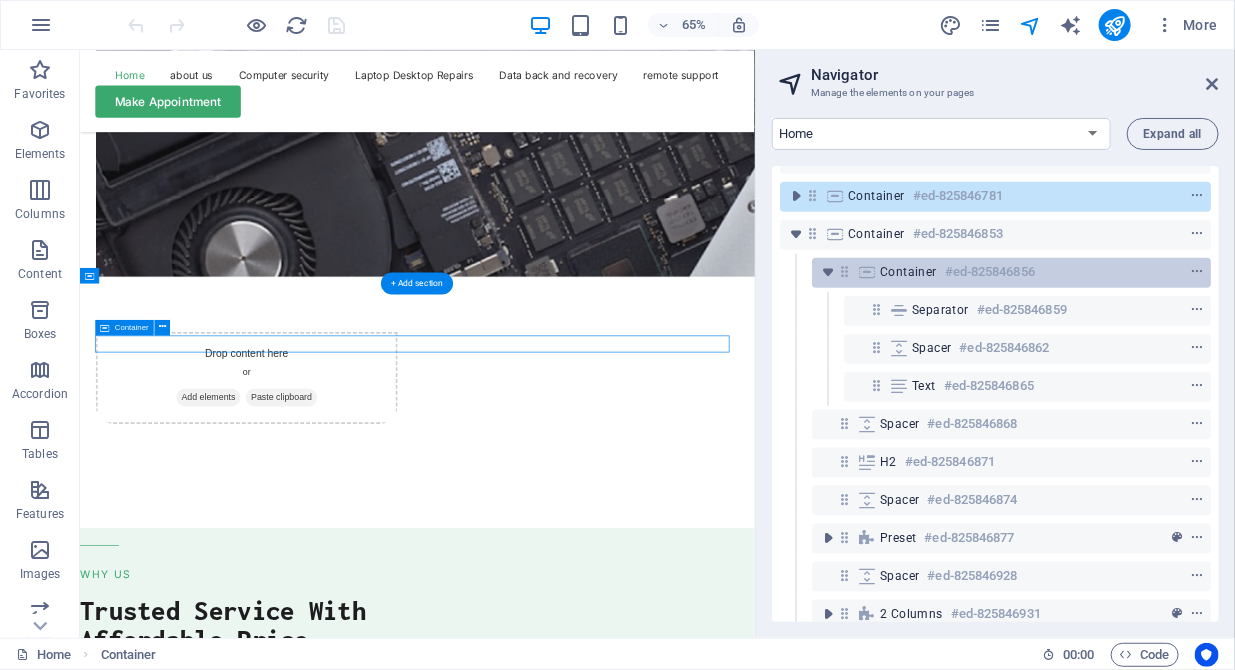 scroll, scrollTop: 7632, scrollLeft: 0, axis: vertical 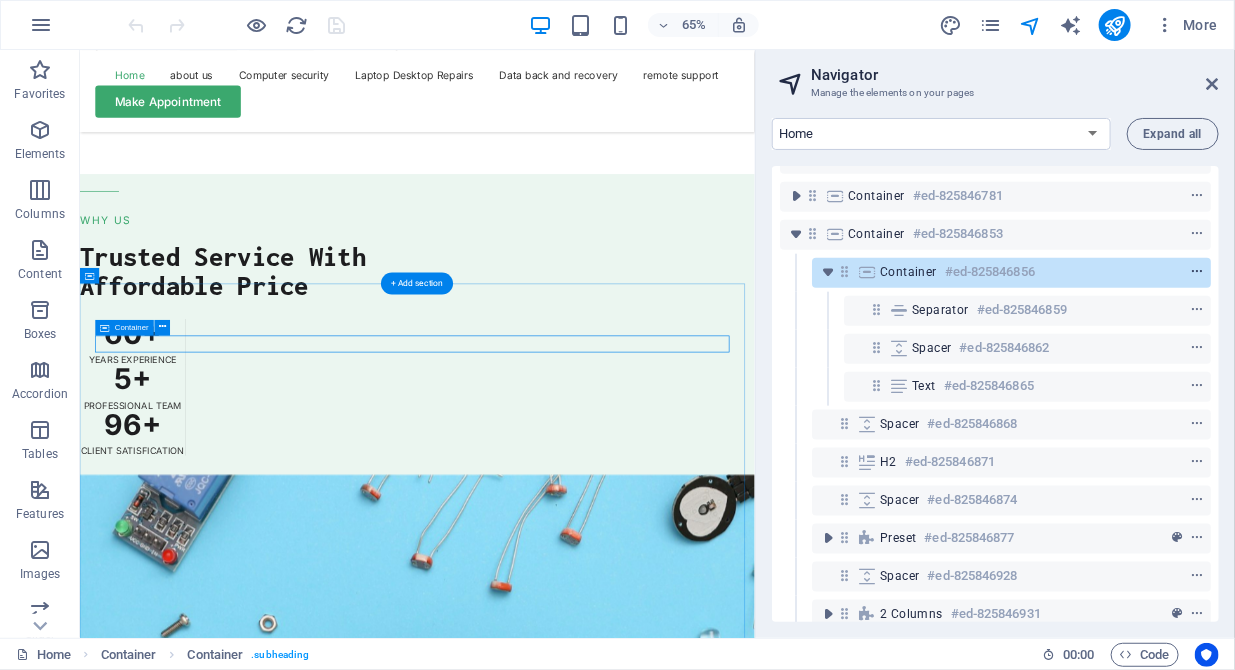 click at bounding box center [1197, 272] 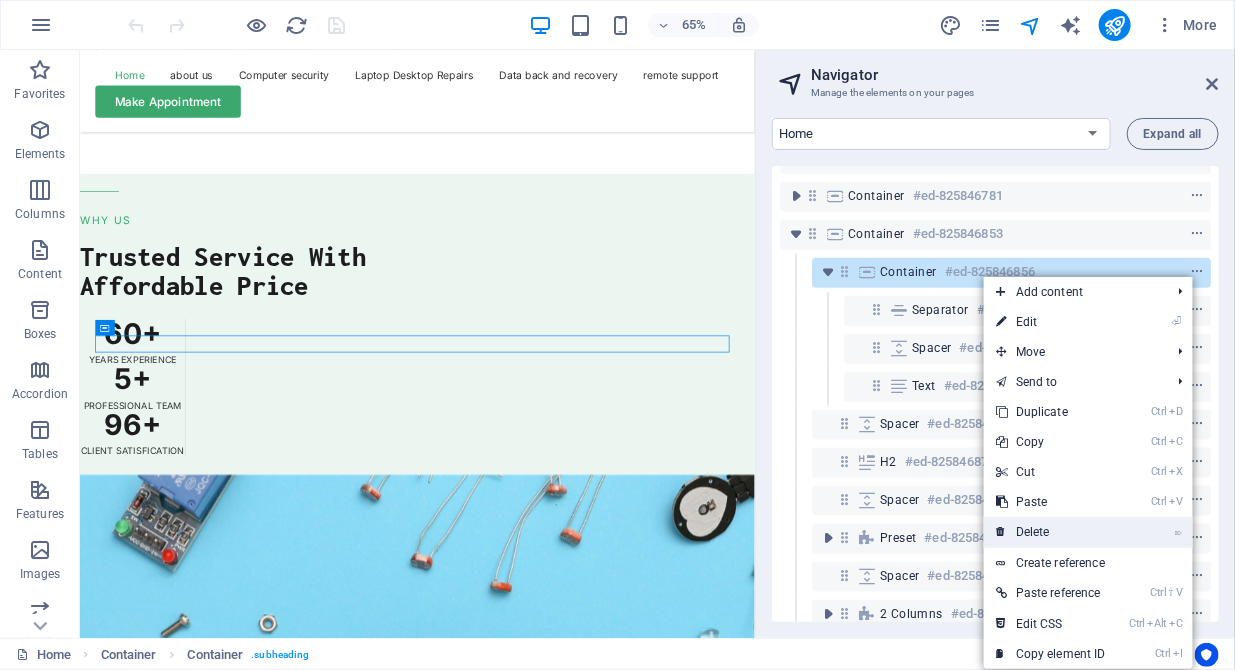 click on "⌦  Delete" at bounding box center (1051, 532) 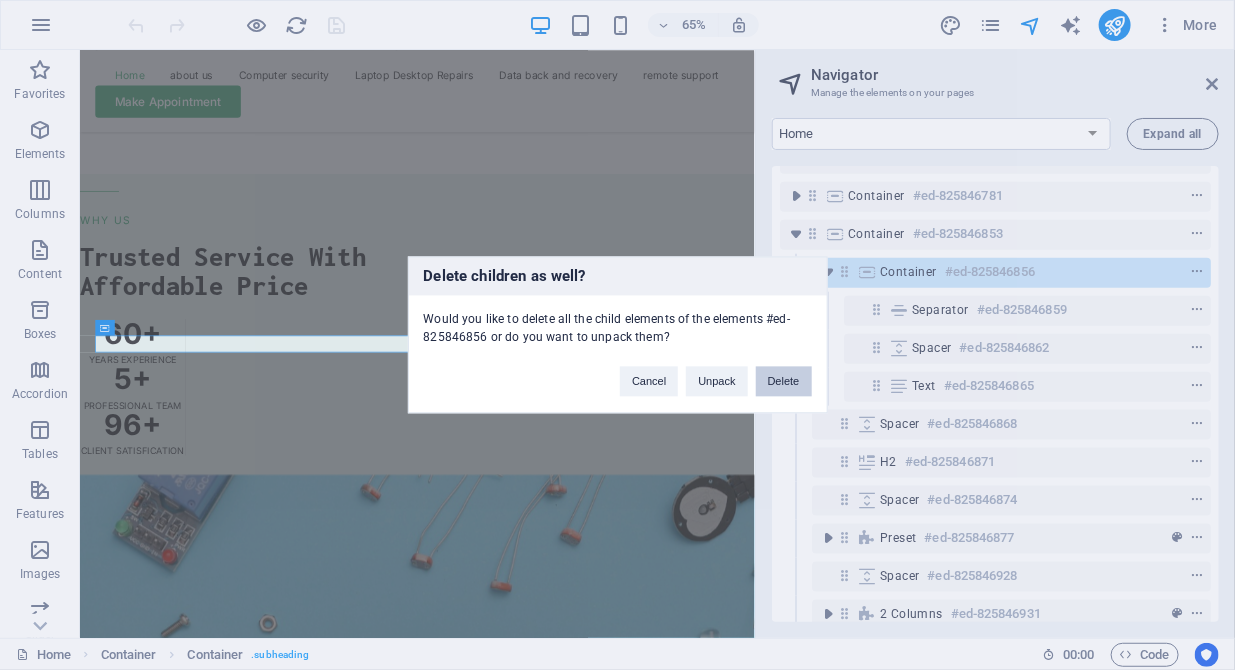click on "Delete" at bounding box center (784, 382) 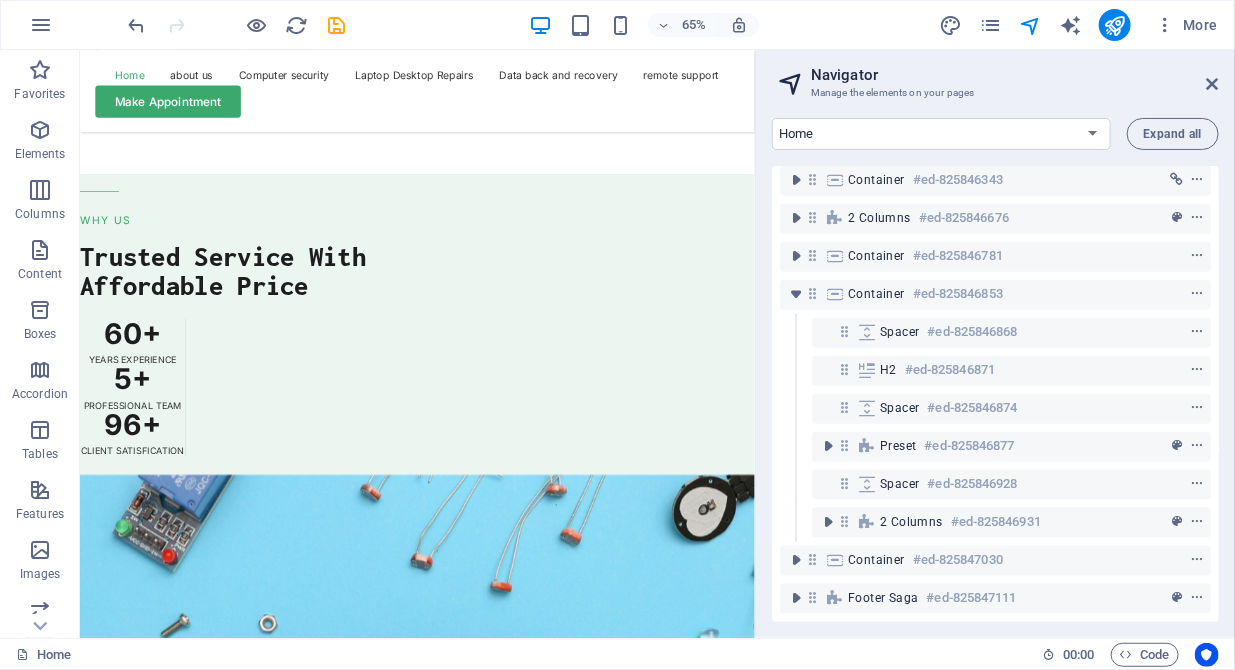 scroll, scrollTop: 744, scrollLeft: 0, axis: vertical 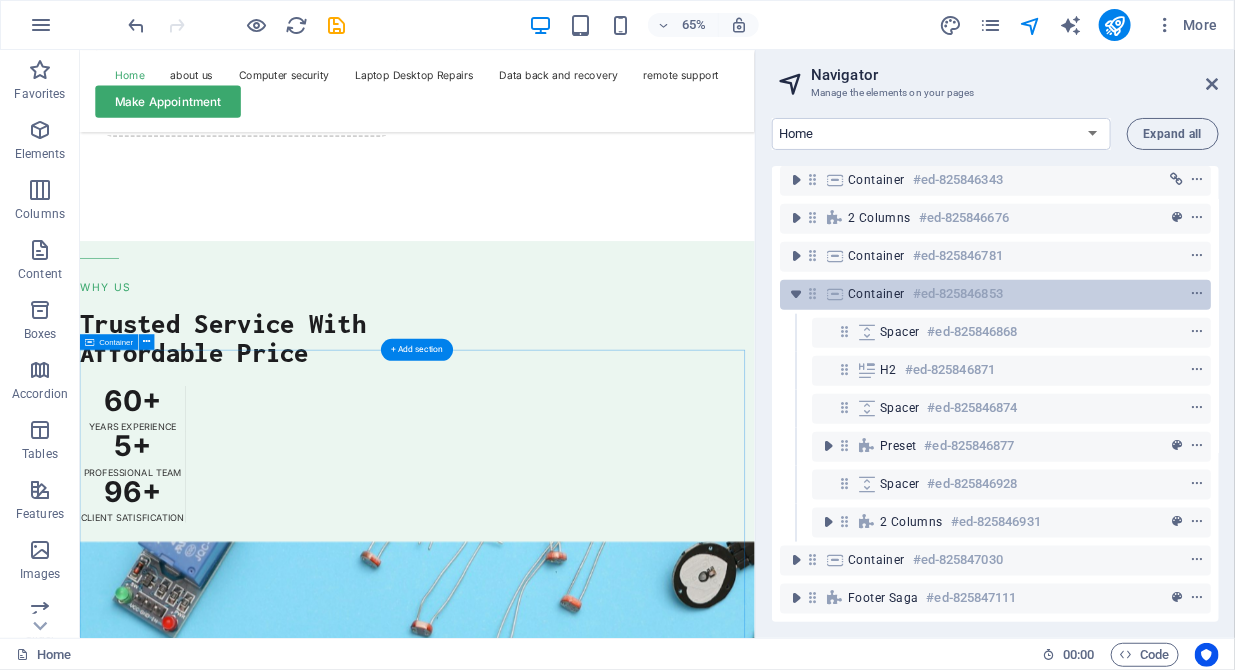 click on "Container" at bounding box center [876, 294] 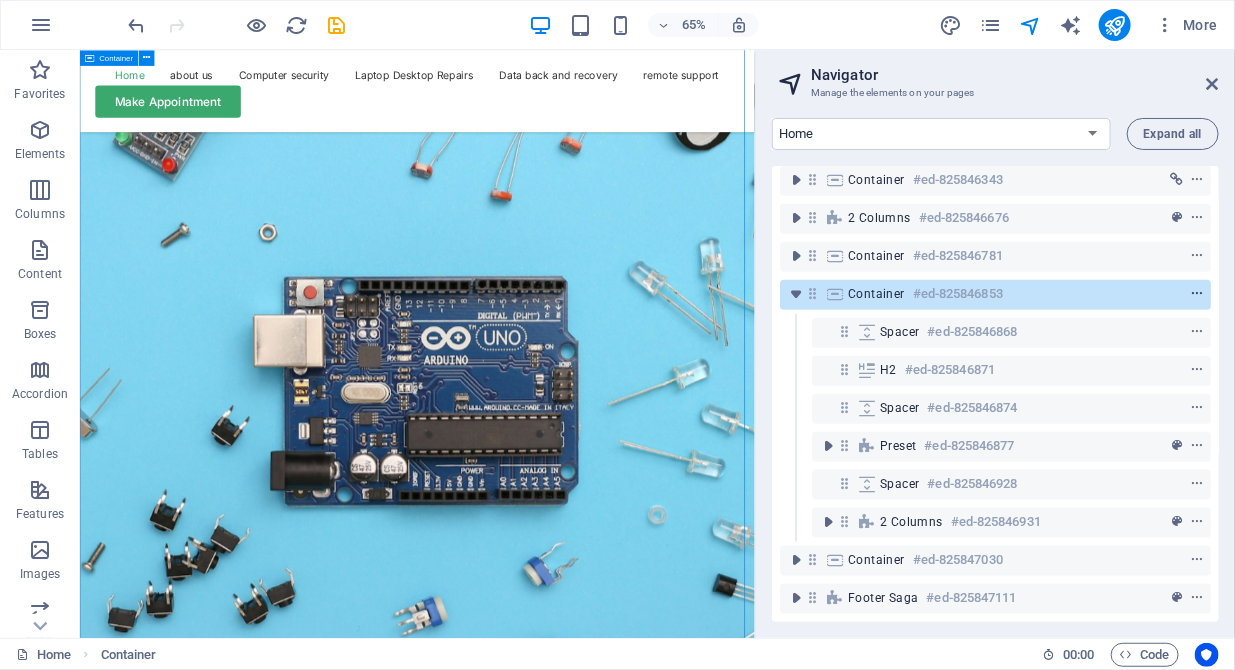 click at bounding box center (1197, 294) 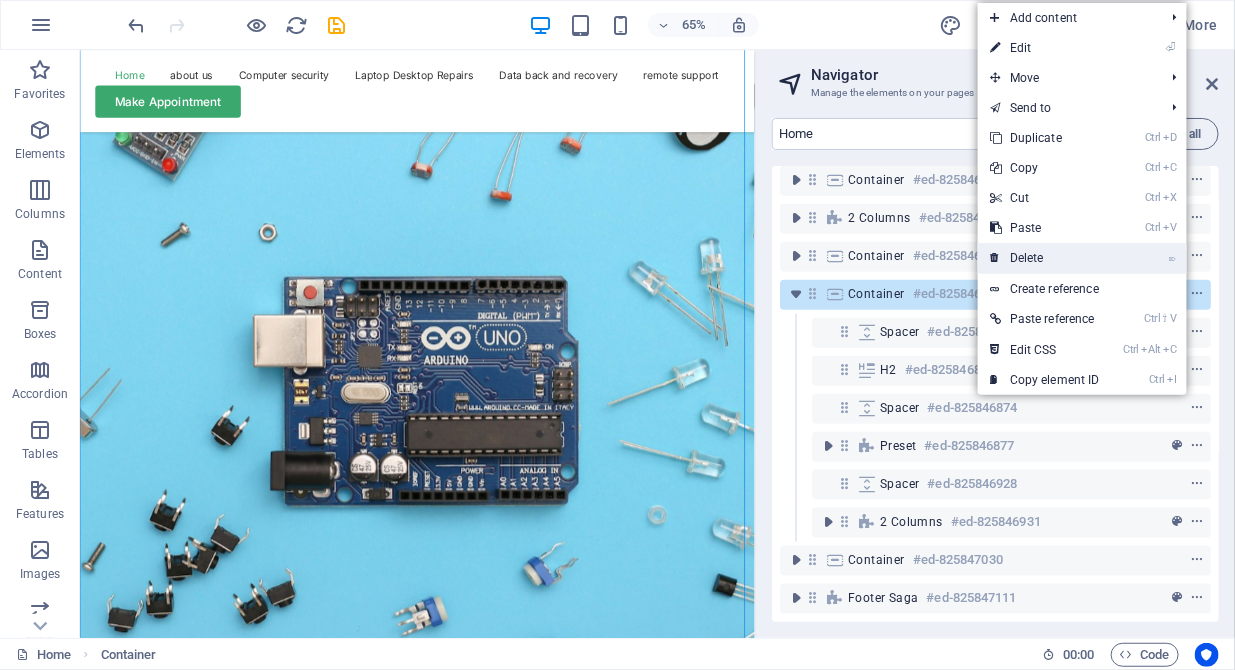 click on "⌦  Delete" at bounding box center [1045, 258] 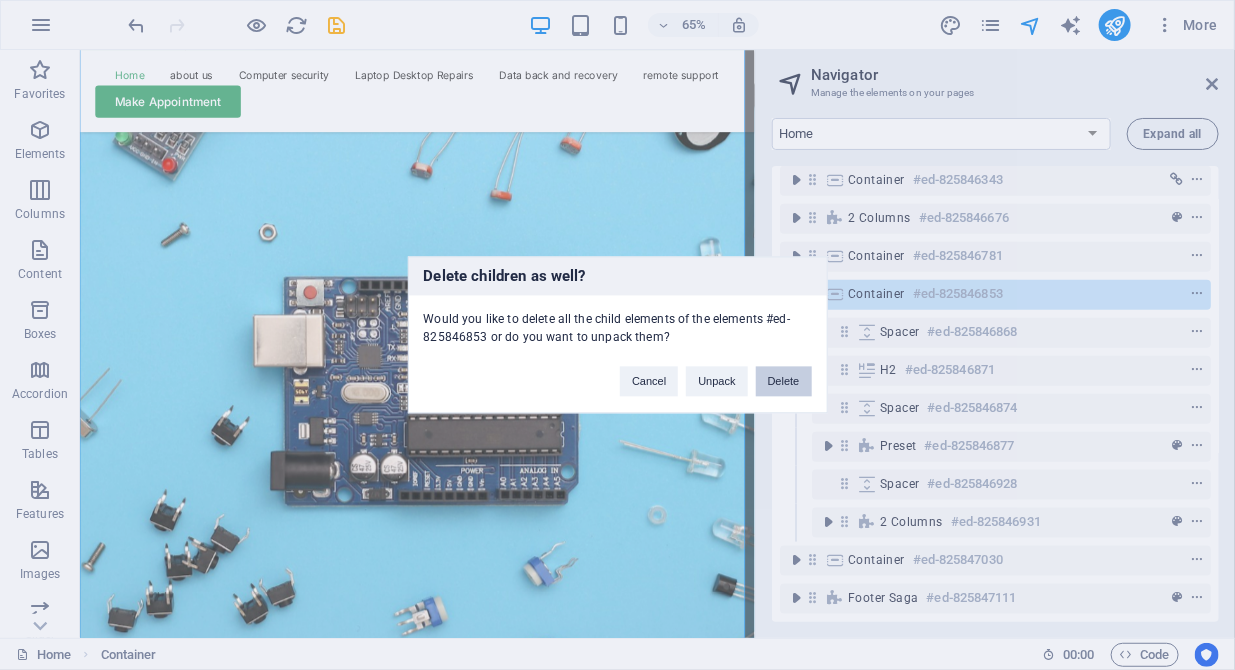 click on "Delete" at bounding box center (784, 382) 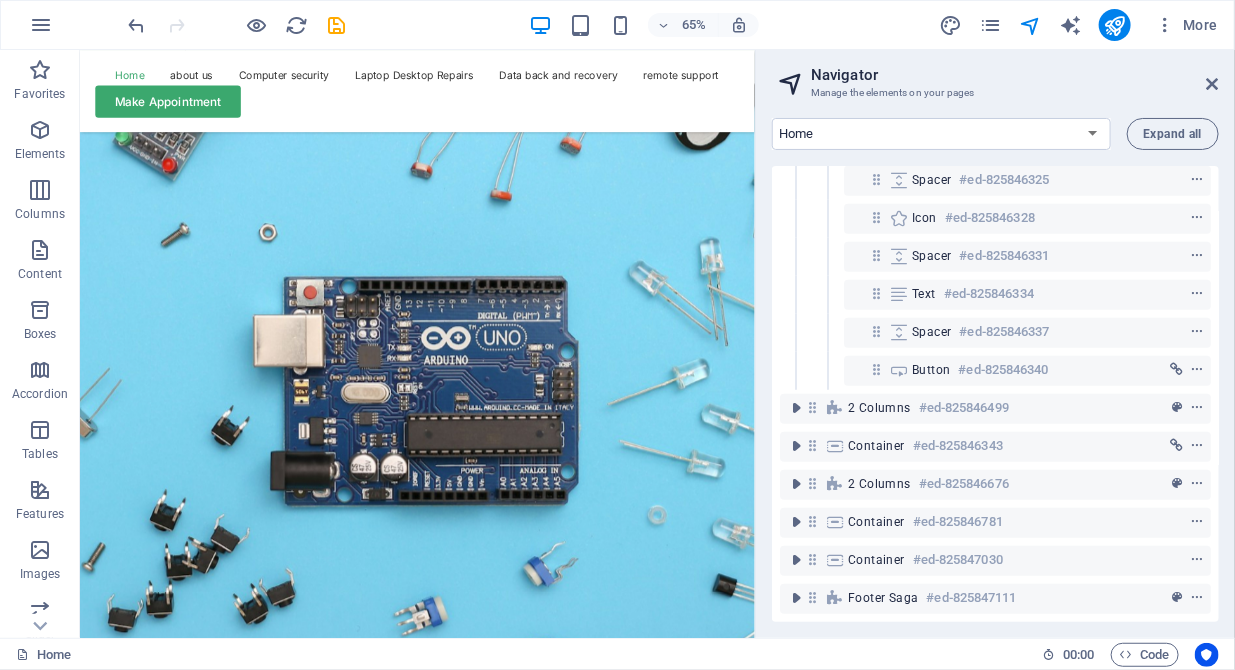 scroll, scrollTop: 479, scrollLeft: 0, axis: vertical 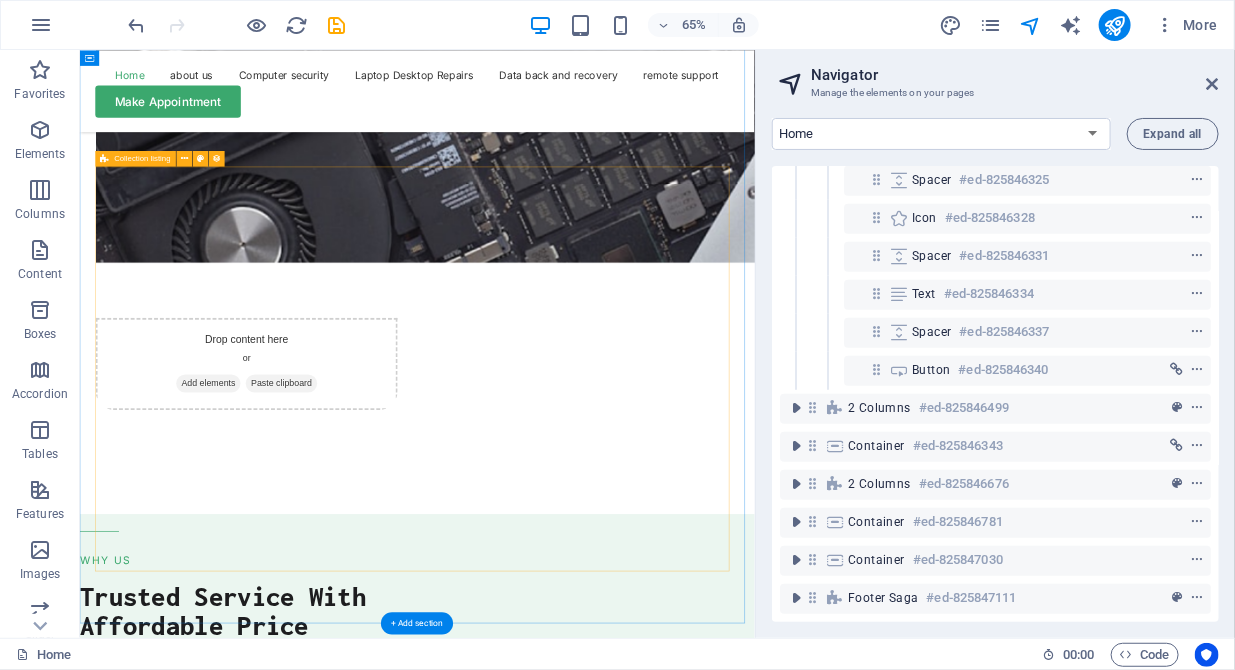 click on "October 20, 2024 Updating Your Device Firmware Learn how to prevent frozen pipes during the cold winter months and avoid costly repairs with these helpful tips. Read More  Vorherige Nächste" at bounding box center (598, 6865) 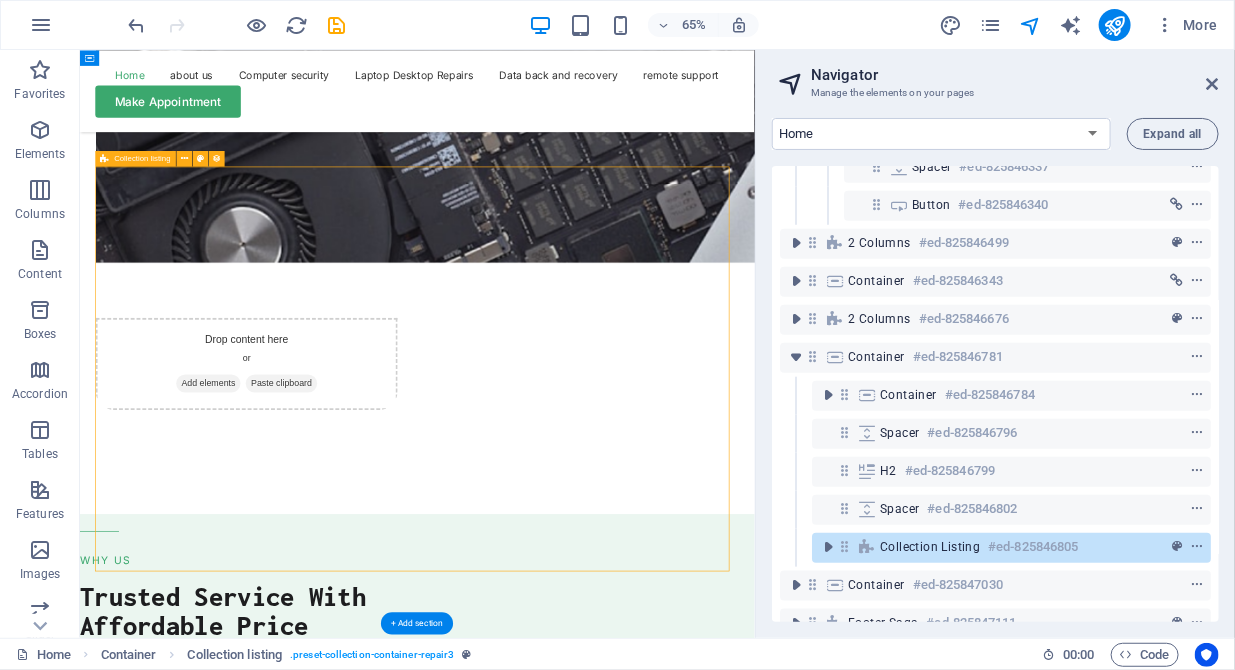 scroll, scrollTop: 669, scrollLeft: 0, axis: vertical 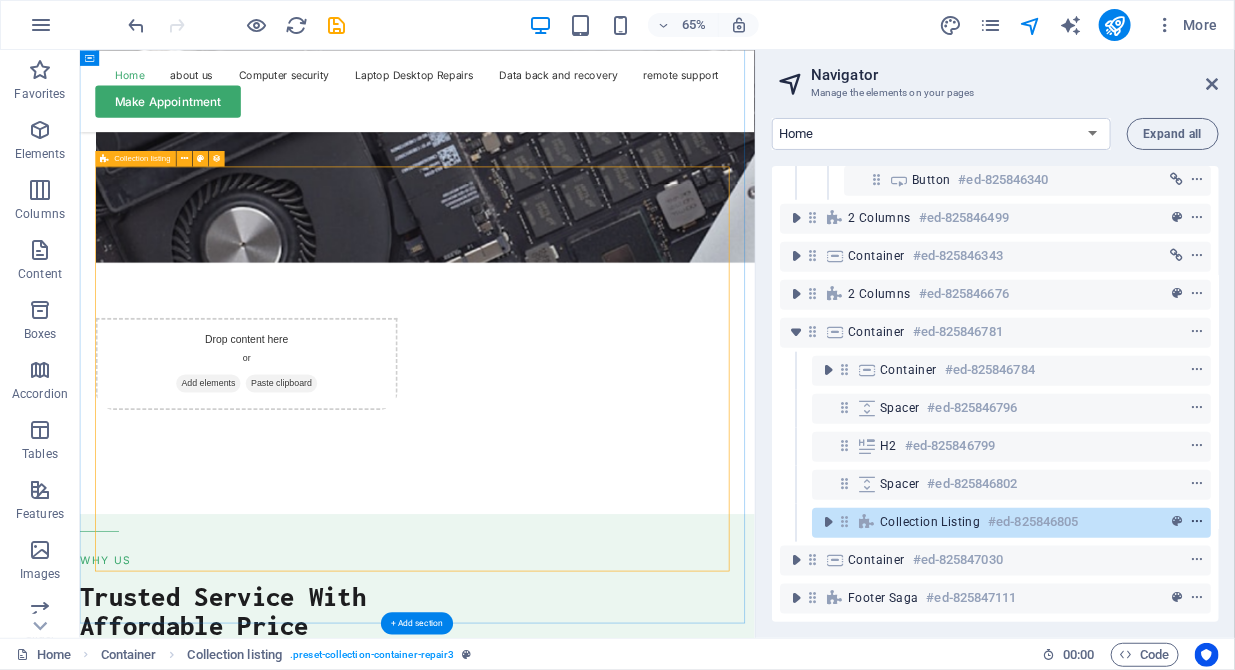 click at bounding box center [1197, 522] 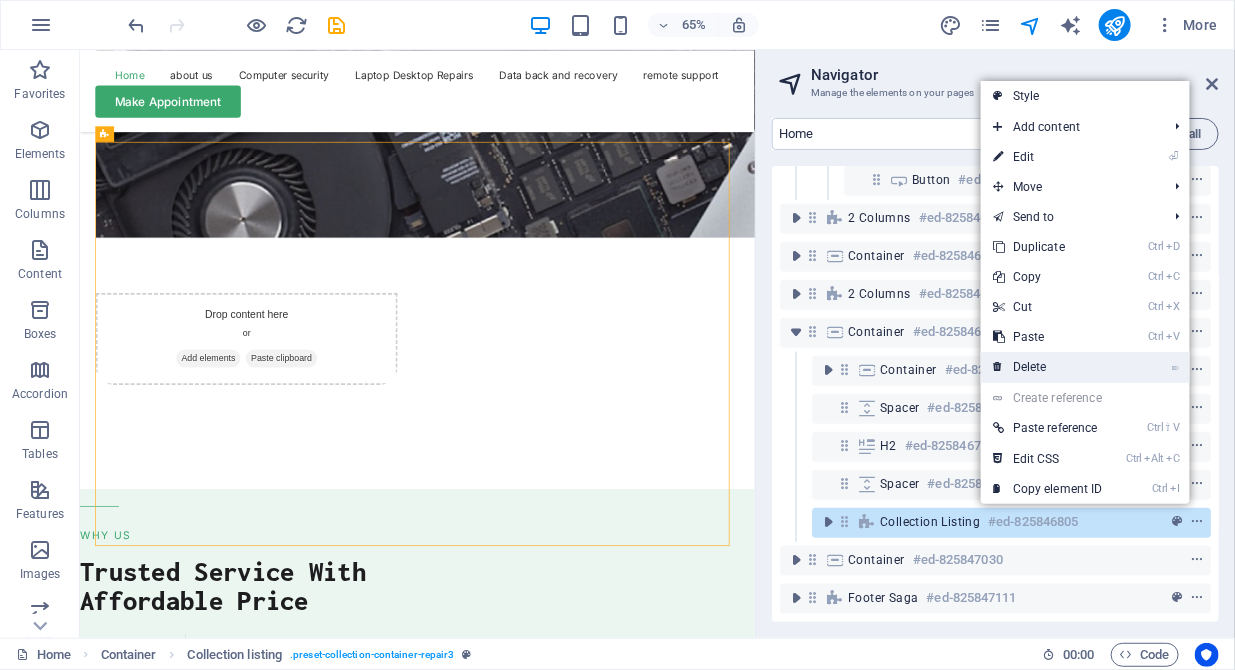 click on "⌦  Delete" at bounding box center [1048, 367] 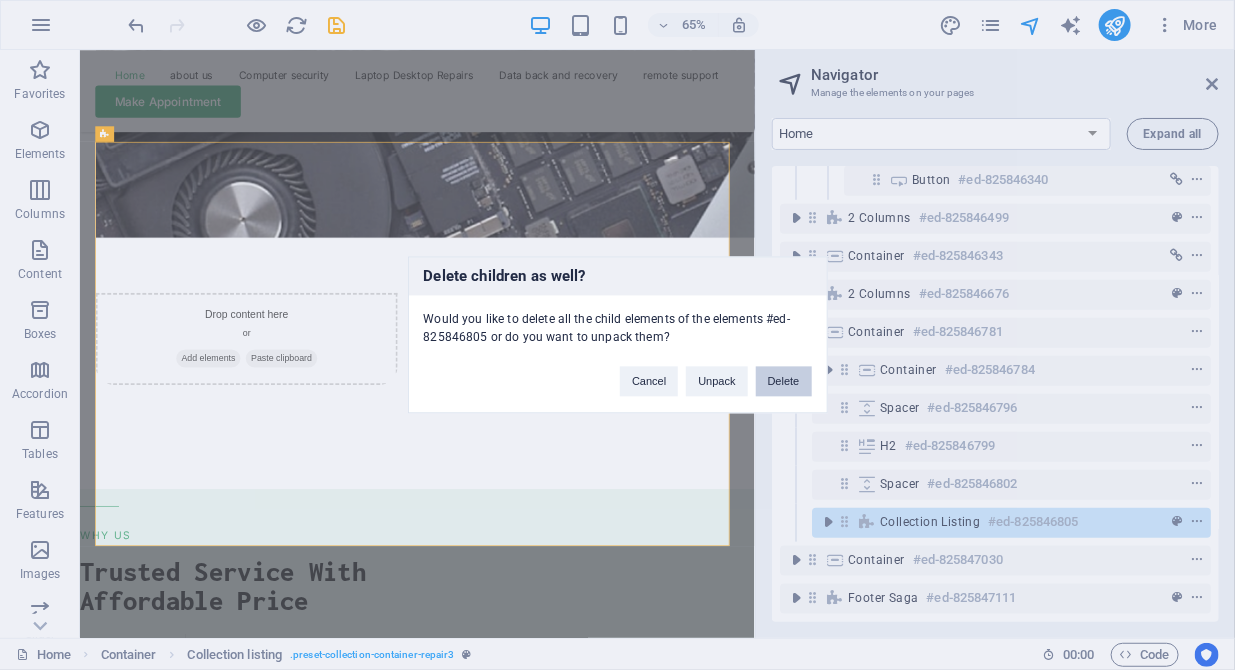 click on "Delete" at bounding box center (784, 382) 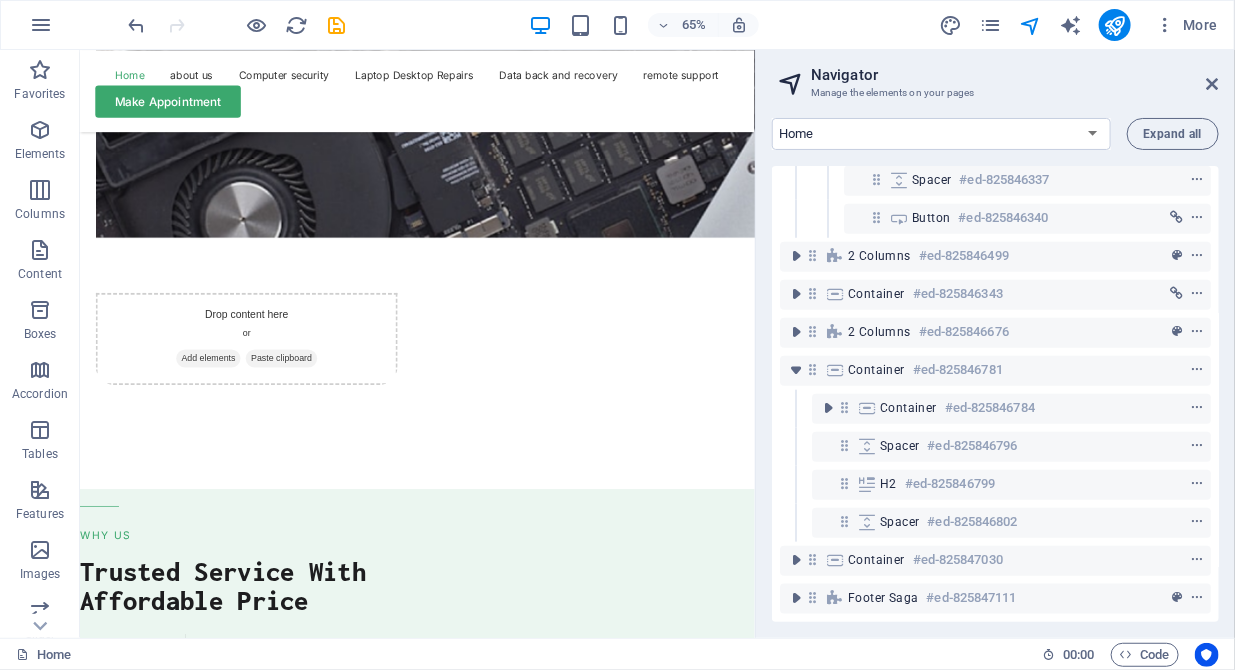 scroll, scrollTop: 630, scrollLeft: 0, axis: vertical 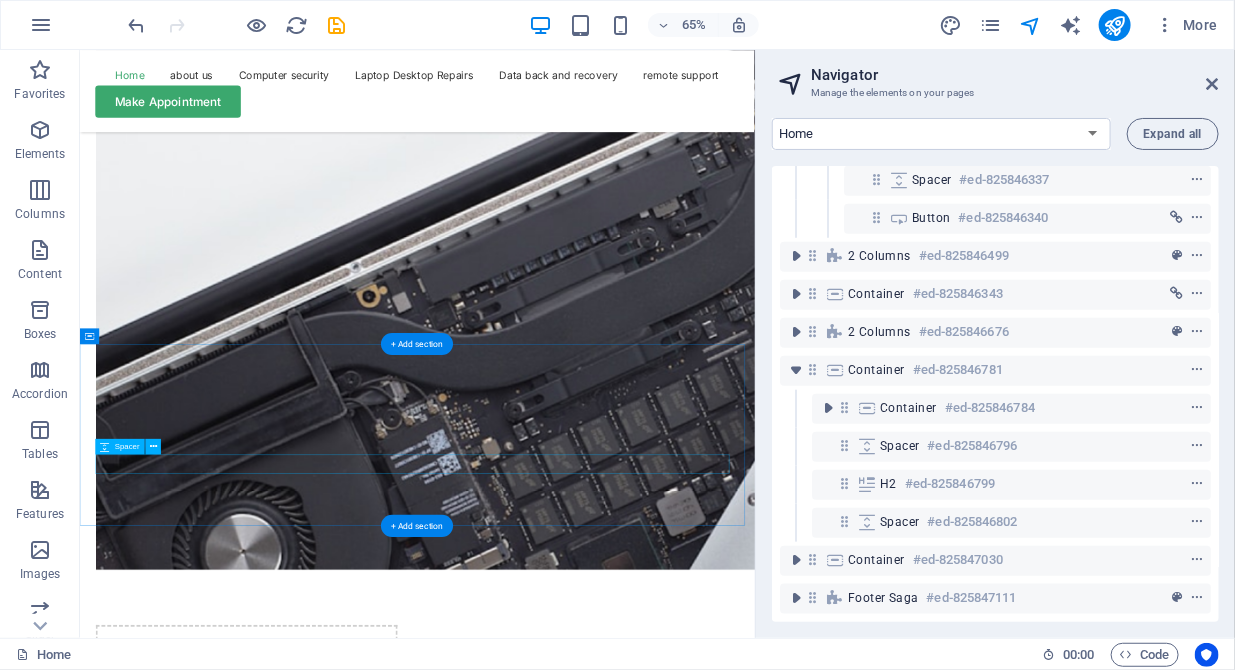 click at bounding box center [598, 7034] 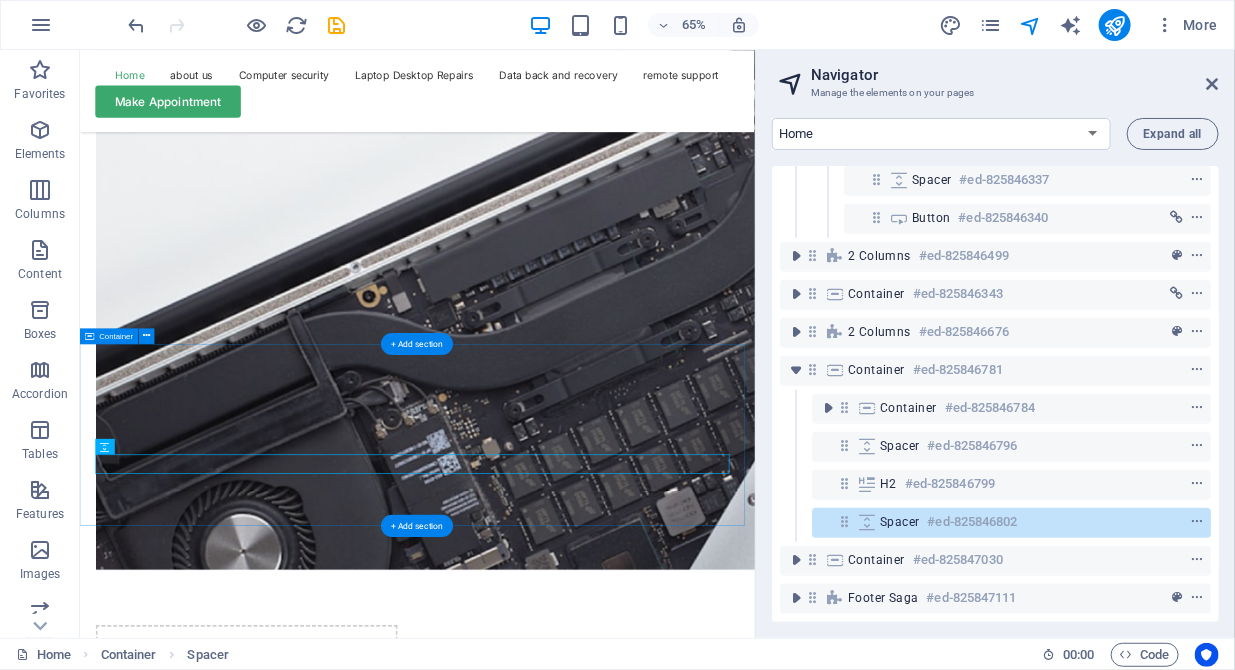 click on "OUR BLOG Read Our News" at bounding box center [598, 6969] 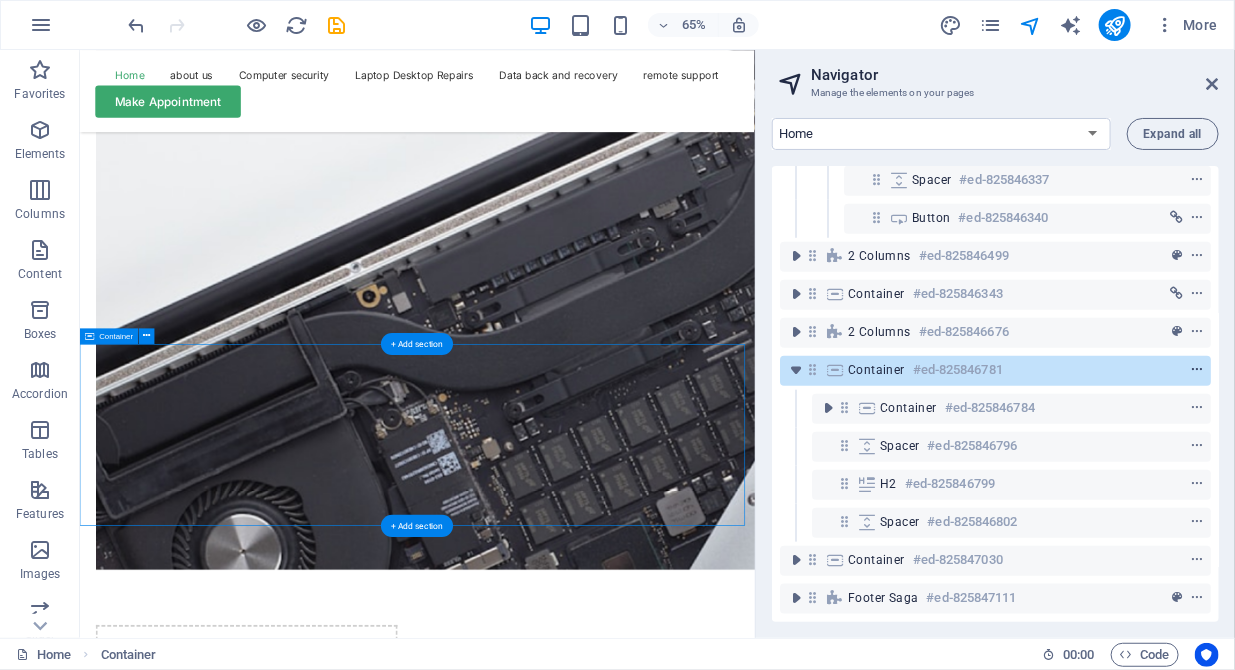 click at bounding box center (1197, 370) 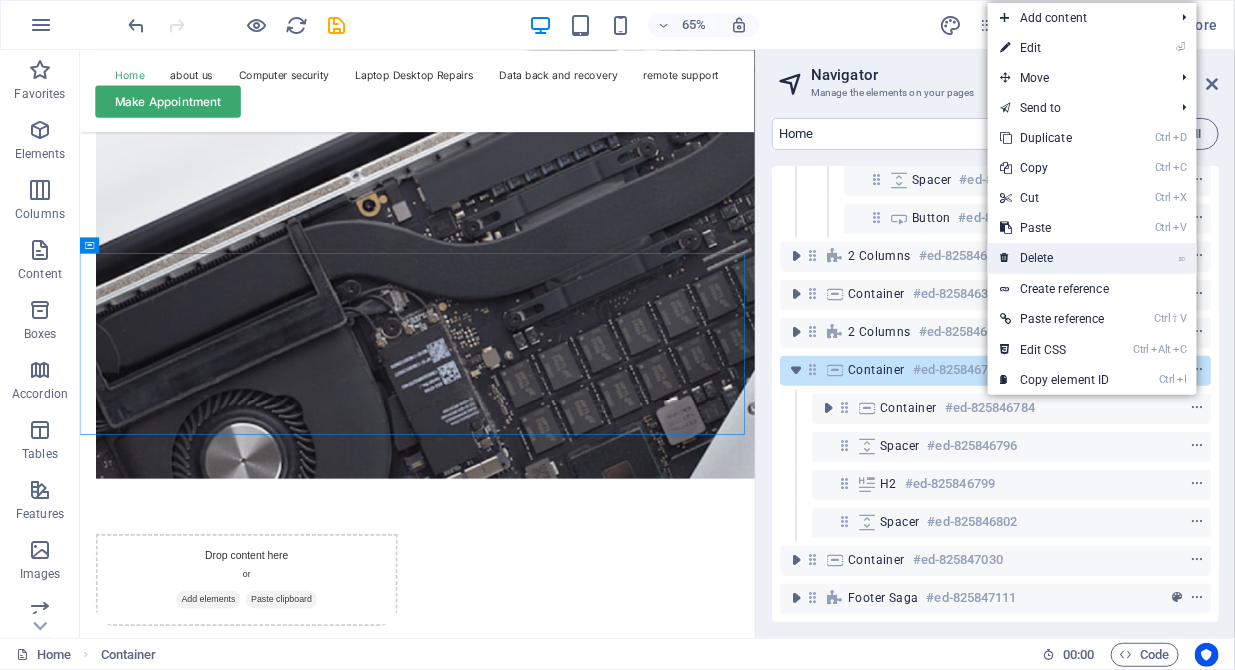 click on "⌦  Delete" at bounding box center (1055, 258) 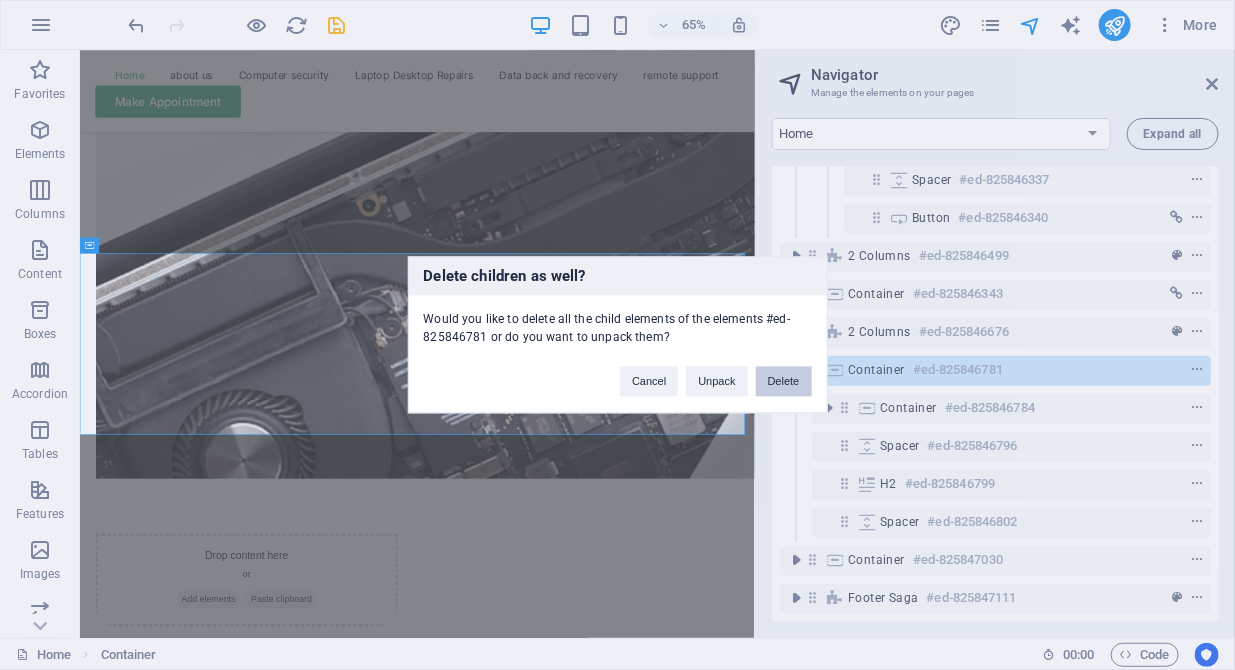 click on "Delete" at bounding box center (784, 382) 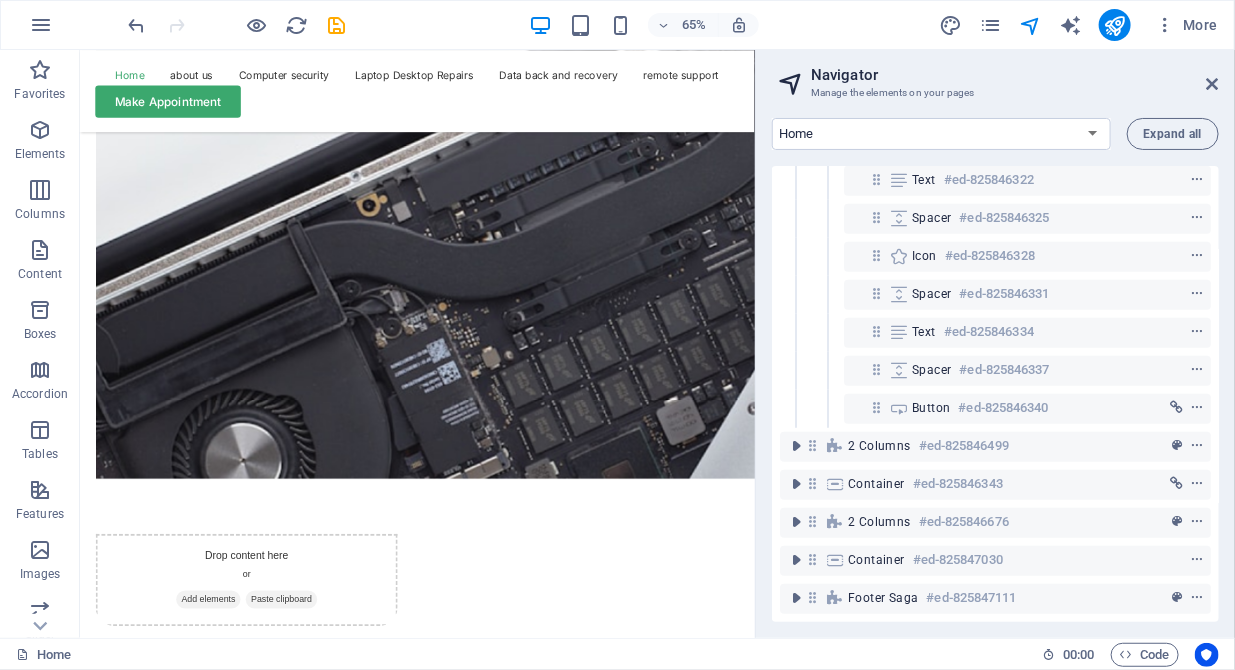 scroll, scrollTop: 441, scrollLeft: 0, axis: vertical 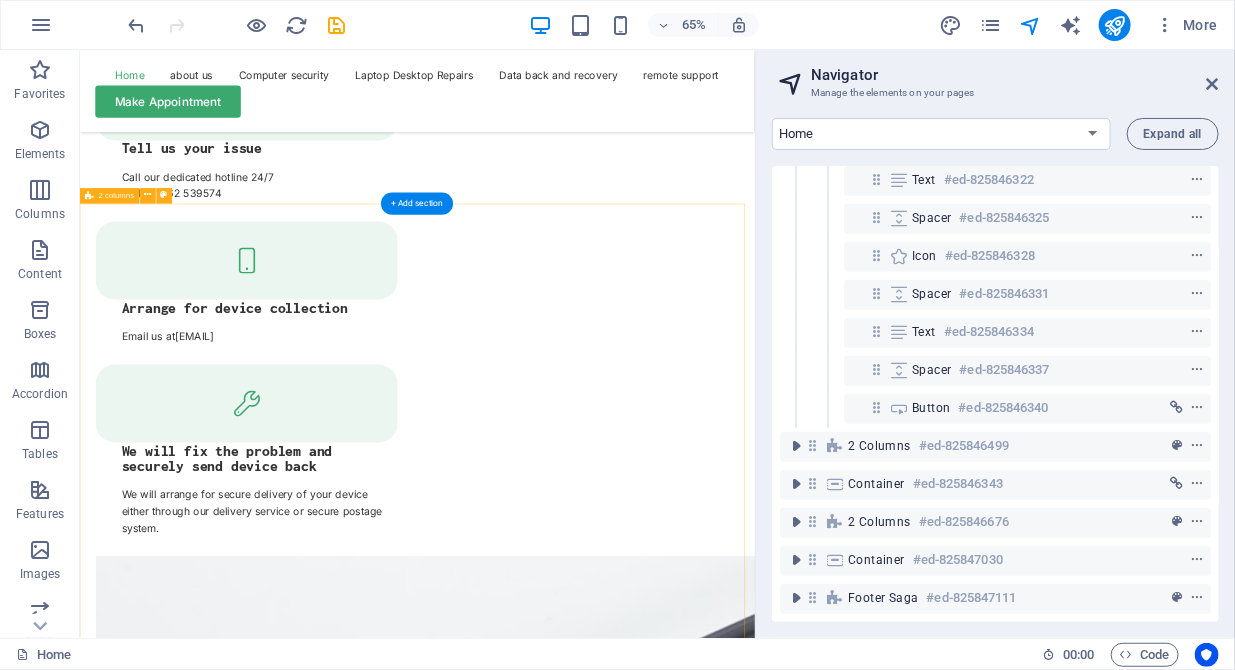 click on "FAQ Frequently Asked Questions What services does RepairIT cover? Sem morbi netus mauris purus eros blandit tristique at maecenas. Eu tellus enim cursus lectus nunc. Do you offer emergency repair? Sem morbi netus mauris purus eros blandit tristique at maecenas. Eu tellus enim cursus lectus nunc. Can I send my device to you? Sem morbi netus mauris purus eros blandit tristique at maecenas. Eu tellus enim cursus lectus nunc. Do you offer a warranty? Sem morbi netus mauris purus eros blandit tristique at maecenas. Eu tellus enim cursus lectus nunc. Need More Help? Sem morbi netus mauris purus eros blandit tristique at maecenas. Eu tellus enim. Need More Help? Sem morbi netus mauris purus eros blandit tristique at maecenas. Eu tellus enim. Contact Us" at bounding box center [598, 6744] 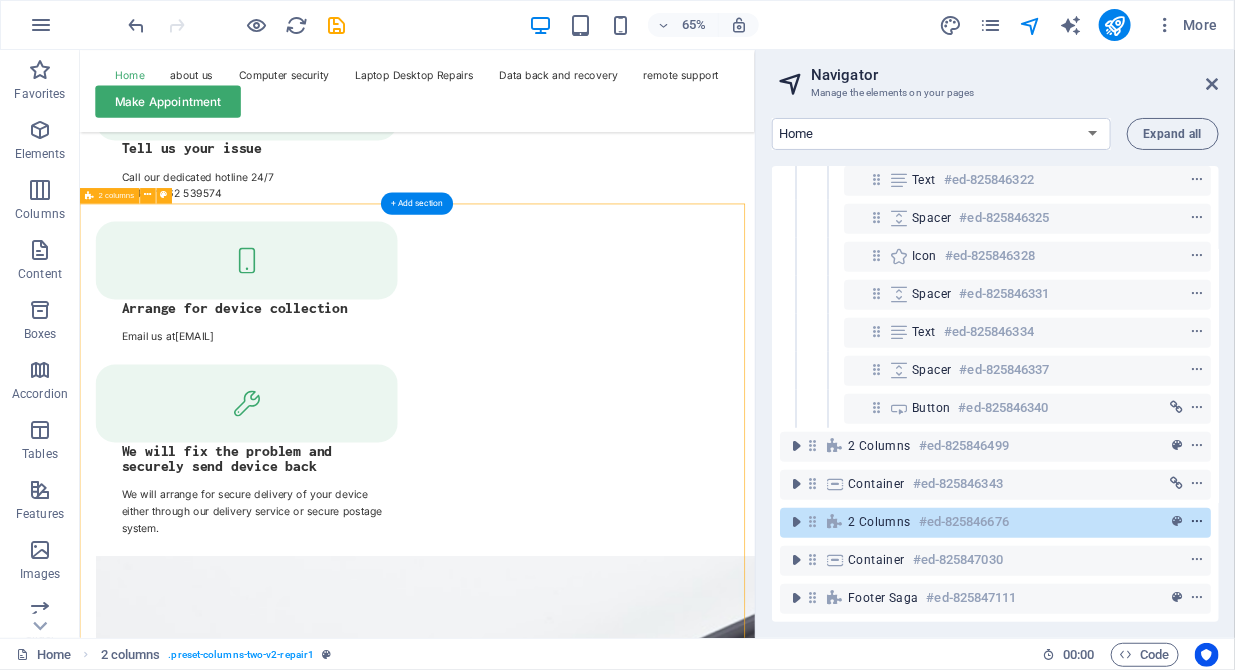 click at bounding box center [1197, 522] 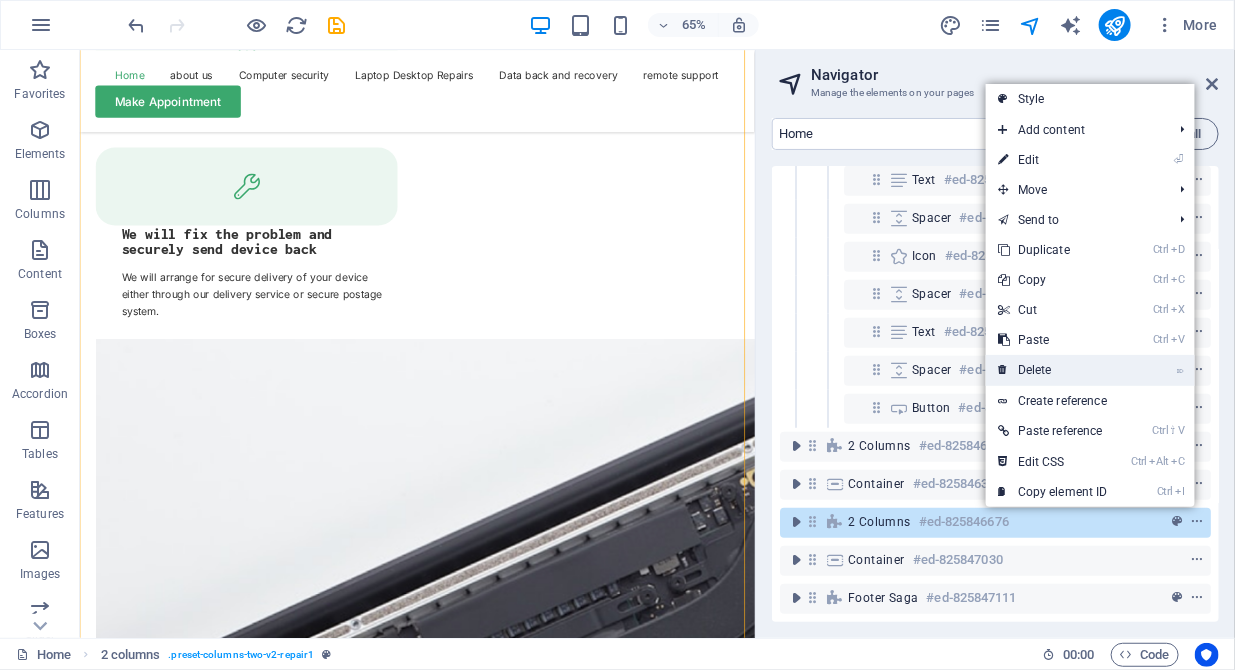 click on "⌦  Delete" at bounding box center (1053, 370) 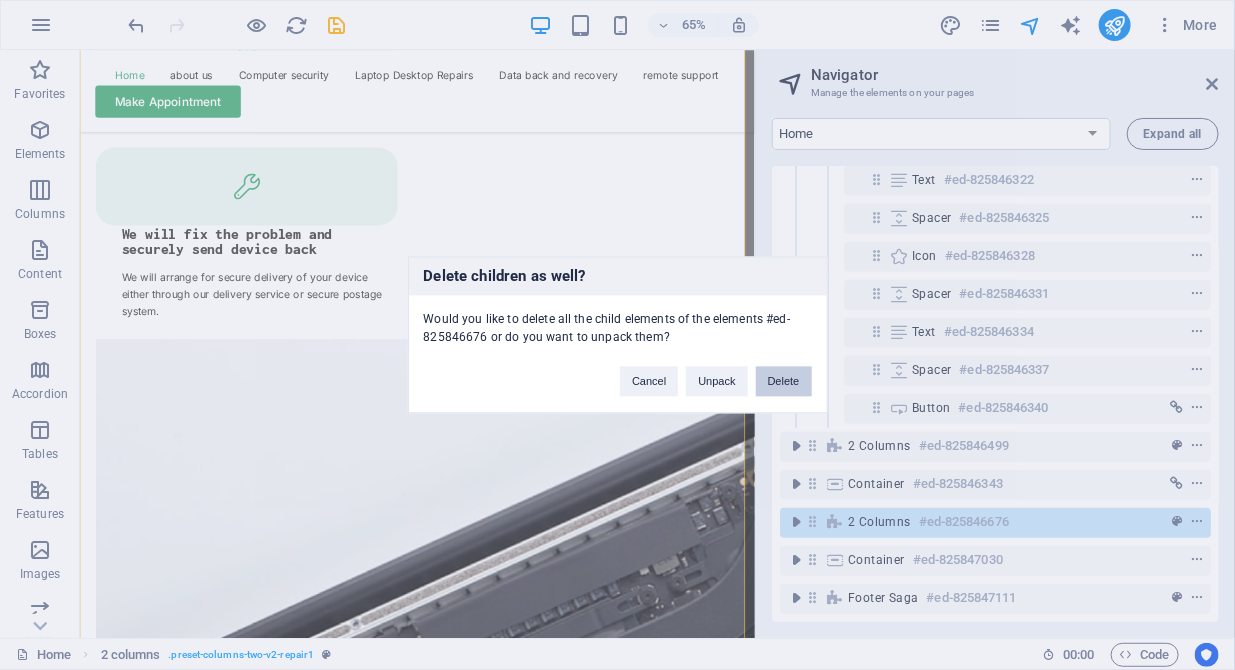 click on "Delete" at bounding box center [784, 382] 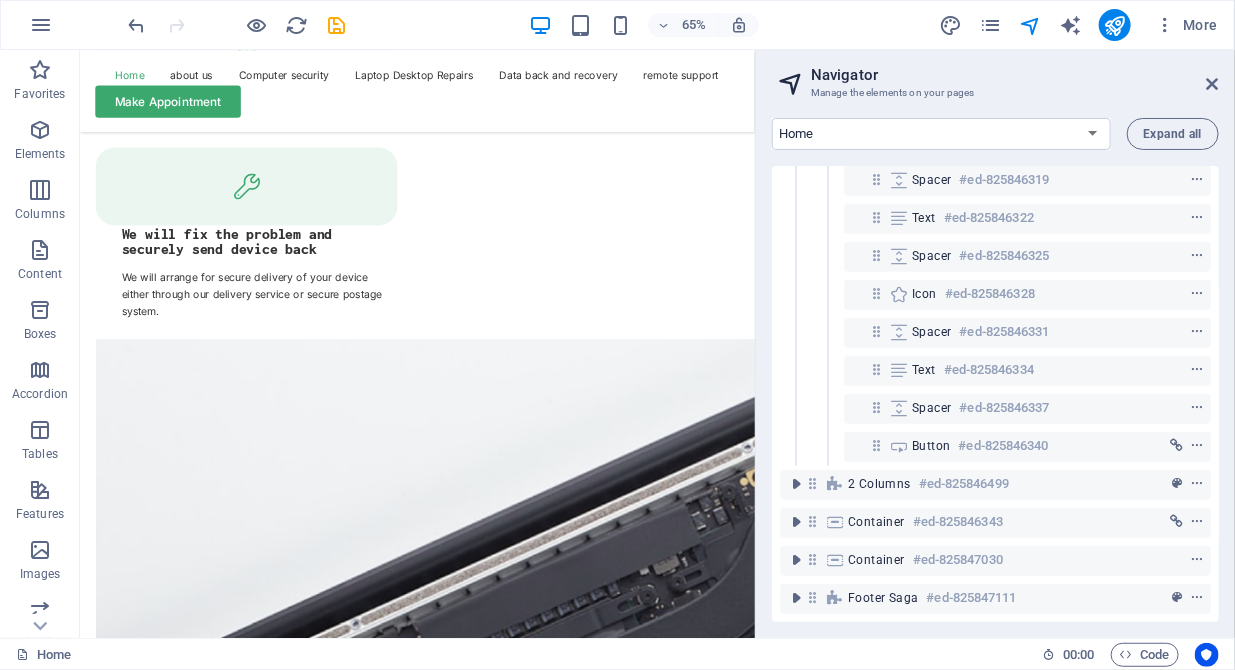 scroll, scrollTop: 403, scrollLeft: 0, axis: vertical 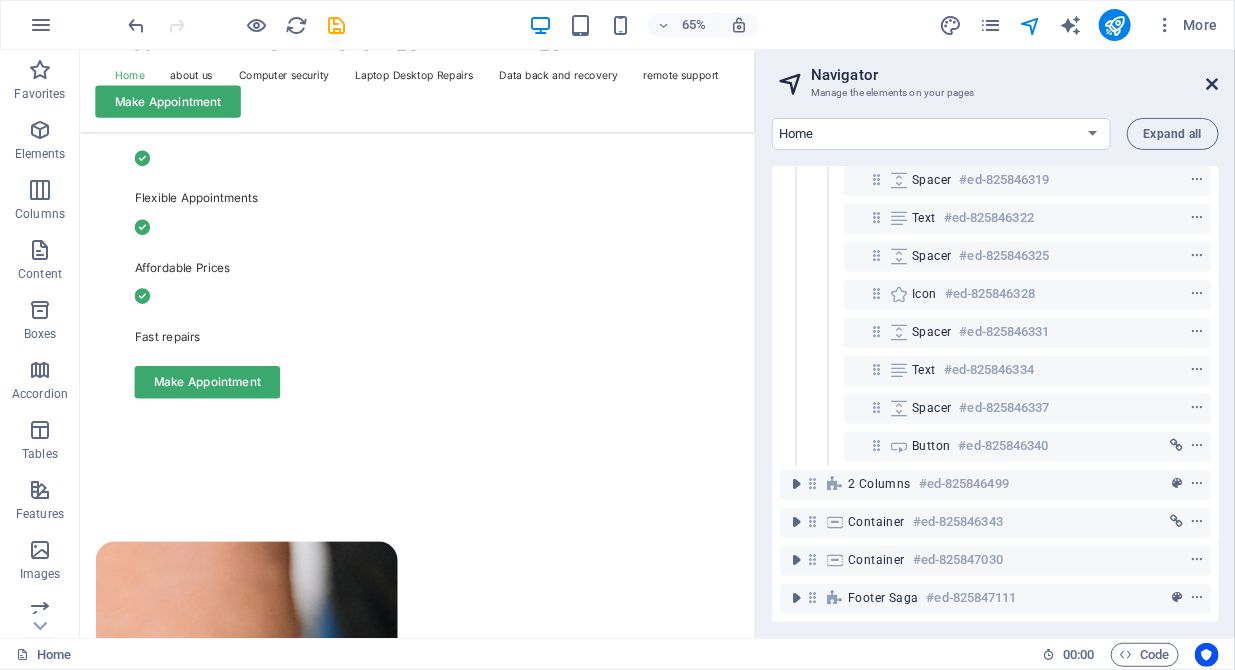 click at bounding box center (1213, 84) 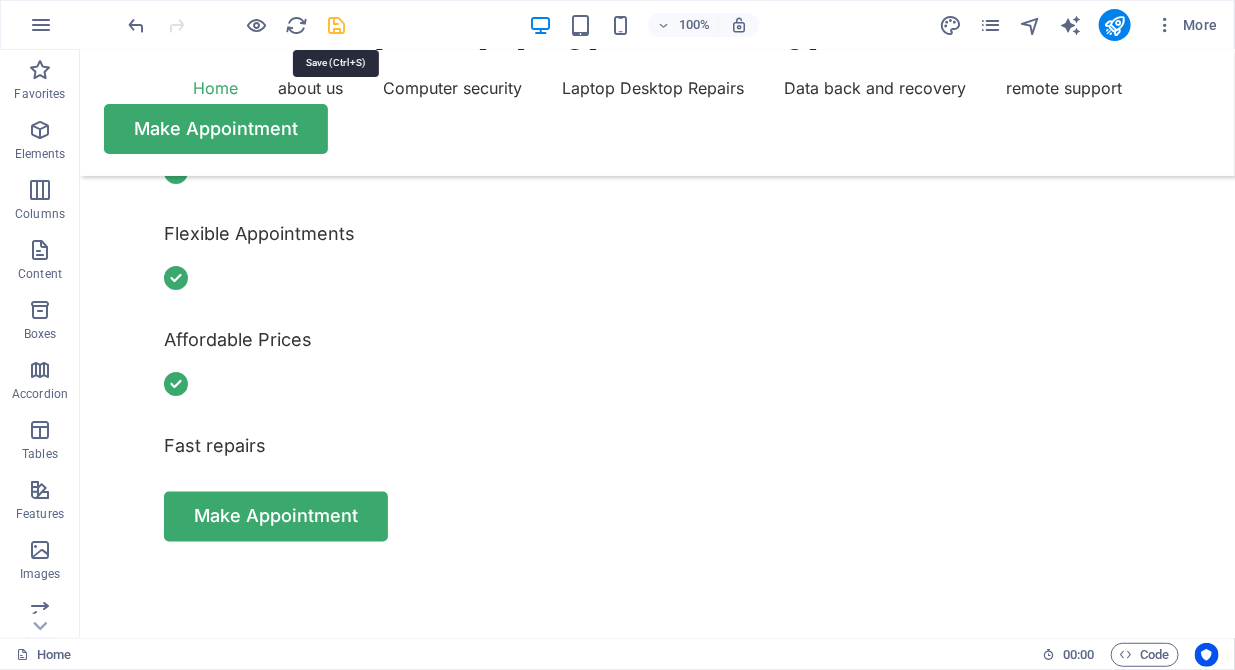 click at bounding box center (337, 25) 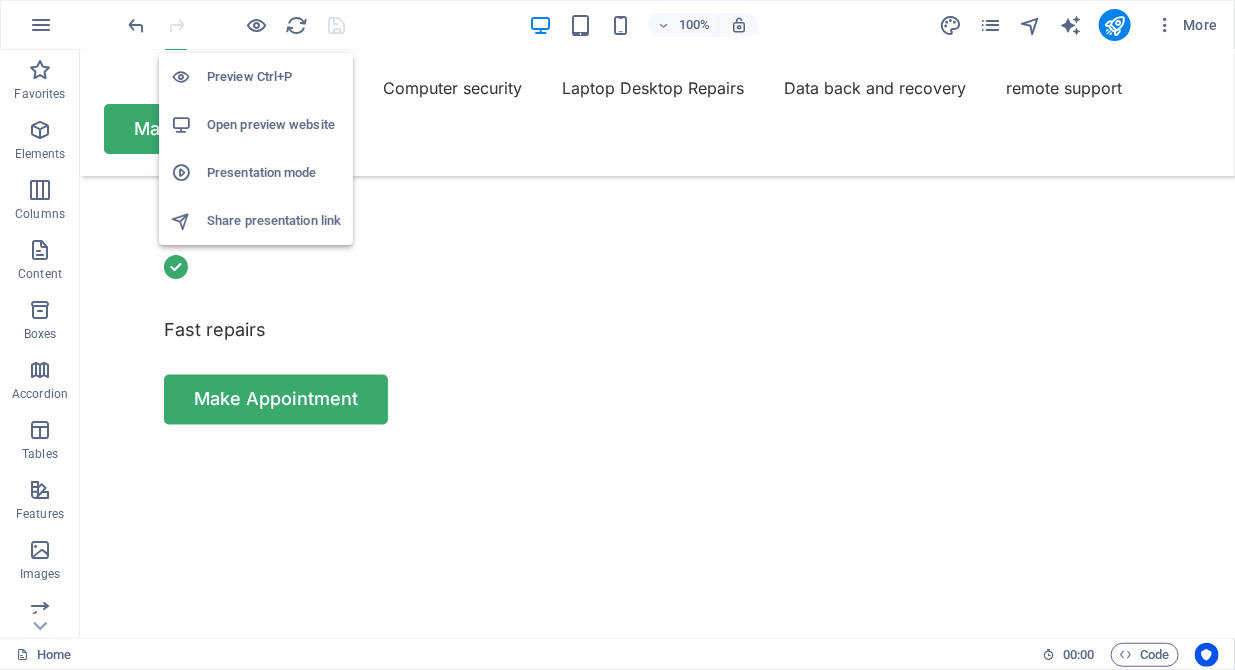 click on "Open preview website" at bounding box center (274, 125) 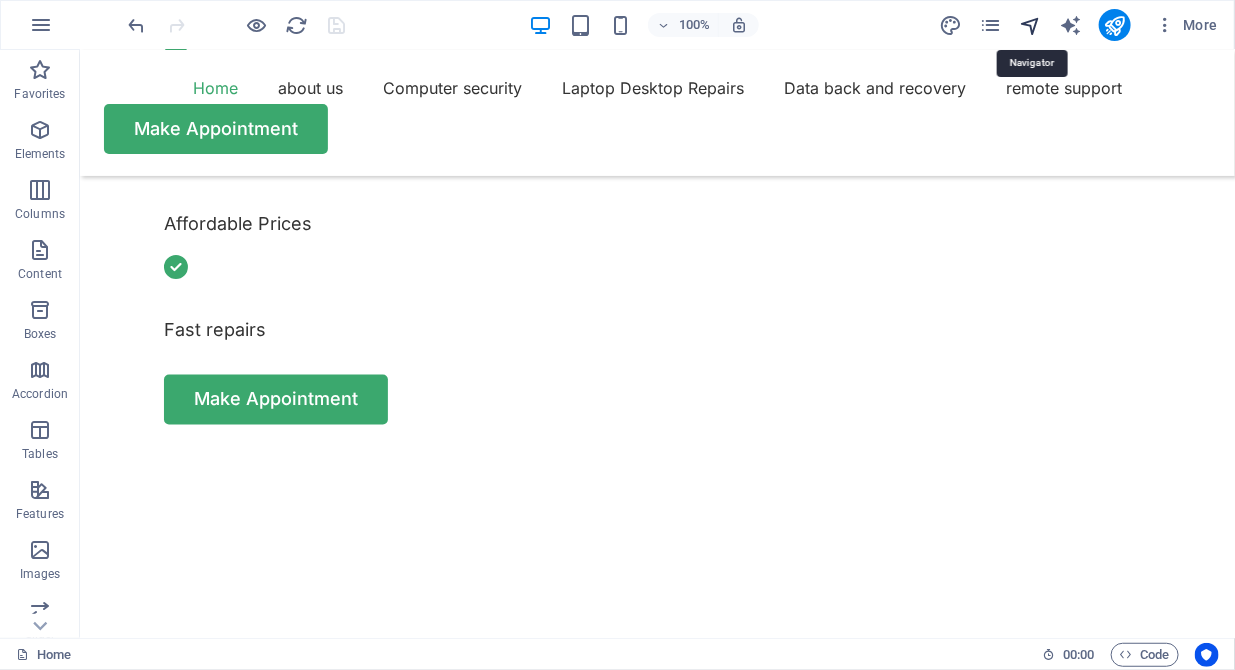 click at bounding box center (1030, 25) 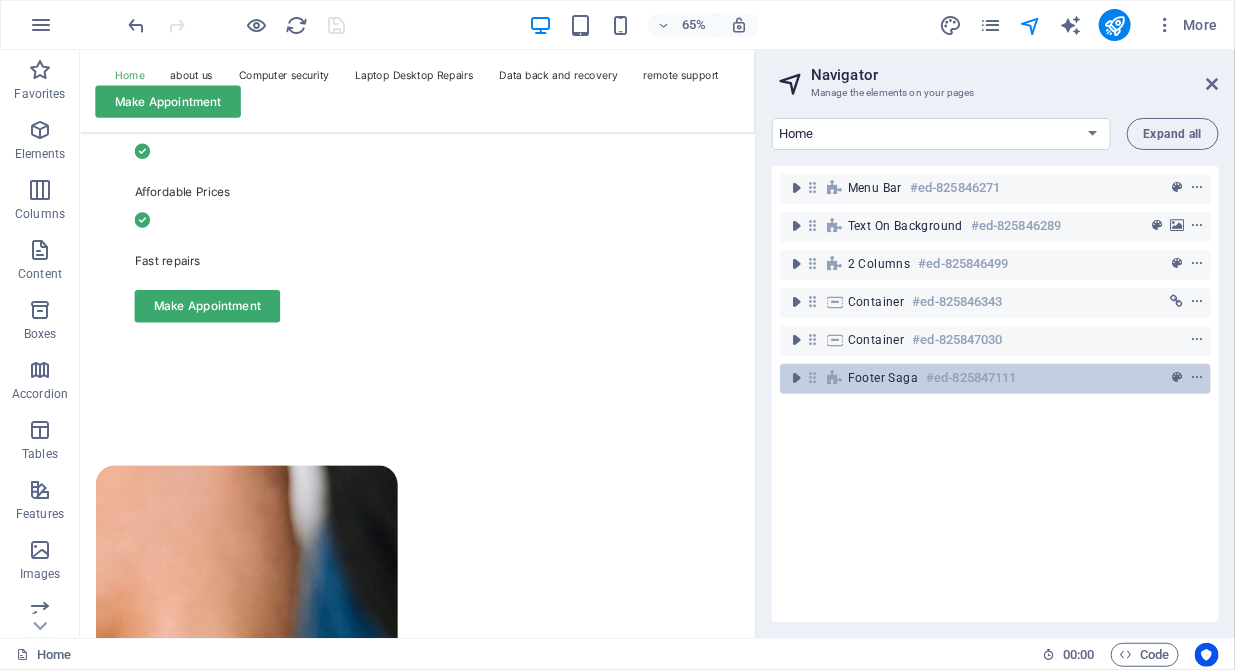 click on "#ed-825847111" at bounding box center [971, 378] 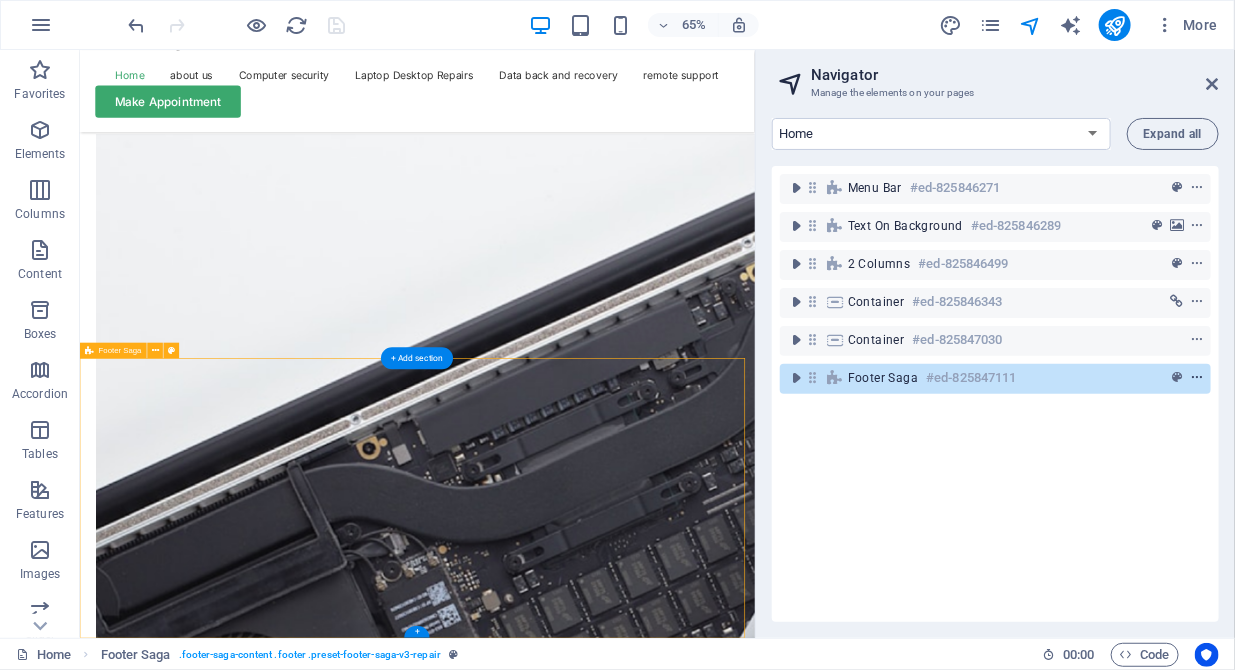 click at bounding box center (1197, 378) 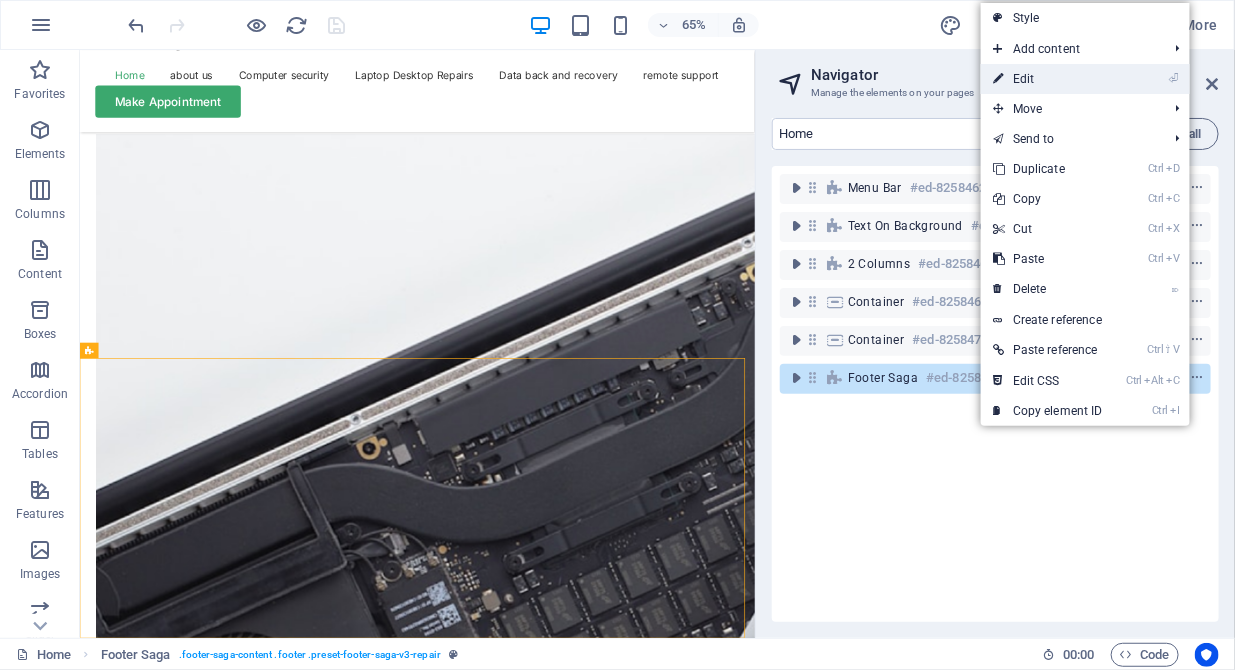 click on "⏎  Edit" at bounding box center [1048, 79] 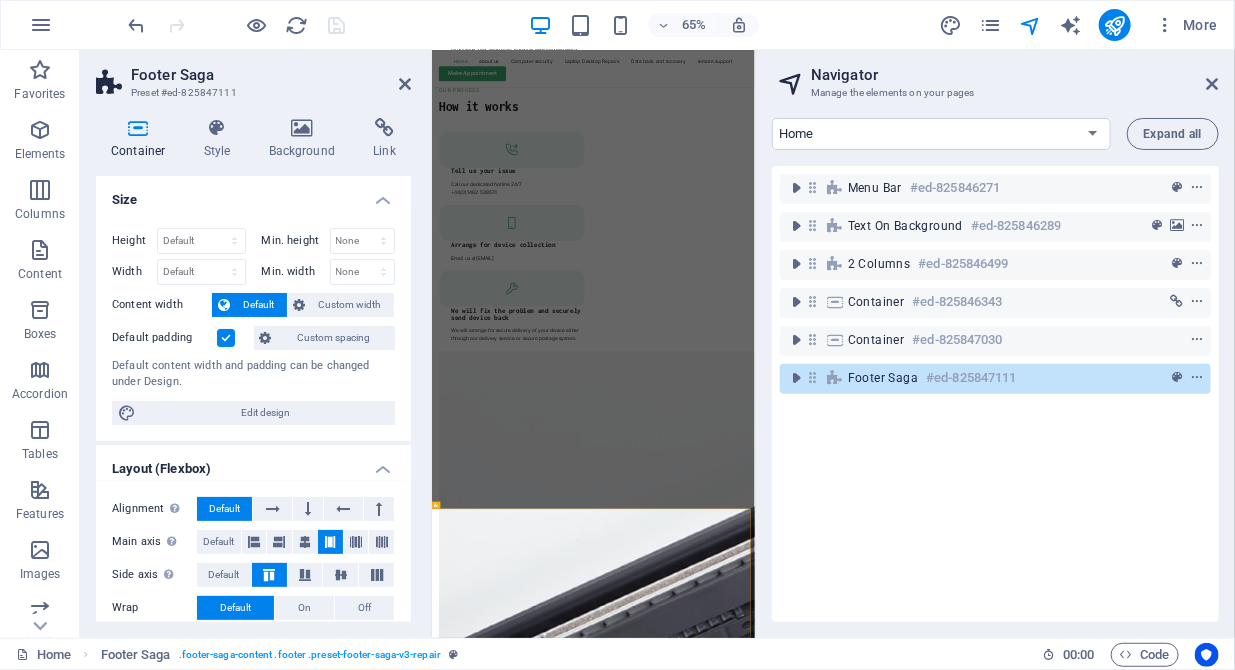 scroll, scrollTop: 6268, scrollLeft: 0, axis: vertical 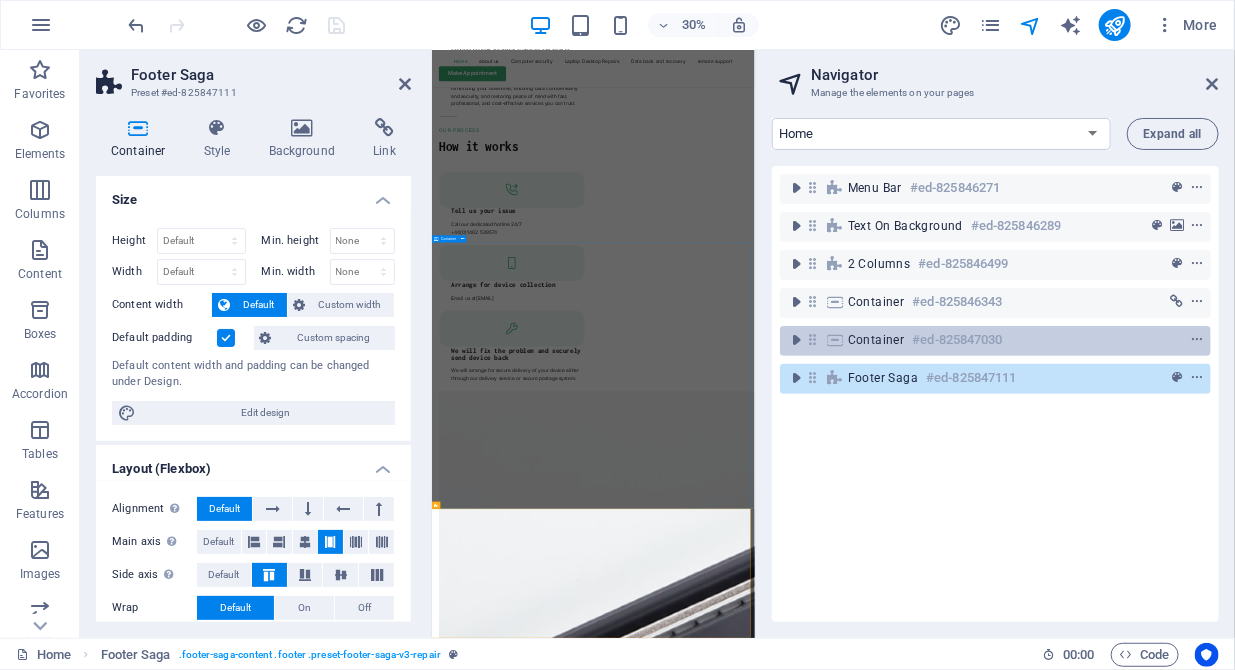 click on "Container #ed-825847030" at bounding box center (979, 340) 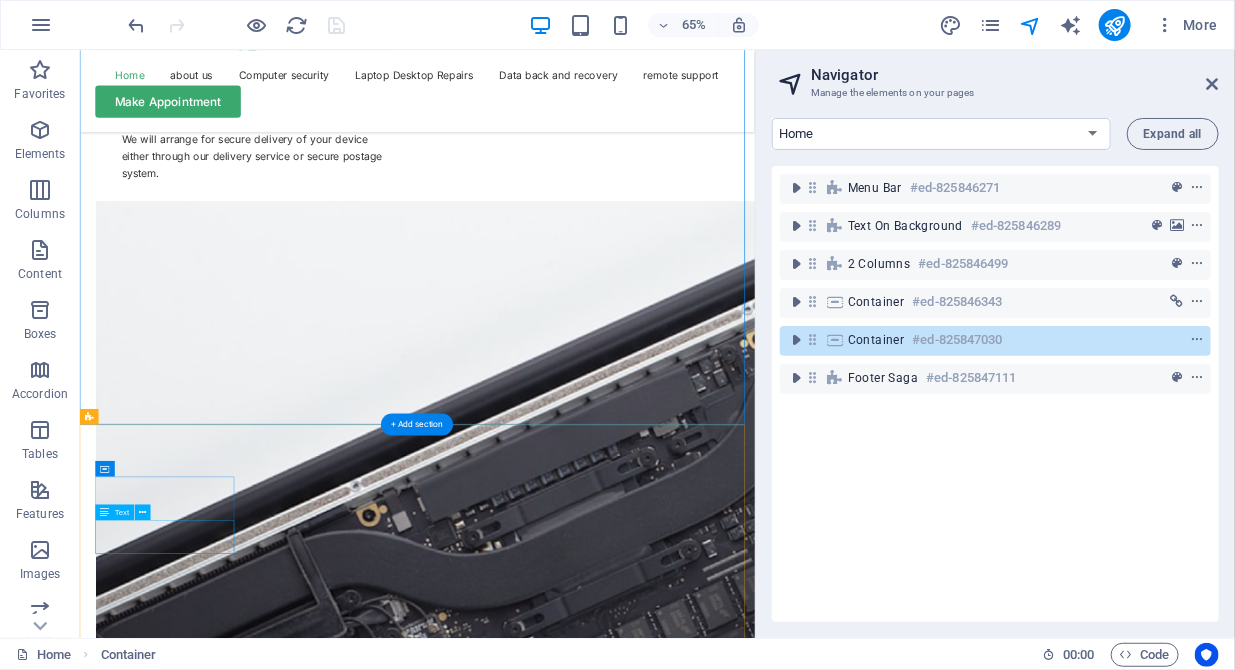 scroll, scrollTop: 6403, scrollLeft: 0, axis: vertical 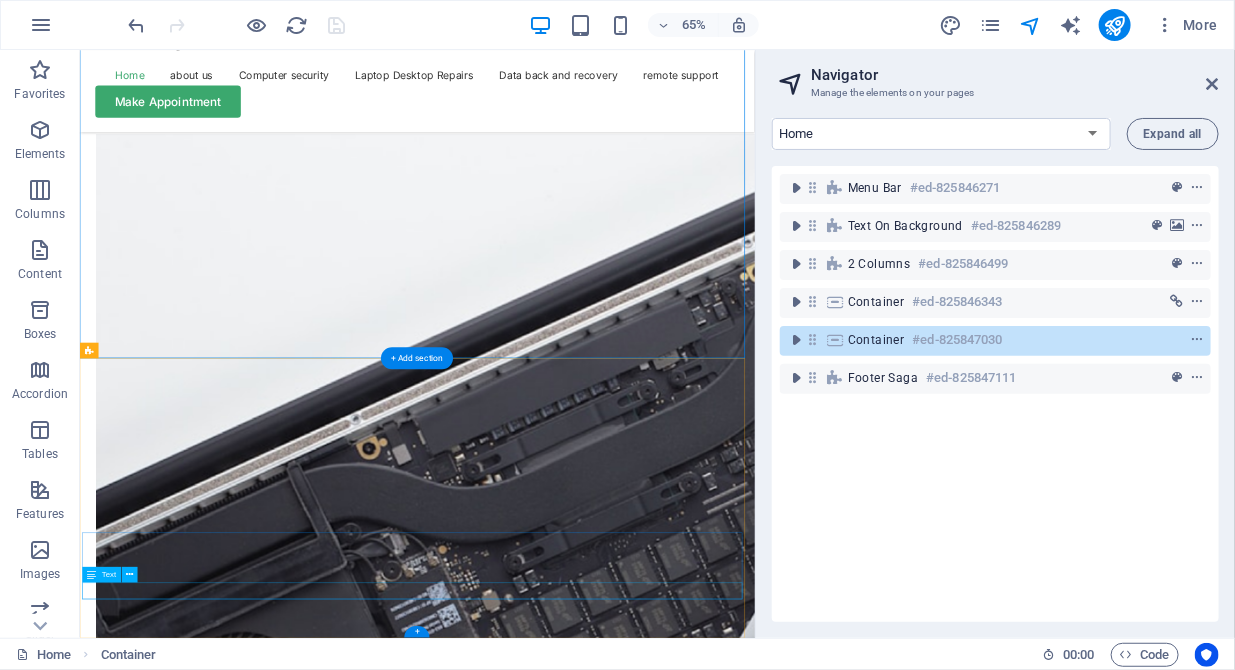 click on "DDITP Computer Repairs, upgrades, security, consultancy for residential and small business." at bounding box center (653, 7196) 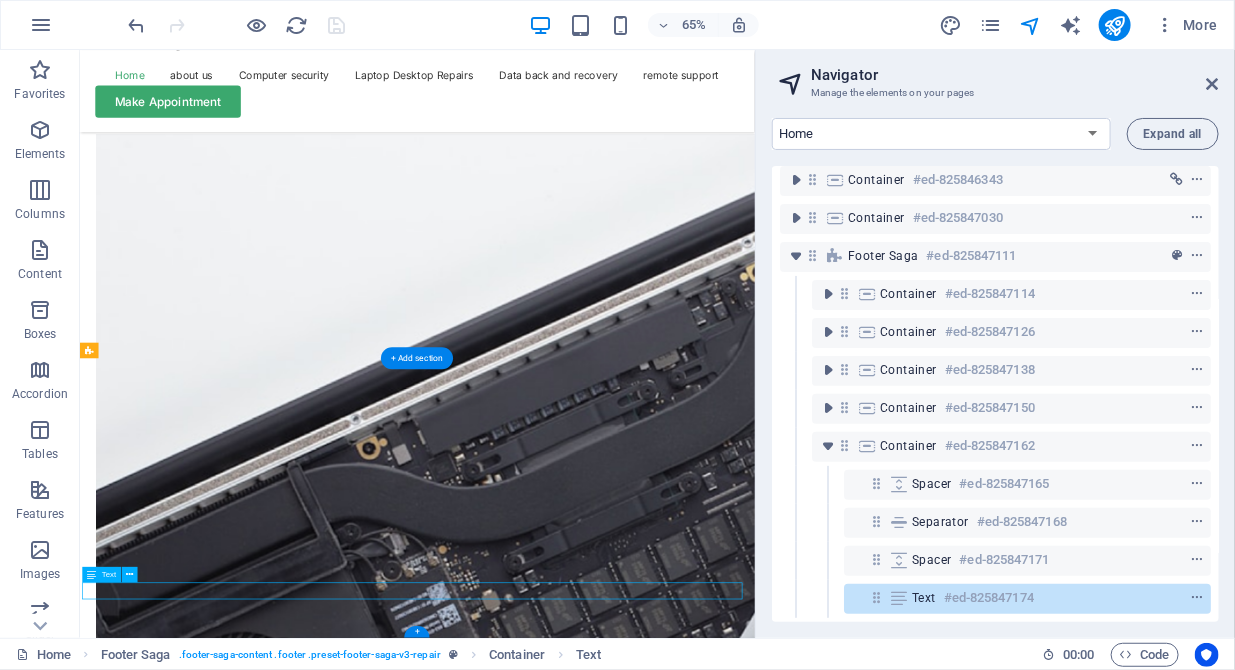 scroll, scrollTop: 137, scrollLeft: 0, axis: vertical 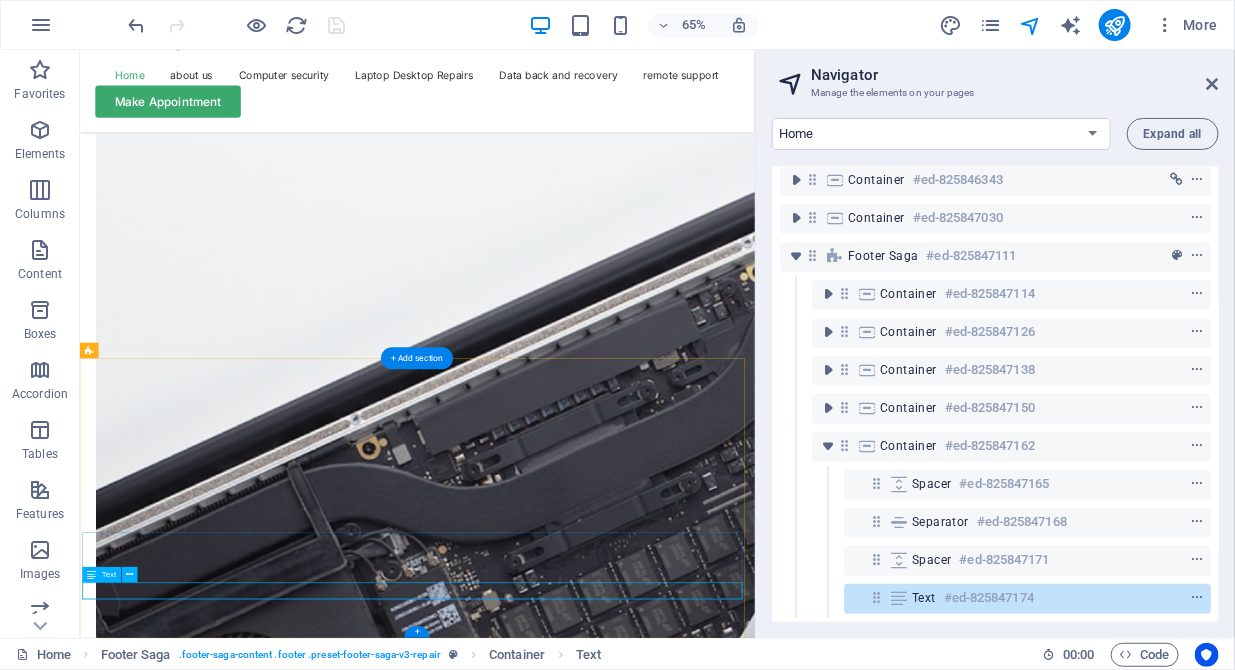 click on "Copyright   2024  DDITP Computer Repairs, upgrades, security, consultancy for residential and small business." at bounding box center (598, 7197) 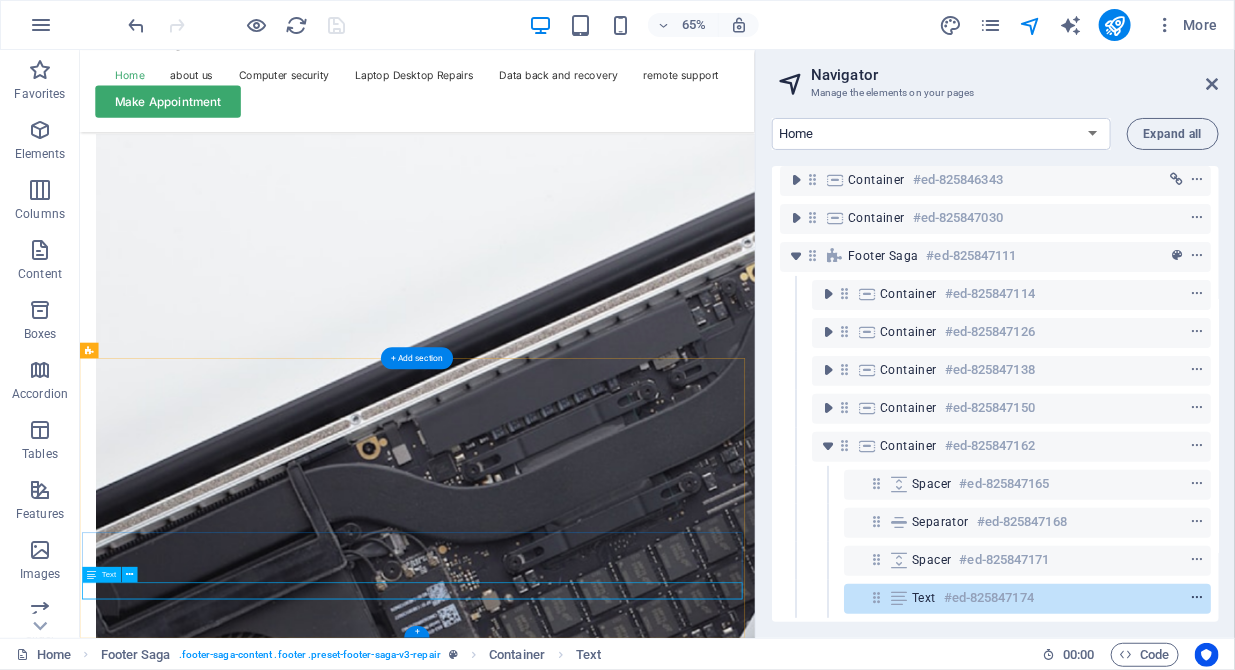 click at bounding box center [1197, 598] 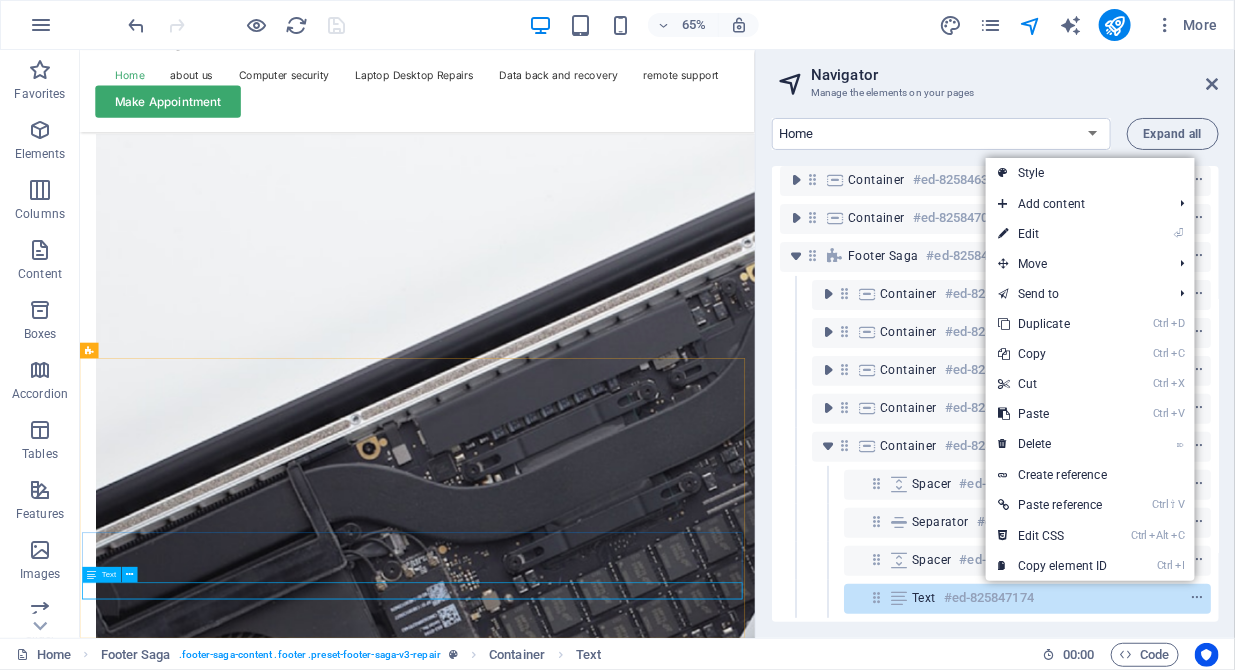 click on "Text" at bounding box center (102, 575) 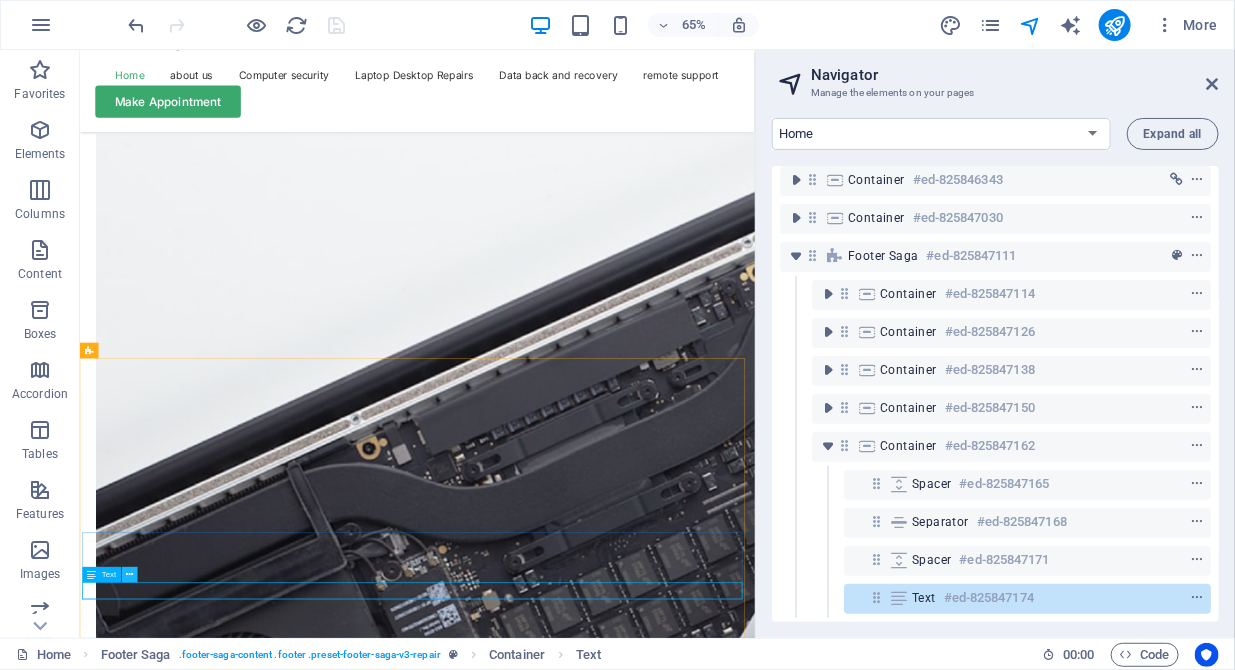 click at bounding box center [129, 575] 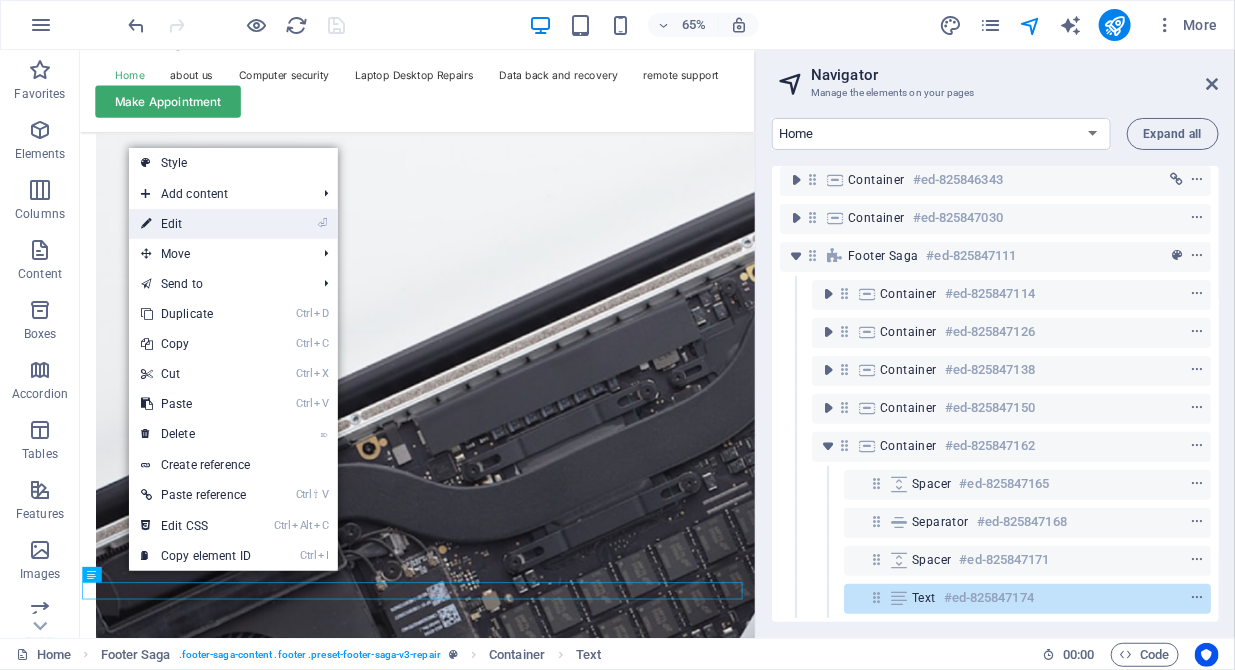 click on "⏎  Edit" at bounding box center (196, 224) 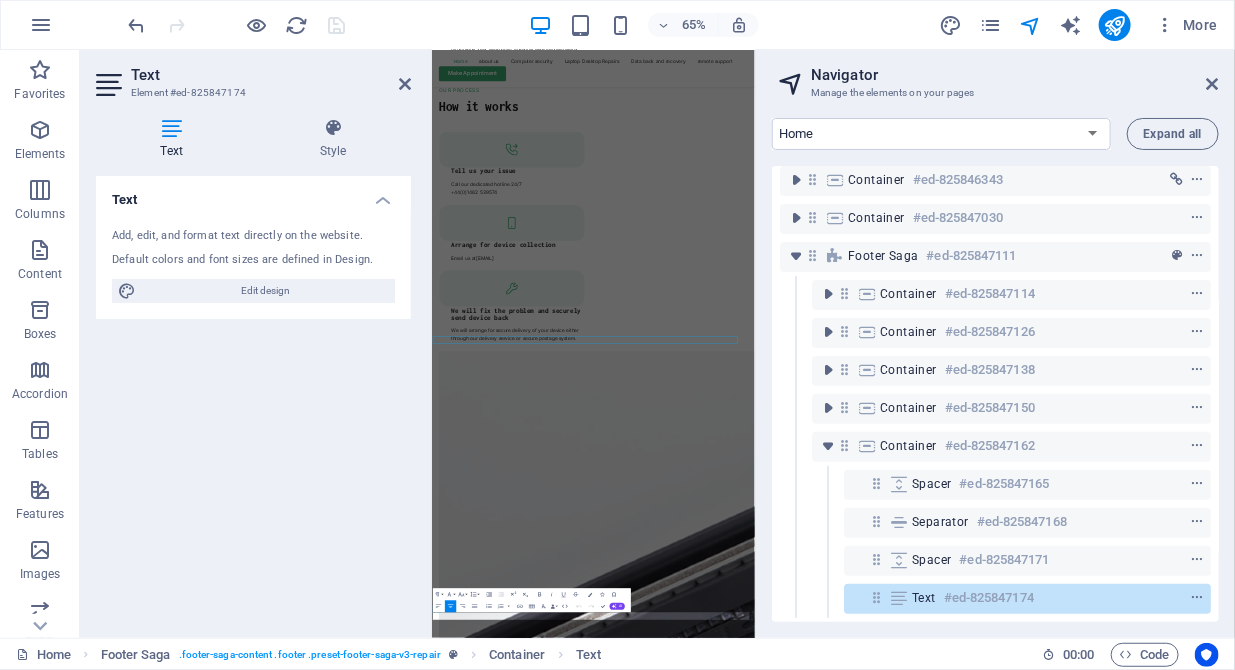 scroll, scrollTop: 6268, scrollLeft: 0, axis: vertical 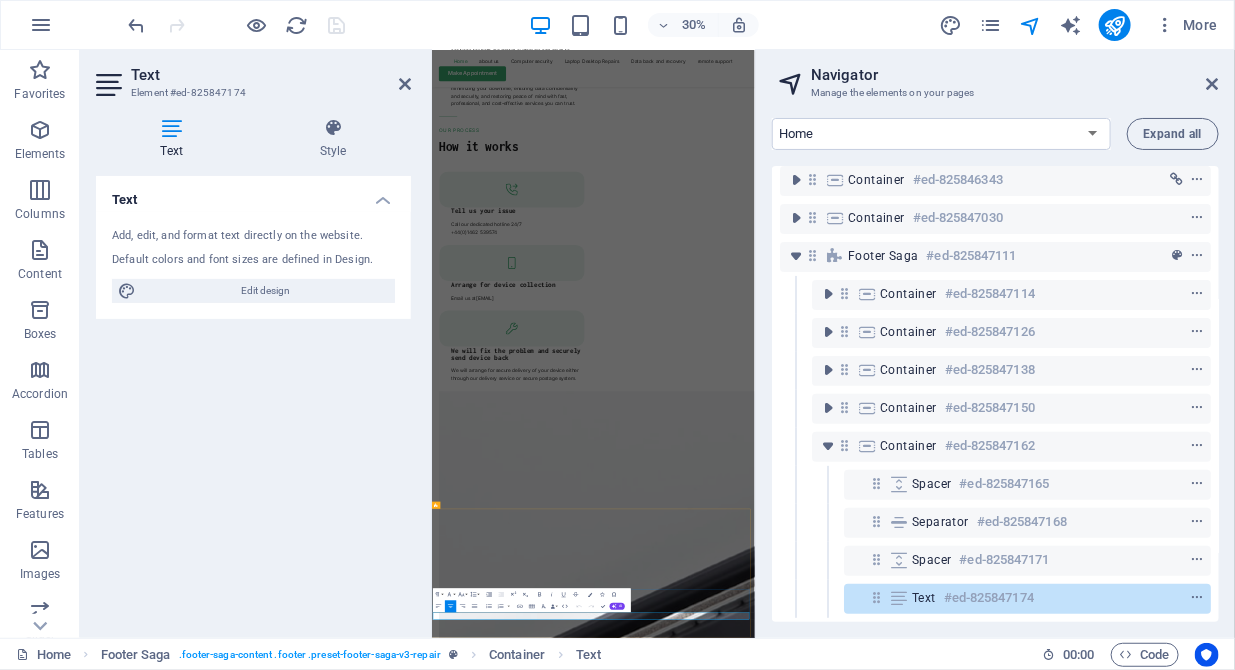 click on "Copyright   2024  DDITP Computer Repairs, upgrades, security, consultancy for residential and small business." at bounding box center [969, 8131] 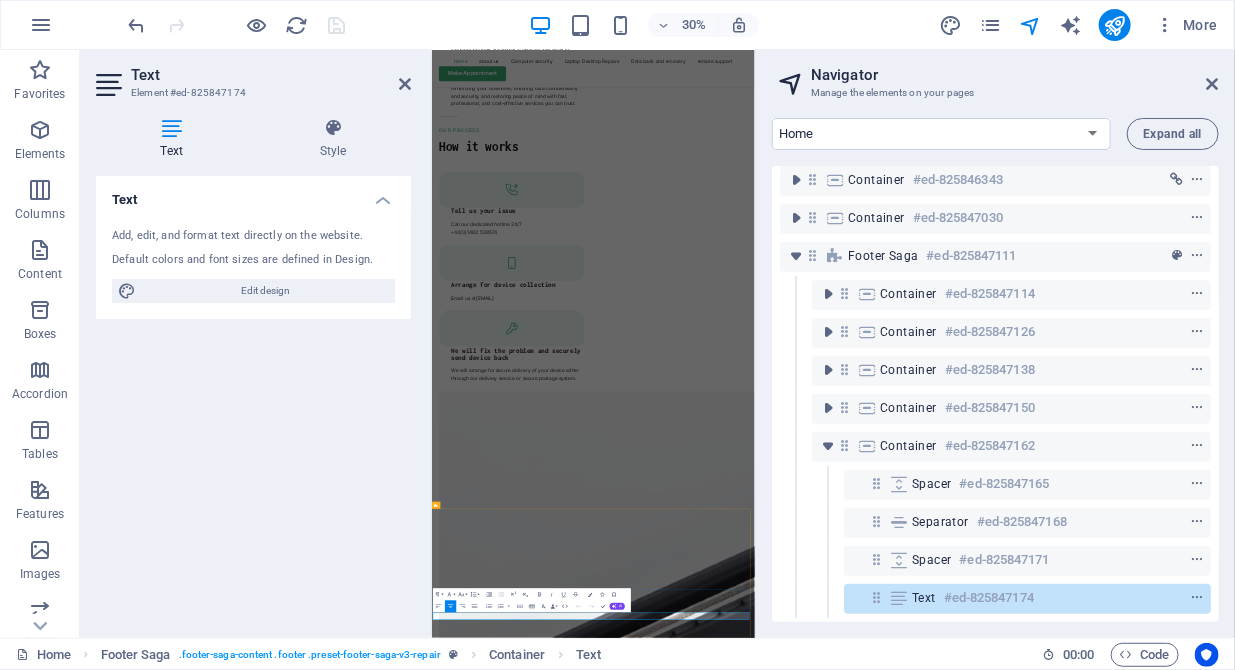 drag, startPoint x: 1389, startPoint y: 1934, endPoint x: 872, endPoint y: 1931, distance: 517.0087 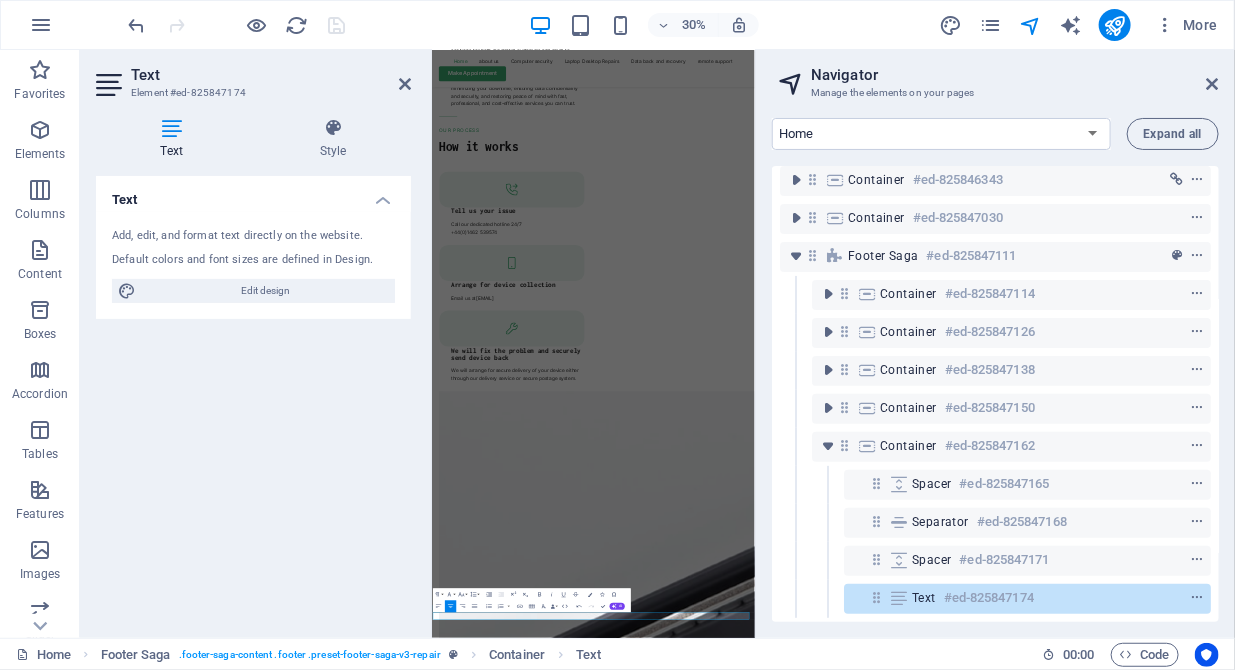 type 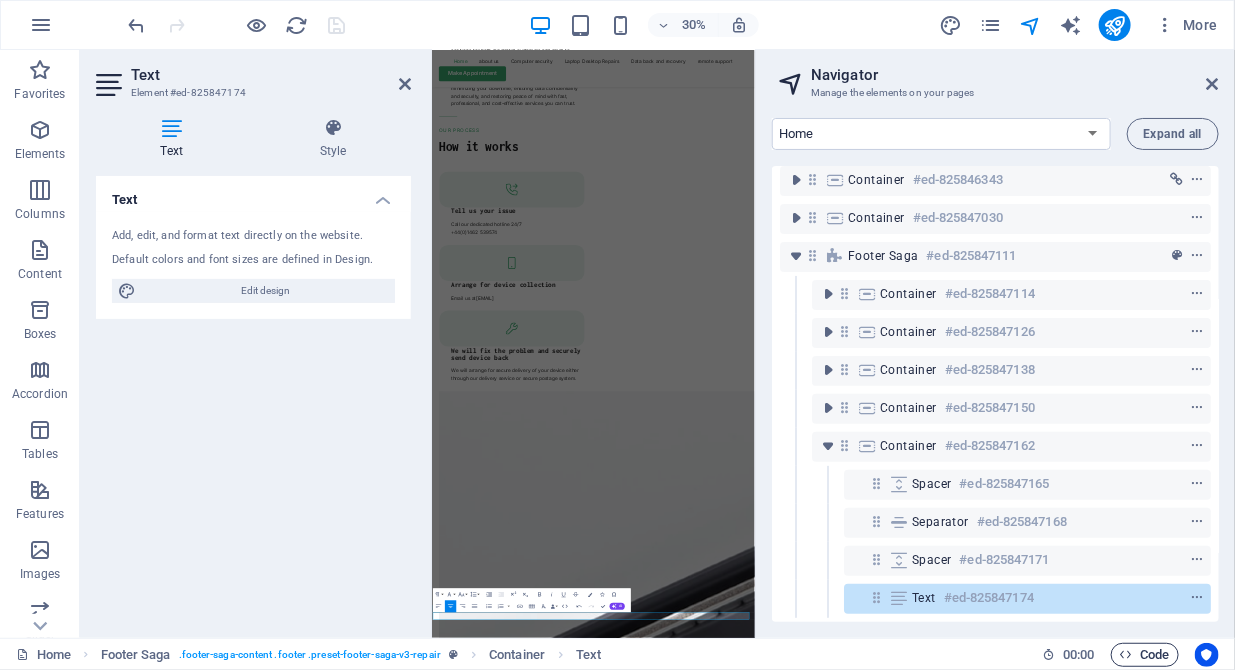click on "Code" at bounding box center (1145, 655) 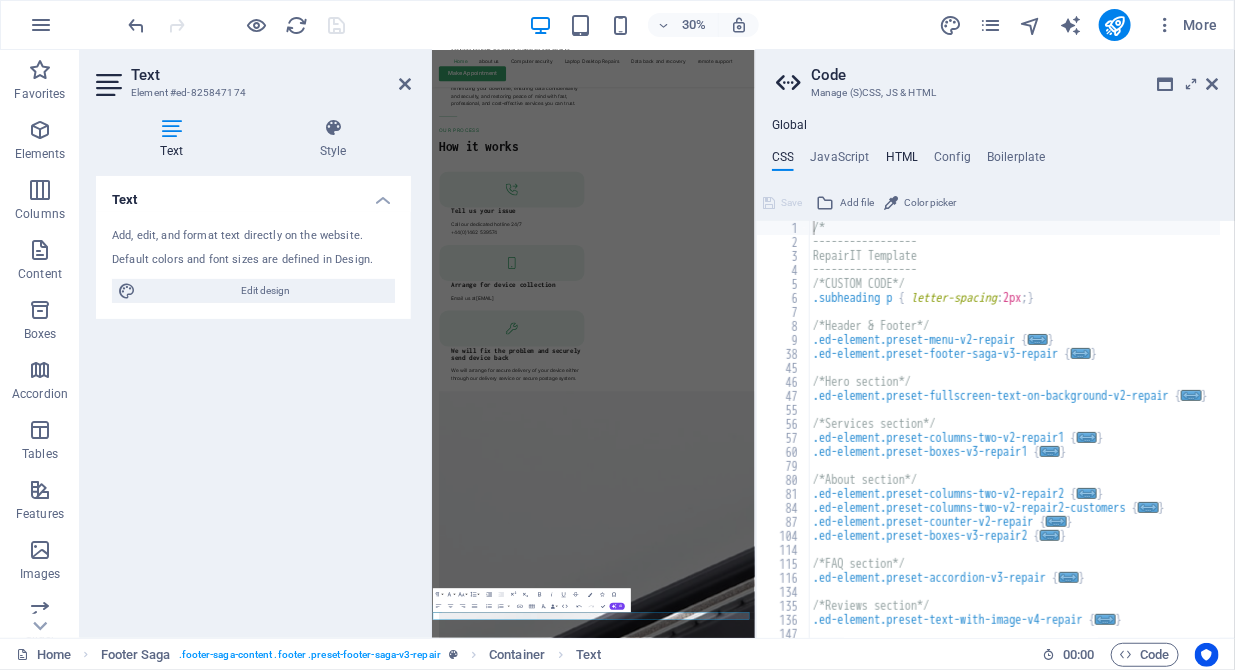 click on "HTML" at bounding box center [902, 161] 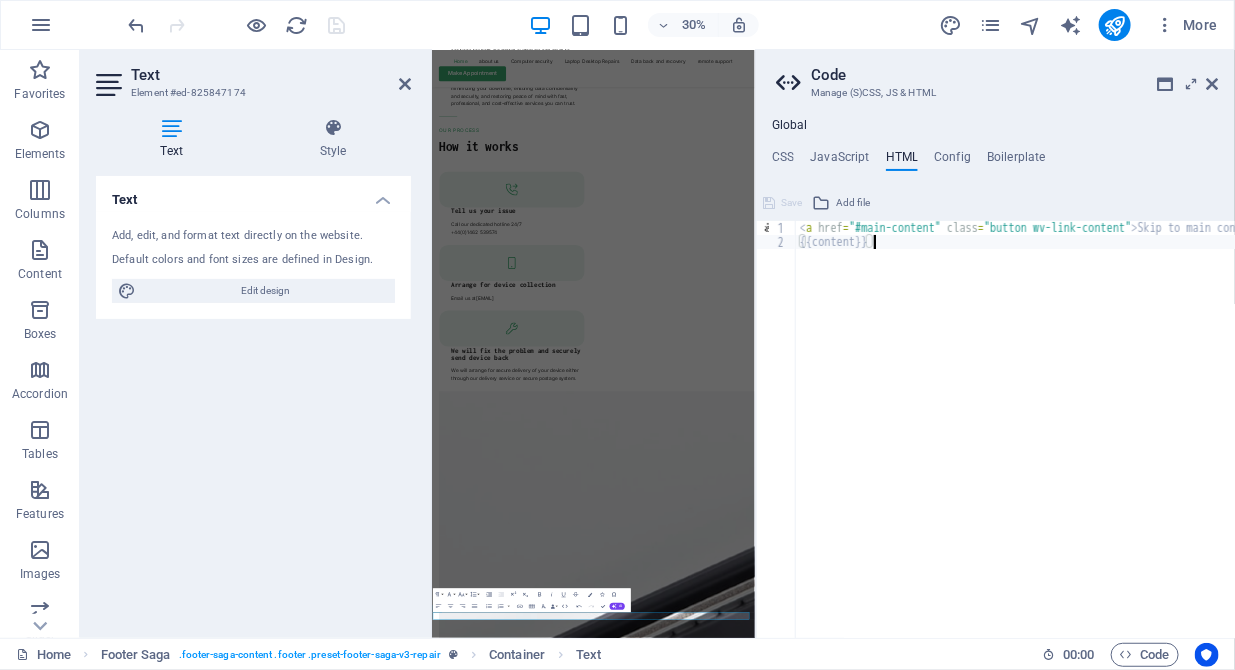 drag, startPoint x: 897, startPoint y: 239, endPoint x: 1162, endPoint y: 234, distance: 265.04718 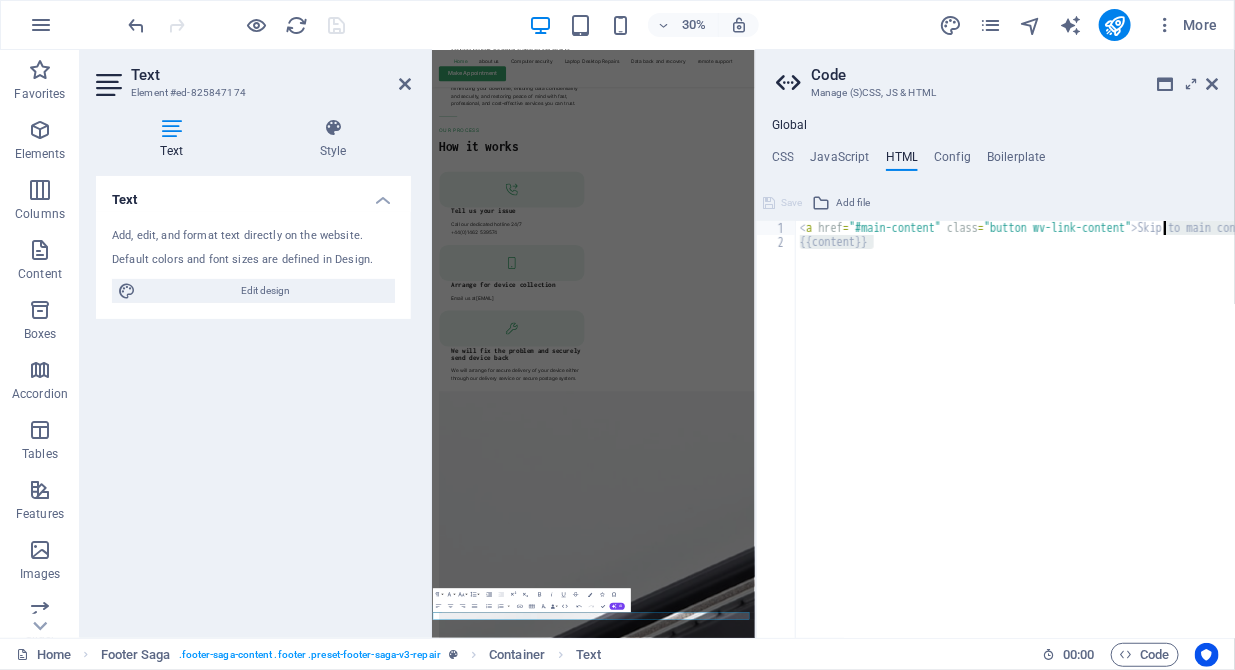click on "< a   href = "#main-content"   class = "button wv-link-content" > Skip to main content </ a > {{content}}" at bounding box center (1015, 429) 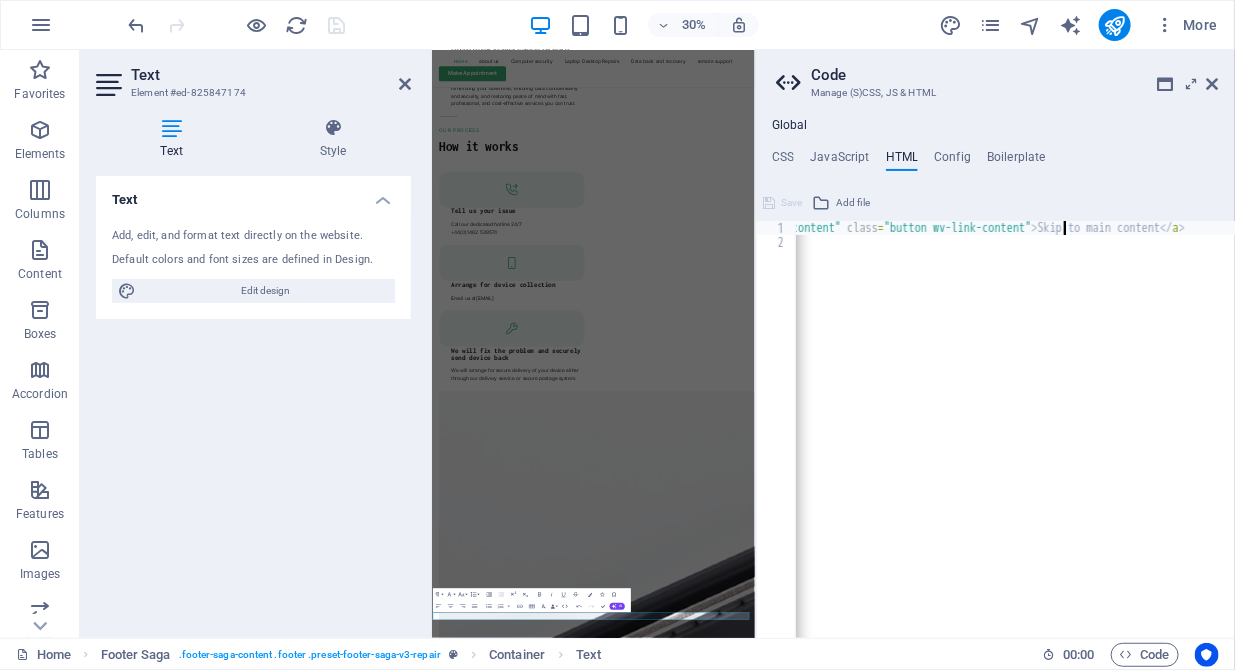 scroll, scrollTop: 0, scrollLeft: 0, axis: both 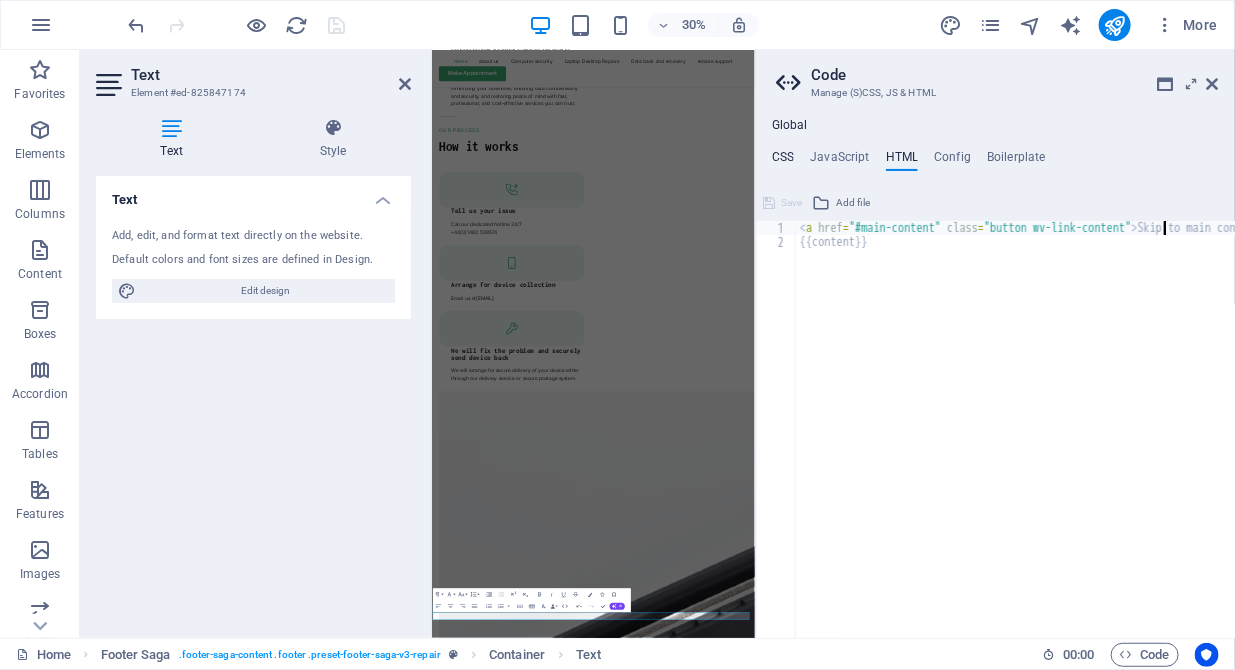 click on "CSS" at bounding box center (783, 161) 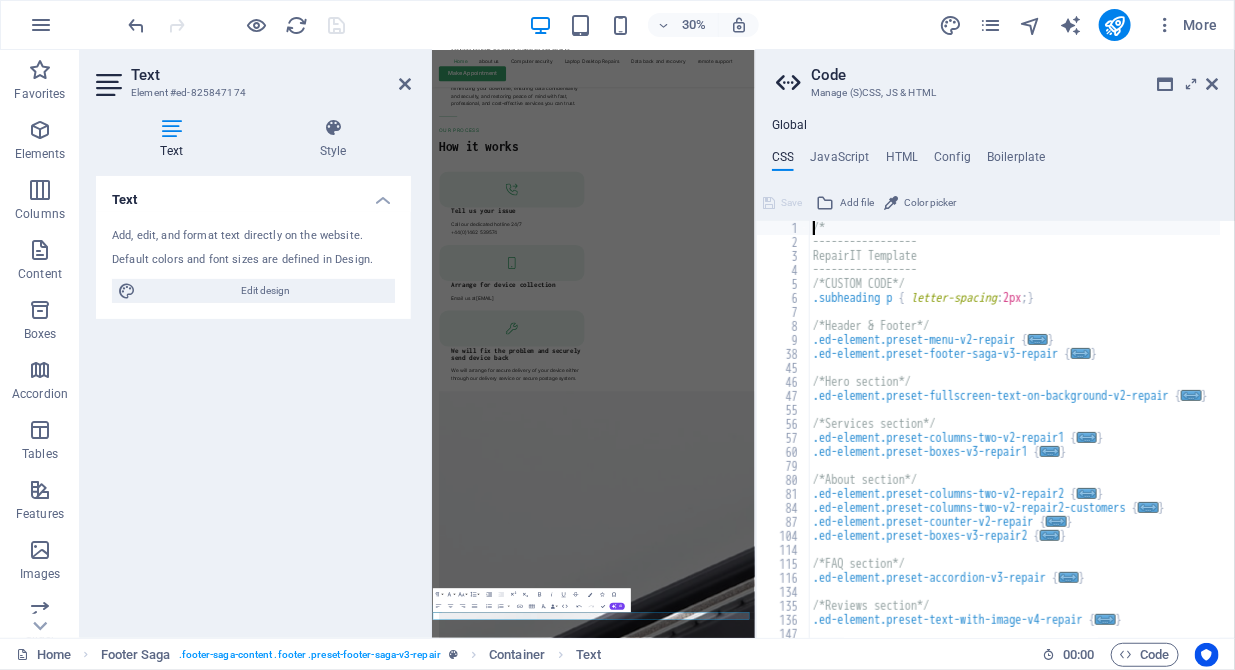 scroll, scrollTop: 0, scrollLeft: 0, axis: both 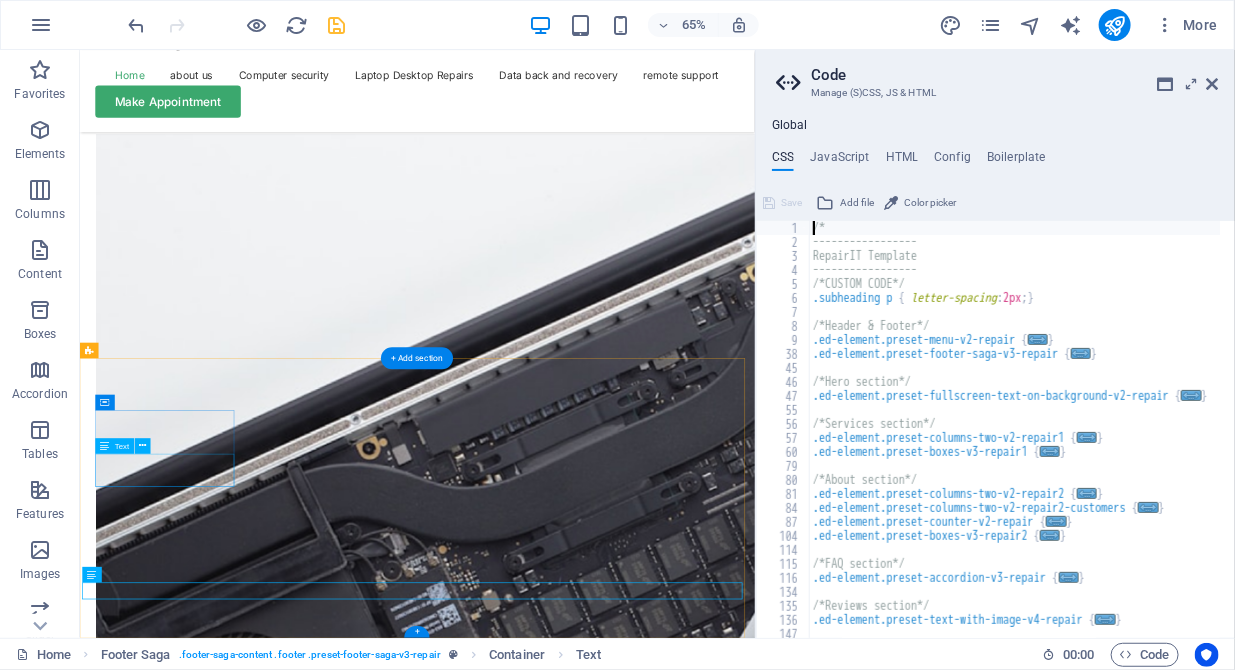 click on "Lorem ipsum dolor sit amet, consectetur." at bounding box center [212, 6530] 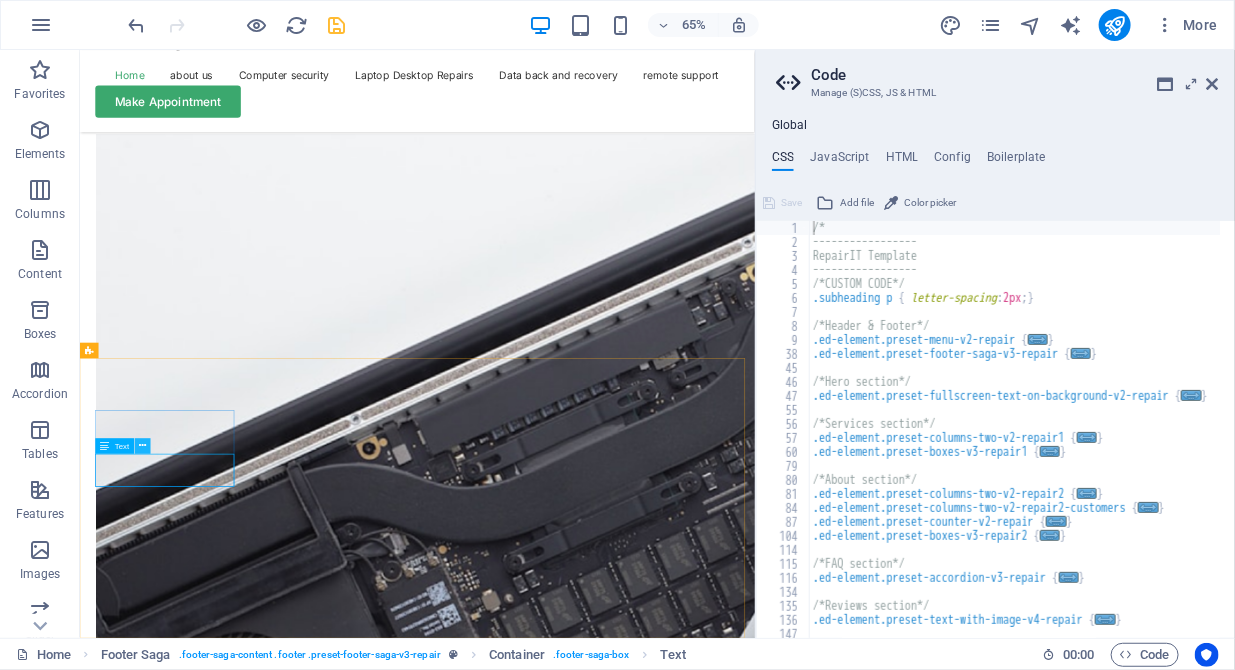 click at bounding box center (143, 446) 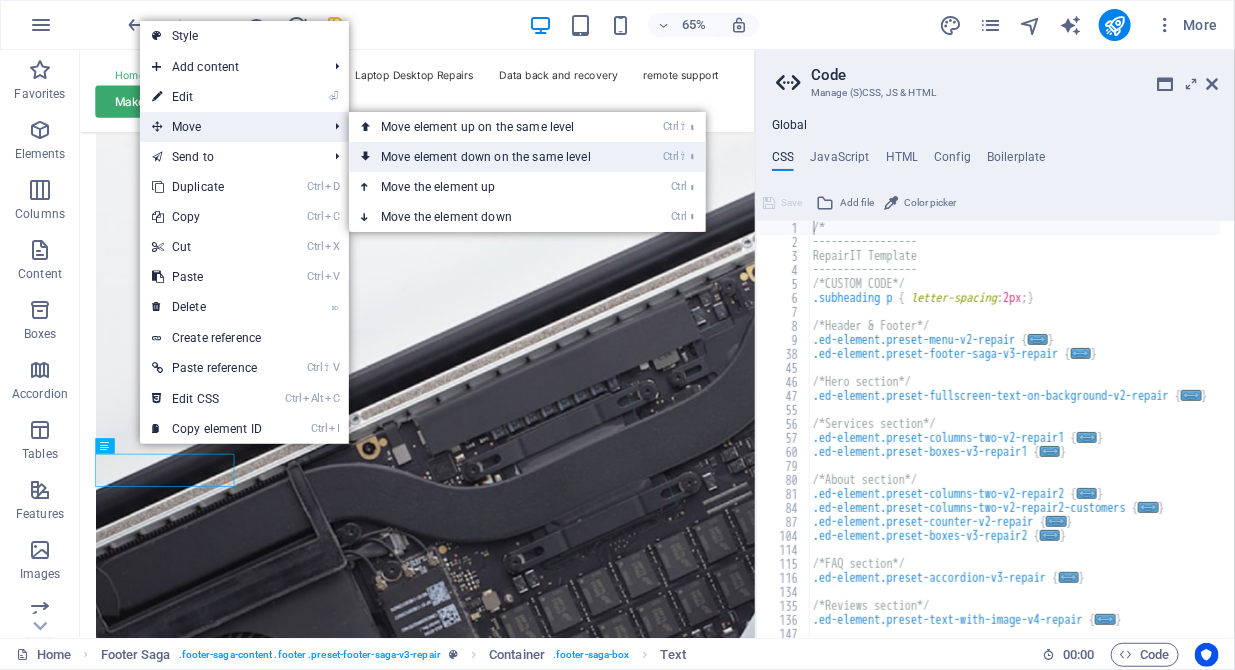 click on "Ctrl ⇧ ⬇  Move element down on the same level" at bounding box center [490, 157] 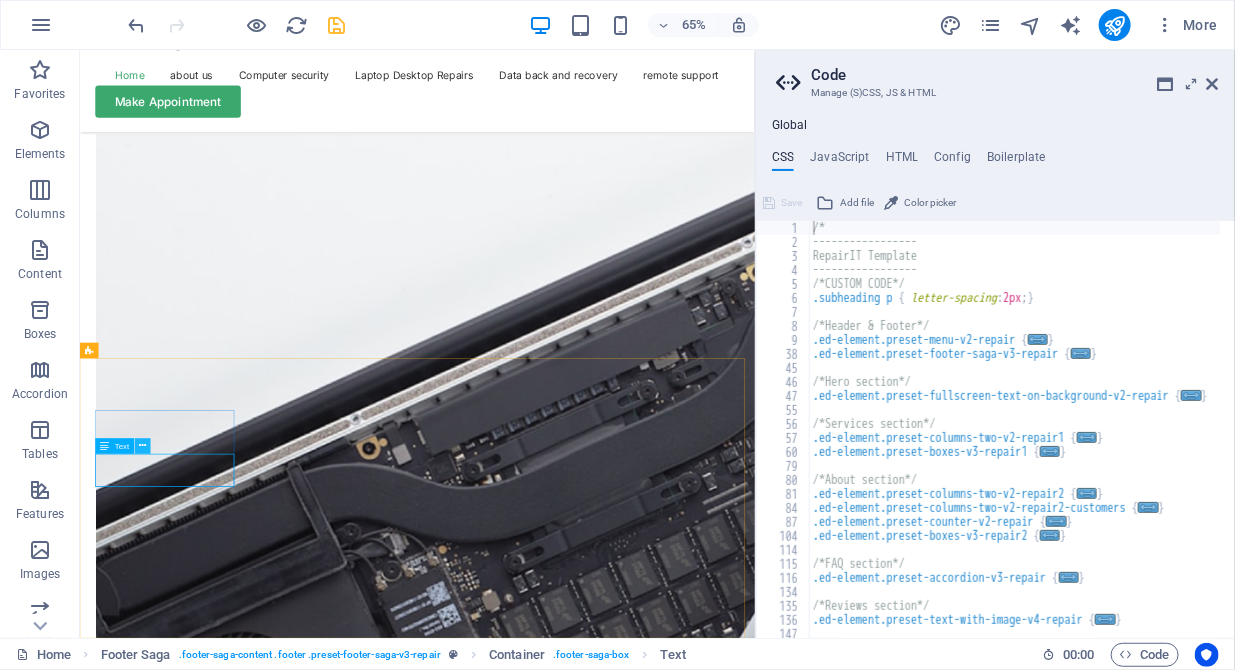 click at bounding box center (142, 446) 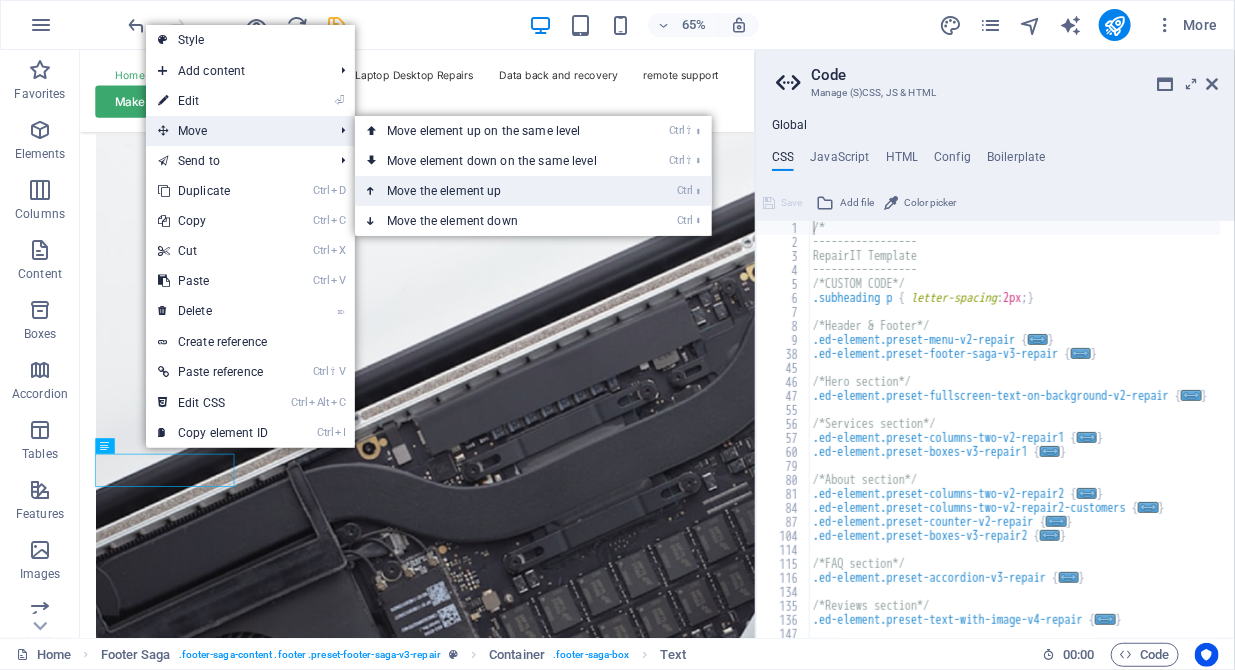 click on "Ctrl ⬆  Move the element up" at bounding box center [496, 191] 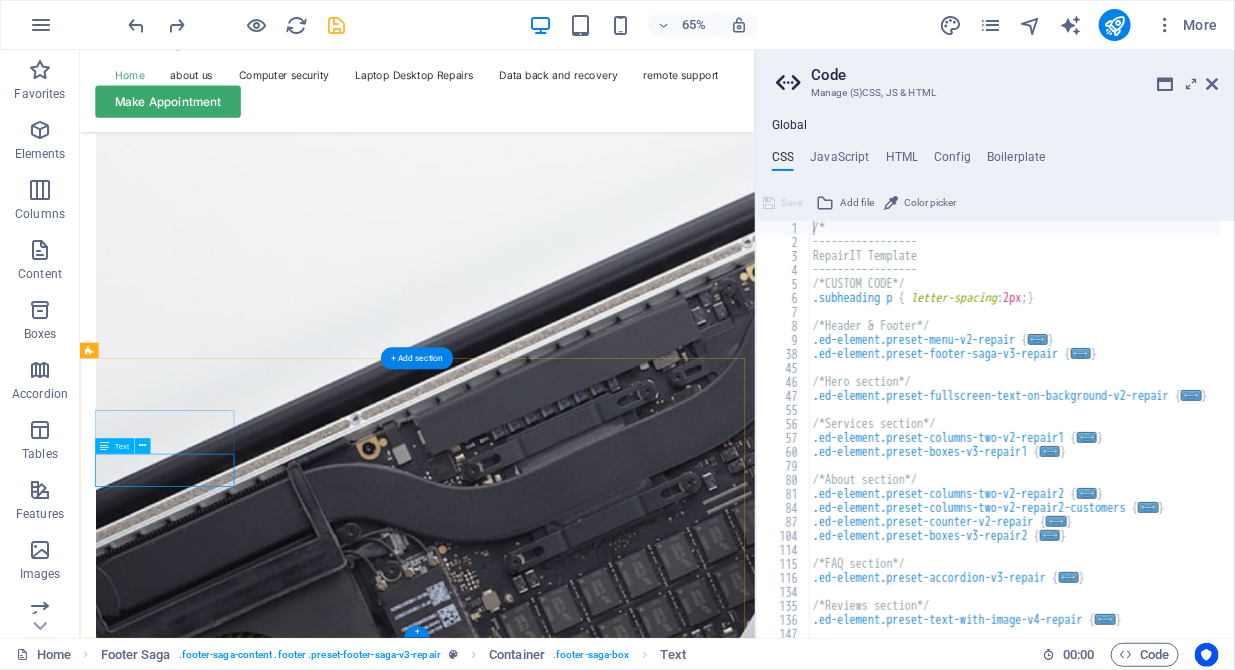 click on "Lorem ipsum dolor sit amet, consectetur." at bounding box center [212, 6530] 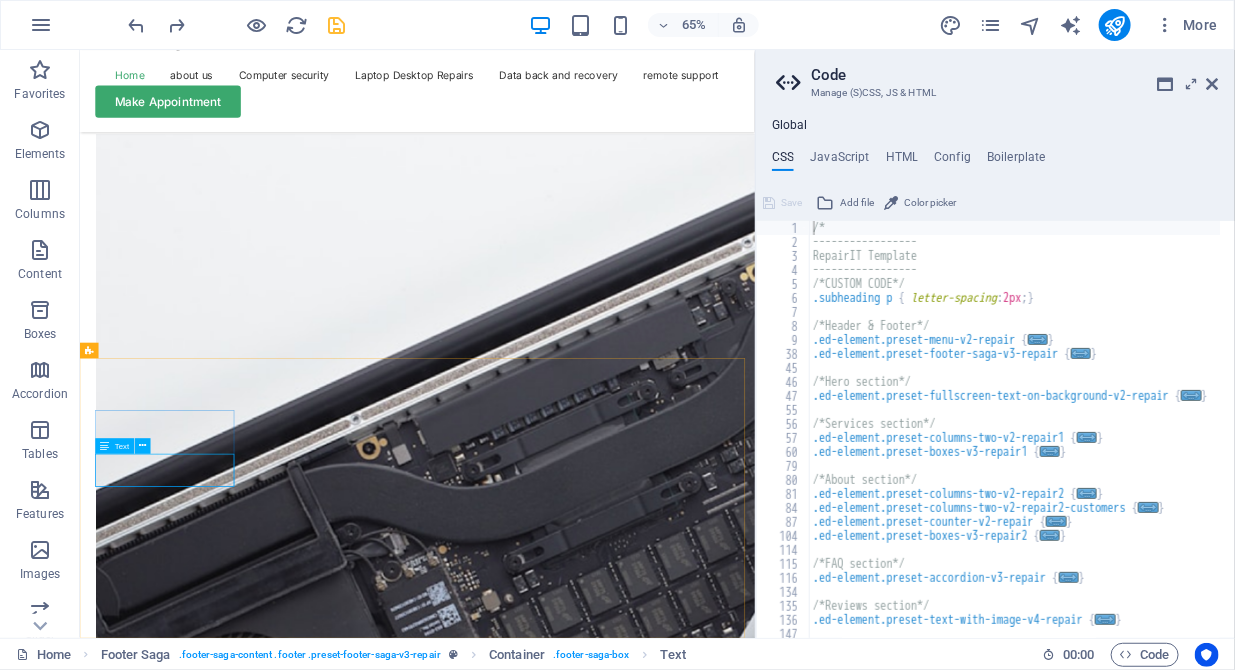 click on "Text" at bounding box center [122, 446] 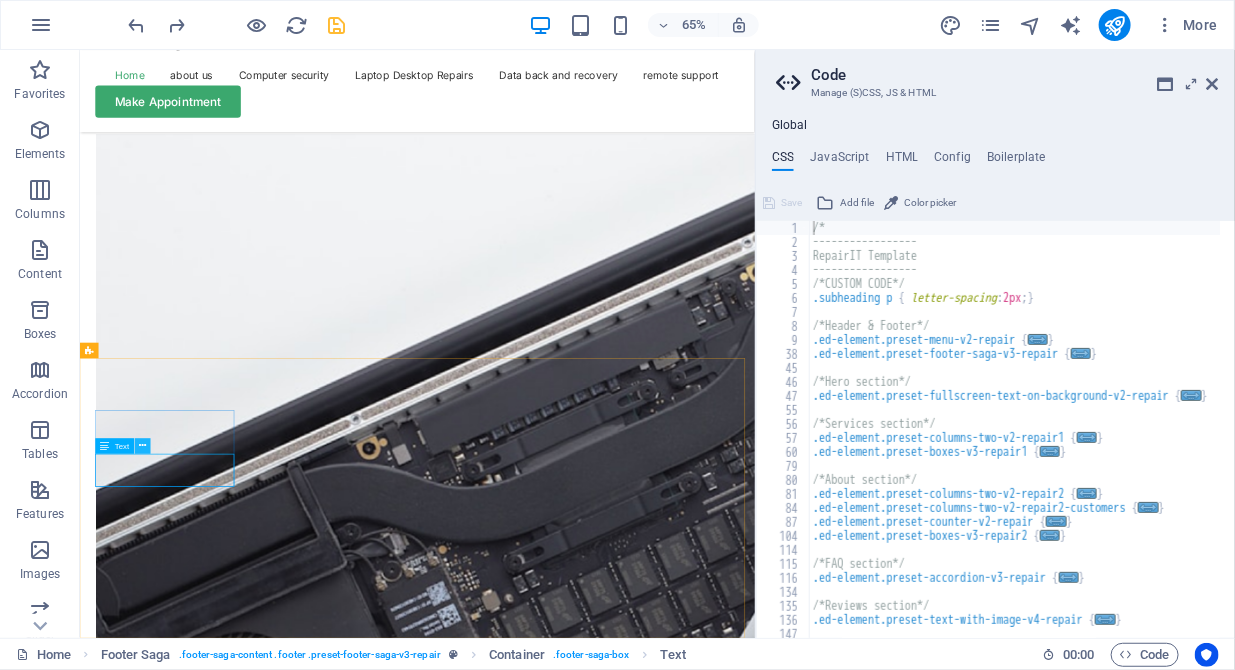 click at bounding box center [142, 446] 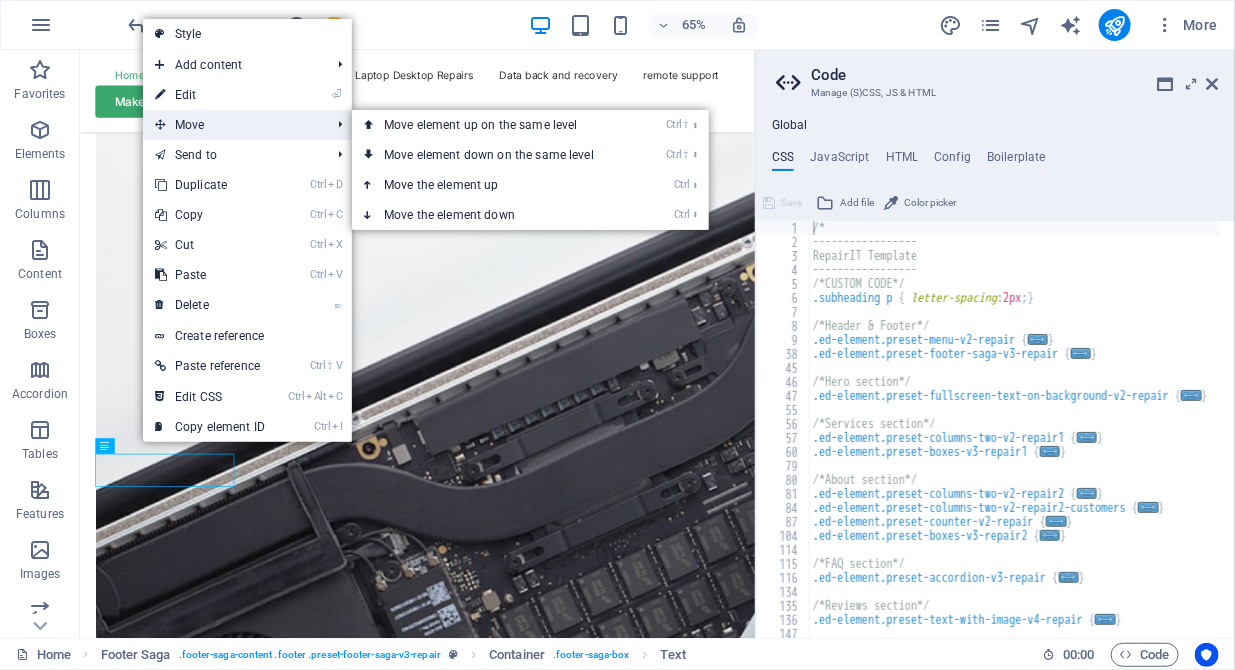 click on "Move" at bounding box center (232, 125) 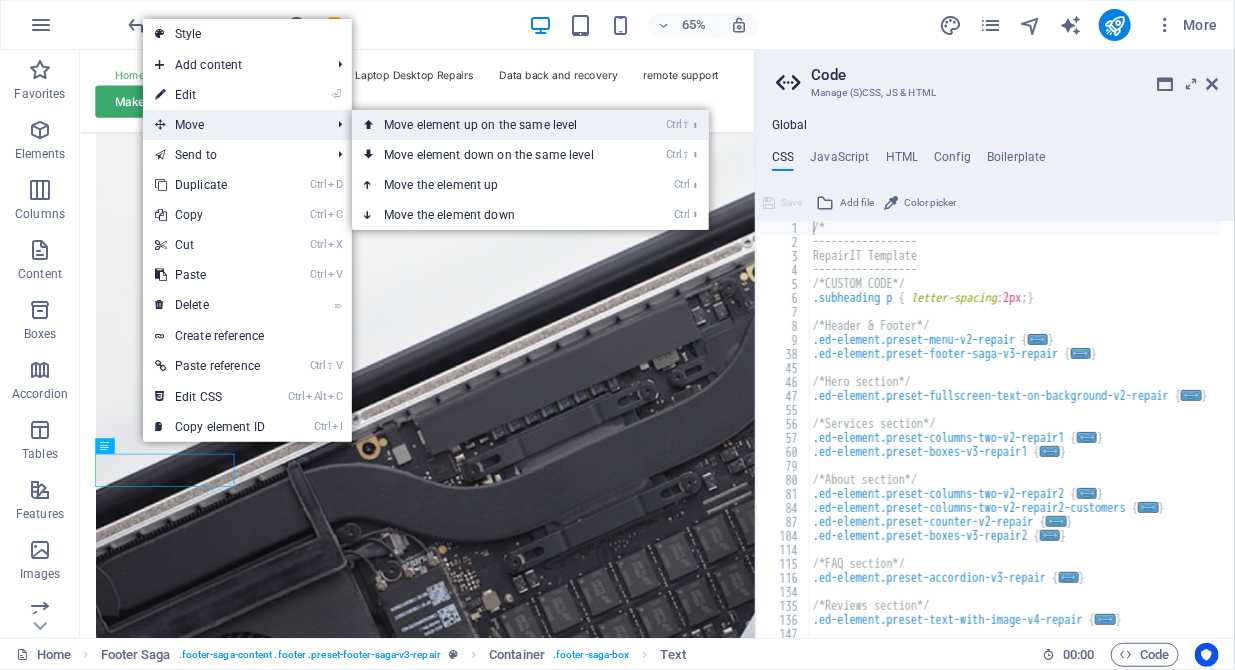 click on "Ctrl ⇧ ⬆  Move element up on the same level" at bounding box center [493, 125] 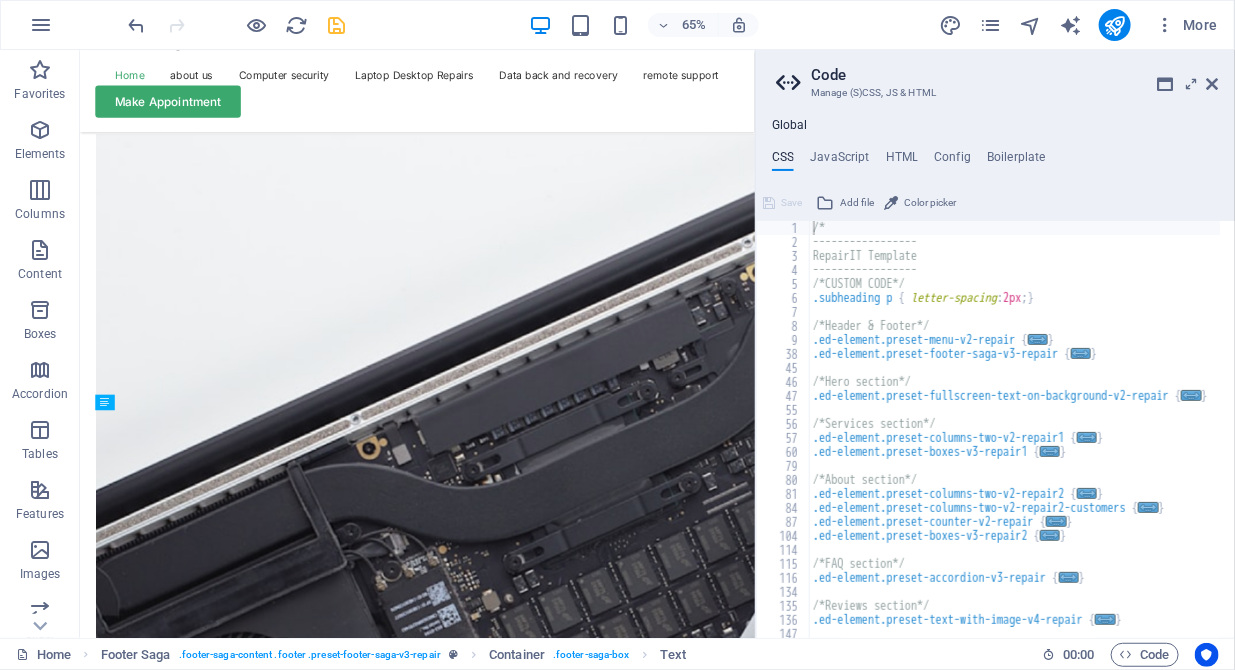 drag, startPoint x: 106, startPoint y: 439, endPoint x: 111, endPoint y: 404, distance: 35.35534 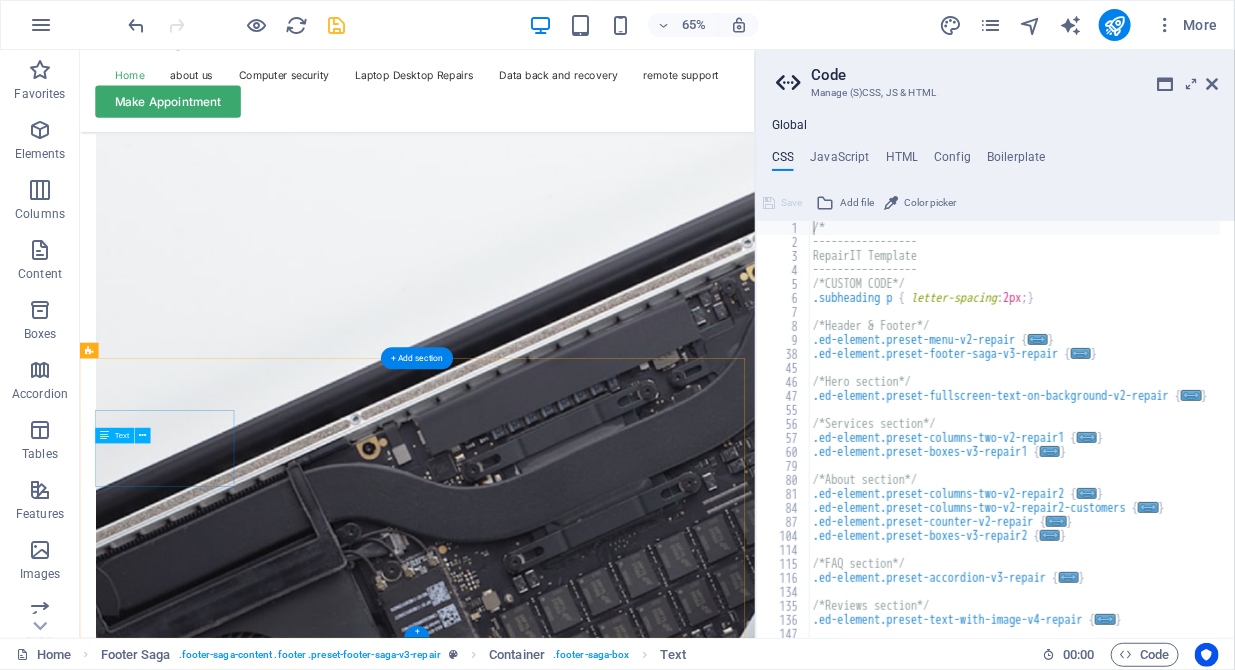 click on "Lorem ipsum dolor sit amet, consectetur." at bounding box center [212, 6522] 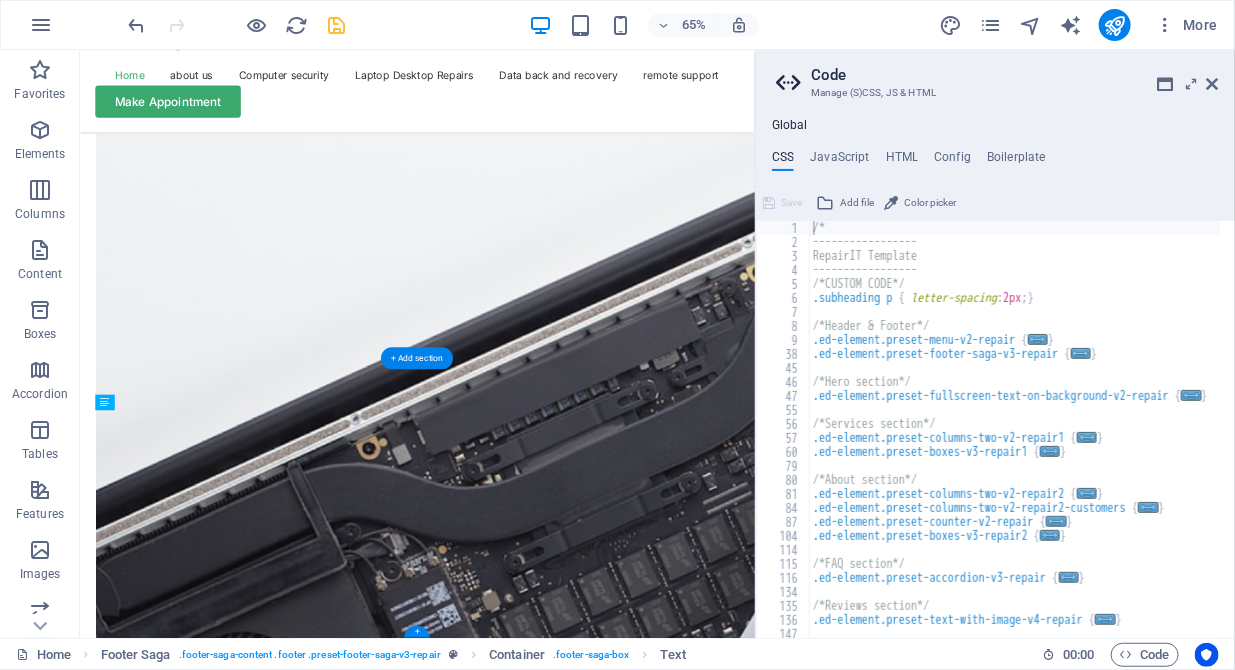 drag, startPoint x: 205, startPoint y: 487, endPoint x: 147, endPoint y: 624, distance: 148.77164 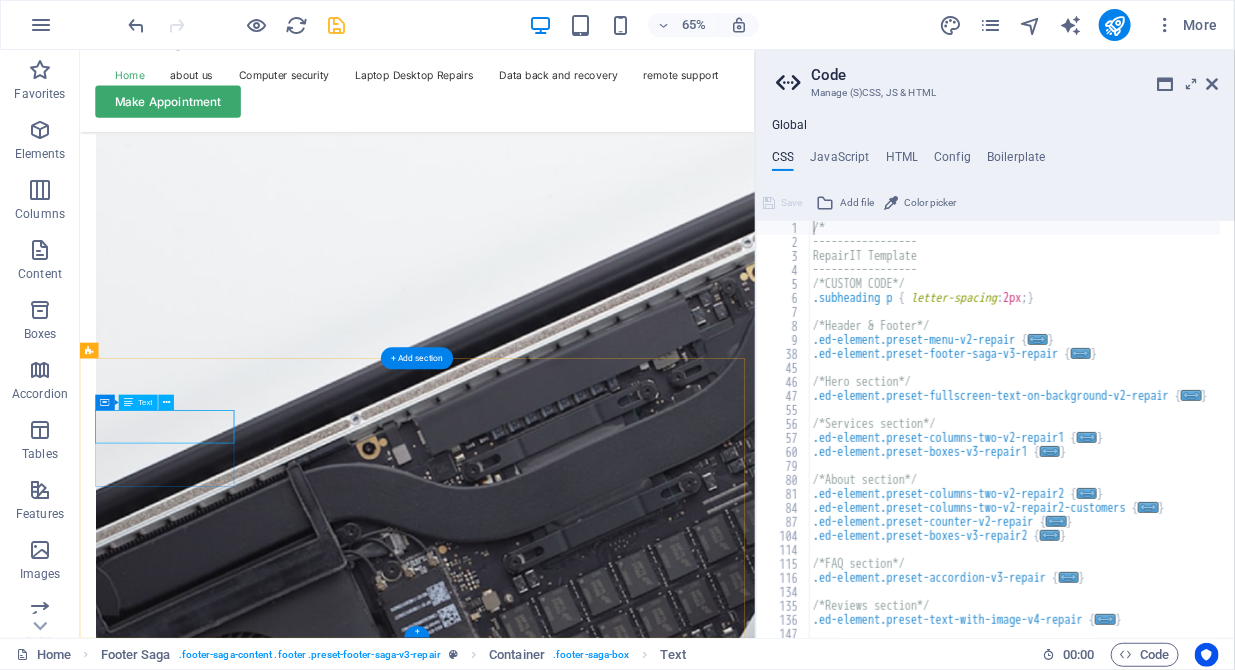 click on "Lorem ipsum dolor sit amet, consectetur." at bounding box center (212, 6496) 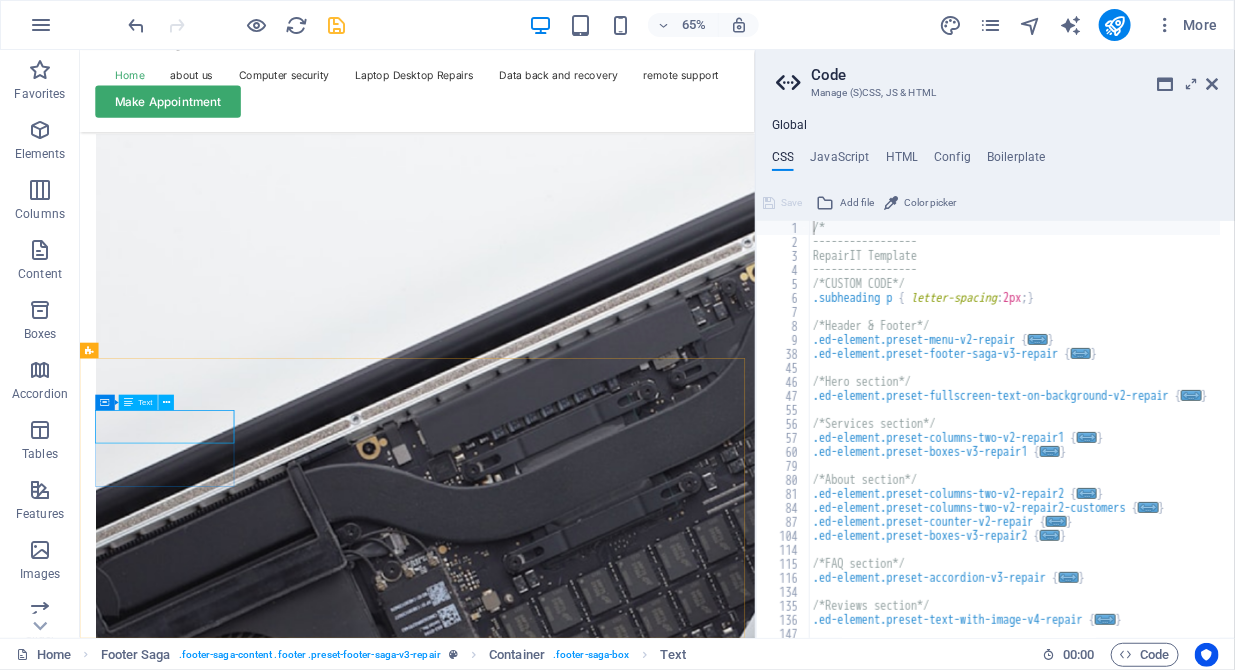 click on "Text" at bounding box center [146, 402] 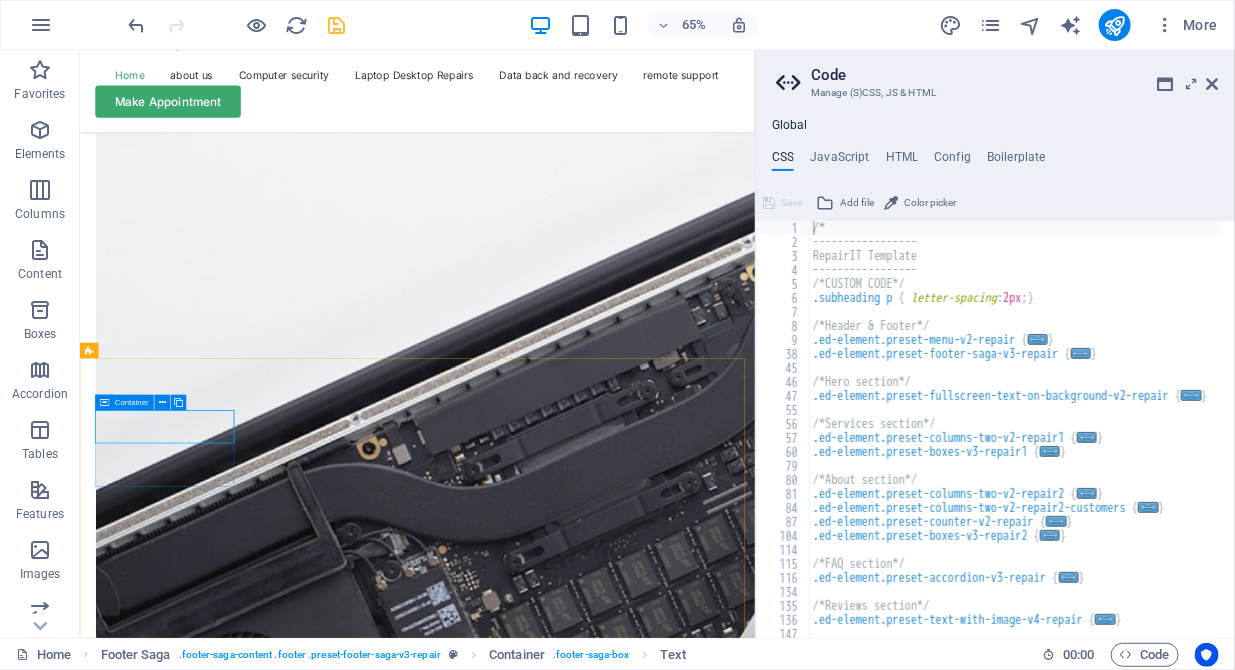 click at bounding box center (105, 403) 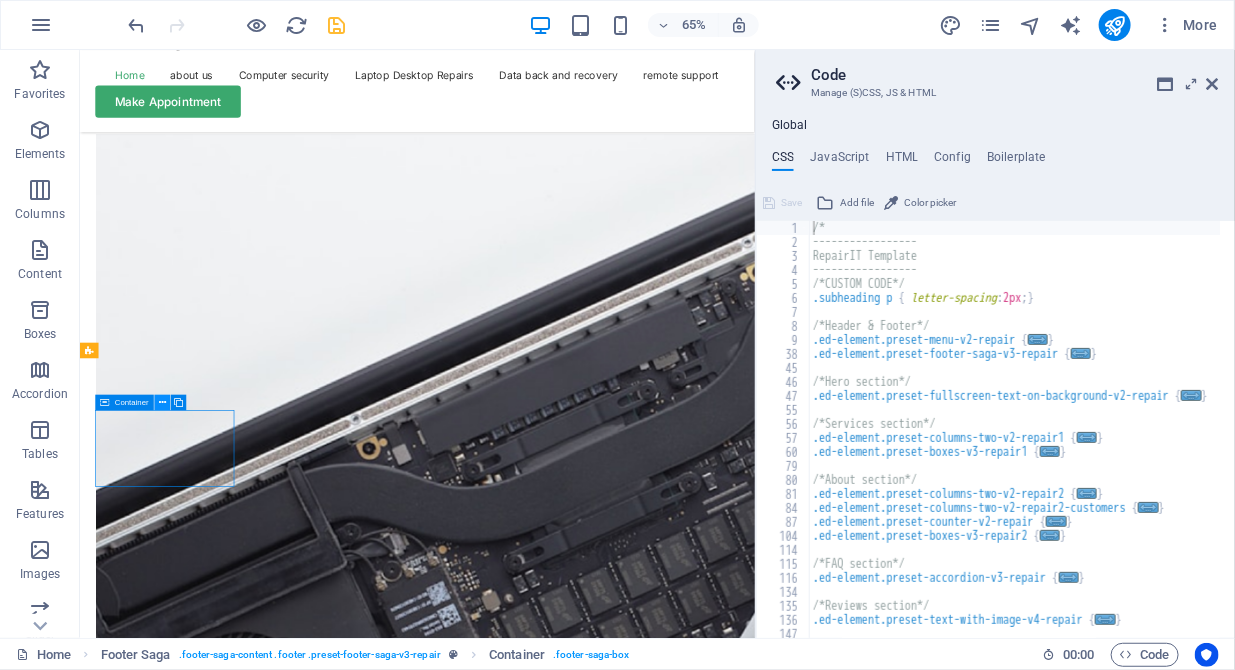 click at bounding box center (162, 403) 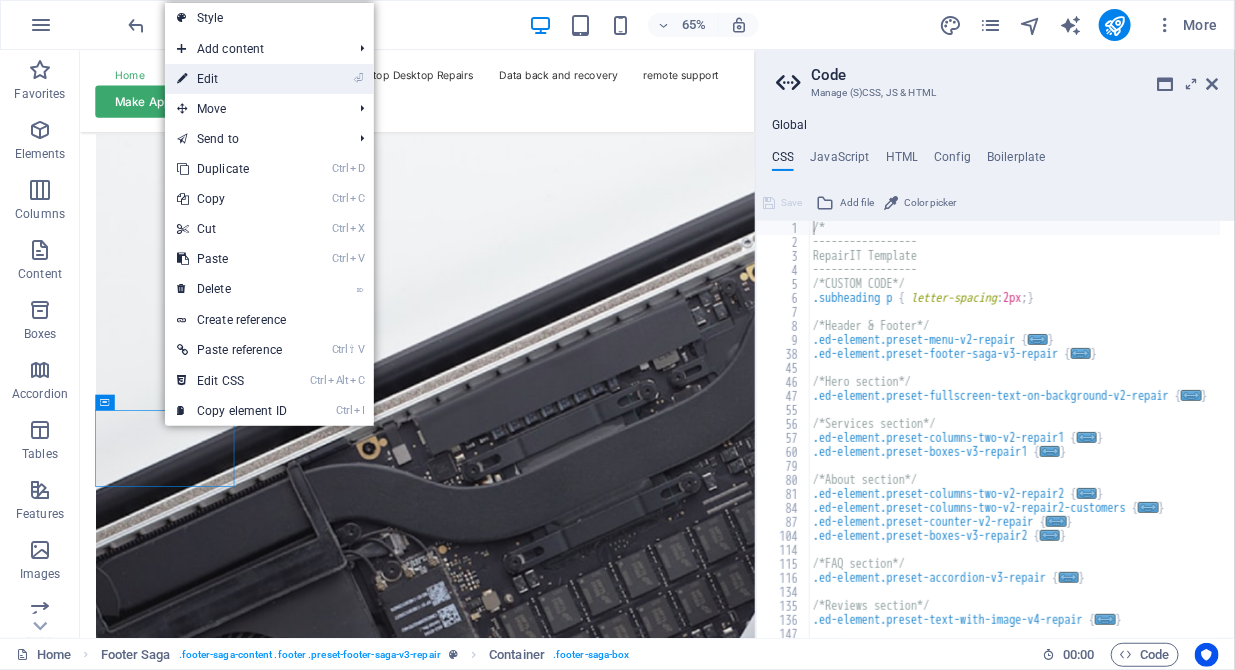 click on "⏎  Edit" at bounding box center [232, 79] 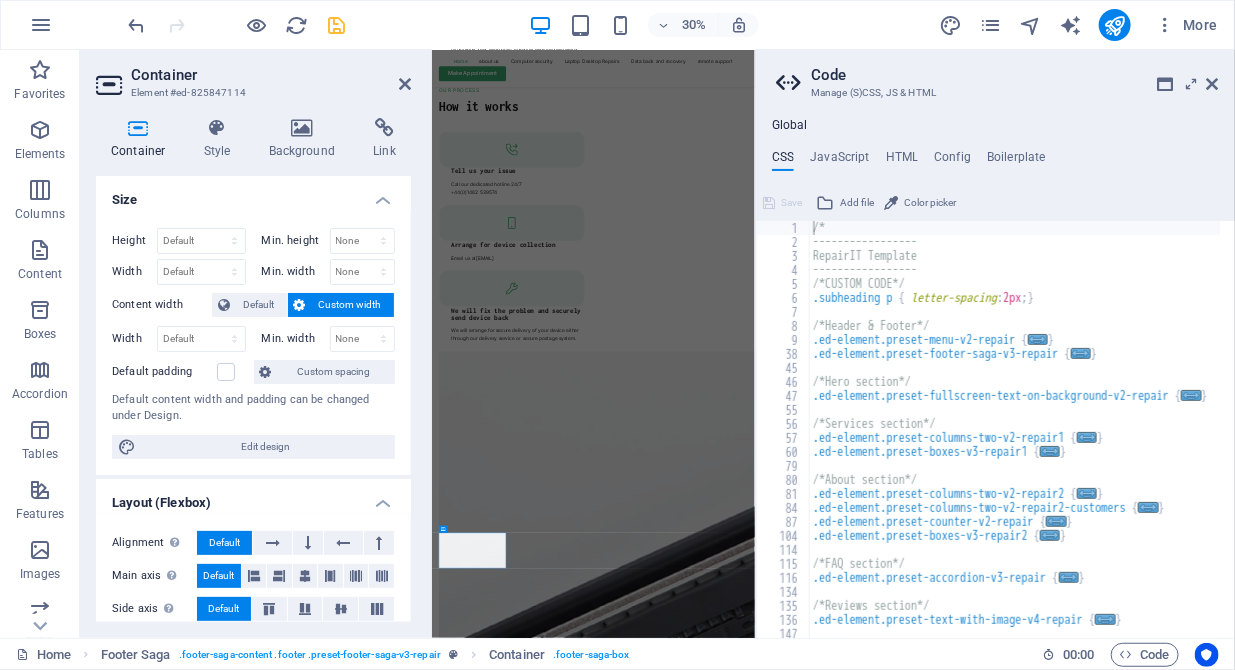 scroll, scrollTop: 6268, scrollLeft: 0, axis: vertical 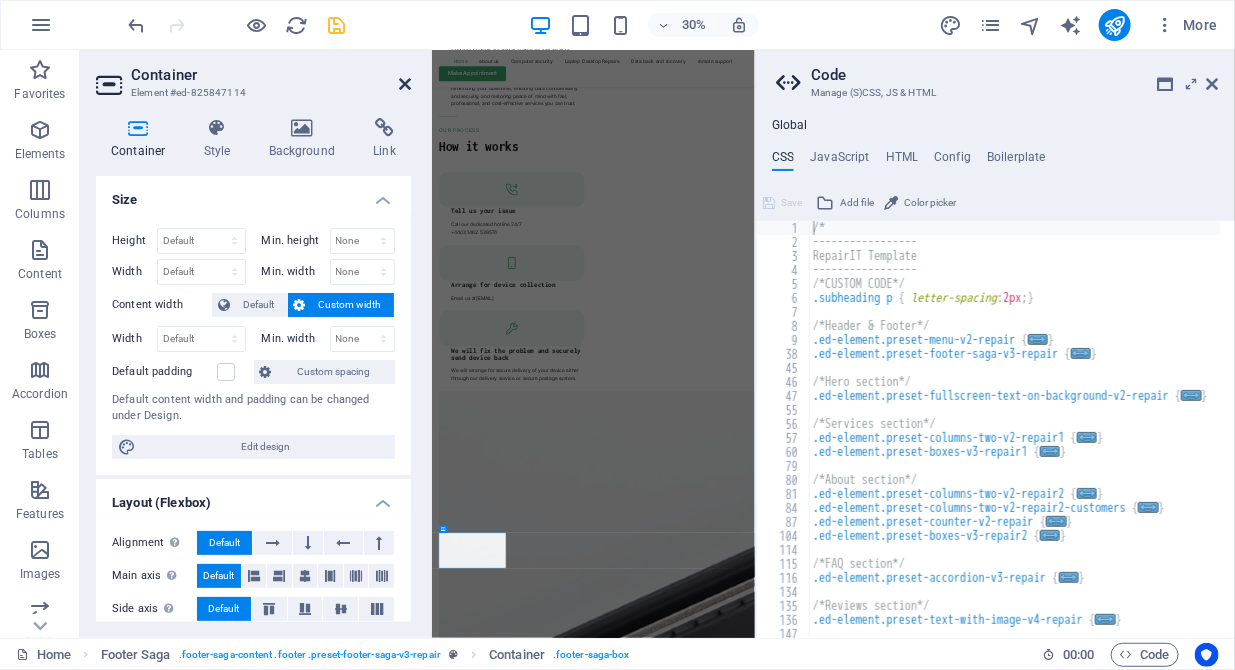 click at bounding box center [405, 84] 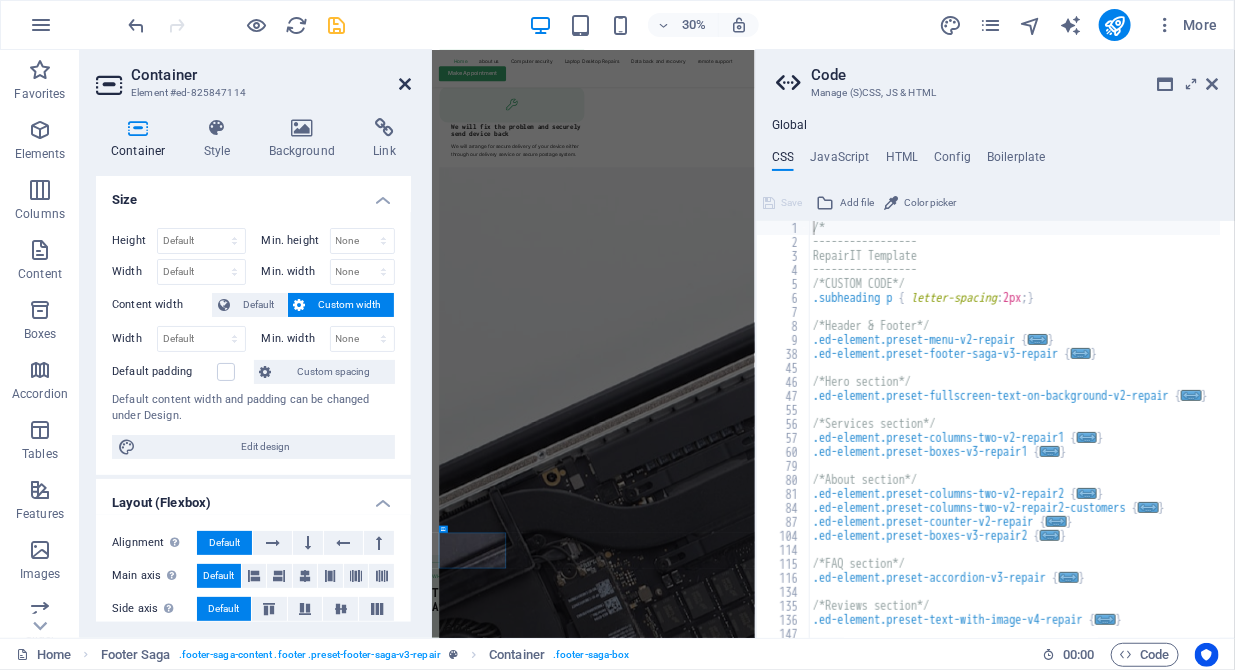 scroll, scrollTop: 6403, scrollLeft: 0, axis: vertical 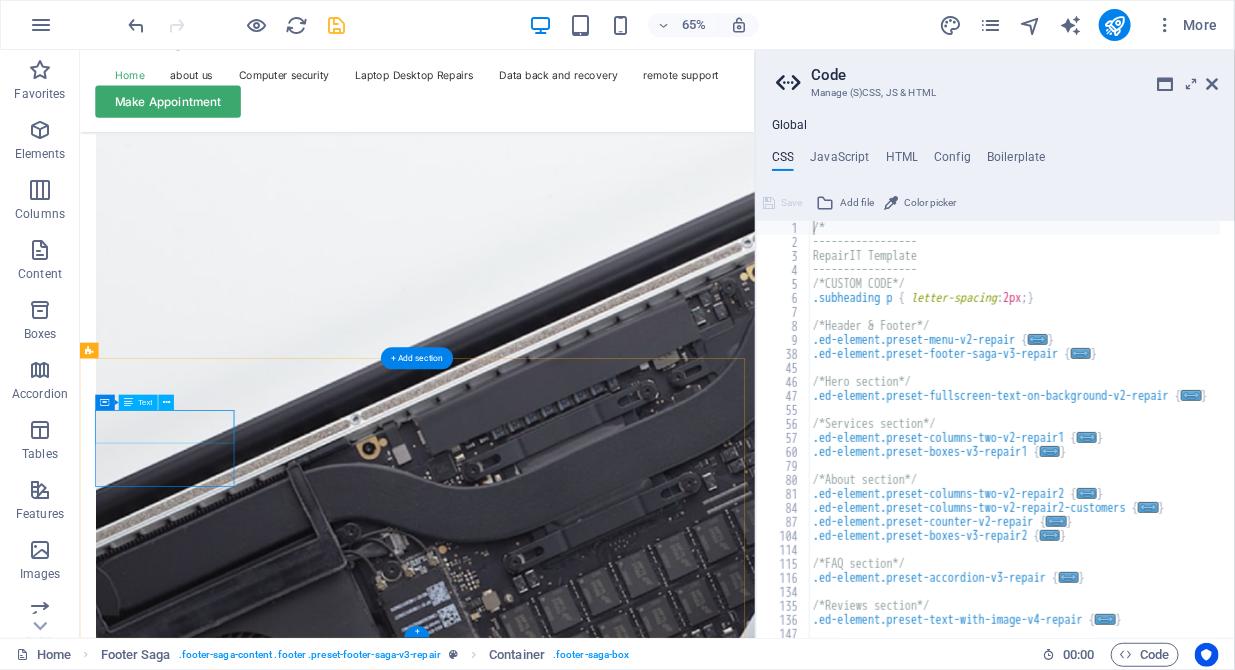 click on "Lorem ipsum dolor sit amet, consectetur." at bounding box center (212, 6496) 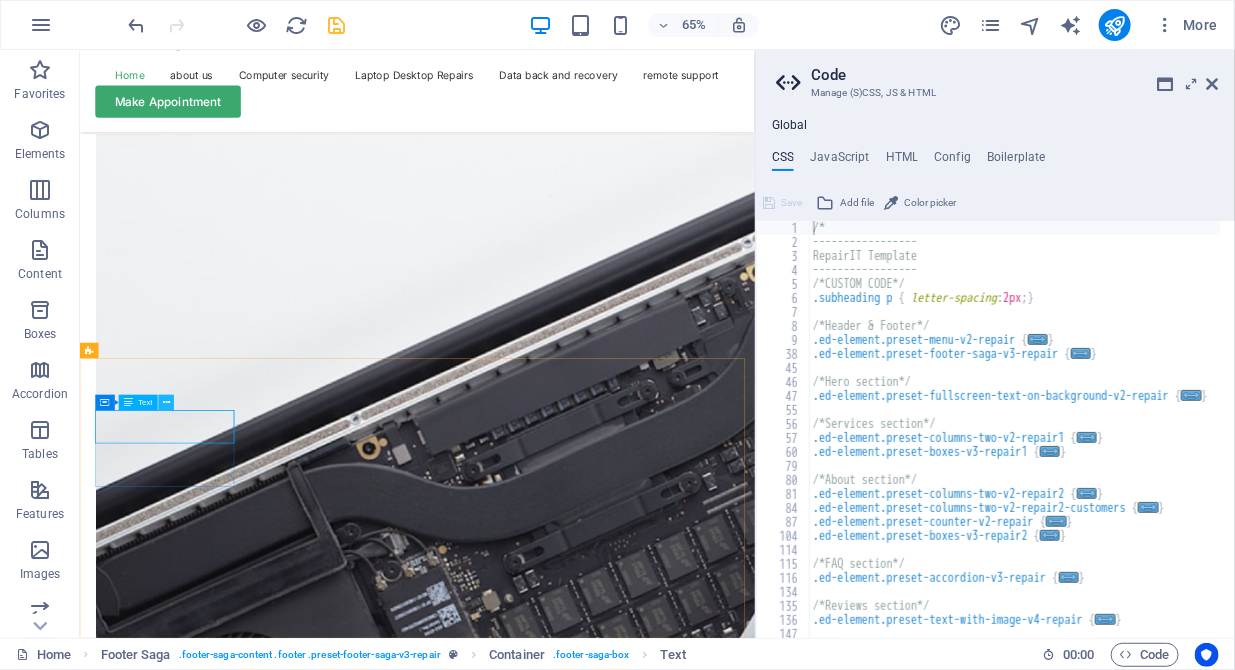 click at bounding box center (166, 403) 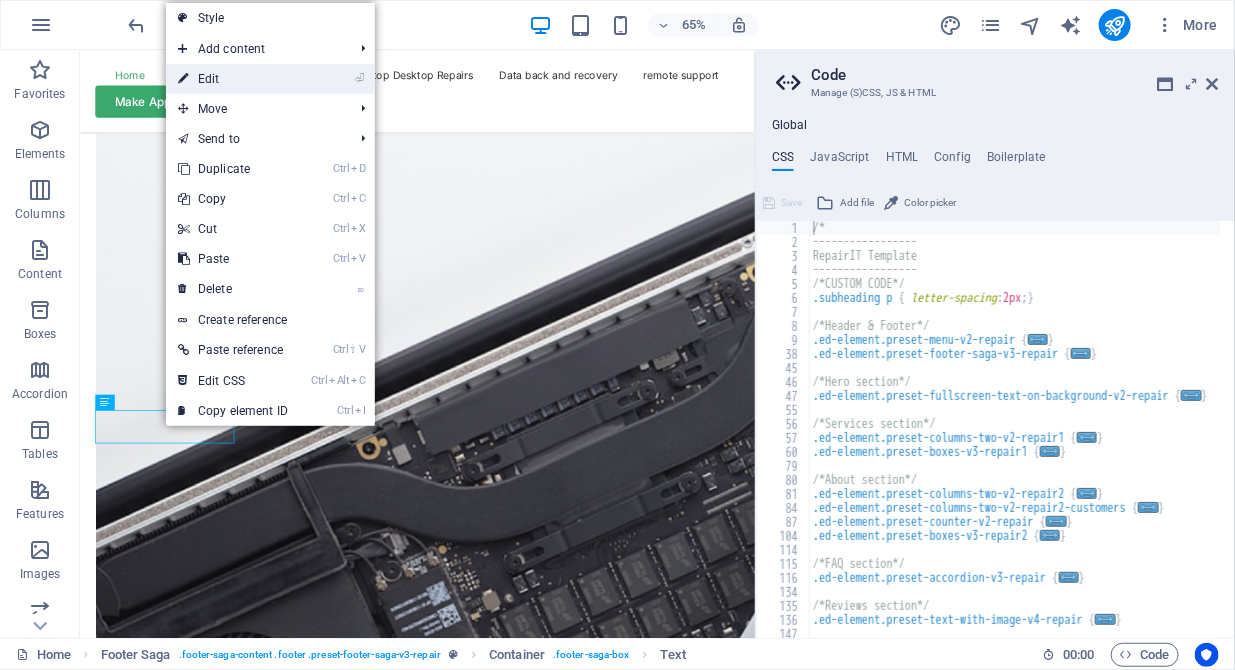click on "⏎  Edit" at bounding box center (233, 79) 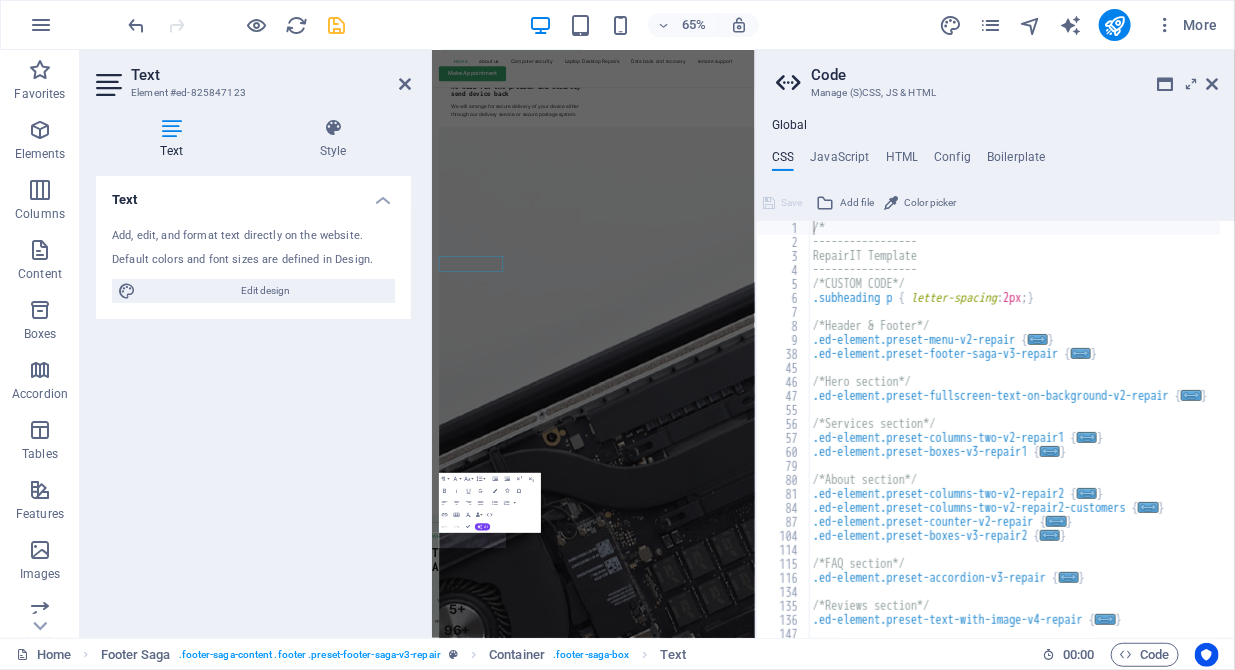 scroll, scrollTop: 6268, scrollLeft: 0, axis: vertical 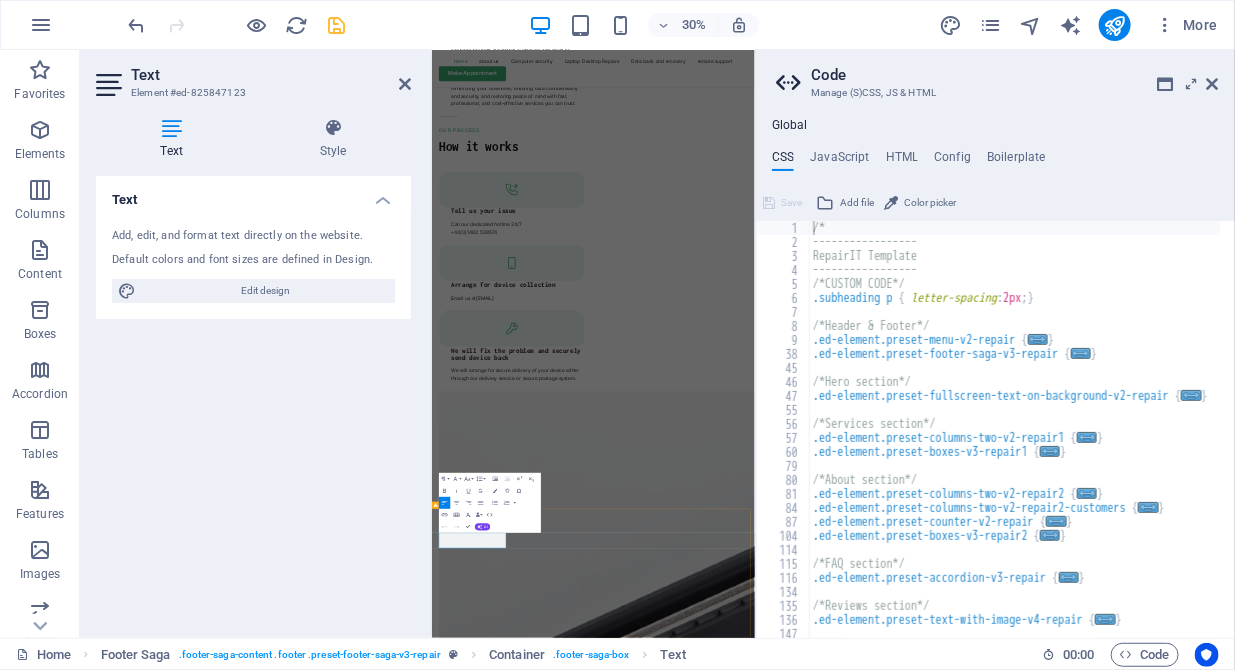 drag, startPoint x: 563, startPoint y: 1690, endPoint x: 441, endPoint y: 1663, distance: 124.95199 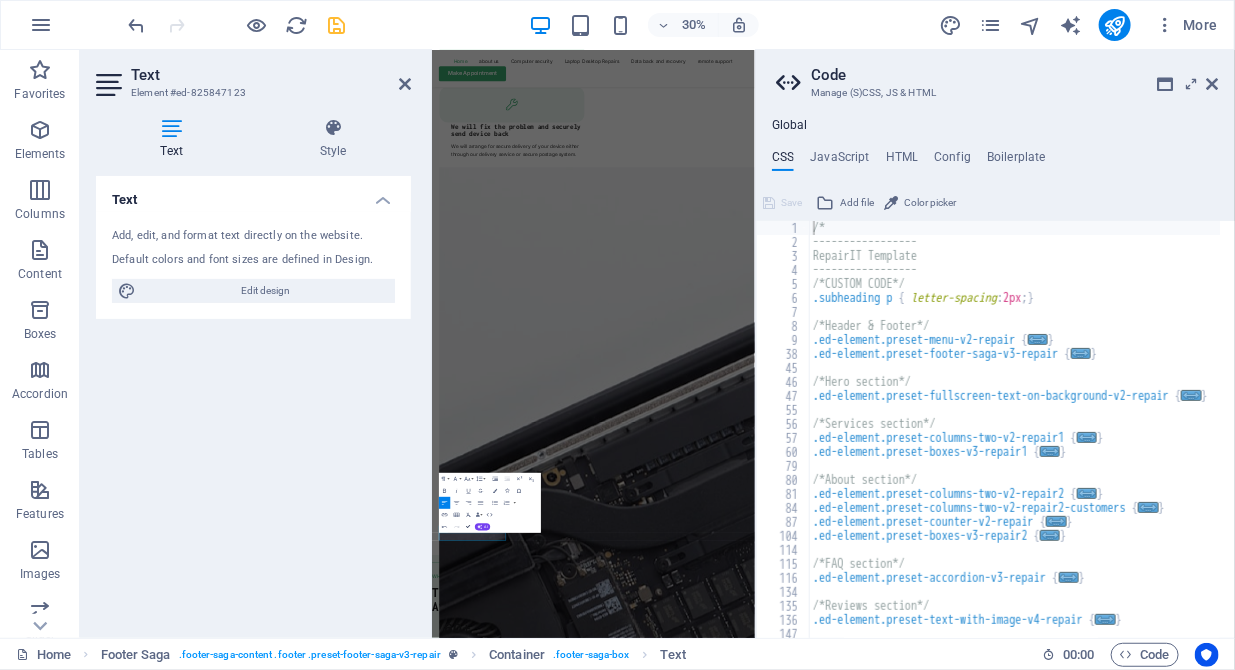 scroll, scrollTop: 6403, scrollLeft: 0, axis: vertical 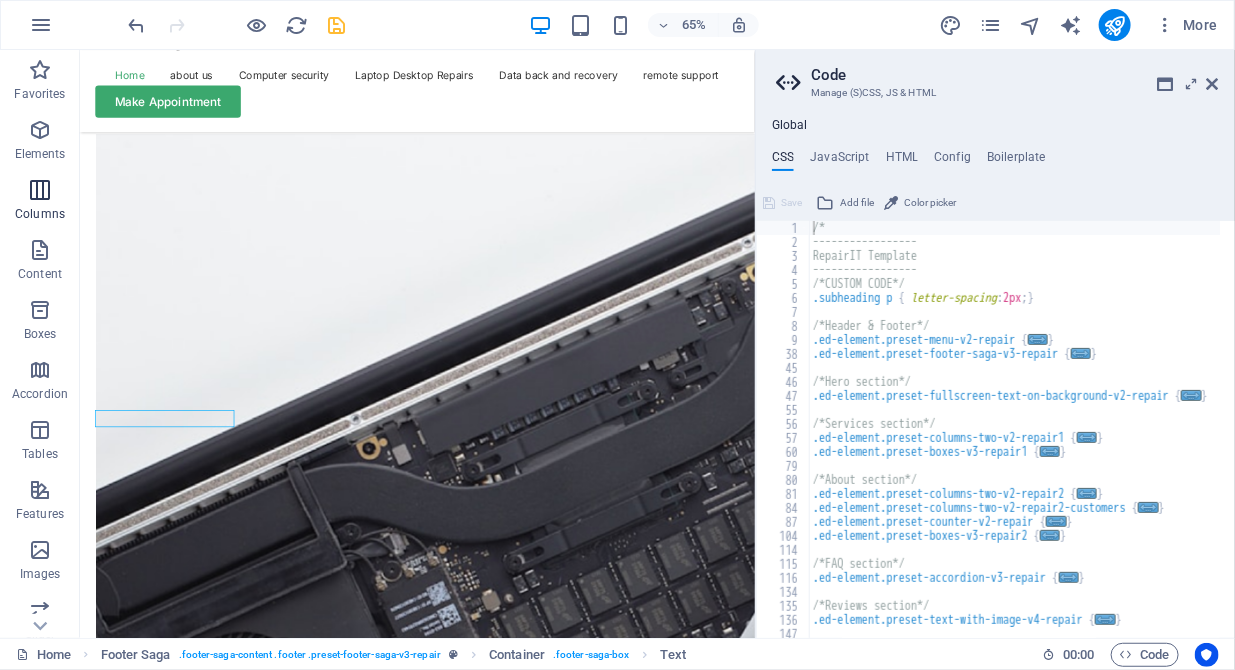 click on "Columns" at bounding box center (40, 214) 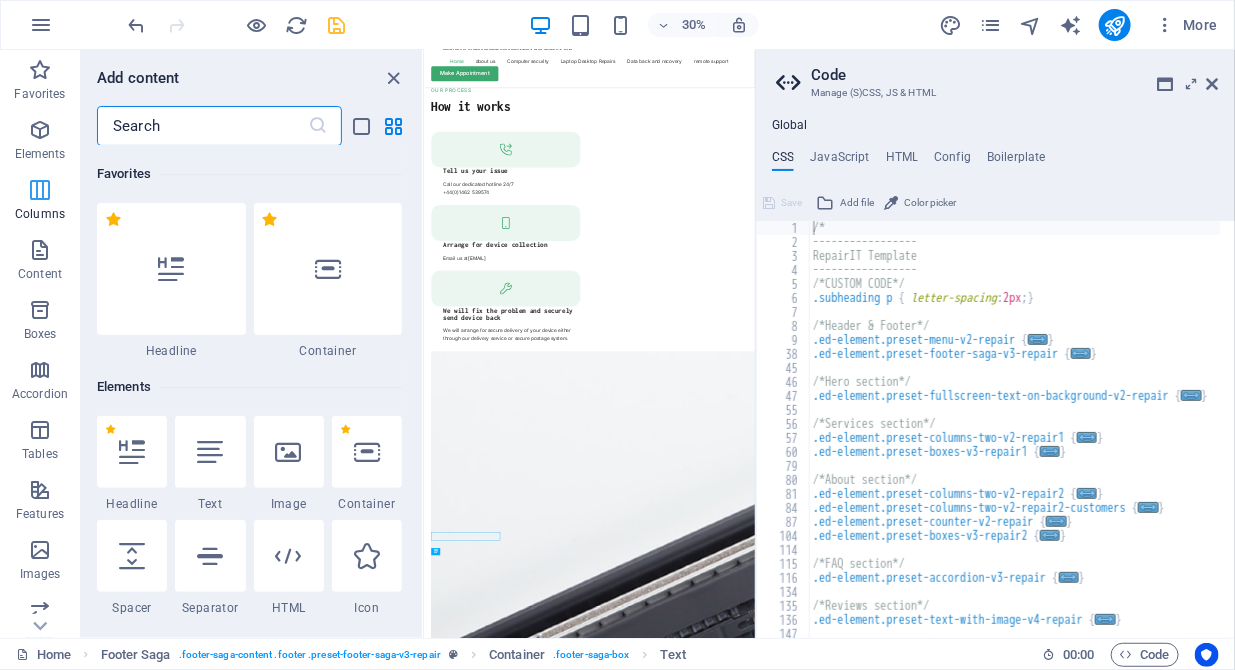 scroll, scrollTop: 6193, scrollLeft: 0, axis: vertical 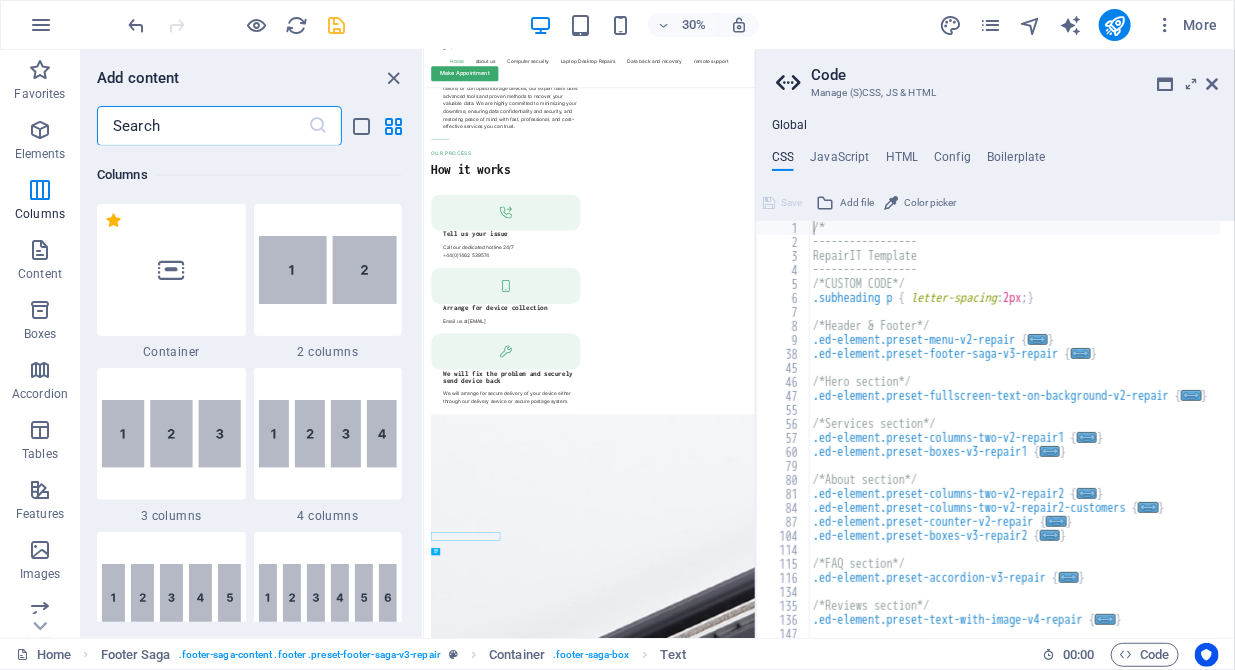click on "Add content ​ Favorites 1 Star Headline 1 Star Container Elements 1 Star Headline 1 Star Text 1 Star Image 1 Star Container 1 Star Spacer 1 Star Separator 1 Star HTML 1 Star Icon 1 Star Button 1 Star Logo 1 Star SVG 1 Star Image slider 1 Star Slider 1 Star Gallery 1 Star Menu 1 Star Map 1 Star Facebook 1 Star Video 1 Star YouTube 1 Star Vimeo 1 Star Document 1 Star Audio 1 Star Iframe 1 Star Privacy 1 Star Languages Columns 1 Star Container 1 Star 2 columns 1 Star 3 columns 1 Star 4 columns 1 Star 5 columns 1 Star 6 columns 1 Star 40-60 1 Star 20-80 1 Star 80-20 1 Star 30-70 1 Star 70-30 1 Star Unequal Columns 1 Star 25-25-50 1 Star 25-50-25 1 Star 50-25-25 1 Star 20-60-20 1 Star 50-16-16-16 1 Star 16-16-16-50 1 Star Grid 2-1 1 Star Grid 1-2 1 Star Grid 3-1 1 Star Grid 1-3 1 Star Grid 4-1 1 Star Grid 1-4 1 Star Grid 1-2-1 1 Star Grid 1-1-2 1 Star Grid 2h-2v 1 Star Grid 2v-2h 1 Star Grid 2-1-2 1 Star Grid 3-4 Content 1 Star Text in columns 1 Star Text 1 Star Text with separator 1 Star Image with text box" at bounding box center [251, 344] 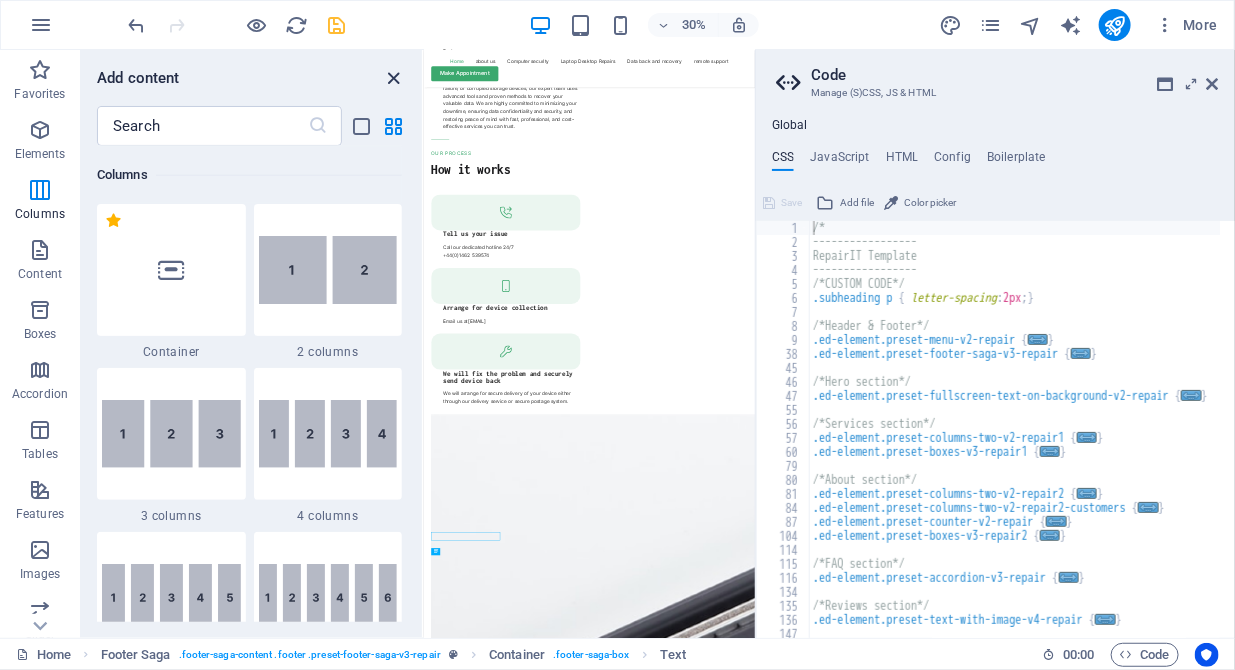 click at bounding box center [394, 78] 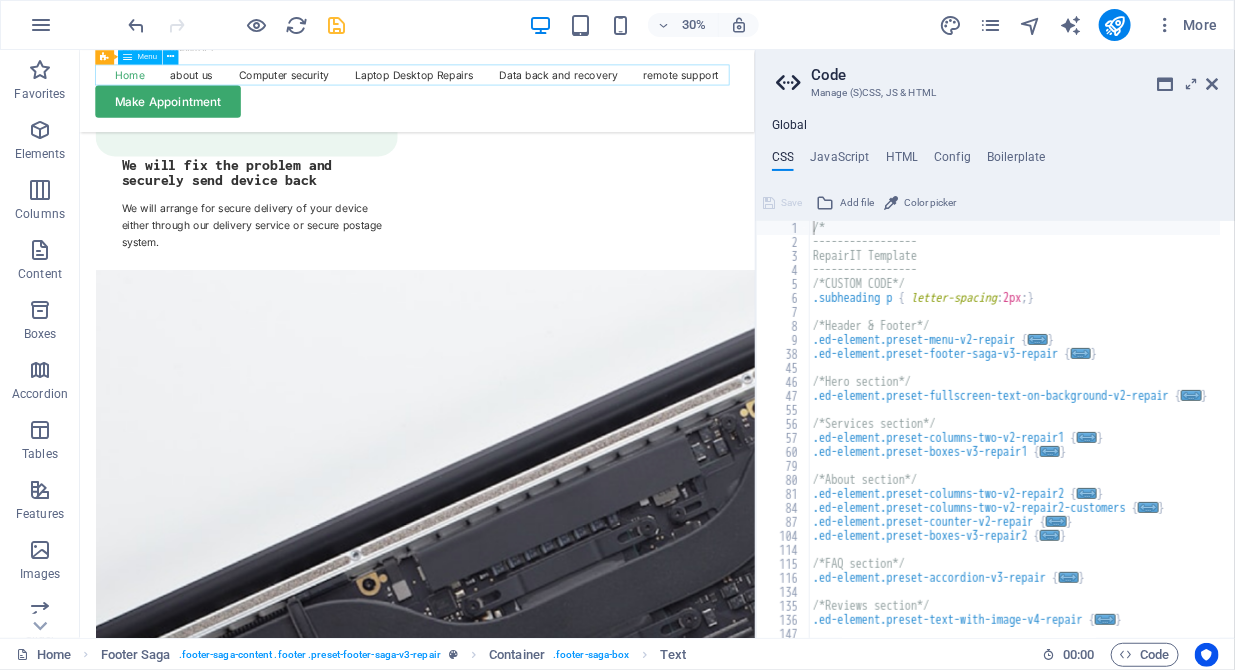 scroll, scrollTop: 6403, scrollLeft: 0, axis: vertical 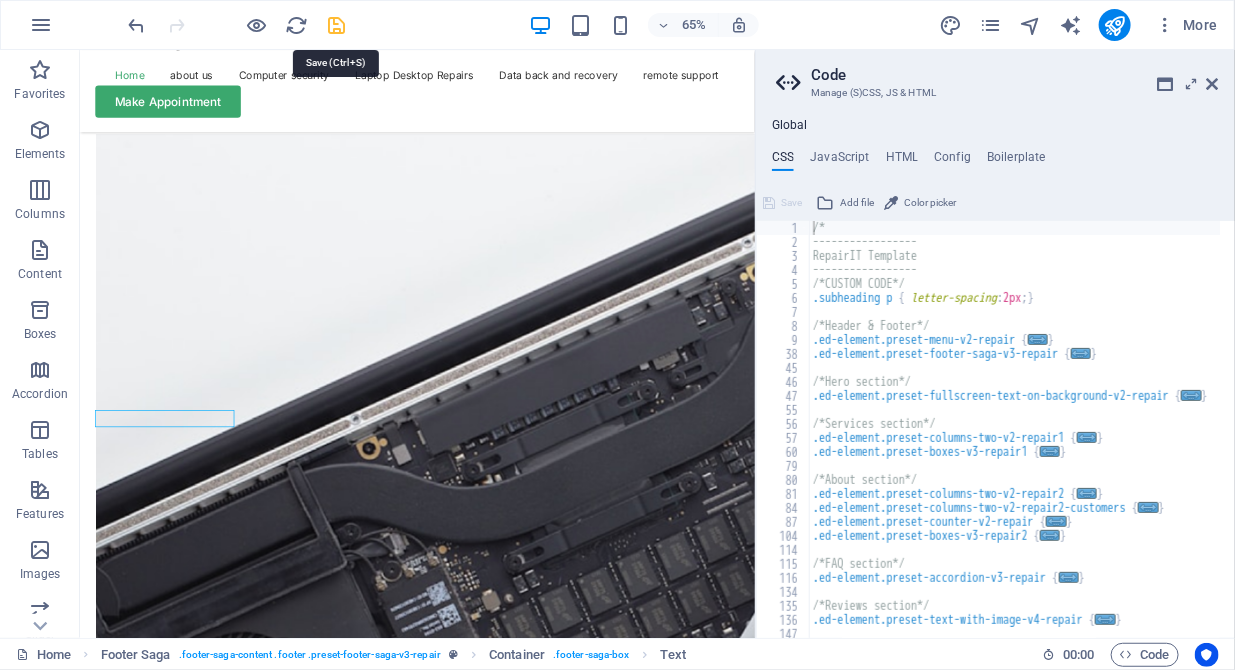 click at bounding box center (337, 25) 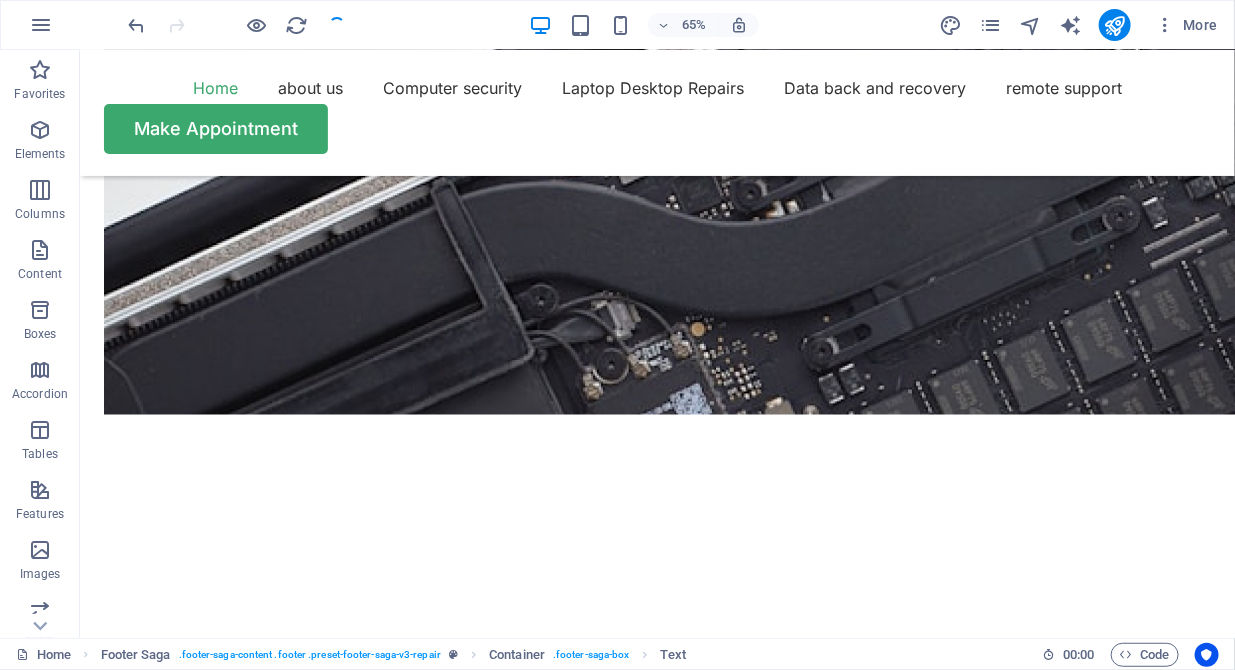 scroll, scrollTop: 6039, scrollLeft: 0, axis: vertical 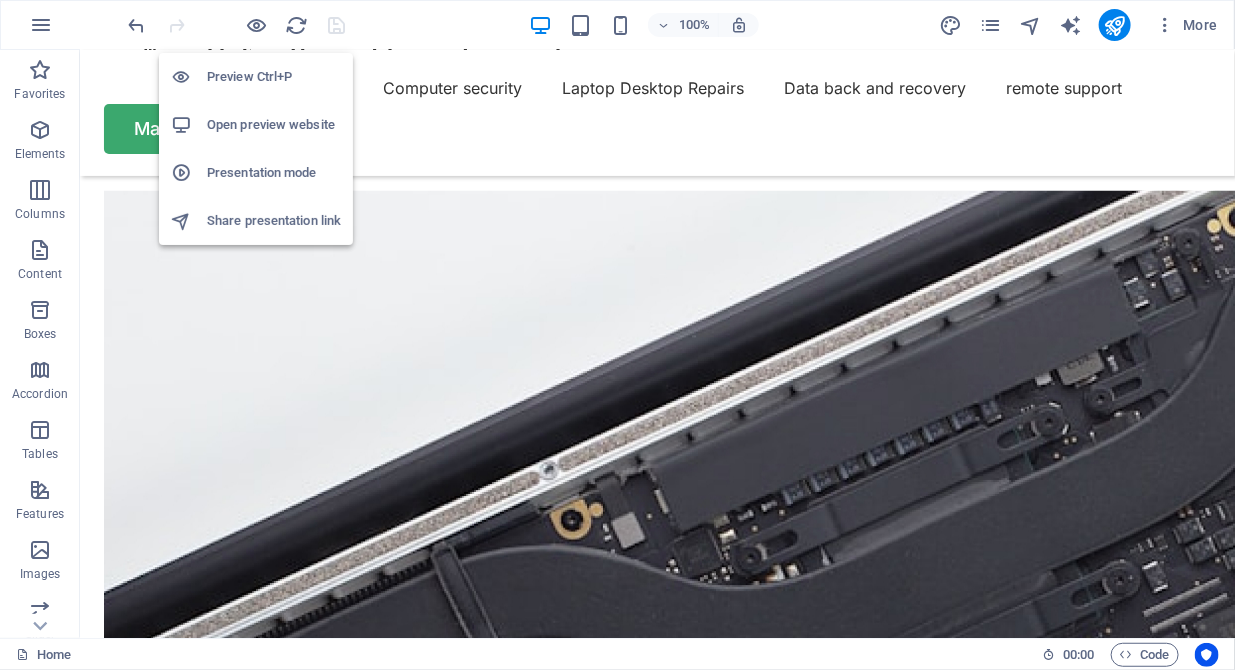 click on "Open preview website" at bounding box center [274, 125] 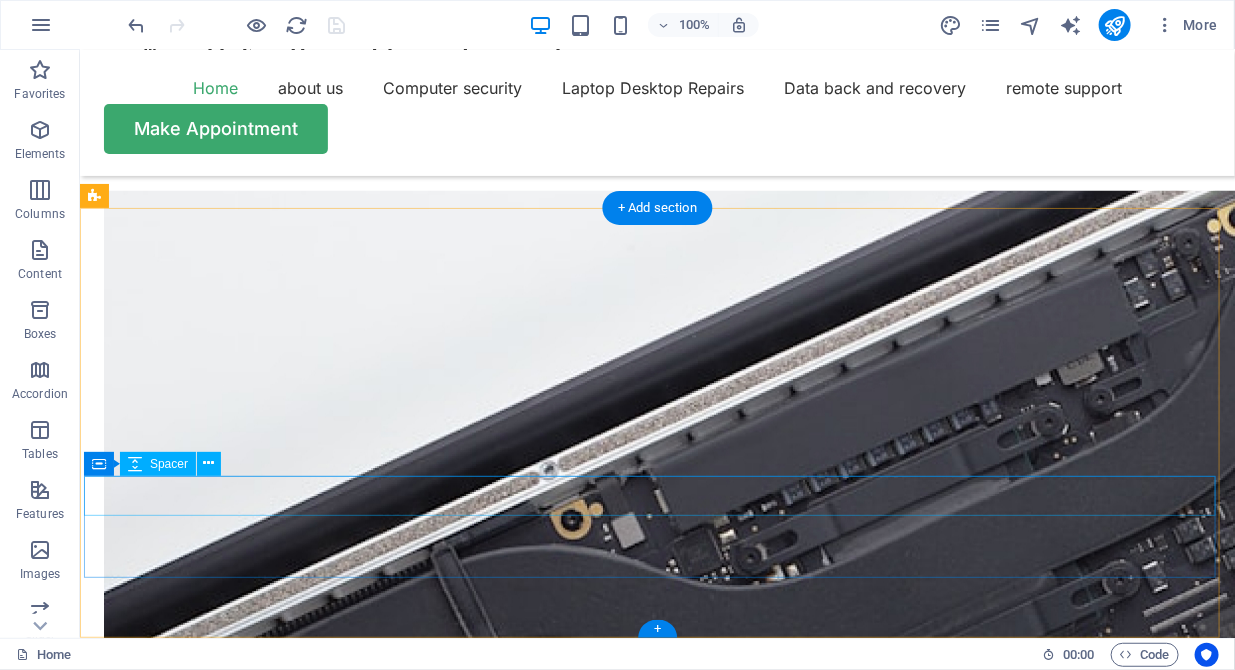 scroll, scrollTop: 6355, scrollLeft: 0, axis: vertical 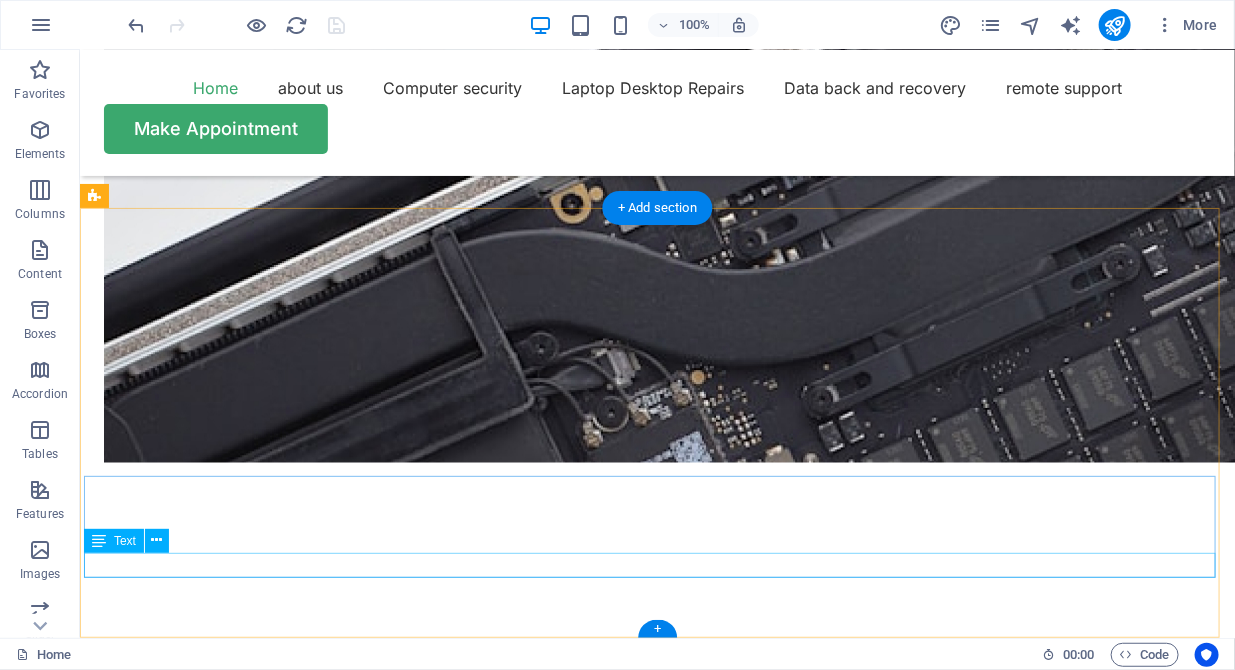 click on "Copyright   2024 DDITP Computer repairs Website desgin studio UKCreative" at bounding box center (656, 6565) 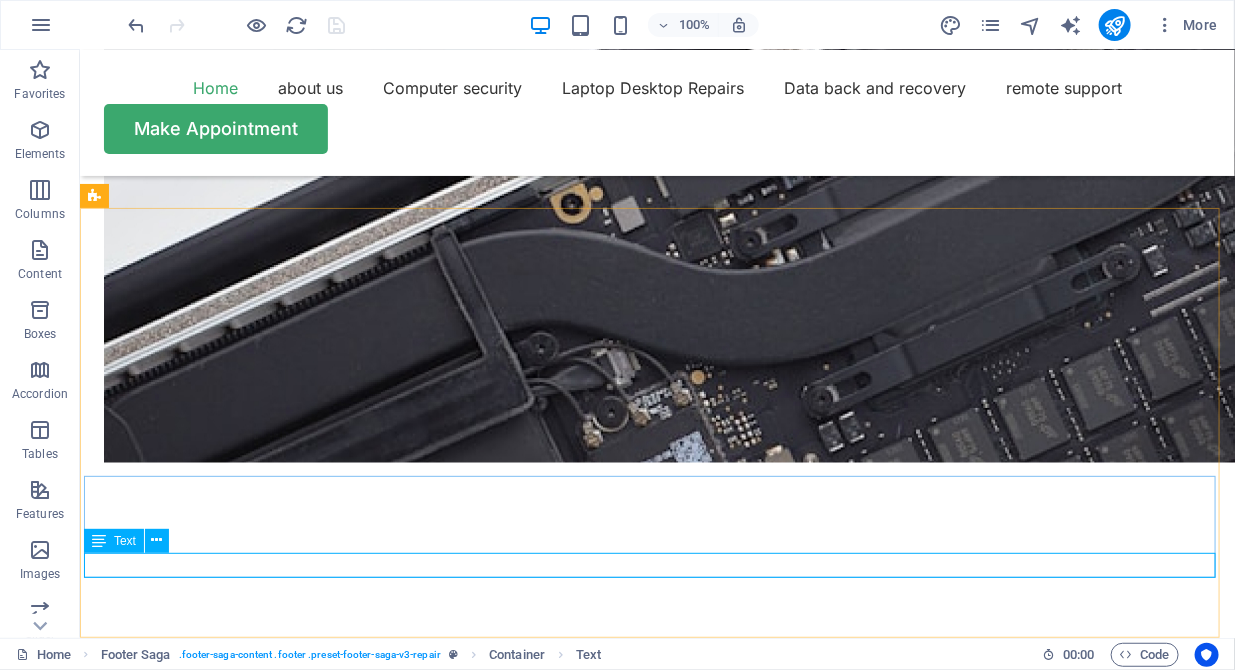 click on "Text" at bounding box center (125, 541) 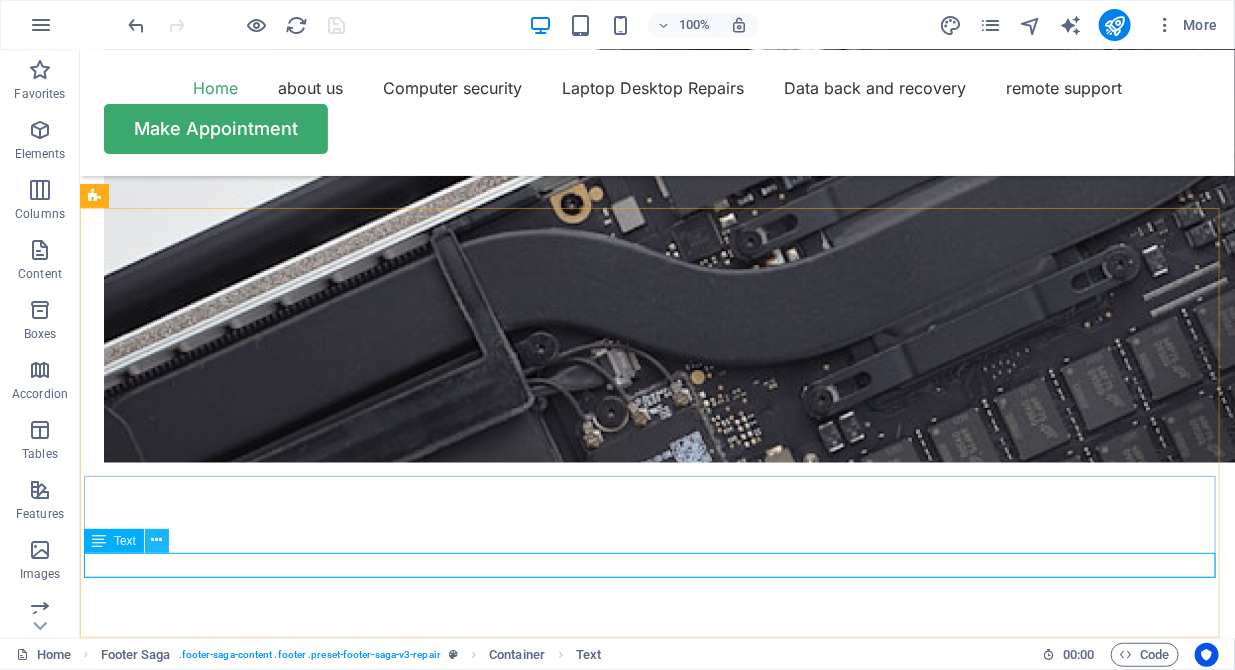 click at bounding box center [157, 540] 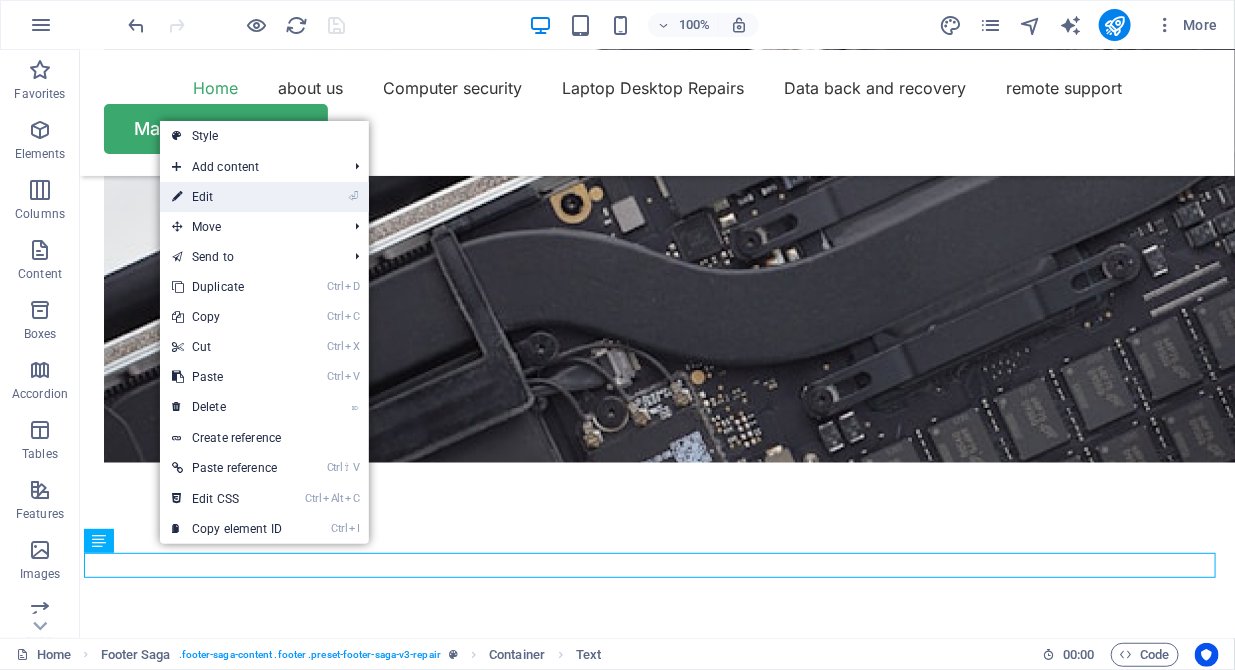 click on "⏎  Edit" at bounding box center [227, 197] 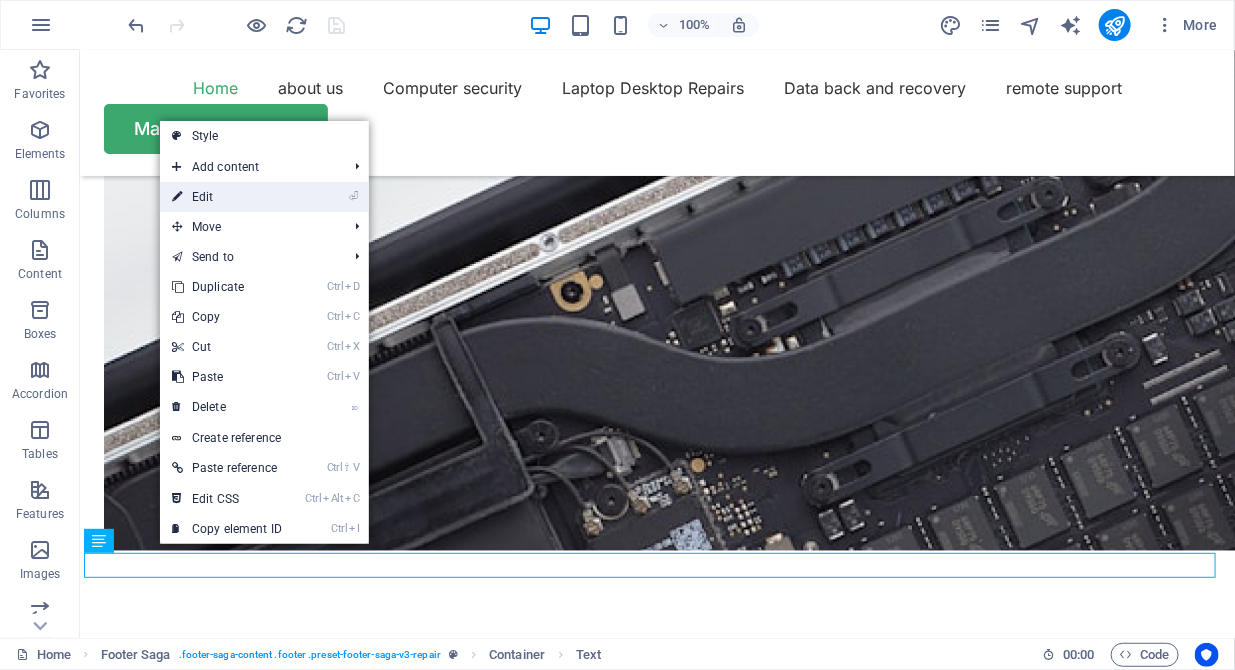 scroll, scrollTop: 6602, scrollLeft: 0, axis: vertical 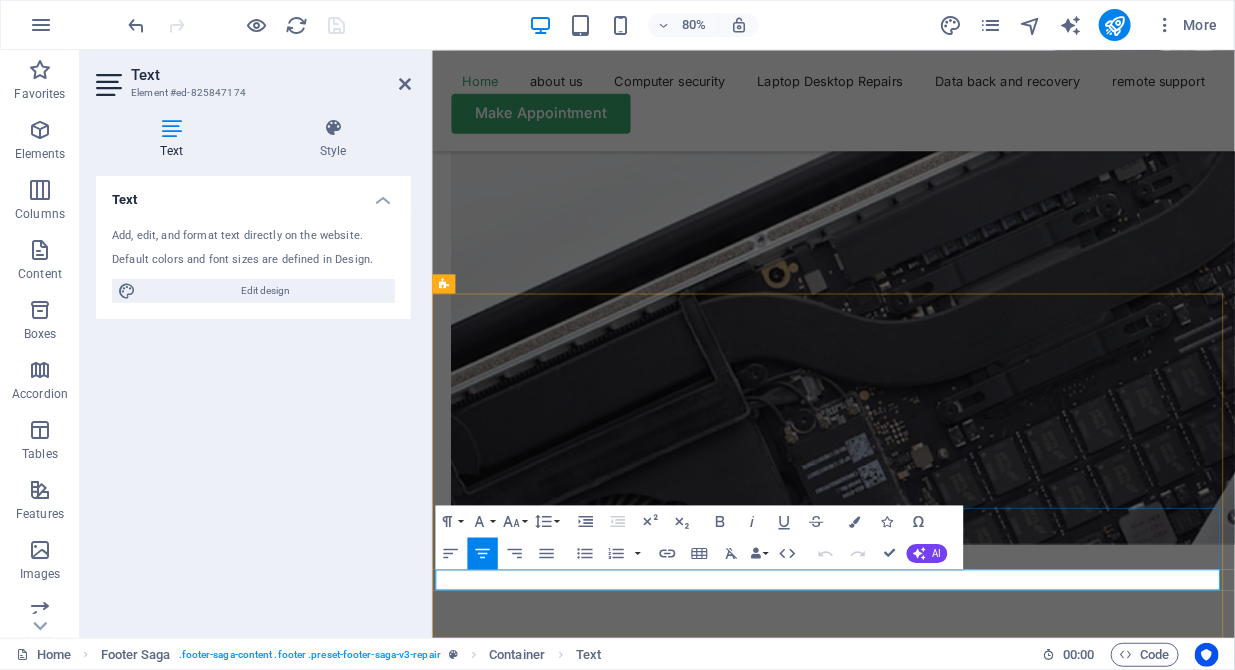 click on "Copyright   2024 DDITP Computer repairs Website desgin studio UKCreative" at bounding box center (933, 7044) 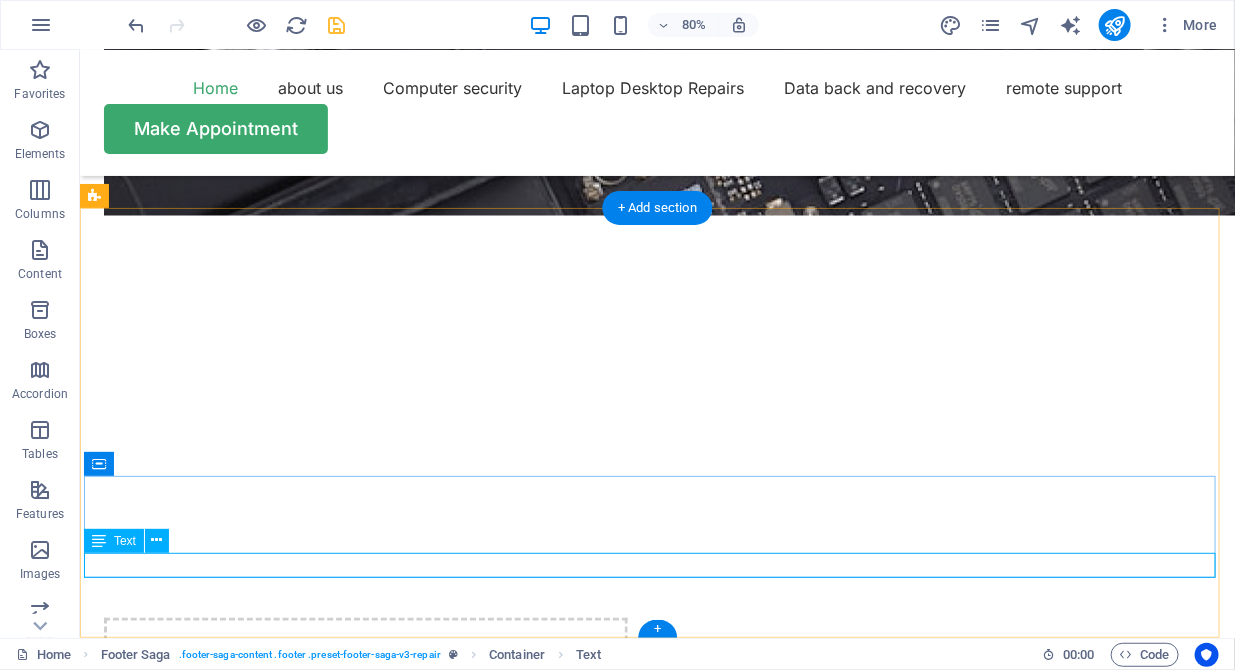 scroll, scrollTop: 6355, scrollLeft: 0, axis: vertical 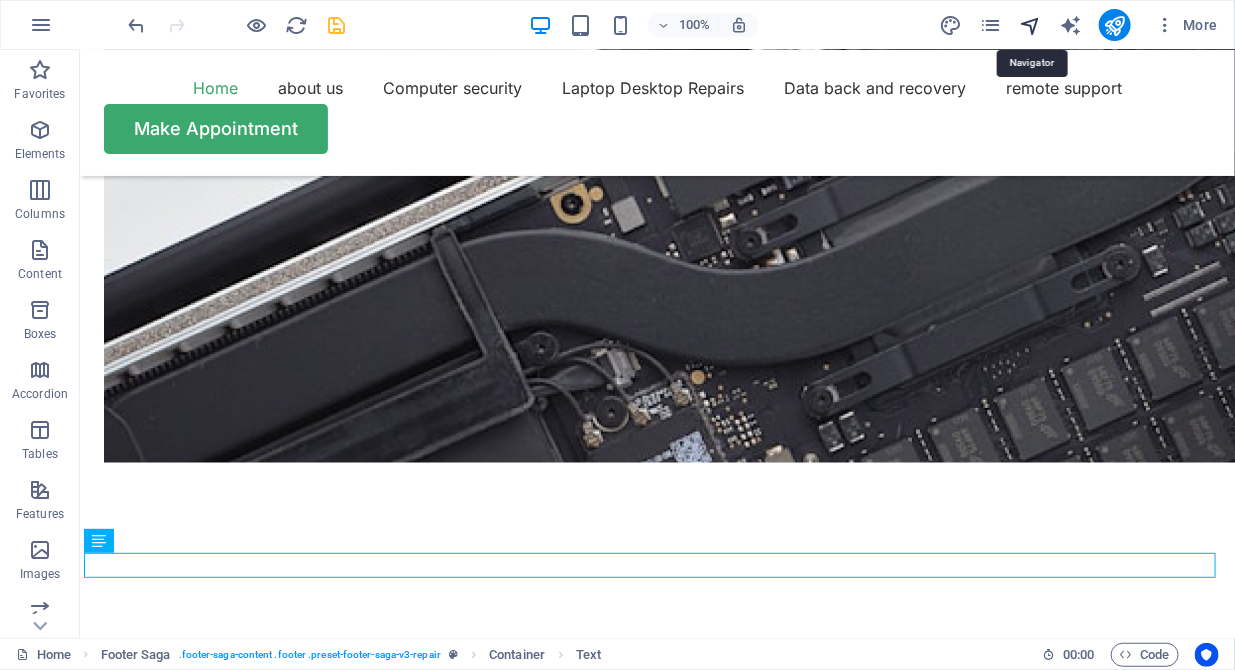 click at bounding box center (1030, 25) 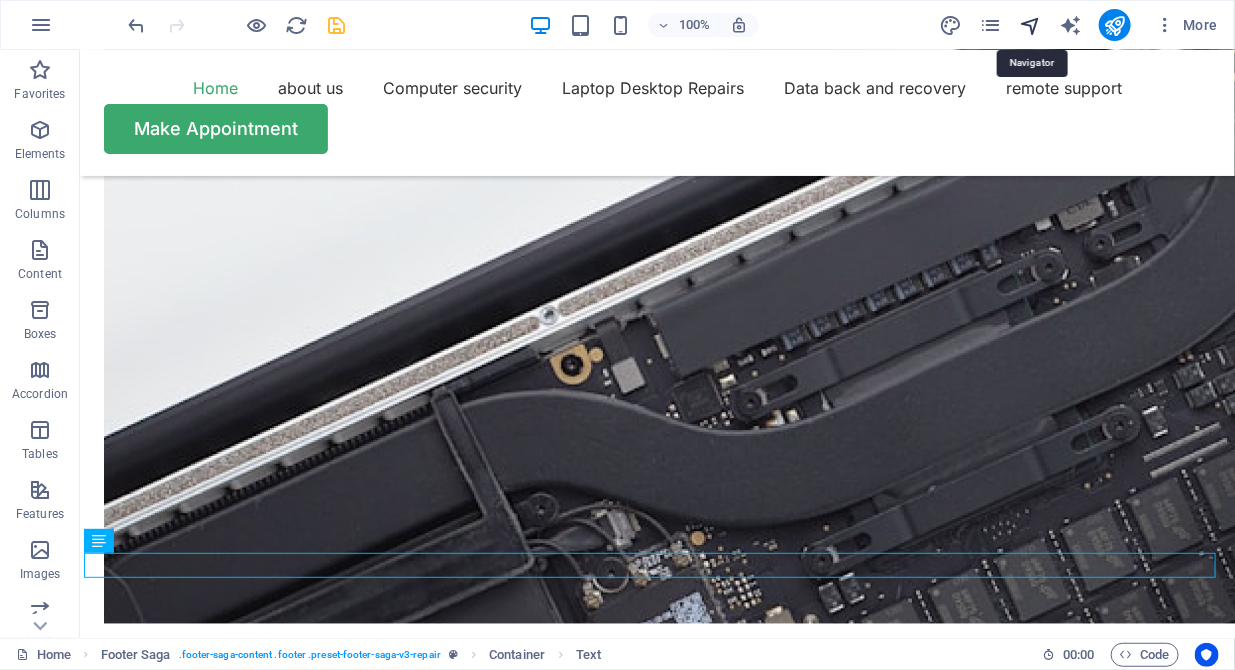 scroll, scrollTop: 6403, scrollLeft: 0, axis: vertical 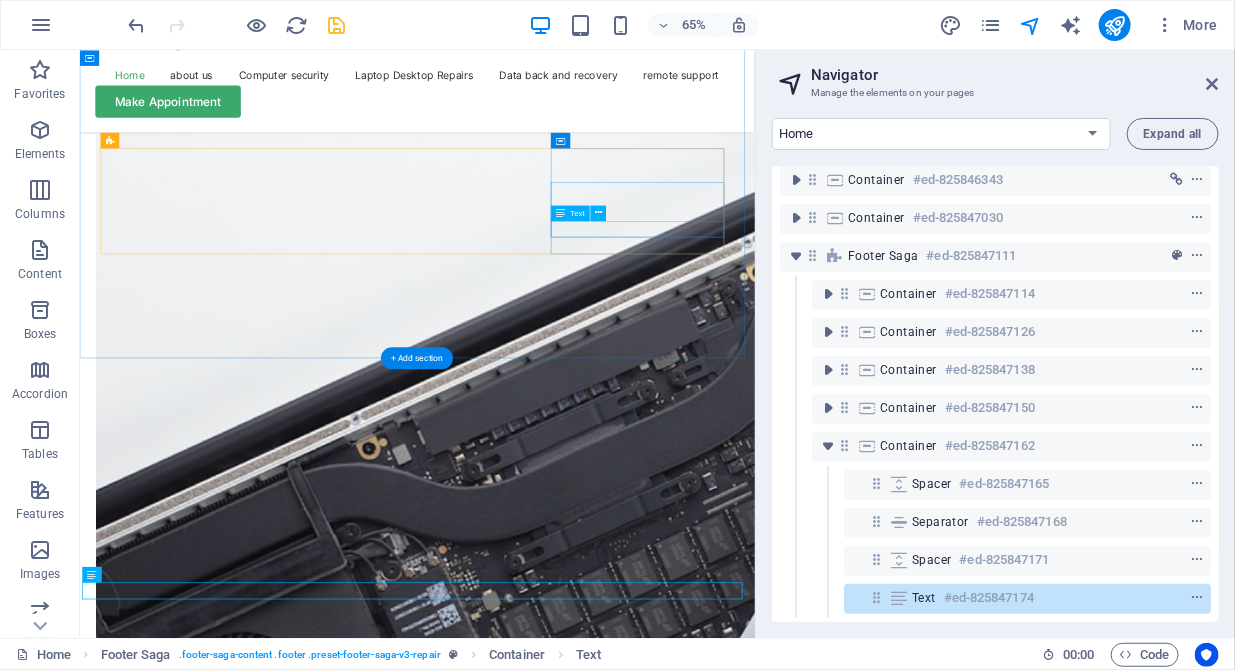 click on "garyjalexander@[EXAMPLE.COM]" at bounding box center [212, 6218] 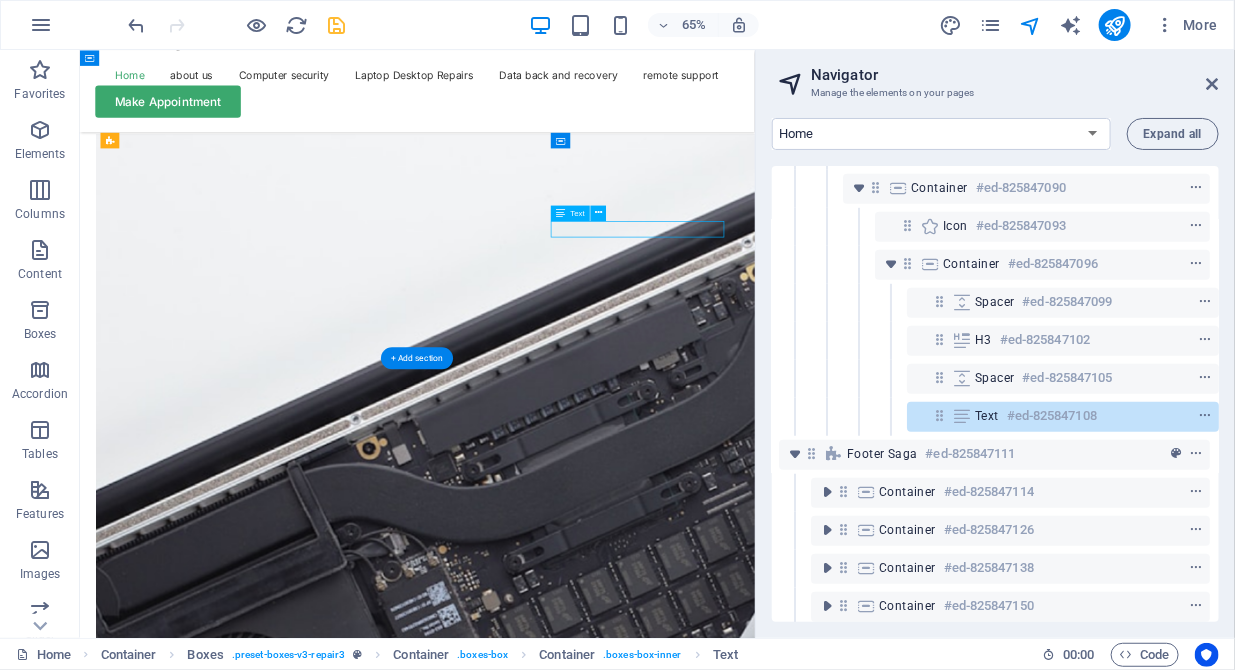 scroll, scrollTop: 486, scrollLeft: 4, axis: both 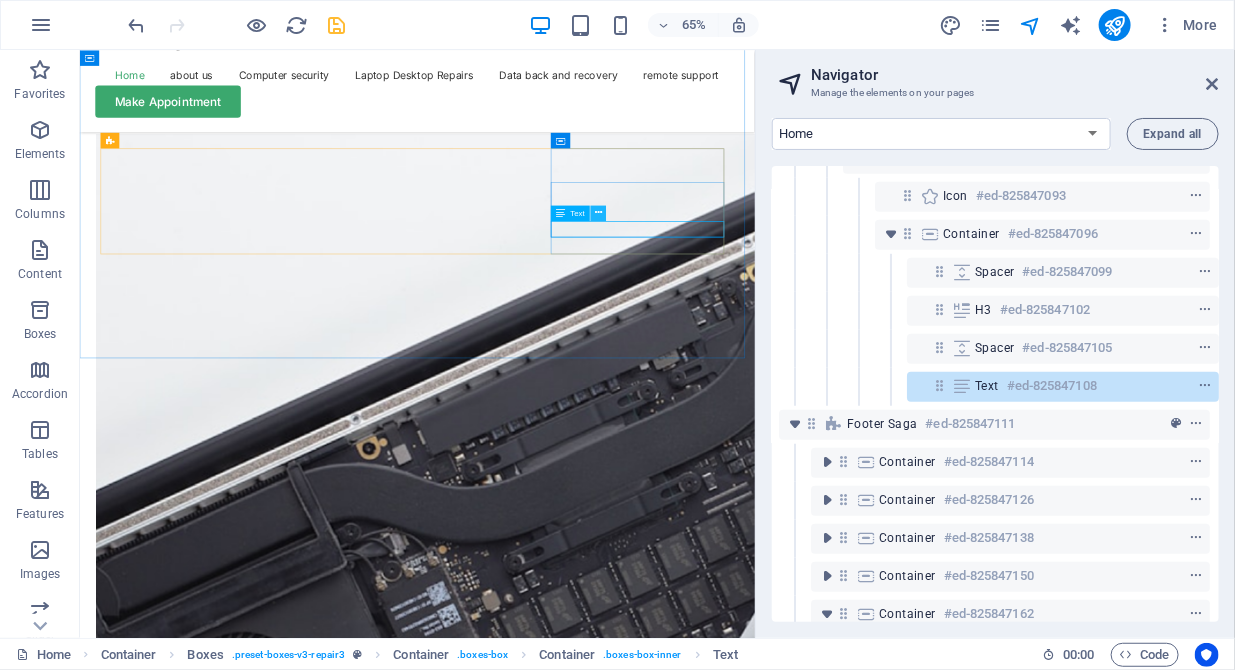 click at bounding box center (598, 213) 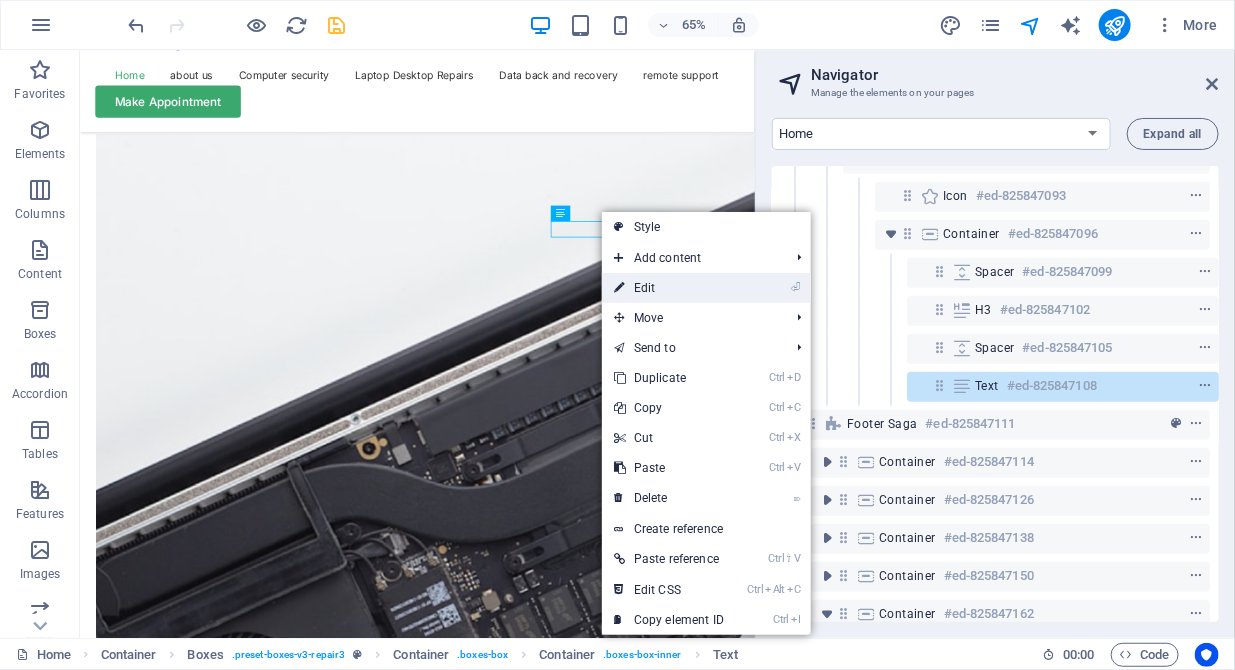 click on "⏎  Edit" at bounding box center (669, 288) 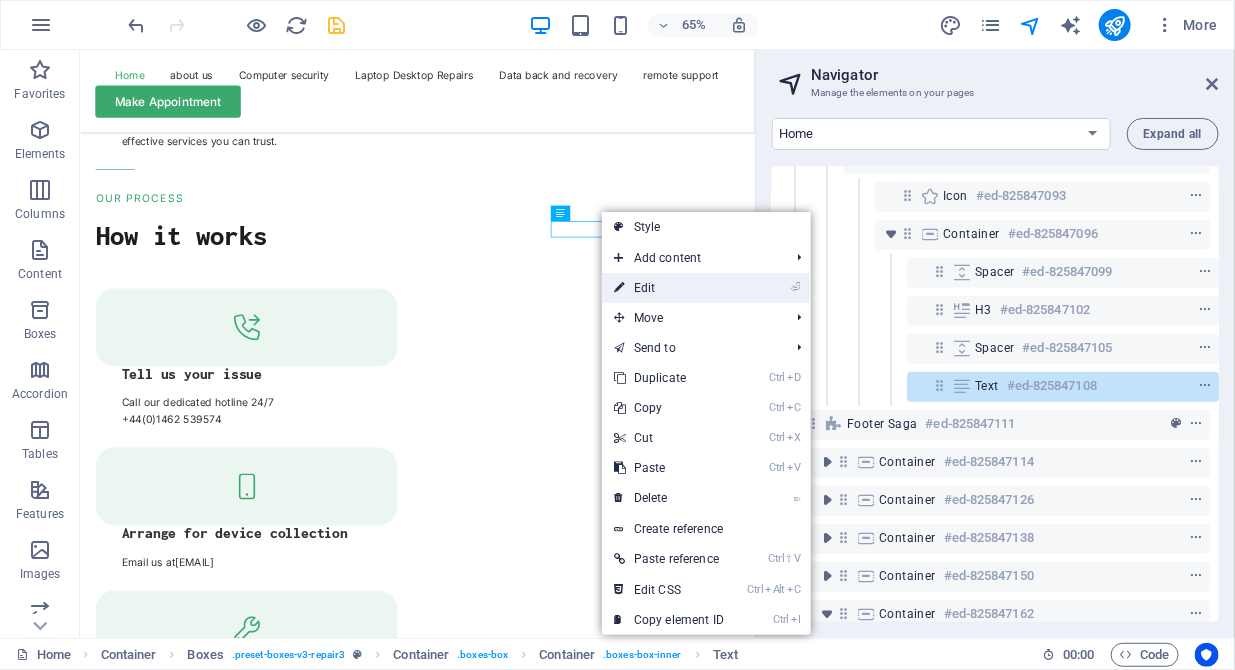 scroll, scrollTop: 6268, scrollLeft: 0, axis: vertical 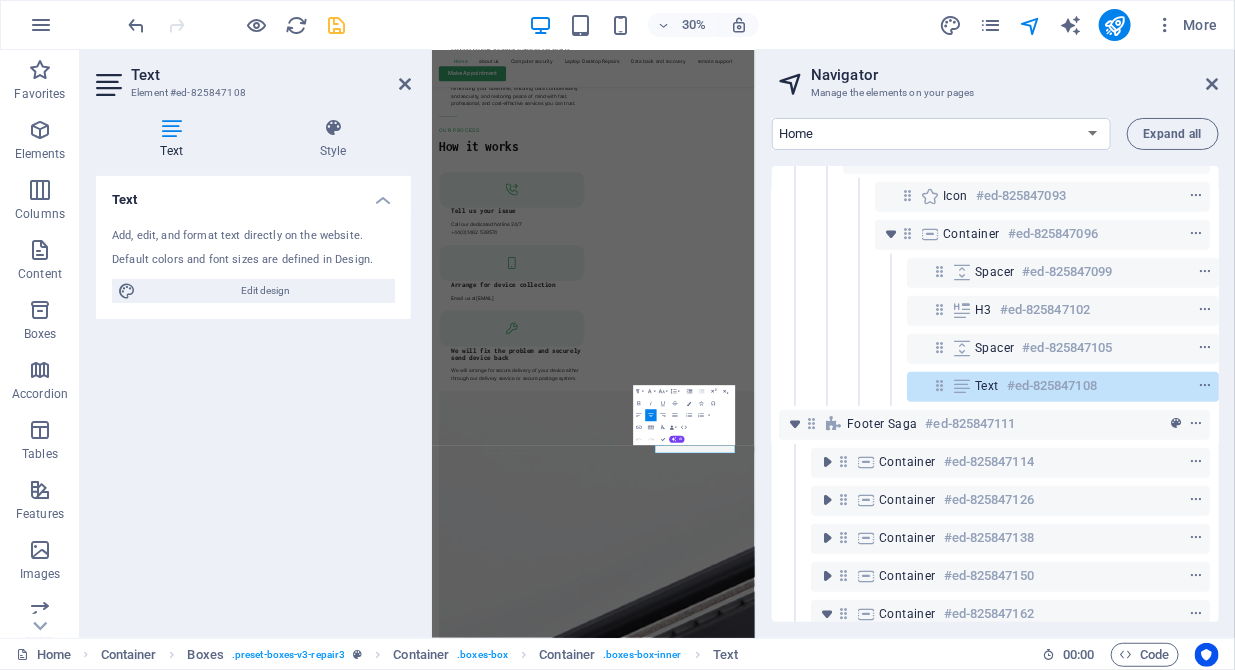 click on "Text" at bounding box center [271, 75] 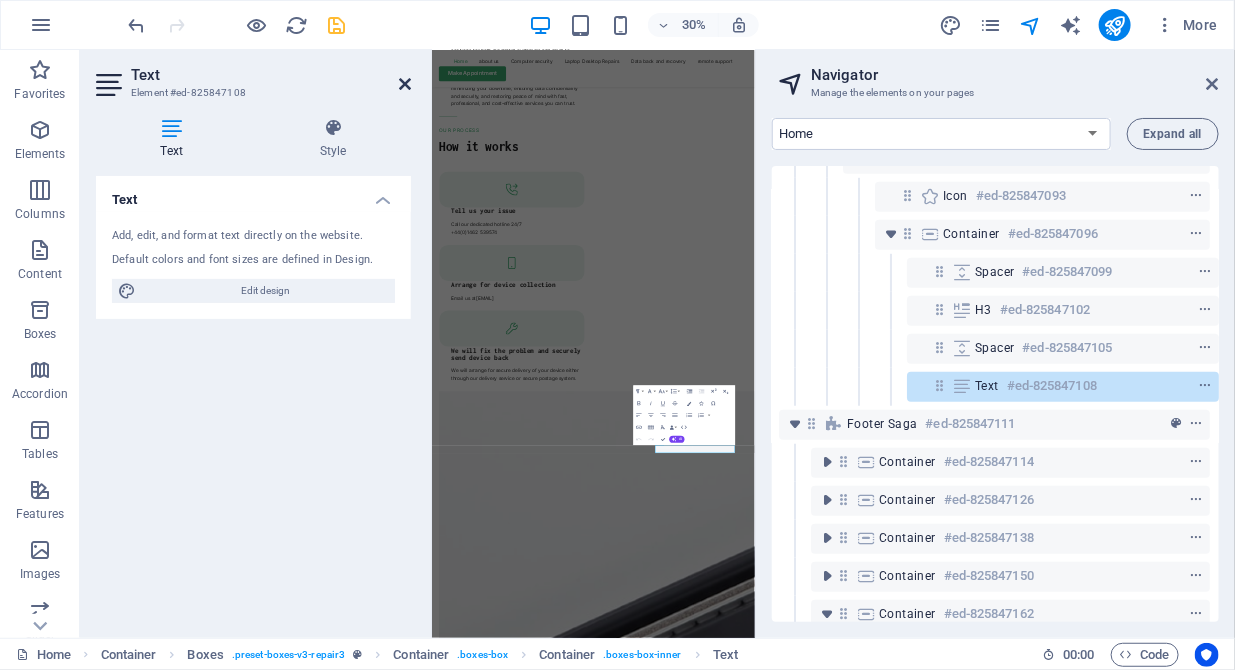 click at bounding box center (405, 84) 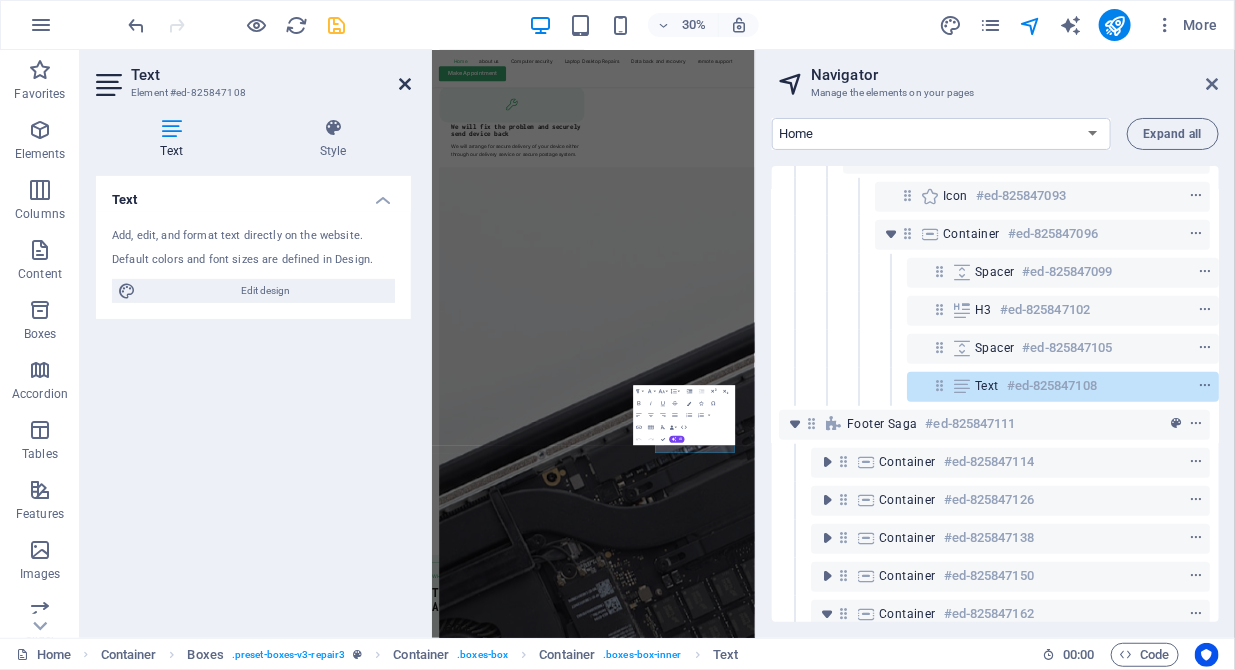 scroll, scrollTop: 6226, scrollLeft: 0, axis: vertical 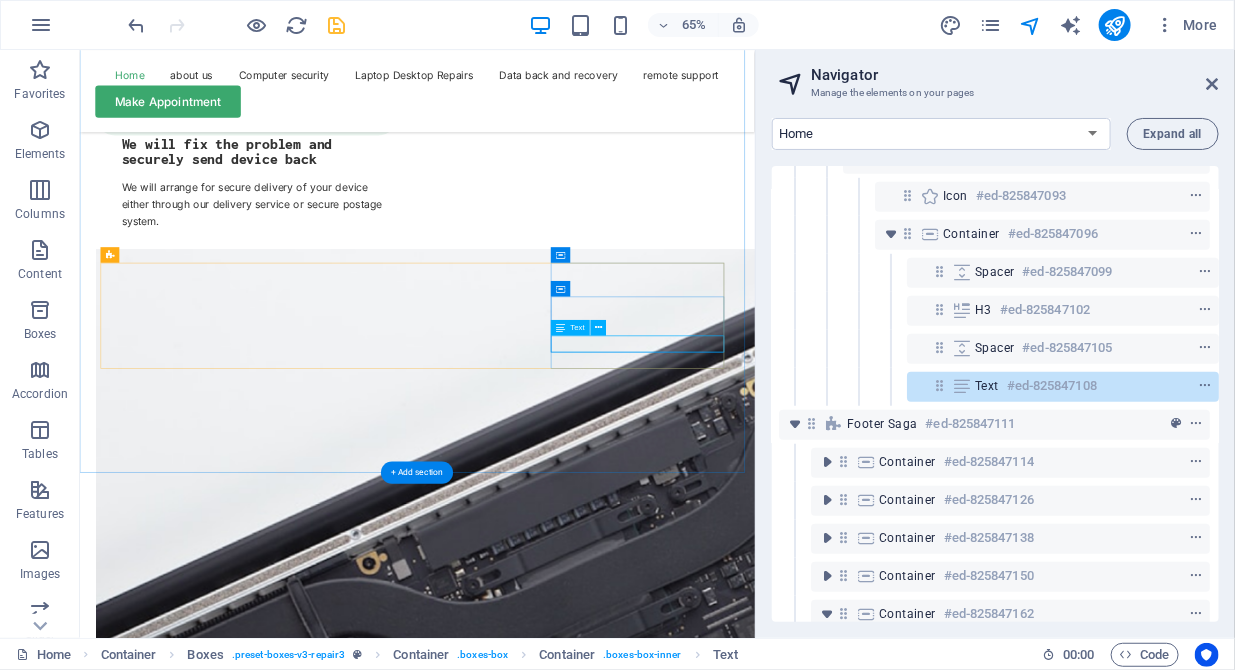 click on "garyjalexander@[EXAMPLE.COM]" at bounding box center [212, 6395] 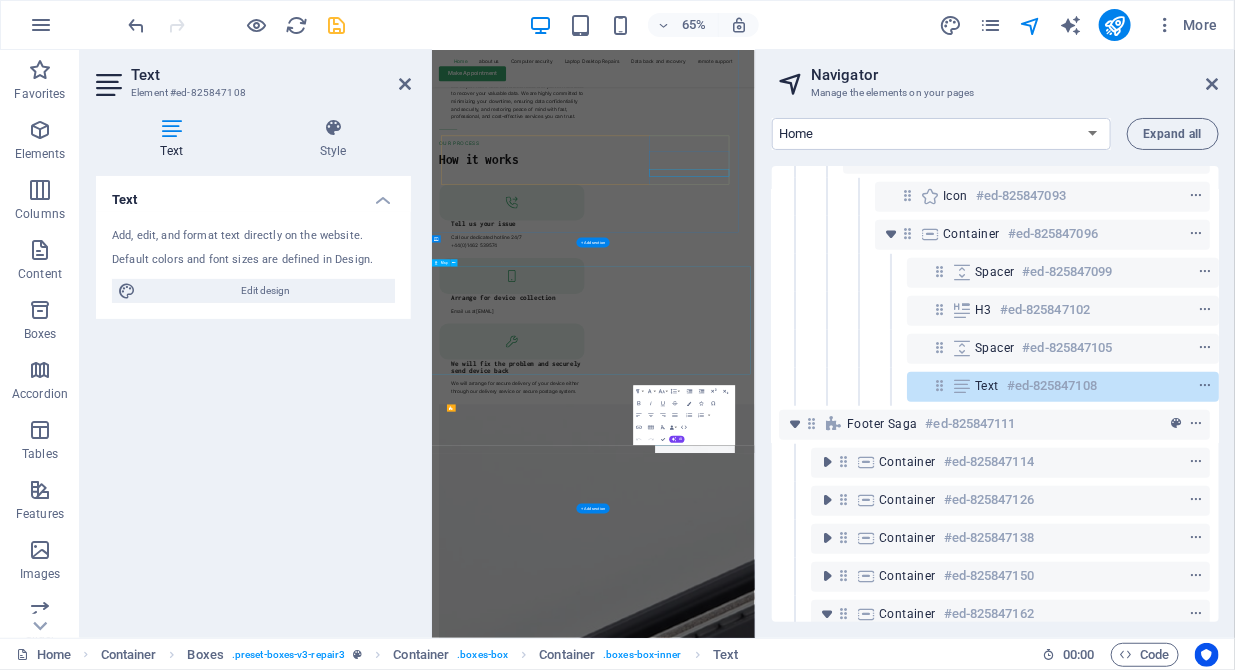 scroll, scrollTop: 6268, scrollLeft: 0, axis: vertical 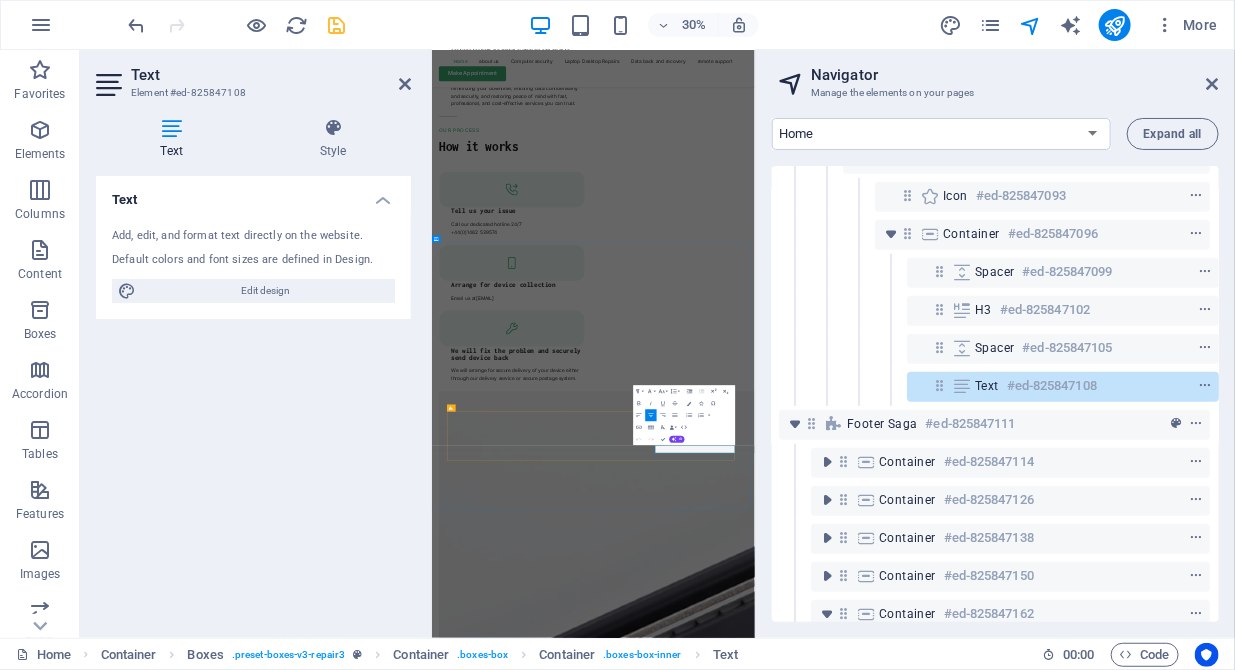 drag, startPoint x: 1430, startPoint y: 1392, endPoint x: 1275, endPoint y: 1395, distance: 155.02902 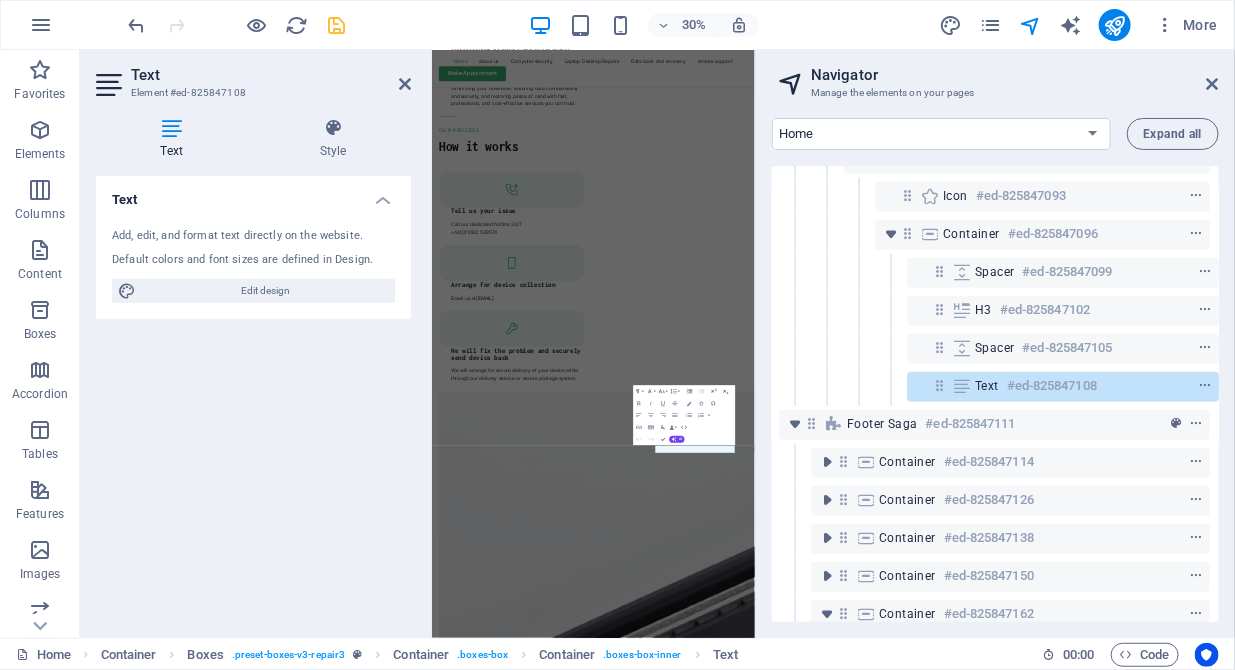 click on "Text Style Text Add, edit, and format text directly on the website. Default colors and font sizes are defined in Design. Edit design Alignment Left aligned Centered Right aligned Boxes Element Layout How this element expands within the layout (Flexbox). Size Default auto px % 1/1 1/2 1/3 1/4 1/5 1/6 1/7 1/8 1/9 1/10 Grow Shrink Order Container layout Visible Visible Opacity 100 % Overflow Spacing Margin Default auto px % rem vw vh Custom Custom auto px % rem vw vh auto px % rem vw vh auto px % rem vw vh auto px % rem vw vh Padding Default px rem % vh vw Custom Custom px rem % vh vw px rem % vh vw px rem % vh vw px rem % vh vw Border Style              - Width 1 auto px rem % vh vw Custom Custom 1 auto px rem % vh vw 1 auto px rem % vh vw 1 auto px rem % vh vw 1 auto px rem % vh vw  - Color Round corners Default px rem % vh vw Custom Custom px rem % vh vw px rem % vh vw px rem % vh vw px rem % vh vw Shadow Default None Outside Inside Color X offset 0 px rem vh vw Y offset 0 px rem vh vw Blur 0 px rem" at bounding box center [253, 370] 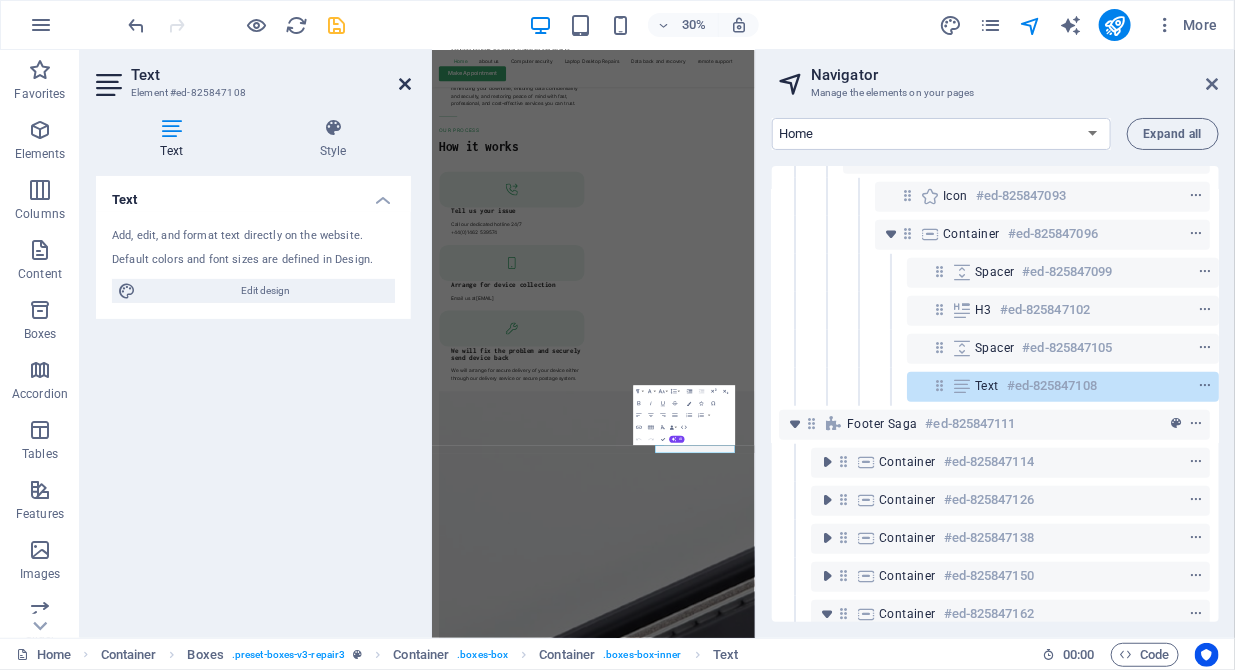 click at bounding box center [405, 84] 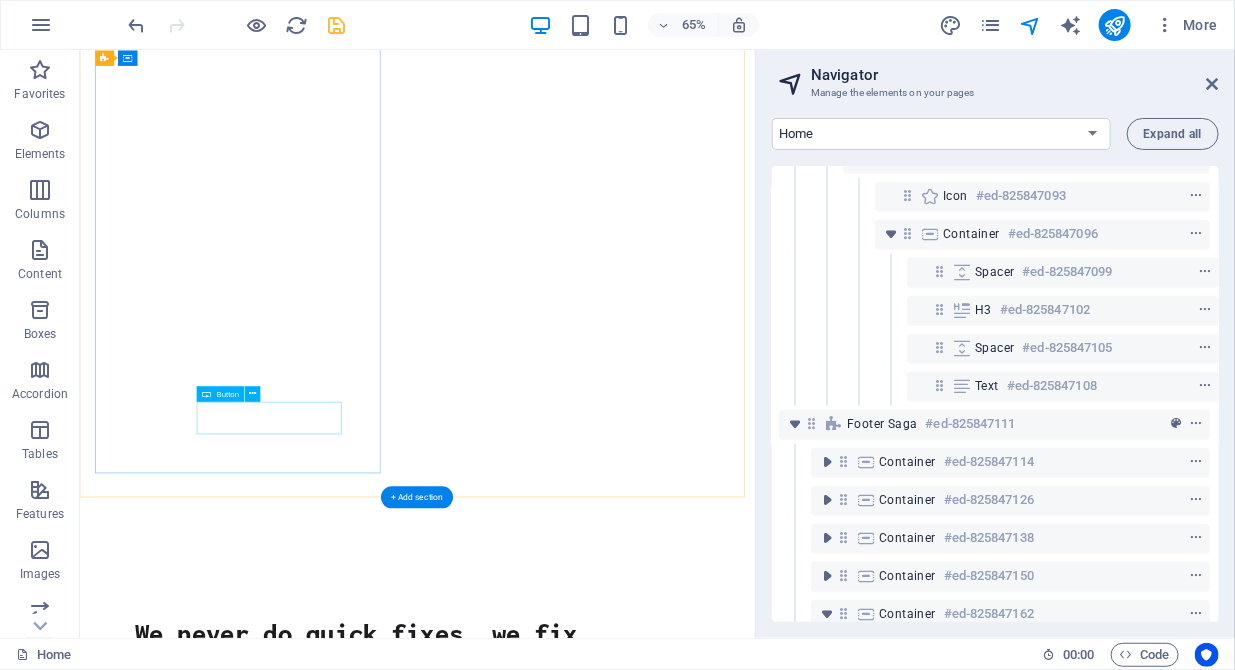 scroll, scrollTop: 0, scrollLeft: 0, axis: both 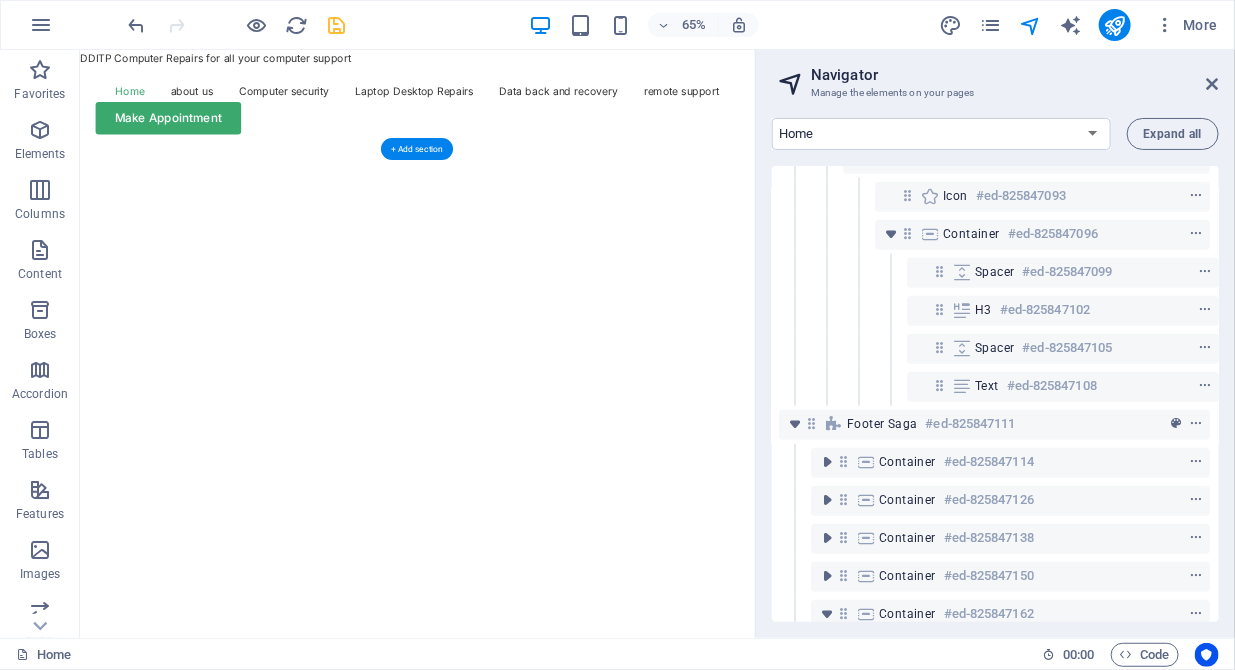 click at bounding box center [-433, 202] 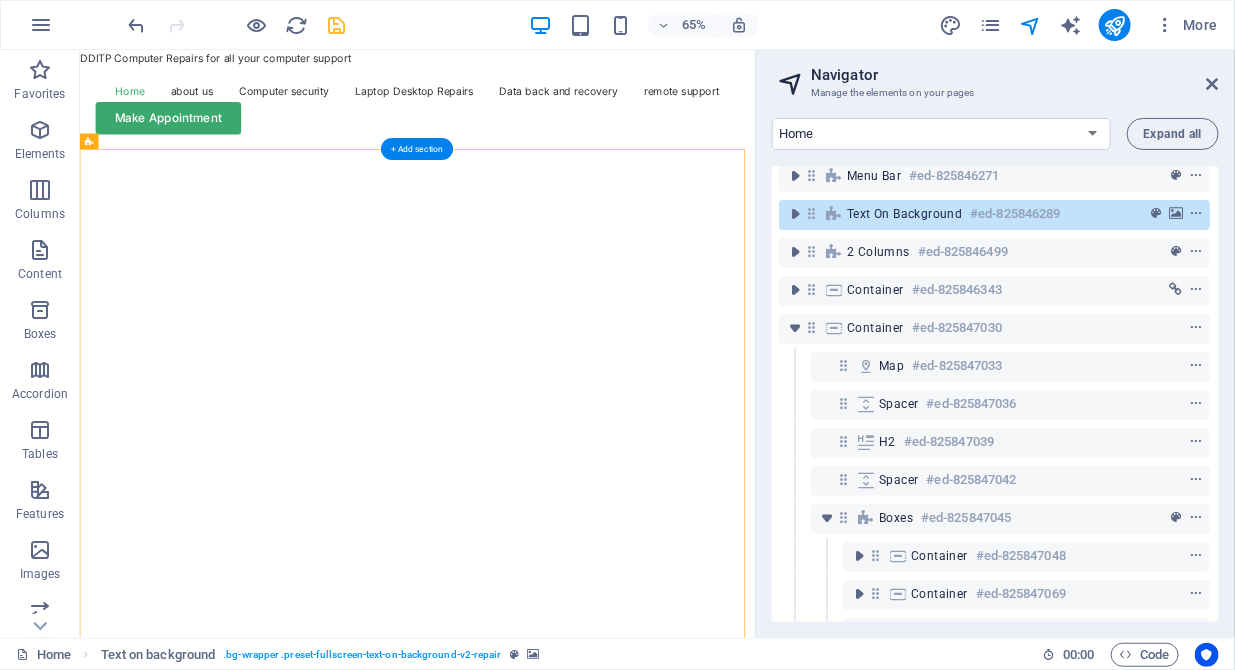 scroll, scrollTop: 0, scrollLeft: 4, axis: horizontal 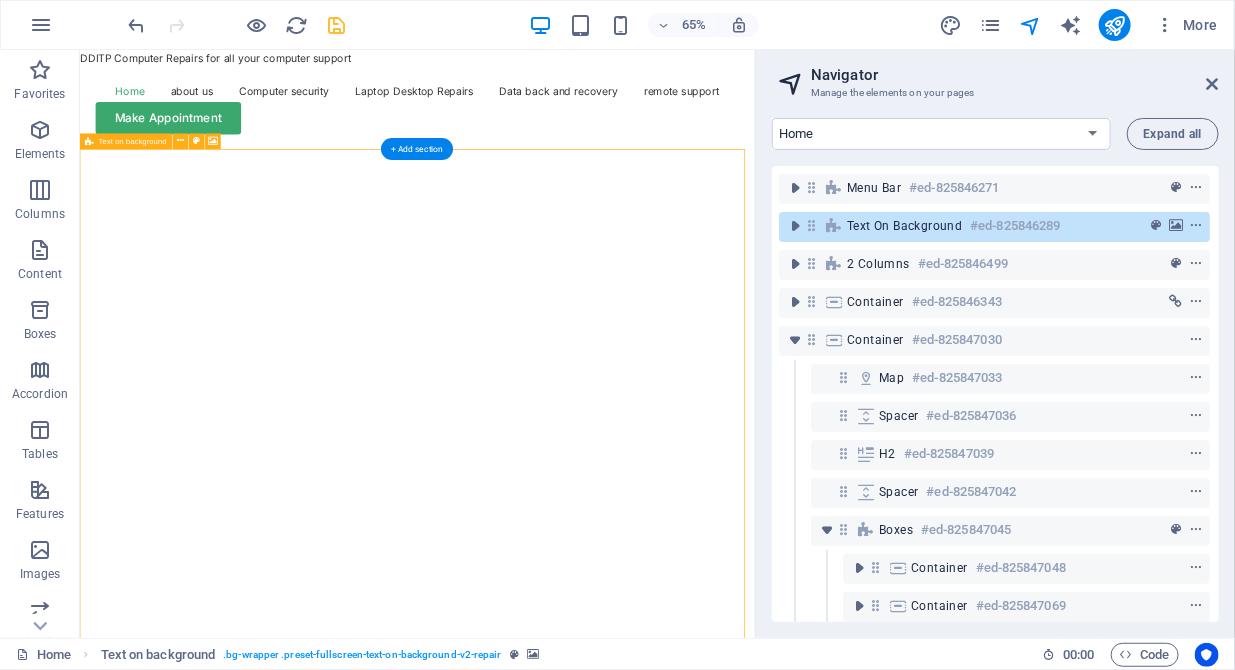 click on "Text on background" at bounding box center (904, 226) 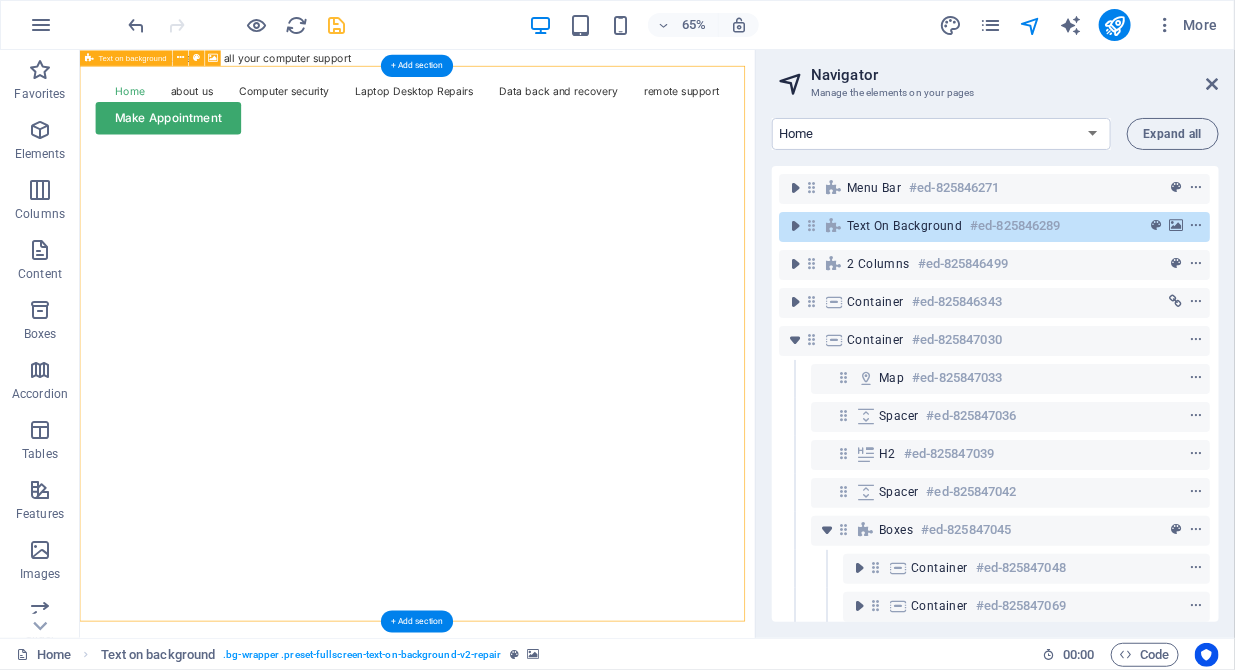 scroll, scrollTop: 127, scrollLeft: 0, axis: vertical 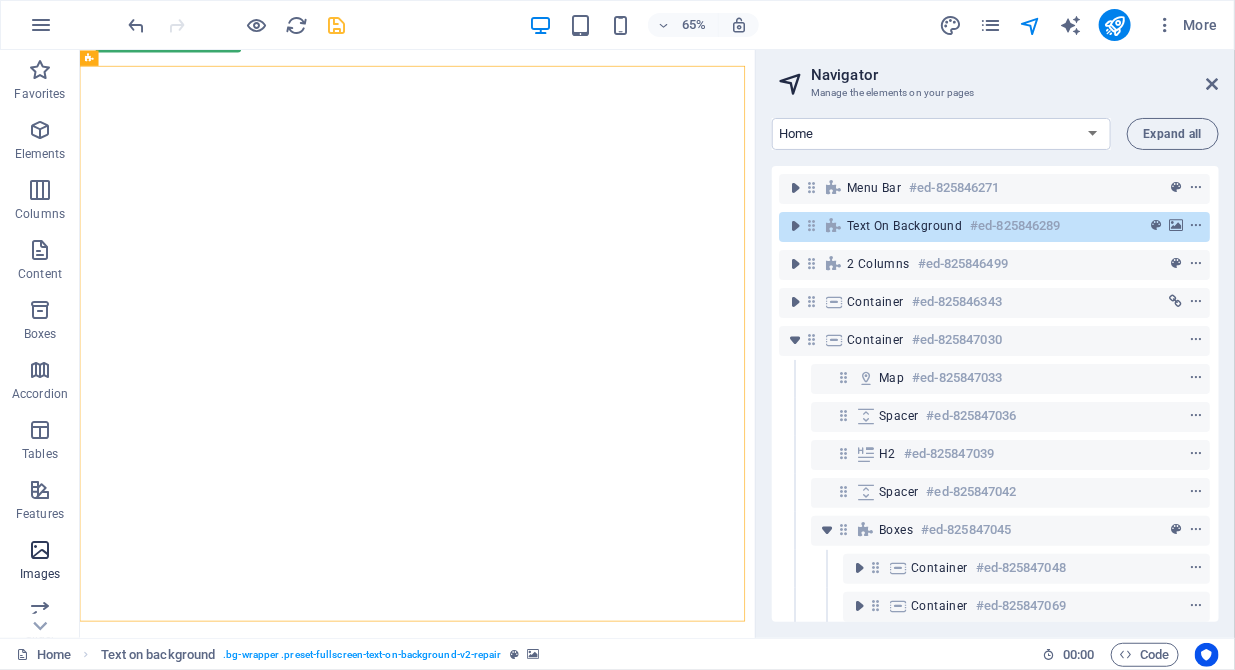 click at bounding box center (40, 550) 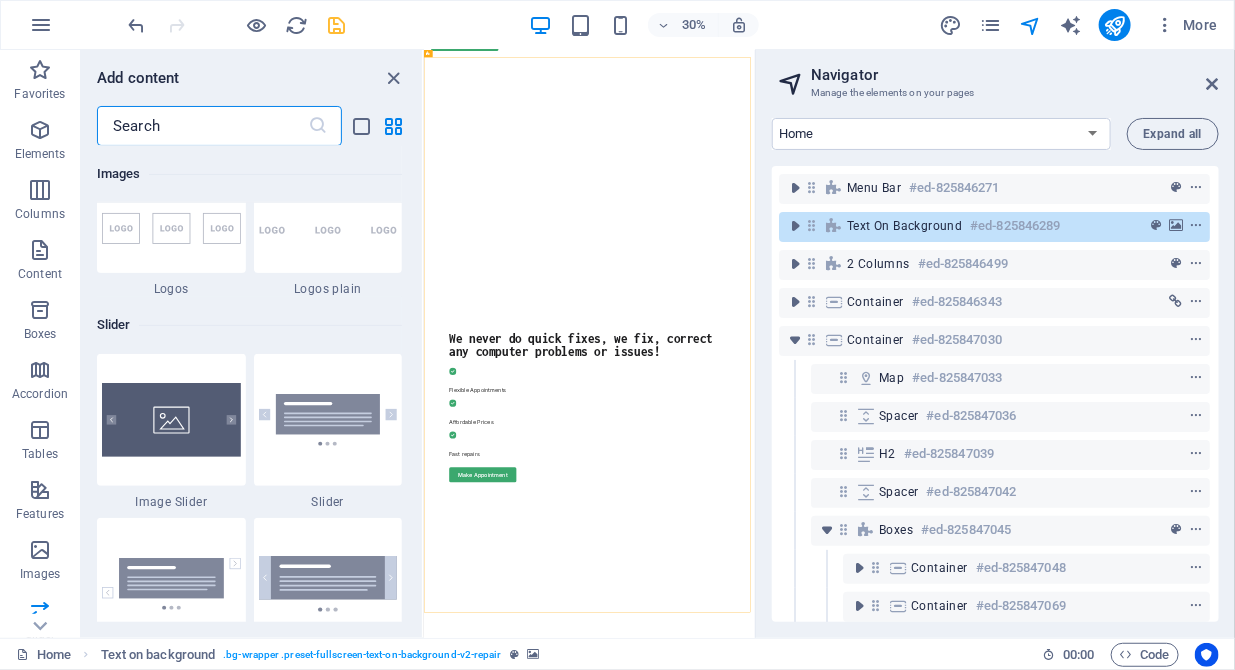 scroll, scrollTop: 11161, scrollLeft: 0, axis: vertical 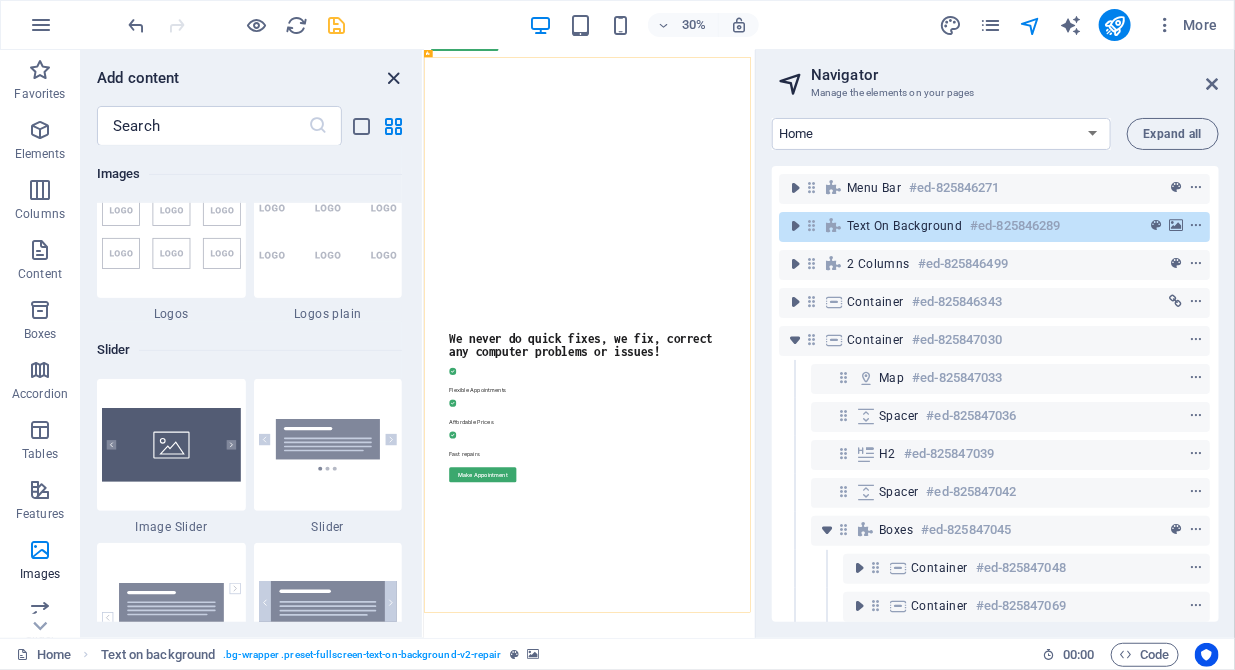 click at bounding box center (394, 78) 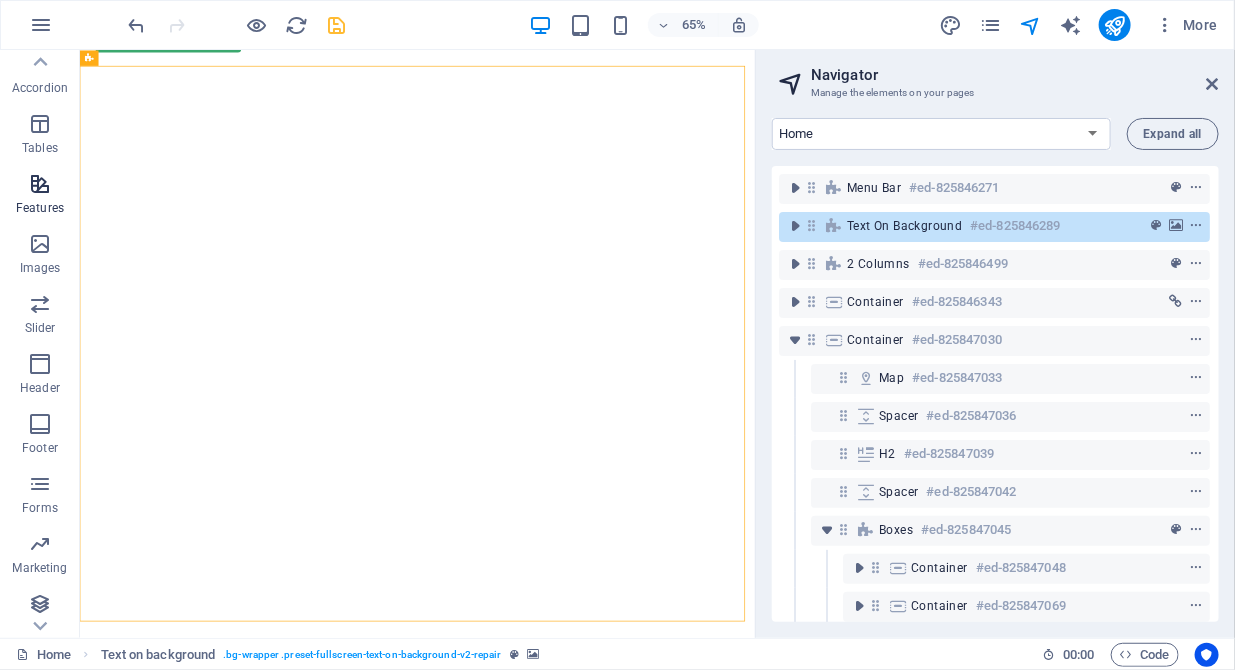 scroll, scrollTop: 311, scrollLeft: 0, axis: vertical 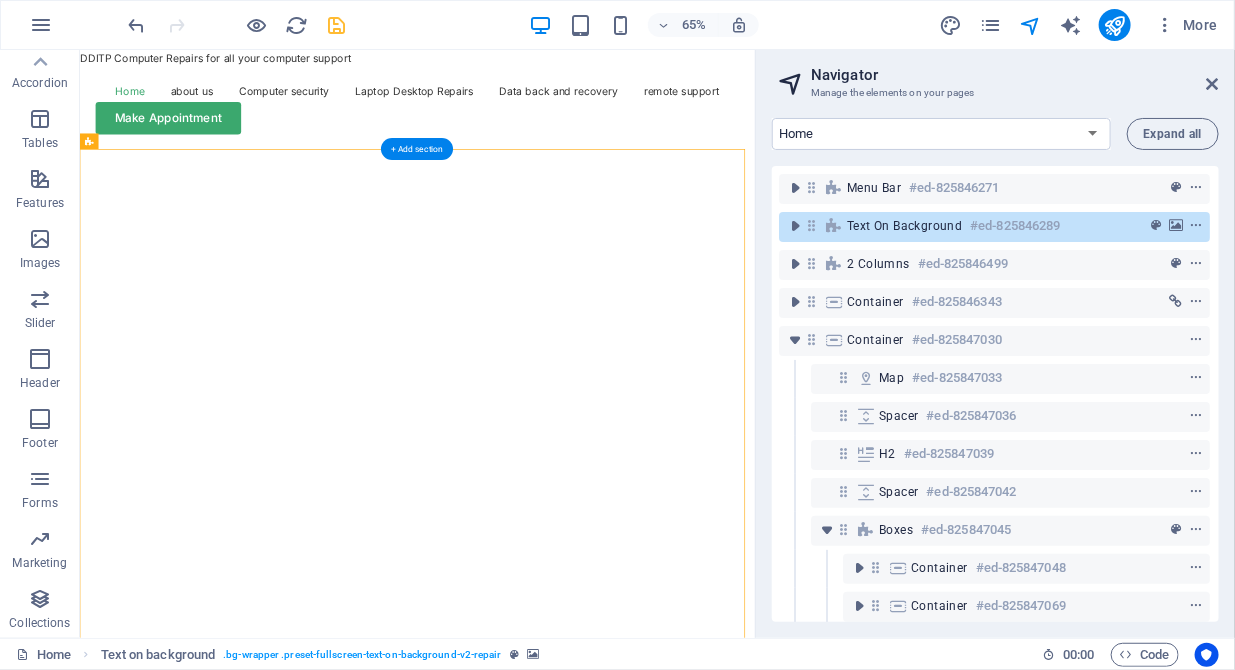 click at bounding box center (591, 202) 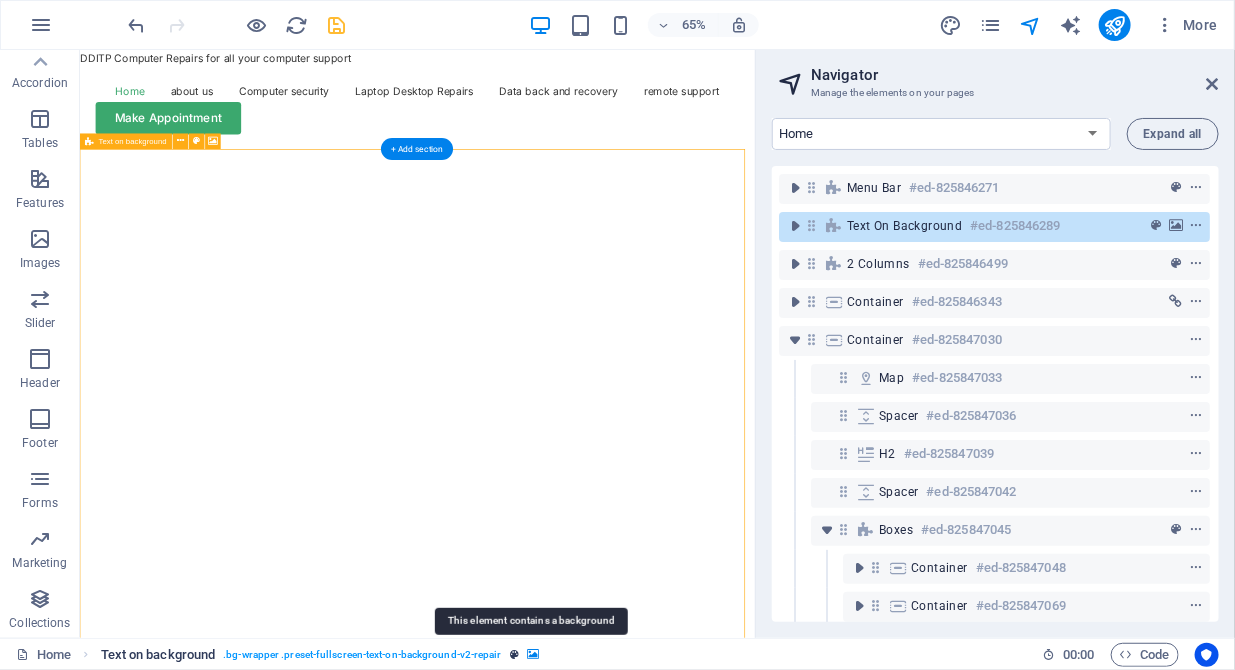 click at bounding box center (533, 654) 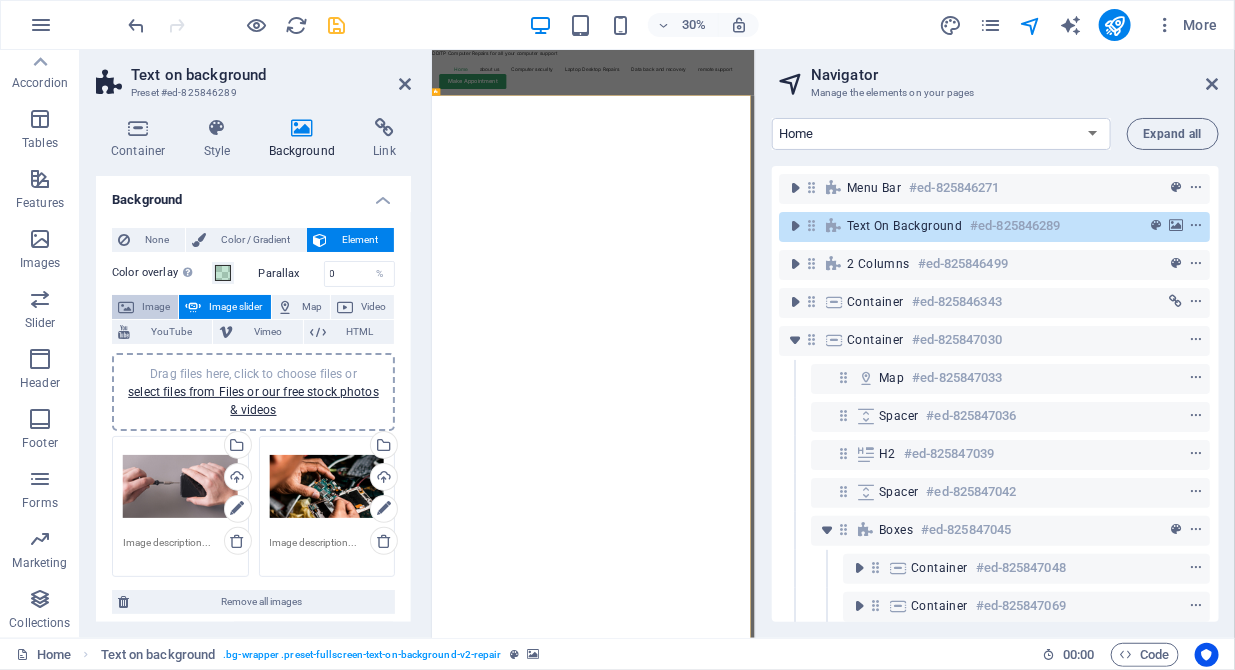 click on "Image" at bounding box center (156, 307) 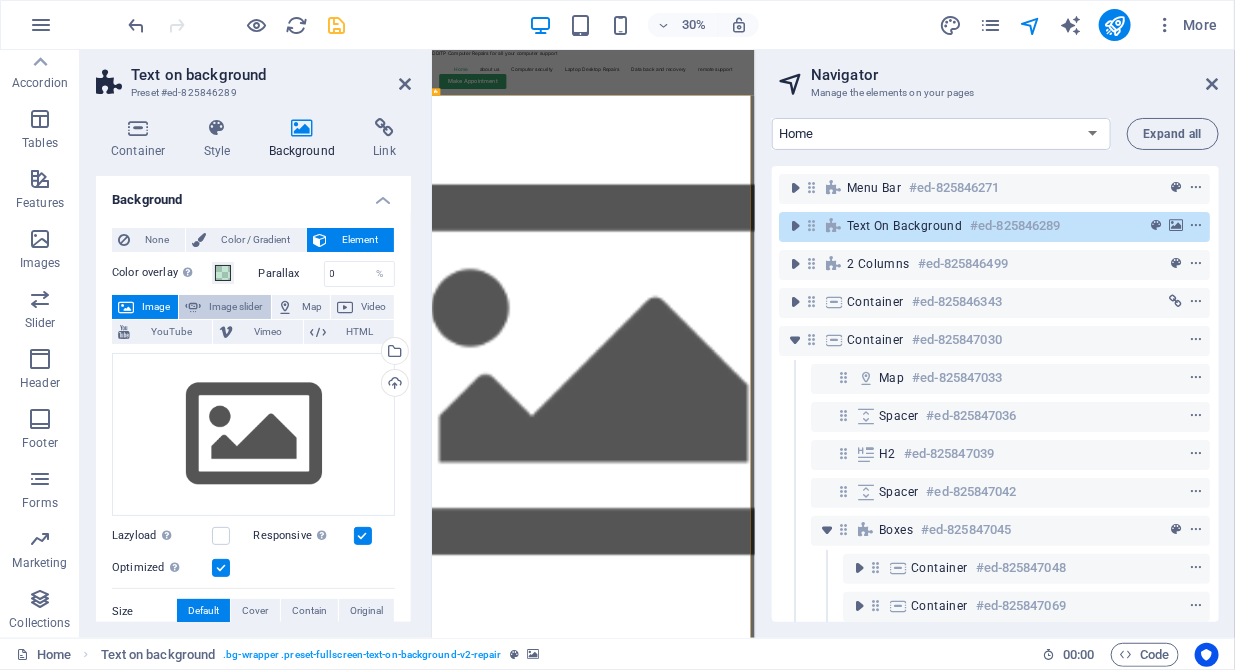 click on "Image slider" at bounding box center (235, 307) 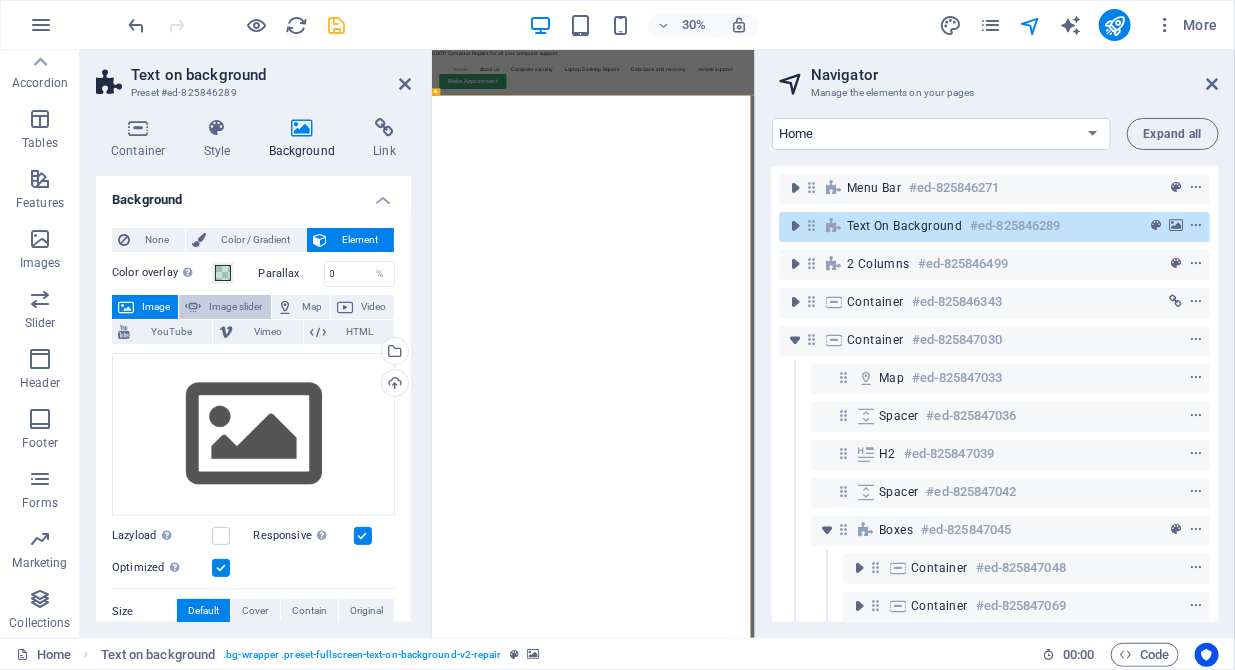 select on "ms" 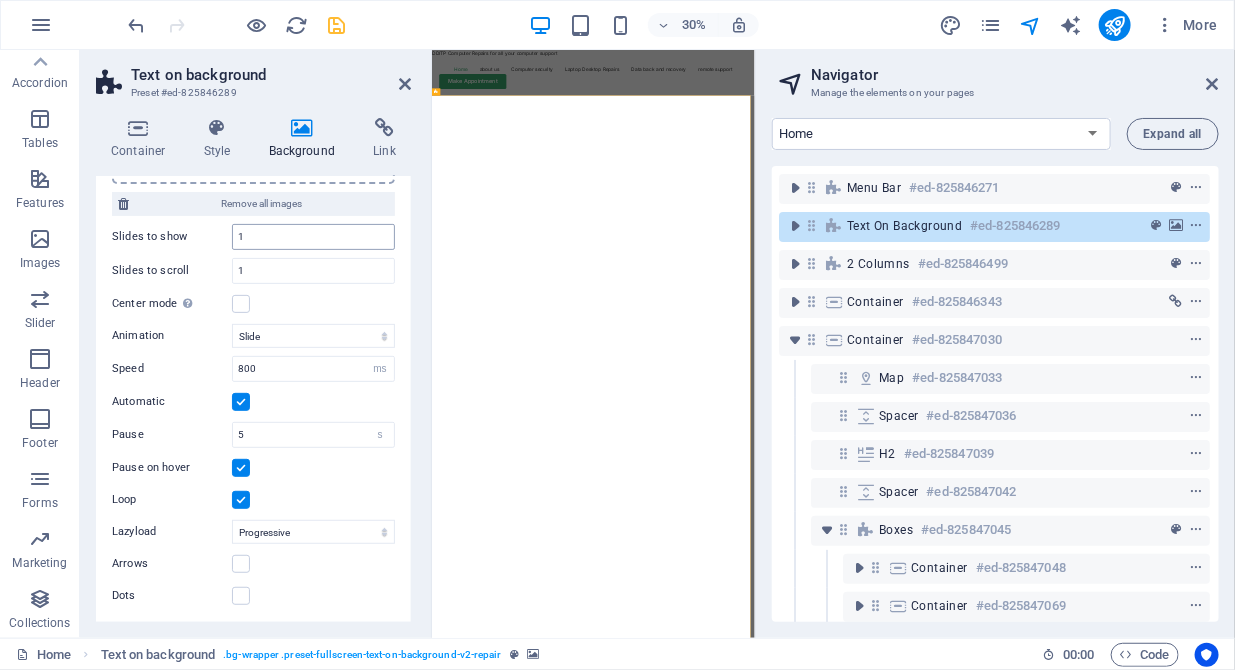 scroll, scrollTop: 0, scrollLeft: 0, axis: both 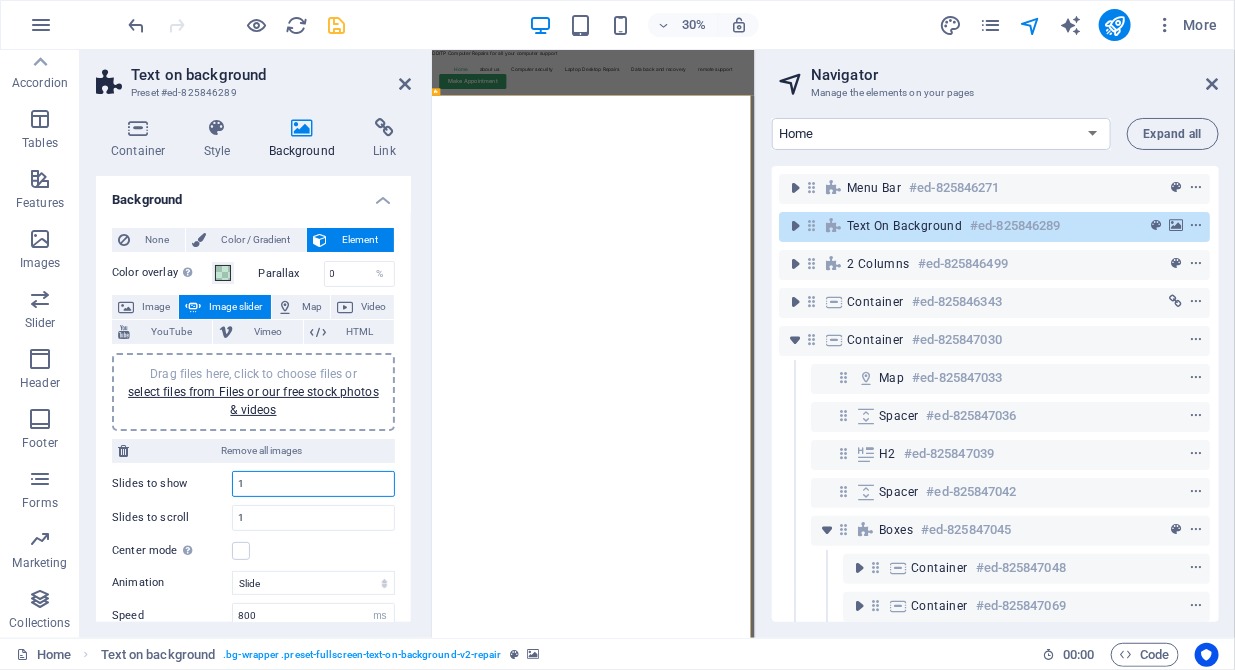 click on "1" at bounding box center (313, 484) 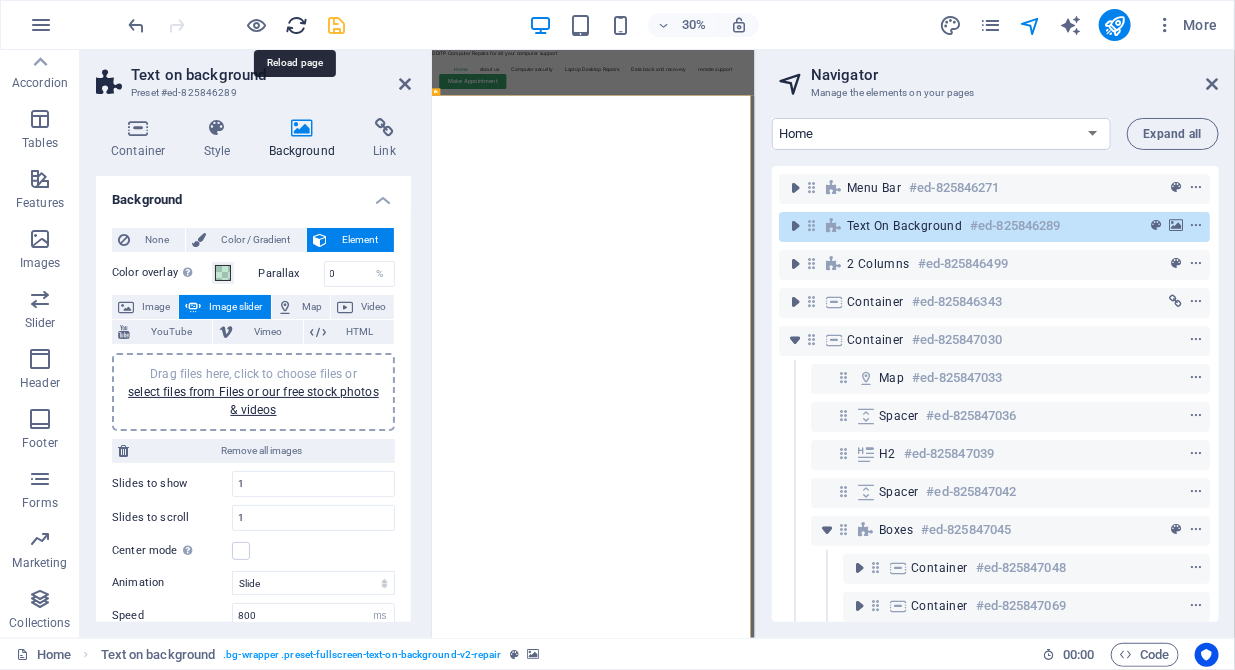 drag, startPoint x: 978, startPoint y: 27, endPoint x: 294, endPoint y: 20, distance: 684.0358 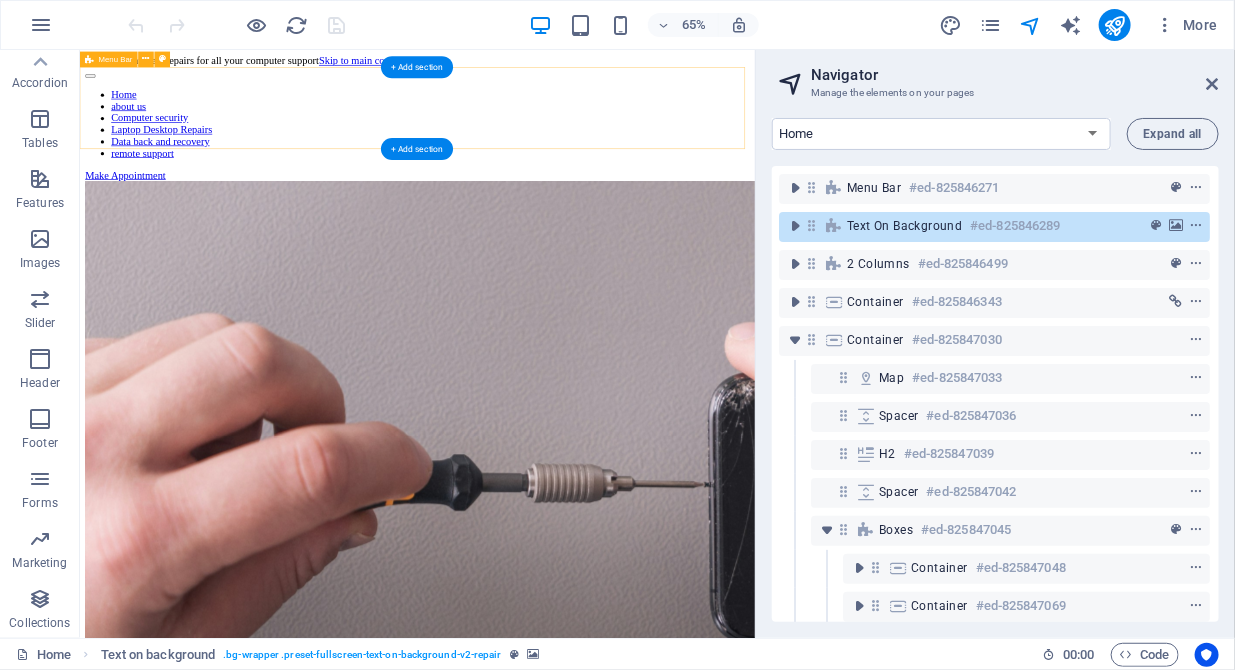 scroll, scrollTop: 0, scrollLeft: 0, axis: both 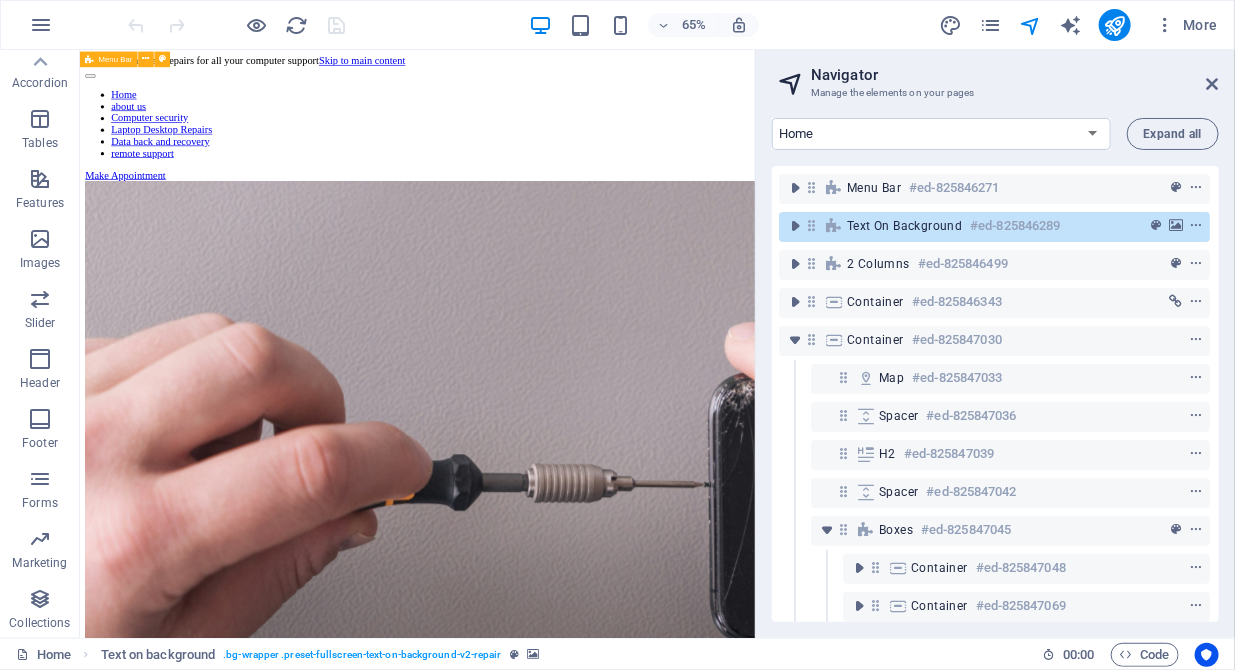 click at bounding box center [1047, 778] 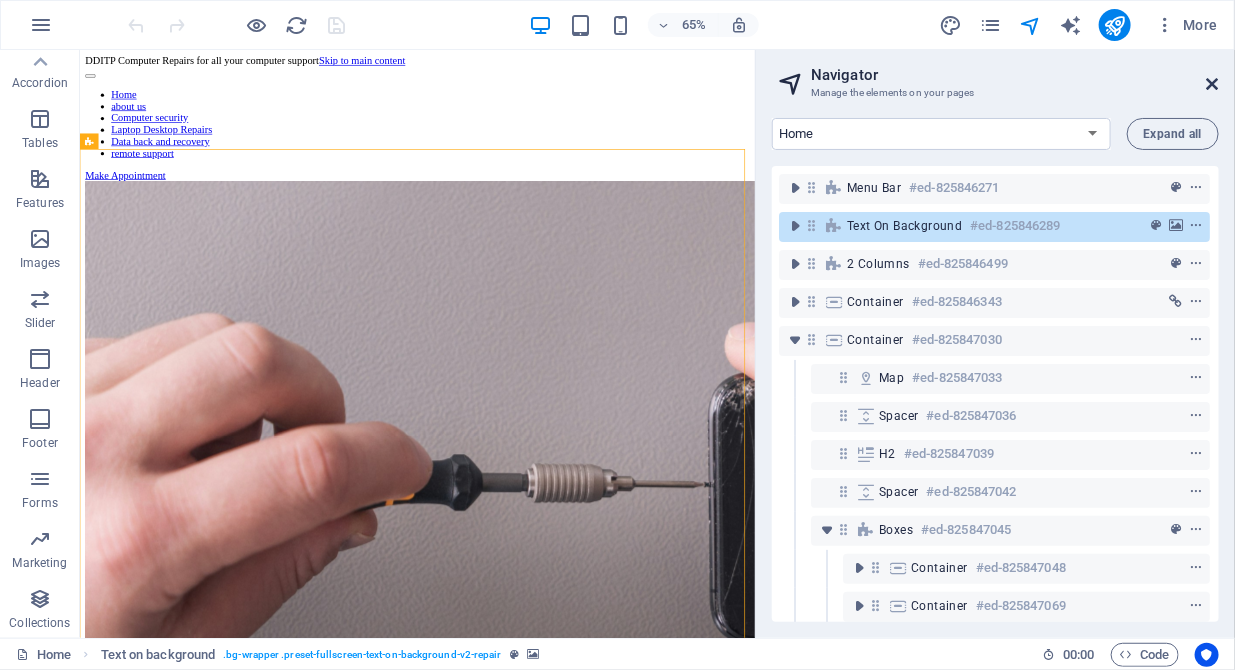 click at bounding box center [1213, 84] 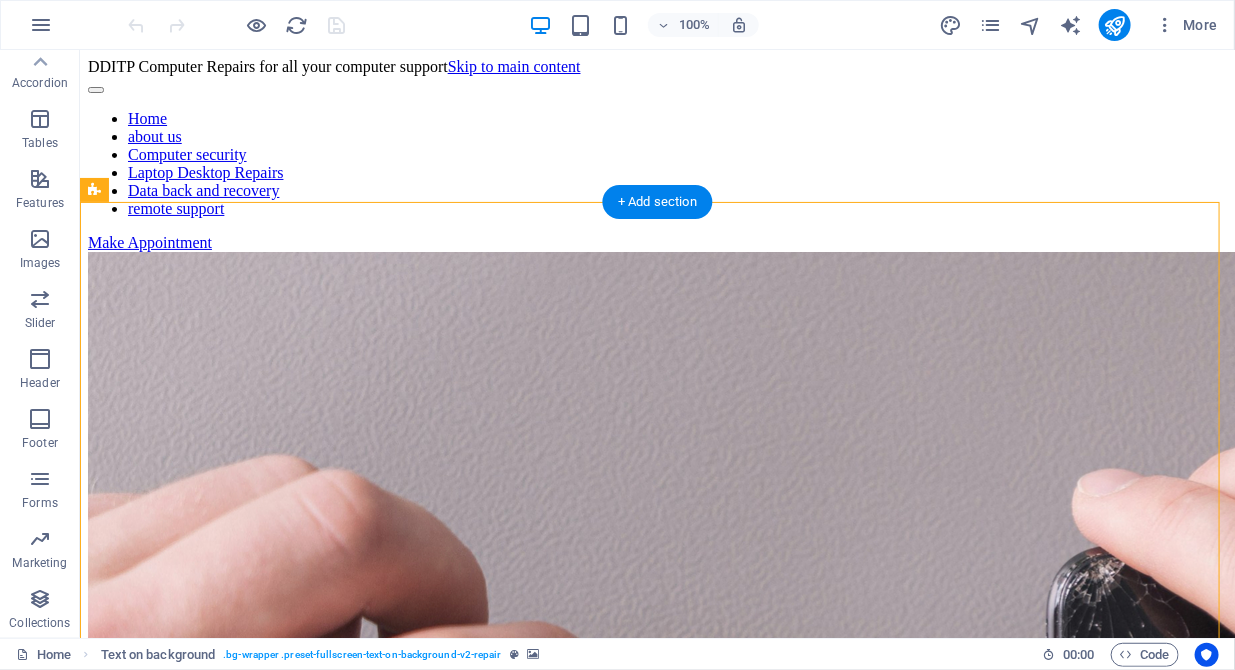click at bounding box center [1047, 777] 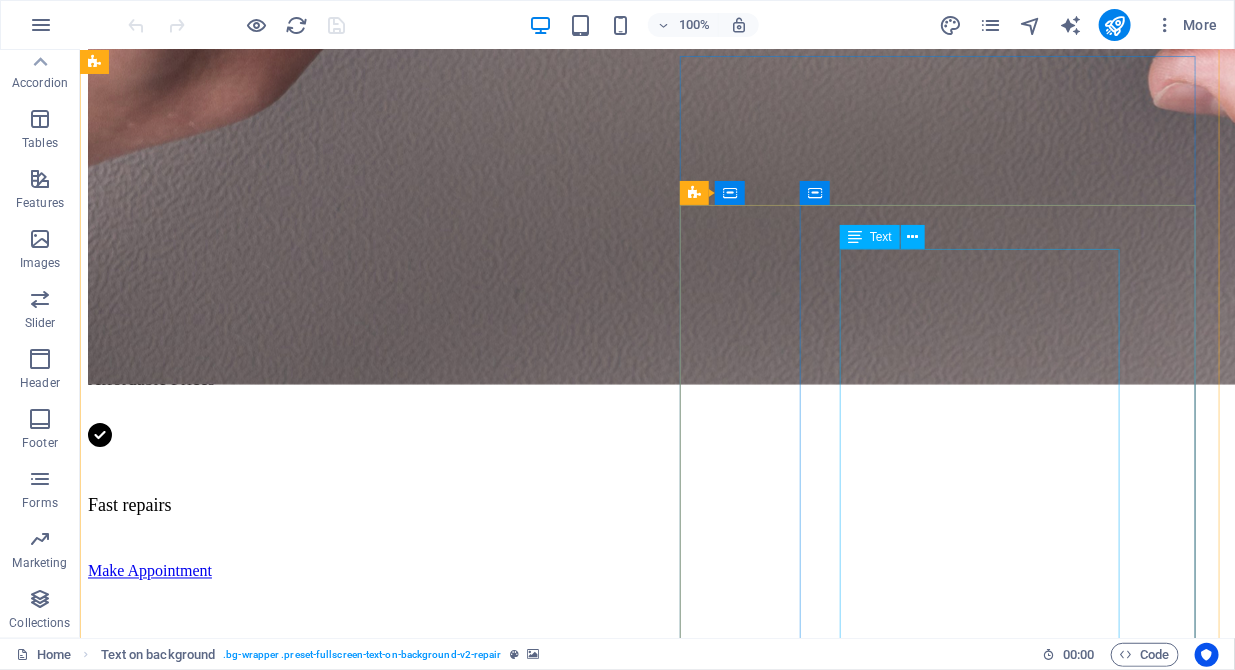 scroll, scrollTop: 715, scrollLeft: 0, axis: vertical 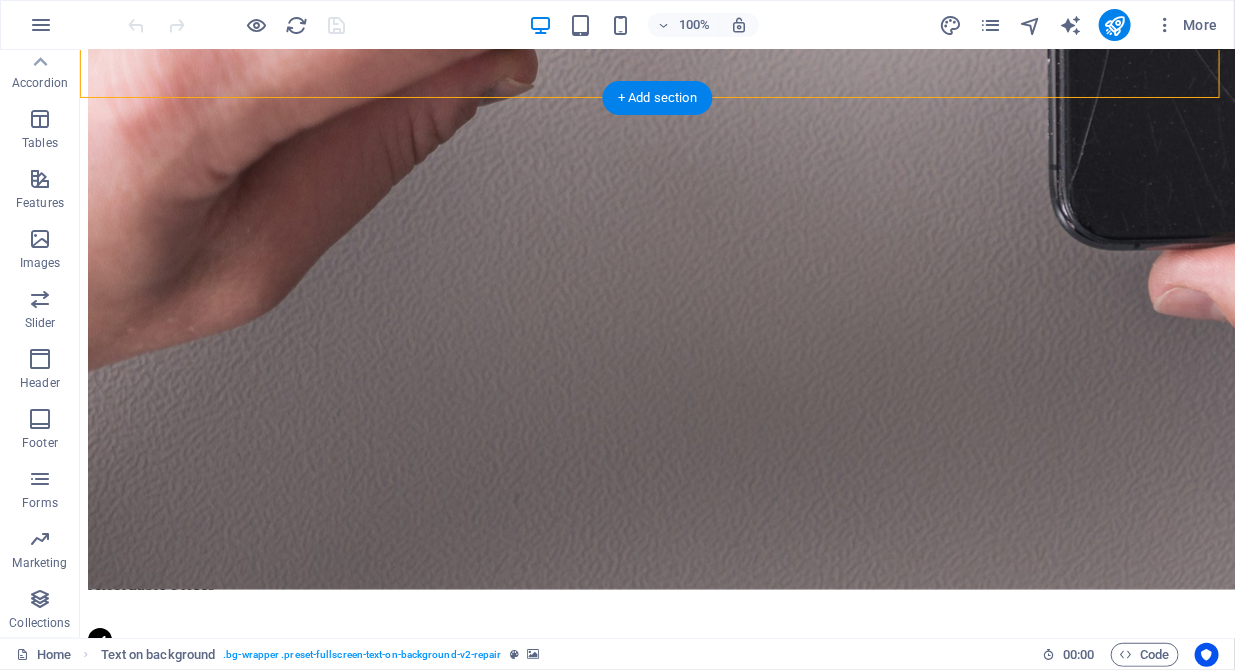 click at bounding box center [656, 945] 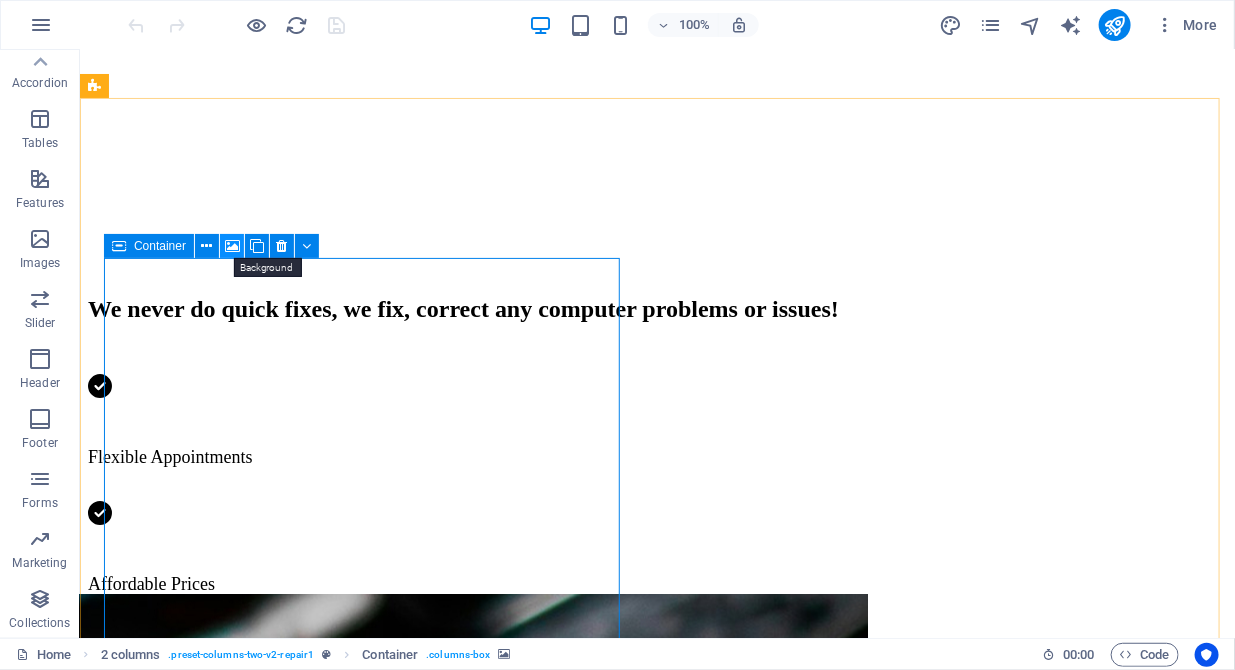 click at bounding box center (232, 246) 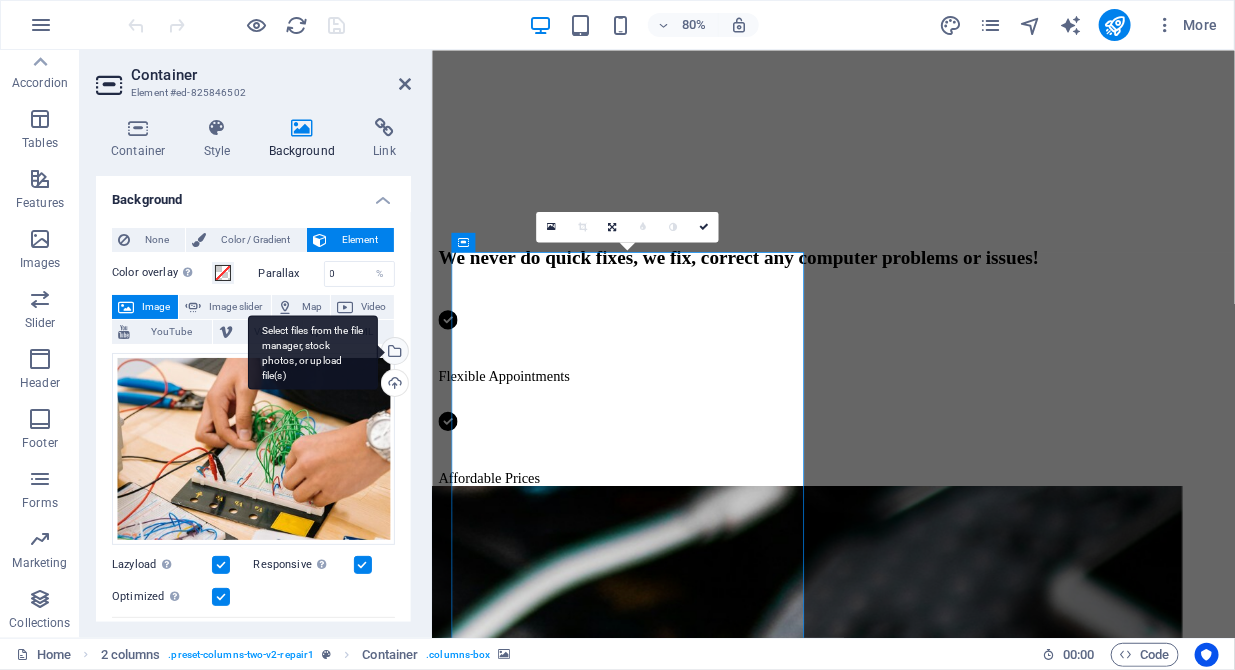 click on "Select files from the file manager, stock photos, or upload file(s)" at bounding box center (393, 353) 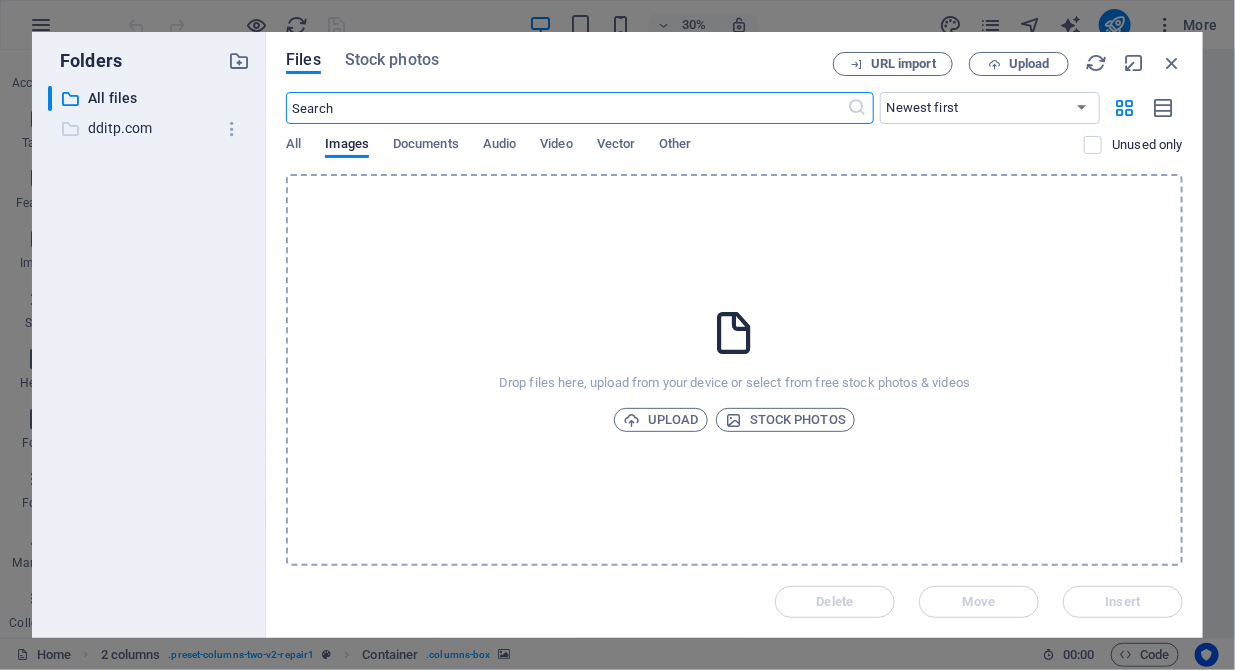 click on "dditp.com" at bounding box center (150, 128) 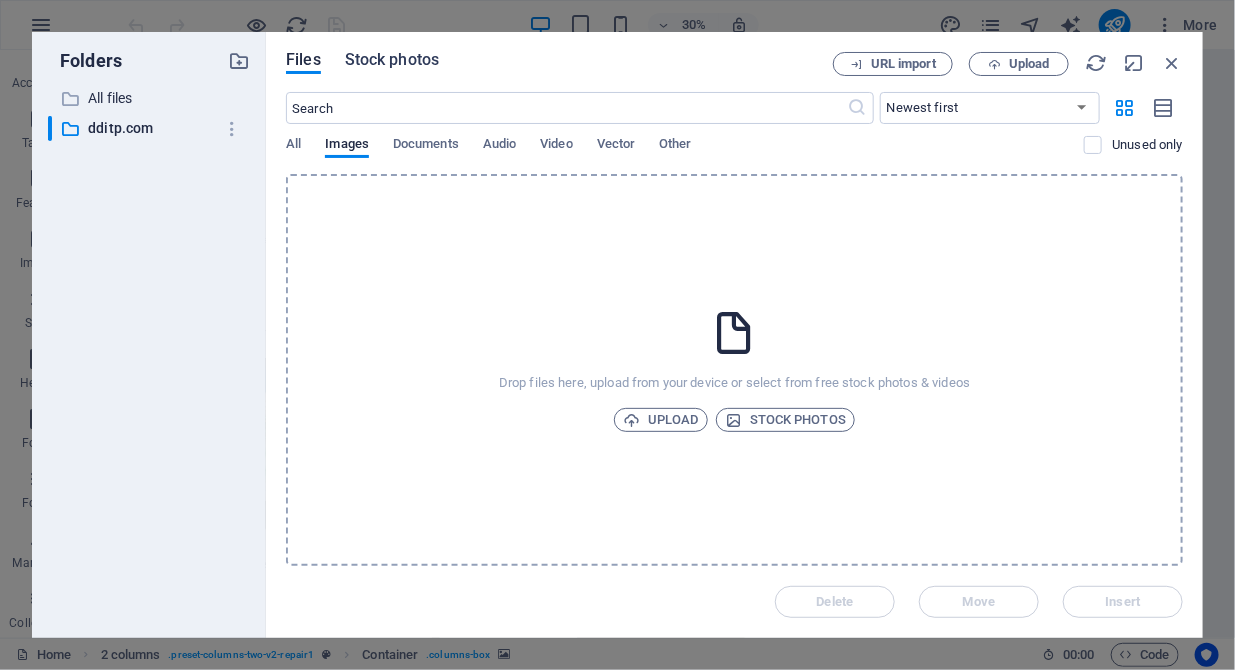 click on "Stock photos" at bounding box center (392, 60) 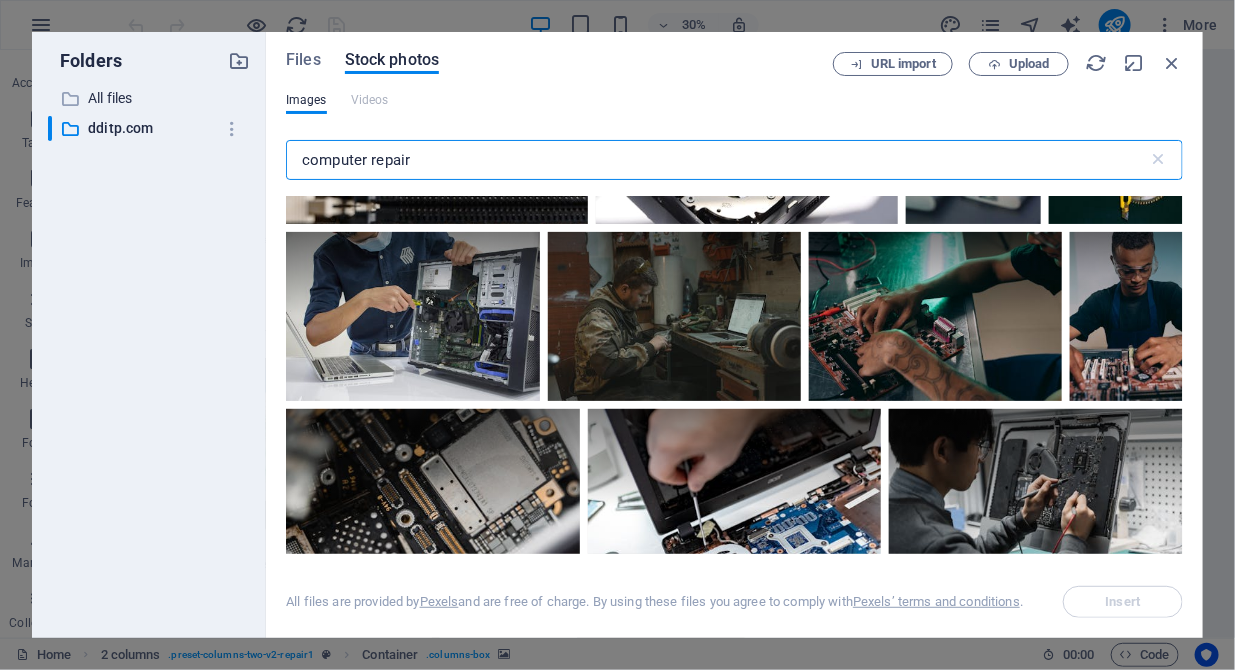scroll, scrollTop: 3068, scrollLeft: 0, axis: vertical 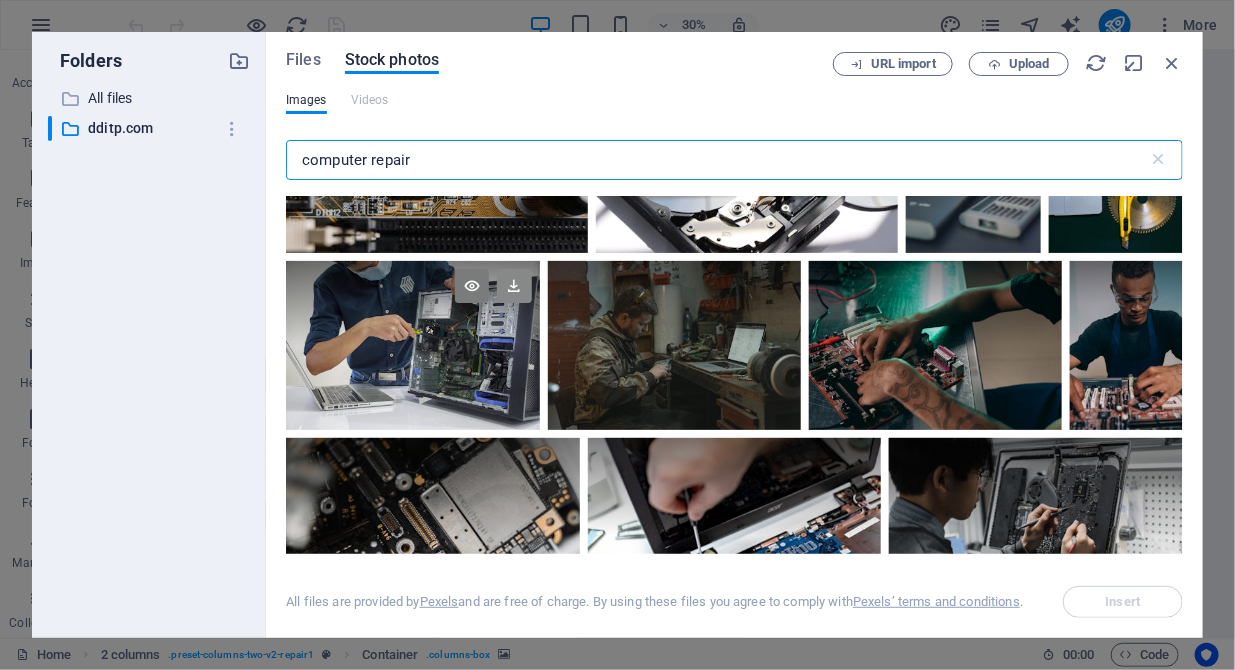 type on "computer repair" 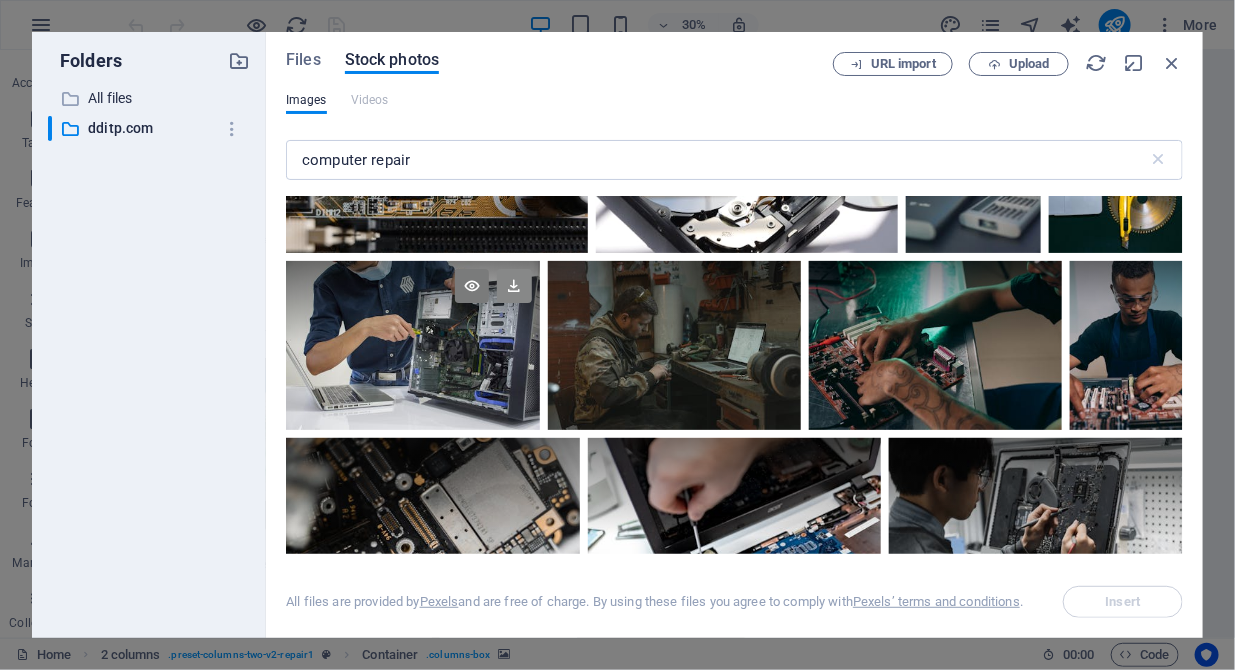 click at bounding box center [514, 286] 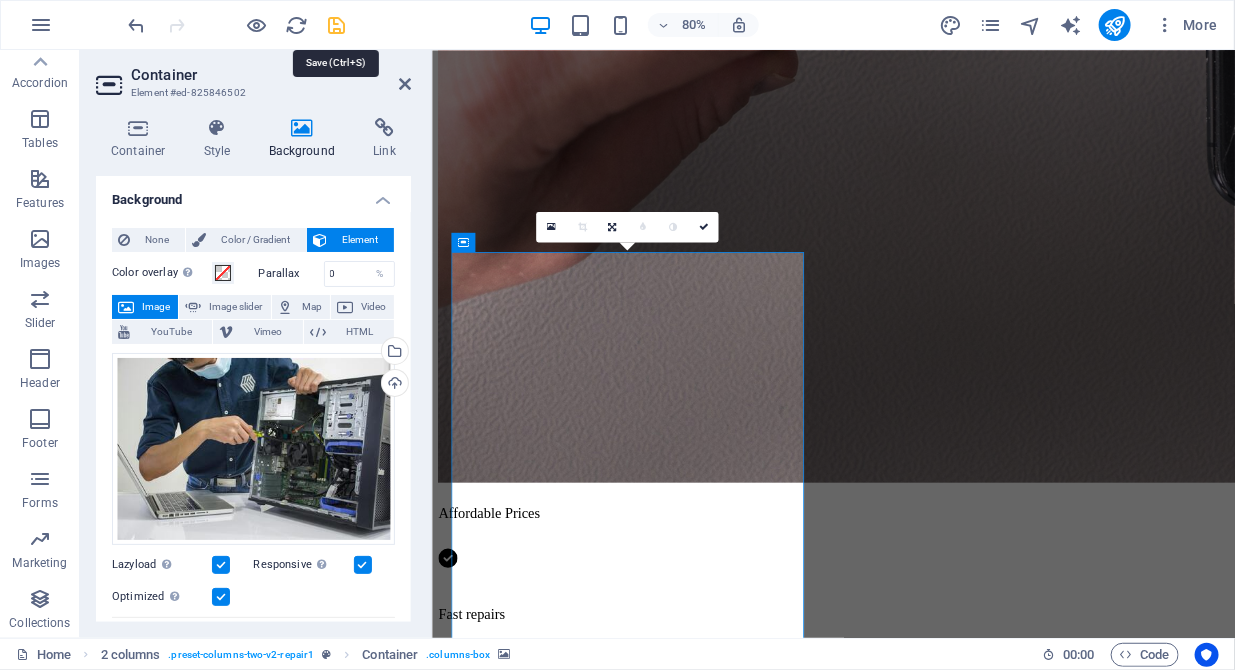 click at bounding box center (337, 25) 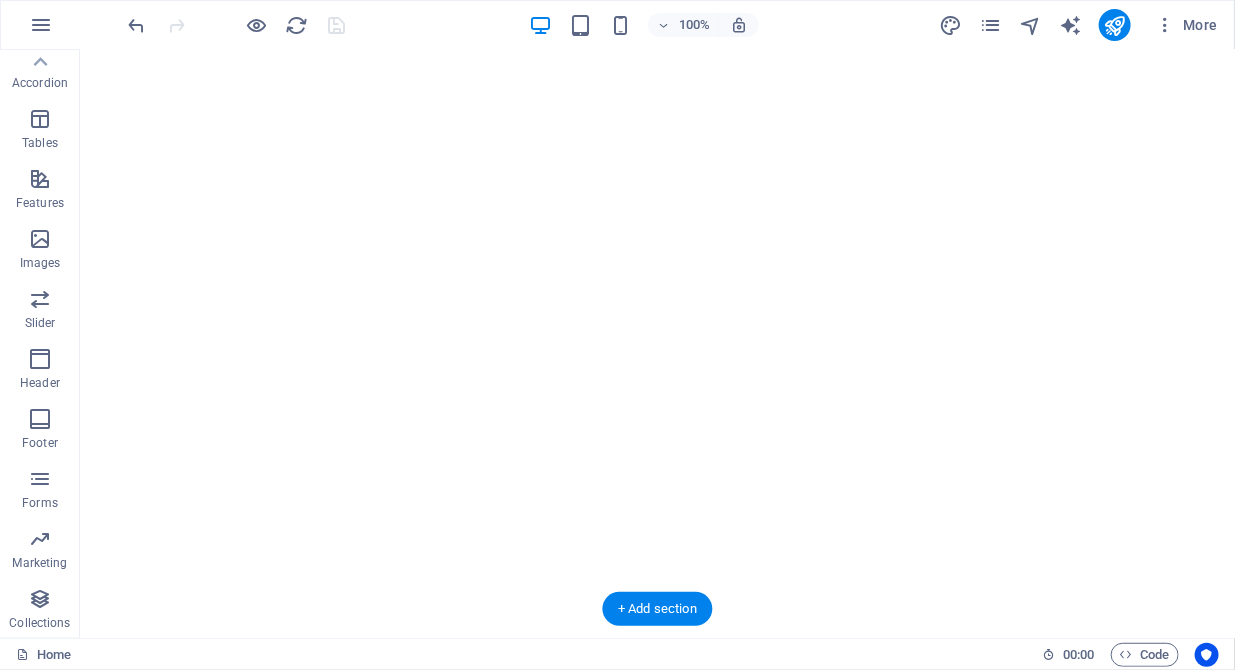 scroll, scrollTop: 102, scrollLeft: 0, axis: vertical 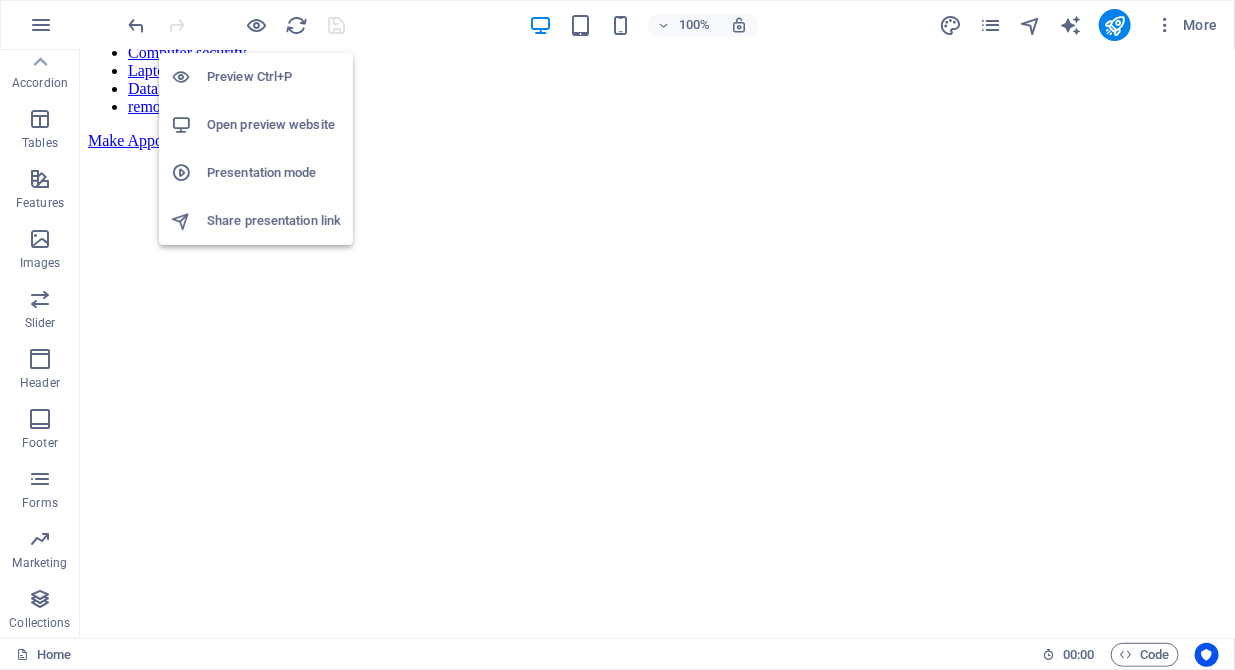 click on "Open preview website" at bounding box center (274, 125) 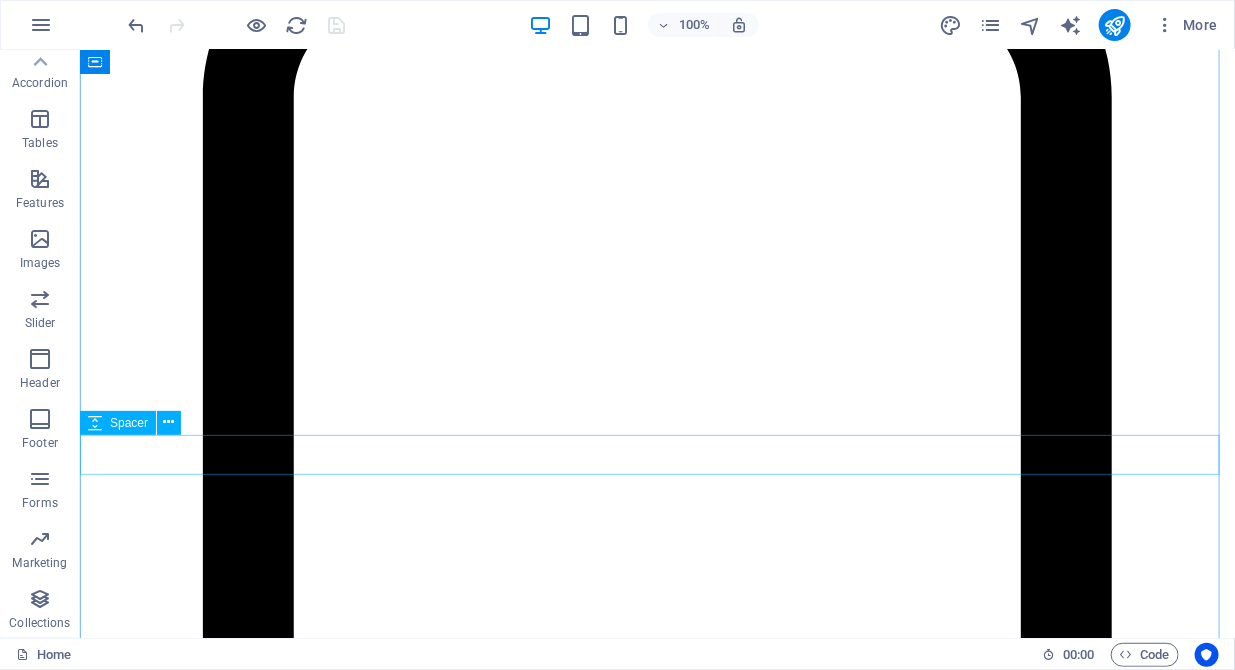 scroll, scrollTop: 5318, scrollLeft: 0, axis: vertical 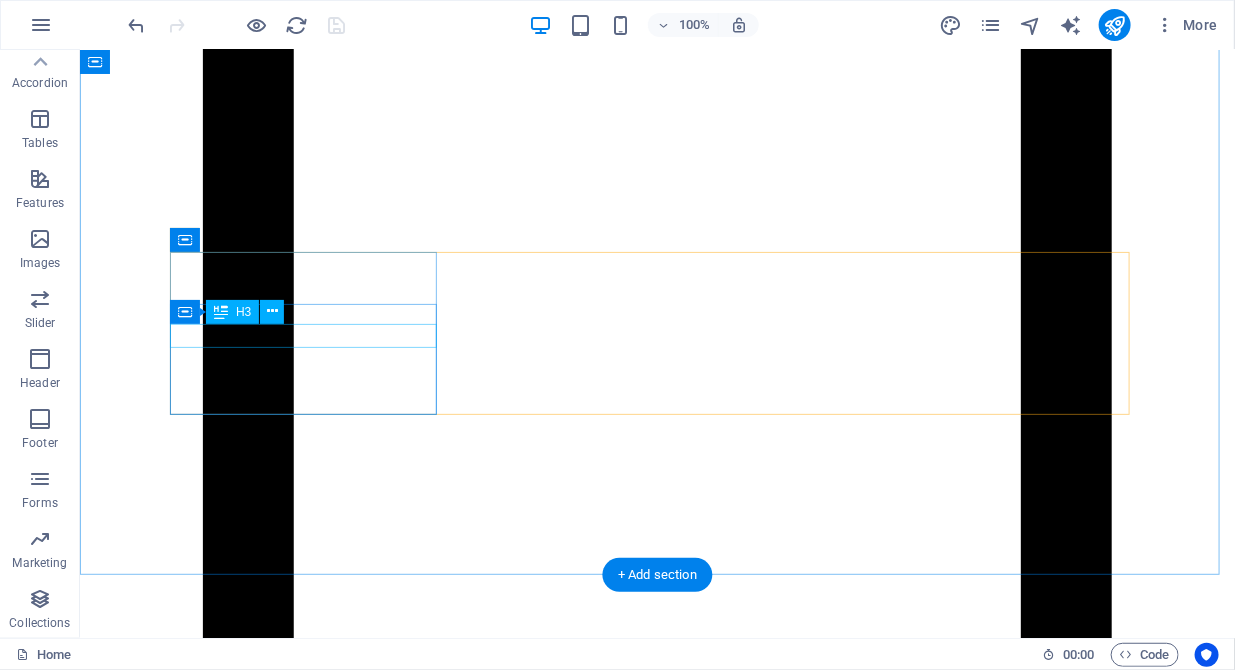 click on "Our location" at bounding box center [567, 16159] 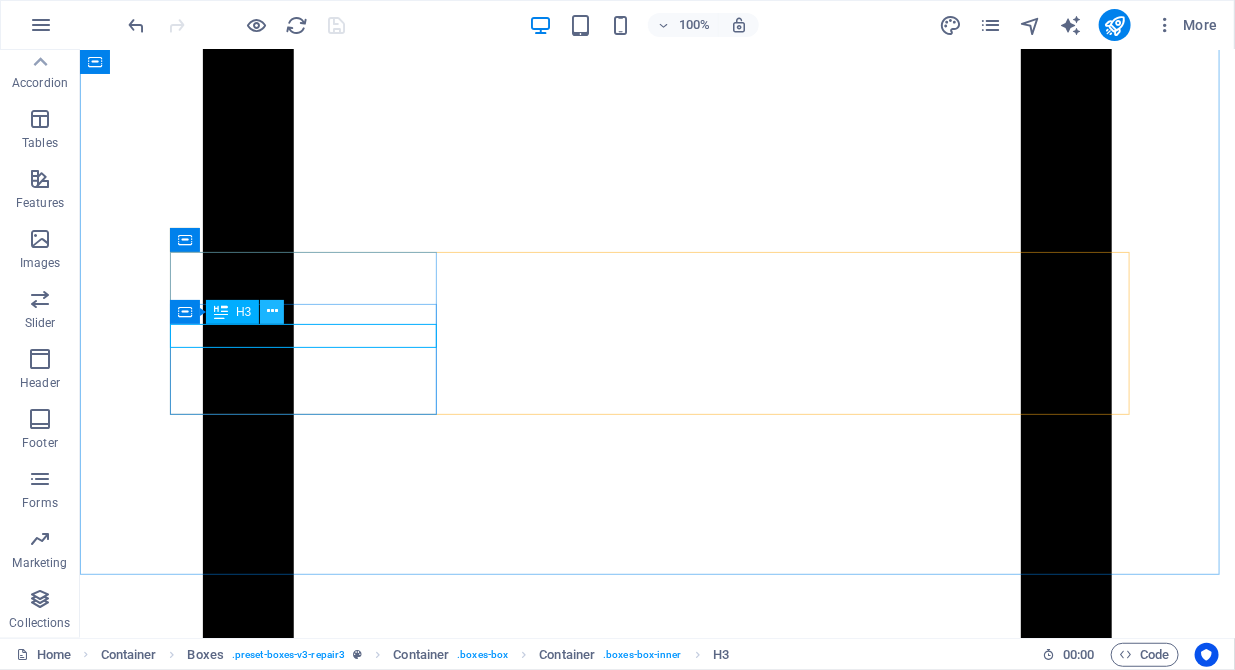 click at bounding box center [272, 311] 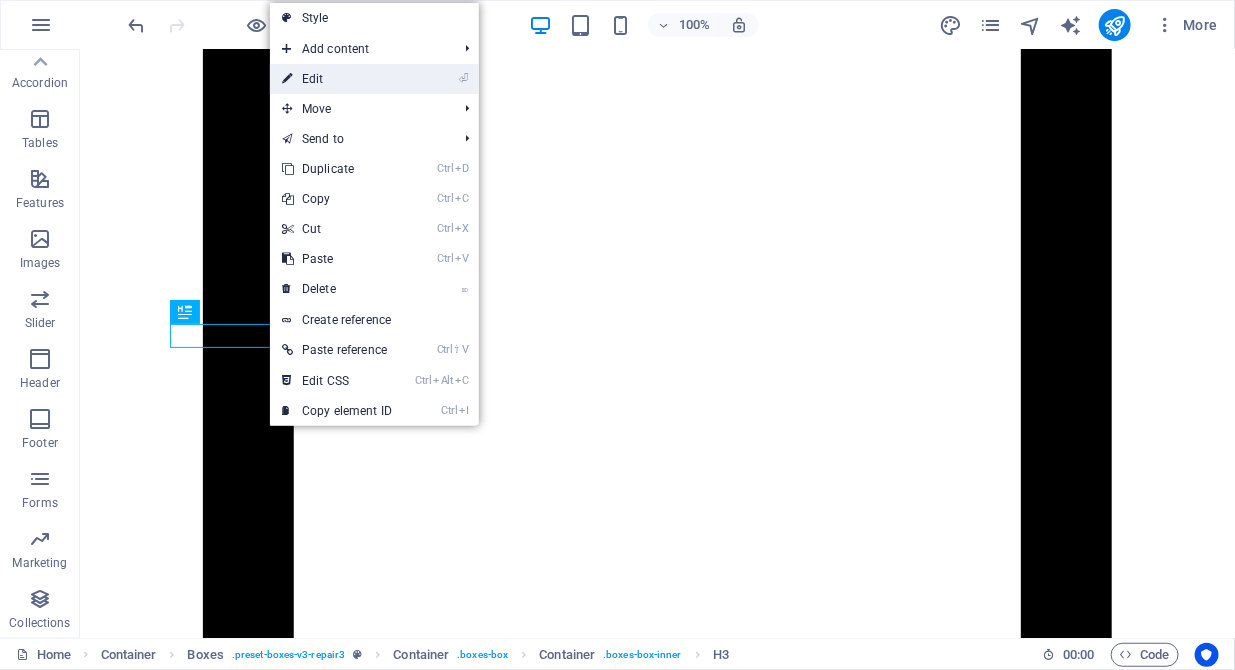 click on "⏎  Edit" at bounding box center [337, 79] 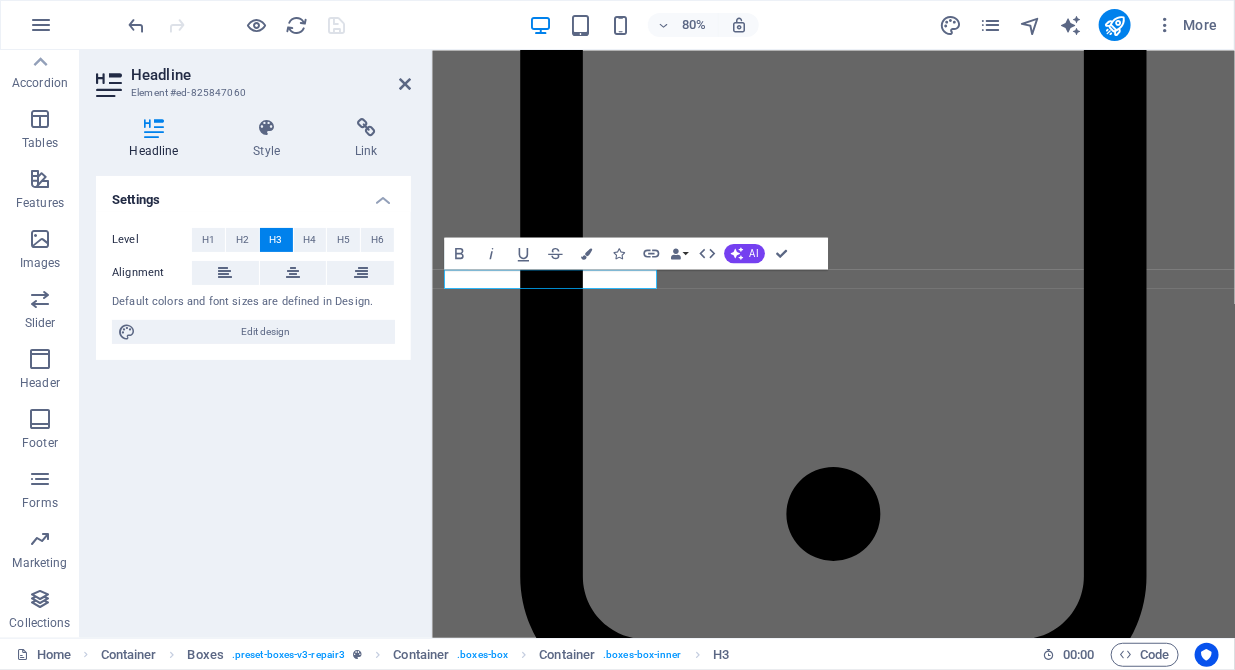 scroll, scrollTop: 5783, scrollLeft: 0, axis: vertical 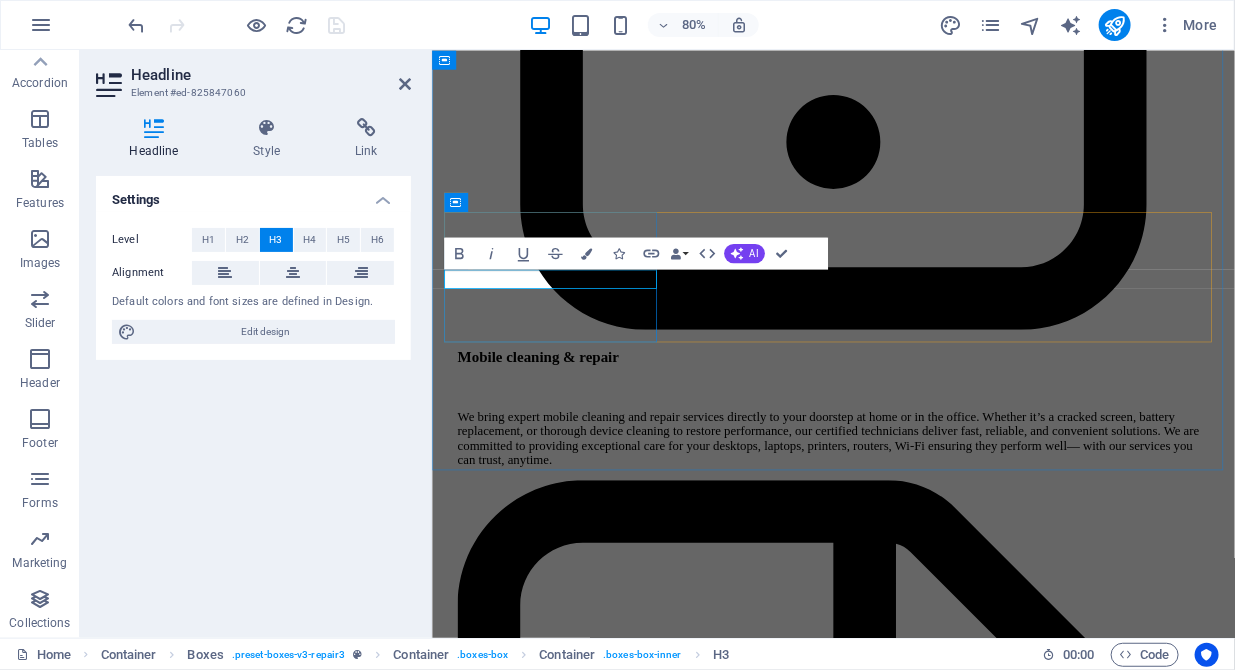 click on "Our location" at bounding box center (919, 14320) 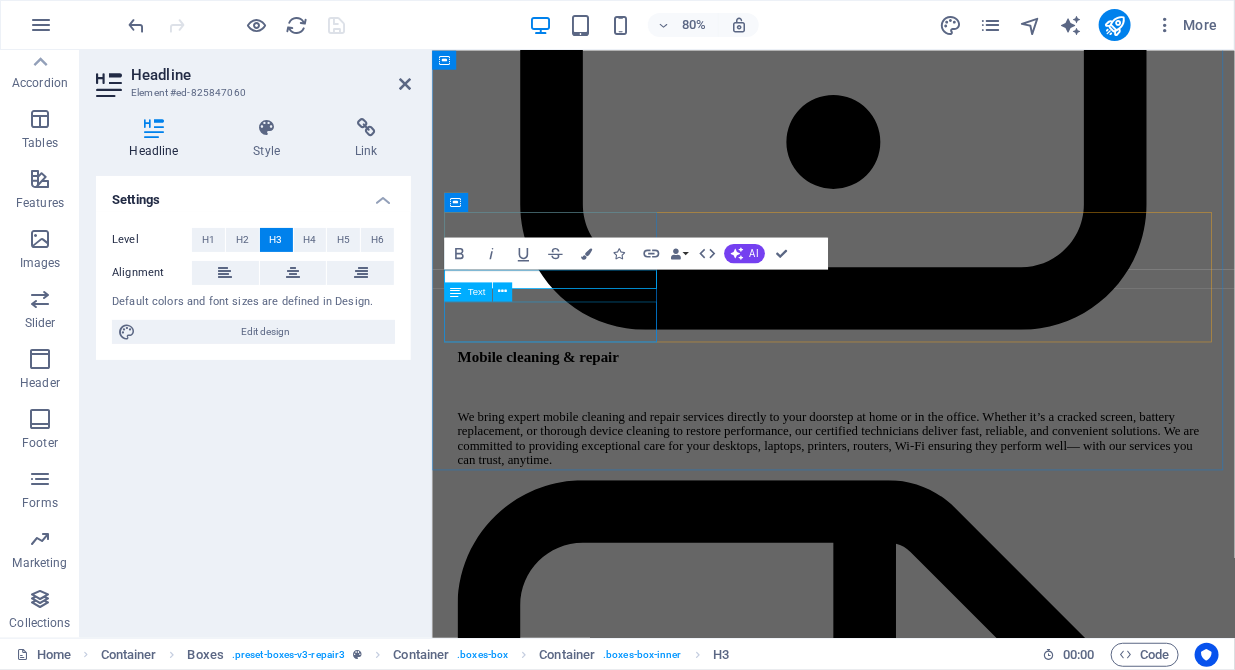 type 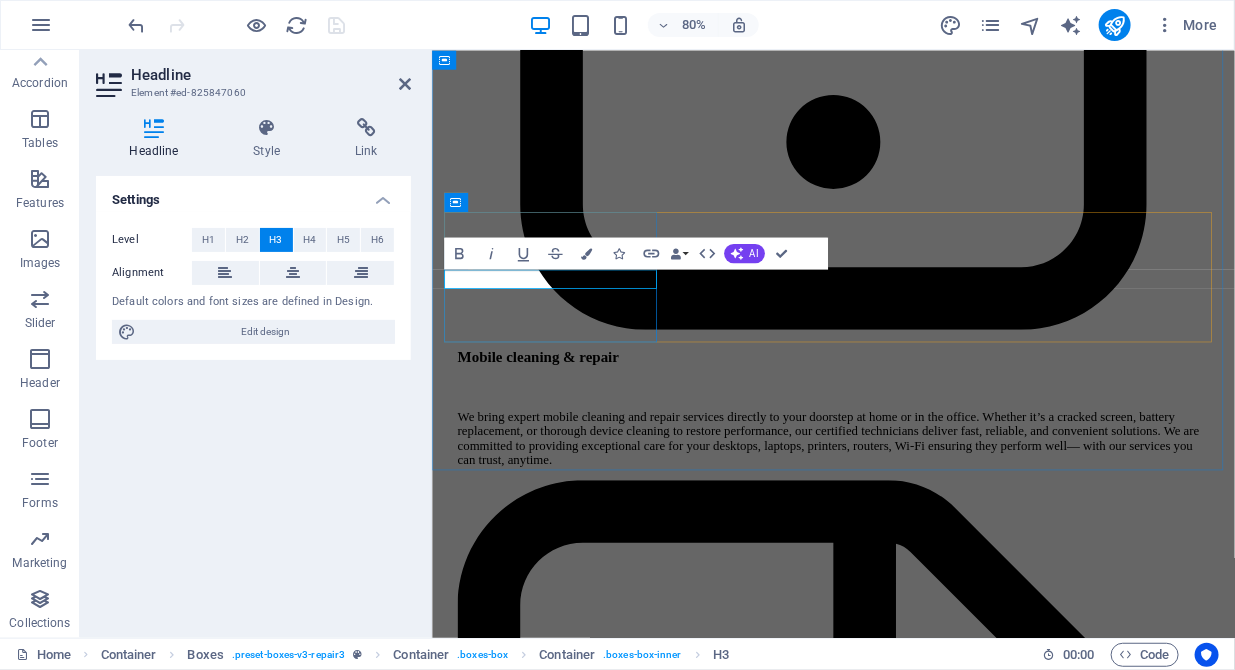 click on "Location" at bounding box center [919, 14320] 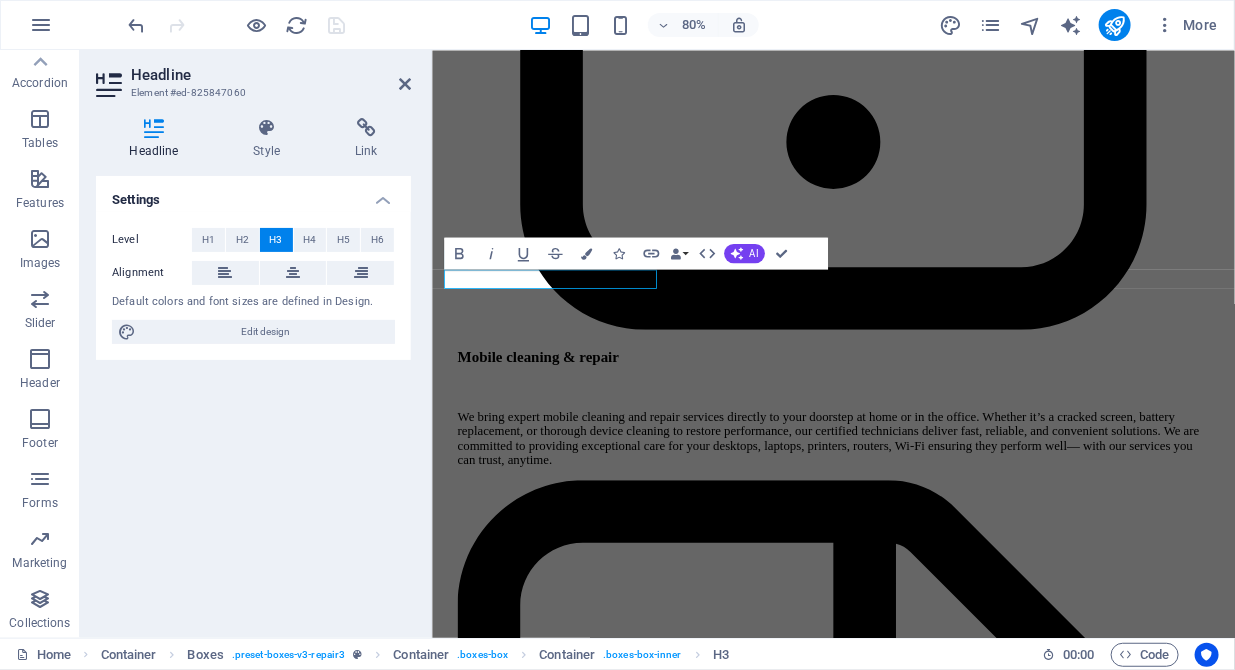scroll, scrollTop: 5317, scrollLeft: 0, axis: vertical 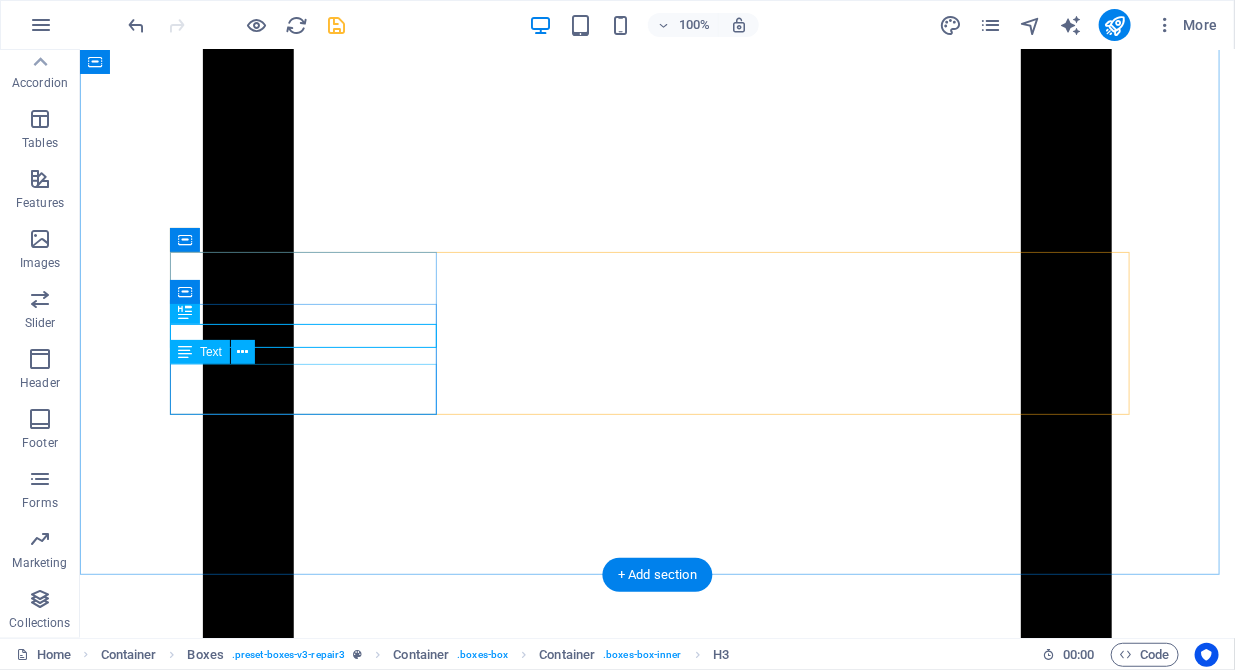 click on "SG5 4DW" at bounding box center (232, 16264) 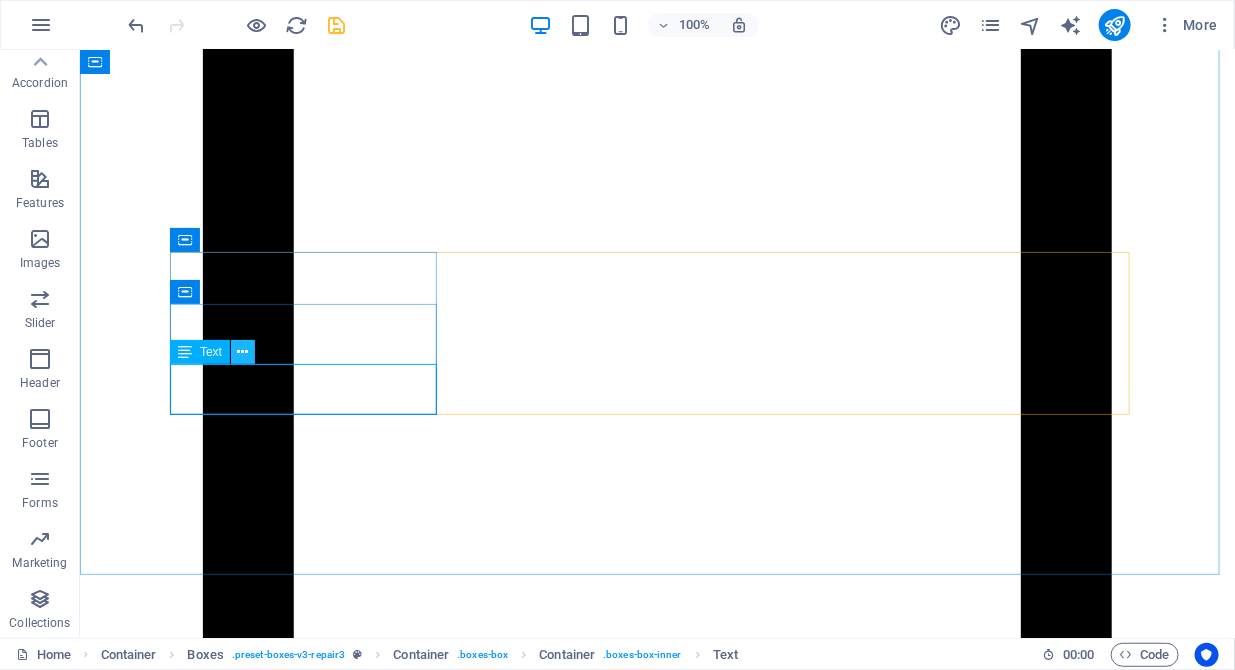 click at bounding box center [243, 352] 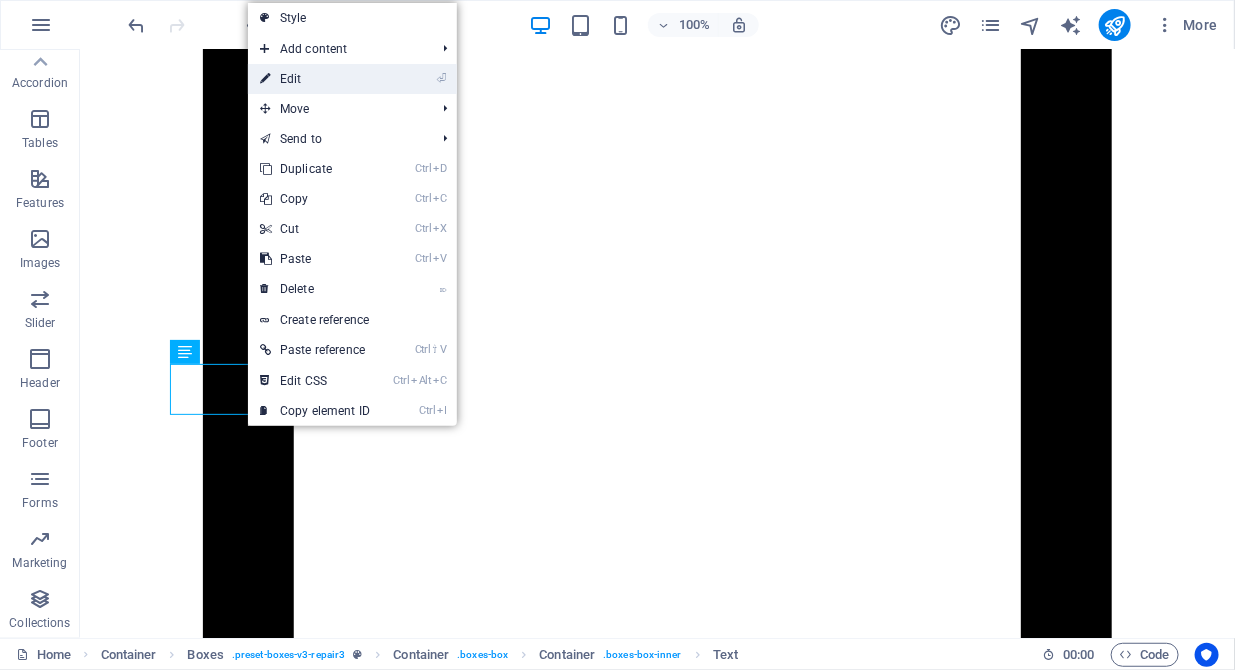 click on "⏎  Edit" at bounding box center (315, 79) 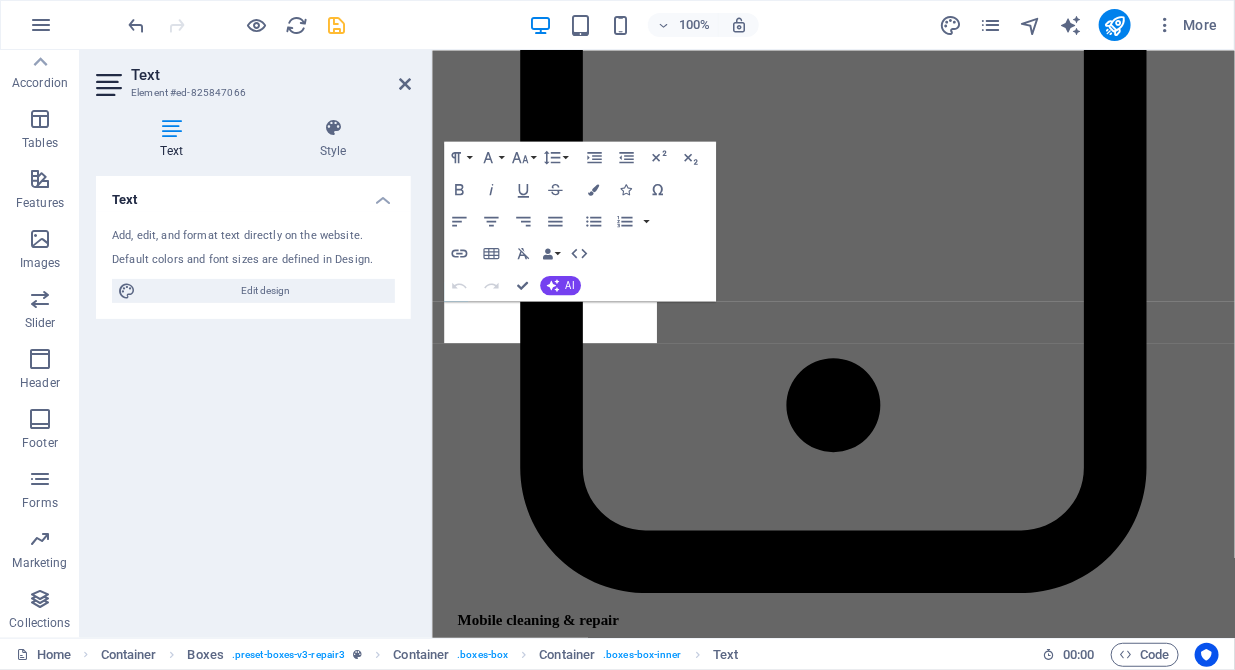 scroll, scrollTop: 5783, scrollLeft: 0, axis: vertical 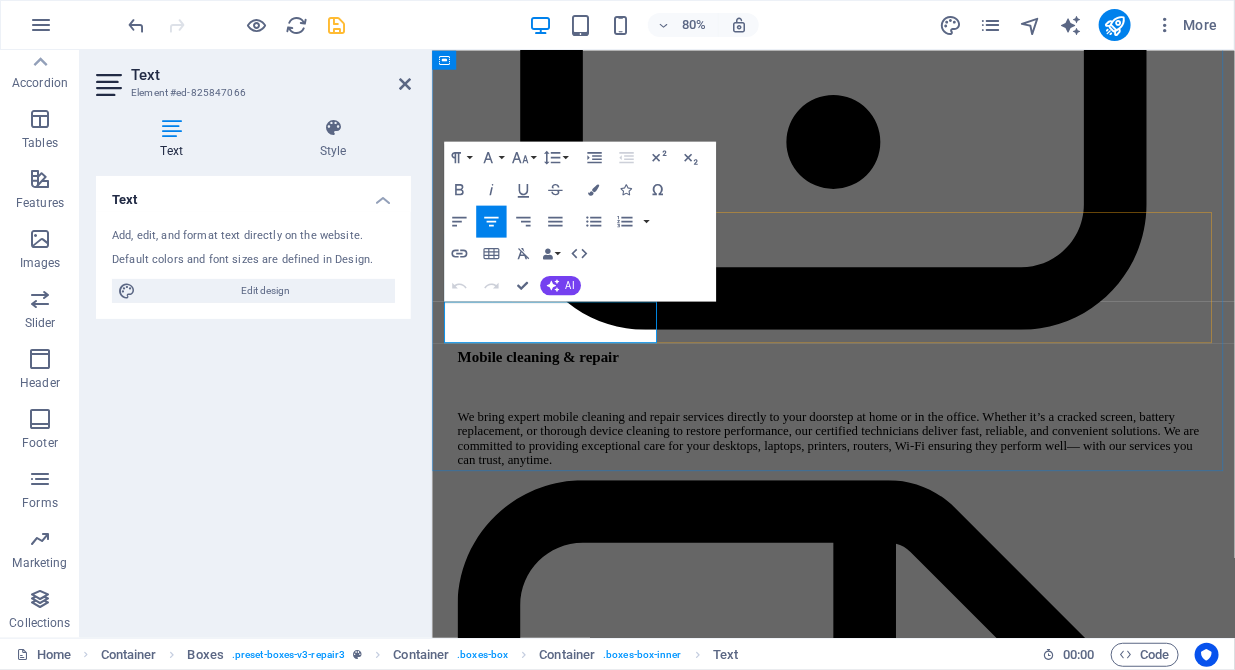 click on "United Kingdom ,  SG5 4DW" at bounding box center (919, 14425) 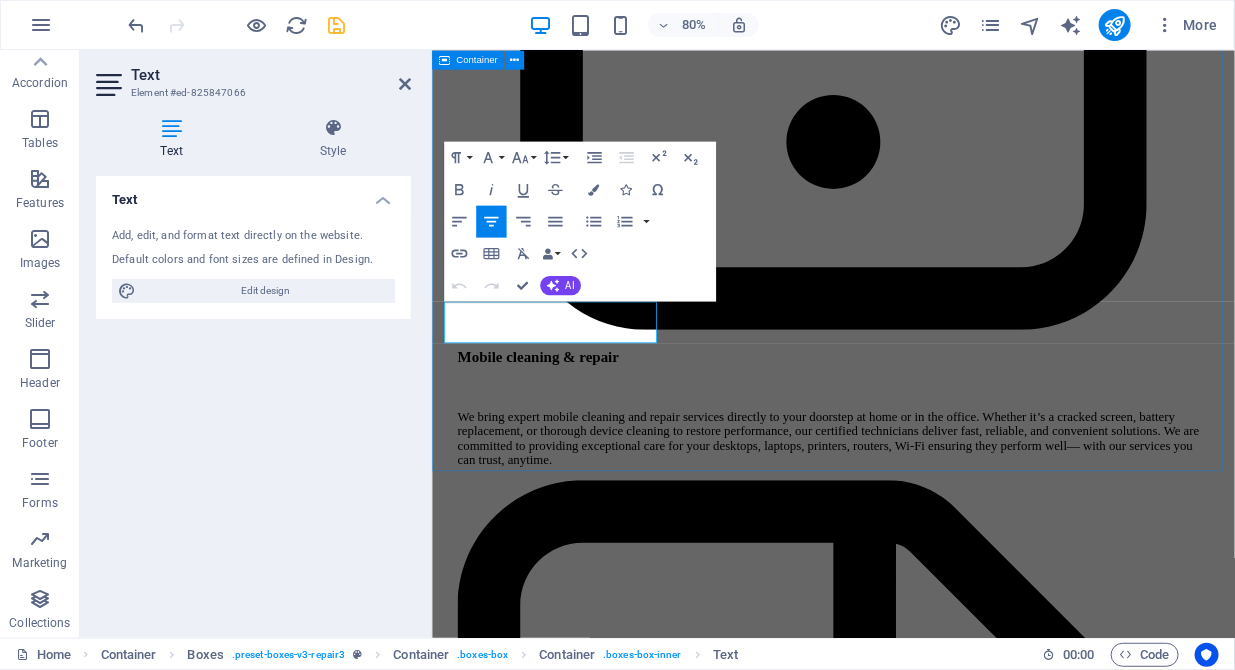 drag, startPoint x: 510, startPoint y: 388, endPoint x: 555, endPoint y: 436, distance: 65.795135 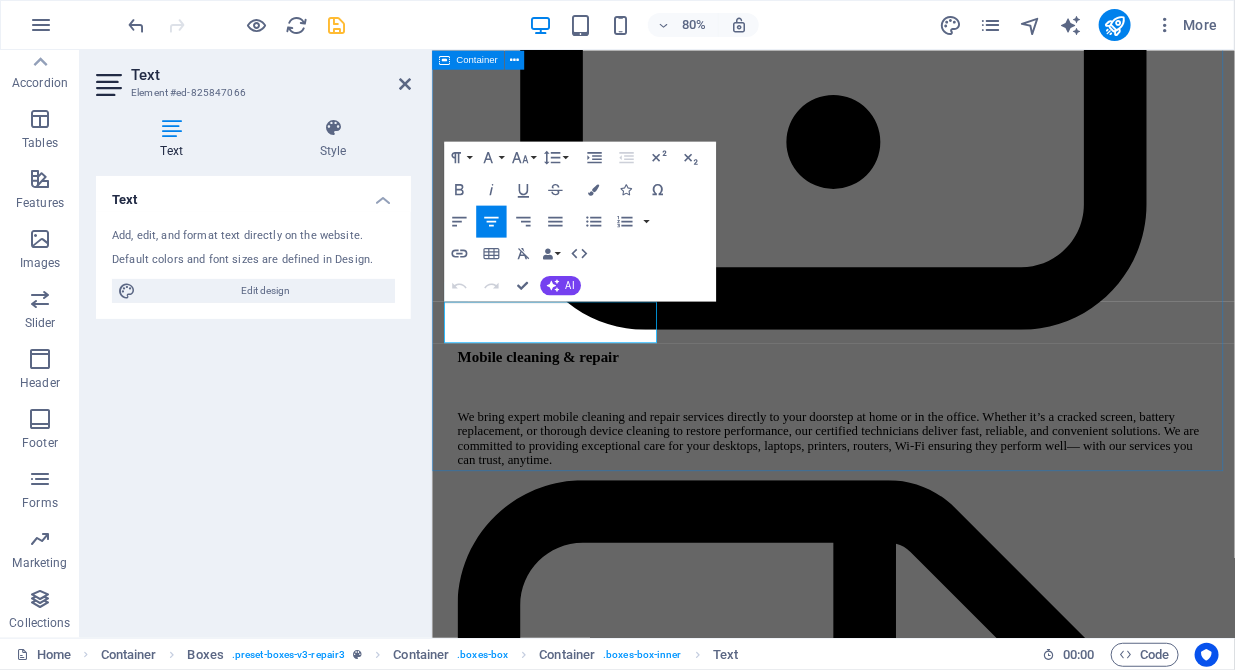 click on "To navigate the map with touch gestures double-tap and hold your finger on the map, then drag the map. ← Move left → Move right ↑ Move up ↓ Move down + Zoom in - Zoom out Home Jump left by 75% End Jump right by 75% Page Up Jump up by 75% Page Down Jump down by 75% Map Terrain Satellite Labels Keyboard shortcuts Map Data Map data ©2025 Google Map data ©2025 Google 1 km  Click to toggle between metric and imperial units Terms Report a map error Contact Us Locations we cover 1 Brayes Manor
United Kingdom ,  SG5 4DW Call us +44(0)1462 539574 Send an email garyjalexander@outlook.com" at bounding box center (933, 14614) 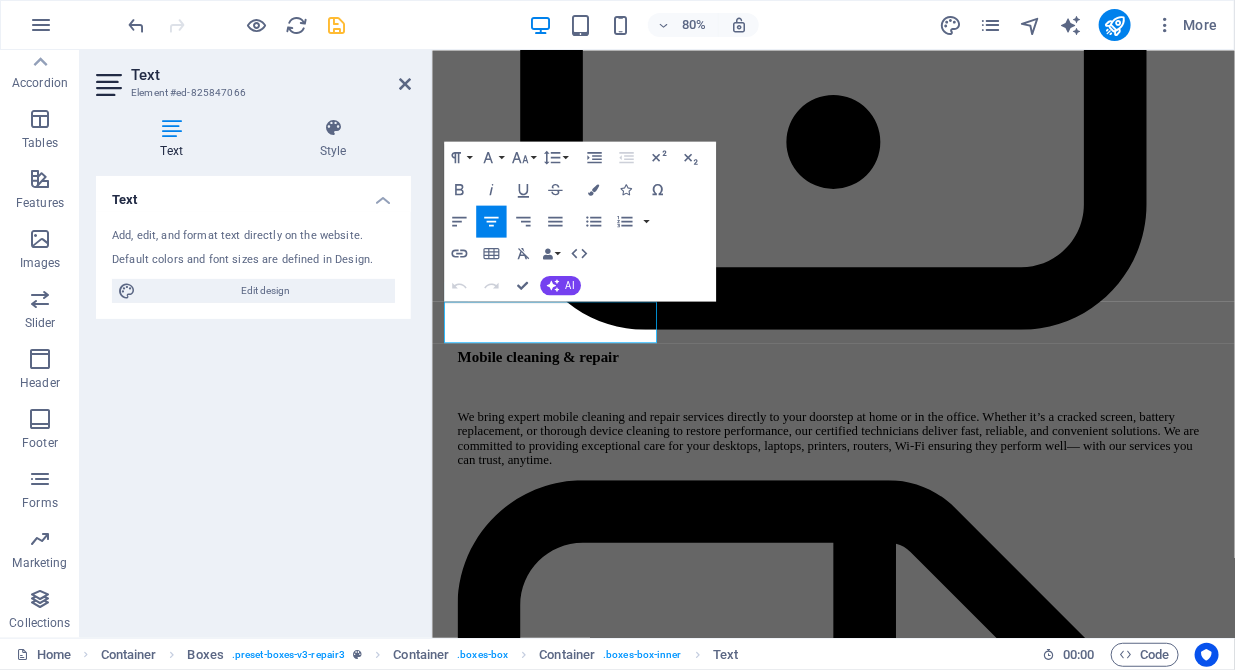 drag, startPoint x: 555, startPoint y: 436, endPoint x: 469, endPoint y: 396, distance: 94.847244 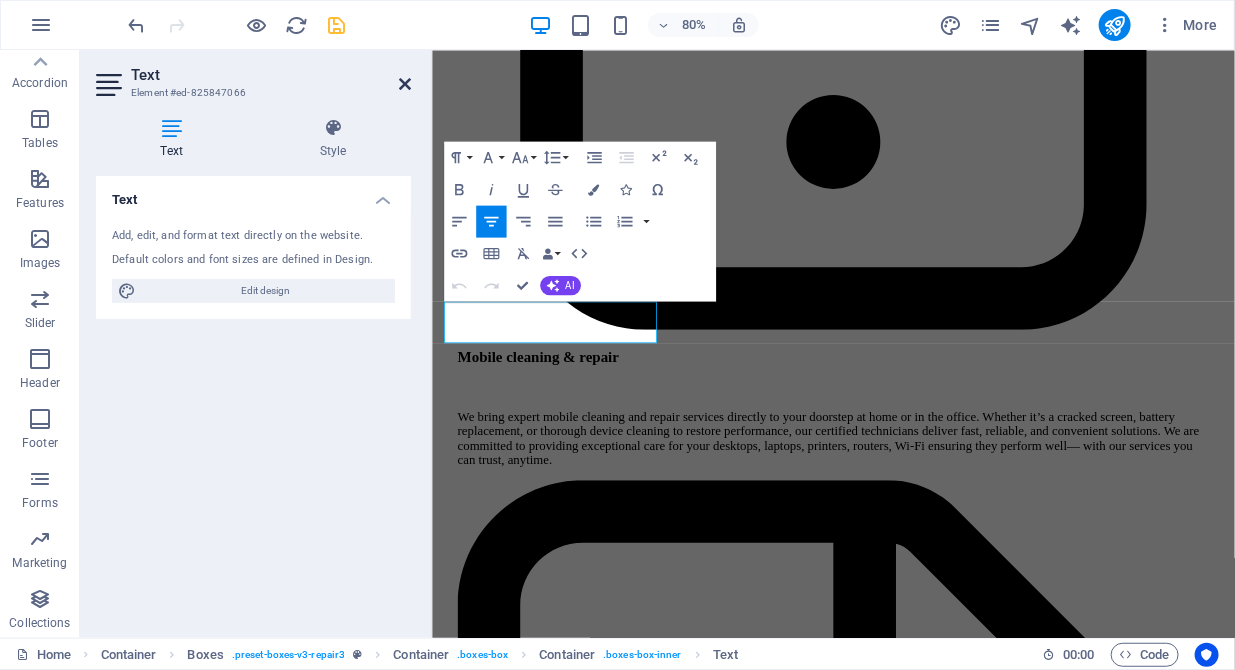 click at bounding box center (405, 84) 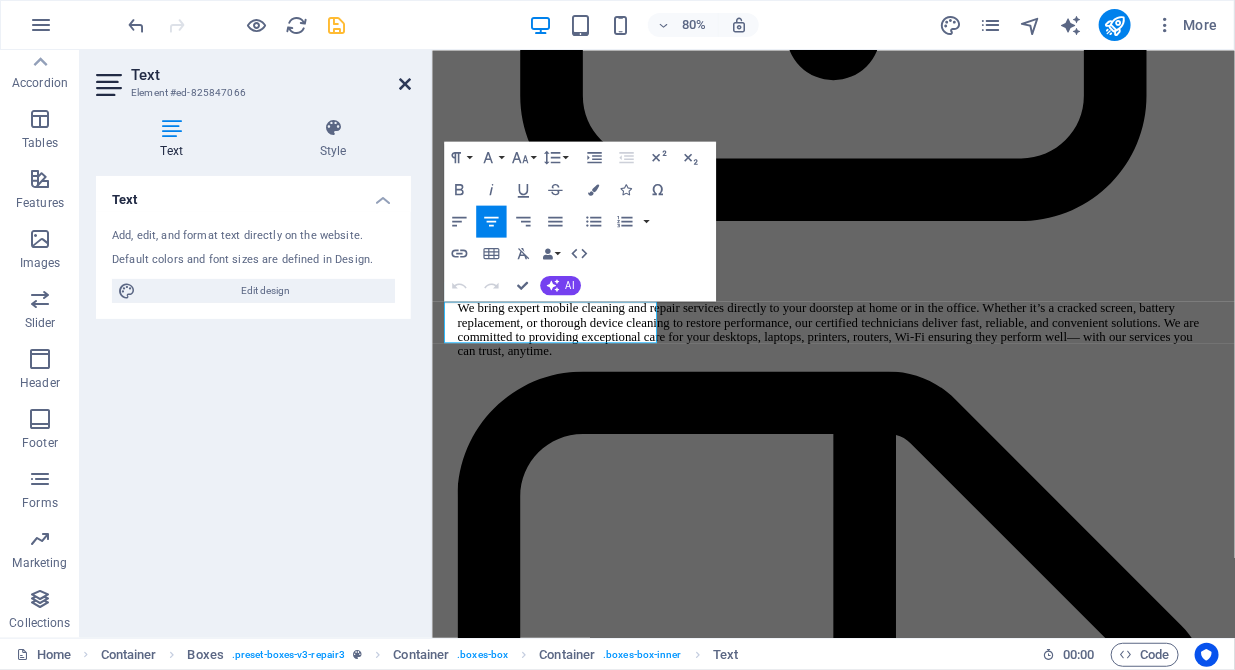 scroll, scrollTop: 5317, scrollLeft: 0, axis: vertical 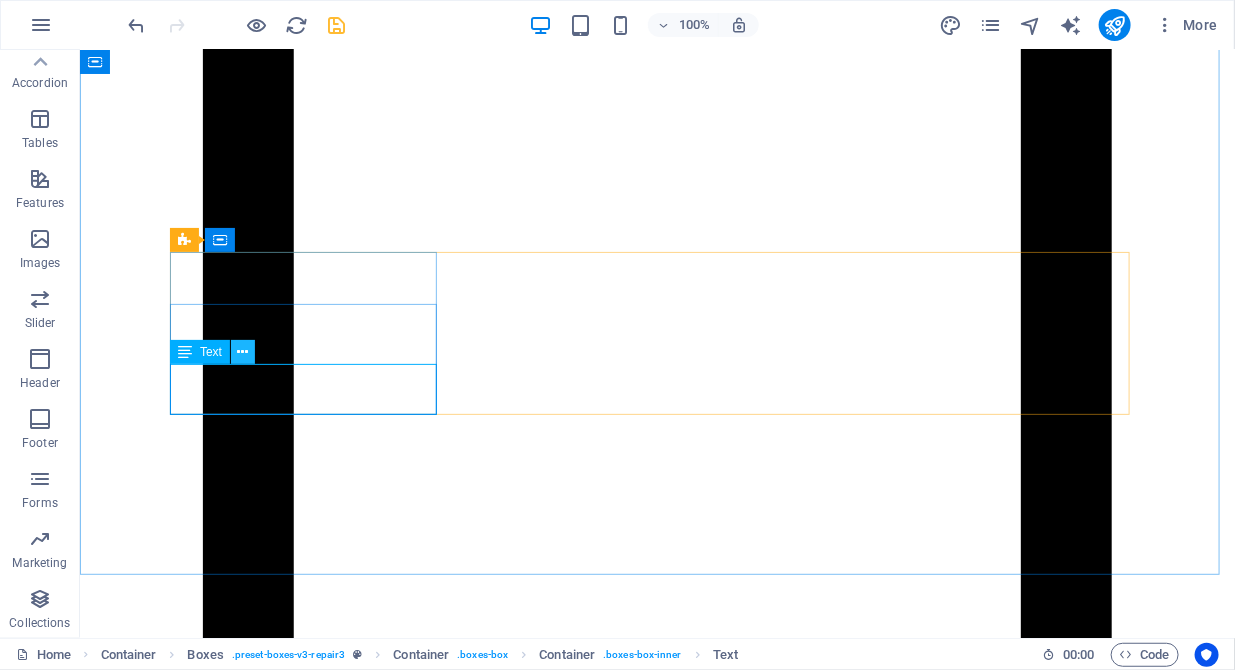 click at bounding box center (243, 352) 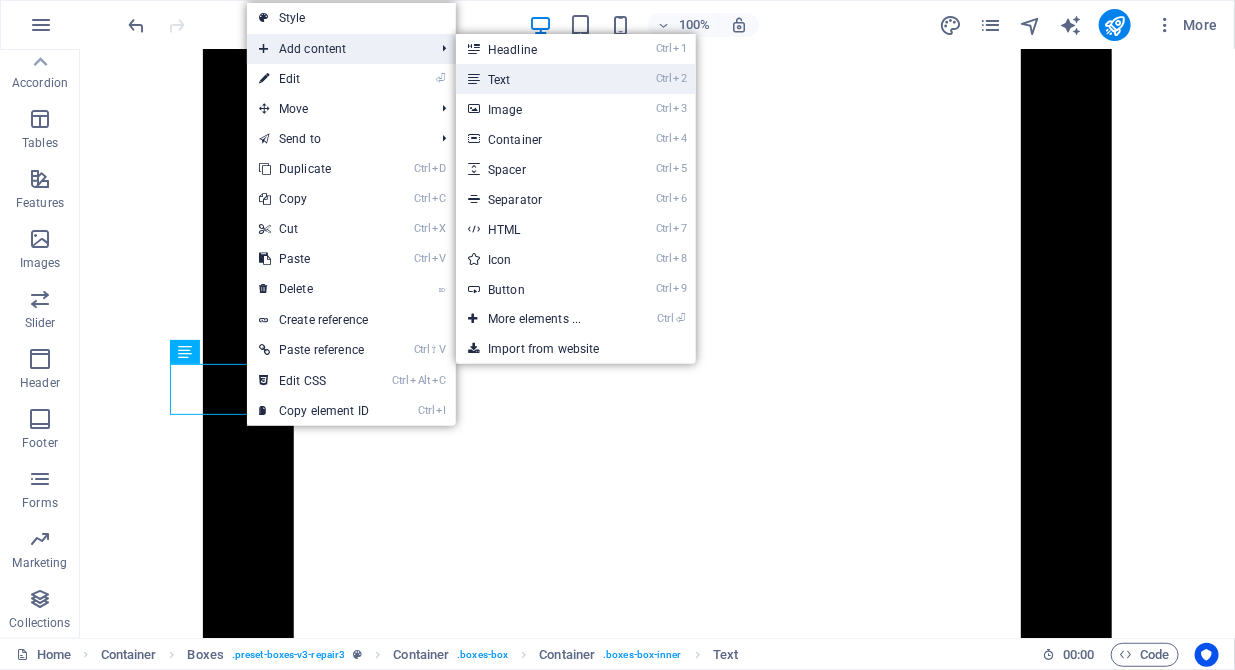 click on "Ctrl 2  Text" at bounding box center (538, 79) 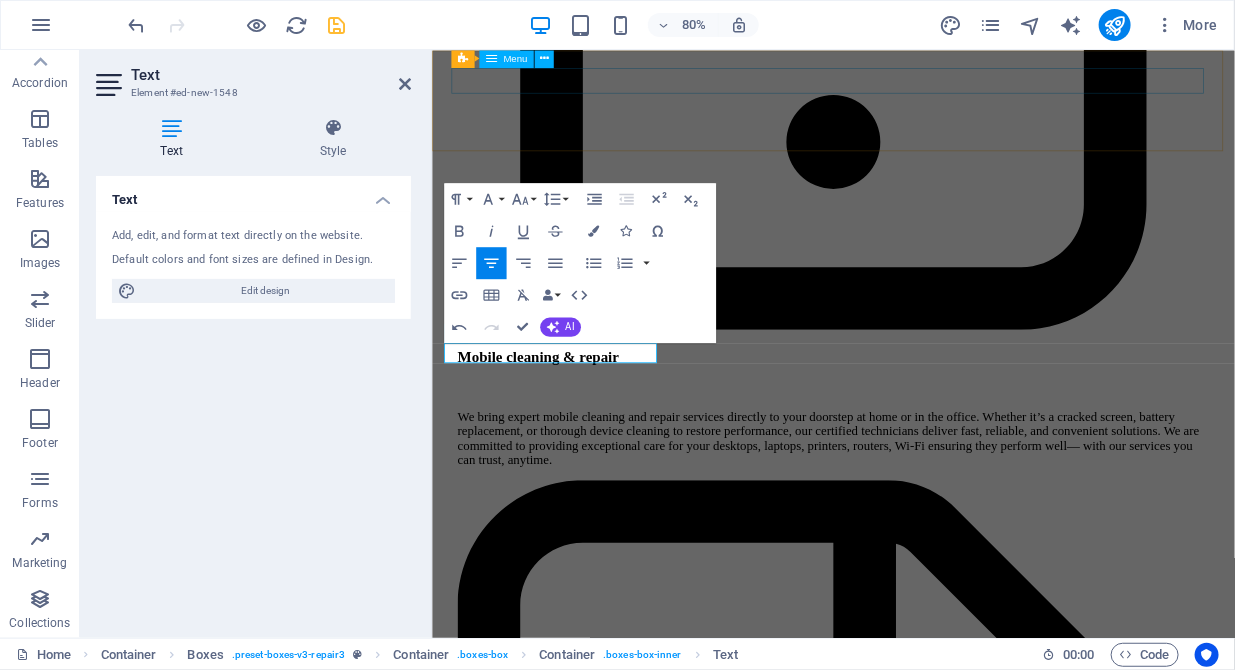 type 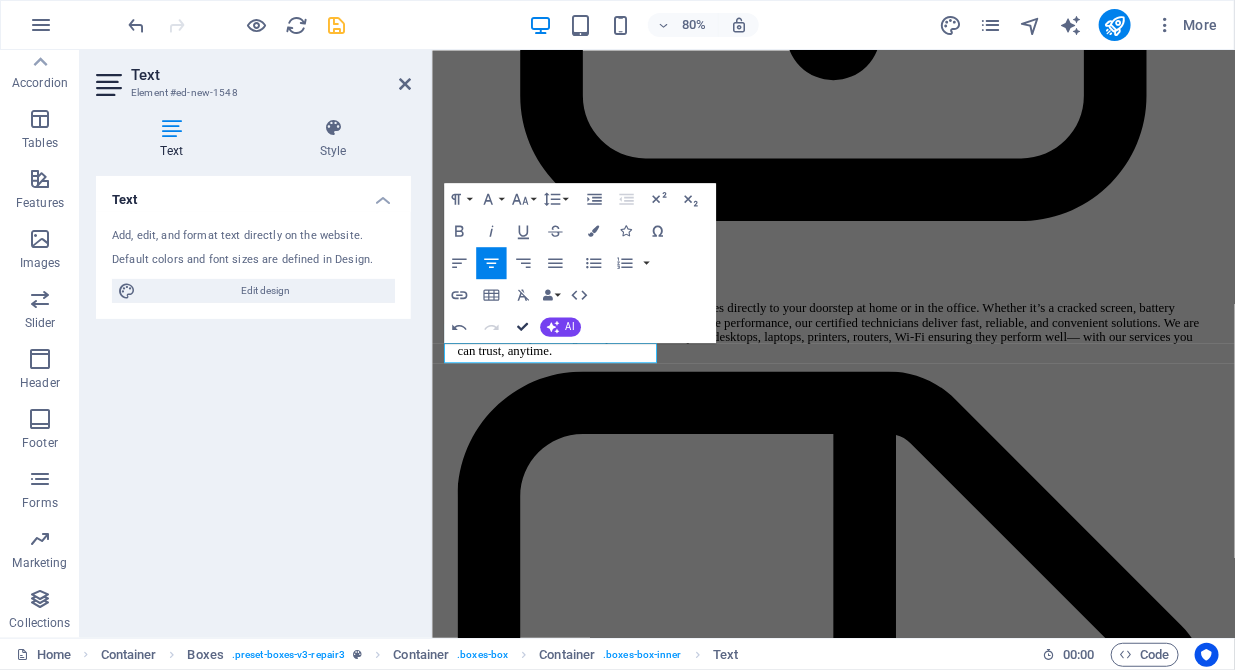 scroll, scrollTop: 5317, scrollLeft: 0, axis: vertical 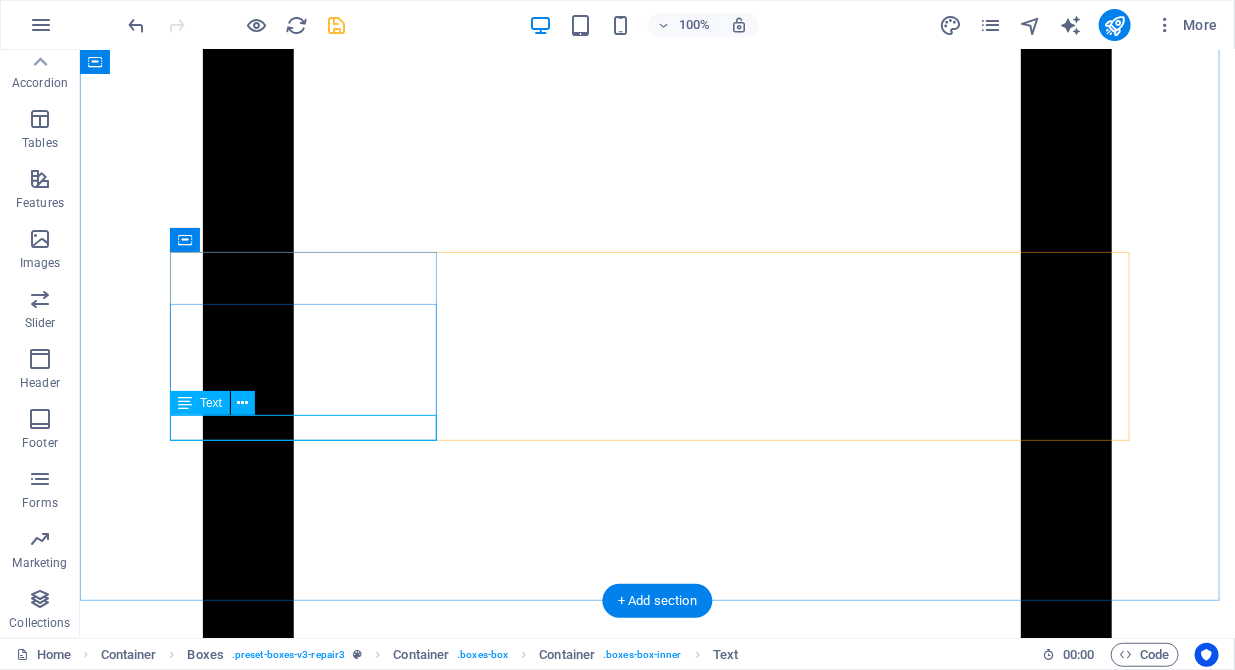 click on "Stotfold" at bounding box center [567, 16299] 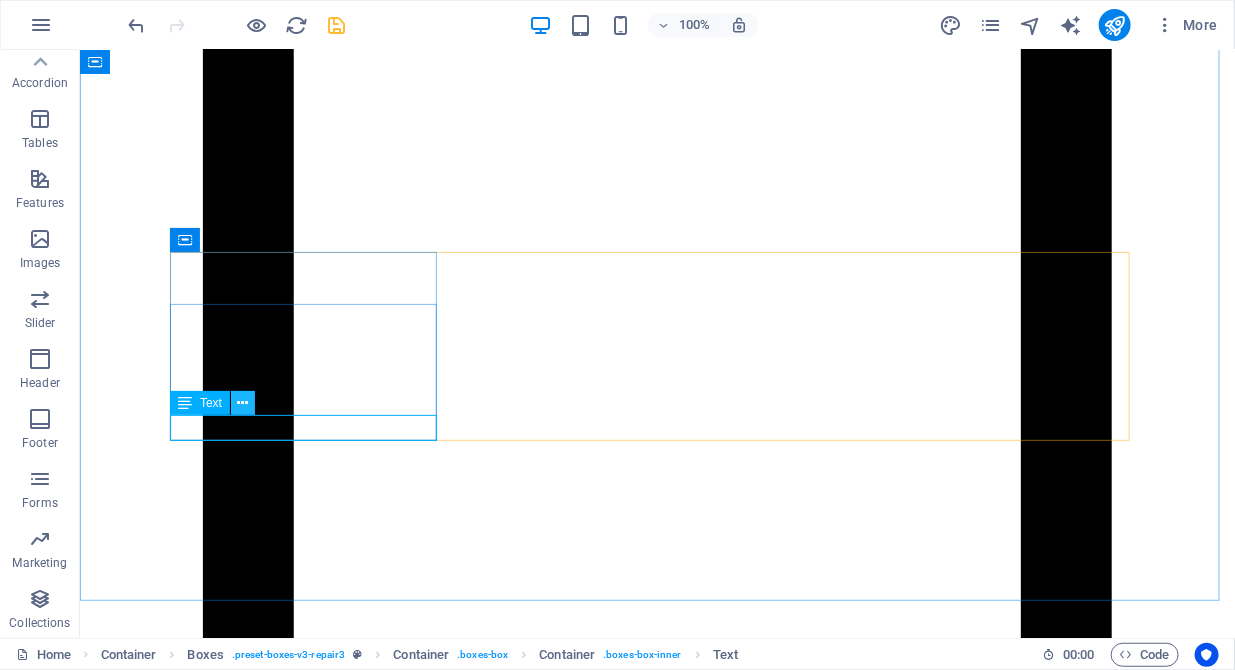 click at bounding box center [243, 403] 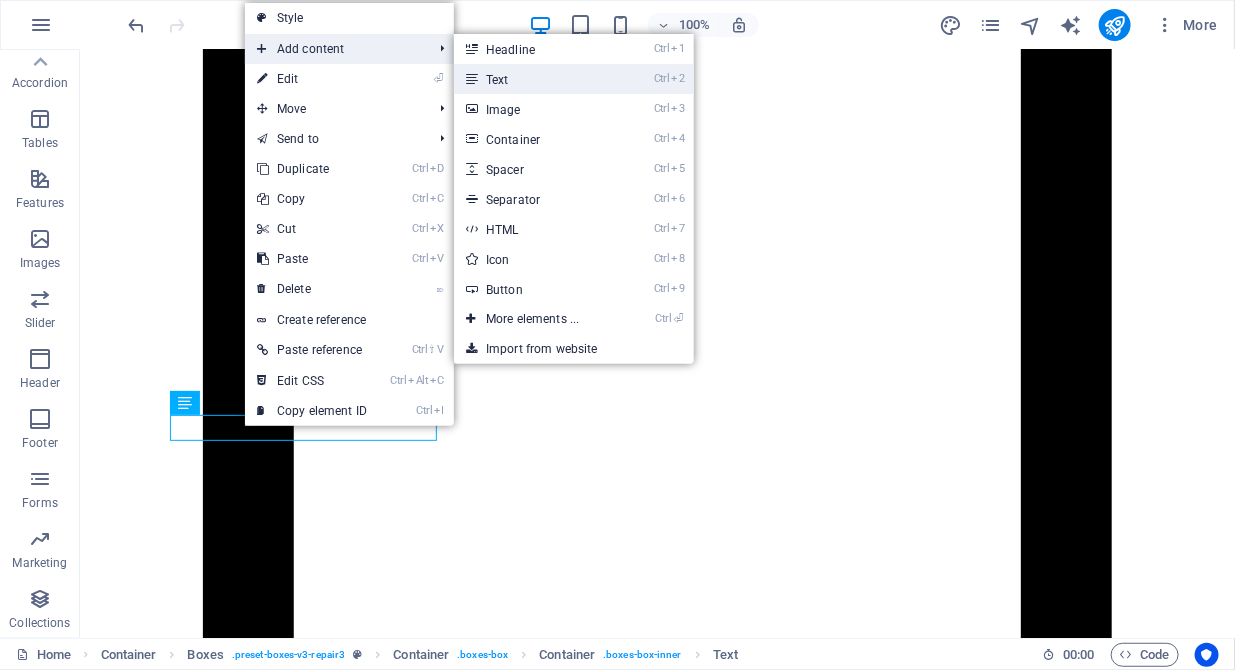 click on "Ctrl 2  Text" at bounding box center (536, 79) 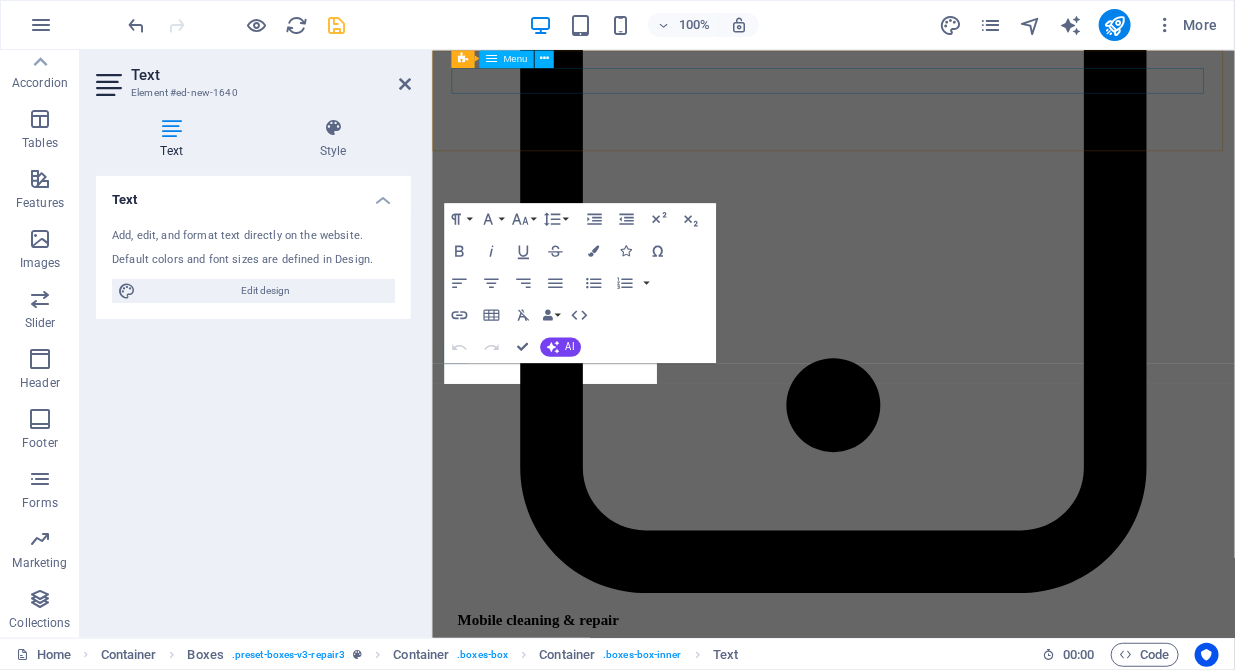 scroll, scrollTop: 5783, scrollLeft: 0, axis: vertical 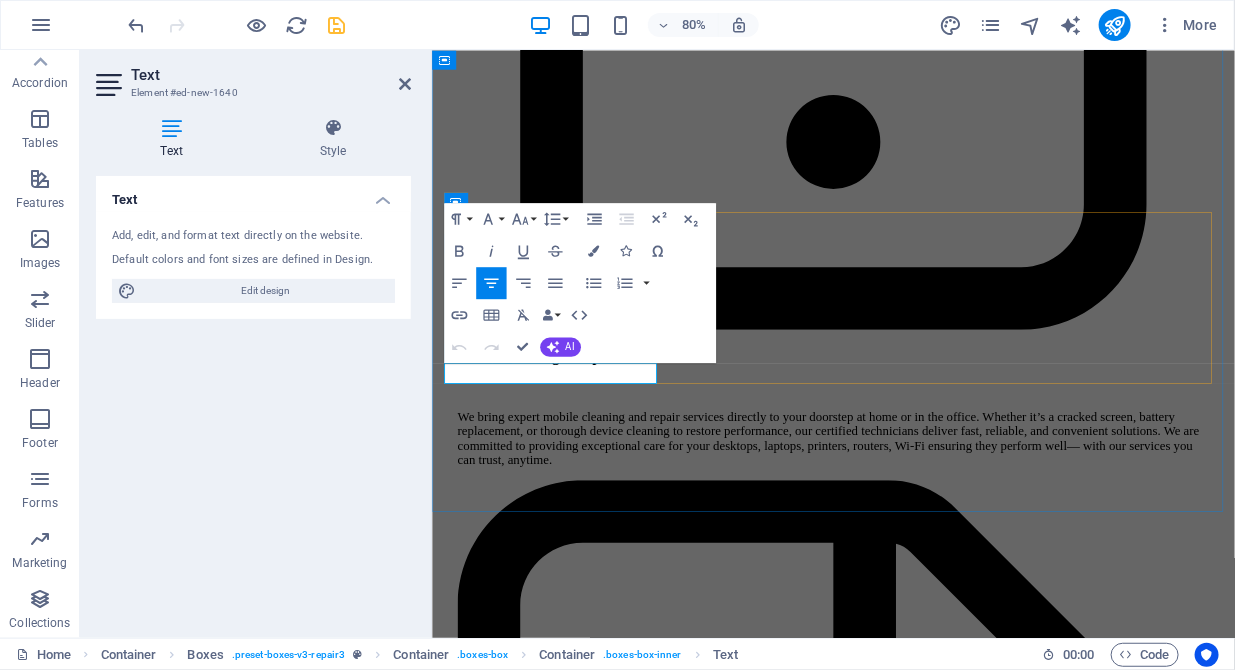 click on "New text element" at bounding box center [919, 14493] 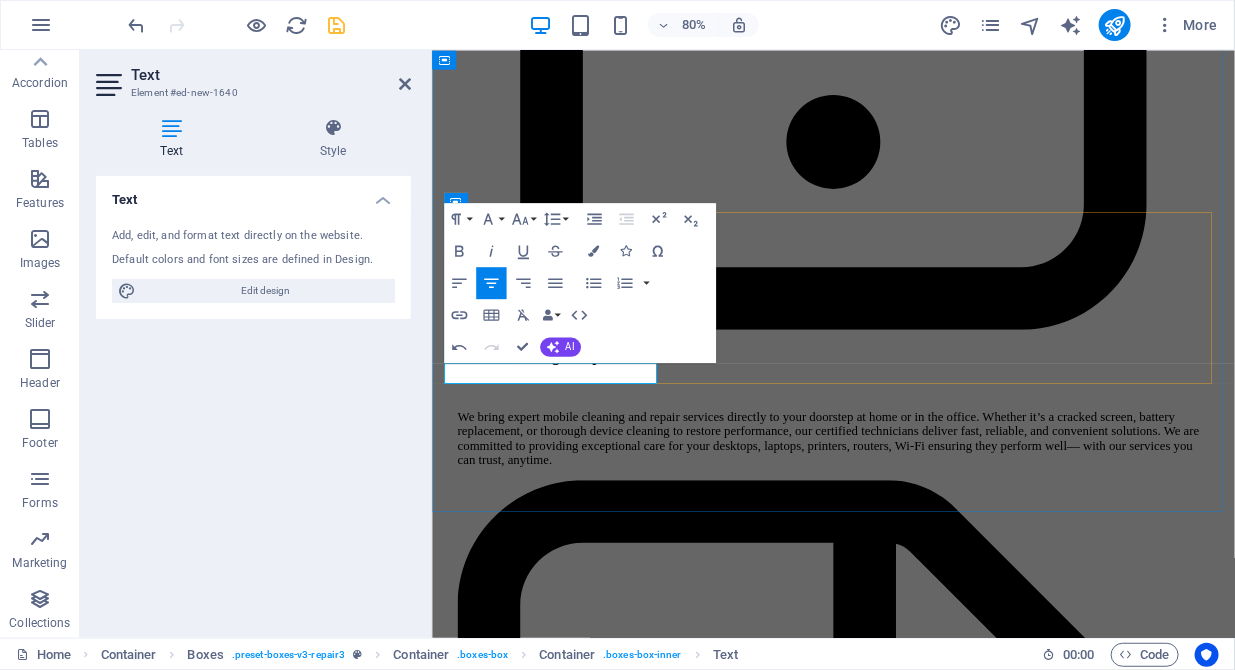 scroll, scrollTop: 0, scrollLeft: 8, axis: horizontal 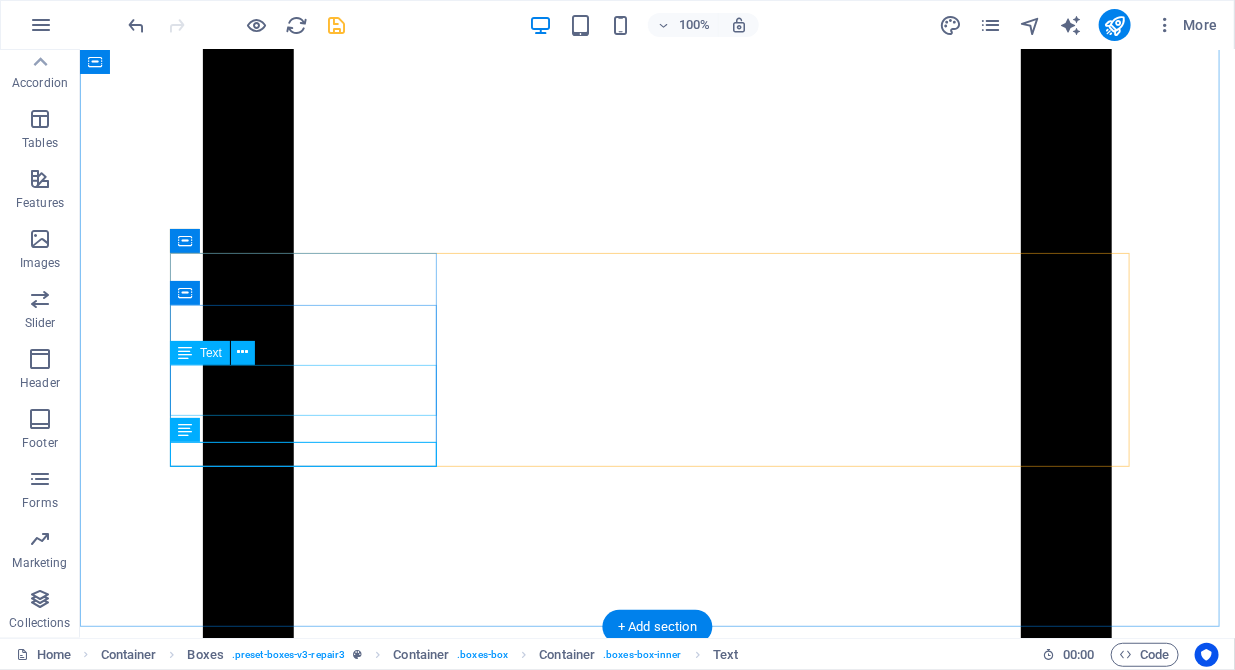 click on "SG5 4DW" at bounding box center [232, 16264] 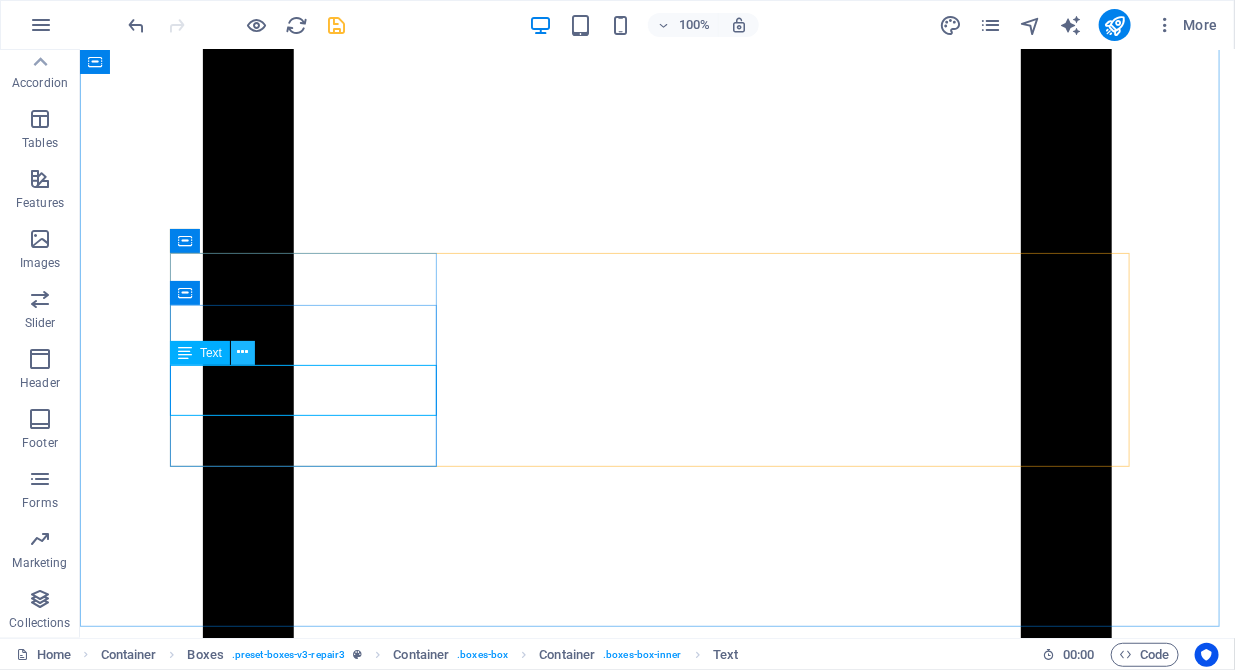 click at bounding box center [243, 352] 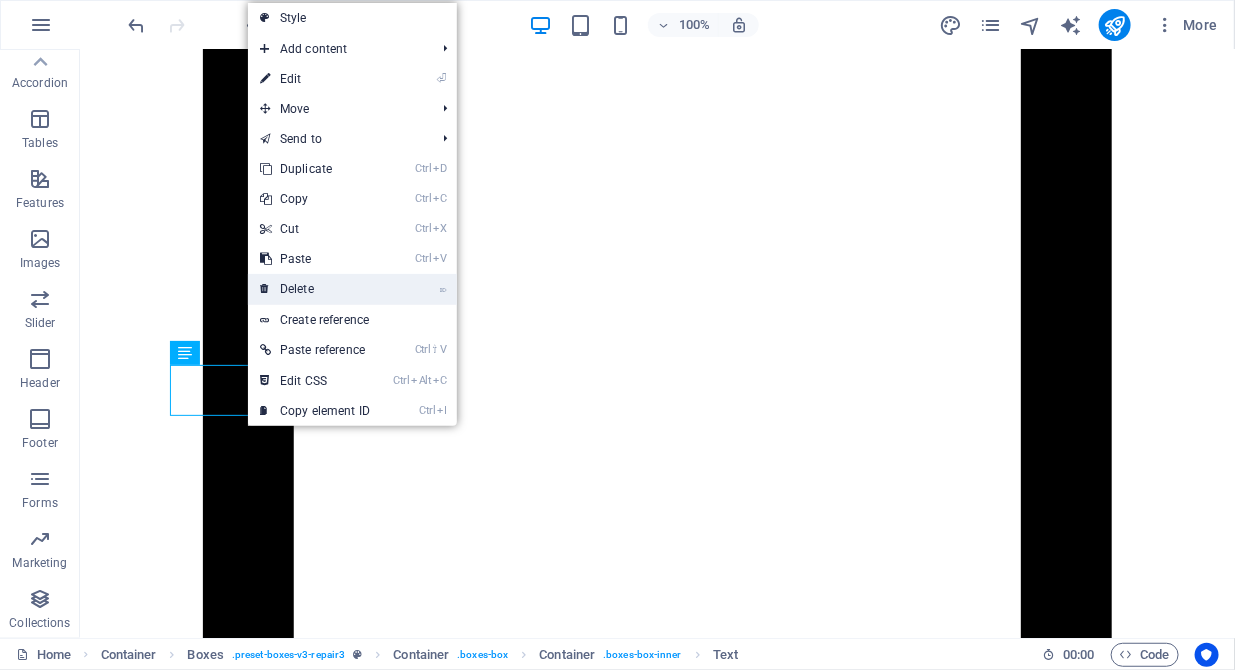 click on "⌦  Delete" at bounding box center [315, 289] 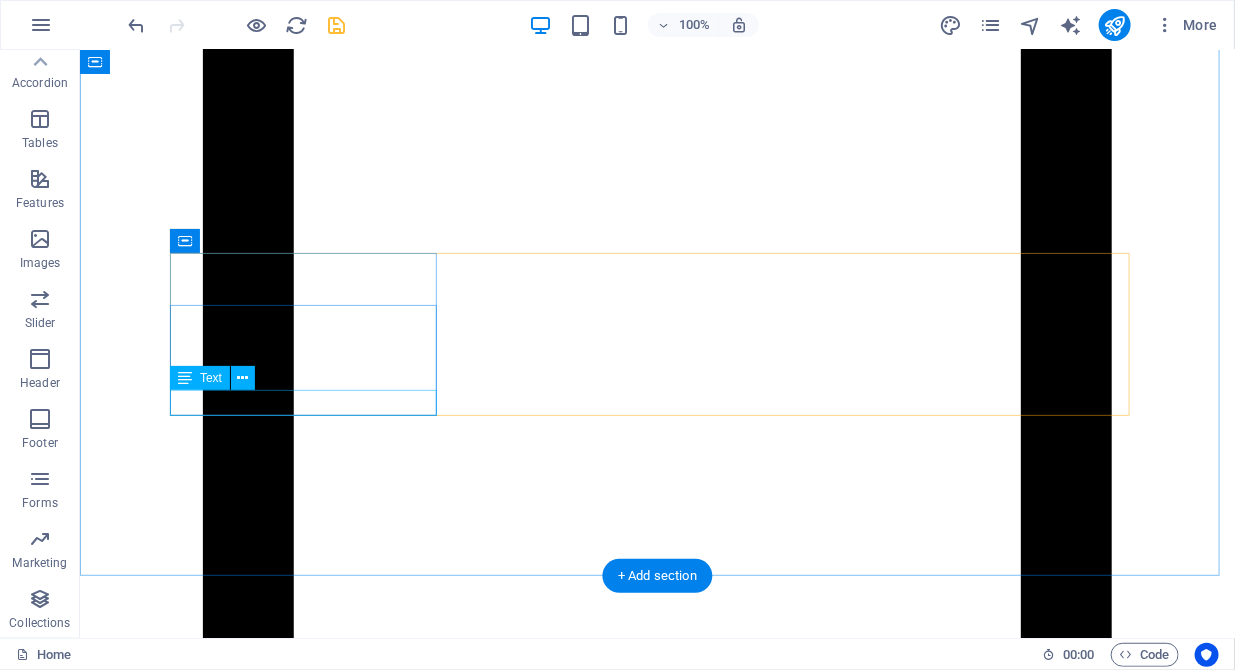 click on "[CITY]" at bounding box center [567, 16265] 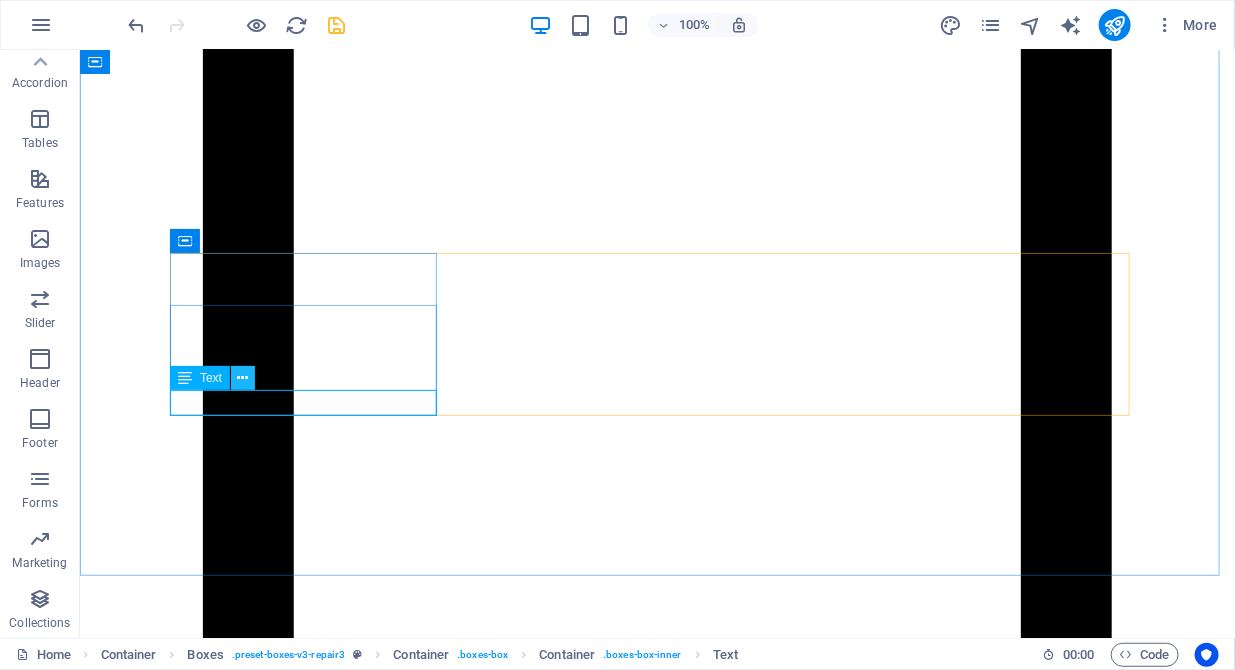 click at bounding box center (243, 378) 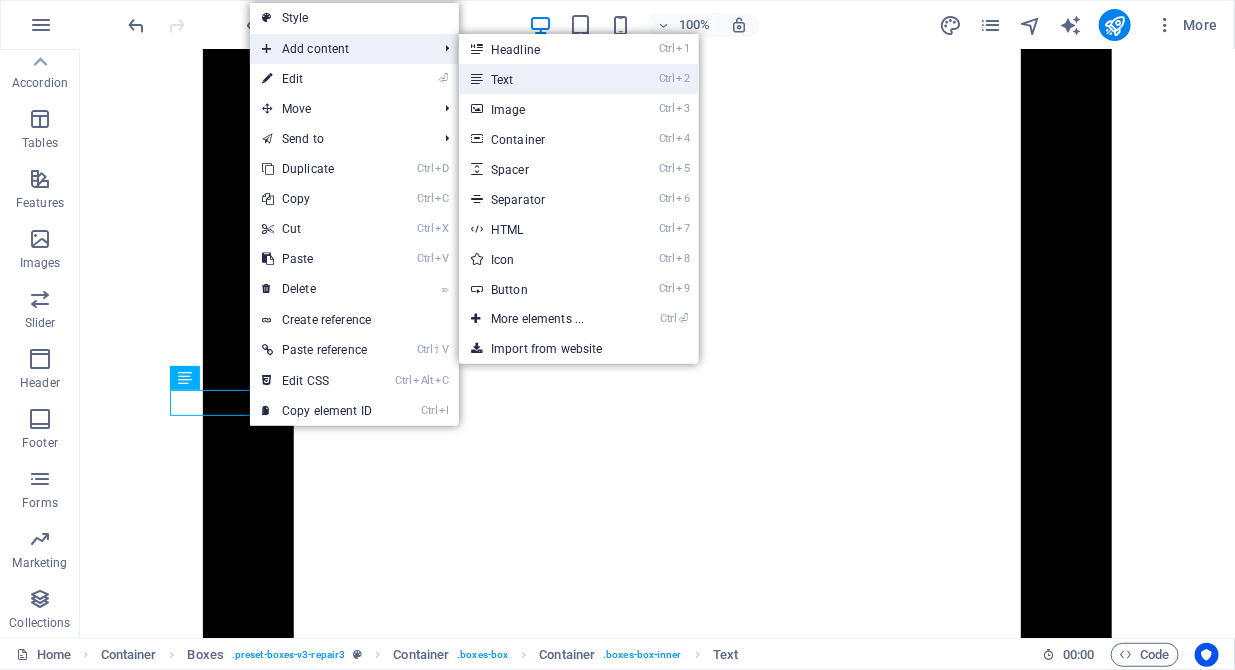 click on "Ctrl 2  Text" at bounding box center (541, 79) 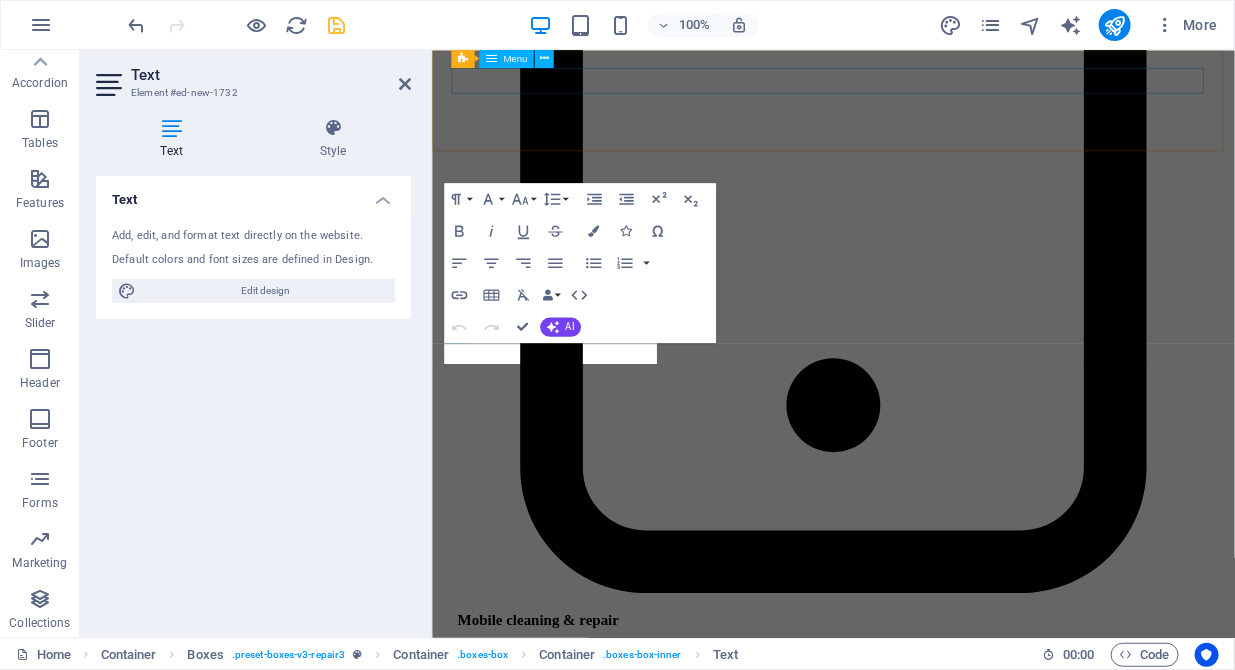 scroll, scrollTop: 5782, scrollLeft: 0, axis: vertical 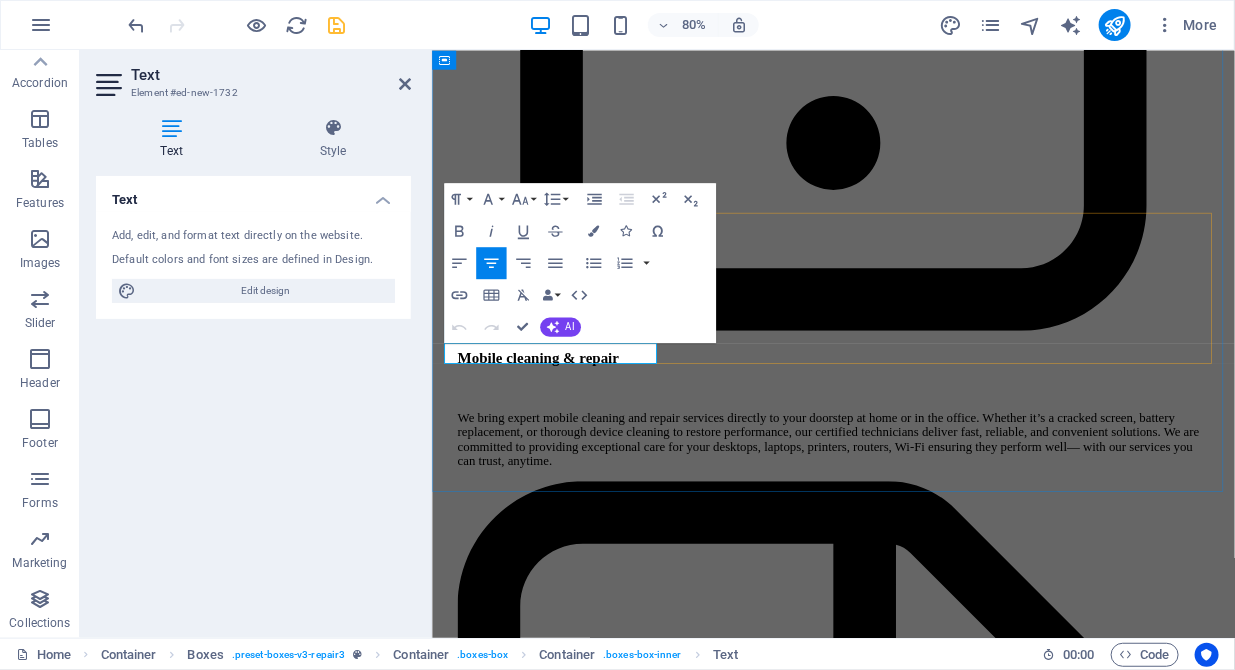 click on "New text element" at bounding box center [919, 14460] 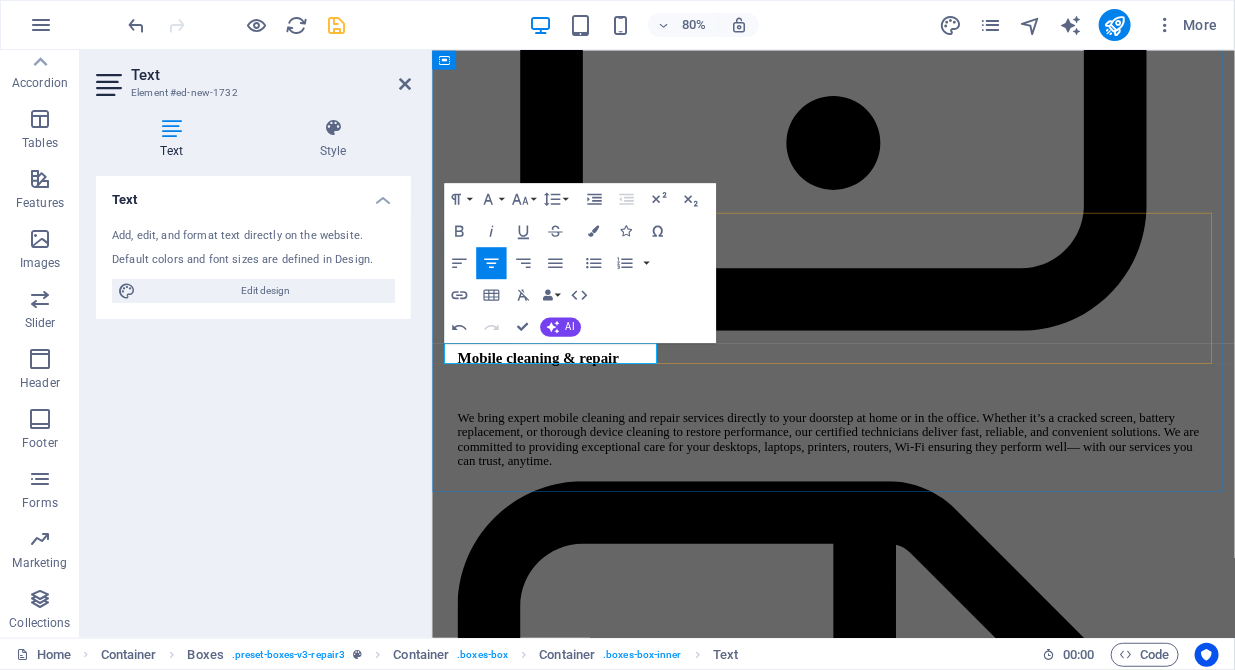 scroll, scrollTop: 0, scrollLeft: 8, axis: horizontal 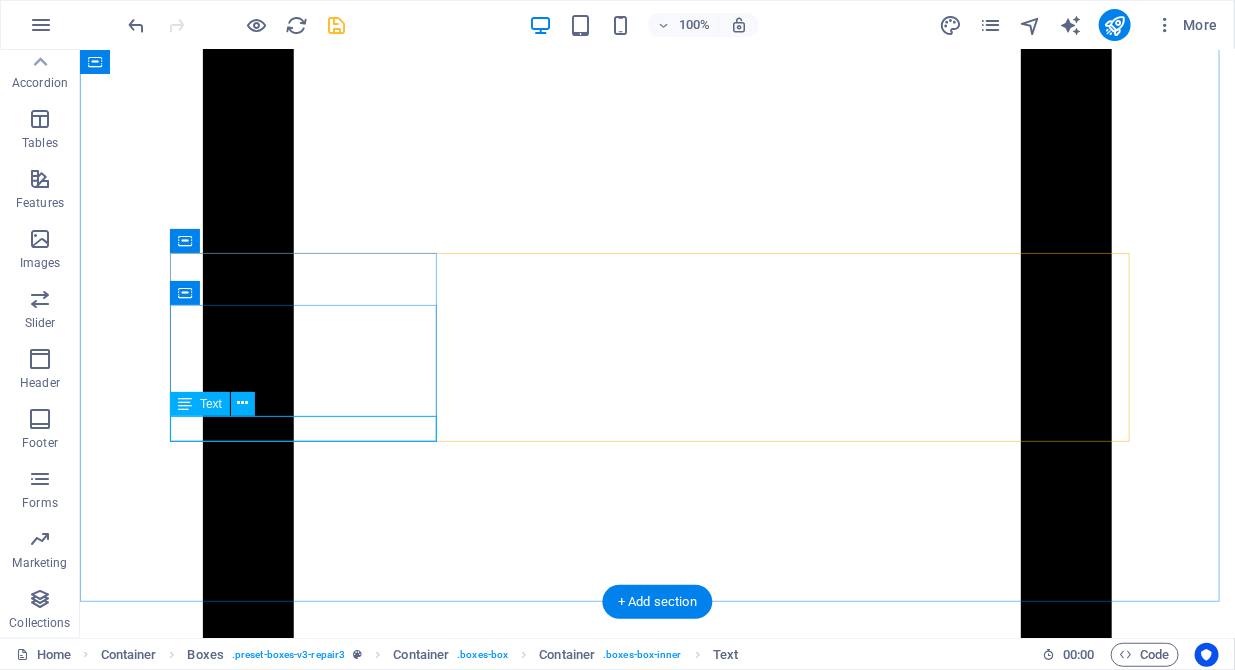 click on "Hitchin" at bounding box center (567, 16299) 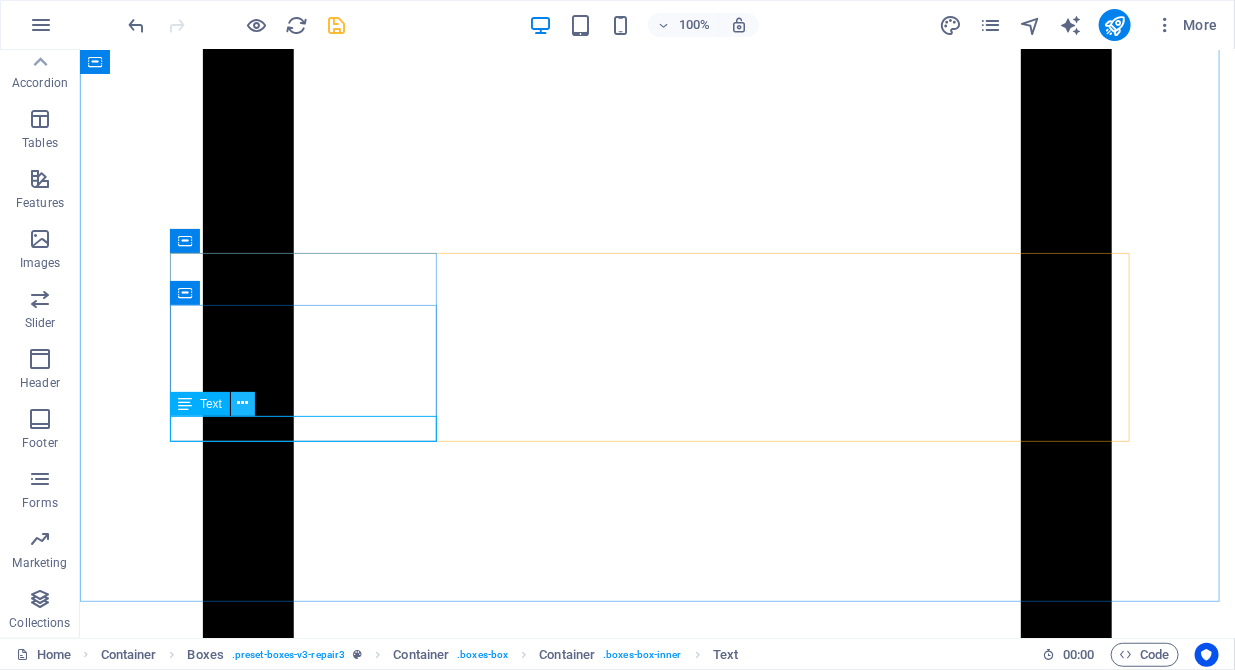 click at bounding box center [243, 404] 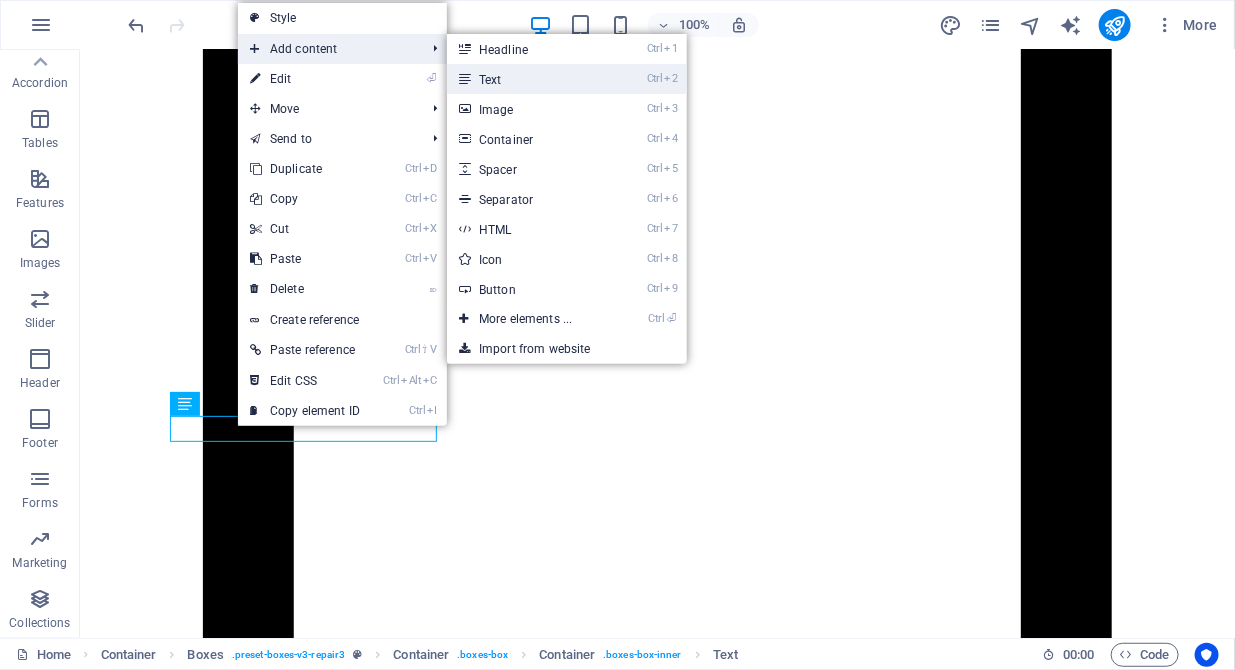 click on "Ctrl 2  Text" at bounding box center (529, 79) 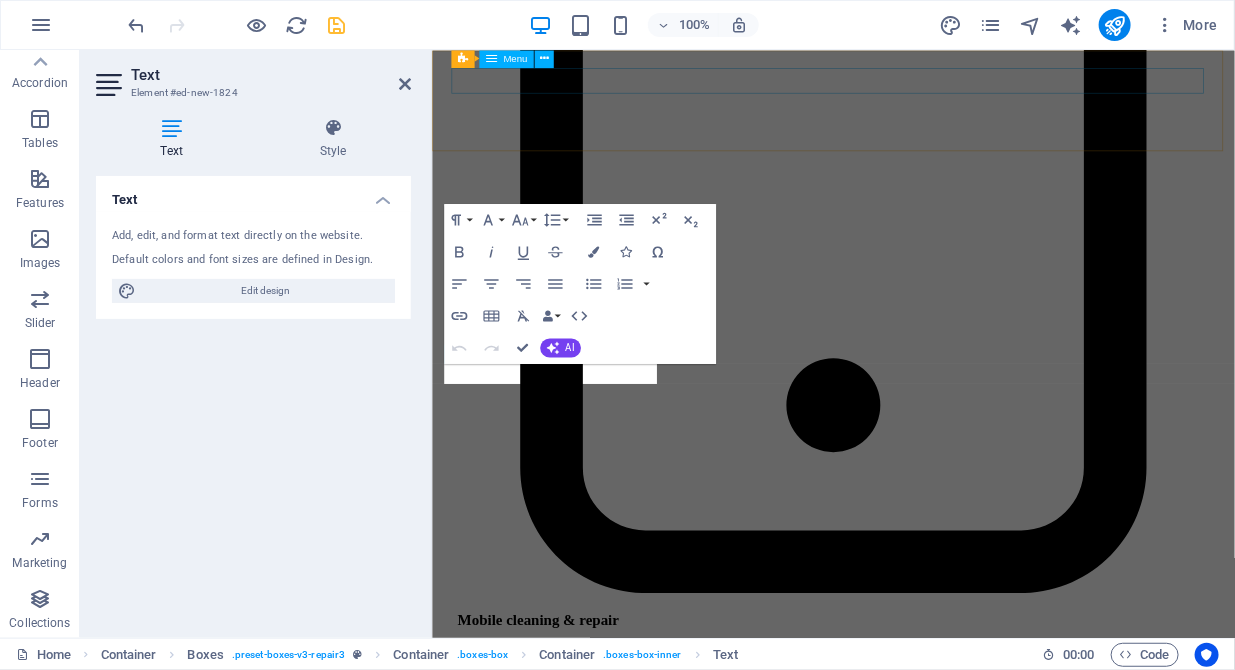 scroll, scrollTop: 5782, scrollLeft: 0, axis: vertical 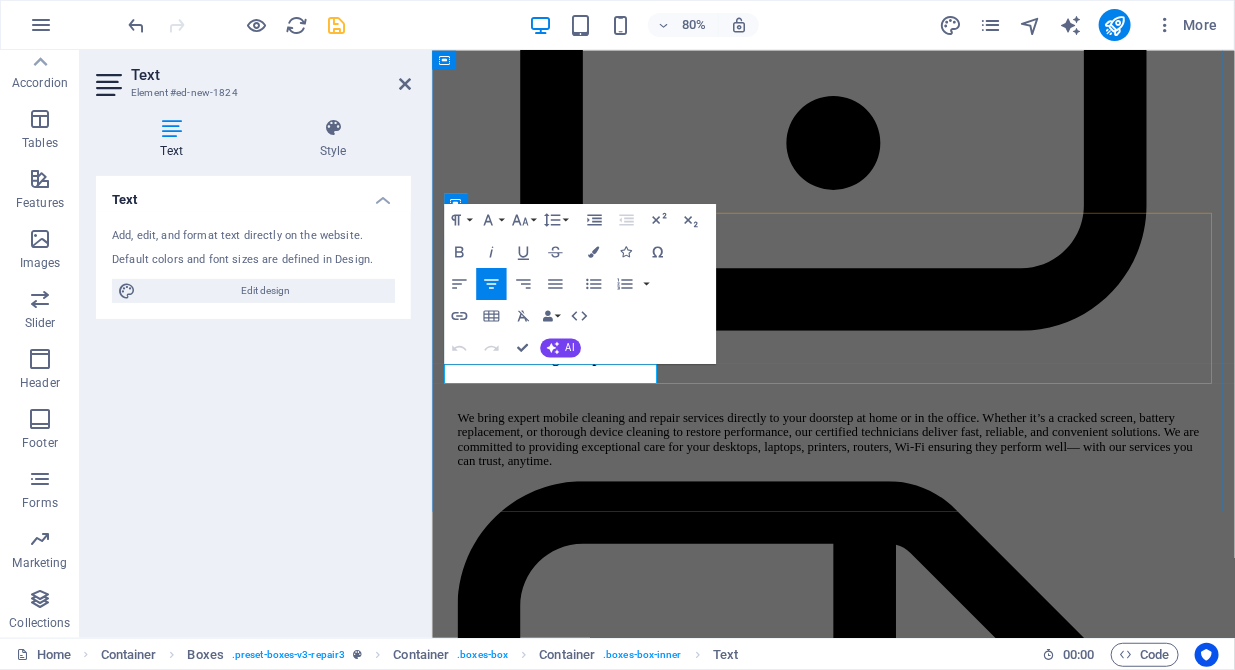 click on "New text element" at bounding box center [919, 14494] 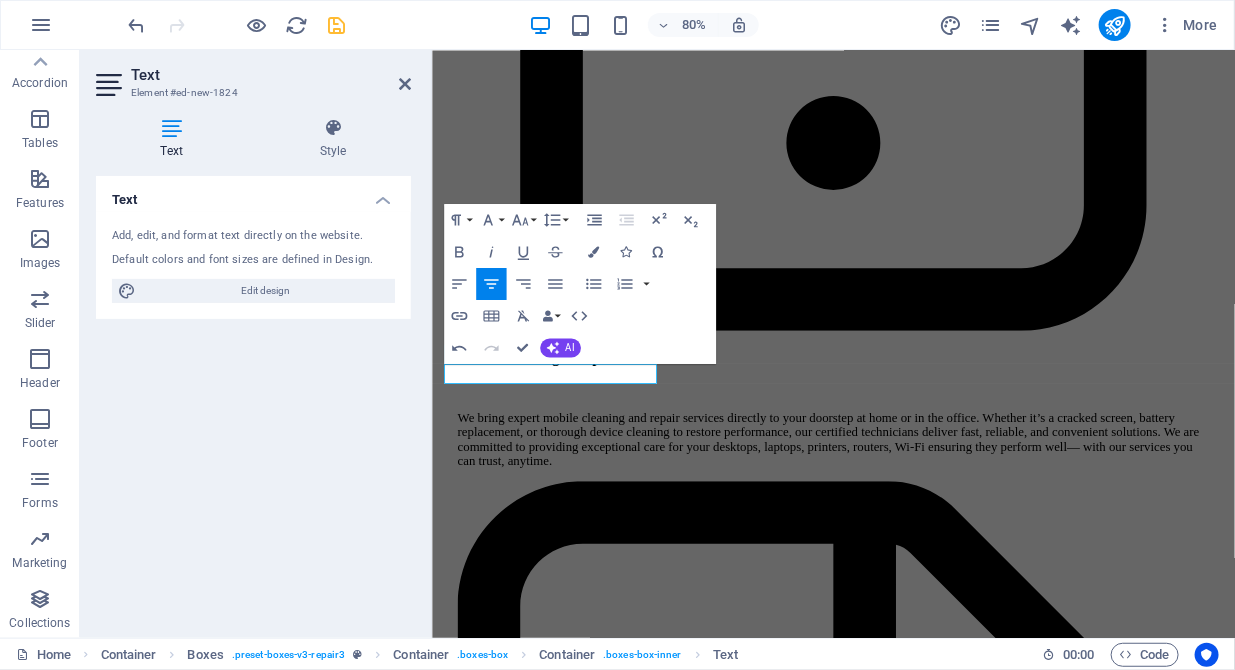 scroll, scrollTop: 0, scrollLeft: 7, axis: horizontal 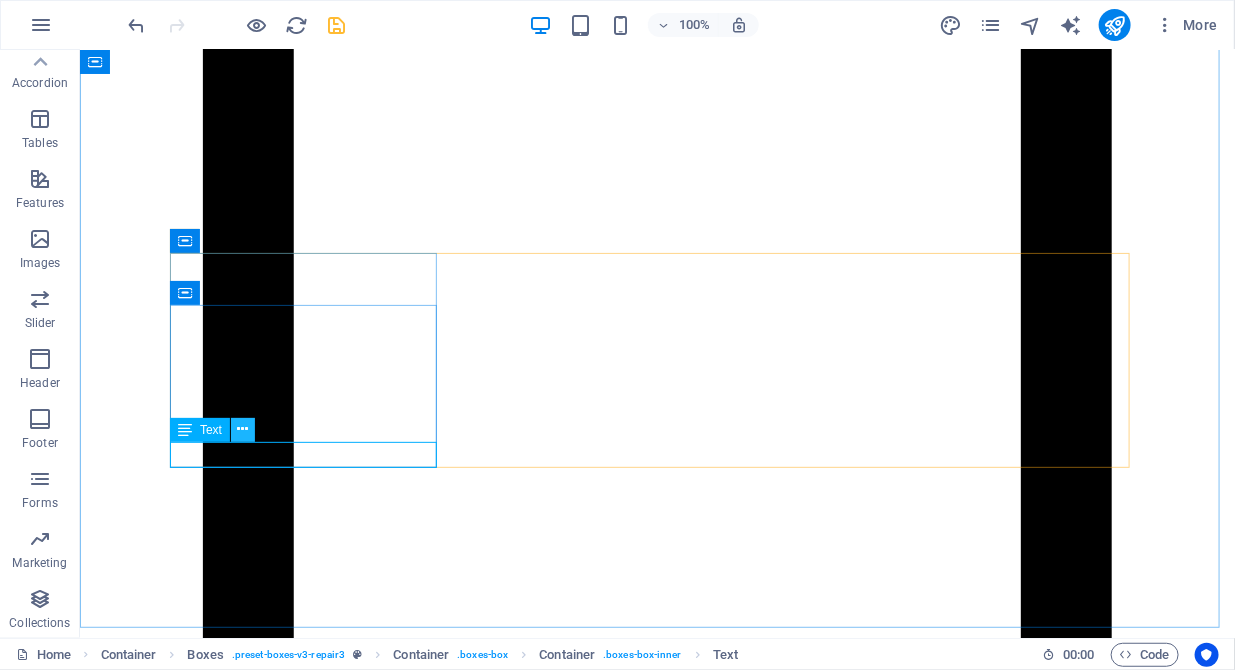 click at bounding box center [243, 429] 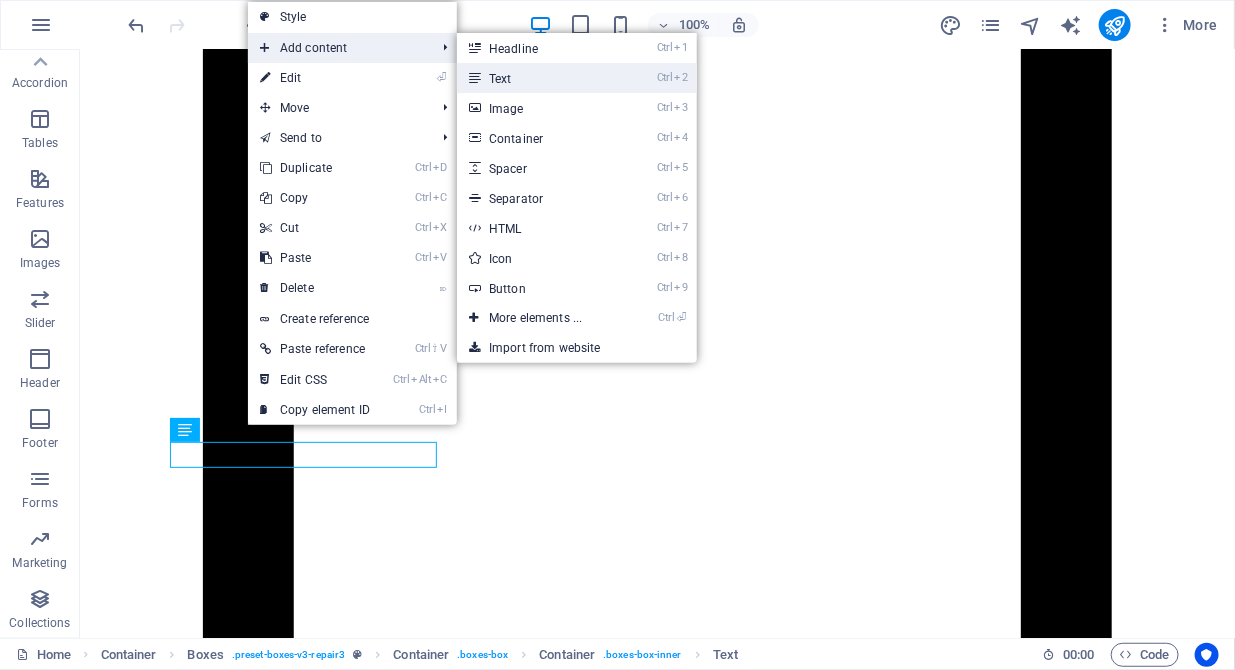 click on "Ctrl 2  Text" at bounding box center [539, 78] 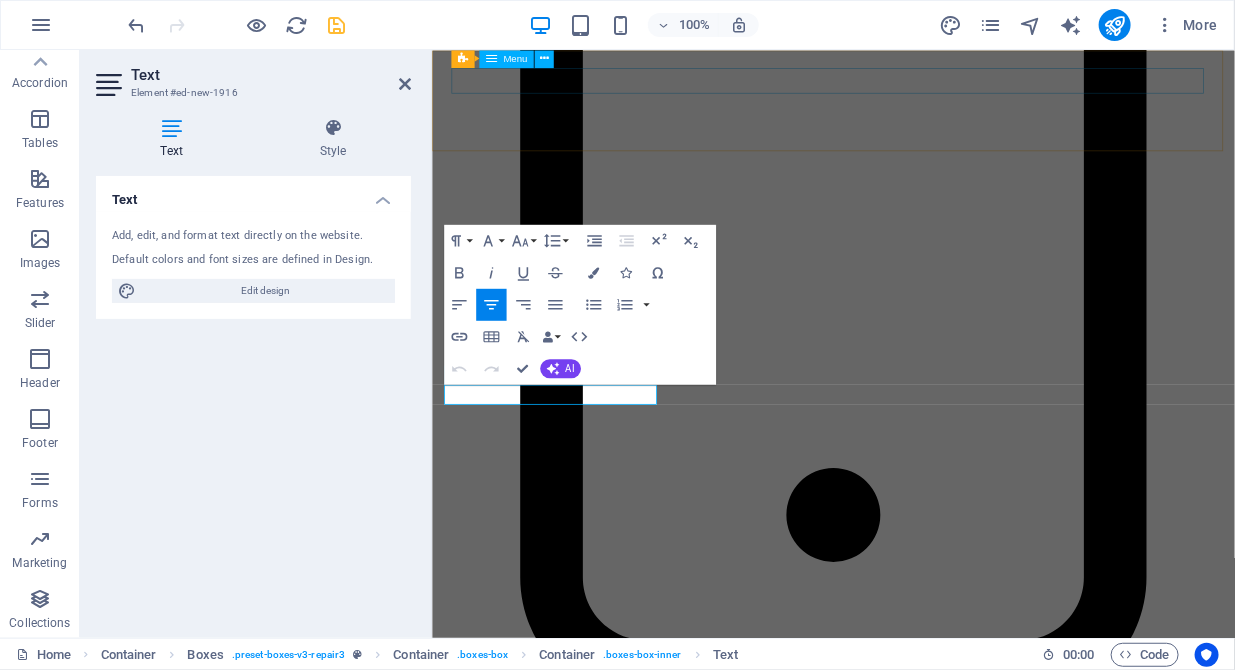 scroll, scrollTop: 5782, scrollLeft: 0, axis: vertical 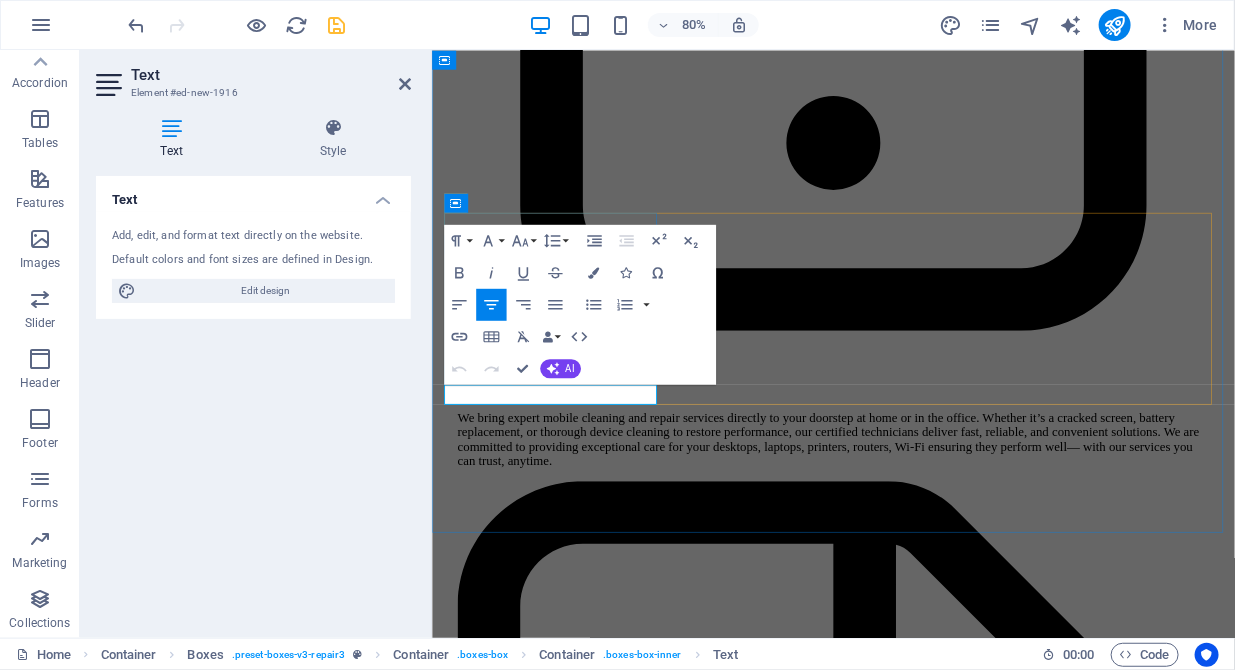 click on "New text element" at bounding box center (919, 14528) 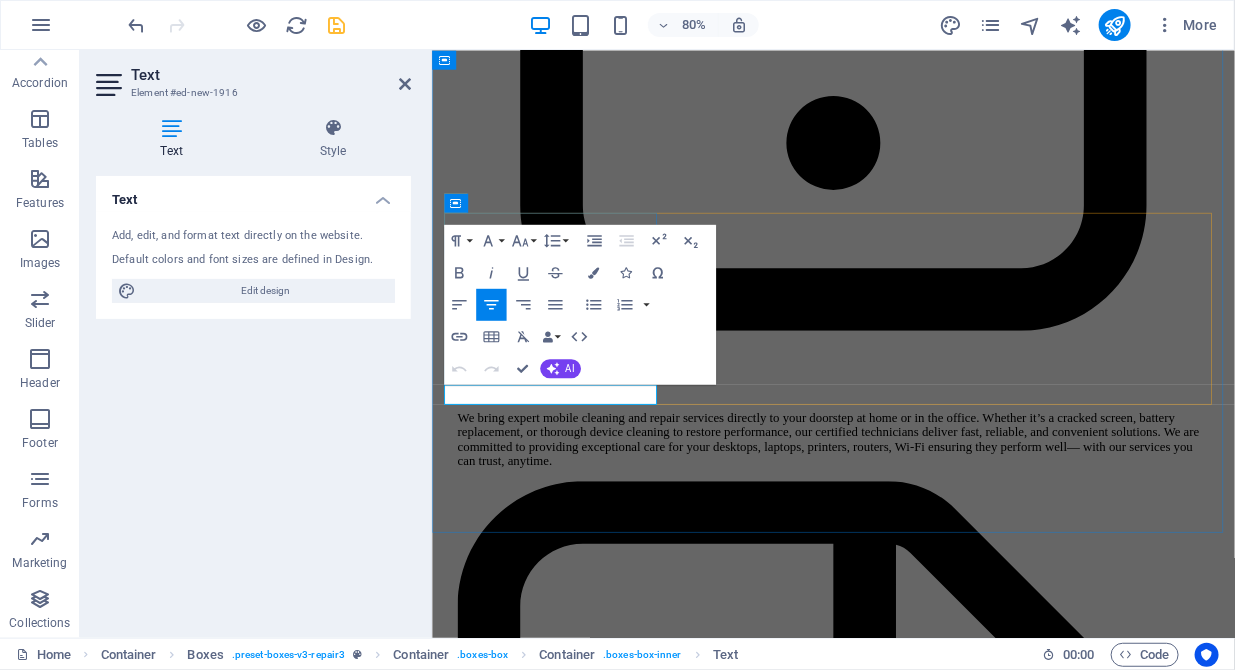 click on "New text element" at bounding box center (919, 14528) 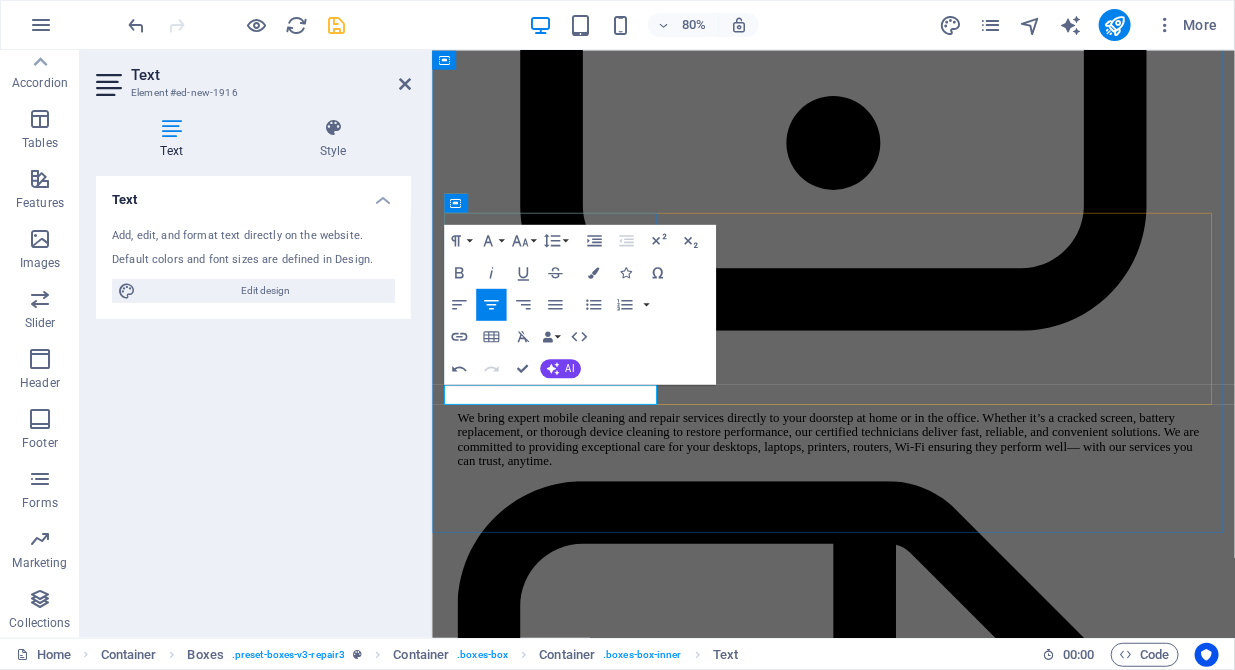 scroll, scrollTop: 0, scrollLeft: 8, axis: horizontal 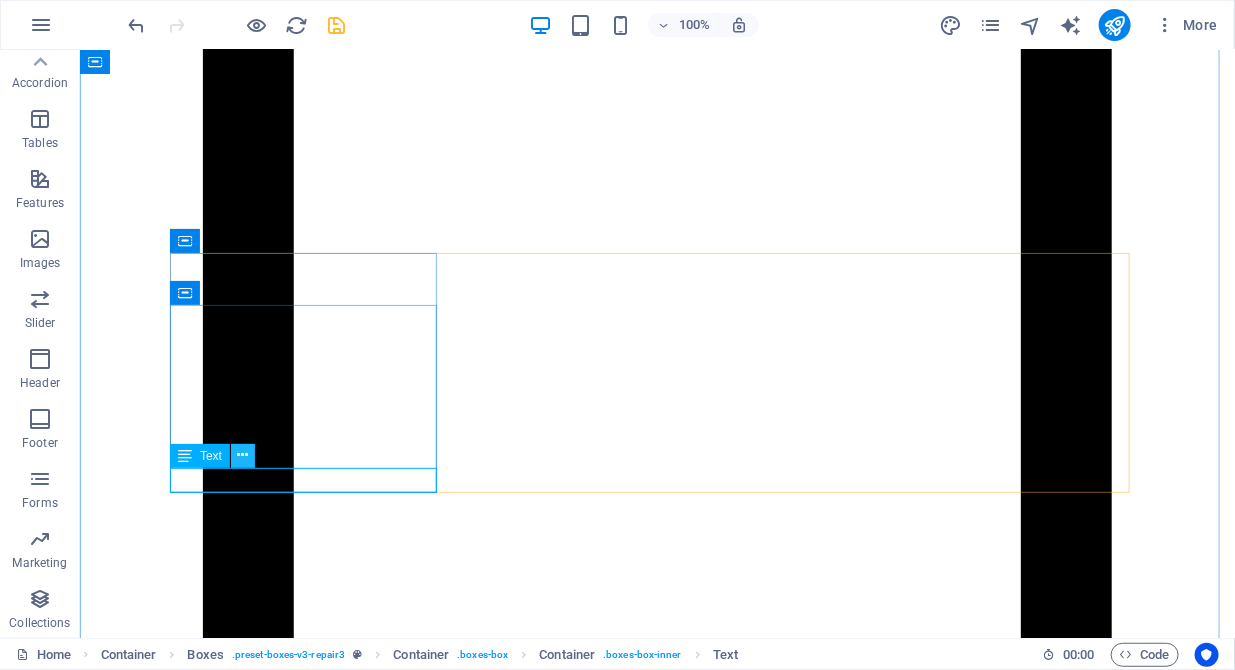 click at bounding box center (243, 456) 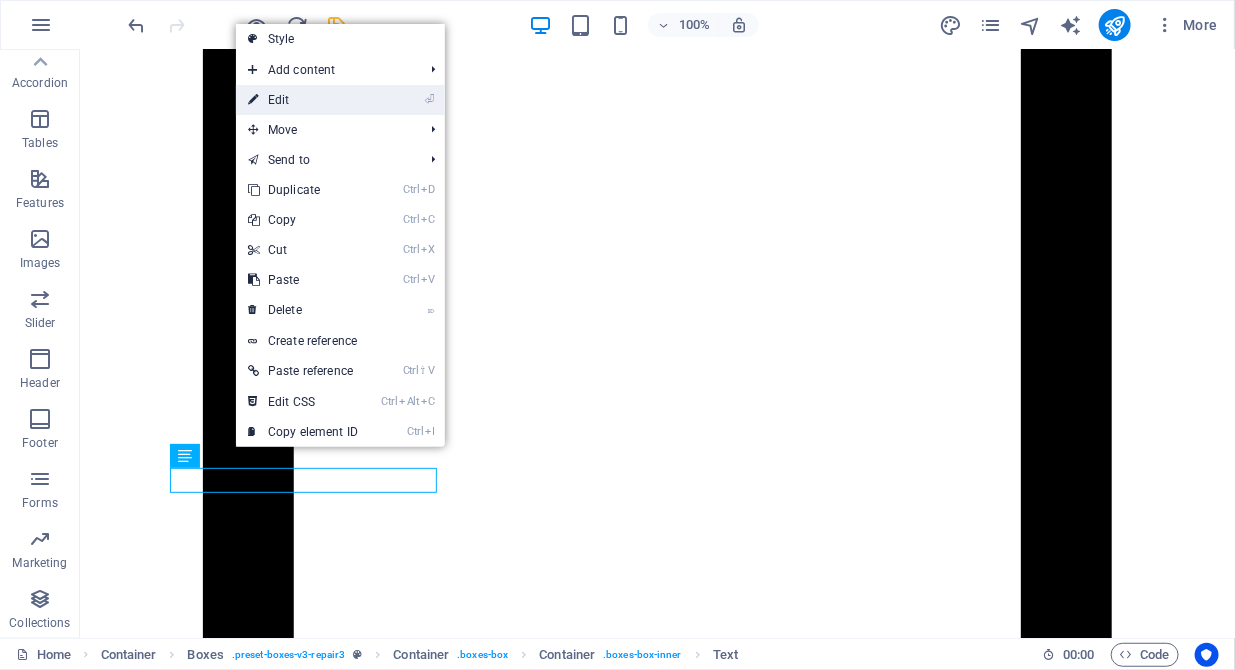 click on "⏎  Edit" at bounding box center [303, 100] 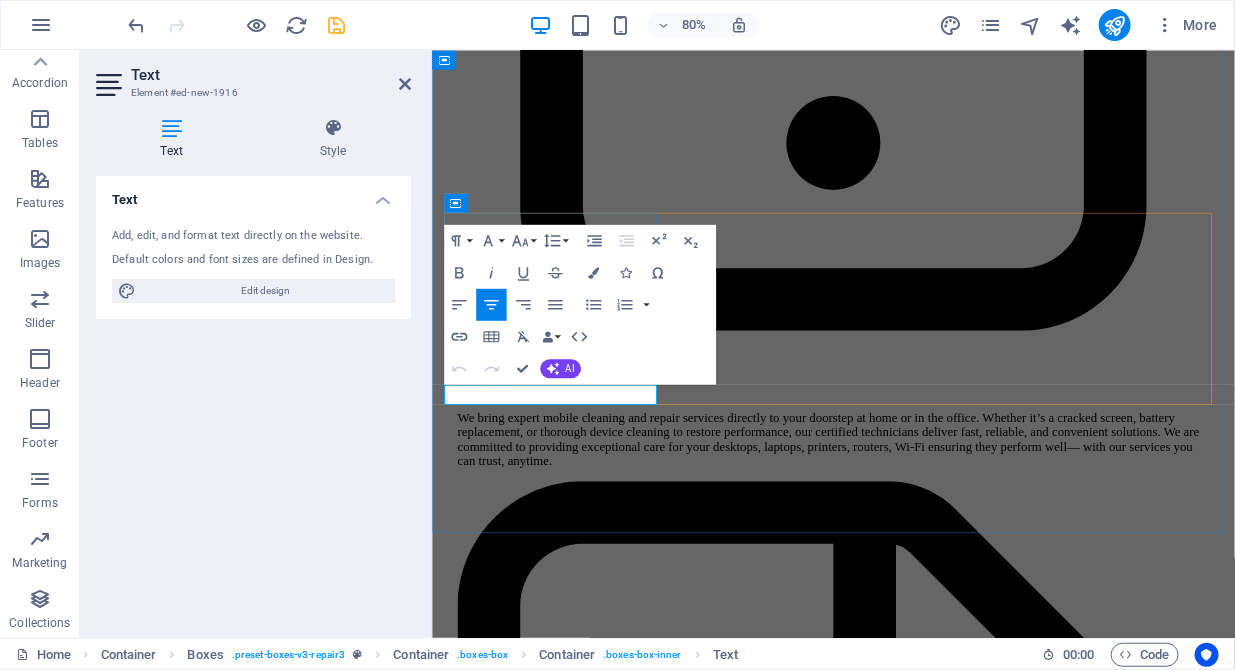 click on "[CITY]" at bounding box center (919, 14528) 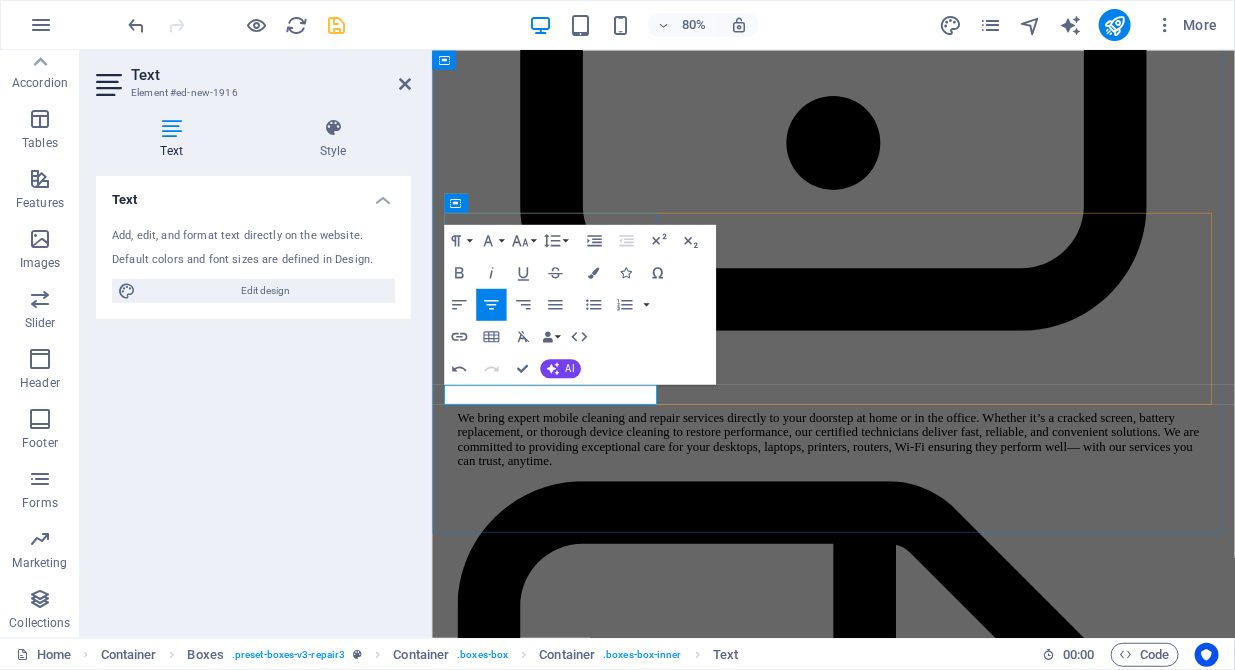 type 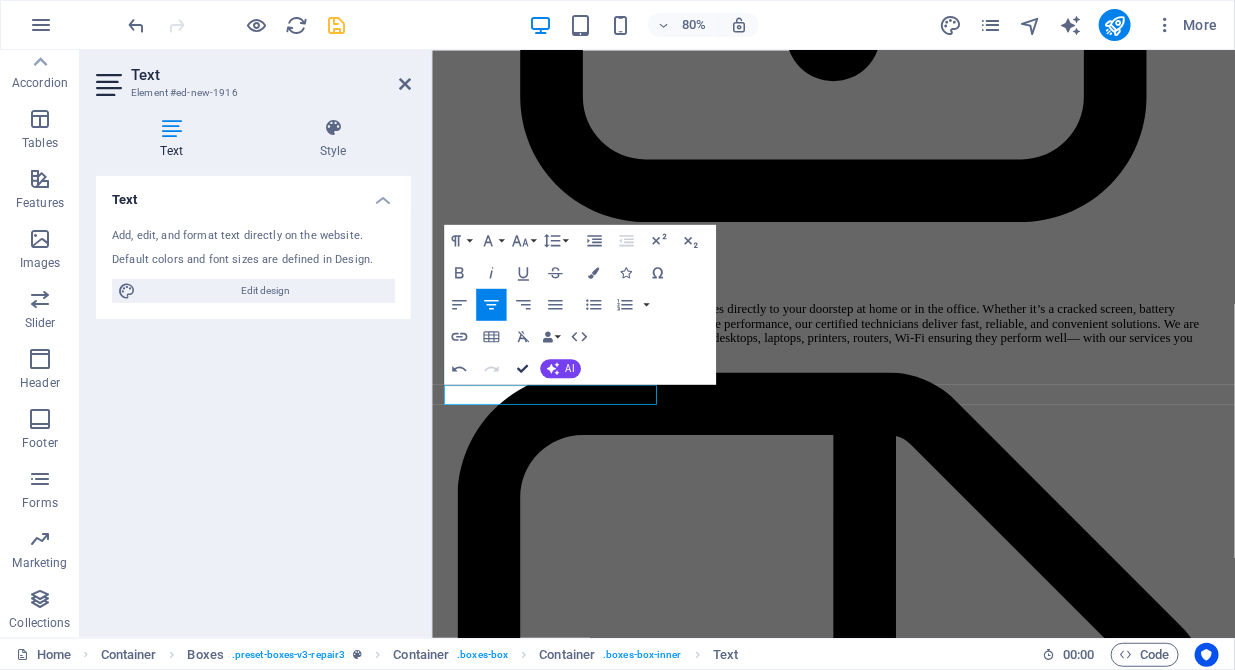 scroll, scrollTop: 5316, scrollLeft: 0, axis: vertical 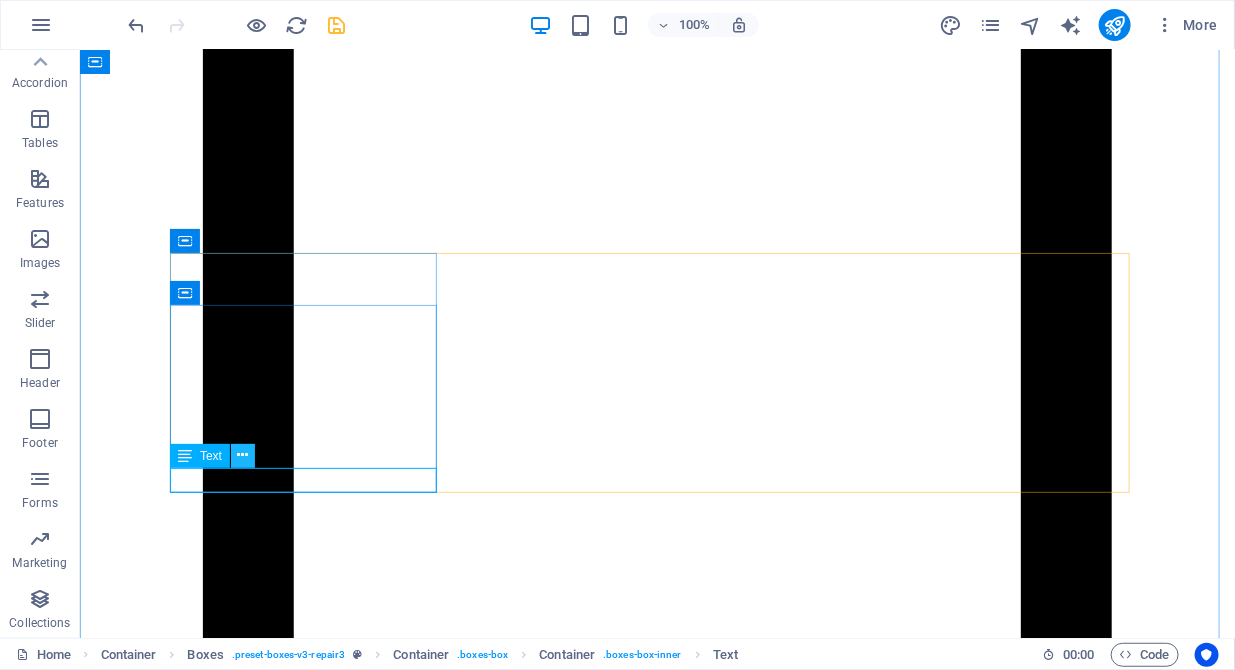 click at bounding box center (243, 455) 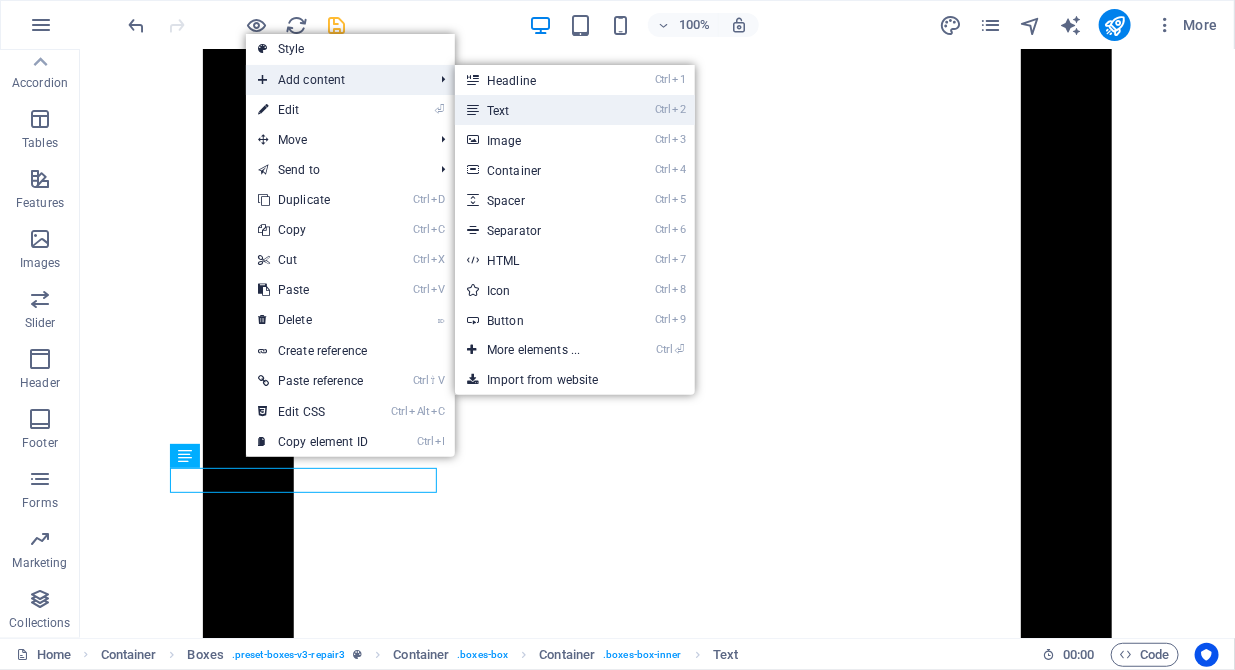 click on "Ctrl 2  Text" at bounding box center [537, 110] 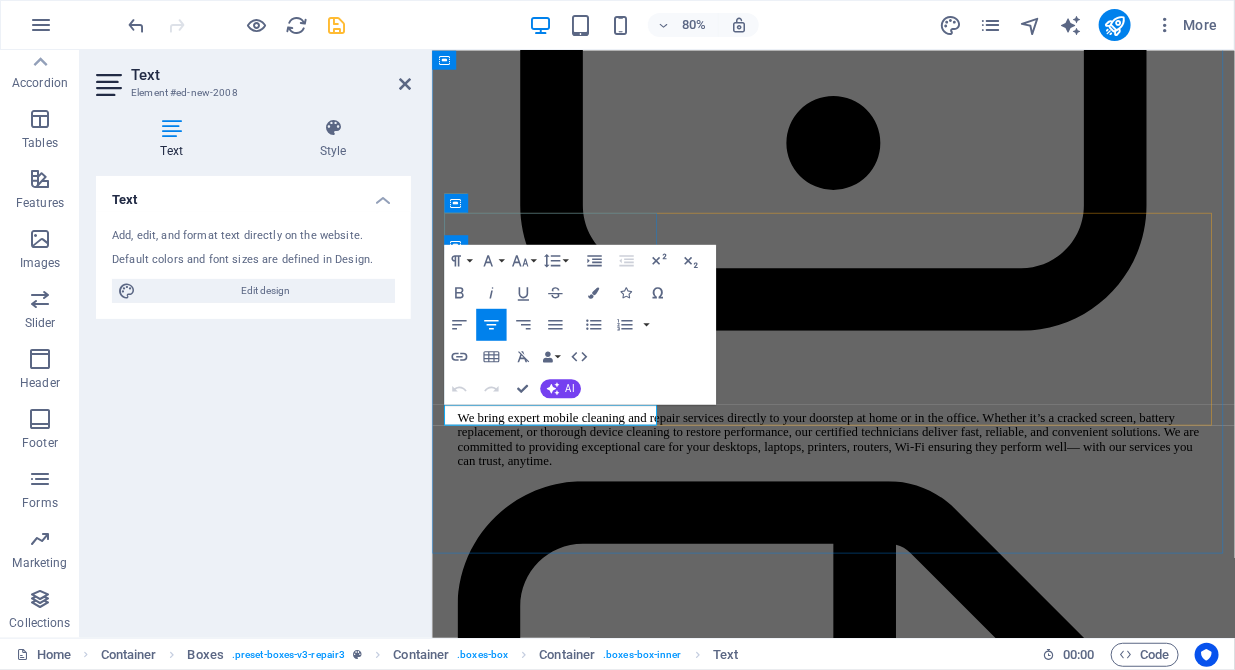 click on "New text element" at bounding box center [919, 14562] 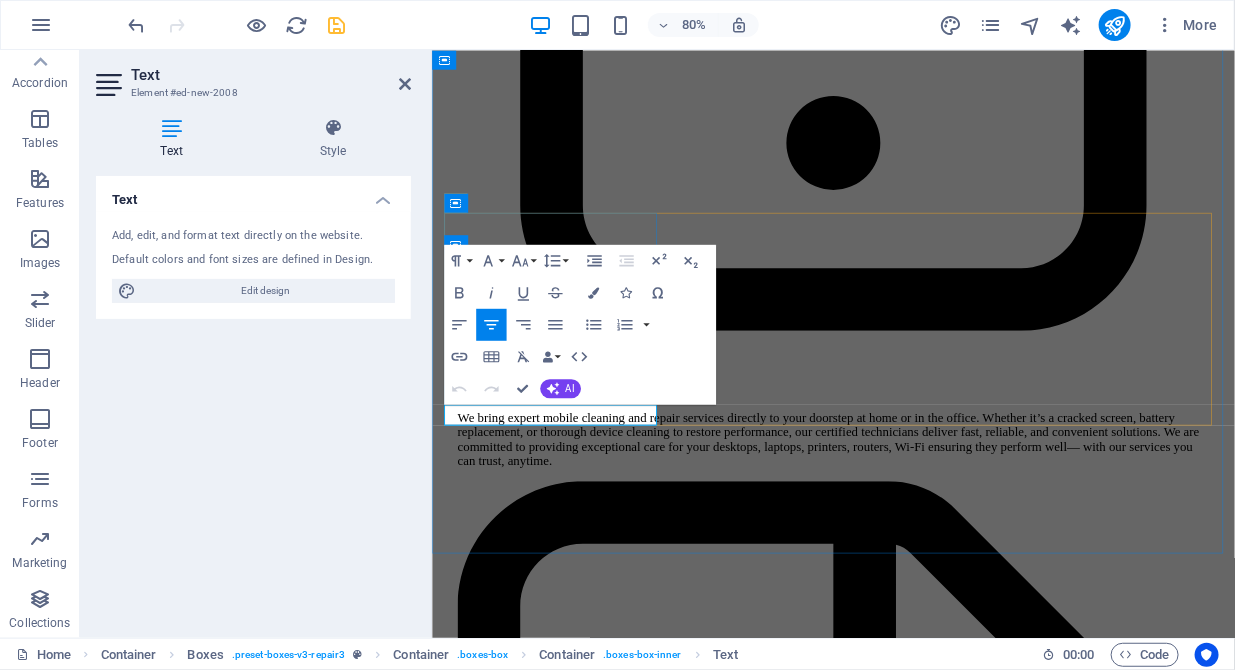 click on "New text element" at bounding box center [919, 14562] 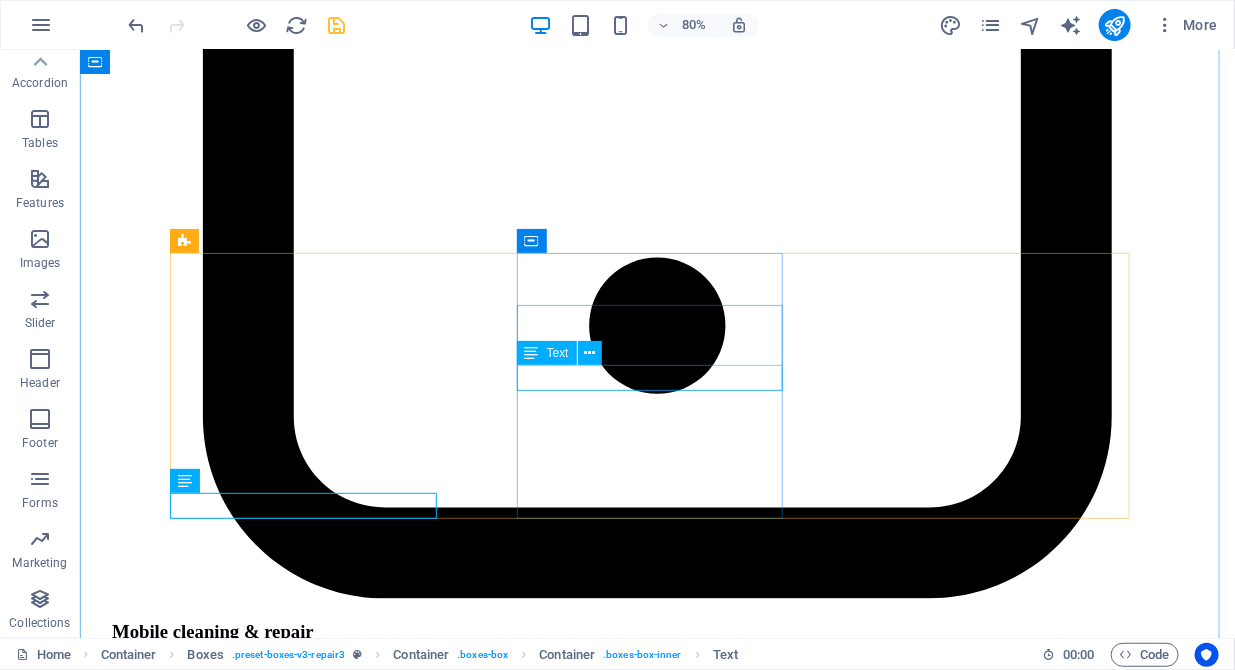 scroll, scrollTop: 5316, scrollLeft: 0, axis: vertical 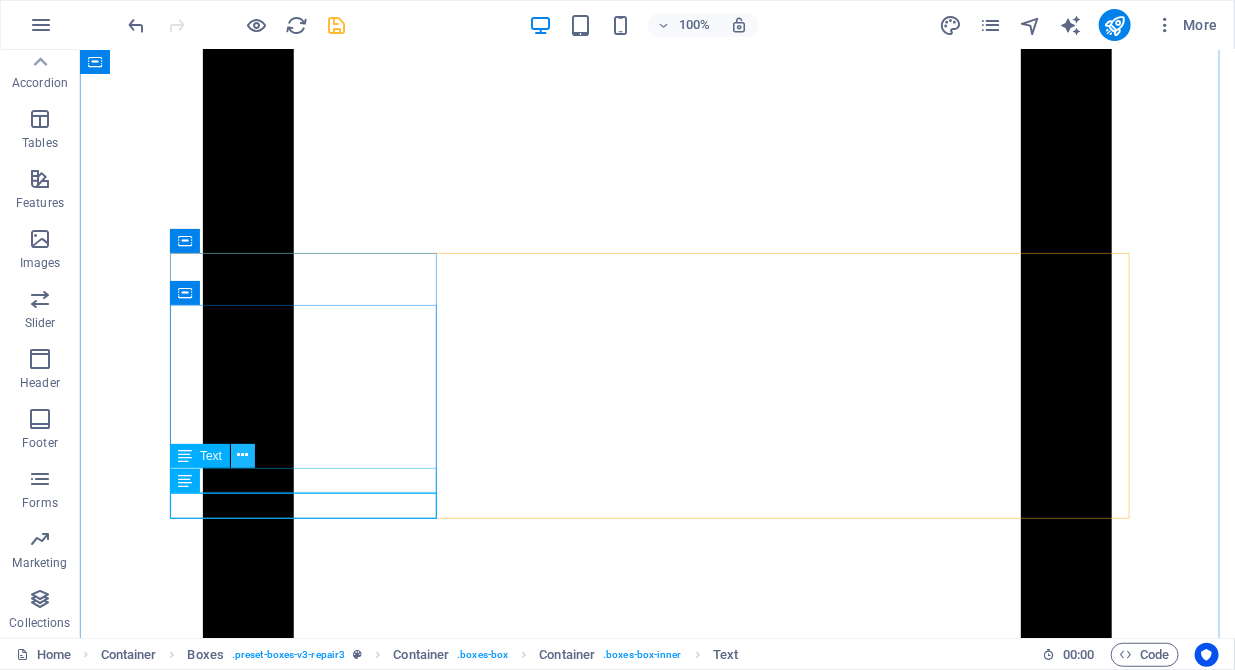 click at bounding box center (243, 455) 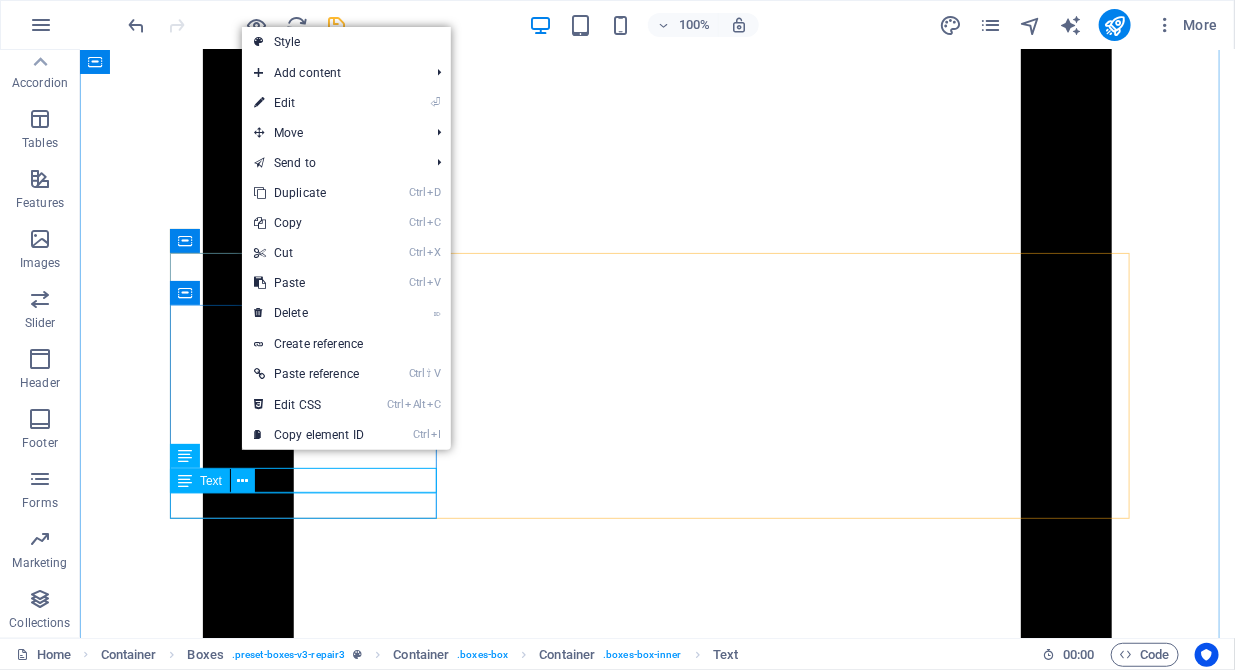 click on "Letchworth" at bounding box center [567, 16402] 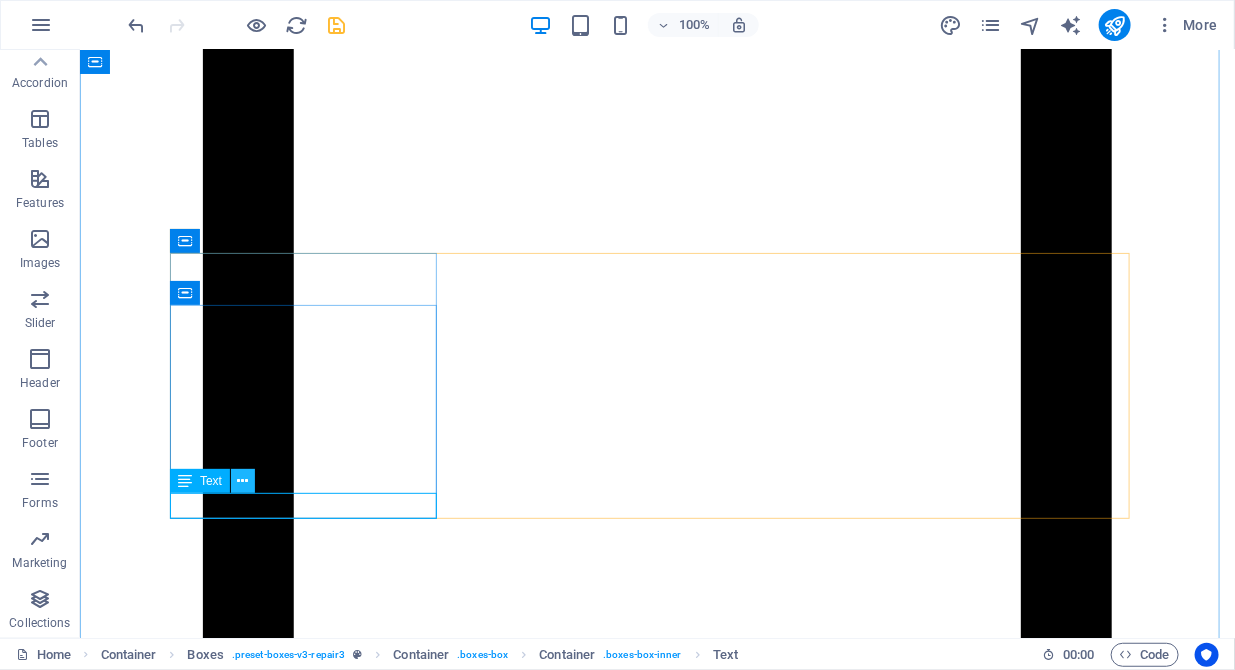 click at bounding box center [243, 481] 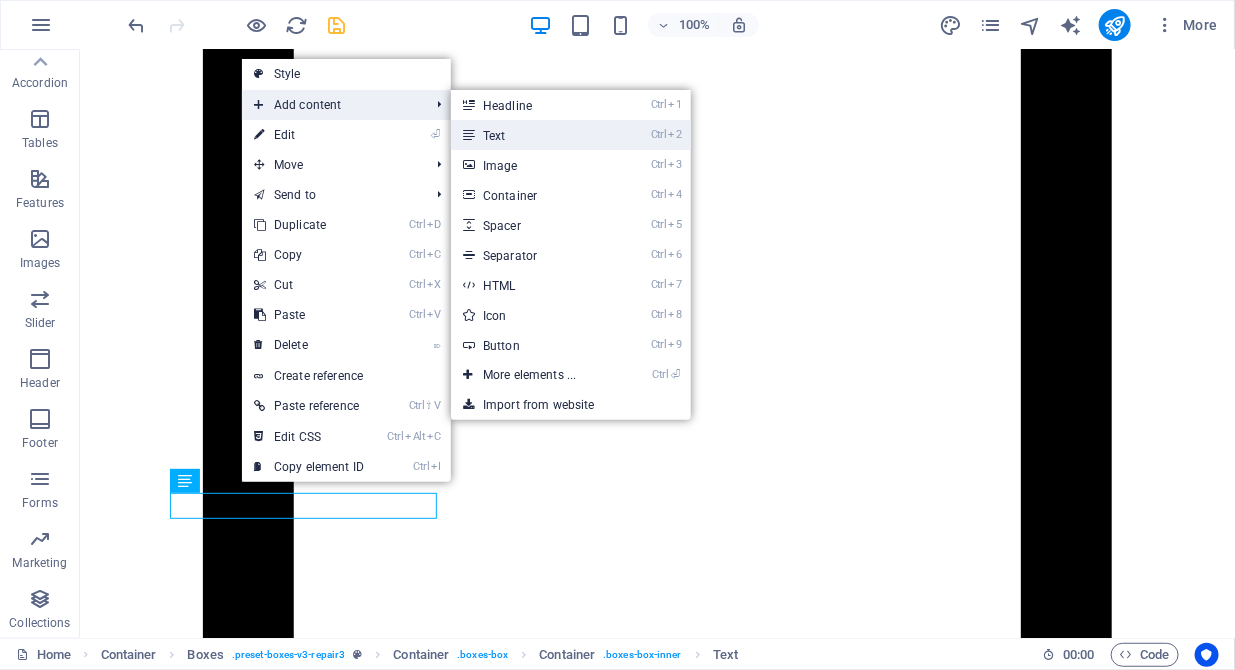 click on "Ctrl 2  Text" at bounding box center [533, 135] 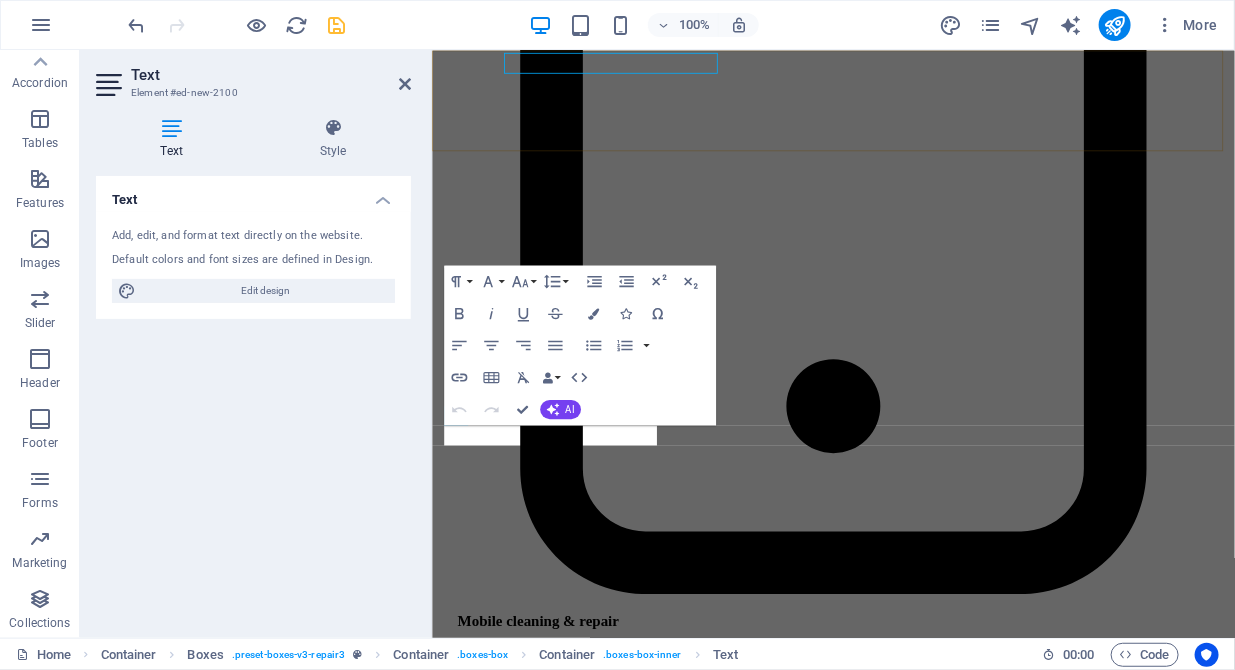 scroll, scrollTop: 5782, scrollLeft: 0, axis: vertical 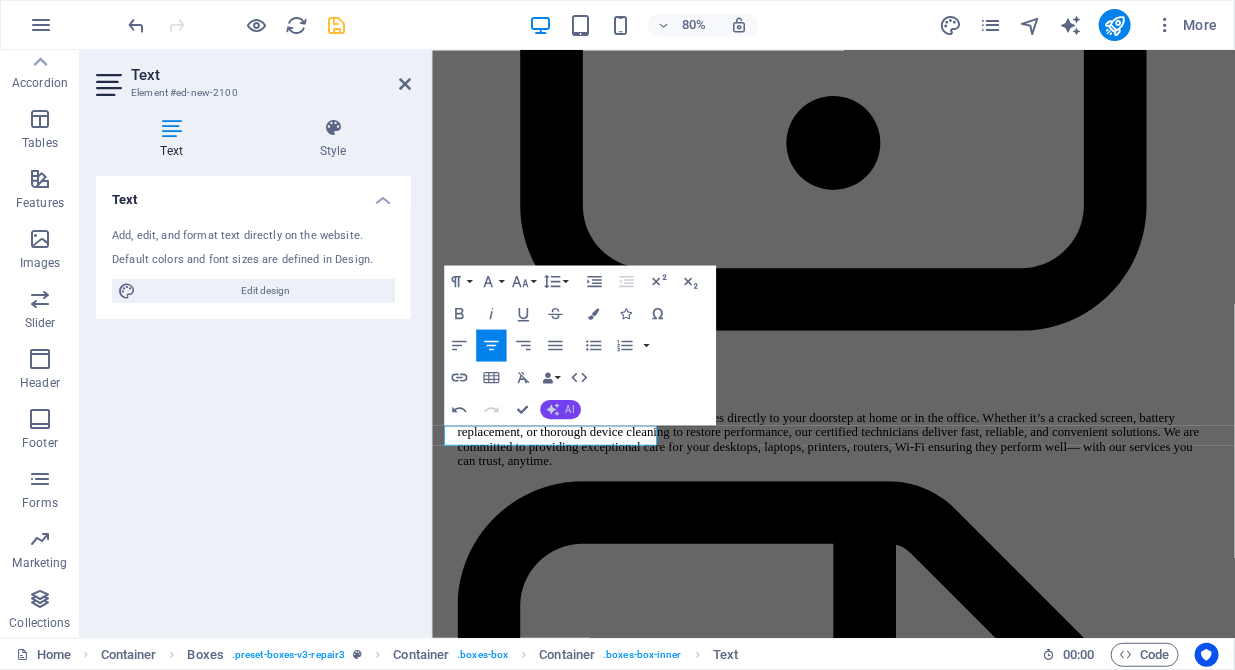type 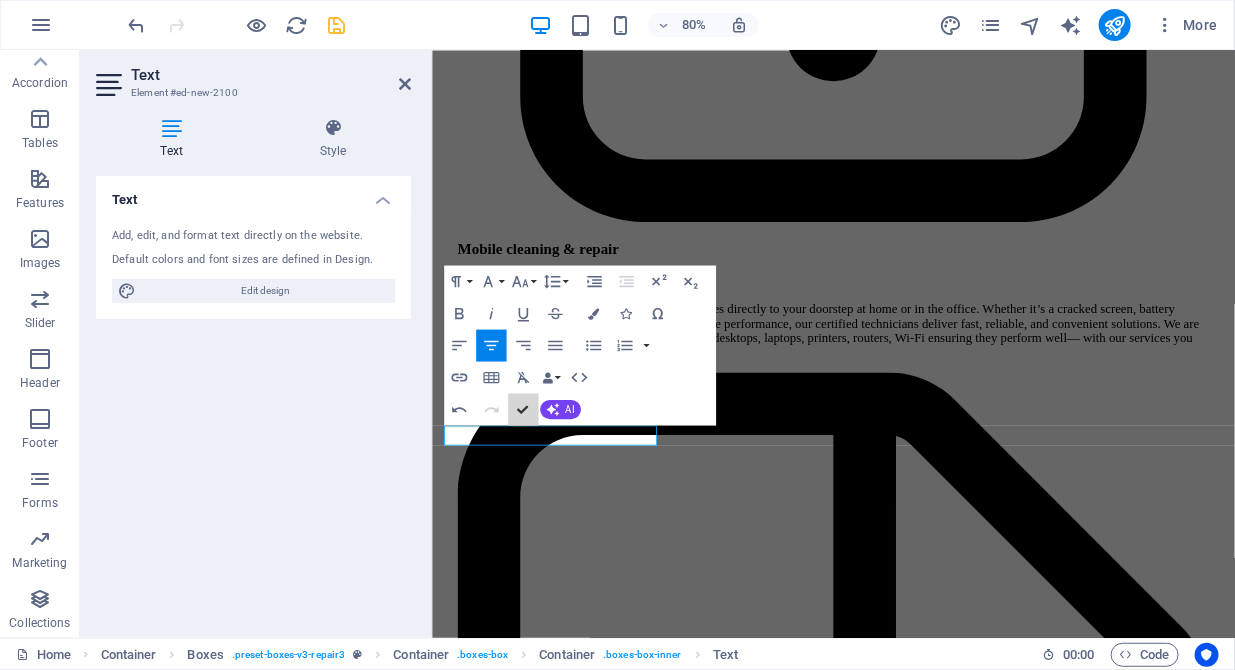 scroll, scrollTop: 5316, scrollLeft: 0, axis: vertical 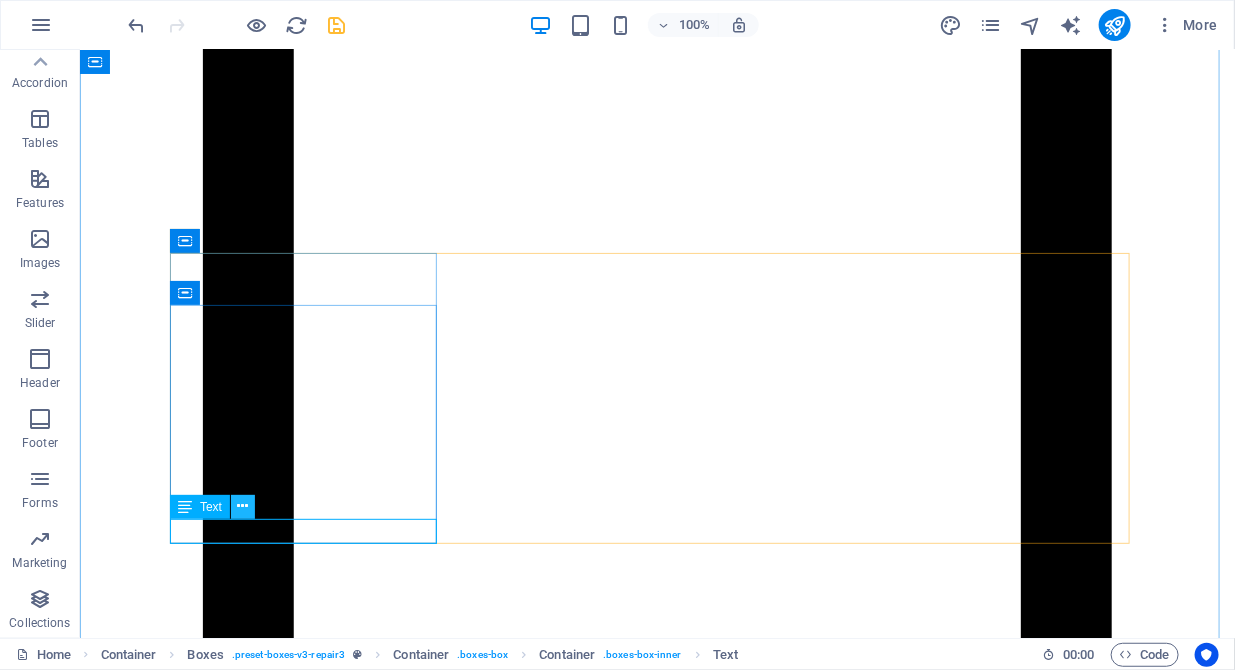 click at bounding box center [243, 506] 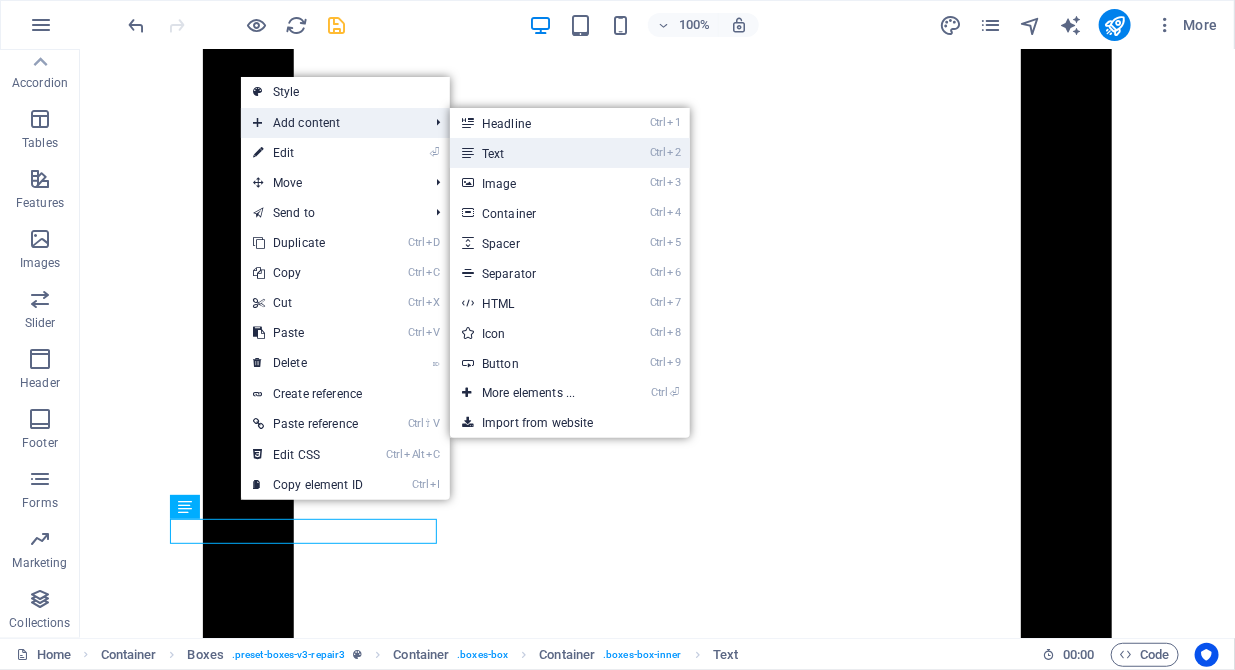 click on "Ctrl 2  Text" at bounding box center (532, 153) 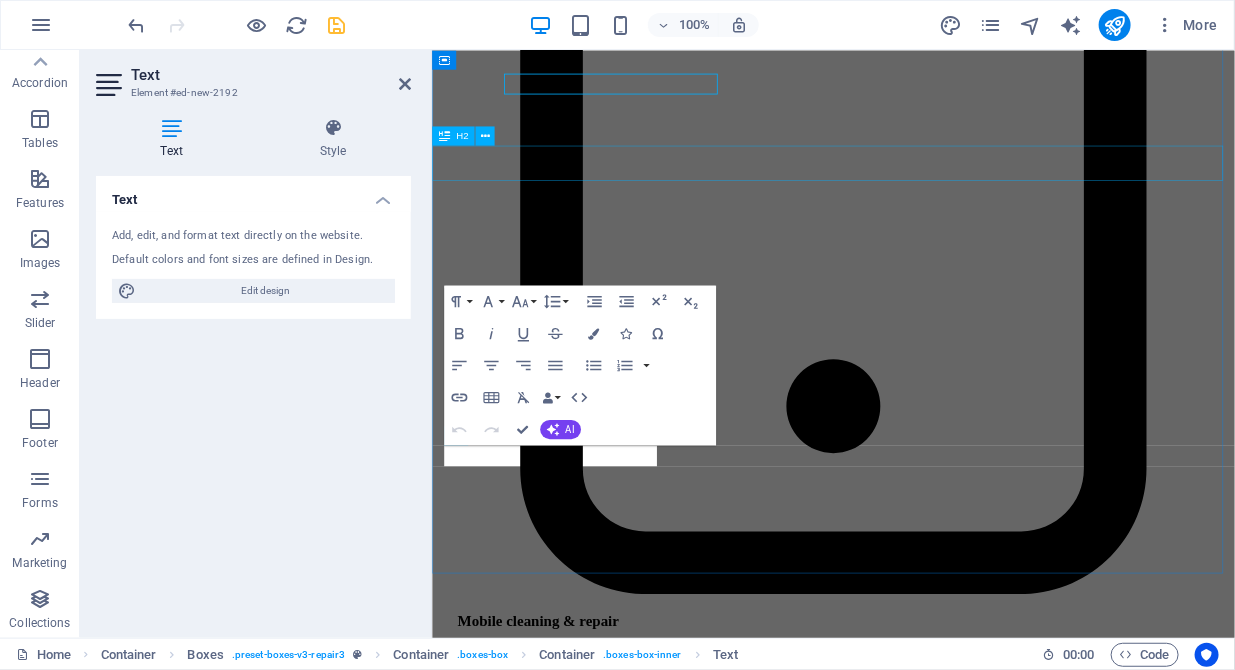 scroll, scrollTop: 5782, scrollLeft: 0, axis: vertical 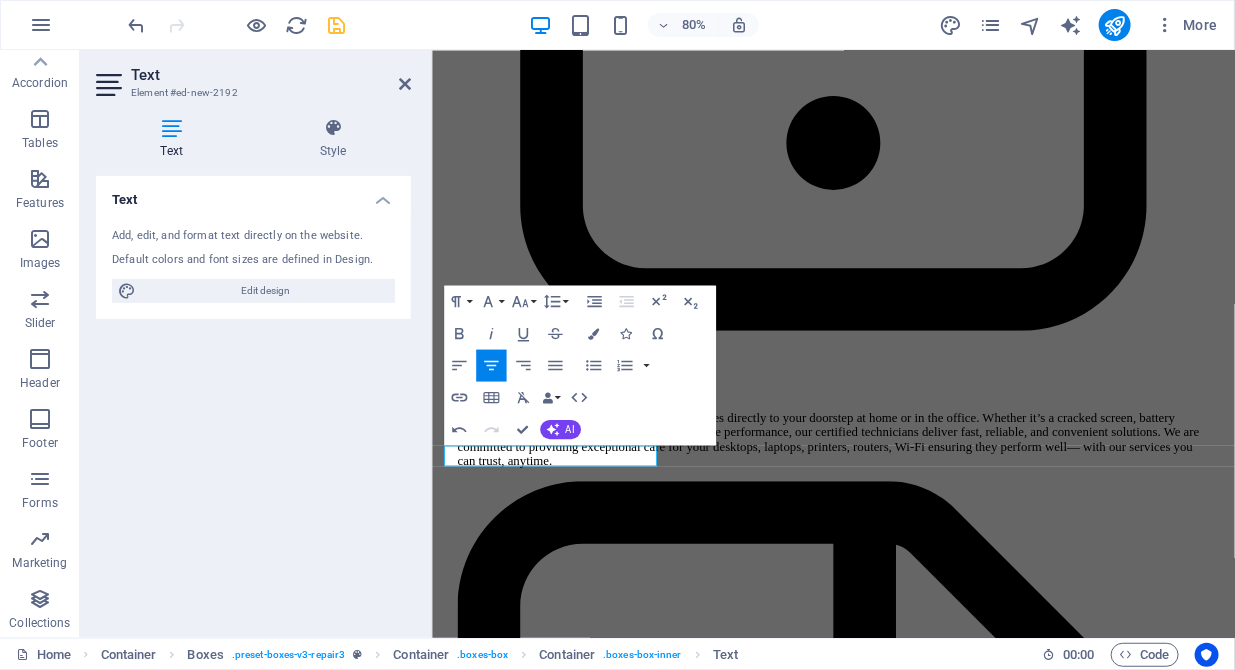 type 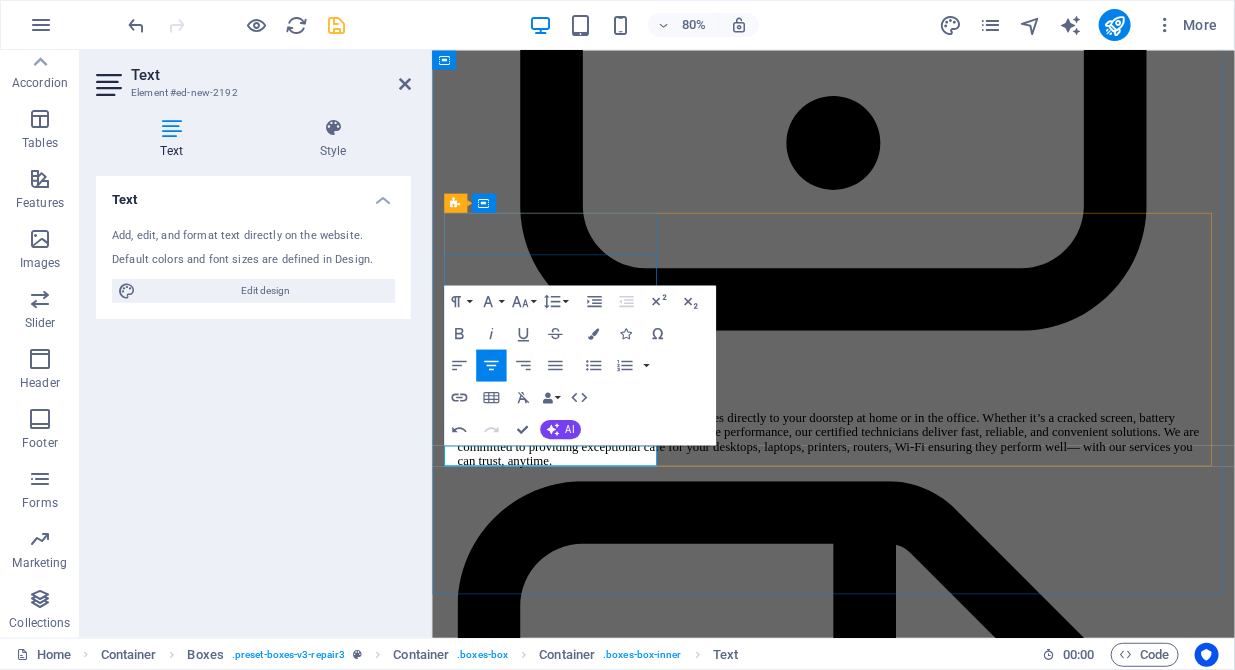 click on "Beggleswade" at bounding box center (919, 14630) 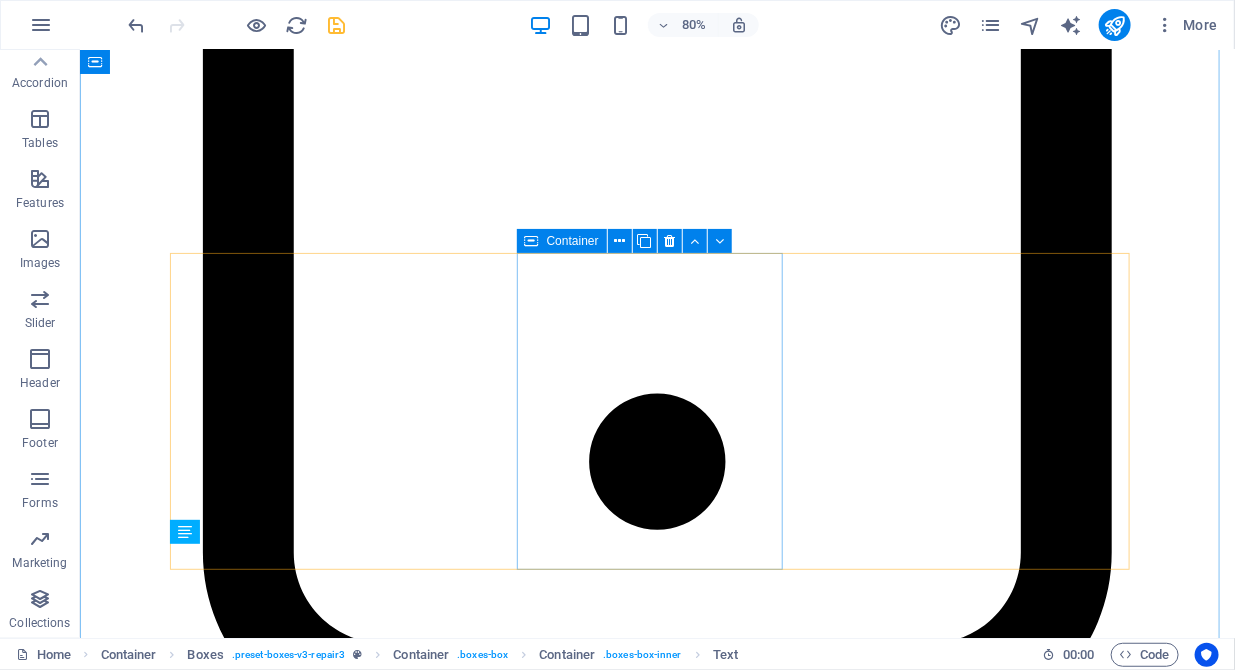 scroll, scrollTop: 5316, scrollLeft: 0, axis: vertical 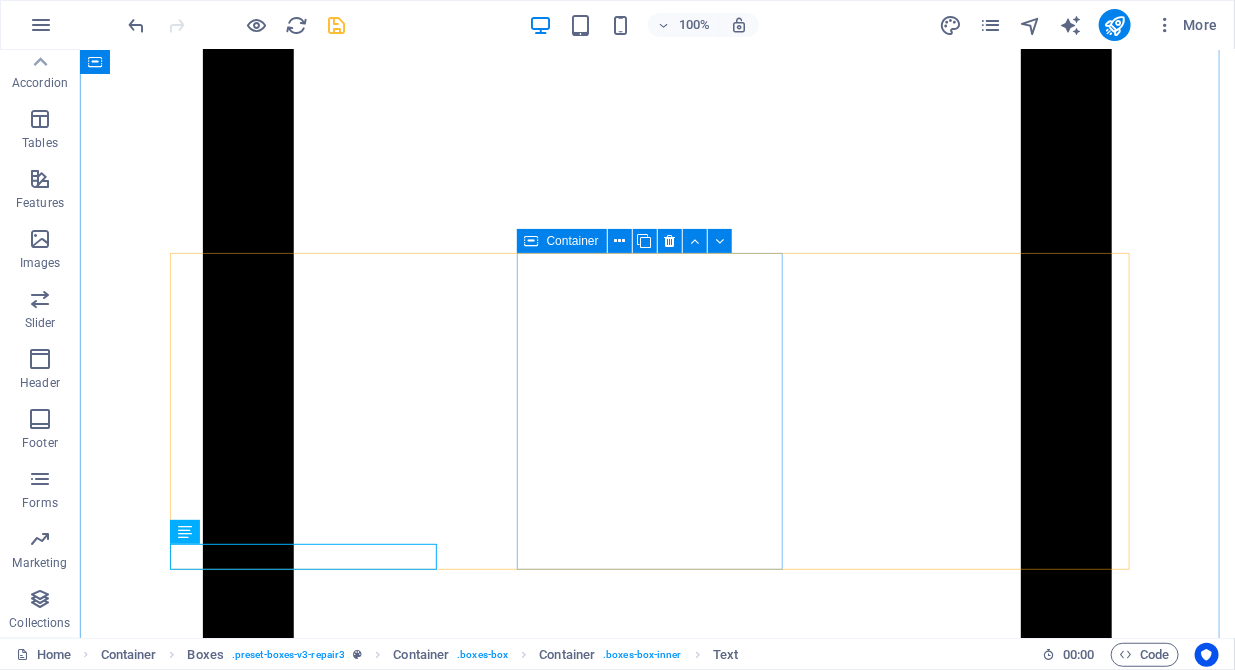 click on "Call us +44(0)1462 539574" at bounding box center [567, 17049] 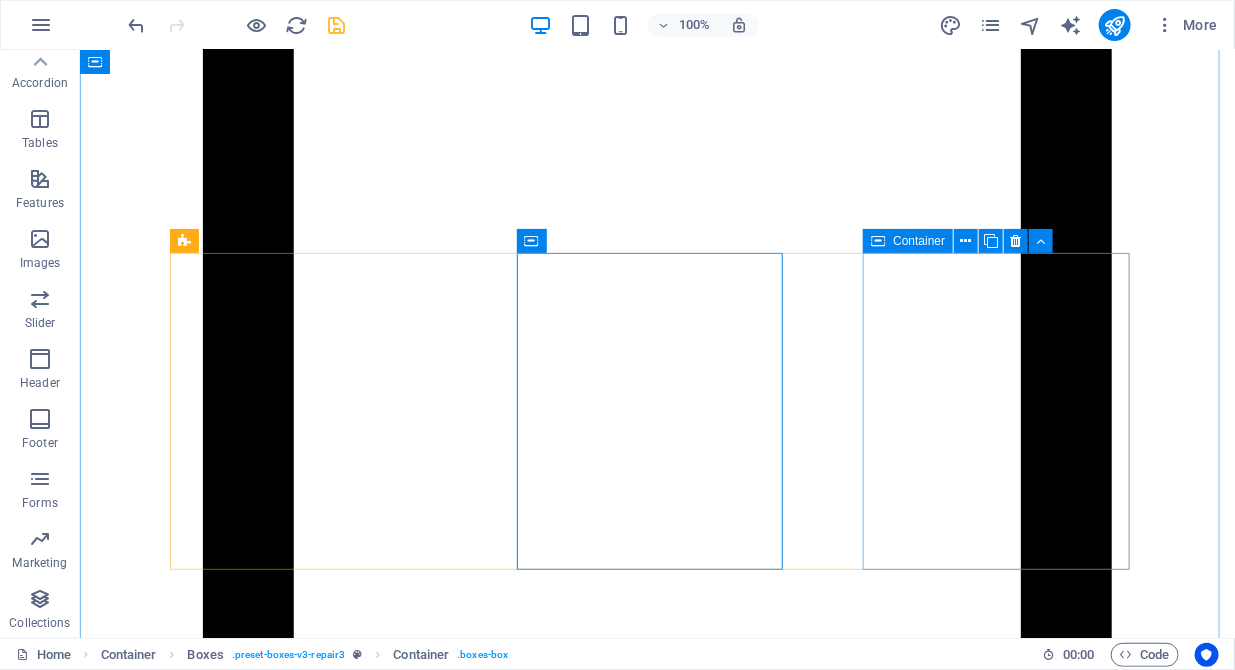click on "Send an email garyjalexander@outlook.com" at bounding box center (567, 18159) 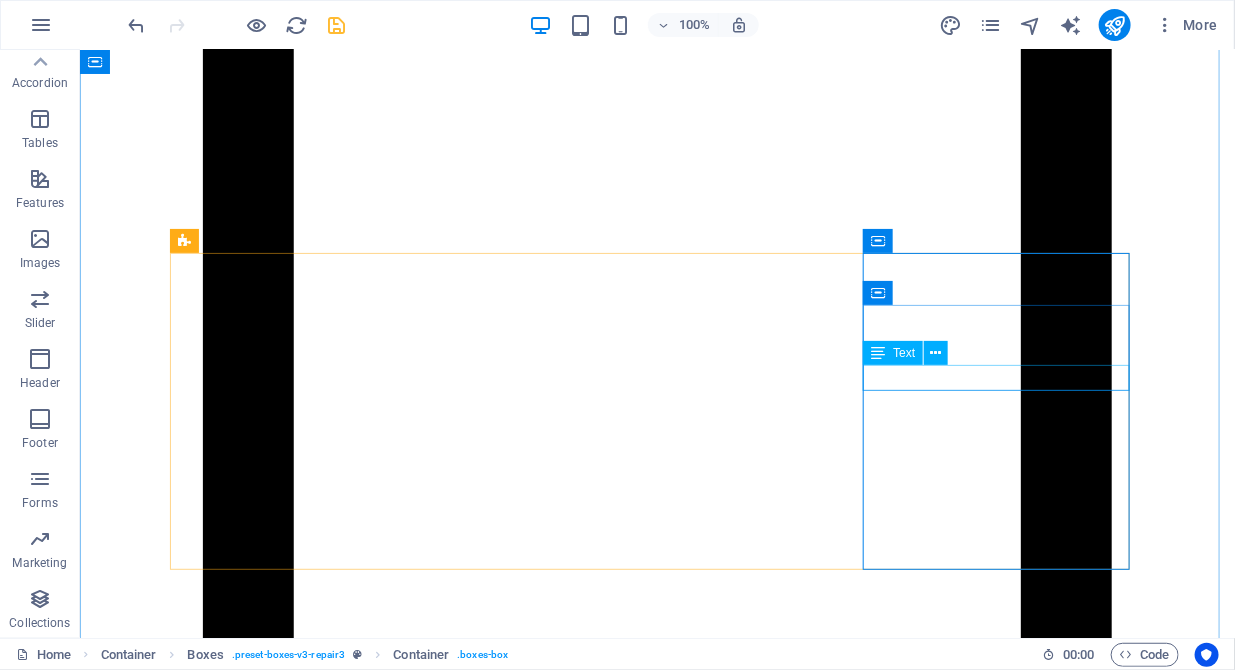 click on "garyjalexander@[EXAMPLE.COM]" at bounding box center (117, 18688) 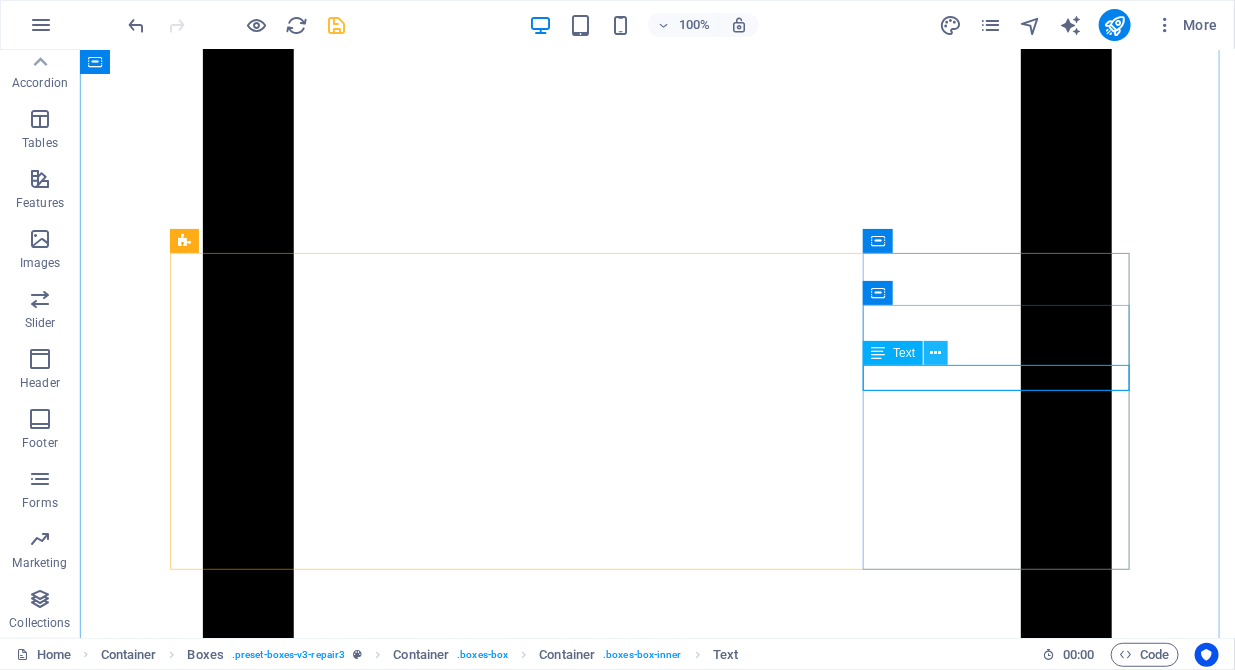 click at bounding box center [936, 353] 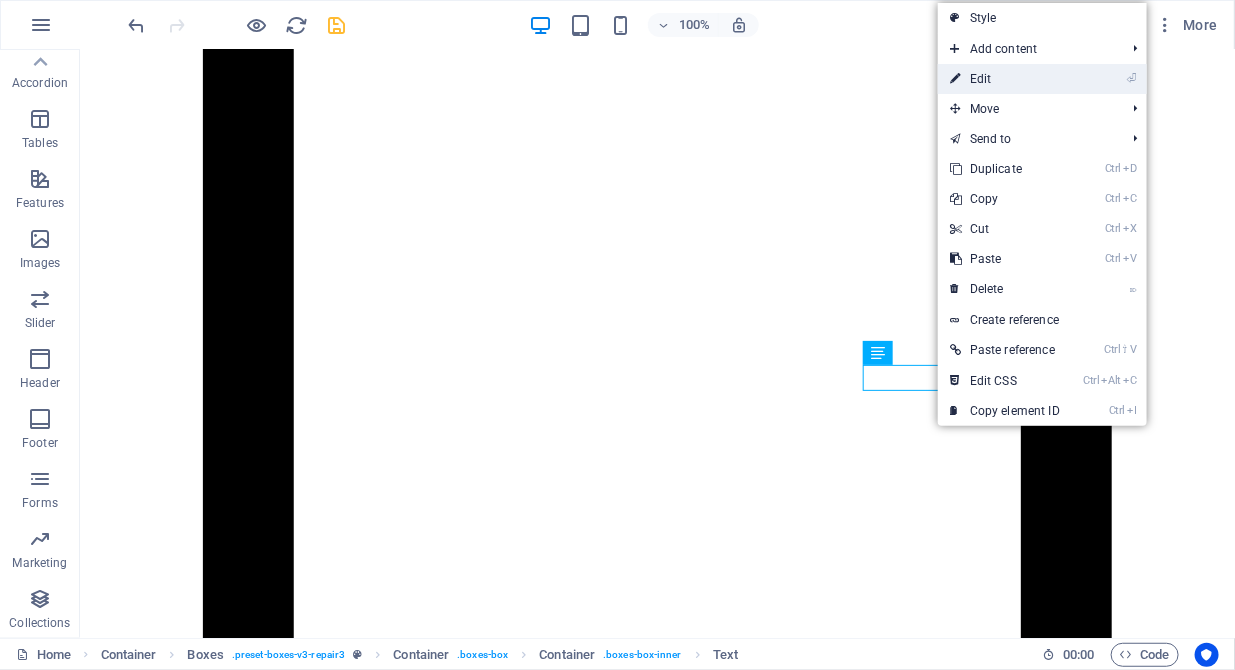 click on "⏎  Edit" at bounding box center (1005, 79) 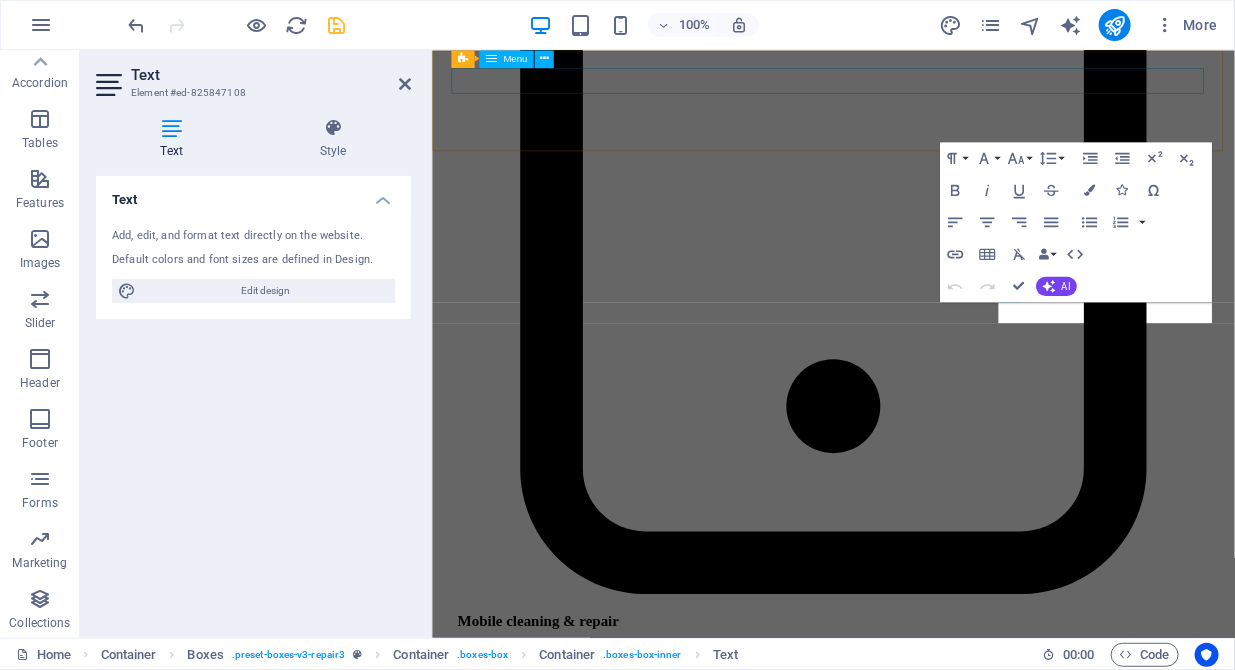 scroll, scrollTop: 5782, scrollLeft: 0, axis: vertical 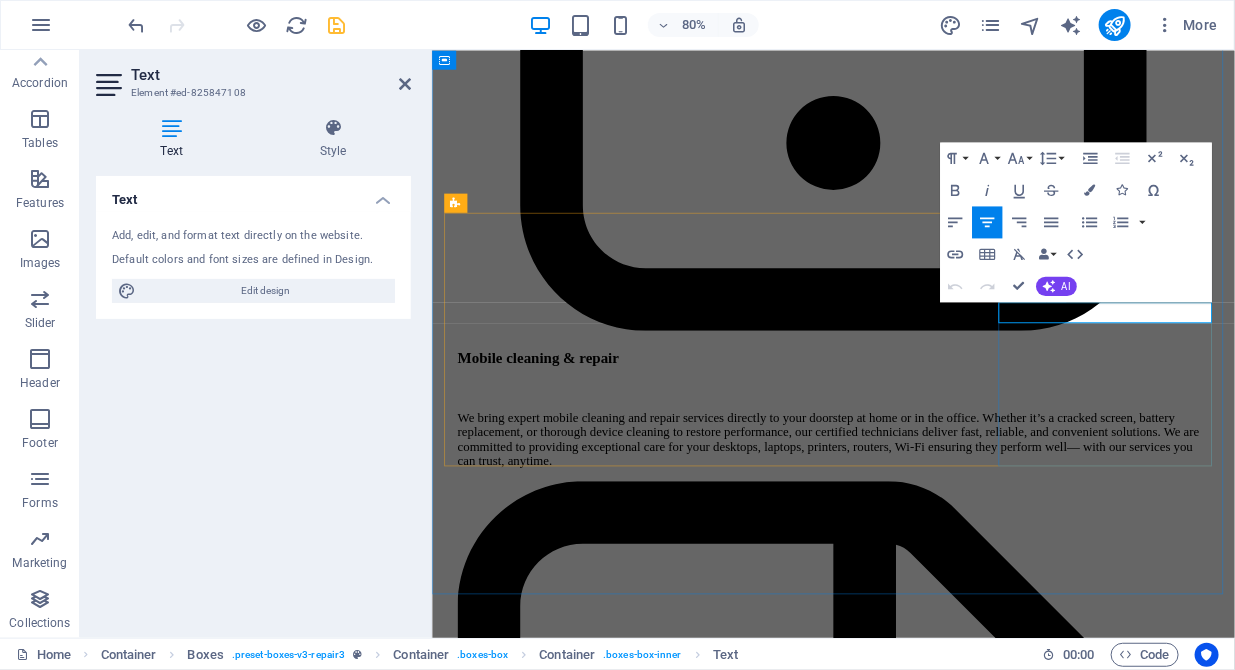 click on "garyjalexander@[EXAMPLE.COM]" at bounding box center [919, 16849] 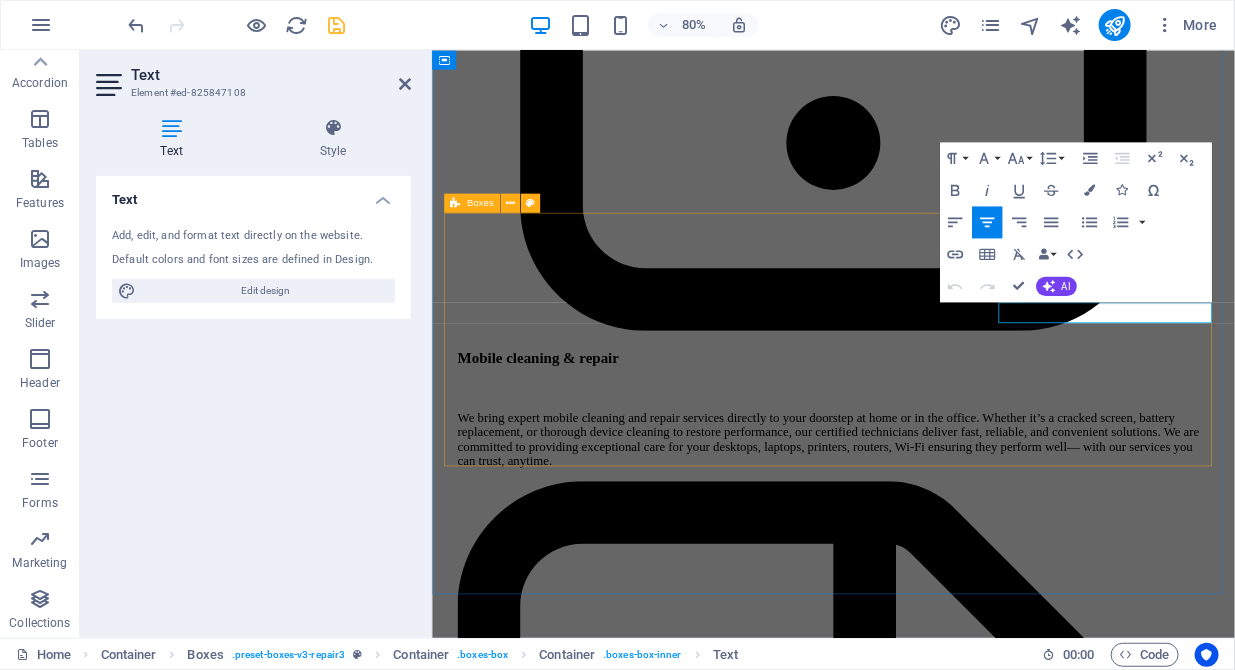 click on "Locations we cover Stotfold Royston Hitchin St Neots Stevenage Letchworth Shefford Biggleswade Call us +44(0)1462 539574 Send an email garyjalexander@outlook.com" at bounding box center [919, 14930] 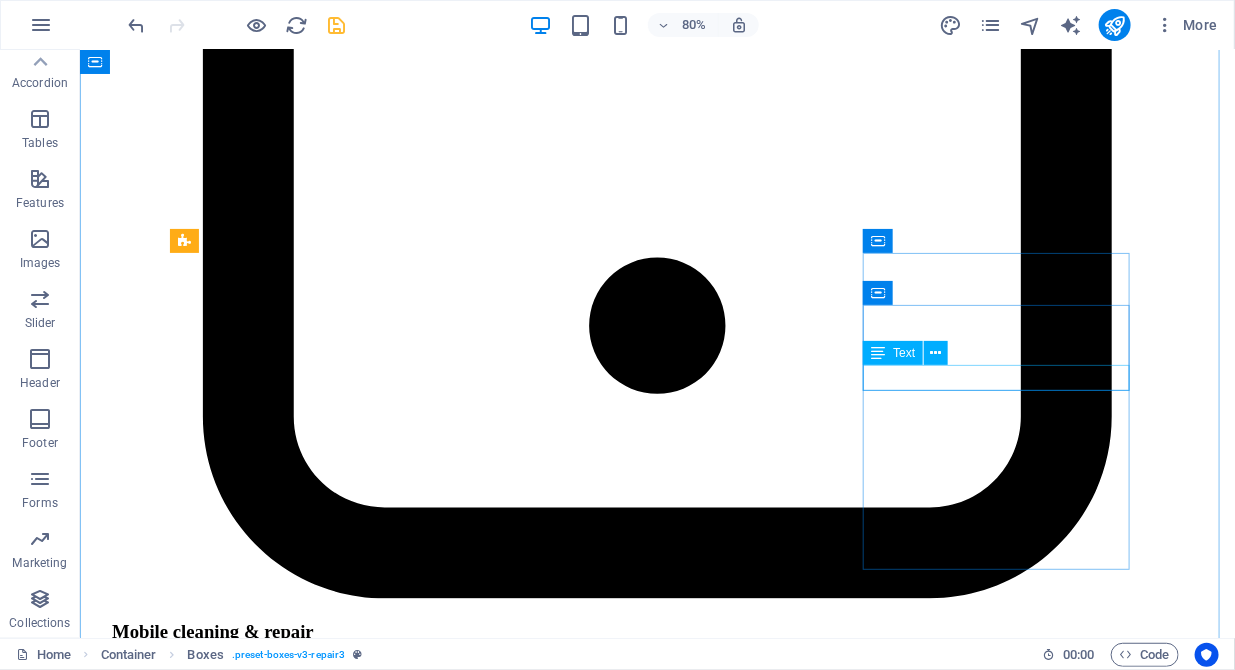 scroll, scrollTop: 5316, scrollLeft: 0, axis: vertical 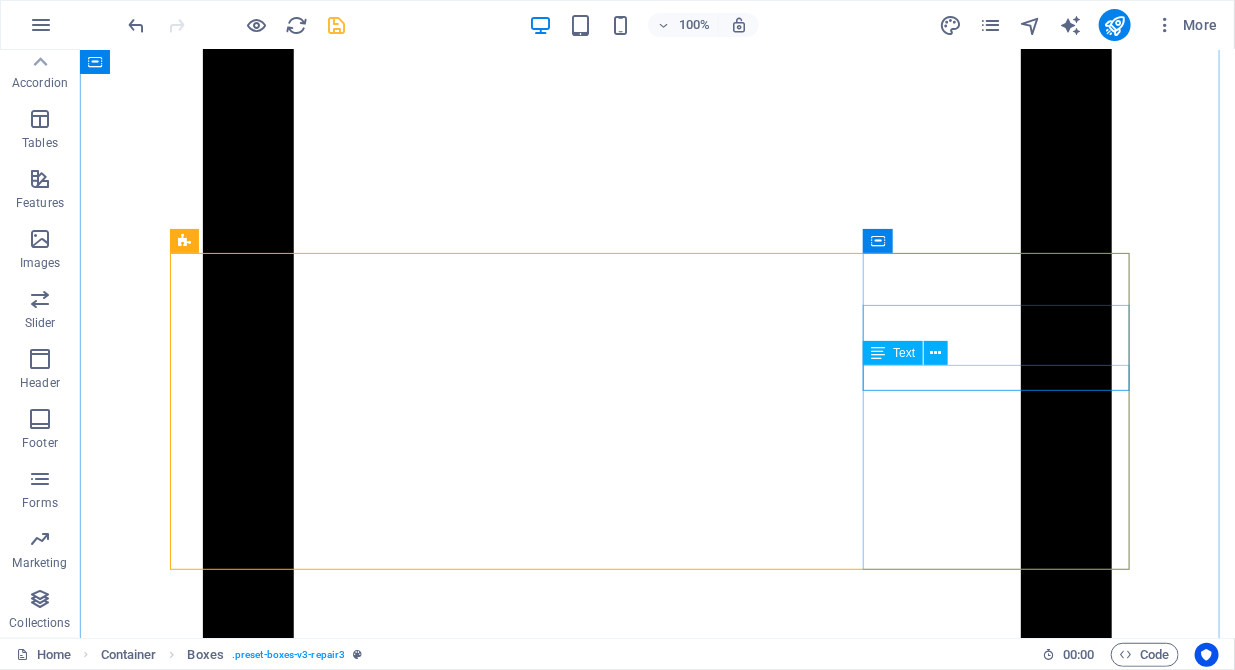 click on "garyjalexander@[EXAMPLE.COM]" at bounding box center [117, 18688] 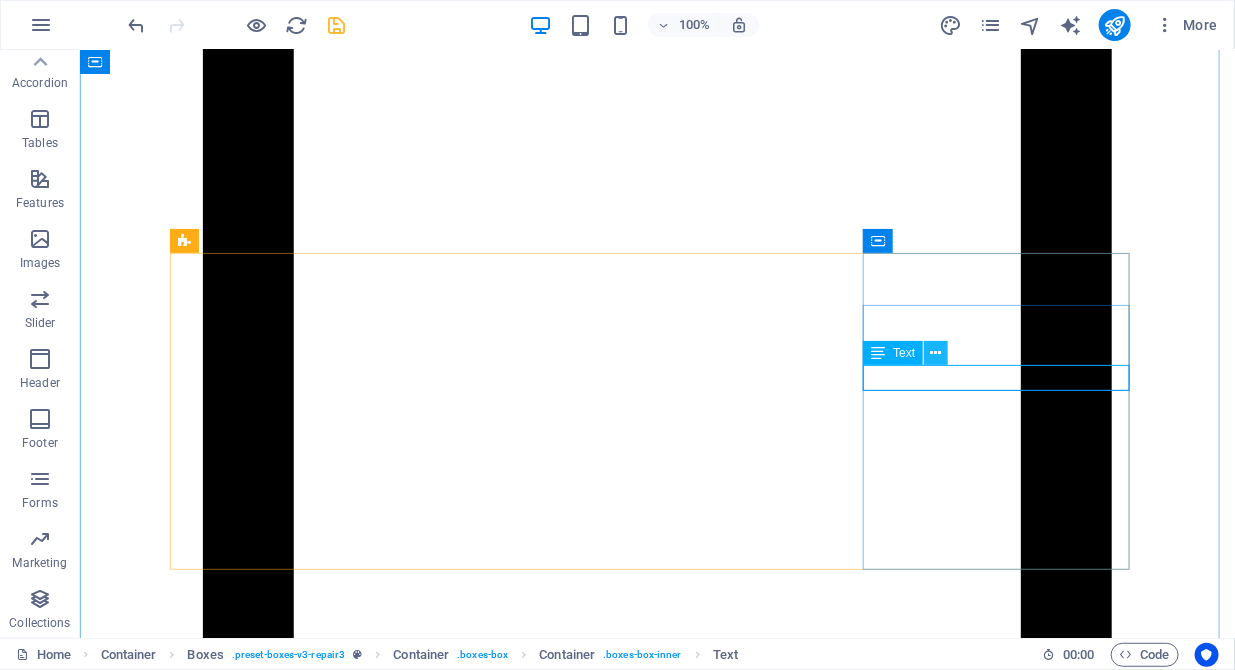 click at bounding box center (936, 353) 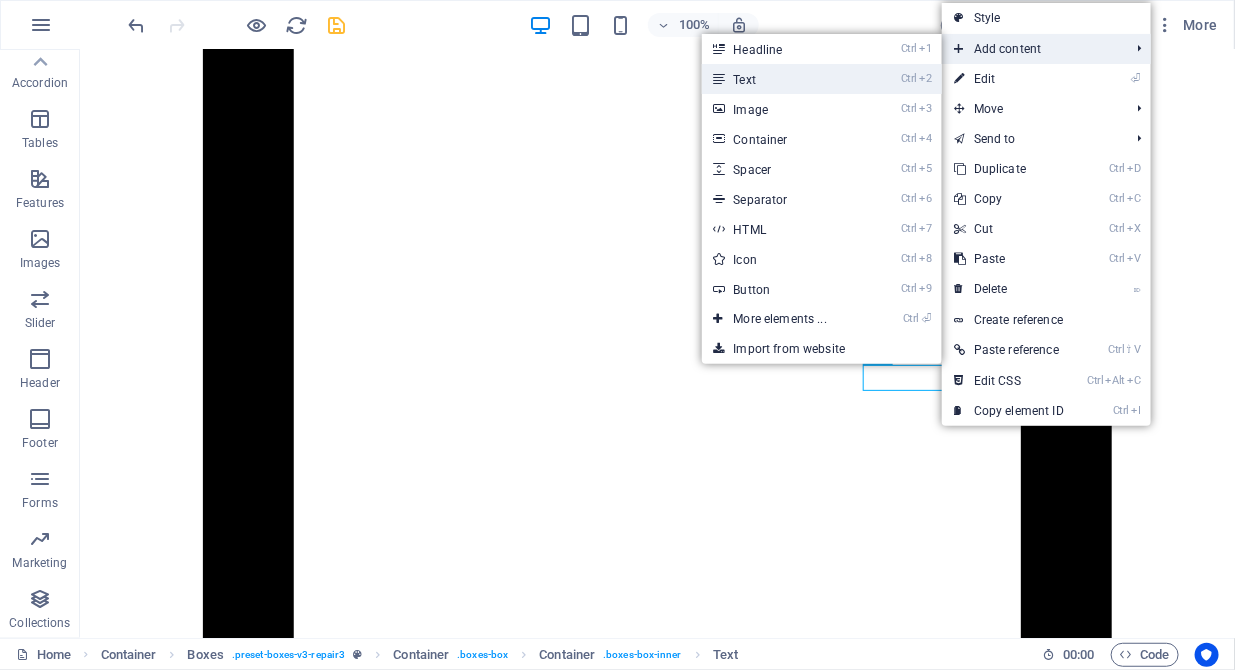click on "Ctrl 2  Text" at bounding box center (784, 79) 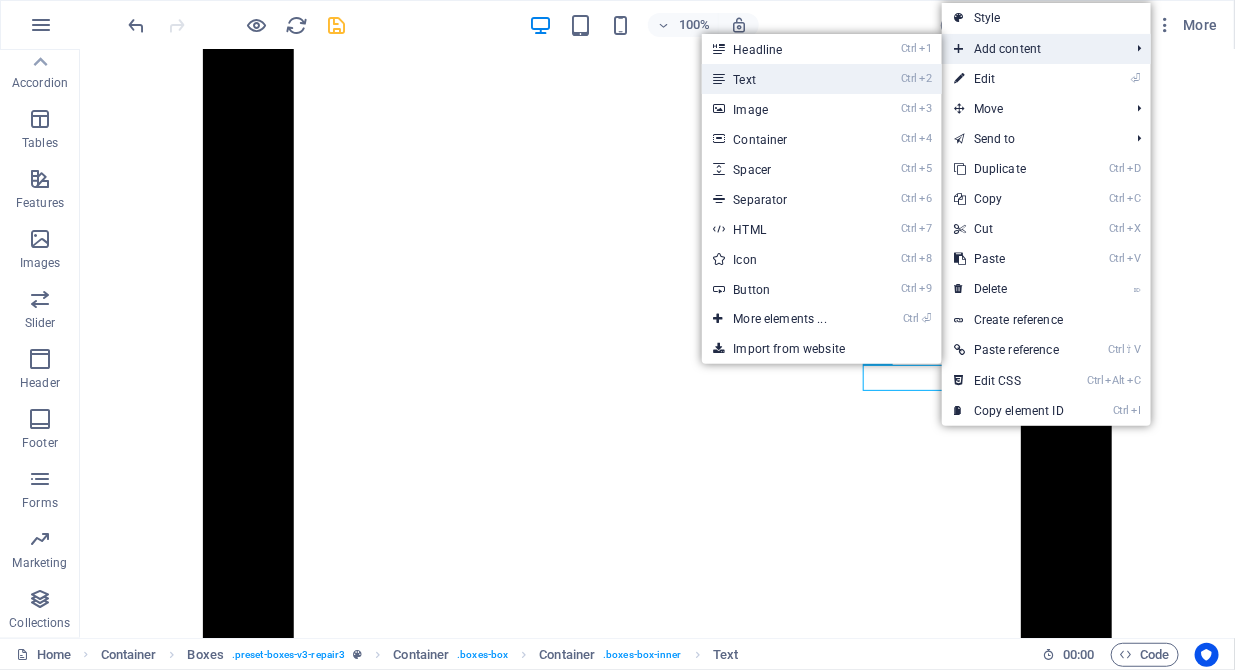 scroll, scrollTop: 5782, scrollLeft: 0, axis: vertical 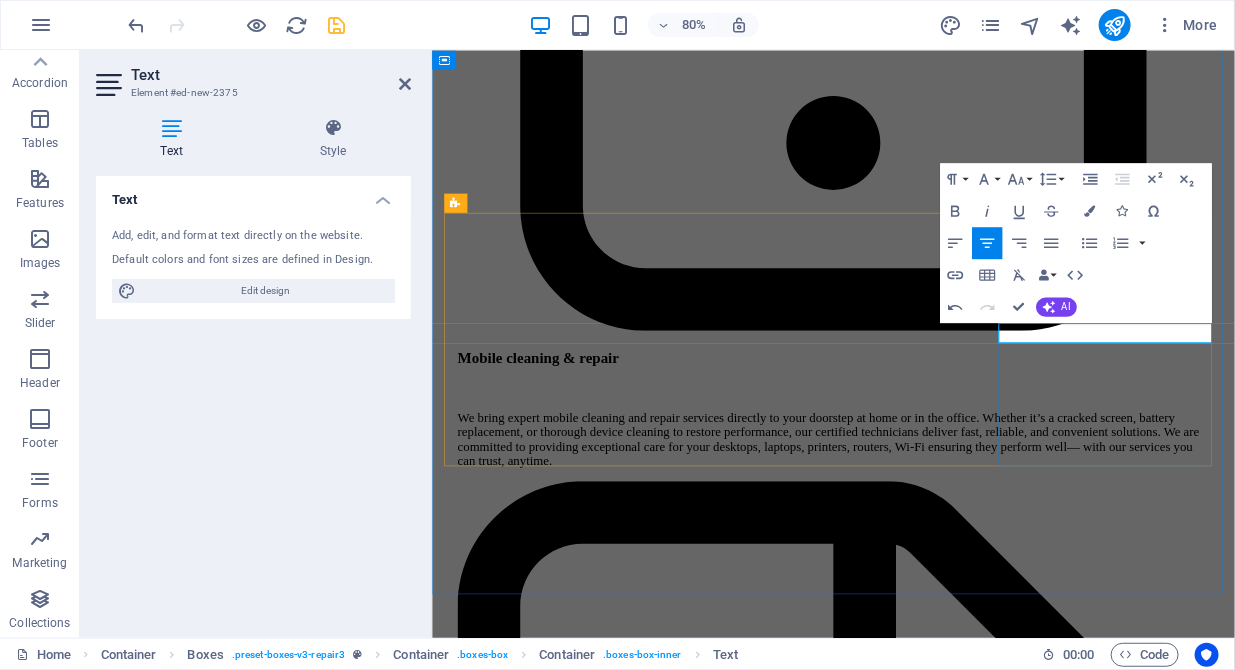 type 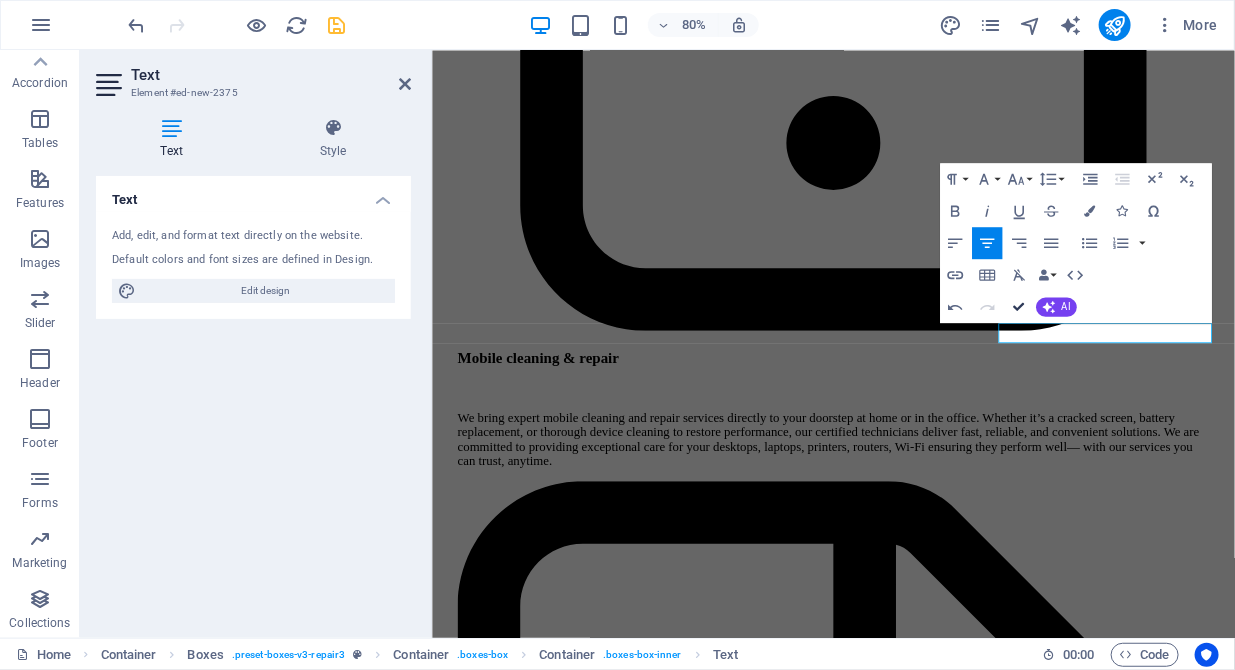 scroll, scrollTop: 5316, scrollLeft: 0, axis: vertical 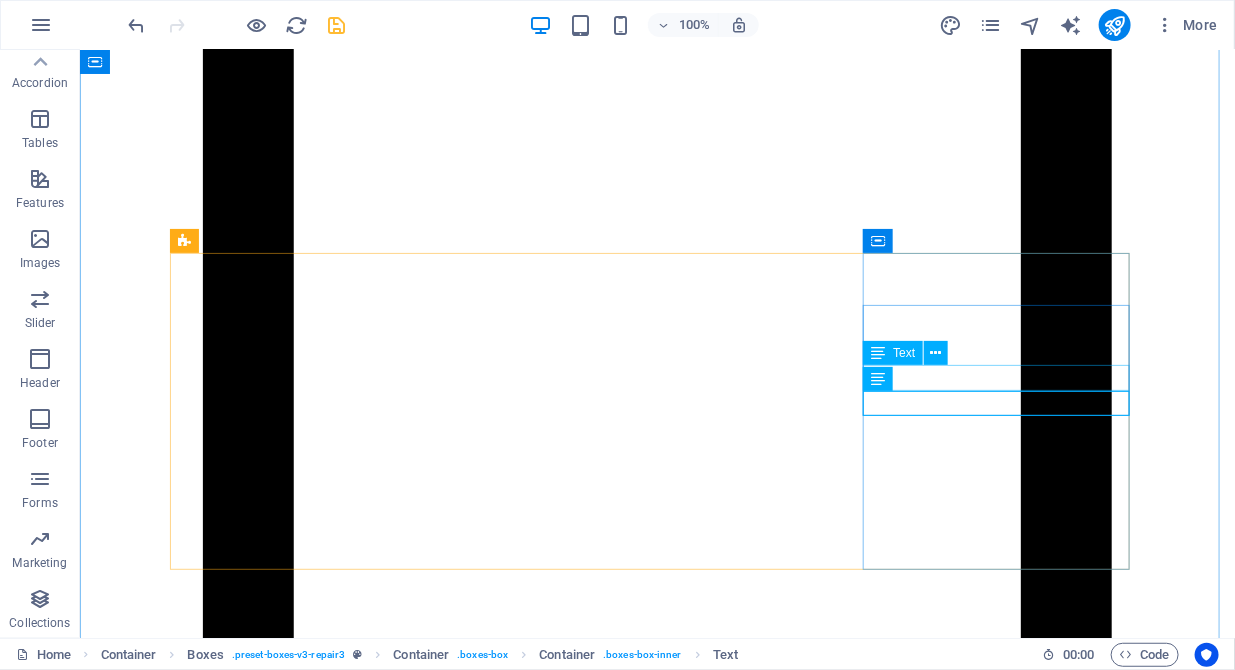 click on "garyjalexander@[EXAMPLE.COM]" at bounding box center (567, 18689) 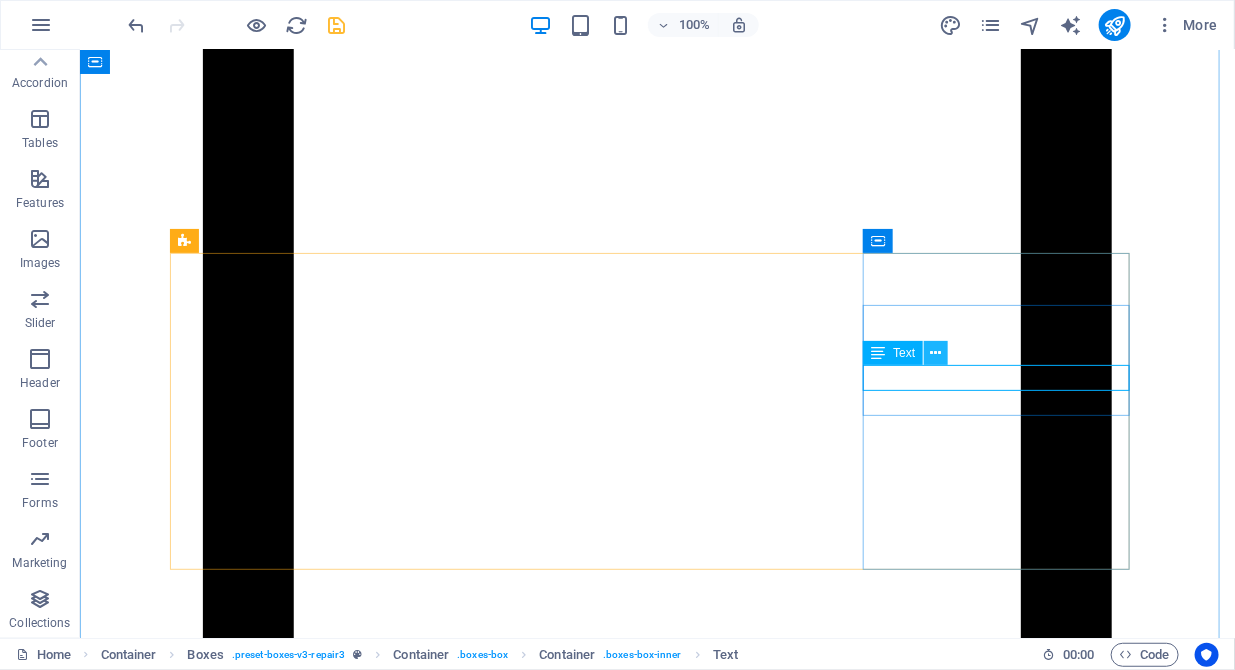 click at bounding box center [936, 353] 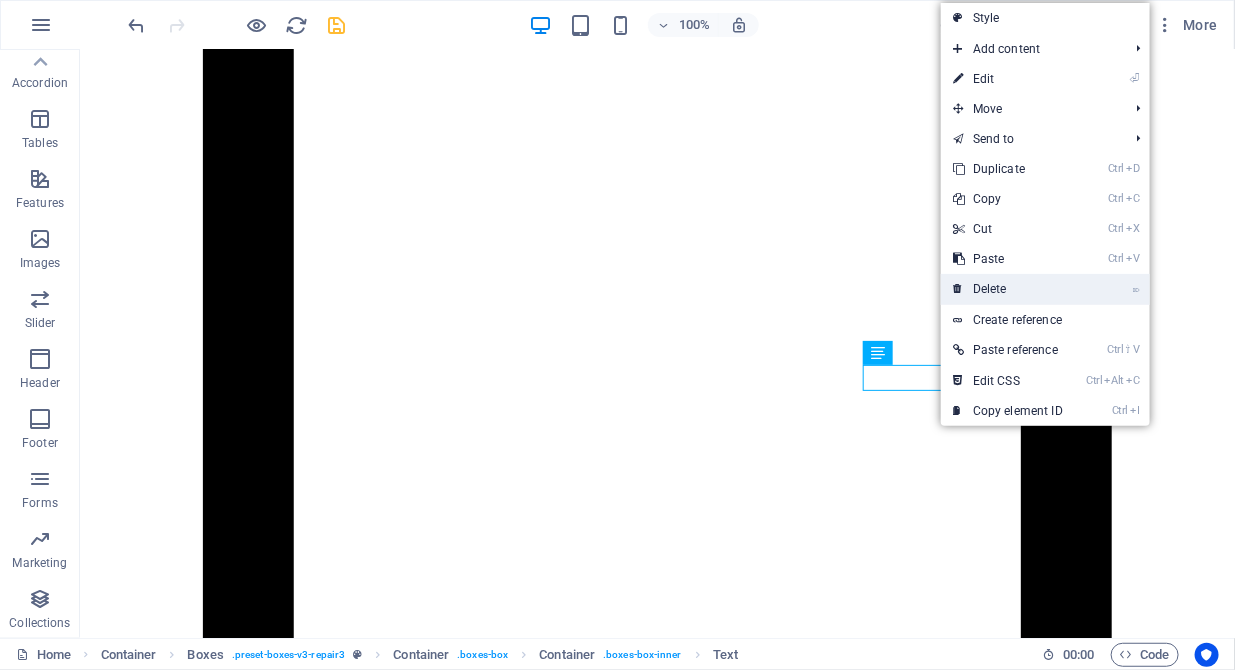 click on "⌦  Delete" at bounding box center (1008, 289) 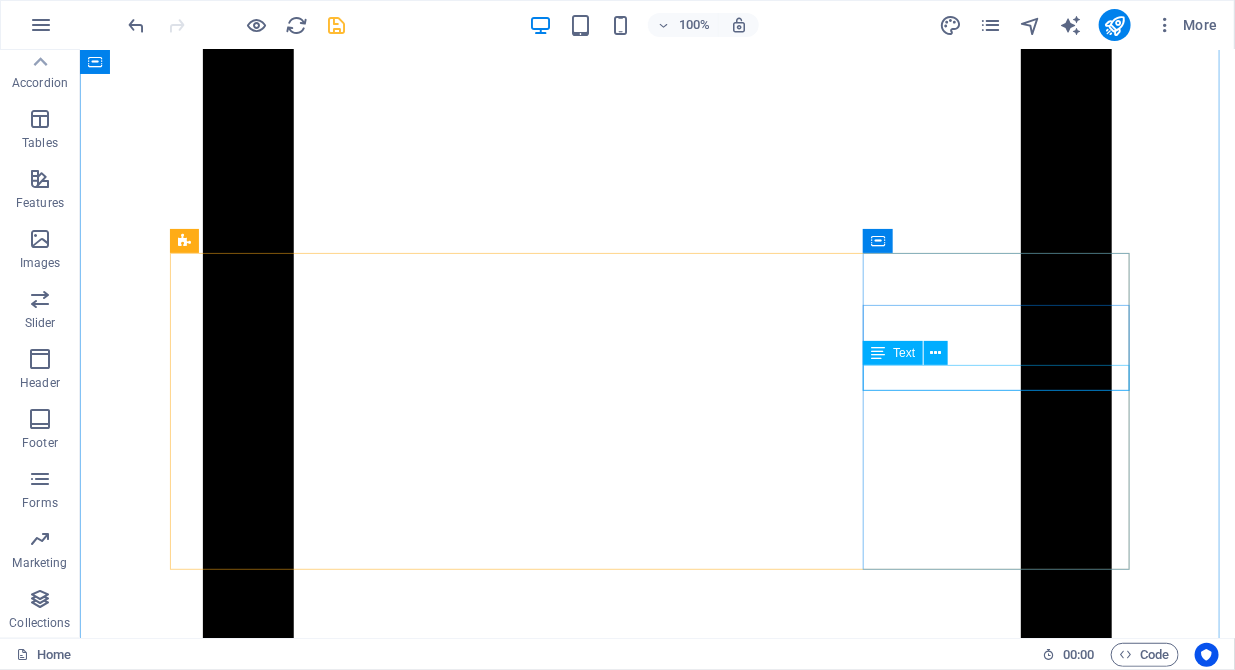 scroll, scrollTop: 5112, scrollLeft: 0, axis: vertical 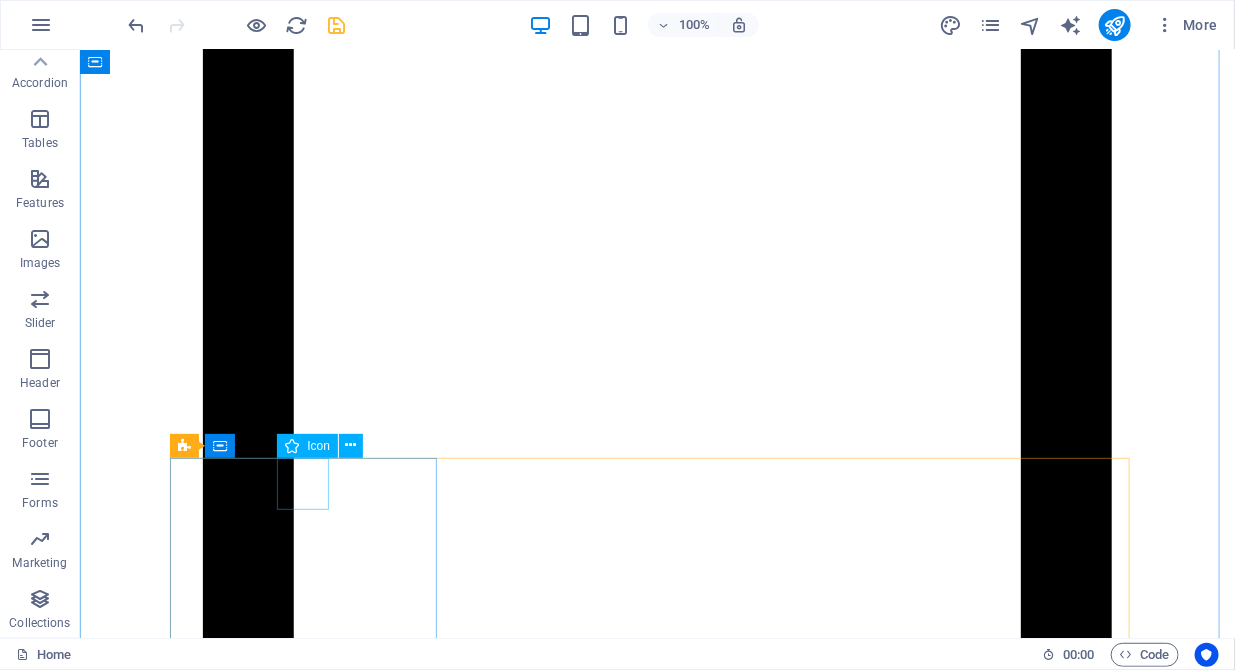 click at bounding box center (567, 15674) 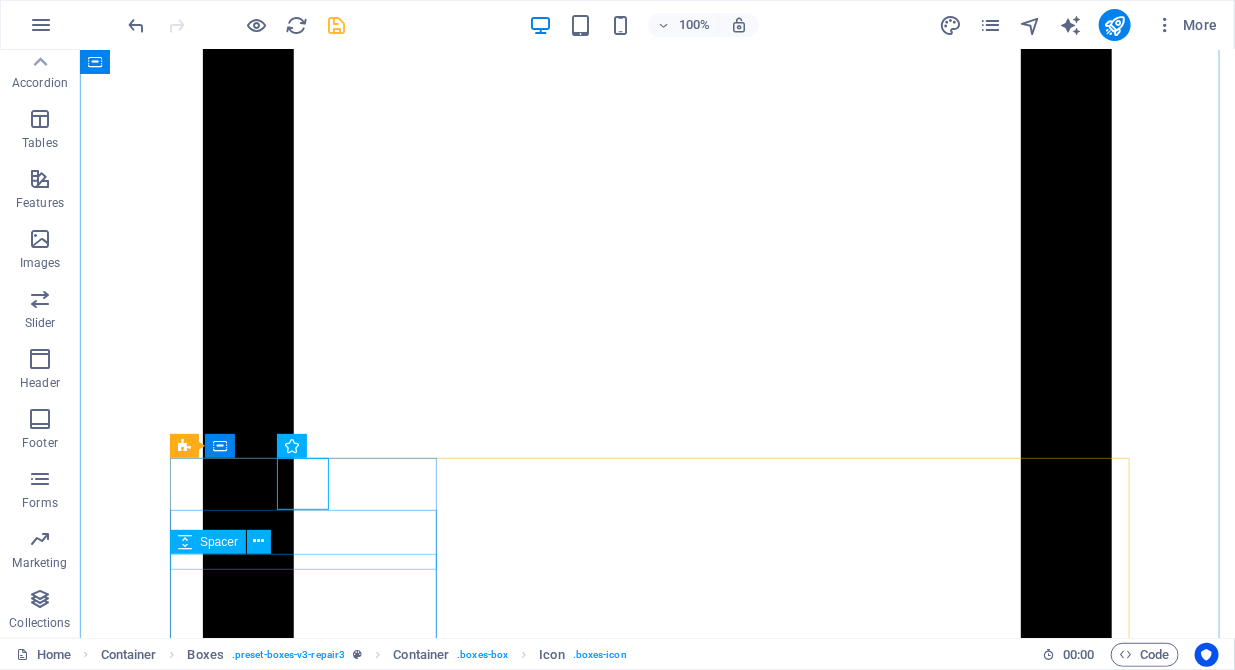 click at bounding box center [567, 16403] 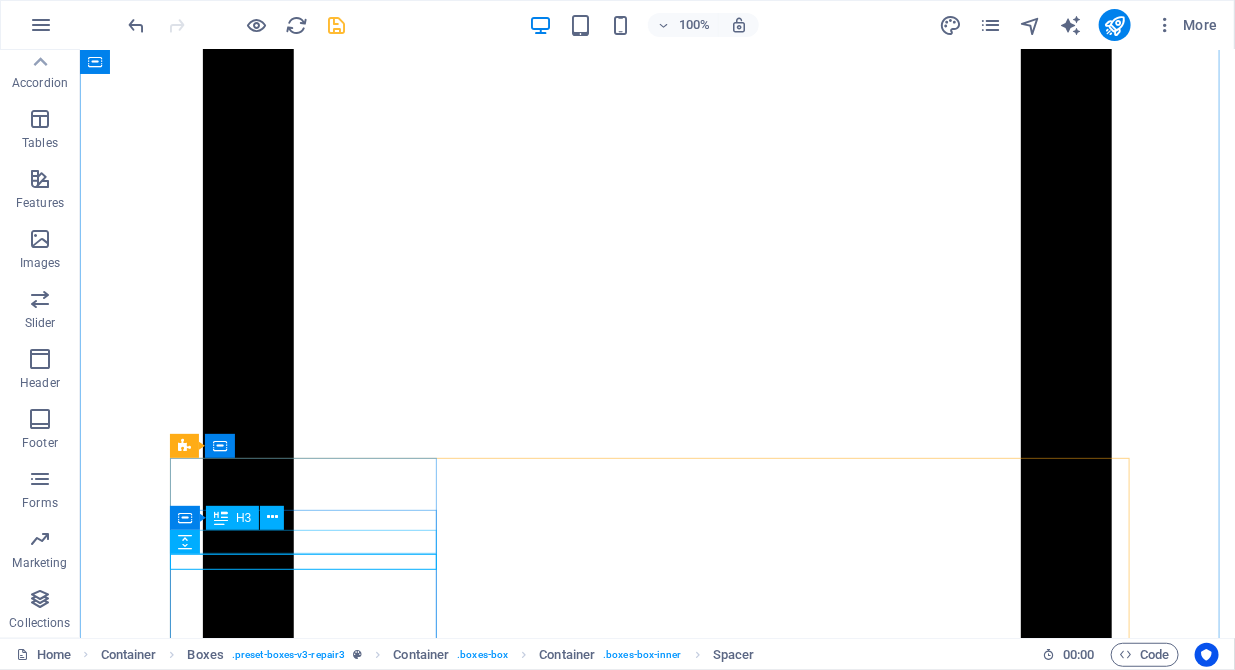 click on "Locations we cover" at bounding box center [567, 16365] 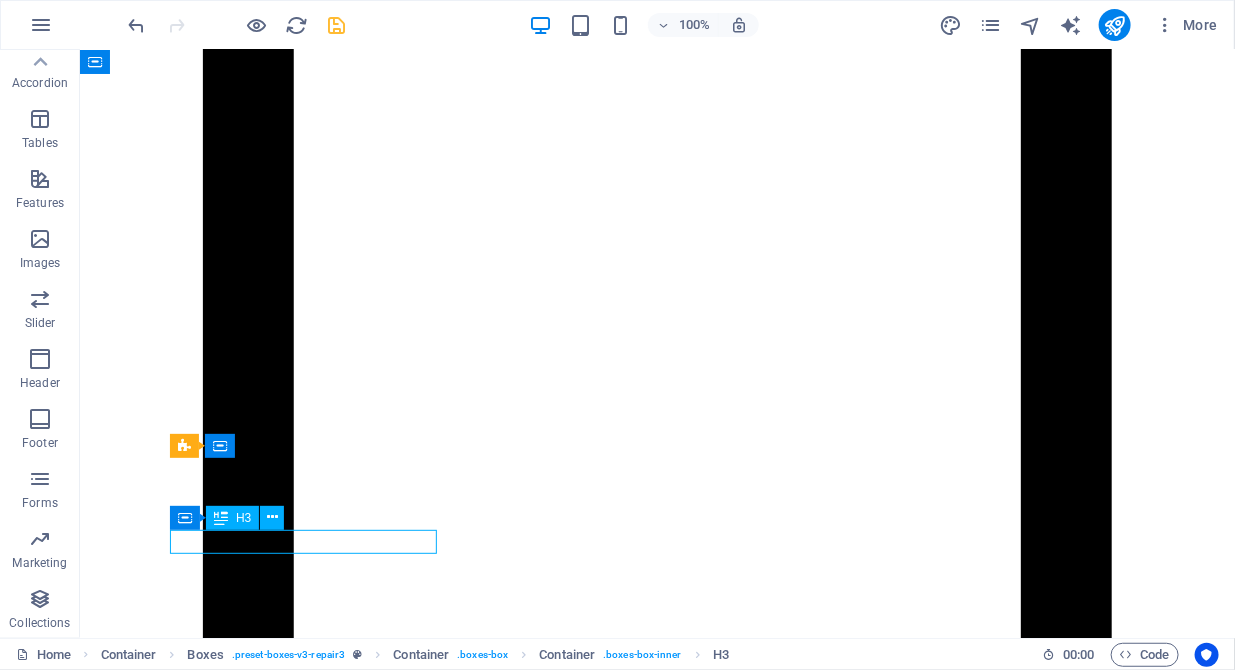 click on "Locations we cover" at bounding box center (567, 16365) 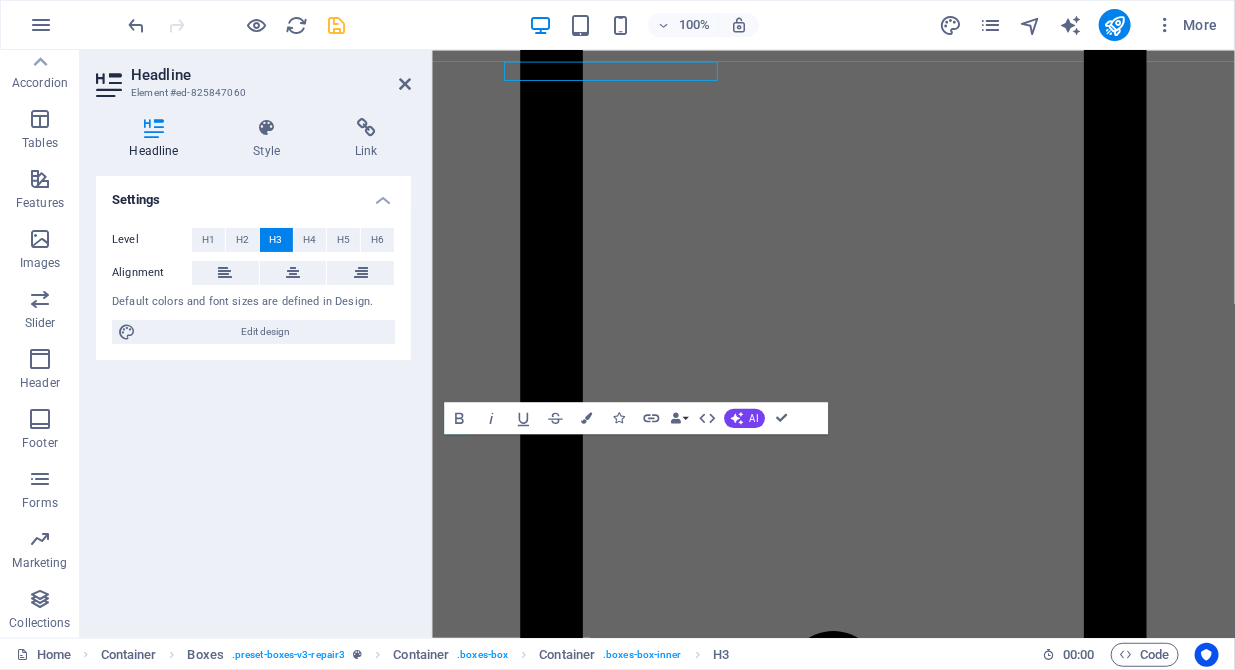 scroll, scrollTop: 5577, scrollLeft: 0, axis: vertical 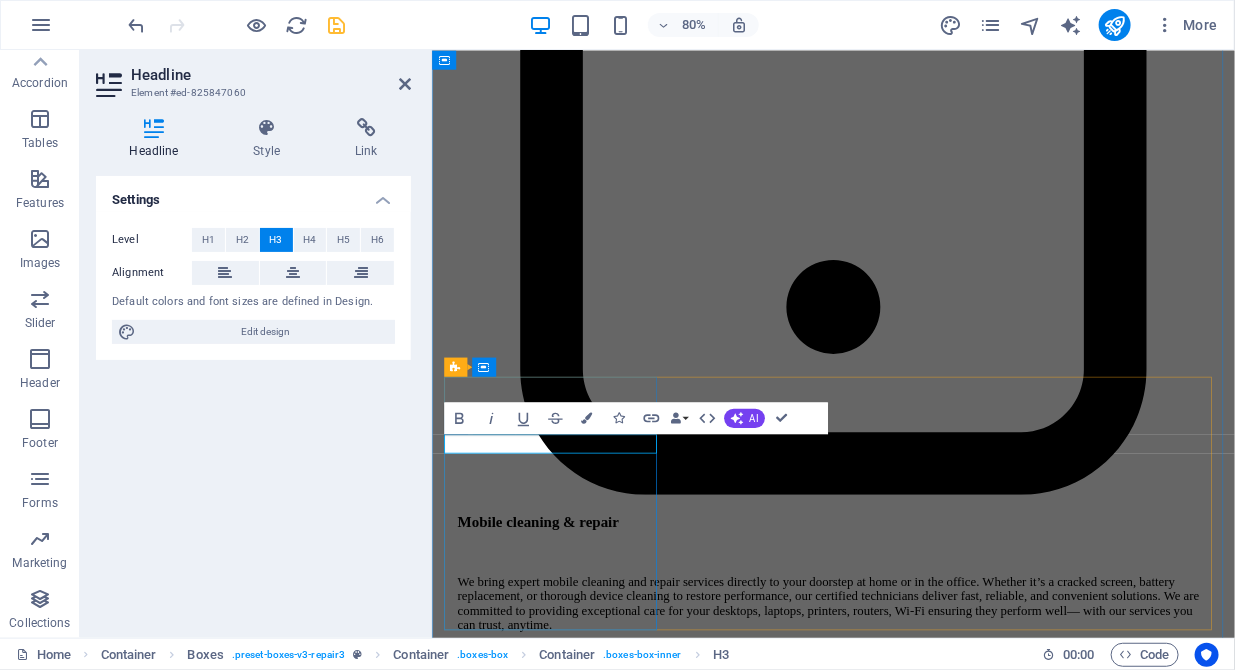 click on "Locations we cover" at bounding box center [919, 14526] 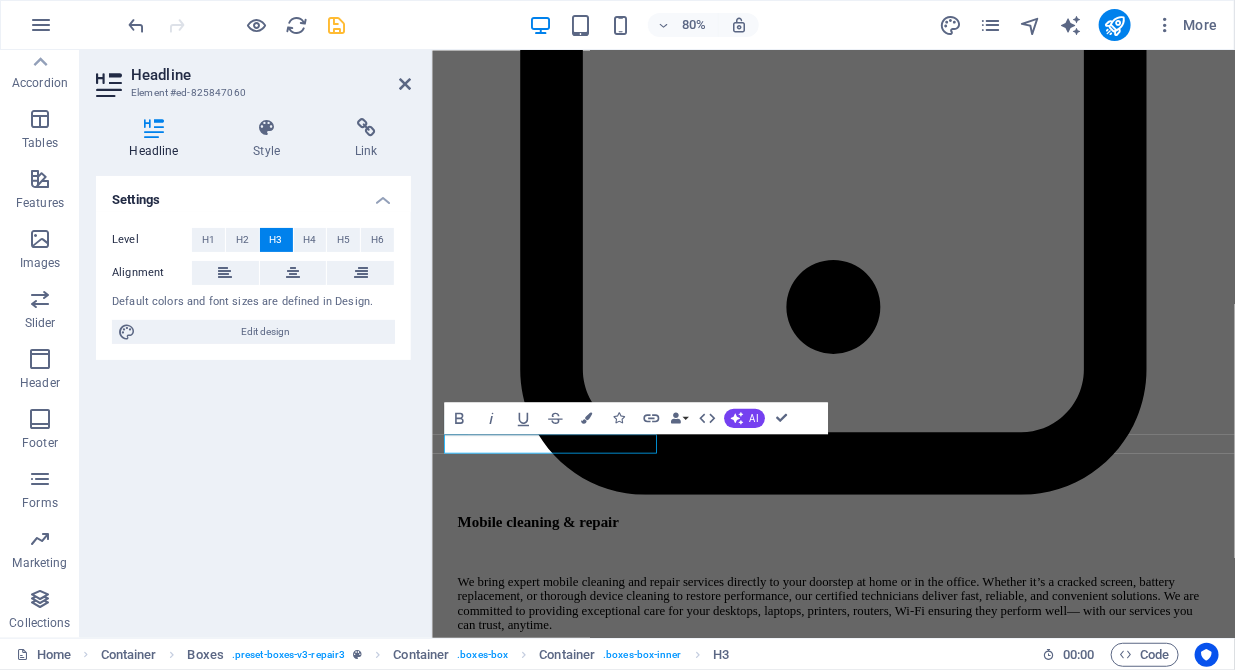 type 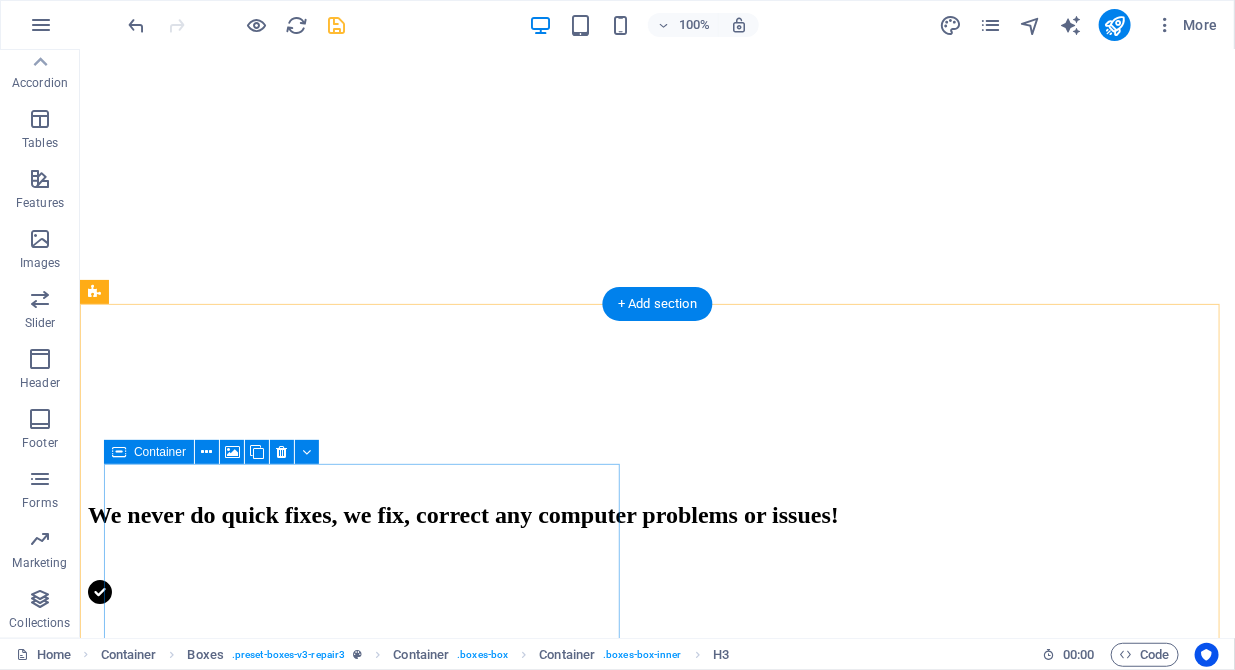 scroll, scrollTop: 304, scrollLeft: 0, axis: vertical 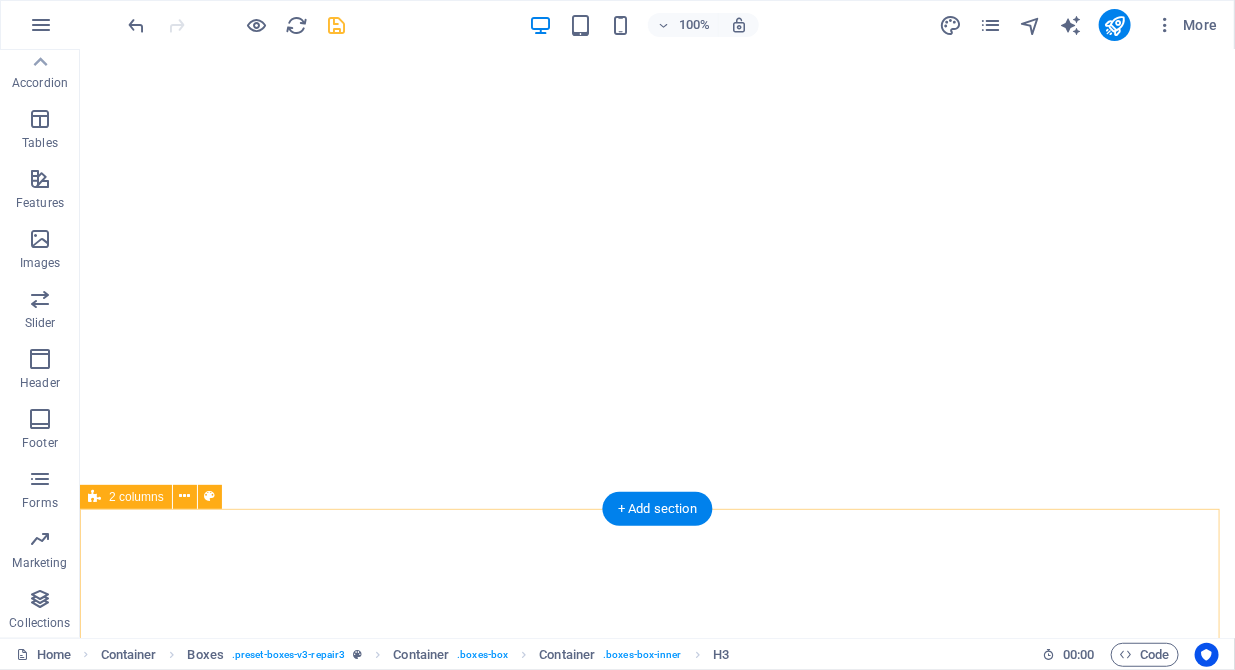 click on "Drop content here or  Add elements  Paste clipboard OUR SERVICE What we can fix for you Computer cleaning & repair At DDITP computer repair, we specialize in professional computer cleaning and repair services designed to keep your devices running at peak performance. From removing dust and debris that slow down your hardware to troubleshooting and repairing software or hardware issues, our expert technicians deliver fast, reliable, and affordable solutions. We are committed to extending the life of your computers and ensuring they operate efficiently, so you can focus on what matters most. Whether for home or business, we provide exceptional service with a personal touch you can trust. Mobile cleaning & repair Data recovery OUR PROCESS How it works Tell us your issue Call our dedicated hotline 24/7 +44(0)1462 539574 Arrange for device collection Email us at  customerservice@dditp.com We will fix the problem and securely send device back Drop content here or  Add elements  Paste clipboard" at bounding box center [656, 7179] 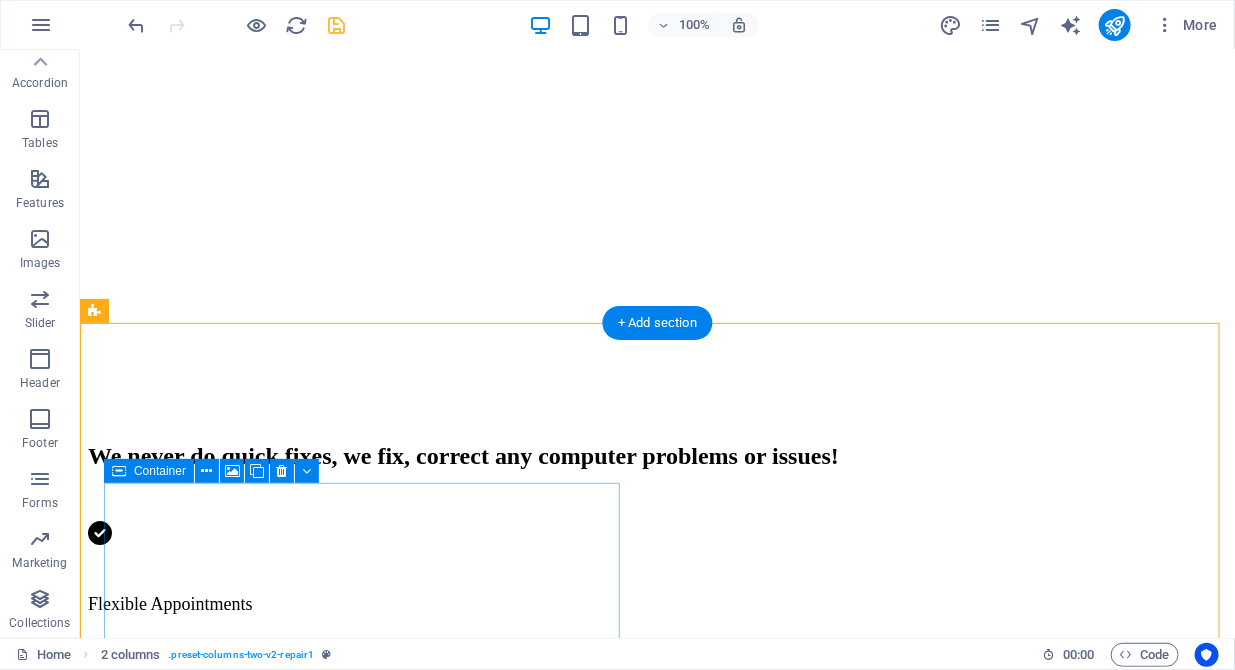 scroll, scrollTop: 611, scrollLeft: 0, axis: vertical 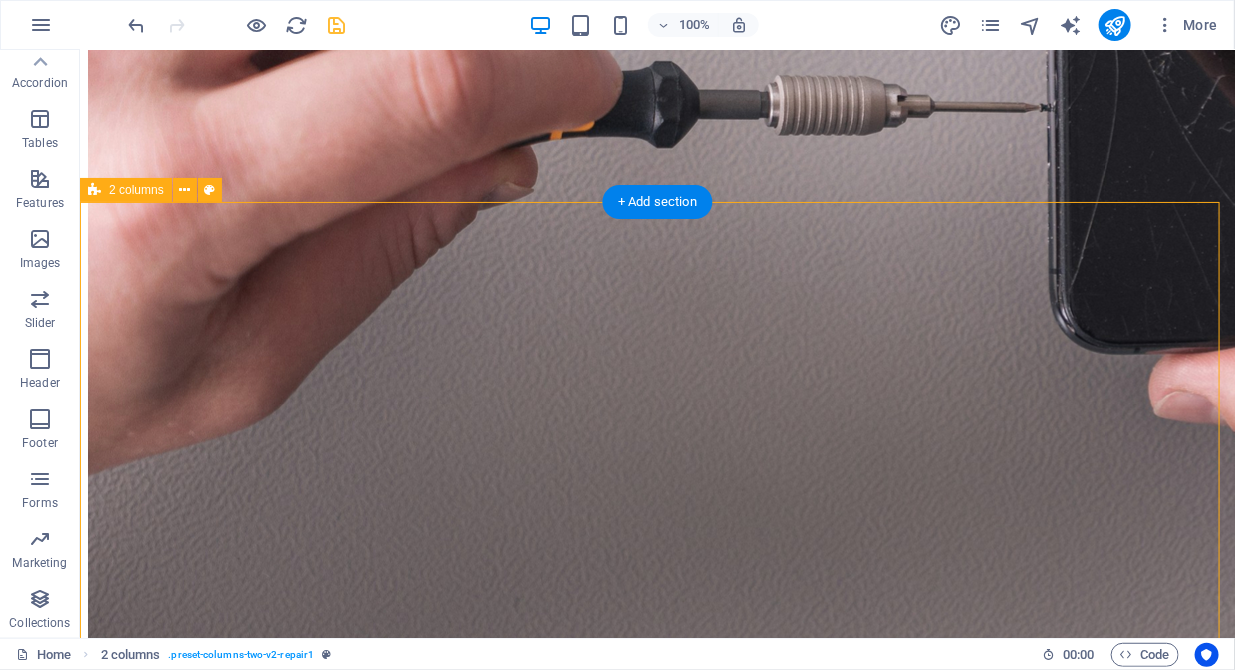 click on "Drop content here or  Add elements  Paste clipboard OUR SERVICE What we can fix for you Computer cleaning & repair At DDITP computer repair, we specialize in professional computer cleaning and repair services designed to keep your devices running at peak performance. From removing dust and debris that slow down your hardware to troubleshooting and repairing software or hardware issues, our expert technicians deliver fast, reliable, and affordable solutions. We are committed to extending the life of your computers and ensuring they operate efficiently, so you can focus on what matters most. Whether for home or business, we provide exceptional service with a personal touch you can trust. Mobile cleaning & repair Data recovery OUR PROCESS How it works Tell us your issue Call our dedicated hotline 24/7 +44(0)1462 539574 Arrange for device collection Email us at  customerservice@dditp.com We will fix the problem and securely send device back Drop content here or  Add elements  Paste clipboard" at bounding box center (656, 6872) 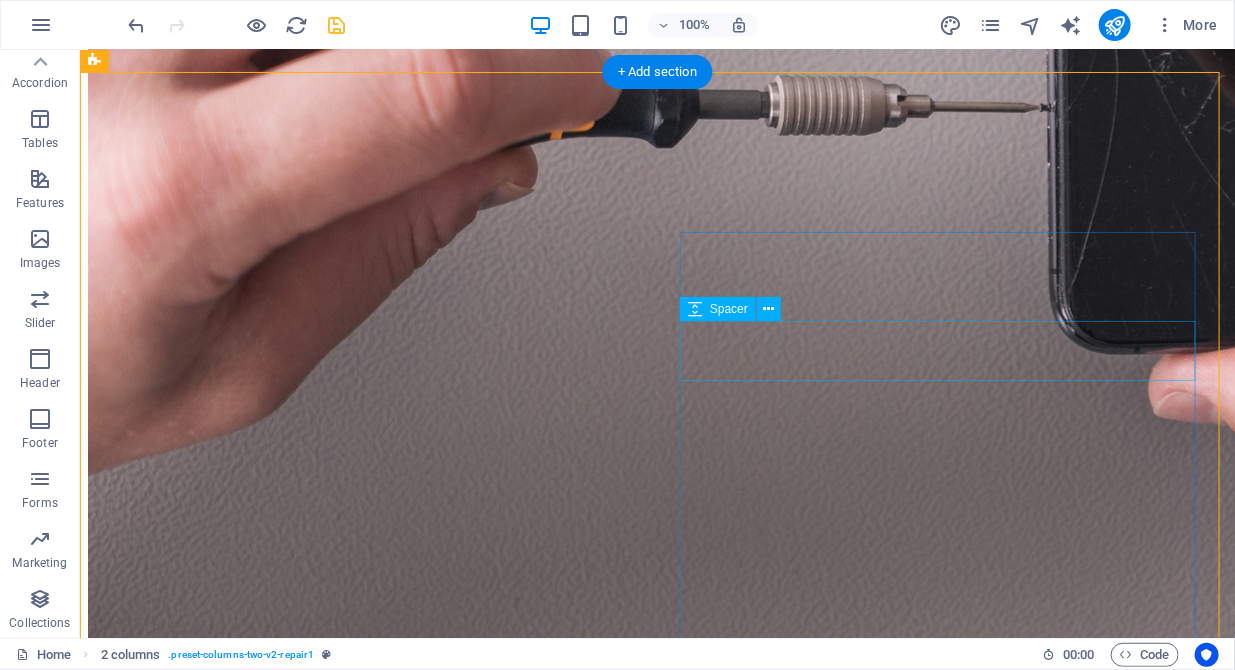 scroll, scrollTop: 816, scrollLeft: 0, axis: vertical 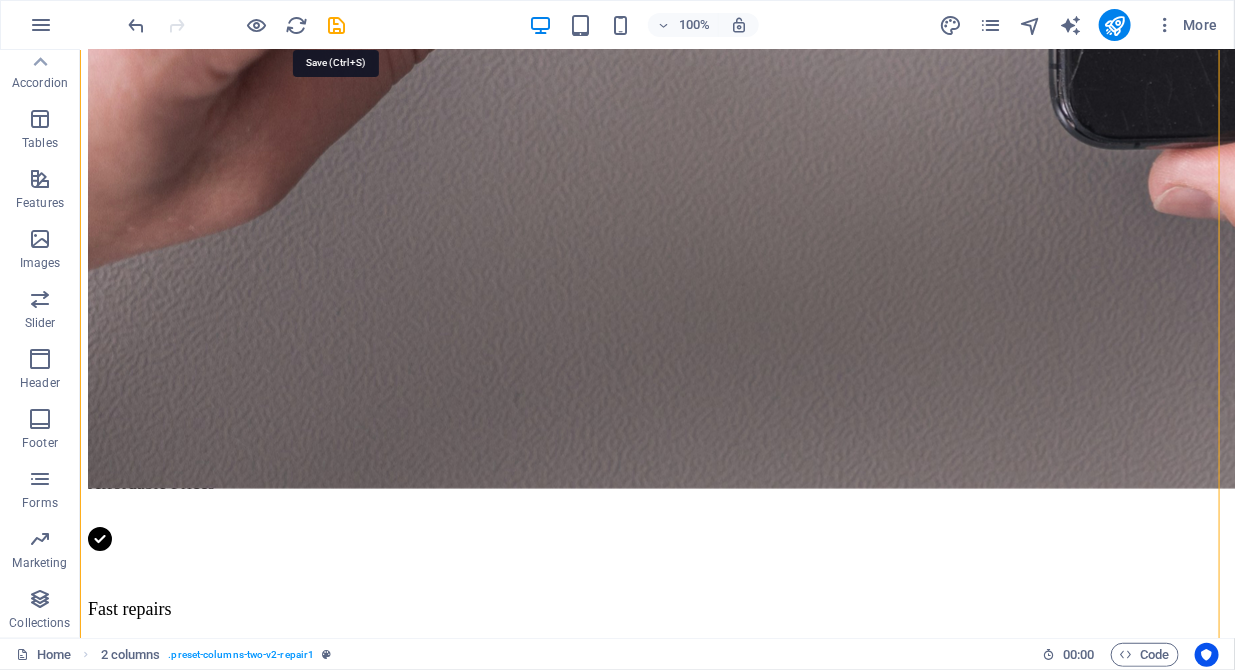 click at bounding box center (337, 25) 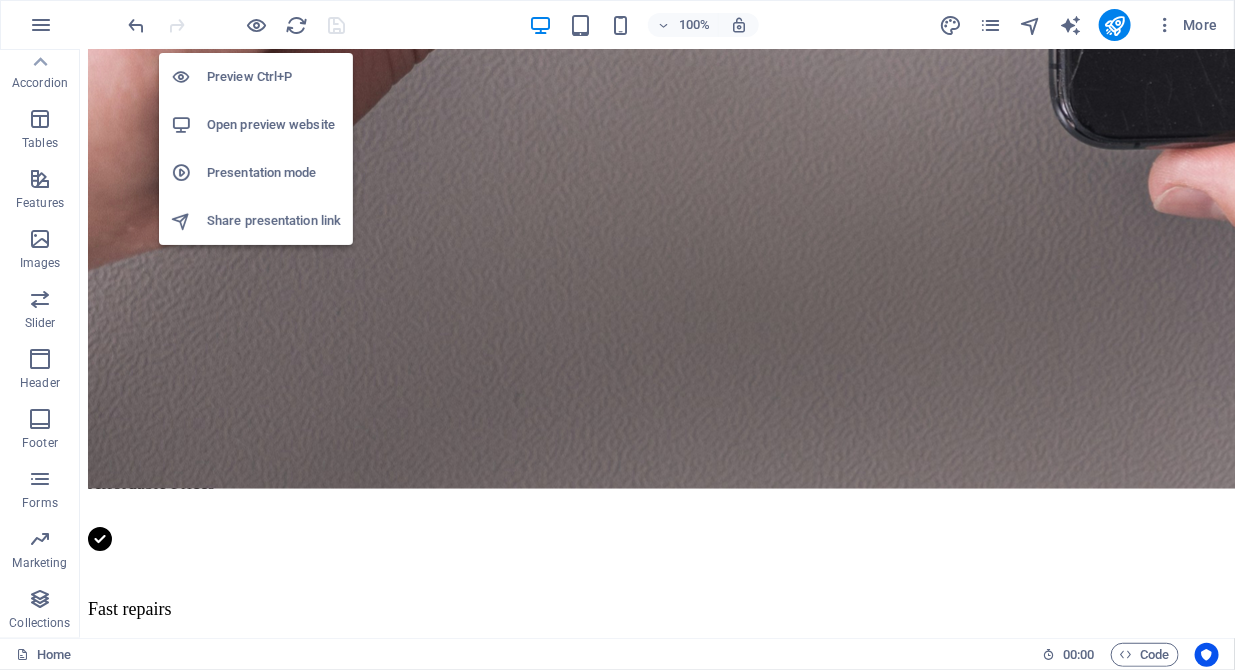 click on "Open preview website" at bounding box center [274, 125] 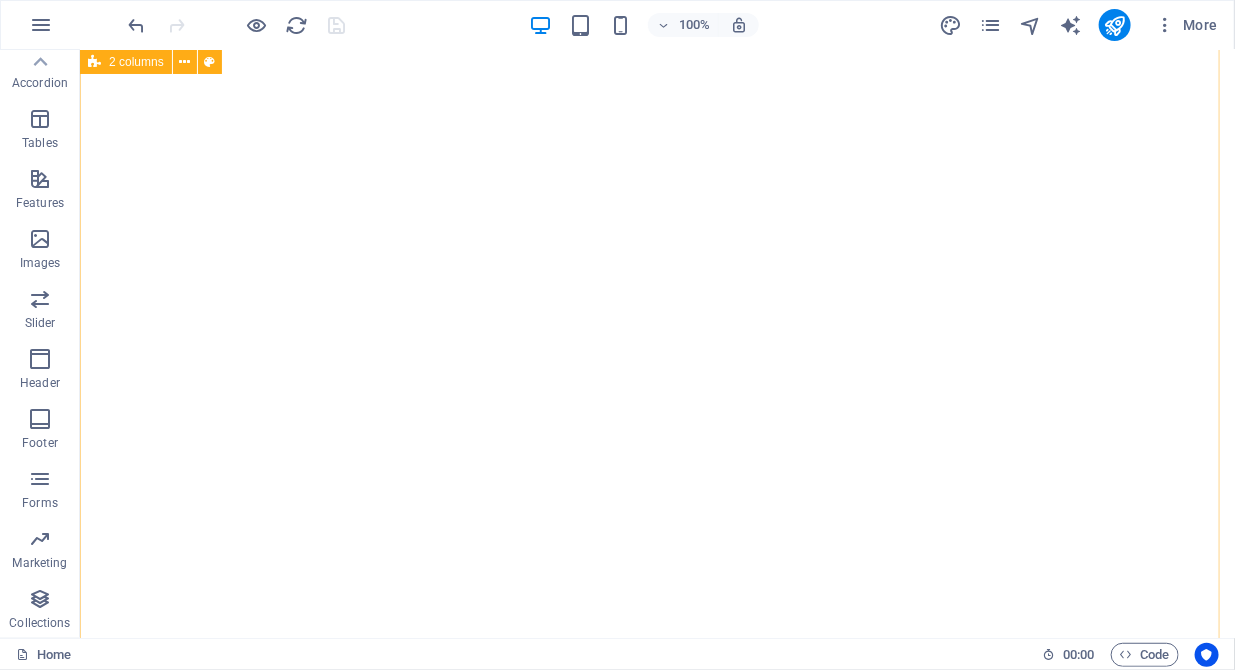 scroll, scrollTop: 2350, scrollLeft: 0, axis: vertical 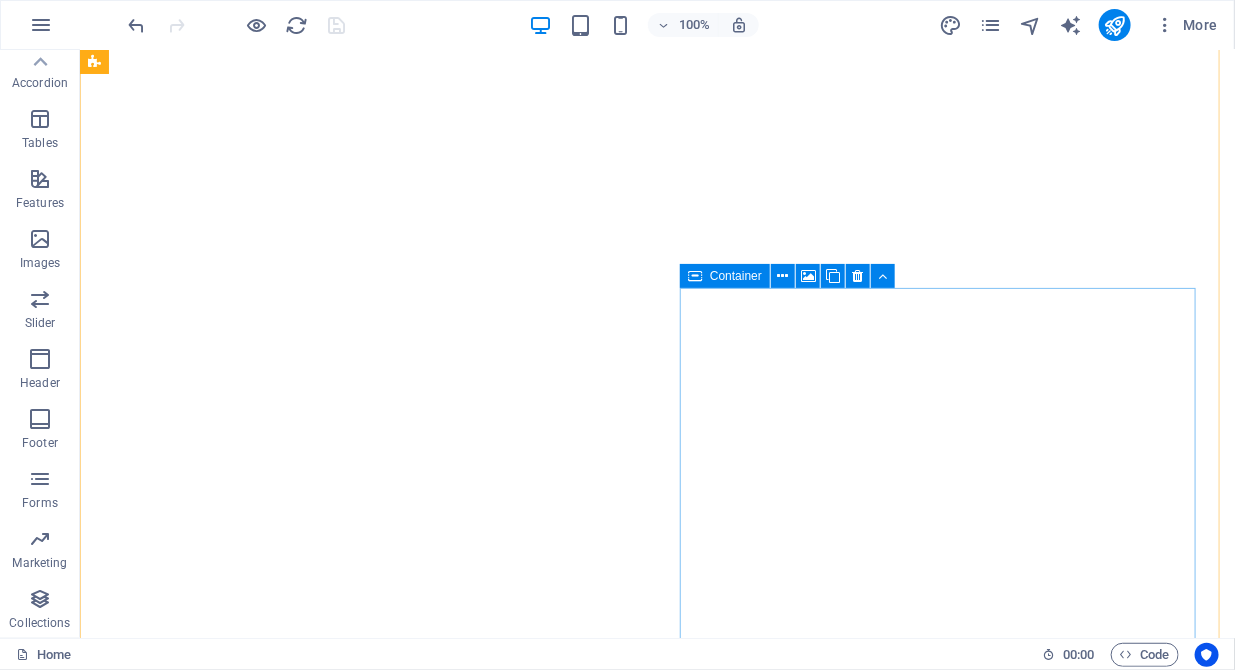 click on "Container" at bounding box center (736, 276) 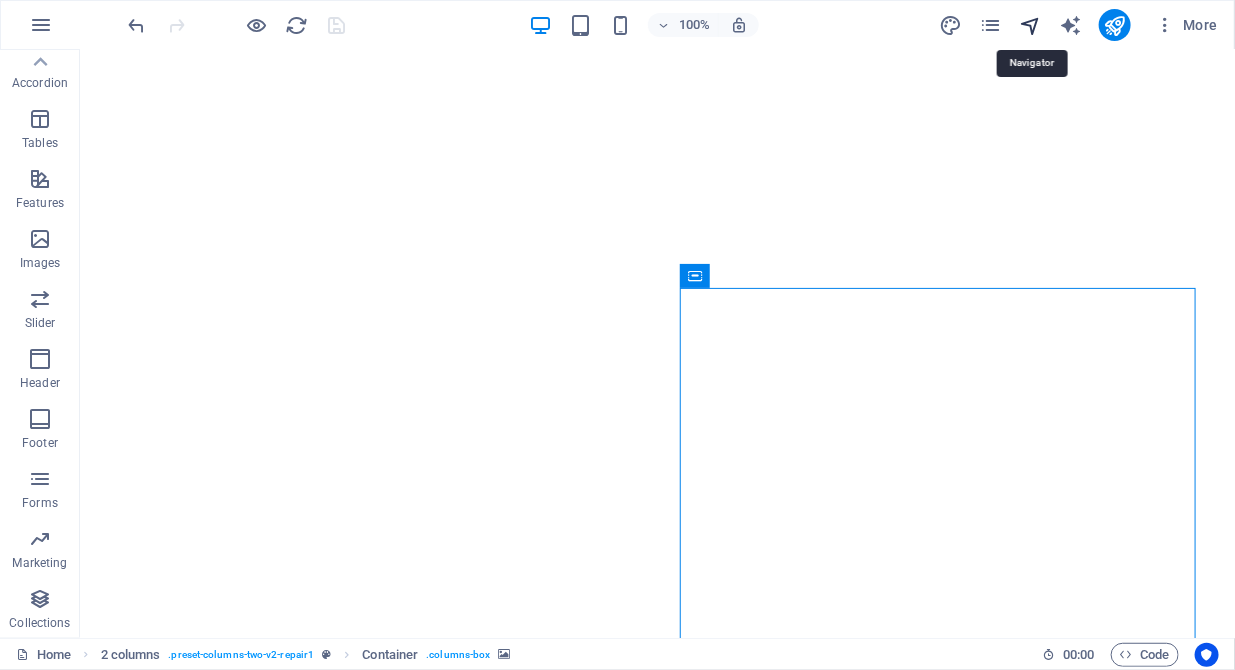 click at bounding box center (1030, 25) 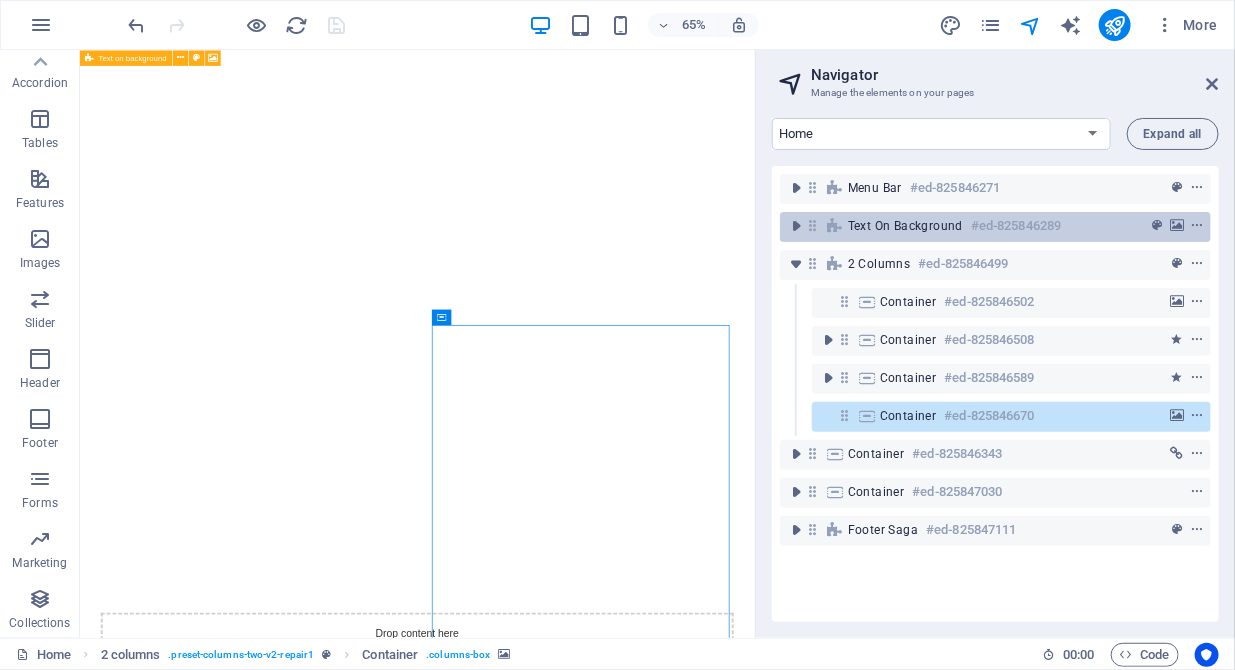 click on "Text on background" at bounding box center (905, 226) 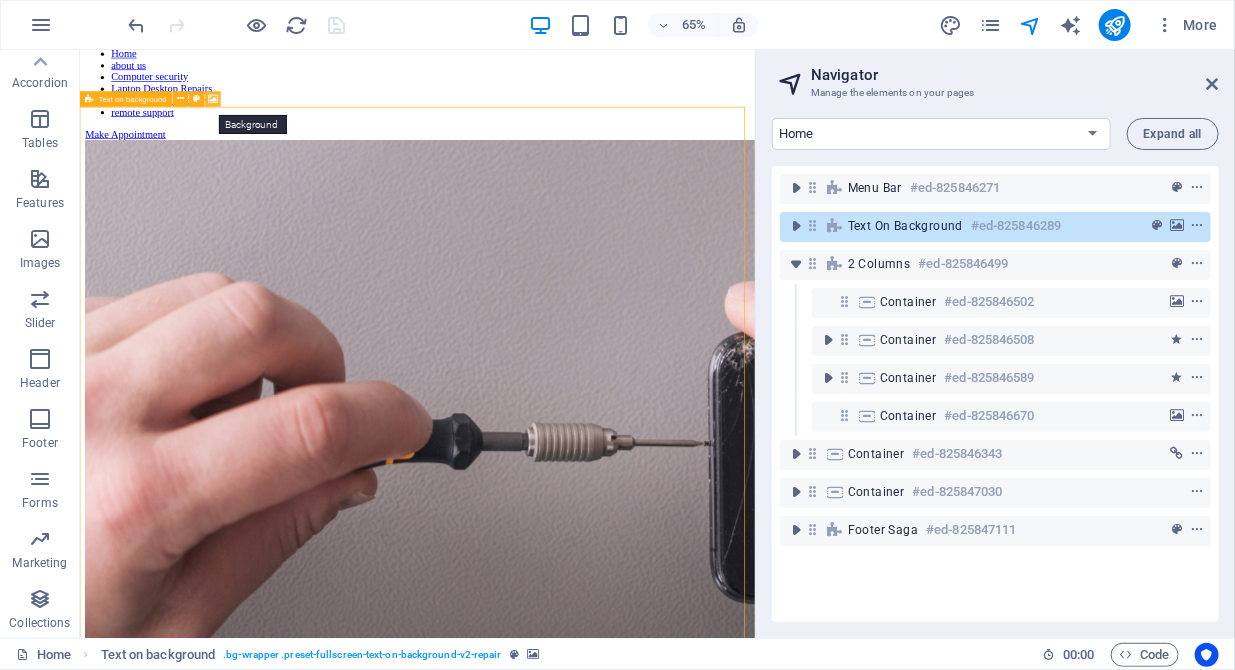click at bounding box center [214, 99] 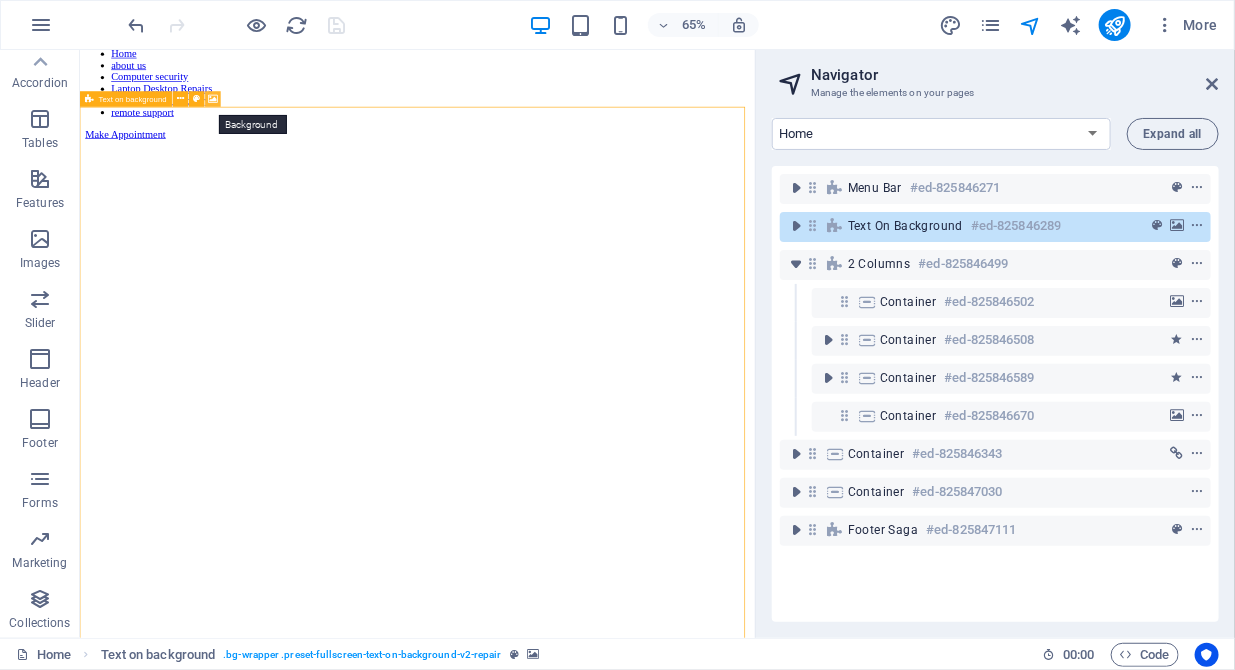select on "fade" 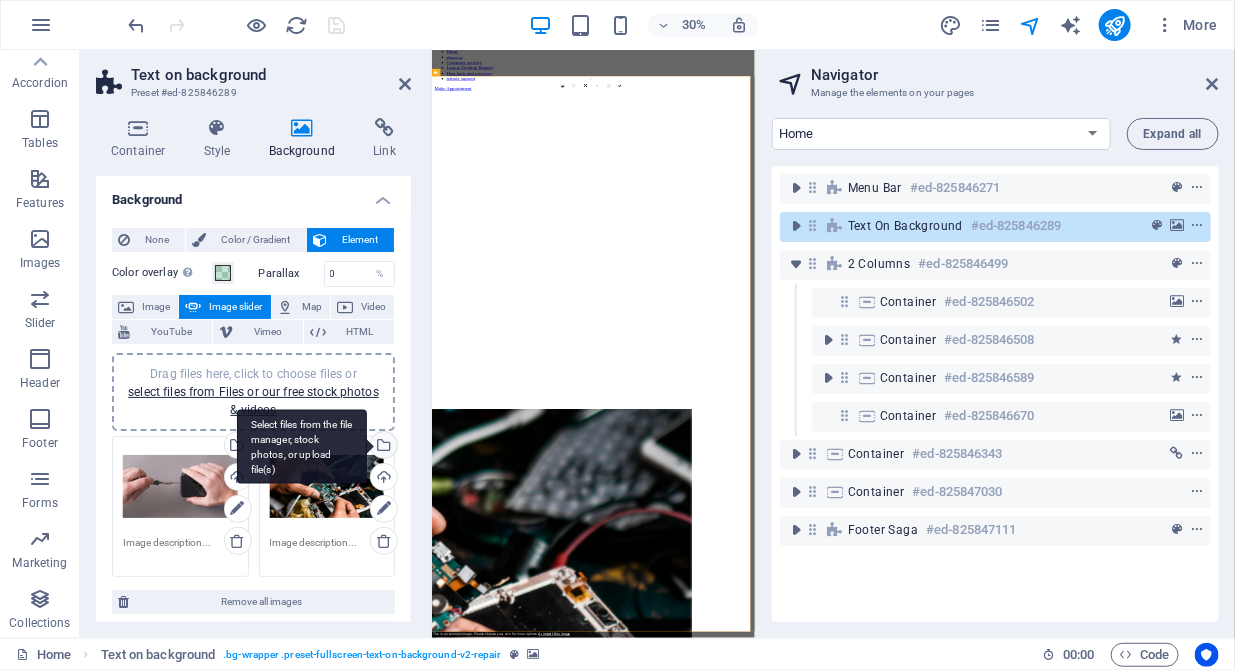 click on "Select files from the file manager, stock photos, or upload file(s)" at bounding box center [382, 447] 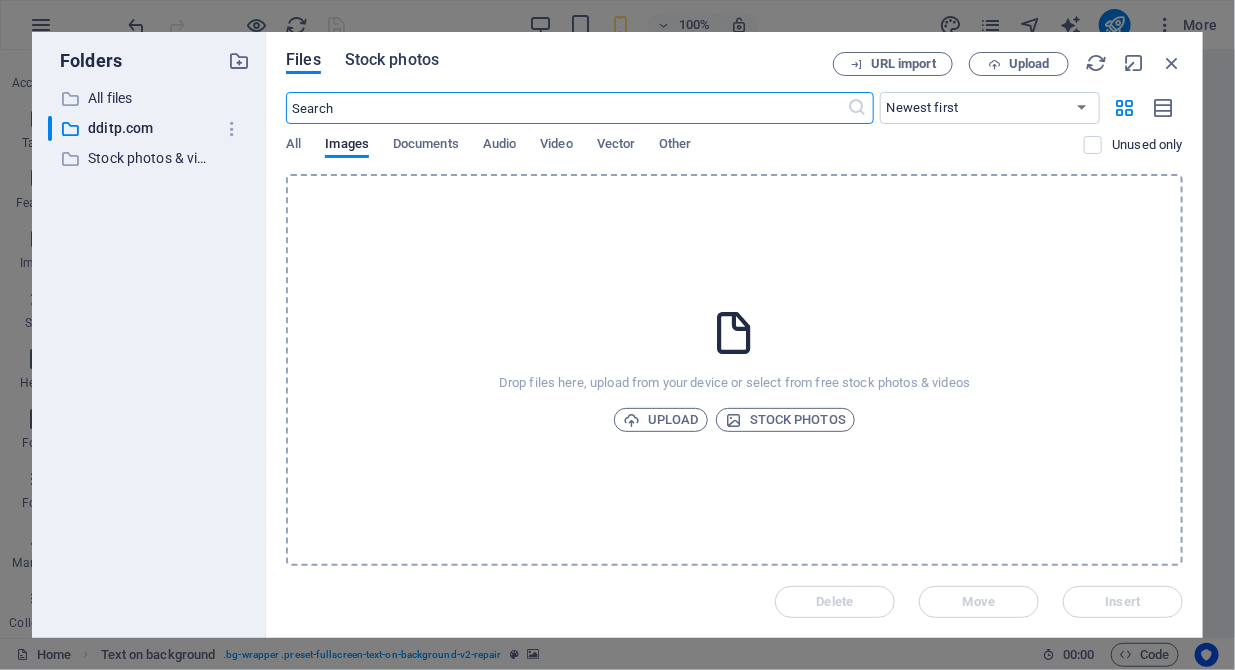 click on "Stock photos" at bounding box center [392, 60] 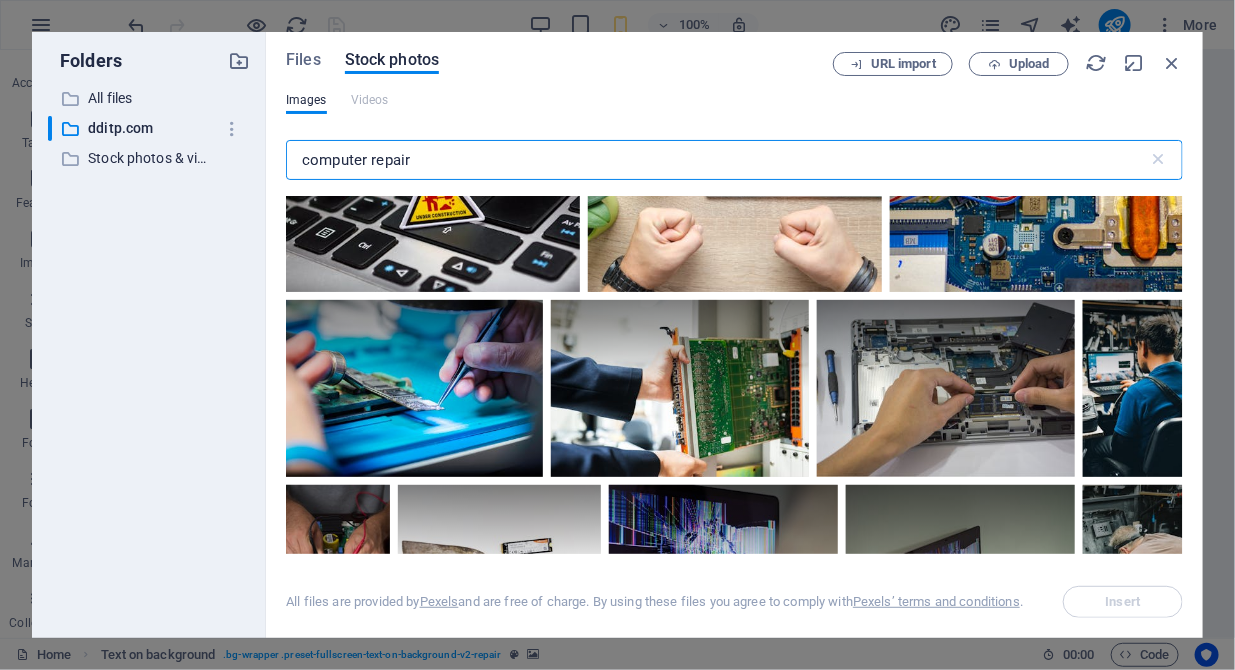 scroll, scrollTop: 5829, scrollLeft: 0, axis: vertical 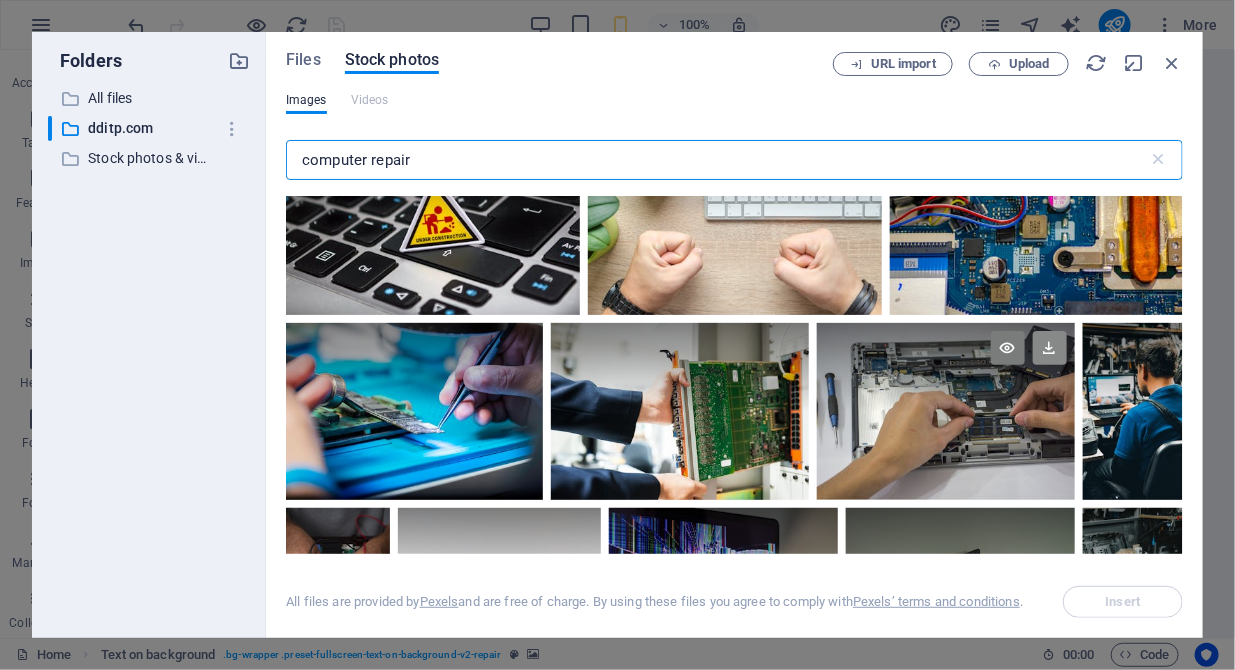 click at bounding box center [1050, 348] 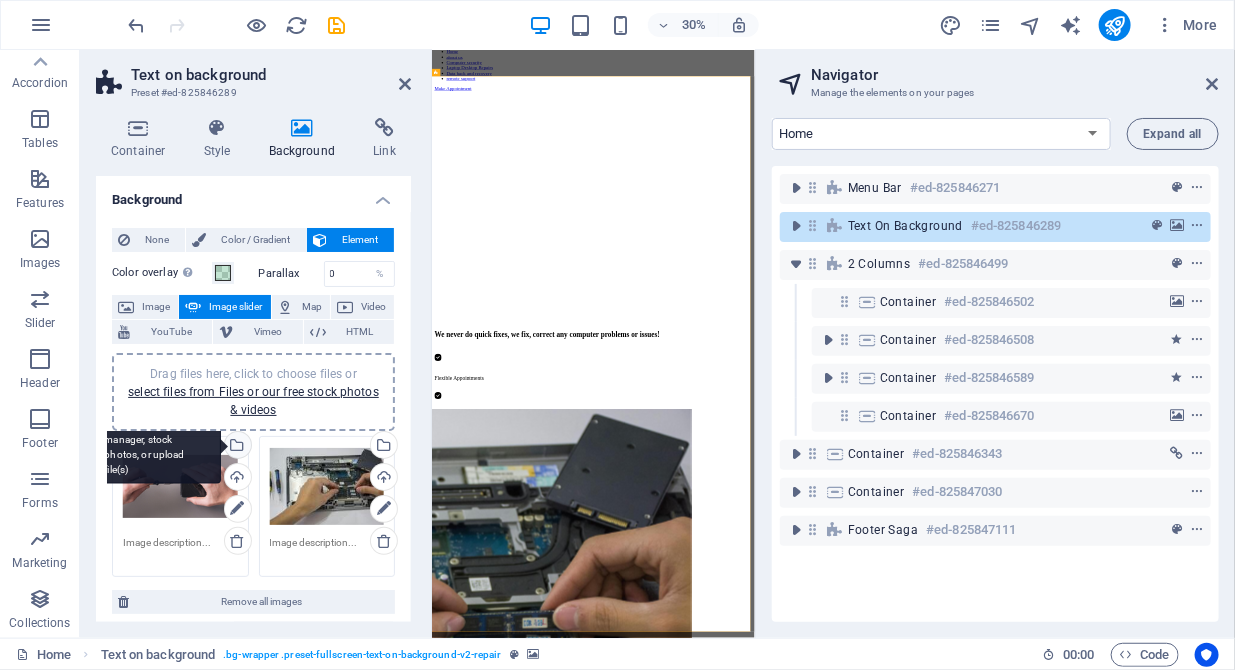 click on "Select files from the file manager, stock photos, or upload file(s)" at bounding box center (156, 446) 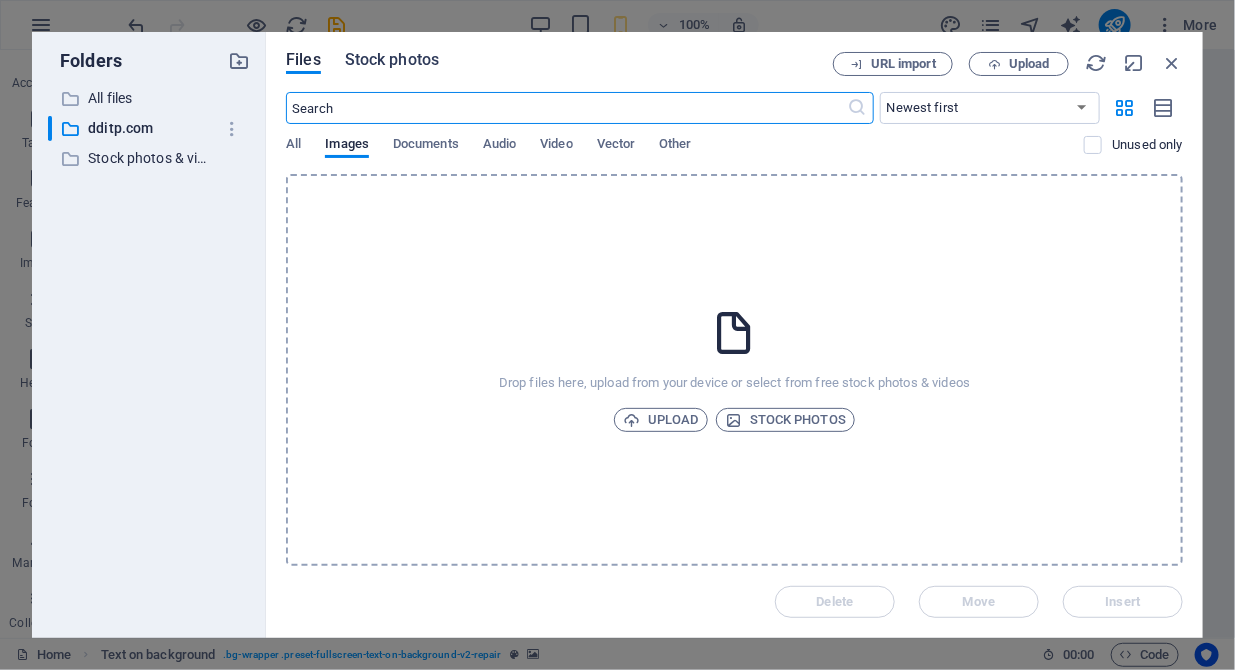 click on "Stock photos" at bounding box center (392, 60) 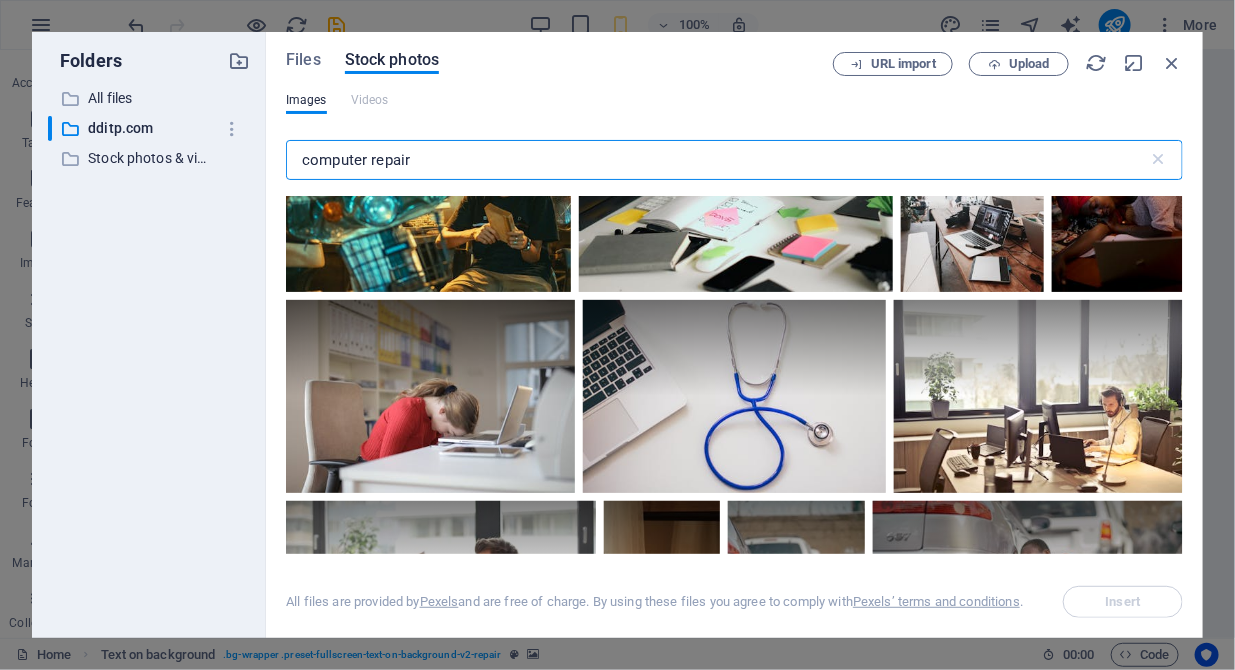 scroll, scrollTop: 12477, scrollLeft: 0, axis: vertical 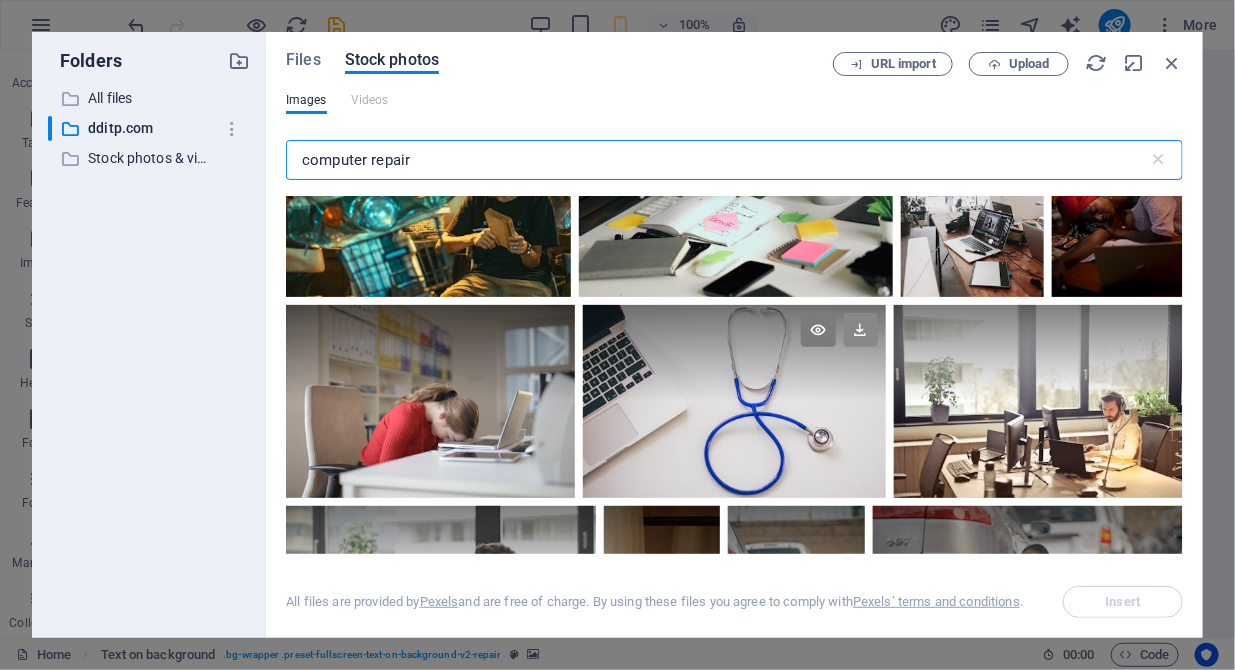 click at bounding box center (861, 330) 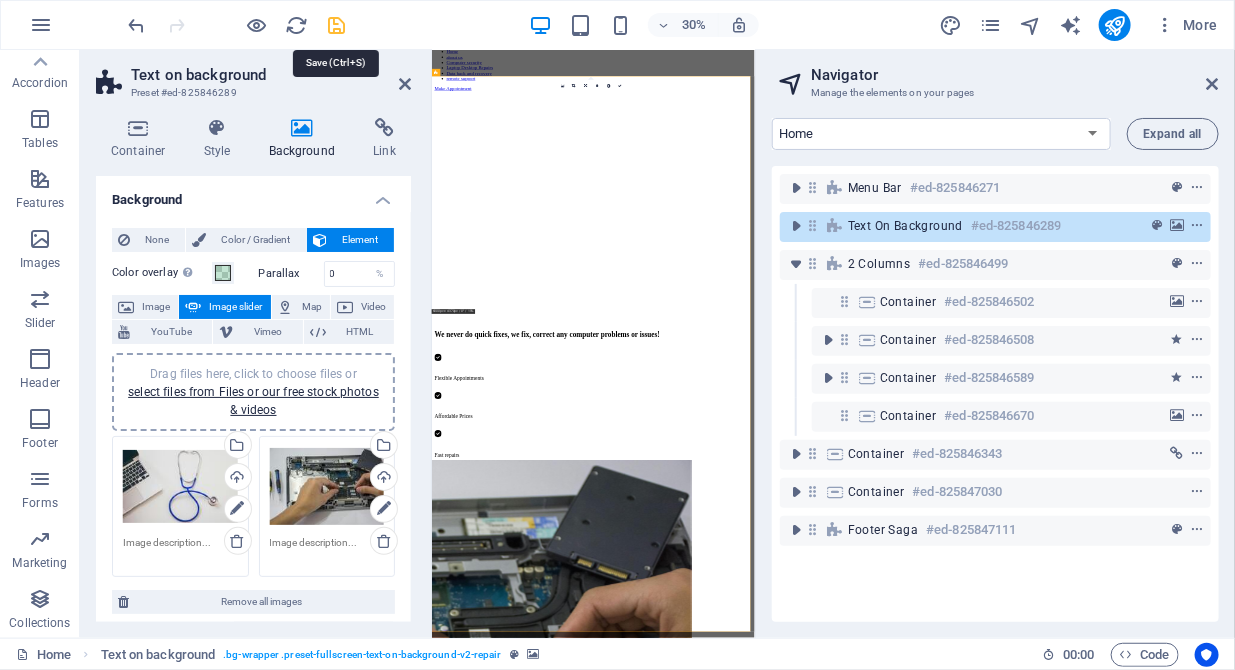 click at bounding box center [337, 25] 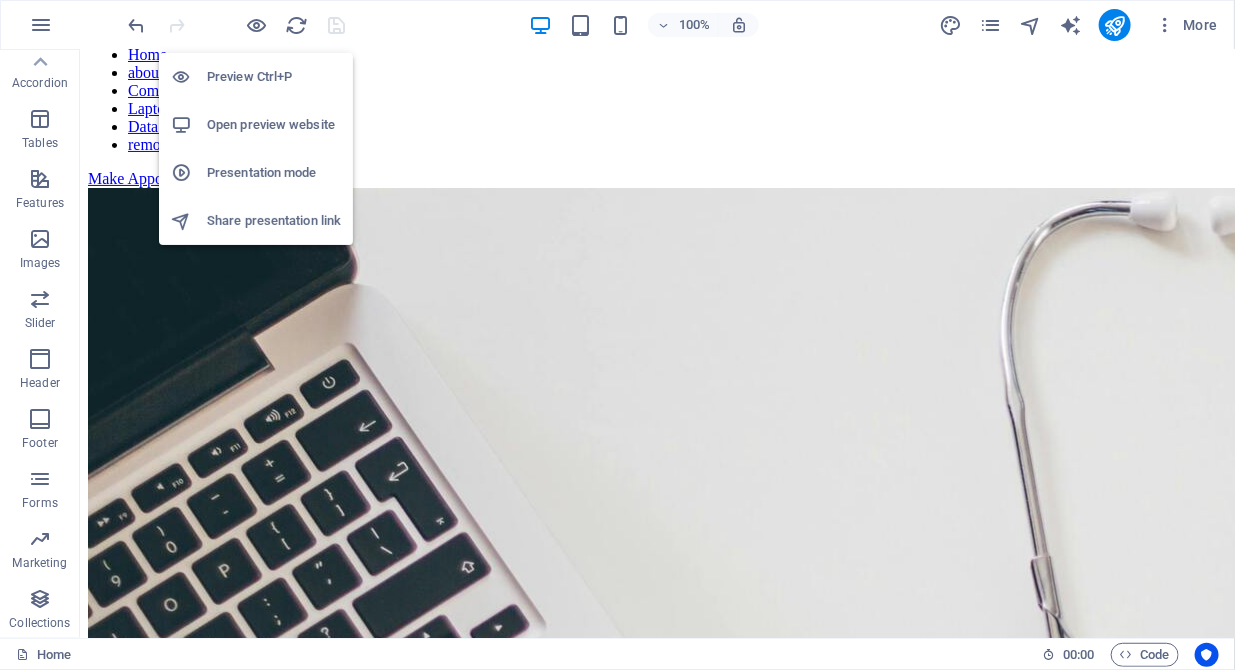click on "Open preview website" at bounding box center [274, 125] 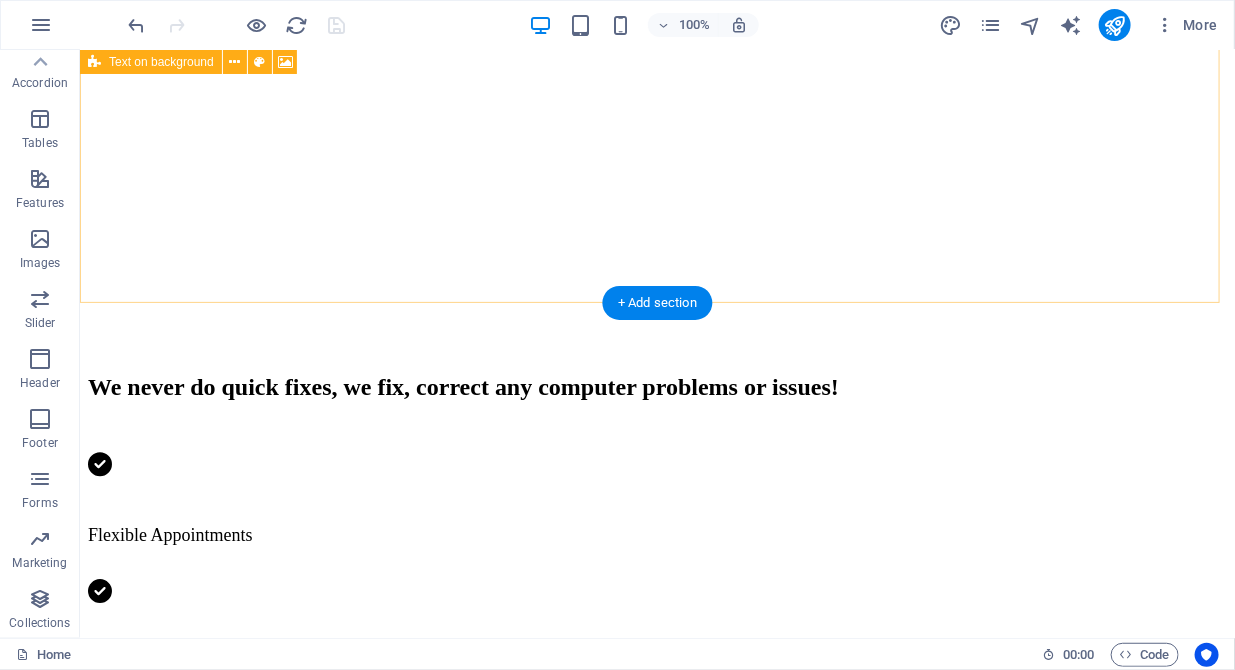 scroll, scrollTop: 1124, scrollLeft: 0, axis: vertical 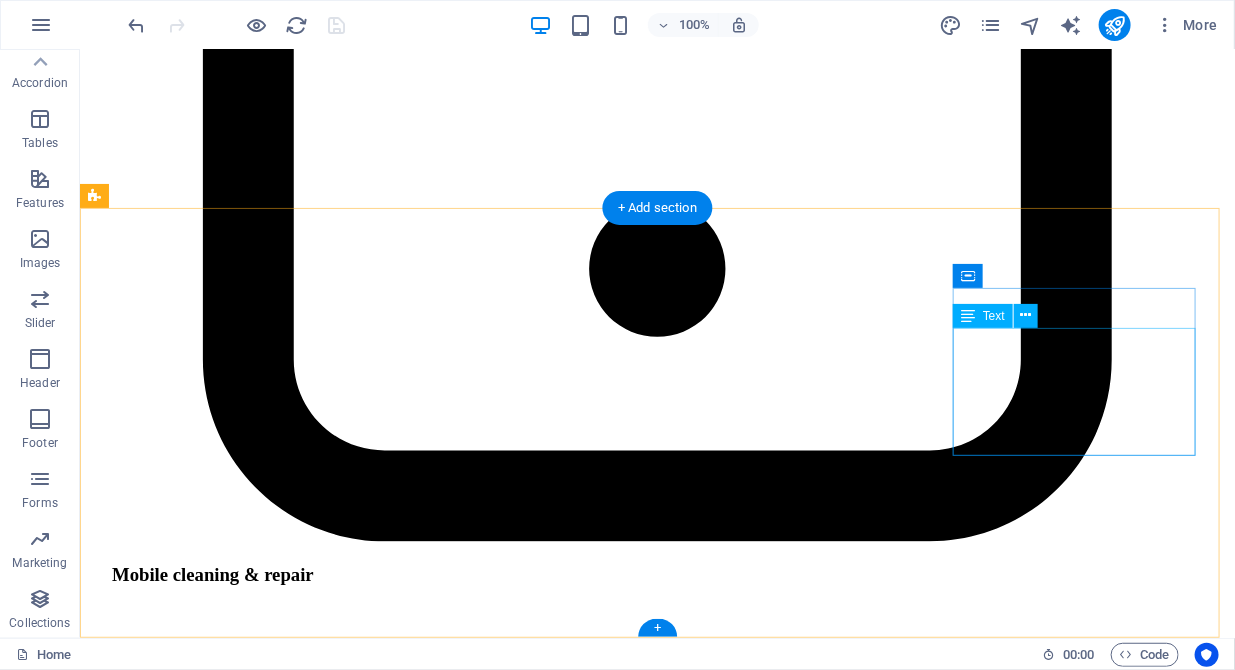click on "Our Support and Sales team is available 24 /7 to answer your queries
+44(0)1462 539574
garyjalexander@outlook.com" at bounding box center (656, 18925) 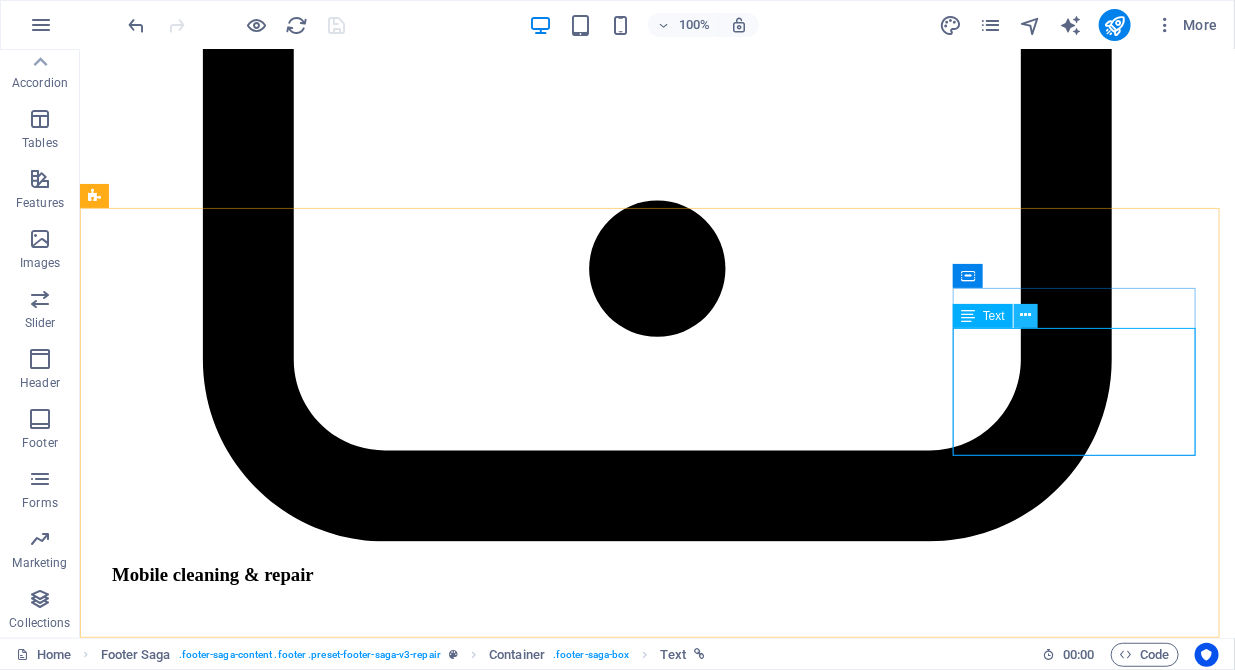 click at bounding box center [1026, 315] 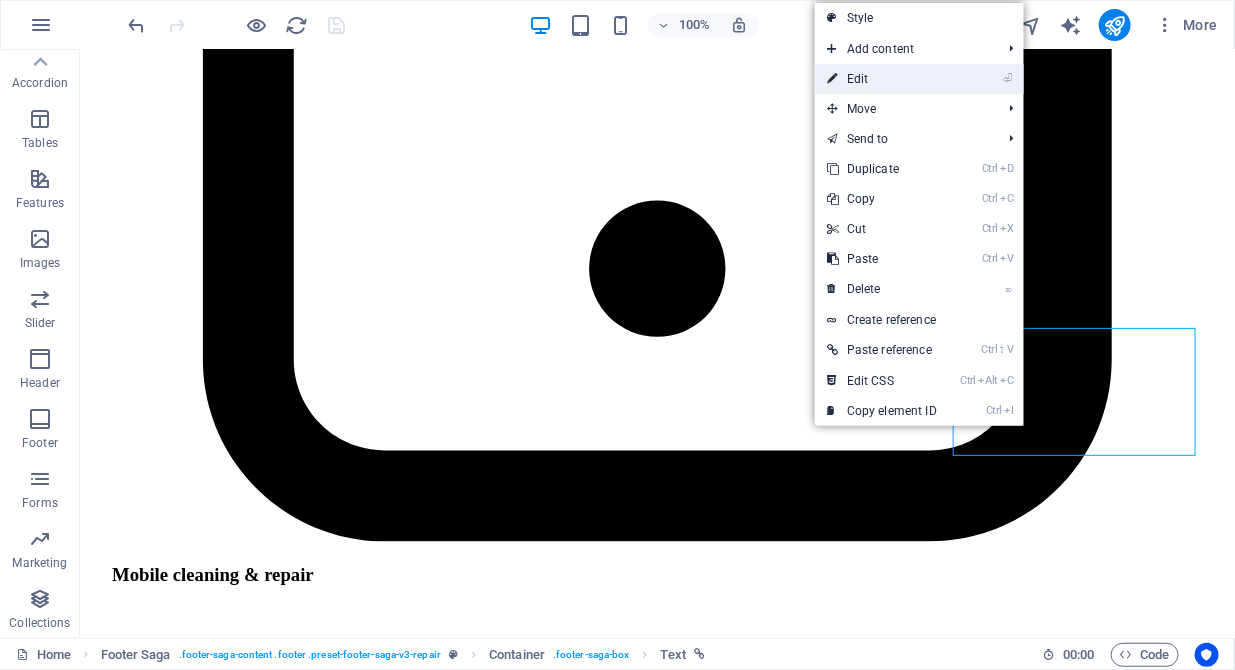 click on "⏎  Edit" at bounding box center (882, 79) 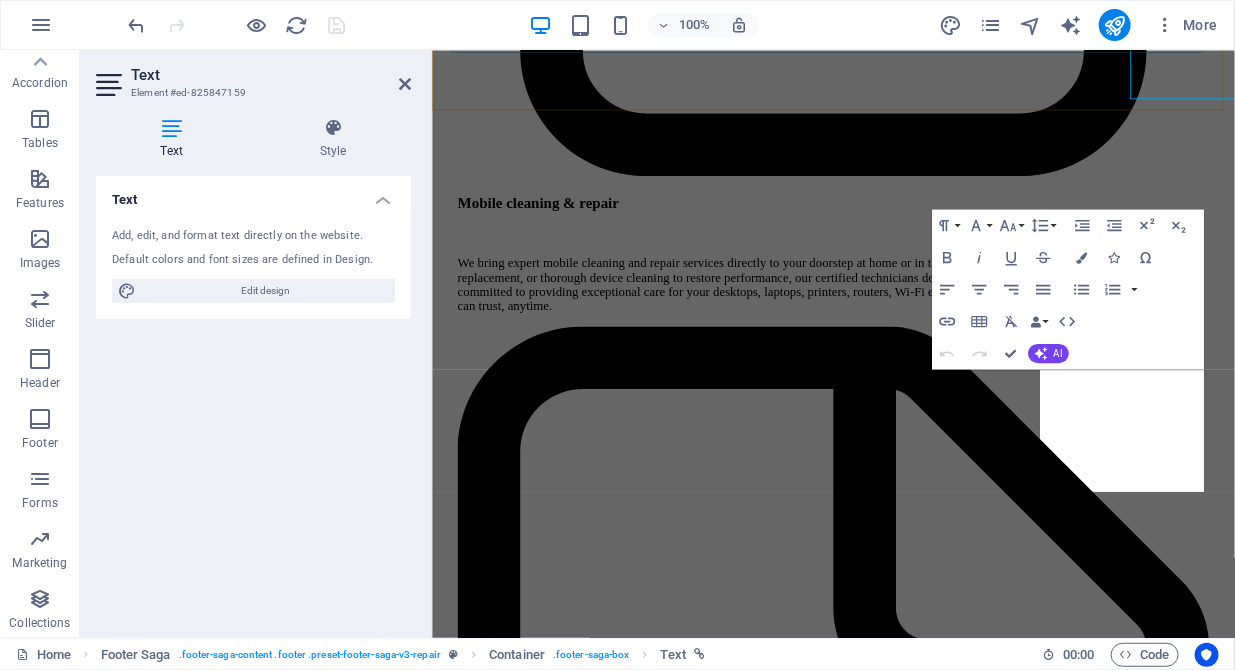 scroll, scrollTop: 6183, scrollLeft: 0, axis: vertical 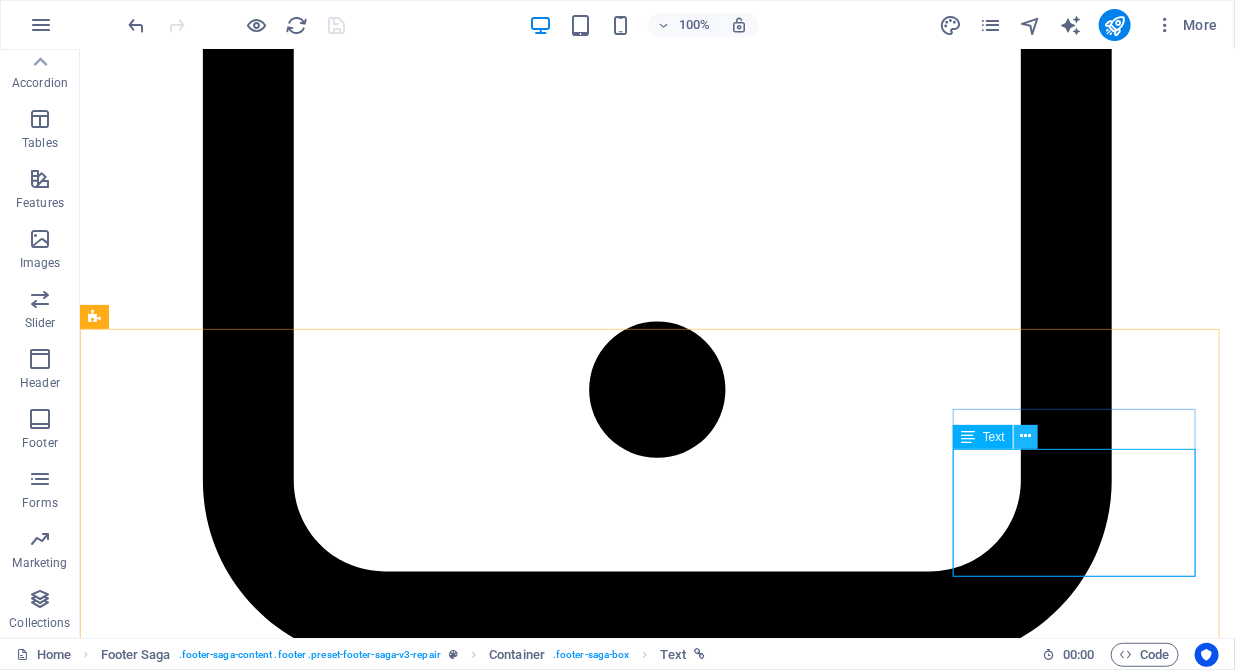 click at bounding box center [1026, 436] 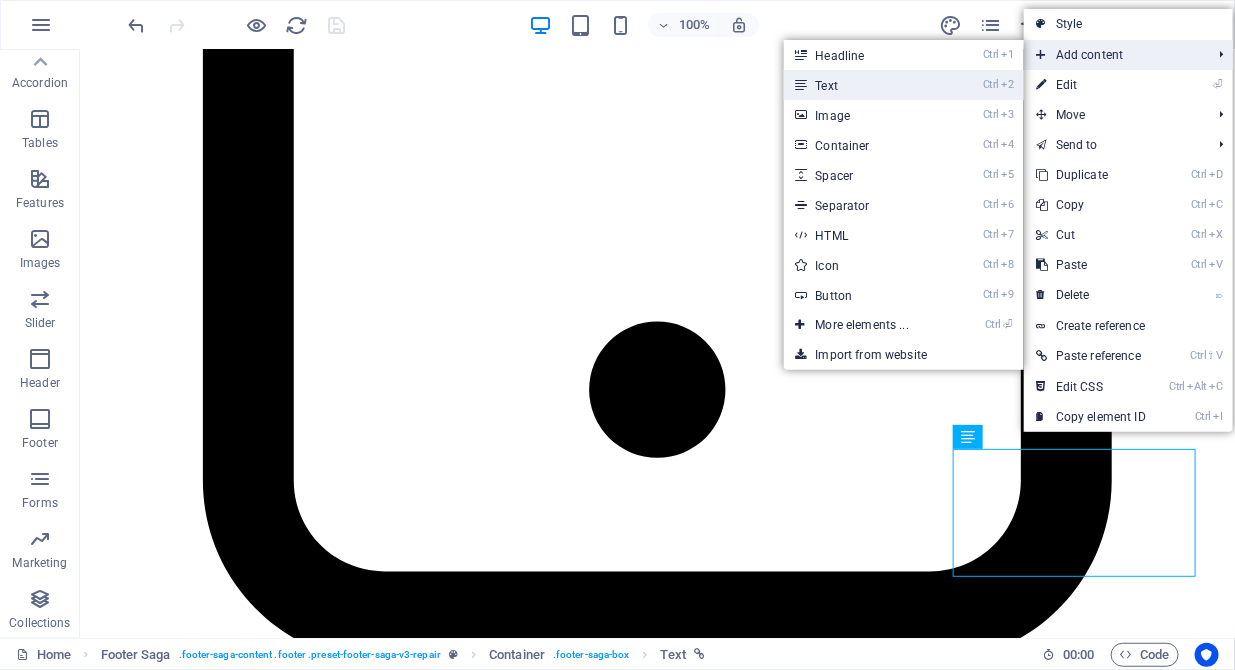 click on "Ctrl 2  Text" at bounding box center [866, 85] 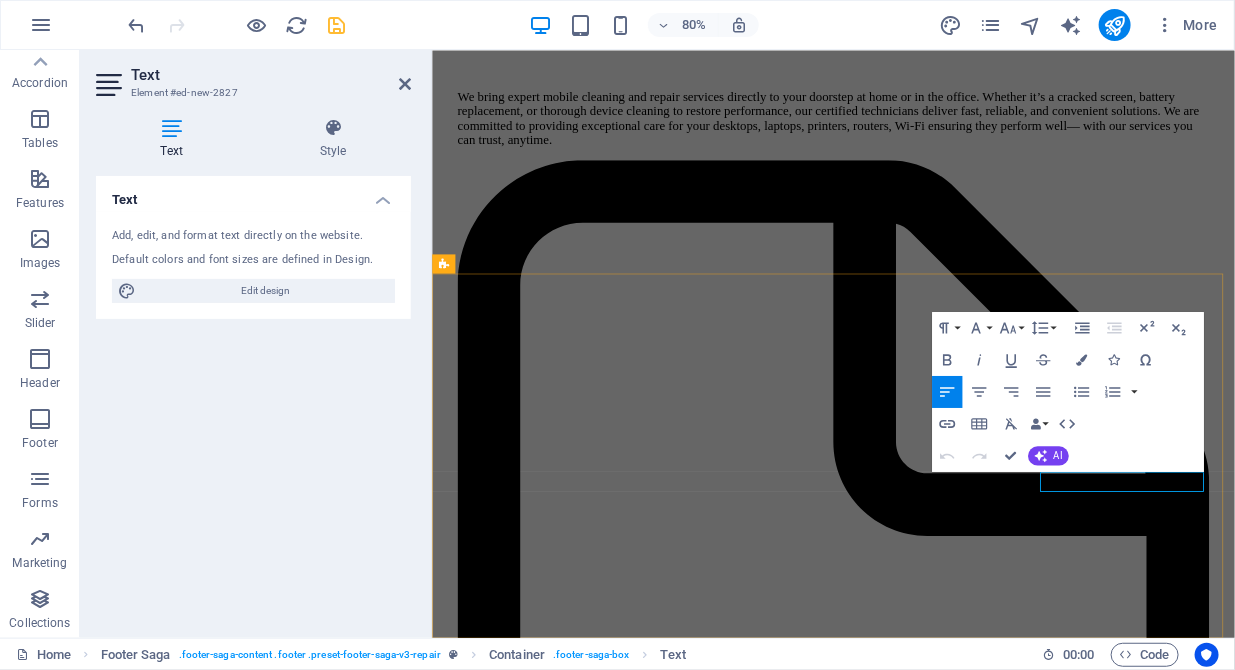 click on "New text element" at bounding box center [933, 17267] 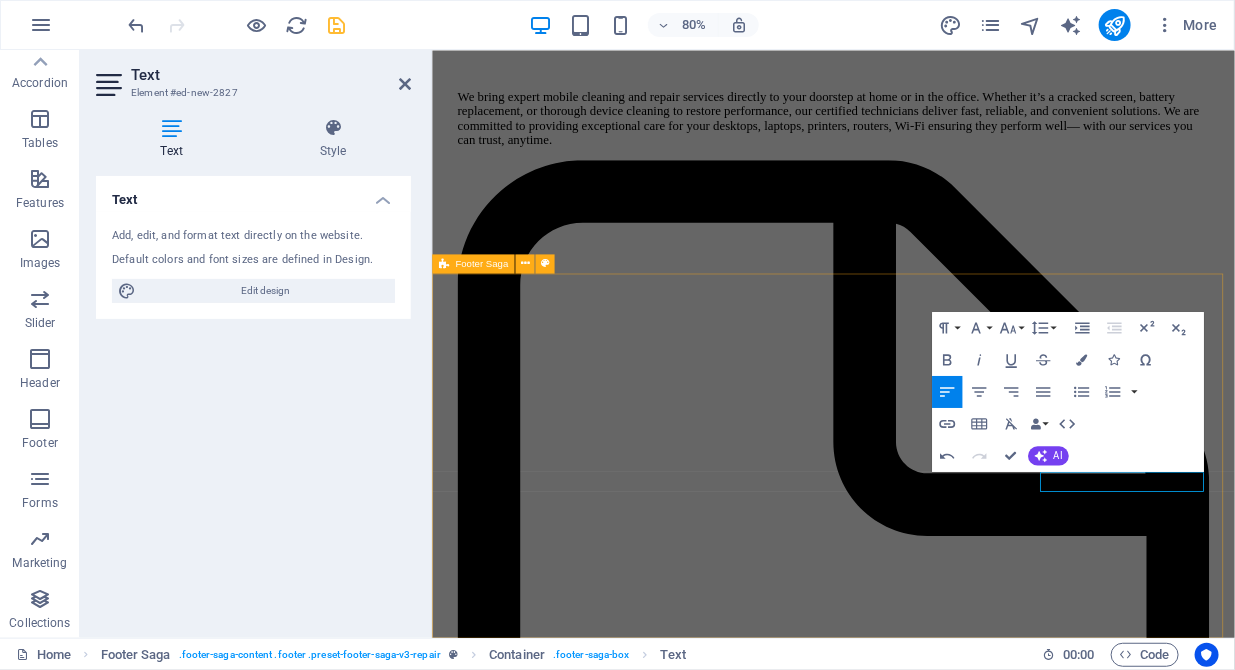 scroll, scrollTop: 0, scrollLeft: 9, axis: horizontal 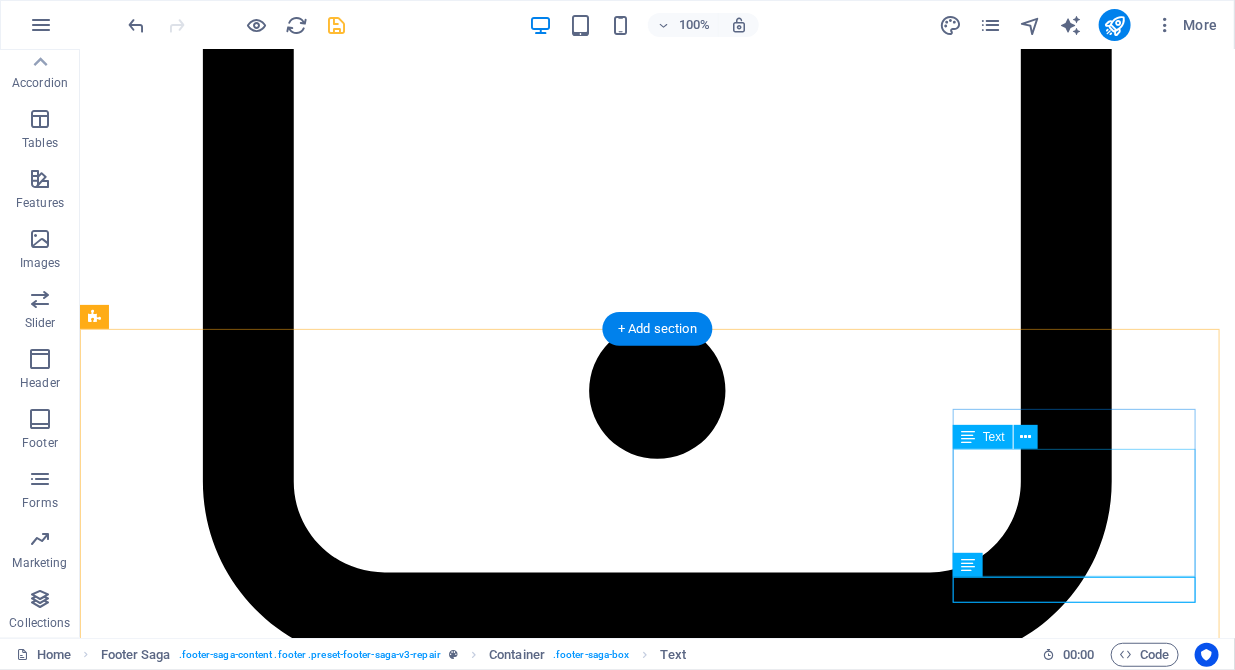 click on "Our Support and Sales team is available 24 /7 to answer your queries
+44(0)1462 539574
garyjalexander@outlook.com" at bounding box center (656, 19047) 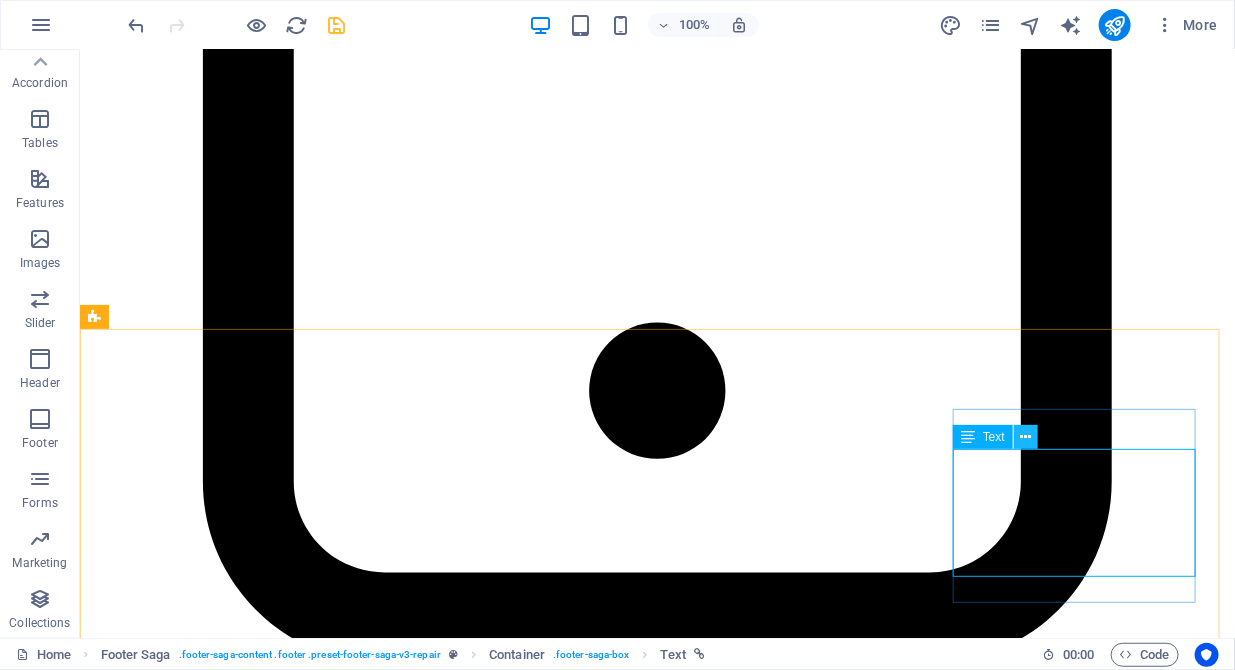 click at bounding box center [1026, 437] 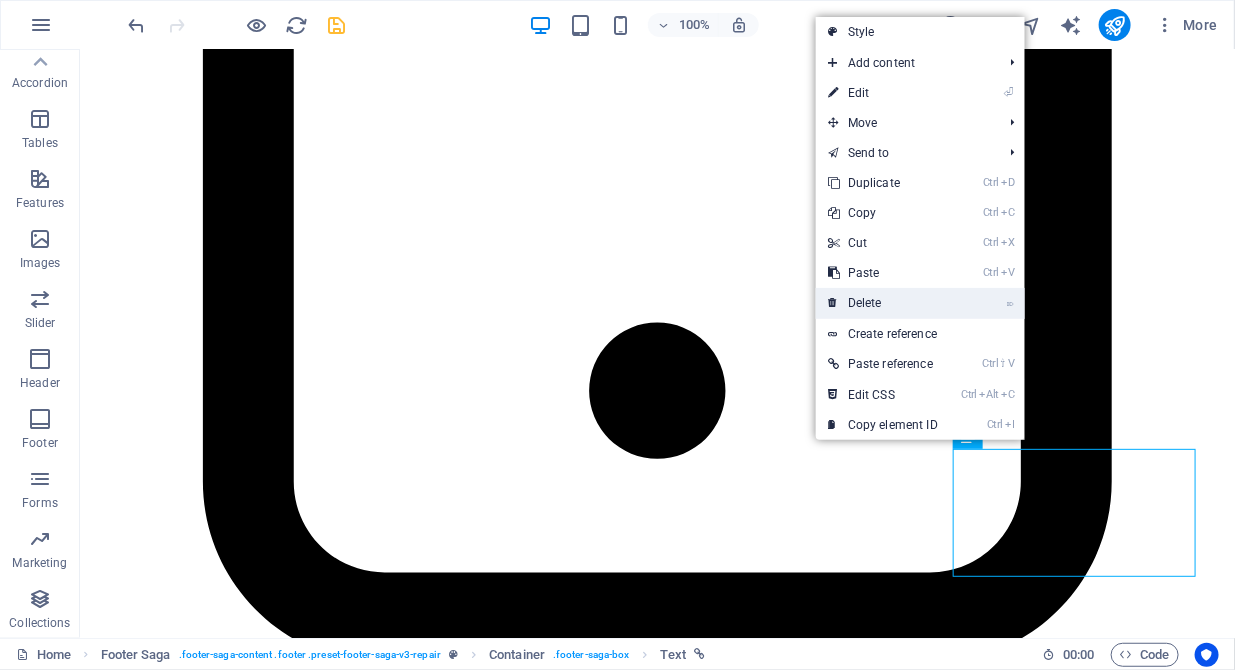 click on "⌦  Delete" at bounding box center [883, 303] 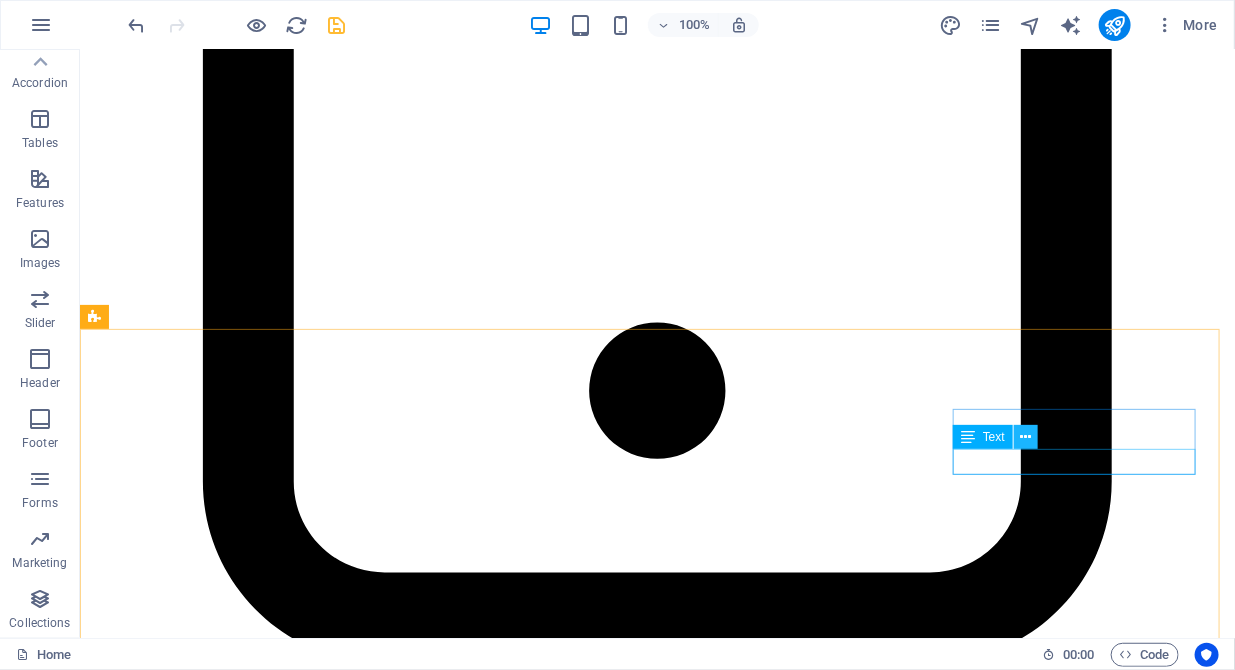 click at bounding box center (1026, 437) 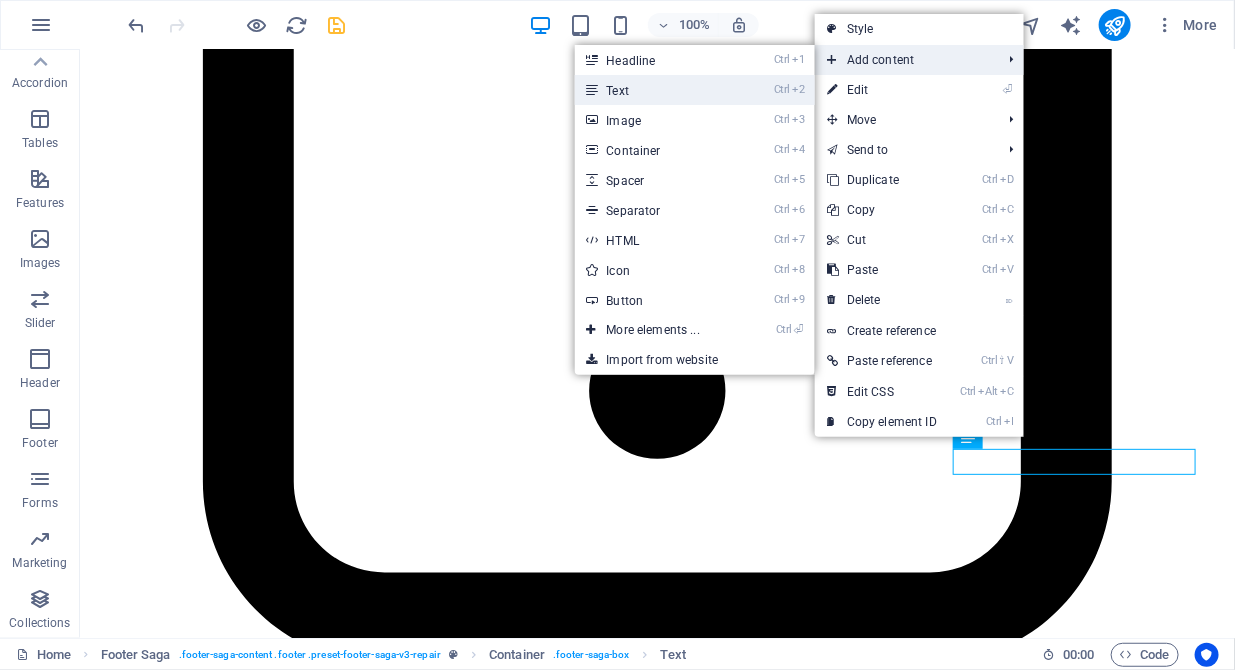 click on "Ctrl 2  Text" at bounding box center (657, 90) 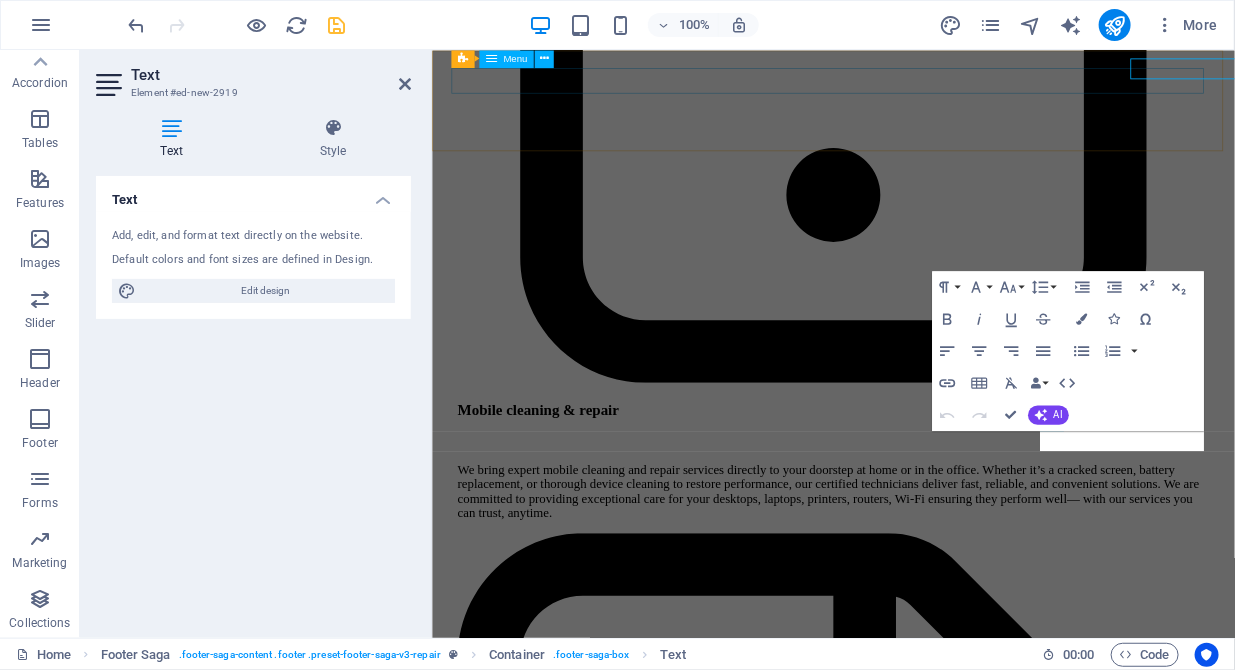 scroll, scrollTop: 6132, scrollLeft: 0, axis: vertical 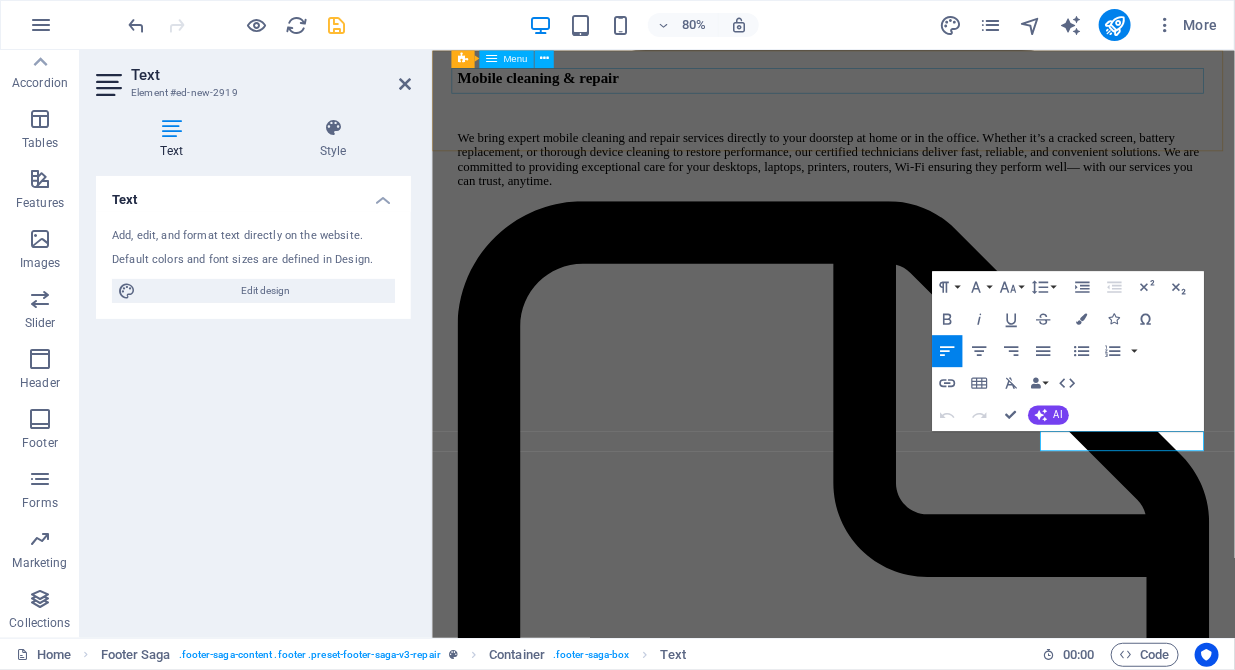 type 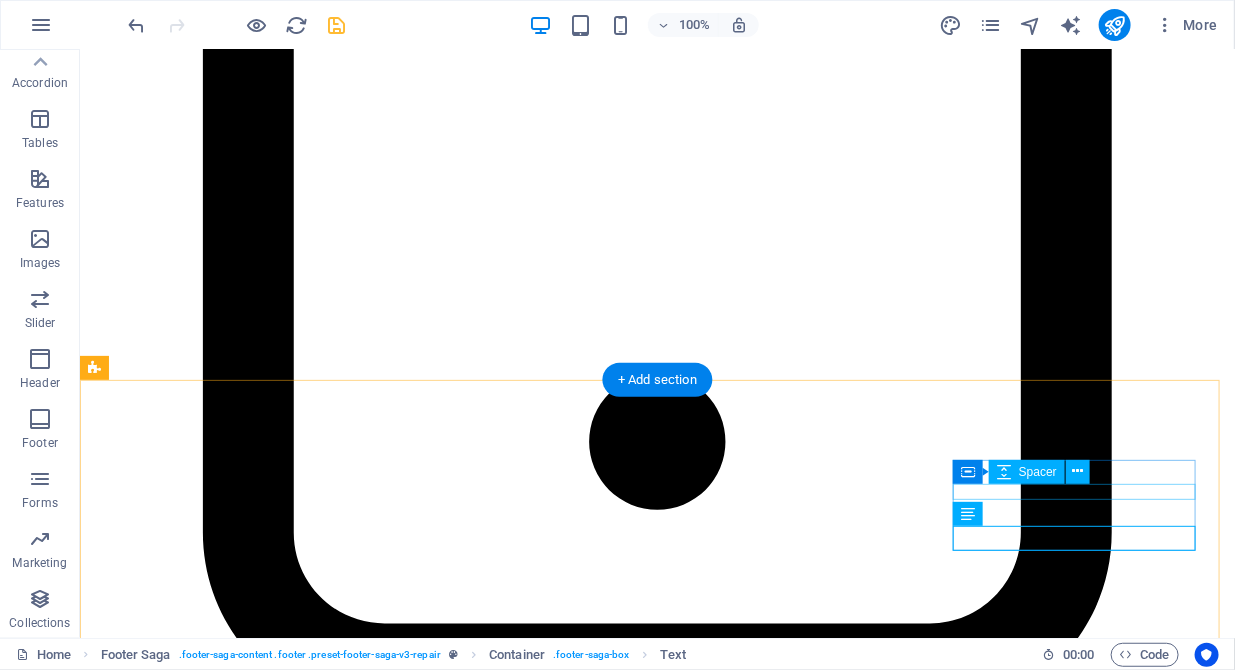 scroll, scrollTop: 5769, scrollLeft: 0, axis: vertical 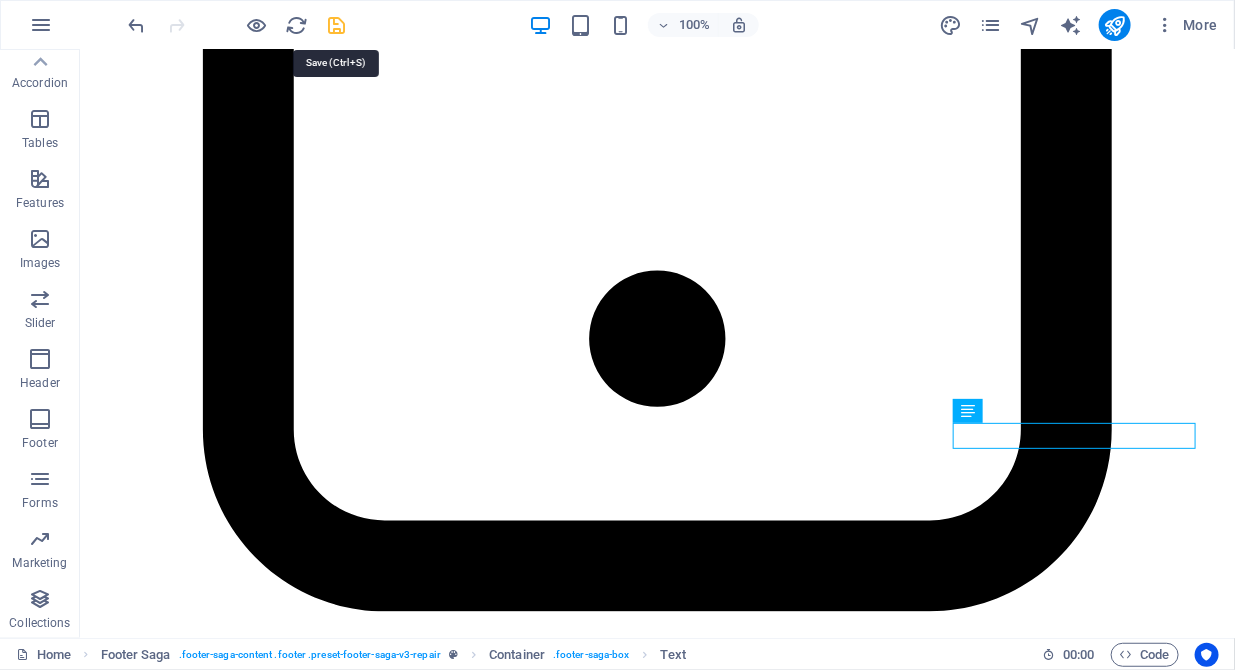 click at bounding box center [337, 25] 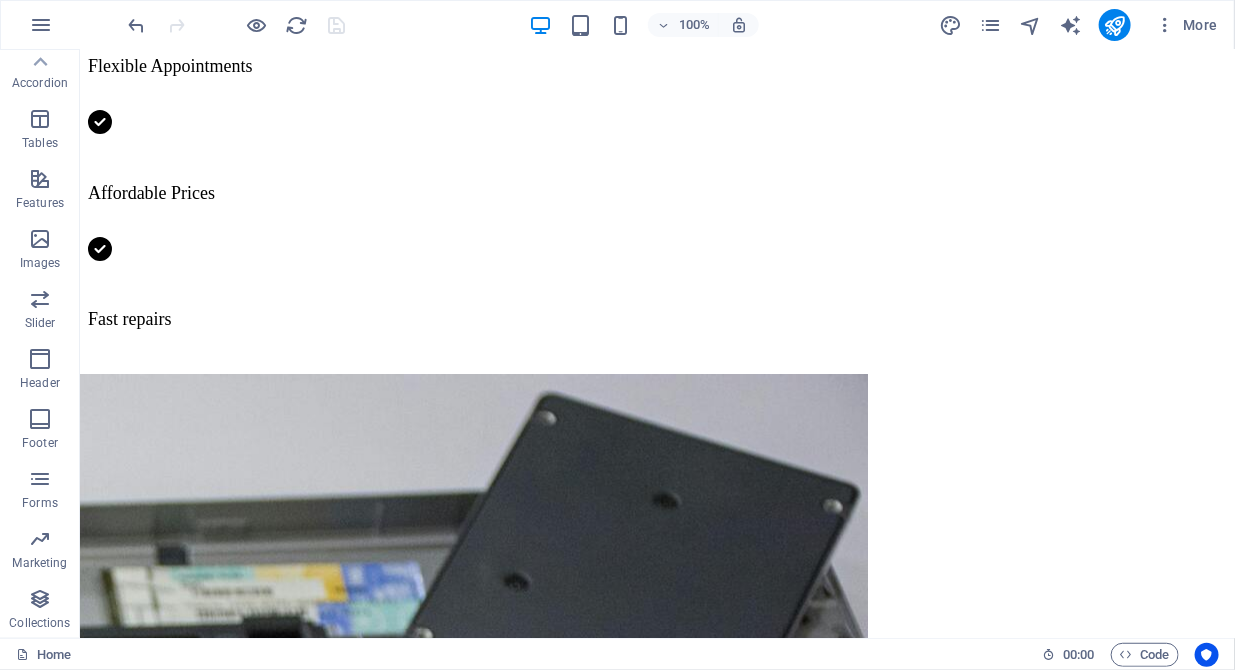 scroll, scrollTop: 1036, scrollLeft: 0, axis: vertical 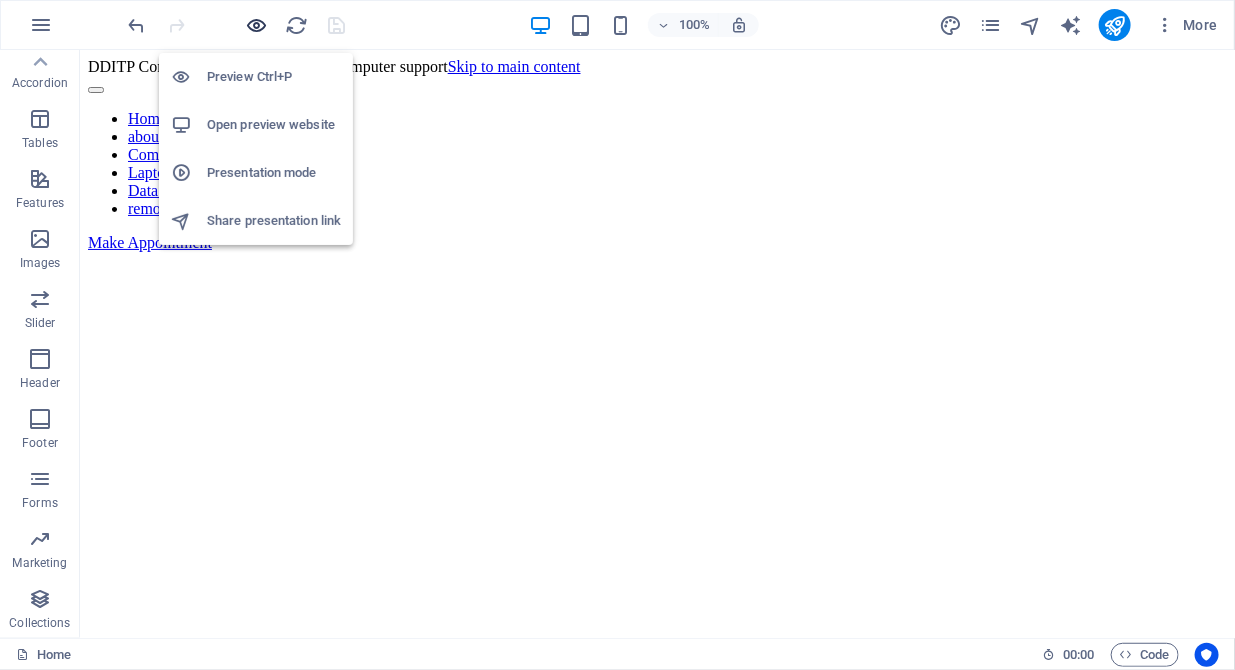 click at bounding box center [257, 25] 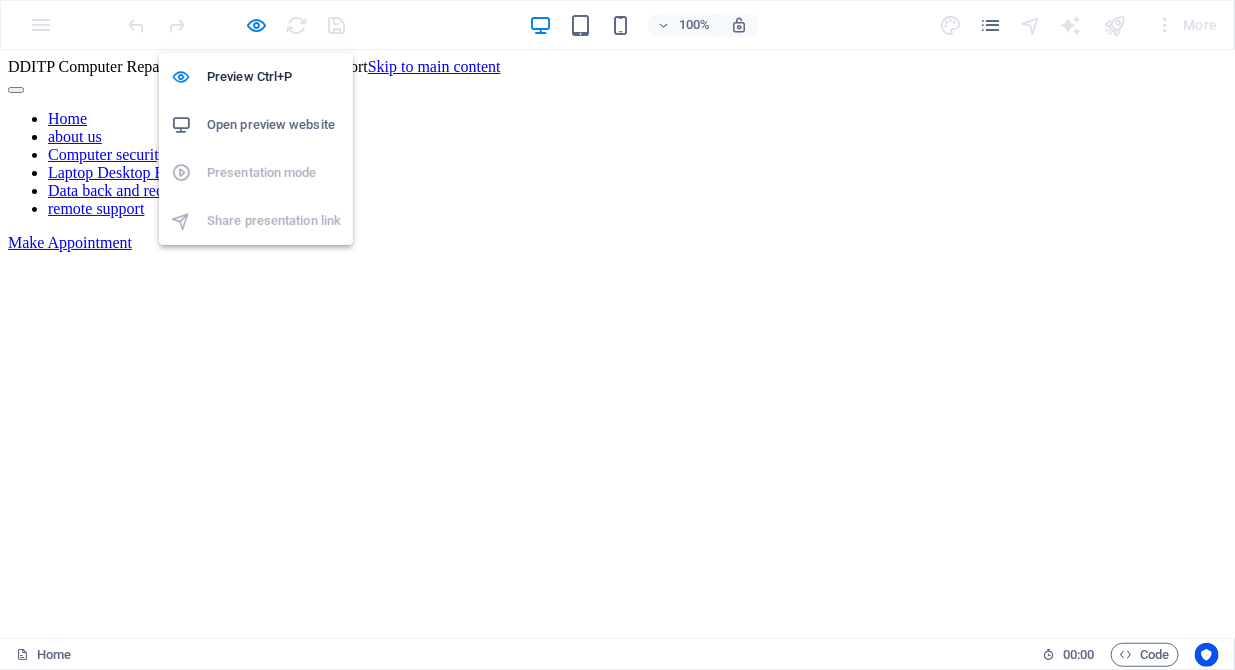 click on "Open preview website" at bounding box center (274, 125) 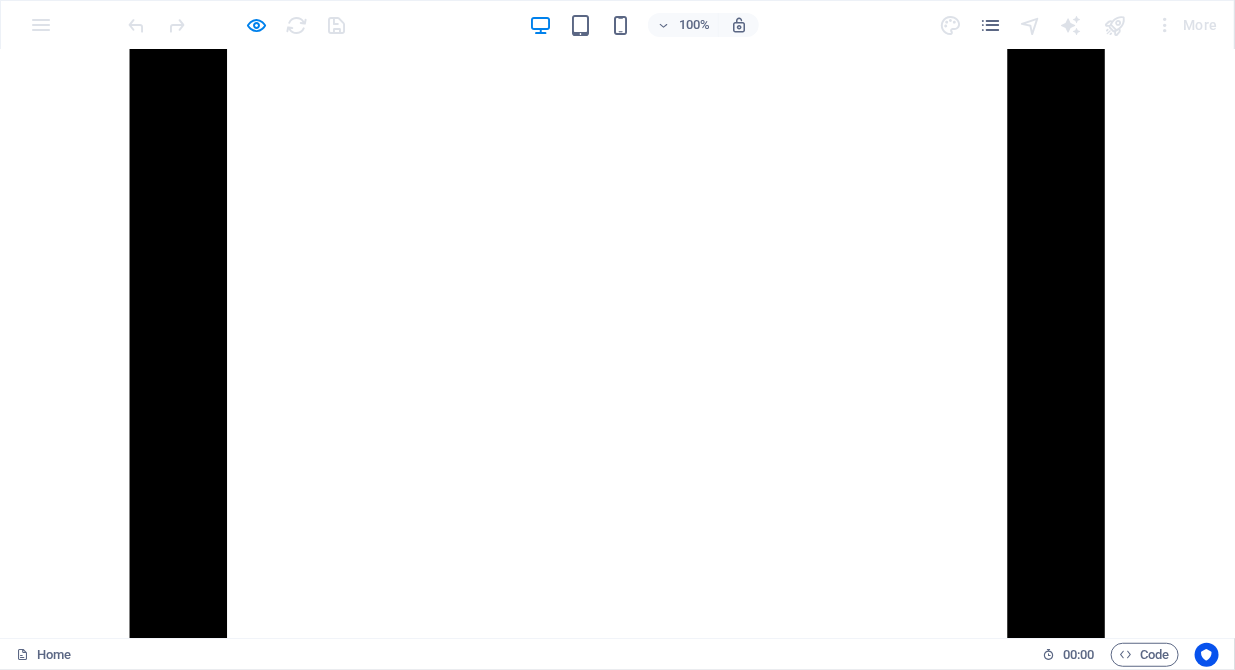 scroll, scrollTop: 5113, scrollLeft: 0, axis: vertical 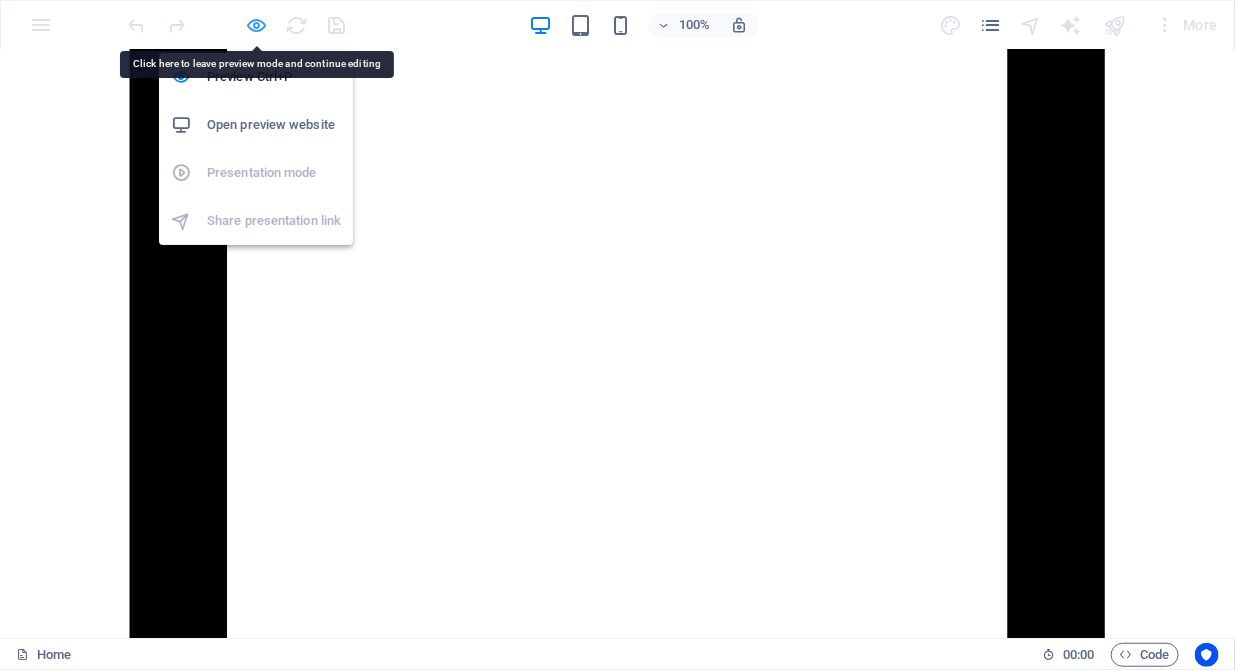 click at bounding box center [257, 25] 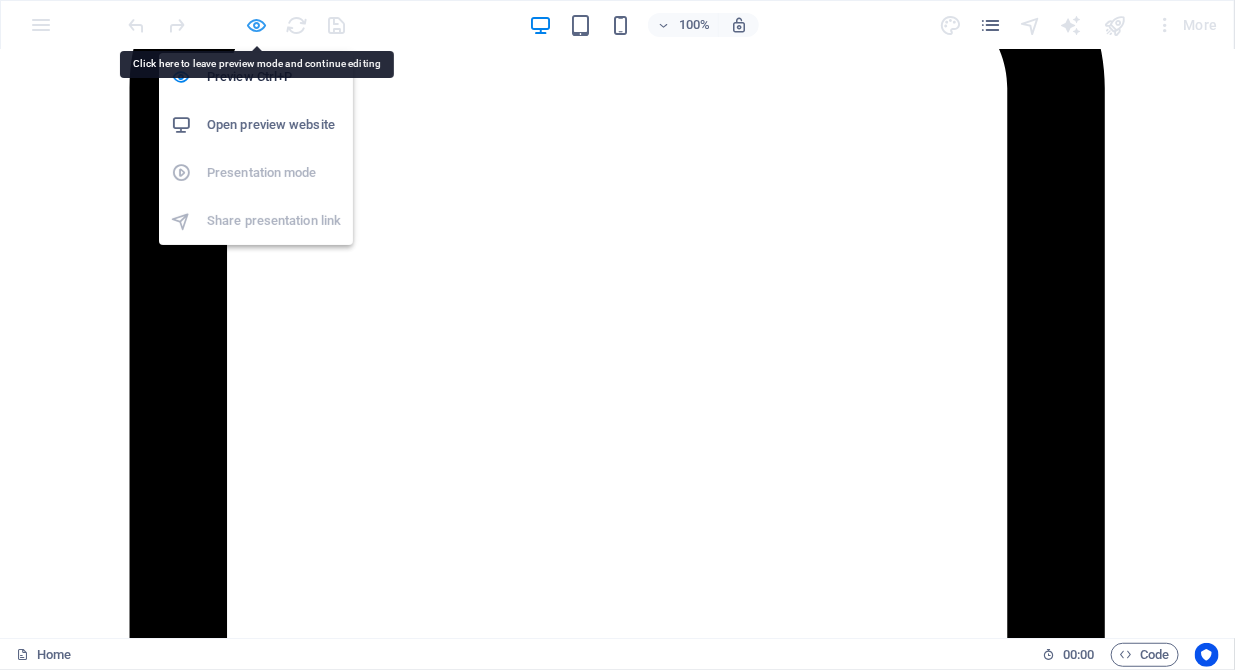 scroll, scrollTop: 5266, scrollLeft: 0, axis: vertical 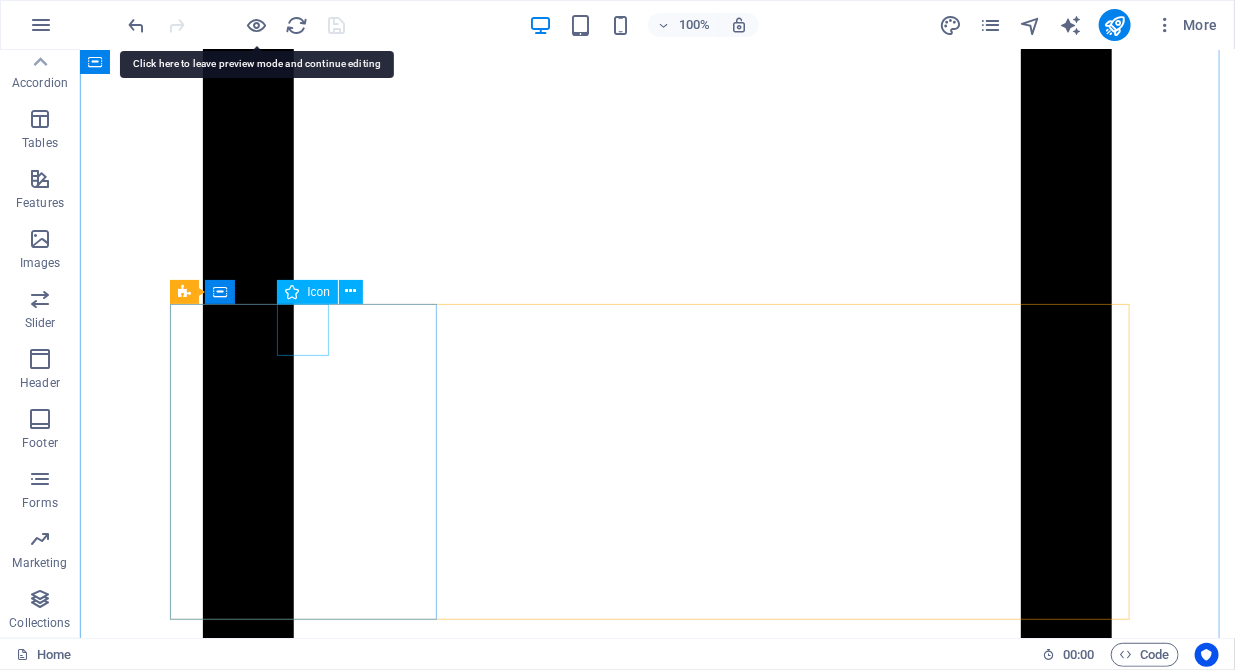 click at bounding box center [567, 15520] 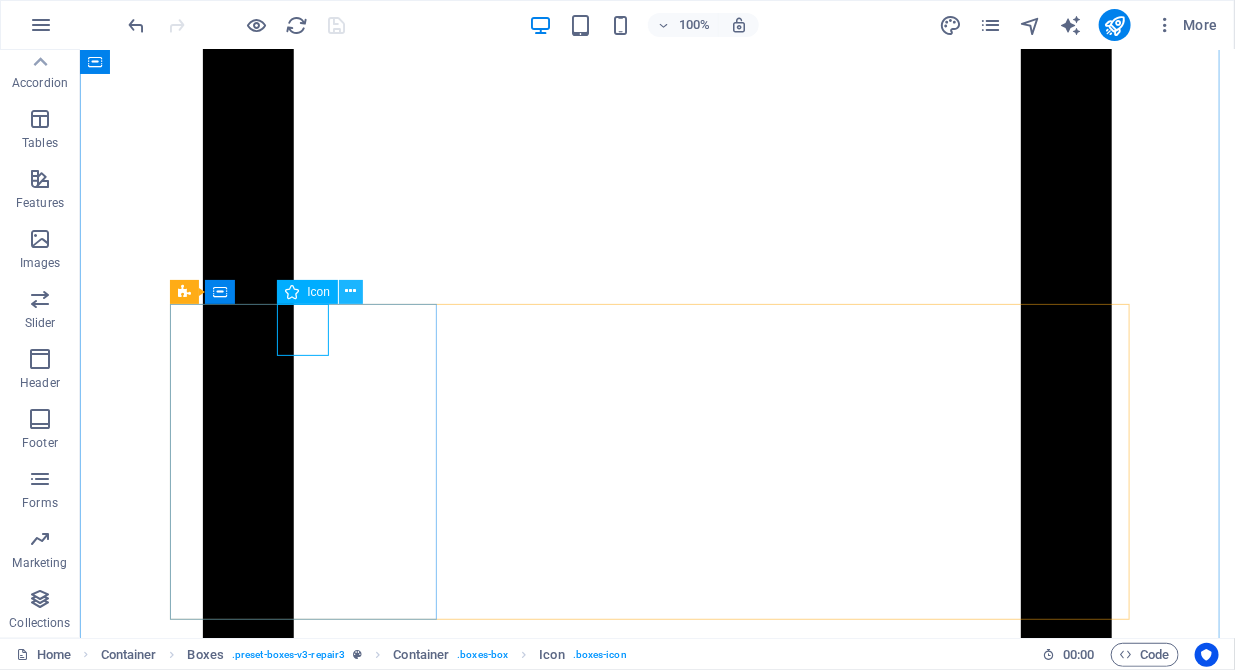 click at bounding box center (351, 291) 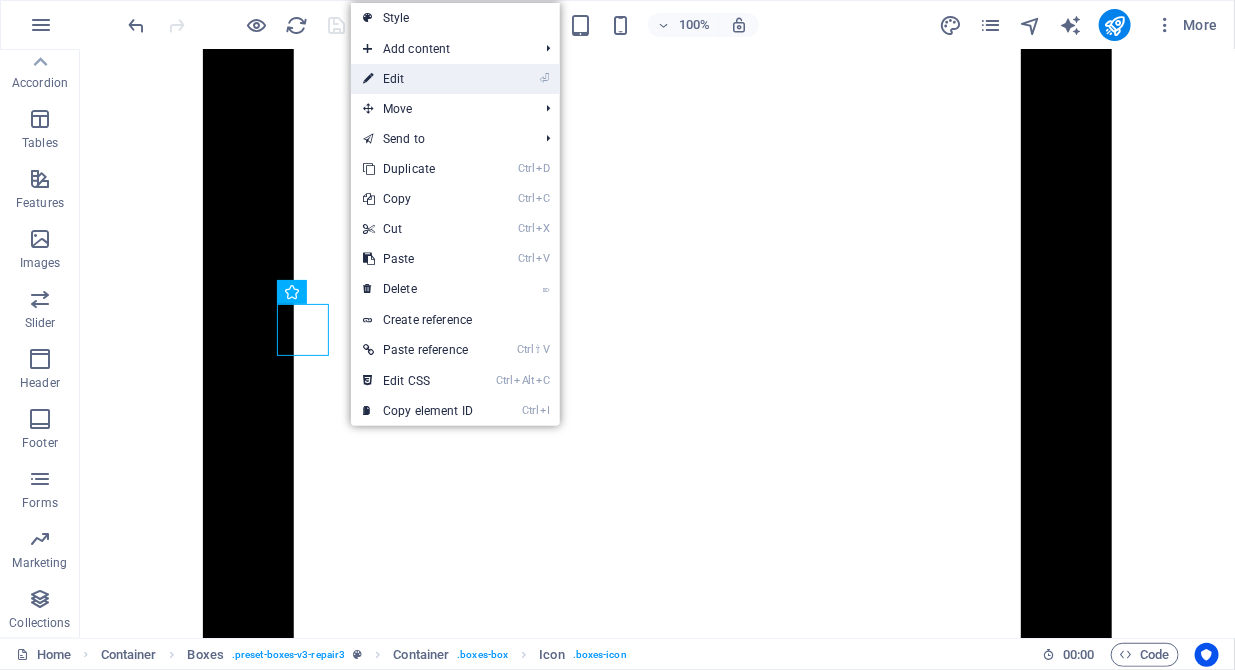 click on "⏎  Edit" at bounding box center [418, 79] 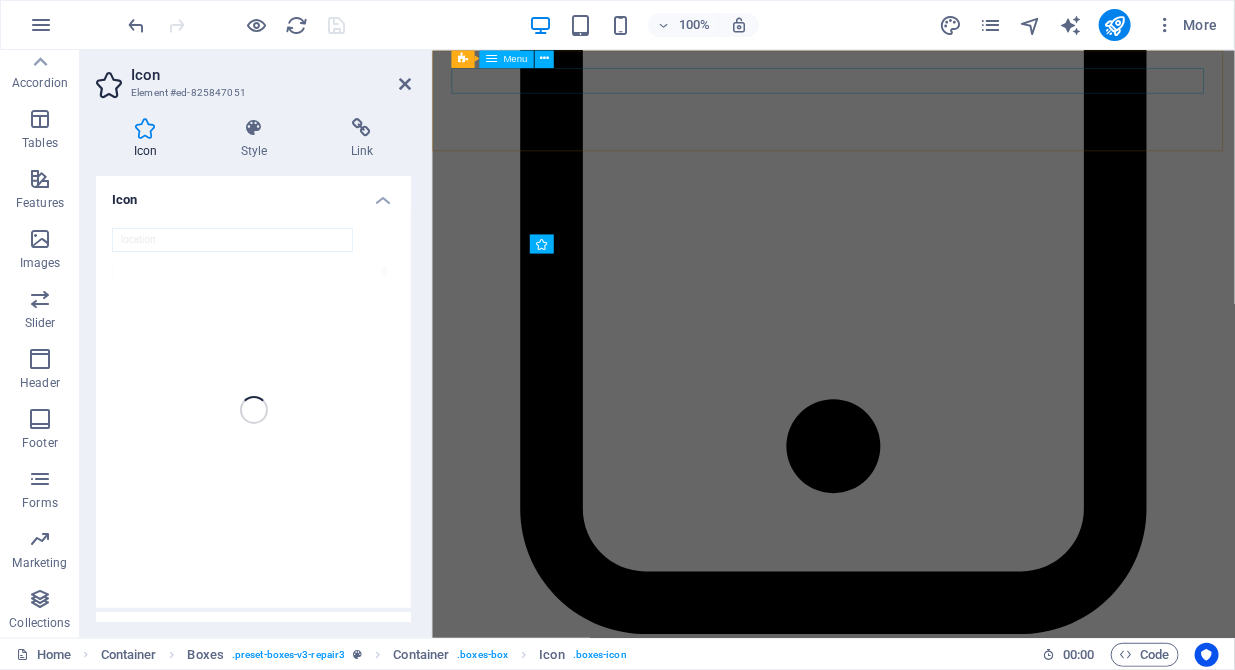 scroll, scrollTop: 5731, scrollLeft: 0, axis: vertical 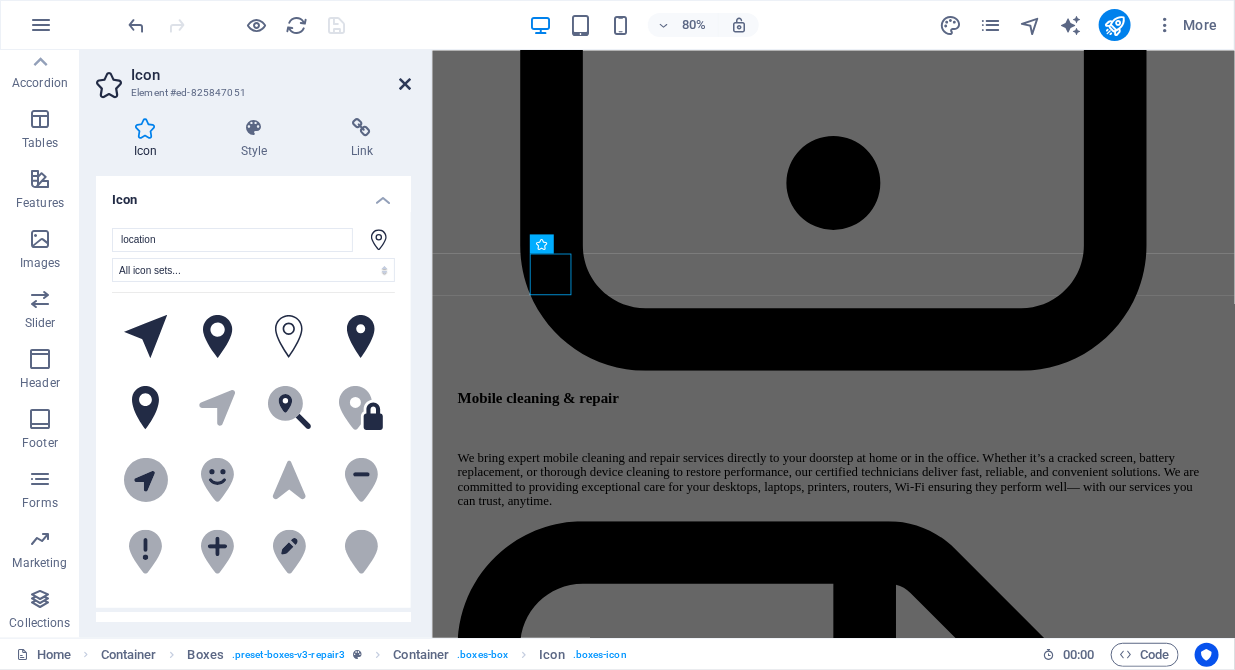 click at bounding box center (405, 84) 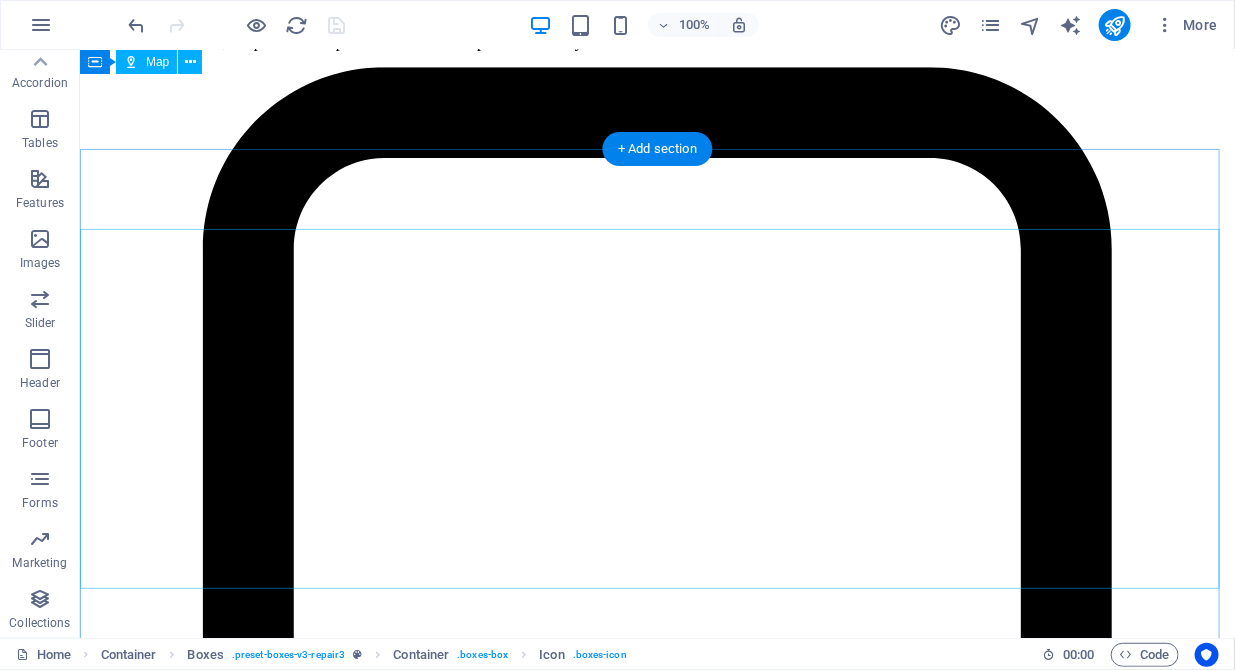 scroll, scrollTop: 4857, scrollLeft: 0, axis: vertical 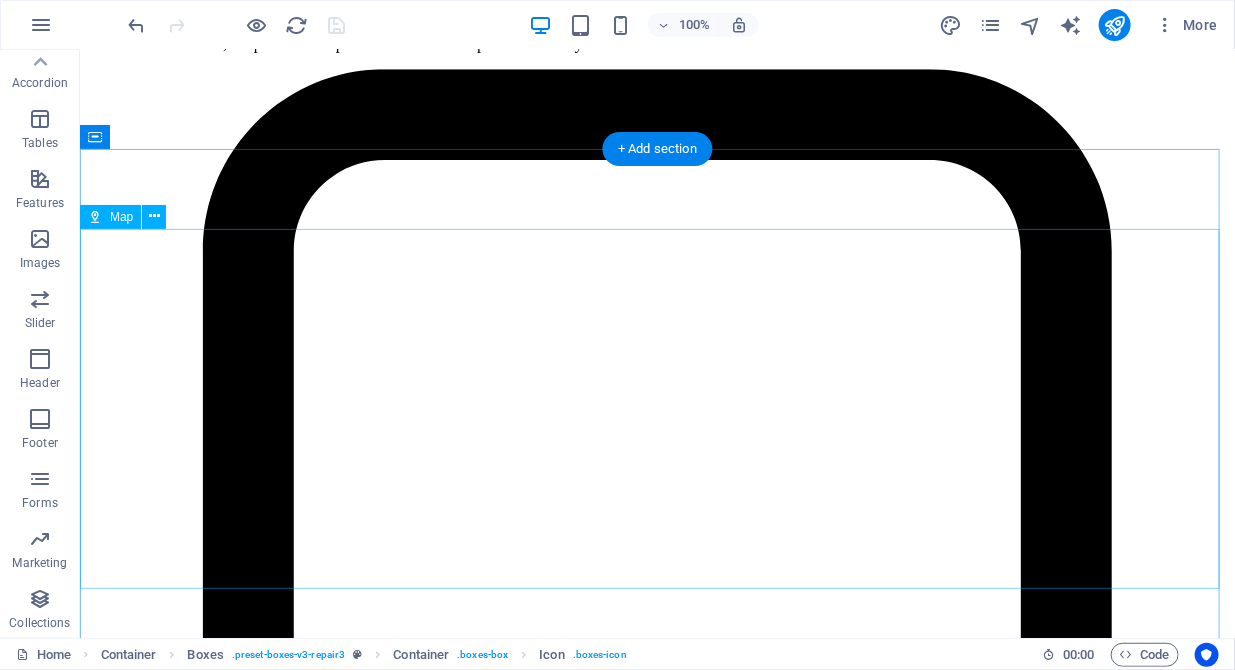click on "To navigate the map with touch gestures double-tap and hold your finger on the map, then drag the map. ← Move left → Move right ↑ Move up ↓ Move down + Zoom in - Zoom out Home Jump left by 75% End Jump right by 75% Page Up Jump up by 75% Page Down Jump down by 75% Map Terrain Satellite Labels Keyboard shortcuts Map Data Map data ©2025 Google Map data ©2025 Google 1 km  Click to toggle between metric and imperial units Terms Report a map error" at bounding box center [656, 14960] 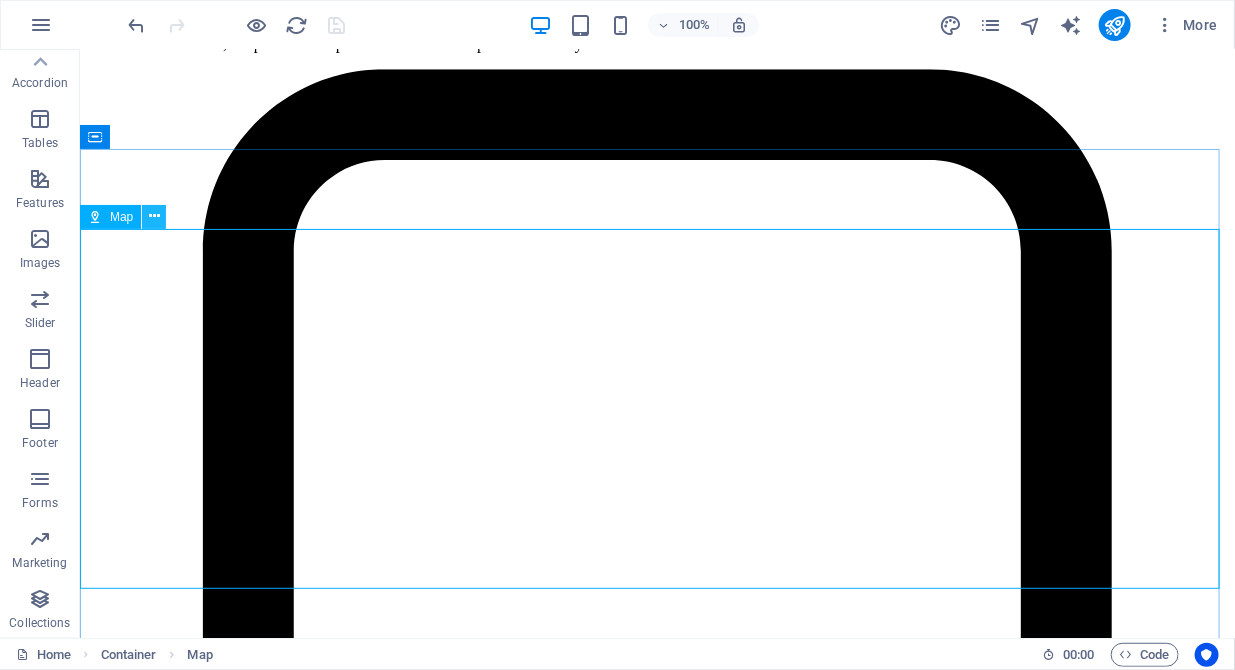 click at bounding box center (154, 216) 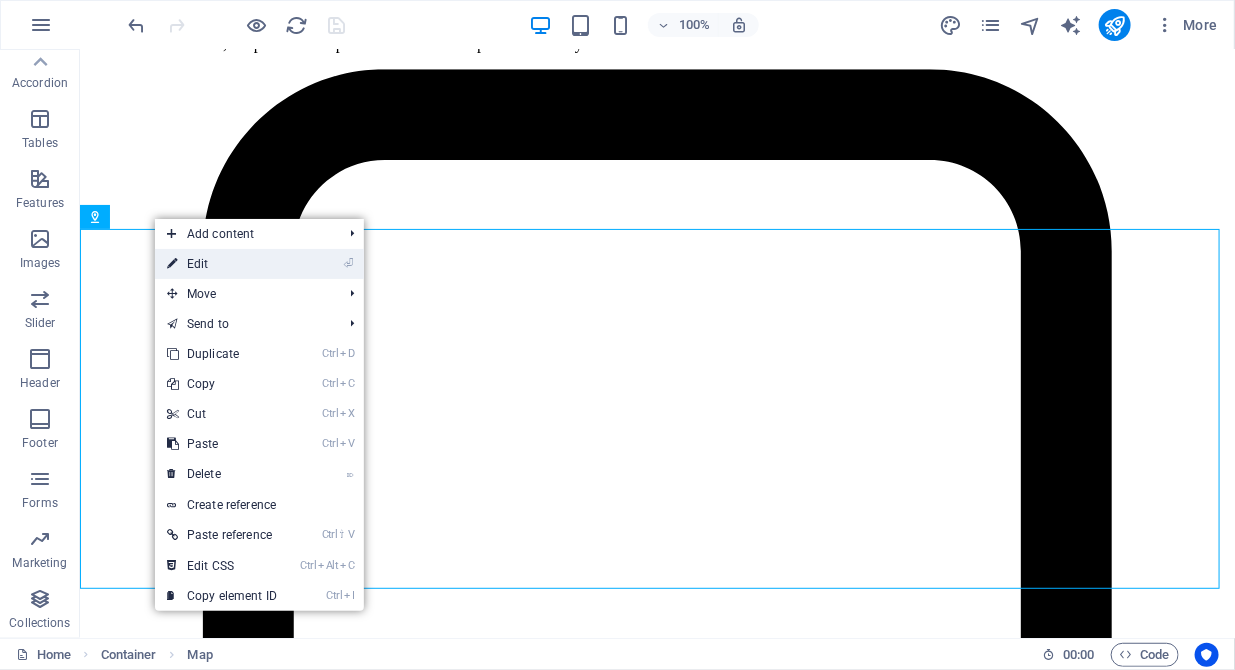 click on "⏎  Edit" at bounding box center (222, 264) 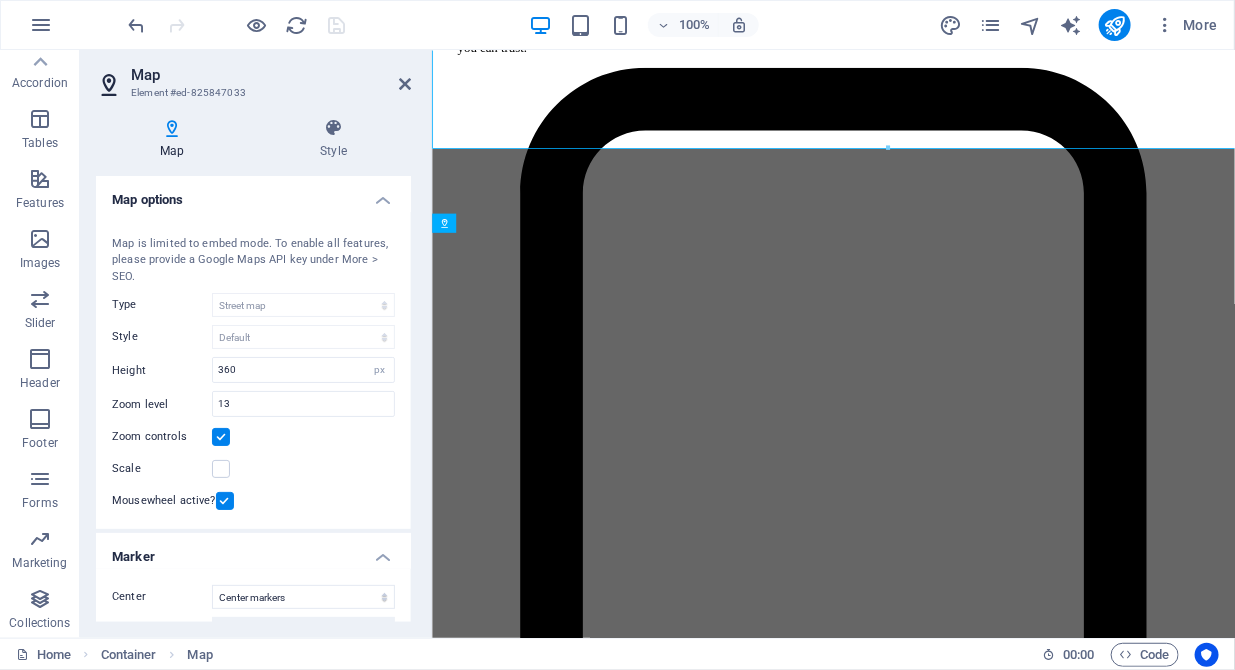 scroll, scrollTop: 5273, scrollLeft: 0, axis: vertical 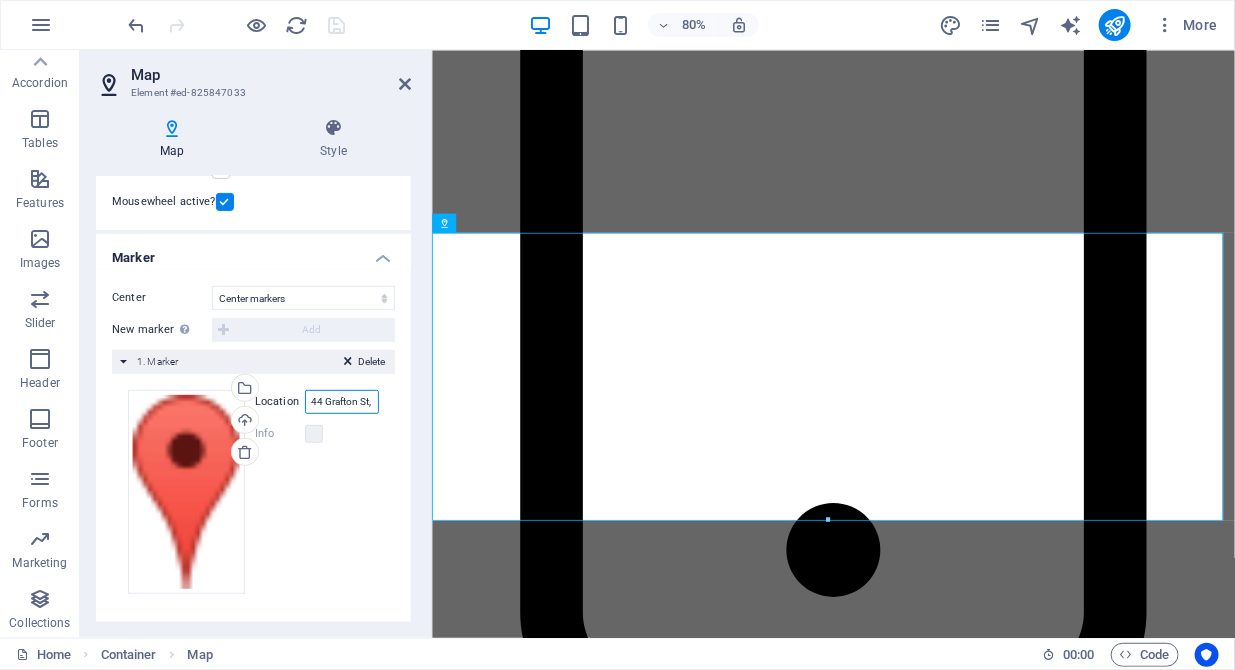 click on "44 Grafton St, Connecticut (CT) 06106 Hartford" at bounding box center (342, 402) 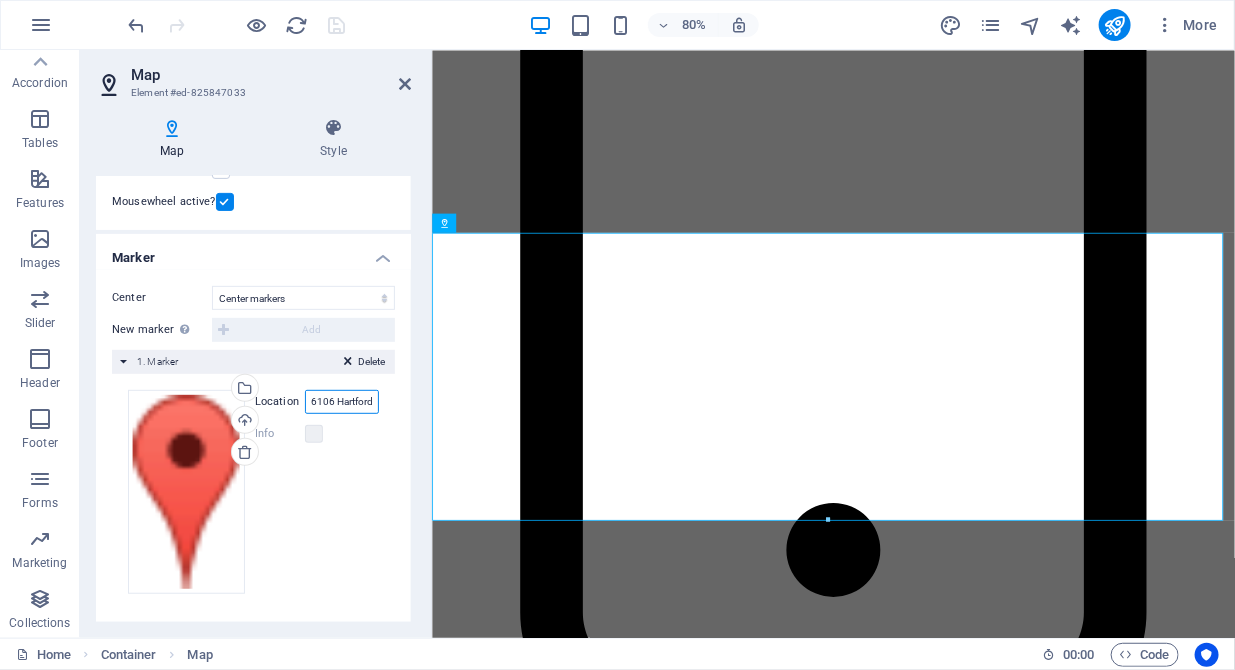 drag, startPoint x: 305, startPoint y: 404, endPoint x: 426, endPoint y: 403, distance: 121.004135 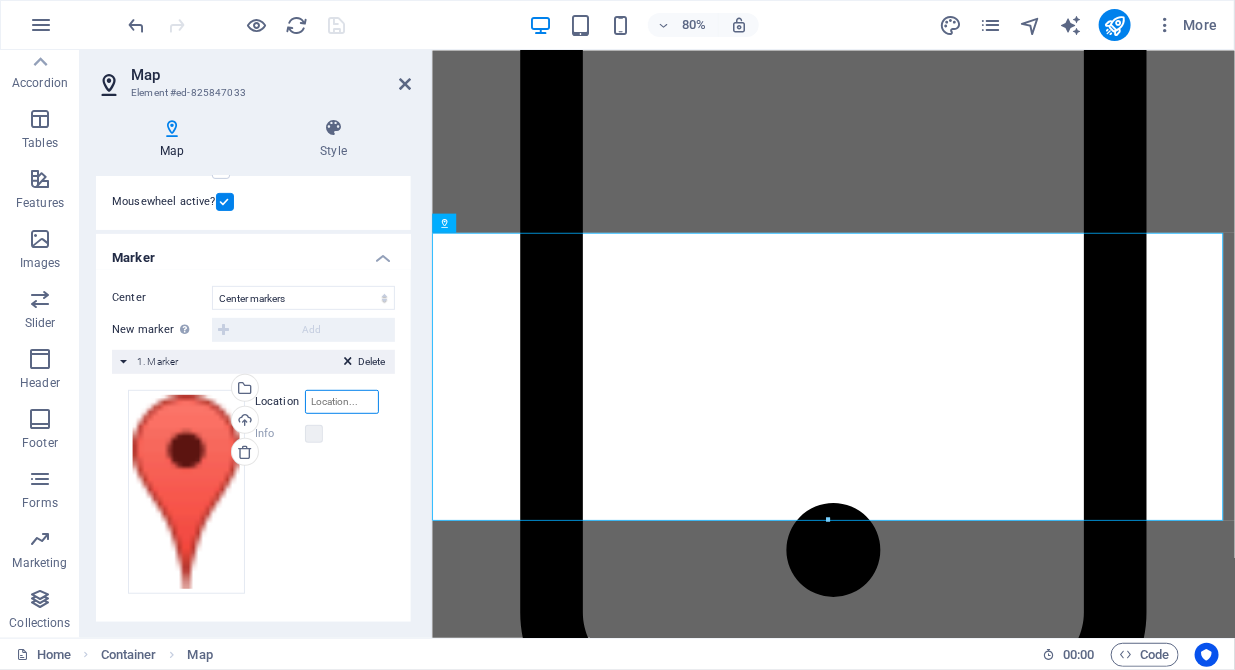 scroll, scrollTop: 0, scrollLeft: 0, axis: both 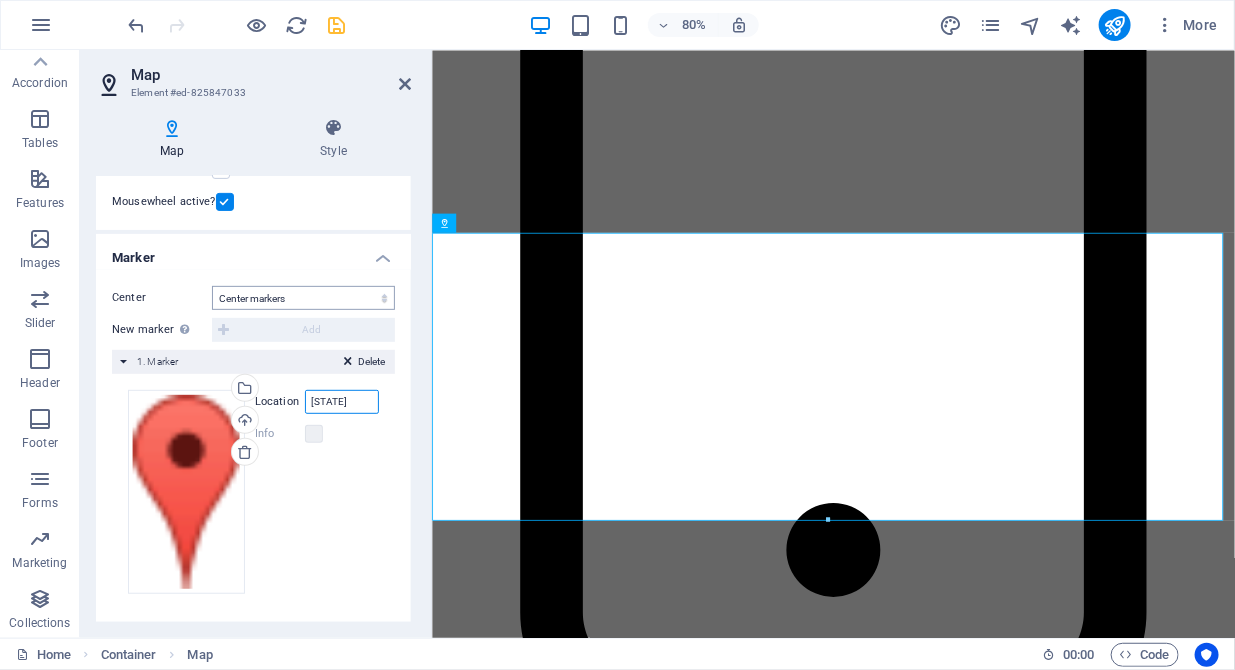 type on "Hertfordshire" 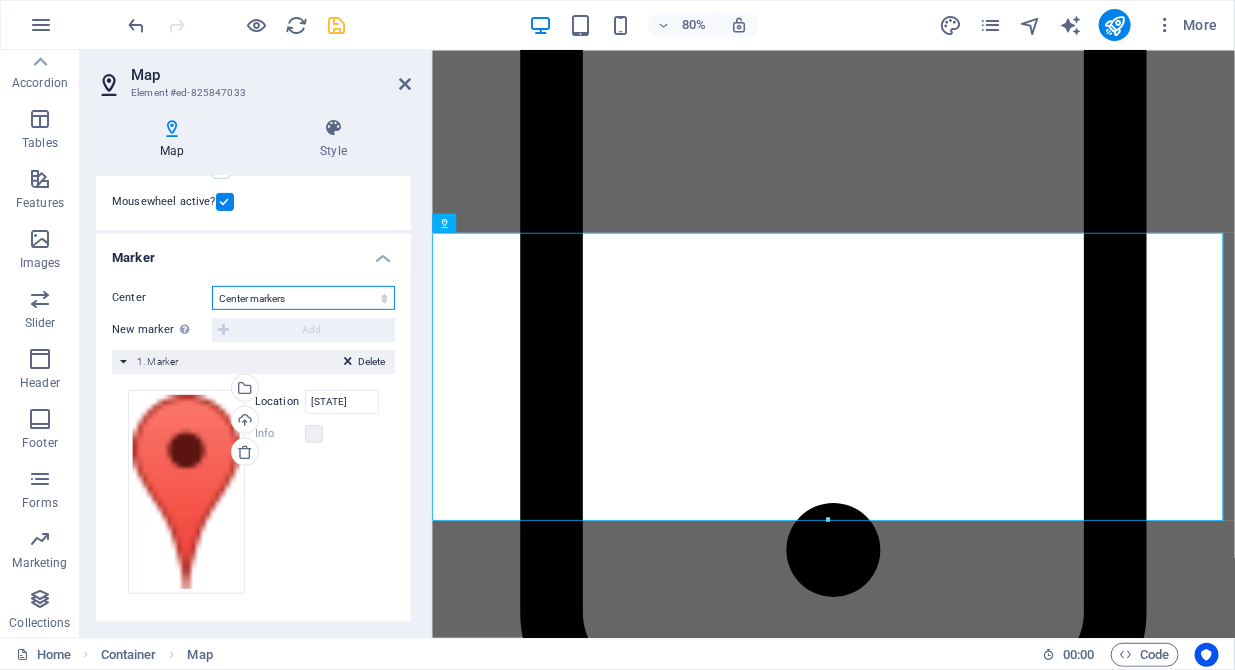 click on "Don't center Center markers Center and zoom markers" at bounding box center (303, 298) 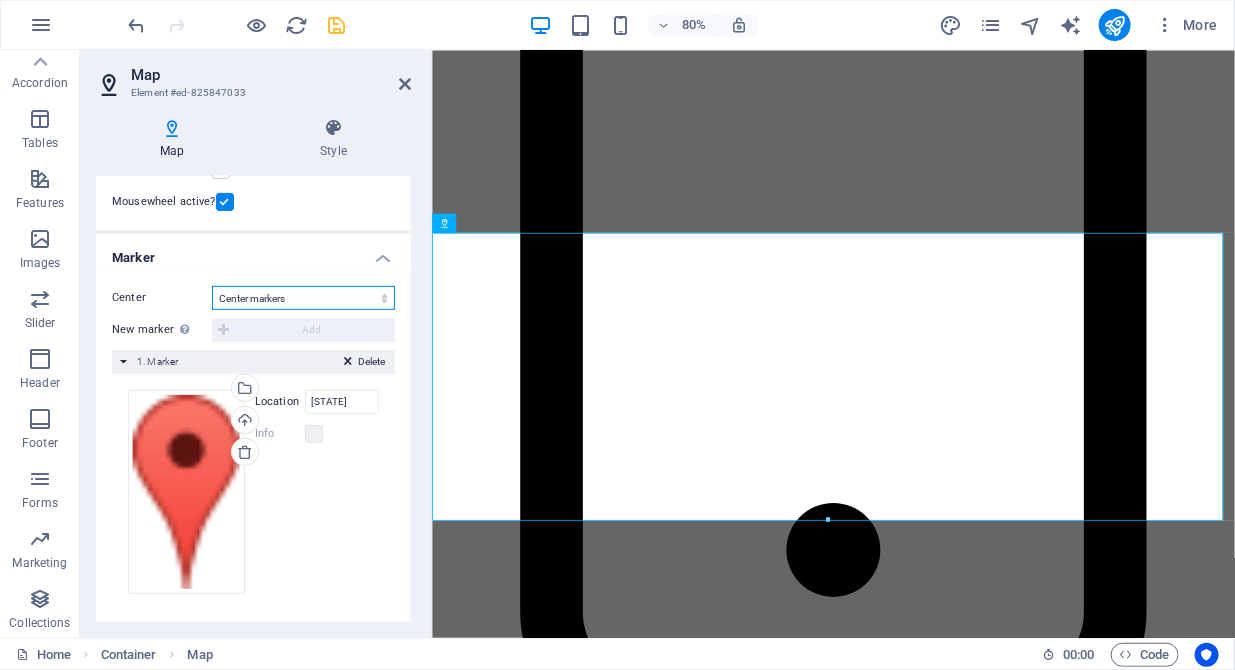 click on "Don't center Center markers Center and zoom markers" at bounding box center [303, 298] 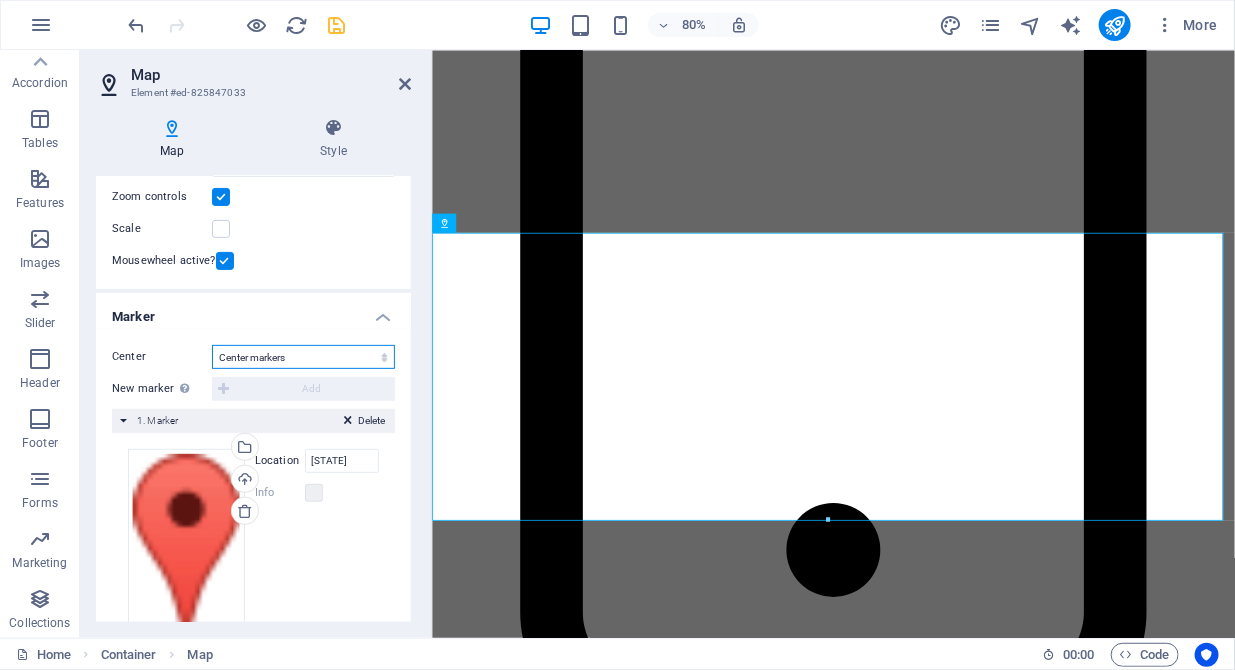 scroll, scrollTop: 299, scrollLeft: 0, axis: vertical 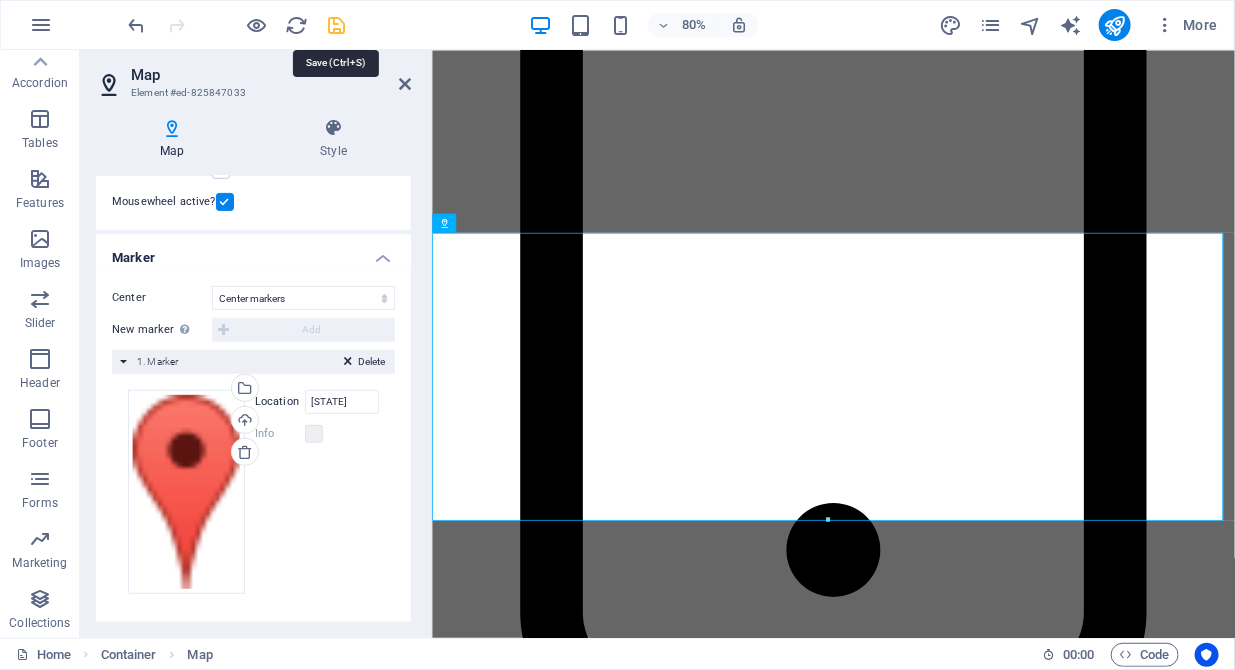 click at bounding box center [337, 25] 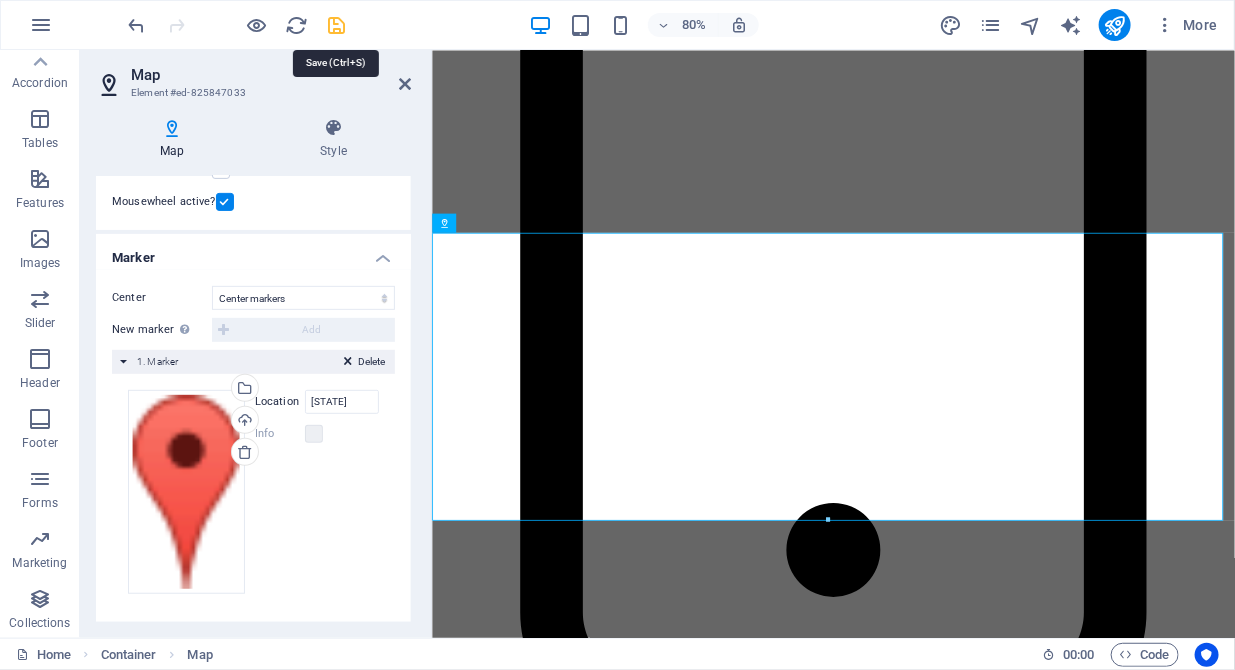 scroll, scrollTop: 4857, scrollLeft: 0, axis: vertical 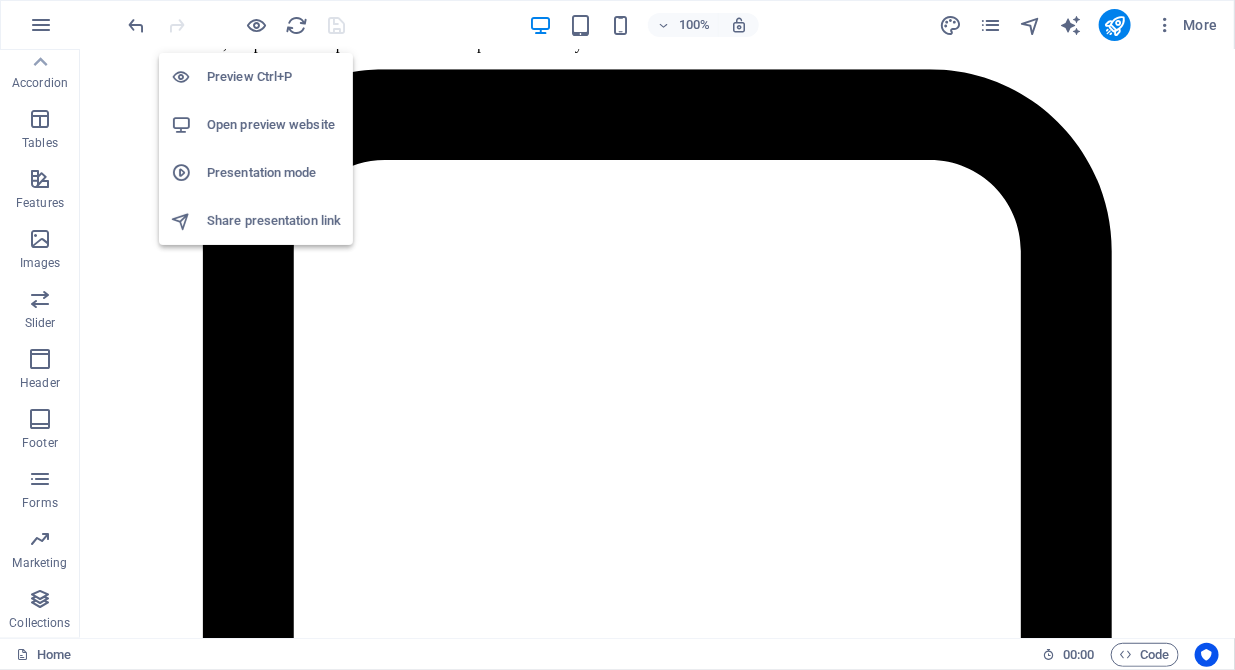 click on "Open preview website" at bounding box center [274, 125] 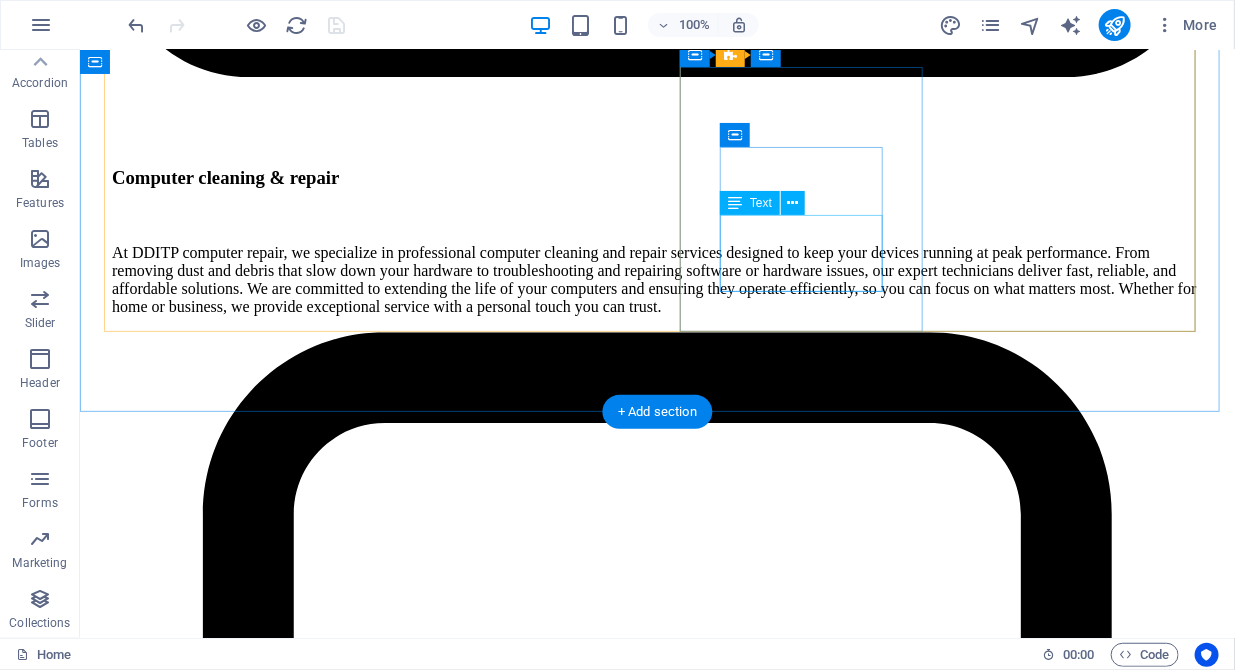 scroll, scrollTop: 4550, scrollLeft: 0, axis: vertical 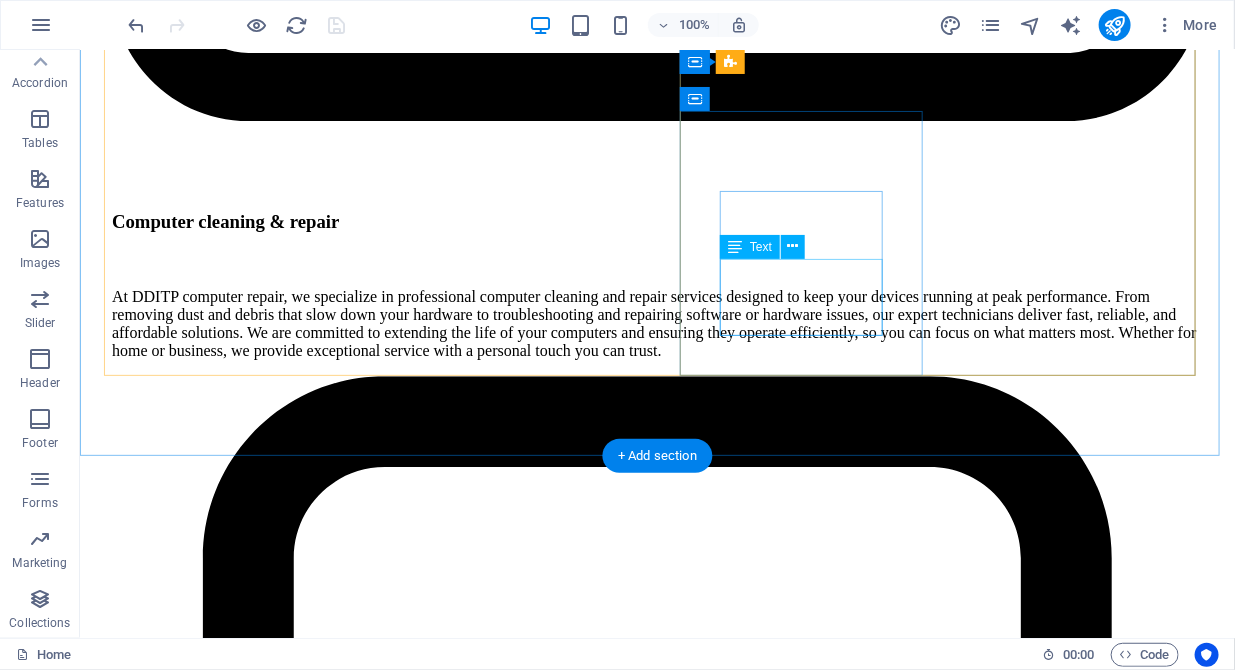 click on "Turpis nisl praesent tempor congue magna neque amet." at bounding box center [656, 13685] 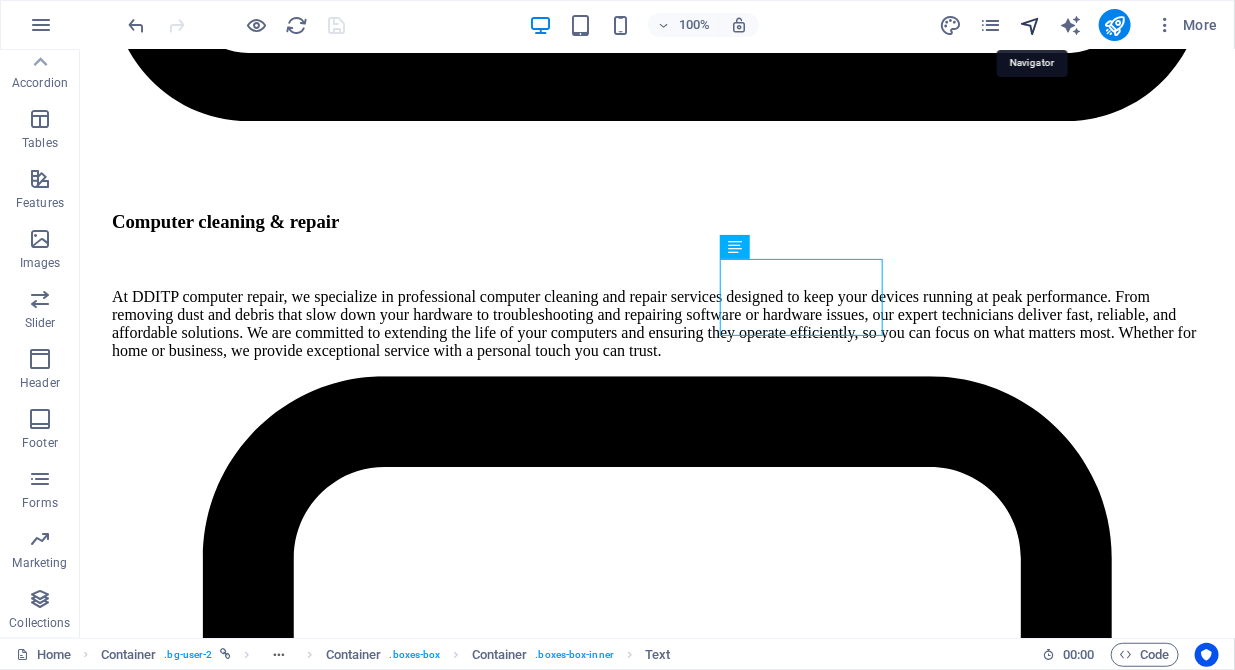 click at bounding box center (1030, 25) 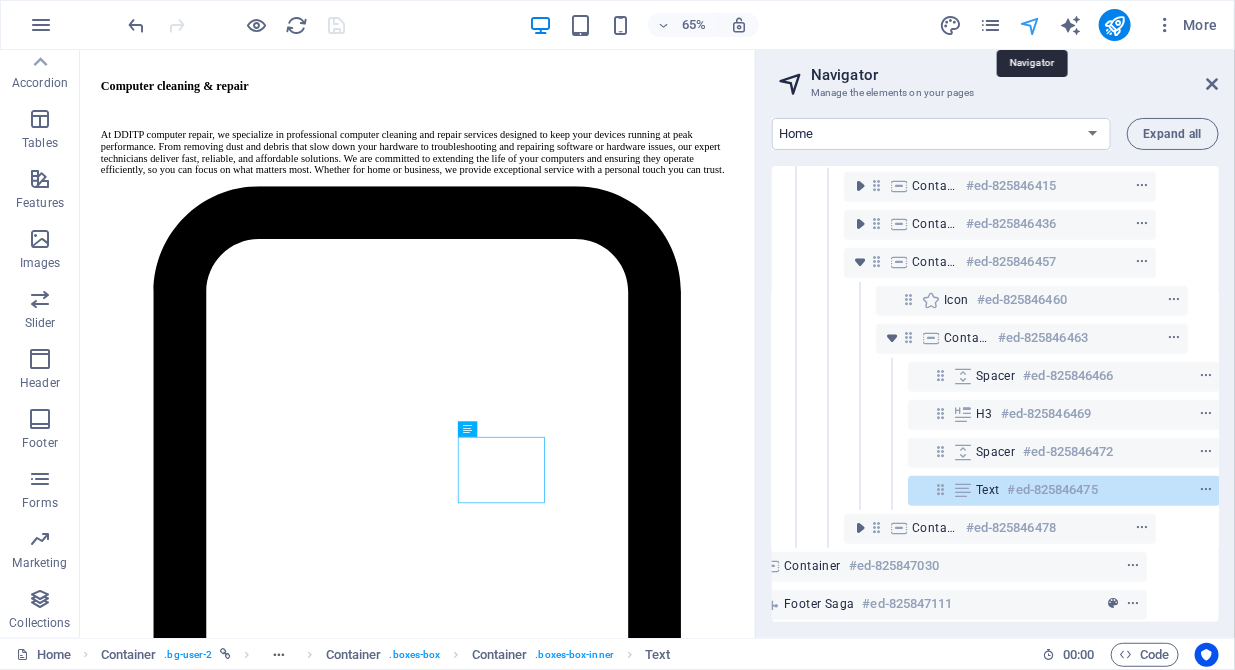 scroll, scrollTop: 403, scrollLeft: 68, axis: both 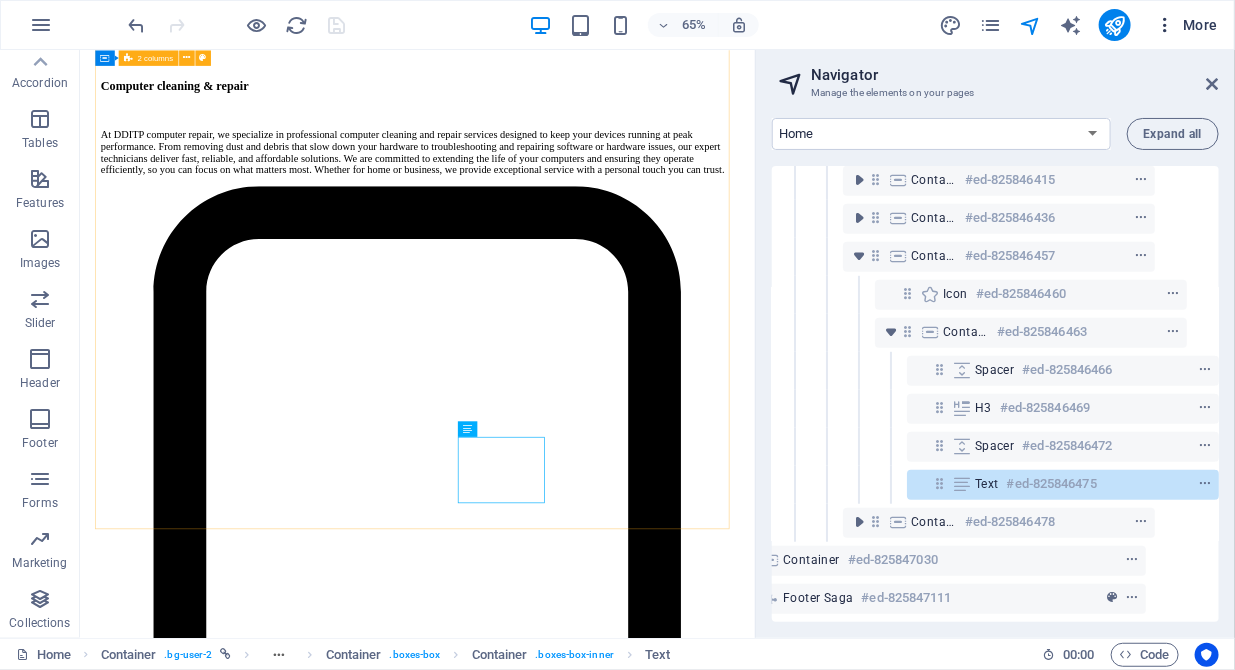click at bounding box center [1165, 25] 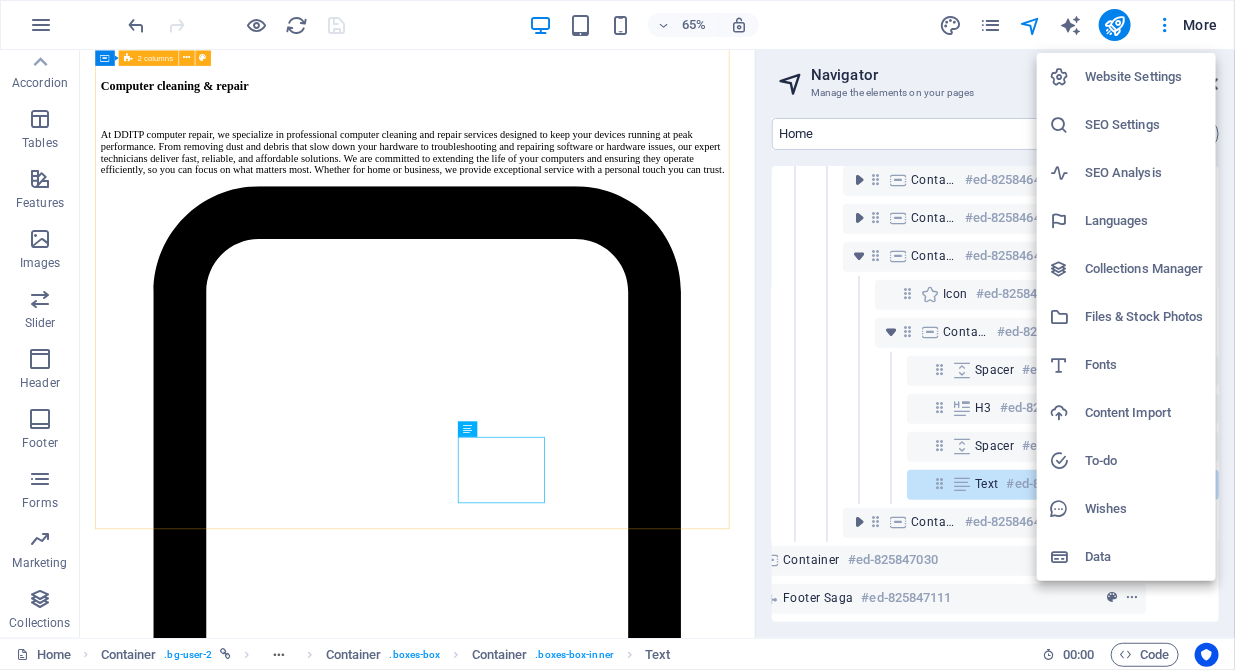 click on "Website Settings" at bounding box center [1144, 77] 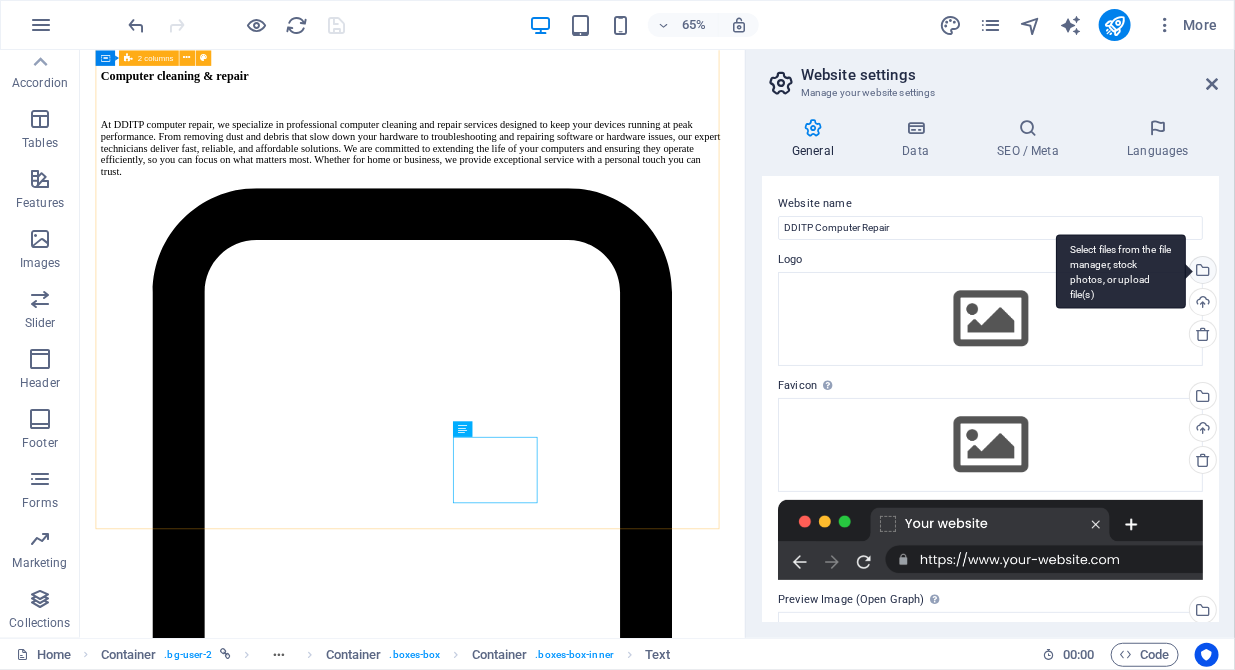 click on "Select files from the file manager, stock photos, or upload file(s)" at bounding box center (1121, 271) 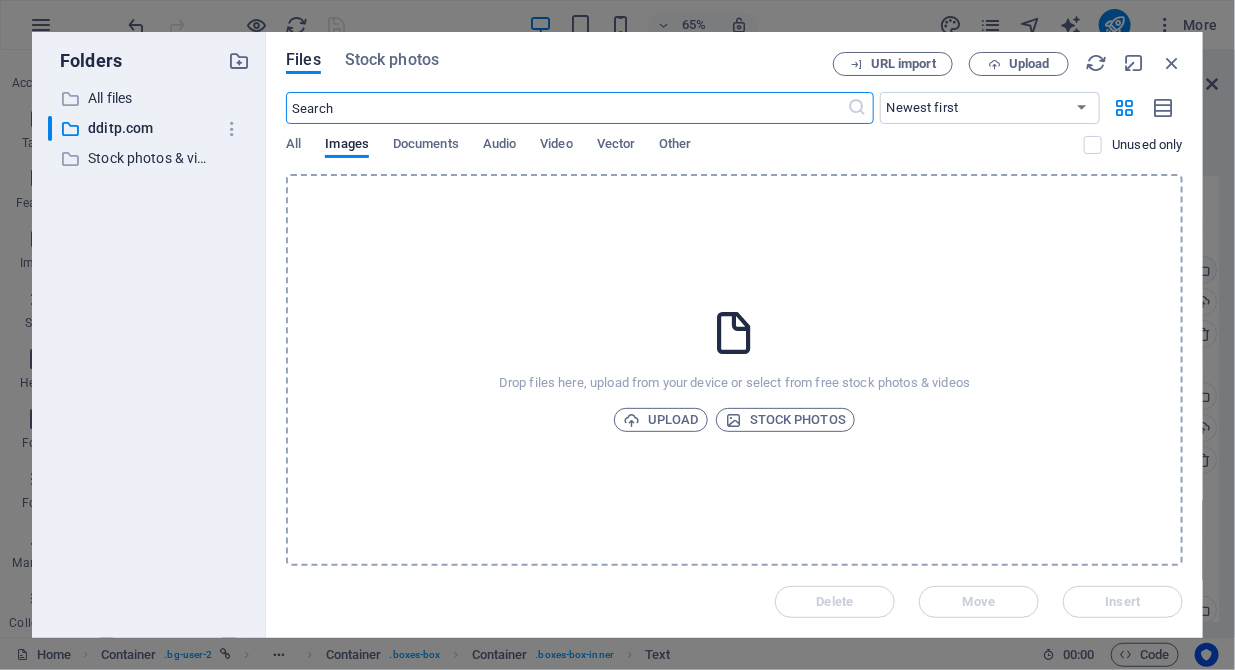 scroll, scrollTop: 6077, scrollLeft: 0, axis: vertical 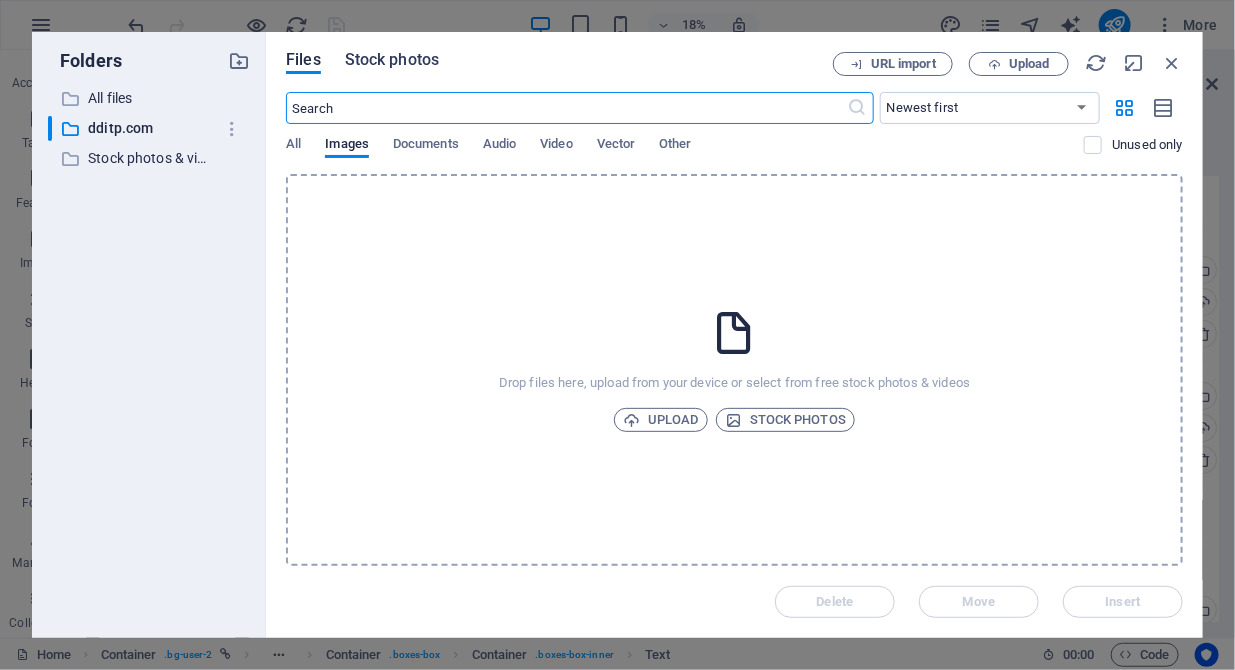 click on "Stock photos" at bounding box center (392, 60) 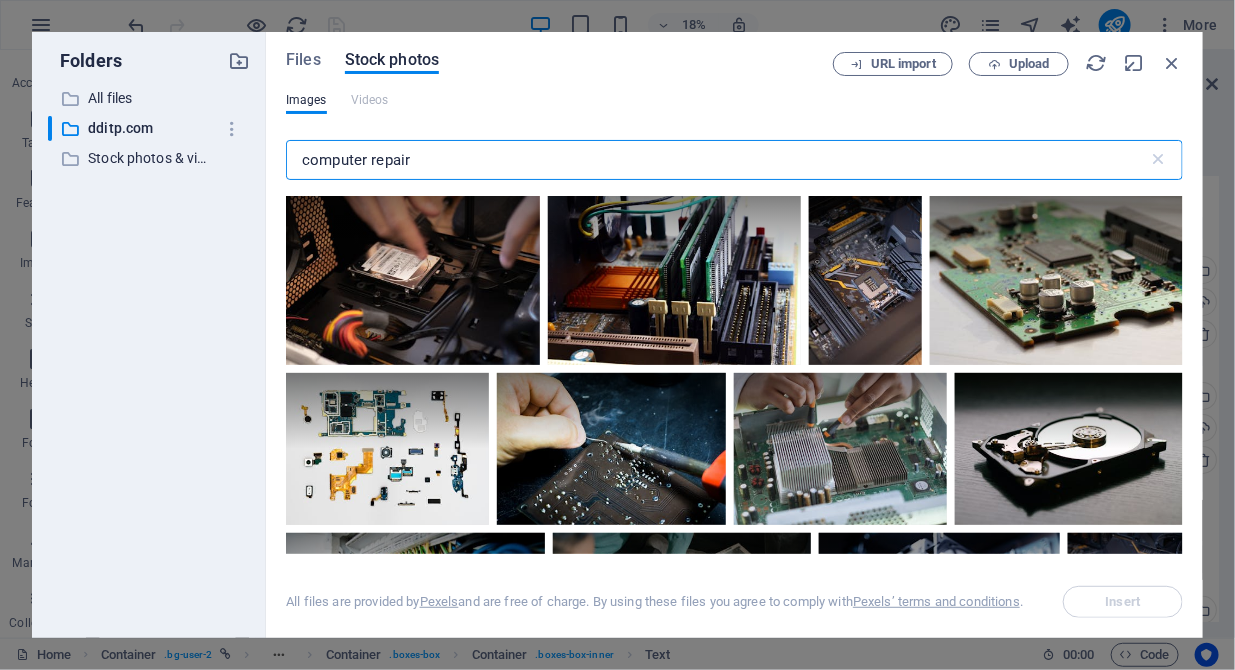 drag, startPoint x: 426, startPoint y: 161, endPoint x: 255, endPoint y: 159, distance: 171.01169 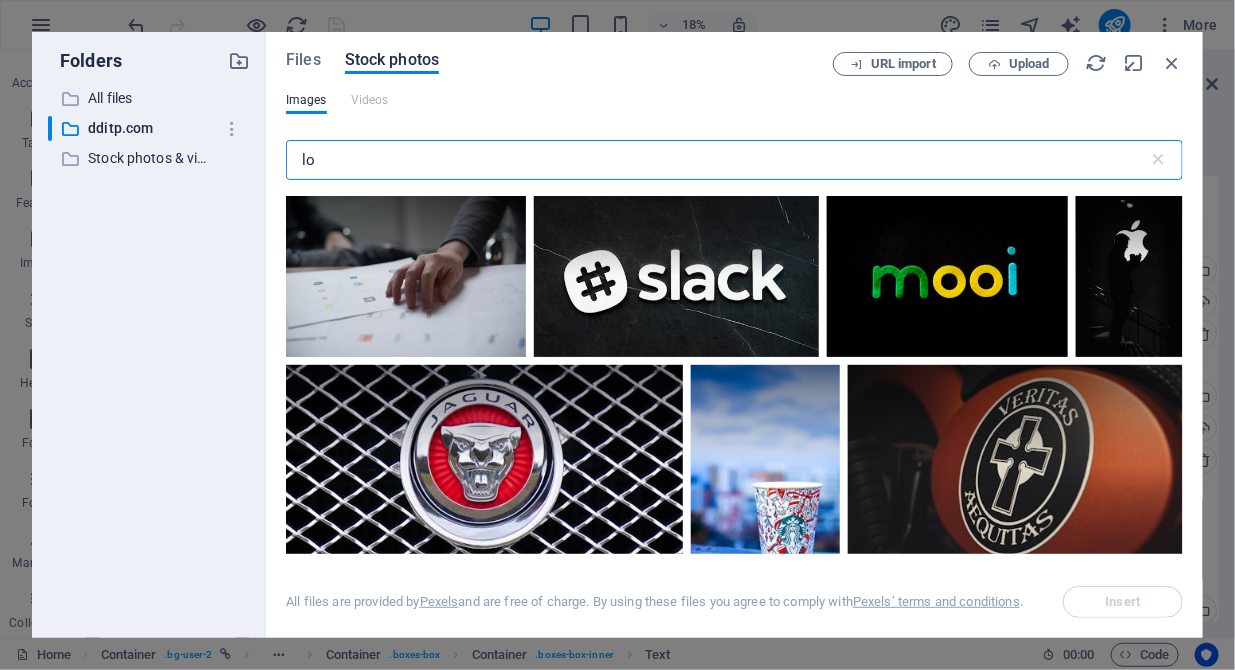 type on "l" 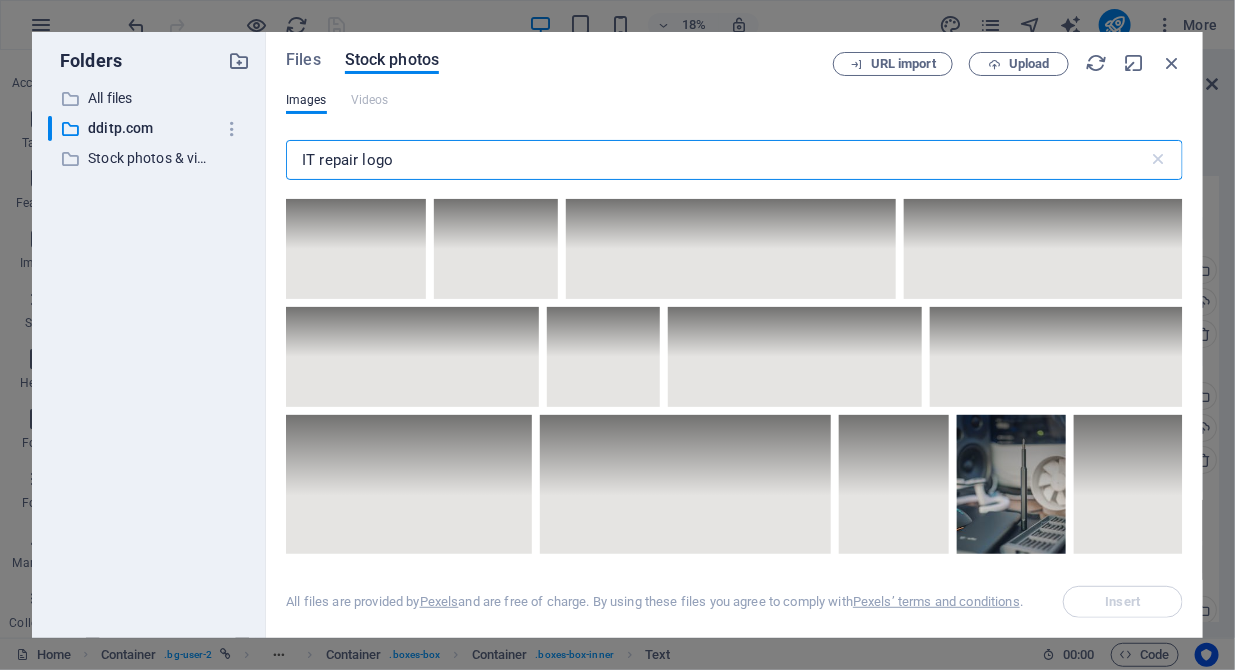 scroll, scrollTop: 15443, scrollLeft: 0, axis: vertical 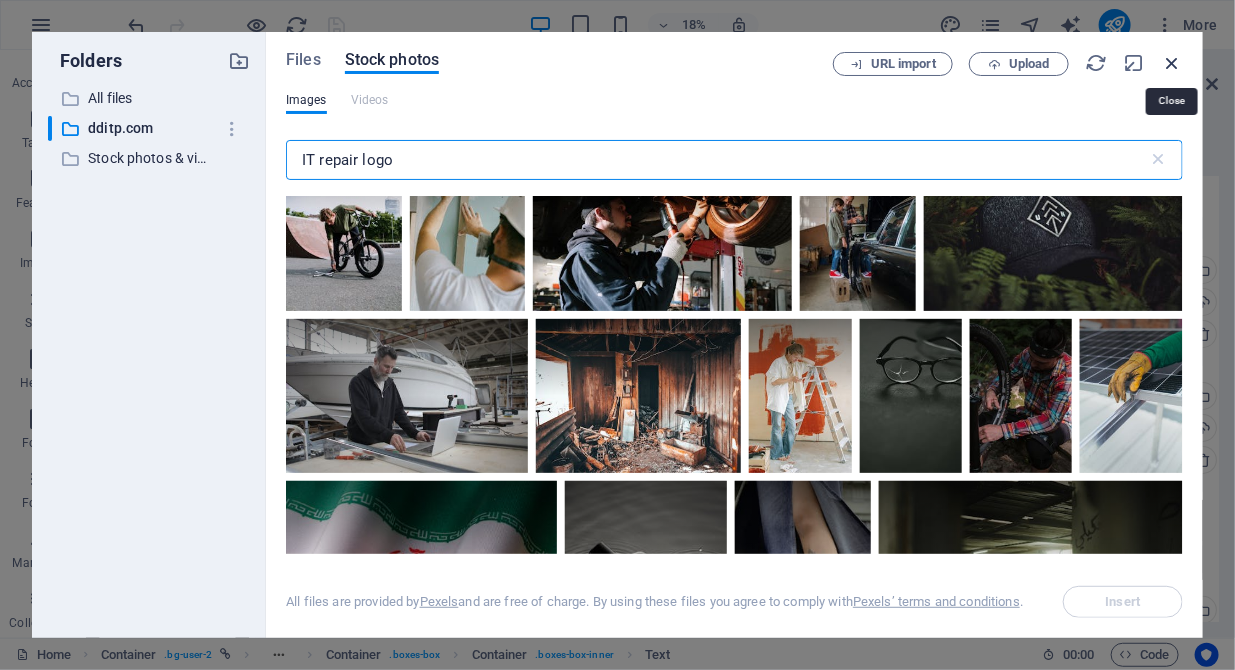 type on "IT repair logo" 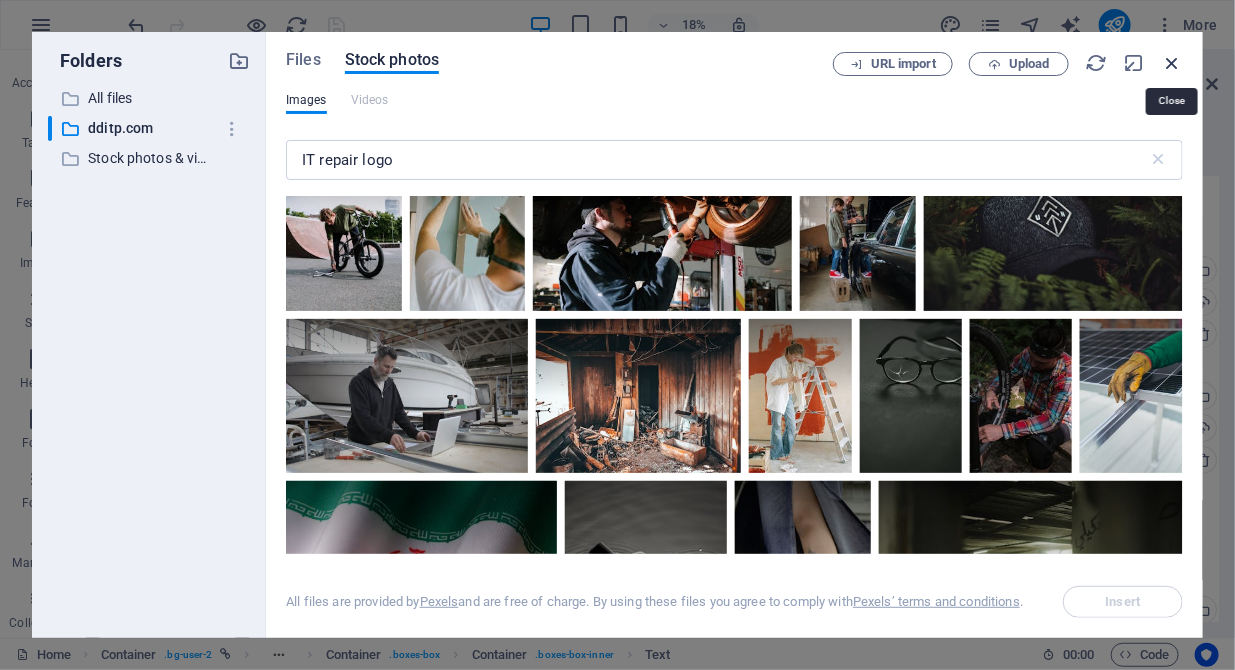 click at bounding box center [1172, 63] 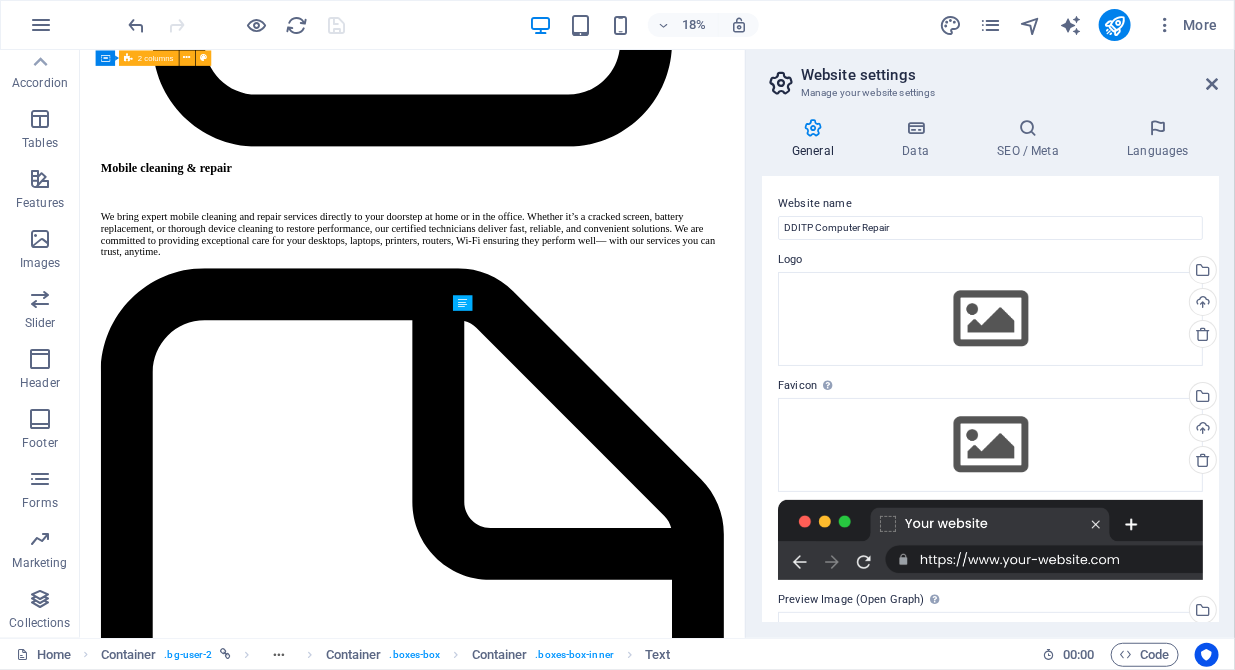 scroll, scrollTop: 4744, scrollLeft: 0, axis: vertical 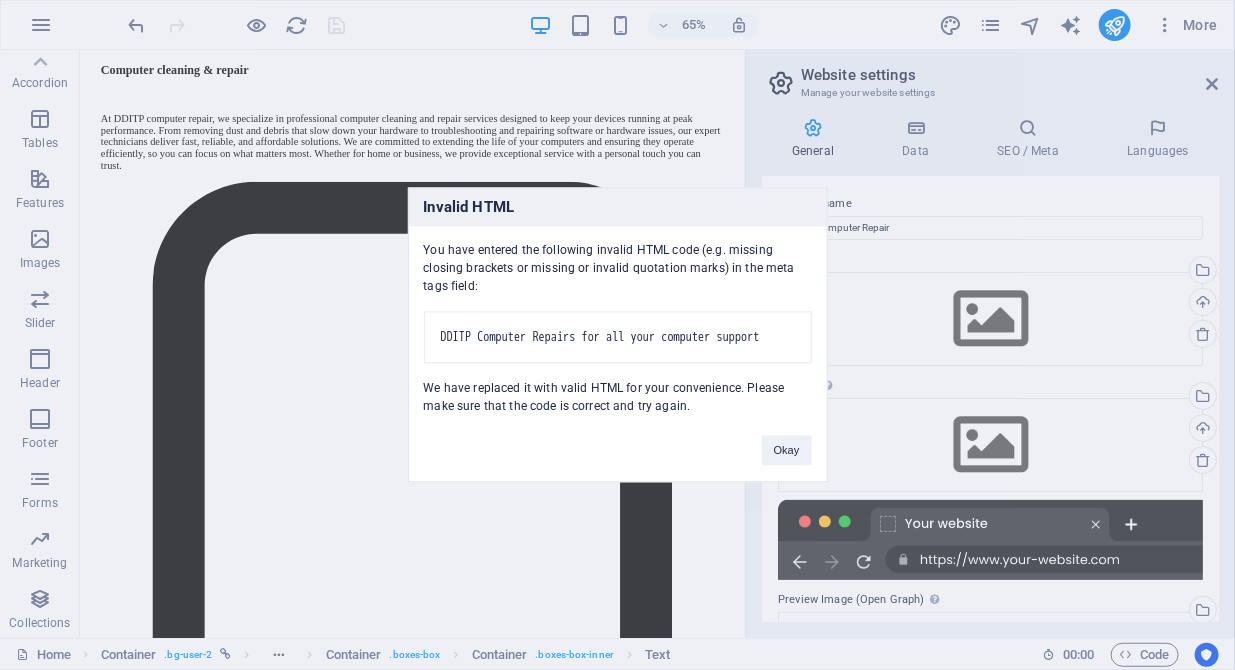 click on "Invalid HTML
You have entered the following invalid HTML code (e.g. missing closing brackets or missing or invalid quotation marks) in the meta tags field:
DDITP Computer Repairs for all your computer support
We have replaced it with valid HTML for your convenience. Please make sure that the code is correct and try again.
Okay" at bounding box center [617, 335] 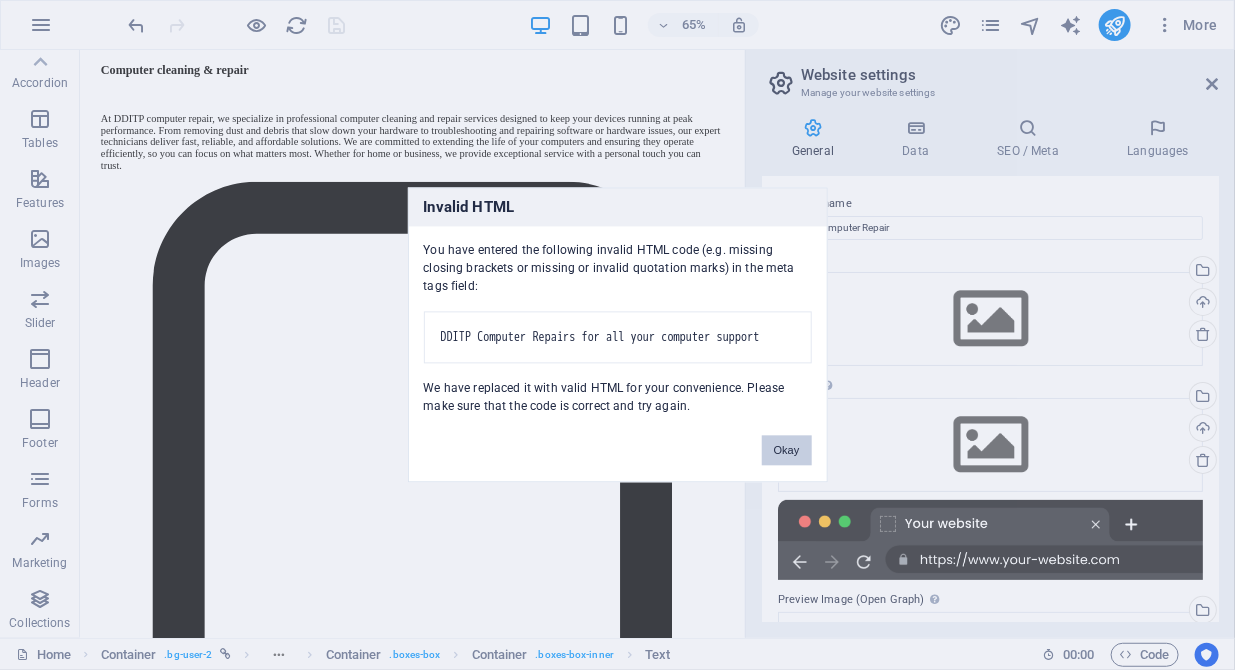 click on "Okay" at bounding box center (787, 451) 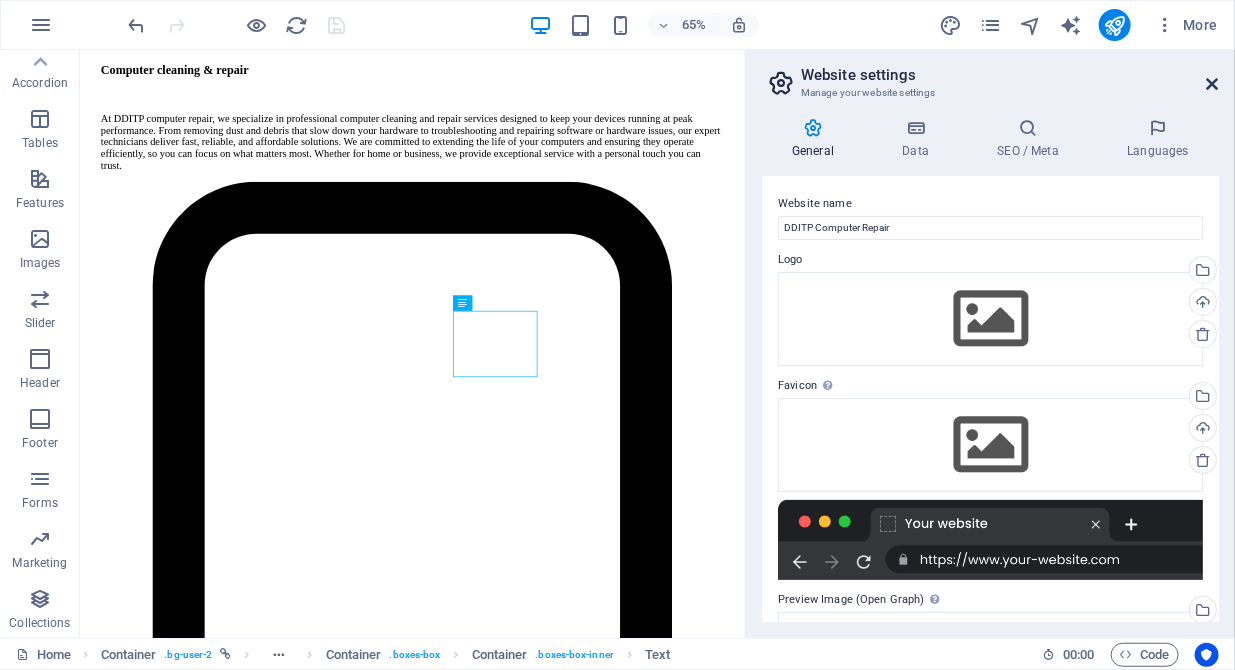 click at bounding box center [1213, 84] 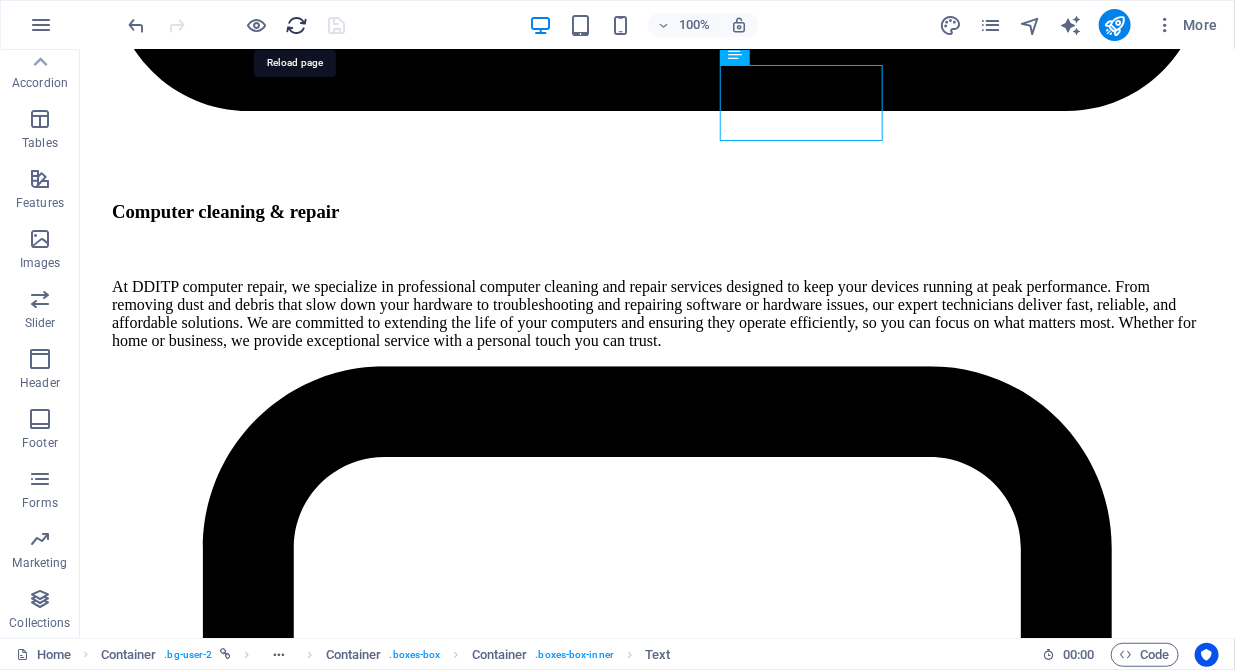 click at bounding box center [297, 25] 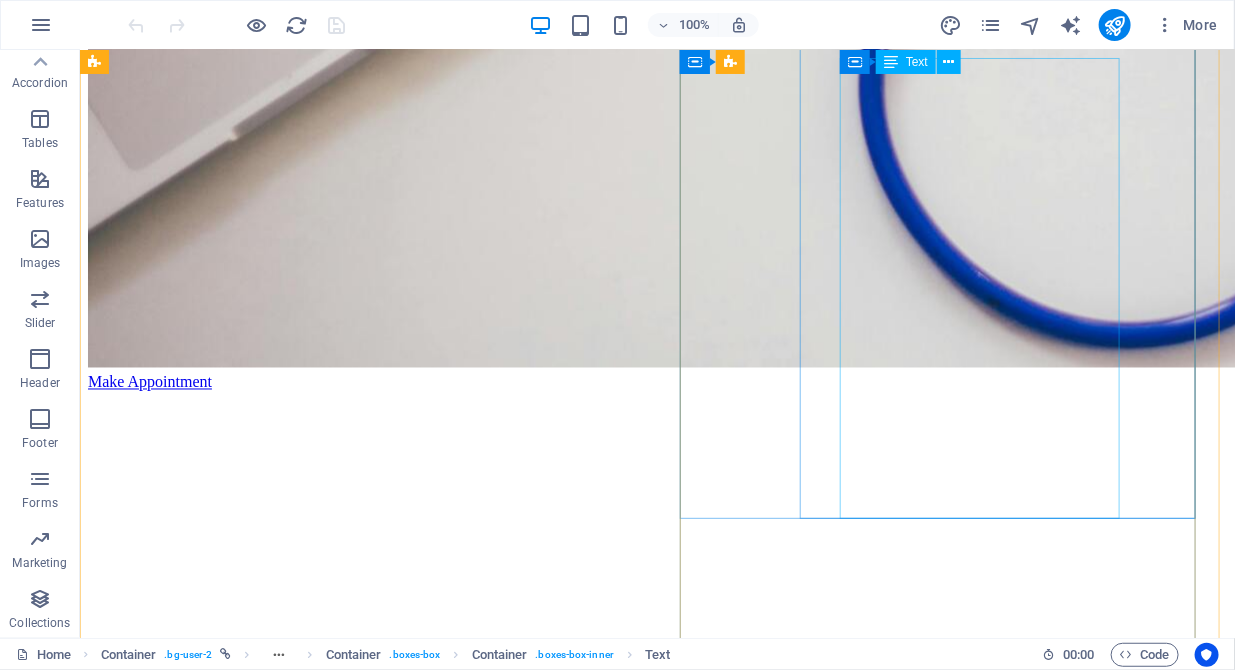 scroll, scrollTop: 1109, scrollLeft: 0, axis: vertical 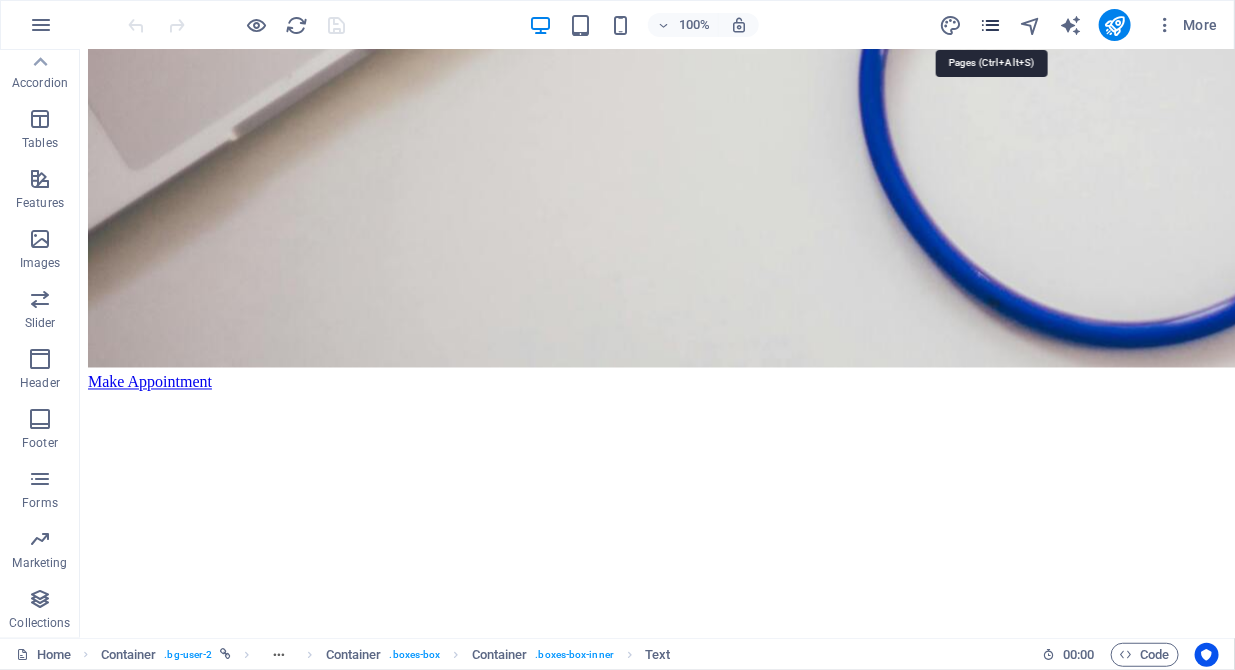 click at bounding box center (990, 25) 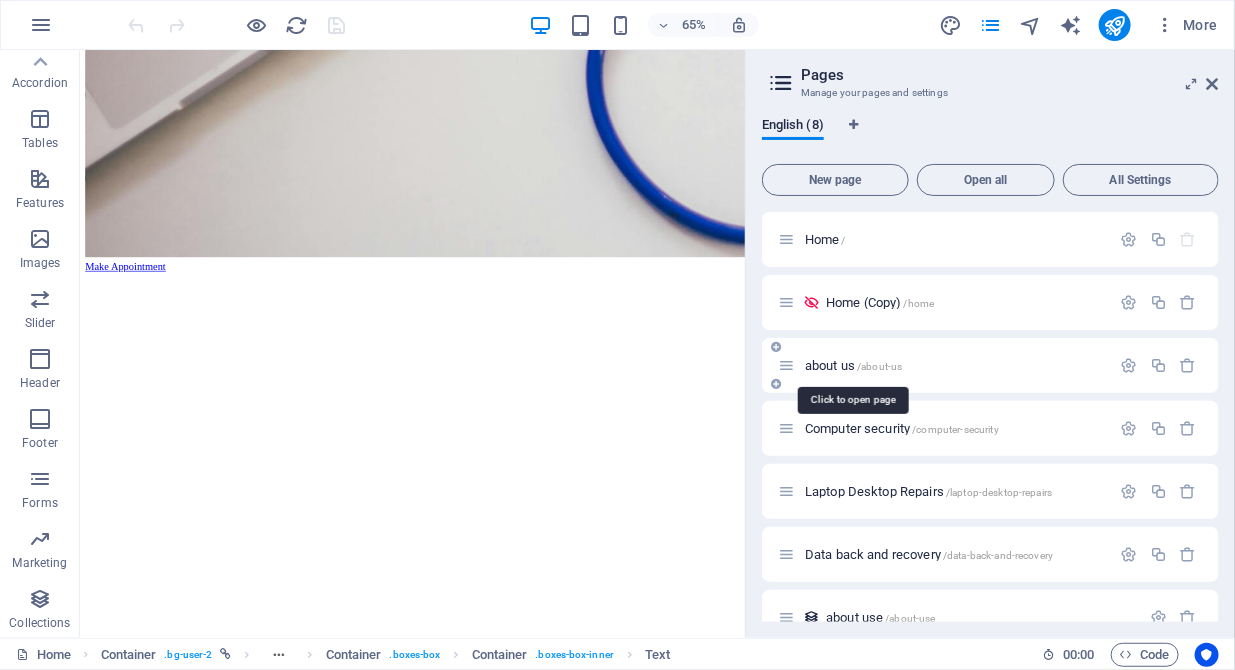 click on "/about-us" at bounding box center (879, 366) 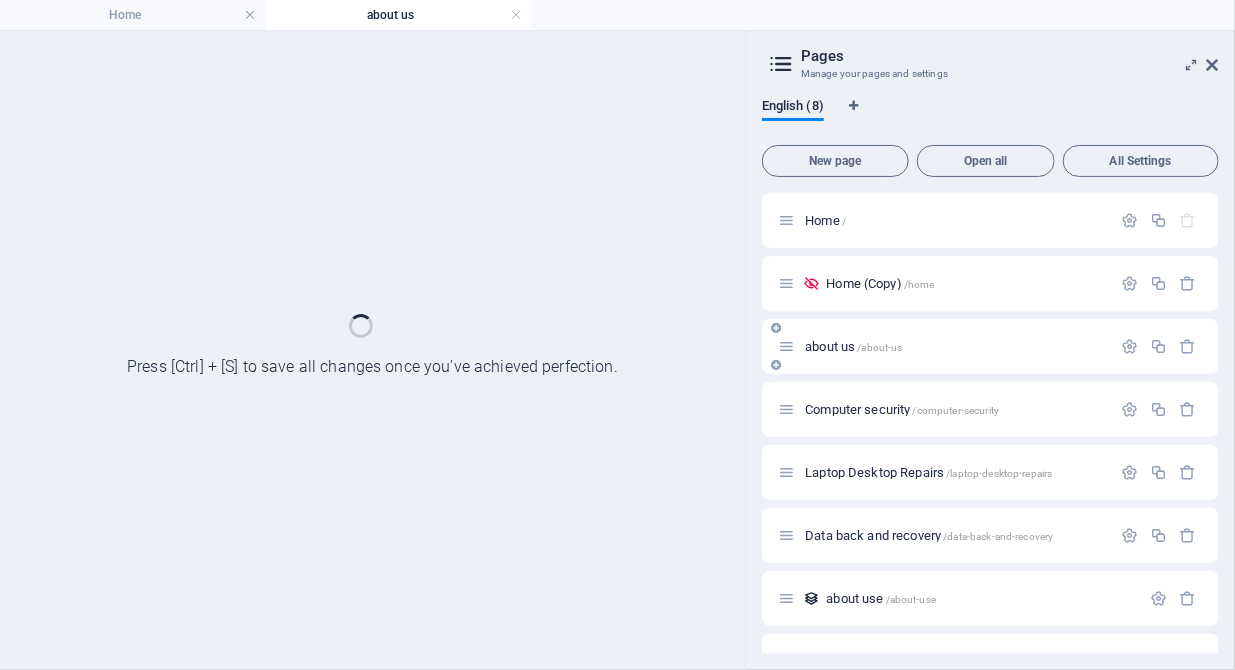 scroll, scrollTop: 0, scrollLeft: 0, axis: both 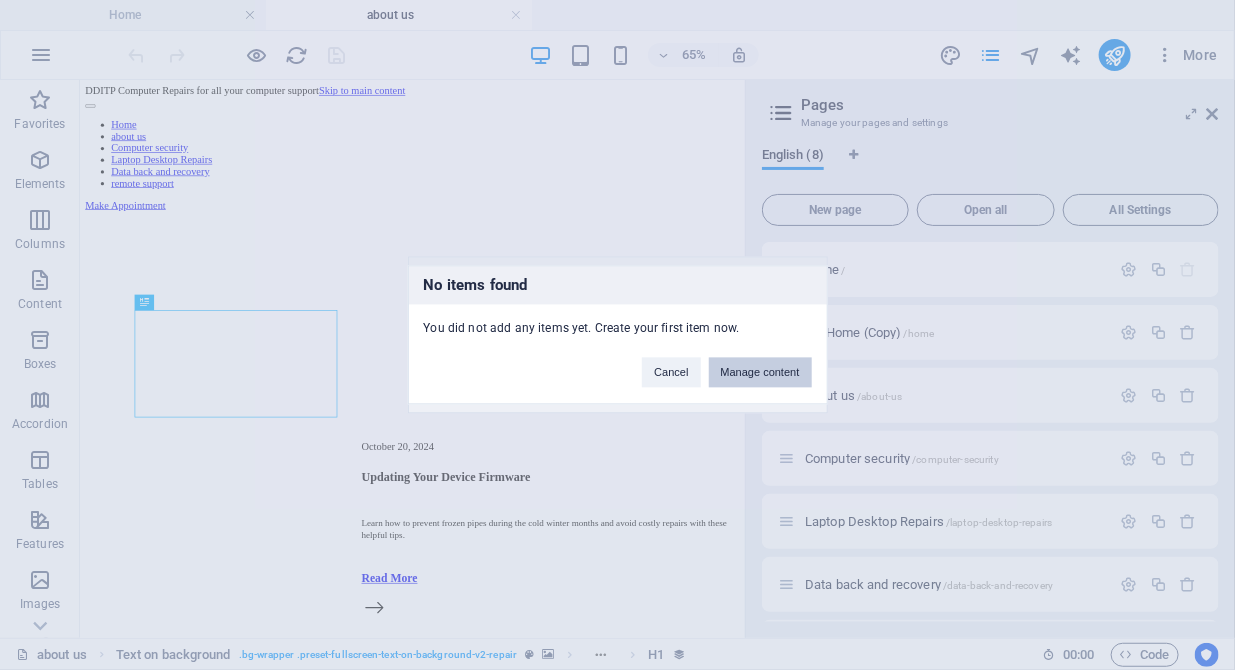 click on "Manage content" at bounding box center (760, 373) 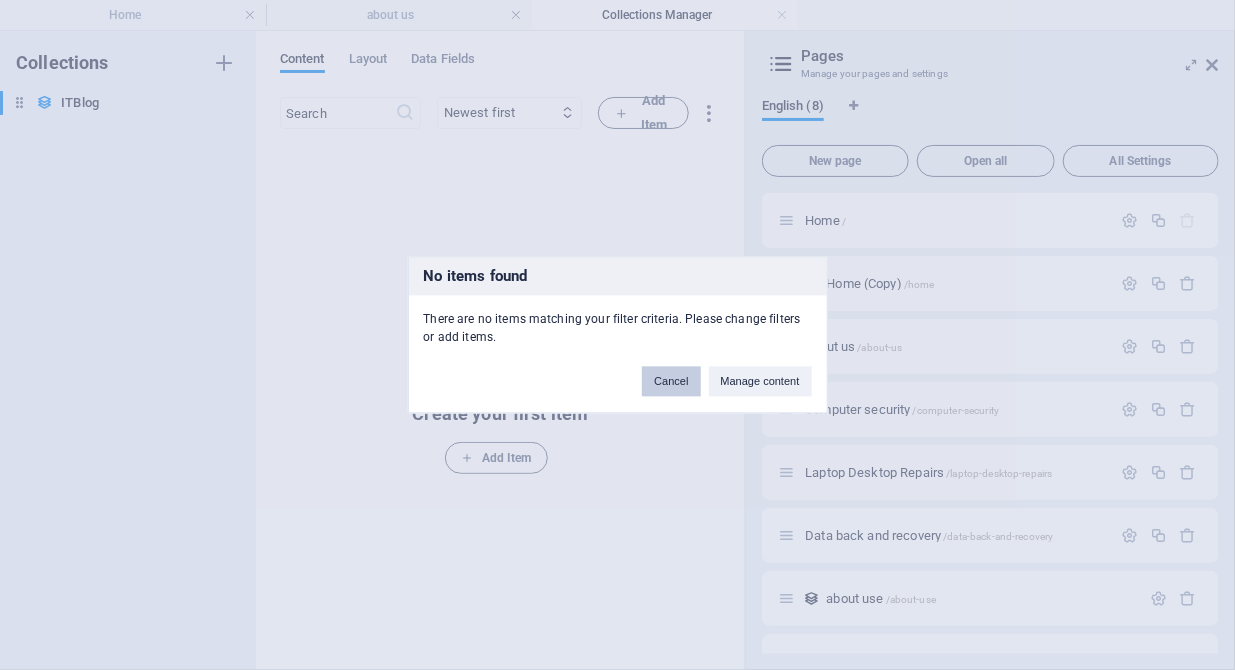 click on "Cancel" at bounding box center [671, 382] 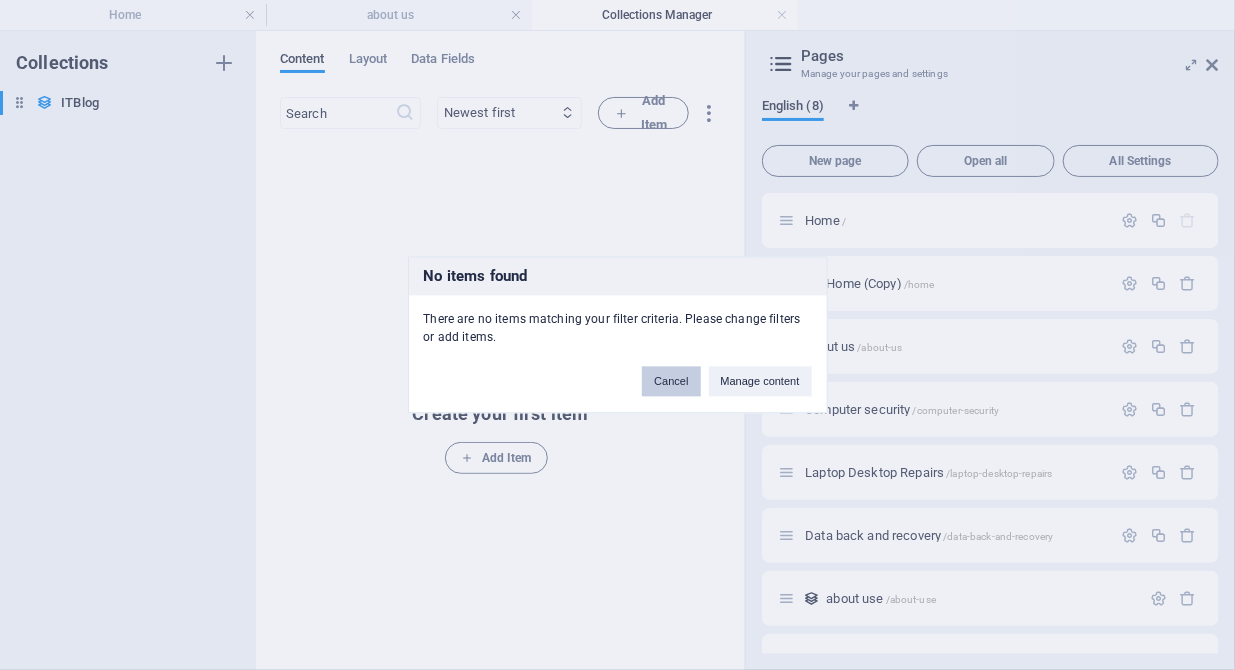 click on "Cancel" at bounding box center [671, 382] 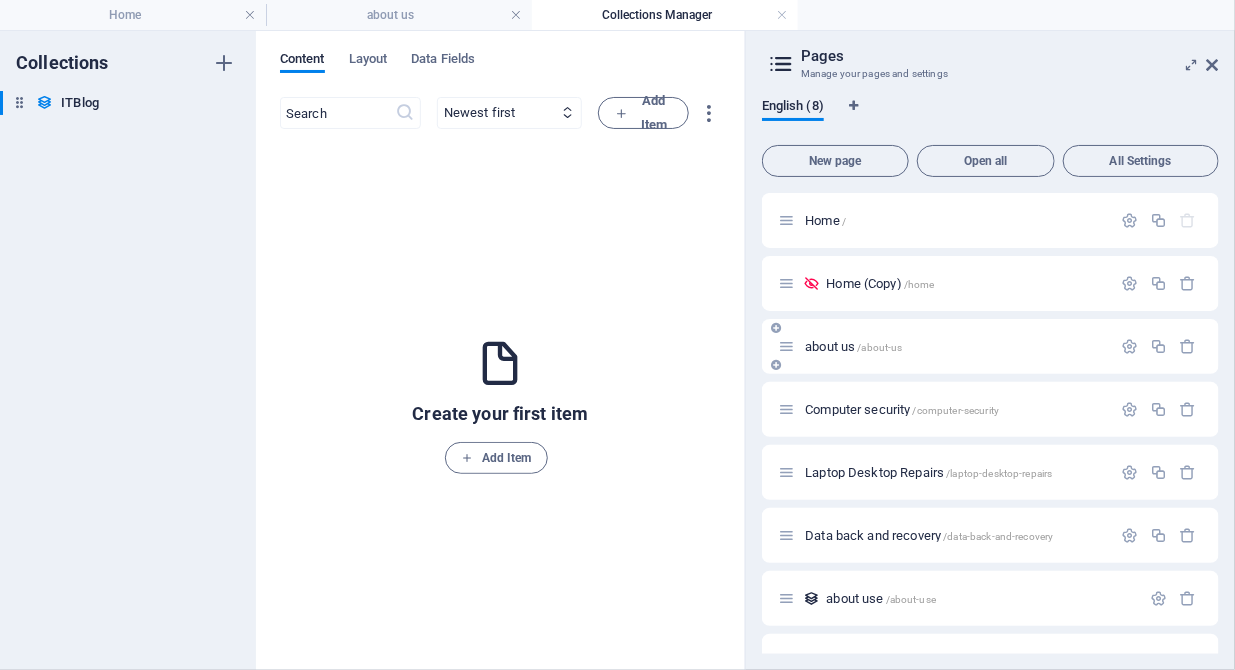 click on "about us /about-us" at bounding box center (990, 346) 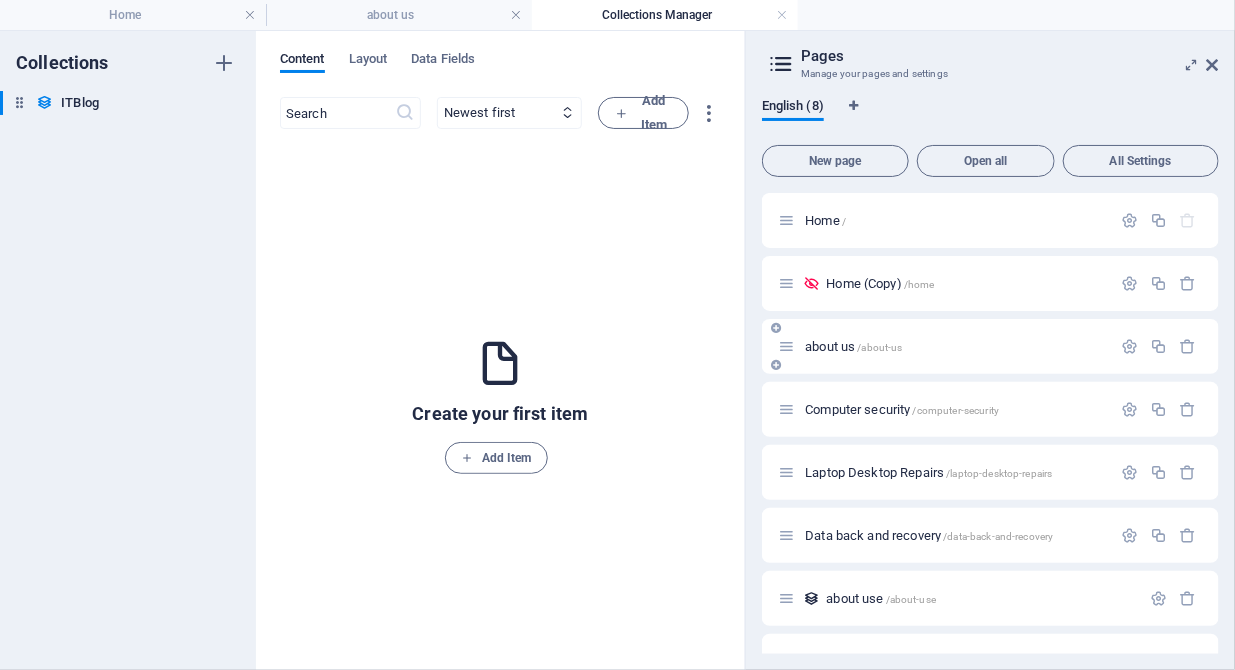 click on "/about-us" at bounding box center (879, 347) 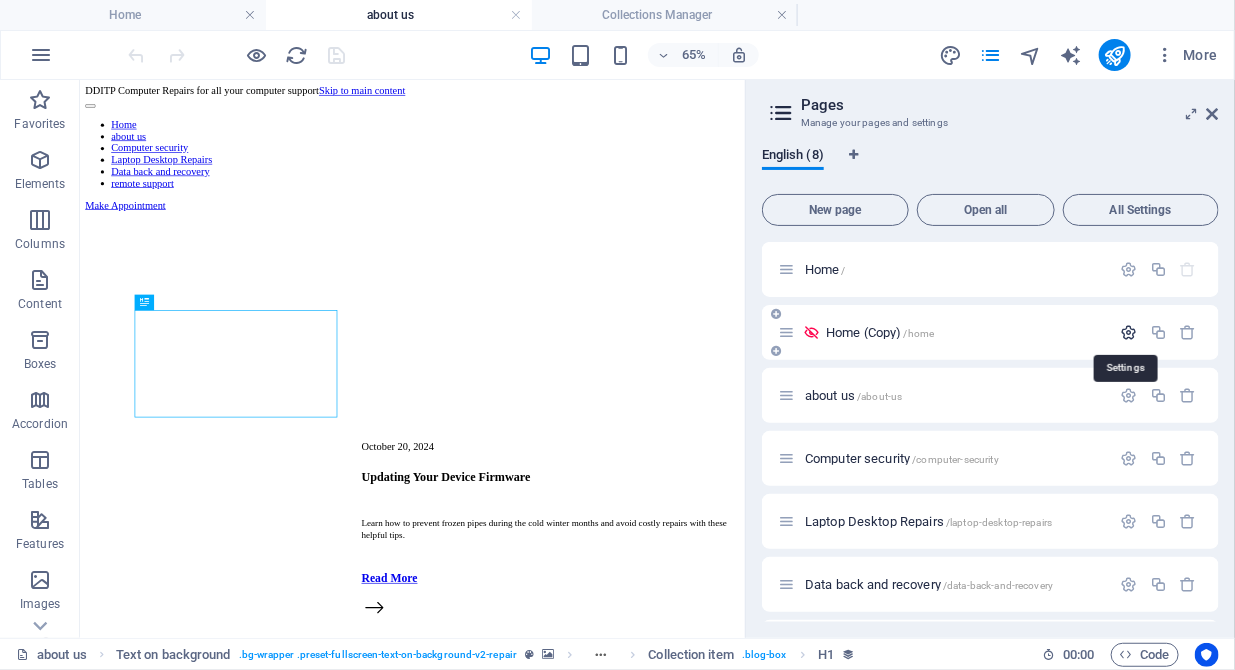 click at bounding box center [1129, 332] 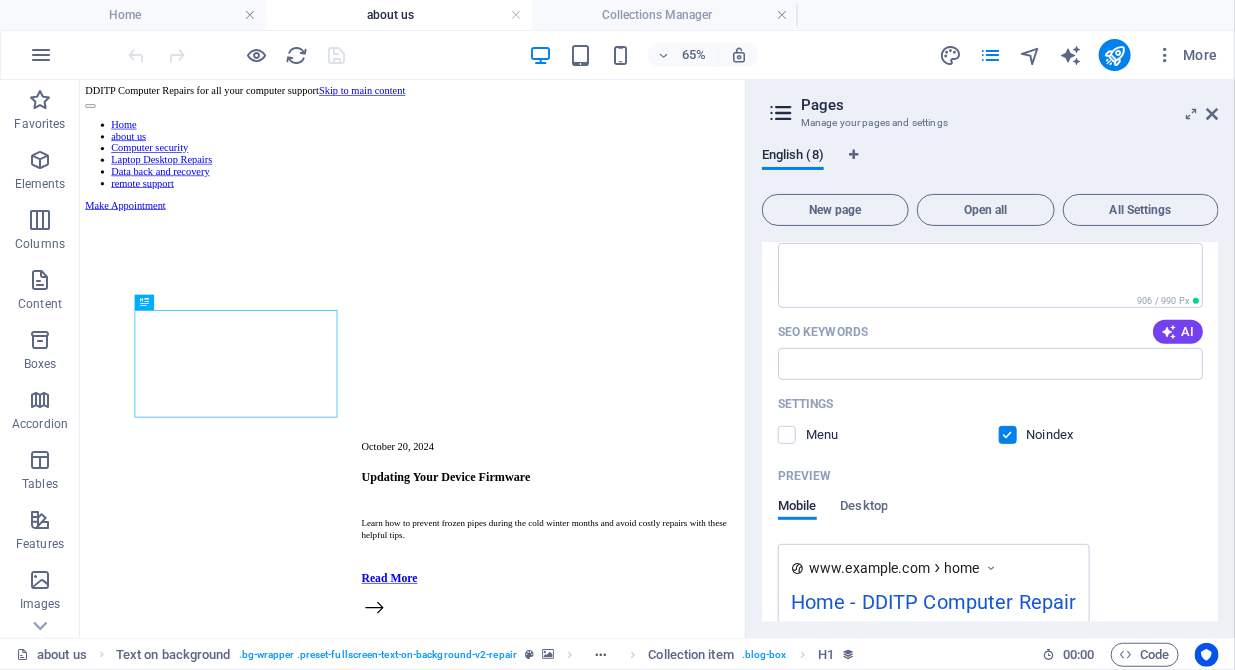 scroll, scrollTop: 409, scrollLeft: 0, axis: vertical 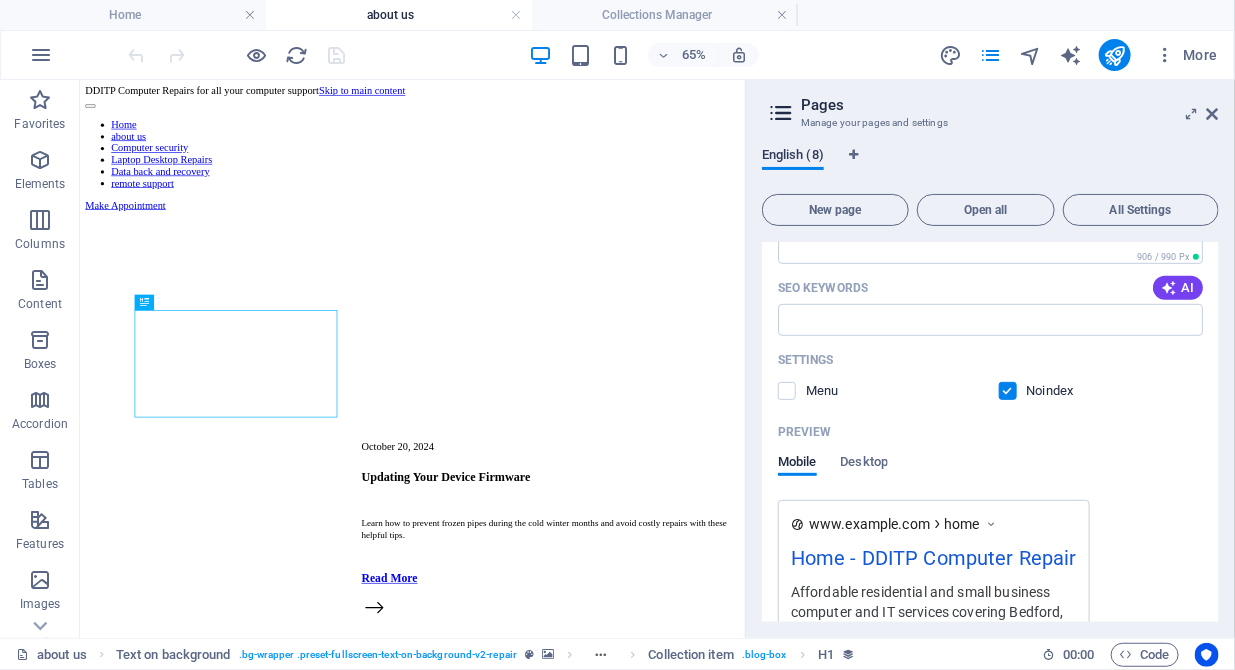 click on "English (8)" at bounding box center [793, 157] 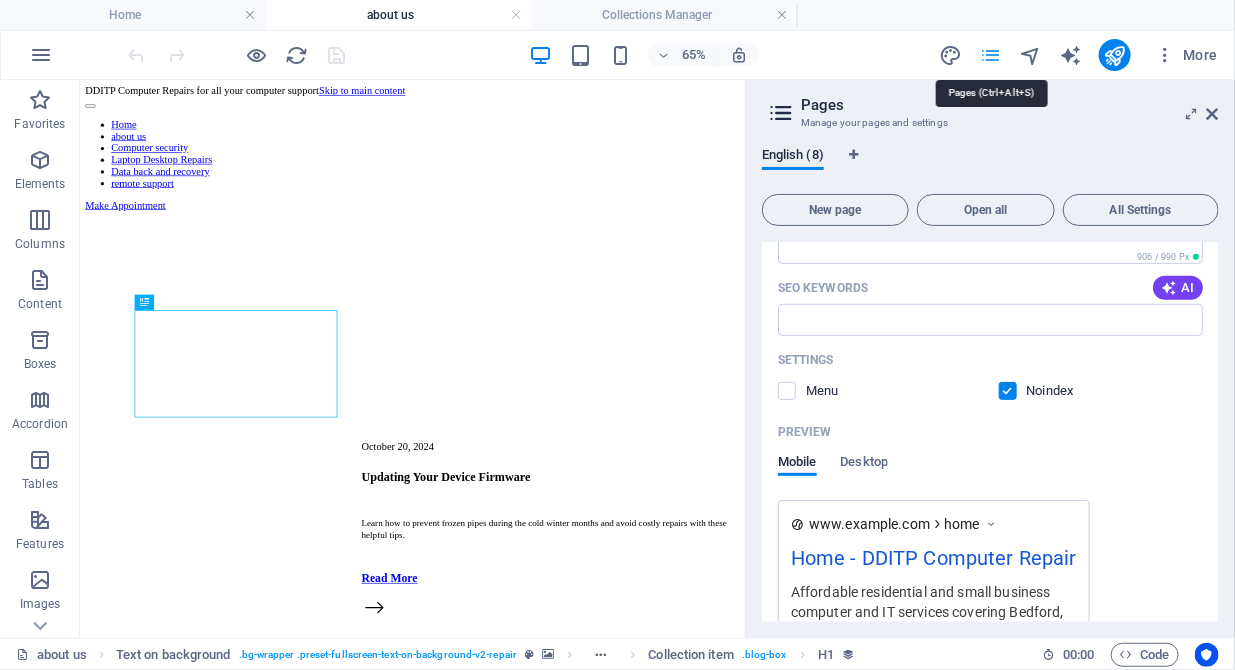 click at bounding box center (990, 55) 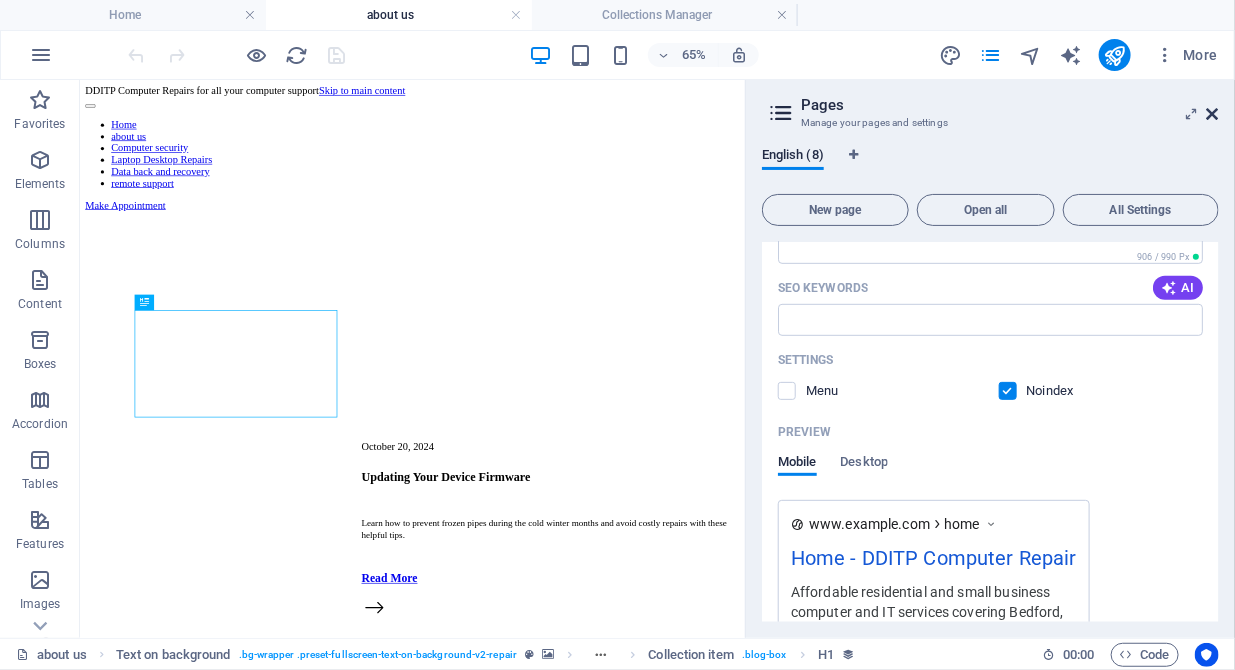 click at bounding box center (1213, 114) 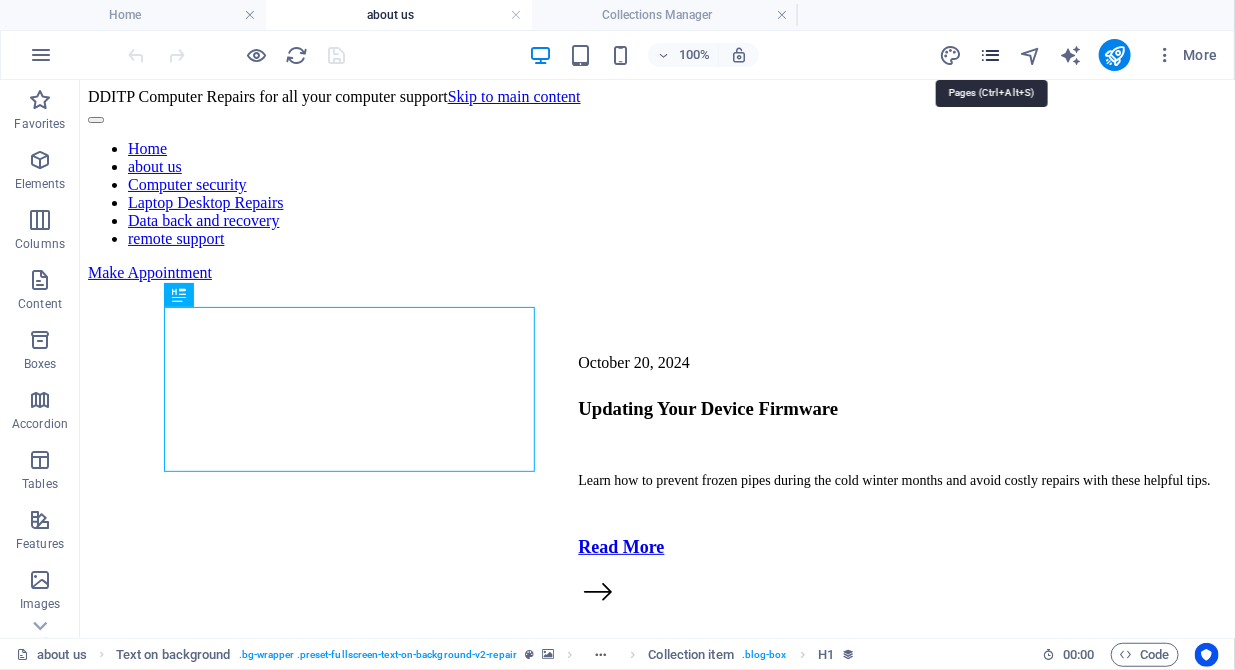 click at bounding box center [990, 55] 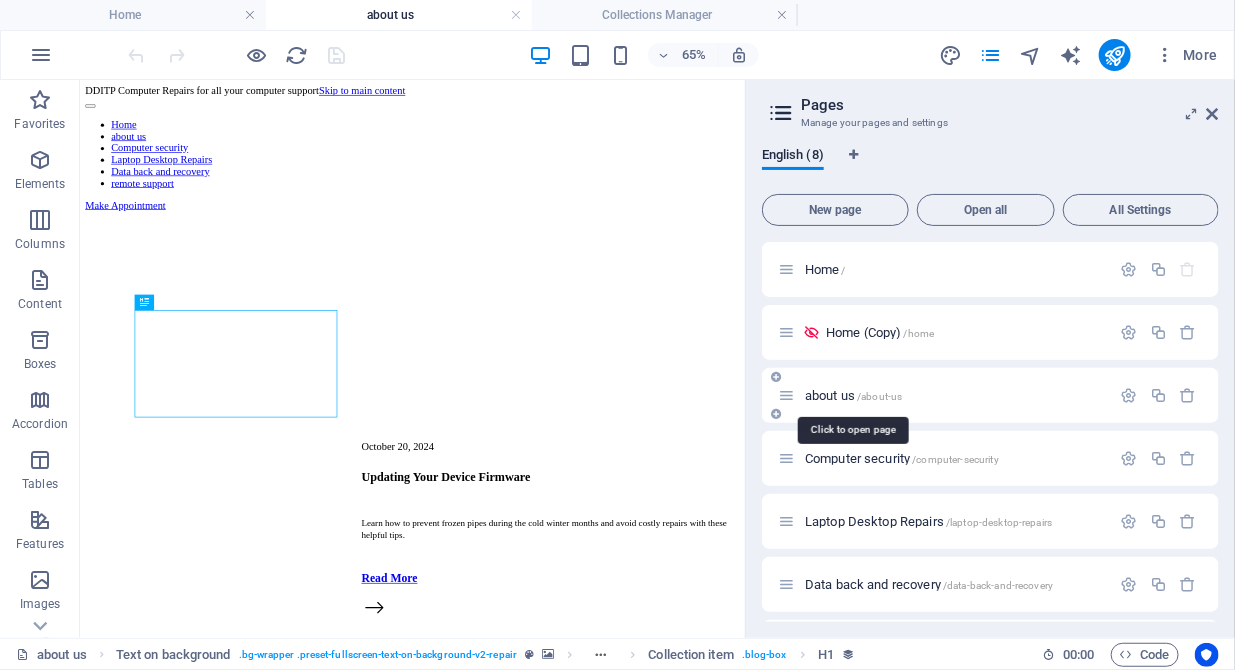 click on "/about-us" at bounding box center (879, 396) 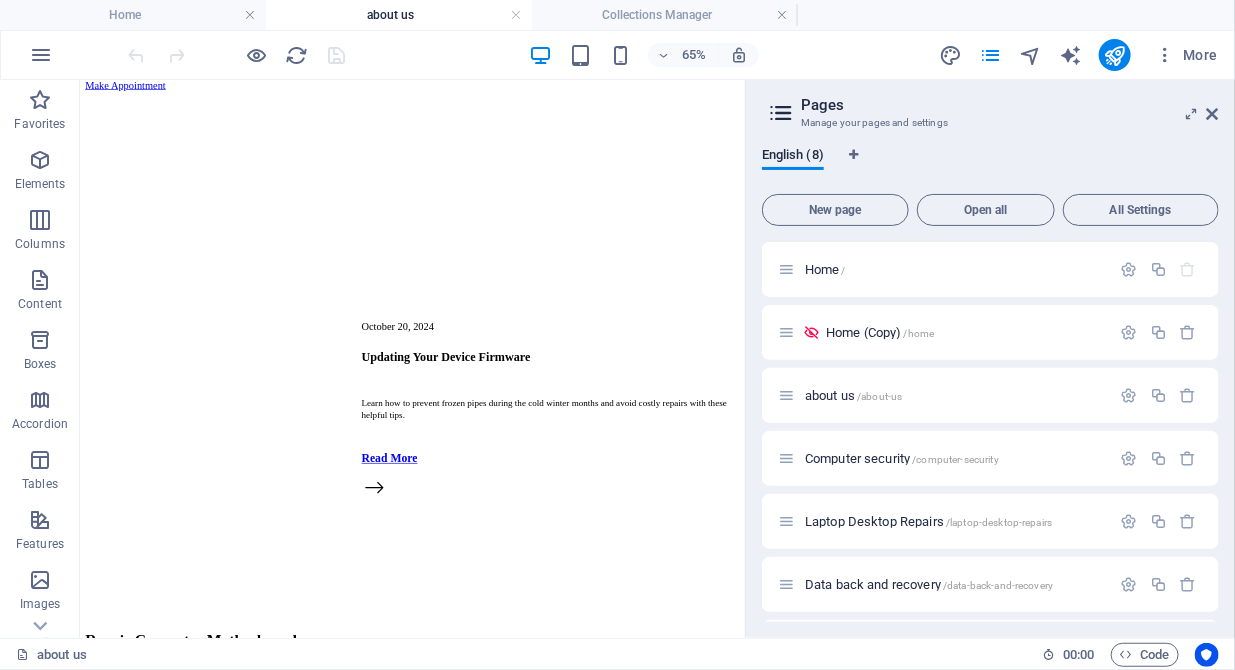 scroll, scrollTop: 204, scrollLeft: 0, axis: vertical 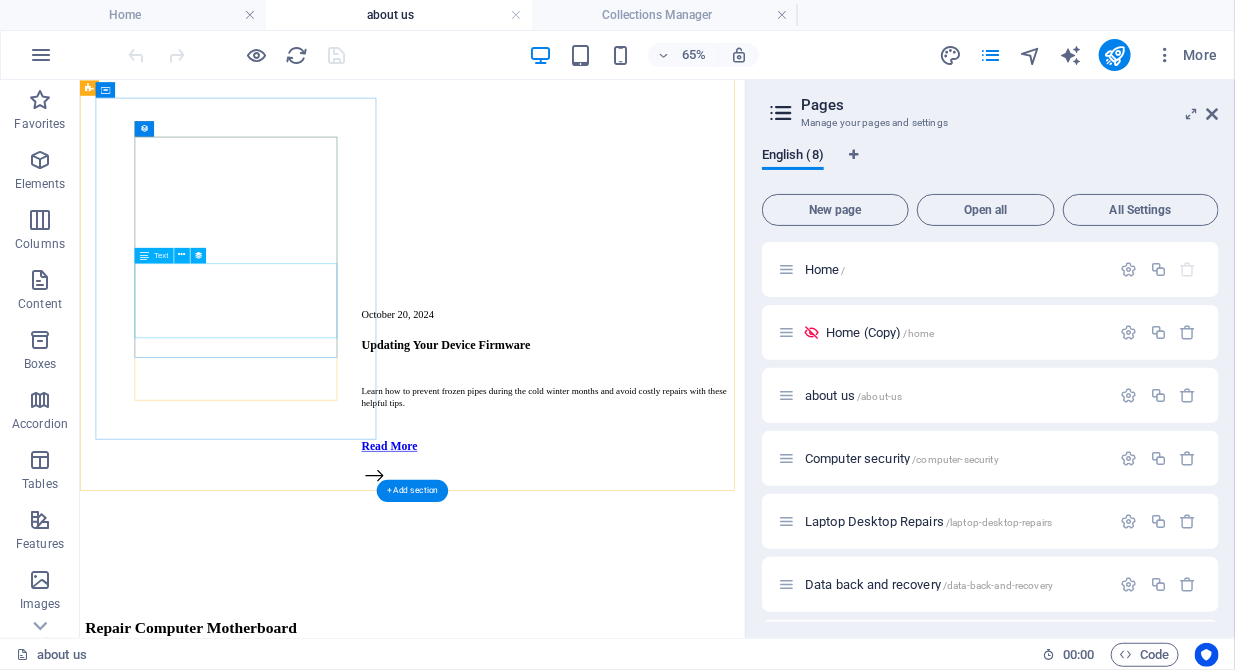 click on "Learn how to prevent frozen pipes during the cold winter months and avoid costly repairs with these helpful tips." at bounding box center (590, 1010) 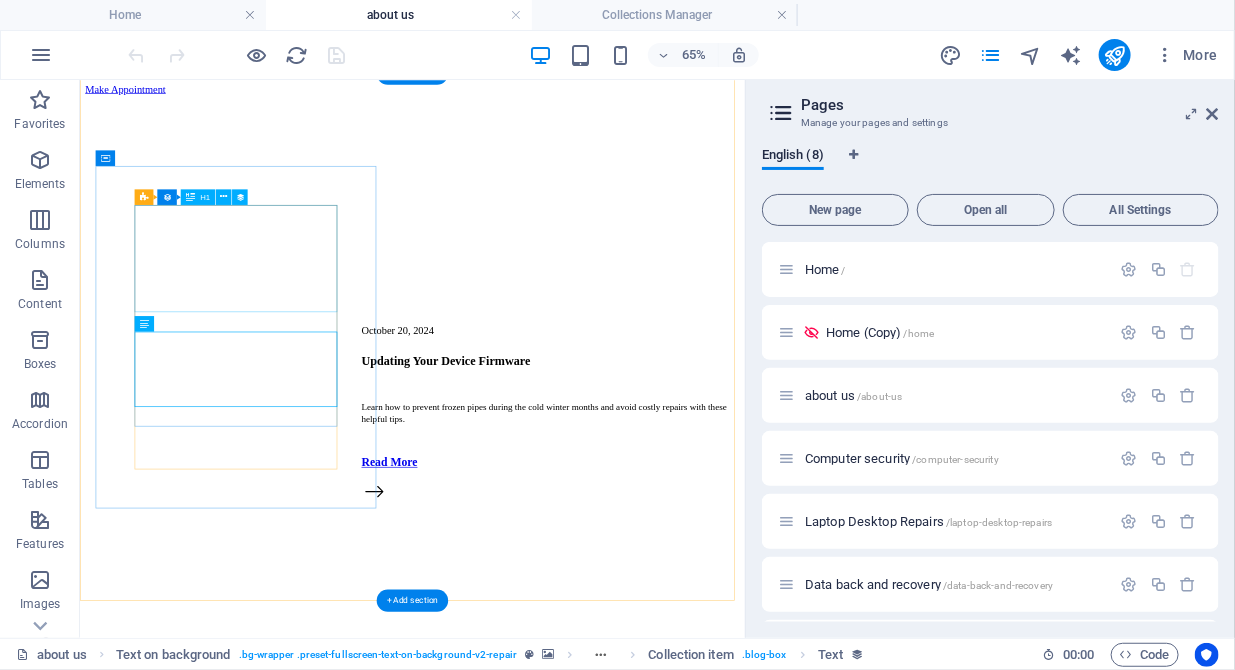scroll, scrollTop: 204, scrollLeft: 0, axis: vertical 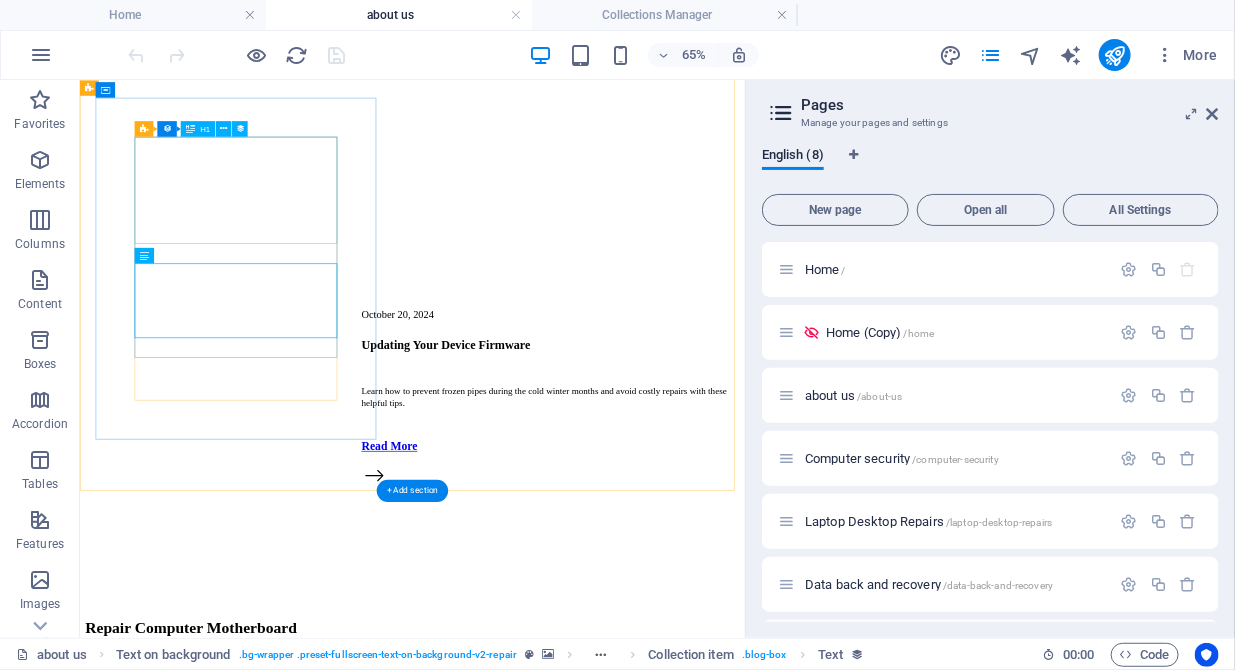 click on "Repair Computer Motherboard" at bounding box center (590, 921) 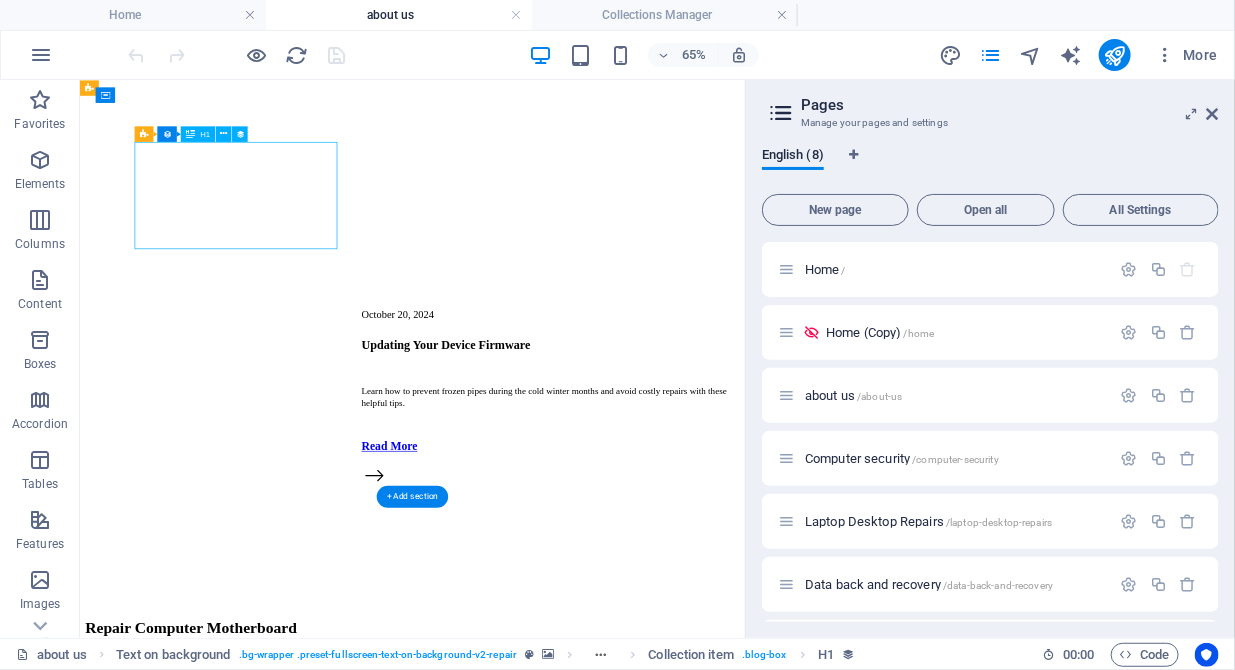scroll, scrollTop: 102, scrollLeft: 0, axis: vertical 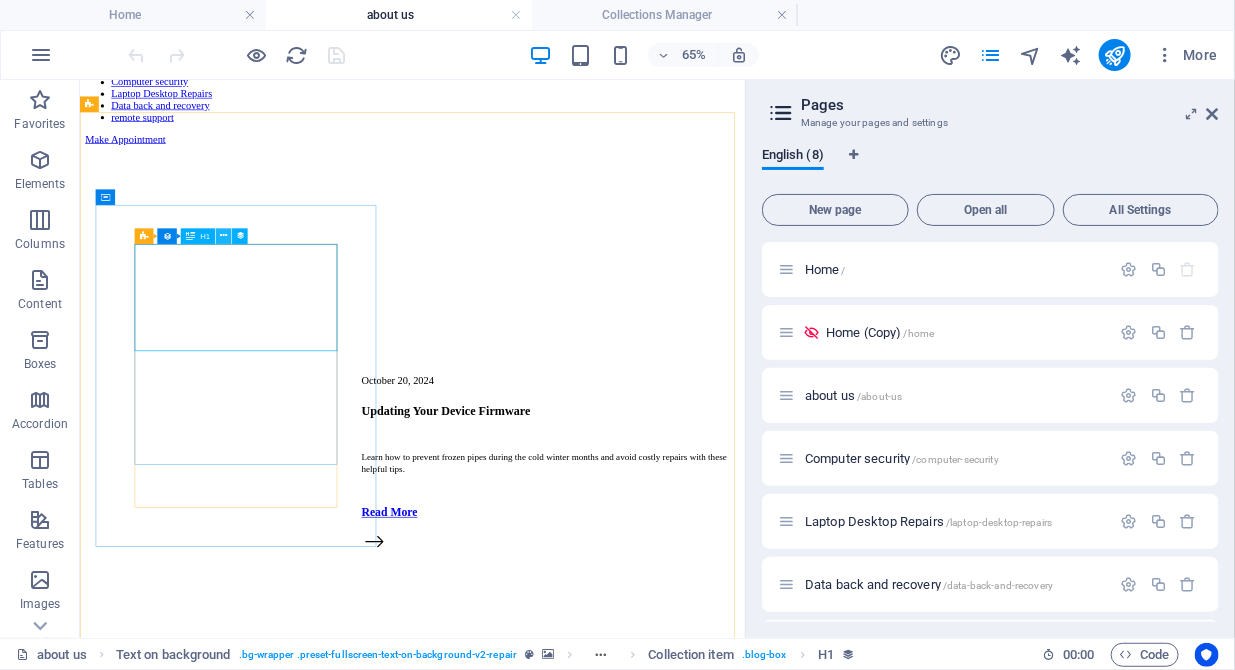 click at bounding box center [223, 236] 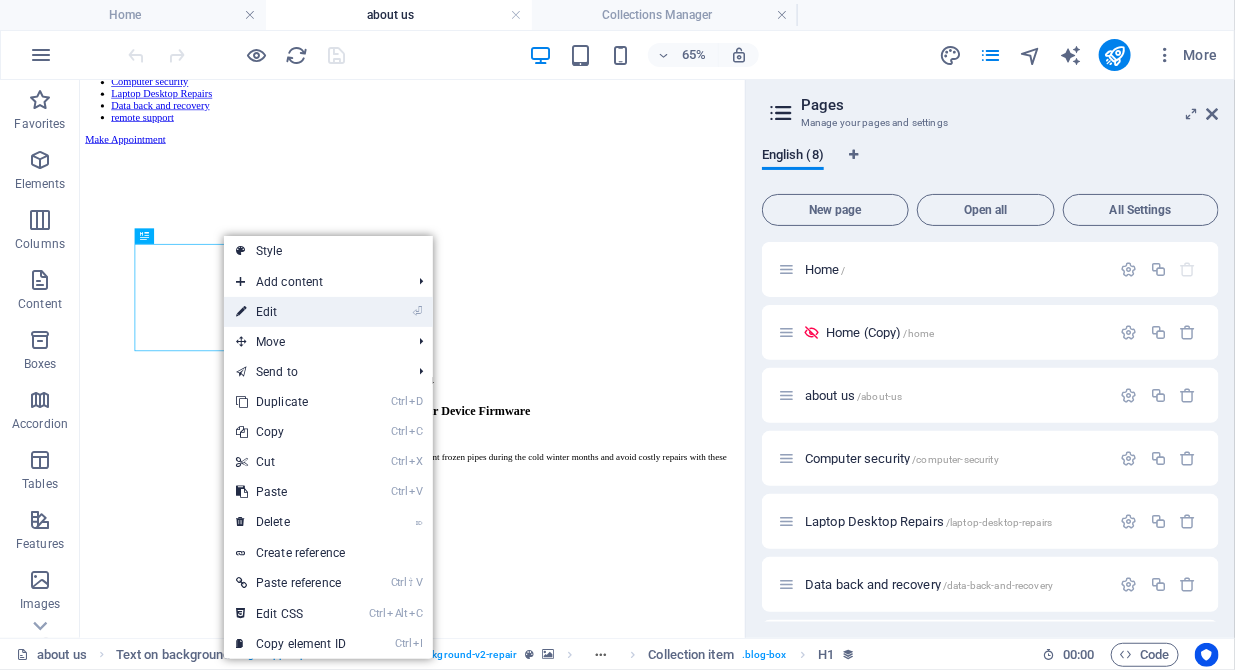 click on "⏎  Edit" at bounding box center (291, 312) 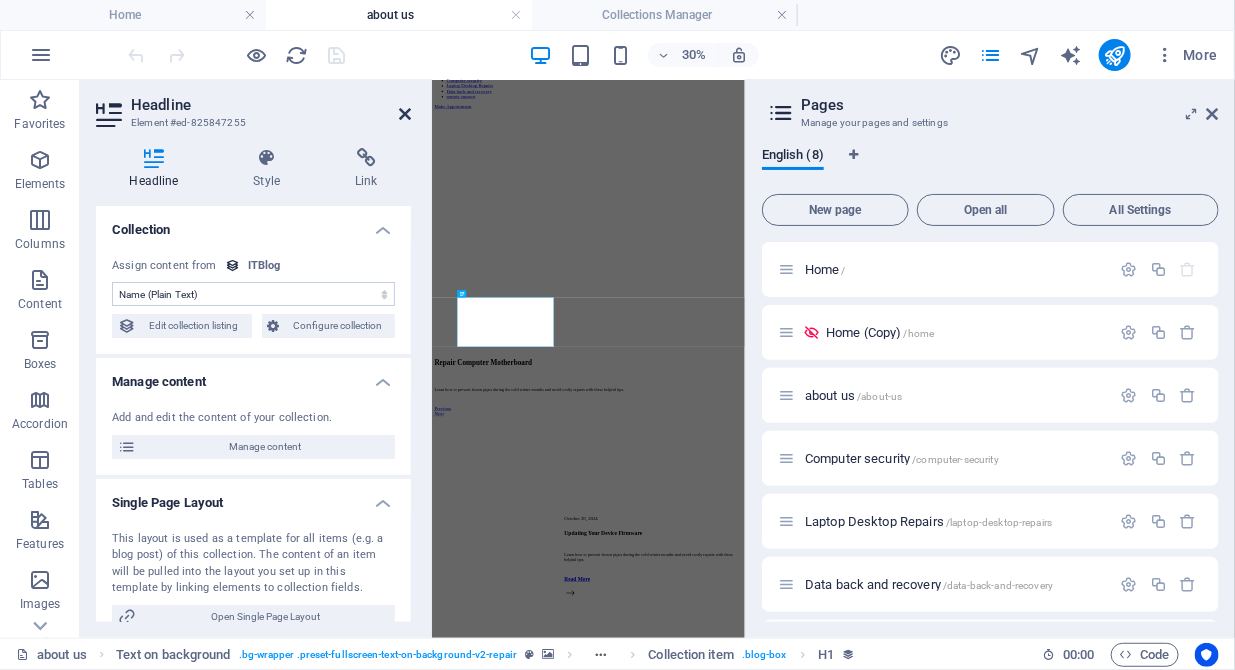 click at bounding box center (405, 114) 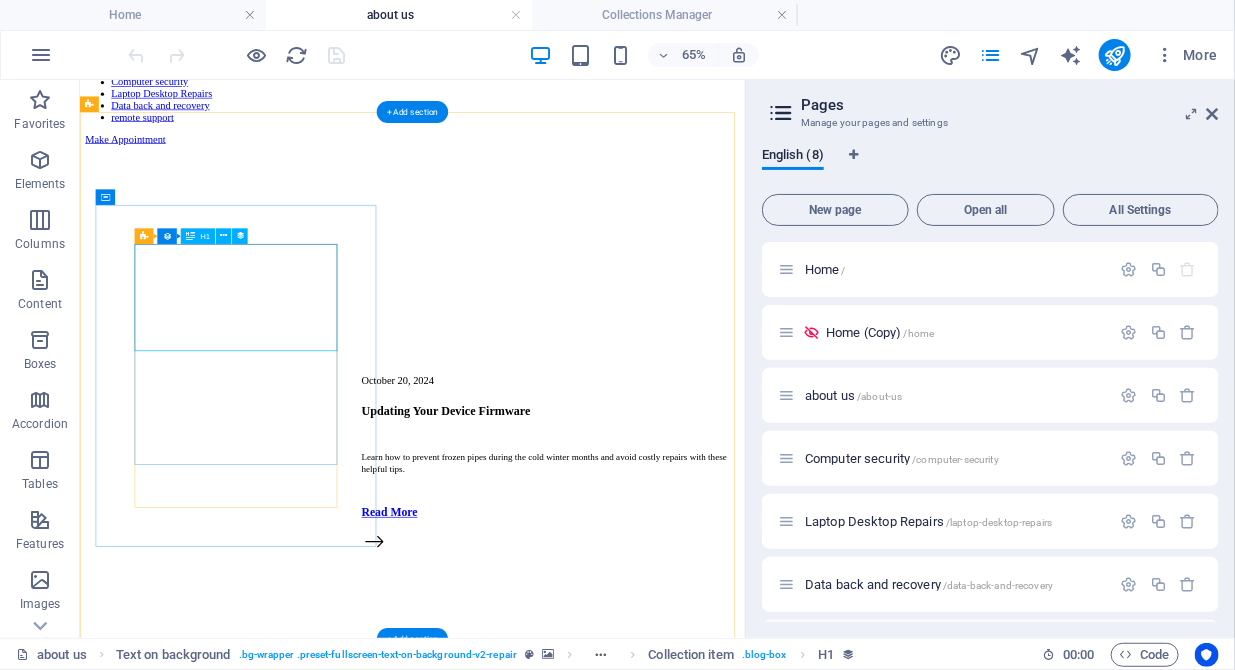 click on "Repair Computer Motherboard" at bounding box center [590, 1023] 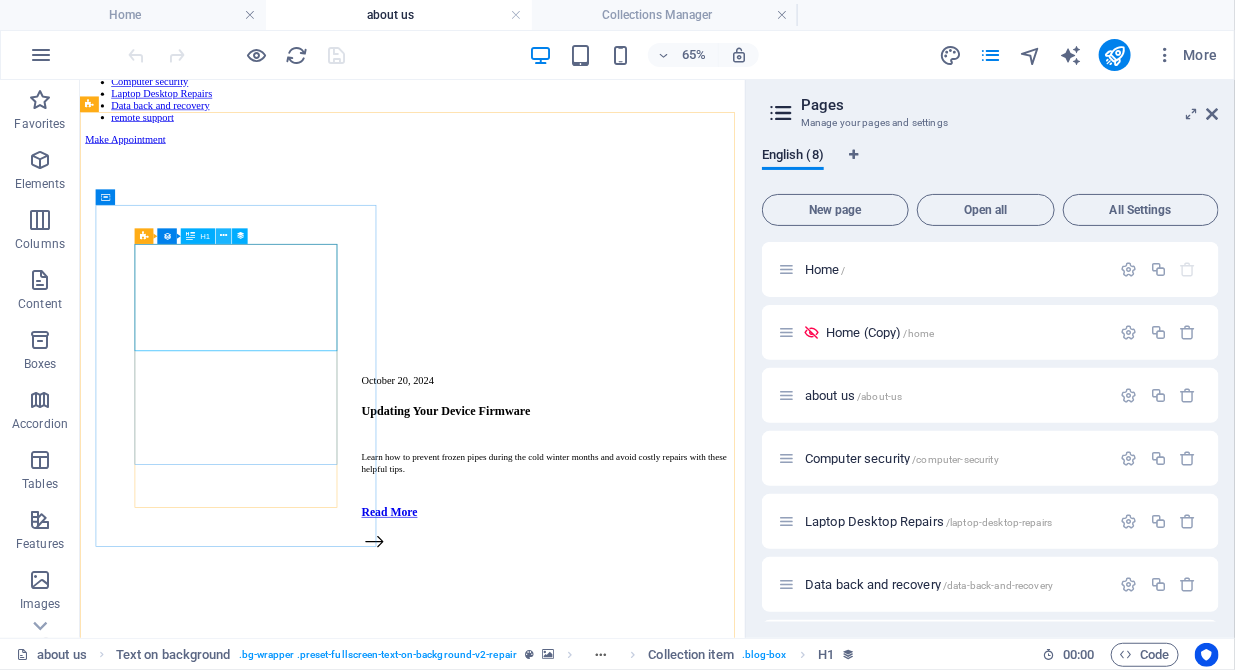 click at bounding box center [223, 236] 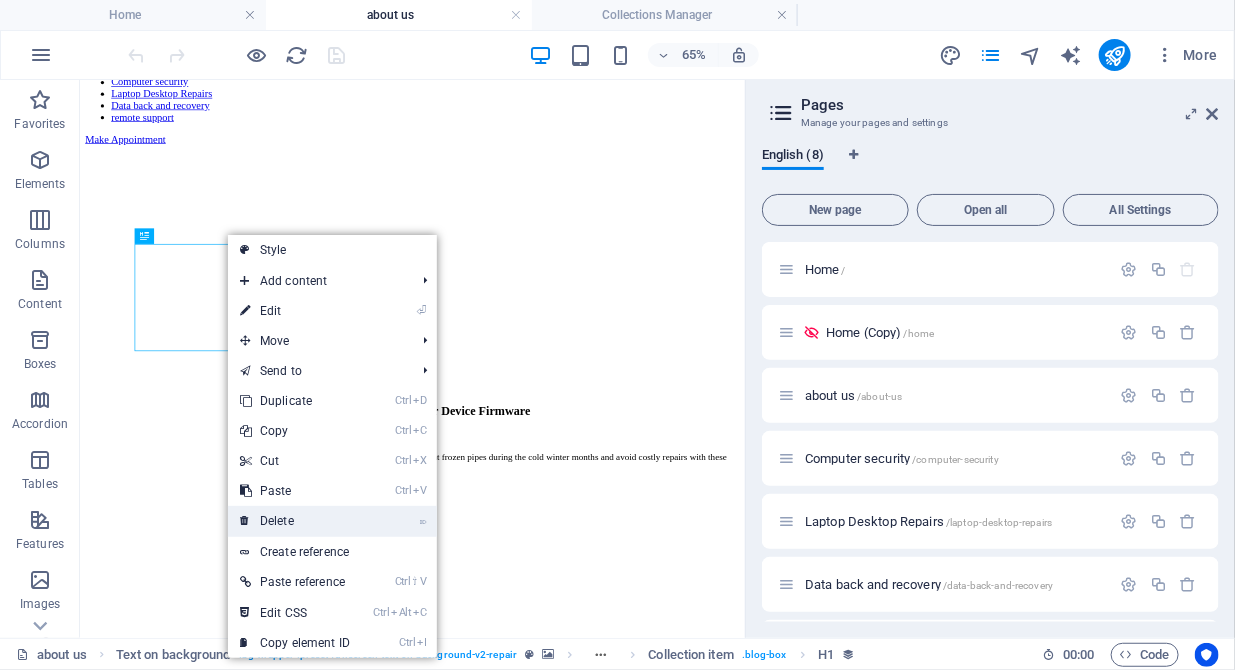 click on "⌦  Delete" at bounding box center [295, 521] 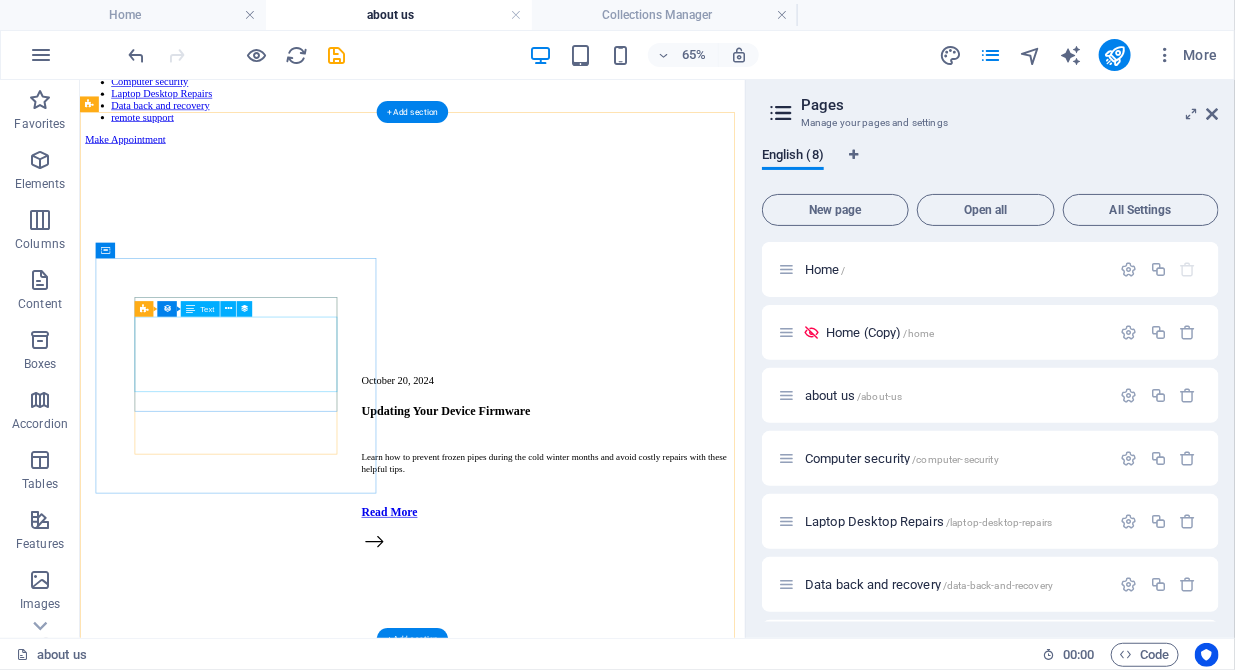 click on "Learn how to prevent frozen pipes during the cold winter months and avoid costly repairs with these helpful tips." at bounding box center (590, 1045) 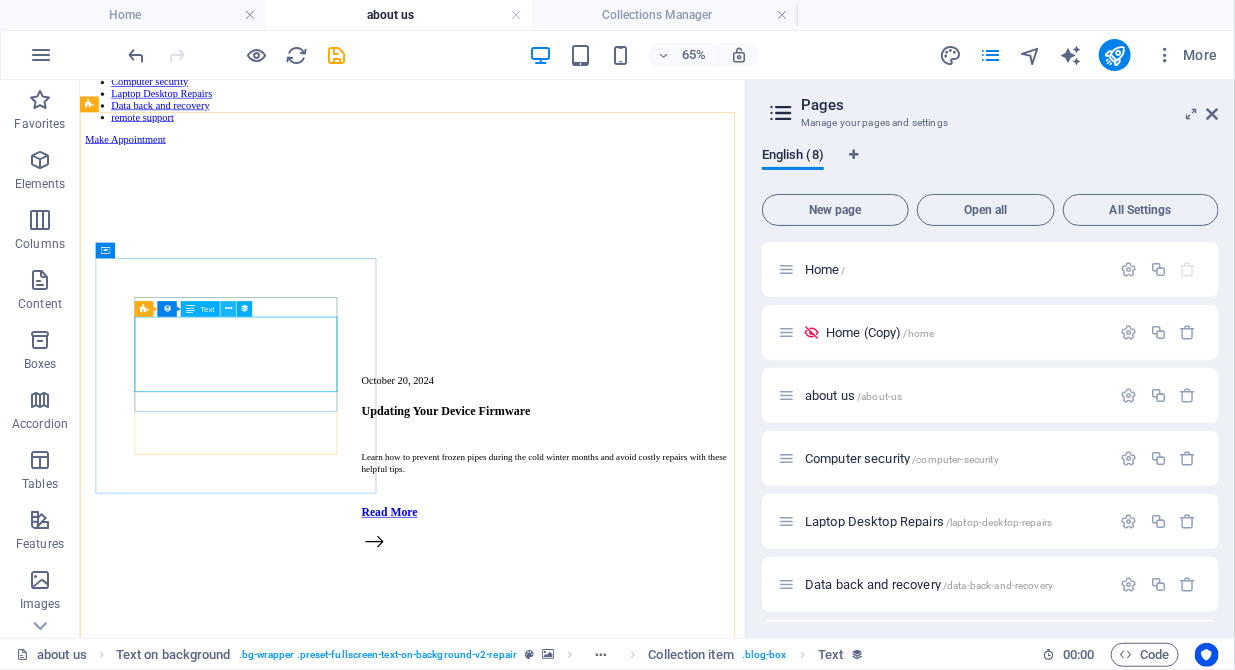 click at bounding box center (228, 309) 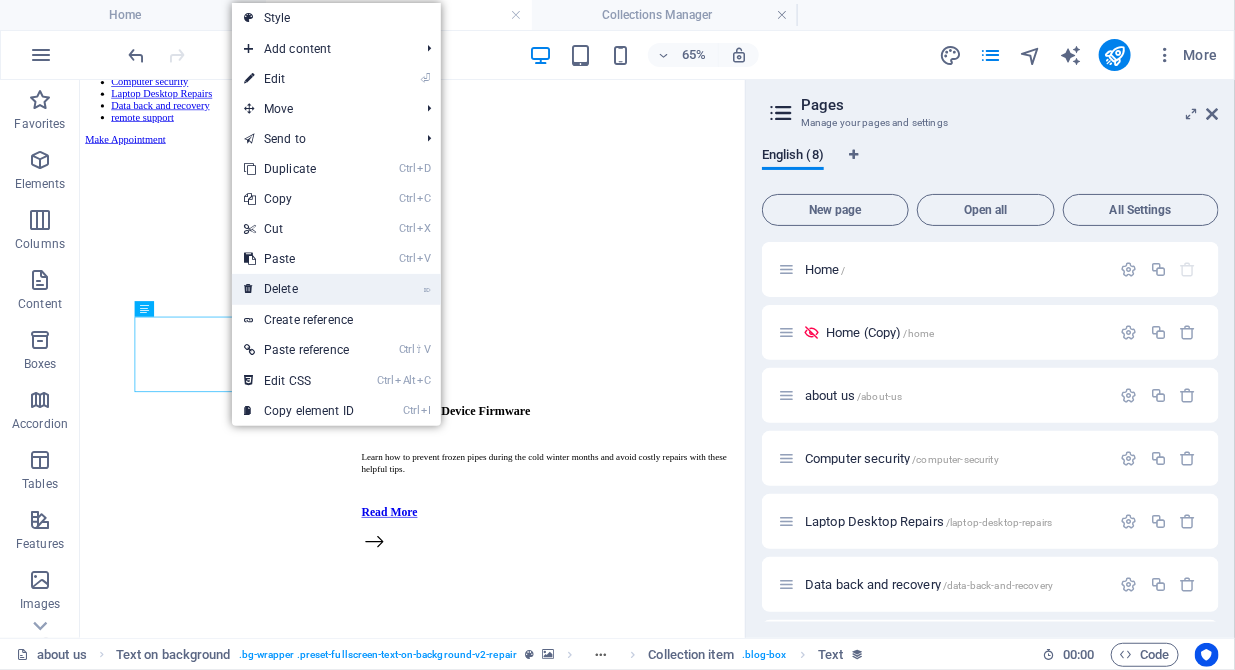 click on "⌦  Delete" at bounding box center [299, 289] 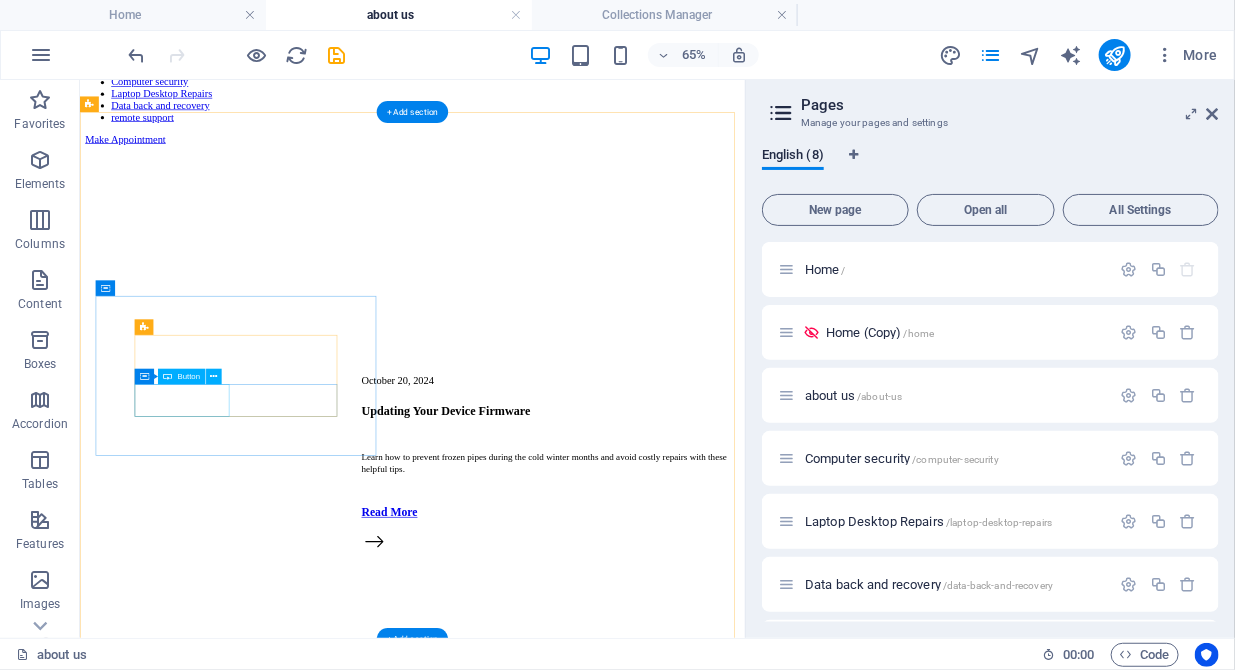 click on "Previous" at bounding box center (590, 1059) 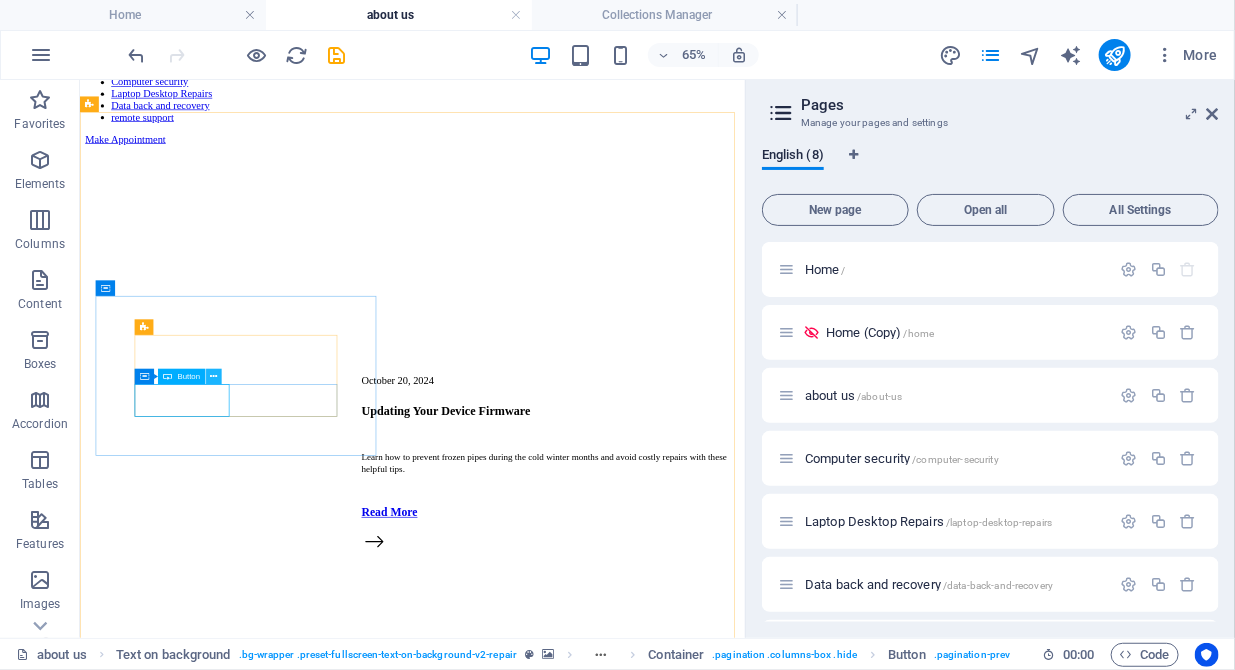 click at bounding box center [214, 377] 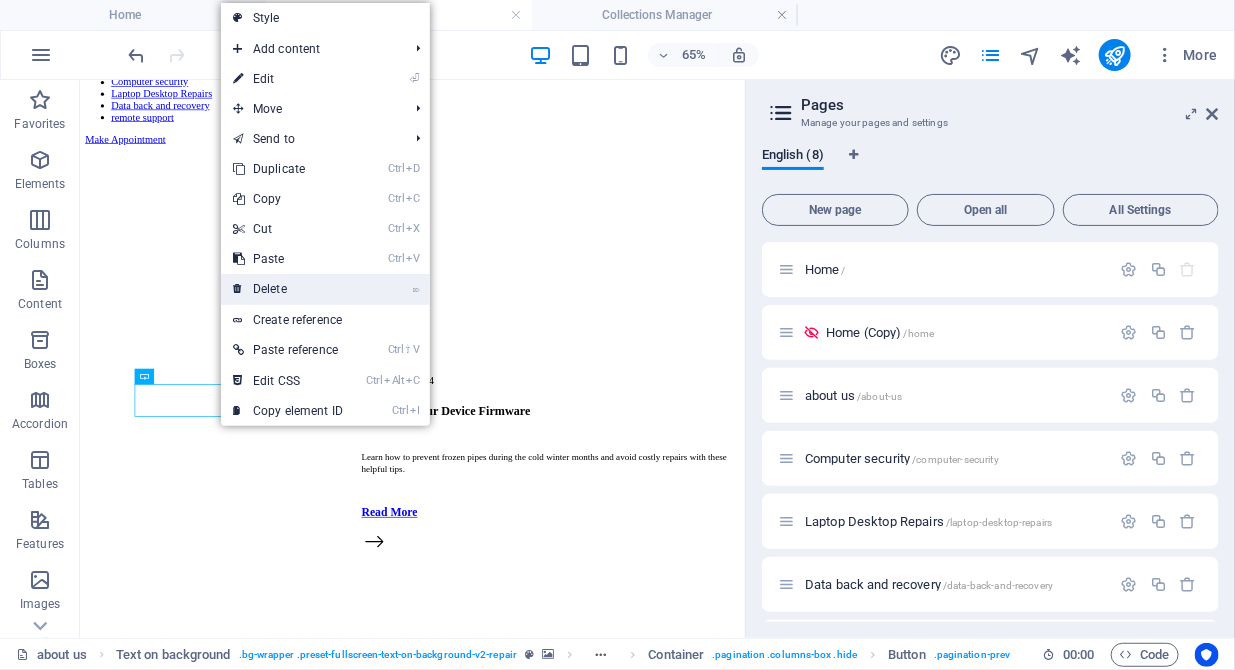 click on "⌦  Delete" at bounding box center (288, 289) 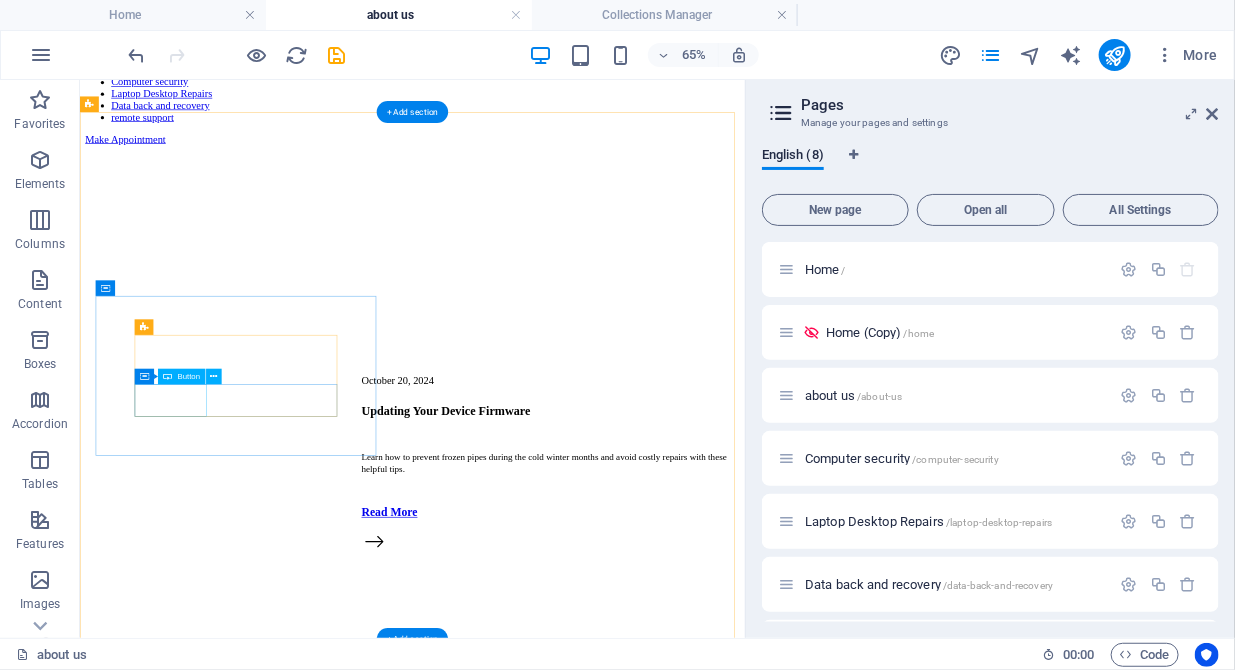 click on "Next" at bounding box center [590, 1059] 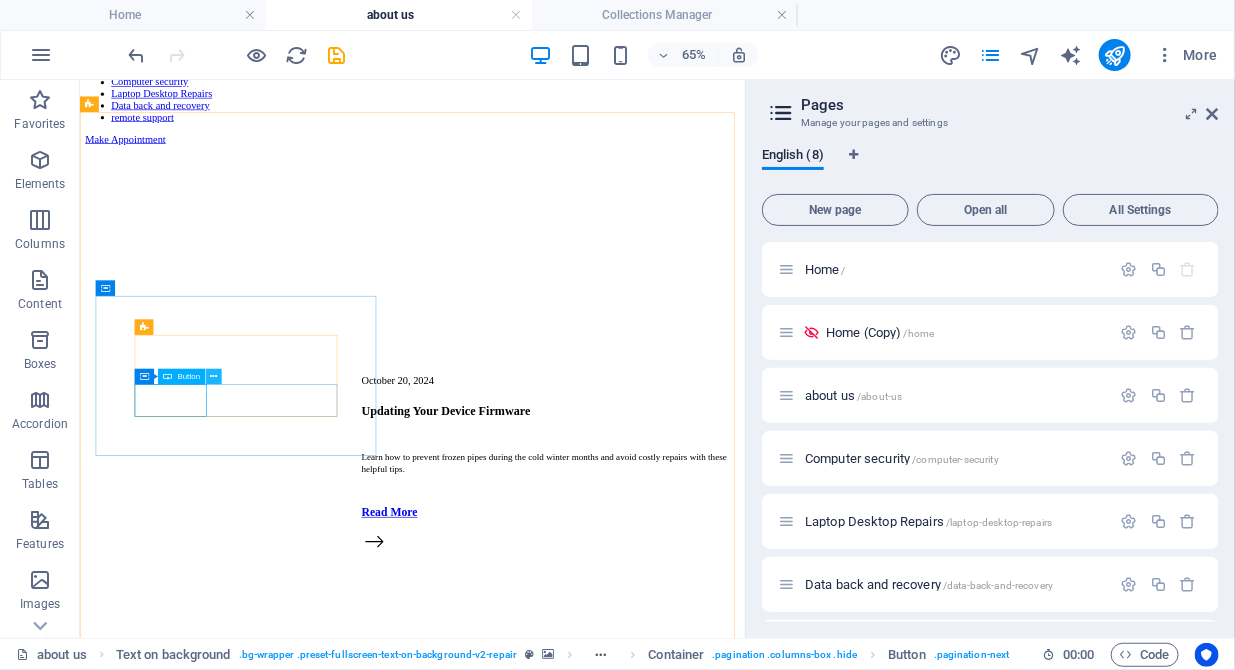 click at bounding box center (213, 377) 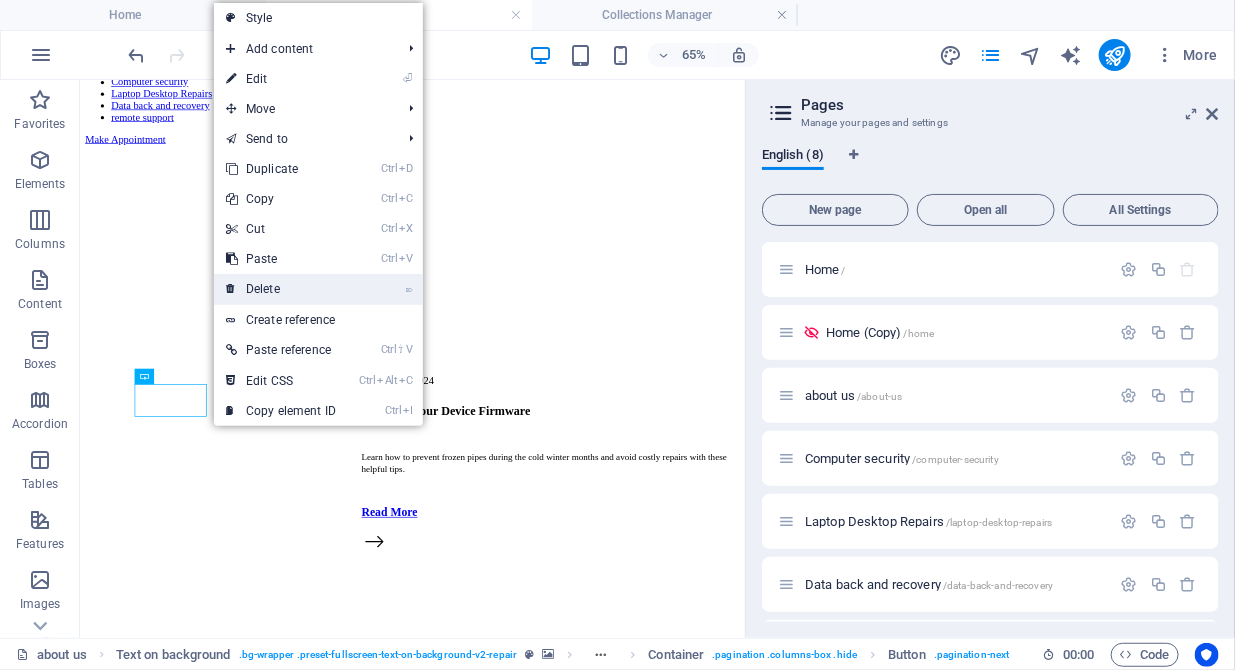 click on "⌦  Delete" at bounding box center (281, 289) 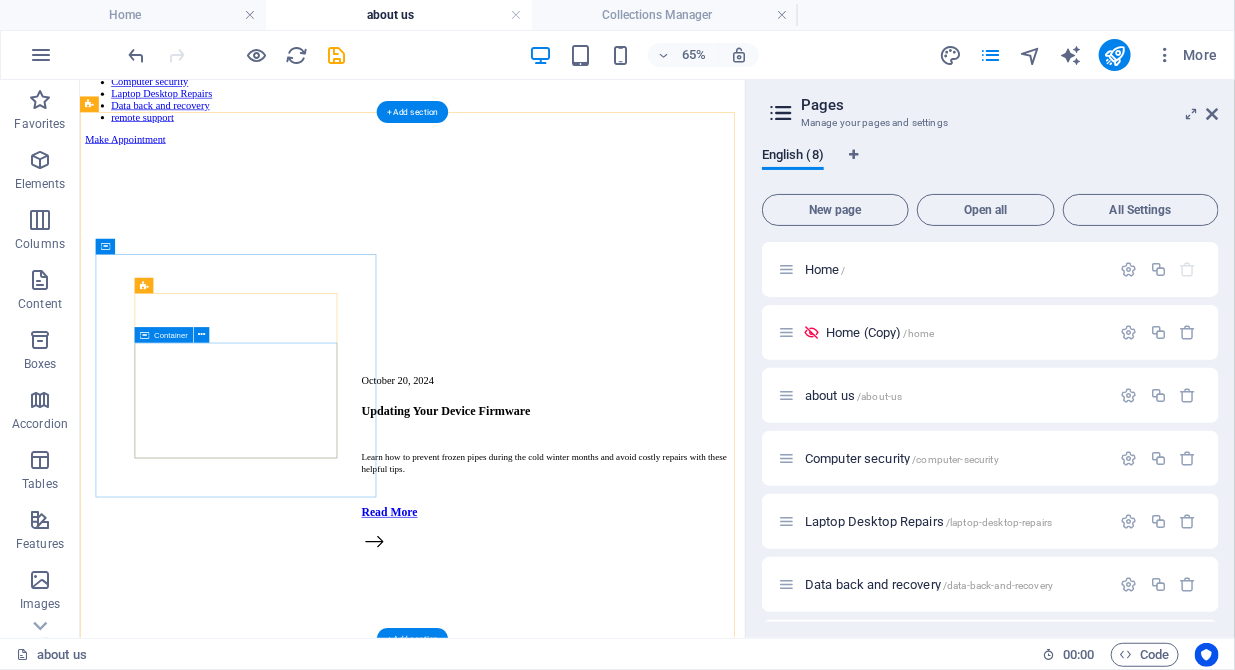 click on "Add elements" at bounding box center [531, 1151] 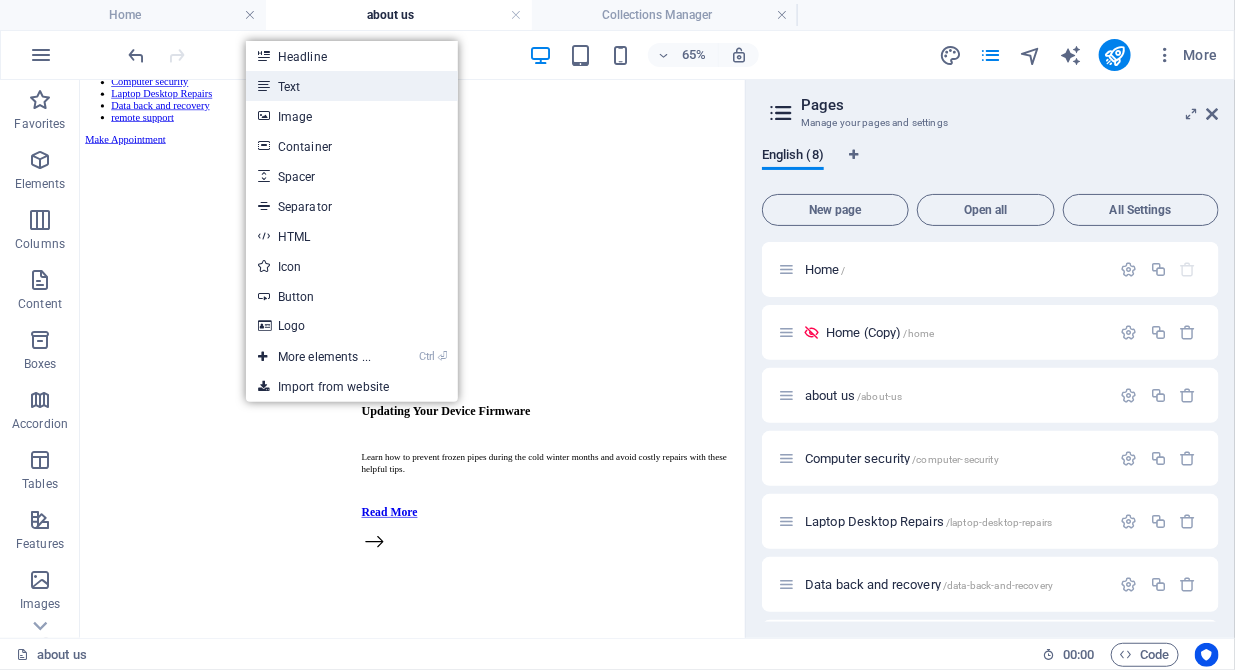 click on "Text" at bounding box center (352, 86) 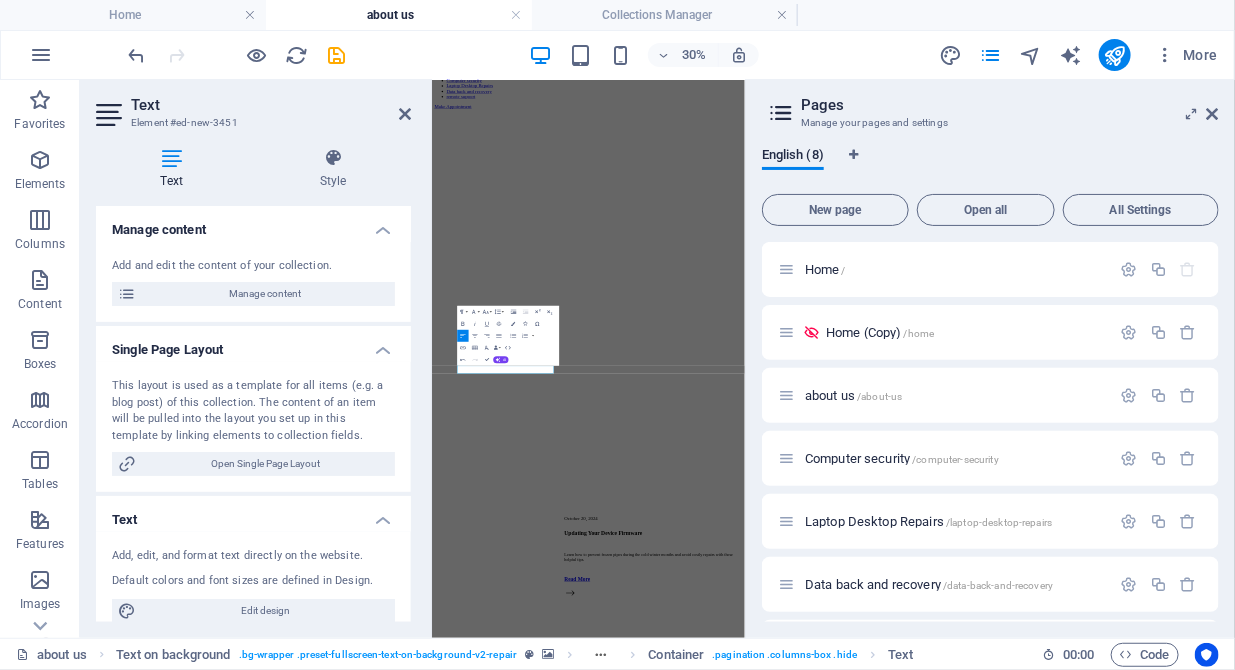 type 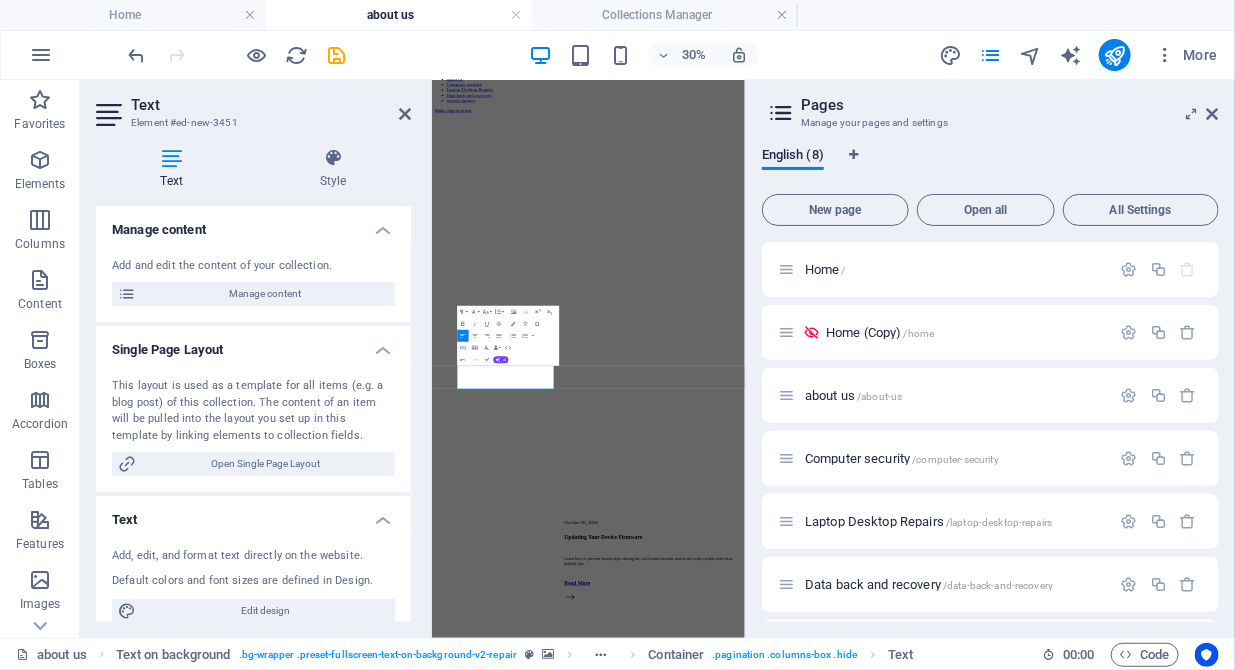 scroll, scrollTop: 76, scrollLeft: 0, axis: vertical 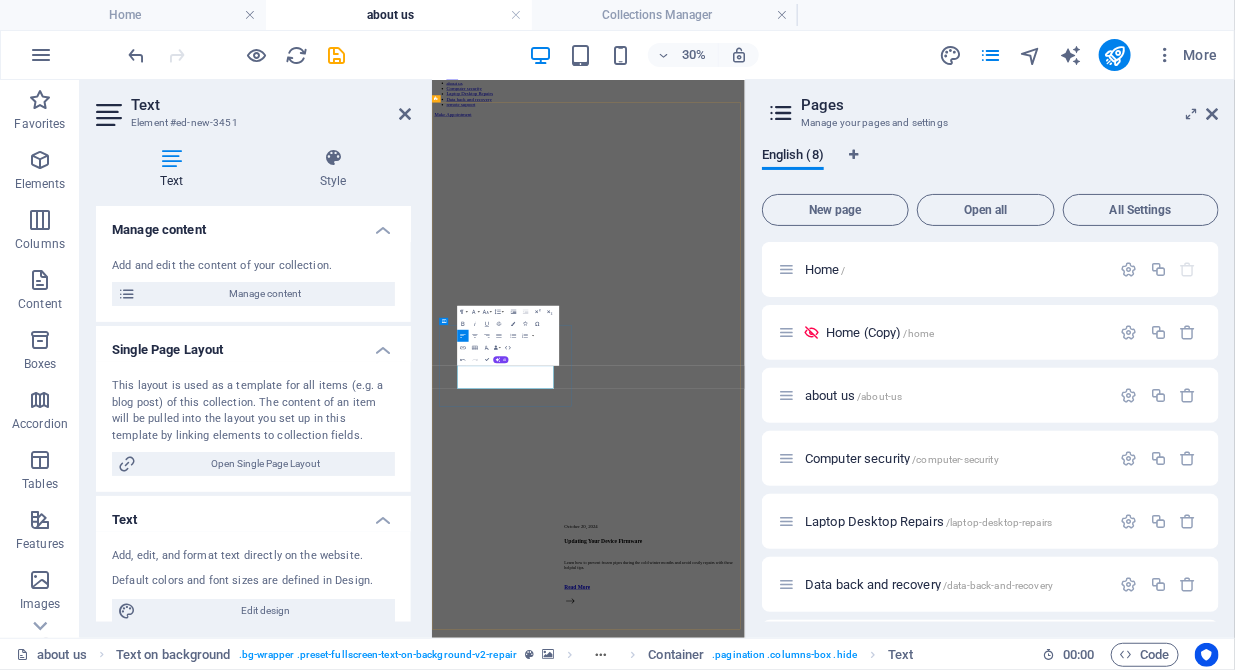 click on "Learn how we can support you at home through remote support and onsite in your office as a small businees" at bounding box center [952, 2048] 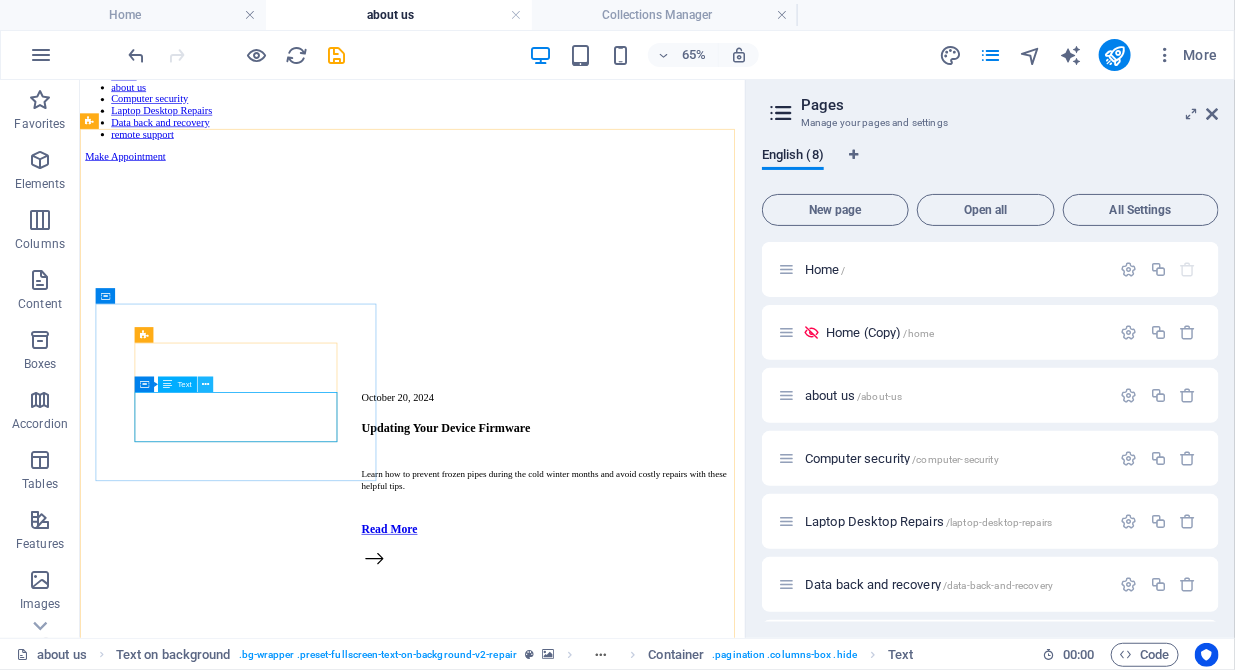 click at bounding box center [205, 384] 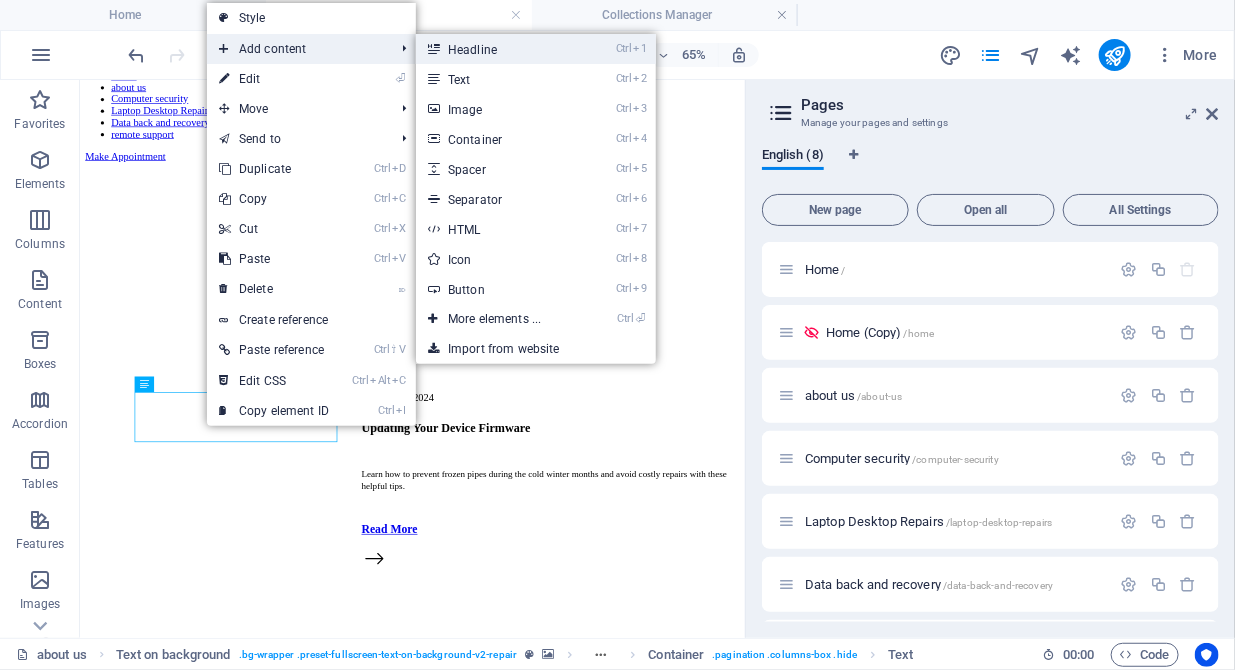 click on "Ctrl 1  Headline" at bounding box center [498, 49] 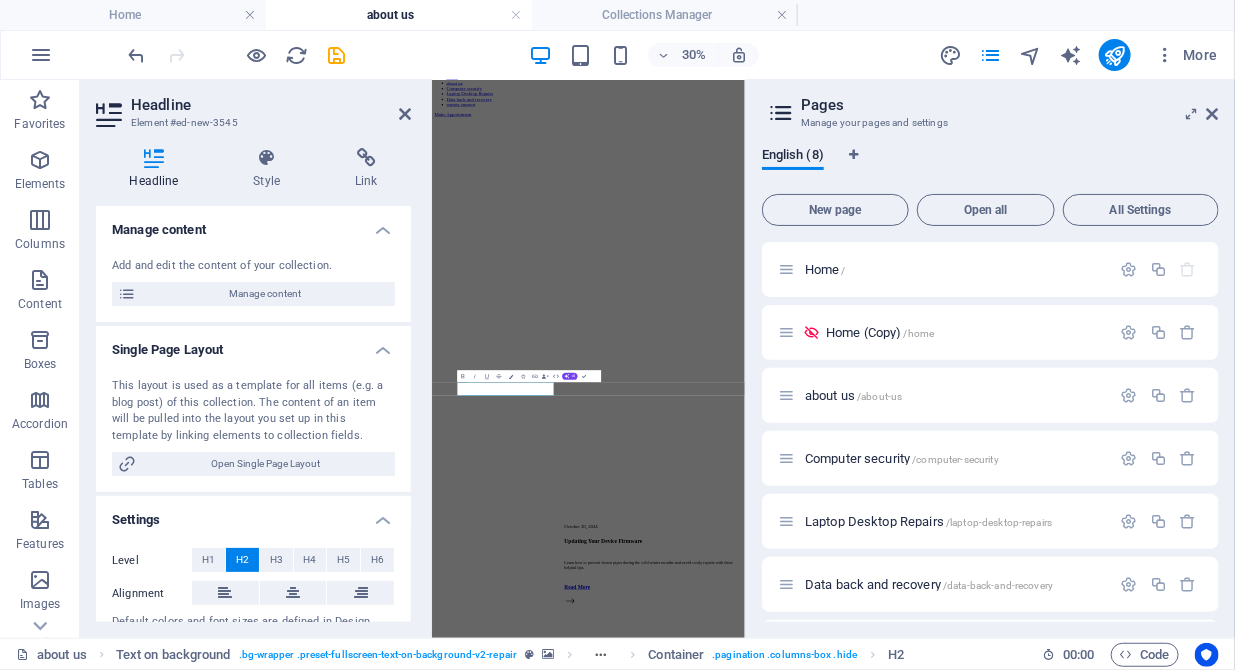 scroll, scrollTop: 0, scrollLeft: 0, axis: both 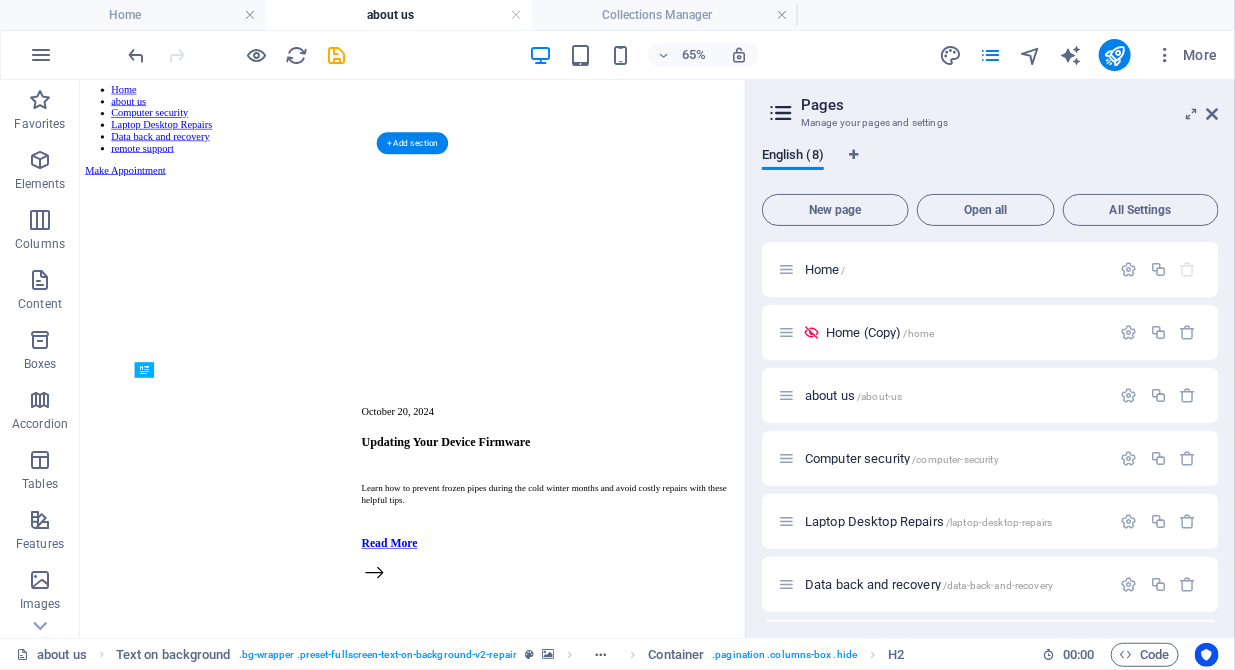 drag, startPoint x: 278, startPoint y: 667, endPoint x: 281, endPoint y: 555, distance: 112.04017 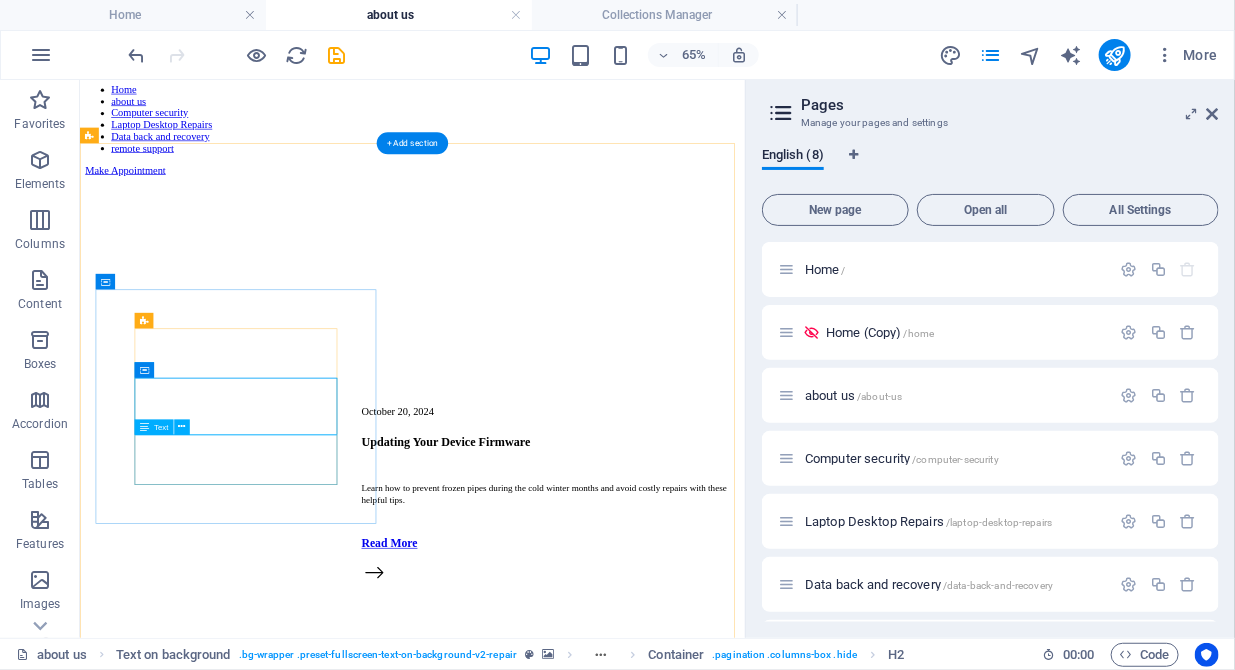 click on "Learn how we can support you at home through remote support and onsite in your office as a small business" at bounding box center (590, 1174) 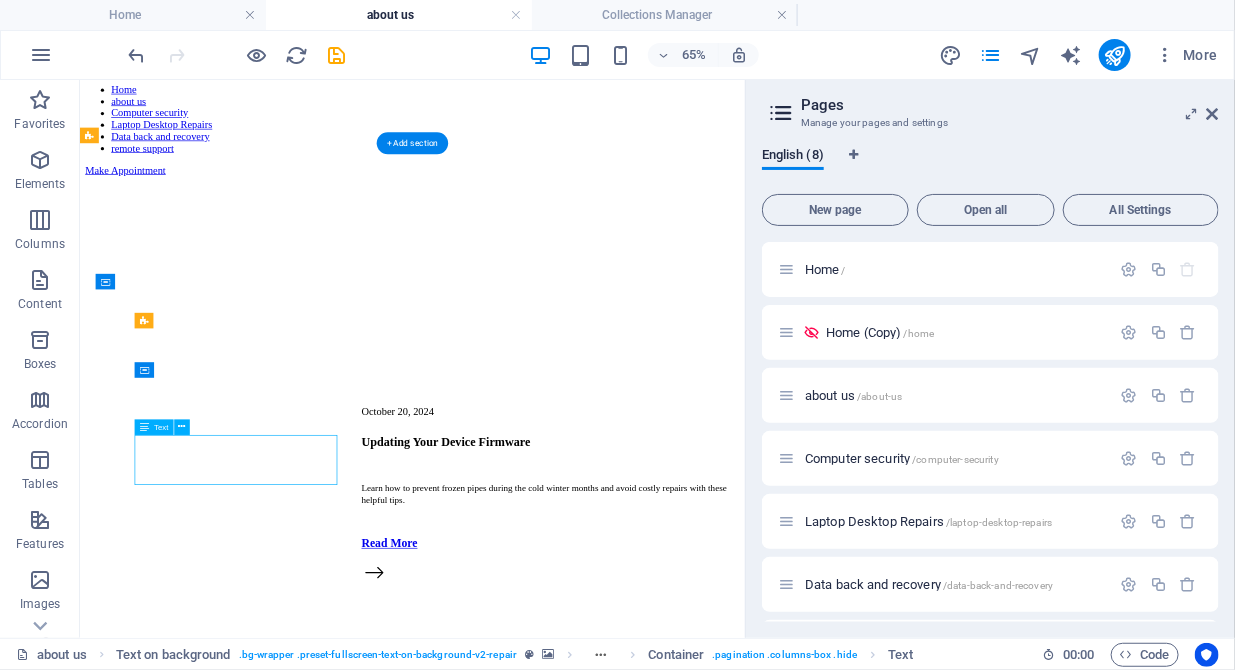 click on "Learn how we can support you at home through remote support and onsite in your office as a small business" at bounding box center (590, 1174) 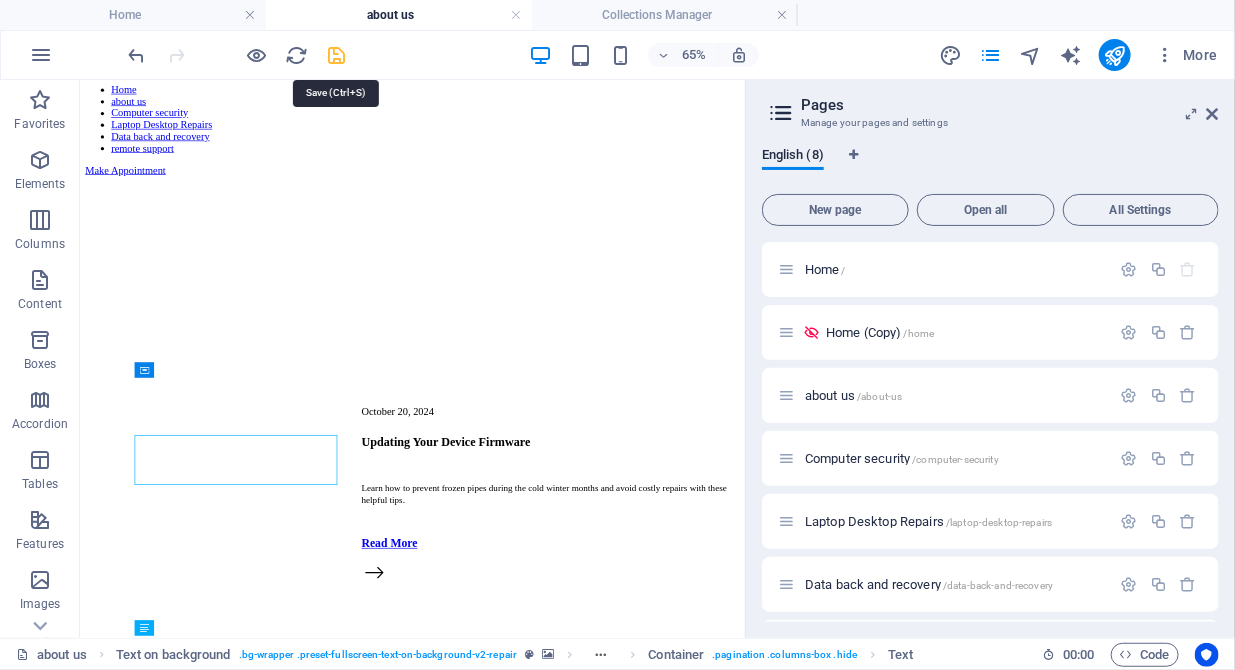click at bounding box center (337, 55) 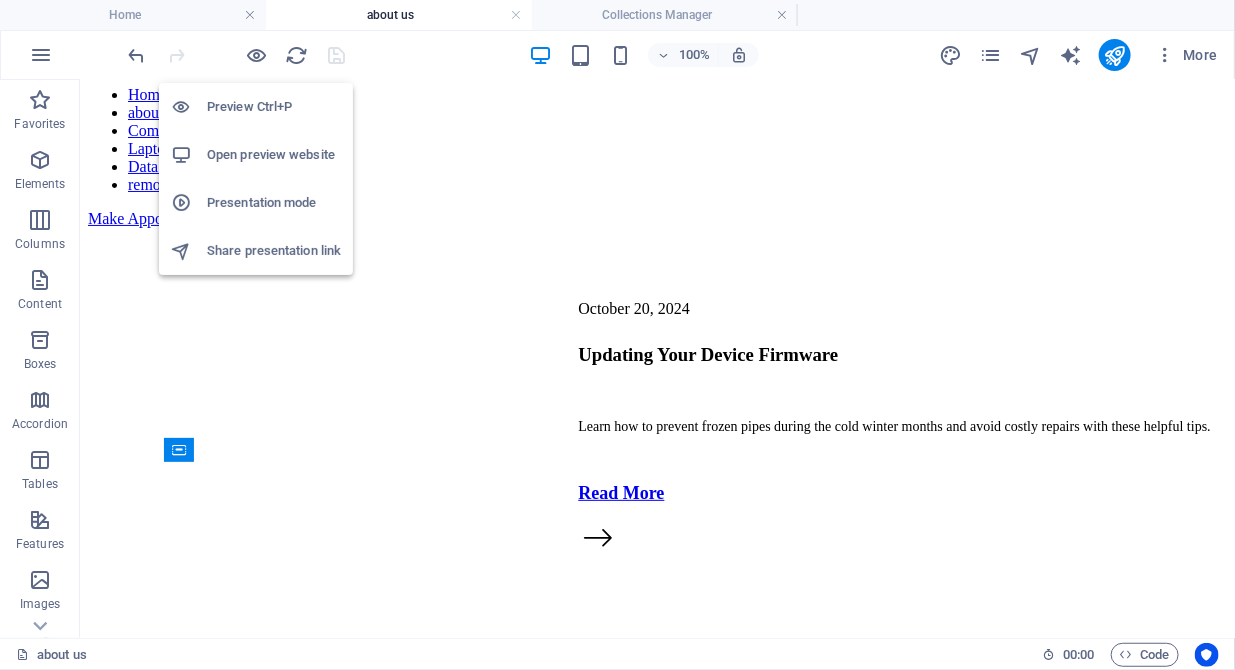 click on "Open preview website" at bounding box center (274, 155) 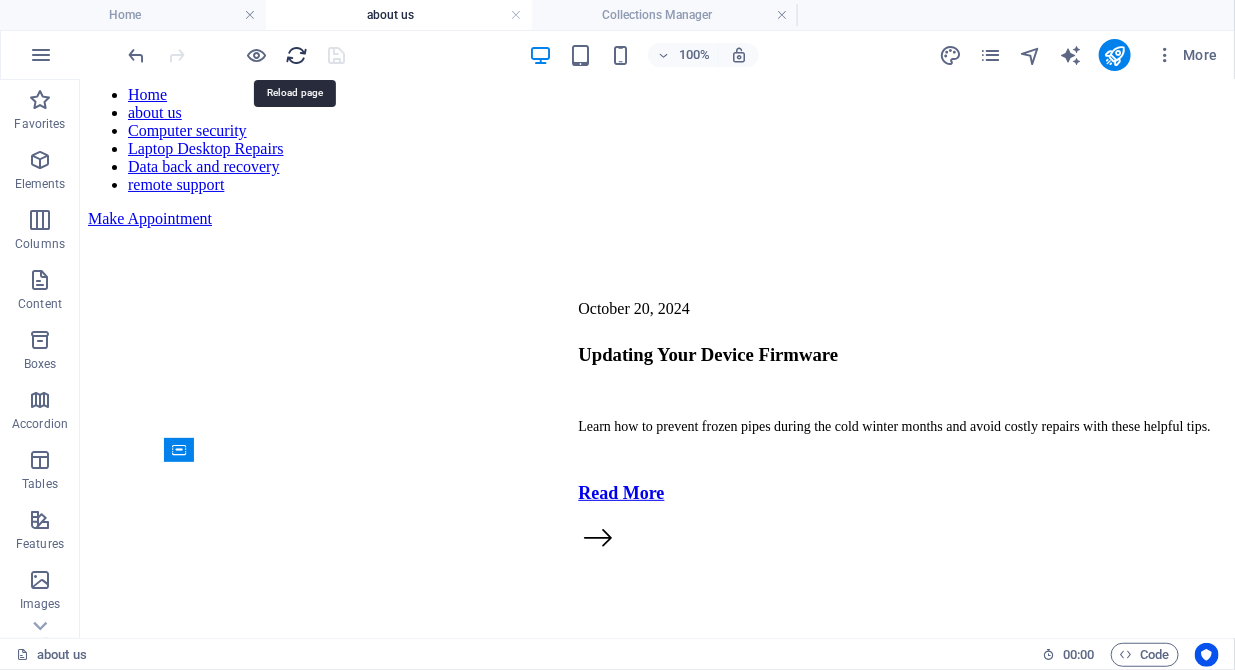 click at bounding box center (297, 55) 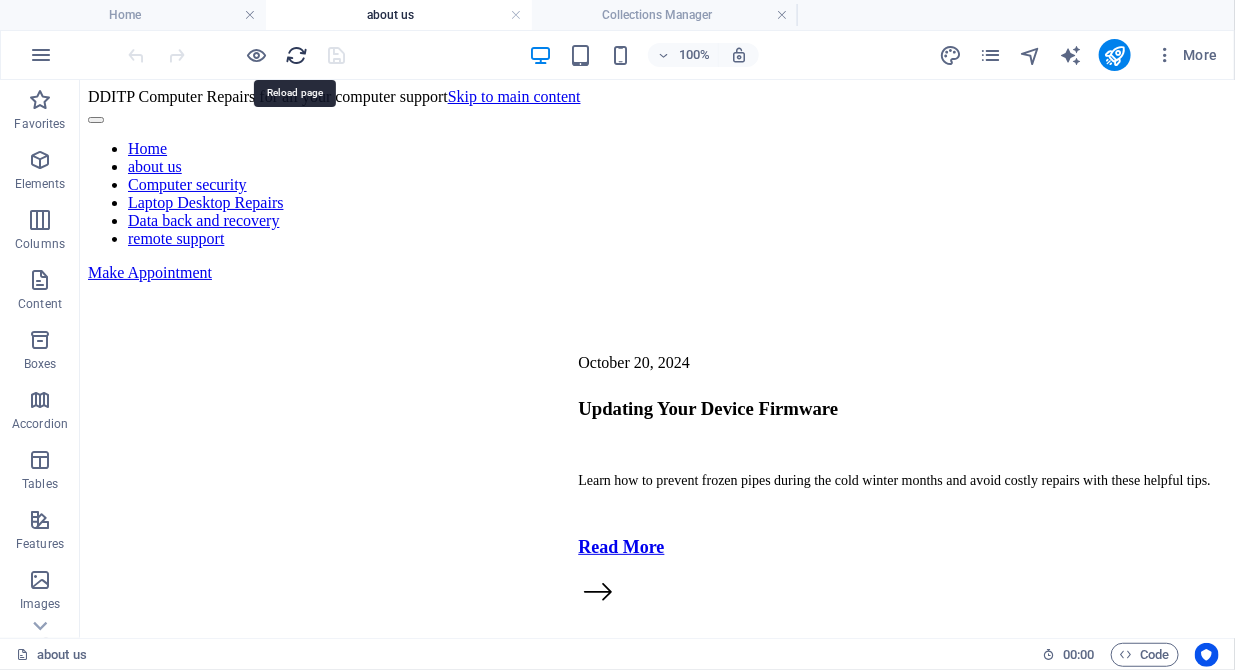 scroll, scrollTop: 0, scrollLeft: 0, axis: both 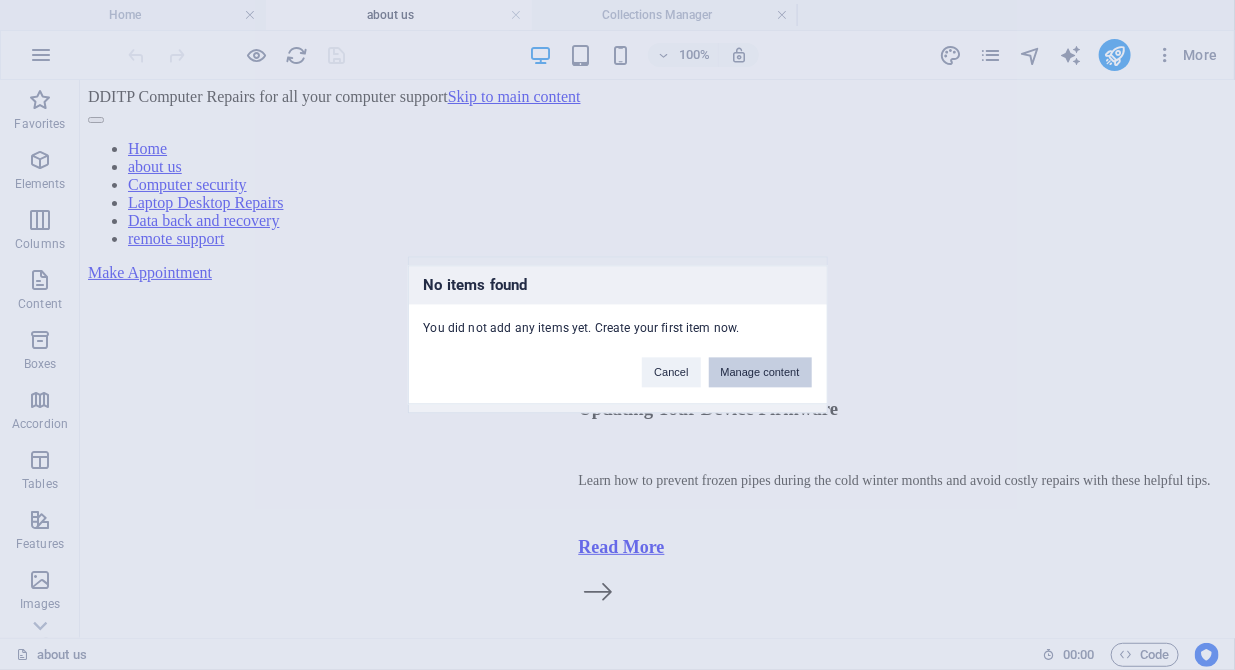 click on "Manage content" at bounding box center (760, 373) 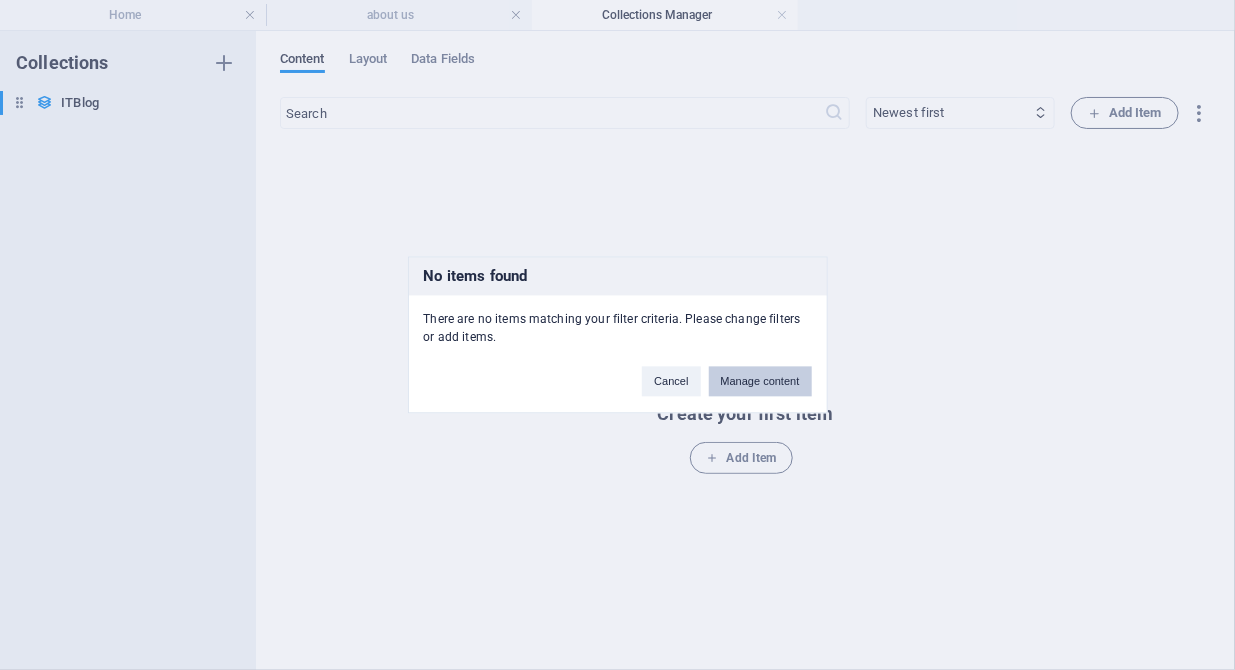 click on "Manage content" at bounding box center [760, 382] 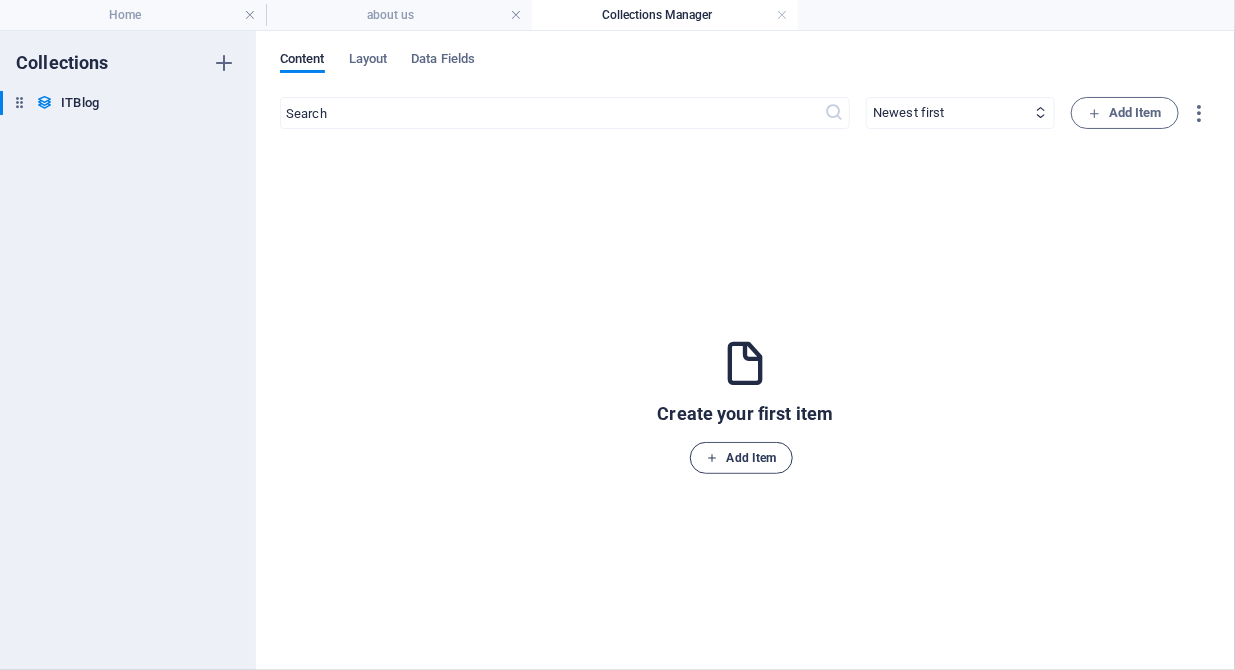 click on "Add Item" at bounding box center (742, 458) 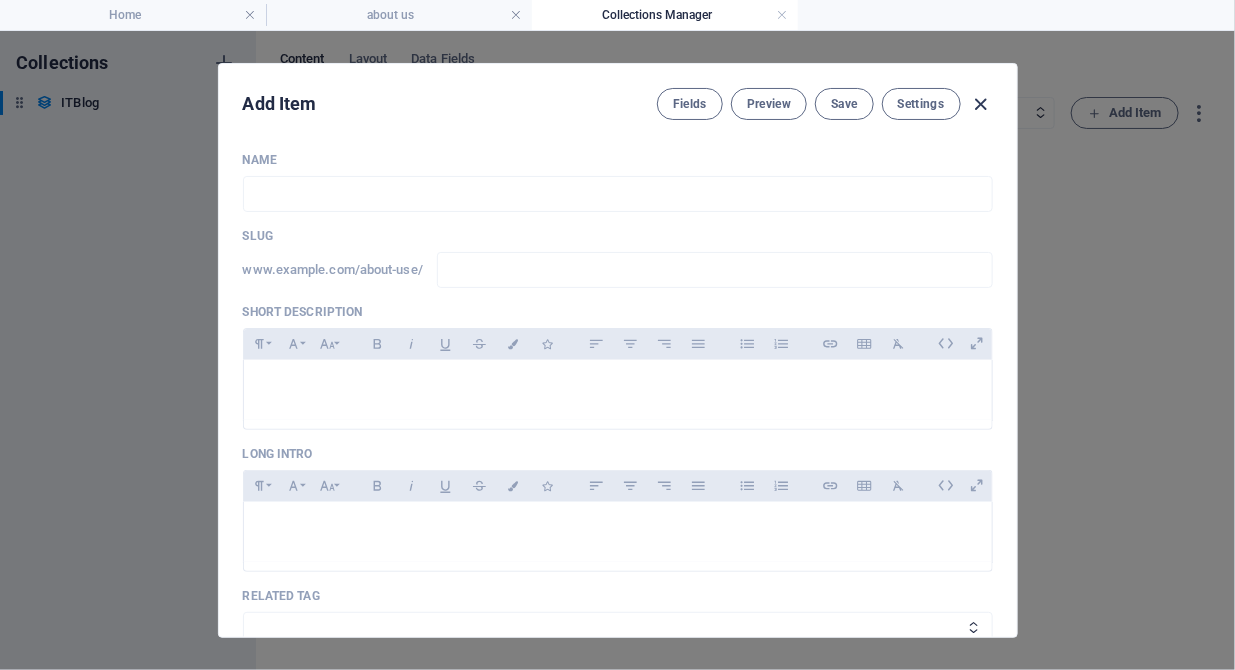 click at bounding box center (980, 104) 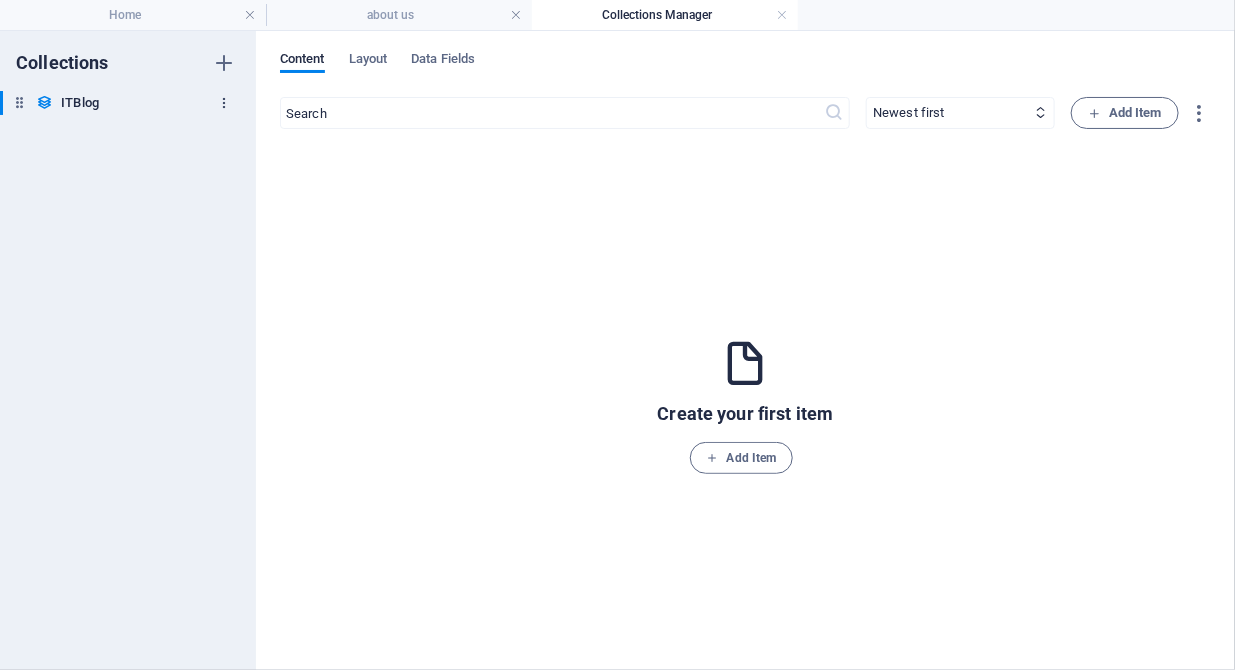 click at bounding box center (224, 103) 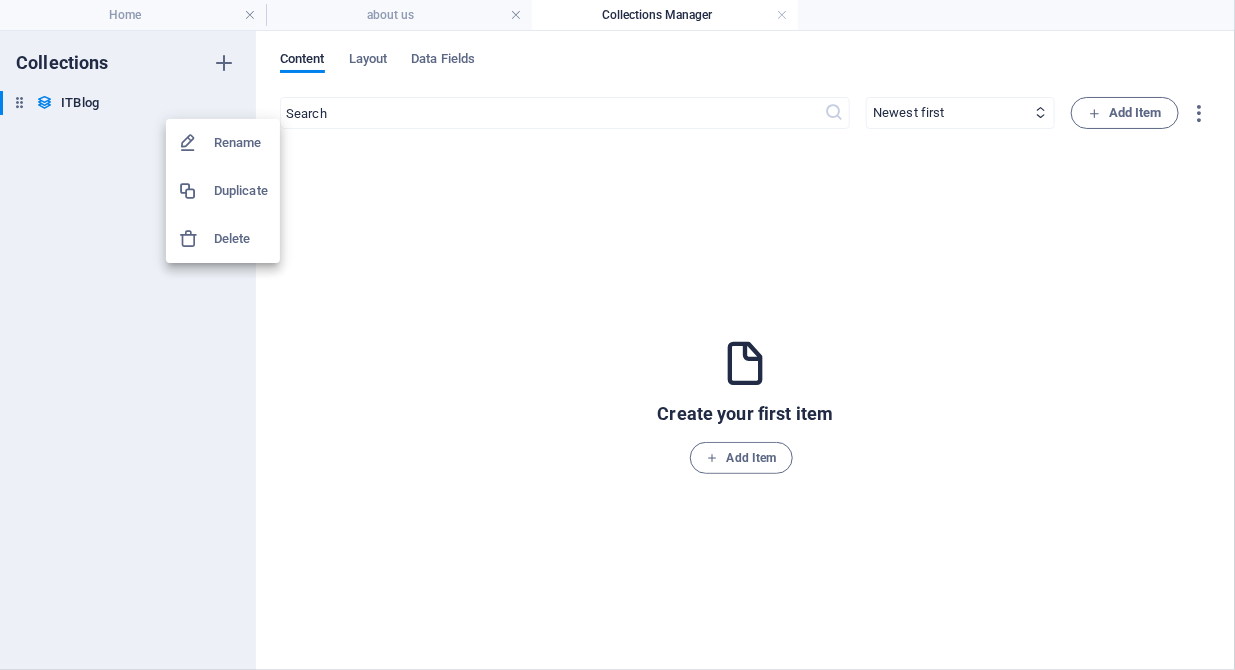 click on "Delete" at bounding box center (241, 239) 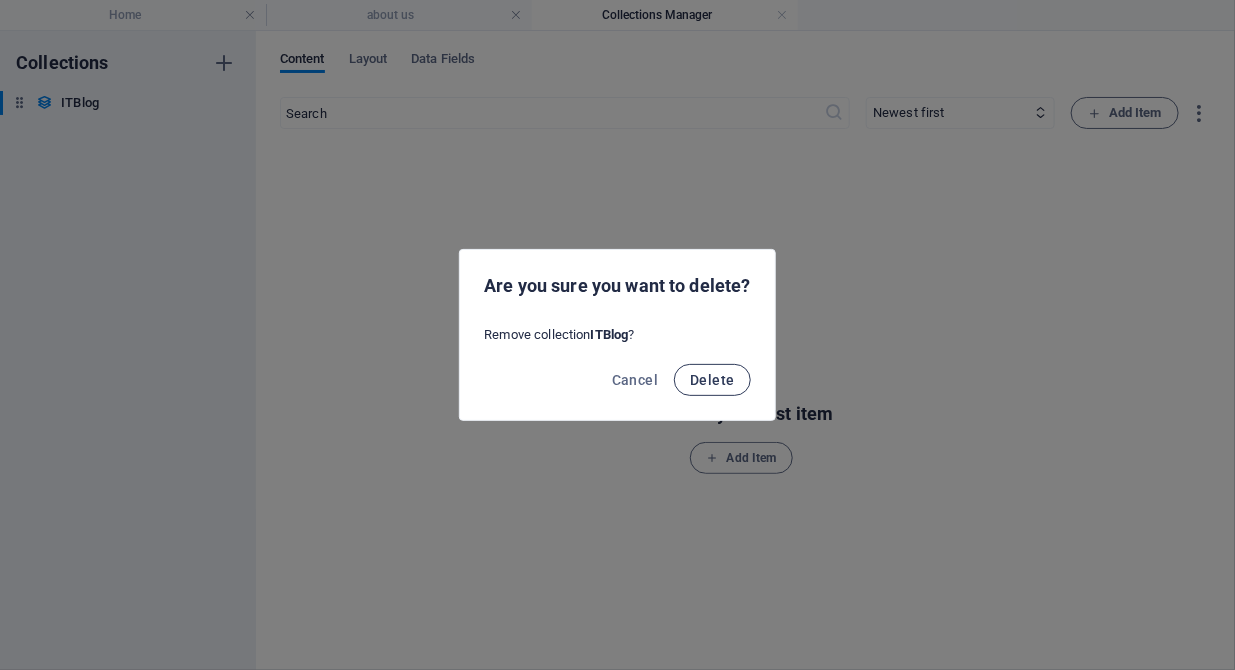 click on "Delete" at bounding box center (712, 380) 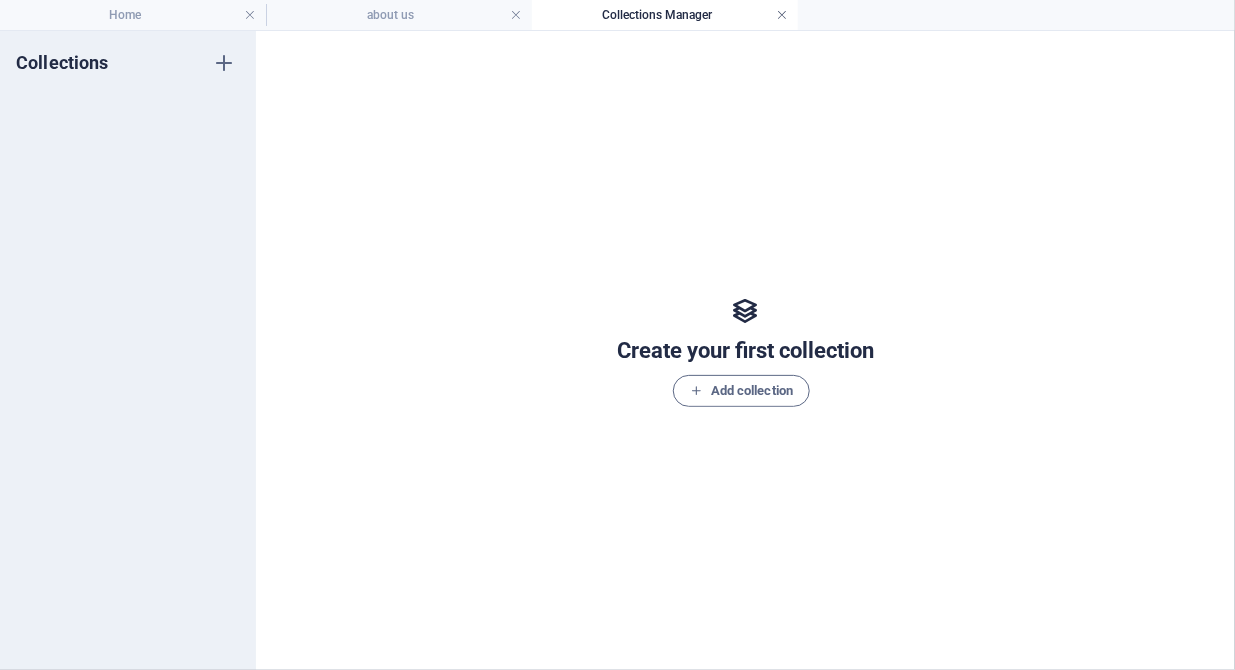 click at bounding box center (782, 15) 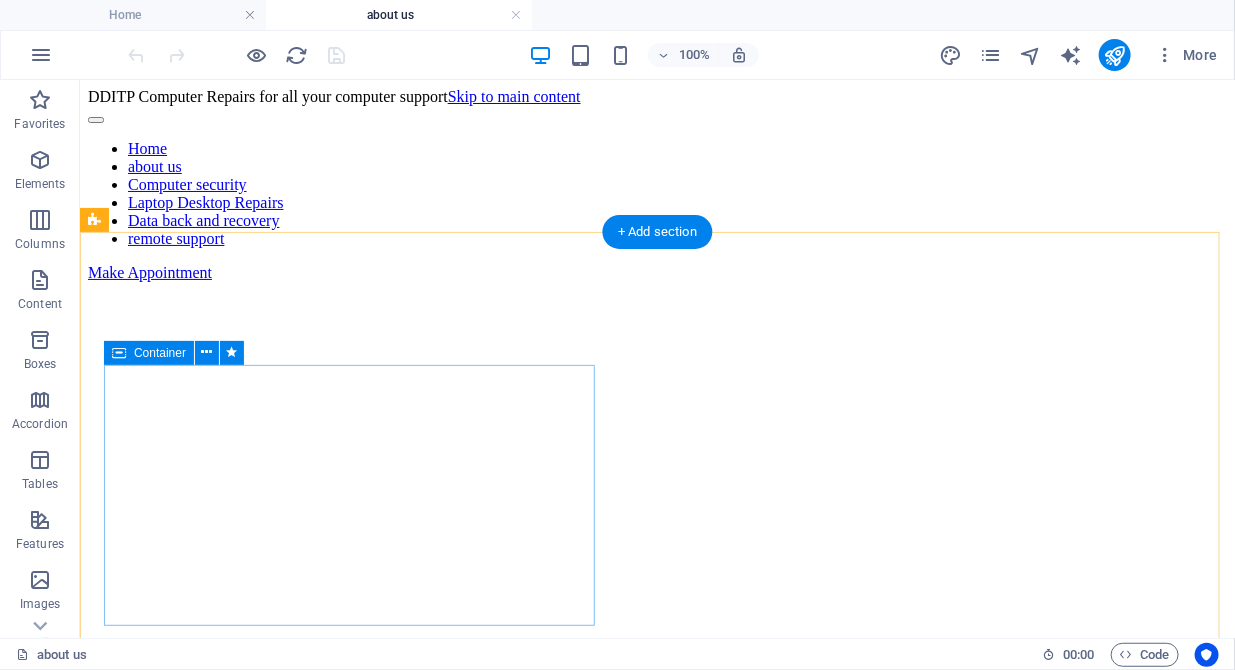 click on "Drop content here or  Add elements  Paste clipboard" at bounding box center (656, 880) 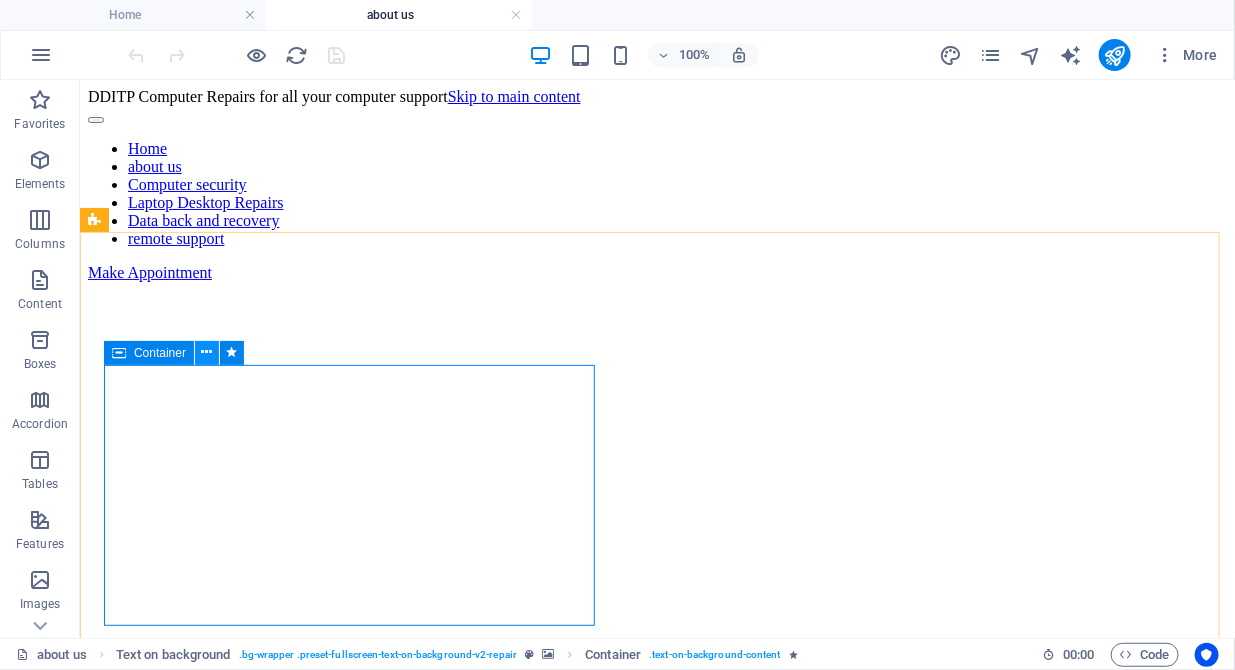 click at bounding box center (207, 352) 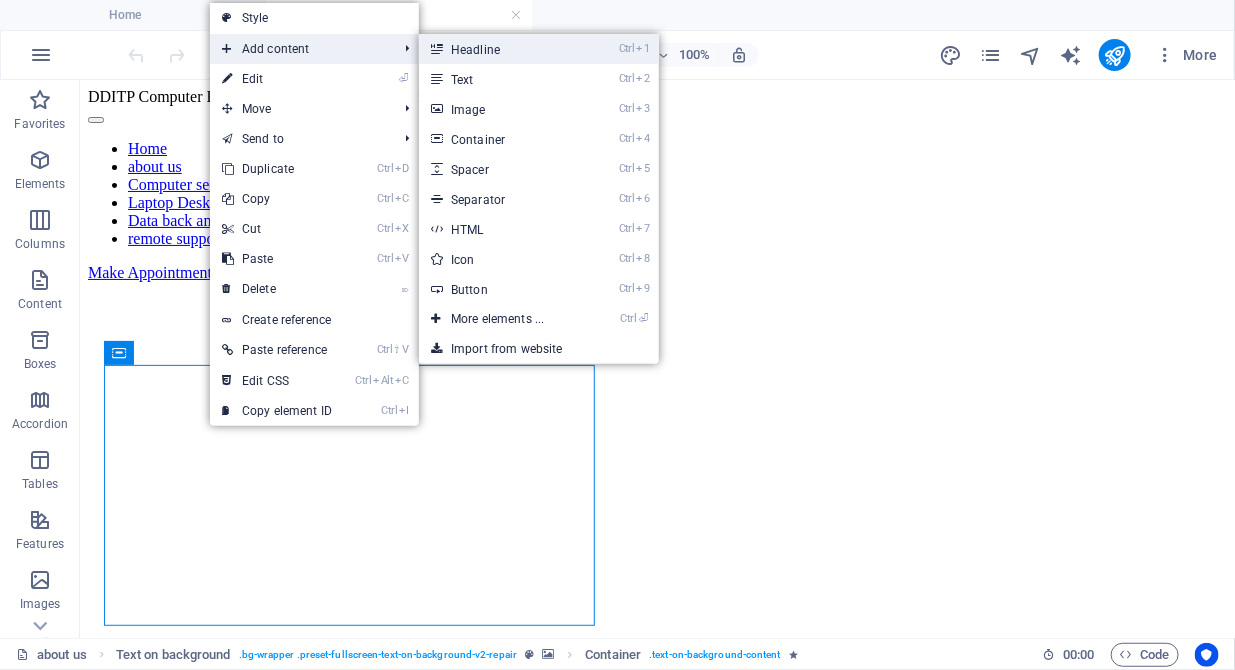 click on "Ctrl 1  Headline" at bounding box center [501, 49] 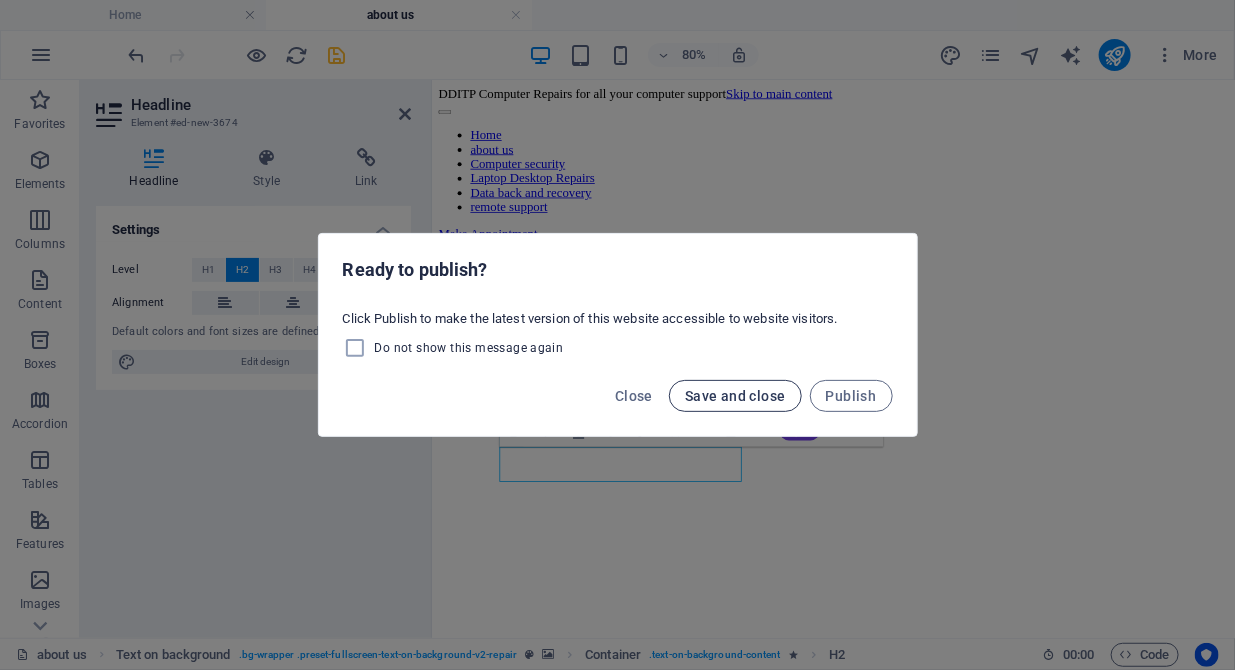 click on "Save and close" at bounding box center (735, 396) 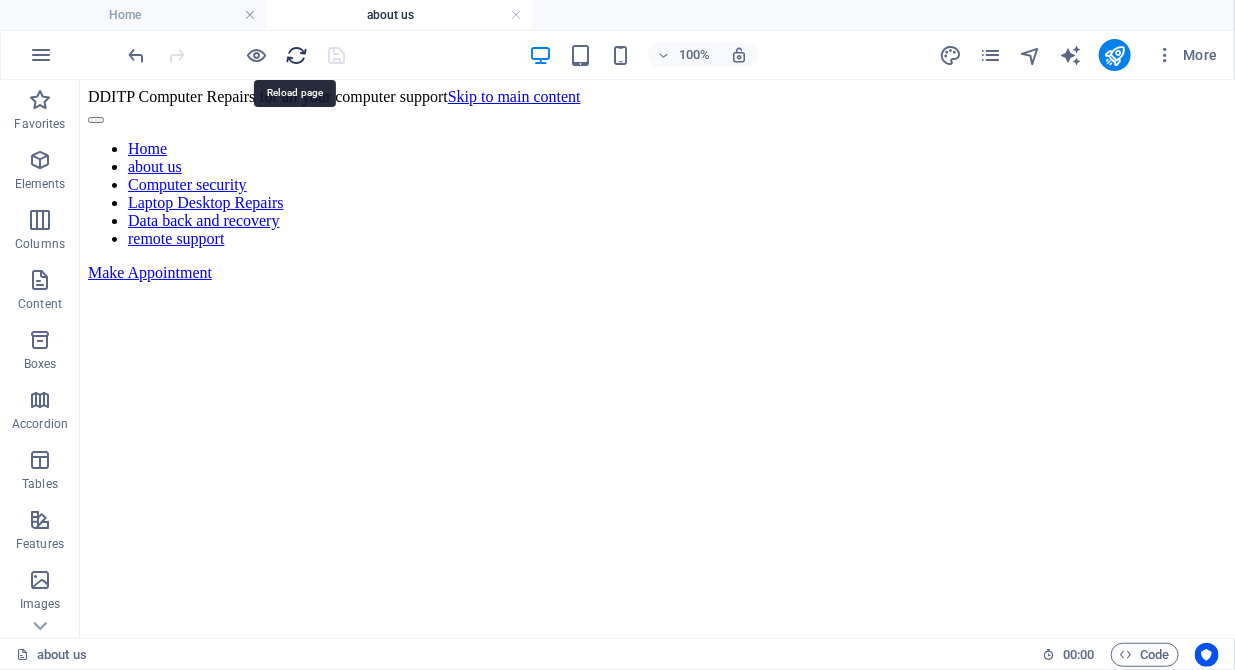 click at bounding box center (297, 55) 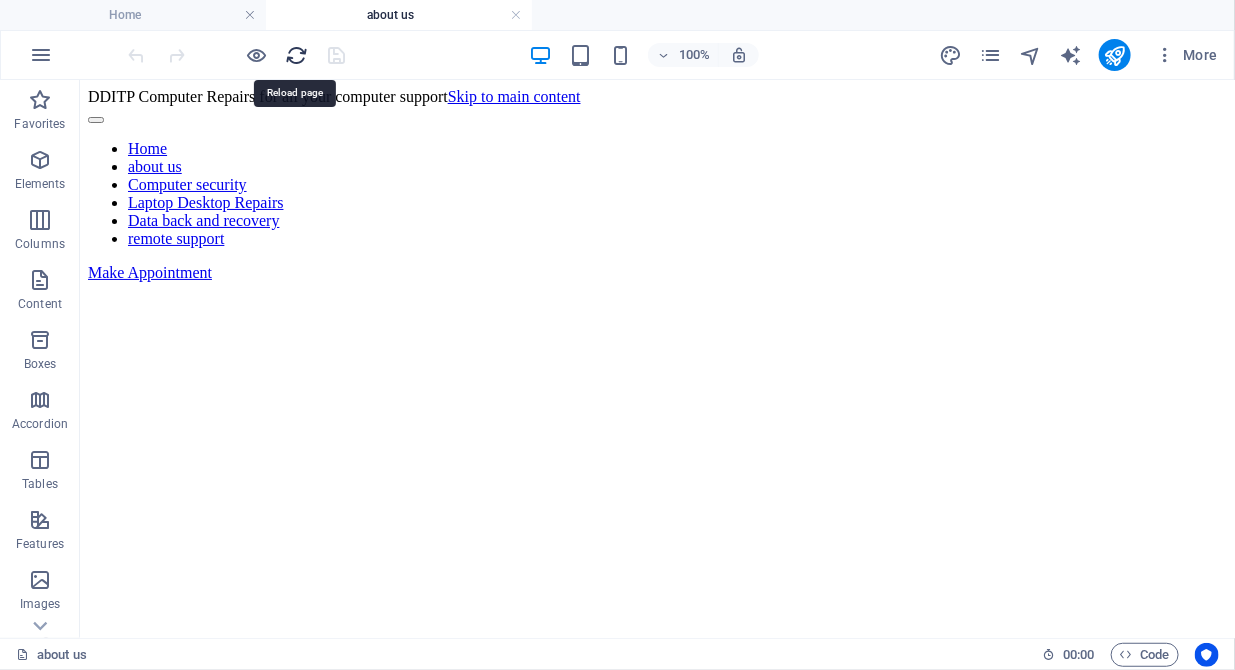 scroll, scrollTop: 0, scrollLeft: 0, axis: both 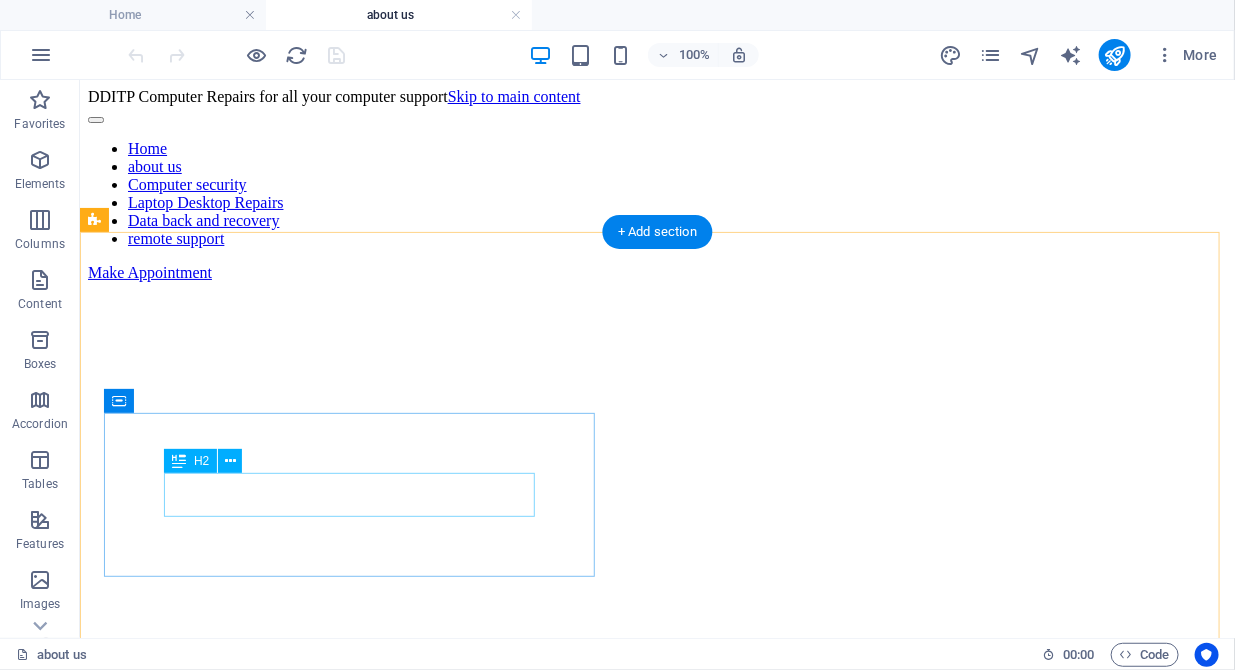 click on "New headline" at bounding box center (656, 842) 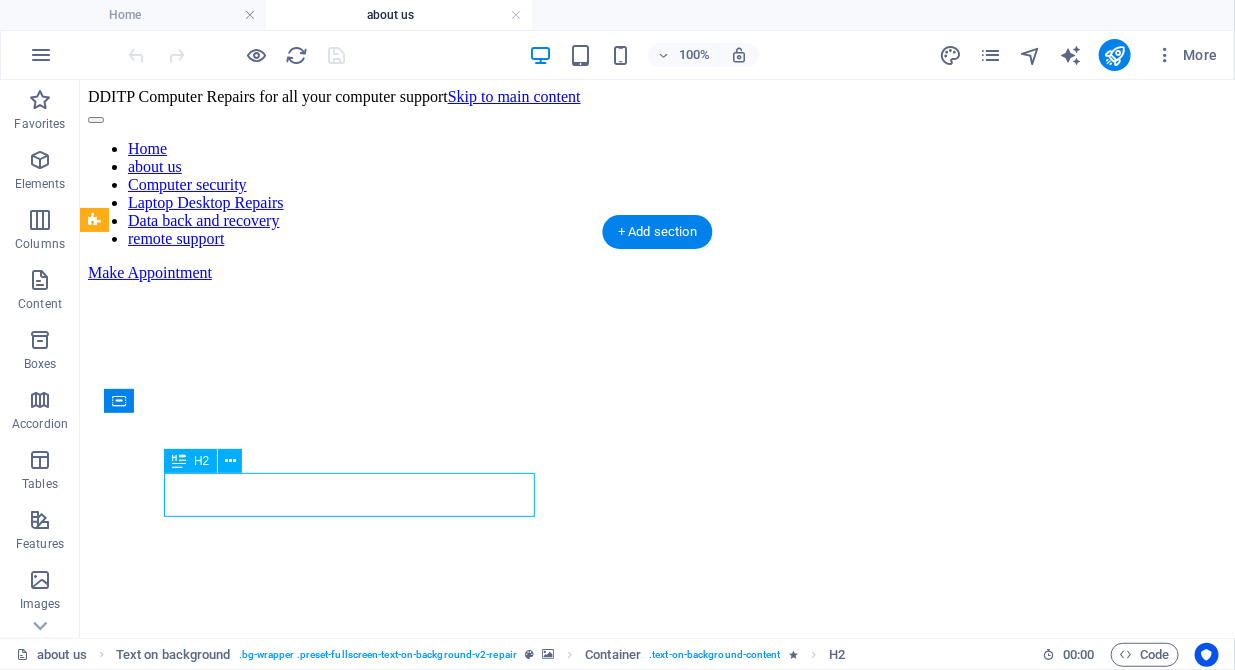 click on "New headline" at bounding box center (656, 842) 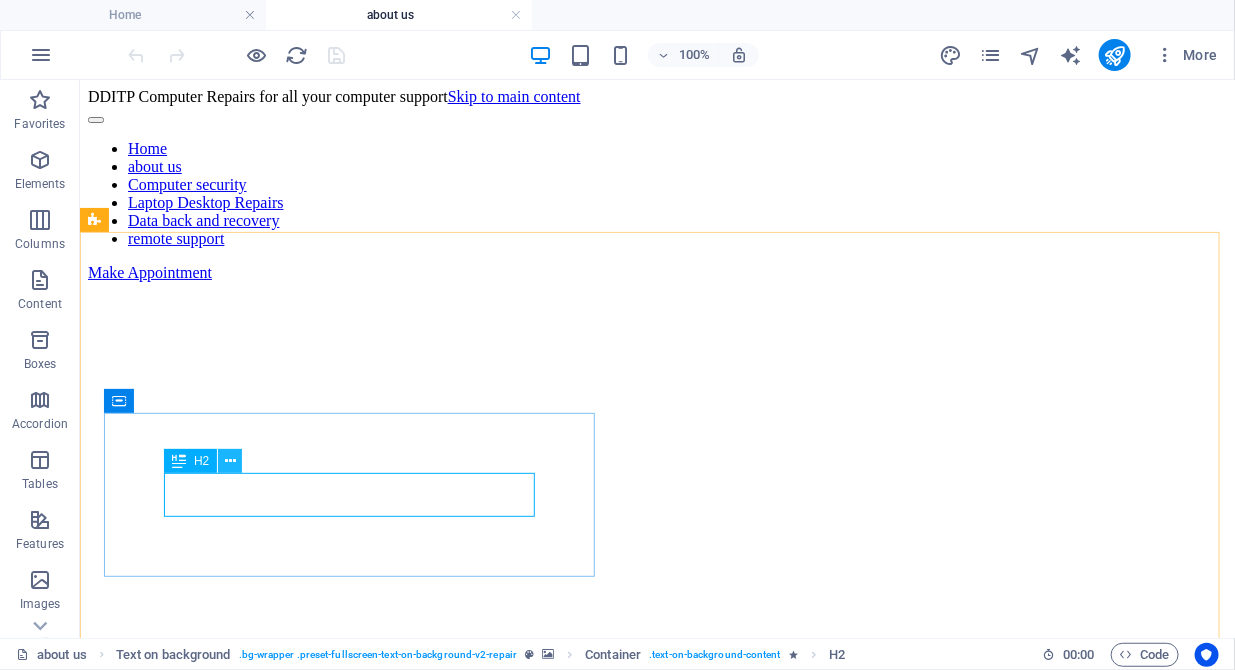 click at bounding box center [230, 461] 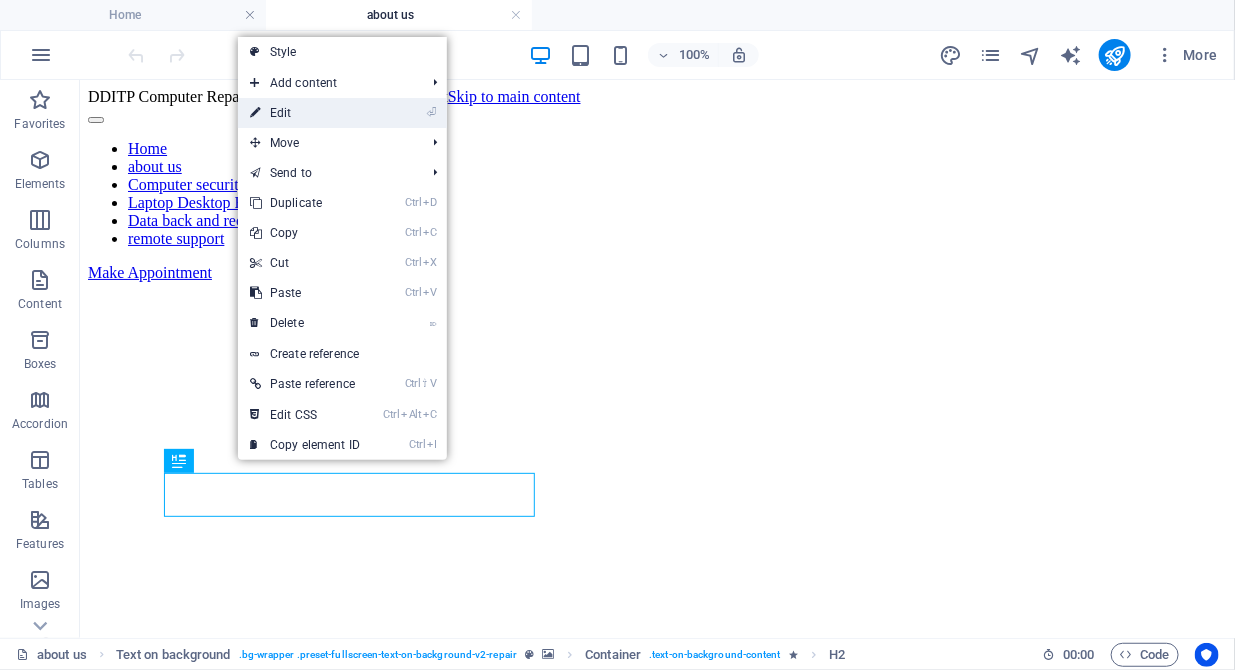 click on "⏎  Edit" at bounding box center (305, 113) 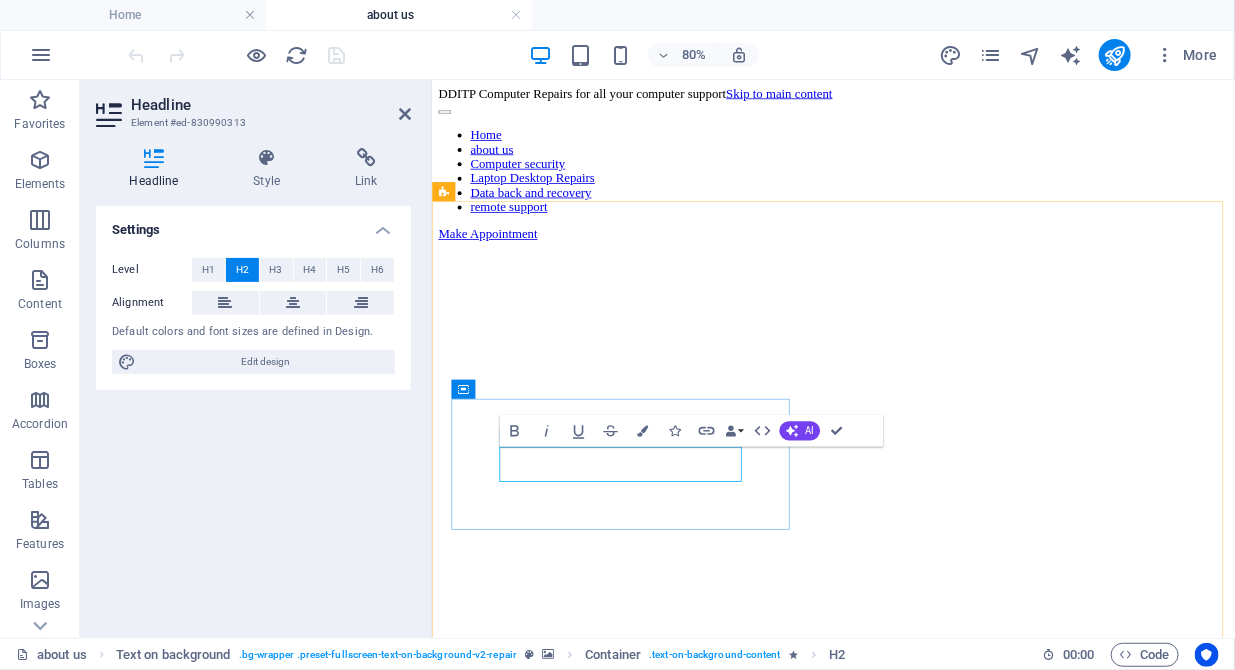 type 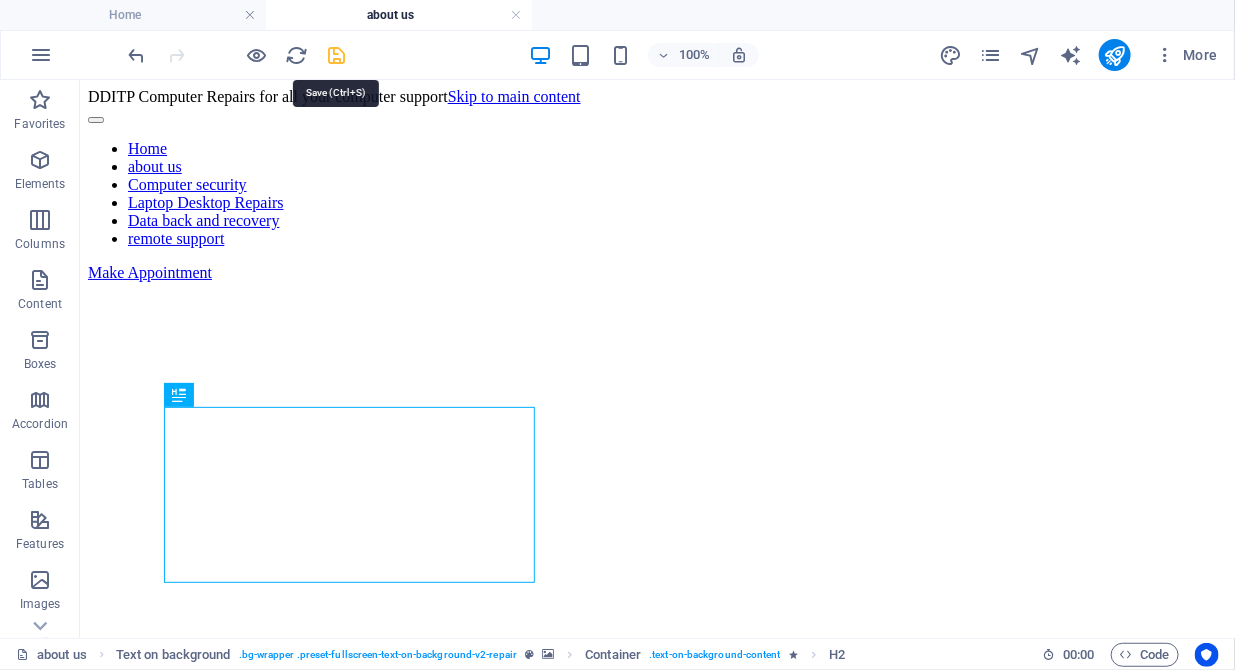 click at bounding box center [337, 55] 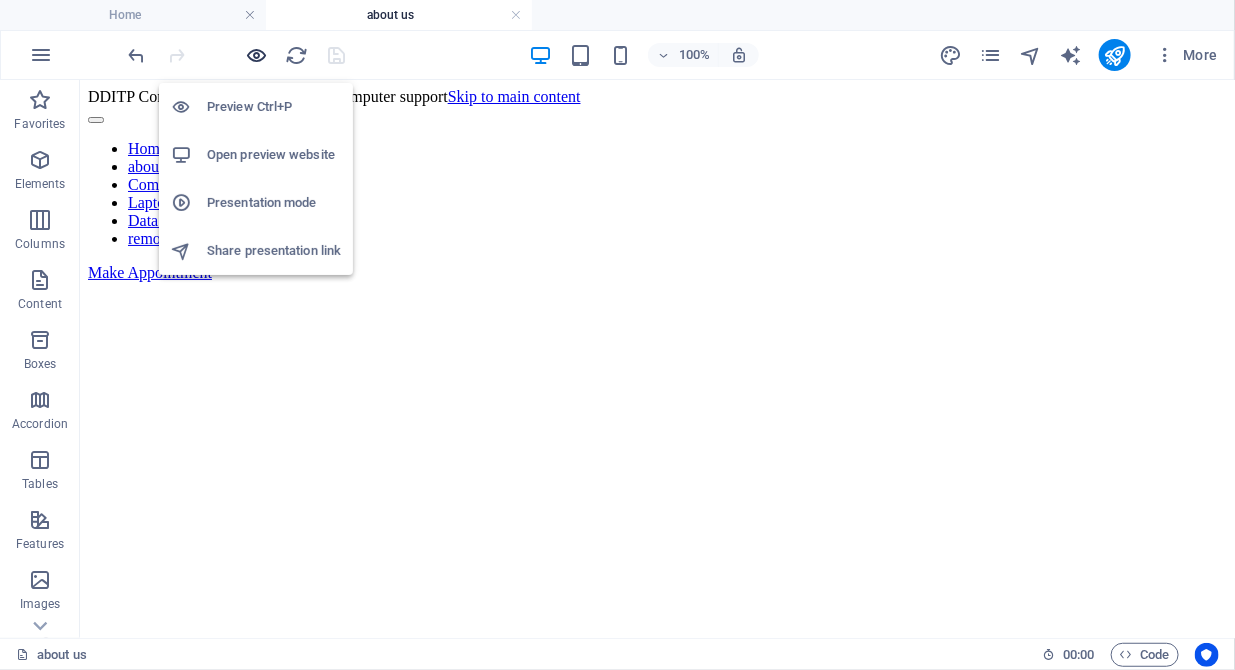 click at bounding box center (257, 55) 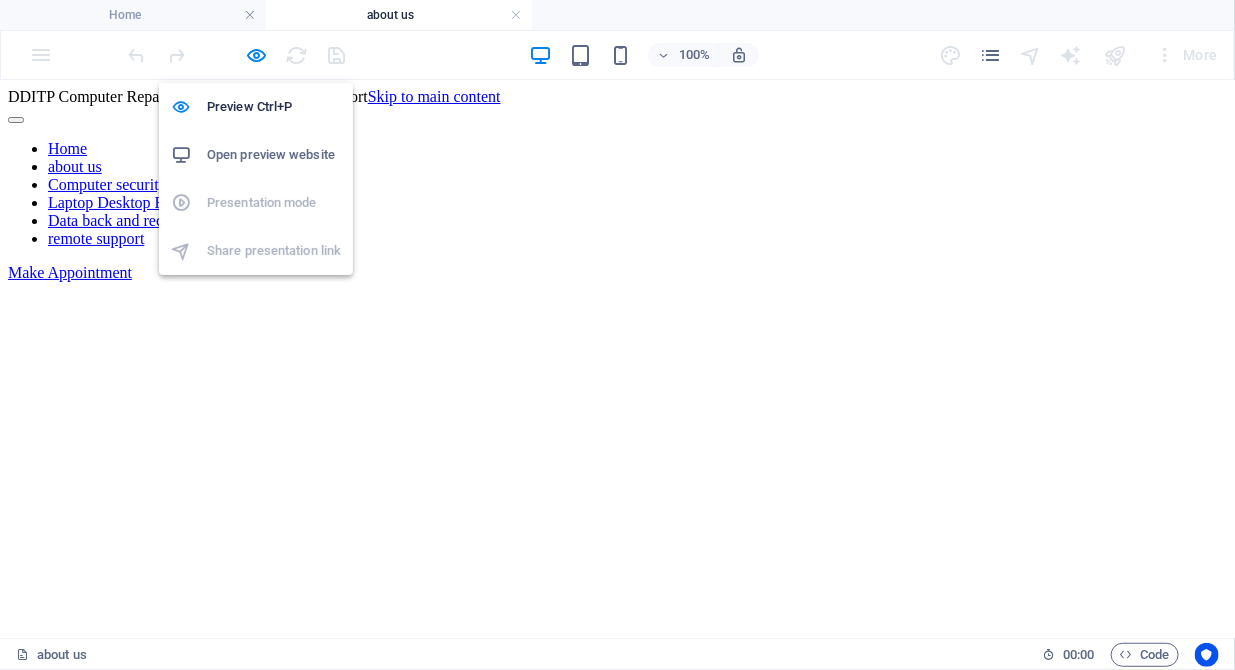 click on "Open preview website" at bounding box center (274, 155) 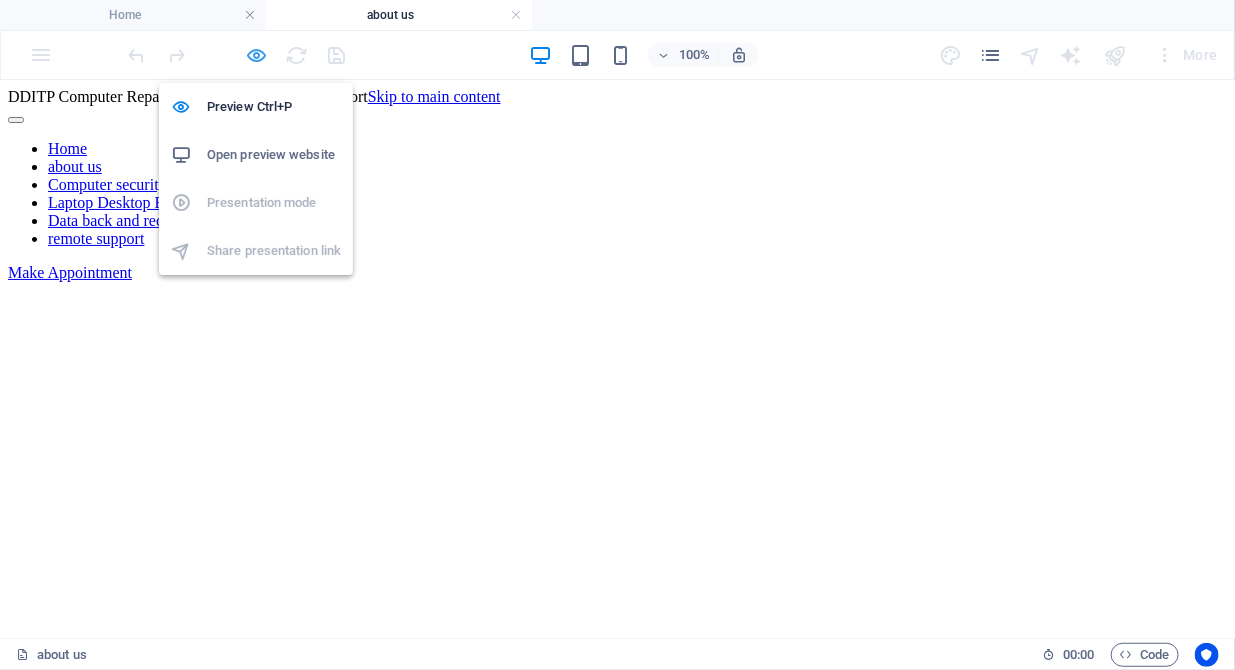 click at bounding box center (257, 55) 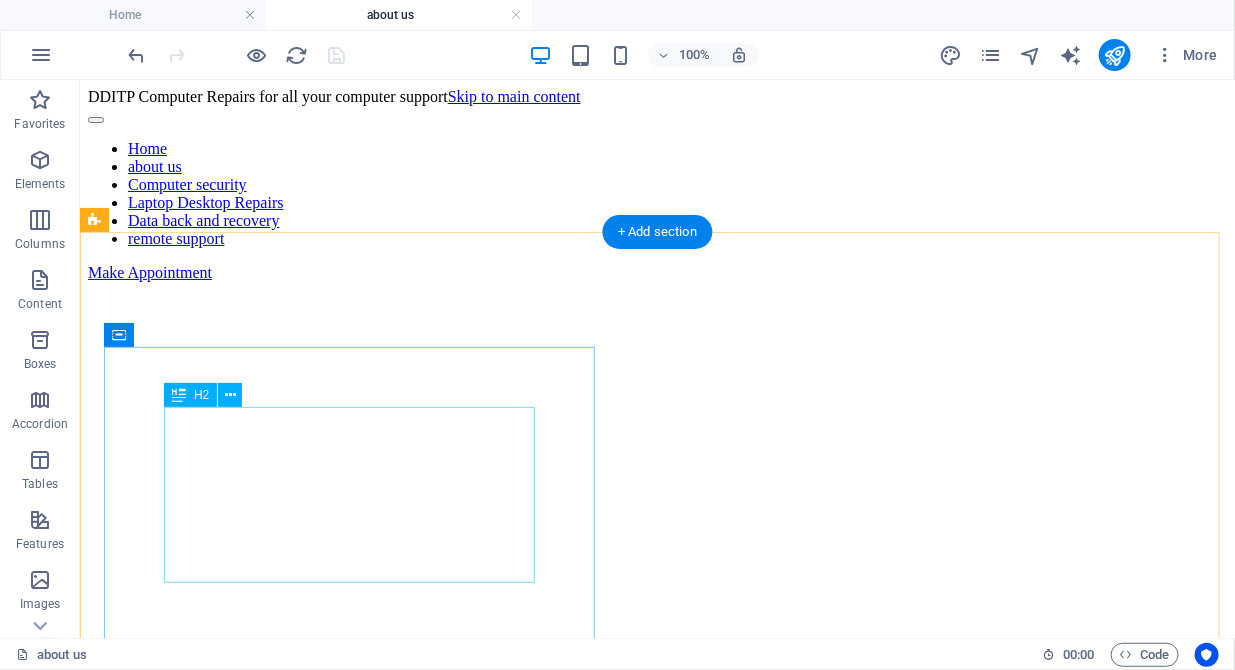 click on "Check what we are about at DDITP Computer Repair" at bounding box center (656, 842) 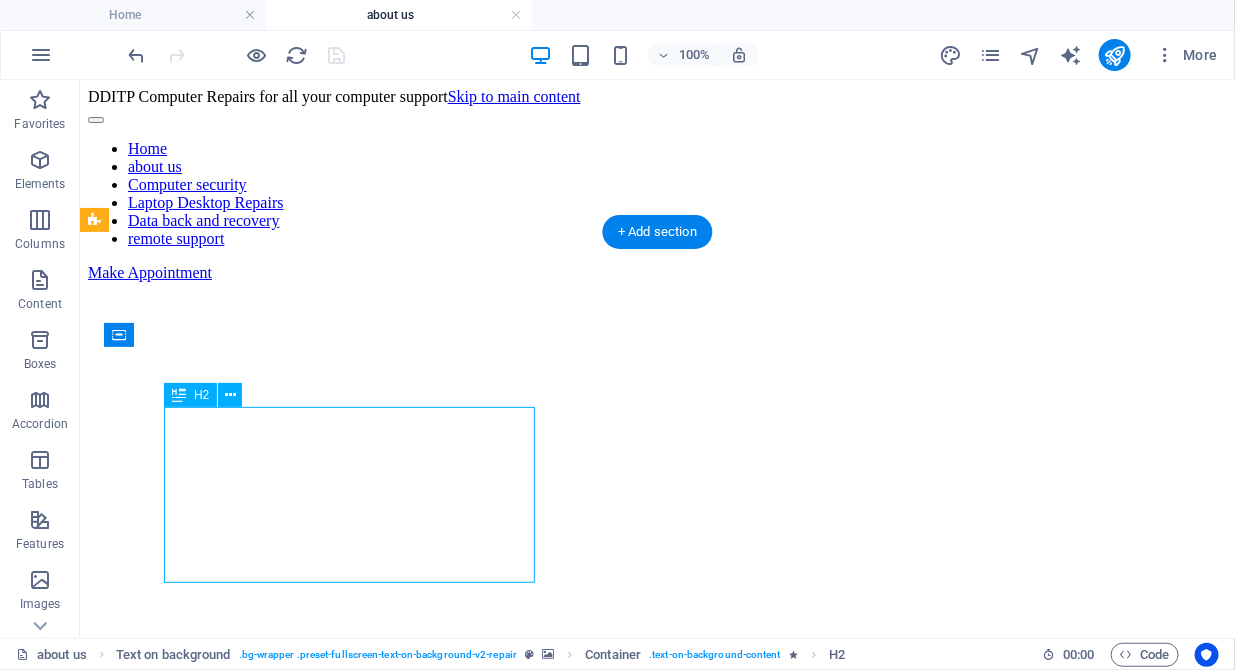 click on "Check what we are about at DDITP Computer Repair" at bounding box center [656, 842] 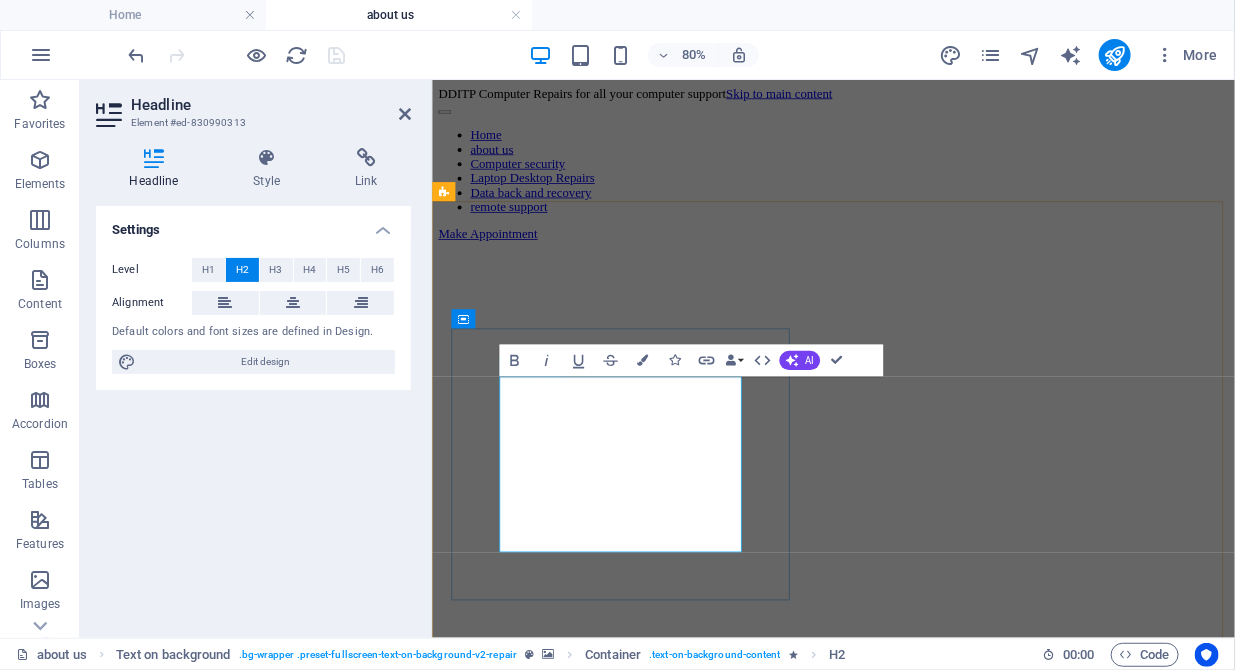 click on "Check what we are about at DDITP Computer Repair" at bounding box center [933, 842] 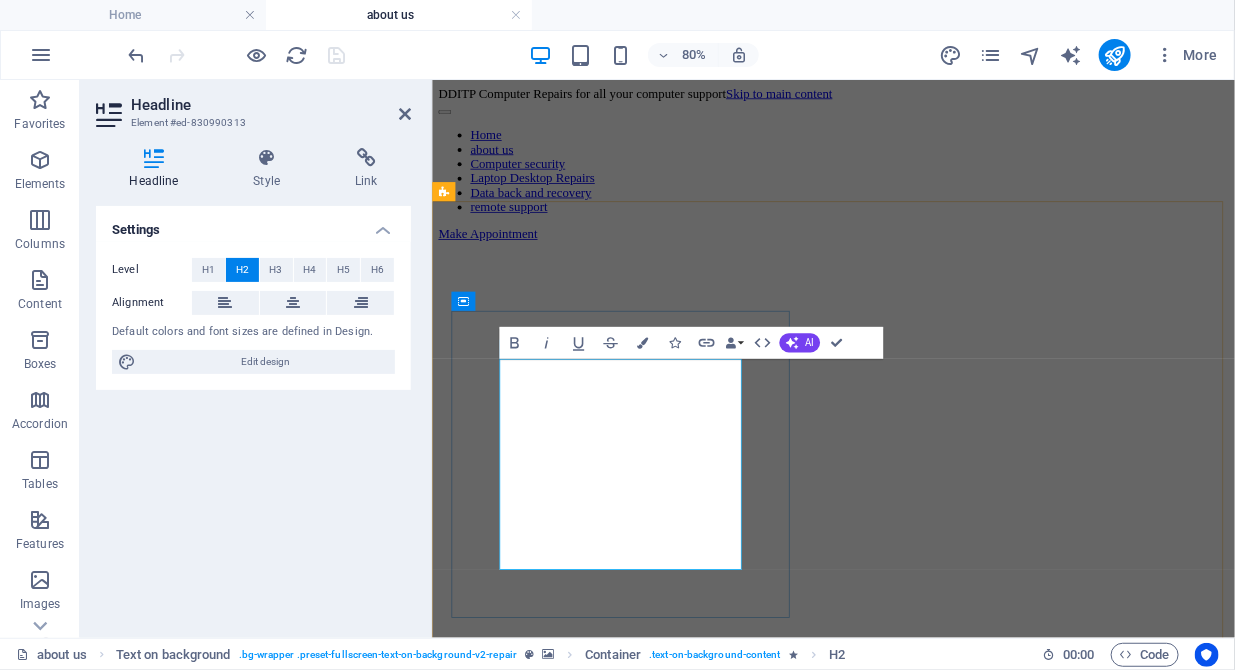 click on "Check out what we are about at DDITP Computer Repair" at bounding box center [933, 974] 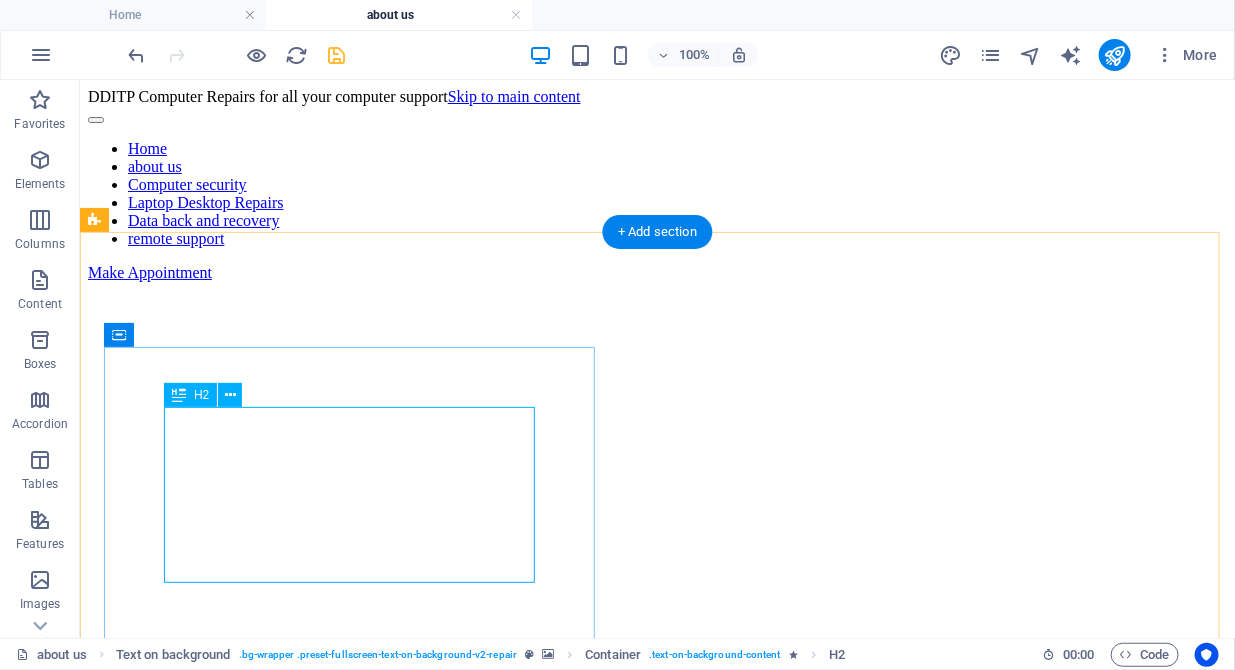 click on "Check out what we are all about at DDITP Computer Repair" at bounding box center (656, 842) 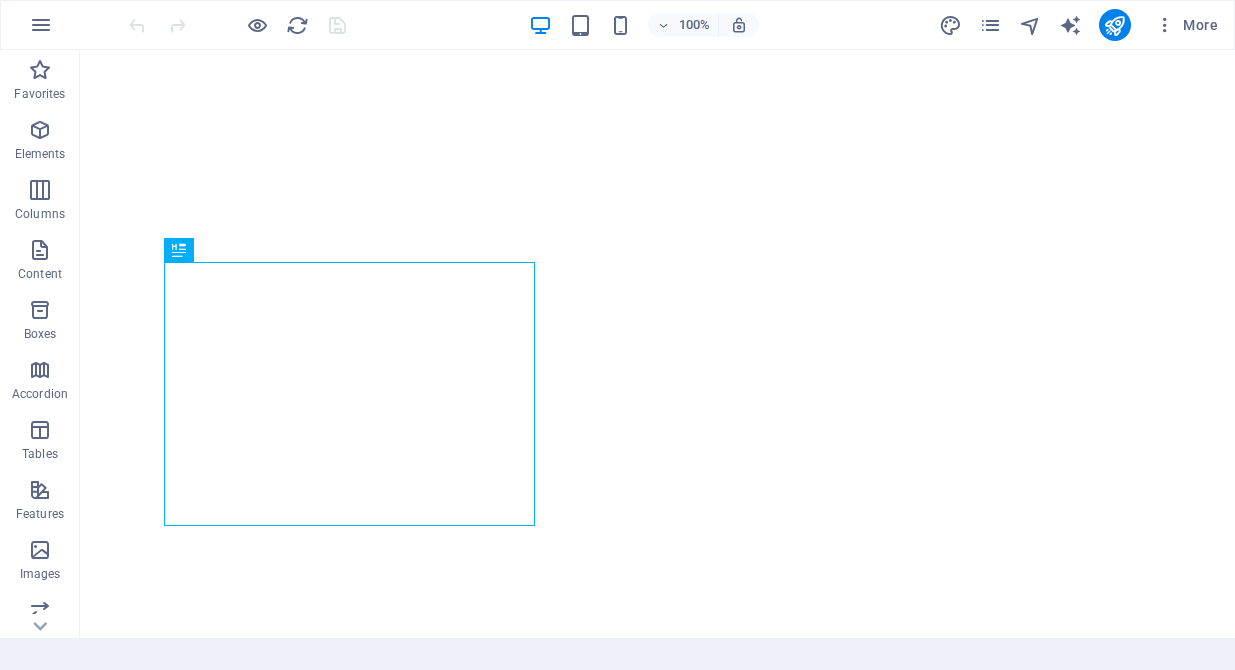 scroll, scrollTop: 0, scrollLeft: 0, axis: both 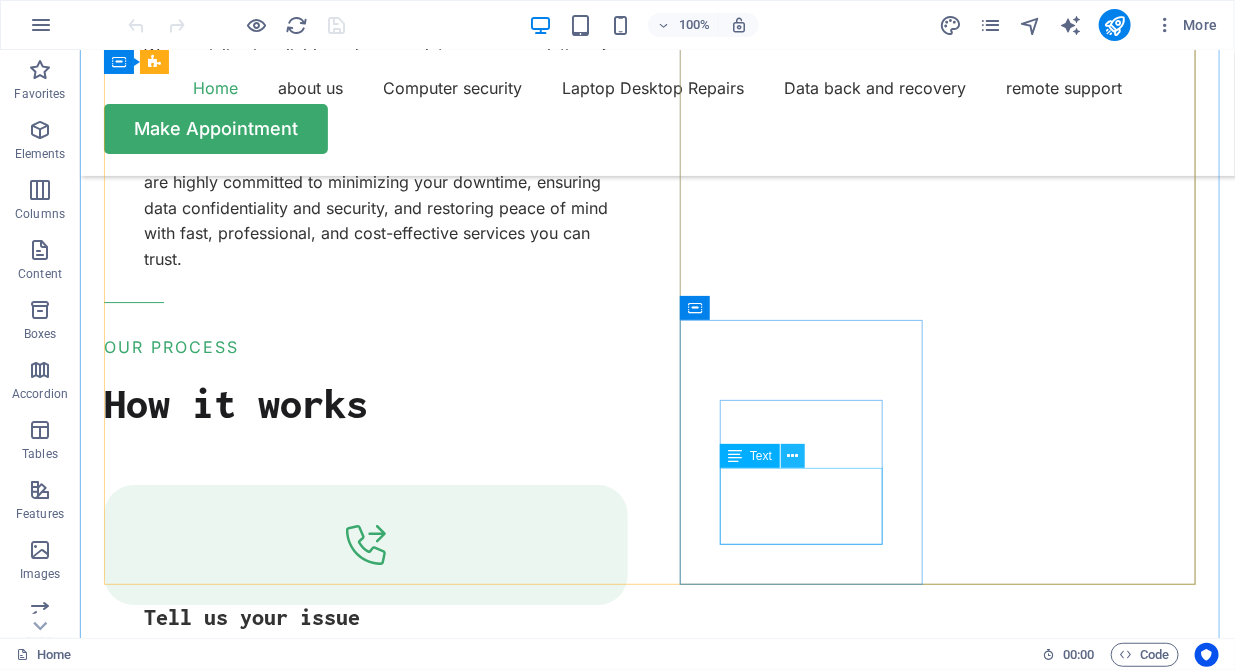 click at bounding box center (793, 456) 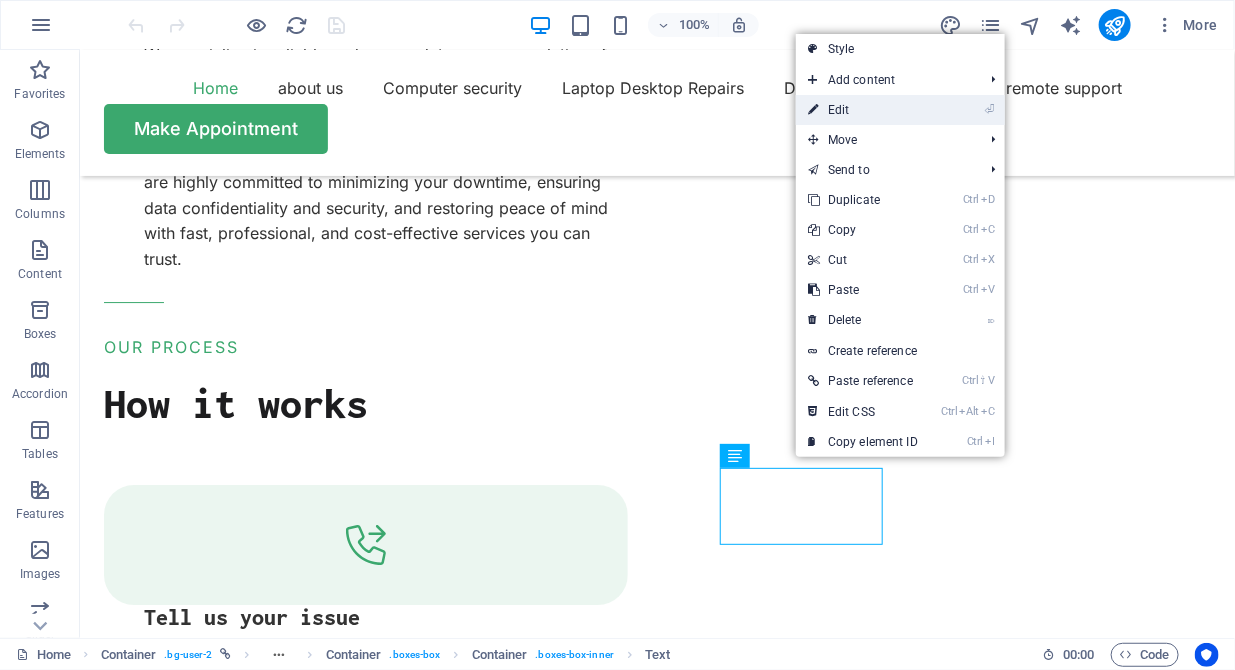 click on "⏎  Edit" at bounding box center [863, 110] 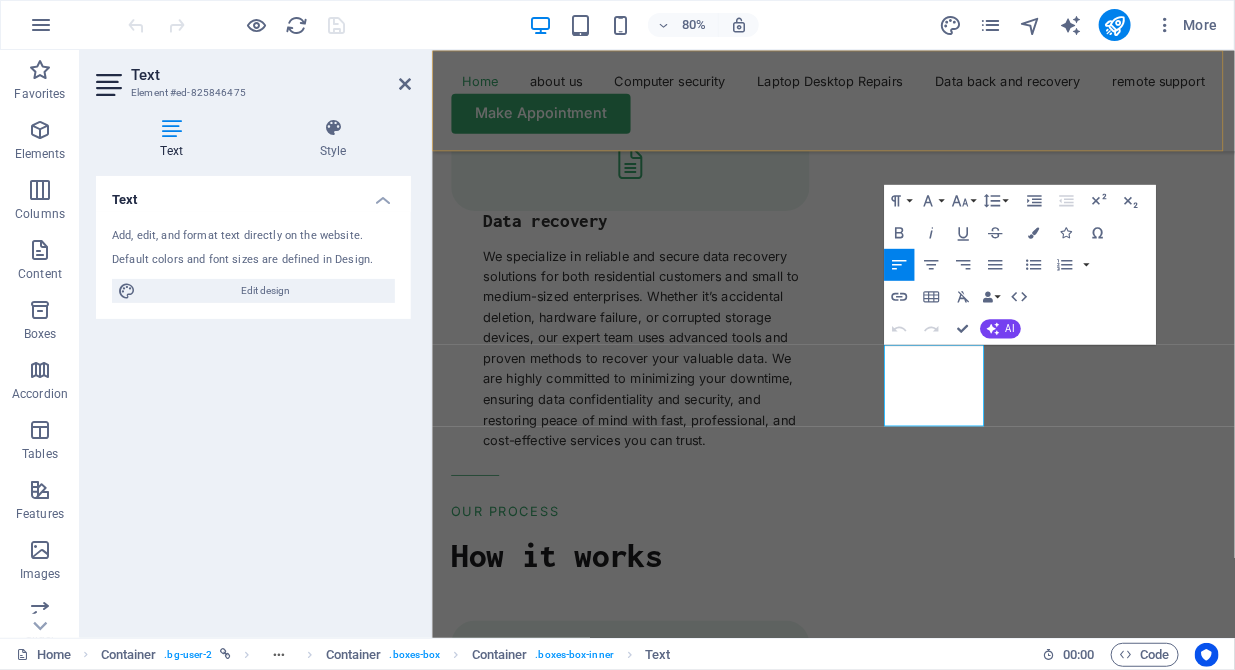 scroll, scrollTop: 5429, scrollLeft: 0, axis: vertical 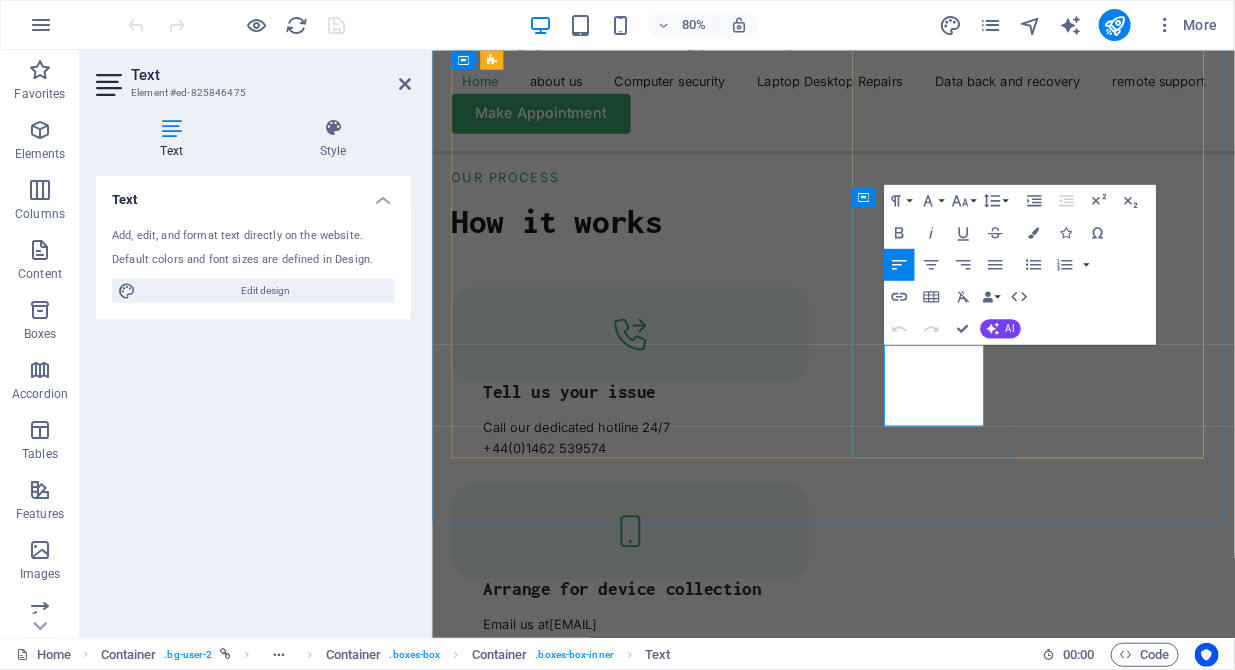 click on "Turpis nisl praesent tempor congue magna neque amet." at bounding box center (541, 5793) 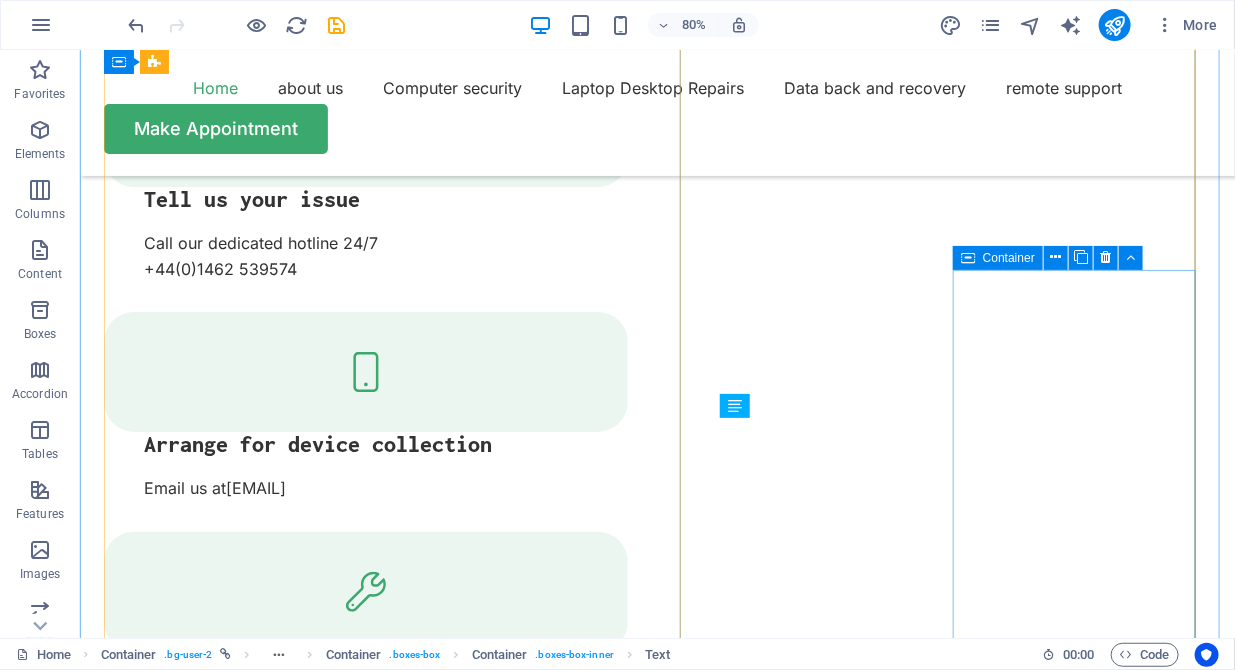 scroll, scrollTop: 5061, scrollLeft: 0, axis: vertical 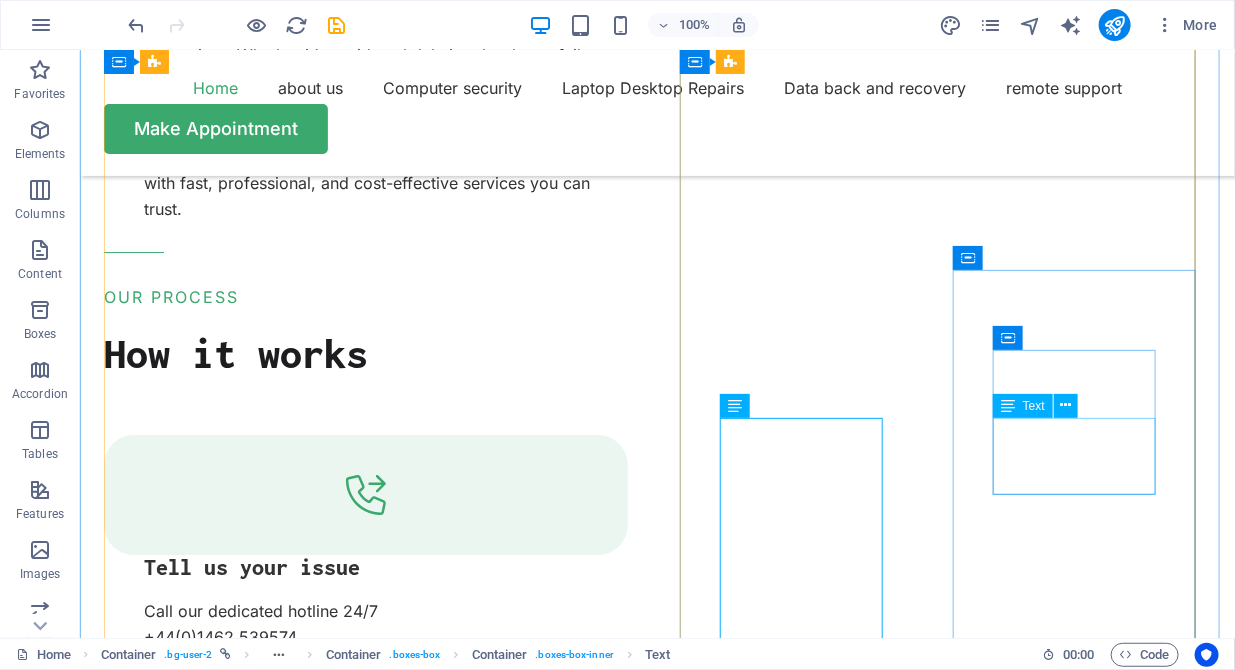 click on "Turpis nisl praesent tempor congue magna neque amet." at bounding box center [208, 6009] 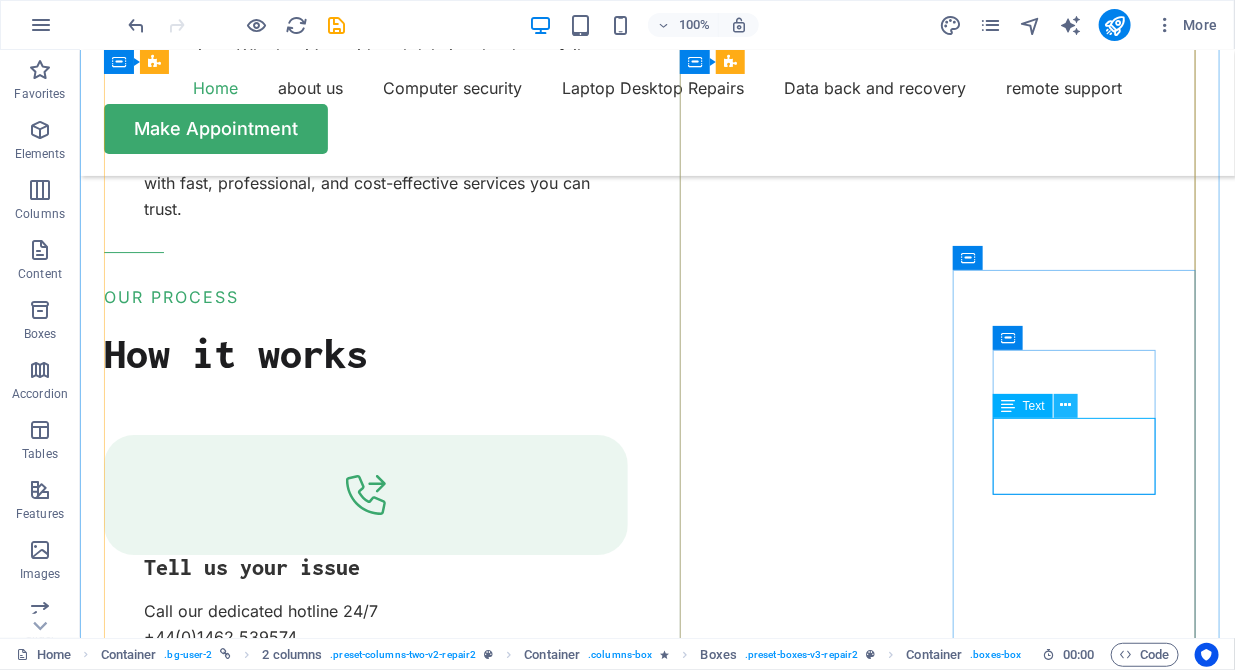 click at bounding box center (1065, 405) 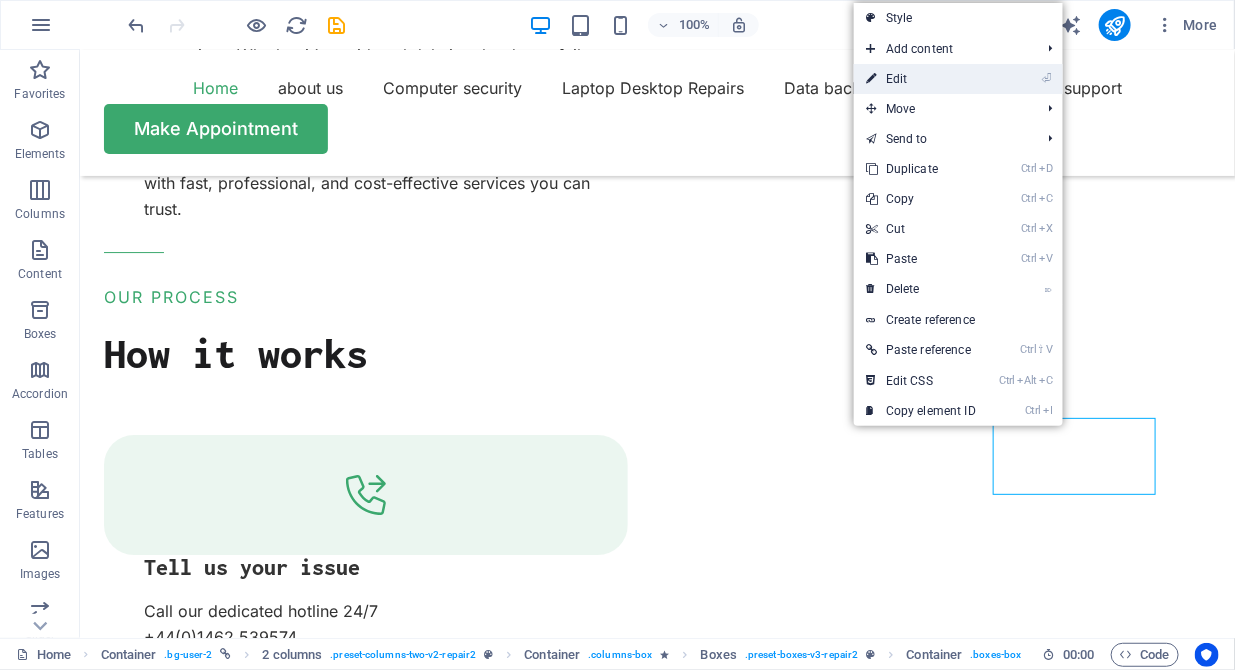 click on "⏎  Edit" at bounding box center [921, 79] 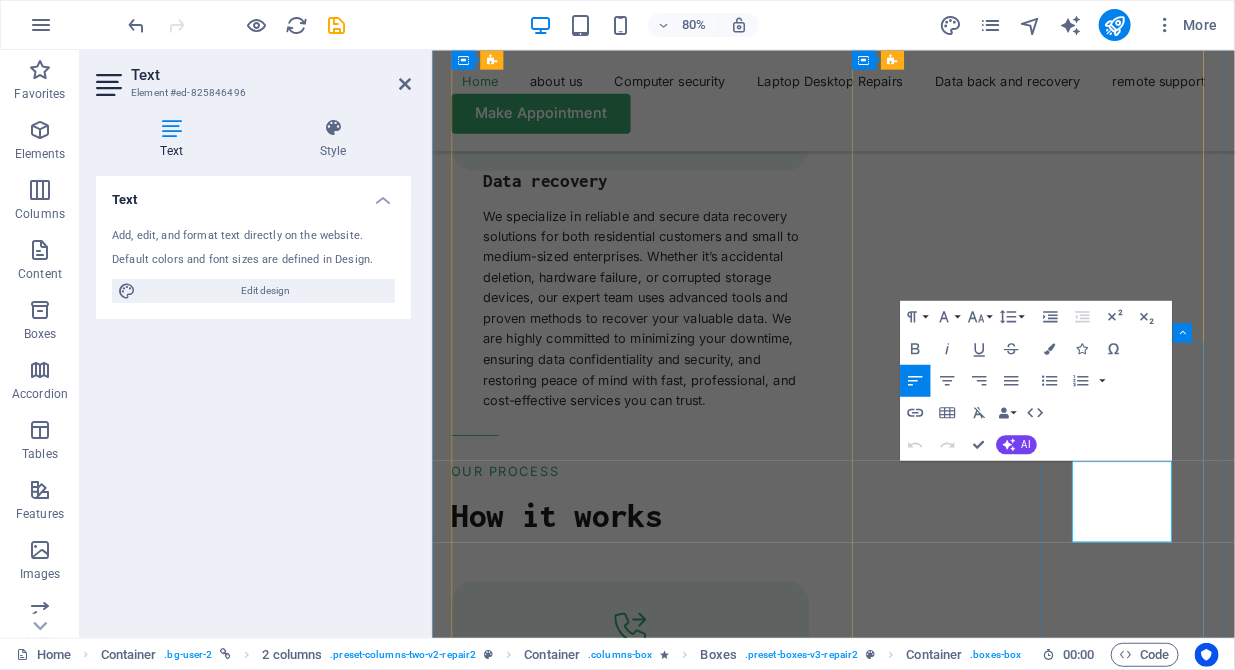 scroll, scrollTop: 5266, scrollLeft: 0, axis: vertical 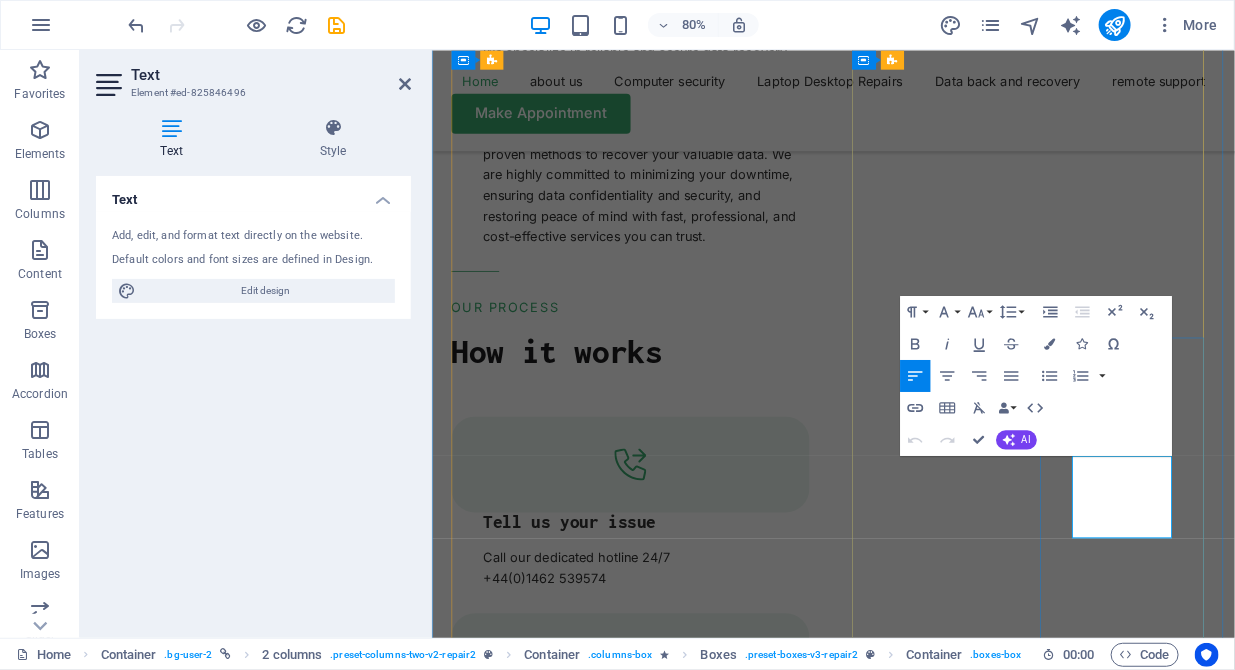 click on "Turpis nisl praesent tempor congue magna neque amet." at bounding box center [541, 6568] 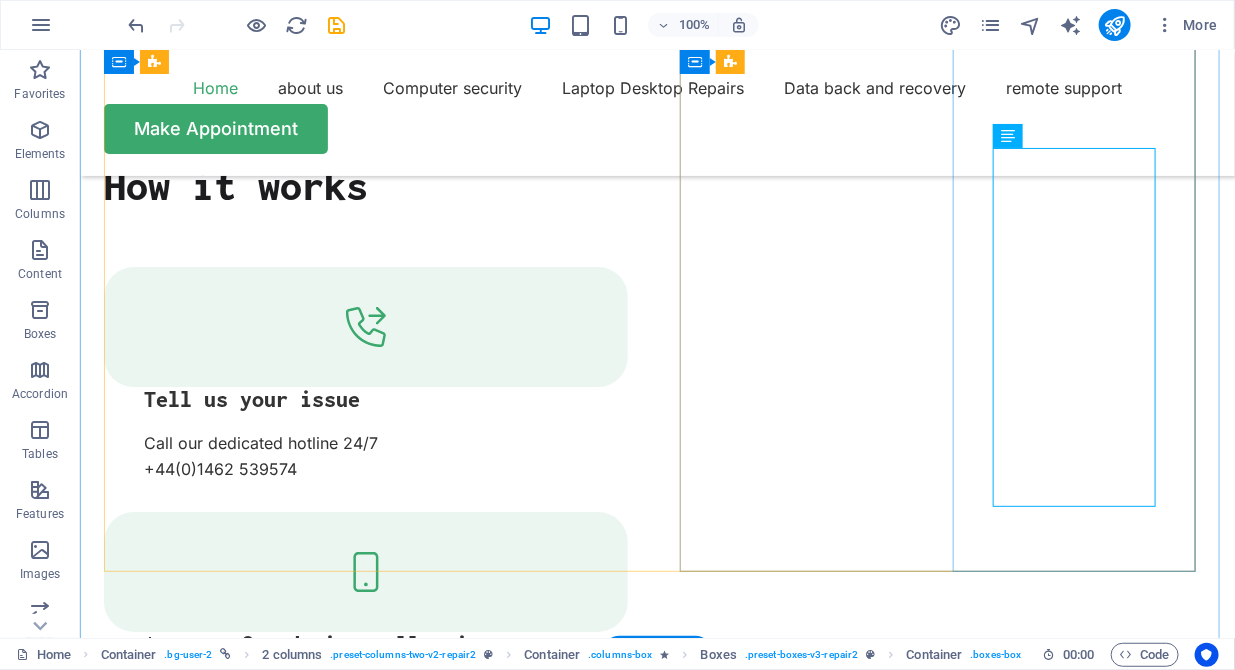 scroll, scrollTop: 5331, scrollLeft: 0, axis: vertical 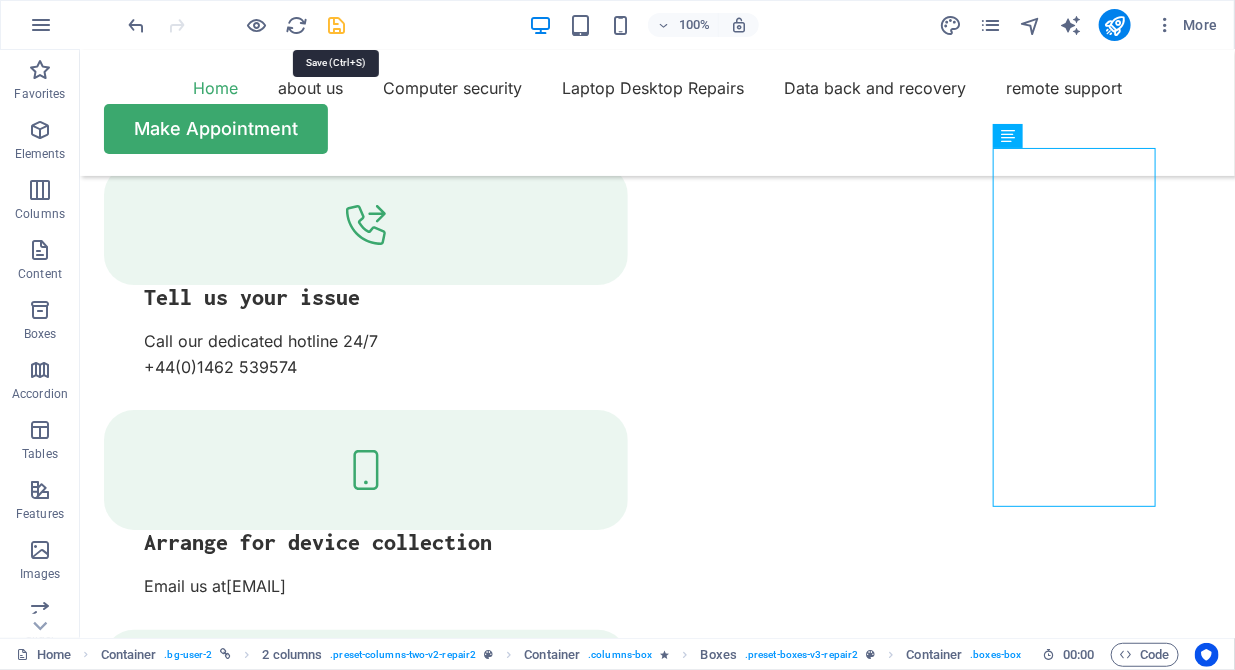 click at bounding box center (337, 25) 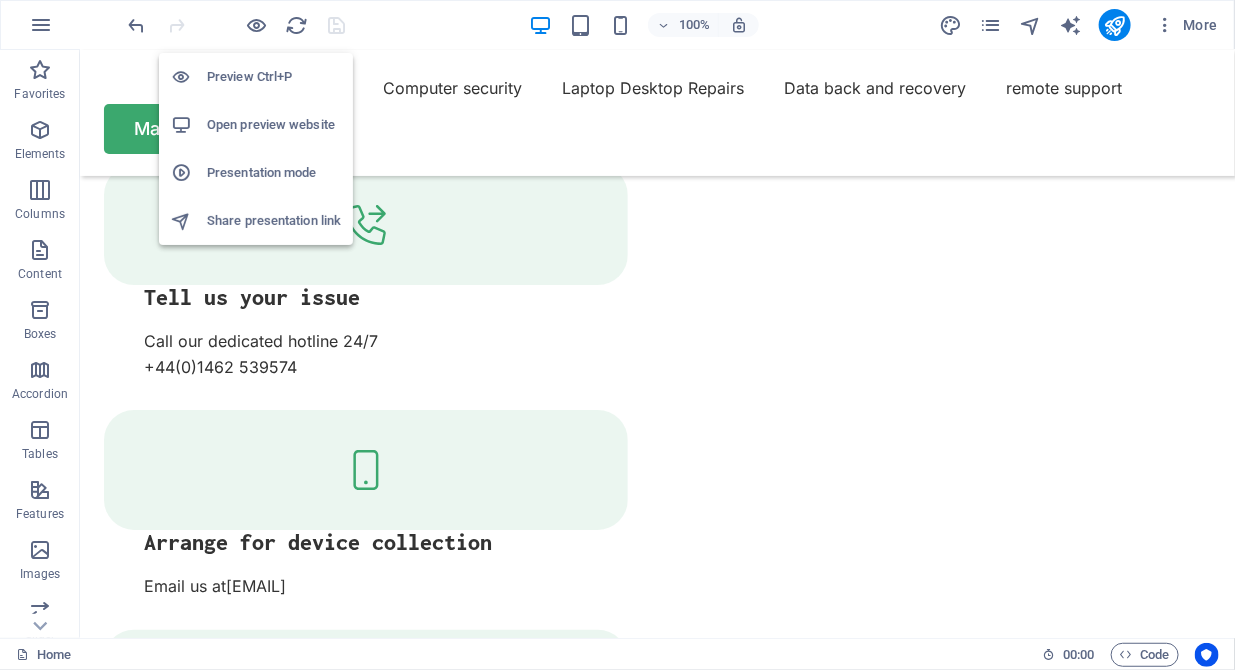 click on "Open preview website" at bounding box center [274, 125] 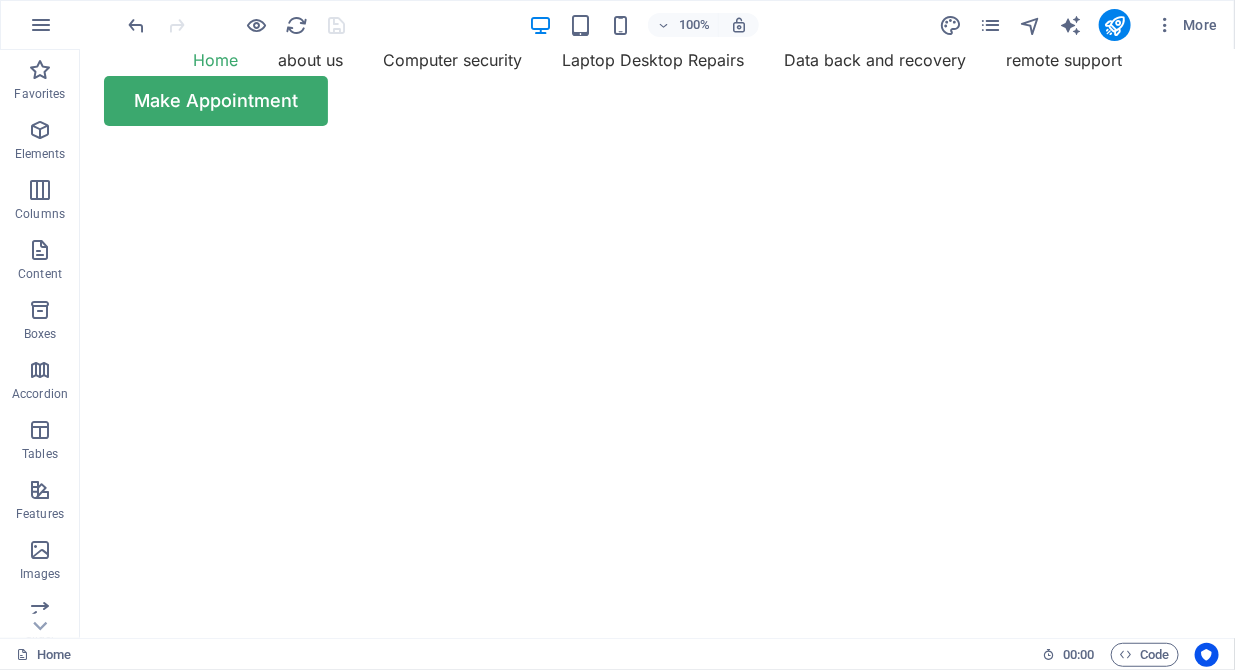 scroll, scrollTop: 0, scrollLeft: 0, axis: both 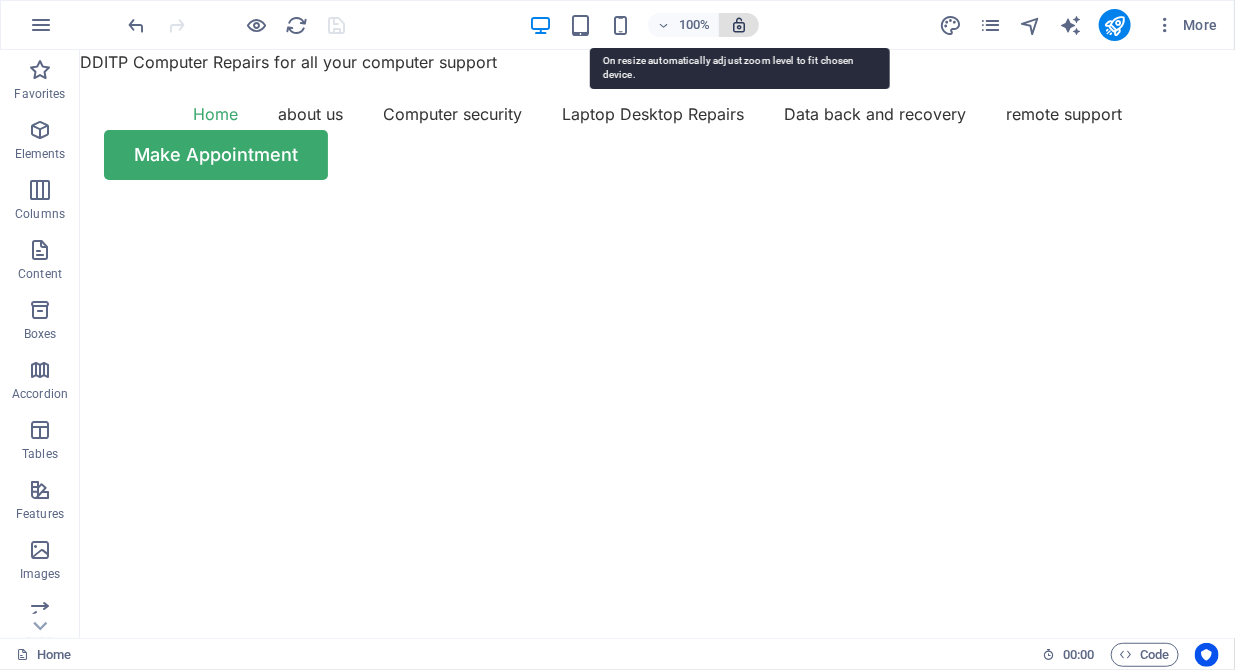 click at bounding box center [739, 25] 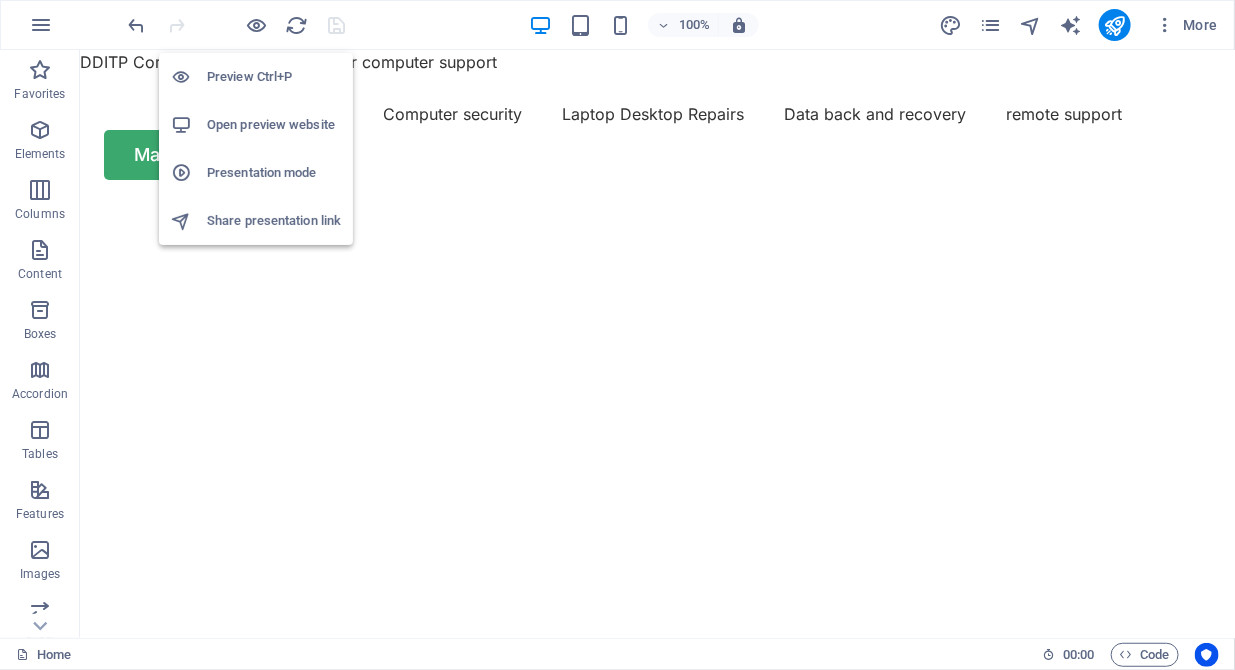 click on "Share presentation link" at bounding box center (274, 221) 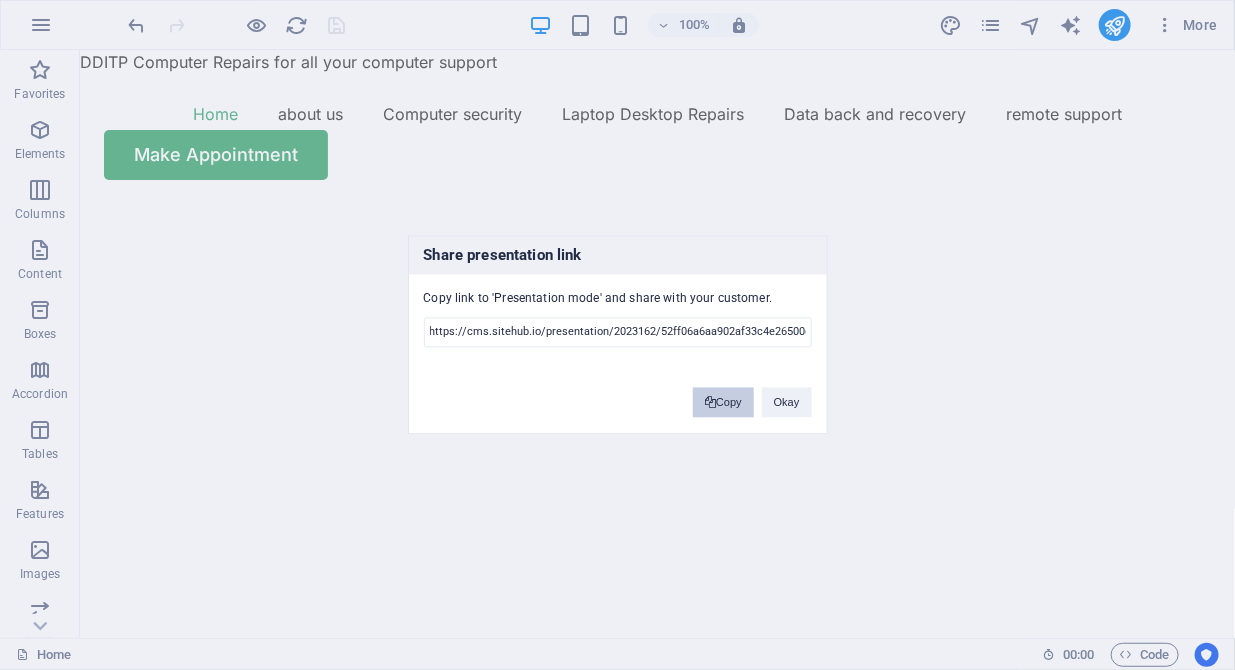 click on "Copy" at bounding box center [723, 403] 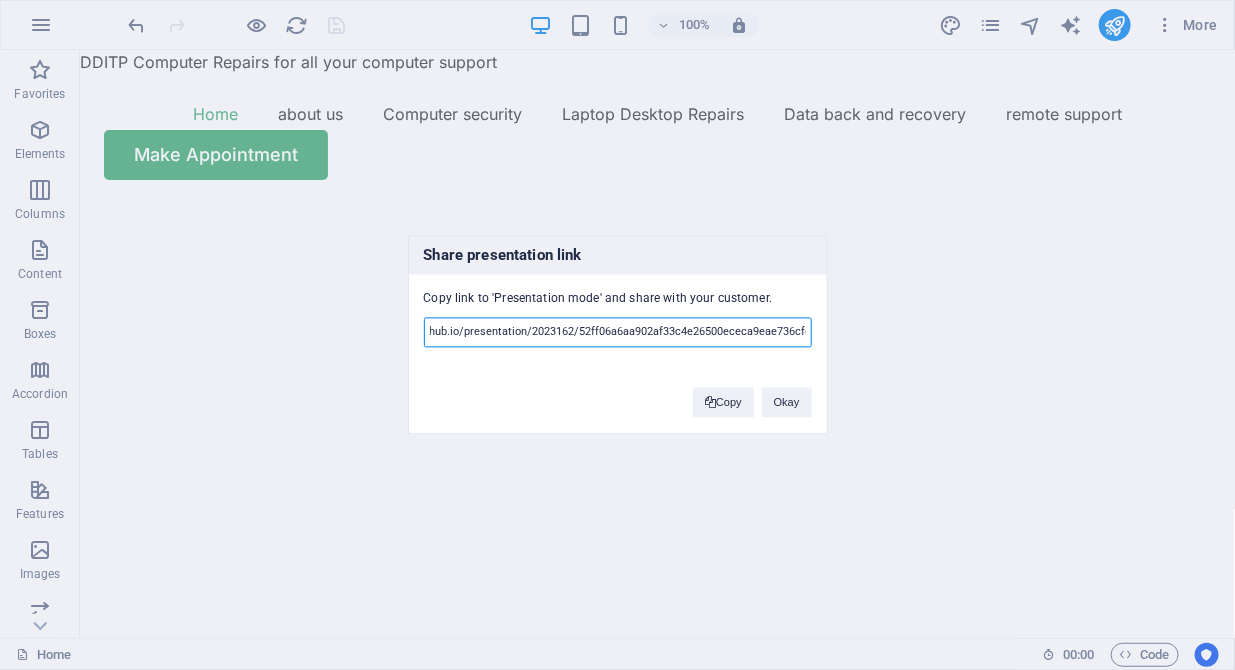 scroll, scrollTop: 0, scrollLeft: 227, axis: horizontal 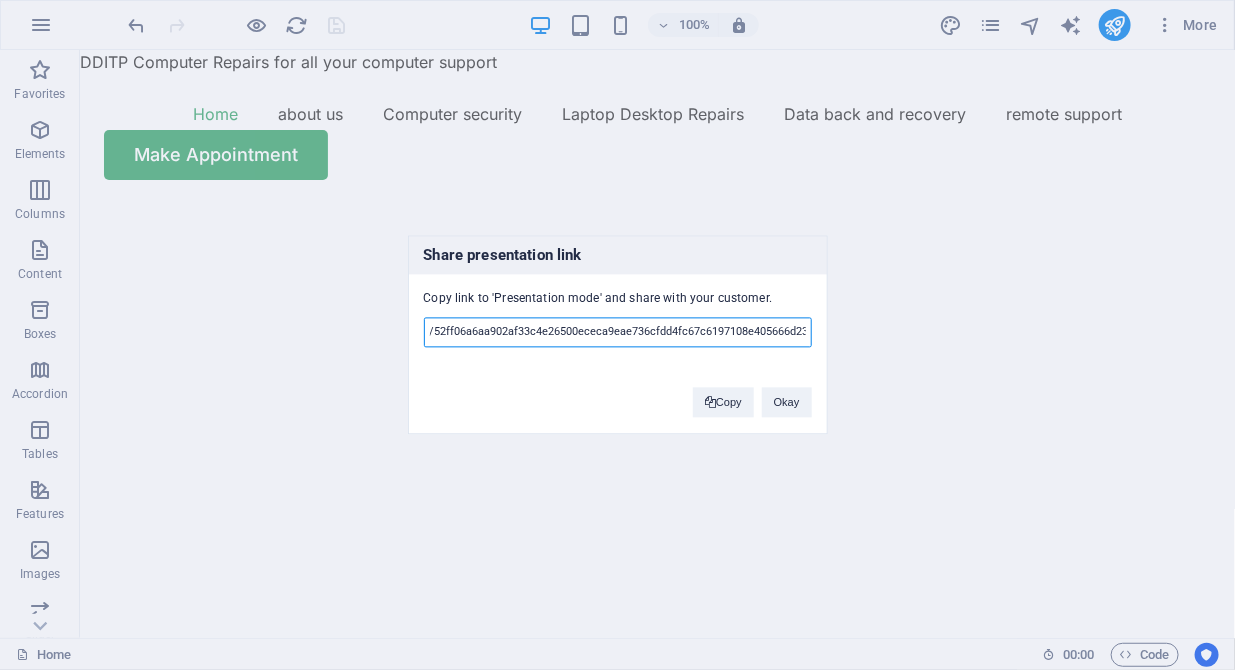 drag, startPoint x: 637, startPoint y: 339, endPoint x: 817, endPoint y: 341, distance: 180.01111 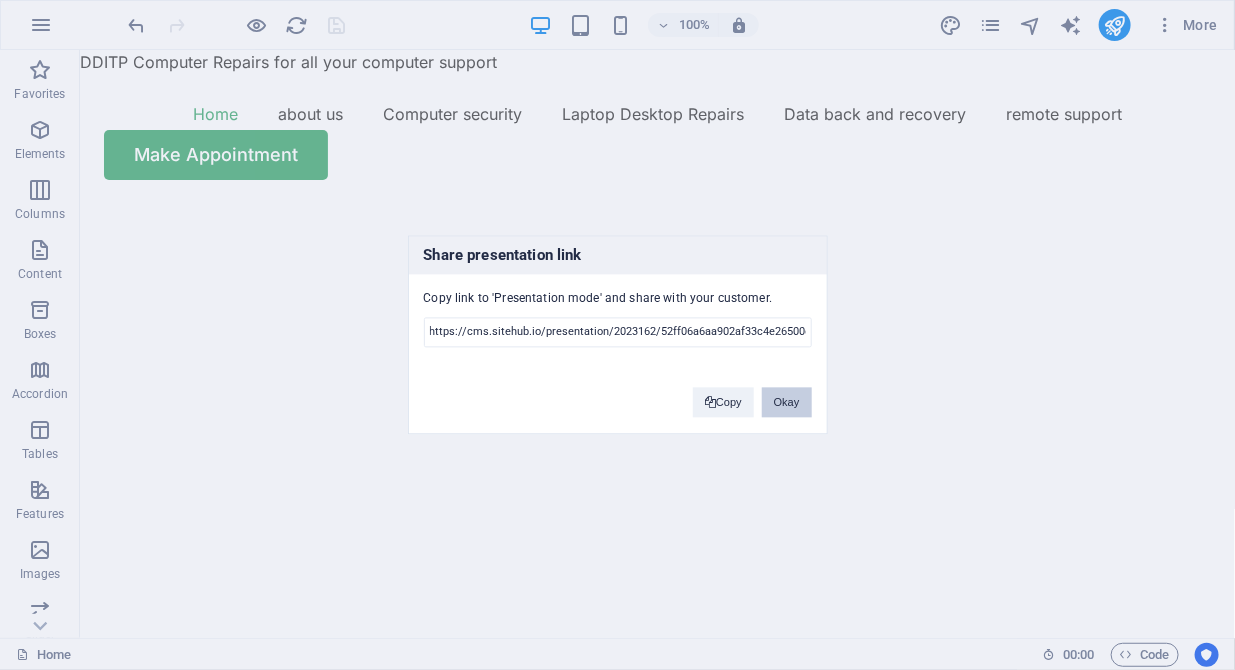click on "Okay" at bounding box center (787, 403) 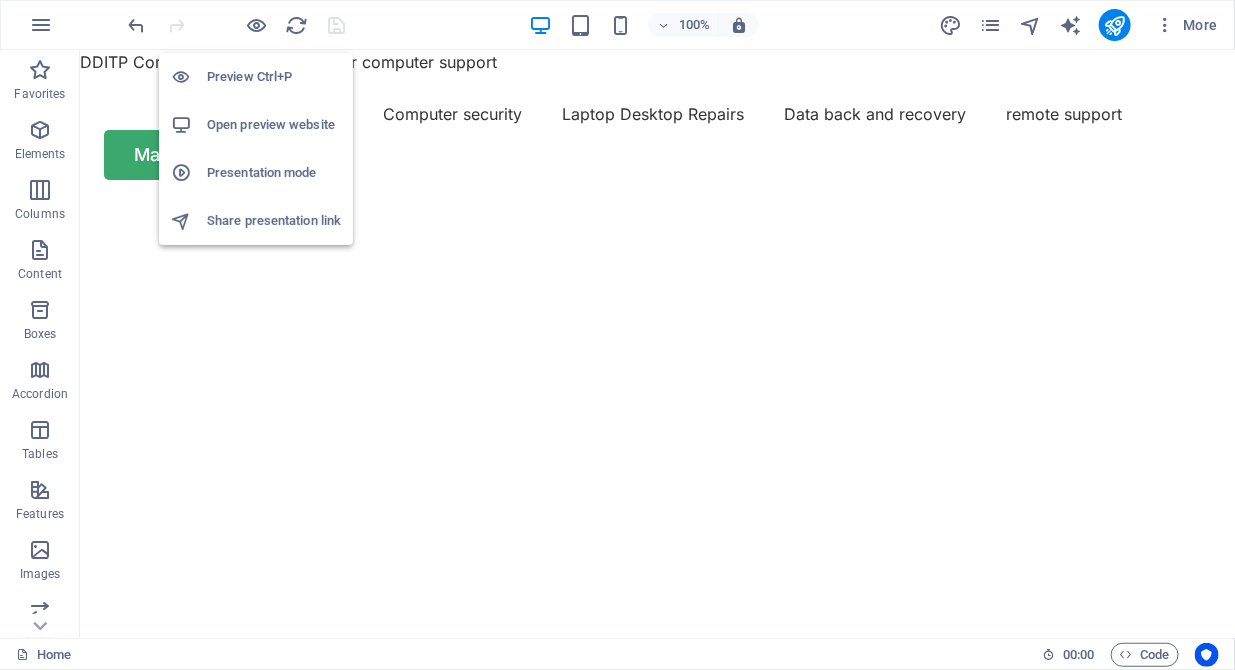 click on "Open preview website" at bounding box center [274, 125] 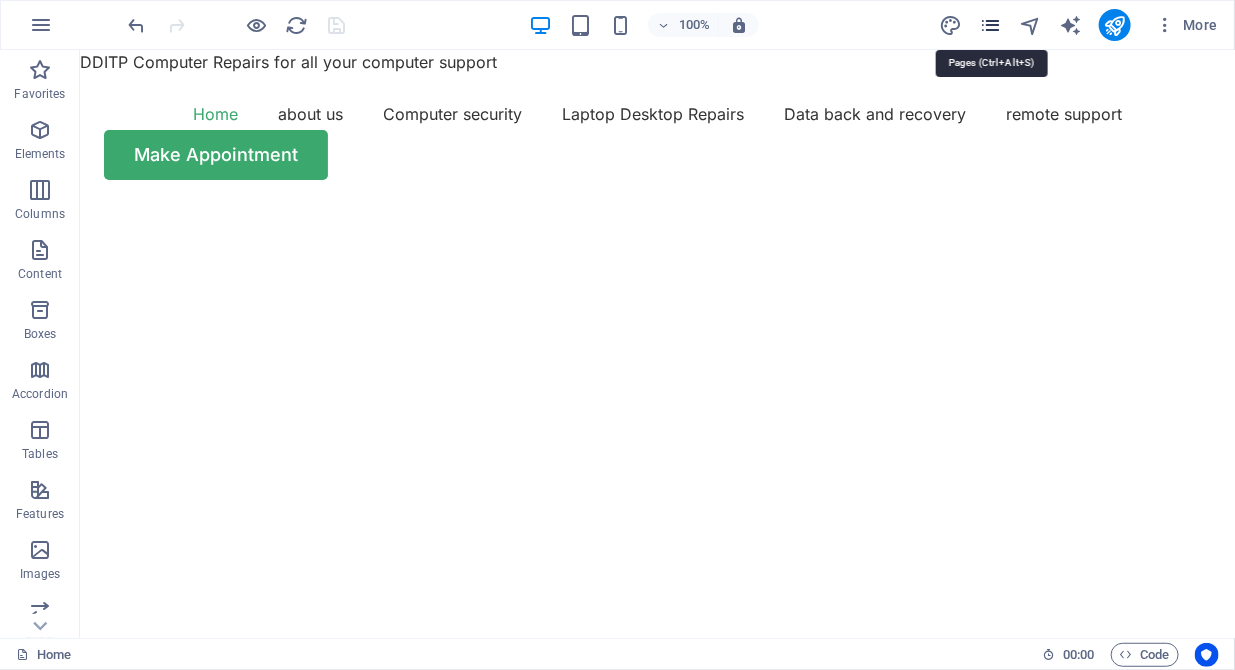 click at bounding box center [990, 25] 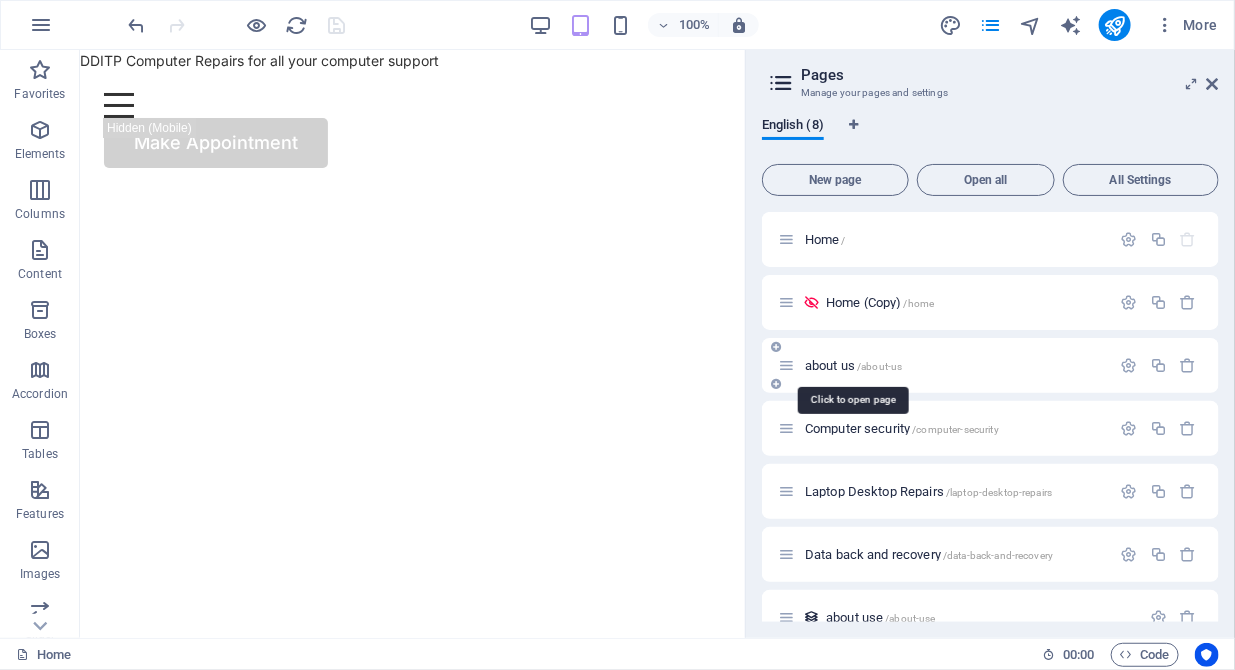 click on "/about-us" at bounding box center [879, 366] 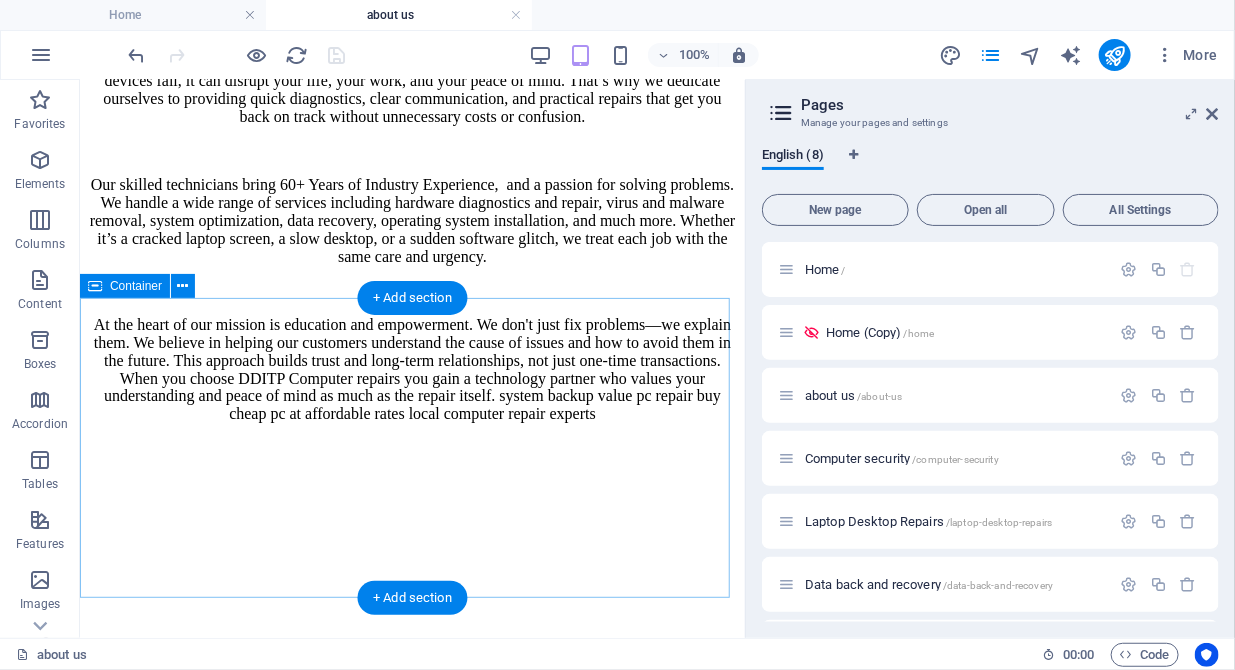 scroll, scrollTop: 1124, scrollLeft: 0, axis: vertical 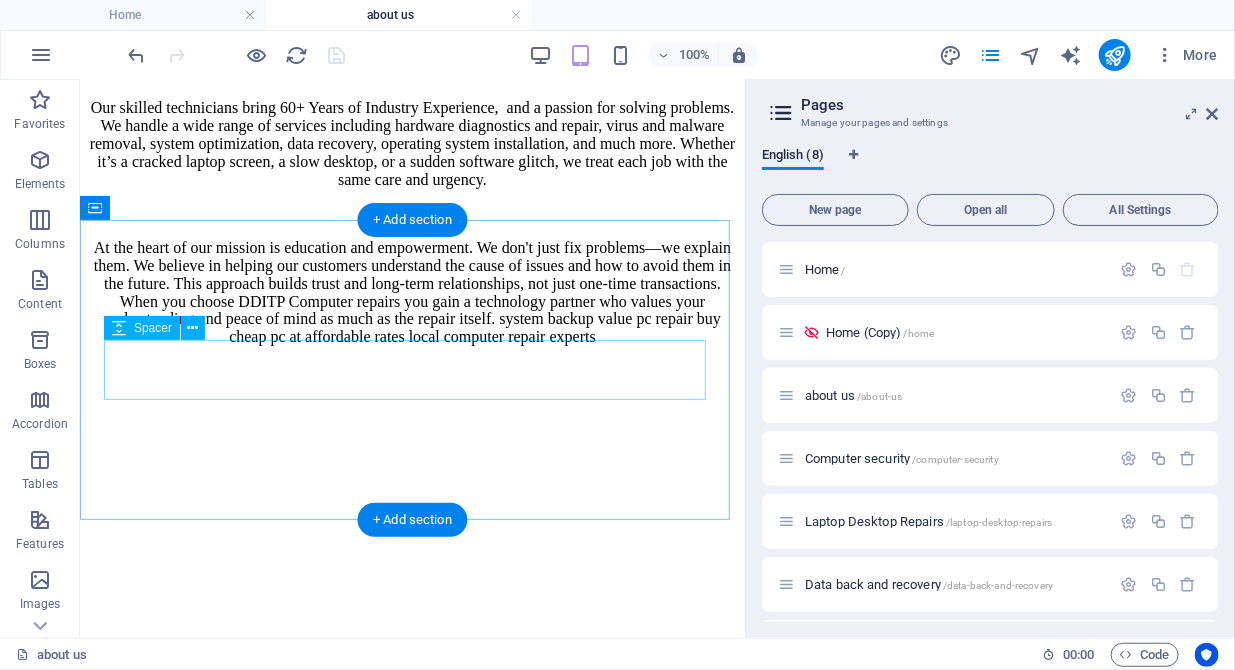 click at bounding box center [411, 512] 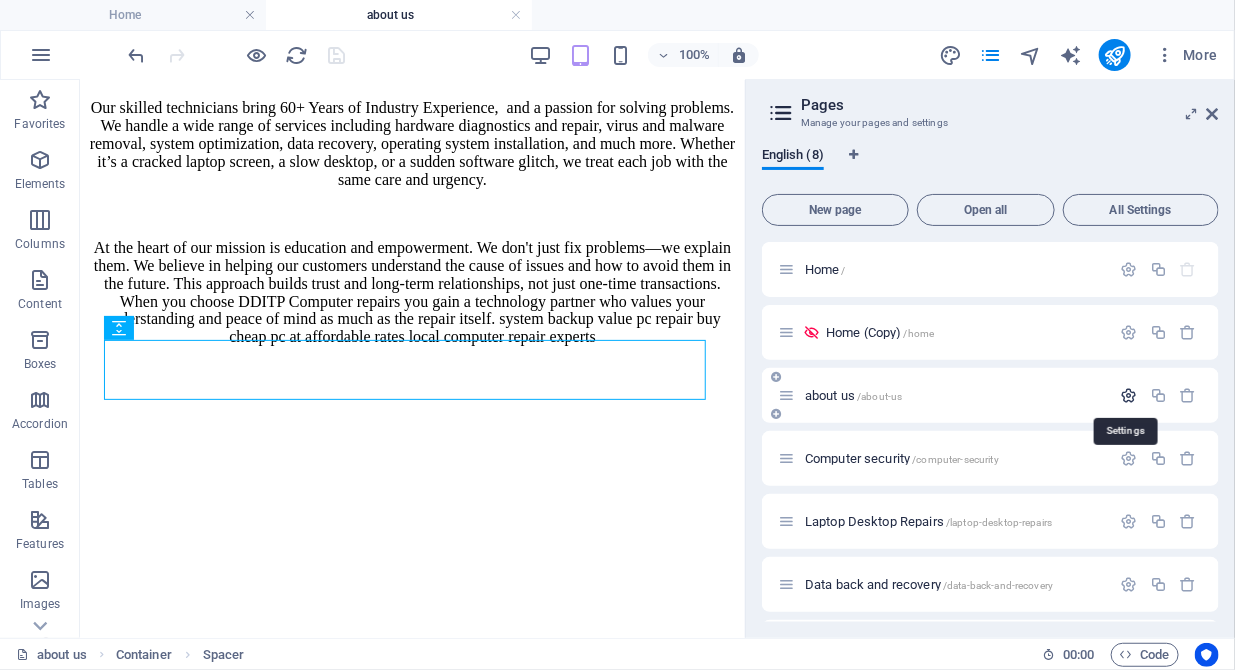 click at bounding box center (1129, 395) 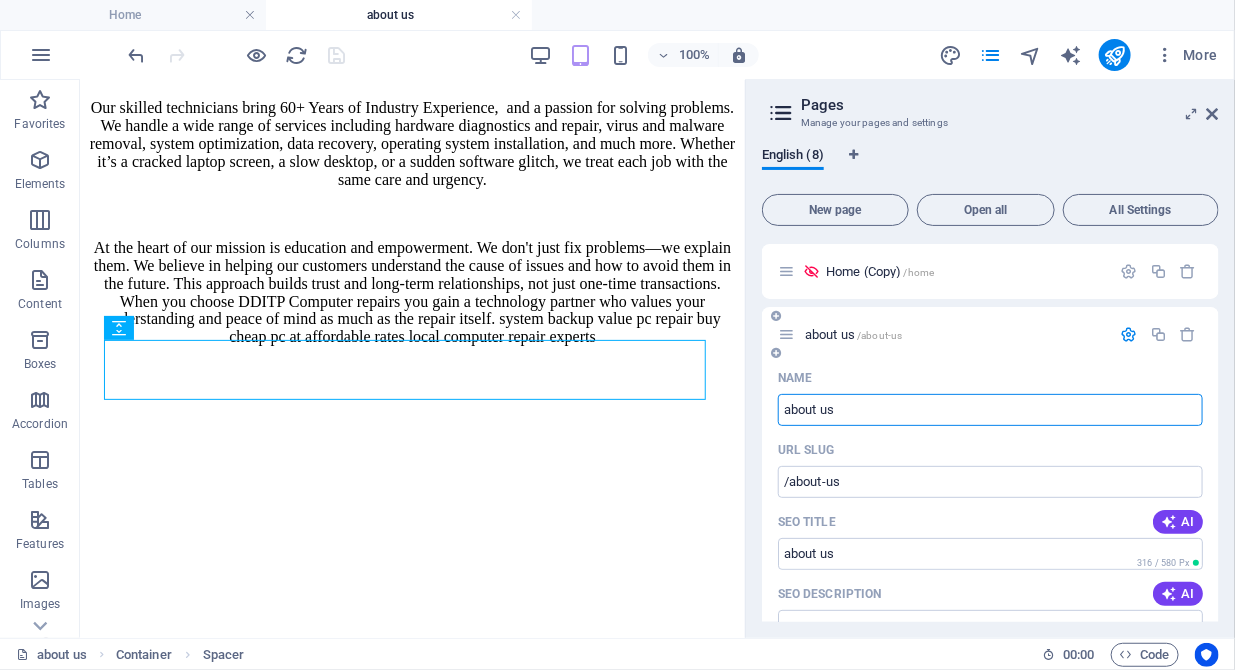 scroll, scrollTop: 0, scrollLeft: 0, axis: both 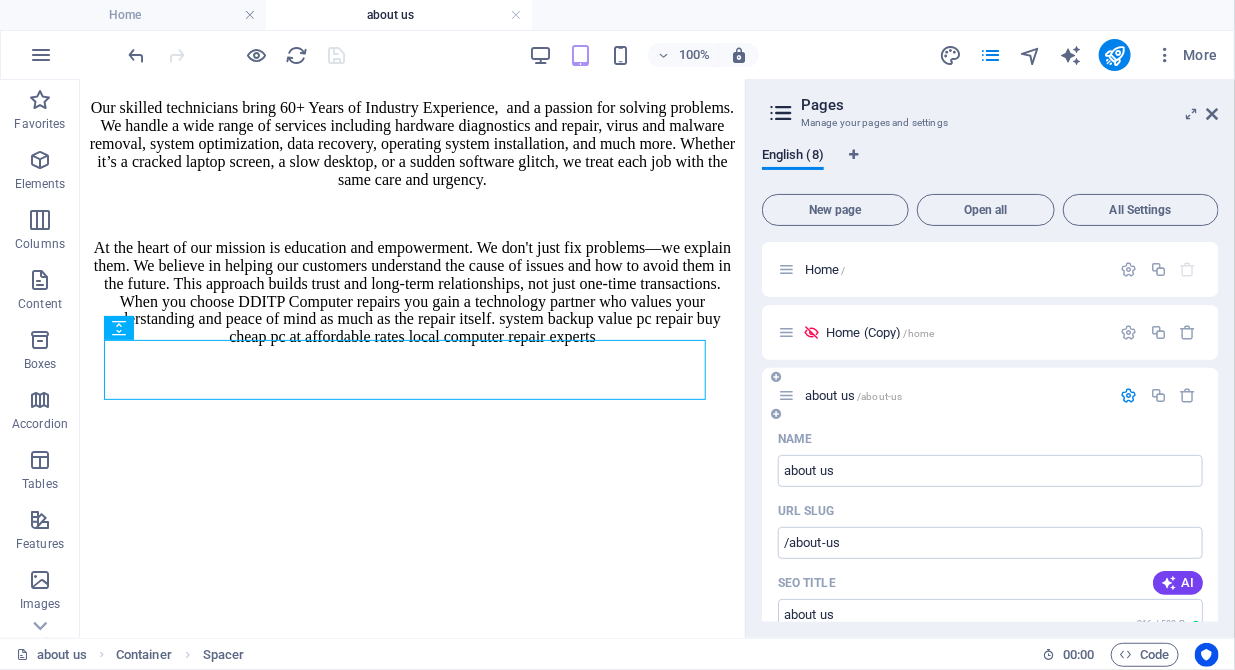 click on "about us /about-us" at bounding box center [853, 395] 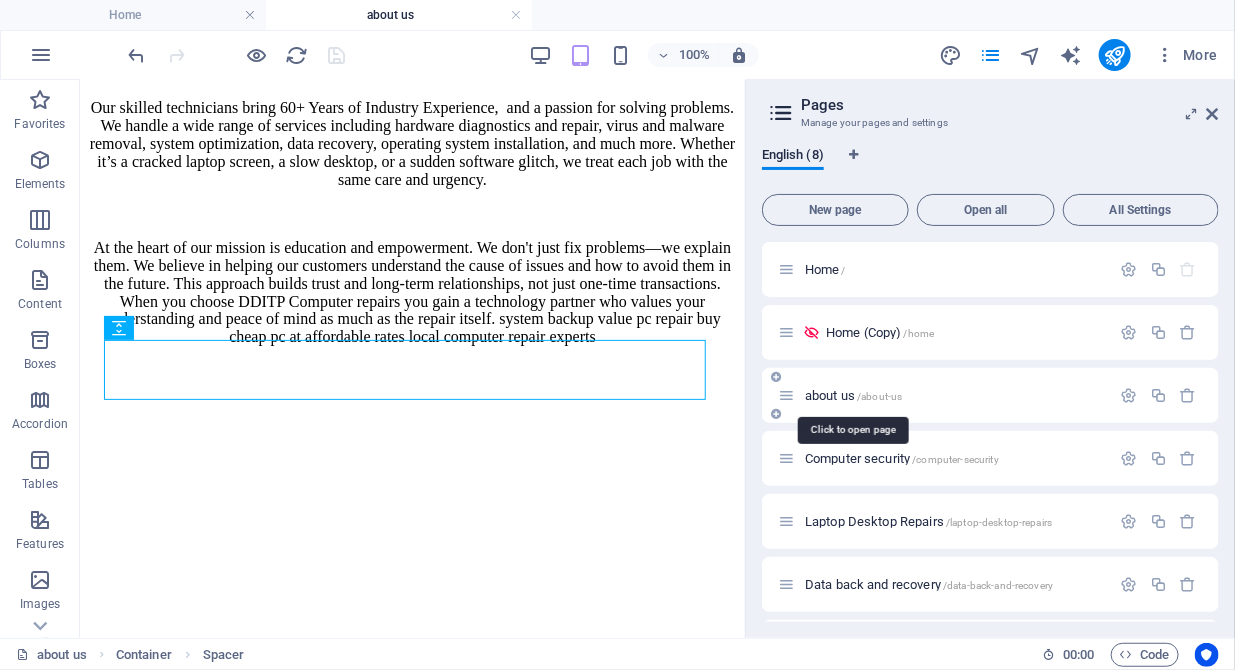 click on "/about-us" at bounding box center [879, 396] 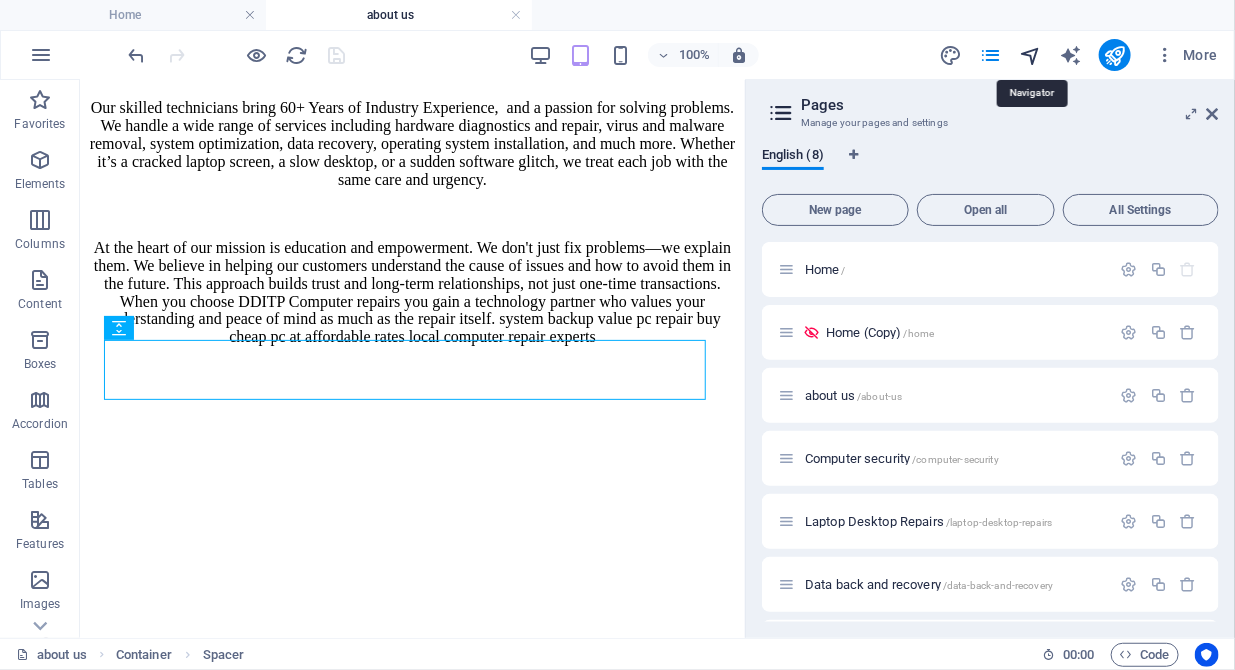 click at bounding box center (1030, 55) 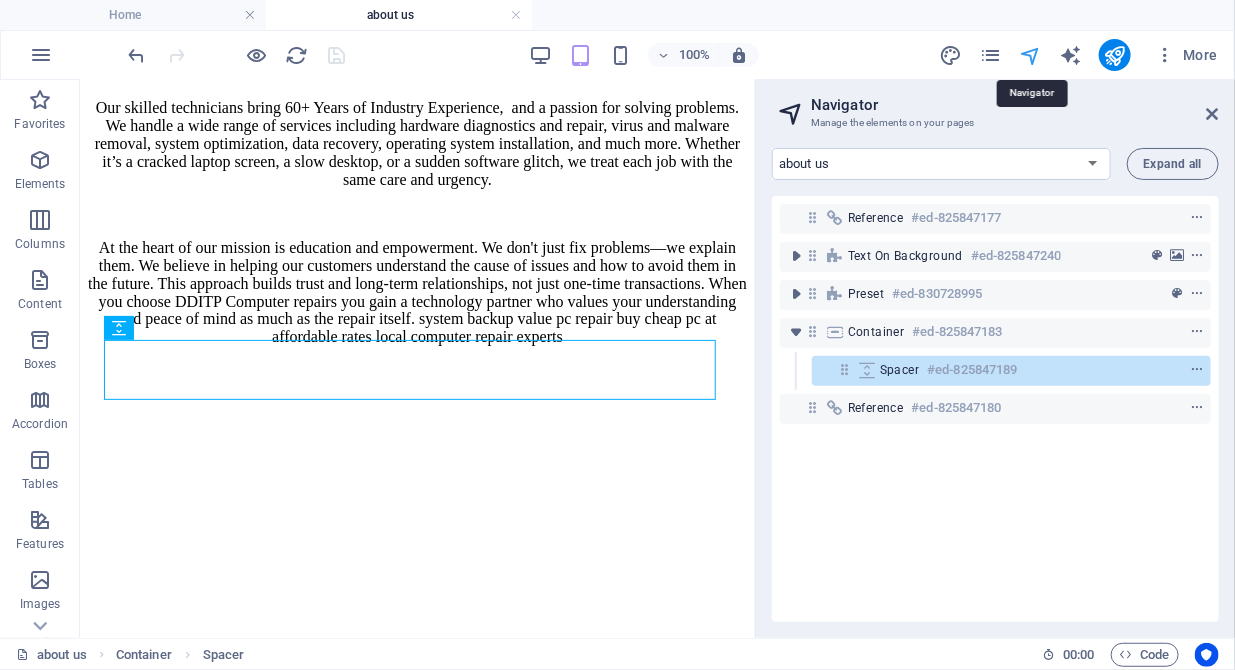scroll, scrollTop: 1104, scrollLeft: 0, axis: vertical 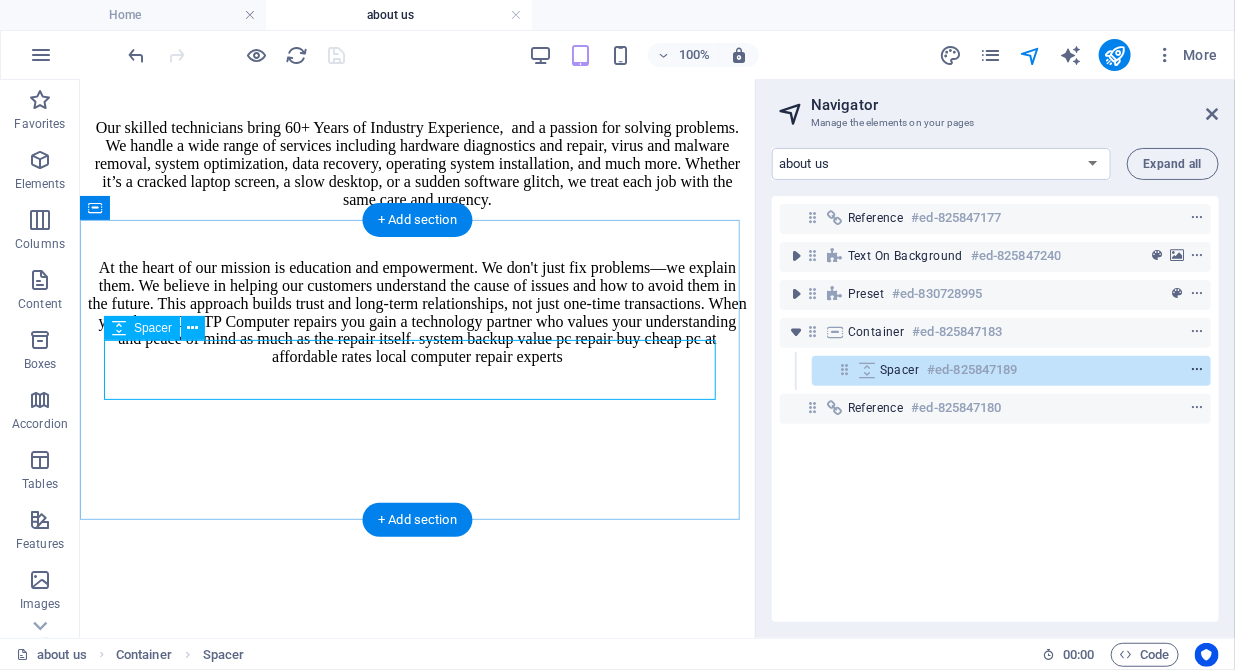 click at bounding box center [1197, 370] 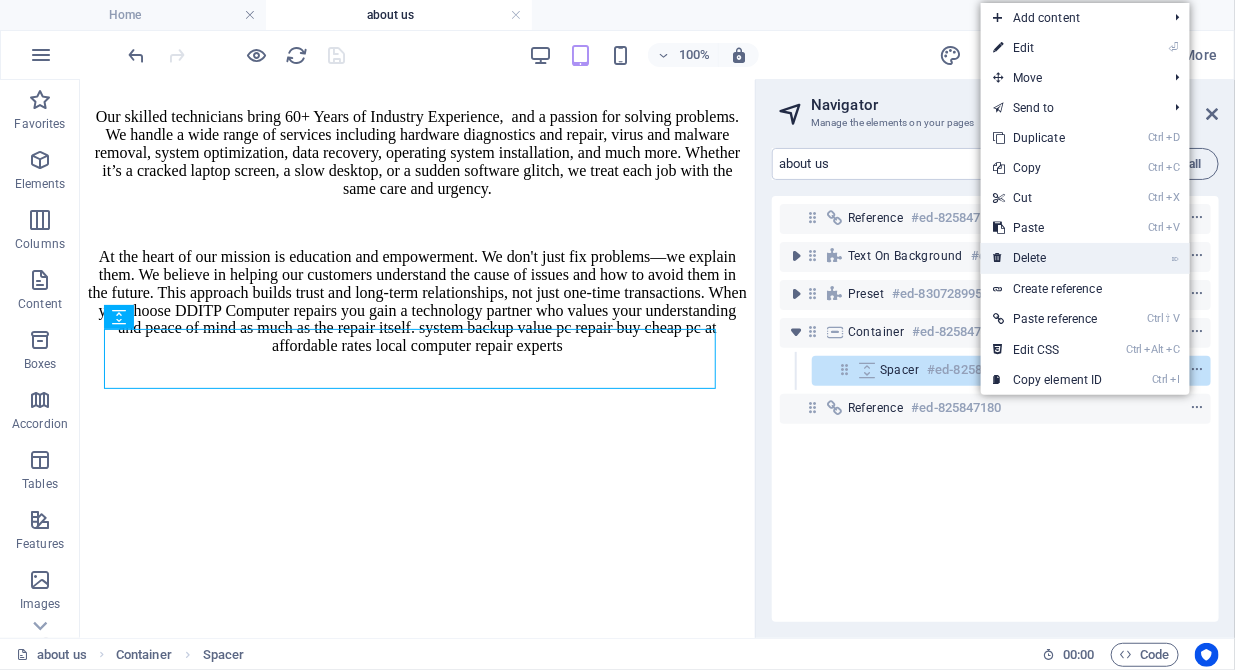 click on "⌦  Delete" at bounding box center (1048, 258) 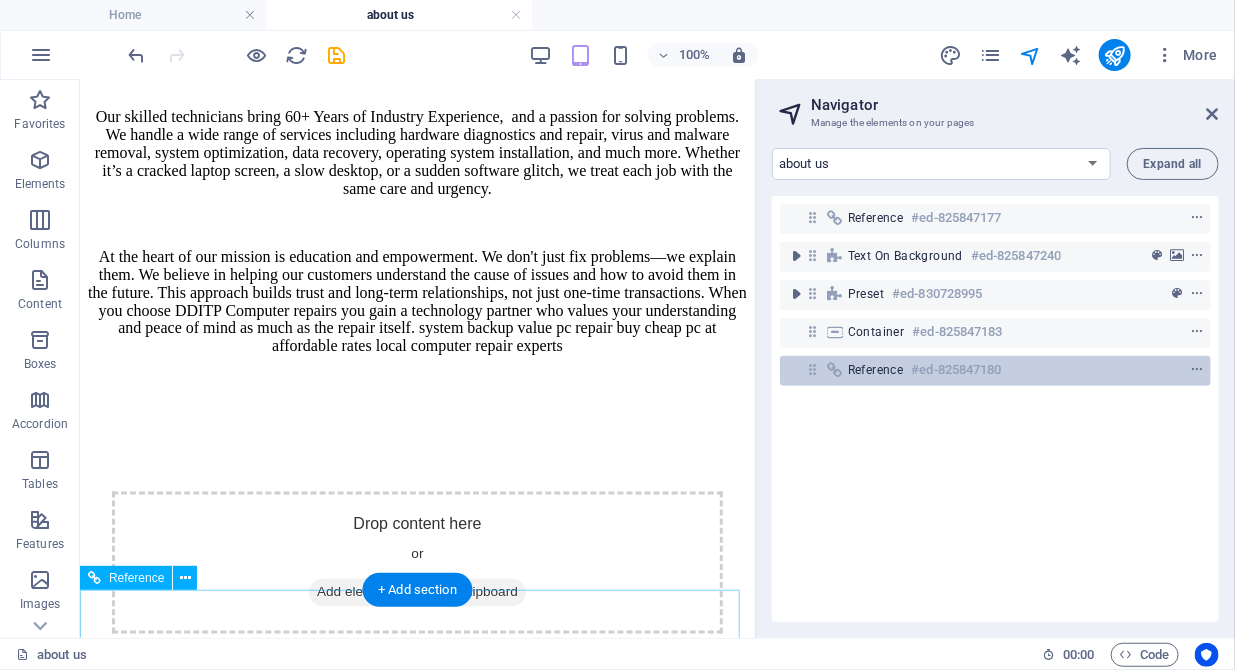 click on "Reference #ed-825847180" at bounding box center (979, 370) 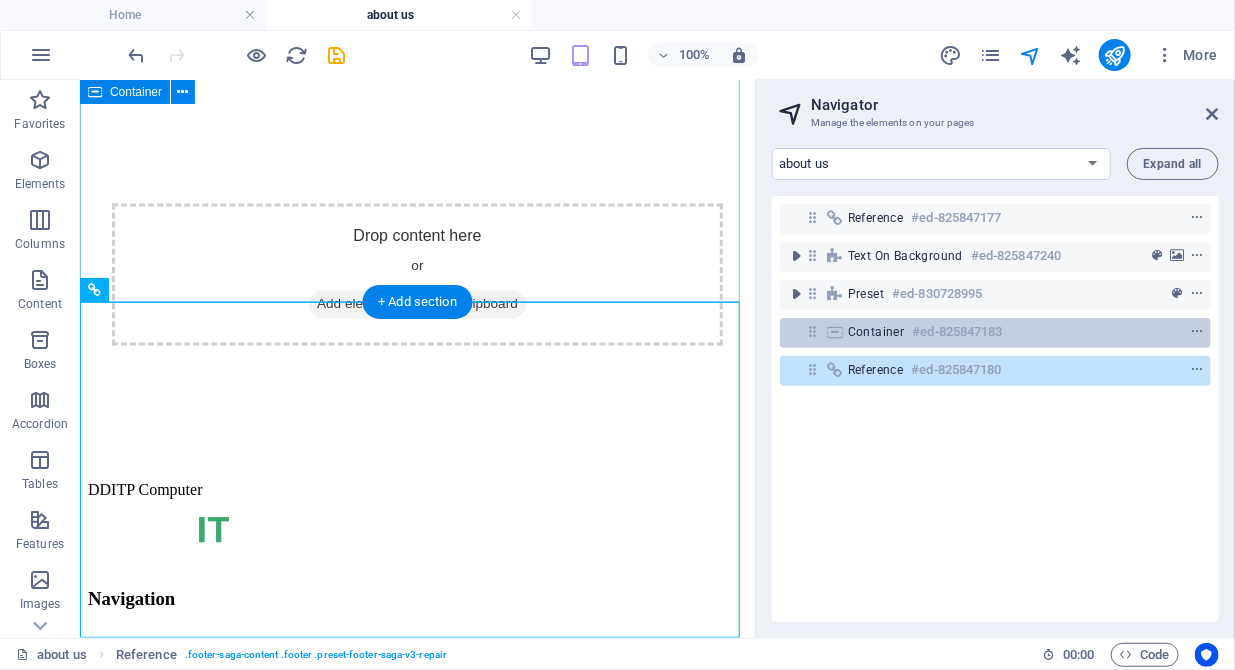 click on "Container #ed-825847183" at bounding box center (979, 332) 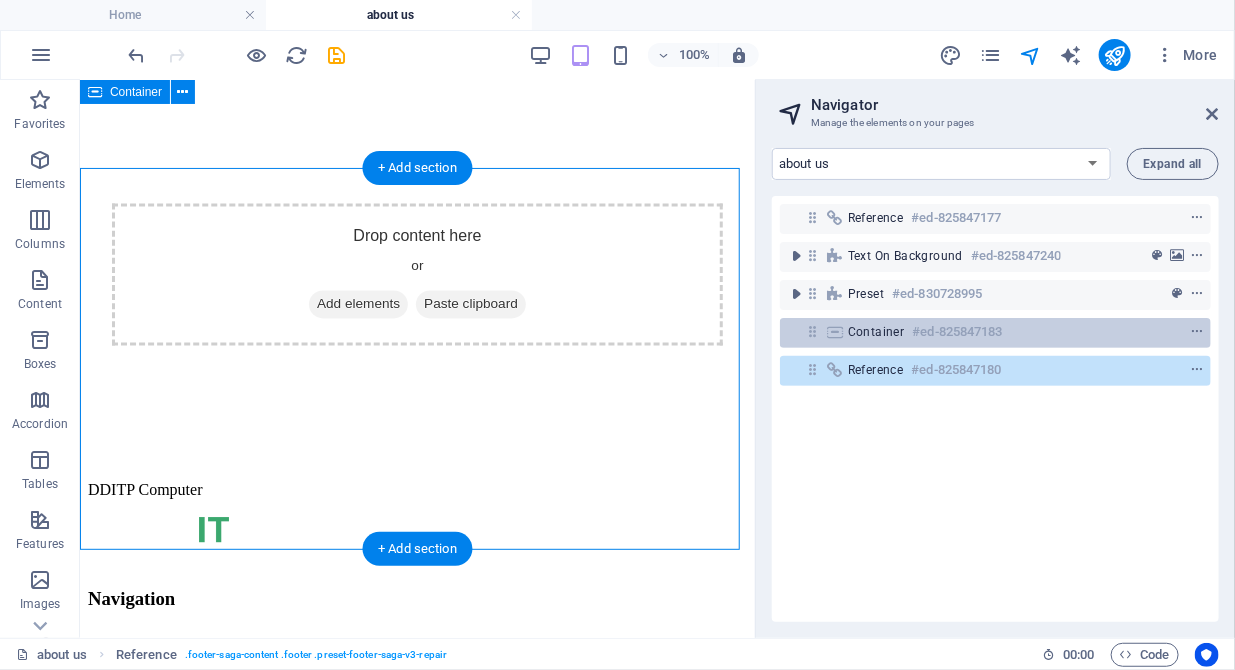 scroll, scrollTop: 1155, scrollLeft: 0, axis: vertical 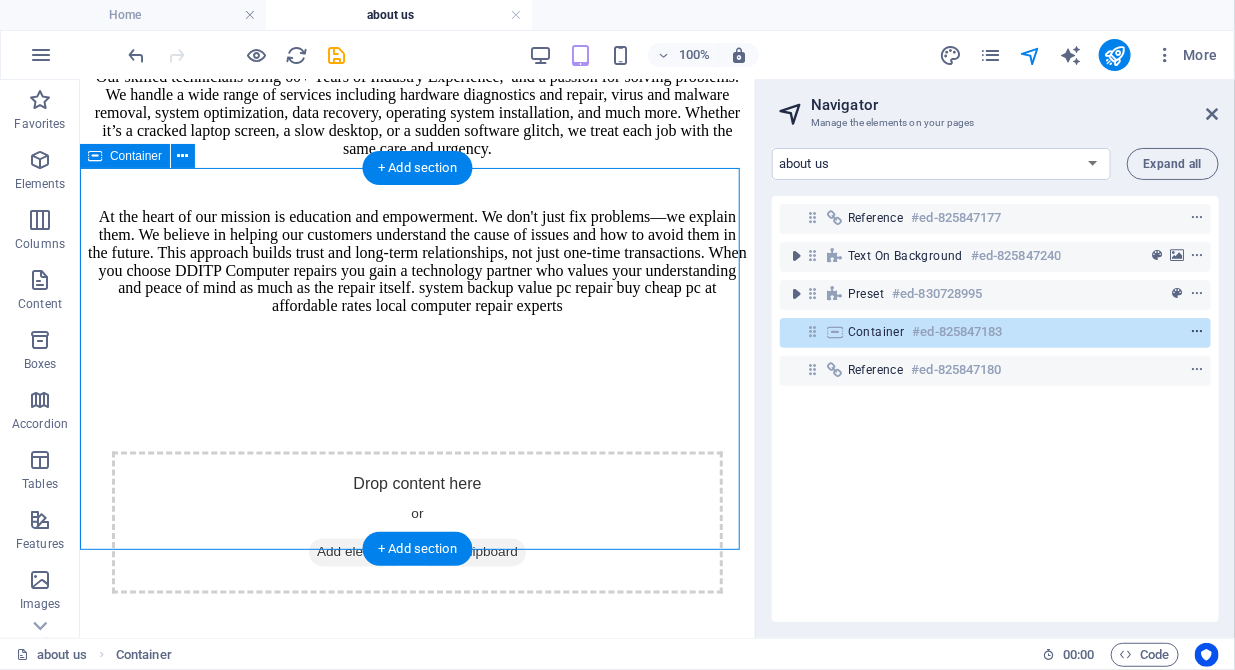 click at bounding box center [1197, 332] 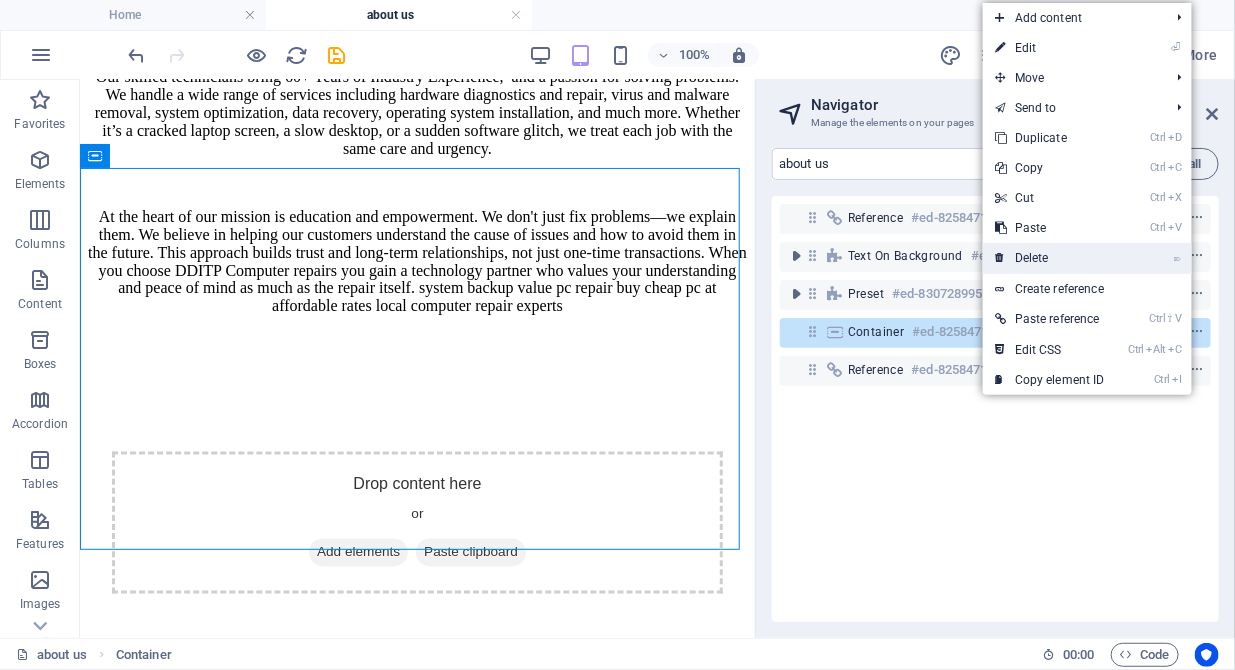click on "⌦  Delete" at bounding box center [1050, 258] 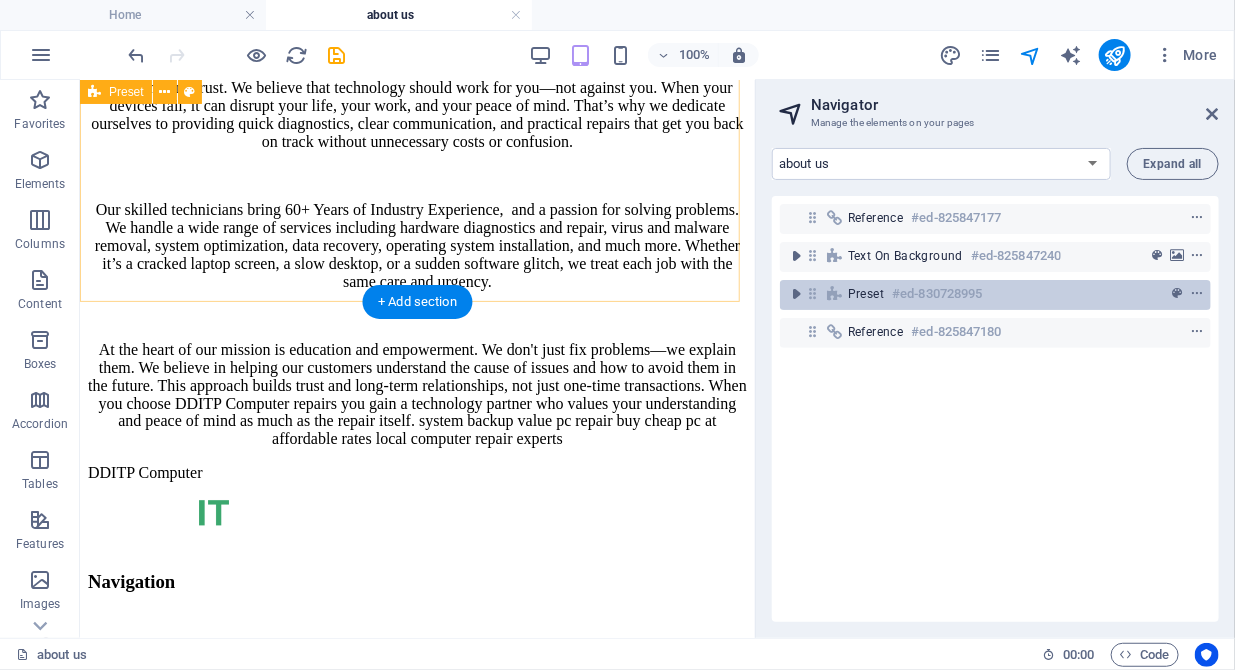 click on "Preset #ed-830728995" at bounding box center [979, 294] 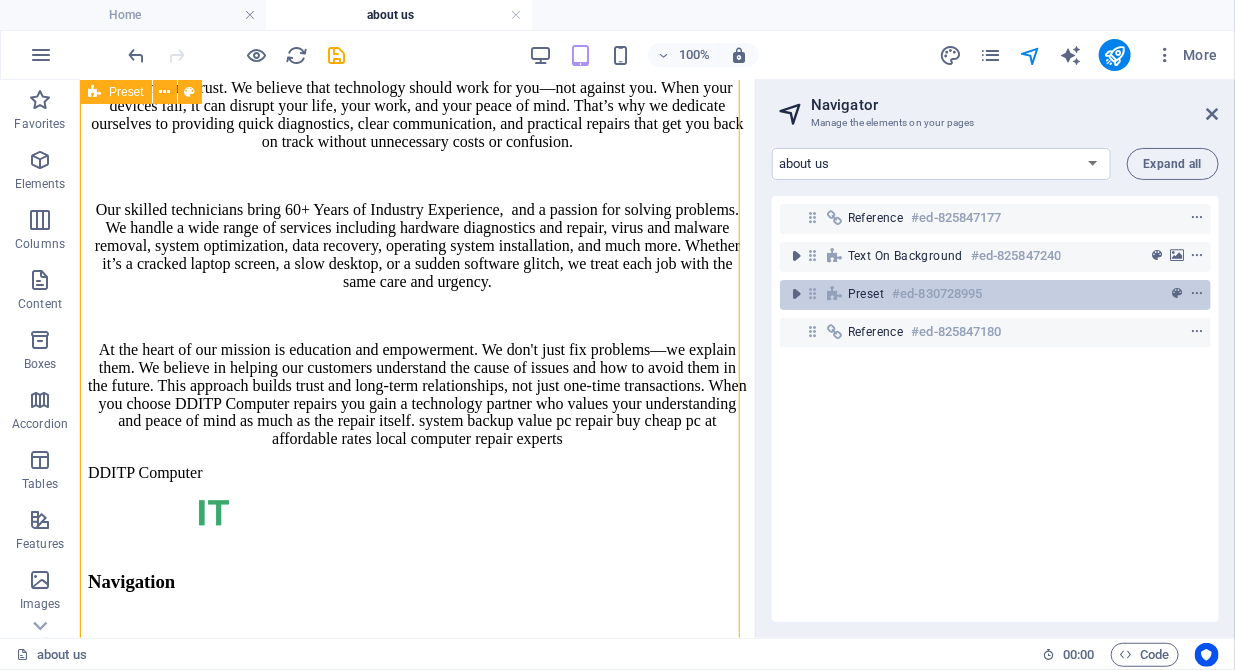 scroll, scrollTop: 617, scrollLeft: 0, axis: vertical 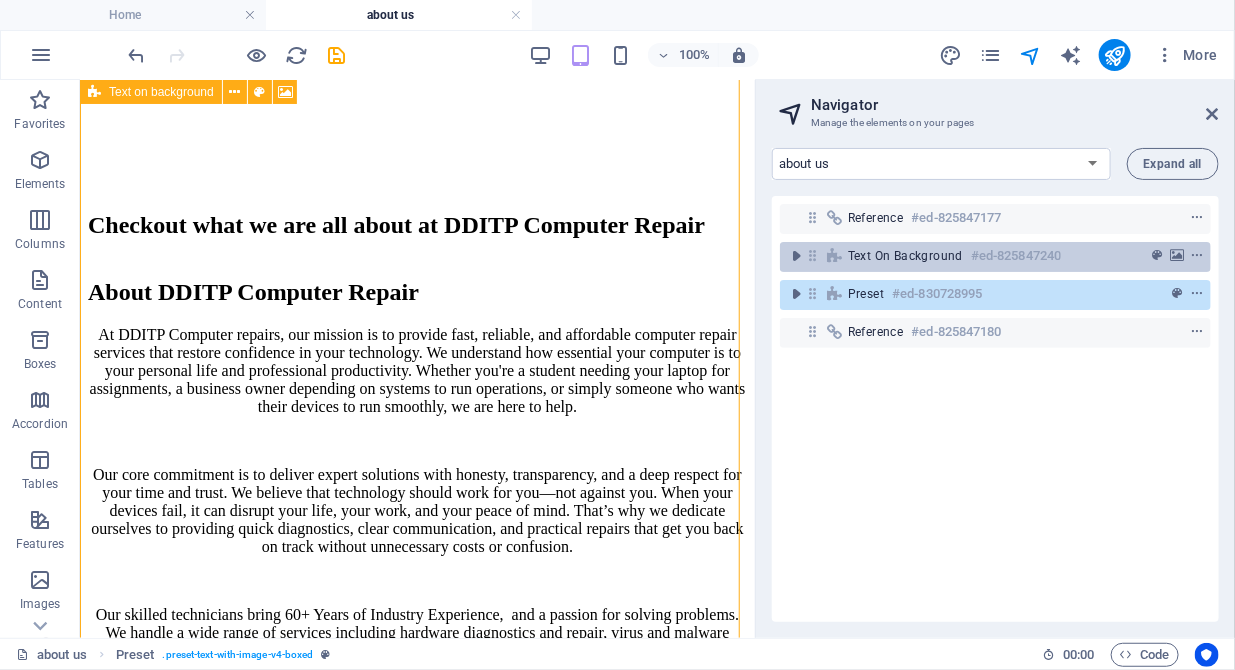 click on "#ed-825847240" at bounding box center [1016, 256] 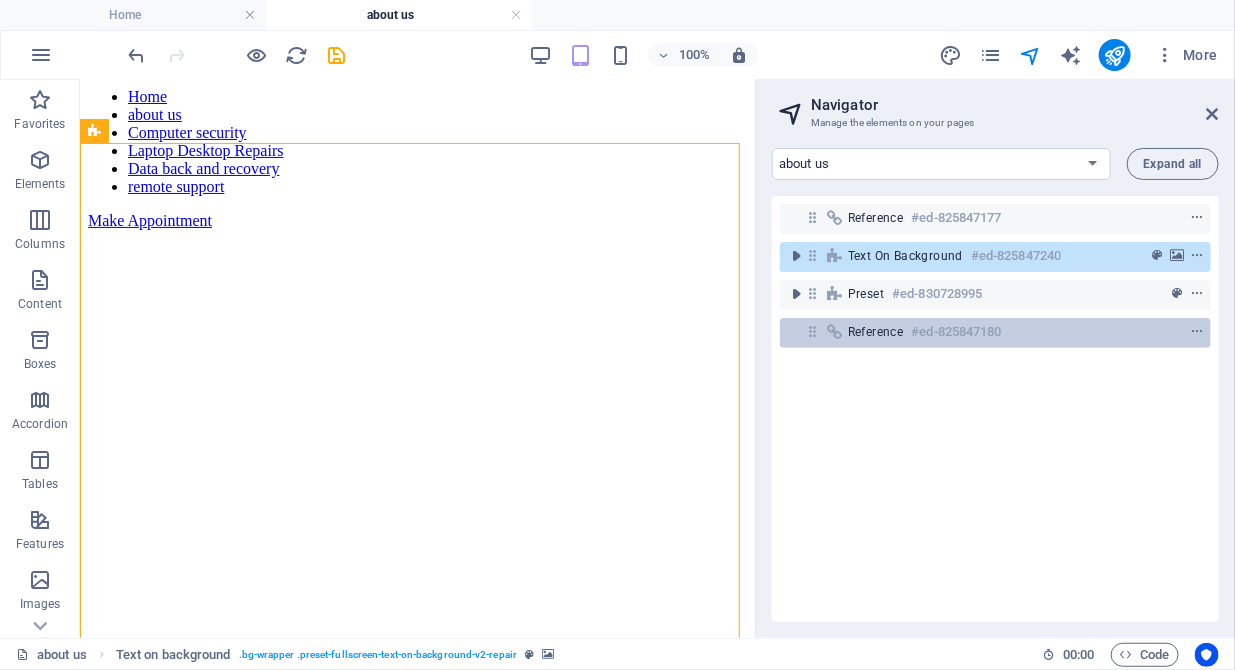 click on "#ed-825847180" at bounding box center (957, 332) 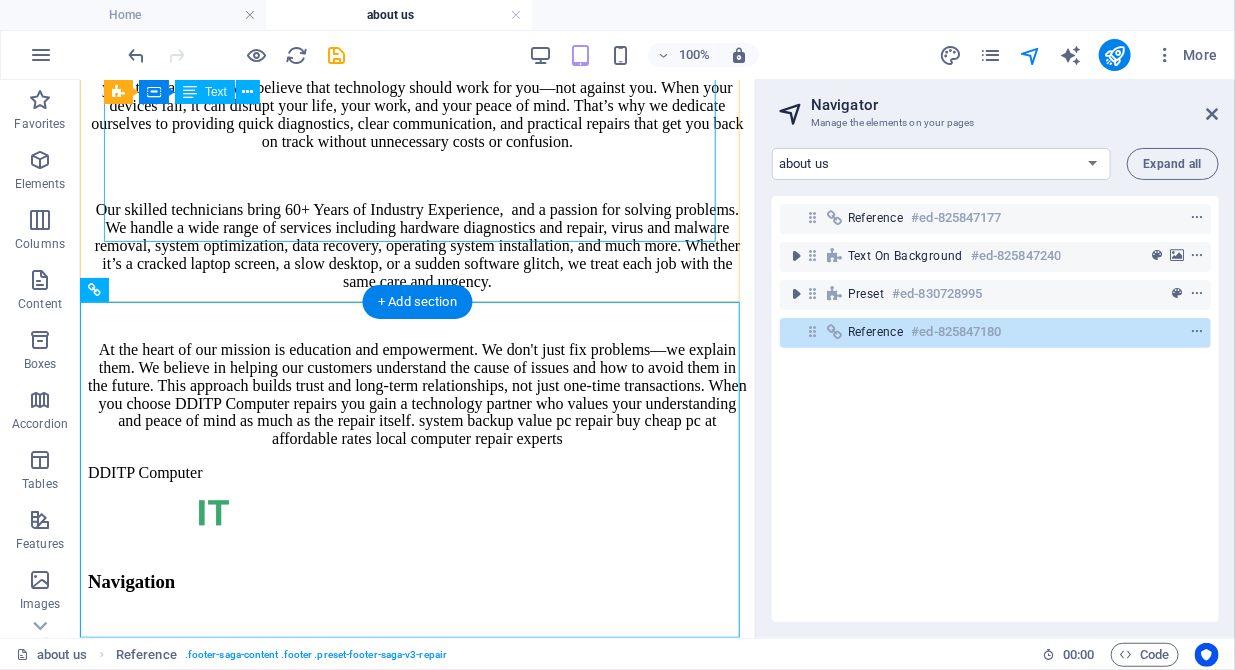 click on "At DDITP Computer repairs, our mission is to provide fast, reliable, and affordable computer repair services that restore confidence in your technology. We understand how essential your computer is to your personal life and professional productivity. Whether you're a student needing your laptop for assignments, a business owner depending on systems to run operations, or simply someone who wants their devices to run smoothly, we are here to help. Our core commitment is to deliver expert solutions with honesty, transparency, and a deep respect for your time and trust. We believe that technology should work for you—not against you. When your devices fail, it can disrupt your life, your work, and your peace of mind. That’s why we dedicate ourselves to providing quick diagnostics, clear communication, and practical repairs that get you back on track without unnecessary costs or confusion." at bounding box center [416, 184] 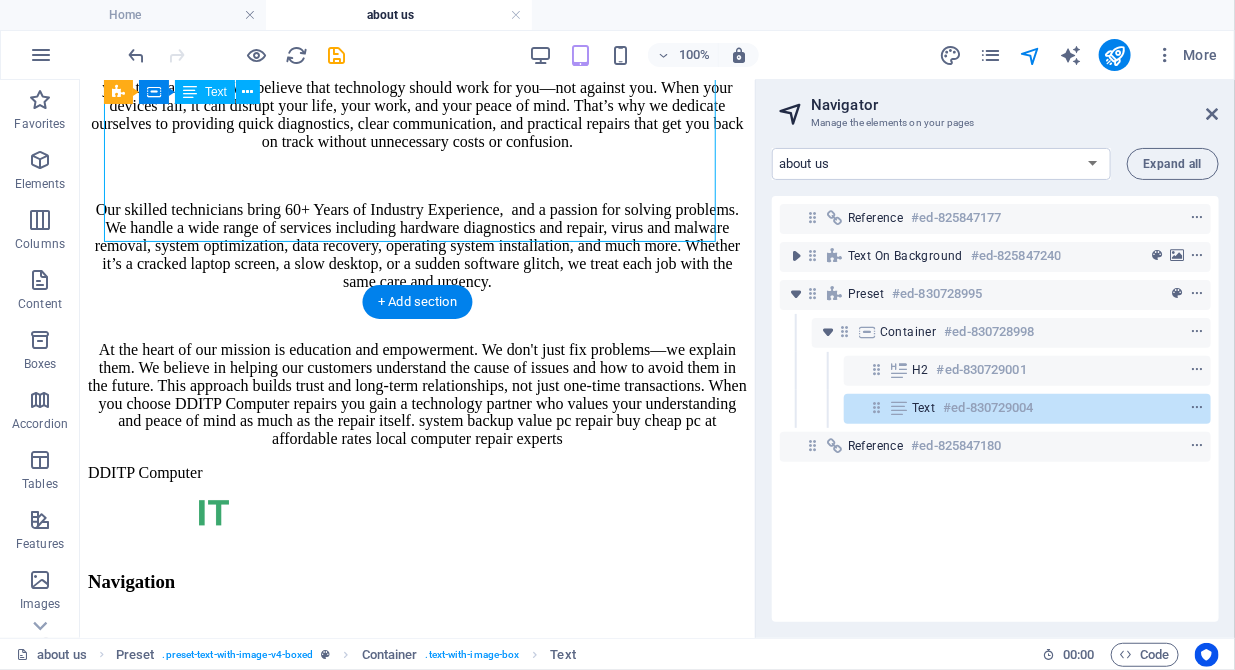 click on "At DDITP Computer repairs, our mission is to provide fast, reliable, and affordable computer repair services that restore confidence in your technology. We understand how essential your computer is to your personal life and professional productivity. Whether you're a student needing your laptop for assignments, a business owner depending on systems to run operations, or simply someone who wants their devices to run smoothly, we are here to help. Our core commitment is to deliver expert solutions with honesty, transparency, and a deep respect for your time and trust. We believe that technology should work for you—not against you. When your devices fail, it can disrupt your life, your work, and your peace of mind. That’s why we dedicate ourselves to providing quick diagnostics, clear communication, and practical repairs that get you back on track without unnecessary costs or confusion." at bounding box center [416, 184] 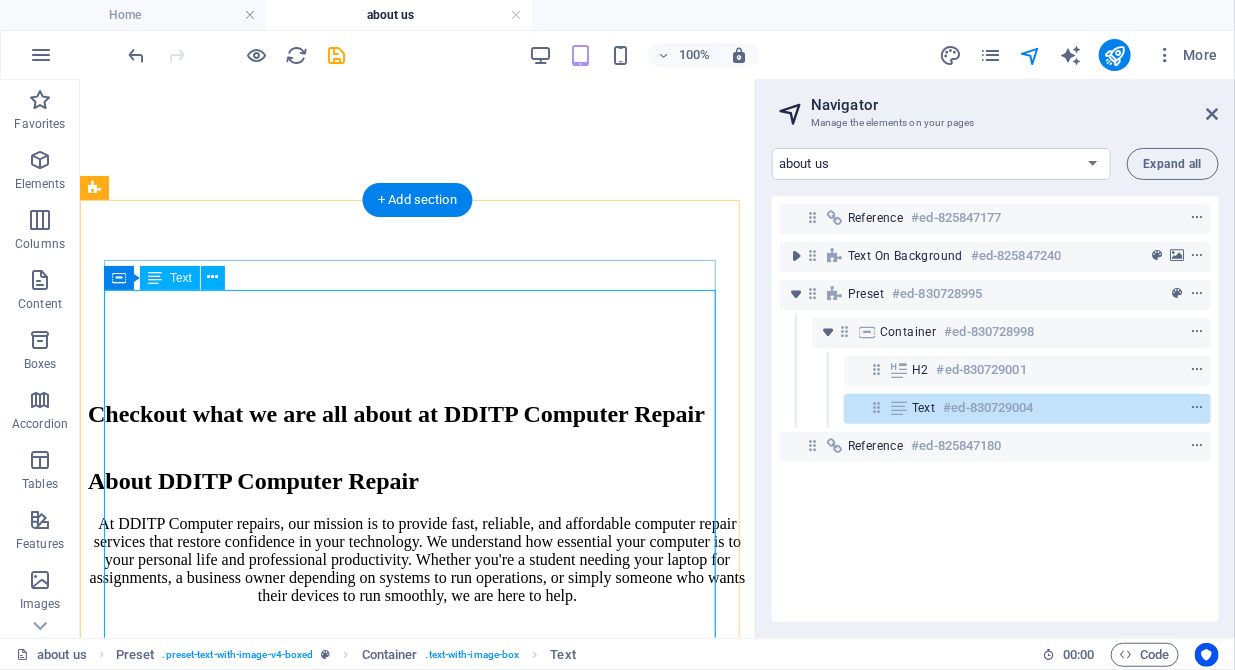 scroll, scrollTop: 408, scrollLeft: 0, axis: vertical 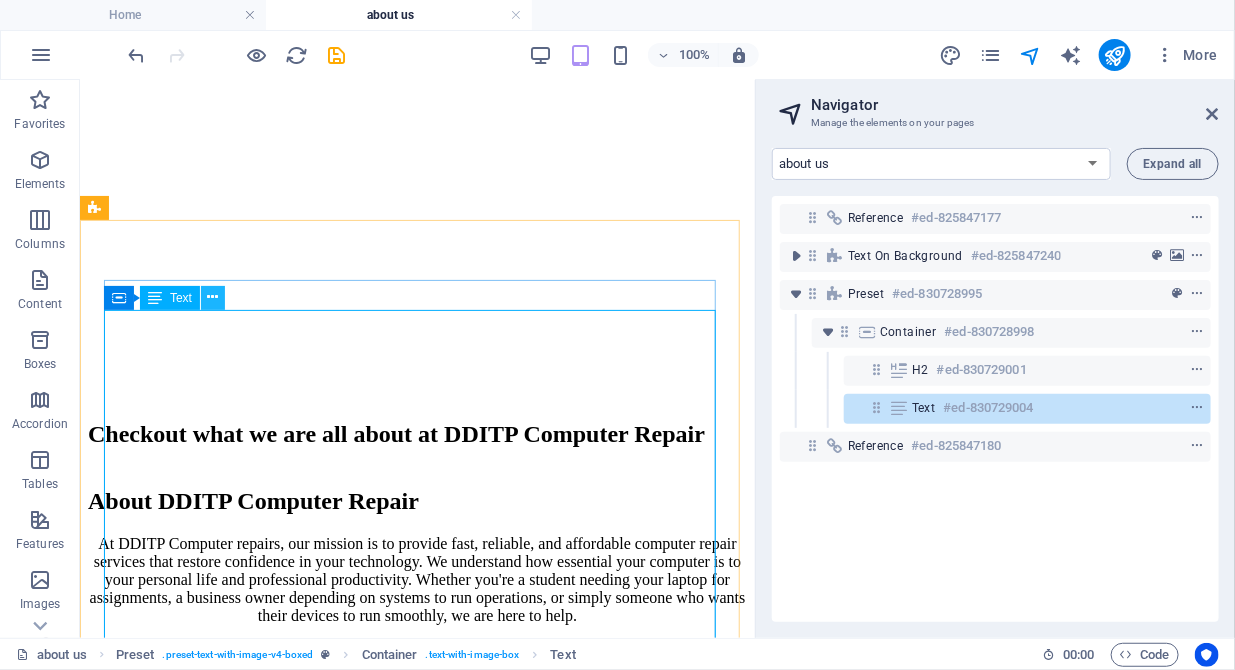 click at bounding box center (213, 297) 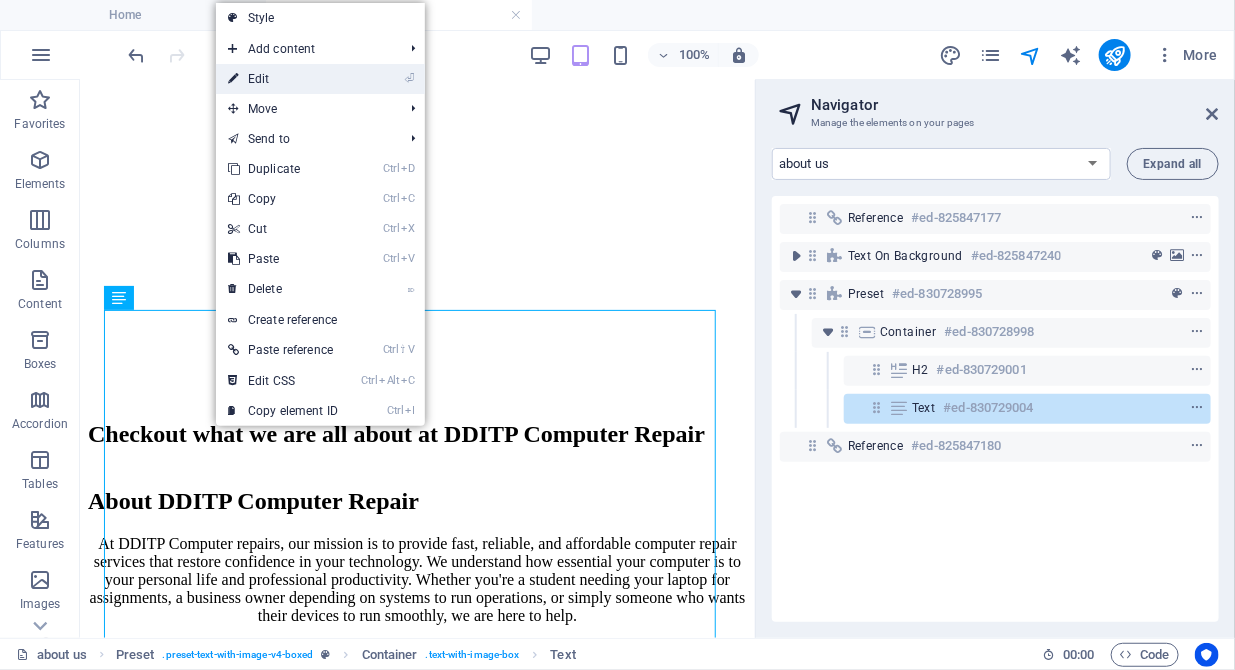 click on "⏎  Edit" at bounding box center (283, 79) 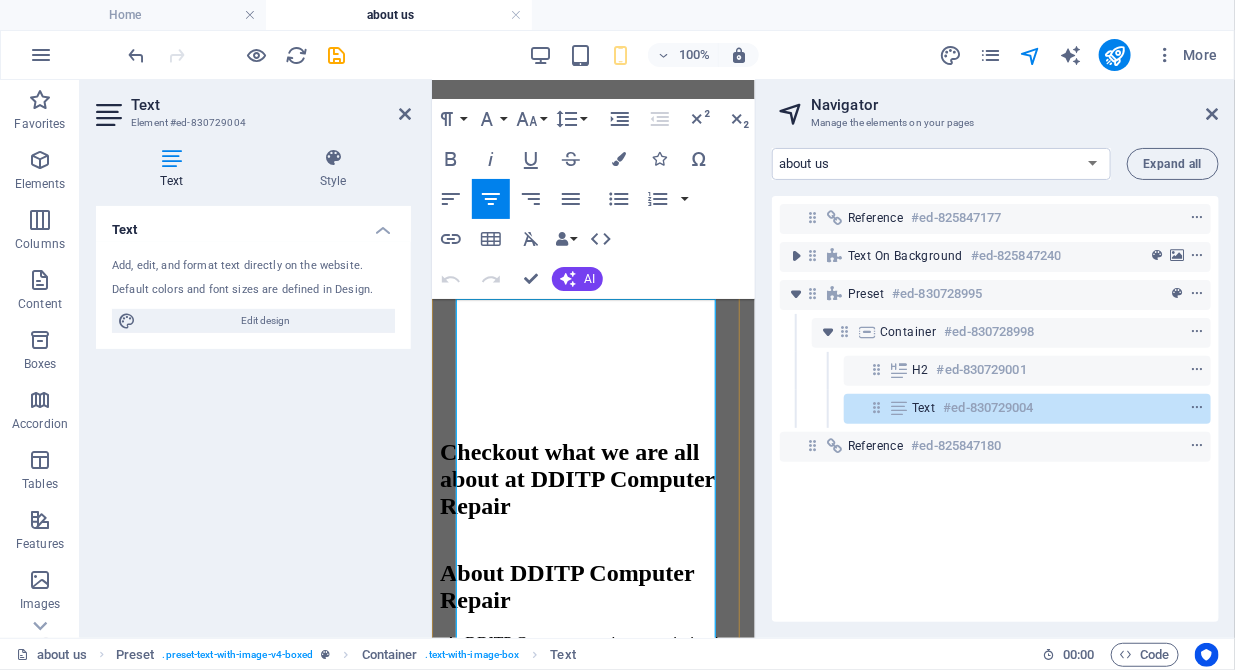 click on "At DDITP Computer repairs, our mission is to provide fast, reliable, and affordable computer repair services that restore confidence in your technology. We understand how essential your computer is to your personal life and professional productivity. Whether you're a student needing your laptop for assignments, a business owner depending on systems to run operations, or simply someone who wants their devices to run smoothly, we are here to help." at bounding box center (592, 723) 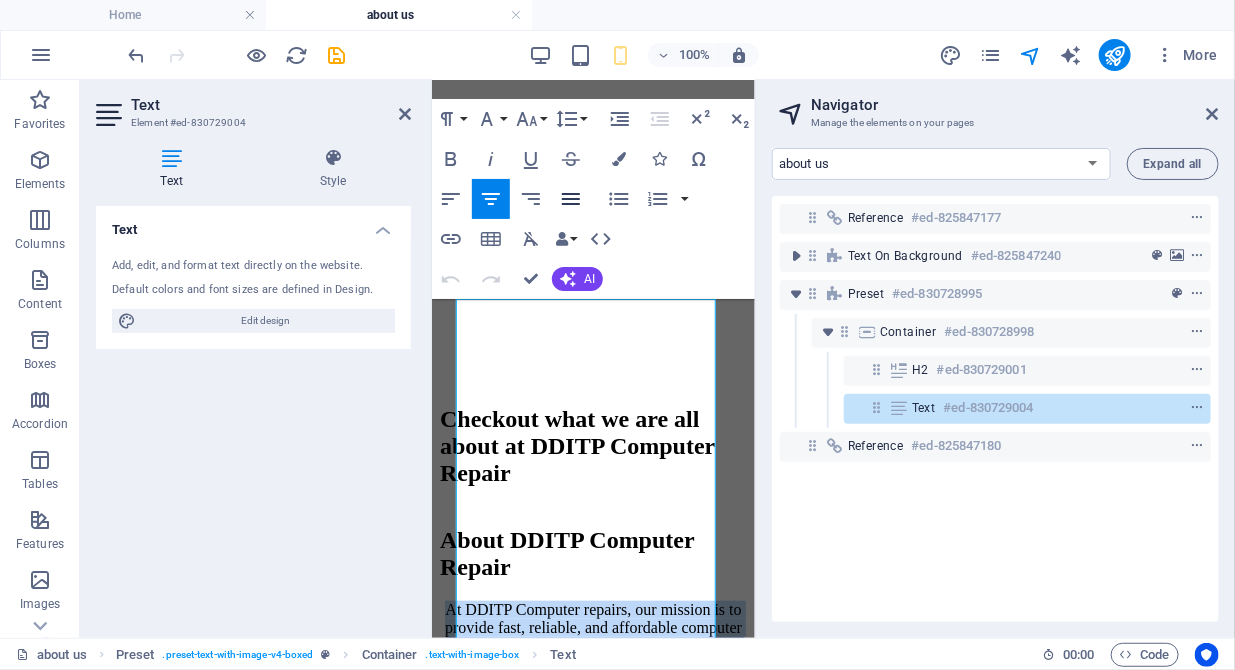 click 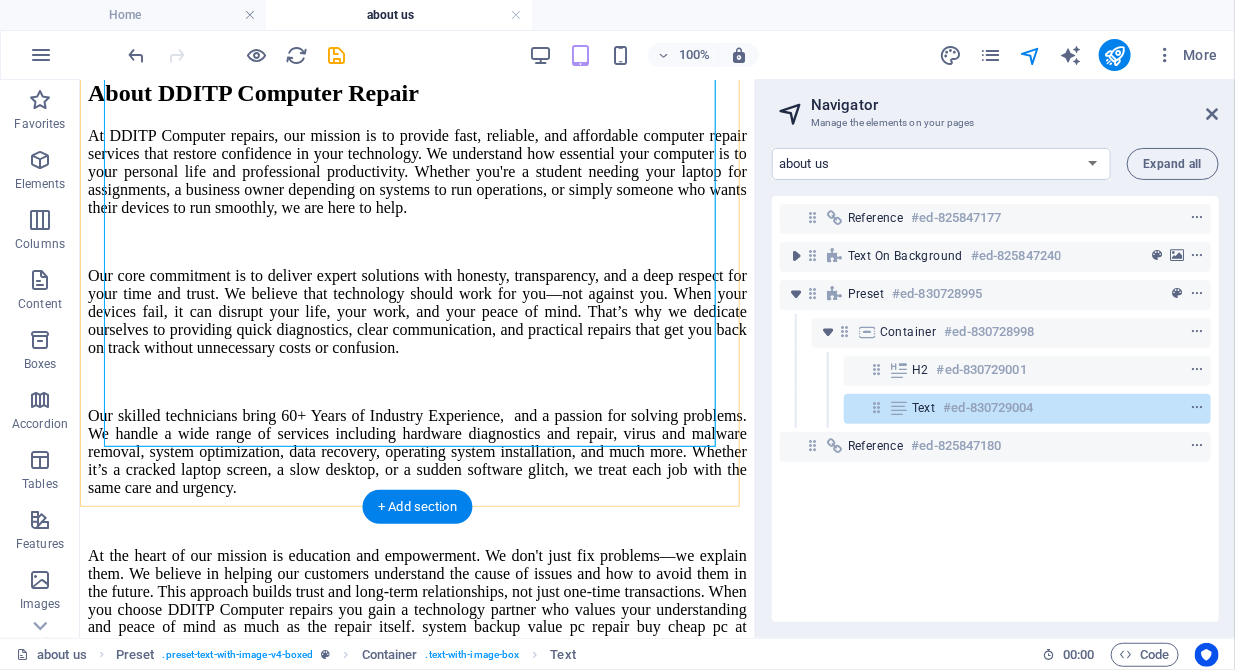 scroll, scrollTop: 817, scrollLeft: 0, axis: vertical 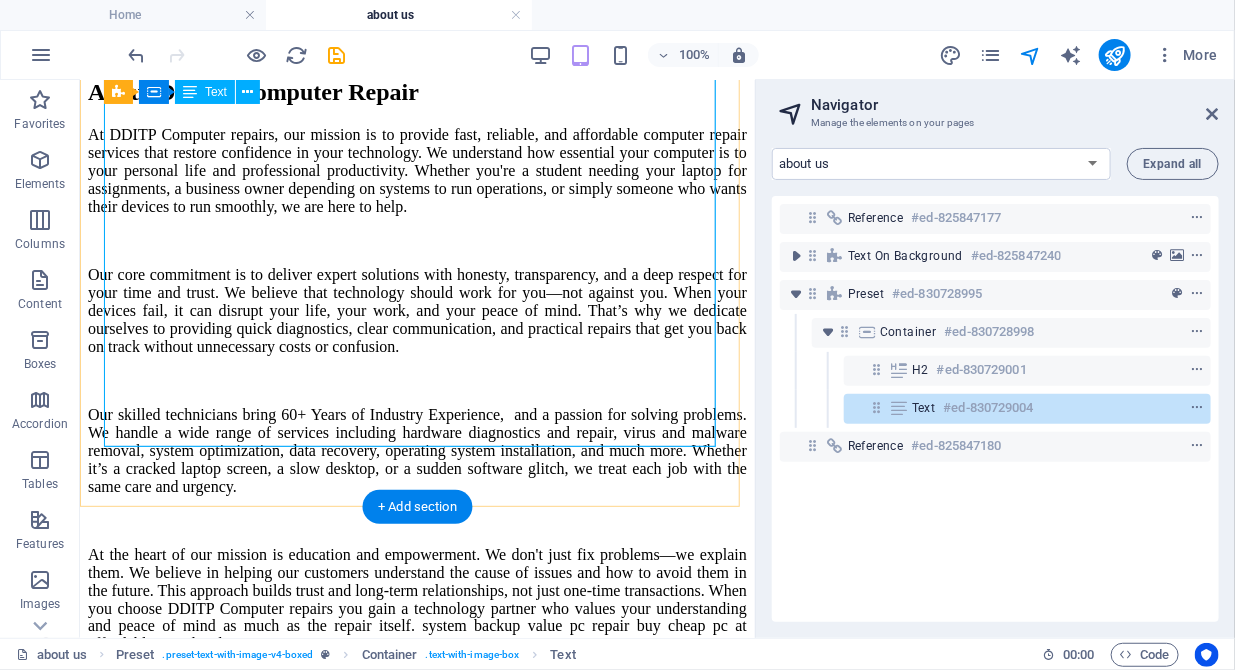 click on "At DDITP Computer repairs, our mission is to provide fast, reliable, and affordable computer repair services that restore confidence in your technology. We understand how essential your computer is to your personal life and professional productivity. Whether you're a student needing your laptop for assignments, a business owner depending on systems to run operations, or simply someone who wants their devices to run smoothly, we are here to help. Our core commitment is to deliver expert solutions with honesty, transparency, and a deep respect for your time and trust. We believe that technology should work for you—not against you. When your devices fail, it can disrupt your life, your work, and your peace of mind. That’s why we dedicate ourselves to providing quick diagnostics, clear communication, and practical repairs that get you back on track without unnecessary costs or confusion." at bounding box center (416, 389) 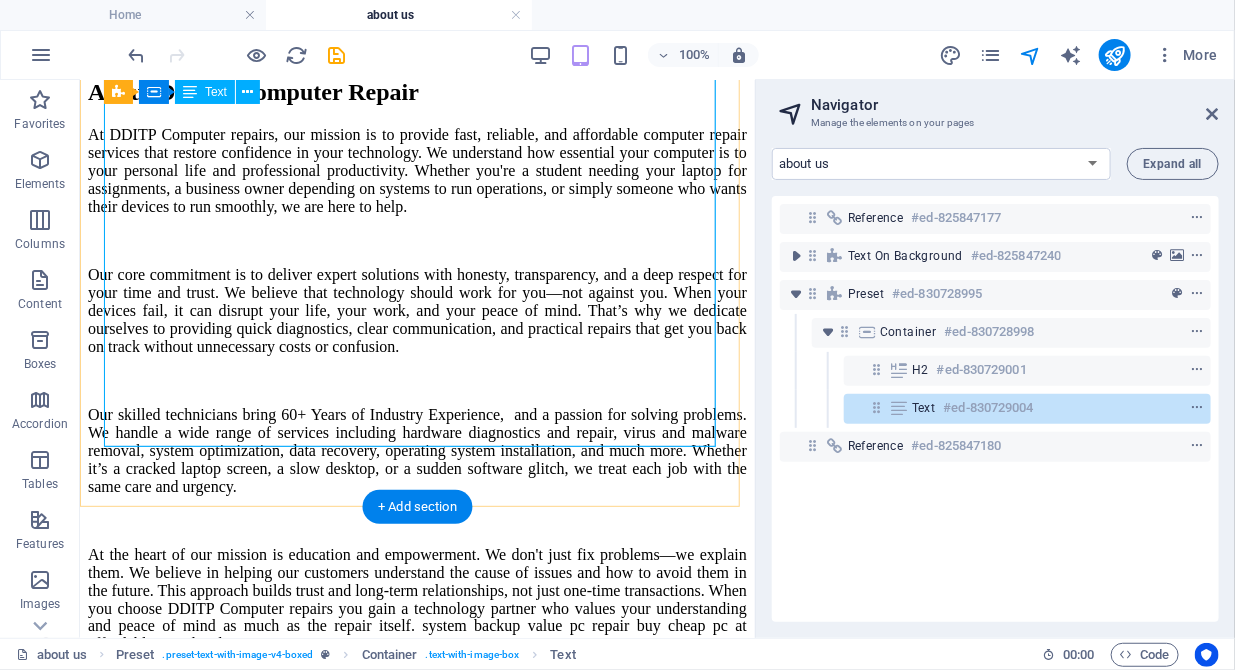 click on "At DDITP Computer repairs, our mission is to provide fast, reliable, and affordable computer repair services that restore confidence in your technology. We understand how essential your computer is to your personal life and professional productivity. Whether you're a student needing your laptop for assignments, a business owner depending on systems to run operations, or simply someone who wants their devices to run smoothly, we are here to help. Our core commitment is to deliver expert solutions with honesty, transparency, and a deep respect for your time and trust. We believe that technology should work for you—not against you. When your devices fail, it can disrupt your life, your work, and your peace of mind. That’s why we dedicate ourselves to providing quick diagnostics, clear communication, and practical repairs that get you back on track without unnecessary costs or confusion." at bounding box center (416, 389) 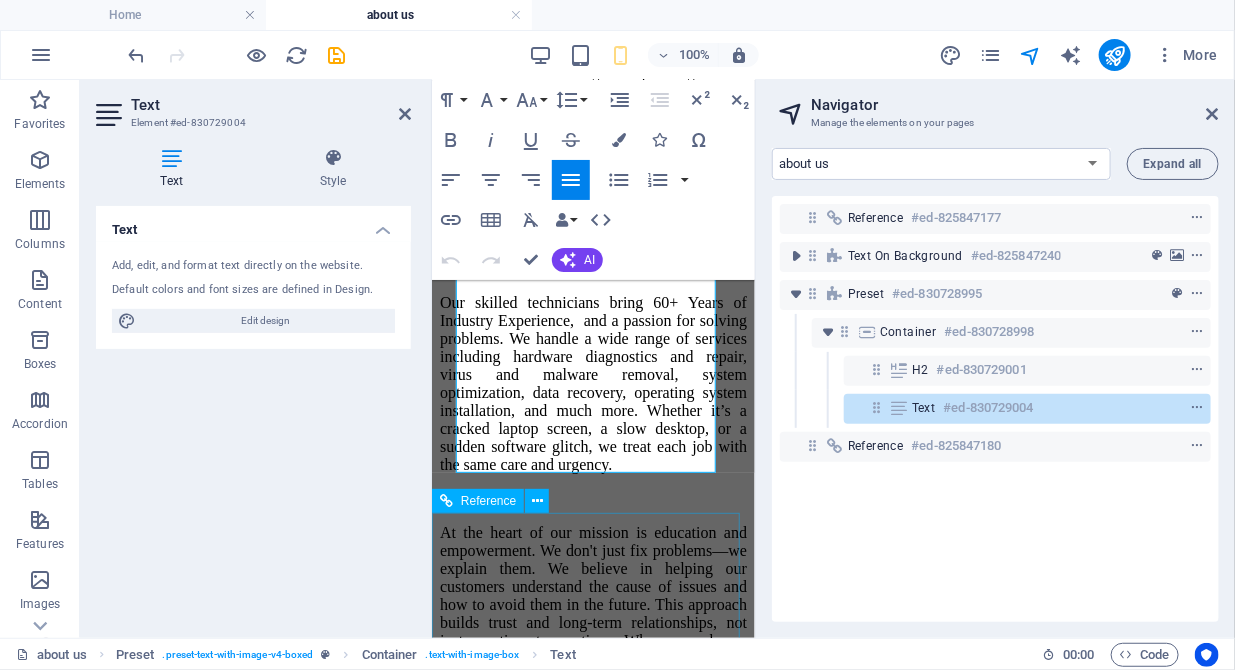 scroll, scrollTop: 1601, scrollLeft: 0, axis: vertical 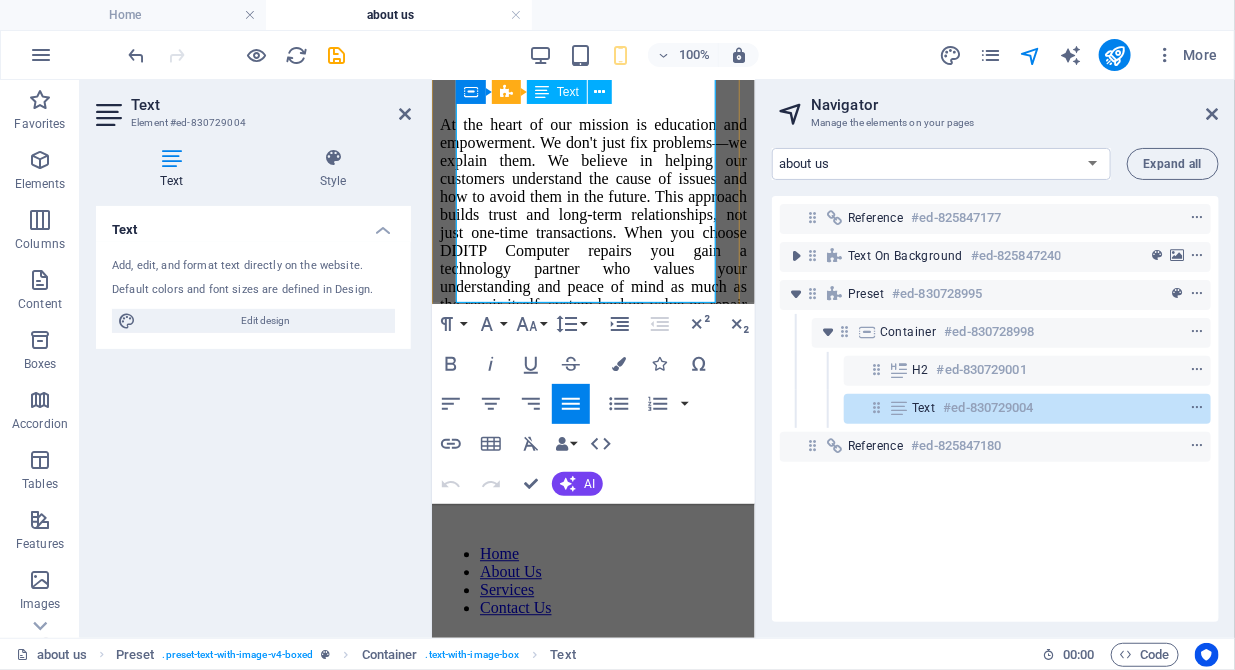click on "At the heart of our mission is education and empowerment. We don't just fix problems—we explain them. We believe in helping our customers understand the cause of issues and how to avoid them in the future. This approach builds trust and long-term relationships, not just one-time transactions. When you choose DDITP Computer repairs you gain a technology partner who values your understanding and peace of mind as much as the repair itself. system backup value pc repair buy cheap pc at affordable rates local computer repair experts" at bounding box center (592, 232) 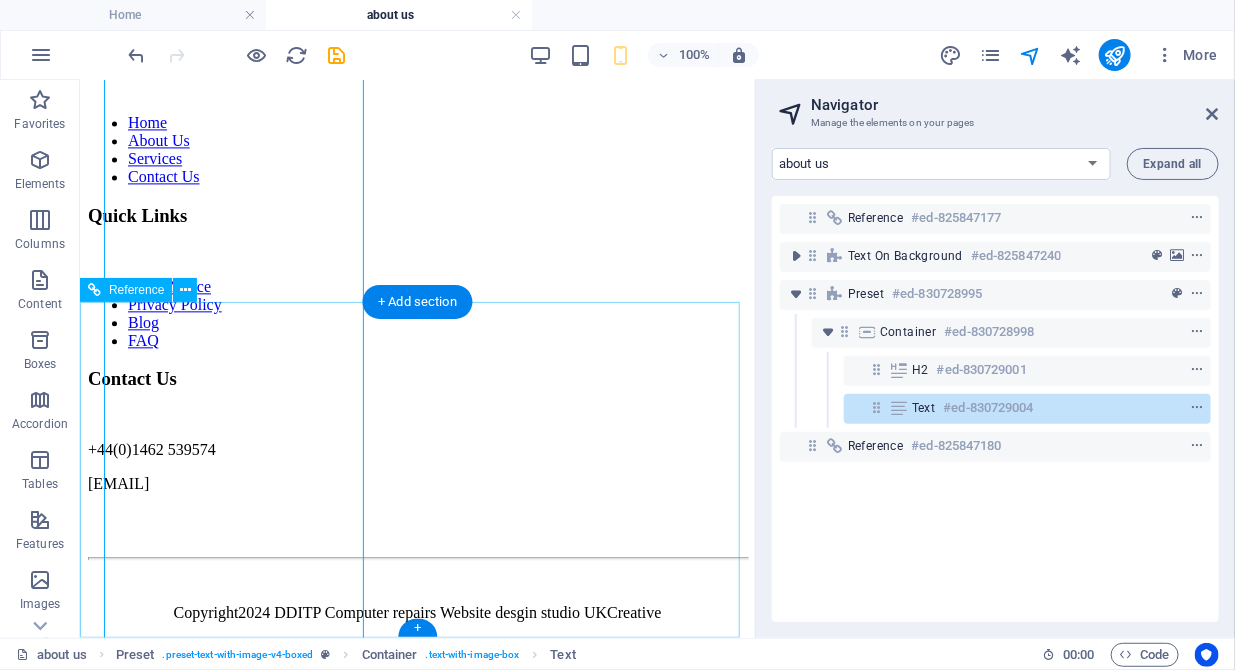 scroll, scrollTop: 1022, scrollLeft: 0, axis: vertical 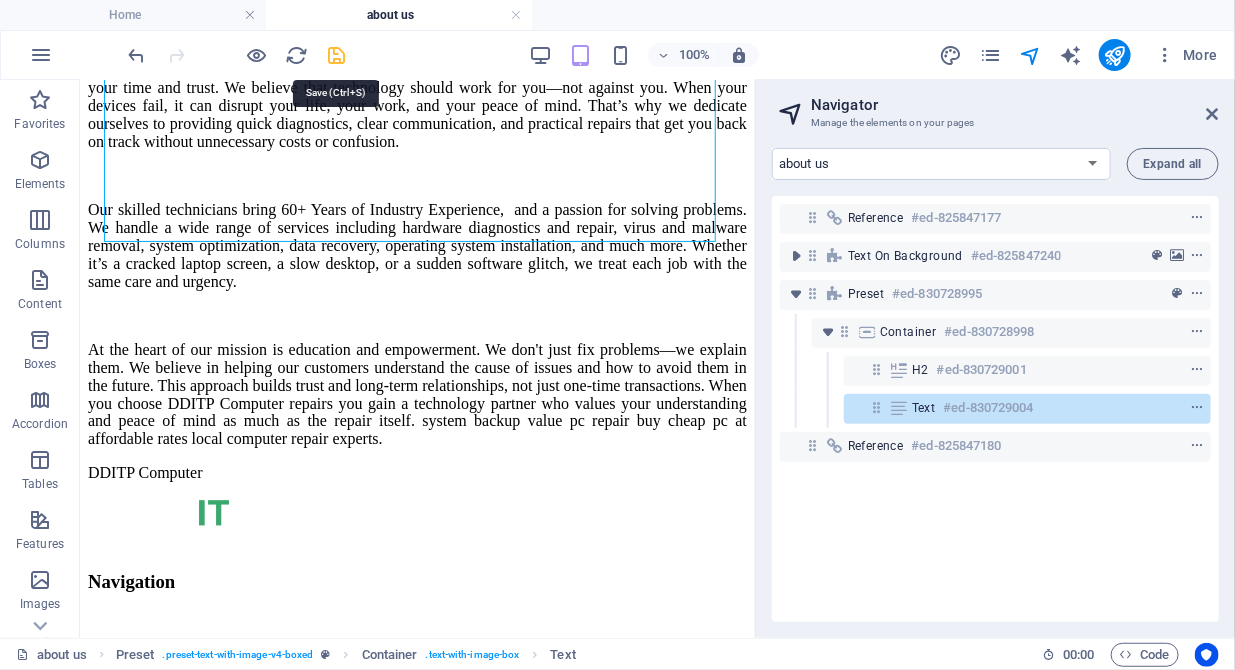 click at bounding box center [337, 55] 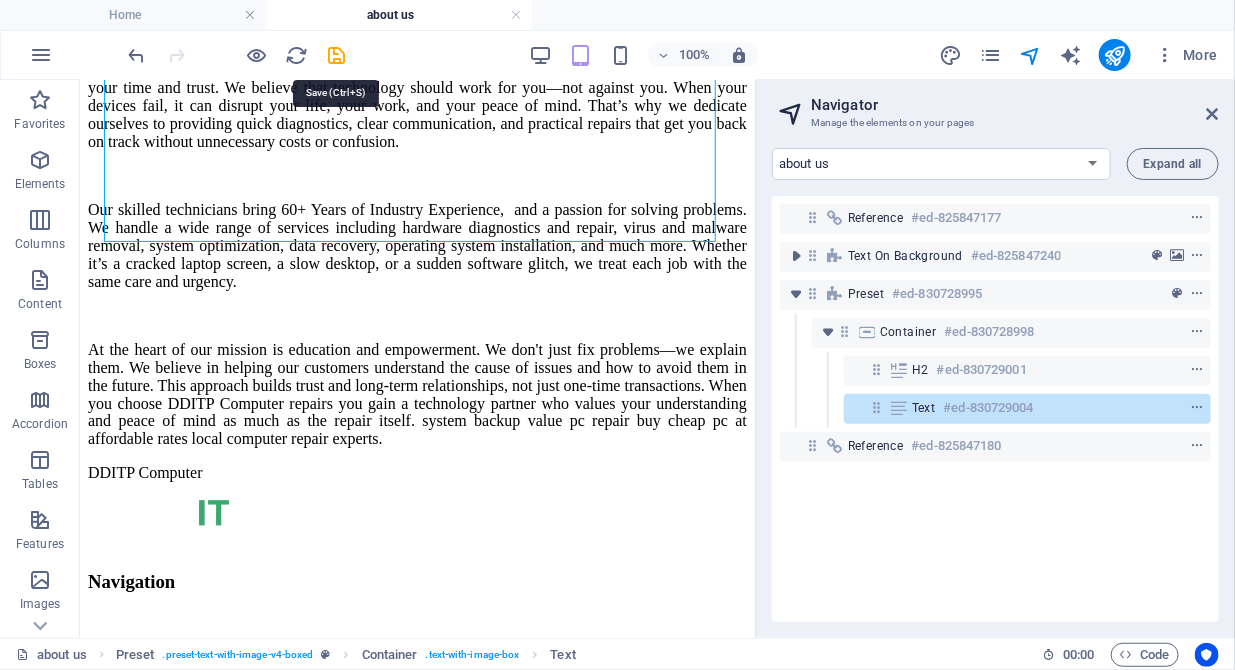 scroll, scrollTop: 979, scrollLeft: 0, axis: vertical 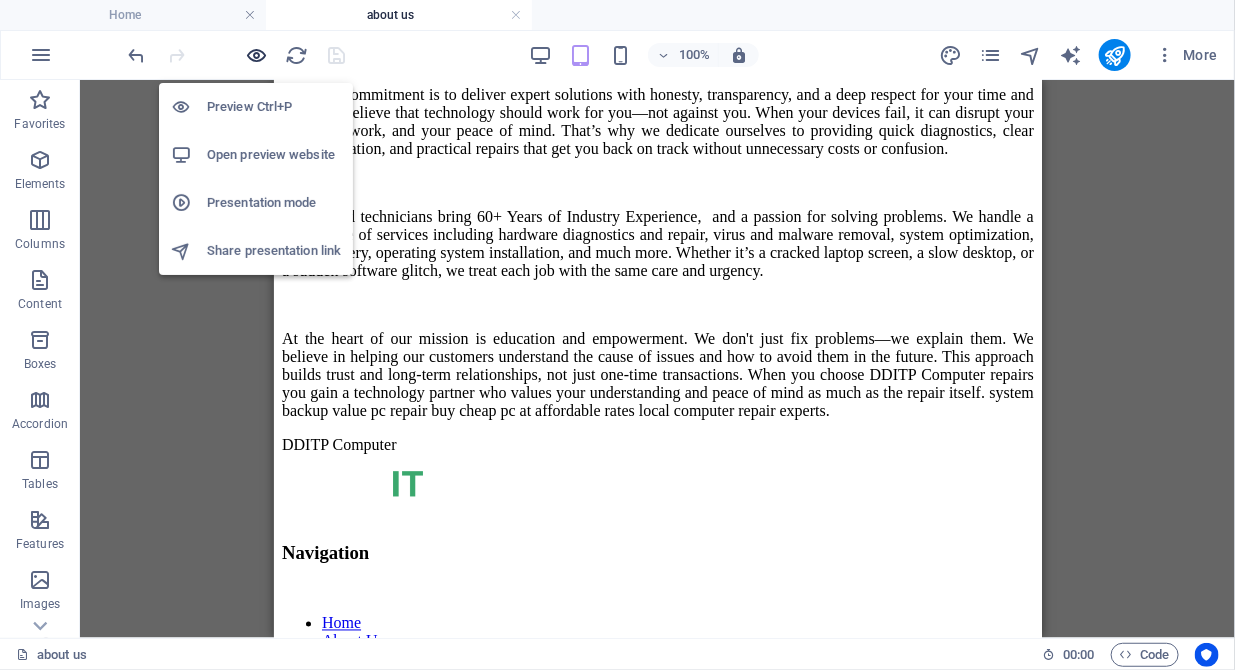 click at bounding box center (257, 55) 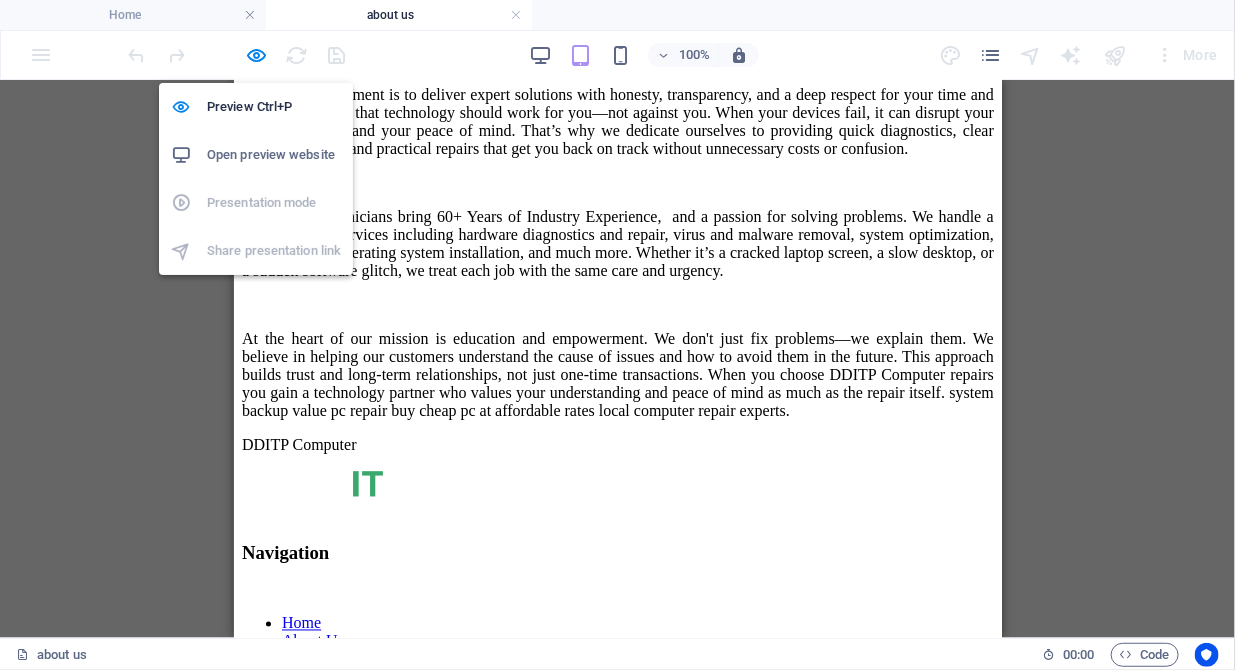 click on "Open preview website" at bounding box center [274, 155] 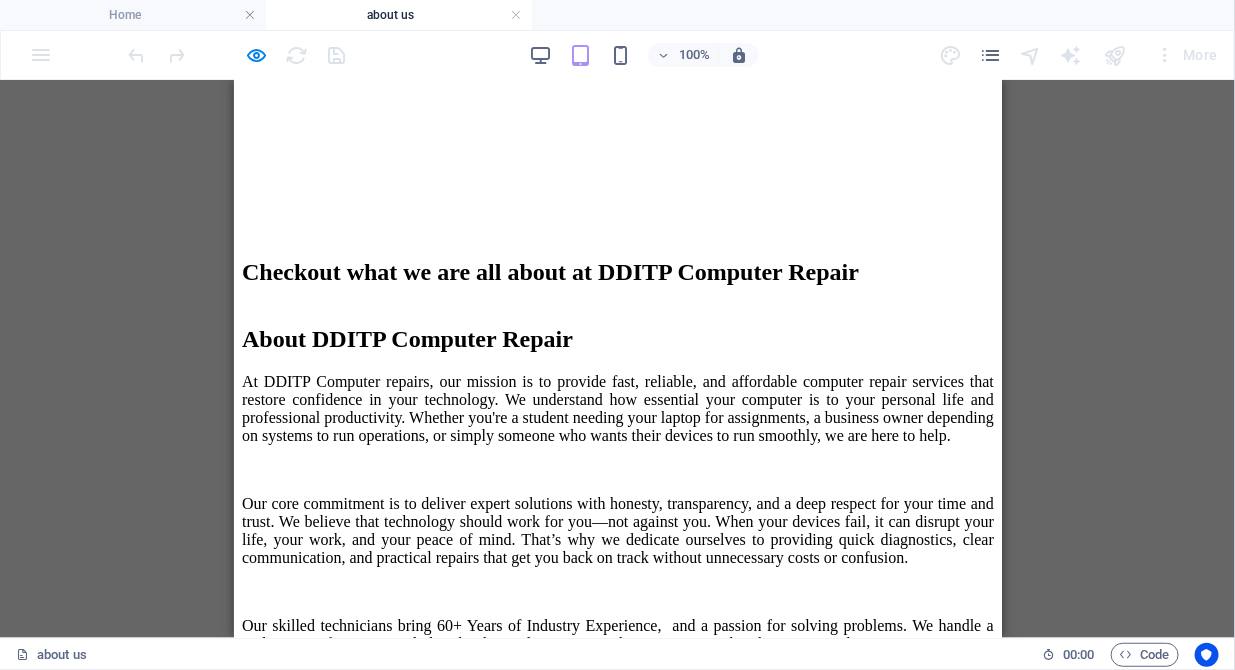 scroll, scrollTop: 161, scrollLeft: 0, axis: vertical 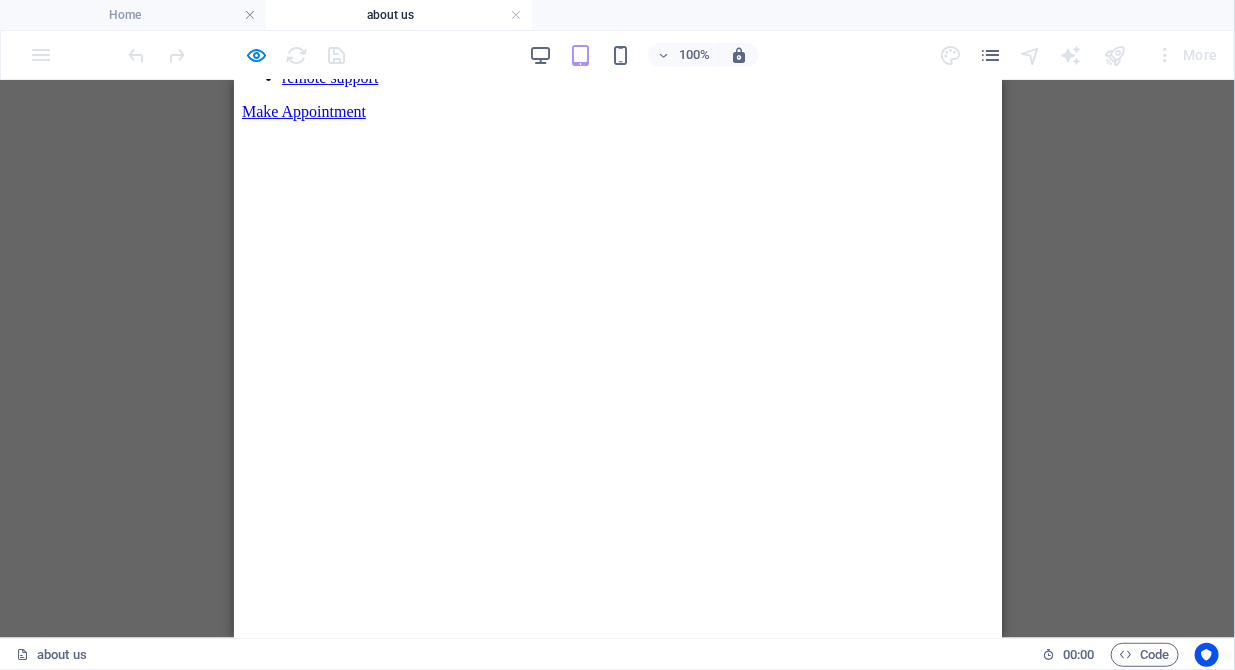 click on "About DDITP Computer Repair" at bounding box center [617, 747] 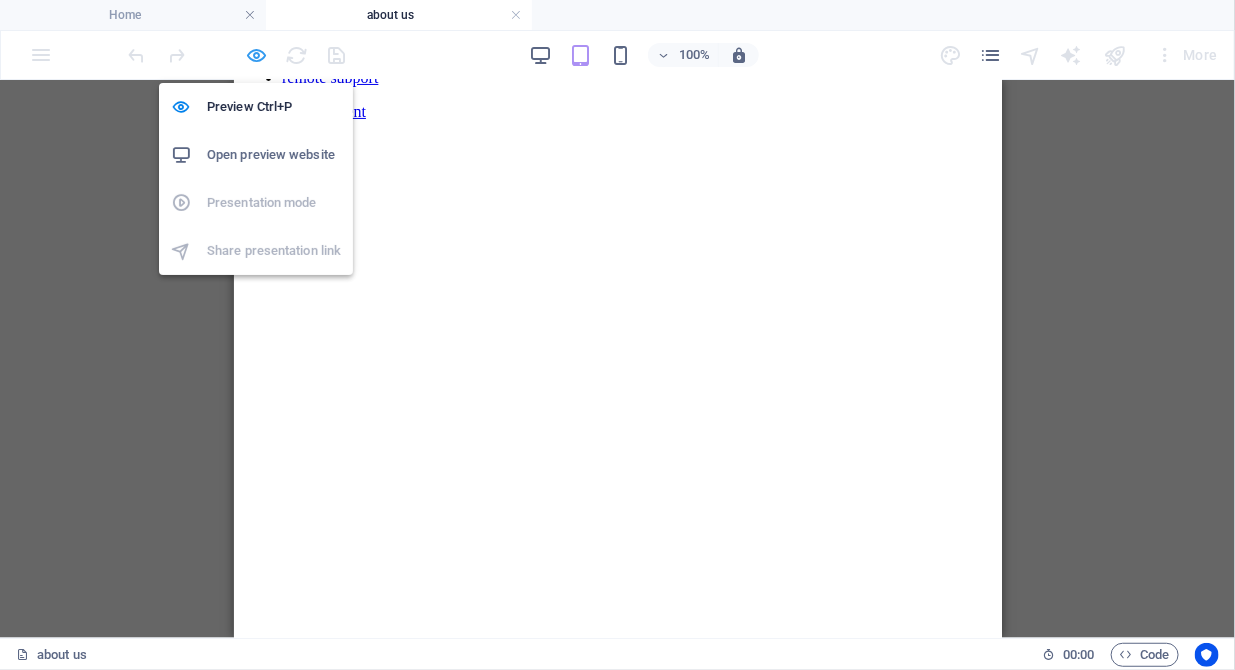 click at bounding box center [257, 55] 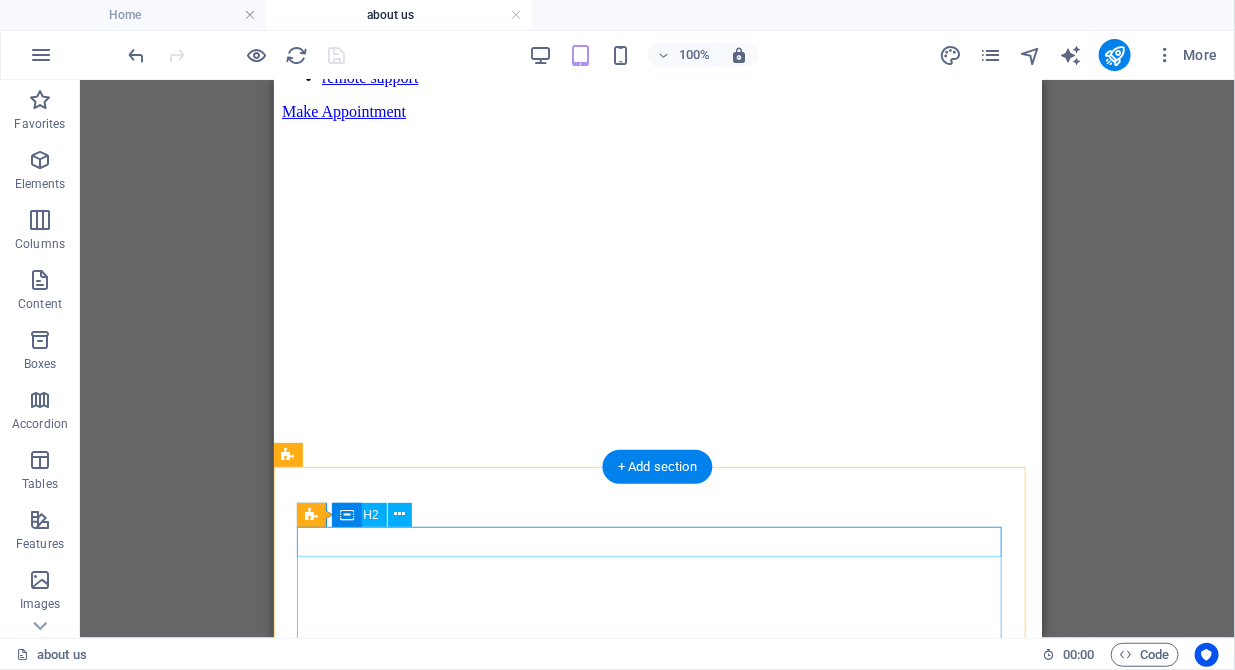 click on "About DDITP Computer Repair" at bounding box center (657, 747) 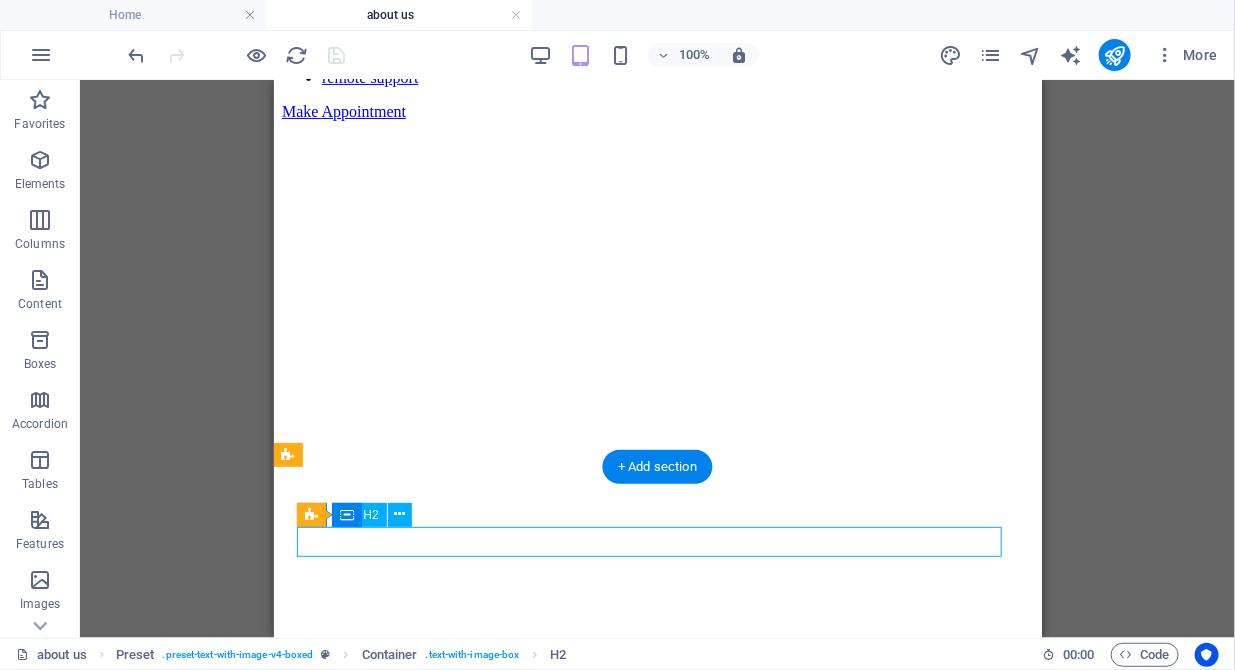 click on "About DDITP Computer Repair" at bounding box center [657, 747] 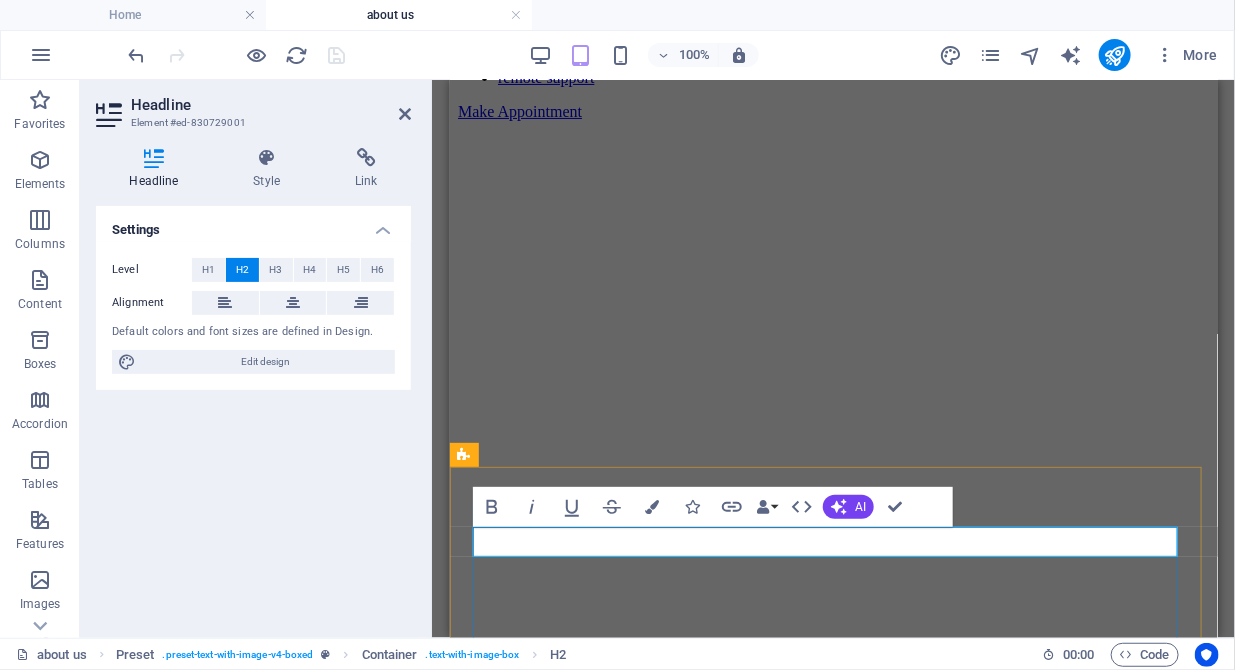 click on "About DDITP Computer Repair" at bounding box center (833, 747) 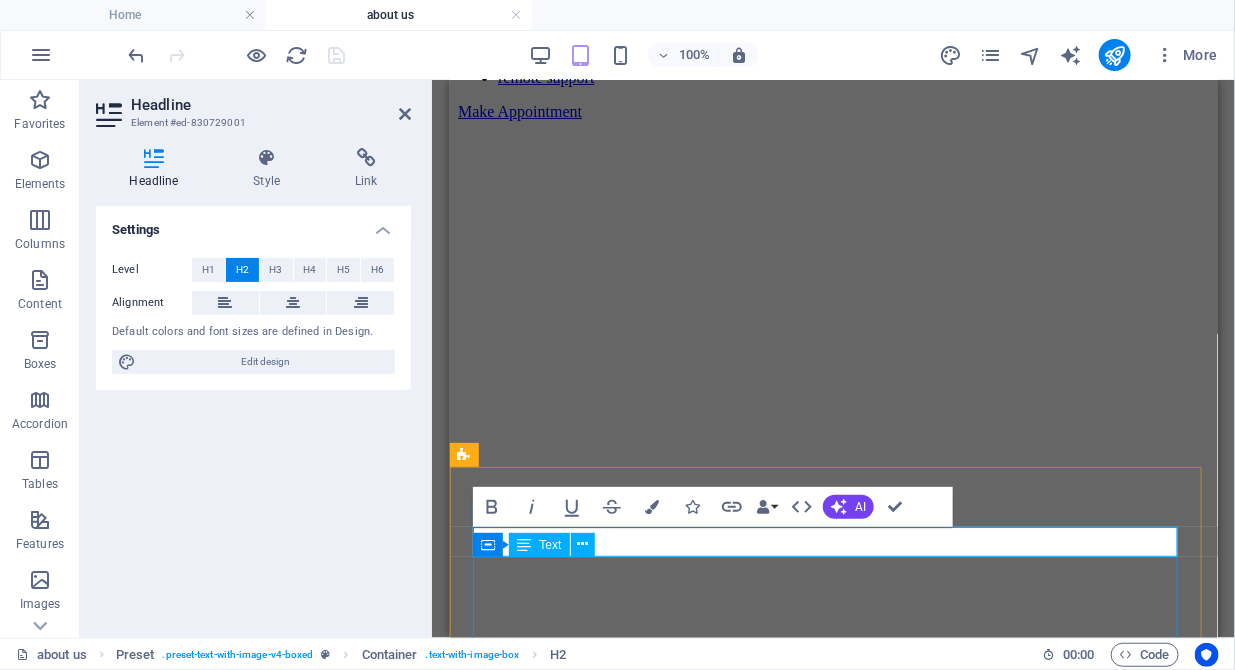 type 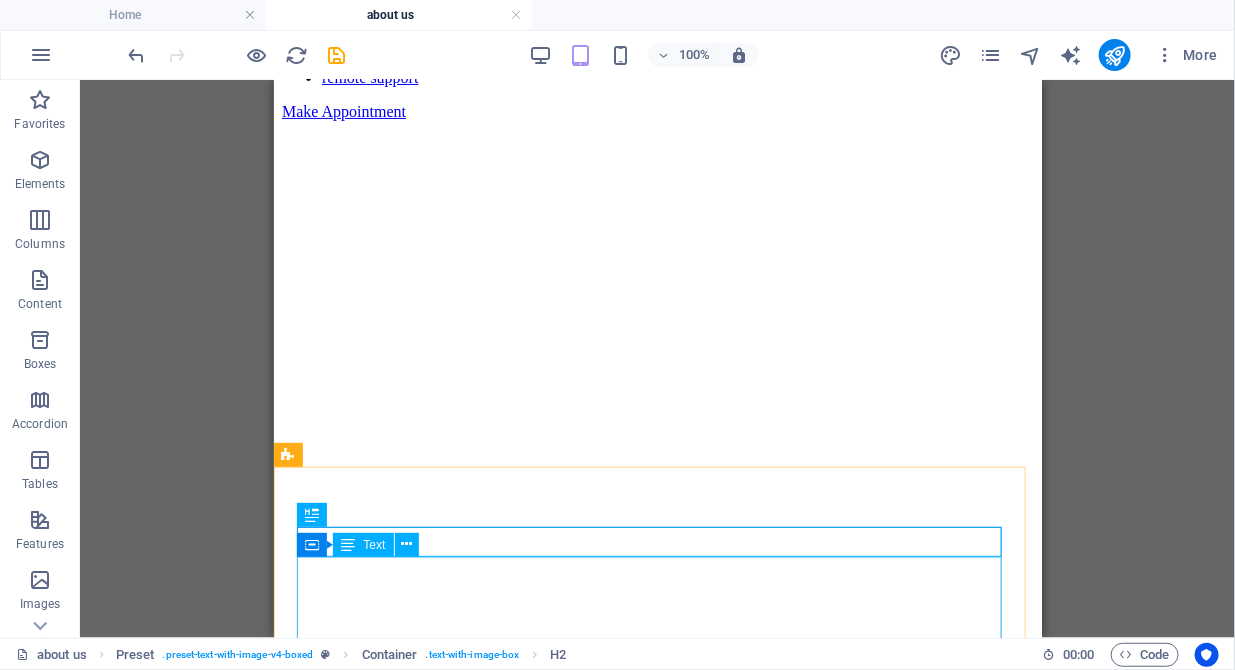 click on "Text" at bounding box center (374, 545) 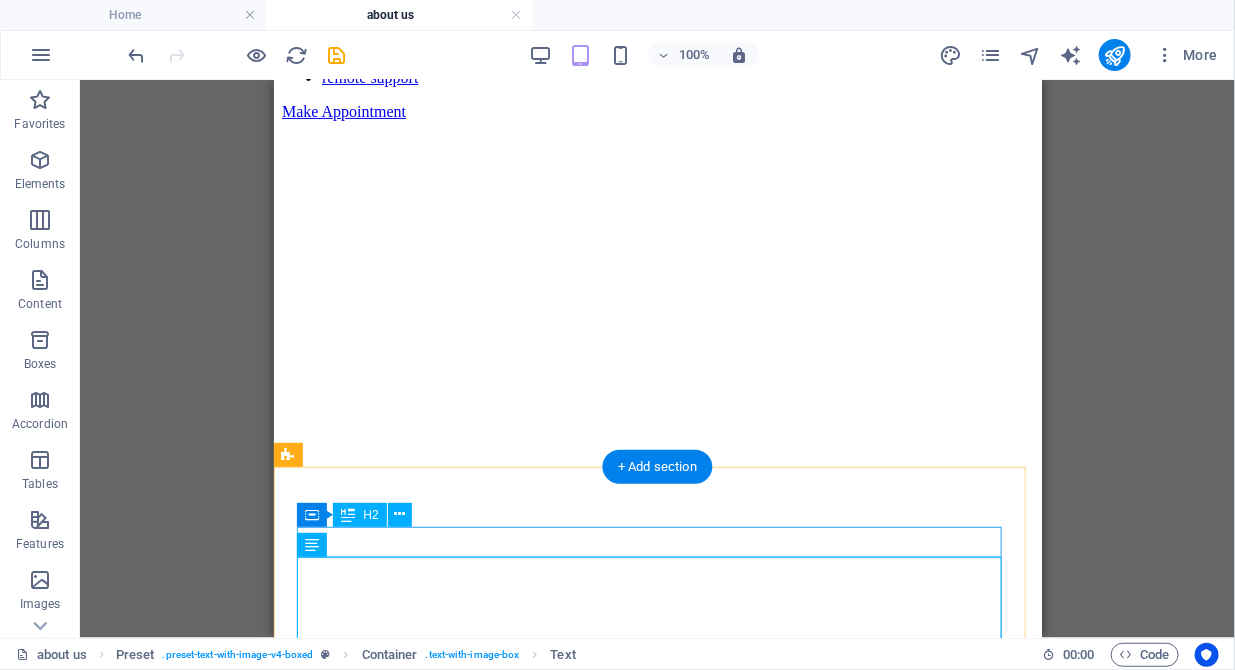 click on "About us" at bounding box center [657, 747] 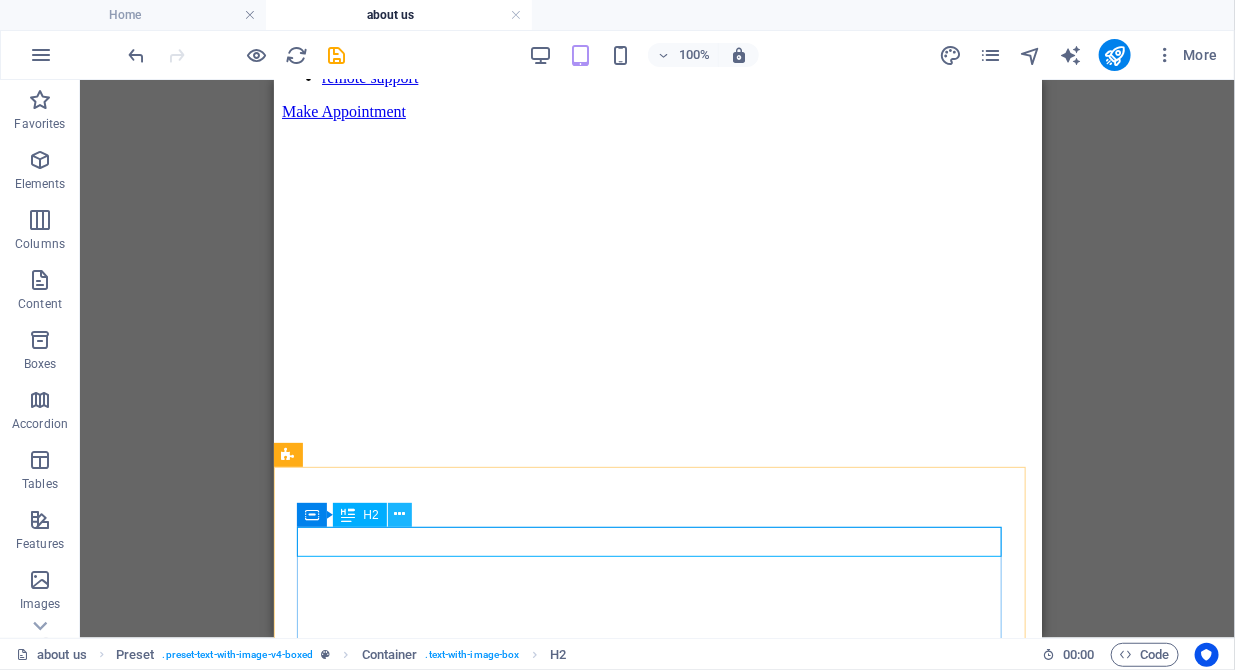 click at bounding box center [399, 514] 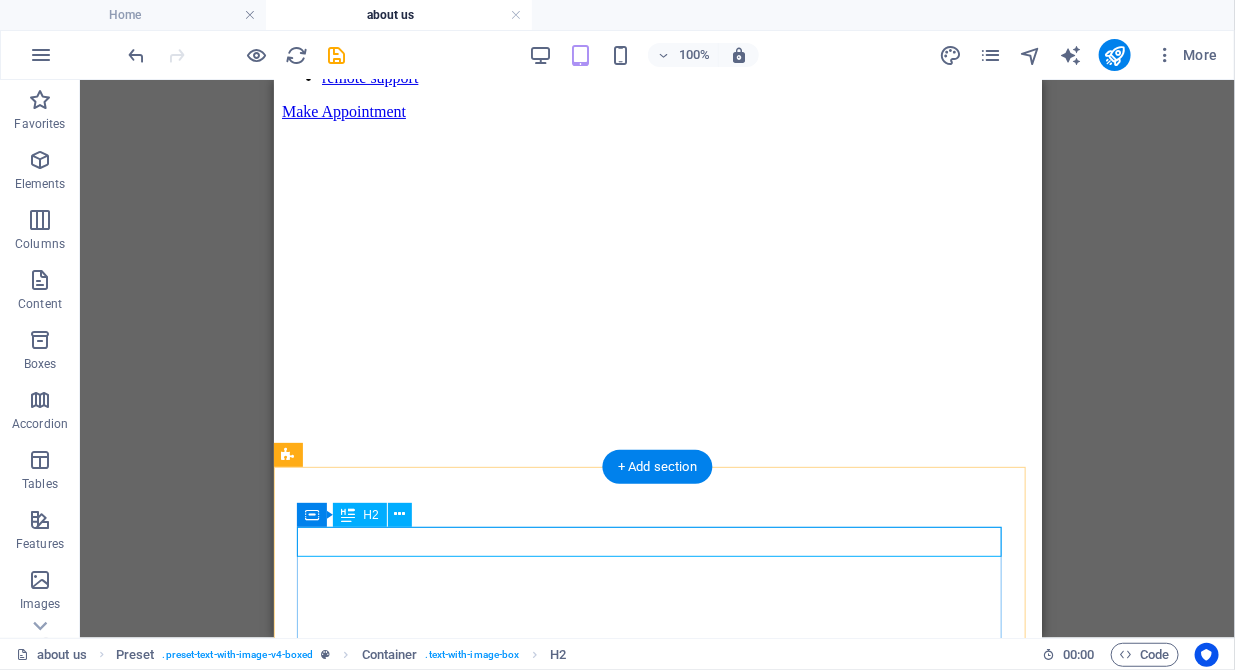 click on "About us" at bounding box center (657, 747) 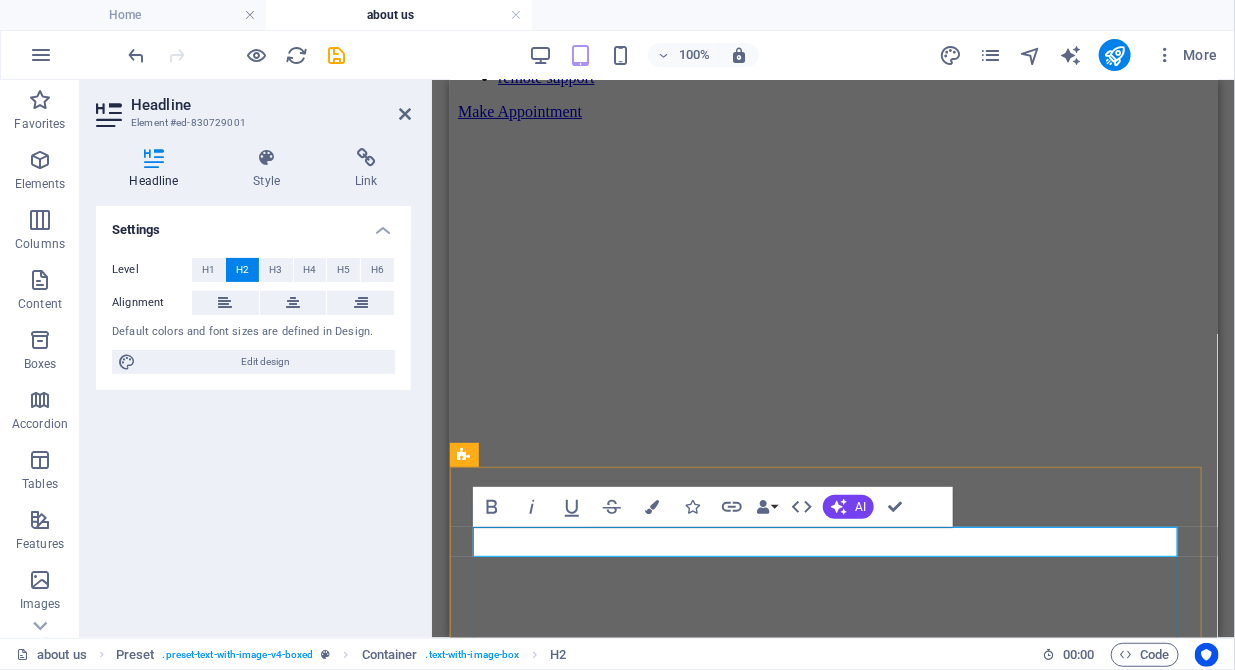 click on "About us" at bounding box center [833, 747] 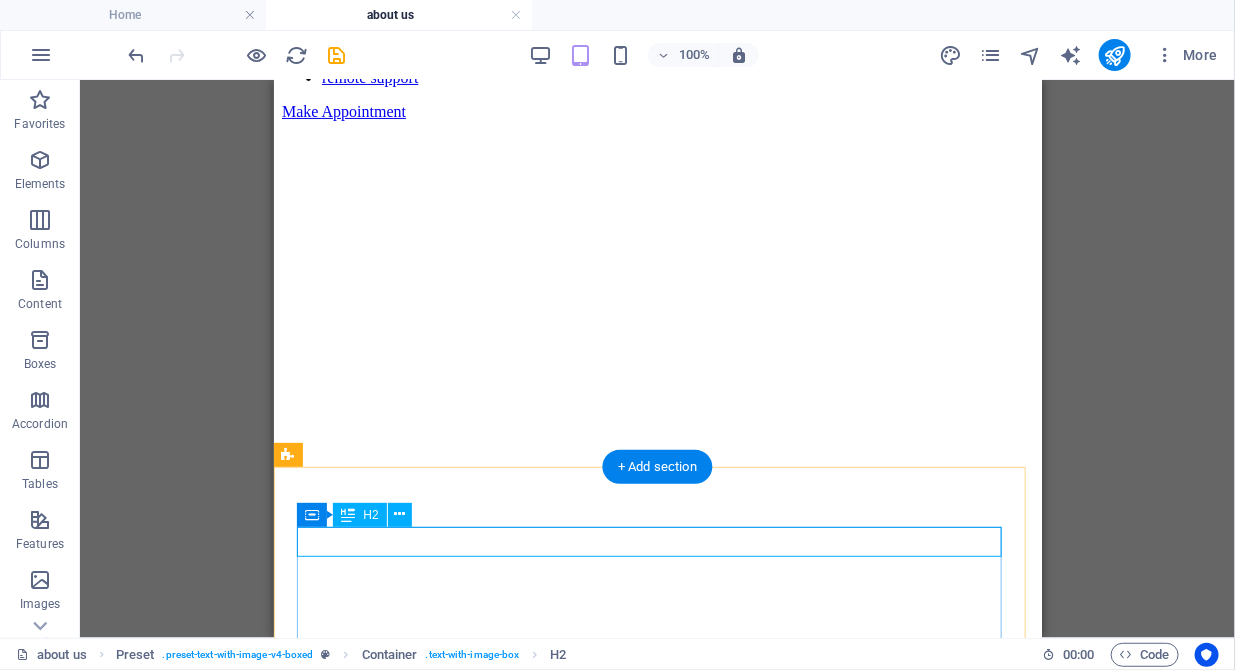 click on "About us | DDIPT Computer Services" at bounding box center (657, 747) 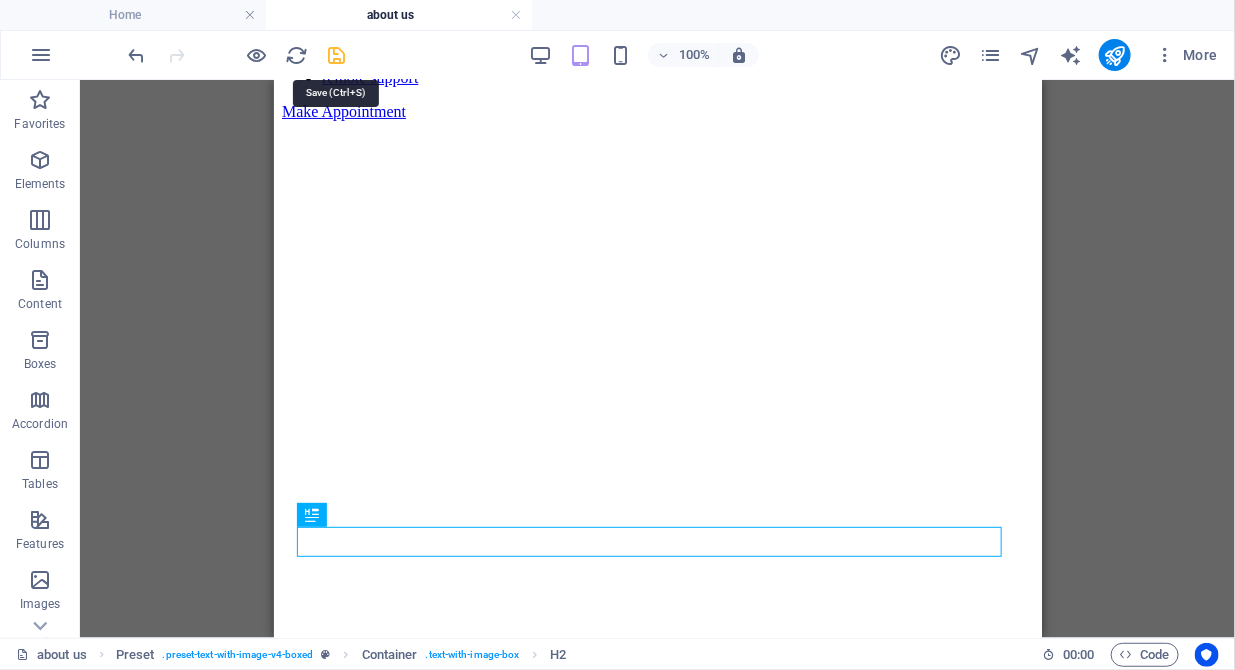 click at bounding box center (337, 55) 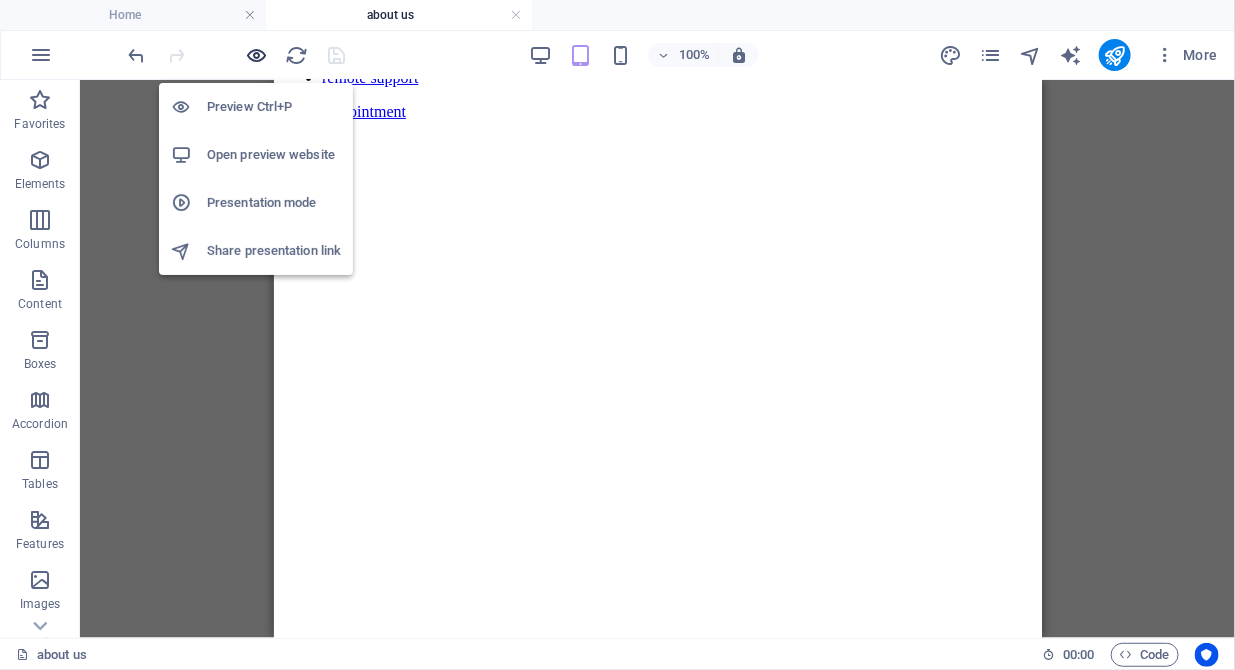 click at bounding box center [257, 55] 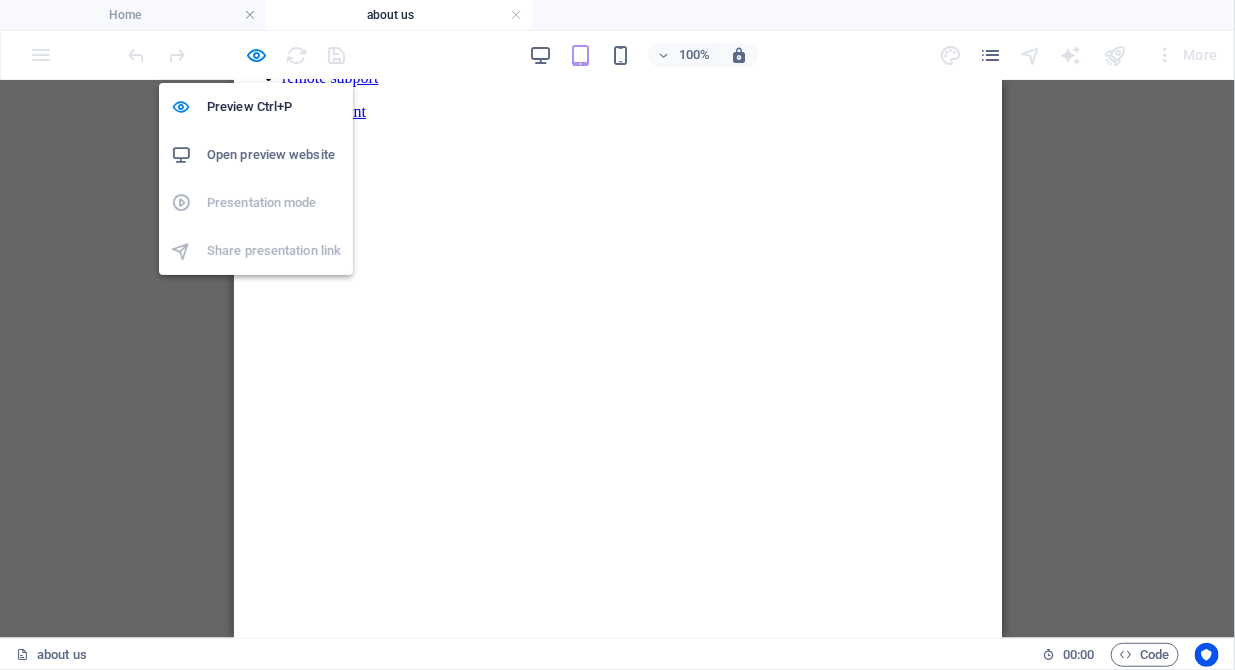click on "Open preview website" at bounding box center (274, 155) 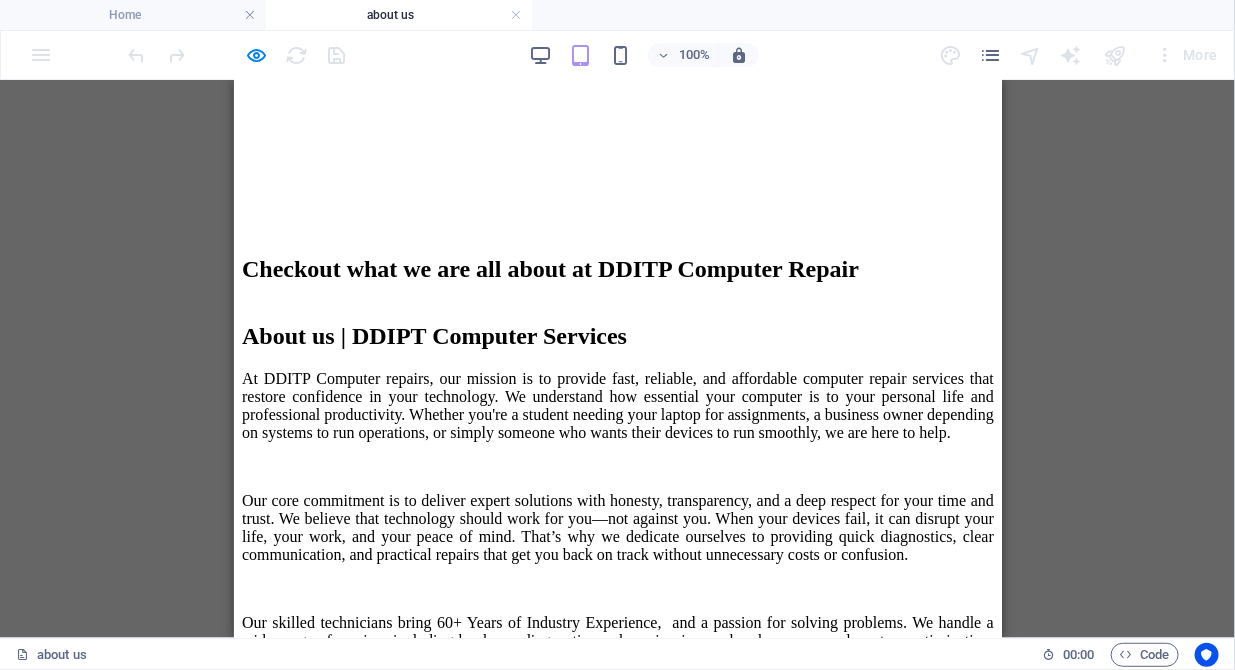 scroll, scrollTop: 775, scrollLeft: 0, axis: vertical 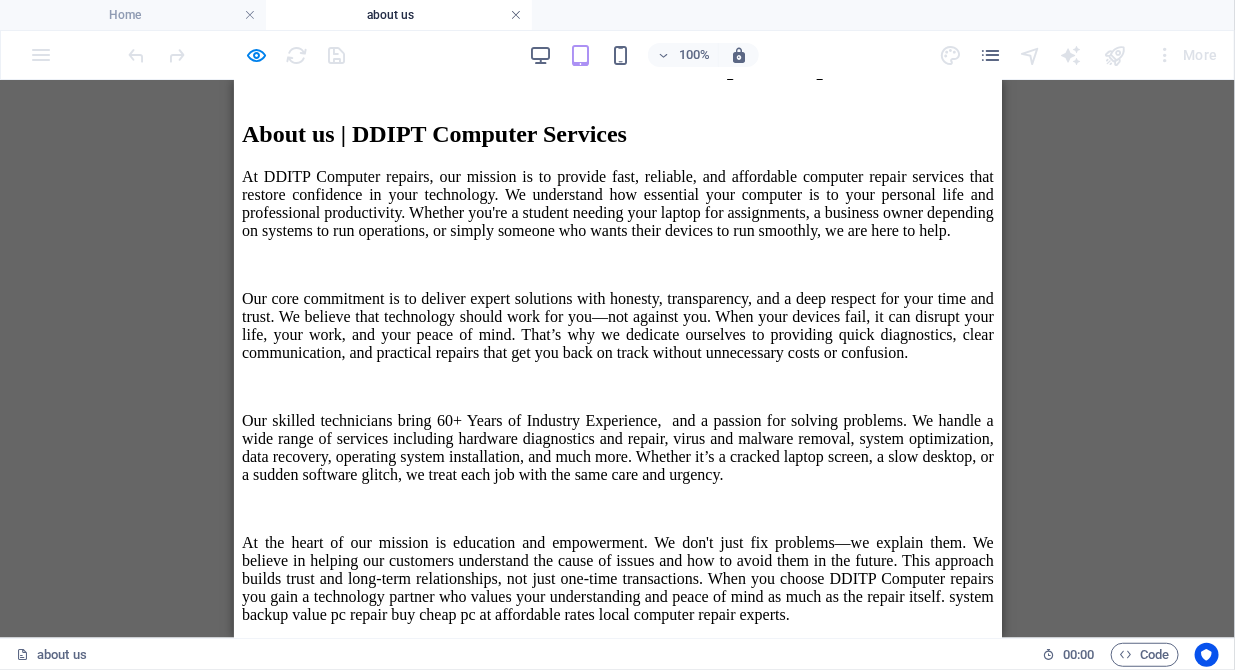 click at bounding box center [516, 15] 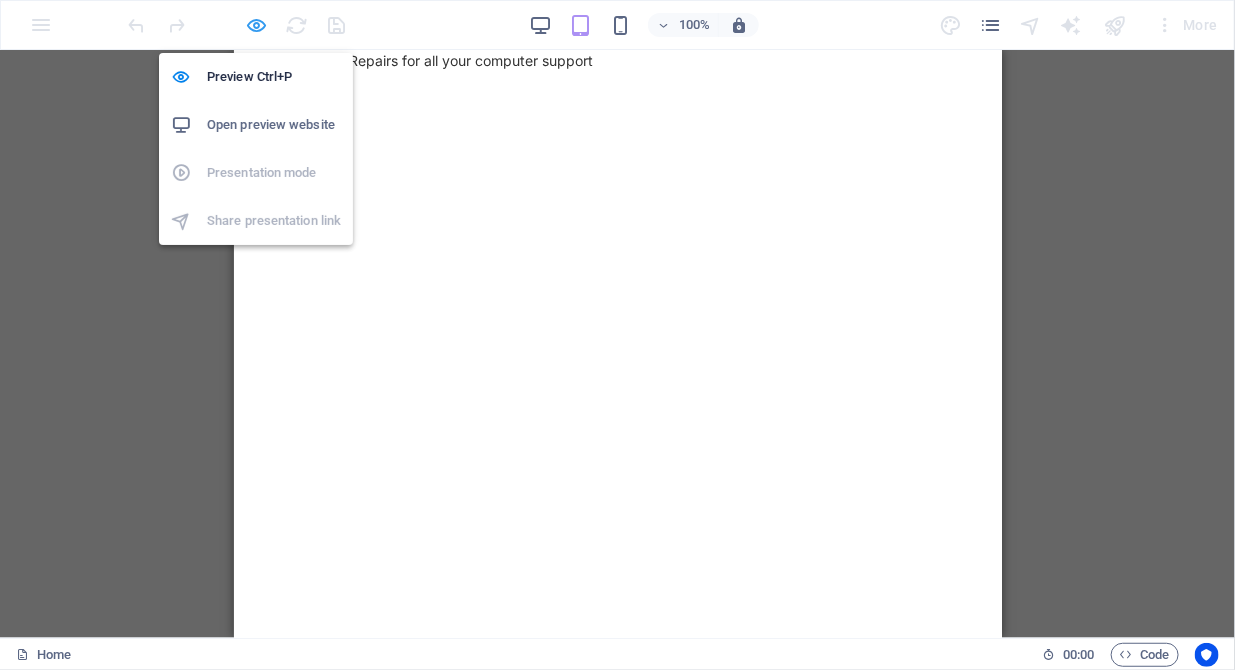 click at bounding box center [257, 25] 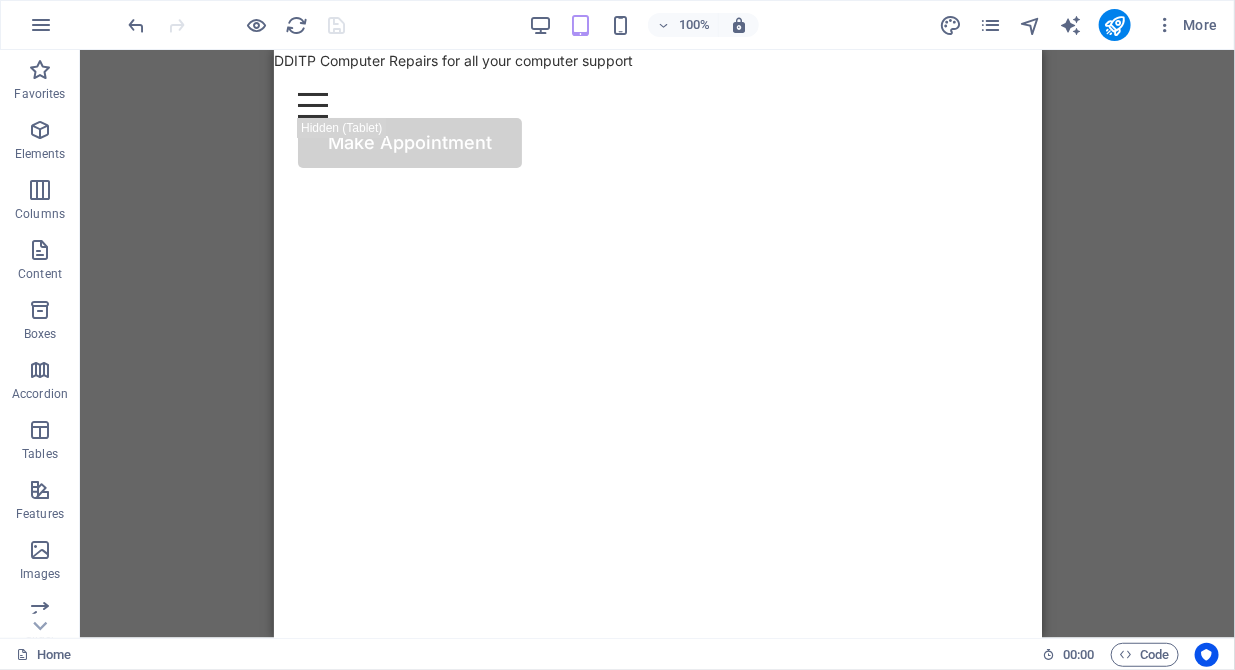 click on "DDITP Computer Repairs for all your computer support
Skip to main content
Home about us Computer security Laptop Desktop Repairs Data back and recovery remote support Make Appointment We never do quick fixes, we fix, correct any computer problems or issues! Flexible Appointments Affordable Prices Fast repairs Make Appointment Drop content here or  Add elements  Paste clipboard OUR SERVICE What we can fix for you Computer cleaning & repair Mobile cleaning & repair We bring expert mobile cleaning and repair services directly to your doorstep at home or in the office. Whether it’s a cracked screen, battery replacement, or thorough device cleaning to restore performance, our certified technicians deliver fast, reliable, and convenient solutions. We are committed to providing exceptional care for your desktops, laptops, printers, routers, Wi-Fi ensuring they perform well— with our services you can trust, anytime. Data recovery OUR PROCESS How it works Tell us your issue +44(0)1462 539574 or 60 +" at bounding box center [657, 5214] 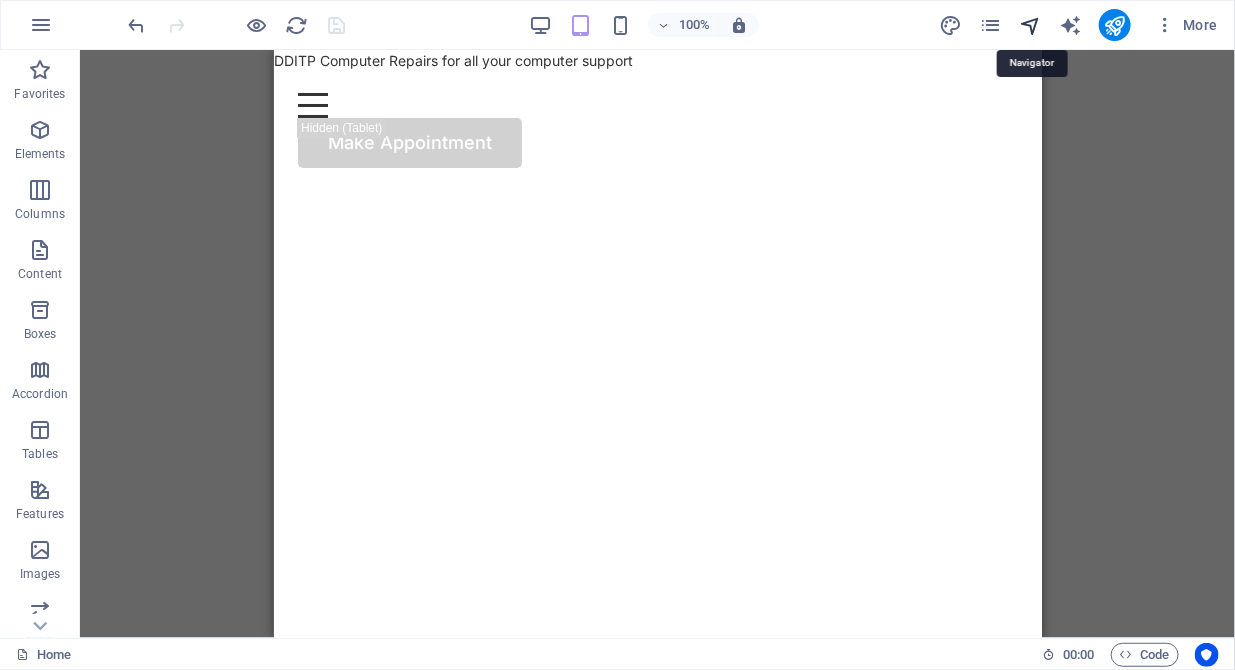 click at bounding box center (1030, 25) 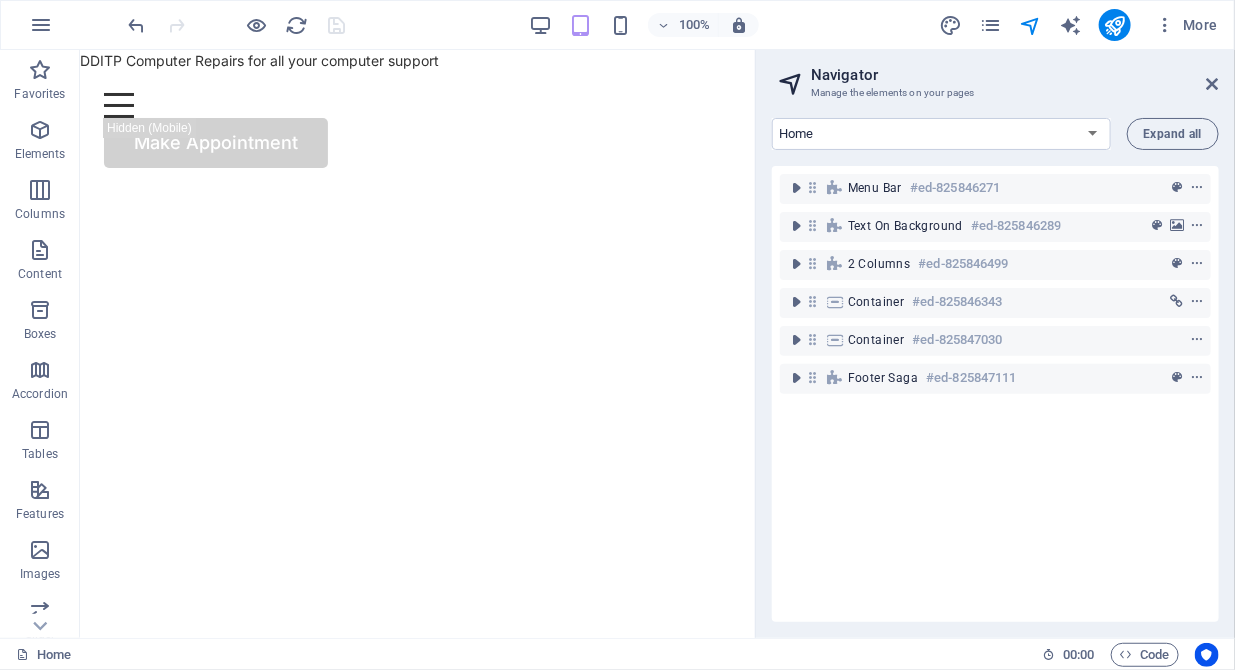 click on "DDITP Computer Repairs for all your computer support
Skip to main content
Home about us Computer security Laptop Desktop Repairs Data back and recovery remote support Make Appointment We never do quick fixes, we fix, correct any computer problems or issues! Flexible Appointments Affordable Prices Fast repairs Make Appointment Drop content here or  Add elements  Paste clipboard OUR SERVICE What we can fix for you Computer cleaning & repair Mobile cleaning & repair We bring expert mobile cleaning and repair services directly to your doorstep at home or in the office. Whether it’s a cracked screen, battery replacement, or thorough device cleaning to restore performance, our certified technicians deliver fast, reliable, and convenient solutions. We are committed to providing exceptional care for your desktops, laptops, printers, routers, Wi-Fi ensuring they perform well— with our services you can trust, anytime. Data recovery OUR PROCESS How it works Tell us your issue +44(0)1462 539574 or 60 +" at bounding box center [416, 5391] 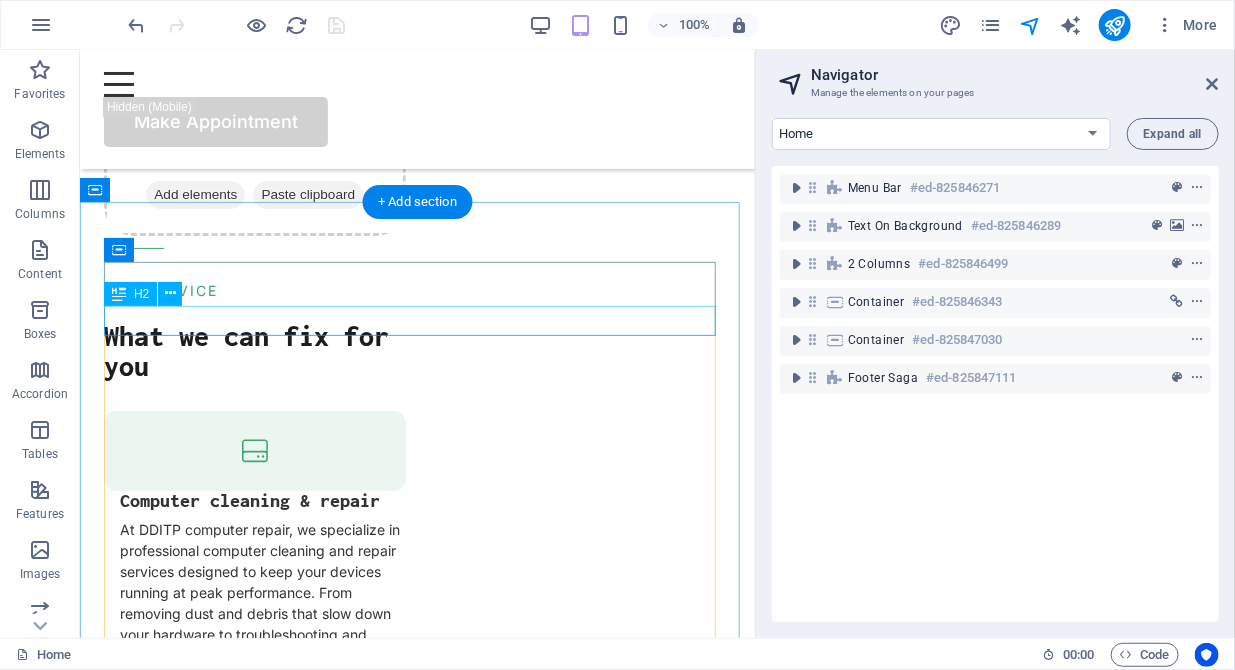 scroll, scrollTop: 2965, scrollLeft: 0, axis: vertical 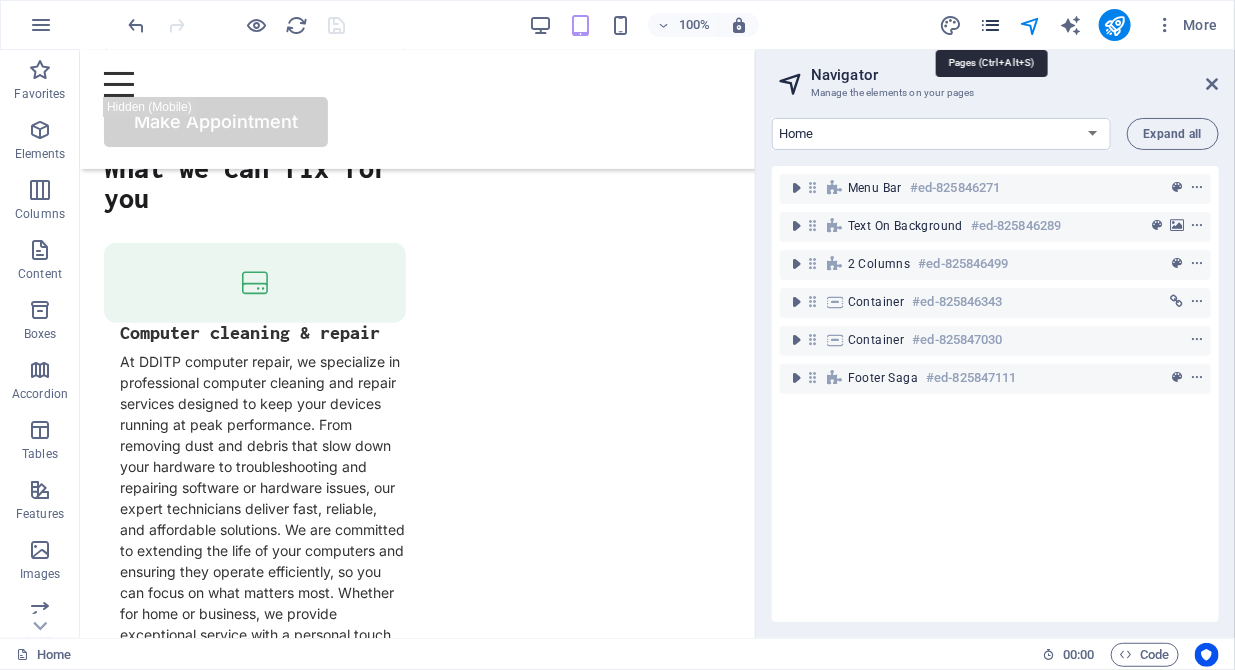click at bounding box center [990, 25] 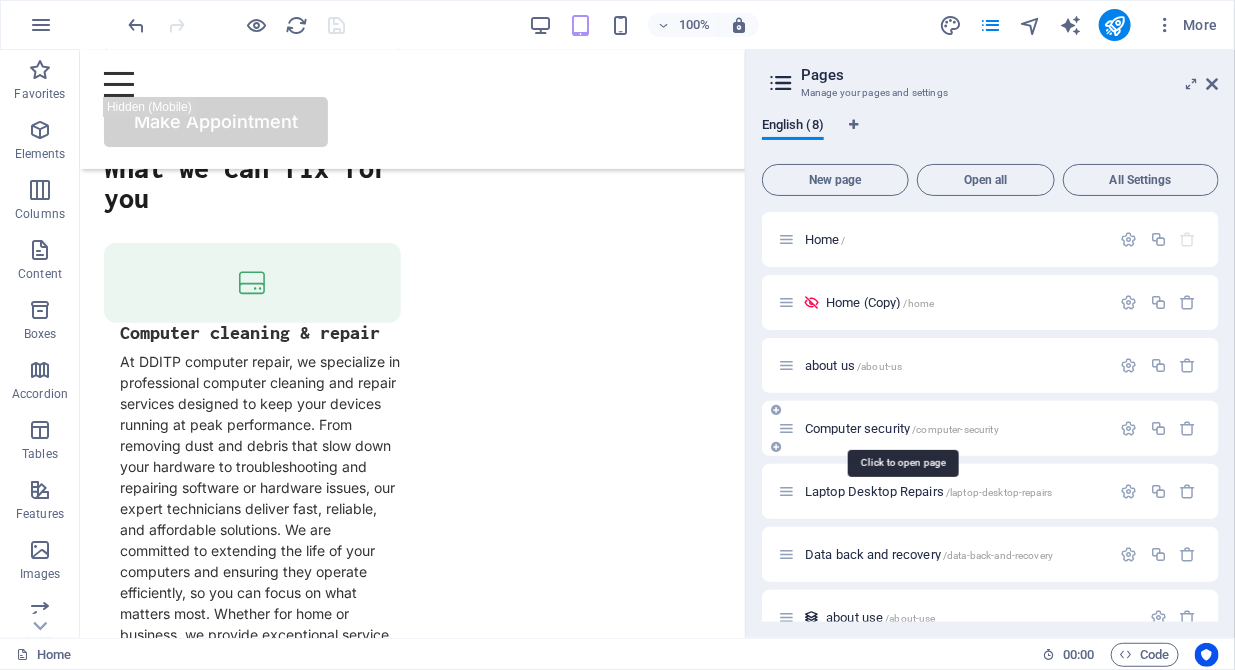 click on "Computer security /computer-security" at bounding box center (902, 428) 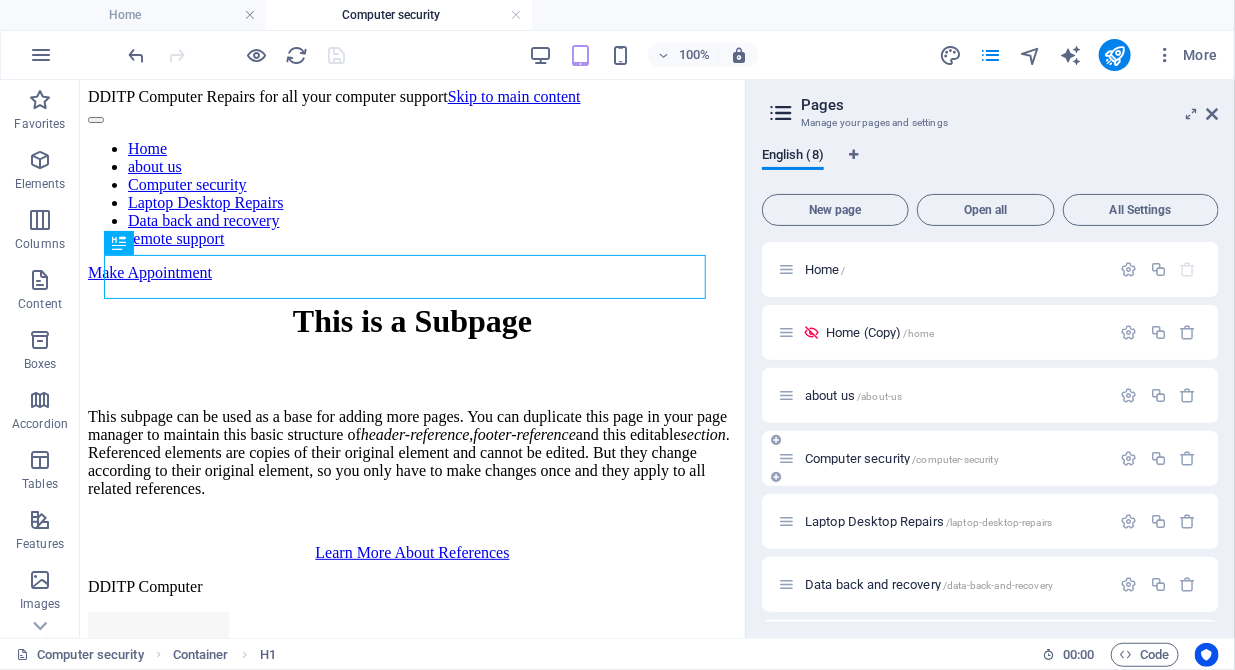 scroll, scrollTop: 0, scrollLeft: 0, axis: both 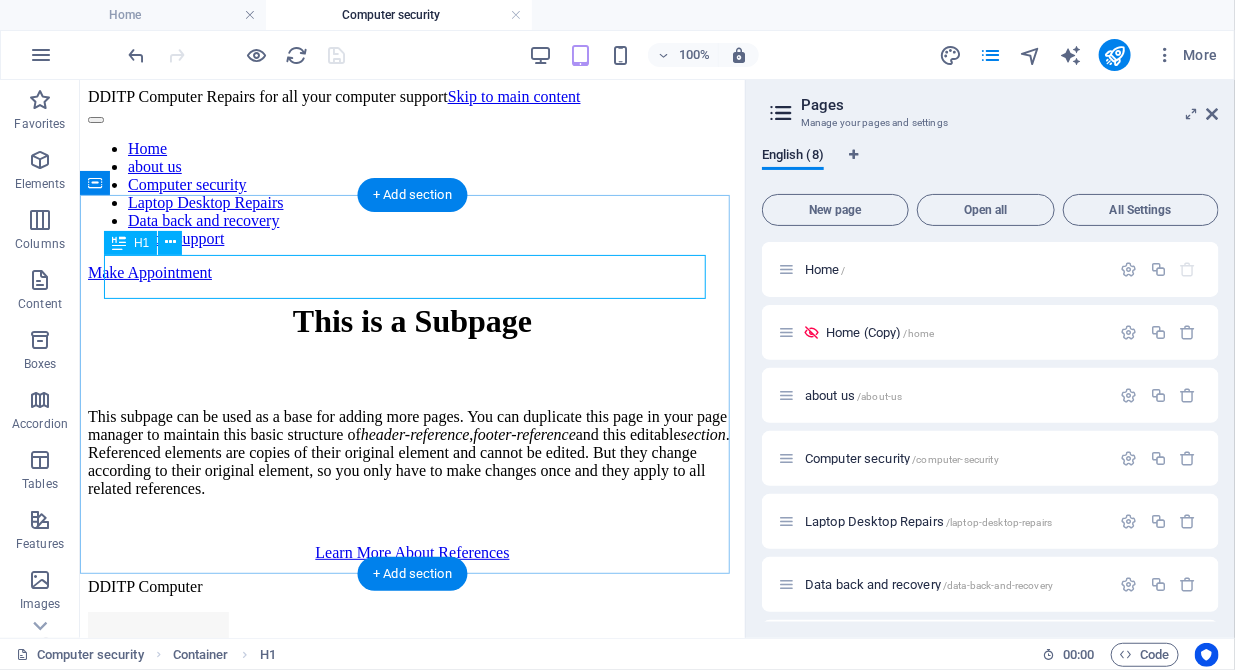 click on "This is a Subpage" at bounding box center [411, 320] 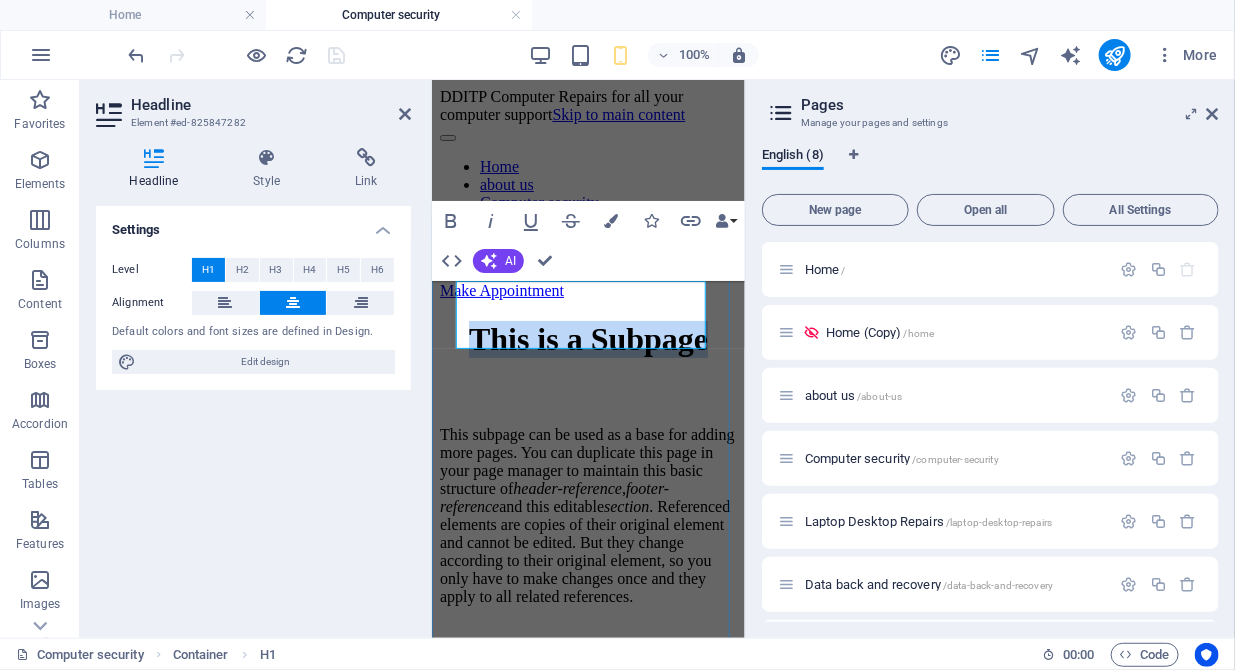type 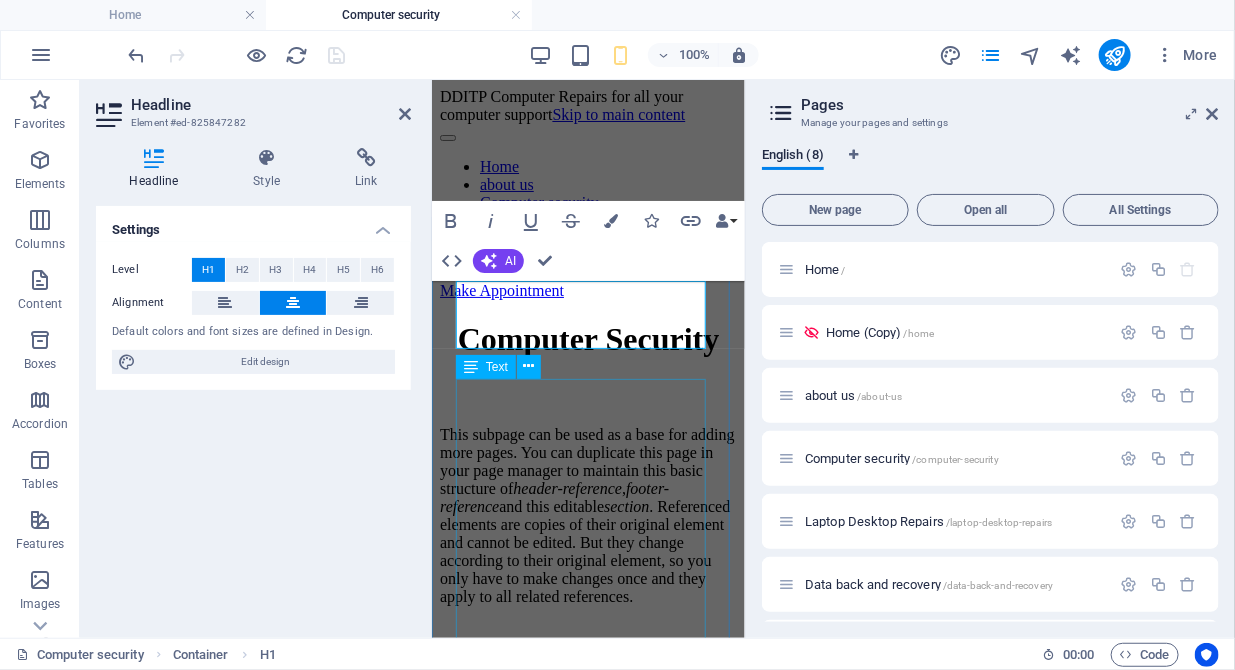 click on "This subpage can be used as a base for adding more pages. You can duplicate this page in your page manager to maintain this basic structure of  header-reference ,  footer-reference  and this editable  section . Referenced elements are copies of their original element and cannot be edited. But they change according to their original element, so you only have to make changes once and they apply to all related references." at bounding box center [587, 515] 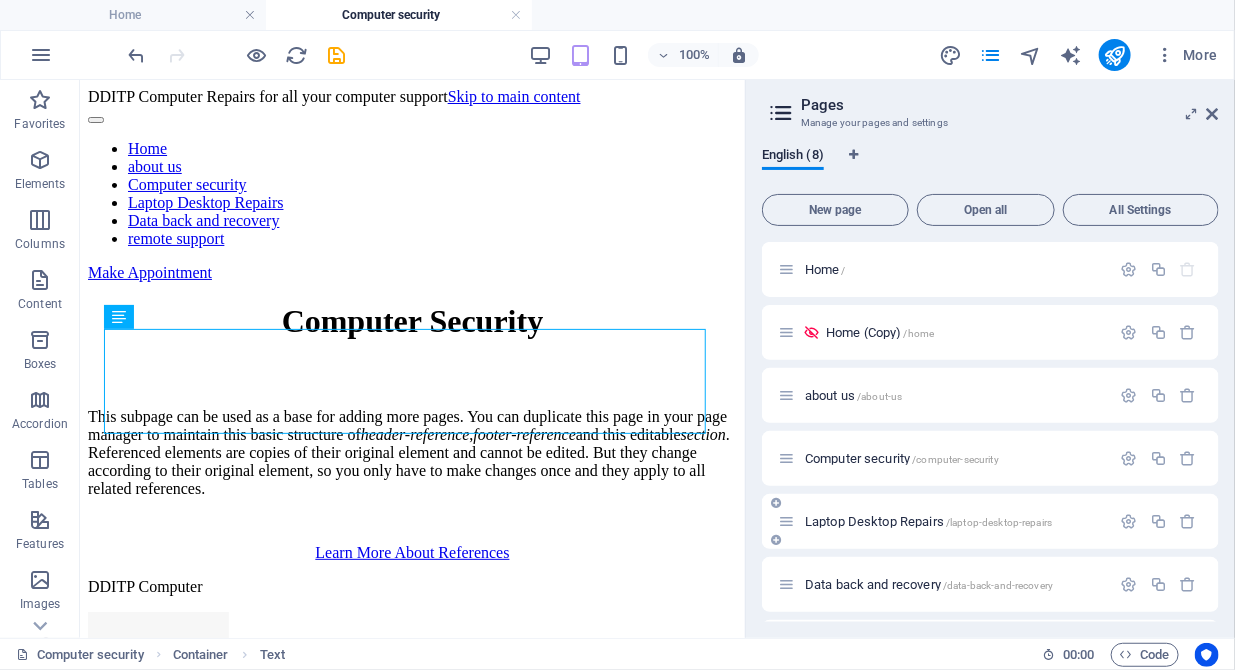 click on "Laptop Desktop Repairs /laptop-desktop-repairs" at bounding box center [928, 521] 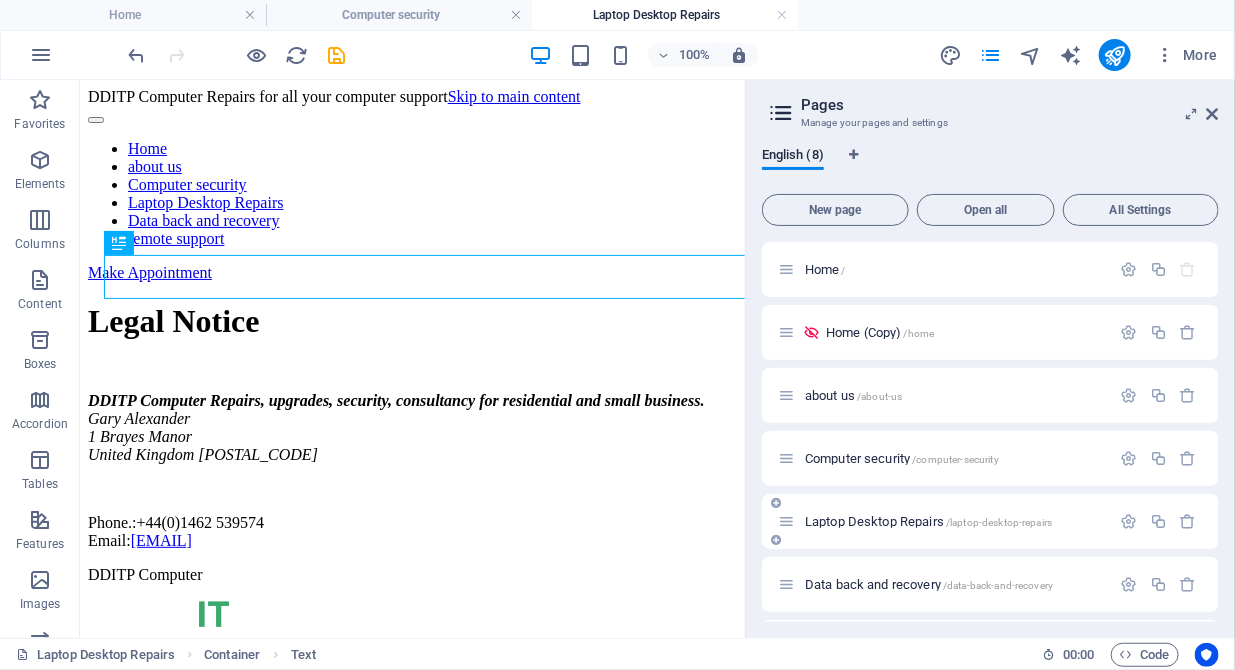 scroll, scrollTop: 0, scrollLeft: 0, axis: both 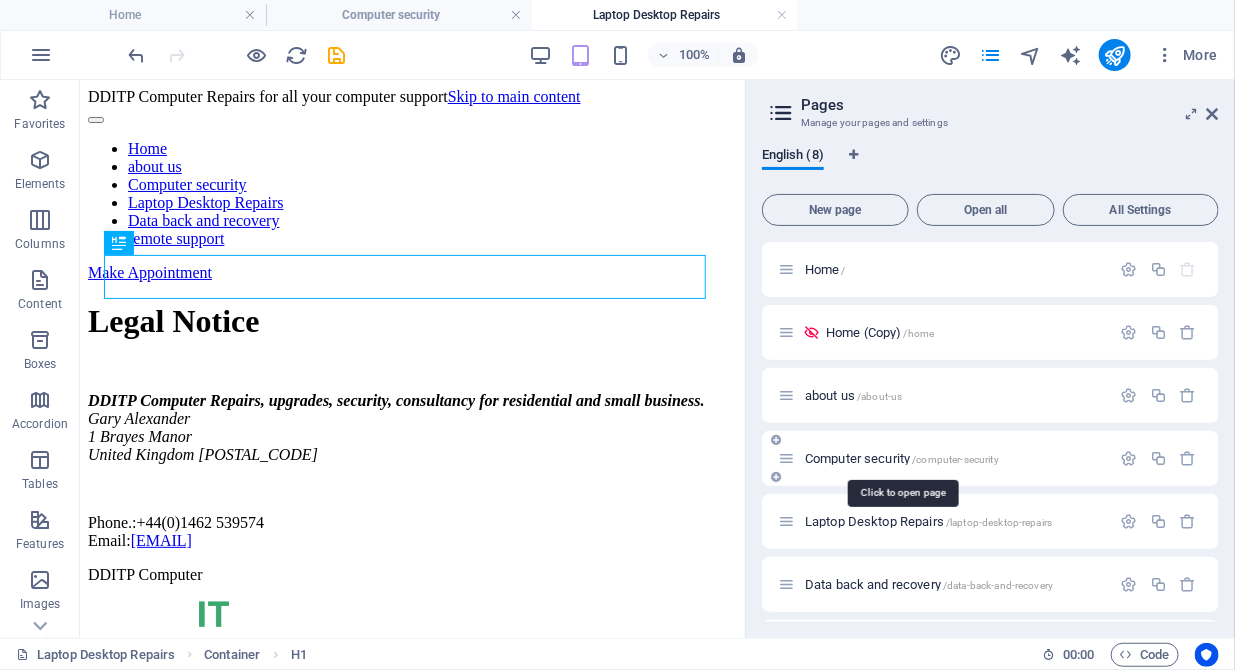 click on "Computer security /computer-security" at bounding box center [902, 458] 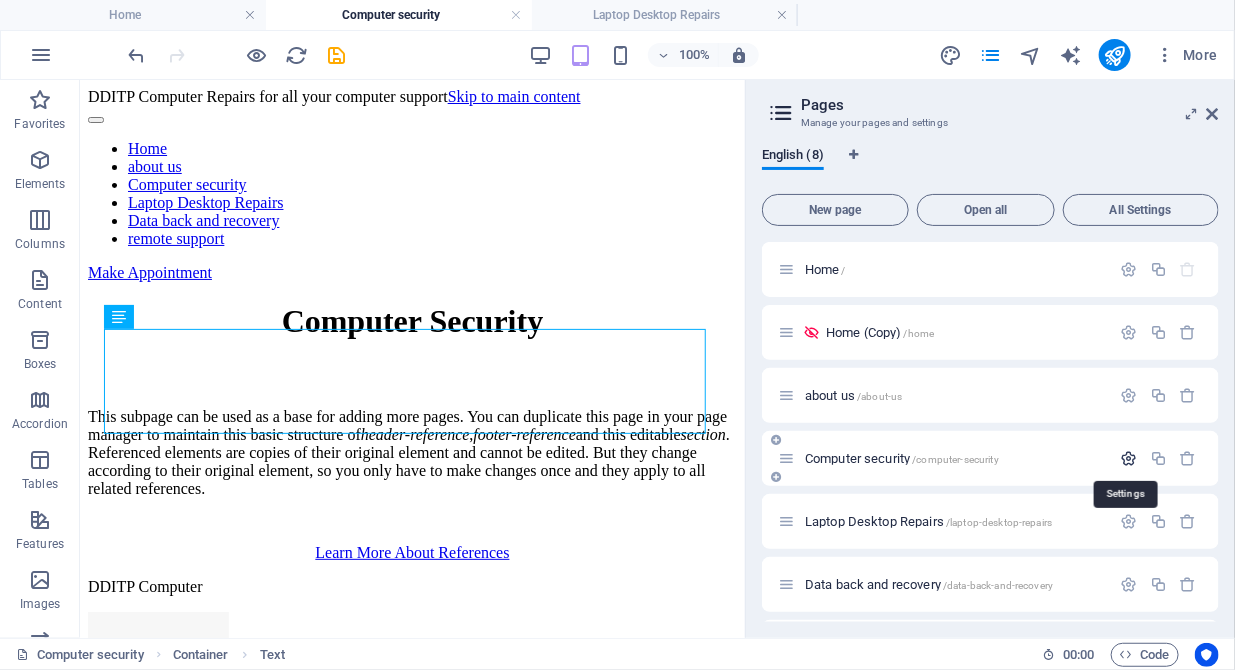 click at bounding box center (1129, 458) 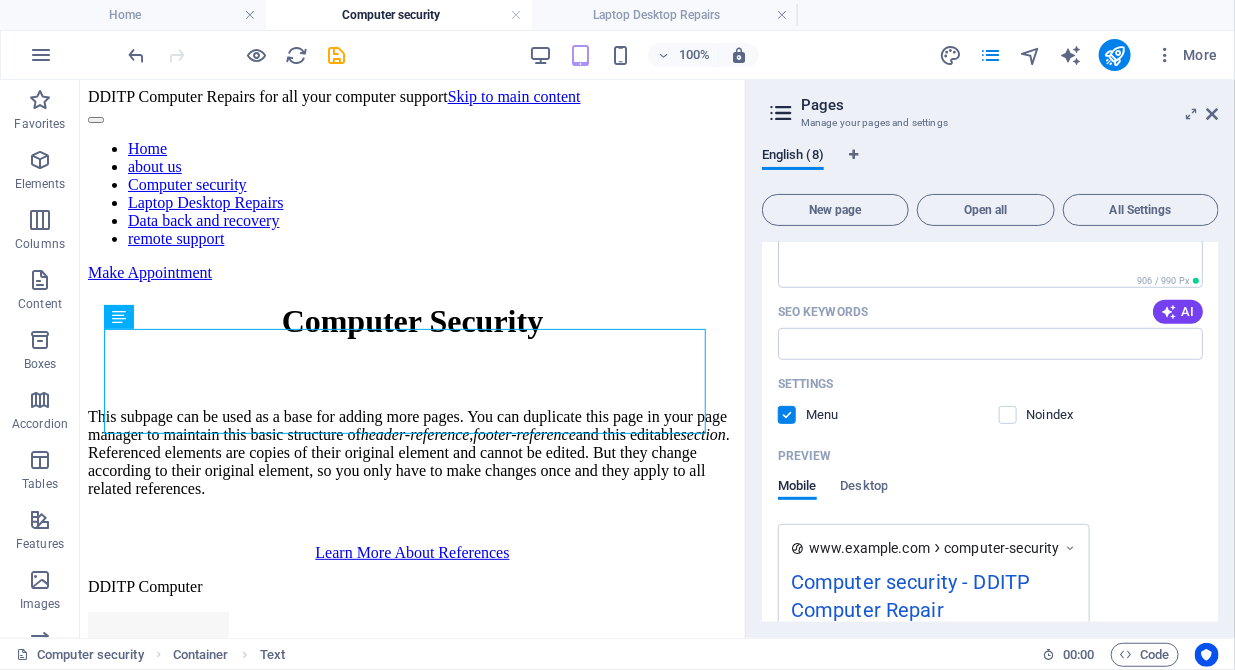 scroll, scrollTop: 613, scrollLeft: 0, axis: vertical 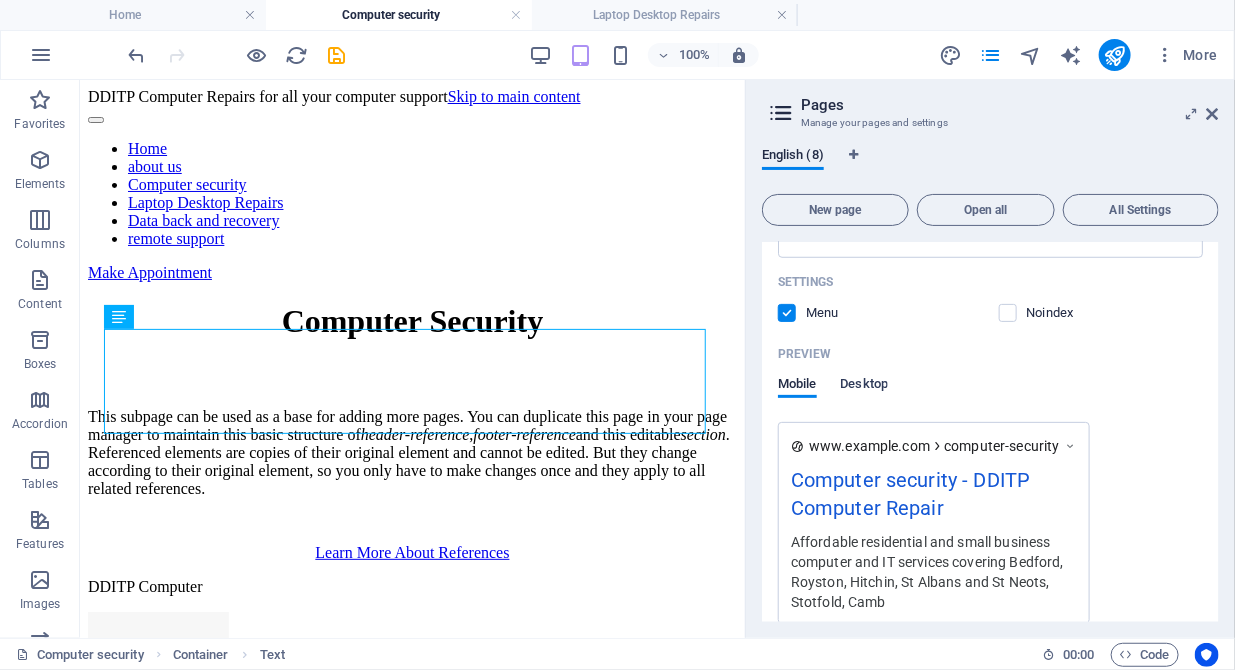 click on "Desktop" at bounding box center (865, 386) 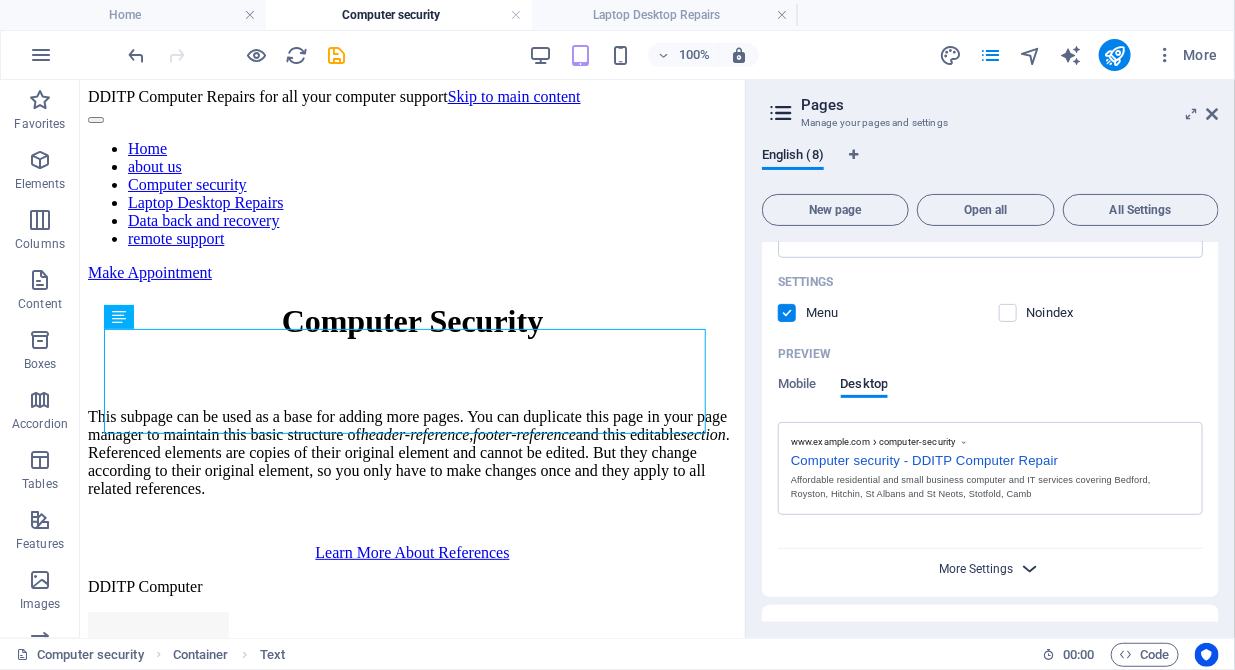 click on "More Settings" at bounding box center (977, 569) 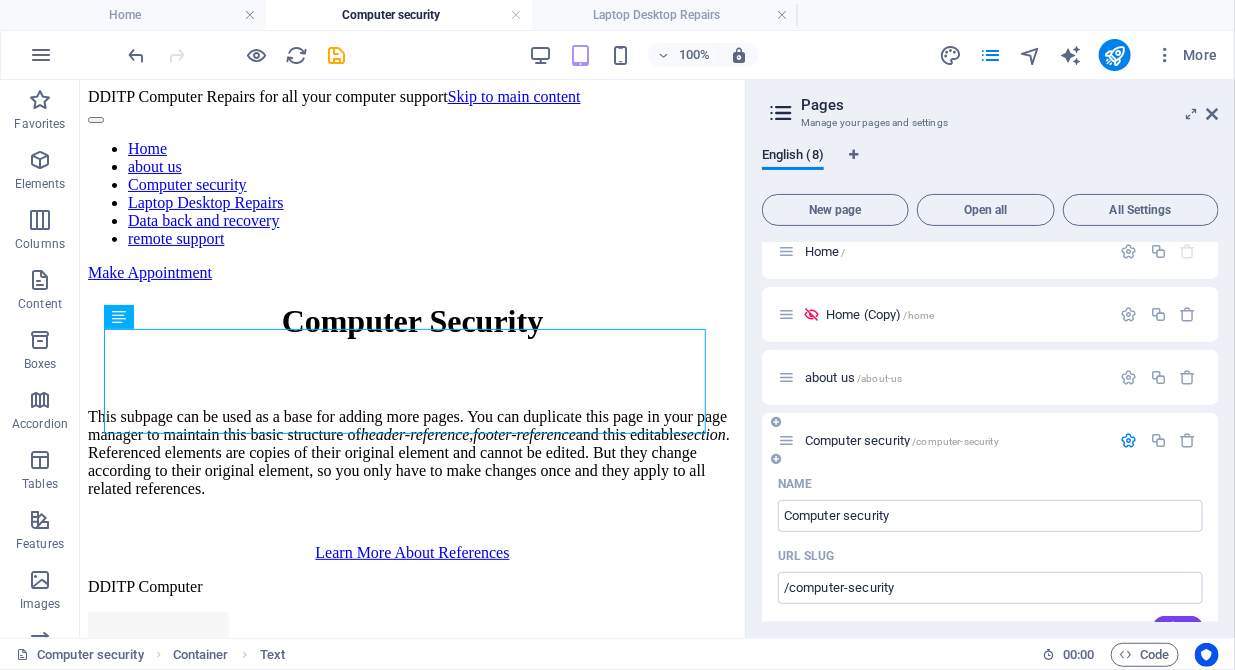 scroll, scrollTop: 0, scrollLeft: 0, axis: both 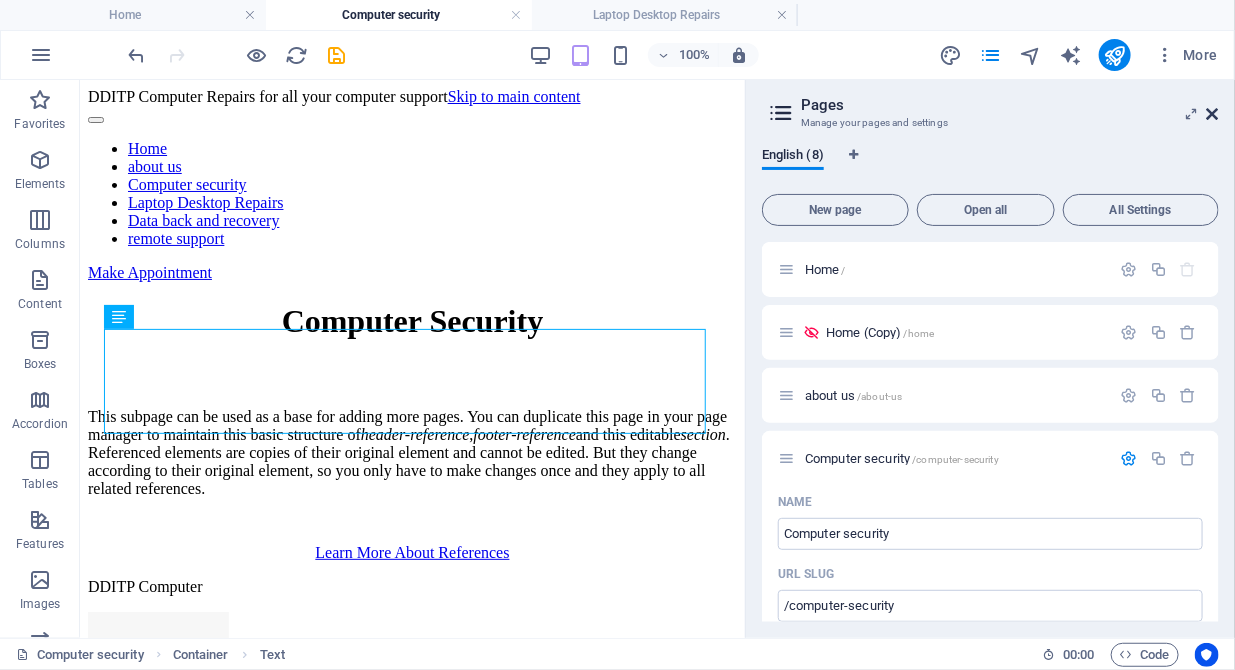 click at bounding box center (1213, 114) 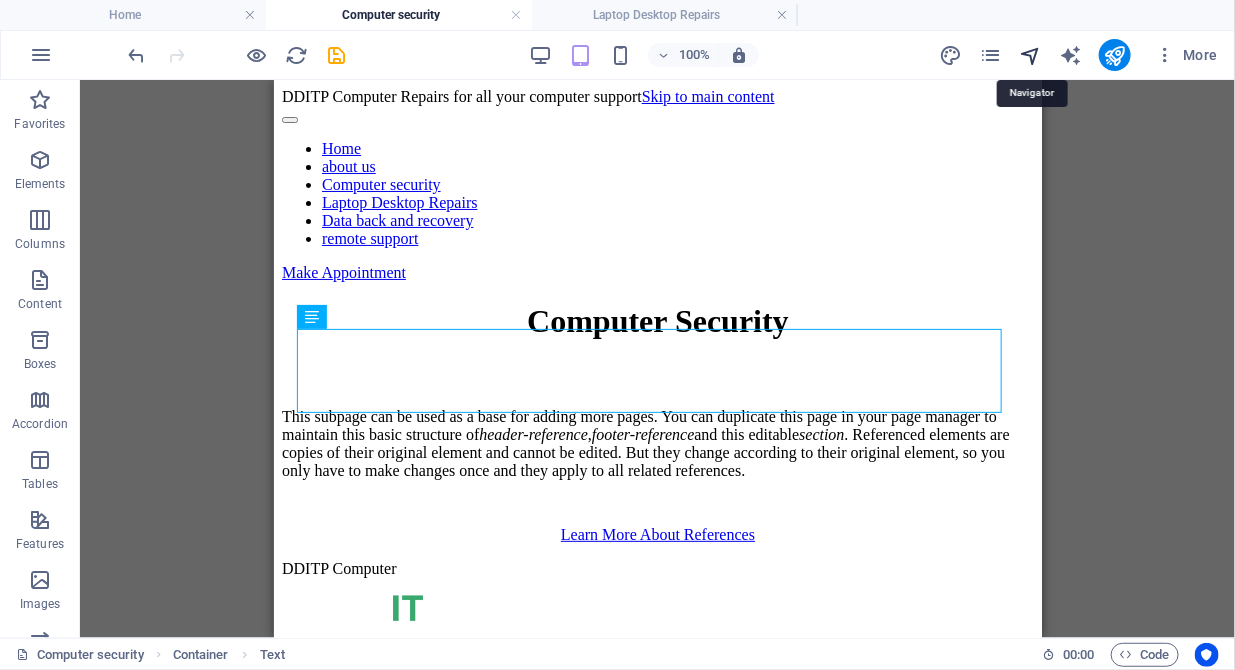 click at bounding box center (1030, 55) 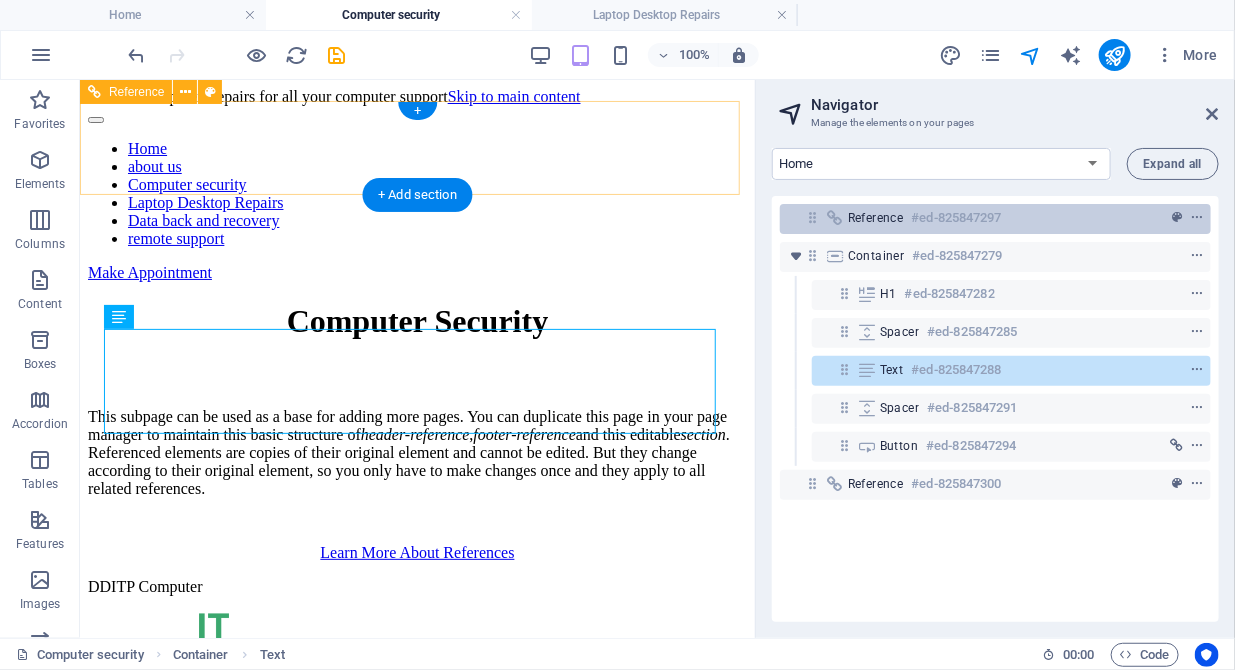 click on "#ed-825847297" at bounding box center [957, 218] 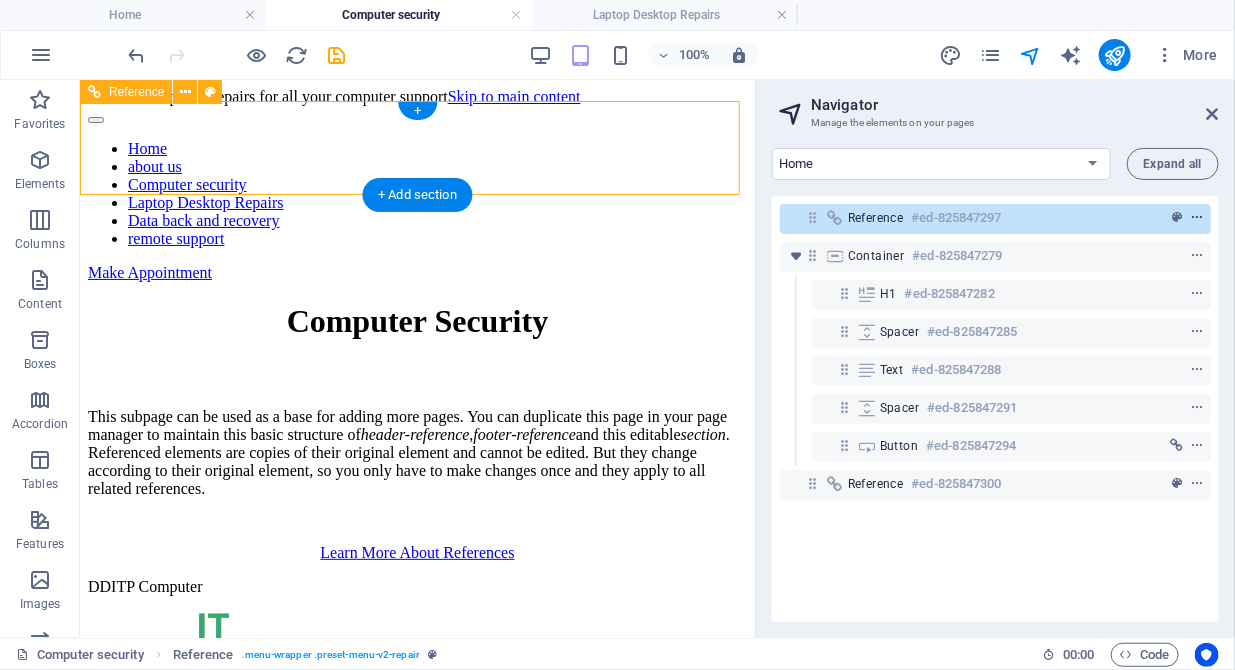 click at bounding box center (1197, 218) 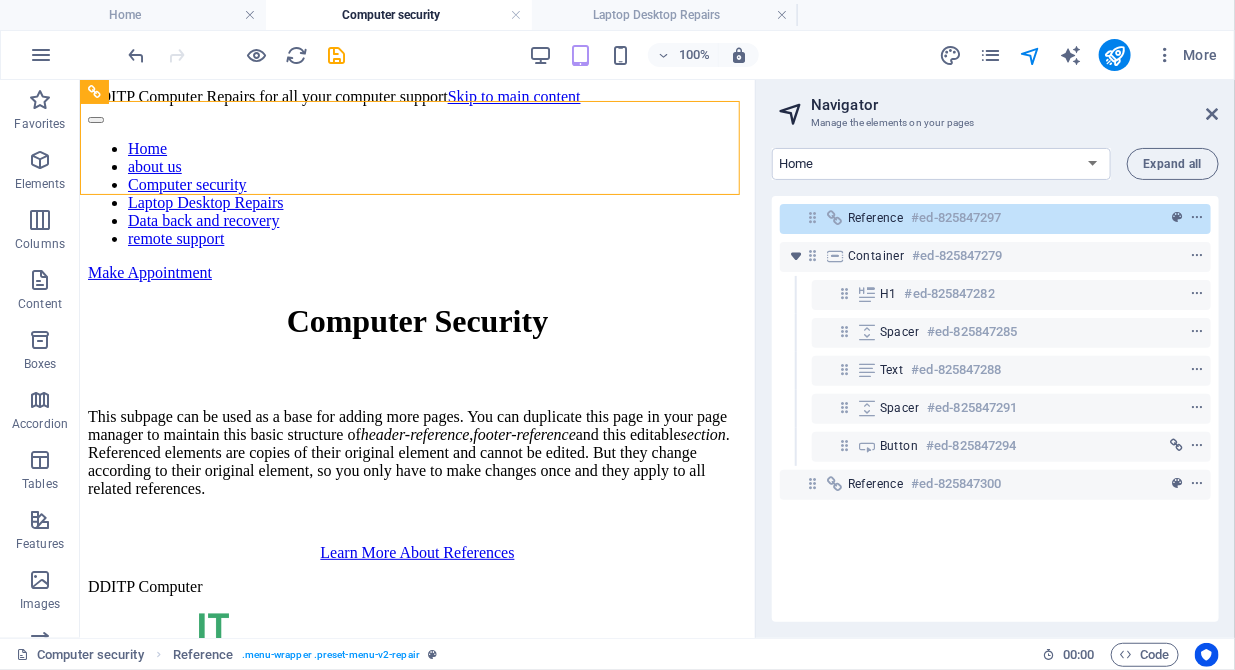 click on "Reference #ed-825847297 Container #ed-825847279 H1 #ed-825847282 Spacer #ed-825847285 Text #ed-825847288 Spacer #ed-825847291 Button #ed-825847294 Reference #ed-825847300" at bounding box center (995, 409) 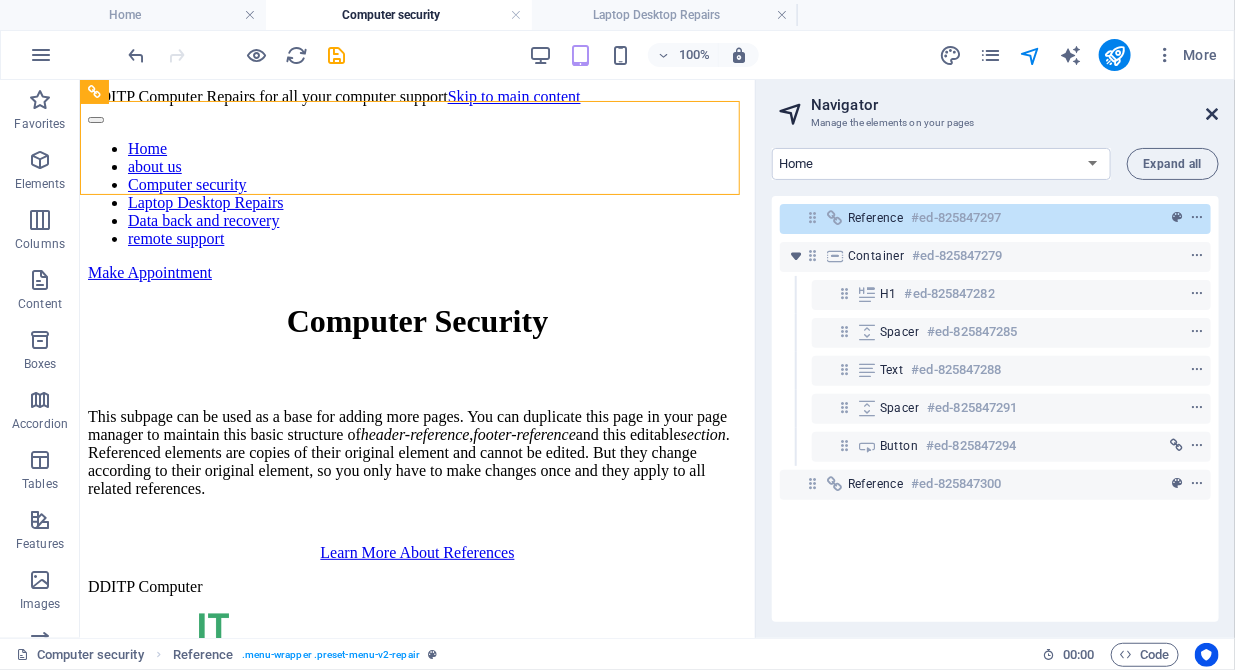 click at bounding box center (1213, 114) 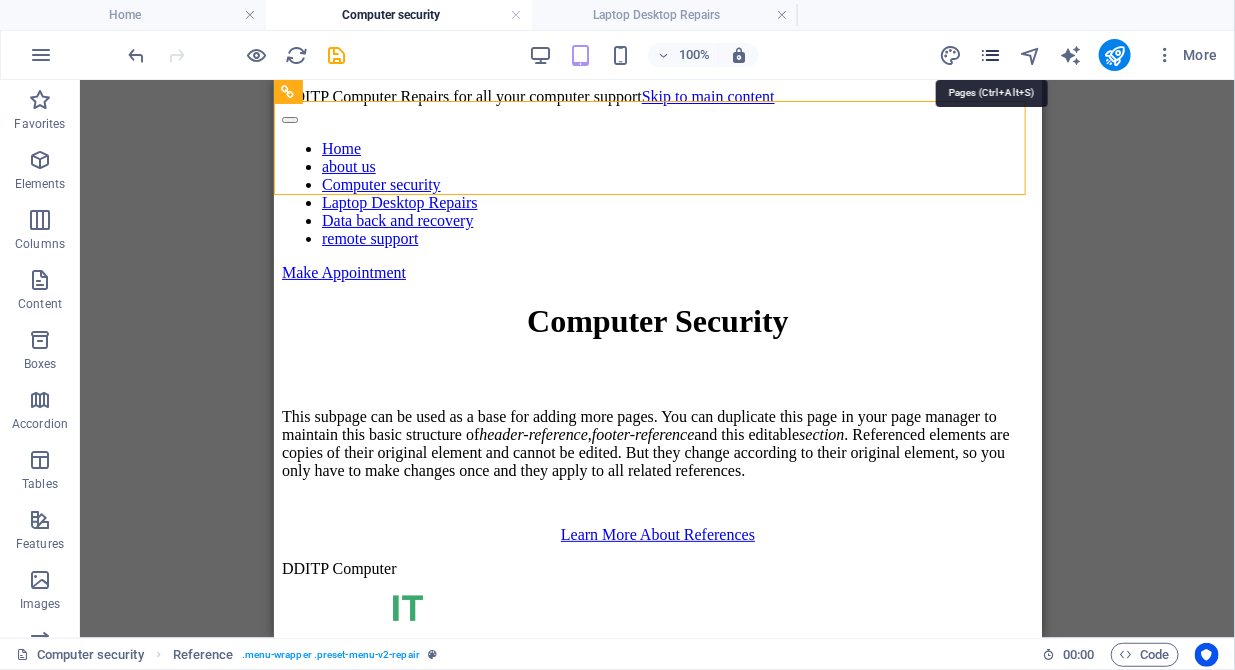 click at bounding box center [990, 55] 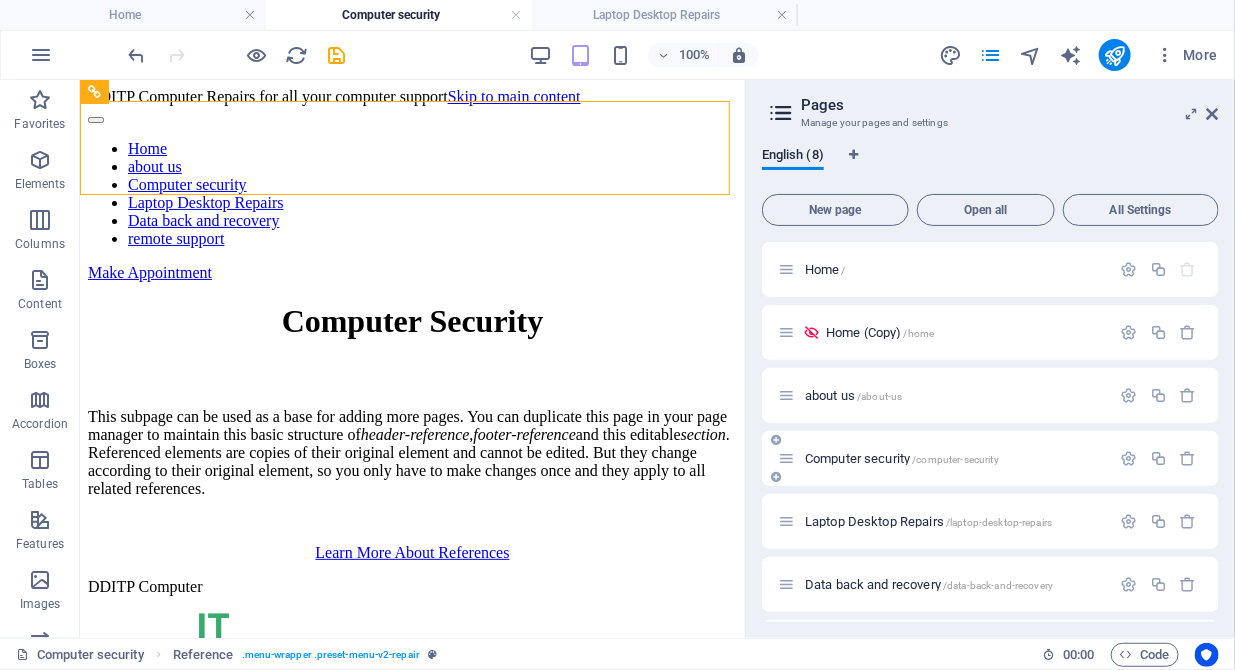 click on "Computer security /computer-security" at bounding box center (990, 458) 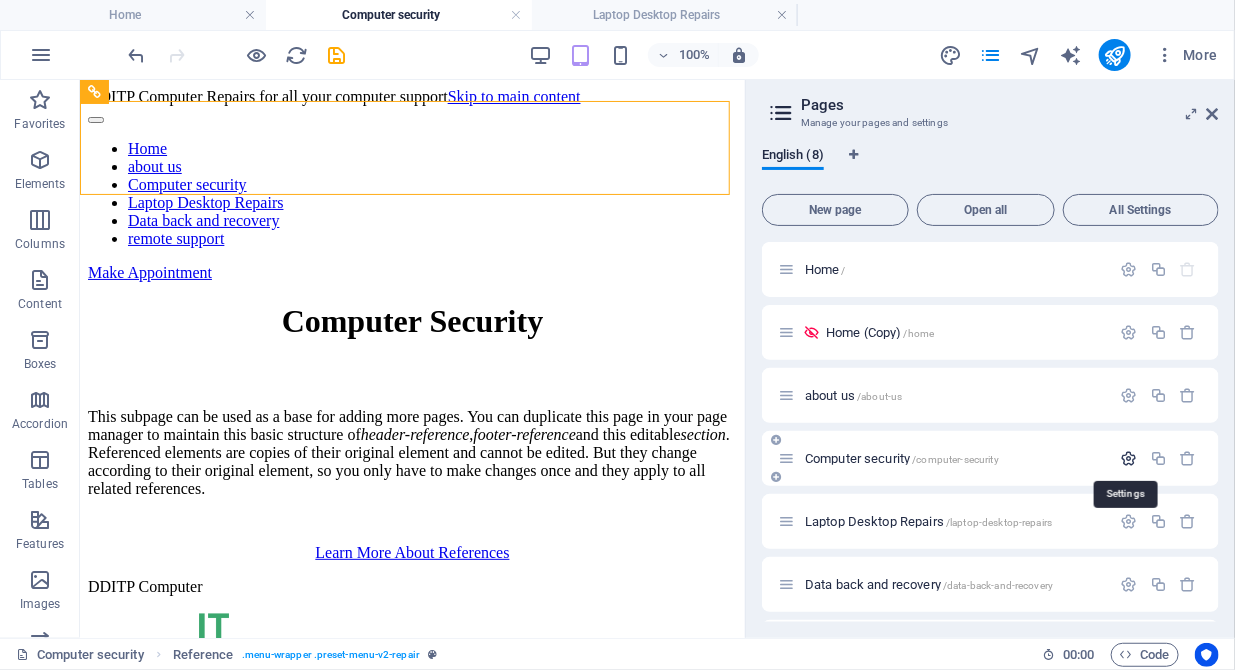 click at bounding box center [1129, 458] 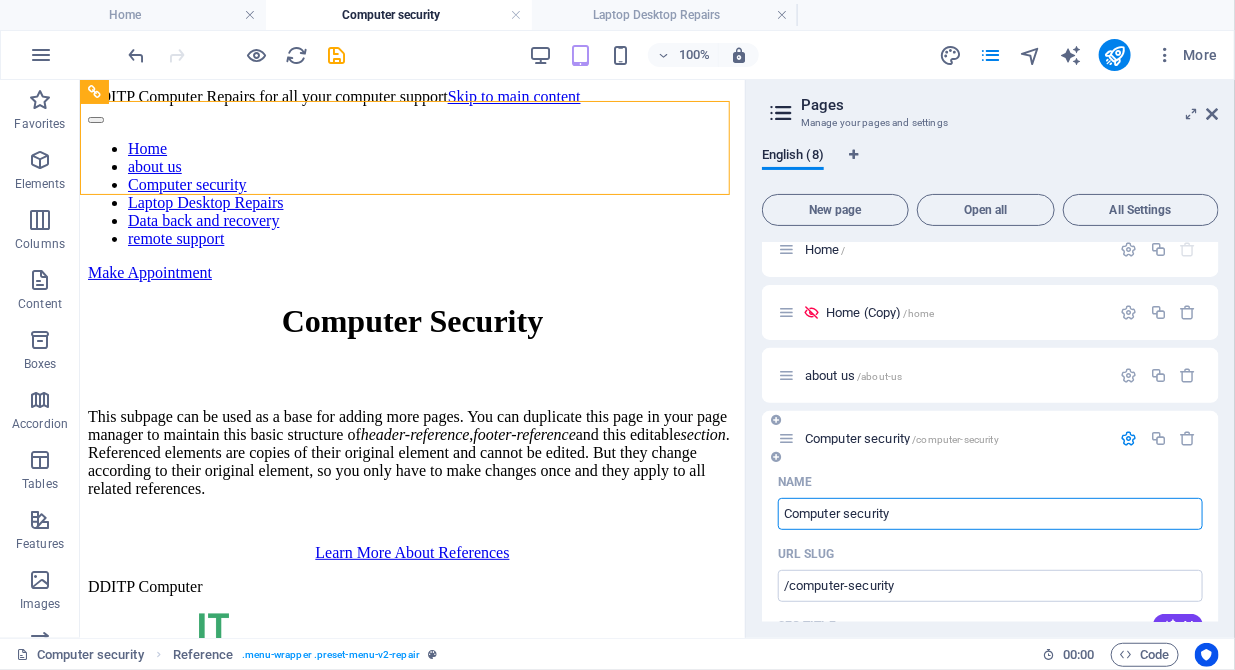 scroll, scrollTop: 0, scrollLeft: 0, axis: both 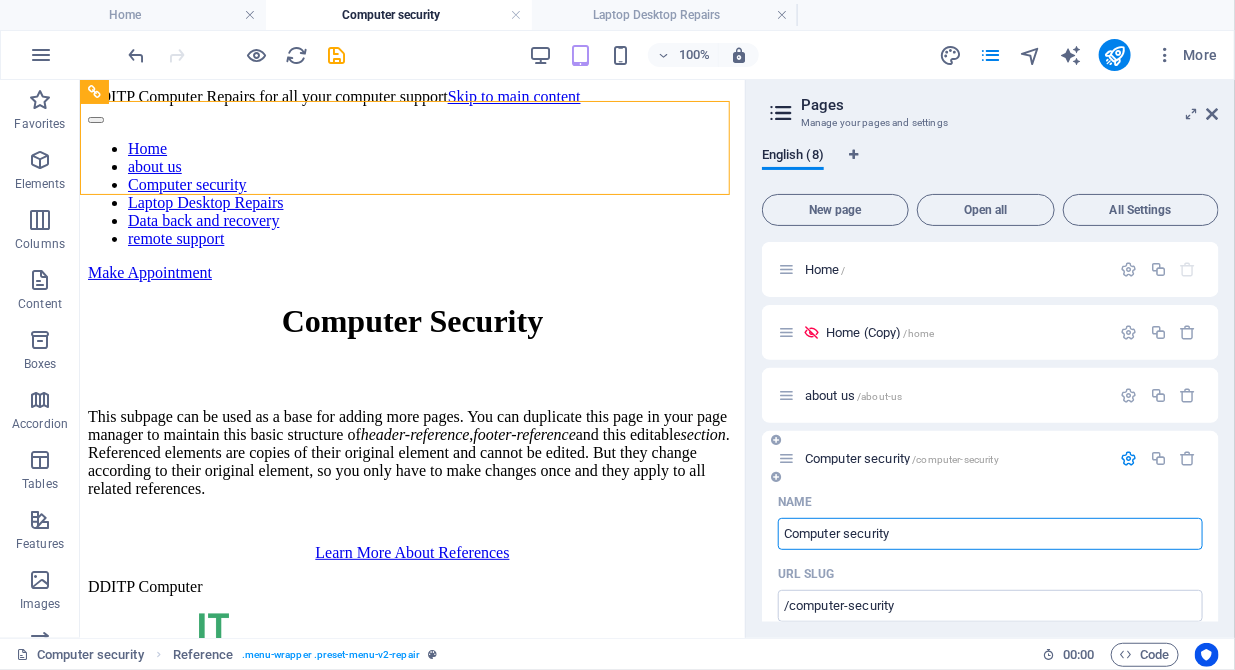 click at bounding box center (1129, 458) 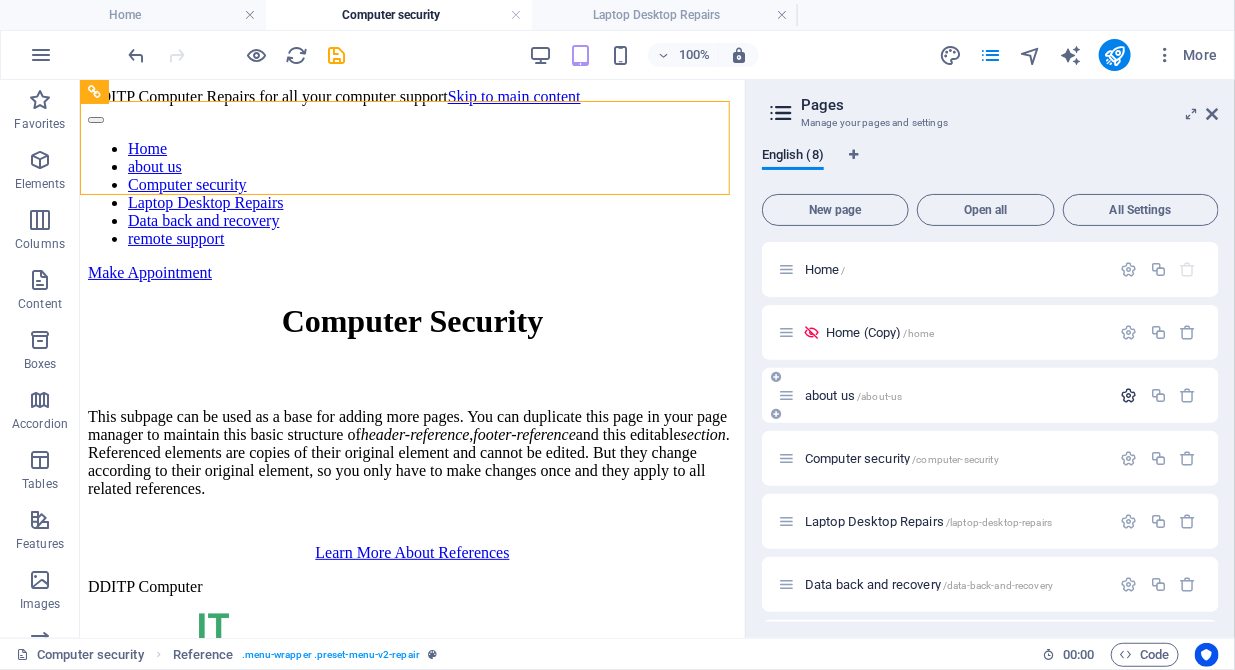 click at bounding box center (1129, 395) 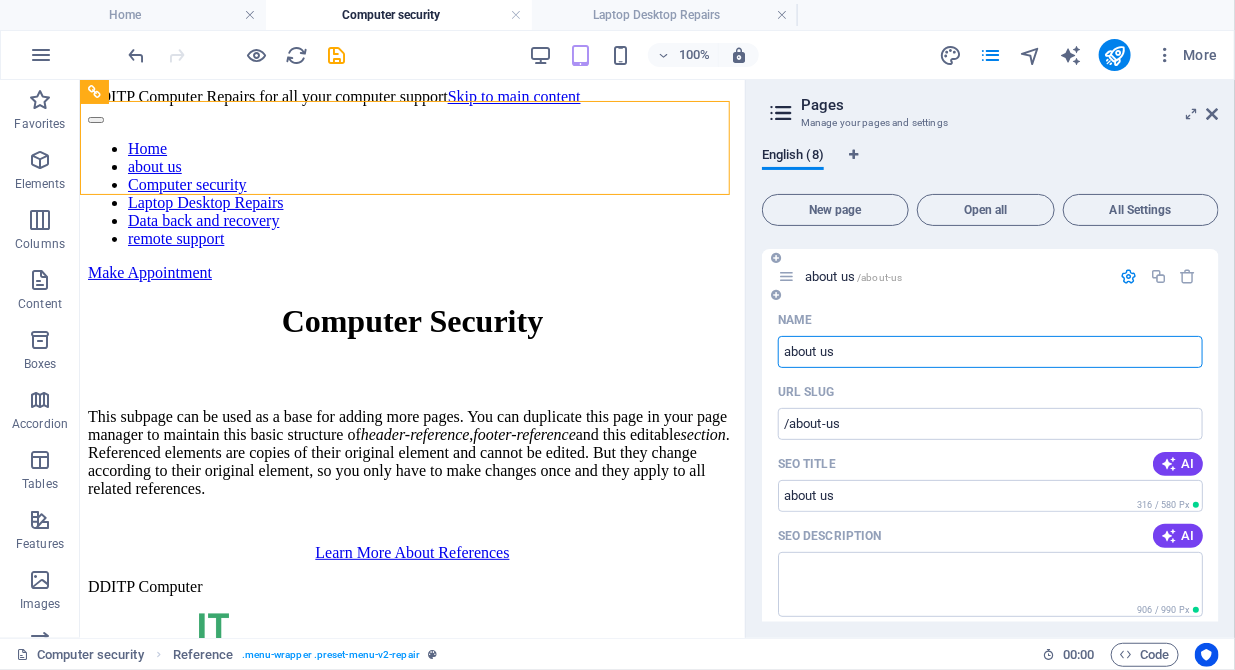scroll, scrollTop: 0, scrollLeft: 0, axis: both 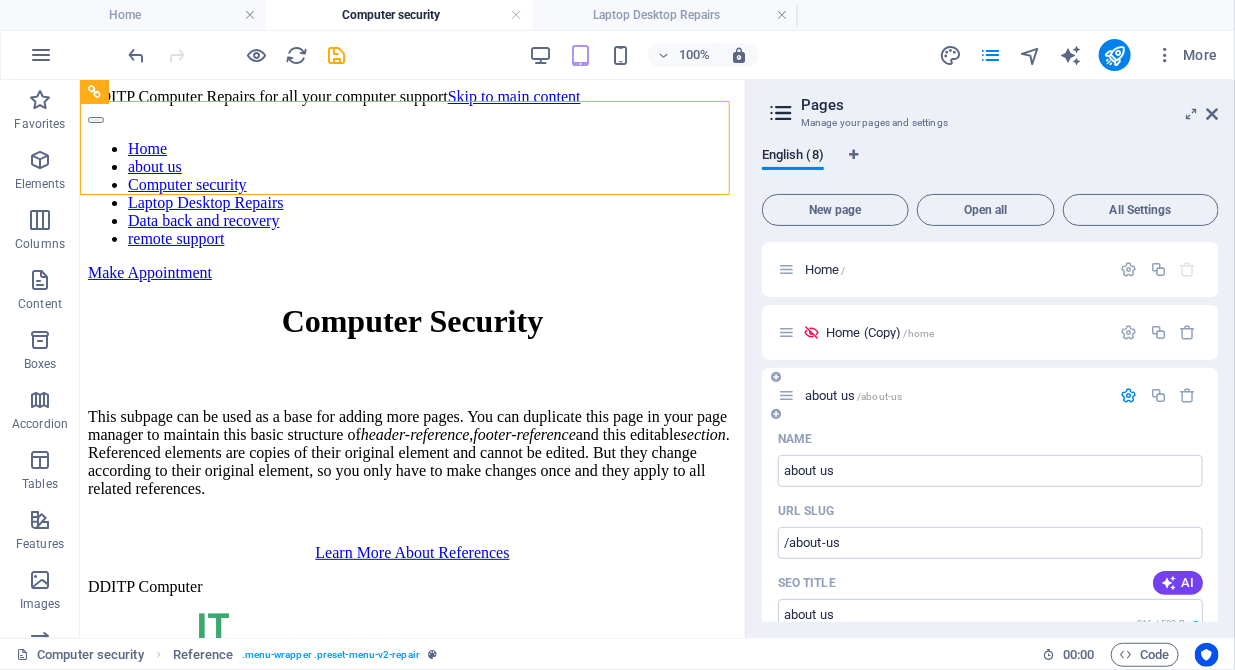 click at bounding box center [1129, 395] 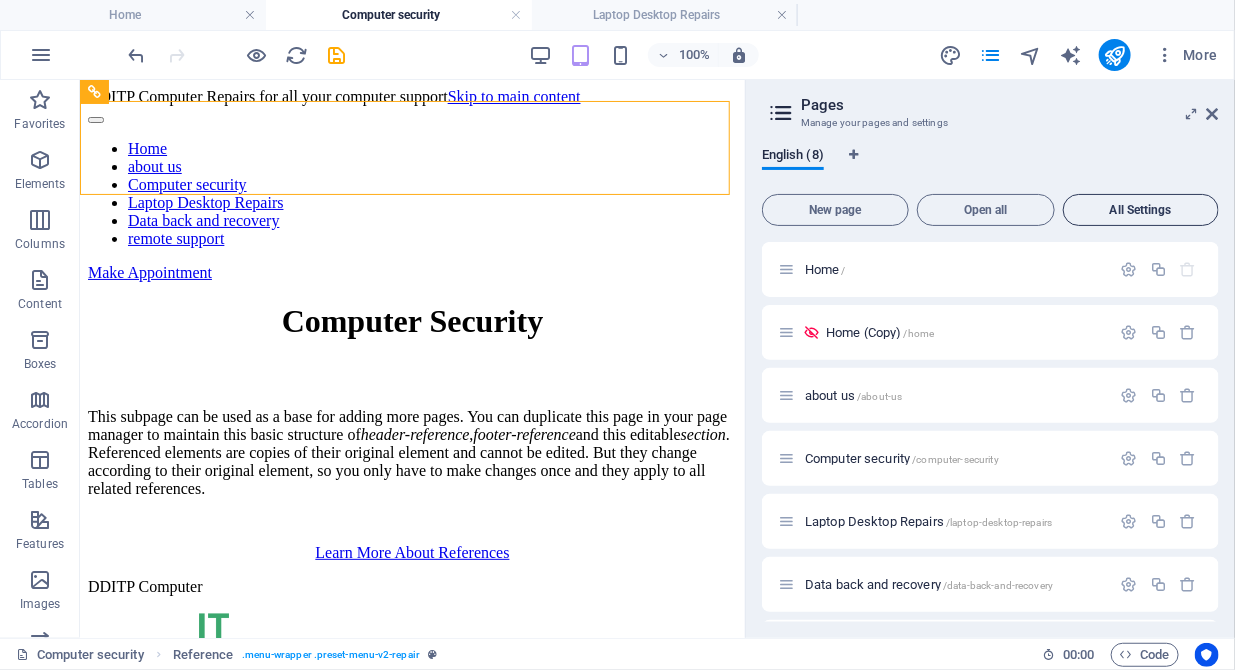 click on "All Settings" at bounding box center (1141, 210) 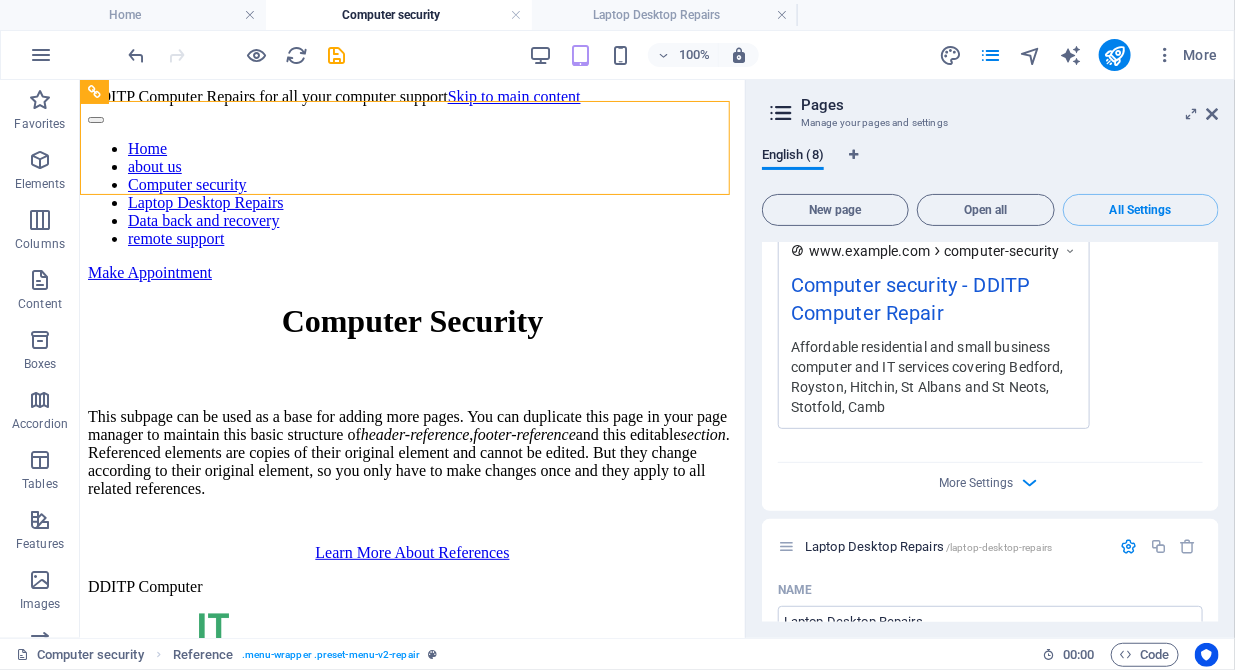 scroll, scrollTop: 3340, scrollLeft: 0, axis: vertical 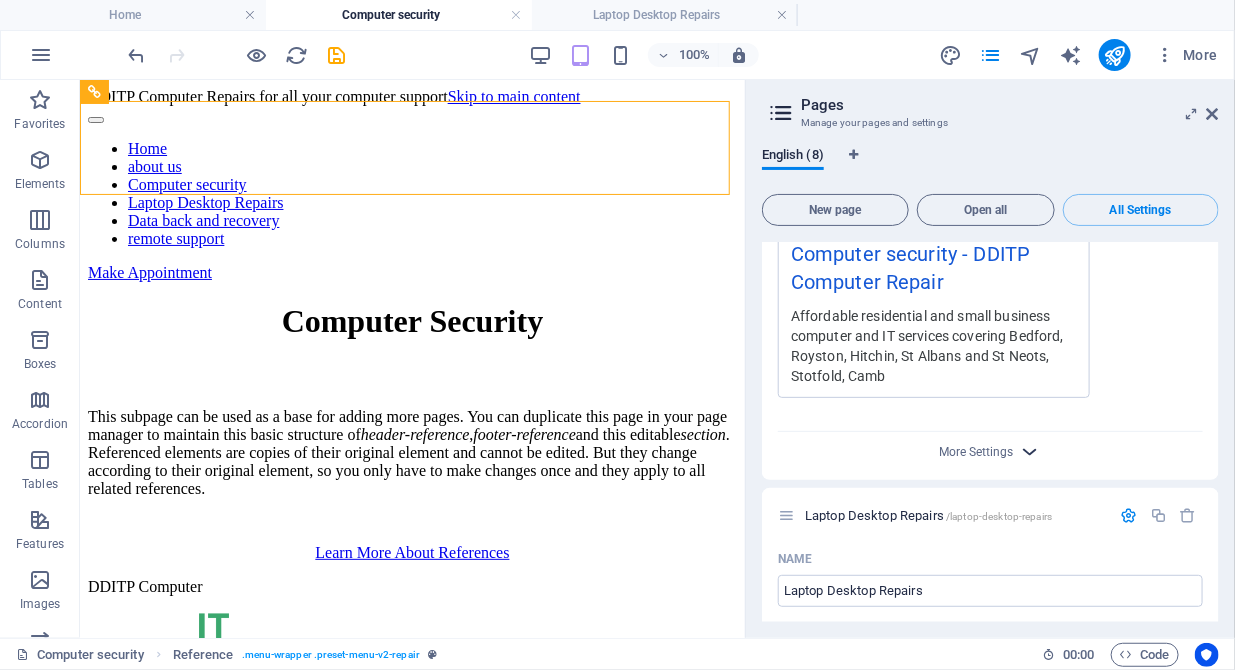 click on "More Settings" at bounding box center [991, 451] 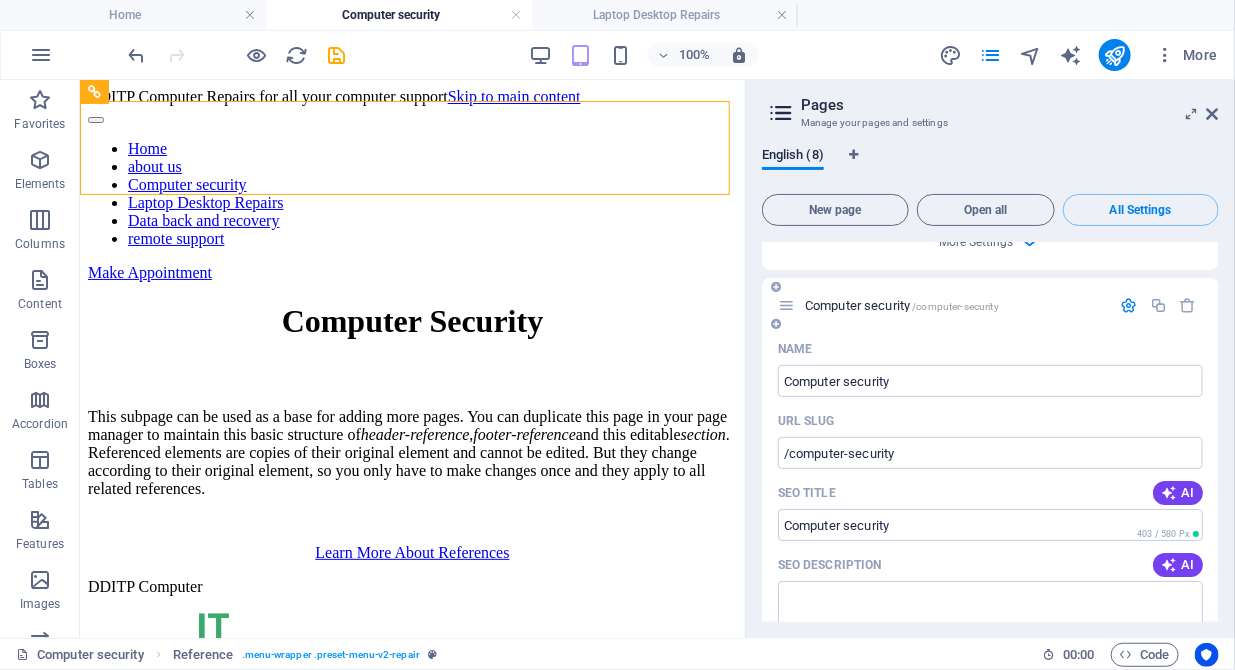 scroll, scrollTop: 2624, scrollLeft: 0, axis: vertical 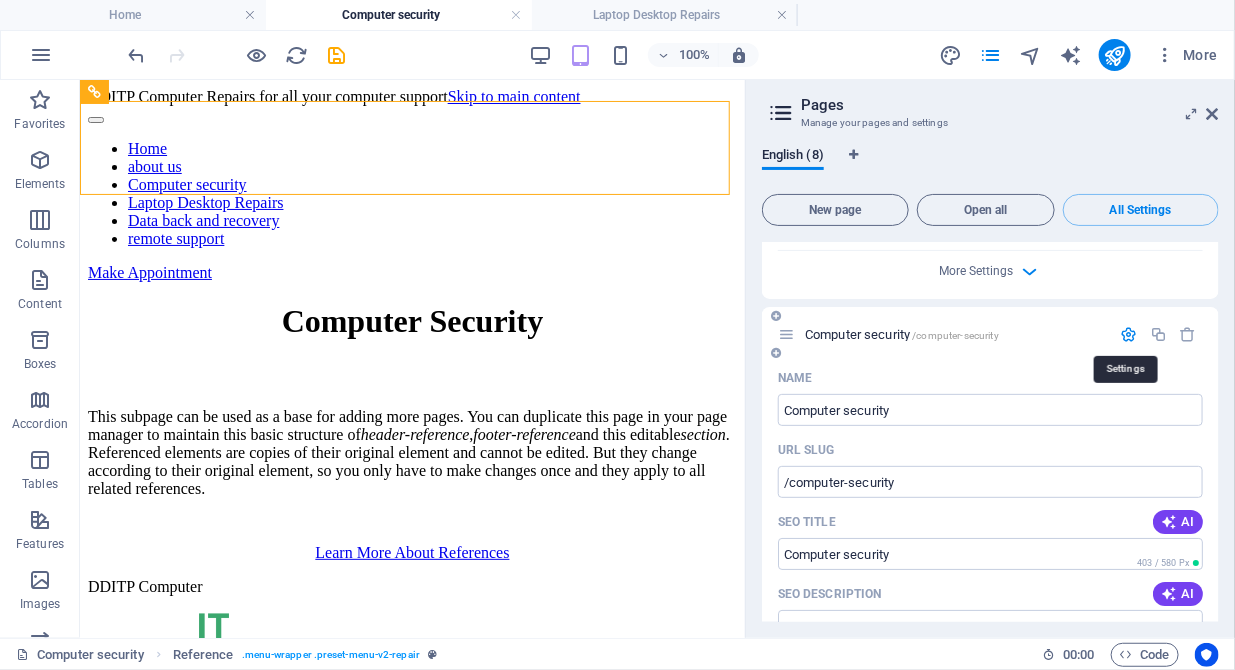click at bounding box center (1129, 334) 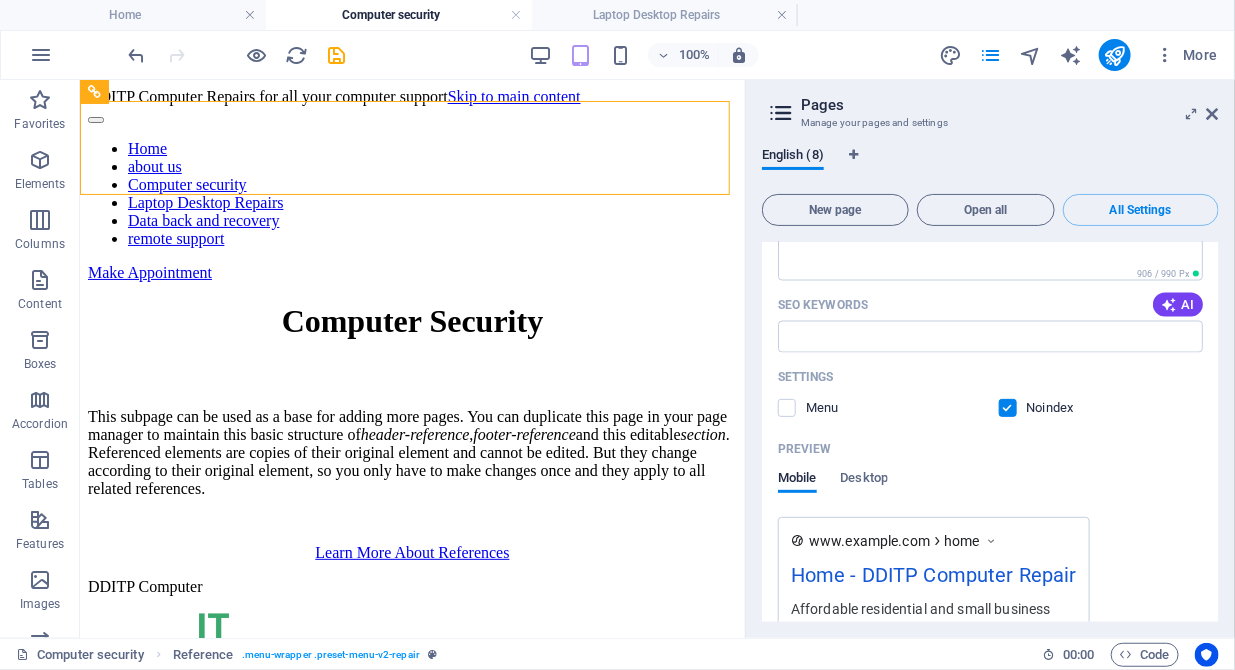 scroll, scrollTop: 1294, scrollLeft: 0, axis: vertical 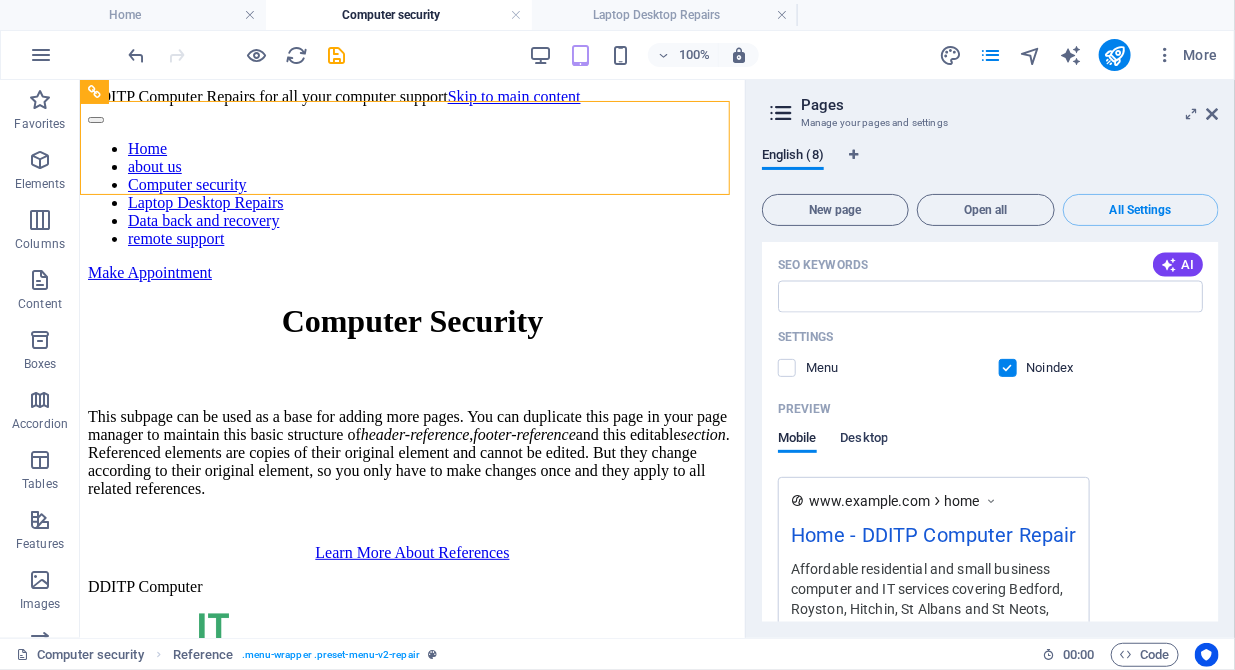 click on "Desktop" at bounding box center [865, 440] 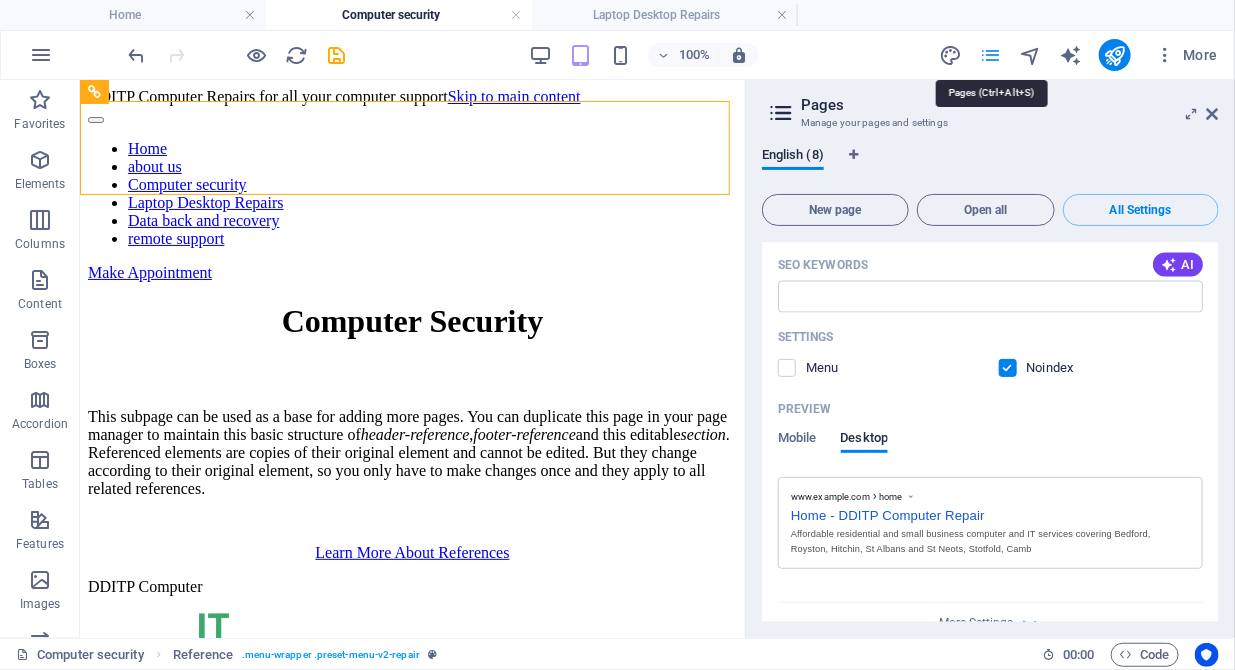 click at bounding box center (990, 55) 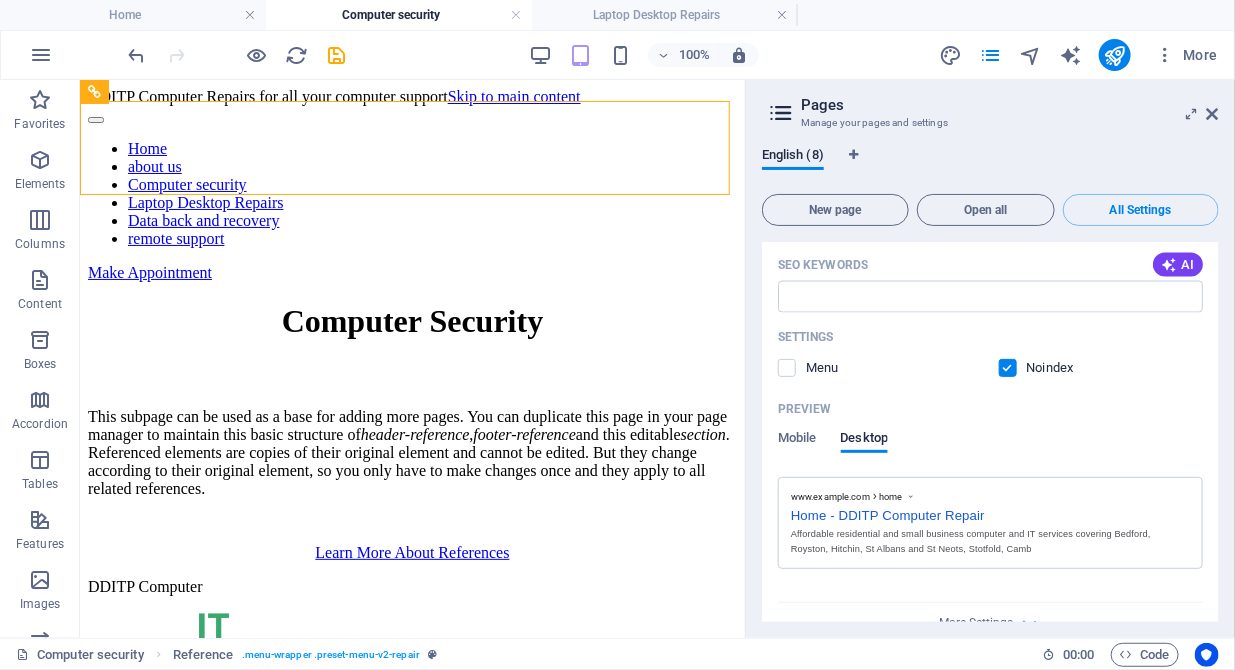 click at bounding box center [1213, 114] 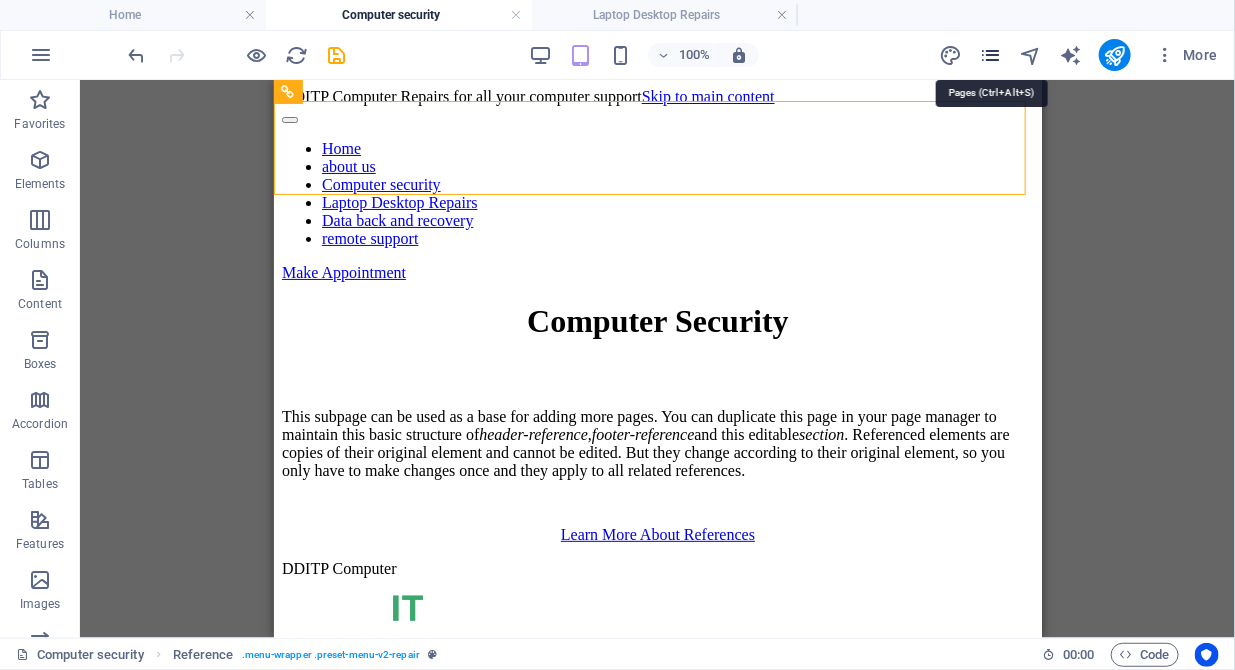 click at bounding box center [990, 55] 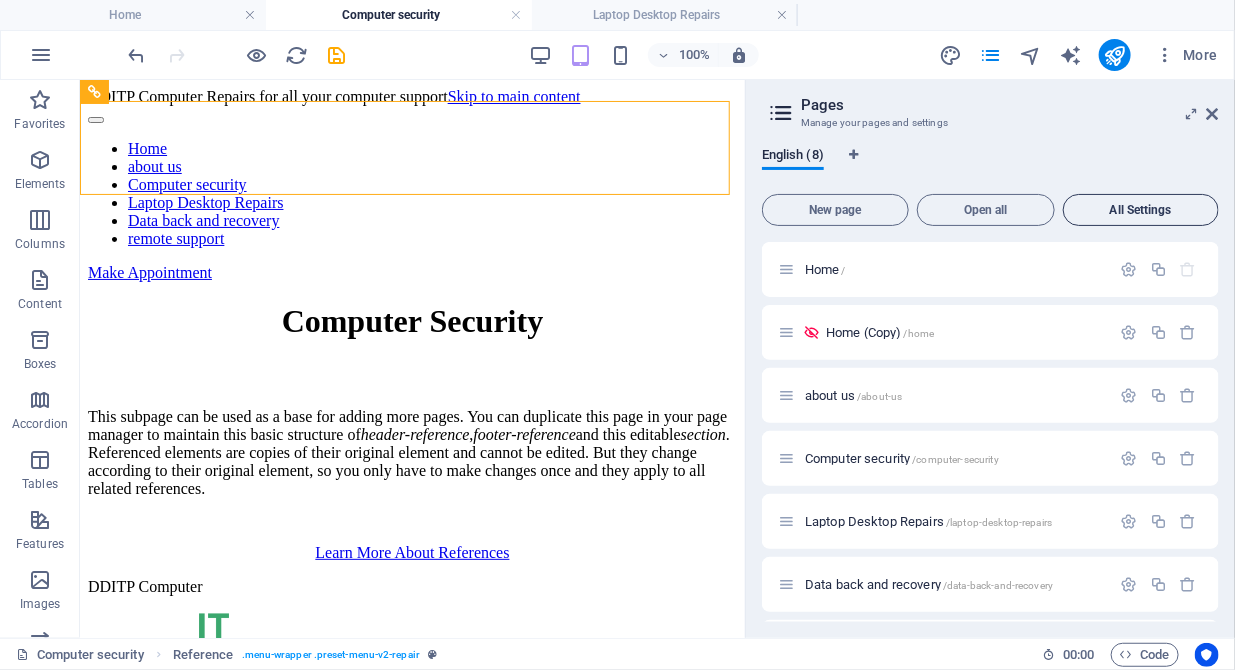 click on "All Settings" at bounding box center [1141, 210] 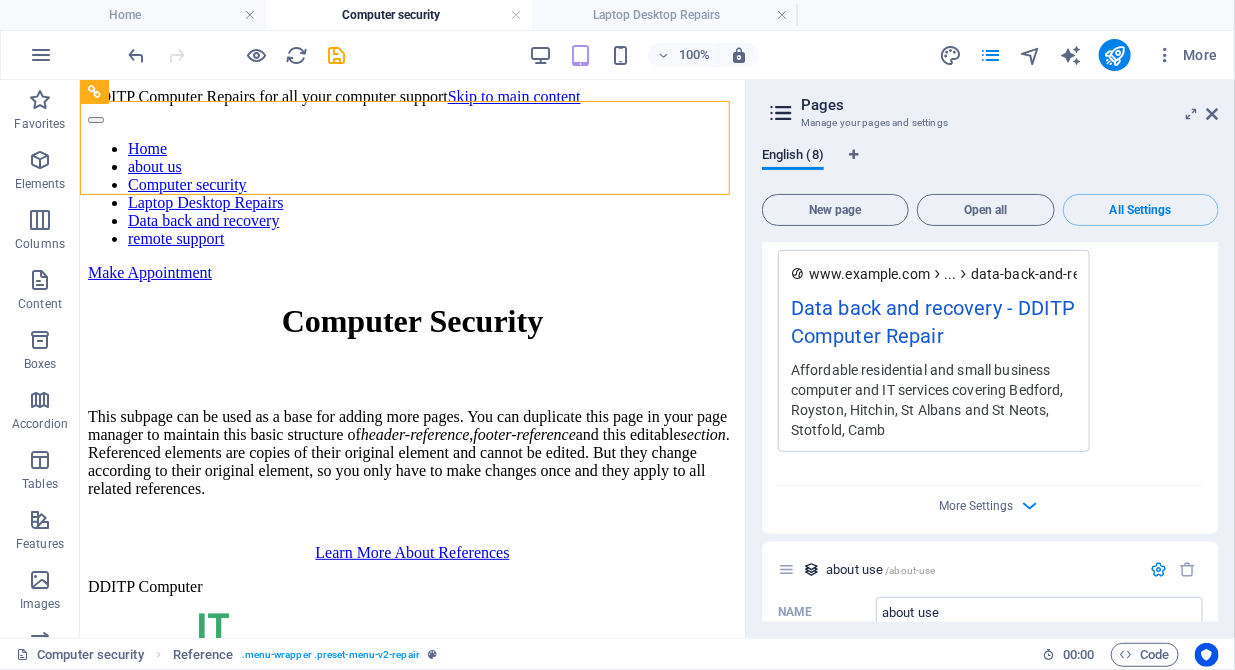 scroll, scrollTop: 5181, scrollLeft: 0, axis: vertical 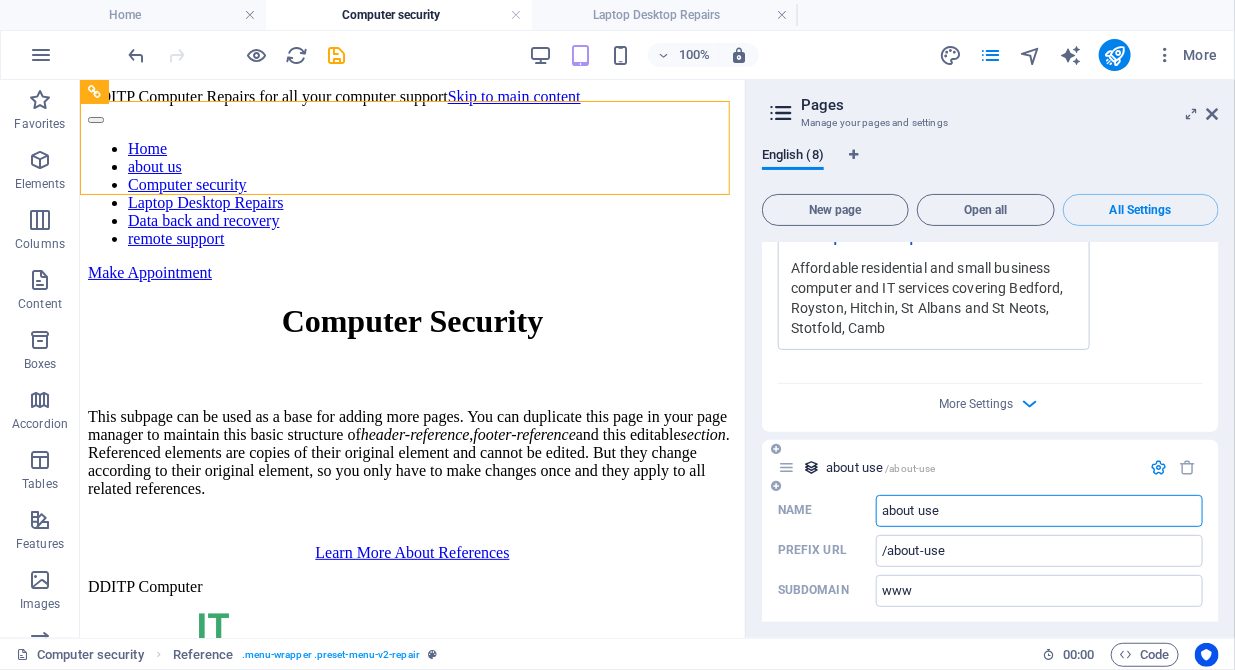 click on "about use" at bounding box center (1039, 511) 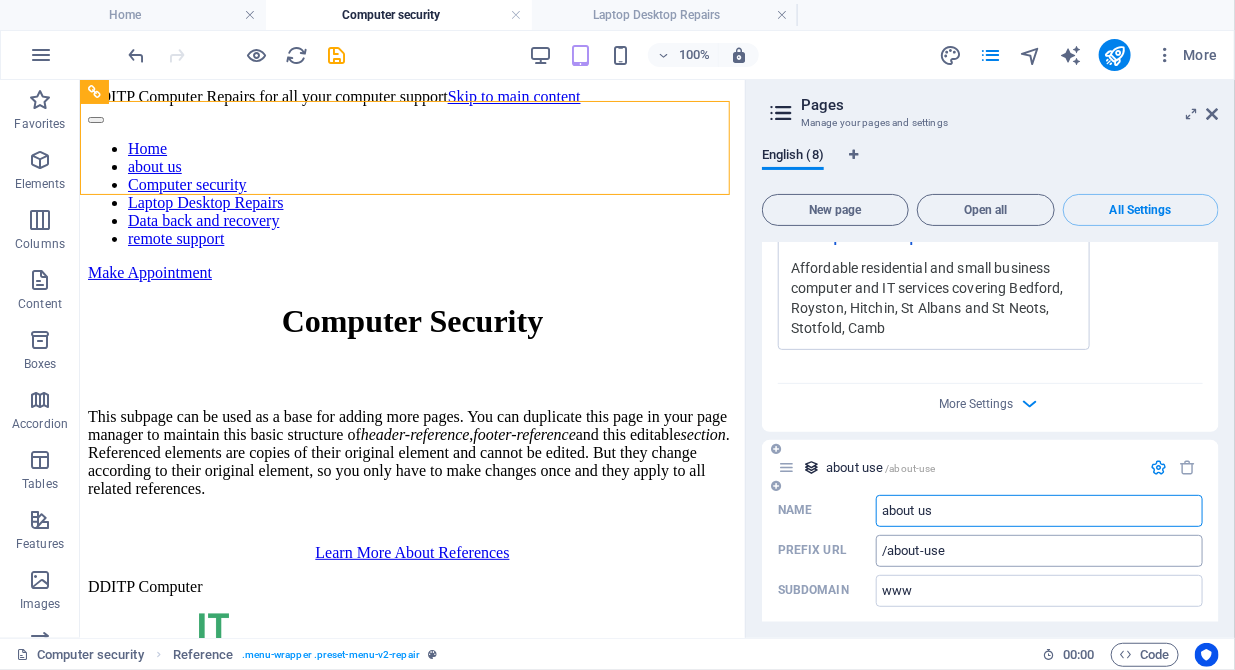 type on "about us" 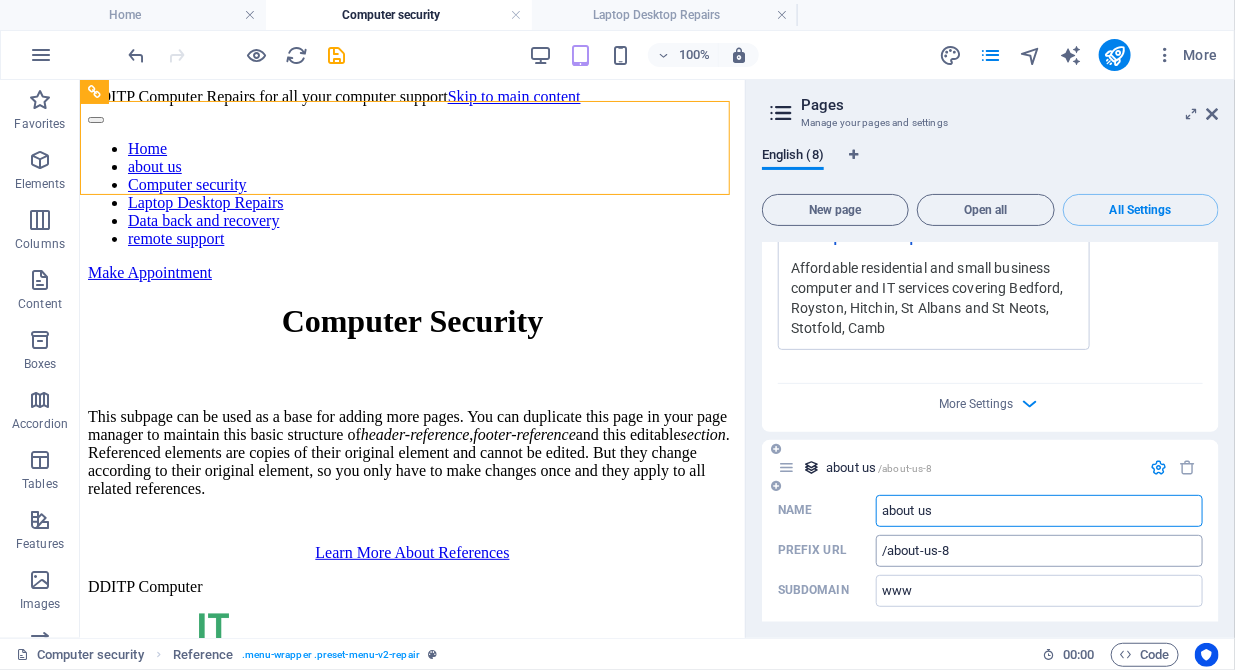type on "about us" 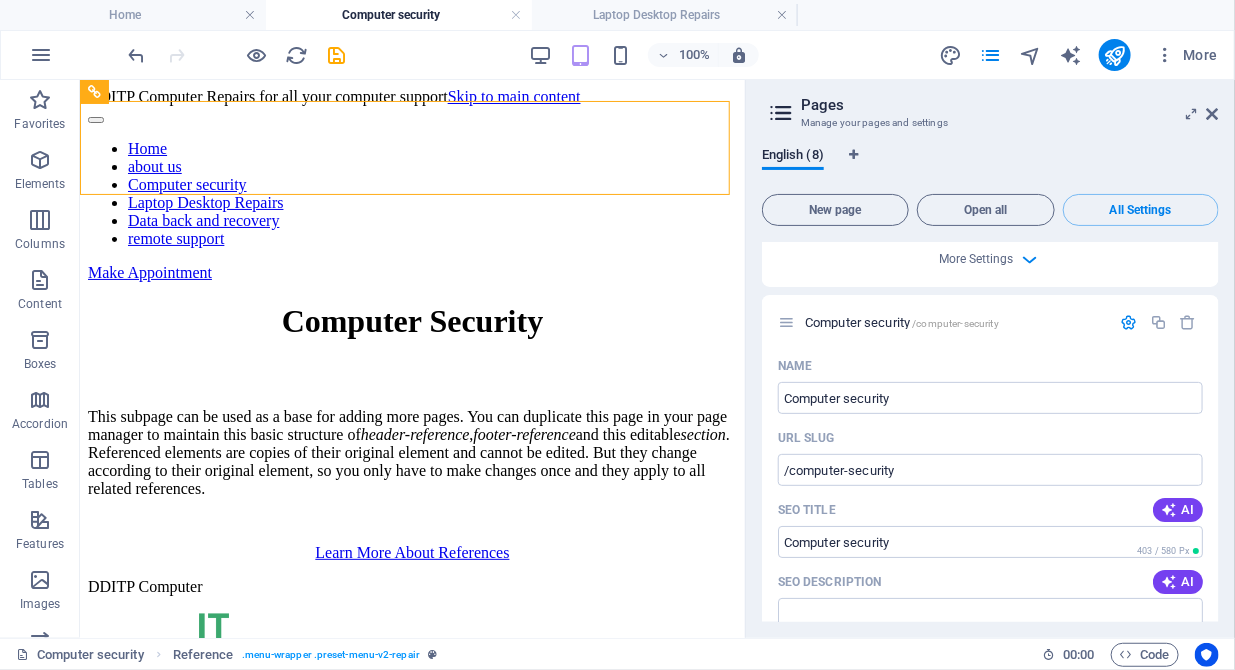 scroll, scrollTop: 2624, scrollLeft: 0, axis: vertical 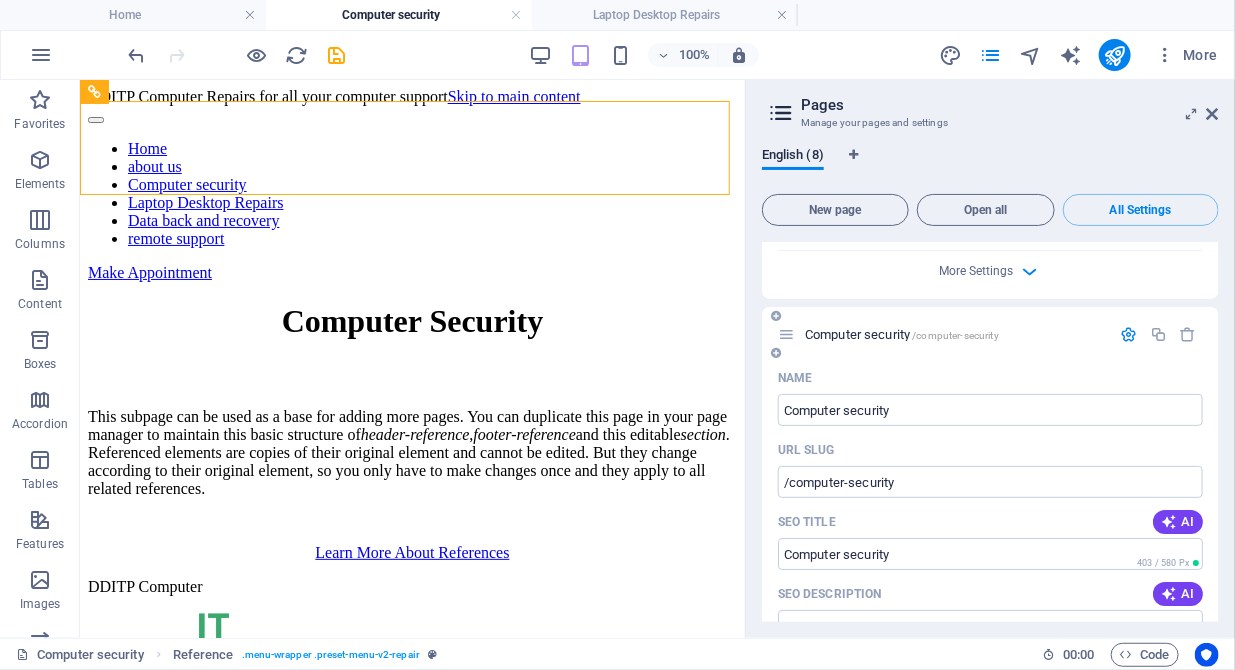type on "/about-us" 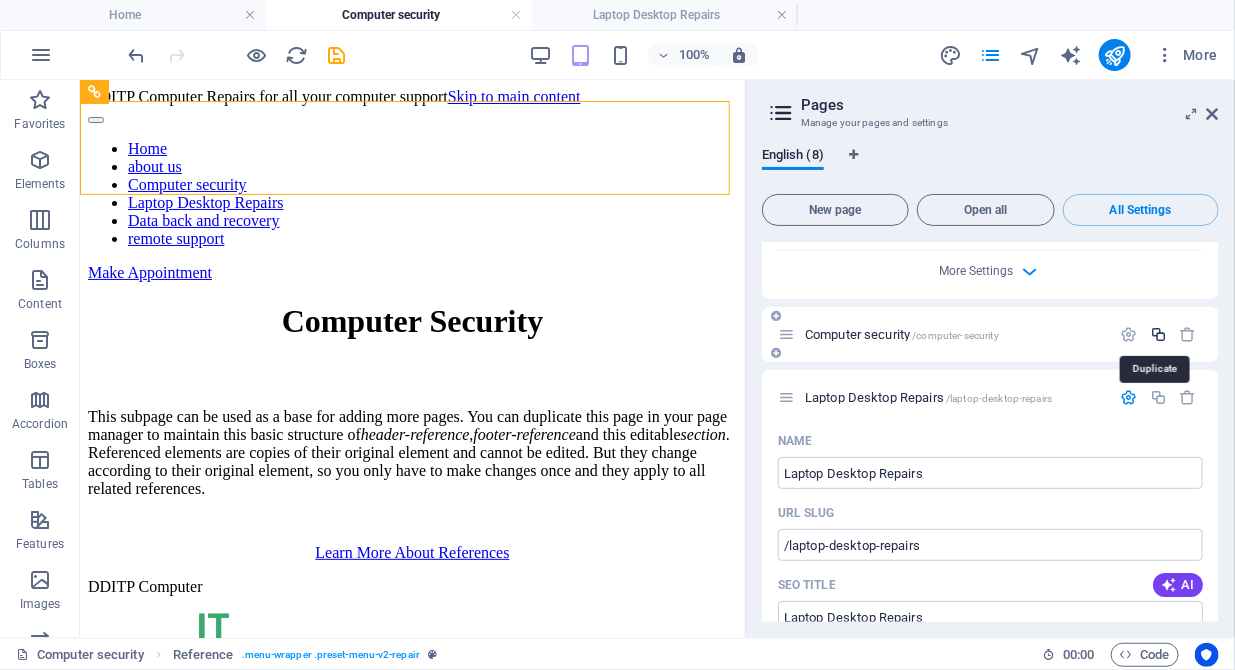 click at bounding box center (1158, 334) 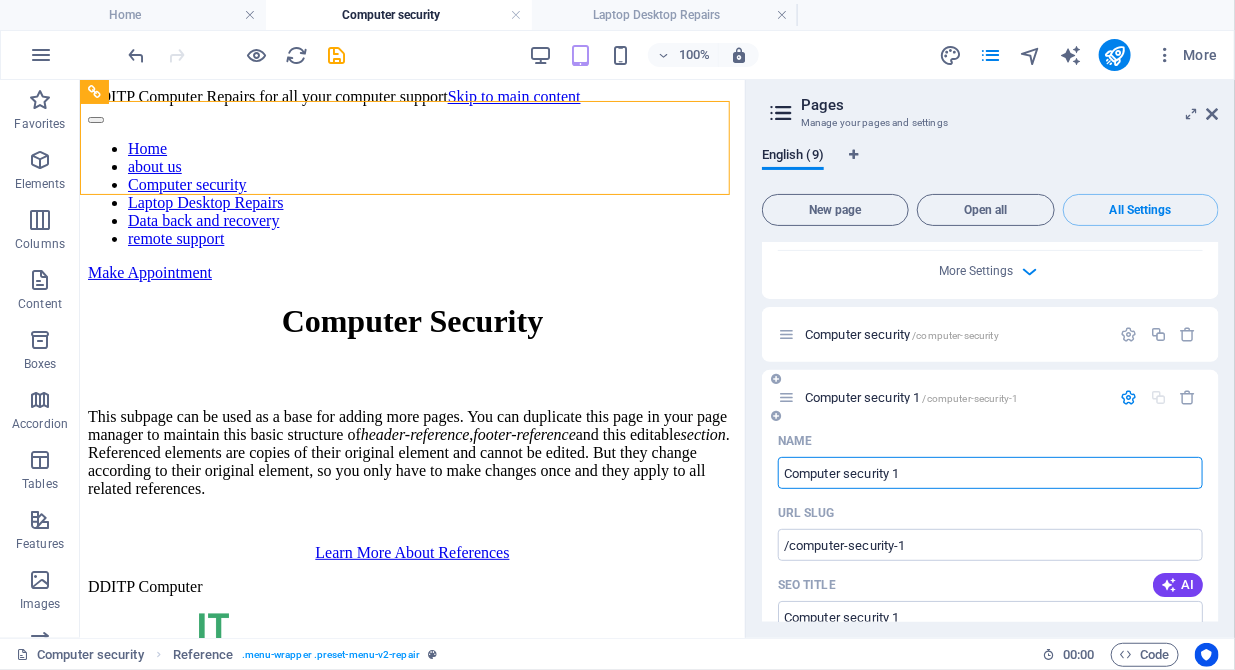 click on "Computer security 1" at bounding box center [990, 473] 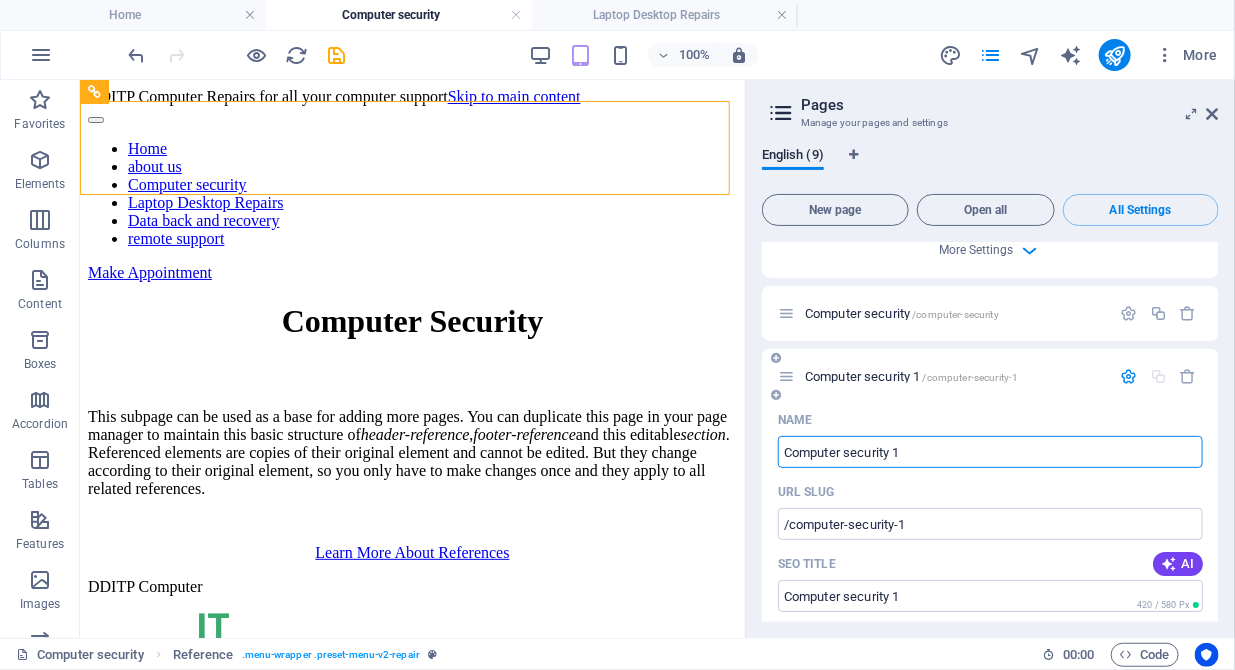 scroll, scrollTop: 2624, scrollLeft: 0, axis: vertical 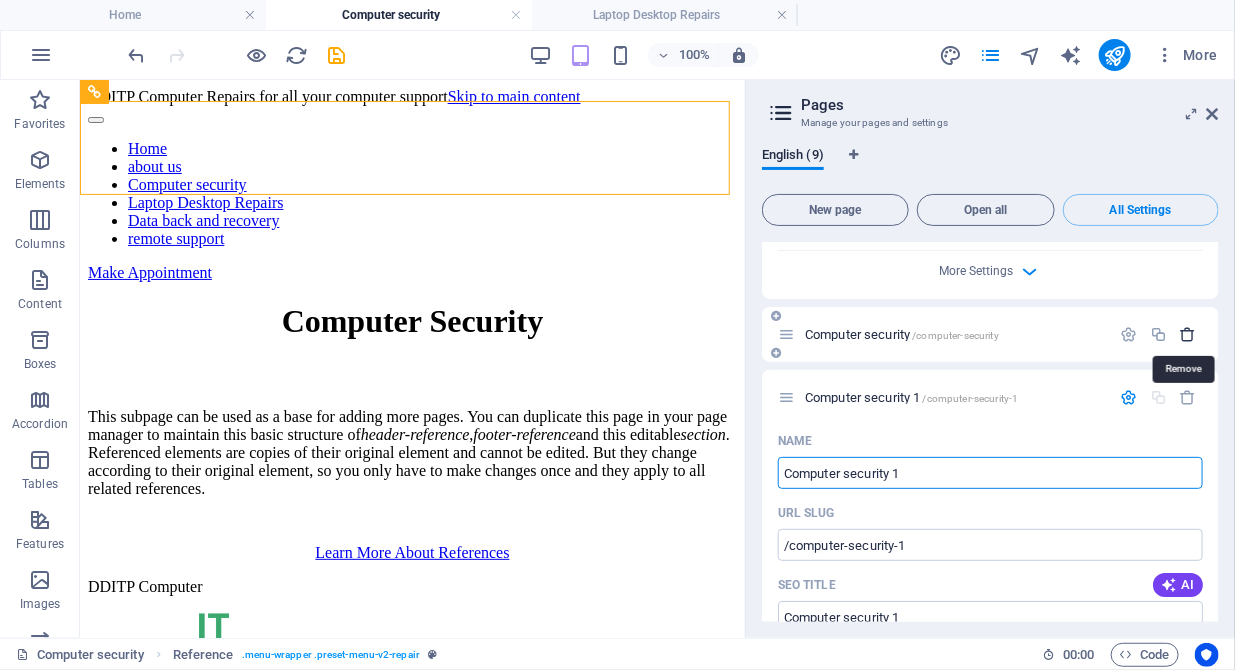 click at bounding box center [1188, 334] 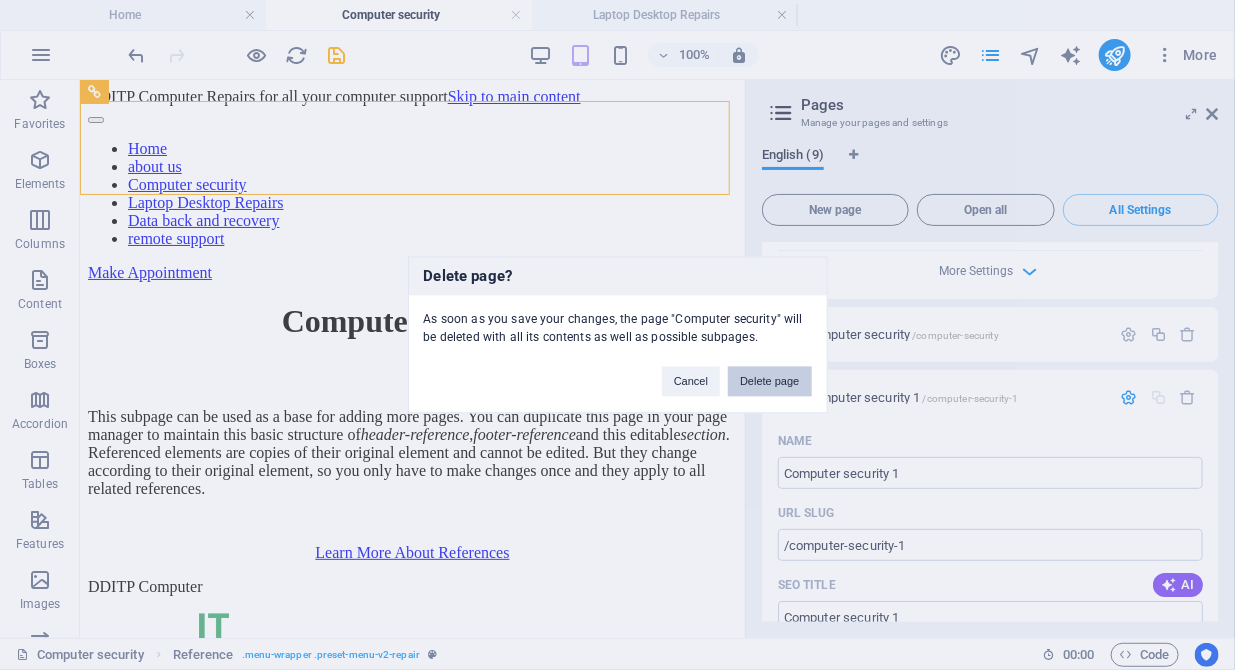 click on "Delete page" at bounding box center (769, 382) 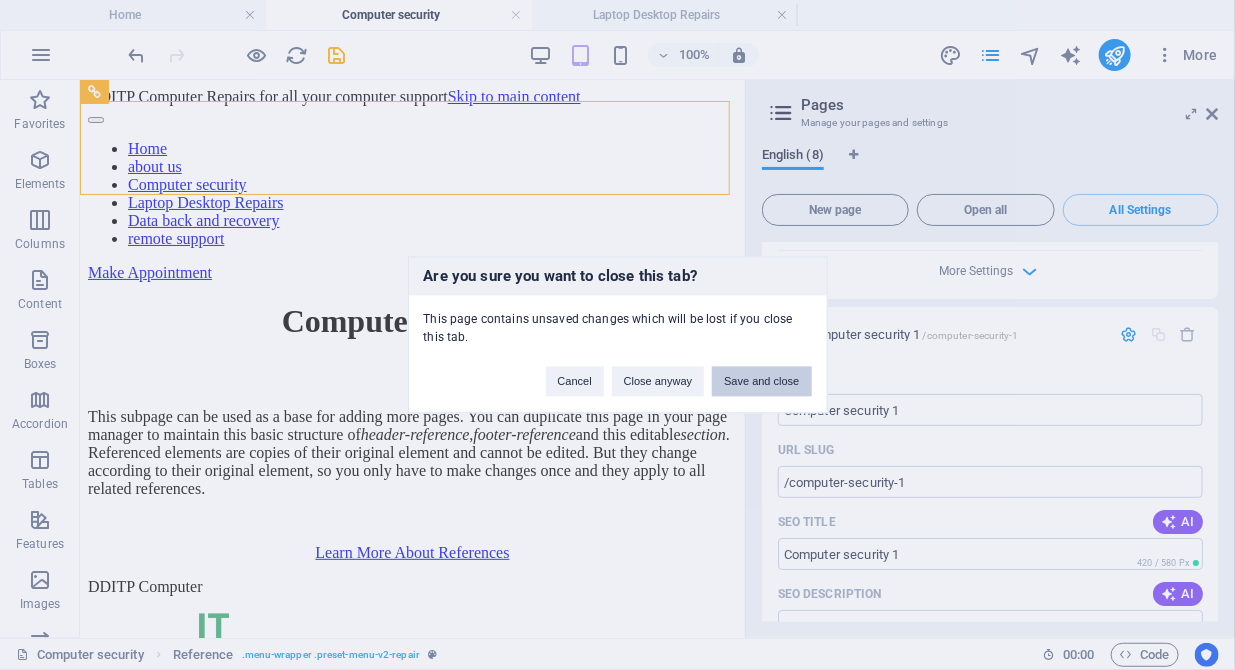 click on "Save and close" at bounding box center (761, 382) 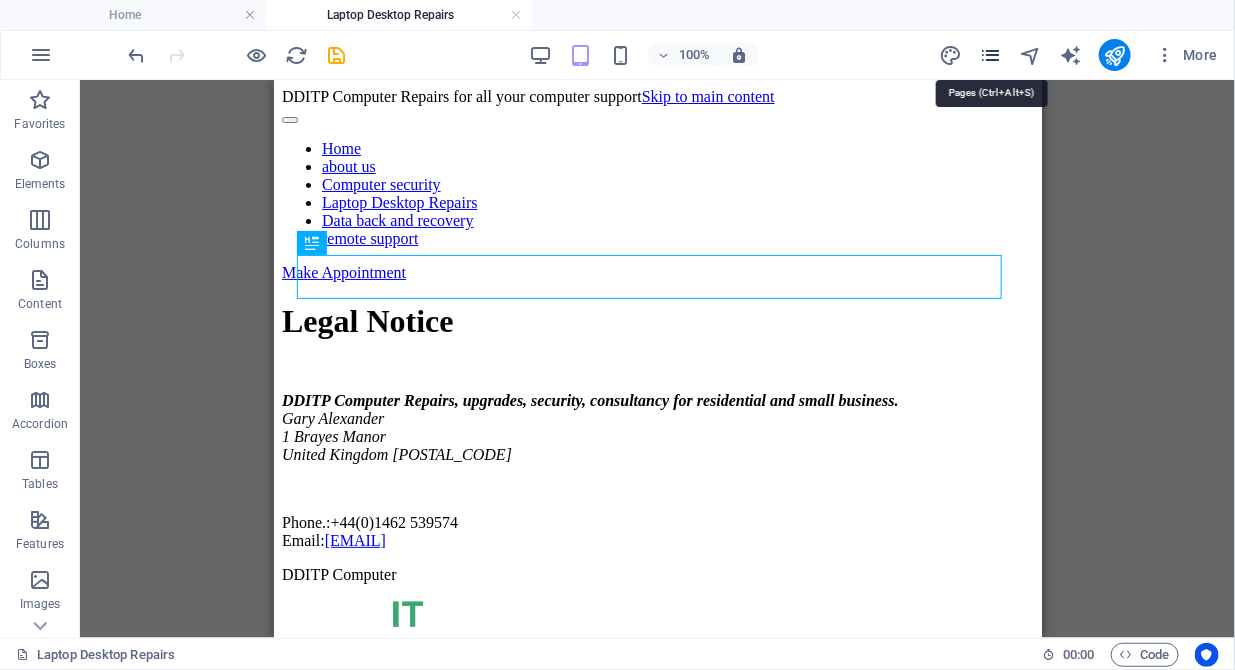 click at bounding box center [990, 55] 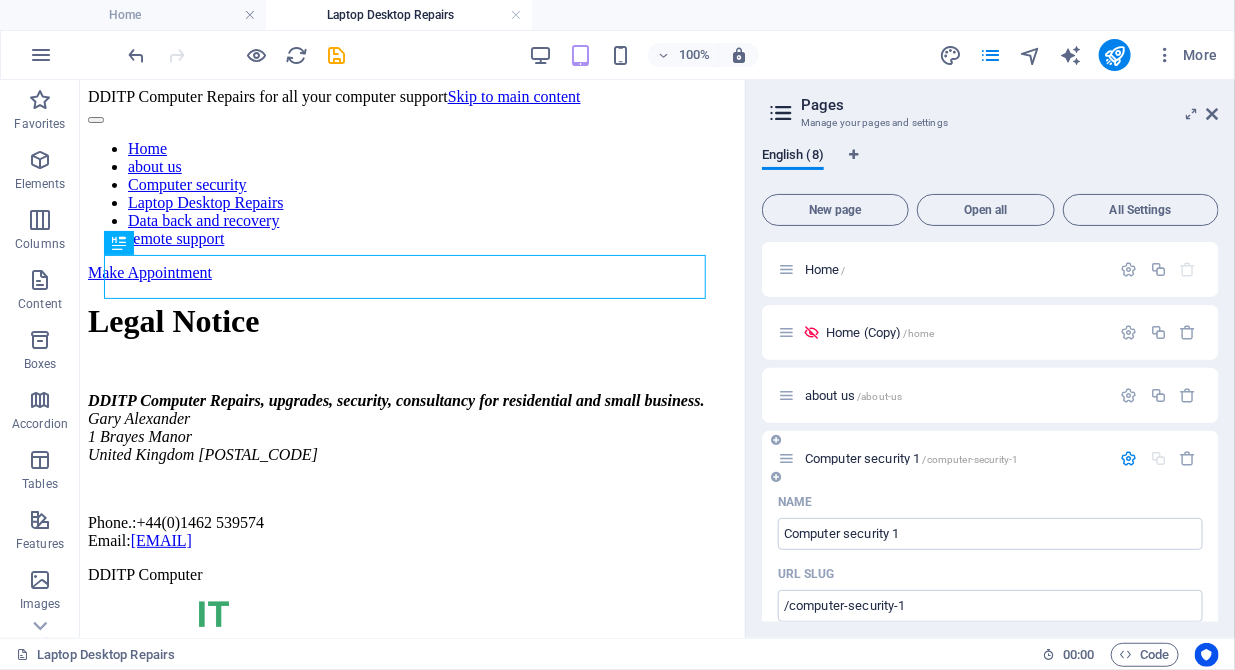 click on "Computer security 1 /computer-security-1" at bounding box center (911, 458) 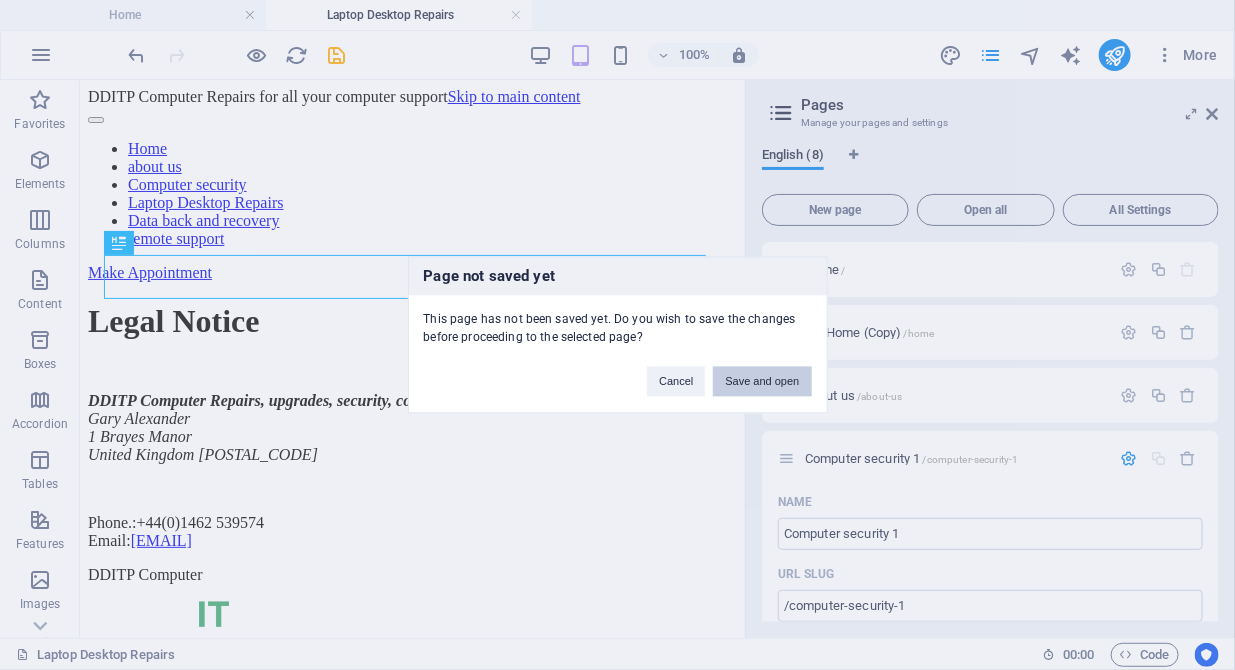 click on "Save and open" at bounding box center (762, 382) 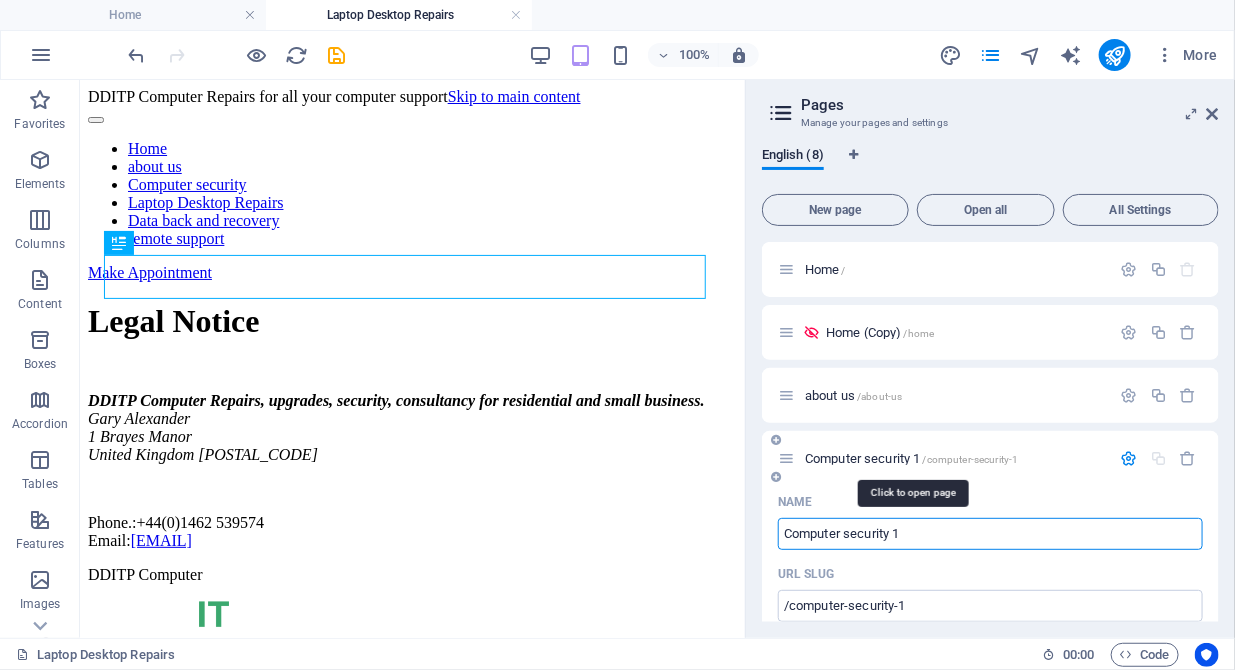 click on "Computer security 1 /computer-security-1" at bounding box center (911, 458) 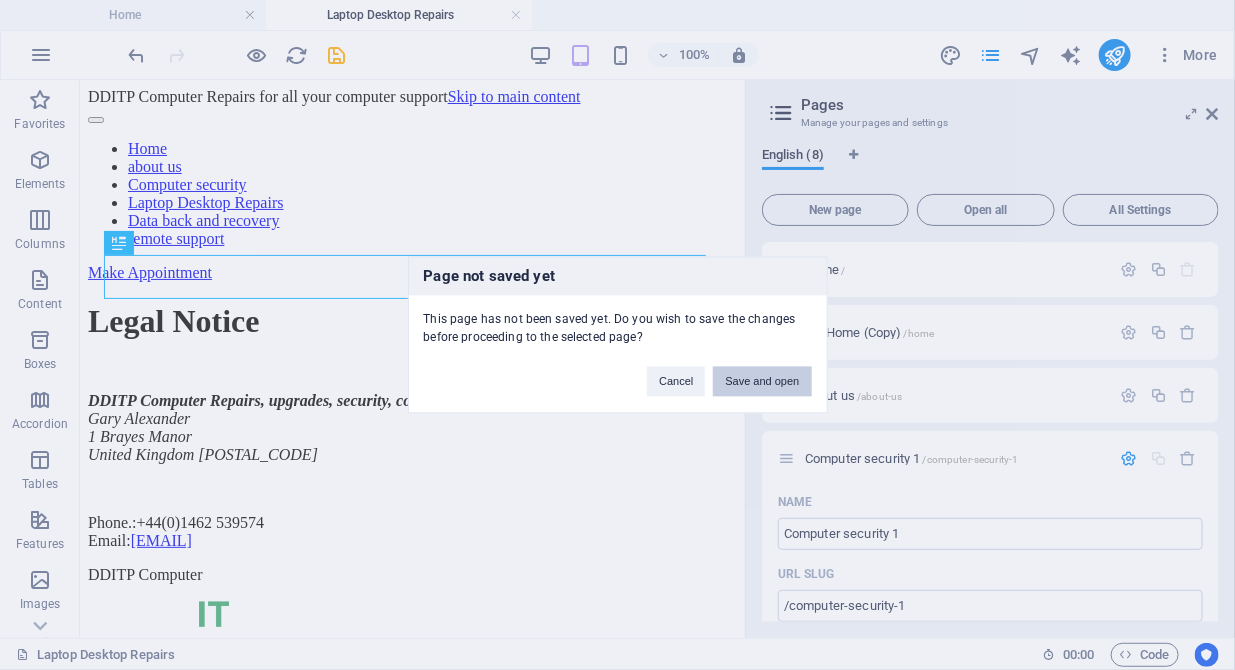 click on "Save and open" at bounding box center [762, 382] 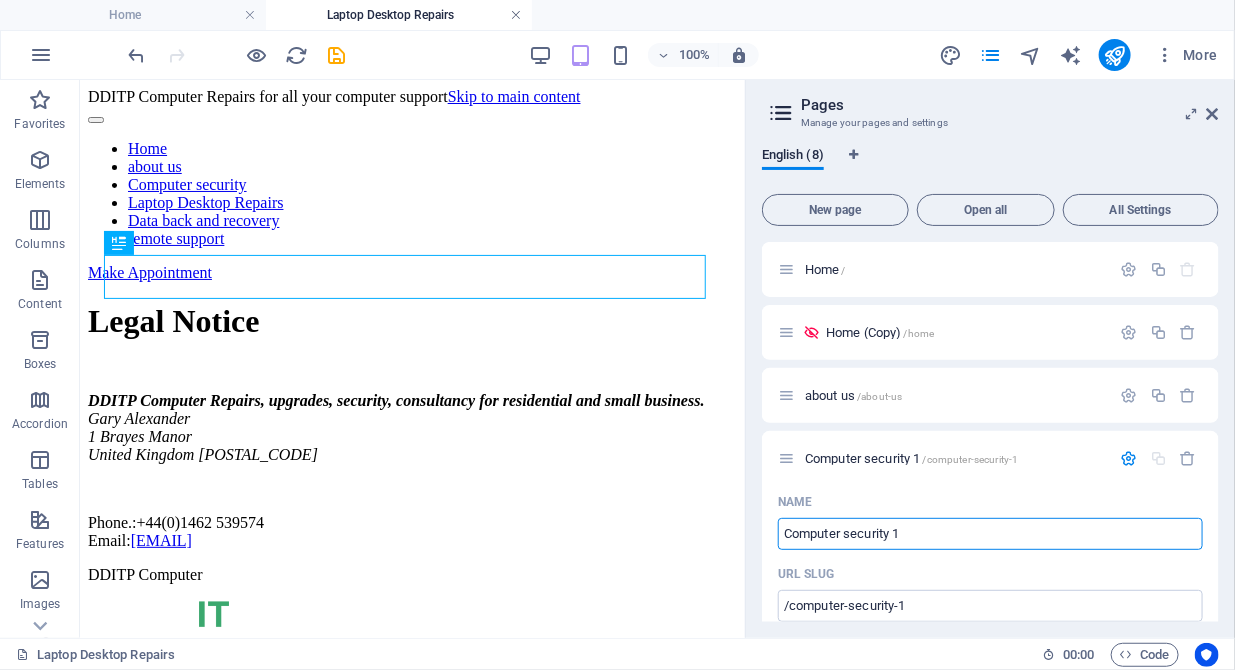 click at bounding box center (516, 15) 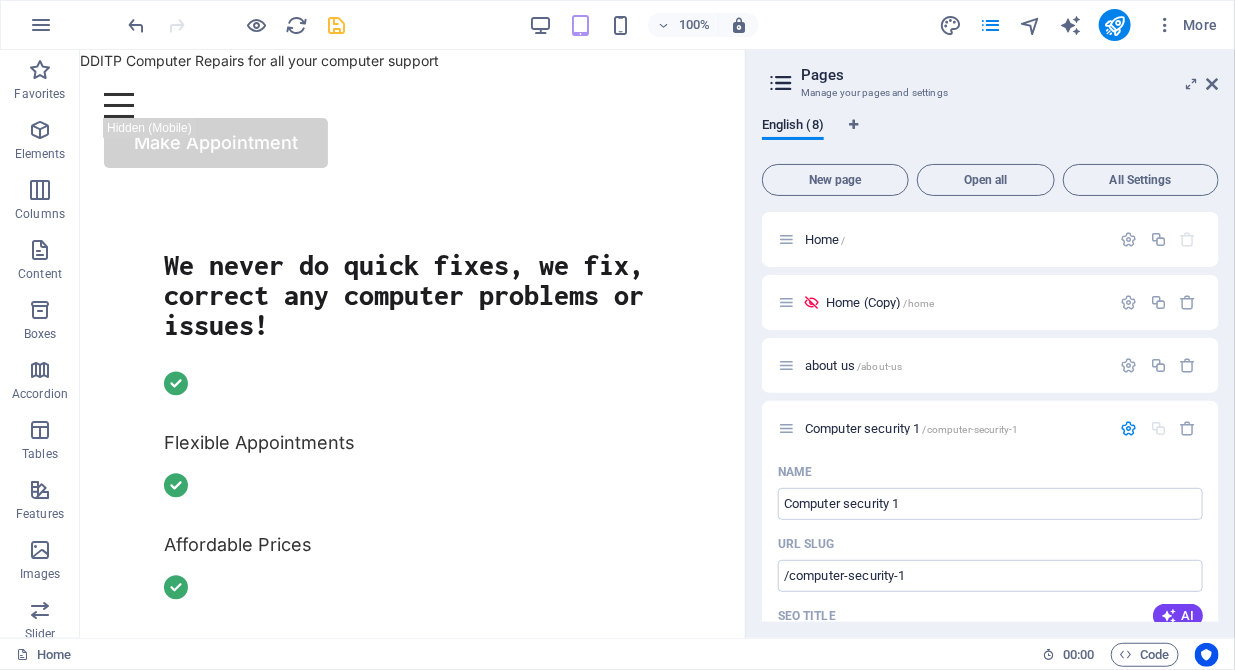 scroll, scrollTop: 2965, scrollLeft: 0, axis: vertical 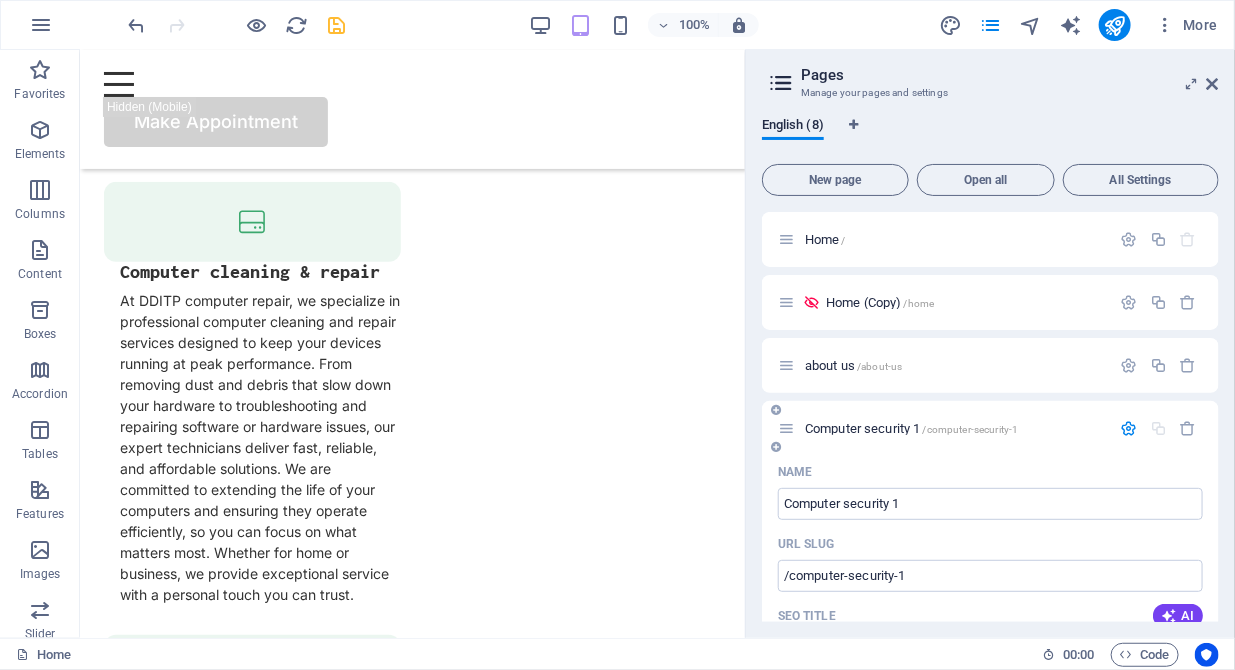 click on "Computer security 1 /computer-security-1" at bounding box center (955, 428) 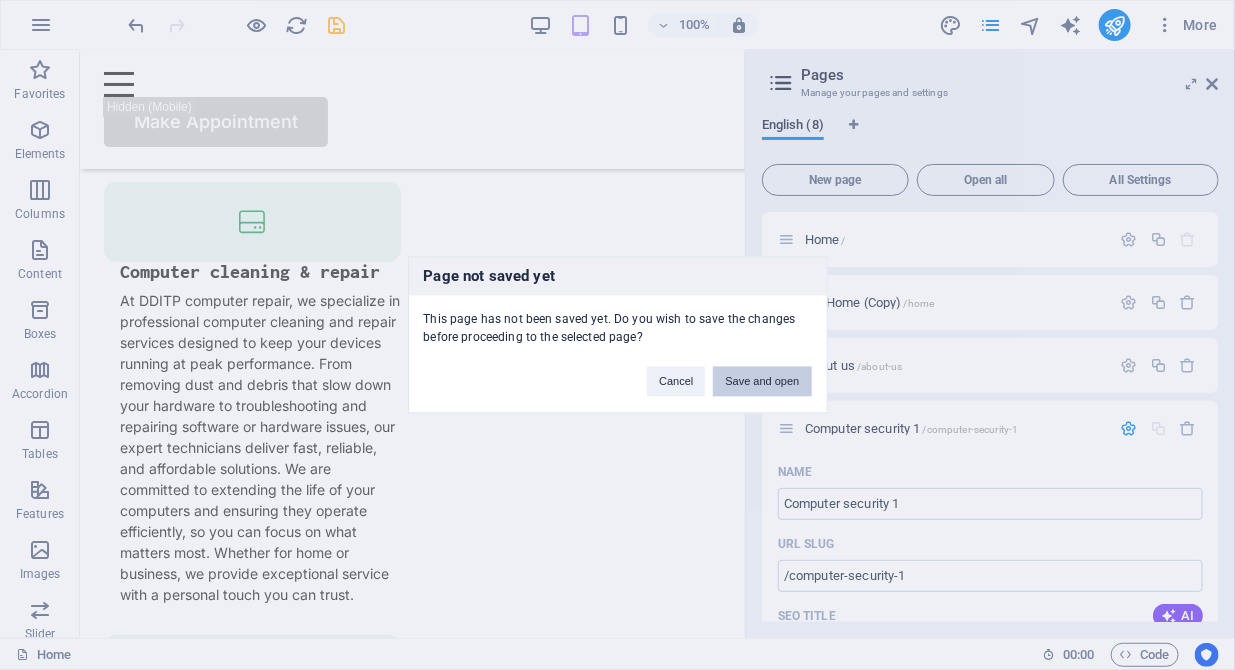 click on "Save and open" at bounding box center (762, 382) 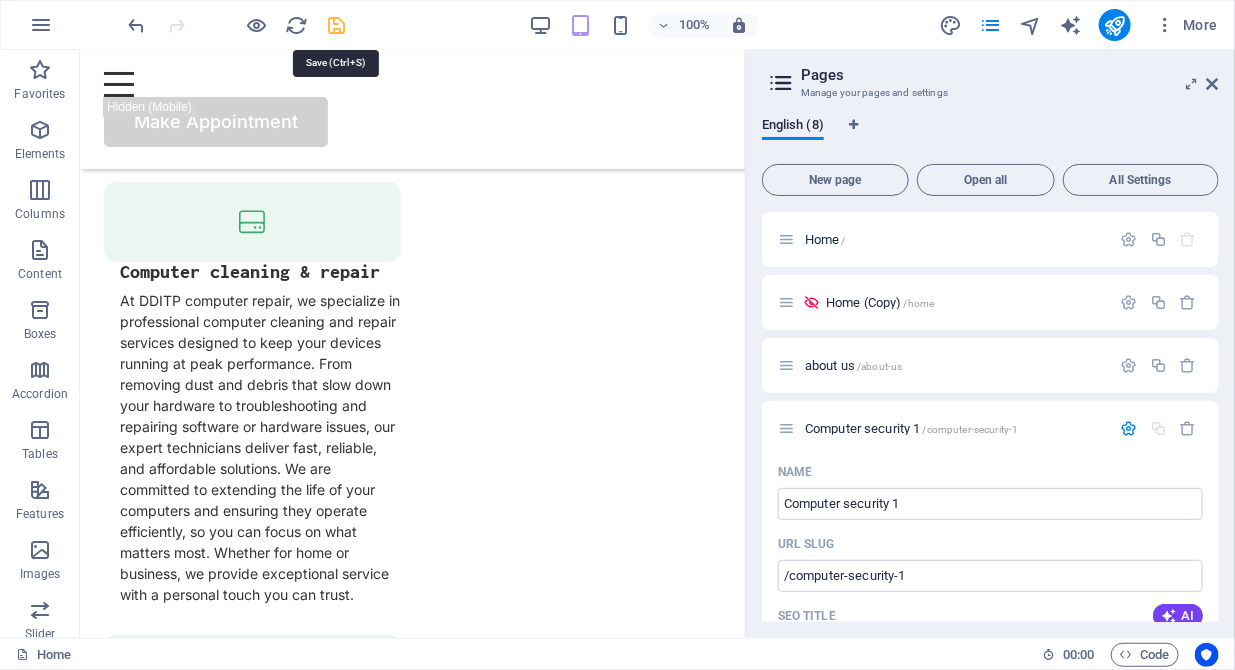 click at bounding box center (337, 25) 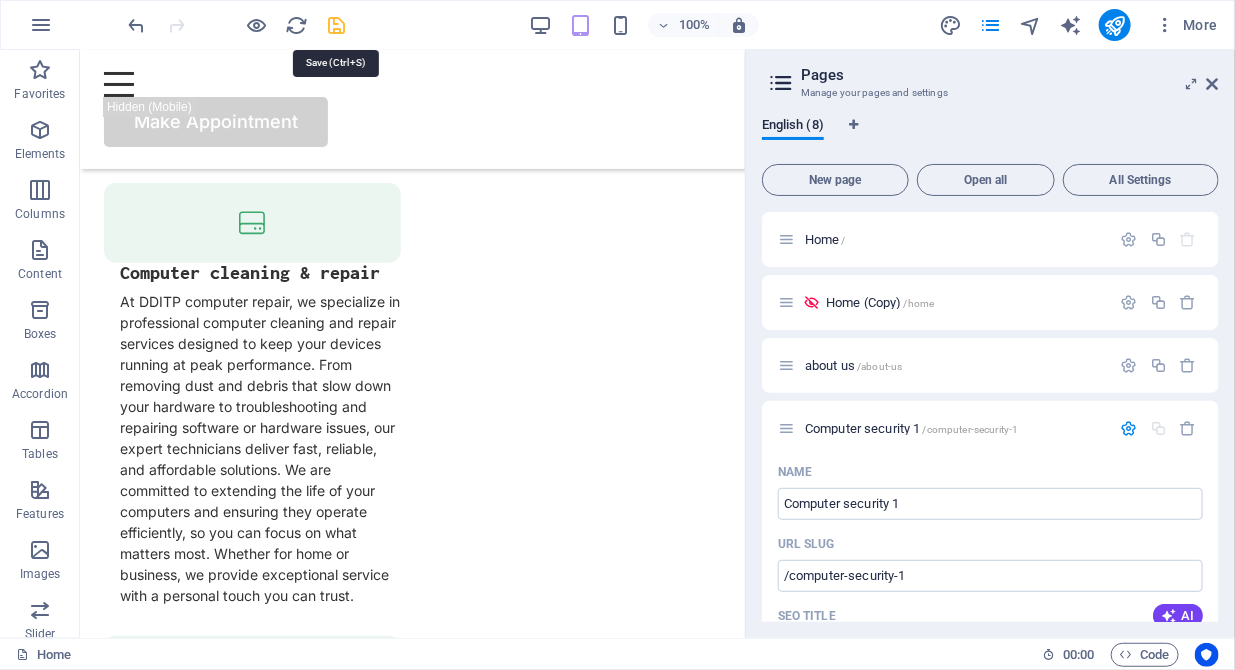 scroll, scrollTop: 2905, scrollLeft: 0, axis: vertical 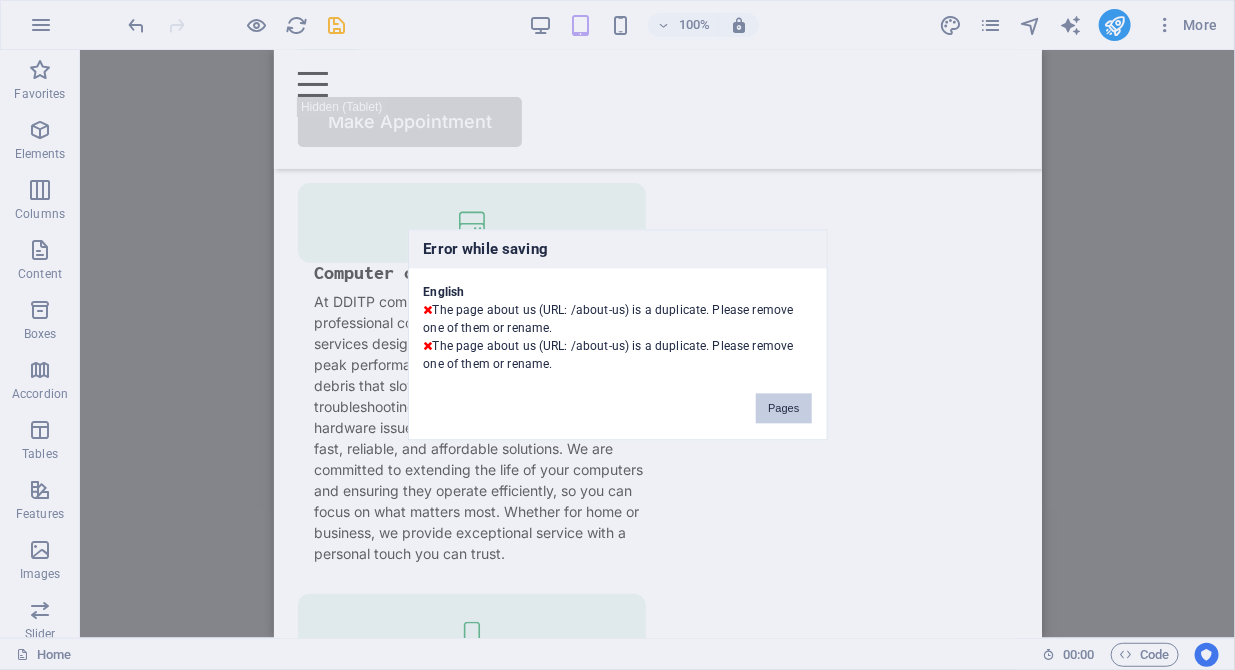 click on "Pages" at bounding box center (783, 409) 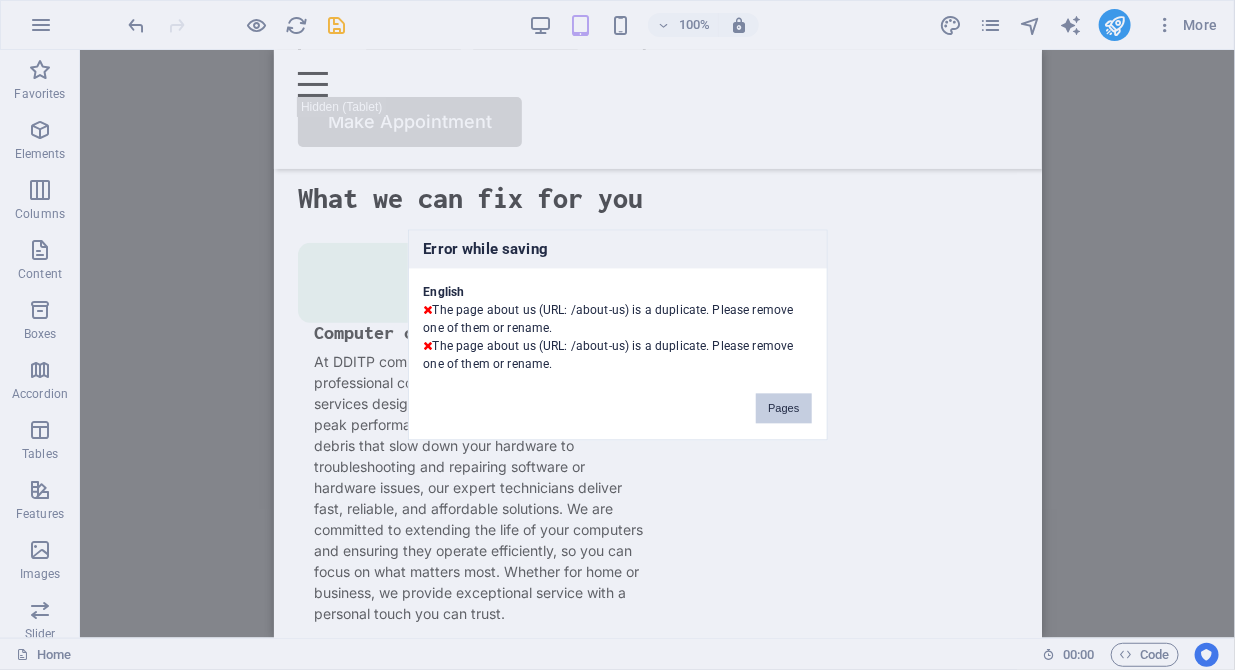 scroll, scrollTop: 2965, scrollLeft: 0, axis: vertical 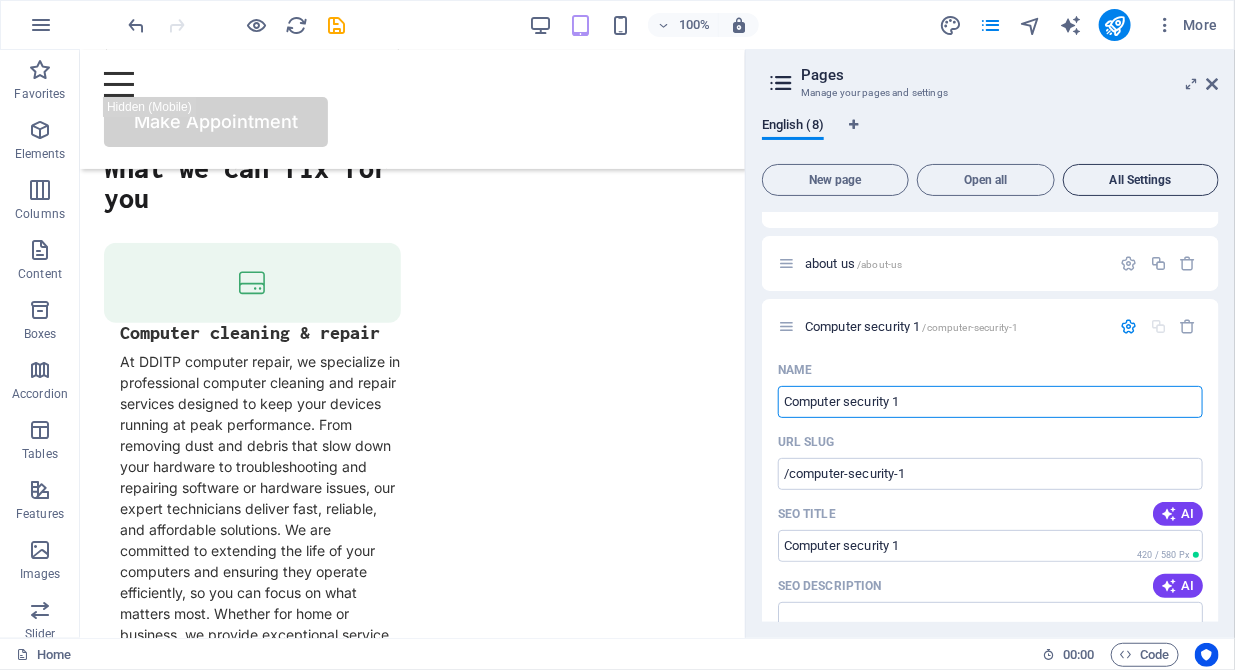 click on "All Settings" at bounding box center [1141, 180] 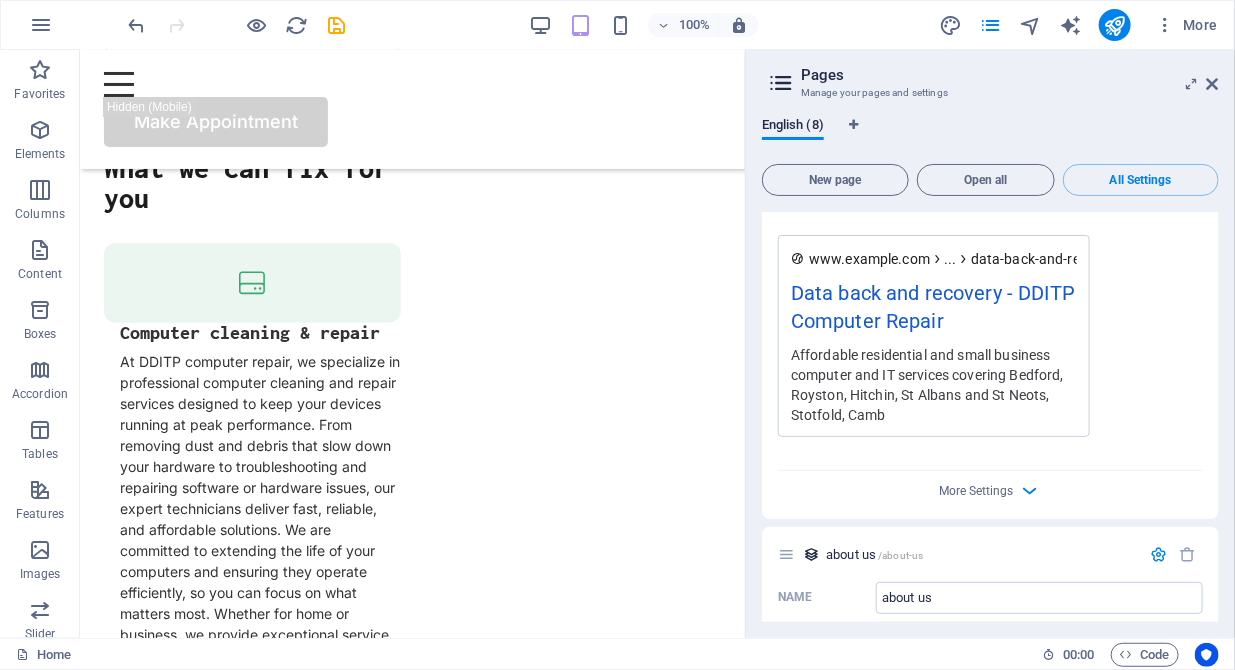 scroll, scrollTop: 5166, scrollLeft: 0, axis: vertical 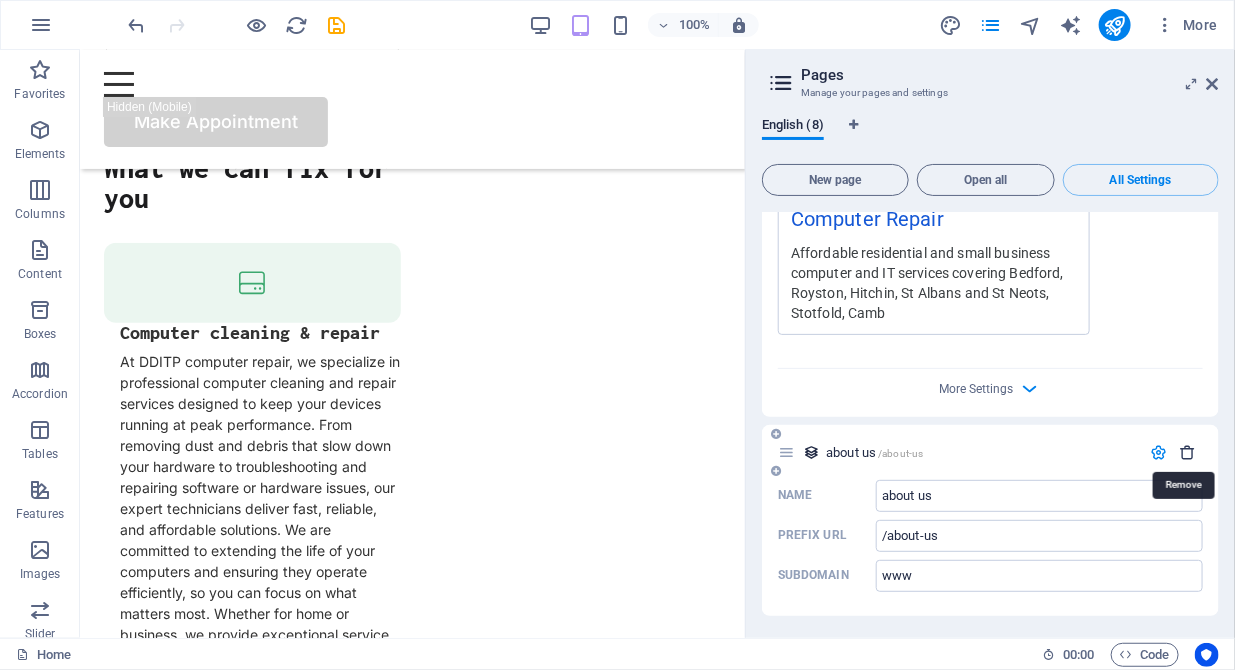 click at bounding box center [1188, 452] 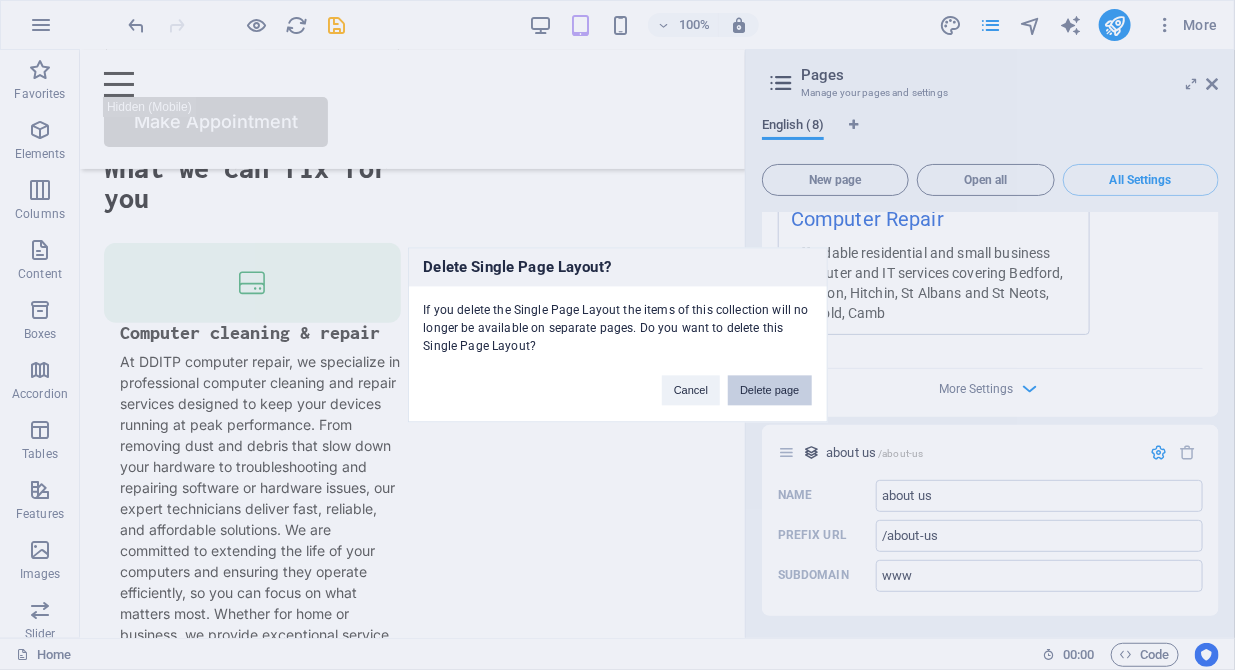 click on "Delete page" at bounding box center (769, 391) 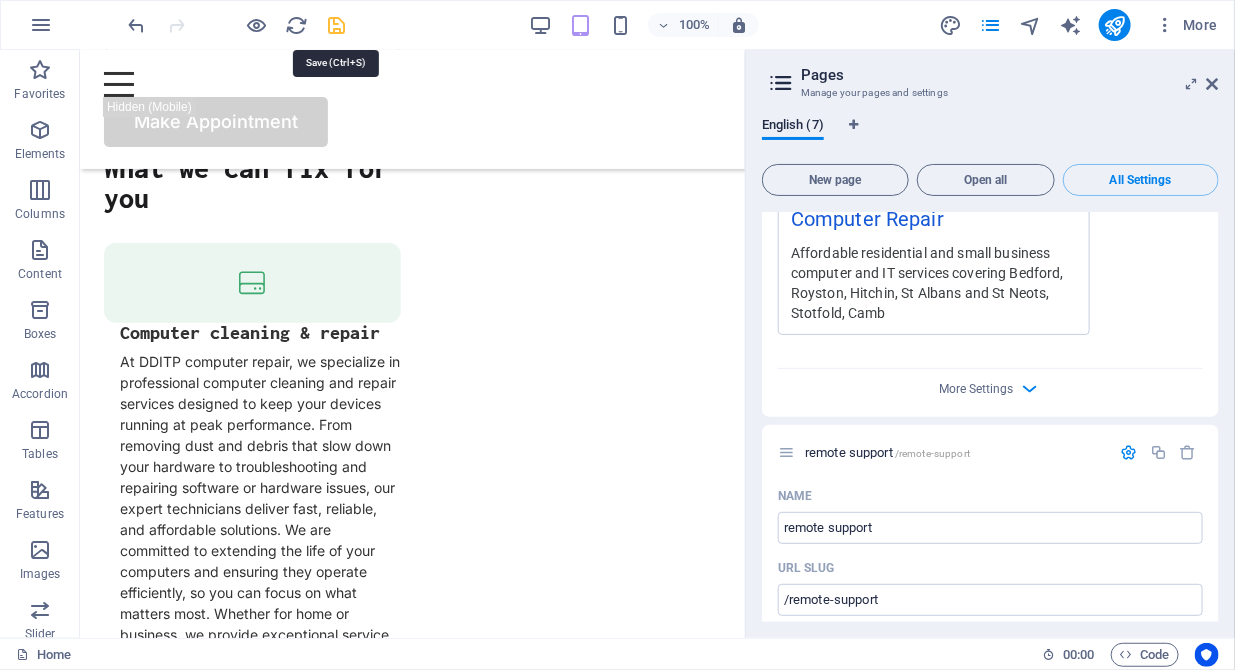 click at bounding box center (337, 25) 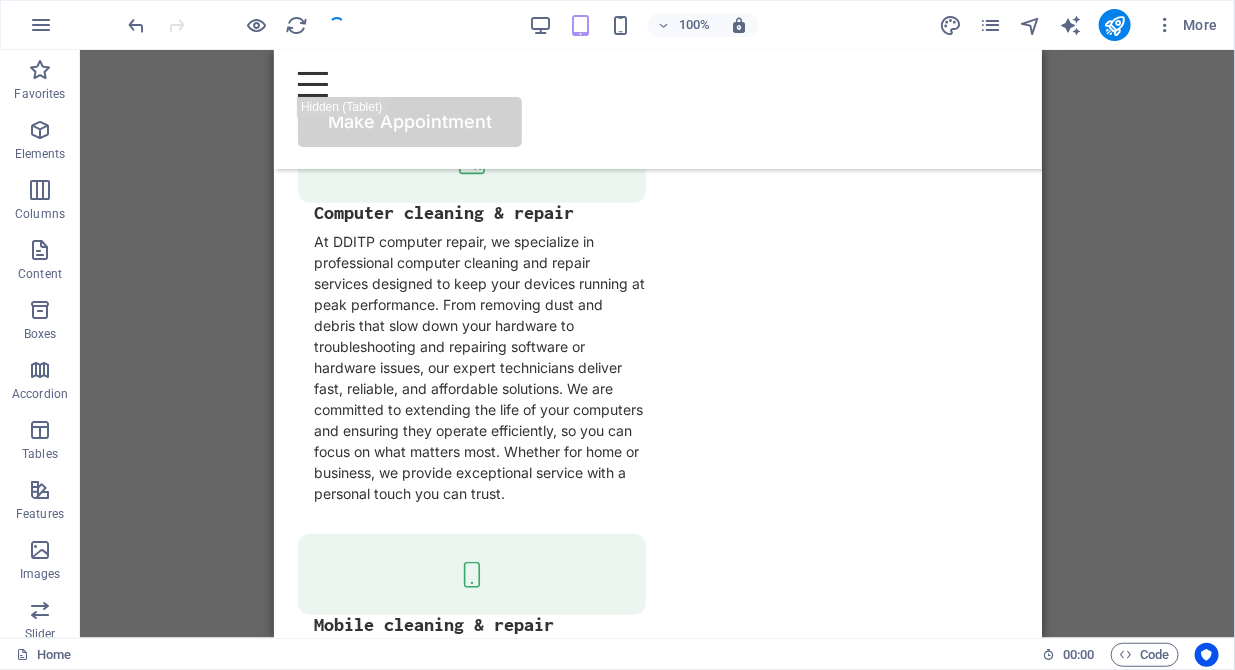 scroll, scrollTop: 2905, scrollLeft: 0, axis: vertical 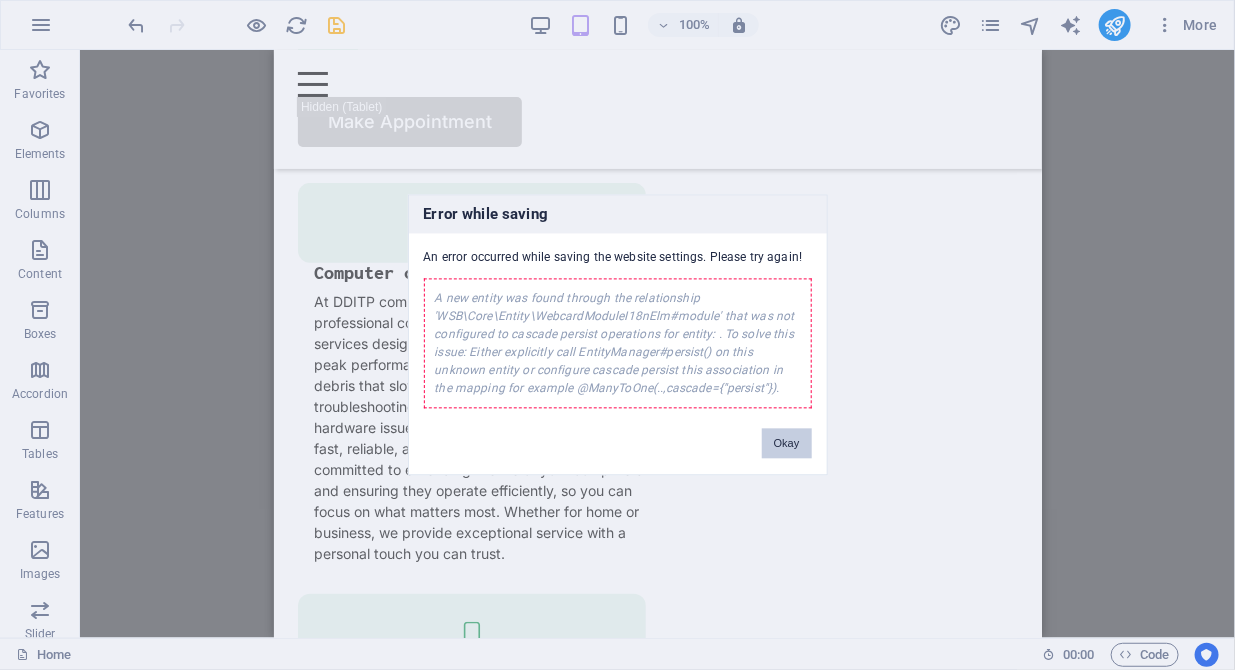 click on "Okay" at bounding box center [787, 444] 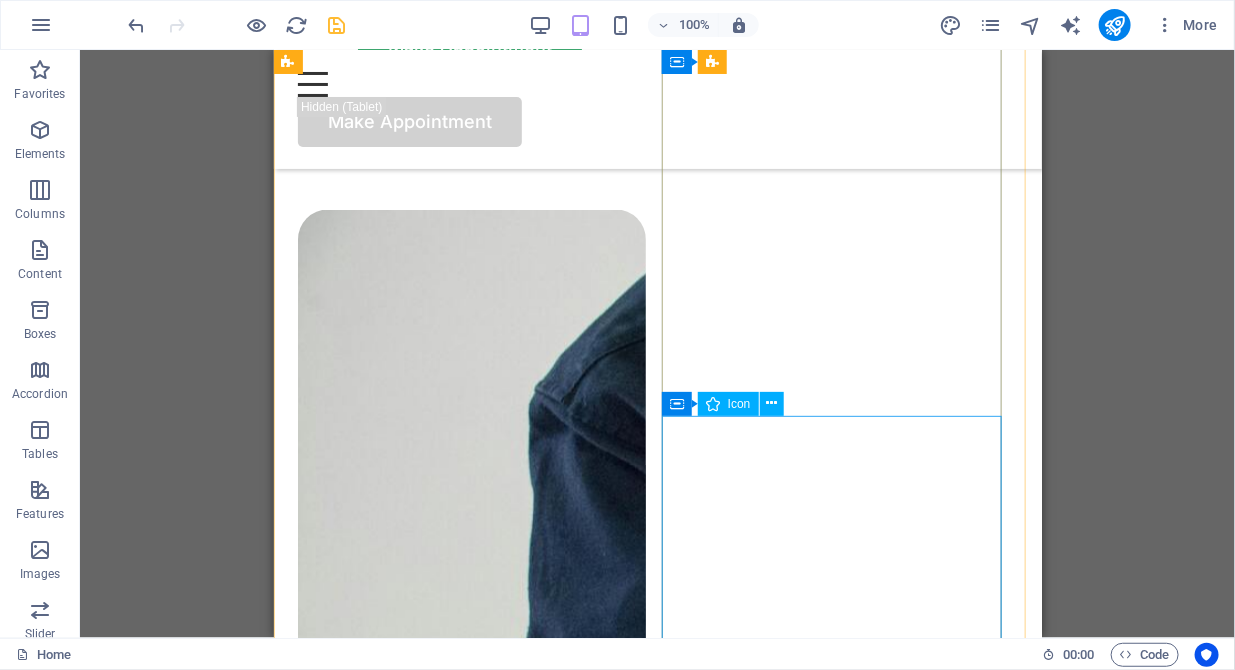 scroll, scrollTop: 1167, scrollLeft: 0, axis: vertical 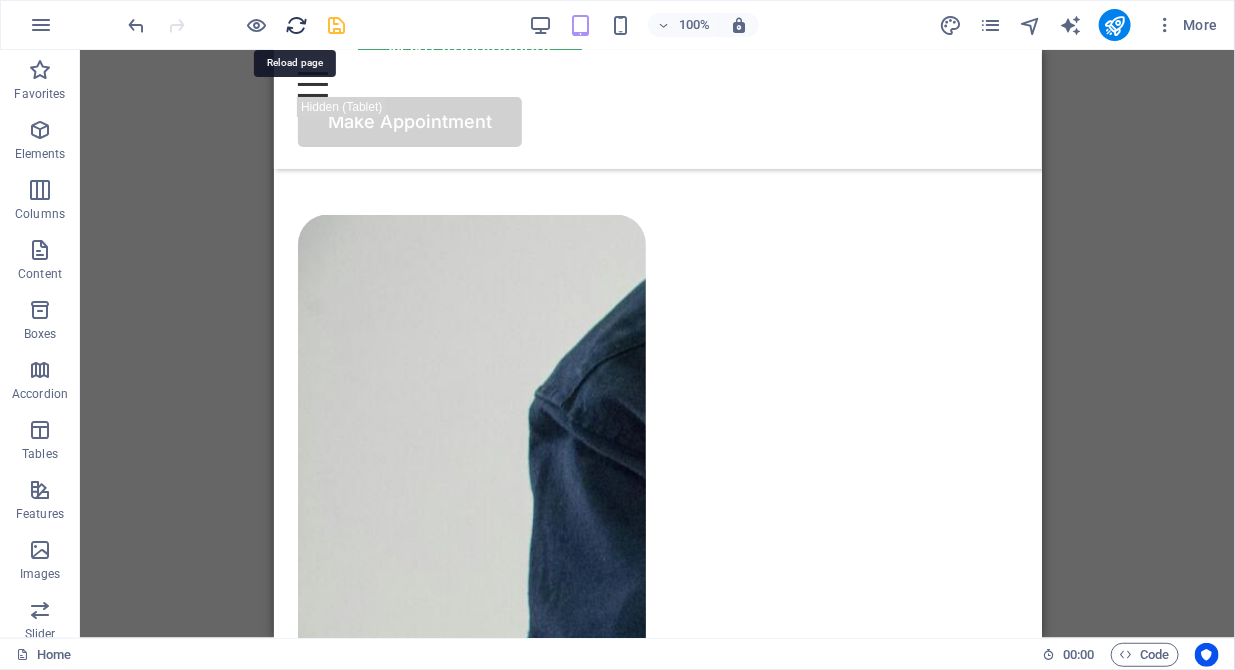 click at bounding box center (297, 25) 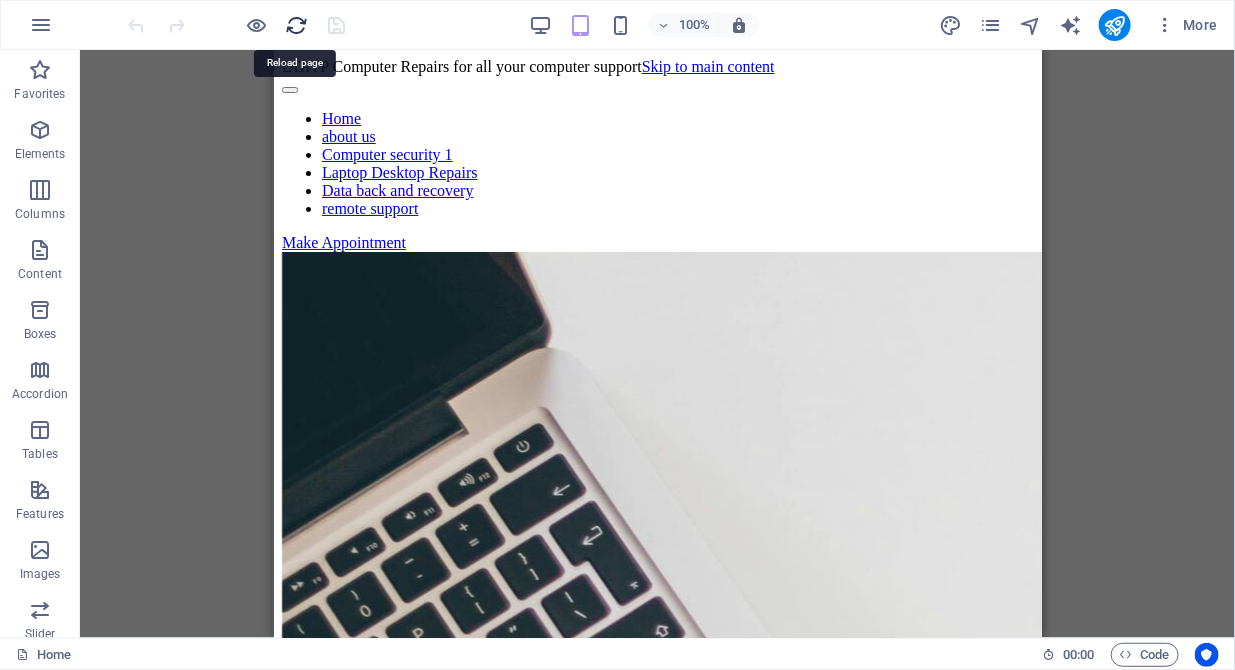 scroll, scrollTop: 0, scrollLeft: 0, axis: both 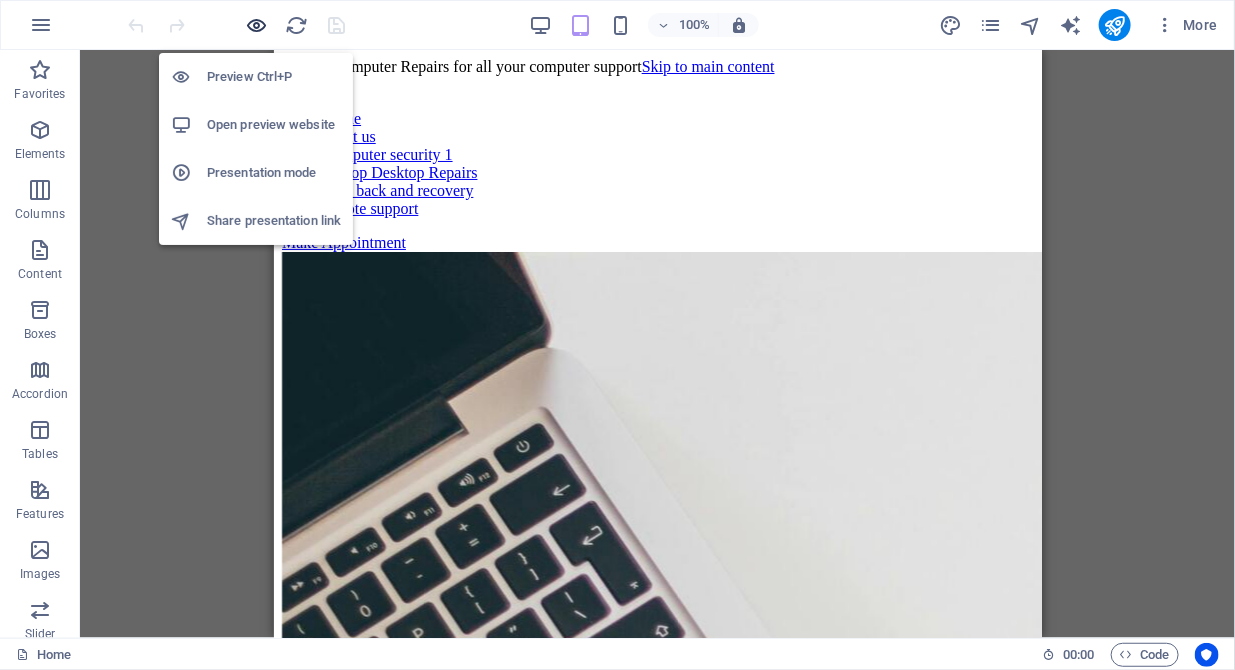 click at bounding box center [257, 25] 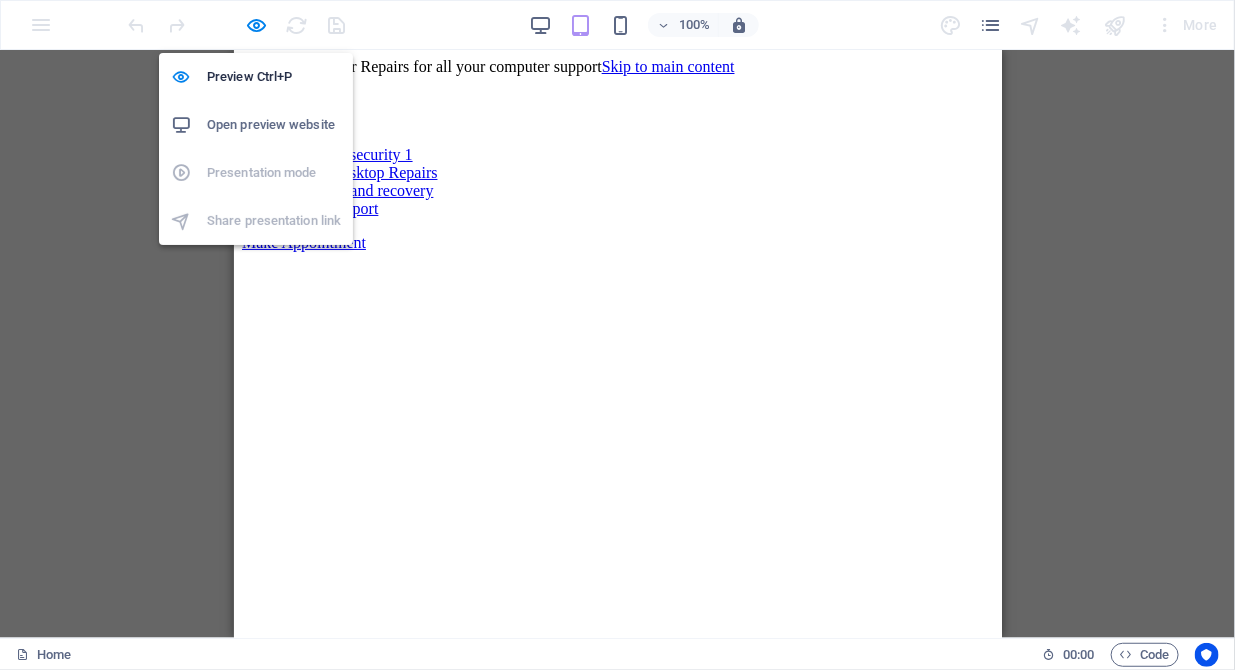 click on "Open preview website" at bounding box center (274, 125) 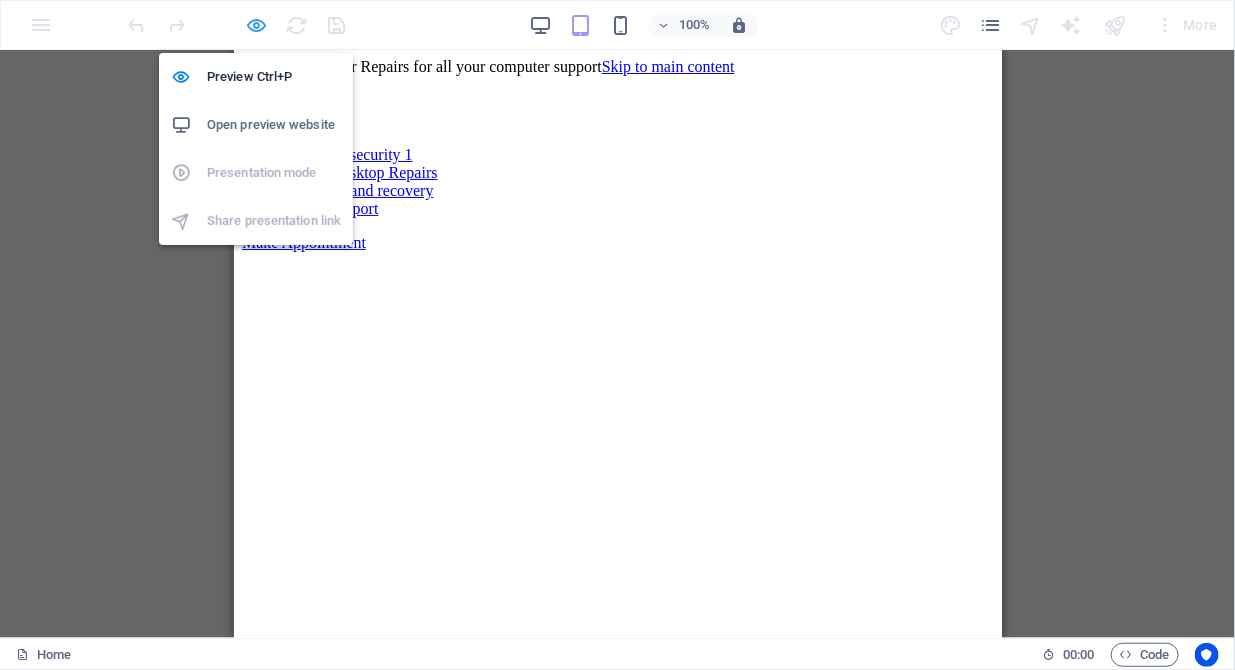 click at bounding box center (257, 25) 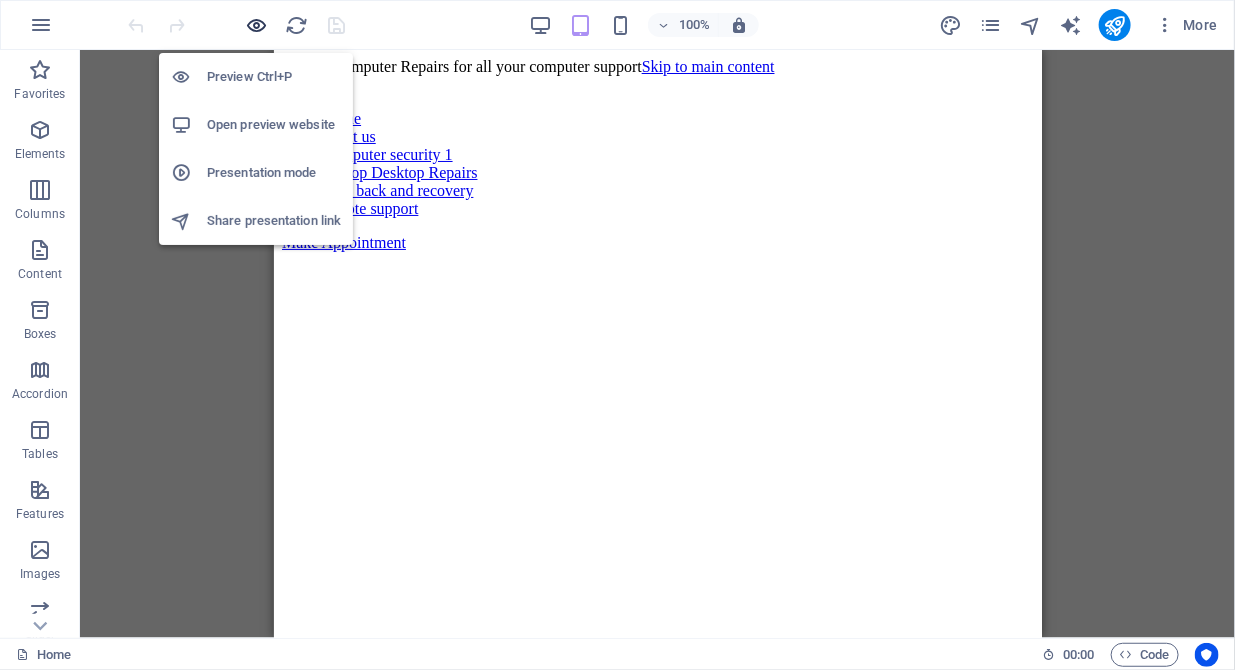 click at bounding box center (257, 25) 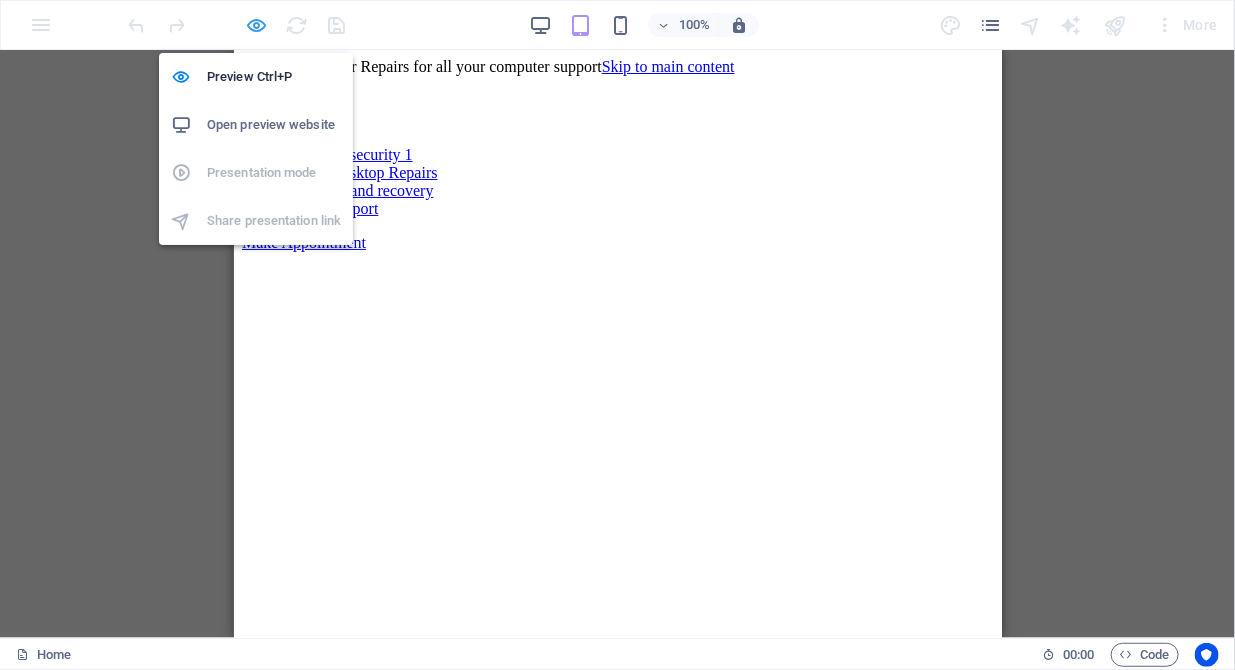 click at bounding box center [257, 25] 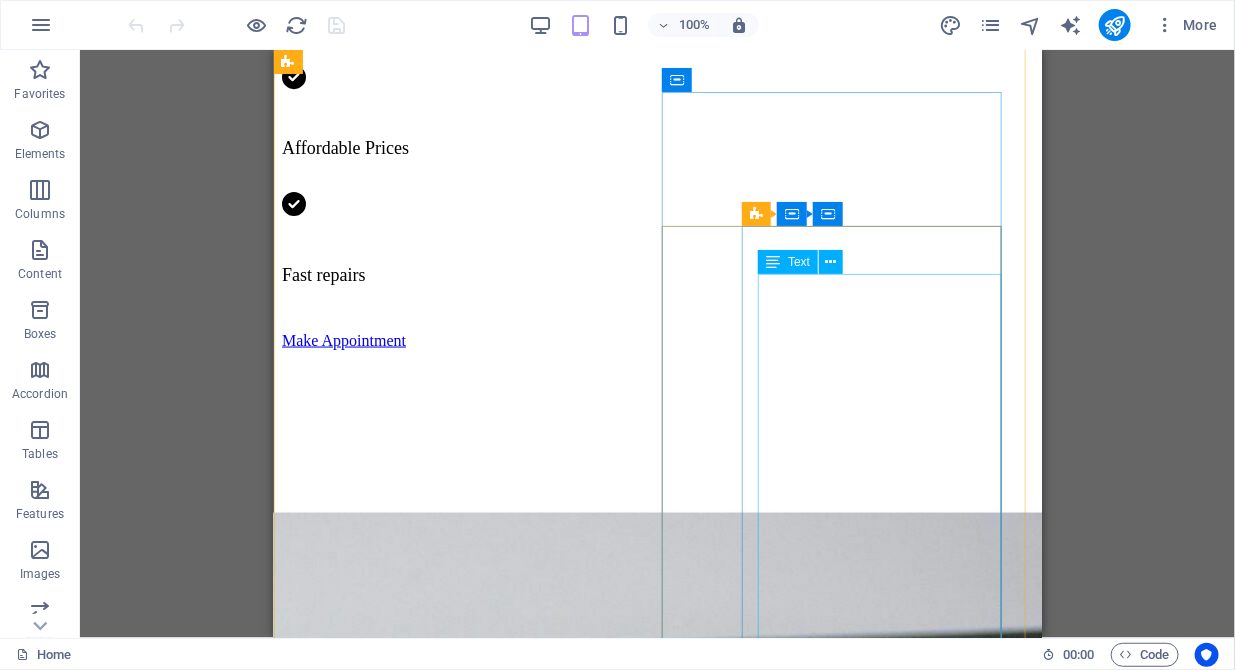 scroll, scrollTop: 1124, scrollLeft: 0, axis: vertical 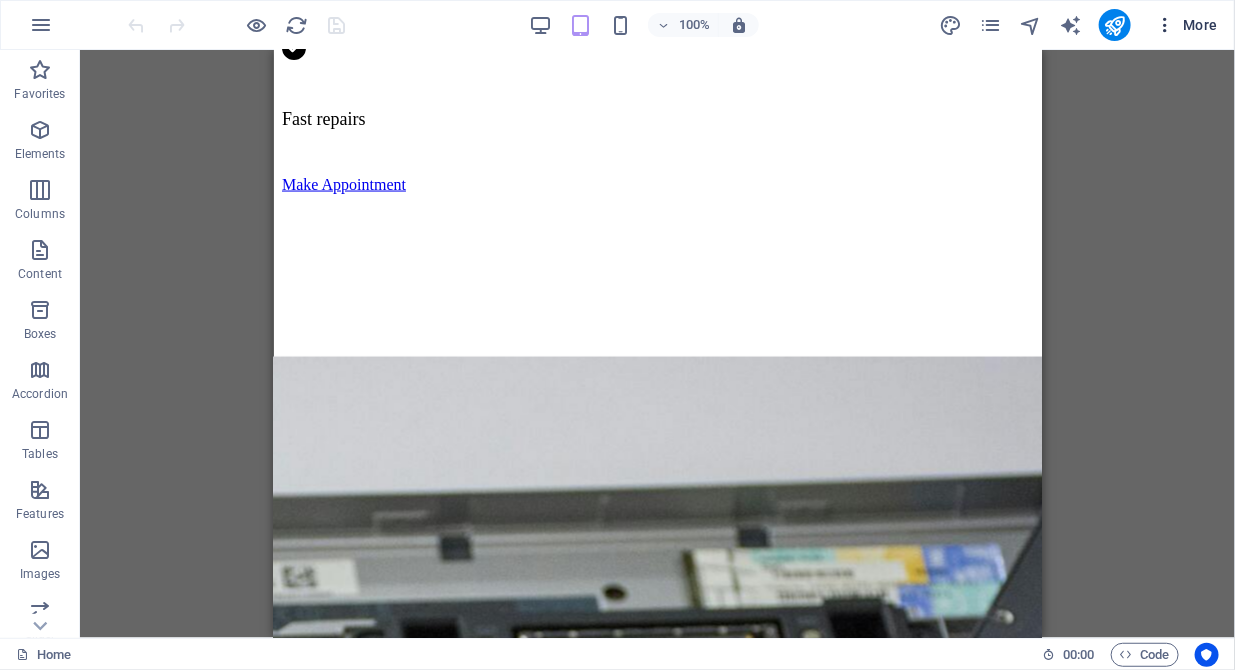 click at bounding box center (1165, 25) 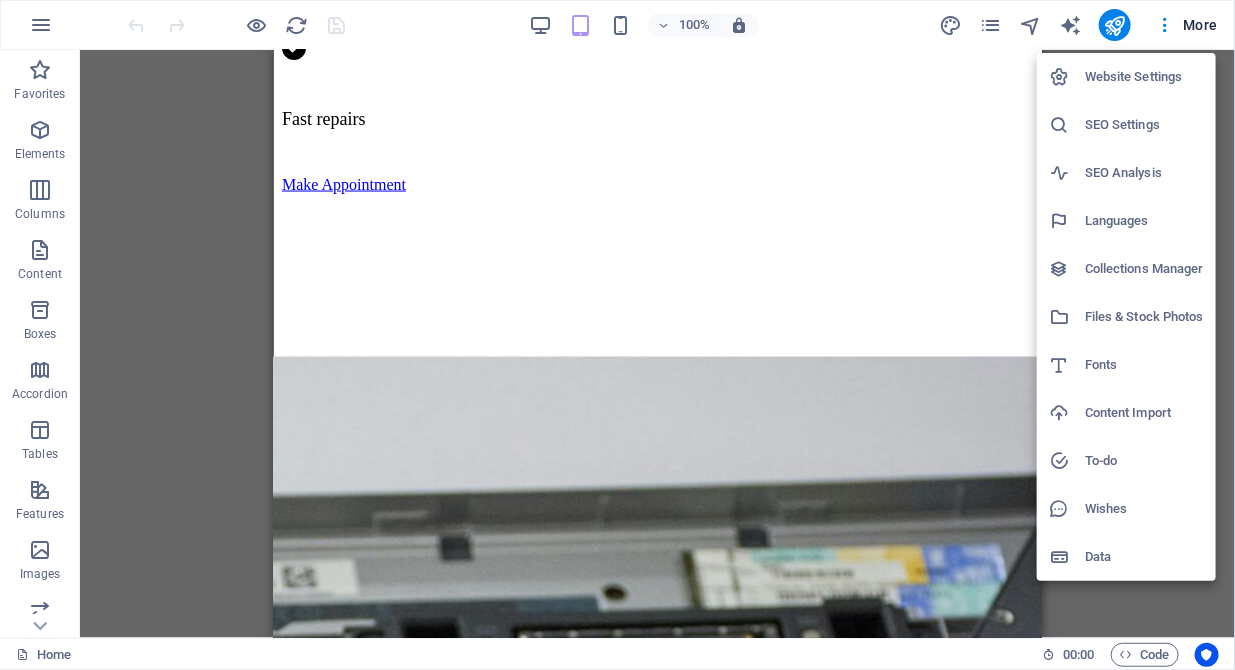click at bounding box center [617, 335] 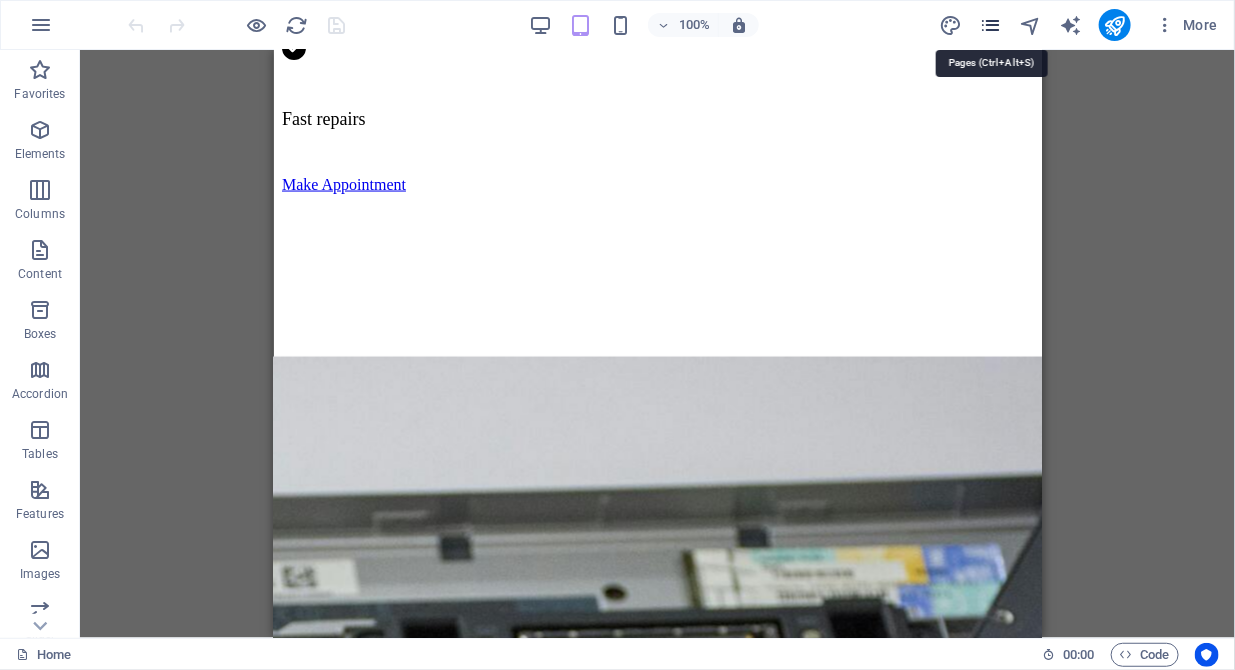 click at bounding box center (990, 25) 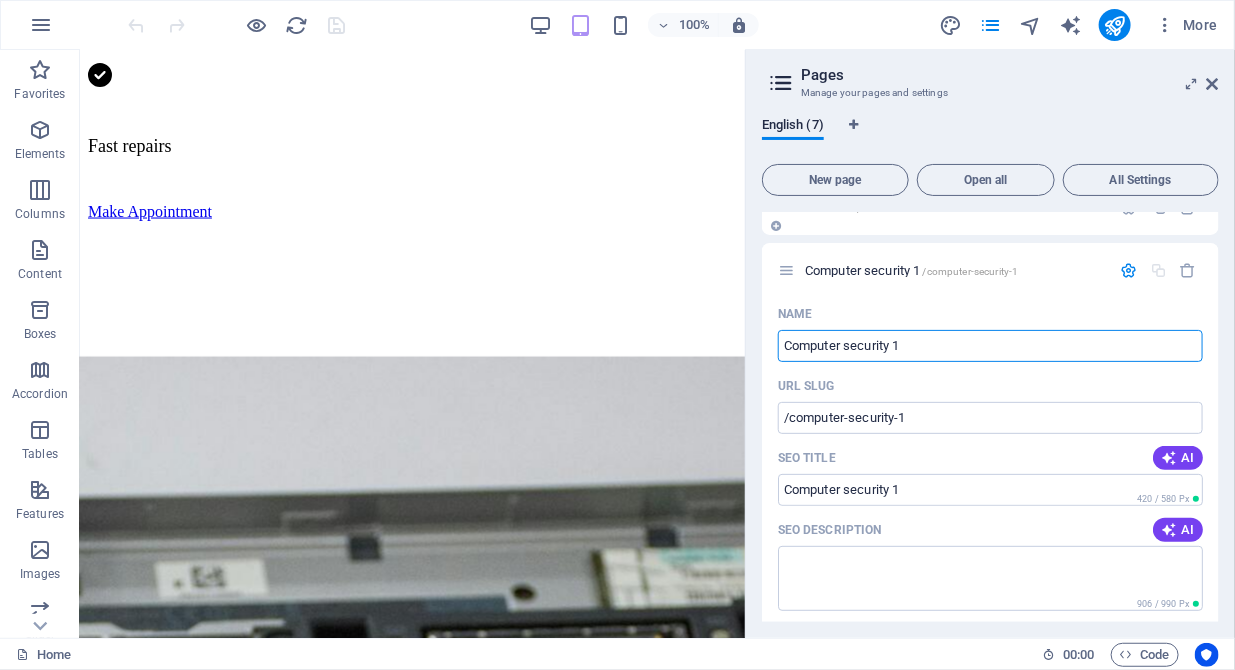 scroll, scrollTop: 204, scrollLeft: 0, axis: vertical 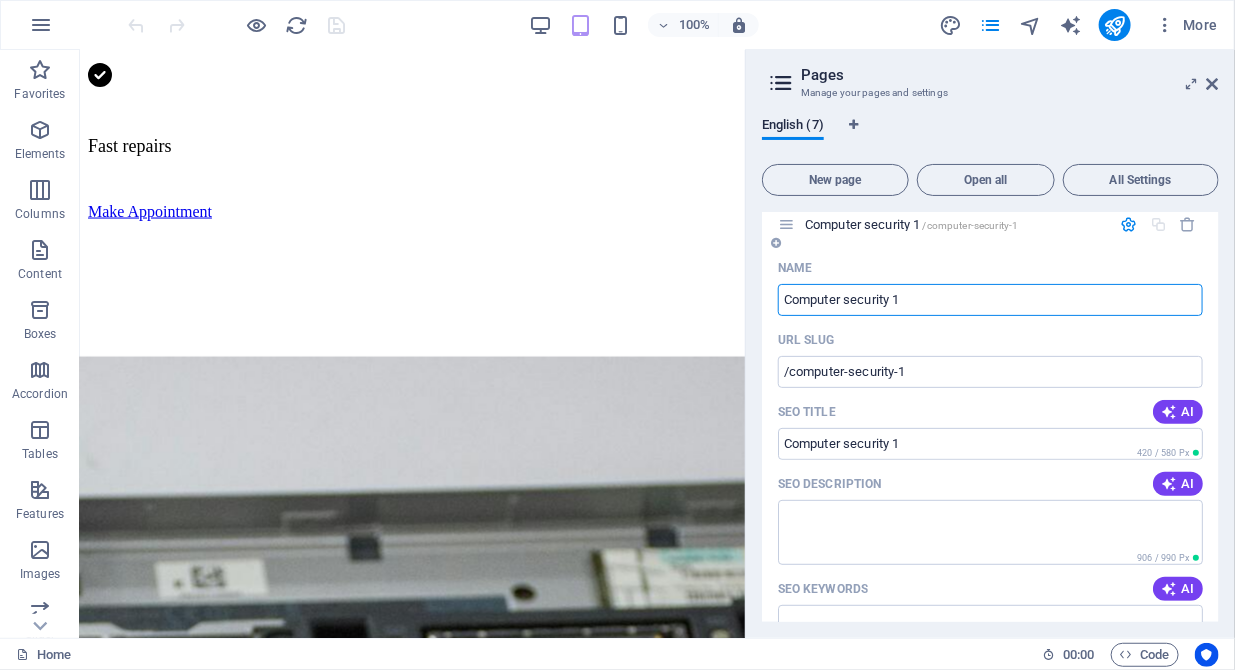 click on "Computer security 1" at bounding box center (990, 300) 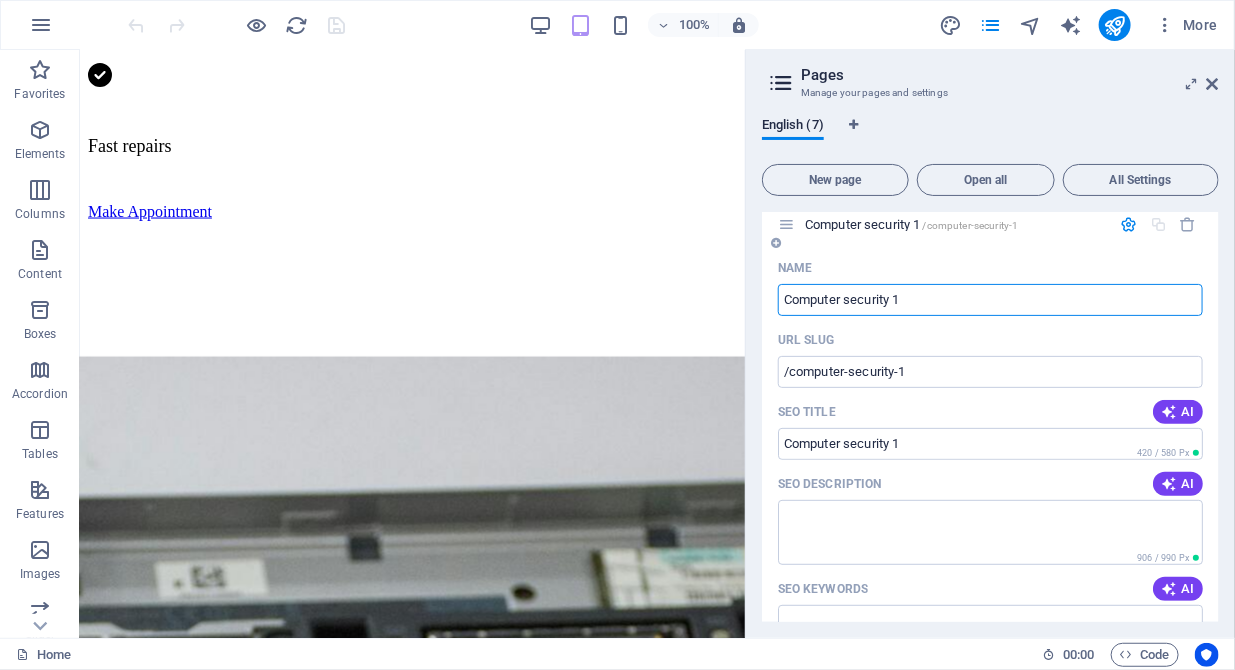 click at bounding box center [786, 224] 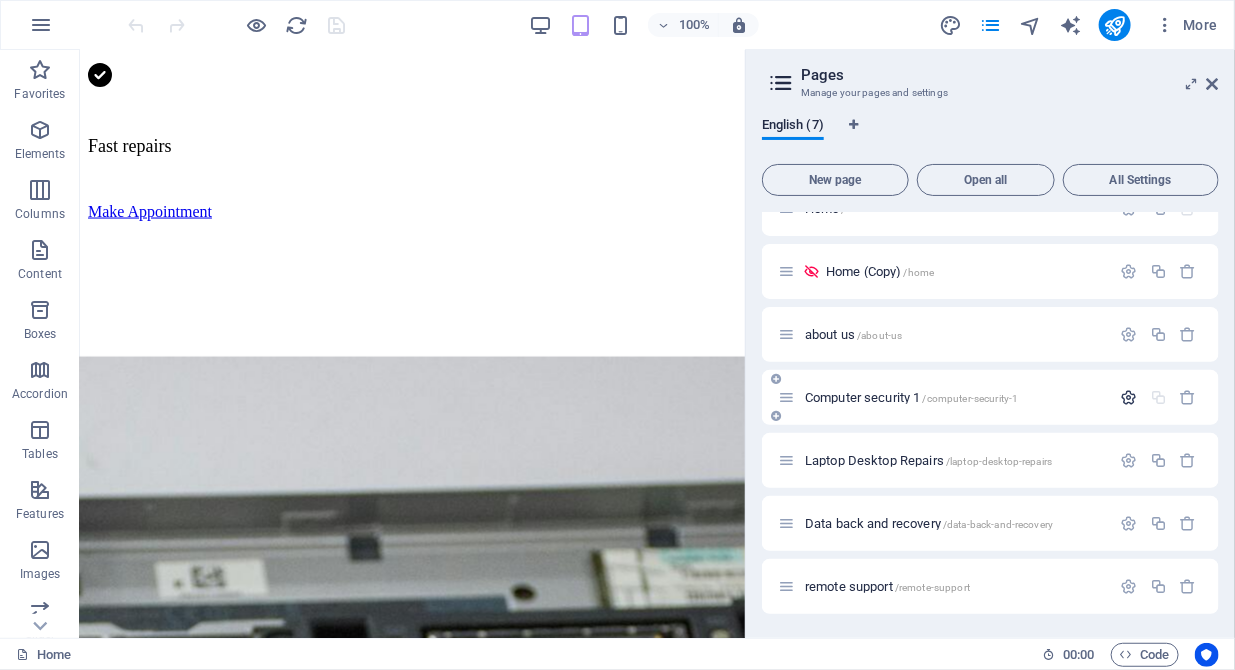 scroll, scrollTop: 30, scrollLeft: 0, axis: vertical 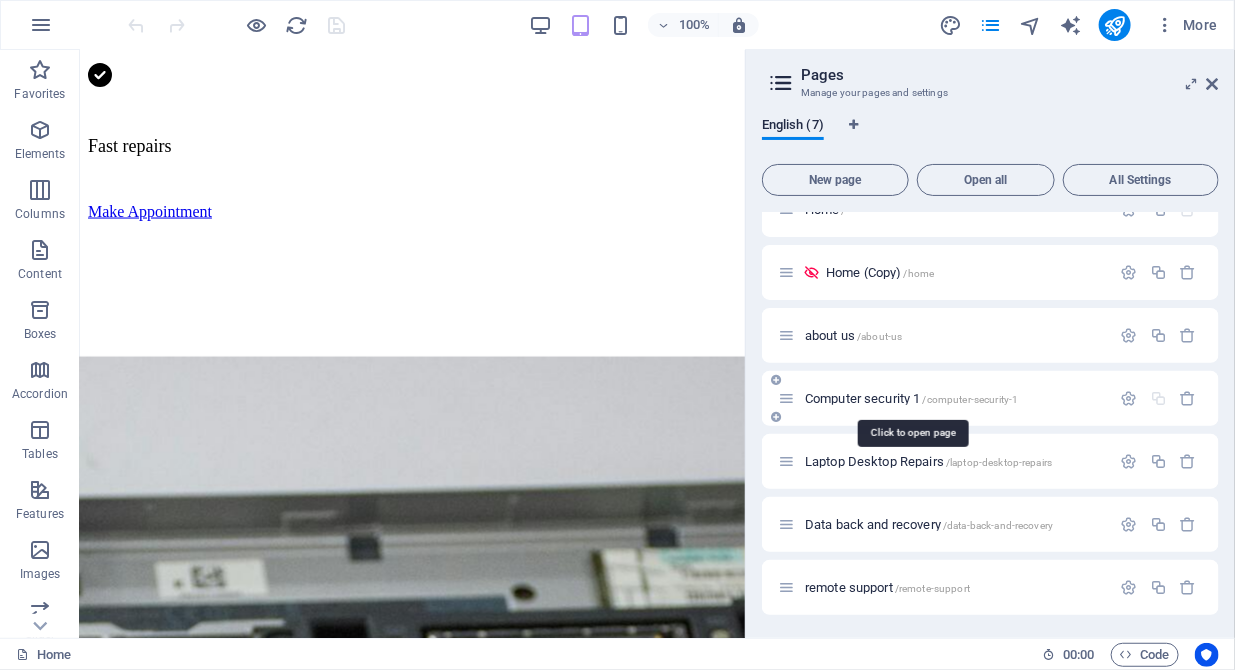 click on "Computer security 1 /computer-security-1" at bounding box center (911, 398) 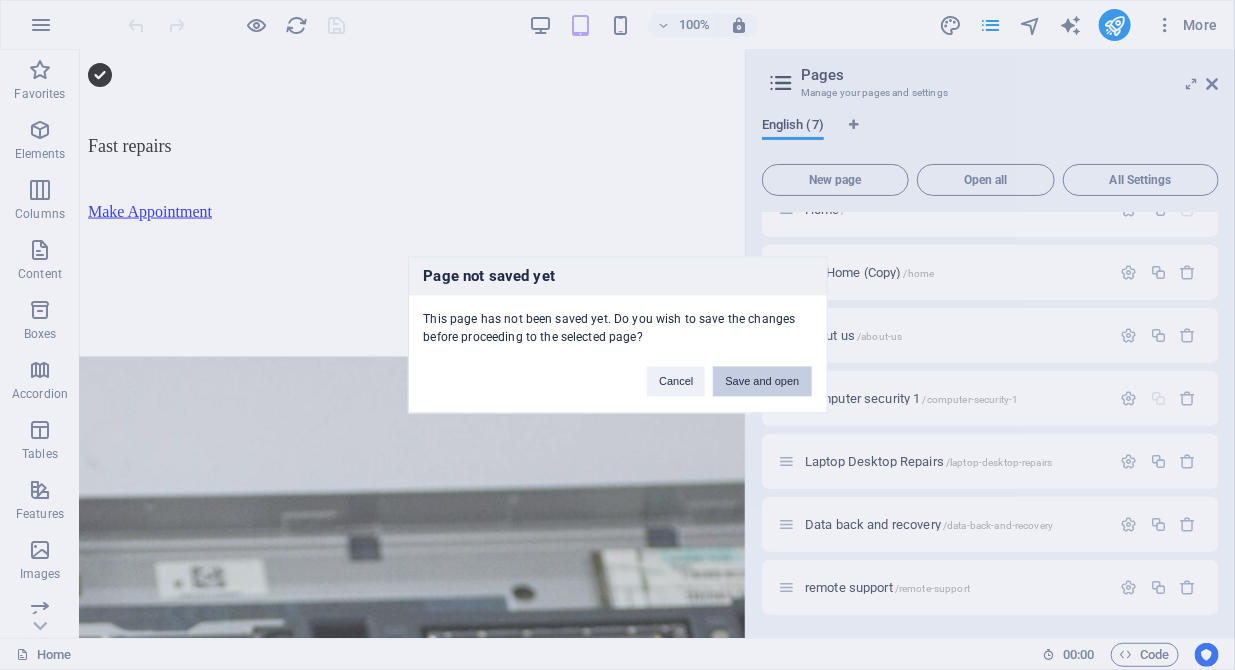 click on "Save and open" at bounding box center (762, 382) 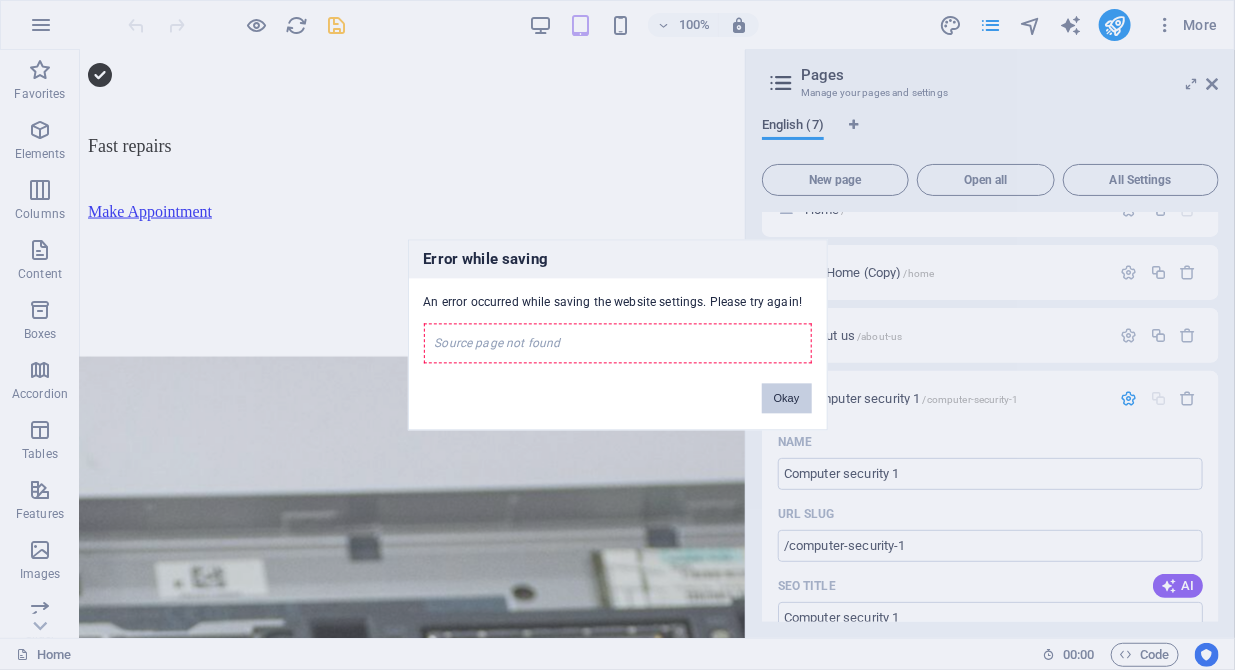 click on "Okay" at bounding box center (787, 399) 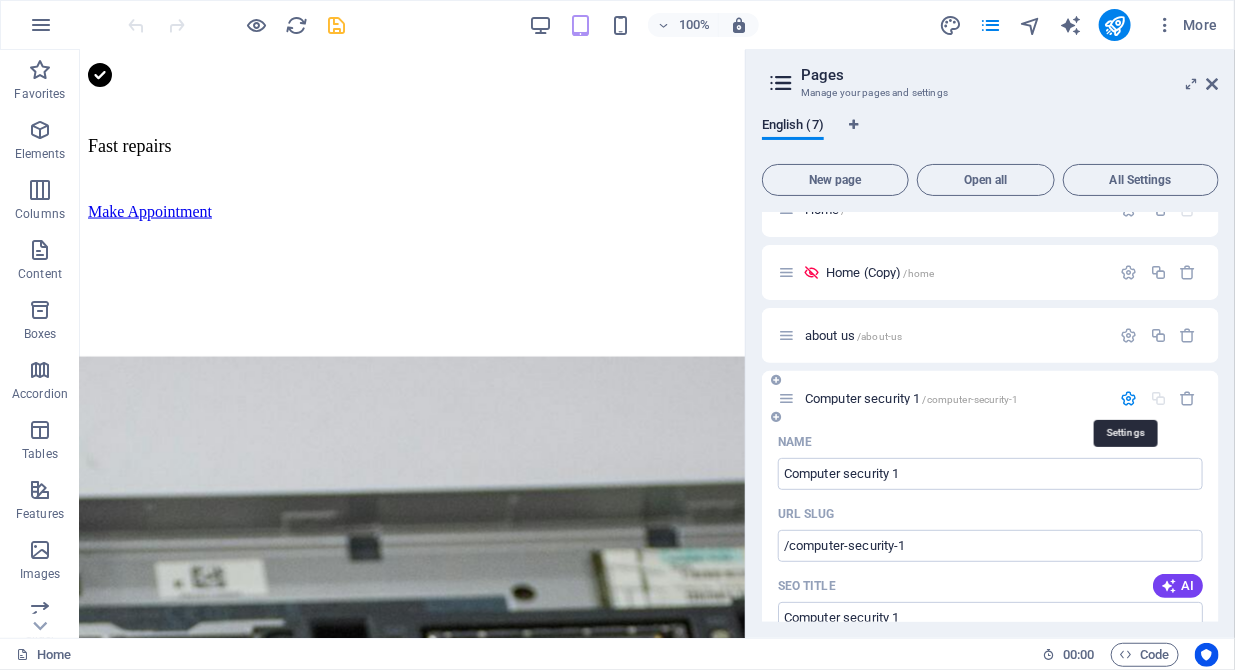 click at bounding box center [1129, 398] 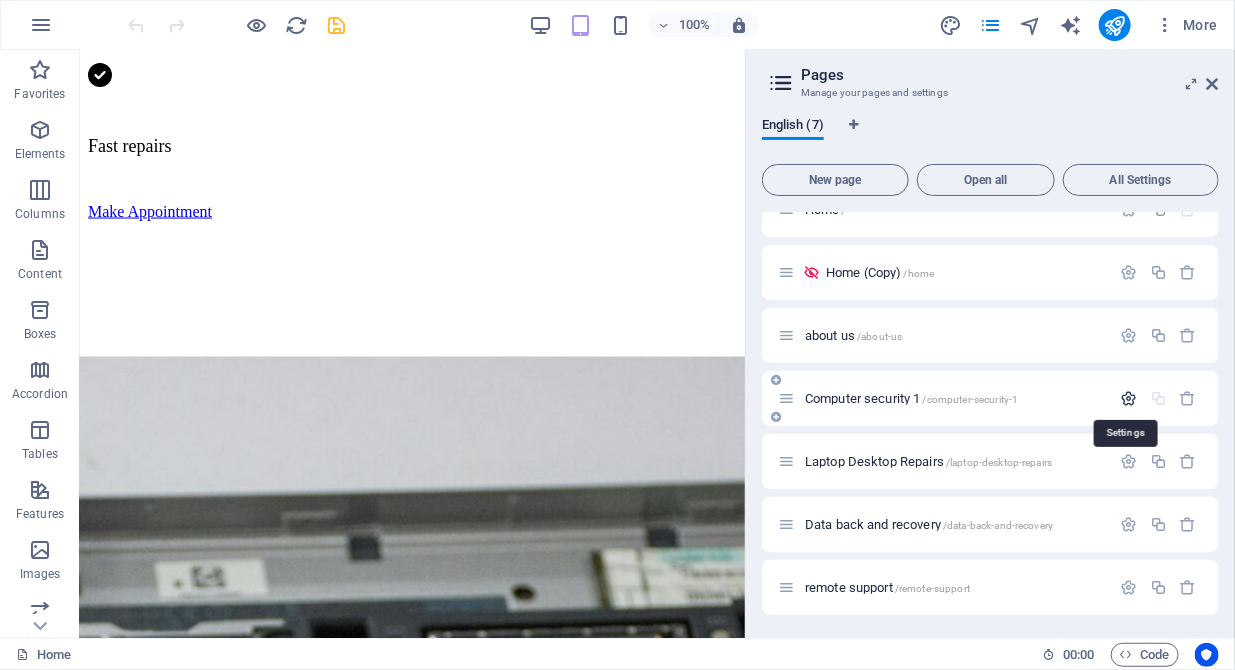 click at bounding box center [1129, 398] 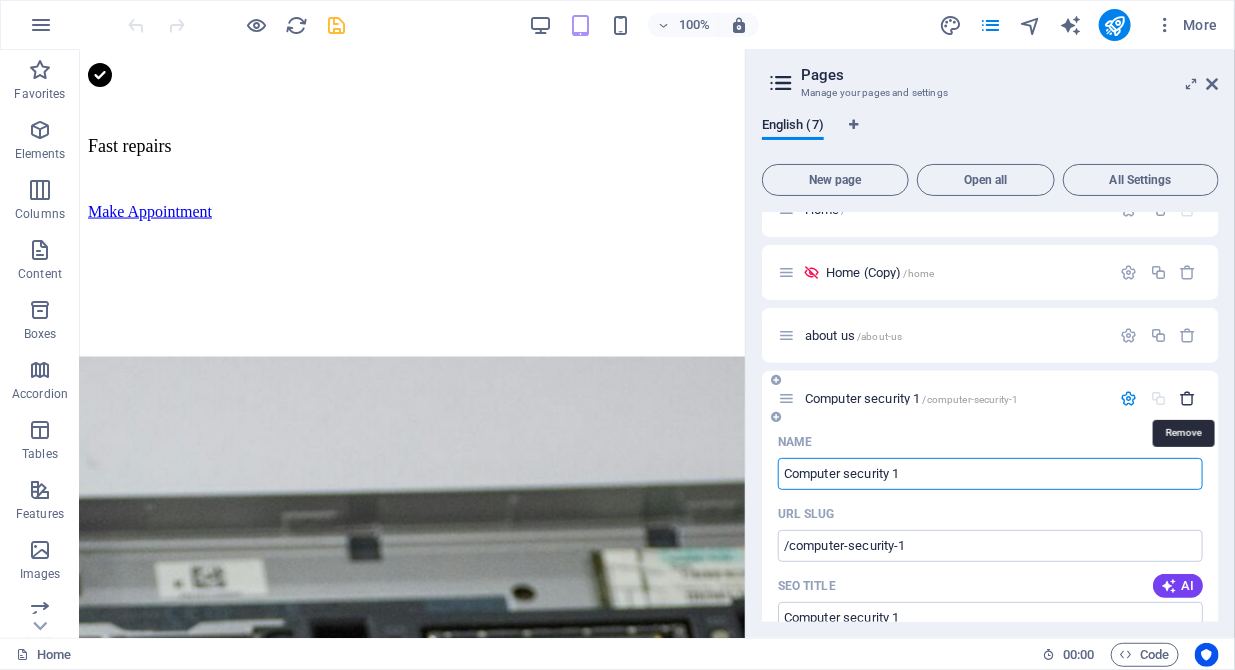 click at bounding box center (1188, 398) 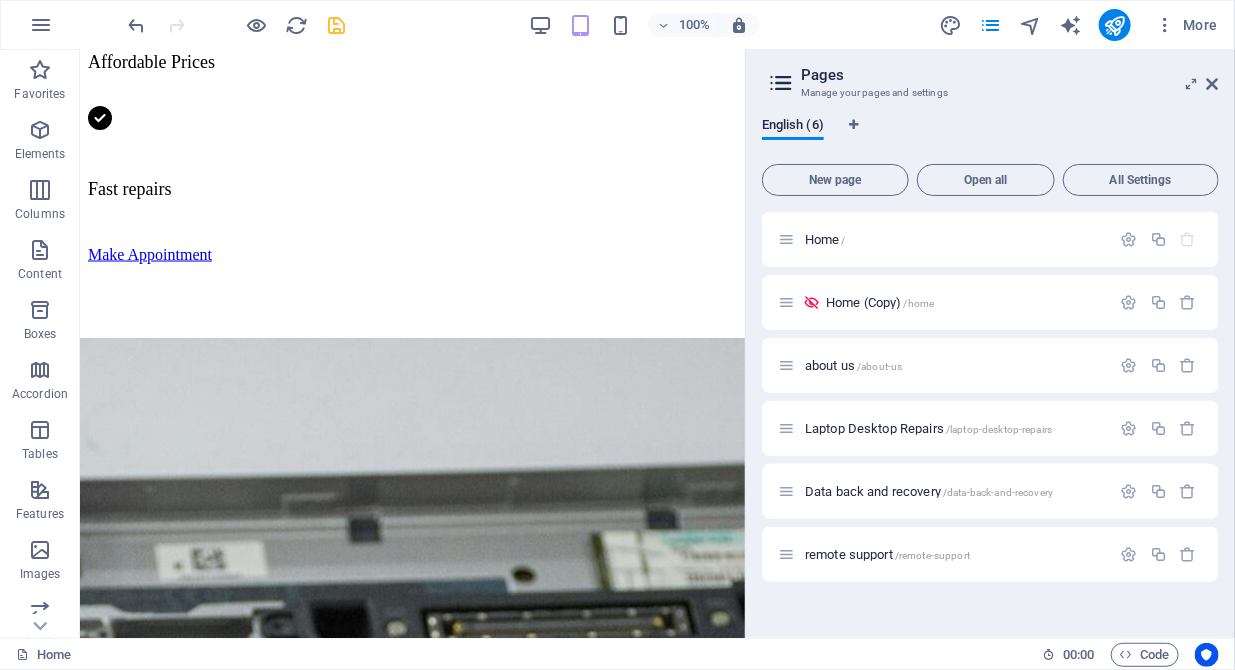scroll, scrollTop: 0, scrollLeft: 0, axis: both 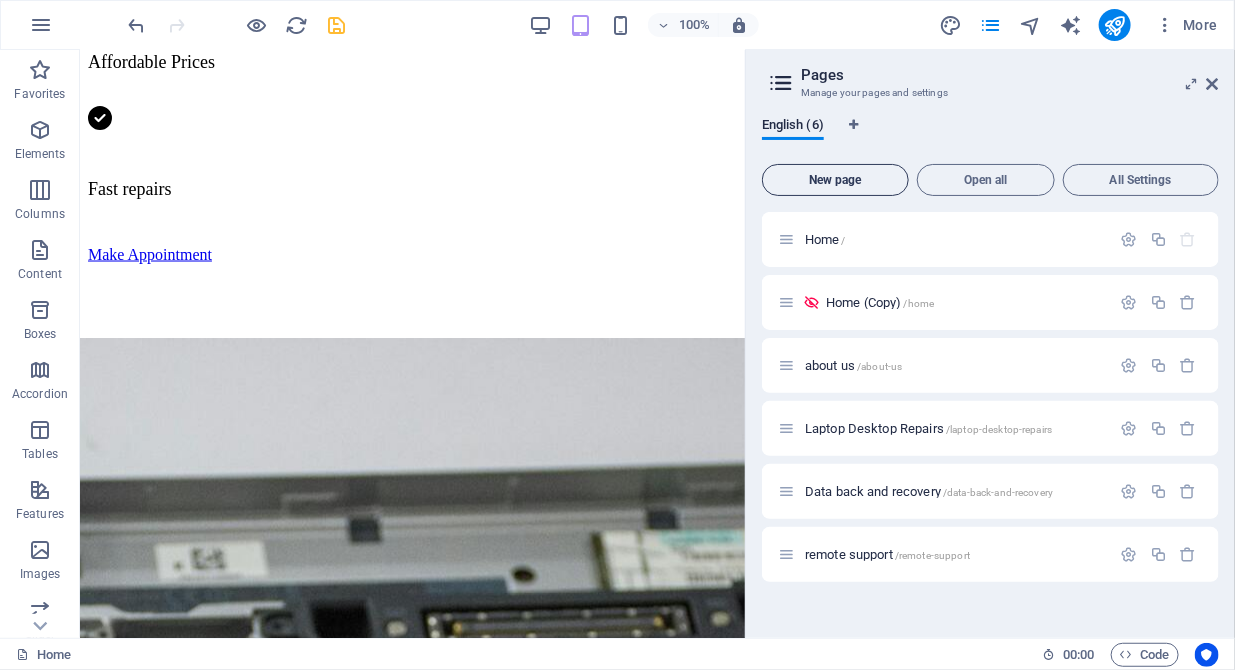 click on "New page" at bounding box center (835, 180) 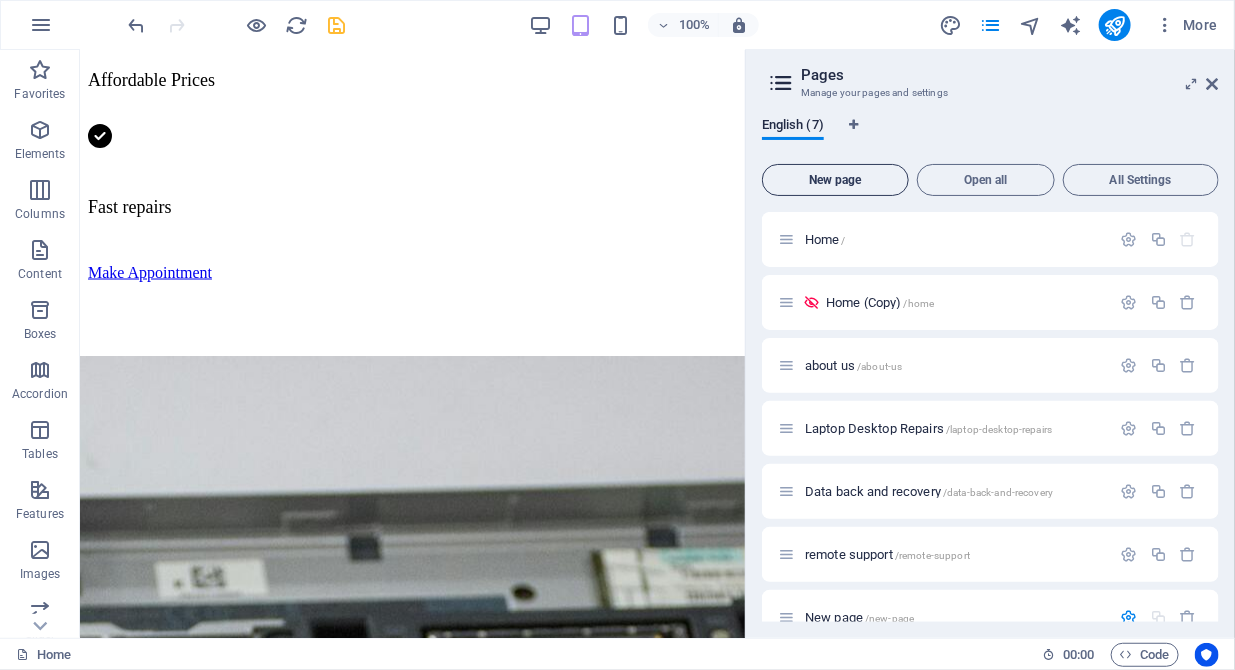 scroll, scrollTop: 275, scrollLeft: 0, axis: vertical 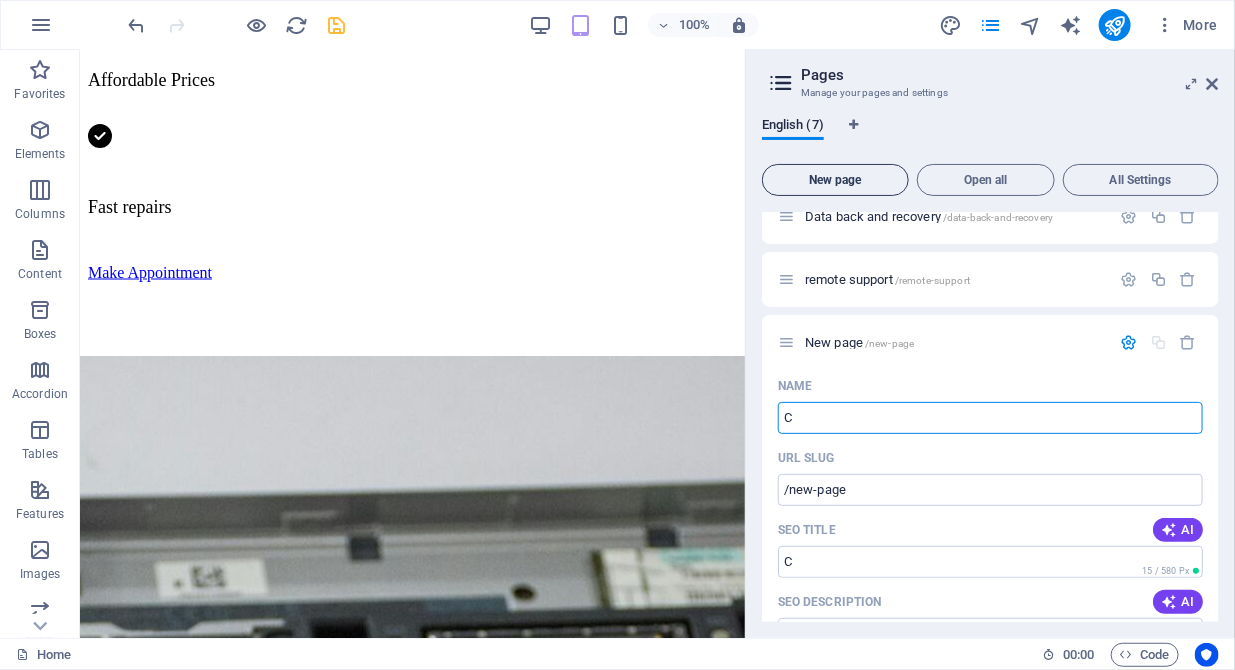 type on "Co" 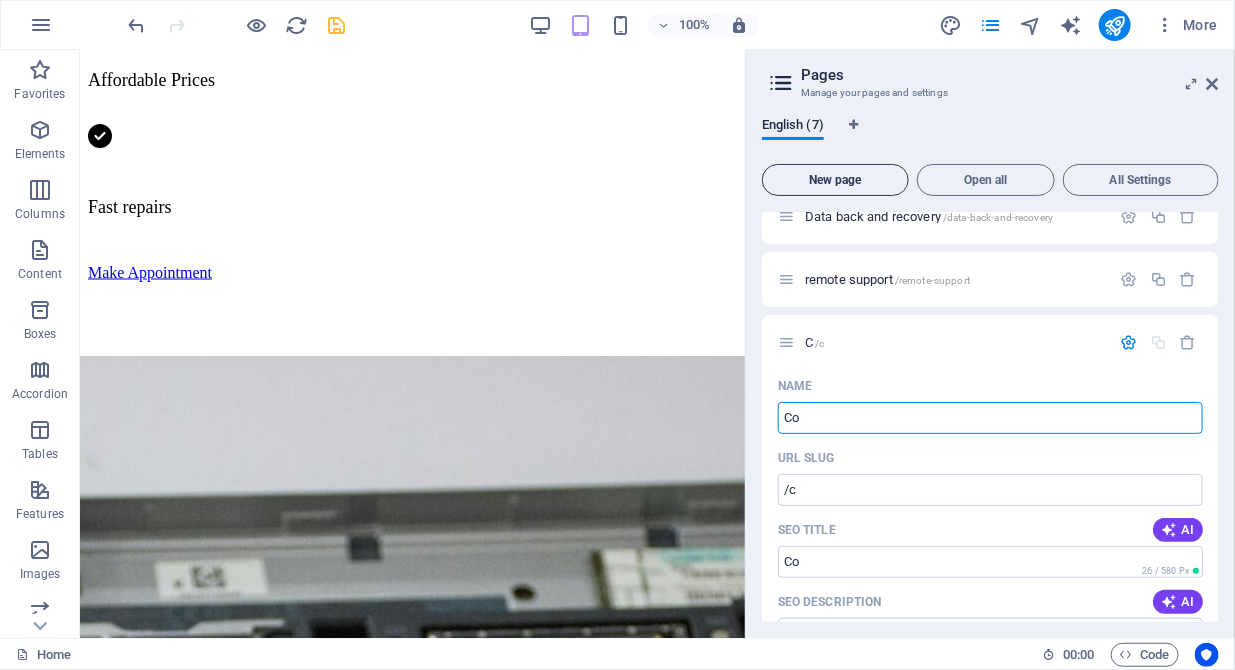 type on "/c" 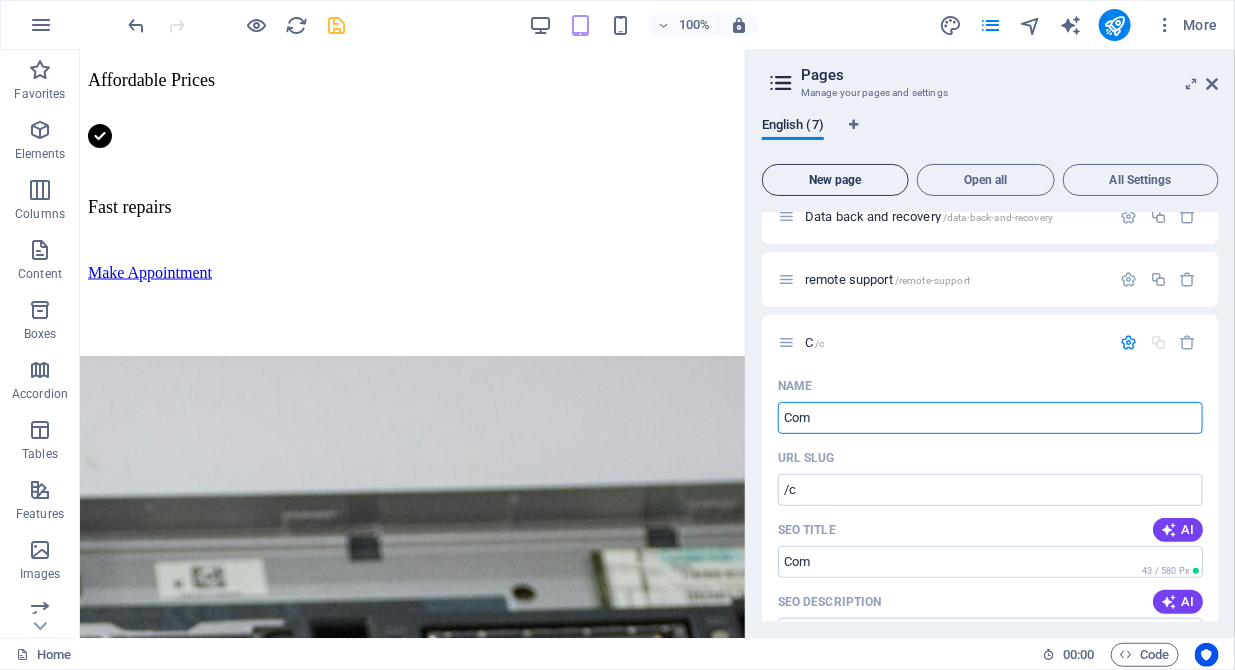 type on "Comp" 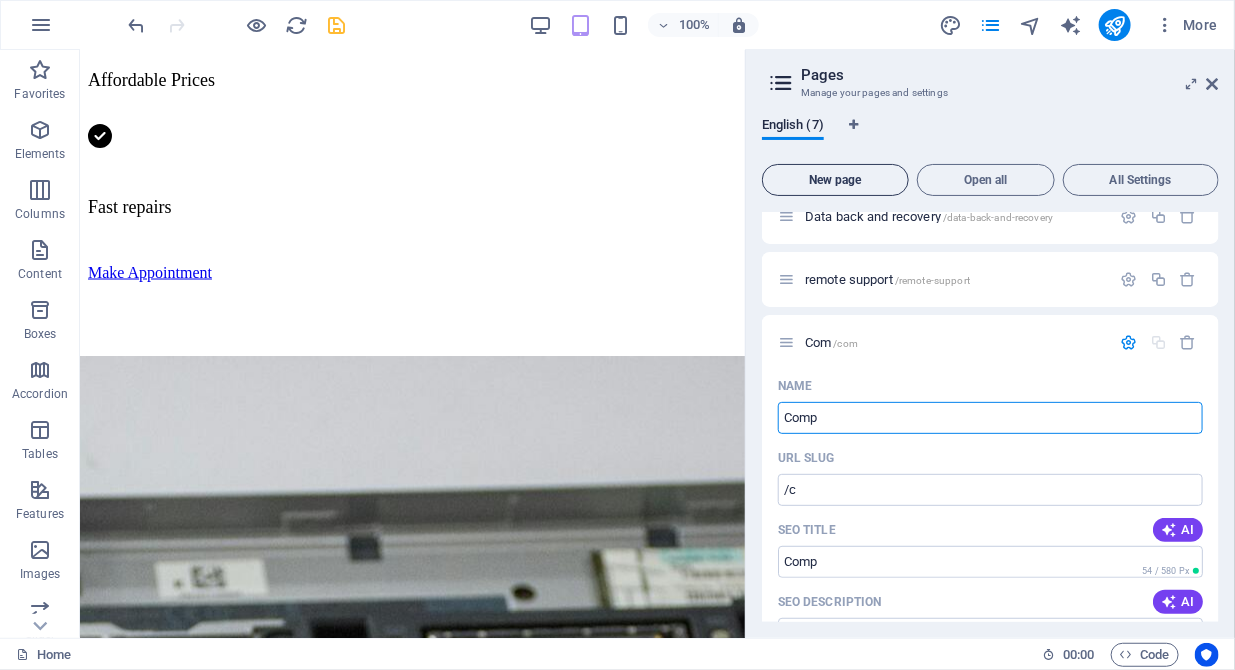 type on "/com" 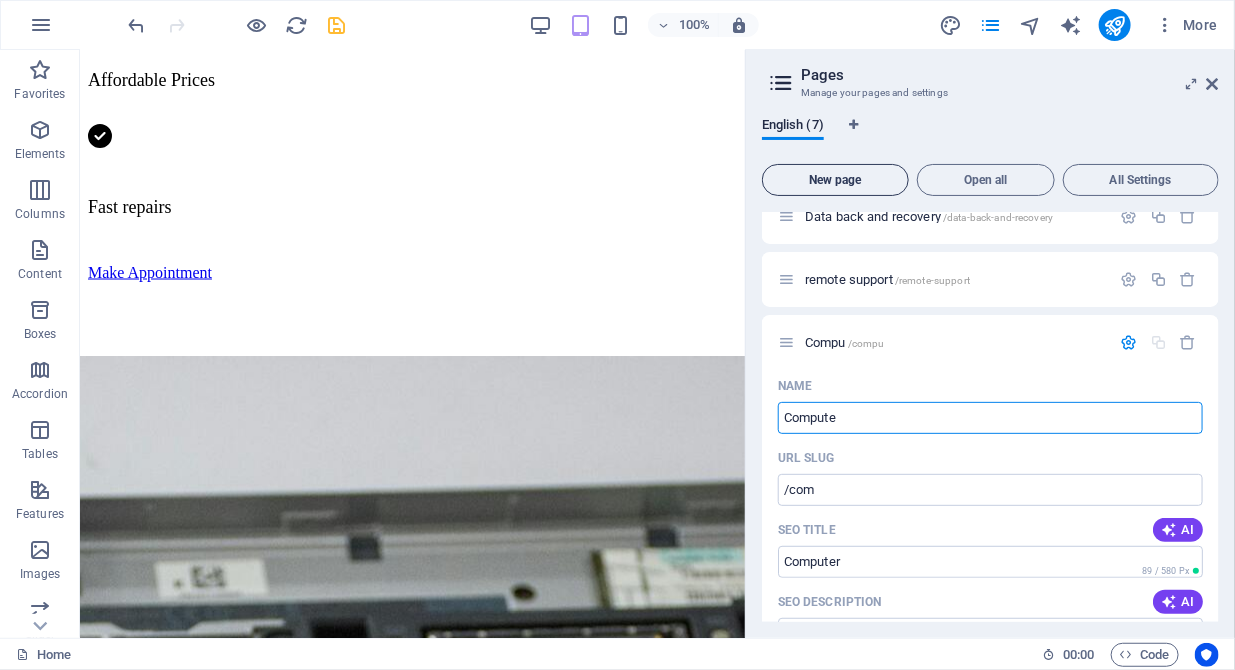 type on "Computer" 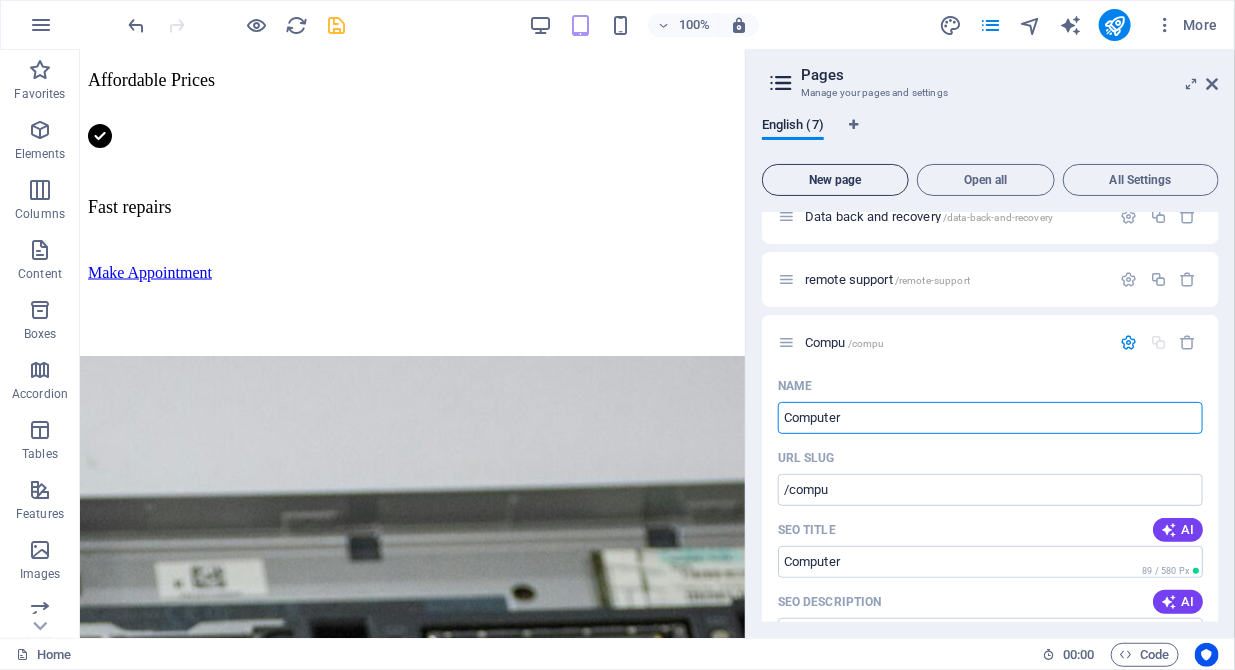 type on "Computer" 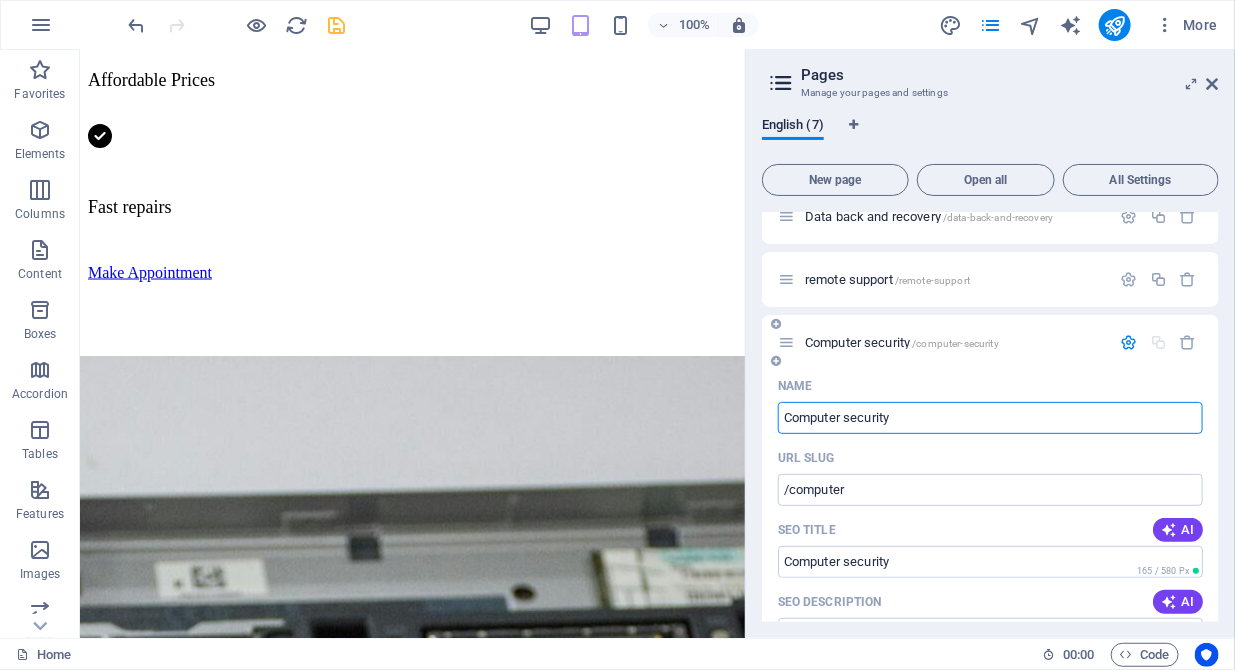 type on "Computer security" 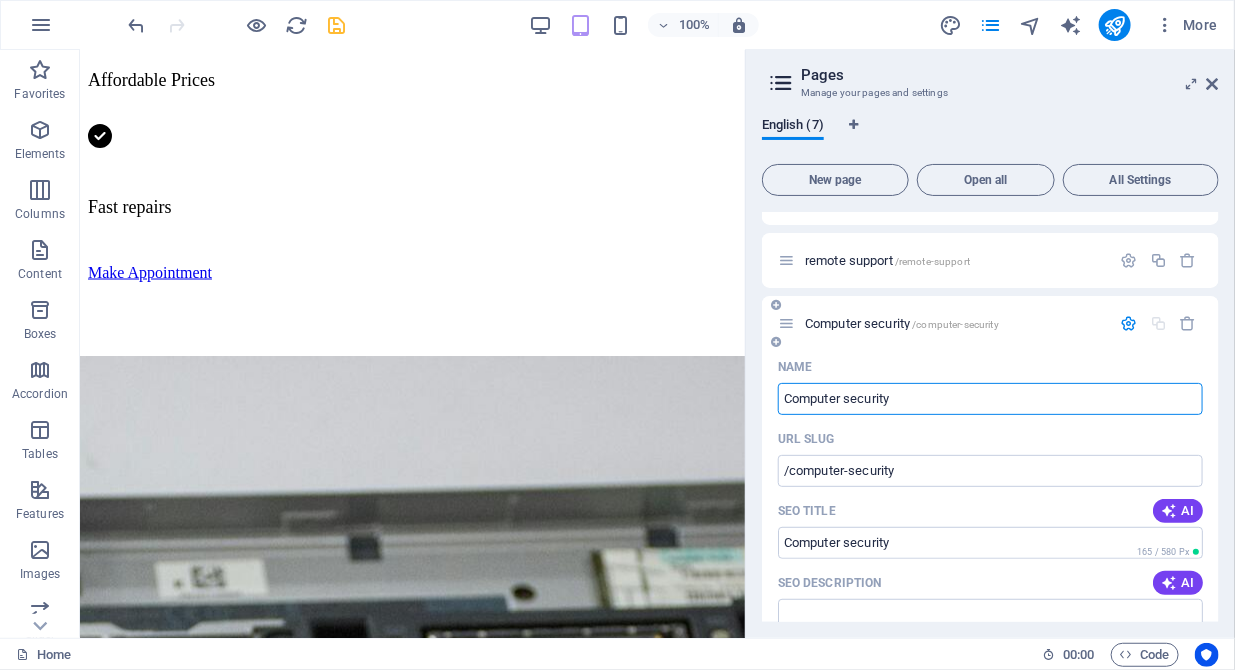 scroll, scrollTop: 275, scrollLeft: 0, axis: vertical 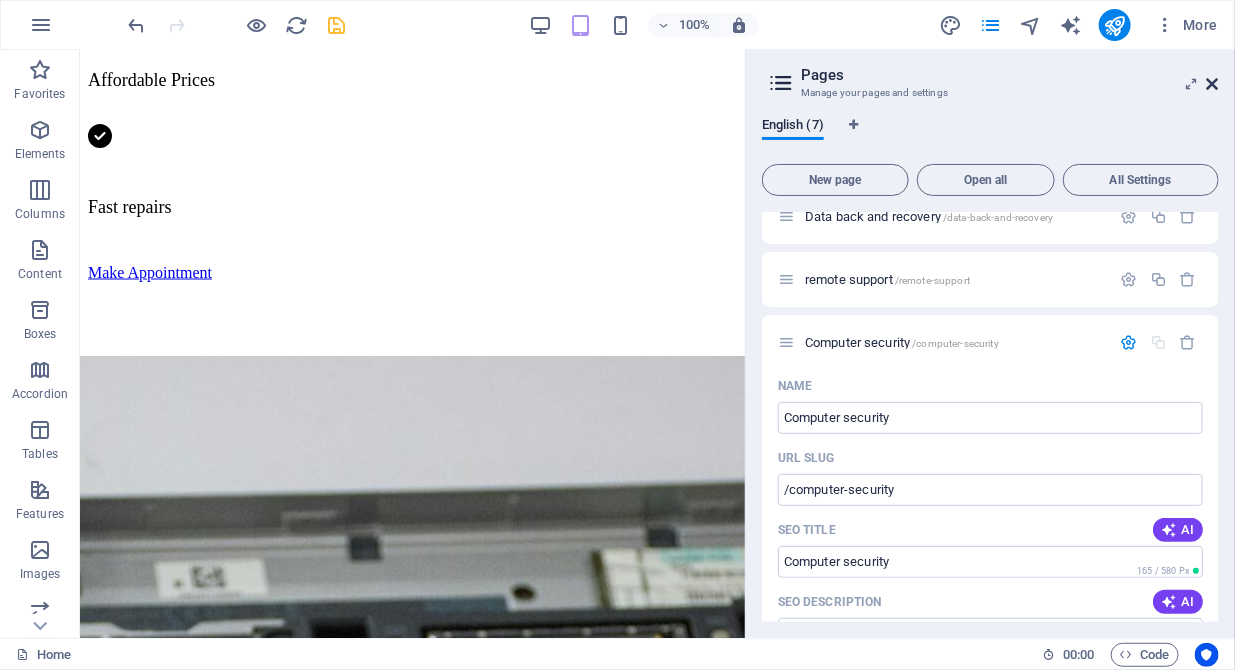 click at bounding box center [1213, 84] 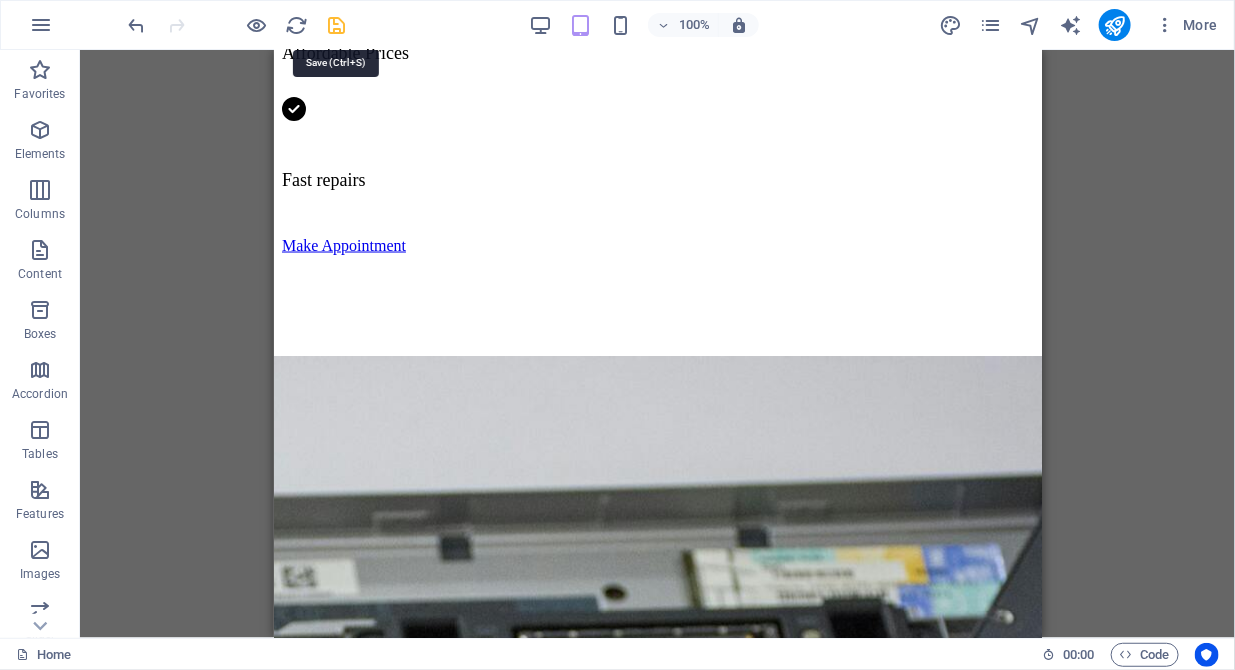click at bounding box center (337, 25) 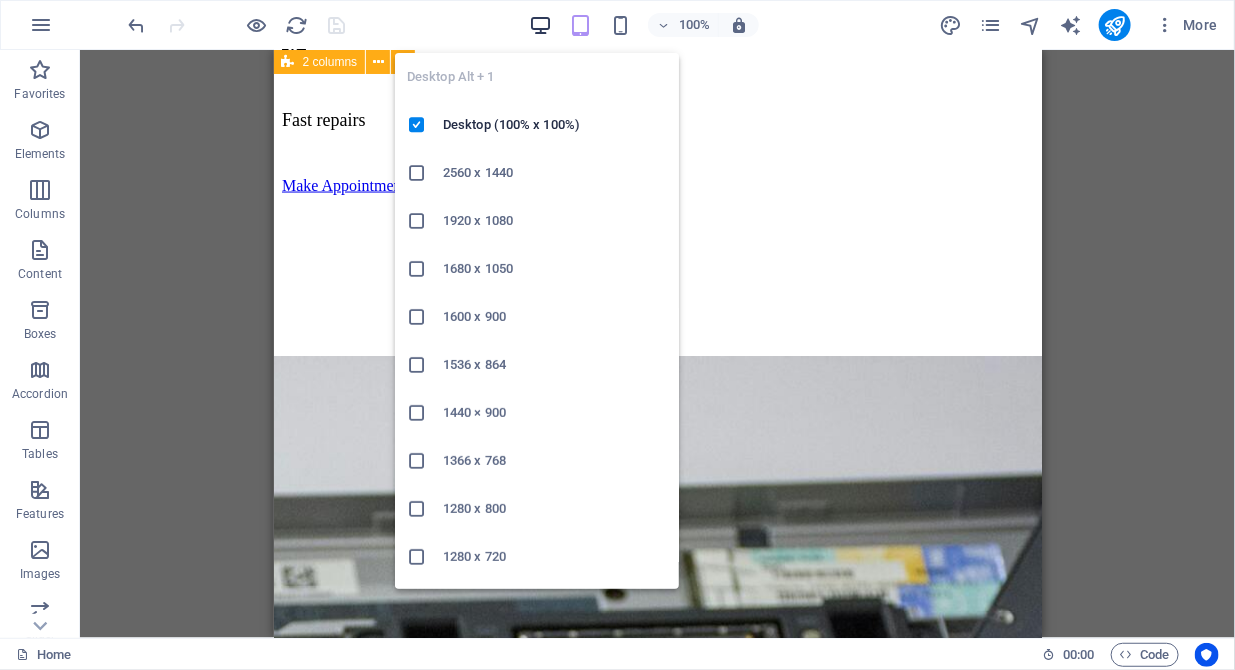 click at bounding box center (540, 25) 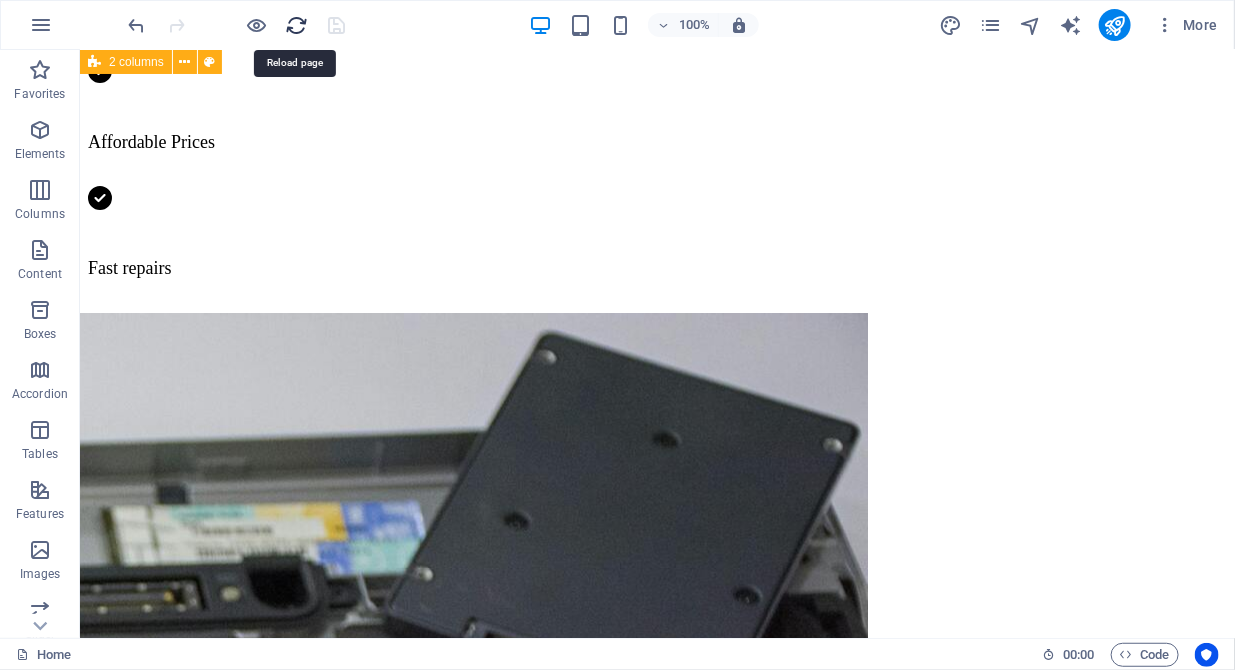 click at bounding box center [297, 25] 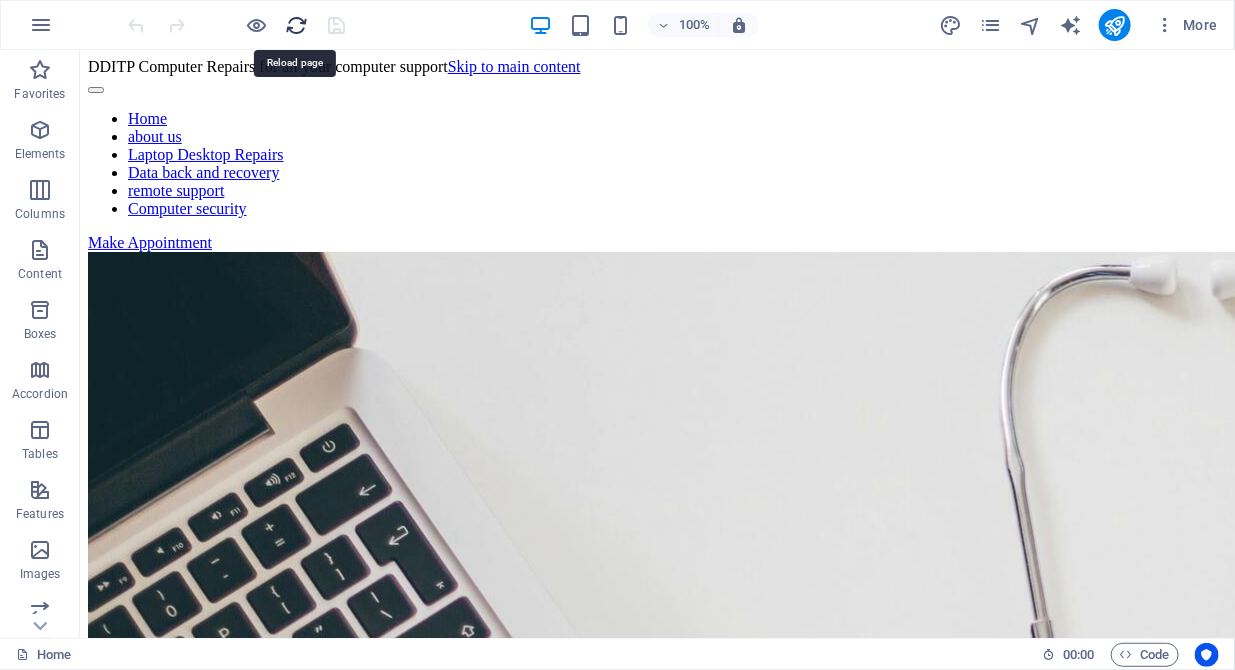 scroll, scrollTop: 0, scrollLeft: 0, axis: both 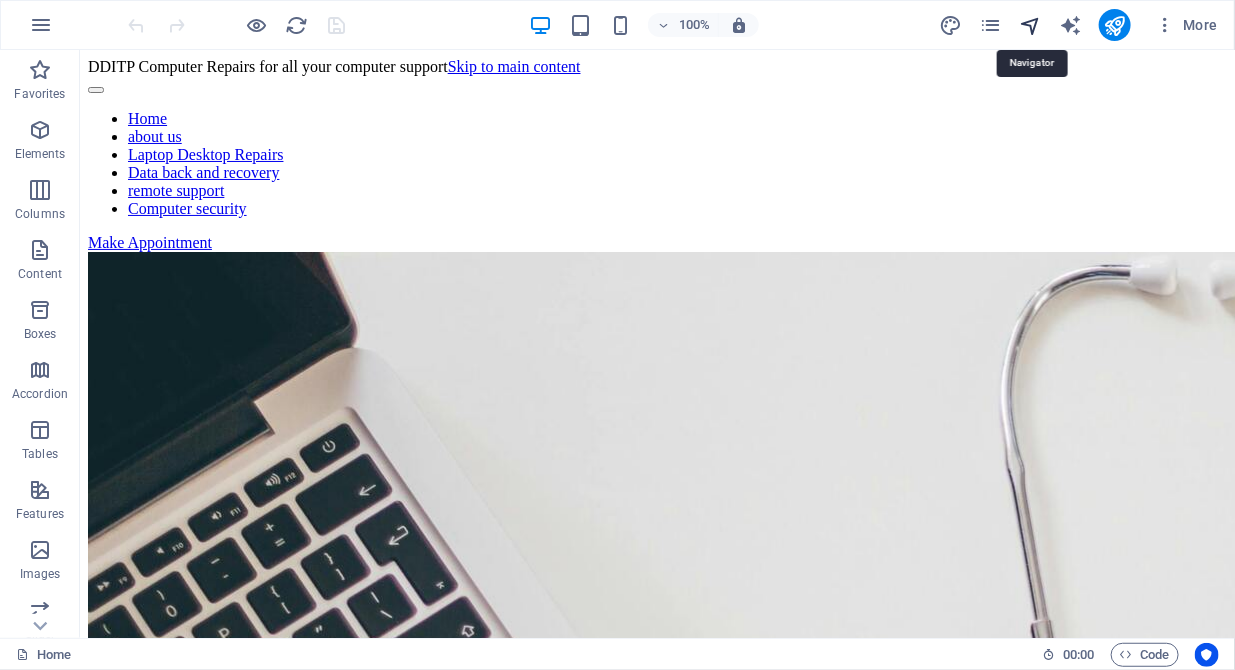 click at bounding box center (1030, 25) 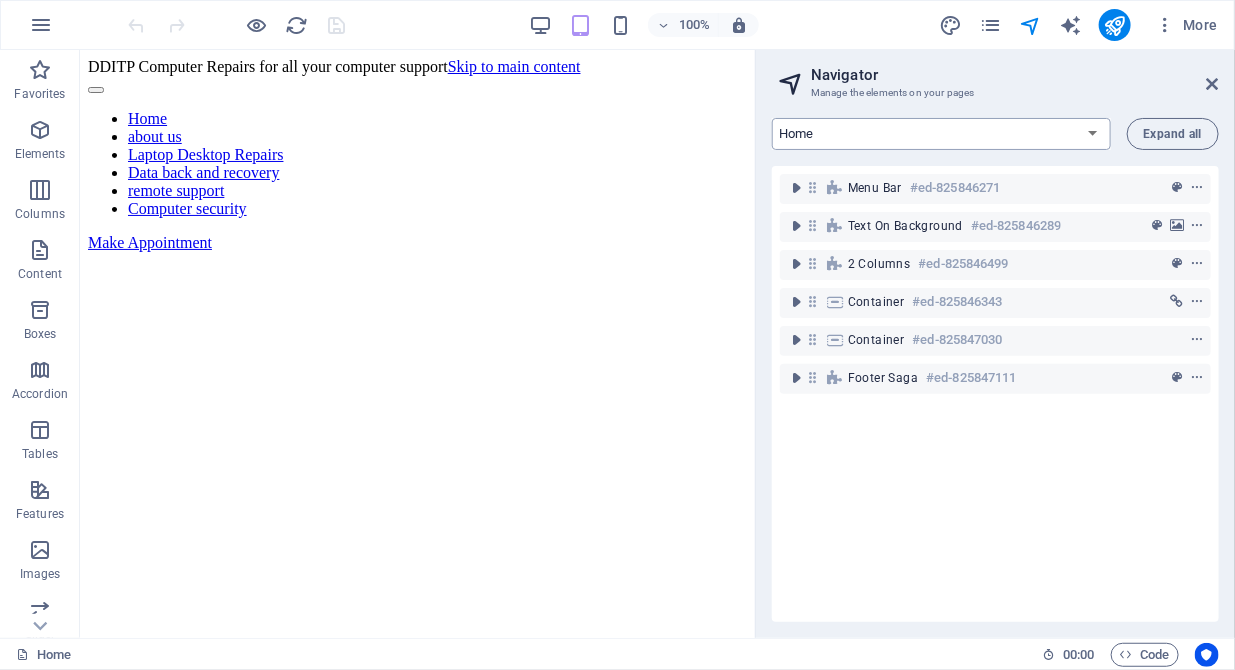 click on "Home  Home (Copy)  about us  Laptop Desktop Repairs  Data back and recovery  remote support  Computer security" at bounding box center (941, 134) 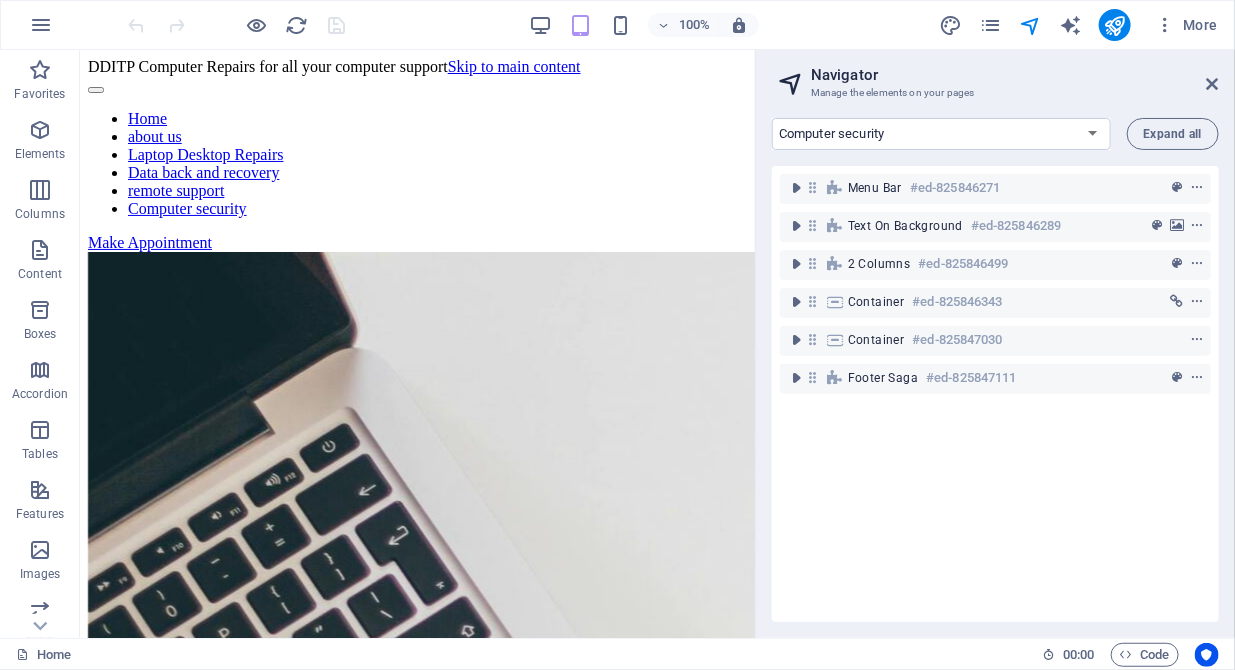 click on "Home  Home (Copy)  about us  Laptop Desktop Repairs  Data back and recovery  remote support  Computer security" at bounding box center (941, 134) 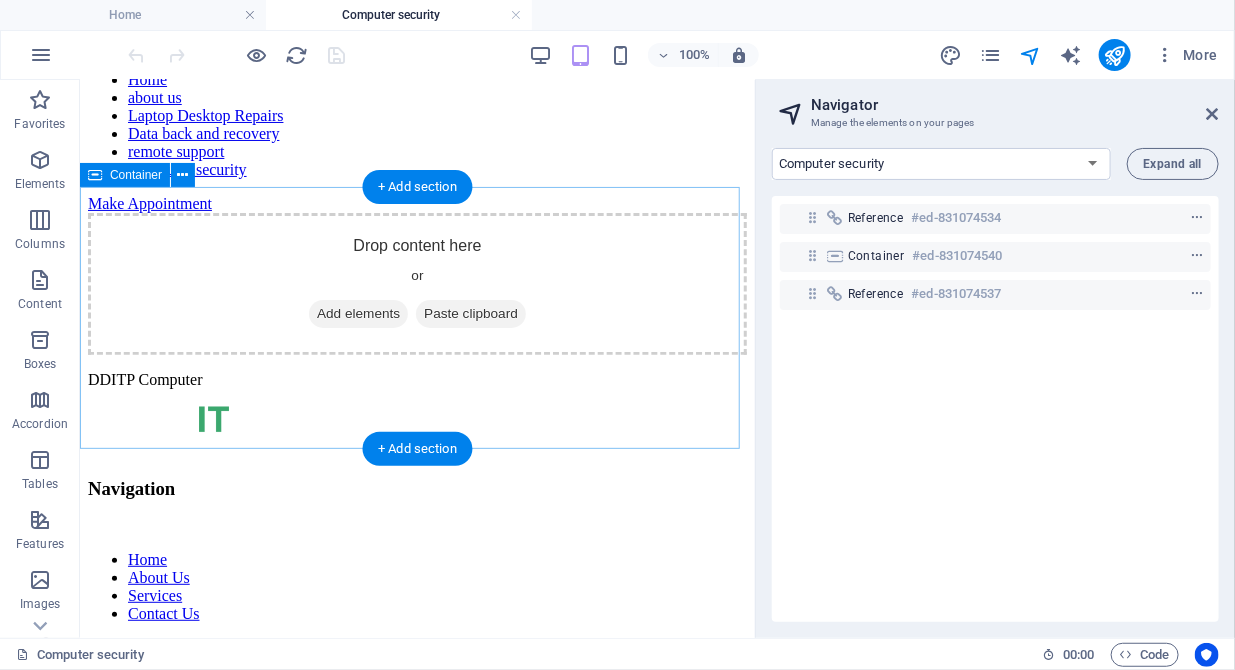 scroll, scrollTop: 0, scrollLeft: 0, axis: both 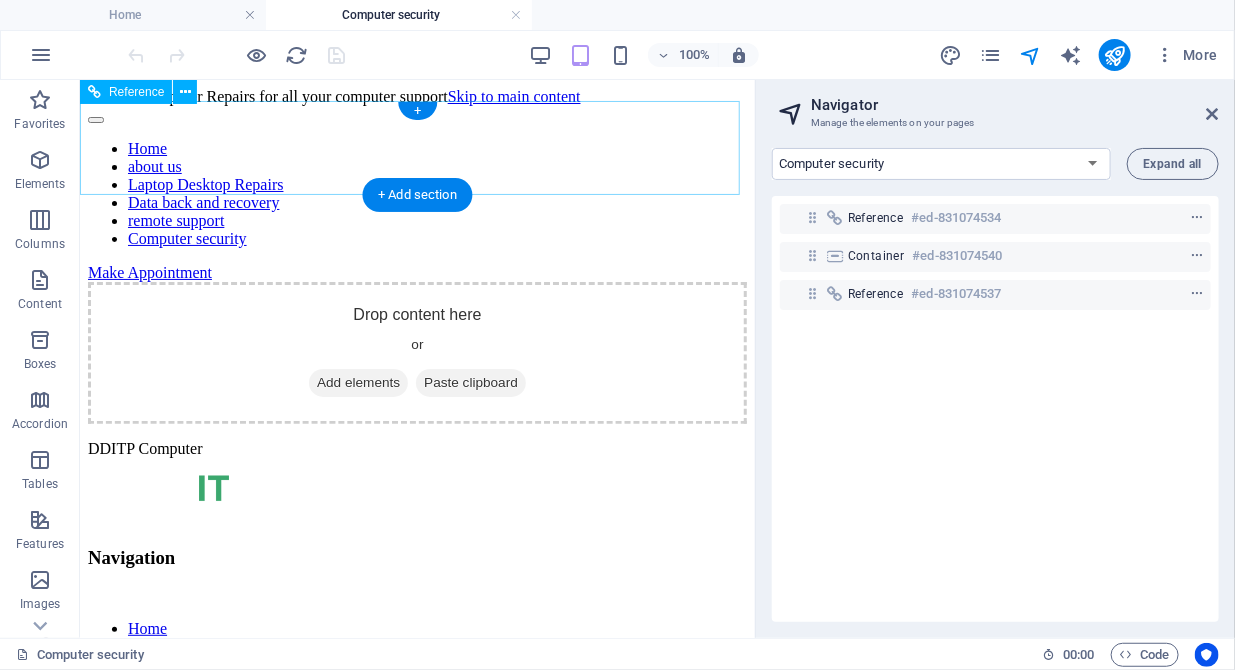 click at bounding box center (416, 114) 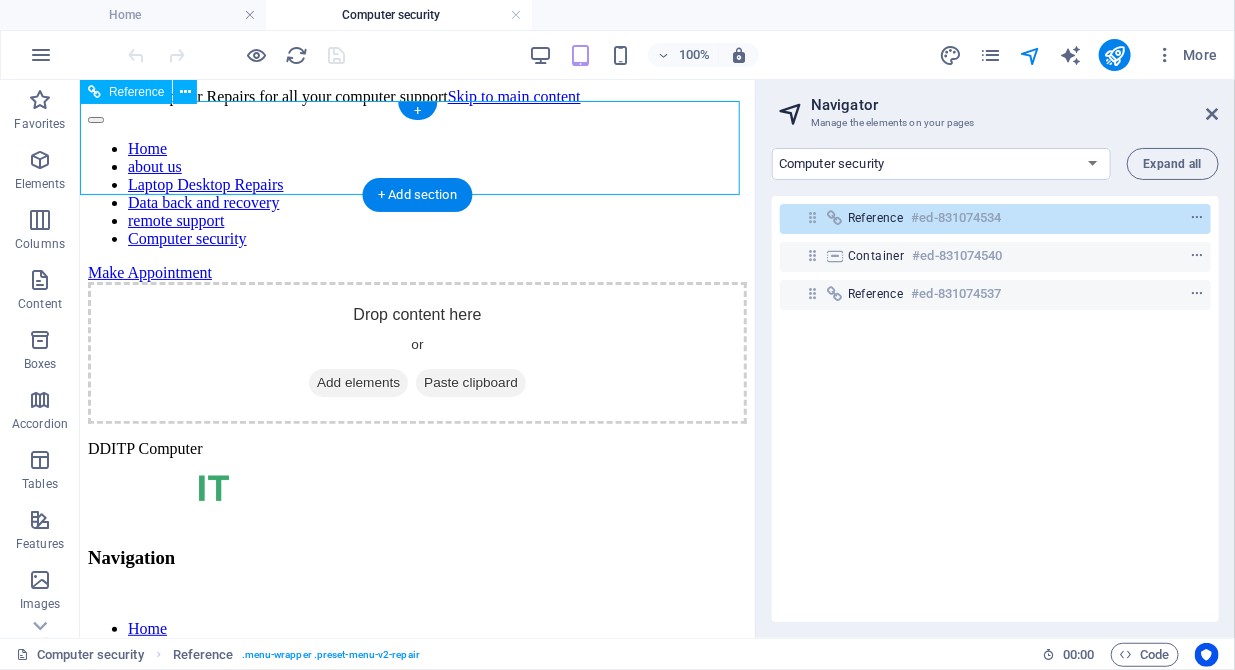click at bounding box center (416, 114) 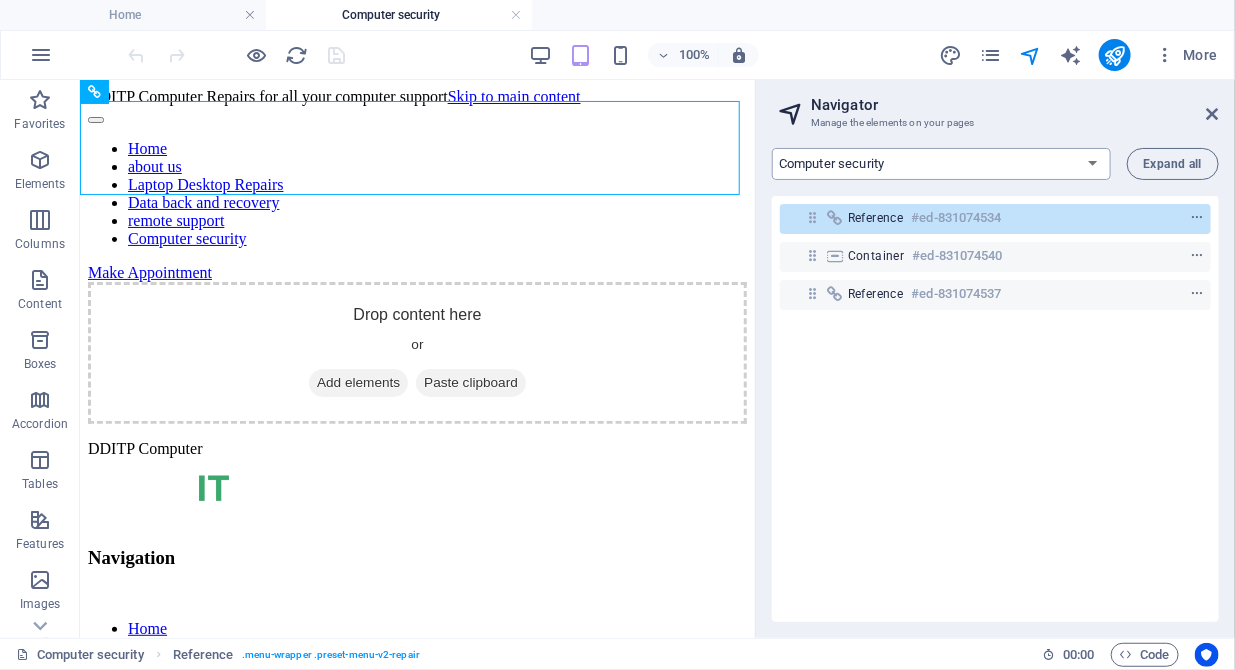 click on "Home  Home (Copy)  about us  Laptop Desktop Repairs  Data back and recovery  remote support  Computer security" at bounding box center (941, 164) 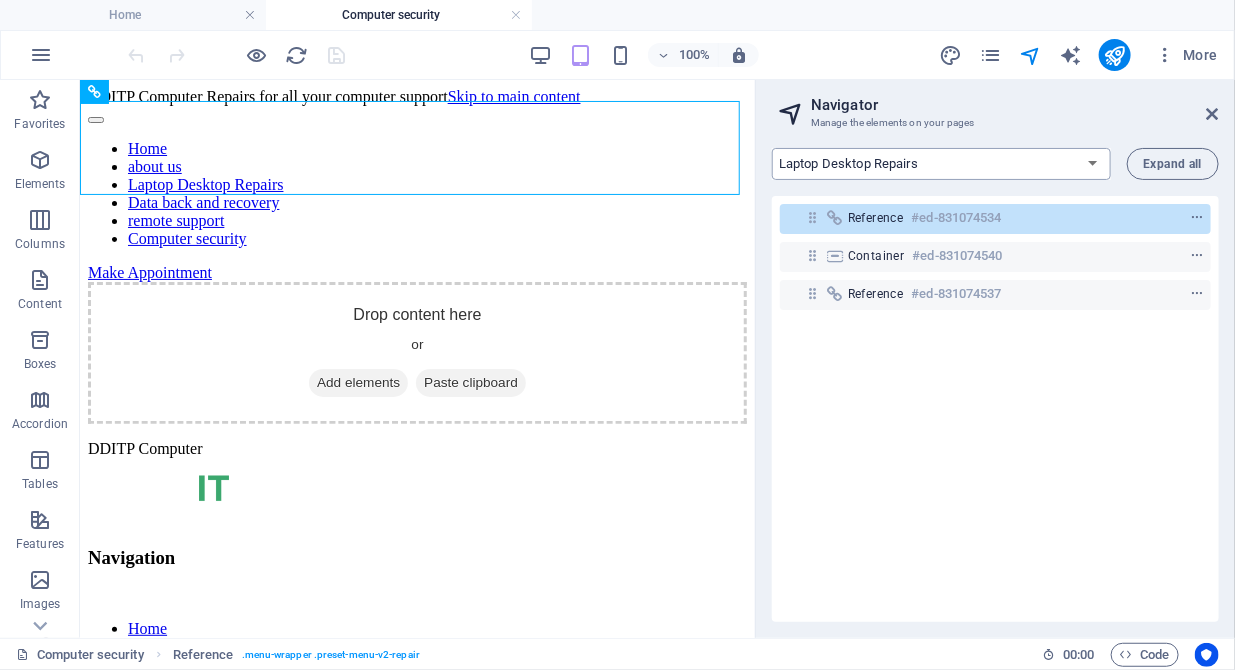 click on "Home  Home (Copy)  about us  Laptop Desktop Repairs  Data back and recovery  remote support  Computer security" at bounding box center (941, 164) 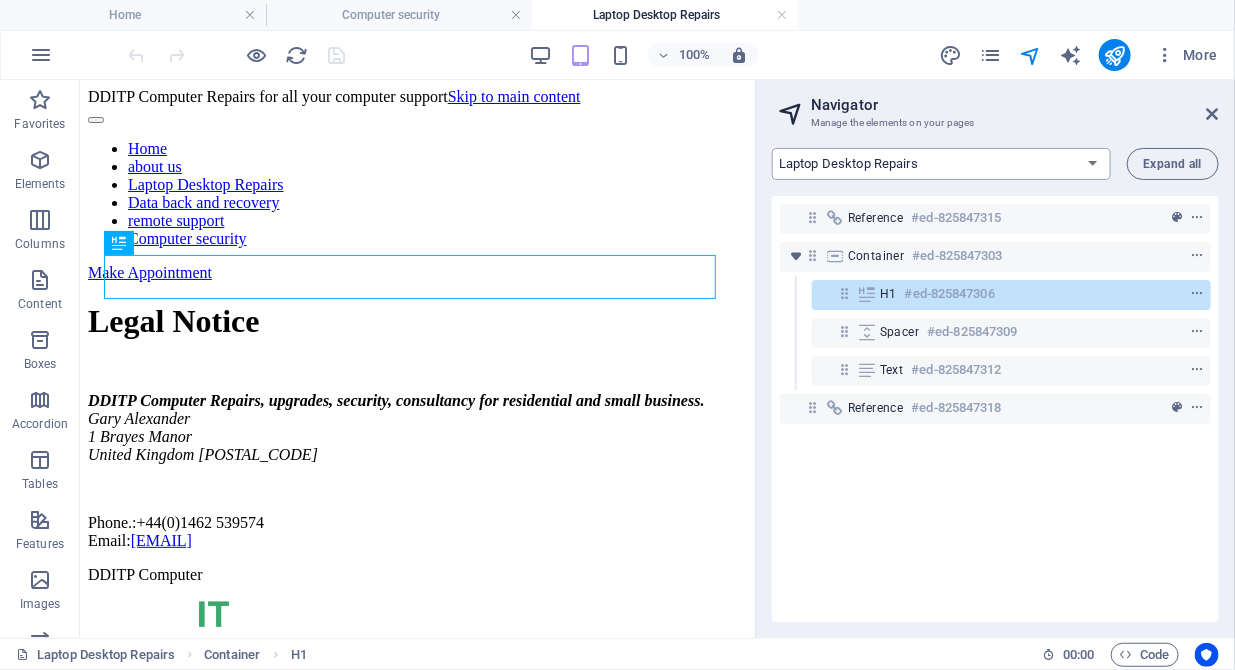 scroll, scrollTop: 0, scrollLeft: 0, axis: both 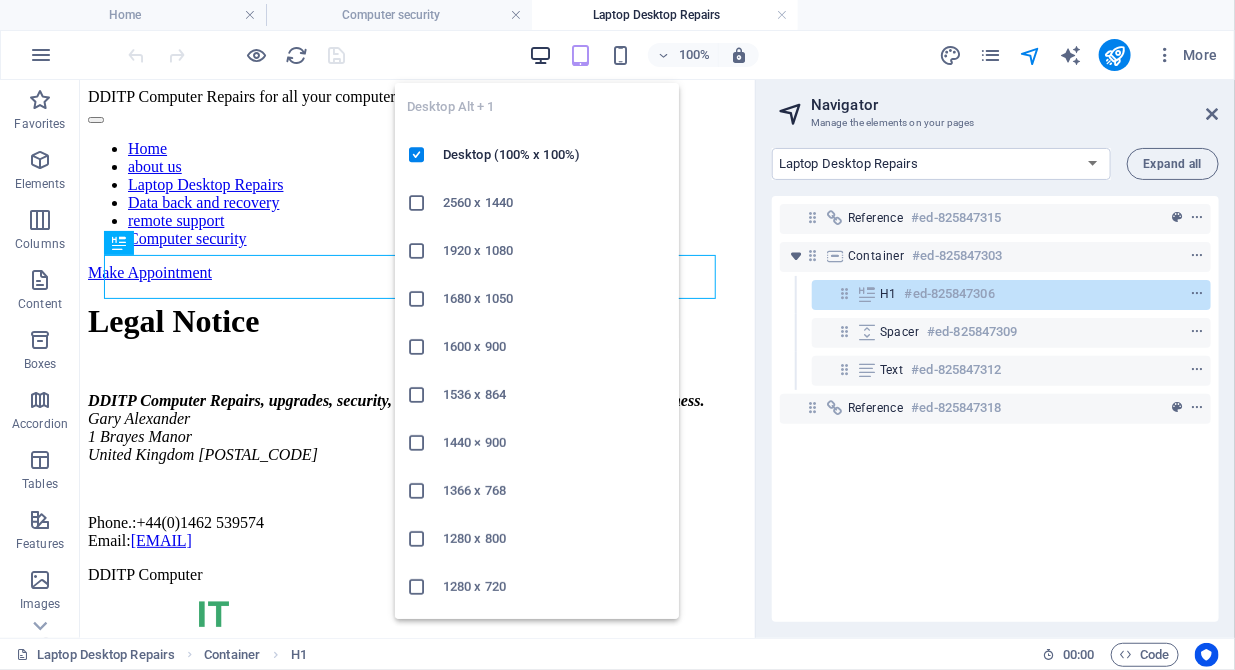 click at bounding box center (540, 55) 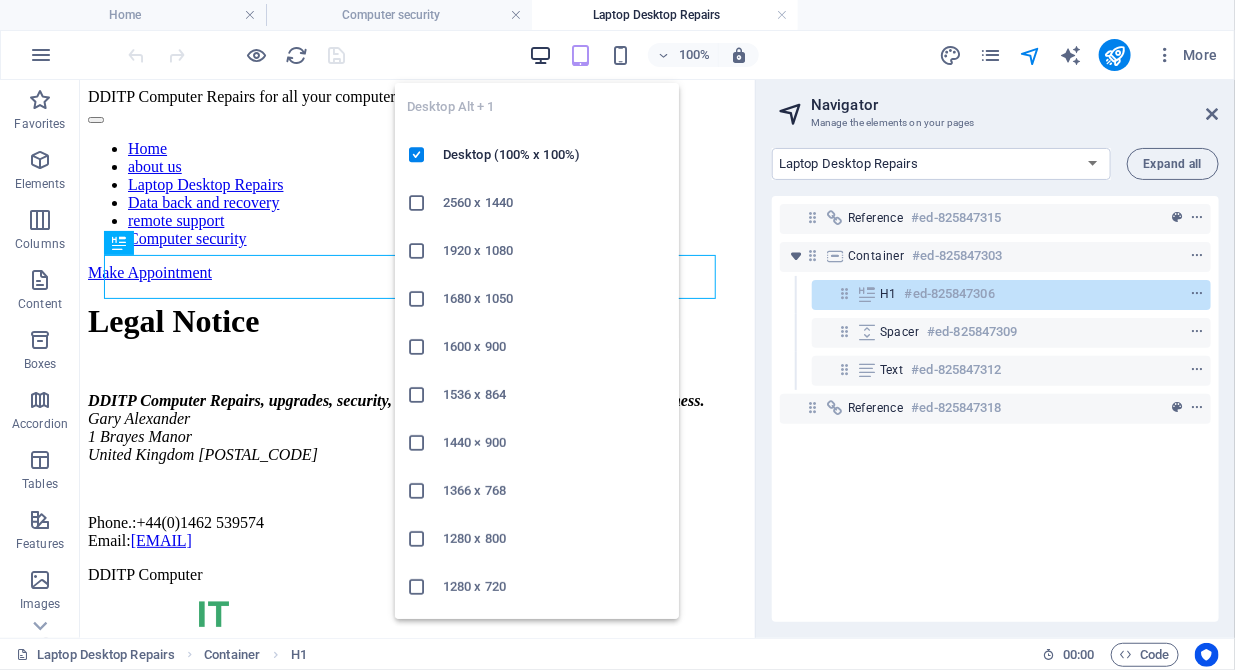 click at bounding box center (540, 55) 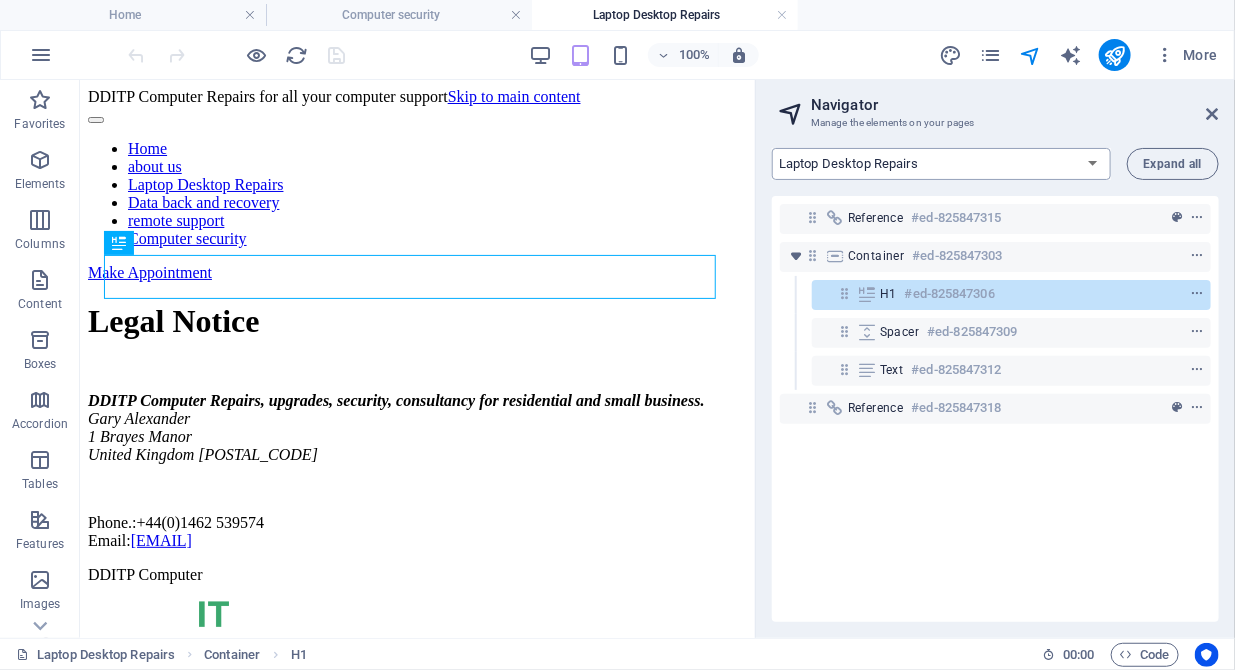 click on "Home  Home (Copy)  about us  Laptop Desktop Repairs  Data back and recovery  remote support  Computer security" at bounding box center [941, 164] 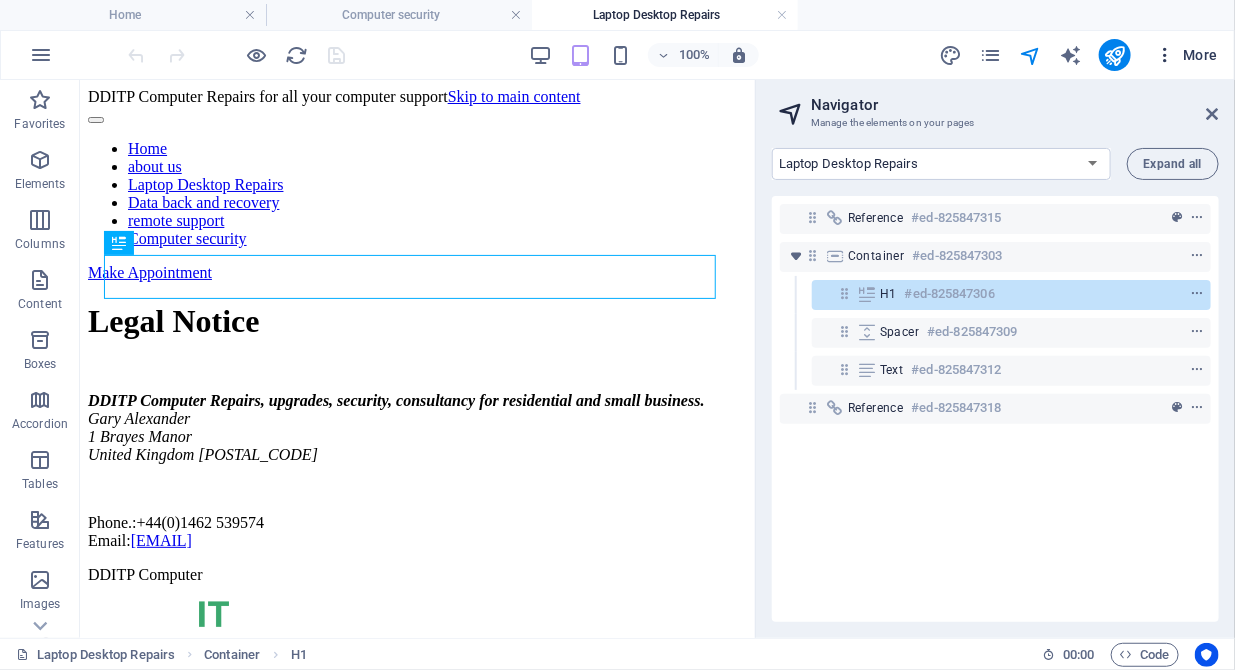 click at bounding box center (1165, 55) 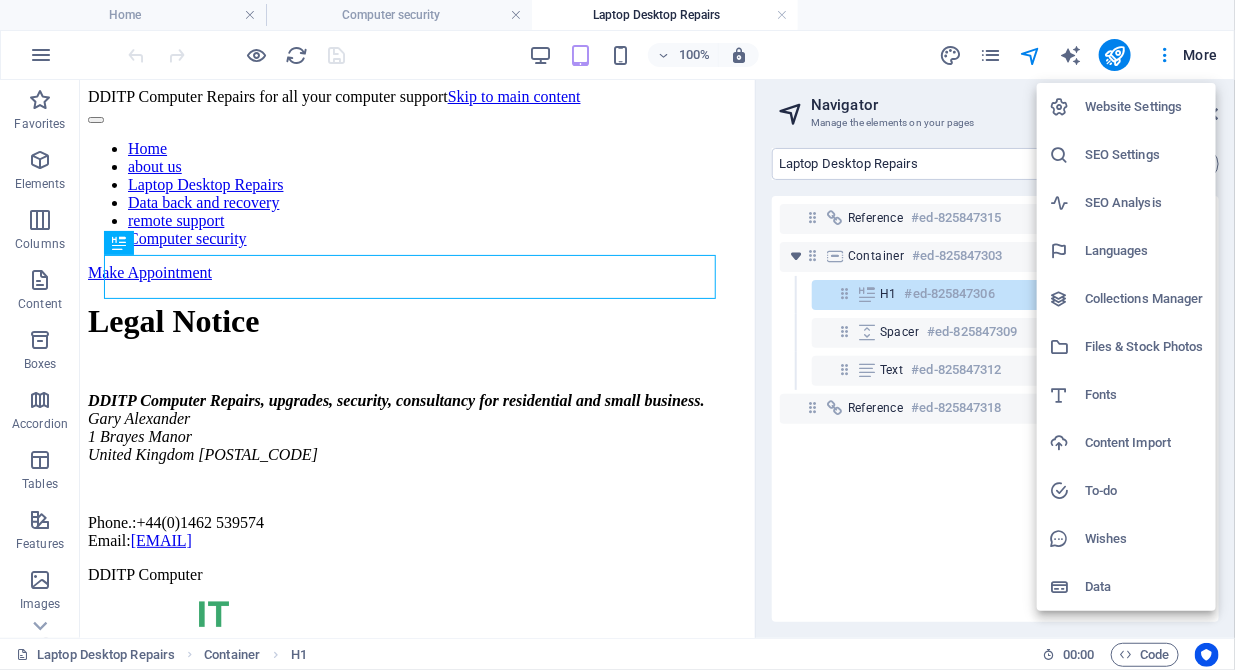 click at bounding box center (617, 335) 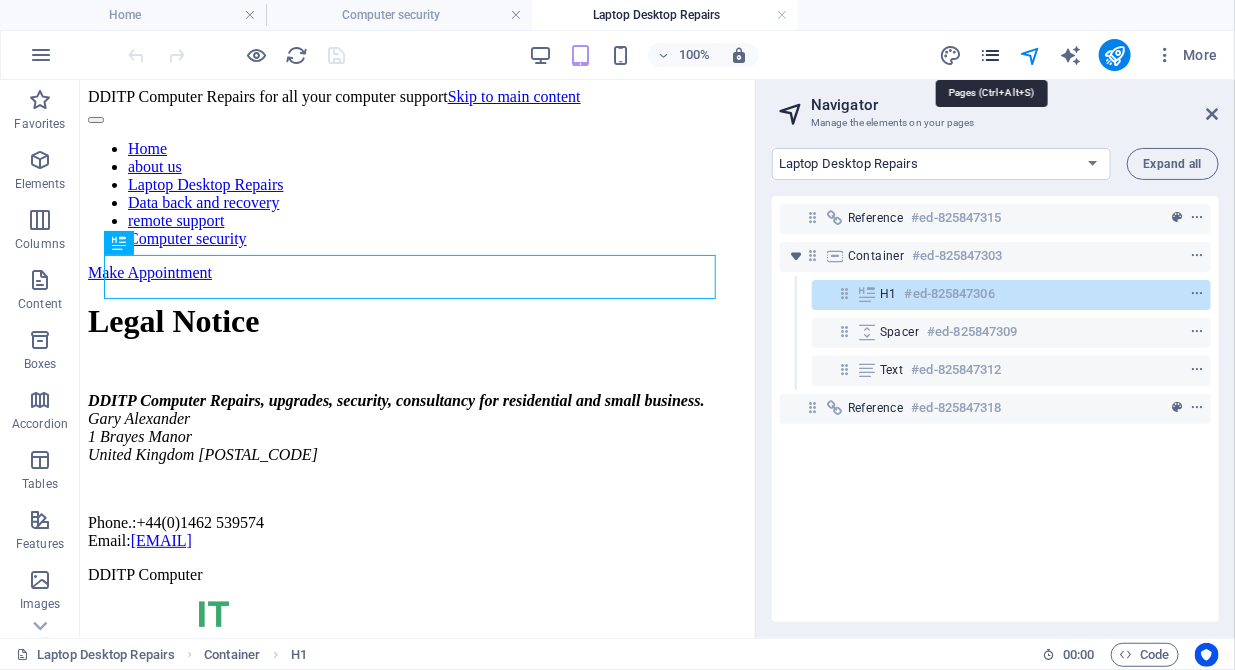 click at bounding box center (990, 55) 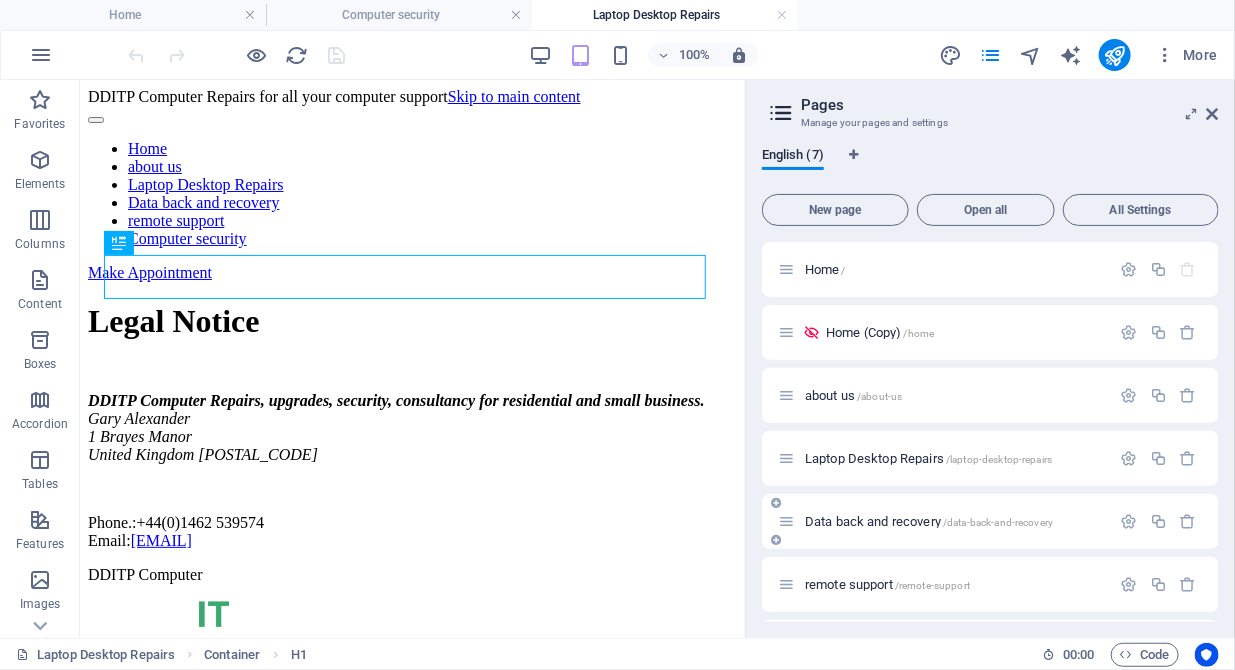 scroll, scrollTop: 60, scrollLeft: 0, axis: vertical 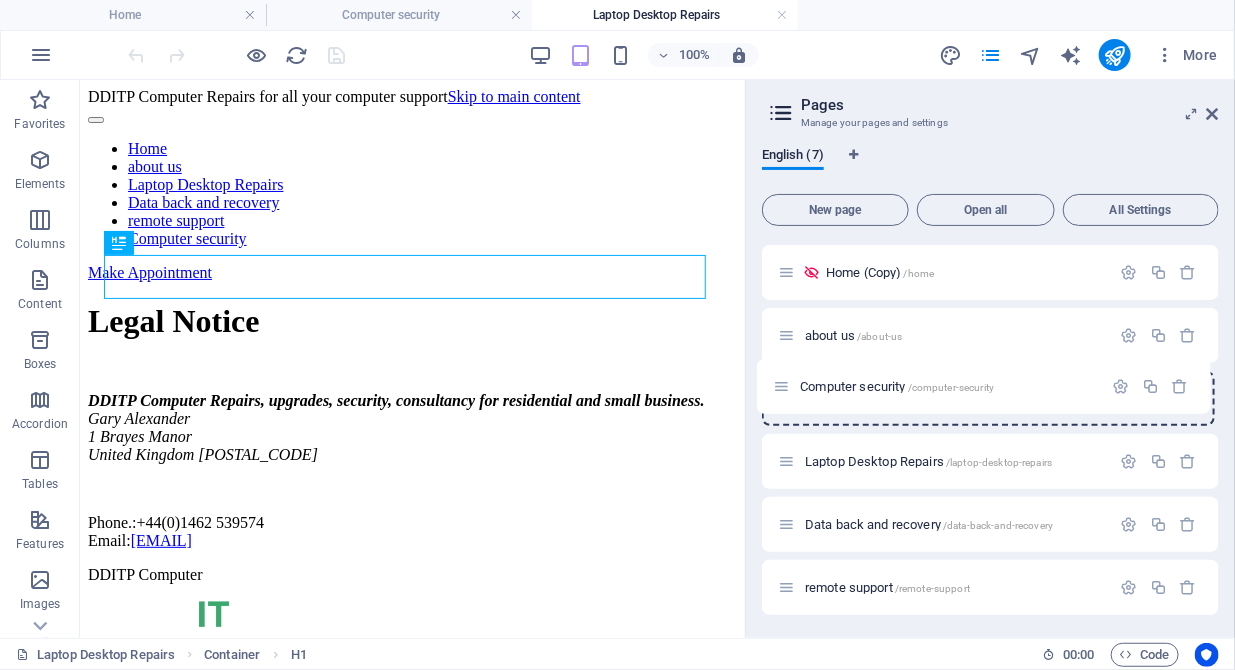 drag, startPoint x: 781, startPoint y: 591, endPoint x: 777, endPoint y: 386, distance: 205.03902 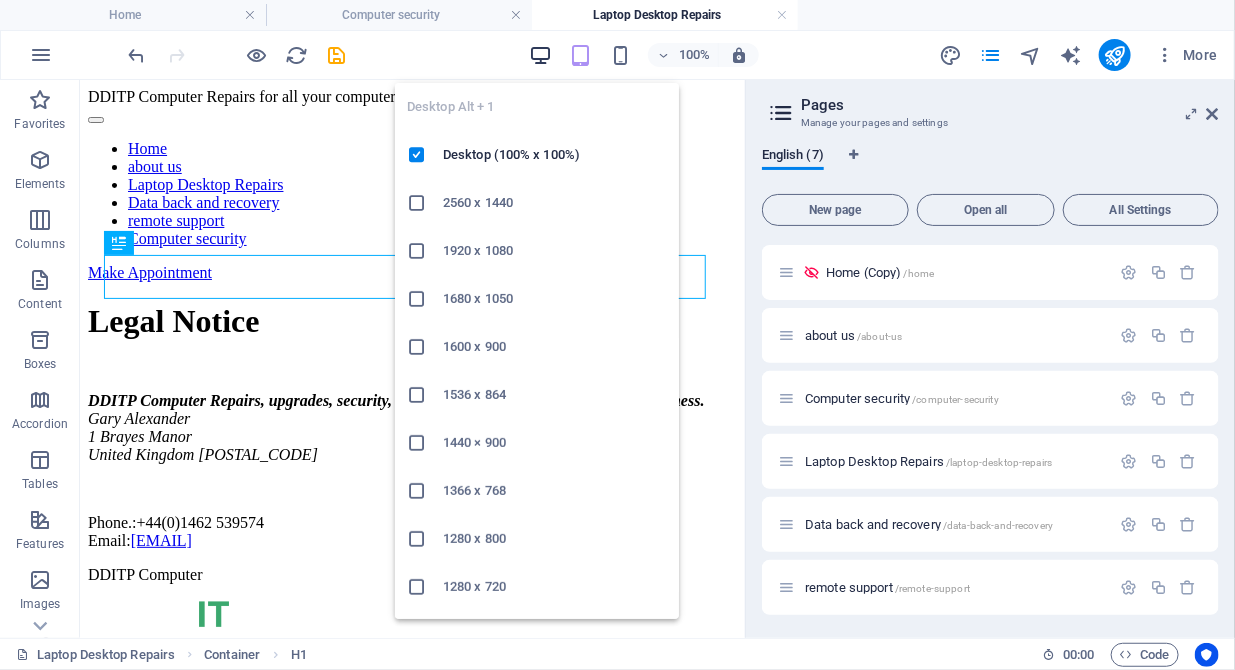 click at bounding box center (540, 55) 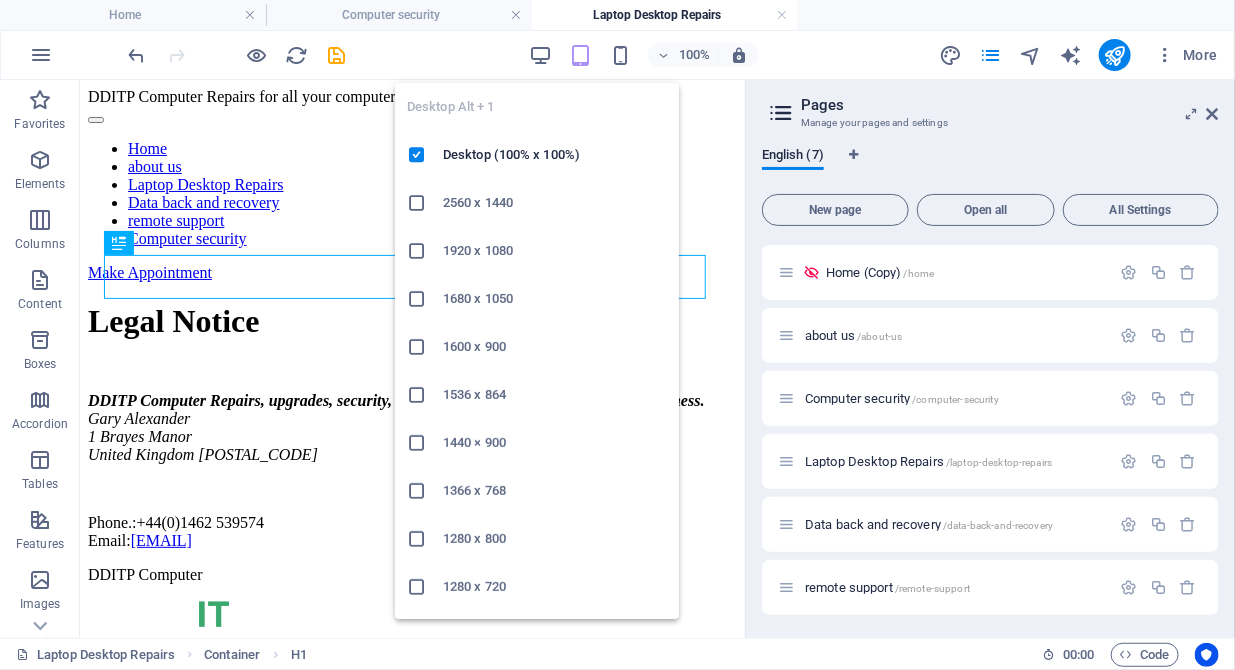 click on "2560 x 1440" at bounding box center [555, 203] 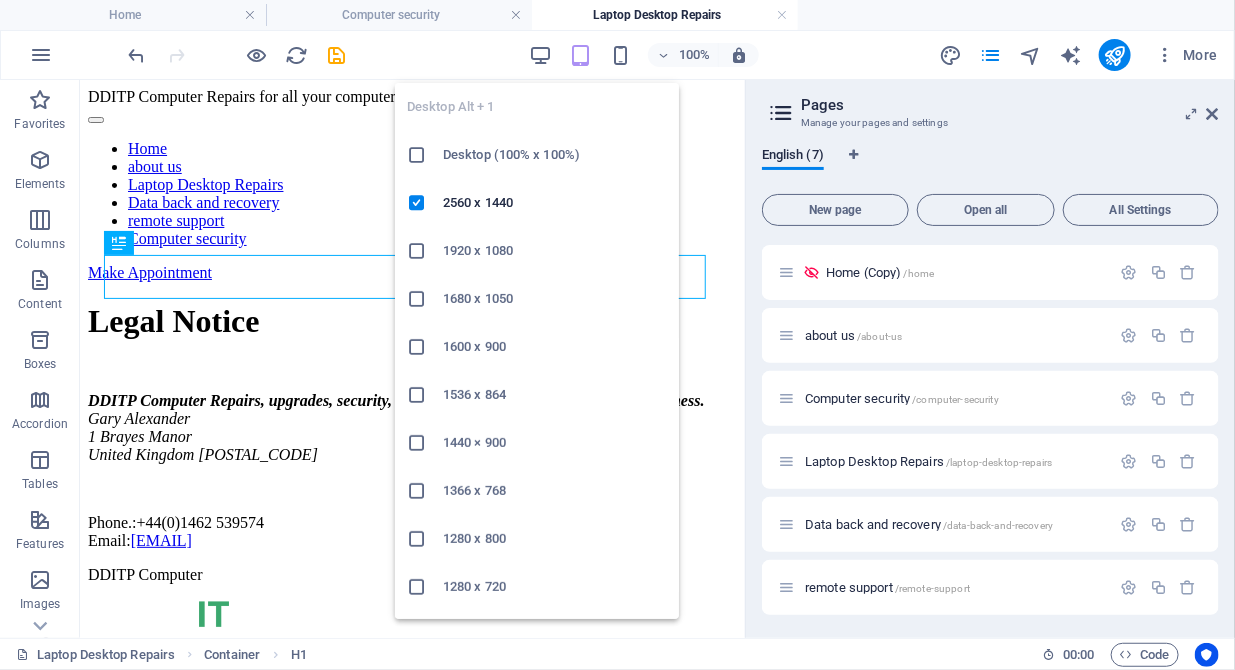 click at bounding box center (417, 155) 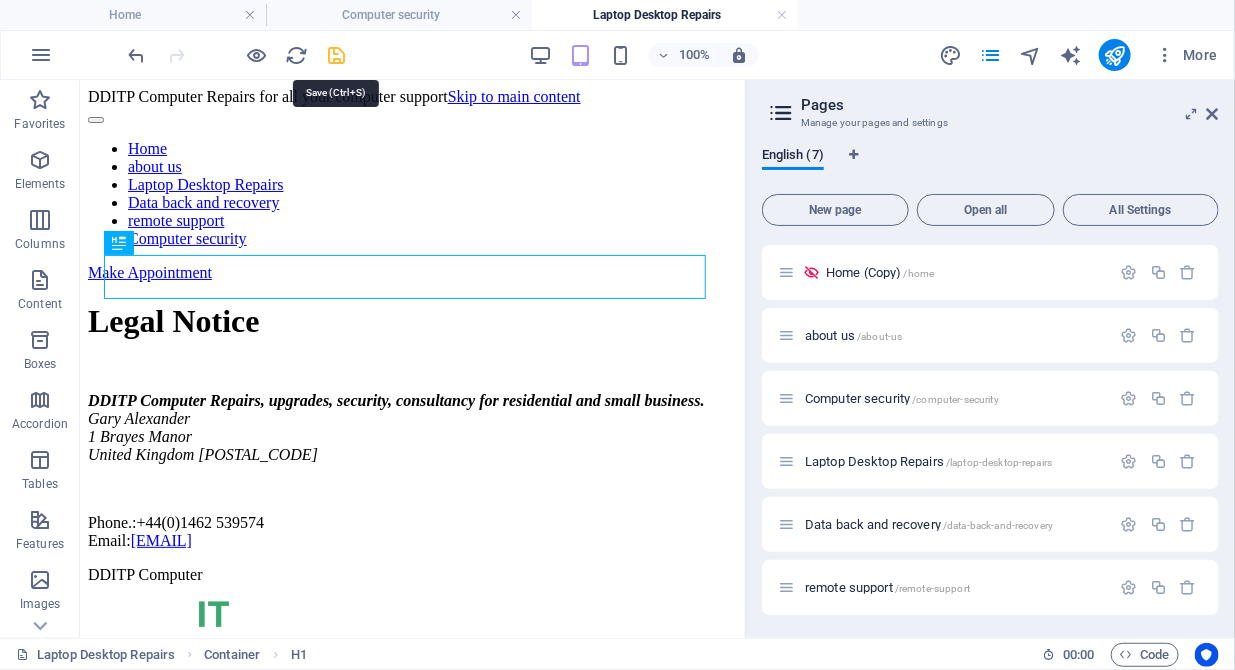 click at bounding box center (337, 55) 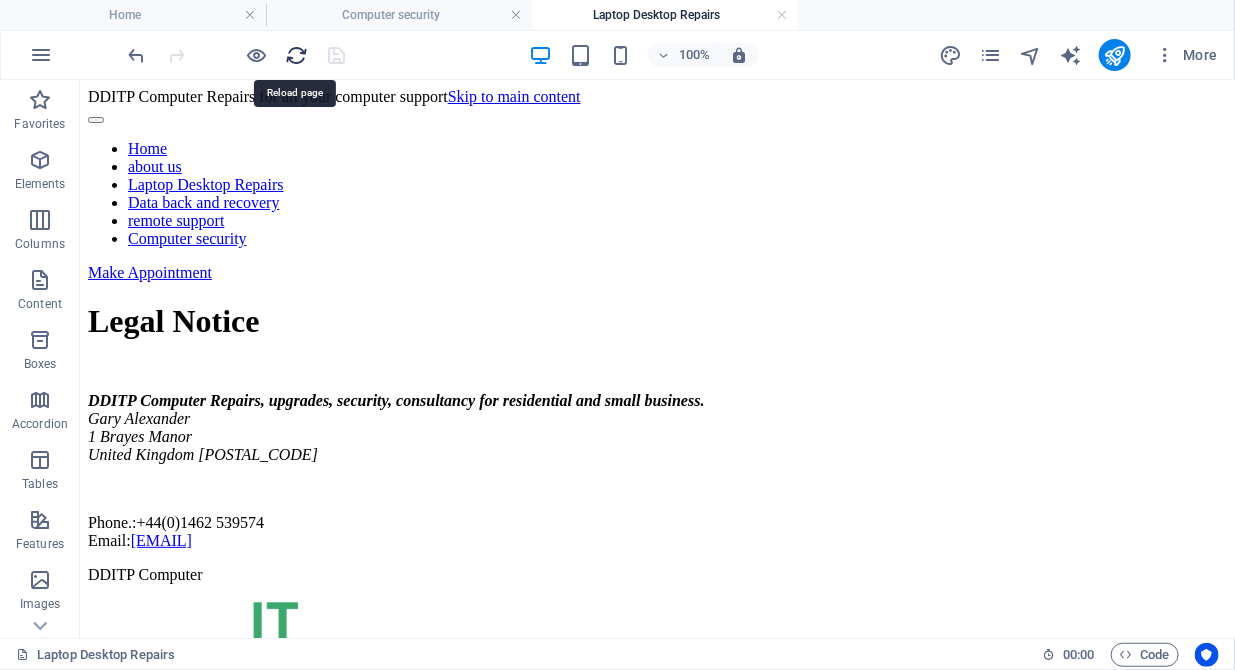 click at bounding box center [297, 55] 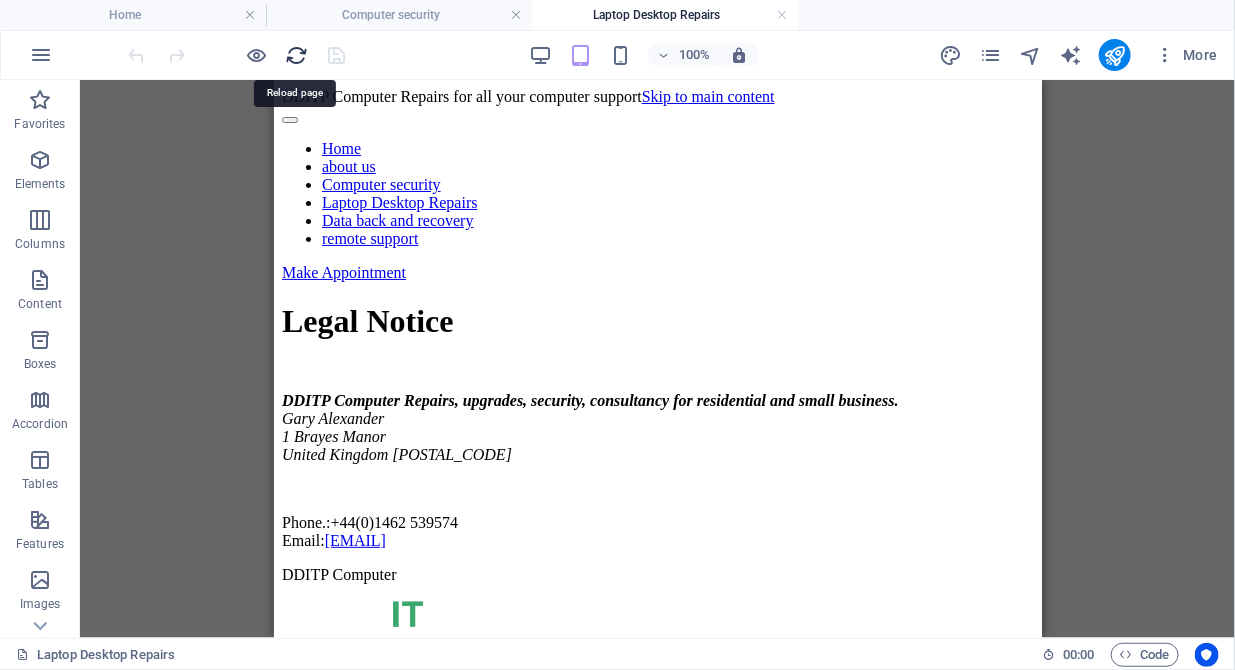 scroll, scrollTop: 0, scrollLeft: 0, axis: both 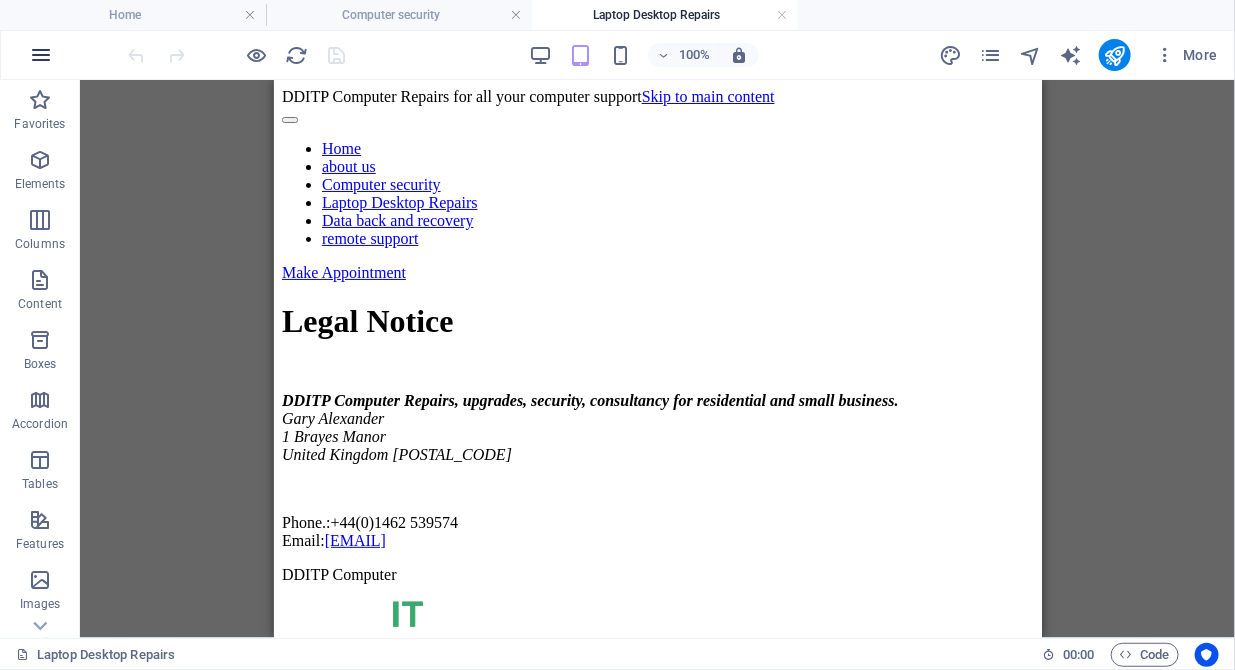 click at bounding box center (41, 55) 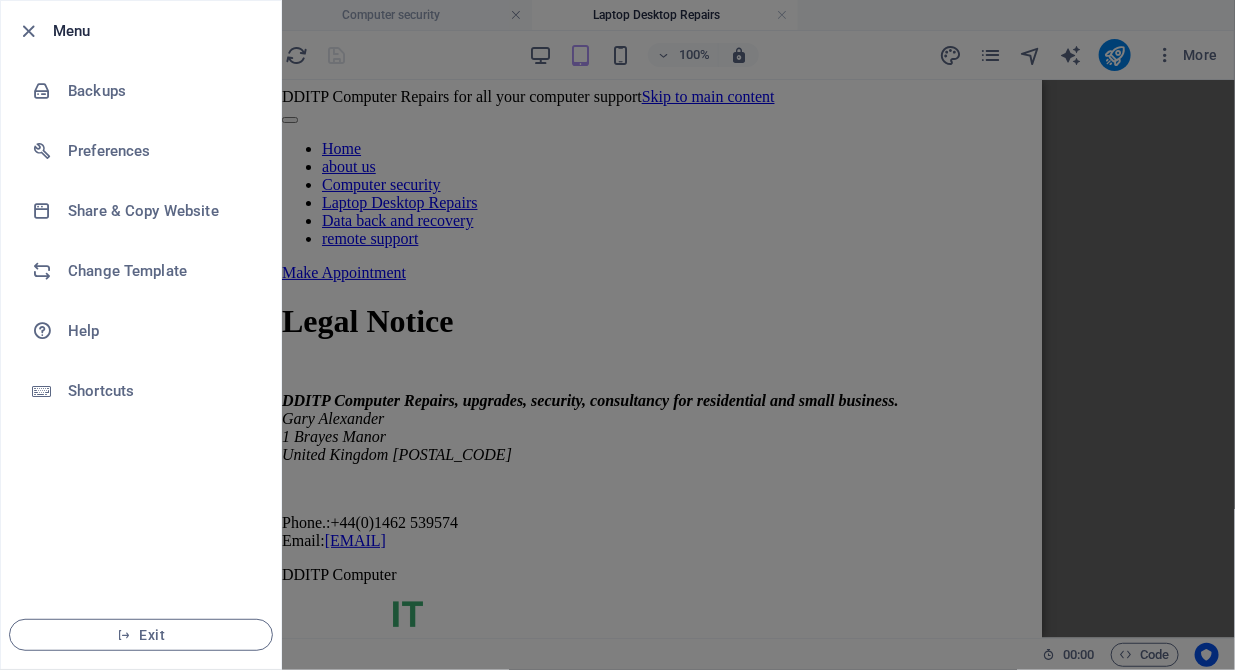 drag, startPoint x: 416, startPoint y: 184, endPoint x: 139, endPoint y: 102, distance: 288.88232 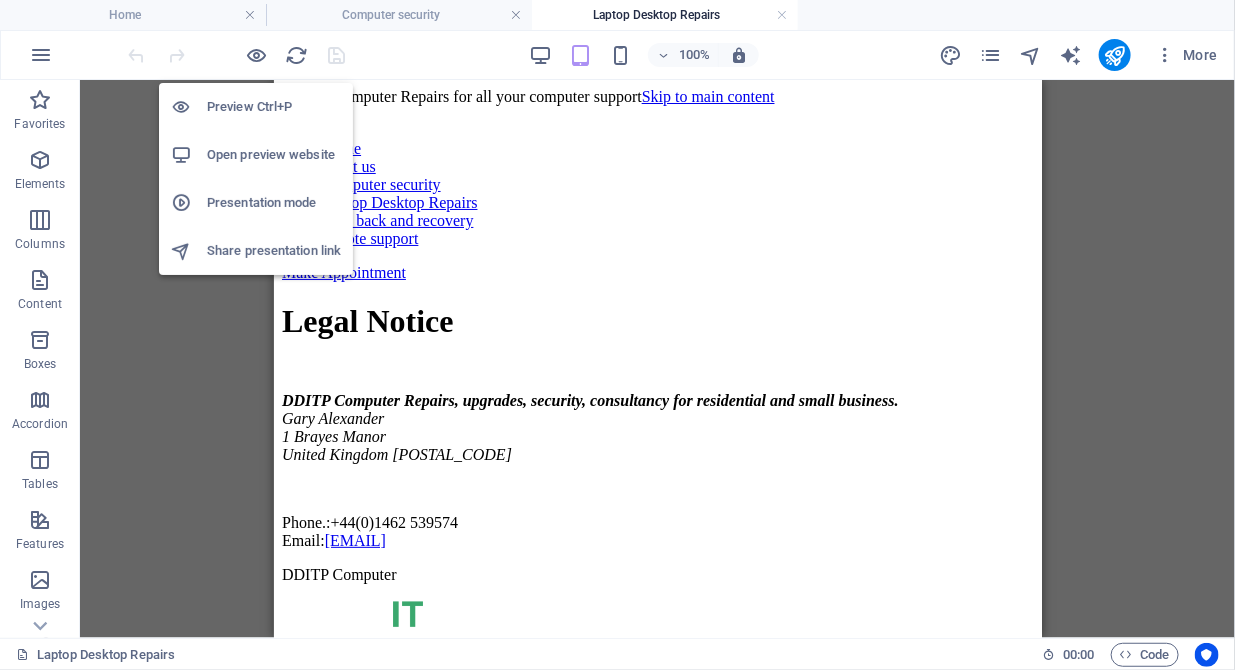 click on "Open preview website" at bounding box center (274, 155) 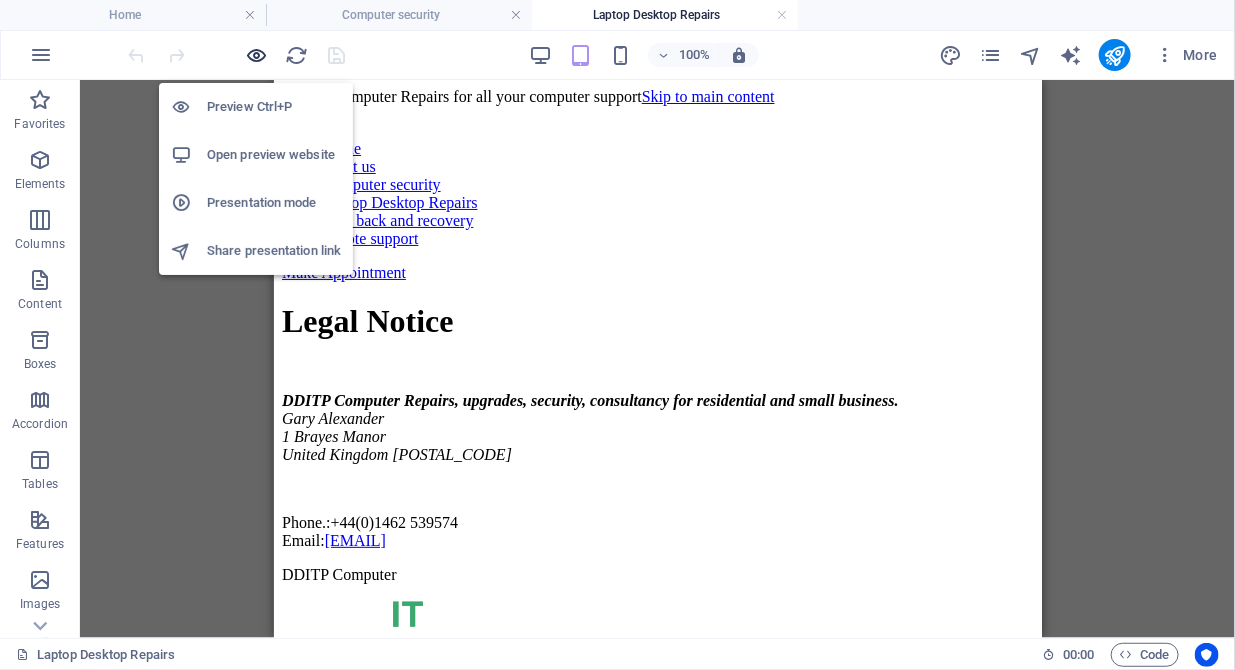 click at bounding box center (257, 55) 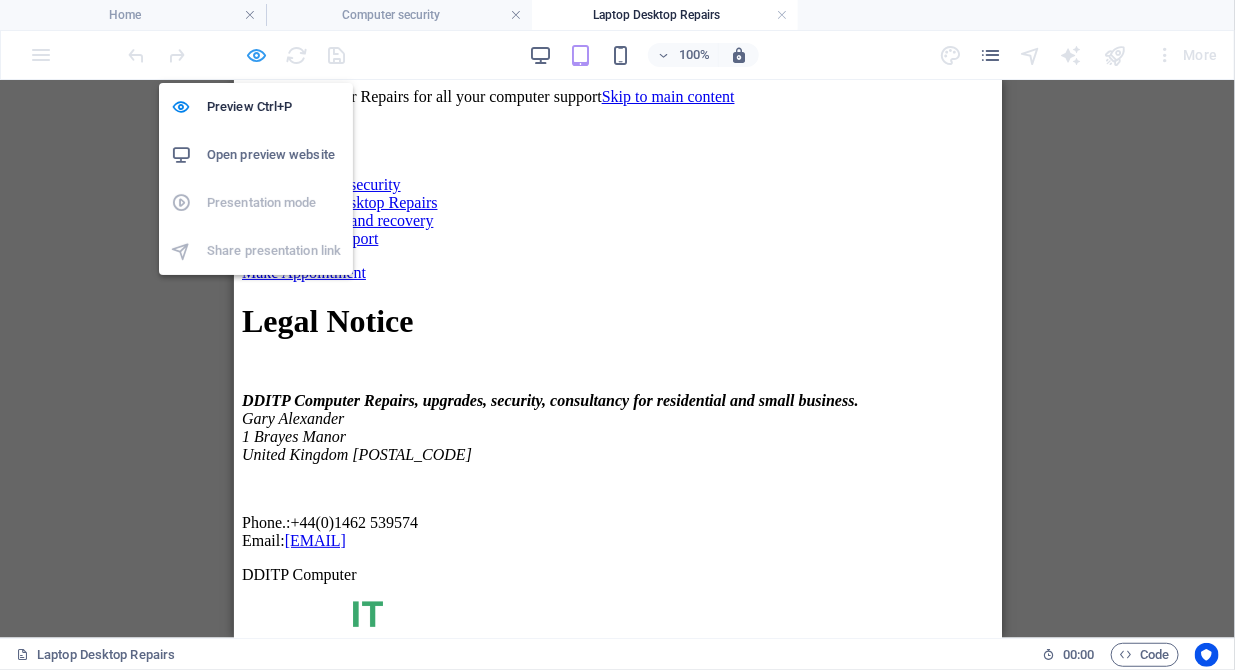 click at bounding box center (257, 55) 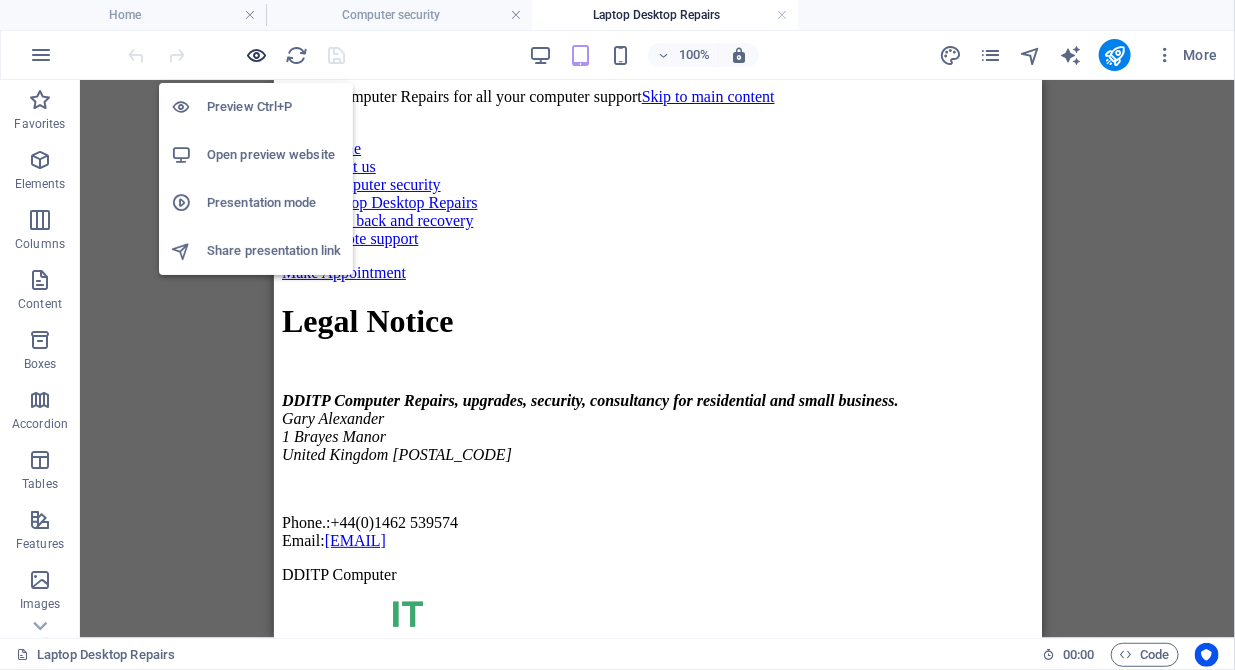 click at bounding box center [257, 55] 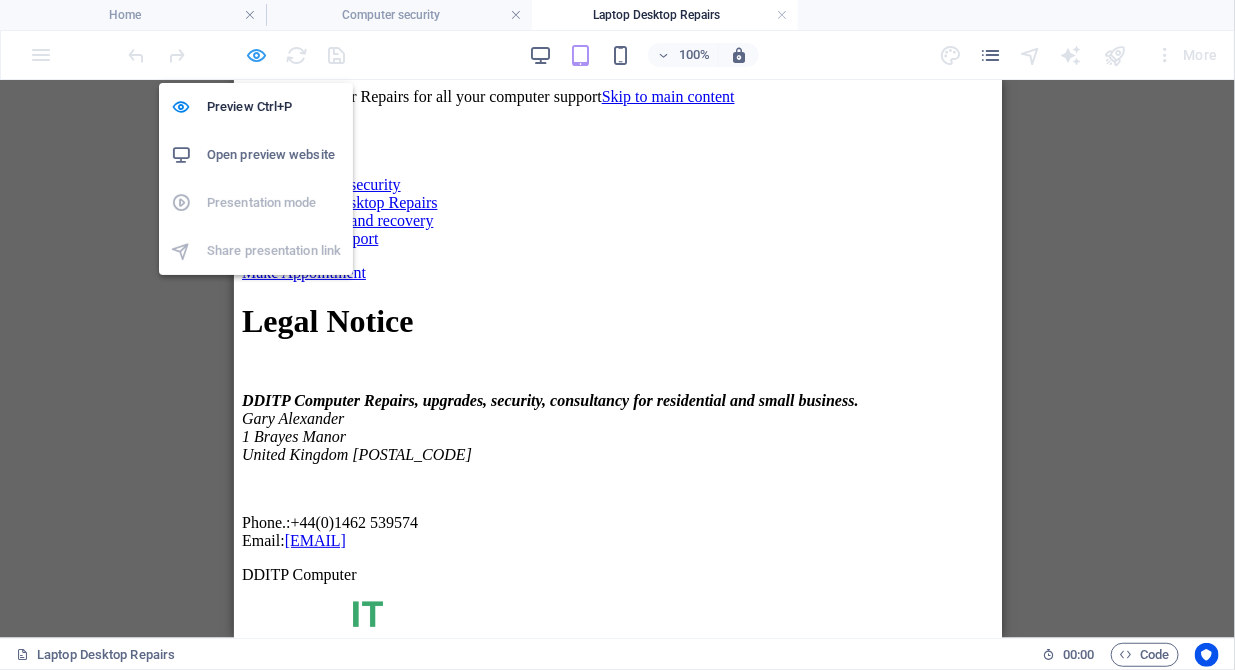 click at bounding box center (257, 55) 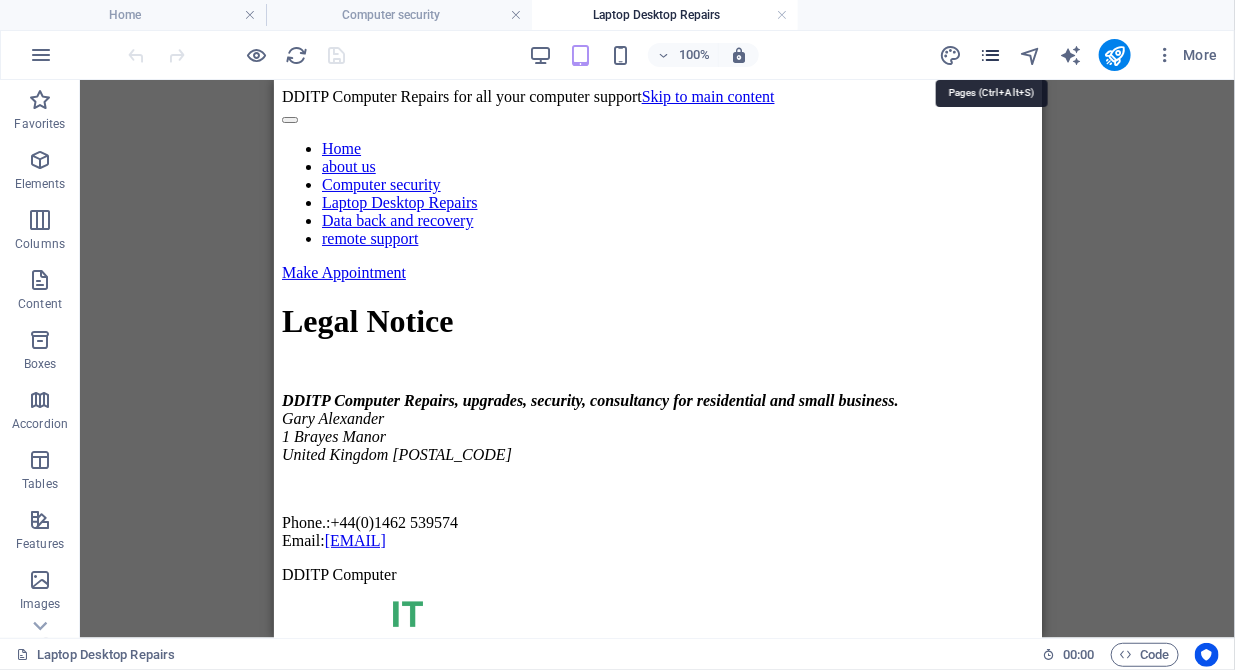click at bounding box center (990, 55) 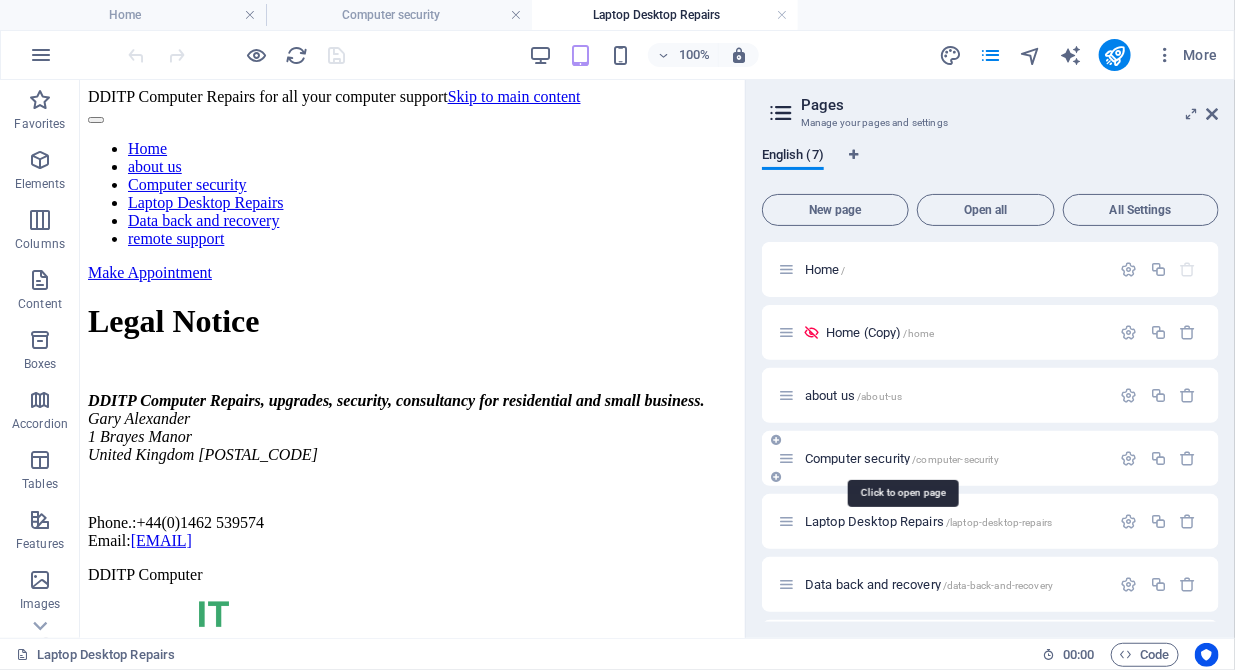 click on "Computer security /computer-security" at bounding box center (902, 458) 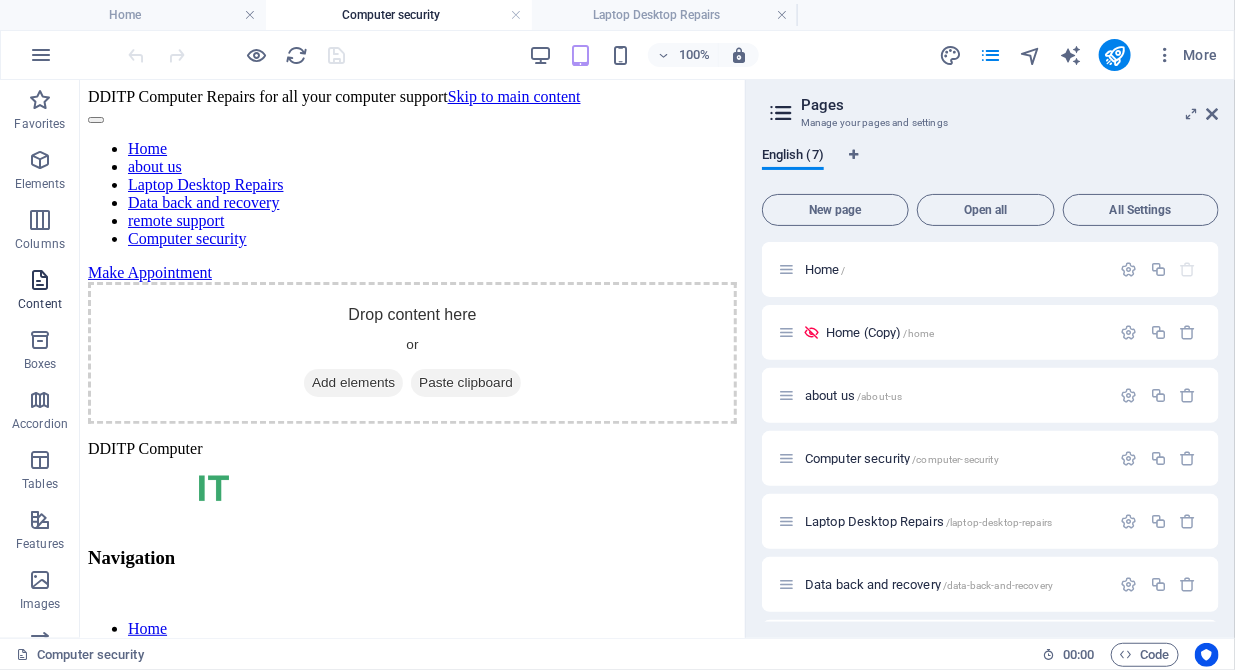 click on "Content" at bounding box center [40, 304] 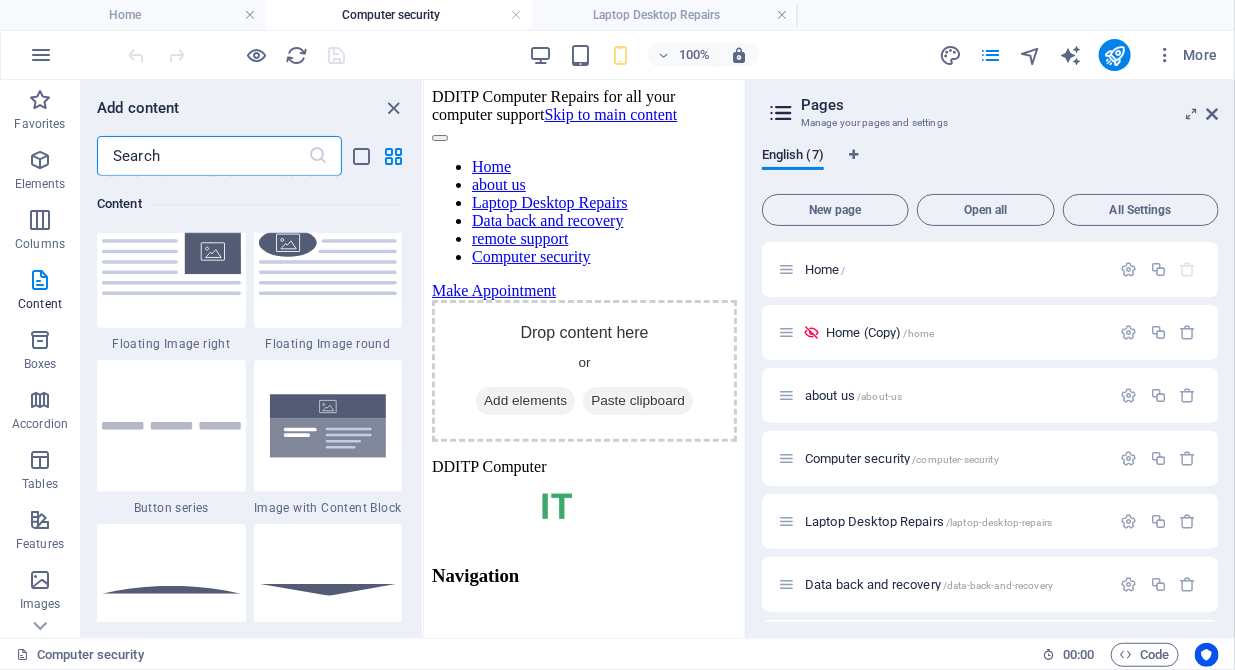 scroll, scrollTop: 4521, scrollLeft: 0, axis: vertical 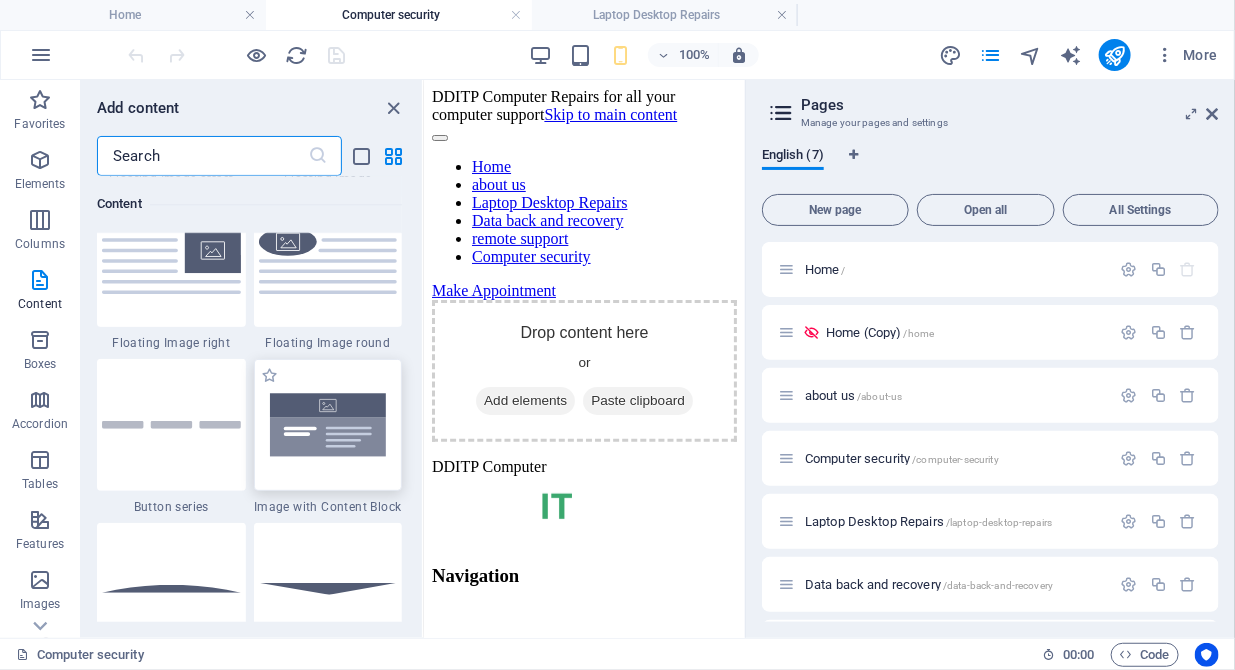 click at bounding box center (328, 425) 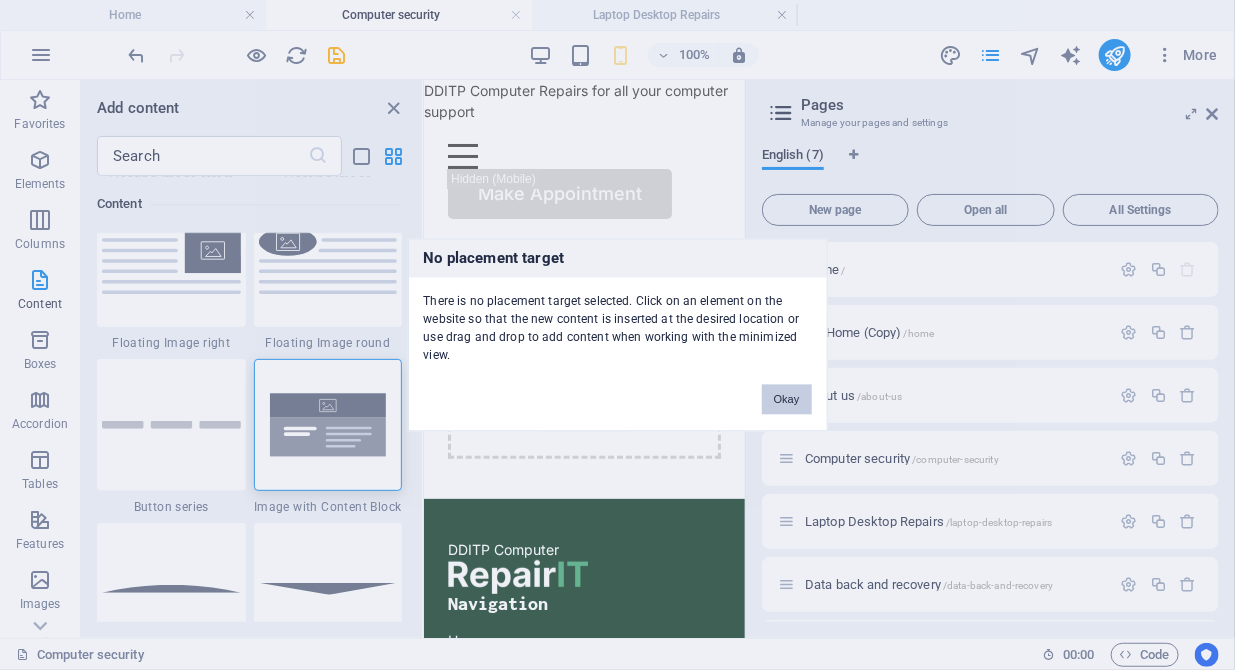 click on "Okay" at bounding box center (787, 400) 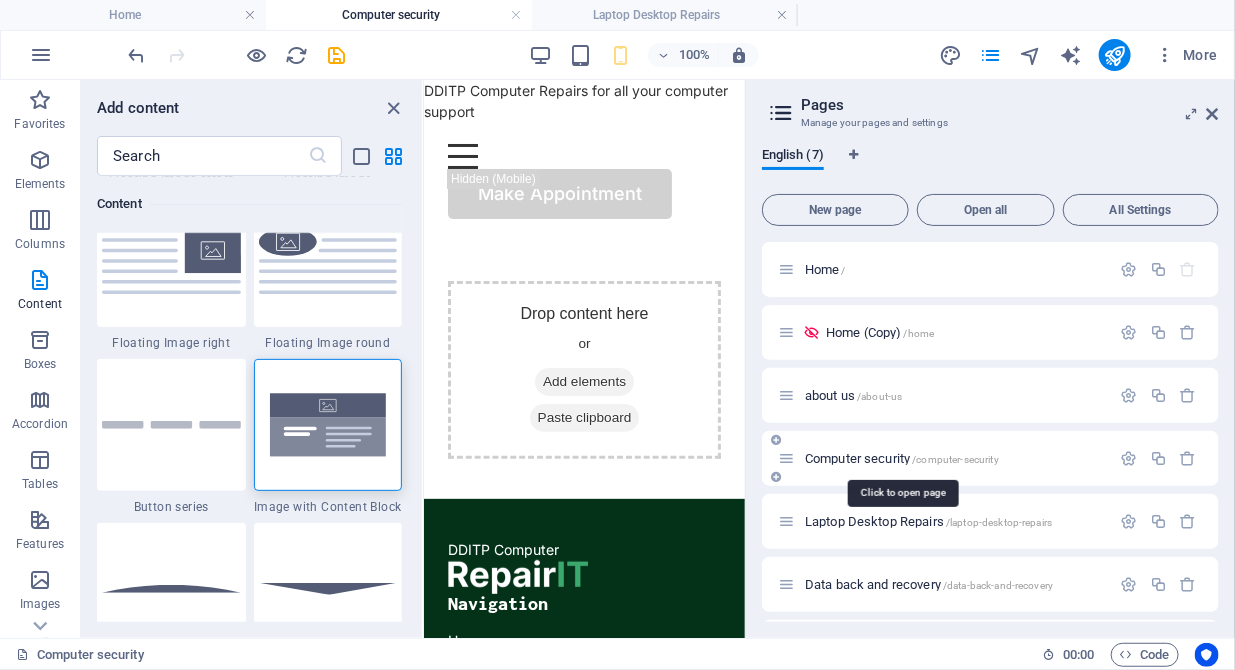 click on "Computer security /computer-security" at bounding box center (902, 458) 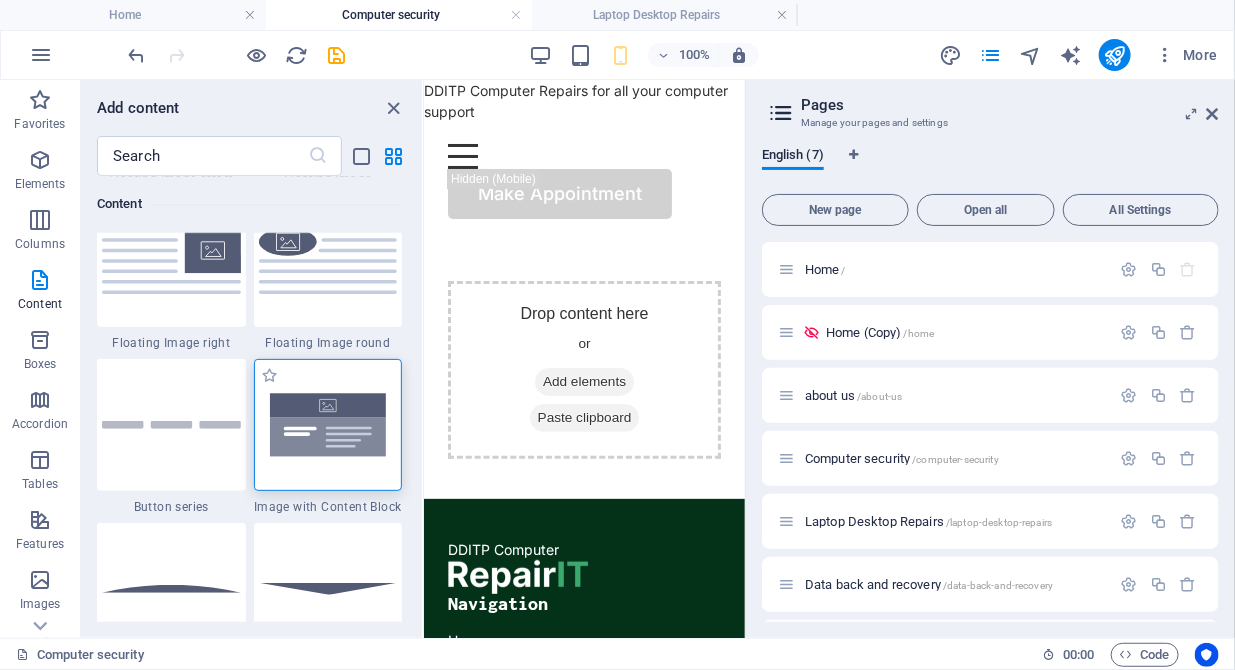 click at bounding box center (328, 425) 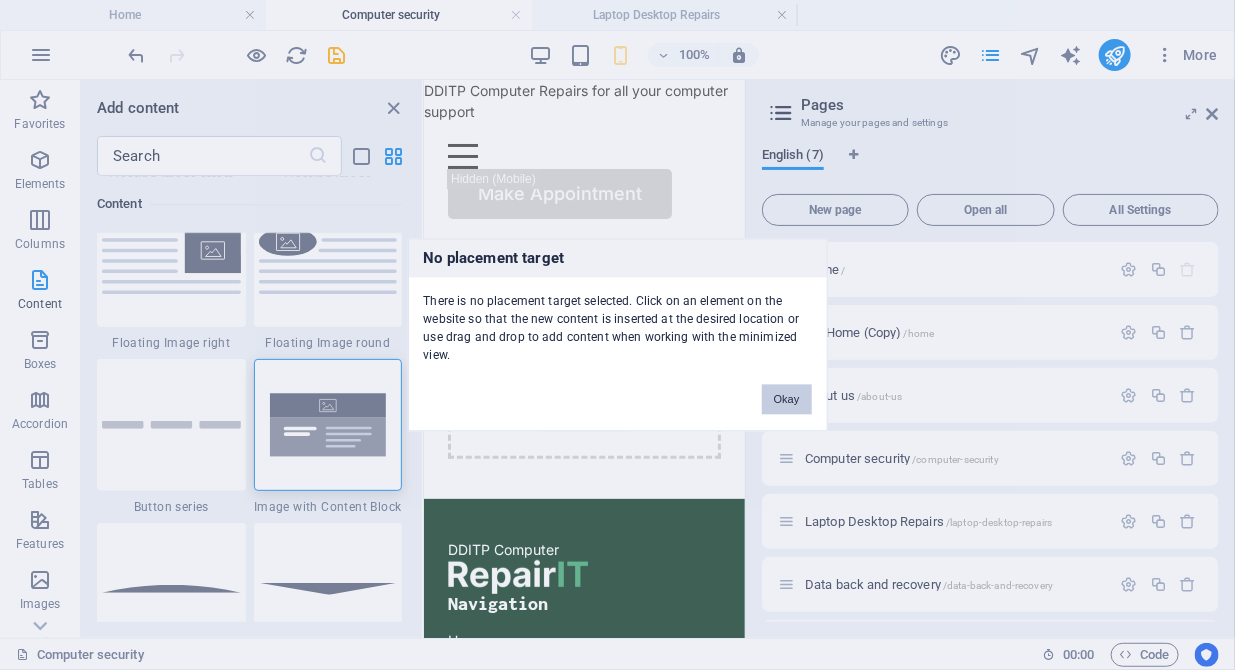 click on "Okay" at bounding box center [787, 400] 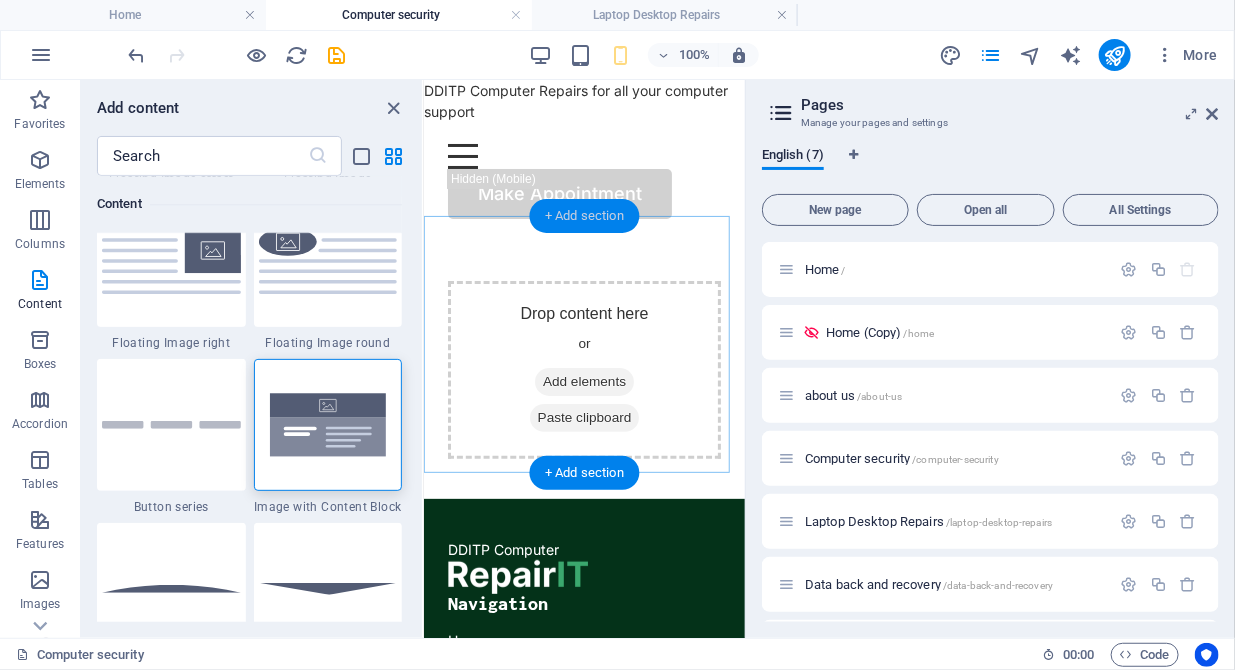 click on "+ Add section" at bounding box center (584, 216) 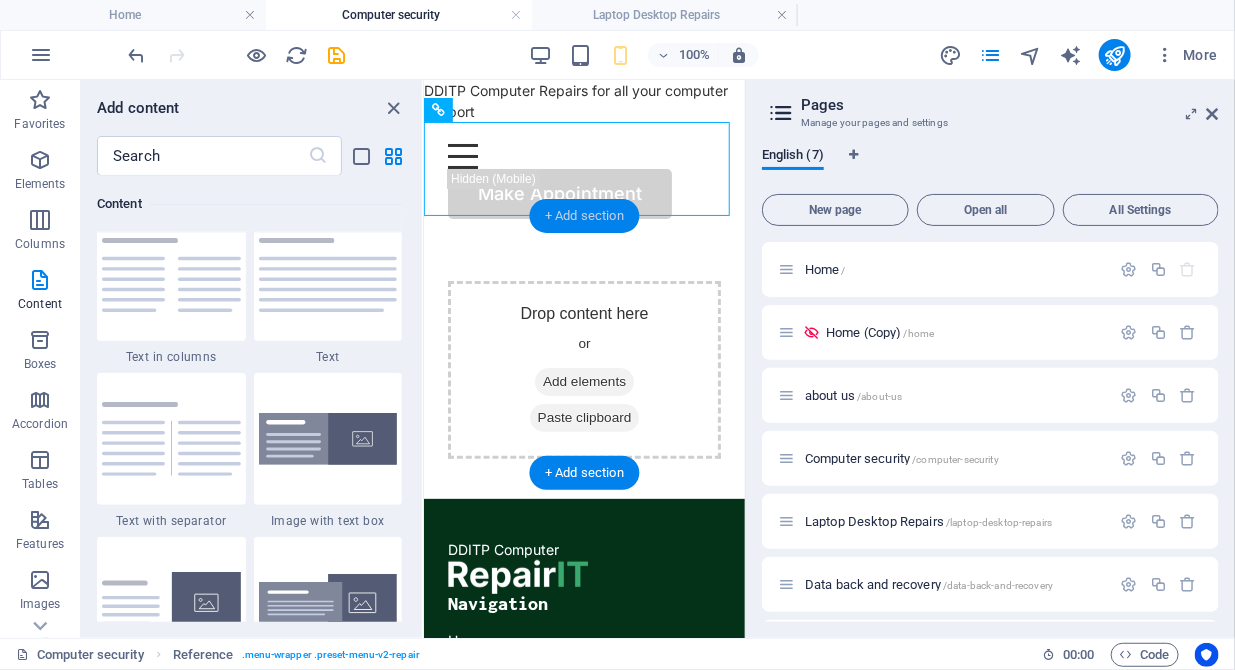 scroll, scrollTop: 3498, scrollLeft: 0, axis: vertical 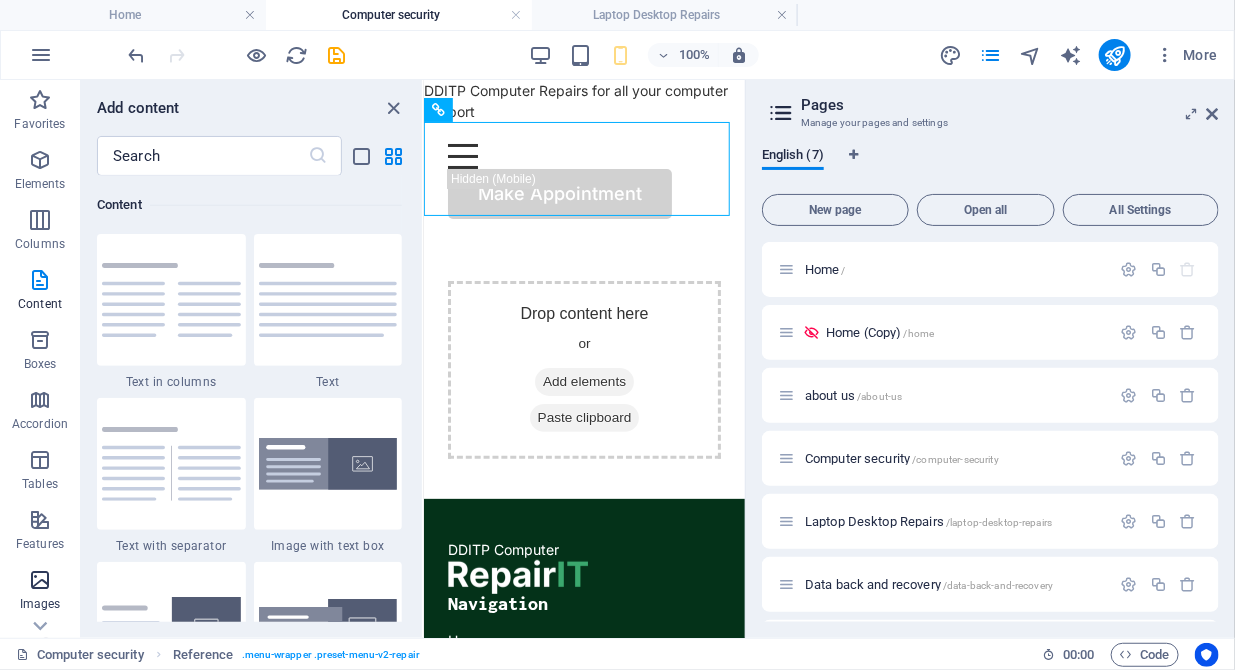 click at bounding box center [40, 580] 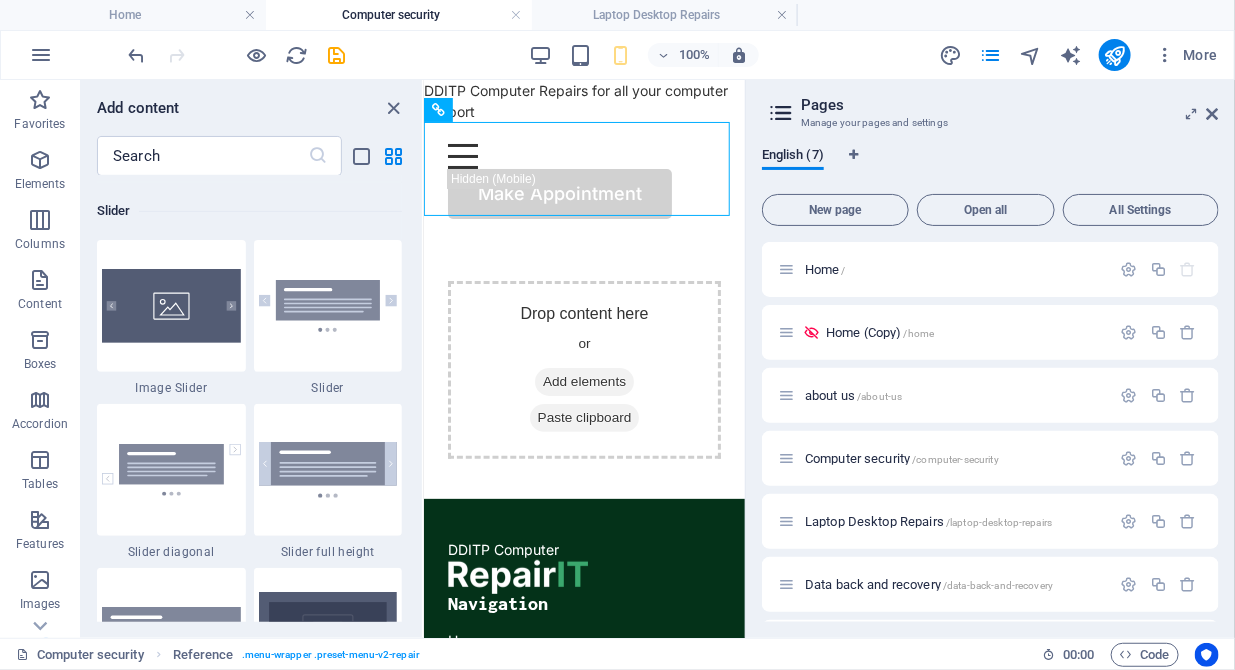 scroll, scrollTop: 11365, scrollLeft: 0, axis: vertical 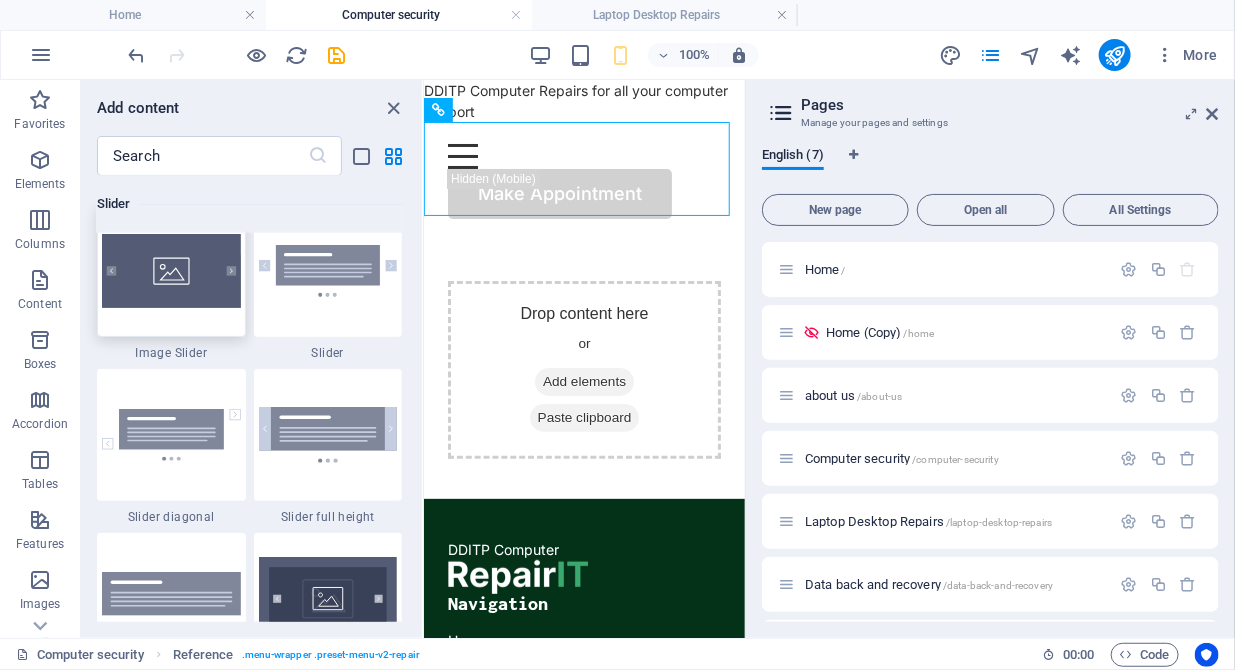 click at bounding box center (171, 271) 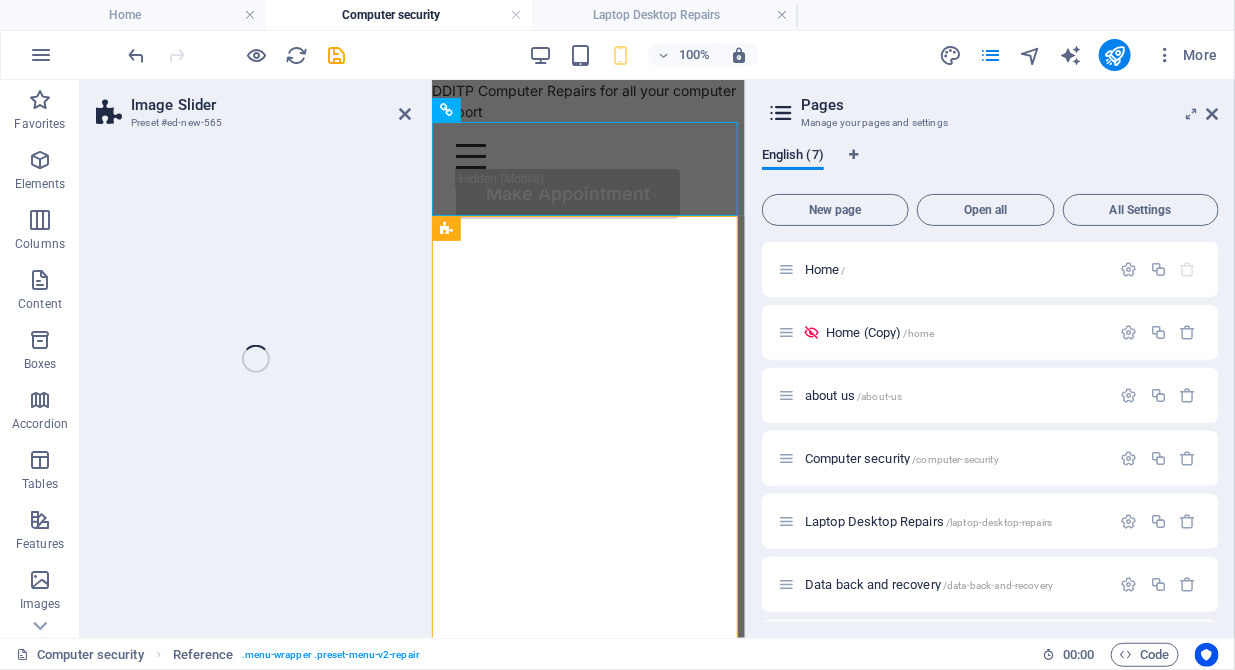 select on "rem" 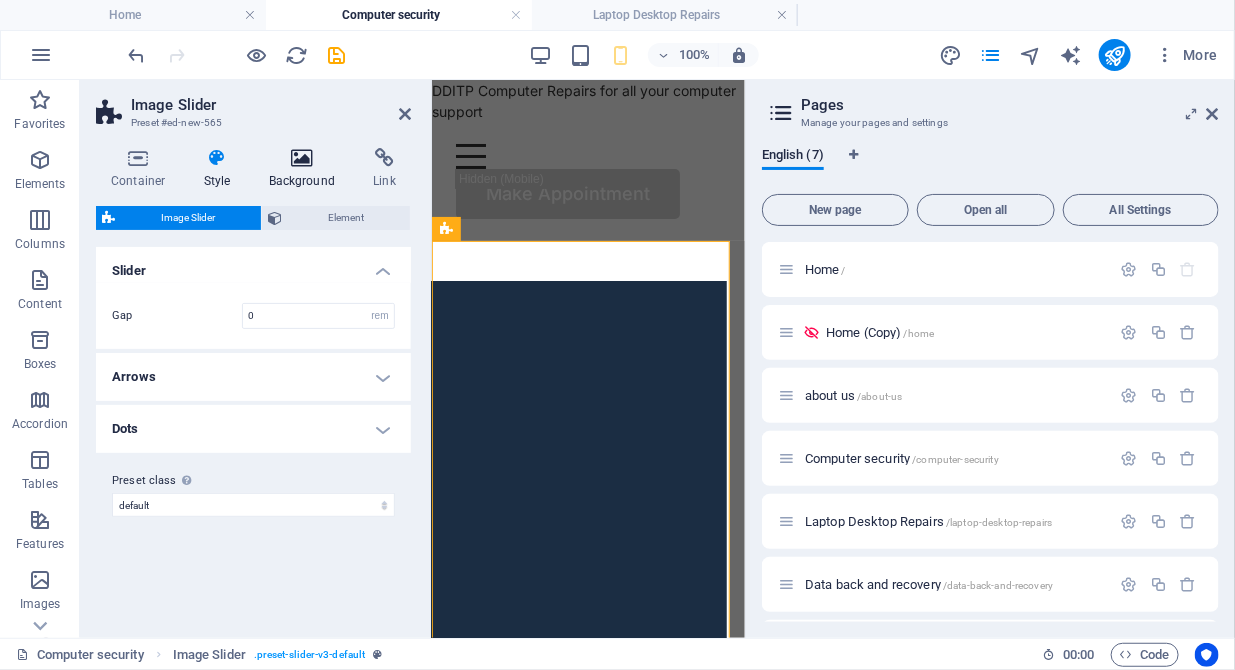 click on "Background" at bounding box center (306, 169) 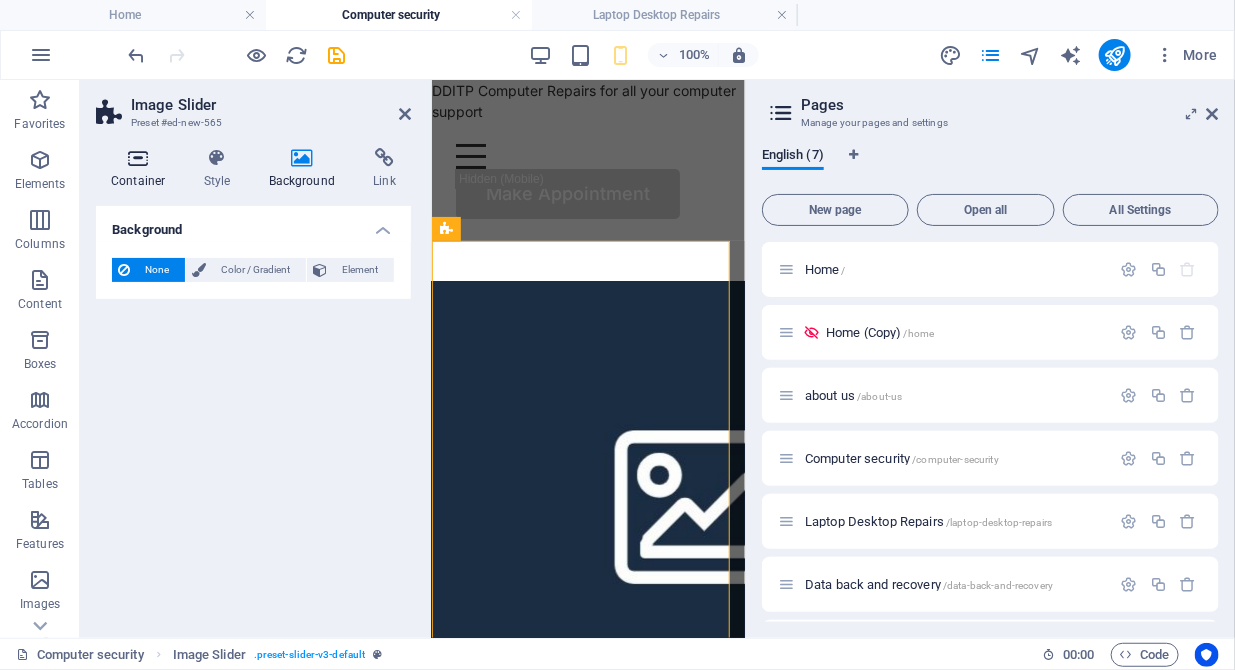 click on "Container" at bounding box center (142, 169) 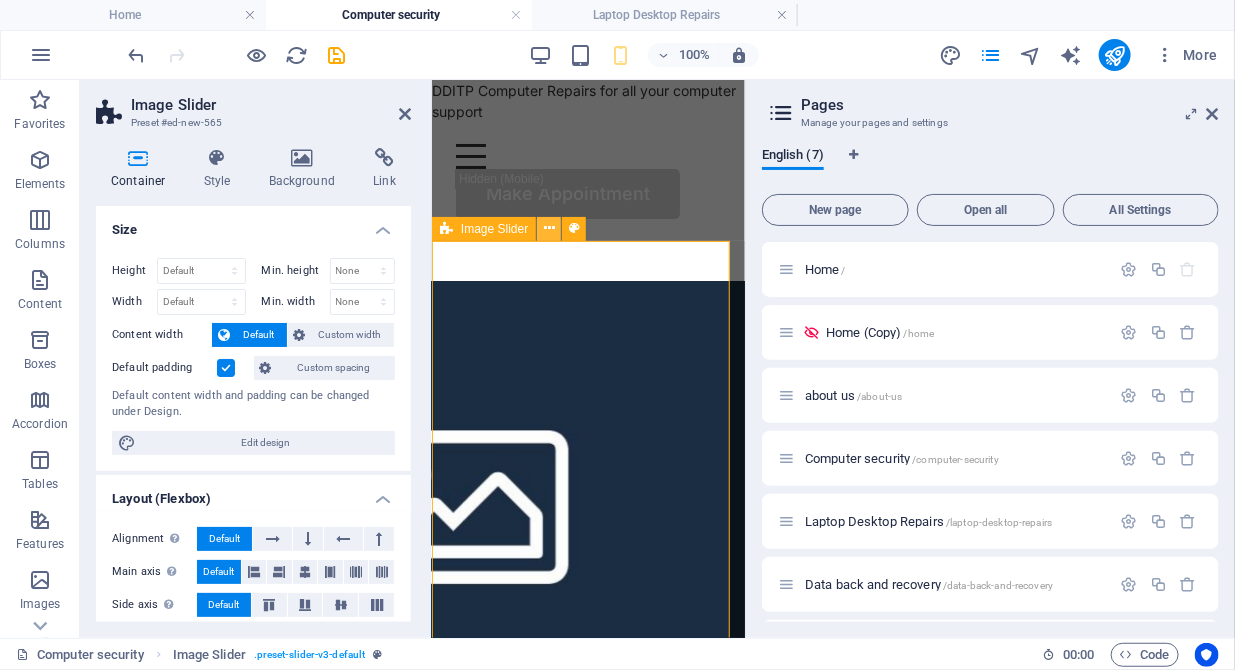 click at bounding box center (549, 228) 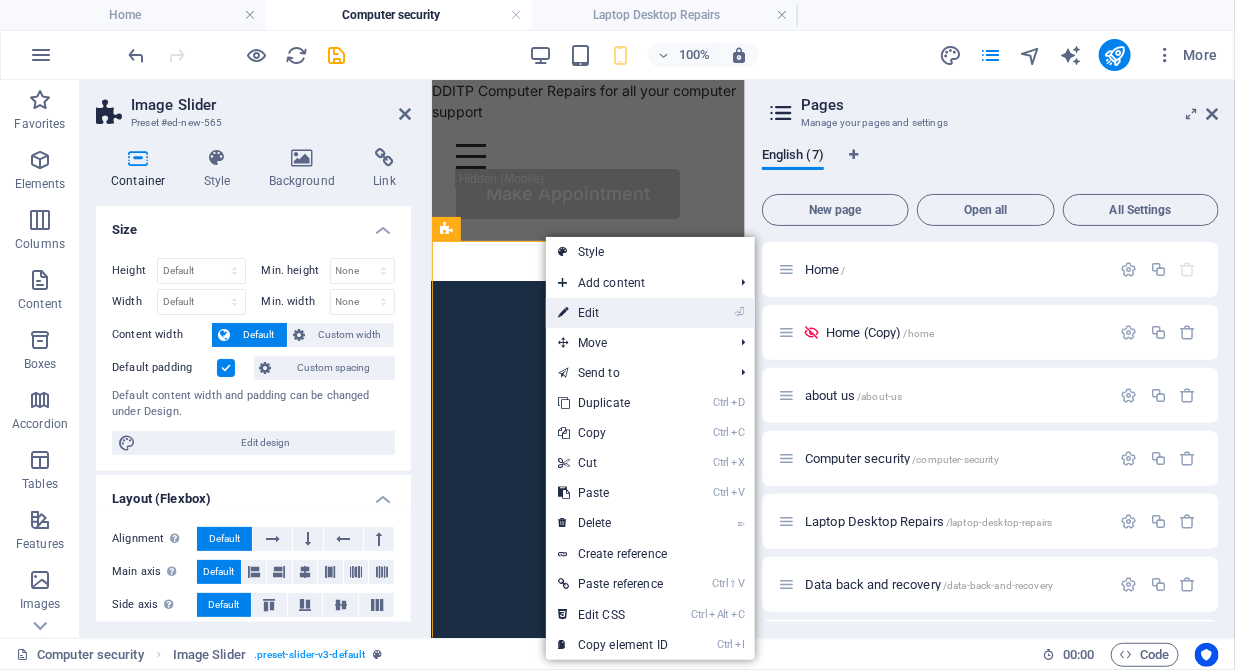click on "⏎  Edit" at bounding box center (613, 313) 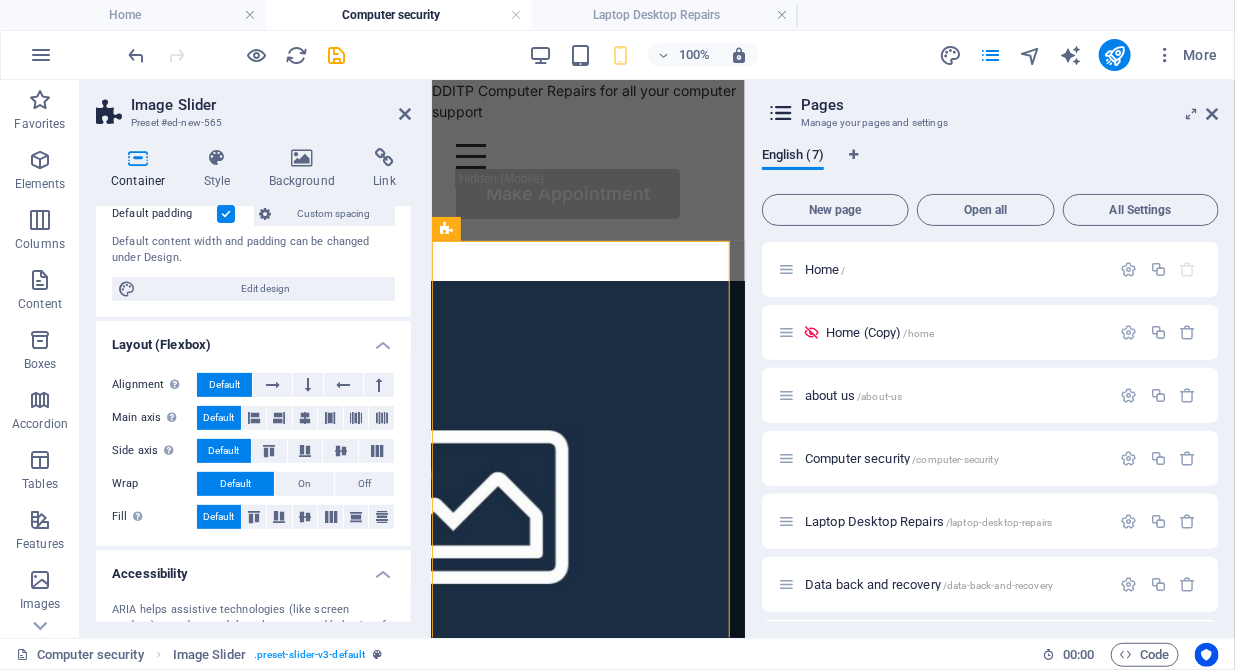 scroll, scrollTop: 0, scrollLeft: 0, axis: both 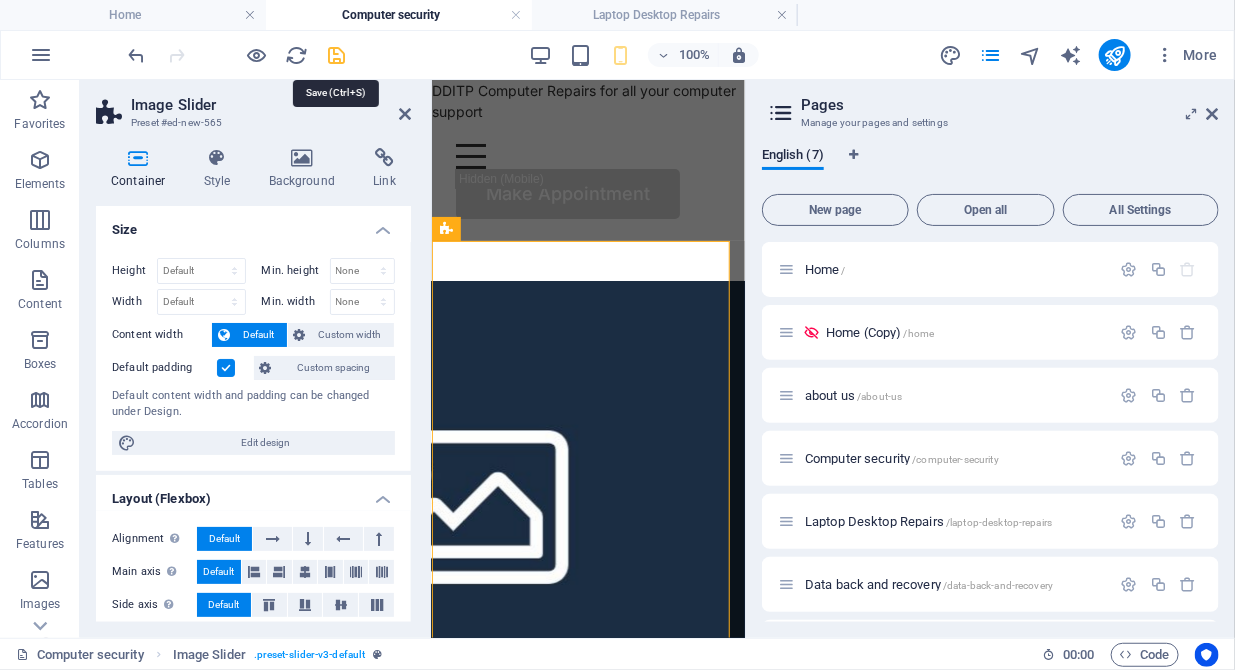 click at bounding box center [337, 55] 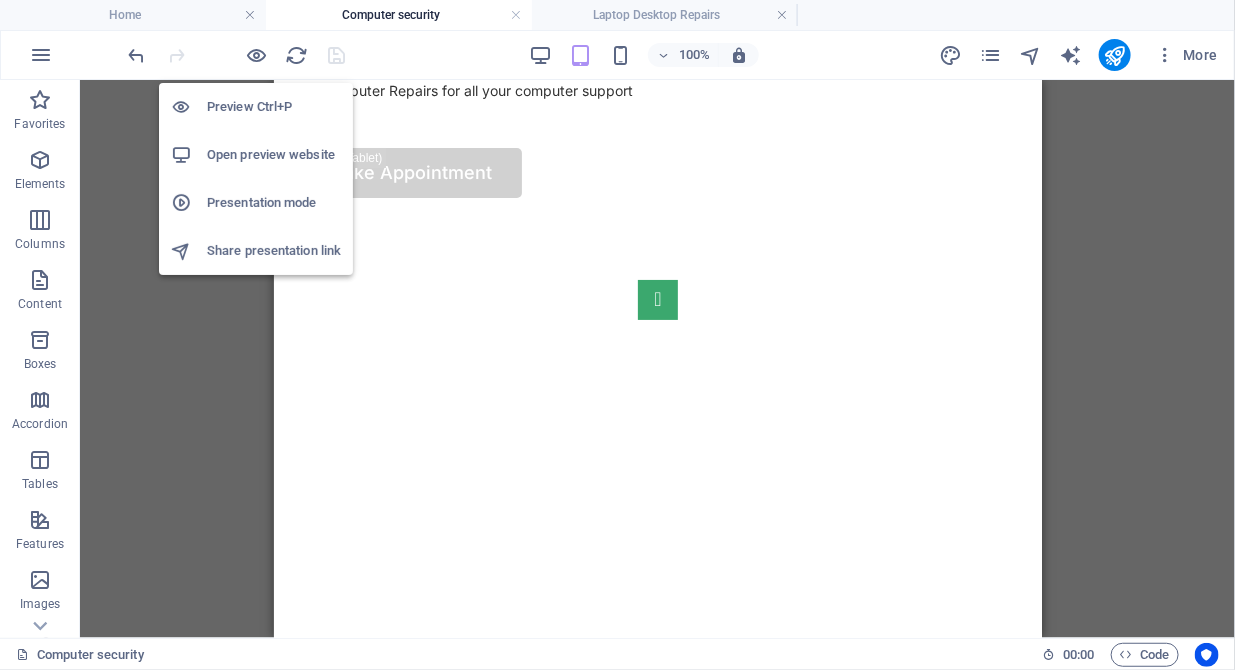 click on "Open preview website" at bounding box center [274, 155] 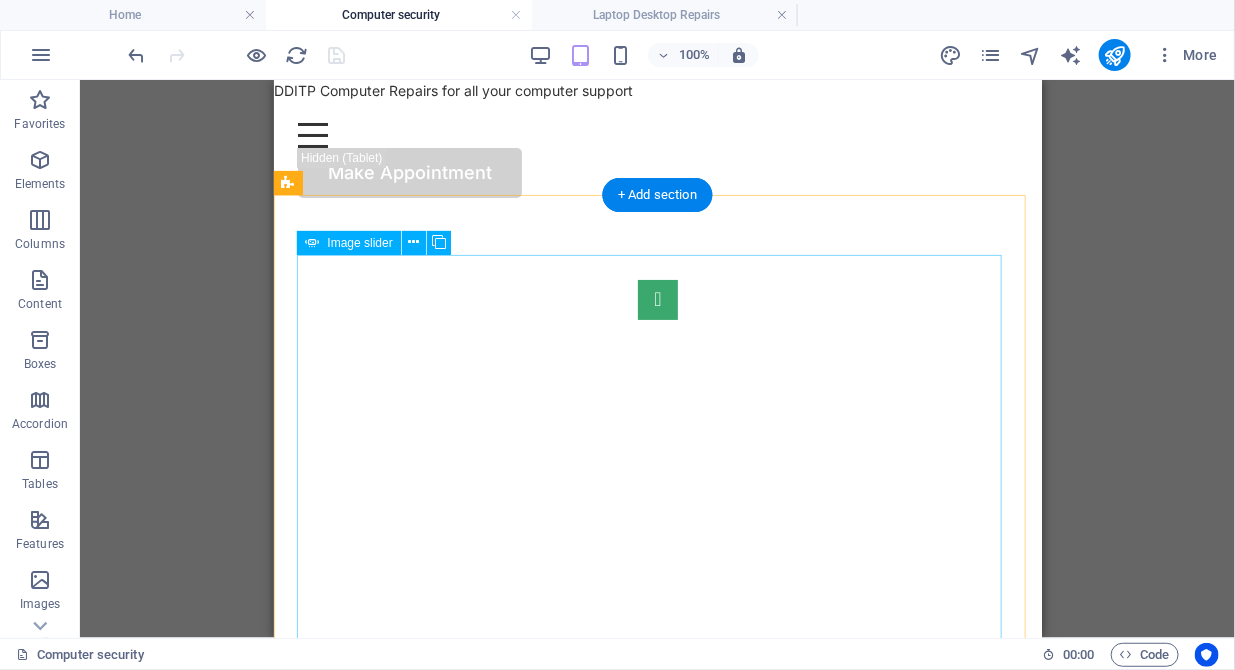 click at bounding box center [-601, 1401] 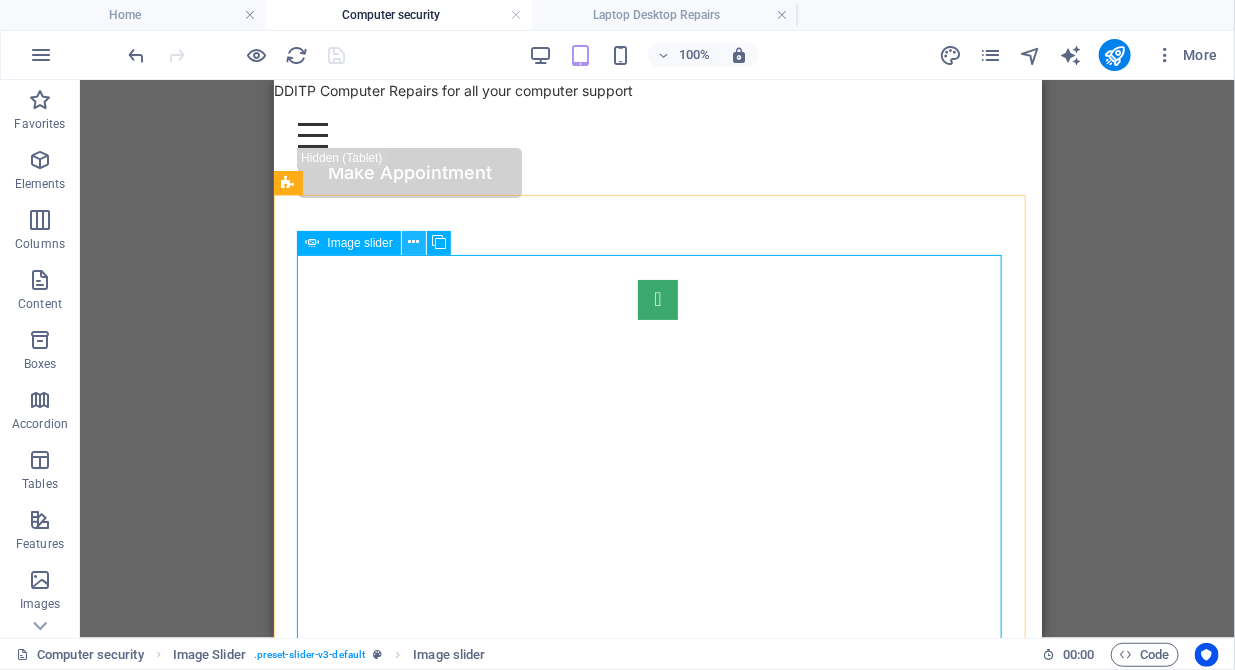 click at bounding box center [413, 242] 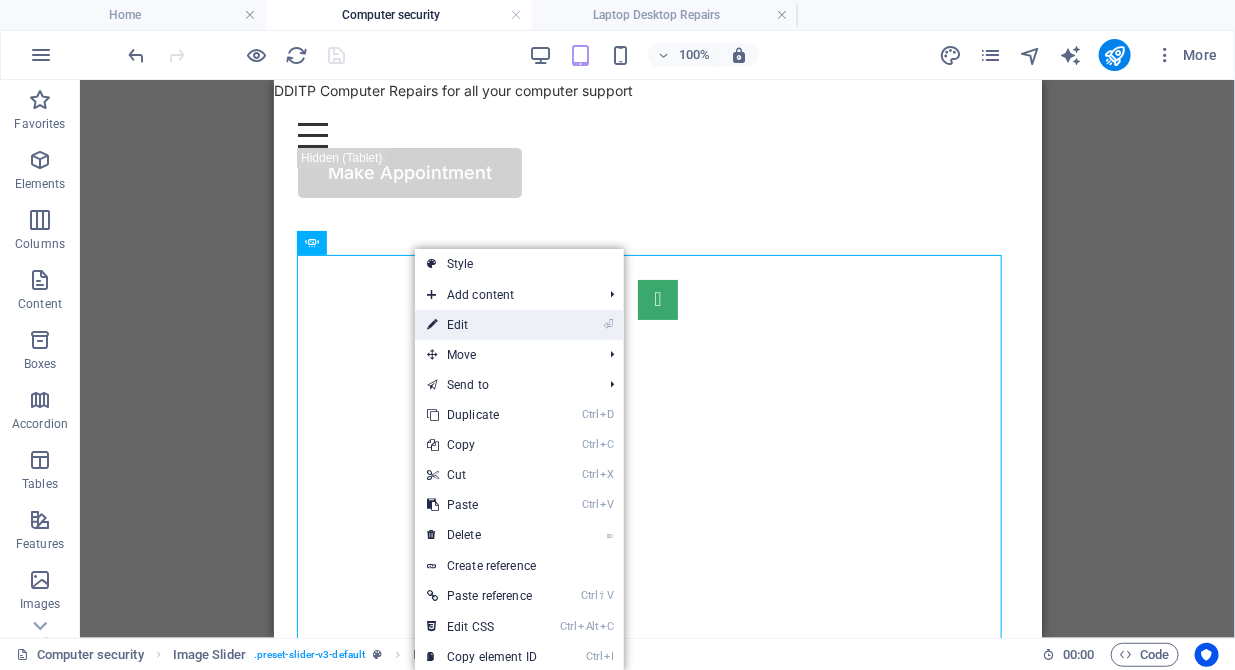 click on "⏎  Edit" at bounding box center (482, 325) 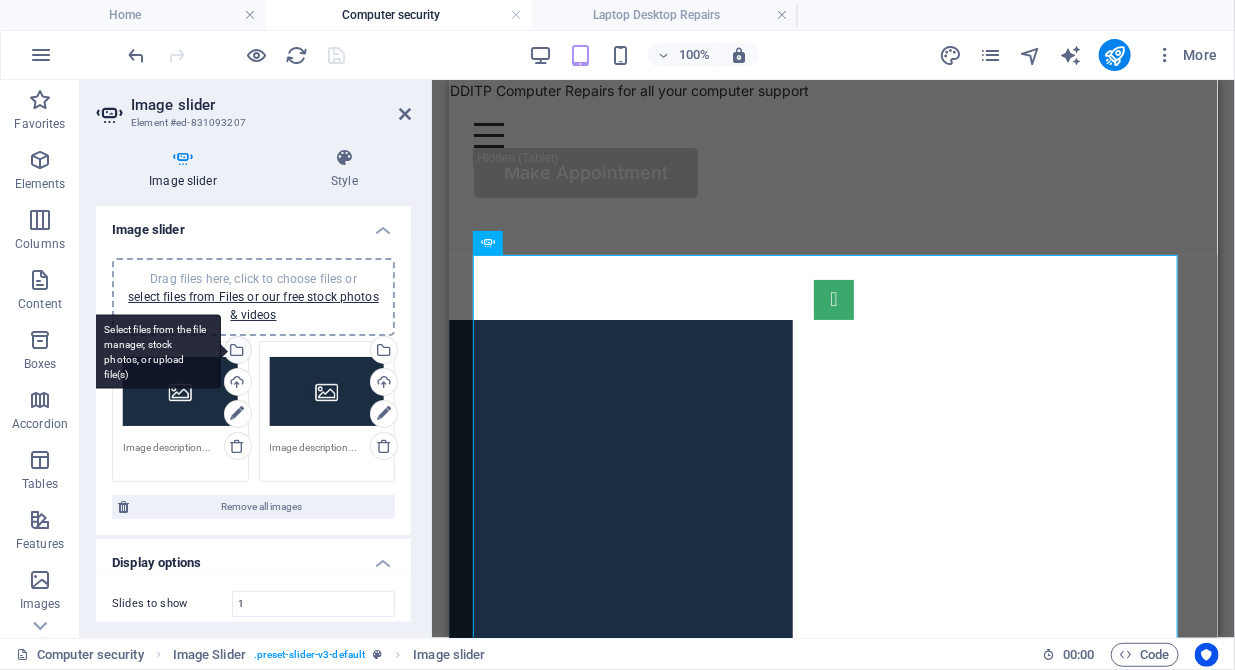 click on "Select files from the file manager, stock photos, or upload file(s)" at bounding box center [236, 352] 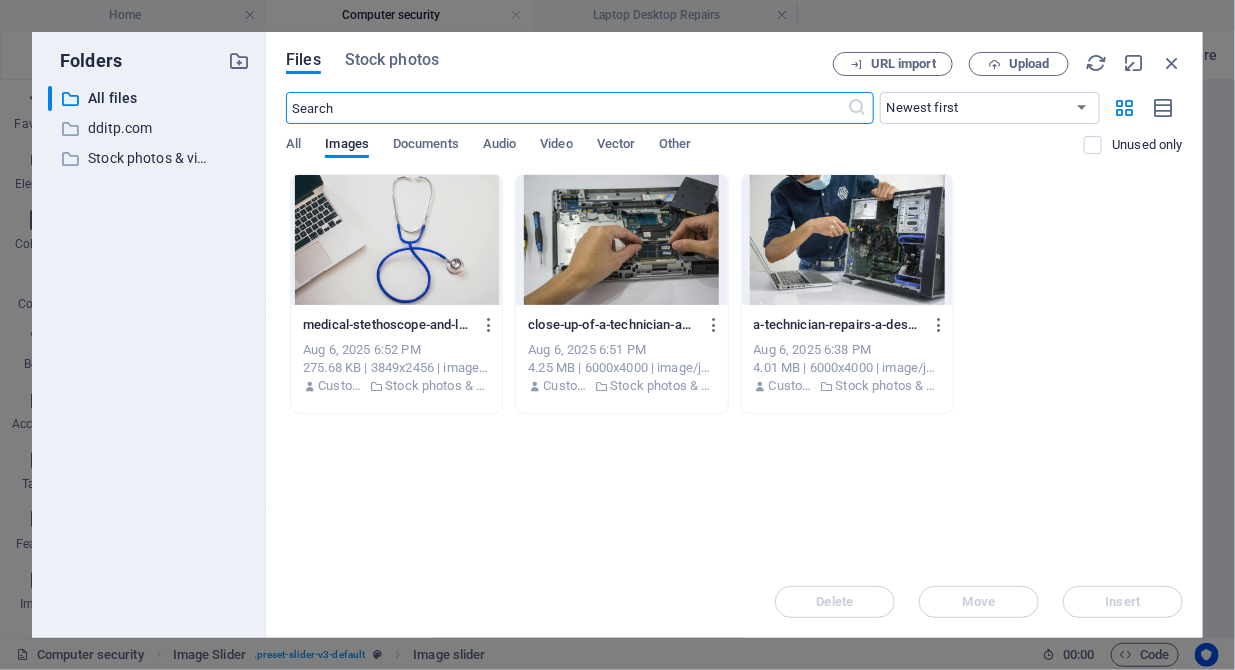 click at bounding box center [847, 240] 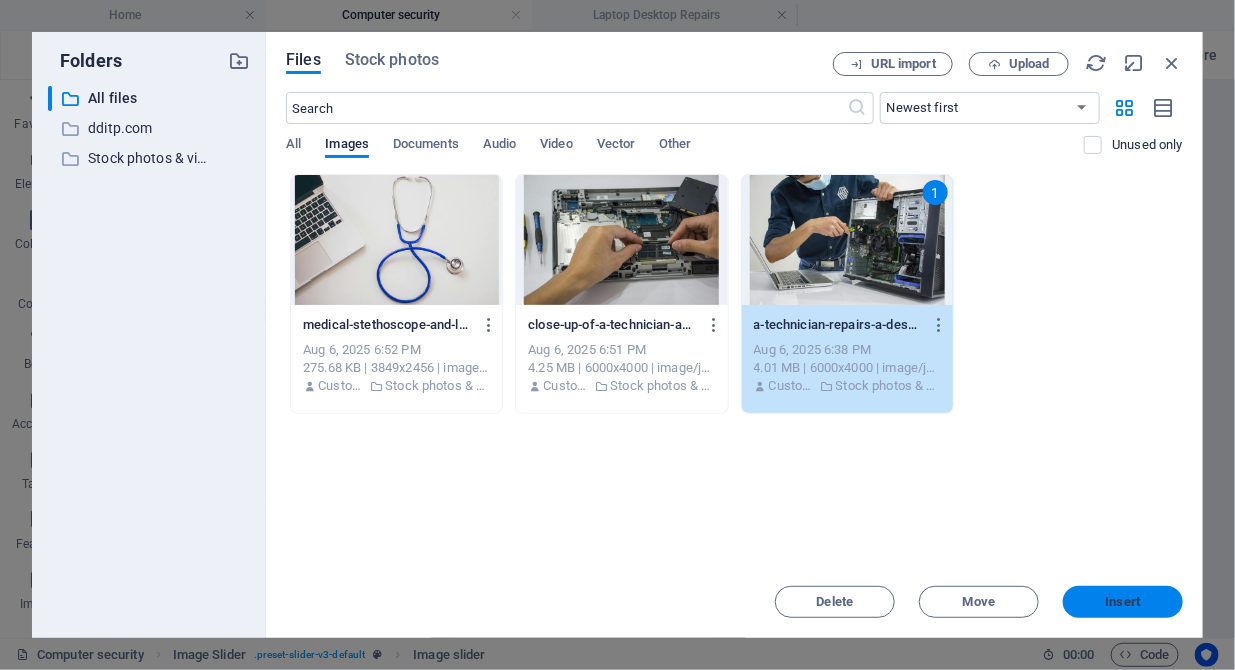 click on "Insert" at bounding box center [1123, 602] 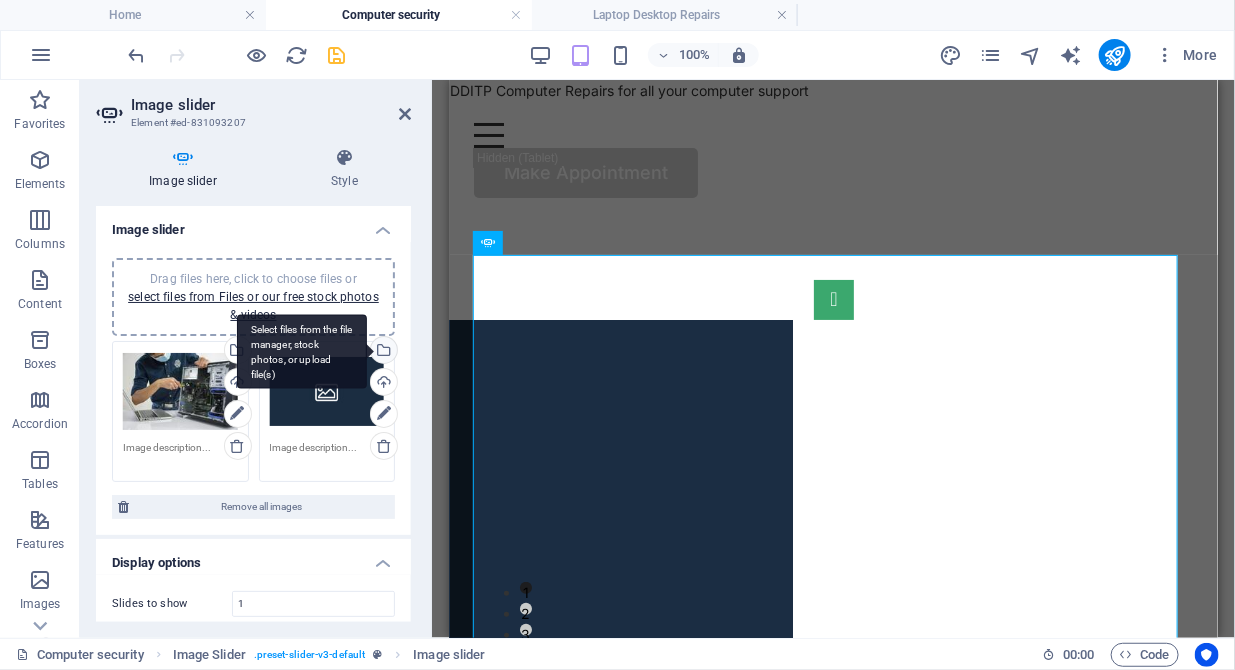 click on "Select files from the file manager, stock photos, or upload file(s)" at bounding box center [382, 352] 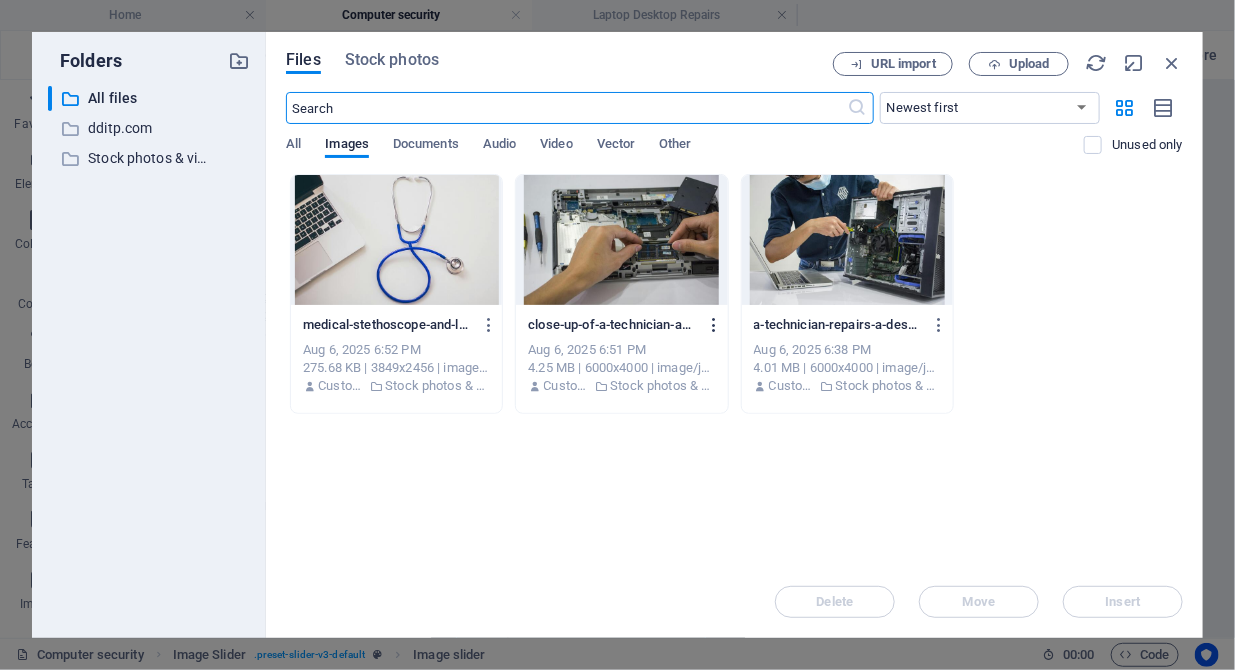 click at bounding box center [714, 325] 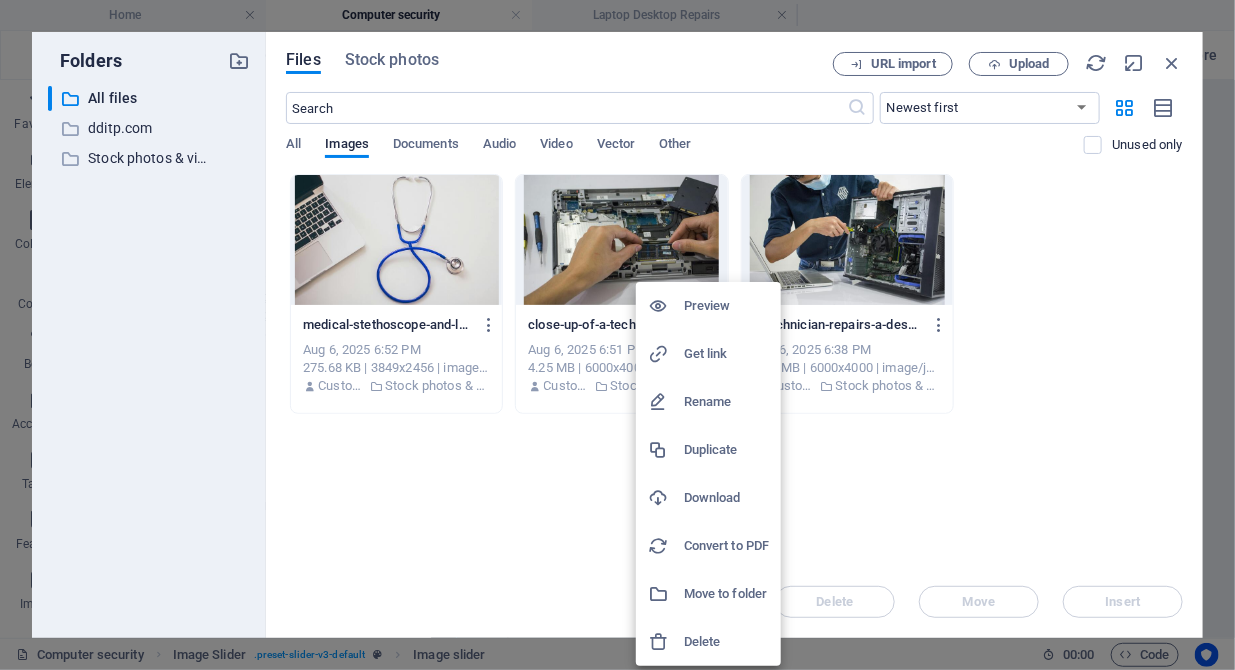 click at bounding box center (617, 335) 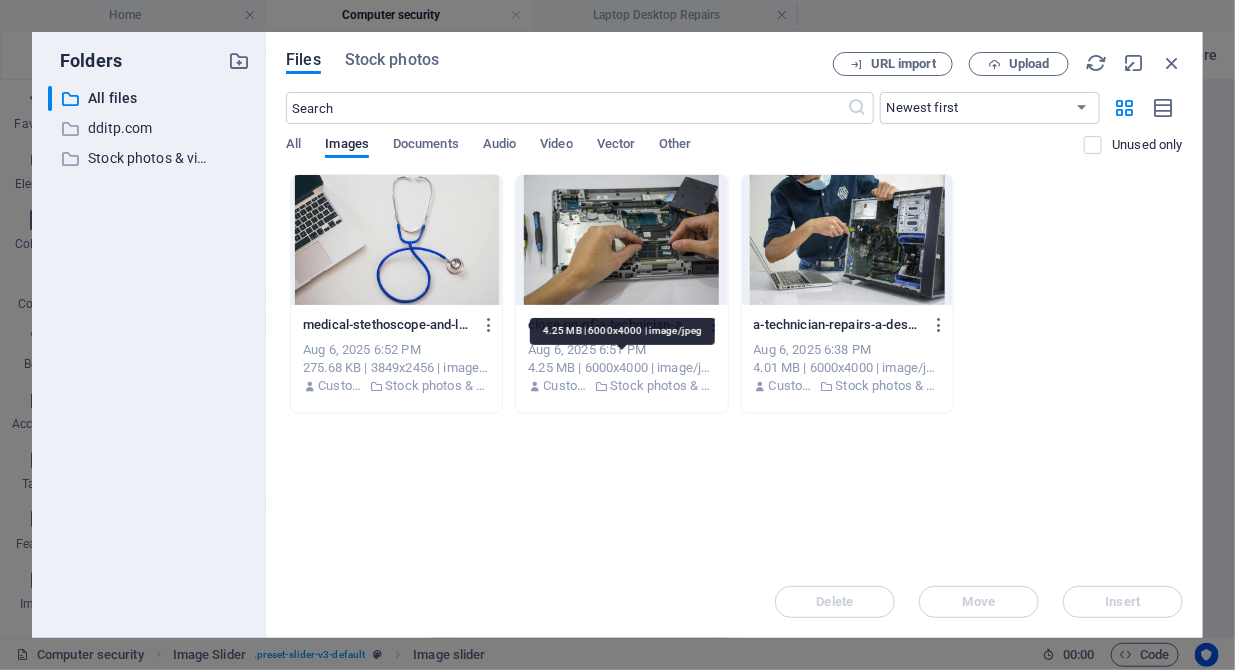 click on "4.25 MB | 6000x4000 | image/jpeg" at bounding box center [621, 368] 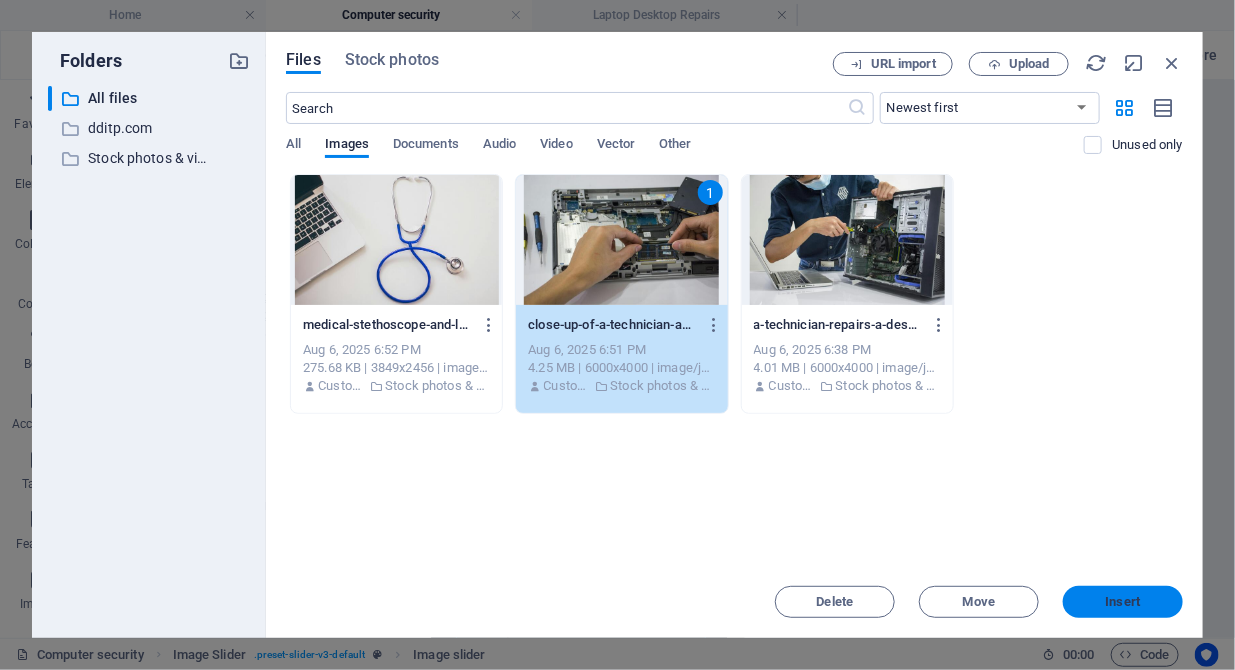 click on "Insert" at bounding box center (1123, 602) 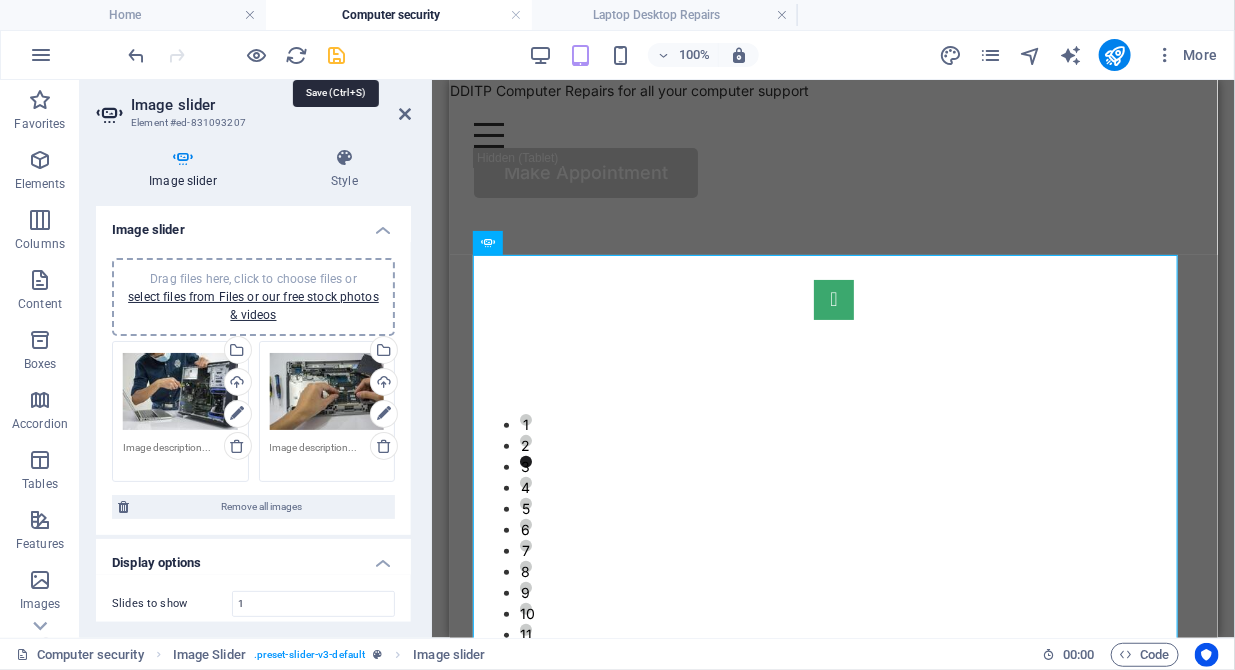 click at bounding box center [337, 55] 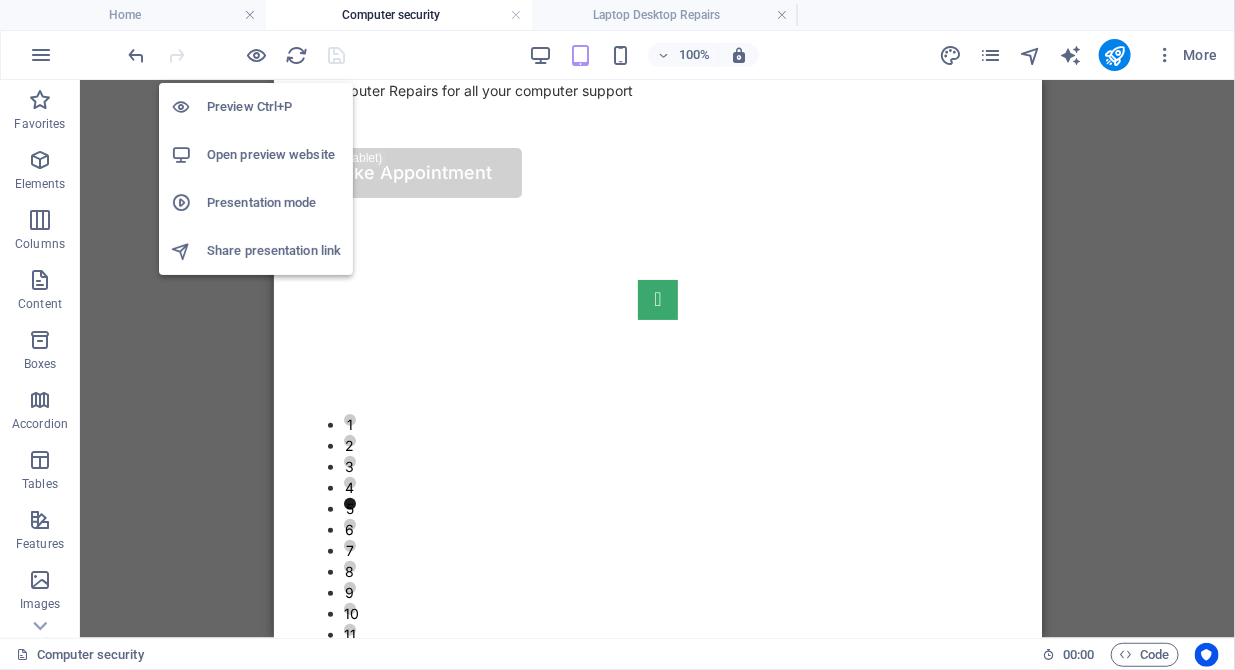 click on "Open preview website" at bounding box center [274, 155] 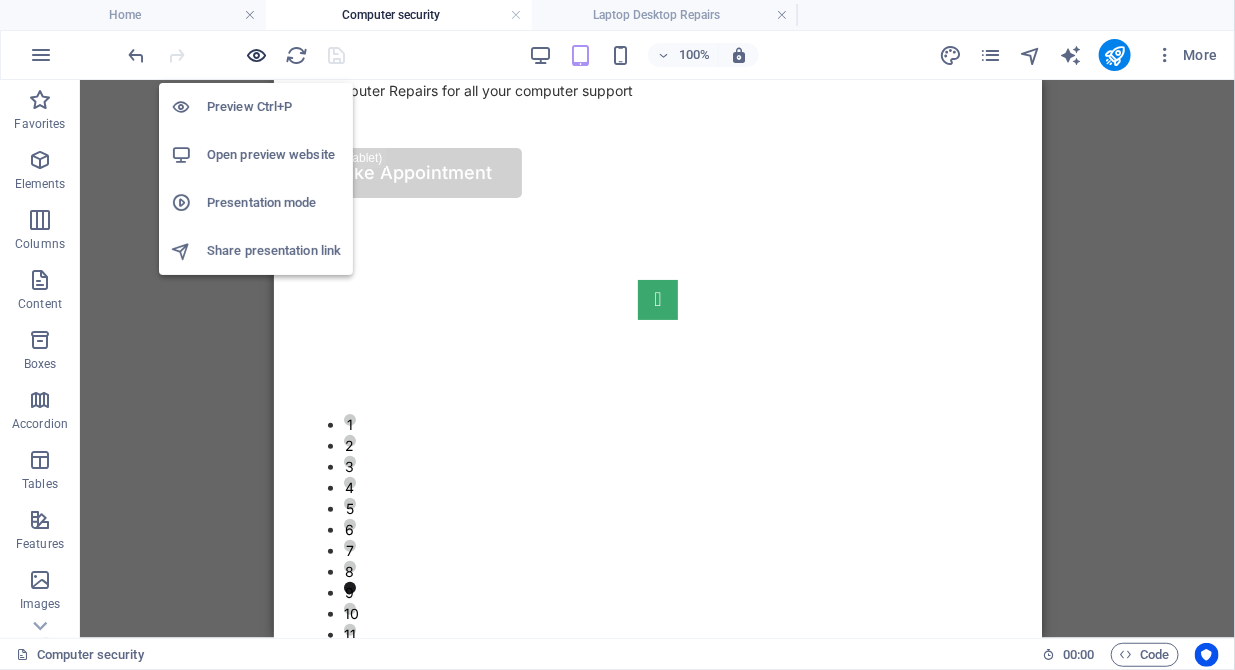 click at bounding box center (257, 55) 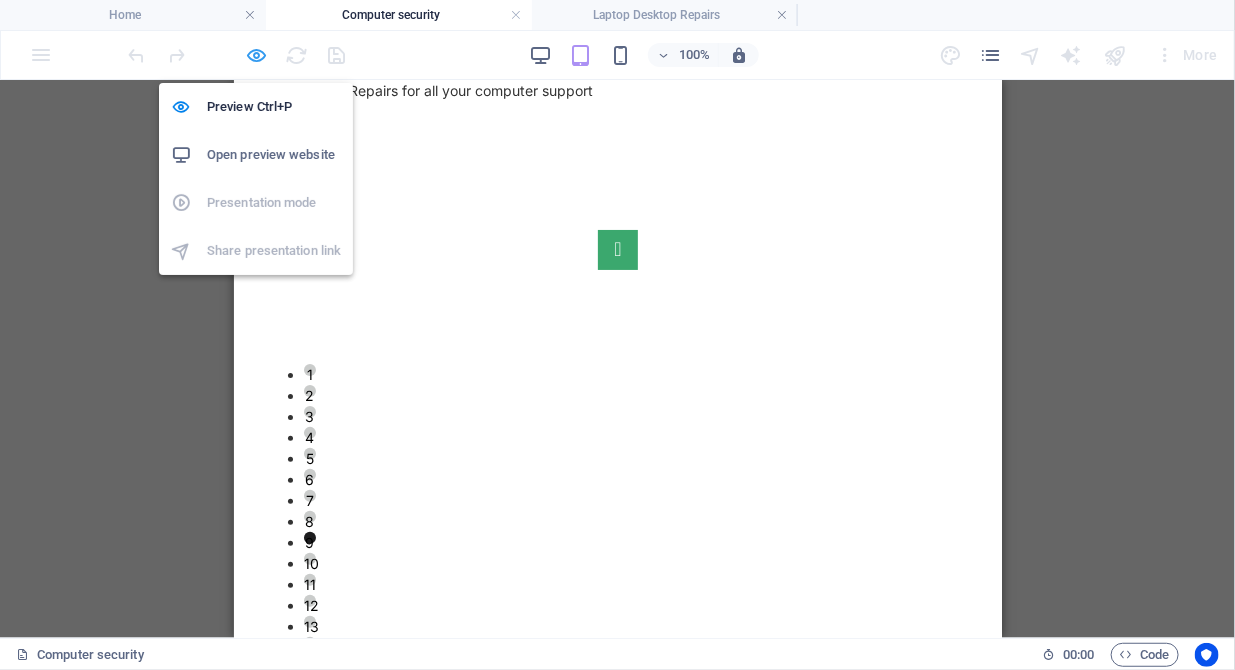 click at bounding box center (257, 55) 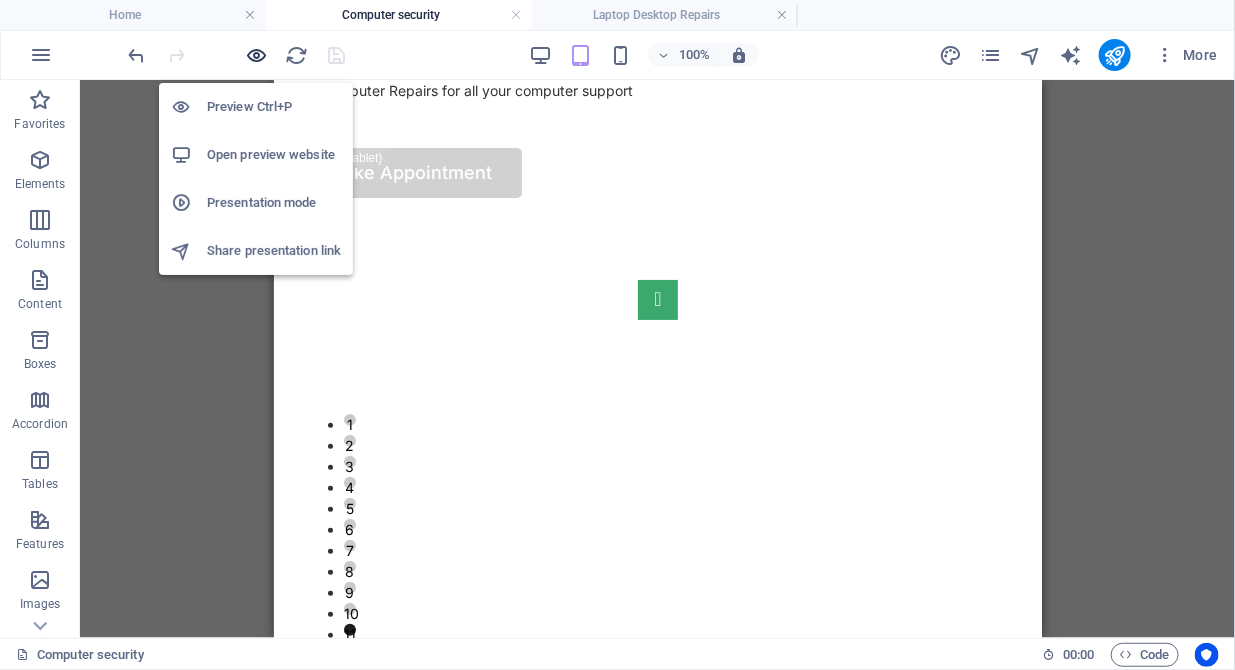 click at bounding box center (257, 55) 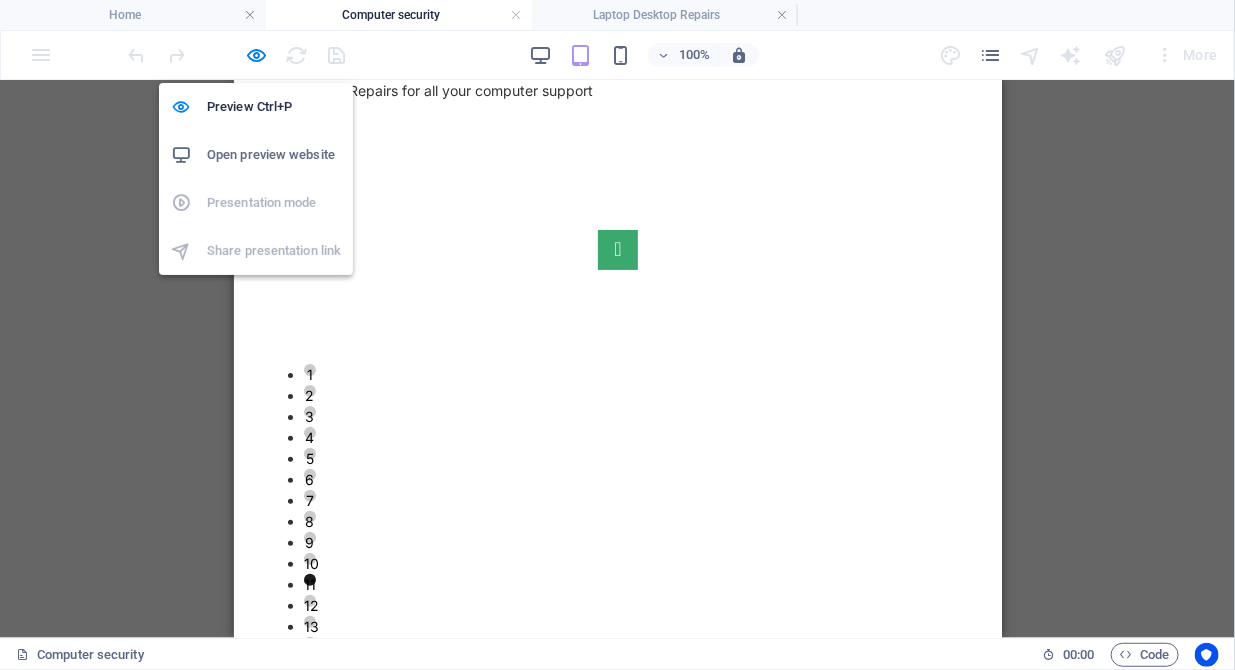 click on "Open preview website" at bounding box center (256, 155) 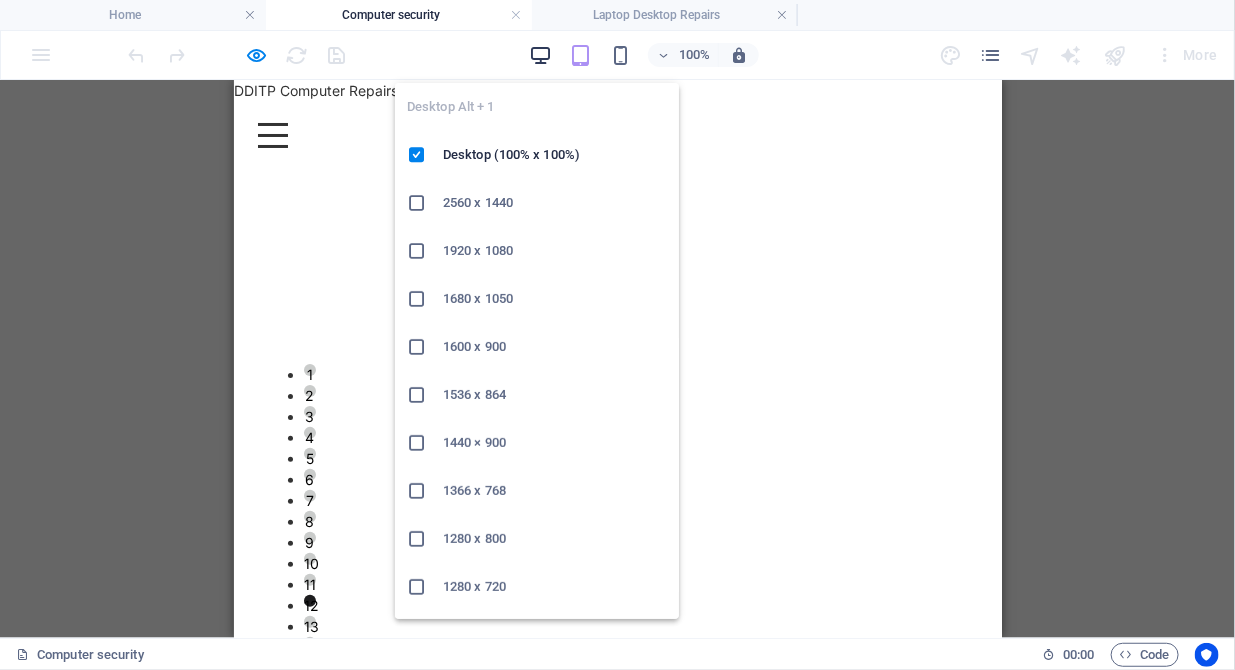 click at bounding box center (540, 55) 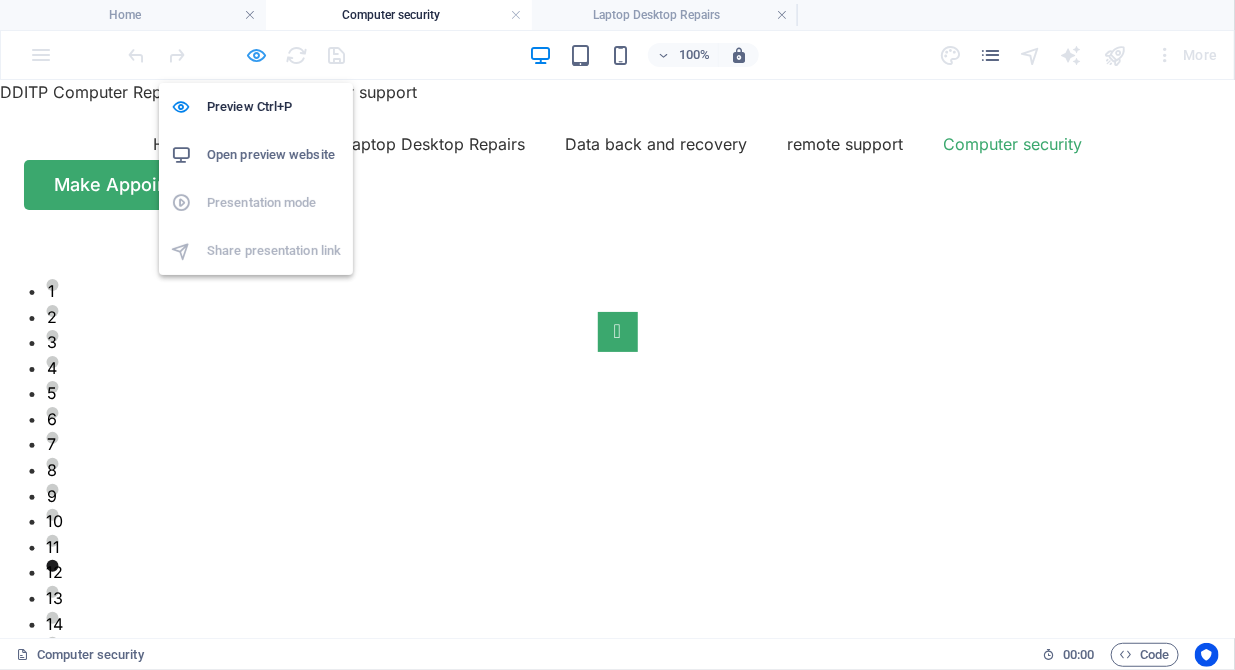 click at bounding box center [257, 55] 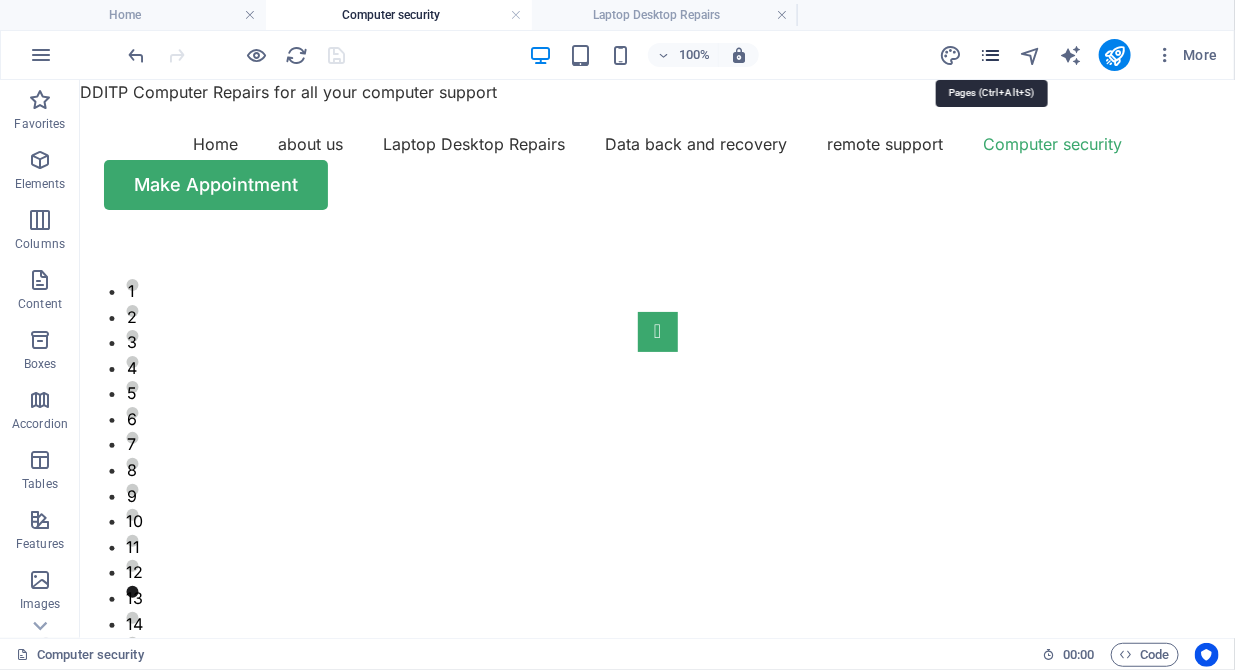 click at bounding box center (990, 55) 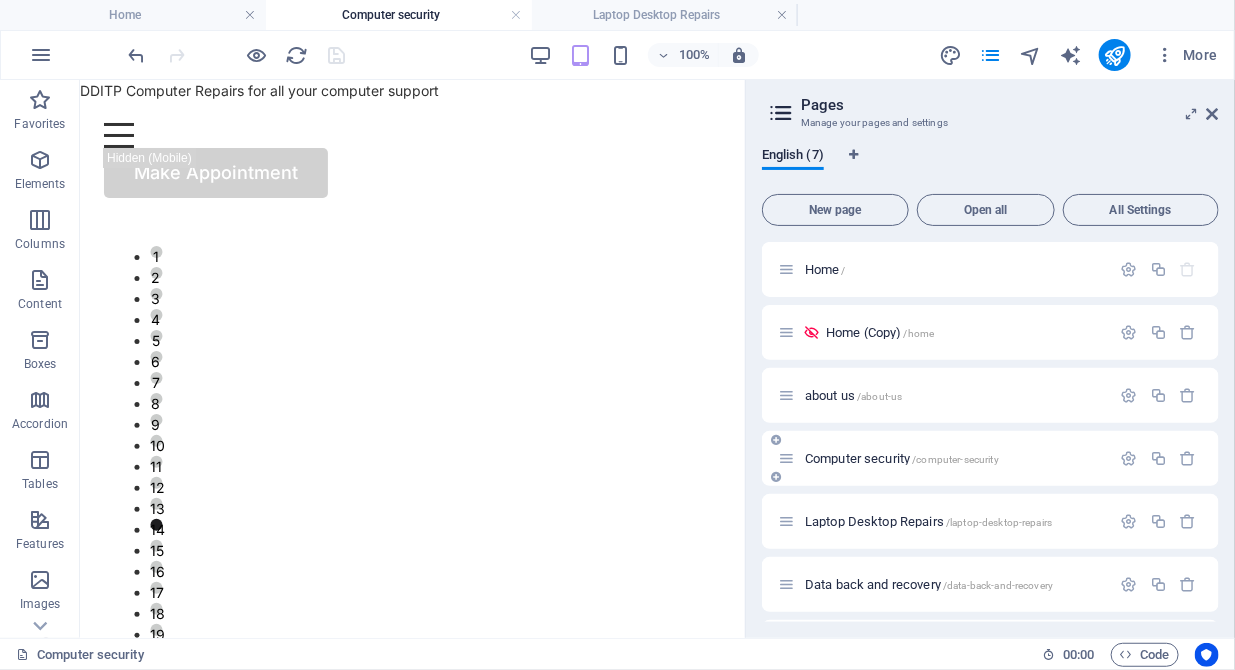 click on "Computer security /computer-security" at bounding box center (944, 458) 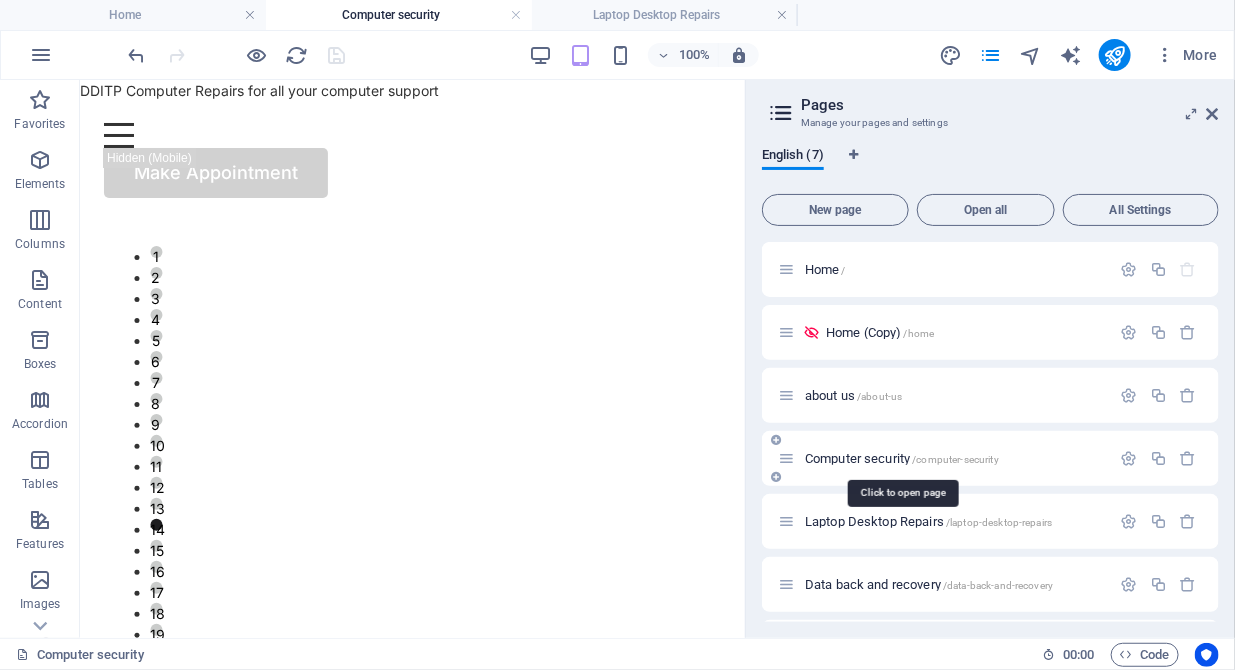 click on "Computer security /computer-security" at bounding box center [902, 458] 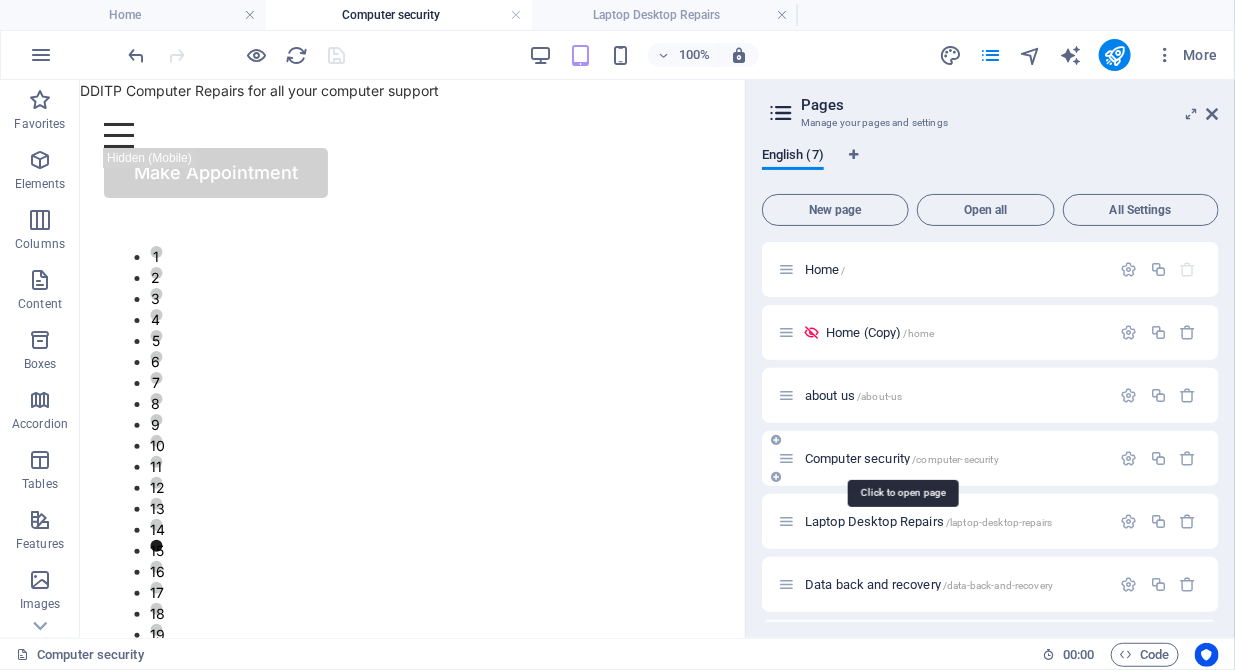 click on "Computer security /computer-security" at bounding box center [902, 458] 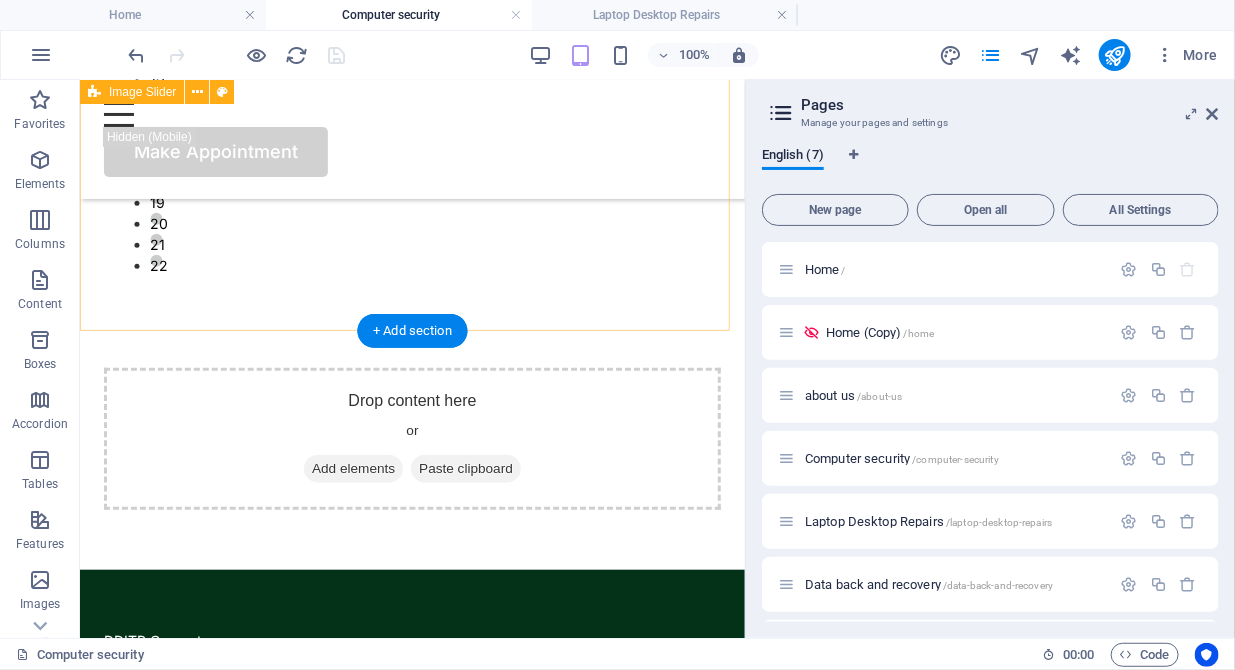 scroll, scrollTop: 409, scrollLeft: 0, axis: vertical 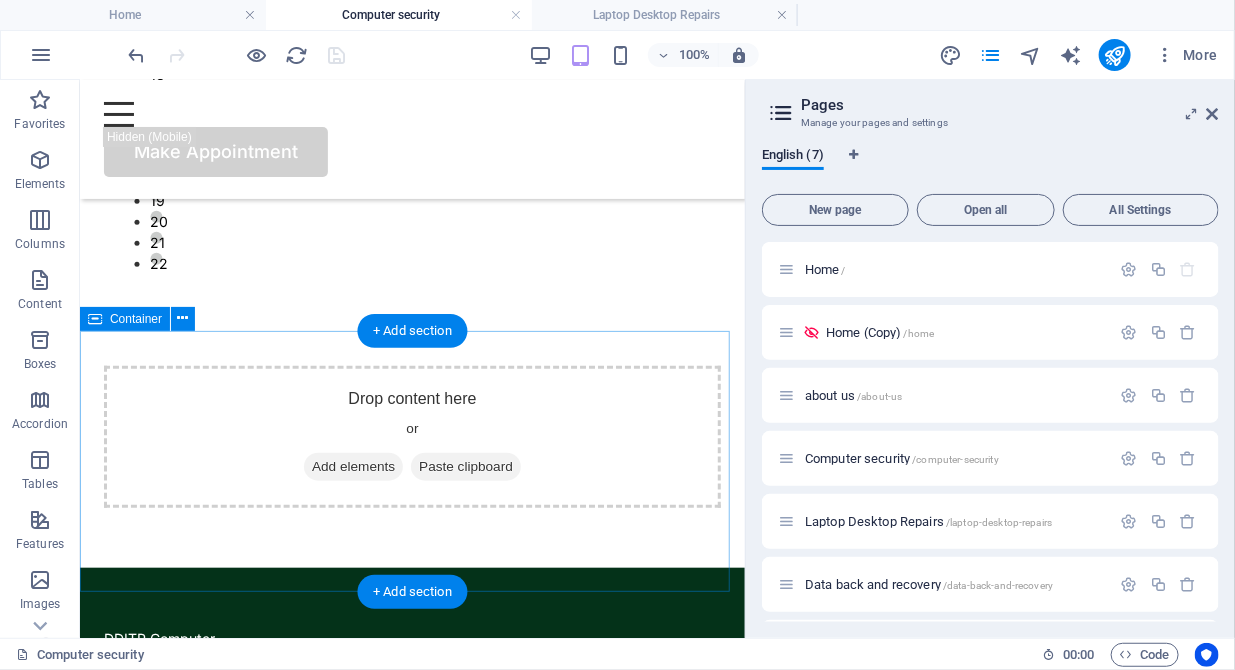 click on "Drop content here or  Add elements  Paste clipboard" at bounding box center (411, 436) 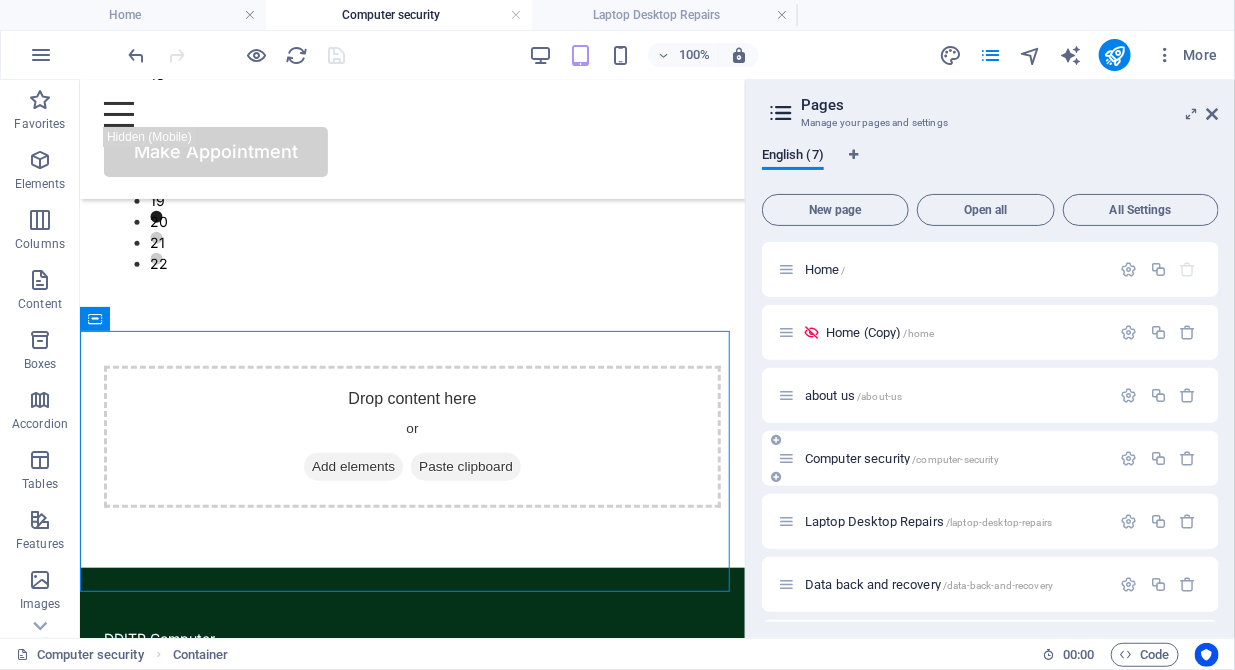 click on "Computer security /computer-security" at bounding box center (902, 458) 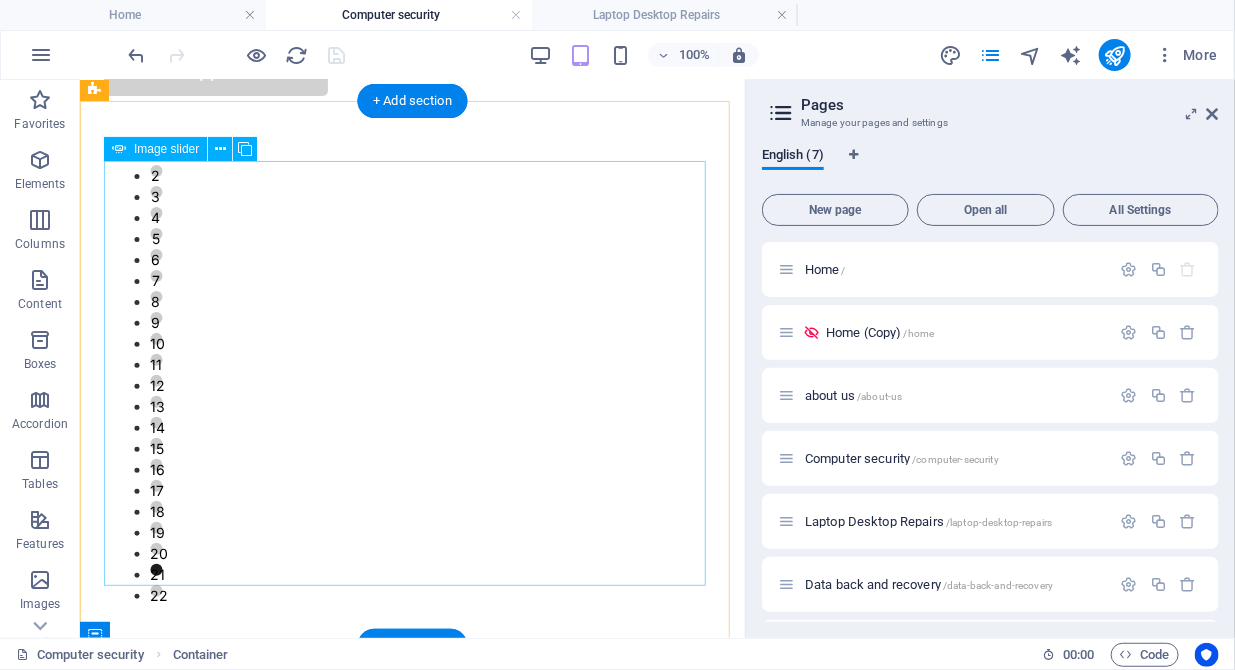 scroll, scrollTop: 0, scrollLeft: 0, axis: both 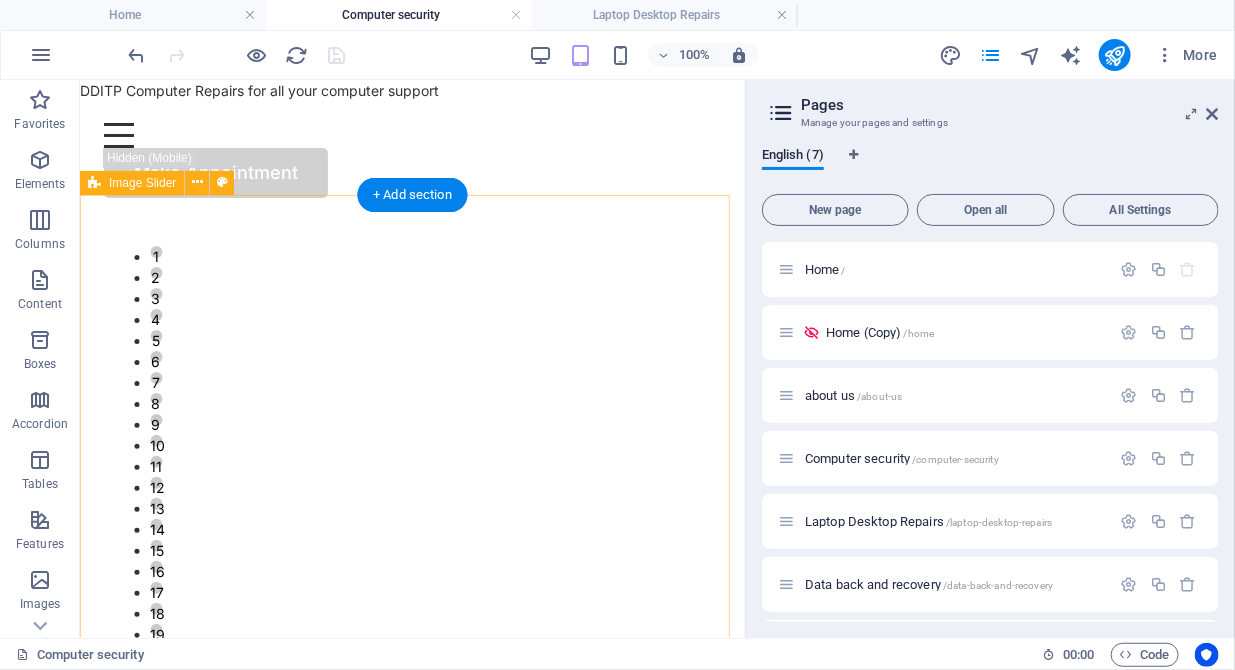 click on "1 2 3 4 5 6 7 8 9 10 11 12 13 14 1 2 3 4 5 6 7 8 9 10 1 2 3 4 5 6 1 2 1 2 3 4 5 6 1 2 3 4 5 6 7 8 9 10 11 12 13 14 15 16 17 18 1 2 3 4 5 6 7 8 9 10 11 12 13 14 1 2 3 4 5 6 7 8 9 10 1 2 3 4 5 6 1 2 1 2 3 4 5 6 7 8 9 10 11 12 13 14 15 16 17 18 19 20 21 22" at bounding box center [411, 479] 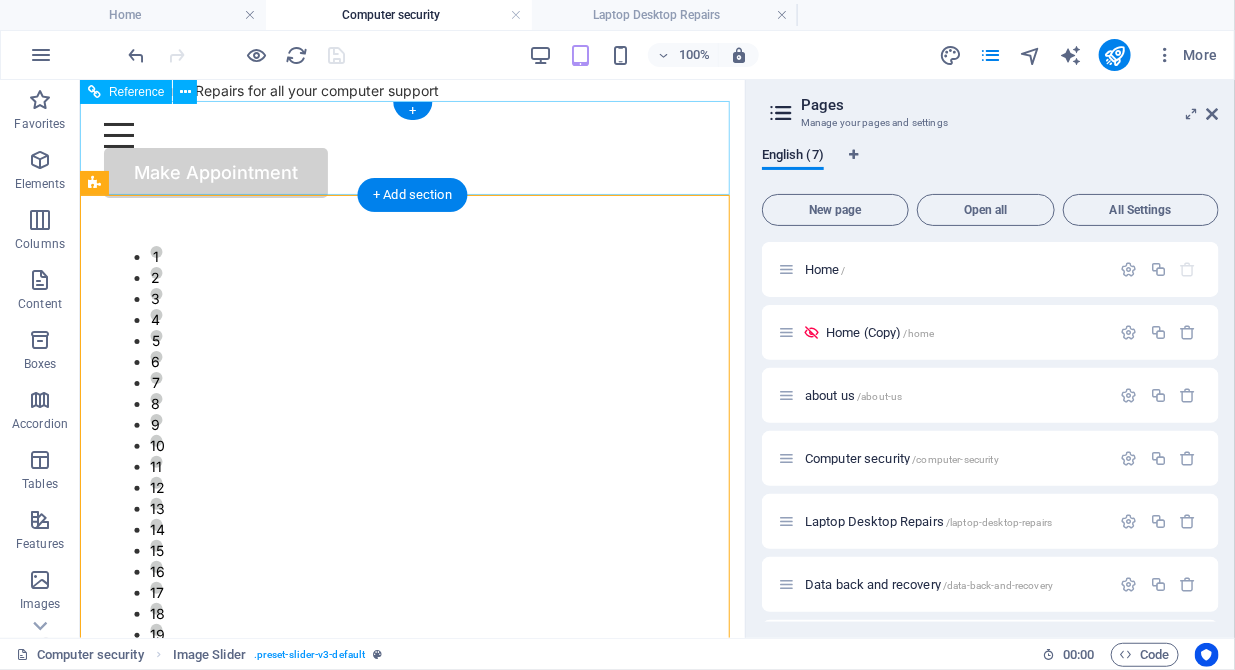 click on "Make Appointment" at bounding box center [411, 172] 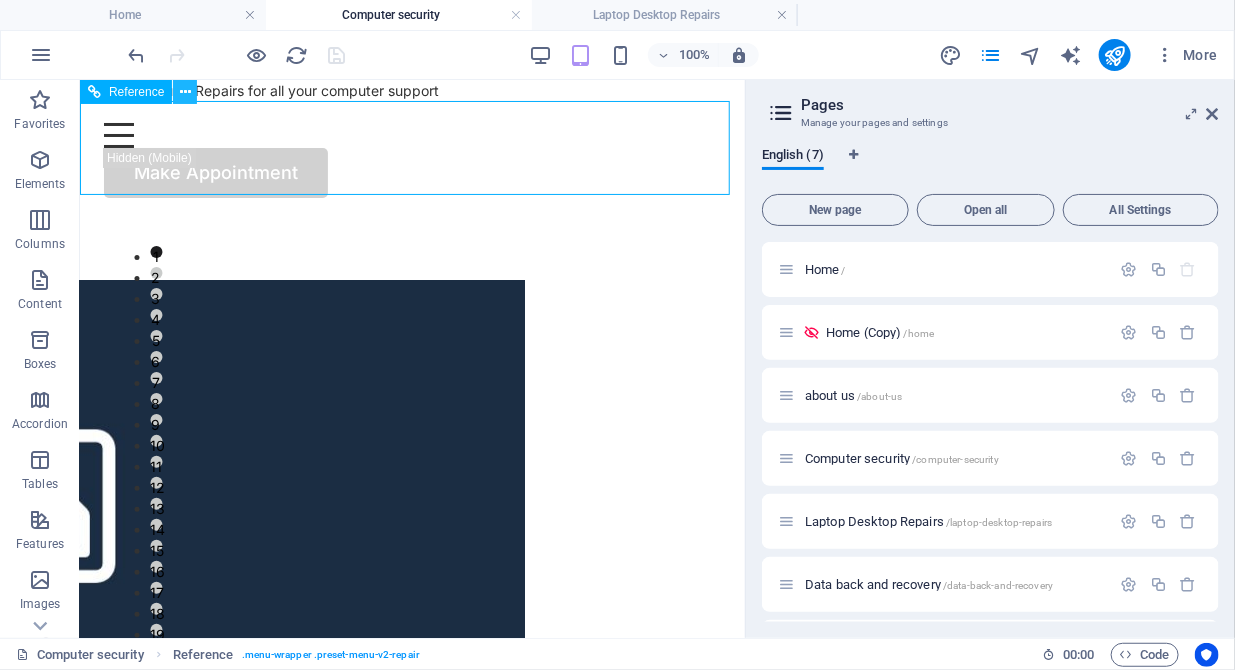 click at bounding box center [185, 92] 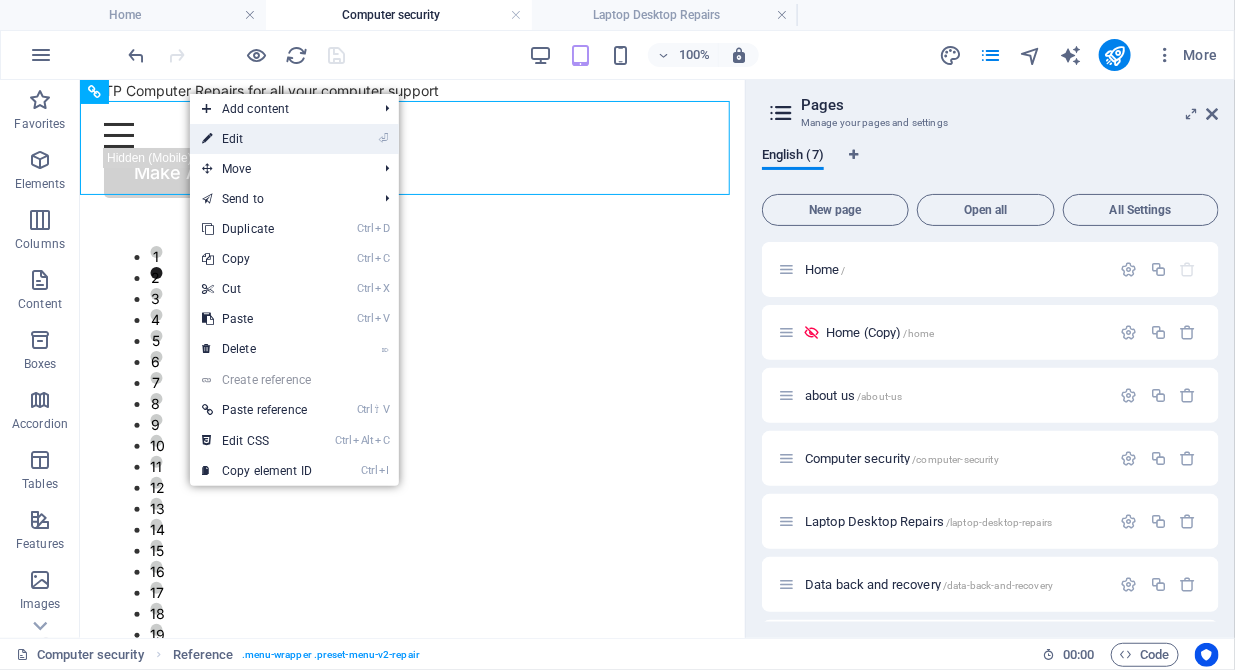 click on "⏎  Edit" at bounding box center (257, 139) 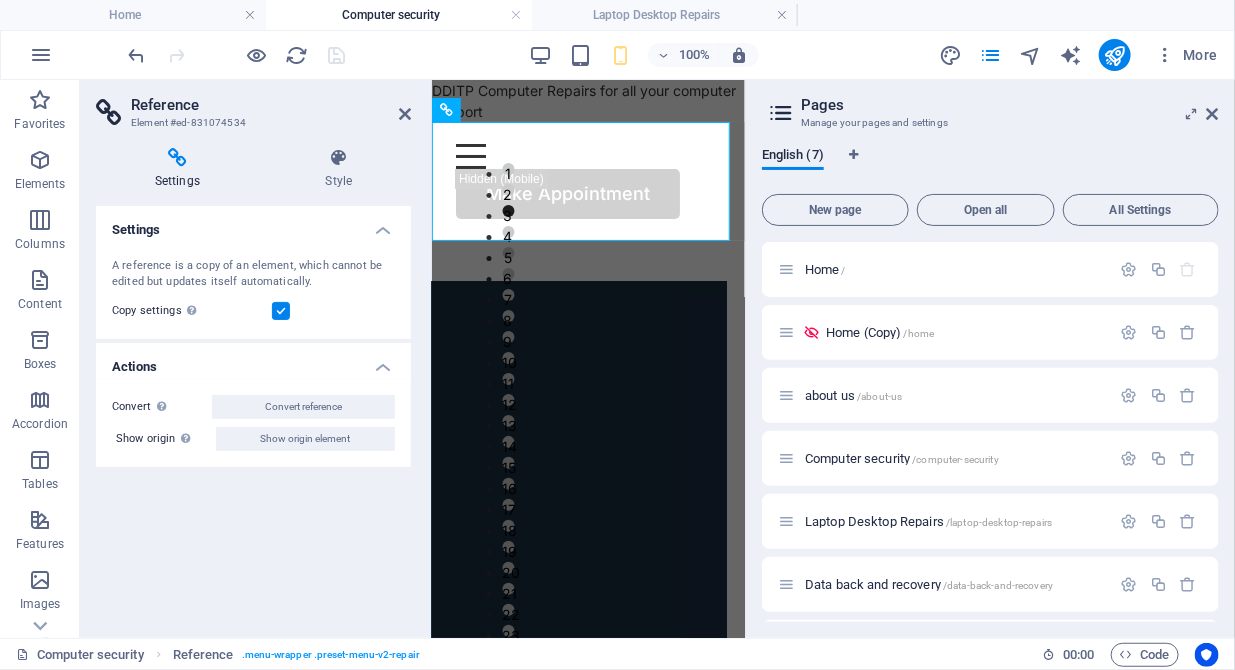 click on "Settings" at bounding box center (181, 169) 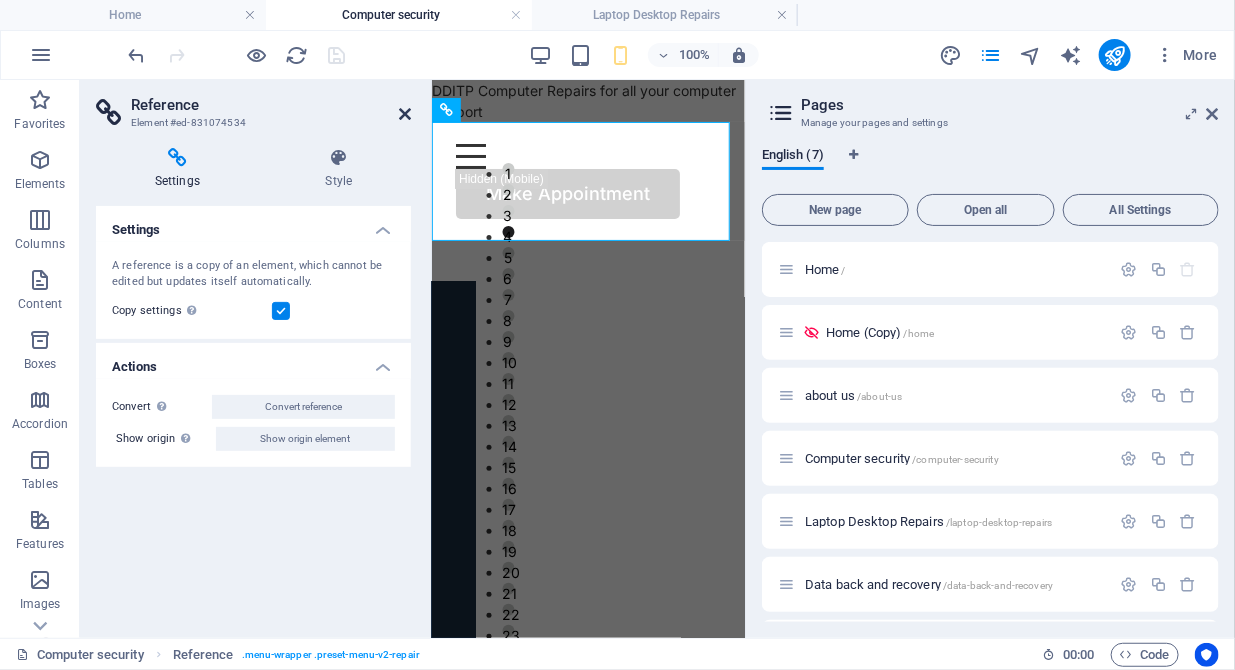 click at bounding box center (405, 114) 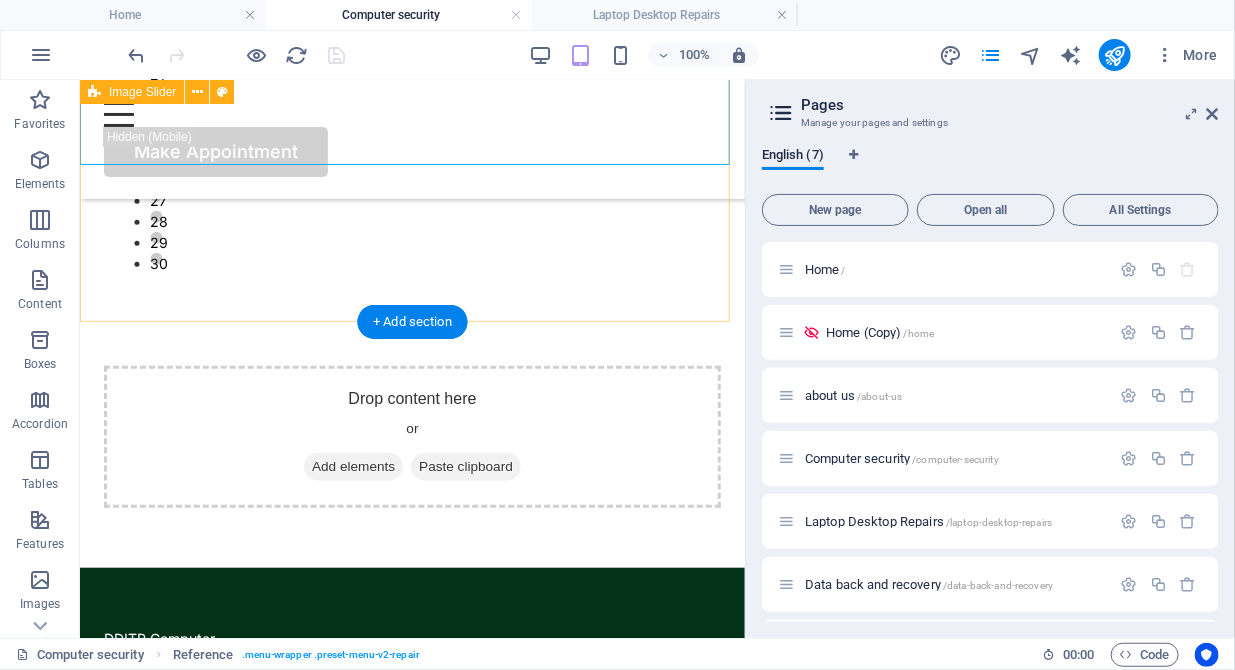 scroll, scrollTop: 511, scrollLeft: 0, axis: vertical 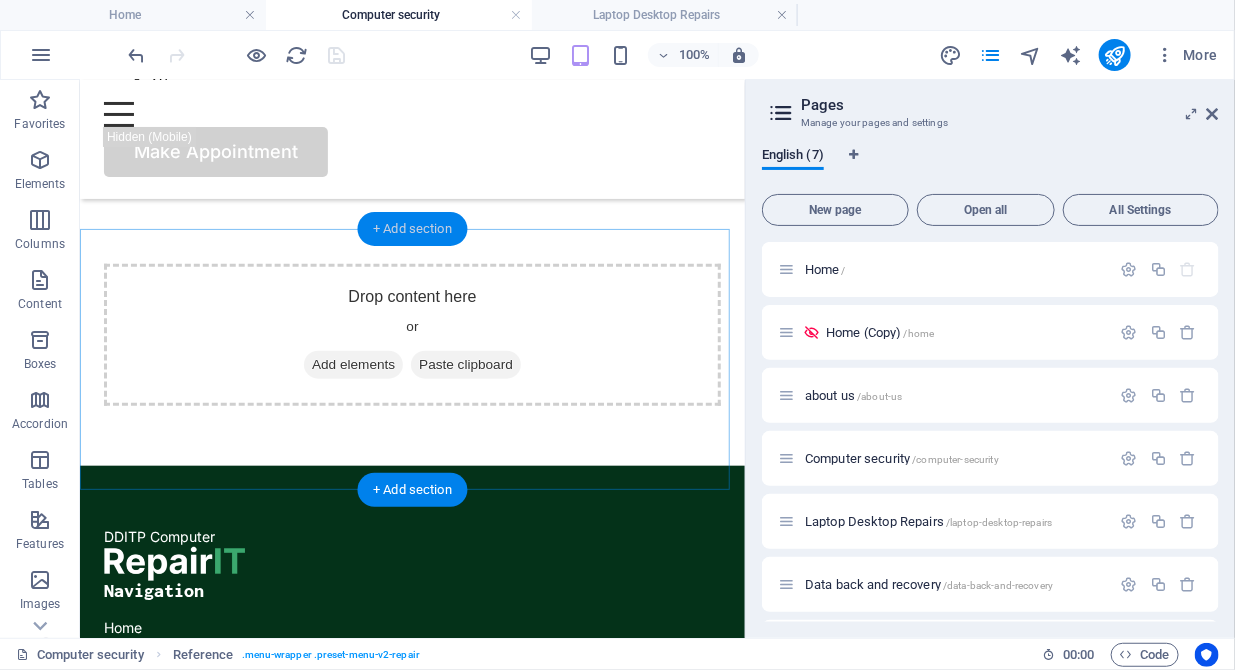 click on "+ Add section" at bounding box center [412, 229] 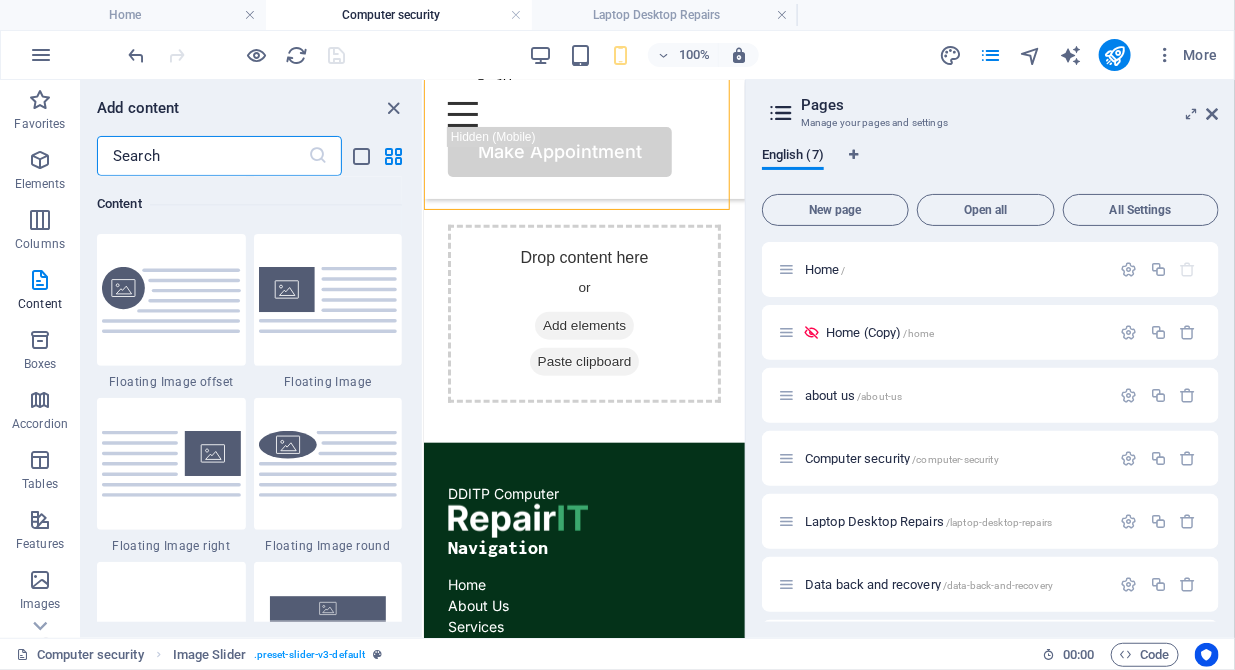 scroll, scrollTop: 4317, scrollLeft: 0, axis: vertical 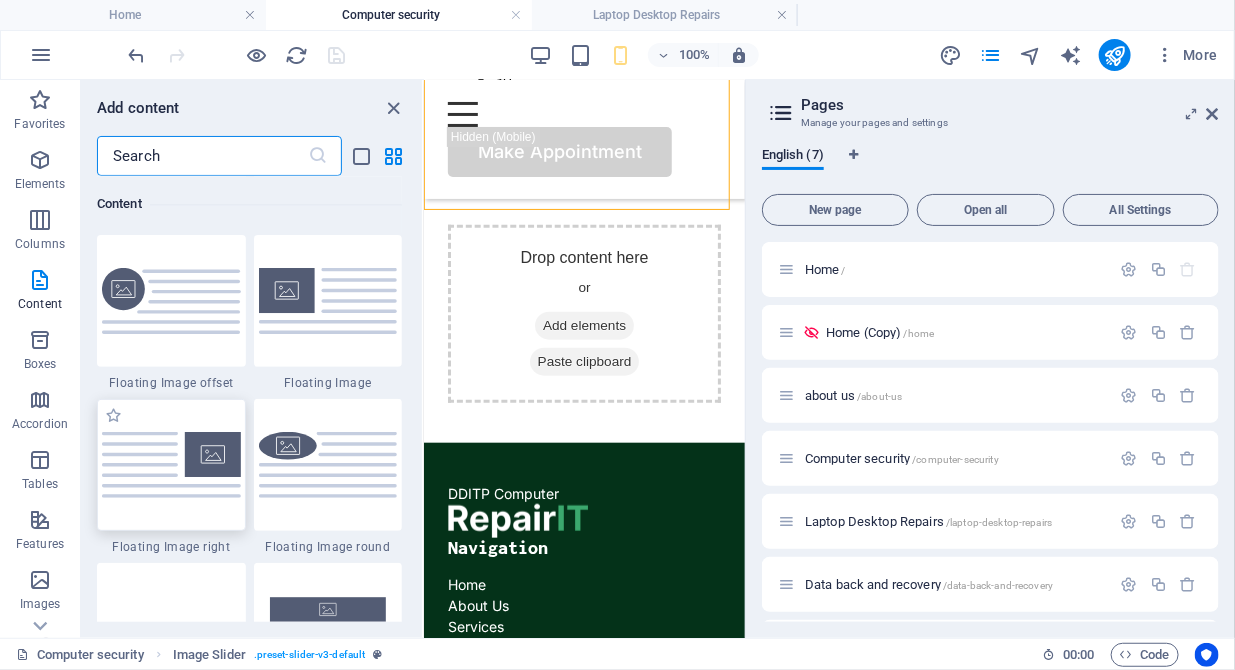 click at bounding box center (171, 464) 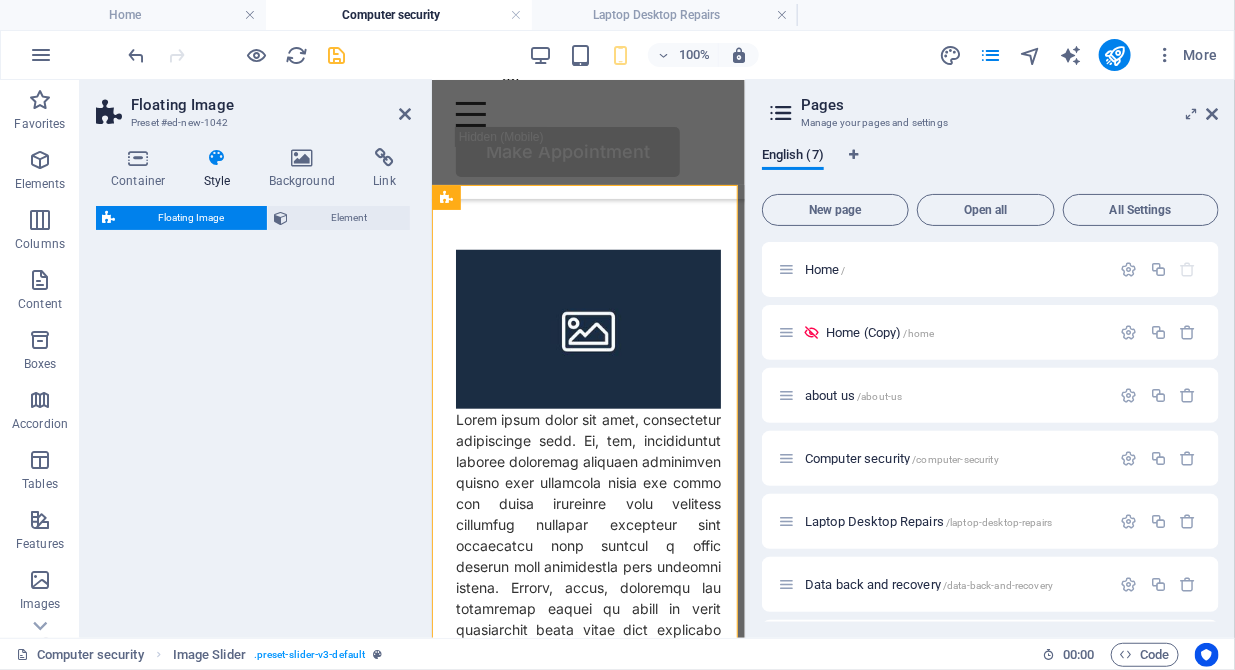 select on "%" 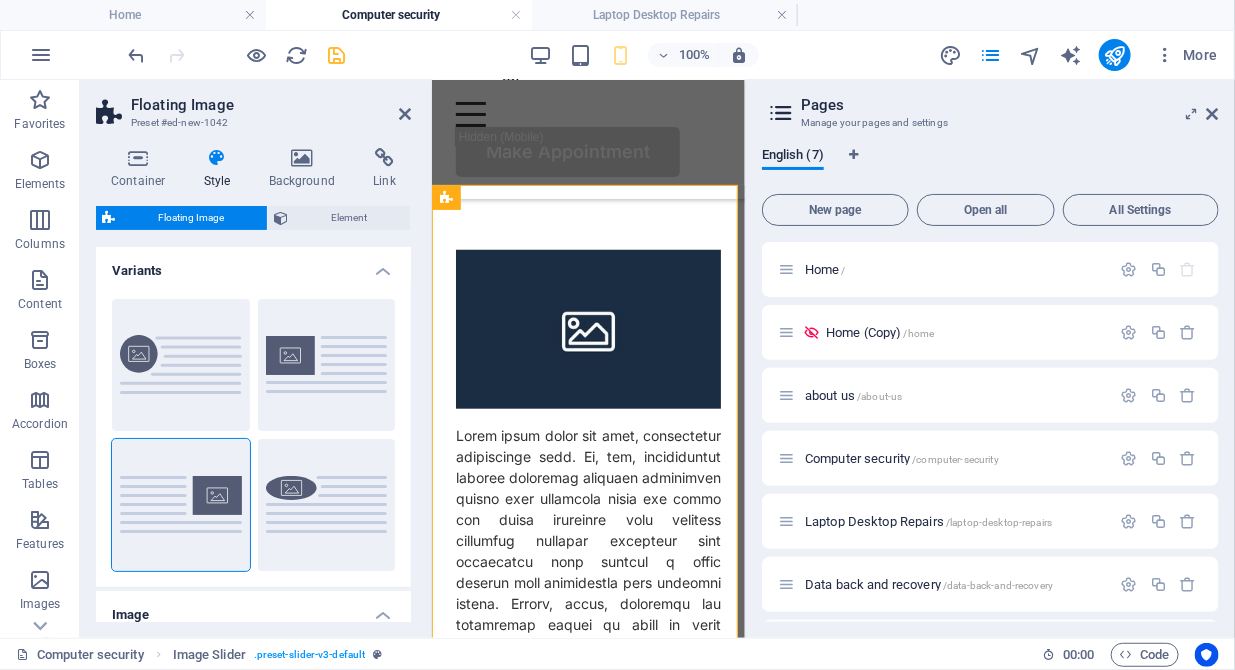 scroll, scrollTop: 536, scrollLeft: 0, axis: vertical 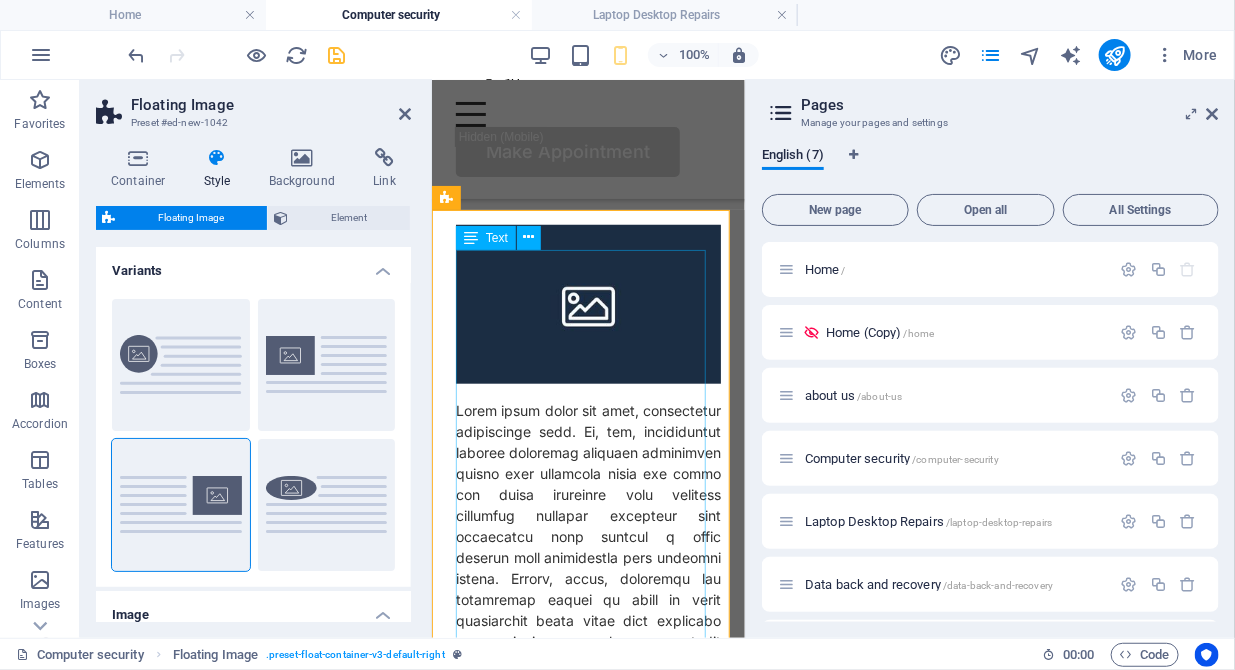 click at bounding box center [587, 721] 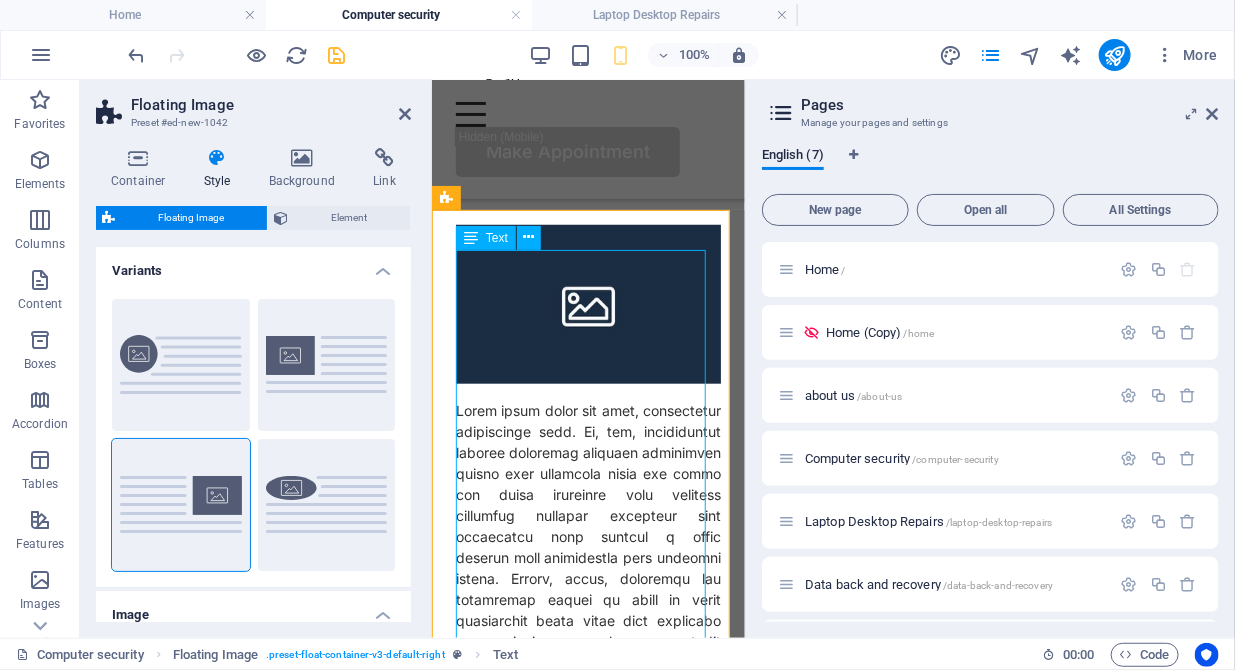 click at bounding box center [587, 721] 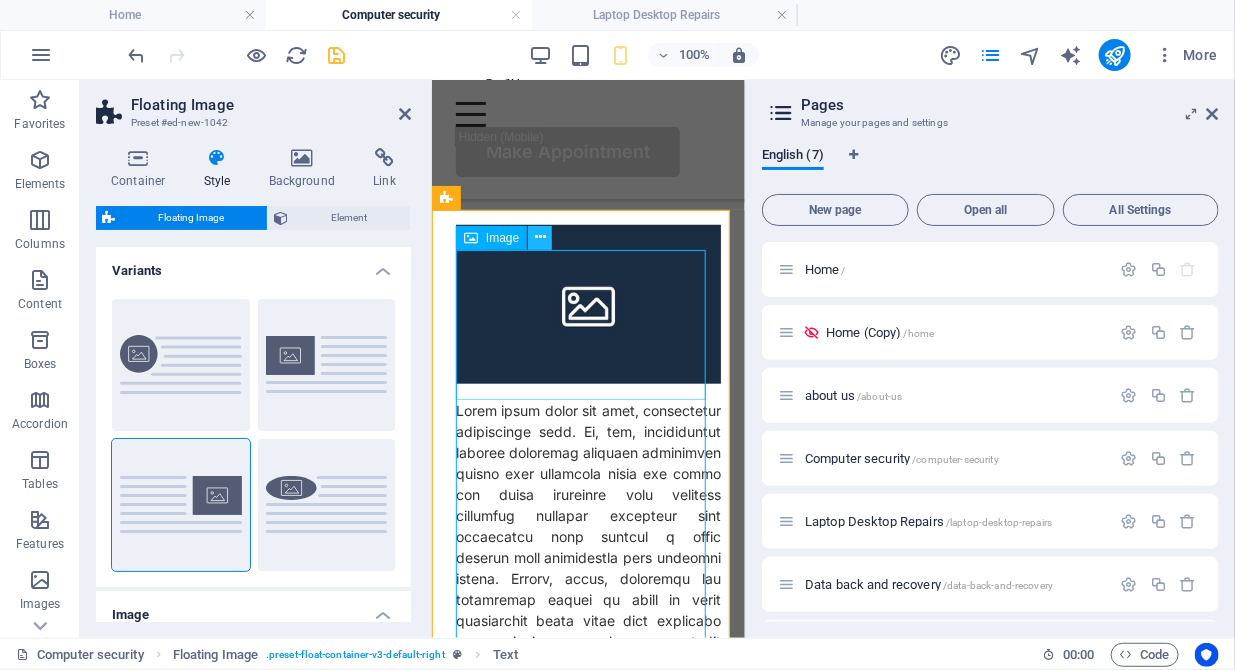 click at bounding box center (540, 237) 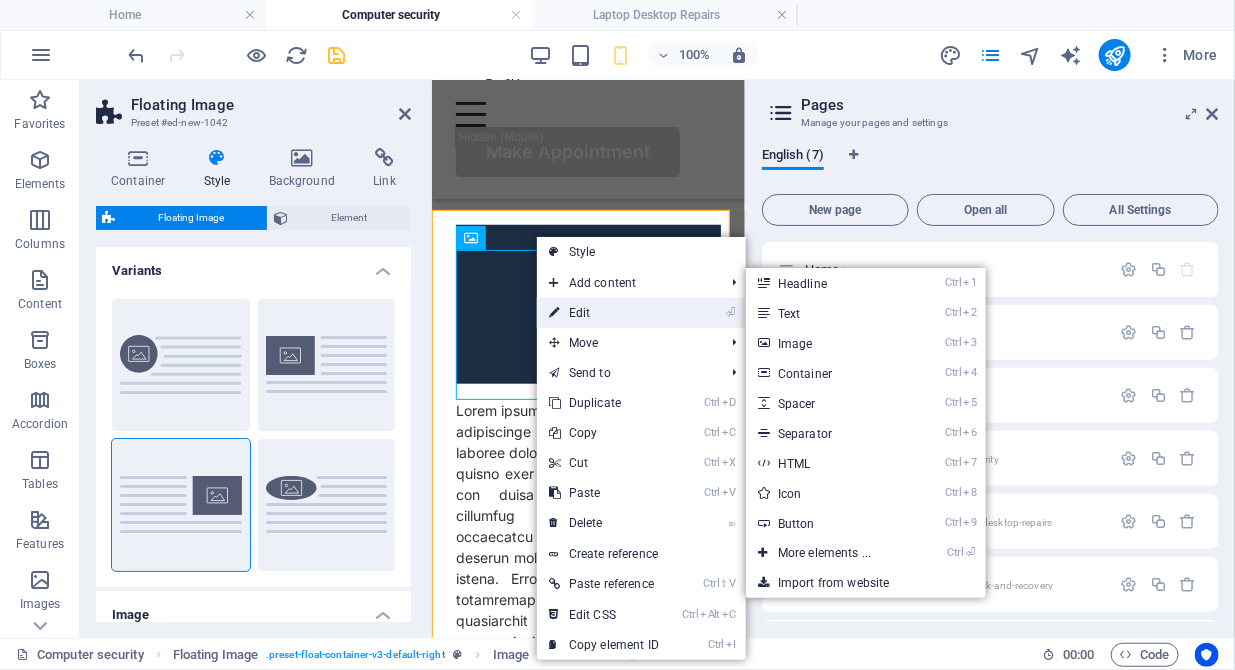 click on "⏎  Edit" at bounding box center (604, 313) 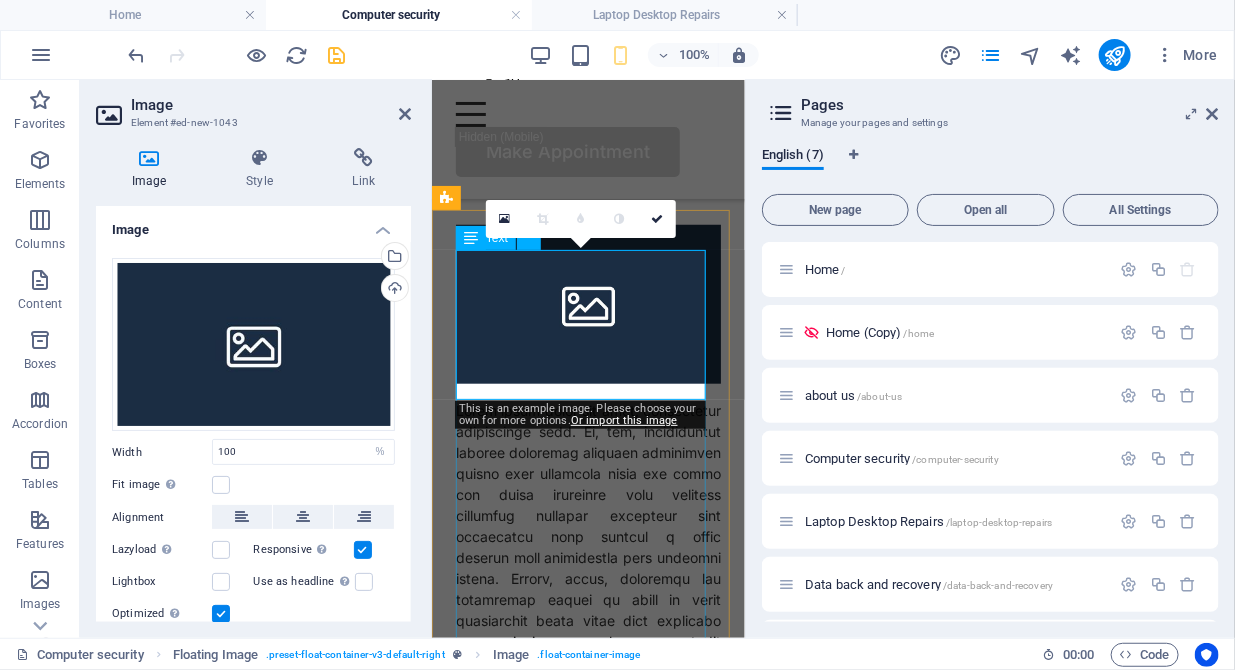 click at bounding box center (587, 721) 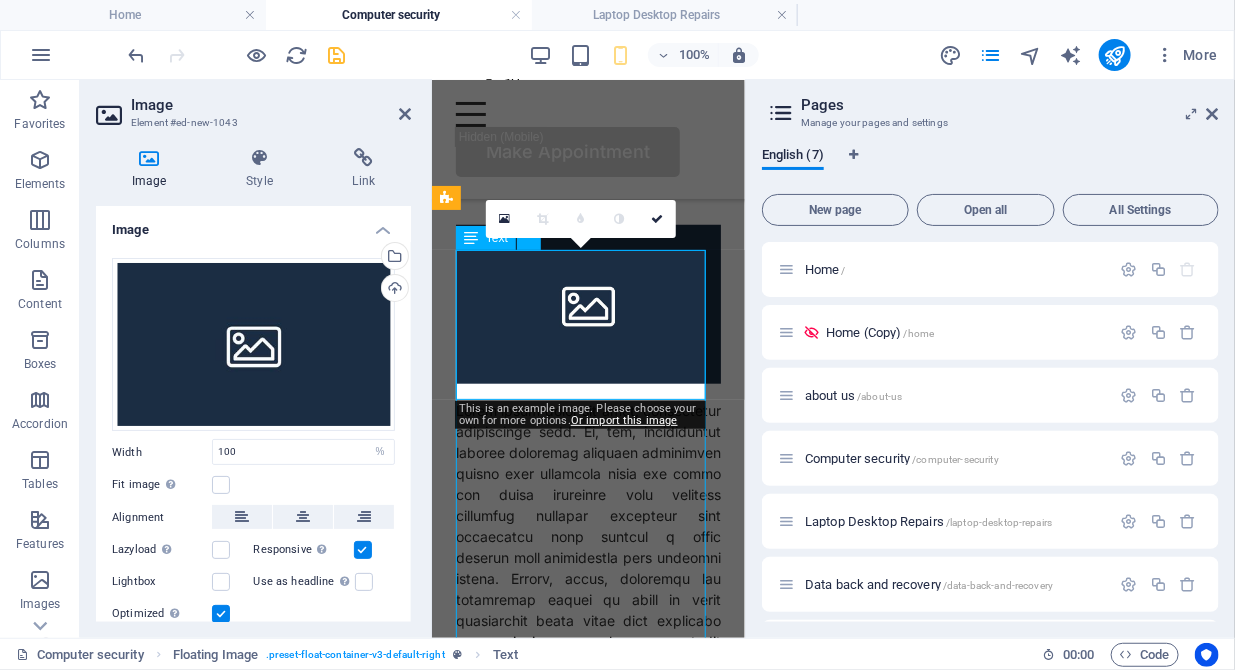 scroll, scrollTop: 511, scrollLeft: 0, axis: vertical 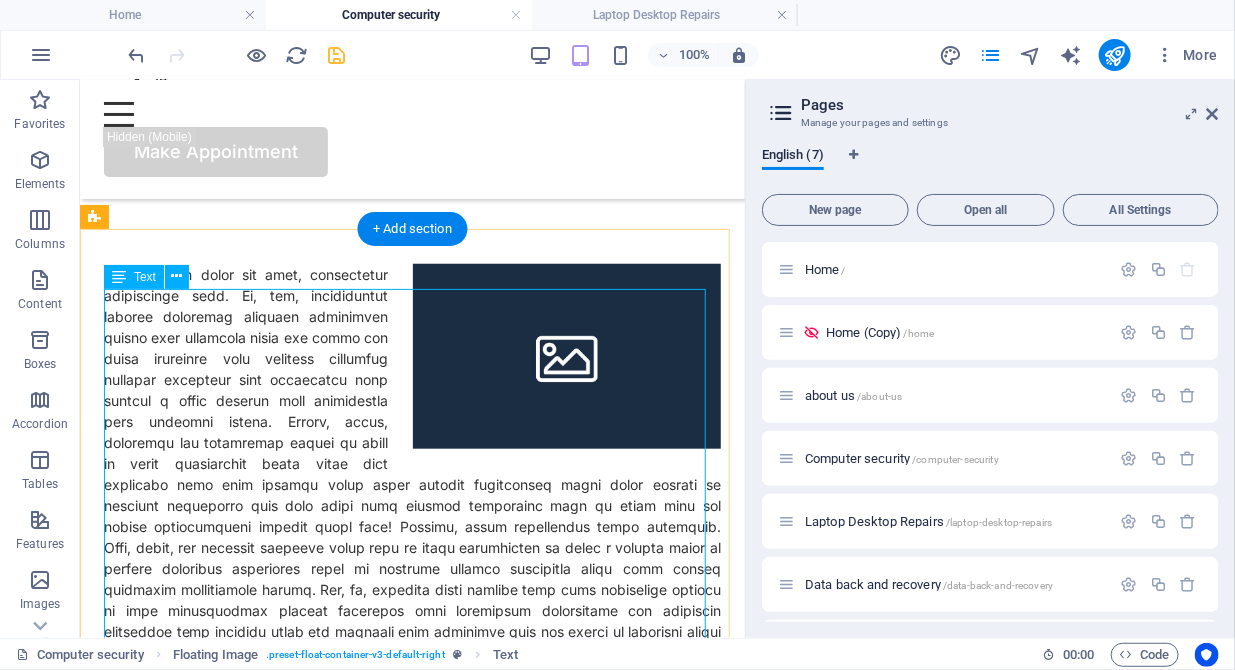 click at bounding box center [411, 494] 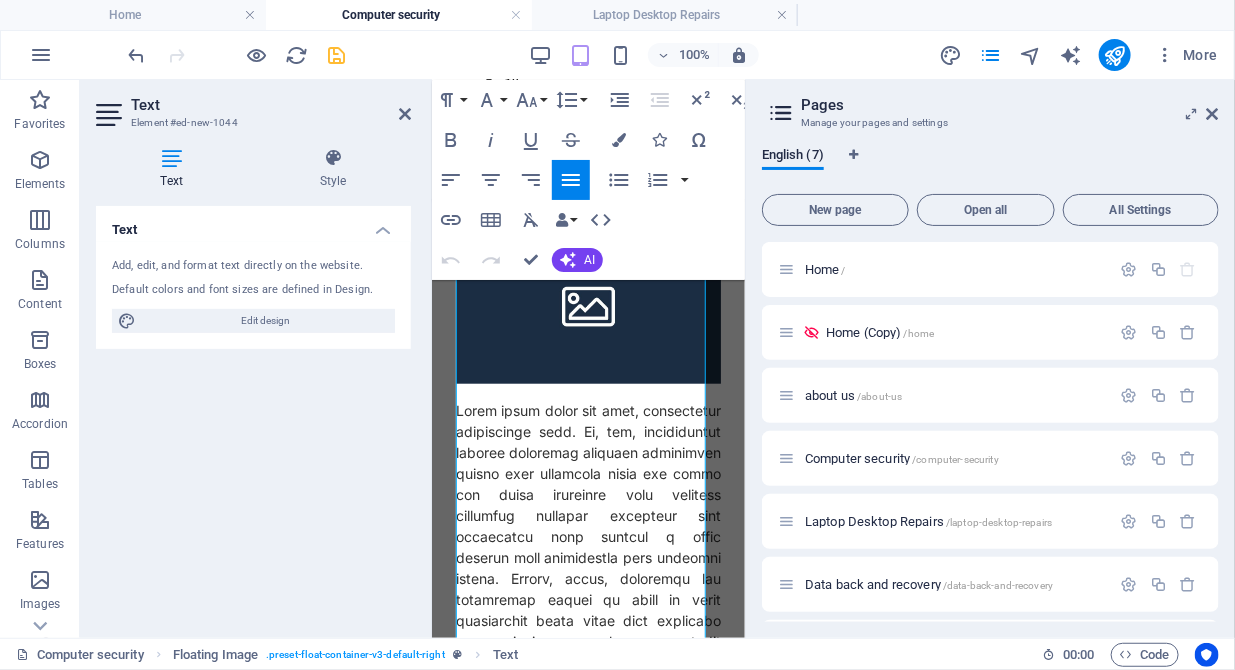 scroll, scrollTop: 536, scrollLeft: 0, axis: vertical 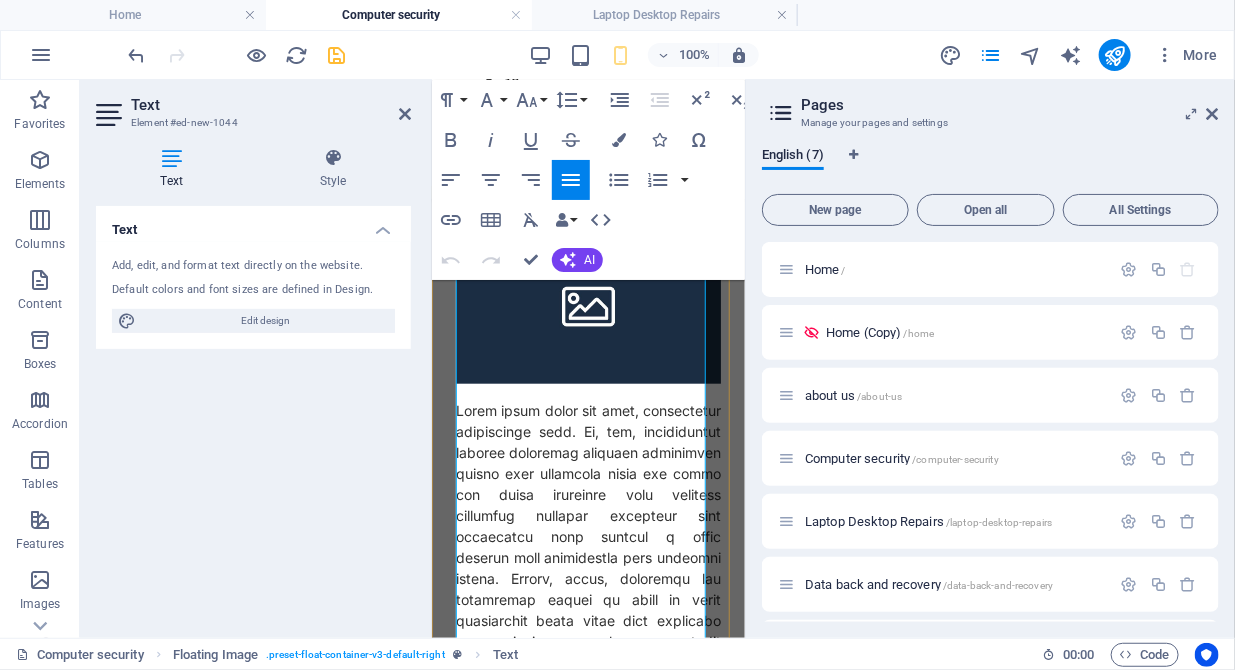 click at bounding box center (587, 721) 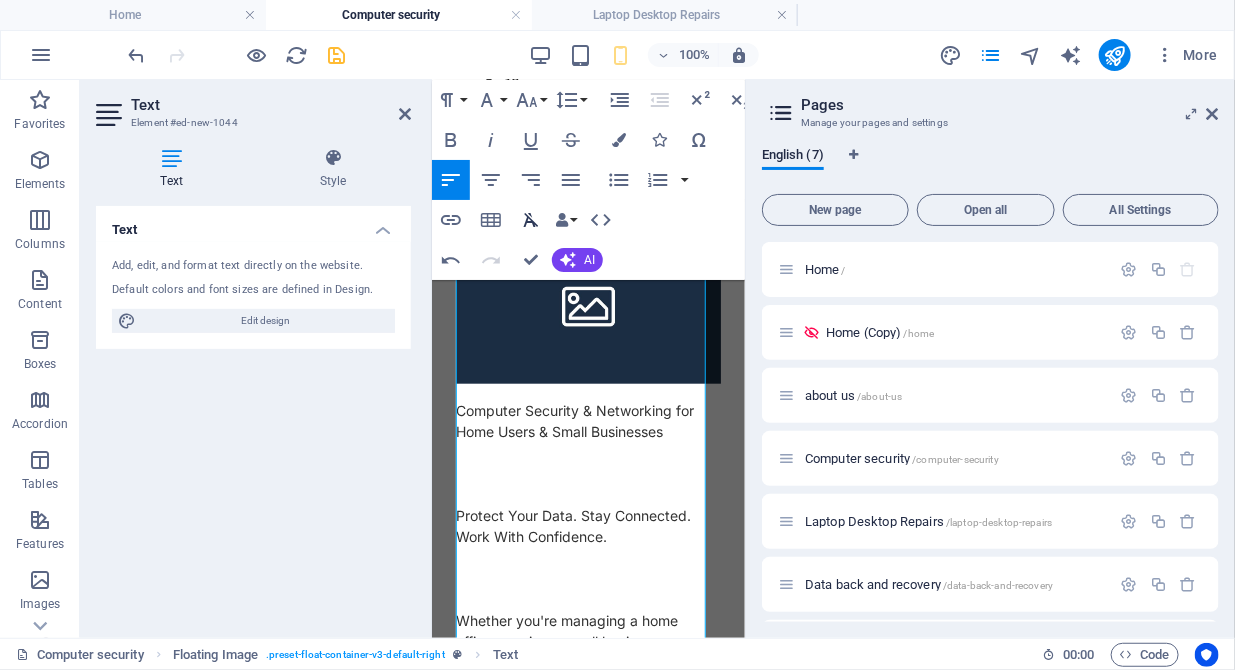 scroll, scrollTop: 32156, scrollLeft: 6, axis: both 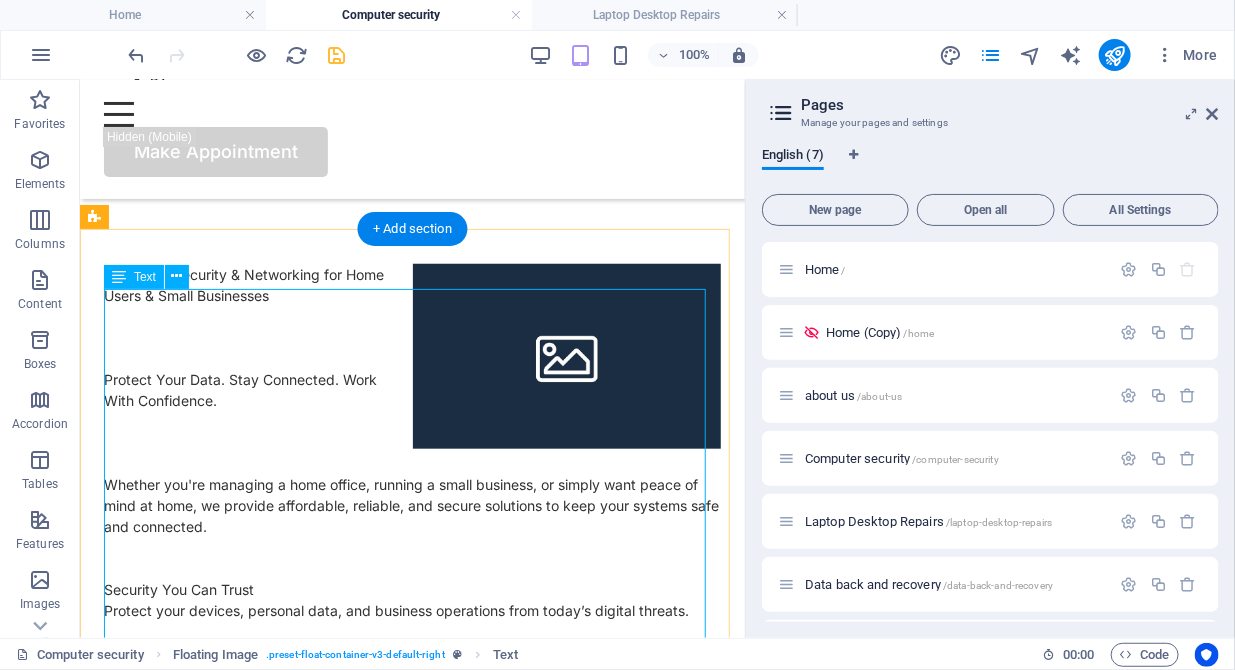 click on "Computer Security & Networking for Home Users & Small Businesses Protect Your Data. Stay Connected. Work With Confidence. Whether you're managing a home office, running a small business, or simply want peace of mind at home, we provide affordable, reliable, and secure solutions to keep your systems safe and connected. Security You Can Trust Protect your devices, personal data, and business operations from today’s digital threats. Our Security Services Include: Virus, malware, and ransomware removal   Antivirus and firewall installation   Secure Wi-Fi and router setup   VPN configuration for private browsing   Email protection and phishing filters   Child-safe browsing setup (for home users)   Data backup & recovery solutions   Smart Networking Solutions We design and install home and office networks that are fast, stable, and secure. Networking Services: Home Wi-Fi setup & optimization   Router and extender installation   Network troubleshooting & repair   Secure file & printer sharing" at bounding box center [411, 1155] 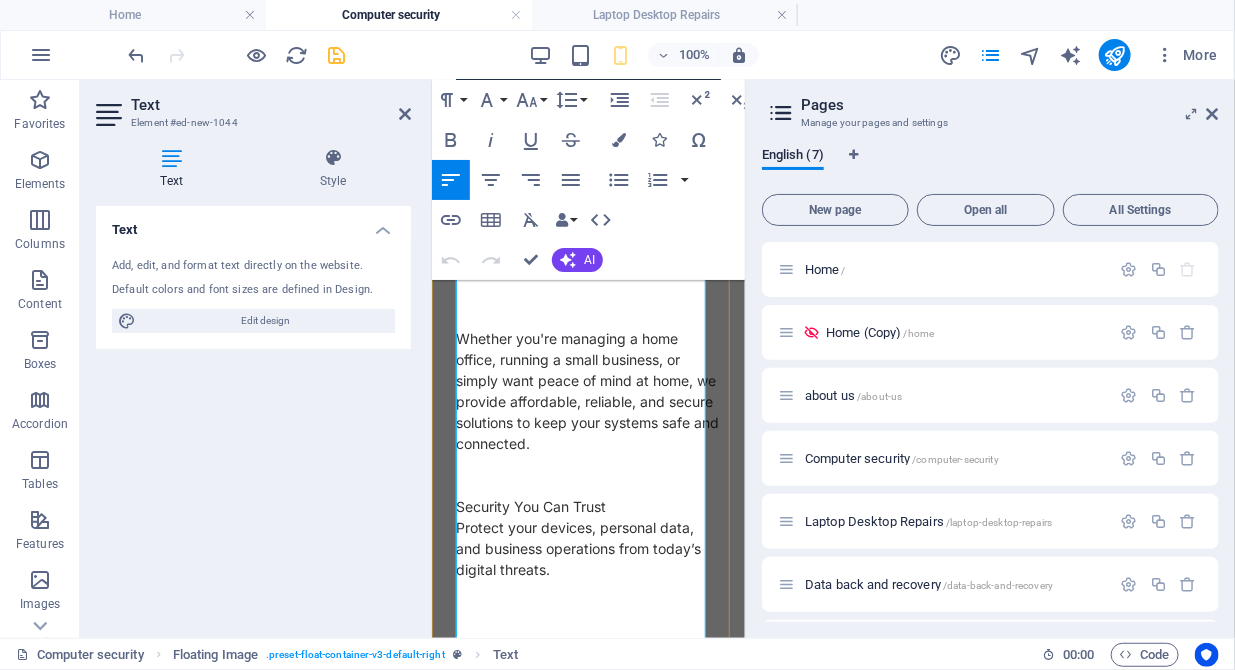 scroll, scrollTop: 409, scrollLeft: 0, axis: vertical 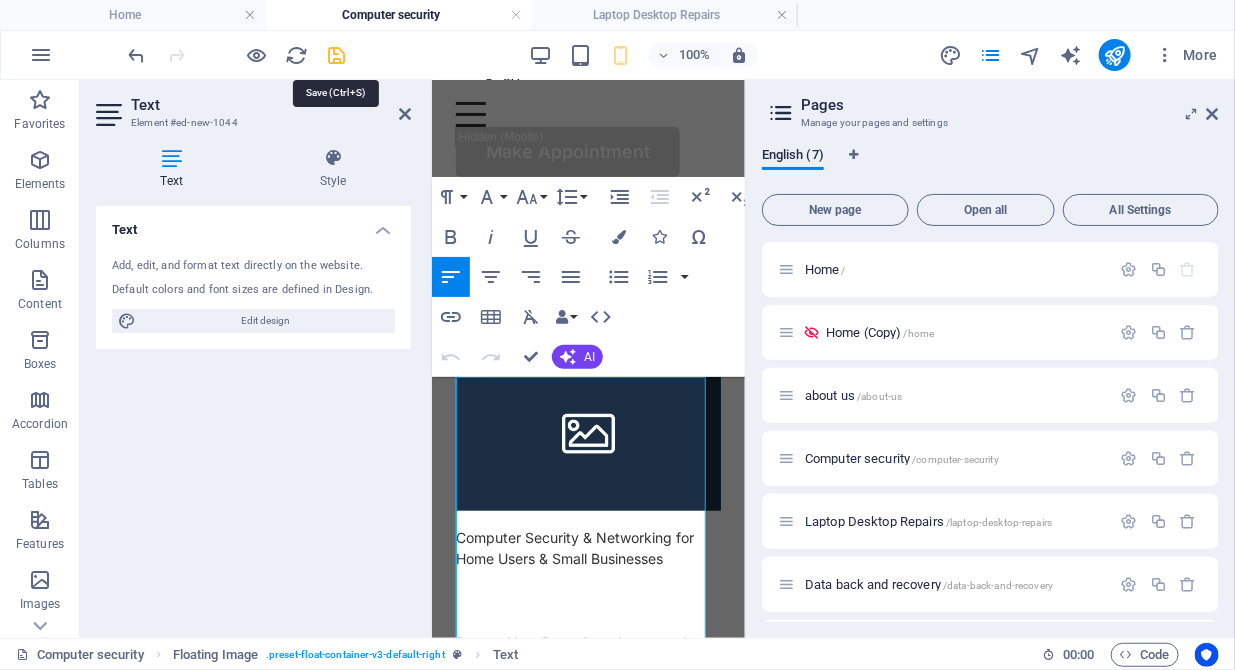 click at bounding box center [337, 55] 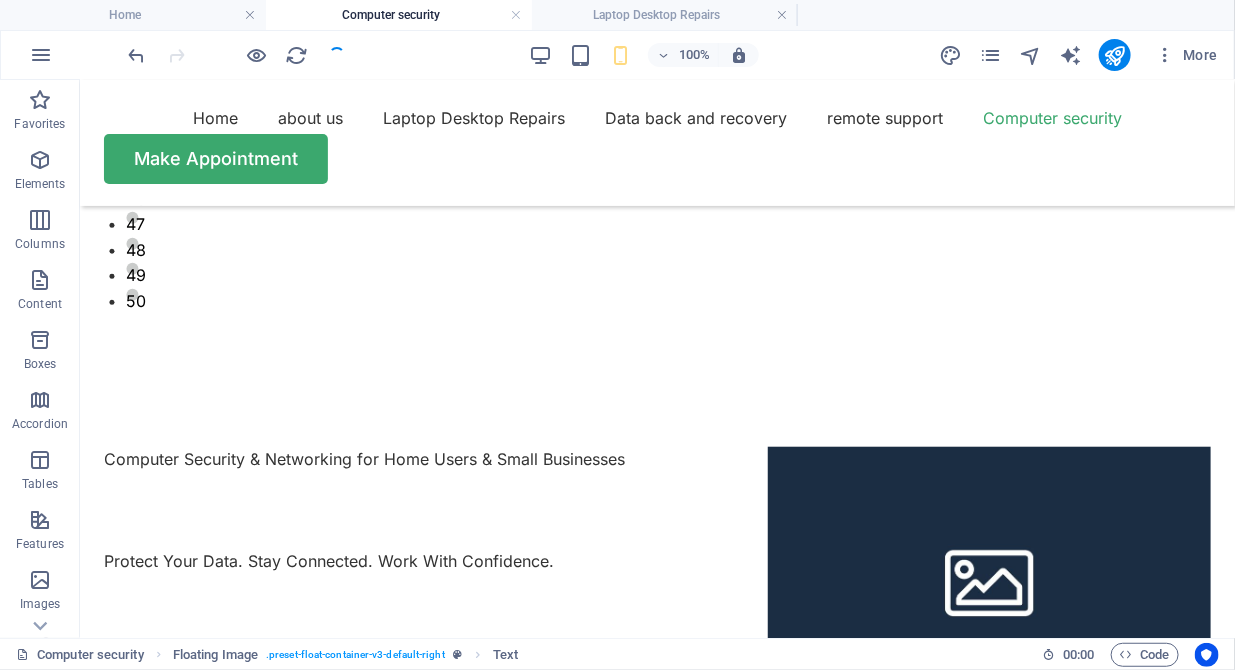 scroll, scrollTop: 415, scrollLeft: 0, axis: vertical 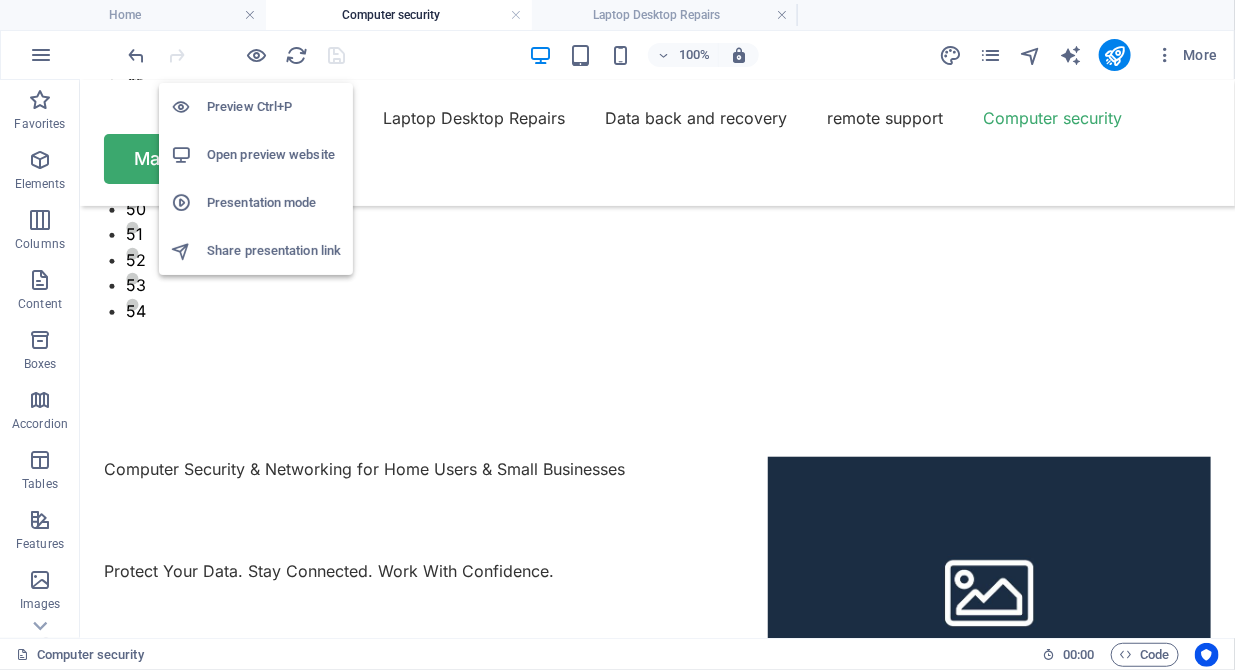 click on "Open preview website" at bounding box center [274, 155] 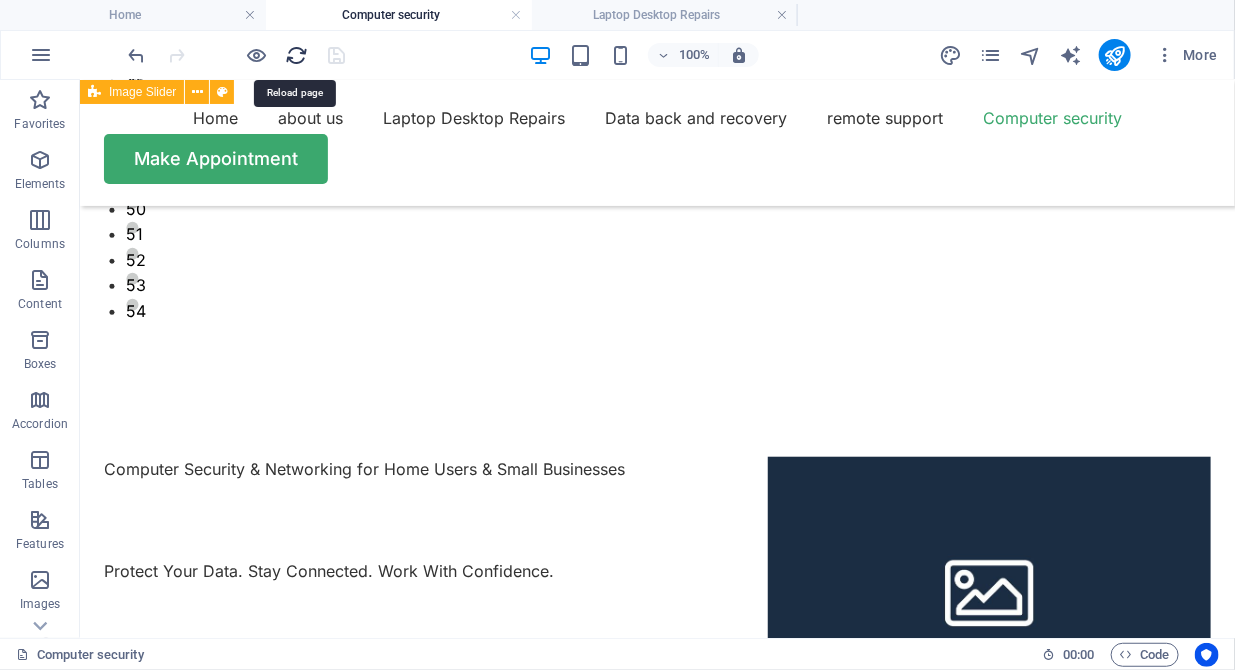 click at bounding box center (297, 55) 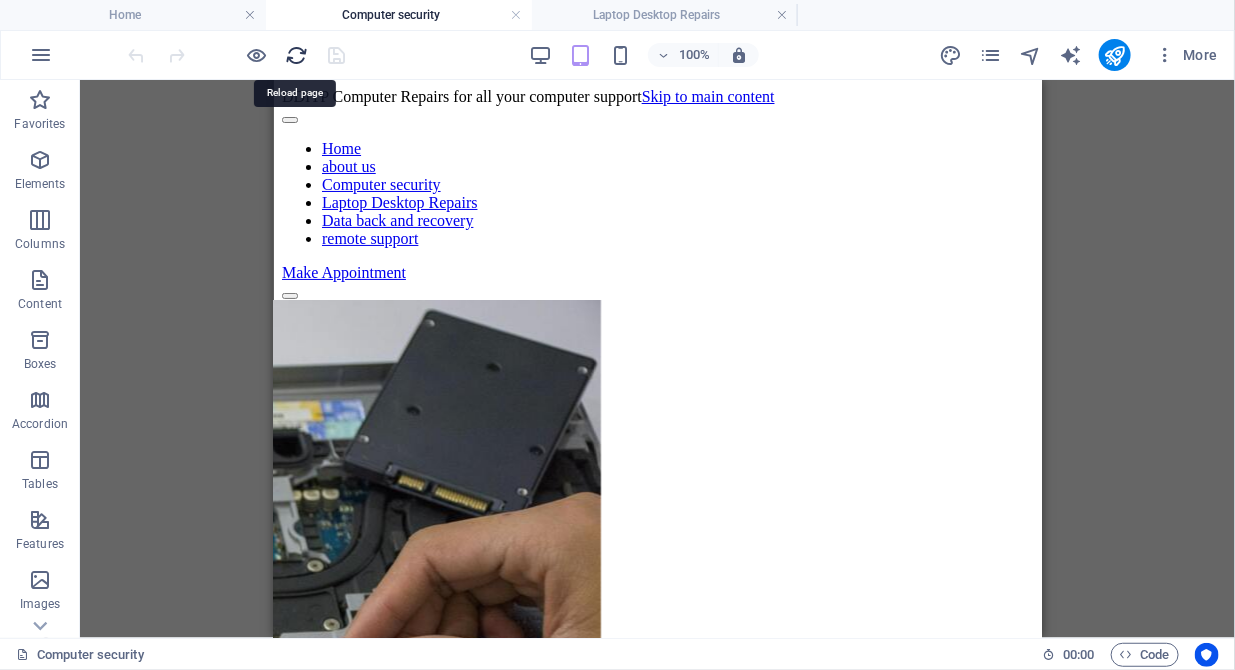 scroll, scrollTop: 0, scrollLeft: 0, axis: both 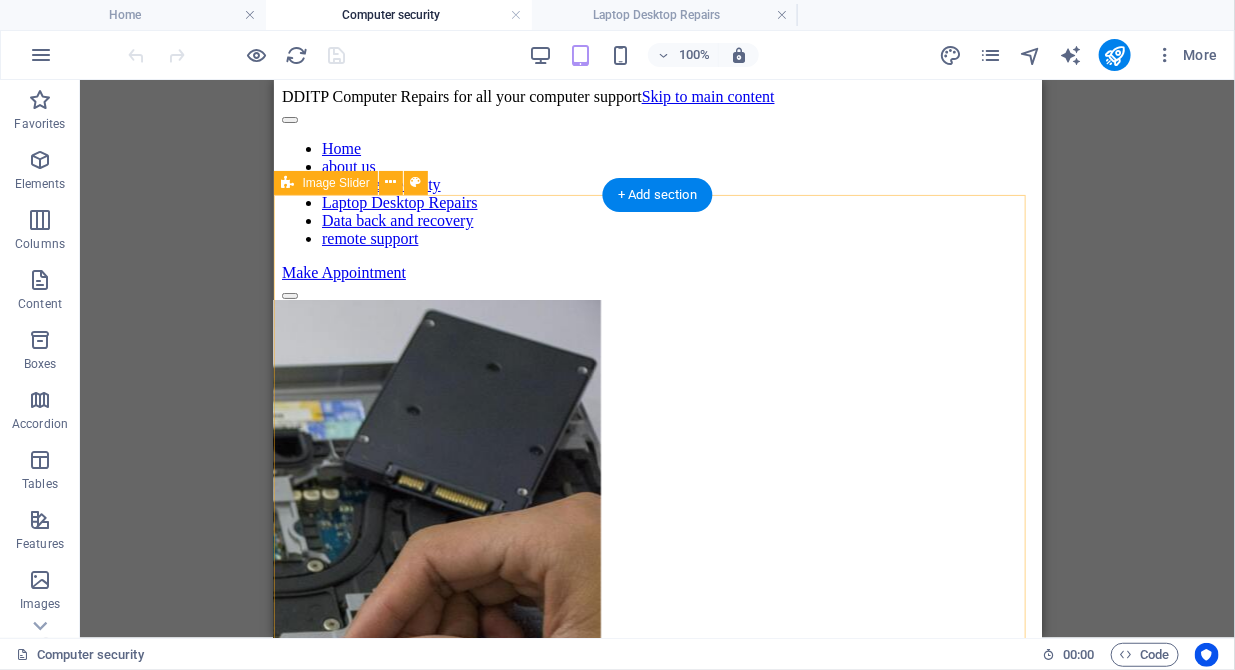click on "1 2" at bounding box center (657, 481) 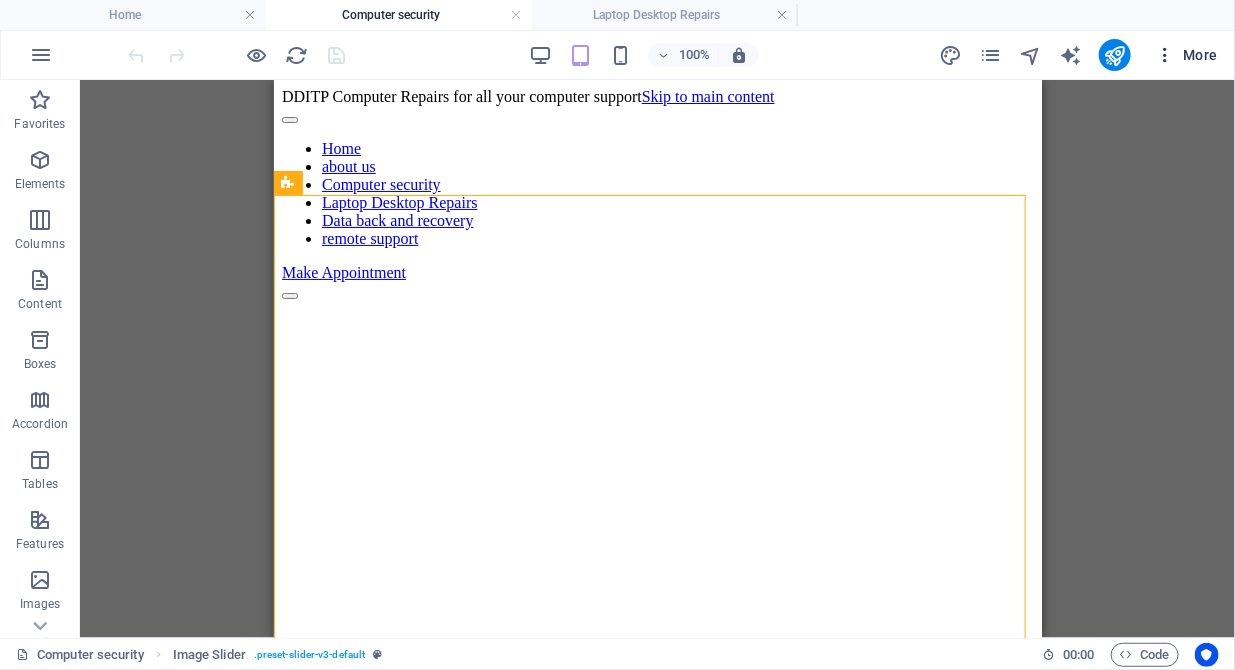 click on "More" at bounding box center (1186, 55) 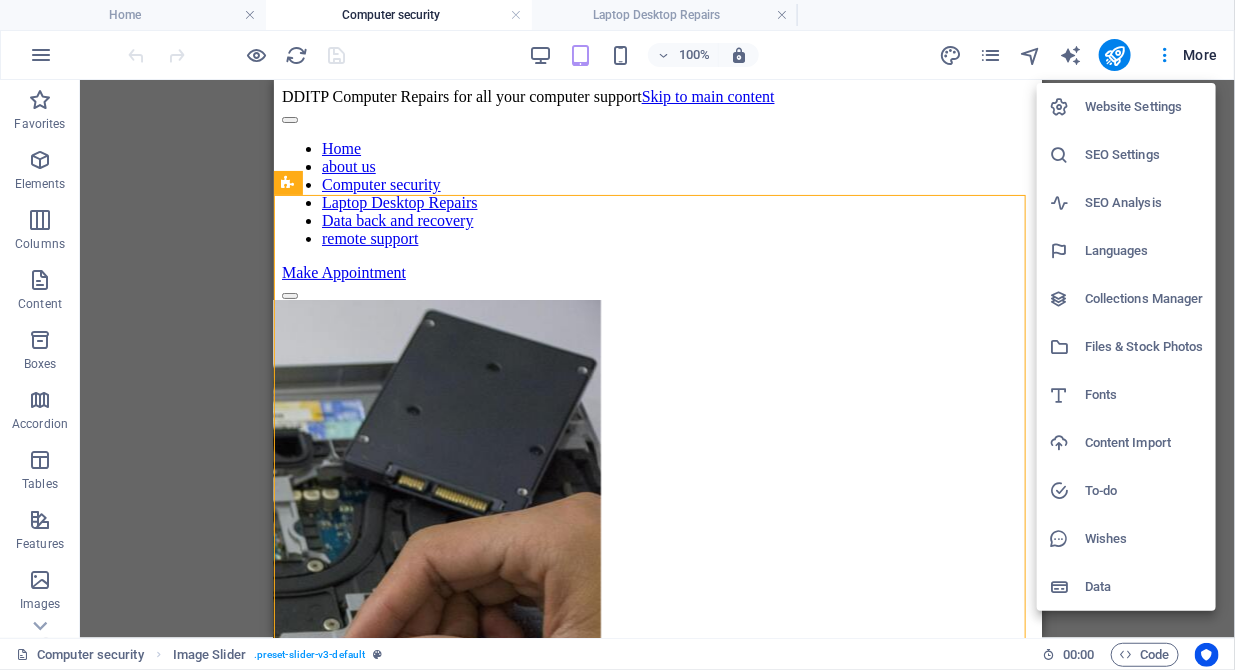 click on "Collections Manager" at bounding box center (1144, 299) 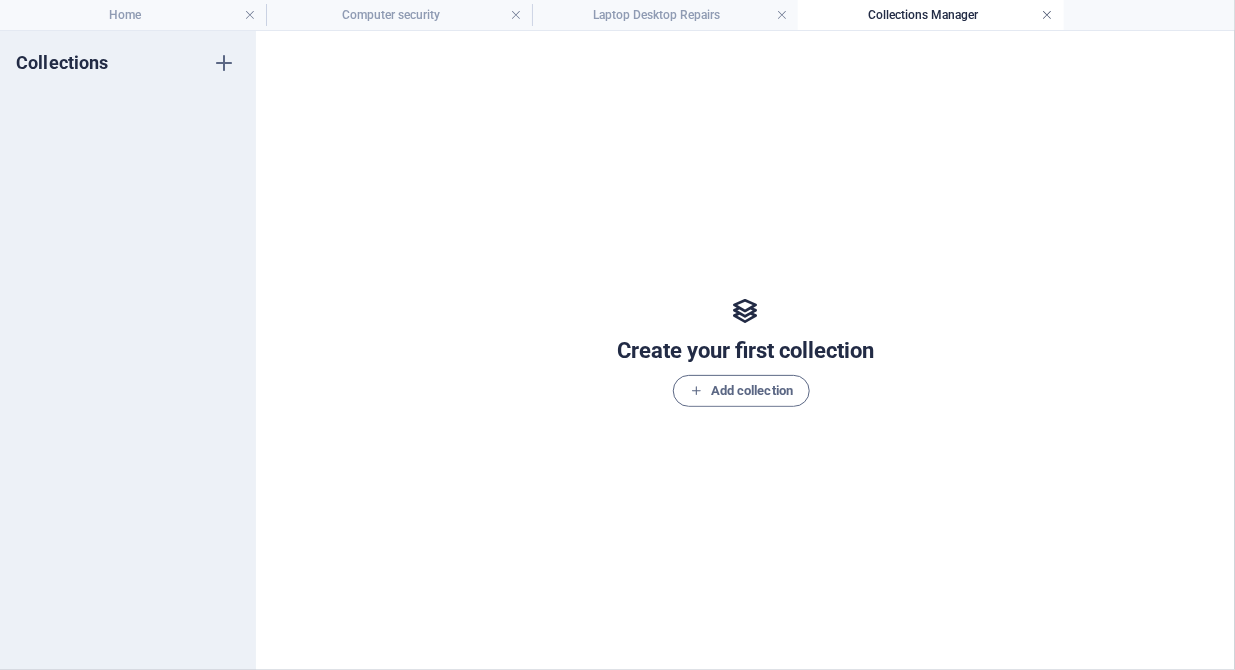 click at bounding box center (1048, 15) 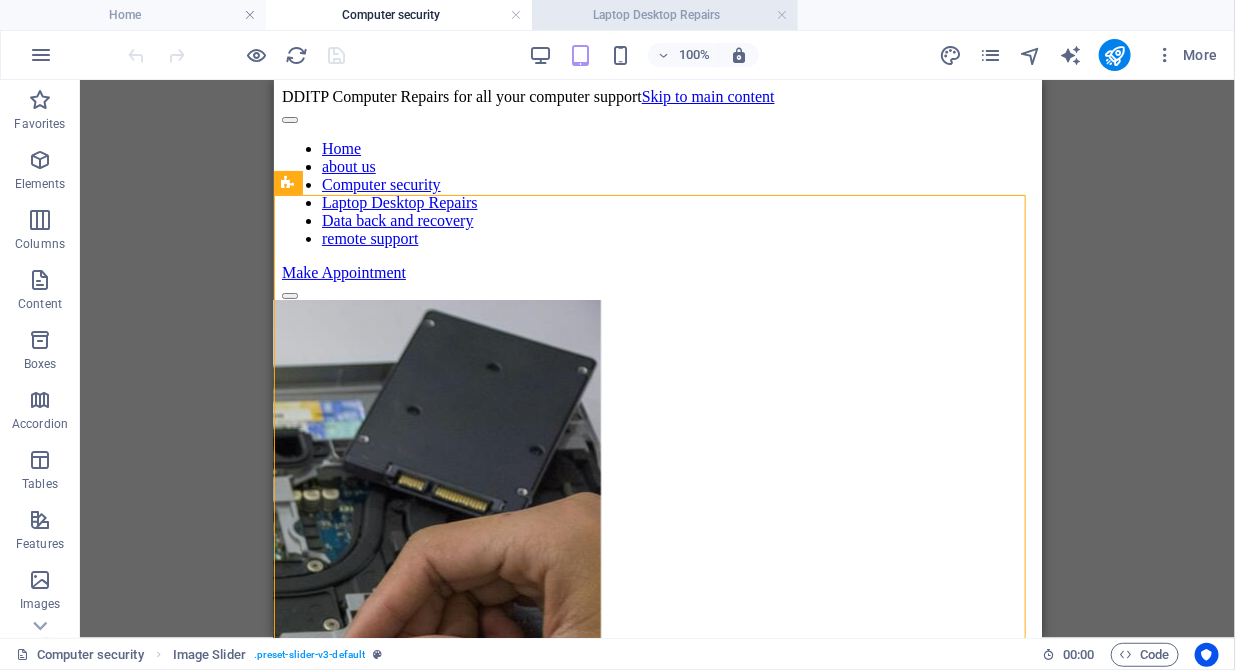 click on "Laptop Desktop Repairs" at bounding box center [665, 15] 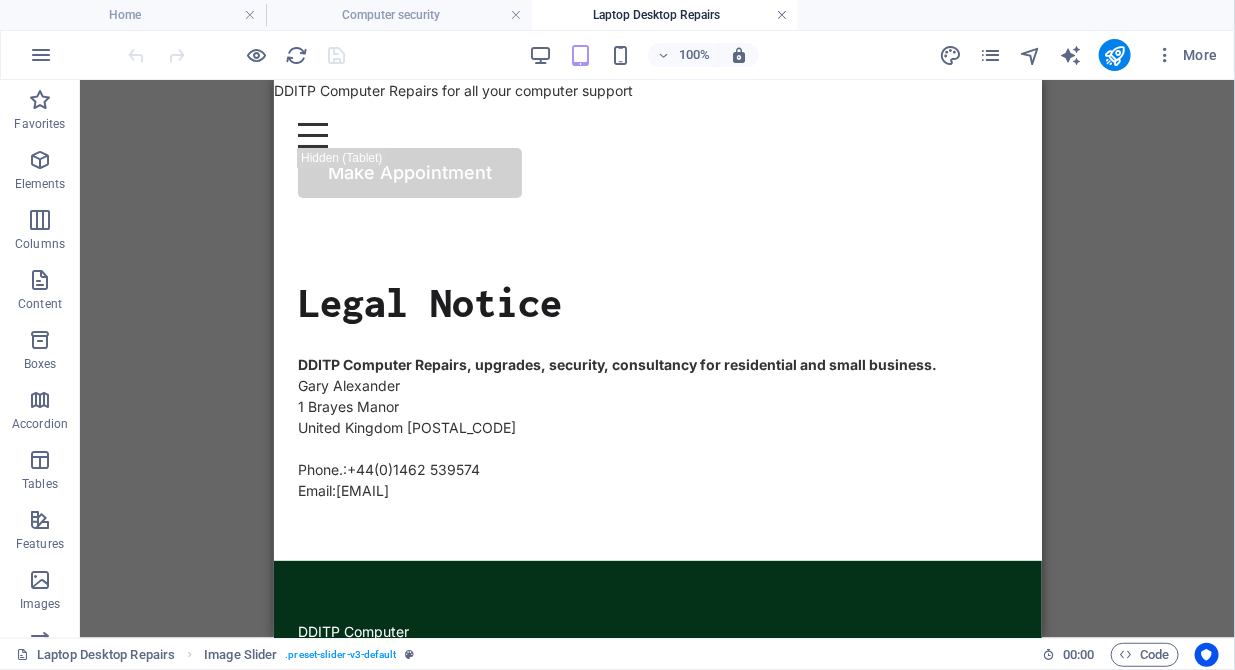 click at bounding box center [782, 15] 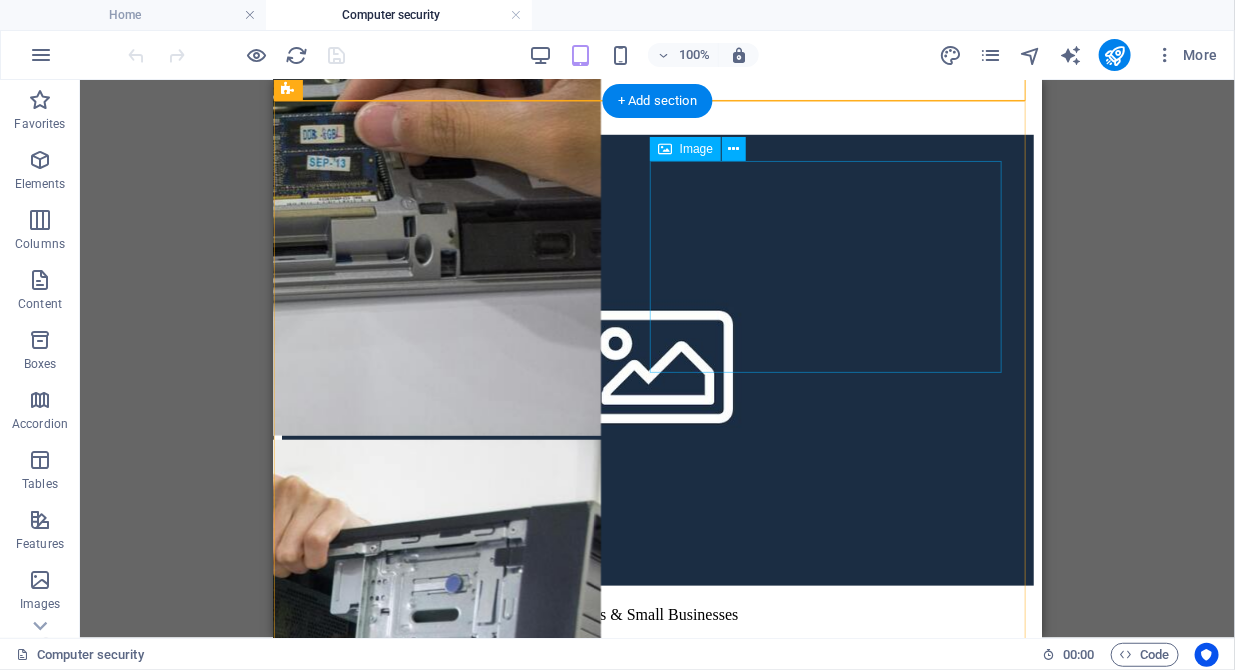 scroll, scrollTop: 511, scrollLeft: 0, axis: vertical 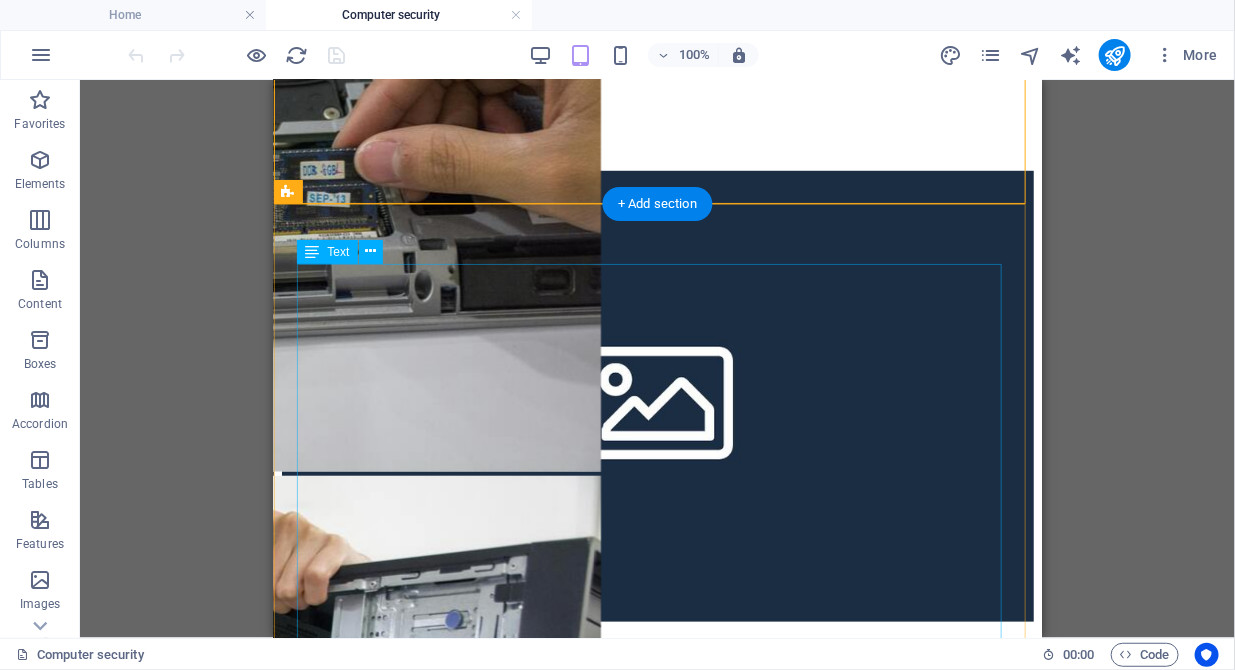 click on "Computer Security & Networking for Home Users & Small Businesses Protect Your Data. Stay Connected. Work With Confidence. Whether you're managing a home office, running a small business, or simply want peace of mind at home, we provide affordable, reliable, and secure solutions to keep your systems safe and connected. Security You Can Trust Protect your devices, personal data, and business operations from today’s digital threats. Our Security Services Include: Virus, malware, and ransomware removal   Antivirus and firewall installation   Secure Wi-Fi and router setup   VPN configuration for private browsing   Email protection and phishing filters   Child-safe browsing setup (for home users)   Data backup & recovery solutions   Smart Networking Solutions We design and install home and office networks that are fast, stable, and secure. Networking Services: Home Wi-Fi setup & optimization   Router and extender installation   Network troubleshooting & repair   Secure file & printer sharing" at bounding box center (657, 1970) 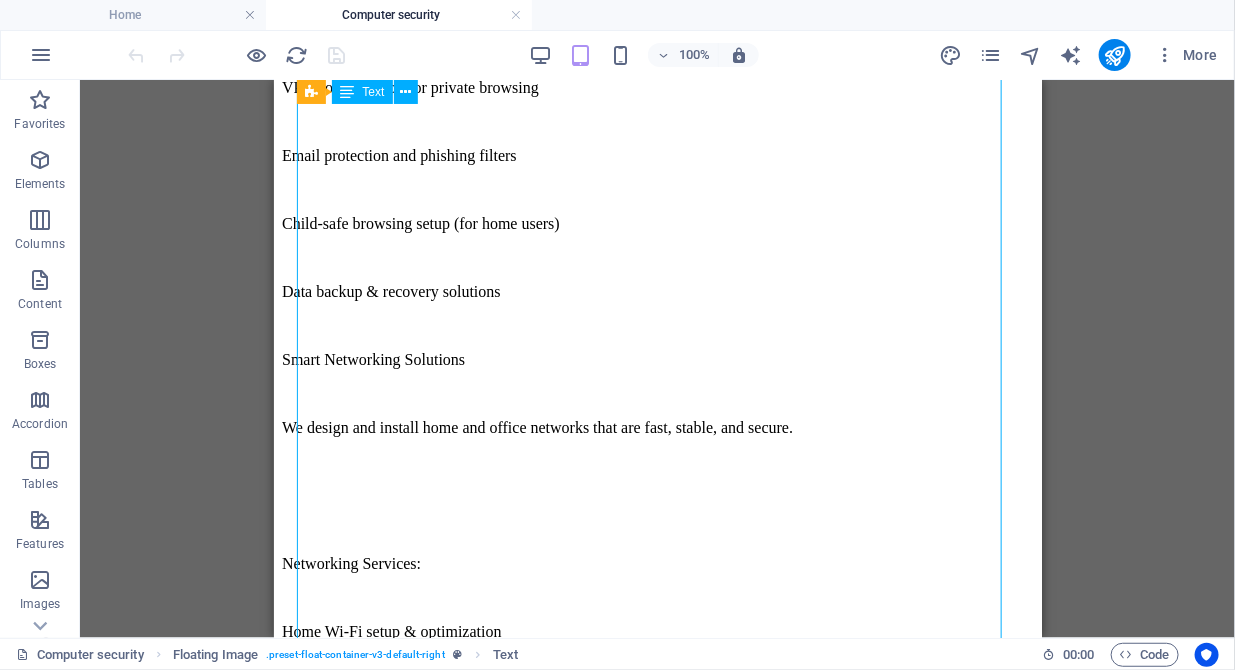scroll, scrollTop: 1943, scrollLeft: 0, axis: vertical 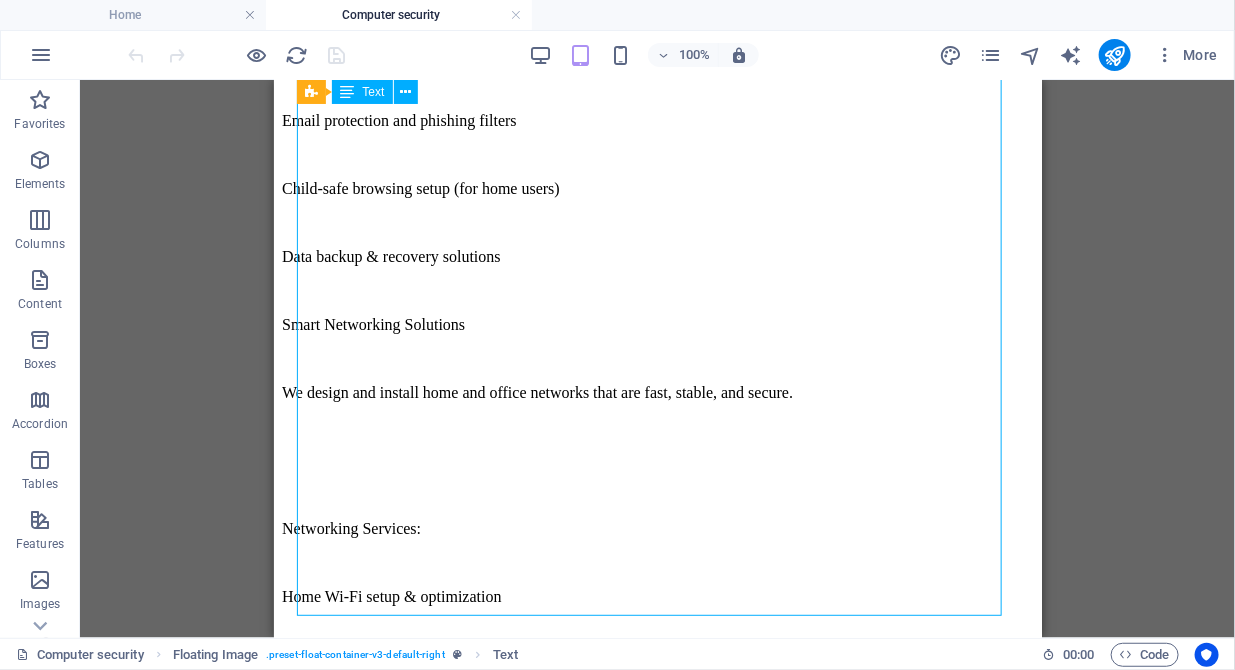 click on "Computer Security & Networking for Home Users & Small Businesses Protect Your Data. Stay Connected. Work With Confidence. Whether you're managing a home office, running a small business, or simply want peace of mind at home, we provide affordable, reliable, and secure solutions to keep your systems safe and connected. Security You Can Trust Protect your devices, personal data, and business operations from today’s digital threats. Our Security Services Include: Virus, malware, and ransomware removal   Antivirus and firewall installation   Secure Wi-Fi and router setup   VPN configuration for private browsing   Email protection and phishing filters   Child-safe browsing setup (for home users)   Data backup & recovery solutions   Smart Networking Solutions We design and install home and office networks that are fast, stable, and secure. Networking Services: Home Wi-Fi setup & optimization   Router and extender installation   Network troubleshooting & repair   Secure file & printer sharing" at bounding box center (657, 538) 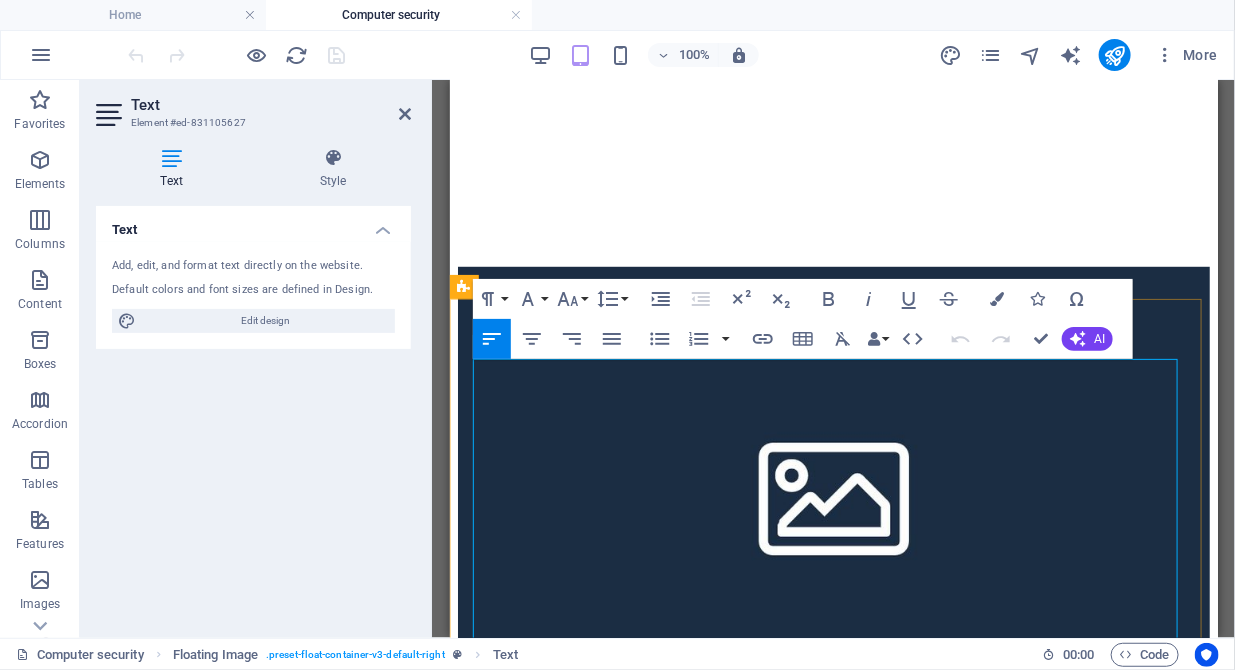 click at bounding box center (833, 848) 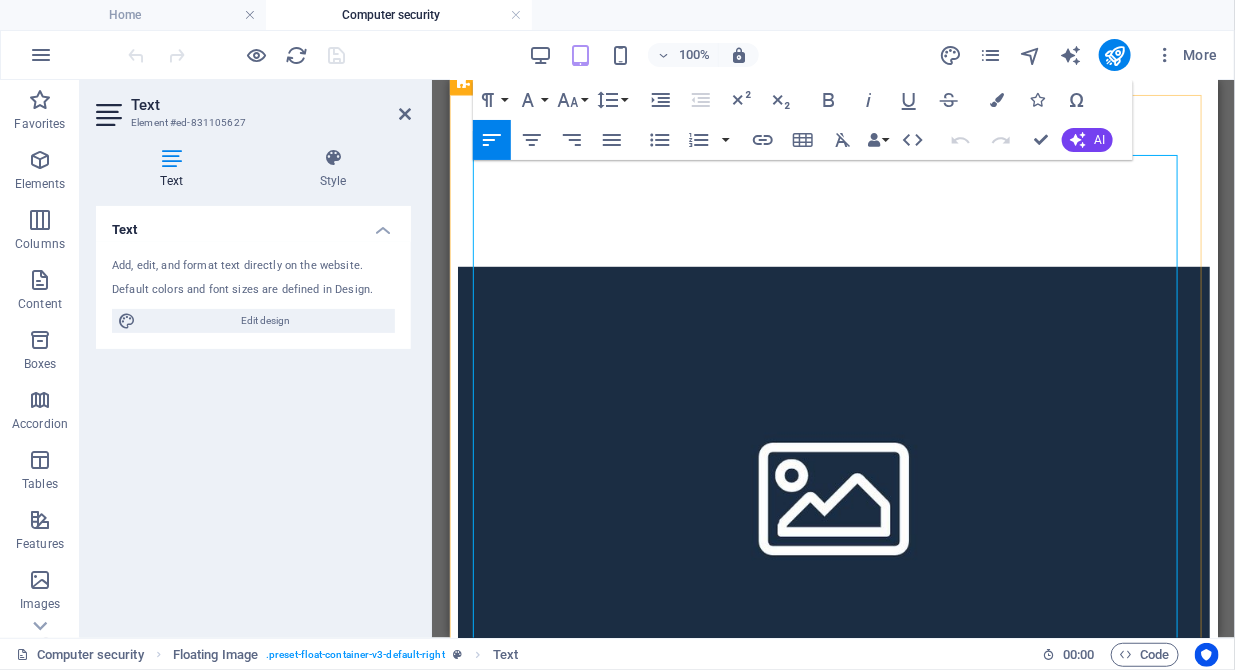 scroll, scrollTop: 620, scrollLeft: 0, axis: vertical 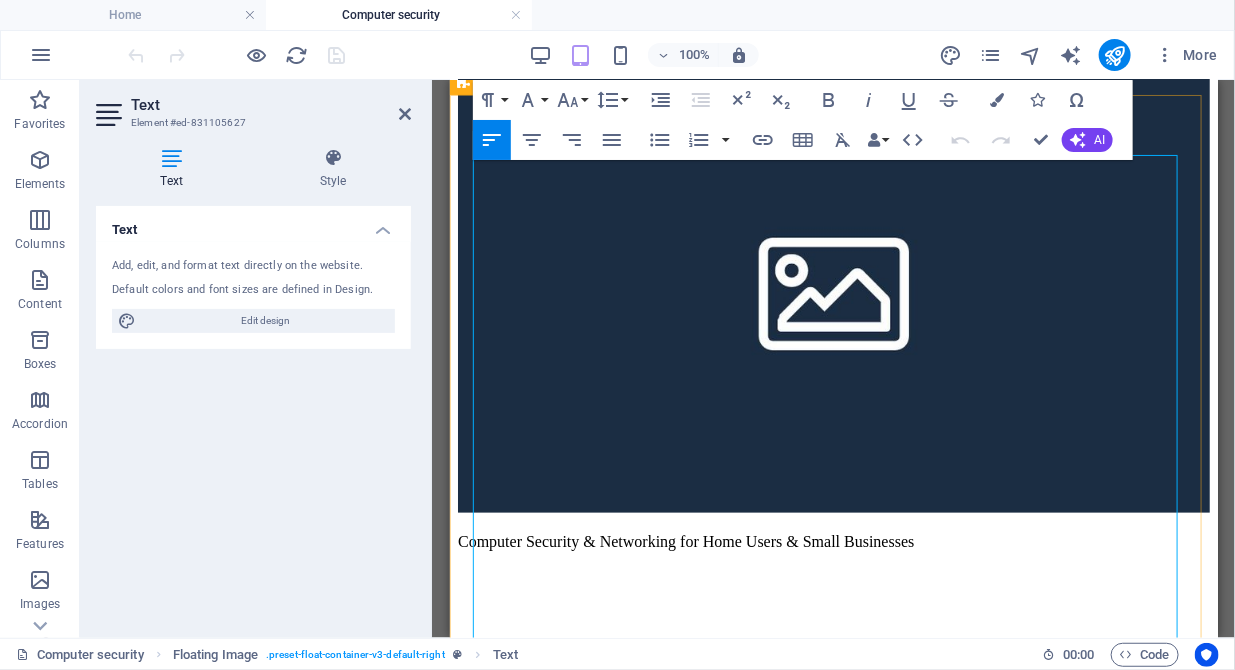 click at bounding box center (833, 899) 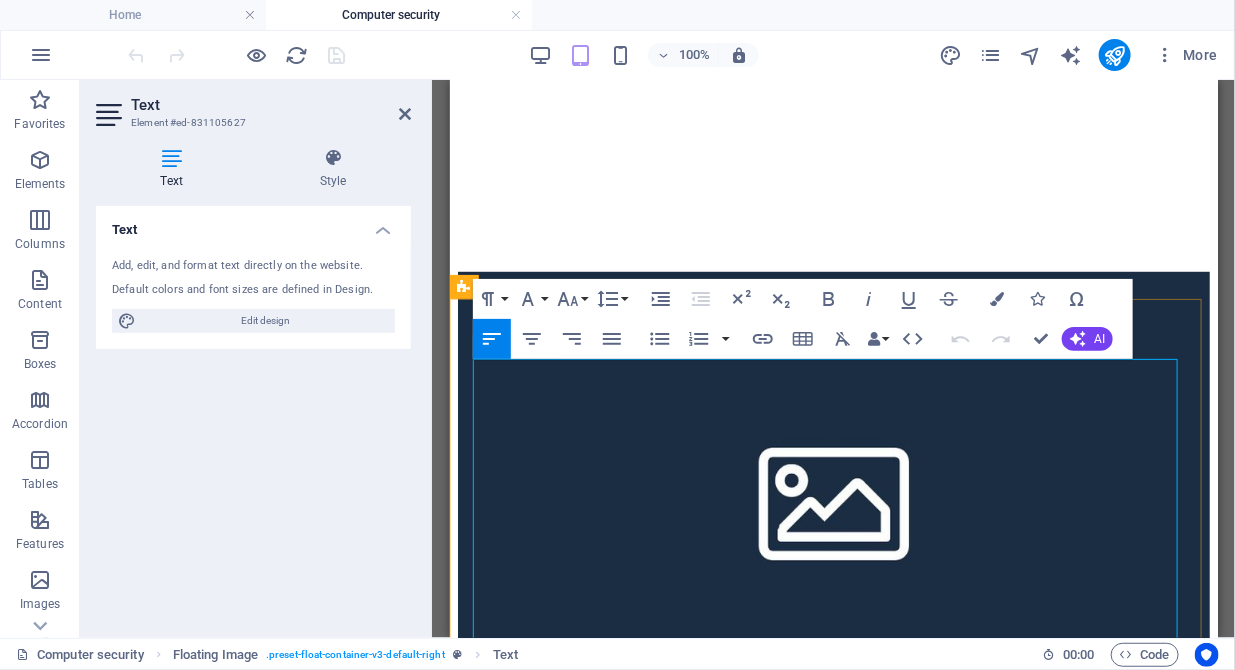 scroll, scrollTop: 415, scrollLeft: 0, axis: vertical 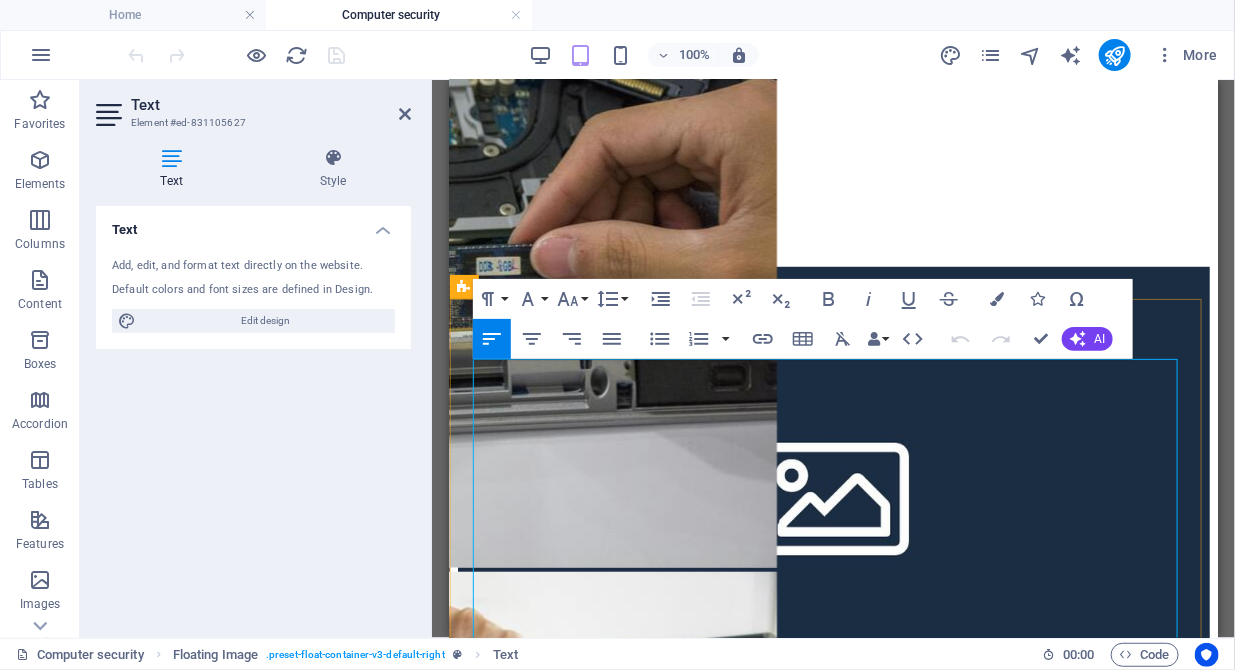 click at bounding box center [833, 984] 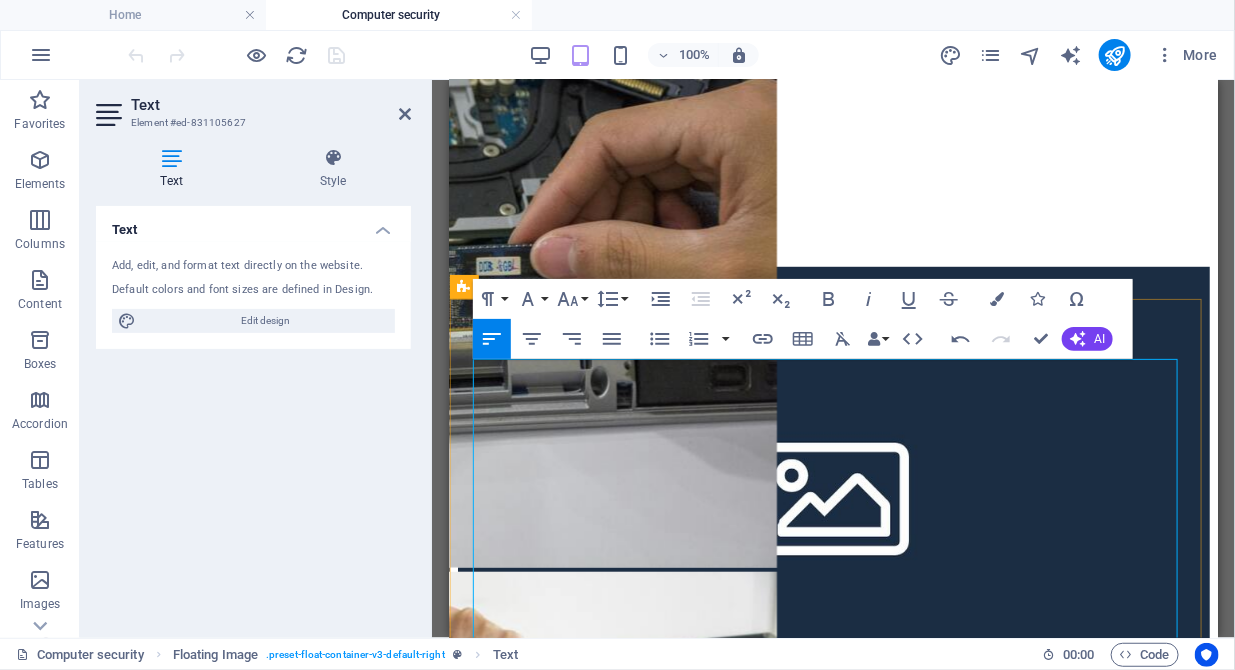 click at bounding box center (833, 848) 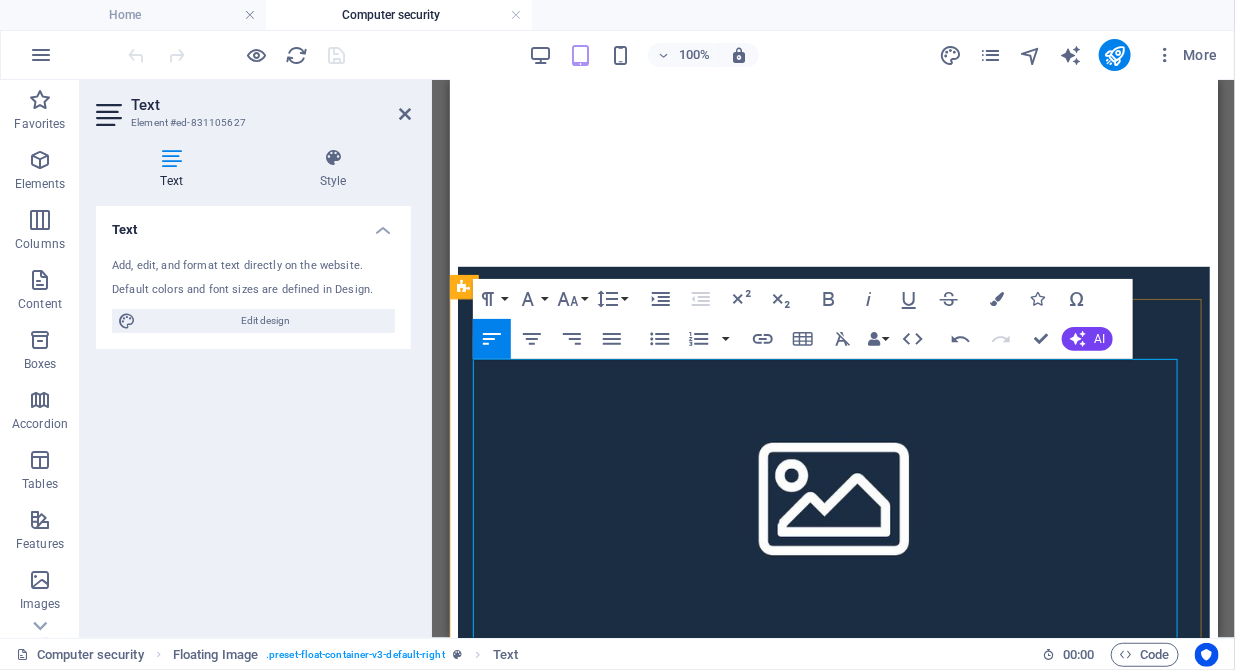 scroll, scrollTop: 313, scrollLeft: 0, axis: vertical 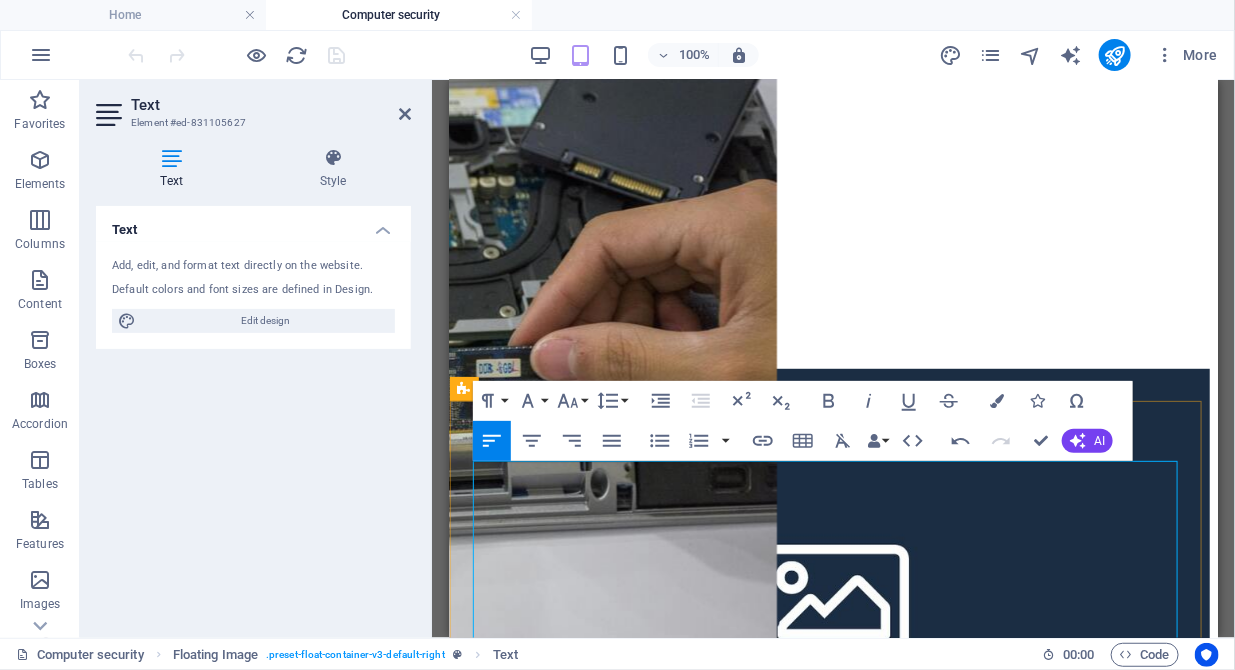 click on "Computer Security & Networking for Home Users & Small Businesses" at bounding box center [833, 848] 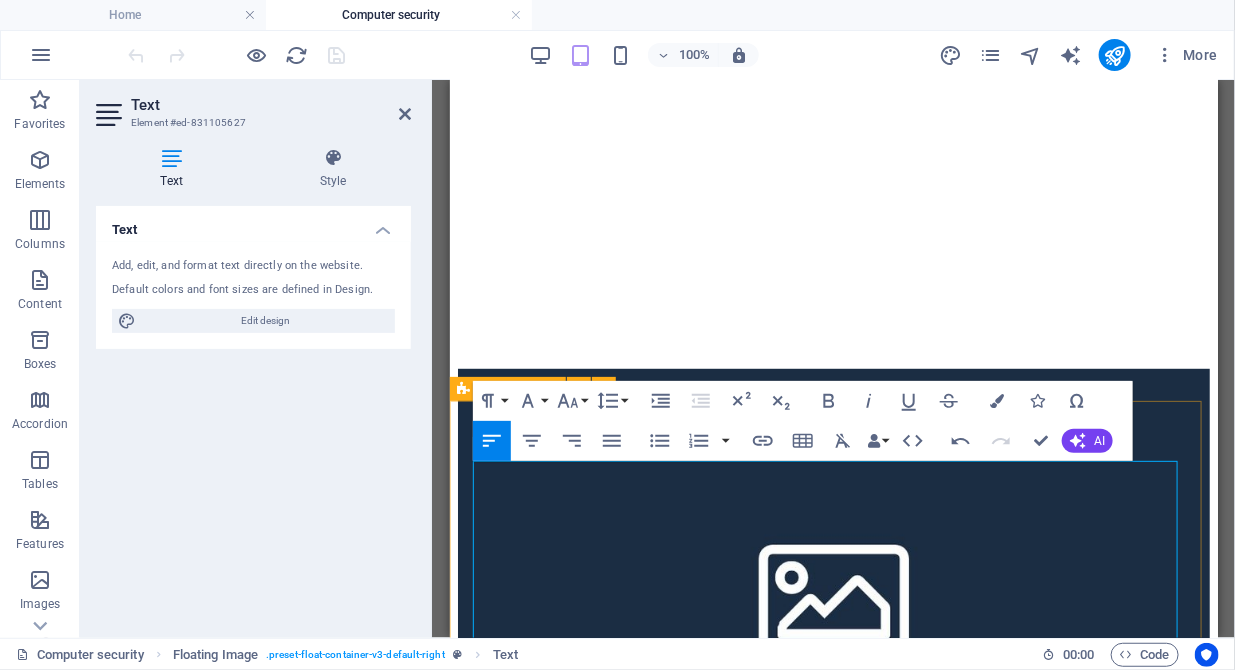 drag, startPoint x: 590, startPoint y: 562, endPoint x: 452, endPoint y: 473, distance: 164.21024 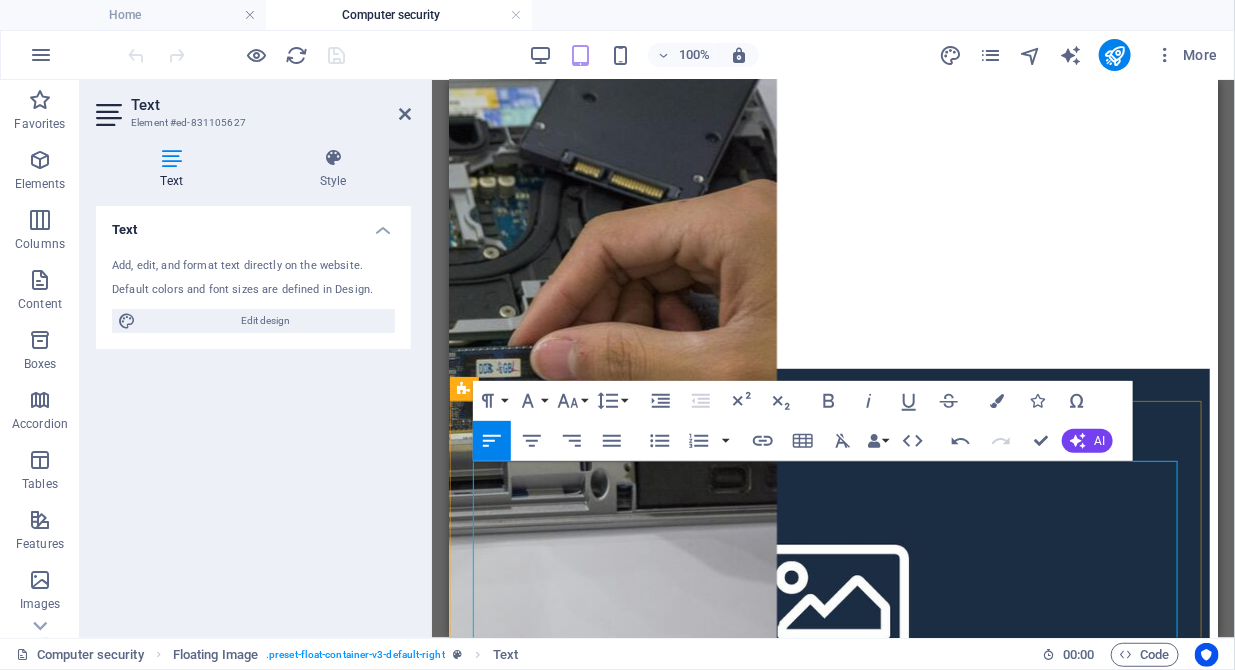 copy on "Computer Security & Networking for Home Users & Small Businesses Protect Your Data. Stay Connected. Work With Confidence." 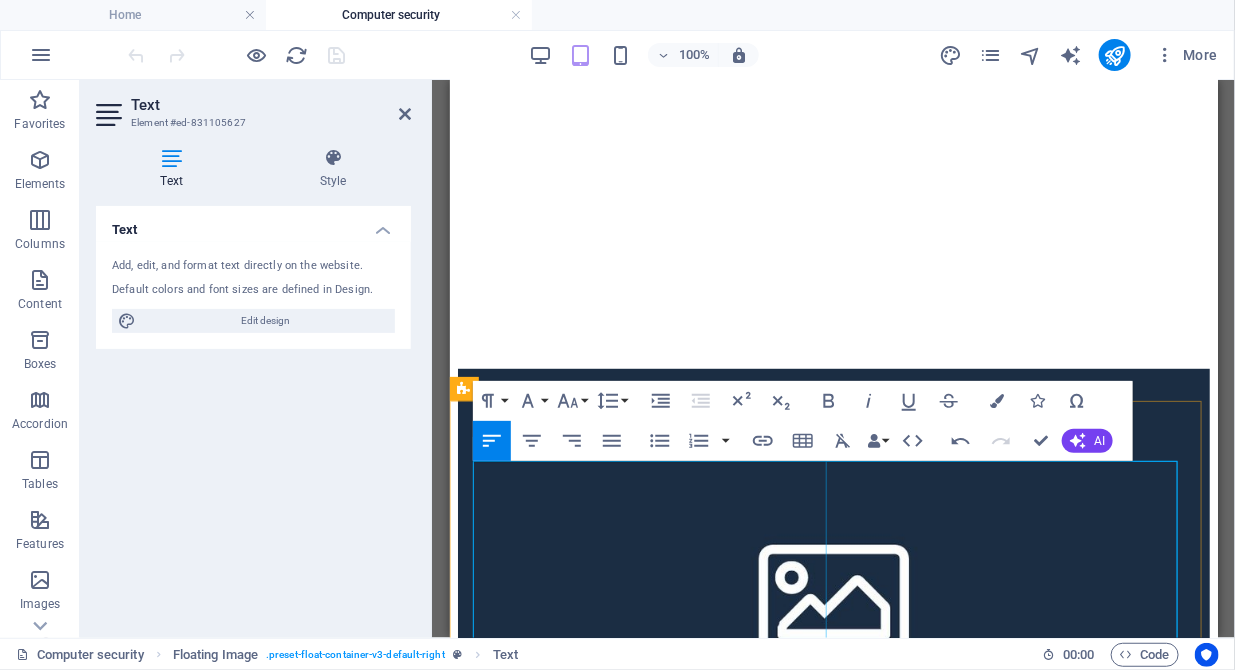 scroll, scrollTop: 0, scrollLeft: 0, axis: both 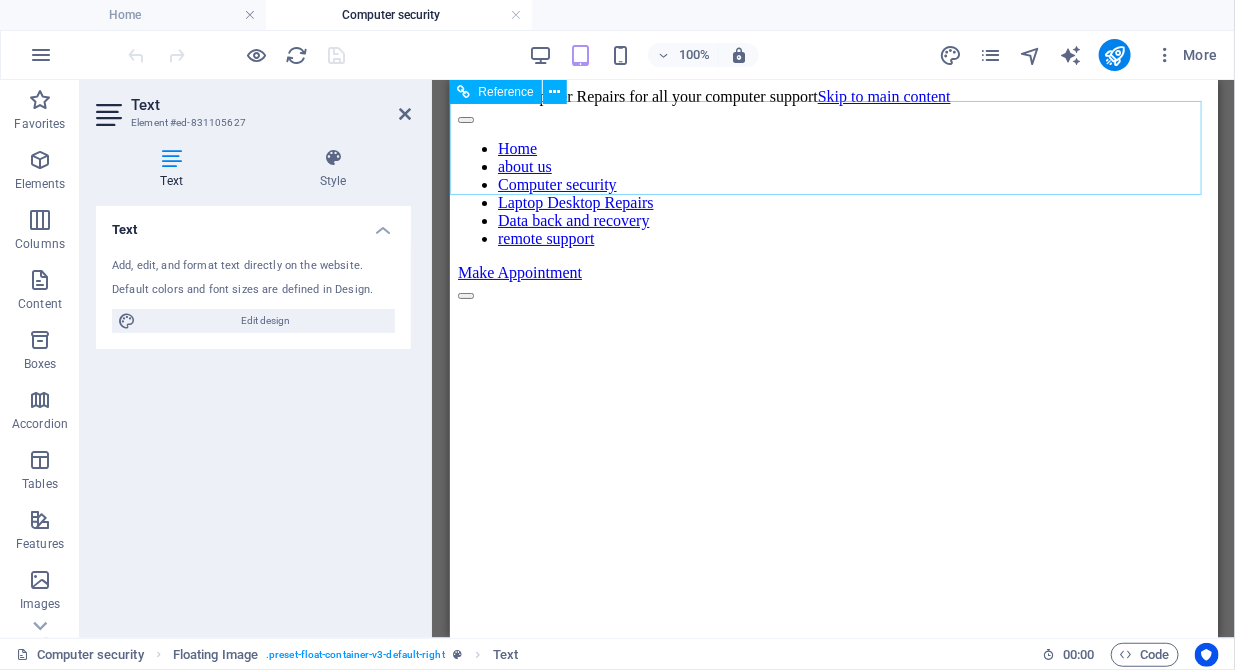 click on "Home about us Computer security Laptop Desktop Repairs Data back and recovery remote support Make Appointment" at bounding box center [833, 193] 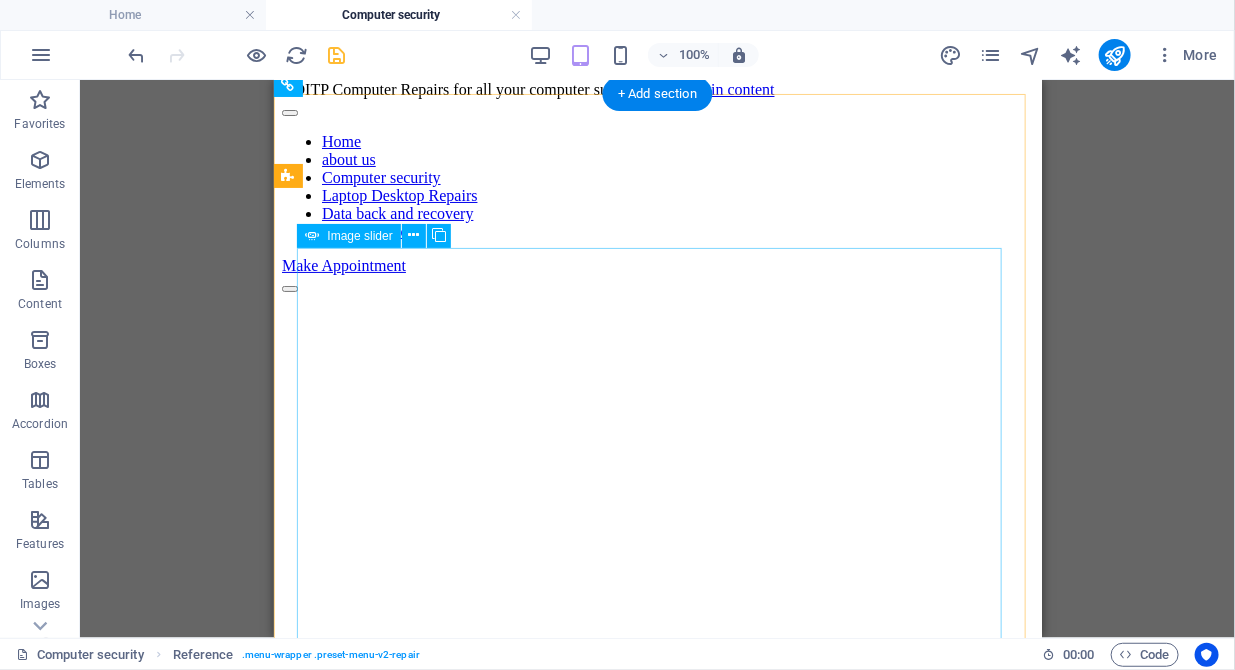 scroll, scrollTop: 0, scrollLeft: 0, axis: both 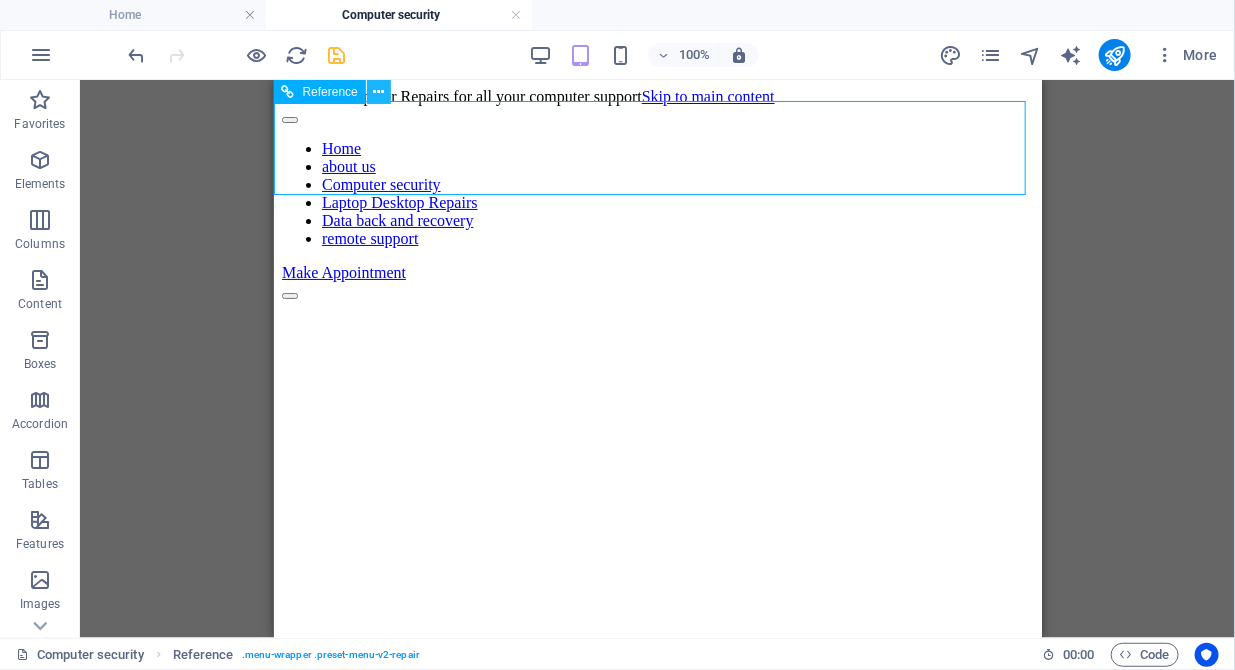 click at bounding box center [378, 92] 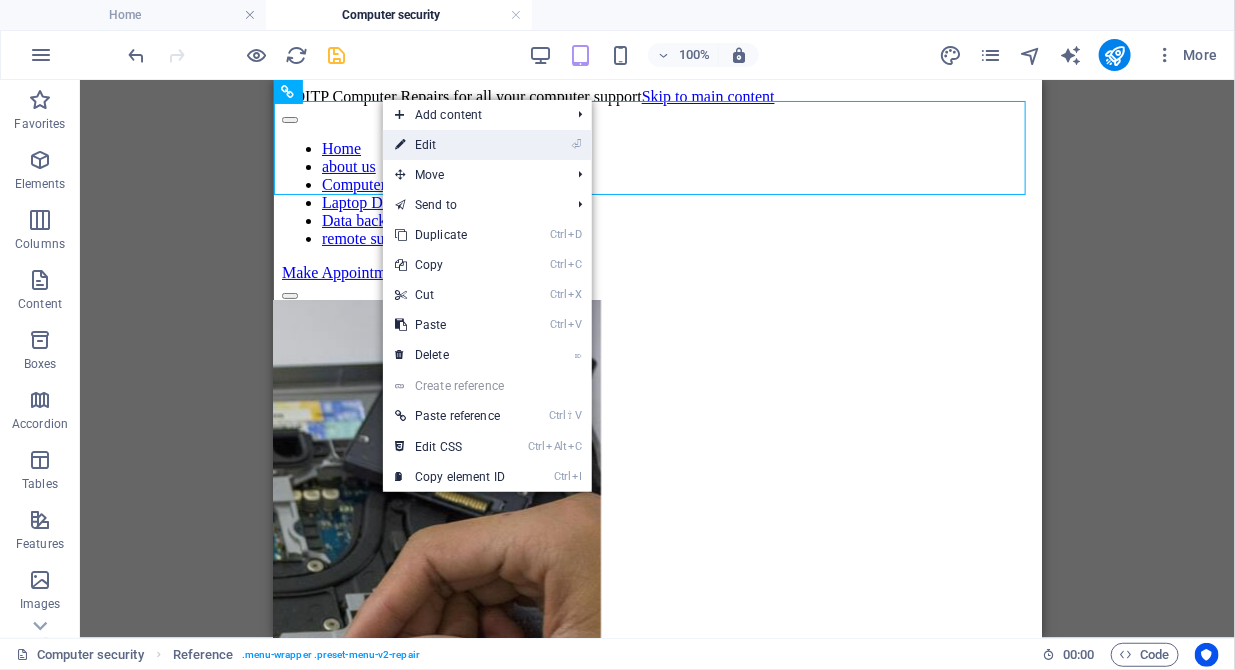click on "⏎  Edit" at bounding box center (450, 145) 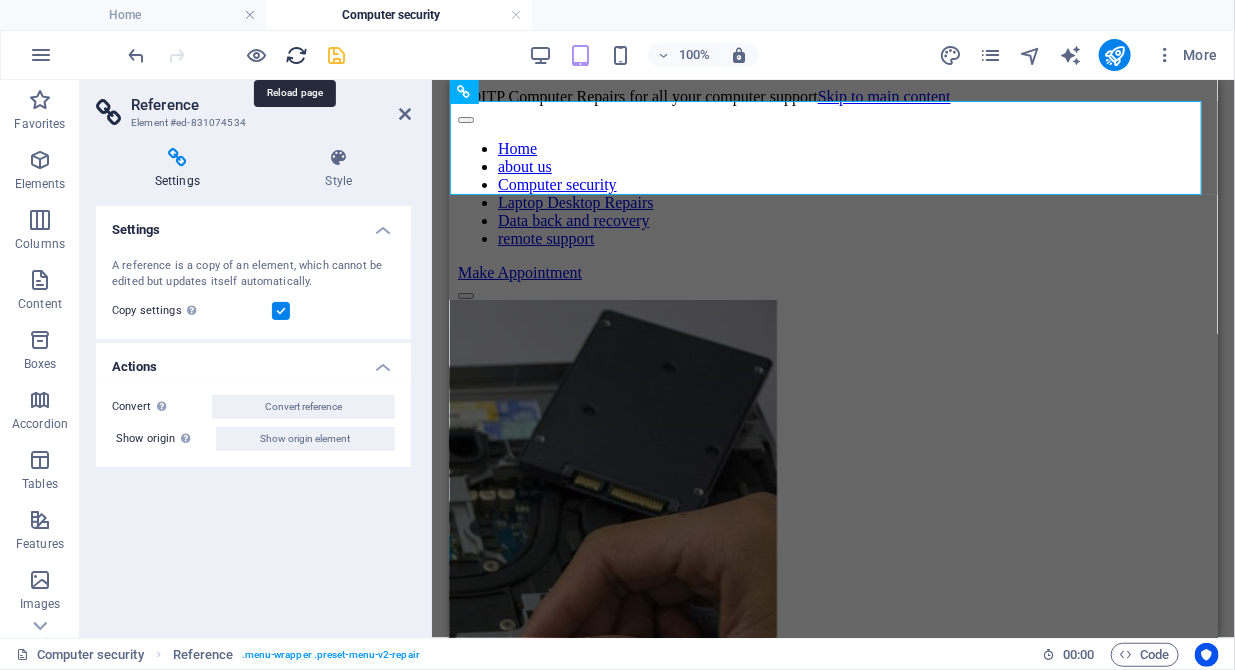 click at bounding box center [297, 55] 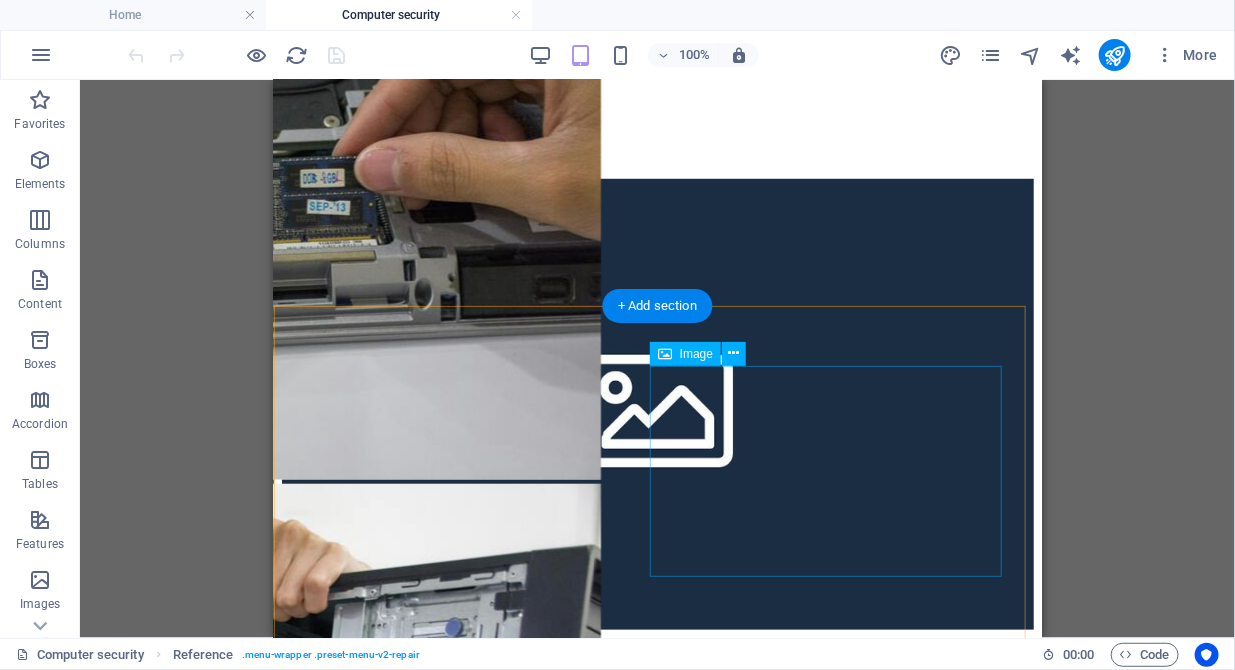 scroll, scrollTop: 409, scrollLeft: 0, axis: vertical 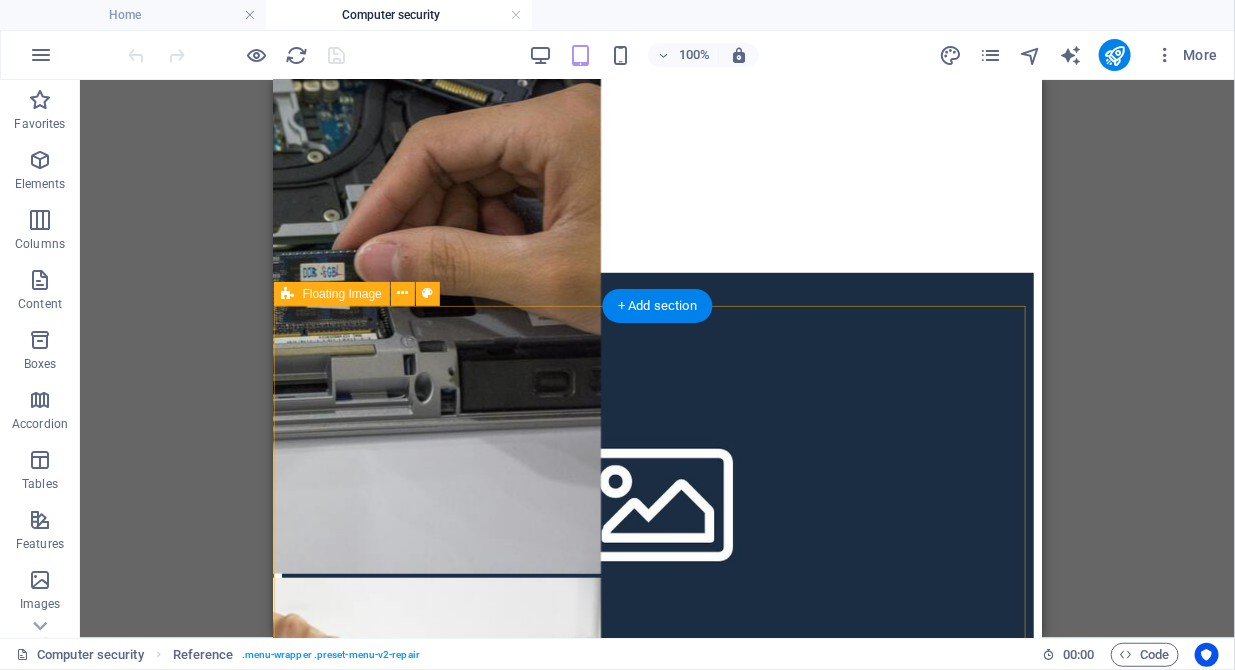 click on "Computer Security & Networking for Home Users & Small Businesses Protect Your Data. Stay Connected. Work With Confidence. Whether you're managing a home office, running a small business, or simply want peace of mind at home, we provide affordable, reliable, and secure solutions to keep your systems safe and connected. Security You Can Trust Protect your devices, personal data, and business operations from today’s digital threats. Our Security Services Include: Virus, malware, and ransomware removal   Antivirus and firewall installation   Secure Wi-Fi and router setup   VPN configuration for private browsing   Email protection and phishing filters   Child-safe browsing setup (for home users)   Data backup & recovery solutions   Smart Networking Solutions We design and install home and office networks that are fast, stable, and secure. Networking Services: Home Wi-Fi setup & optimization   Router and extender installation   Network troubleshooting & repair   Secure file & printer sharing" at bounding box center [657, 1836] 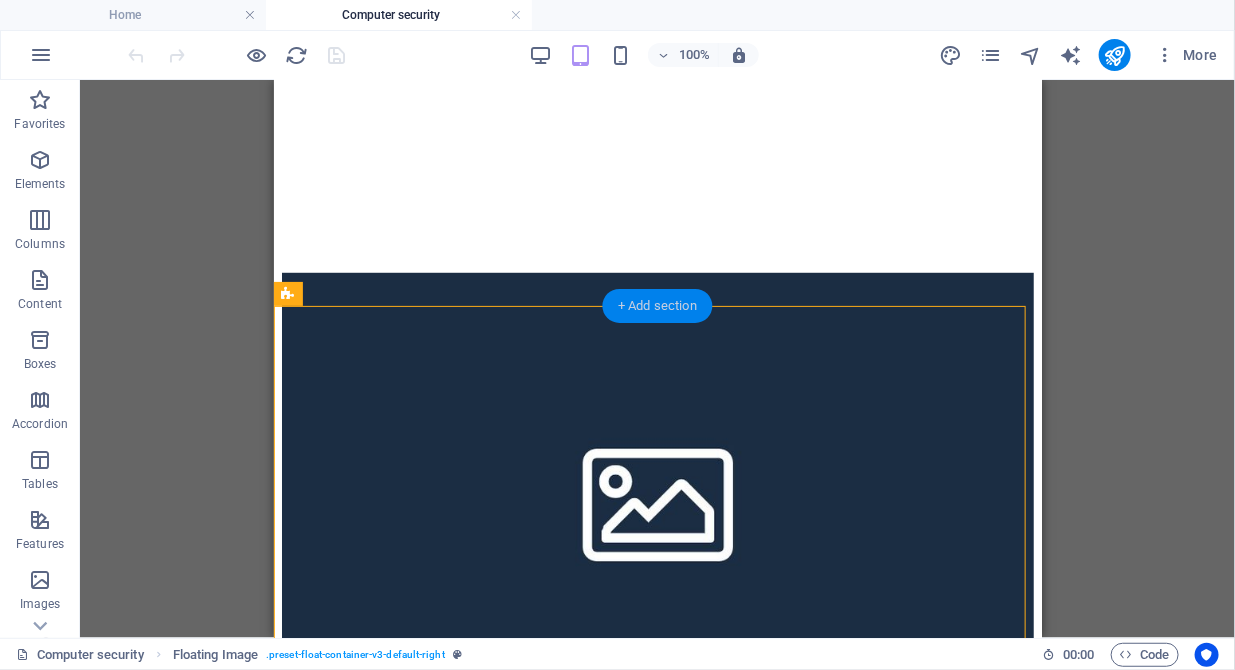 click on "+ Add section" at bounding box center (657, 306) 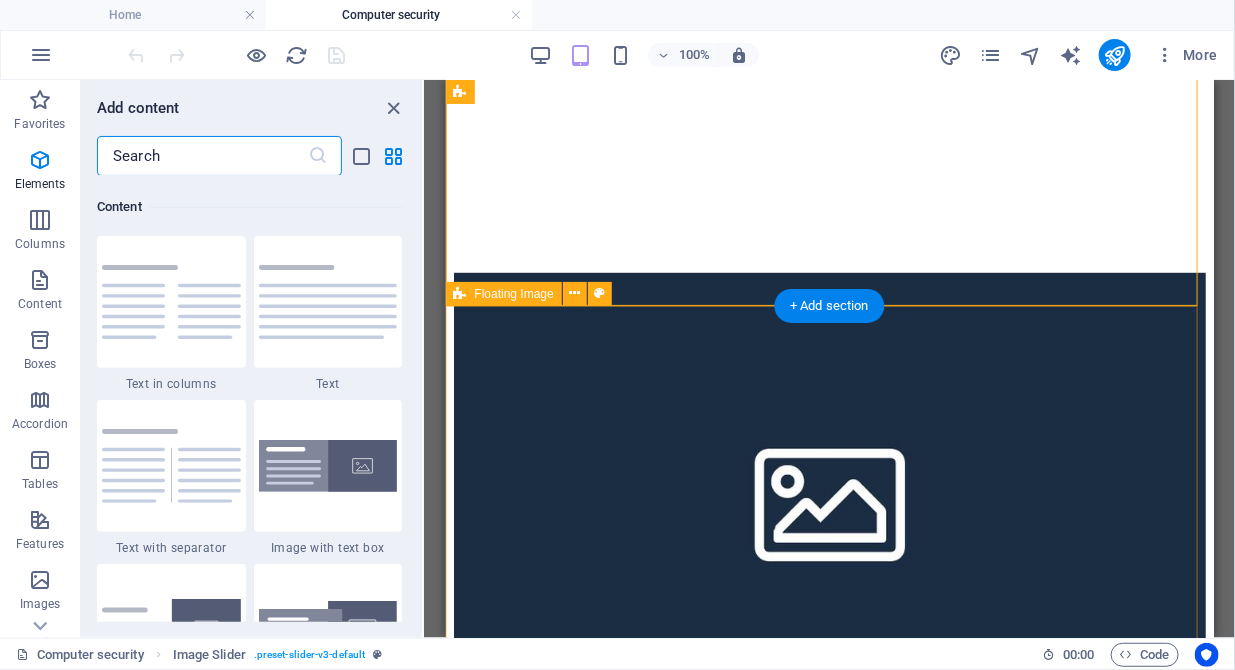 scroll, scrollTop: 3499, scrollLeft: 0, axis: vertical 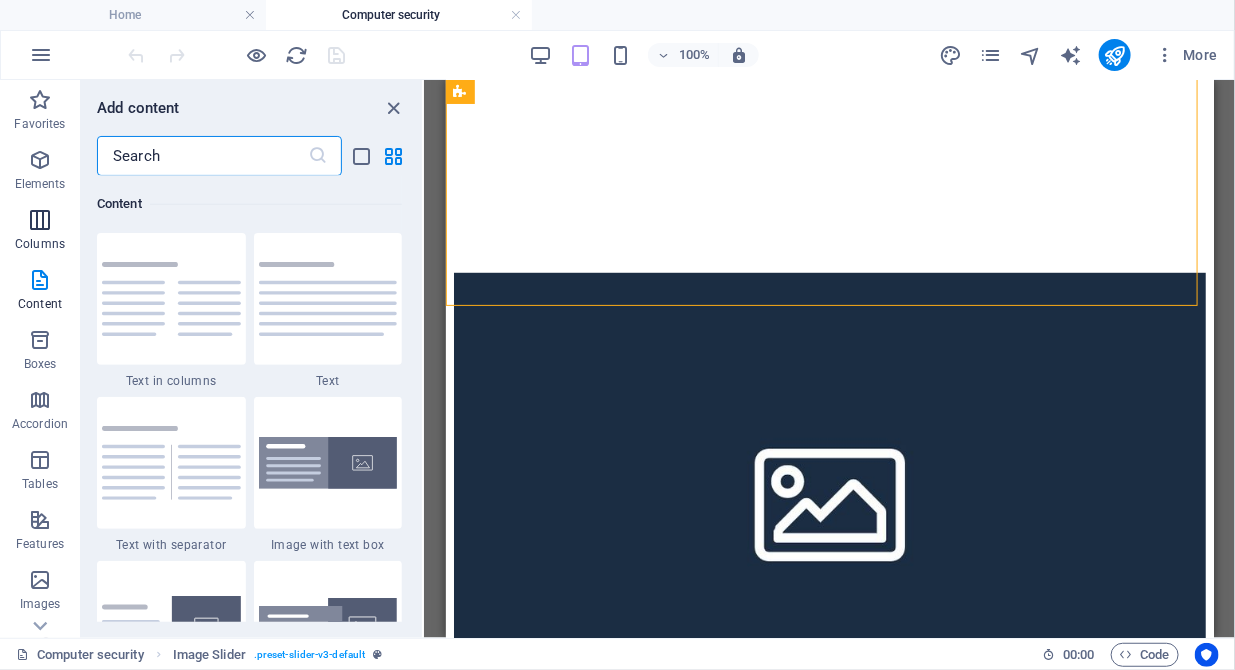 click on "Columns" at bounding box center (40, 244) 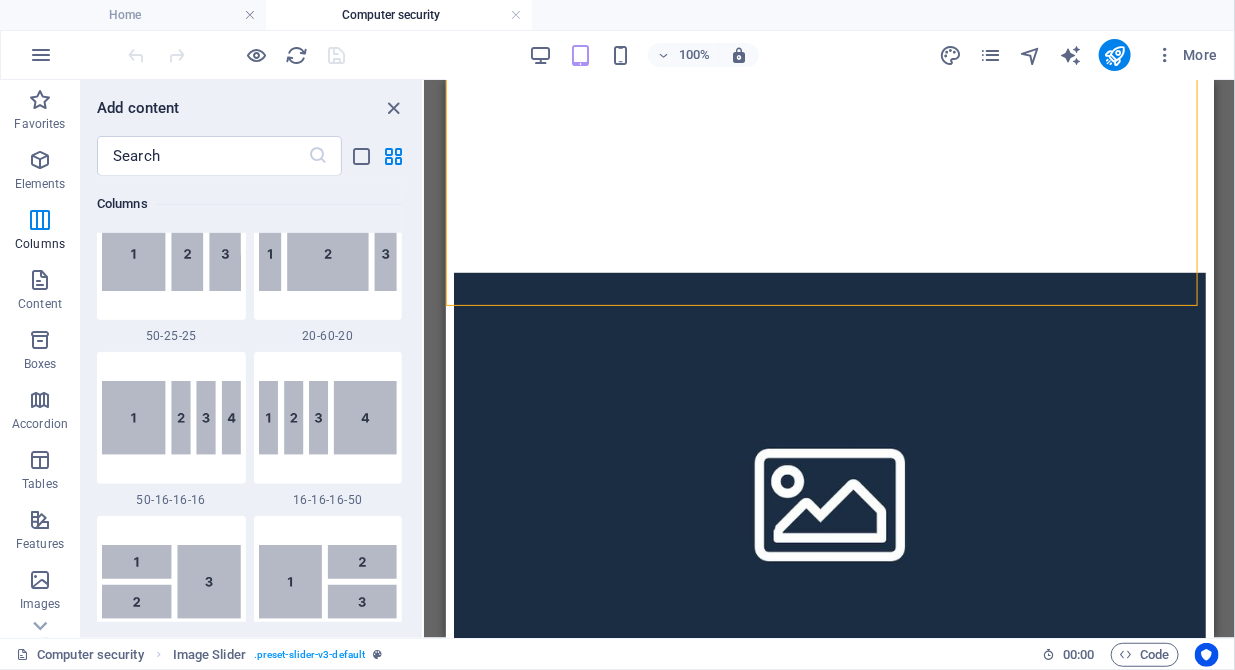 scroll, scrollTop: 2114, scrollLeft: 0, axis: vertical 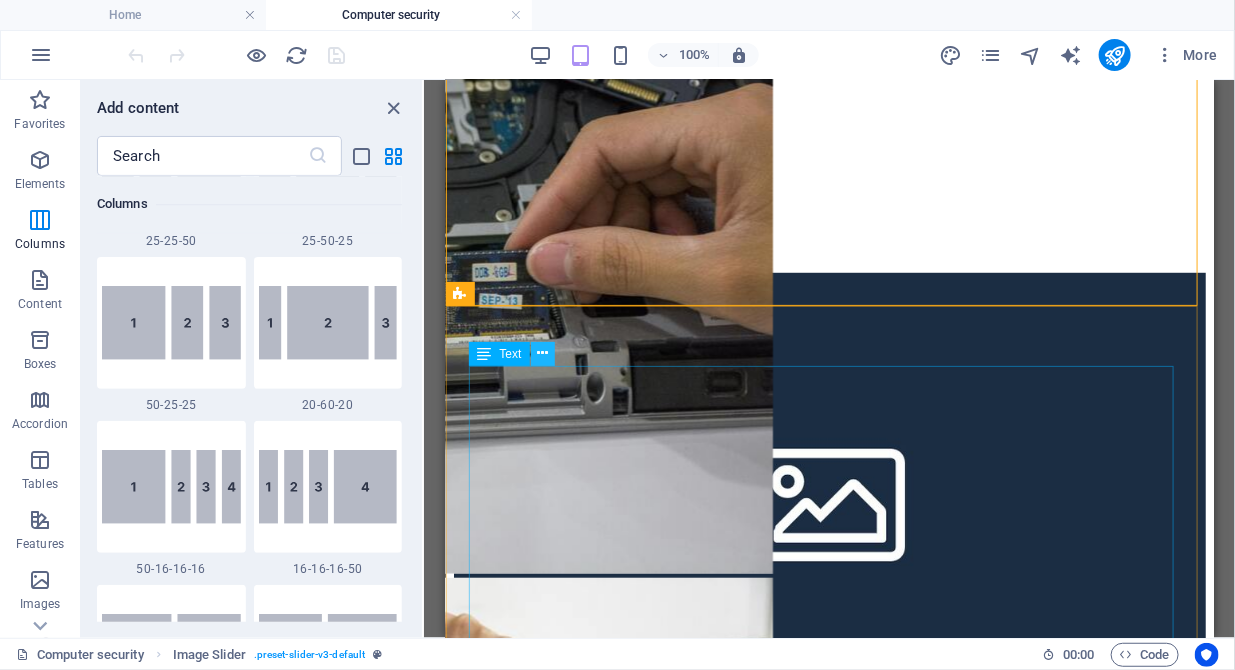 click at bounding box center [542, 353] 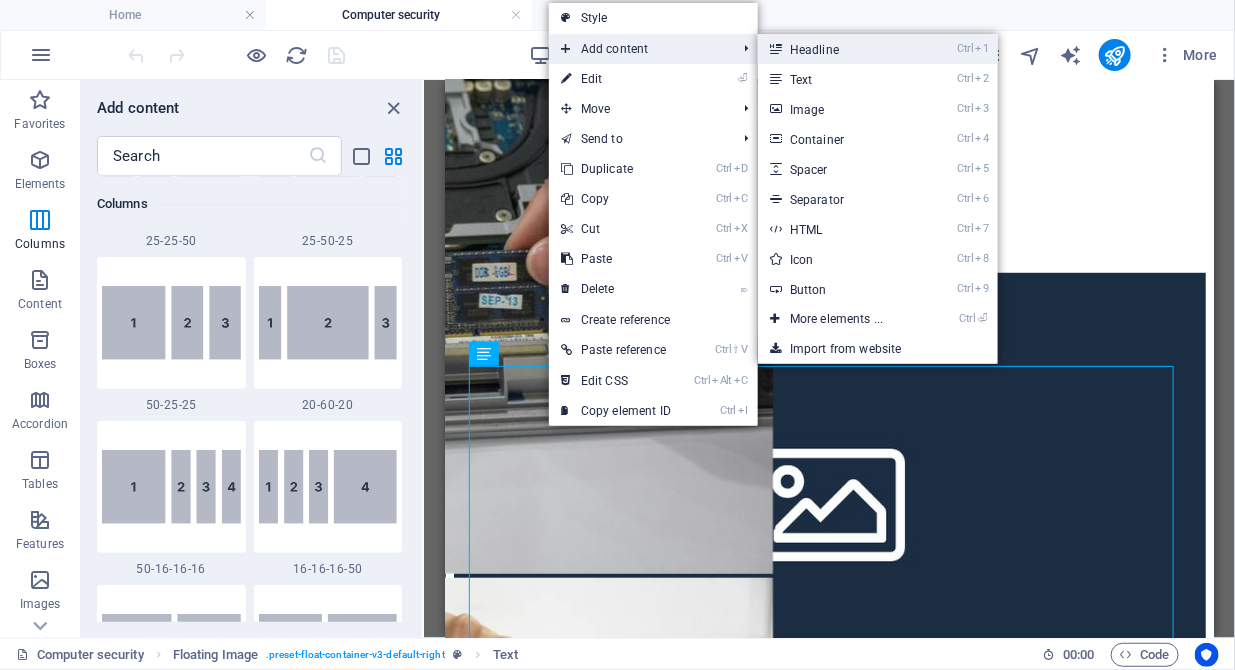 click on "Ctrl 1  Headline" at bounding box center [840, 49] 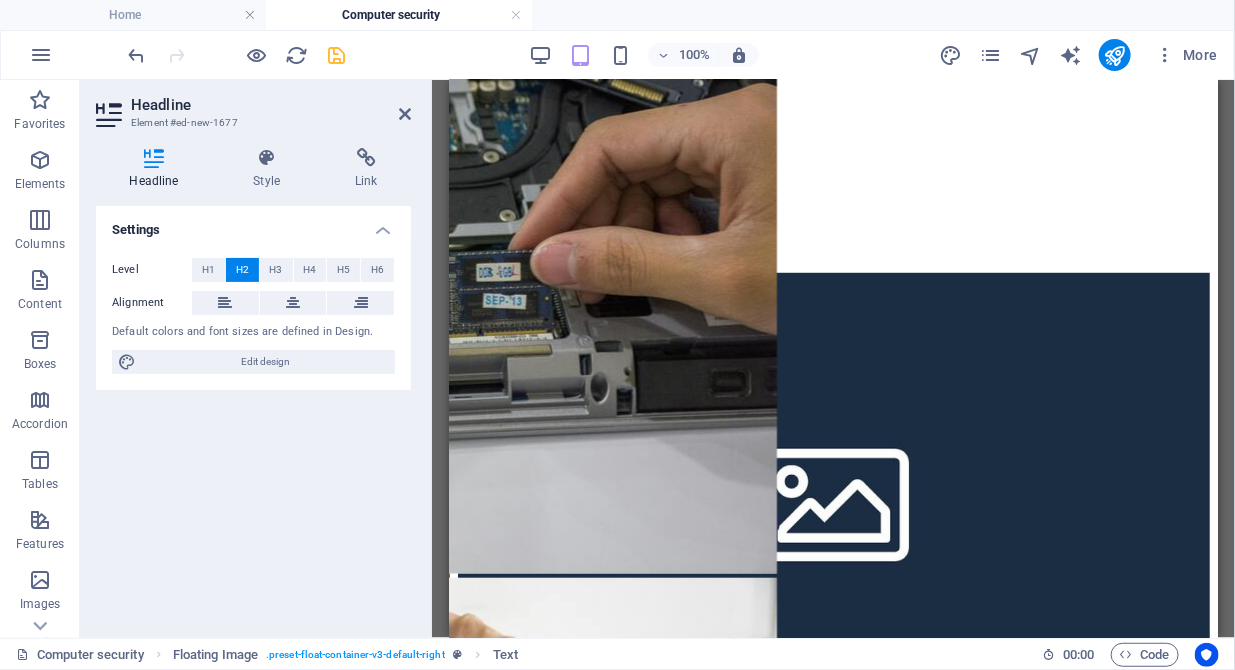 scroll, scrollTop: 2215, scrollLeft: 0, axis: vertical 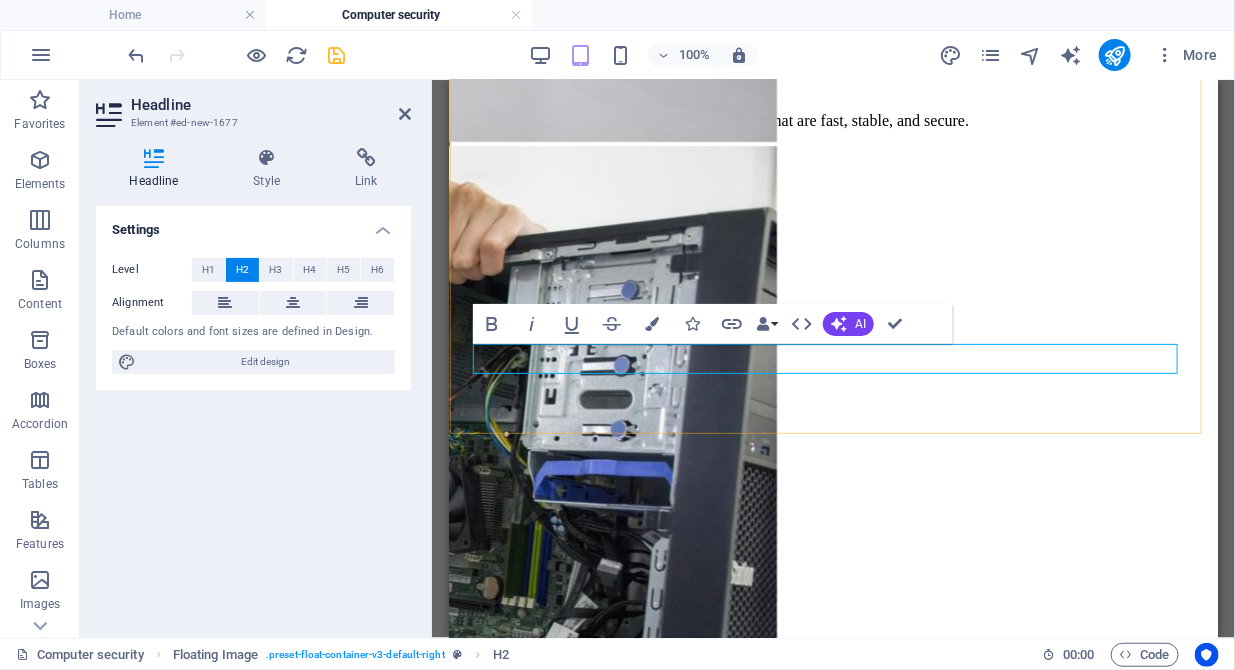 click on "New headline" at bounding box center [833, 1628] 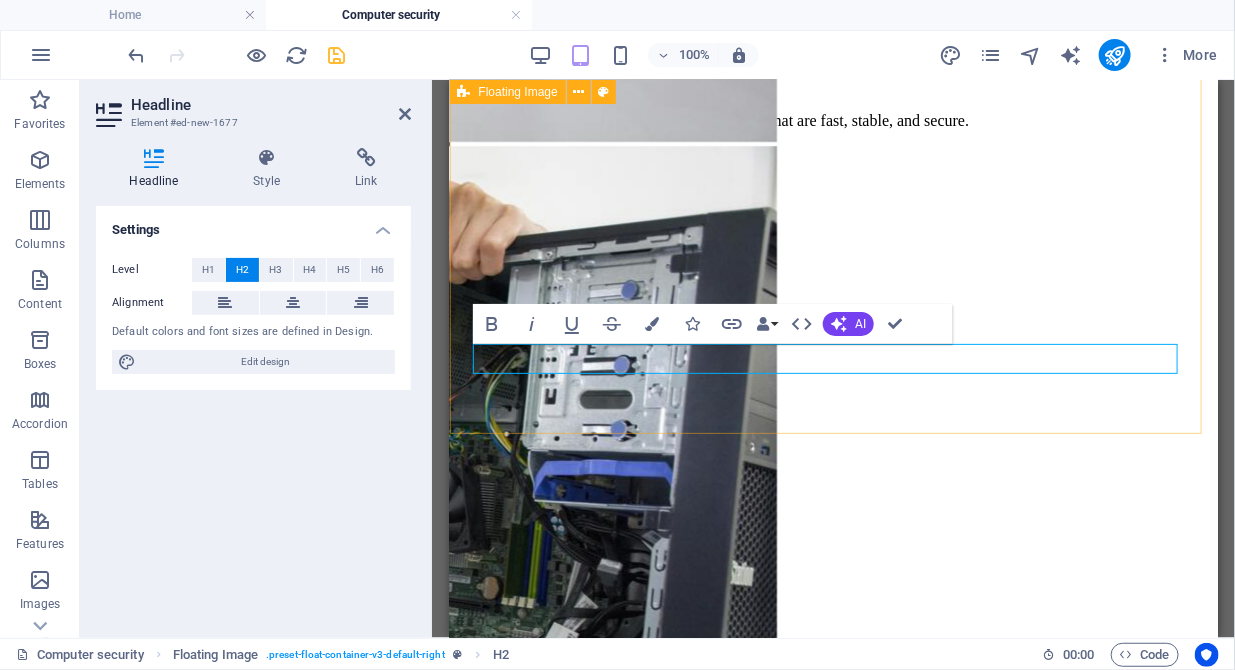 drag, startPoint x: 660, startPoint y: 361, endPoint x: 471, endPoint y: 351, distance: 189.26436 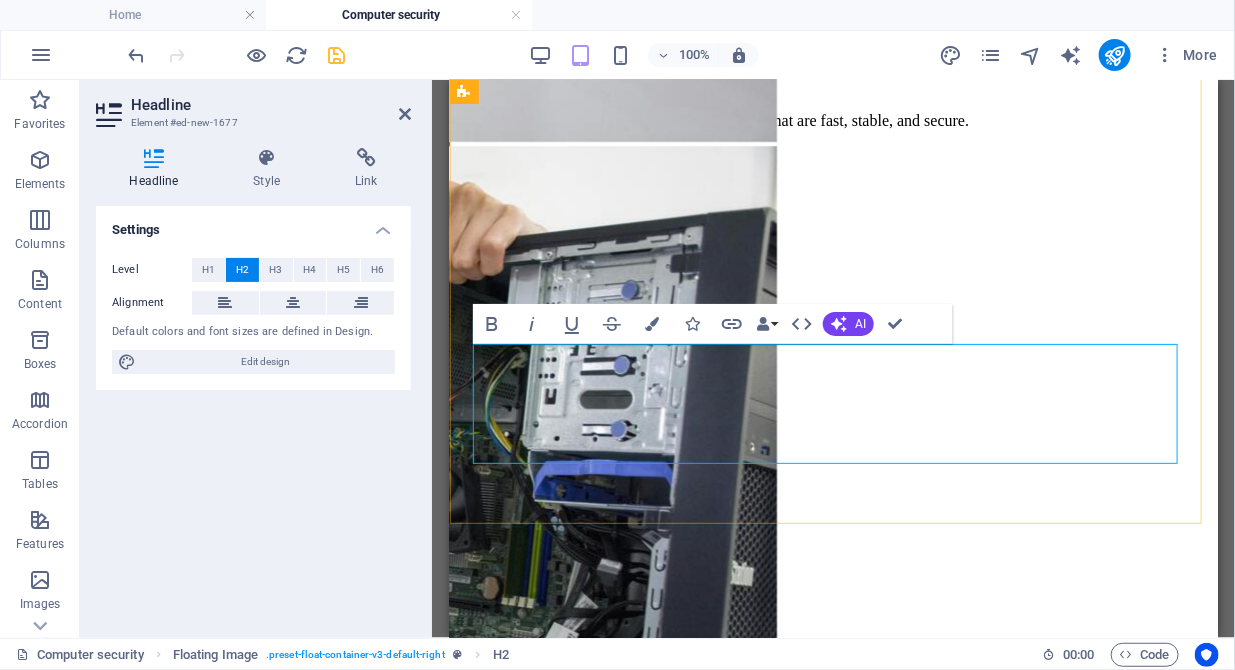 click on "Computer Security & Networking for Home Users & Small Businesses Protect Your Data. Stay Connected. Work With Confidence." at bounding box center [833, 1642] 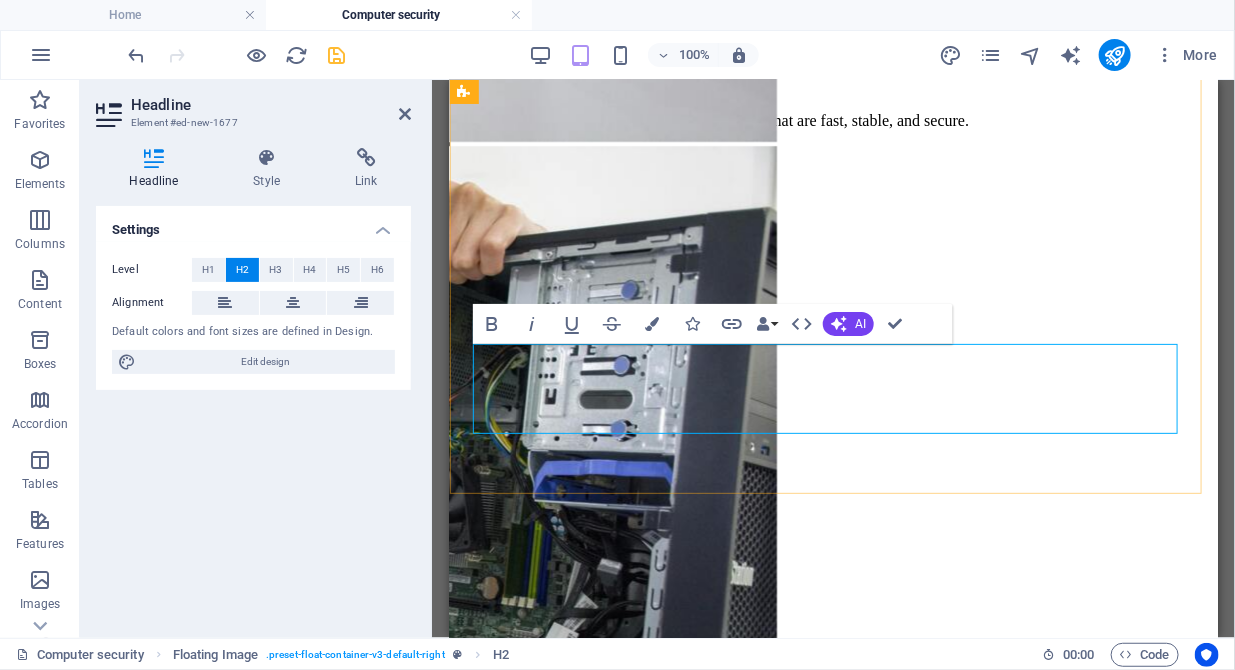 type 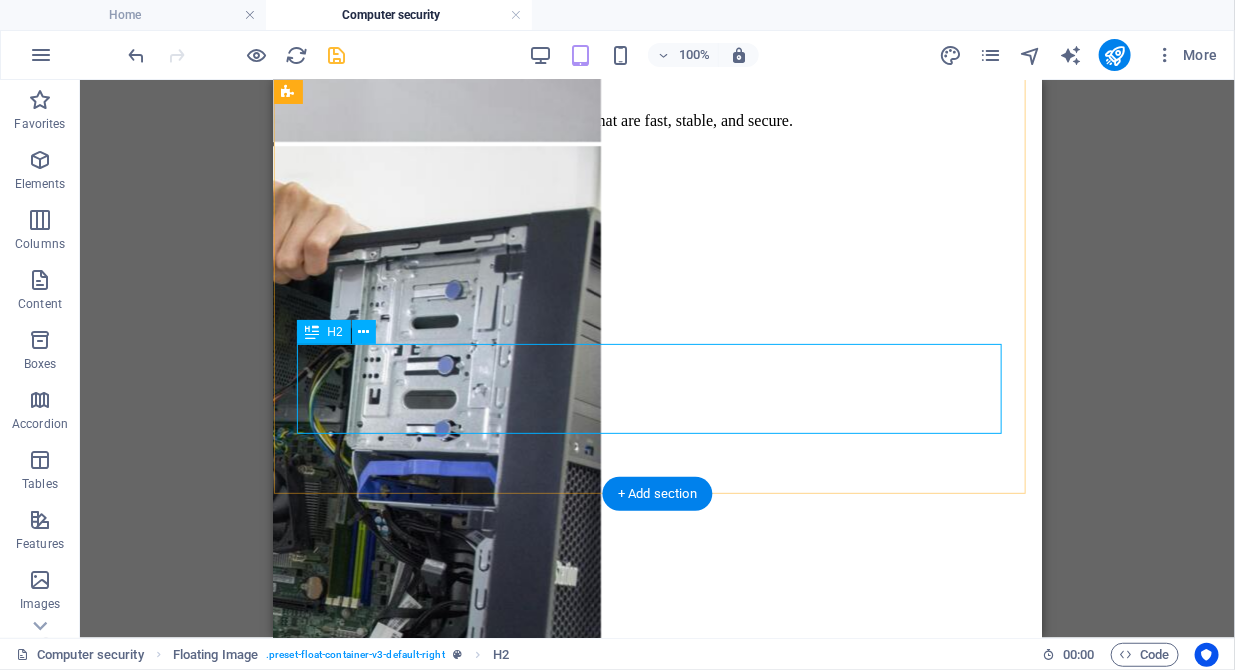 click on "Computer Security & Networking for Home Users & Small Businesses Protect Your Data. Stay Connected. Work With Confidence." at bounding box center [657, 1642] 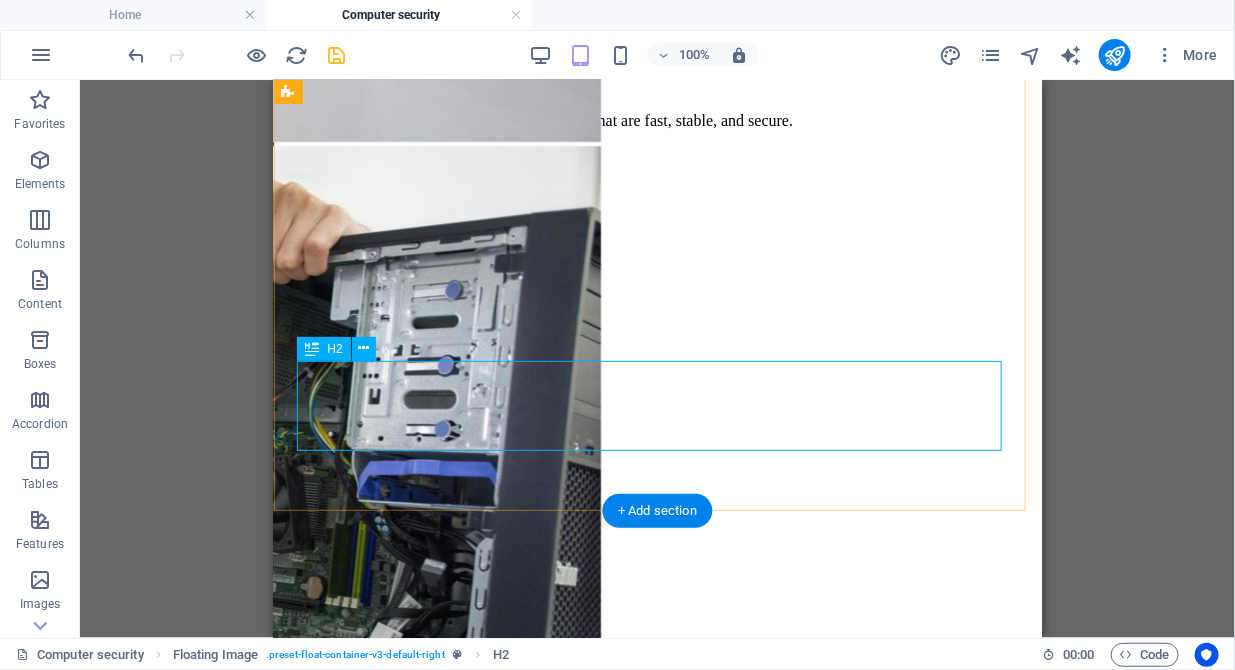 scroll, scrollTop: 2010, scrollLeft: 0, axis: vertical 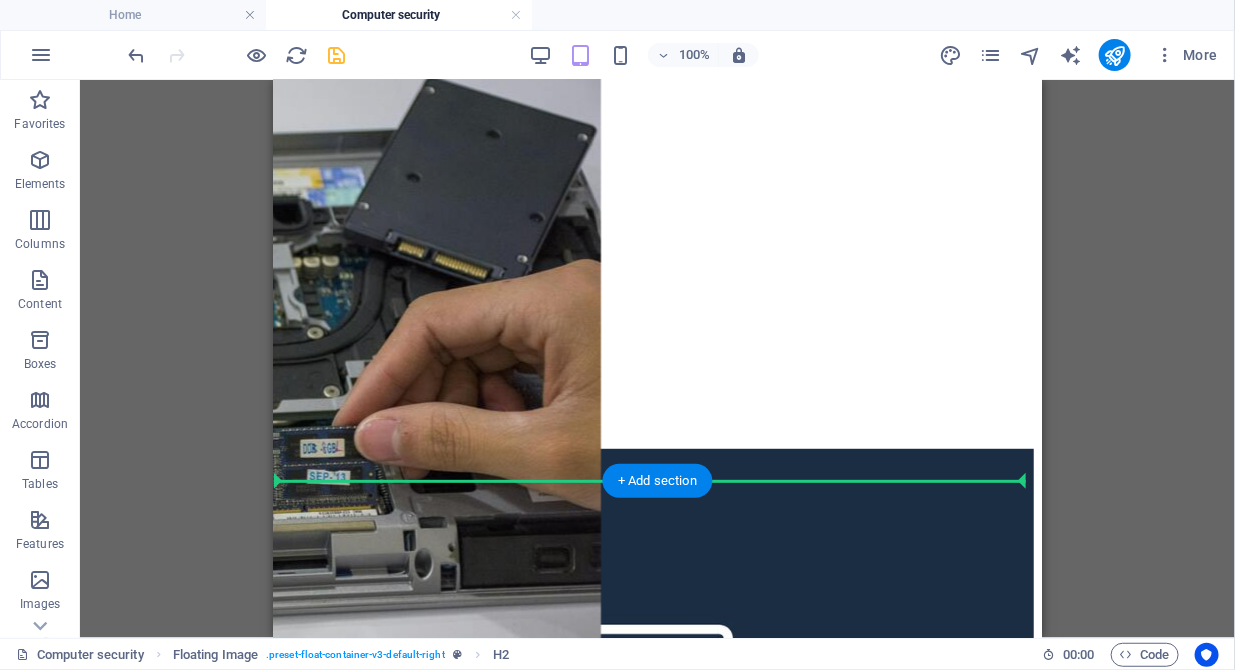 drag, startPoint x: 583, startPoint y: 617, endPoint x: 310, endPoint y: 461, distance: 314.42804 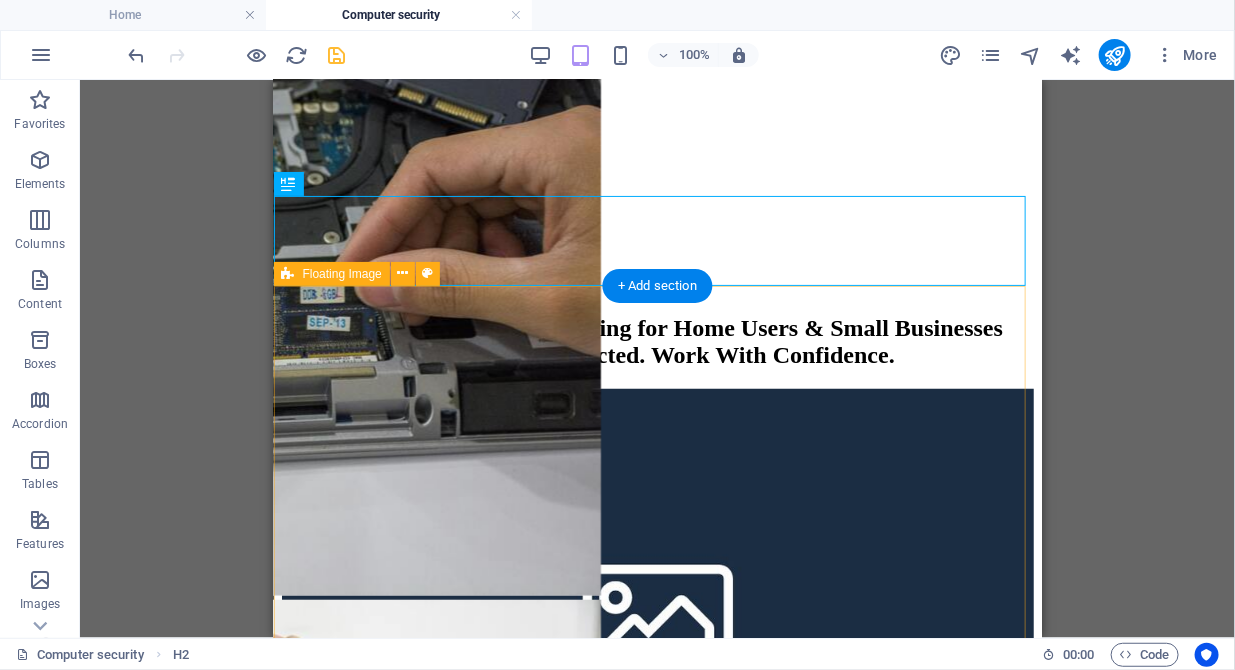 scroll, scrollTop: 540, scrollLeft: 0, axis: vertical 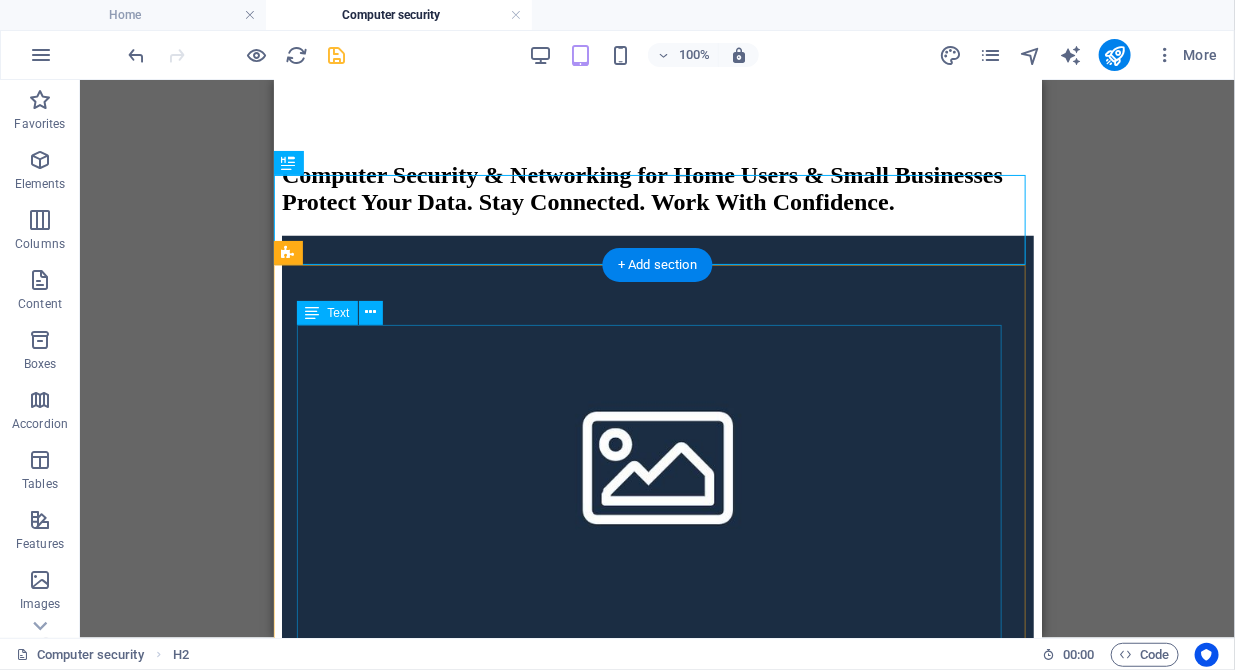 click on "Computer Security & Networking for Home Users & Small Businesses Protect Your Data. Stay Connected. Work With Confidence. Whether you're managing a home office, running a small business, or simply want peace of mind at home, we provide affordable, reliable, and secure solutions to keep your systems safe and connected. Security You Can Trust Protect your devices, personal data, and business operations from today’s digital threats. Our Security Services Include: Virus, malware, and ransomware removal   Antivirus and firewall installation   Secure Wi-Fi and router setup   VPN configuration for private browsing   Email protection and phishing filters   Child-safe browsing setup (for home users)   Data backup & recovery solutions   Smart Networking Solutions We design and install home and office networks that are fast, stable, and secure. Networking Services: Home Wi-Fi setup & optimization   Router and extender installation   Network troubleshooting & repair   Secure file & printer sharing" at bounding box center (657, 2035) 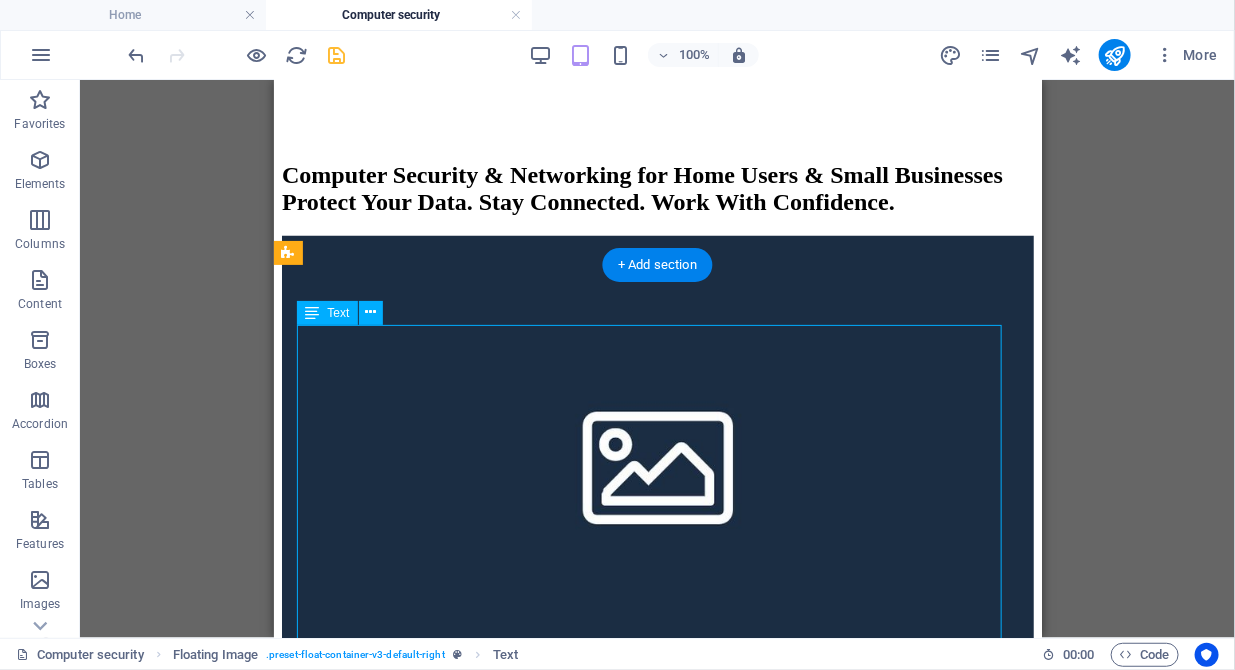click on "Computer Security & Networking for Home Users & Small Businesses Protect Your Data. Stay Connected. Work With Confidence. Whether you're managing a home office, running a small business, or simply want peace of mind at home, we provide affordable, reliable, and secure solutions to keep your systems safe and connected. Security You Can Trust Protect your devices, personal data, and business operations from today’s digital threats. Our Security Services Include: Virus, malware, and ransomware removal   Antivirus and firewall installation   Secure Wi-Fi and router setup   VPN configuration for private browsing   Email protection and phishing filters   Child-safe browsing setup (for home users)   Data backup & recovery solutions   Smart Networking Solutions We design and install home and office networks that are fast, stable, and secure. Networking Services: Home Wi-Fi setup & optimization   Router and extender installation   Network troubleshooting & repair   Secure file & printer sharing" at bounding box center (657, 2035) 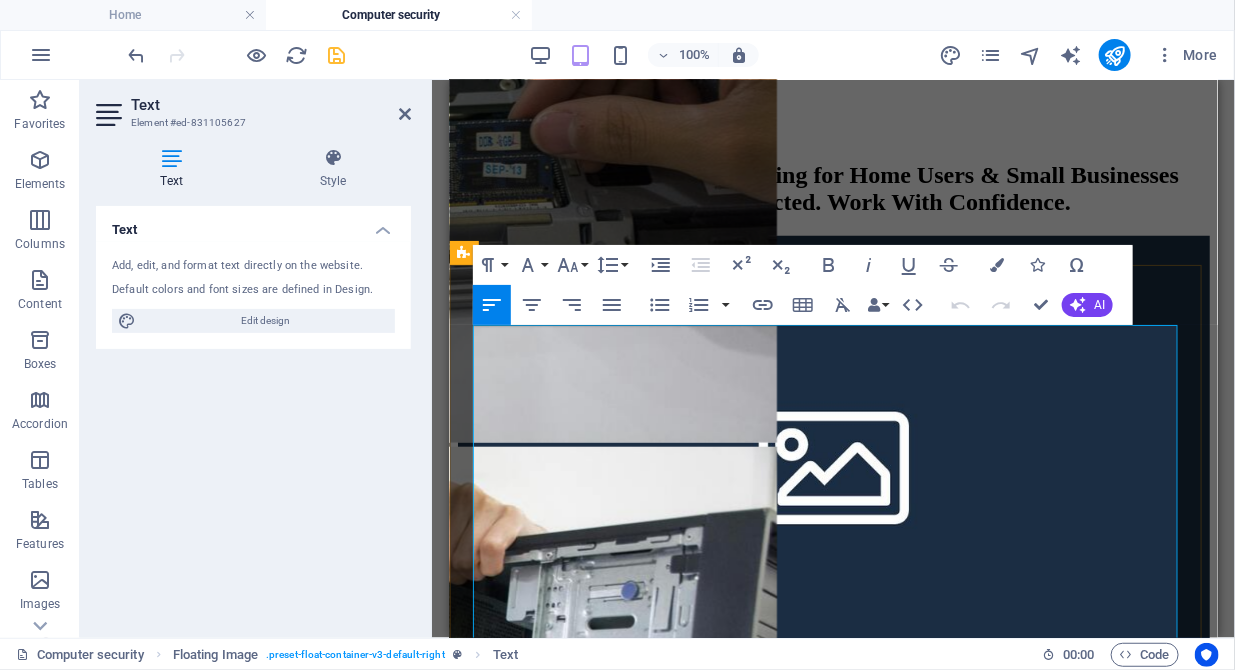 click on "Protect Your Data. Stay Connected. Work With Confidence." at bounding box center (833, 851) 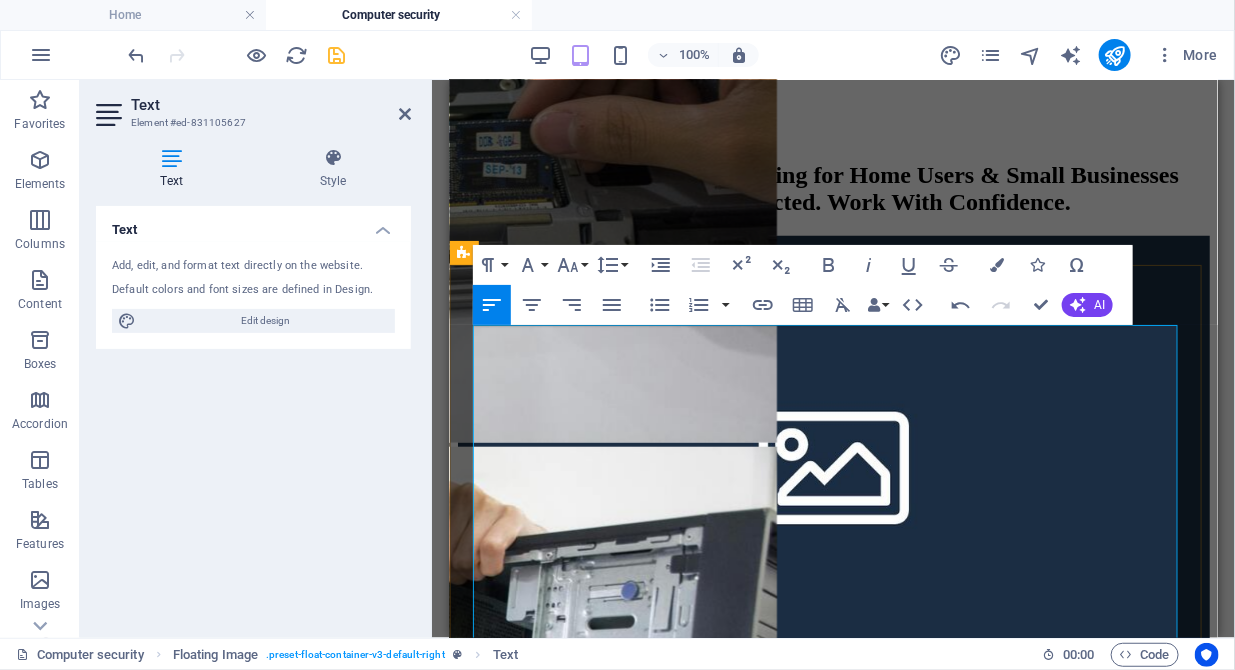 click on "Whether you're managing a home office, running a small business, or simply want peace of mind at home, we provide affordable, reliable, and secure solutions to keep your systems safe and connected." at bounding box center (833, 860) 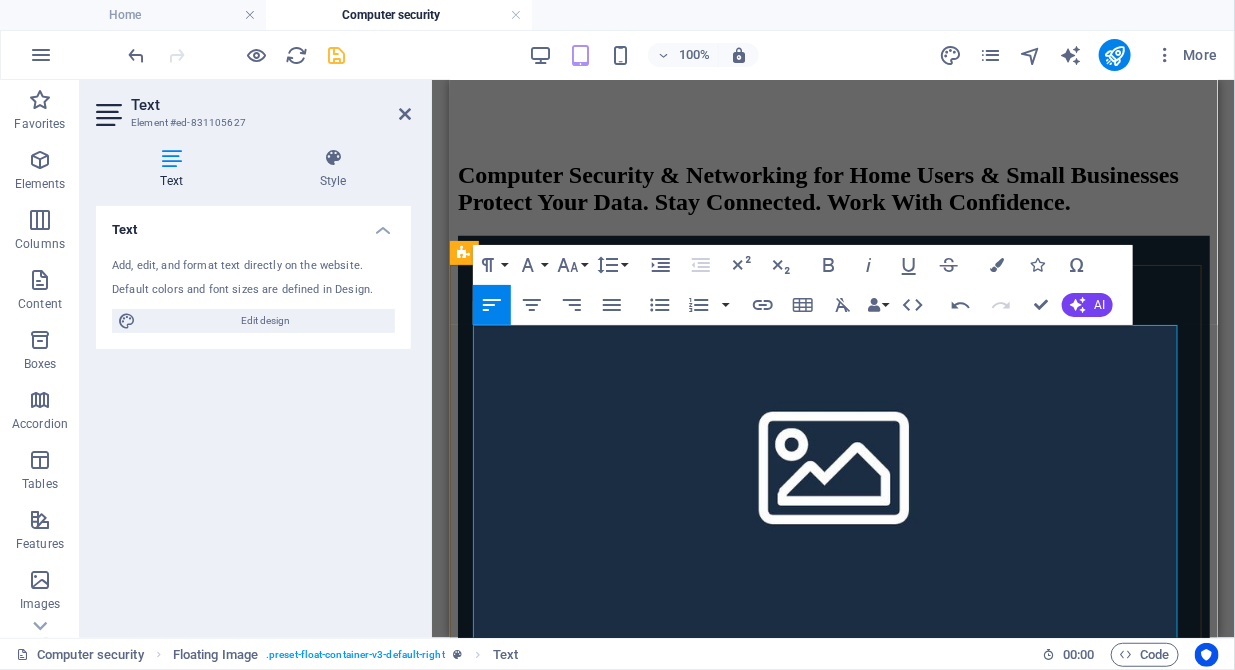 click on "Security You Can Trust" at bounding box center [833, 835] 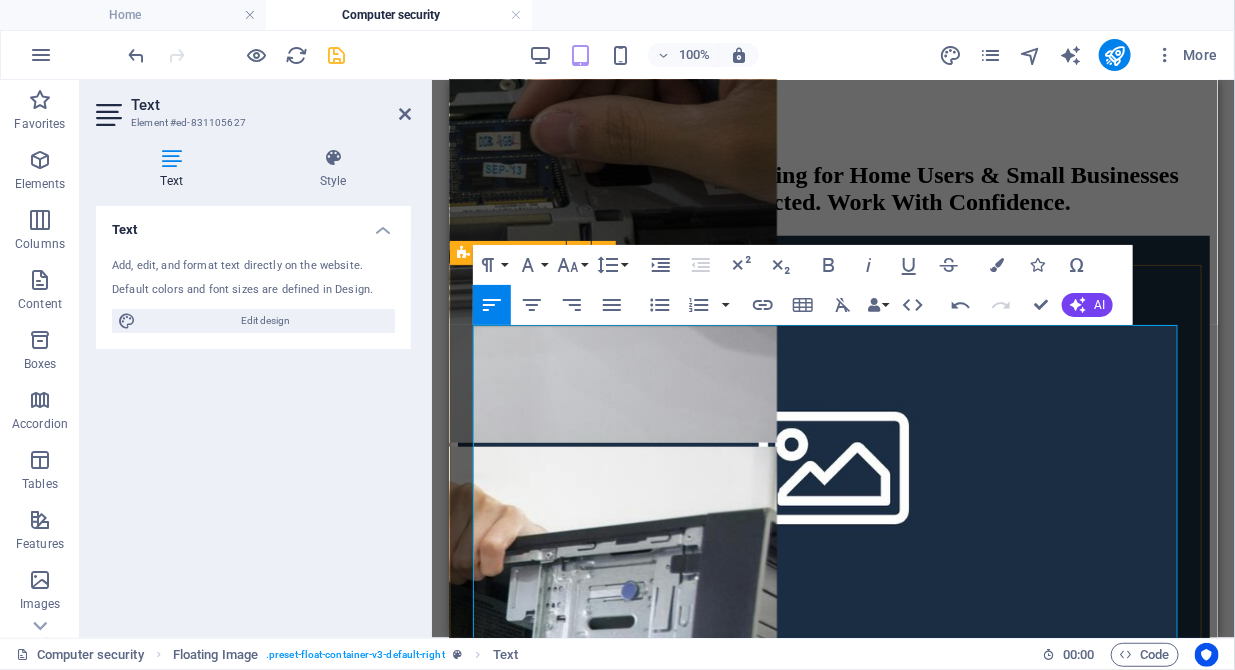 drag, startPoint x: 638, startPoint y: 457, endPoint x: 462, endPoint y: 459, distance: 176.01137 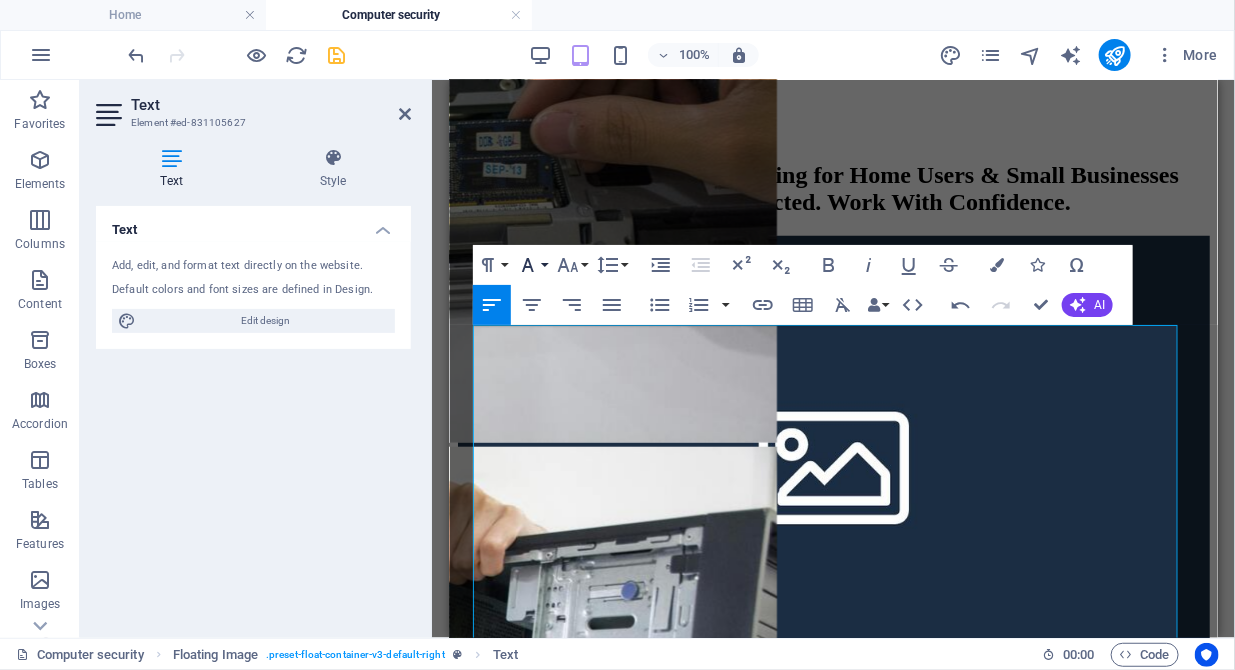 click on "Font Family" at bounding box center [532, 265] 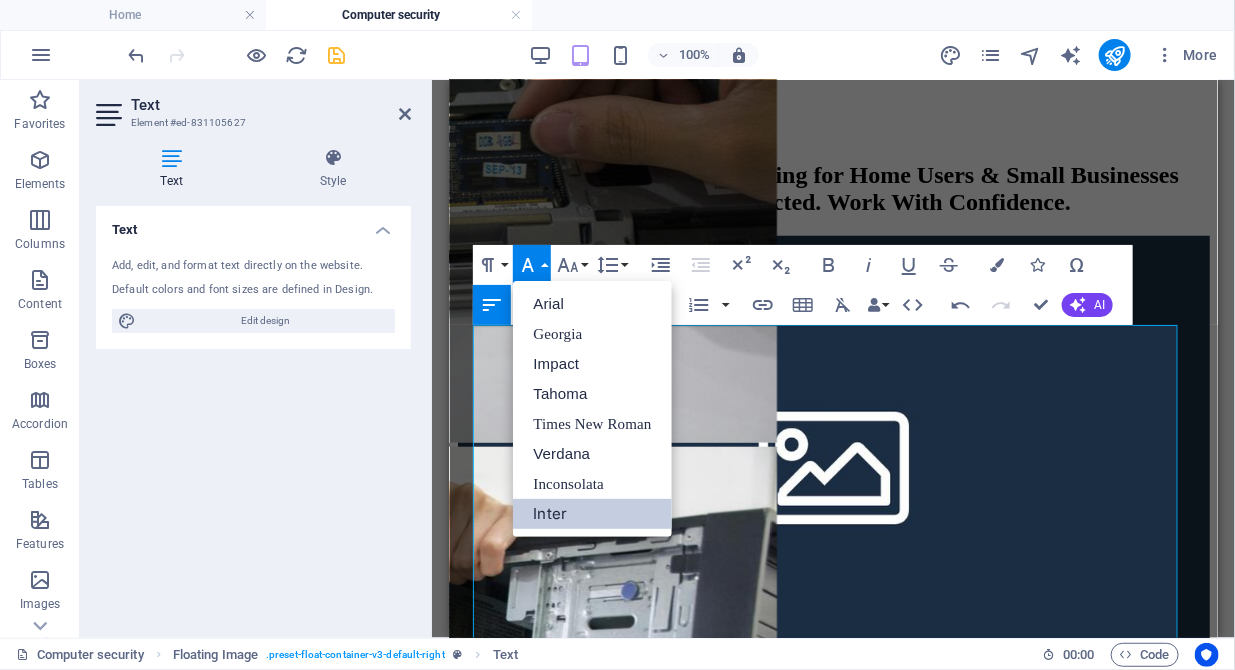scroll, scrollTop: 0, scrollLeft: 0, axis: both 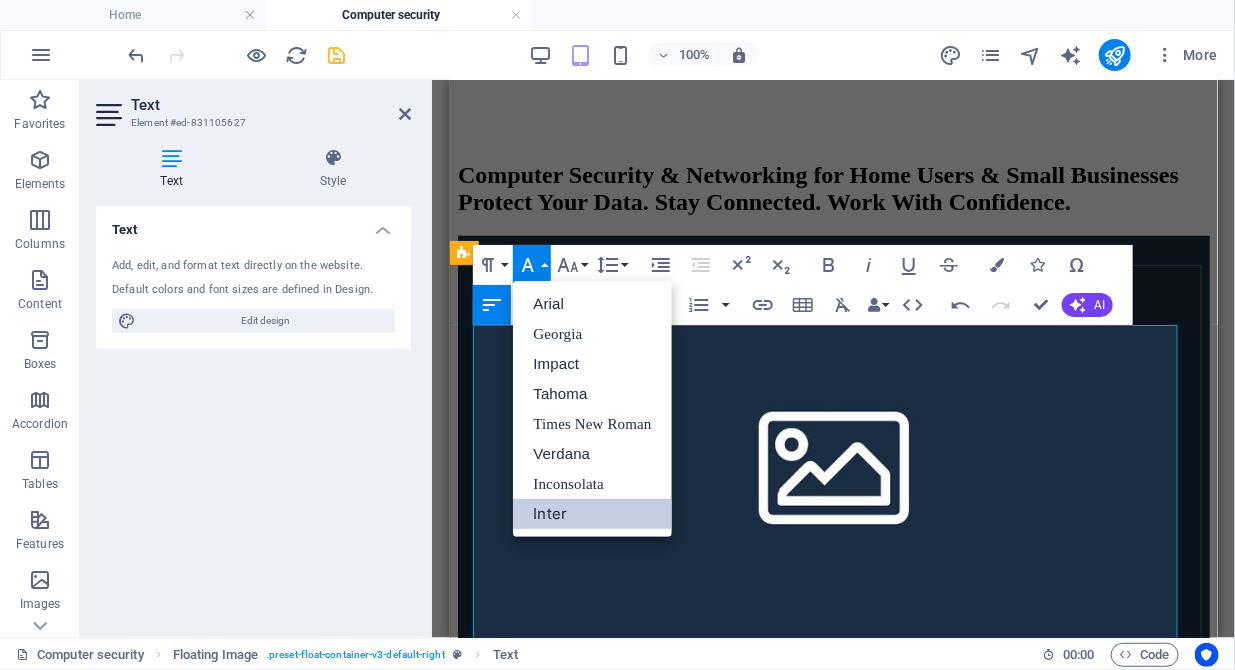 click at bounding box center [833, 767] 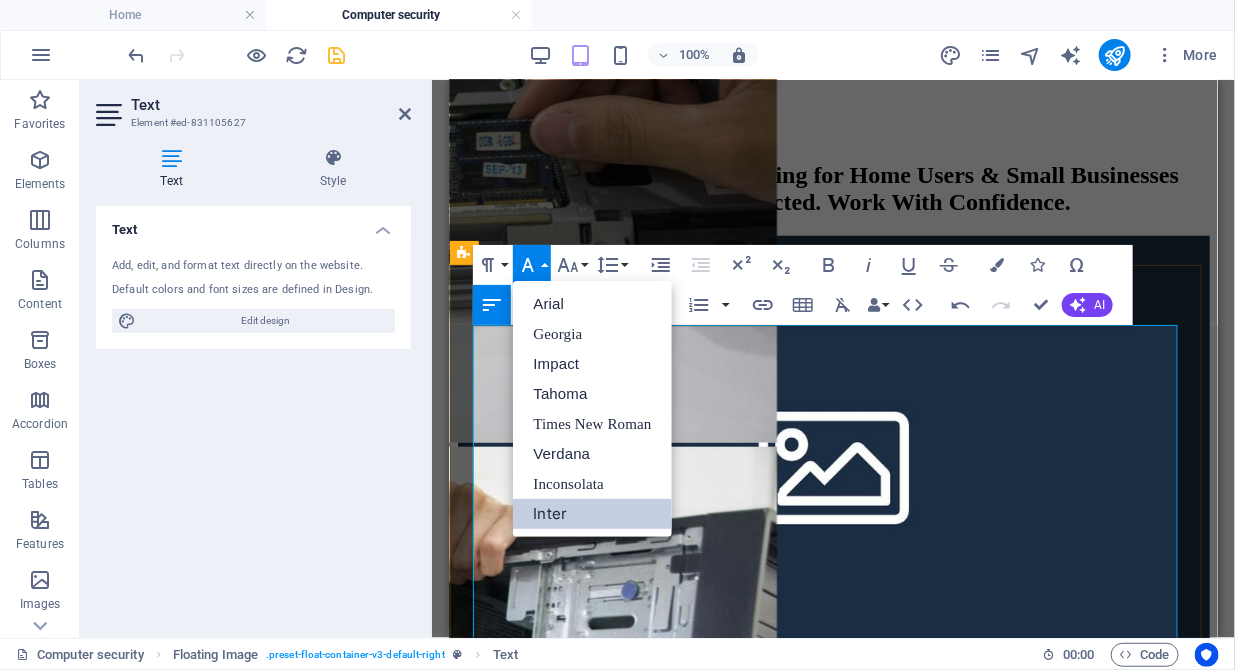click on "Our Security Services Include:" at bounding box center [833, 971] 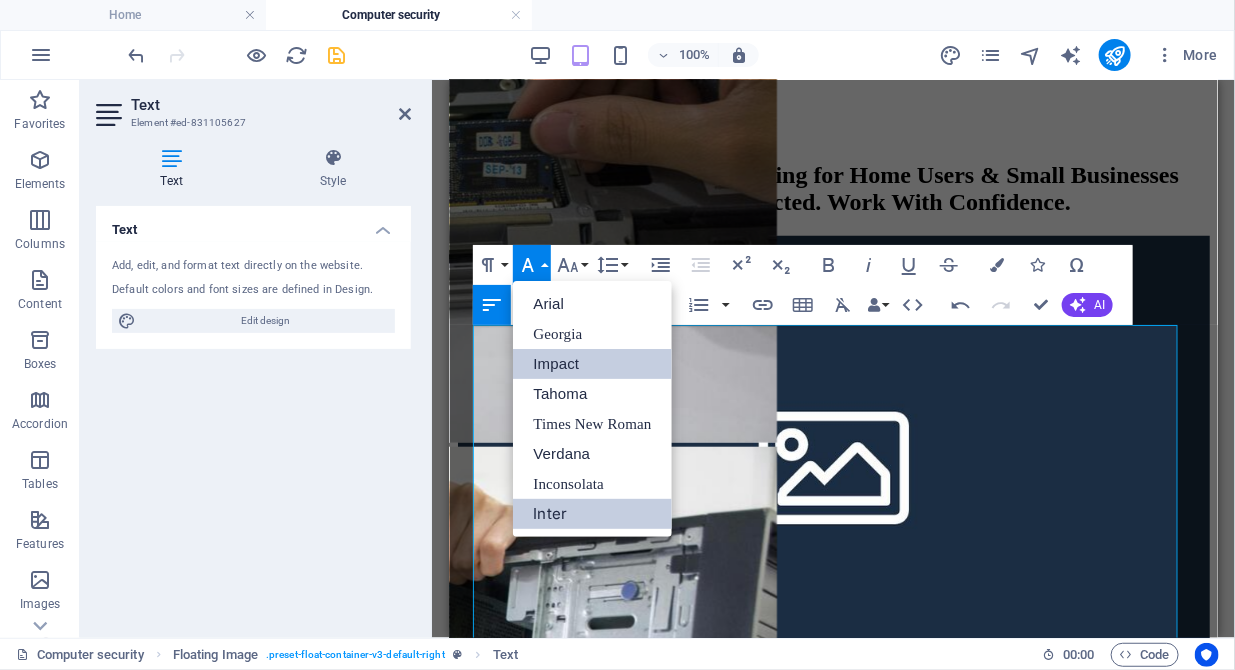 click on "Impact" at bounding box center [592, 364] 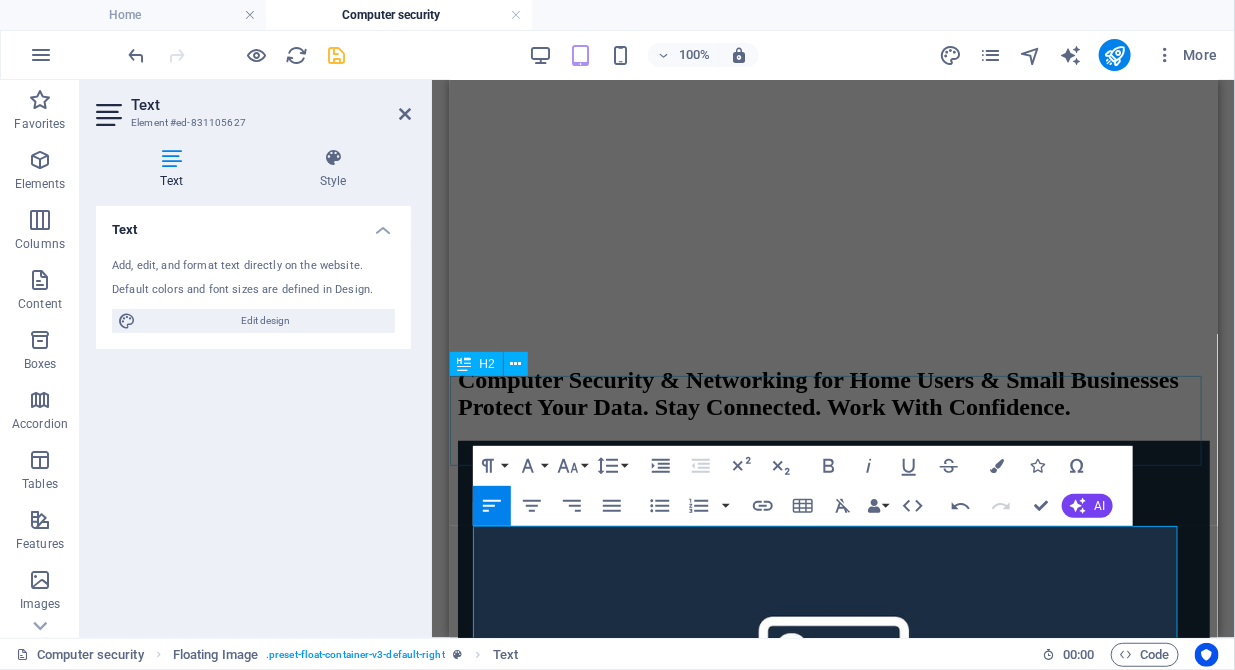 scroll, scrollTop: 438, scrollLeft: 0, axis: vertical 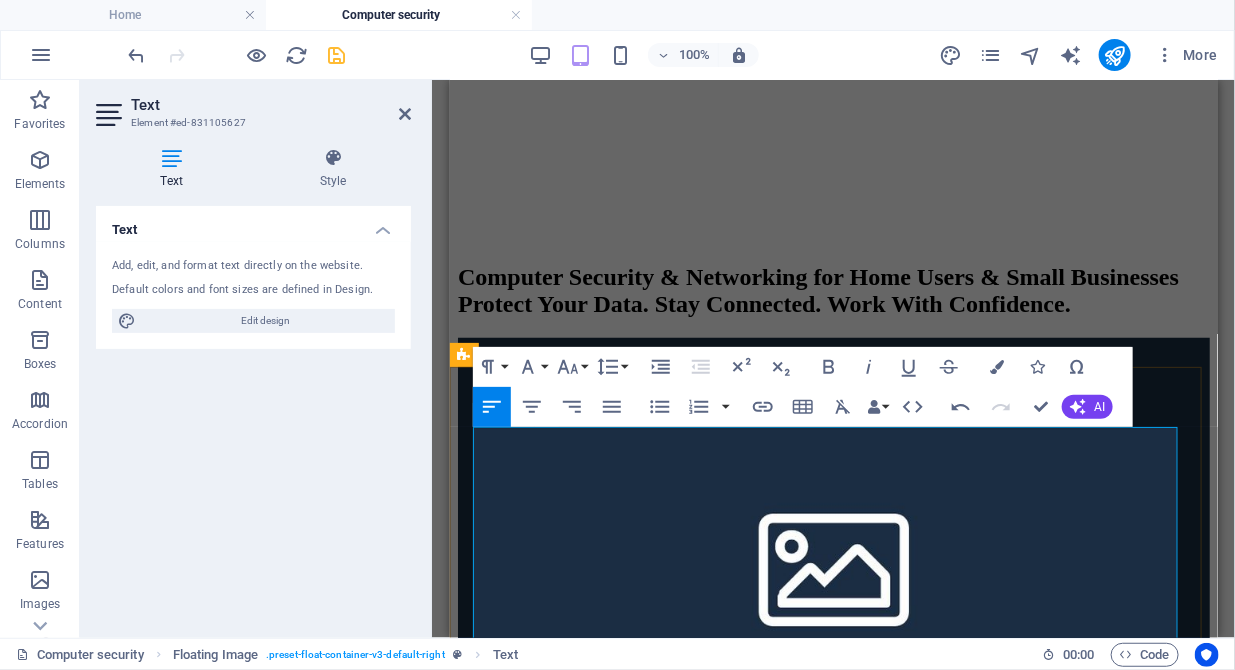 click on "Security You Can Trust" at bounding box center (833, 903) 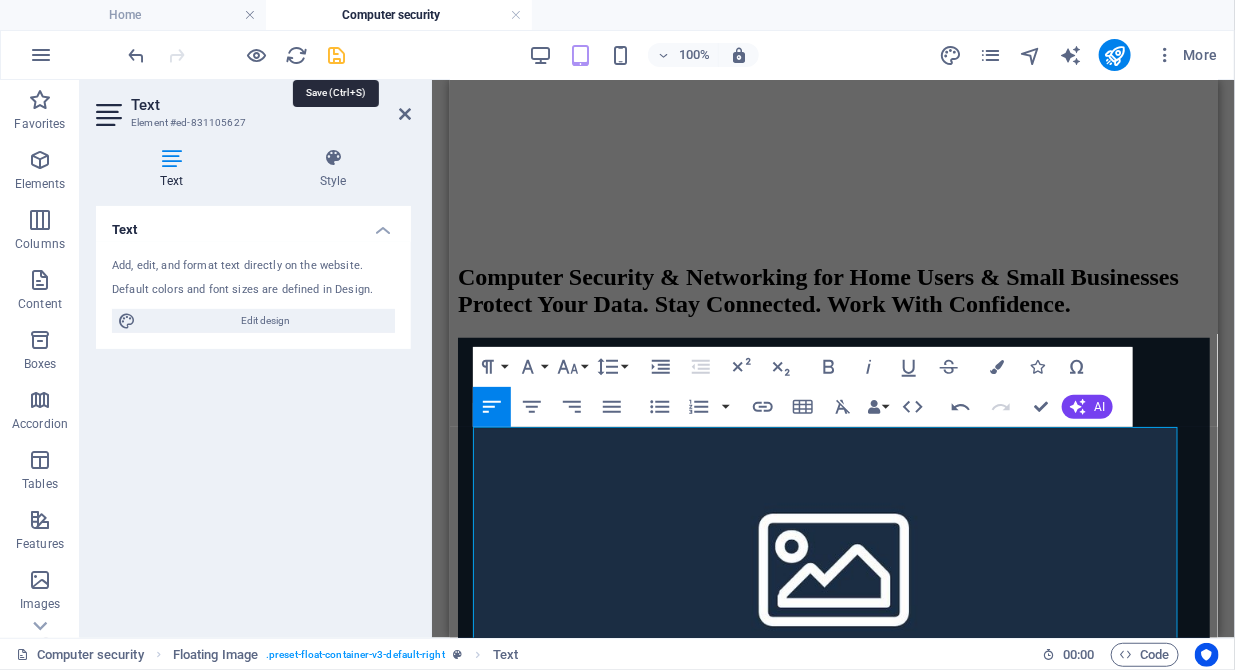 click at bounding box center (337, 55) 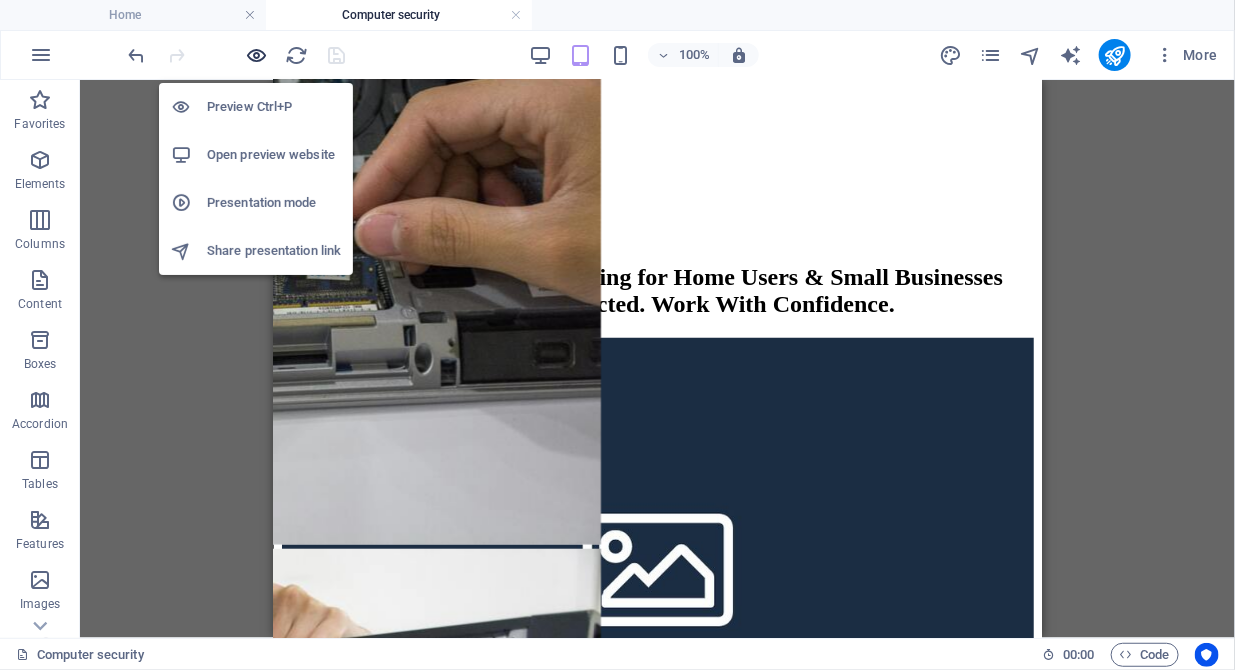 click at bounding box center [257, 55] 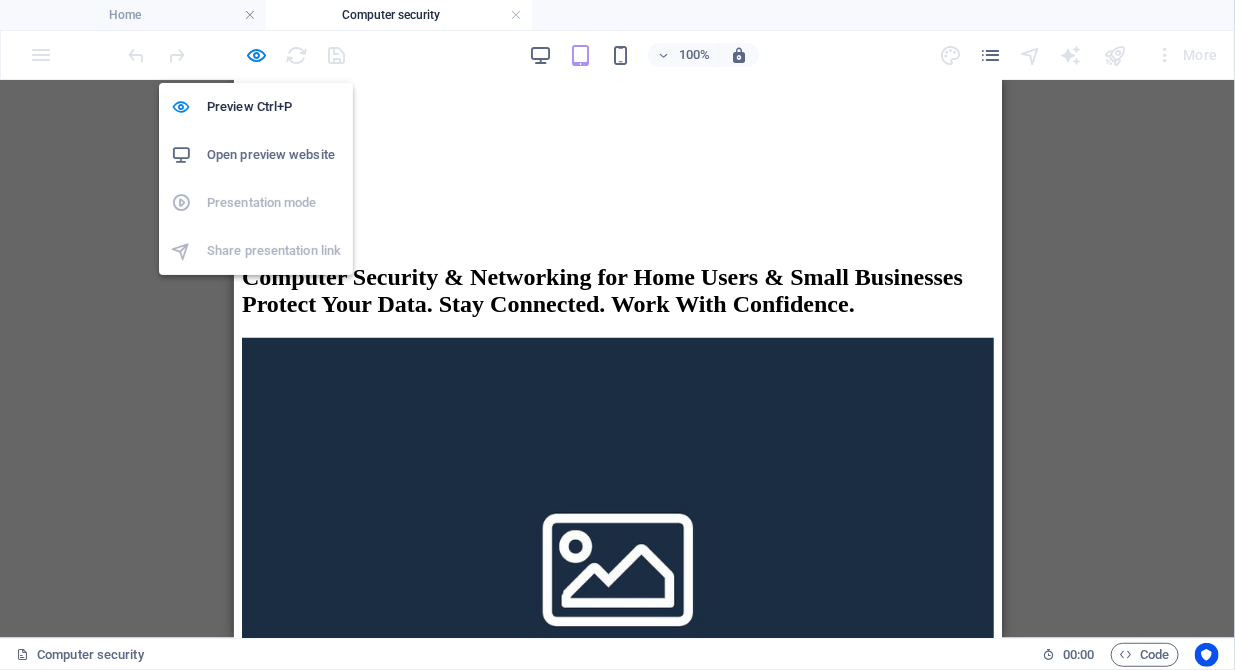 click on "Open preview website" at bounding box center [274, 155] 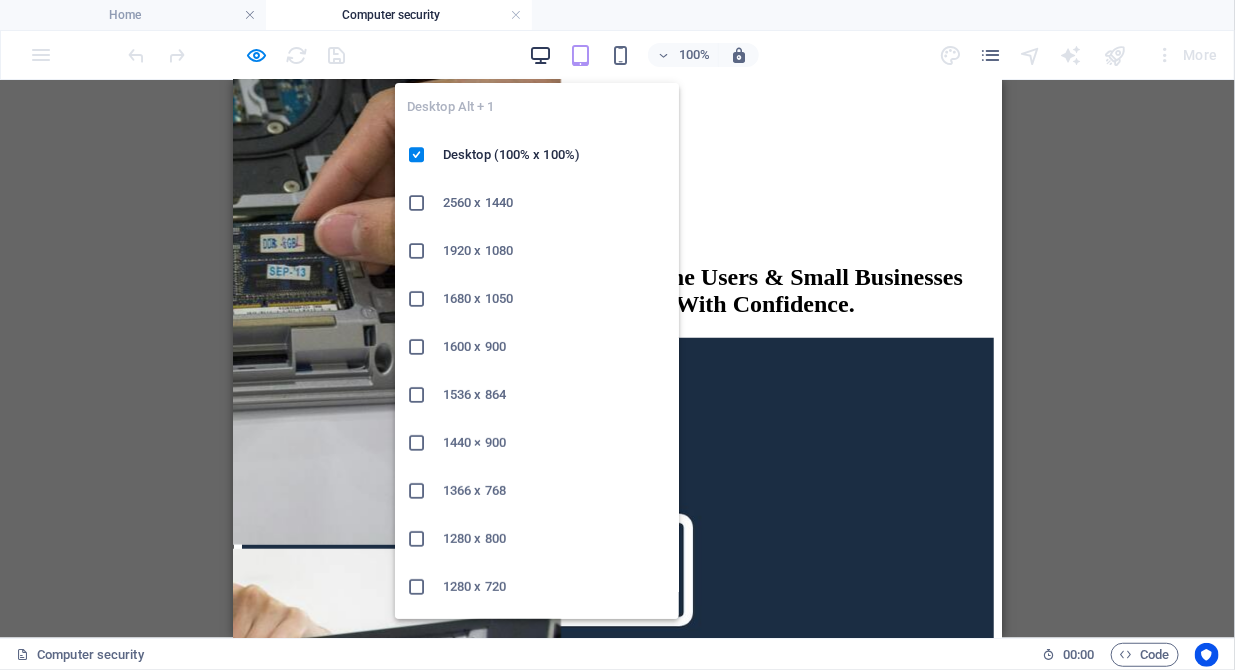 click at bounding box center [540, 55] 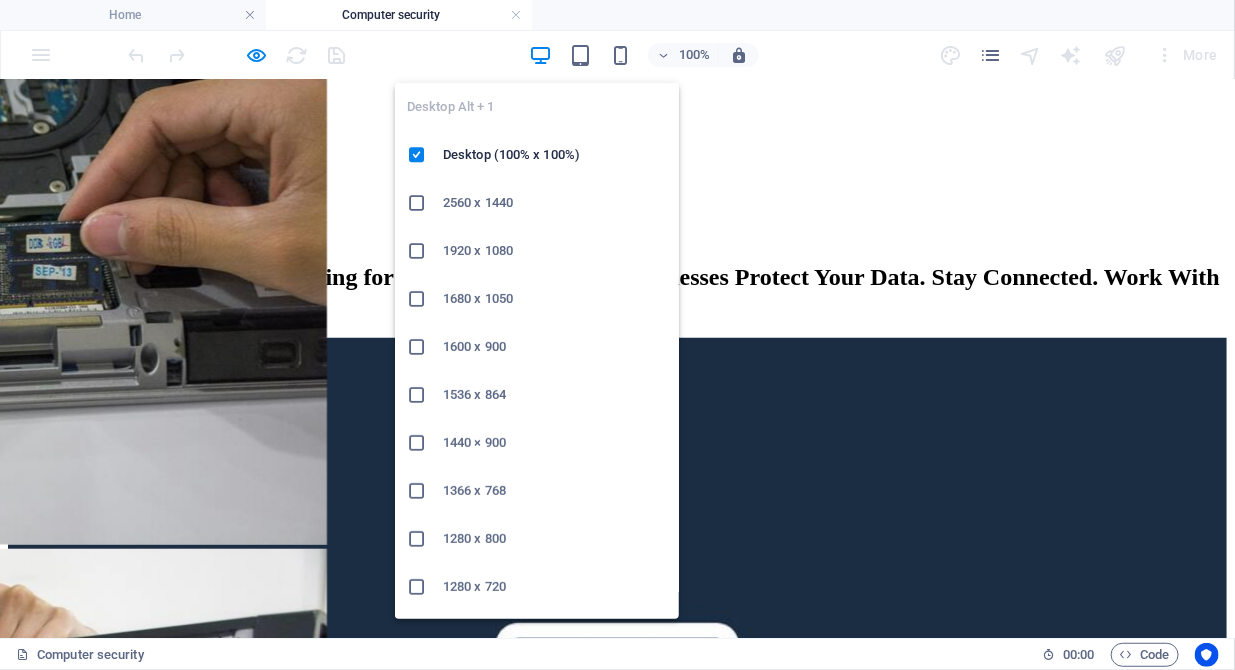 scroll, scrollTop: 463, scrollLeft: 0, axis: vertical 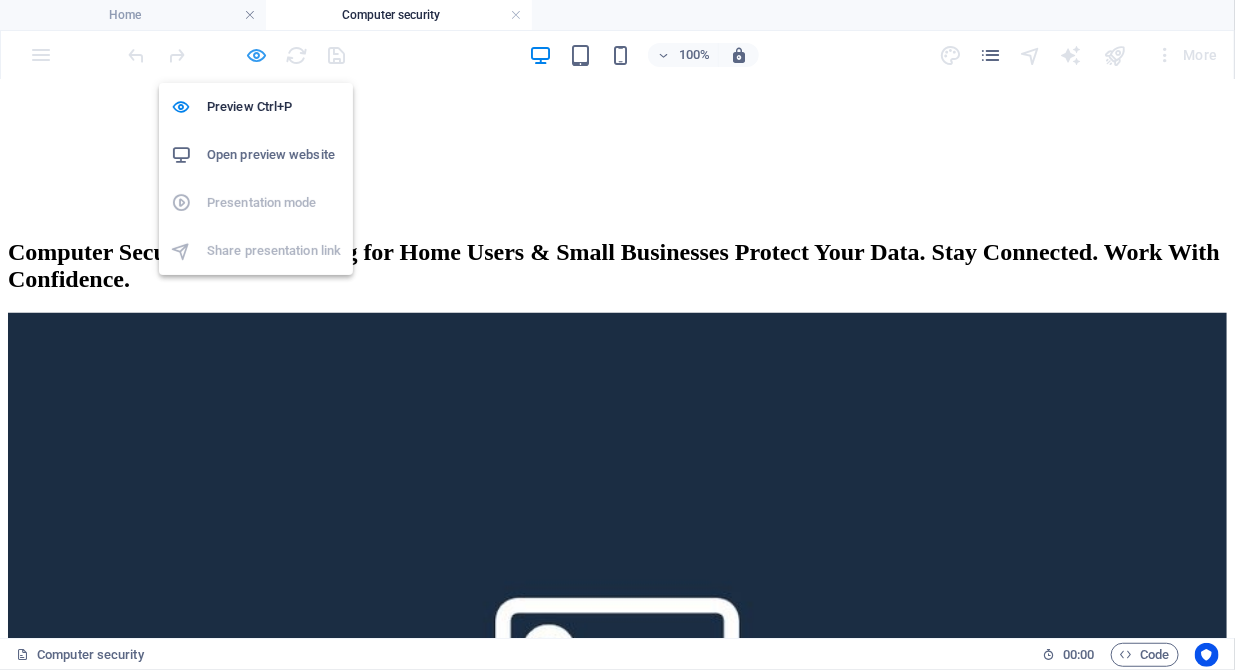 click at bounding box center [257, 55] 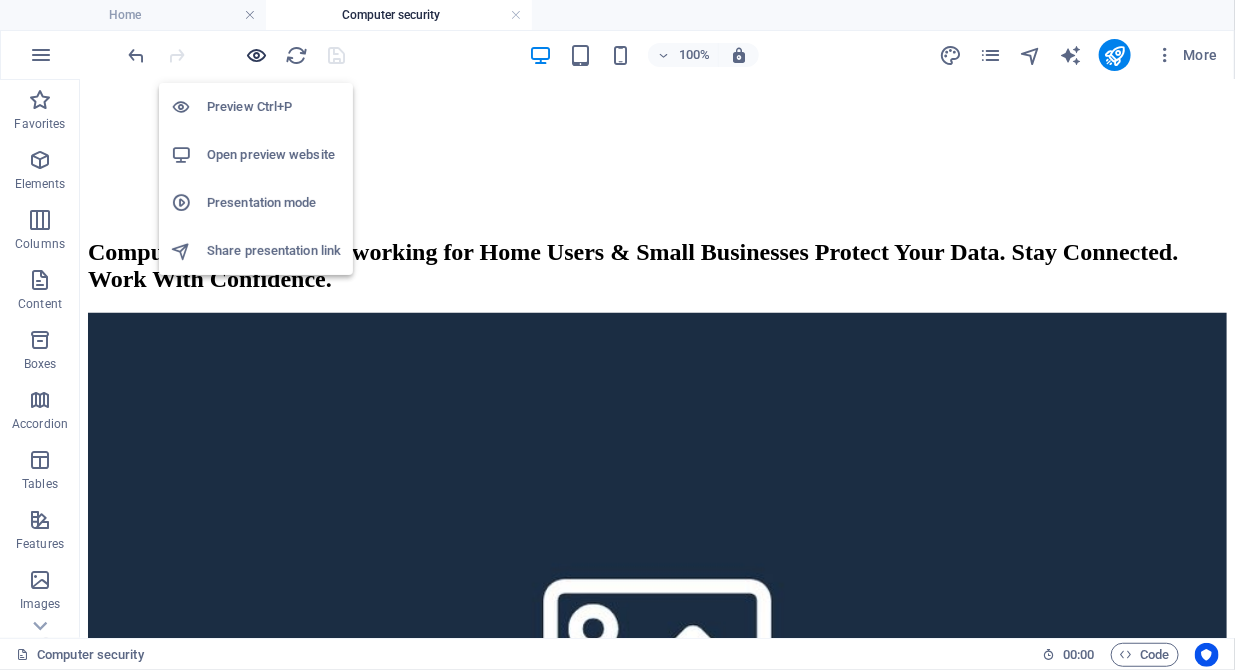scroll, scrollTop: 494, scrollLeft: 0, axis: vertical 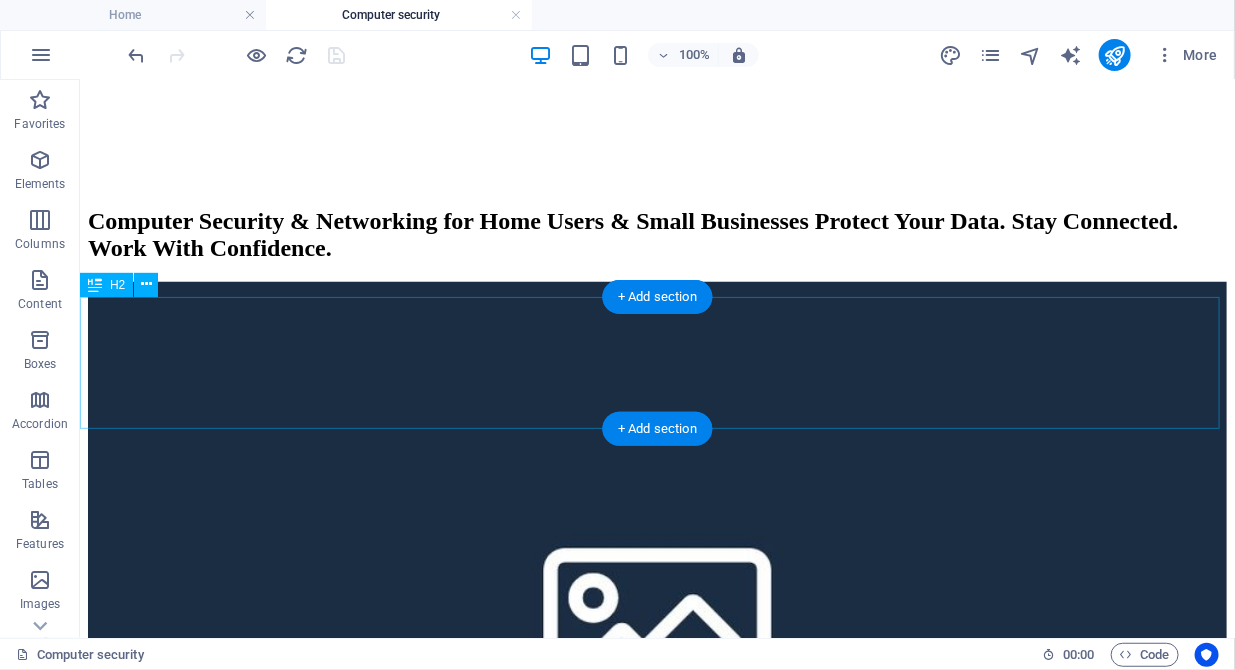 click on "Computer Security & Networking for Home Users & Small Businesses Protect Your Data. Stay Connected. Work With Confidence." at bounding box center [656, 234] 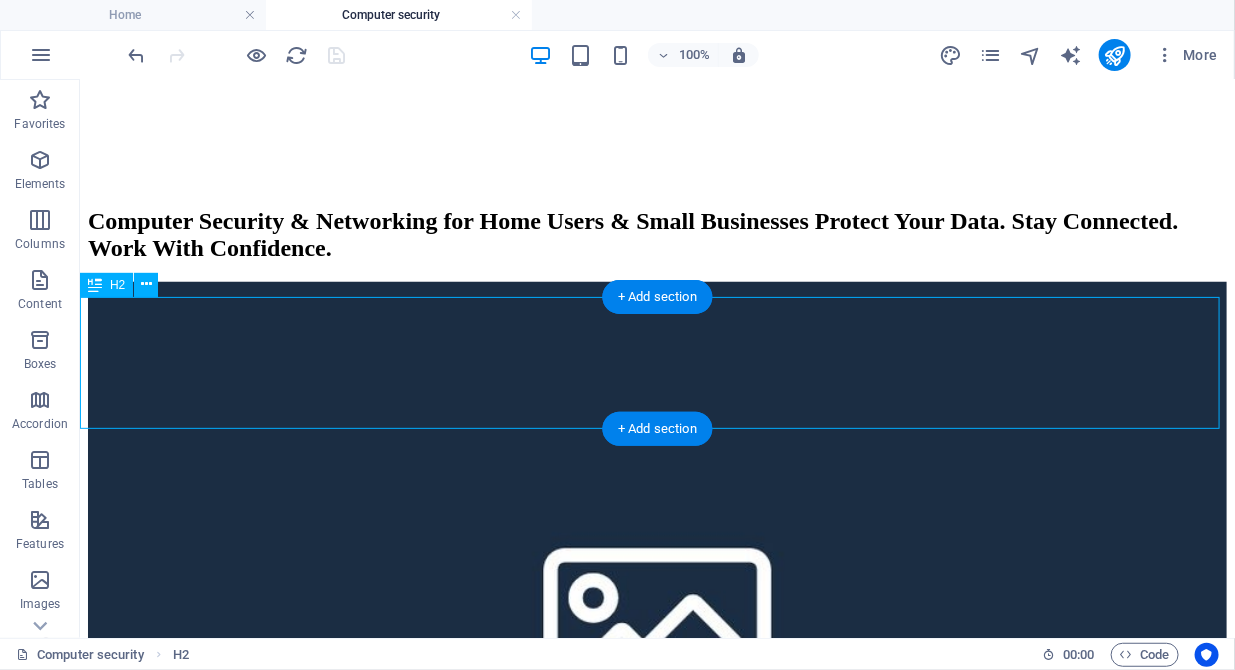 click on "Computer Security & Networking for Home Users & Small Businesses Protect Your Data. Stay Connected. Work With Confidence." at bounding box center (656, 234) 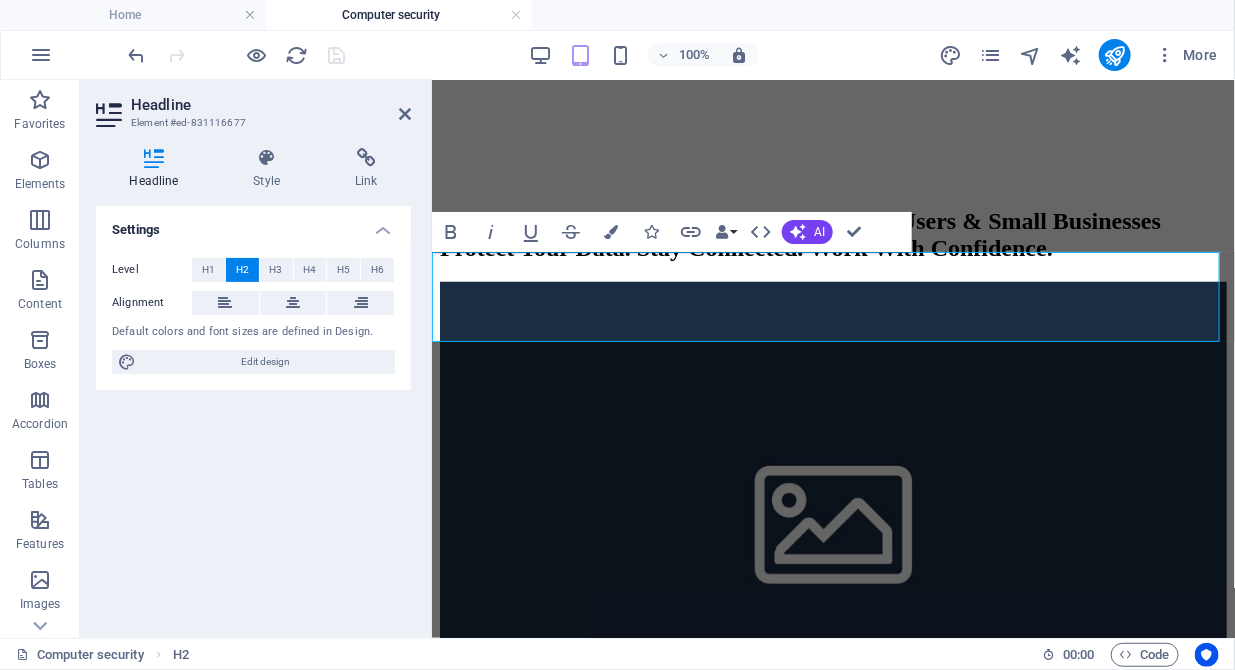click on "Computer Security & Networking for Home Users & Small Businesses Protect Your Data. Stay Connected. Work With Confidence." at bounding box center [832, 234] 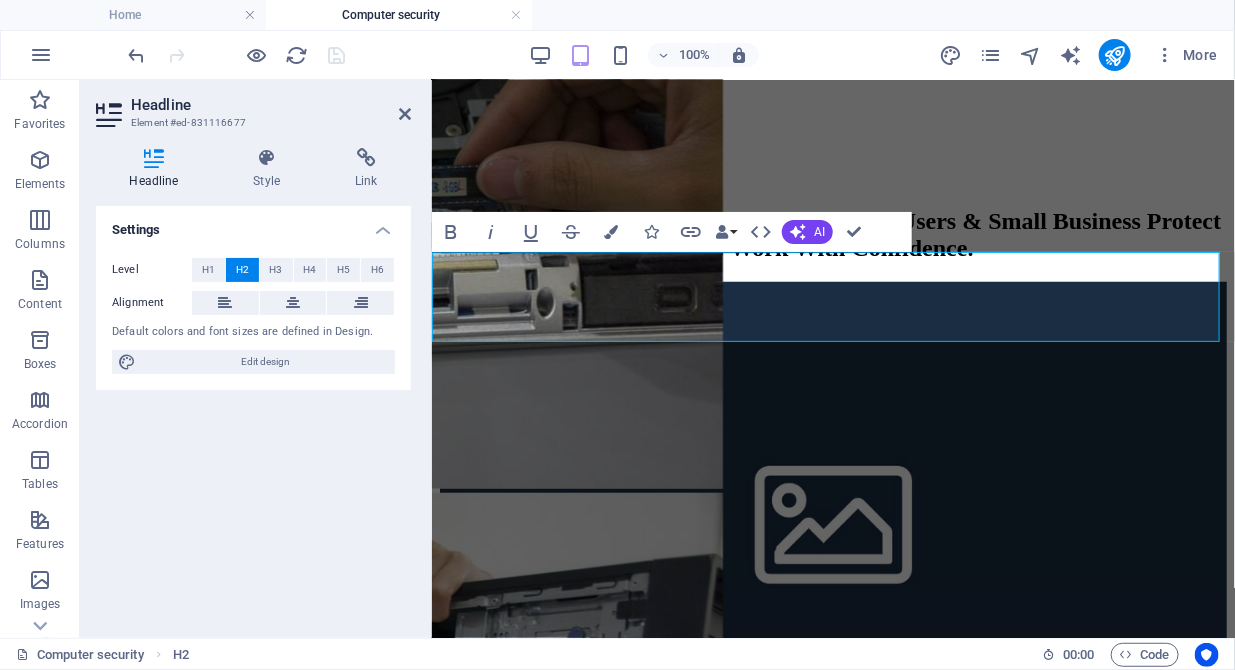 type 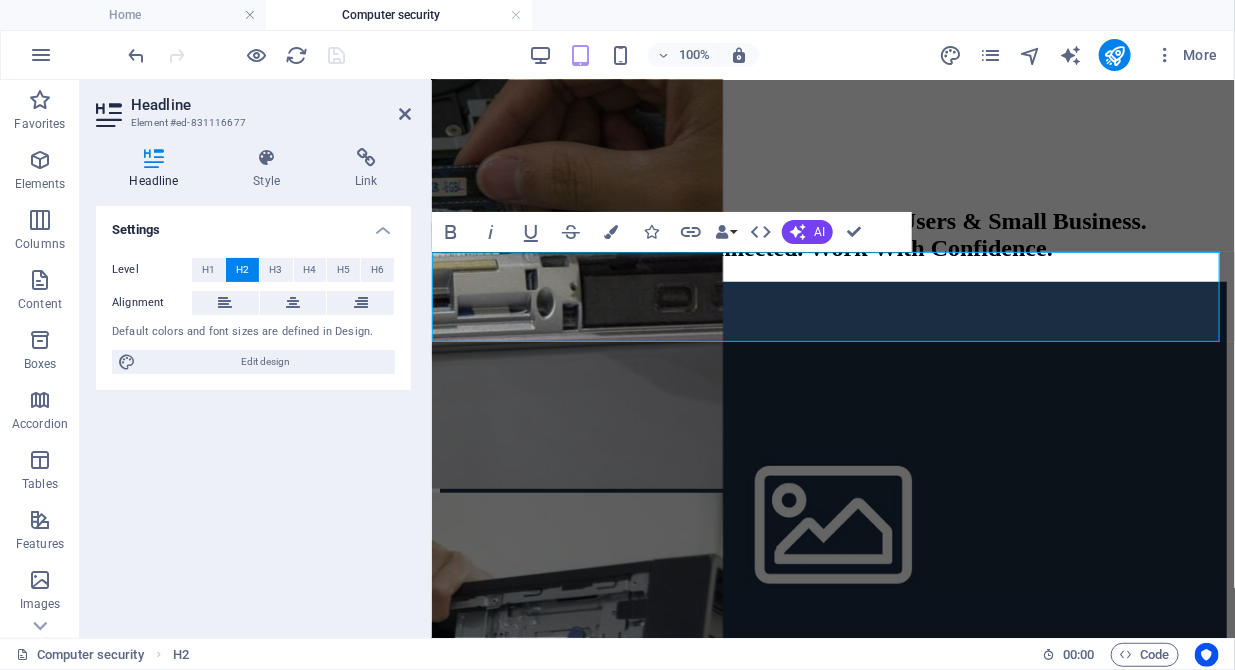 click on "Computer Security & Networking for Home Users & Small Business. Protect Your Data. Stay Connected. Work With Confidence." at bounding box center (832, 234) 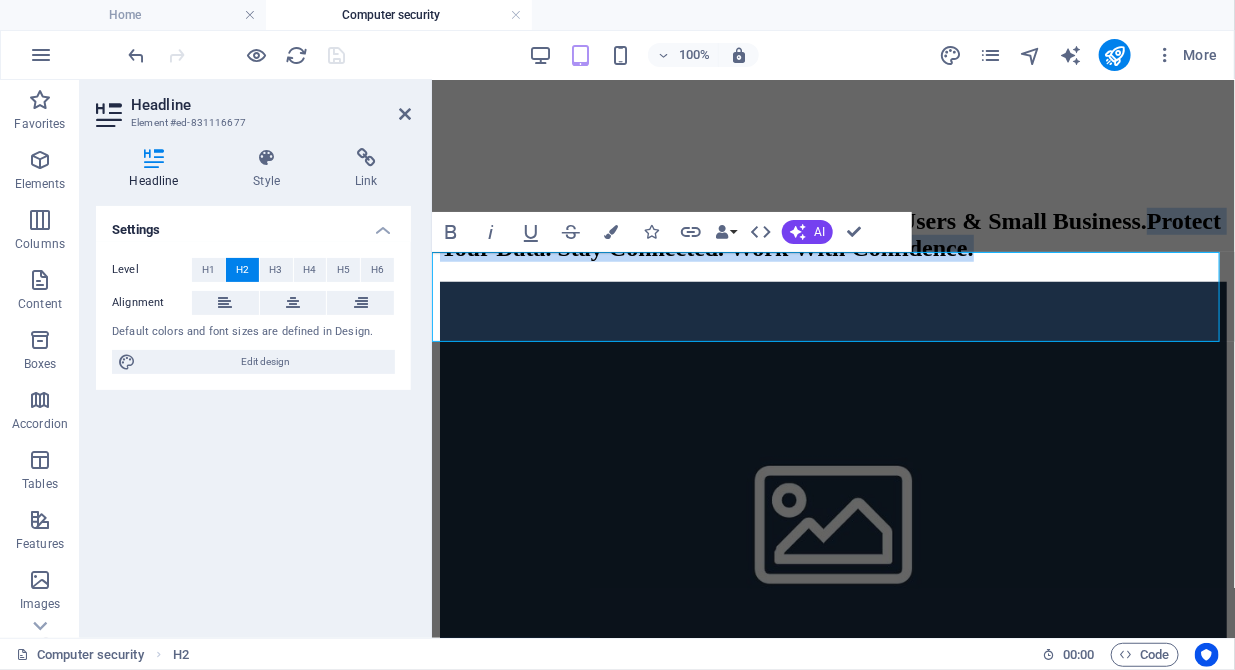drag, startPoint x: 743, startPoint y: 329, endPoint x: 659, endPoint y: 304, distance: 87.64131 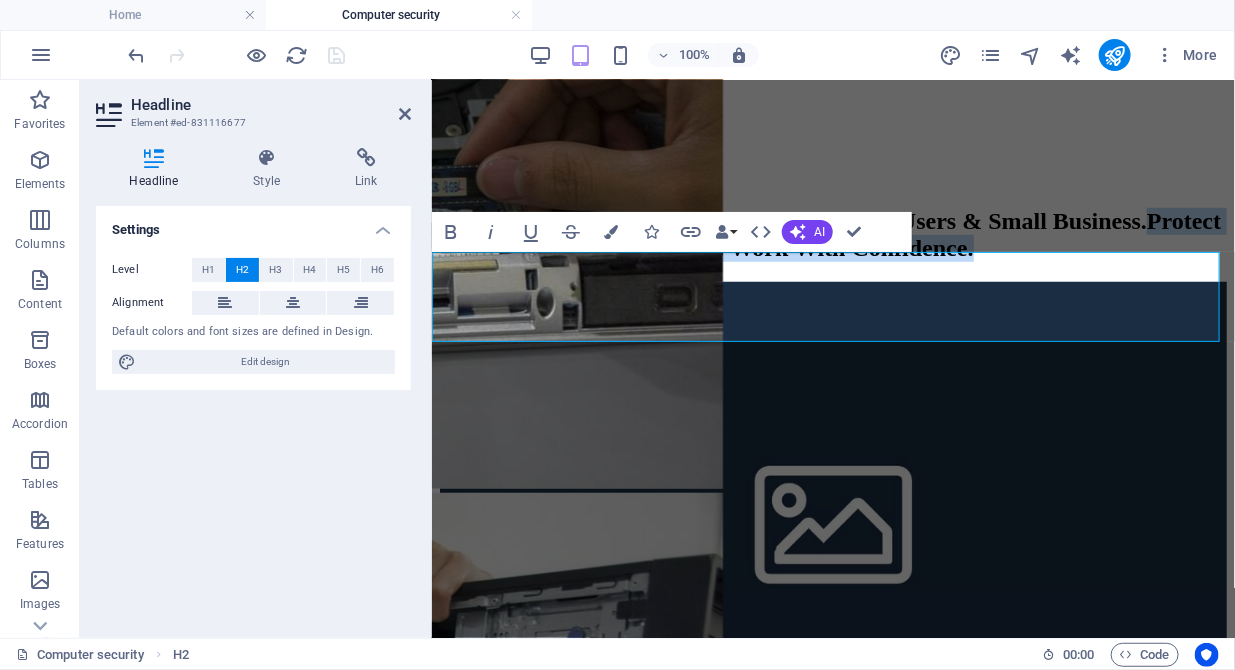 copy on "Protect Your Data. Stay Connected. Work With Confidence." 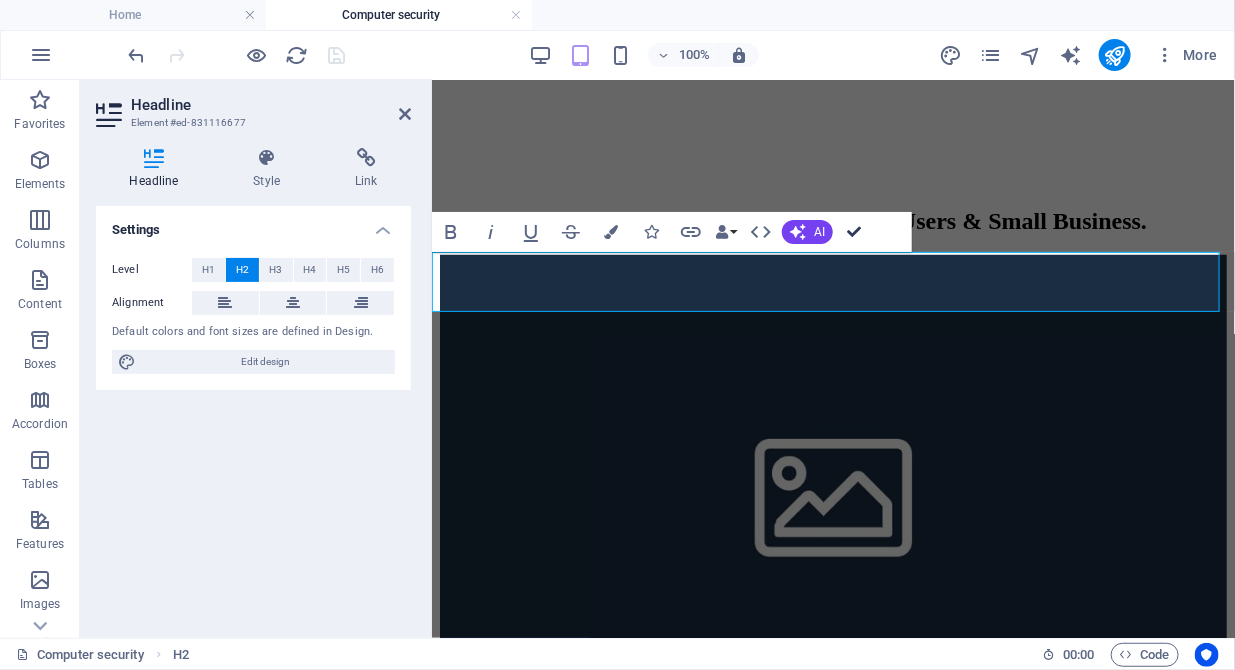 scroll, scrollTop: 539, scrollLeft: 0, axis: vertical 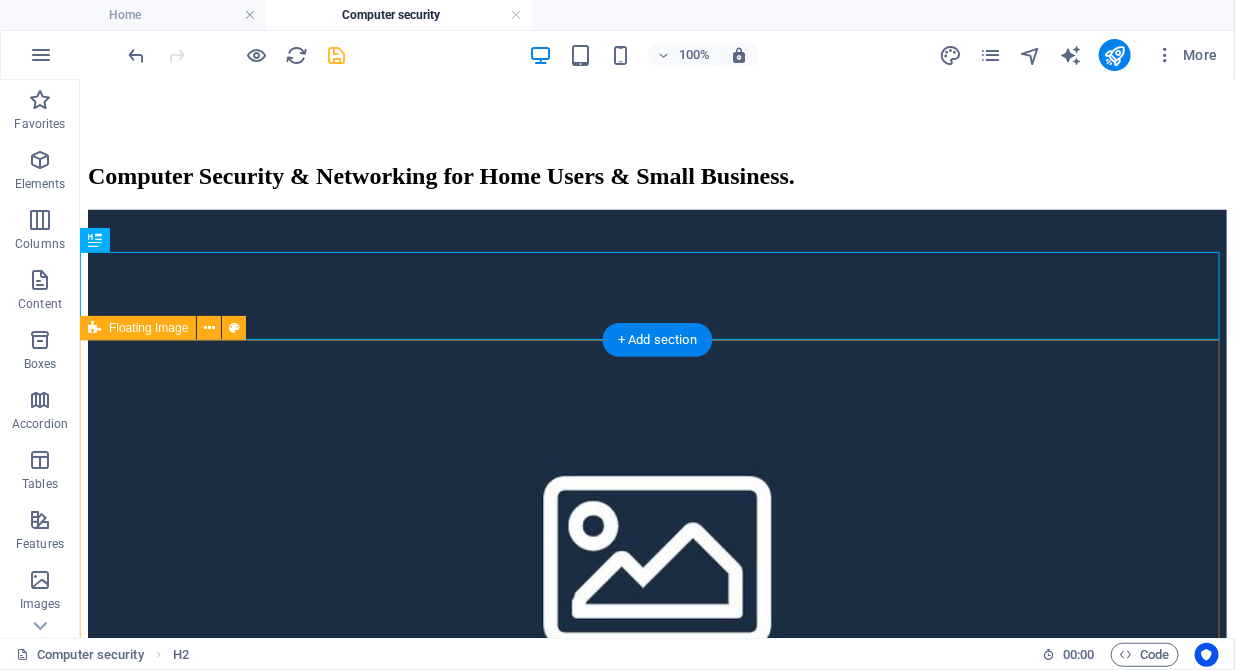 click on "Whether you're managing a home office, running a small business, or simply want peace of mind at home, we provide affordable, reliable, and secure solutions to keep your systems safe and connected. Security You Can Trust Protect your devices, personal data, and business operations from today’s digital threats. Our Security Services Include: Virus, malware, and ransomware removal   Antivirus and firewall installation   Secure Wi-Fi and router setup   VPN configuration for private browsing   Email protection and phishing filters   Child-safe browsing setup (for home users)   Data backup & recovery solutions   Smart Networking Solutions We design and install home and office networks that are fast, stable, and secure. Networking Services: Home Wi-Fi setup & optimization   Router and extender installation   Network troubleshooting & repair   Secure file & printer sharing   Office network setup (wired or wireless)   Remote access configuration   Device connectivity for smart homes or offices" at bounding box center [656, 1737] 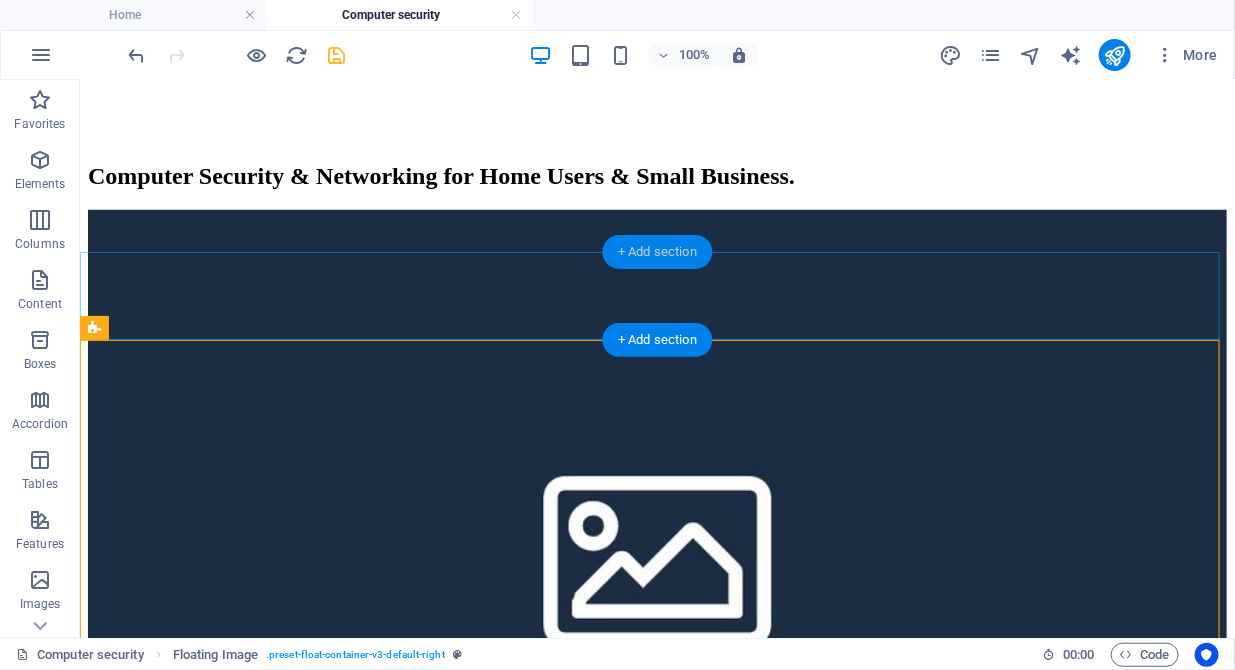 click on "+ Add section" at bounding box center [657, 252] 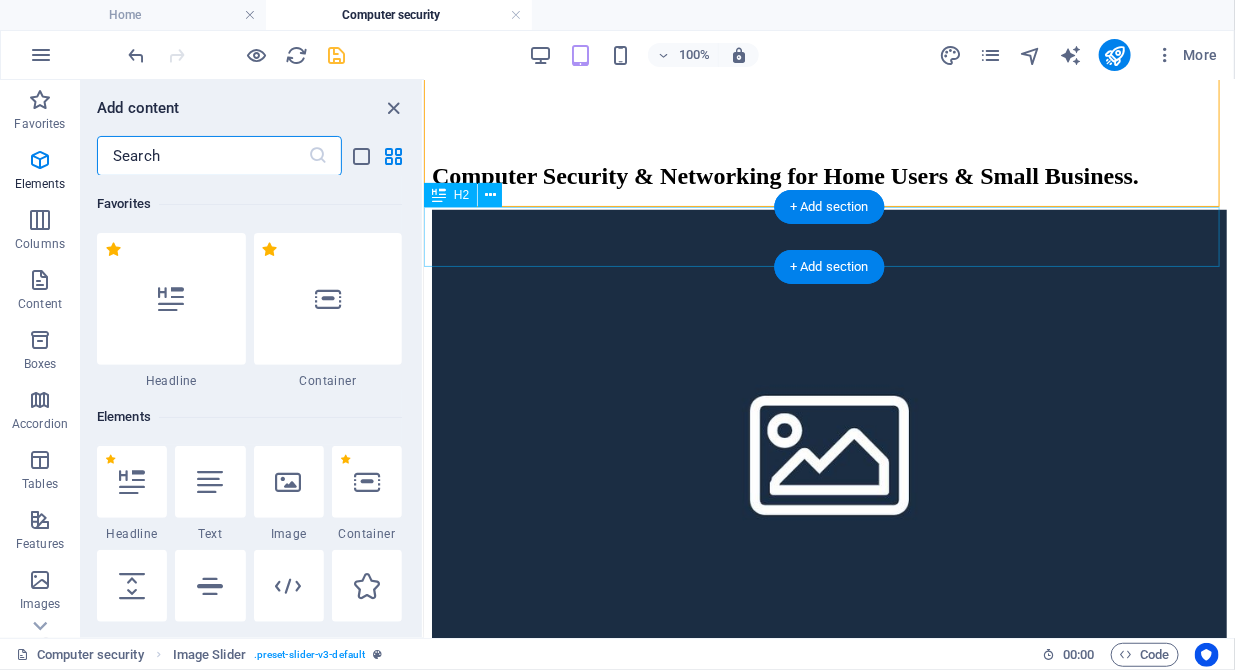 scroll, scrollTop: 3499, scrollLeft: 0, axis: vertical 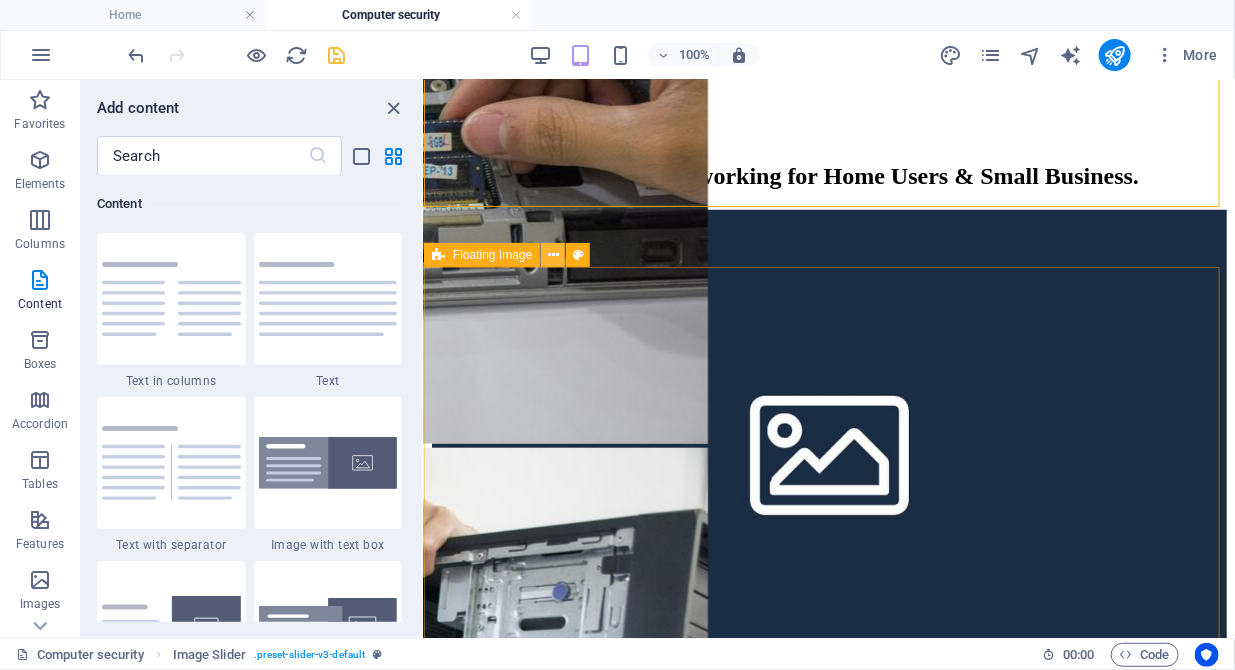 click at bounding box center (553, 255) 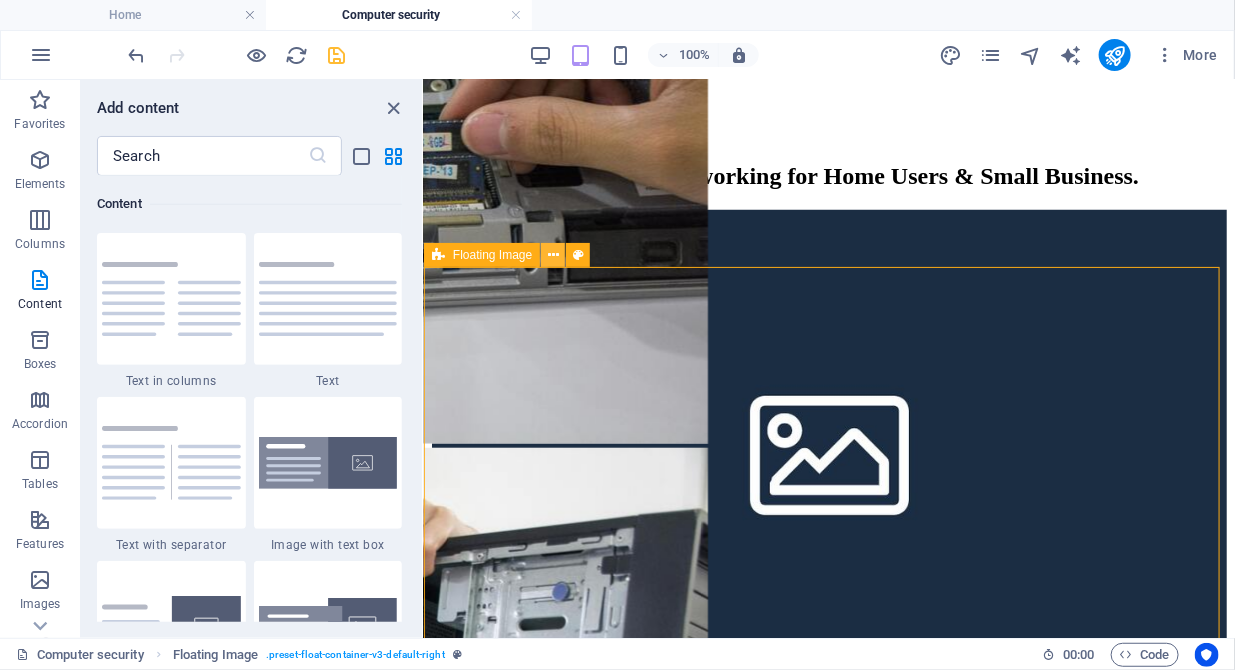 click at bounding box center (553, 255) 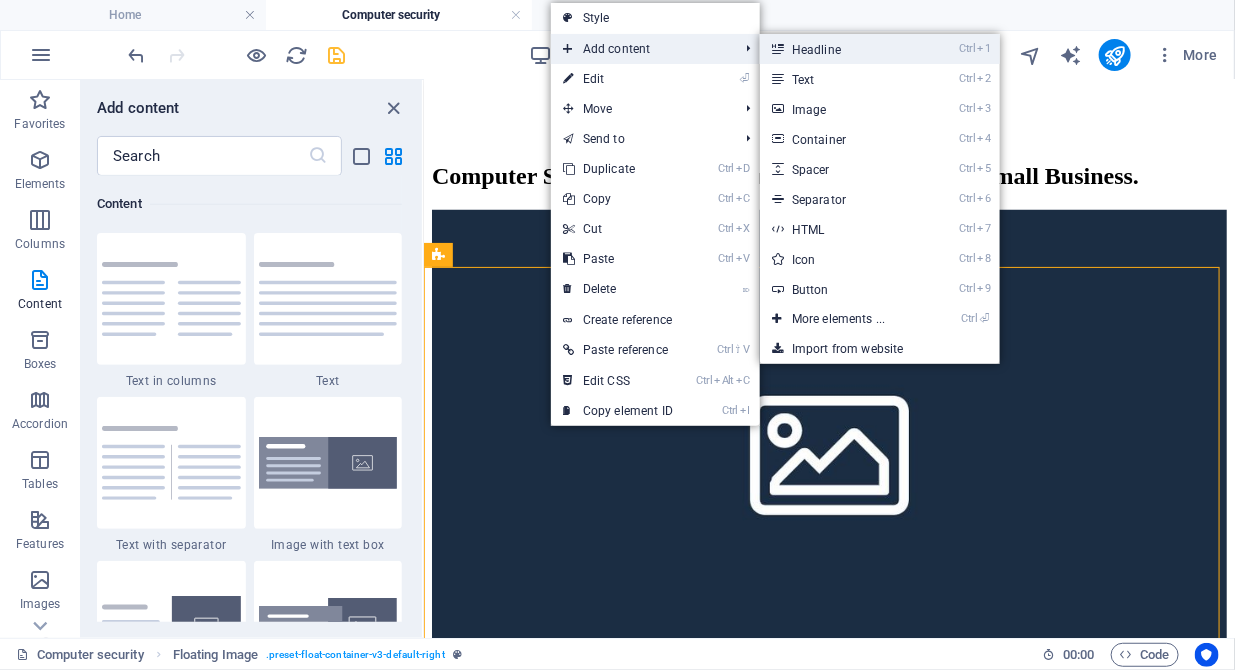 click on "Ctrl 1  Headline" at bounding box center (842, 49) 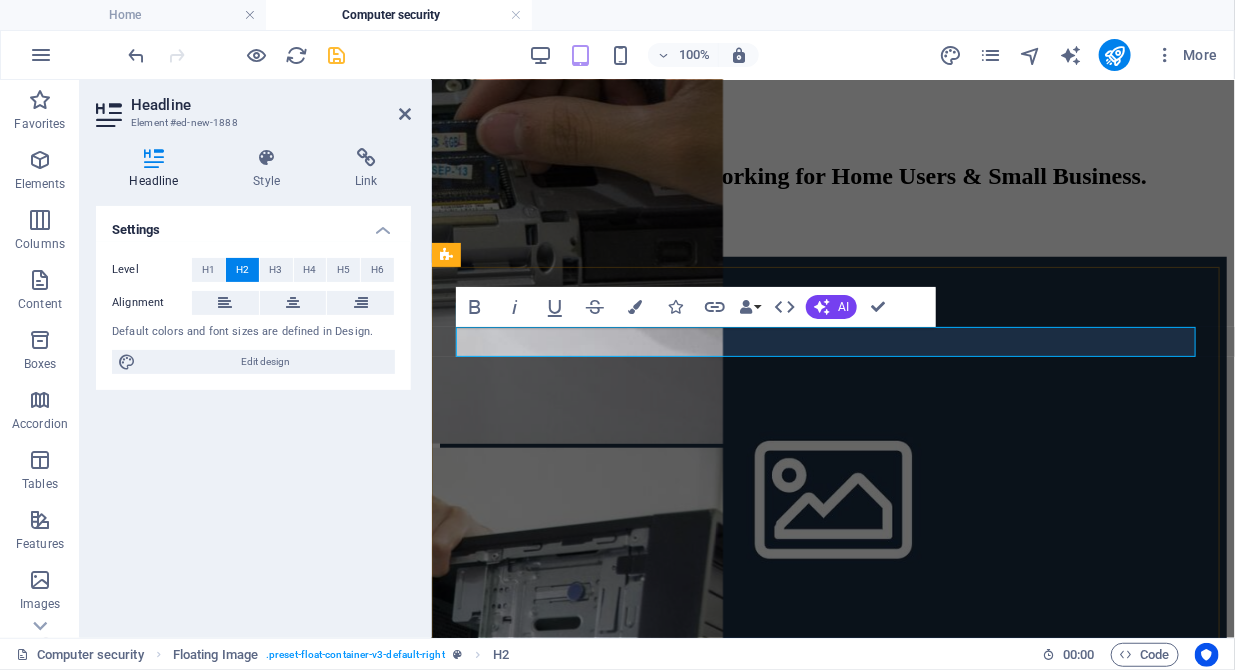 click on "New headline" at bounding box center [832, 222] 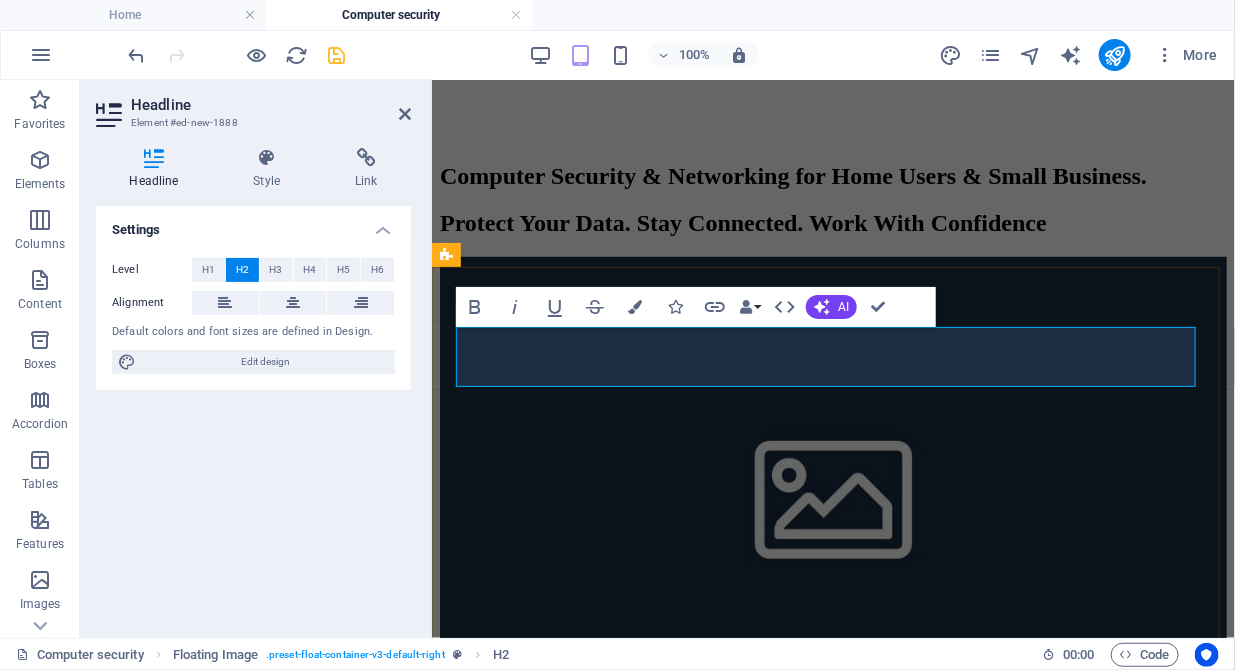 type 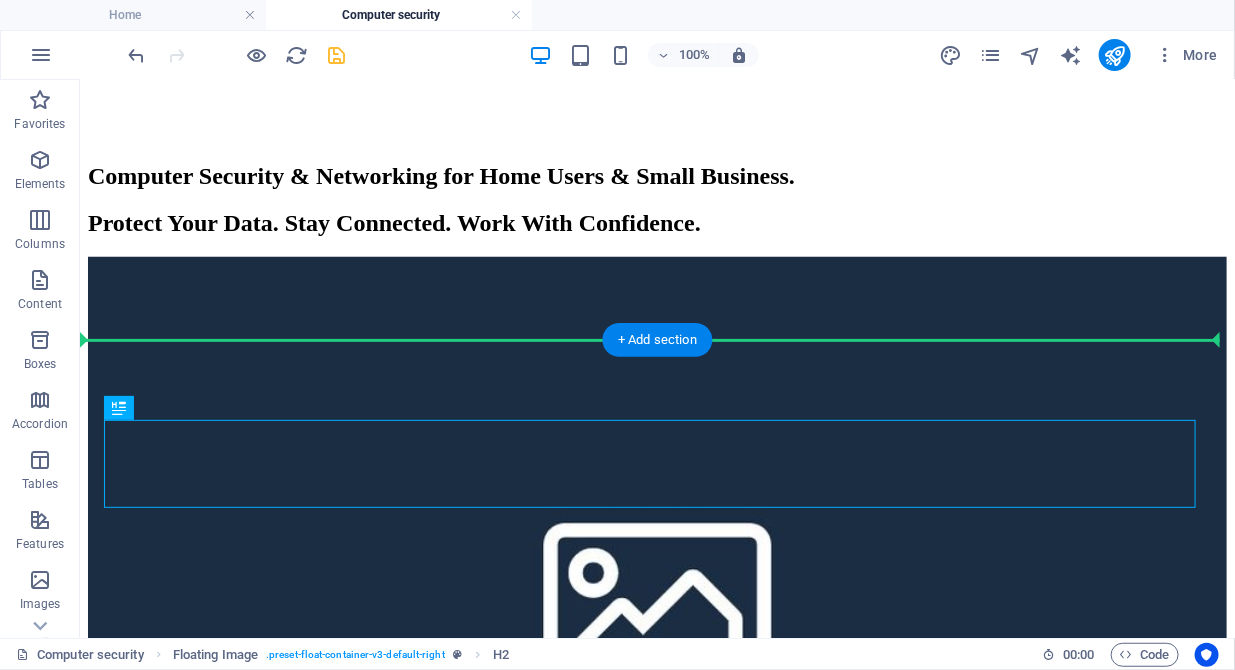 drag, startPoint x: 206, startPoint y: 488, endPoint x: 122, endPoint y: 378, distance: 138.4052 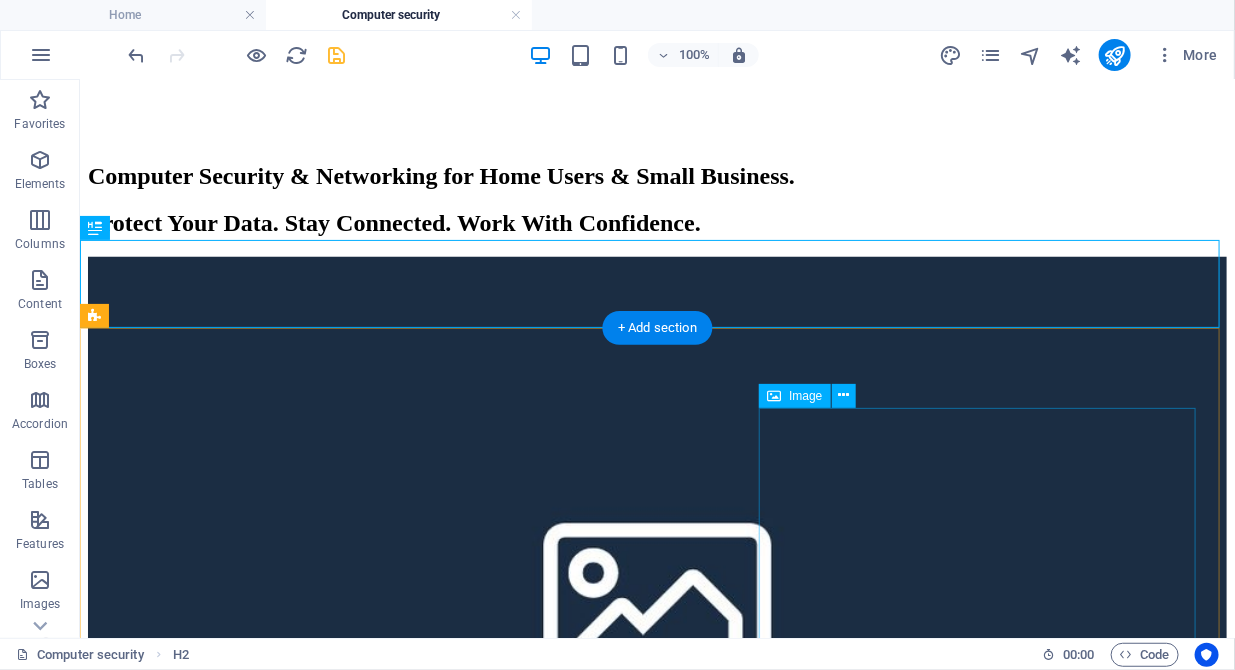 scroll, scrollTop: 846, scrollLeft: 0, axis: vertical 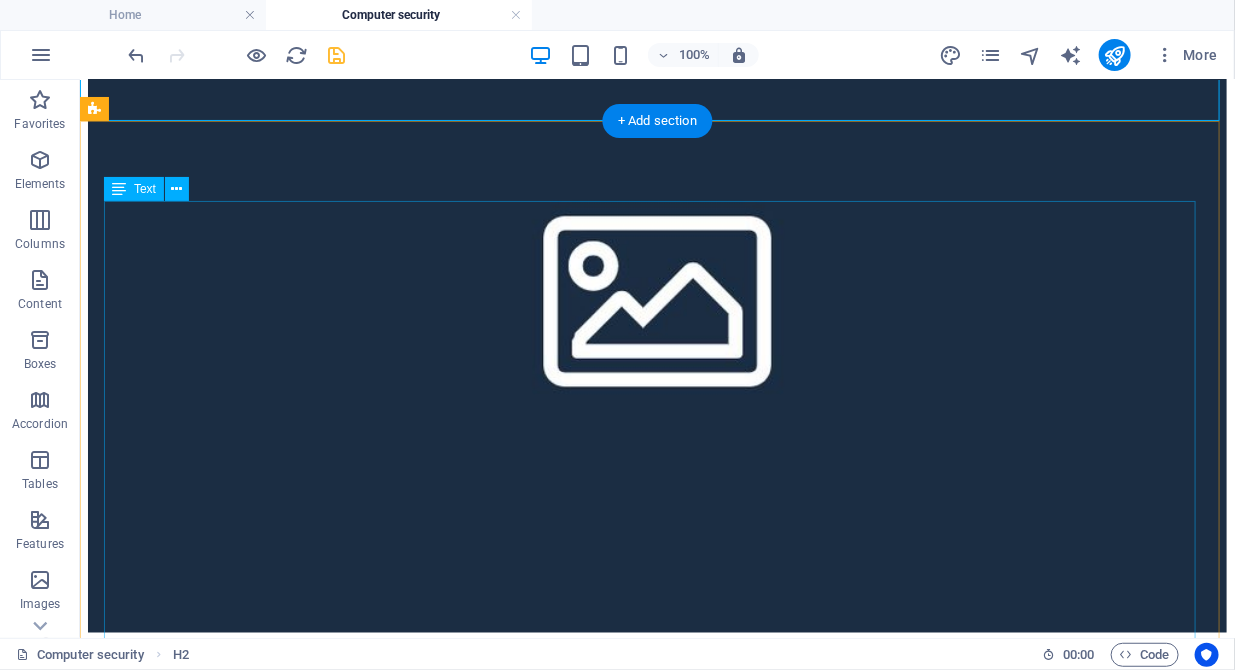 click on "Whether you're managing a home office, running a small business, or simply want peace of mind at home, we provide affordable, reliable, and secure solutions to keep your systems safe and connected. Security You Can Trust Protect your devices, personal data, and business operations from today’s digital threats. Our Security Services Include: Virus, malware, and ransomware removal   Antivirus and firewall installation   Secure Wi-Fi and router setup   VPN configuration for private browsing   Email protection and phishing filters   Child-safe browsing setup (for home users)   Data backup & recovery solutions   Smart Networking Solutions We design and install home and office networks that are fast, stable, and secure. Networking Services: Home Wi-Fi setup & optimization   Router and extender installation   Network troubleshooting & repair   Secure file & printer sharing   Office network setup (wired or wireless)   Remote access configuration   Device connectivity for smart homes or offices" at bounding box center (656, 1828) 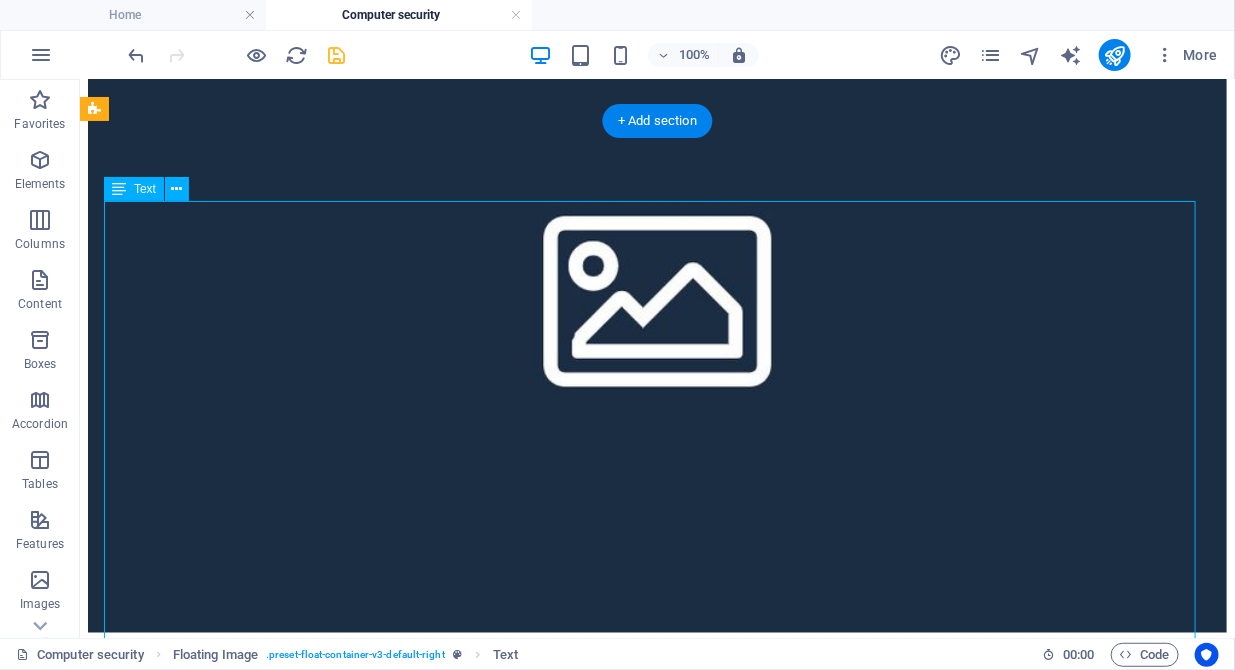 click on "Whether you're managing a home office, running a small business, or simply want peace of mind at home, we provide affordable, reliable, and secure solutions to keep your systems safe and connected. Security You Can Trust Protect your devices, personal data, and business operations from today’s digital threats. Our Security Services Include: Virus, malware, and ransomware removal   Antivirus and firewall installation   Secure Wi-Fi and router setup   VPN configuration for private browsing   Email protection and phishing filters   Child-safe browsing setup (for home users)   Data backup & recovery solutions   Smart Networking Solutions We design and install home and office networks that are fast, stable, and secure. Networking Services: Home Wi-Fi setup & optimization   Router and extender installation   Network troubleshooting & repair   Secure file & printer sharing   Office network setup (wired or wireless)   Remote access configuration   Device connectivity for smart homes or offices" at bounding box center (656, 1828) 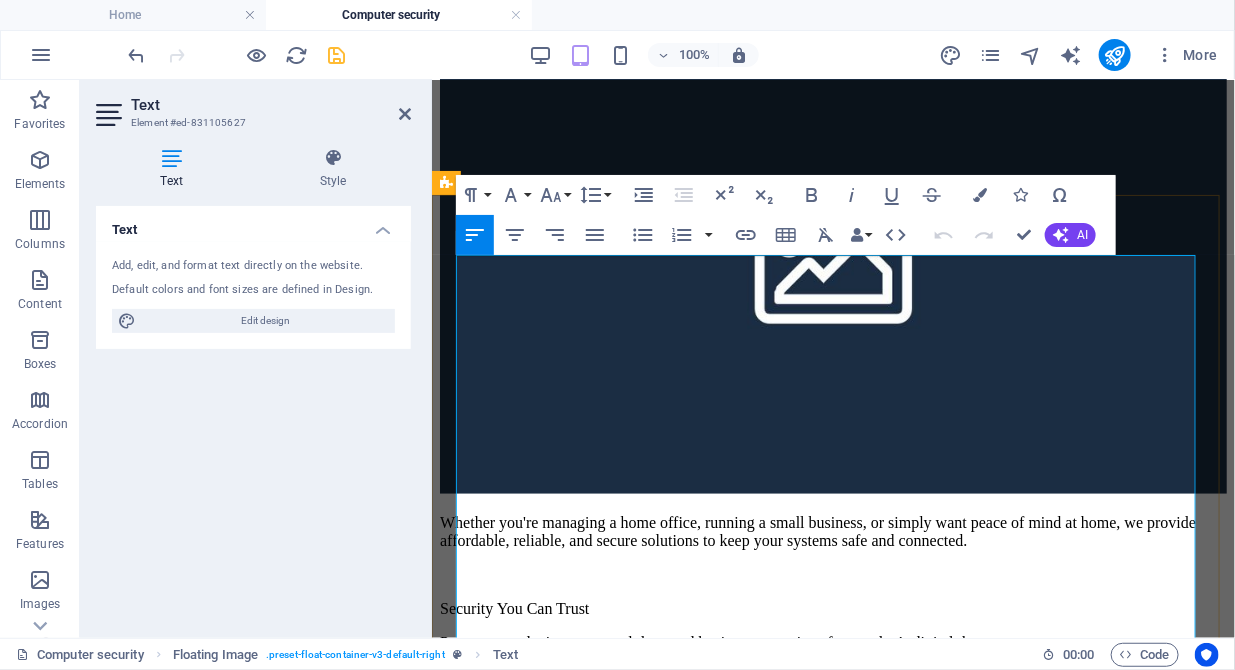 scroll, scrollTop: 671, scrollLeft: 0, axis: vertical 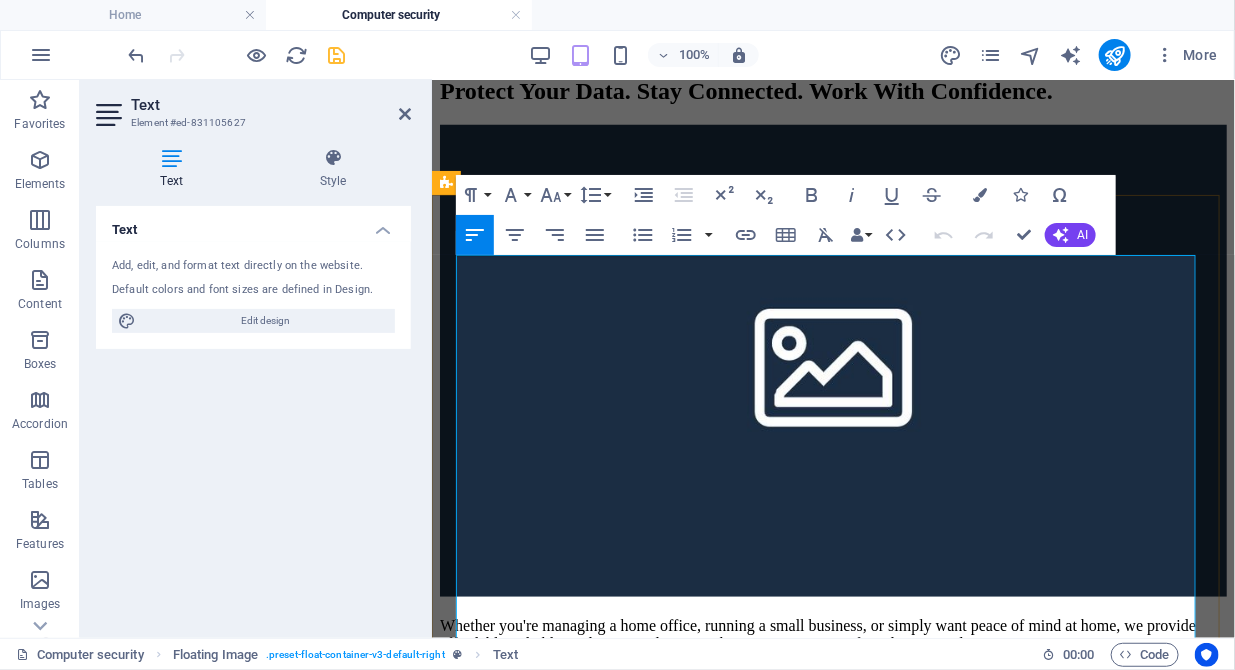click on "Security You Can Trust" at bounding box center (832, 711) 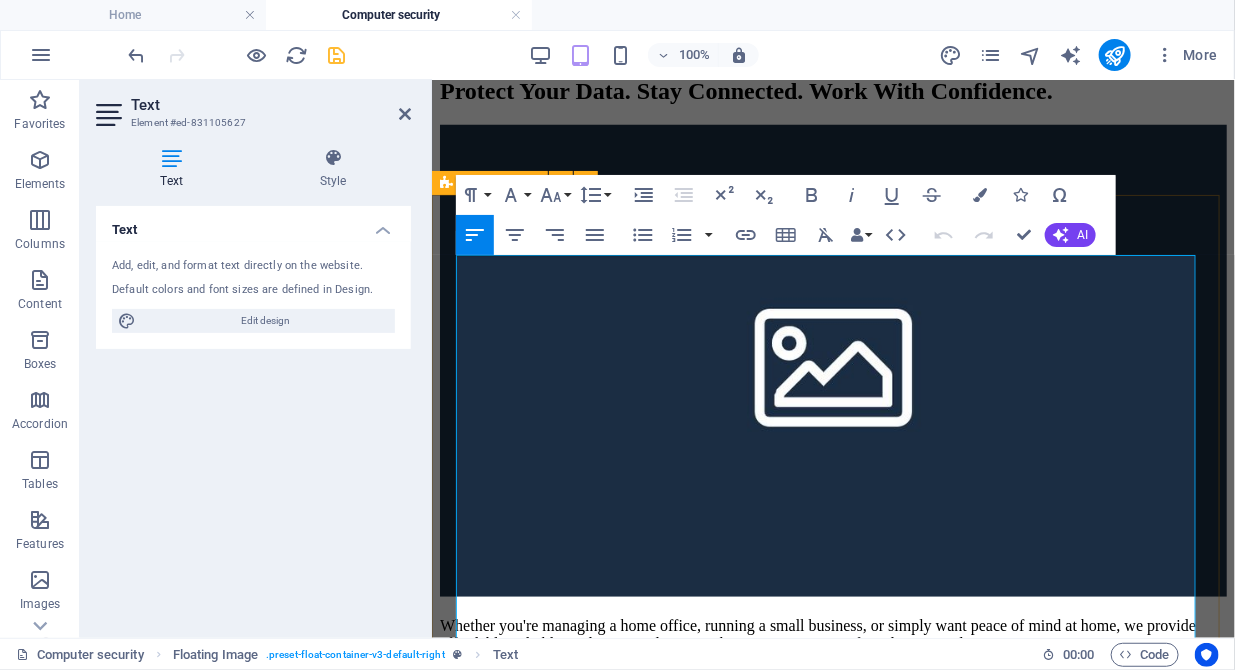 drag, startPoint x: 624, startPoint y: 365, endPoint x: 452, endPoint y: 362, distance: 172.02615 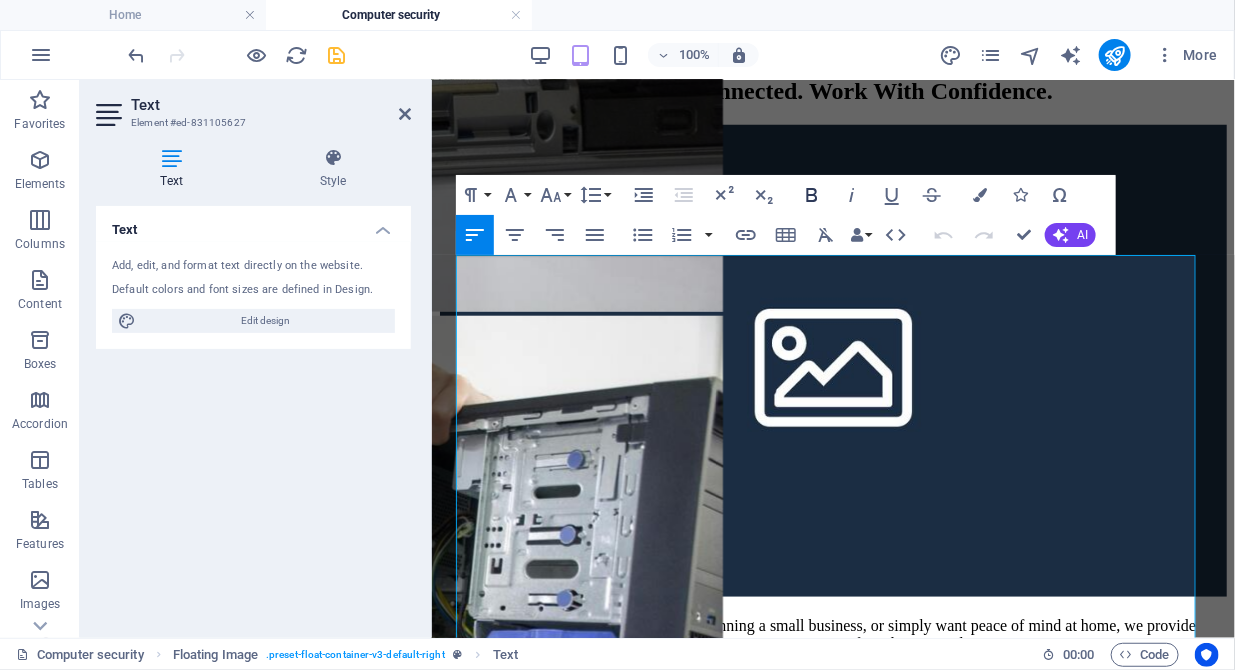 click 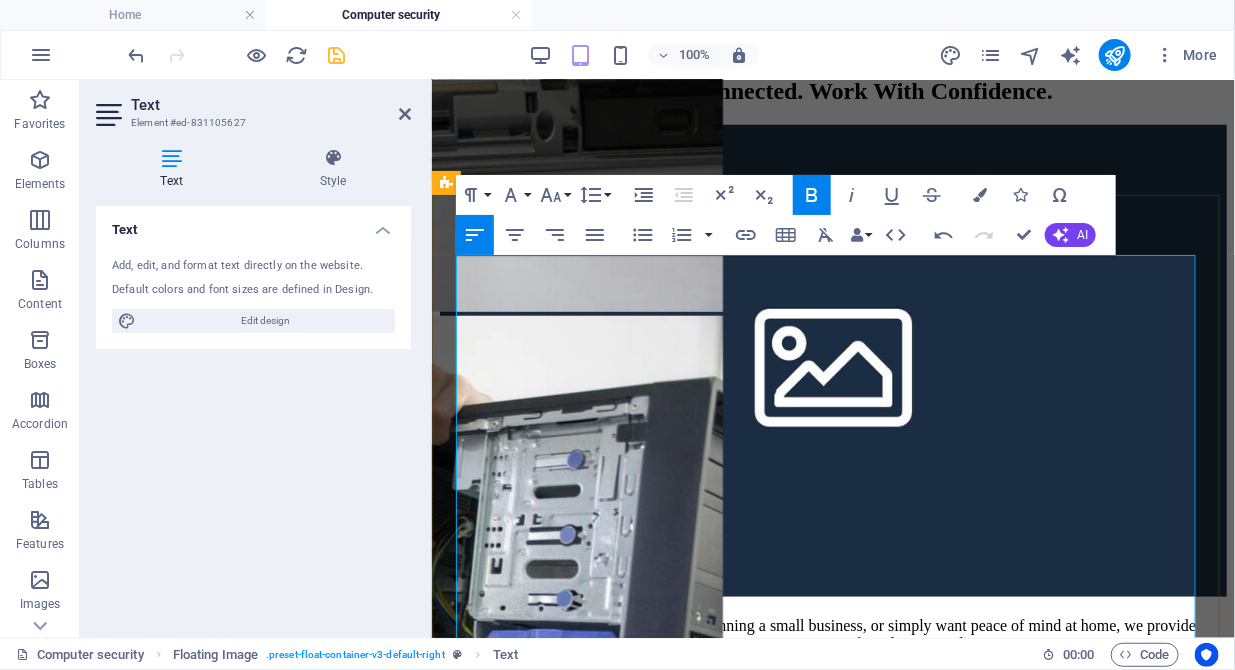 click on "Our Security Services Include:" at bounding box center [832, 881] 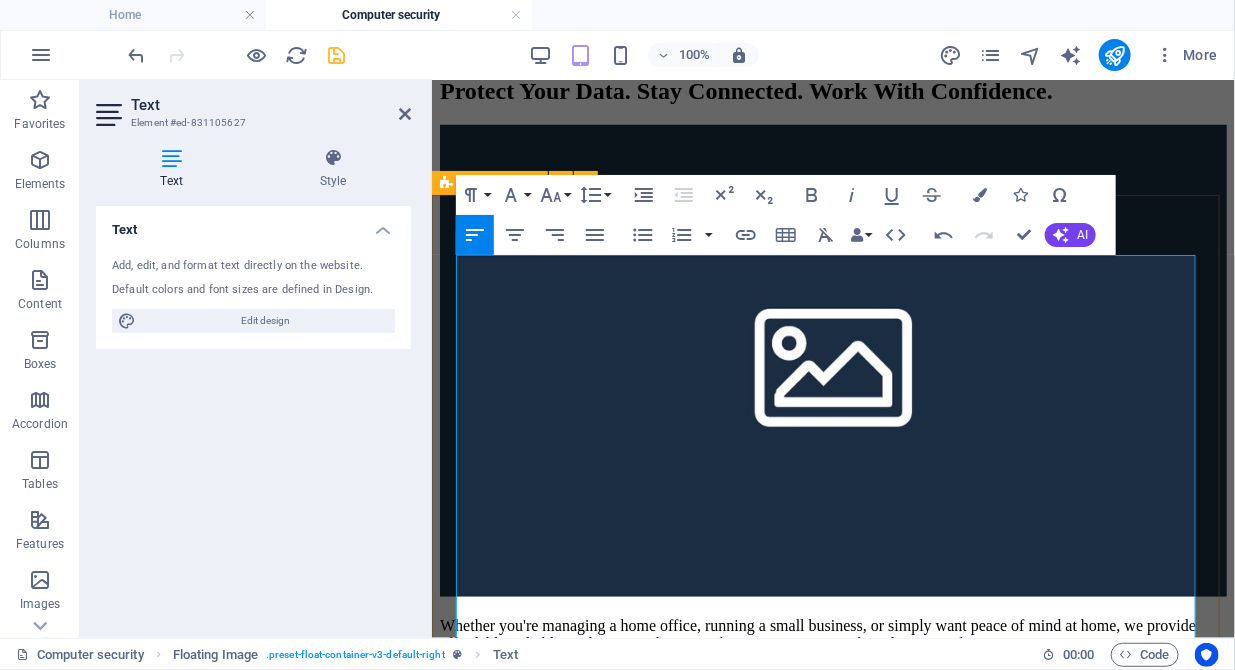 drag, startPoint x: 661, startPoint y: 498, endPoint x: 444, endPoint y: 496, distance: 217.00922 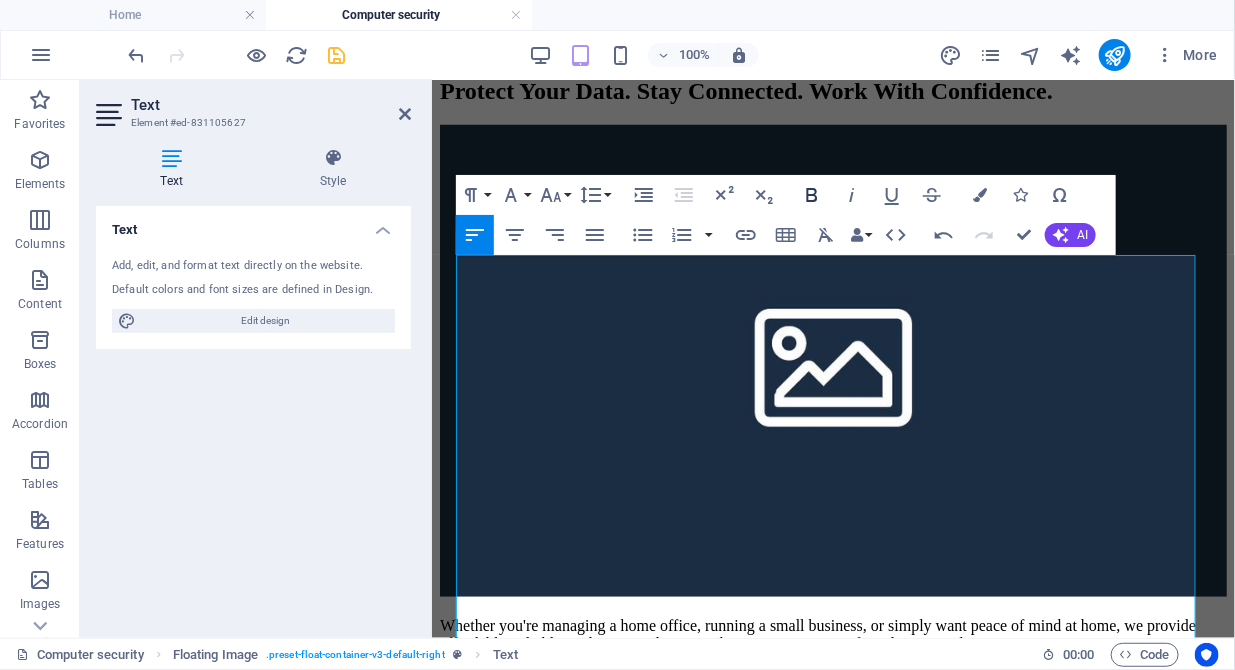 click 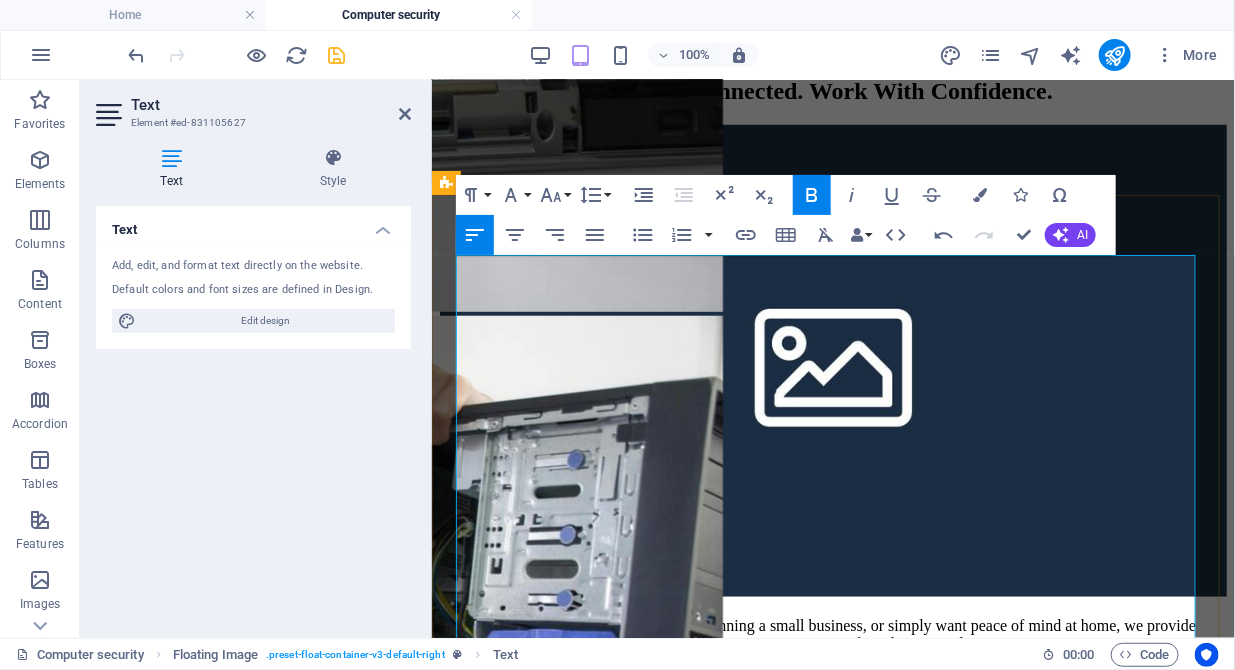 click on "Virus, malware, and ransomware removal" at bounding box center (832, 949) 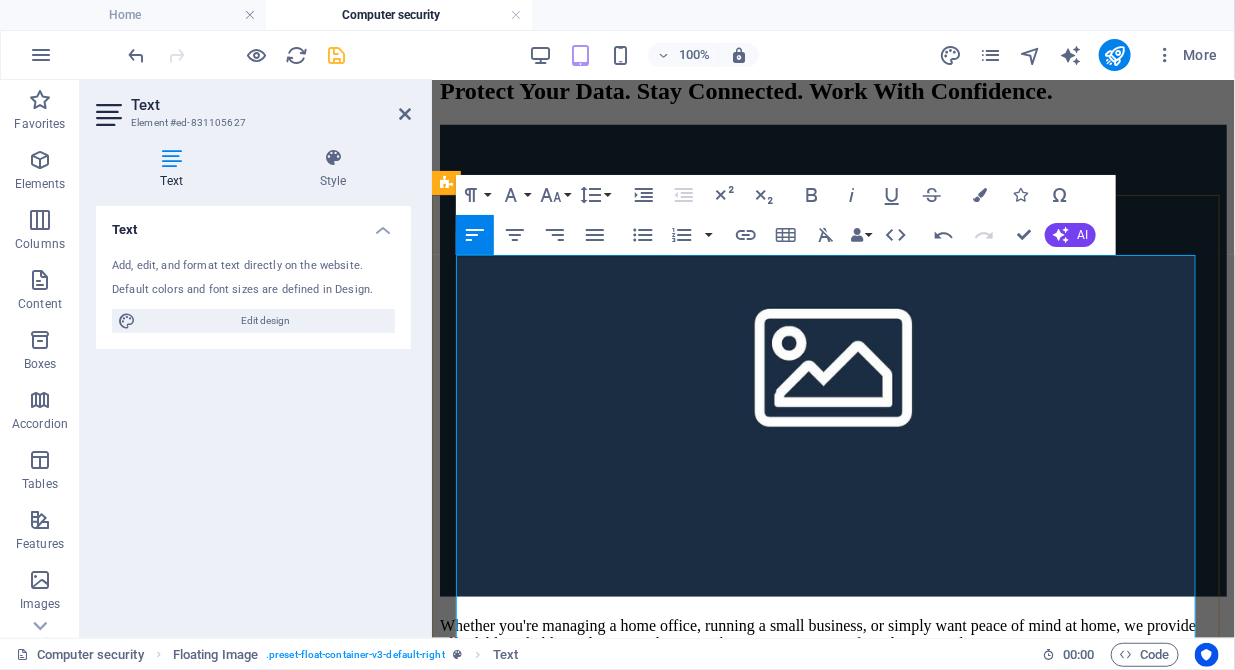 click on "Virus, malware, and ransomware removal" at bounding box center [832, 949] 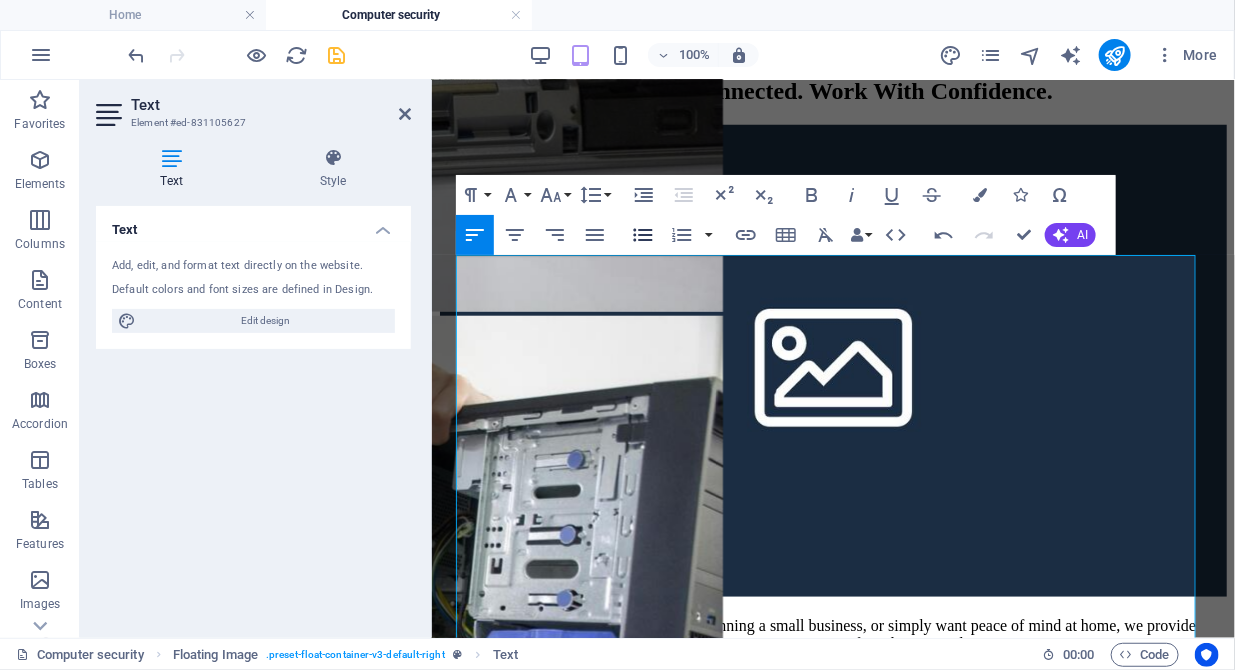 click 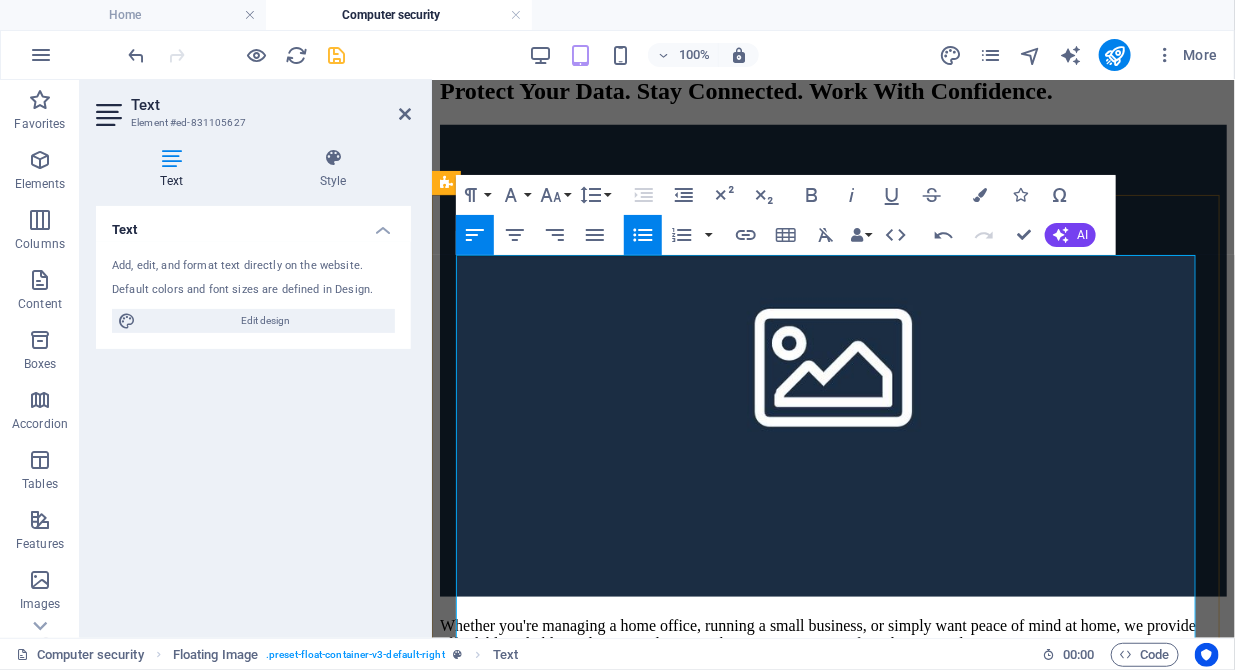click on "Antivirus and firewall installation" at bounding box center (832, 1017) 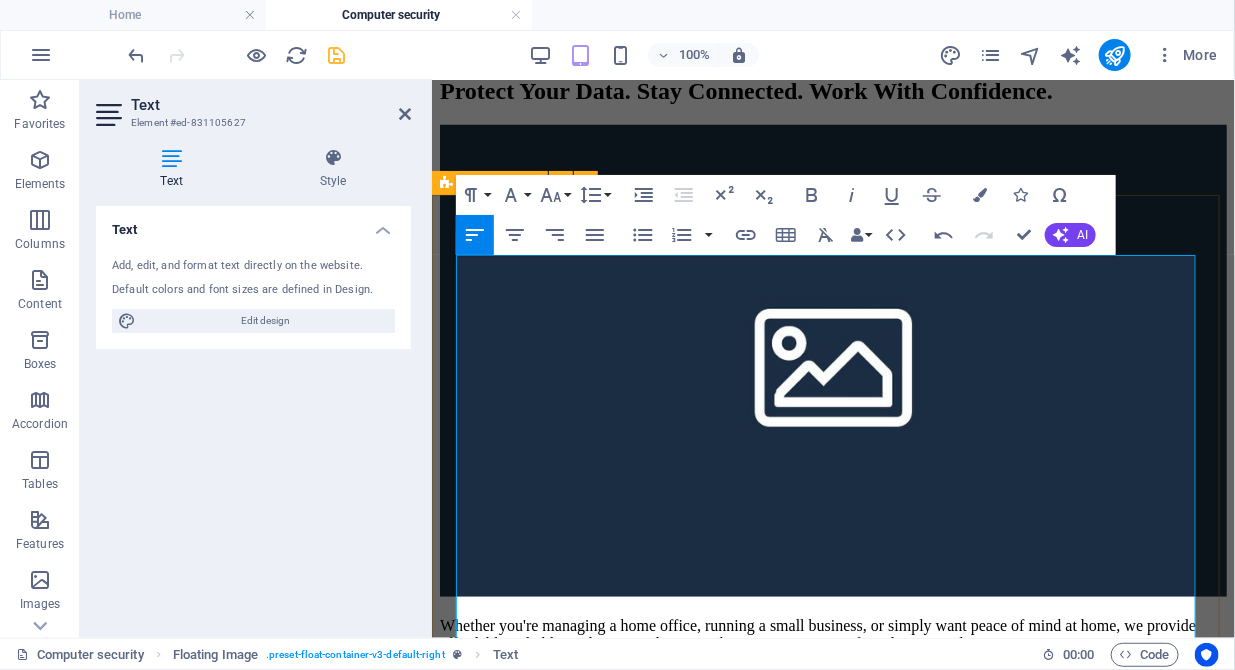 click on "Whether you're managing a home office, running a small business, or simply want peace of mind at home, we provide affordable, reliable, and secure solutions to keep your systems safe and connected. Security You Can Trust Protect your devices, personal data, and business operations from today’s digital threats. Our Security Services Include: Virus, malware, and ransomware removal   Antivirus and firewall installation   Secure Wi-Fi and router setup   VPN configuration for private browsing   Email protection and phishing filters   Child-safe browsing setup (for home users)   Data backup & recovery solutions   Smart Networking Solutions We design and install home and office networks that are fast, stable, and secure. Networking Services: Home Wi-Fi setup & optimization   Router and extender installation   Network troubleshooting & repair   Secure file & printer sharing   Office network setup (wired or wireless)   Remote access configuration   Device connectivity for smart homes or offices" at bounding box center [832, 1546] 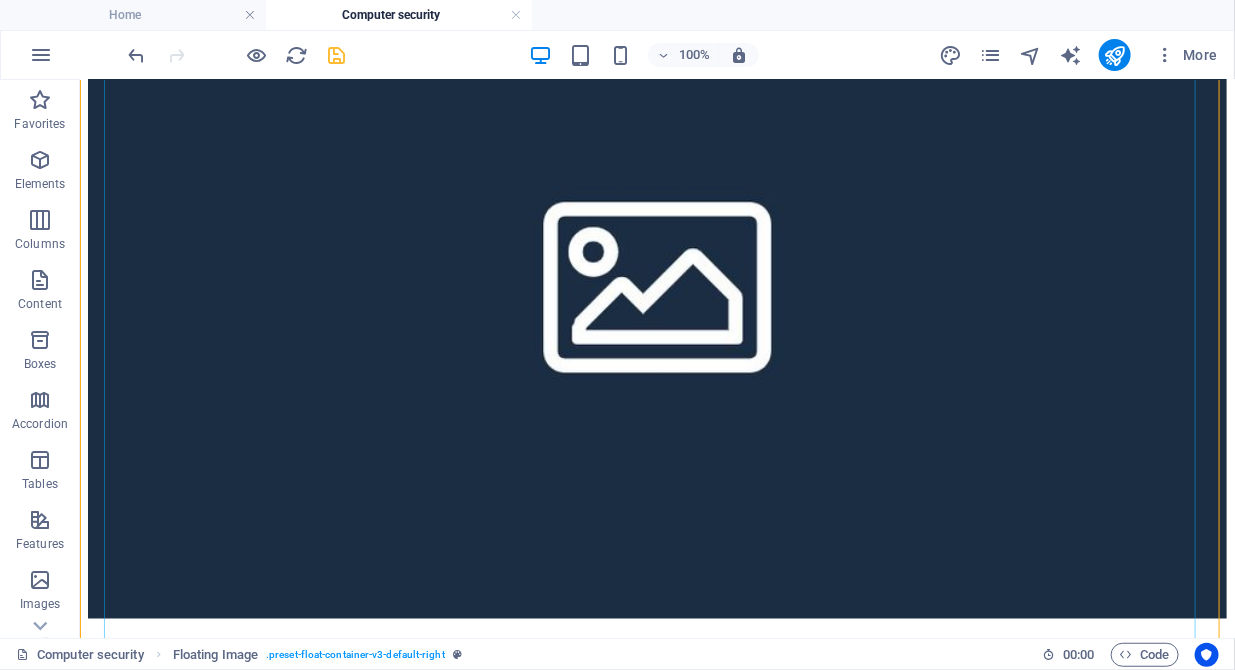 scroll, scrollTop: 978, scrollLeft: 0, axis: vertical 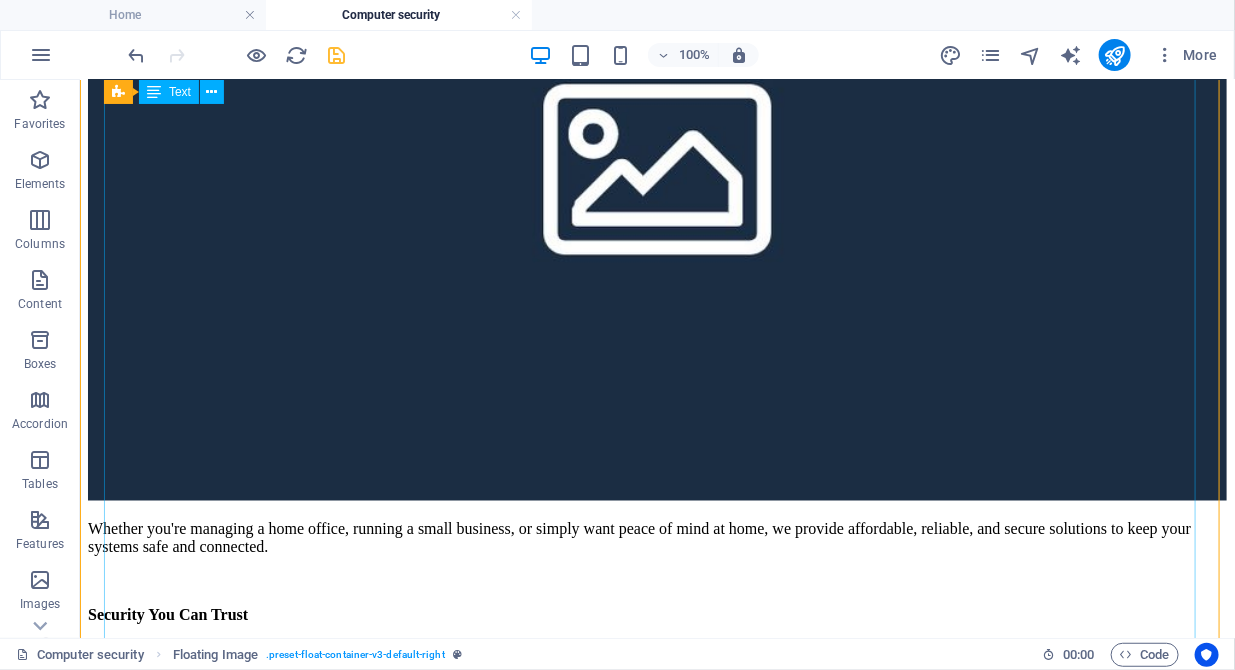 click on "Whether you're managing a home office, running a small business, or simply want peace of mind at home, we provide affordable, reliable, and secure solutions to keep your systems safe and connected. Security You Can Trust Protect your devices, personal data, and business operations from today’s digital threats. Our Security Services Include: Virus, malware, and ransomware removal   Antivirus and firewall installation   Secure Wi-Fi and router setup   VPN configuration for private browsing   Email protection and phishing filters   Child-safe browsing setup (for home users)   Data backup & recovery solutions   Smart Networking Solutions We design and install home and office networks that are fast, stable, and secure. Networking Services: Home Wi-Fi setup & optimization   Router and extender installation   Network troubleshooting & repair   Secure file & printer sharing   Office network setup (wired or wireless)   Remote access configuration   Device connectivity for smart homes or offices" at bounding box center (656, 1696) 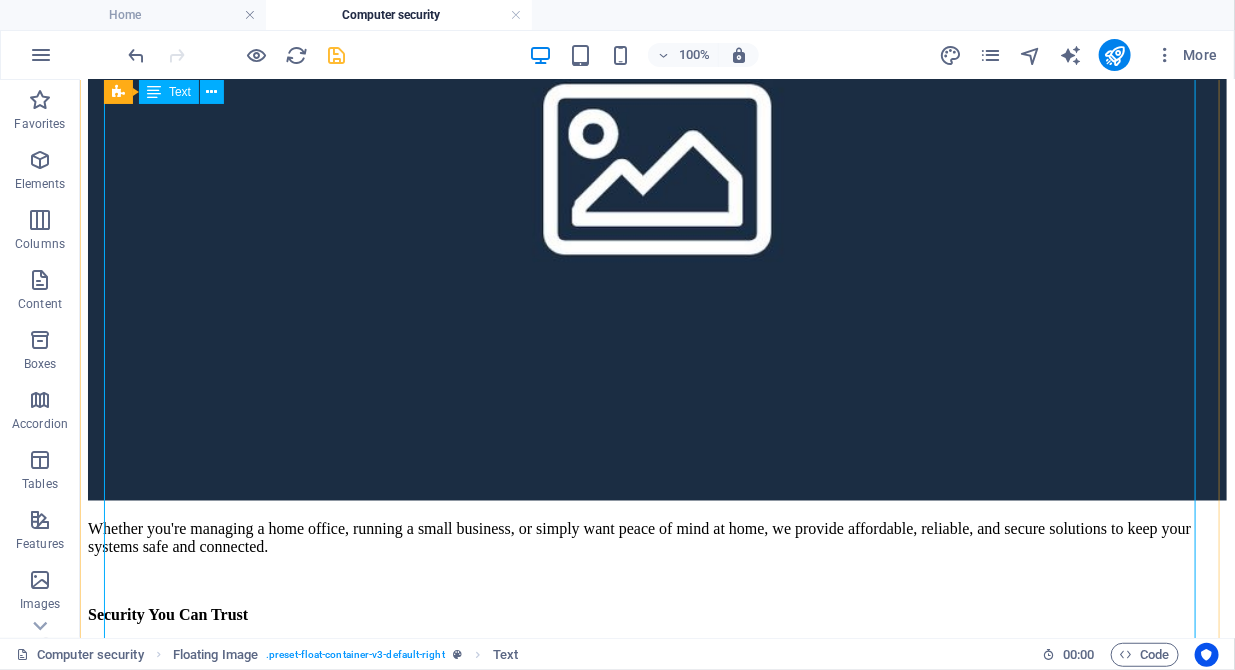 click on "Whether you're managing a home office, running a small business, or simply want peace of mind at home, we provide affordable, reliable, and secure solutions to keep your systems safe and connected. Security You Can Trust Protect your devices, personal data, and business operations from today’s digital threats. Our Security Services Include: Virus, malware, and ransomware removal   Antivirus and firewall installation   Secure Wi-Fi and router setup   VPN configuration for private browsing   Email protection and phishing filters   Child-safe browsing setup (for home users)   Data backup & recovery solutions   Smart Networking Solutions We design and install home and office networks that are fast, stable, and secure. Networking Services: Home Wi-Fi setup & optimization   Router and extender installation   Network troubleshooting & repair   Secure file & printer sharing   Office network setup (wired or wireless)   Remote access configuration   Device connectivity for smart homes or offices" at bounding box center [656, 1696] 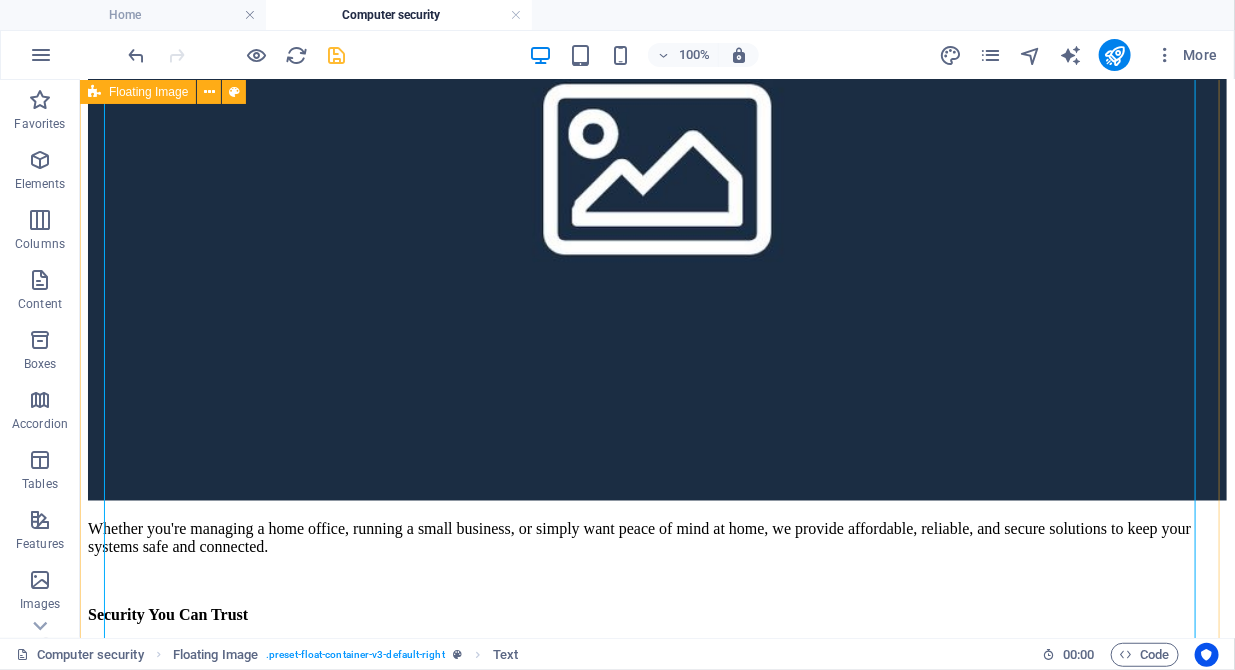 click on "Whether you're managing a home office, running a small business, or simply want peace of mind at home, we provide affordable, reliable, and secure solutions to keep your systems safe and connected. Security You Can Trust Protect your devices, personal data, and business operations from today’s digital threats. Our Security Services Include: Virus, malware, and ransomware removal   Antivirus and firewall installation   Secure Wi-Fi and router setup   VPN configuration for private browsing   Email protection and phishing filters   Child-safe browsing setup (for home users)   Data backup & recovery solutions   Smart Networking Solutions We design and install home and office networks that are fast, stable, and secure. Networking Services: Home Wi-Fi setup & optimization   Router and extender installation   Network troubleshooting & repair   Secure file & printer sharing   Office network setup (wired or wireless)   Remote access configuration   Device connectivity for smart homes or offices" at bounding box center [656, 1345] 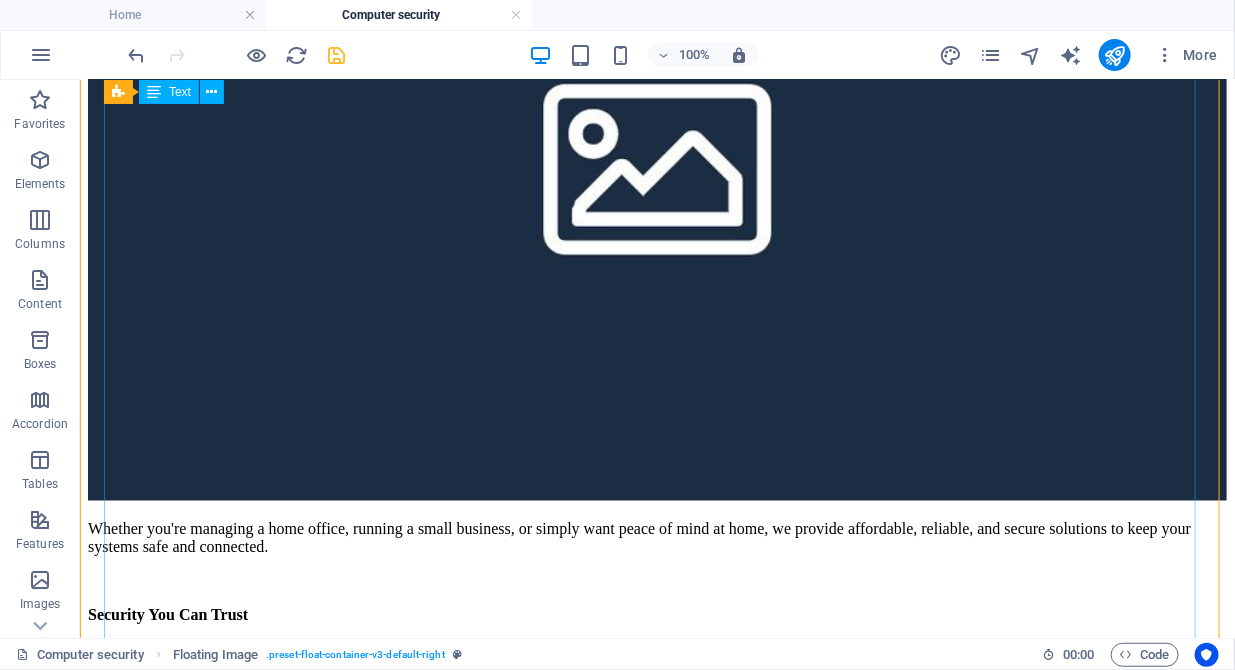 click on "Whether you're managing a home office, running a small business, or simply want peace of mind at home, we provide affordable, reliable, and secure solutions to keep your systems safe and connected. Security You Can Trust Protect your devices, personal data, and business operations from today’s digital threats. Our Security Services Include: Virus, malware, and ransomware removal   Antivirus and firewall installation   Secure Wi-Fi and router setup   VPN configuration for private browsing   Email protection and phishing filters   Child-safe browsing setup (for home users)   Data backup & recovery solutions   Smart Networking Solutions We design and install home and office networks that are fast, stable, and secure. Networking Services: Home Wi-Fi setup & optimization   Router and extender installation   Network troubleshooting & repair   Secure file & printer sharing   Office network setup (wired or wireless)   Remote access configuration   Device connectivity for smart homes or offices" at bounding box center (656, 1696) 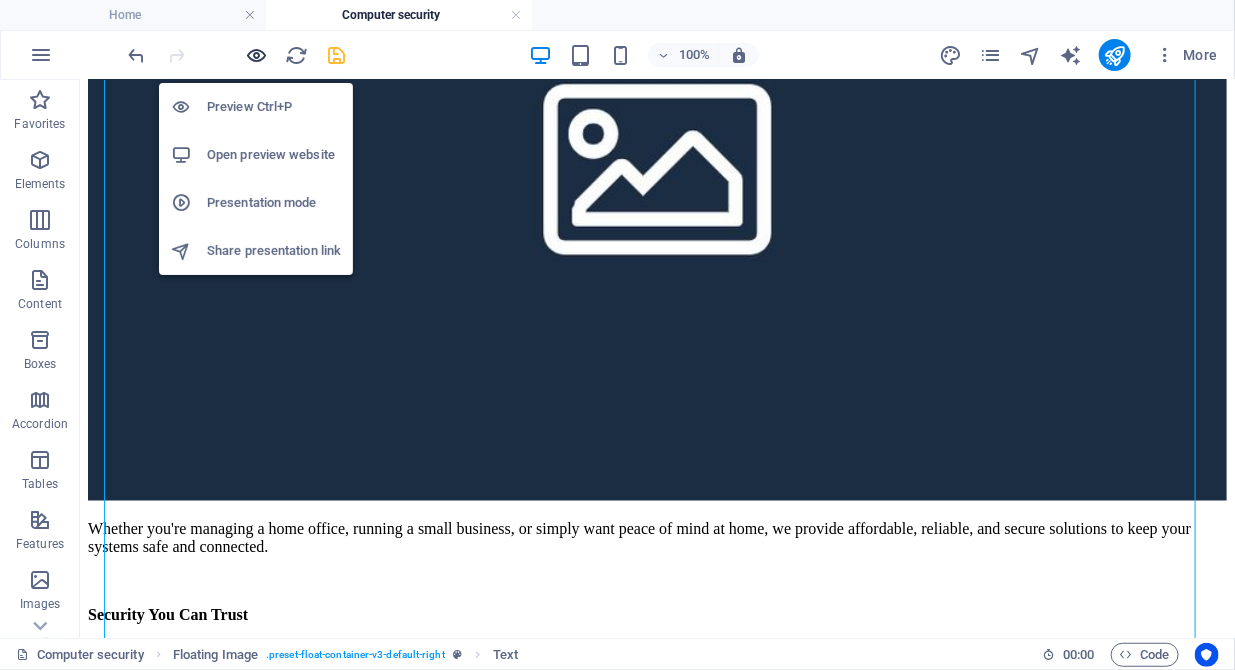 click at bounding box center (257, 55) 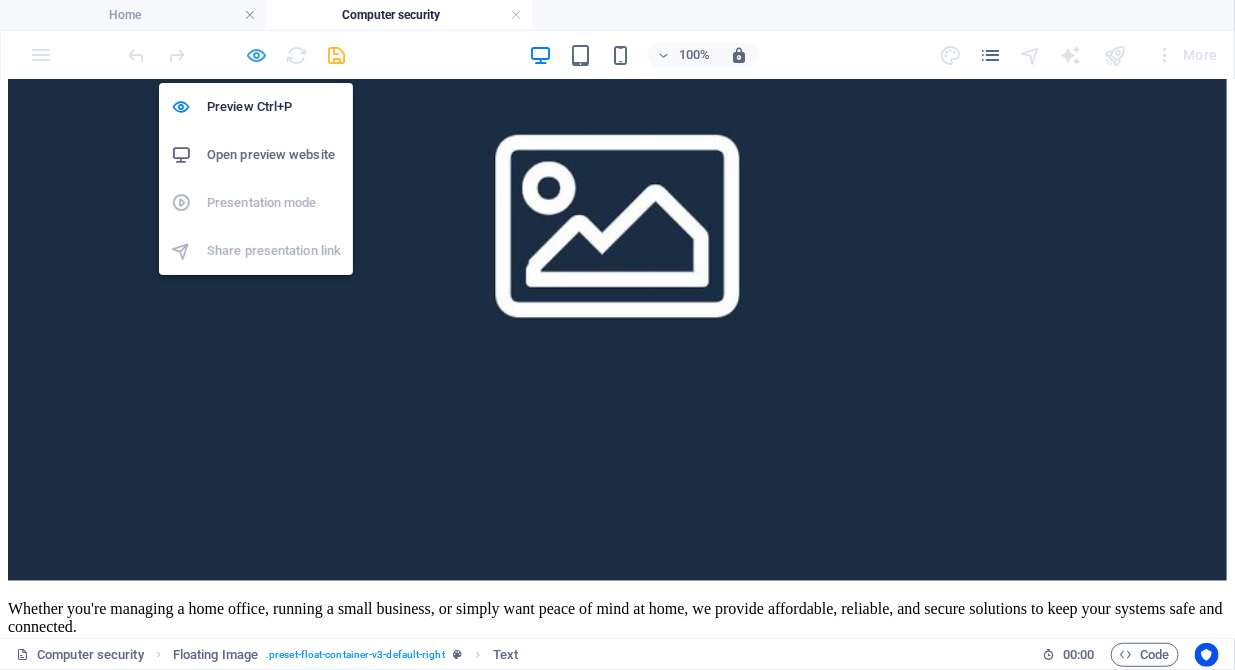 click at bounding box center [257, 55] 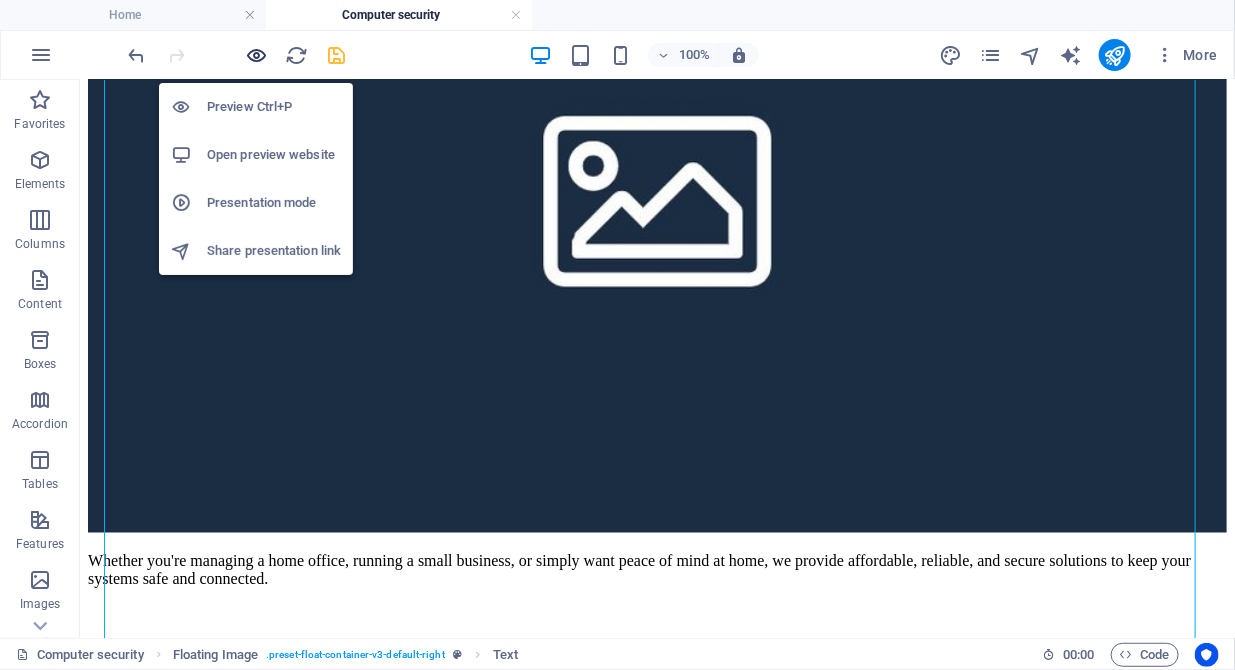 scroll, scrollTop: 978, scrollLeft: 0, axis: vertical 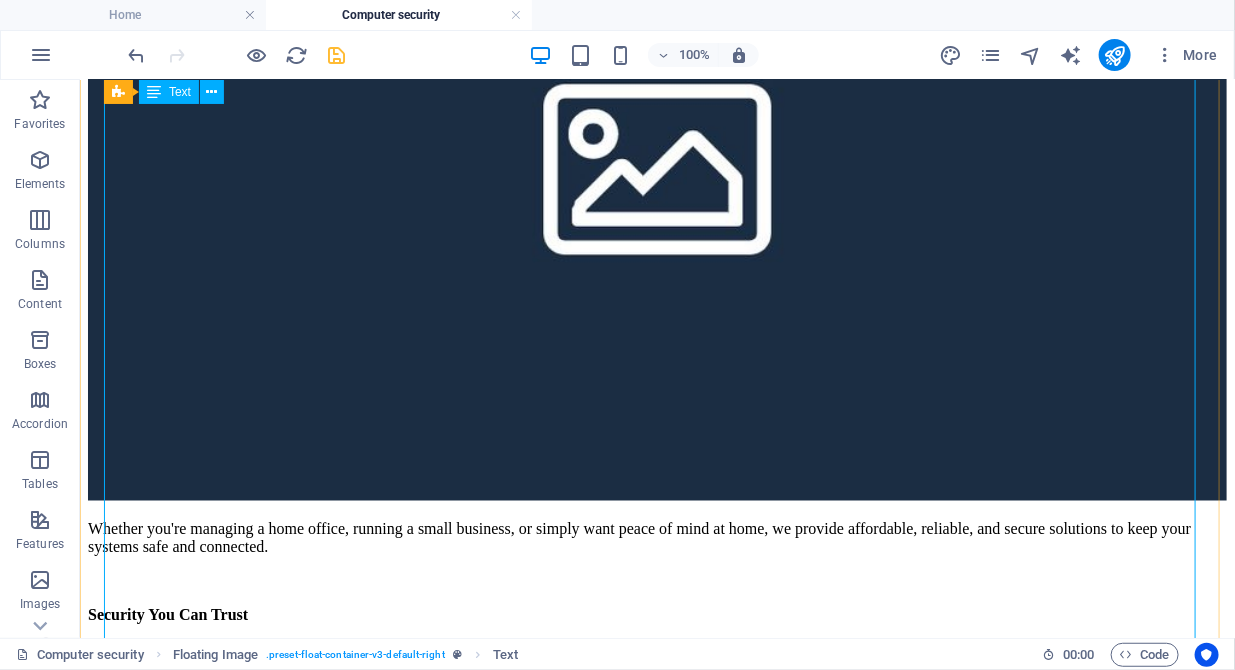 click on "Whether you're managing a home office, running a small business, or simply want peace of mind at home, we provide affordable, reliable, and secure solutions to keep your systems safe and connected. Security You Can Trust Protect your devices, personal data, and business operations from today’s digital threats. Our Security Services Include: Virus, malware, and ransomware removal   Antivirus and firewall installation   Secure Wi-Fi and router setup   VPN configuration for private browsing   Email protection and phishing filters   Child-safe browsing setup (for home users)   Data backup & recovery solutions   Smart Networking Solutions We design and install home and office networks that are fast, stable, and secure. Networking Services: Home Wi-Fi setup & optimization   Router and extender installation   Network troubleshooting & repair   Secure file & printer sharing   Office network setup (wired or wireless)   Remote access configuration   Device connectivity for smart homes or offices" at bounding box center [656, 1696] 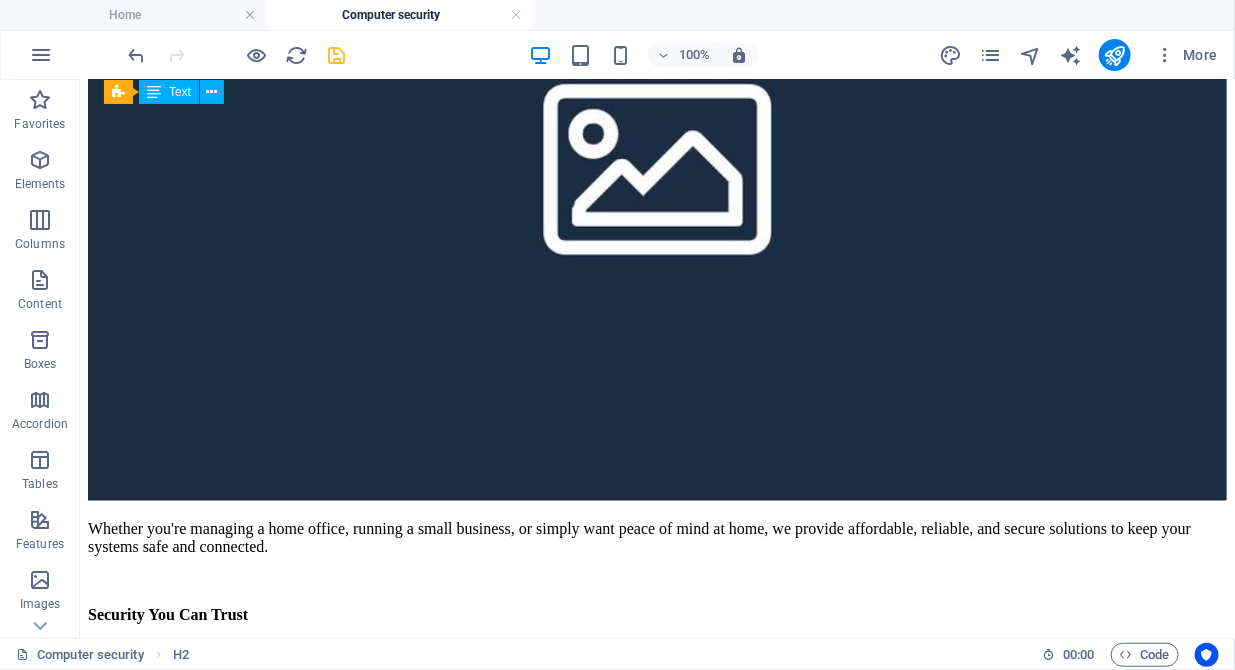 click on "Whether you're managing a home office, running a small business, or simply want peace of mind at home, we provide affordable, reliable, and secure solutions to keep your systems safe and connected. Security You Can Trust Protect your devices, personal data, and business operations from today’s digital threats. Our Security Services Include: Virus, malware, and ransomware removal   Antivirus and firewall installation   Secure Wi-Fi and router setup   VPN configuration for private browsing   Email protection and phishing filters   Child-safe browsing setup (for home users)   Data backup & recovery solutions   Smart Networking Solutions We design and install home and office networks that are fast, stable, and secure. Networking Services: Home Wi-Fi setup & optimization   Router and extender installation   Network troubleshooting & repair   Secure file & printer sharing   Office network setup (wired or wireless)   Remote access configuration   Device connectivity for smart homes or offices" at bounding box center (656, 1696) 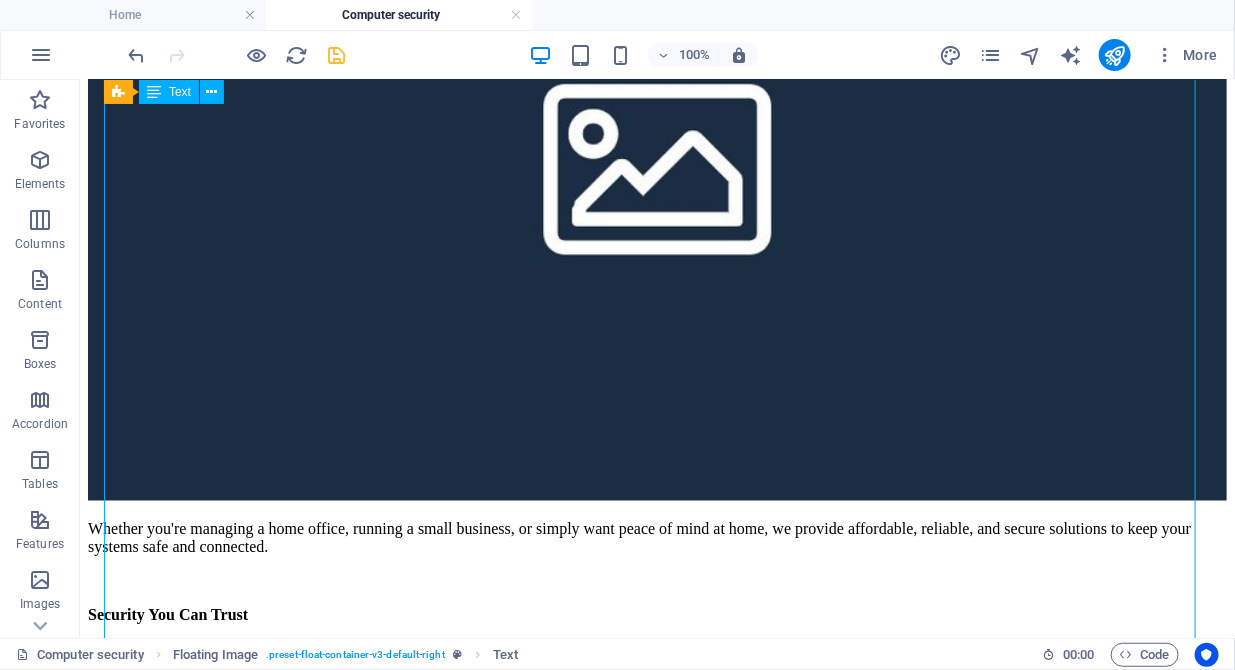 click on "Whether you're managing a home office, running a small business, or simply want peace of mind at home, we provide affordable, reliable, and secure solutions to keep your systems safe and connected. Security You Can Trust Protect your devices, personal data, and business operations from today’s digital threats. Our Security Services Include: Virus, malware, and ransomware removal   Antivirus and firewall installation   Secure Wi-Fi and router setup   VPN configuration for private browsing   Email protection and phishing filters   Child-safe browsing setup (for home users)   Data backup & recovery solutions   Smart Networking Solutions We design and install home and office networks that are fast, stable, and secure. Networking Services: Home Wi-Fi setup & optimization   Router and extender installation   Network troubleshooting & repair   Secure file & printer sharing   Office network setup (wired or wireless)   Remote access configuration   Device connectivity for smart homes or offices" at bounding box center [656, 1696] 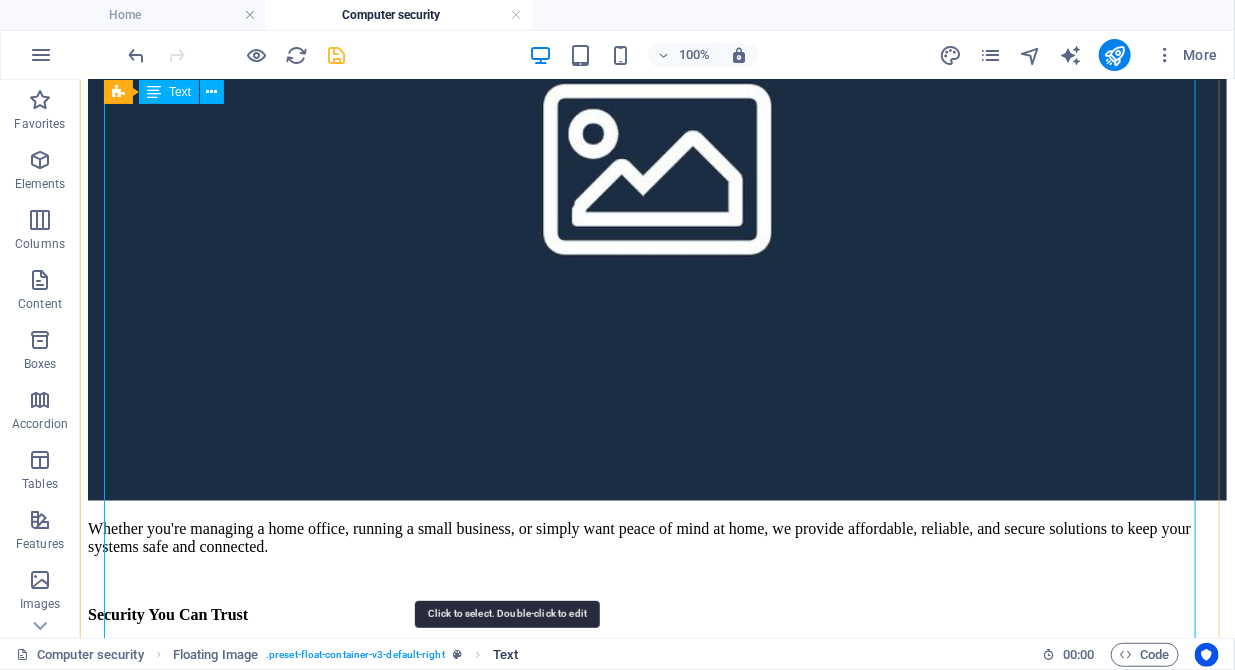 click on "Text" at bounding box center (505, 655) 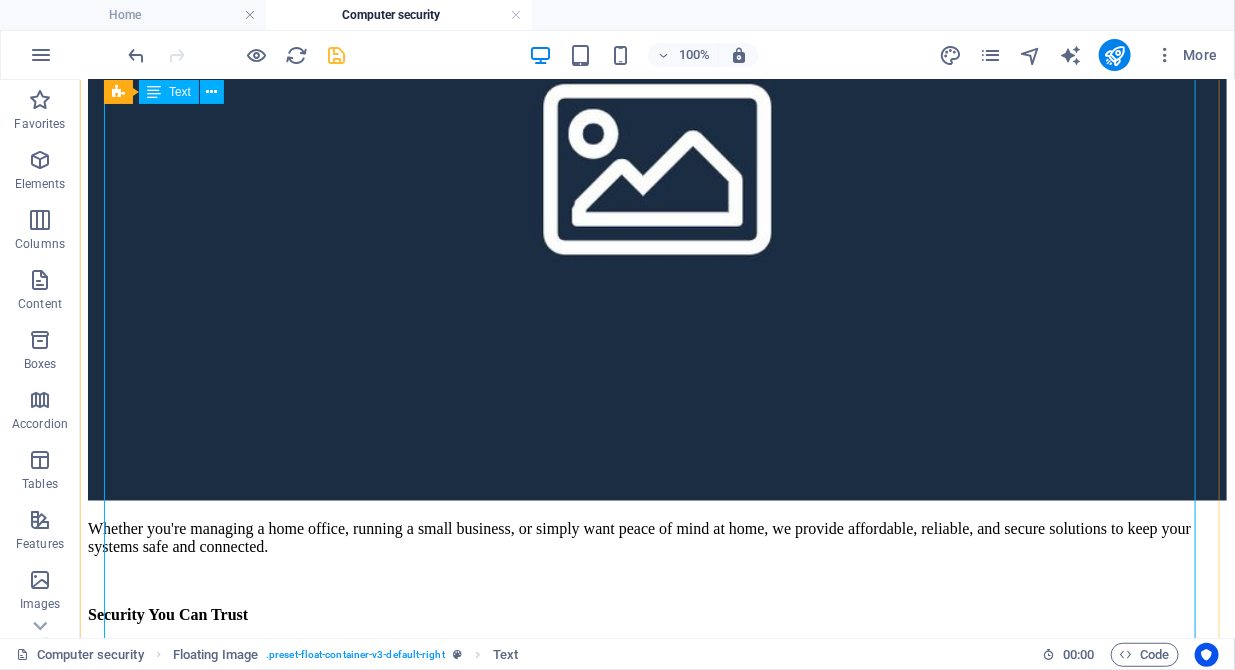 click on "Whether you're managing a home office, running a small business, or simply want peace of mind at home, we provide affordable, reliable, and secure solutions to keep your systems safe and connected. Security You Can Trust Protect your devices, personal data, and business operations from today’s digital threats. Our Security Services Include: Virus, malware, and ransomware removal   Antivirus and firewall installation   Secure Wi-Fi and router setup   VPN configuration for private browsing   Email protection and phishing filters   Child-safe browsing setup (for home users)   Data backup & recovery solutions   Smart Networking Solutions We design and install home and office networks that are fast, stable, and secure. Networking Services: Home Wi-Fi setup & optimization   Router and extender installation   Network troubleshooting & repair   Secure file & printer sharing   Office network setup (wired or wireless)   Remote access configuration   Device connectivity for smart homes or offices" at bounding box center (656, 1696) 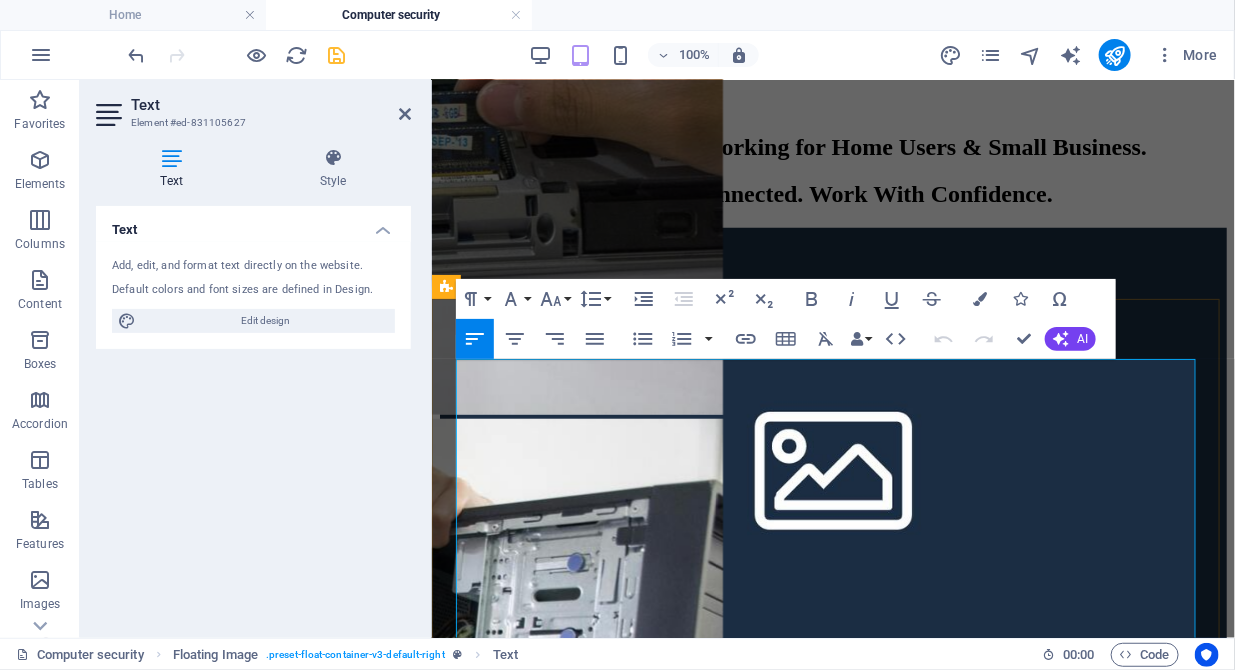 scroll, scrollTop: 670, scrollLeft: 0, axis: vertical 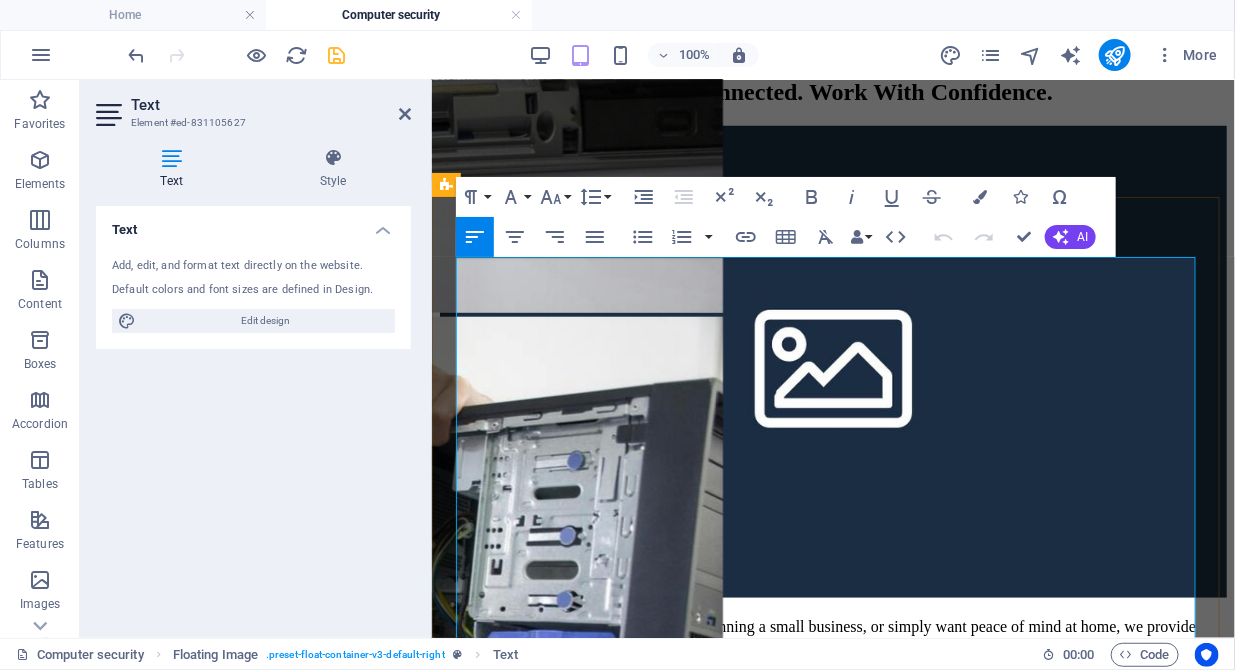 click on "Antivirus and firewall installation" at bounding box center [832, 1018] 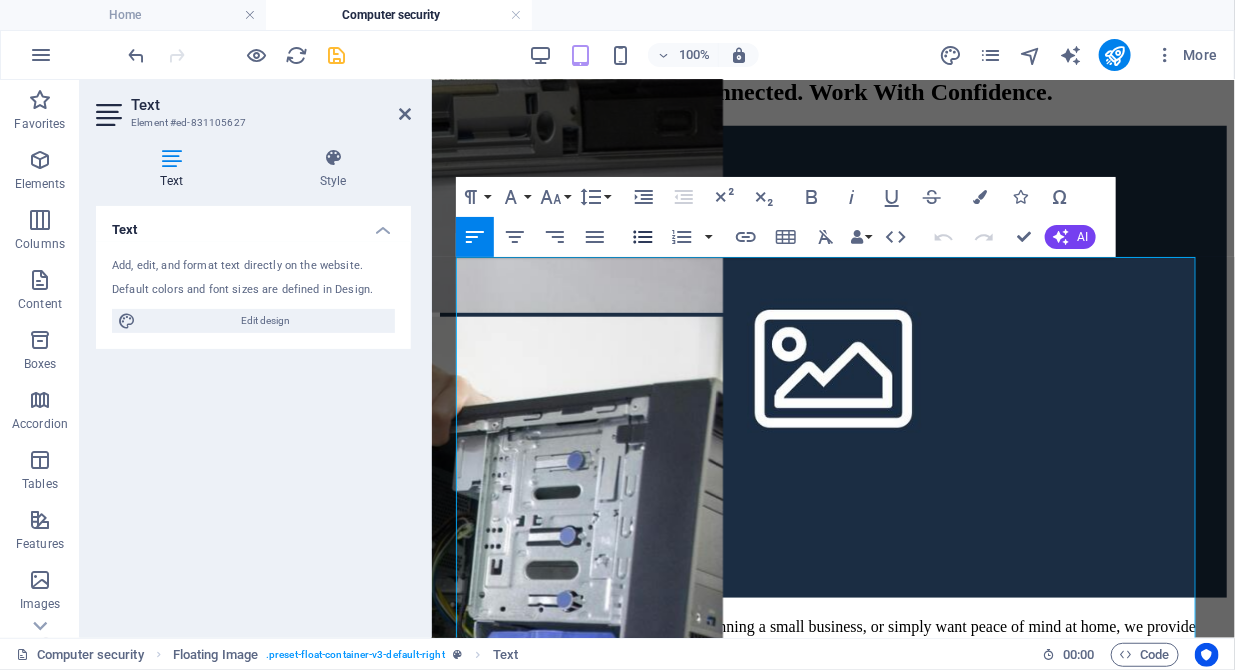 click 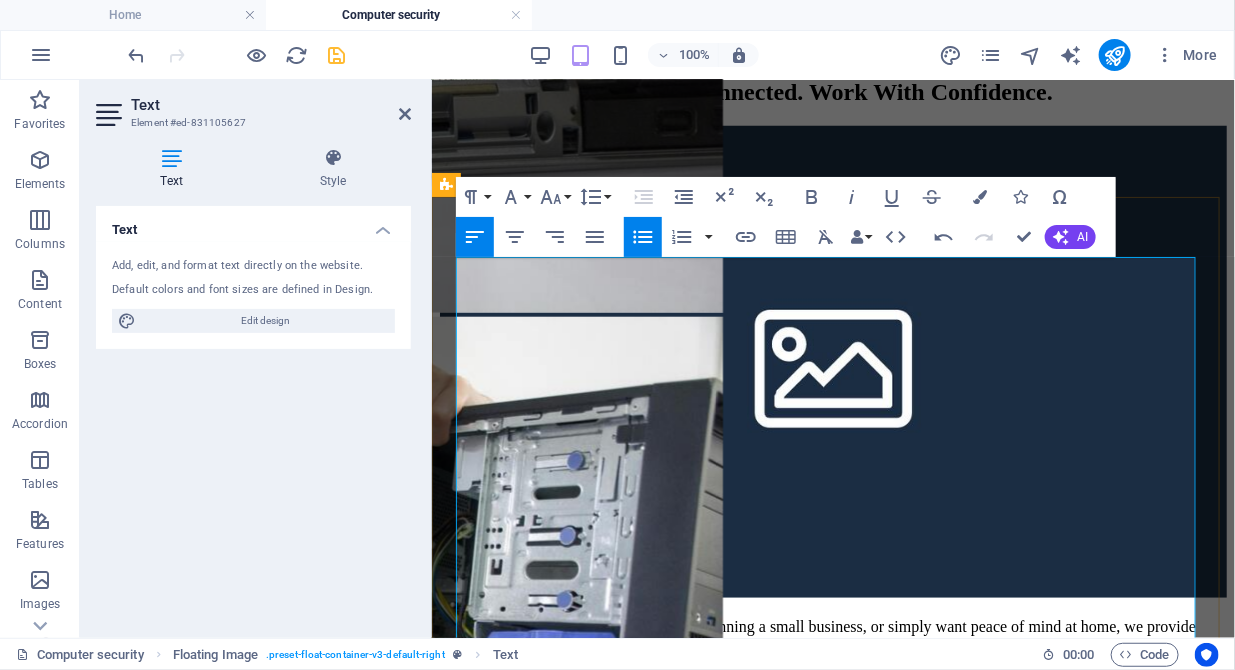 scroll, scrollTop: 874, scrollLeft: 0, axis: vertical 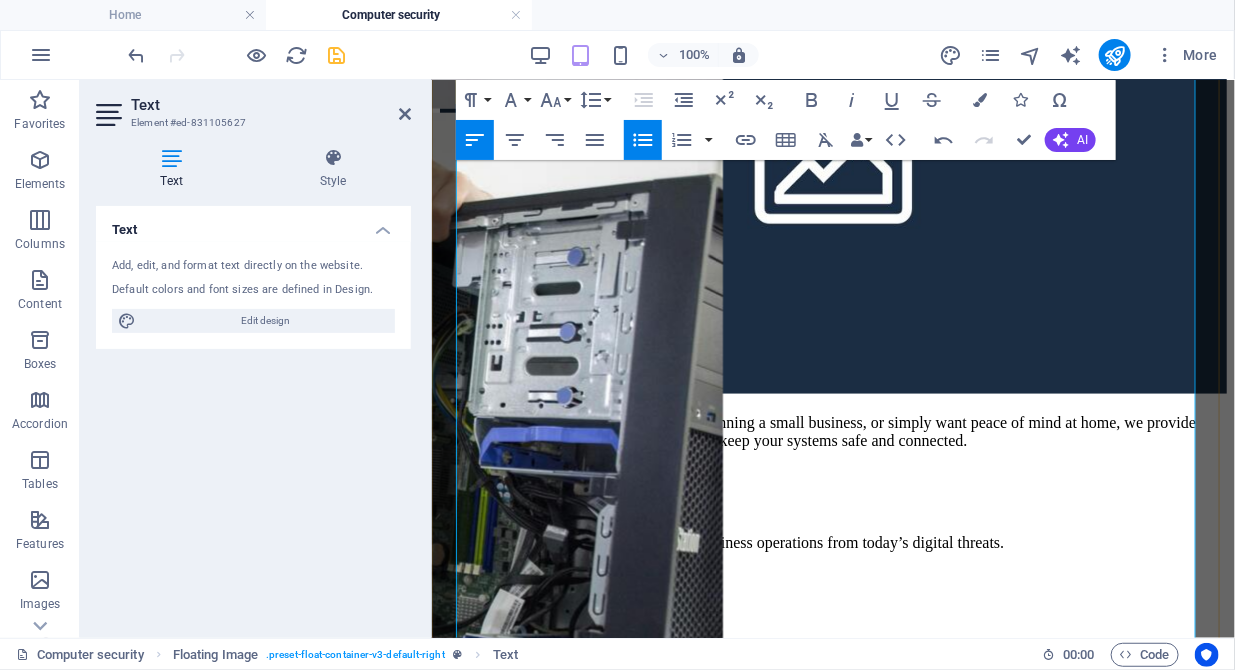 click on "VPN configuration for private browsing" at bounding box center [832, 950] 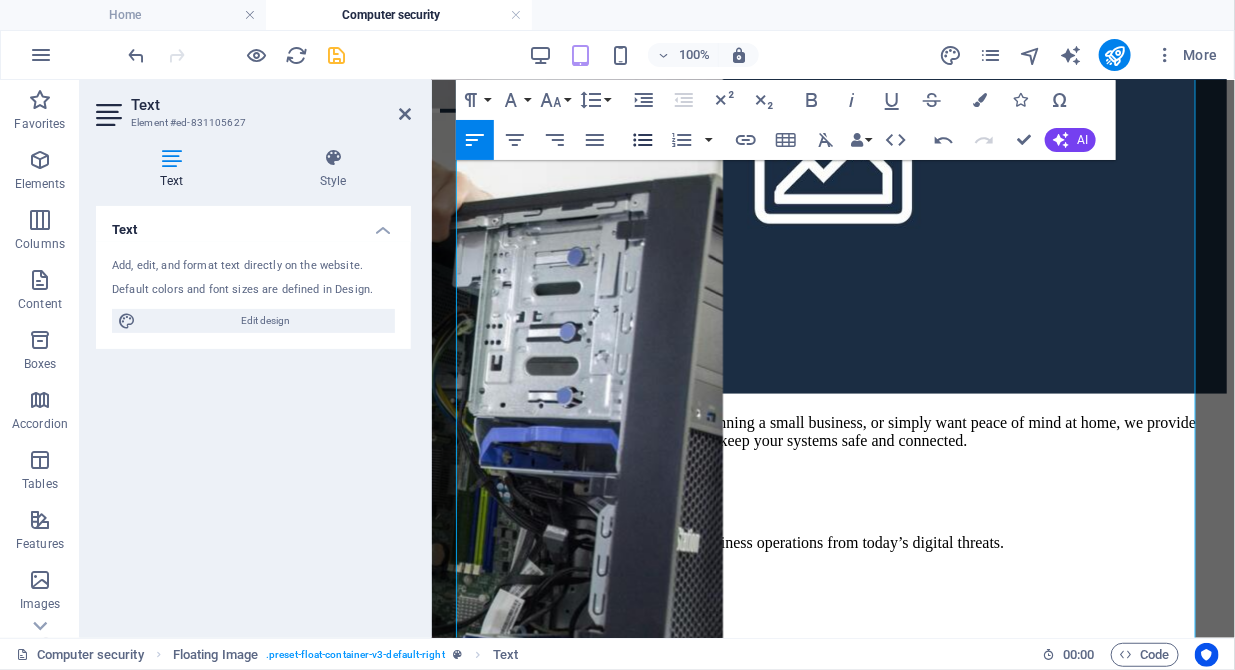 click 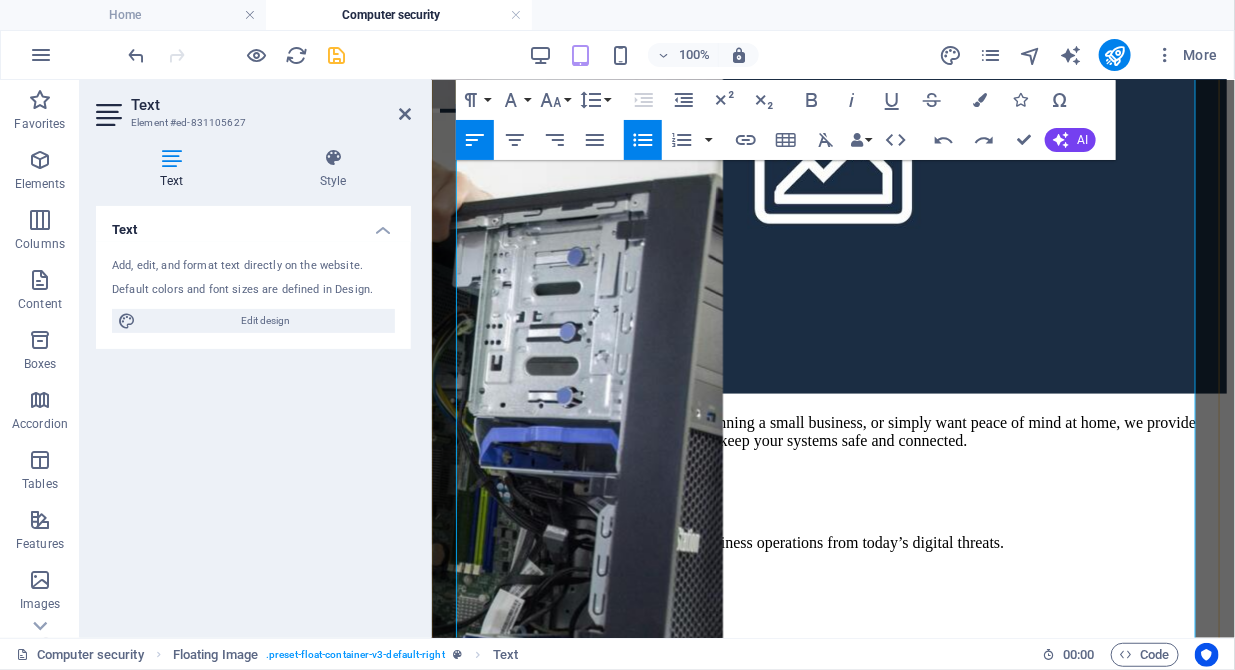 click on "Secure Wi-Fi and router setup" at bounding box center (832, 882) 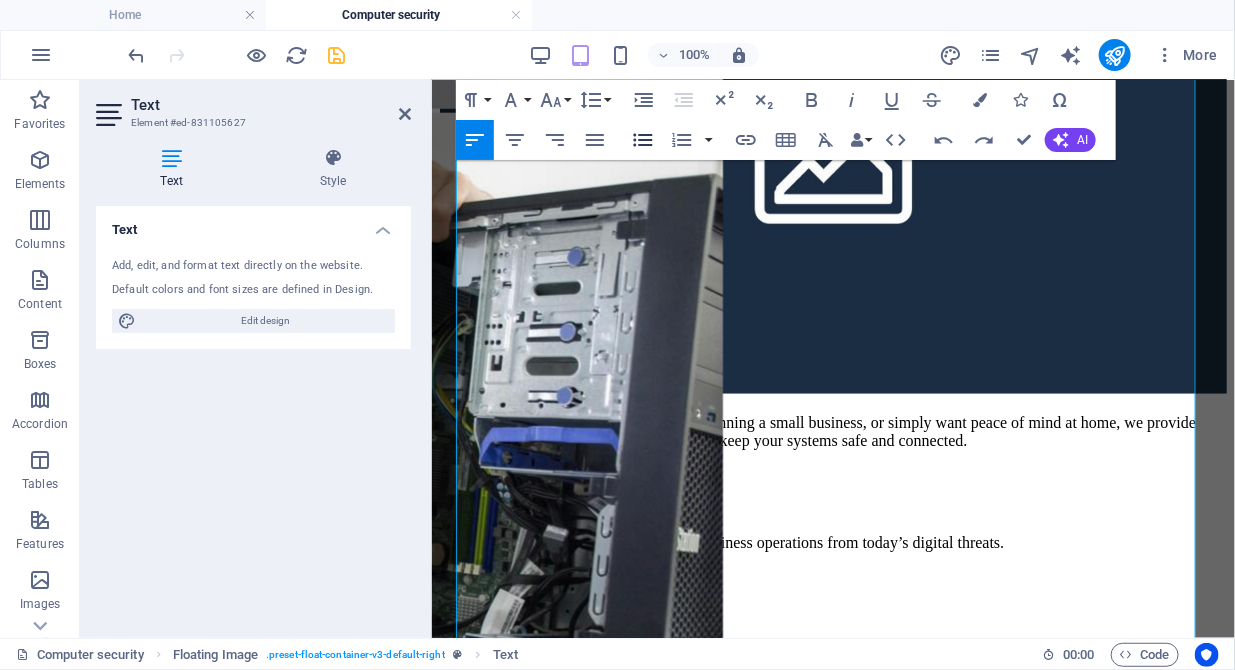 click 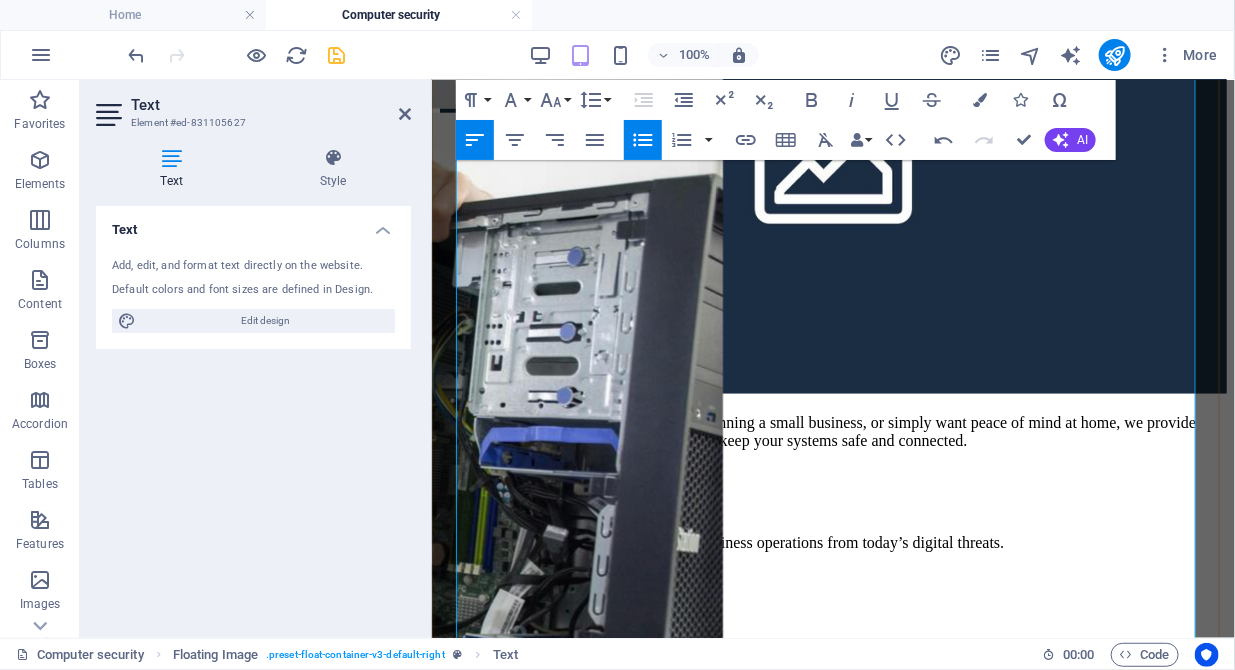 click on "VPN configuration for private browsing" at bounding box center (832, 950) 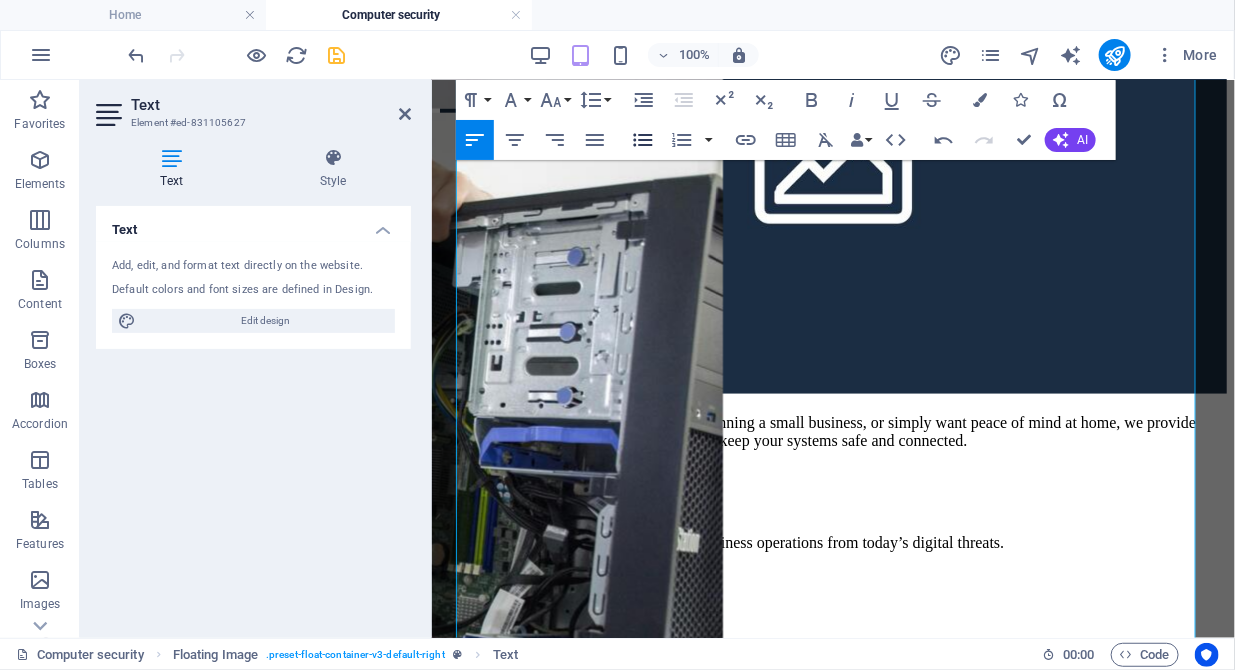click 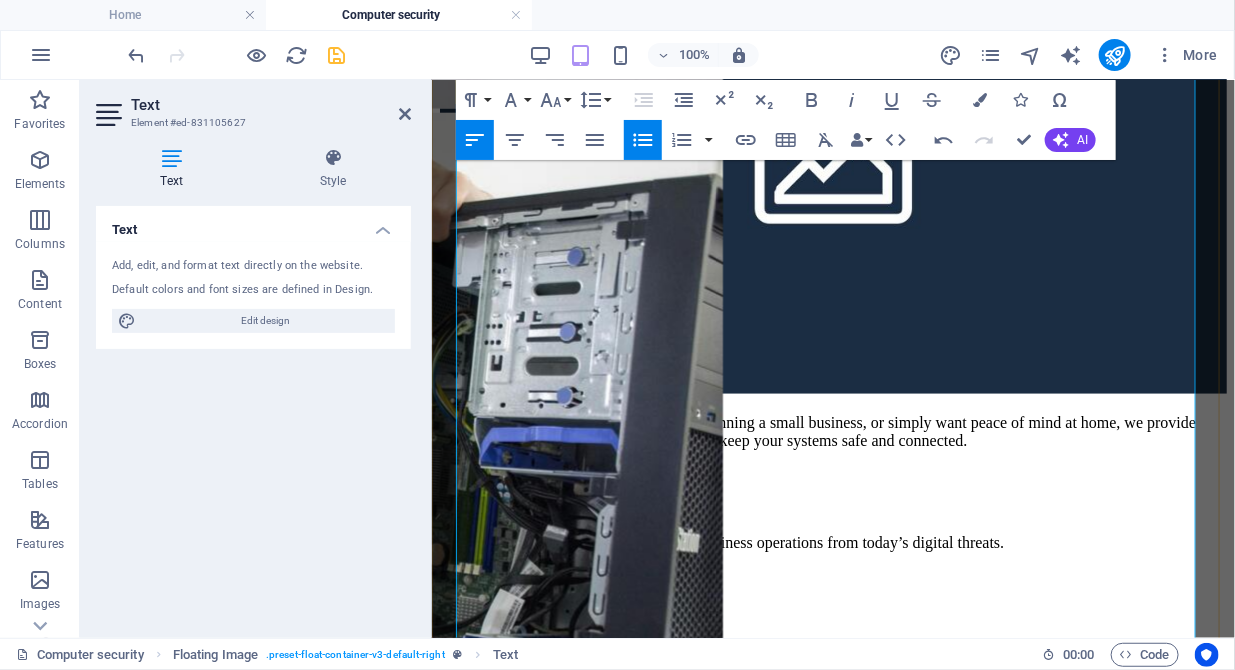 click on "Email protection and phishing filters" at bounding box center (832, 1018) 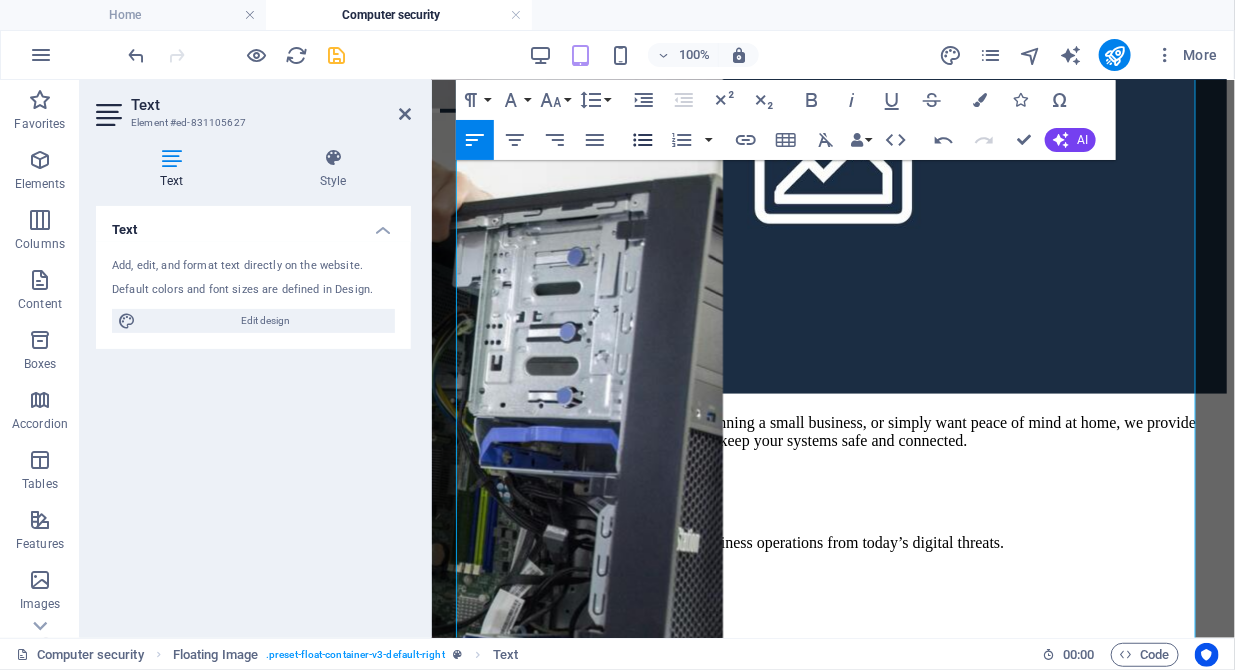 click 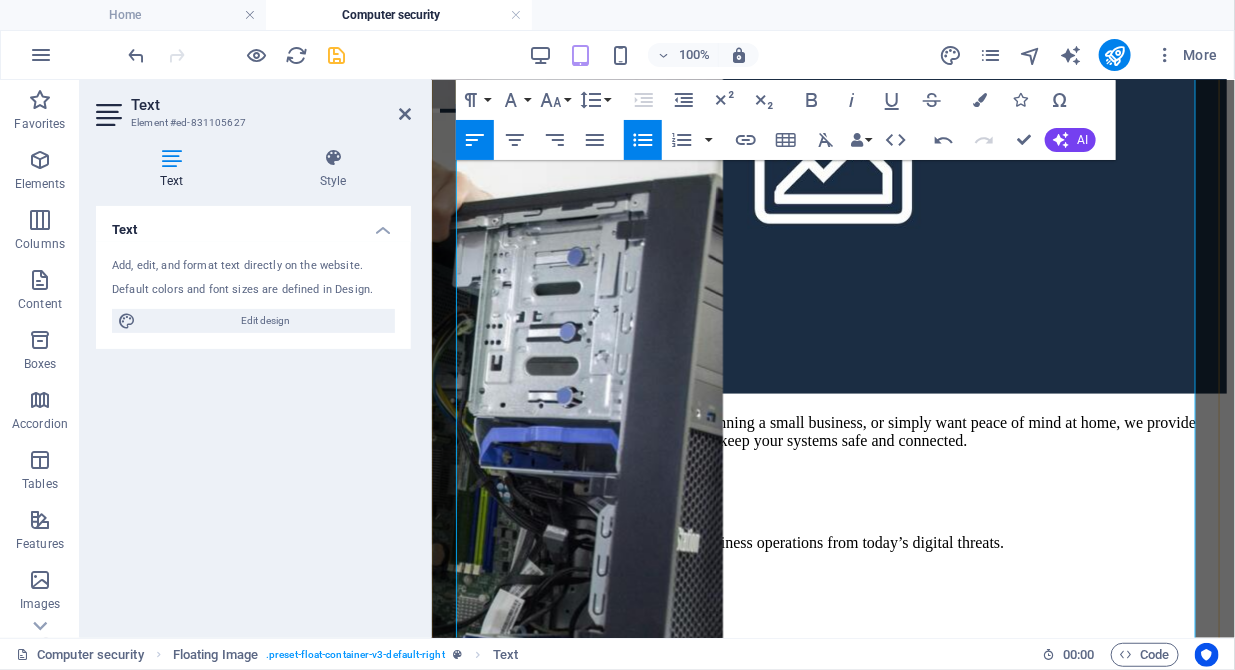 click on "Child-safe browsing setup (for home users)" at bounding box center [832, 1086] 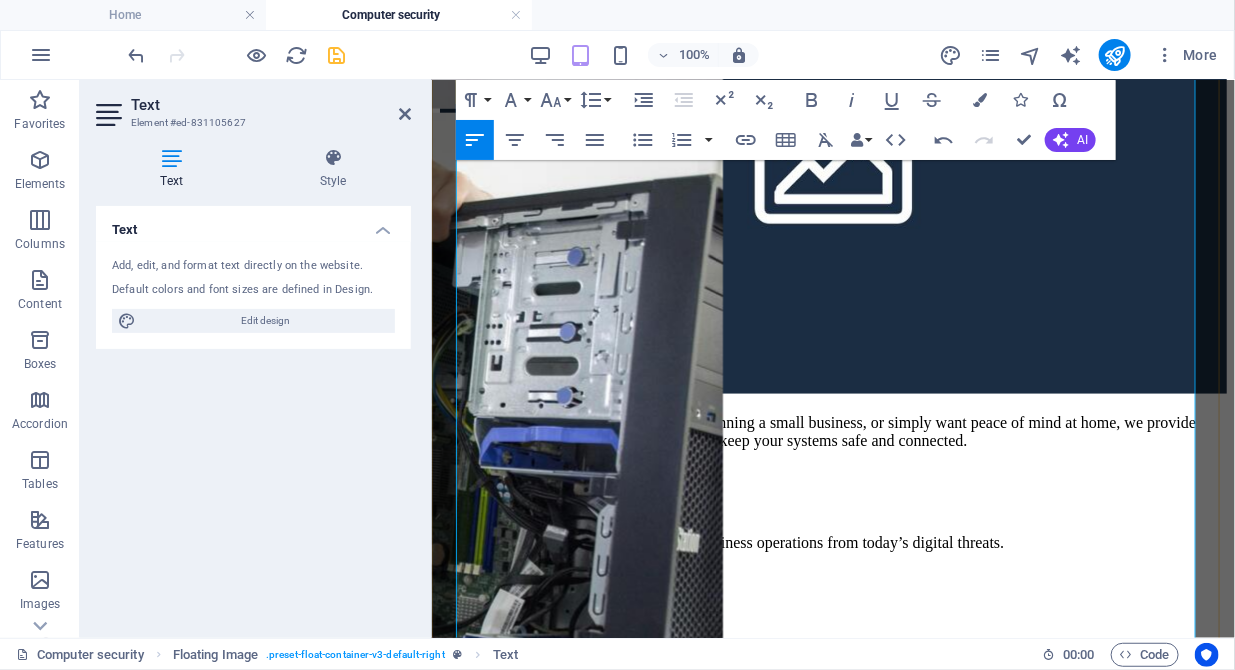 click on "Child-safe browsing setup (for home users)" at bounding box center [832, 1086] 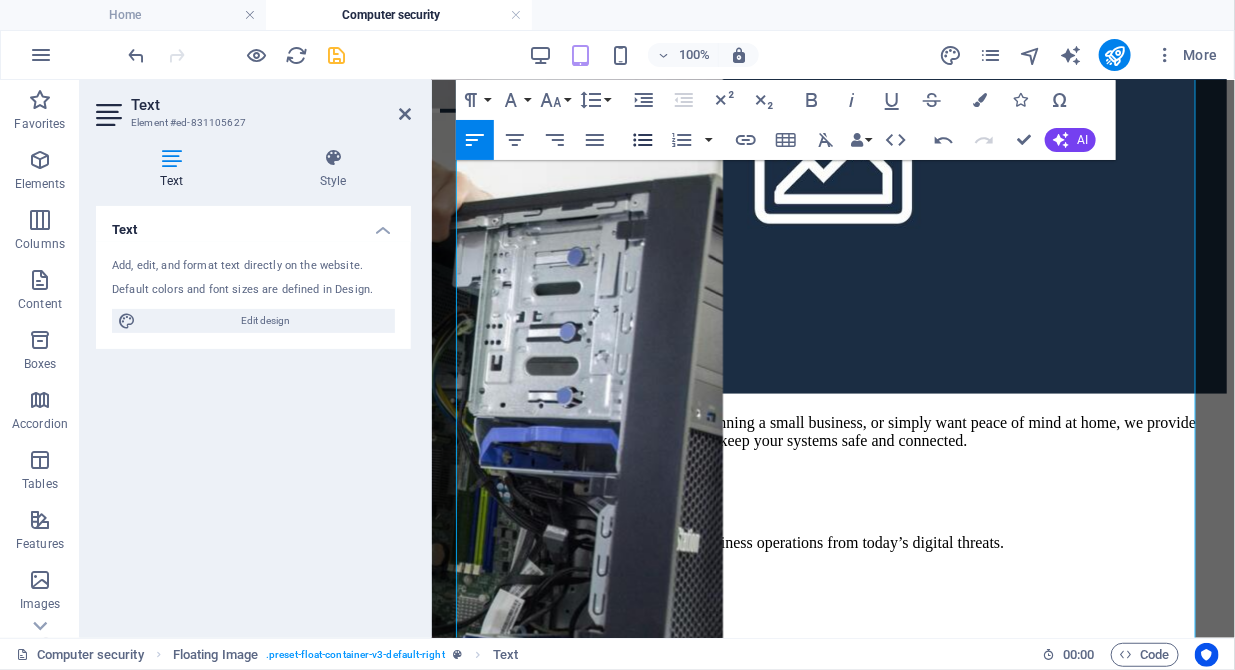 click 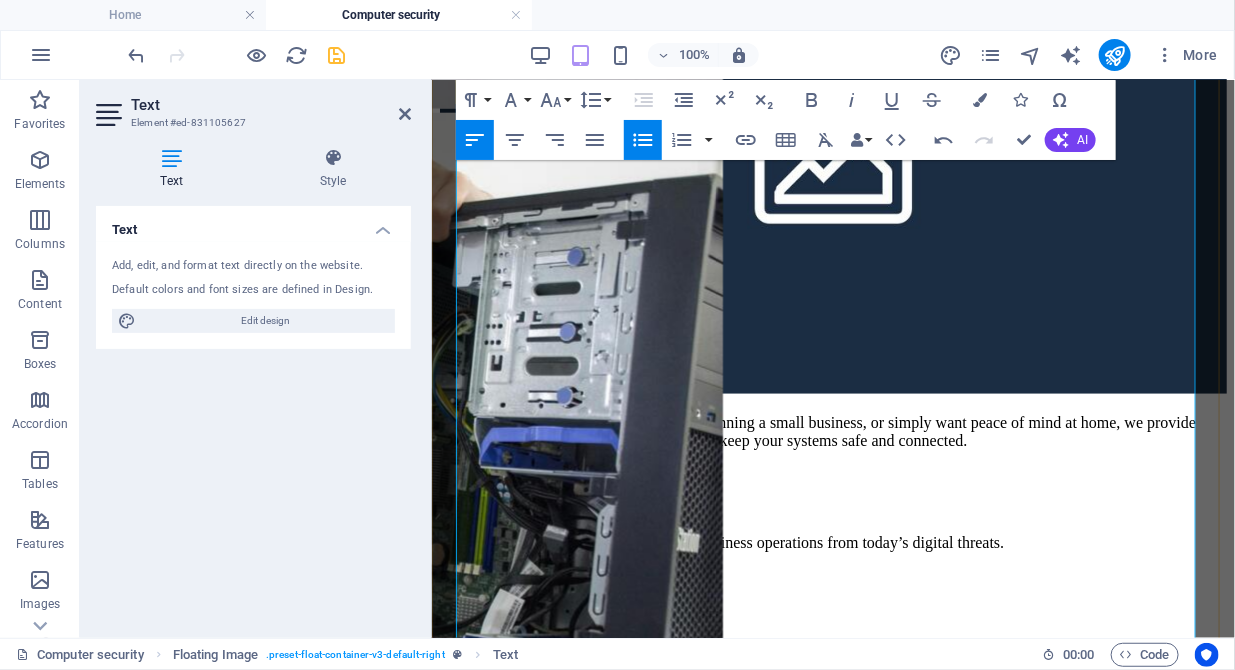 click on "Data backup & recovery solutions" at bounding box center (832, 1154) 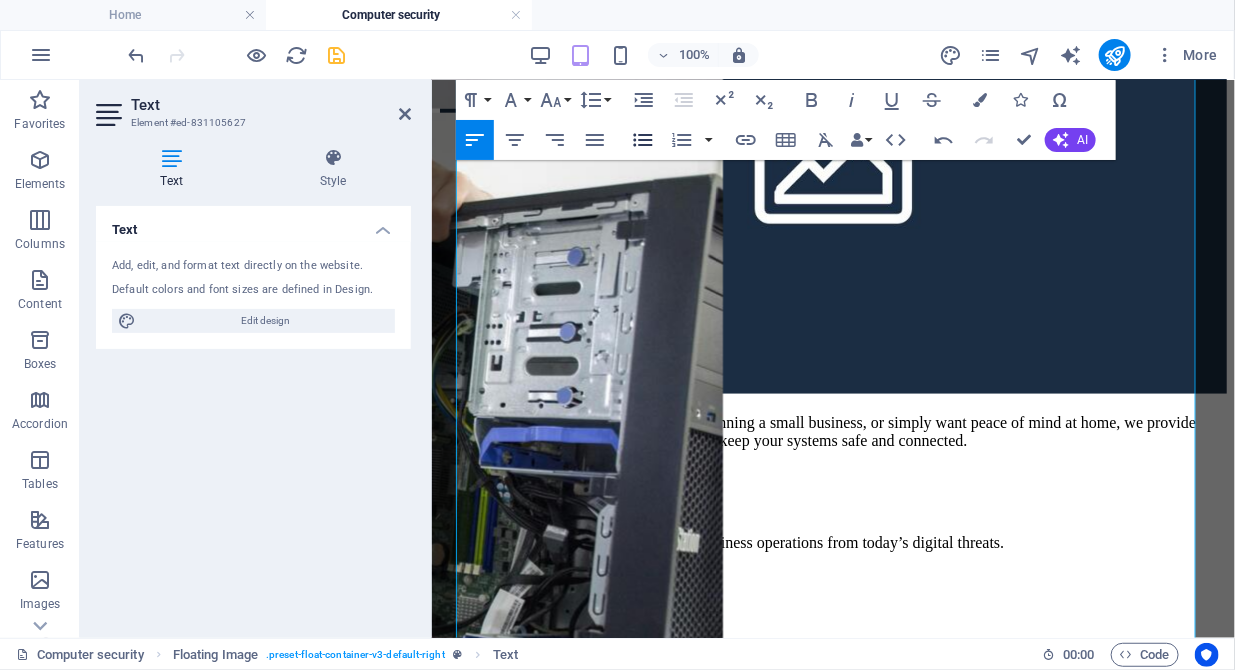 click 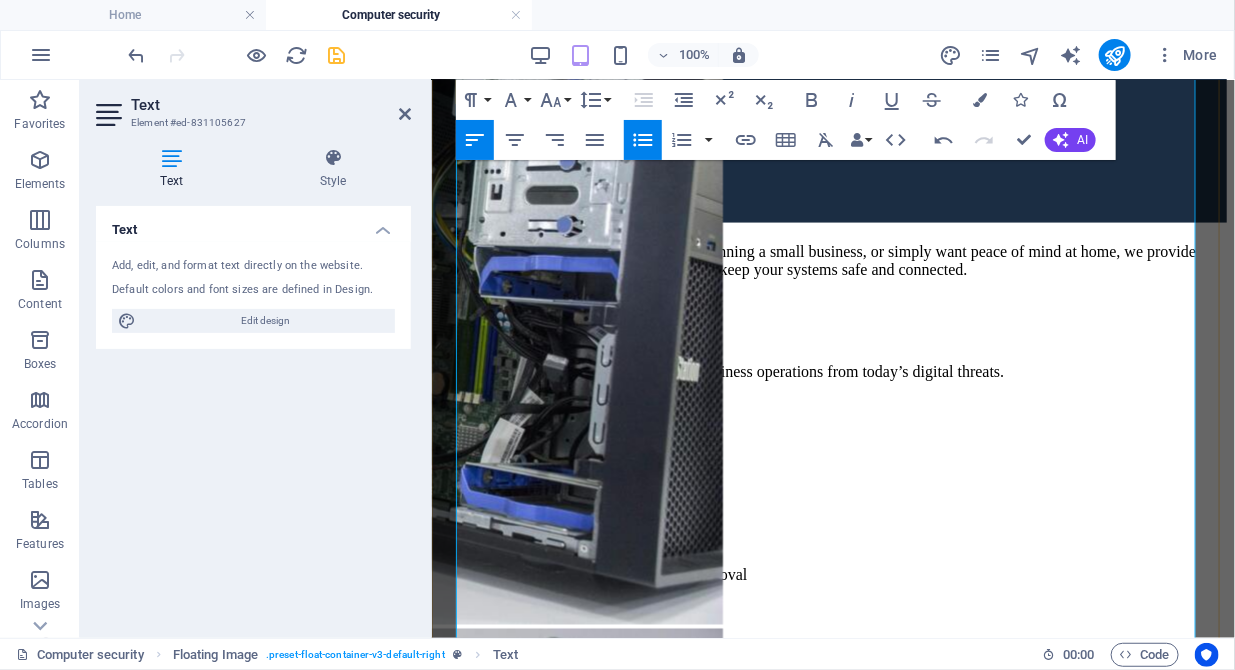 scroll, scrollTop: 1079, scrollLeft: 0, axis: vertical 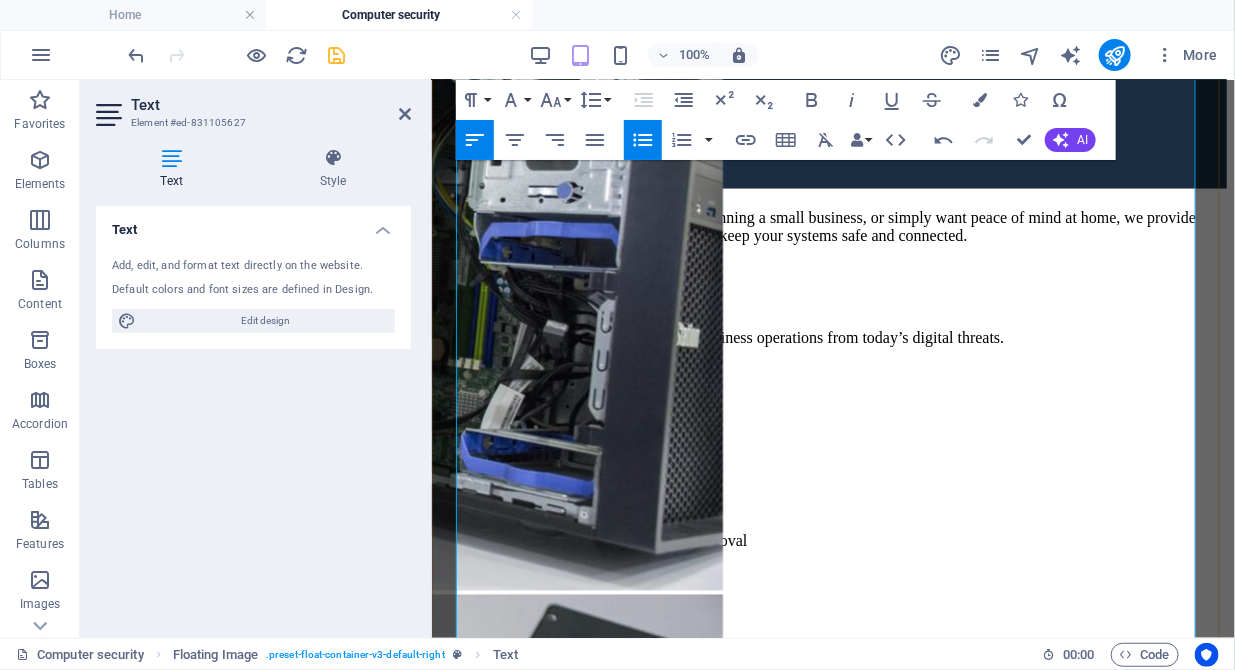 click on "Smart Networking Solutions" at bounding box center [832, 1017] 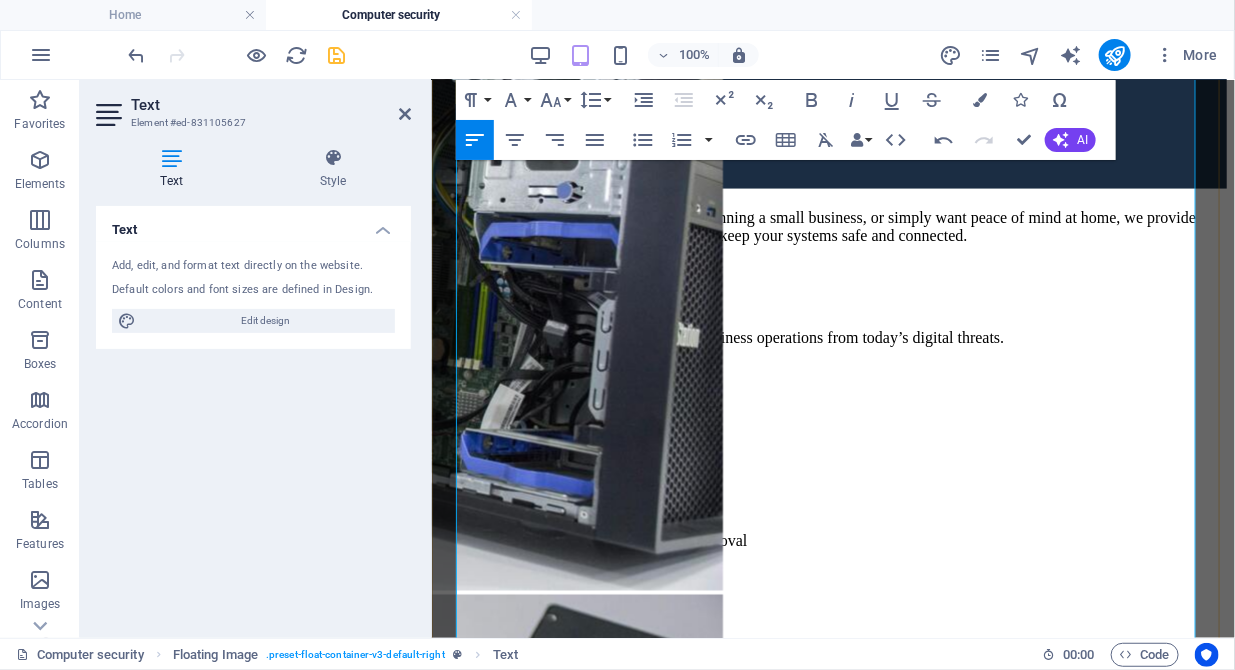 drag, startPoint x: 650, startPoint y: 426, endPoint x: 595, endPoint y: 427, distance: 55.00909 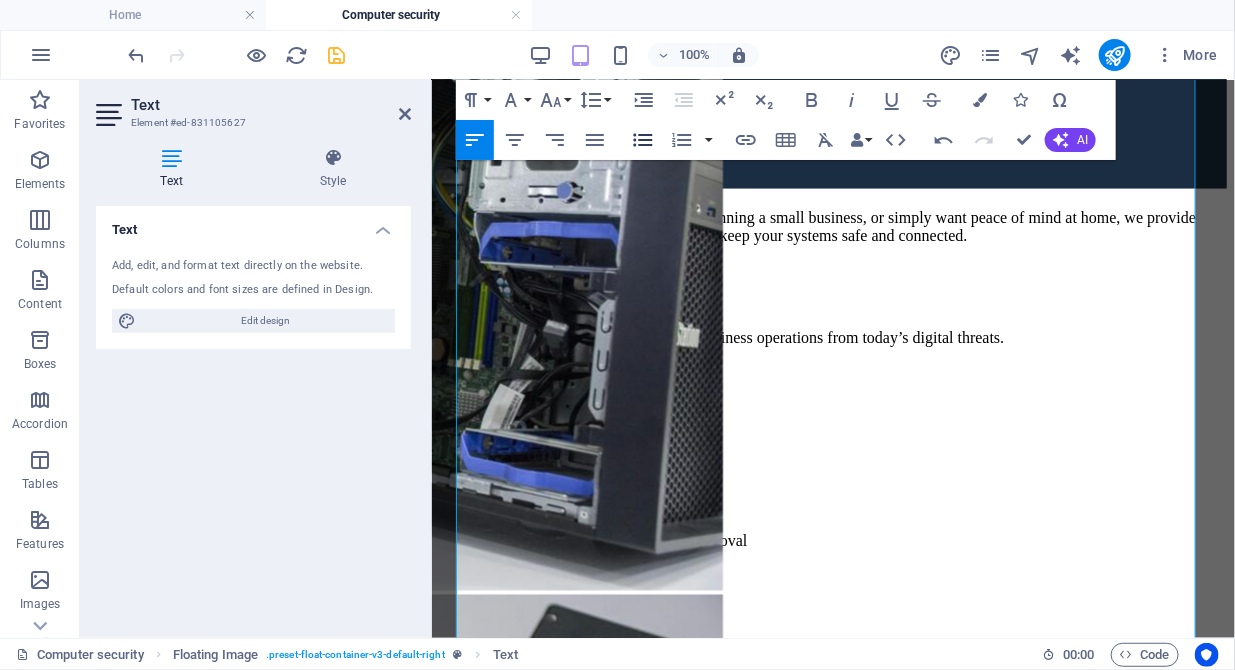 click 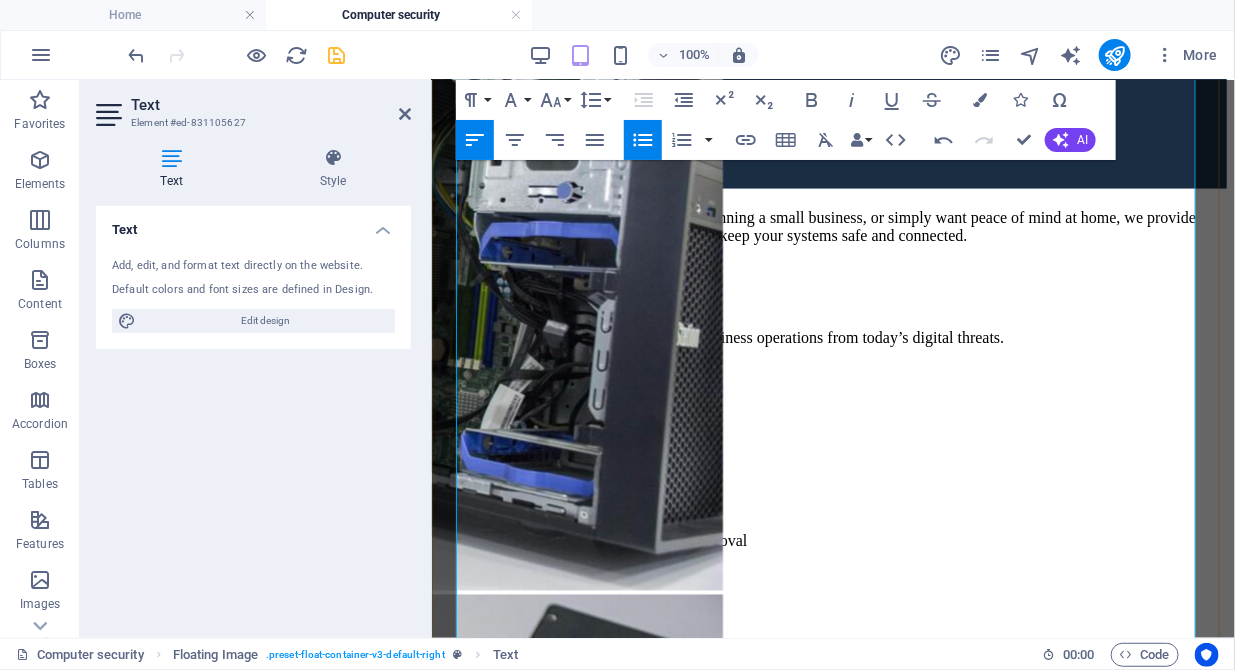 click on "Networking Services:" at bounding box center [832, 1221] 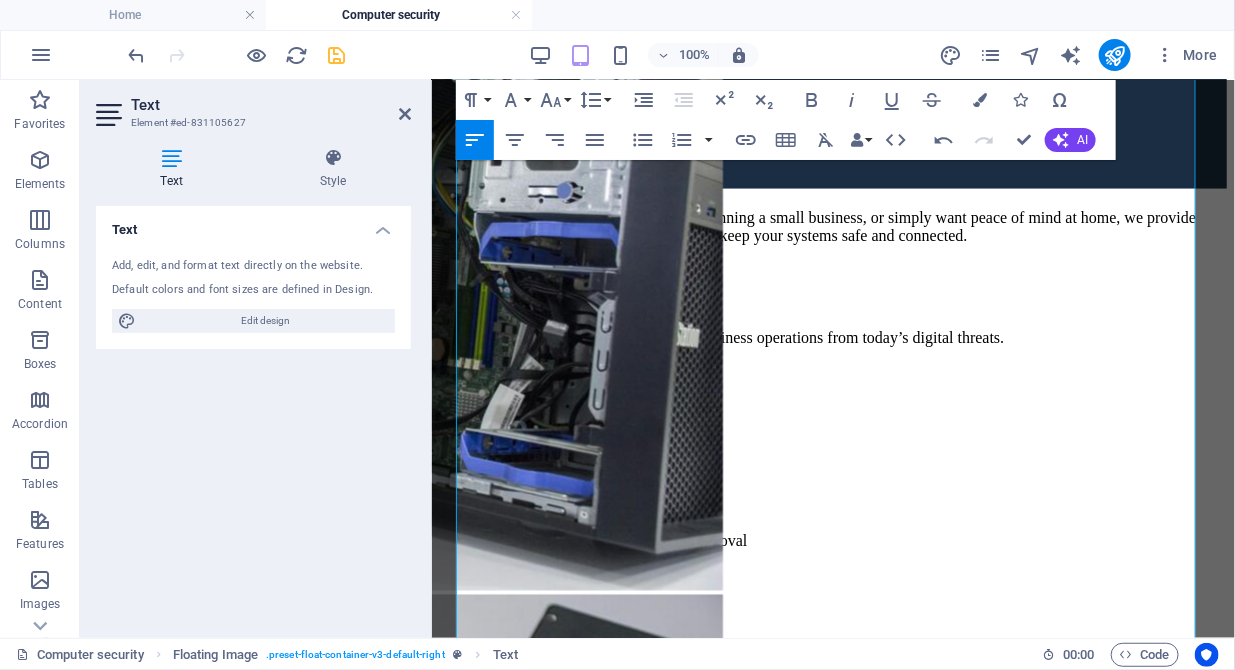 drag, startPoint x: 604, startPoint y: 508, endPoint x: 429, endPoint y: 502, distance: 175.10283 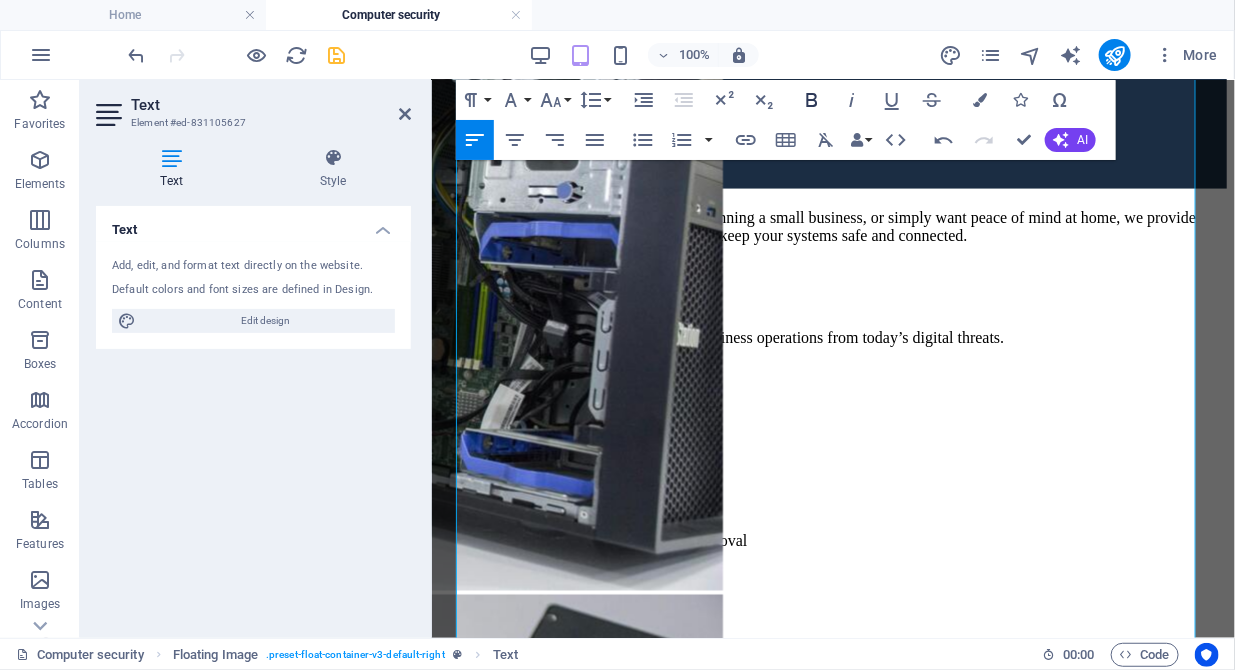 click 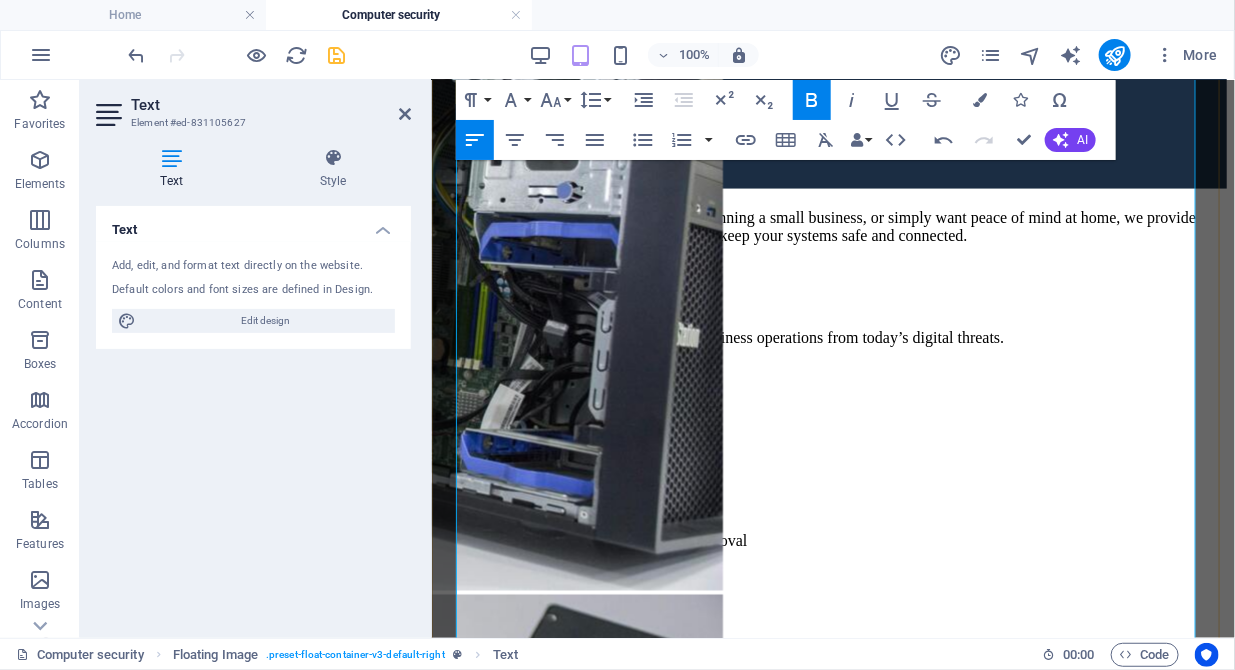 click on "Home Wi-Fi setup & optimization" at bounding box center (832, 1221) 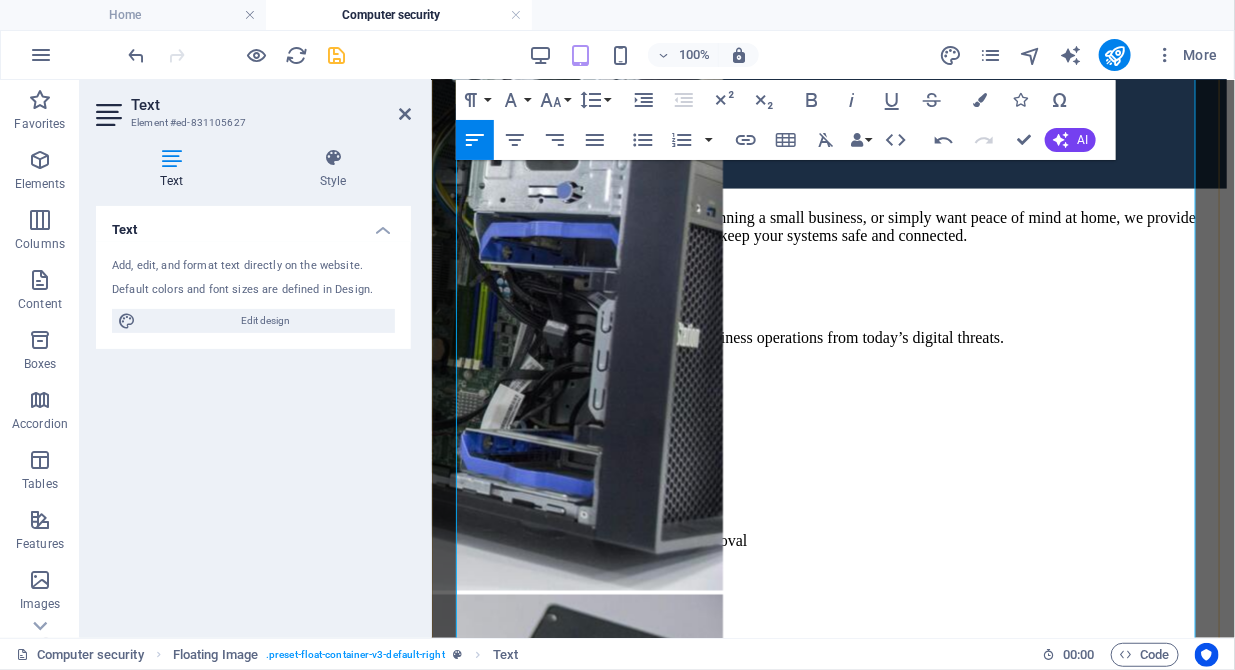 click on "Home Wi-Fi setup & optimization" at bounding box center (832, 1221) 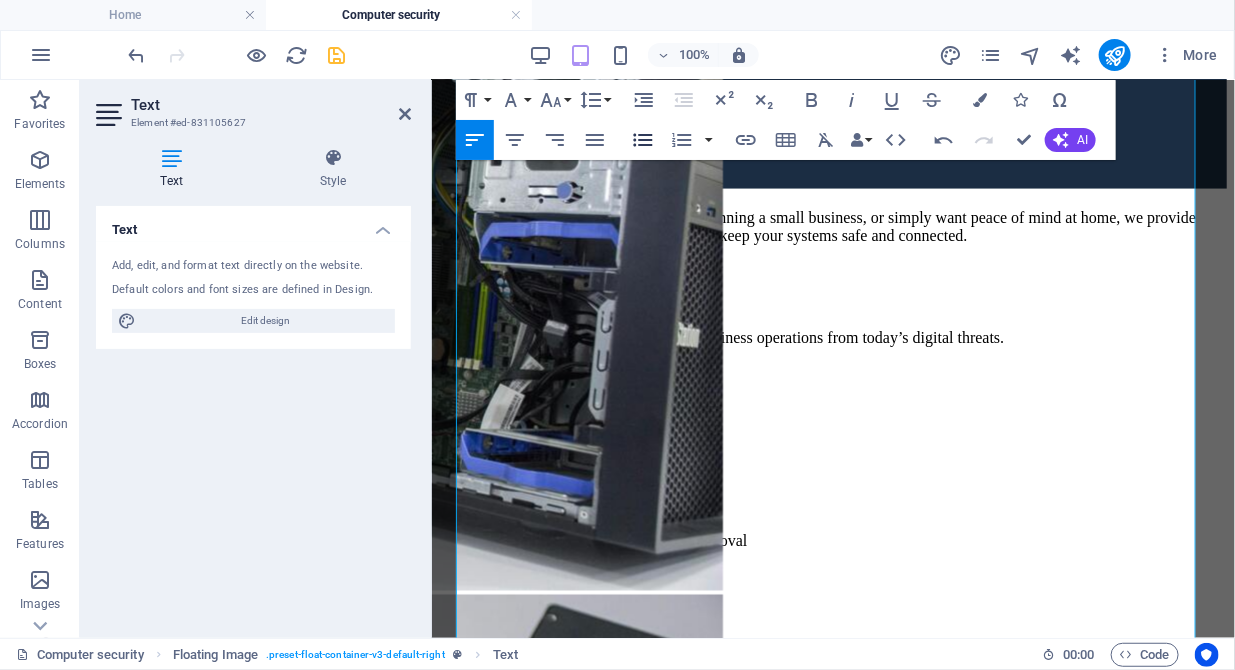 click 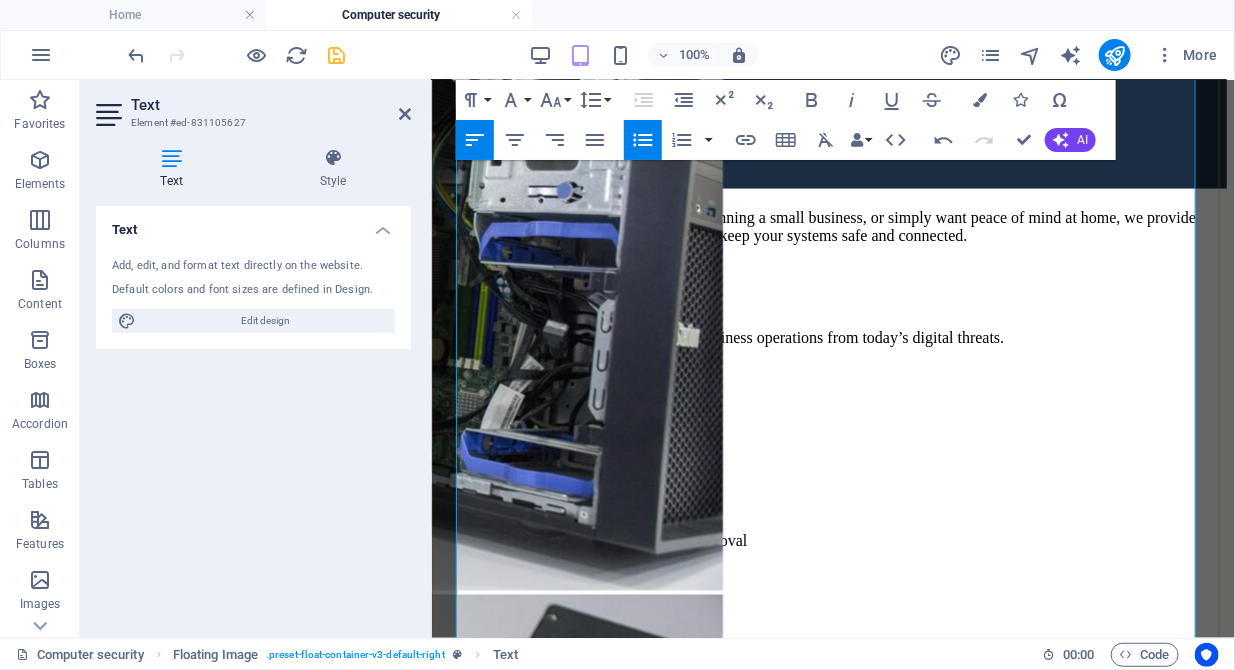 click on "Router and extender installation" at bounding box center [832, 1289] 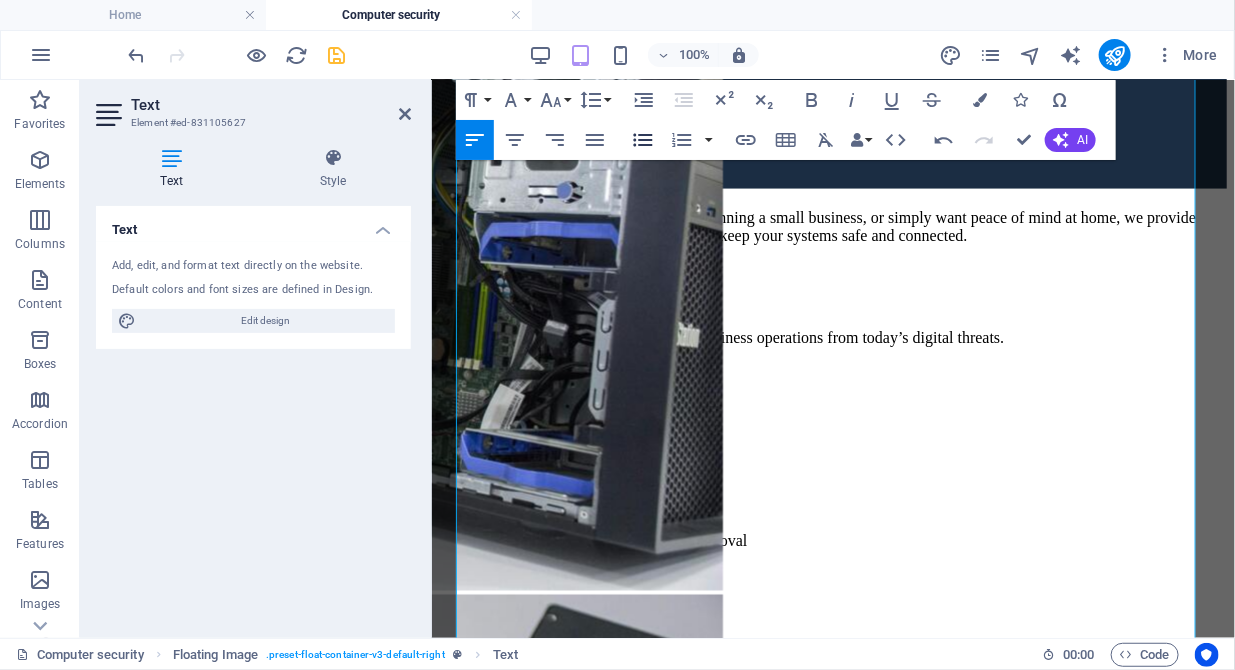 click 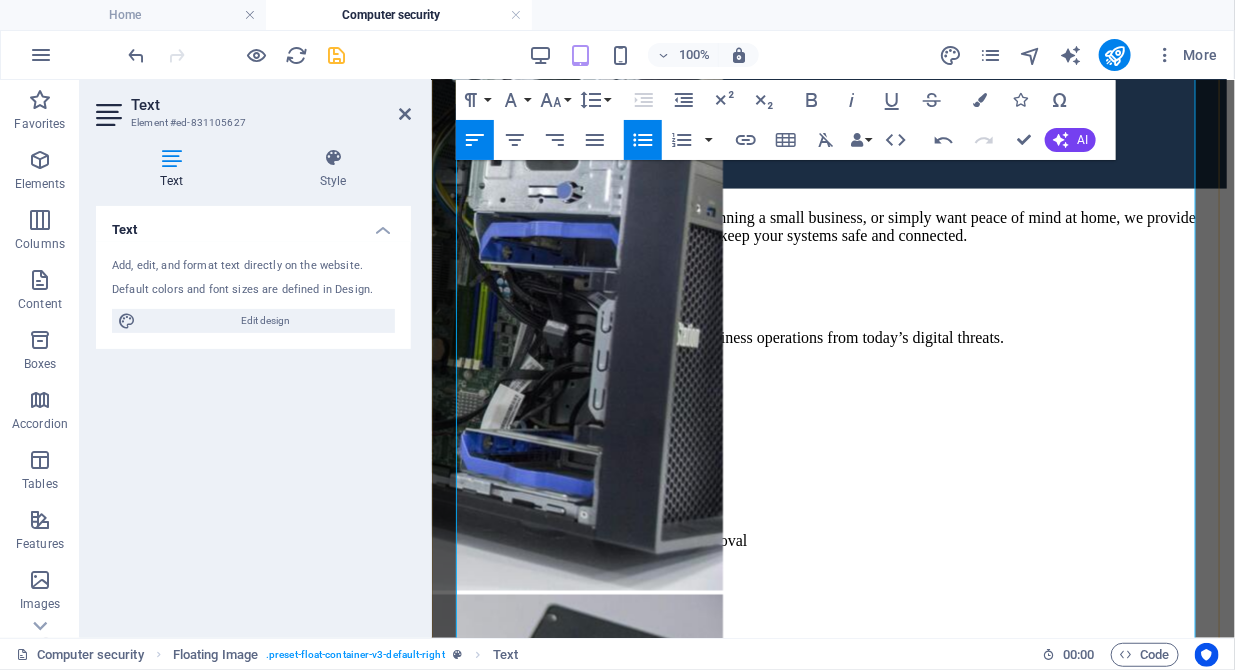 scroll, scrollTop: 1284, scrollLeft: 0, axis: vertical 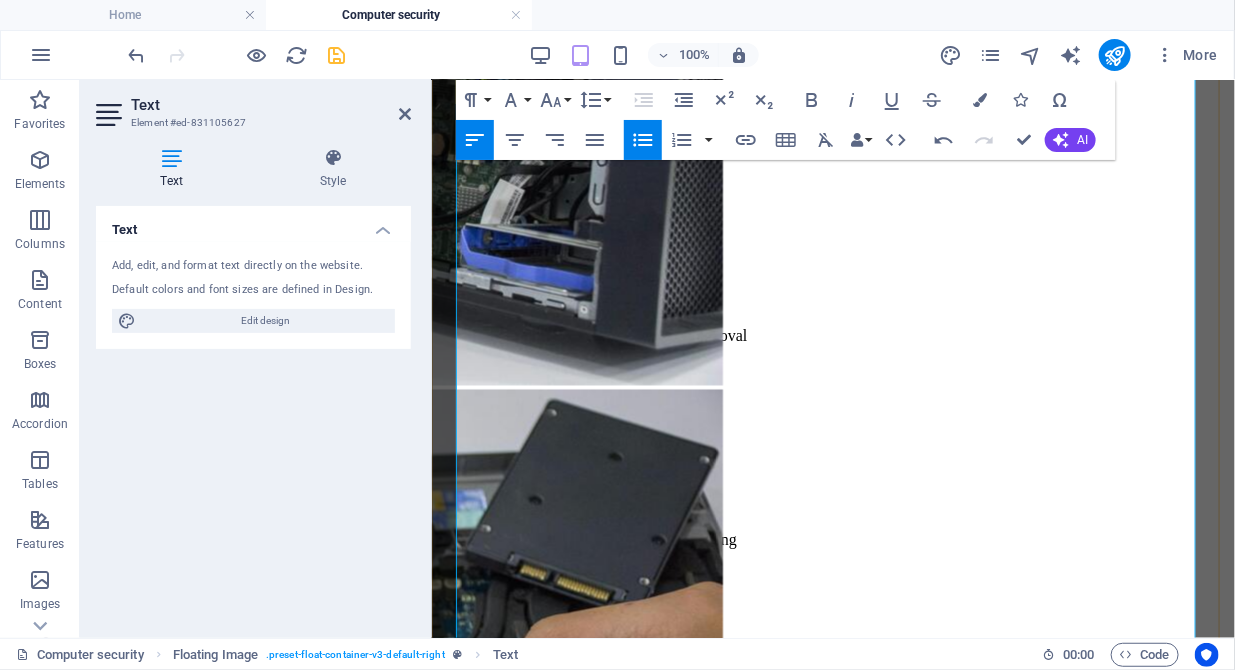click on "Network troubleshooting & repair" at bounding box center (832, 1152) 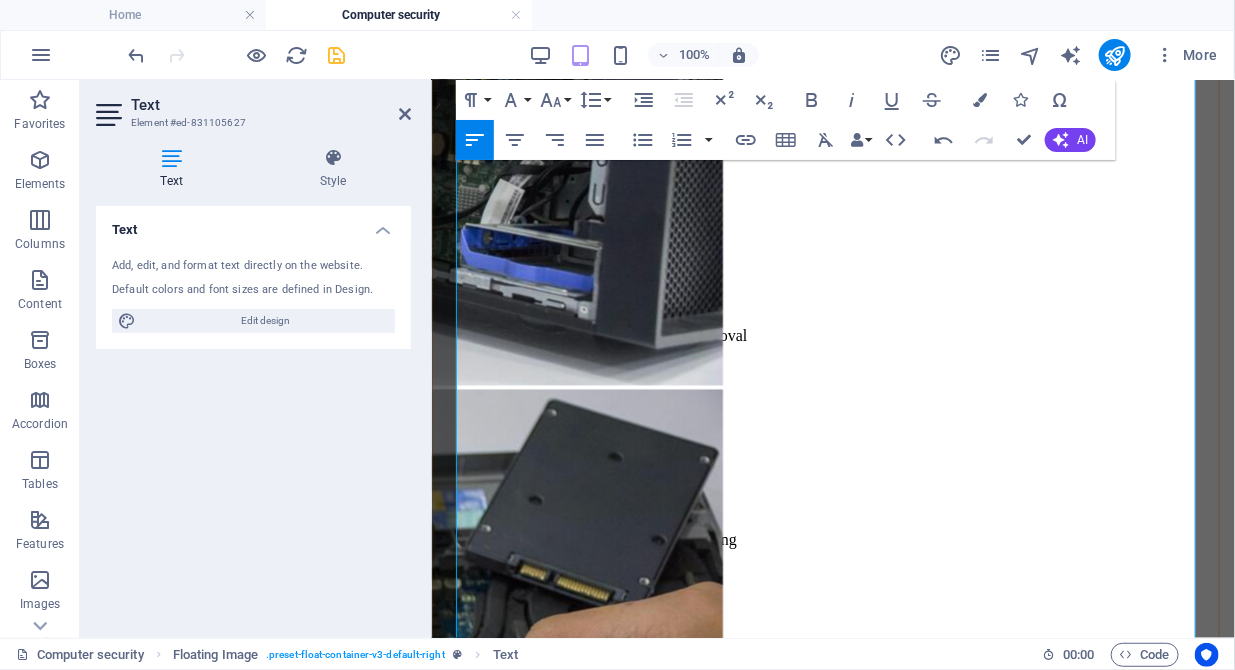 click on "Network troubleshooting & repair" at bounding box center (832, 1152) 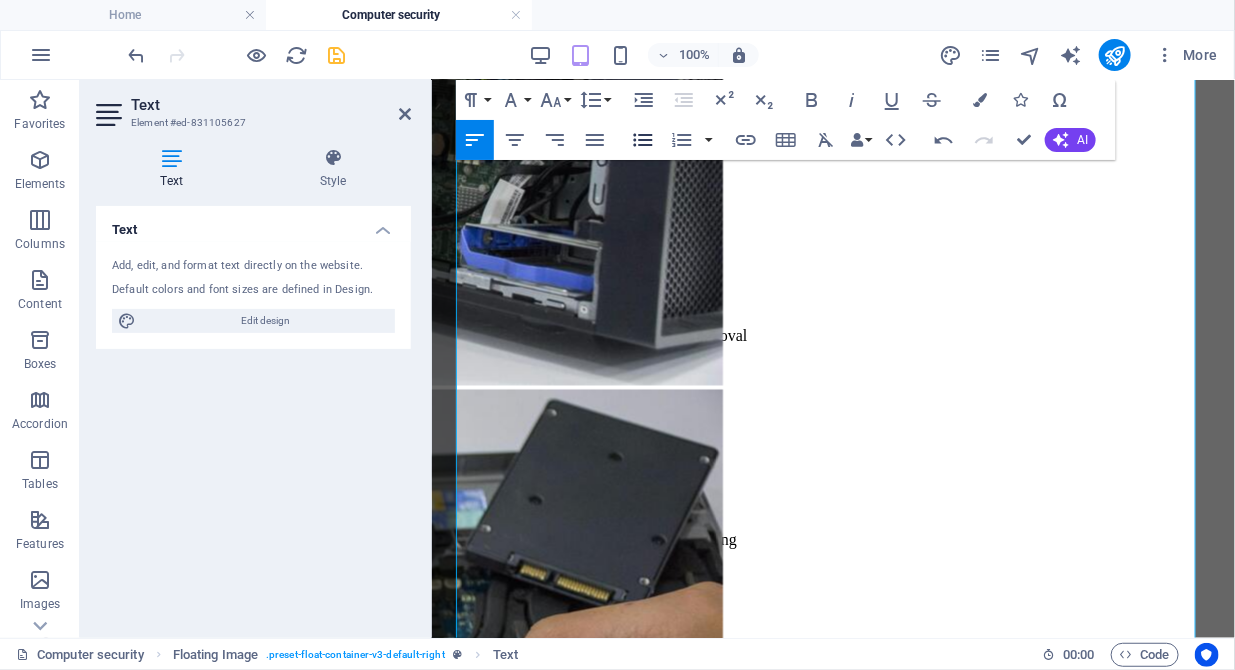 click 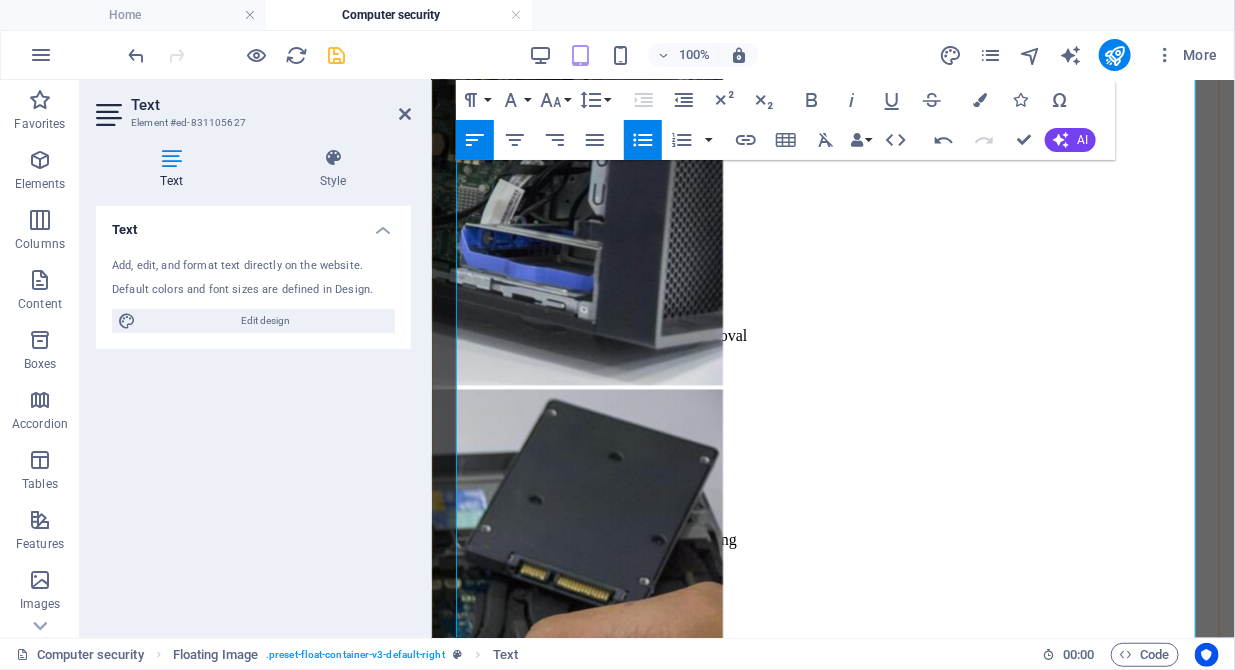 drag, startPoint x: 645, startPoint y: 473, endPoint x: 457, endPoint y: 474, distance: 188.00266 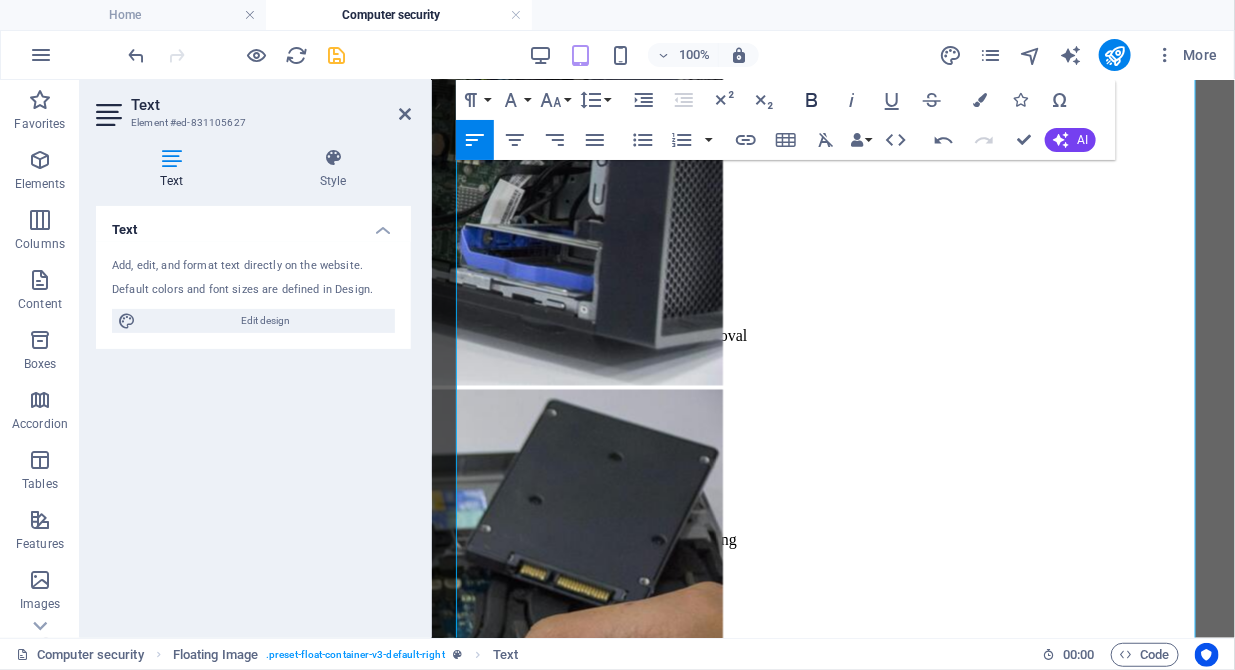 click 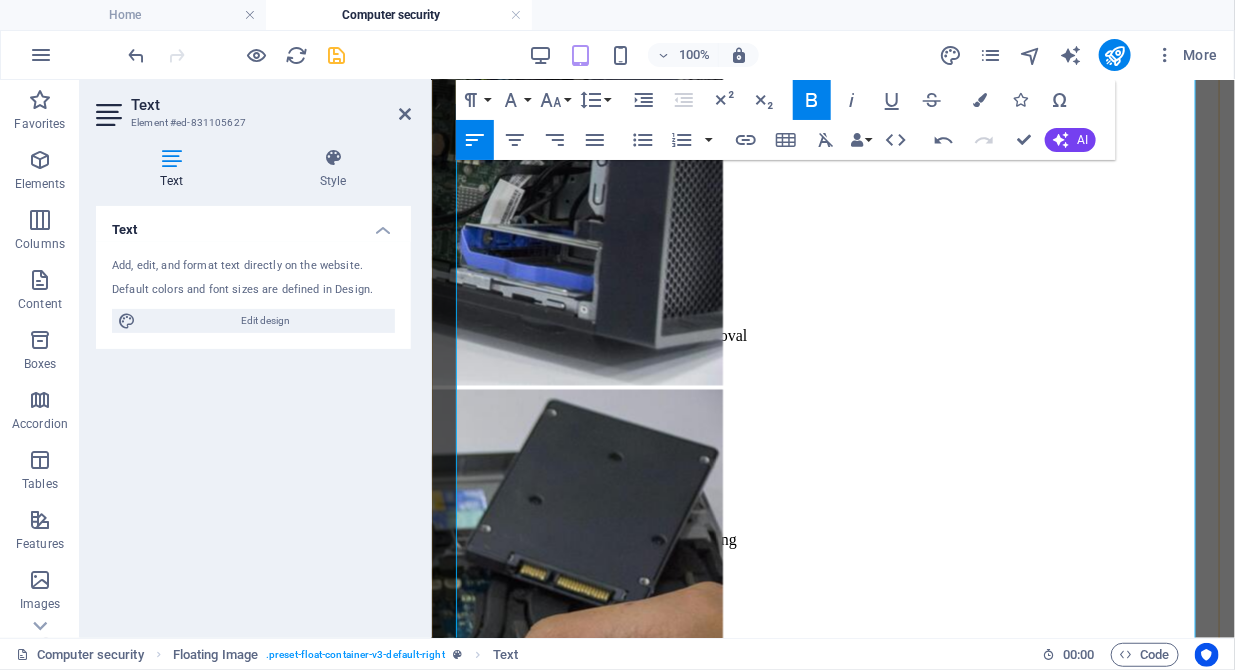 click on "Office network setup (wired or wireless)" at bounding box center [832, 1288] 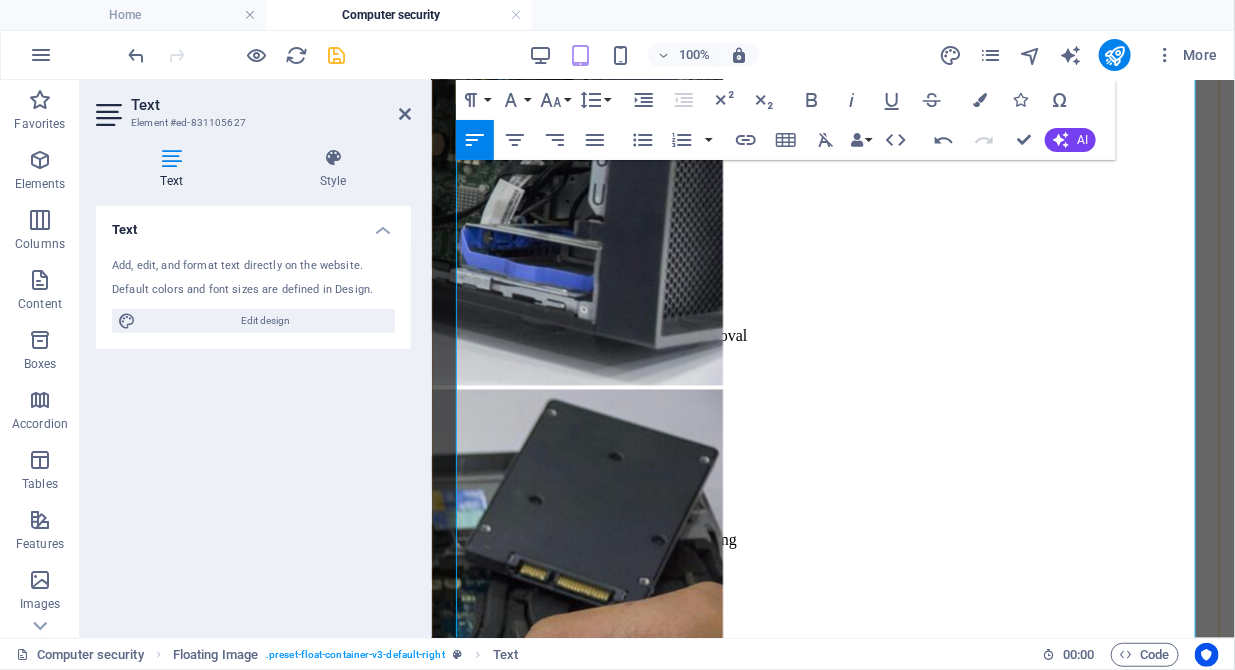 click on "Office network setup (wired or wireless)" at bounding box center (832, 1288) 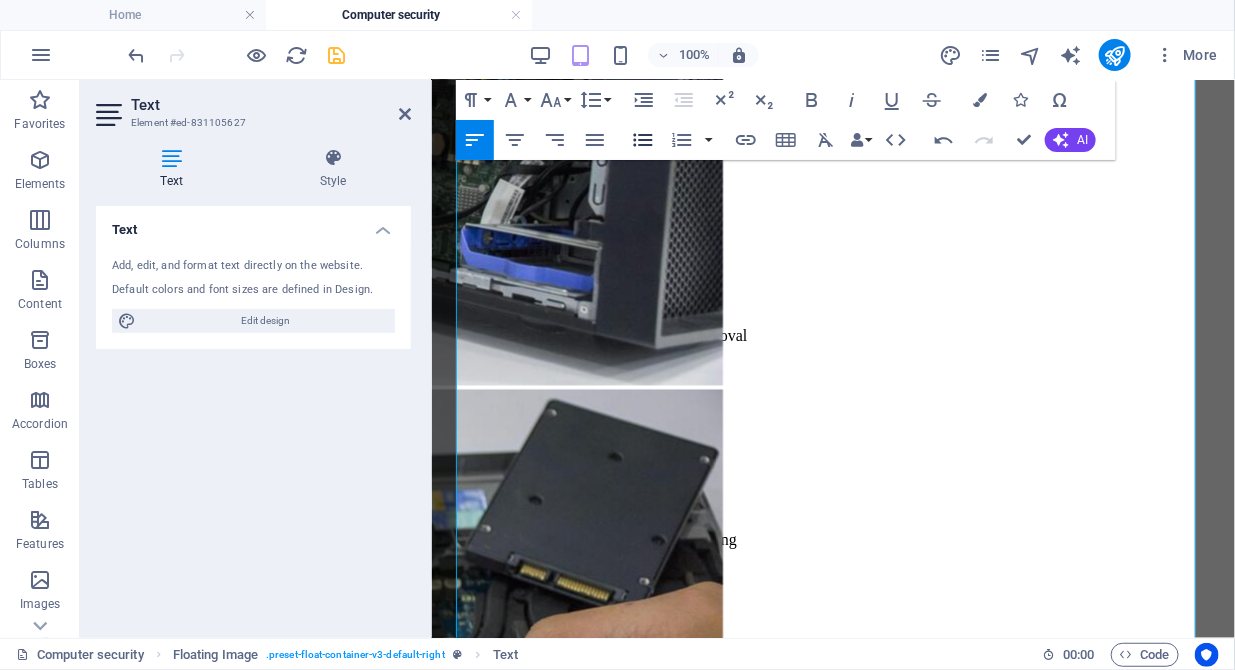 click 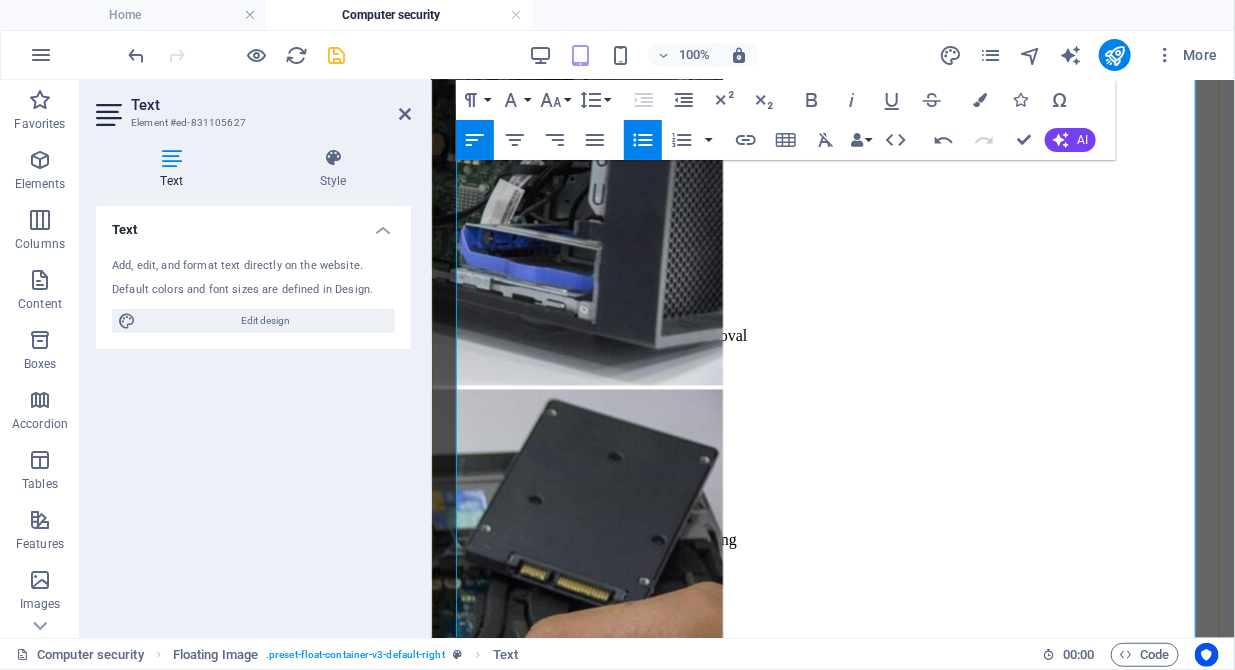 click on "Remote access configuration" at bounding box center [832, 1356] 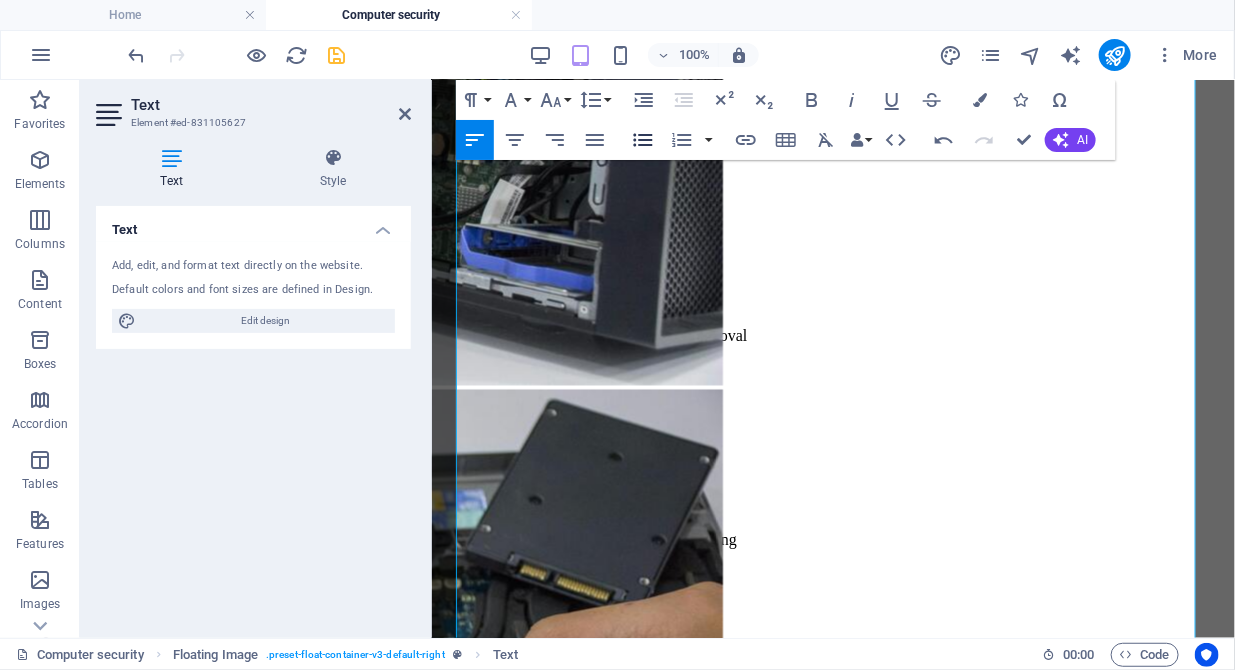 click 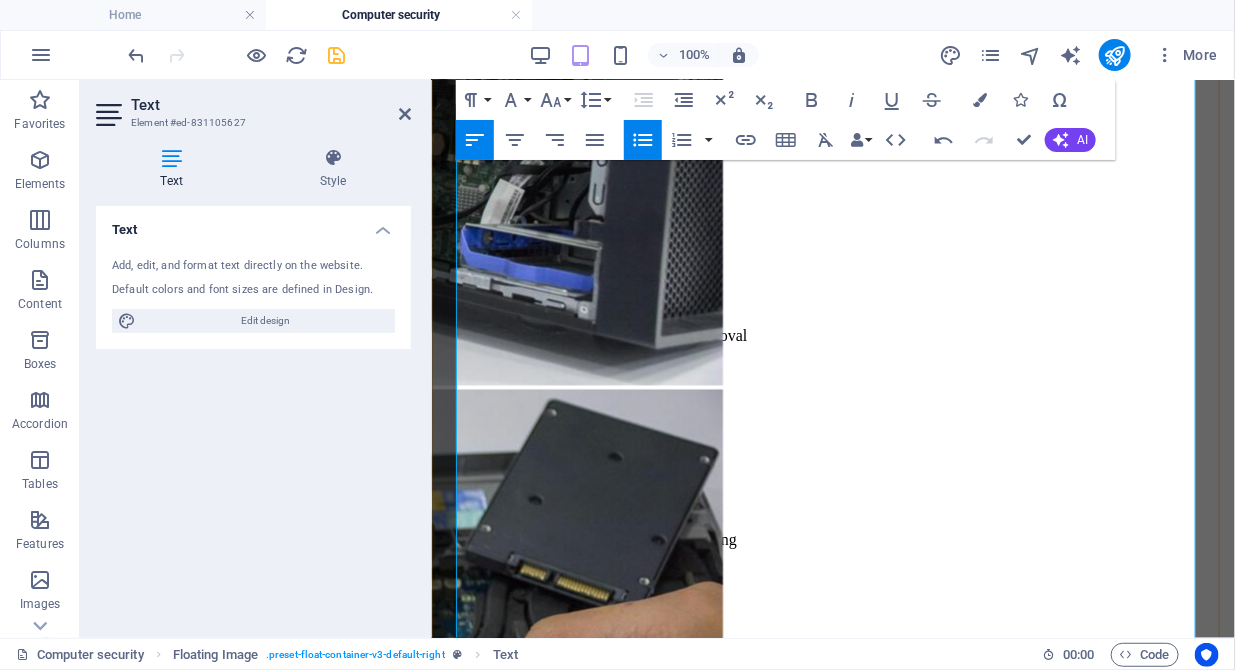 scroll, scrollTop: 1386, scrollLeft: 0, axis: vertical 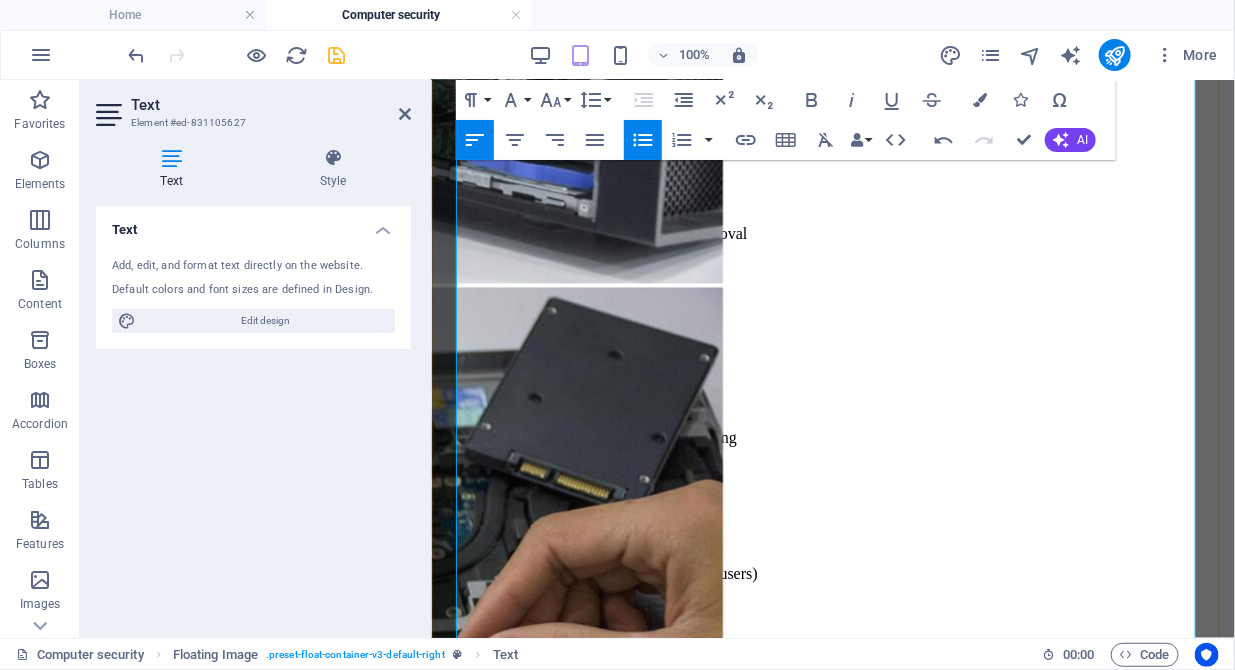 drag, startPoint x: 769, startPoint y: 500, endPoint x: 457, endPoint y: 496, distance: 312.02563 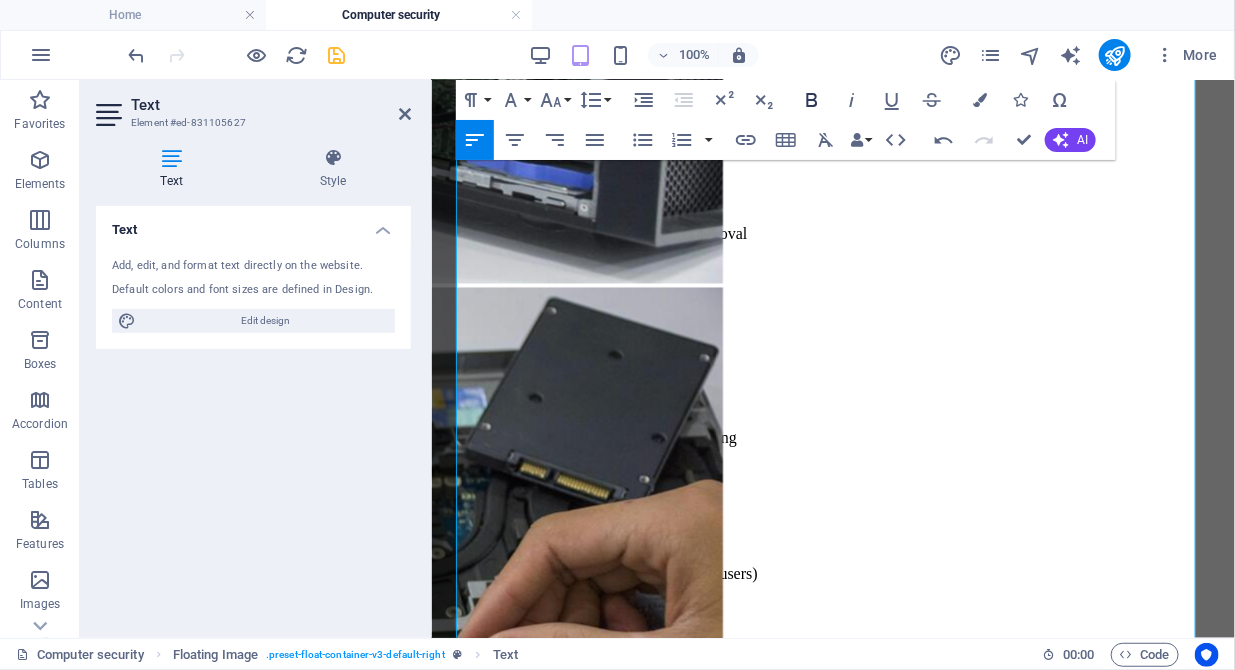 click 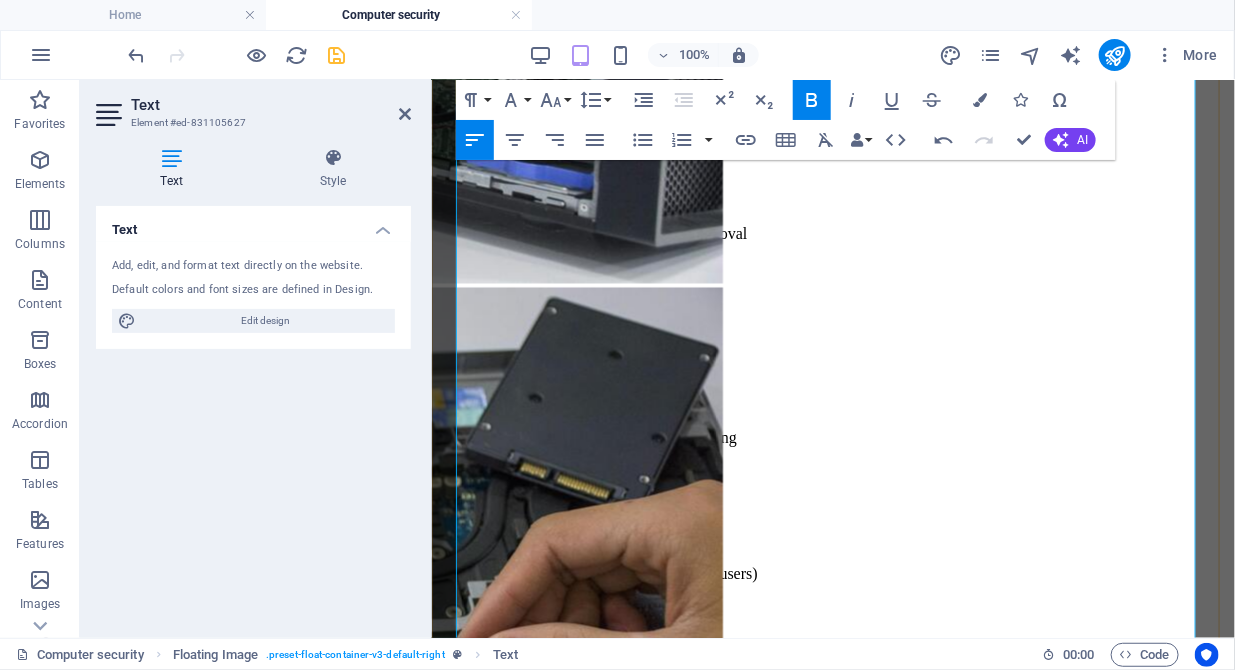 click on "Perfect for:" at bounding box center (832, 1390) 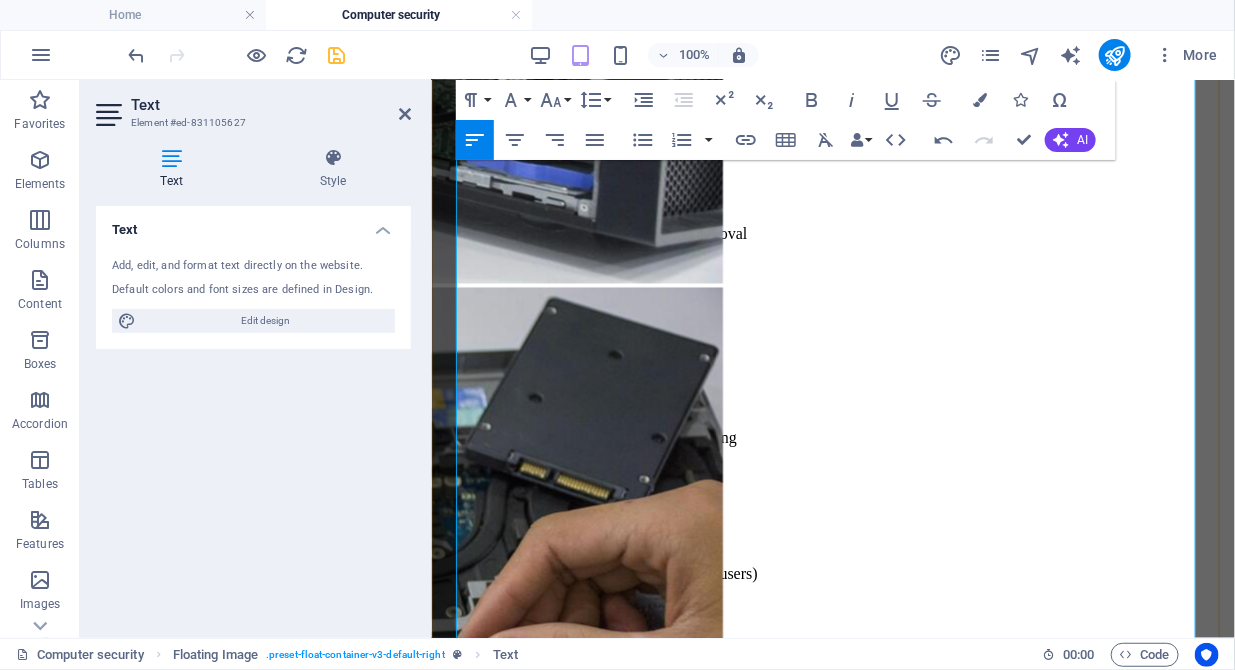 click on "Perfect for:" at bounding box center [832, 1356] 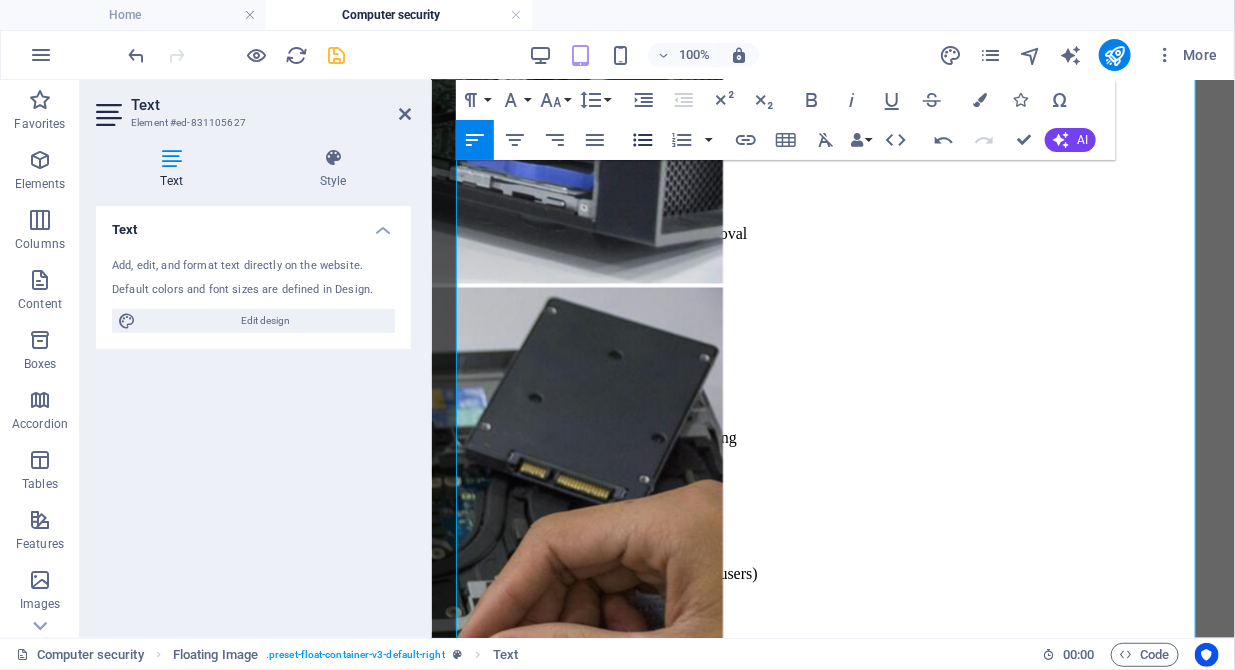 click 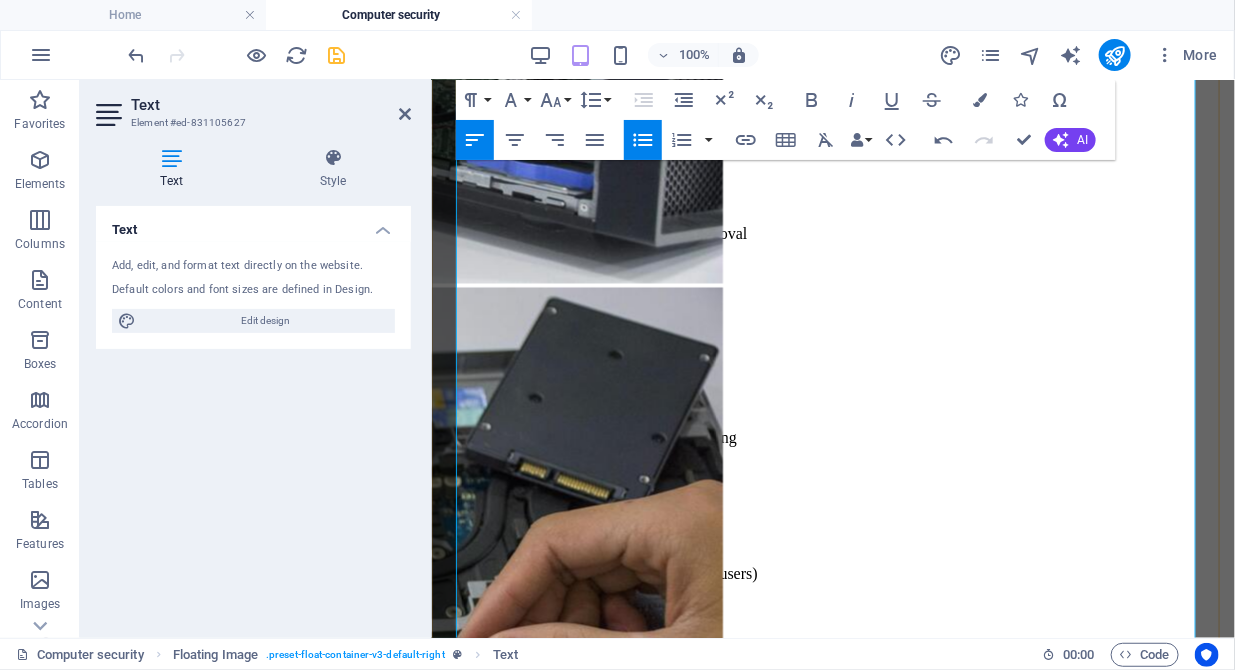 click on "Homeowners looking for better security" at bounding box center (832, 1492) 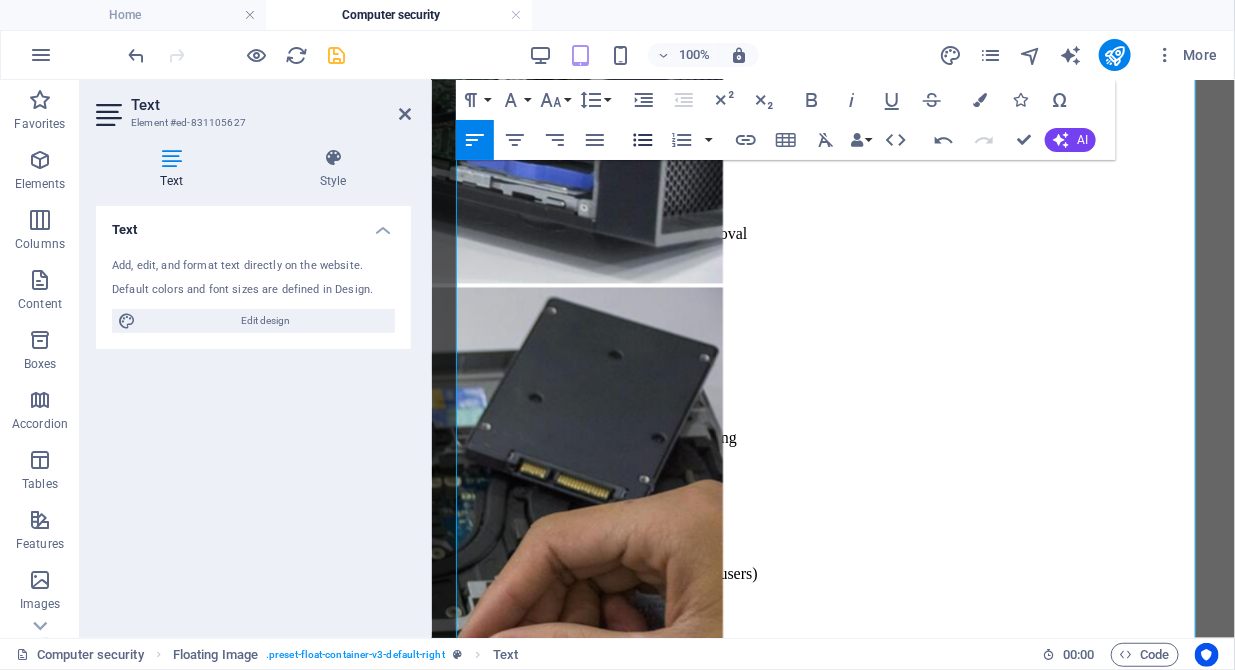 click 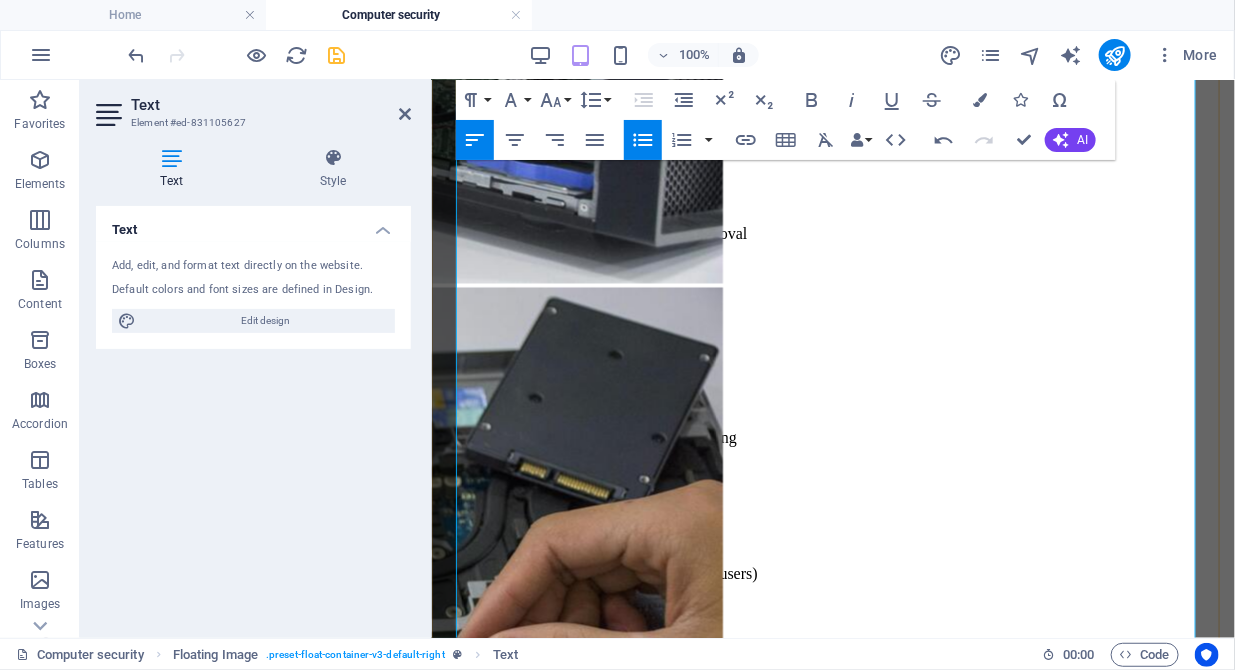 scroll, scrollTop: 1590, scrollLeft: 0, axis: vertical 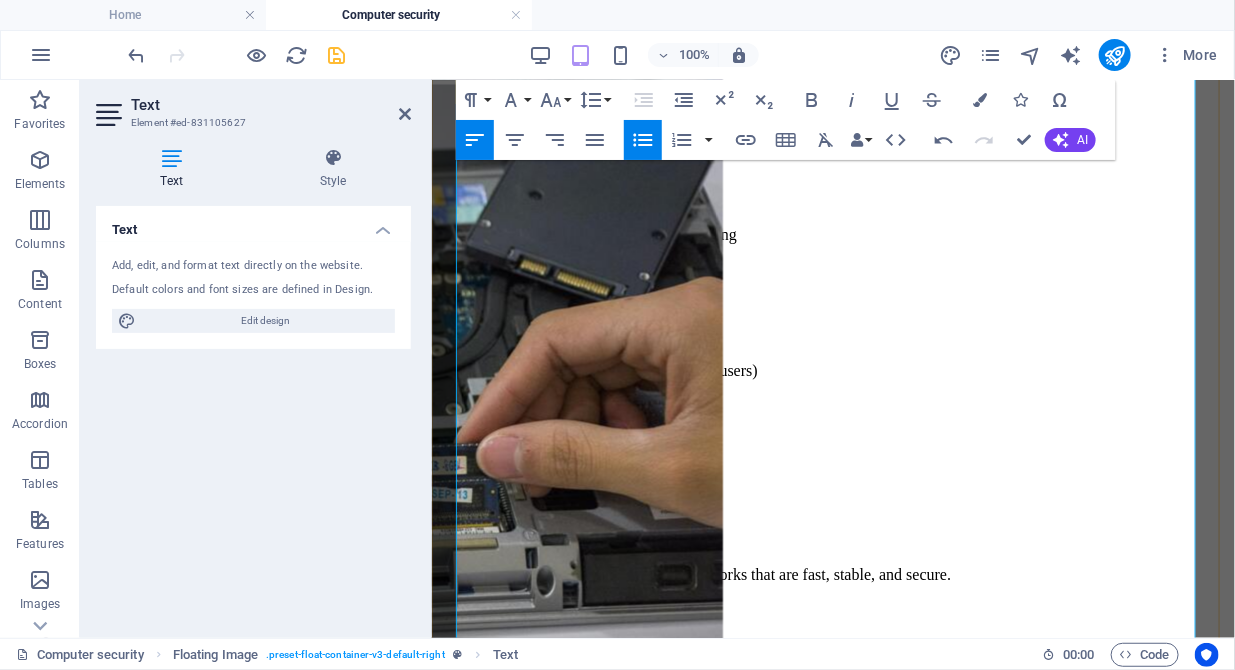 click on "Small offices (1–25 staff)" at bounding box center [832, 1356] 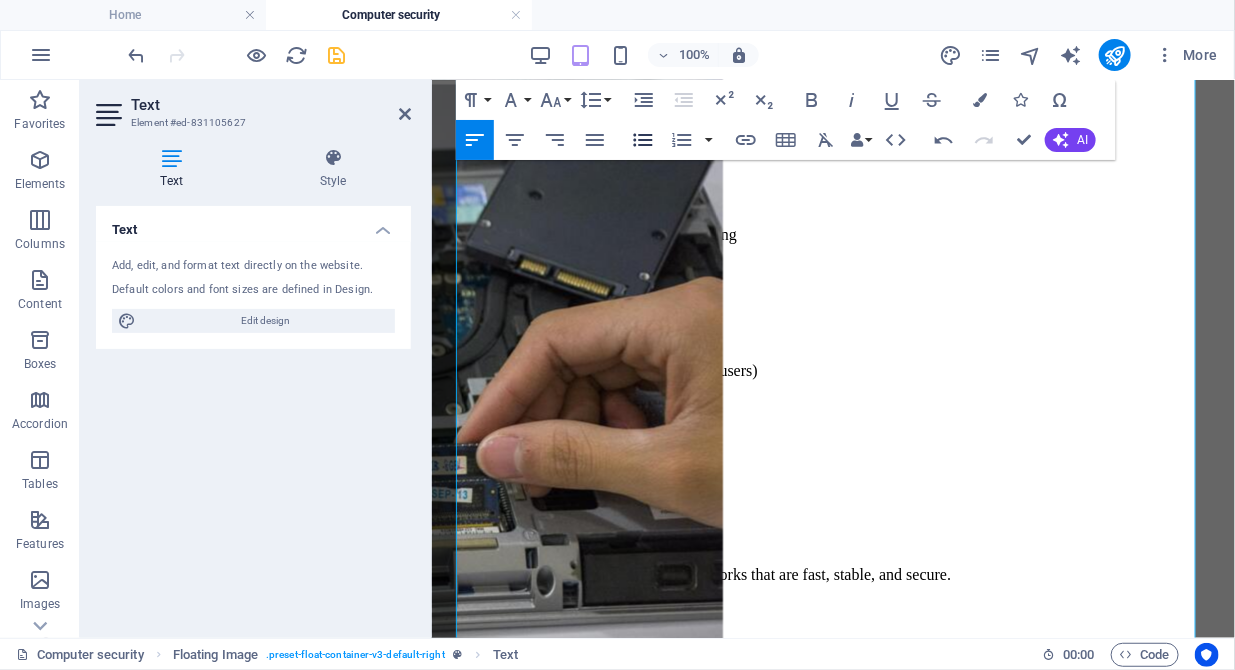 click 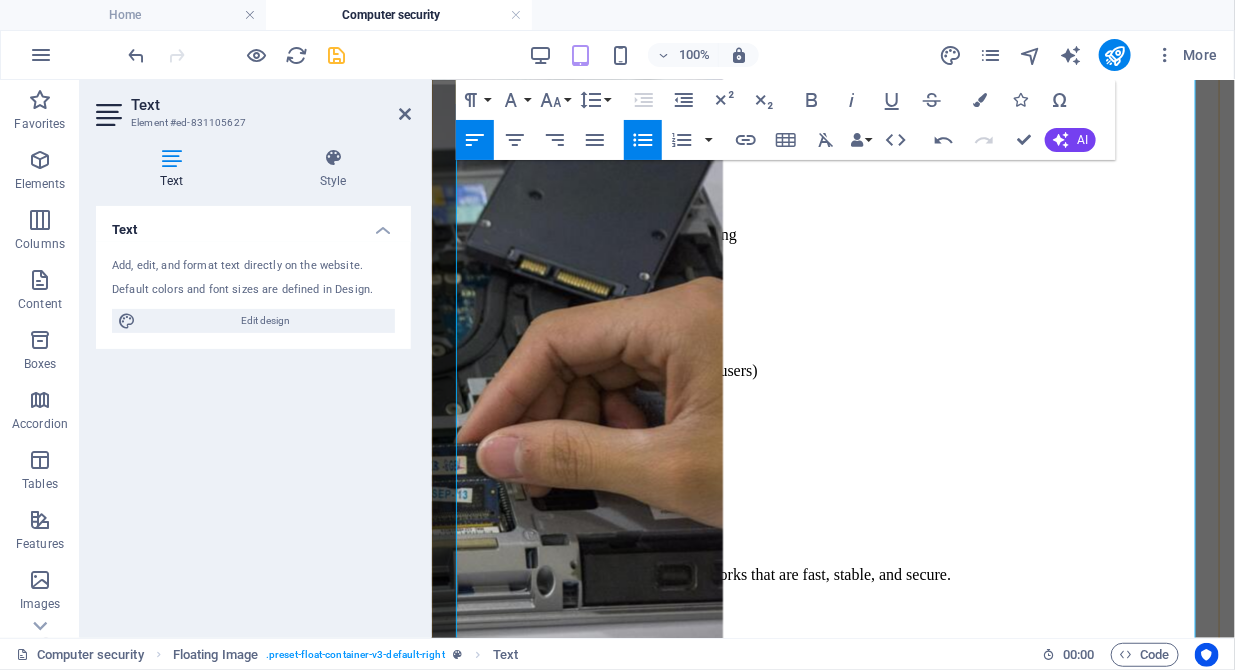 click on "Home-based businesses and startups" at bounding box center (832, 1424) 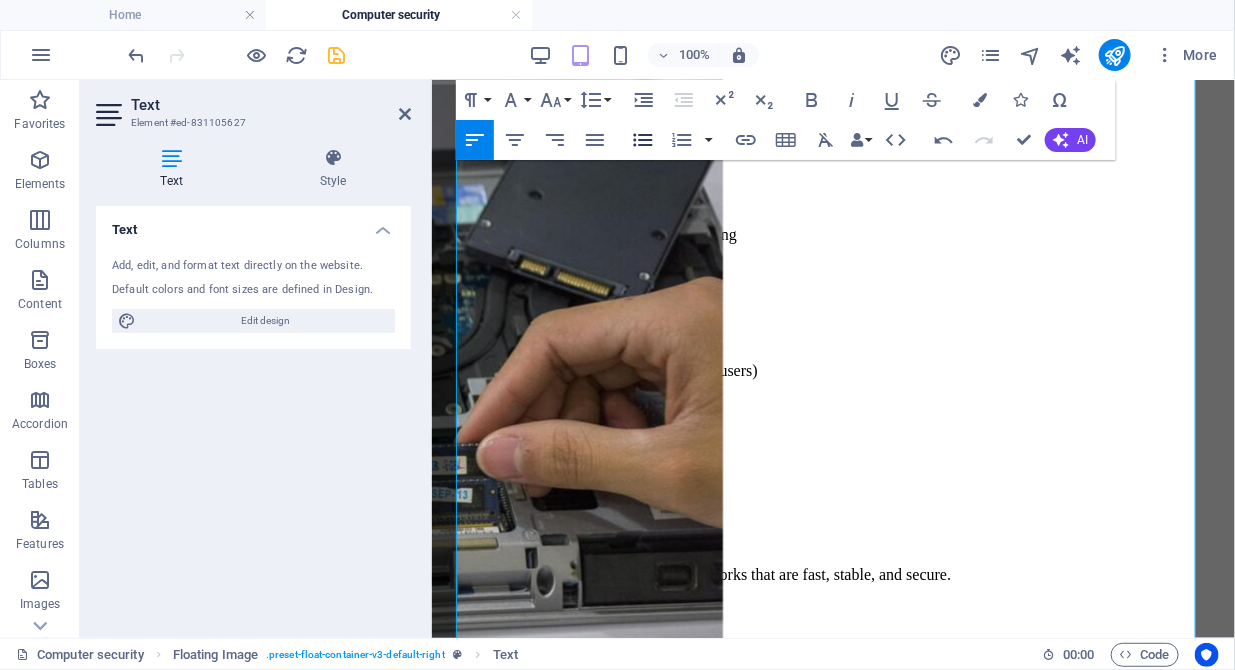 click 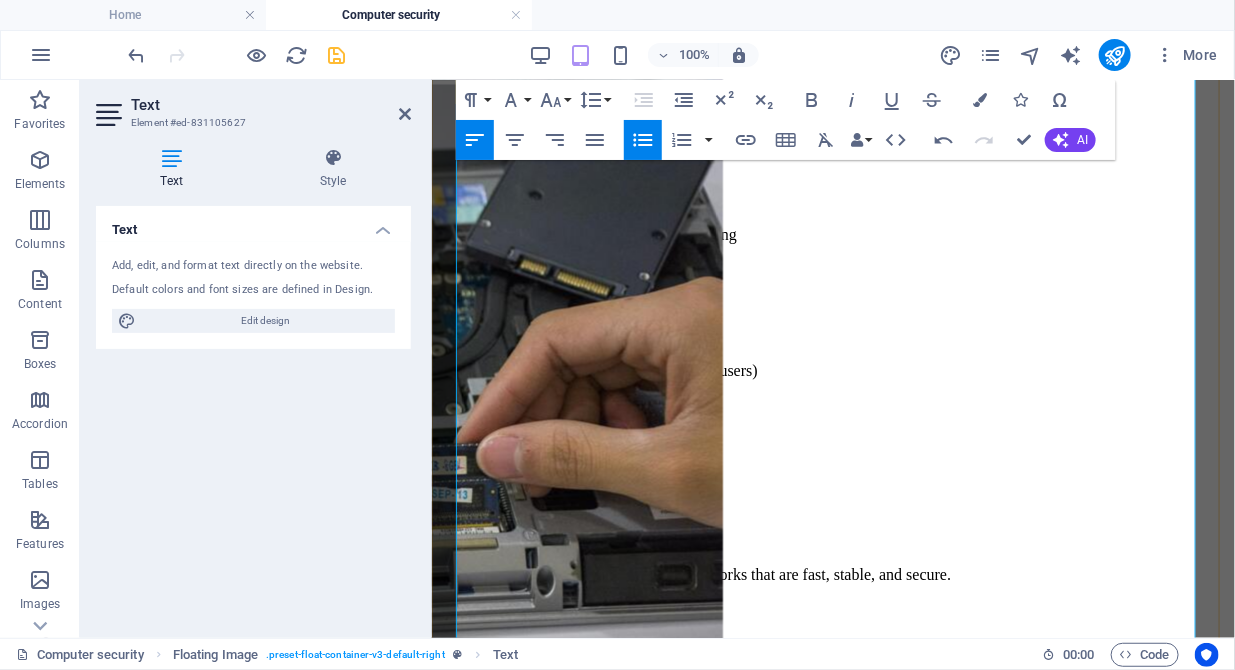 click on "Families with multiple devices & users" at bounding box center (832, 1492) 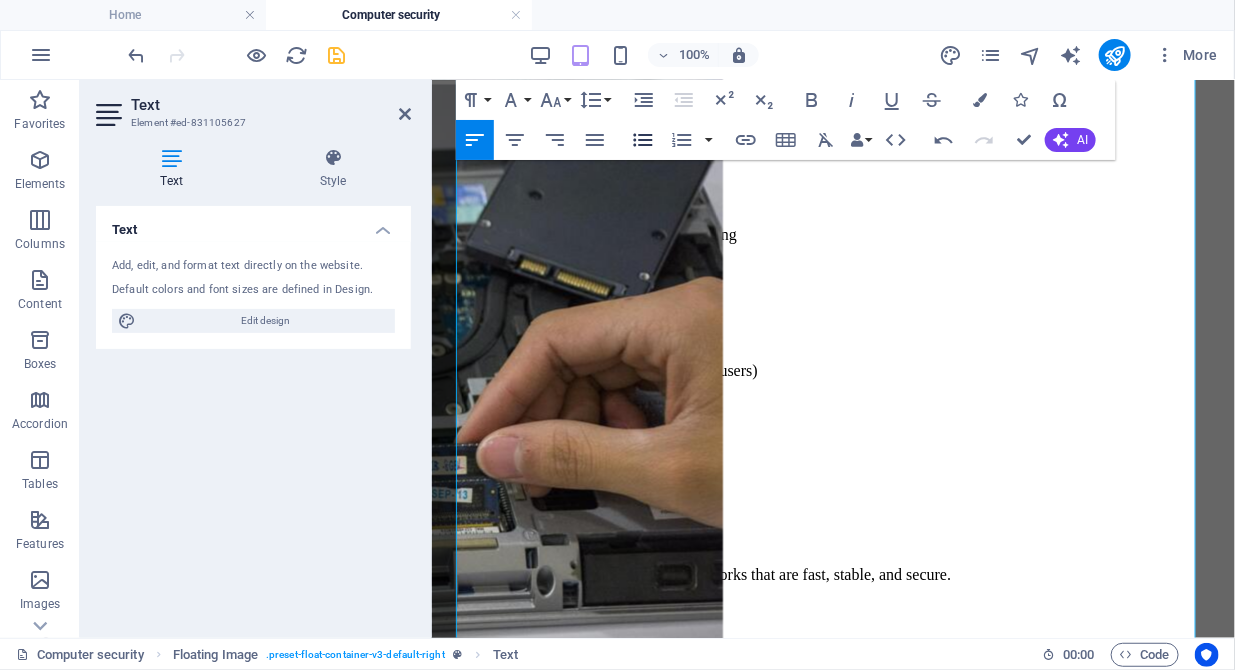 click 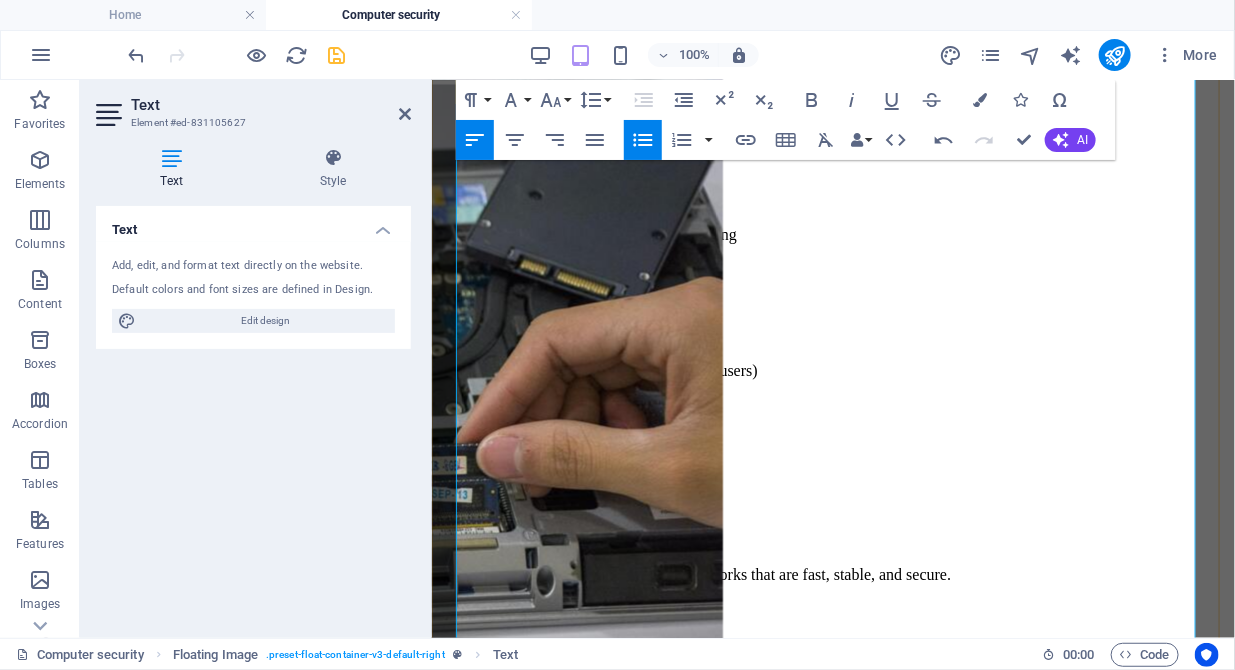 scroll, scrollTop: 1693, scrollLeft: 0, axis: vertical 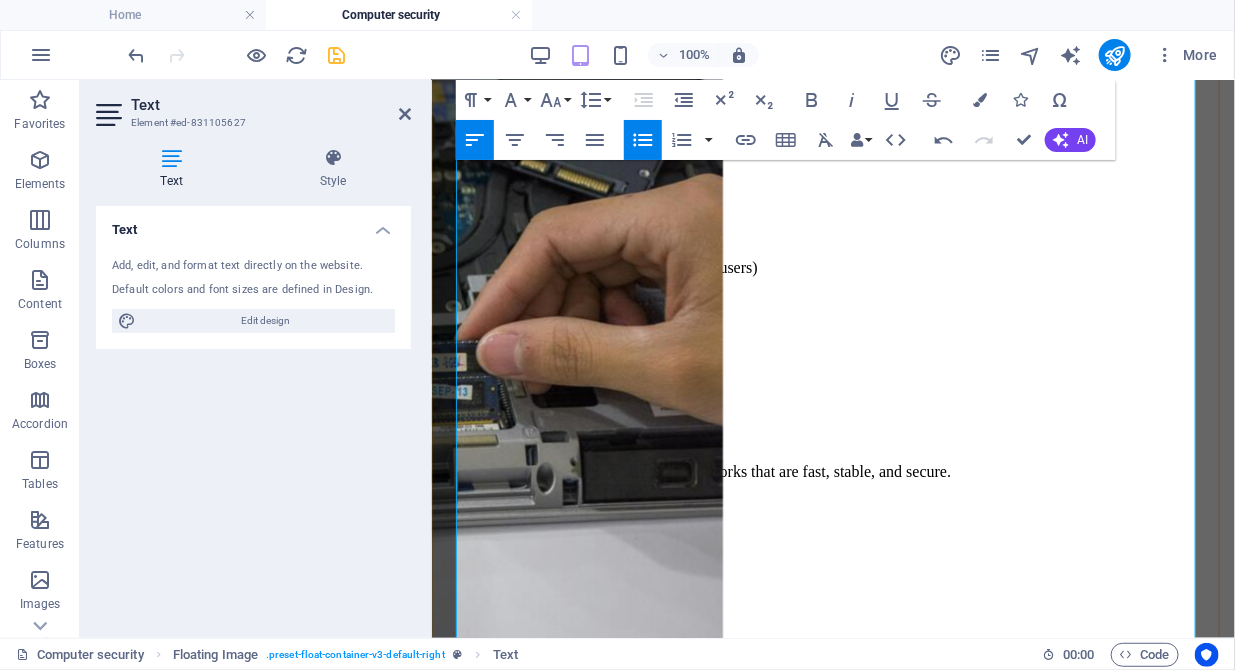 click on "📞 Ready to Get Started?" at bounding box center (832, 1491) 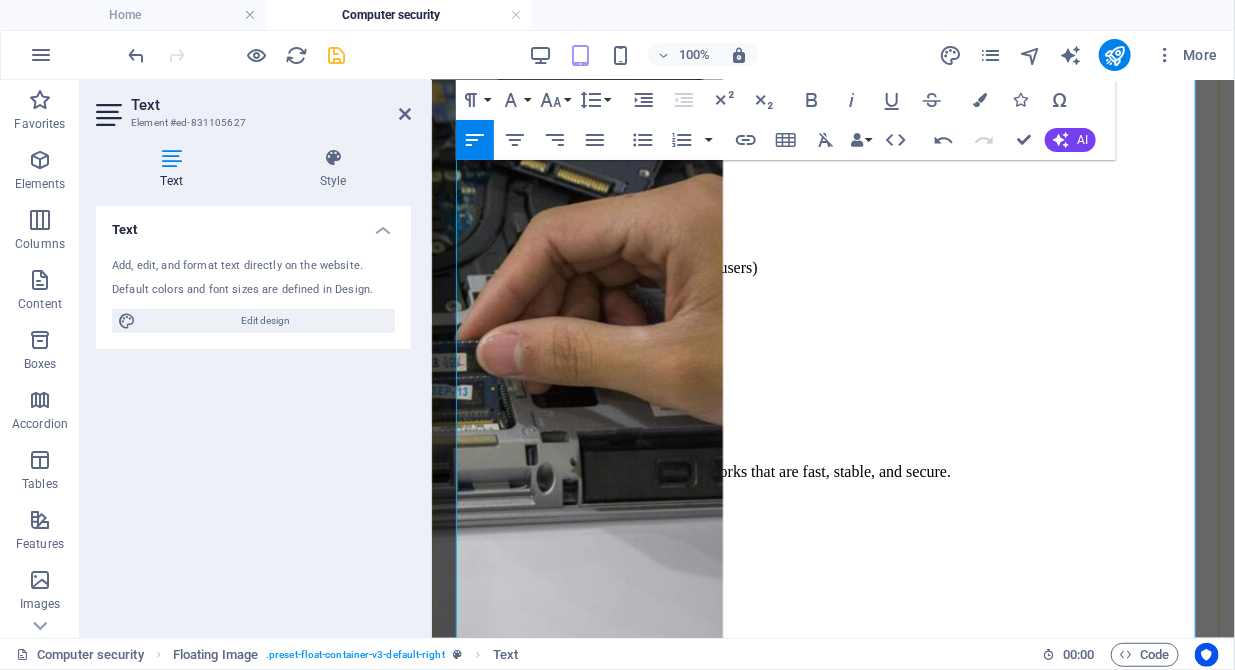 click on "📞 Ready to Get Started?" at bounding box center (832, 1491) 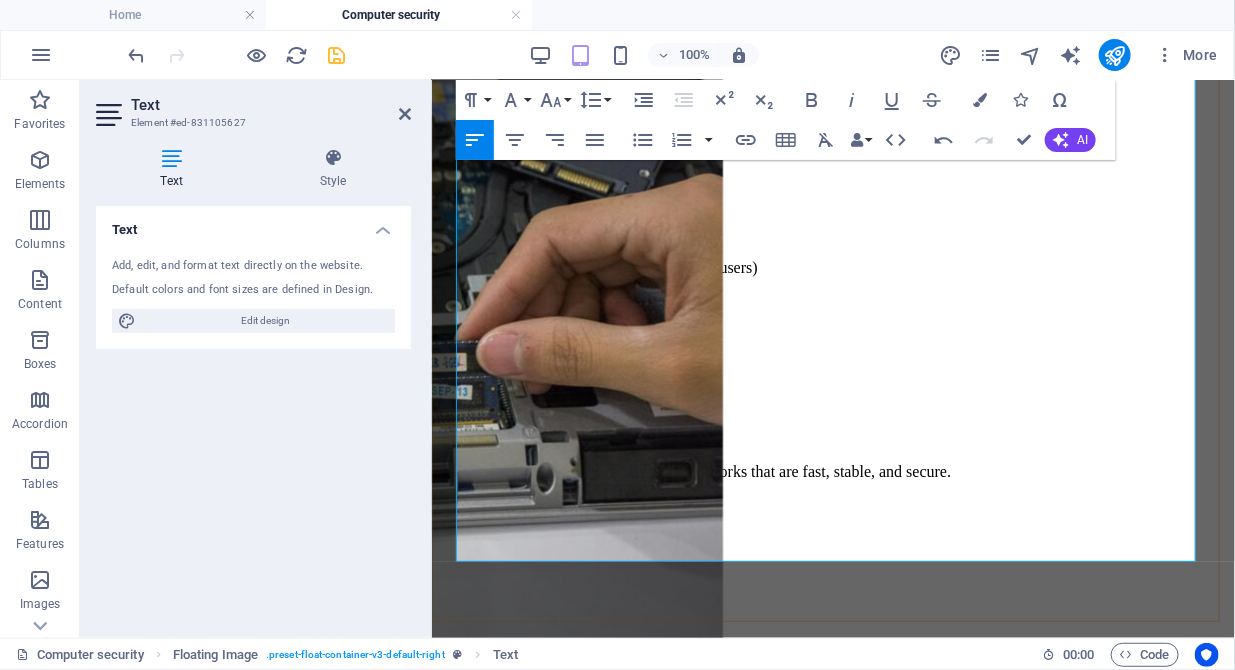scroll, scrollTop: 1897, scrollLeft: 0, axis: vertical 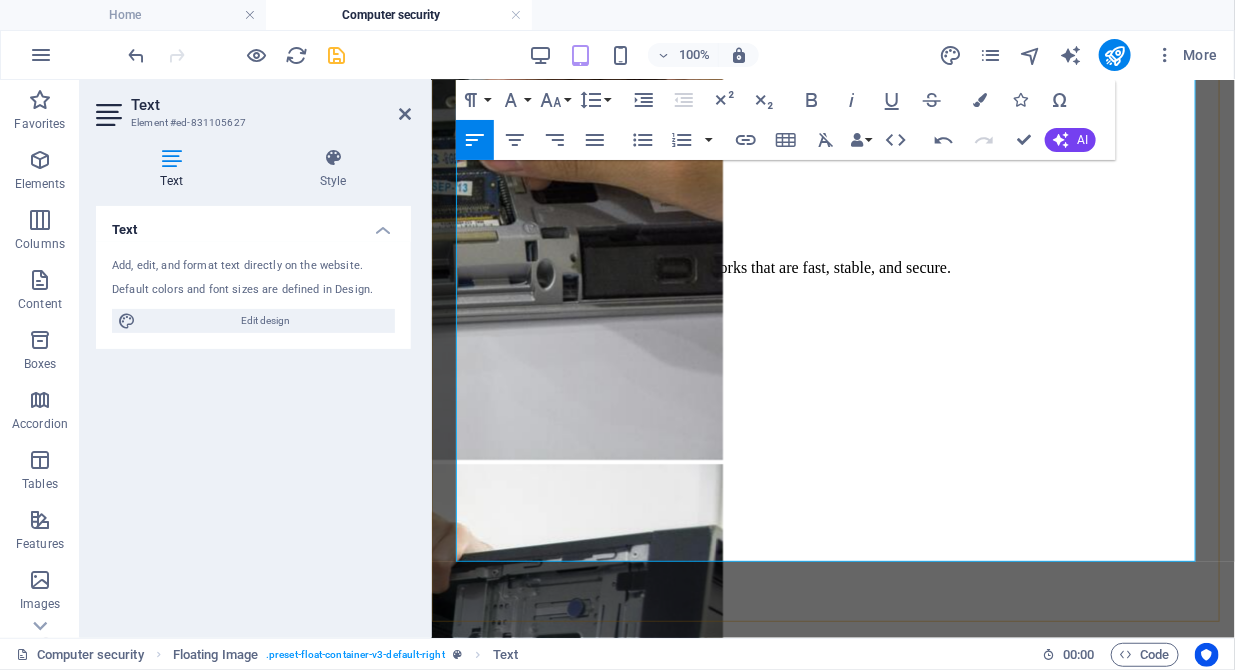 click on "💡 Why Choose Us?" at bounding box center [832, 1475] 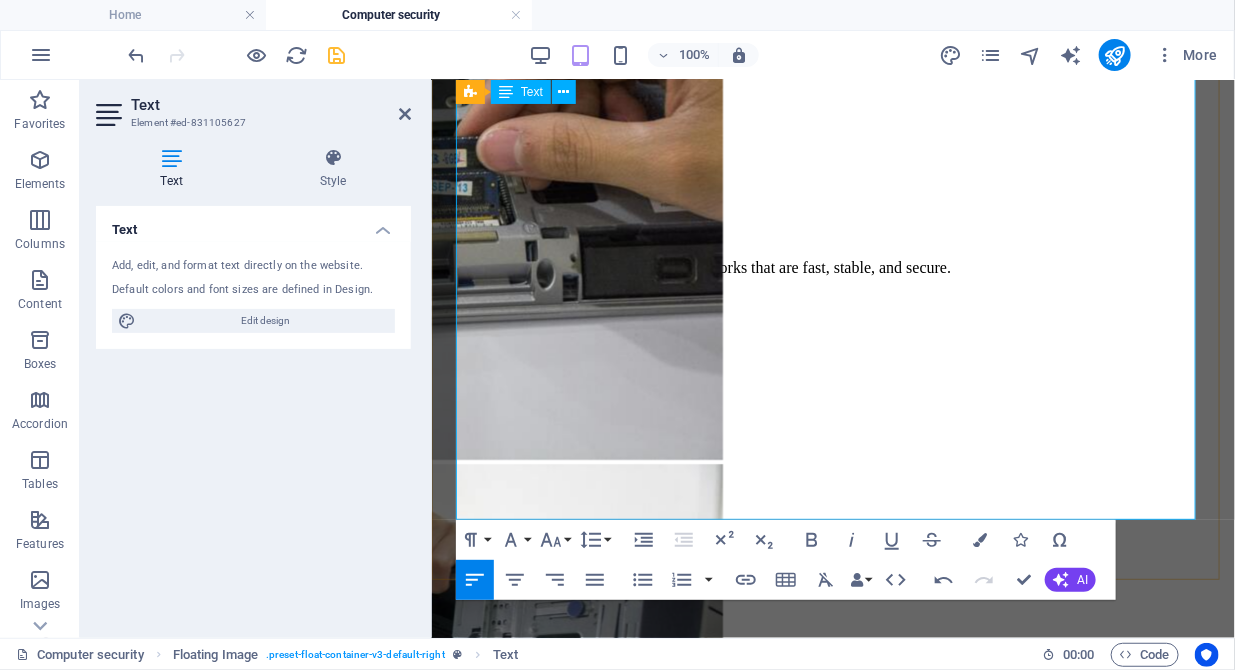 click on "Why Choose Us?" at bounding box center [832, 1407] 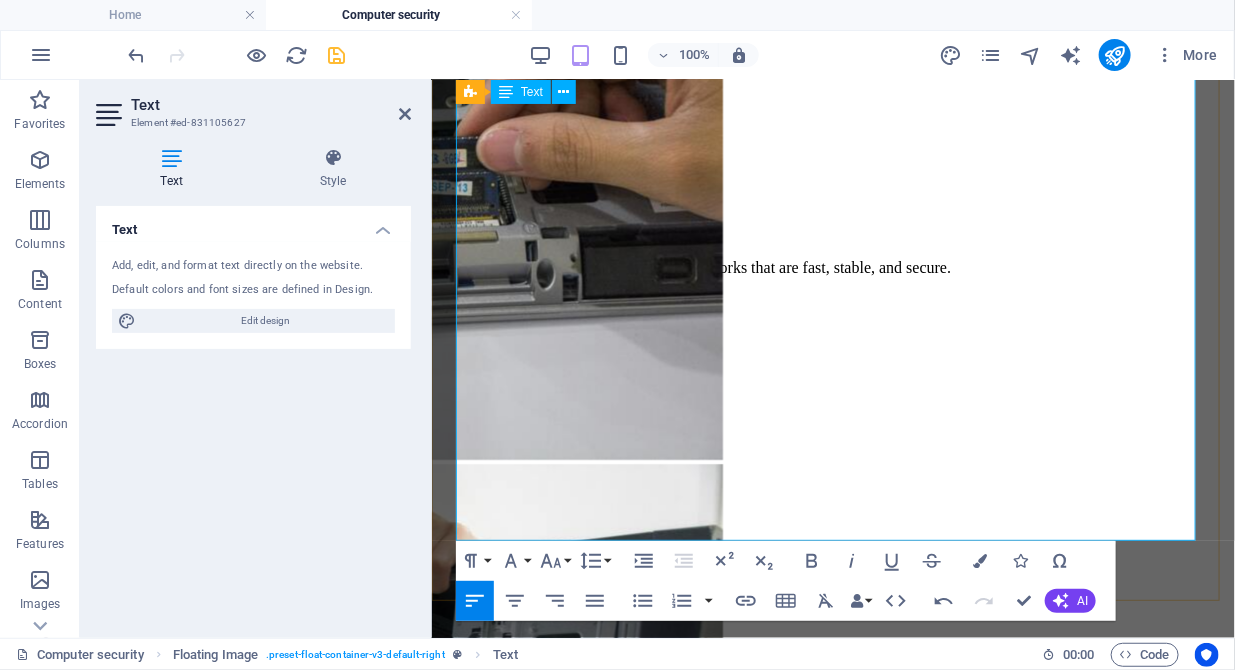 drag, startPoint x: 603, startPoint y: 384, endPoint x: 457, endPoint y: 378, distance: 146.12323 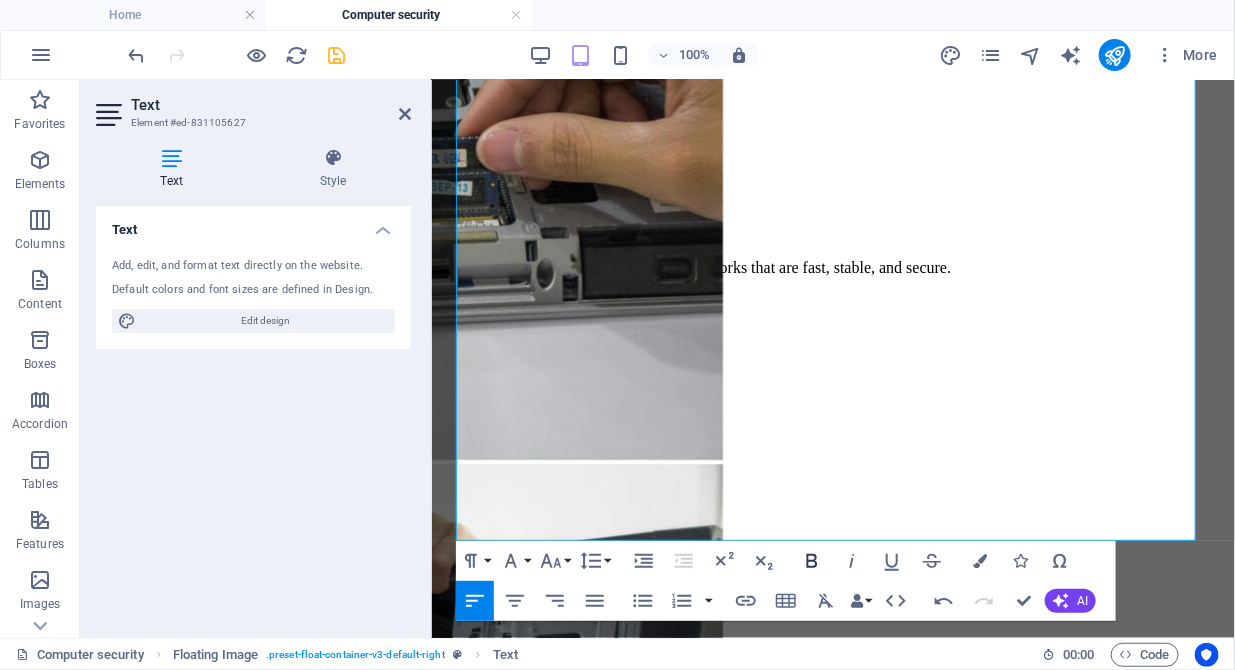 click 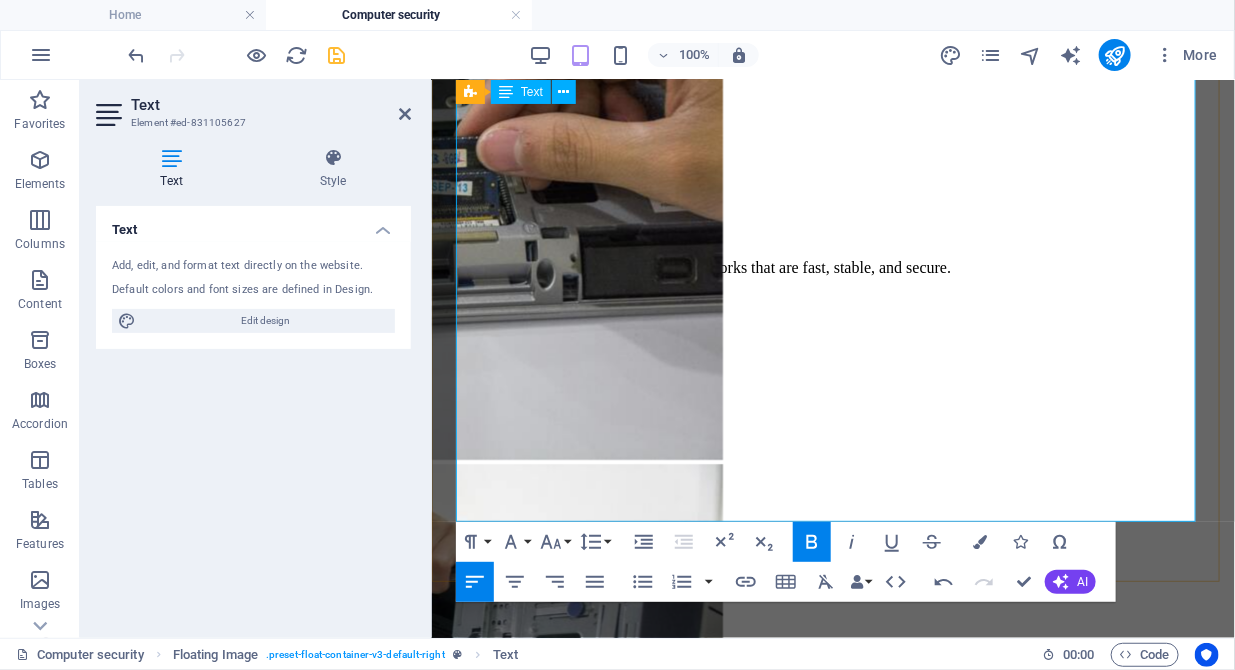 scroll, scrollTop: 1999, scrollLeft: 0, axis: vertical 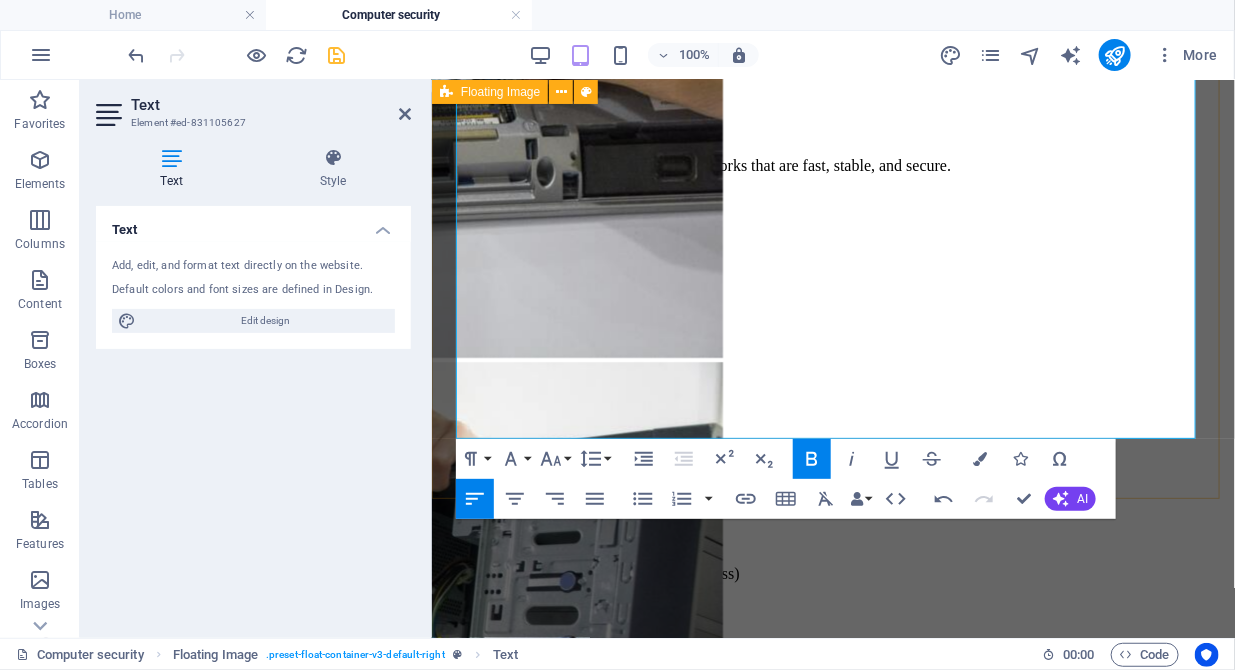 click on "Whether you're managing a home office, running a small business, or simply want peace of mind at home, we provide affordable, reliable, and secure solutions to keep your systems safe and connected. Security You Can Trust Protect your devices, personal data, and business operations from today’s digital threats. Our Security Services Include: Virus, malware, and ransomware removal   Antivirus and firewall installation   Secure Wi-Fi and router setup   VPN configuration for private browsing   Email protection and phishing filters   Child-safe browsing setup (for home users)   Data backup & recovery solutions   Smart Networking Solutions We design and install home and office networks that are fast, stable, and secure. Networking Services: Home Wi-Fi setup & optimization   Router and extender installation   Network troubleshooting & repair   Secure file & printer sharing   Office network setup (wired or wireless)   Remote access configuration   Device connectivity for smart homes or offices" at bounding box center (832, 166) 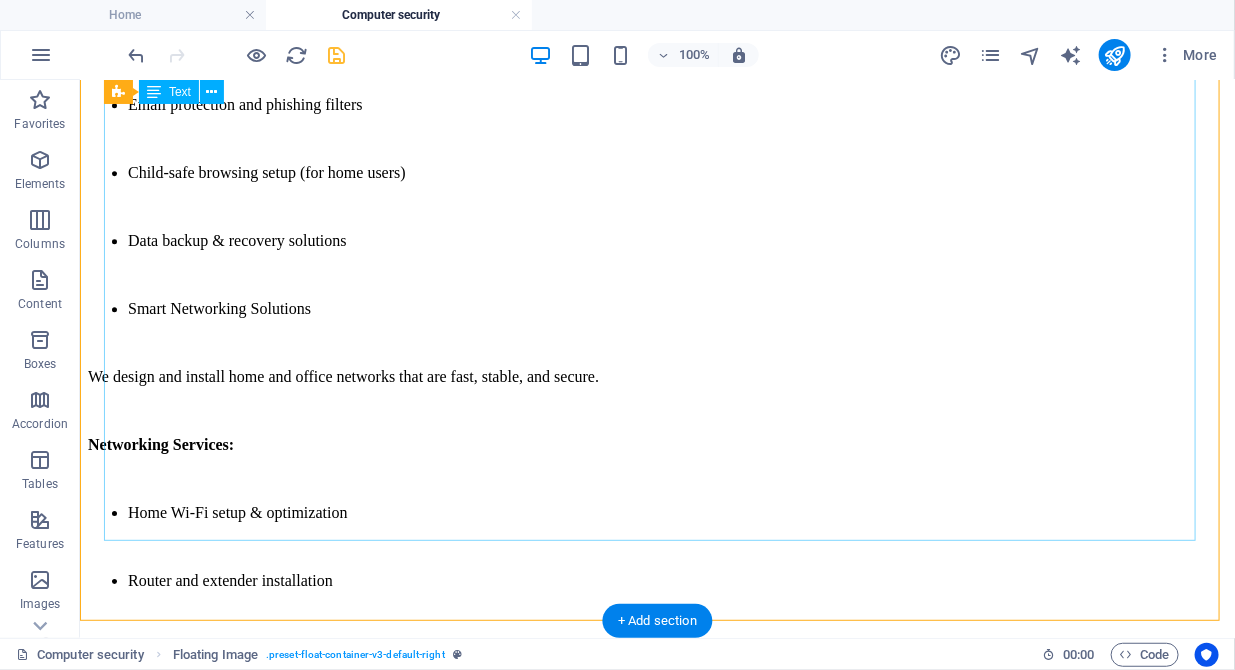 scroll, scrollTop: 2306, scrollLeft: 0, axis: vertical 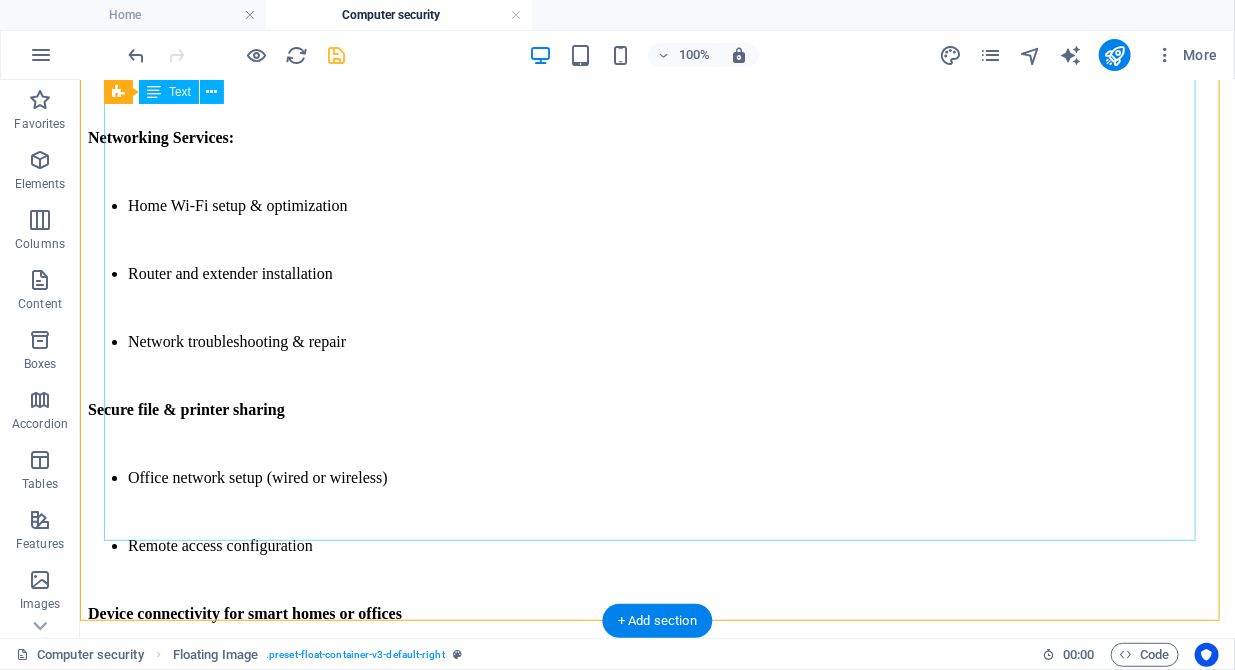 click on "Whether you're managing a home office, running a small business, or simply want peace of mind at home, we provide affordable, reliable, and secure solutions to keep your systems safe and connected. Security You Can Trust Protect your devices, personal data, and business operations from today’s digital threats. Our Security Services Include: Virus, malware, and ransomware removal   Antivirus and firewall installation   Secure Wi-Fi and router setup   VPN configuration for private browsing   Email protection and phishing filters   Child-safe browsing setup (for home users)   Data backup & recovery solutions   Smart Networking Solutions We design and install home and office networks that are fast, stable, and secure. Networking Services: Home Wi-Fi setup & optimization   Router and extender installation   Network troubleshooting & repair   Secure file & printer sharing   Office network setup (wired or wireless)   Remote access configuration   Device connectivity for smart homes or offices" at bounding box center [656, 316] 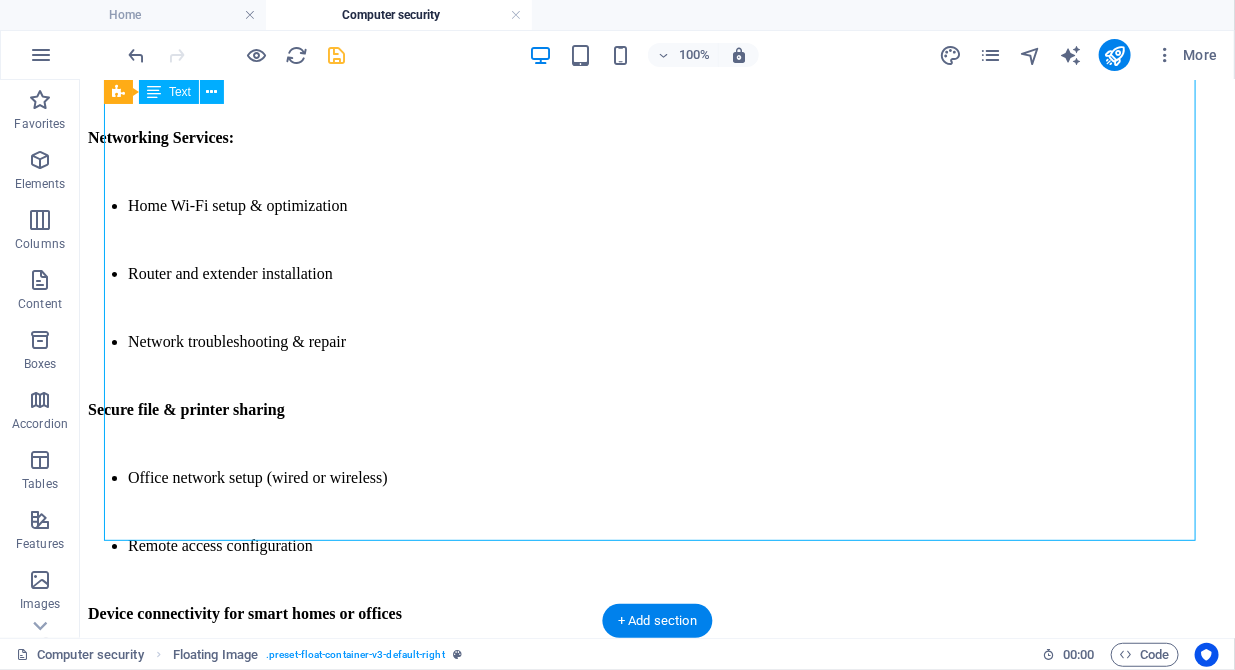 click on "Whether you're managing a home office, running a small business, or simply want peace of mind at home, we provide affordable, reliable, and secure solutions to keep your systems safe and connected. Security You Can Trust Protect your devices, personal data, and business operations from today’s digital threats. Our Security Services Include: Virus, malware, and ransomware removal   Antivirus and firewall installation   Secure Wi-Fi and router setup   VPN configuration for private browsing   Email protection and phishing filters   Child-safe browsing setup (for home users)   Data backup & recovery solutions   Smart Networking Solutions We design and install home and office networks that are fast, stable, and secure. Networking Services: Home Wi-Fi setup & optimization   Router and extender installation   Network troubleshooting & repair   Secure file & printer sharing   Office network setup (wired or wireless)   Remote access configuration   Device connectivity for smart homes or offices" at bounding box center [656, 316] 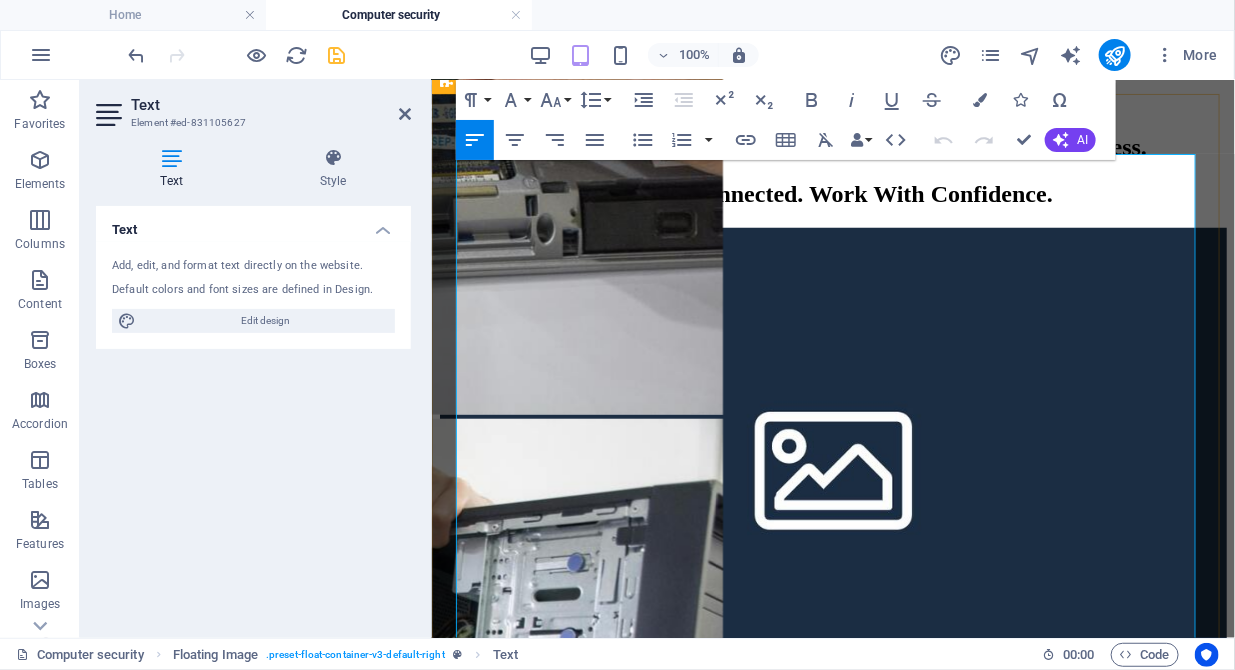 scroll, scrollTop: 772, scrollLeft: 0, axis: vertical 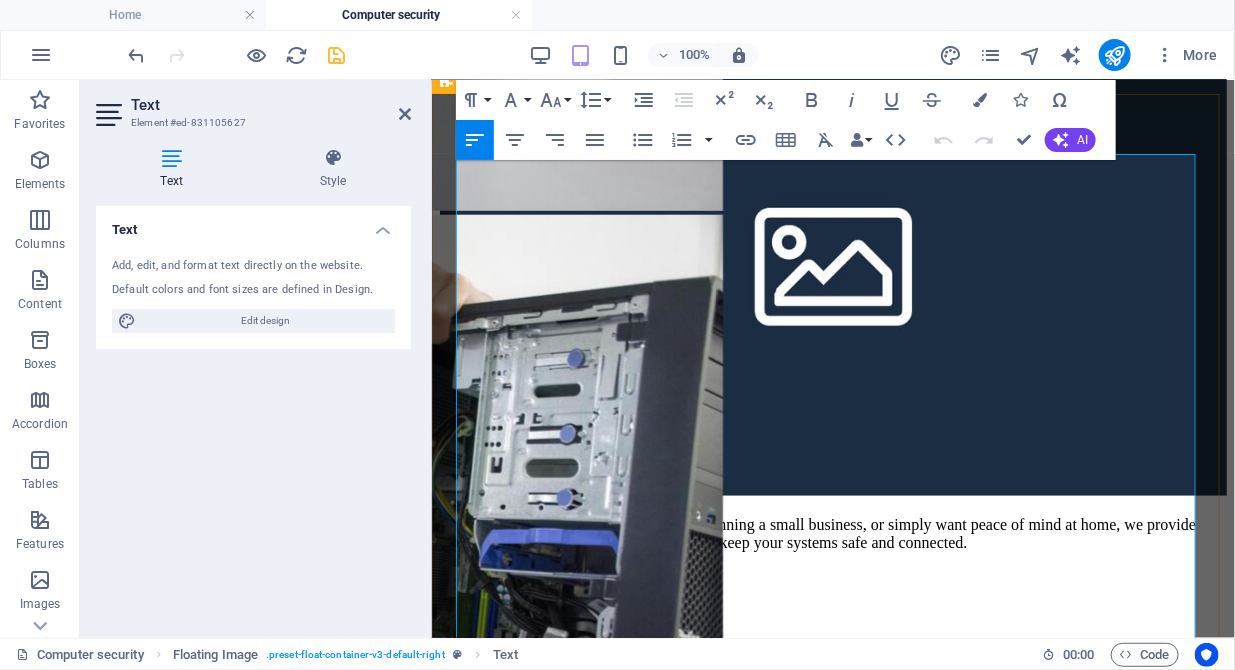click at bounding box center (832, 746) 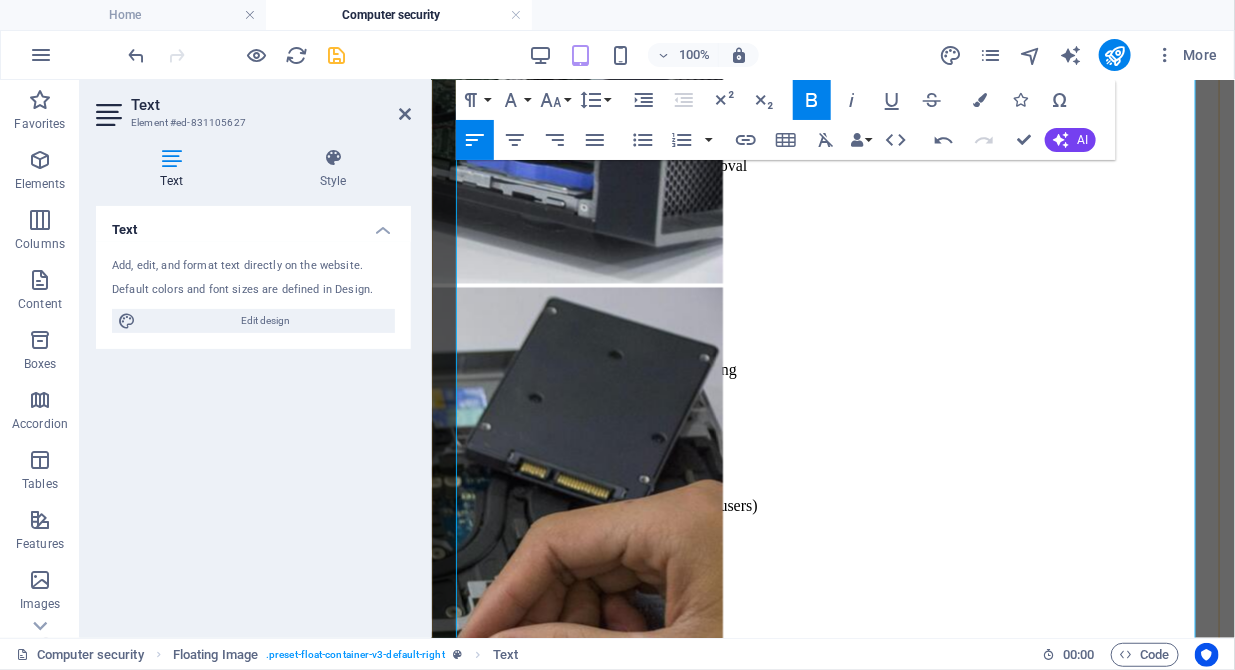 scroll, scrollTop: 1590, scrollLeft: 0, axis: vertical 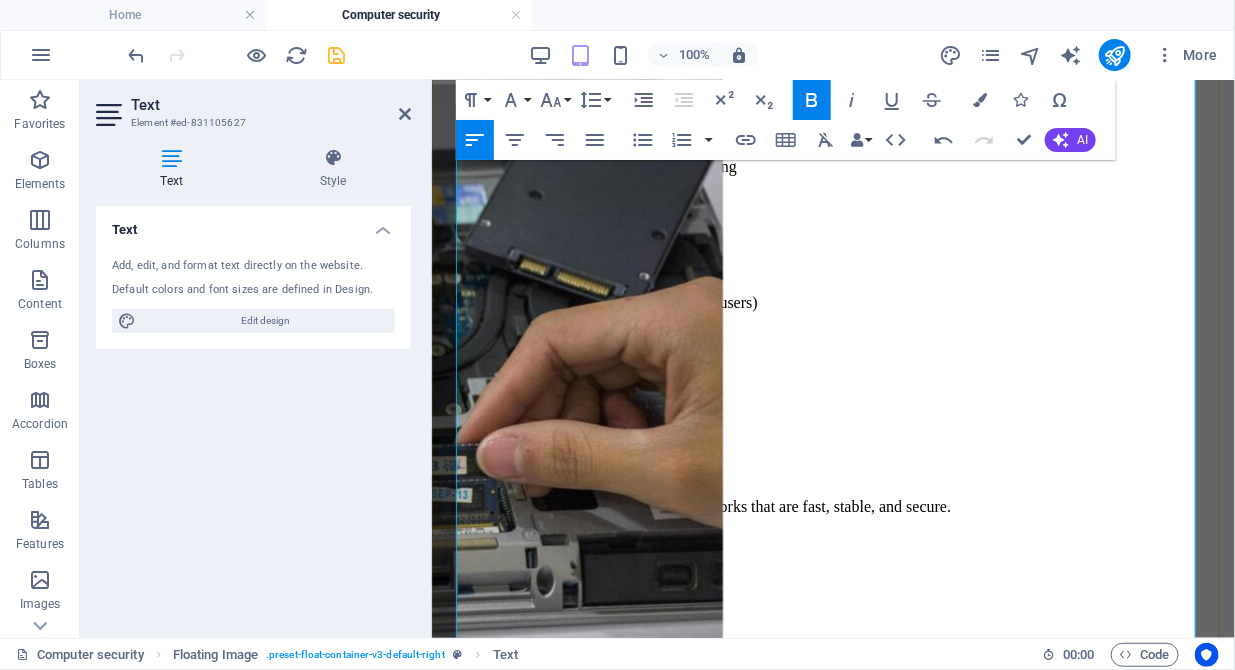 click on "Home-based businesses and startups" at bounding box center [852, 1356] 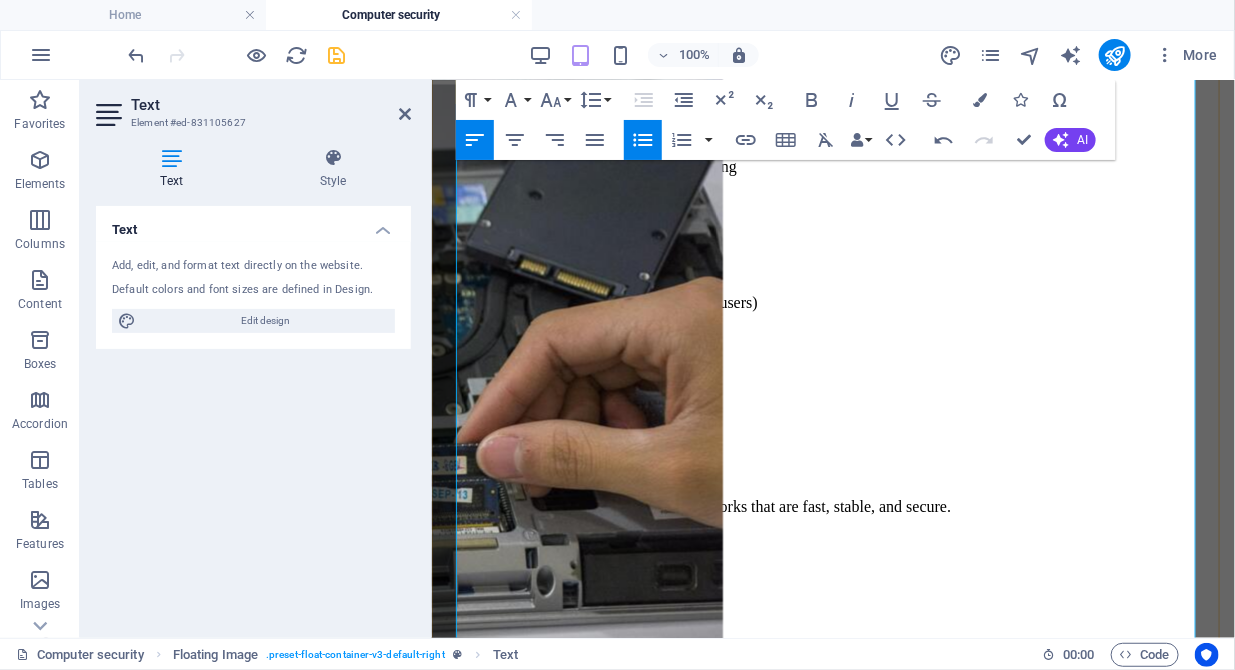 type 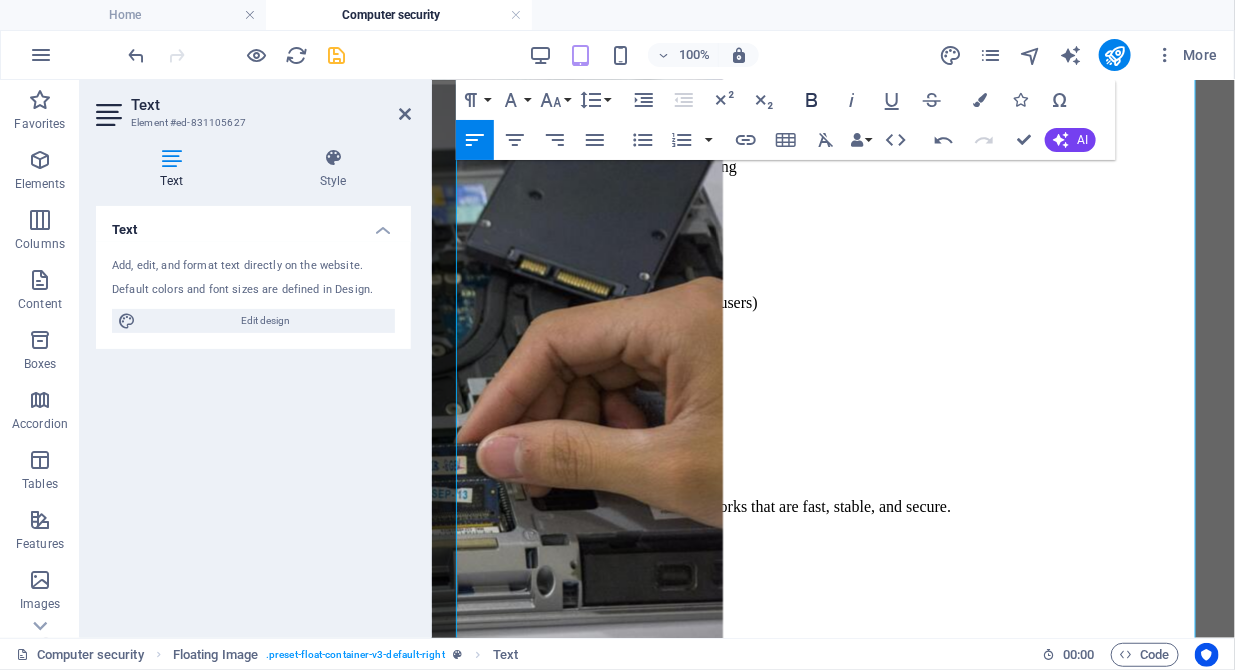 click 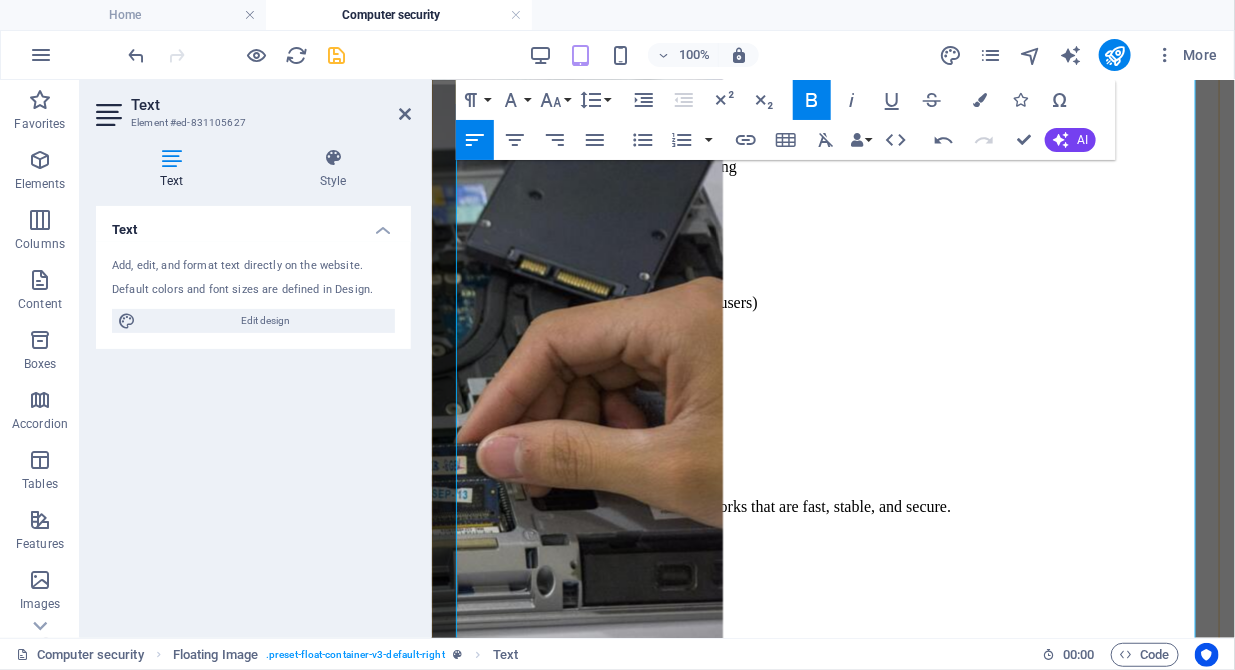 click at bounding box center [832, 1390] 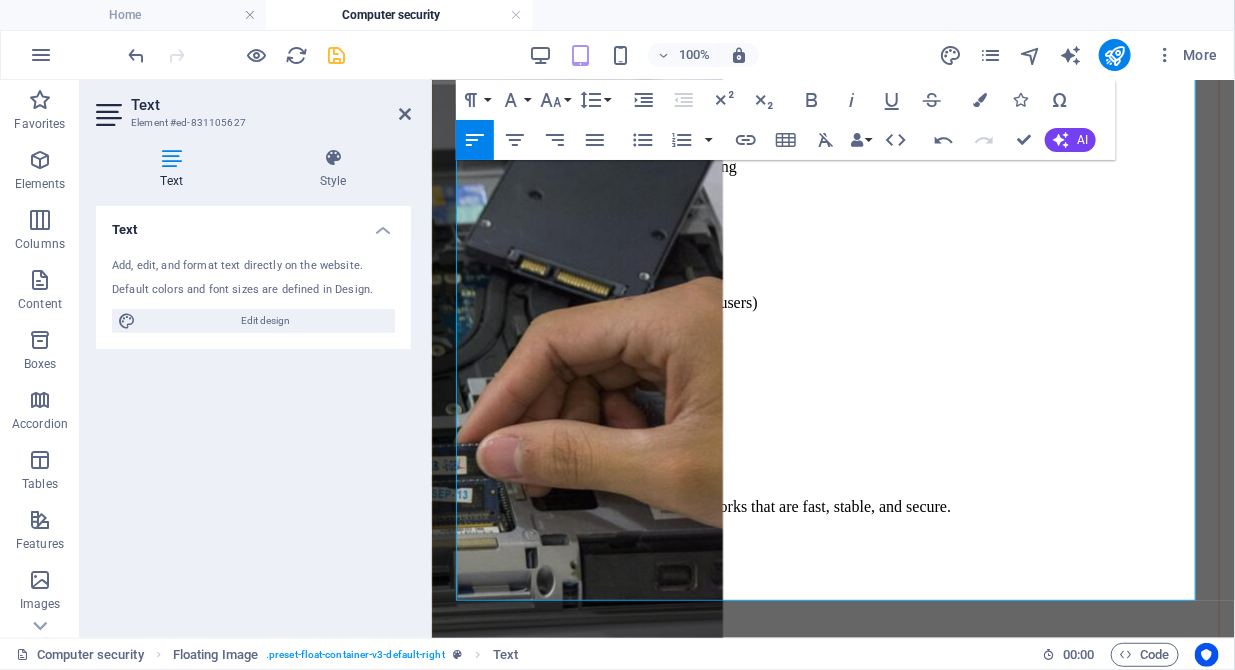 scroll, scrollTop: 1795, scrollLeft: 0, axis: vertical 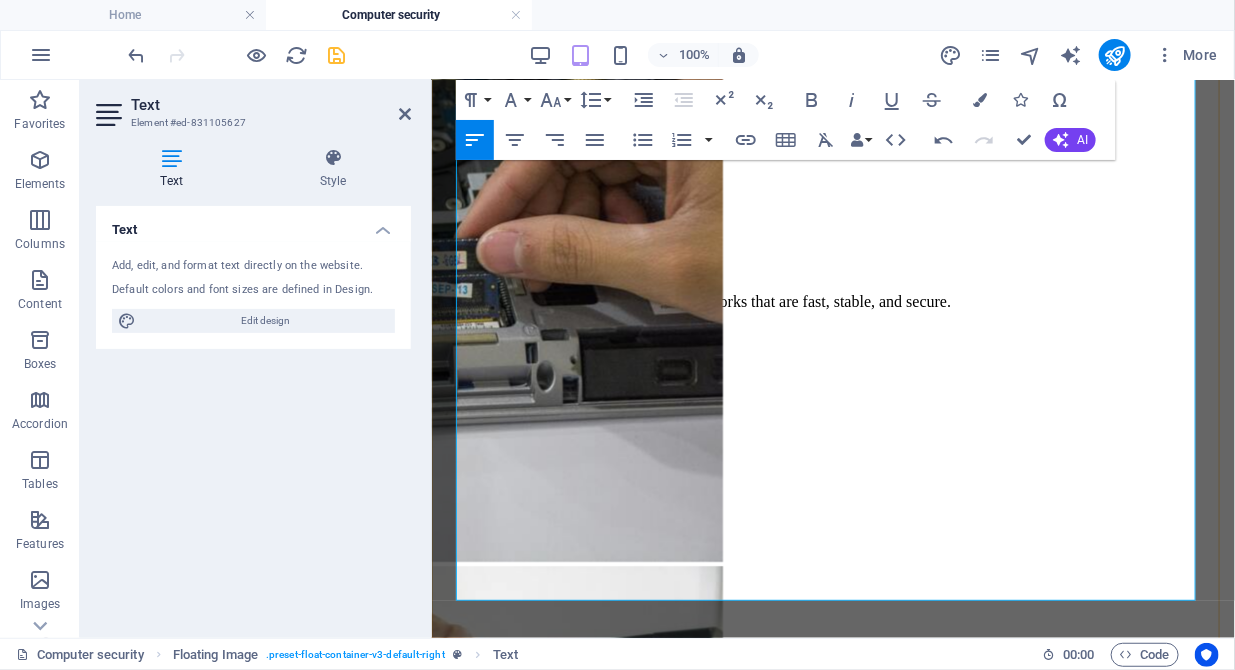click on "Friendly, Certified Technicians" at bounding box center (832, 1509) 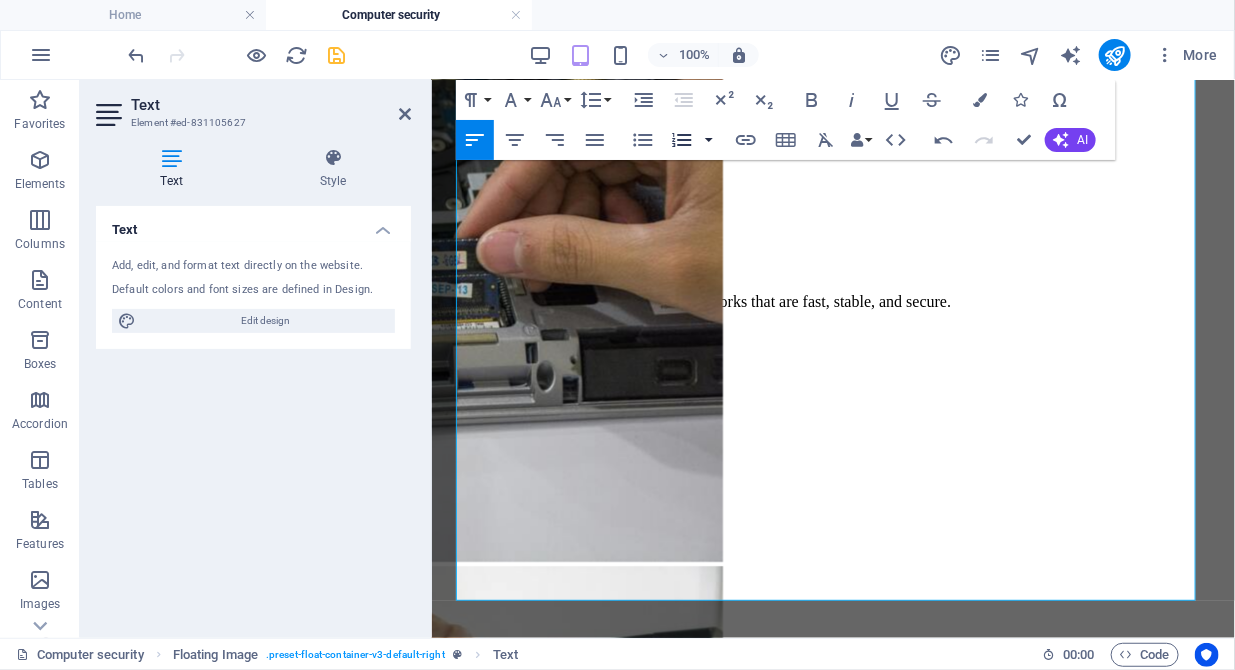 click at bounding box center [709, 140] 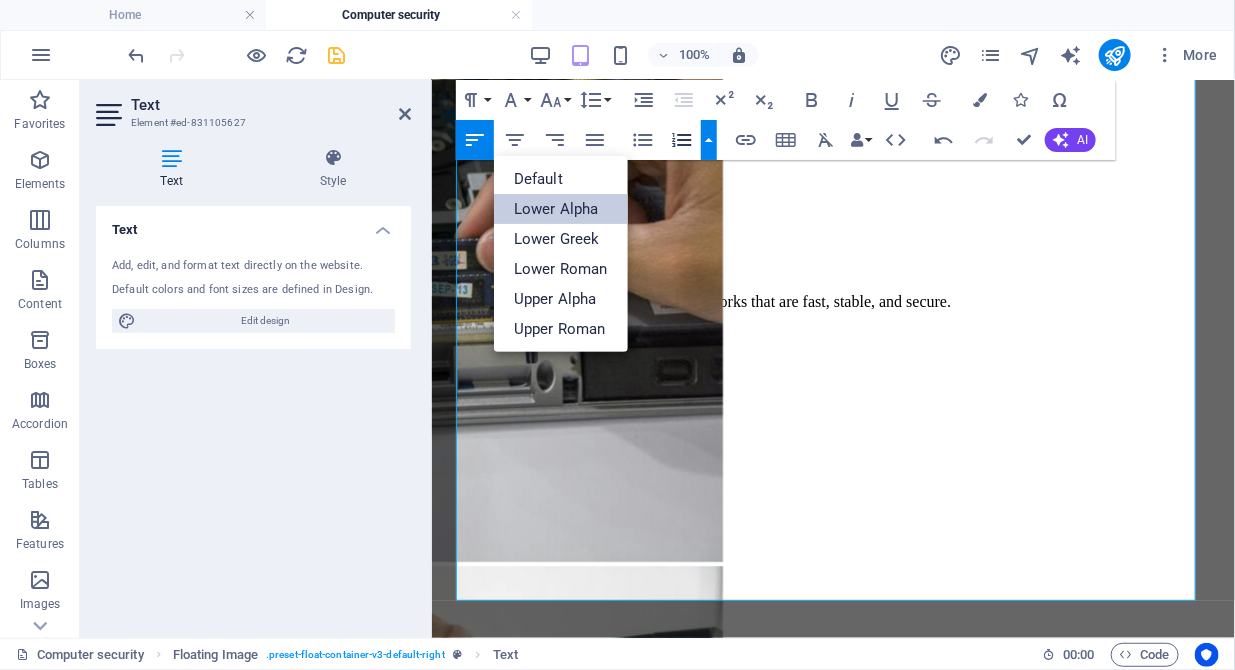 click on "Lower Alpha" at bounding box center (561, 209) 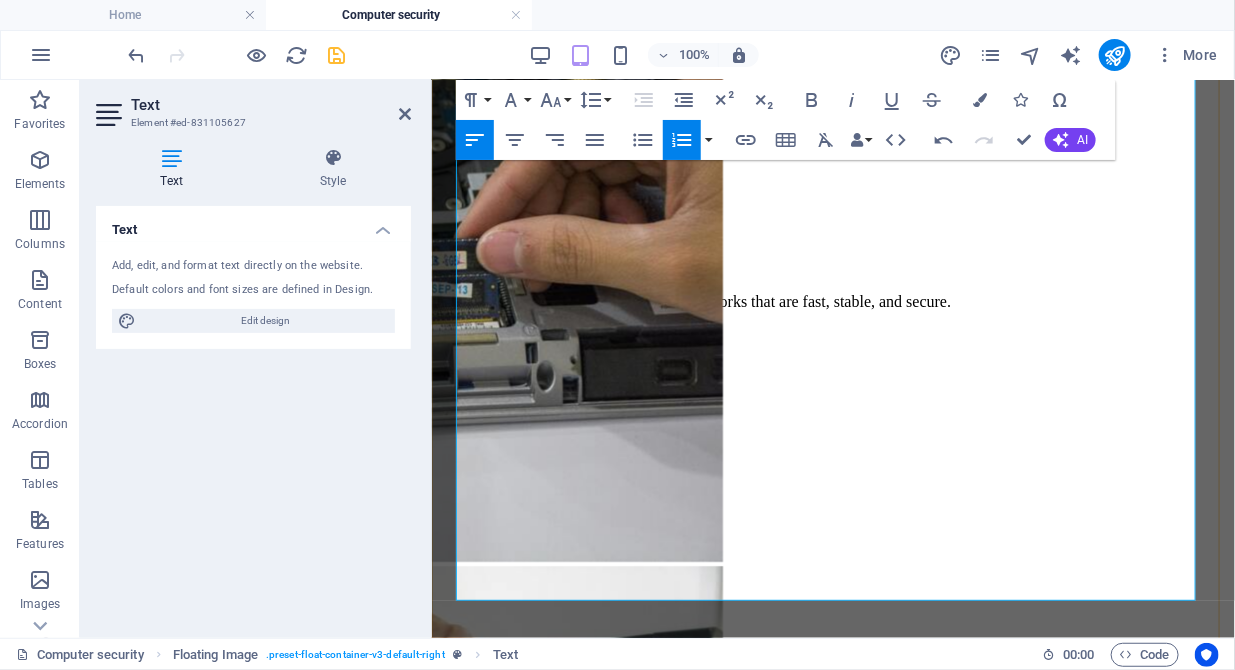 click on "Personalized Support & Quick Turnaround" at bounding box center [832, 1543] 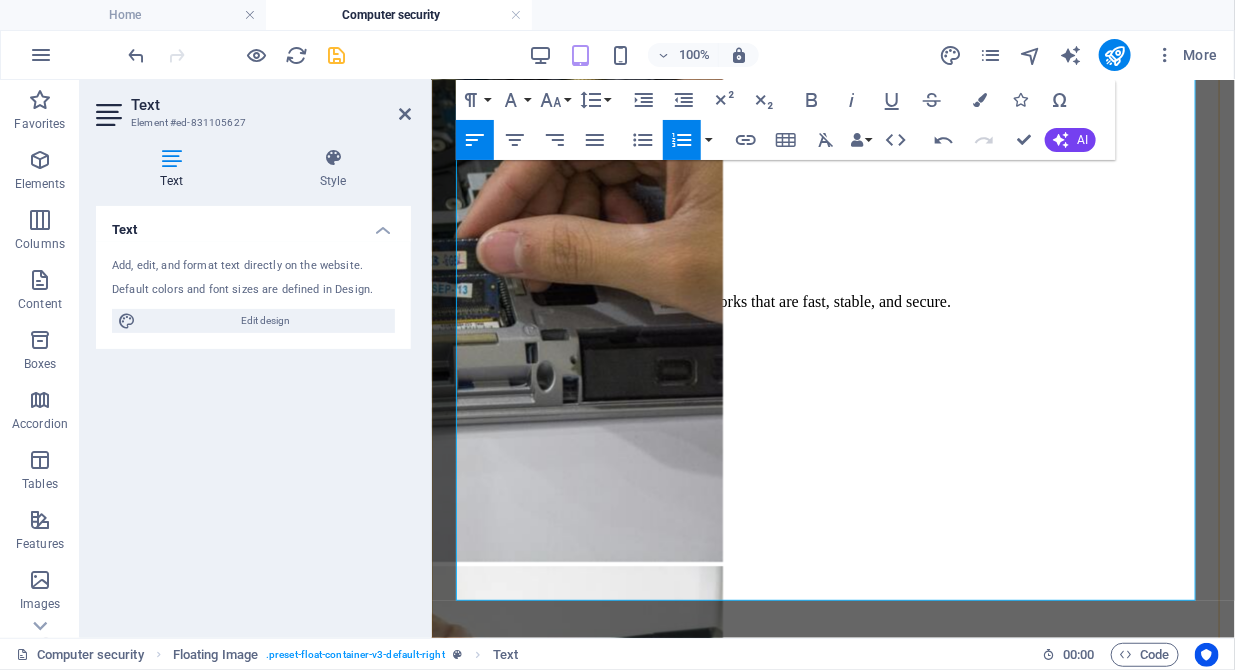 click on "Affordable Packages – No Hidden Fees" at bounding box center (832, 1561) 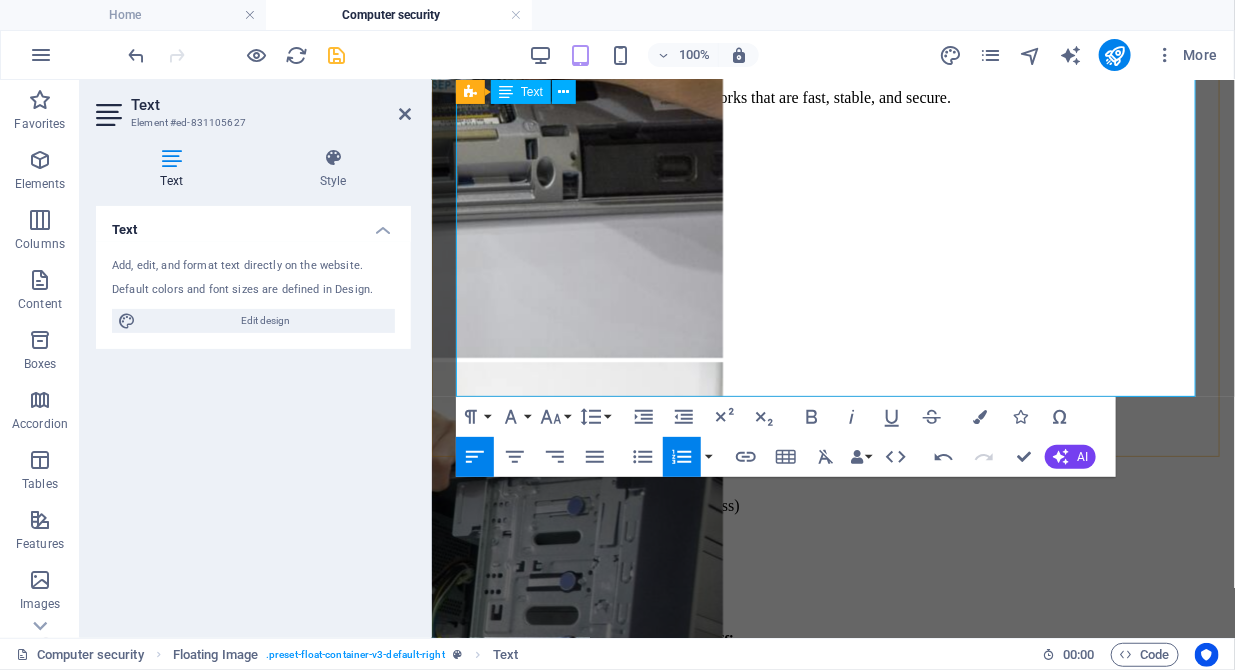 click on "Security + Connectivity = Peace of Mind home computer security computer security service network security protection home and network security repairs protection network security setups repairs and protection" at bounding box center (832, 1402) 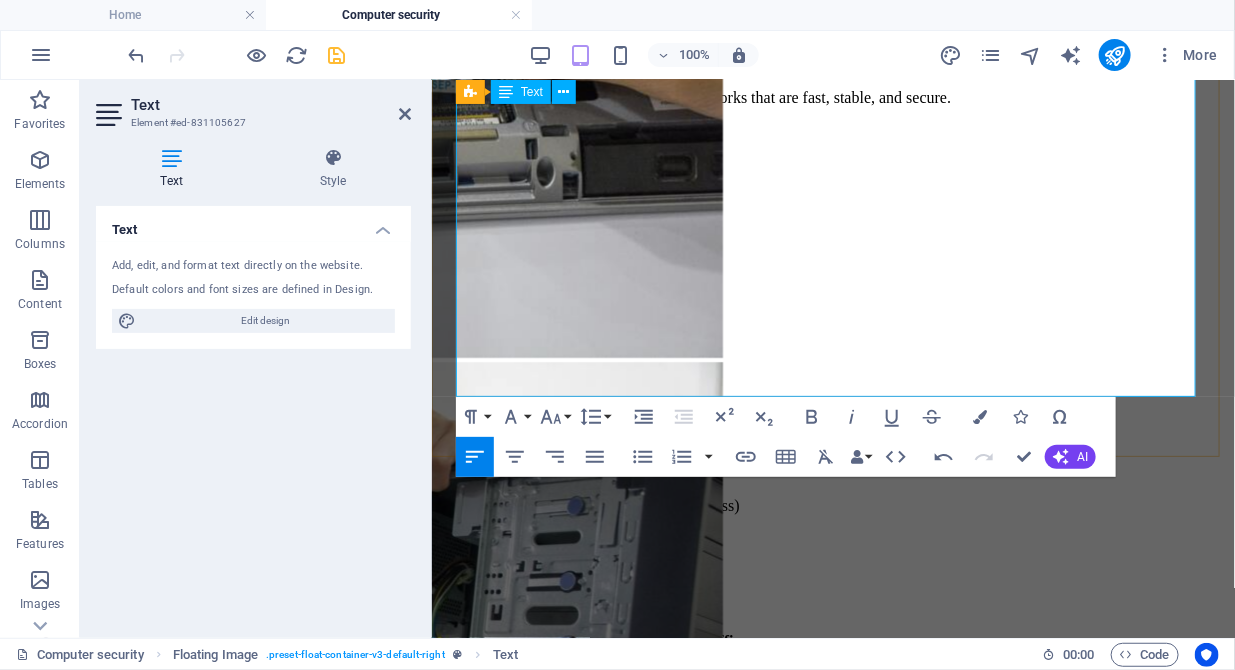 click on "Security + Connectivity = Peace of Mind home computer security computer security service network security protection home and network security repairs protection network security setups repairs and protection" at bounding box center [832, 1402] 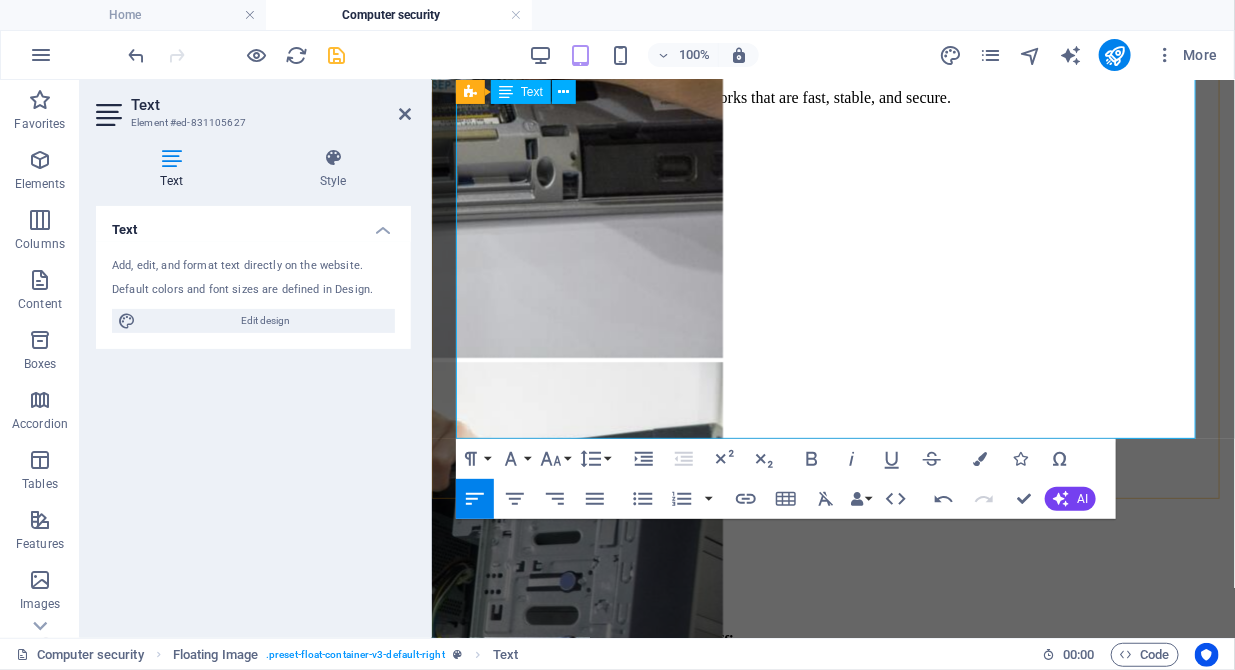 click at bounding box center (832, 1393) 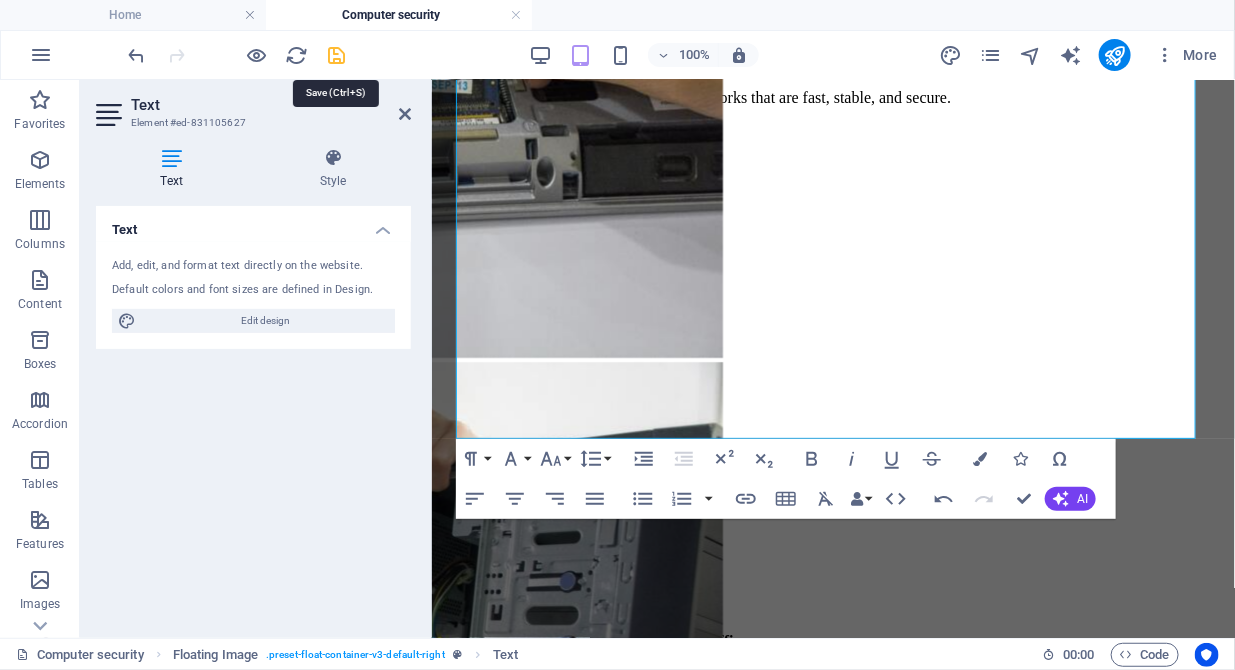 click at bounding box center [337, 55] 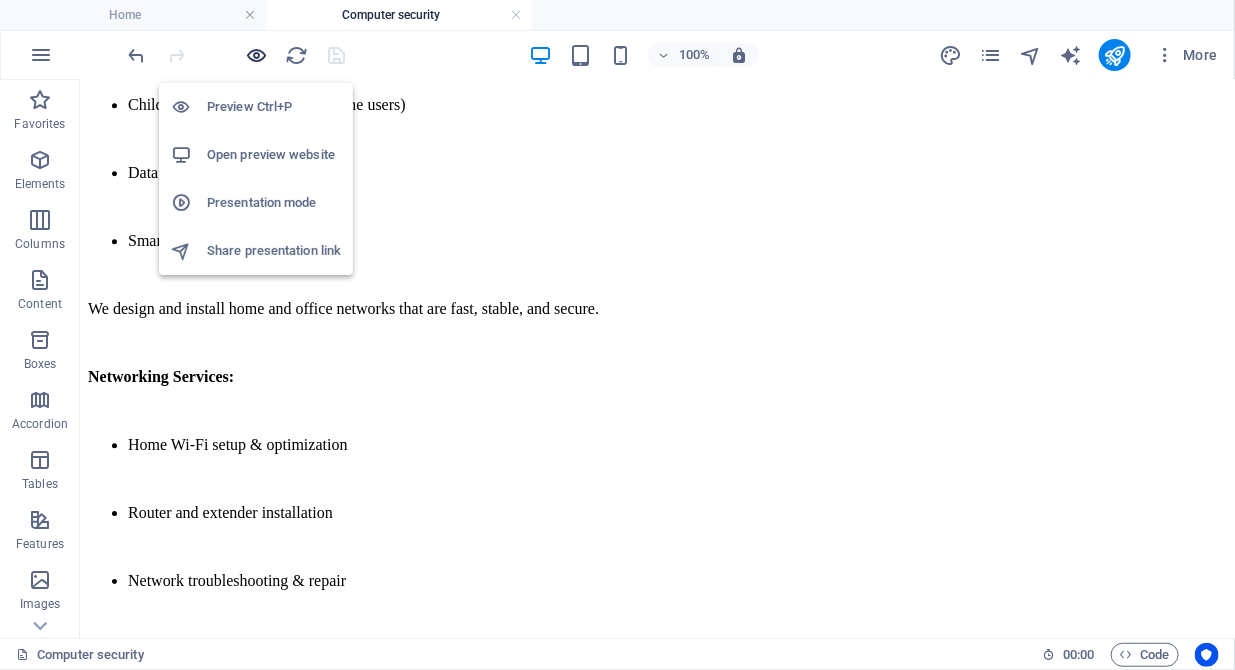 click at bounding box center (257, 55) 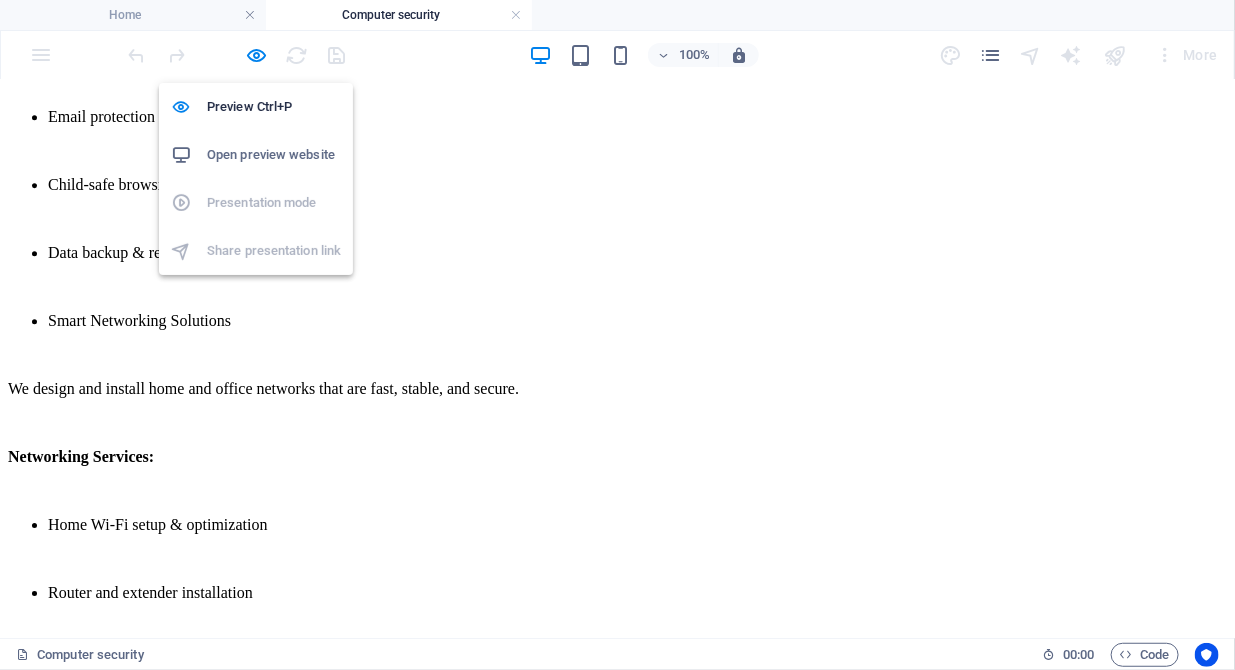 click on "Open preview website" at bounding box center [274, 155] 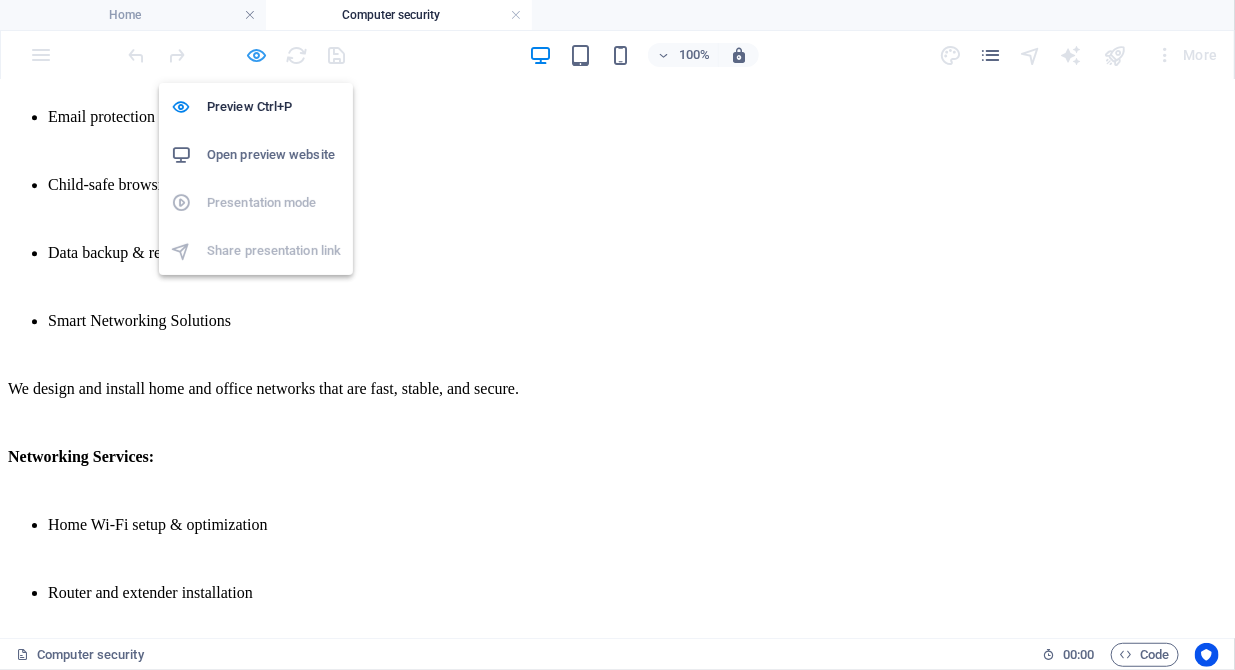 click at bounding box center (257, 55) 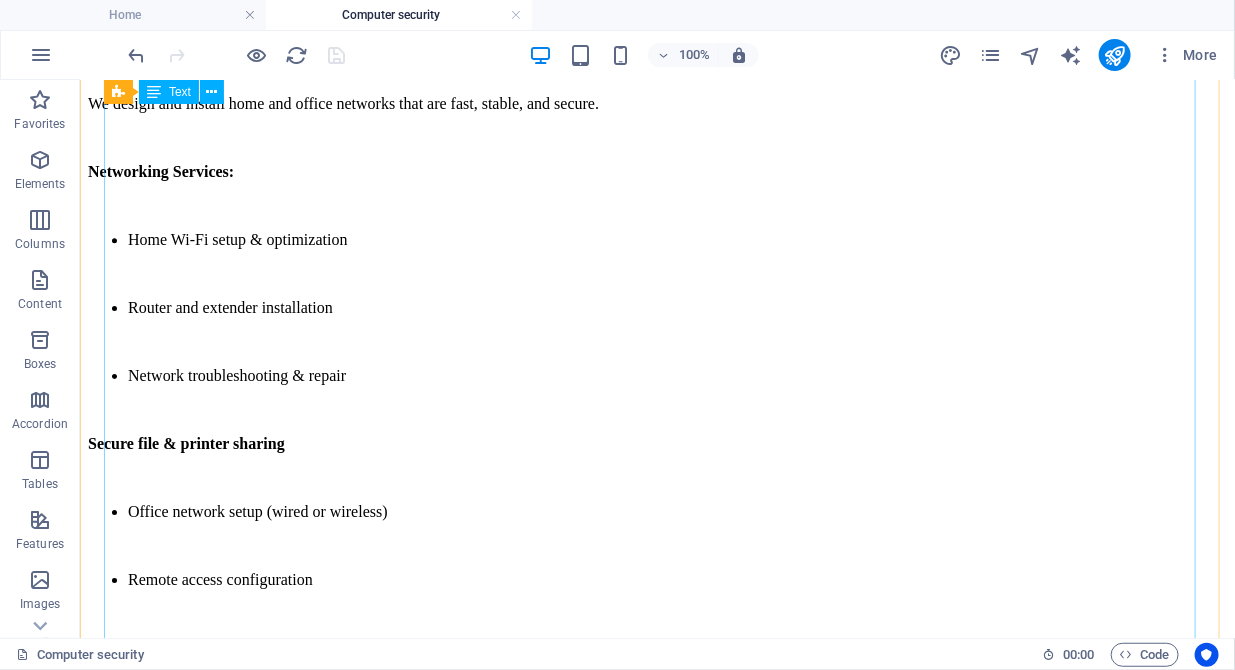 scroll, scrollTop: 2511, scrollLeft: 0, axis: vertical 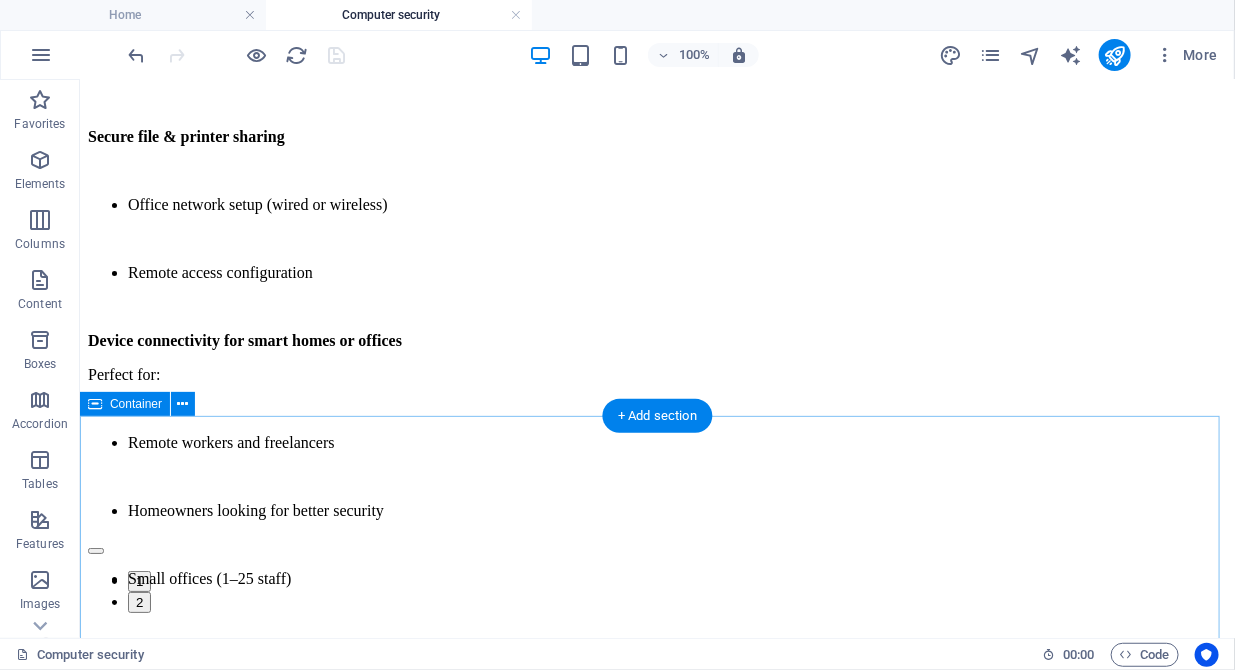 click on "Drop content here or  Add elements  Paste clipboard" at bounding box center (656, 1274) 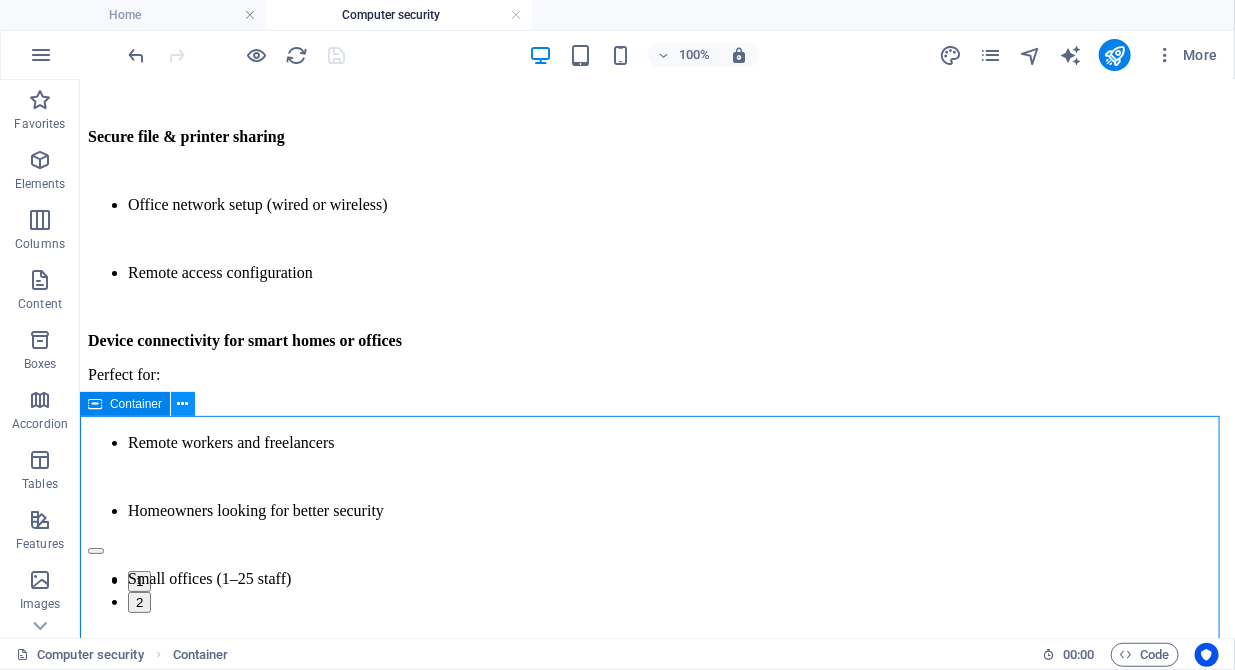 click at bounding box center (183, 404) 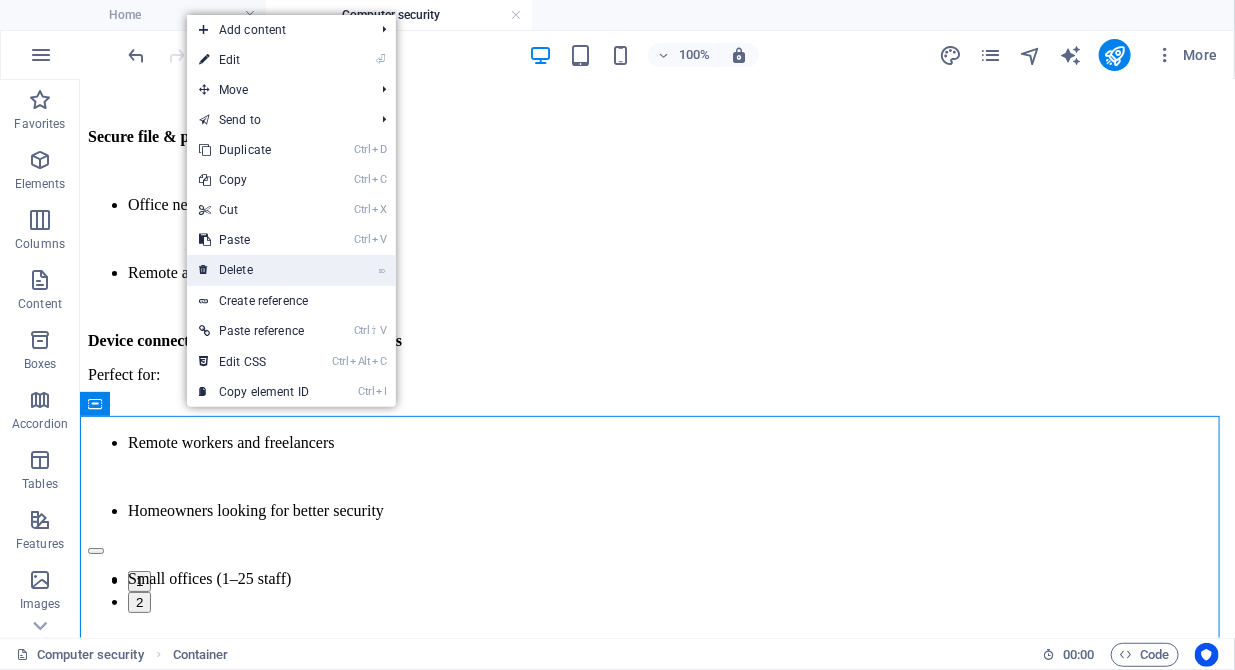click on "⌦  Delete" at bounding box center (254, 270) 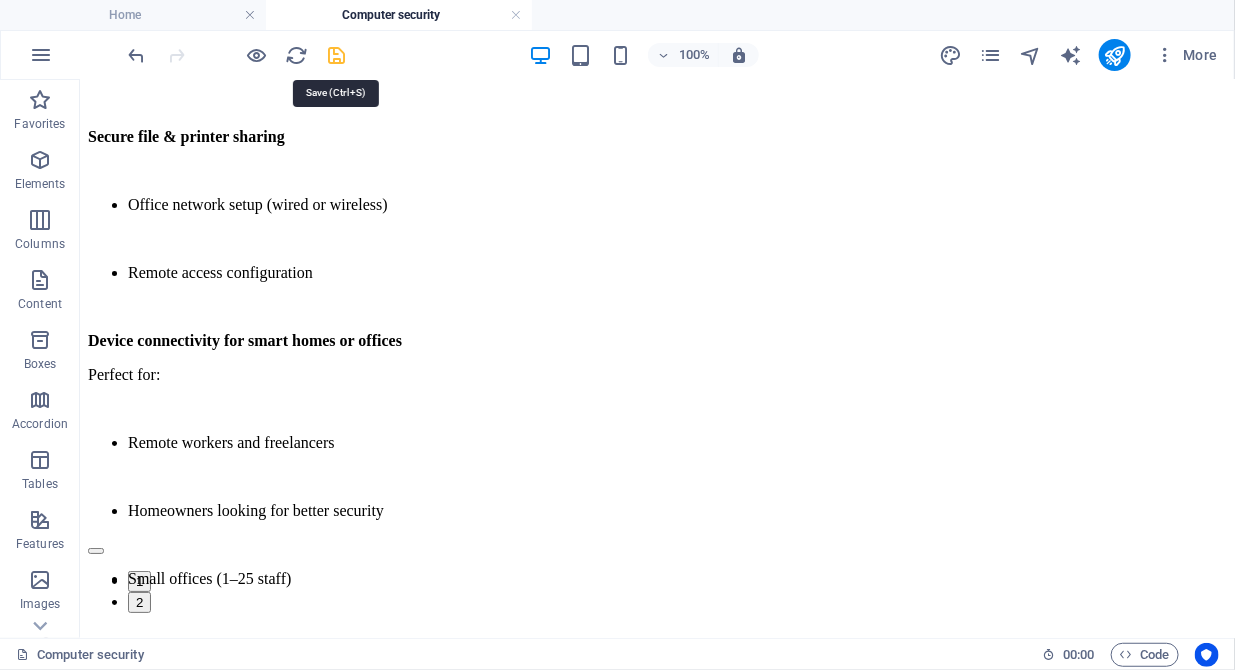 click at bounding box center (337, 55) 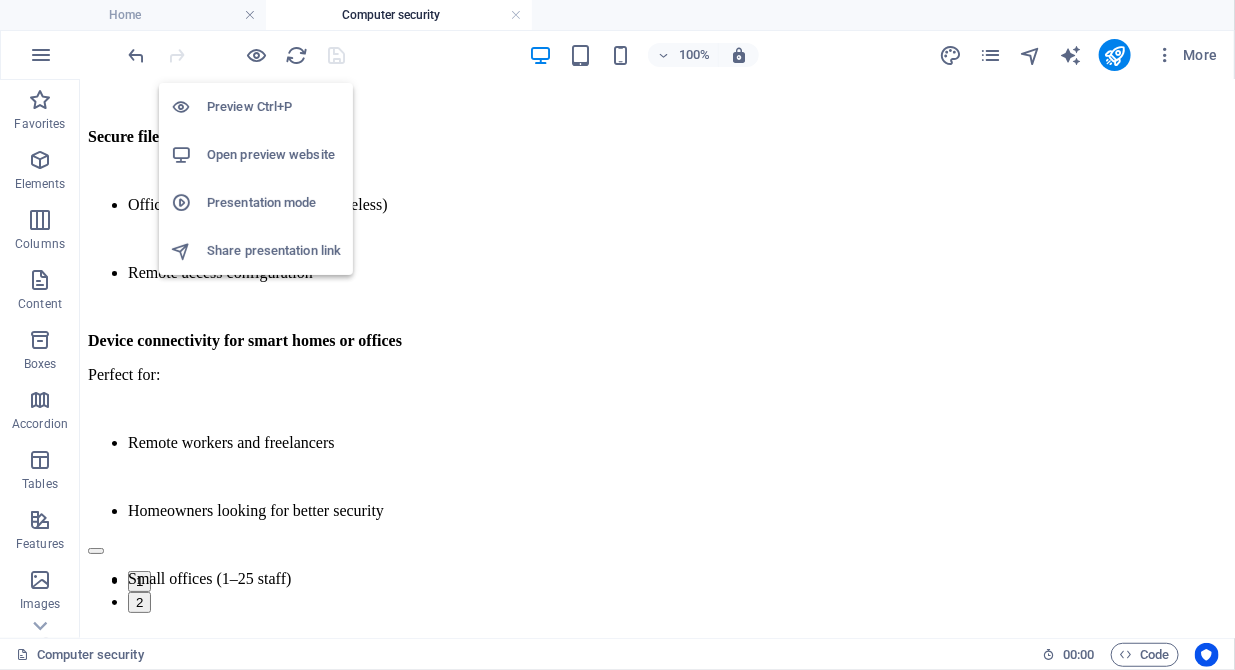 click on "Open preview website" at bounding box center (274, 155) 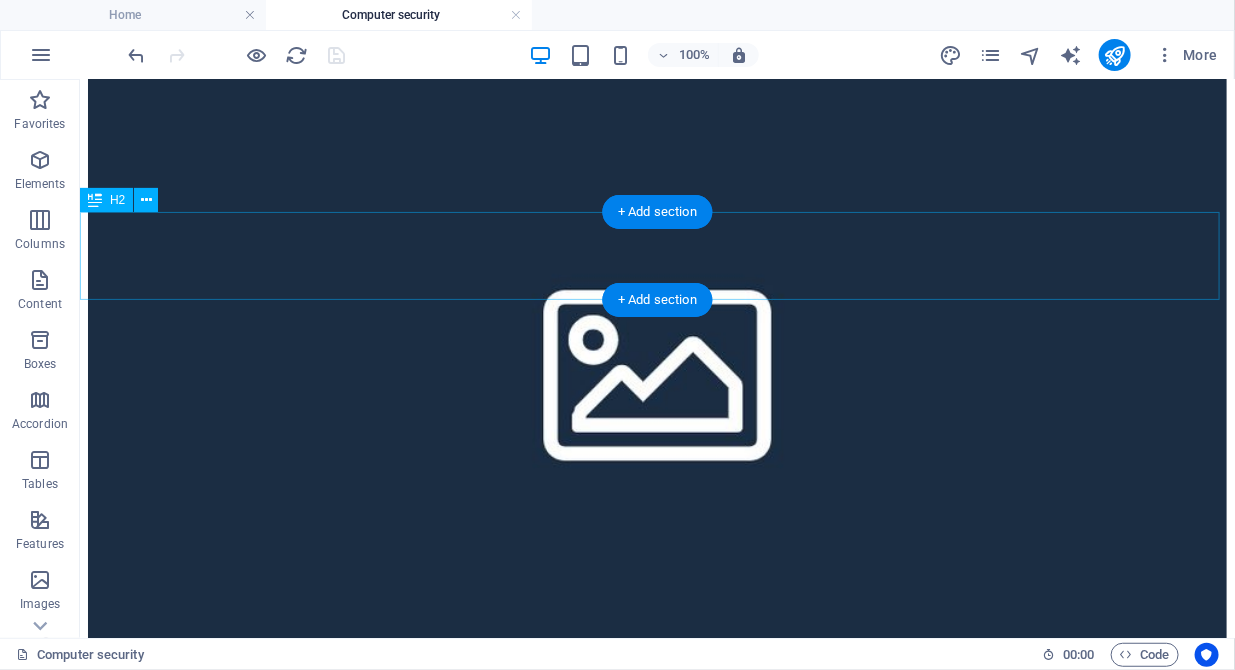 scroll, scrollTop: 568, scrollLeft: 0, axis: vertical 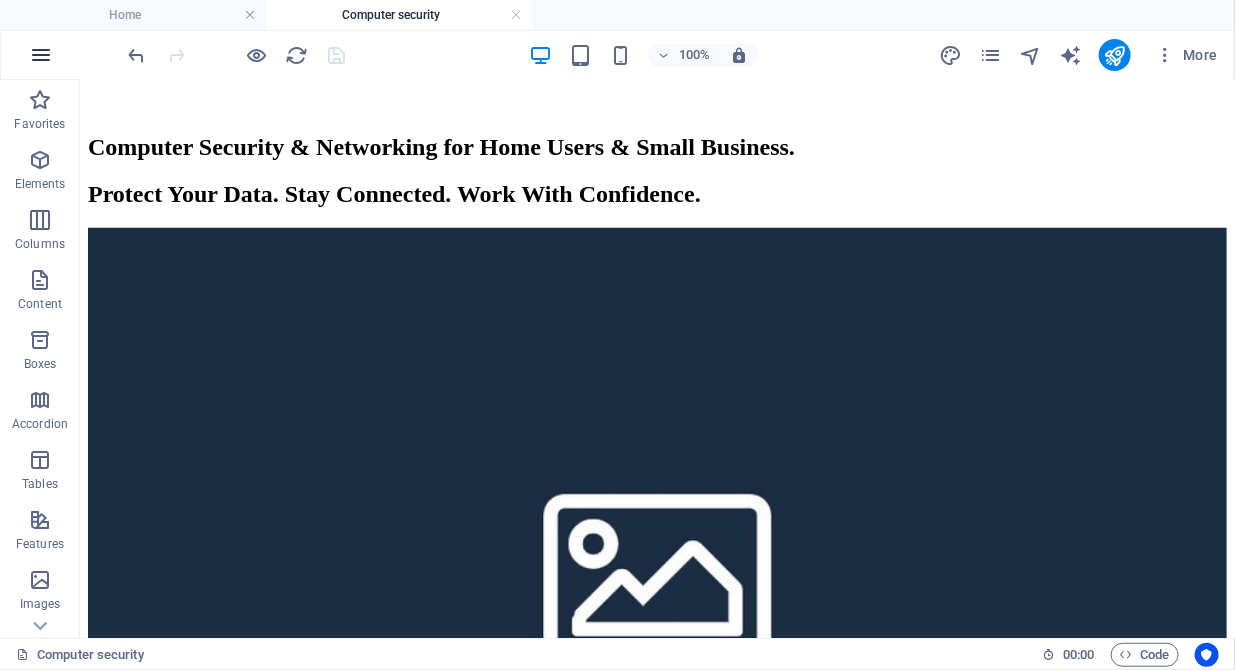 click at bounding box center [41, 55] 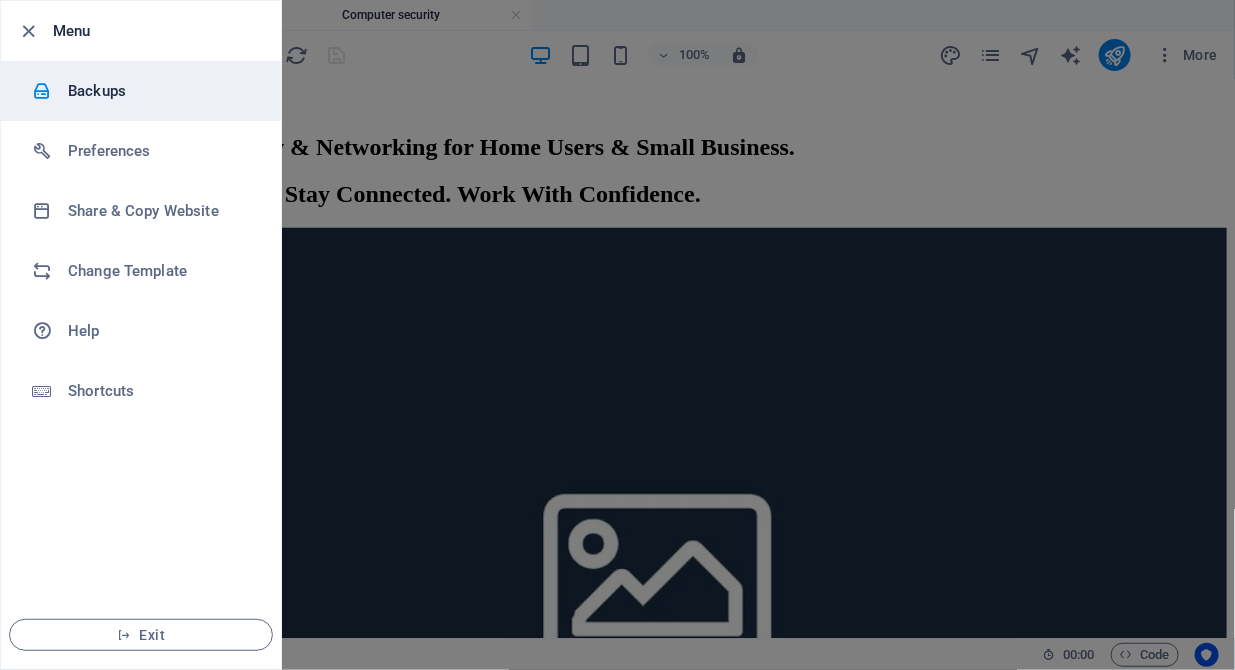 click on "Backups" at bounding box center [141, 91] 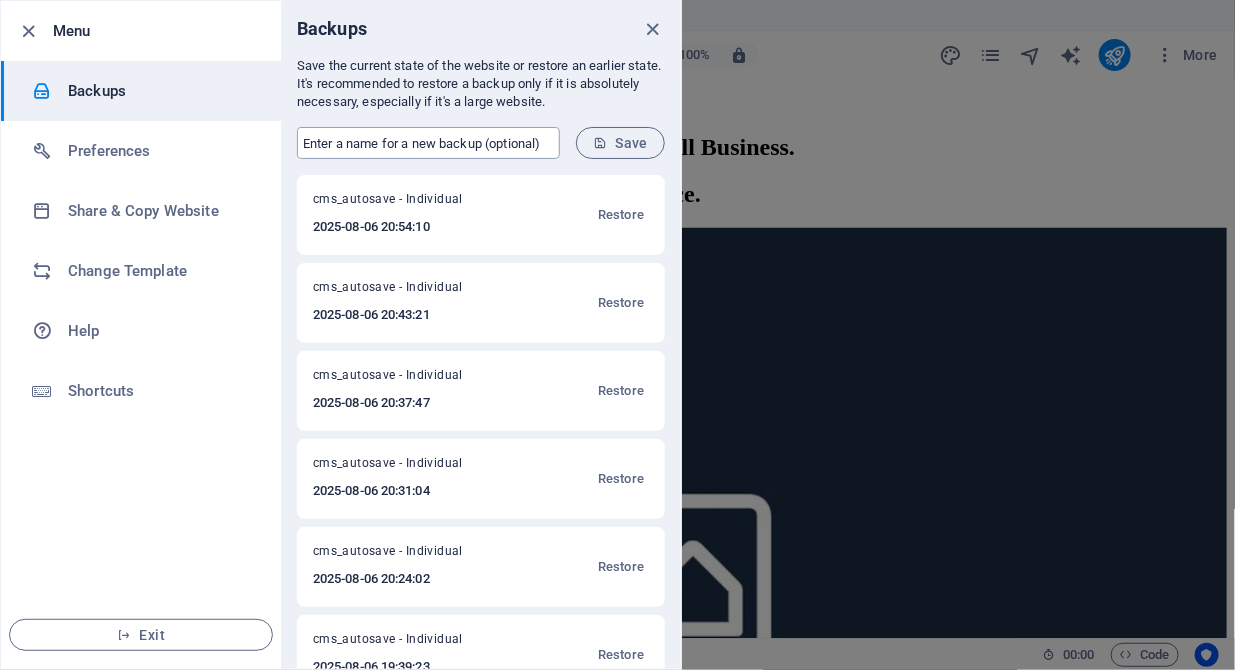 click at bounding box center (428, 143) 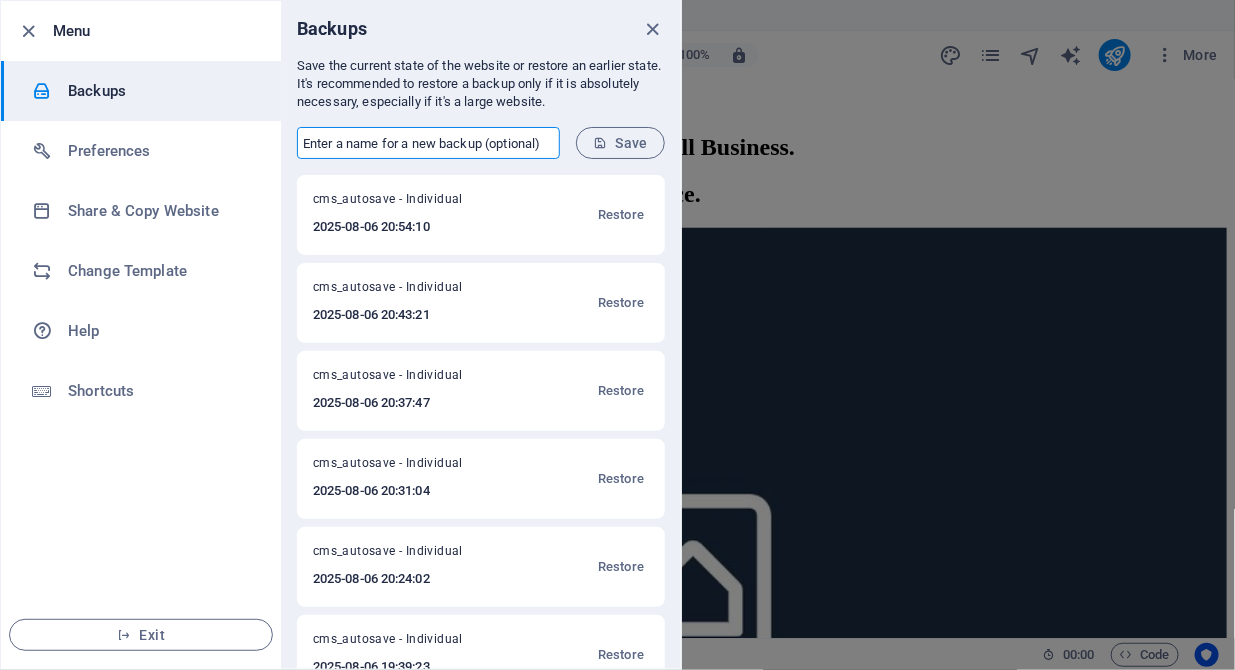type on "1" 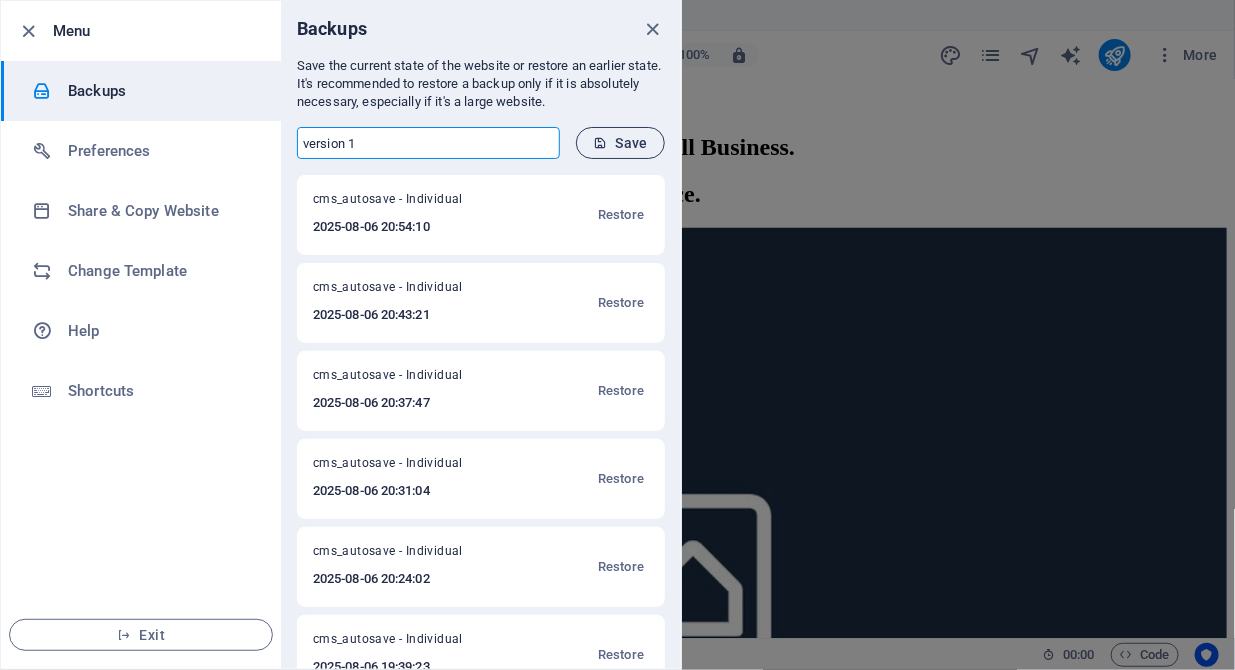 type on "version 1" 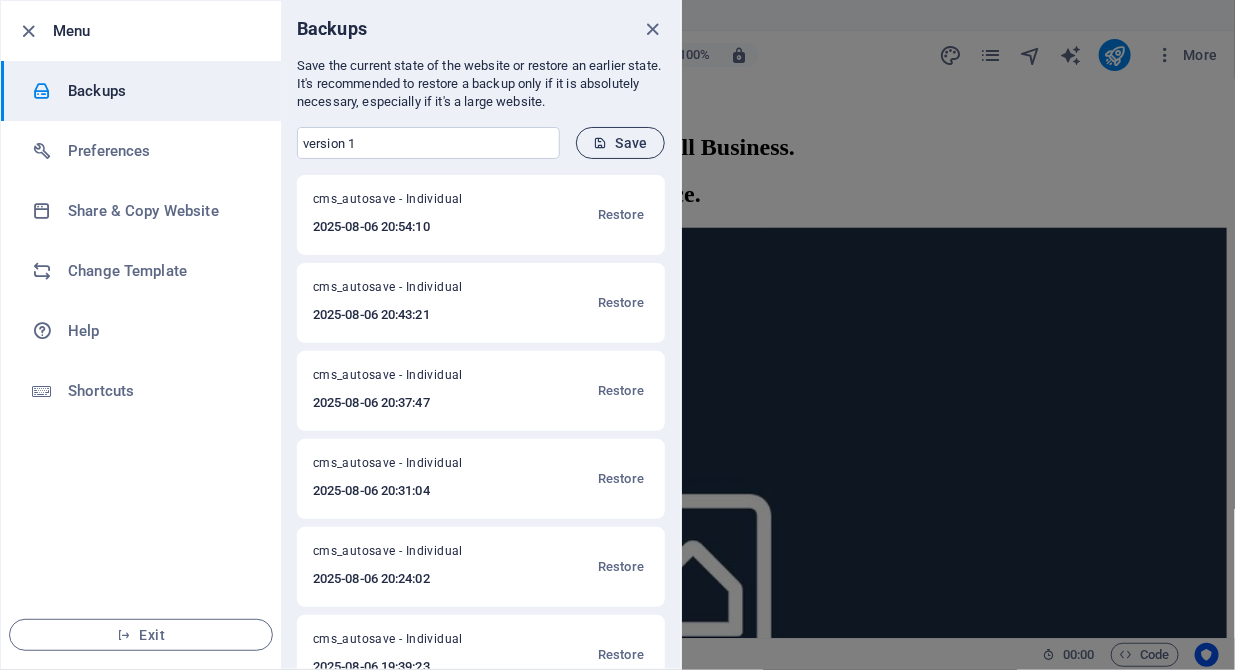 click on "Save" at bounding box center [620, 143] 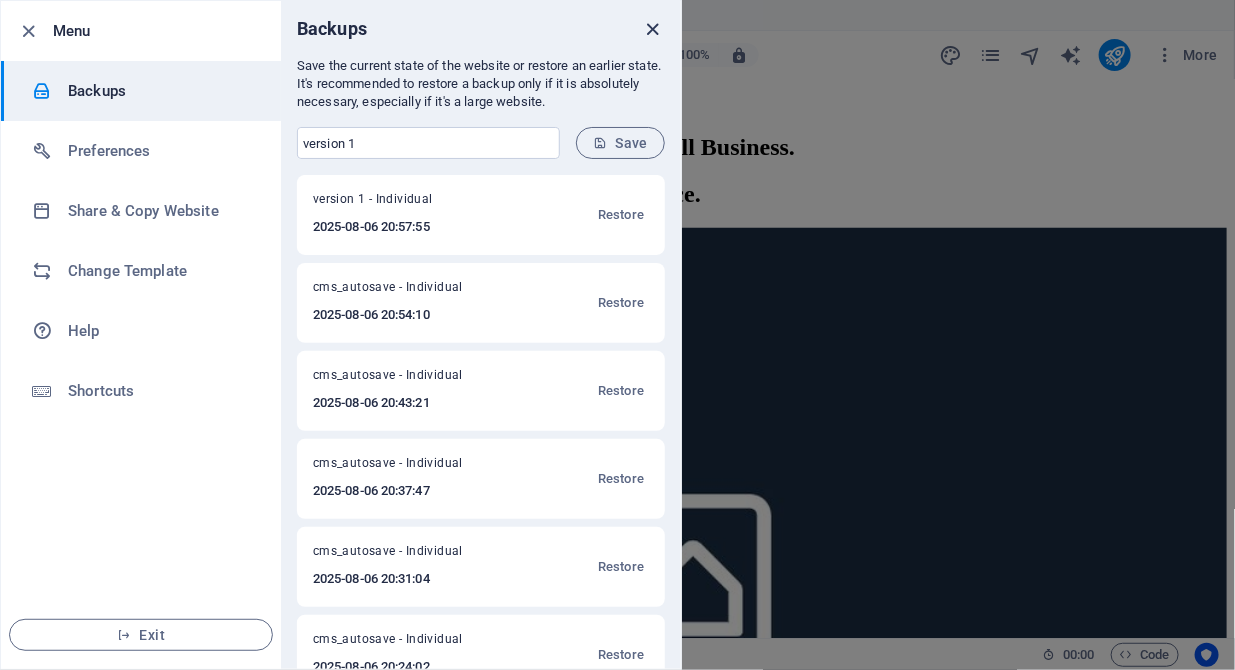click at bounding box center [653, 29] 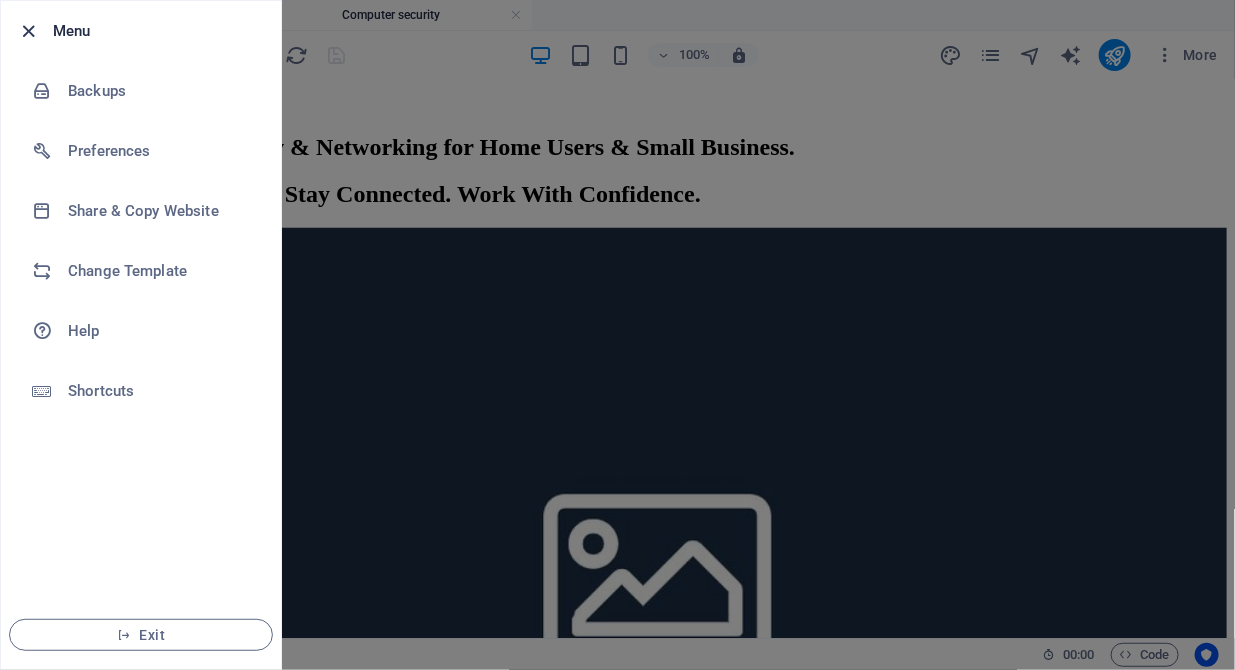 click at bounding box center [29, 31] 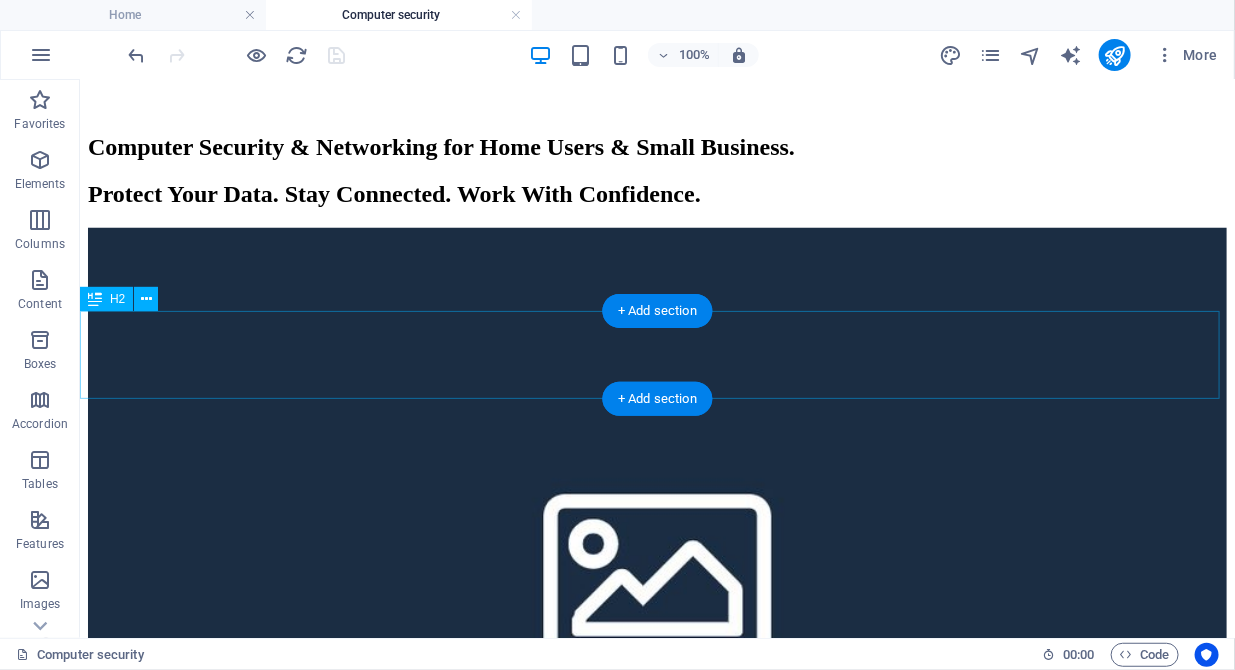click on "Protect Your Data. Stay Connected. Work With Confidence." at bounding box center (656, 193) 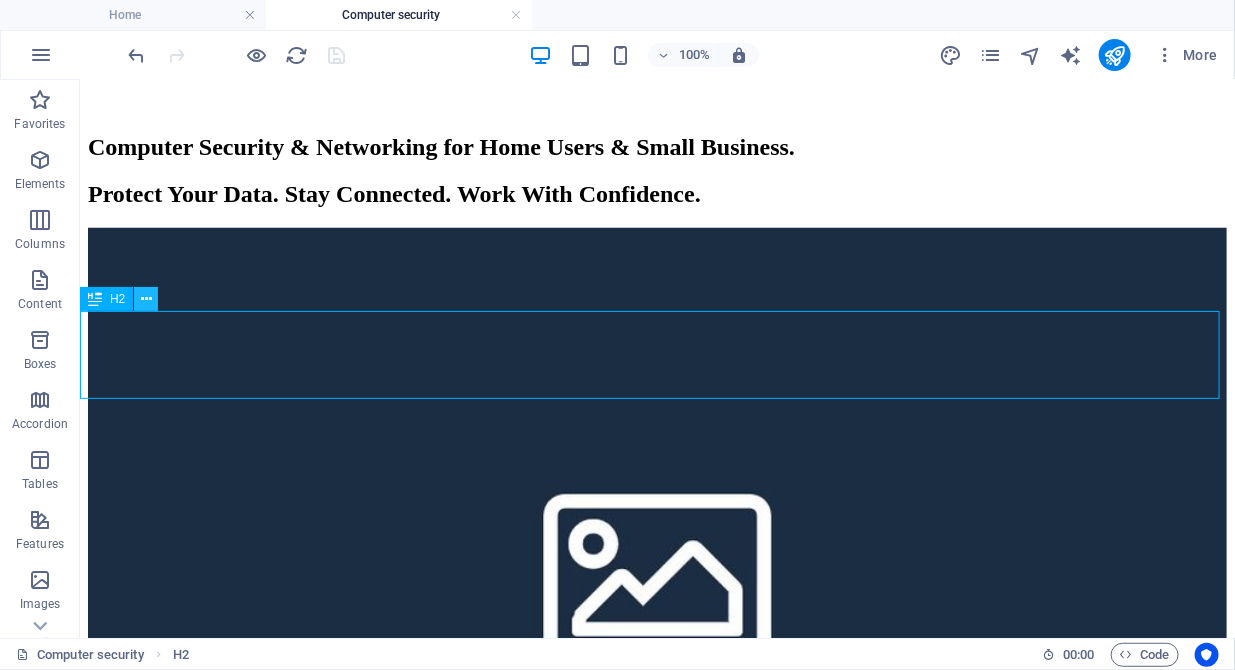 click at bounding box center [146, 299] 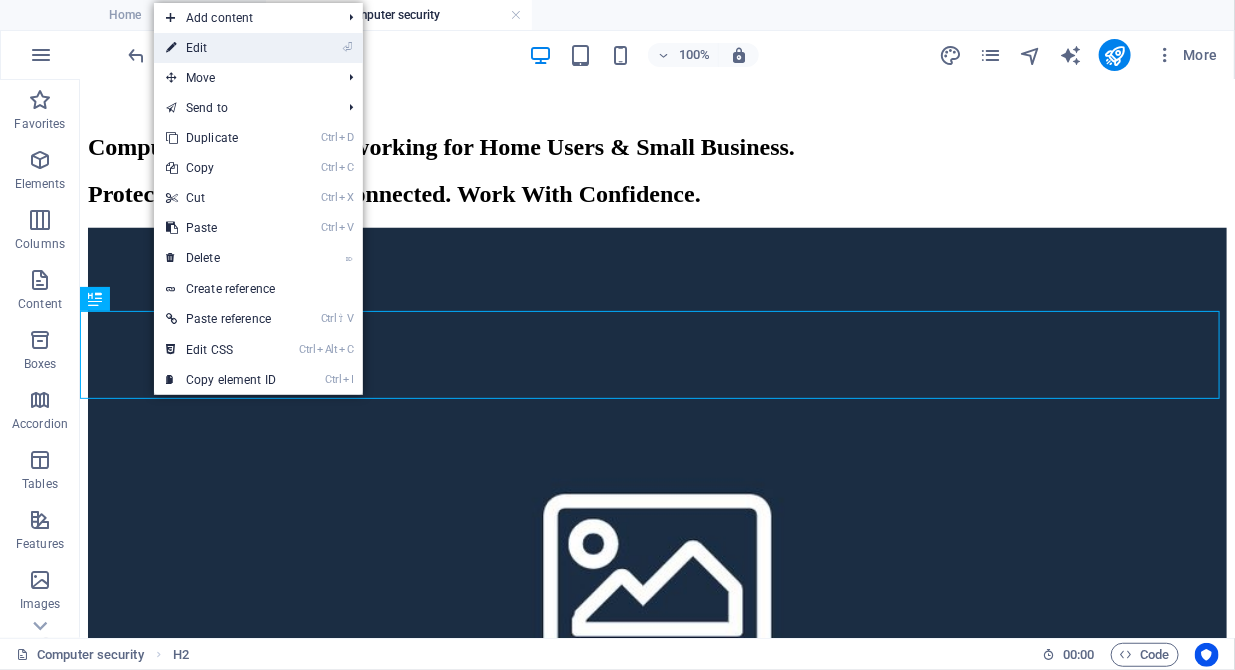click on "⏎  Edit" at bounding box center [221, 48] 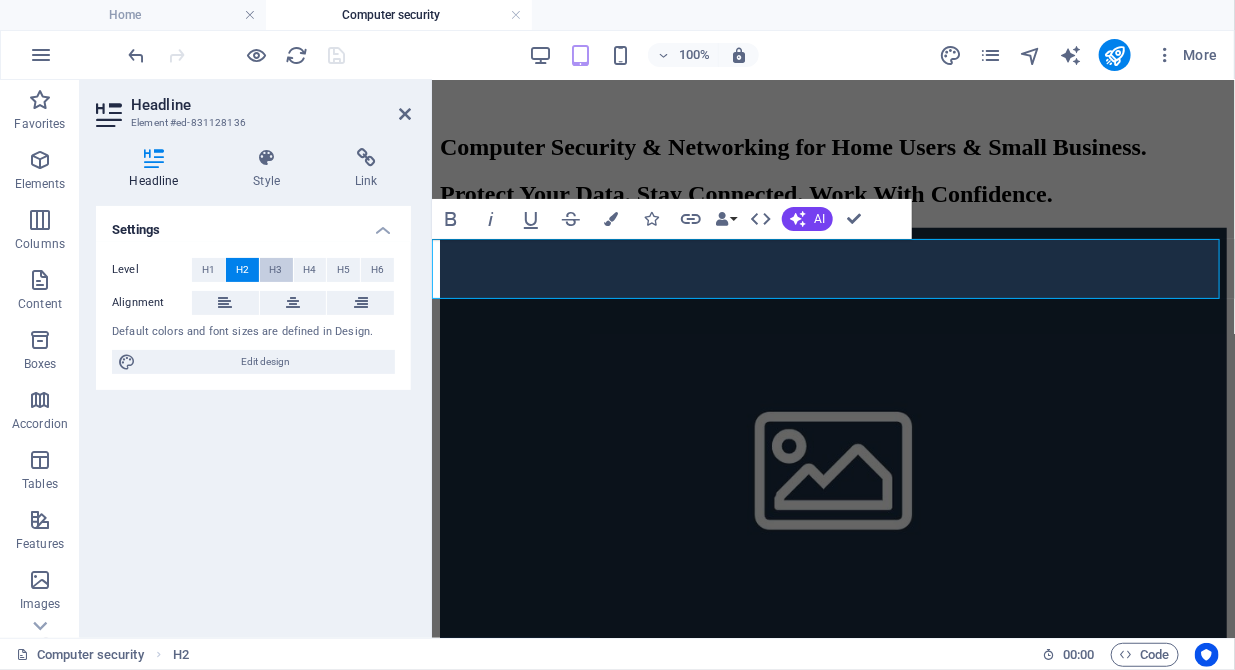 click on "H3" at bounding box center [276, 270] 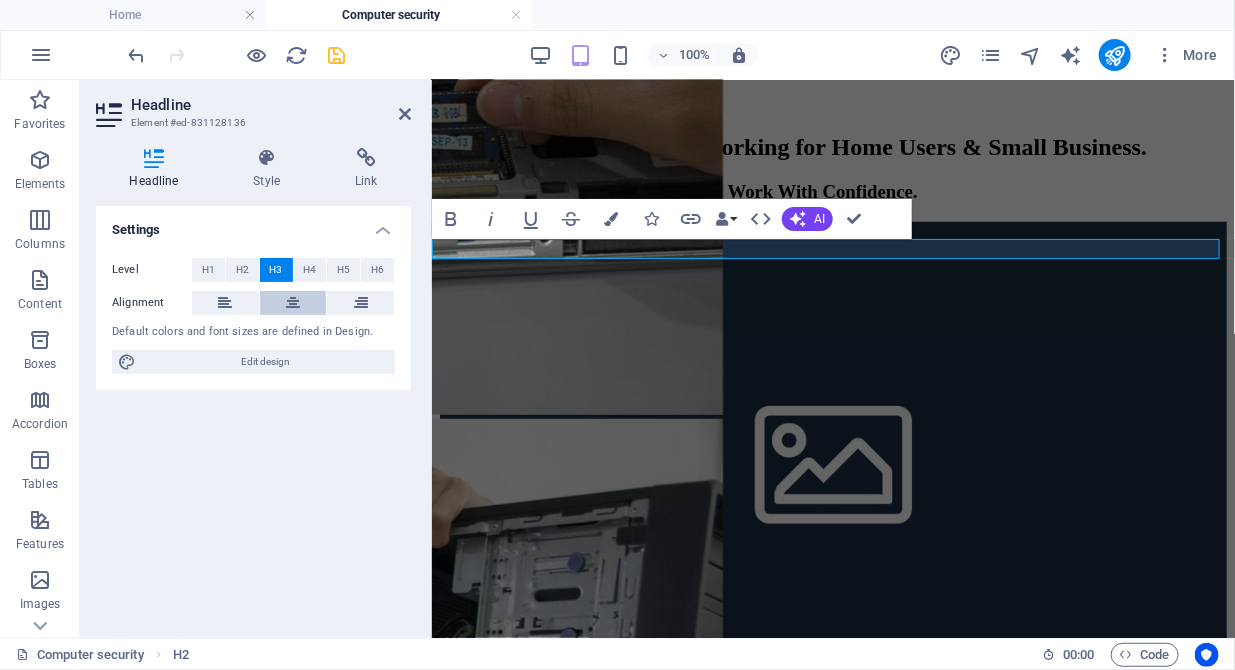 click at bounding box center (293, 303) 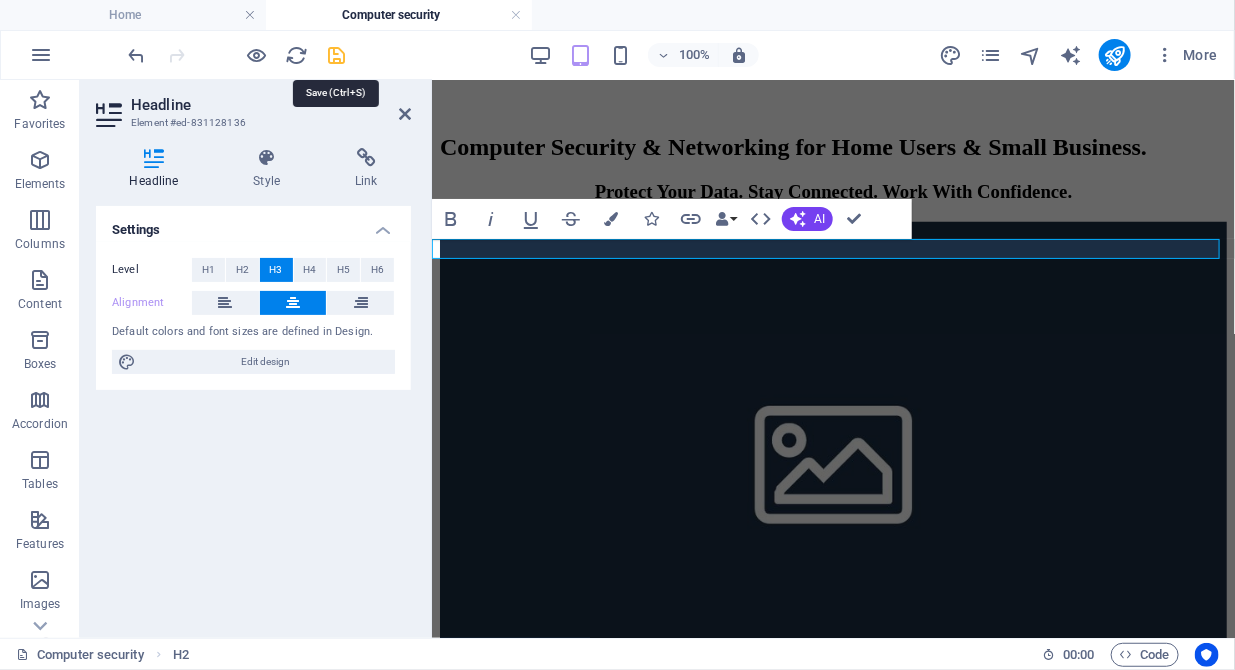click at bounding box center (337, 55) 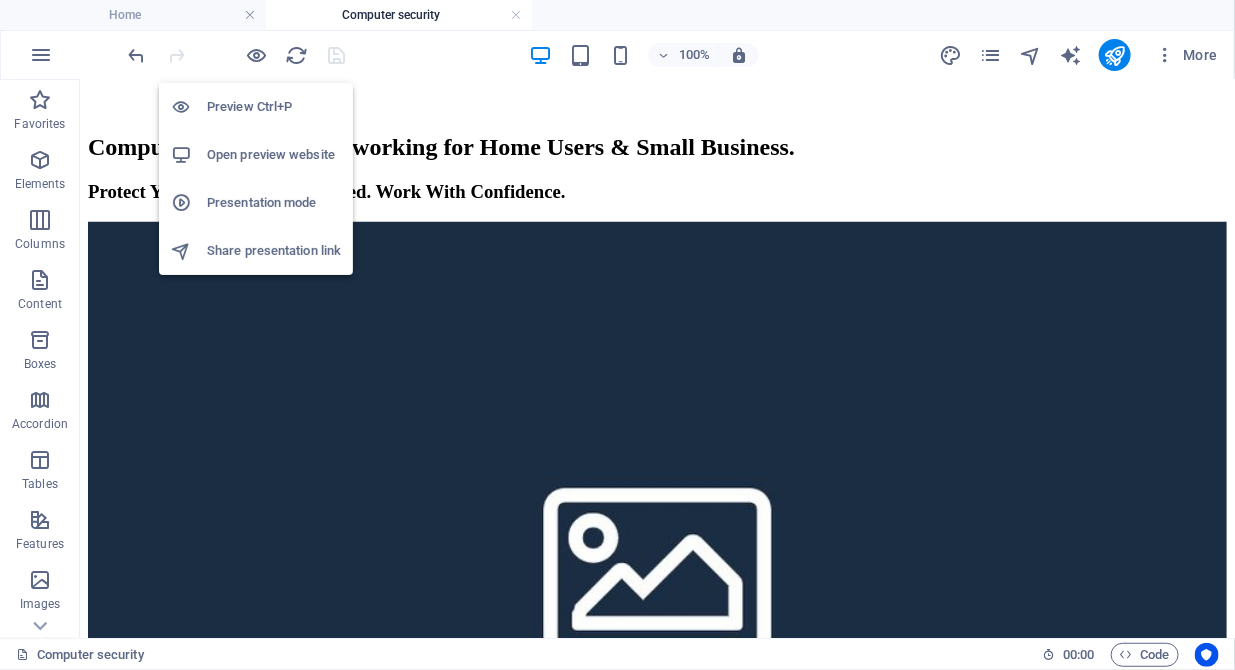 click on "Open preview website" at bounding box center [274, 155] 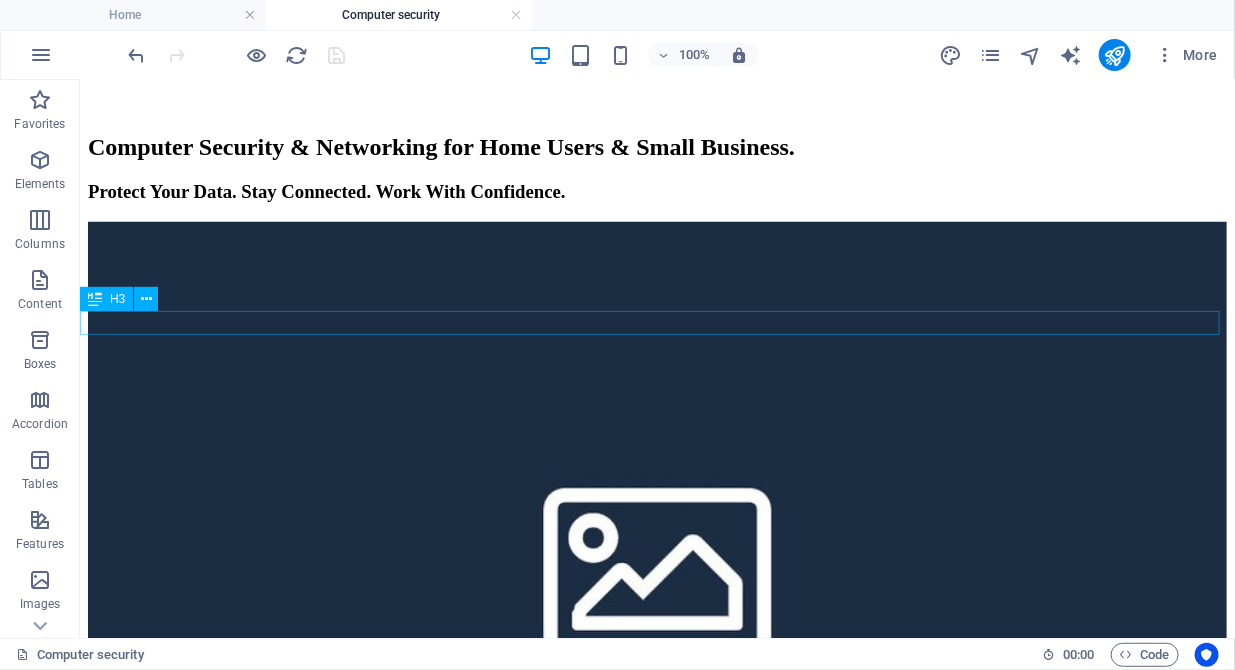 click on "Protect Your Data. Stay Connected. Work With Confidence." at bounding box center (656, 191) 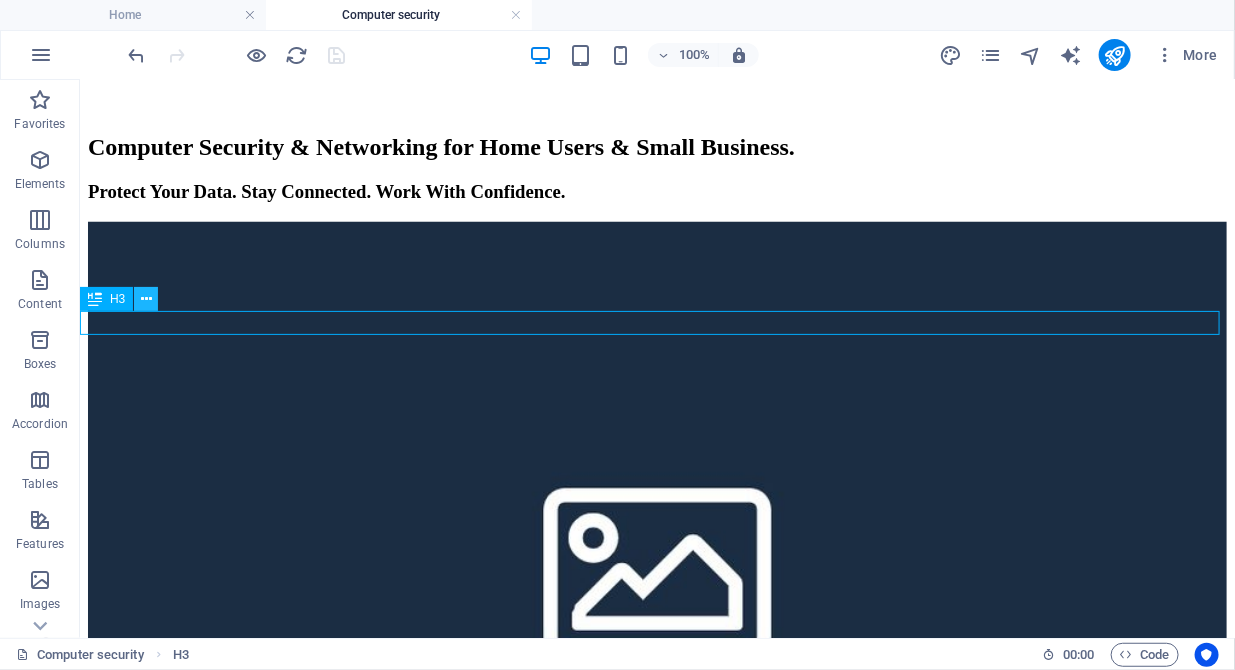 click at bounding box center [146, 299] 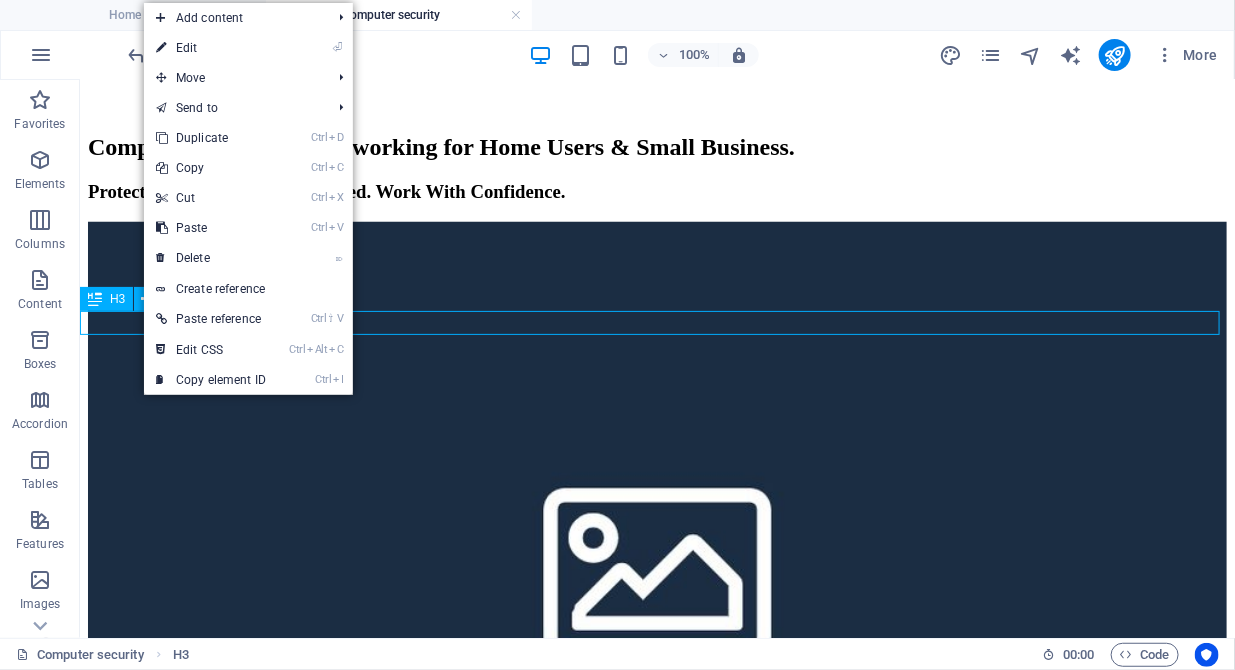 click on "H3" at bounding box center [117, 299] 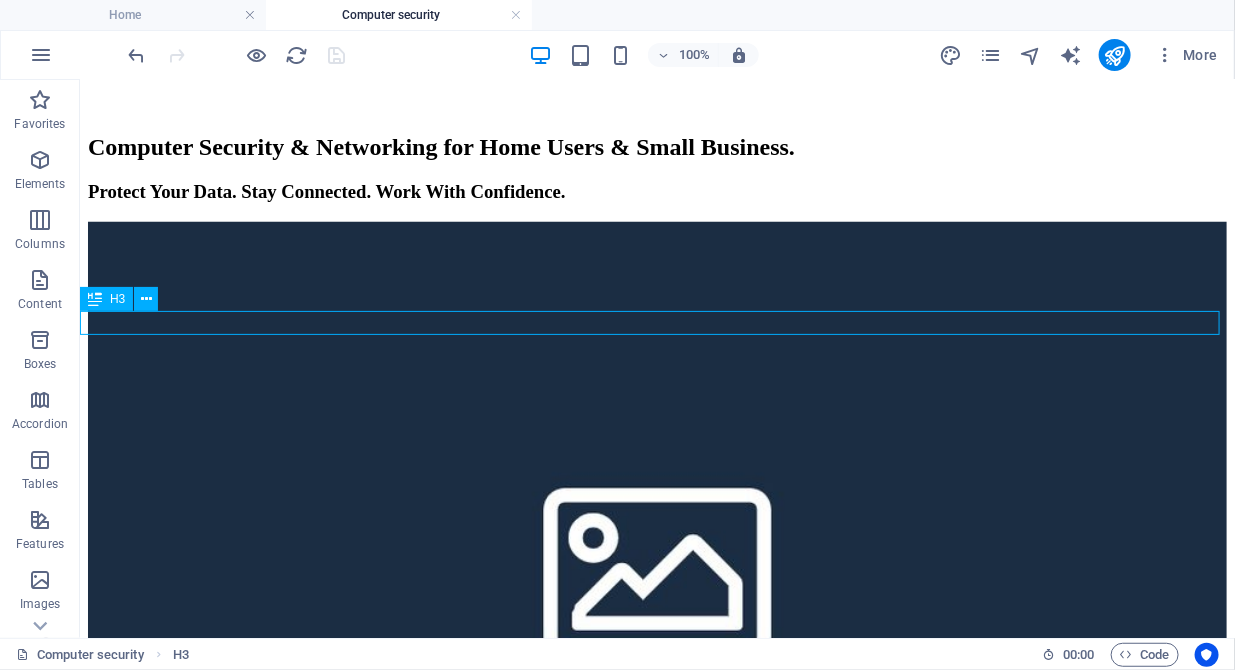 click on "H3" at bounding box center [117, 299] 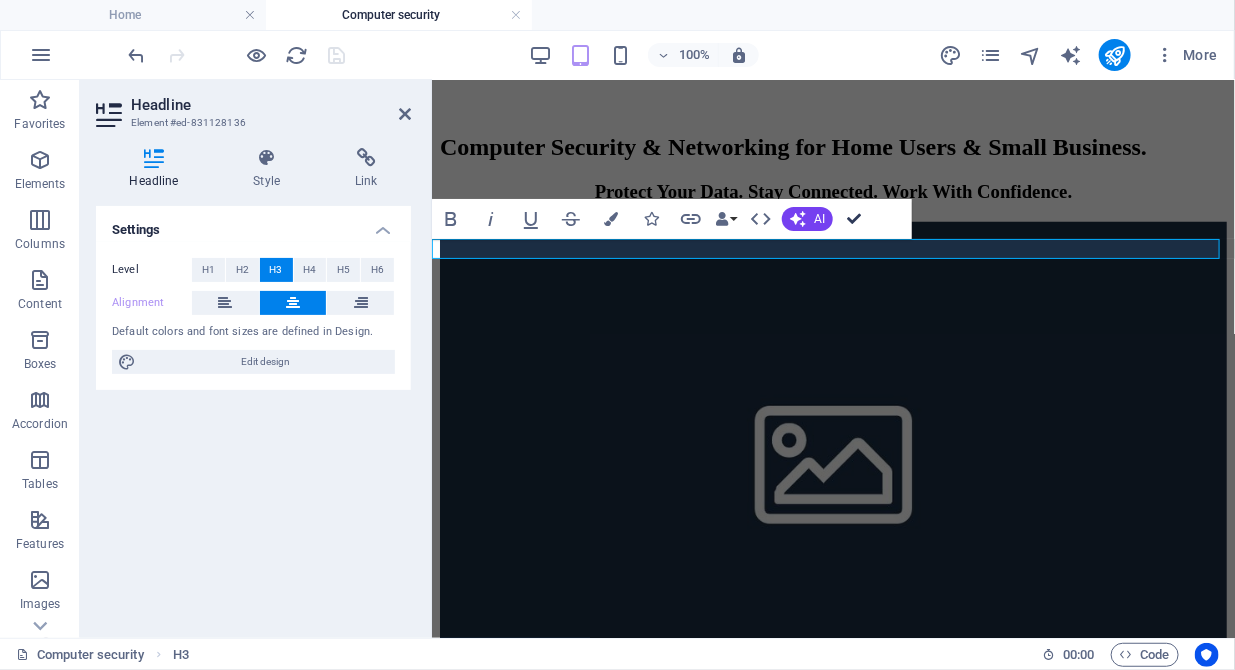 scroll, scrollTop: 640, scrollLeft: 0, axis: vertical 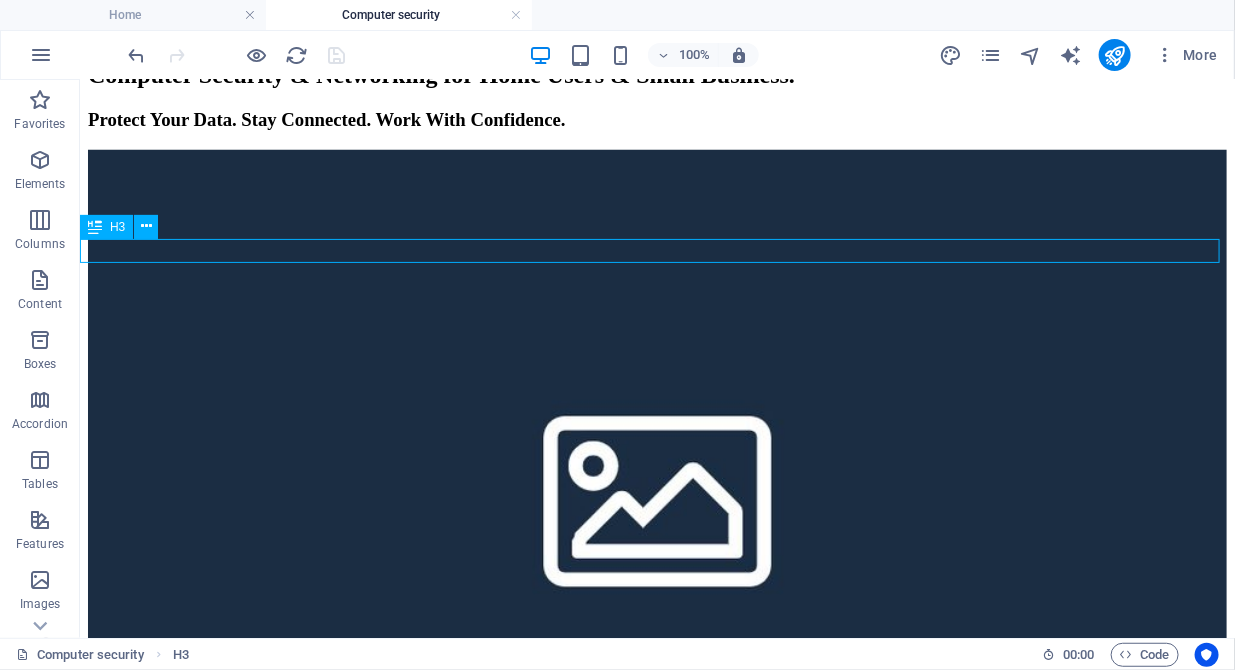 click on "Protect Your Data. Stay Connected. Work With Confidence." at bounding box center [656, 119] 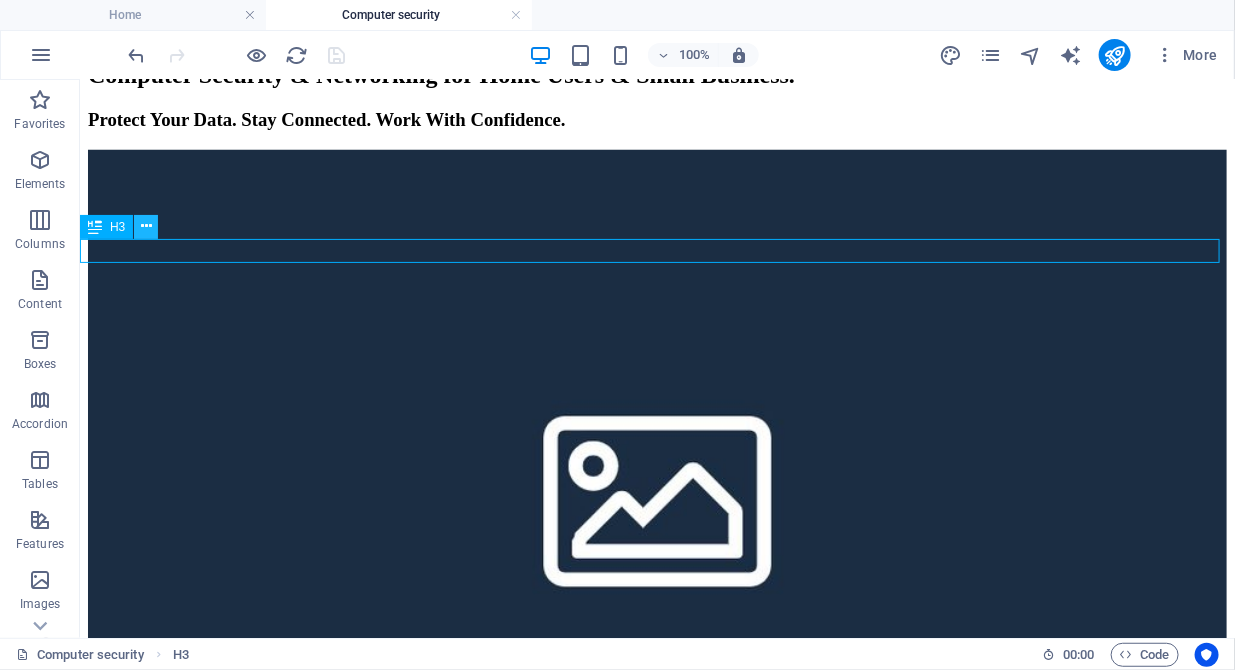 click at bounding box center [146, 227] 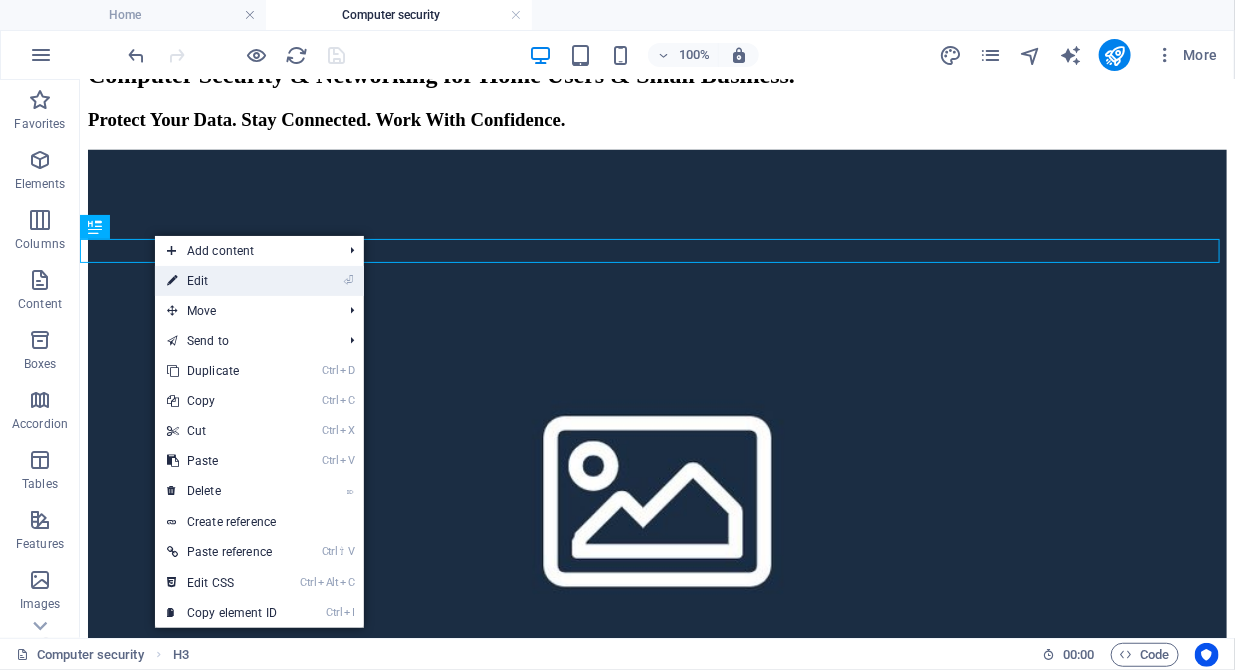 click on "⏎  Edit" at bounding box center (222, 281) 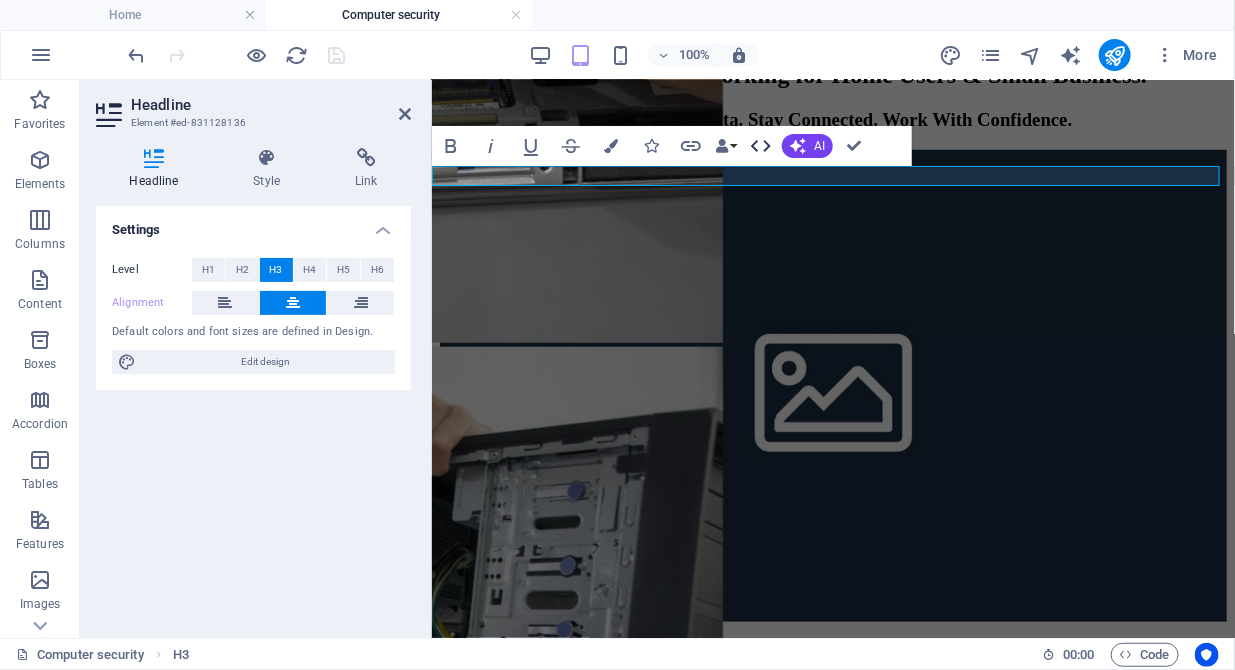 click 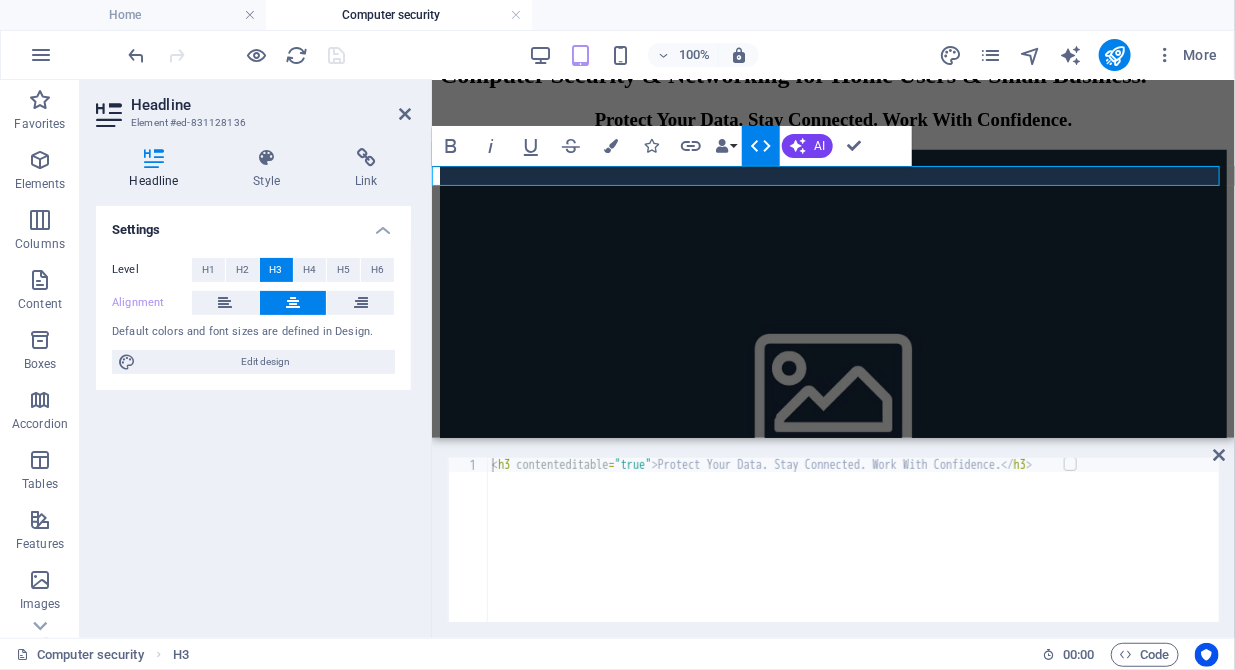 click 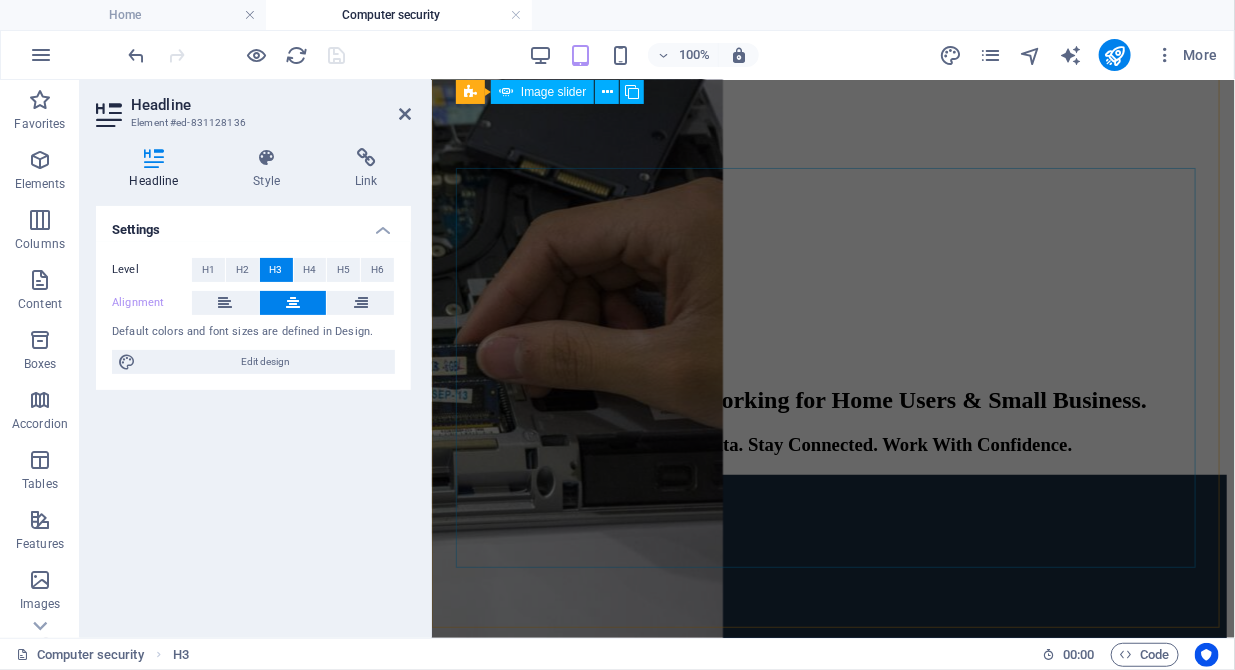 scroll, scrollTop: 417, scrollLeft: 0, axis: vertical 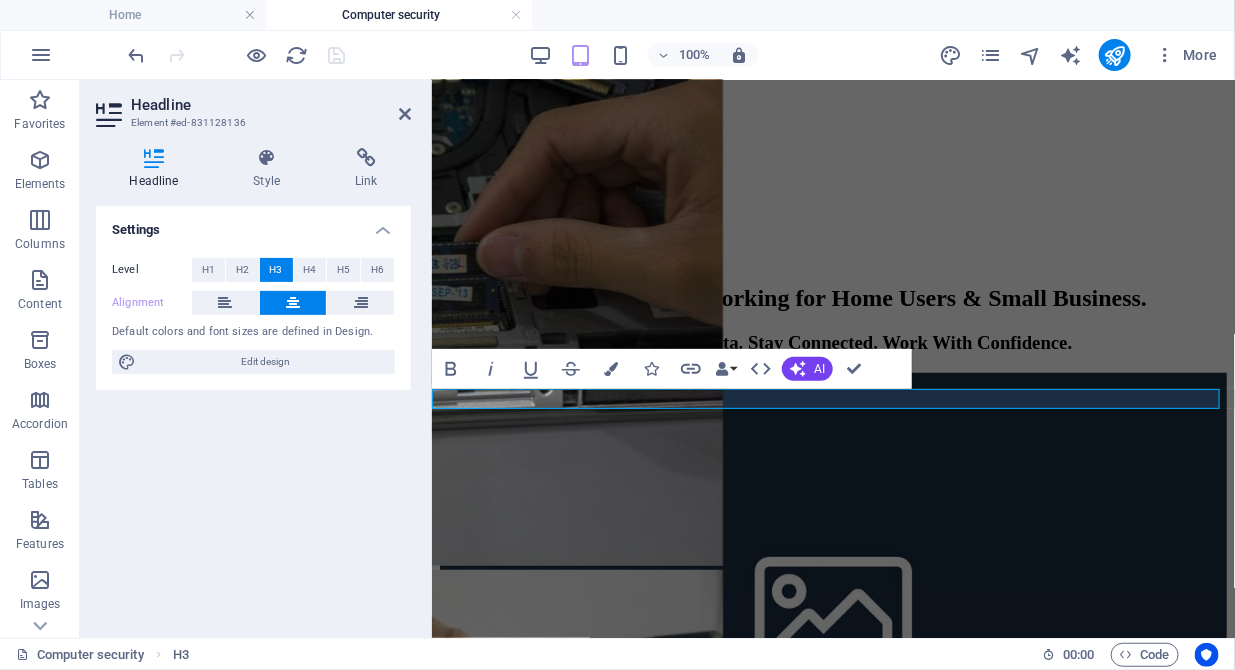 click on "Protect Your Data. Stay Connected. Work With Confidence." at bounding box center [832, 342] 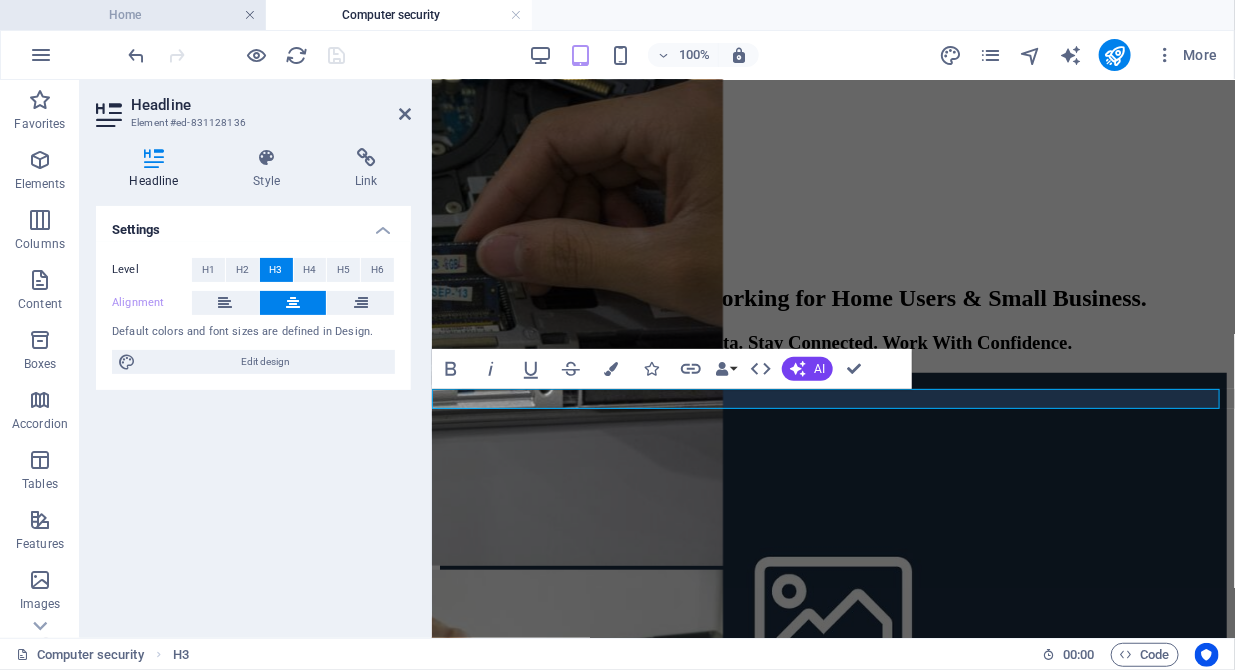 click at bounding box center [250, 15] 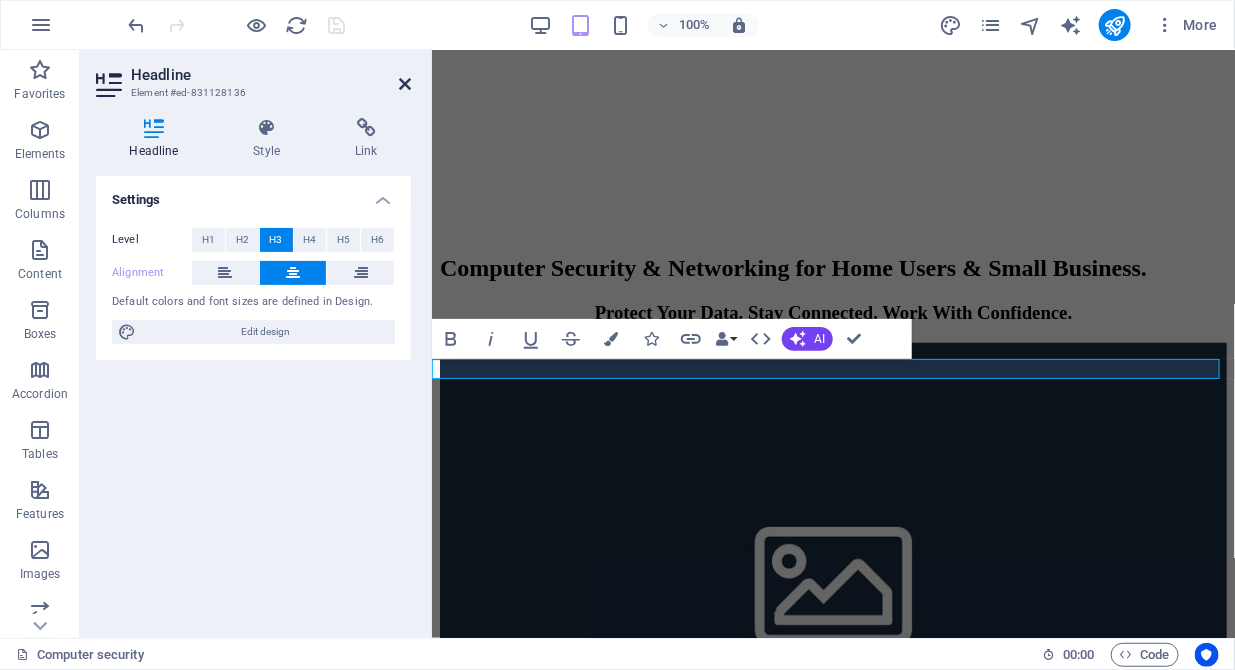 click at bounding box center [405, 84] 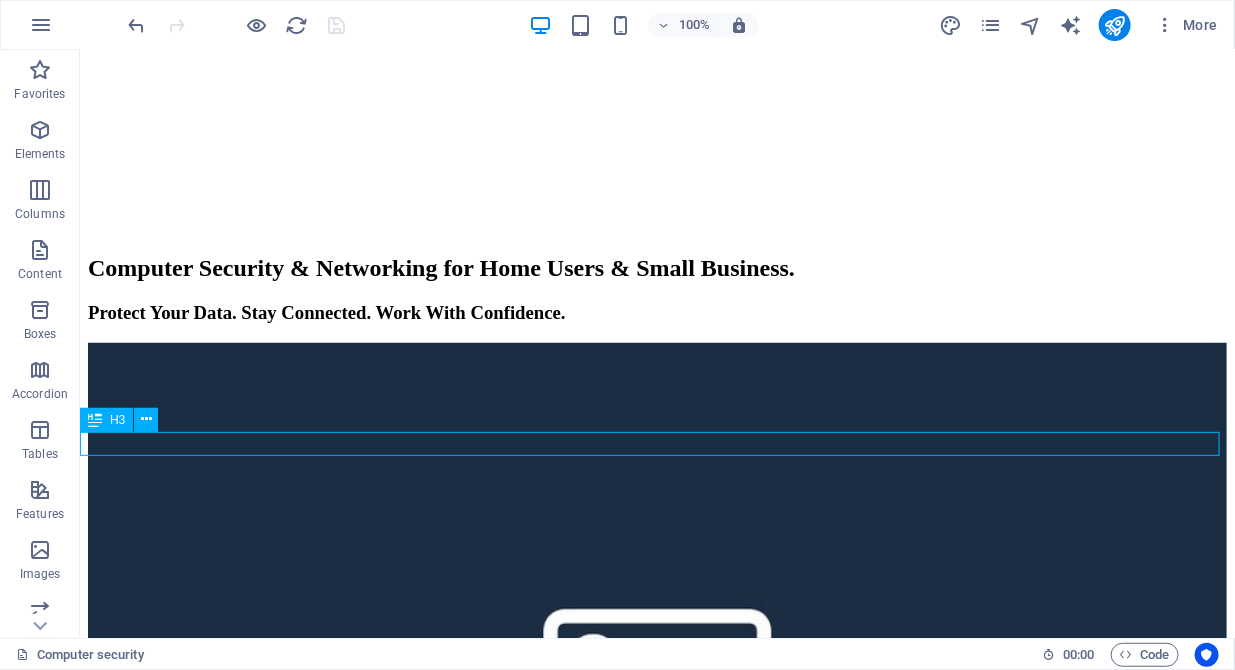 click on "Protect Your Data. Stay Connected. Work With Confidence." at bounding box center (656, 312) 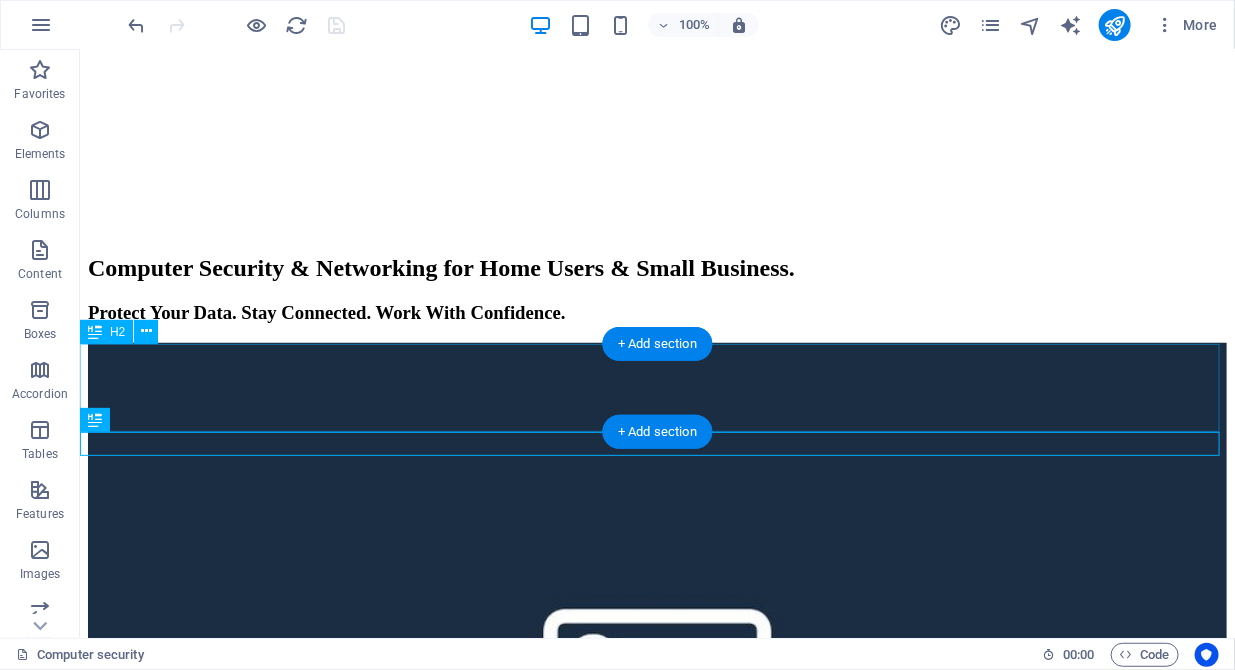 click on "Computer Security & Networking for Home Users & Small Business." at bounding box center (656, 267) 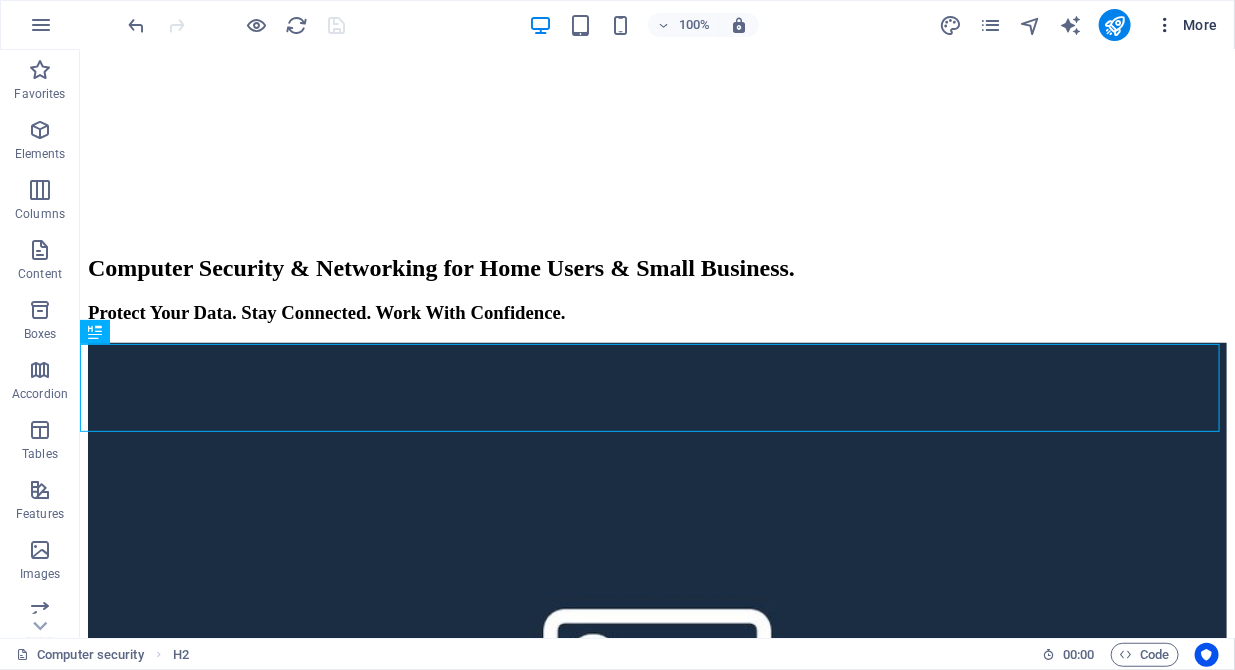 click at bounding box center (1165, 25) 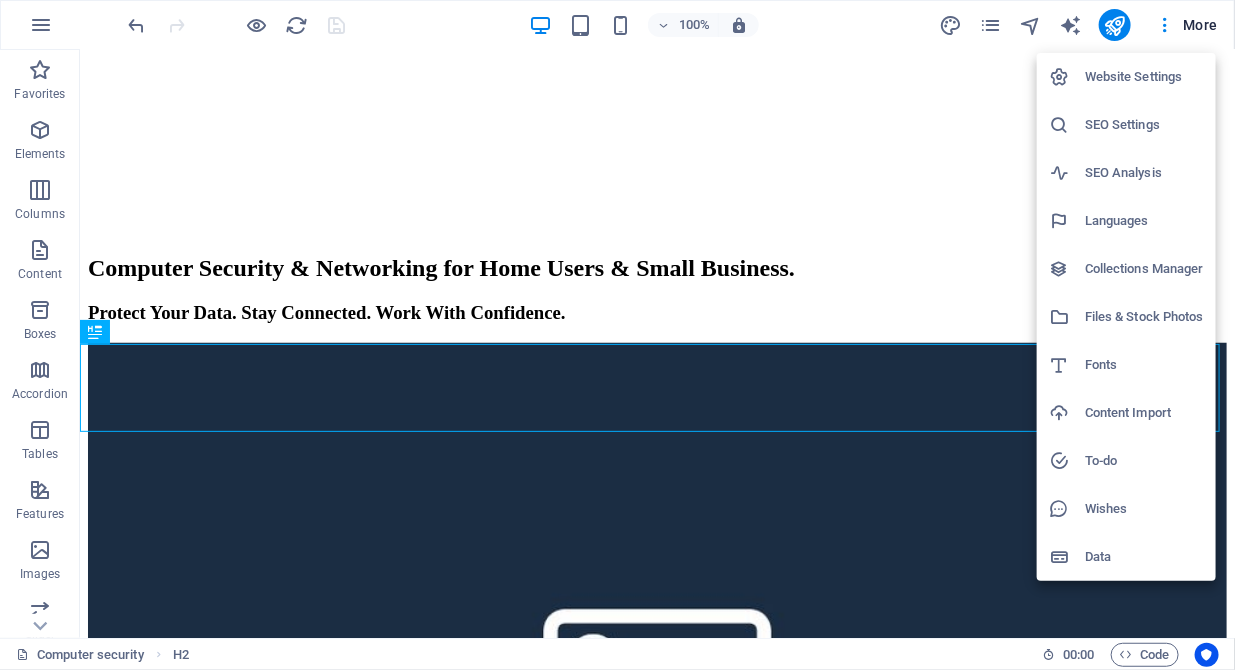 click at bounding box center (617, 335) 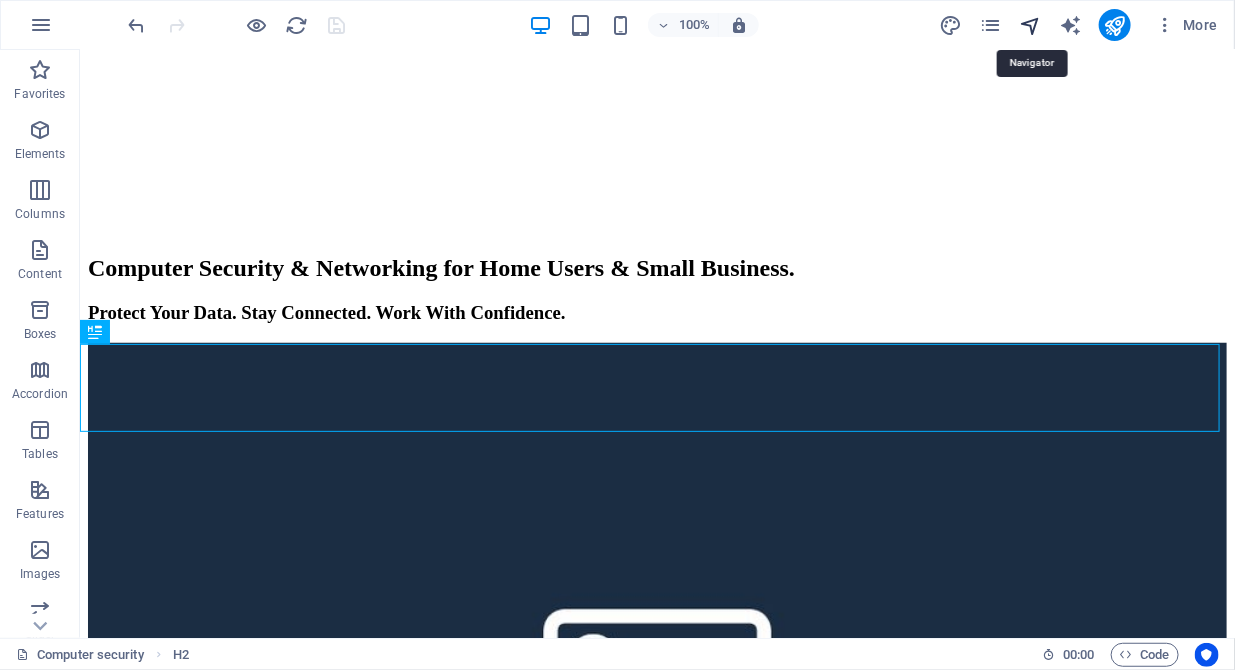 click at bounding box center (1030, 25) 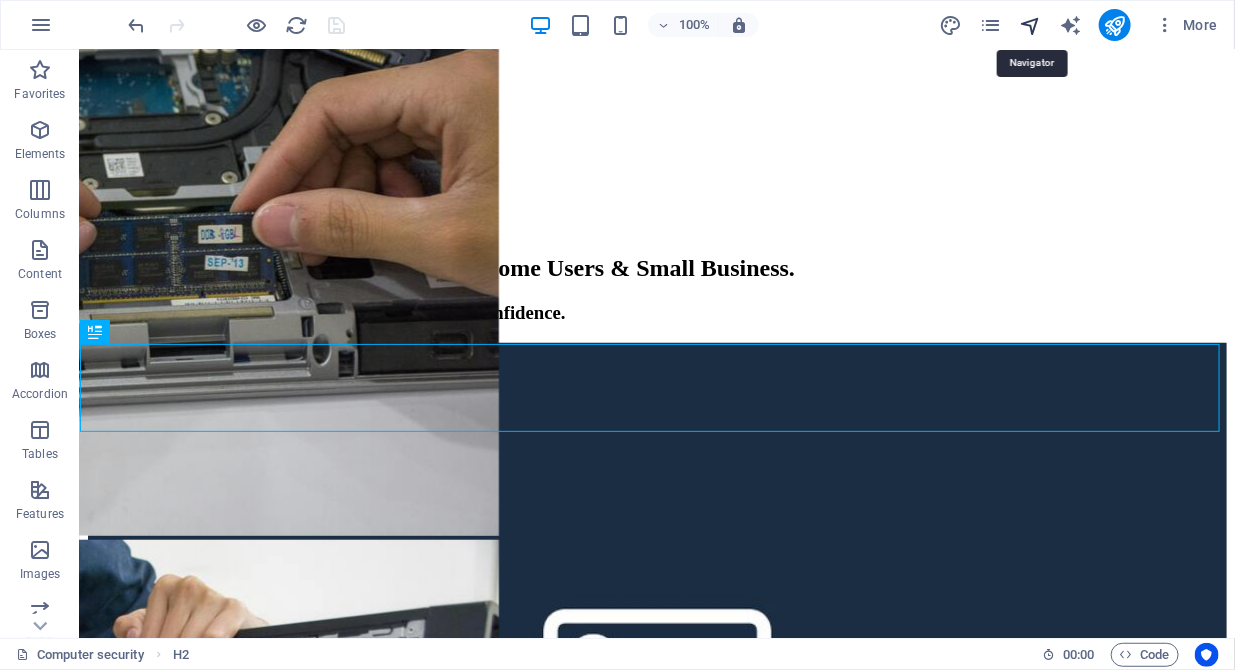 select on "15984923-en" 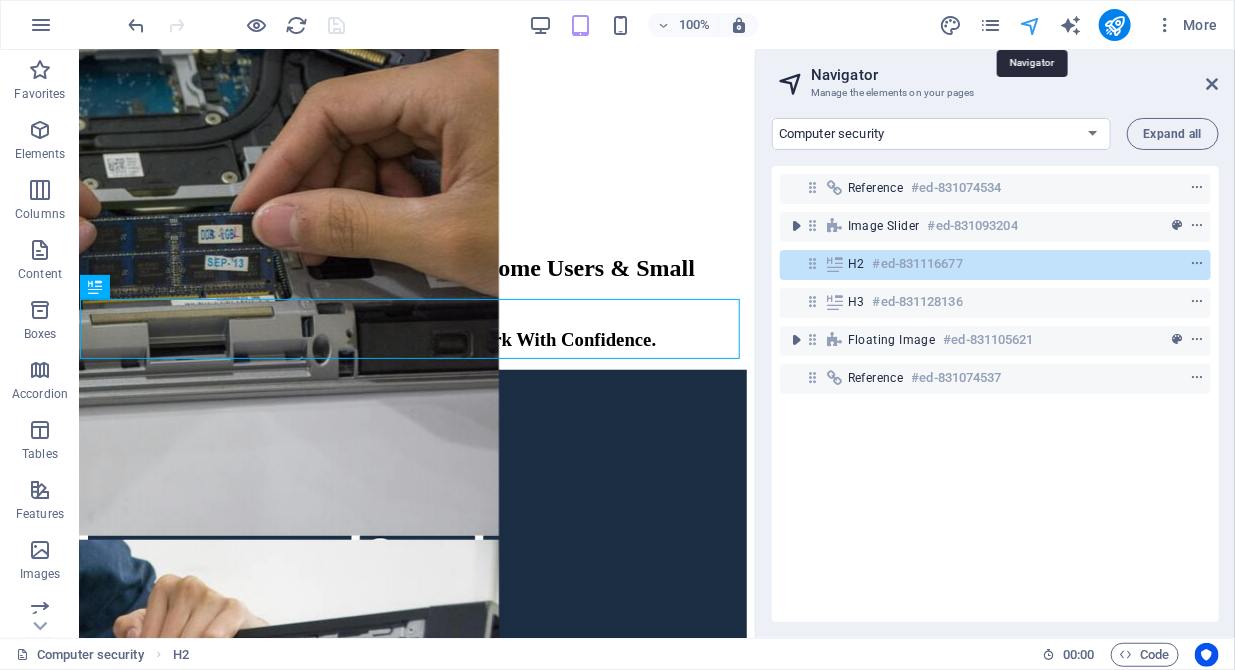 scroll, scrollTop: 385, scrollLeft: 0, axis: vertical 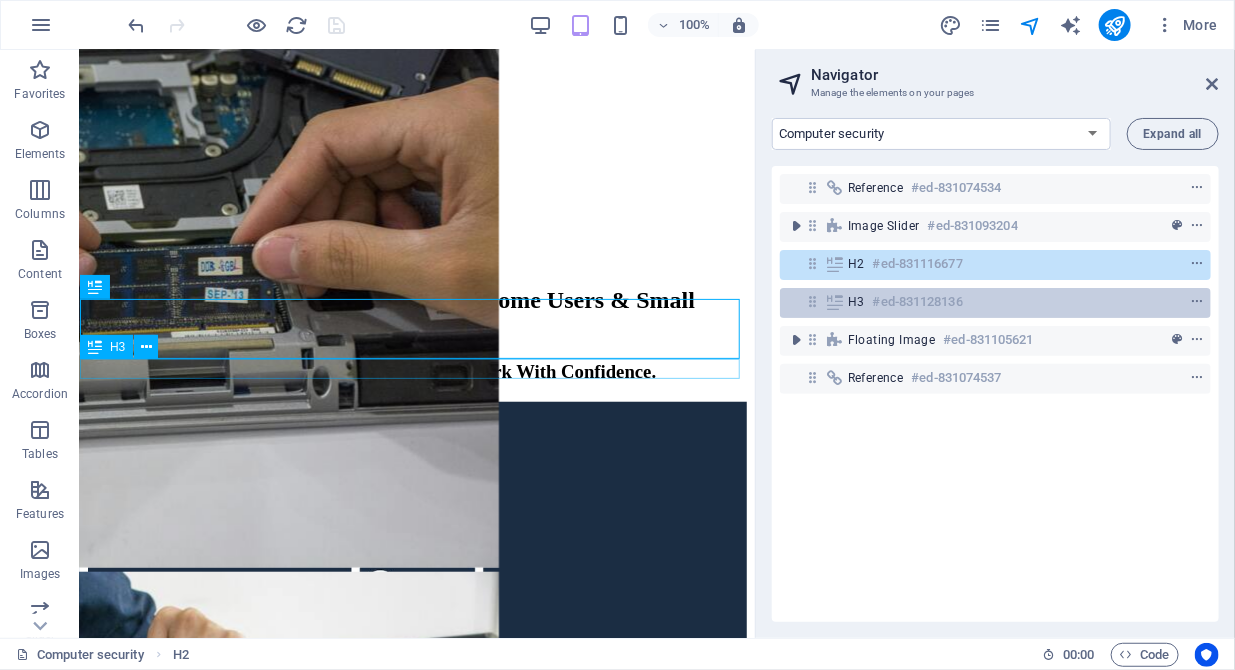 click on "#ed-831128136" at bounding box center (918, 302) 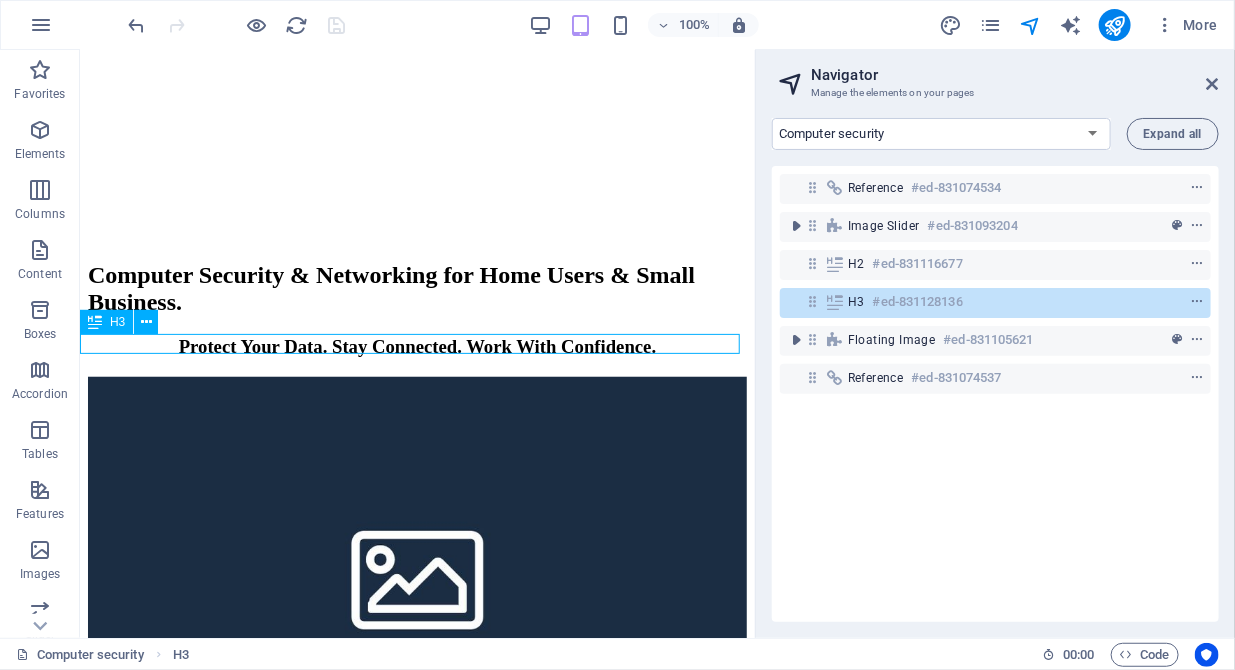 click on "#ed-831128136" at bounding box center (918, 302) 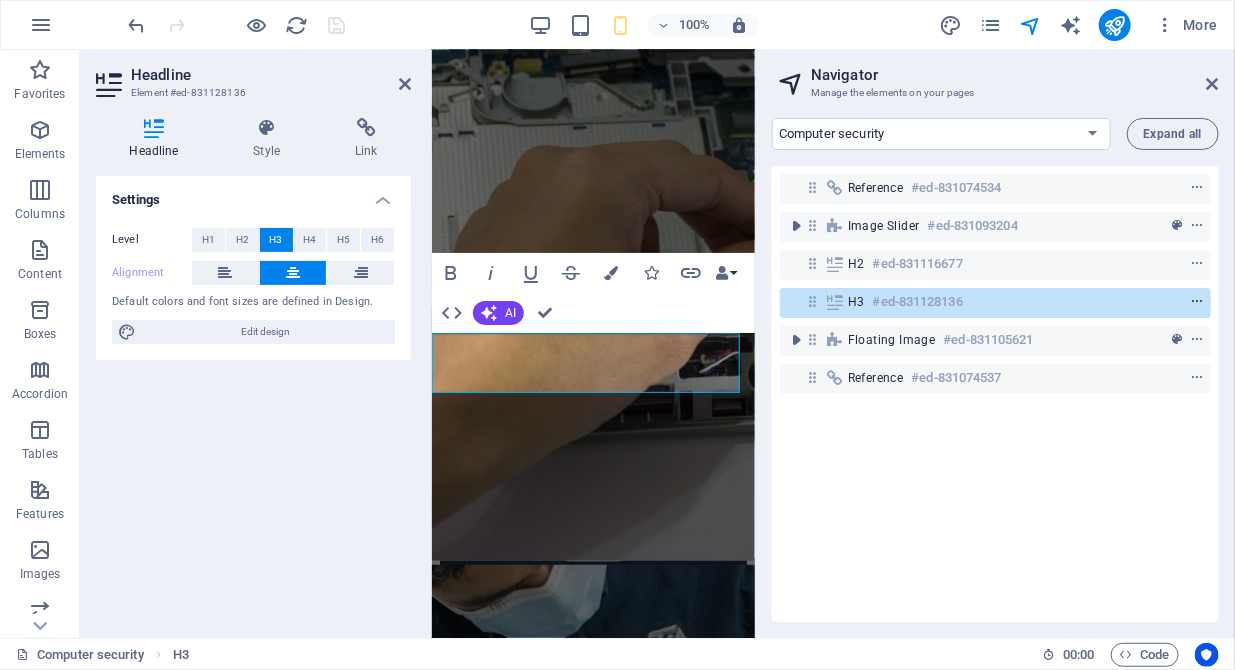 click at bounding box center (1197, 302) 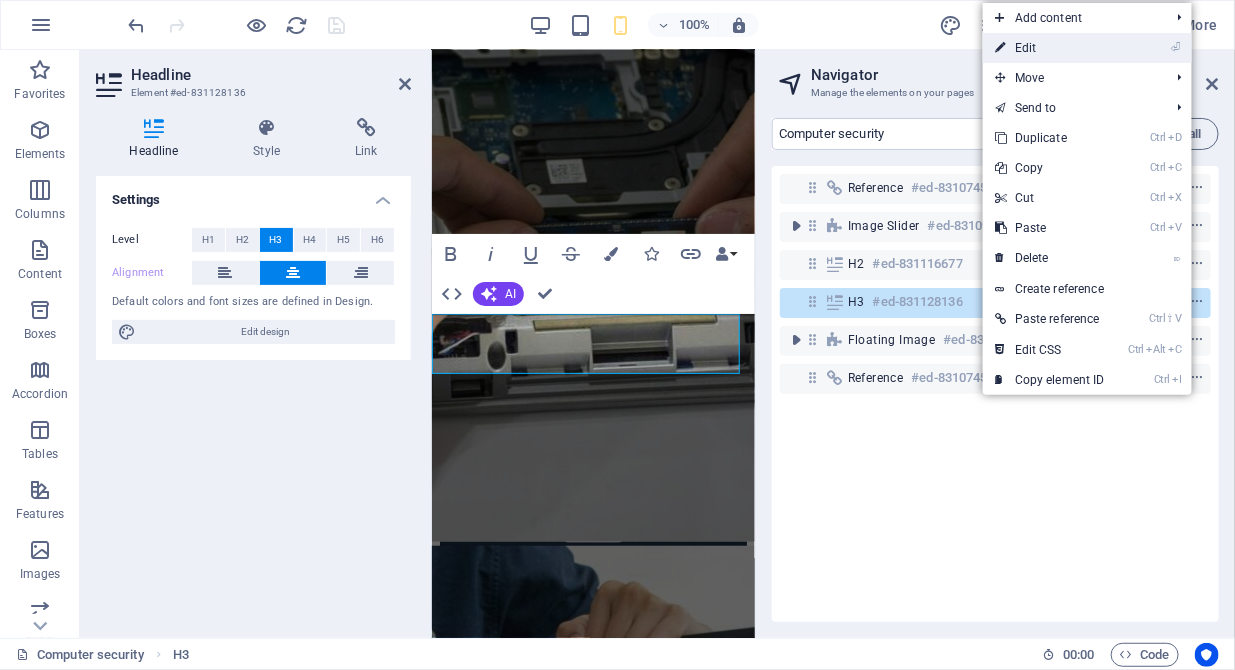 click on "⏎  Edit" at bounding box center (1050, 48) 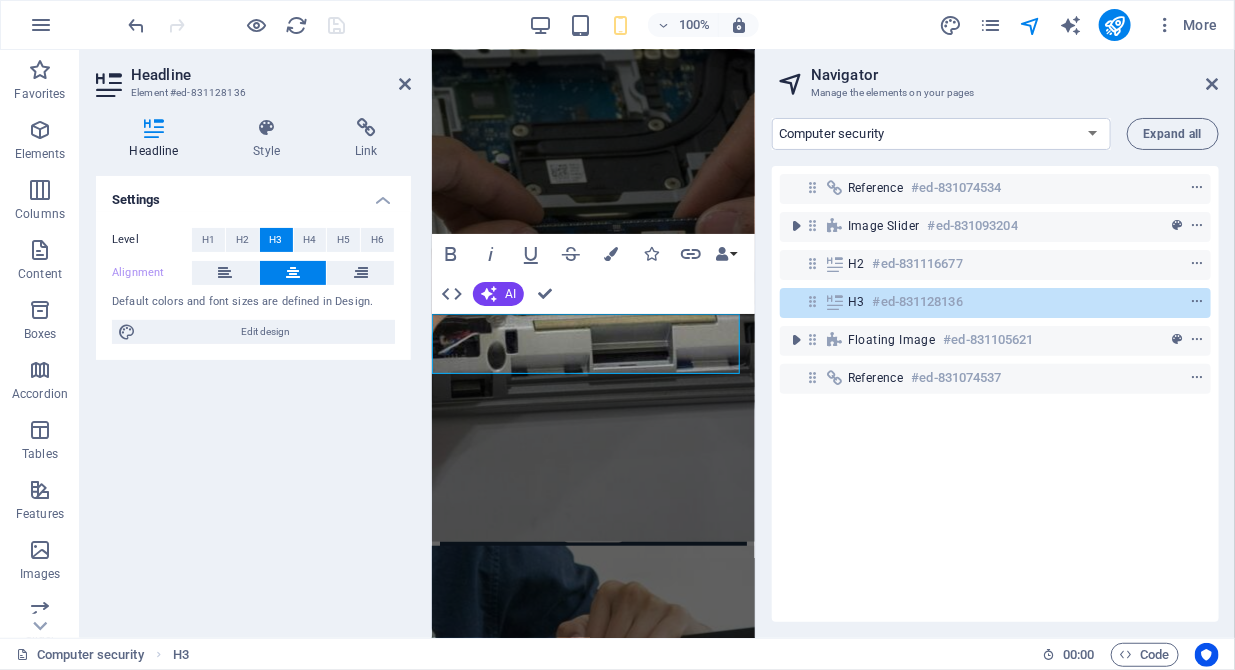 click on "Reference #ed-831074534 Image Slider #ed-831093204 H2 #ed-831116677 H3 #ed-831128136 Floating Image #ed-831105621 Reference #ed-831074537" at bounding box center (995, 394) 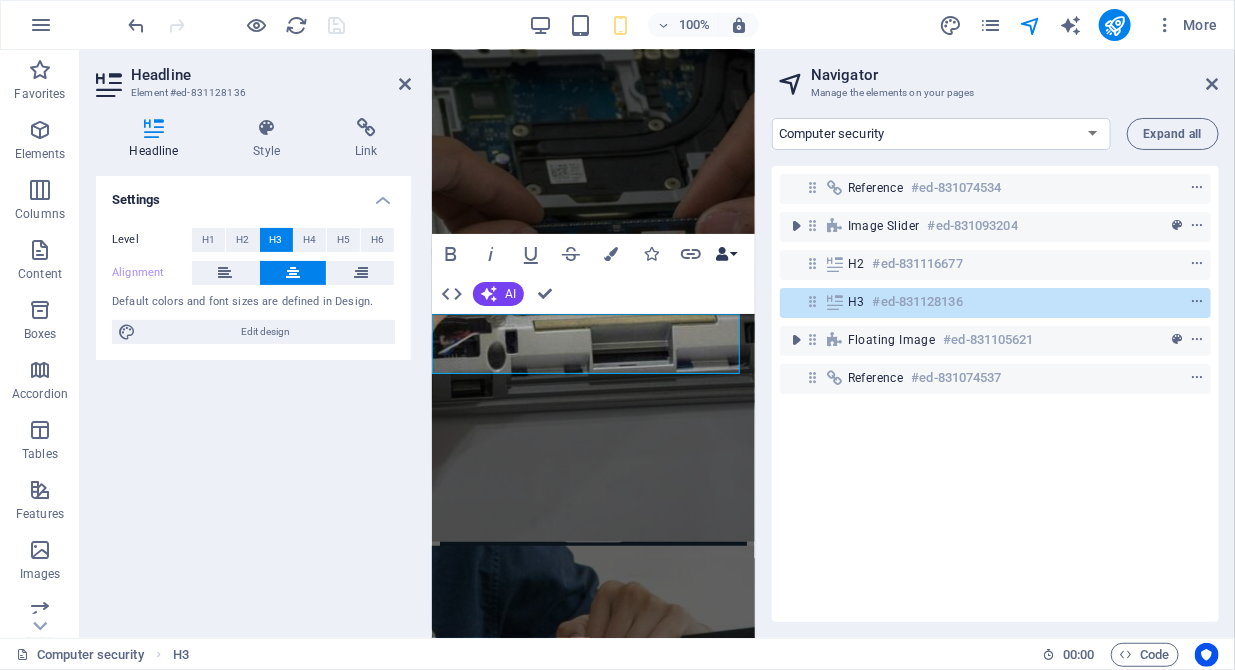 click on "Data Bindings" at bounding box center [726, 254] 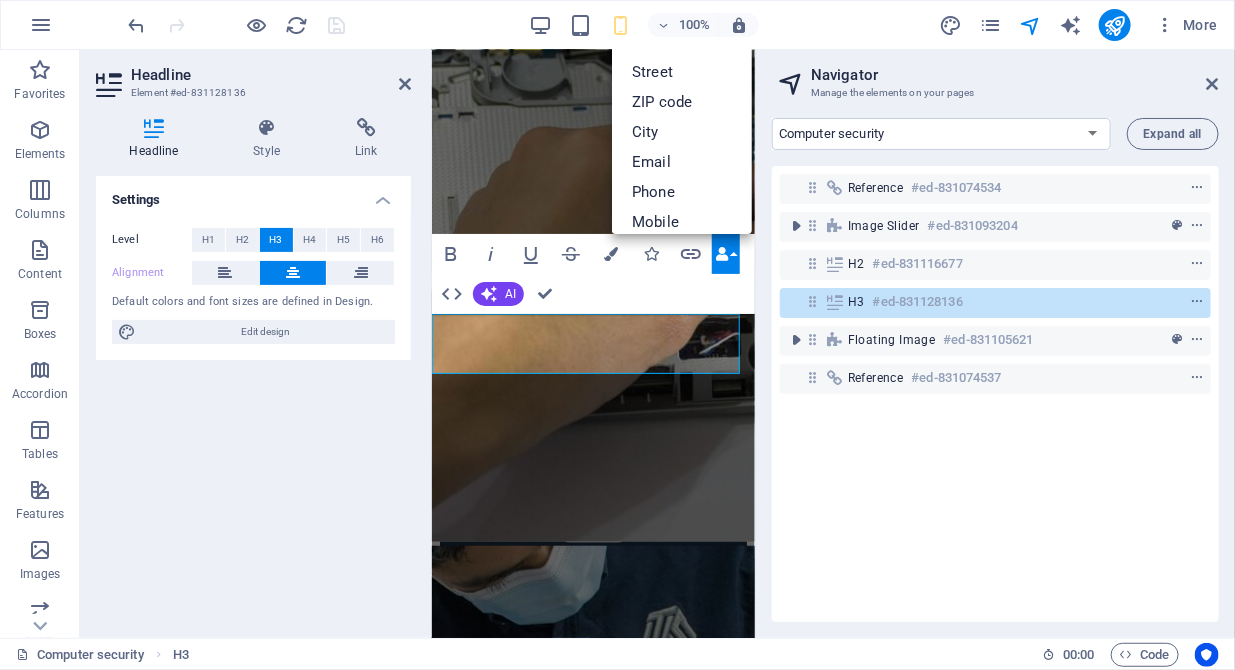 click on "Reference #ed-831074534 Image Slider #ed-831093204 H2 #ed-831116677 H3 #ed-831128136 Floating Image #ed-831105621 Reference #ed-831074537" at bounding box center (995, 394) 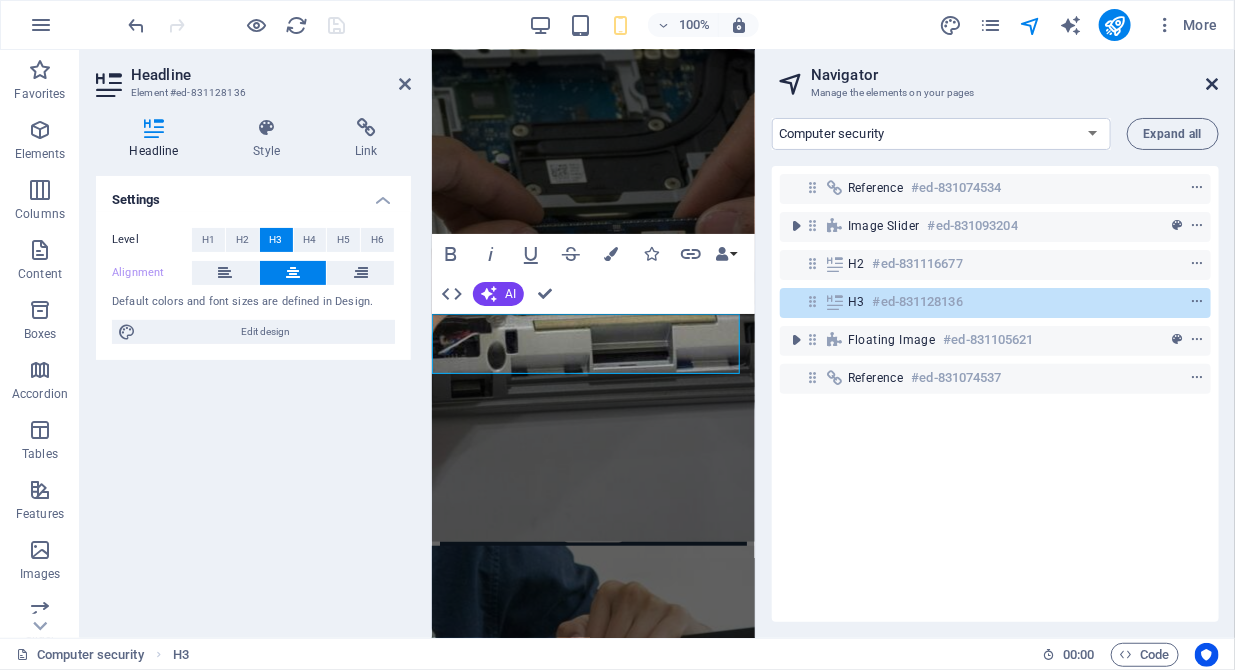 click at bounding box center [1213, 84] 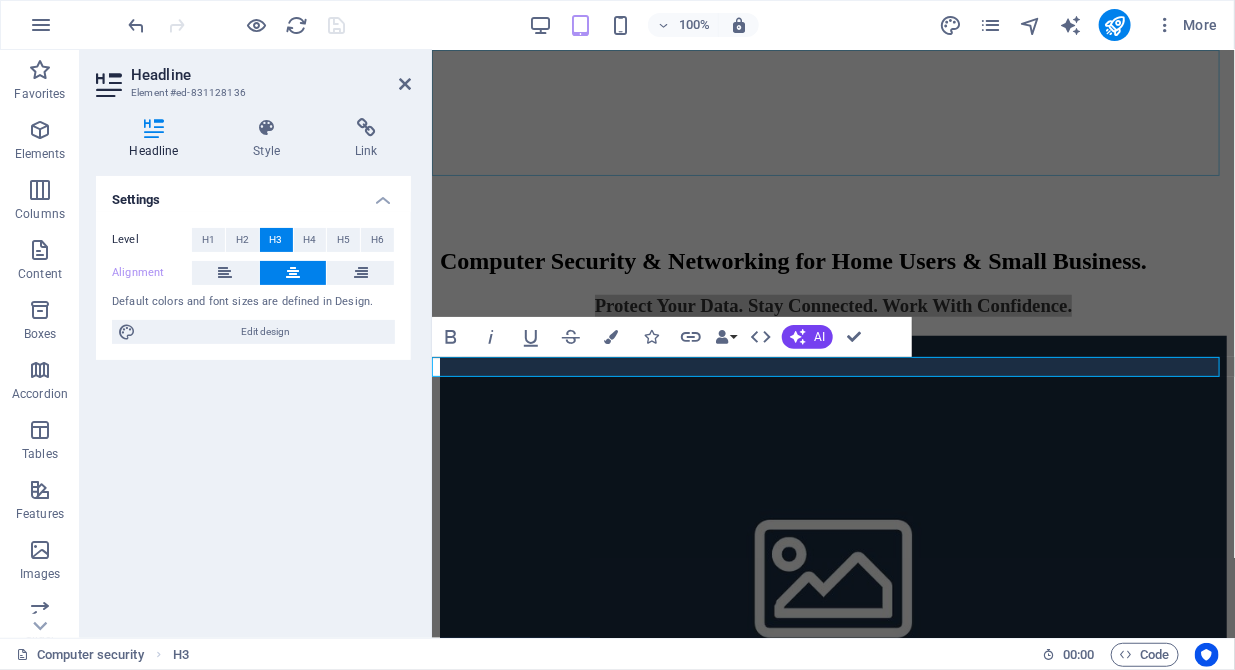 scroll, scrollTop: 419, scrollLeft: 0, axis: vertical 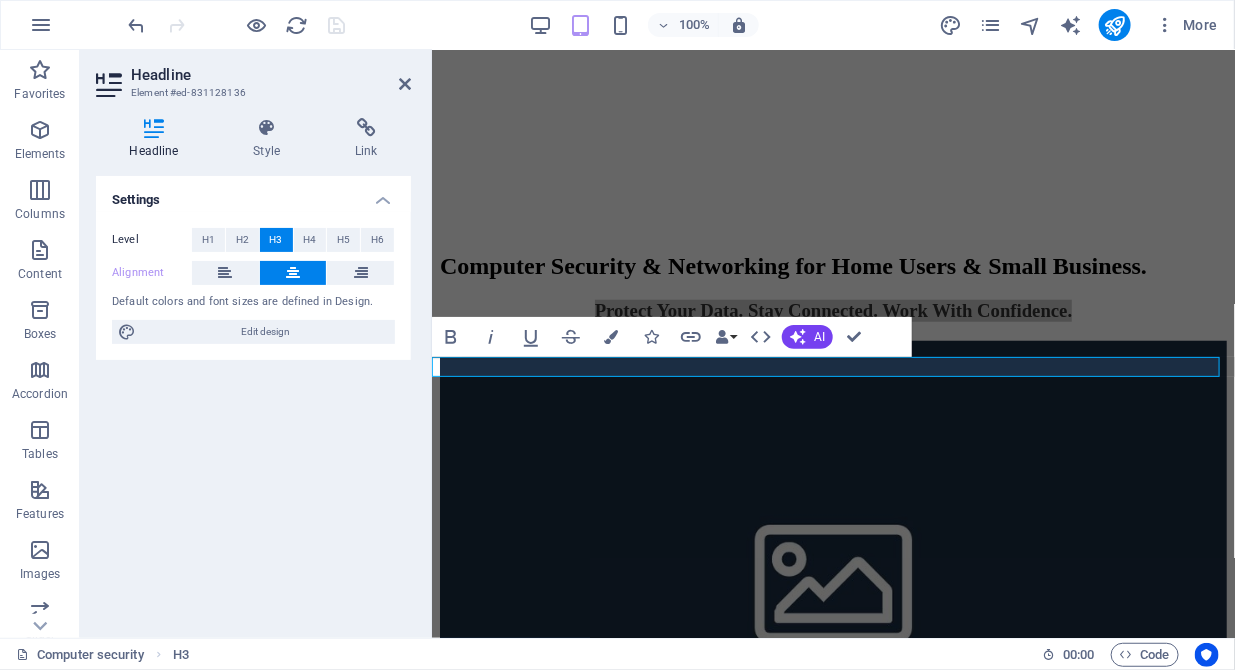 click on "Headline" at bounding box center [158, 139] 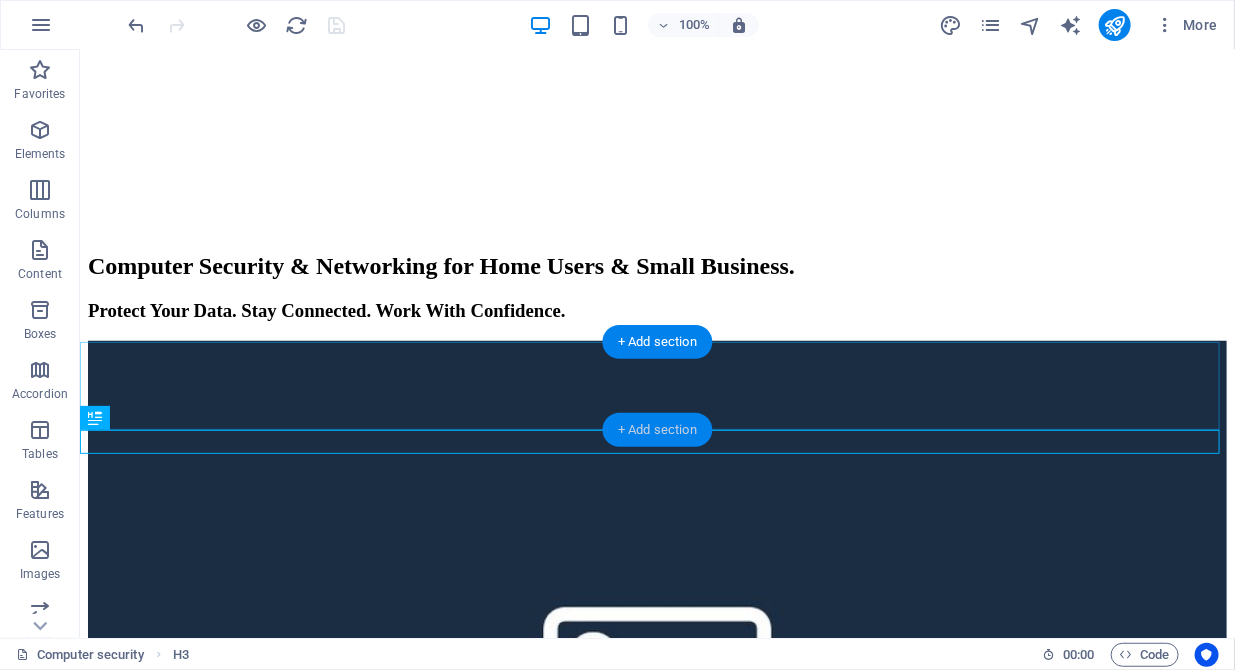click on "+ Add section" at bounding box center (657, 430) 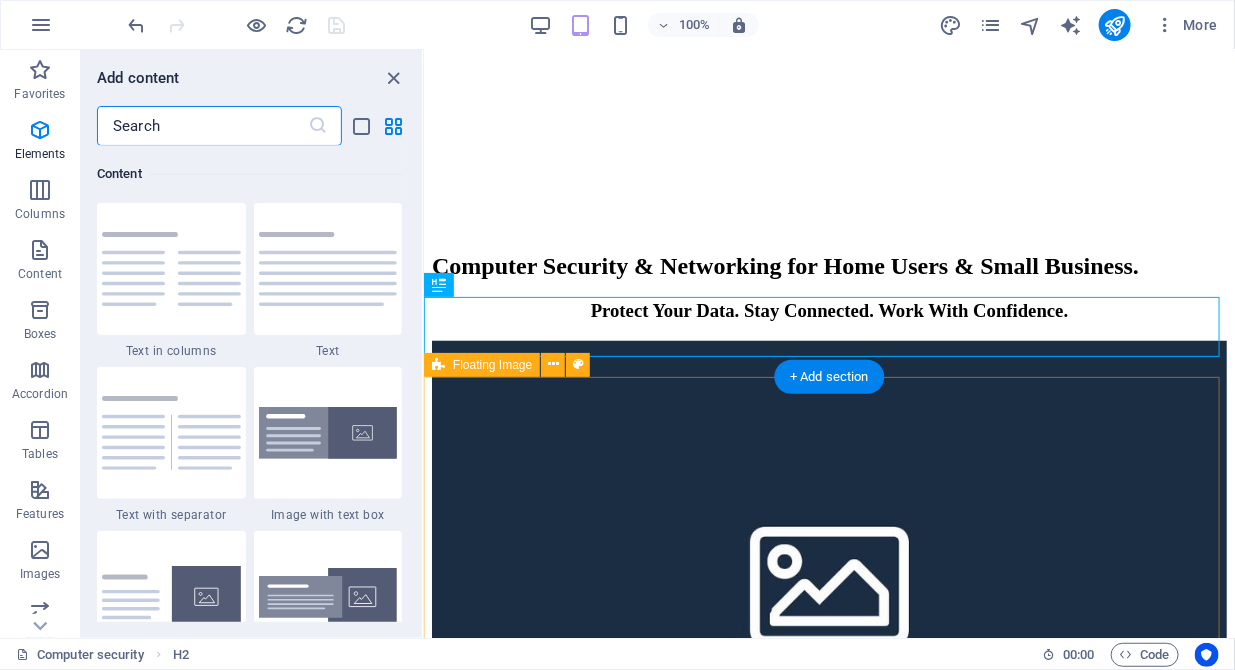 scroll, scrollTop: 3499, scrollLeft: 0, axis: vertical 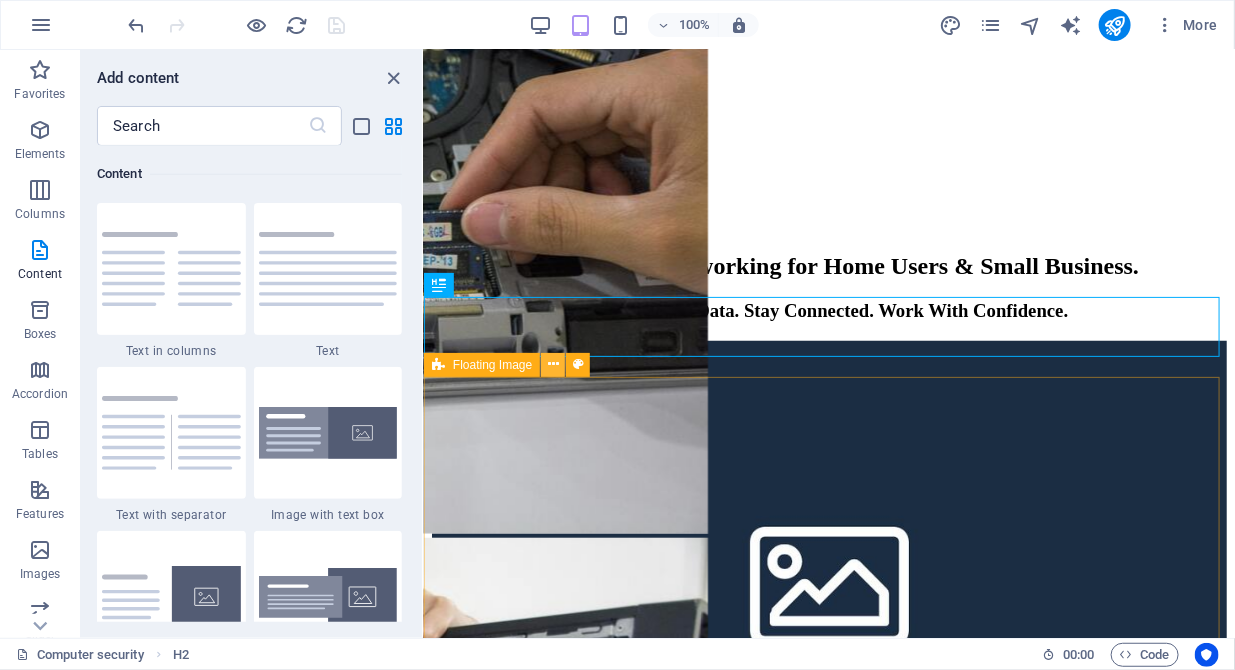 click at bounding box center (553, 364) 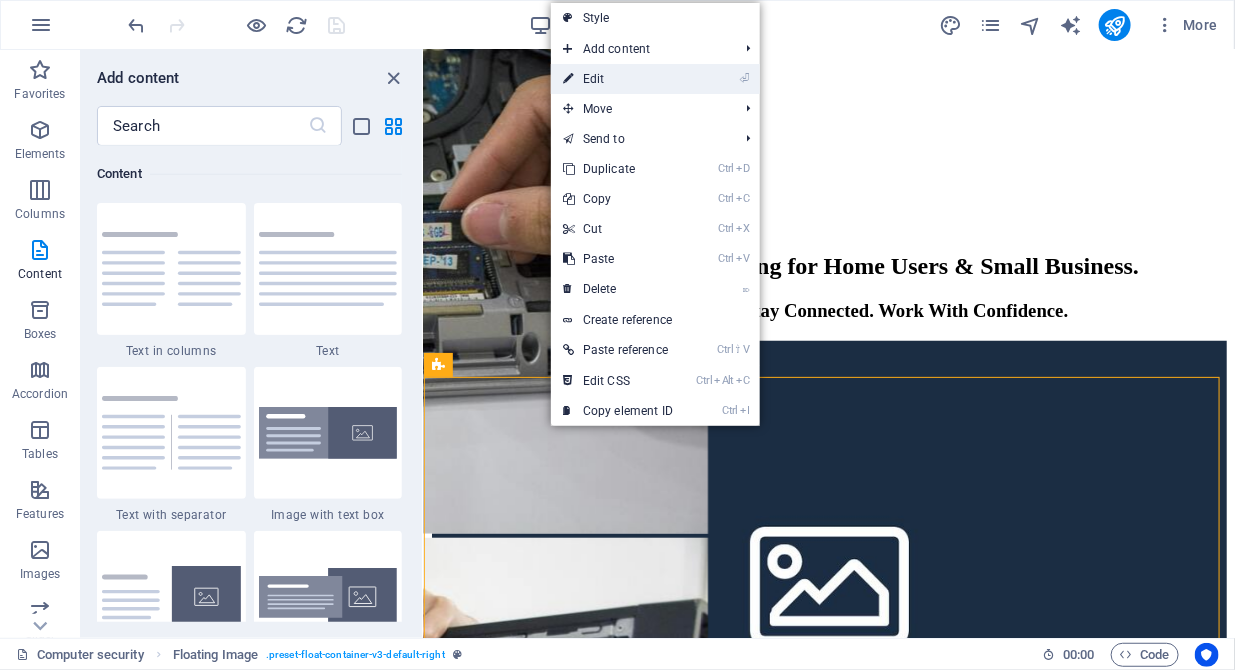 click on "⏎  Edit" at bounding box center [618, 79] 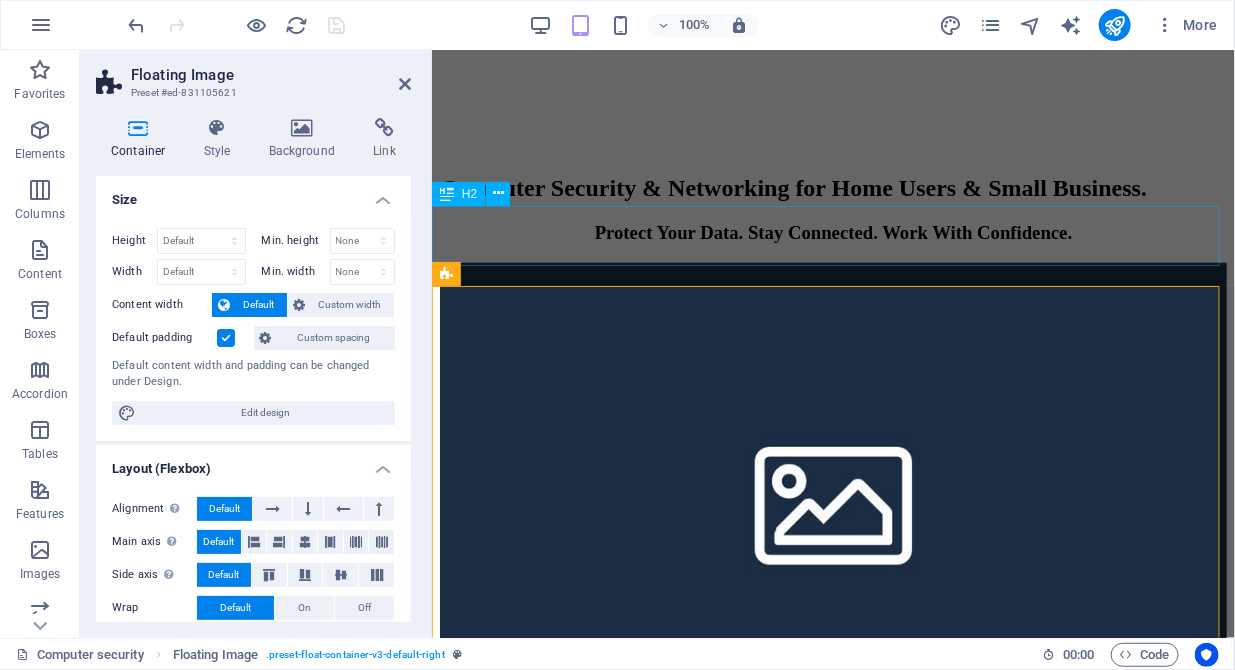 scroll, scrollTop: 511, scrollLeft: 0, axis: vertical 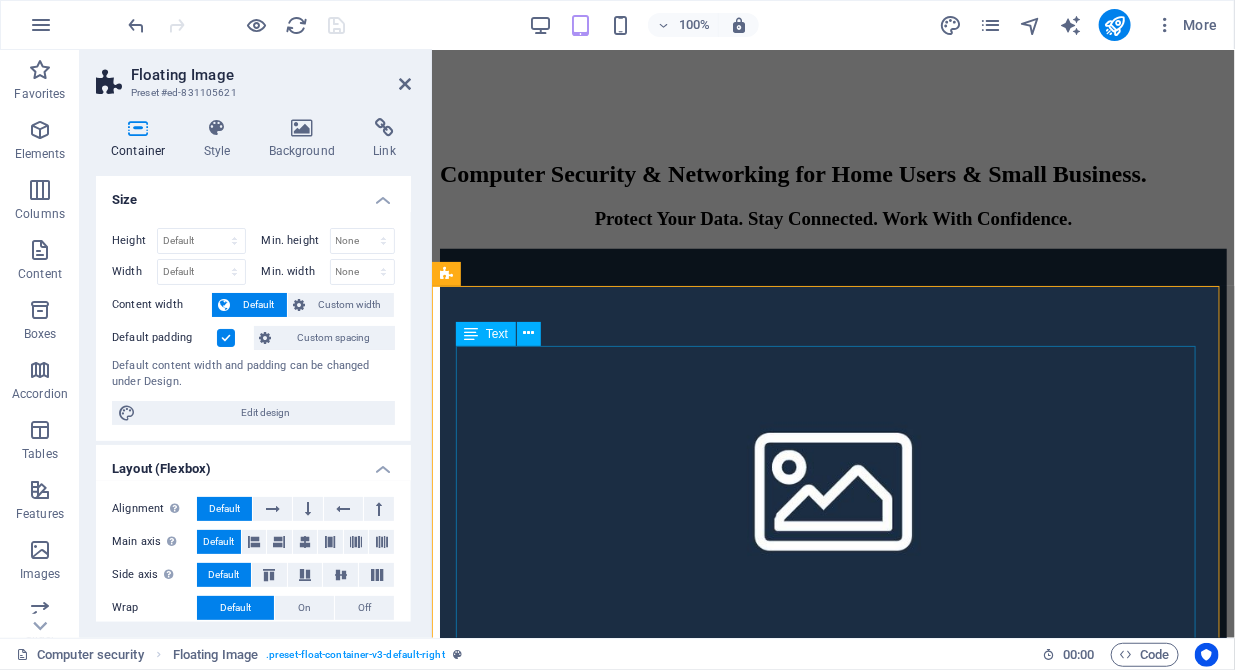click on "Whether you're managing a home office, running a small business, or simply want peace of mind at home, we provide affordable, reliable, and secure solutions to keep your systems safe and connected. Security You Can Trust Protect your devices, personal data, and business operations from today’s digital threats. Our Security Services Include: Virus, malware, and ransomware removal   Antivirus and firewall installation   Secure Wi-Fi and router setup   VPN configuration for private browsing   Email protection and phishing filters   Child-safe browsing setup (for home users)   Data backup & recovery solutions   Smart Networking Solutions We design and install home and office networks that are fast, stable, and secure. Networking Services: Home Wi-Fi setup & optimization   Router and extender installation   Network troubleshooting & repair   Secure file & printer sharing   Office network setup (wired or wireless)   Remote access configuration   Device connectivity for smart homes or offices" at bounding box center [832, 1840] 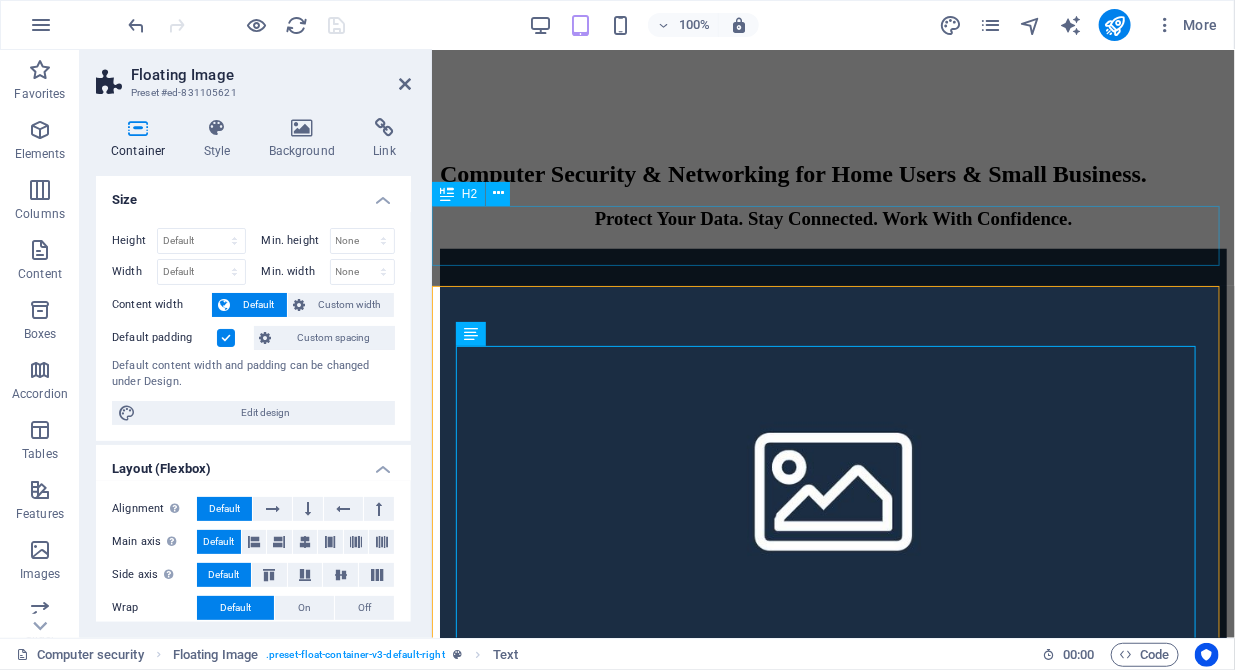 click on "Computer Security & Networking for Home Users & Small Business." at bounding box center (832, 173) 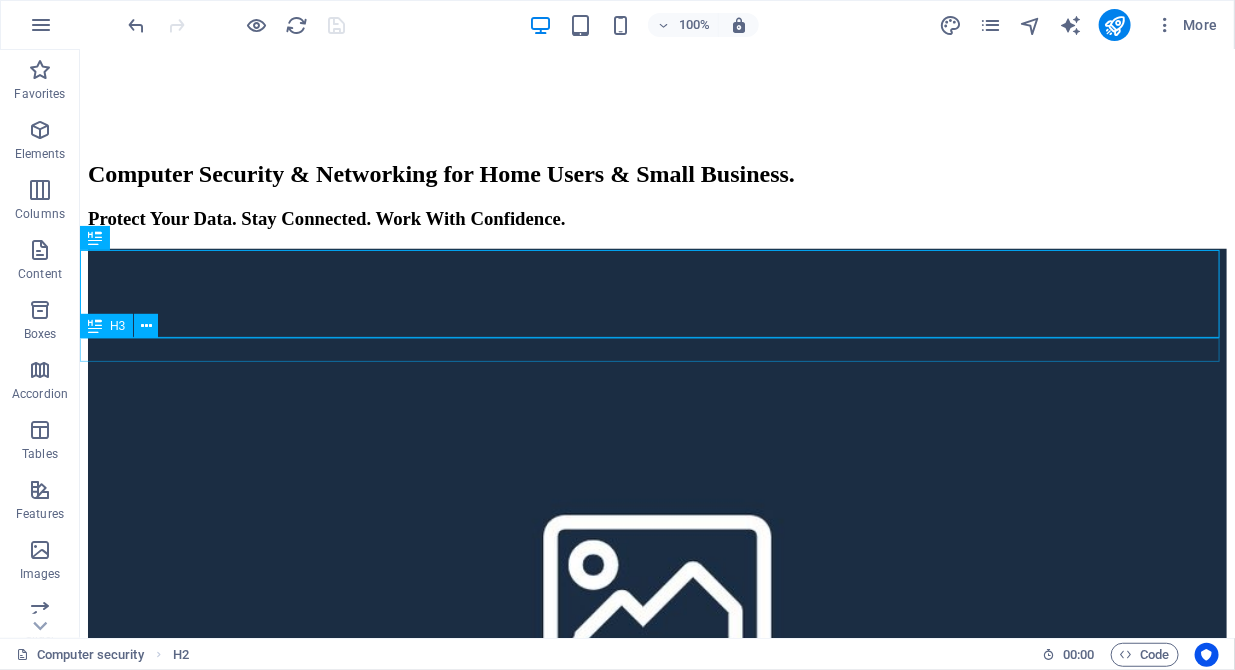 click on "Protect Your Data. Stay Connected. Work With Confidence." at bounding box center (656, 218) 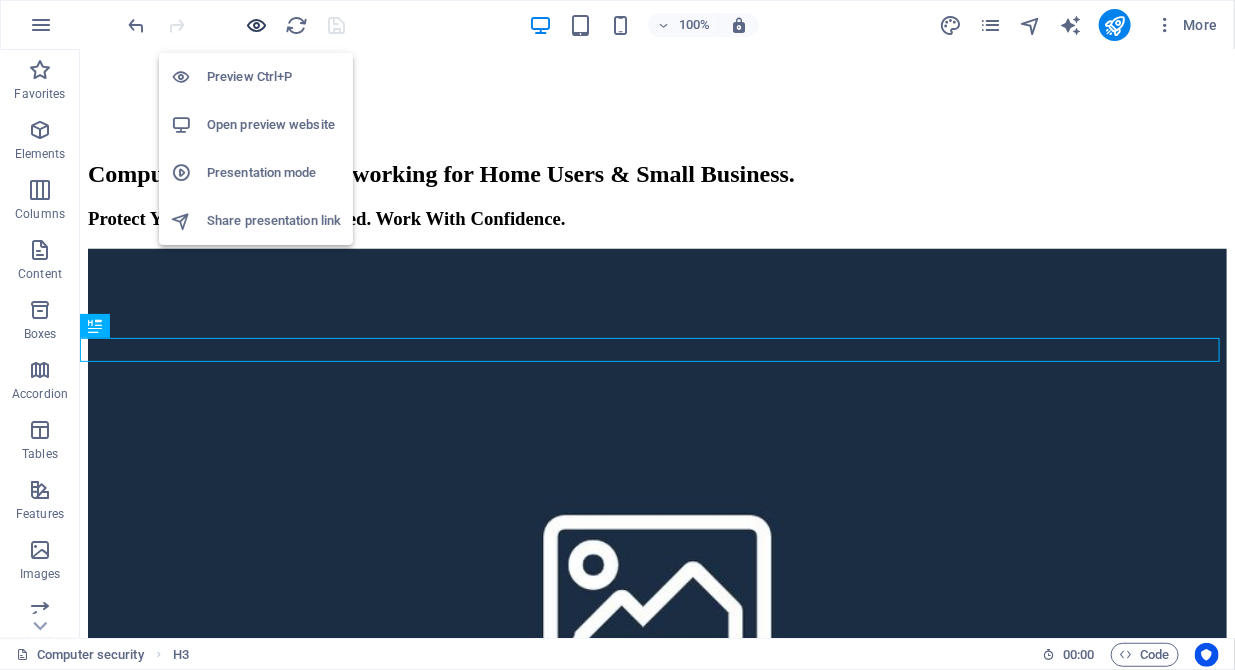 click at bounding box center (257, 25) 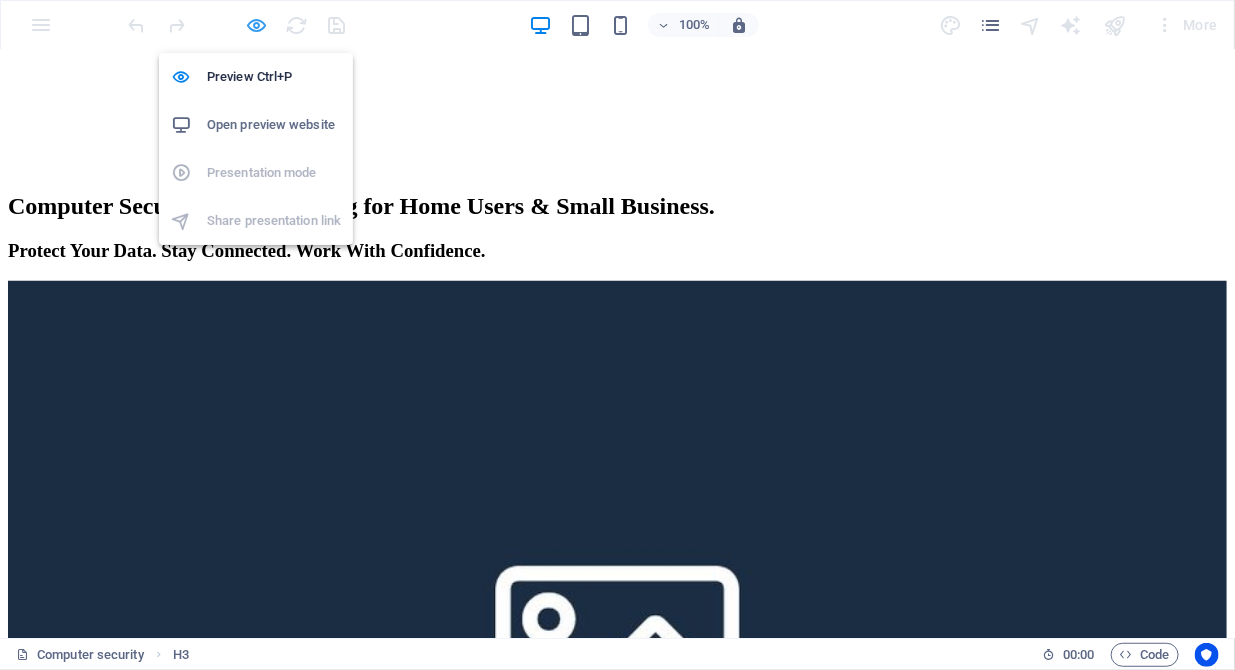click at bounding box center [257, 25] 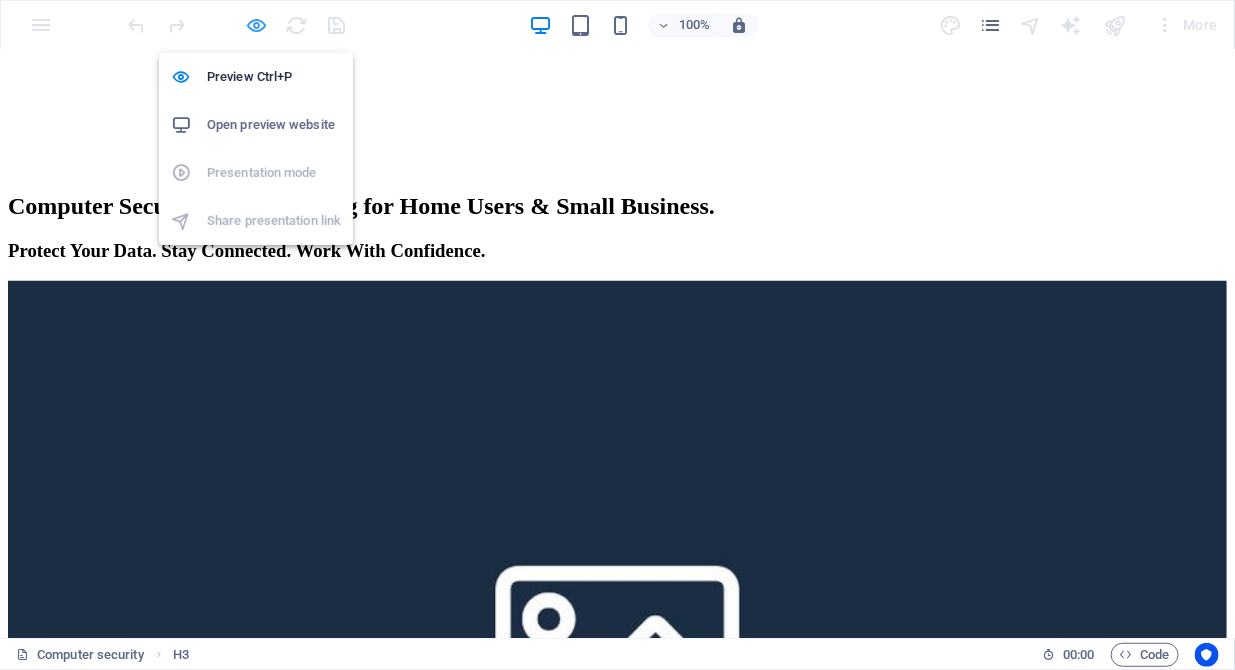 scroll, scrollTop: 511, scrollLeft: 0, axis: vertical 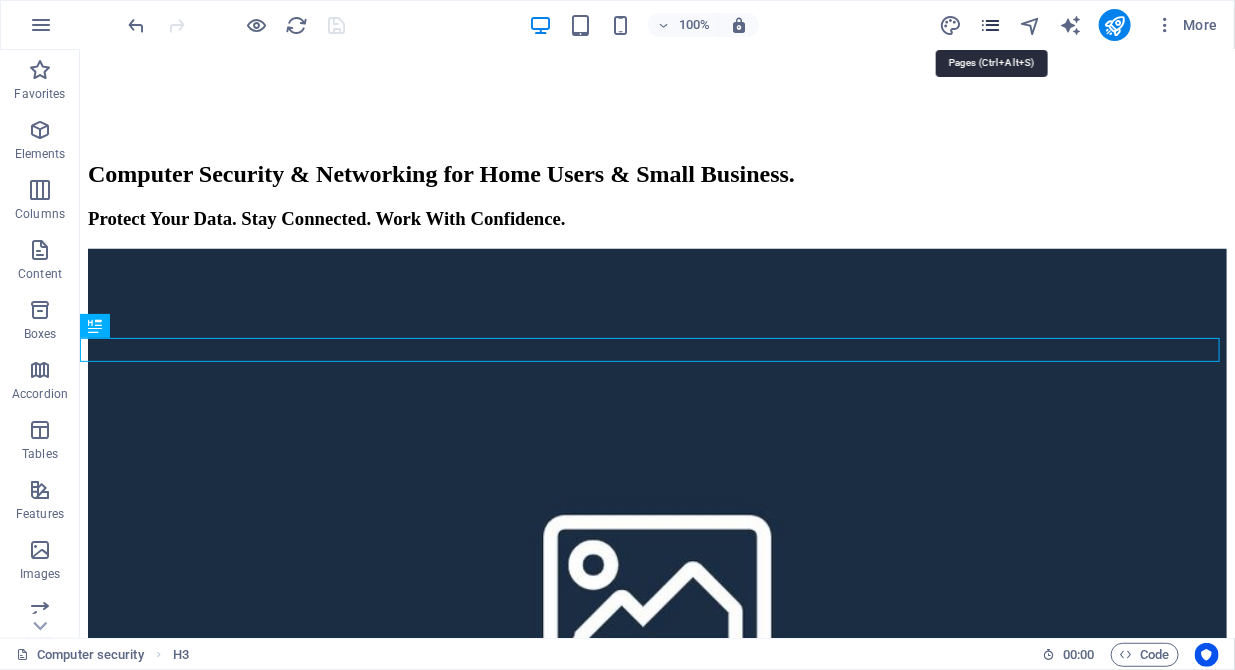 click at bounding box center [990, 25] 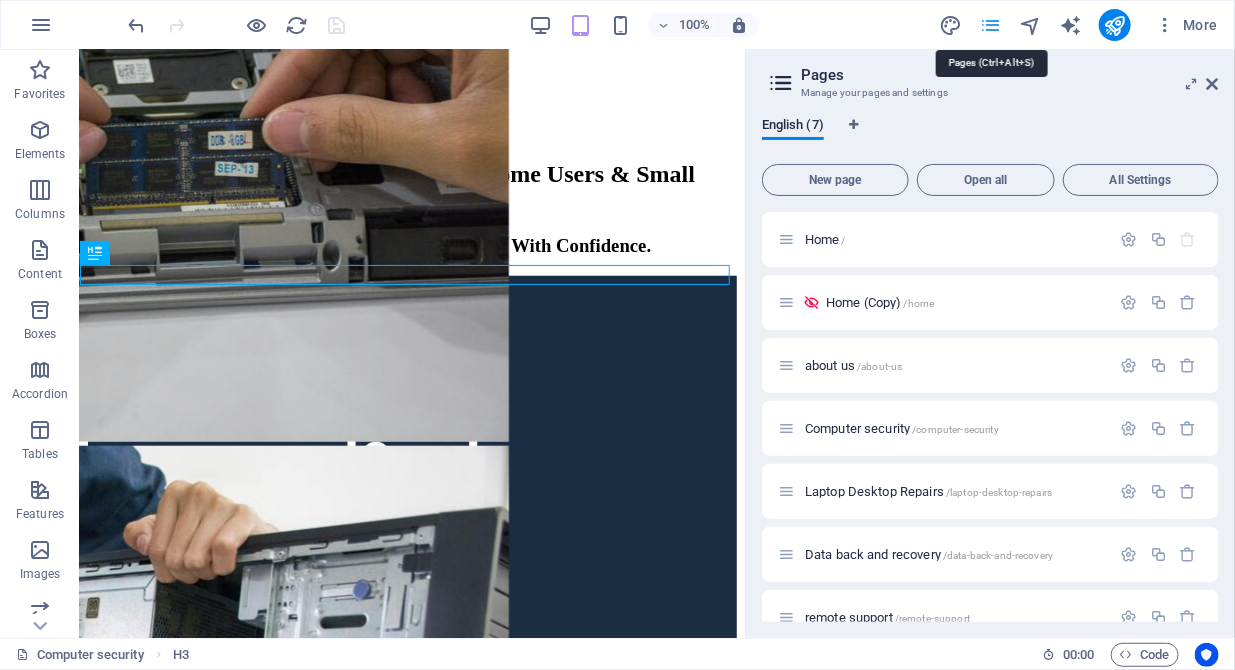 scroll, scrollTop: 479, scrollLeft: 0, axis: vertical 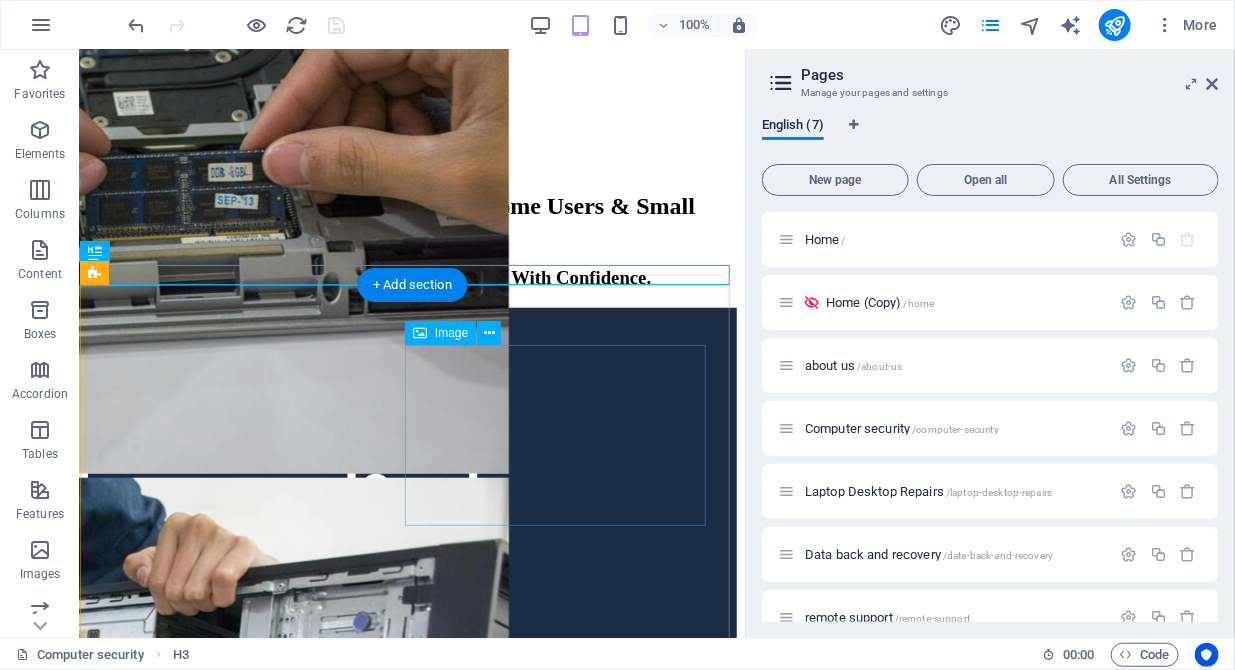 click at bounding box center [411, 504] 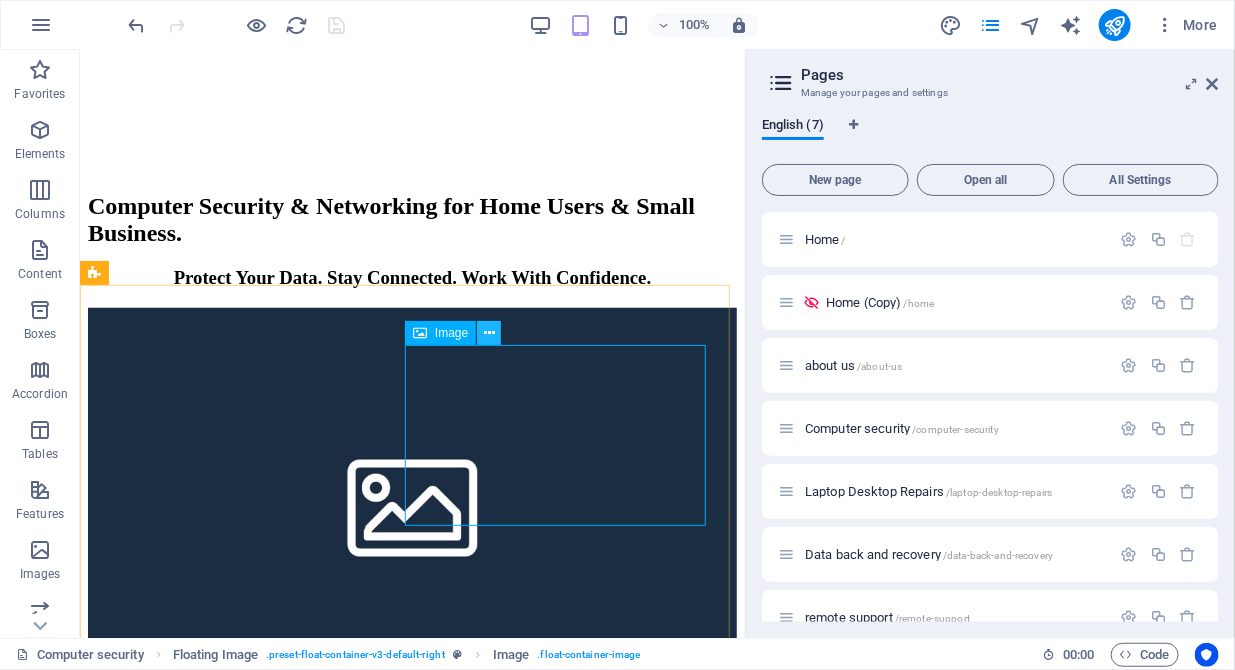 click at bounding box center [489, 333] 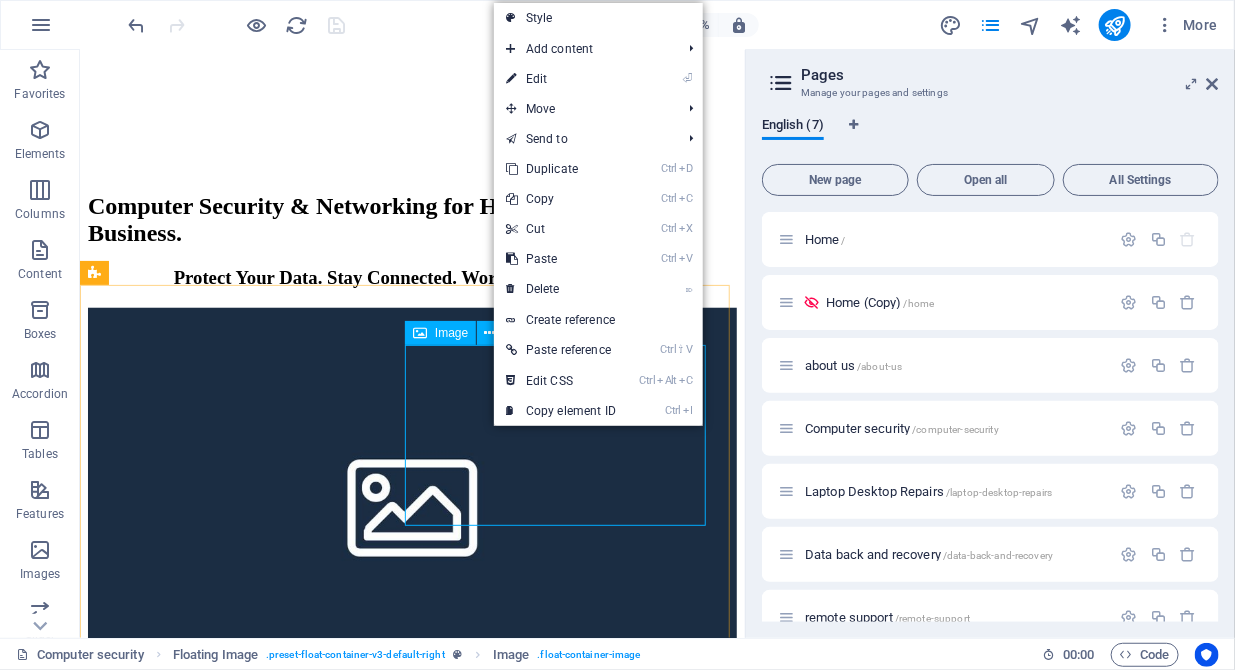 click on "Image" at bounding box center [440, 333] 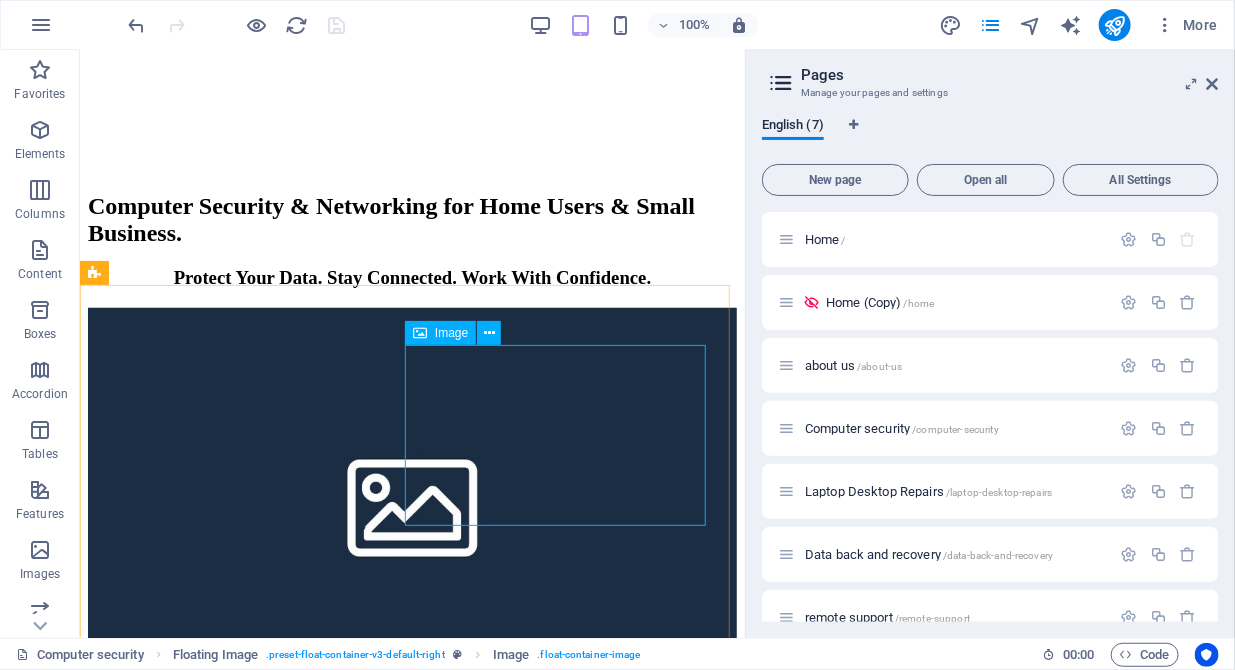 click on "Image" at bounding box center [451, 333] 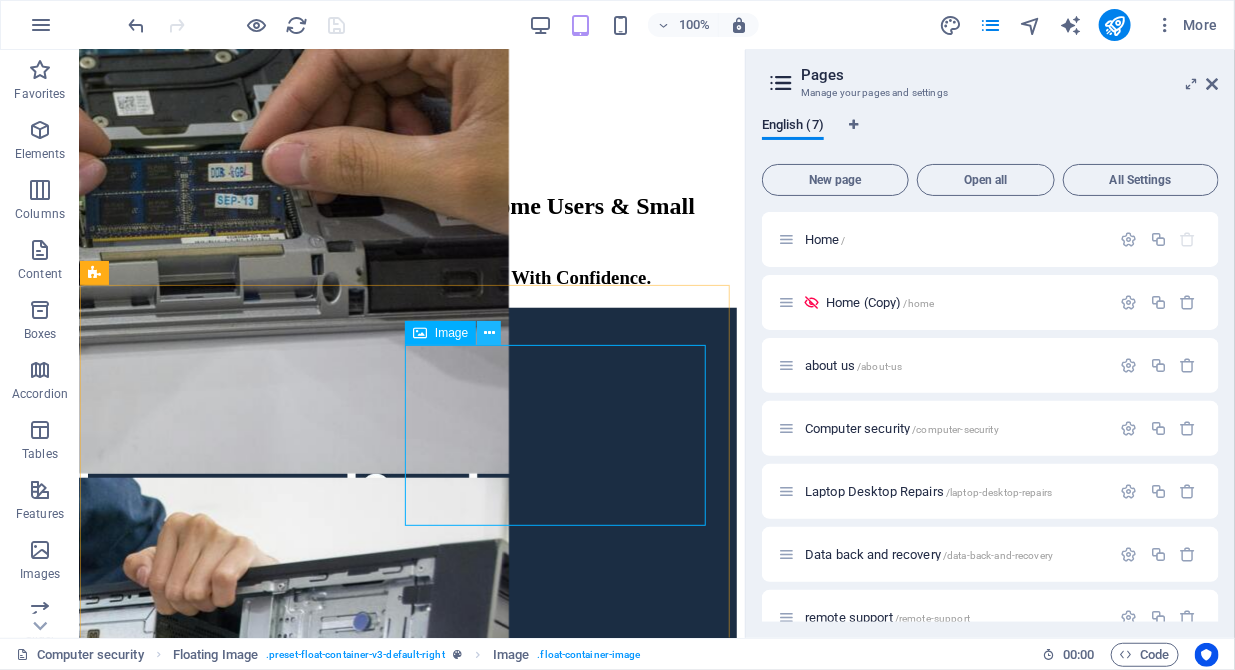 click at bounding box center [489, 333] 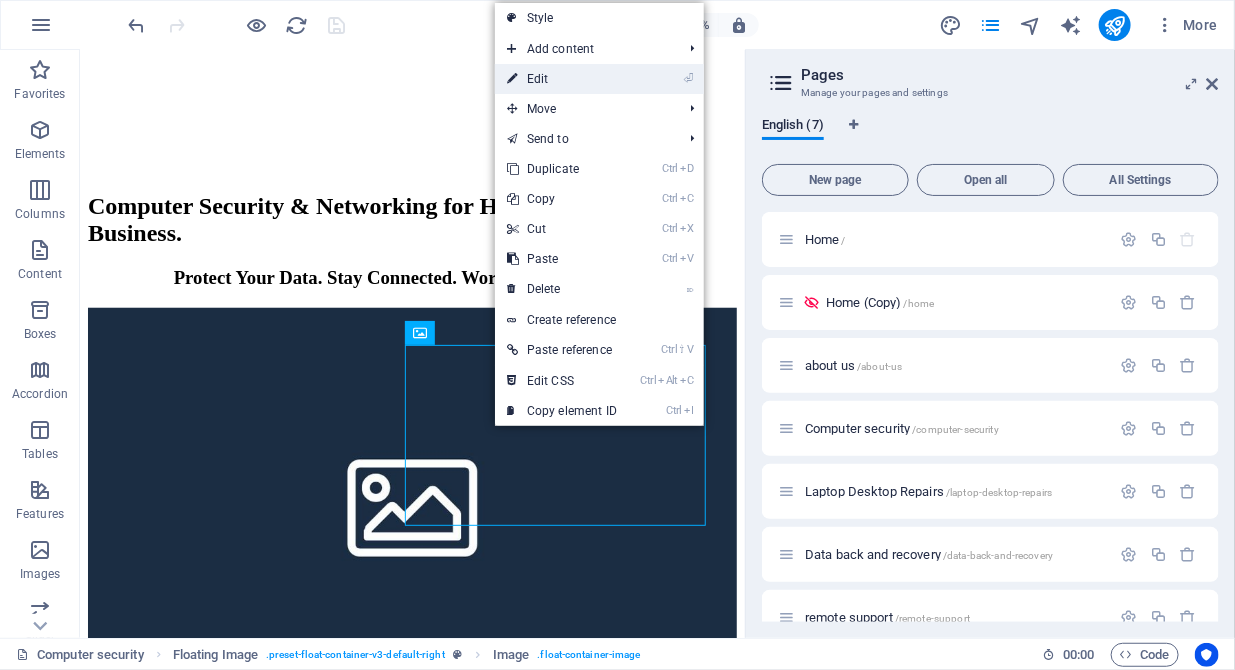 click on "⏎  Edit" at bounding box center (562, 79) 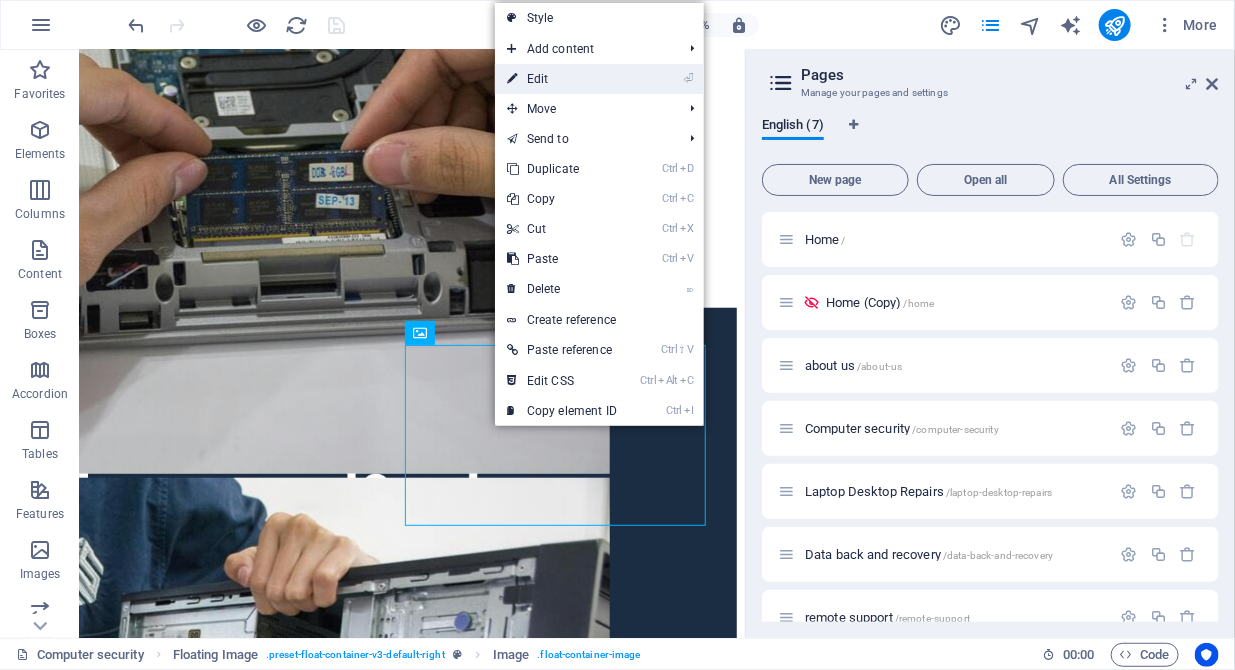 select on "%" 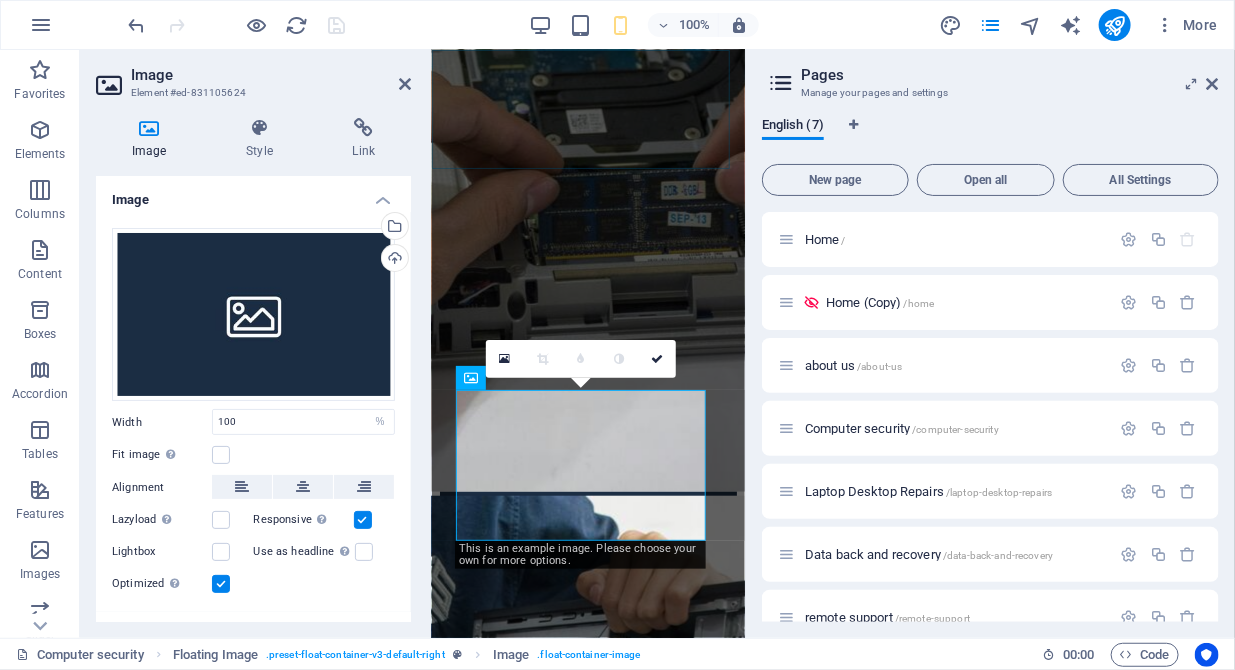 scroll, scrollTop: 504, scrollLeft: 0, axis: vertical 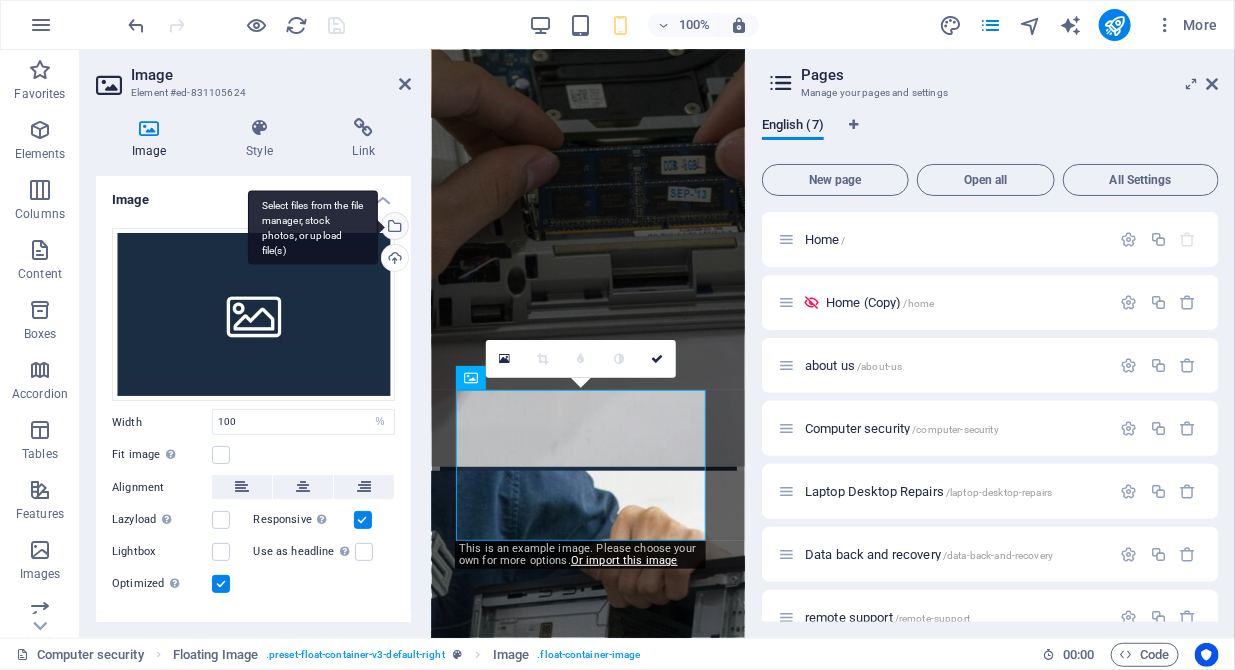 click on "Select files from the file manager, stock photos, or upload file(s)" at bounding box center [393, 228] 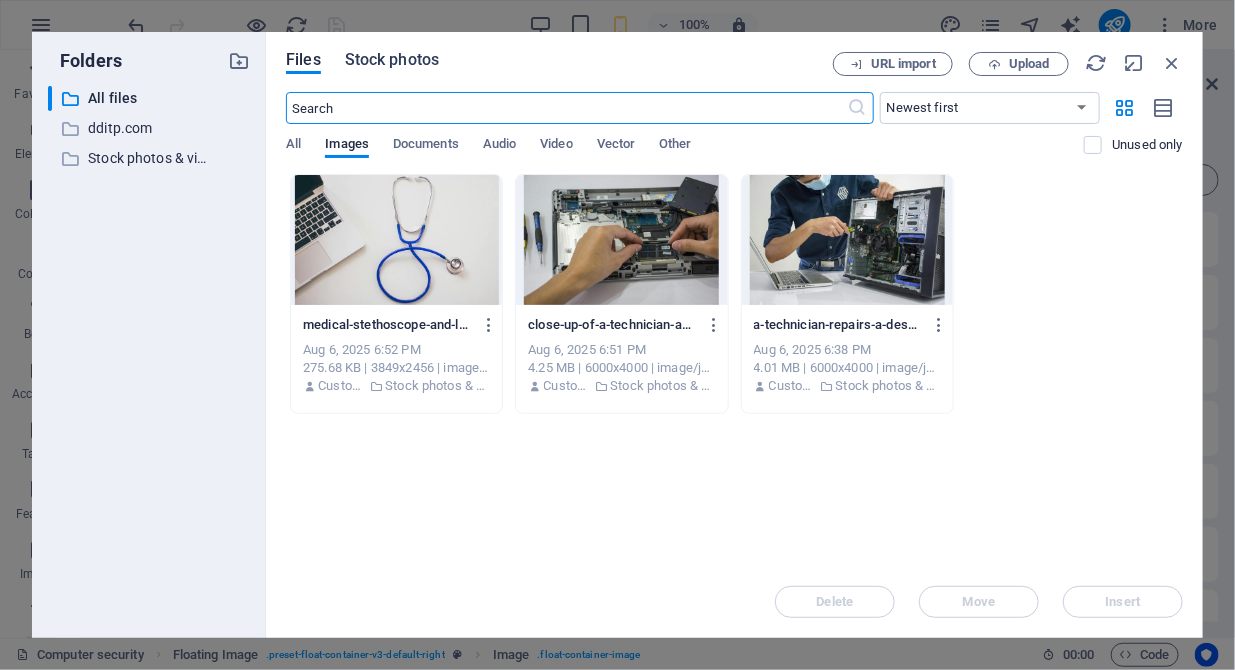 click on "Stock photos" at bounding box center [392, 60] 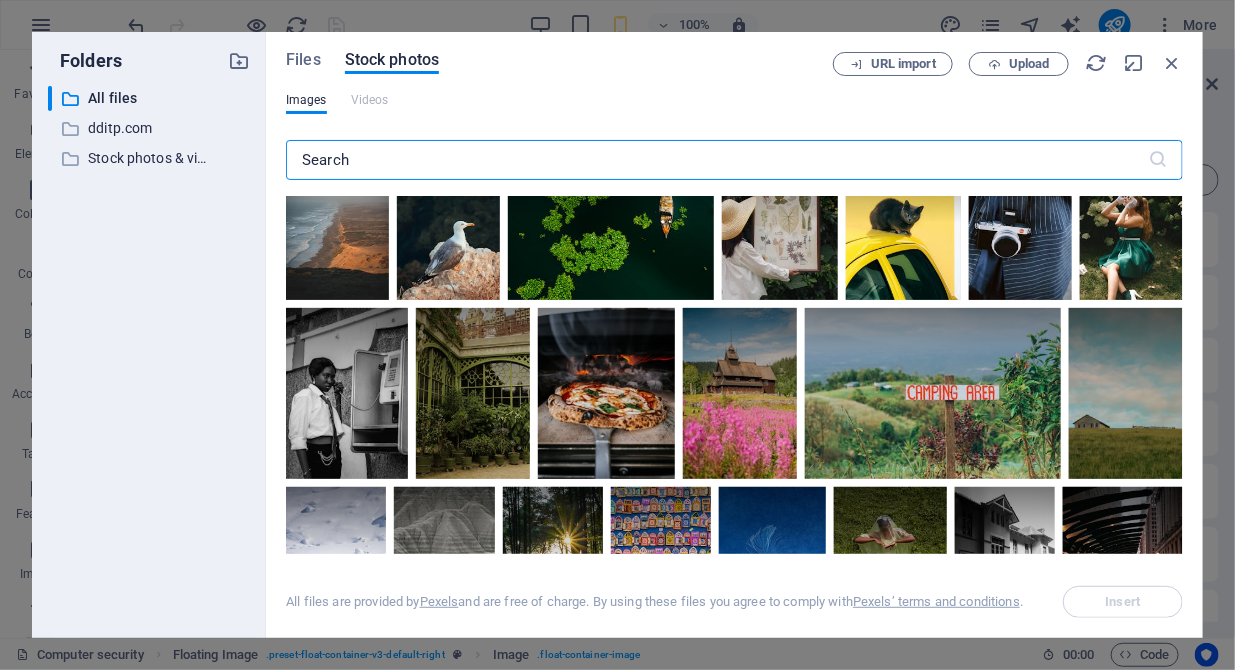 scroll, scrollTop: 409, scrollLeft: 0, axis: vertical 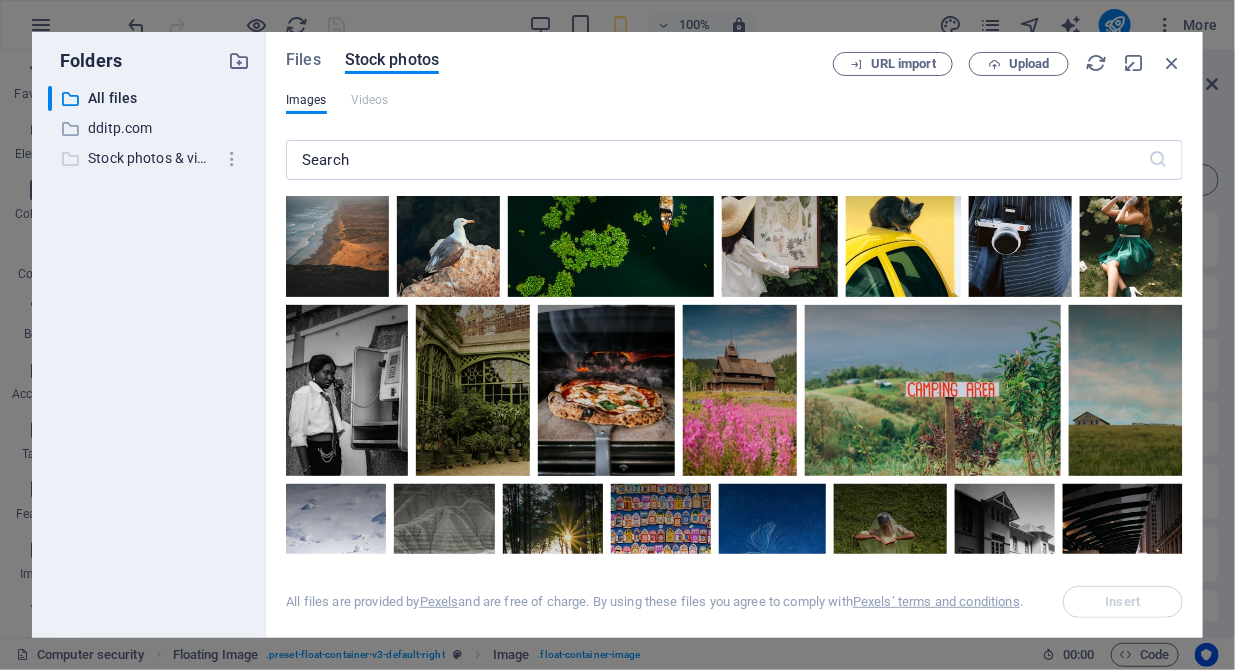 click on "Stock photos & videos" at bounding box center [150, 158] 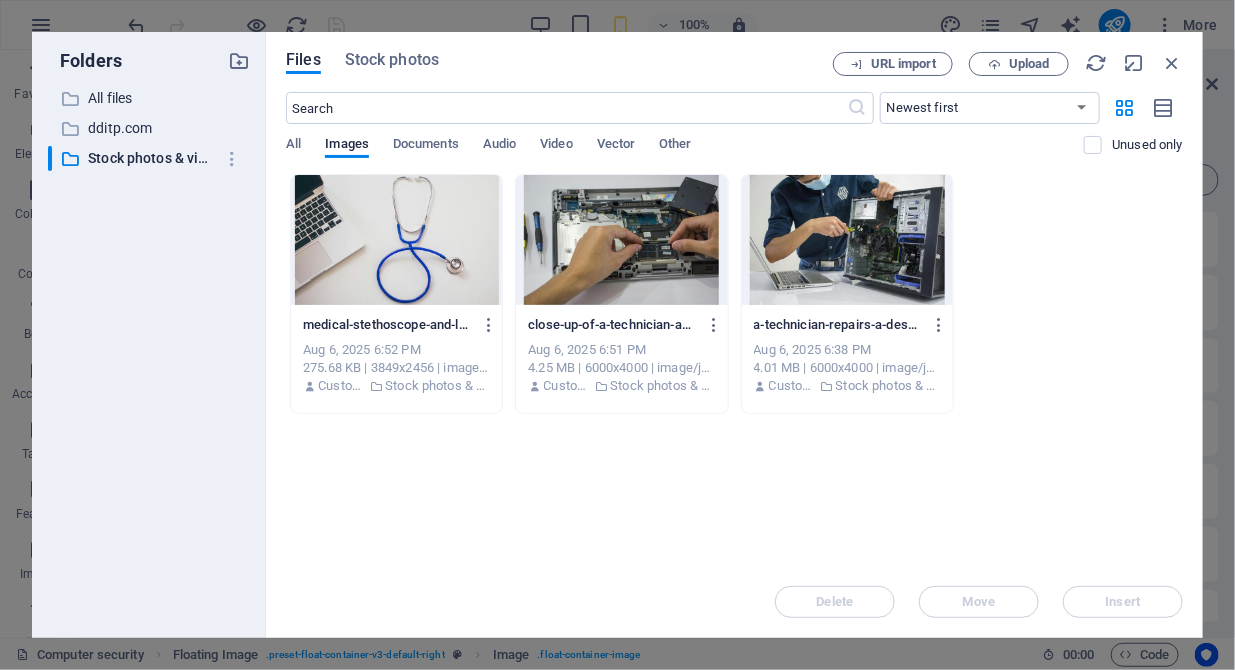 click on "medical-stethoscope-and-laptop-on-a-white-desk-symbolizing-digital-health-solutions-SMIwB6CmNn3Sl5xeGgUrxQ.jpeg medical-stethoscope-and-laptop-on-a-white-desk-symbolizing-digital-health-solutions-SMIwB6CmNn3Sl5xeGgUrxQ.jpeg" at bounding box center (396, 325) 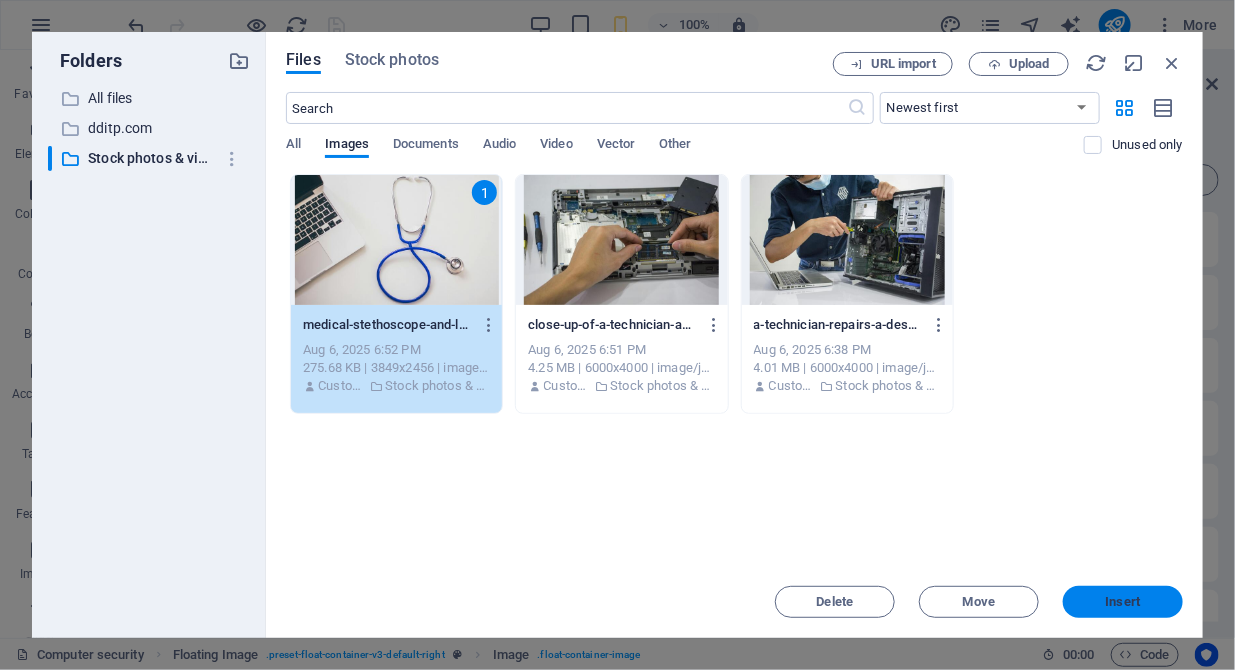 click on "Insert" at bounding box center (1123, 602) 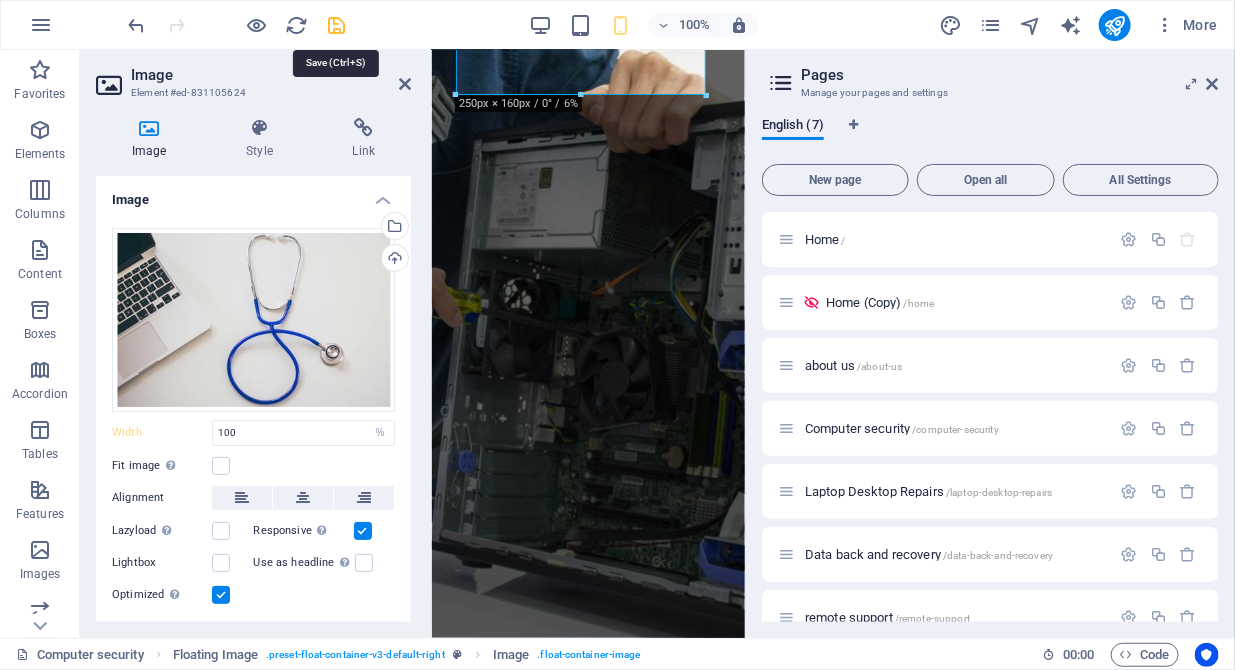 click at bounding box center [337, 25] 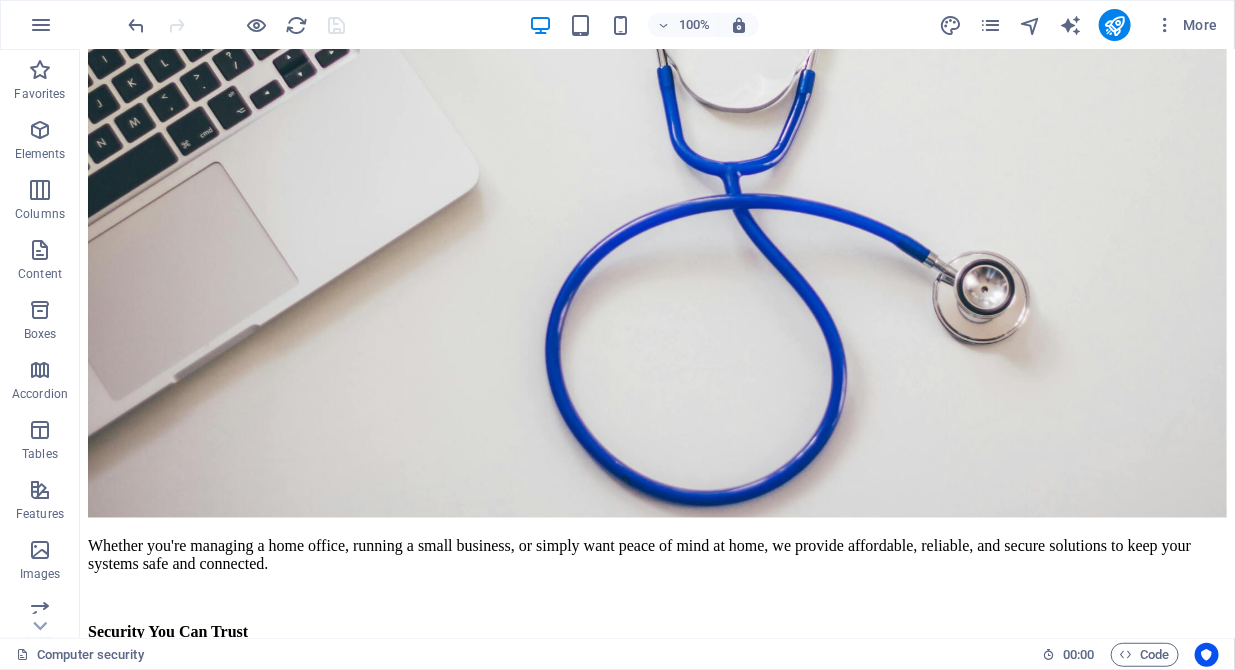 scroll, scrollTop: 967, scrollLeft: 0, axis: vertical 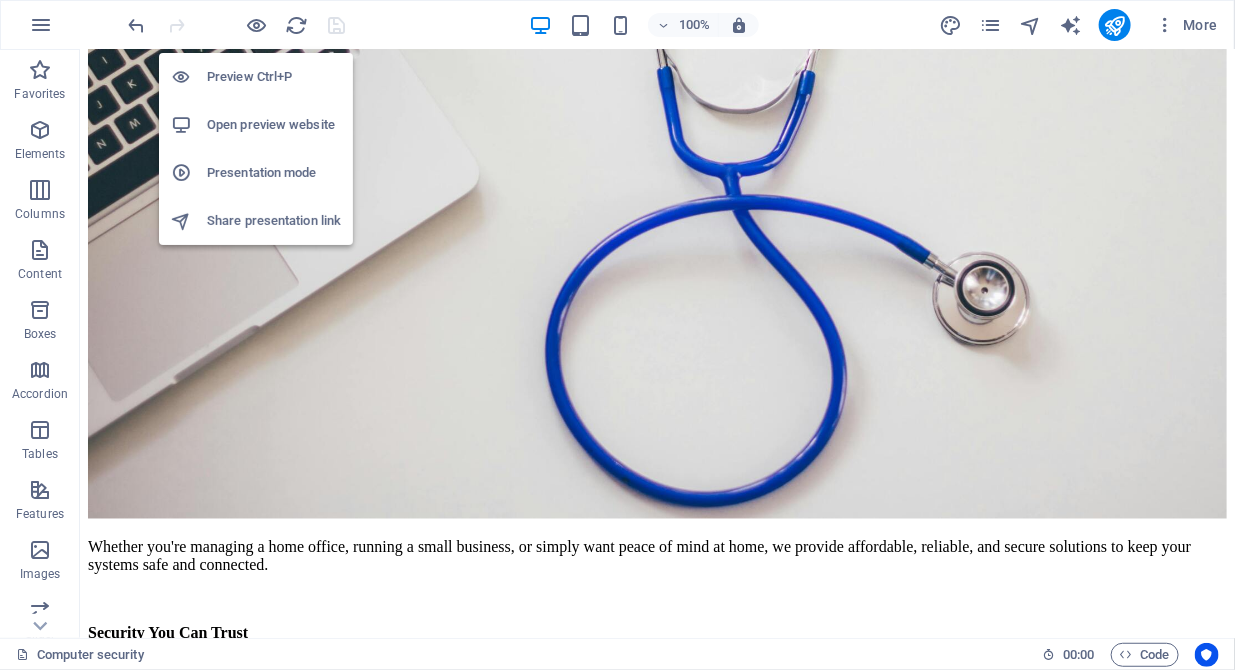 click on "Open preview website" at bounding box center (274, 125) 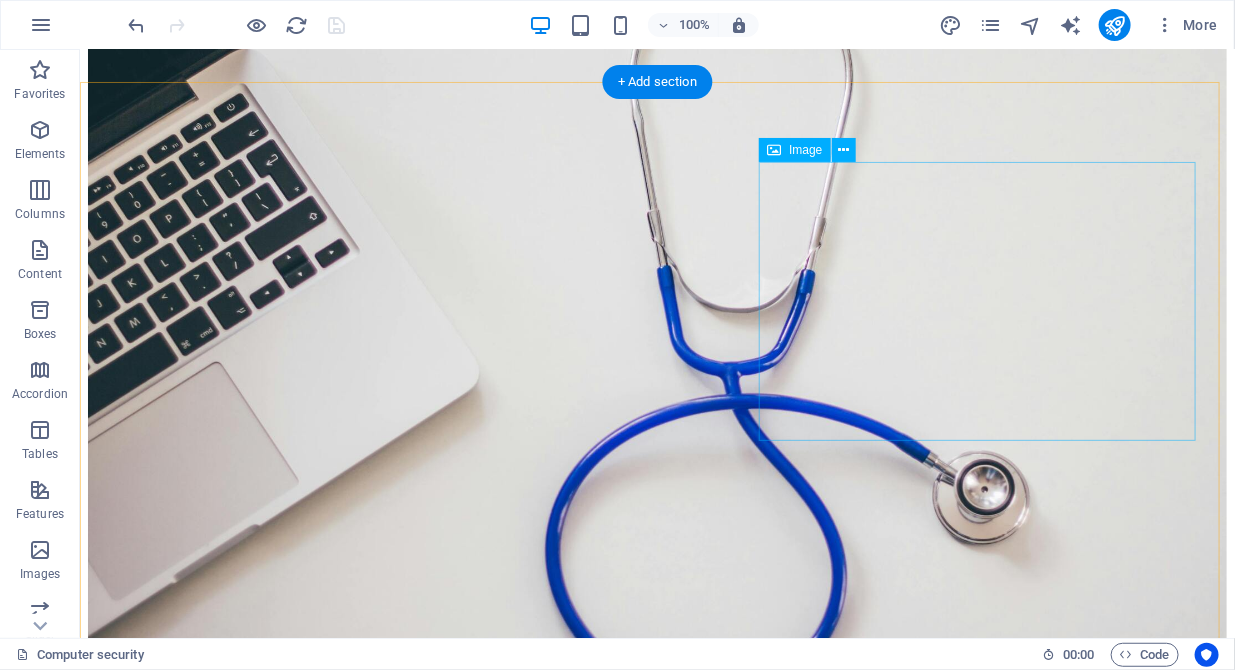 scroll, scrollTop: 762, scrollLeft: 0, axis: vertical 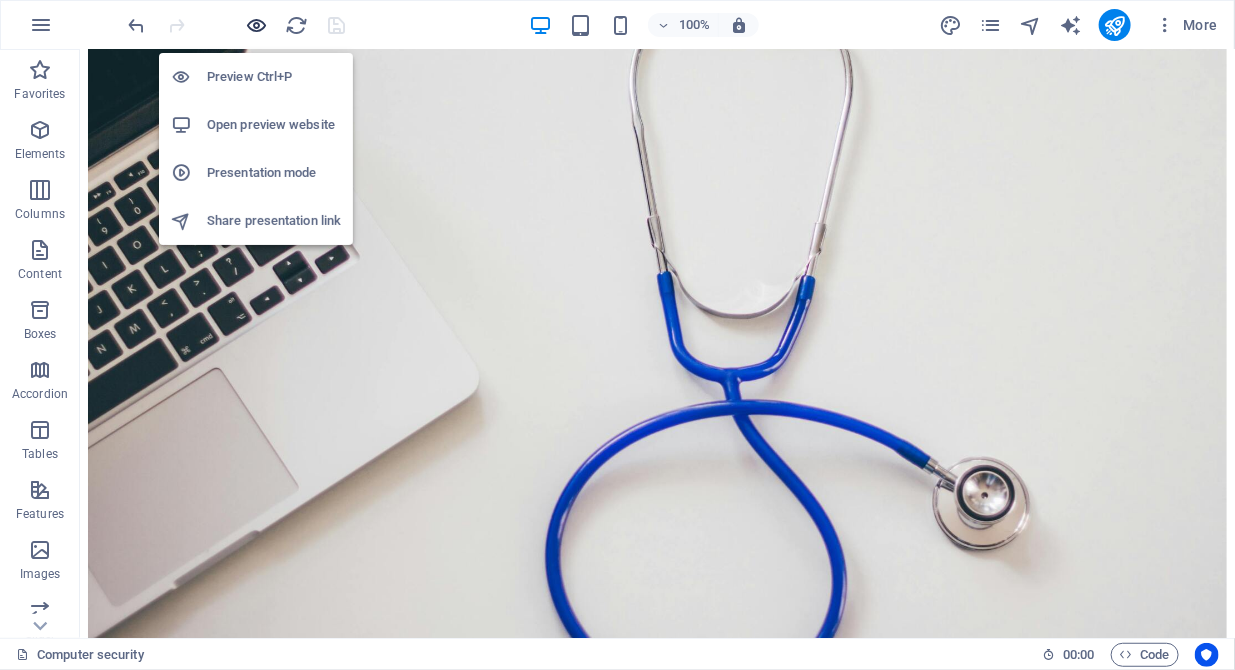 click at bounding box center (257, 25) 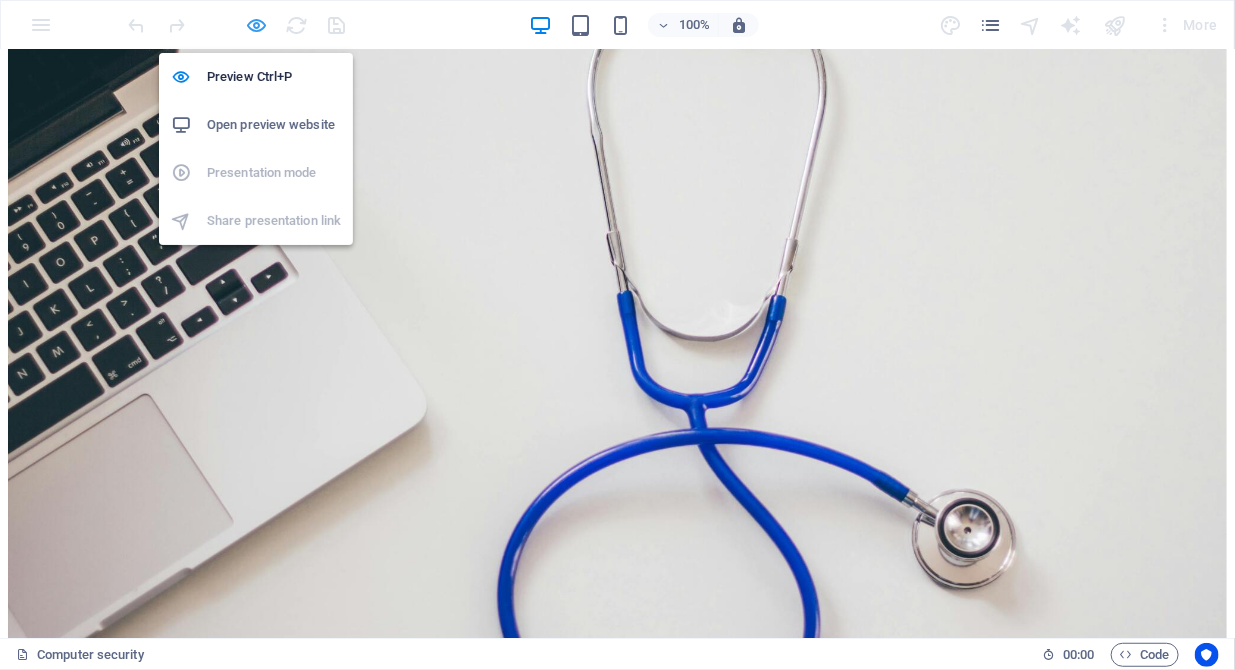 scroll, scrollTop: 730, scrollLeft: 0, axis: vertical 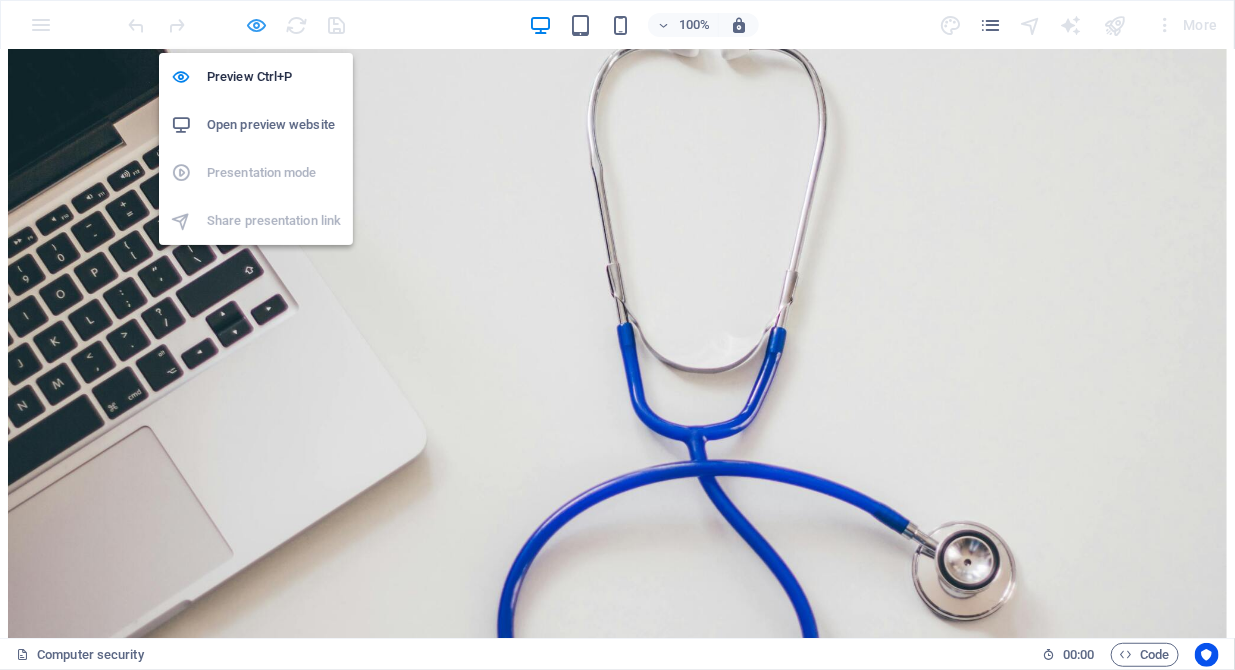 click at bounding box center (257, 25) 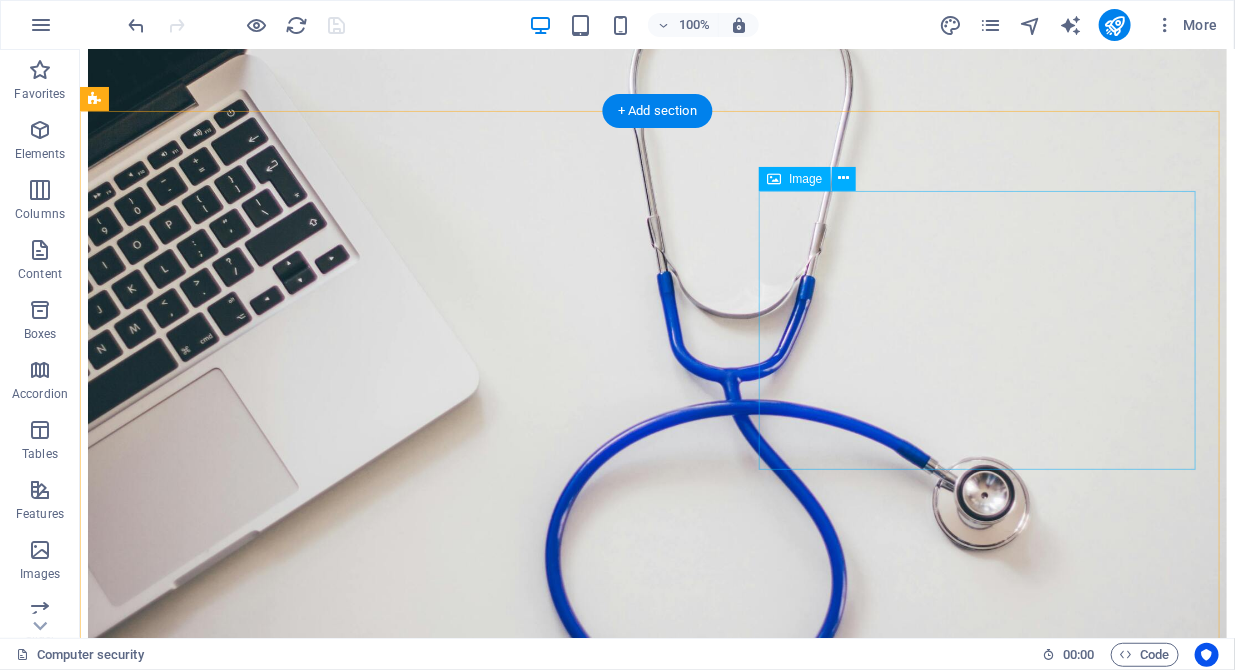 click at bounding box center (656, 362) 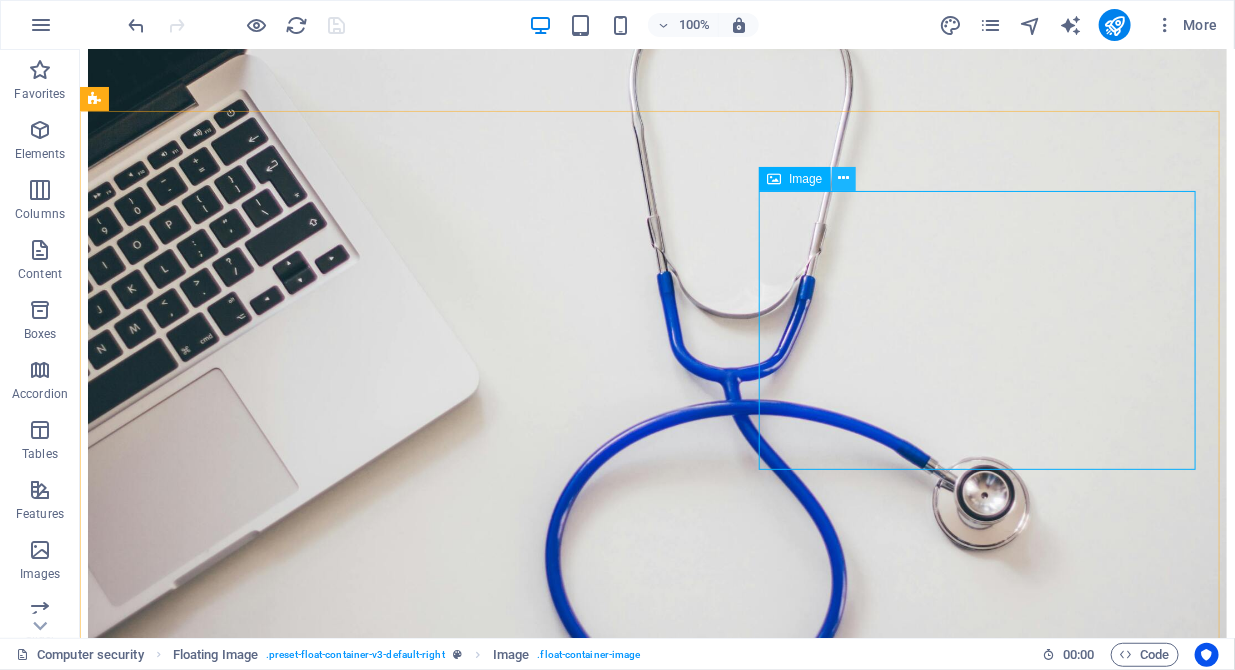 click at bounding box center (844, 179) 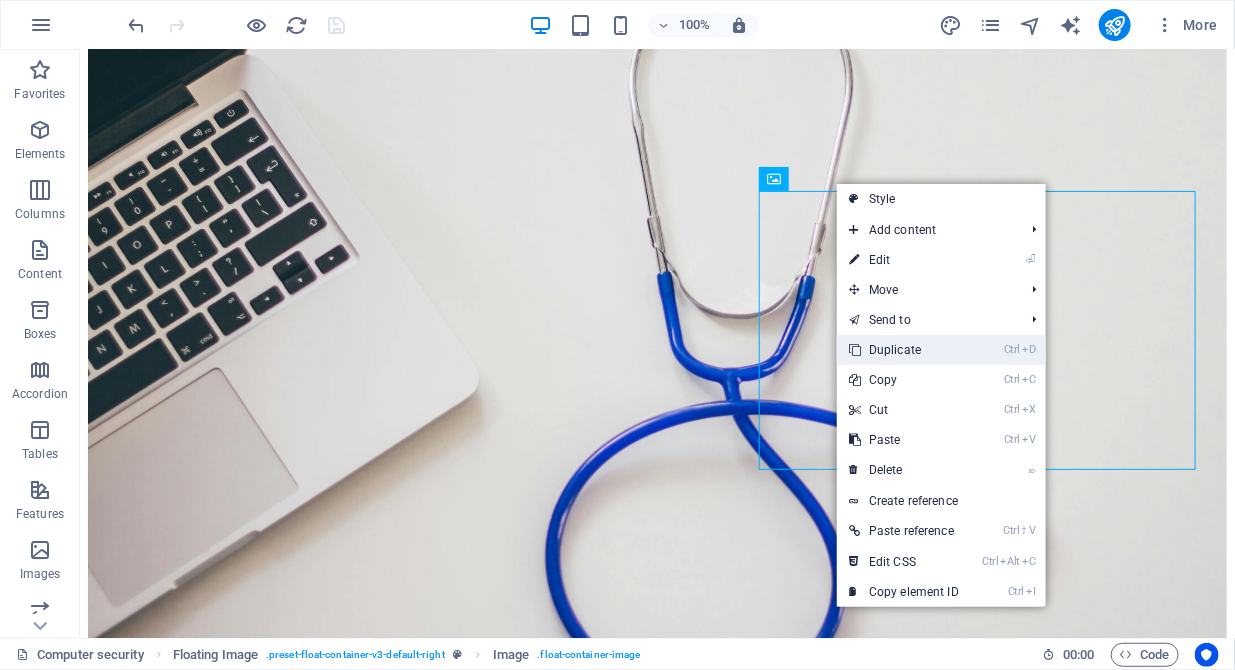 click on "Ctrl D  Duplicate" at bounding box center [904, 350] 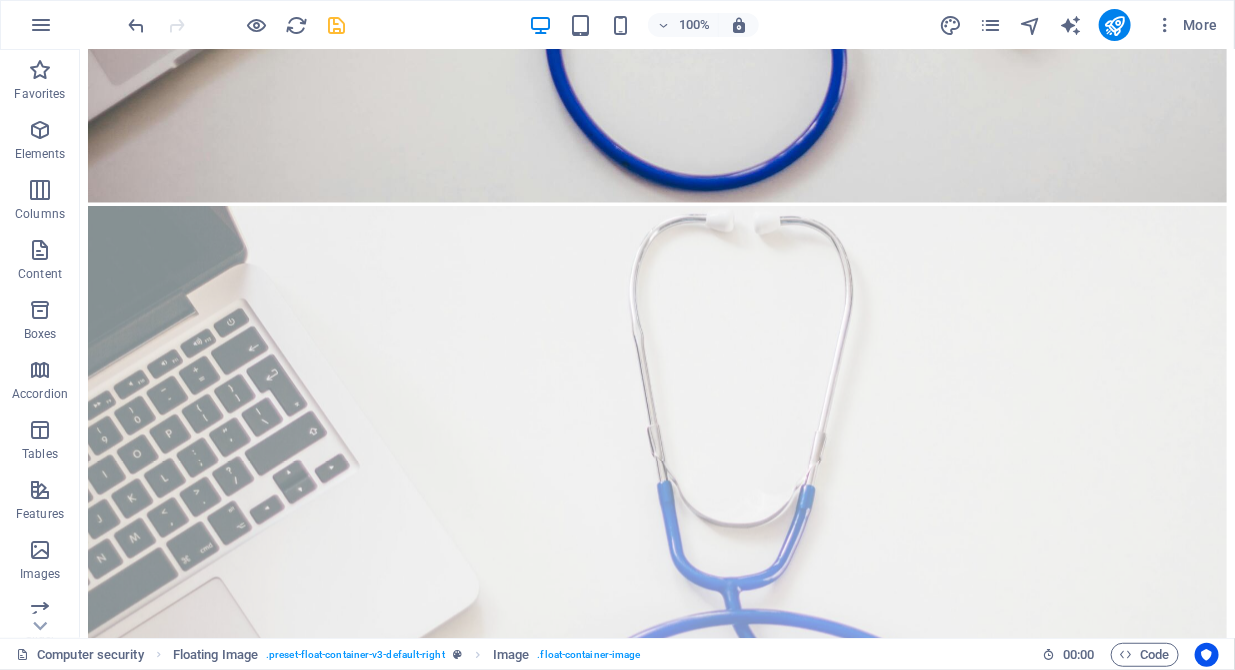 drag, startPoint x: 644, startPoint y: 360, endPoint x: 981, endPoint y: 473, distance: 355.44058 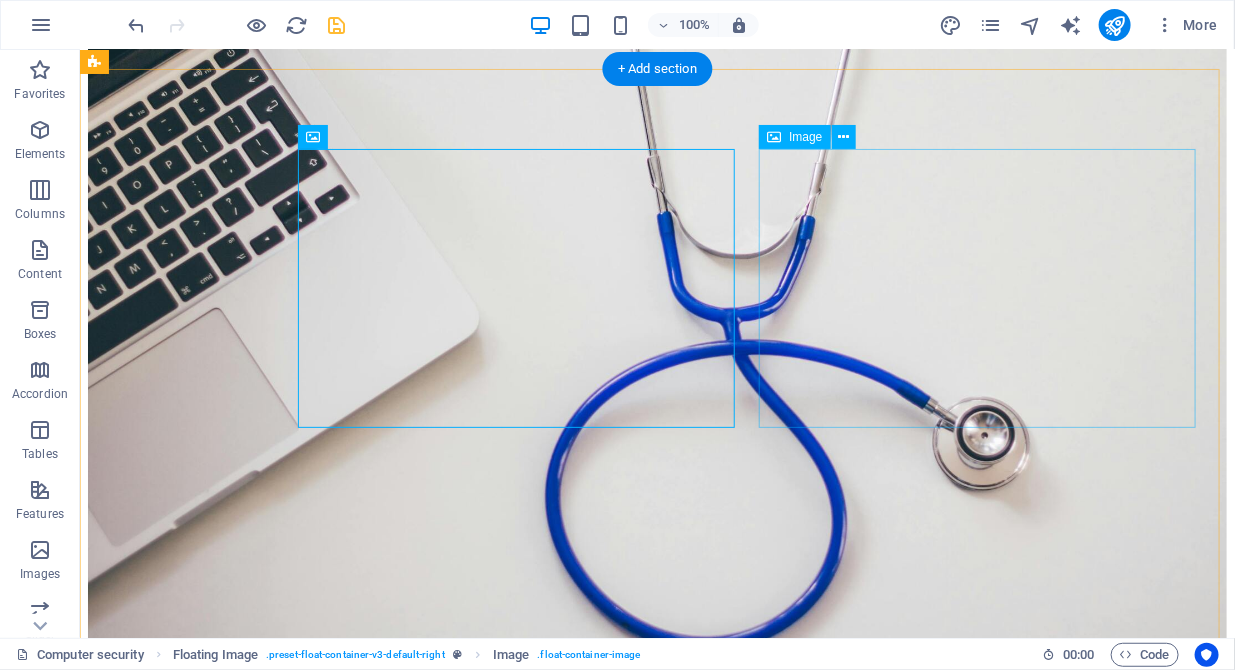 scroll, scrollTop: 800, scrollLeft: 0, axis: vertical 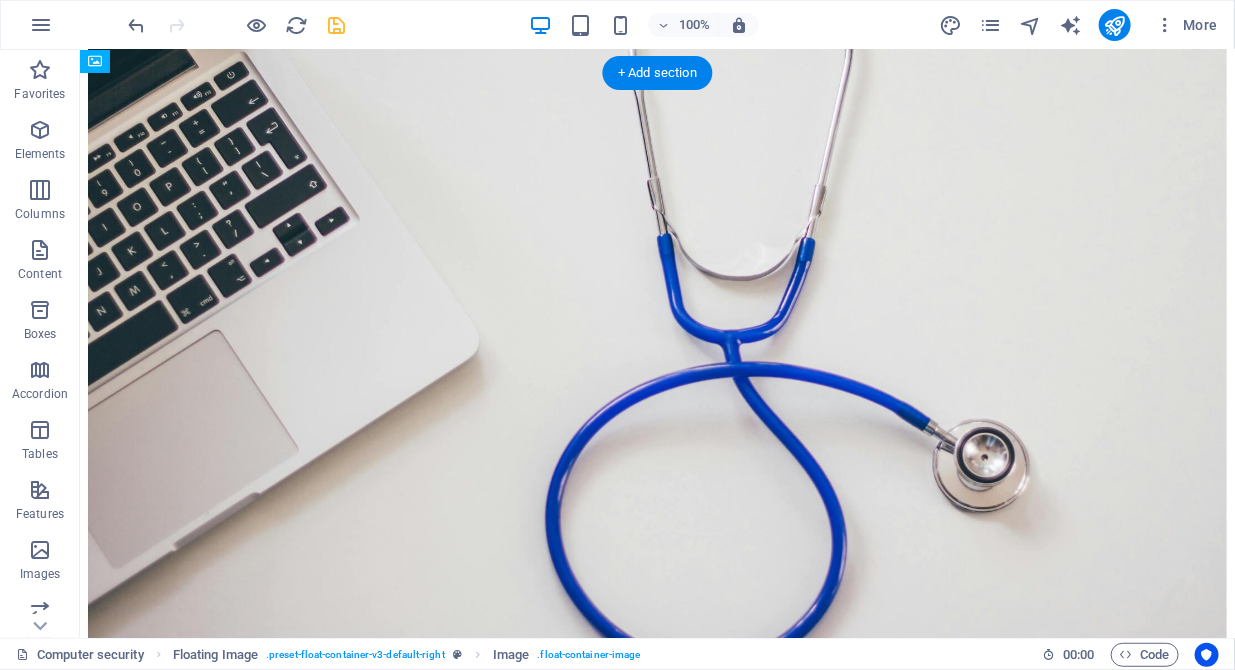 drag, startPoint x: 644, startPoint y: 350, endPoint x: 895, endPoint y: 512, distance: 298.739 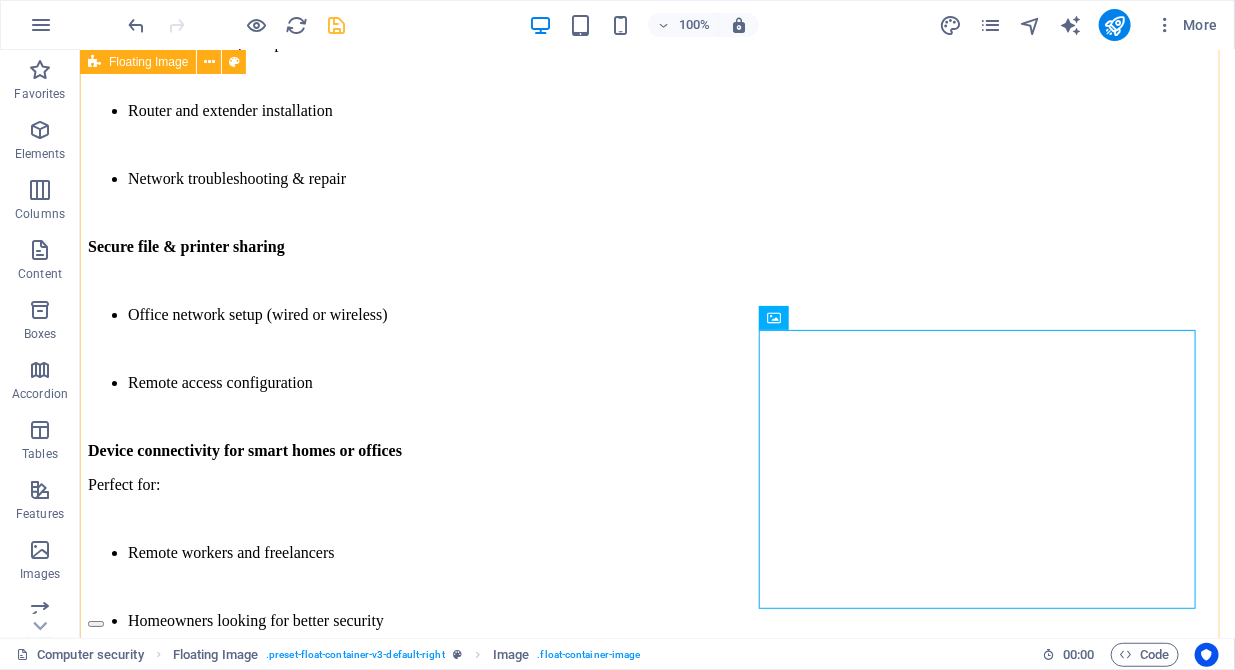 scroll, scrollTop: 2446, scrollLeft: 0, axis: vertical 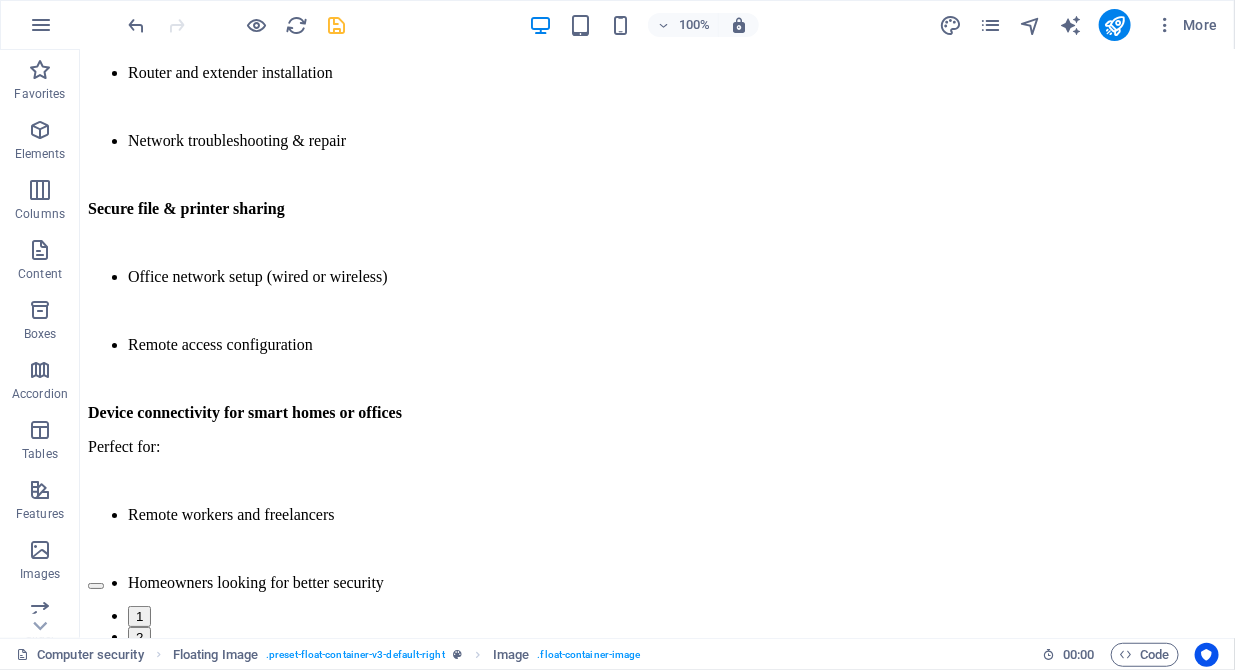 drag, startPoint x: 875, startPoint y: 344, endPoint x: 837, endPoint y: 185, distance: 163.47783 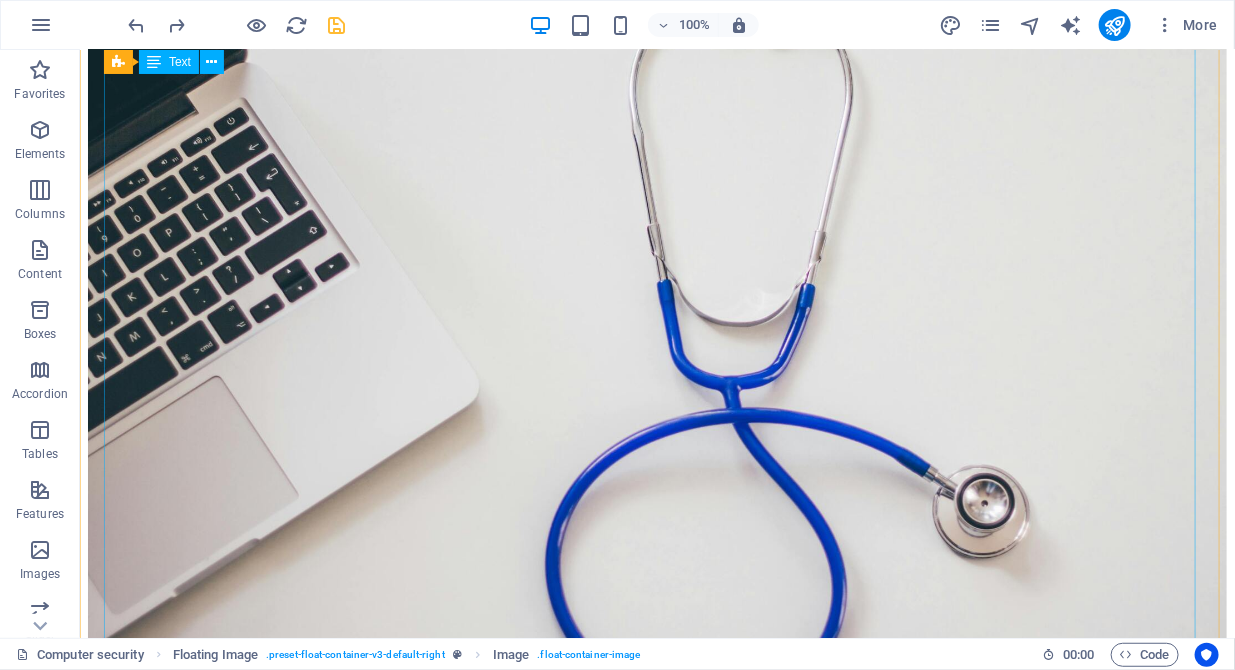 scroll, scrollTop: 749, scrollLeft: 0, axis: vertical 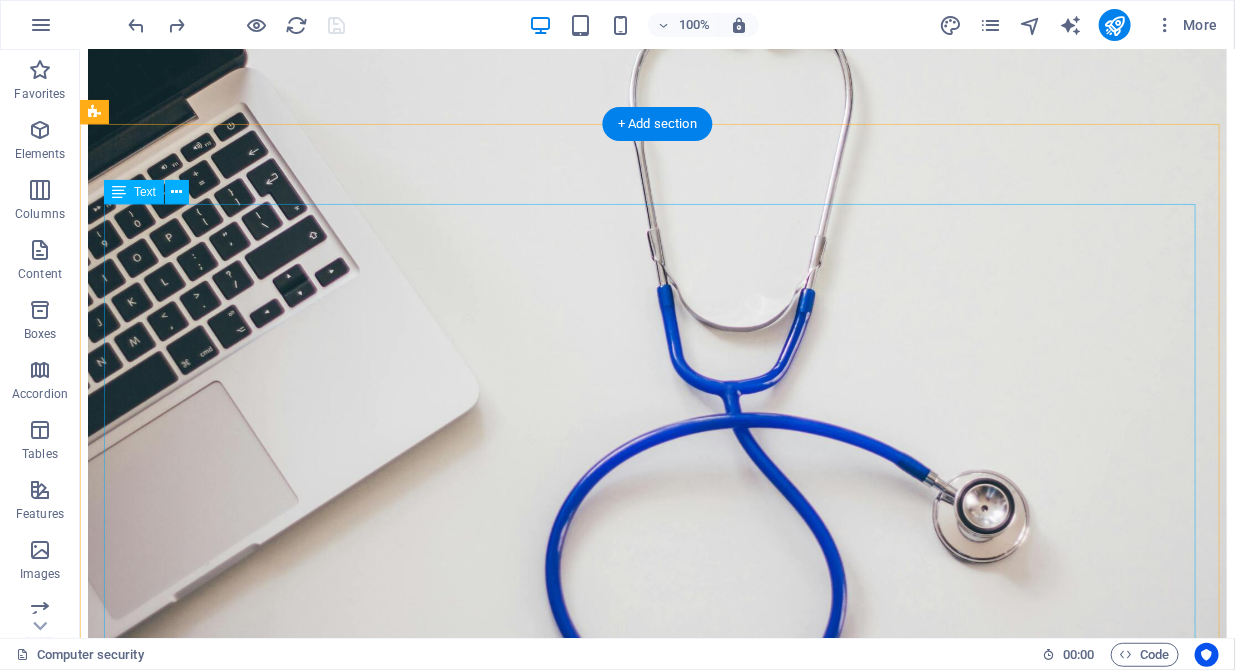 click on "Whether you're managing a home office, running a small business, or simply want peace of mind at home, we provide affordable, reliable, and secure solutions to keep your systems safe and connected. Security You Can Trust Protect your devices, personal data, and business operations from today’s digital threats. Our Security Services Include: Virus, malware, and ransomware removal   Antivirus and firewall installation   Secure Wi-Fi and router setup   VPN configuration for private browsing   Email protection and phishing filters   Child-safe browsing setup (for home users)   Data backup & recovery solutions   Smart Networking Solutions We design and install home and office networks that are fast, stable, and secure. Networking Services: Home Wi-Fi setup & optimization   Router and extender installation   Network troubleshooting & repair   Secure file & printer sharing   Office network setup (wired or wireless)   Remote access configuration   Device connectivity for smart homes or offices" at bounding box center [656, 1856] 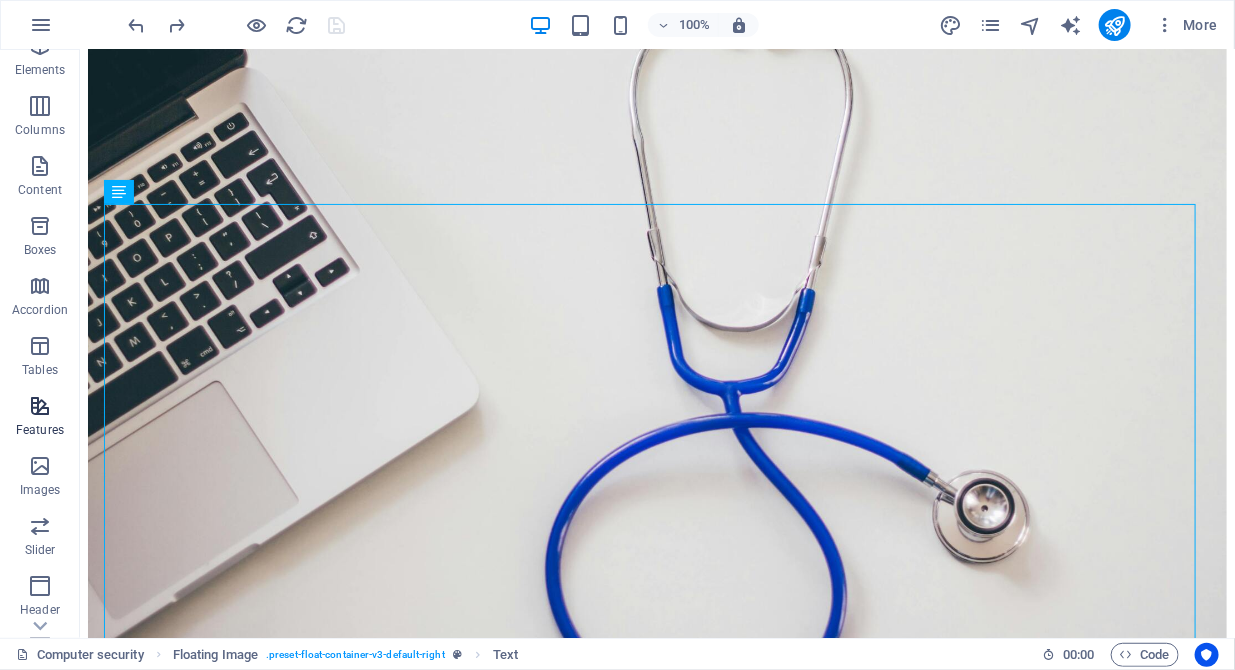 scroll, scrollTop: 102, scrollLeft: 0, axis: vertical 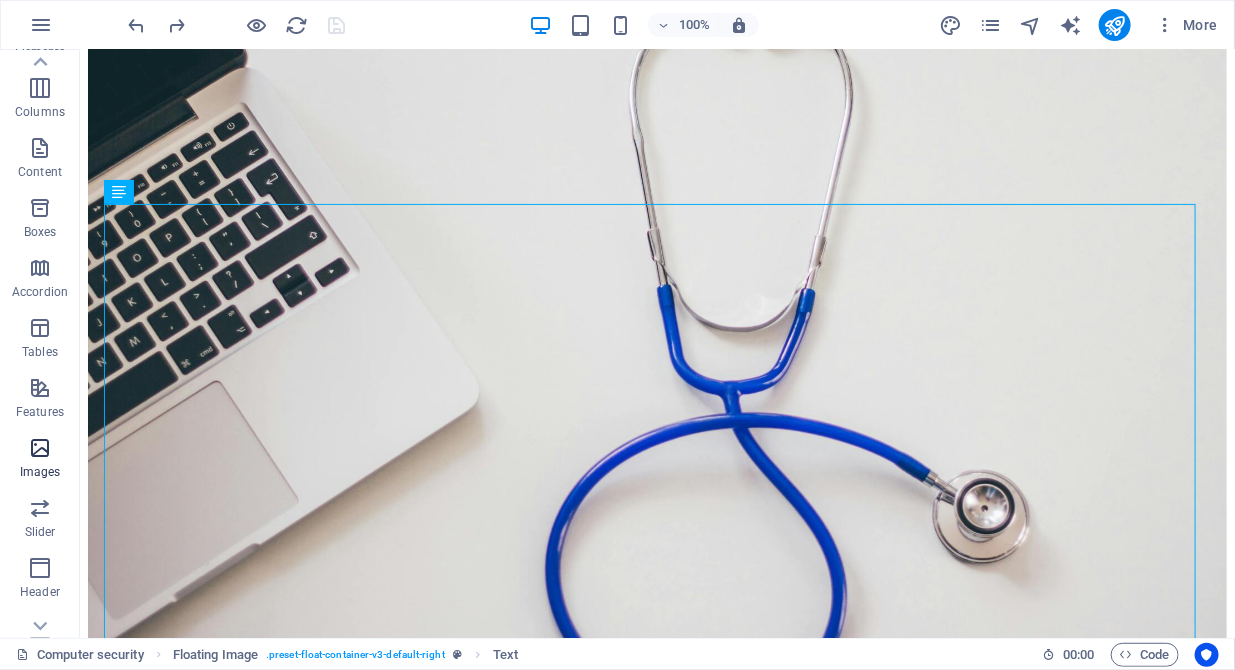 click at bounding box center (40, 448) 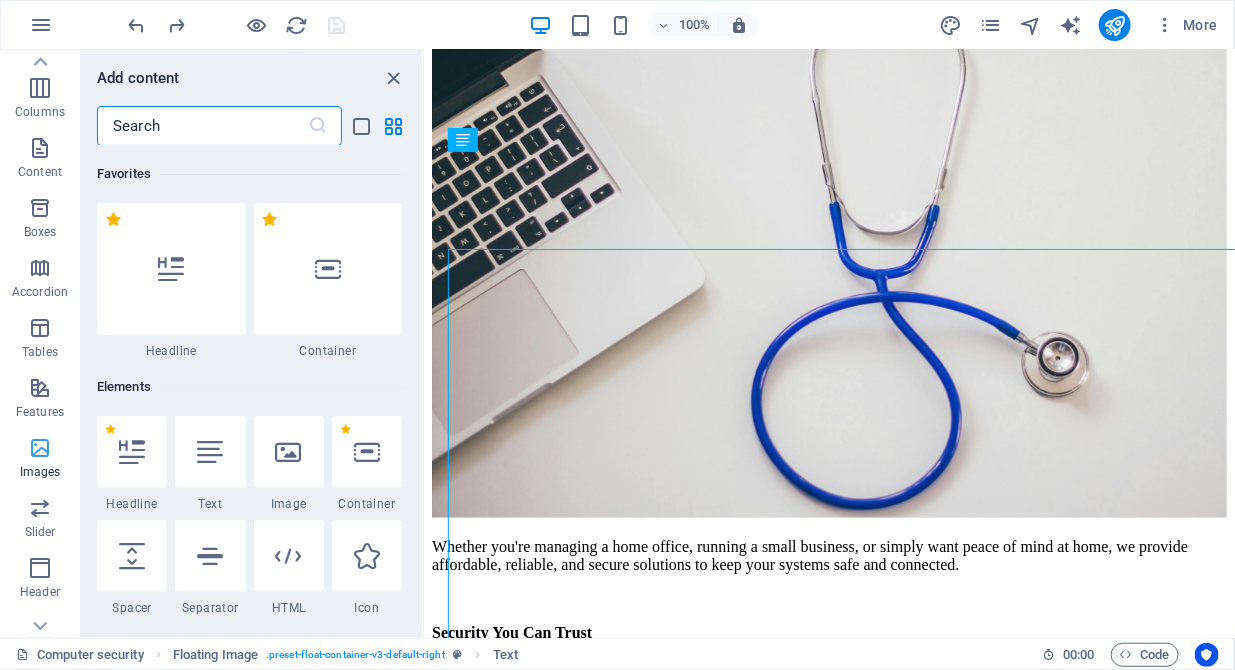scroll, scrollTop: 704, scrollLeft: 0, axis: vertical 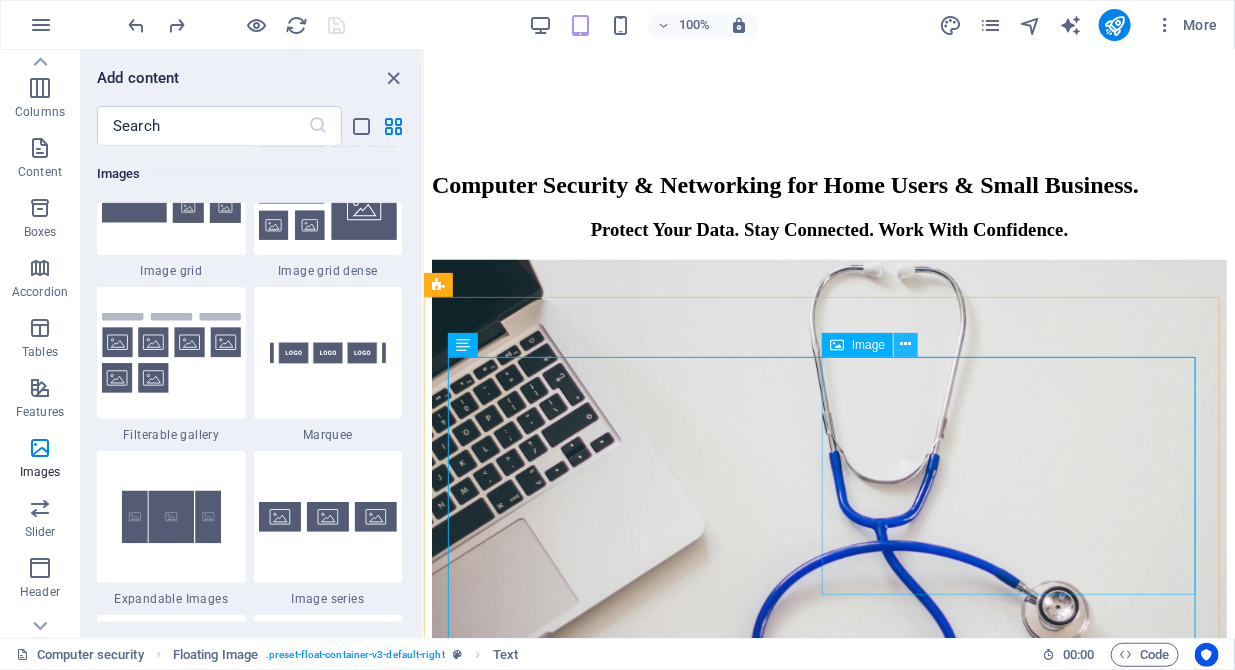 click at bounding box center (906, 344) 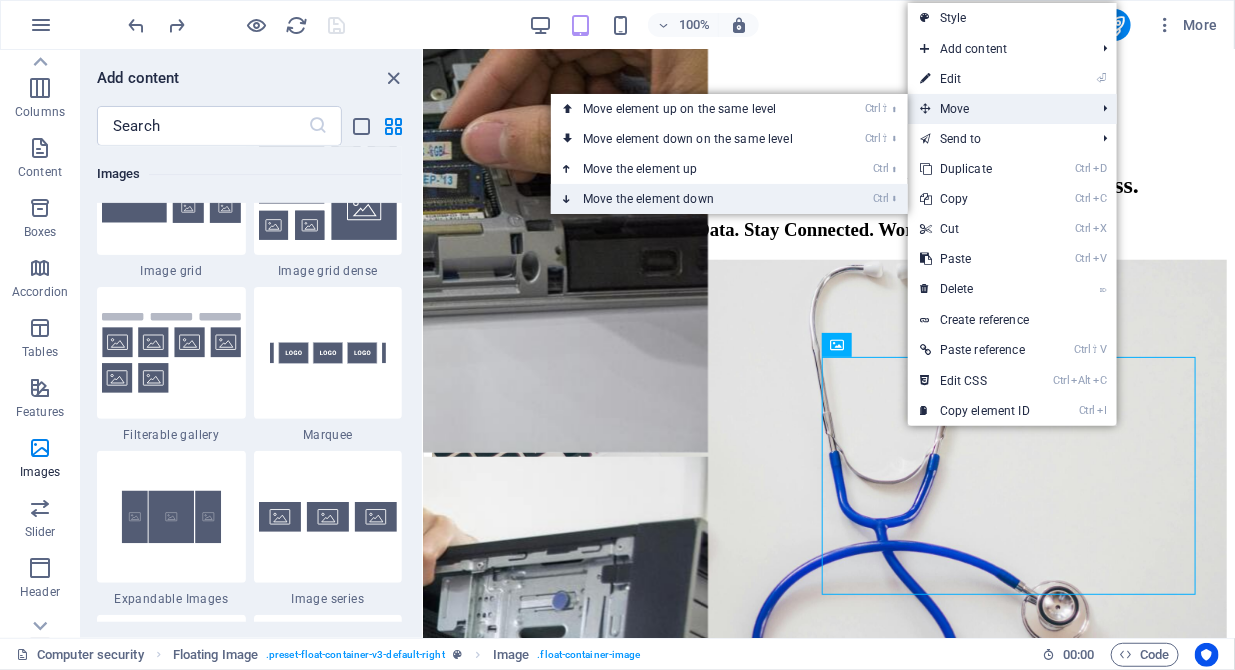 click on "Ctrl ⬇  Move the element down" at bounding box center (692, 199) 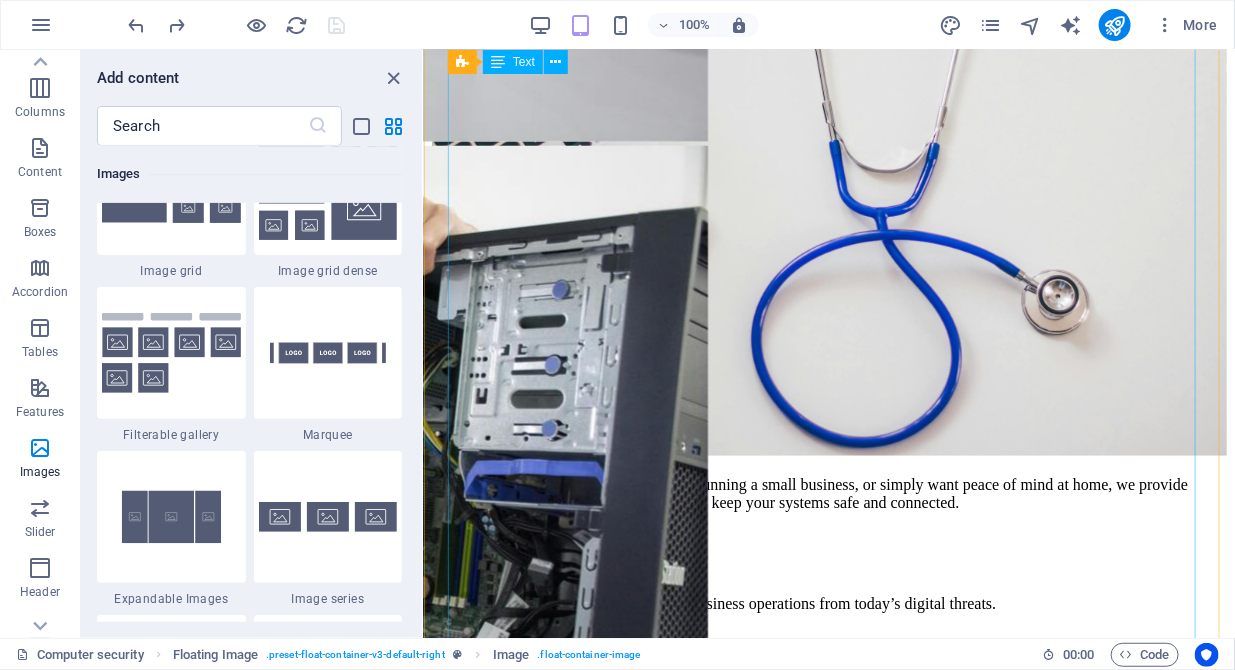 scroll, scrollTop: 632, scrollLeft: 0, axis: vertical 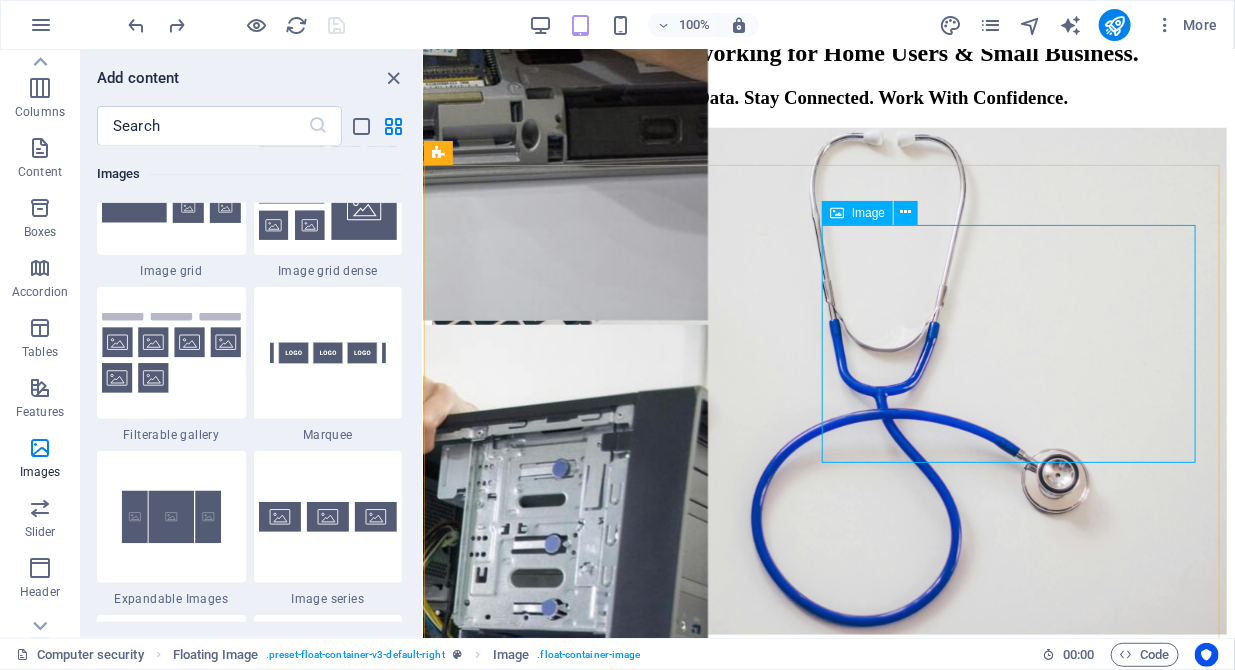 click on "Image" at bounding box center (868, 213) 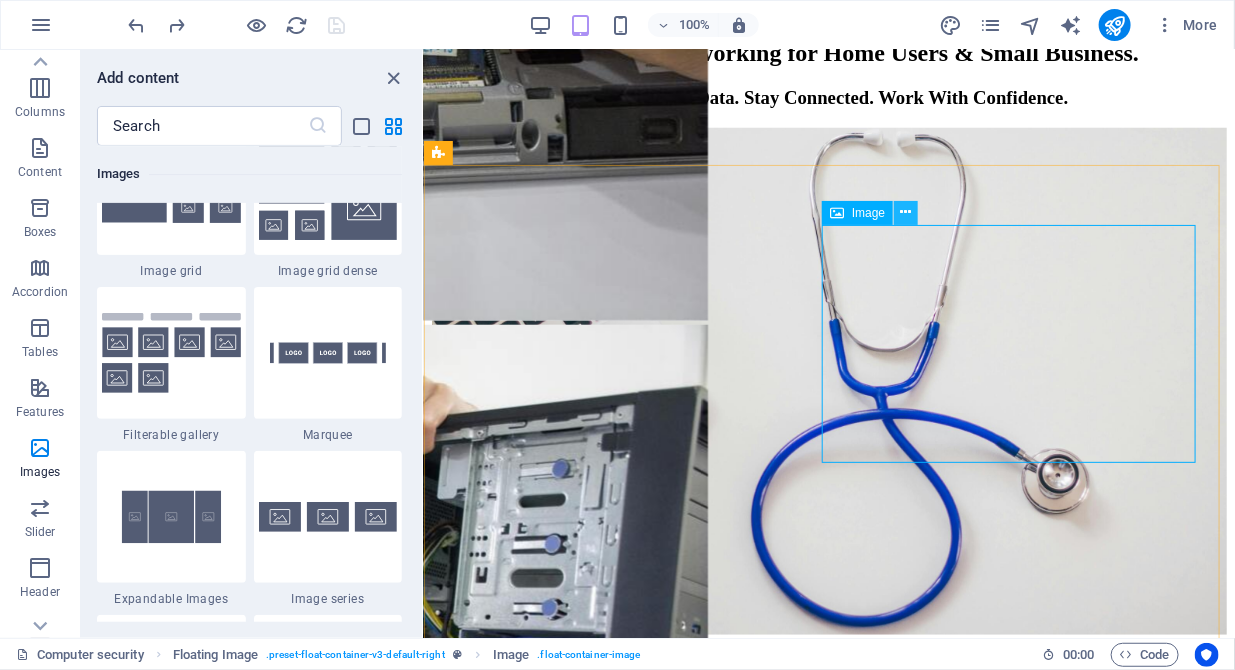 click at bounding box center [906, 212] 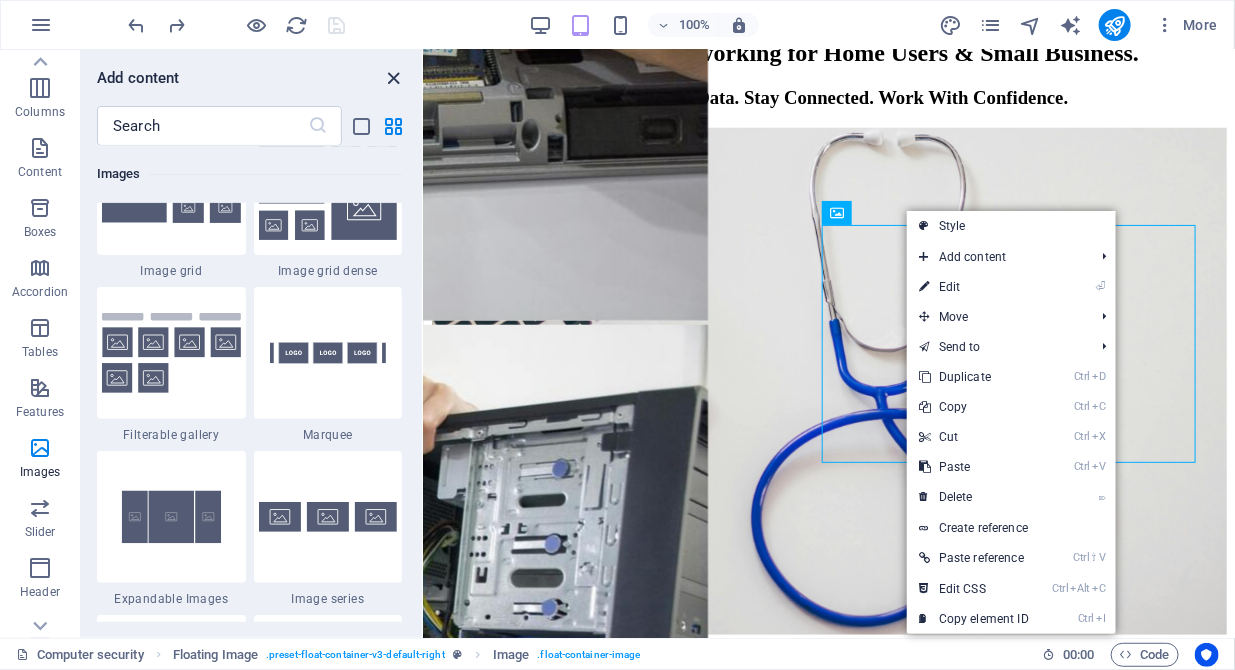 click at bounding box center (394, 78) 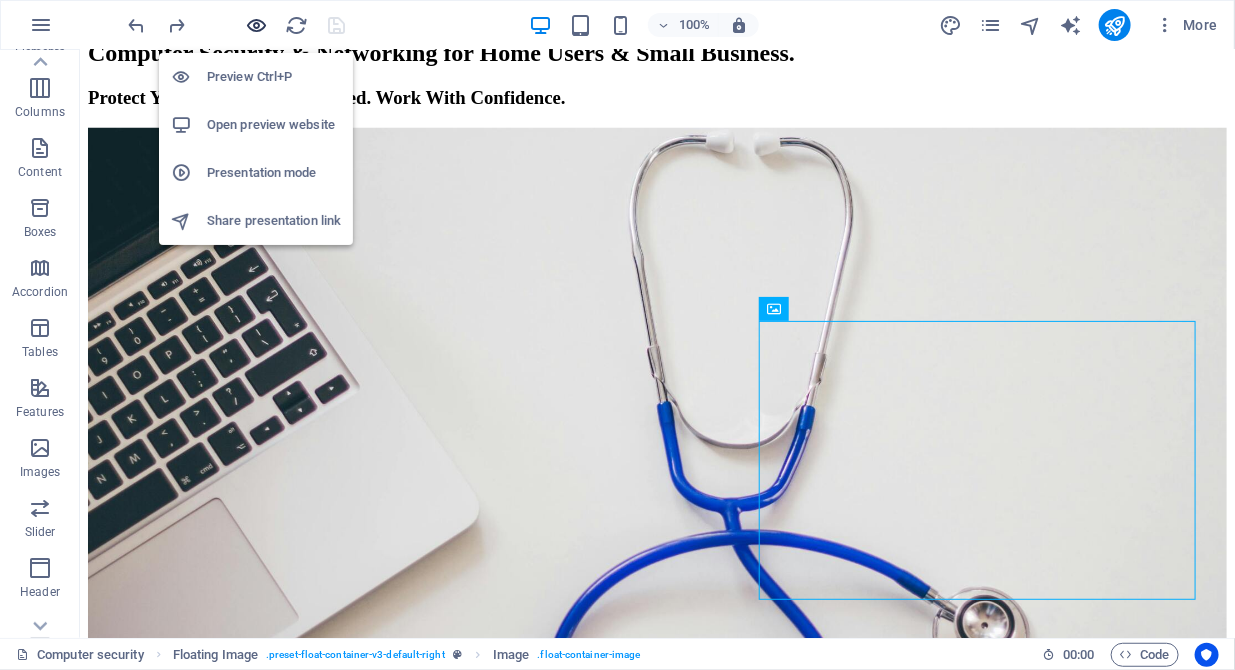 click at bounding box center (257, 25) 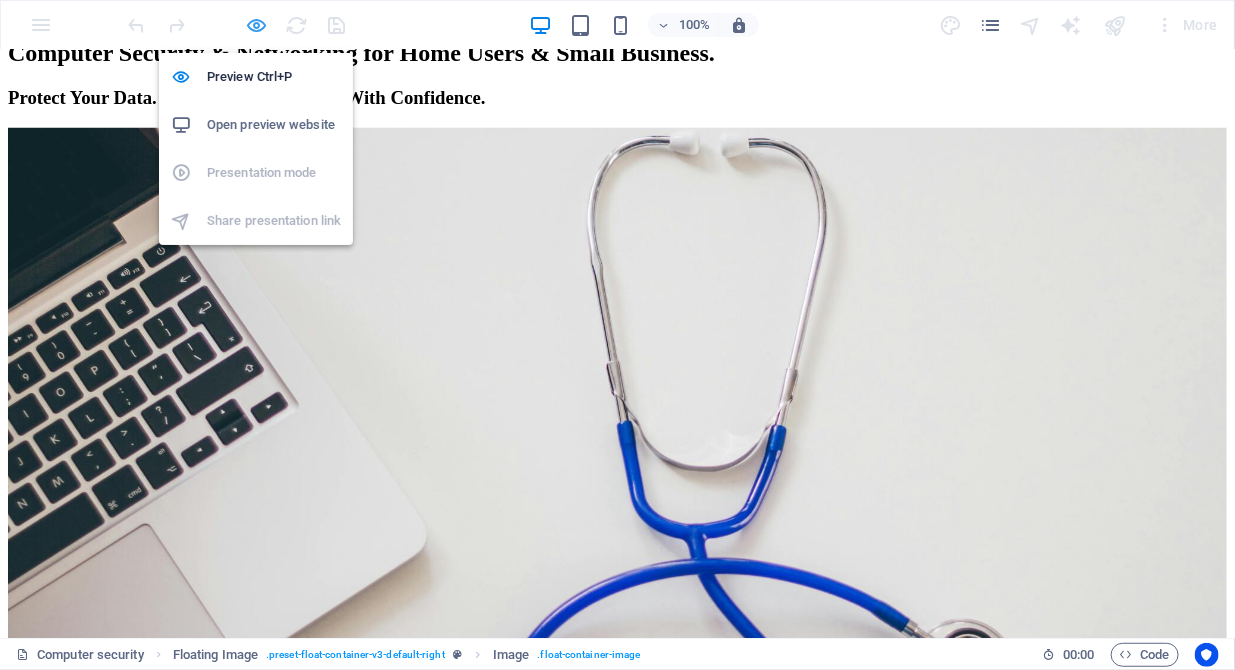 scroll, scrollTop: 600, scrollLeft: 0, axis: vertical 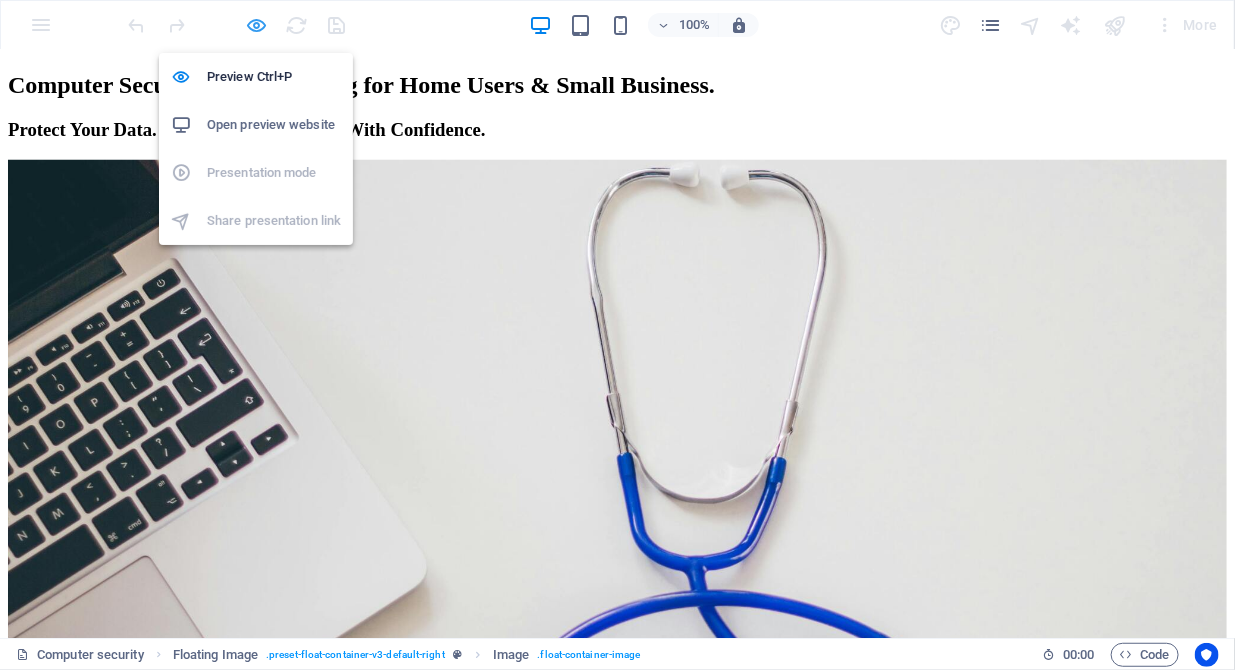 click at bounding box center [257, 25] 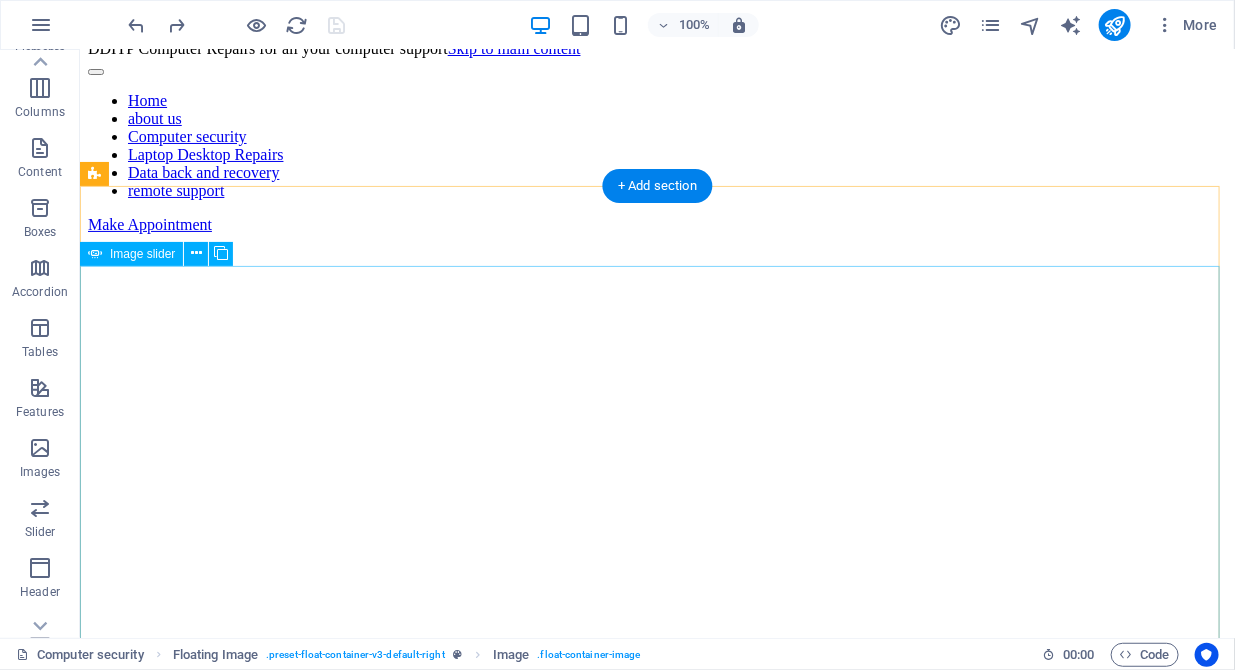 scroll, scrollTop: 0, scrollLeft: 0, axis: both 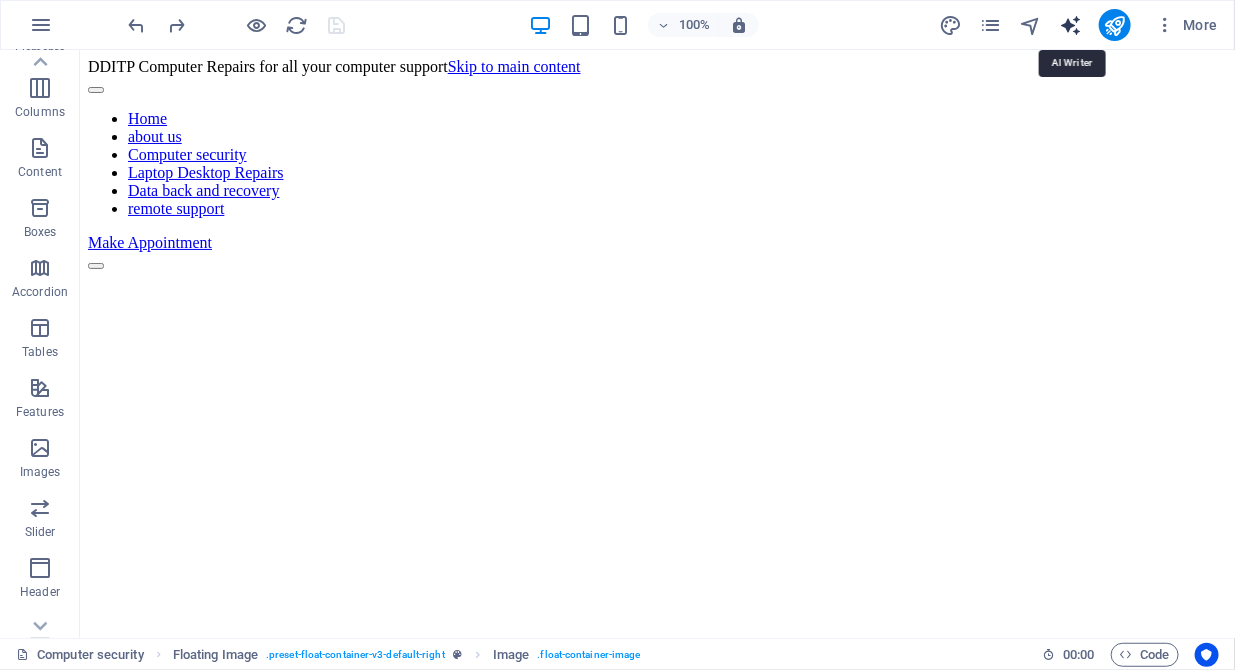 click at bounding box center (1070, 25) 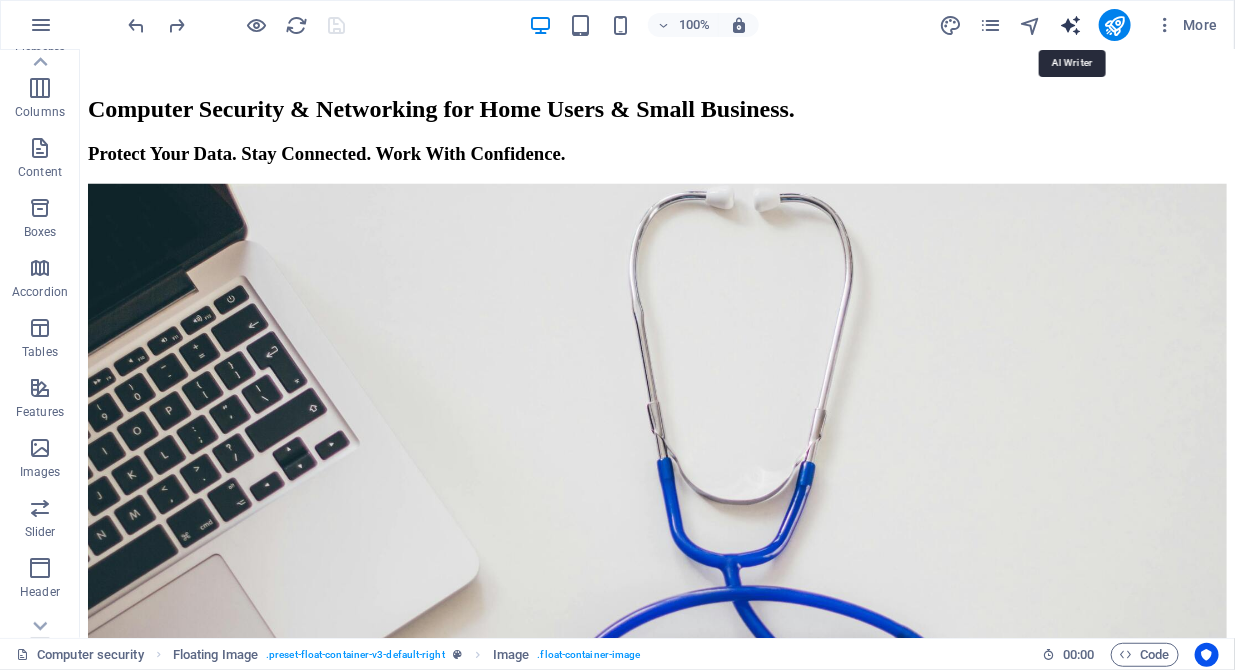 select on "English" 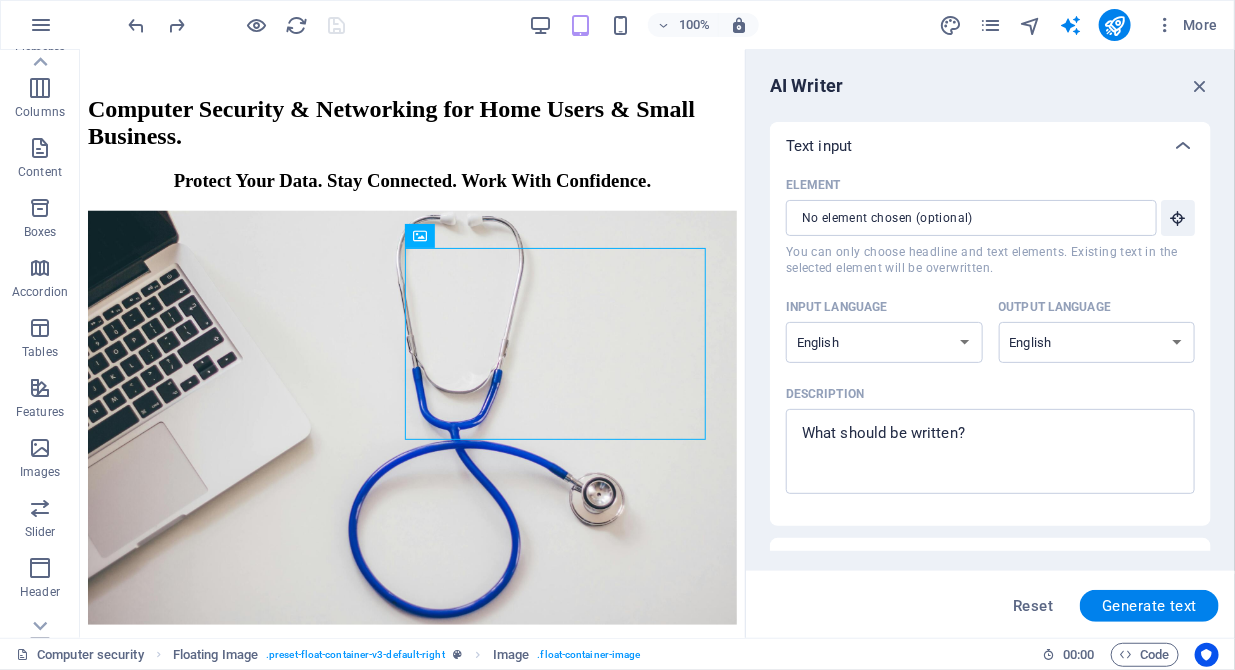 scroll, scrollTop: 0, scrollLeft: 0, axis: both 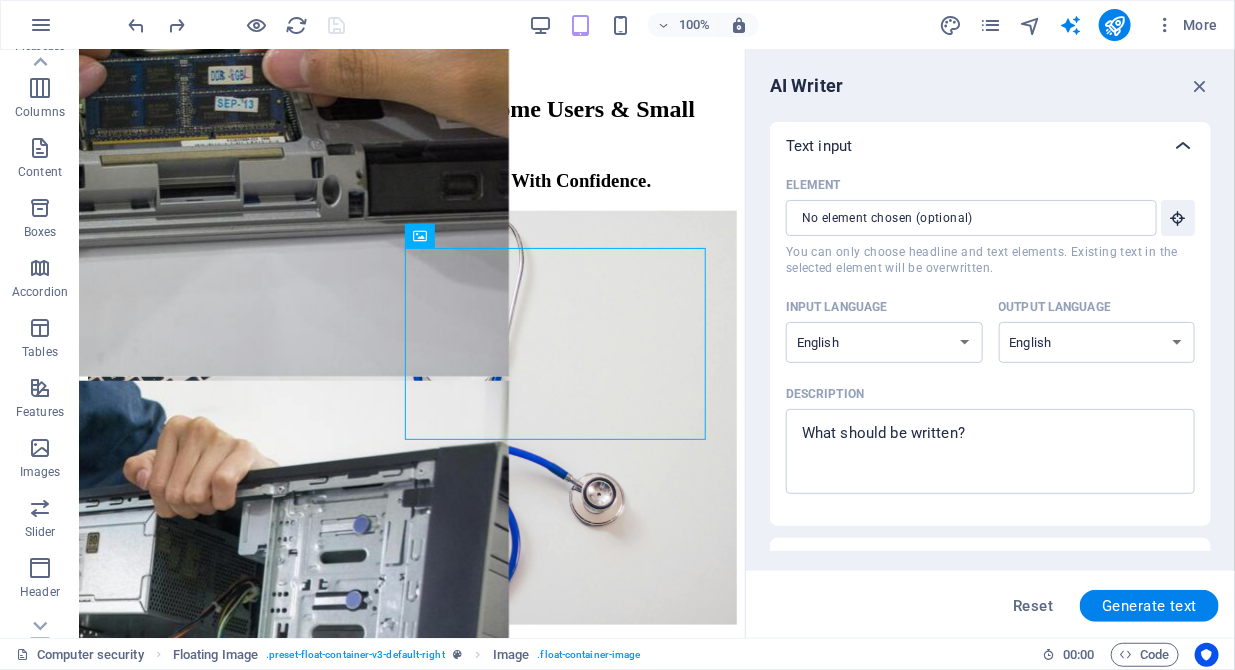 click at bounding box center (1183, 146) 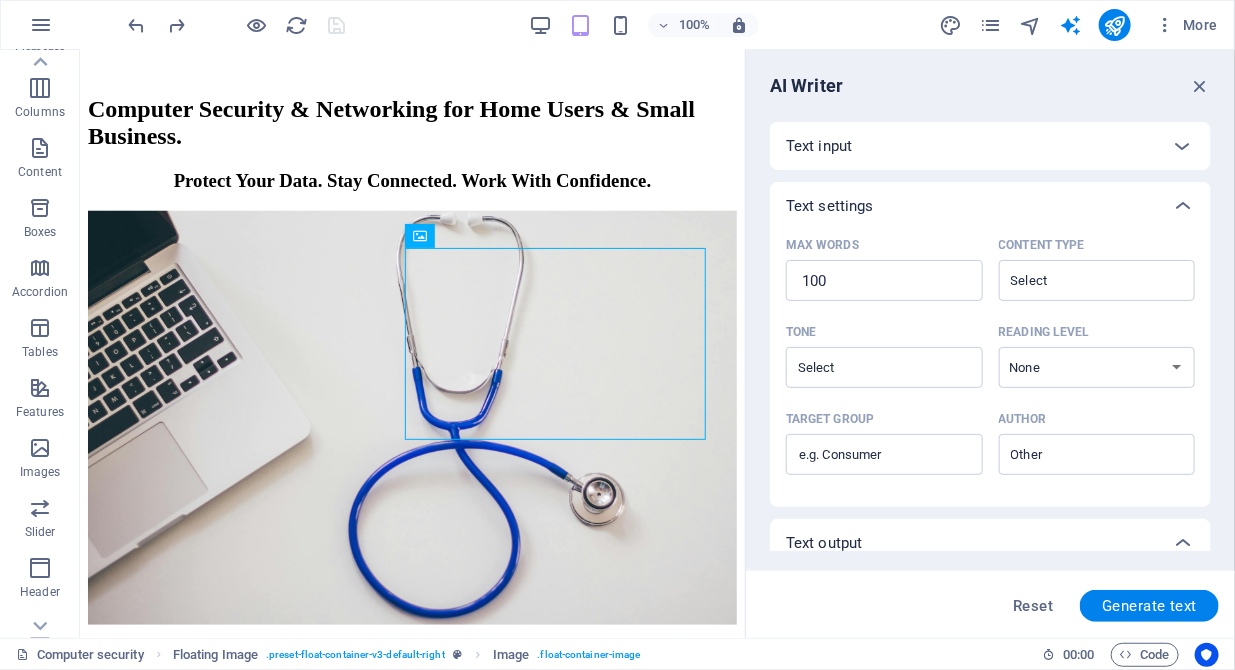 scroll, scrollTop: 129, scrollLeft: 0, axis: vertical 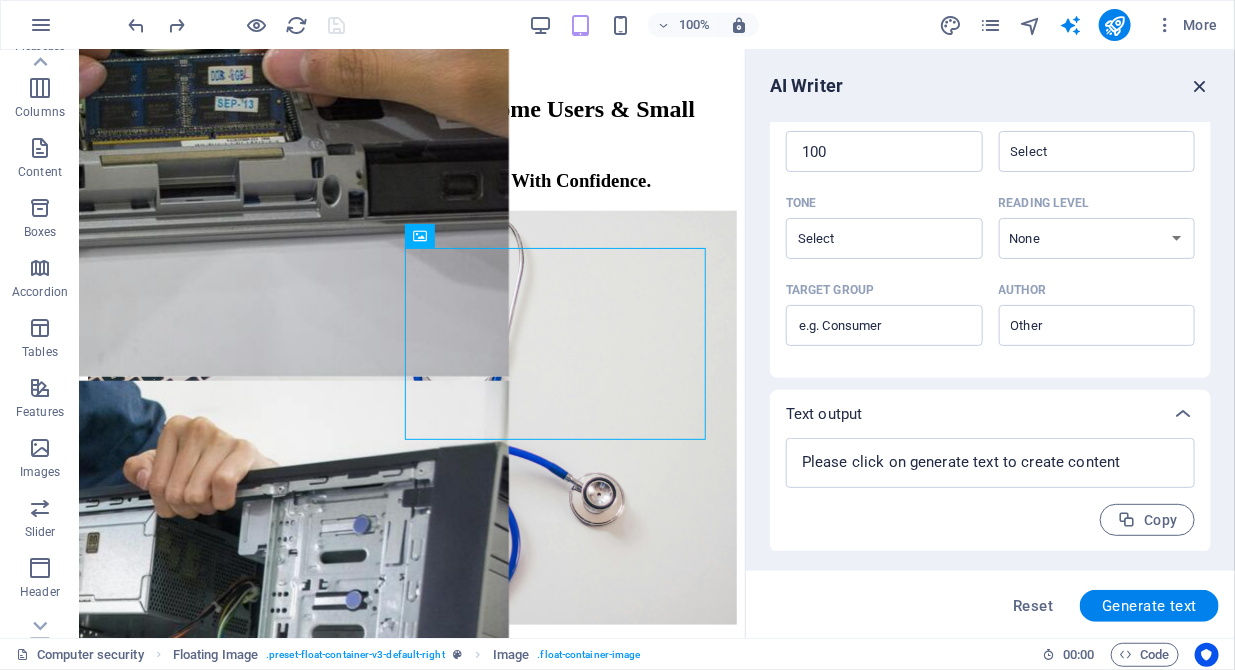 click at bounding box center [1200, 86] 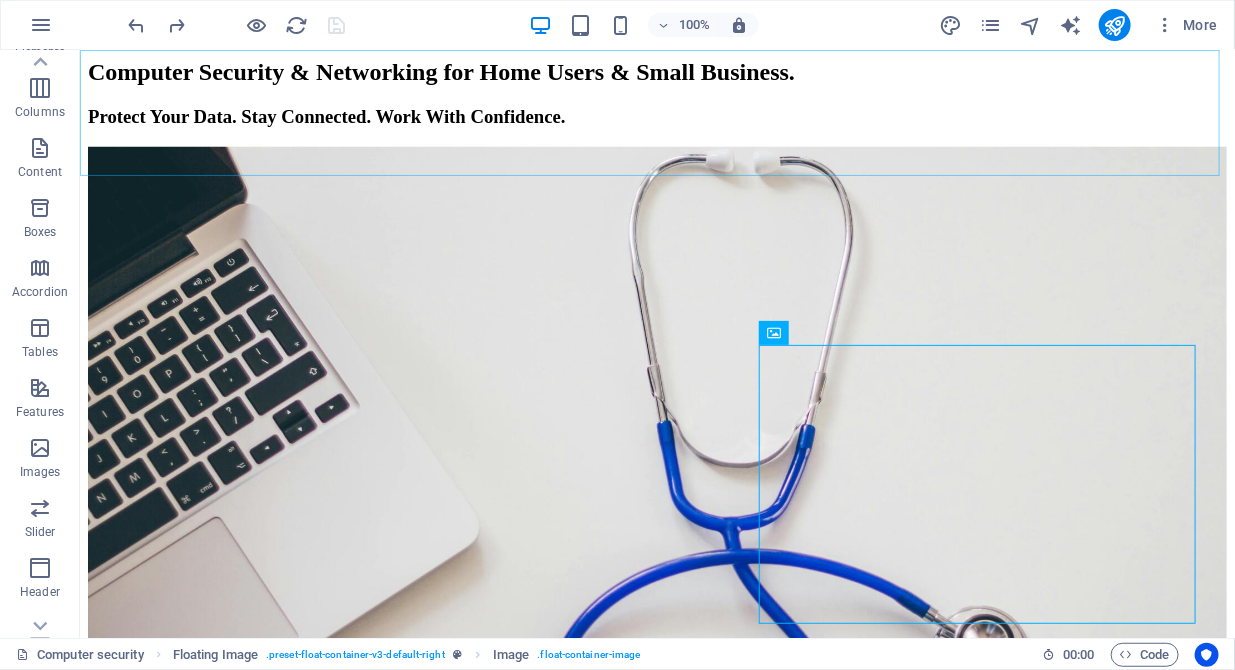 scroll, scrollTop: 608, scrollLeft: 0, axis: vertical 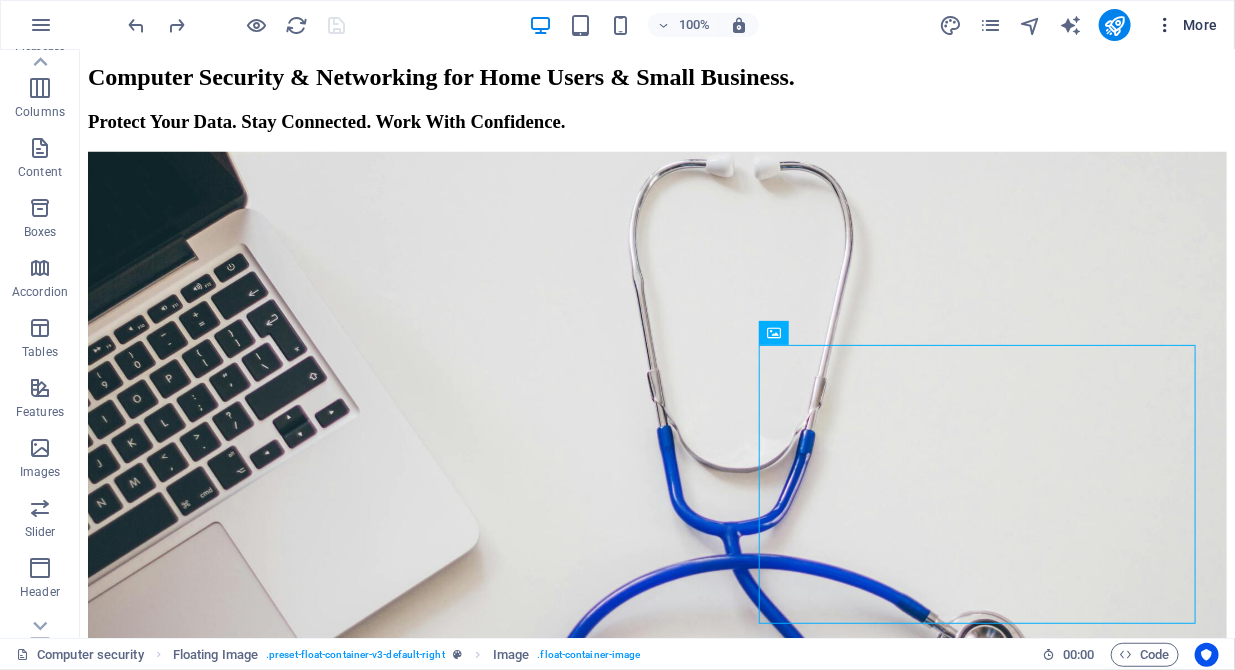 click at bounding box center (1165, 25) 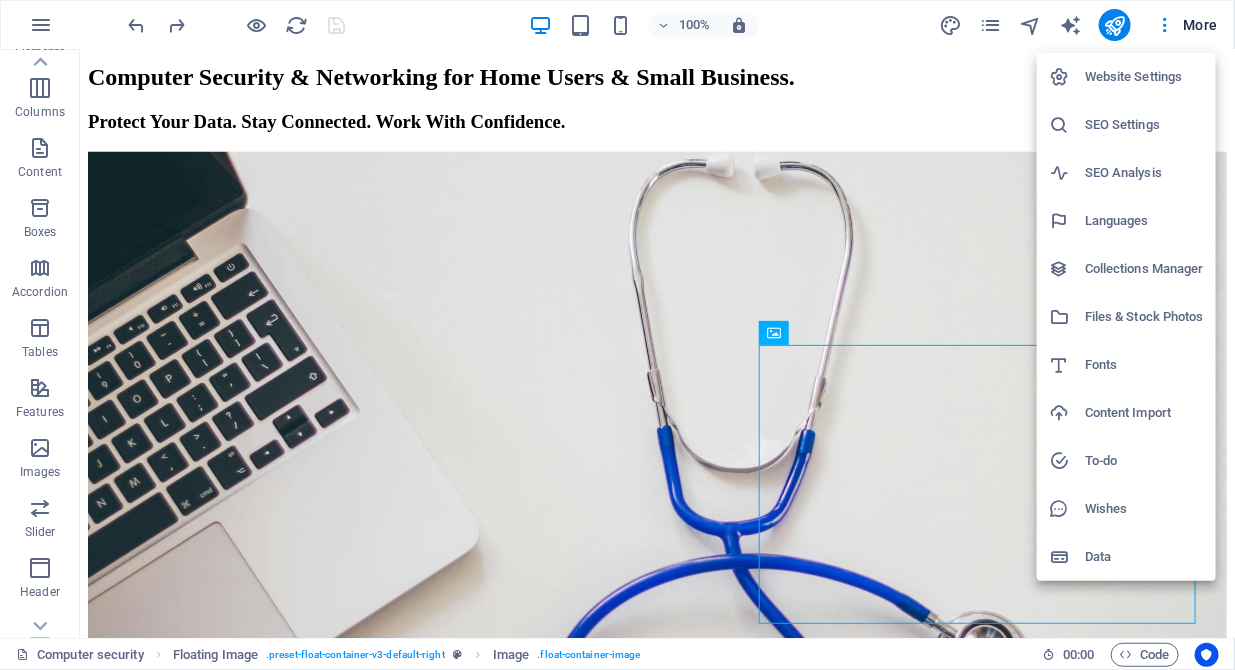 click at bounding box center (617, 335) 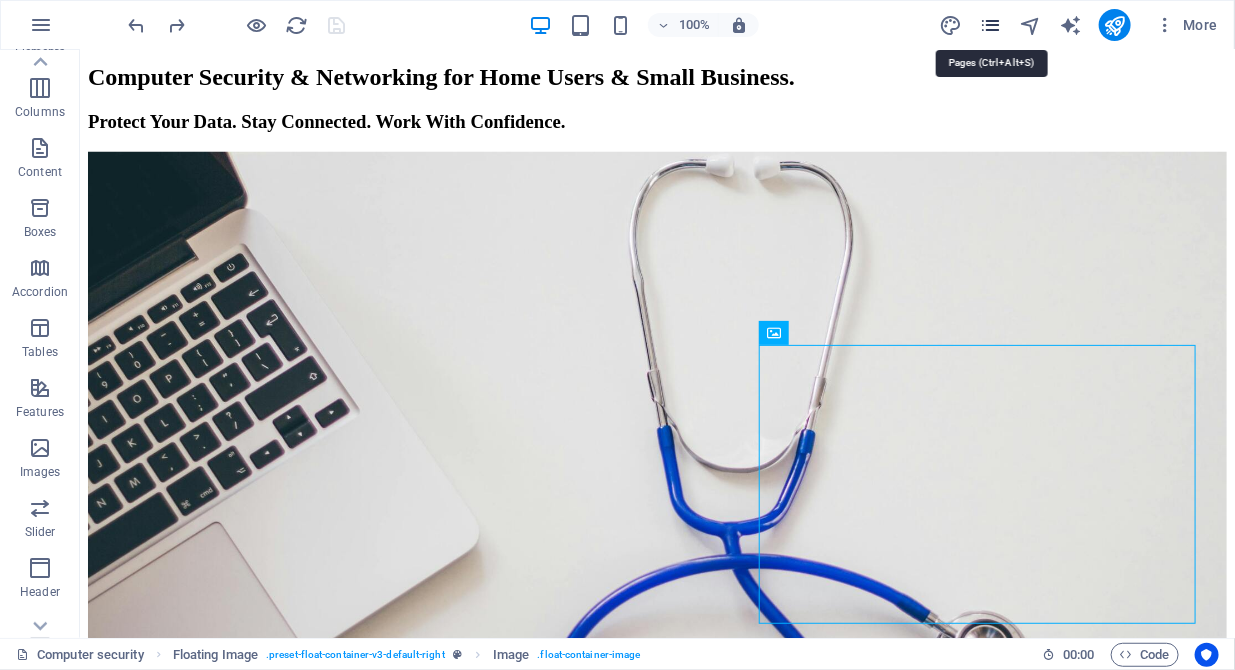 click at bounding box center (990, 25) 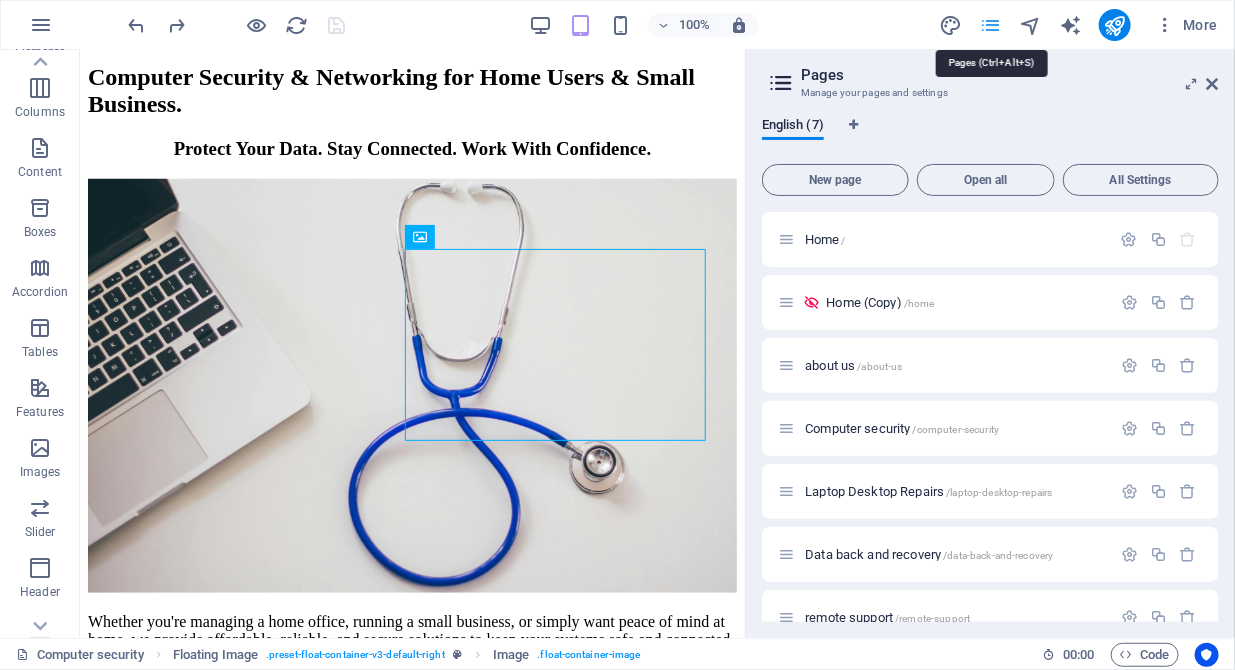 scroll, scrollTop: 576, scrollLeft: 0, axis: vertical 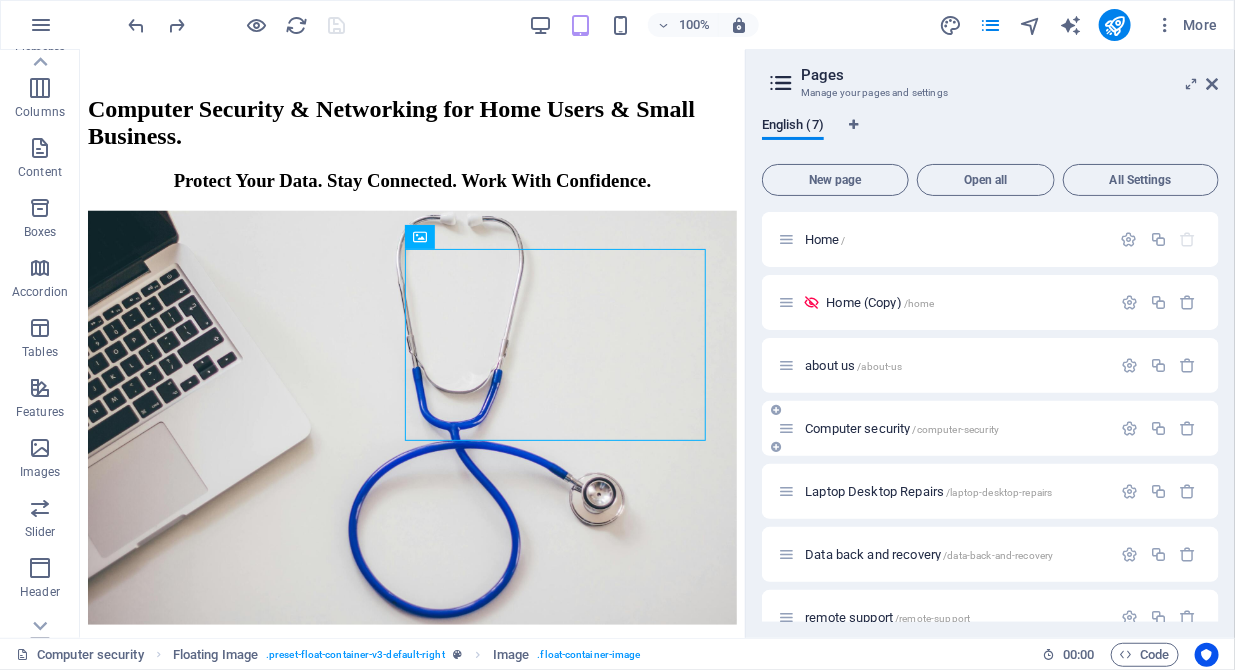 click on "Computer security /computer-security" at bounding box center (902, 428) 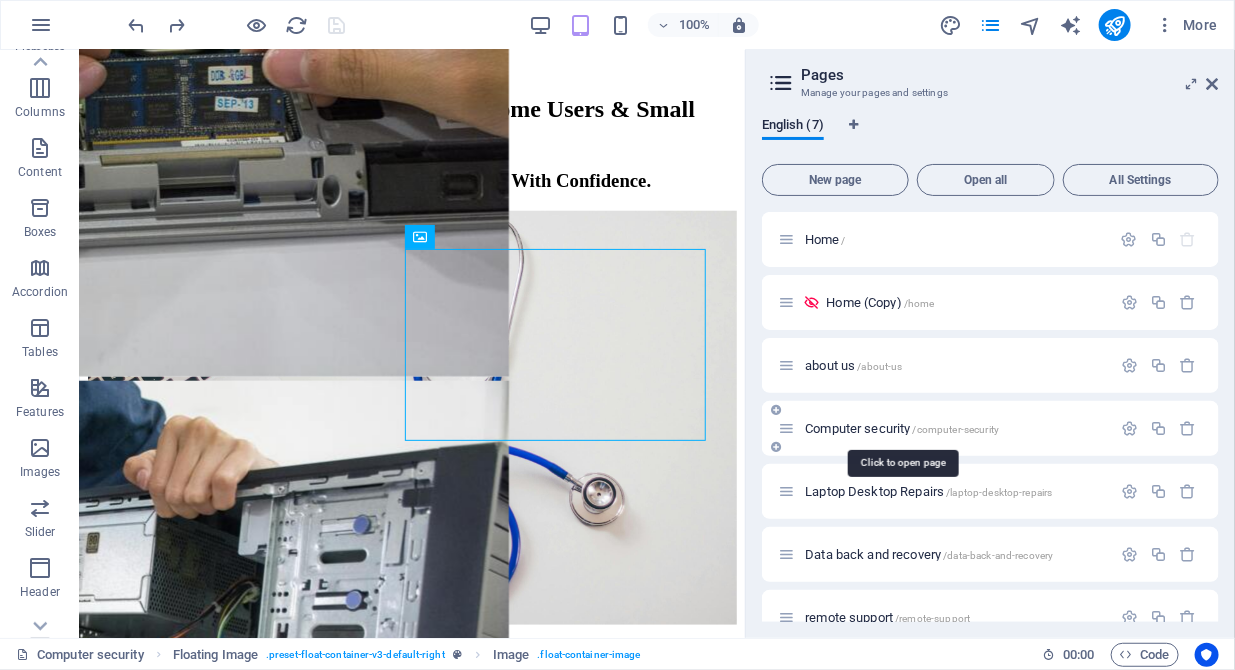 click on "Computer security /computer-security" at bounding box center [902, 428] 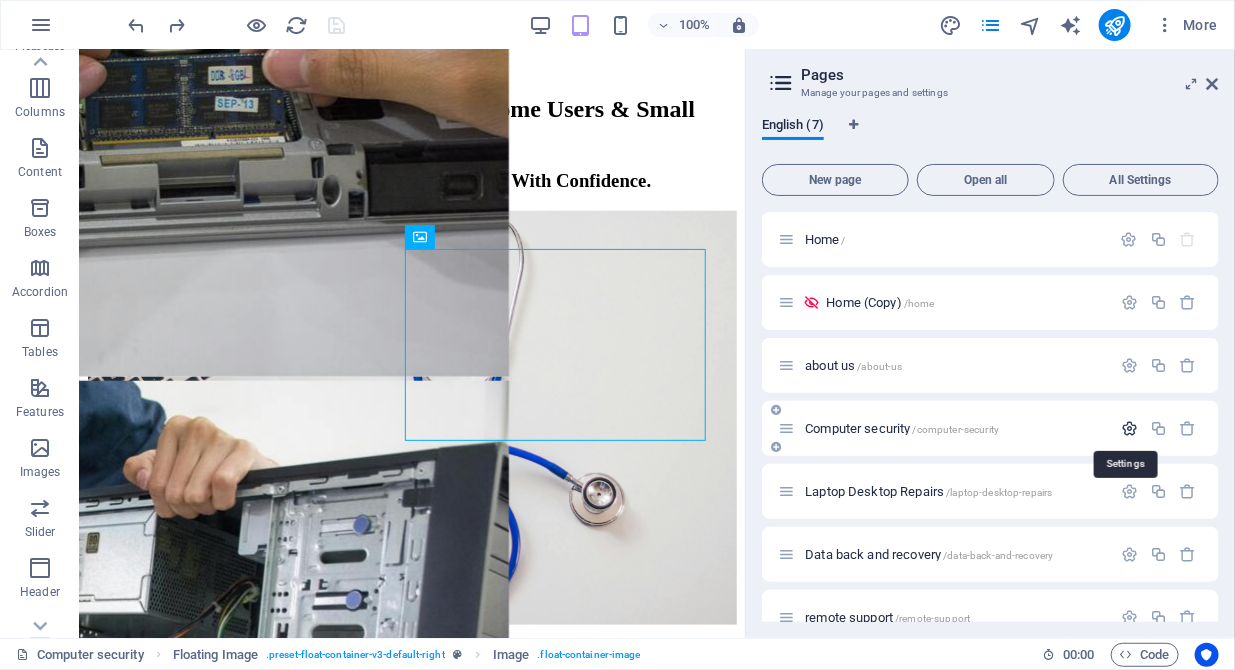 click at bounding box center [1129, 428] 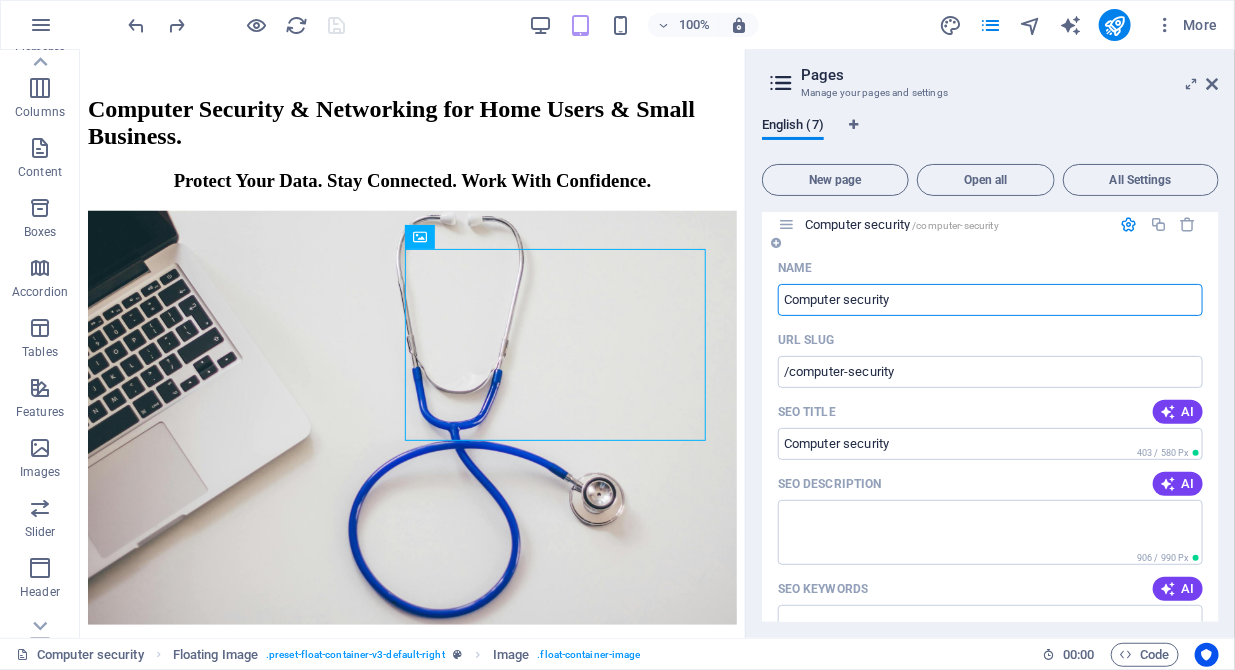 scroll, scrollTop: 409, scrollLeft: 0, axis: vertical 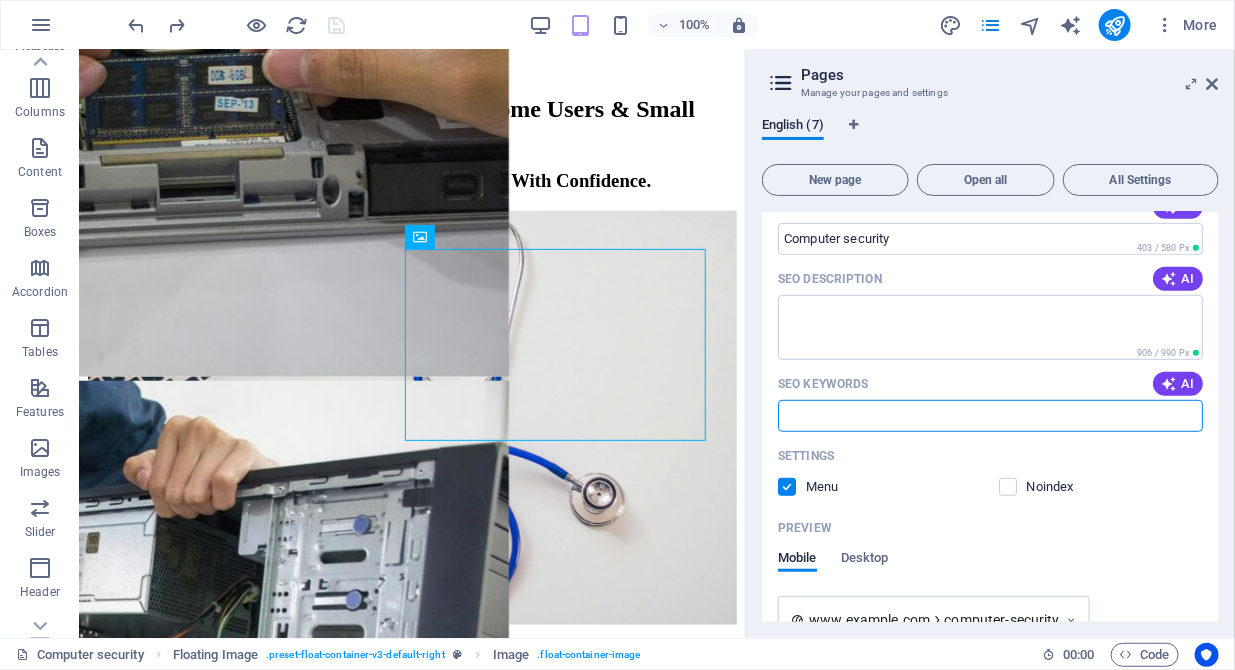 click on "SEO Keywords" at bounding box center (990, 416) 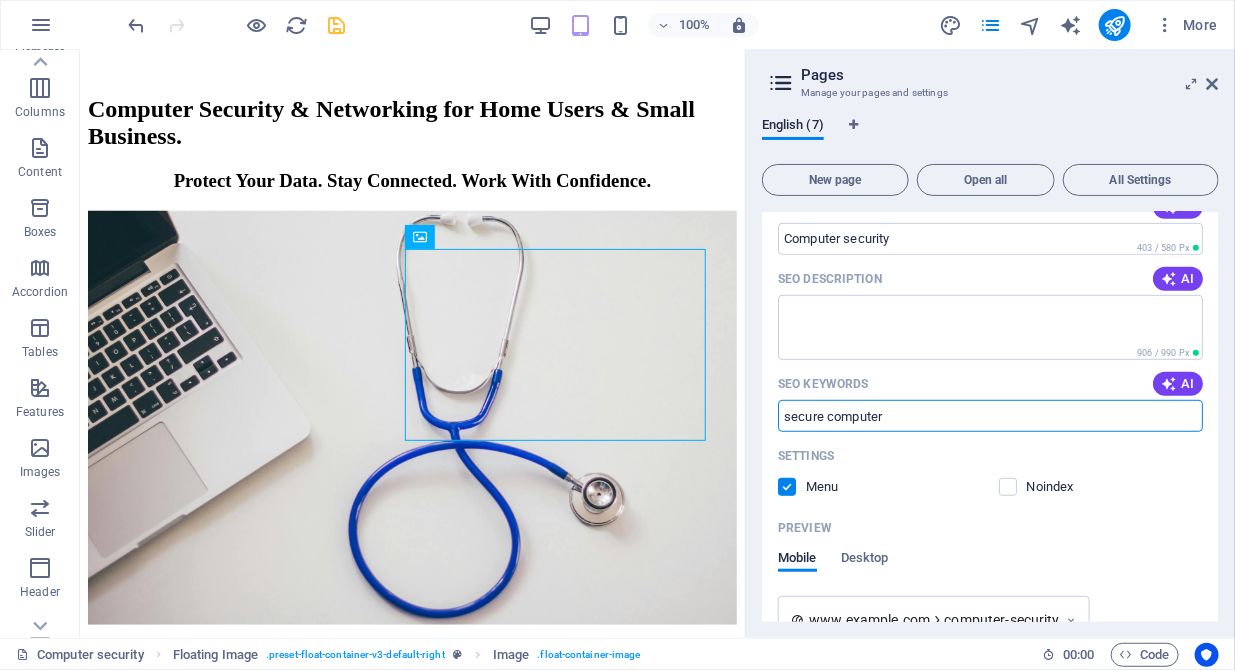 type on "secure computer" 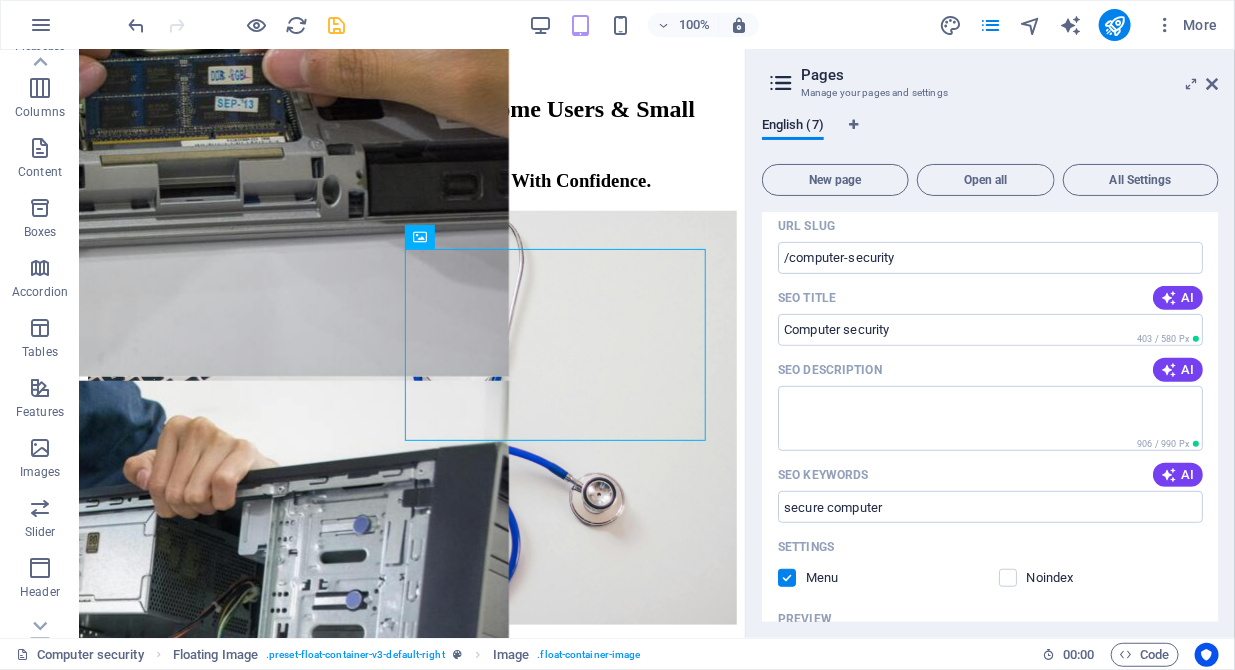 scroll, scrollTop: 306, scrollLeft: 0, axis: vertical 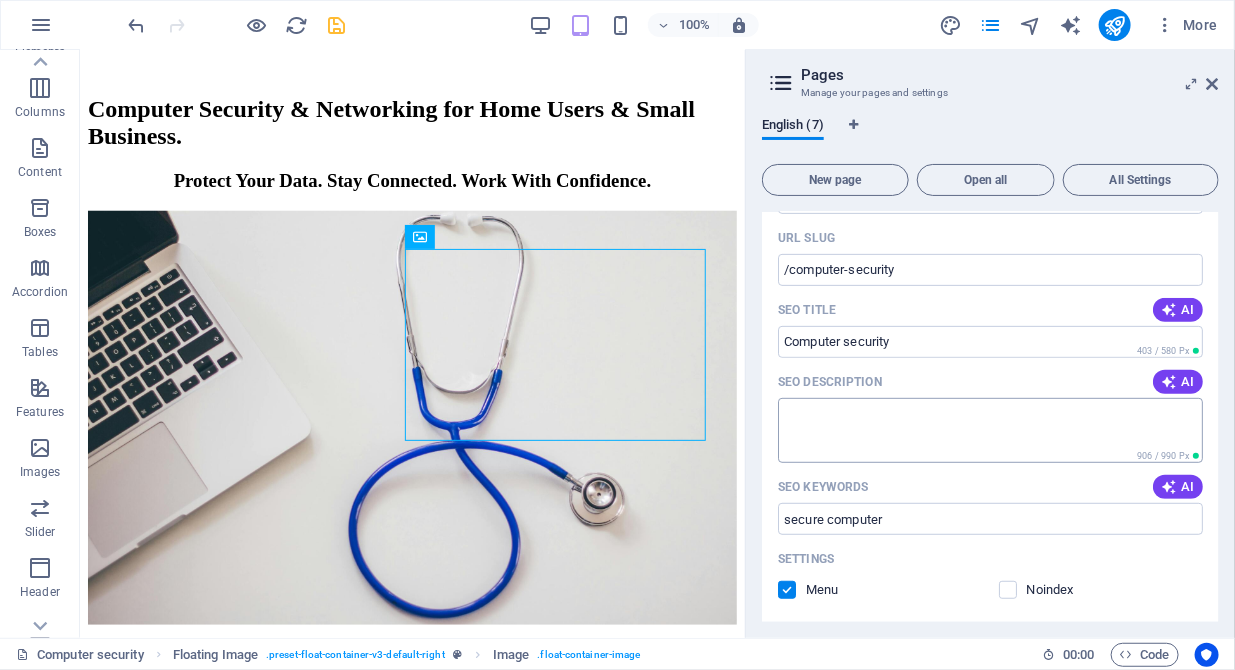 click on "SEO Description" at bounding box center [990, 430] 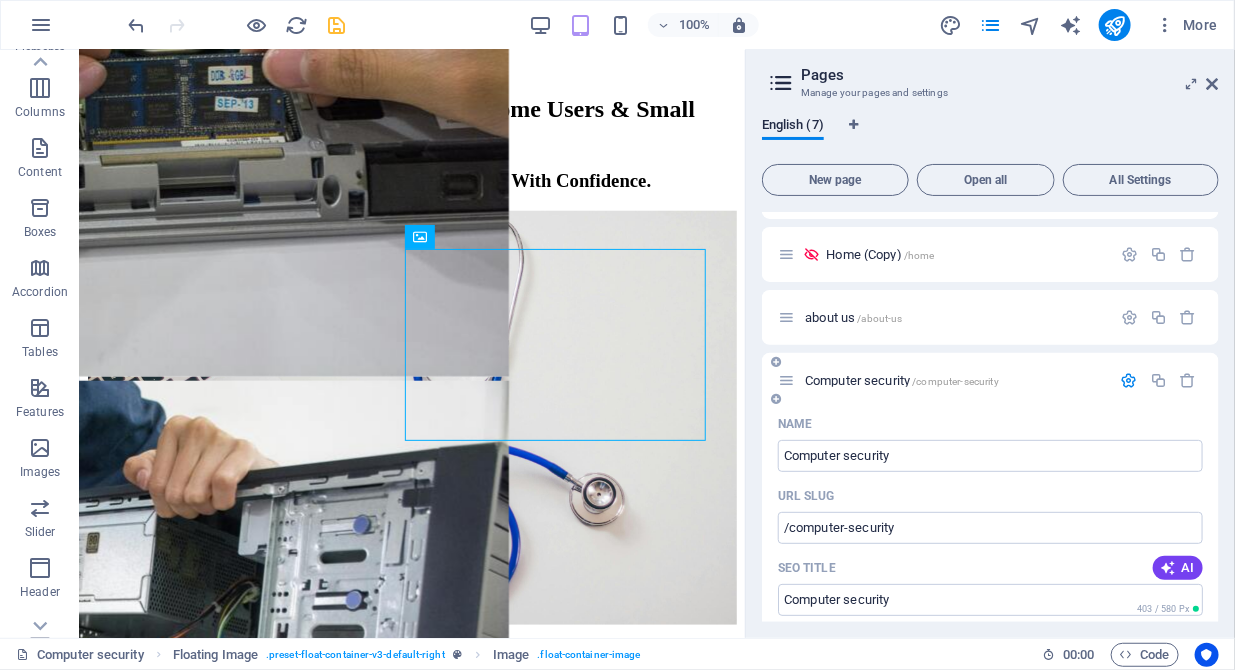scroll, scrollTop: 0, scrollLeft: 0, axis: both 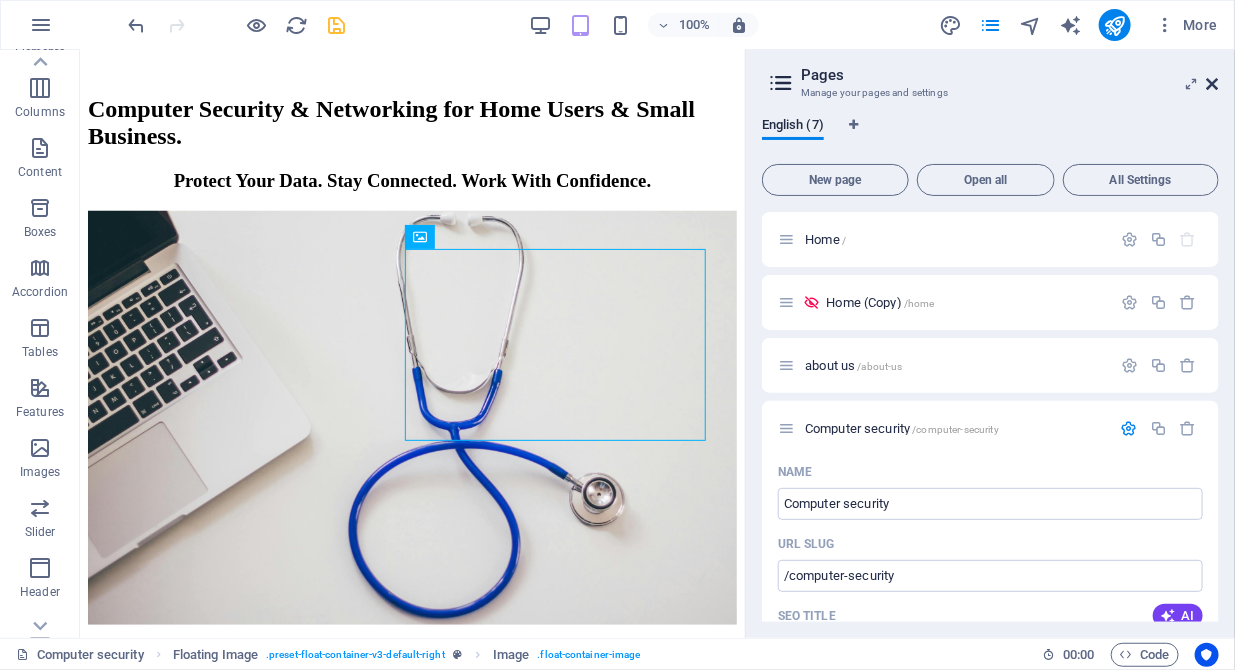 type on "Residential and small business computer security systems" 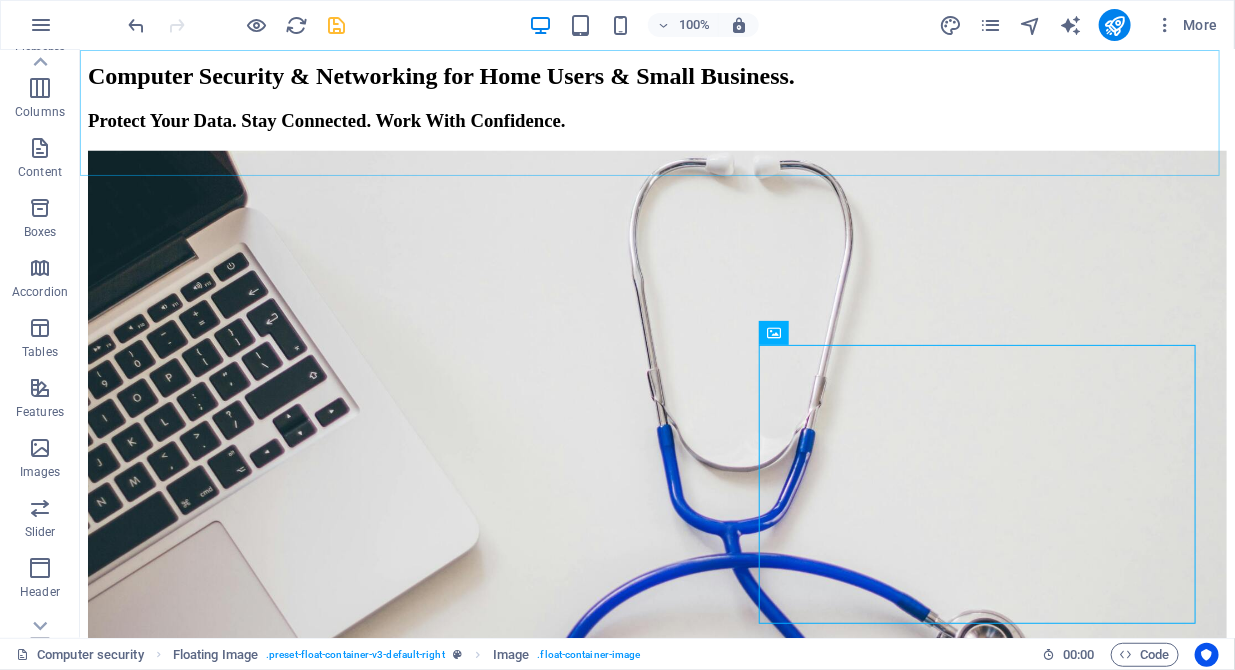 scroll, scrollTop: 608, scrollLeft: 0, axis: vertical 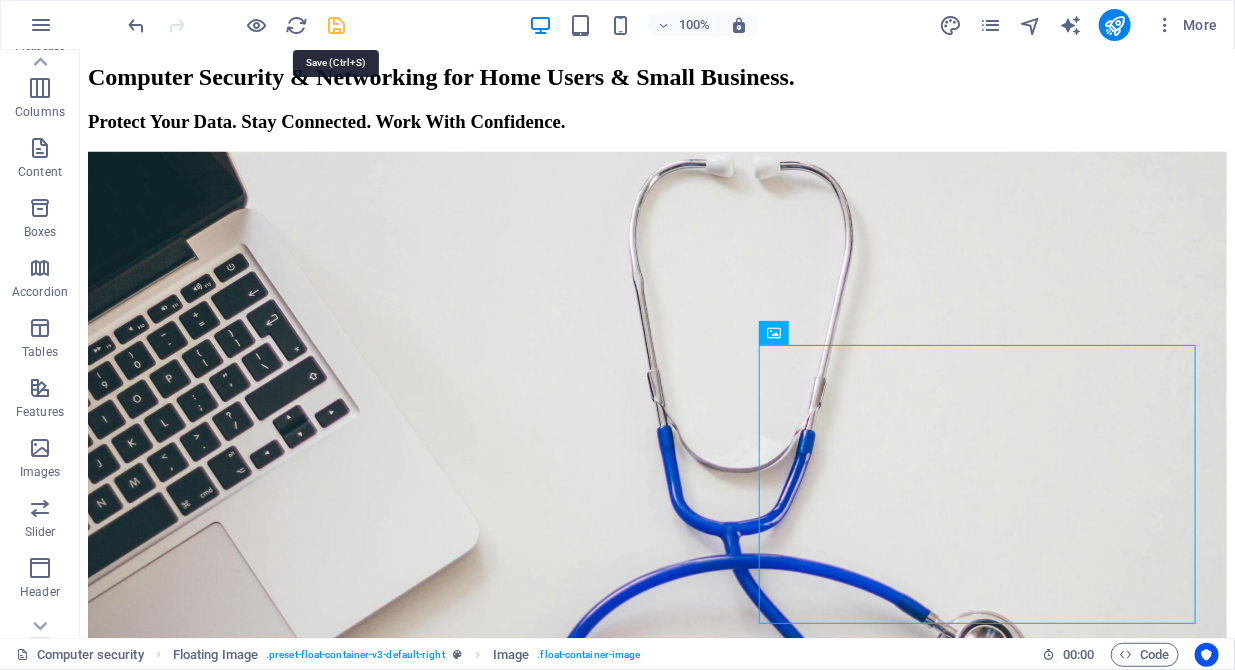 click at bounding box center (337, 25) 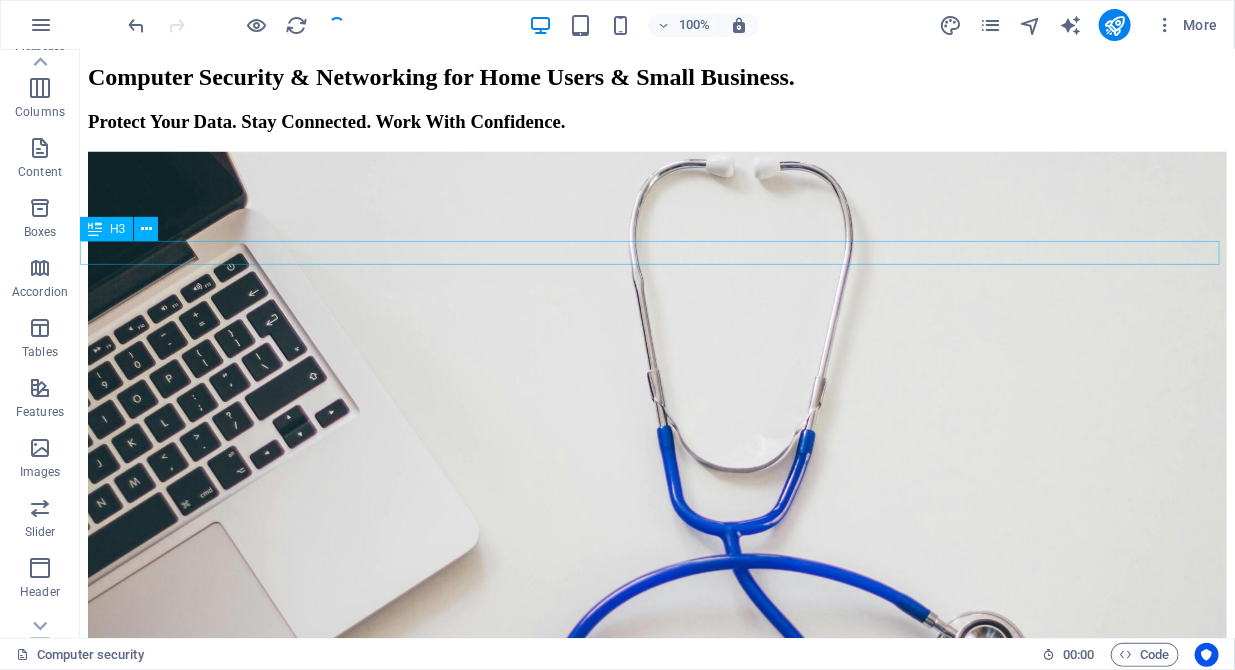 click on "Protect Your Data. Stay Connected. Work With Confidence." at bounding box center [656, 121] 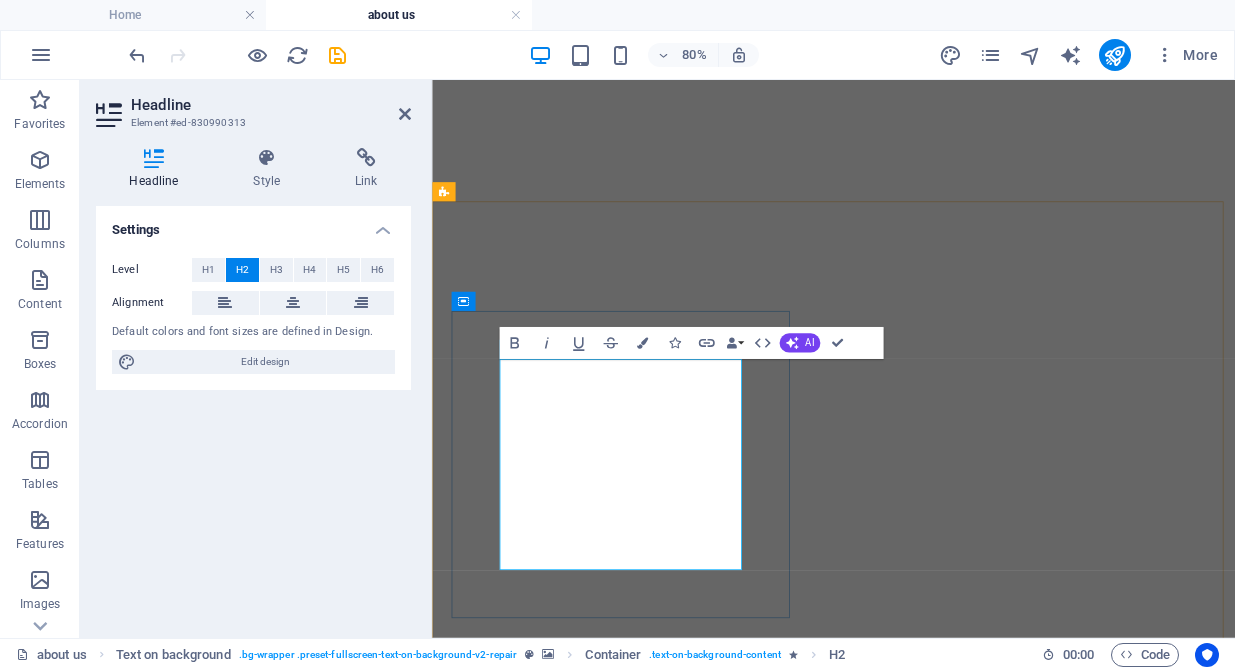 scroll, scrollTop: 0, scrollLeft: 0, axis: both 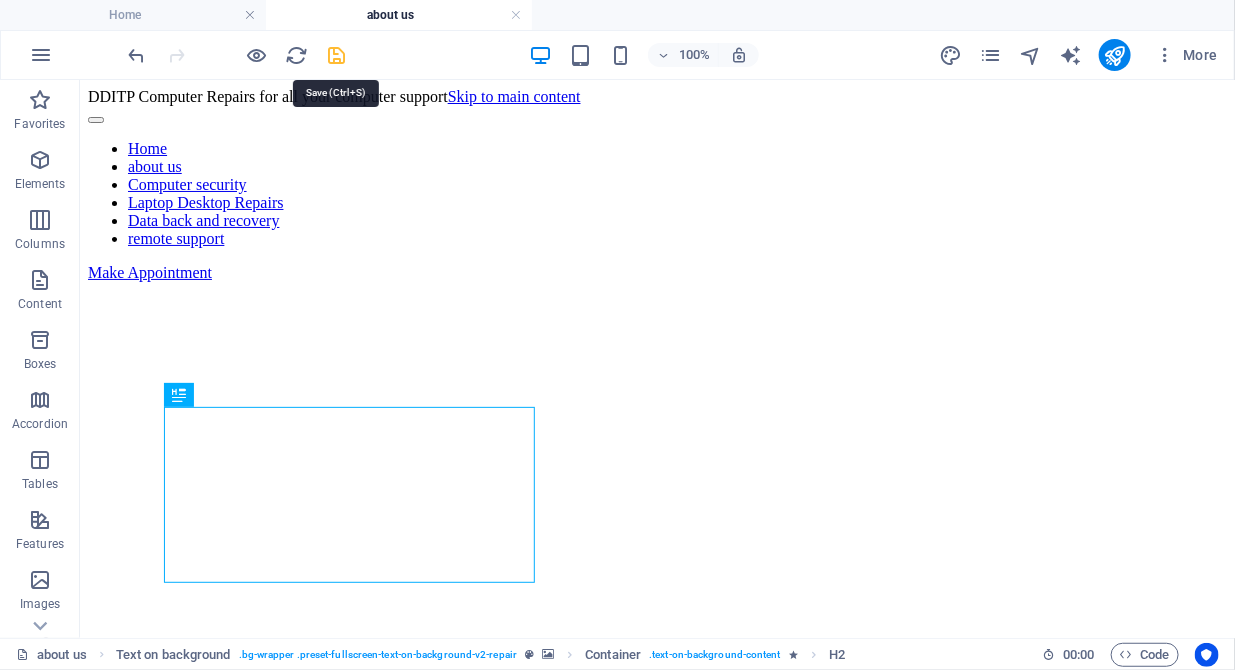 click at bounding box center (337, 55) 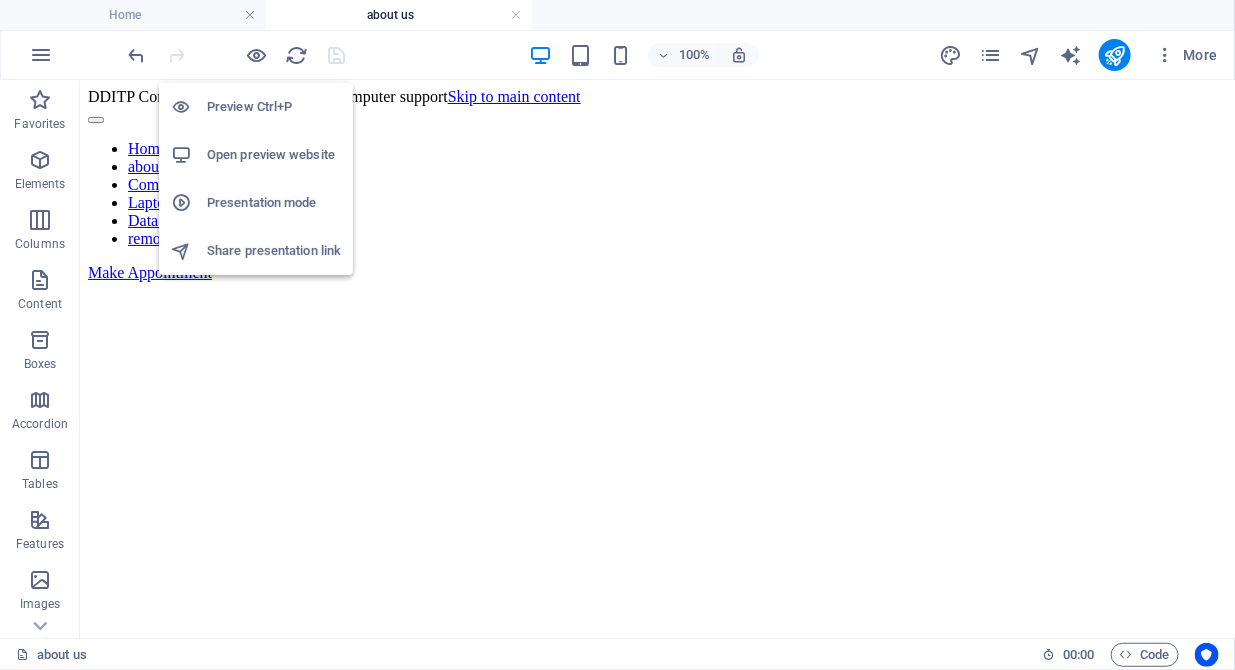 click on "Open preview website" at bounding box center (274, 155) 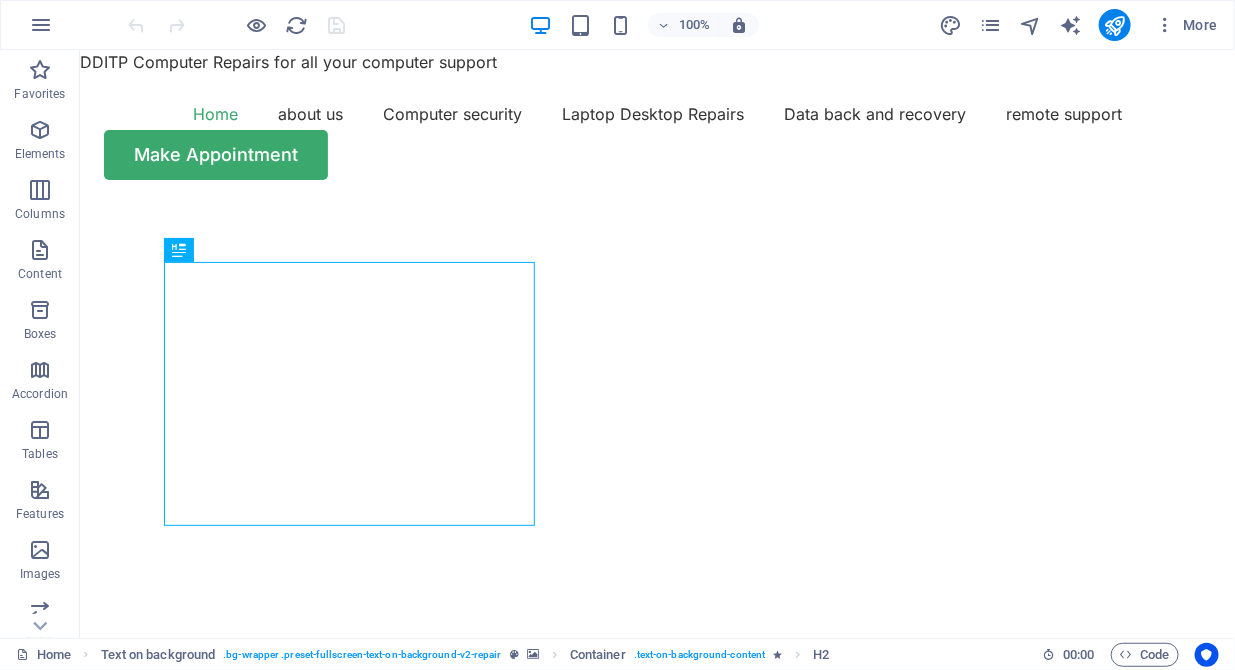 scroll, scrollTop: 0, scrollLeft: 0, axis: both 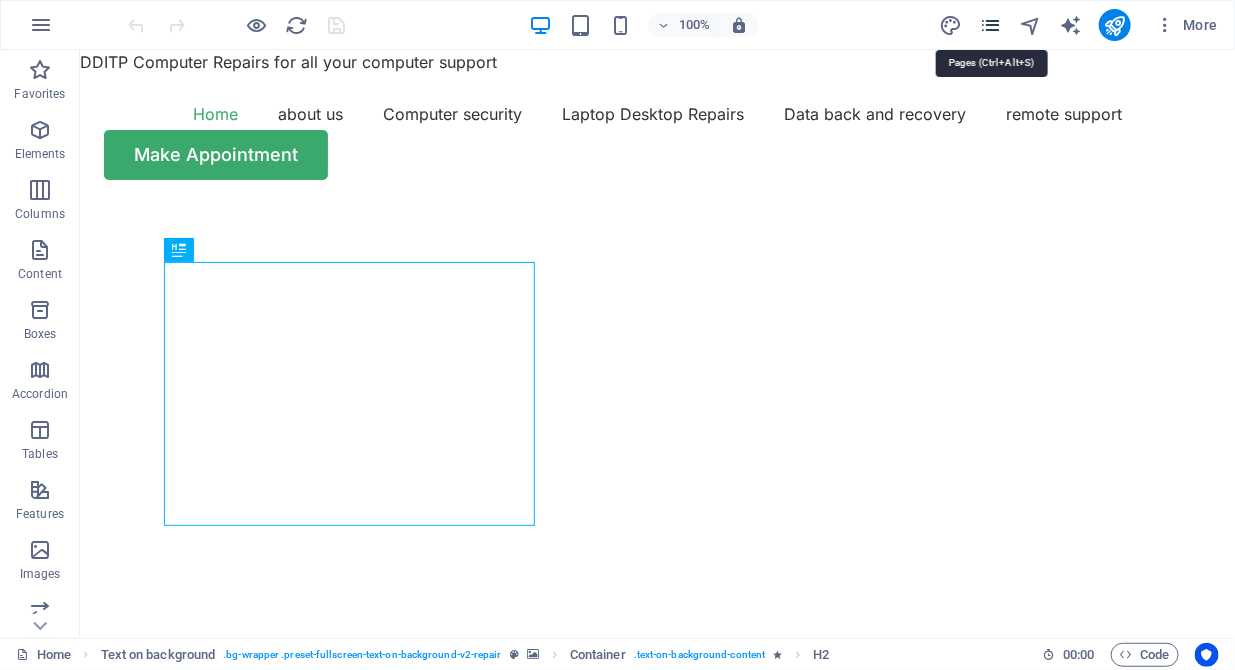 click at bounding box center [990, 25] 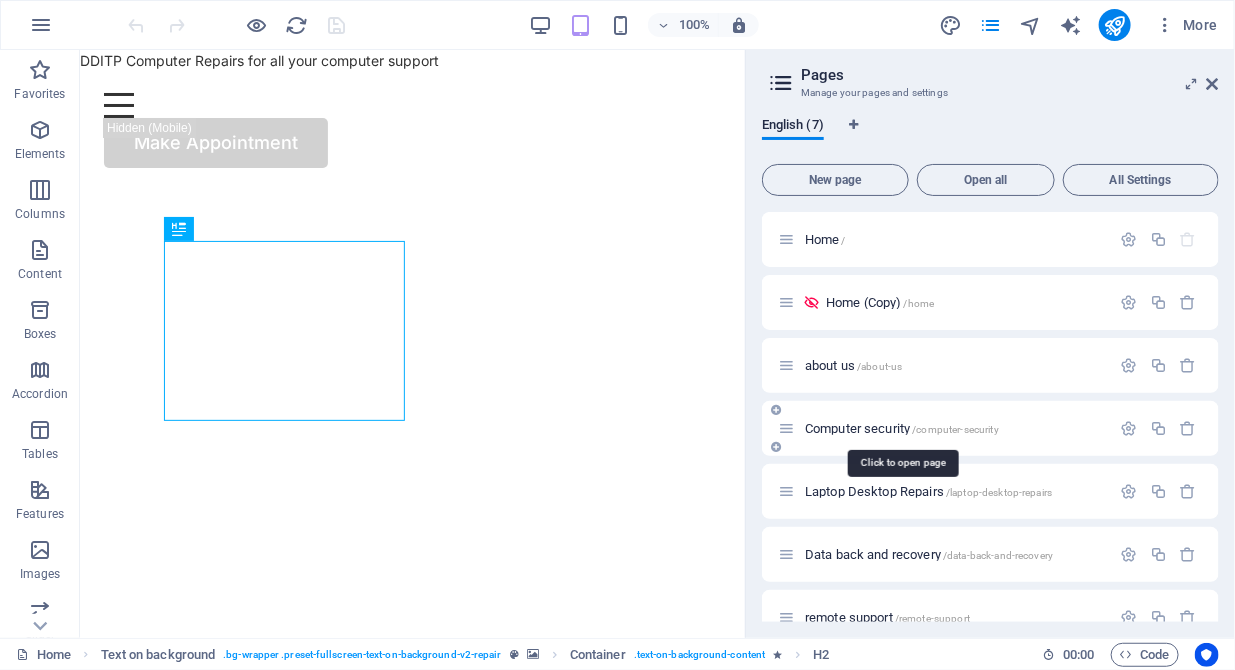 click on "Computer security /computer-security" at bounding box center (902, 428) 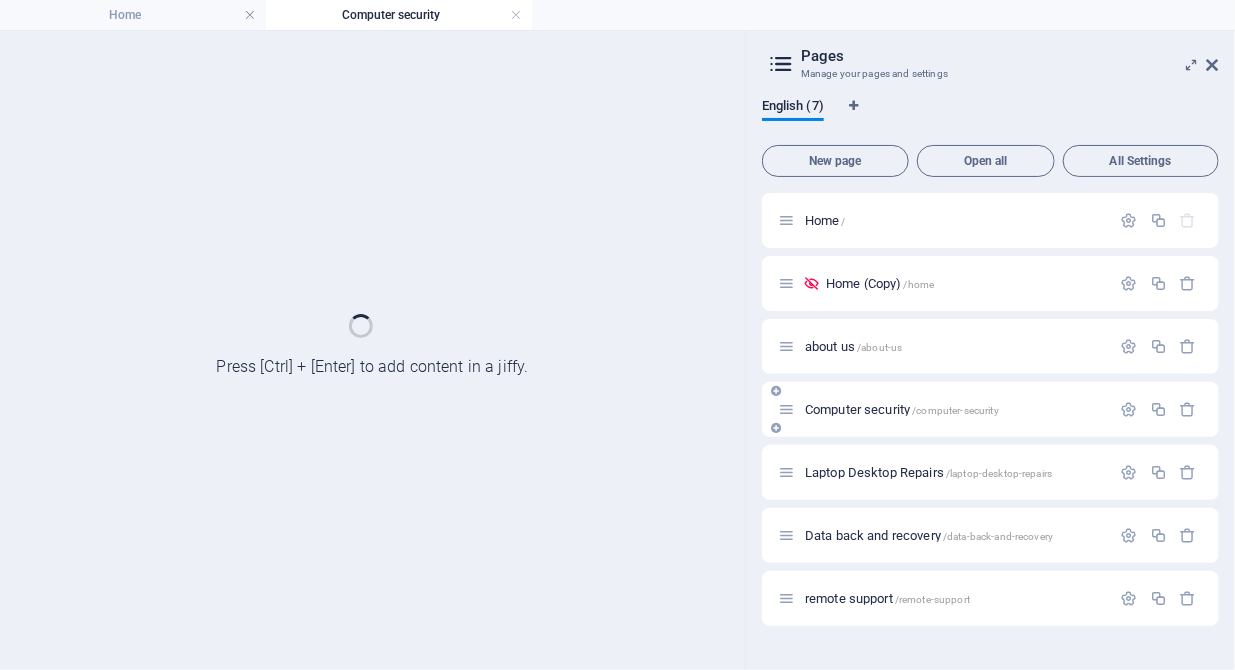 click on "Computer security /computer-security" at bounding box center (990, 409) 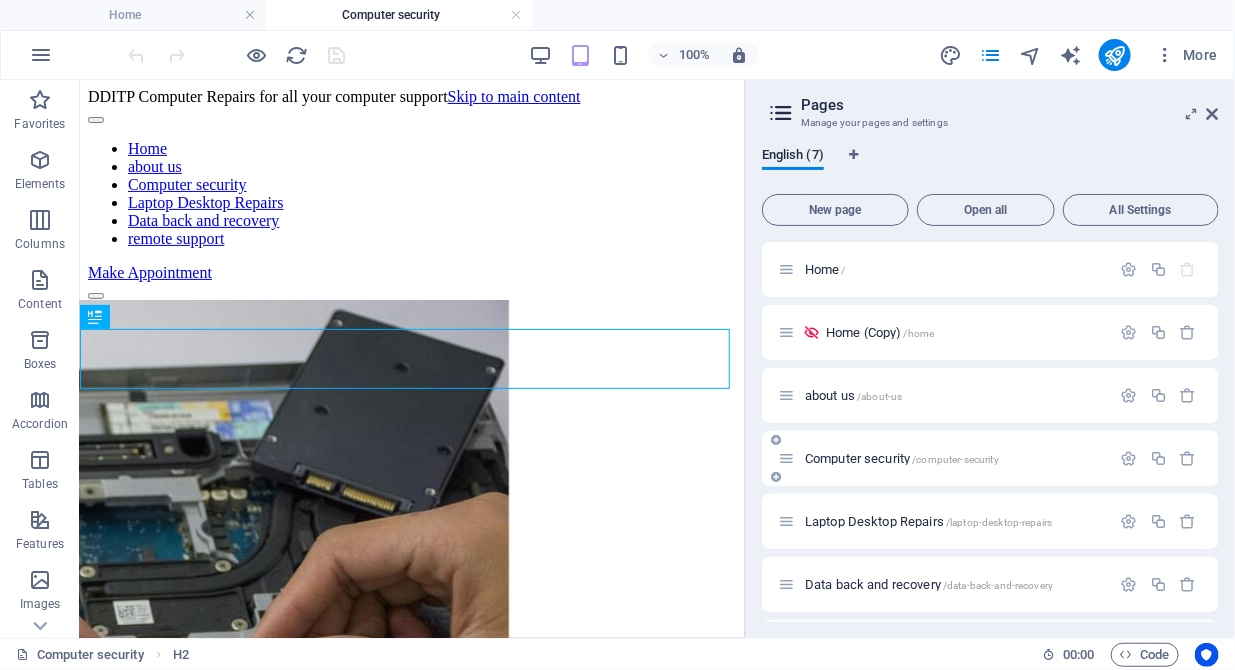 scroll, scrollTop: 385, scrollLeft: 0, axis: vertical 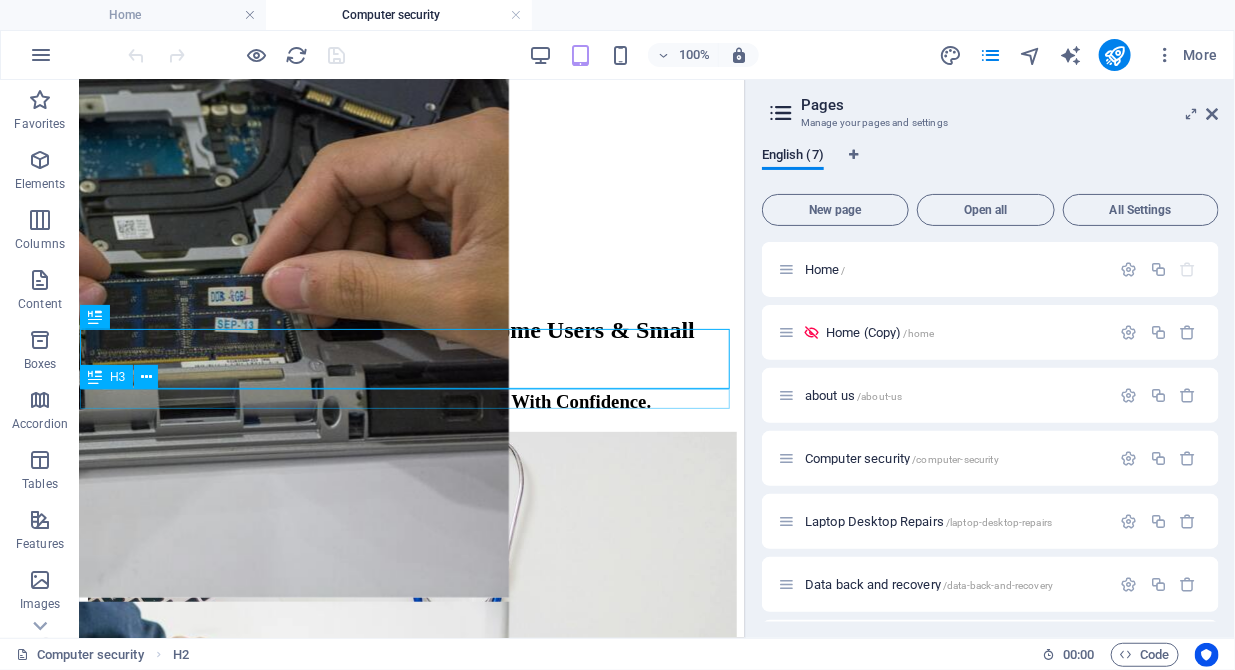 click on "Protect Your Data. Stay Connected. Work With Confidence." at bounding box center (411, 401) 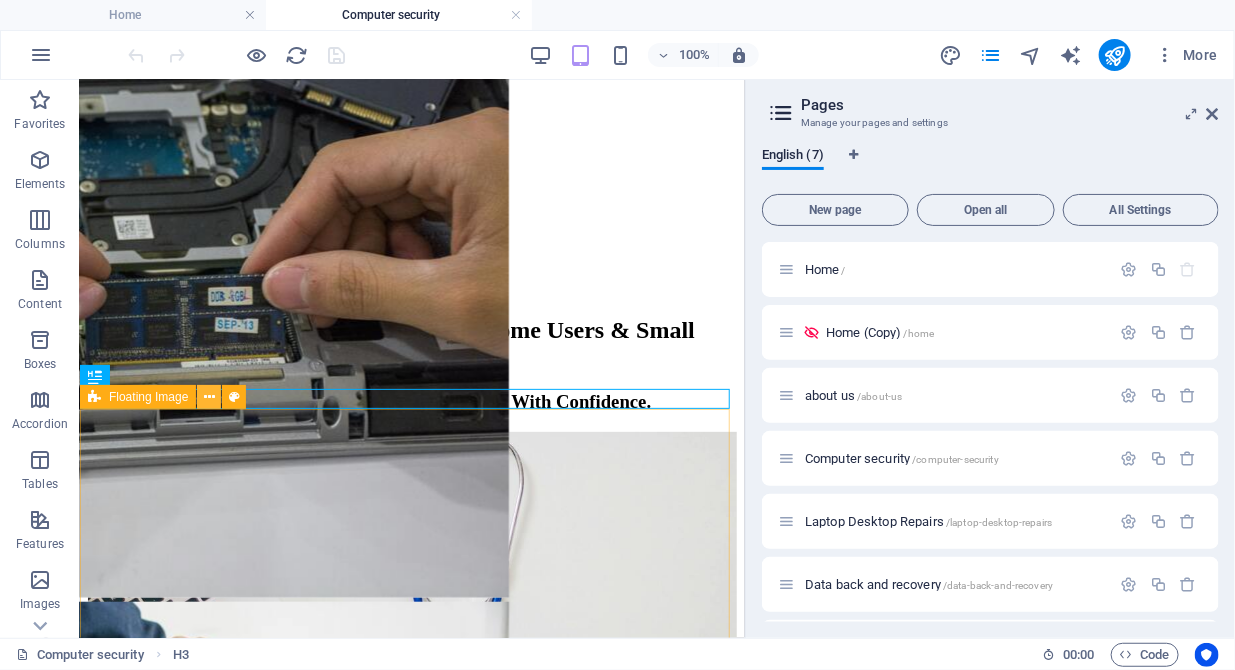 click at bounding box center (209, 397) 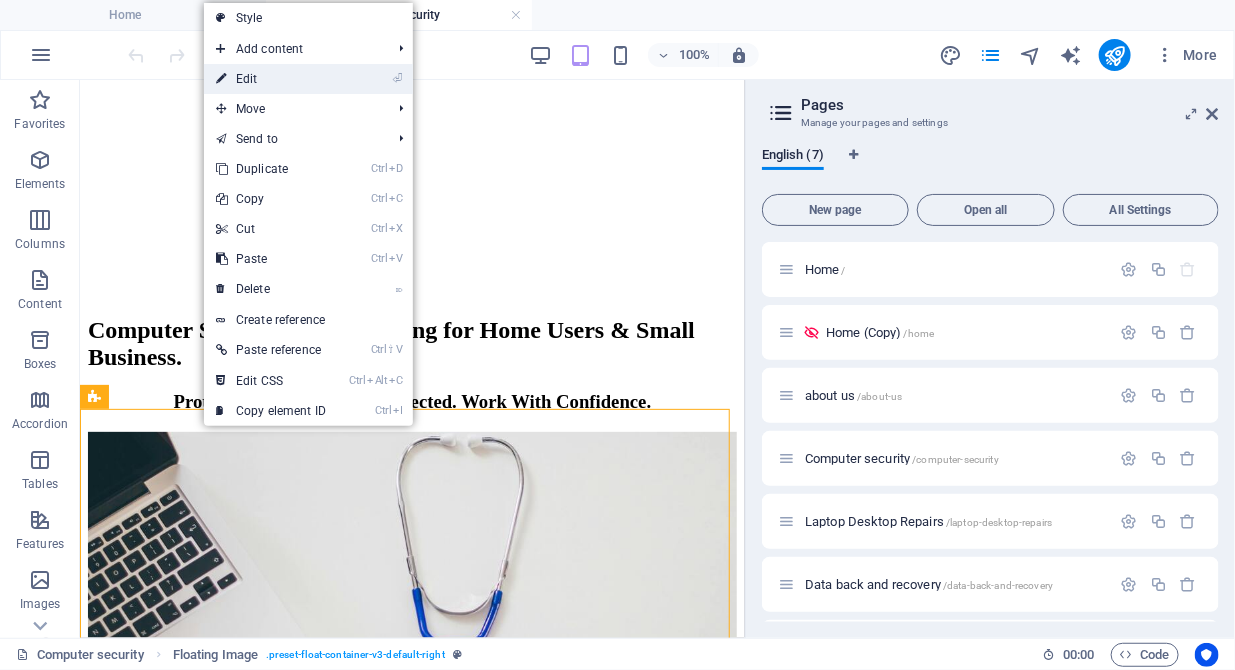 click on "⏎  Edit" at bounding box center (271, 79) 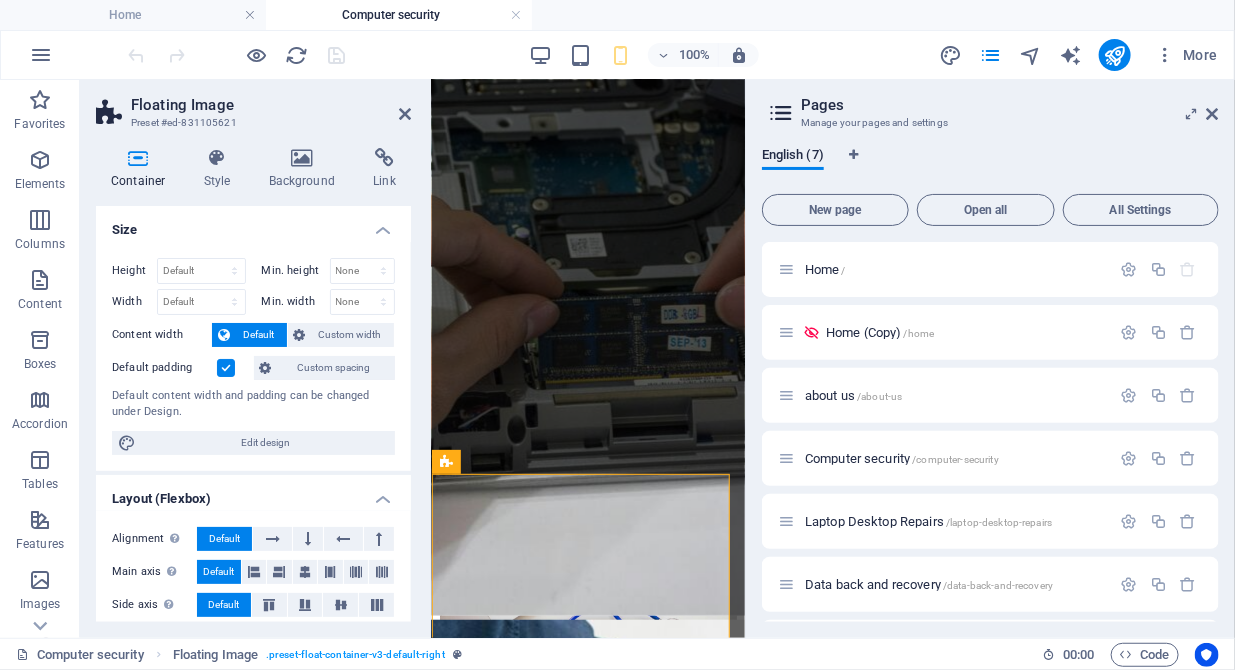 scroll, scrollTop: 410, scrollLeft: 0, axis: vertical 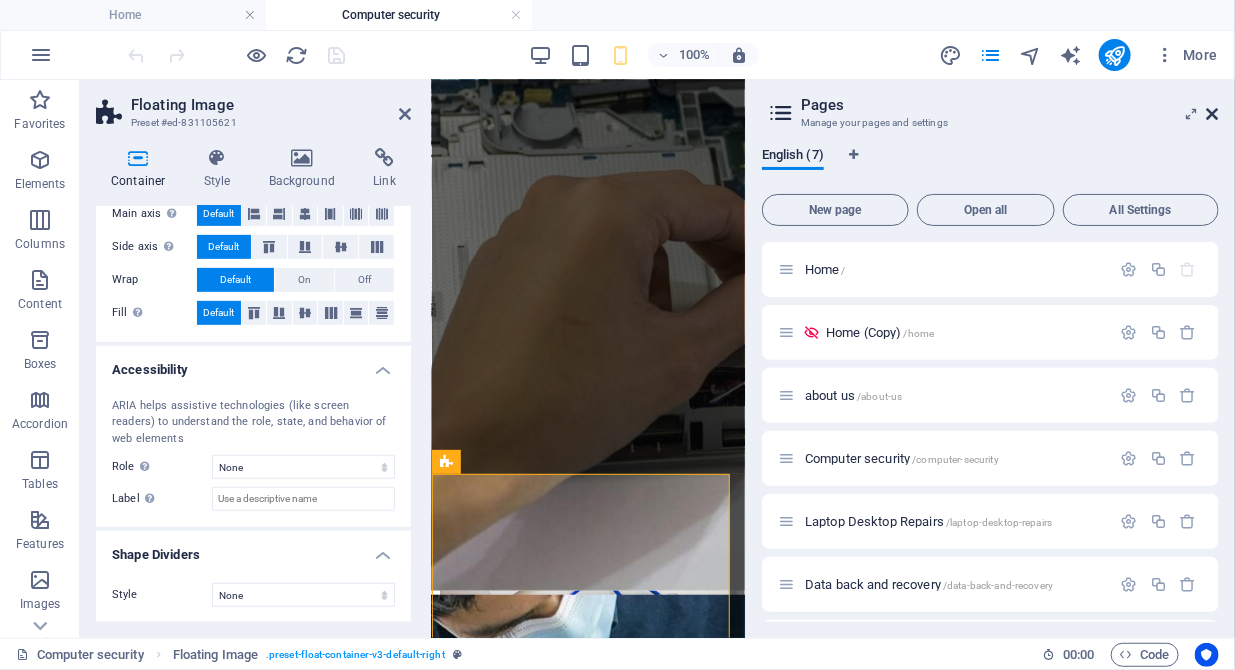 click at bounding box center [1213, 114] 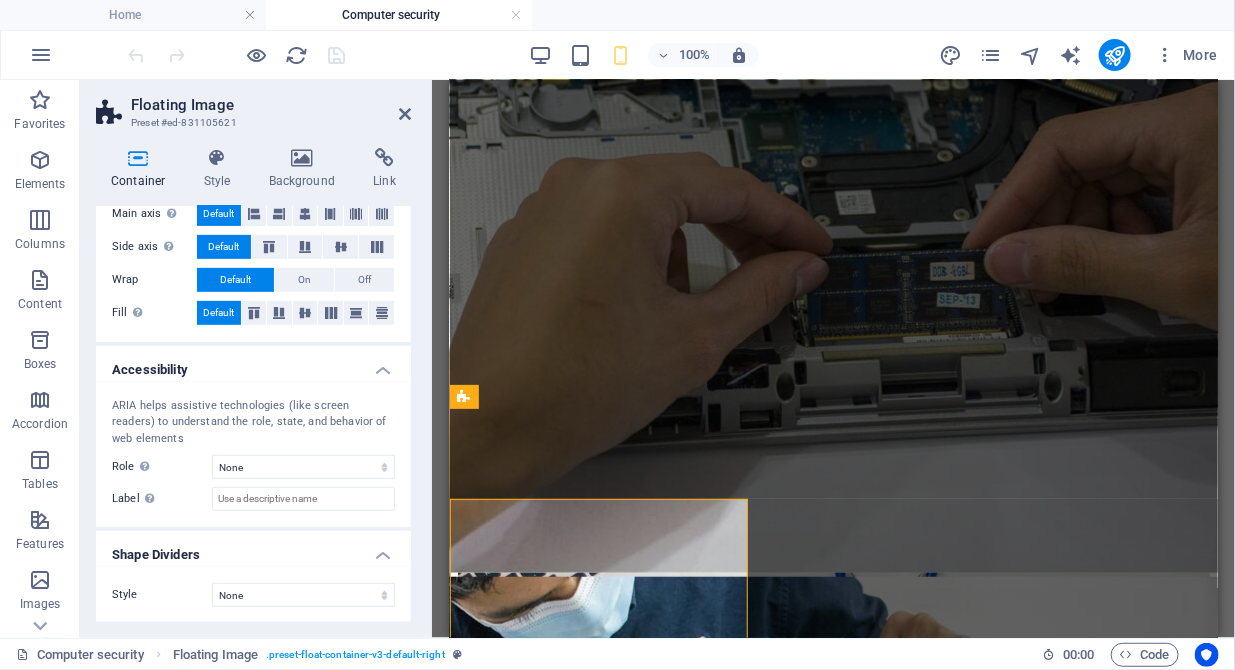 scroll, scrollTop: 385, scrollLeft: 0, axis: vertical 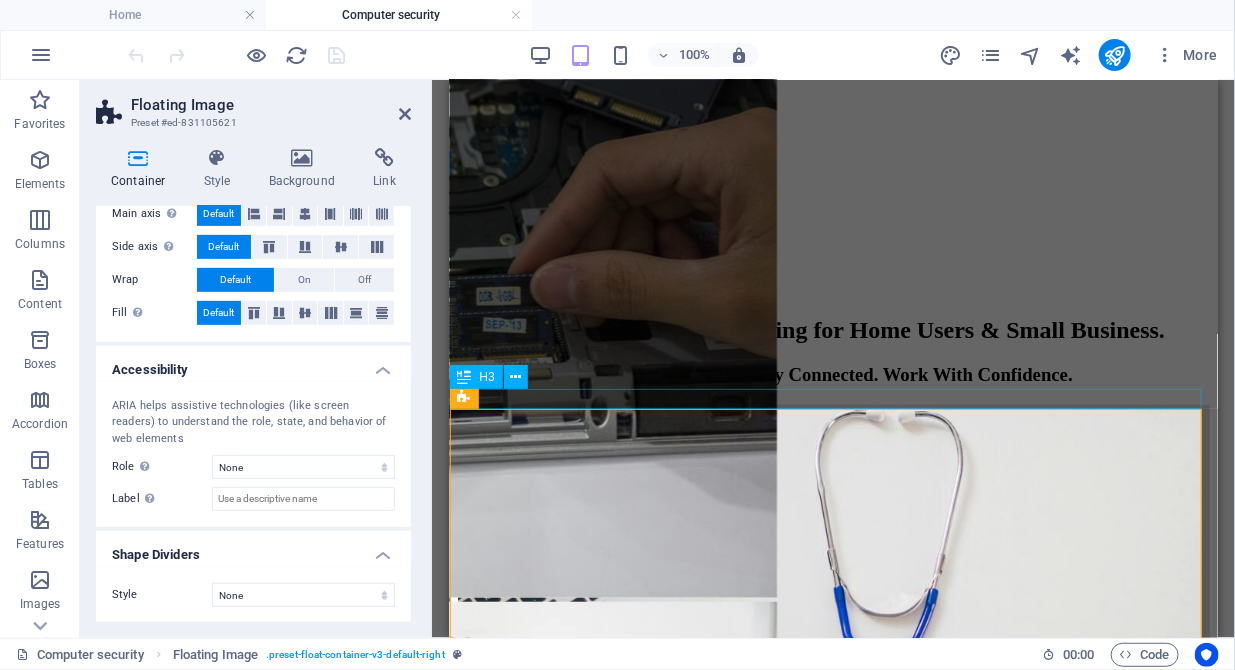 click on "Protect Your Data. Stay Connected. Work With Confidence." at bounding box center [833, 374] 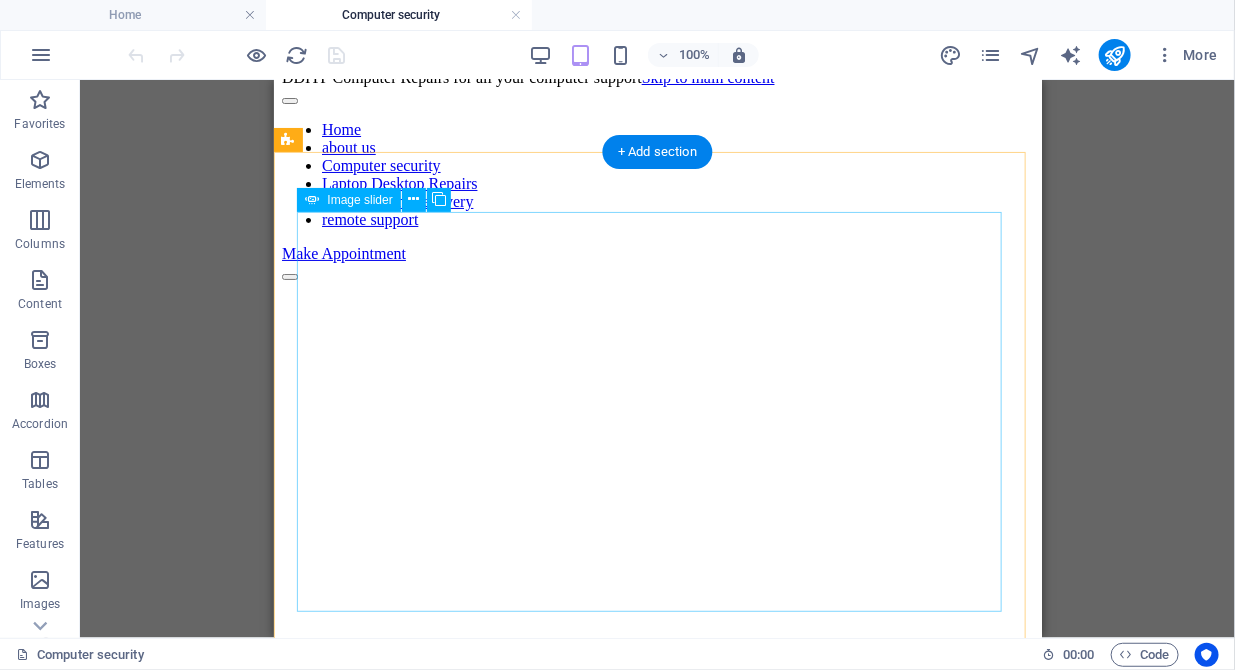 scroll, scrollTop: 0, scrollLeft: 0, axis: both 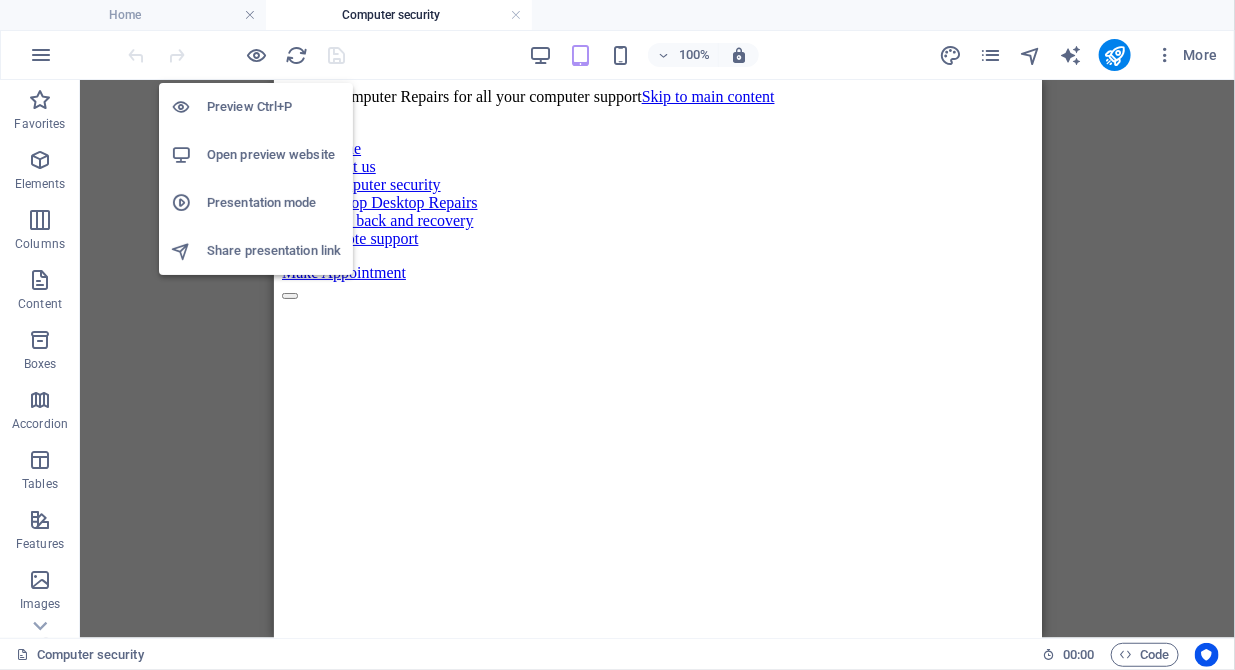 click on "Open preview website" at bounding box center [274, 155] 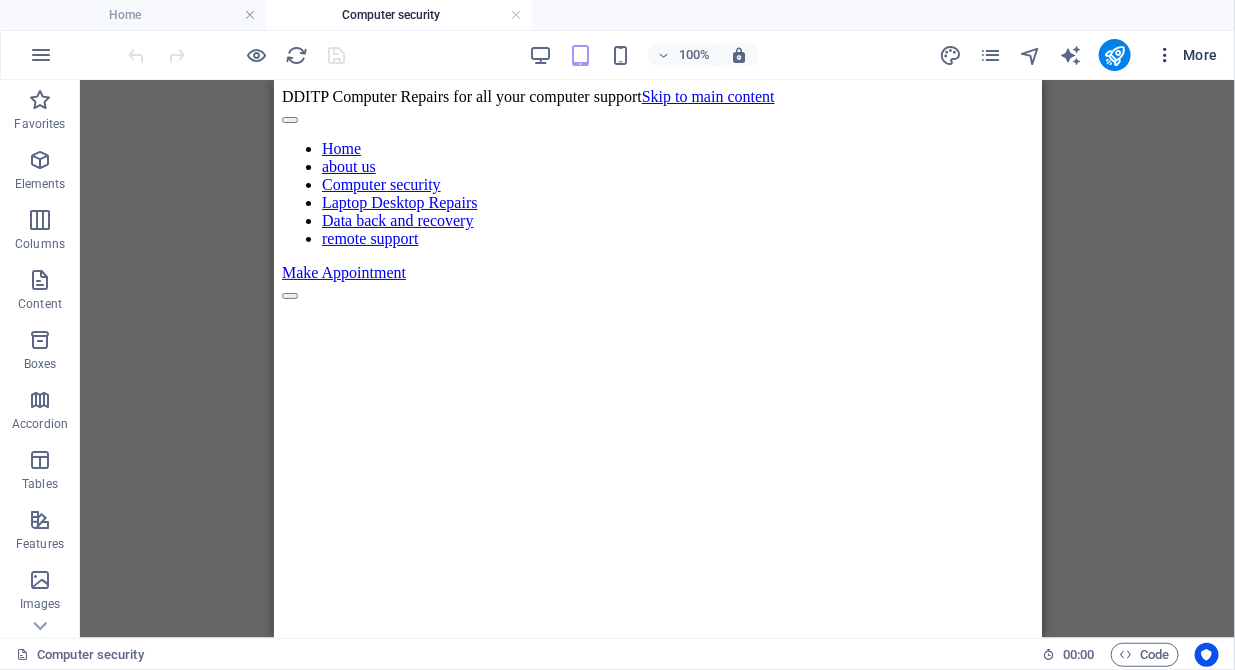 click on "More" at bounding box center (1186, 55) 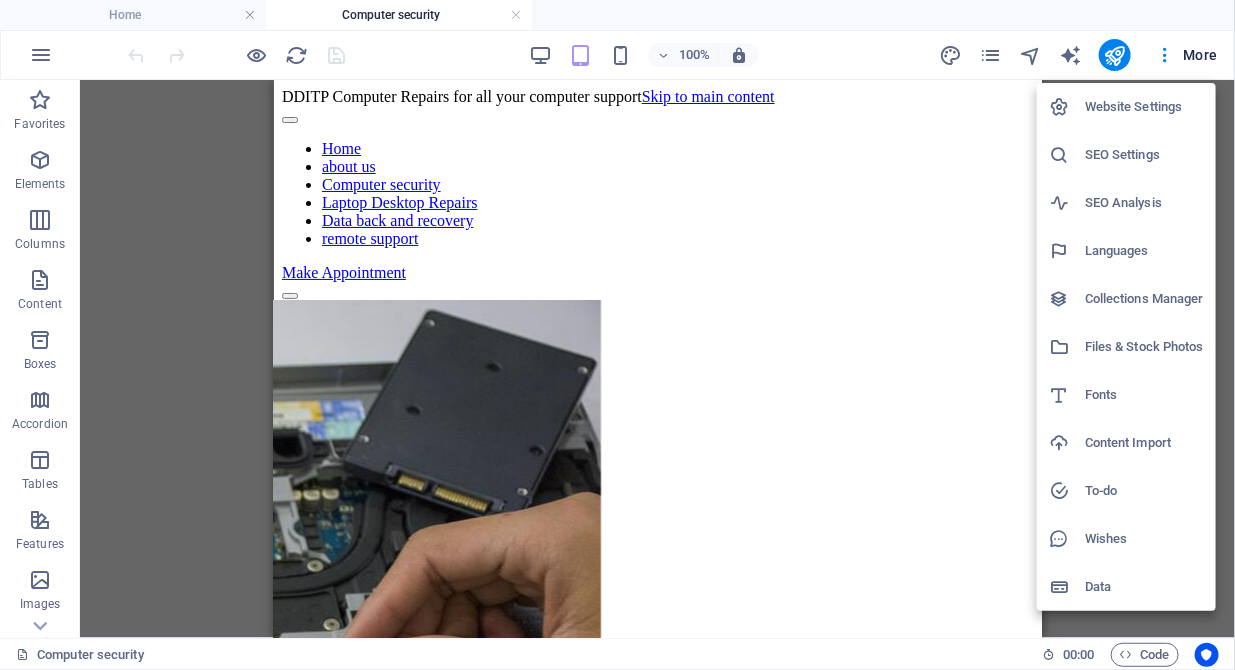 click on "SEO Settings" at bounding box center [1144, 155] 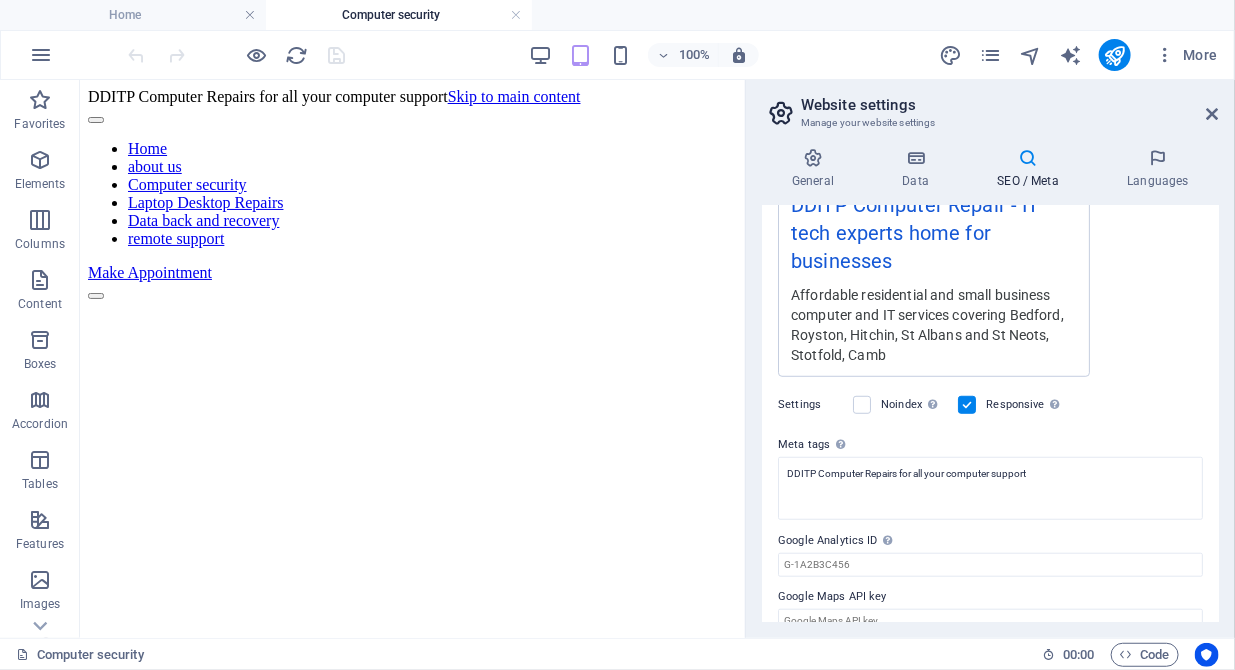 scroll, scrollTop: 434, scrollLeft: 0, axis: vertical 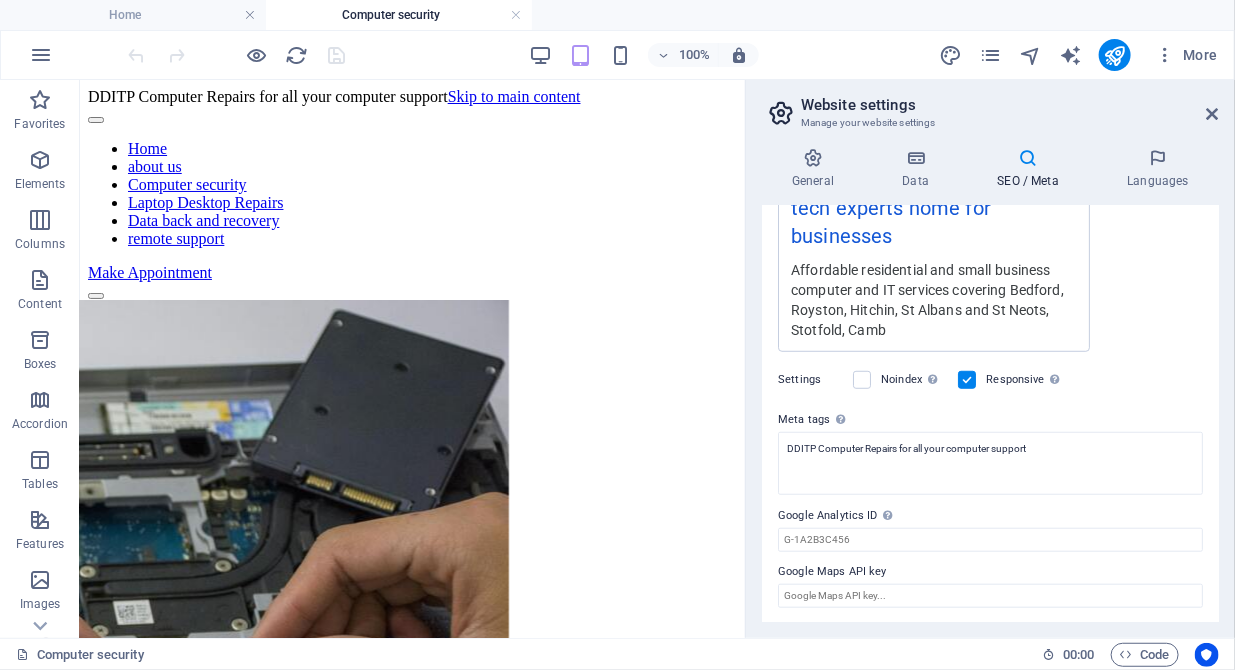 click on "SEO / Meta" at bounding box center [1032, 169] 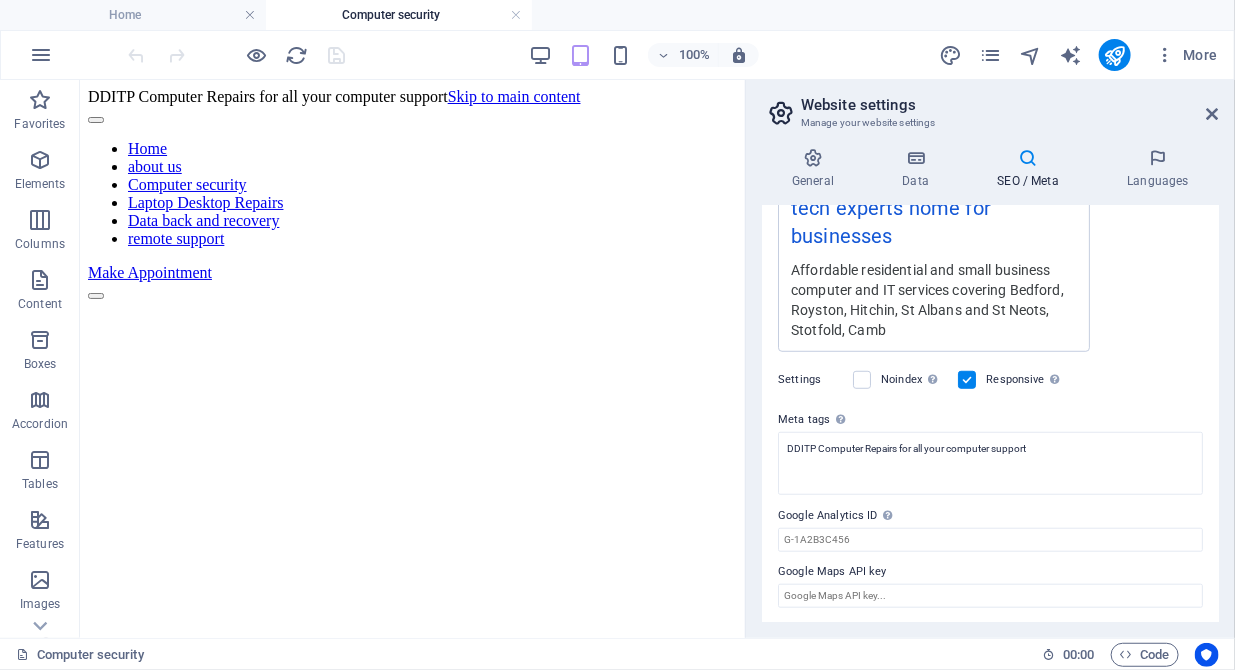 click at bounding box center (1028, 158) 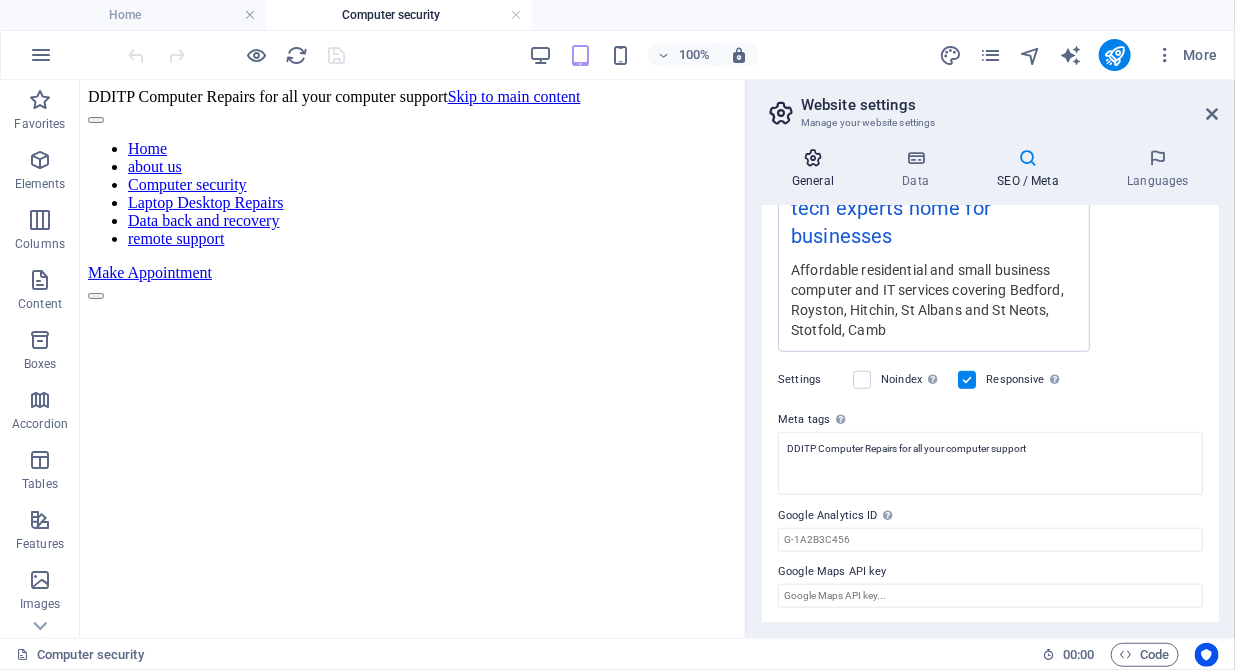 click at bounding box center [813, 158] 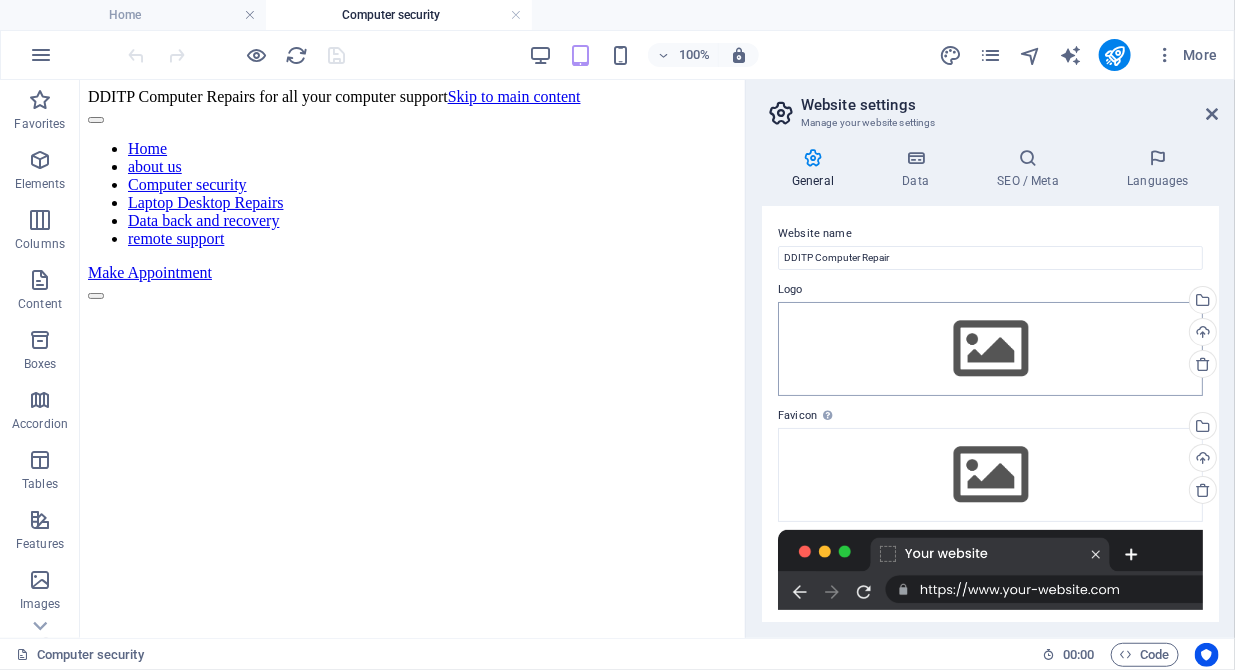 scroll, scrollTop: 0, scrollLeft: 0, axis: both 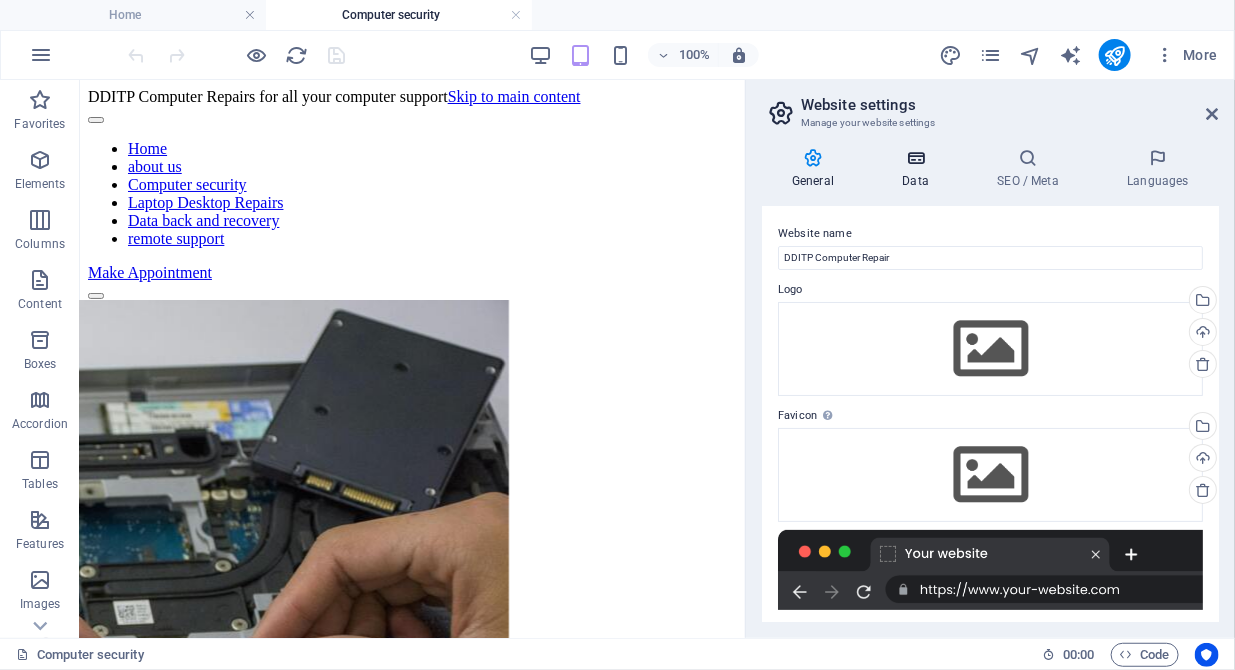 click on "Data" at bounding box center (919, 169) 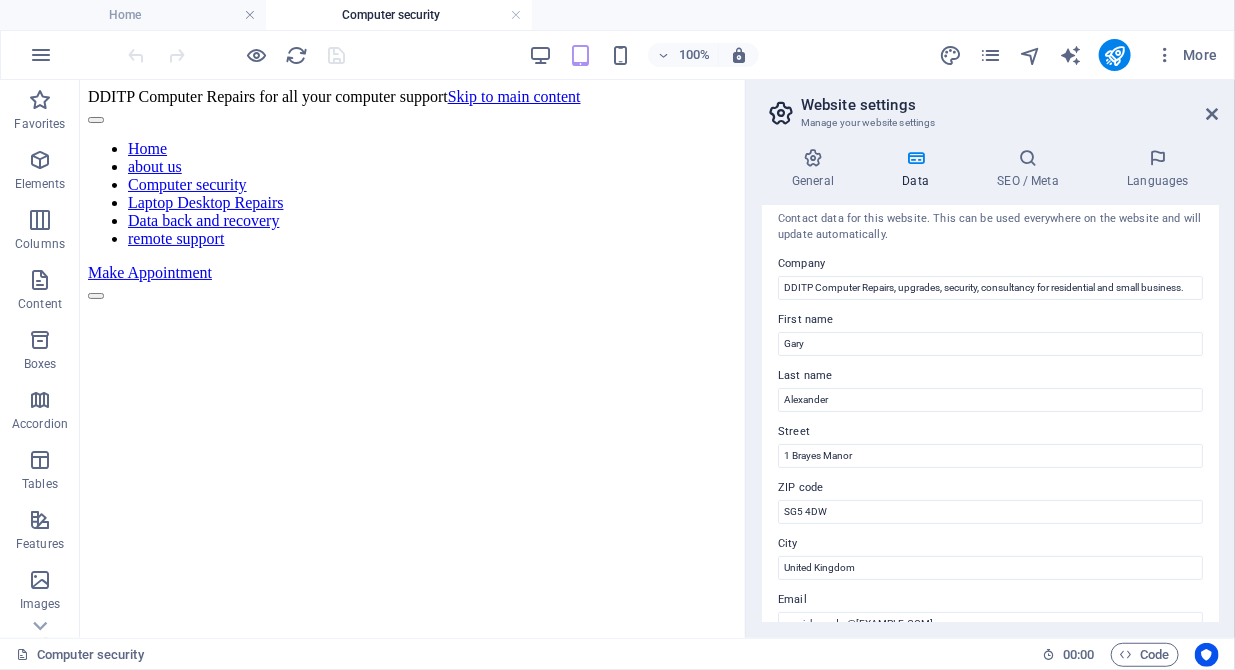 scroll, scrollTop: 0, scrollLeft: 0, axis: both 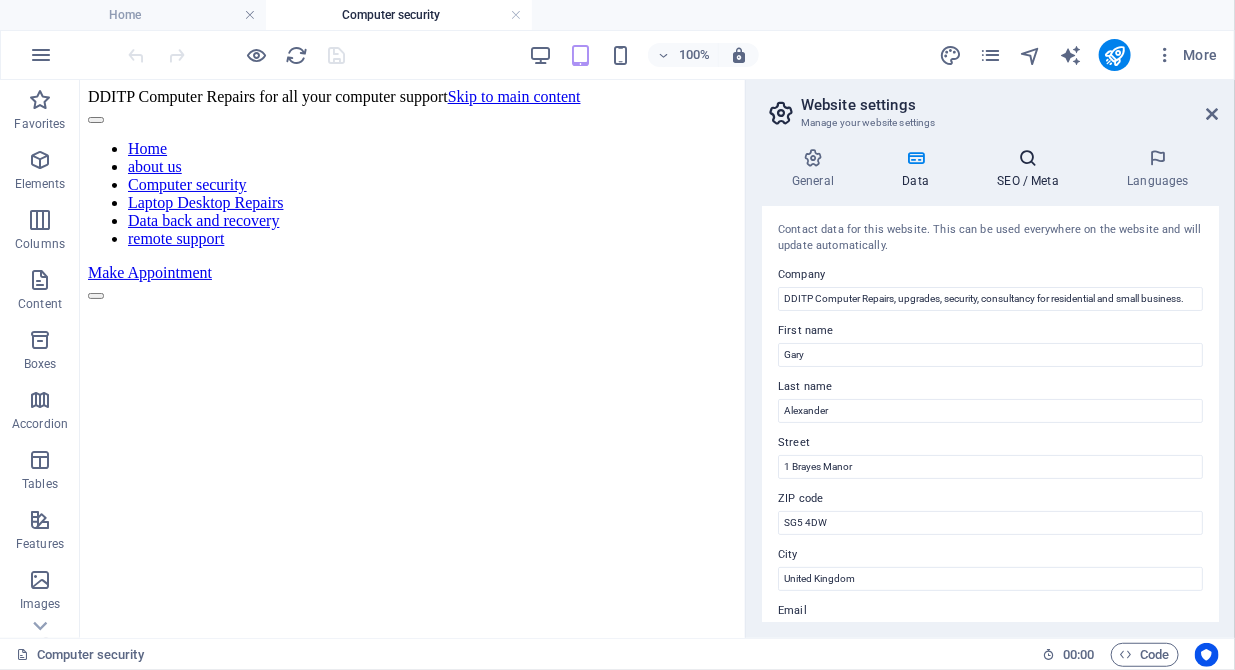 click at bounding box center (1028, 158) 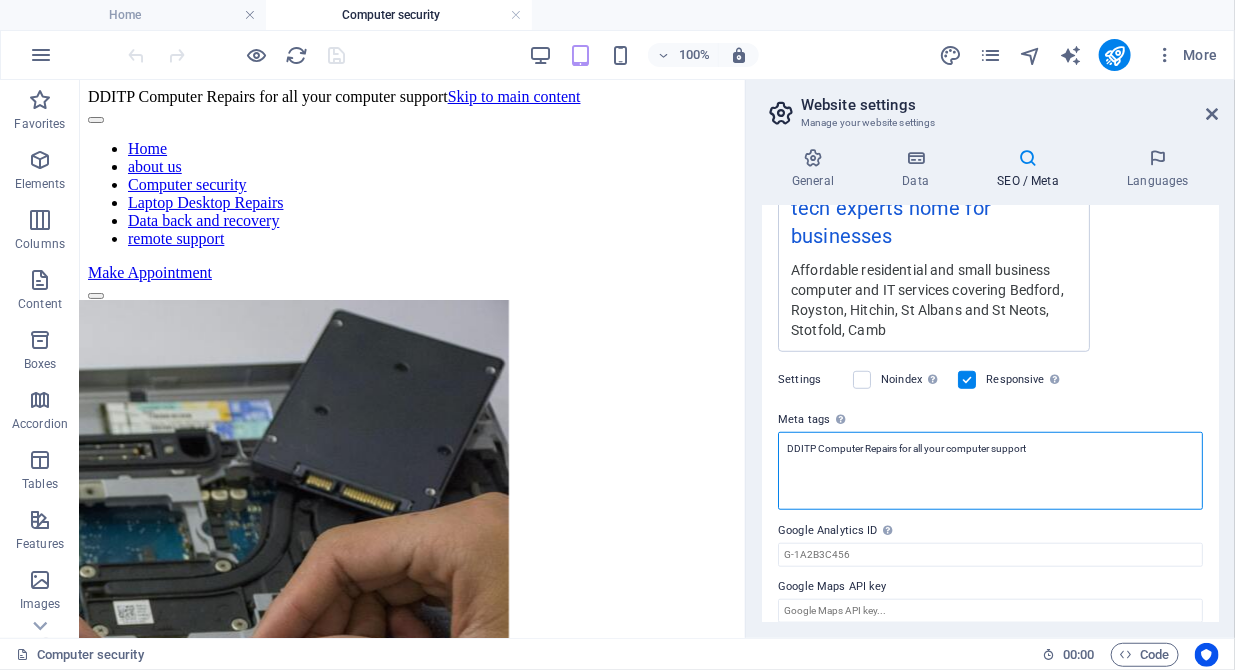 scroll, scrollTop: 434, scrollLeft: 0, axis: vertical 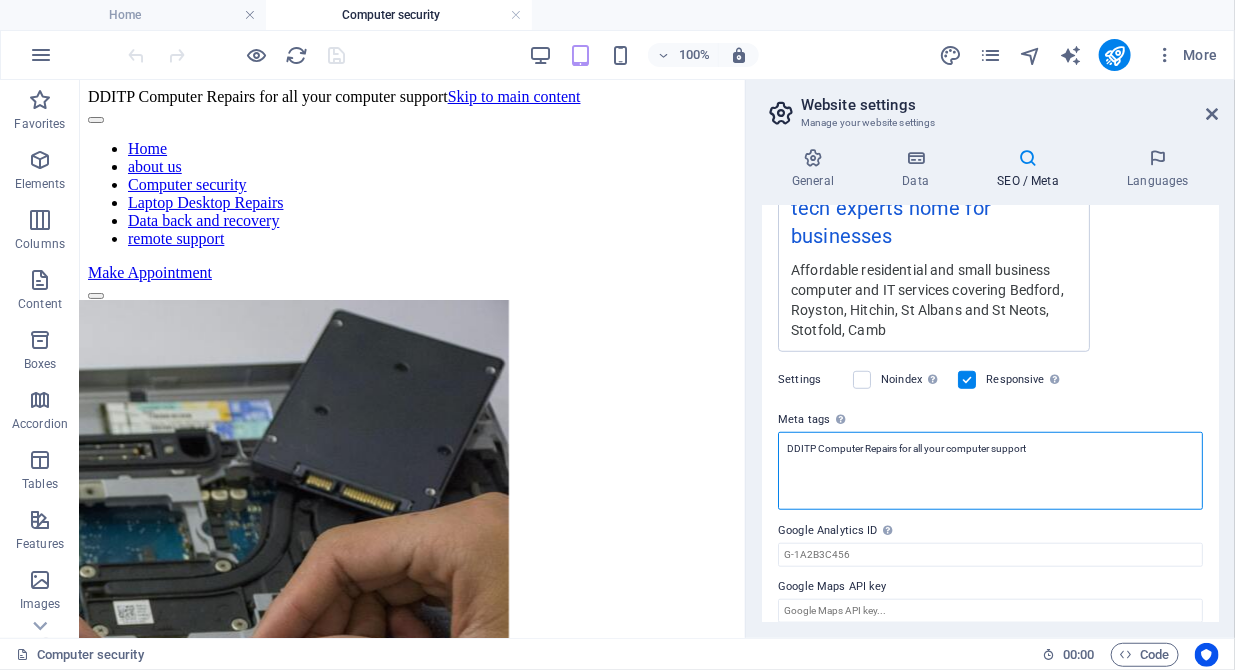click on "DDITP Computer Repairs for all your computer support" at bounding box center (990, 471) 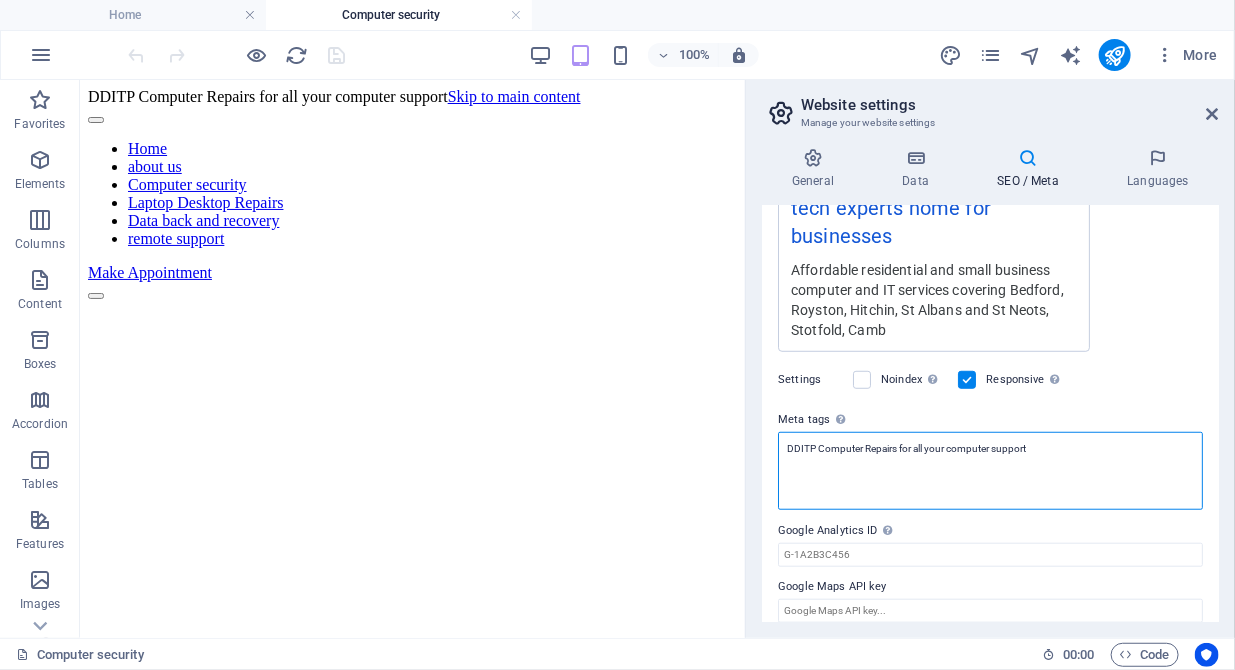 drag, startPoint x: 1055, startPoint y: 448, endPoint x: 751, endPoint y: 441, distance: 304.08057 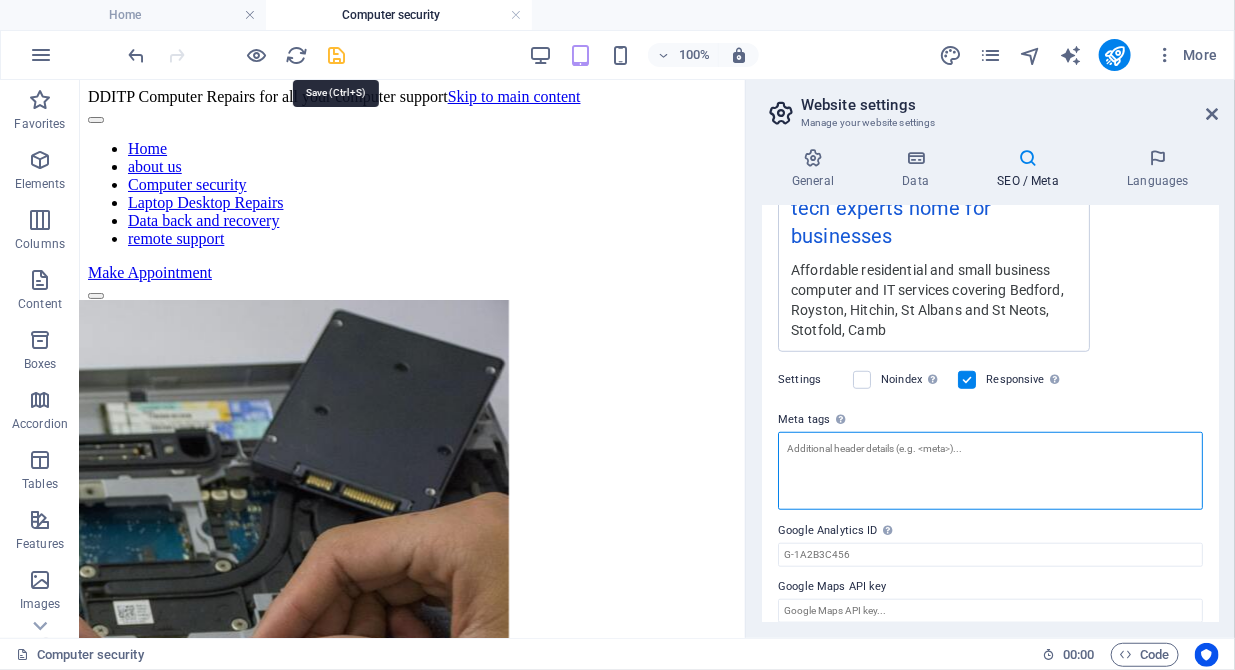 type 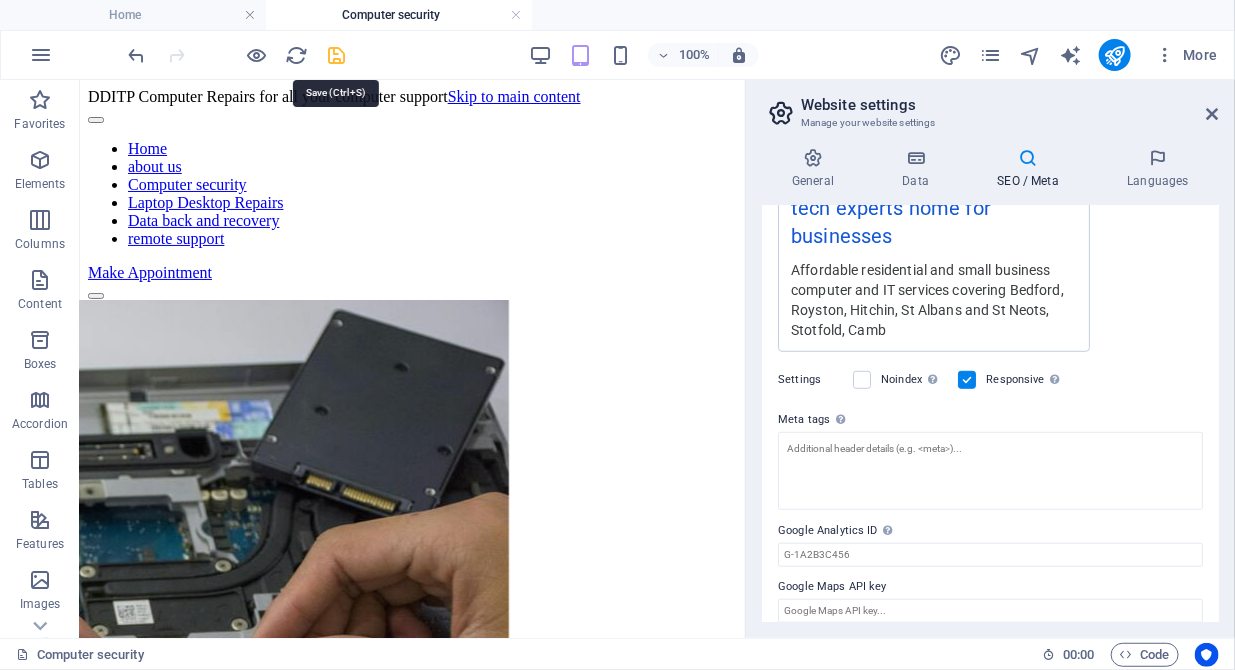click at bounding box center [337, 55] 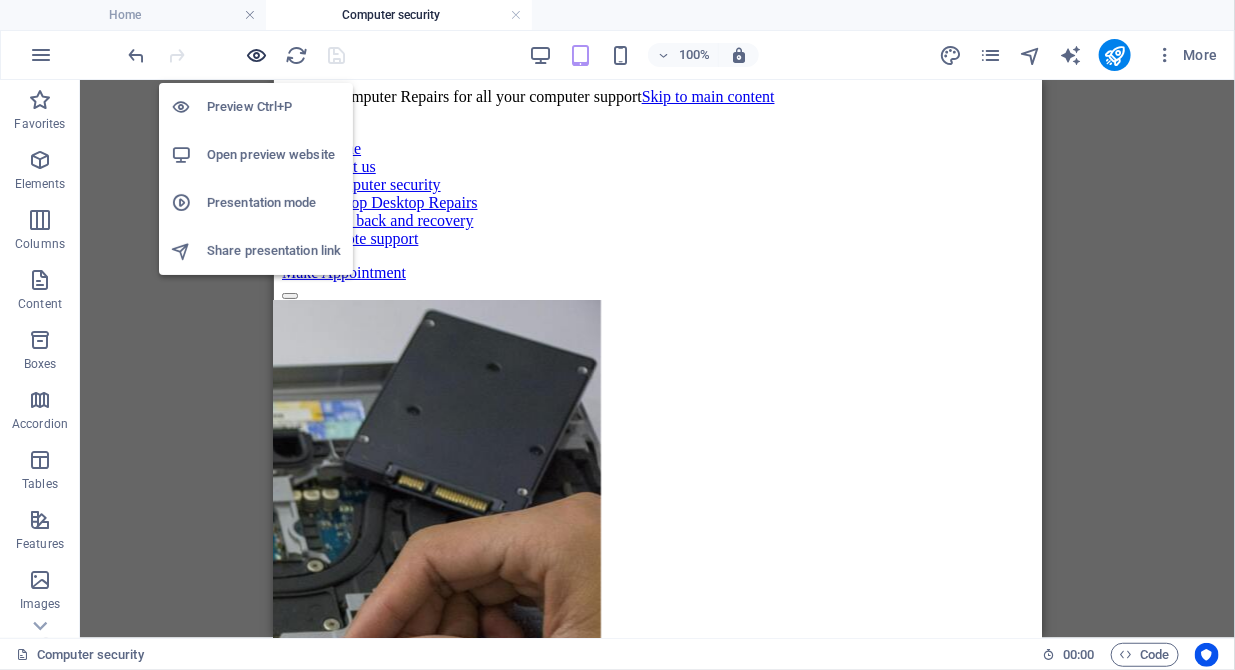 click at bounding box center [257, 55] 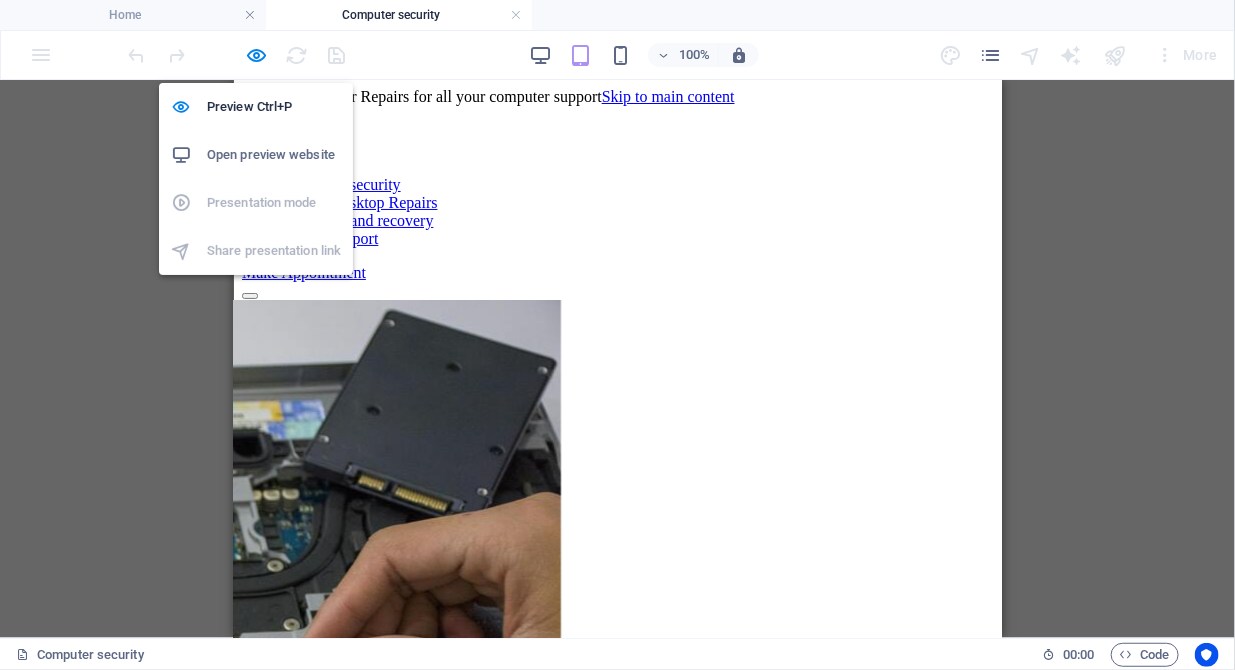 click on "Open preview website" at bounding box center (274, 155) 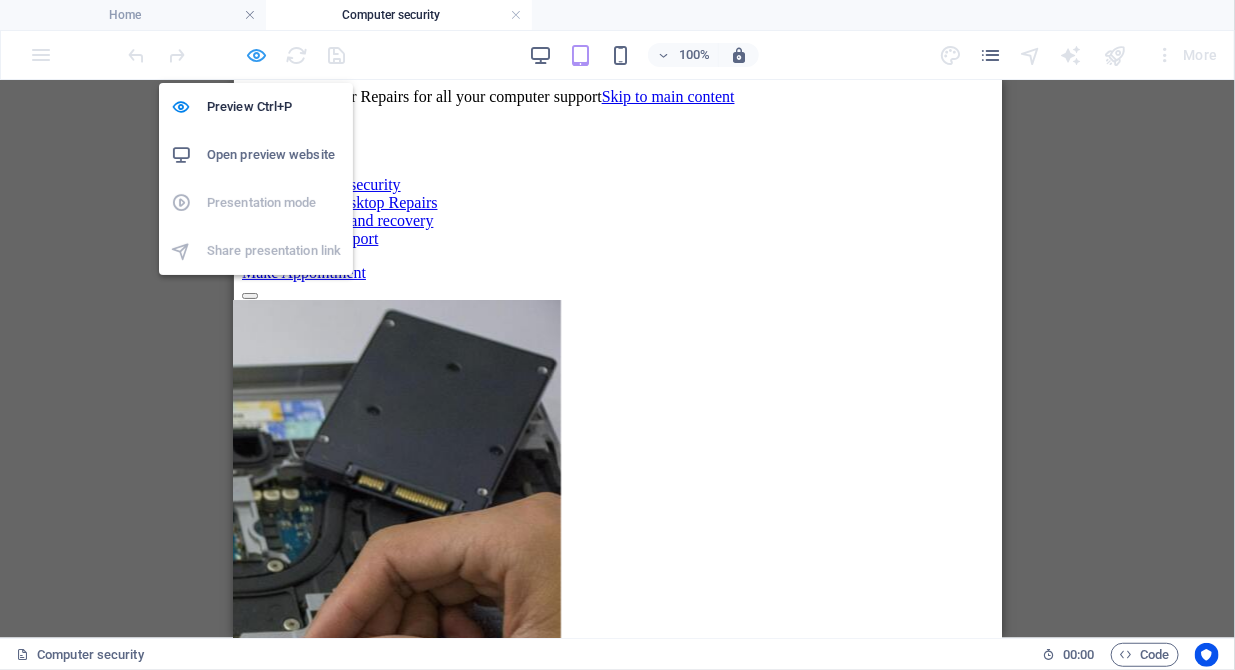 click at bounding box center (257, 55) 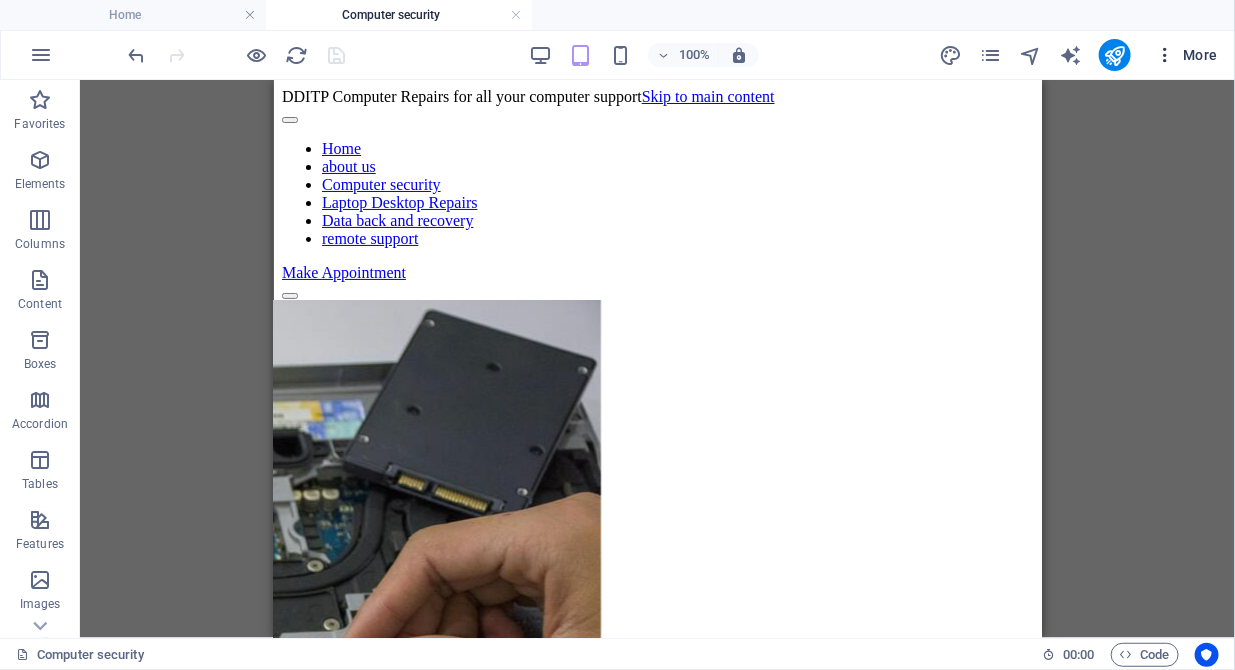 click on "More" at bounding box center [1186, 55] 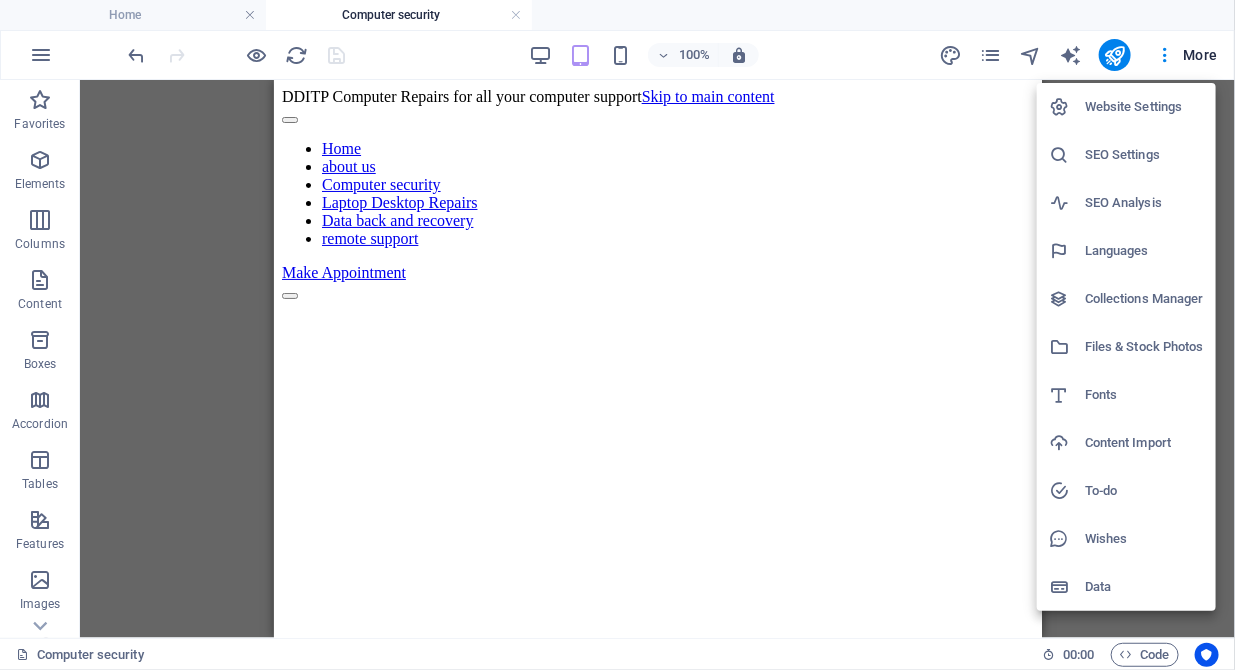click on "Collections Manager" at bounding box center [1144, 299] 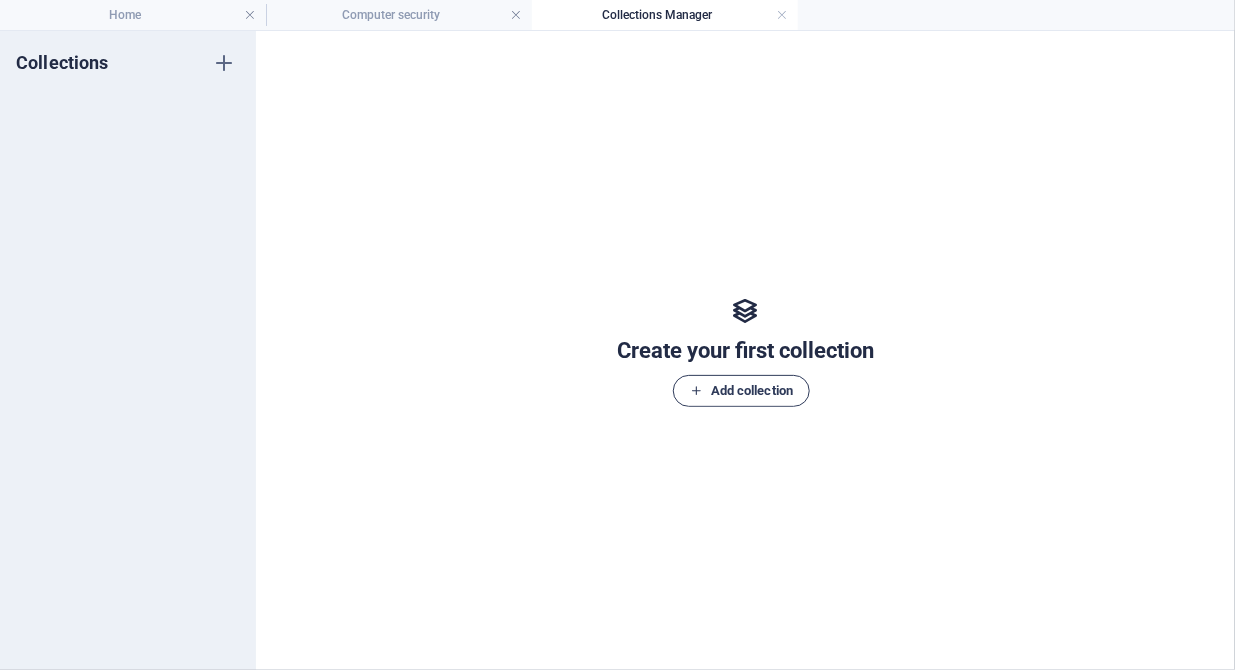 click on "Add collection" at bounding box center (741, 391) 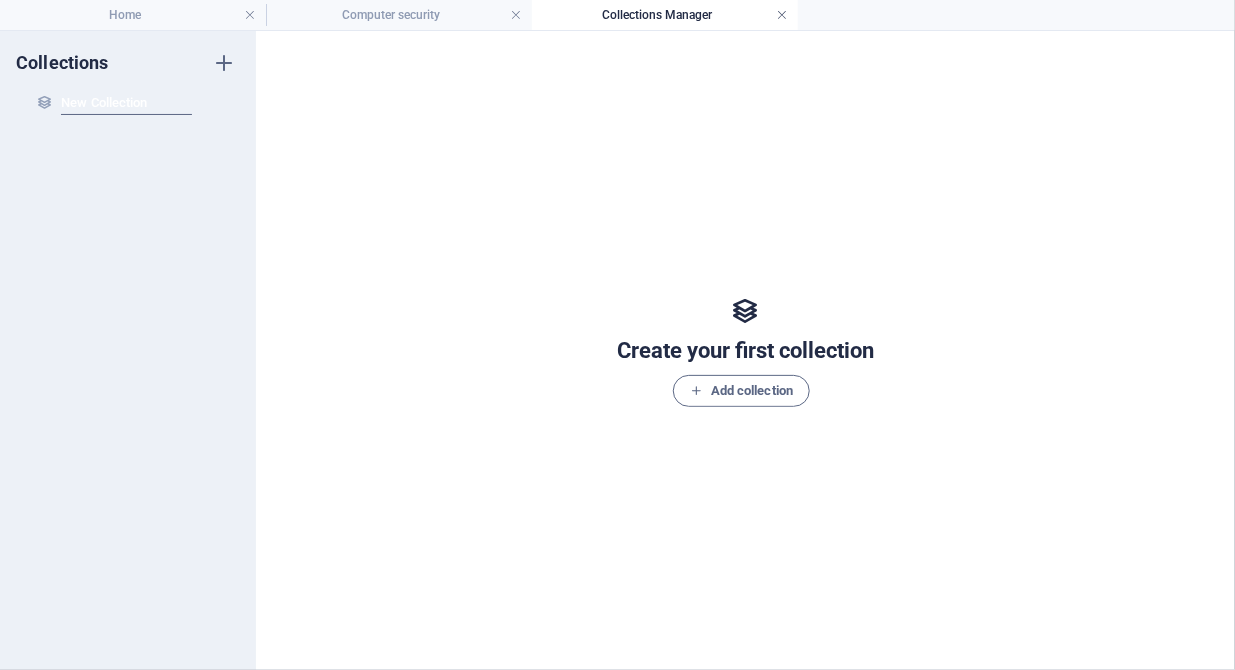 click at bounding box center [782, 15] 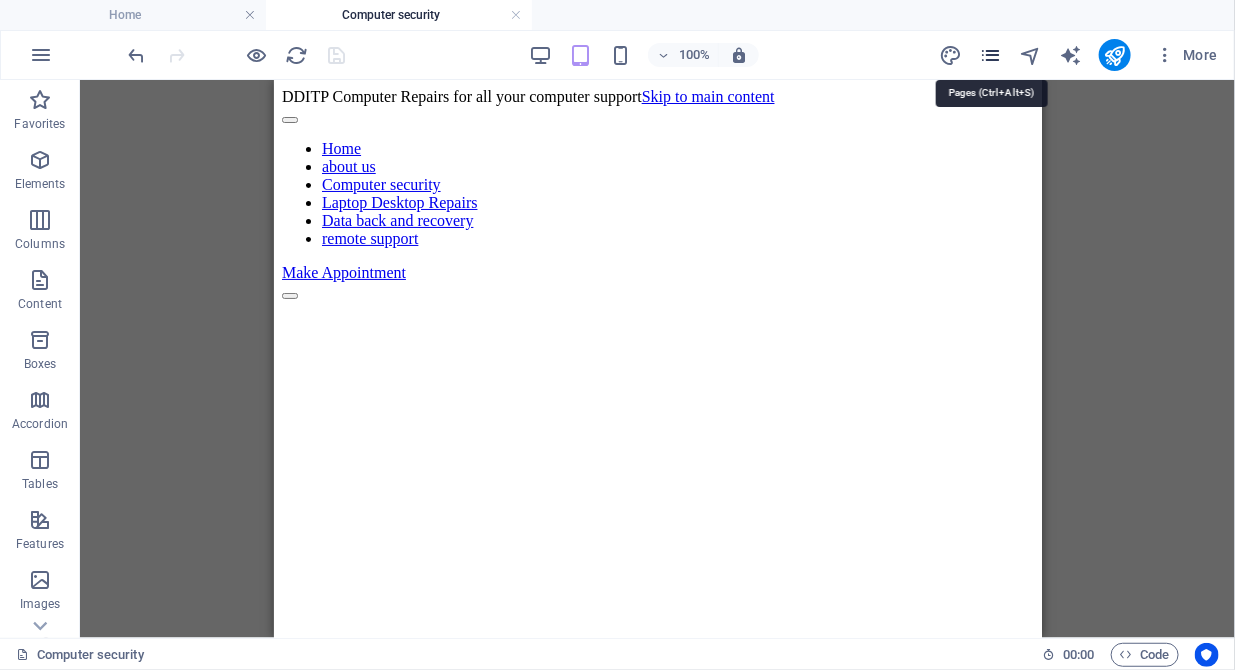 click at bounding box center [990, 55] 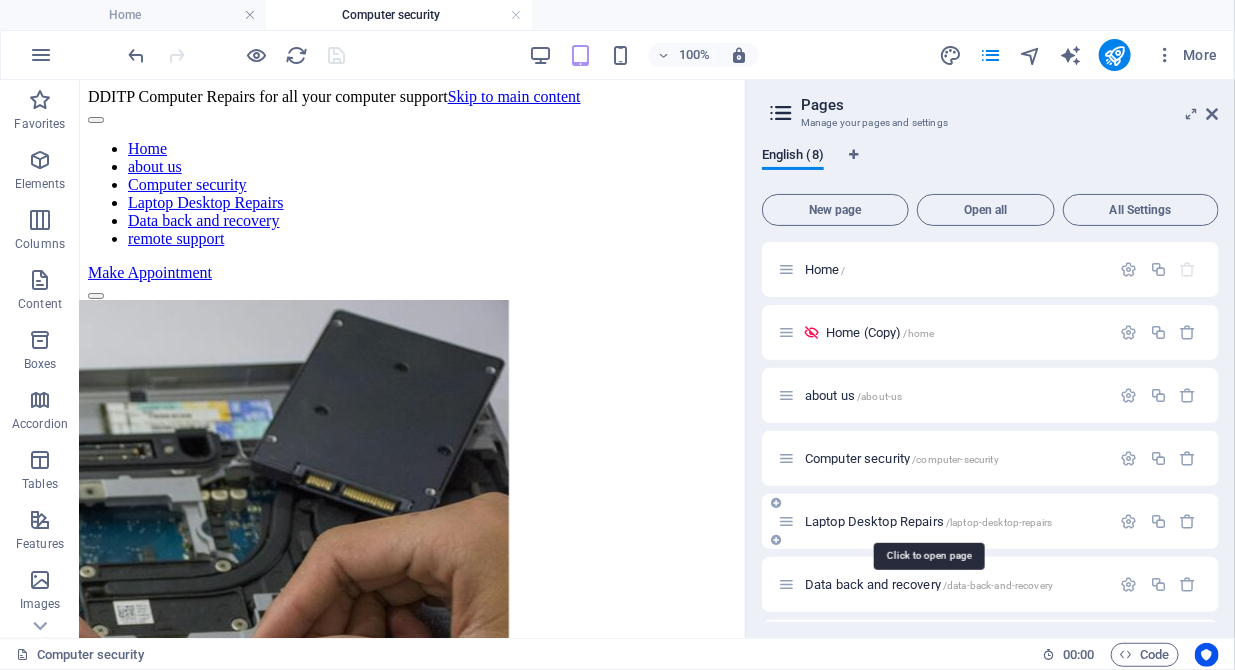 click on "Laptop Desktop Repairs /laptop-desktop-repairs" at bounding box center [928, 521] 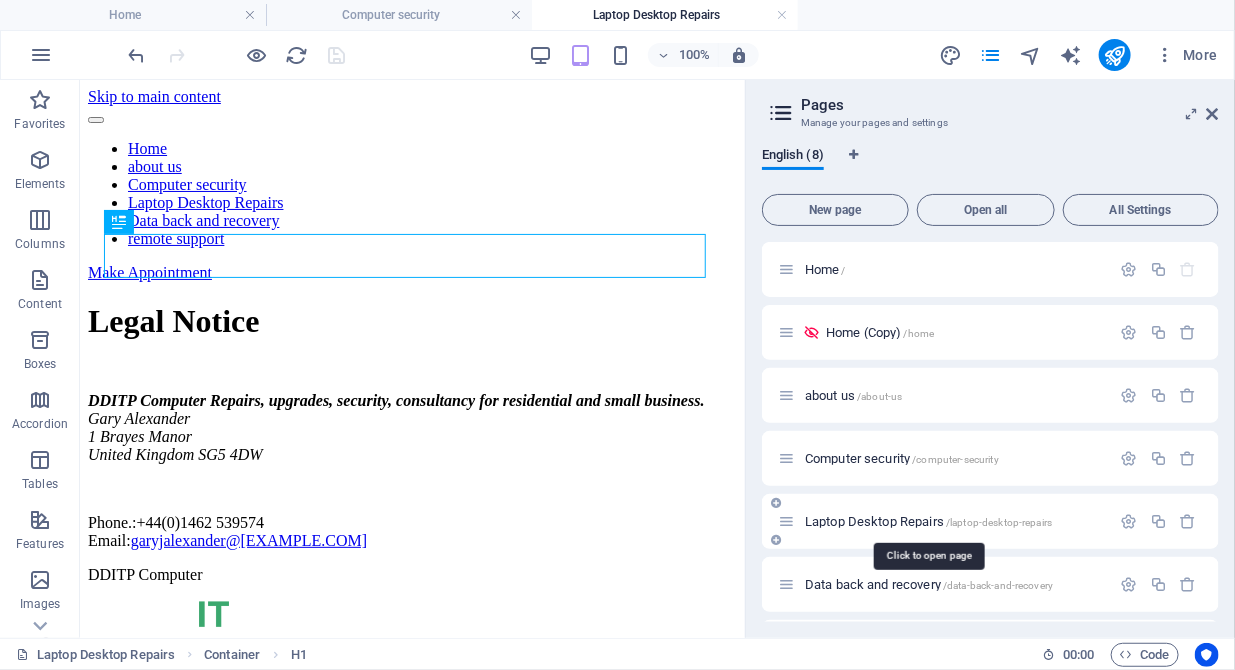 scroll, scrollTop: 0, scrollLeft: 0, axis: both 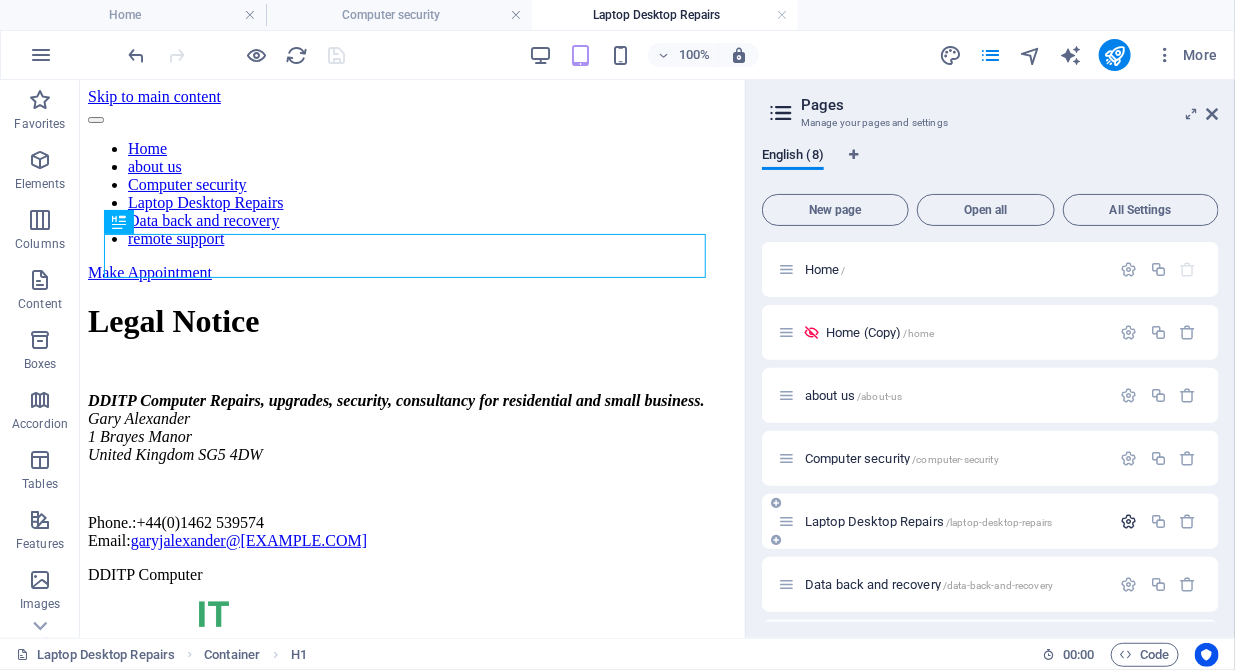 click at bounding box center [1129, 521] 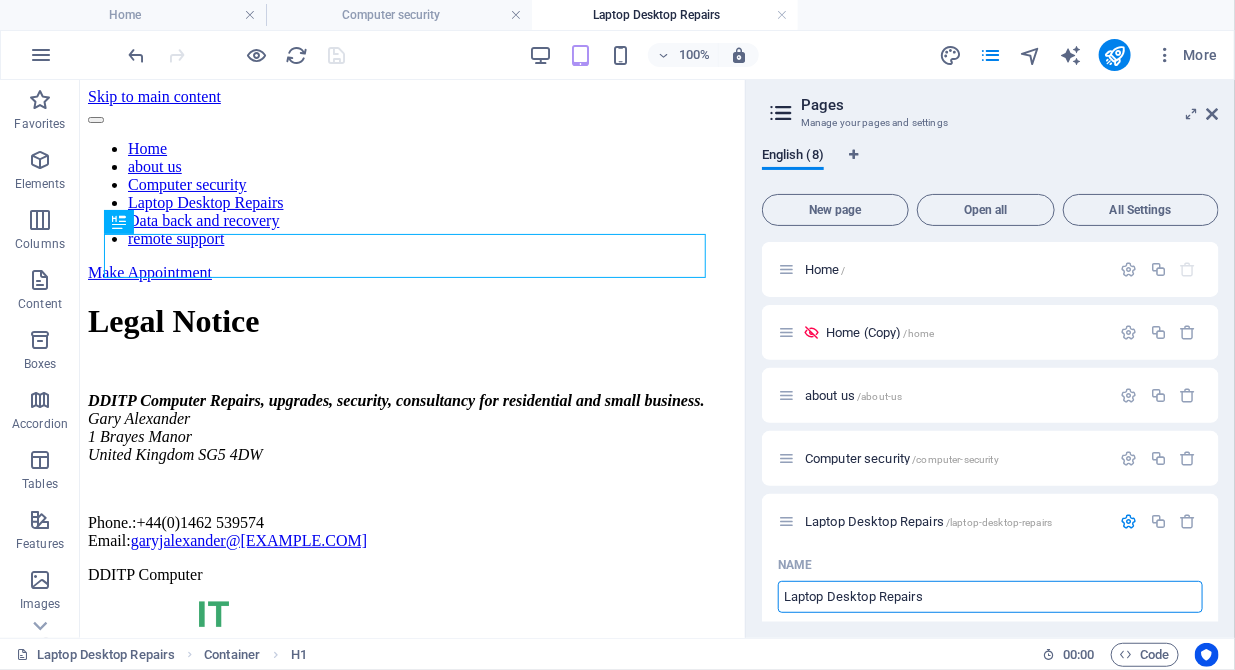 drag, startPoint x: 969, startPoint y: 596, endPoint x: 756, endPoint y: 593, distance: 213.02112 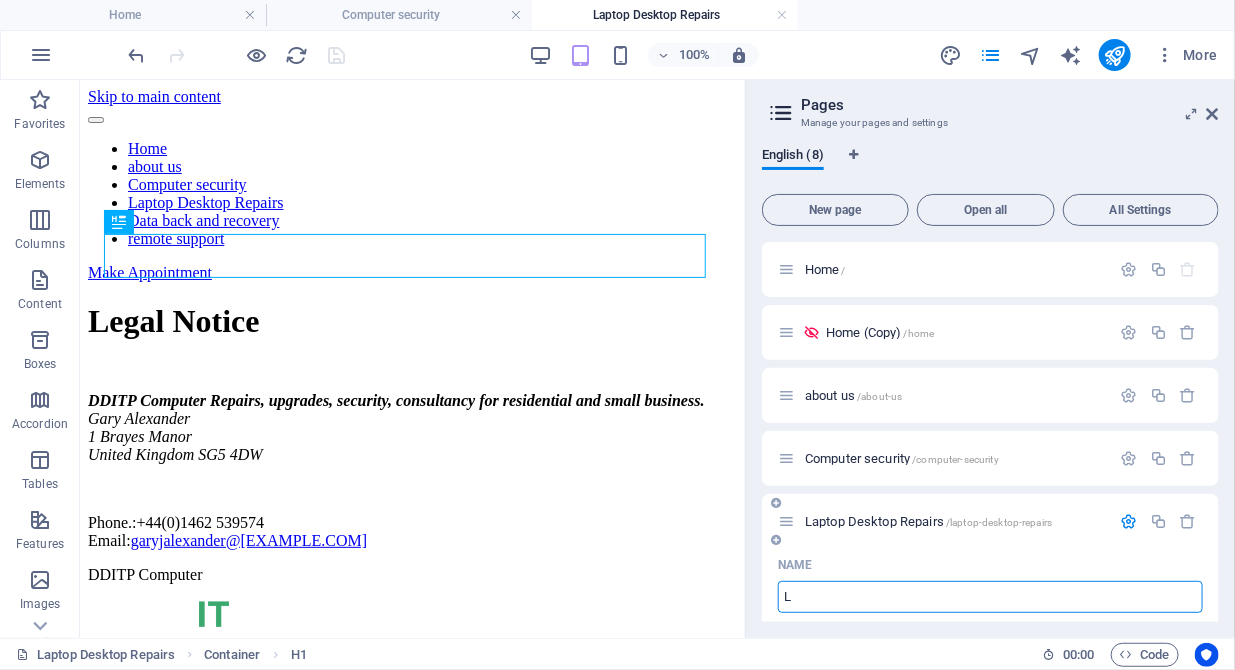 type on "Le" 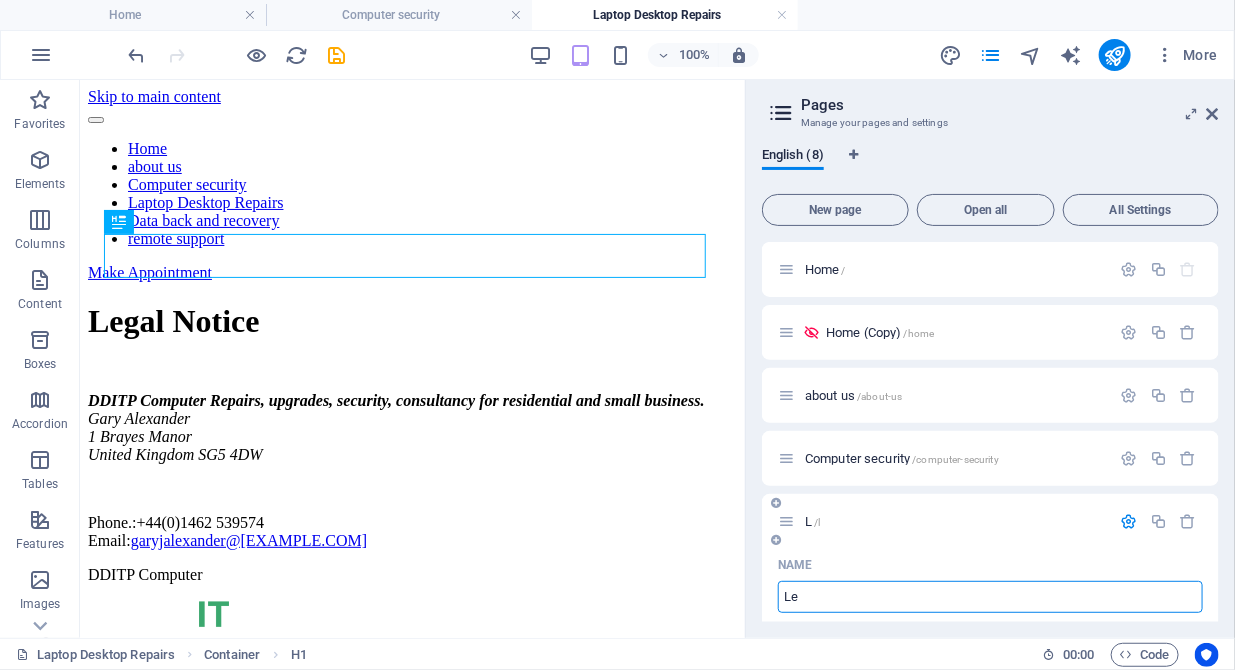 type on "/l" 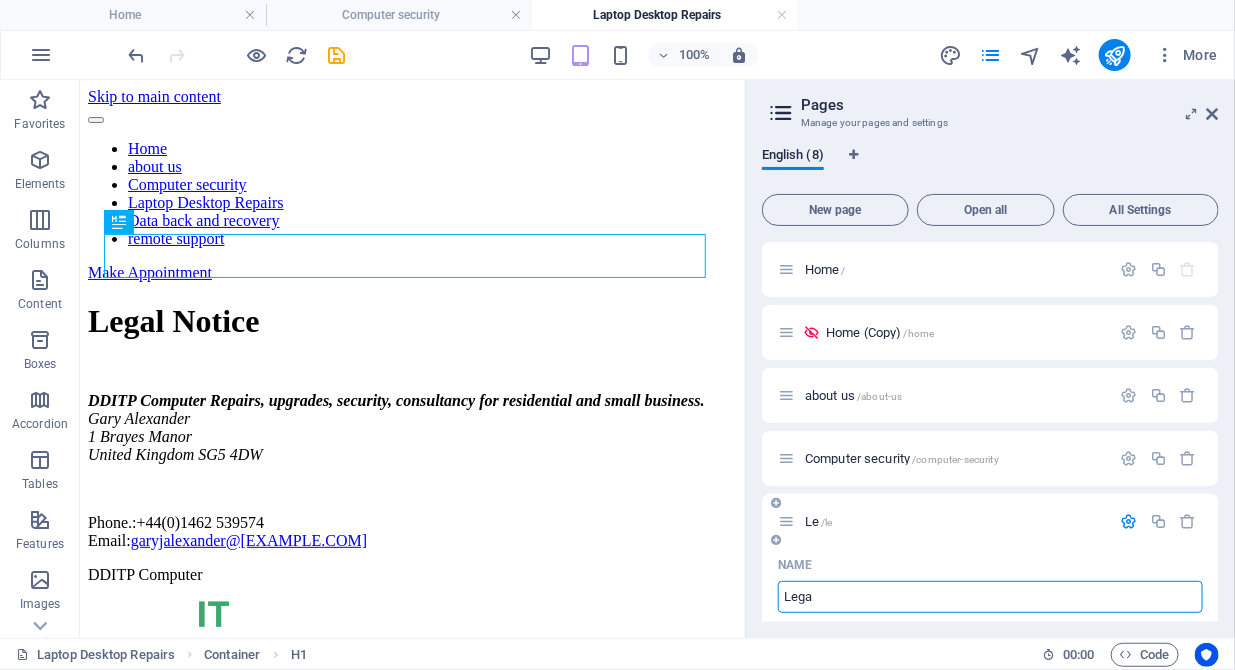type on "Lega" 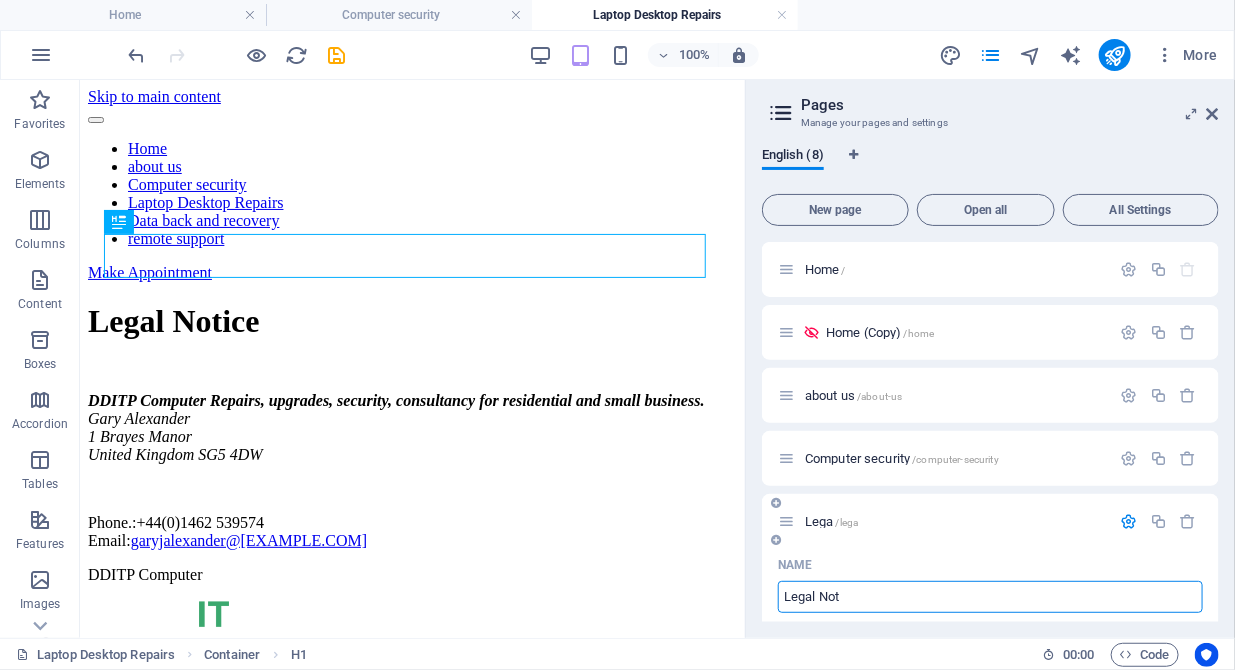 type on "Legal Noti" 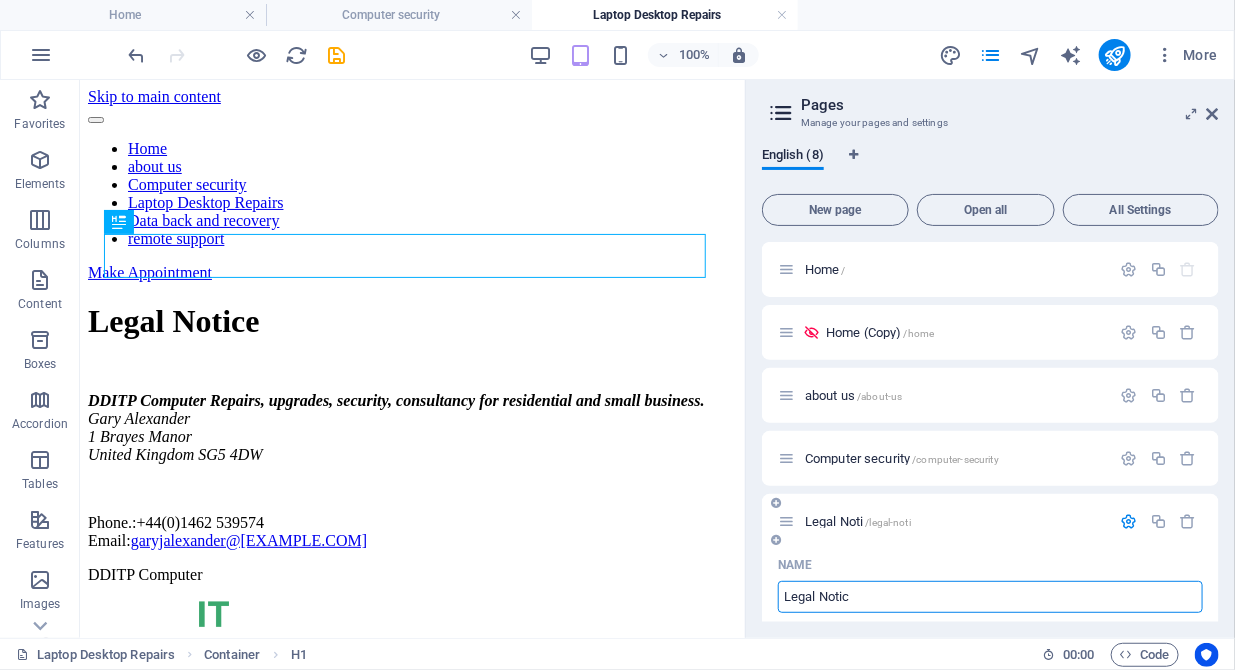 type on "Legal Notice" 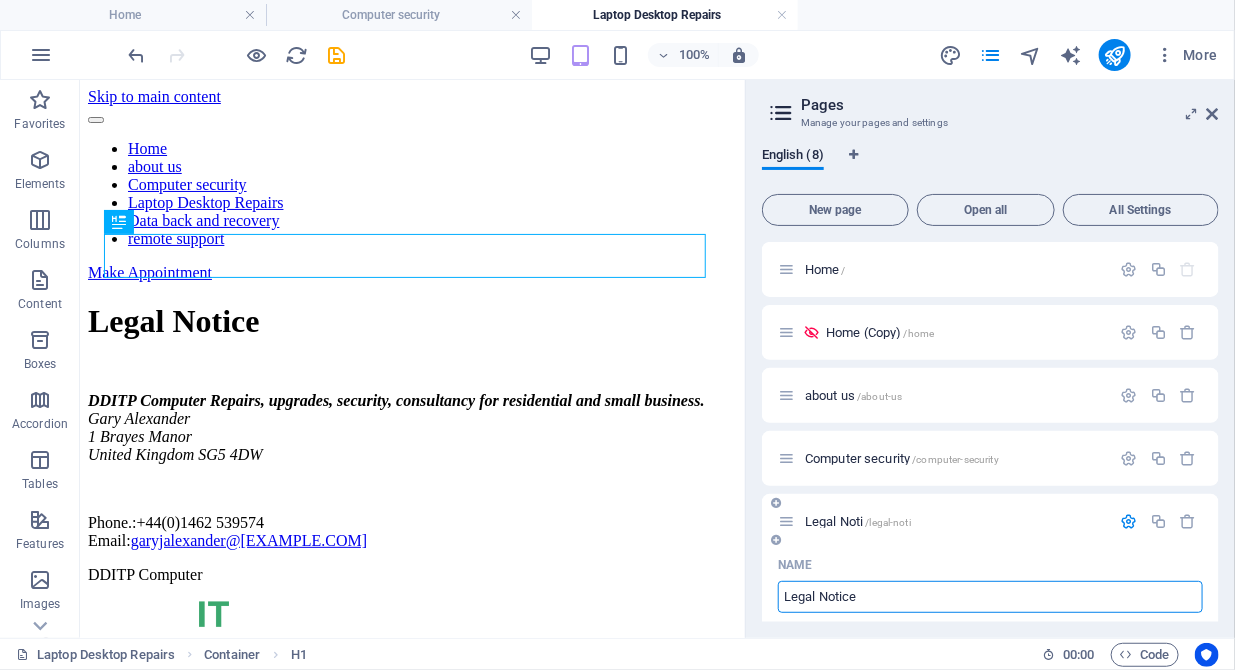 type on "Legal Notice" 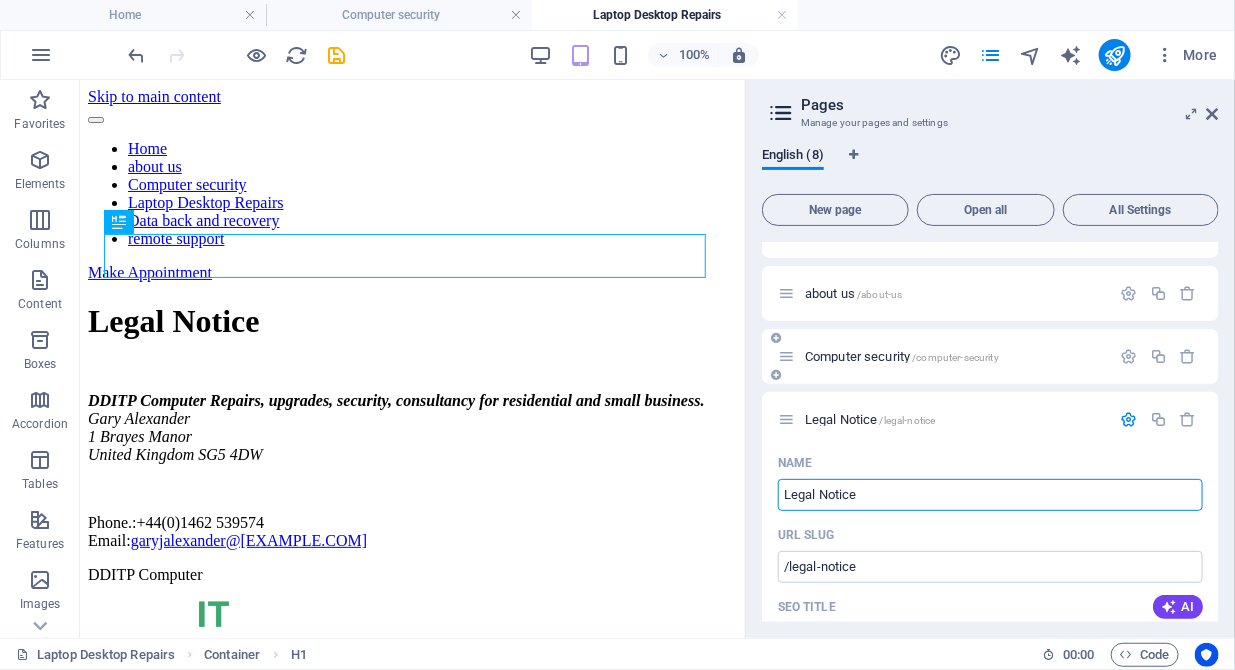scroll, scrollTop: 0, scrollLeft: 0, axis: both 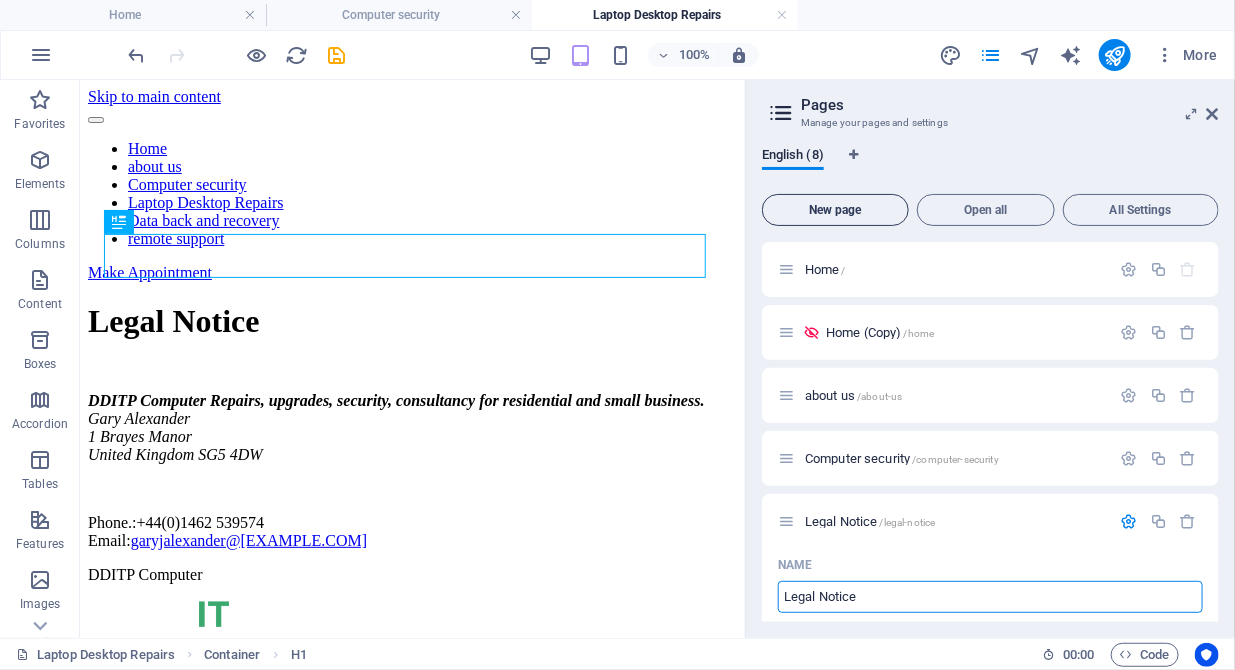 type on "Legal Notice" 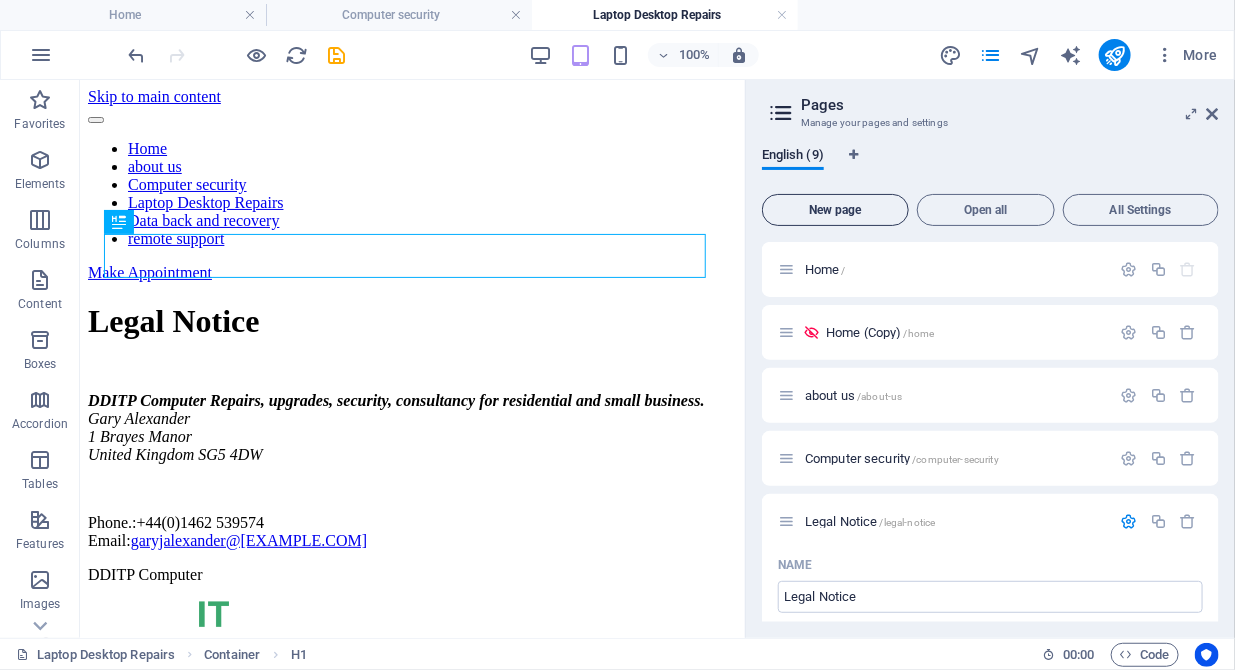 scroll, scrollTop: 1249, scrollLeft: 0, axis: vertical 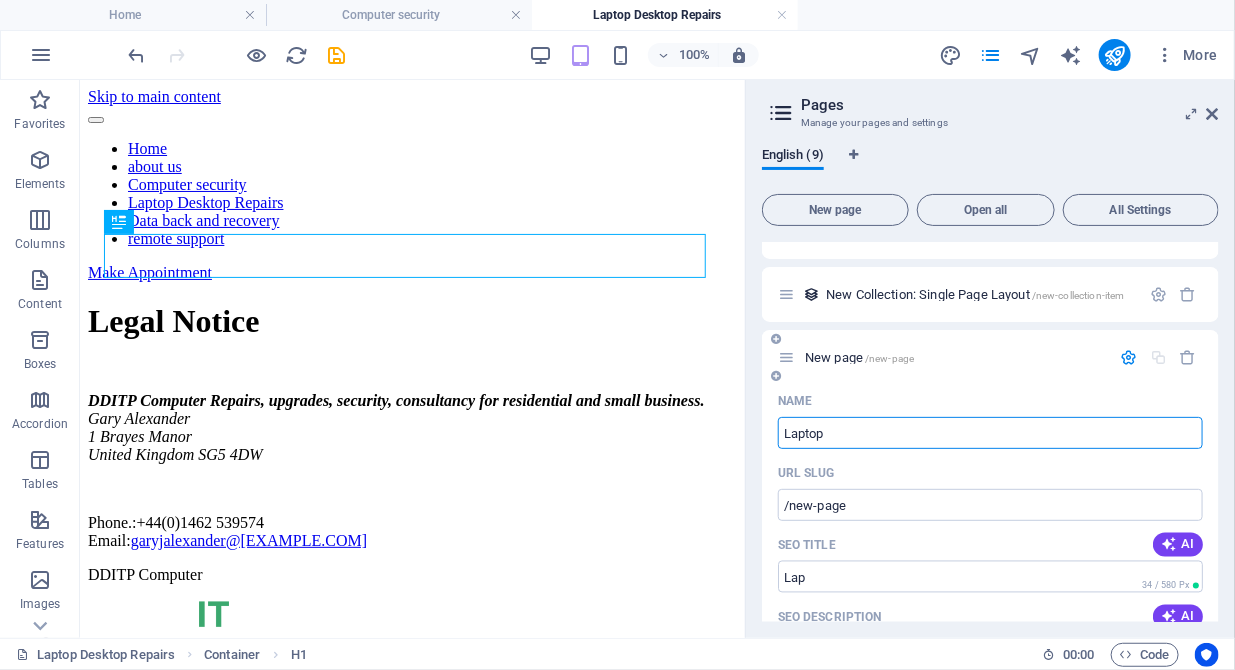 type on "Laptops" 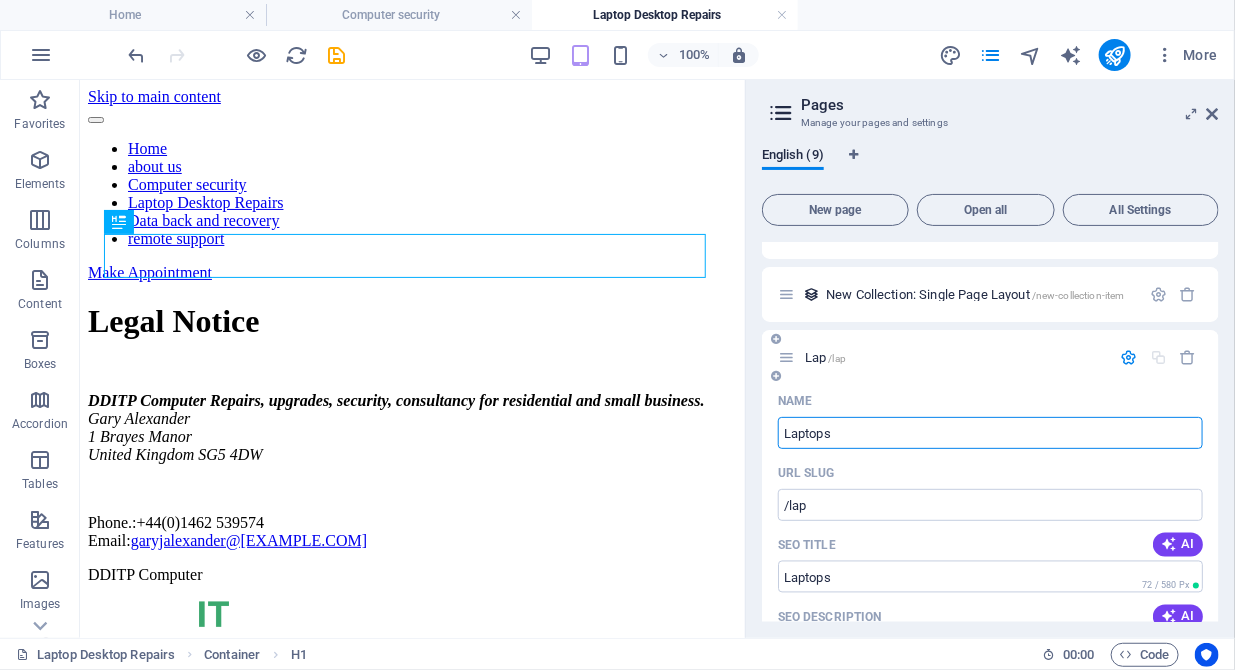 type on "/lap" 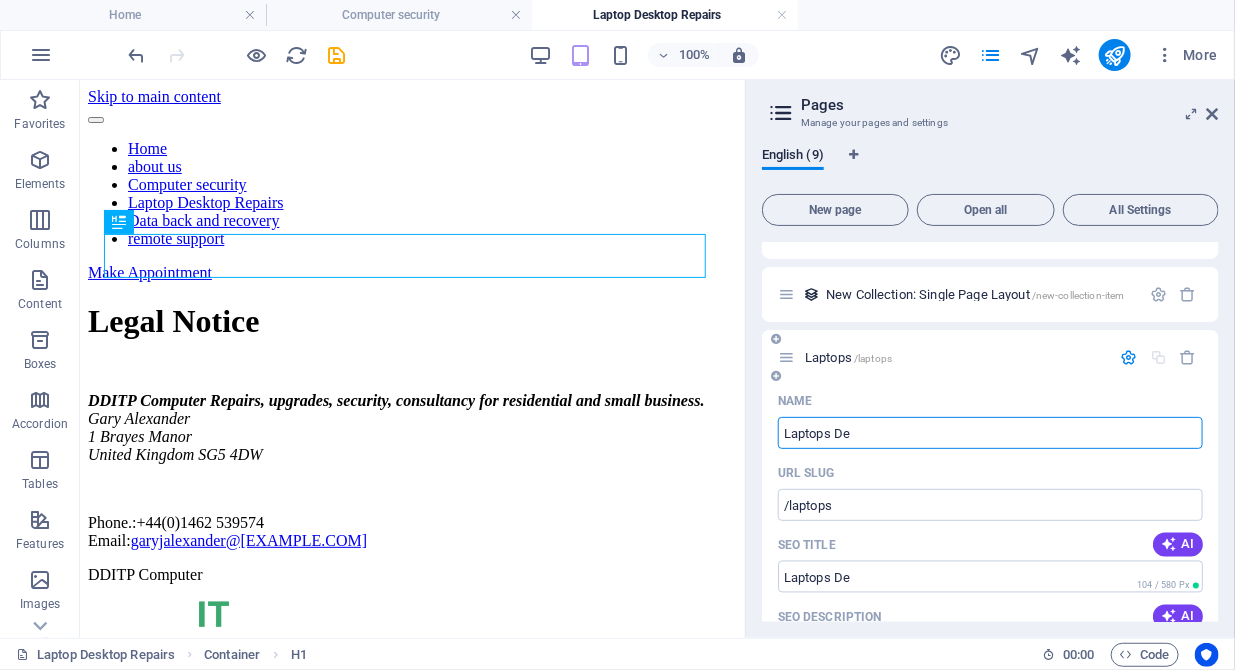 type on "Laptops Des" 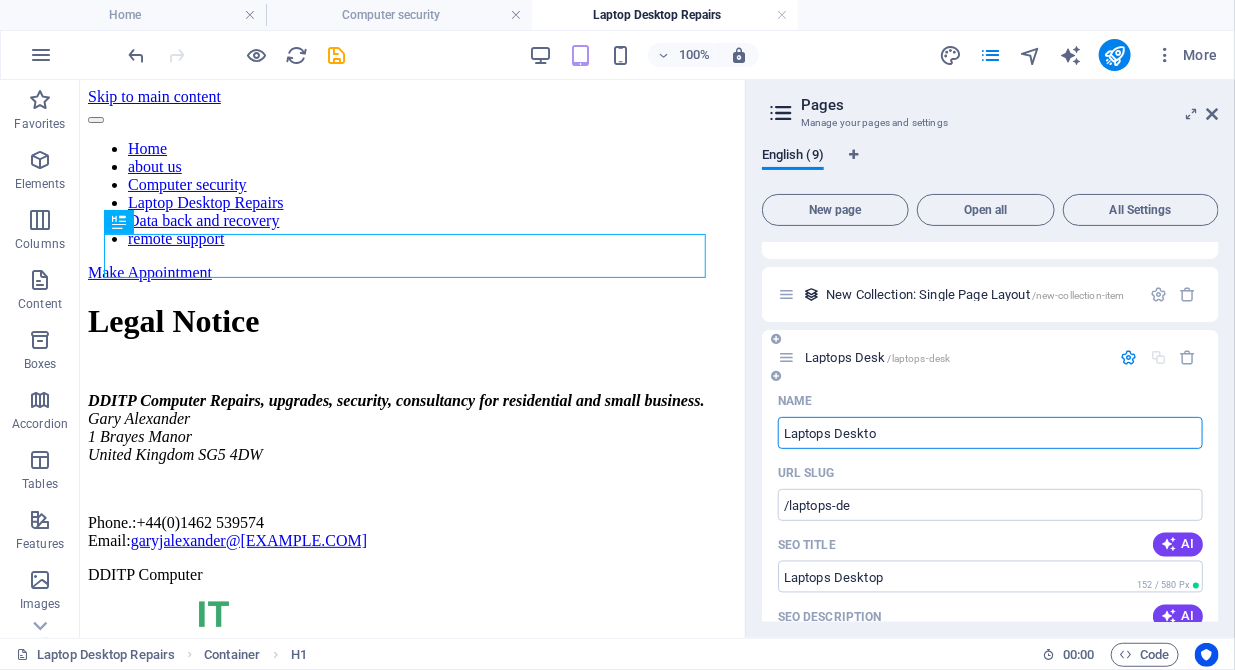 type on "Laptops Desktop" 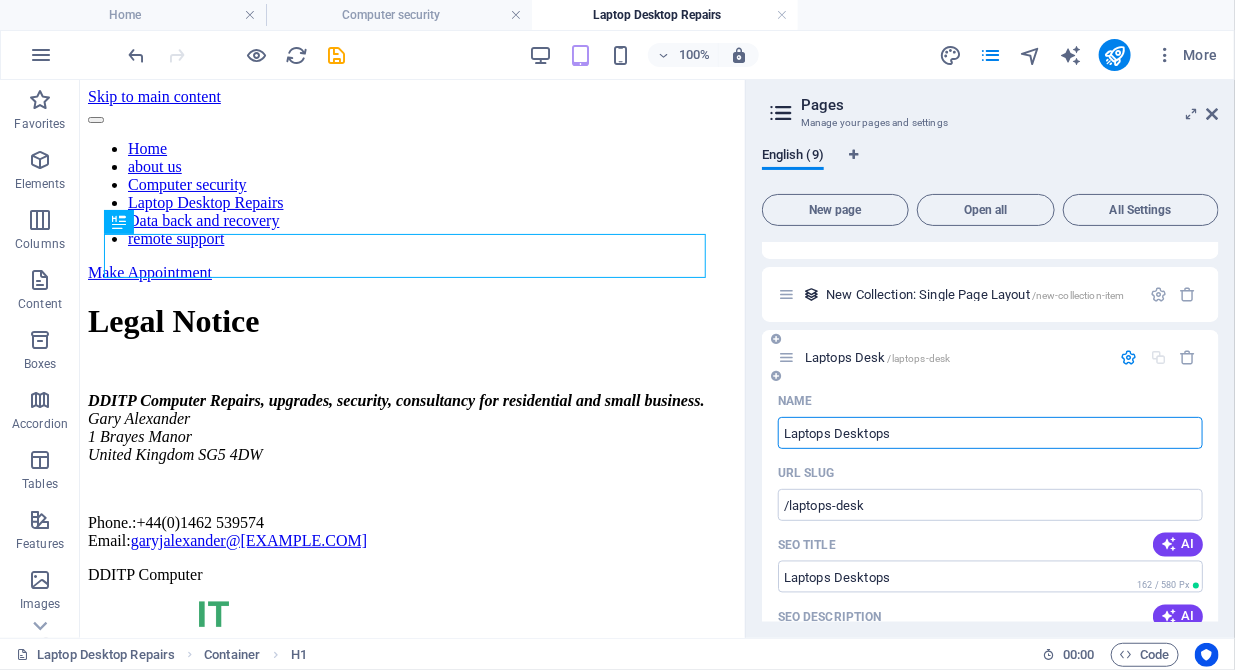 type on "Laptops Desktops" 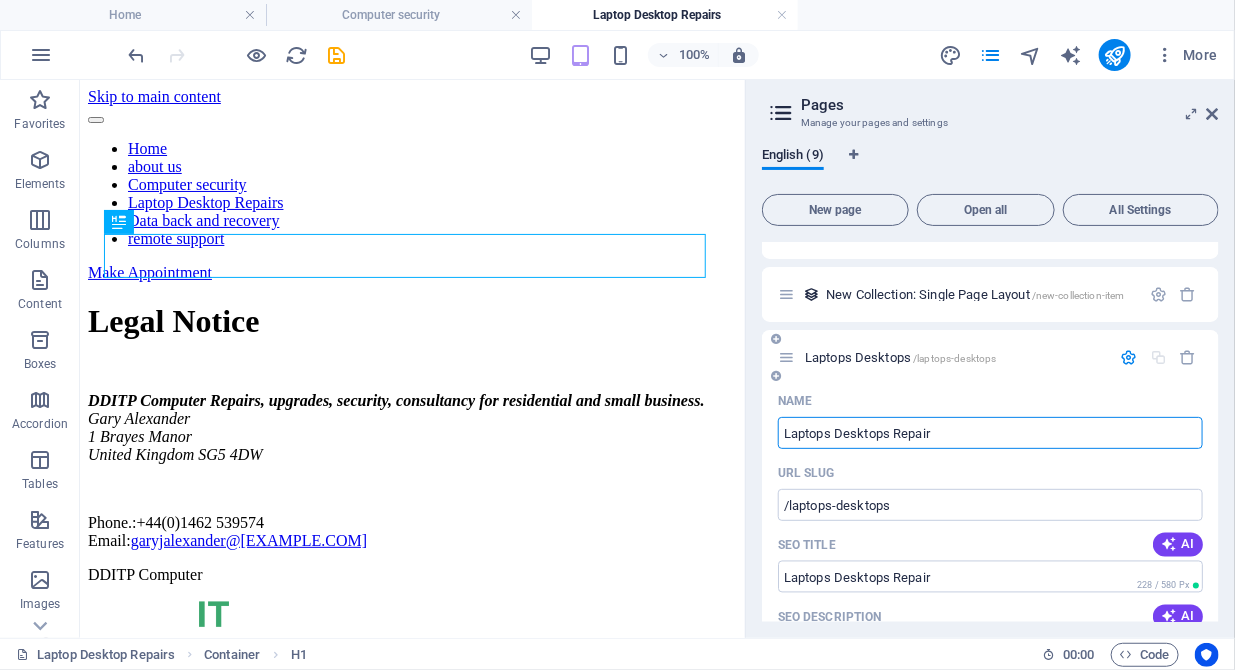 type on "Laptops Desktops Repair" 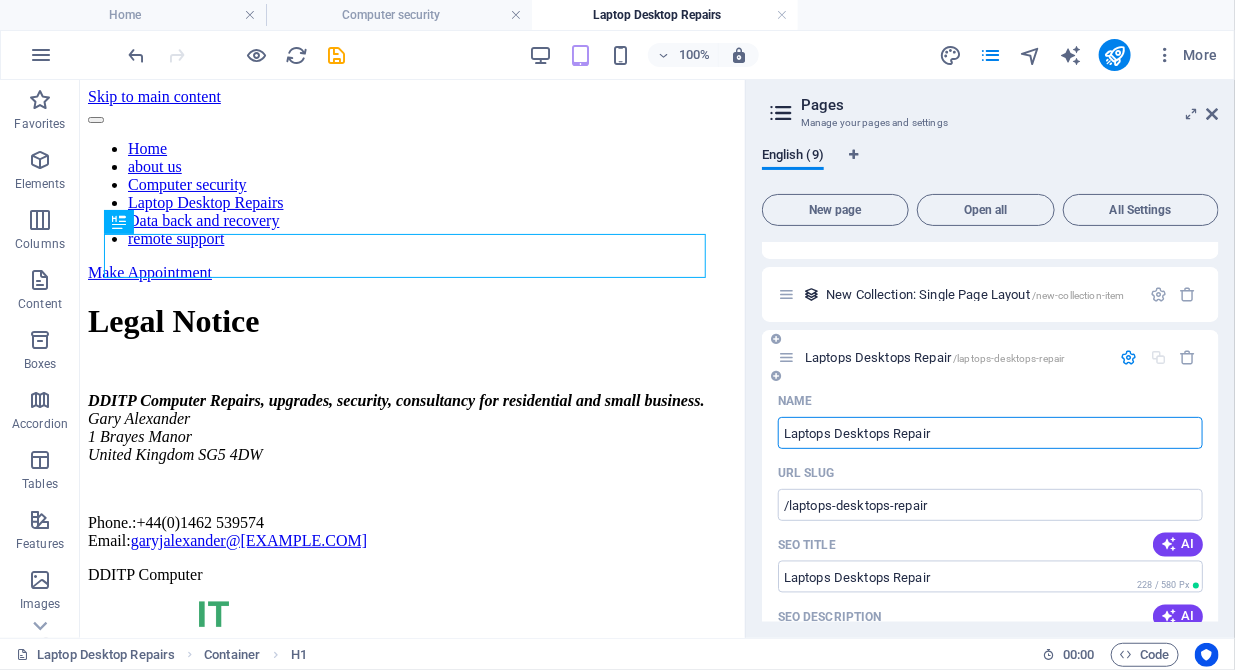 click on "Laptops Desktops Repair" at bounding box center (990, 433) 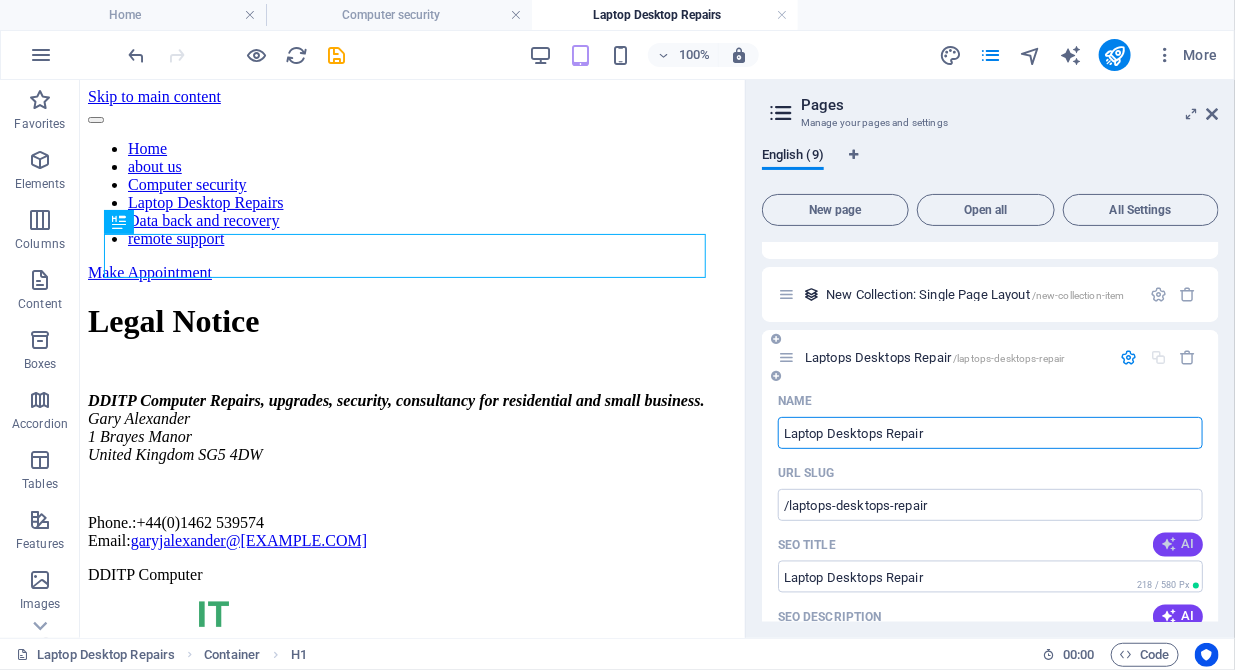 type on "Laptop Desktops Repair" 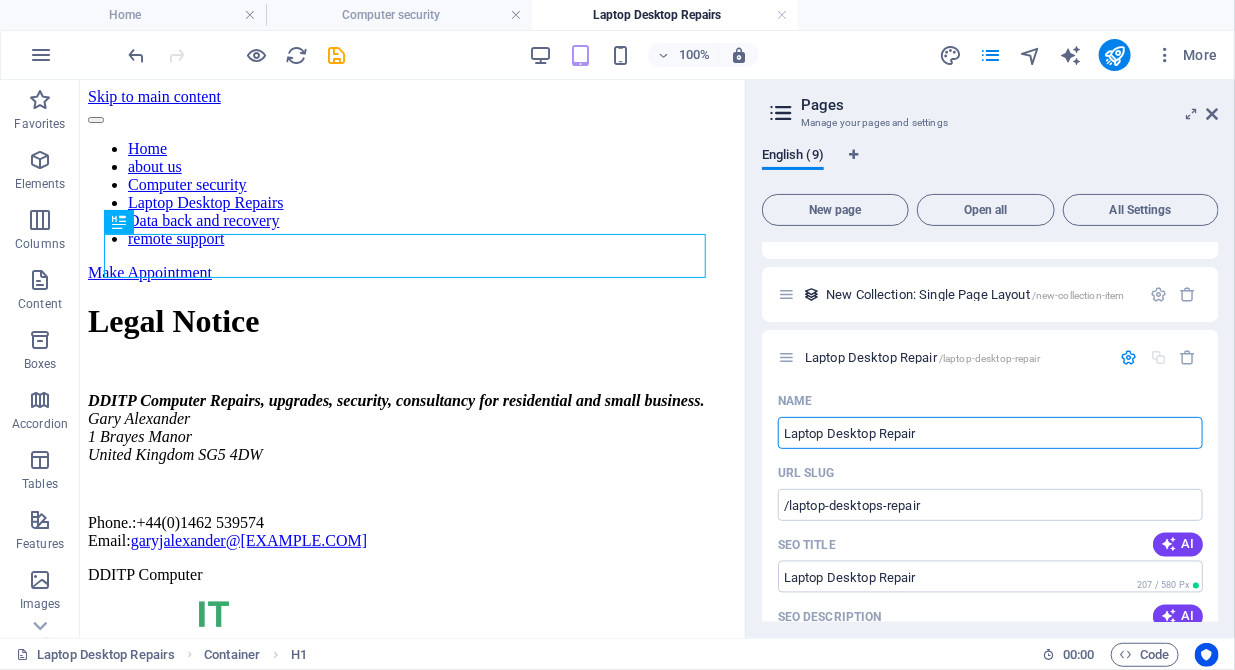 type on "Laptop Desktop Repair" 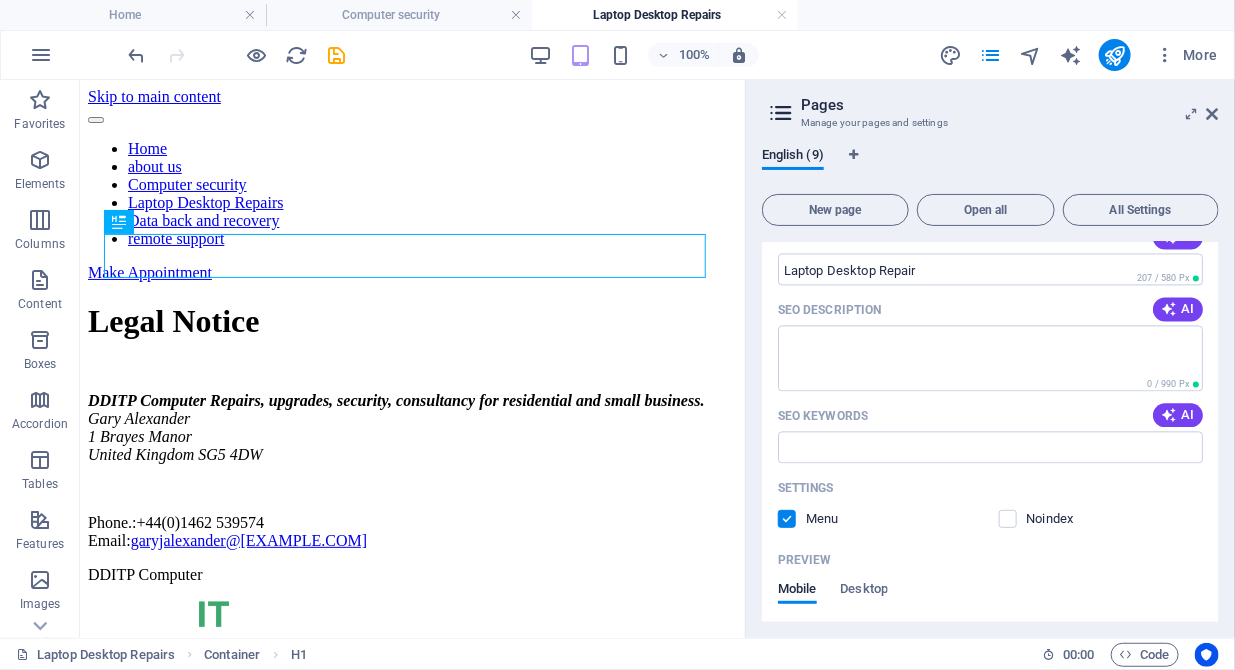 scroll, scrollTop: 1454, scrollLeft: 0, axis: vertical 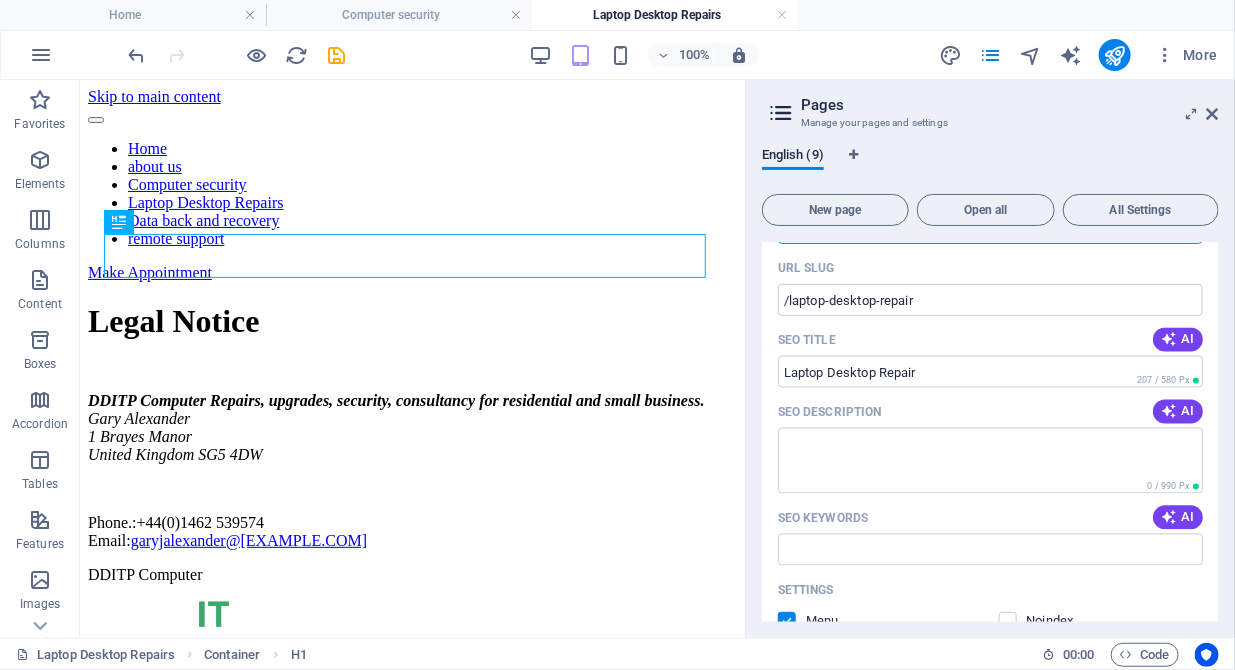 type on "Laptop Desktop Repair" 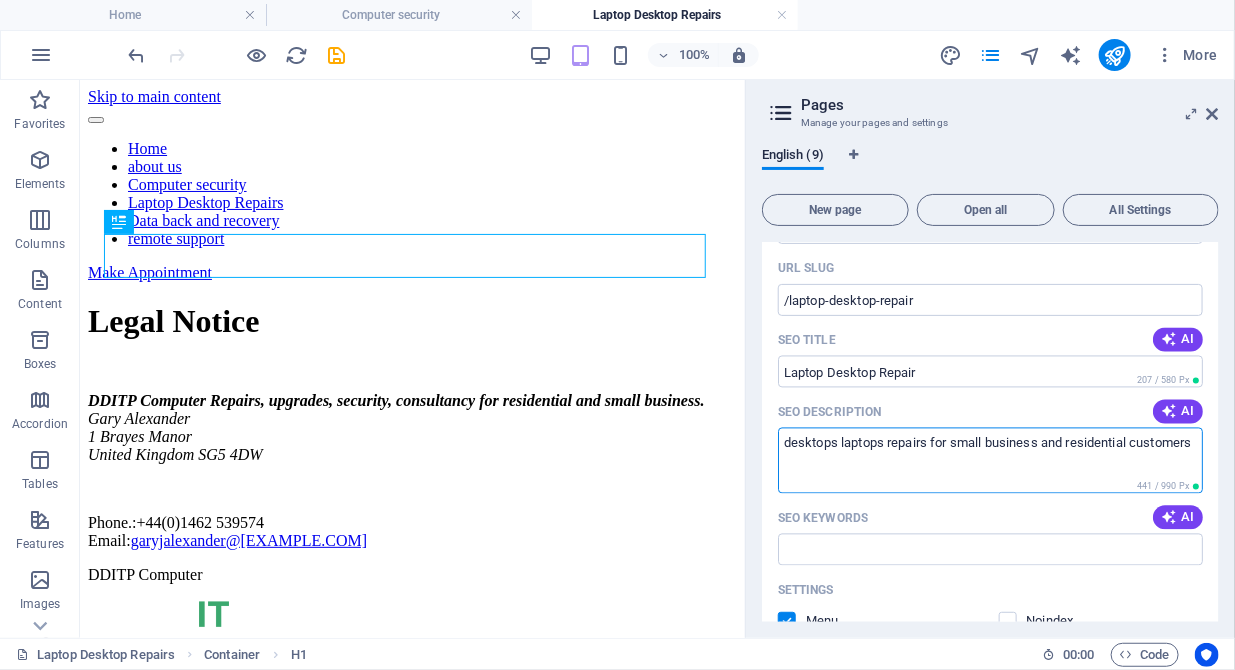 type on "desktops laptops repairs for small business and residential customers" 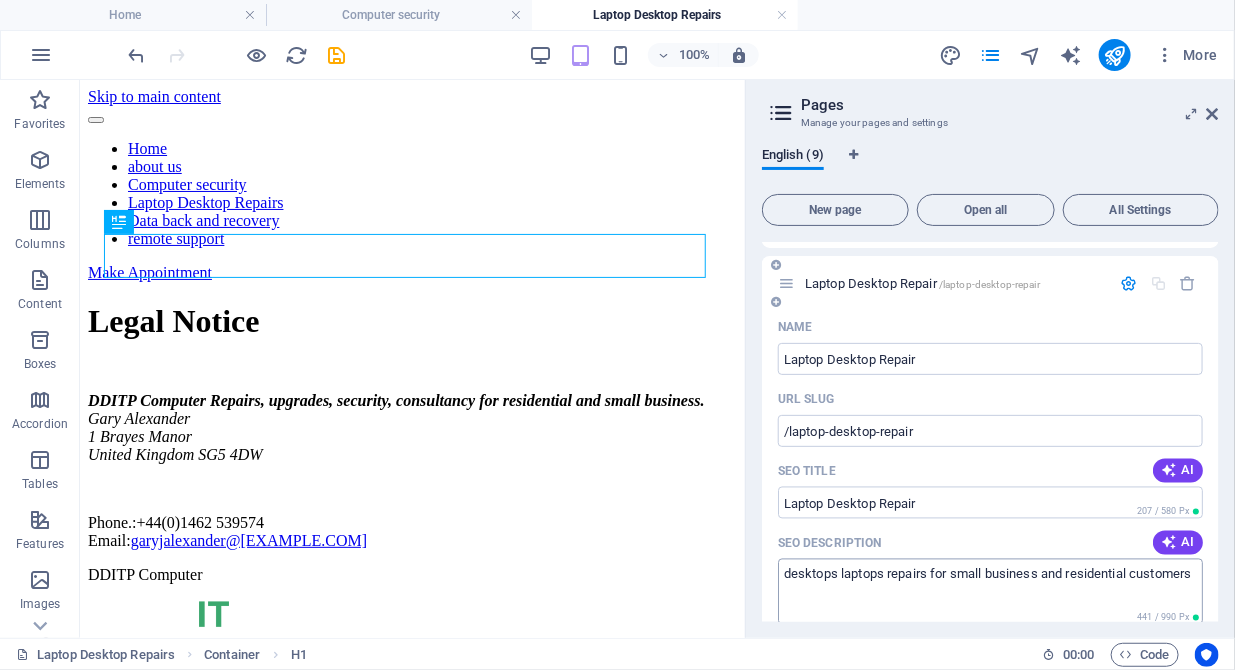 scroll, scrollTop: 1249, scrollLeft: 0, axis: vertical 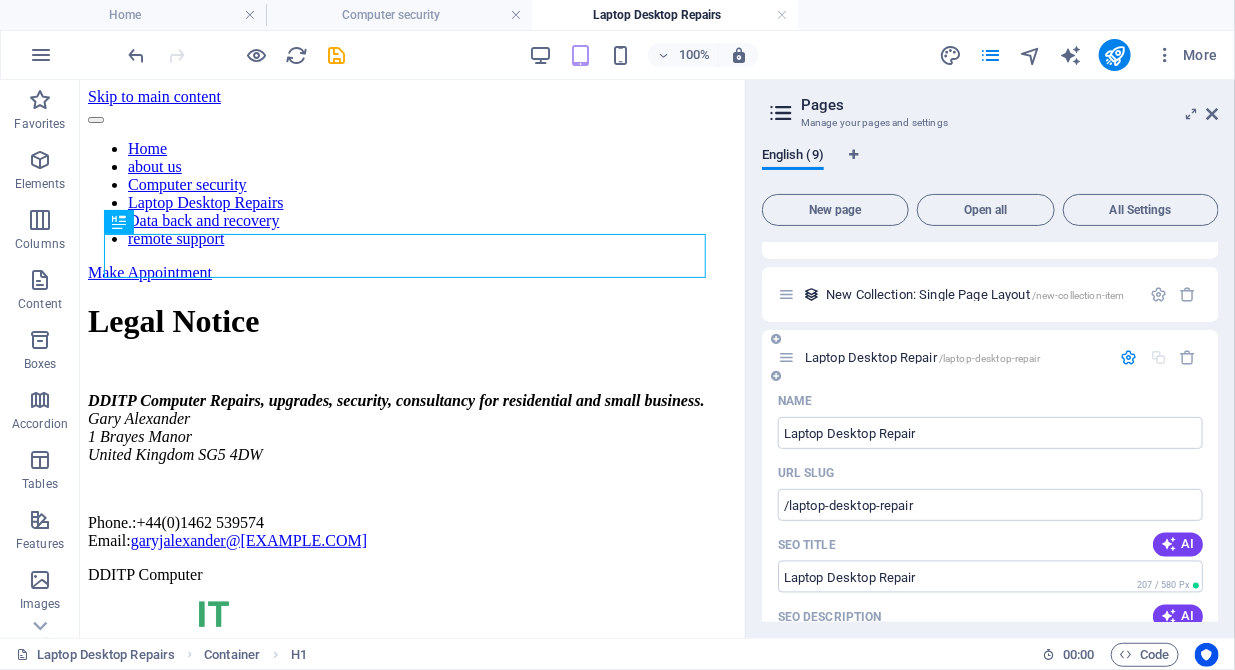 click at bounding box center [1129, 357] 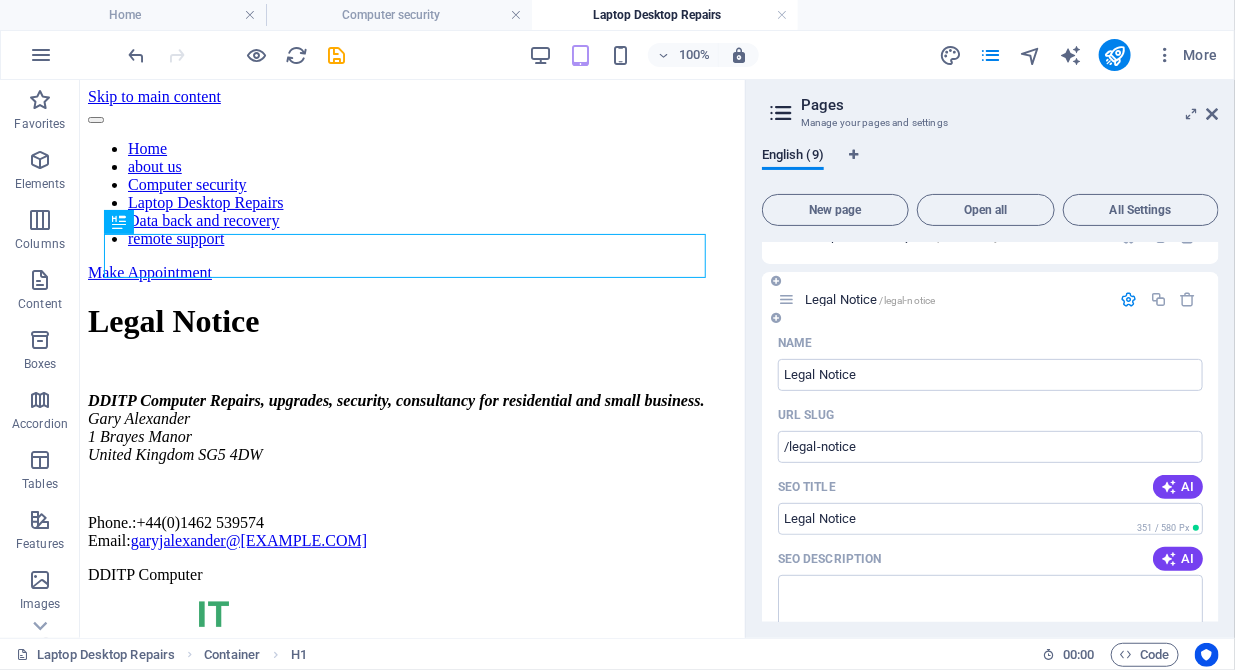 scroll, scrollTop: 201, scrollLeft: 0, axis: vertical 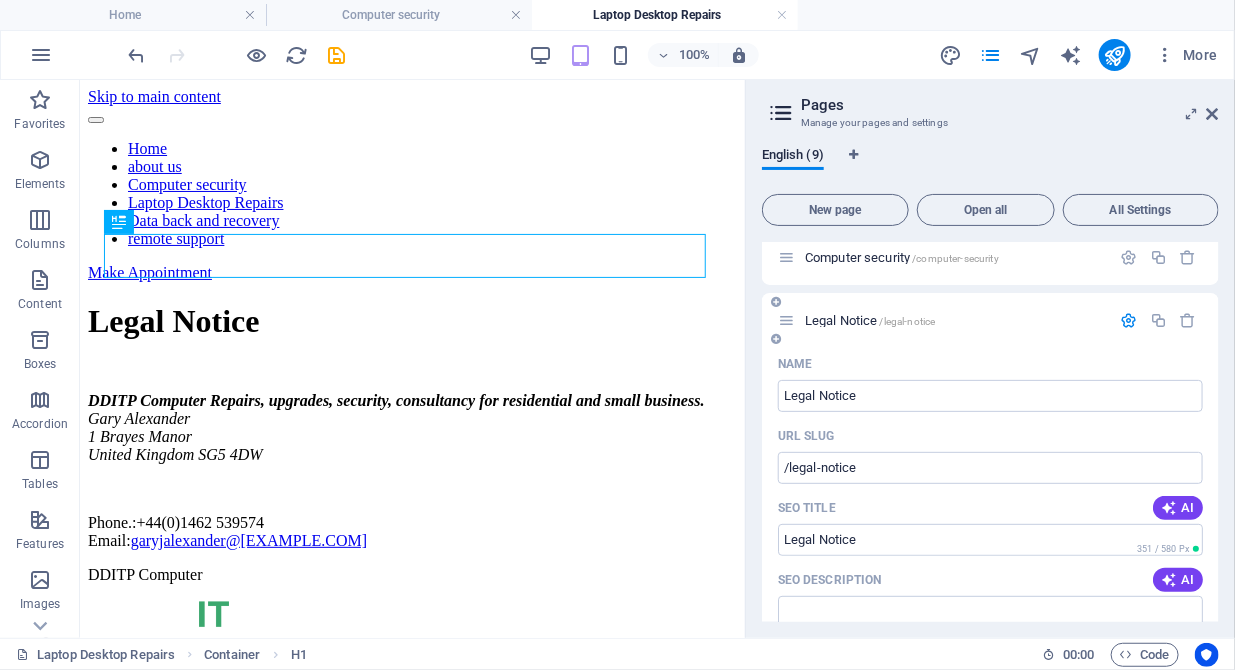 click at bounding box center [1129, 320] 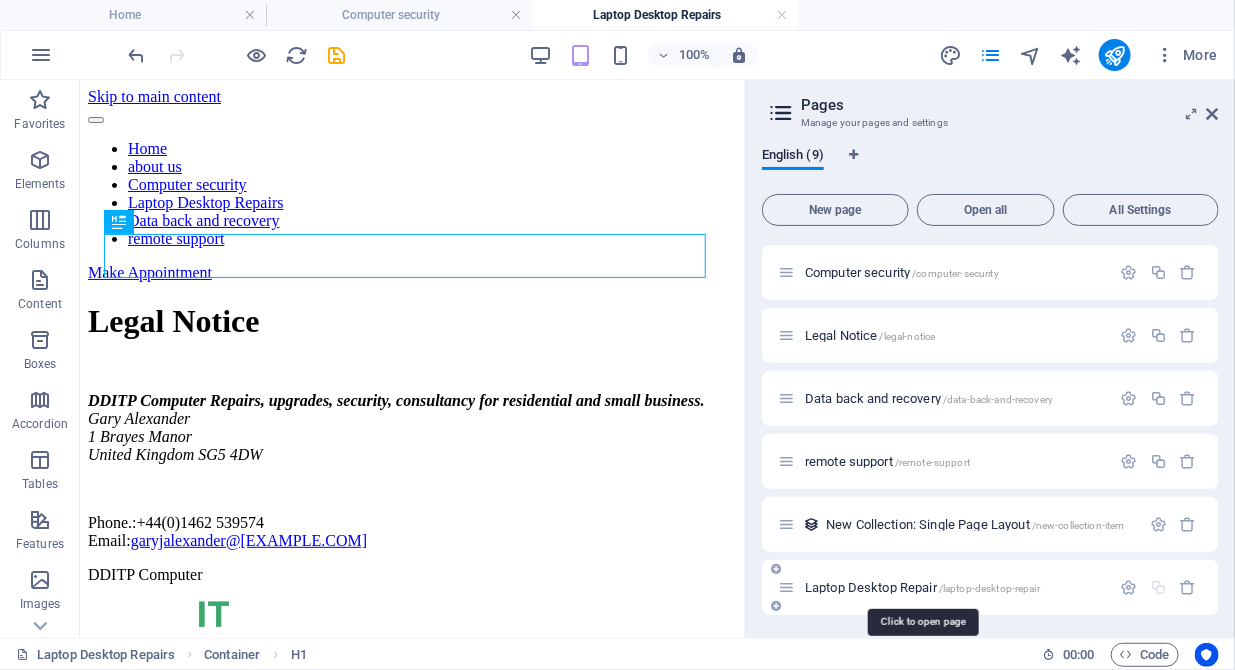 click on "Laptop Desktop Repair /laptop-desktop-repair" at bounding box center [922, 587] 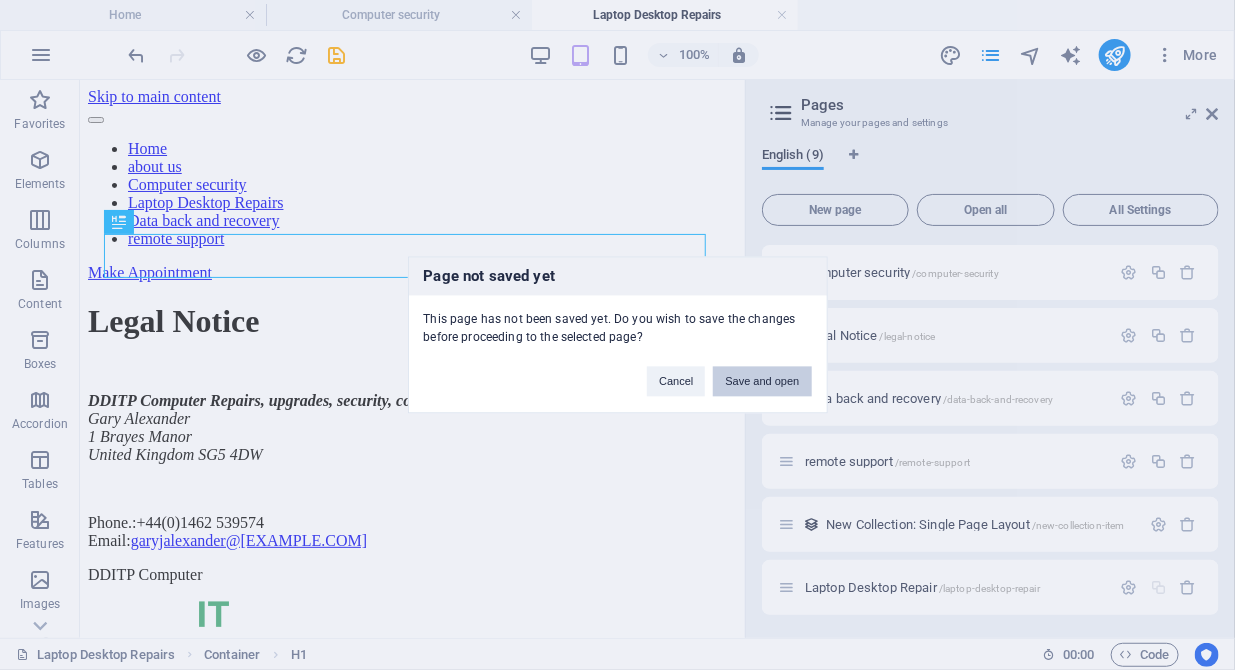 click on "Save and open" at bounding box center [762, 382] 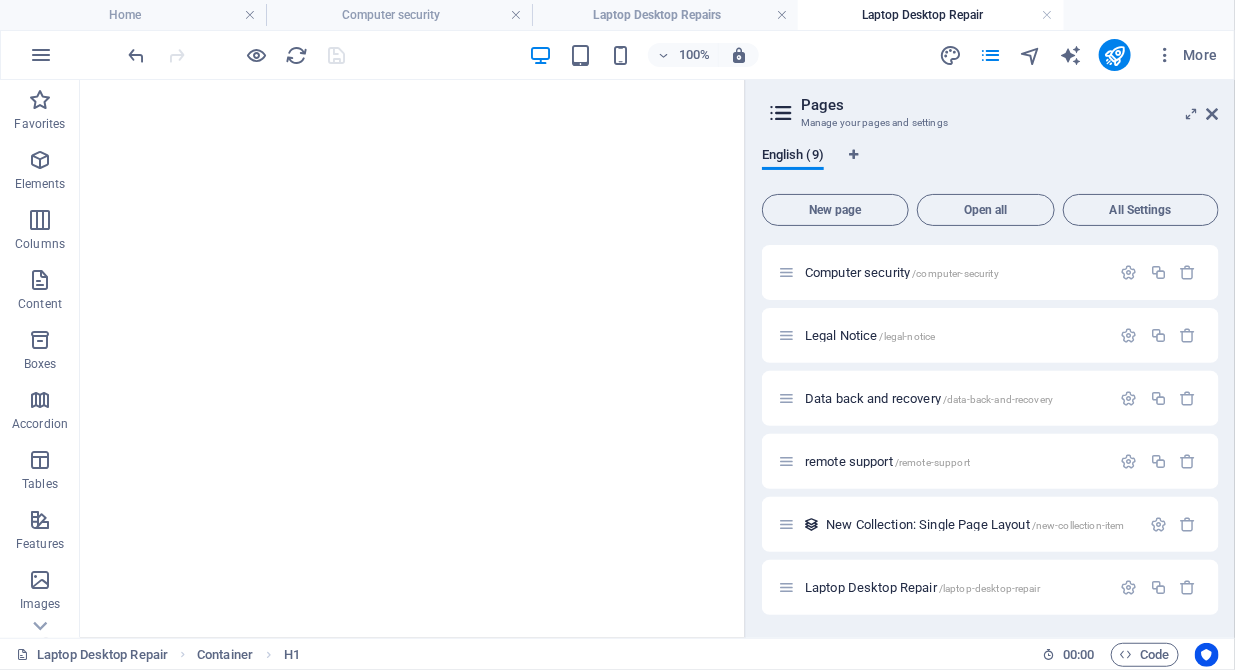 scroll, scrollTop: 105, scrollLeft: 0, axis: vertical 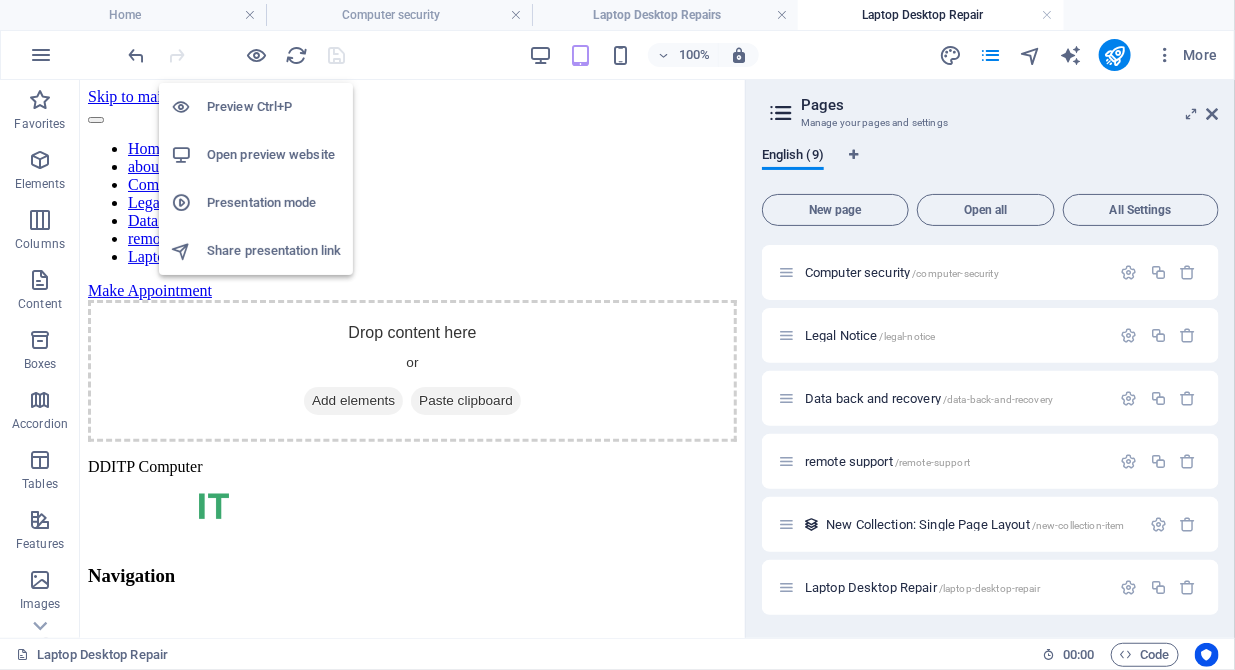 click on "Open preview website" at bounding box center (274, 155) 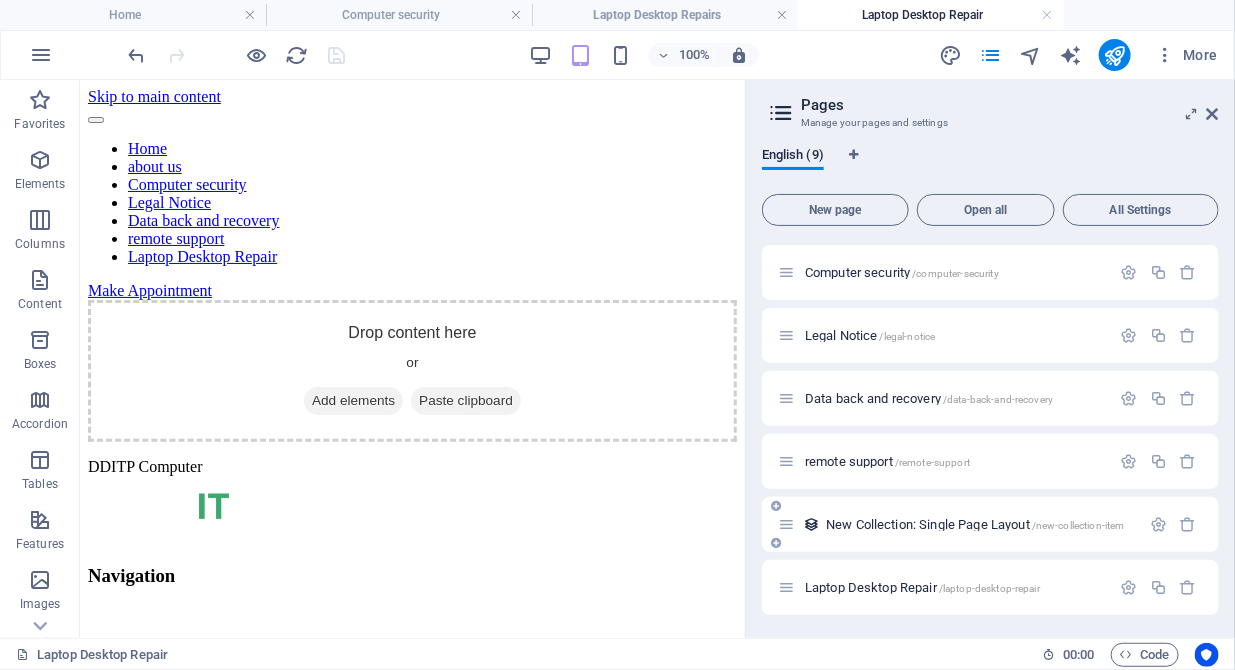 scroll, scrollTop: 84, scrollLeft: 0, axis: vertical 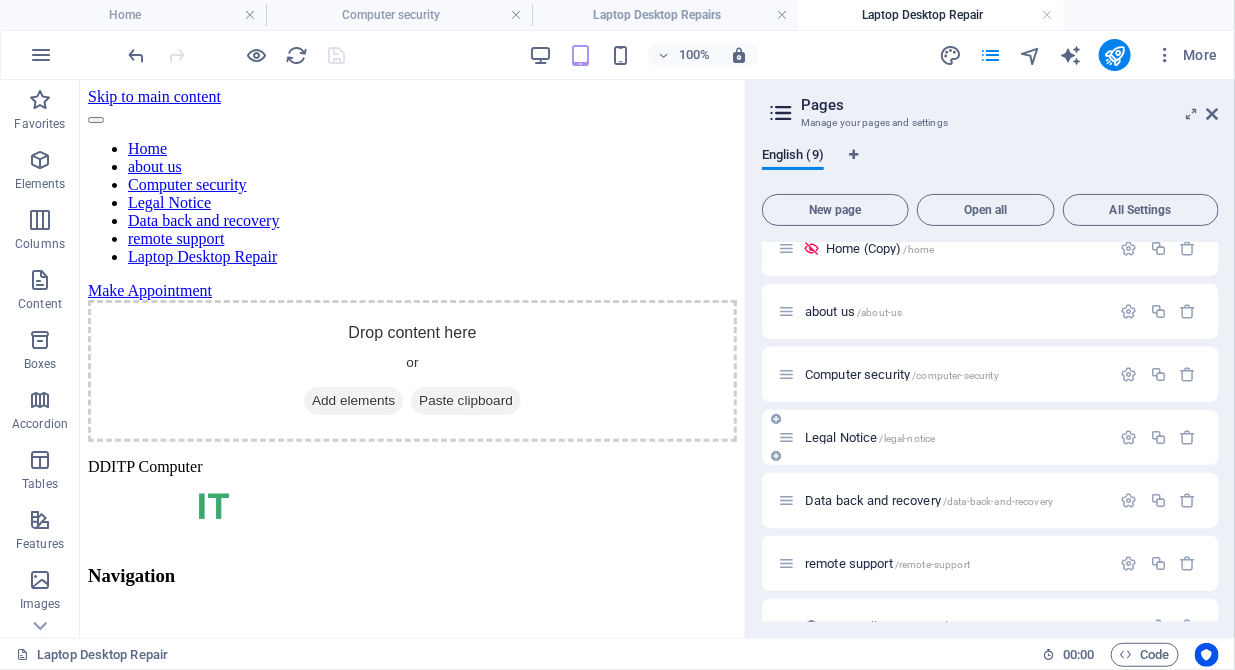 click on "Legal Notice /legal-notice" at bounding box center (944, 437) 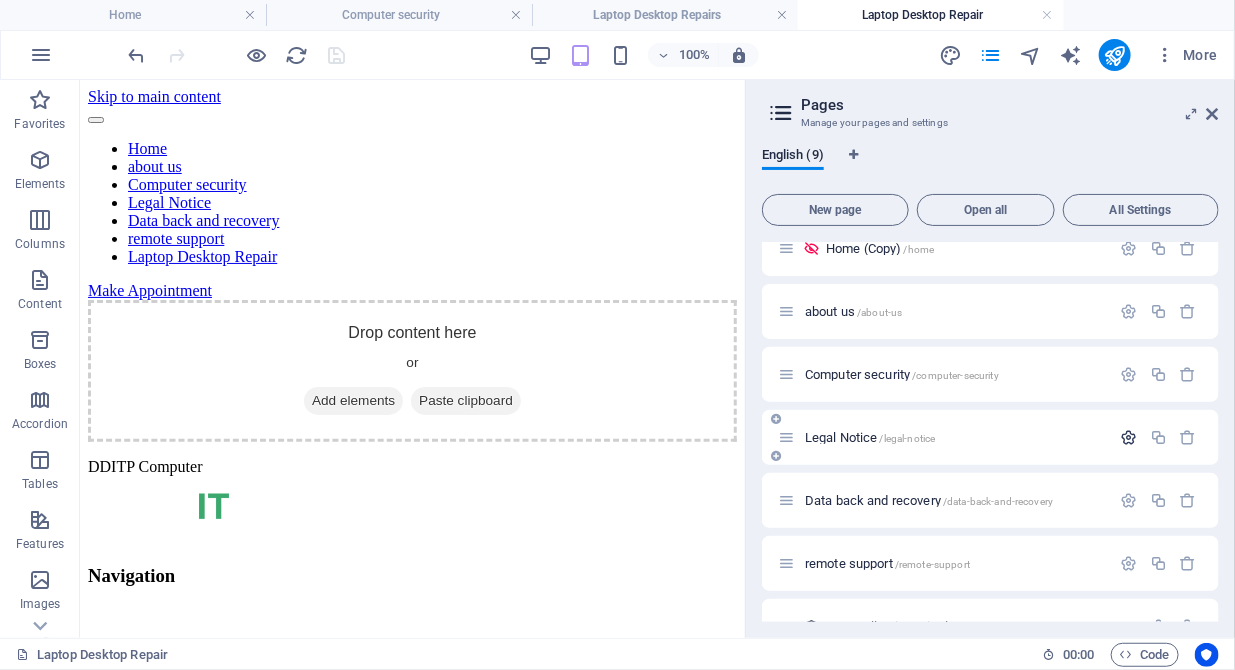 click at bounding box center (1129, 437) 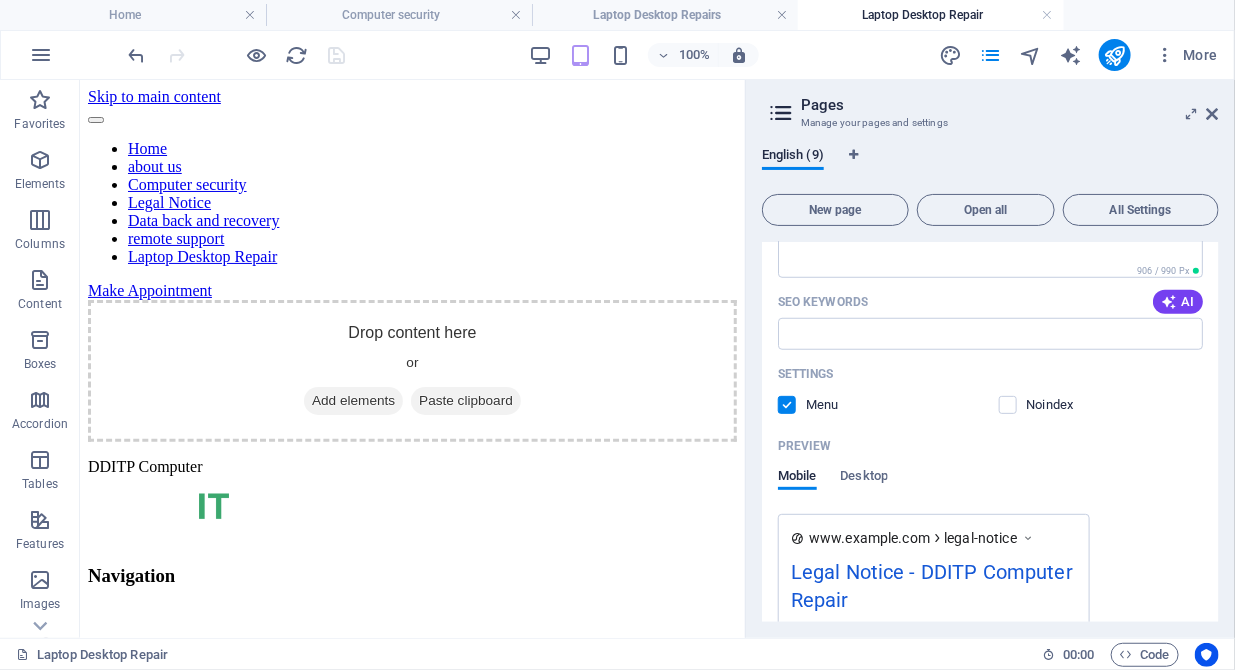 scroll, scrollTop: 595, scrollLeft: 0, axis: vertical 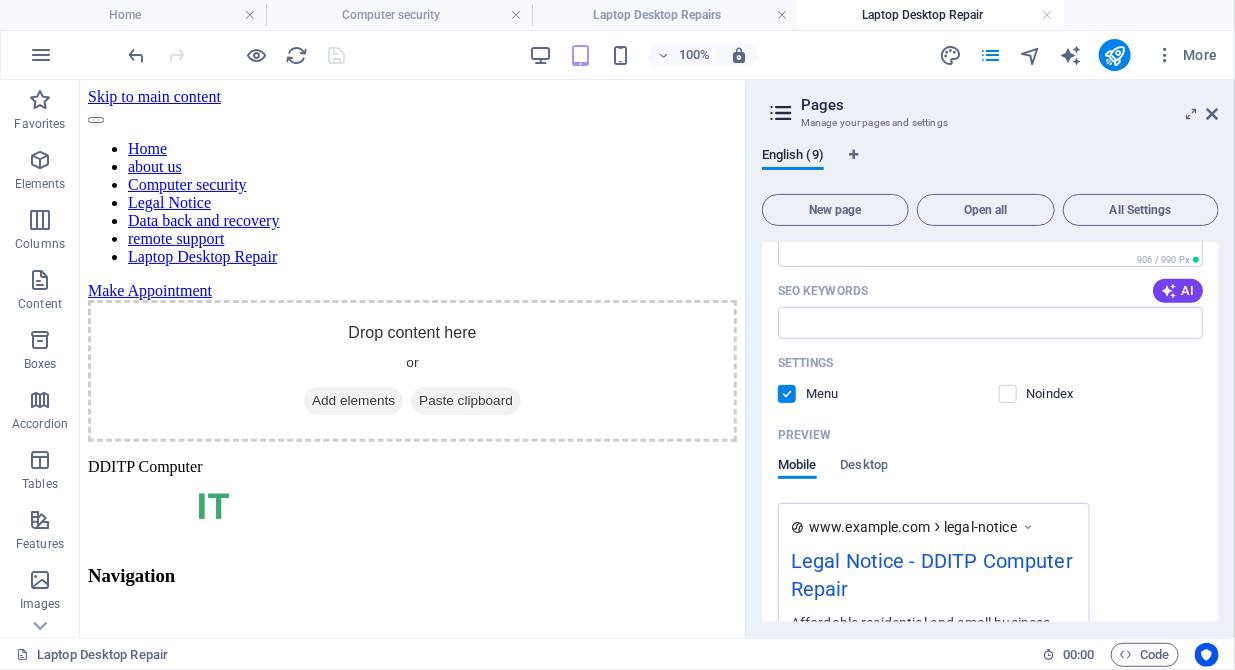 click at bounding box center (787, 394) 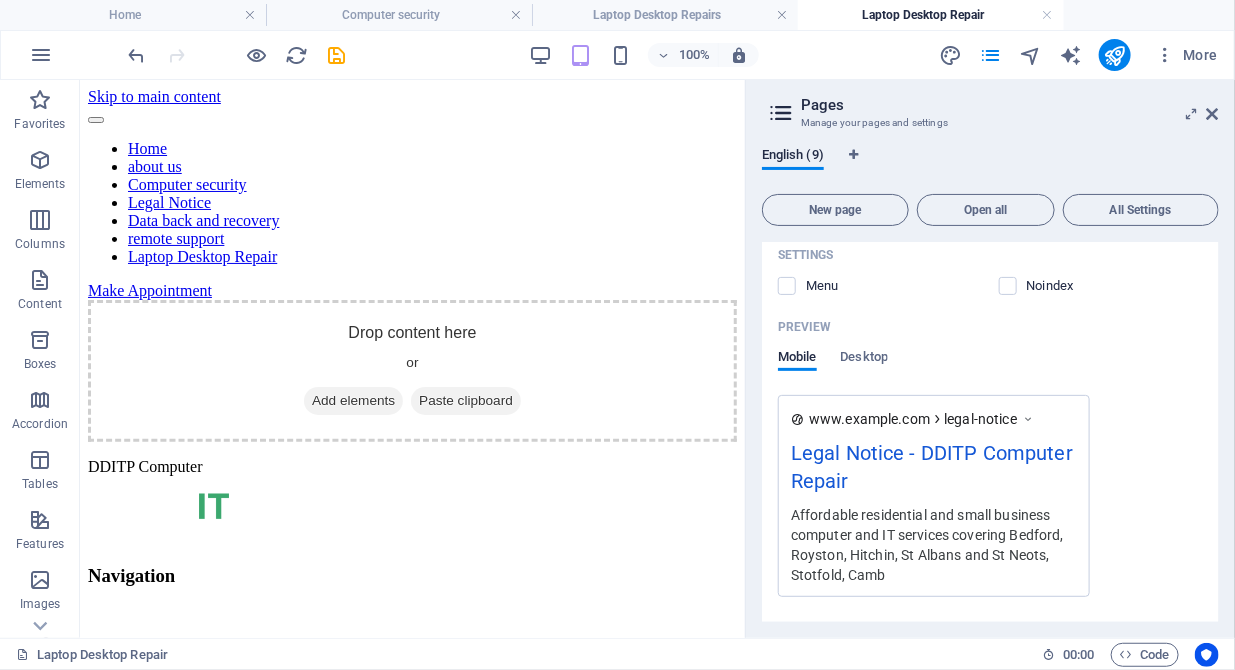 scroll, scrollTop: 698, scrollLeft: 0, axis: vertical 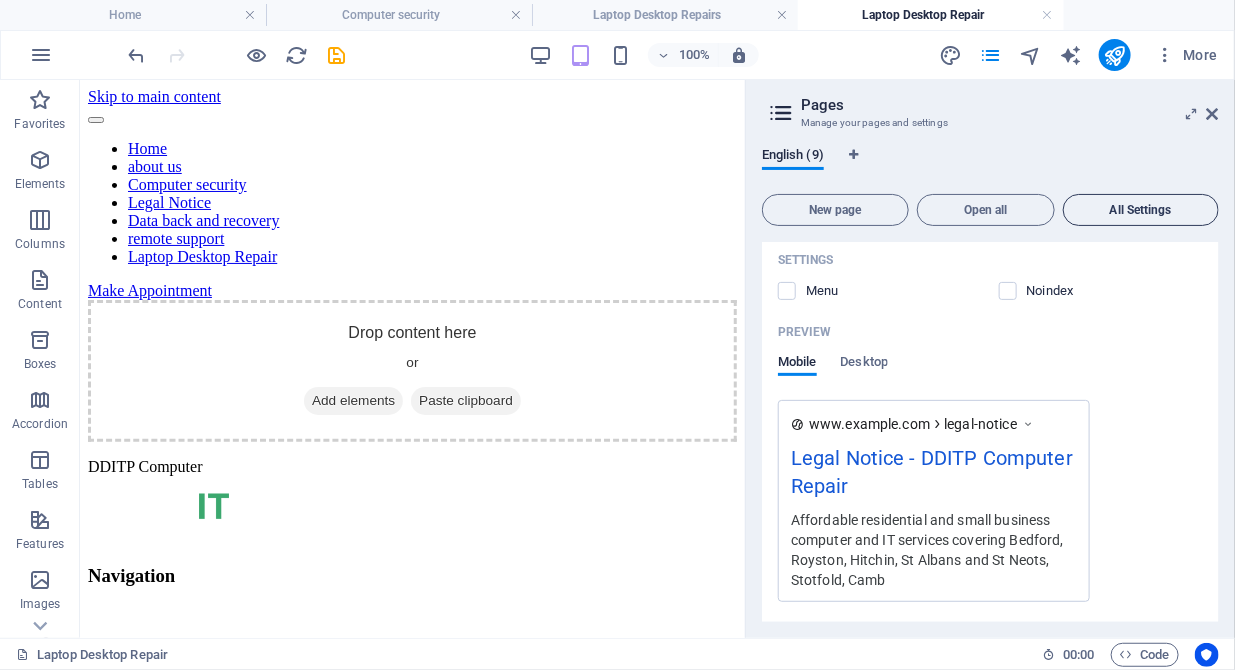 click on "All Settings" at bounding box center (1141, 210) 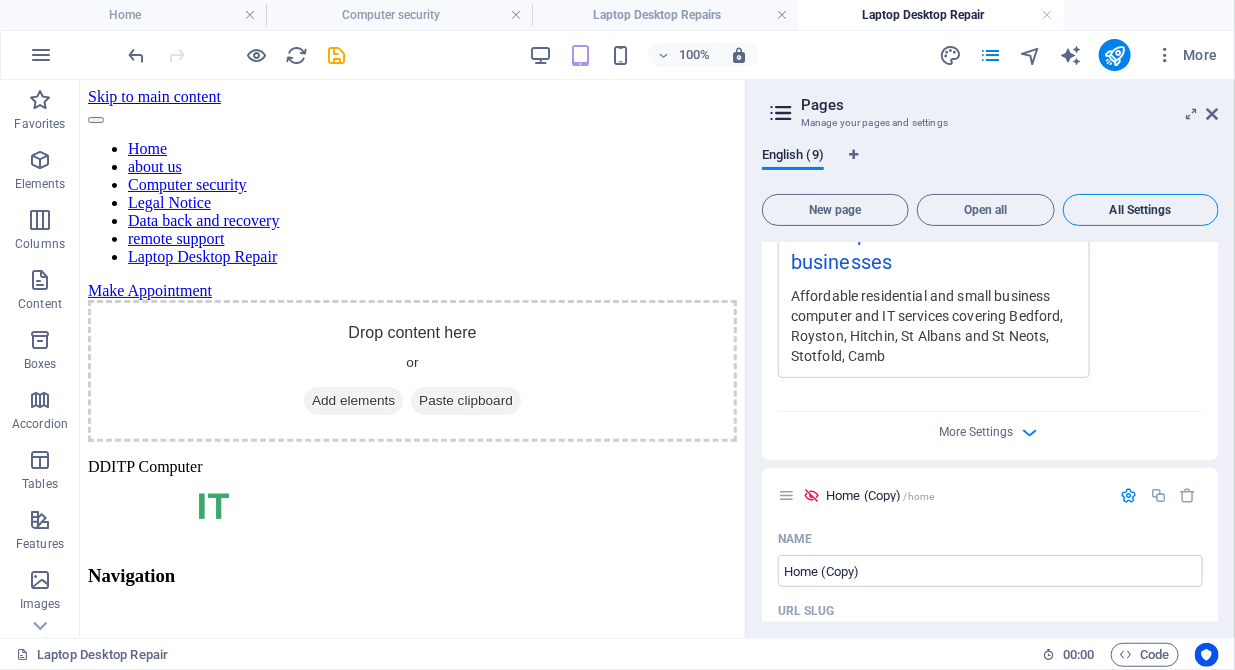 scroll, scrollTop: 6344, scrollLeft: 0, axis: vertical 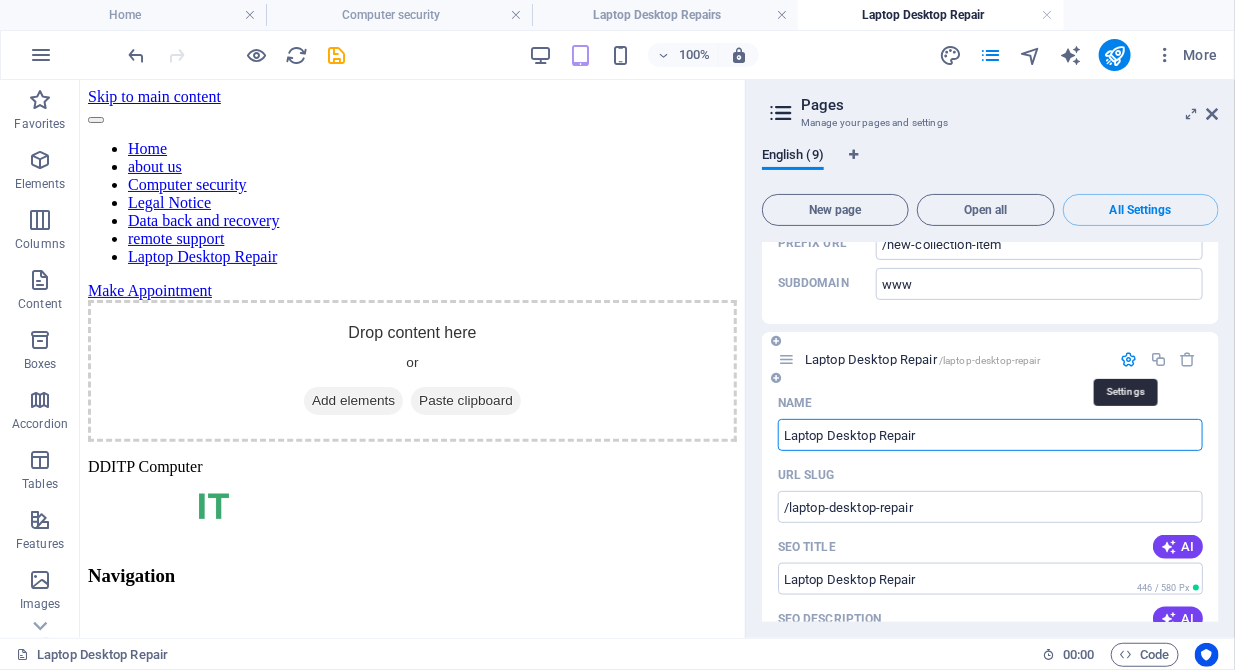 click at bounding box center [1129, 359] 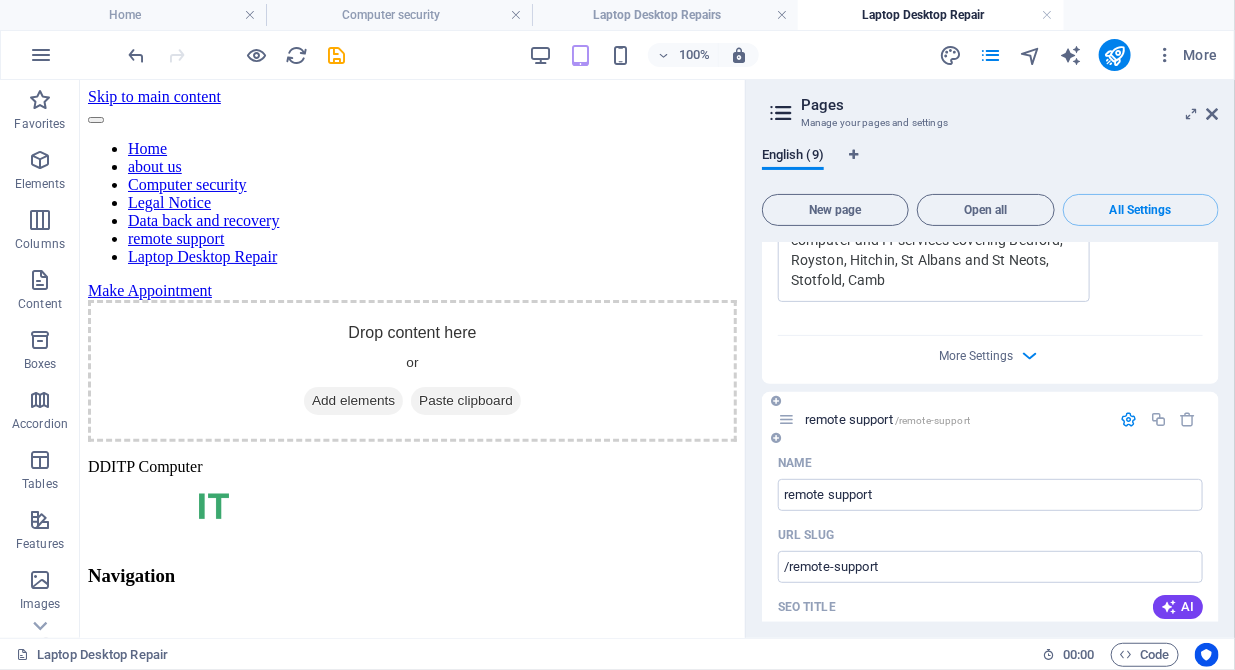 scroll, scrollTop: 5194, scrollLeft: 0, axis: vertical 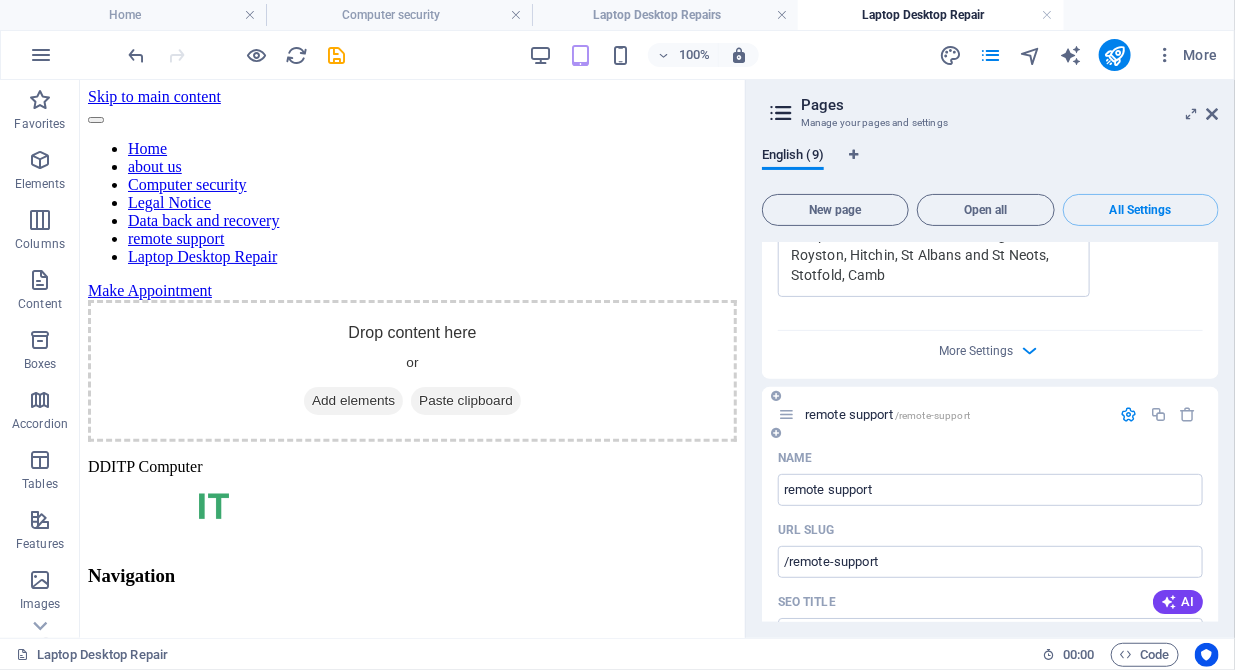 click at bounding box center [1129, 414] 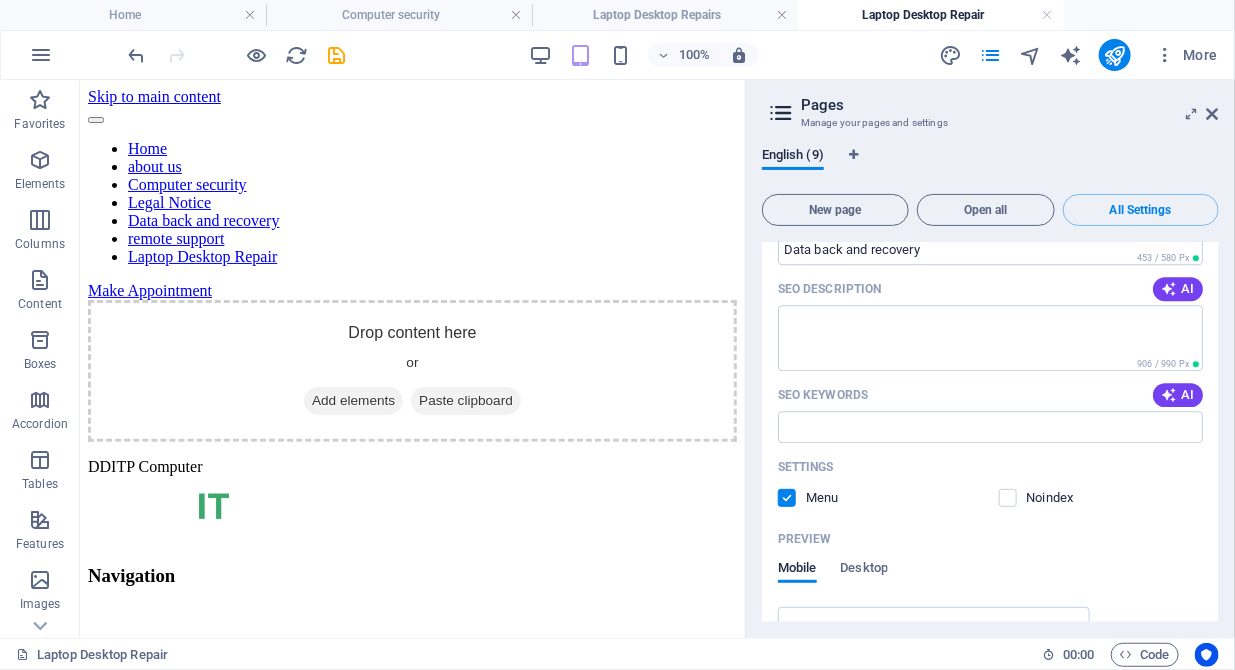 scroll, scrollTop: 4375, scrollLeft: 0, axis: vertical 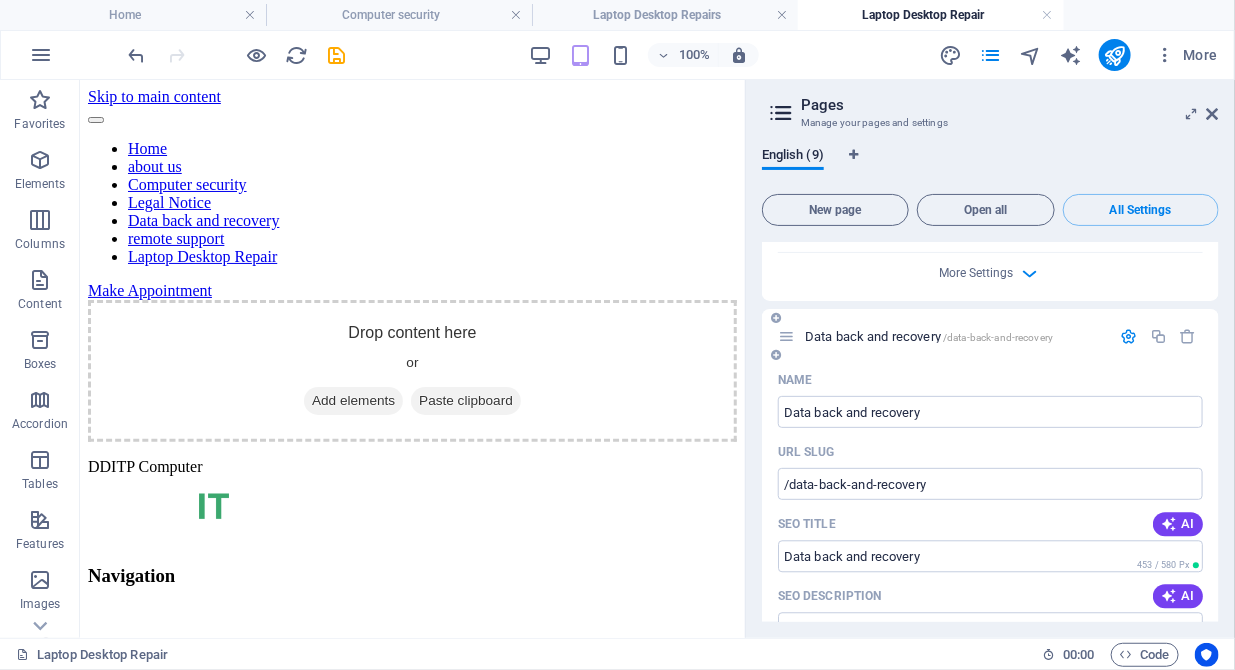 click at bounding box center (1129, 336) 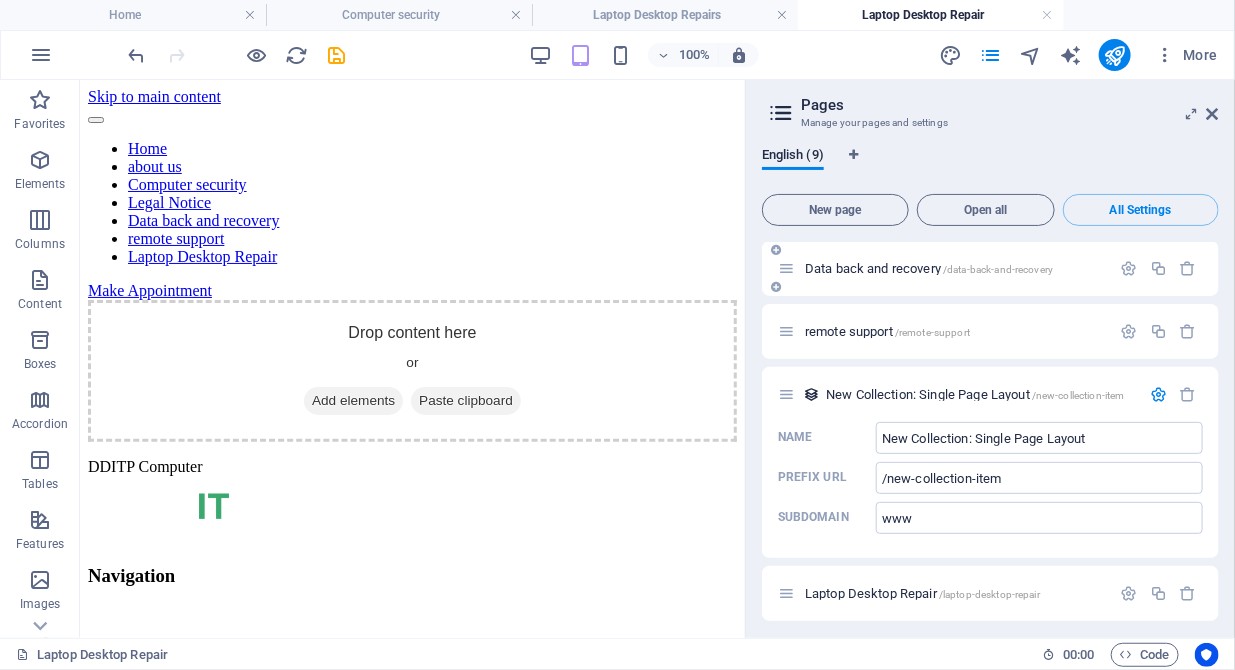 scroll, scrollTop: 4448, scrollLeft: 0, axis: vertical 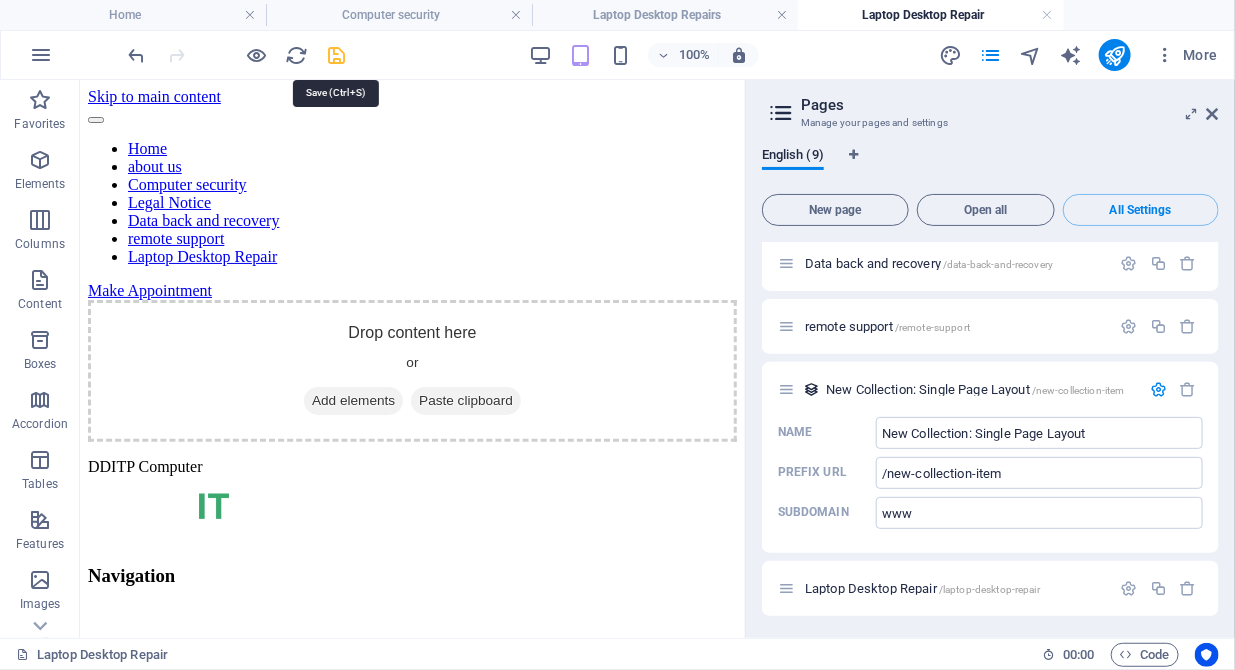 click at bounding box center (337, 55) 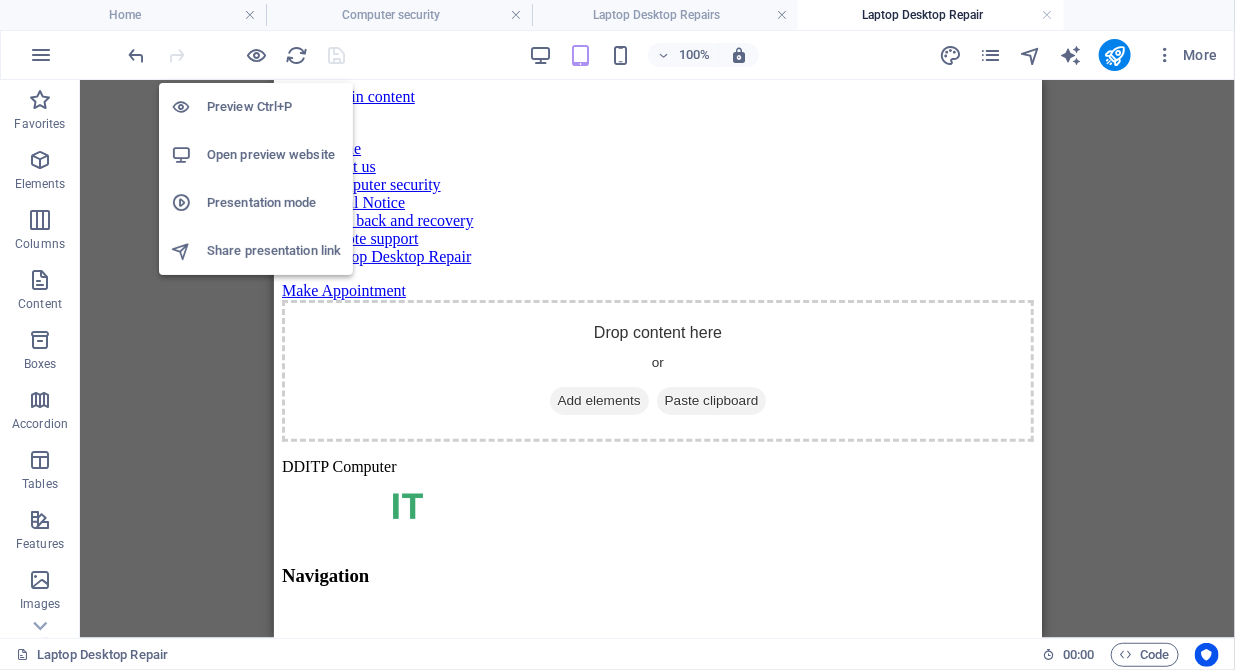 click on "Open preview website" at bounding box center [274, 155] 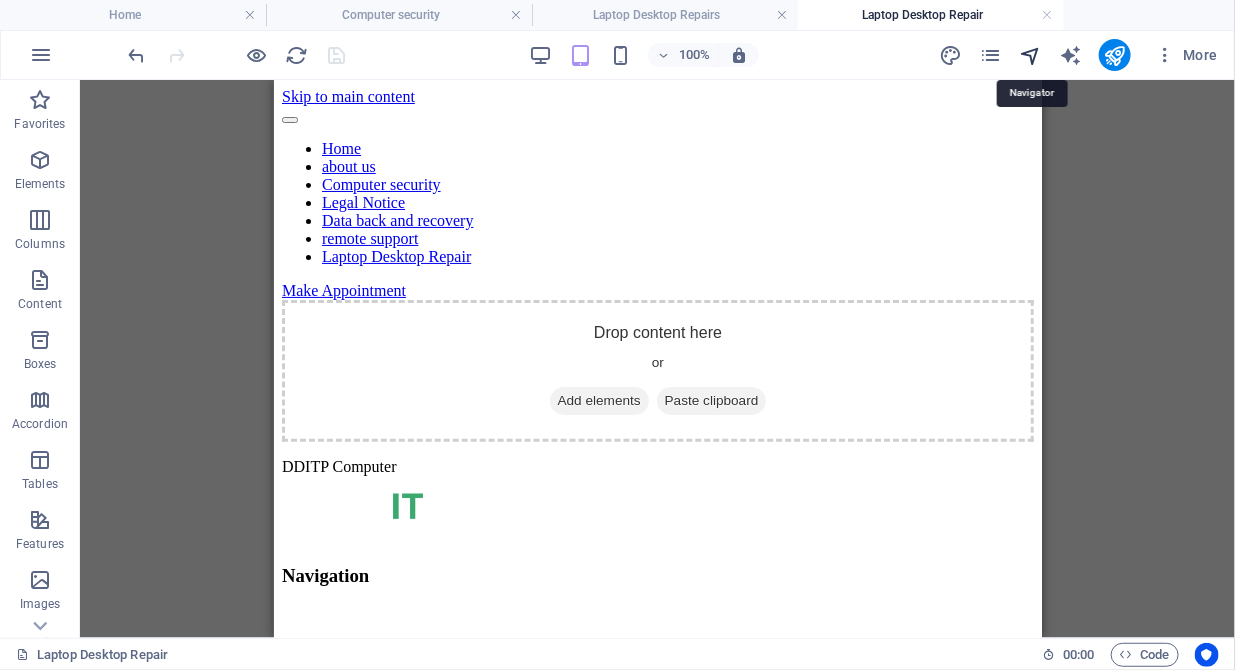 click at bounding box center (1030, 55) 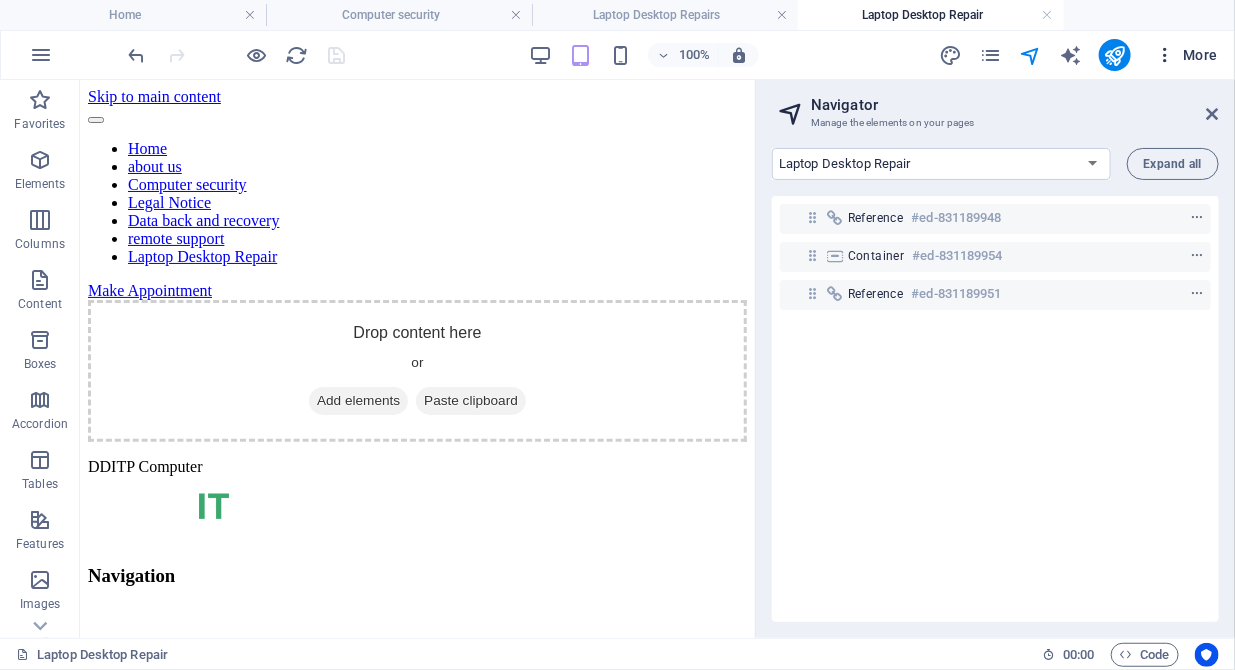 click on "More" at bounding box center (1186, 55) 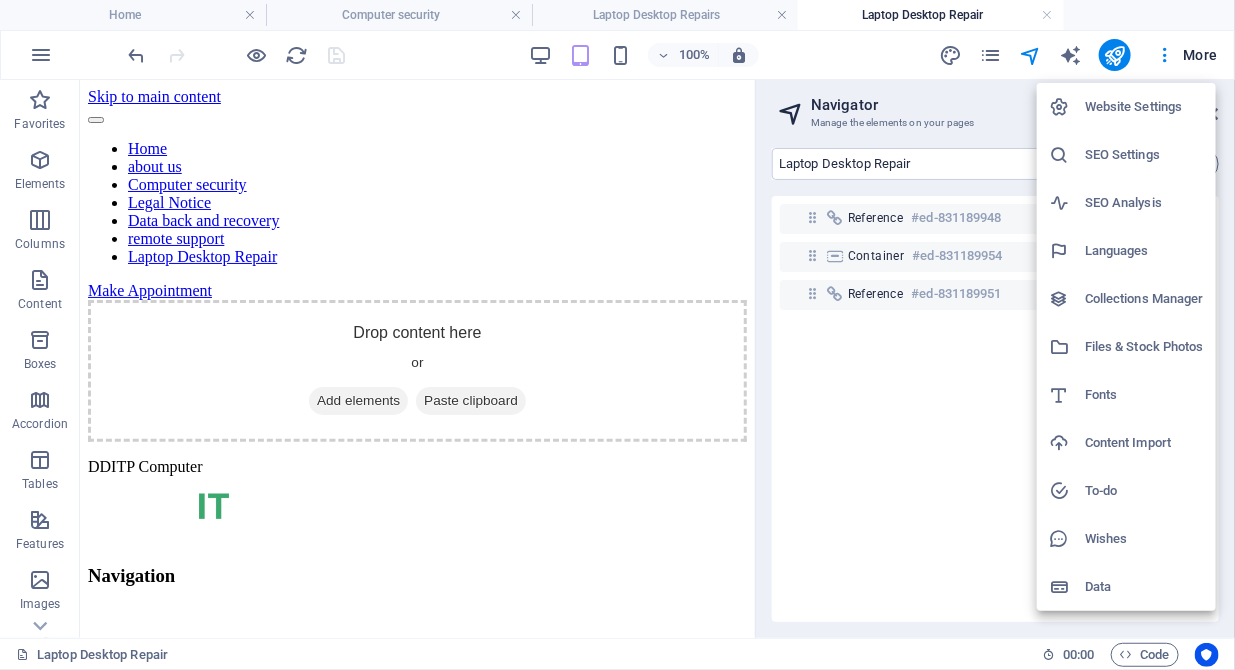 click at bounding box center (617, 335) 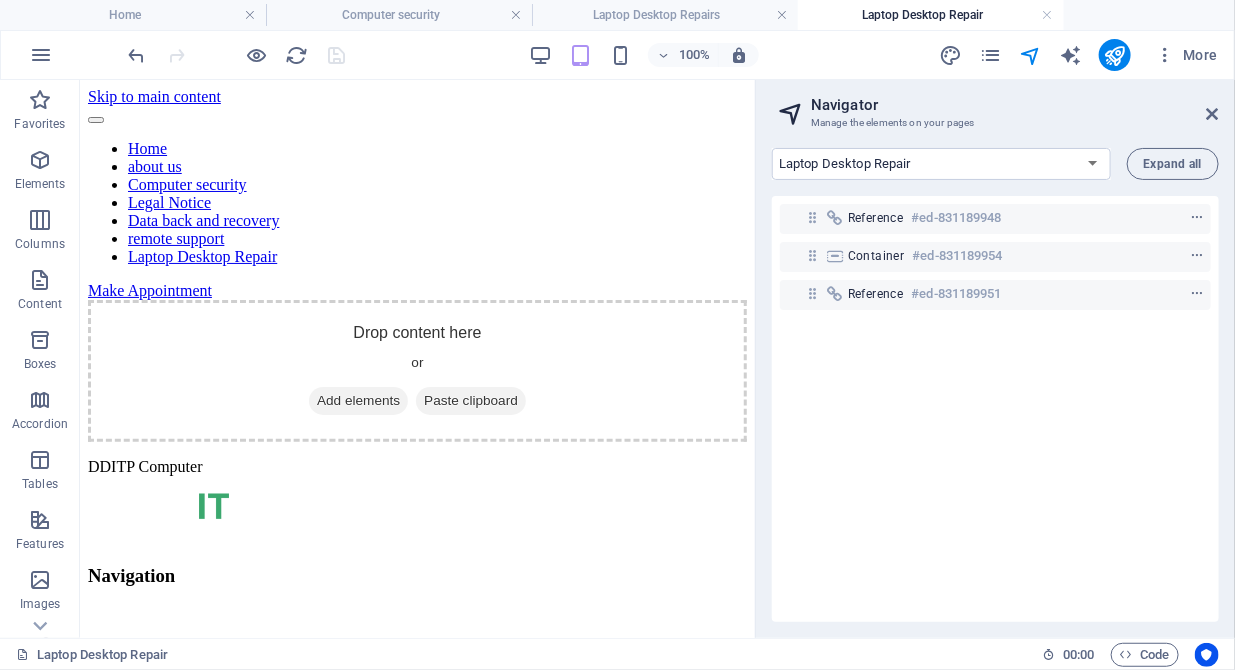 click at bounding box center (1165, 55) 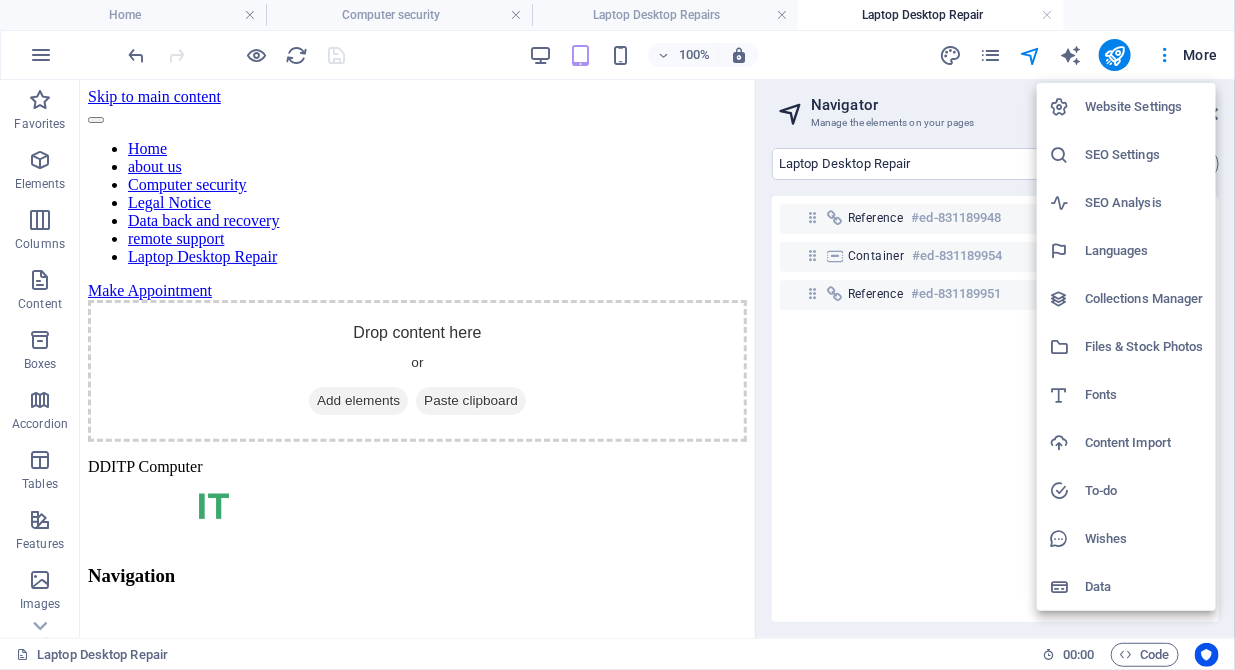 click at bounding box center [617, 335] 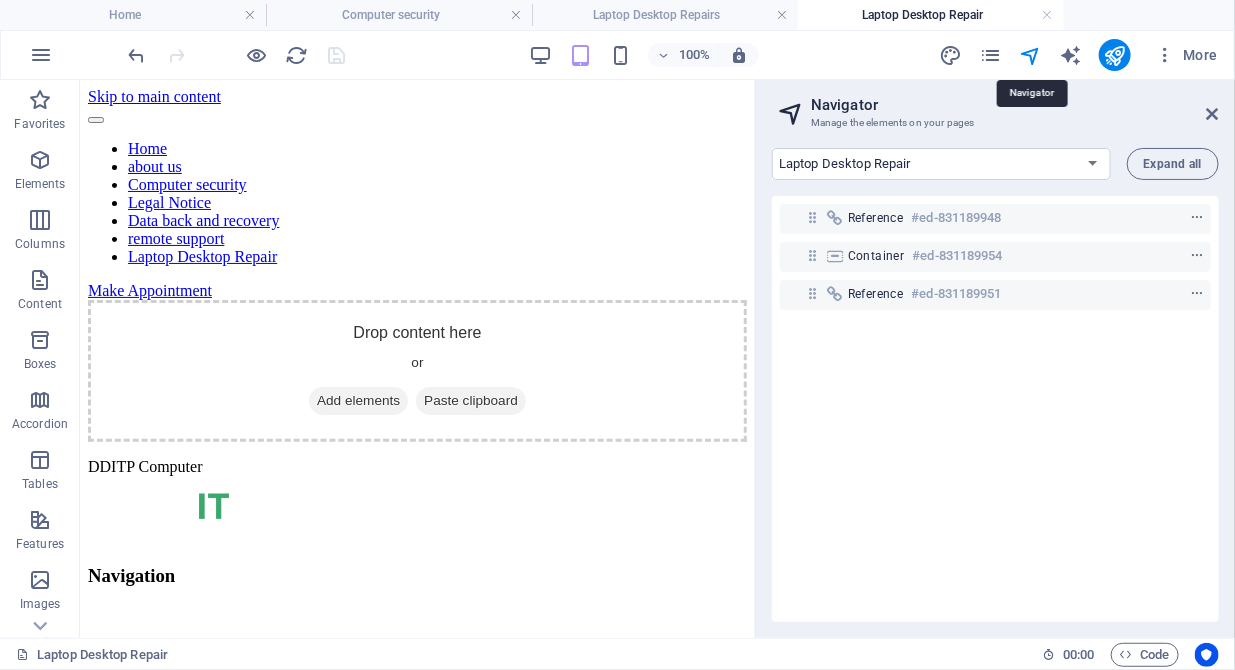 click at bounding box center [1030, 55] 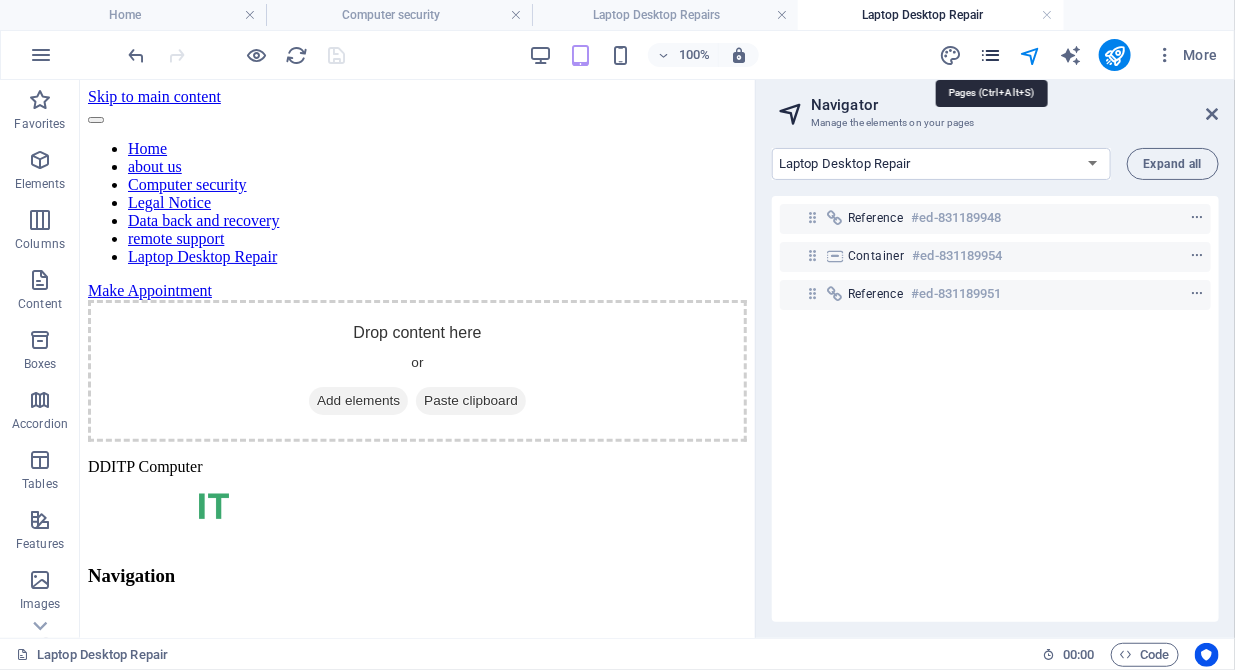 click at bounding box center [990, 55] 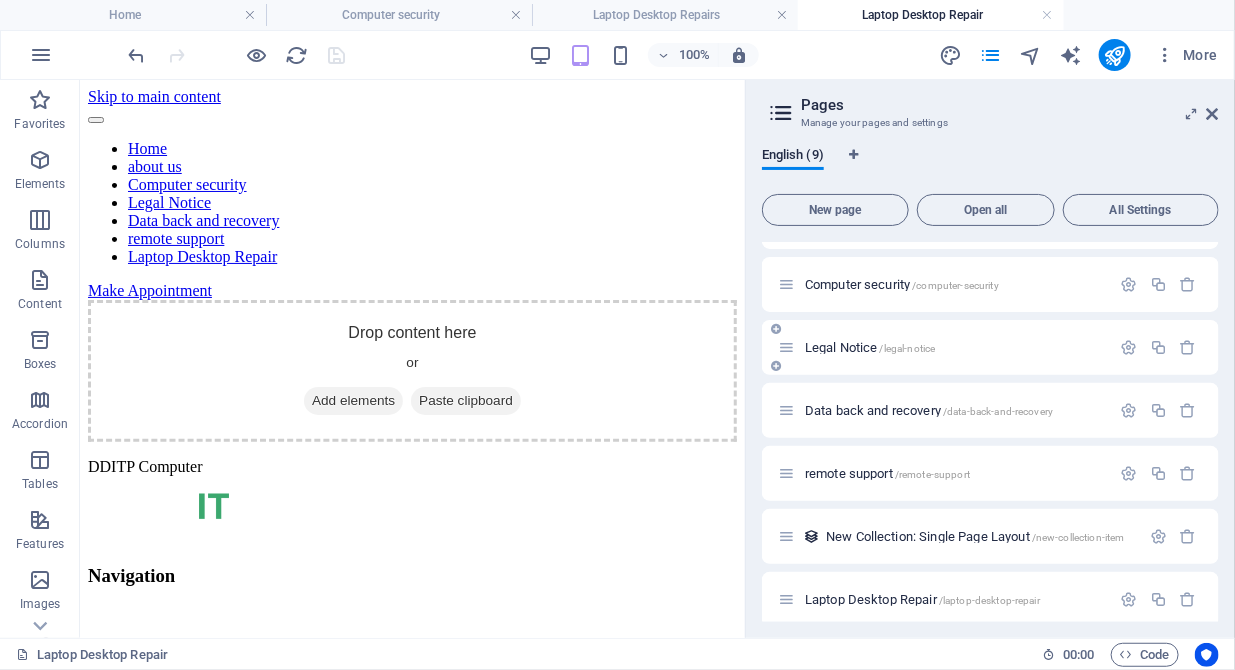 scroll, scrollTop: 186, scrollLeft: 0, axis: vertical 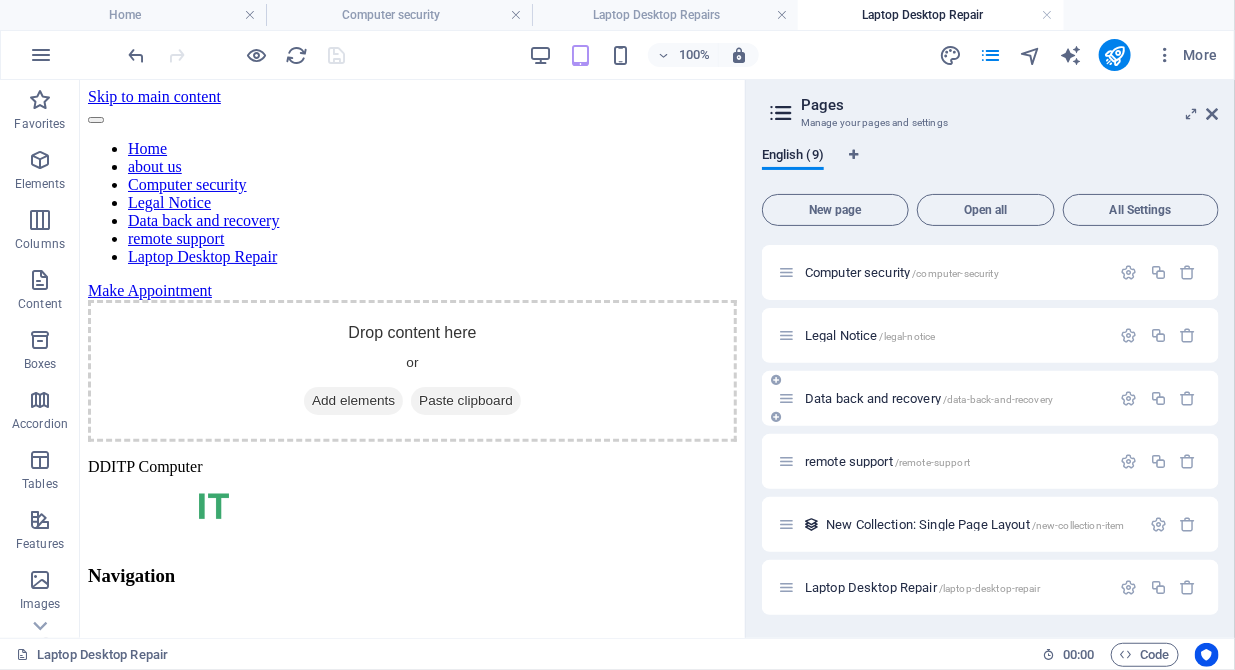 drag, startPoint x: 938, startPoint y: 589, endPoint x: 928, endPoint y: 424, distance: 165.30275 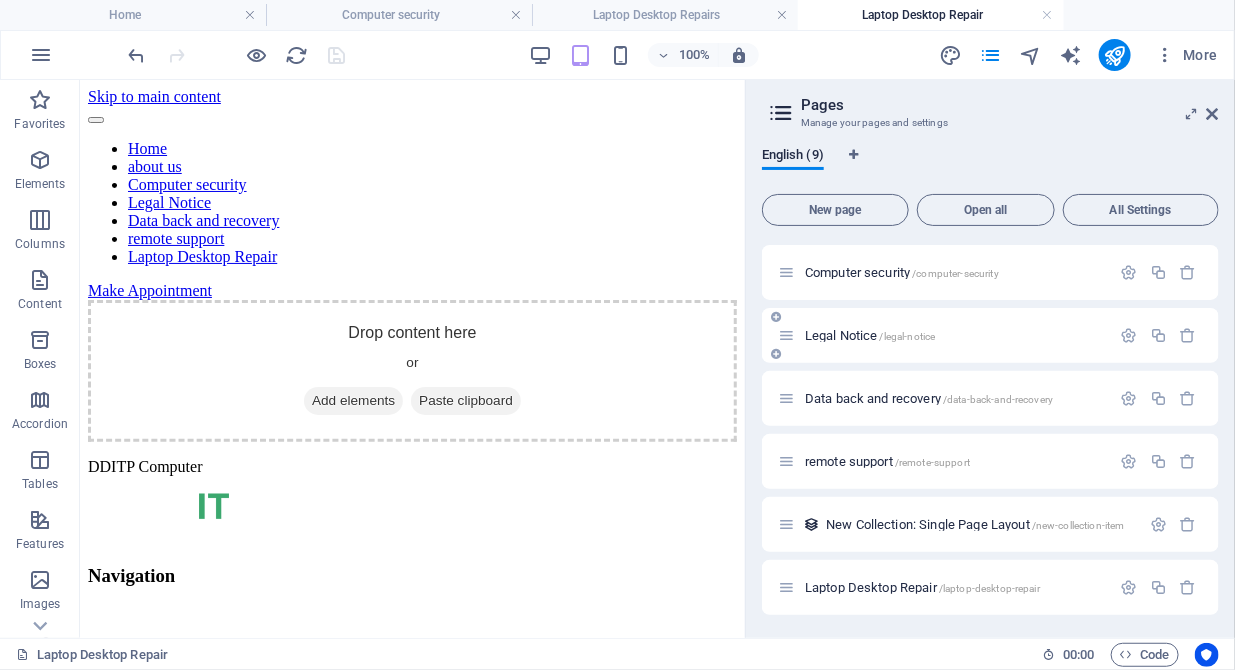 drag, startPoint x: 784, startPoint y: 594, endPoint x: 787, endPoint y: 321, distance: 273.01648 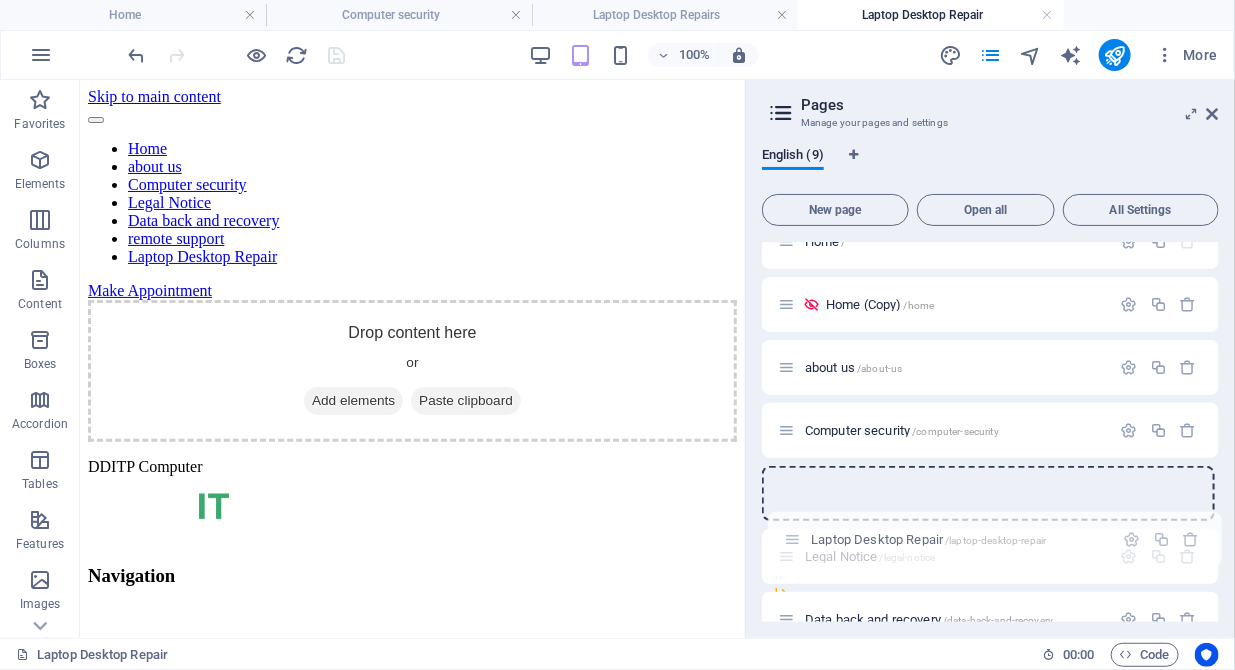 scroll, scrollTop: 33, scrollLeft: 0, axis: vertical 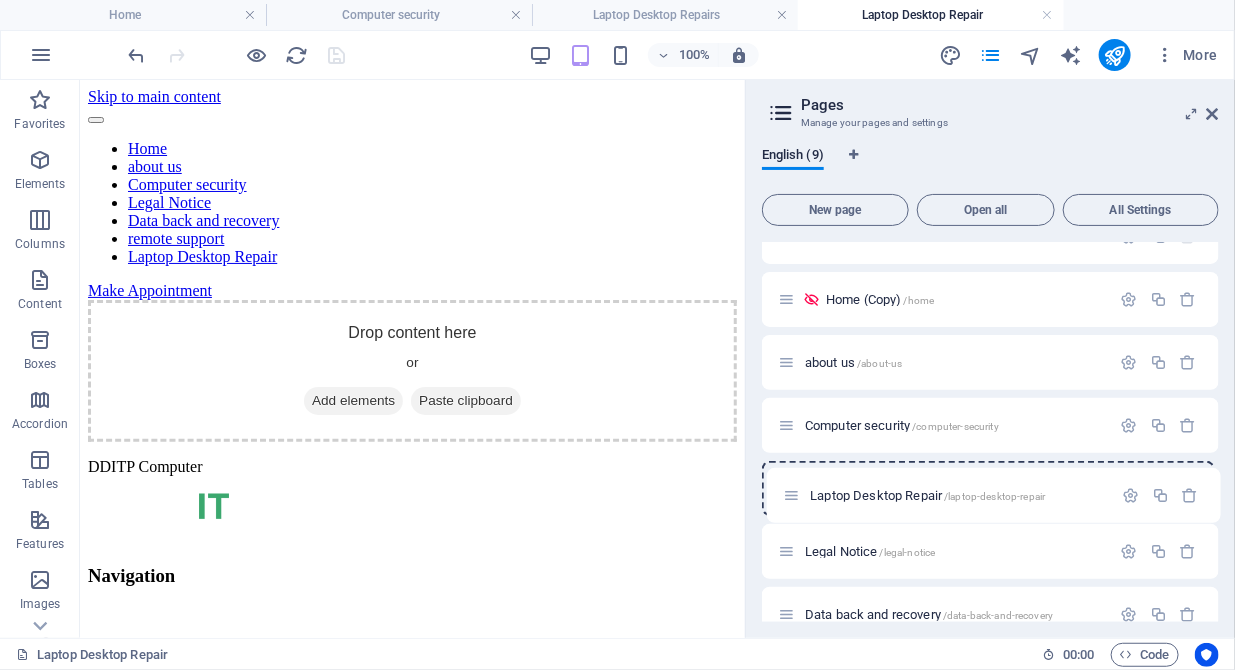 drag, startPoint x: 784, startPoint y: 585, endPoint x: 790, endPoint y: 487, distance: 98.1835 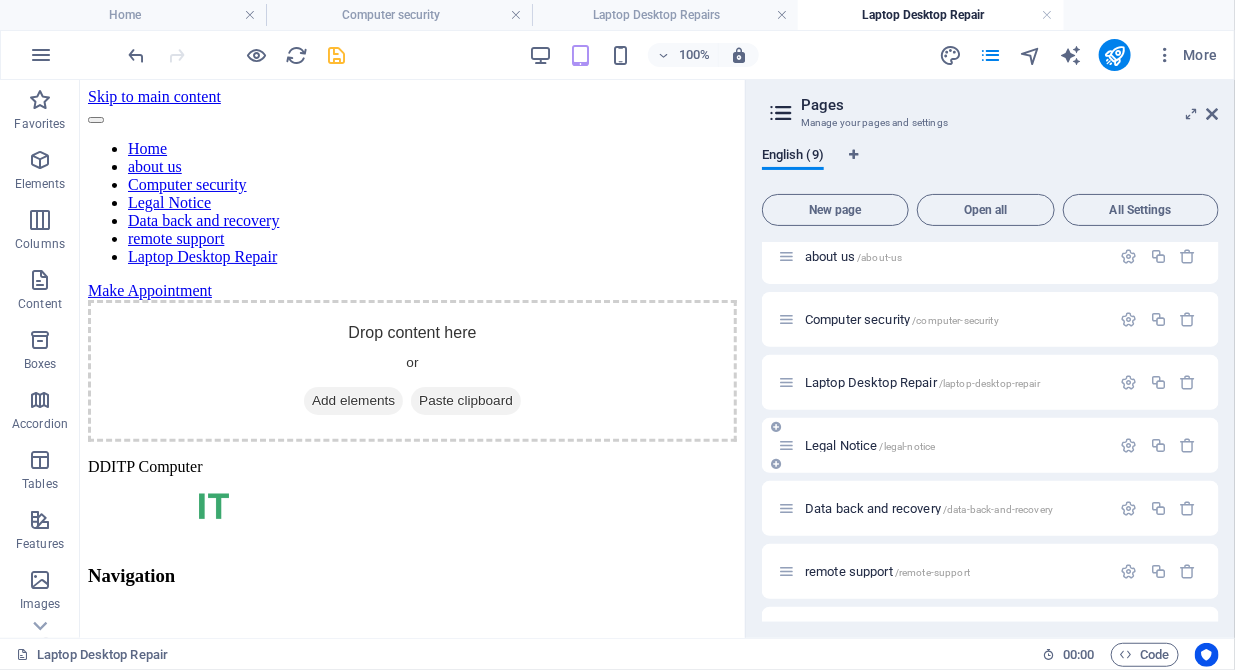 scroll, scrollTop: 186, scrollLeft: 0, axis: vertical 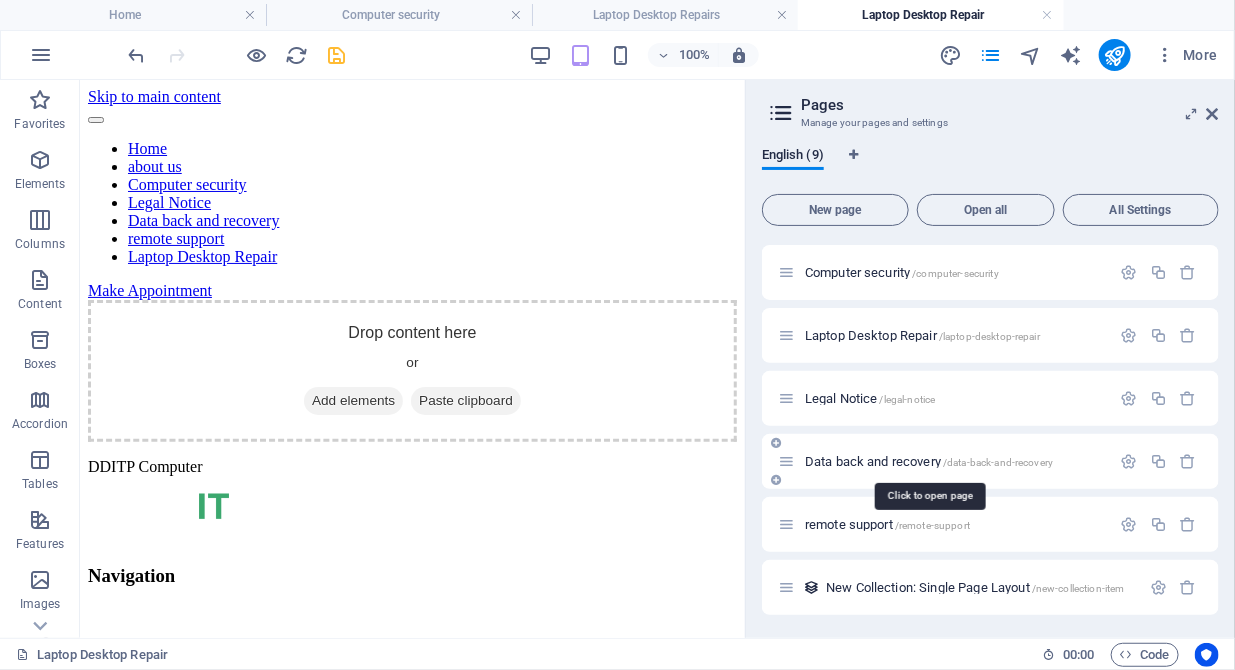 drag, startPoint x: 818, startPoint y: 398, endPoint x: 815, endPoint y: 466, distance: 68.06615 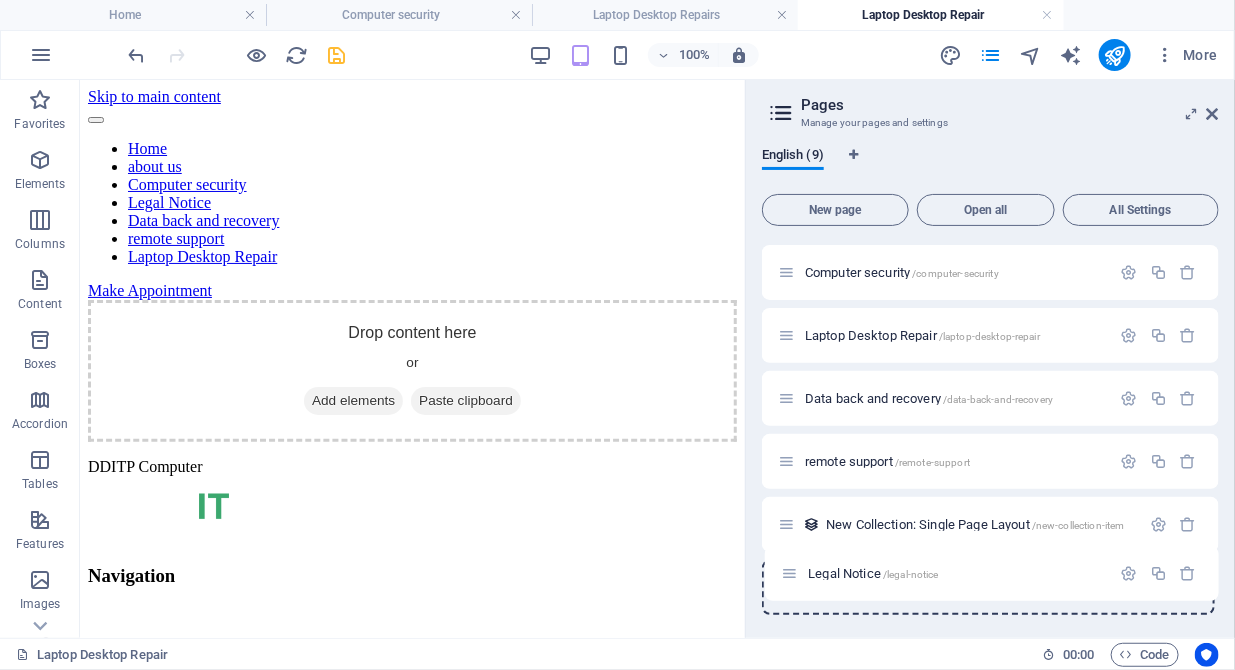 drag, startPoint x: 789, startPoint y: 403, endPoint x: 793, endPoint y: 587, distance: 184.04347 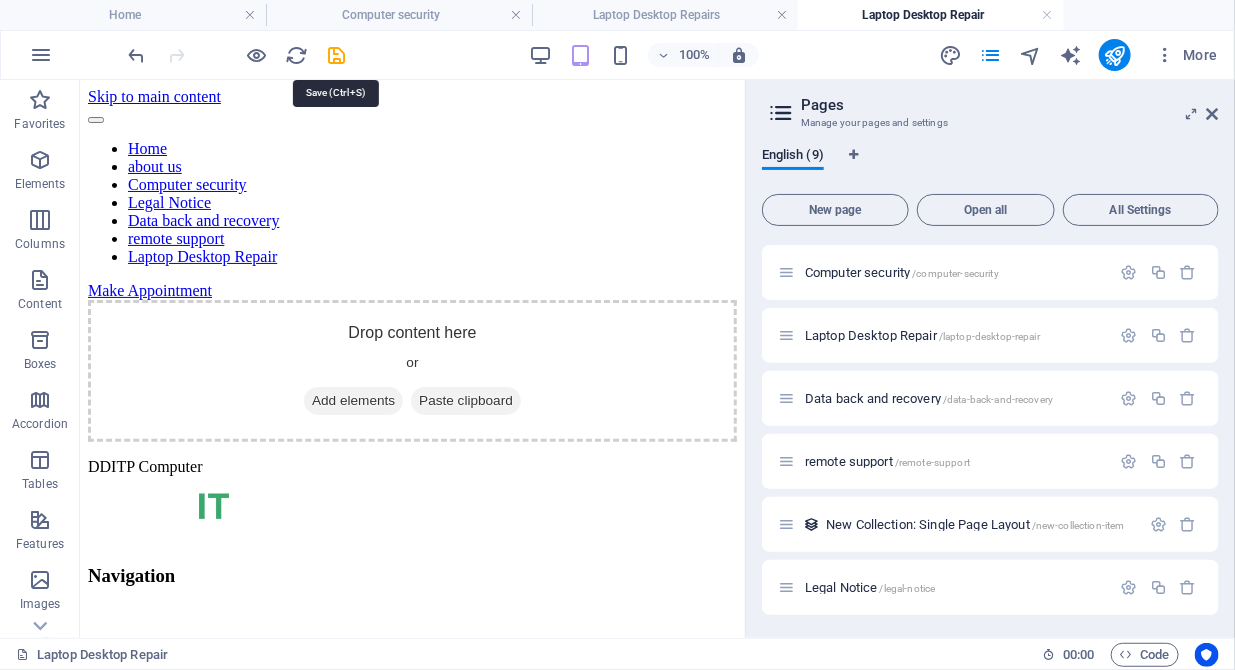 click at bounding box center (337, 55) 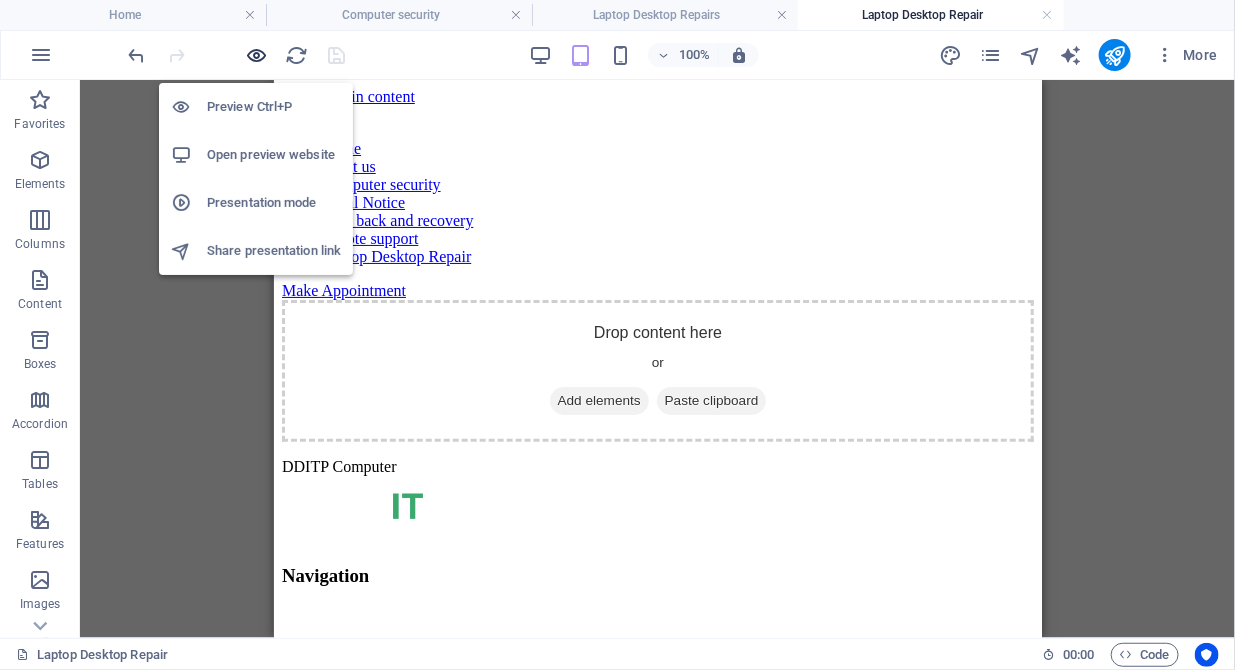 click at bounding box center (257, 55) 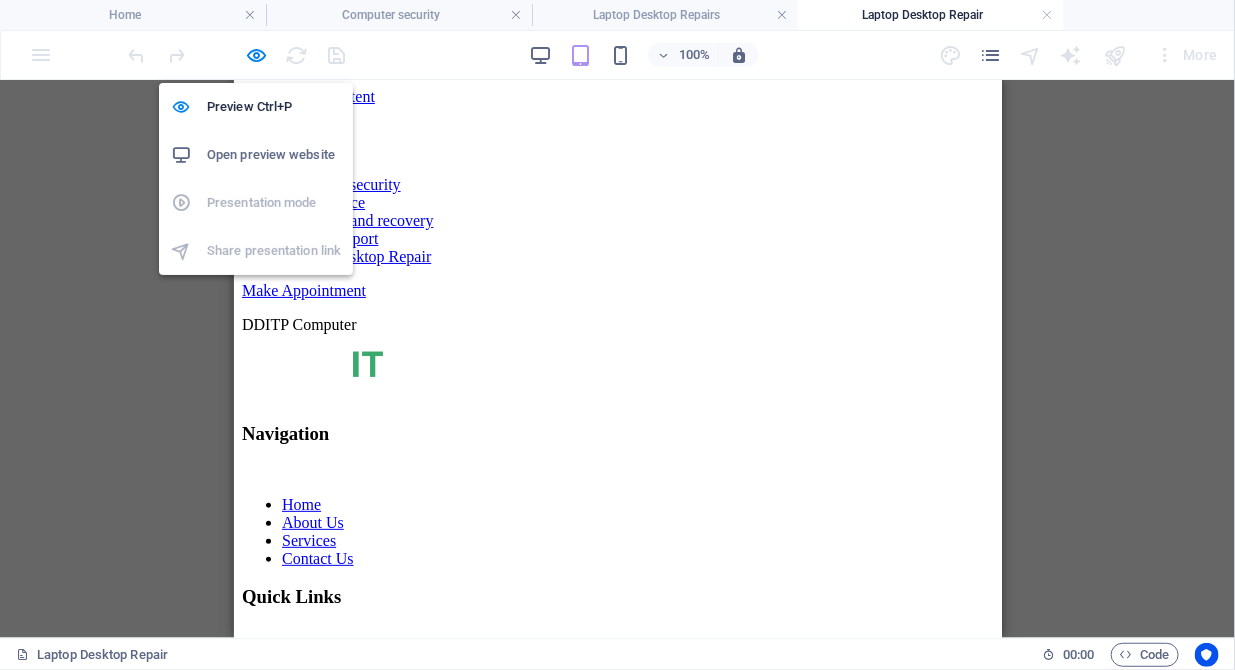 click on "Open preview website" at bounding box center [274, 155] 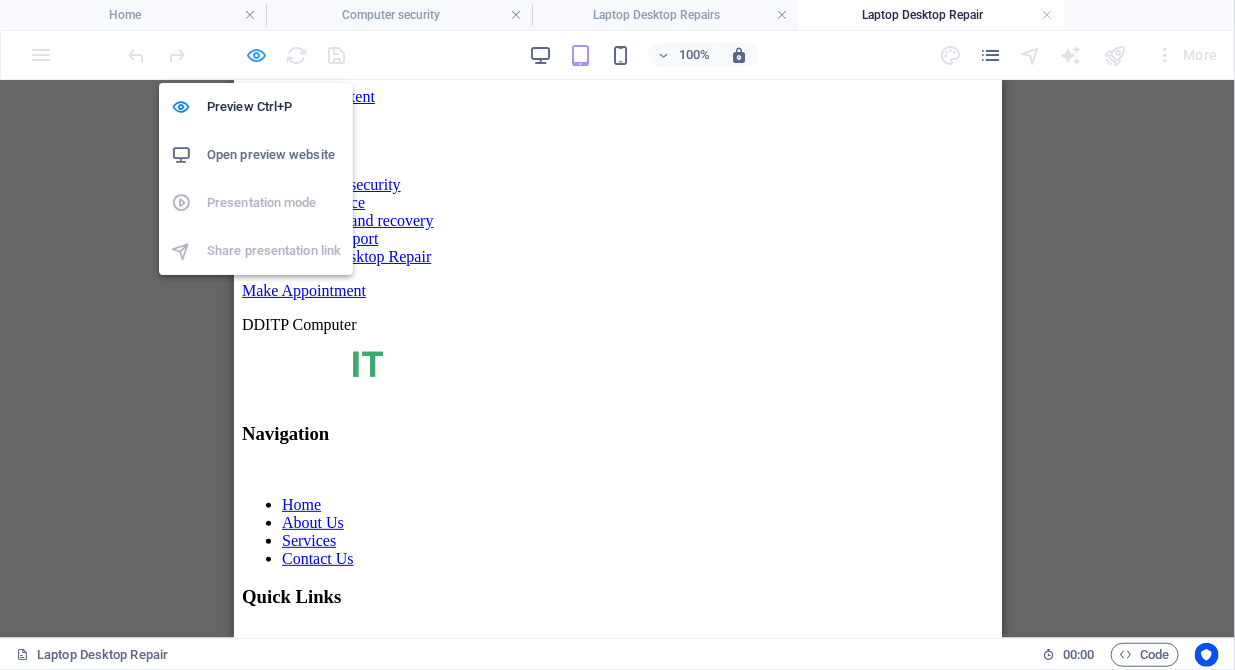 click at bounding box center (257, 55) 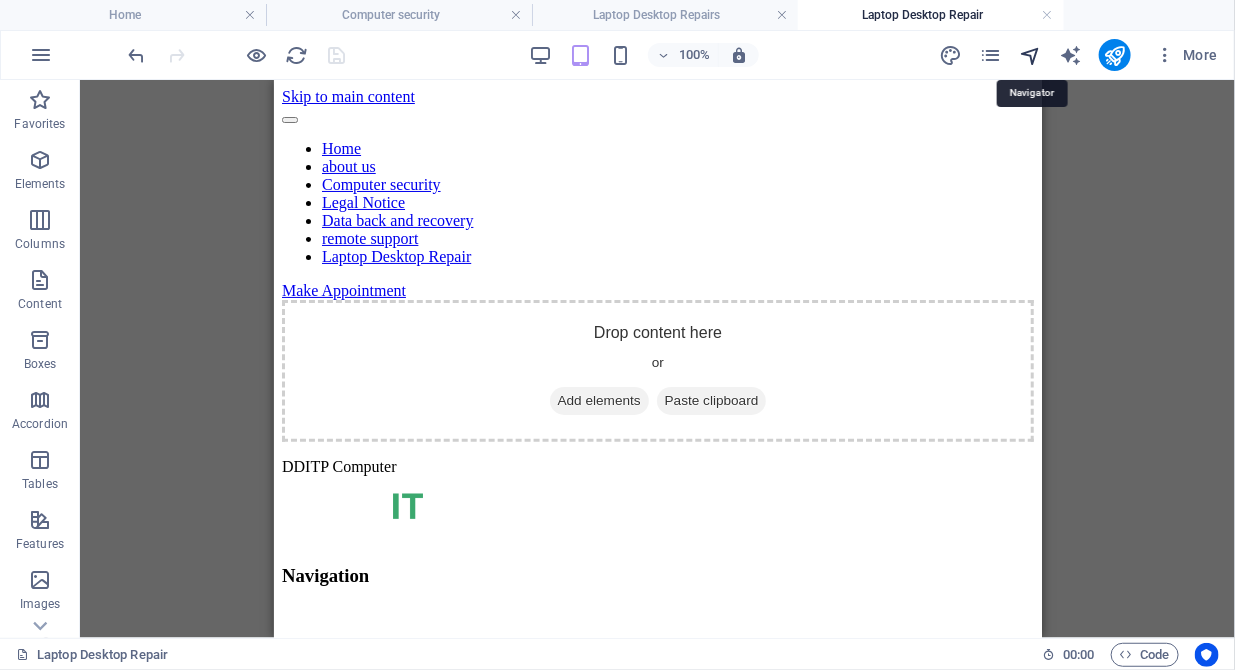 click at bounding box center (1030, 55) 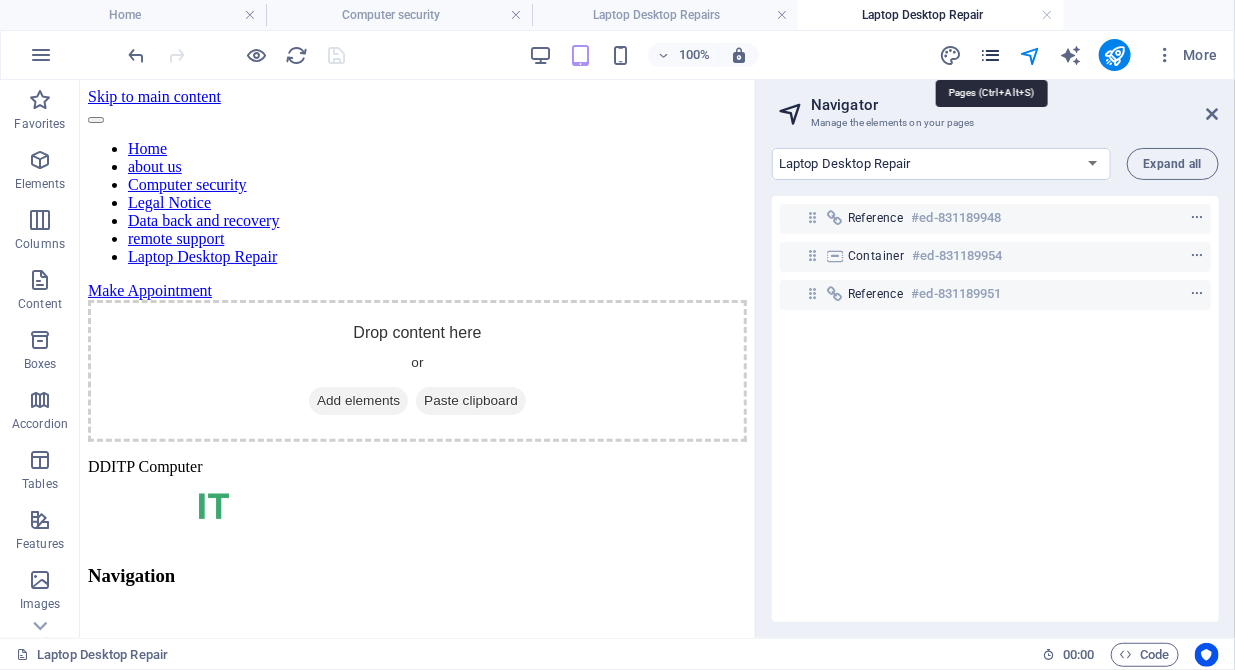 click at bounding box center [990, 55] 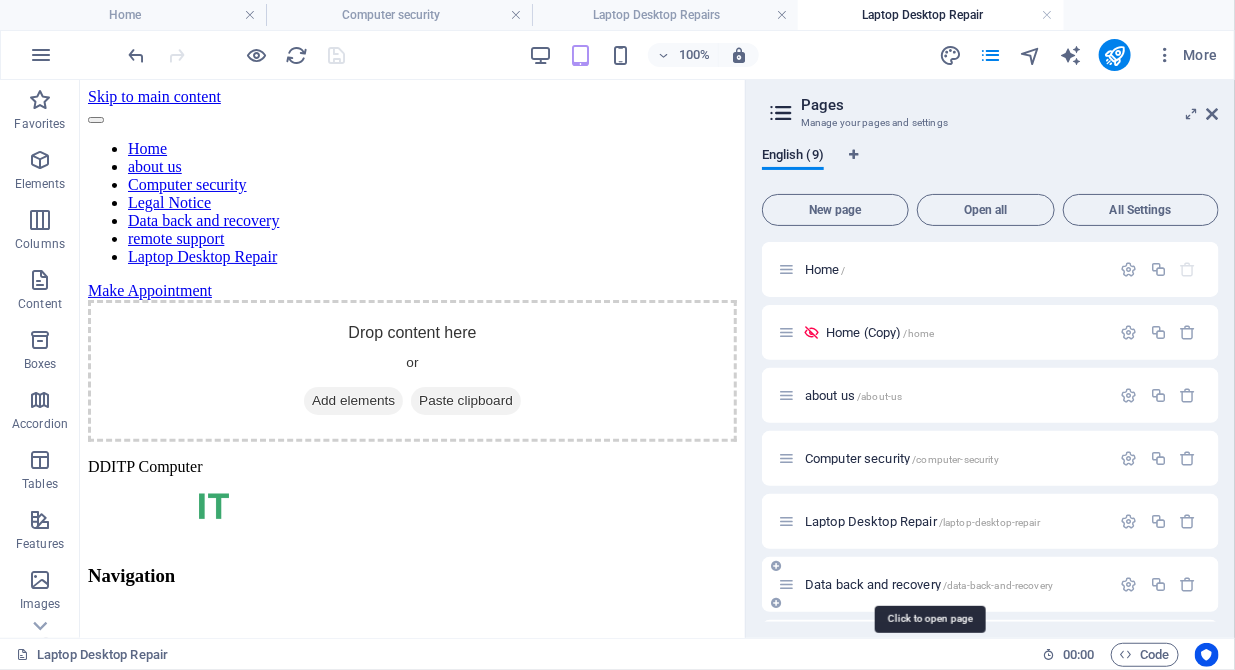 click on "Data back and recovery /data-back-and-recovery" at bounding box center (929, 584) 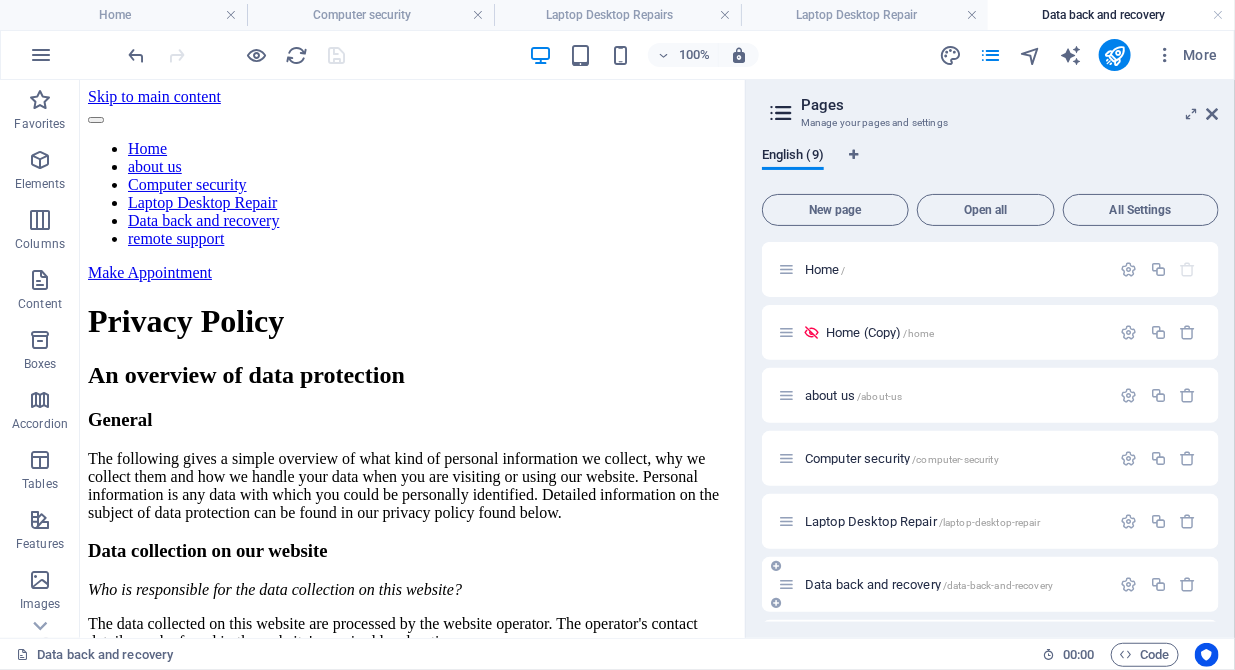 scroll, scrollTop: 0, scrollLeft: 0, axis: both 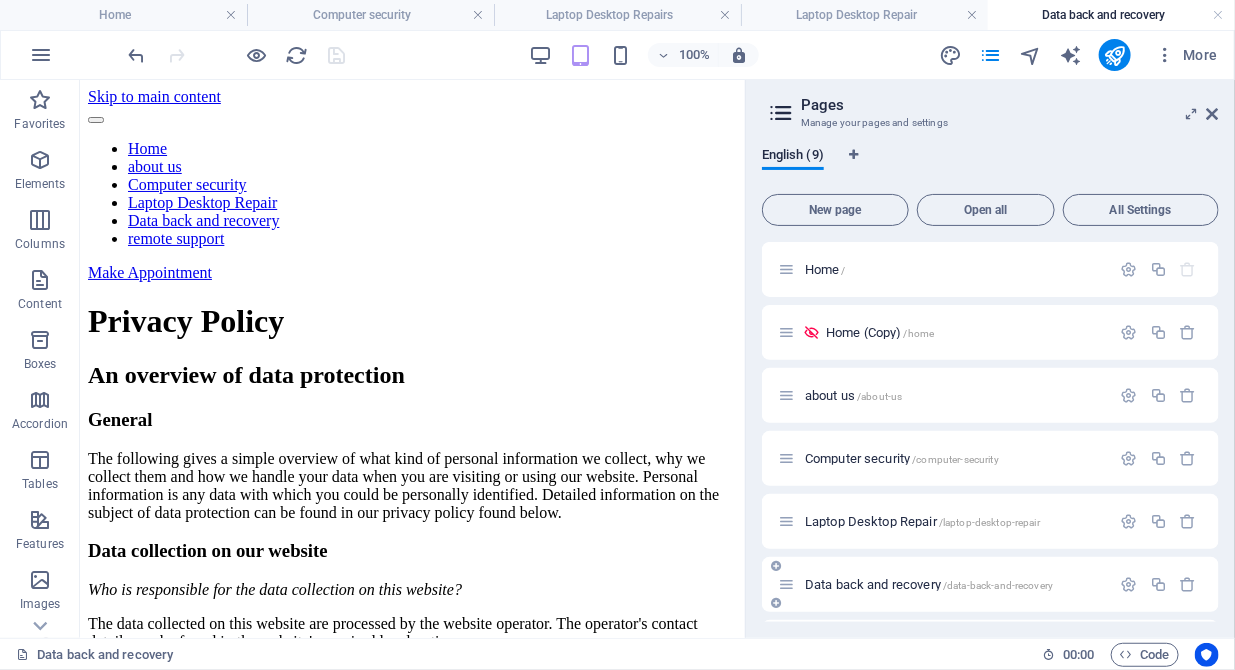click on "Data back and recovery /data-back-and-recovery" at bounding box center (929, 584) 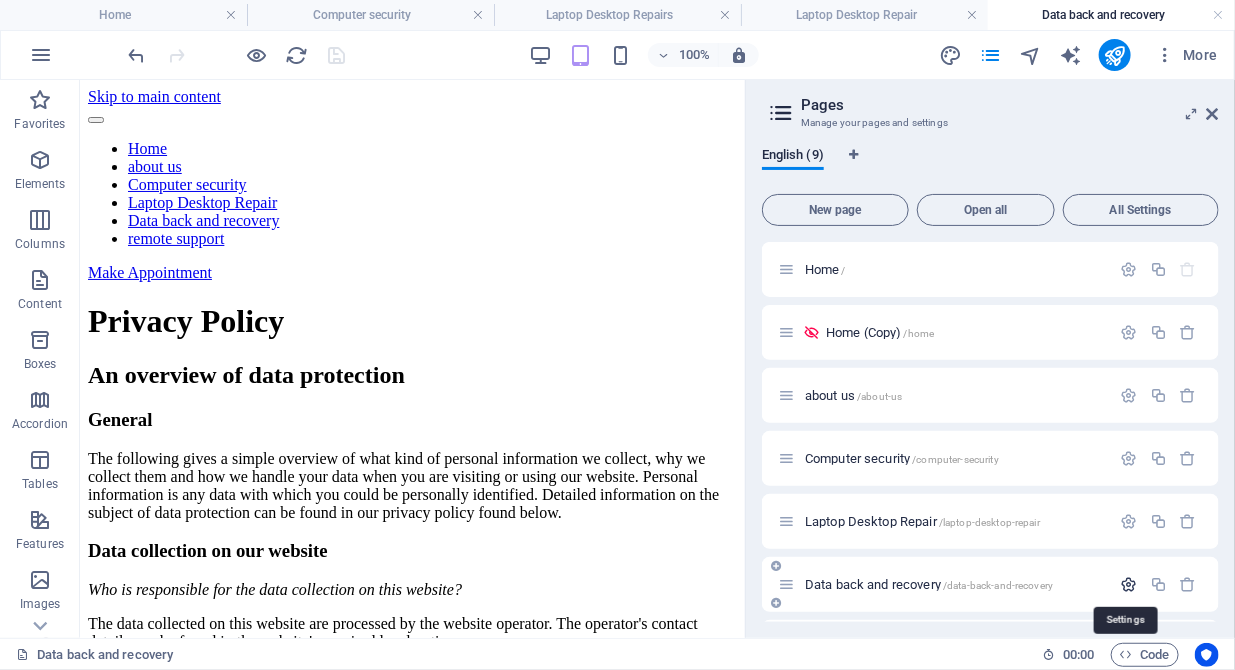 click at bounding box center [1129, 584] 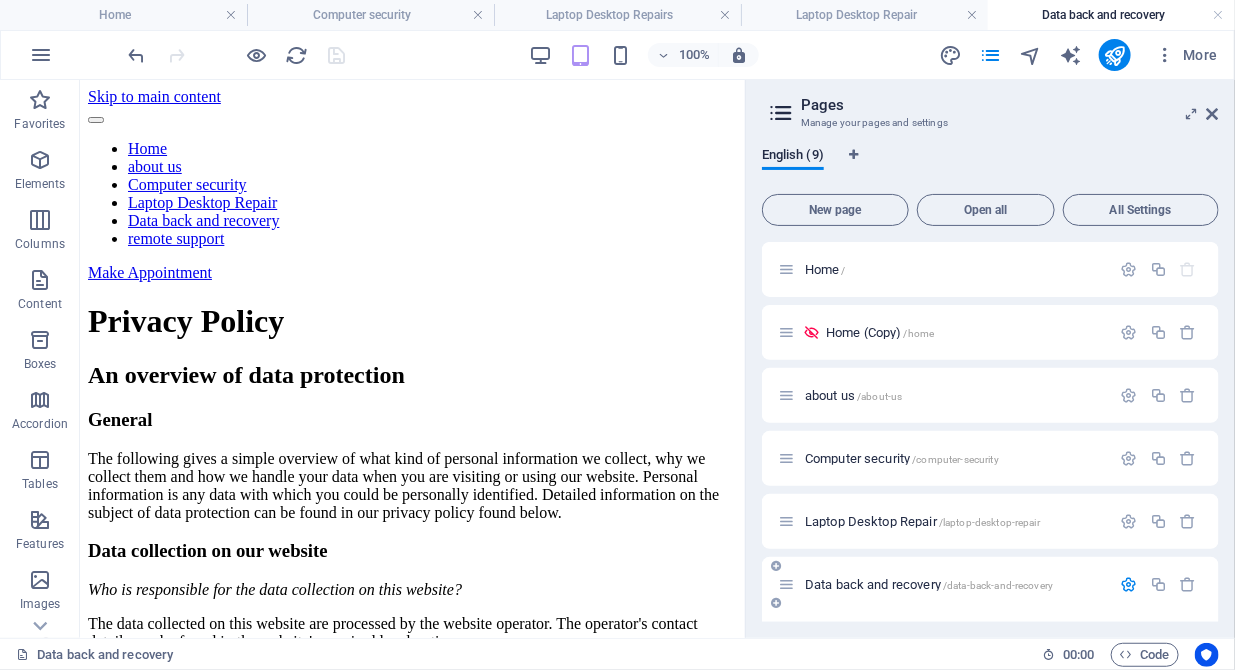 scroll, scrollTop: 227, scrollLeft: 0, axis: vertical 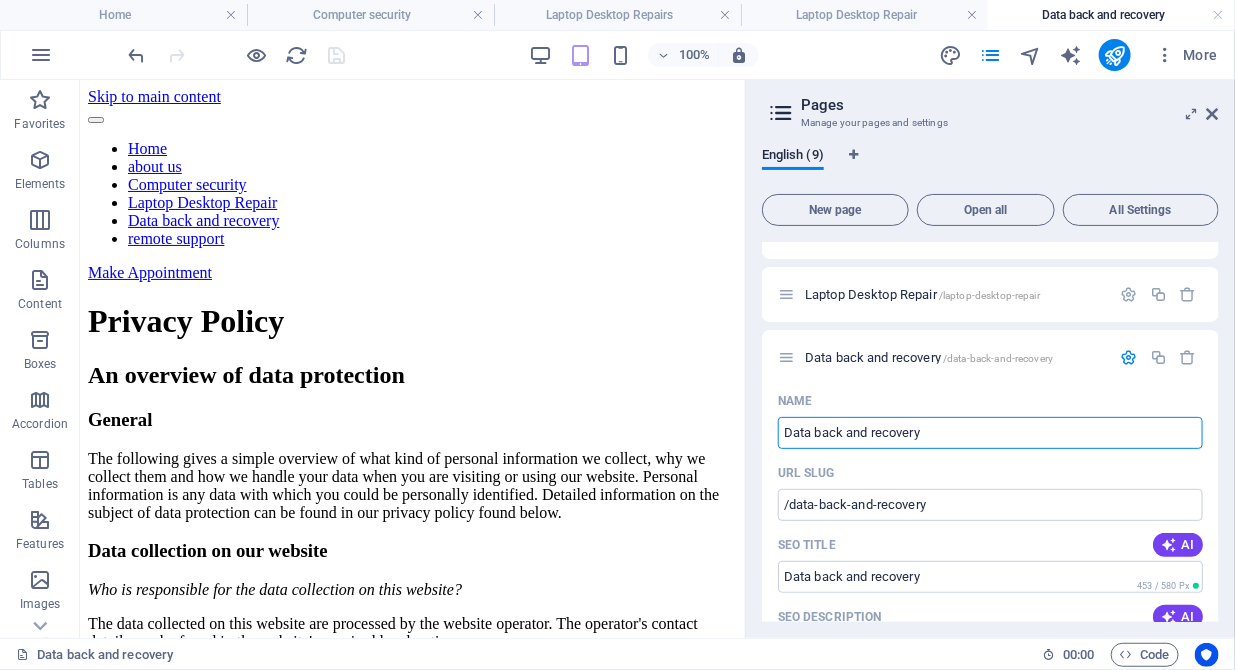 drag, startPoint x: 1015, startPoint y: 520, endPoint x: 608, endPoint y: 427, distance: 417.4901 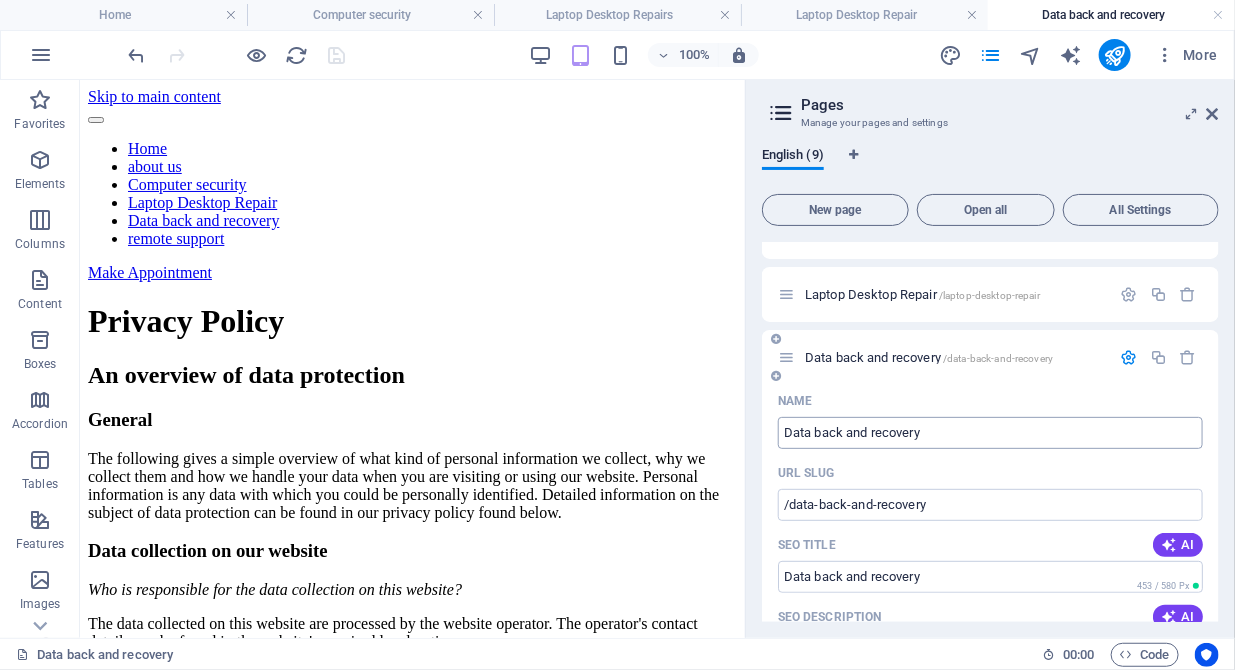 click on "Data back and recovery" at bounding box center (990, 433) 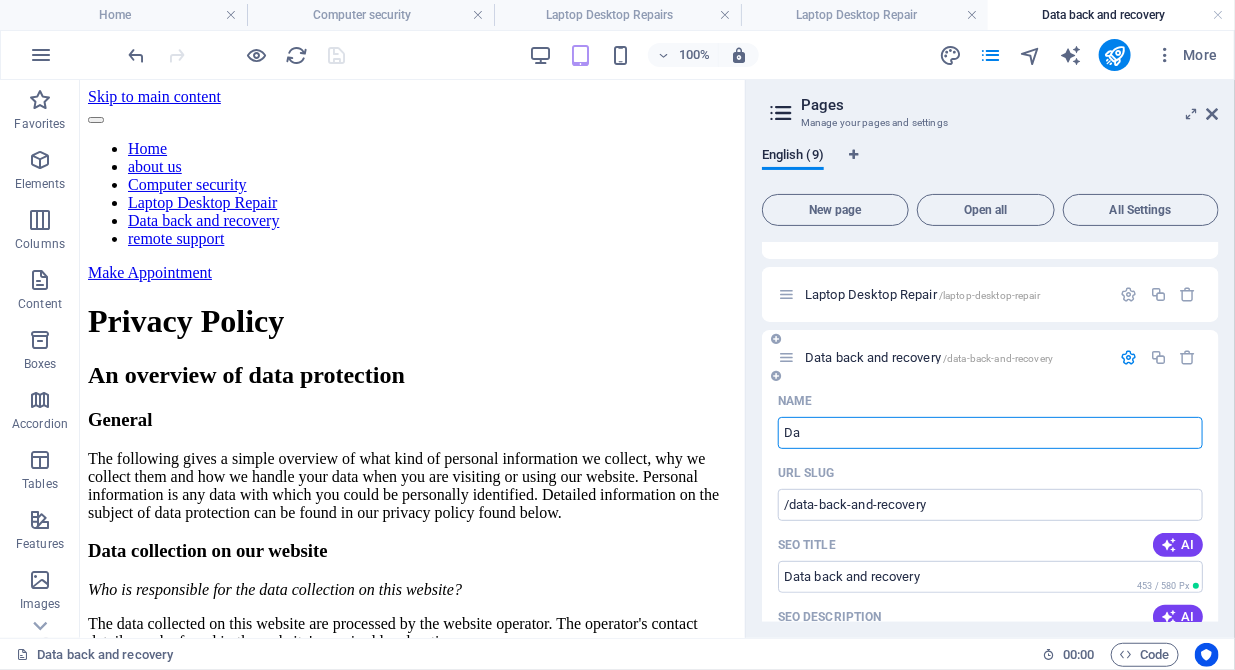 type on "D" 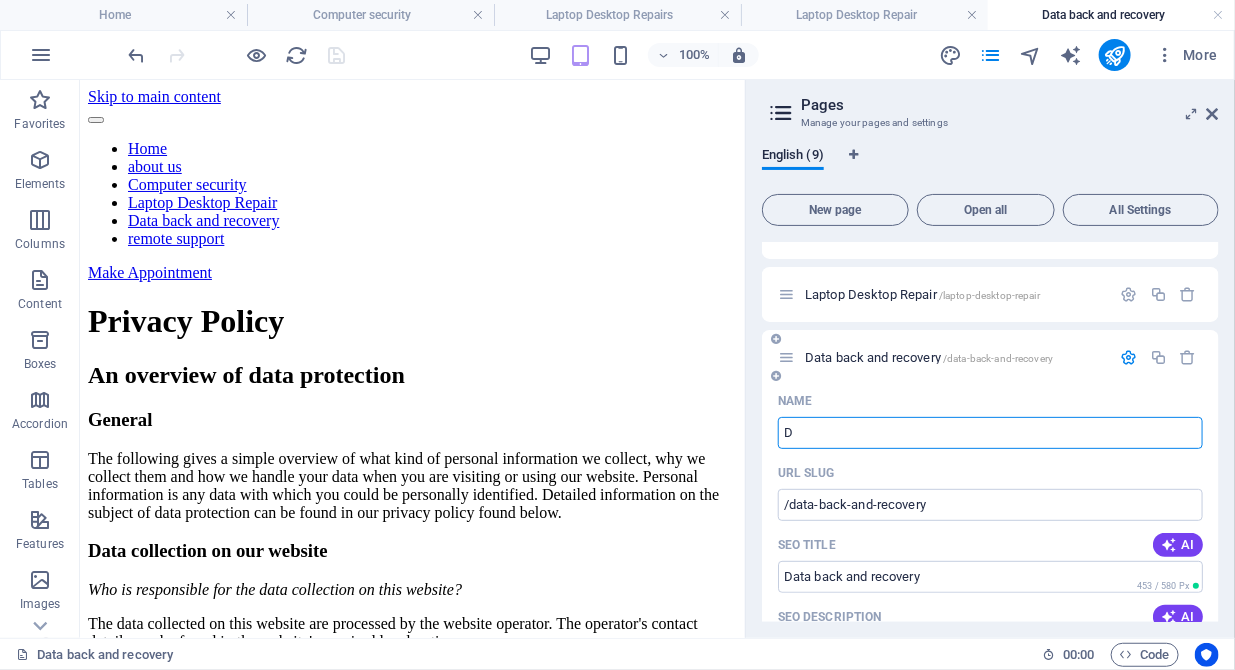 type 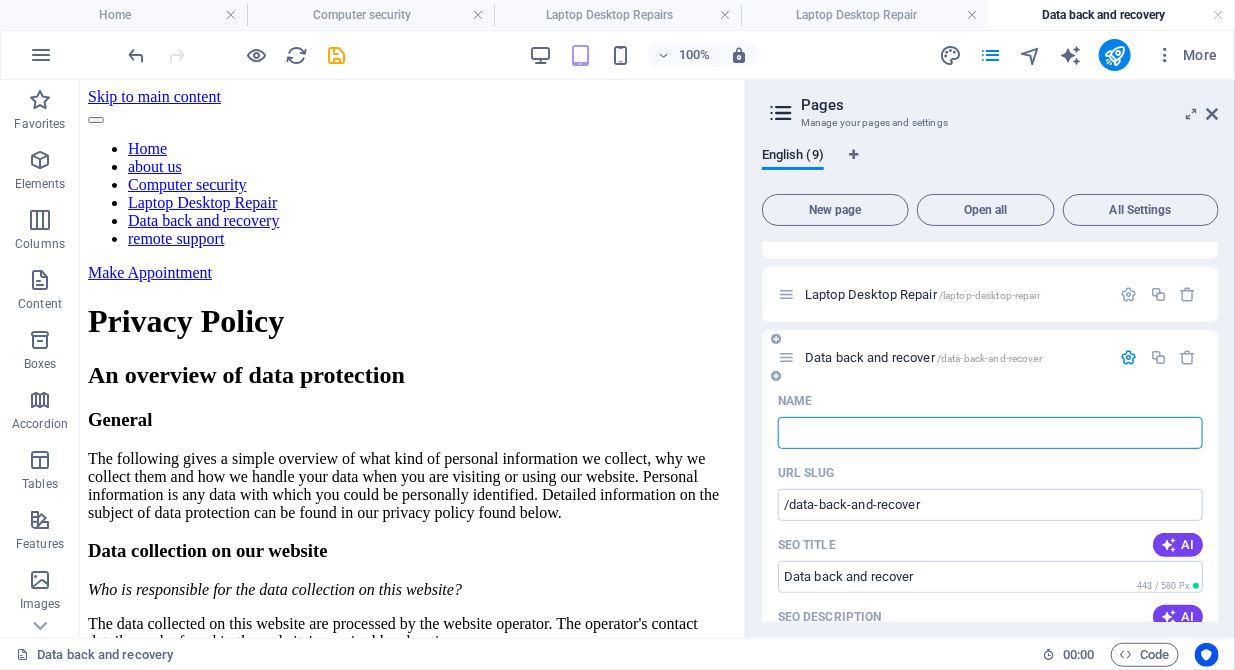 type on "/data-back-and-recover" 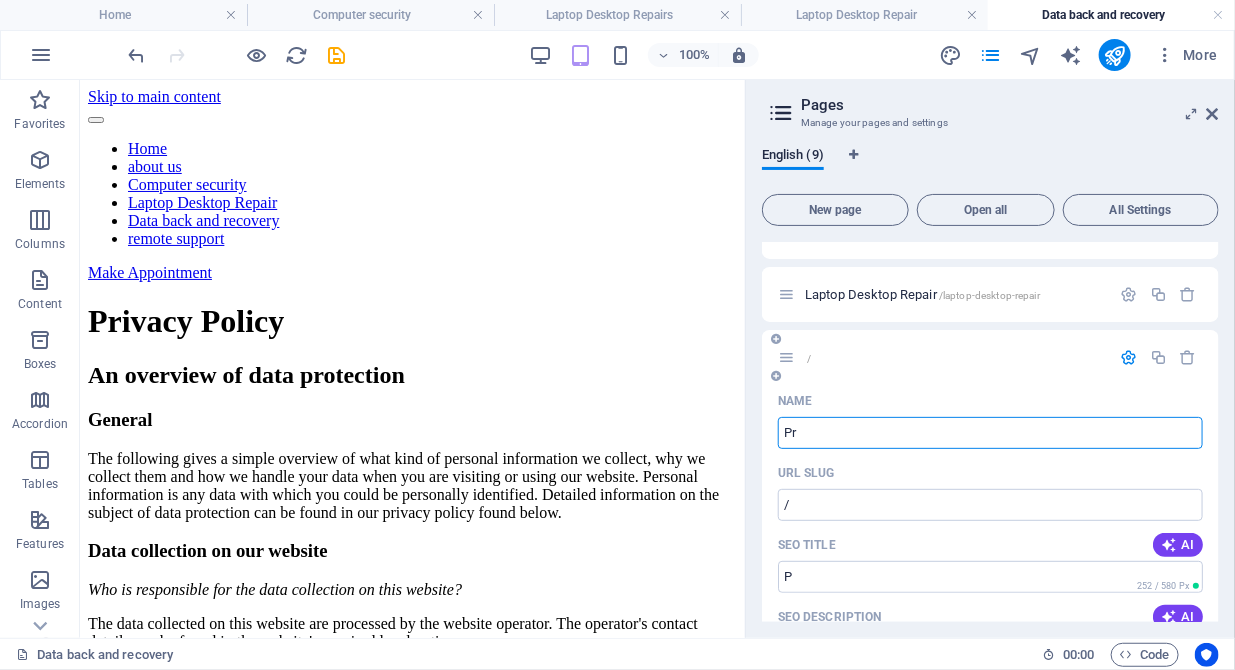 type on "Pri" 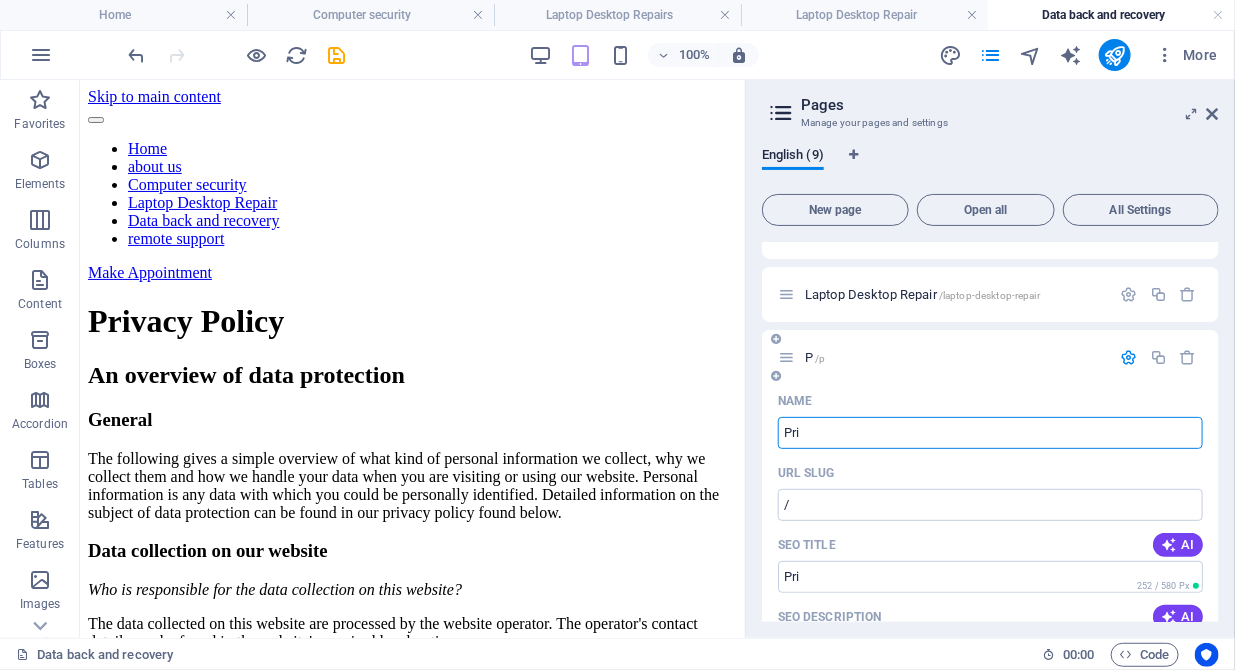type on "/p" 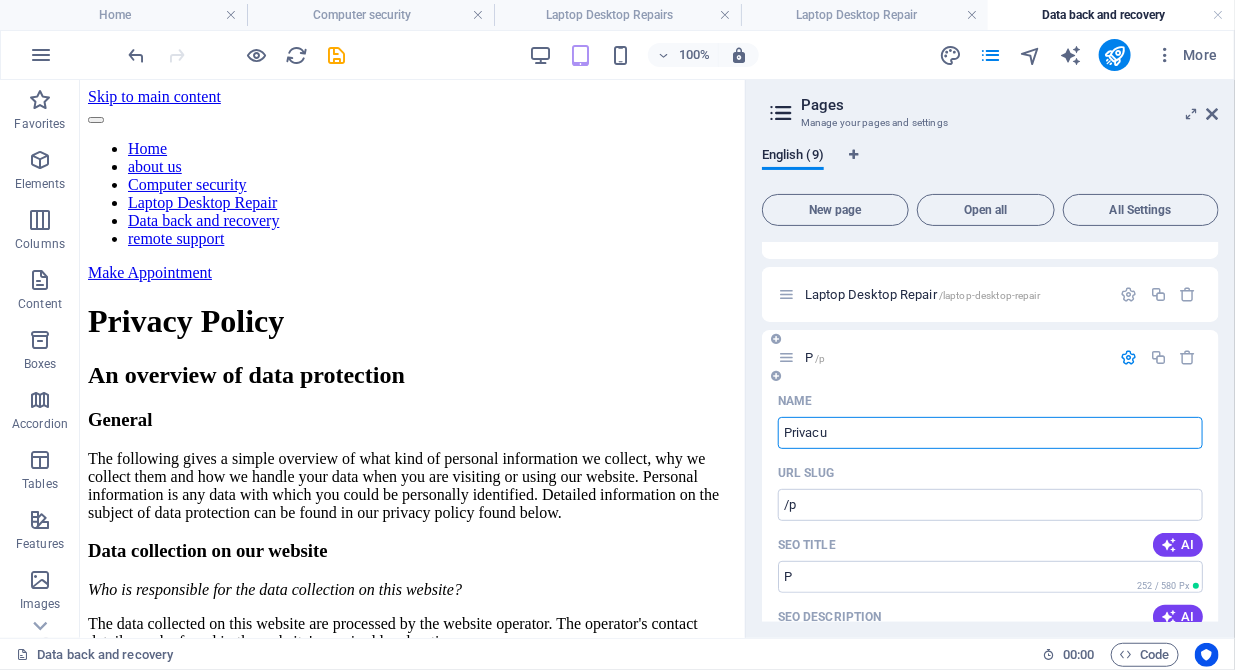type on "Privac" 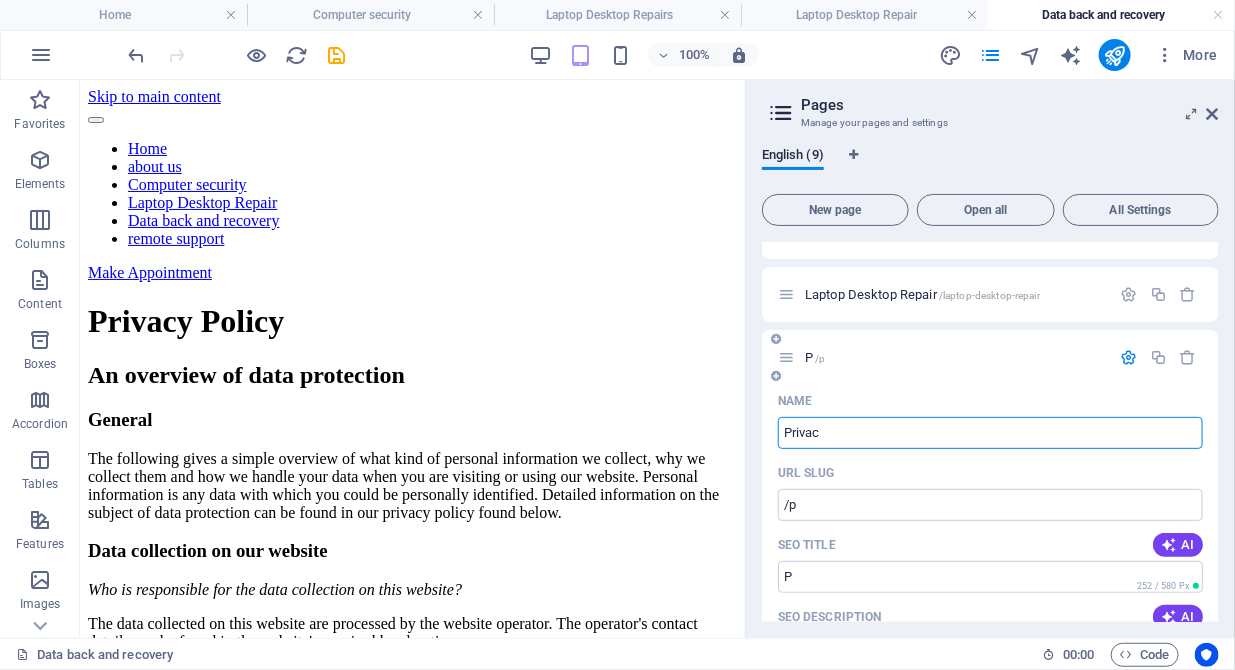 type on "/privacu" 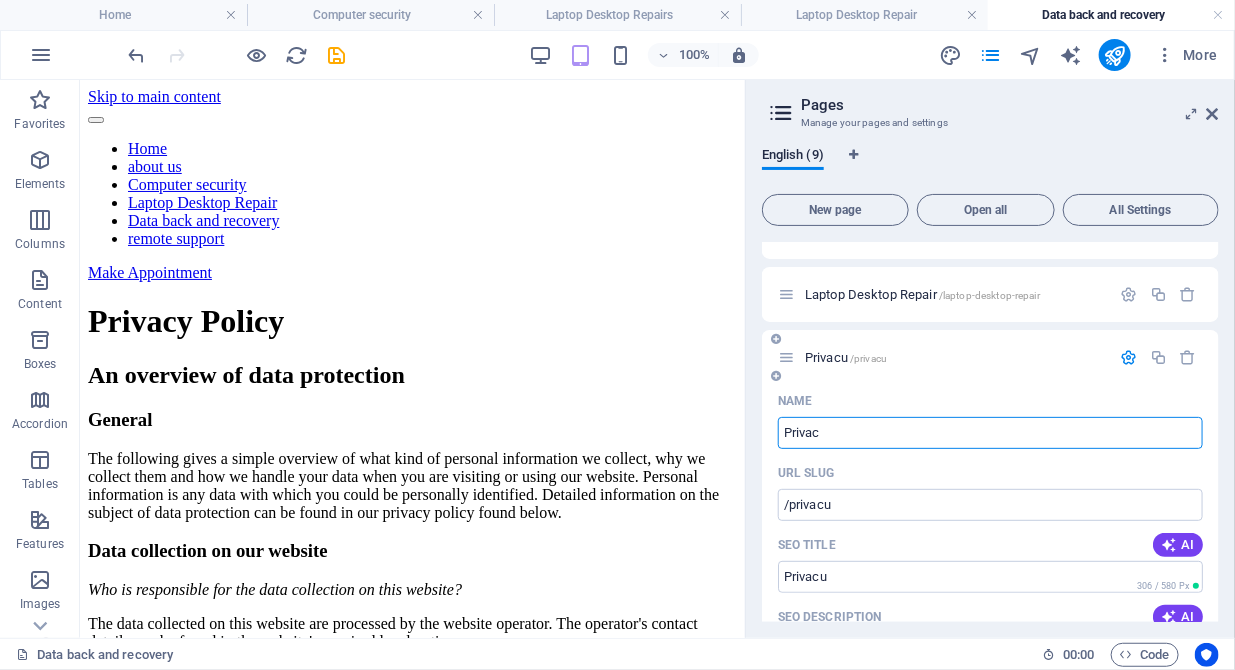 type on "Privac" 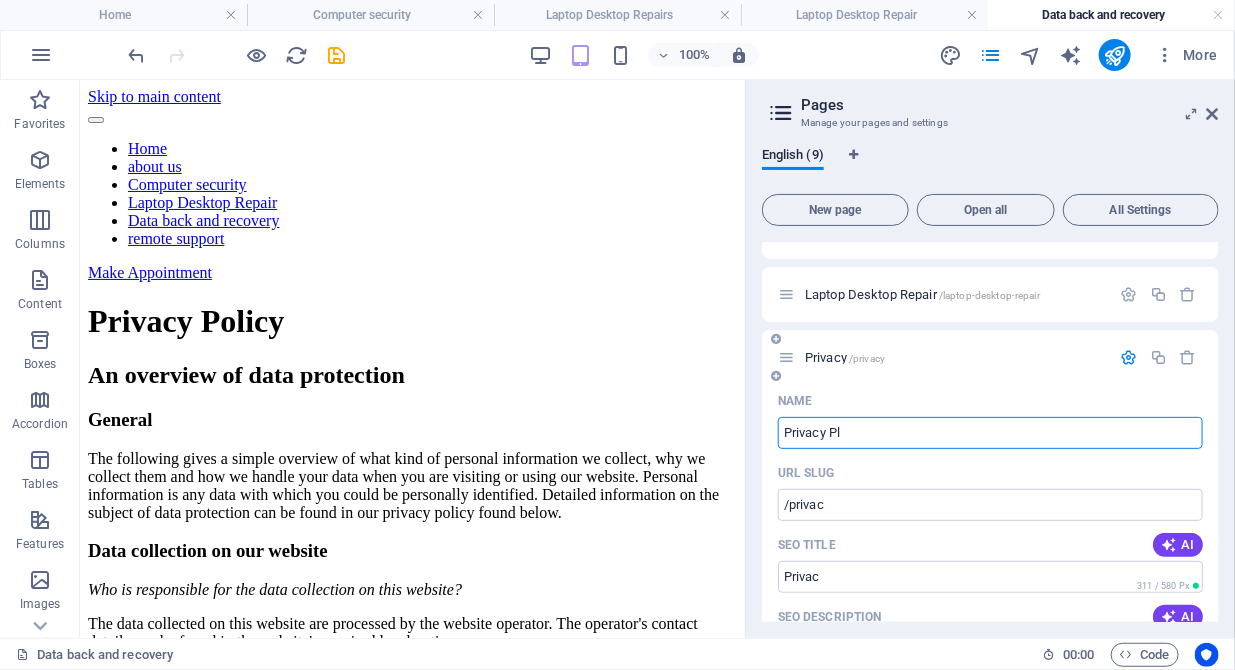 type on "Privacy Plo" 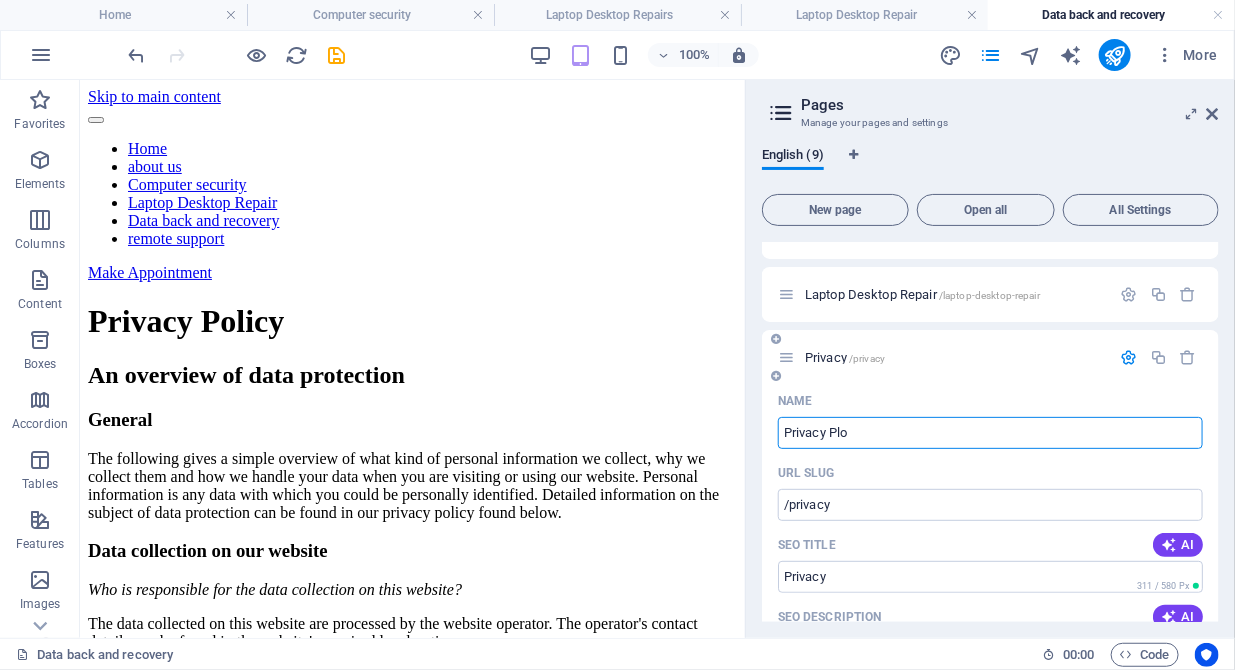 type on "Privacy Plo" 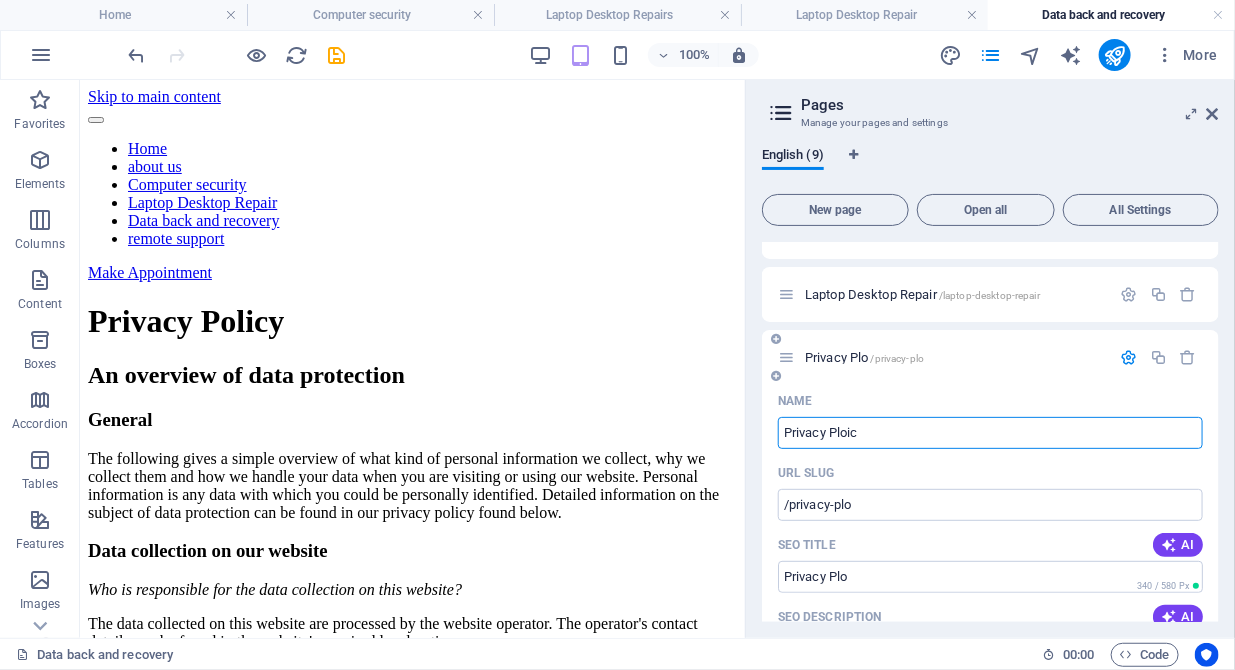 type on "Privacy Ploicy" 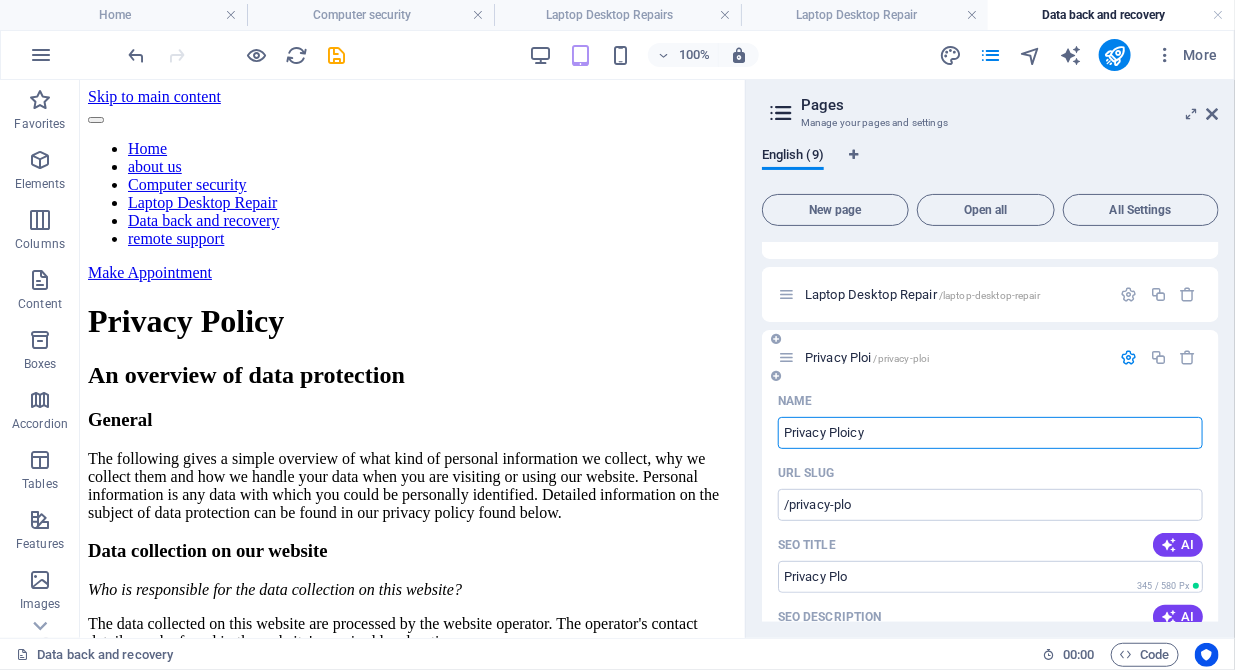 type on "/privacy-ploi" 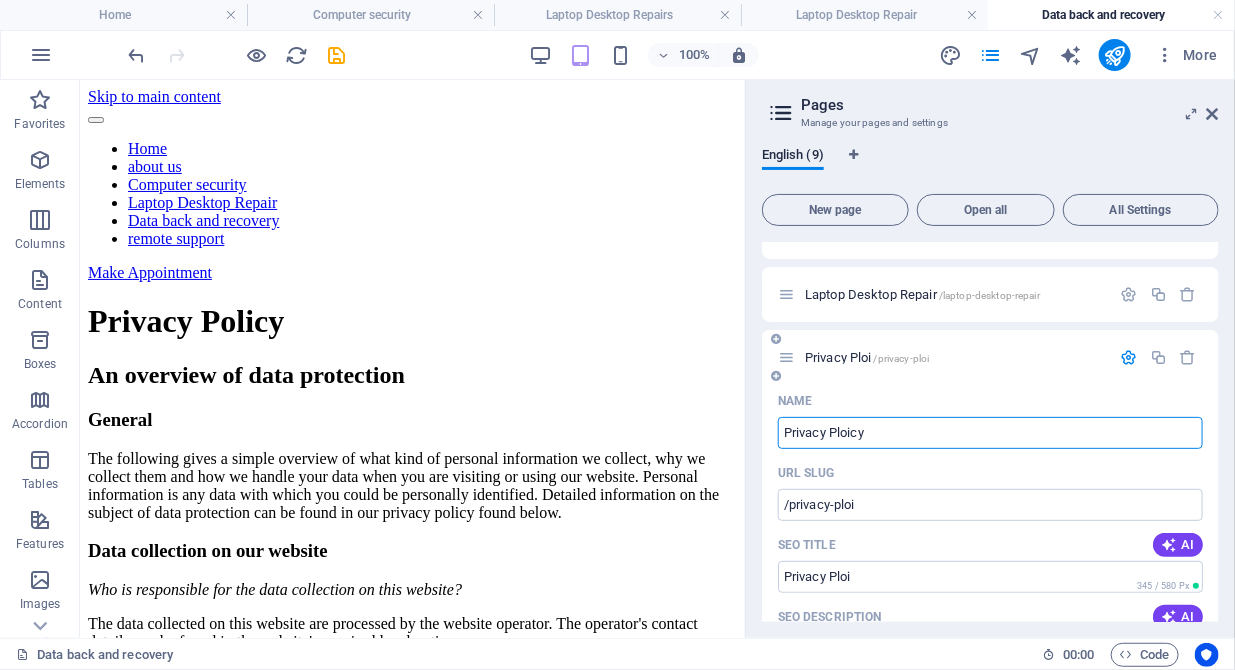 type on "Privacy Ploicy" 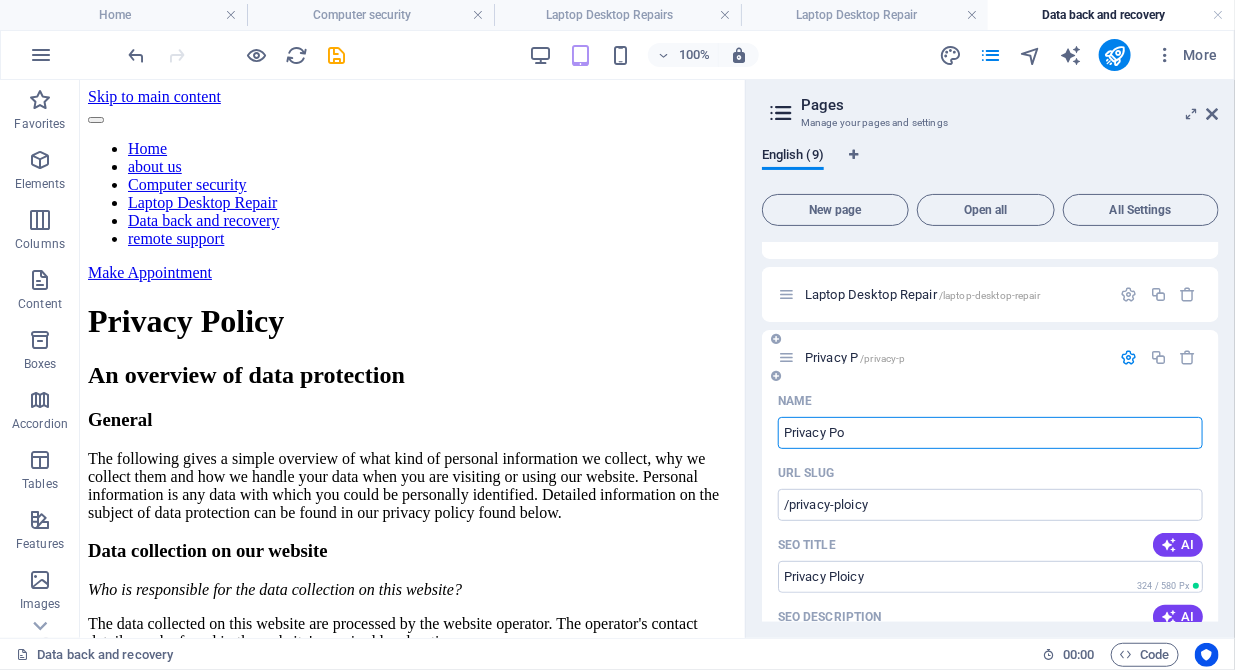 type on "Privacy Pol" 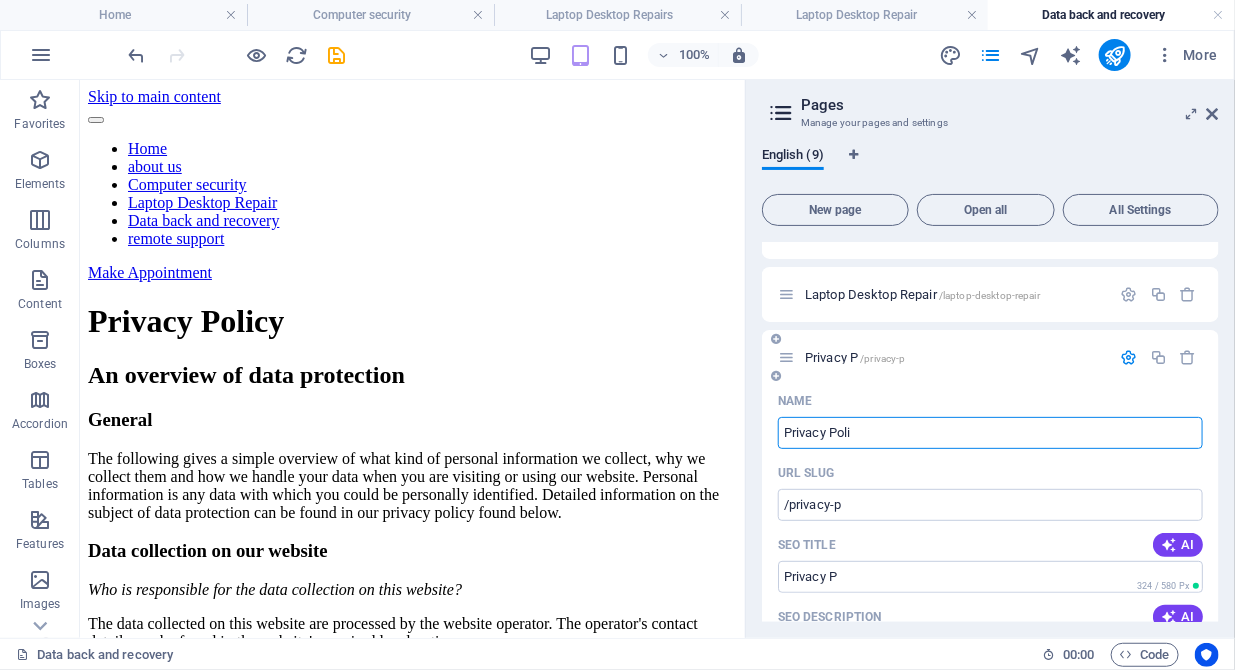 type on "Privacy Poli" 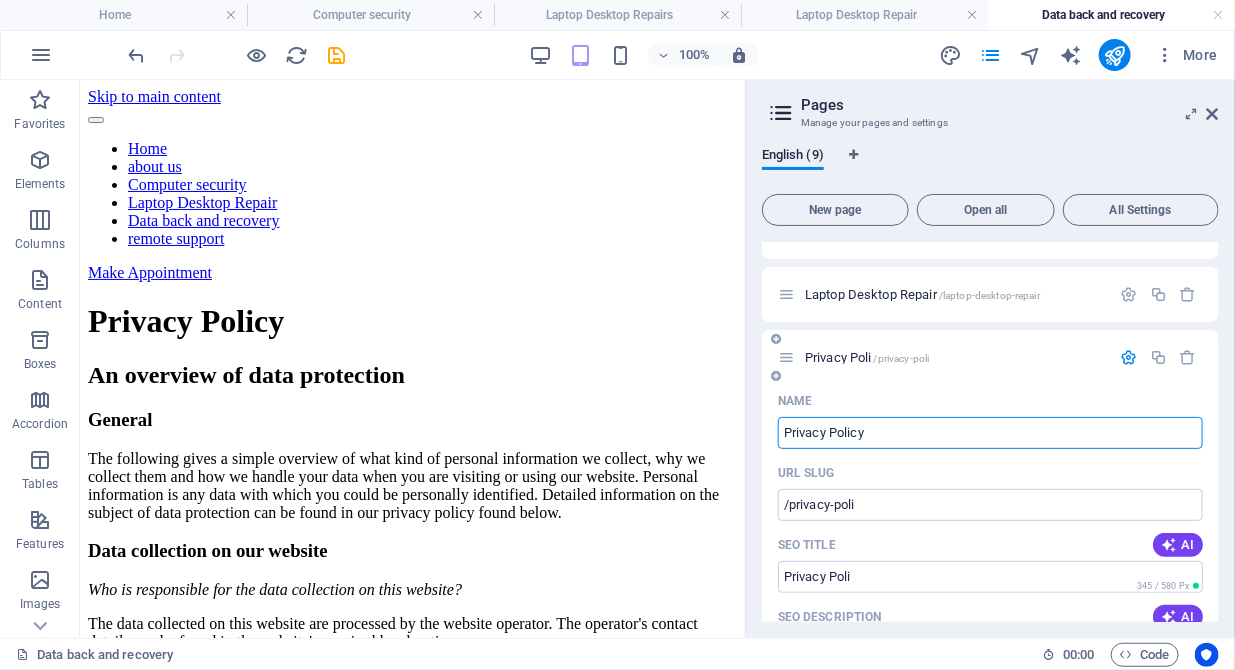 type on "Privacy Policy" 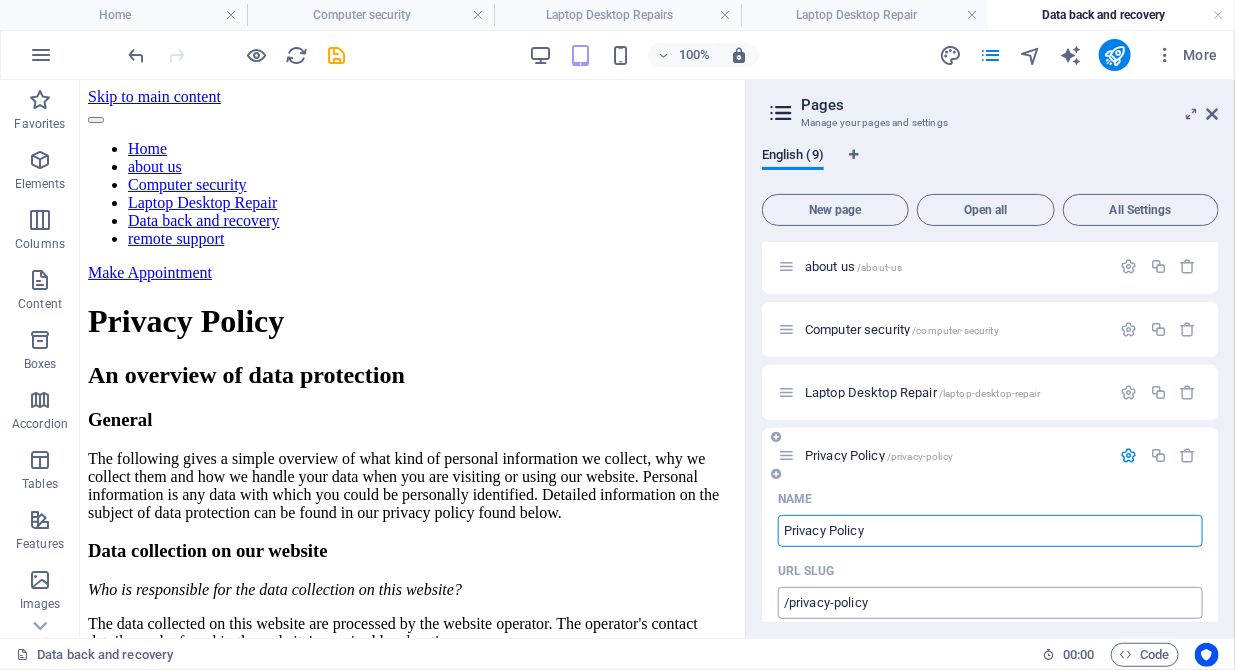 scroll, scrollTop: 23, scrollLeft: 0, axis: vertical 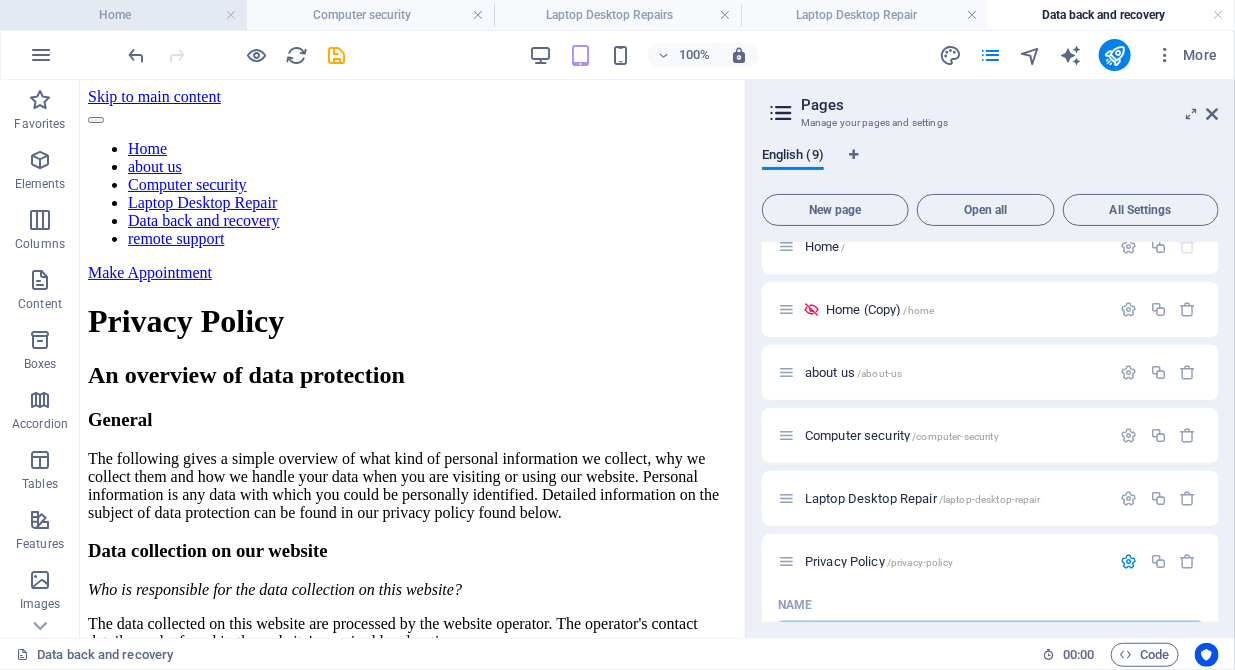 type on "Privacy Policy" 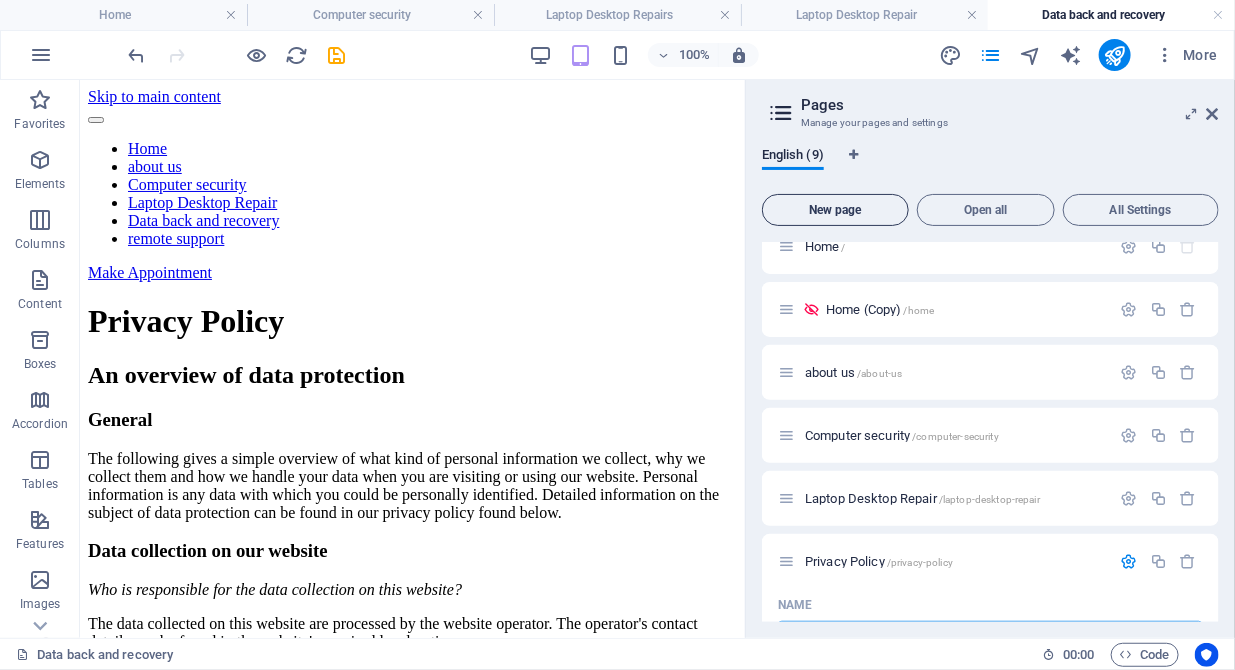click on "New page" at bounding box center [835, 210] 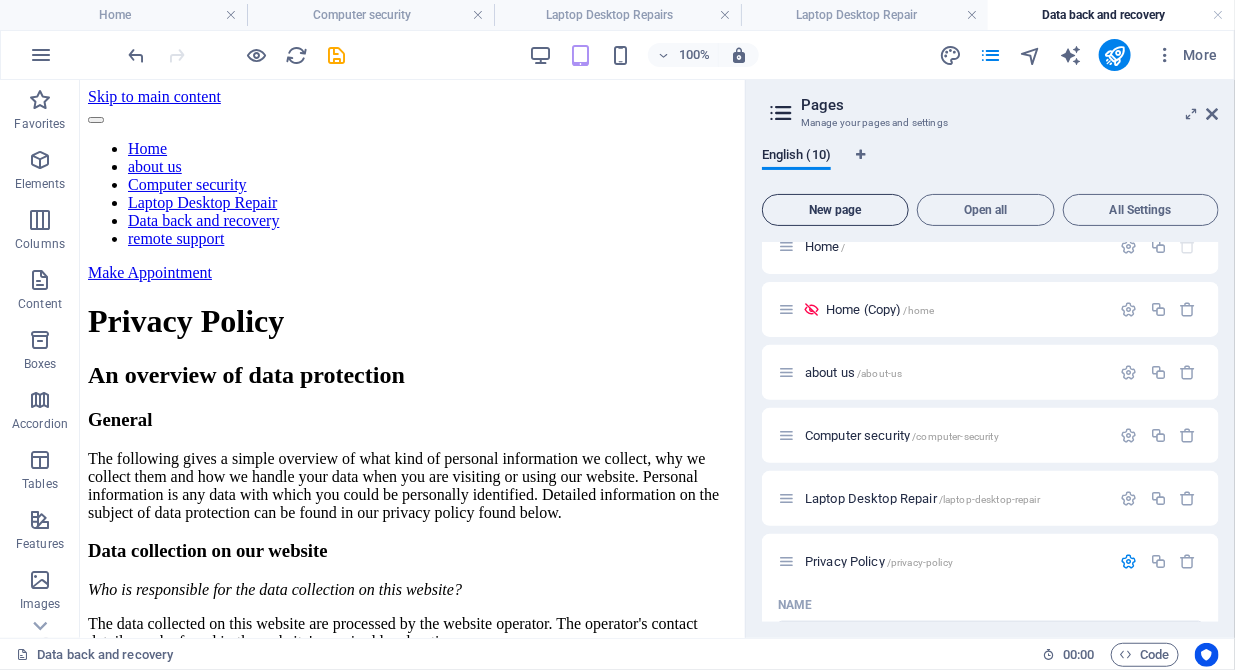scroll, scrollTop: 1312, scrollLeft: 0, axis: vertical 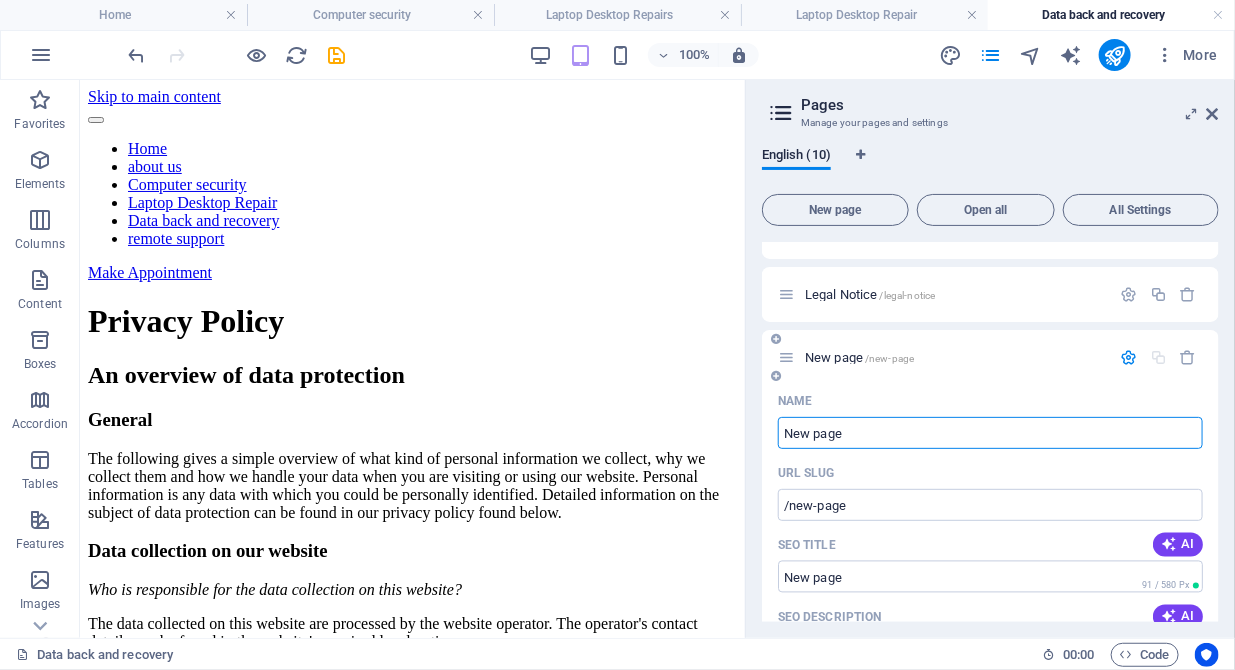 click on "New page" at bounding box center [990, 433] 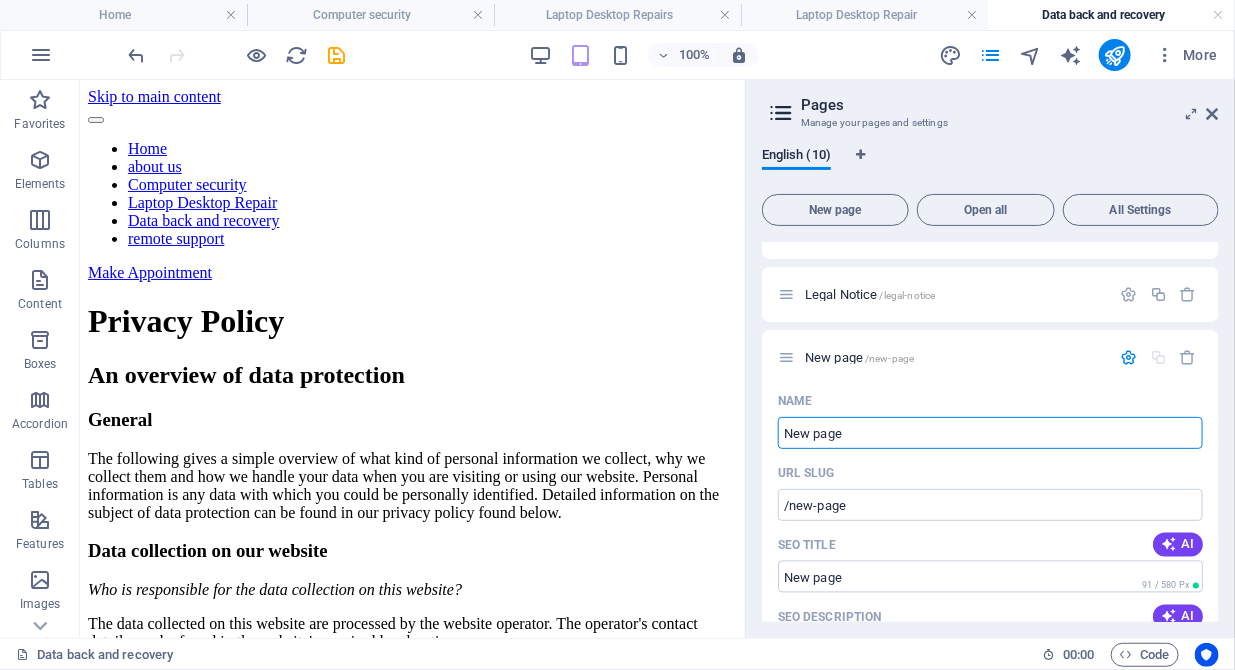 drag, startPoint x: 960, startPoint y: 509, endPoint x: 736, endPoint y: 444, distance: 233.24022 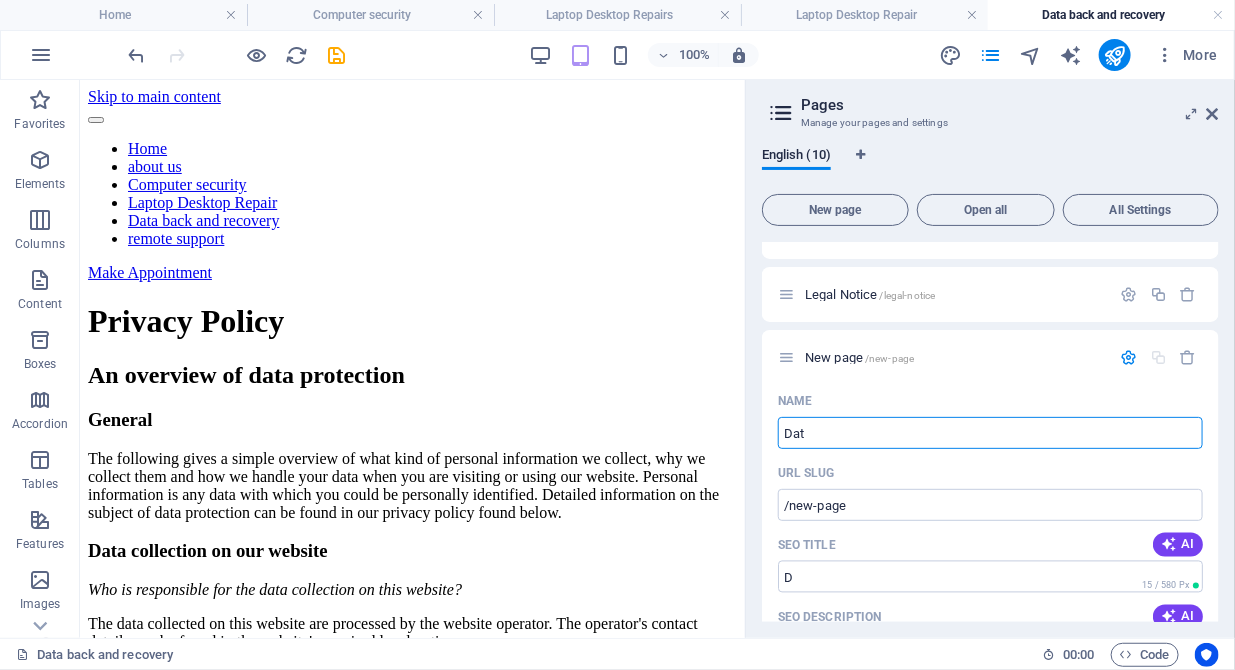 type on "Data" 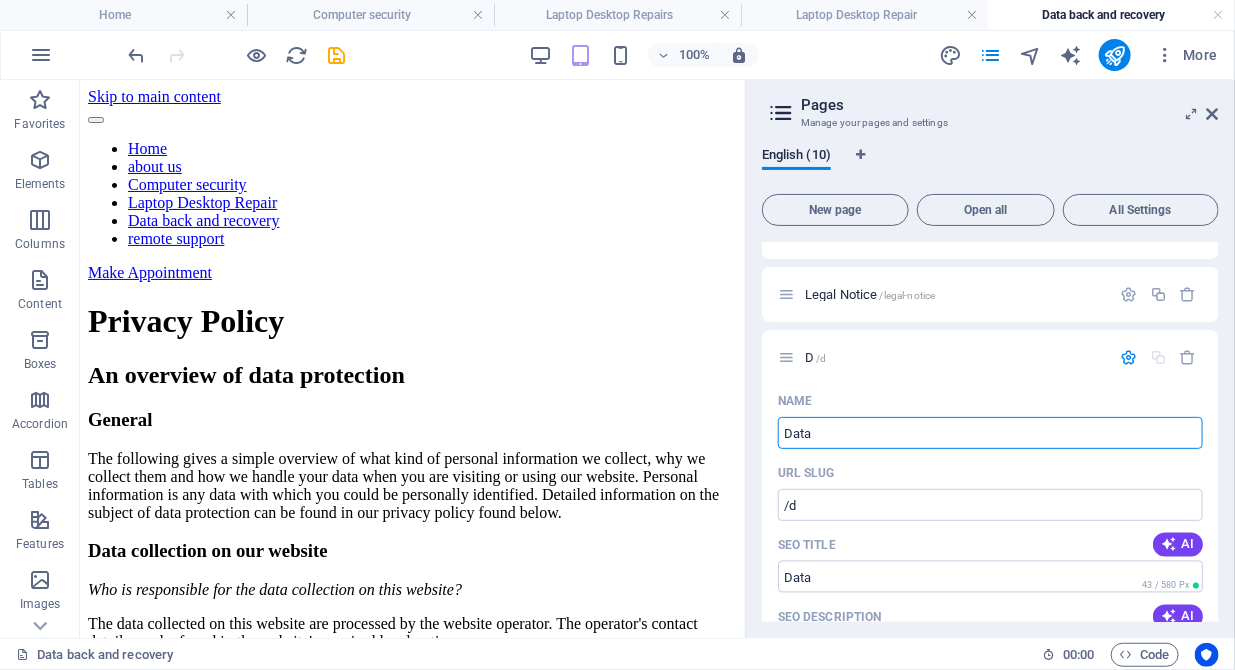 type on "/d" 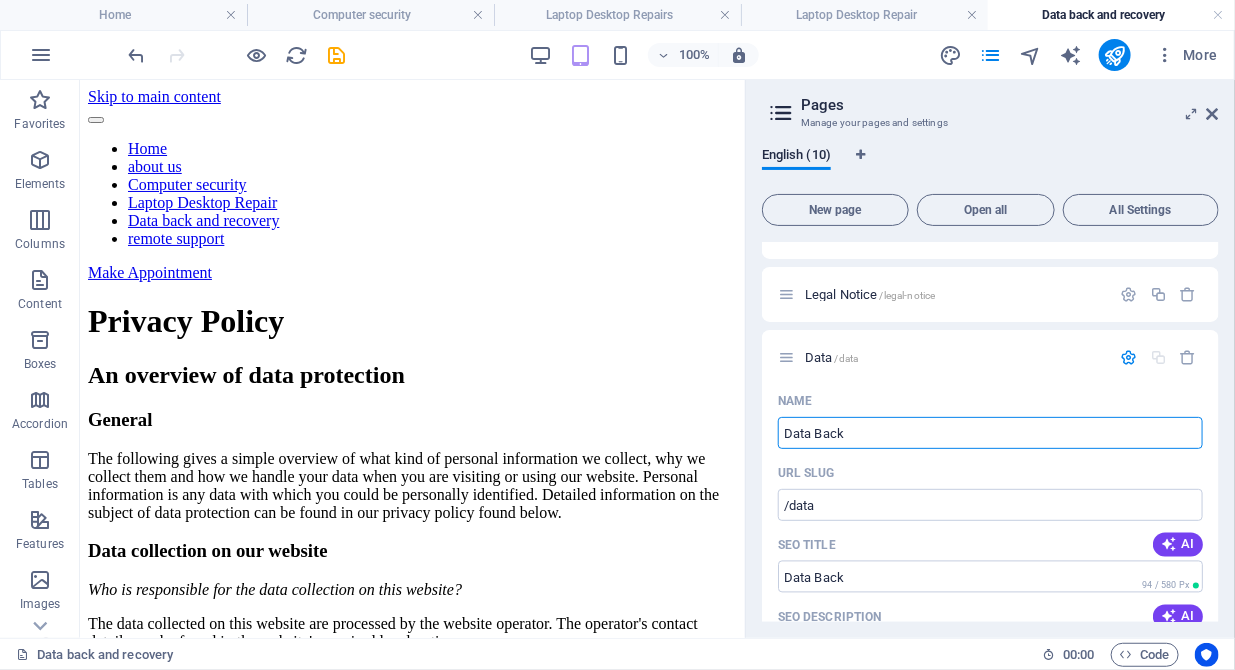 type on "Data Back" 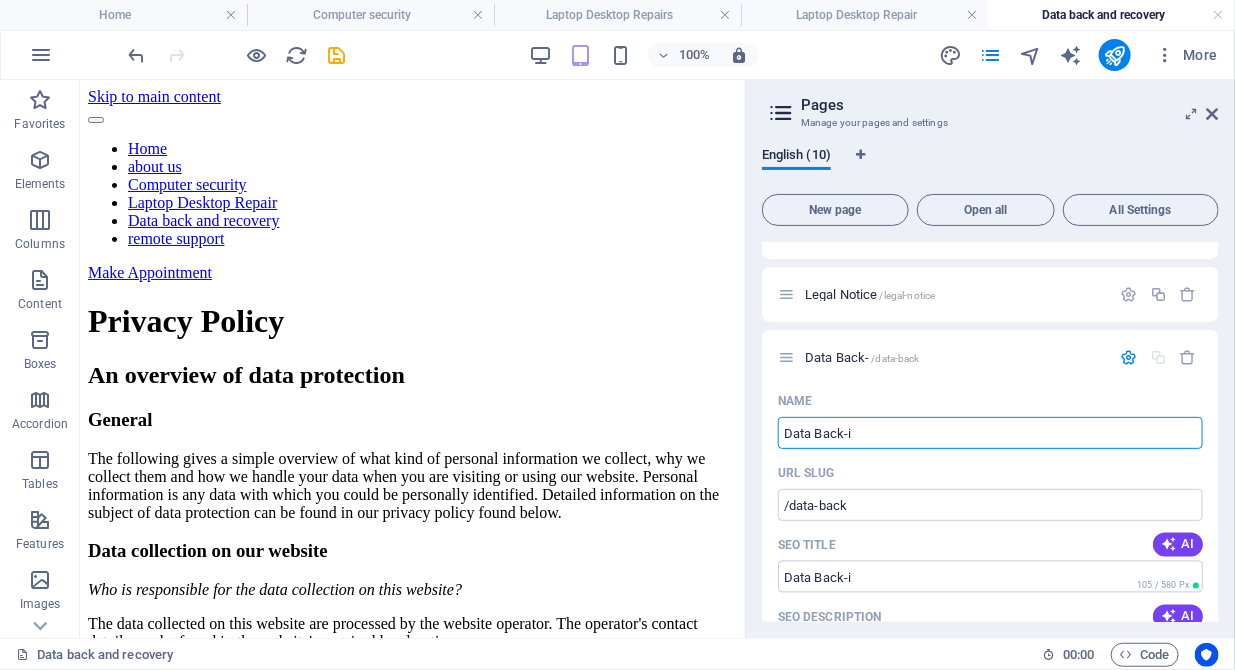 type on "Data Back-i" 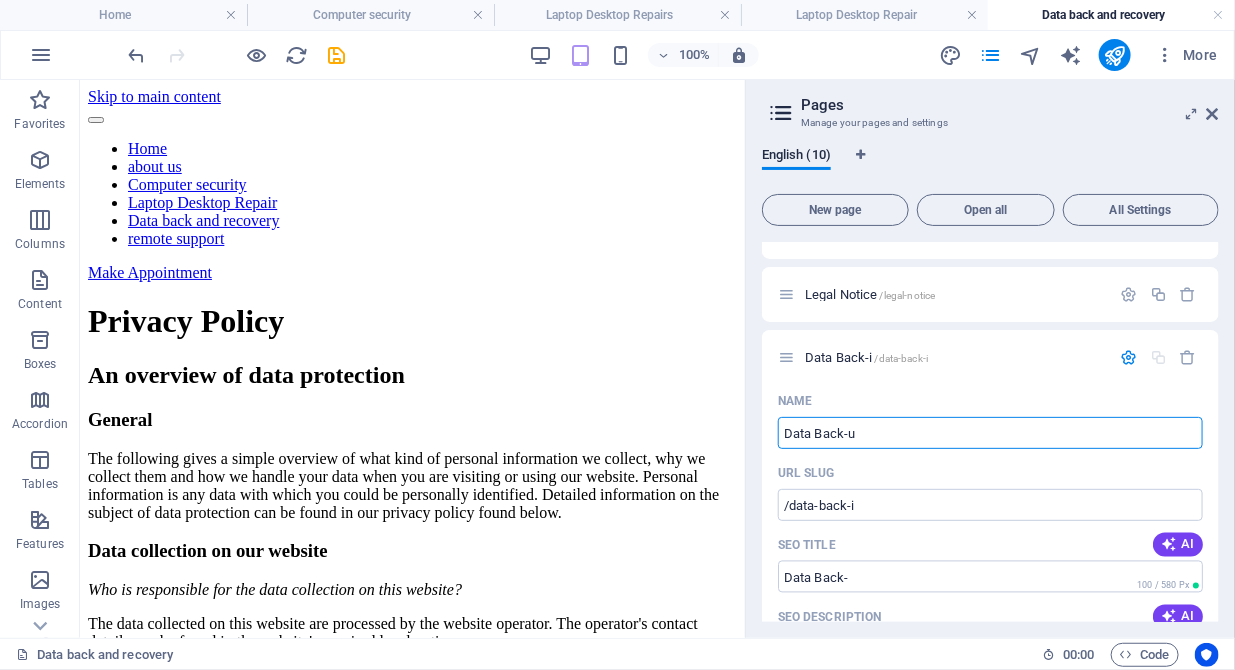 type on "Data Back-up" 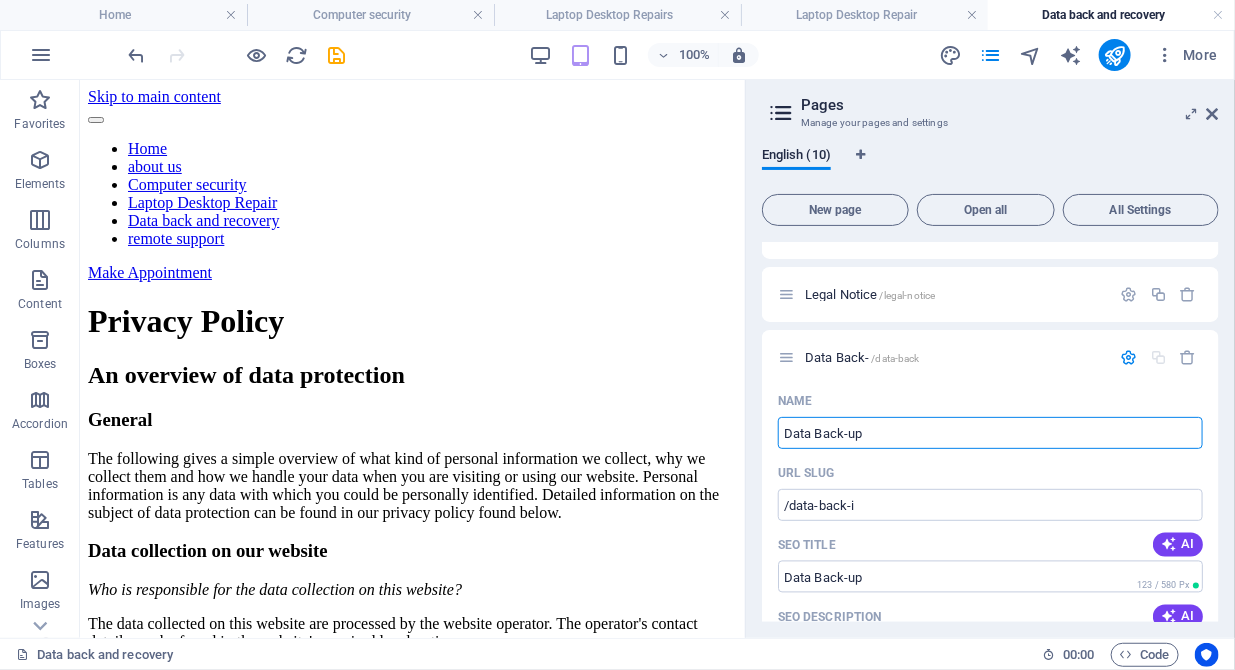 type on "/data-back" 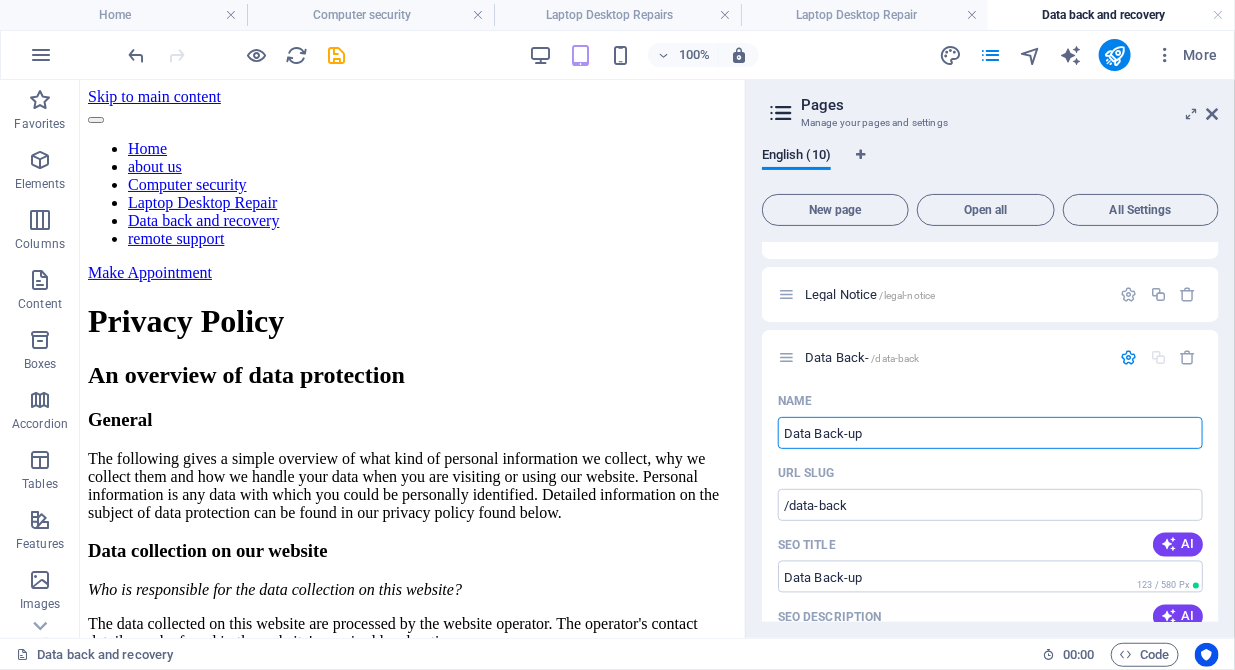 type on "Data Back-up" 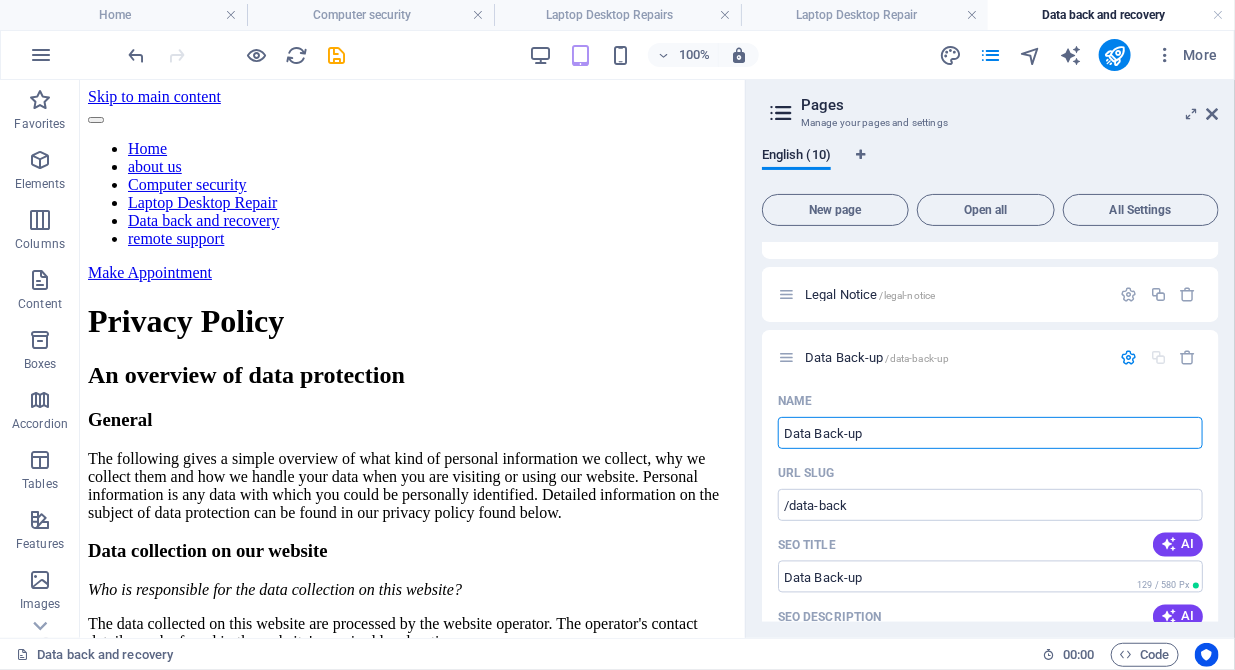 type on "/data-back-up" 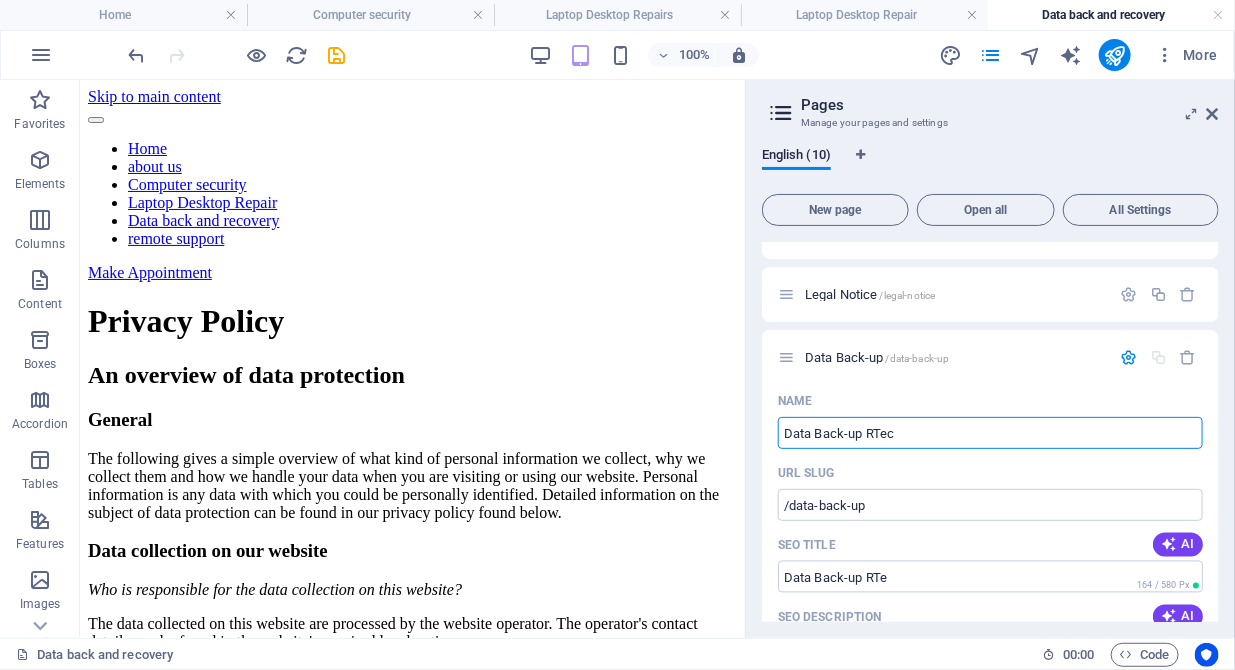 type on "Data Back-up RTeco" 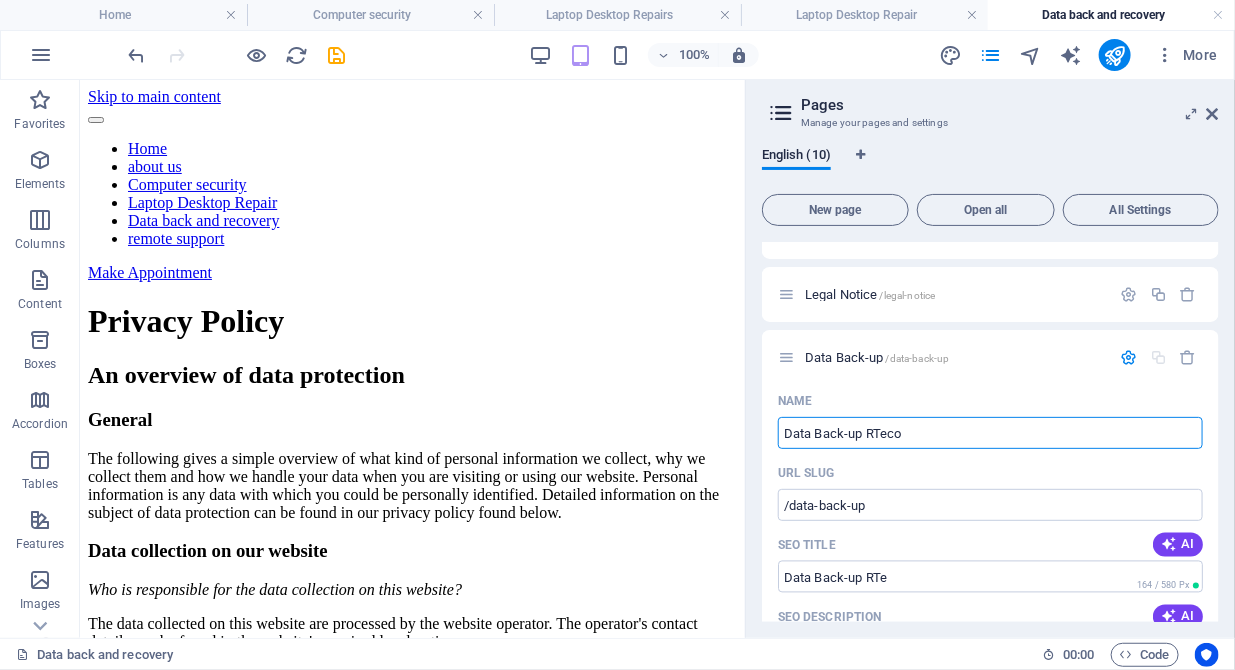 type on "/data-back-up-rte" 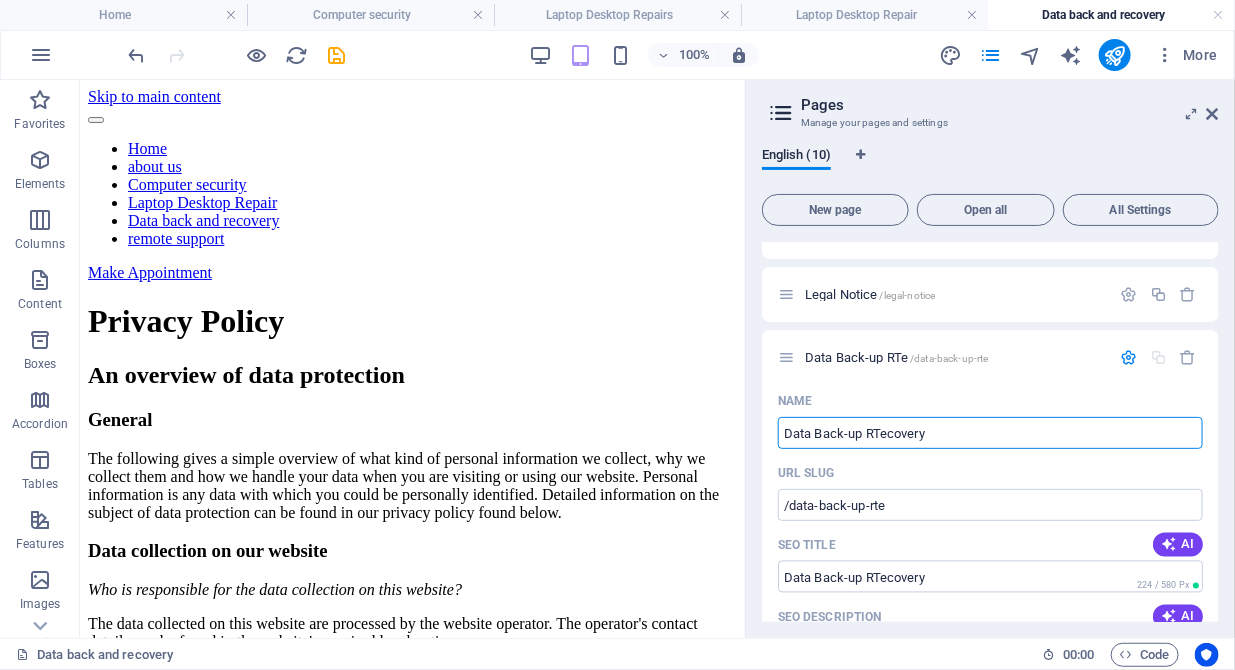 type on "Data Back-up RTecovery" 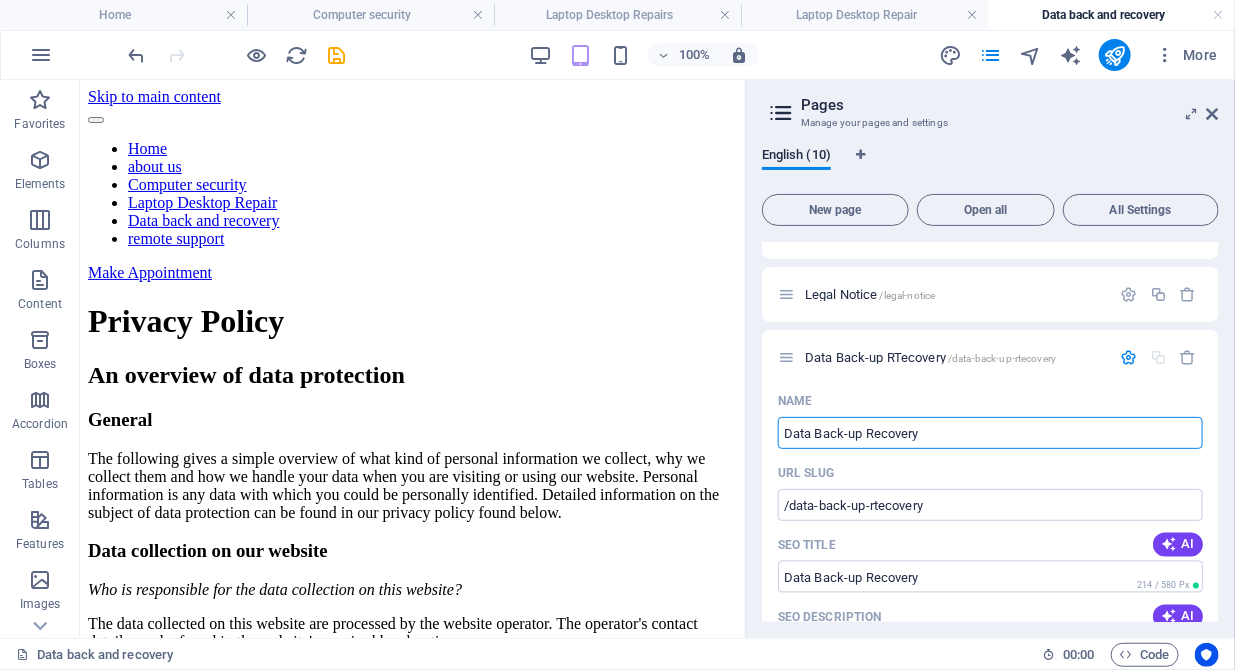 type on "Data Back-up Recovery" 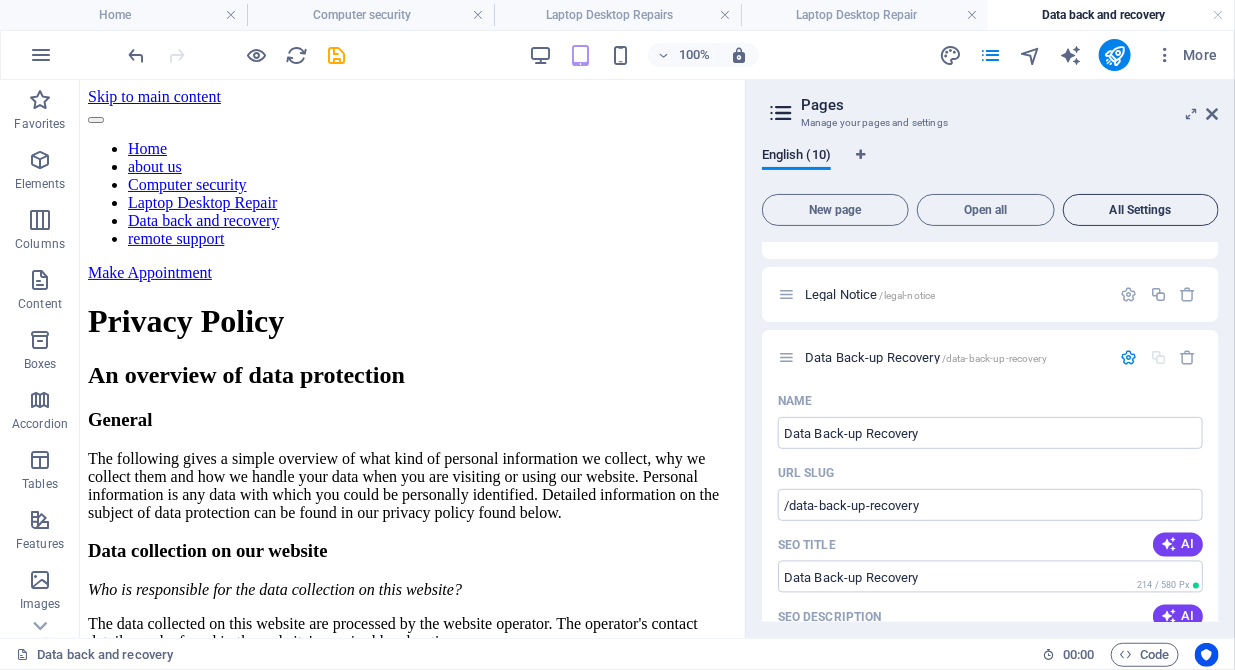click on "All Settings" at bounding box center (1141, 210) 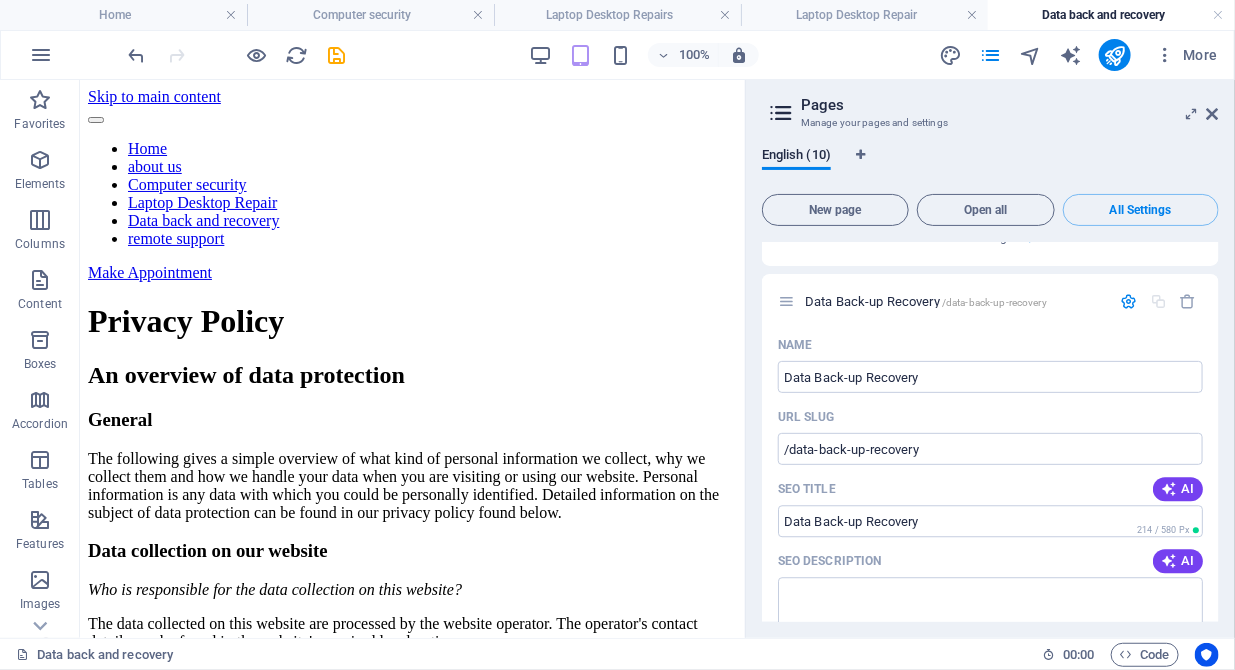 scroll, scrollTop: 7156, scrollLeft: 0, axis: vertical 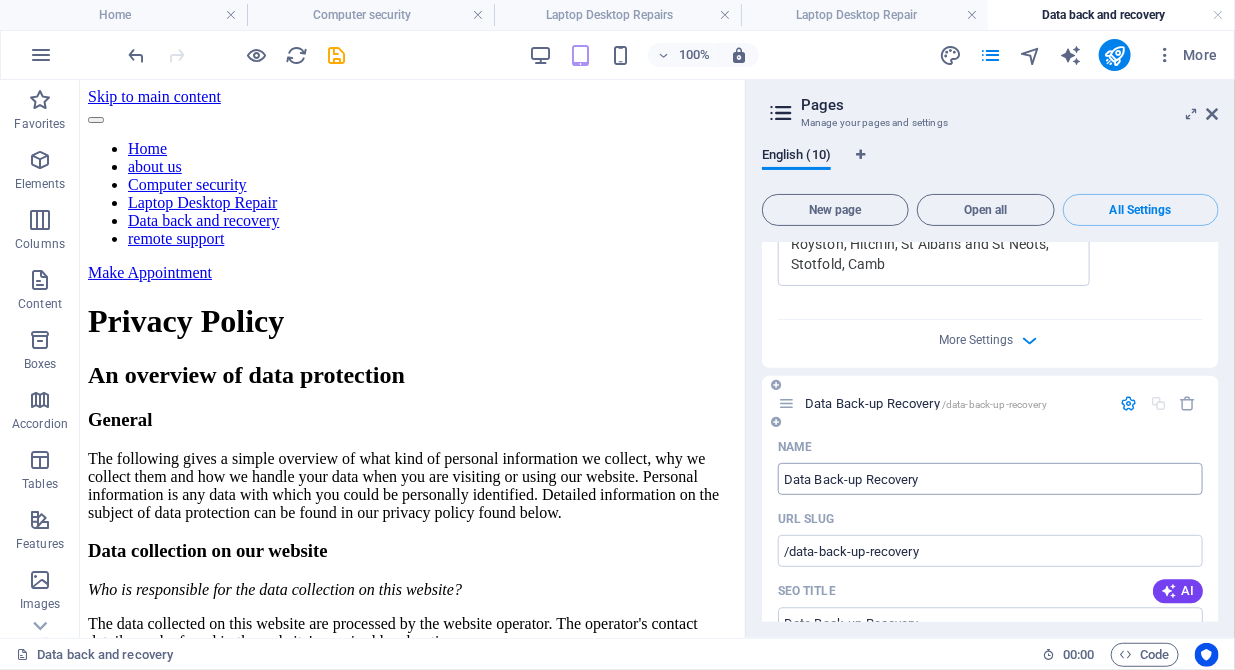 click on "Data Back-up Recovery" at bounding box center (990, 479) 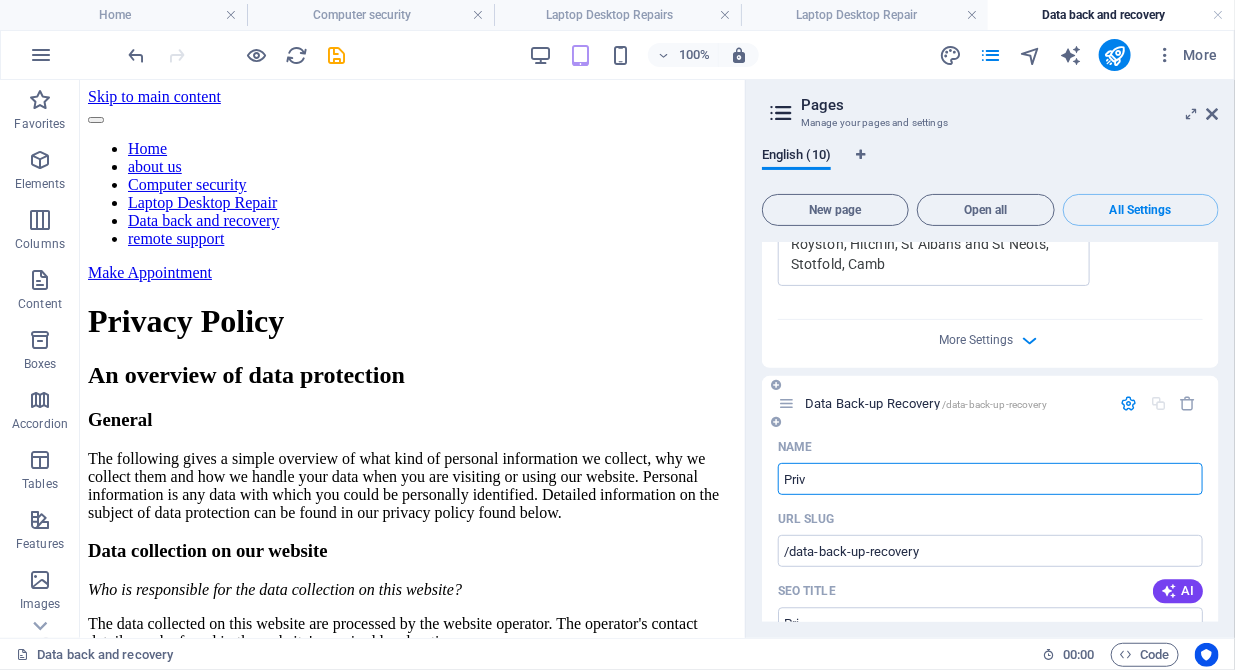type on "Priva" 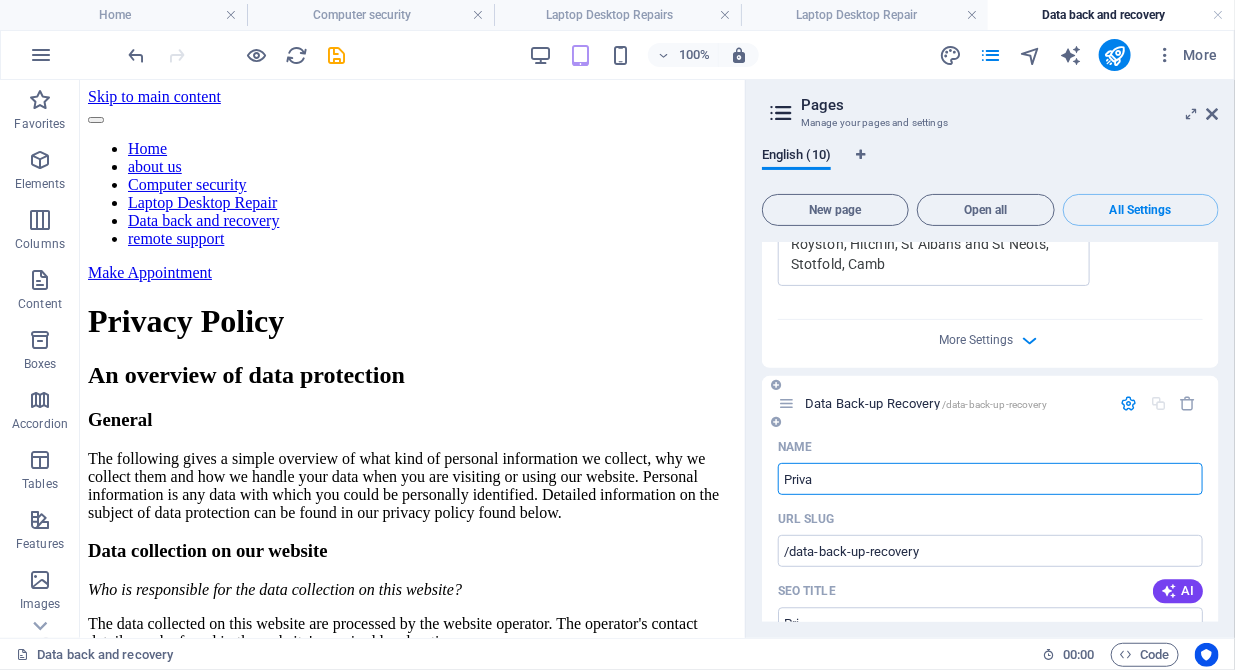 type on "/pri" 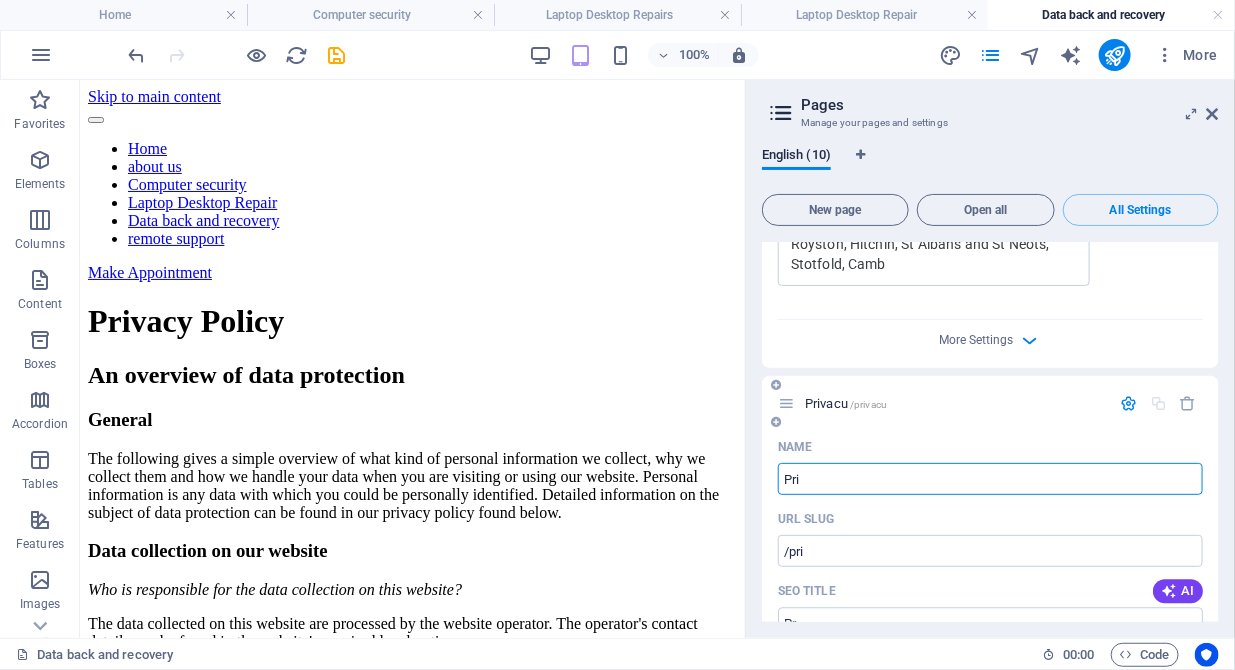 type on "Pr" 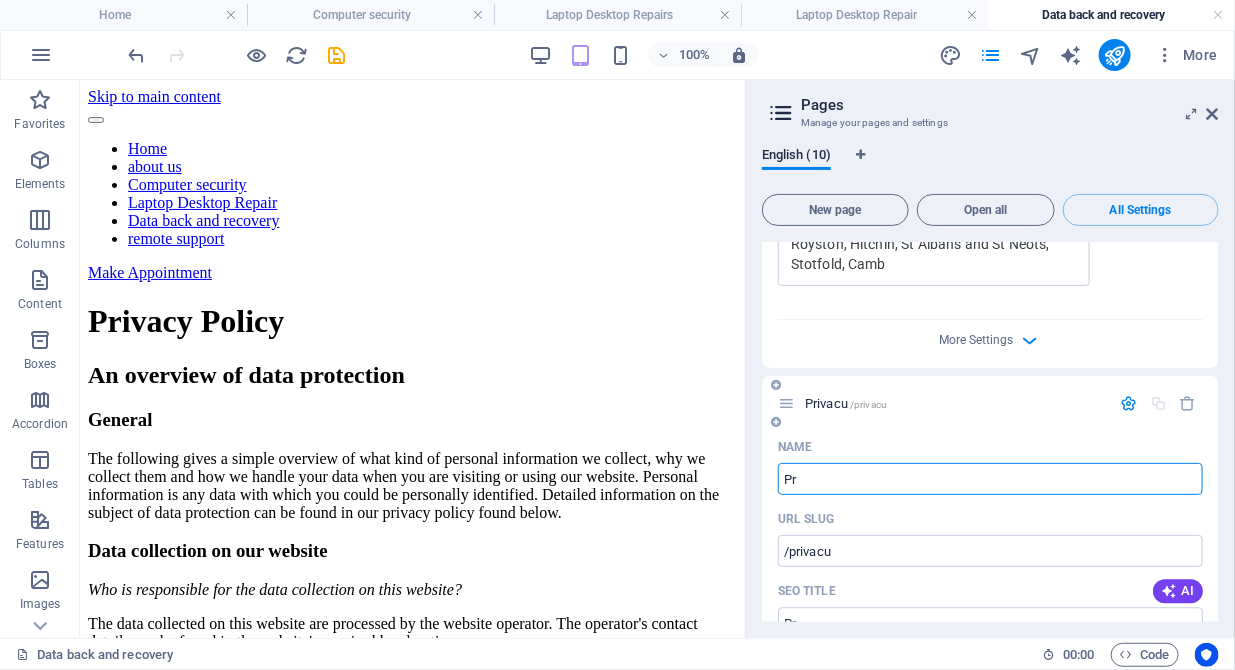 type on "P" 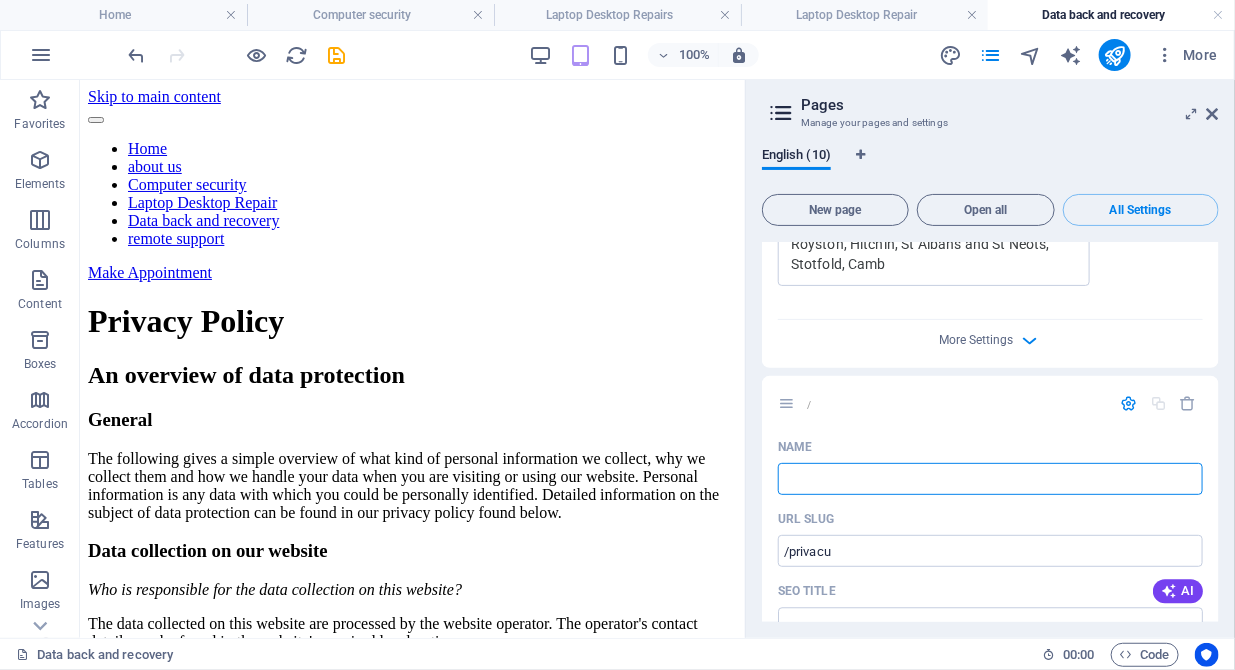 type 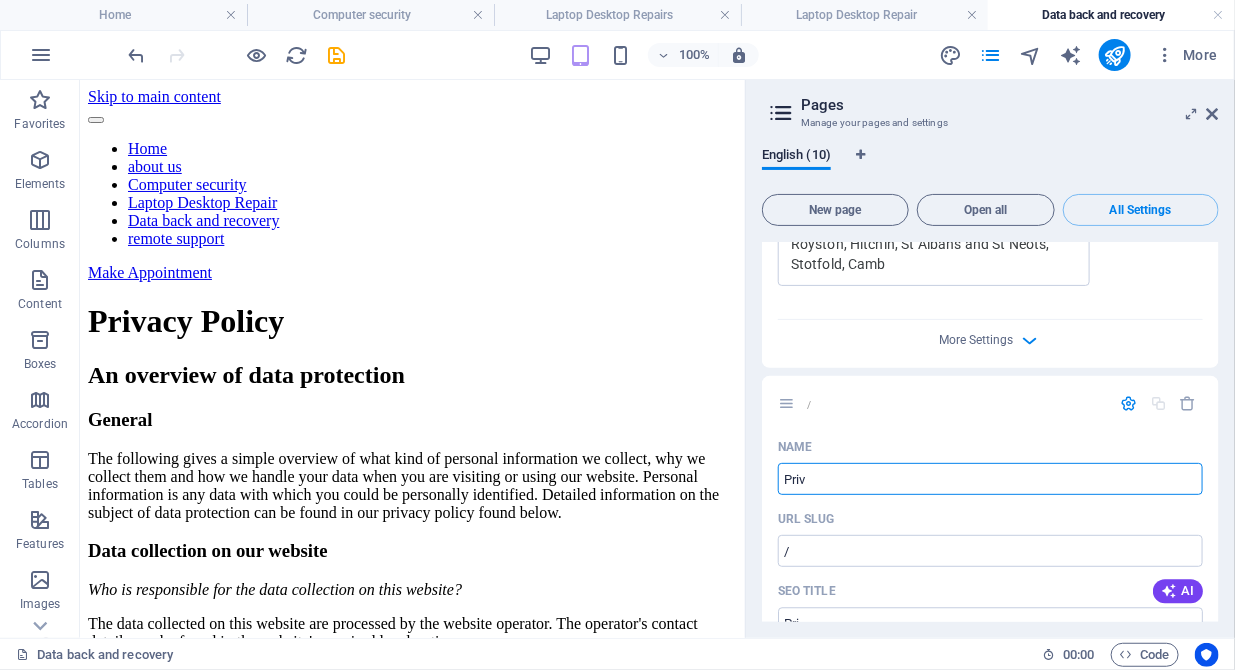 type on "Priva" 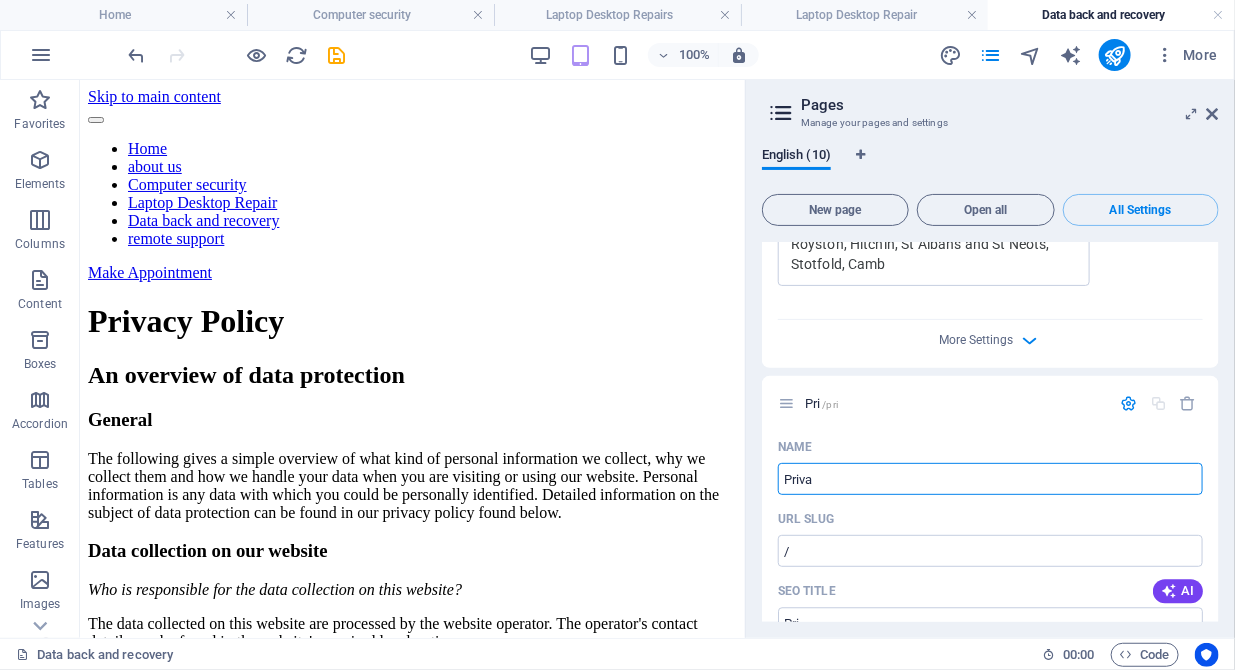 type on "/pri" 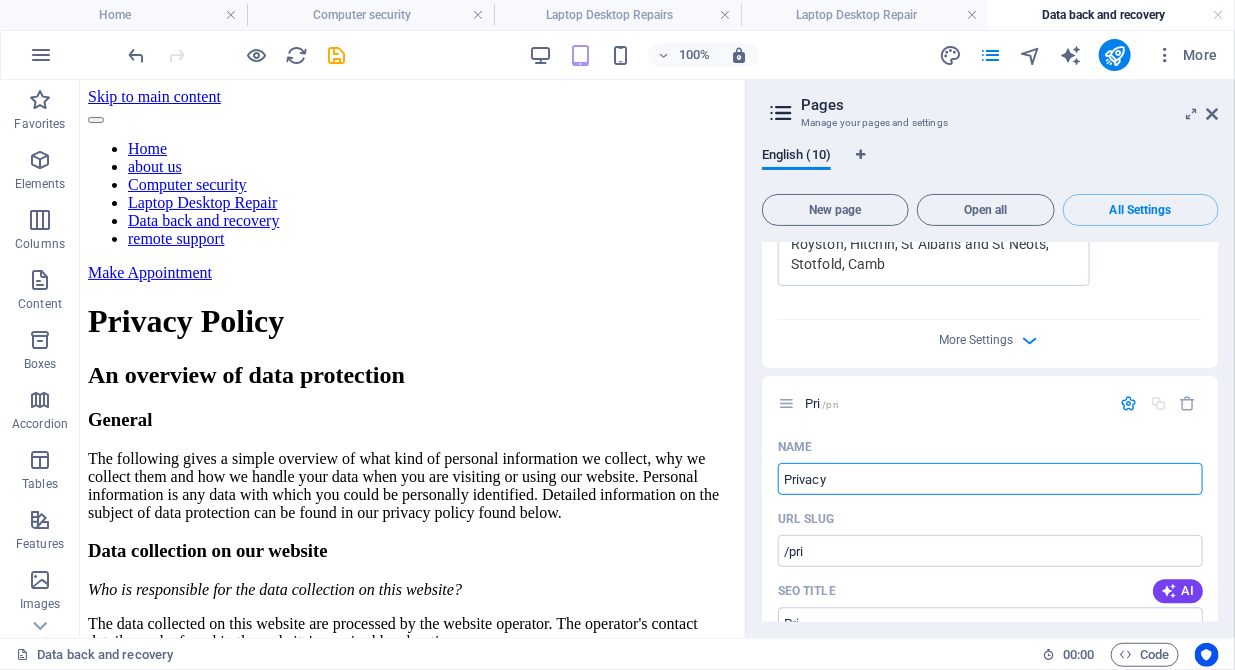 type on "Privacy" 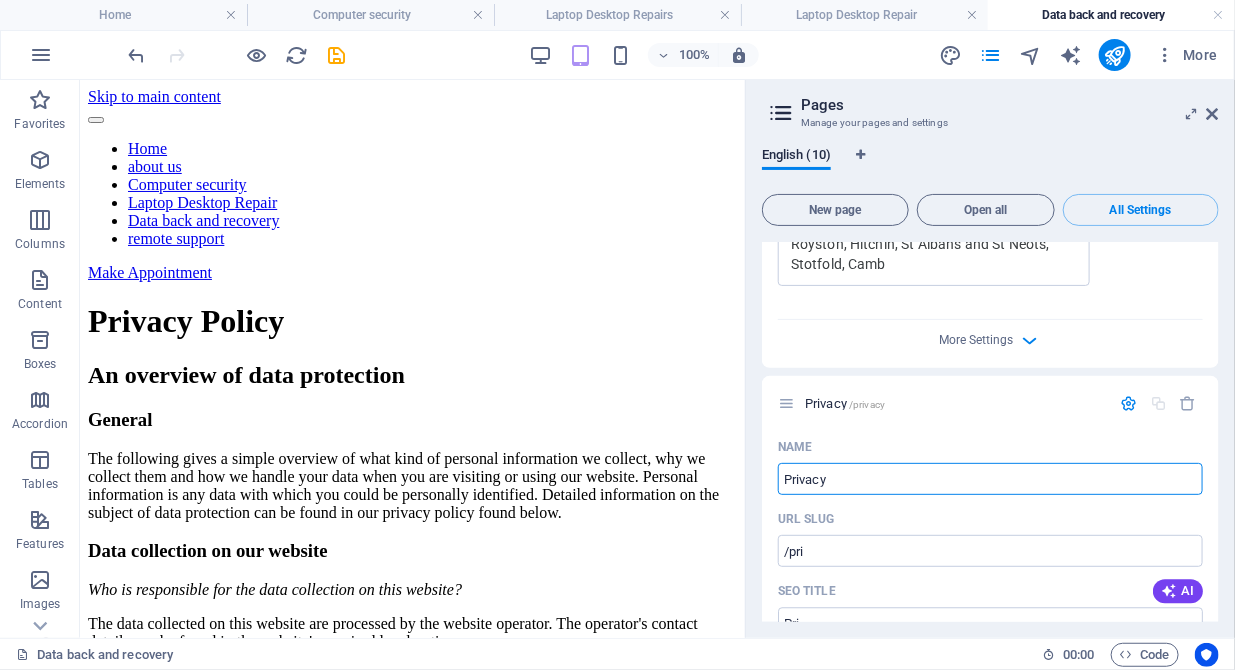 type on "/privacy" 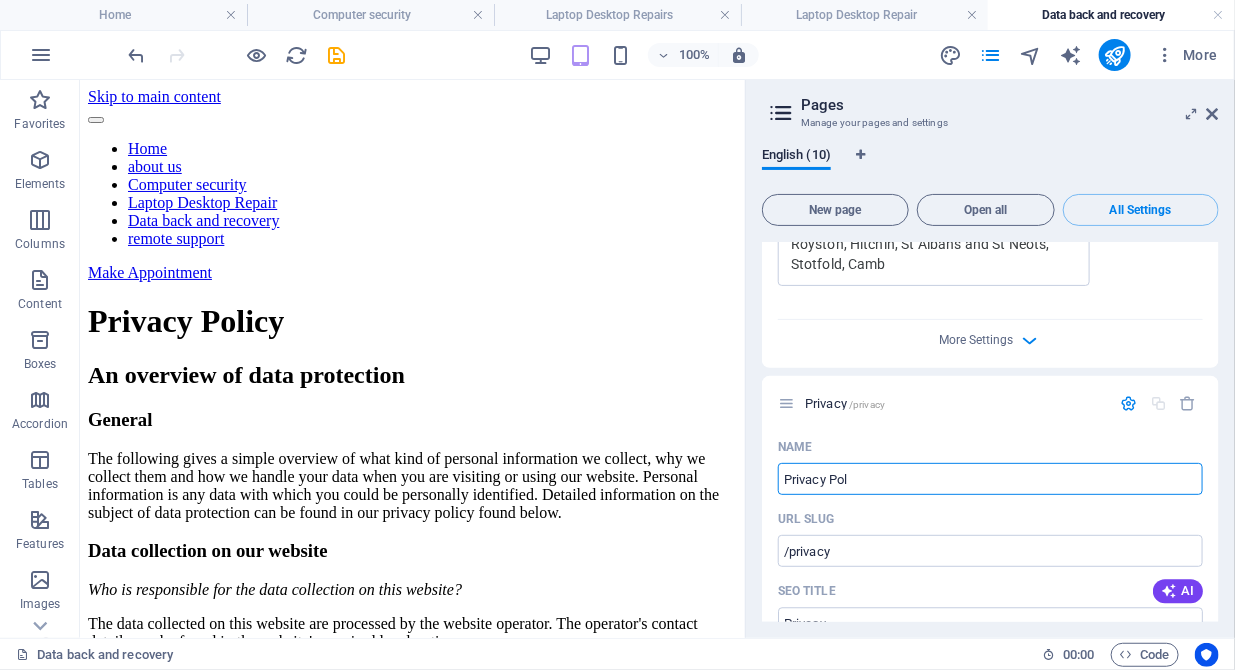 type on "Privacy Poli" 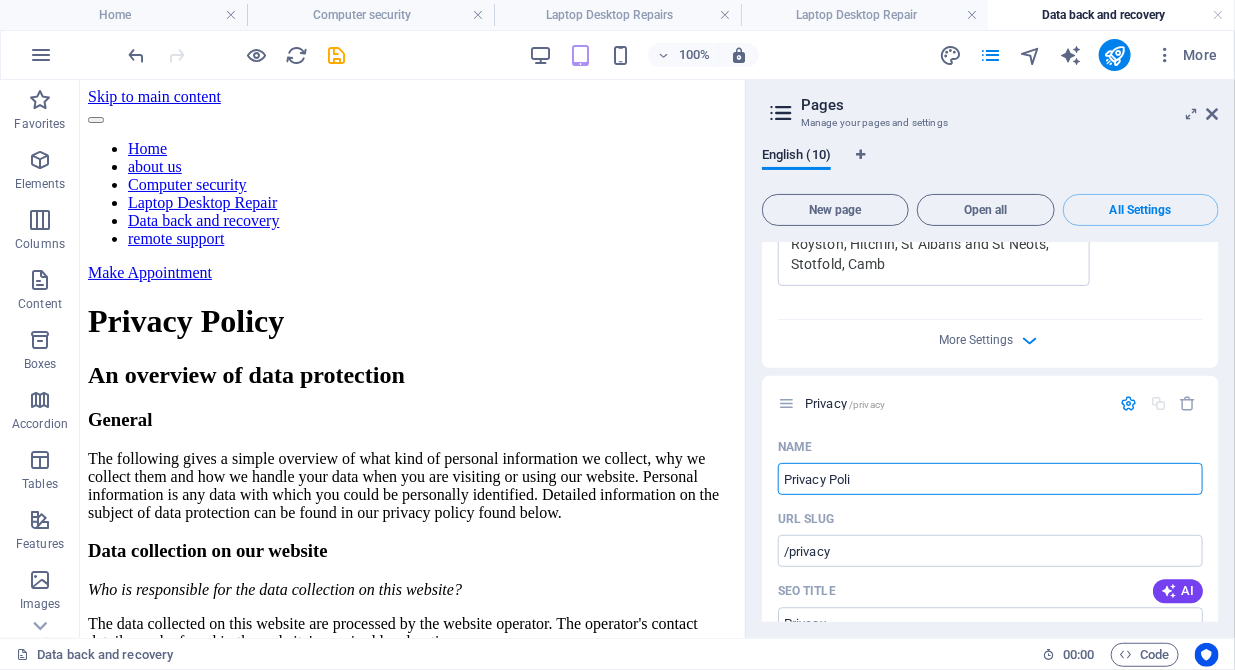 type on "Privacy" 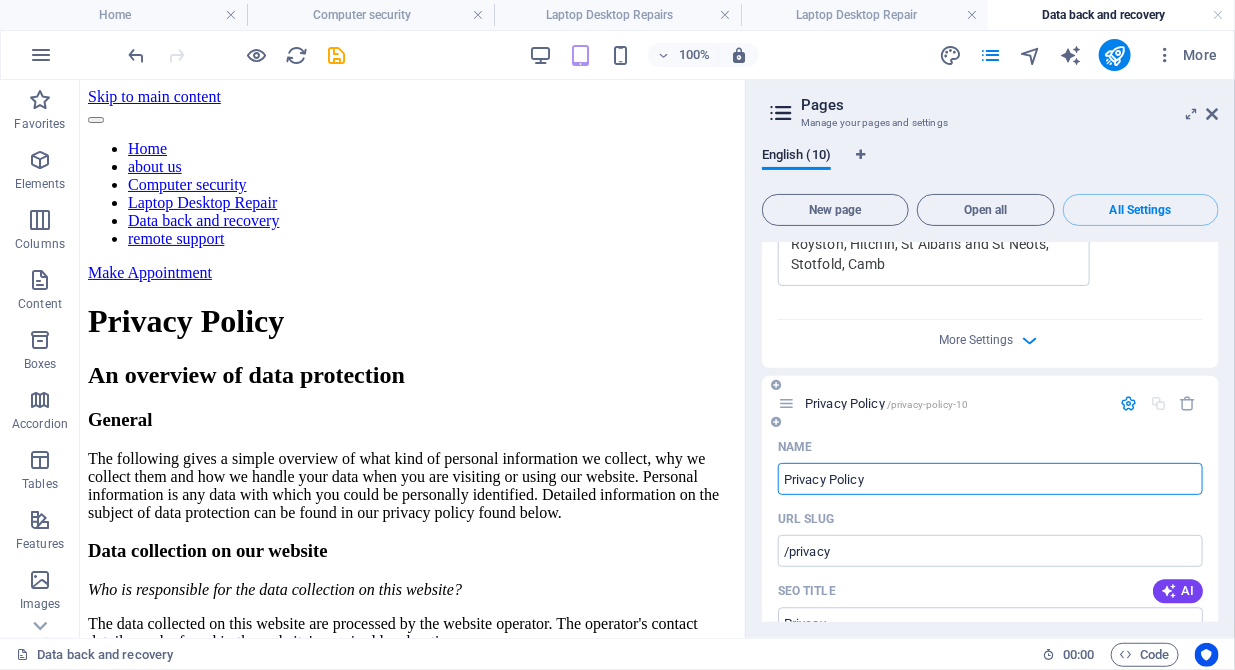type on "Privacy Policy" 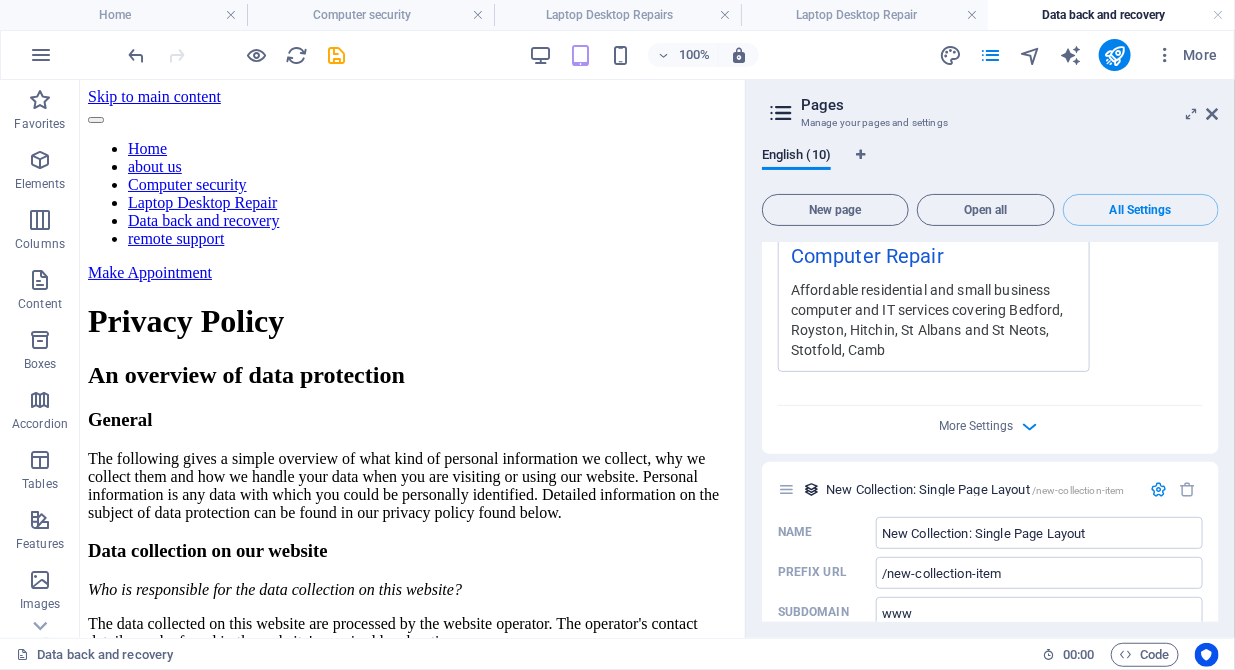 scroll, scrollTop: 5956, scrollLeft: 0, axis: vertical 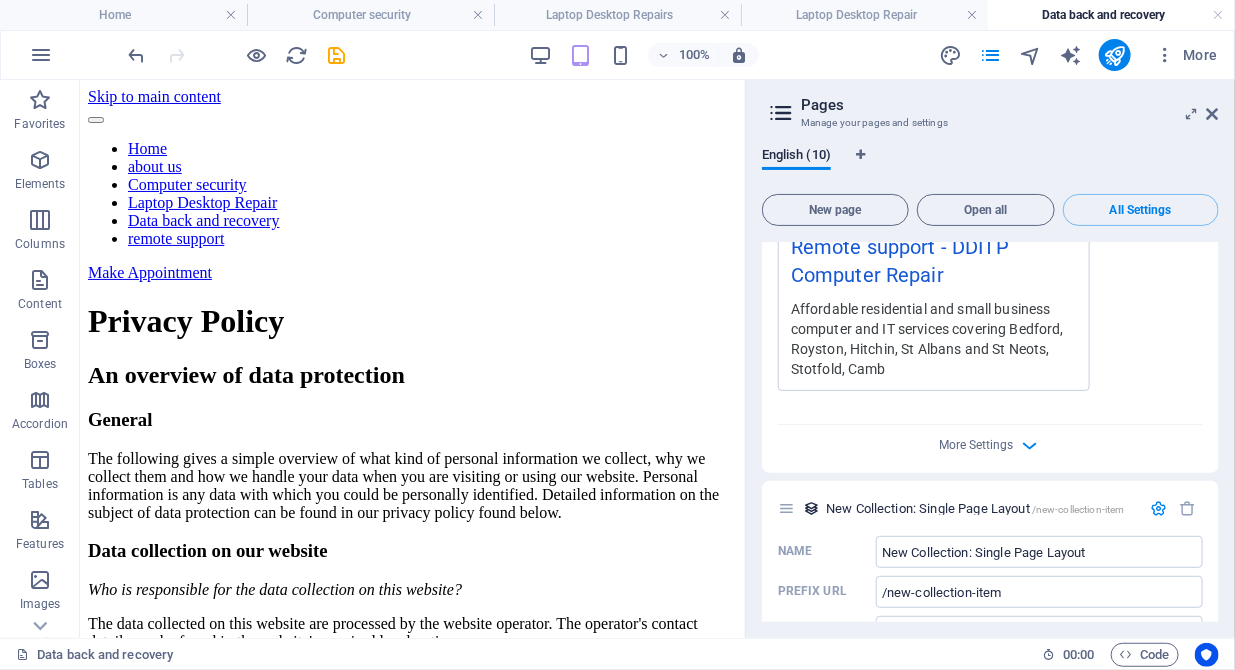 type on "Privacy Policy" 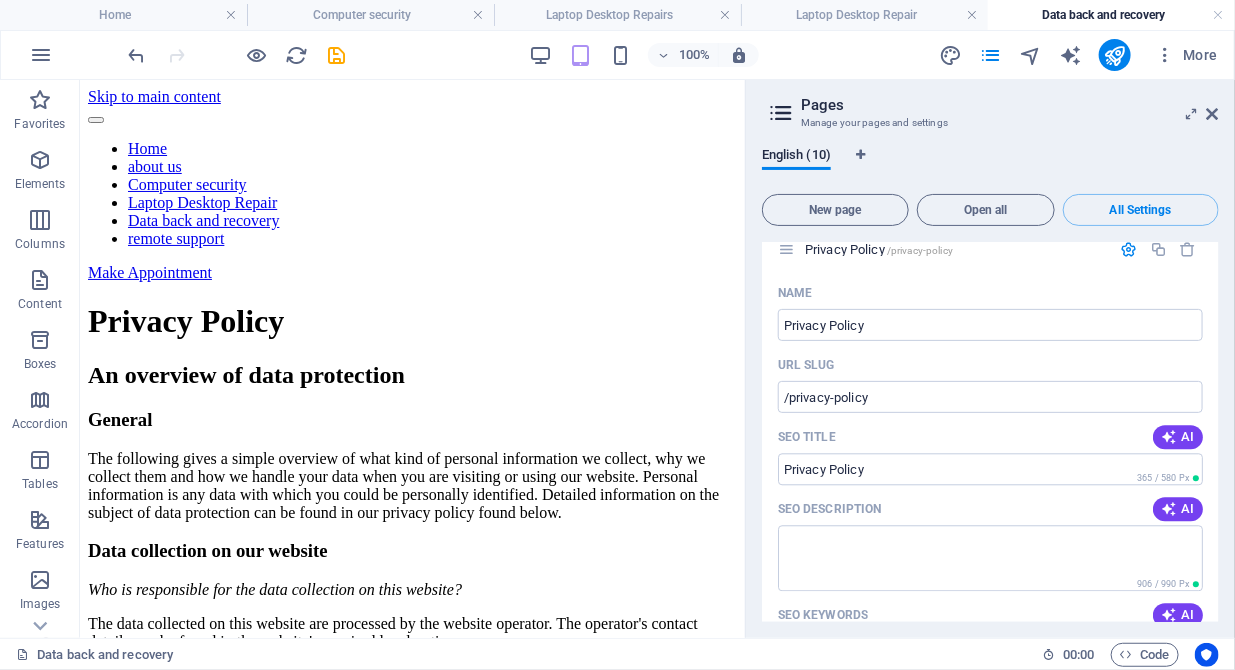 scroll, scrollTop: 4320, scrollLeft: 0, axis: vertical 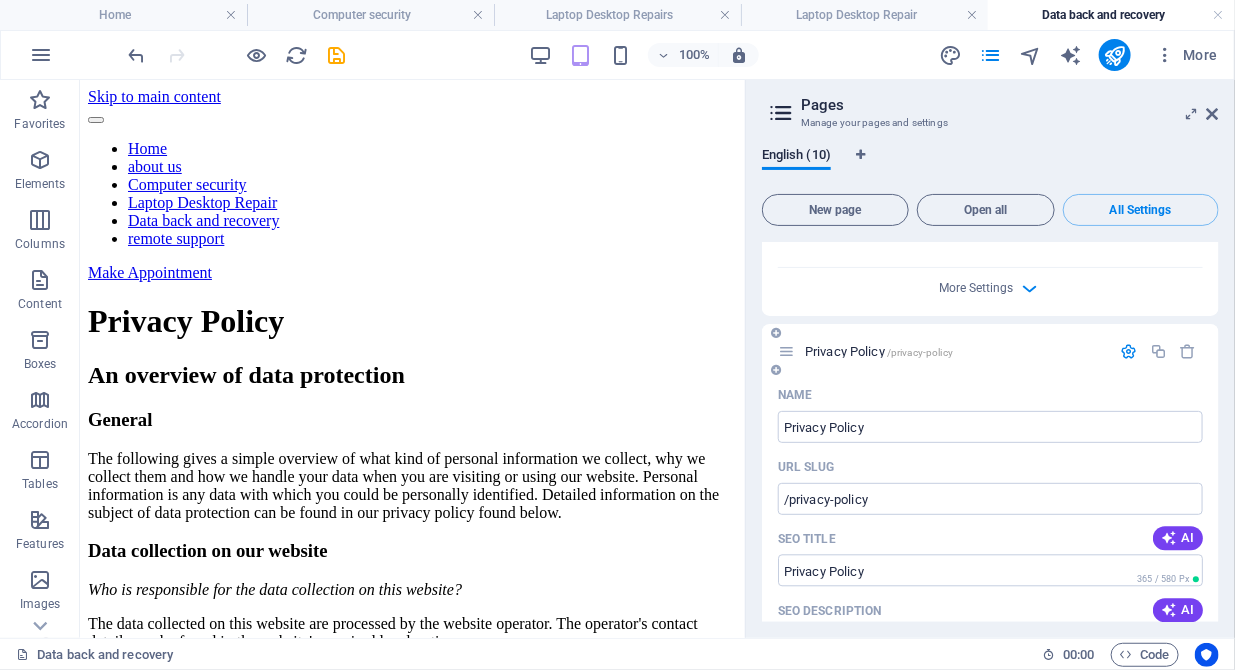 click at bounding box center (1129, 351) 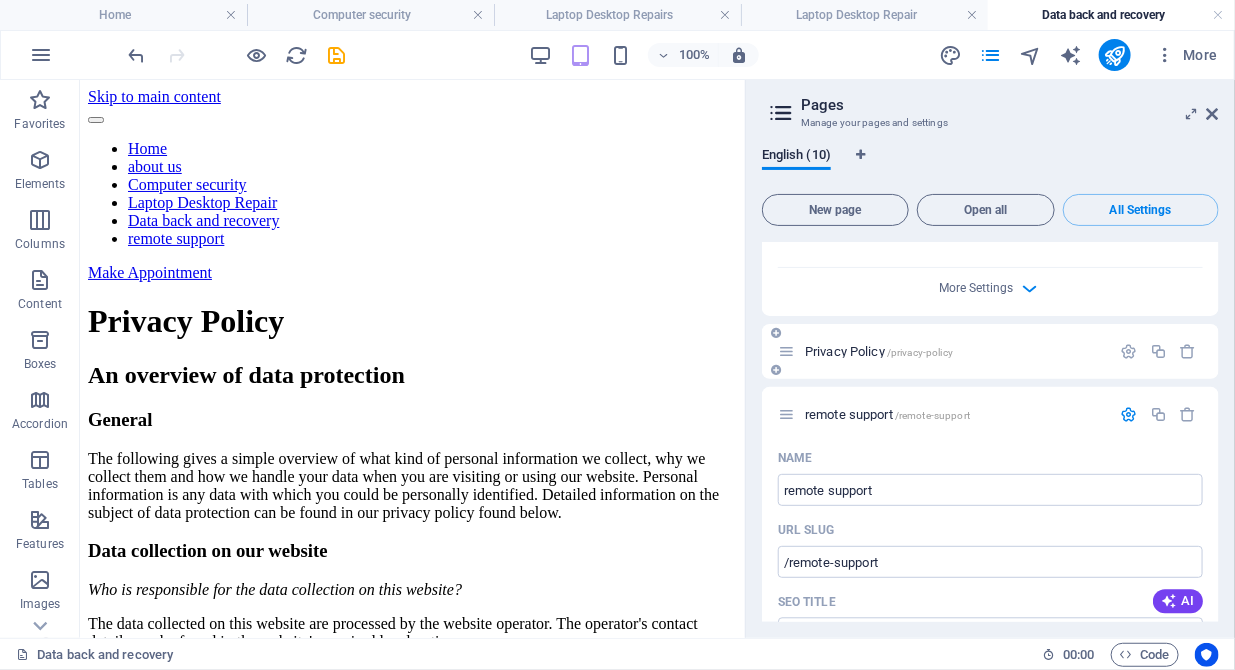 click on "Privacy Policy /privacy-policy" at bounding box center (879, 351) 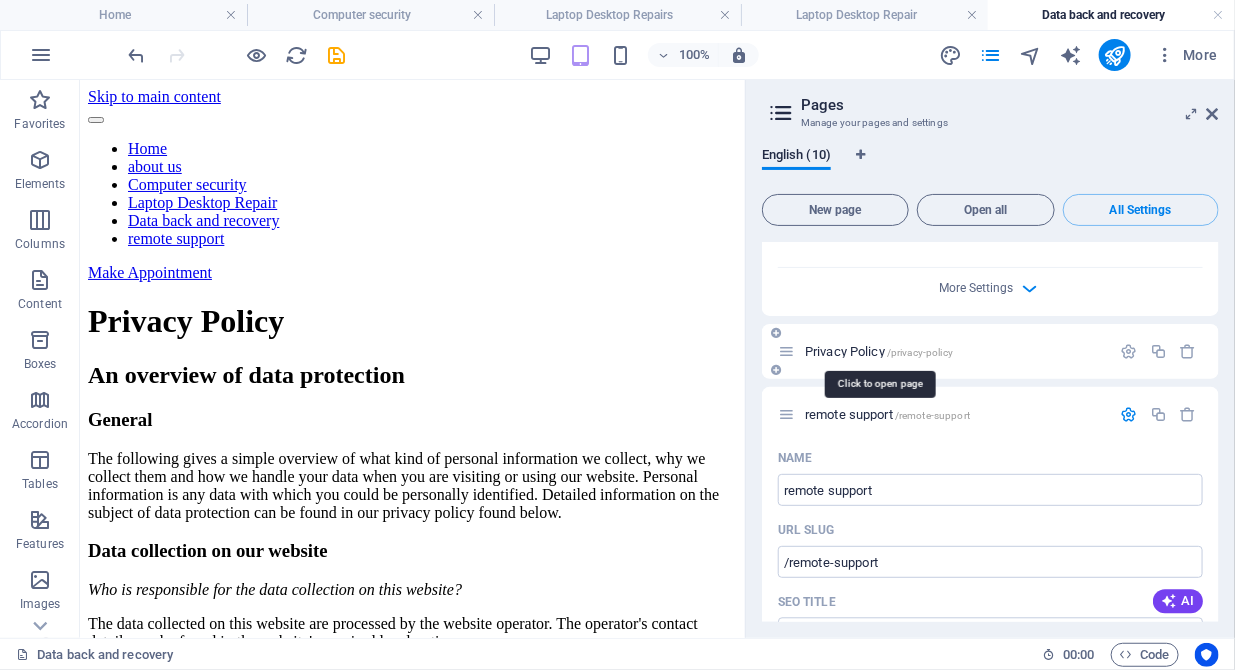 click on "Privacy Policy /privacy-policy" at bounding box center [879, 351] 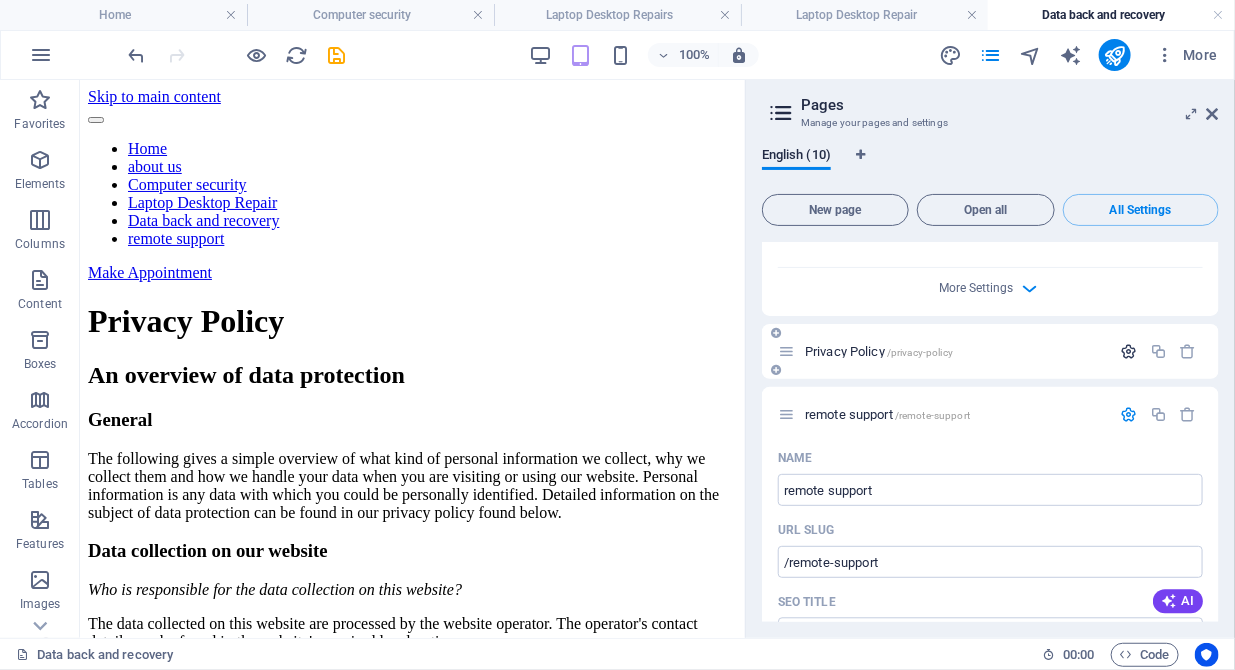 click at bounding box center [1129, 351] 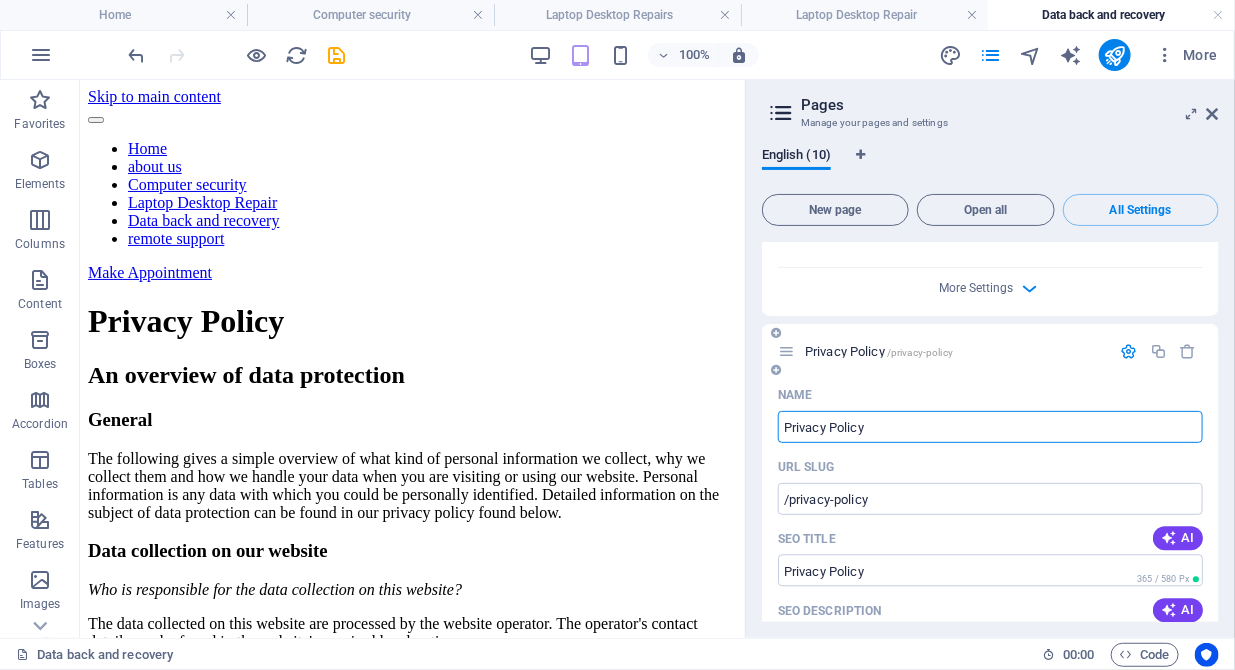 click on "Privacy Policy" at bounding box center [990, 427] 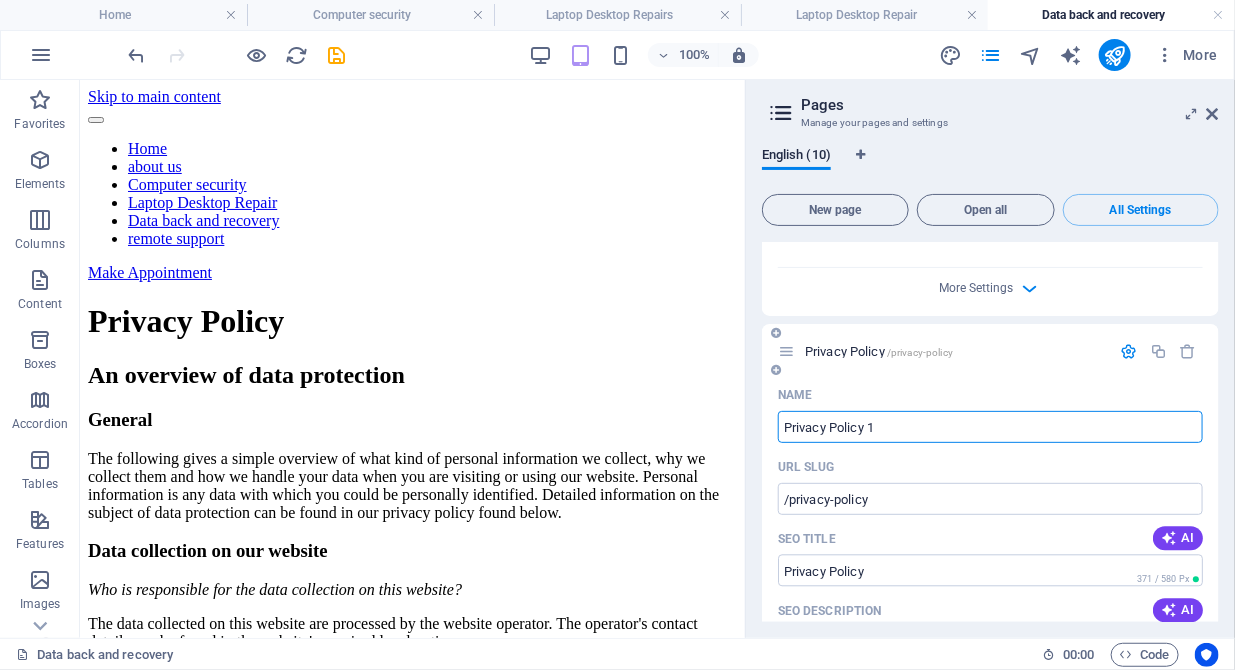 type on "Privacy Policy" 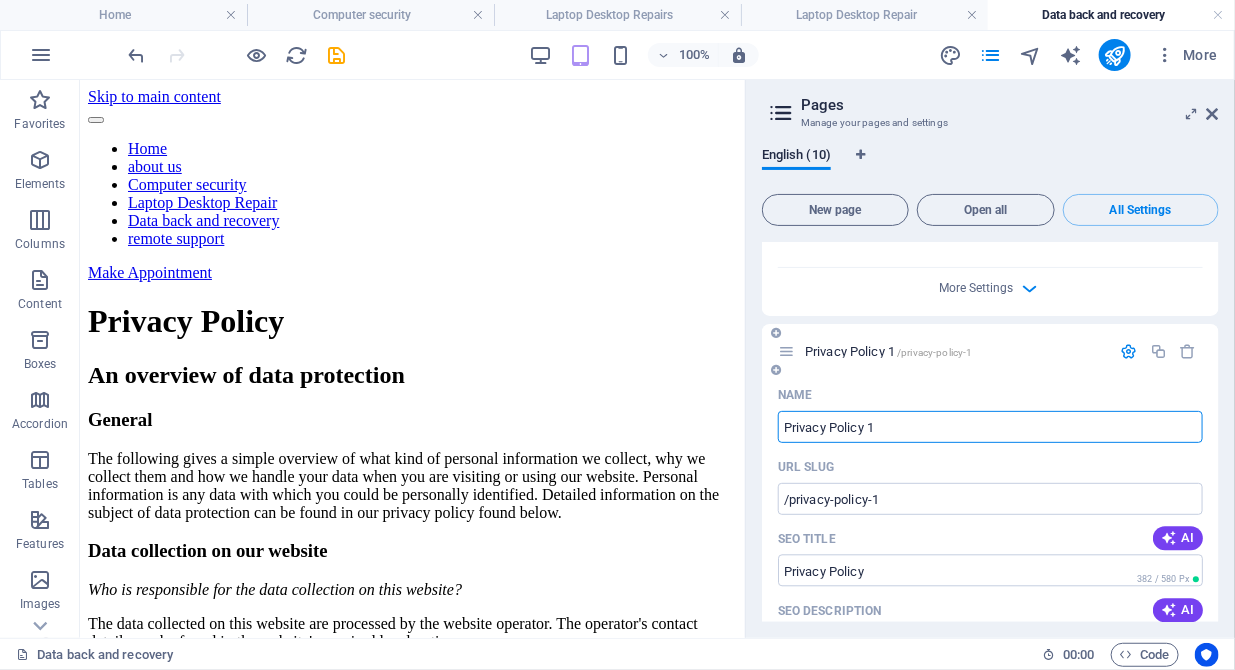 type on "Privacy Policy 1" 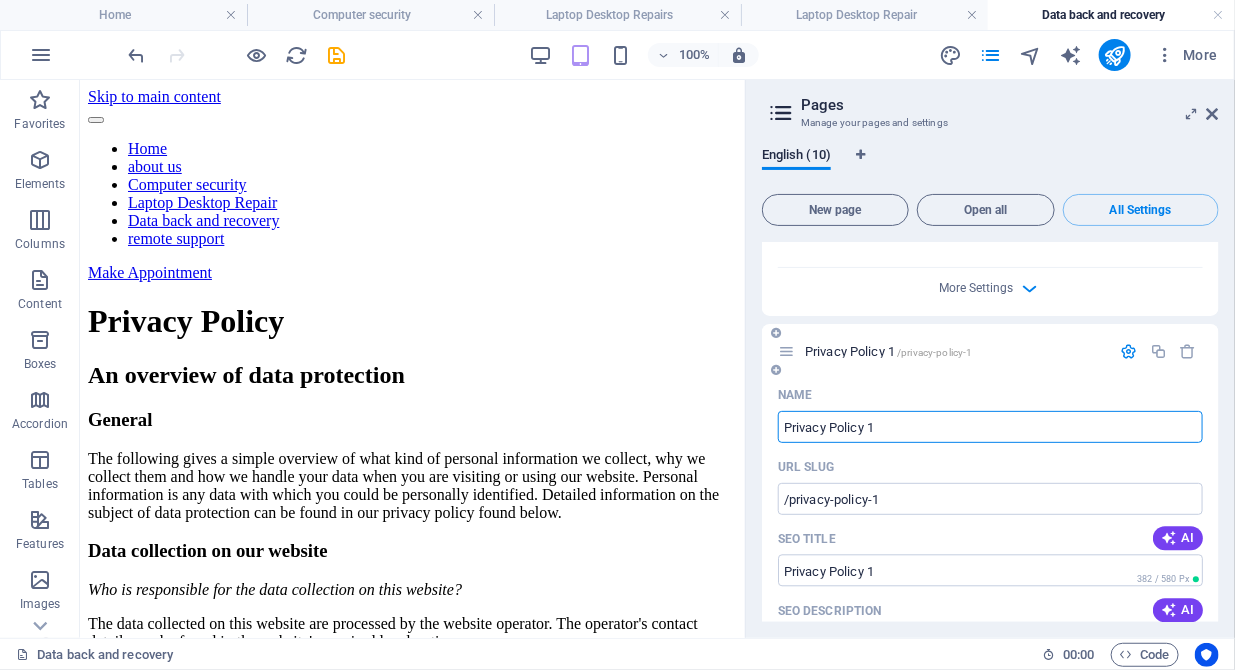 type on "Privacy Policy 1" 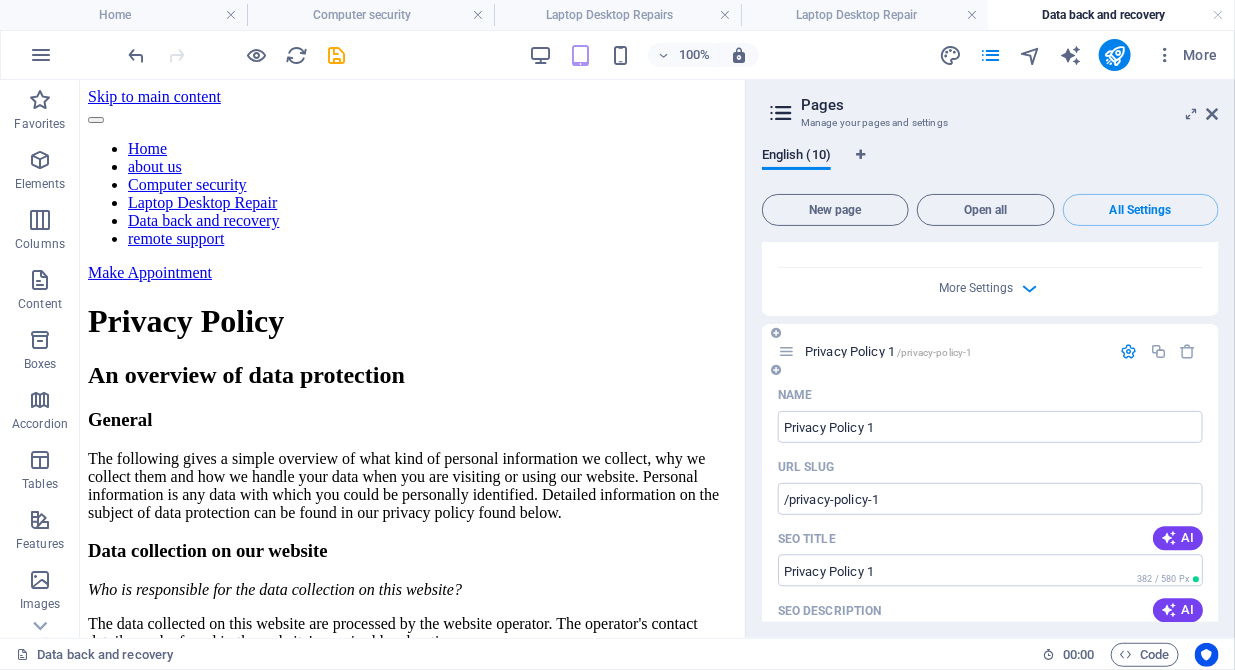 click at bounding box center (1129, 351) 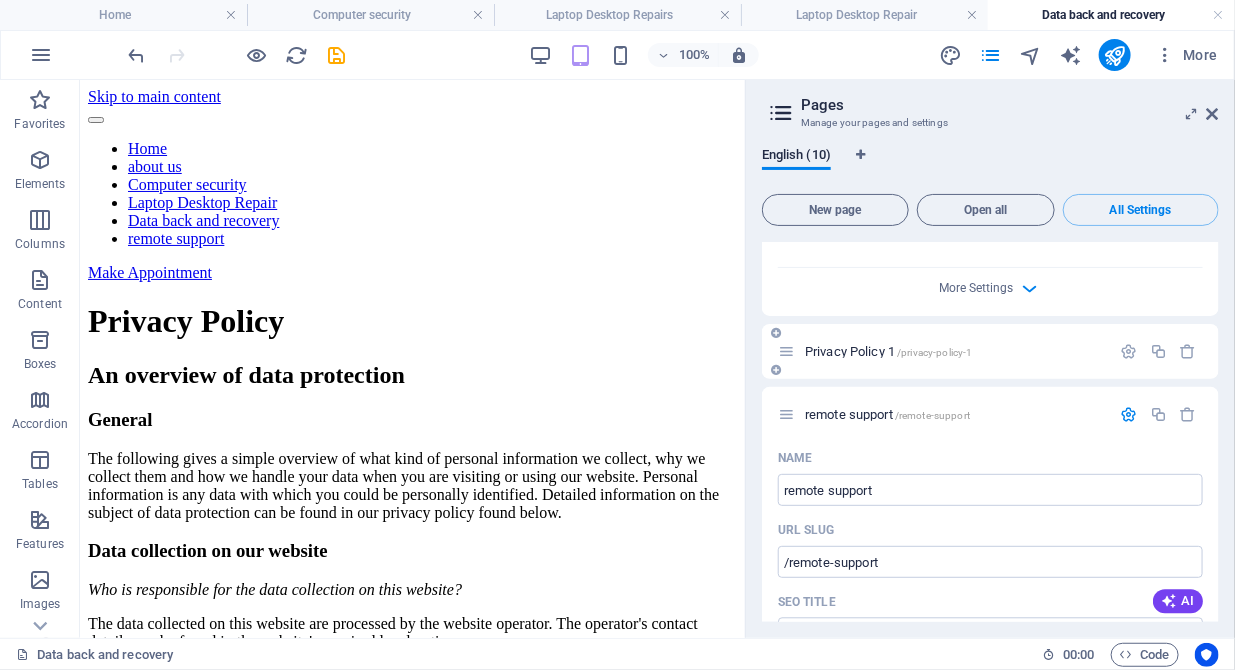 click on "Privacy Policy 1 /privacy-policy-1" at bounding box center (889, 351) 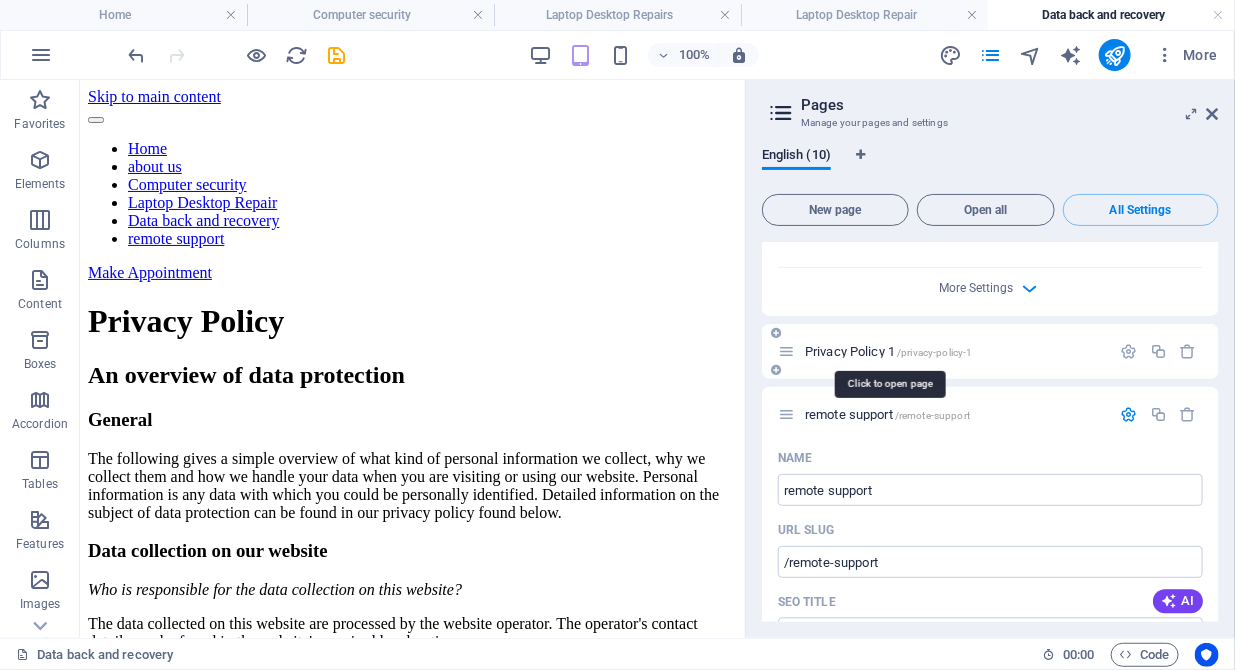click on "Privacy Policy 1 /privacy-policy-1" at bounding box center [889, 351] 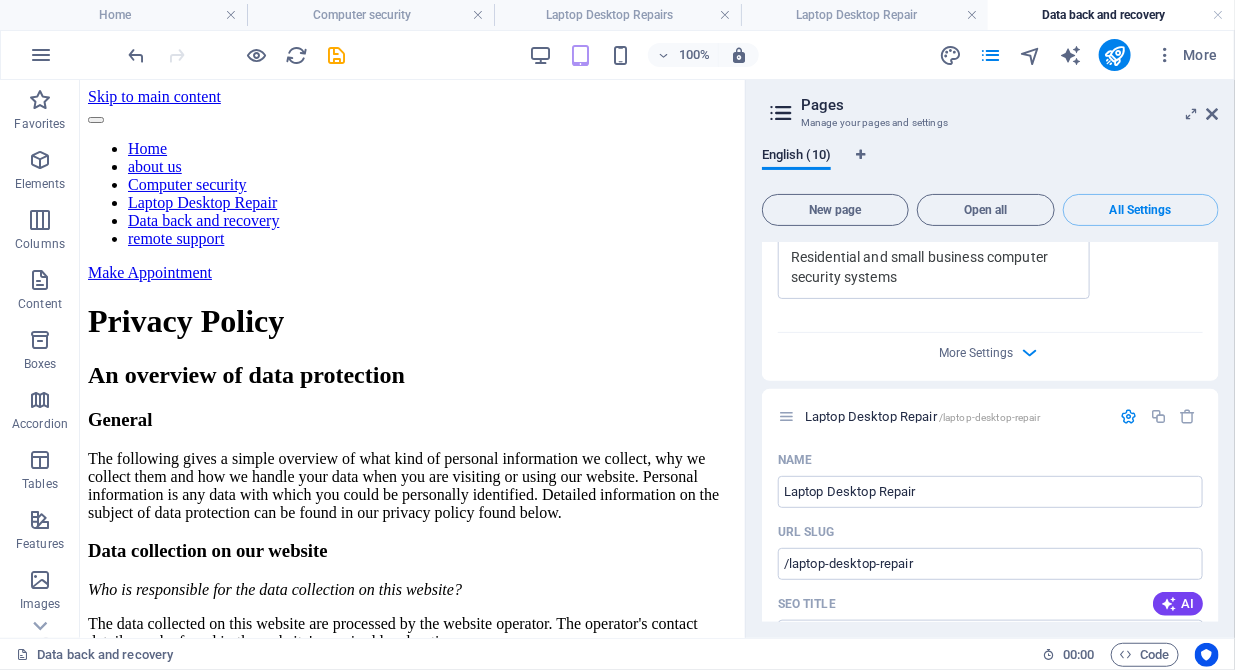 scroll, scrollTop: 3093, scrollLeft: 0, axis: vertical 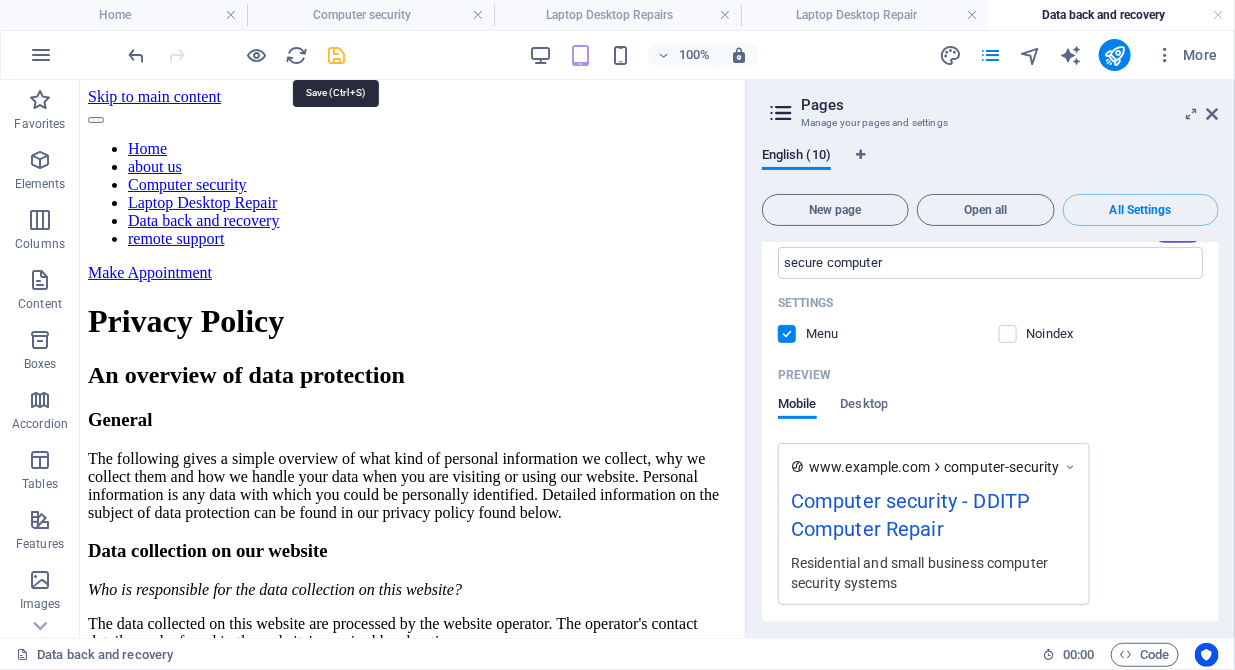 click at bounding box center [337, 55] 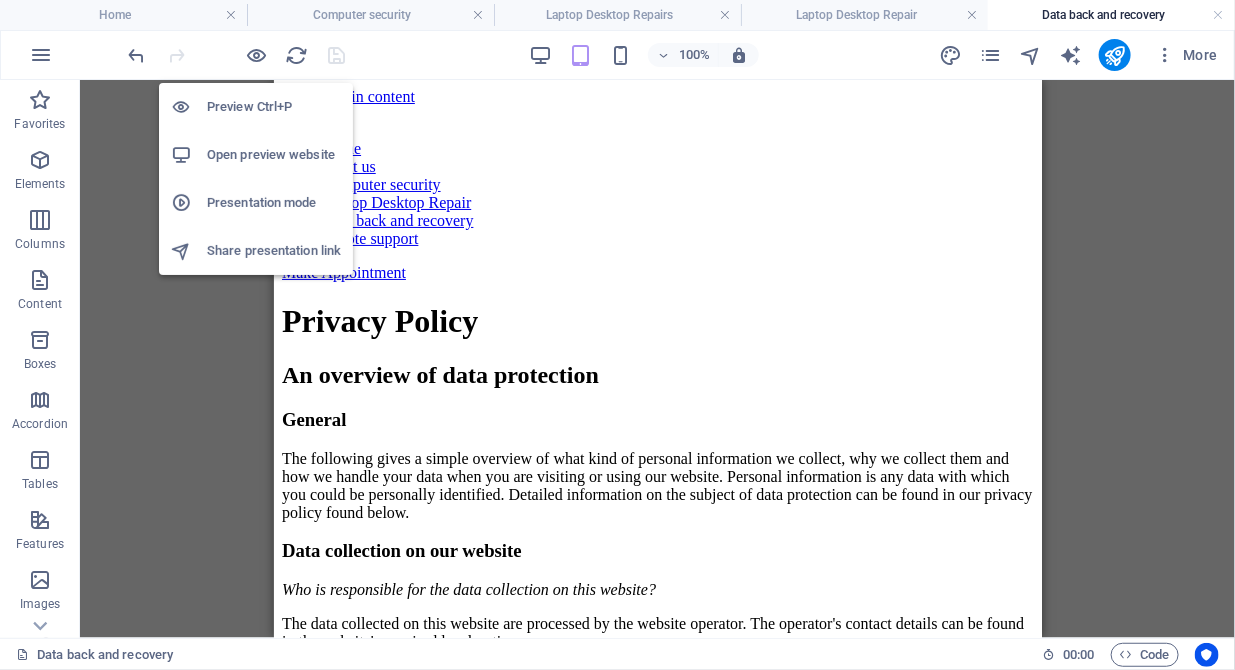 click on "Open preview website" at bounding box center (274, 155) 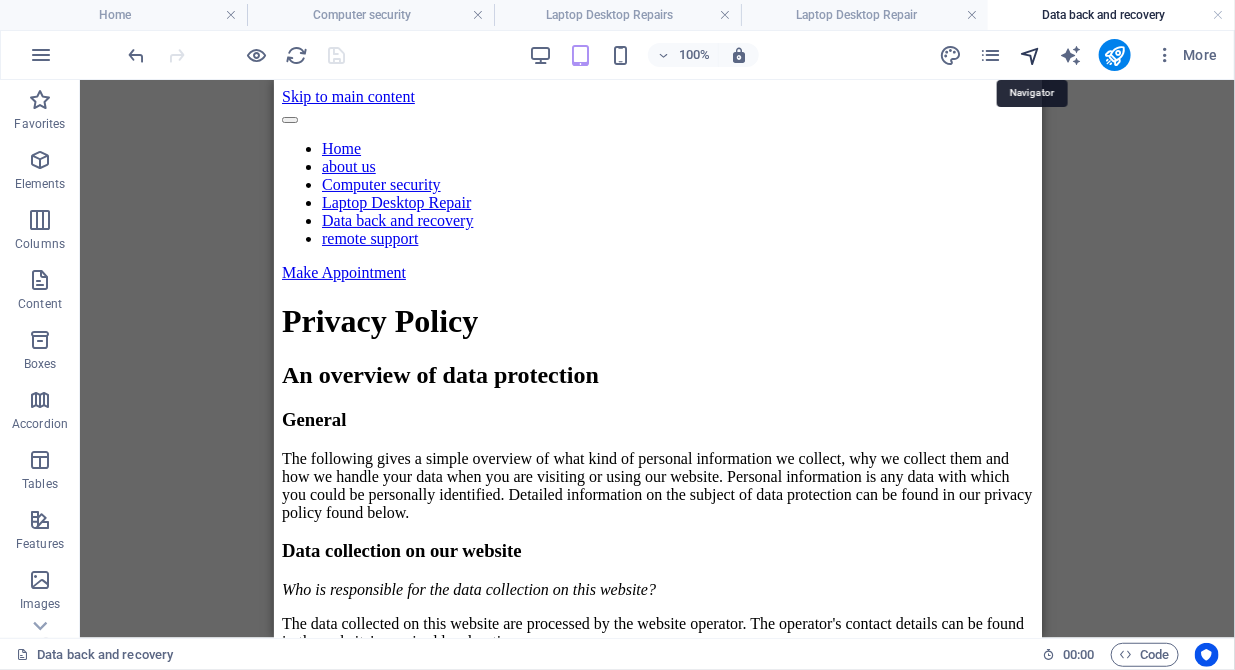 click at bounding box center [1030, 55] 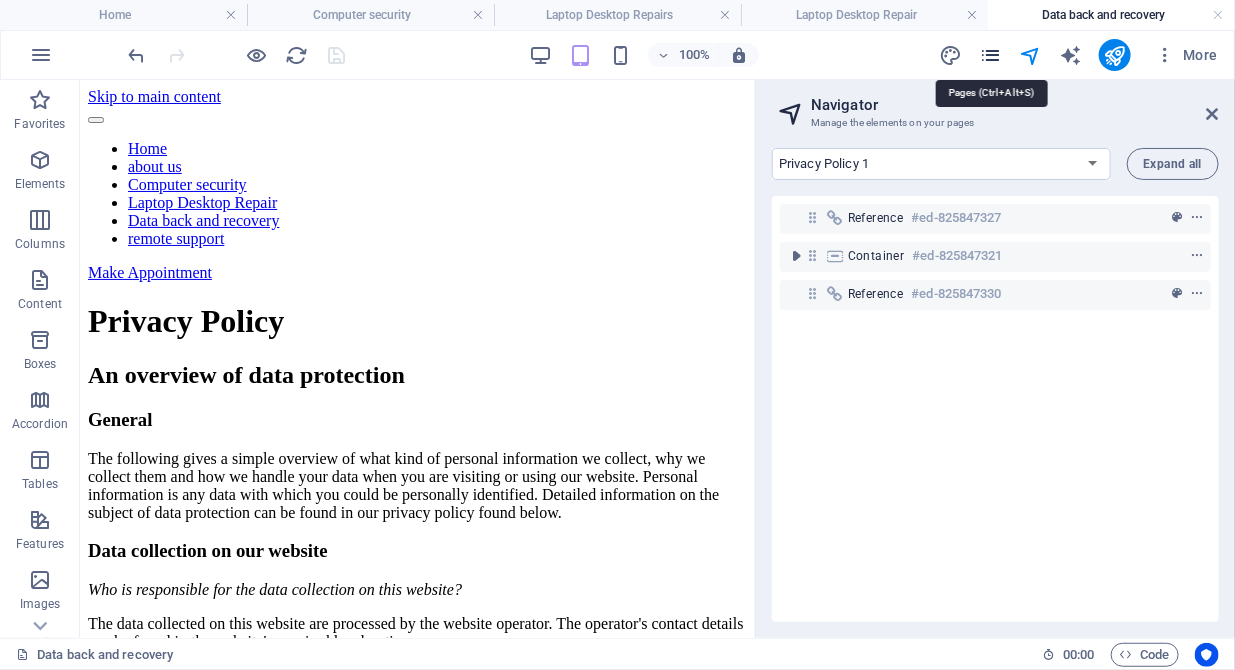 click at bounding box center [990, 55] 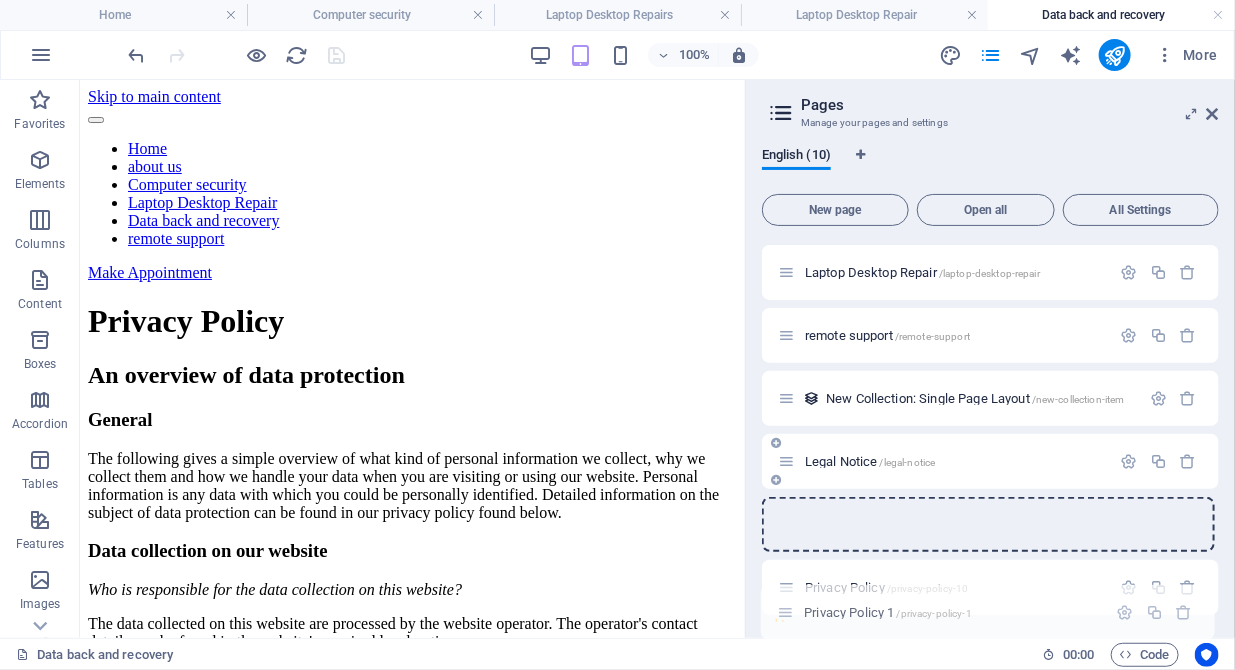 scroll, scrollTop: 249, scrollLeft: 0, axis: vertical 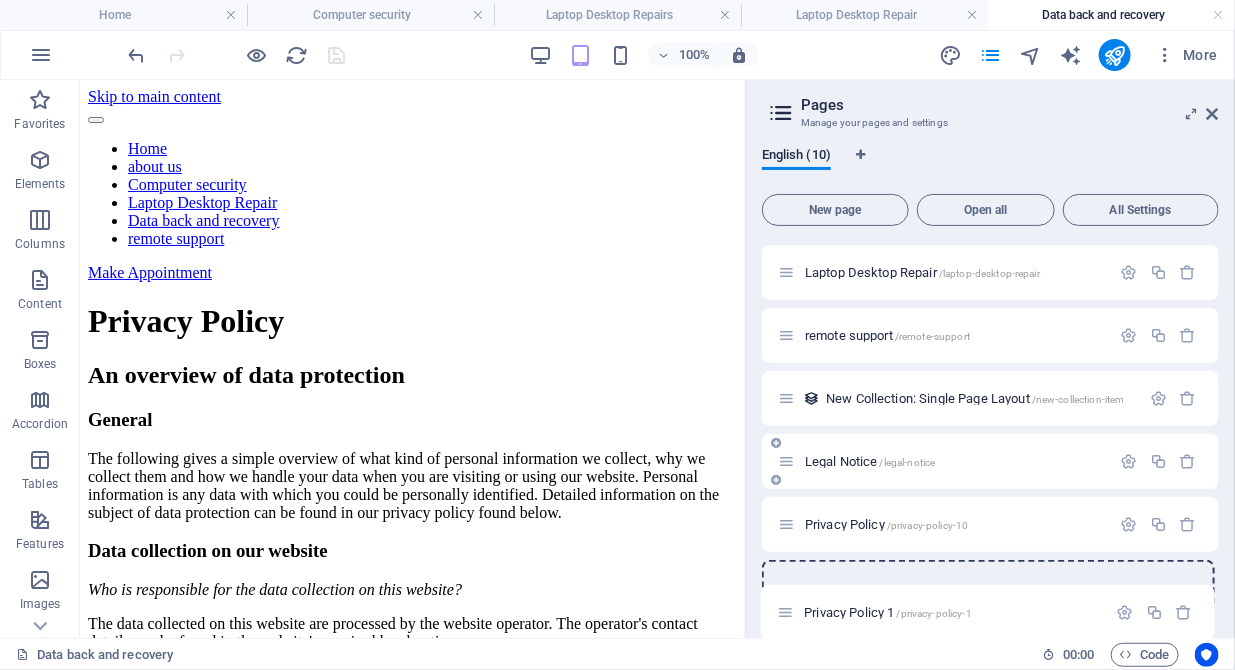 drag, startPoint x: 784, startPoint y: 587, endPoint x: 783, endPoint y: 621, distance: 34.0147 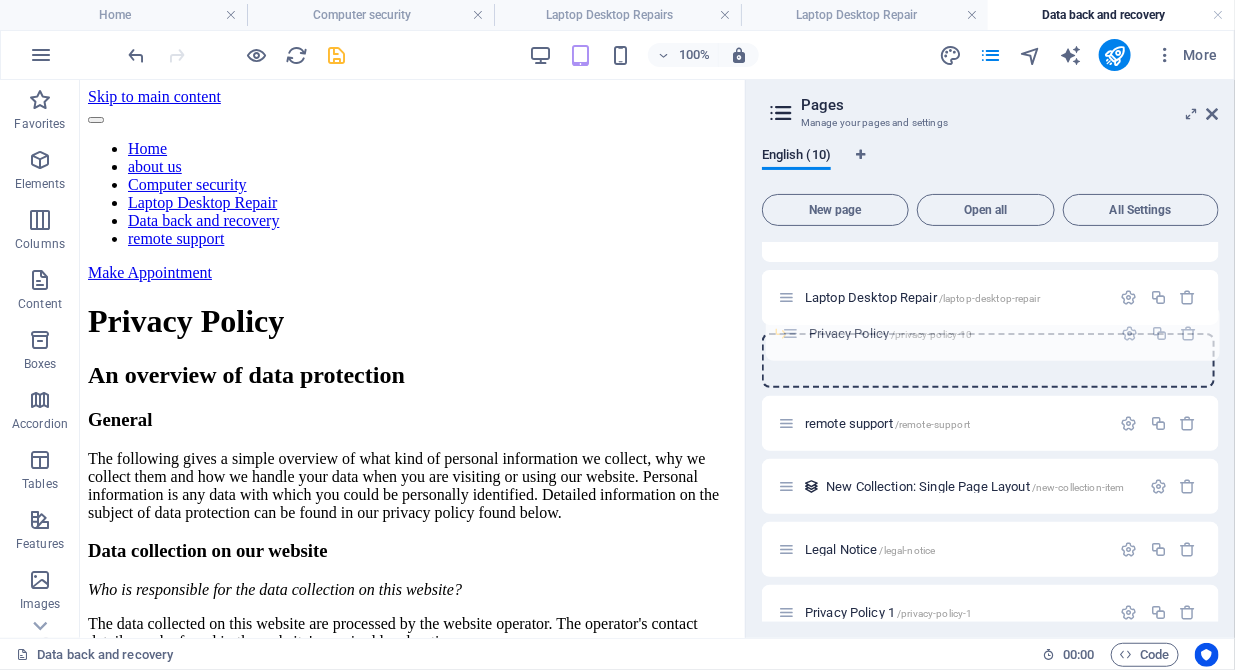 scroll, scrollTop: 216, scrollLeft: 0, axis: vertical 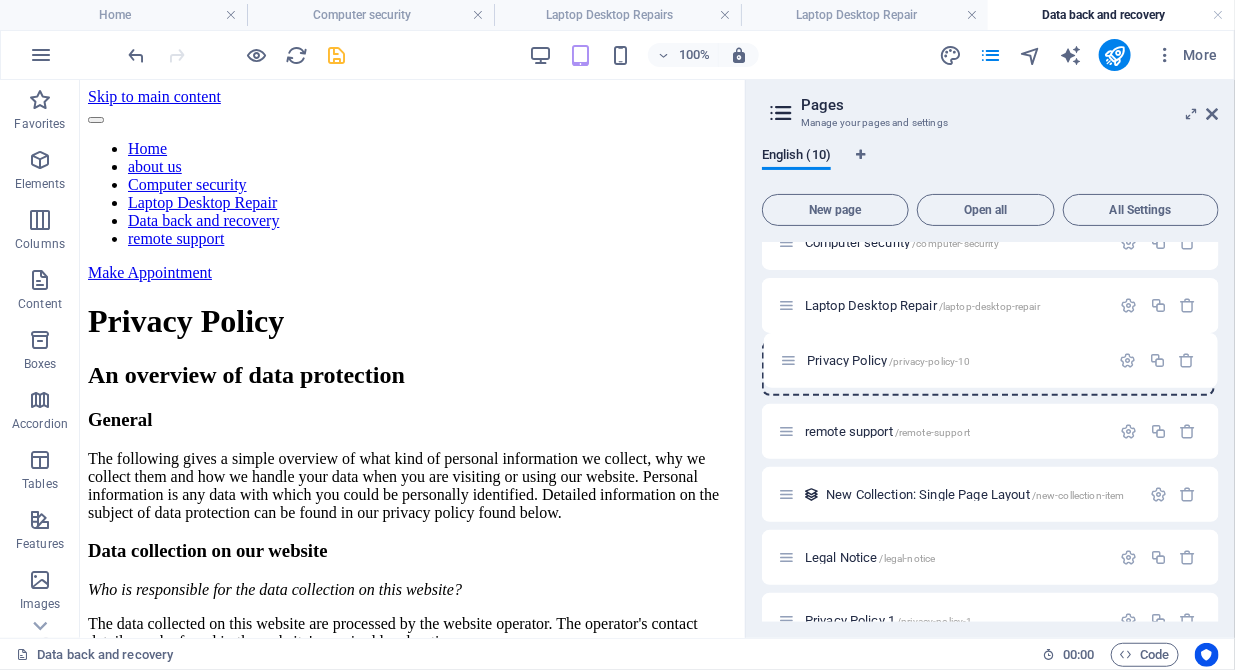 drag, startPoint x: 783, startPoint y: 529, endPoint x: 787, endPoint y: 357, distance: 172.04651 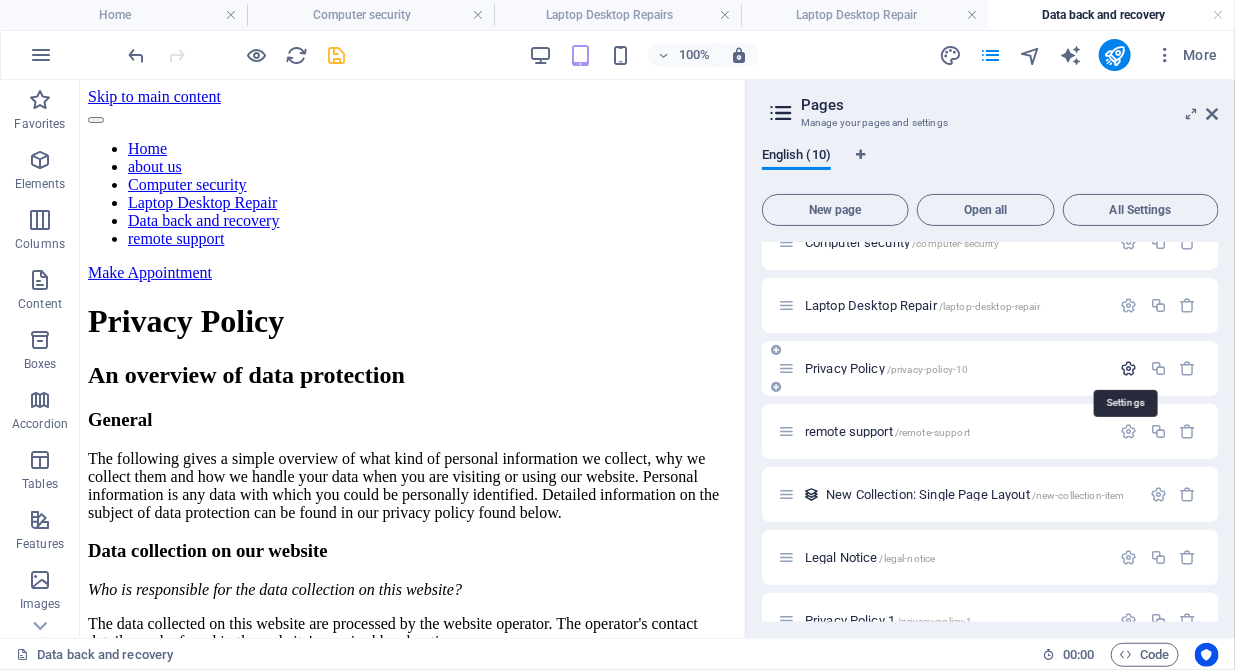 click at bounding box center (1129, 368) 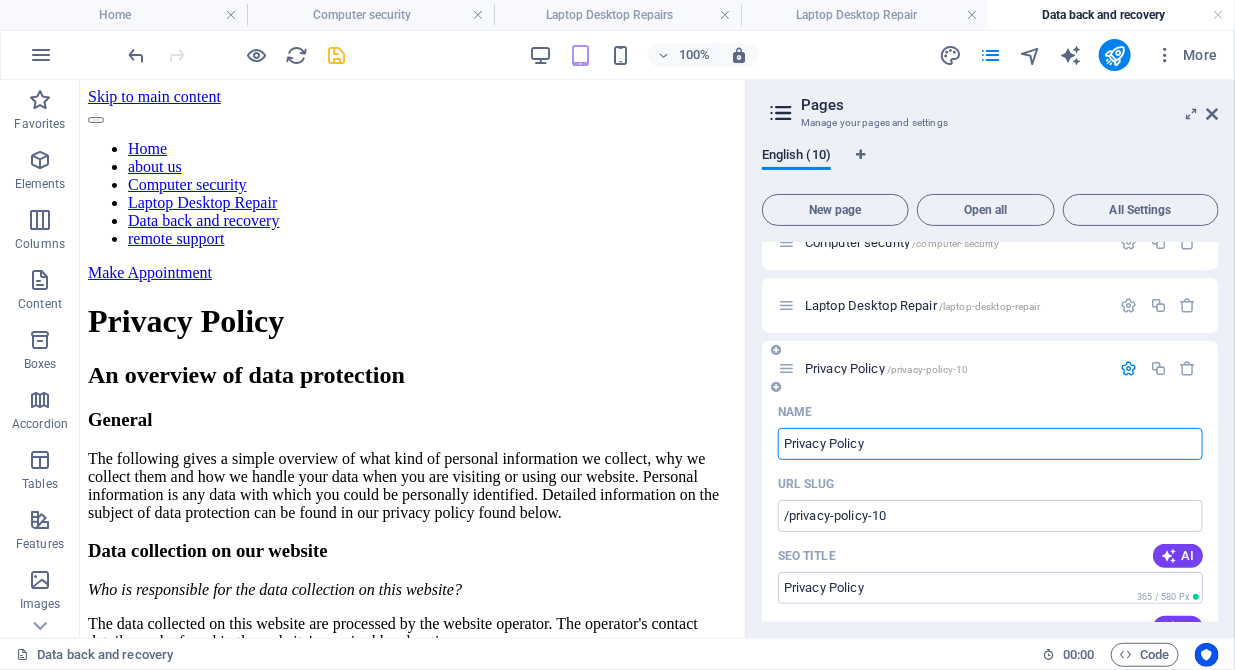 click on "Privacy Policy" at bounding box center (990, 444) 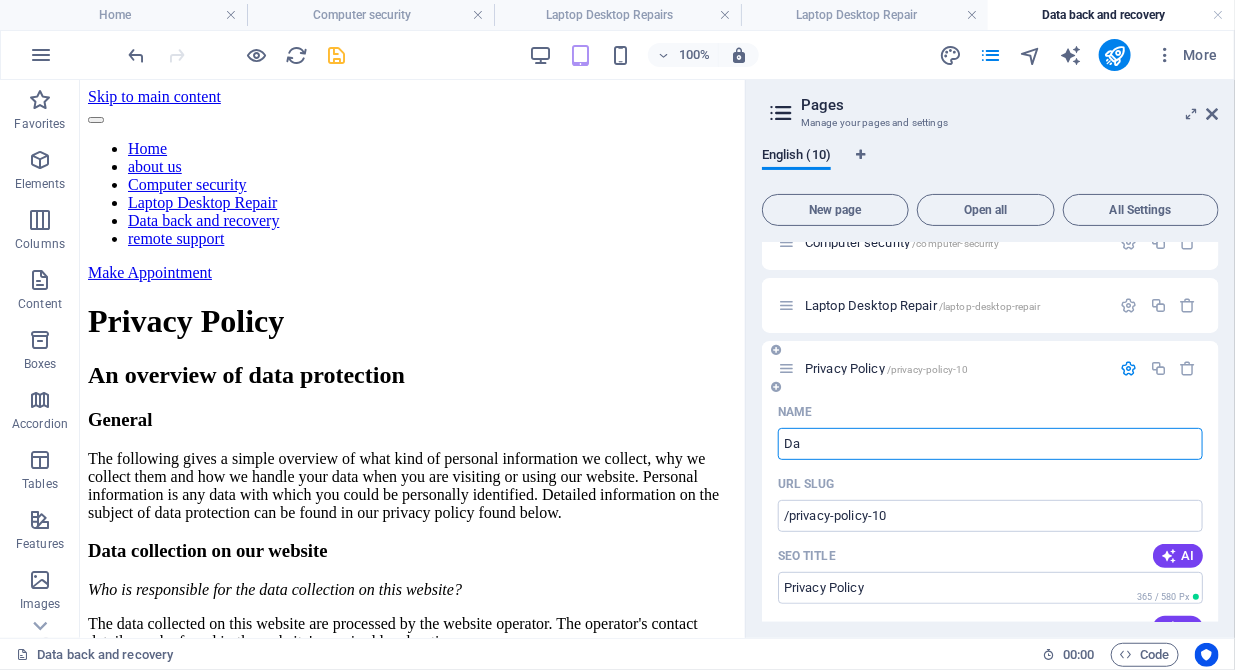 type on "Dat" 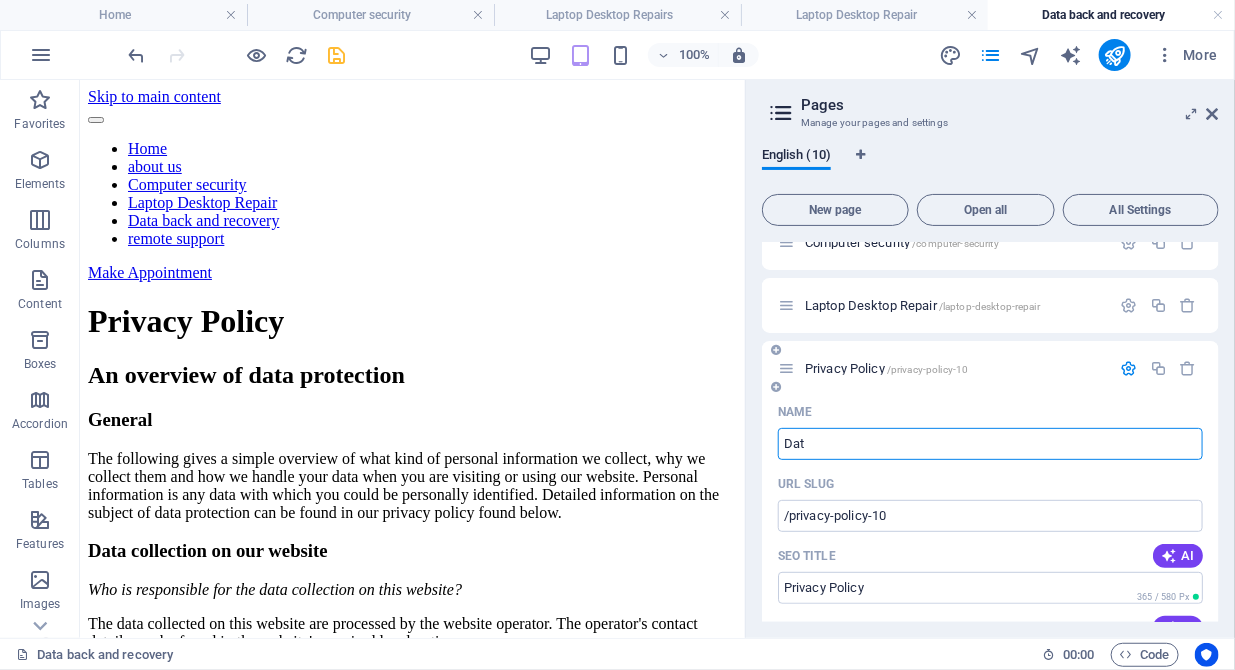 type on "D" 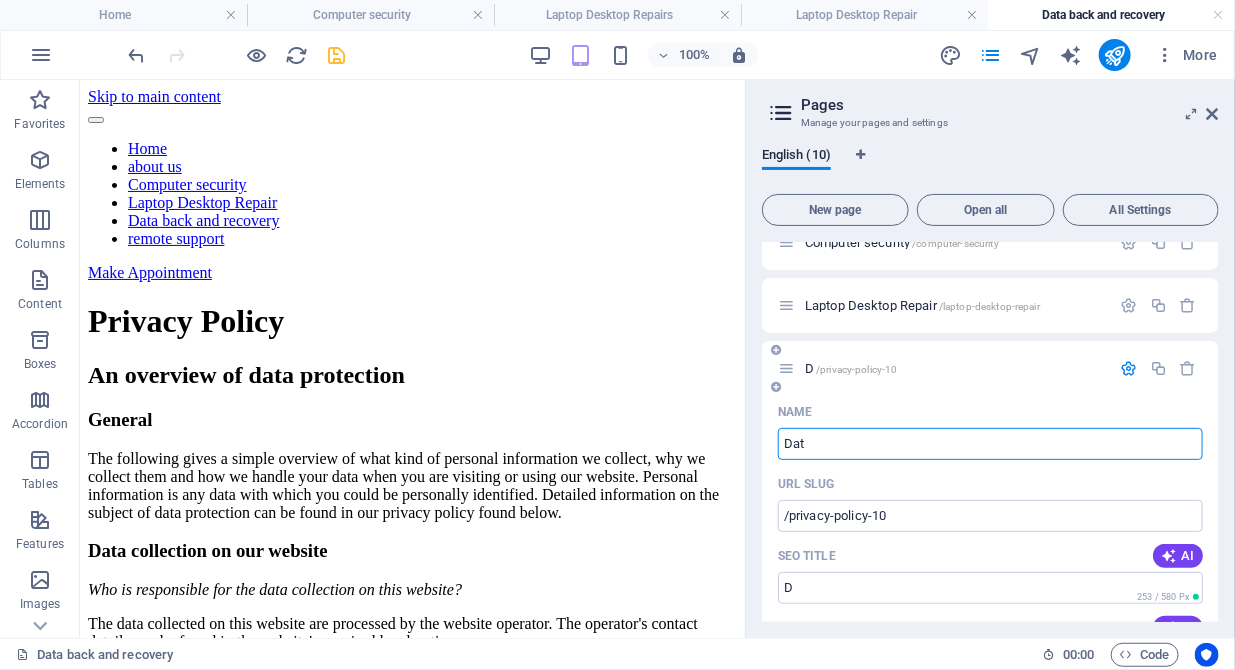 type on "Dat" 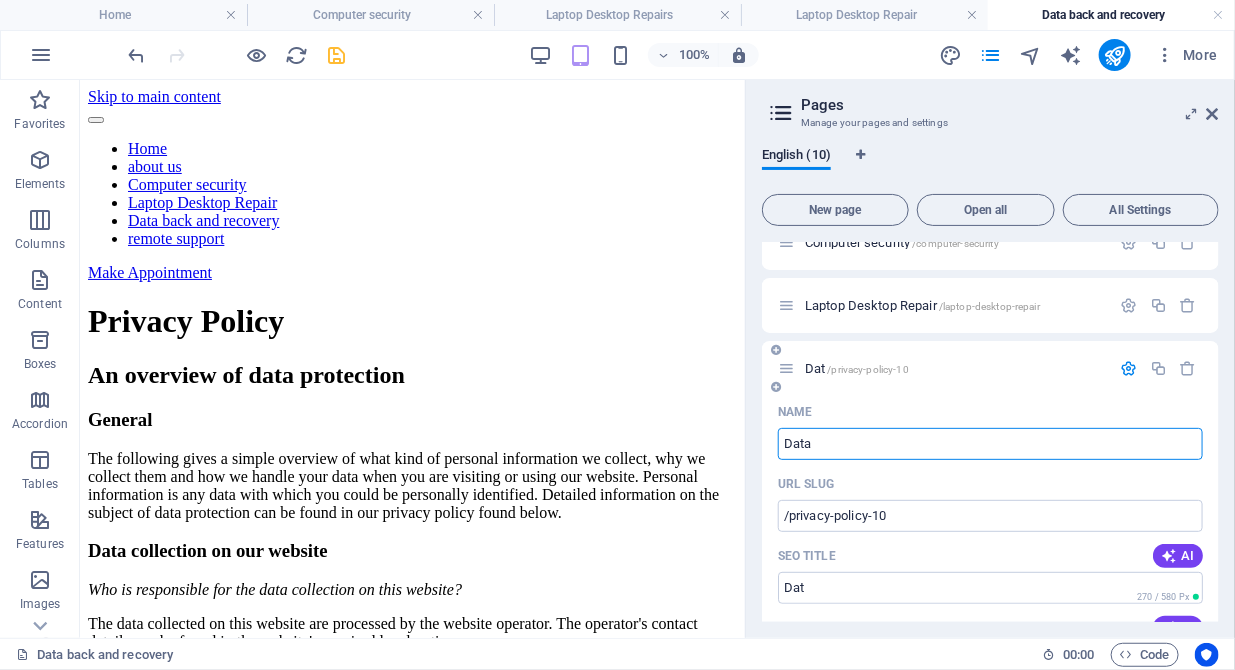 type on "Data" 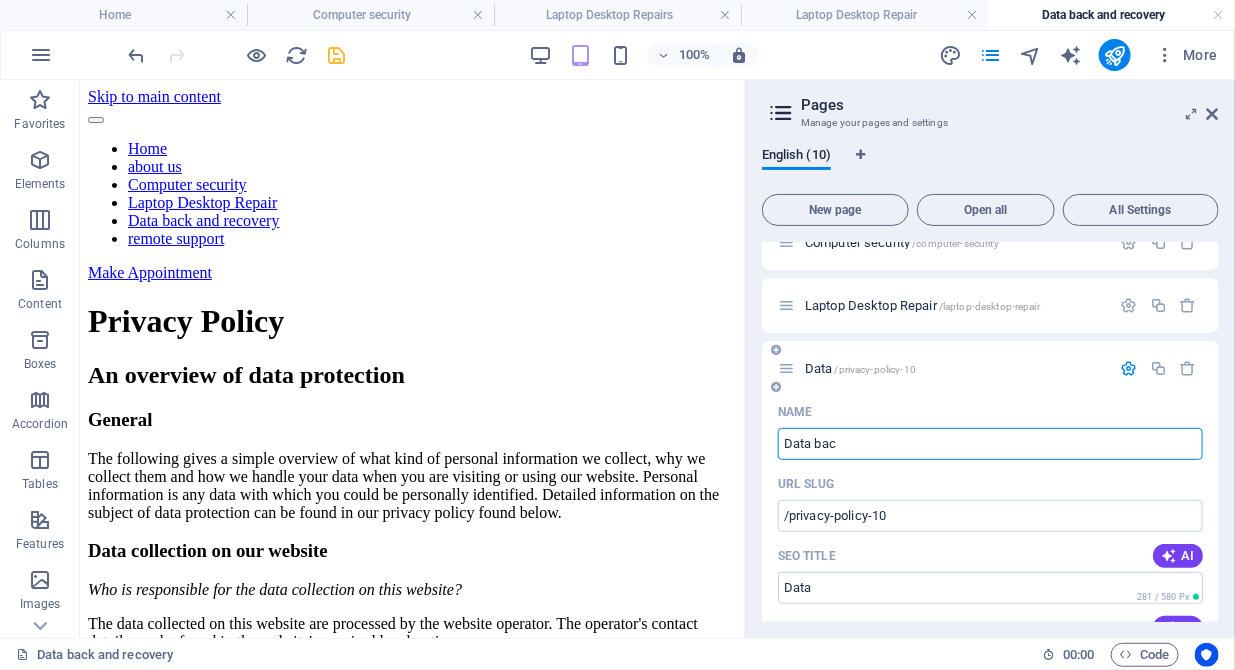 type on "Data back" 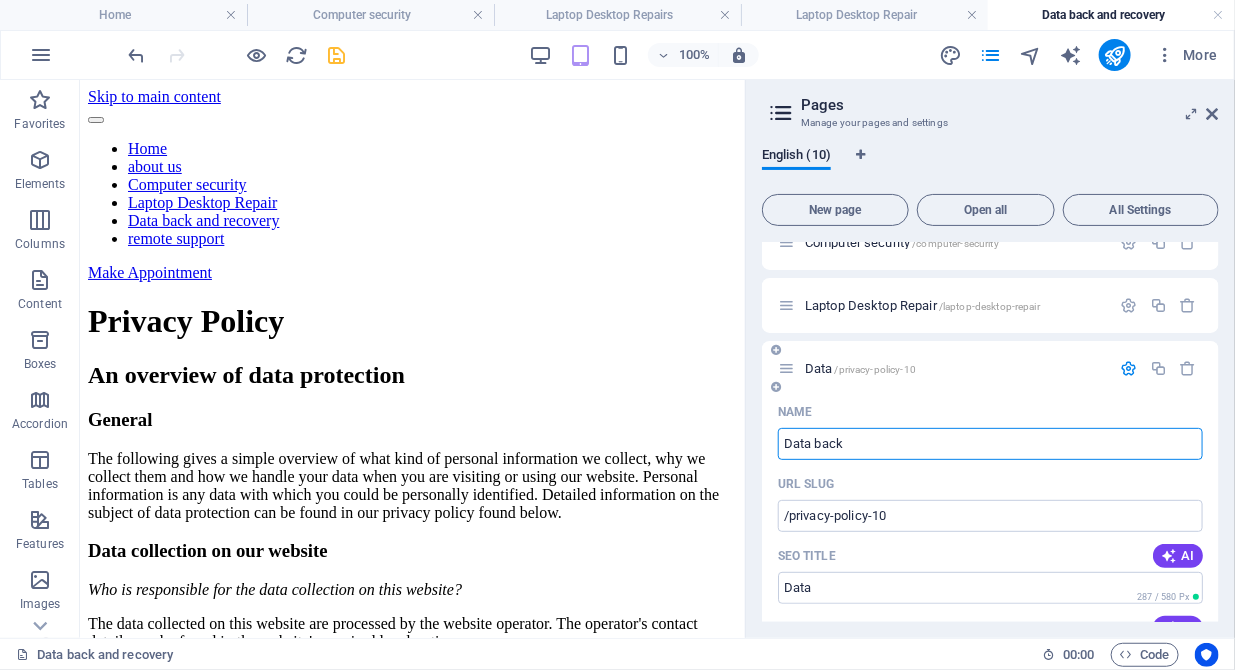 type on "Data" 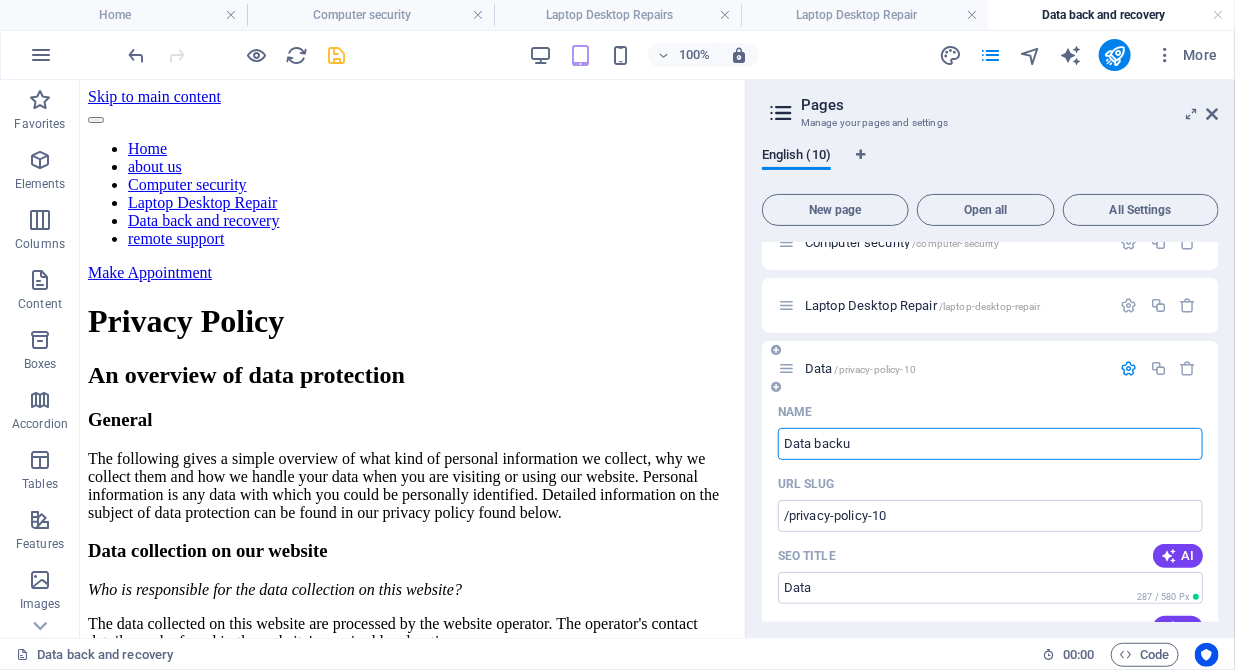 type on "Data backup" 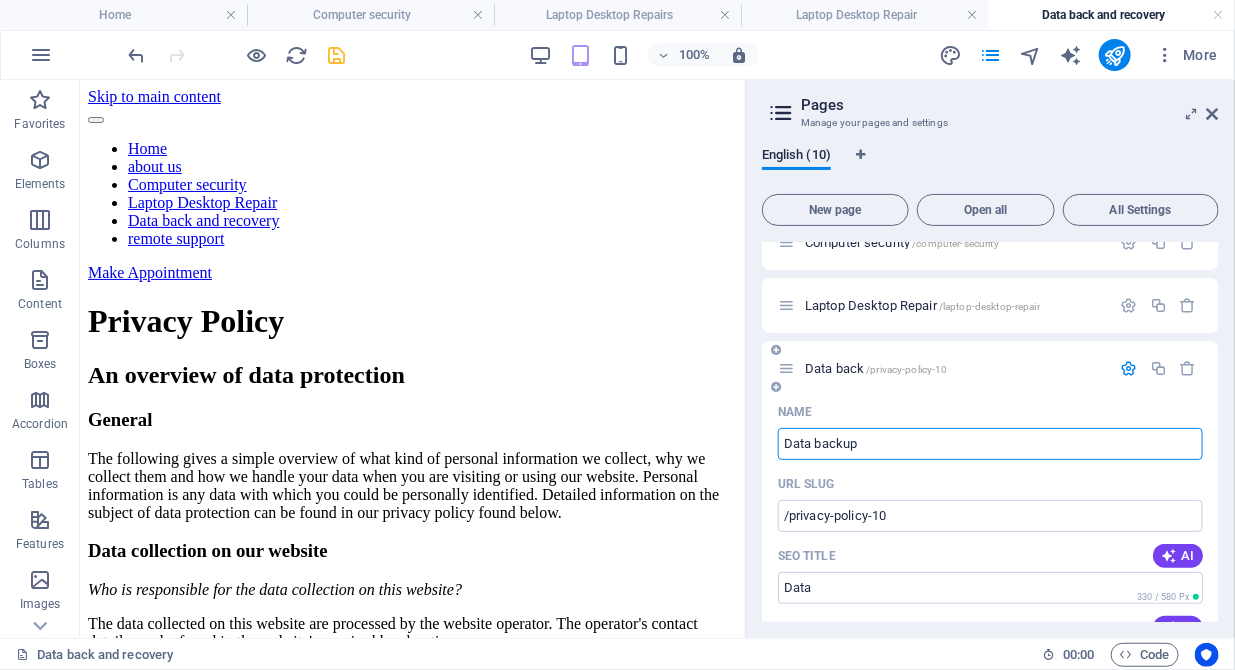 type on "Data back" 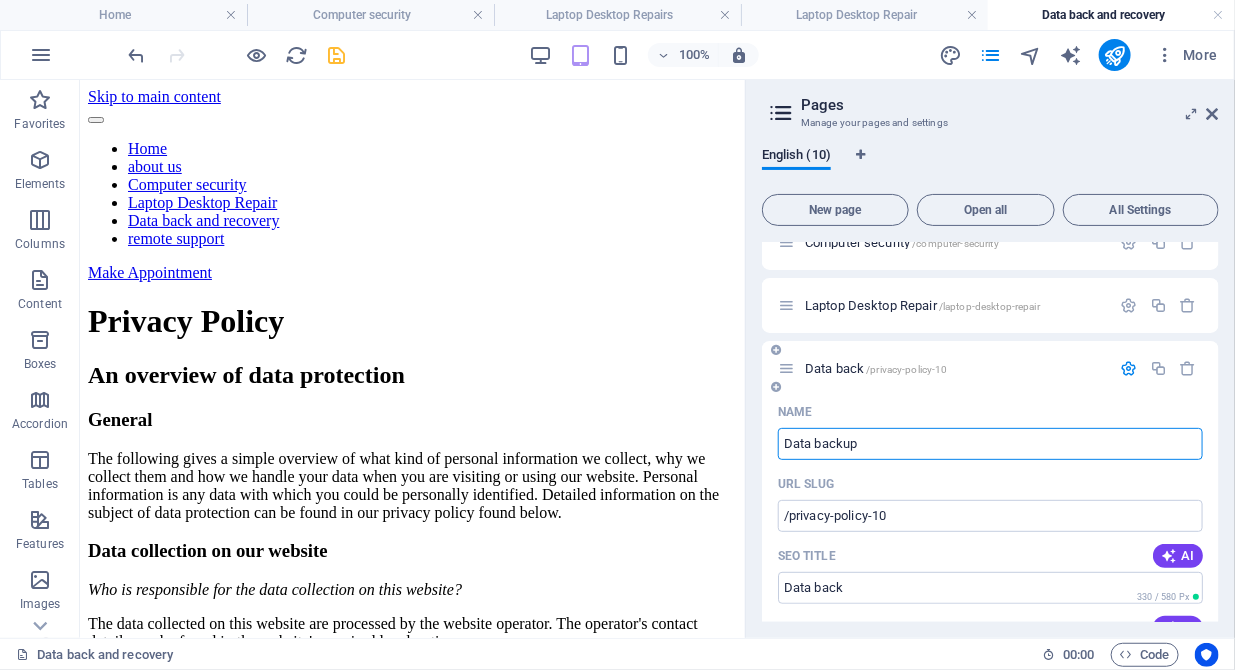 type on "Data backup" 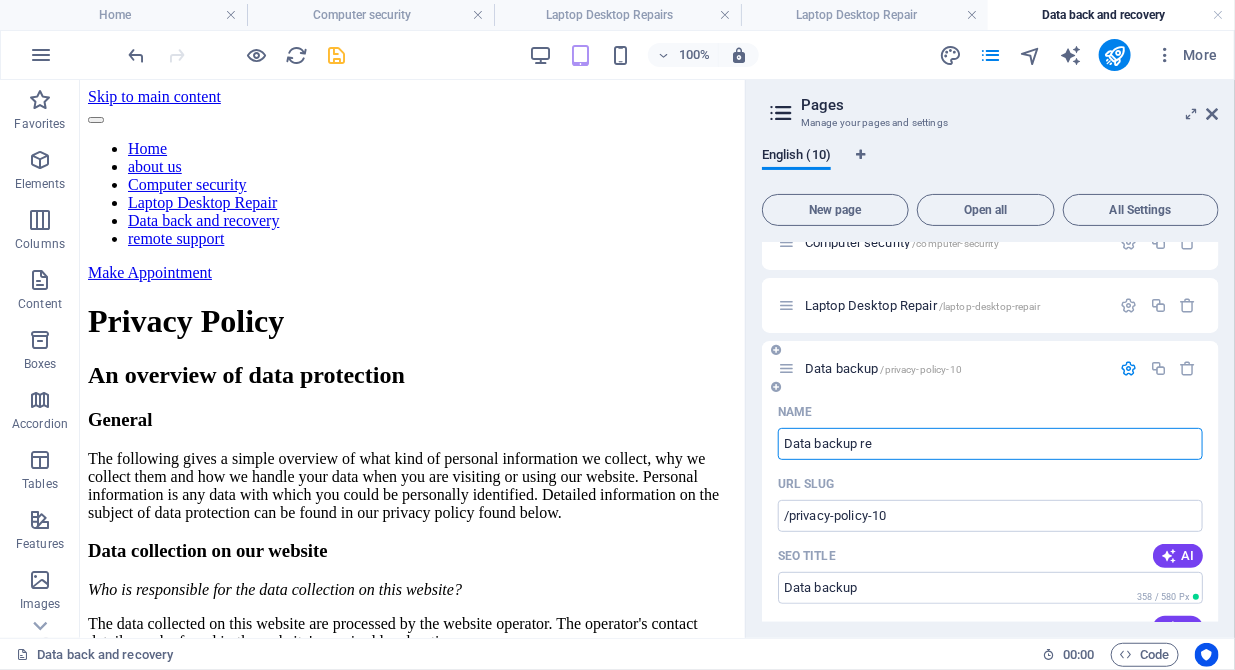 type on "Data backup rec" 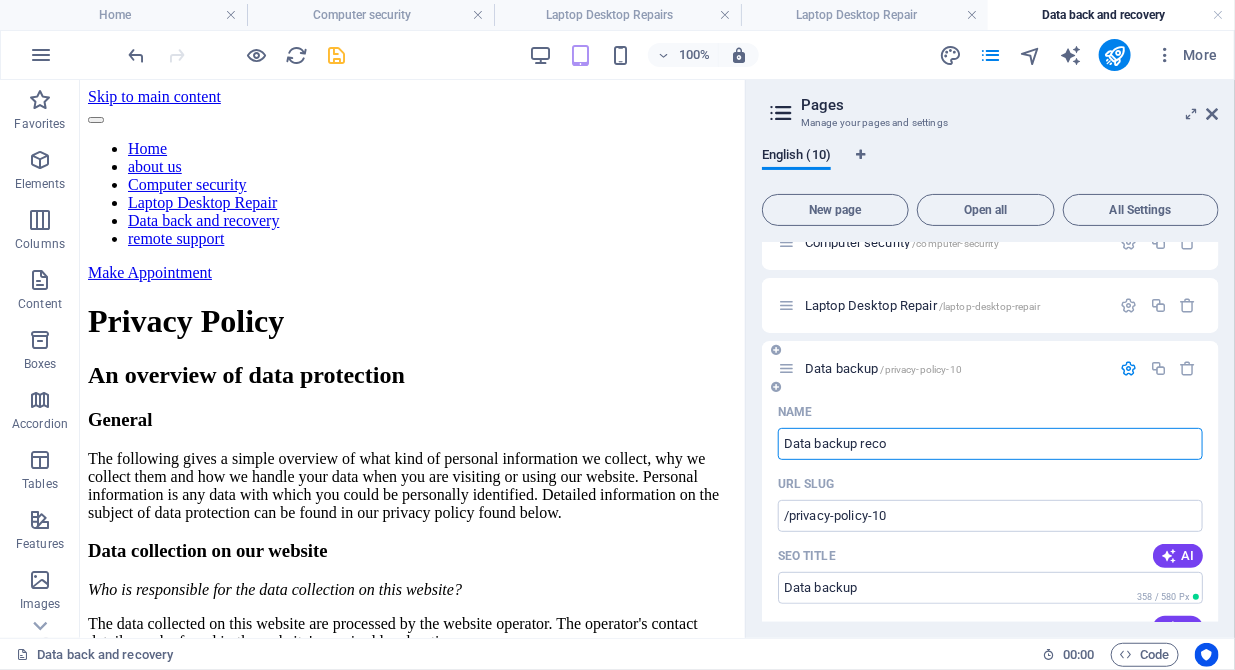 type on "Data backup recov" 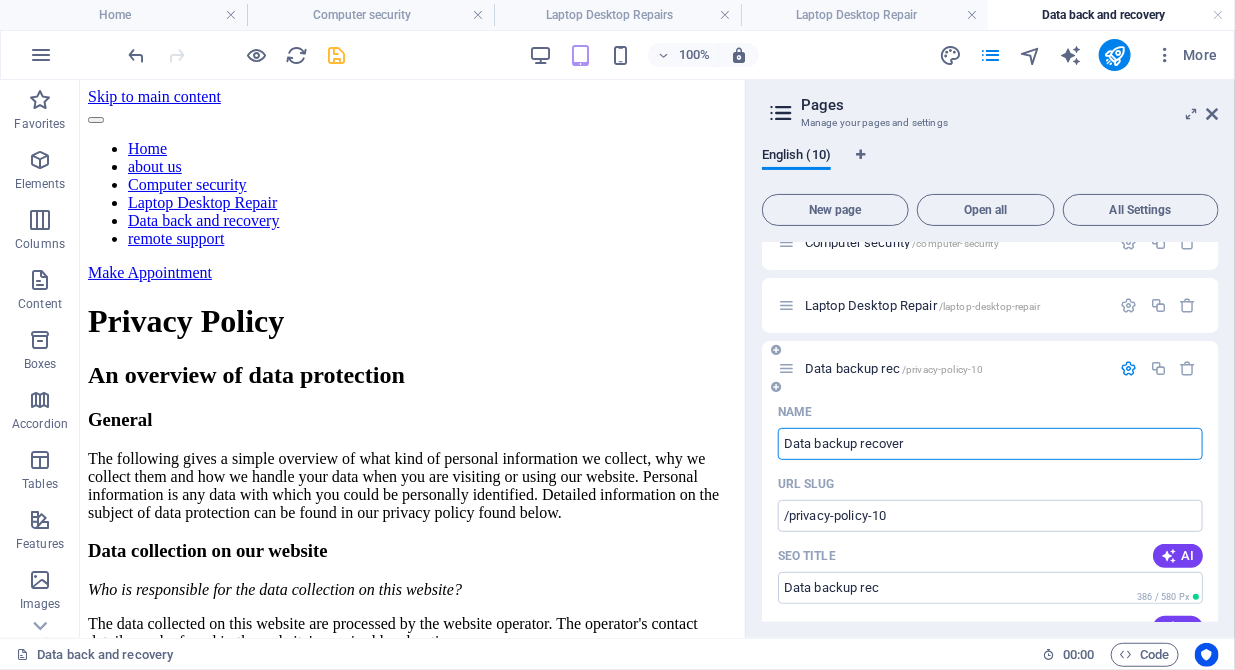 type on "Data backup recovery" 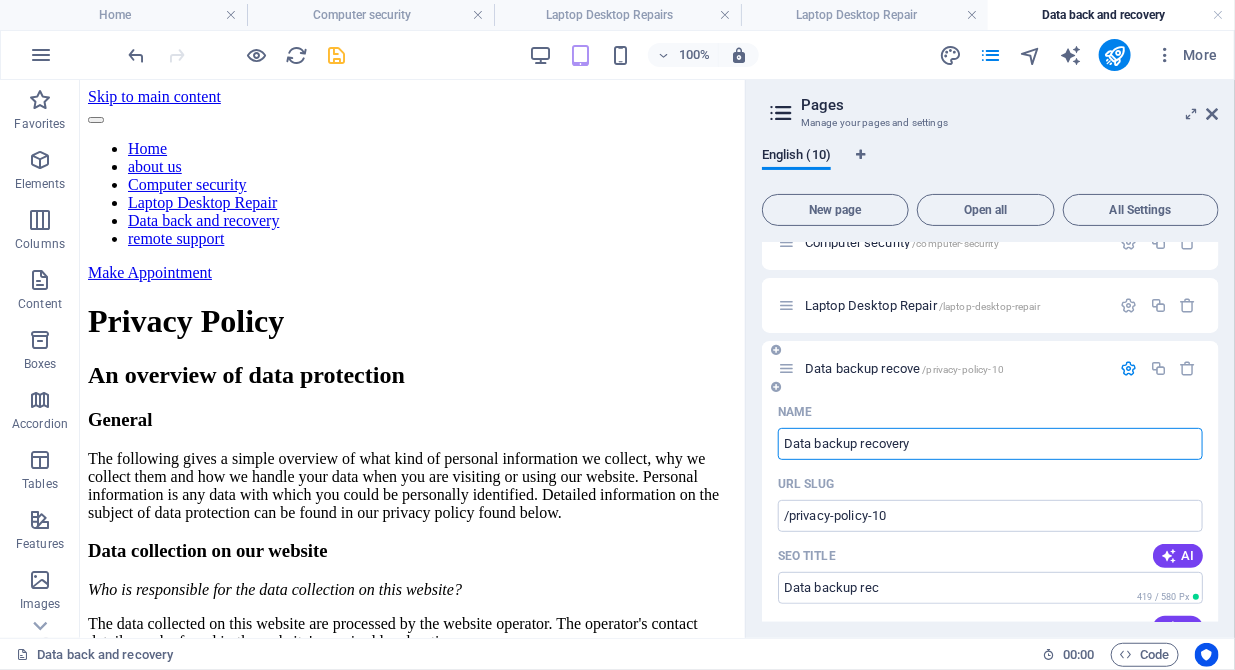 type on "Data backup recove" 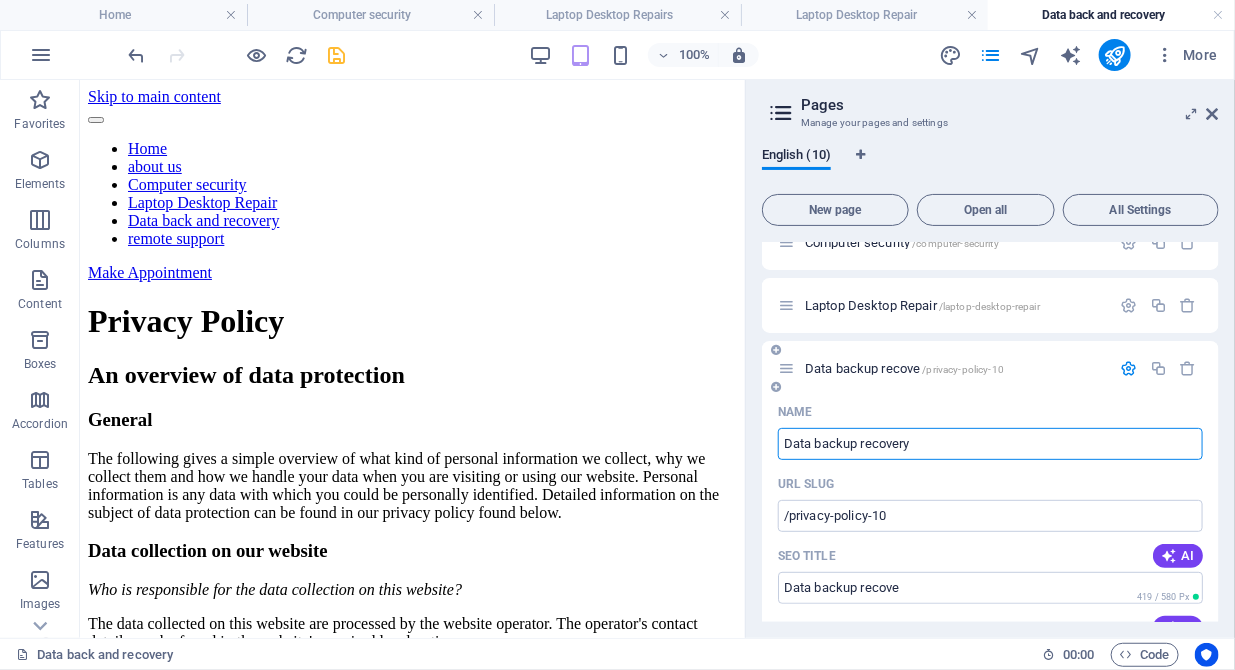 type on "Data backup recovery" 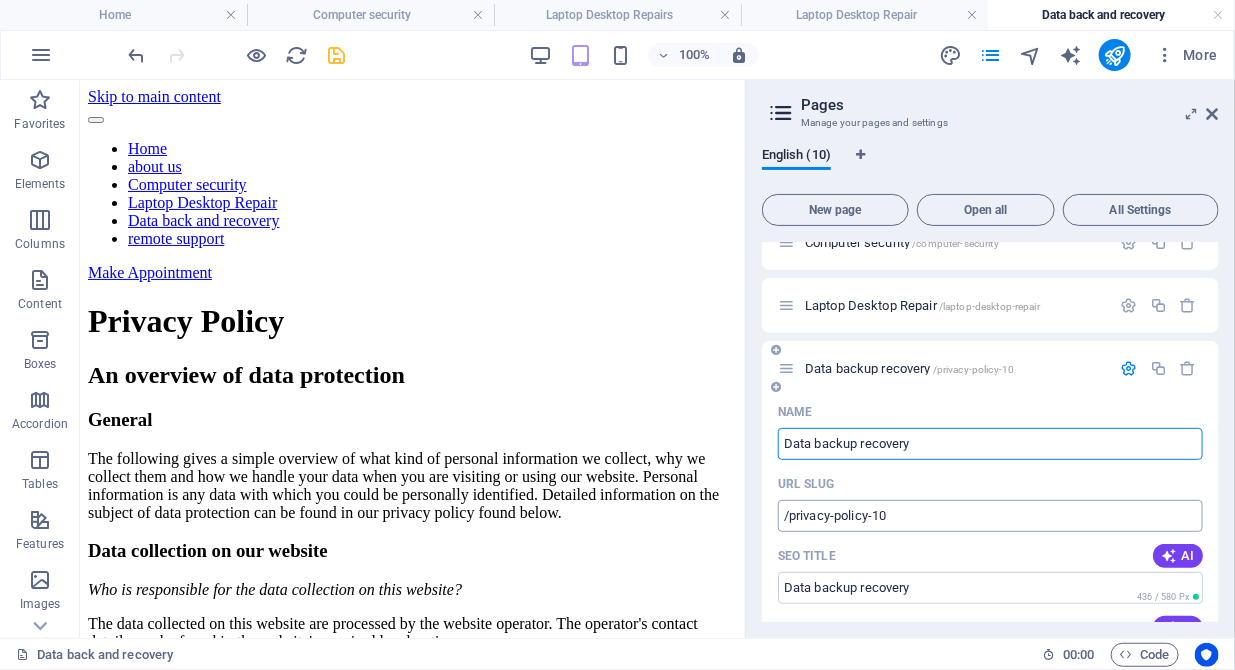 type on "Data backup recovery" 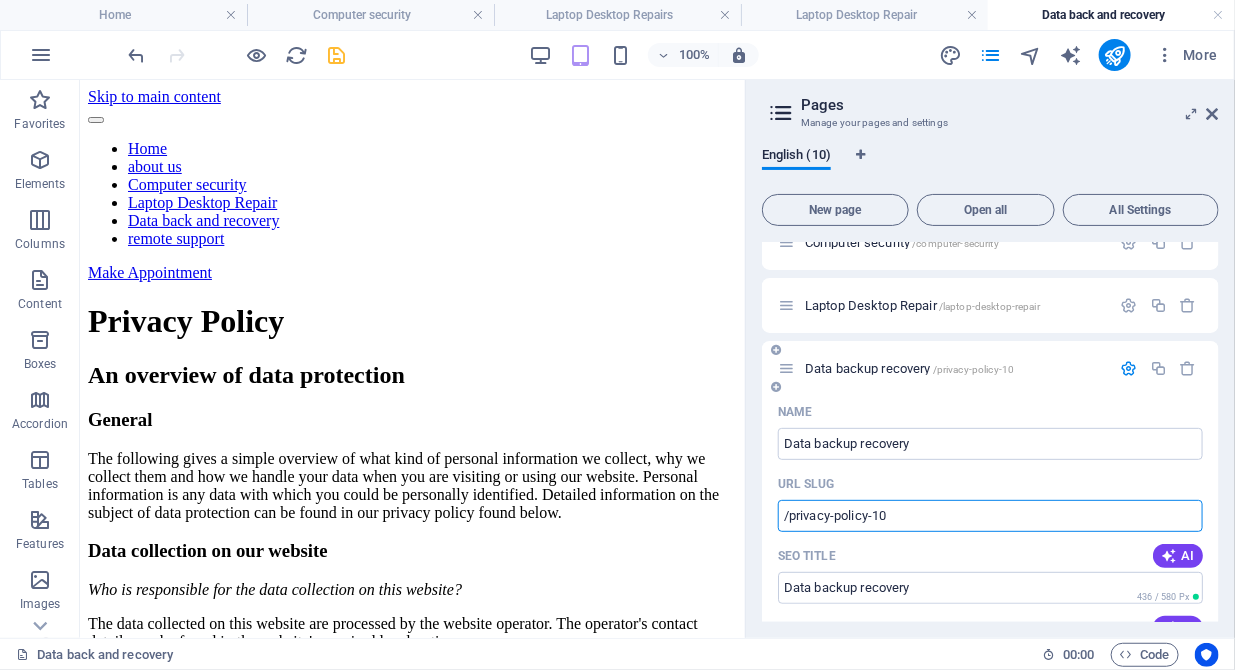 click on "/privacy-policy-10" at bounding box center [990, 516] 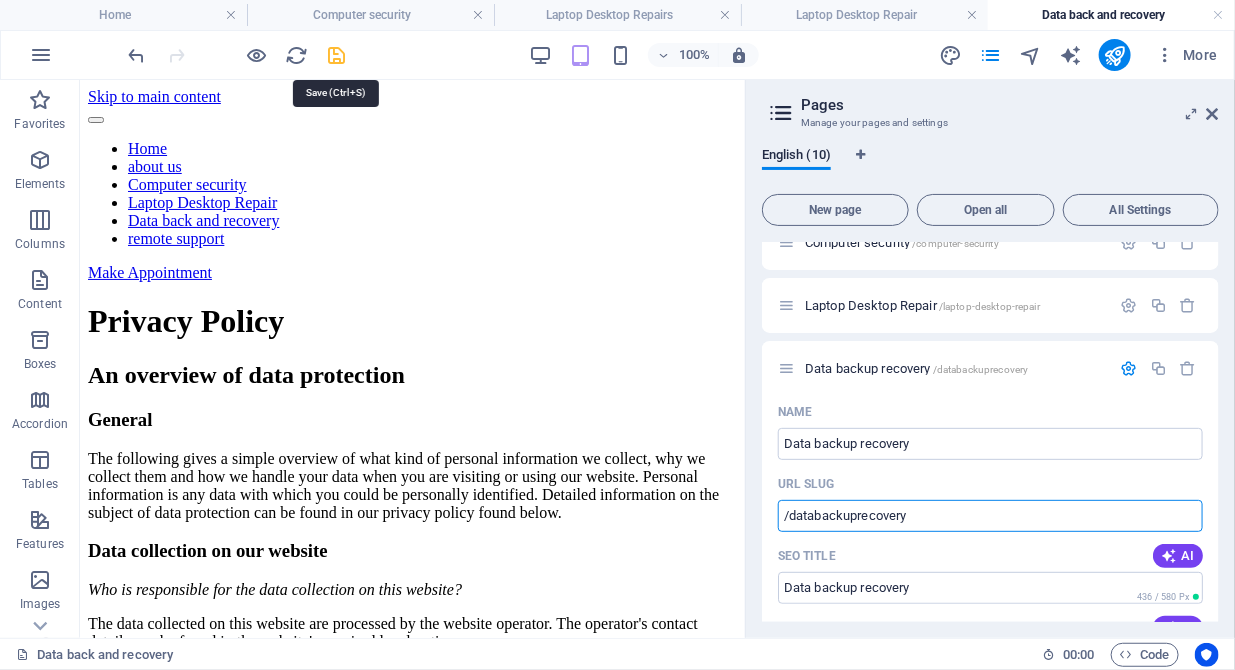type on "/databackuprecovery" 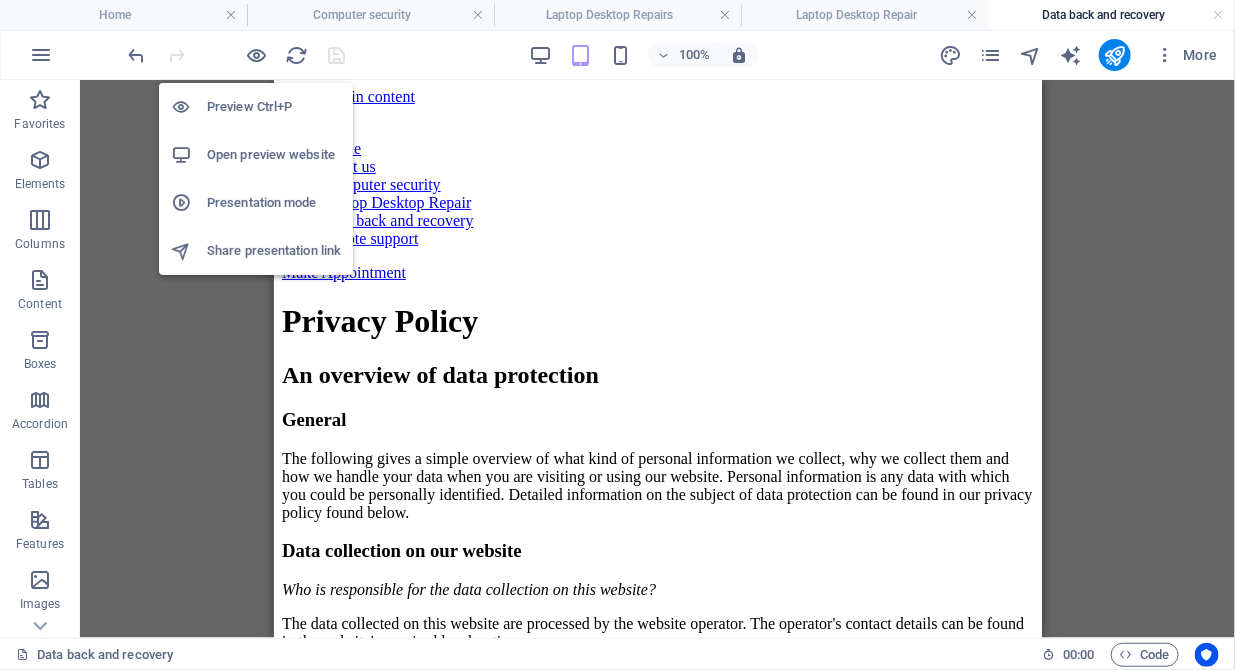 click on "Open preview website" at bounding box center [274, 155] 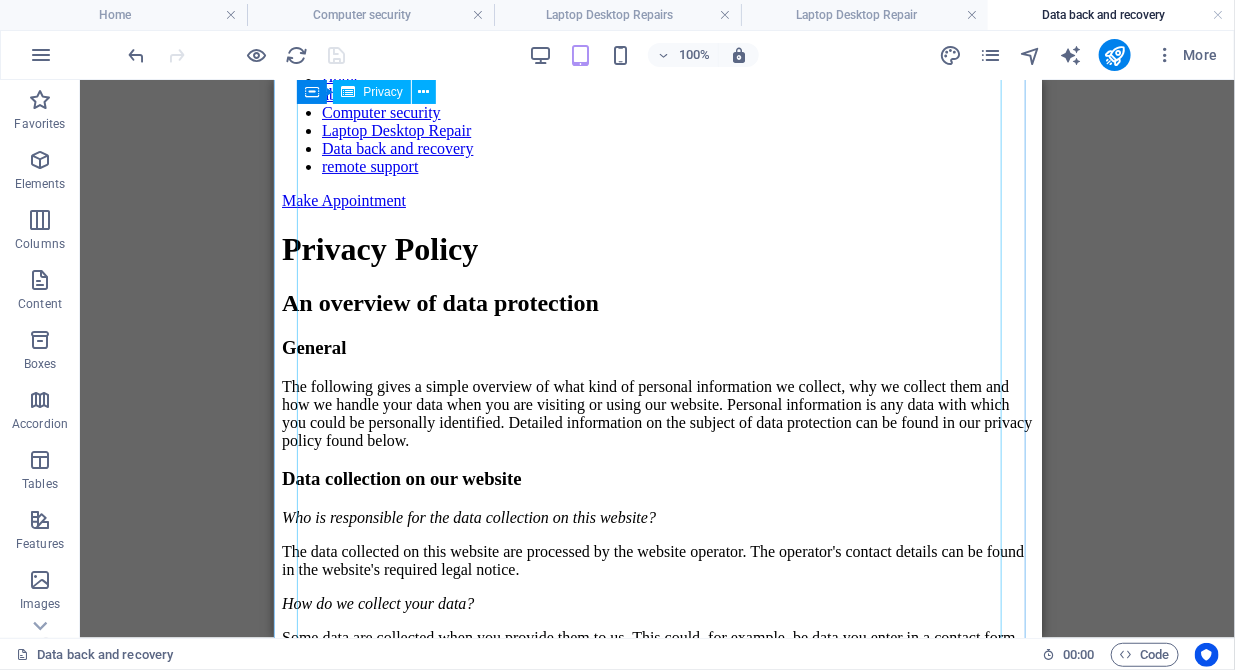 scroll, scrollTop: 0, scrollLeft: 0, axis: both 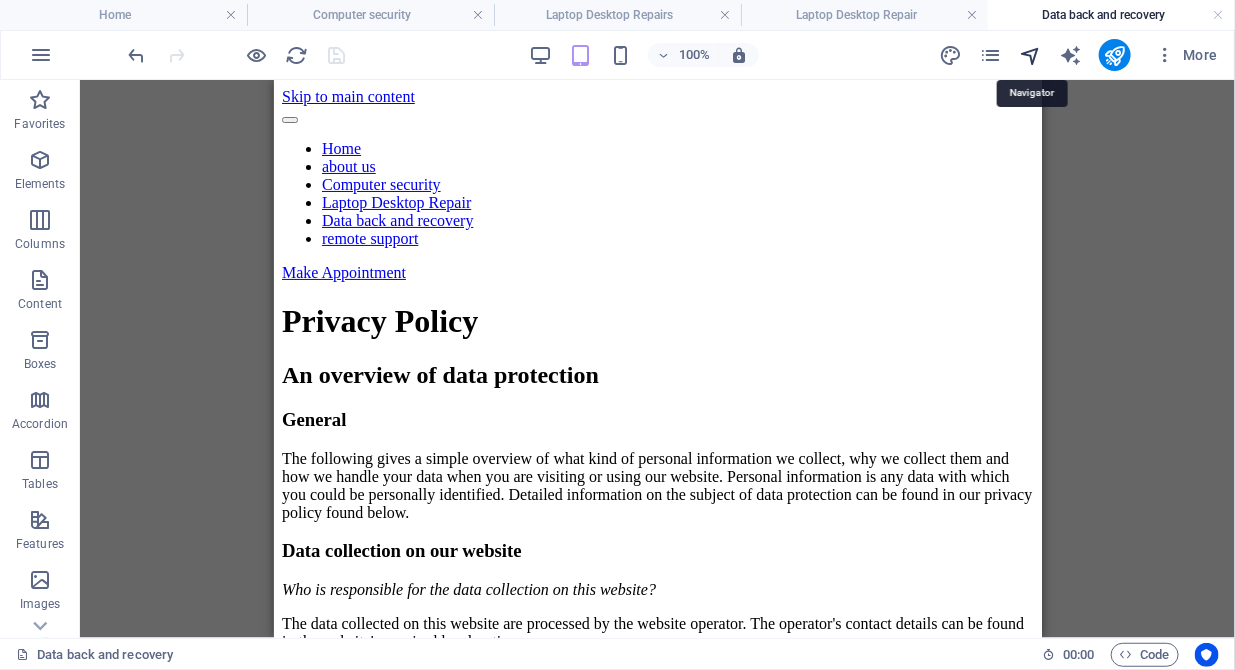 click at bounding box center [1030, 55] 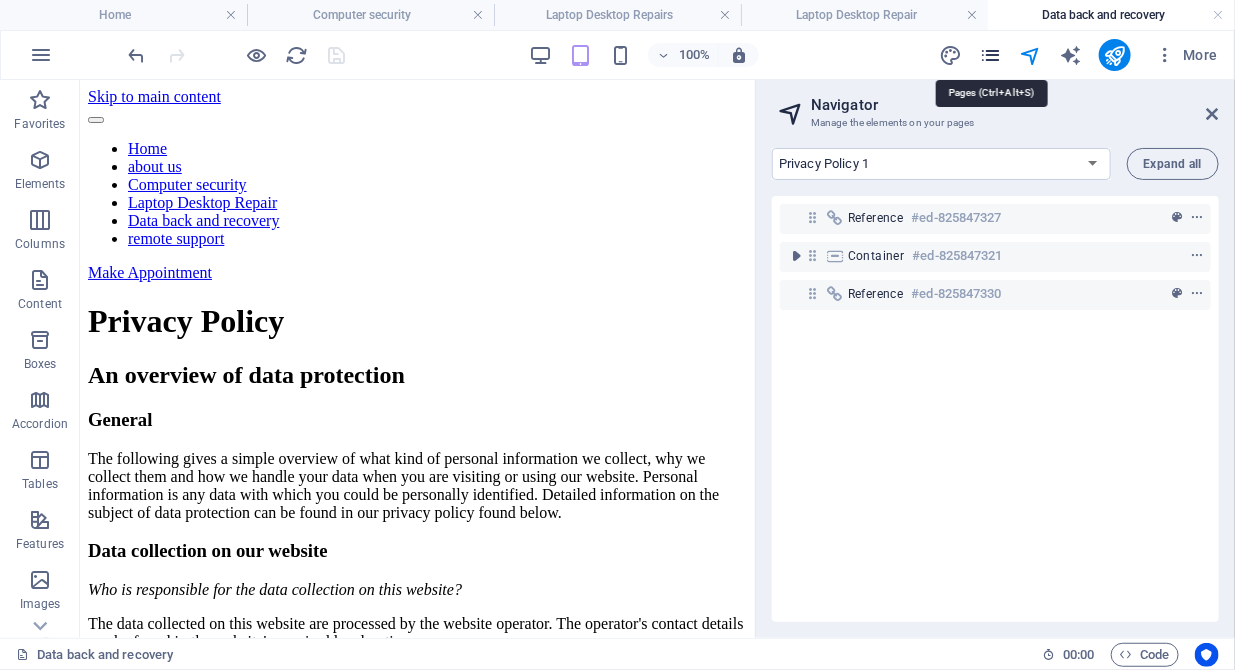 click at bounding box center (990, 55) 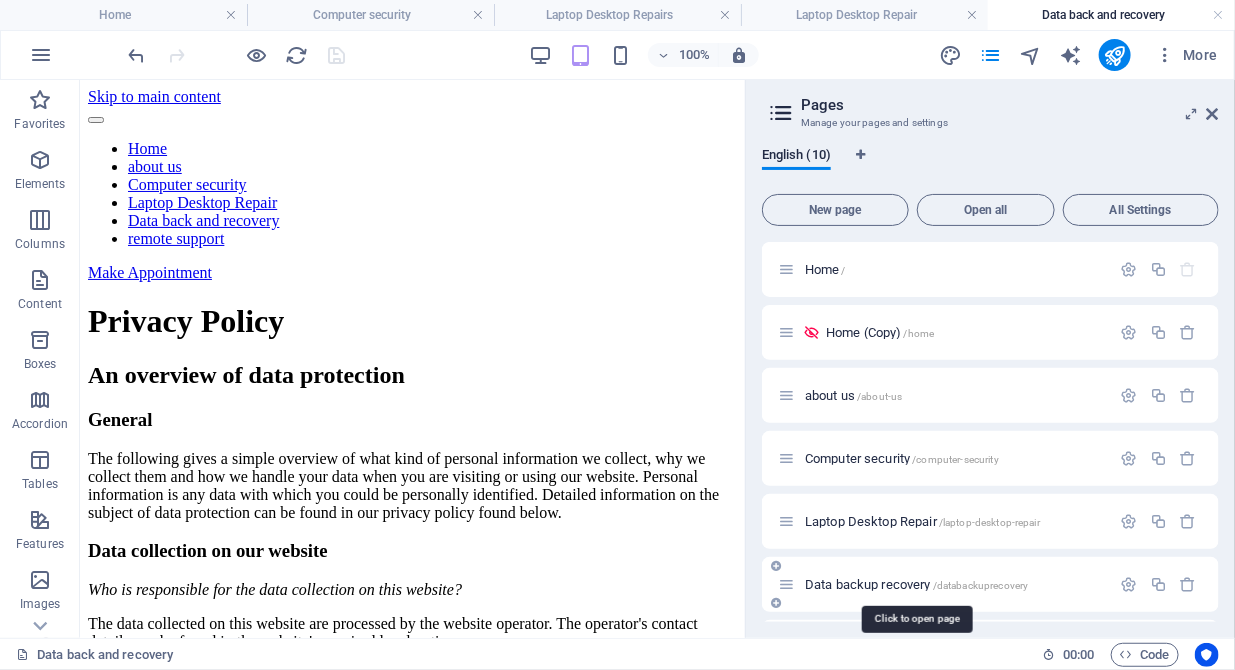click on "Data backup recovery /databackuprecovery" at bounding box center (916, 584) 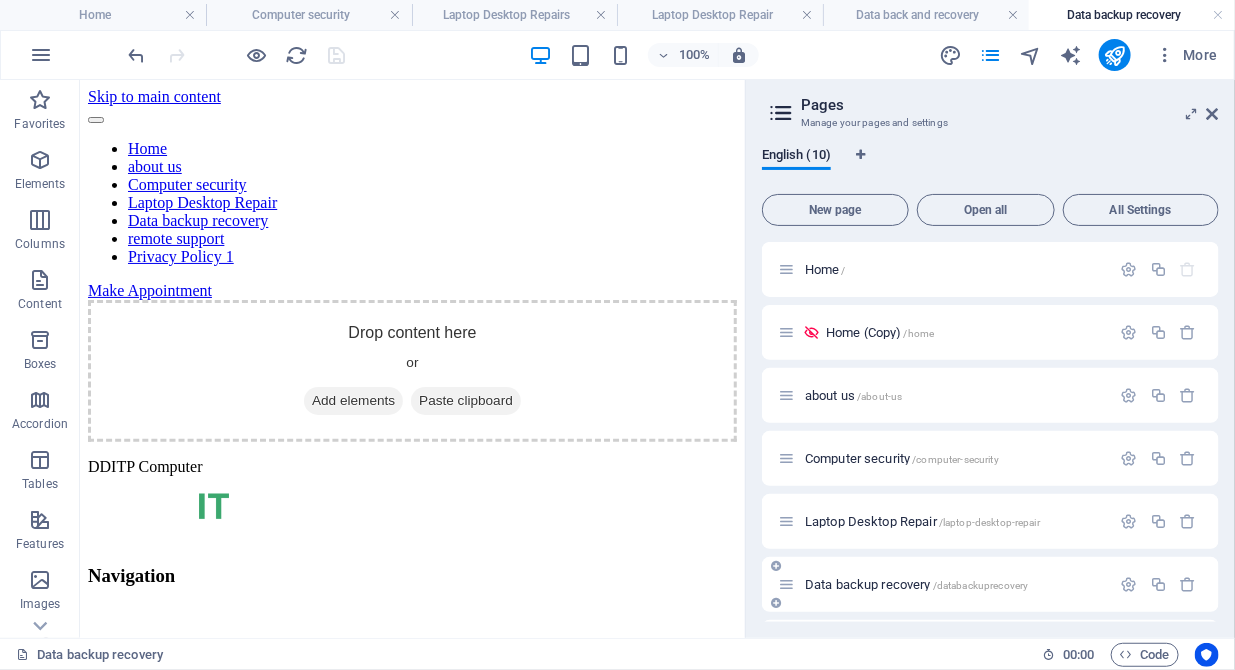 scroll, scrollTop: 0, scrollLeft: 0, axis: both 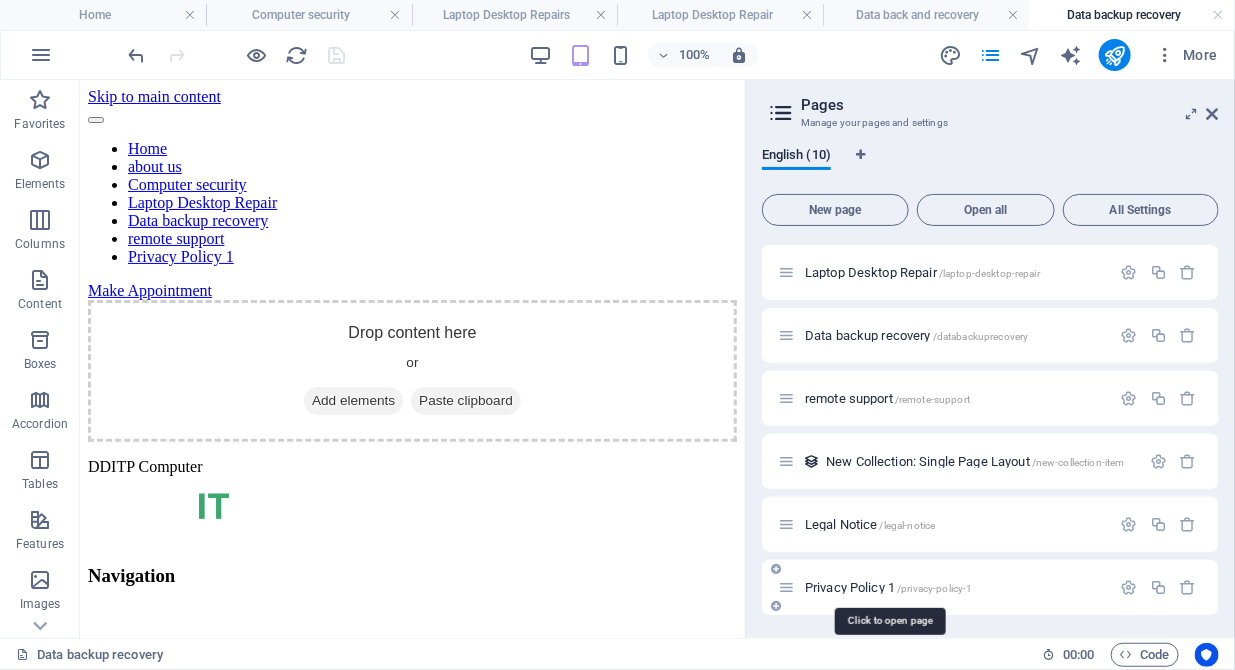 click on "Privacy Policy 1 /privacy-policy-1" at bounding box center [889, 587] 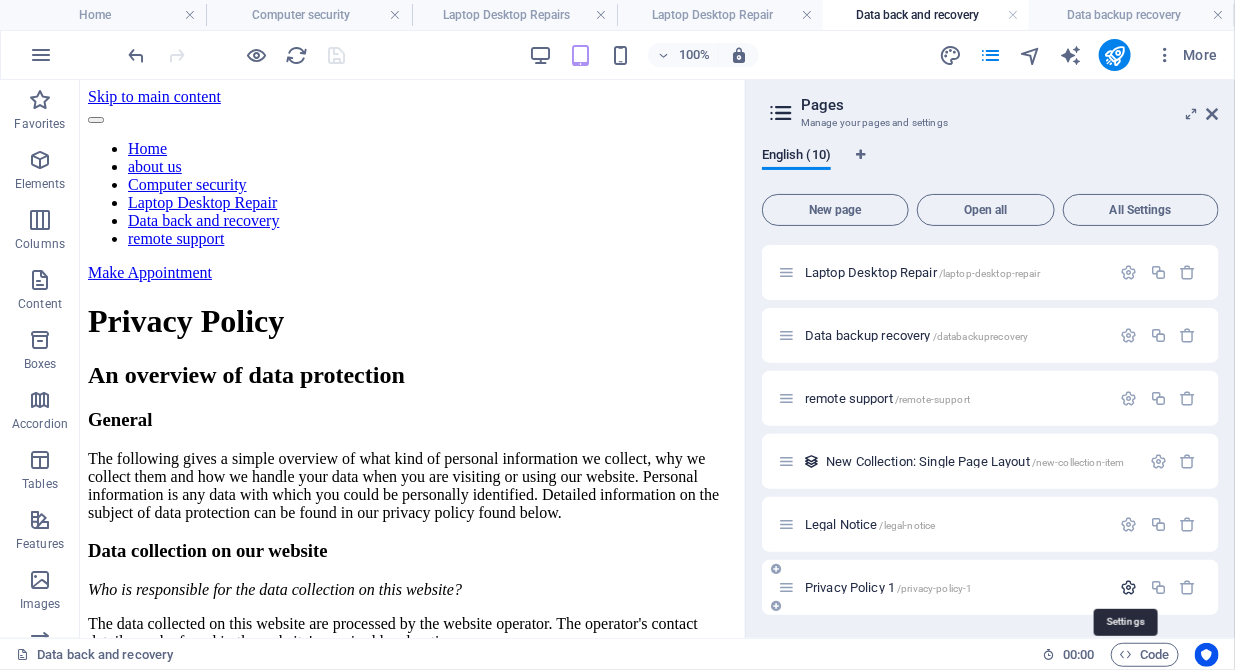 click at bounding box center (1129, 587) 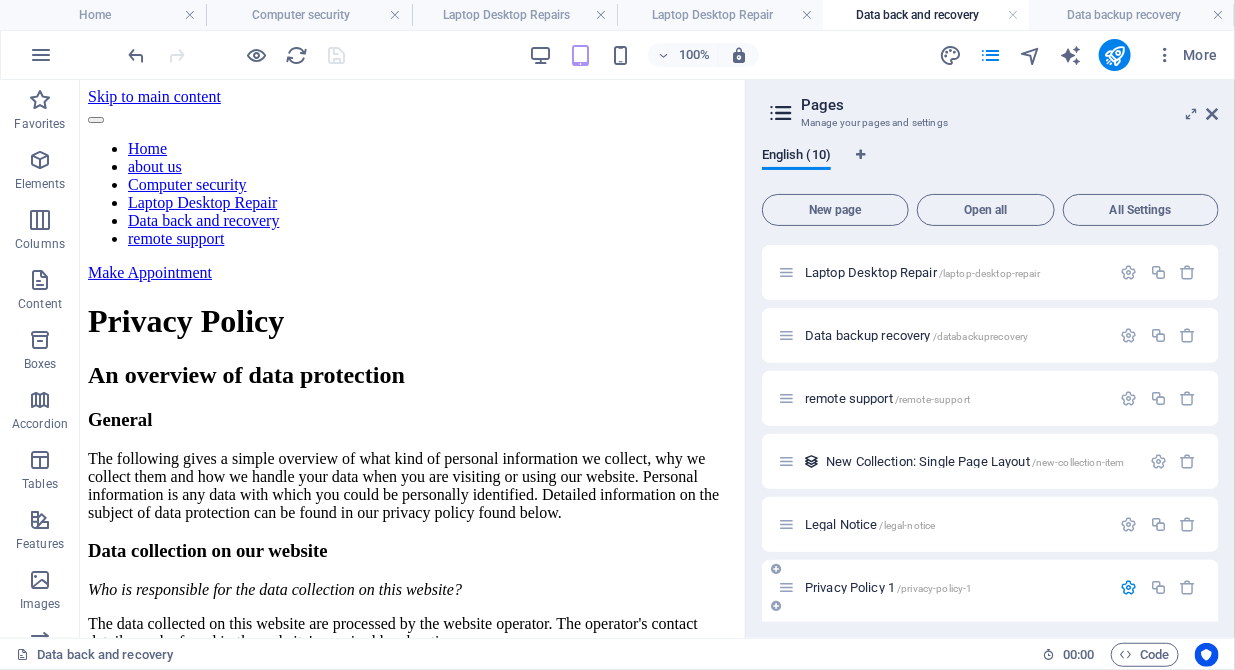 scroll, scrollTop: 479, scrollLeft: 0, axis: vertical 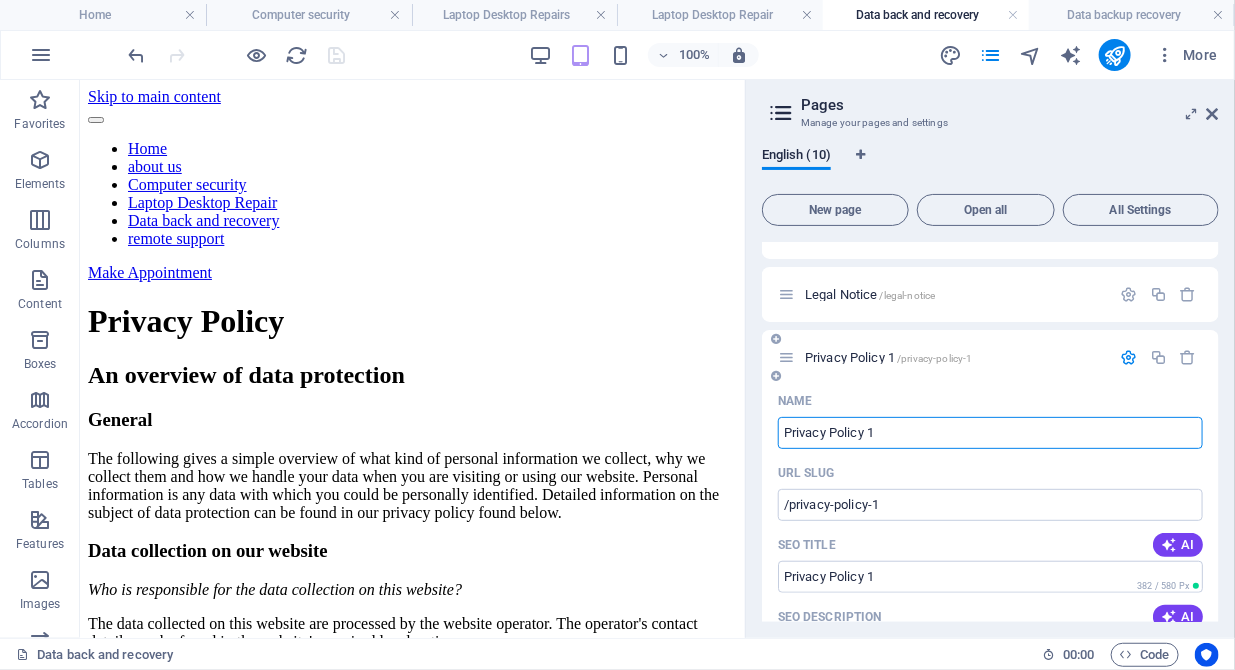 click on "Privacy Policy 1" at bounding box center (990, 433) 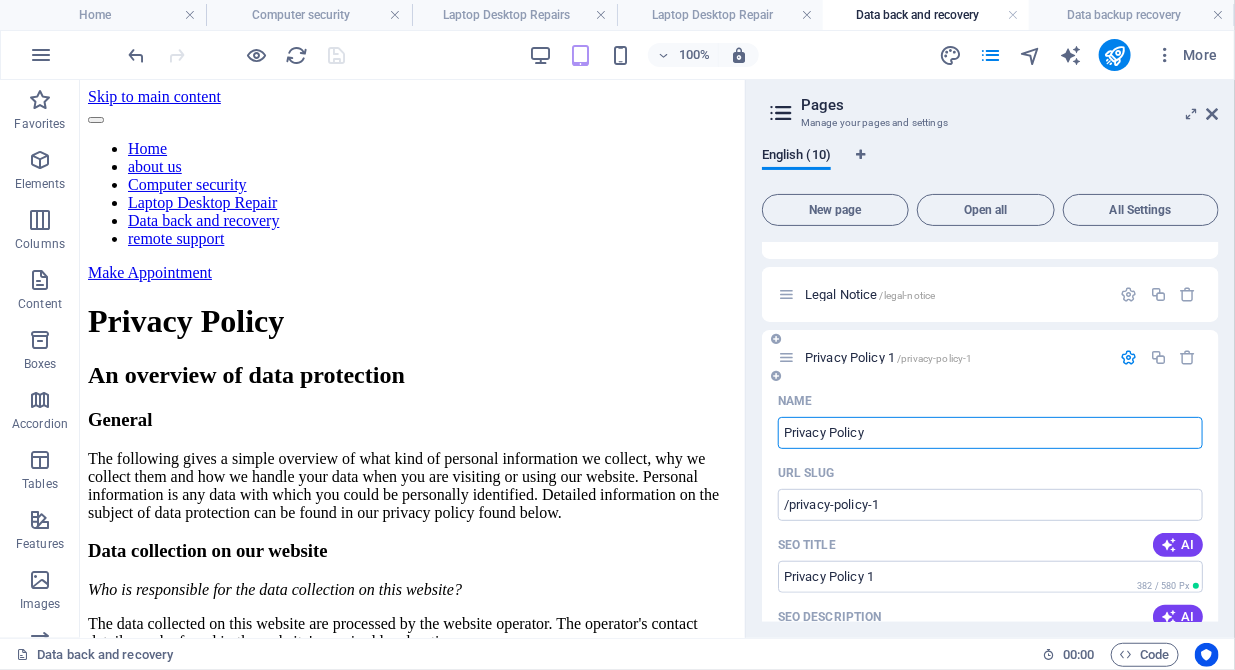 type on "Privacy Policy" 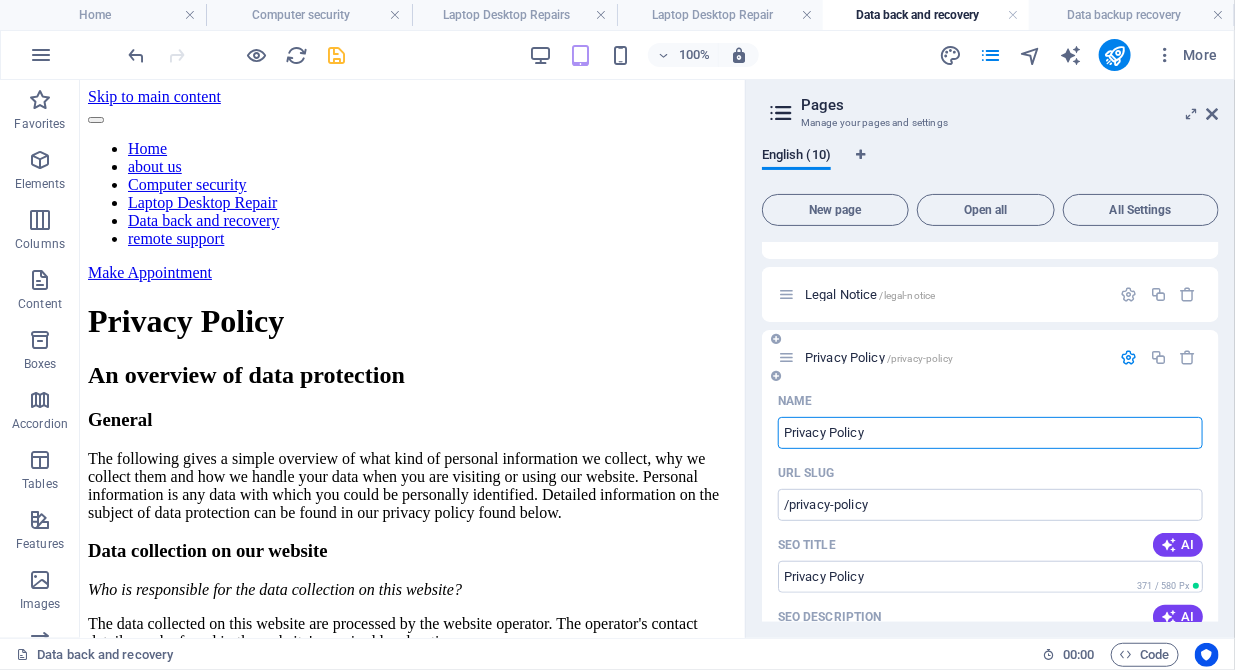 type on "/privacy-policy" 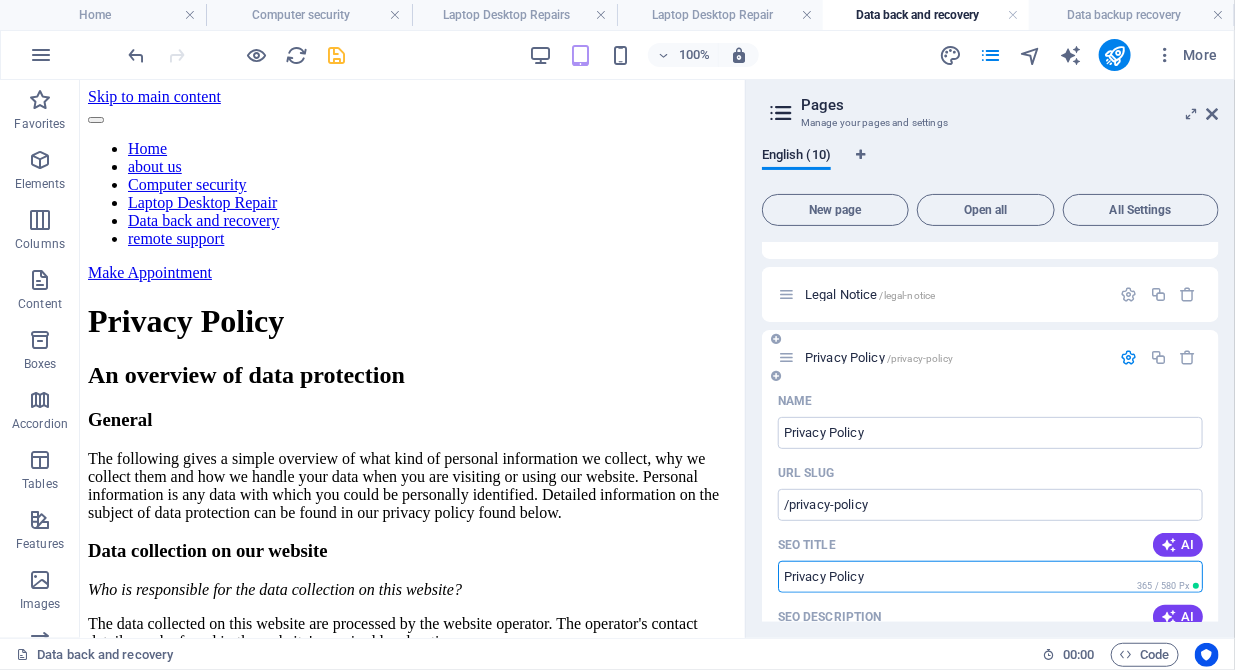 type on "Privacy Policy" 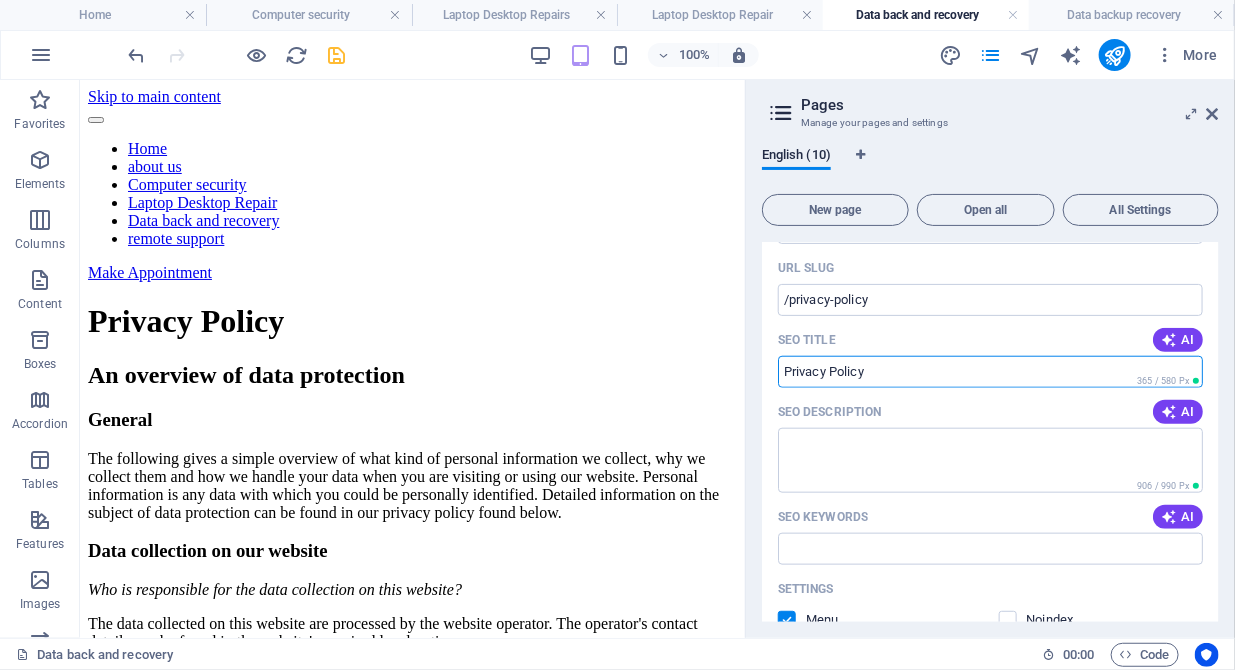 scroll, scrollTop: 786, scrollLeft: 0, axis: vertical 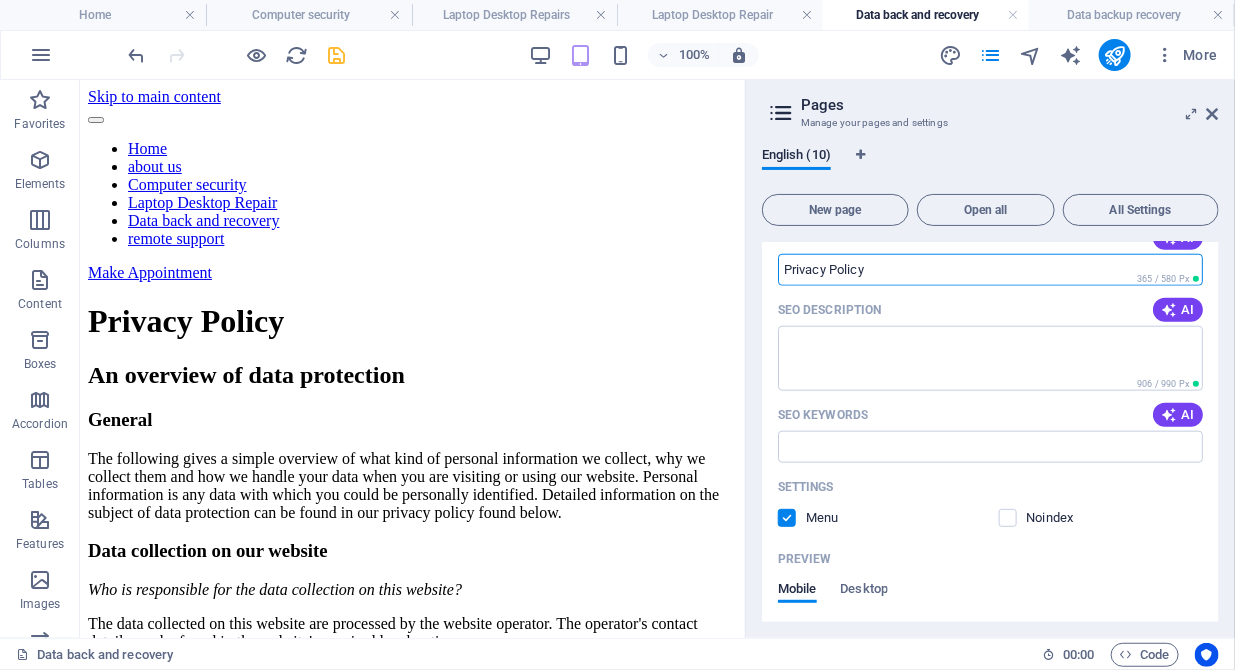 click at bounding box center (787, 518) 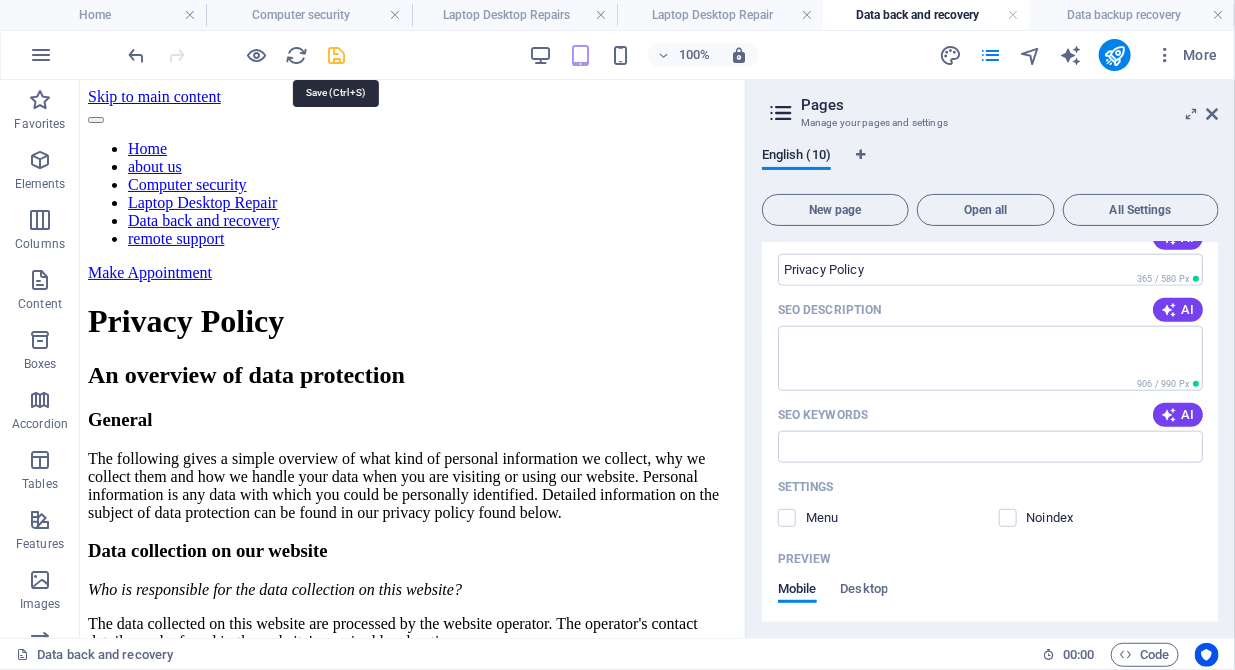 click at bounding box center [337, 55] 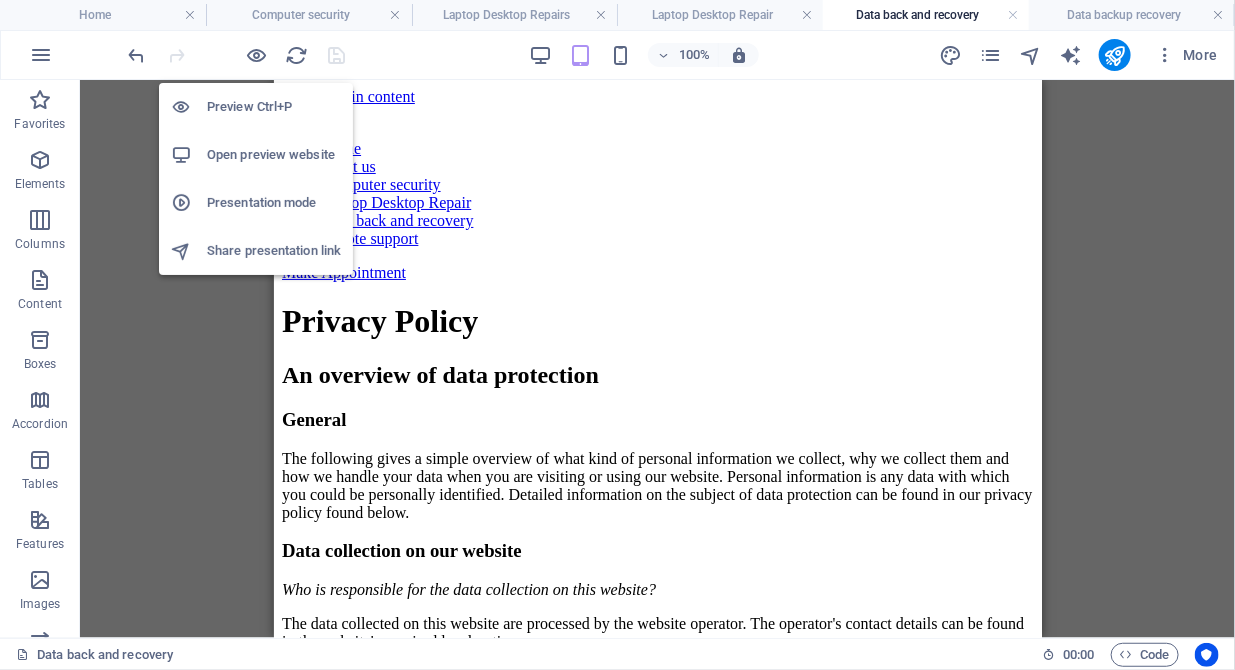 click on "Open preview website" at bounding box center [274, 155] 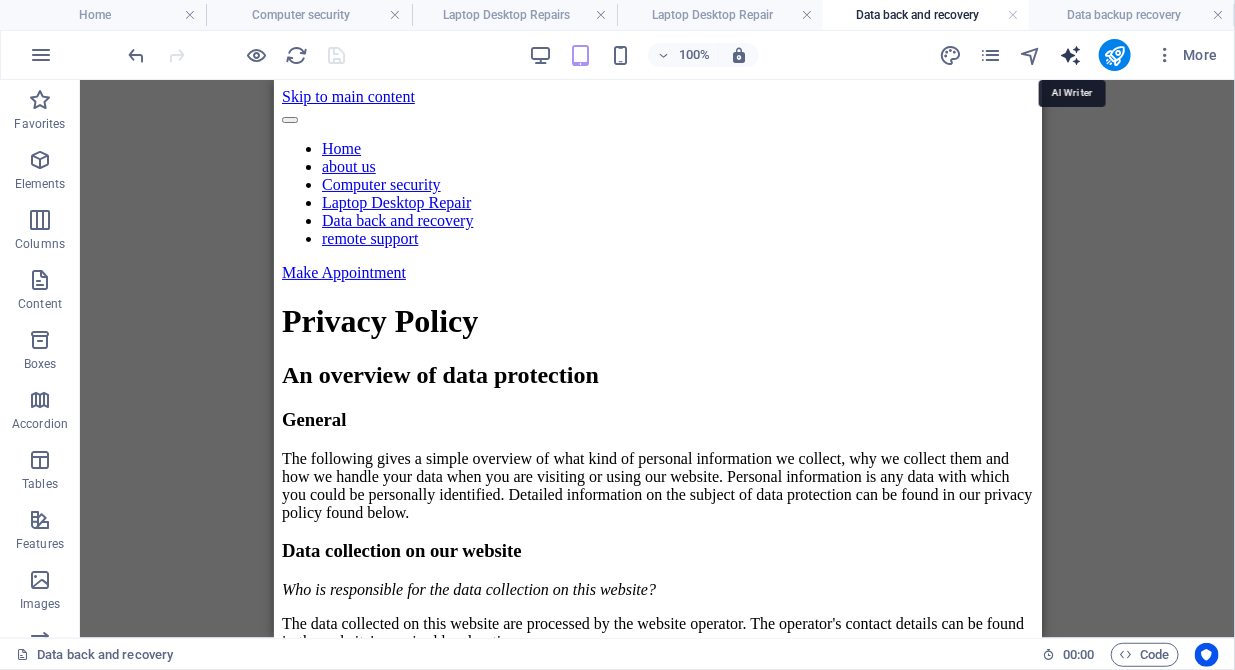 click at bounding box center [1070, 55] 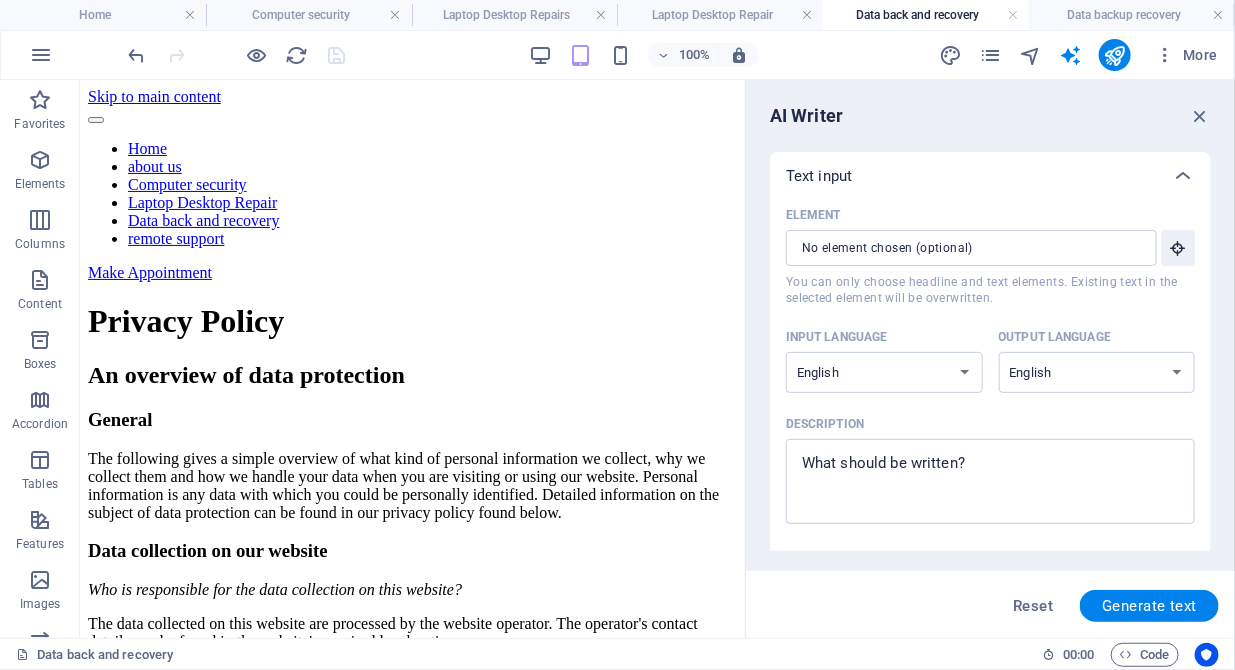 drag, startPoint x: 1205, startPoint y: 111, endPoint x: 1134, endPoint y: 110, distance: 71.00704 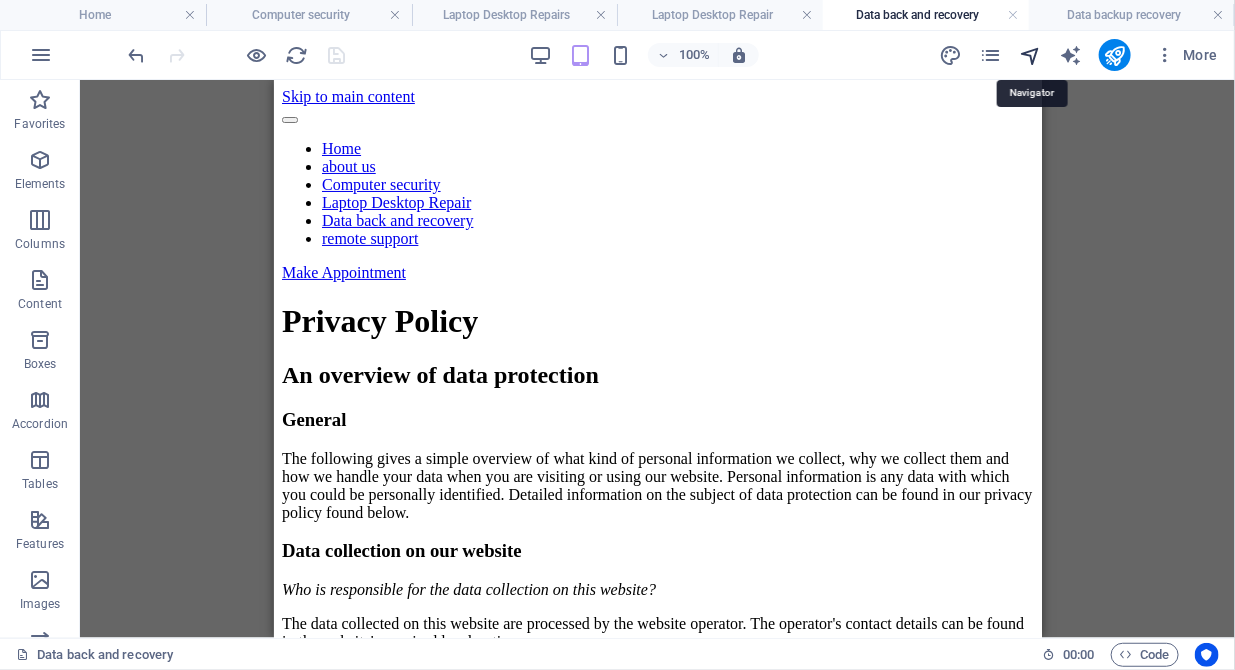 click at bounding box center (1030, 55) 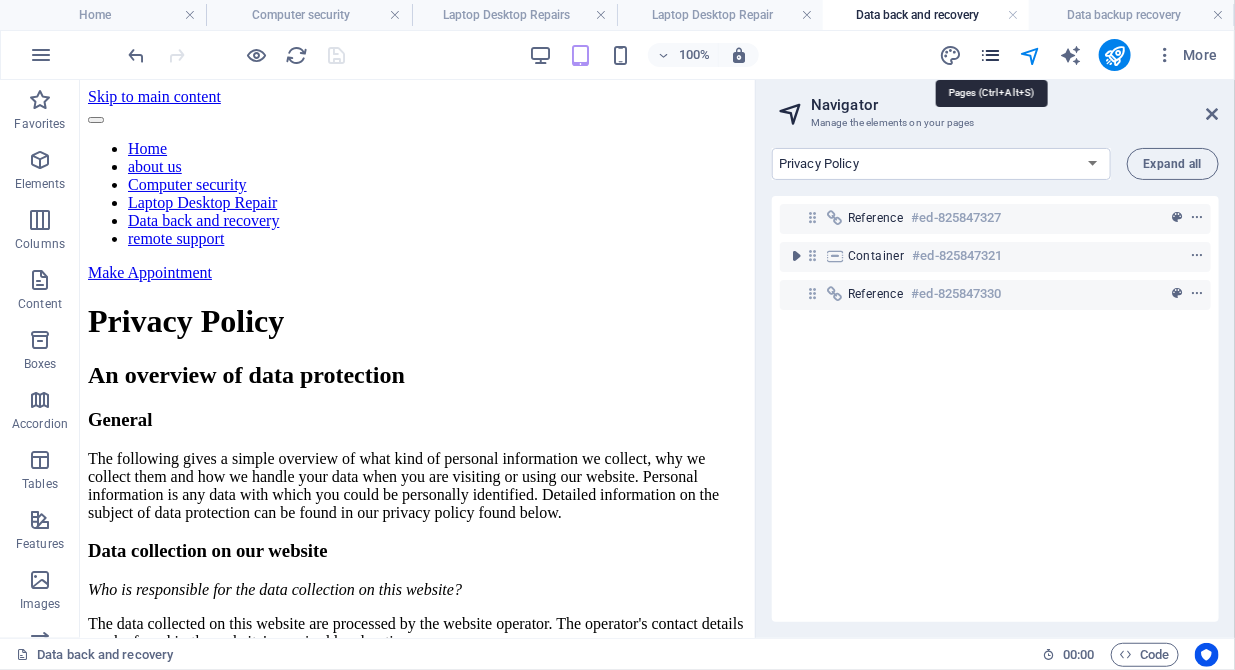 click at bounding box center (990, 55) 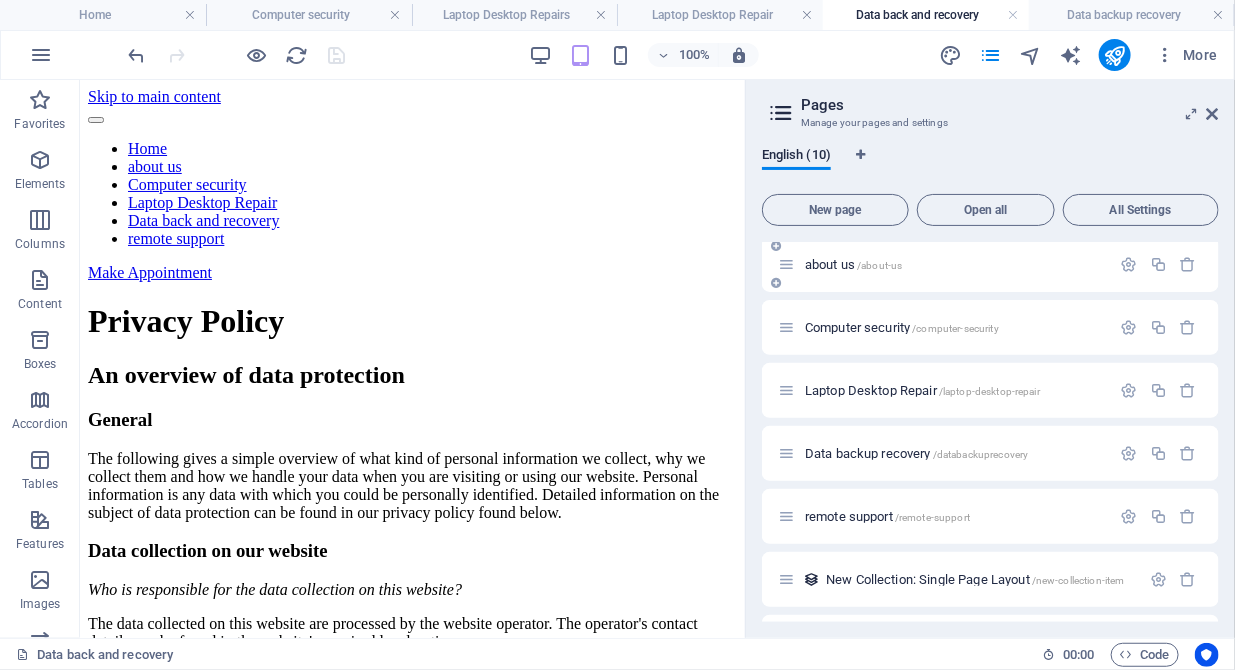 scroll, scrollTop: 204, scrollLeft: 0, axis: vertical 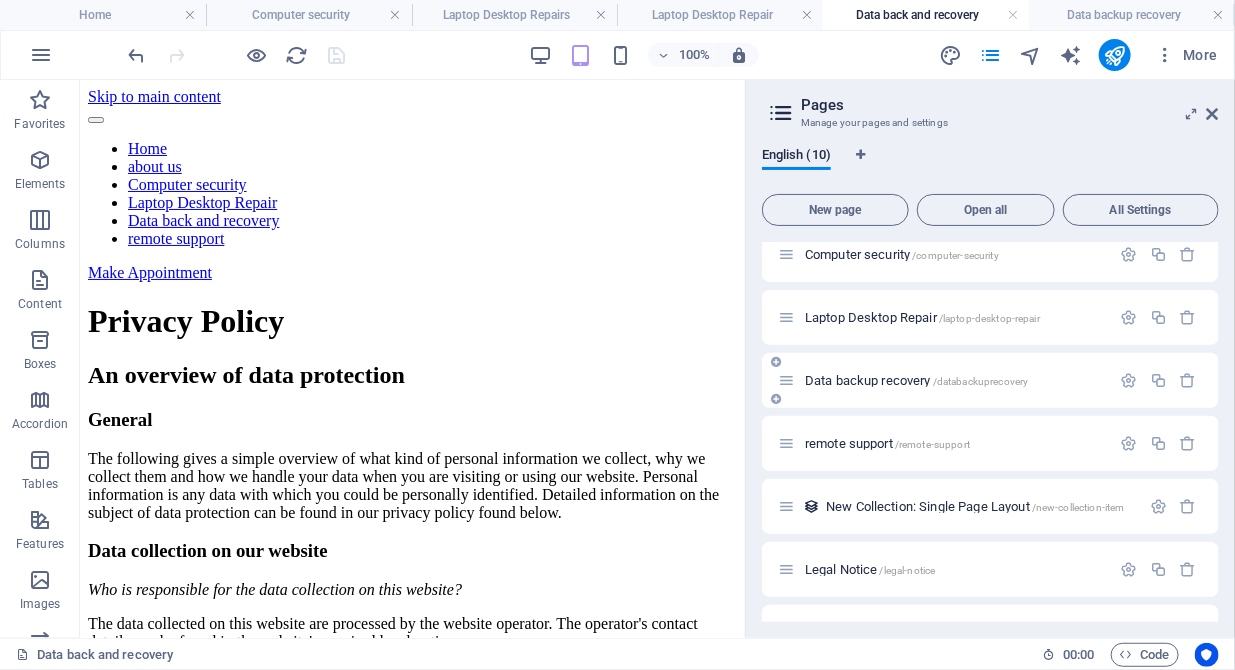 click on "Data backup recovery /databackuprecovery" at bounding box center [916, 380] 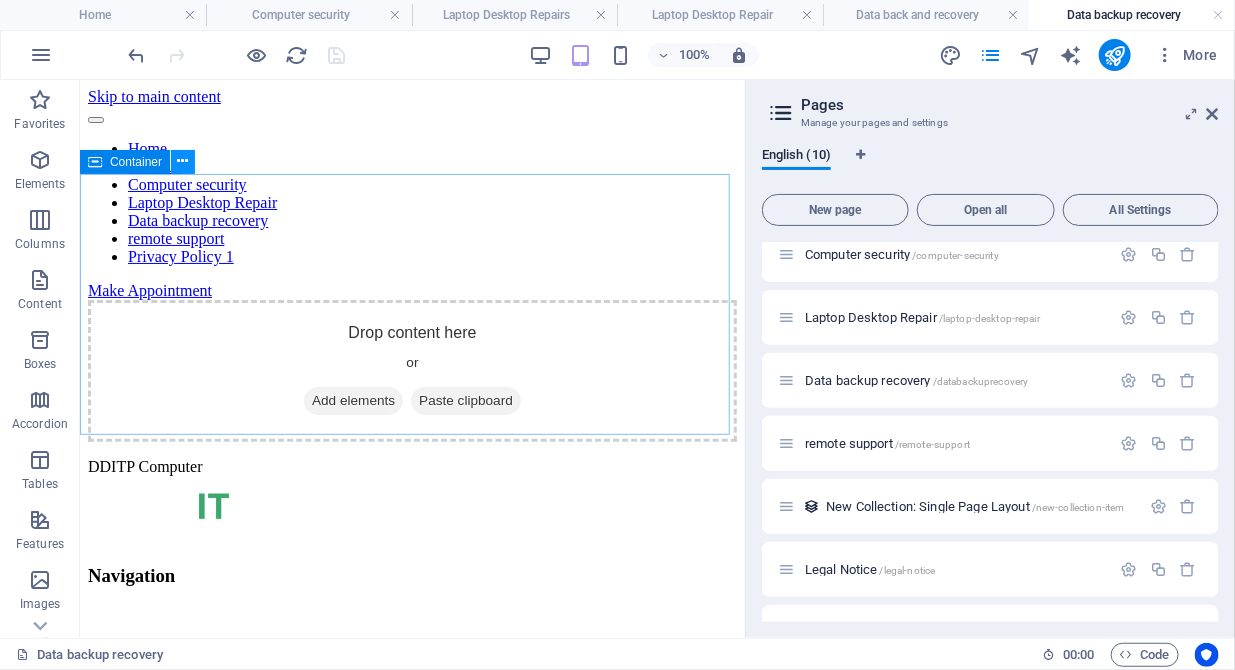 click at bounding box center (183, 161) 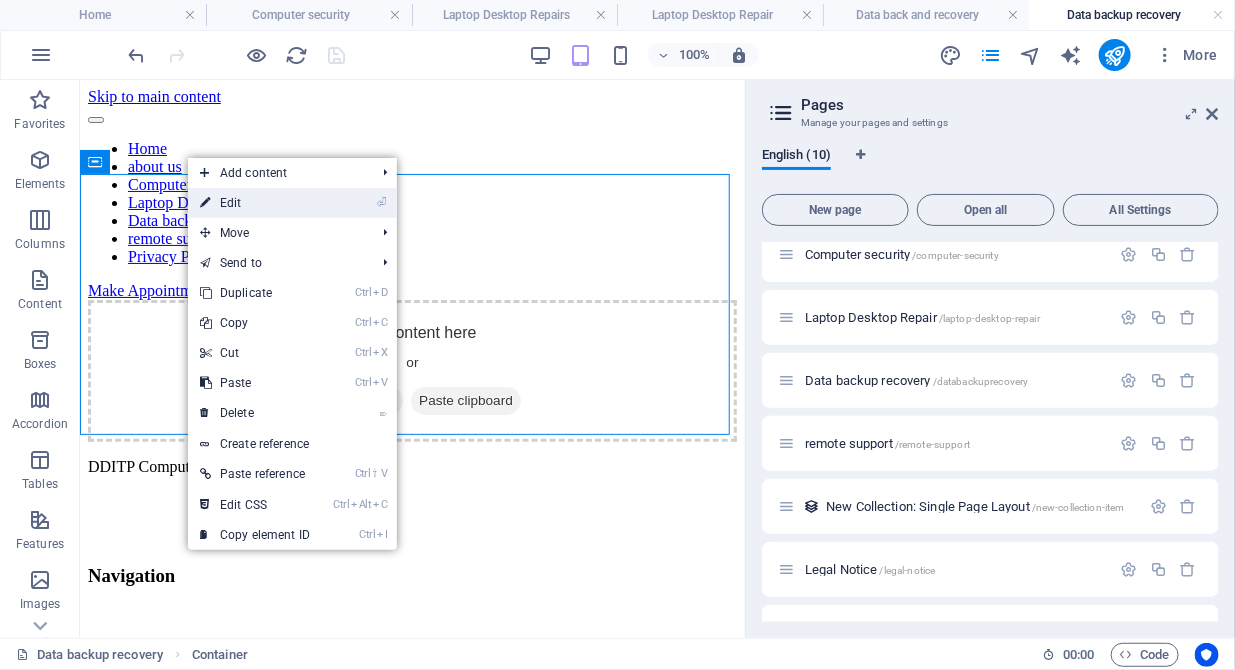 click on "⏎  Edit" at bounding box center (255, 203) 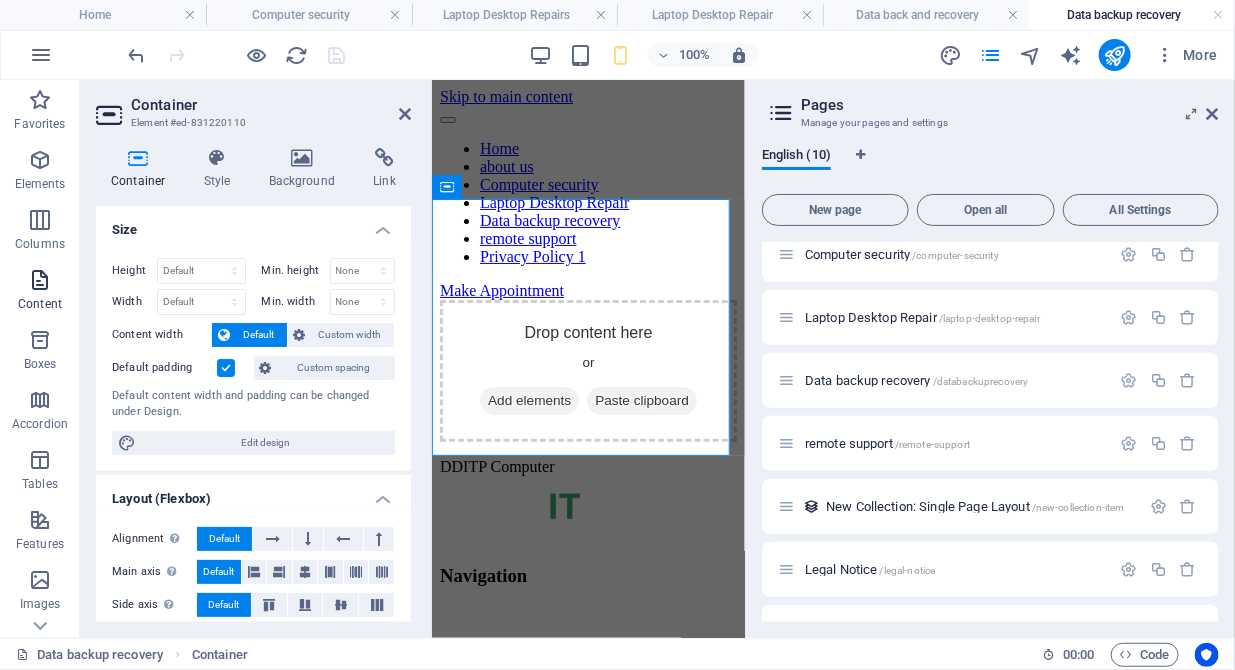 click at bounding box center (40, 280) 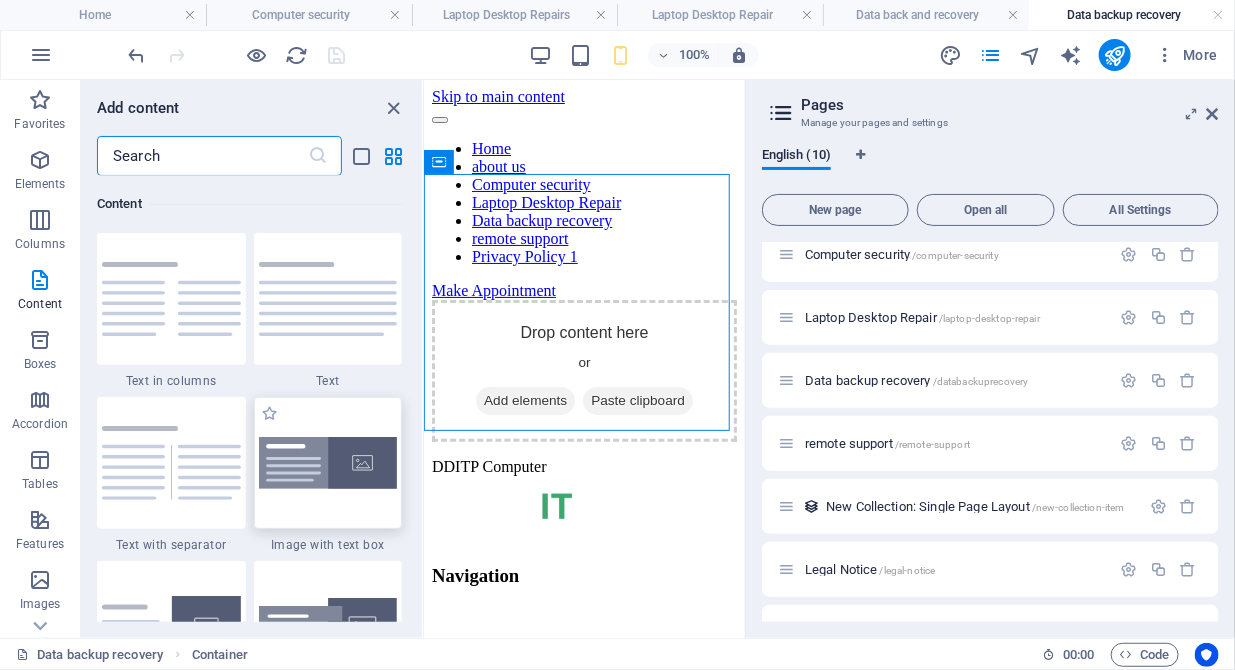 scroll, scrollTop: 3601, scrollLeft: 0, axis: vertical 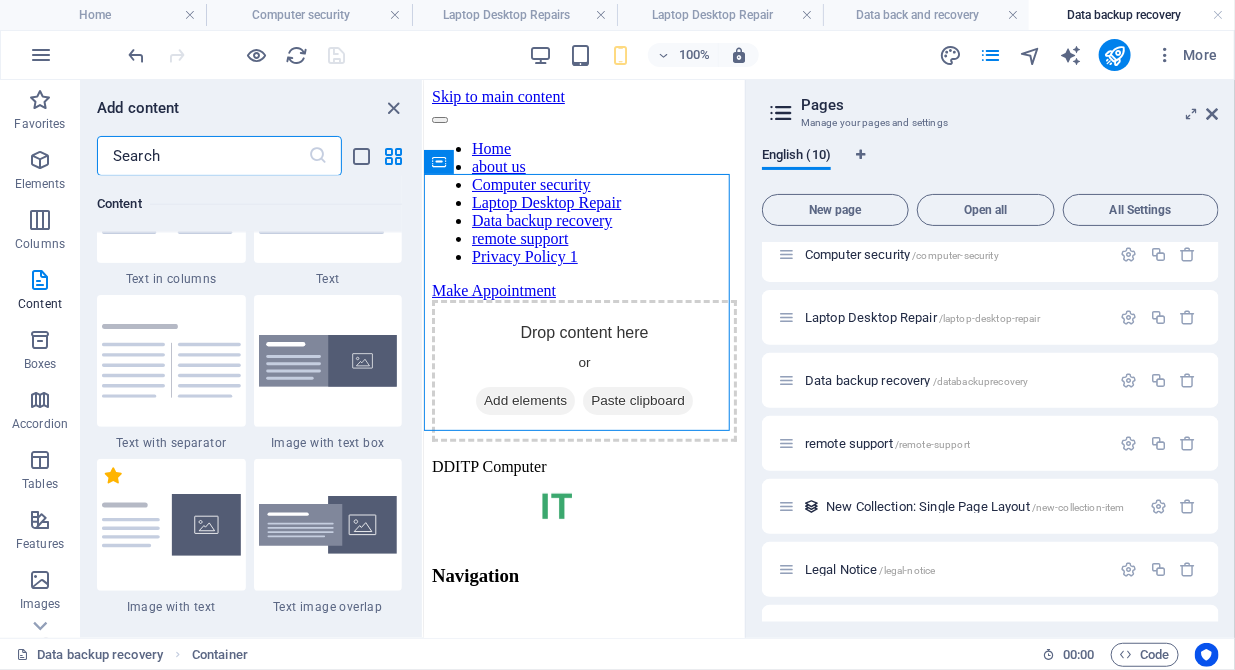 click on "1 Star" at bounding box center (113, 475) 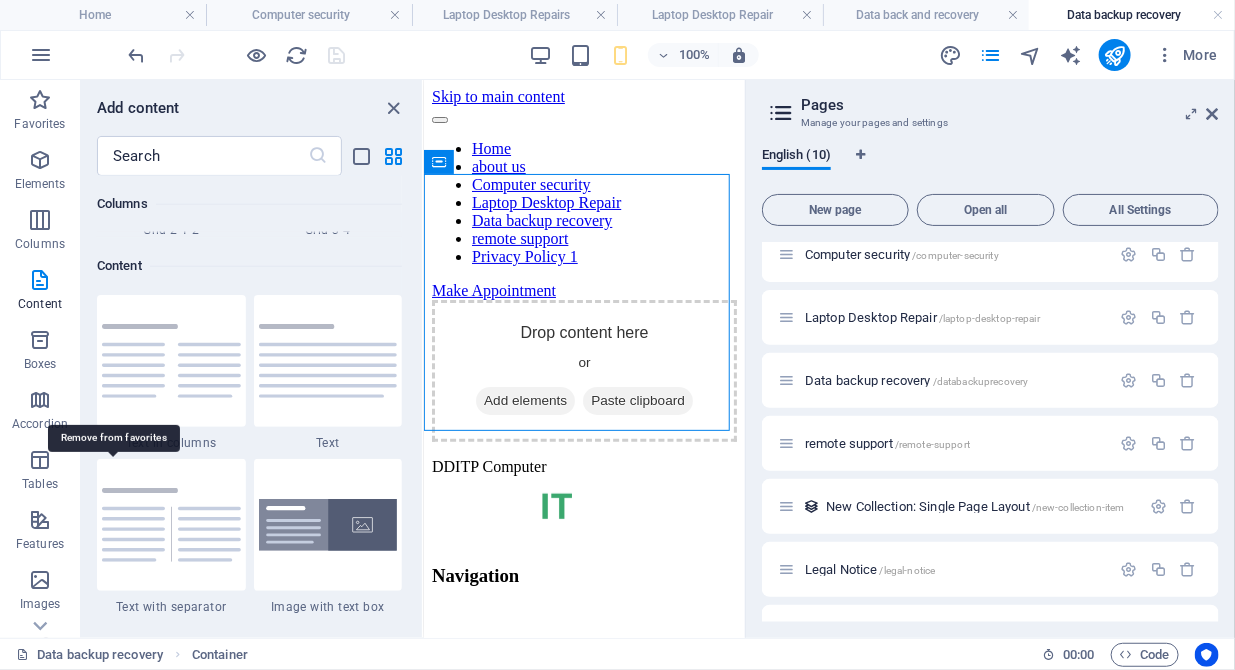 scroll, scrollTop: 3765, scrollLeft: 0, axis: vertical 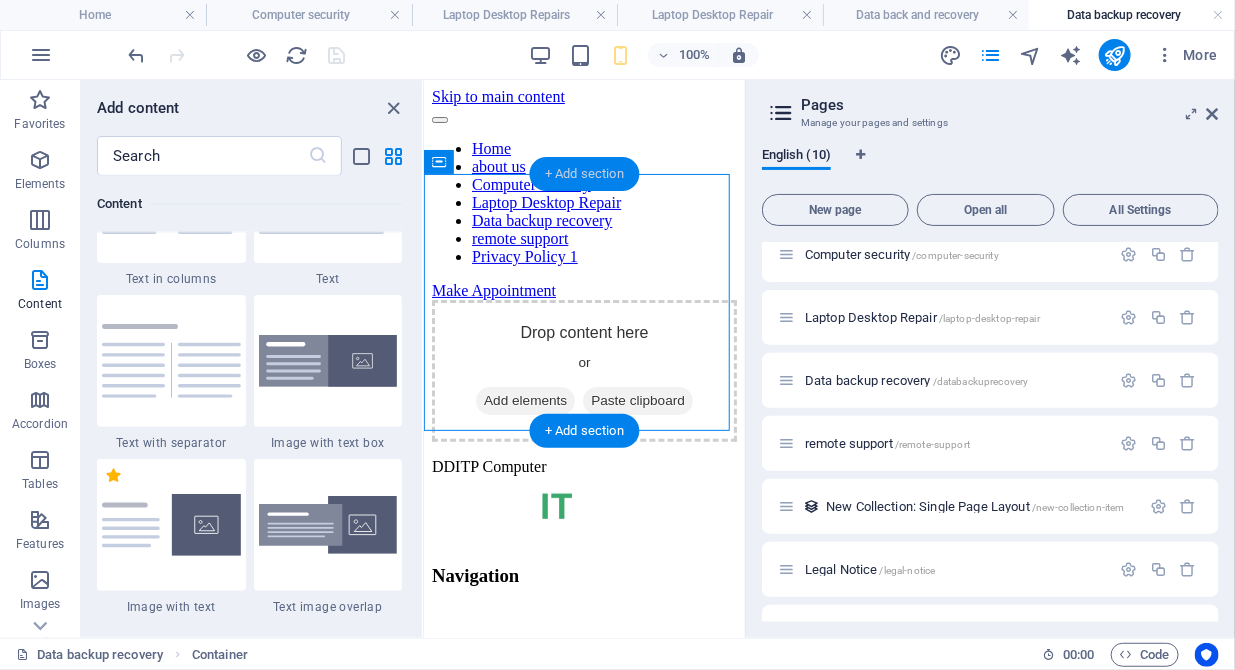 click on "+ Add section" at bounding box center [584, 174] 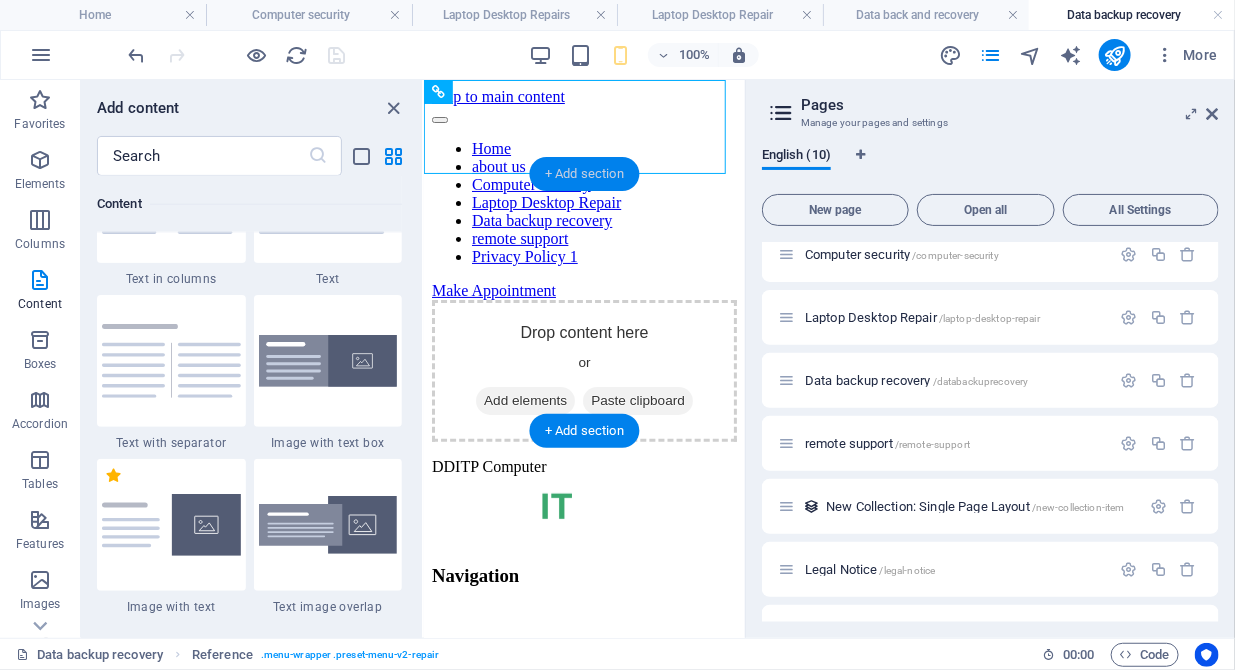 scroll, scrollTop: 3663, scrollLeft: 0, axis: vertical 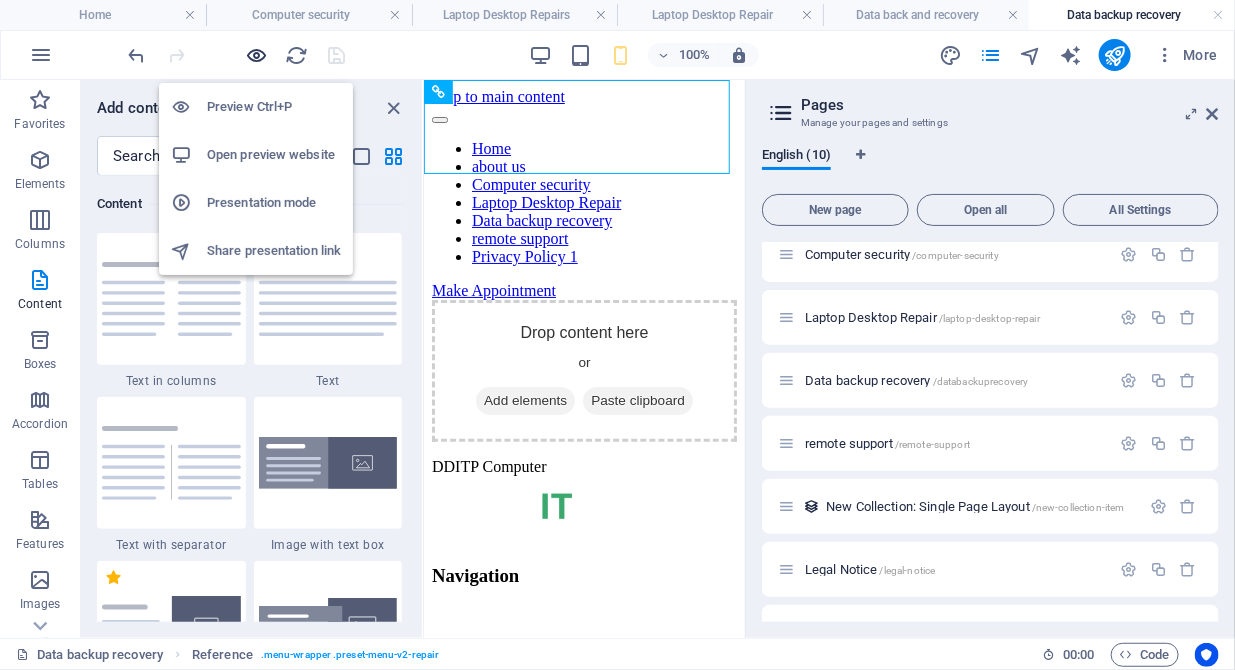 click at bounding box center [257, 55] 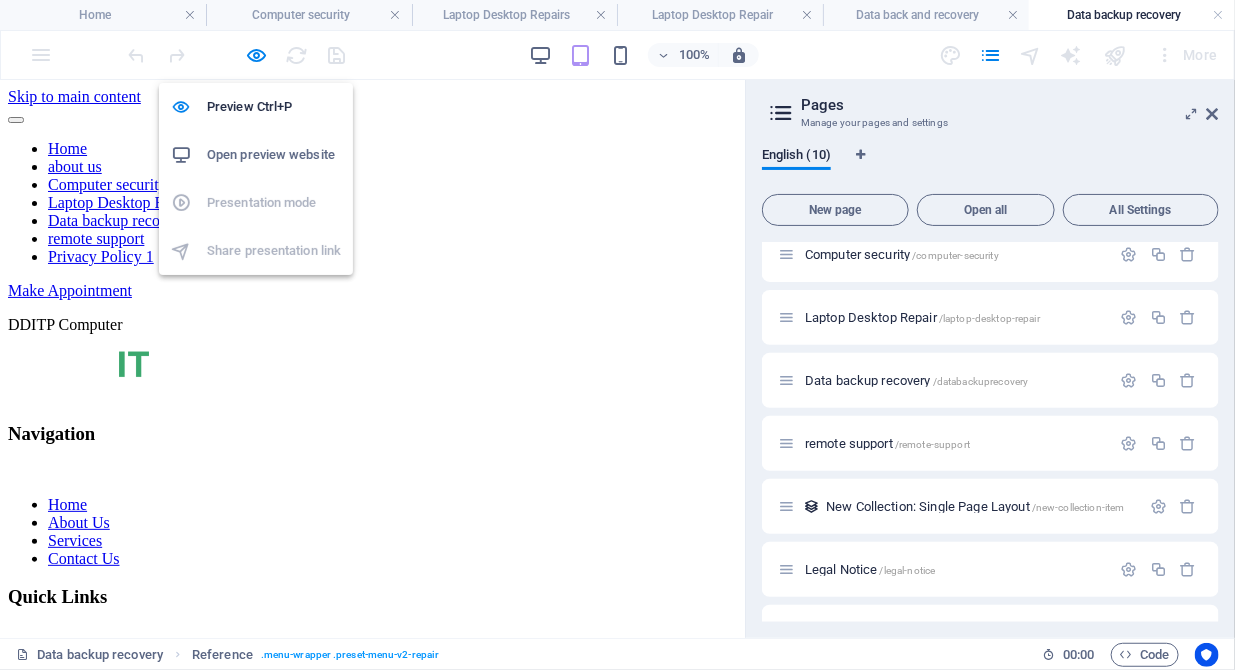 click on "Open preview website" at bounding box center (274, 155) 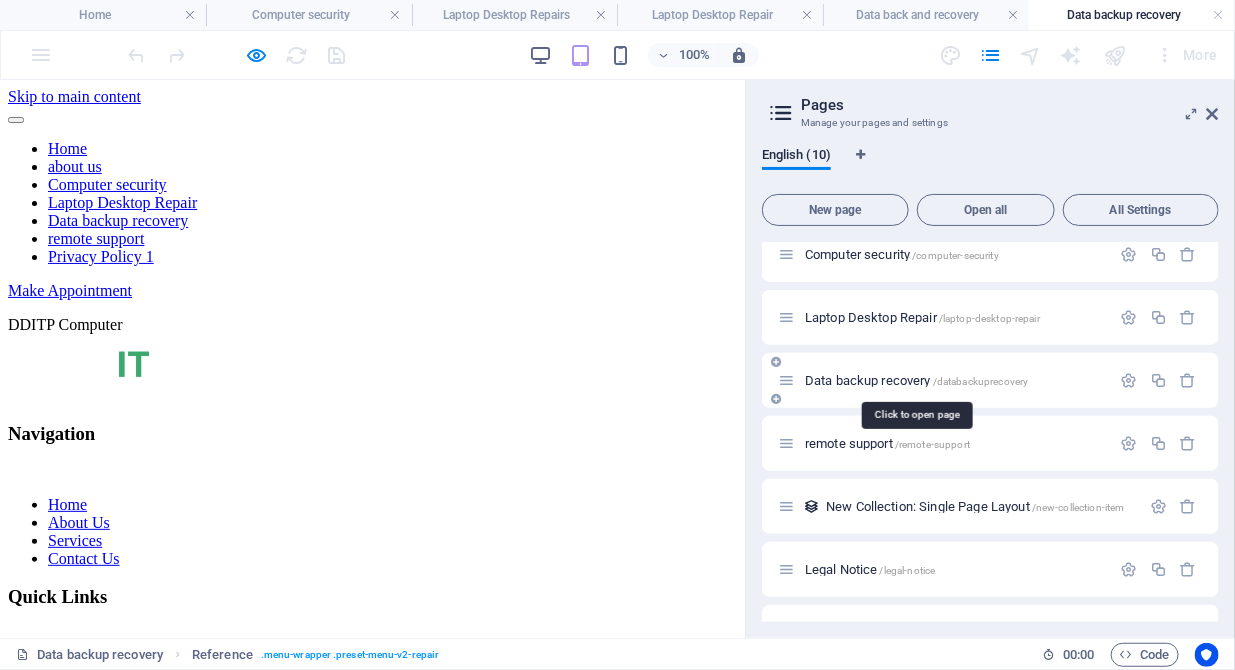 click on "Data backup recovery /databackuprecovery" at bounding box center (916, 380) 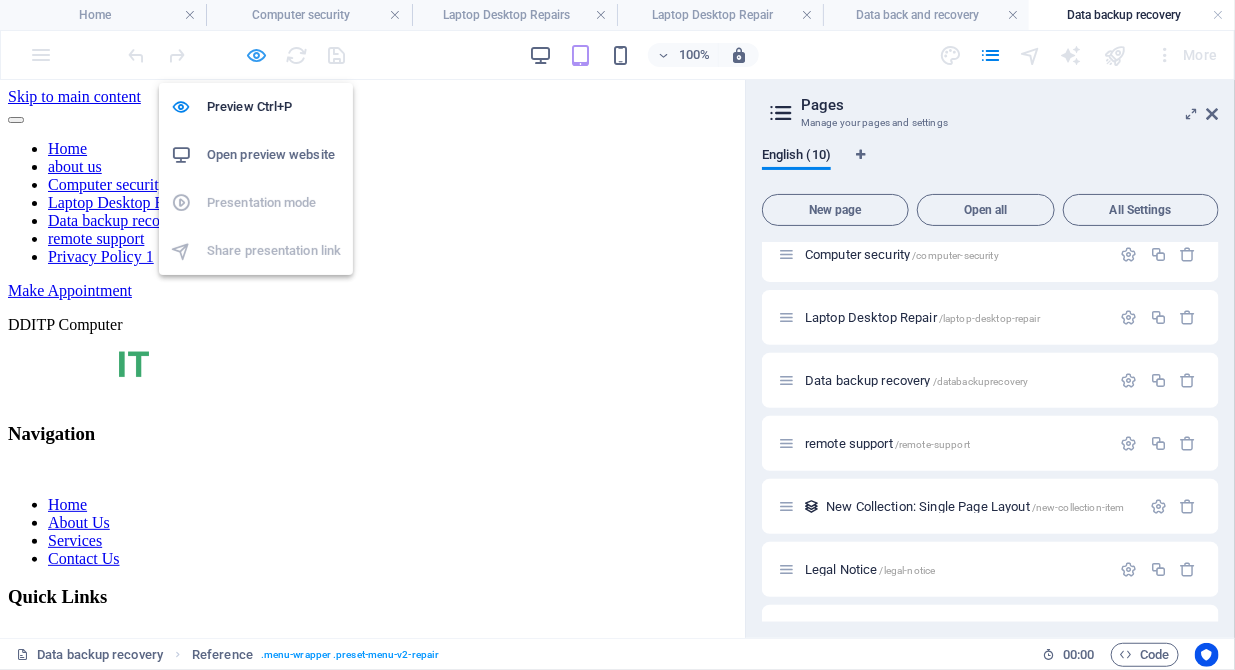 click at bounding box center (257, 55) 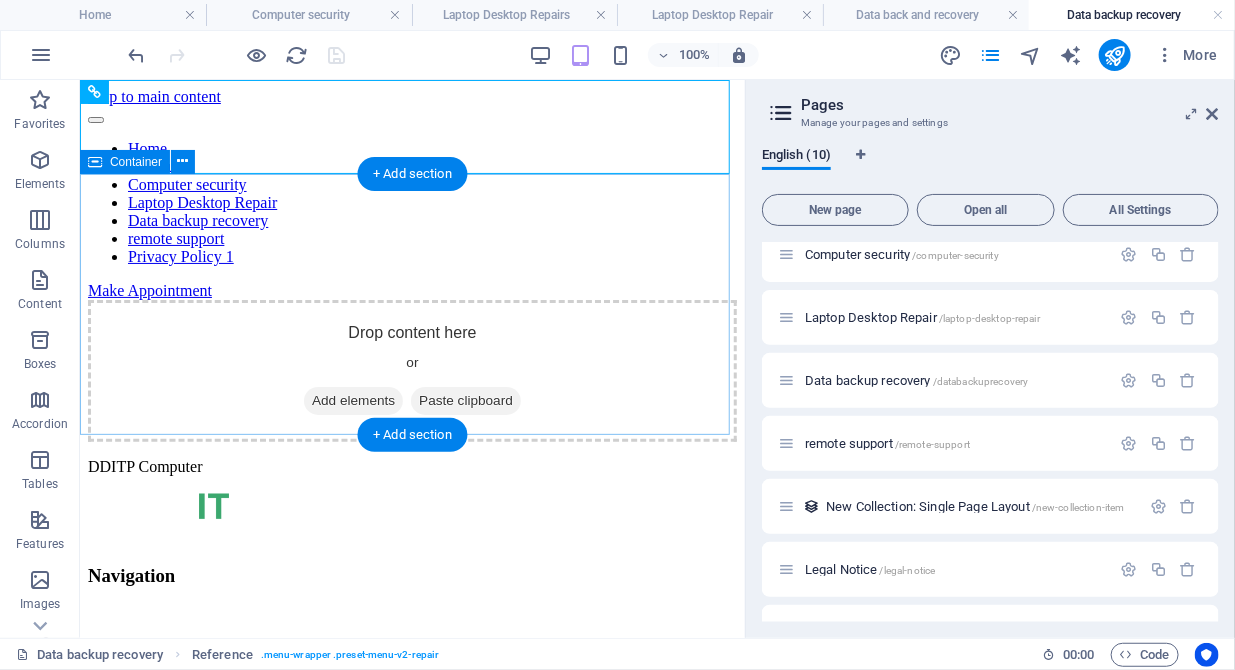click on "Drop content here or  Add elements  Paste clipboard" at bounding box center (411, 370) 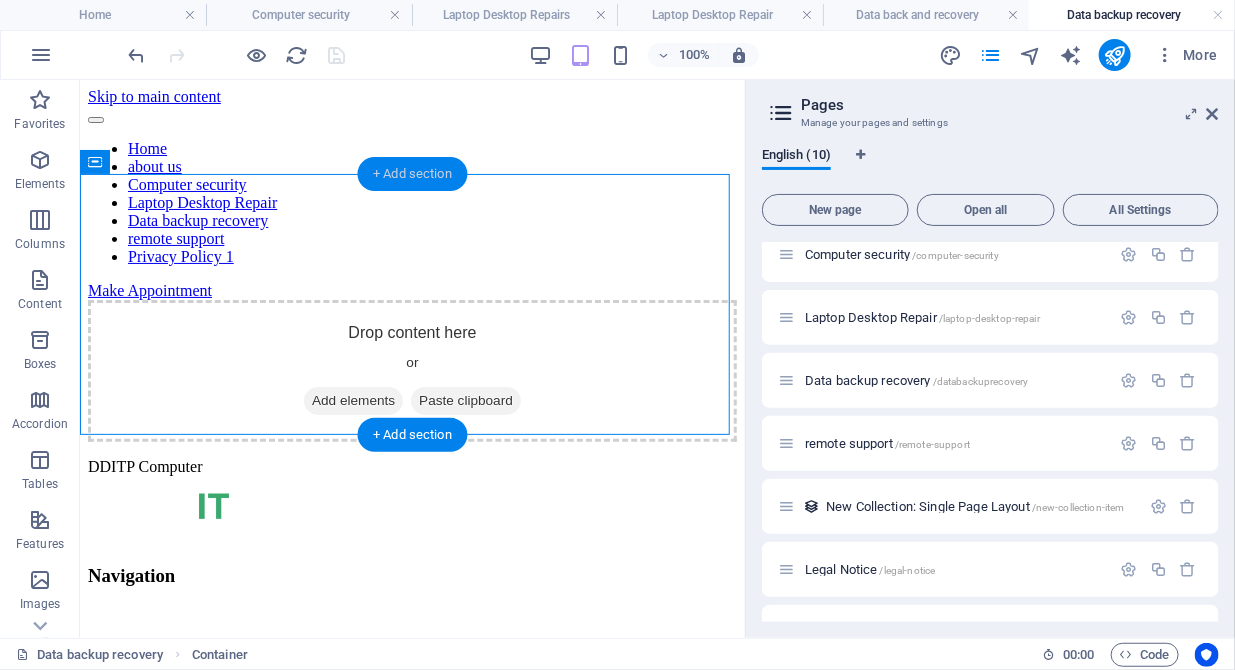 click on "+ Add section" at bounding box center (412, 174) 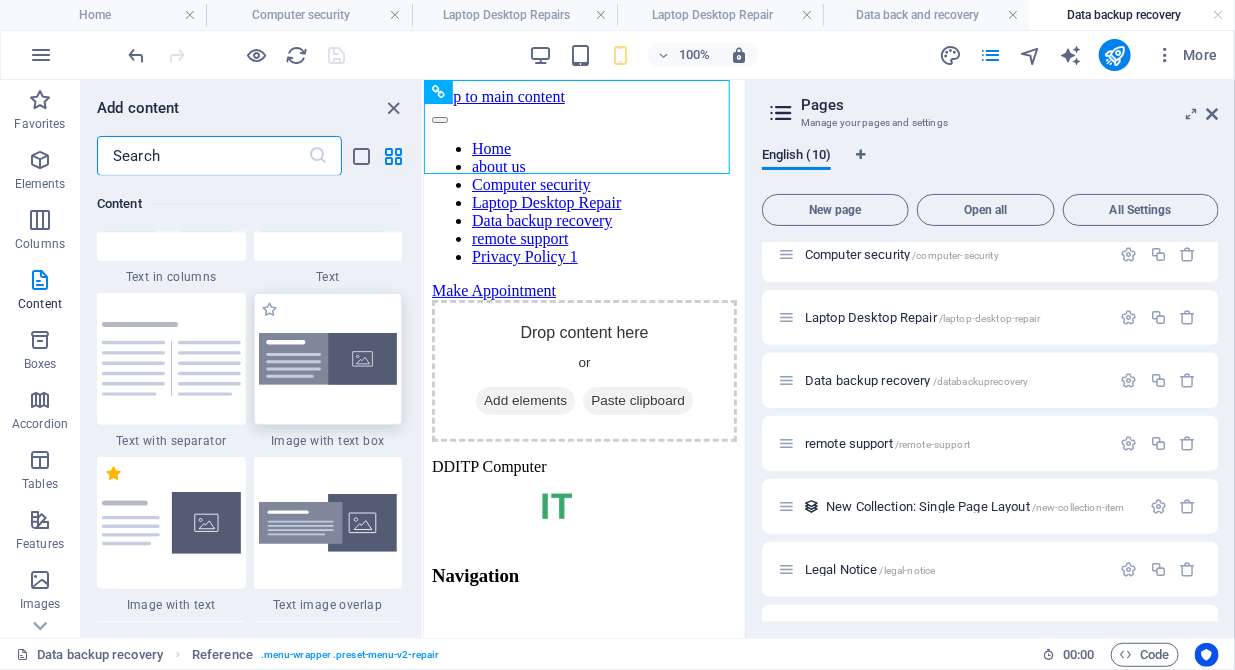 scroll, scrollTop: 3867, scrollLeft: 0, axis: vertical 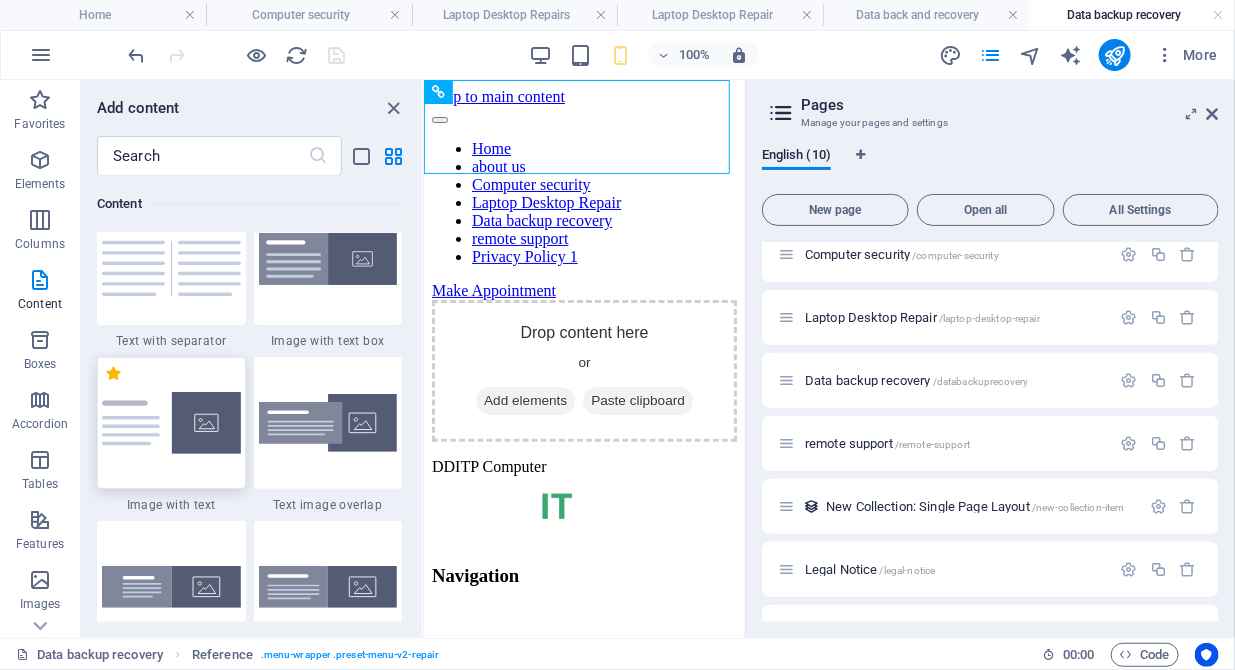 click at bounding box center [171, 423] 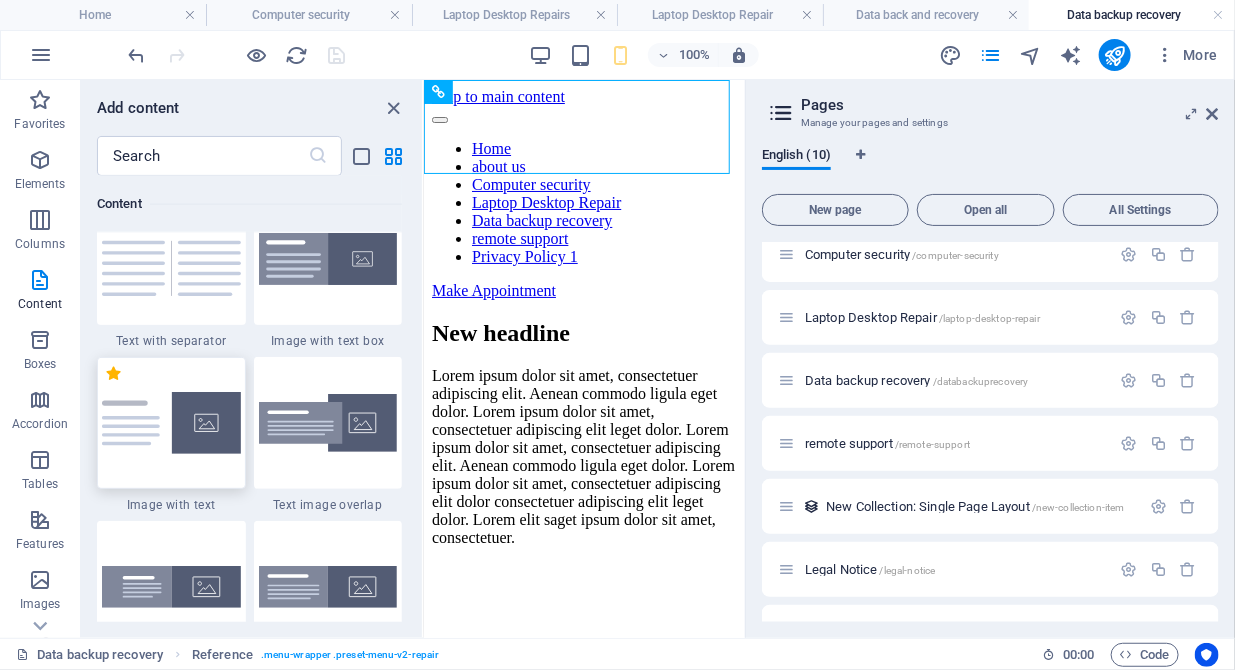 select on "rem" 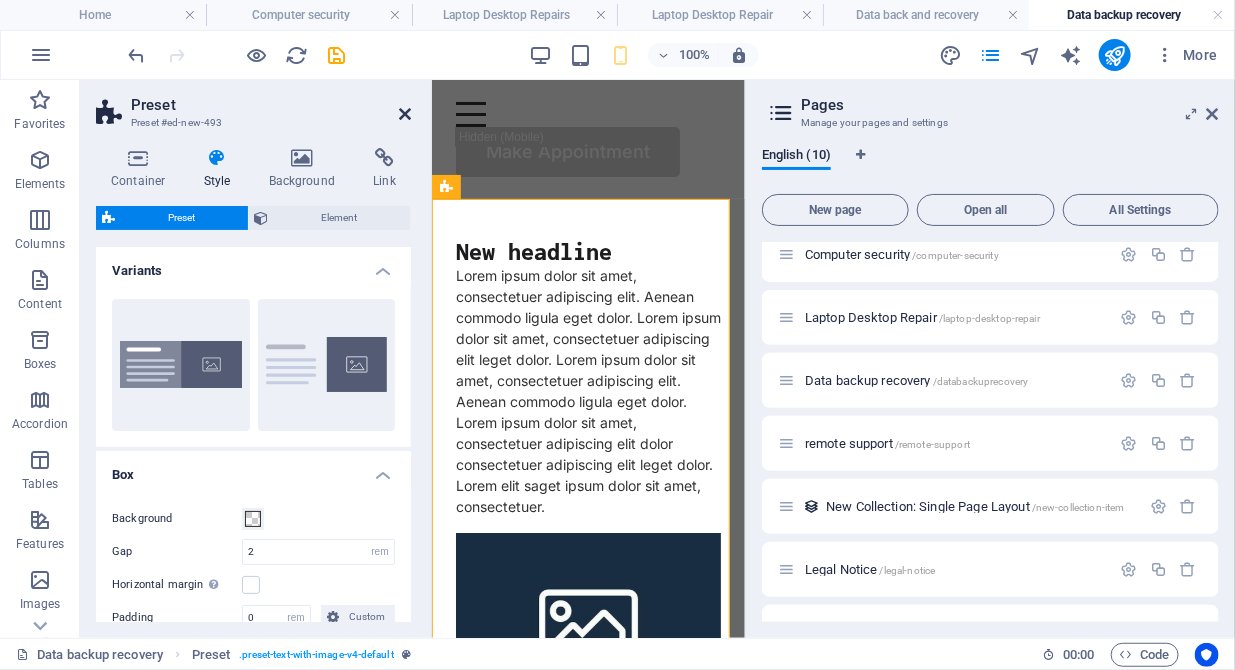 click at bounding box center [405, 114] 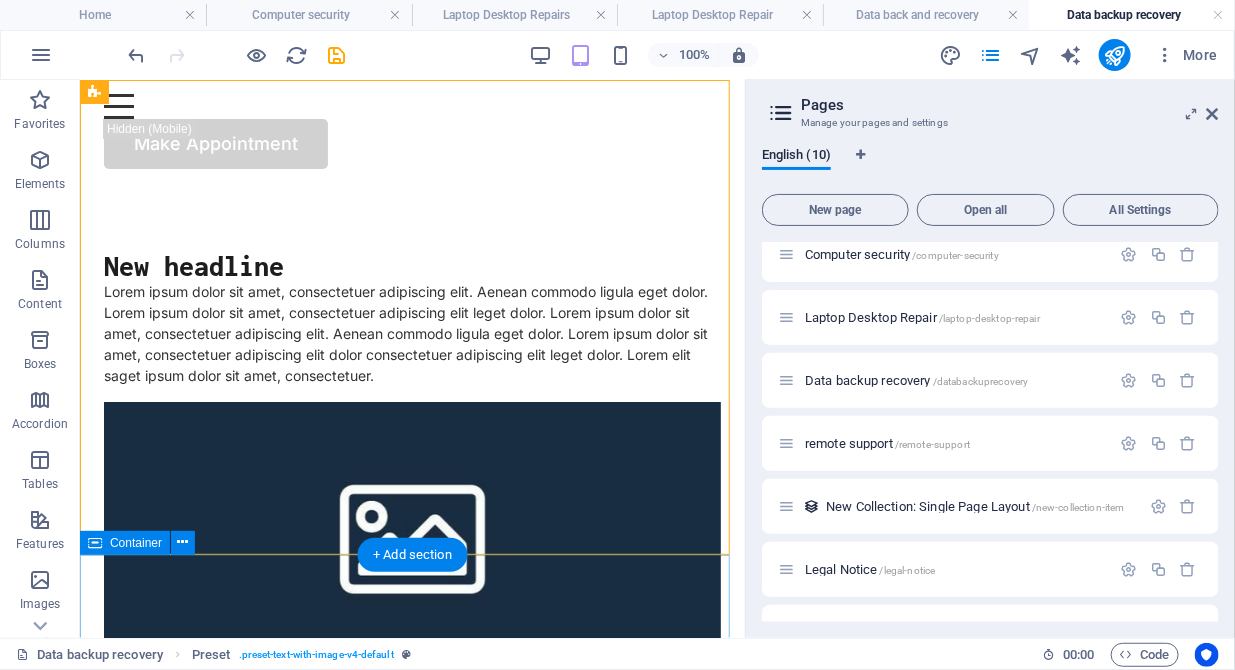scroll, scrollTop: 0, scrollLeft: 0, axis: both 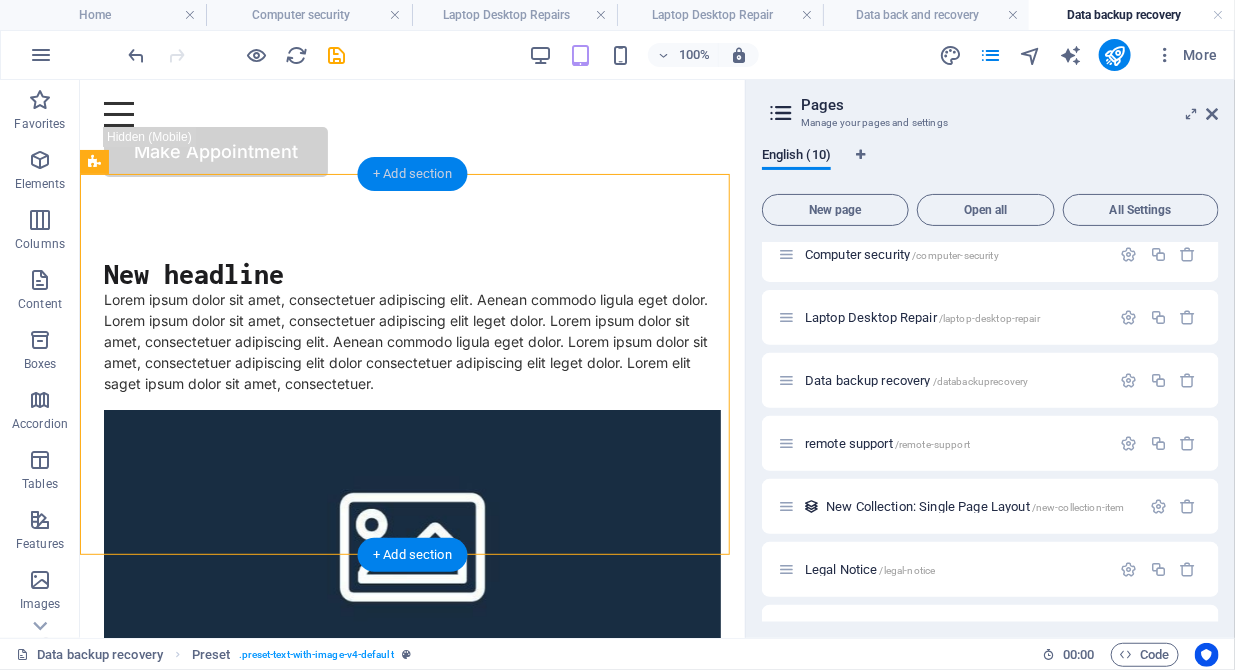 click on "+ Add section" at bounding box center [412, 174] 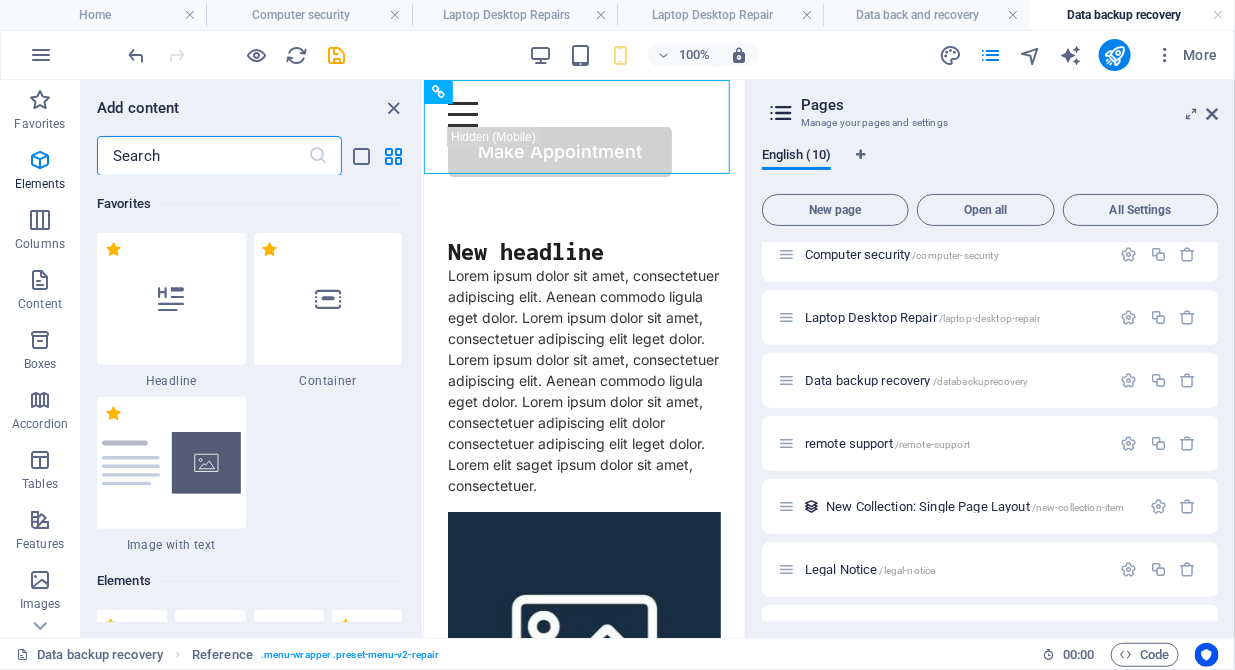scroll, scrollTop: 3663, scrollLeft: 0, axis: vertical 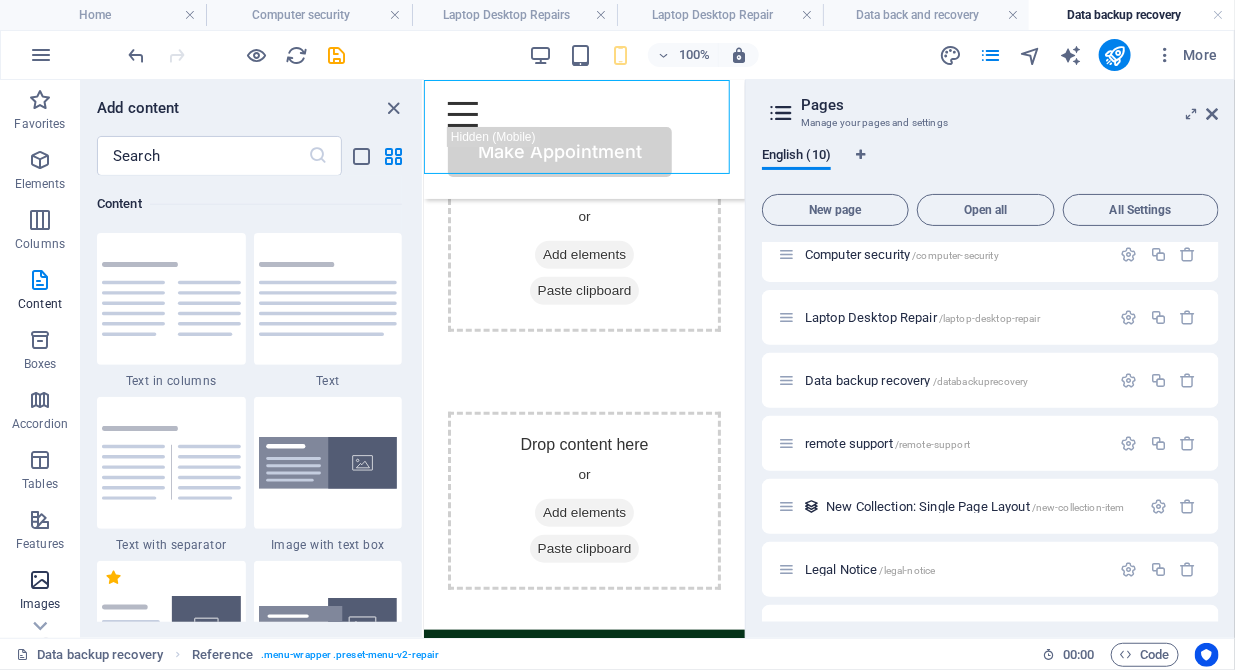 click on "Images" at bounding box center [40, 604] 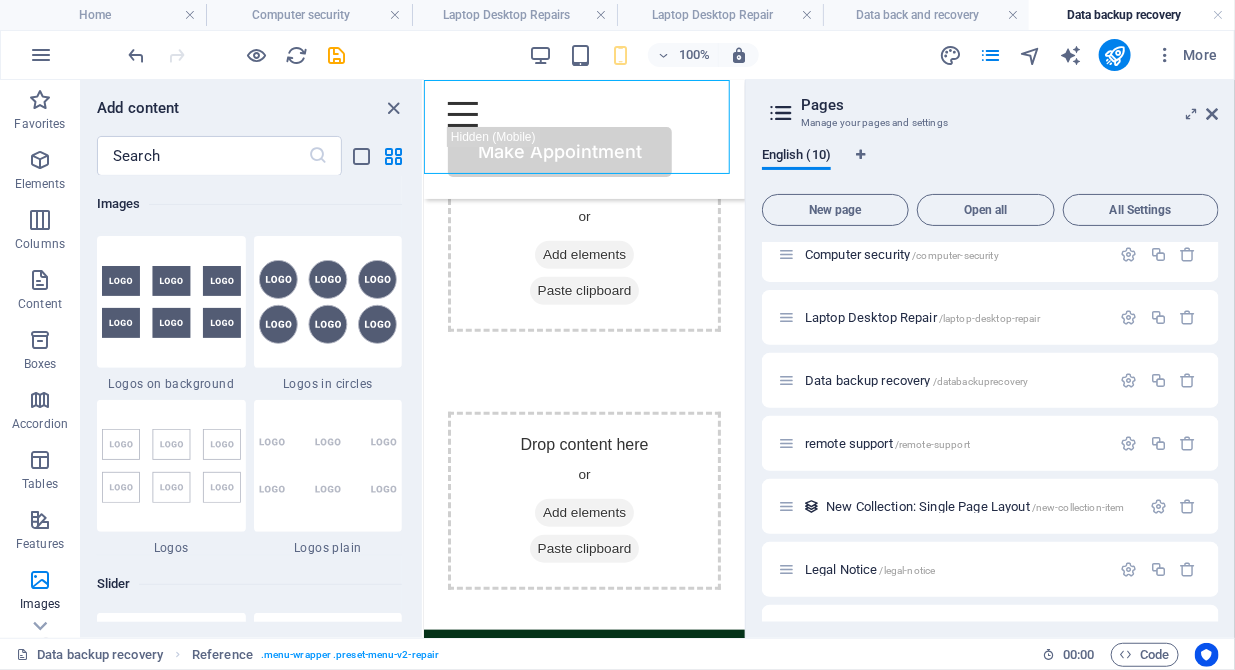 scroll, scrollTop: 11428, scrollLeft: 0, axis: vertical 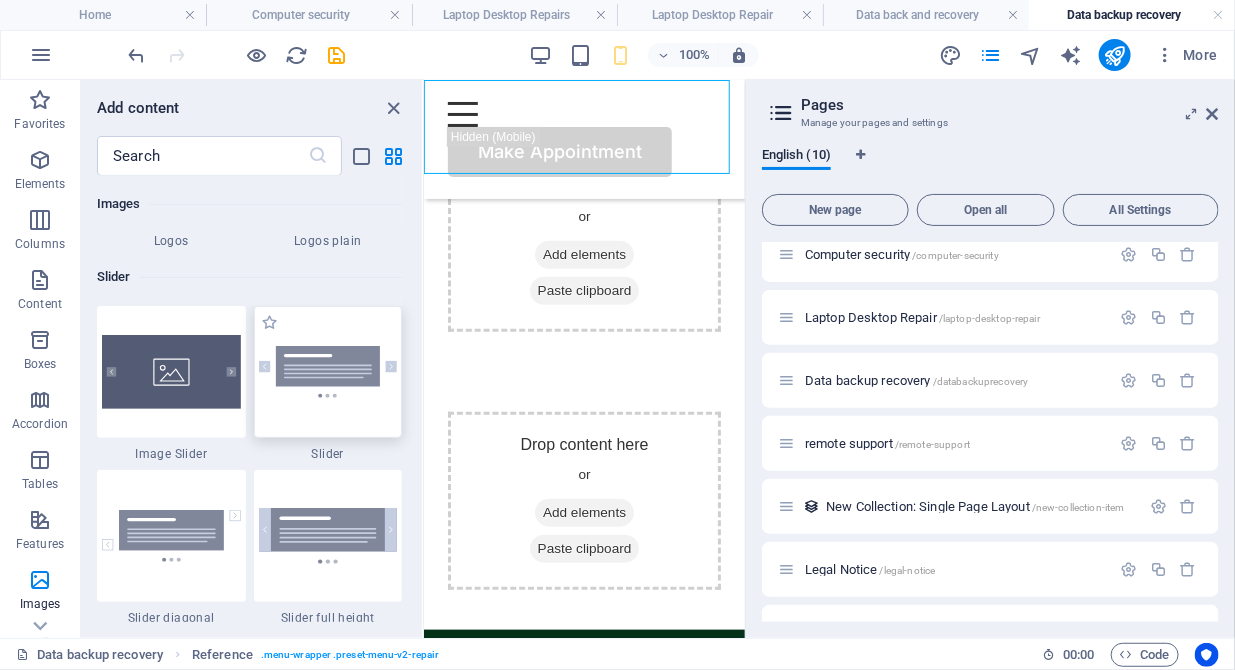 click at bounding box center [328, 372] 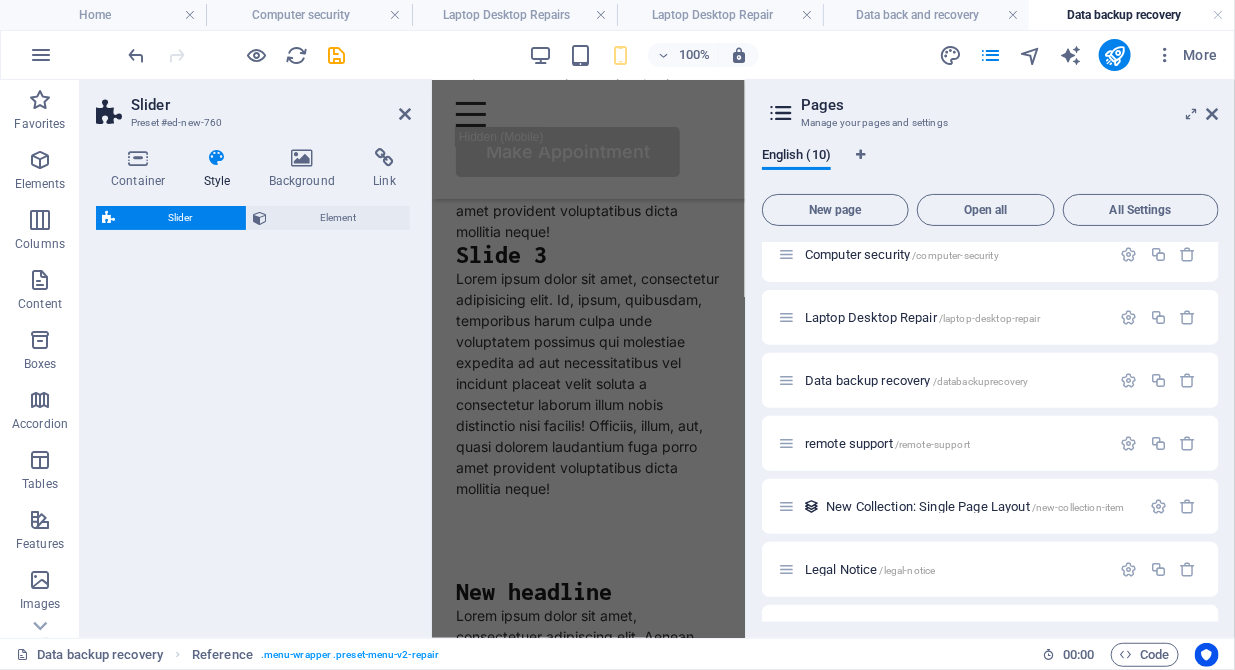 select on "rem" 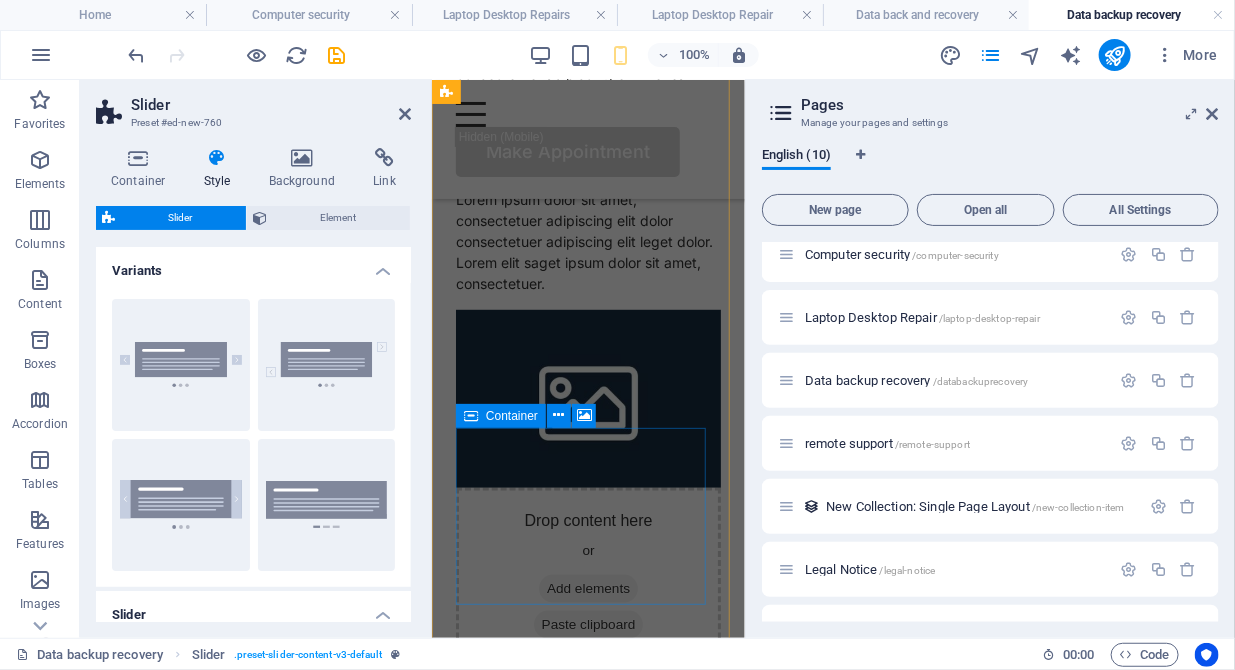 scroll, scrollTop: 532, scrollLeft: 0, axis: vertical 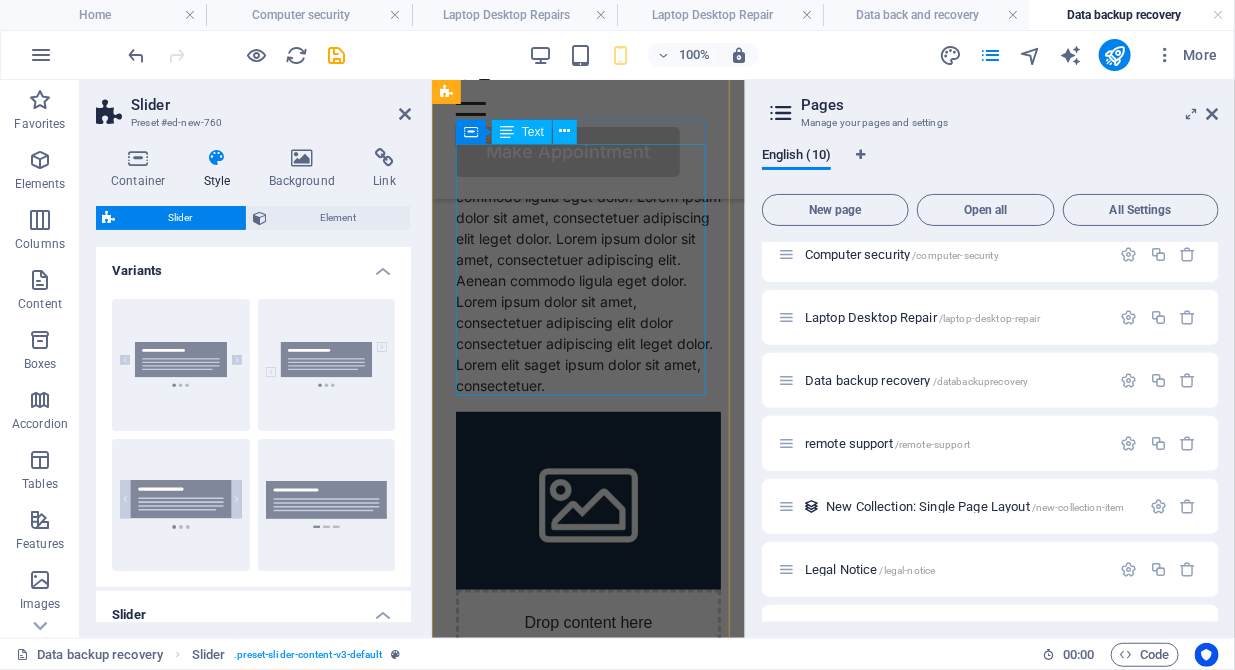 click on "Lorem ipsum dolor sit amet, consectetuer adipiscing elit. Aenean commodo ligula eget dolor. Lorem ipsum dolor sit amet, consectetuer adipiscing elit leget dolor. Lorem ipsum dolor sit amet, consectetuer adipiscing elit. Aenean commodo ligula eget dolor. Lorem ipsum dolor sit amet, consectetuer adipiscing elit dolor consectetuer adipiscing elit leget dolor. Lorem elit saget ipsum dolor sit amet, consectetuer." at bounding box center (587, 269) 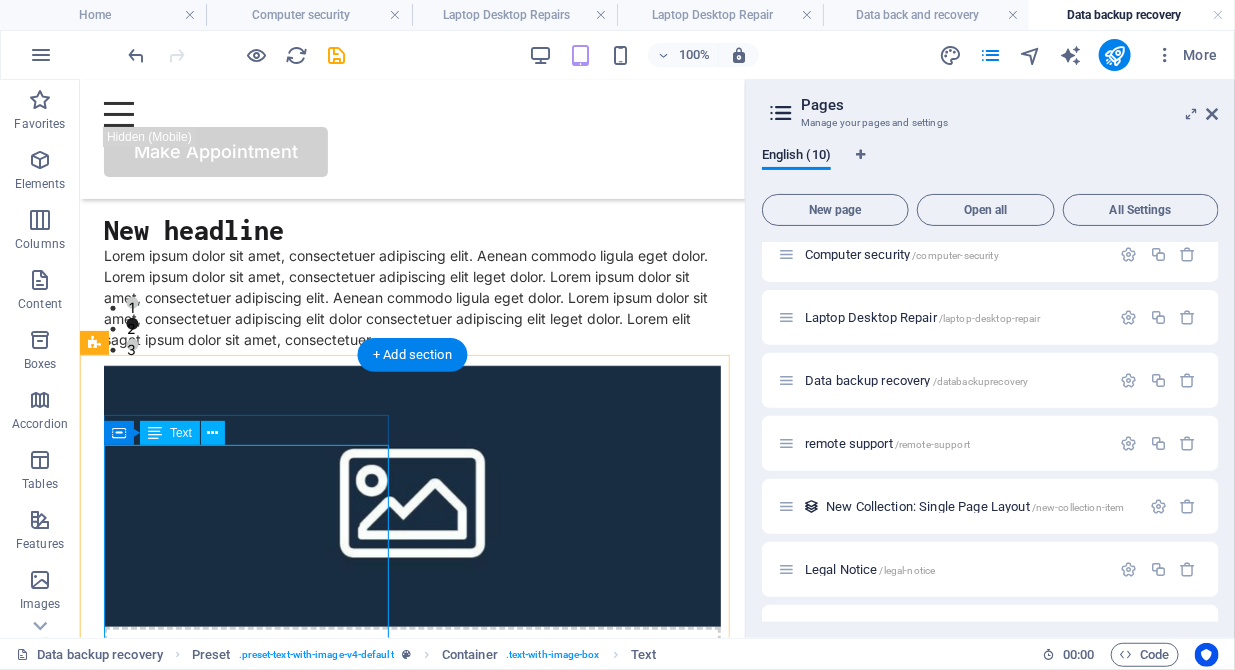 scroll, scrollTop: 102, scrollLeft: 0, axis: vertical 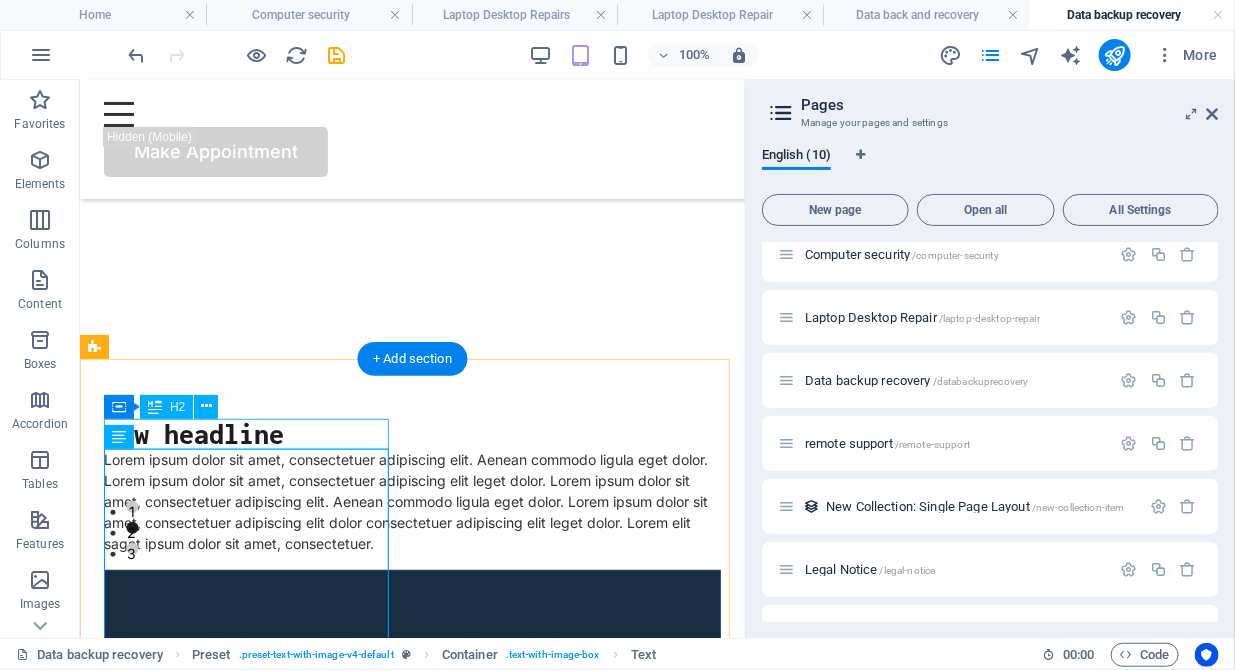 click on "New headline" at bounding box center [411, 433] 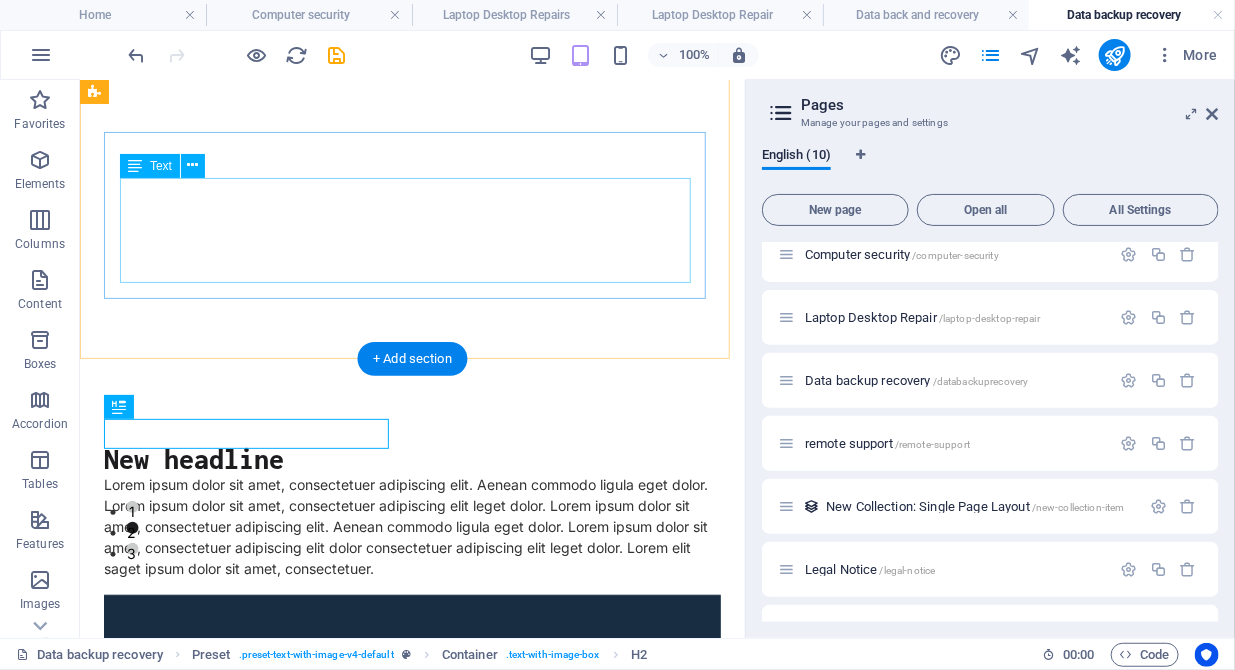 scroll, scrollTop: 0, scrollLeft: 0, axis: both 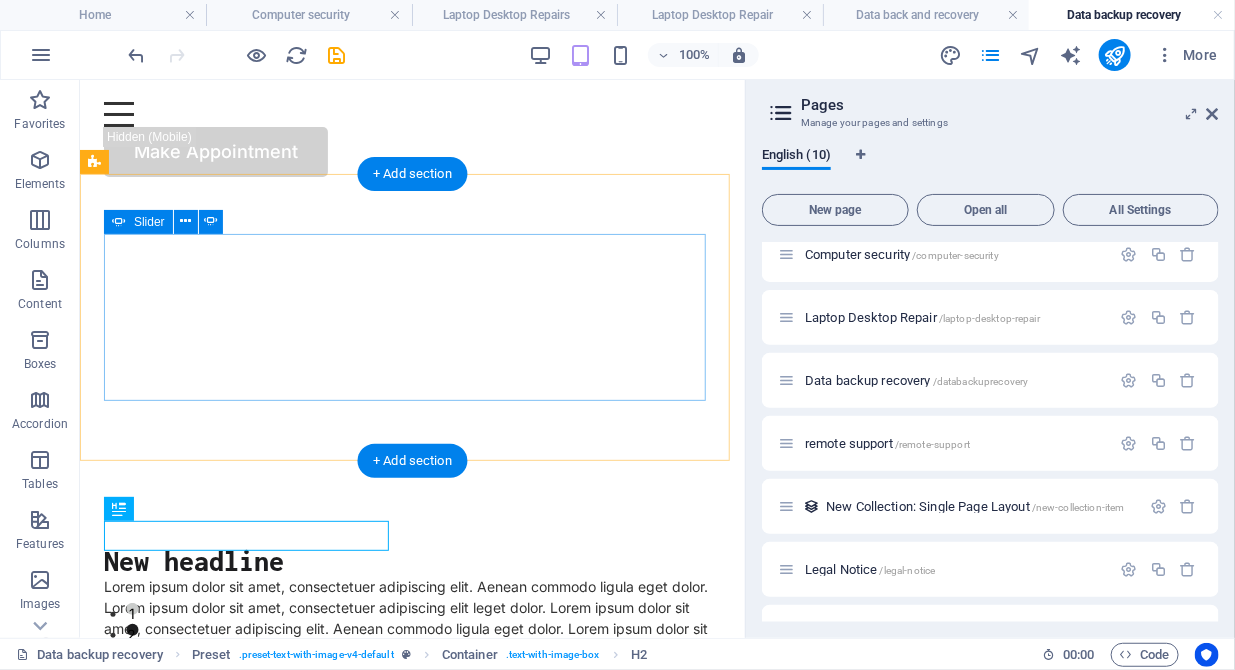 click on "1" at bounding box center (131, 608) 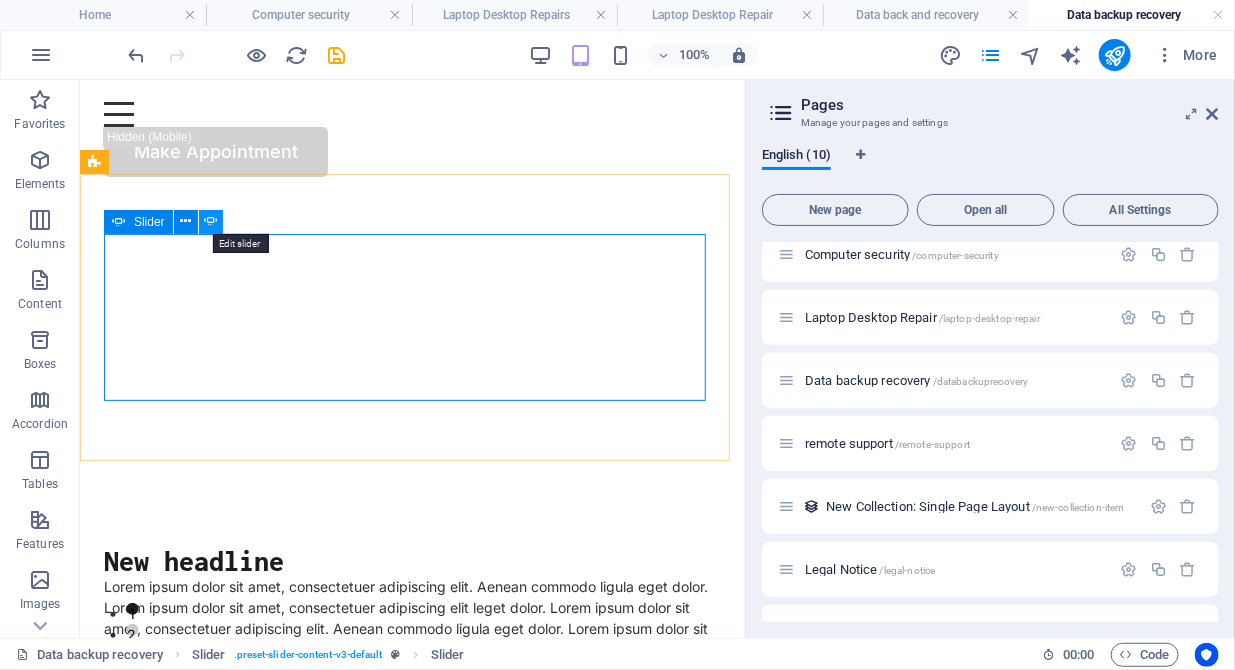 click at bounding box center (211, 221) 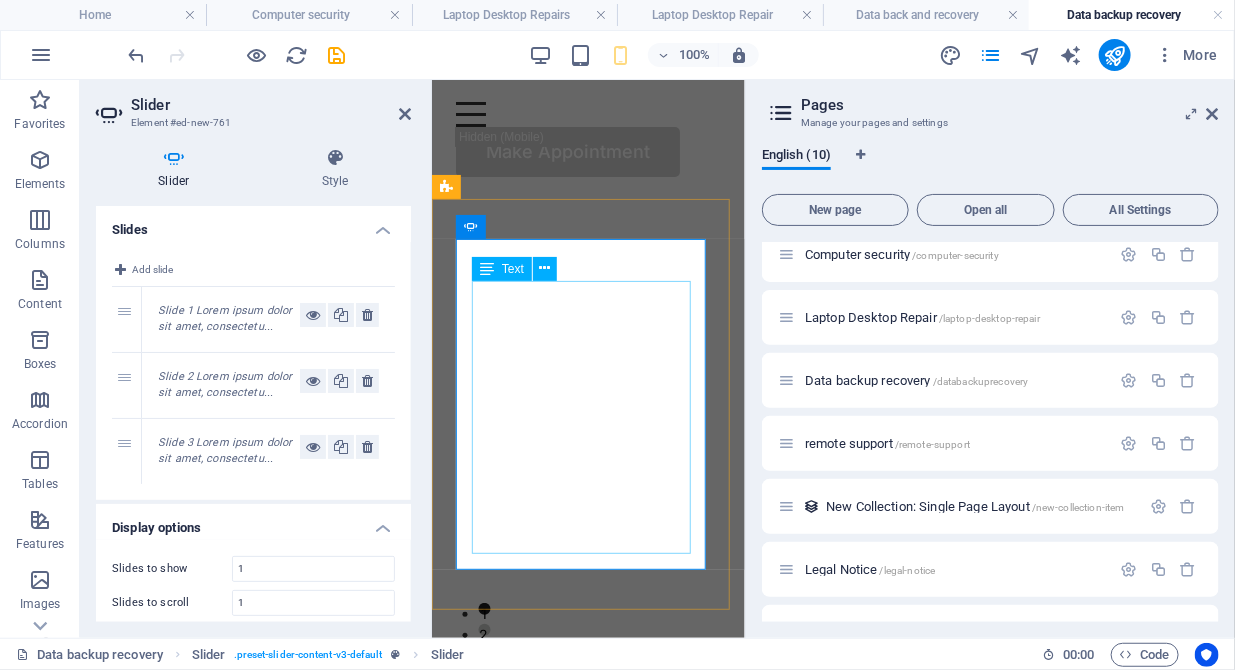 click on "Lorem ipsum dolor sit amet, consectetur adipisicing elit. Id, ipsum, quibusdam, temporibus harum culpa unde voluptatem possimus qui molestiae expedita ad aut necessitatibus vel incidunt placeat velit soluta a consectetur laborum illum nobis distinctio nisi facilis! Officiis, illum, aut, quasi dolorem laudantium fuga porro amet provident voluptatibus dicta mollitia neque!" at bounding box center (313, 810) 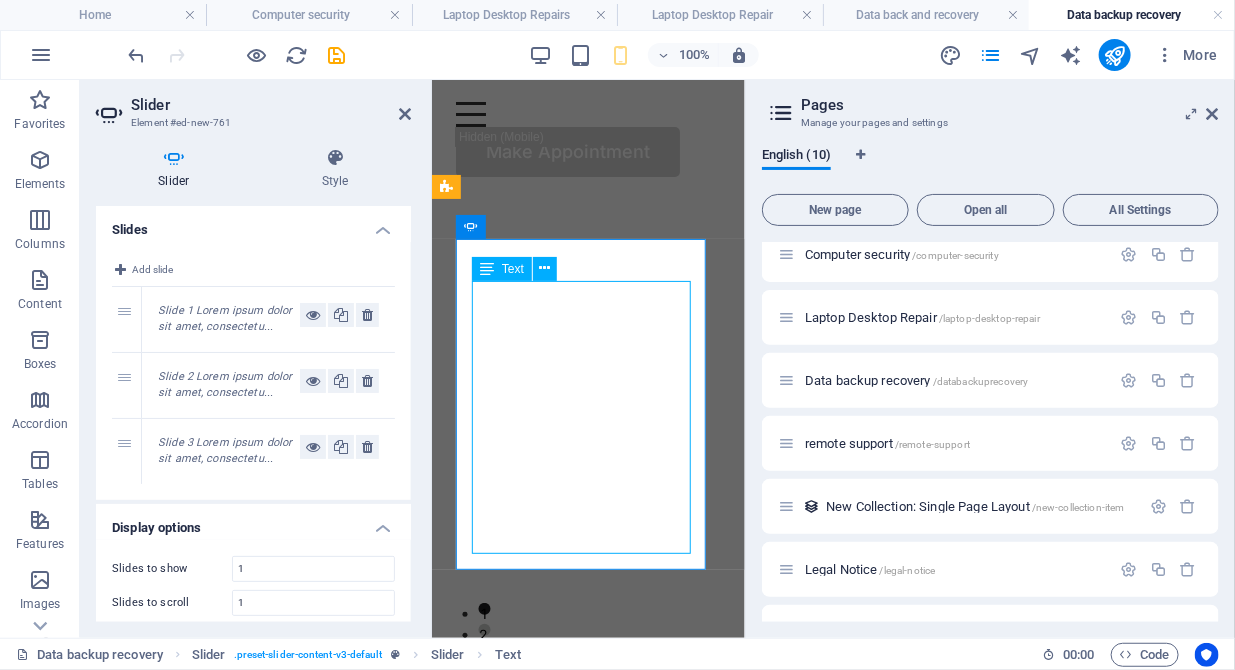 click on "Lorem ipsum dolor sit amet, consectetur adipisicing elit. Id, ipsum, quibusdam, temporibus harum culpa unde voluptatem possimus qui molestiae expedita ad aut necessitatibus vel incidunt placeat velit soluta a consectetur laborum illum nobis distinctio nisi facilis! Officiis, illum, aut, quasi dolorem laudantium fuga porro amet provident voluptatibus dicta mollitia neque!" at bounding box center [313, 810] 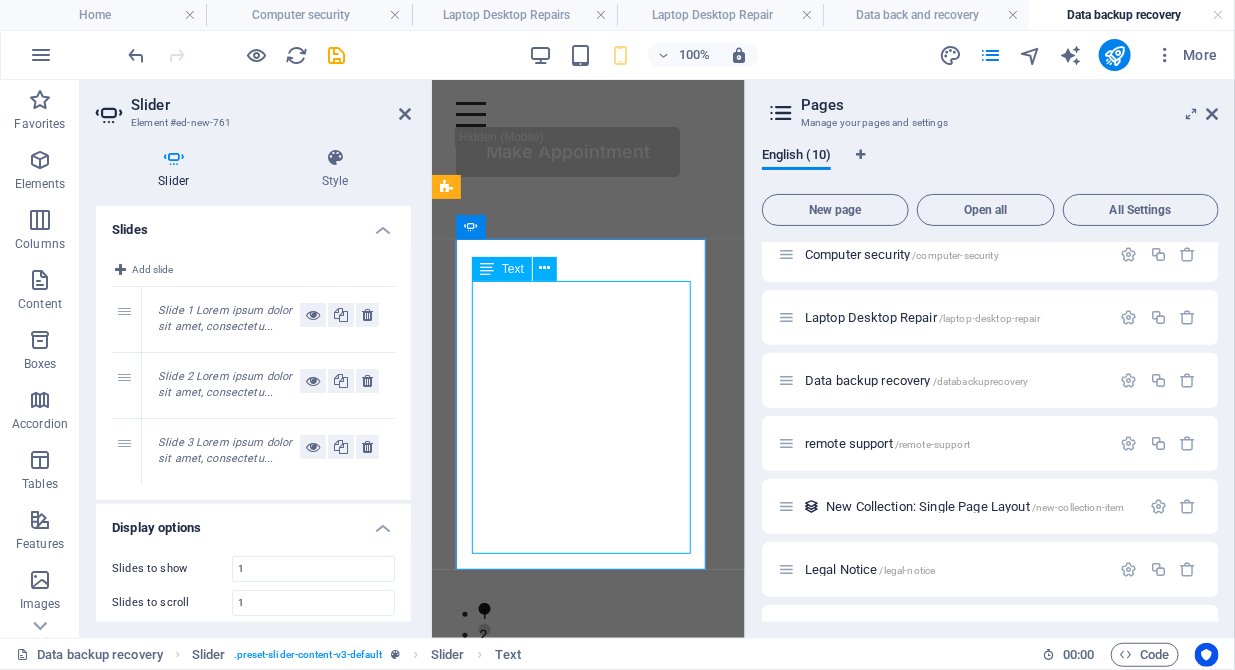 click on "Lorem ipsum dolor sit amet, consectetur adipisicing elit. Id, ipsum, quibusdam, temporibus harum culpa unde voluptatem possimus qui molestiae expedita ad aut necessitatibus vel incidunt placeat velit soluta a consectetur laborum illum nobis distinctio nisi facilis! Officiis, illum, aut, quasi dolorem laudantium fuga porro amet provident voluptatibus dicta mollitia neque!" at bounding box center [313, 810] 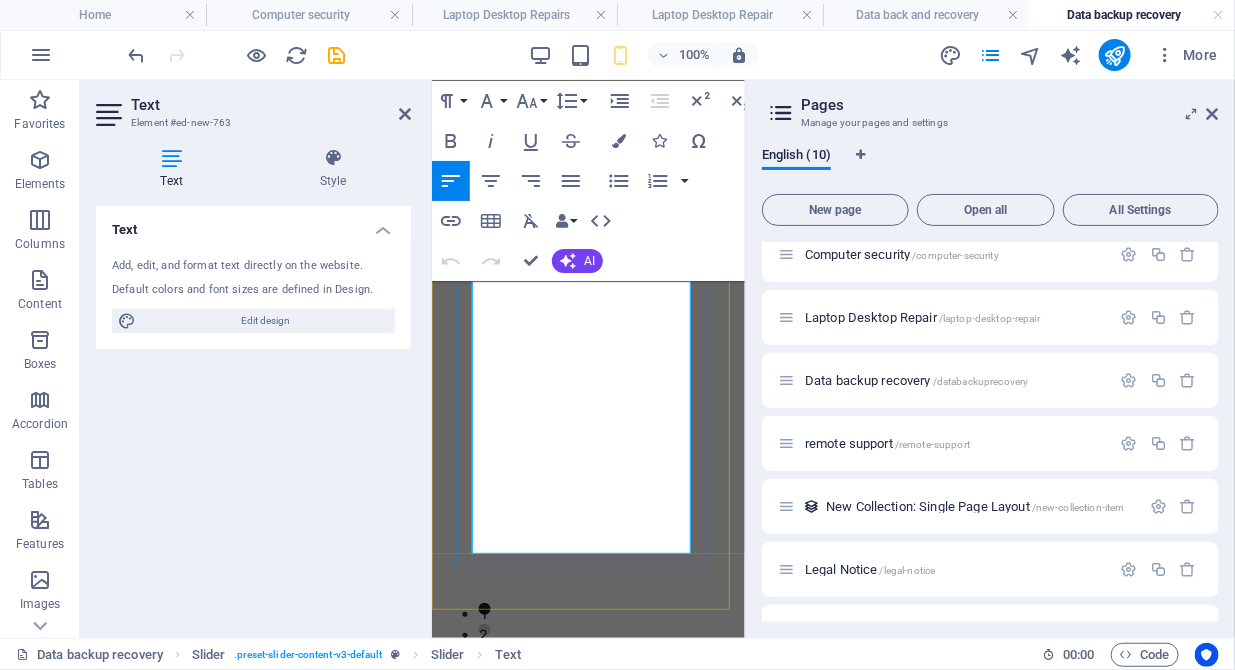 drag, startPoint x: 571, startPoint y: 538, endPoint x: 470, endPoint y: 283, distance: 274.2736 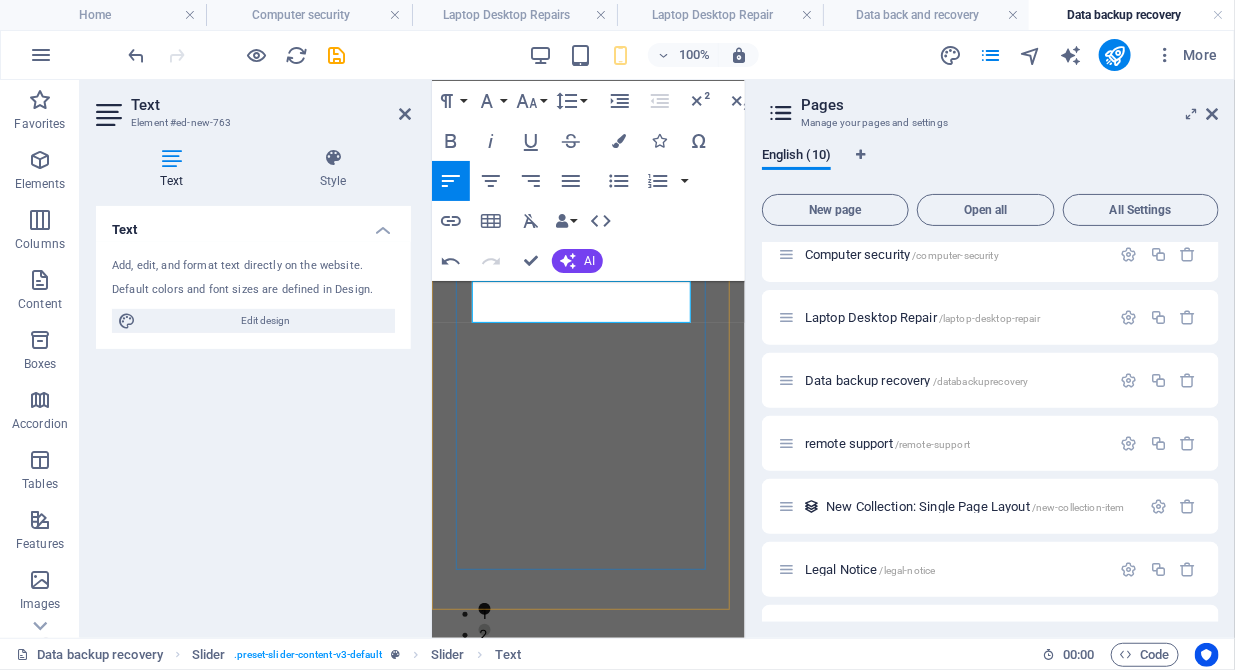 drag, startPoint x: 601, startPoint y: 310, endPoint x: 461, endPoint y: 298, distance: 140.51335 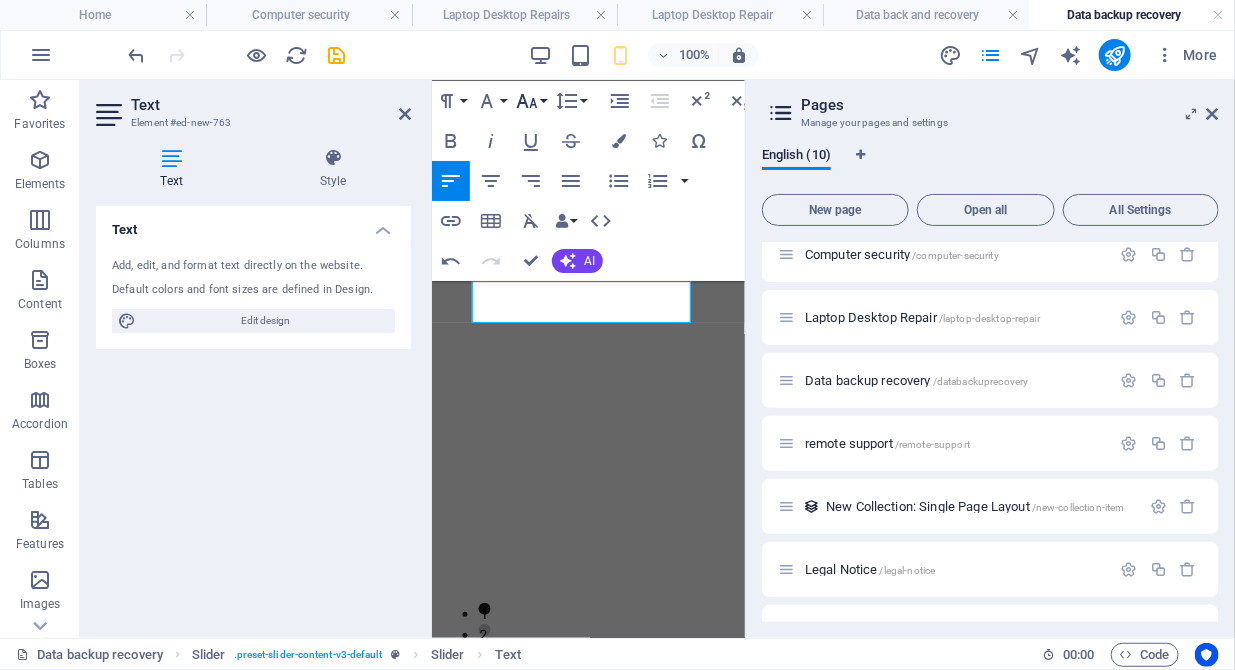 click 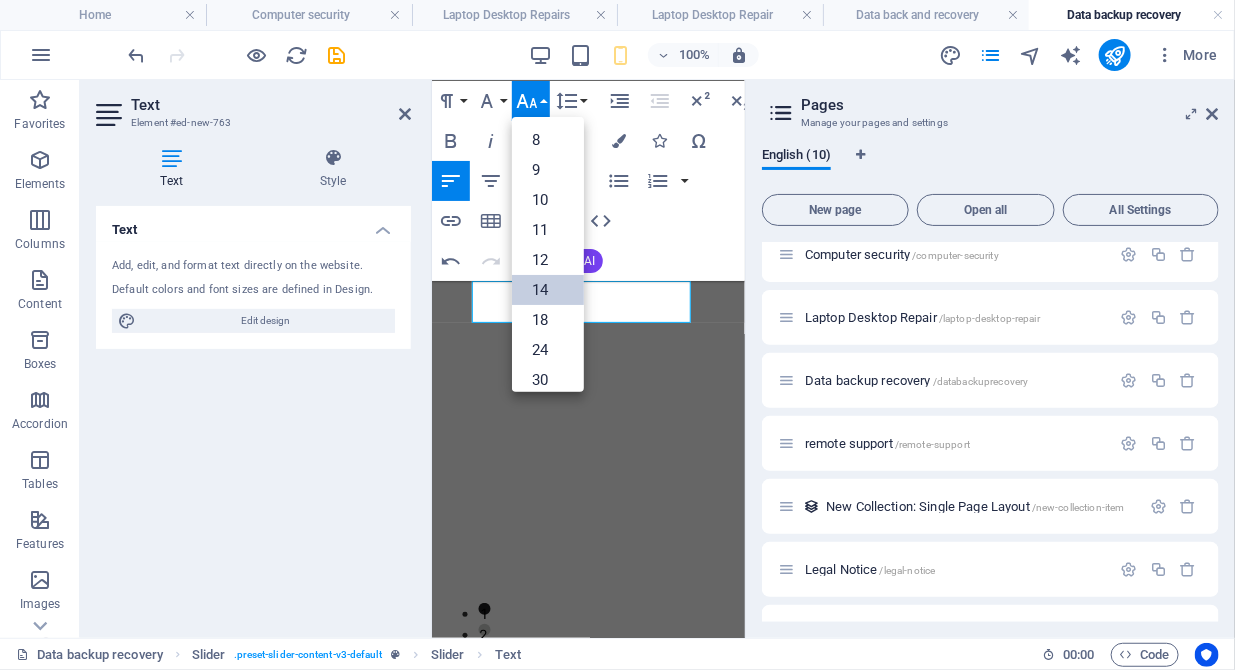 scroll, scrollTop: 160, scrollLeft: 0, axis: vertical 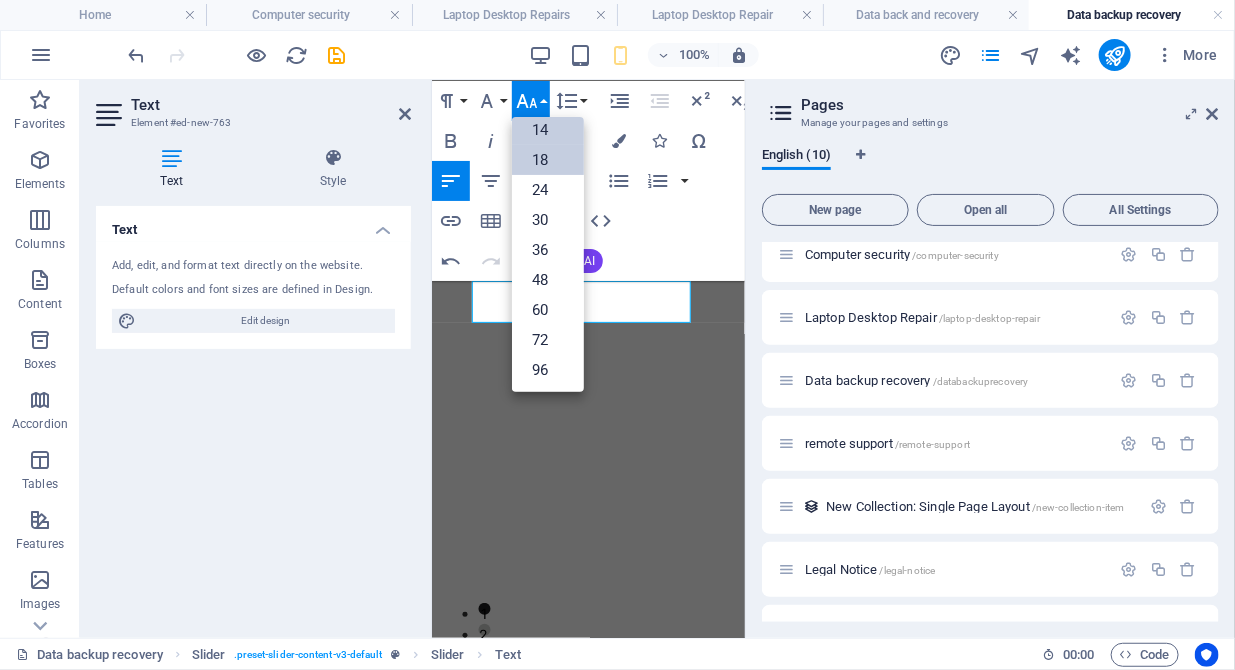 click on "18" at bounding box center (548, 160) 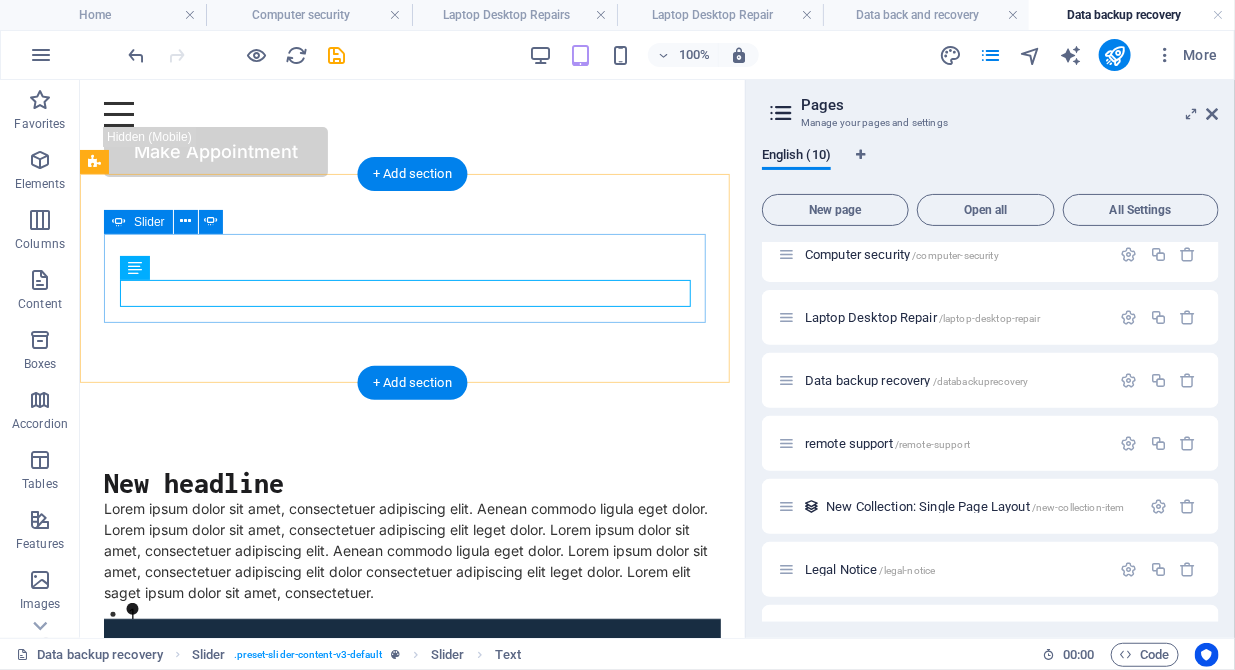 click on "2" at bounding box center (131, 629) 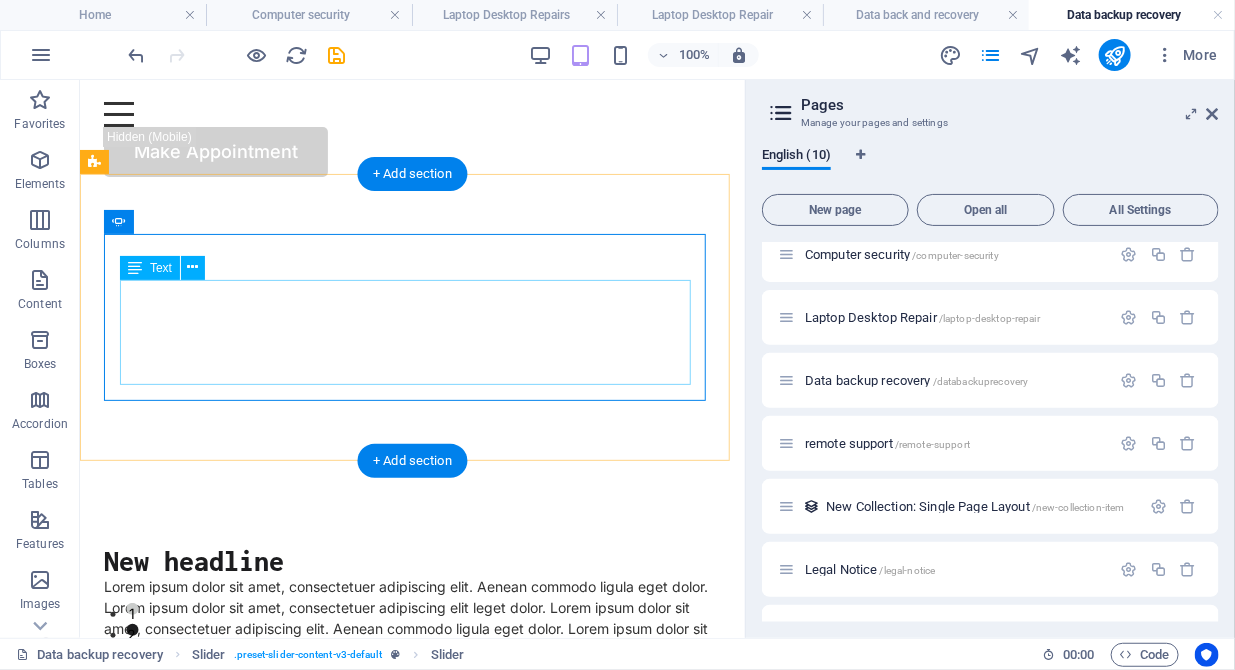 click on "Lorem ipsum dolor sit amet, consectetur adipisicing elit. Id, ipsum, quibusdam, temporibus harum culpa unde voluptatem possimus qui molestiae expedita ad aut necessitatibus vel incidunt placeat velit soluta a consectetur laborum illum nobis distinctio nisi facilis! Officiis, illum, aut, quasi dolorem laudantium fuga porro amet provident voluptatibus dicta mollitia neque!" at bounding box center (-818, 612) 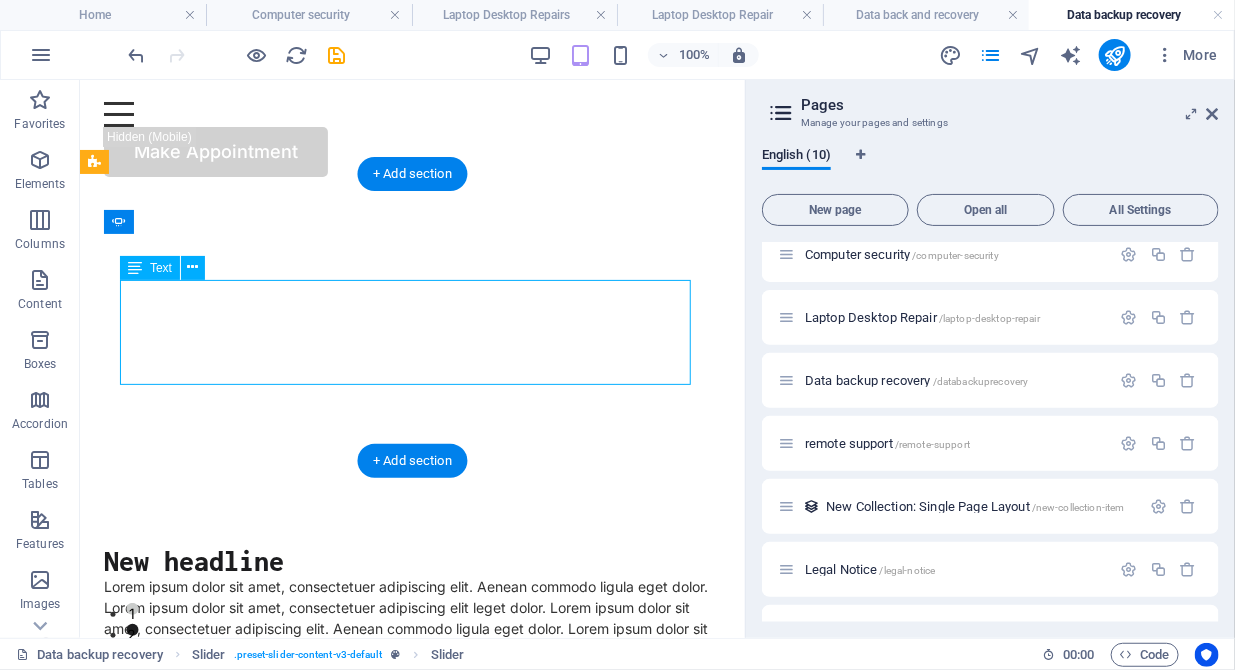 click on "Lorem ipsum dolor sit amet, consectetur adipisicing elit. Id, ipsum, quibusdam, temporibus harum culpa unde voluptatem possimus qui molestiae expedita ad aut necessitatibus vel incidunt placeat velit soluta a consectetur laborum illum nobis distinctio nisi facilis! Officiis, illum, aut, quasi dolorem laudantium fuga porro amet provident voluptatibus dicta mollitia neque!" at bounding box center (-818, 612) 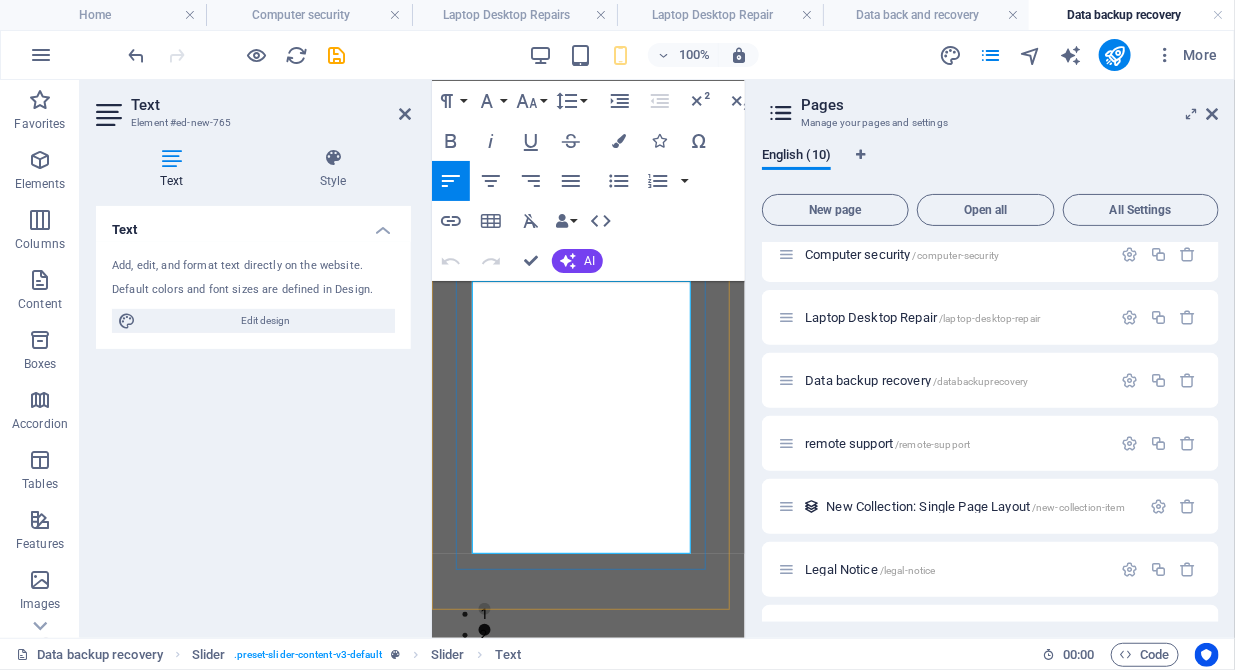 click on "Lorem ipsum dolor sit amet, consectetur adipisicing elit. Id, ipsum, quibusdam, temporibus harum culpa unde voluptatem possimus qui molestiae expedita ad aut necessitatibus vel incidunt placeat velit soluta a consectetur laborum illum nobis distinctio nisi facilis! Officiis, illum, aut, quasi dolorem laudantium fuga porro amet provident voluptatibus dicta mollitia neque!" at bounding box center [62, 949] 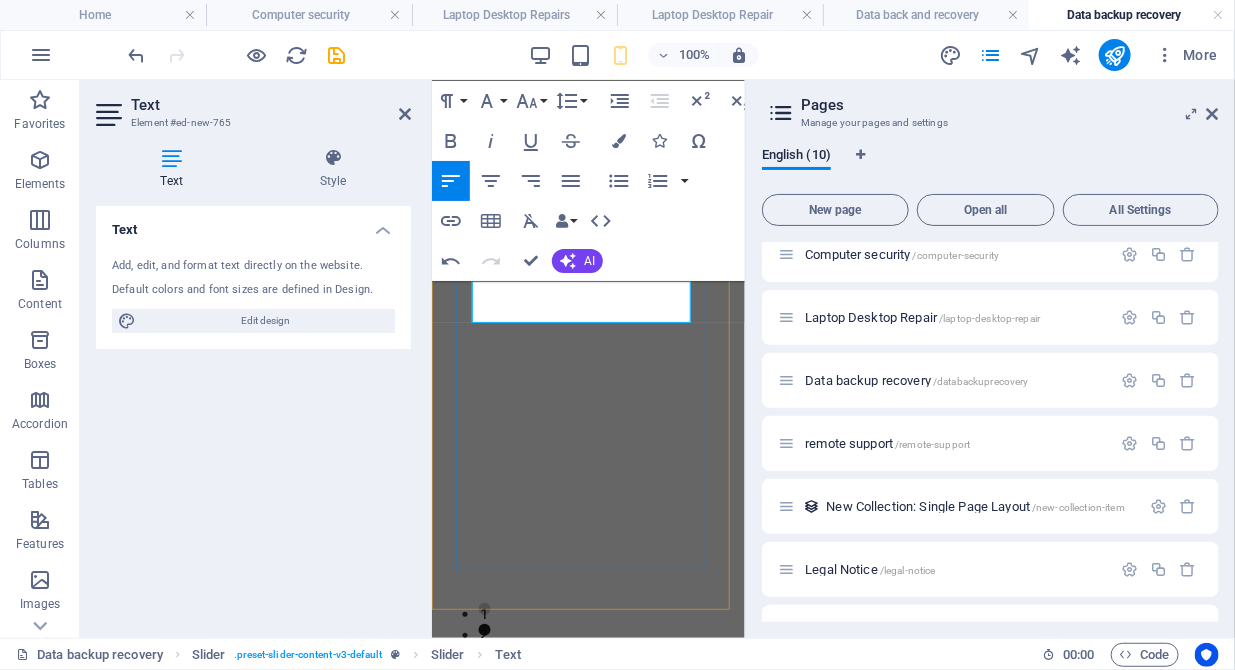 drag, startPoint x: 599, startPoint y: 319, endPoint x: 465, endPoint y: 290, distance: 137.10216 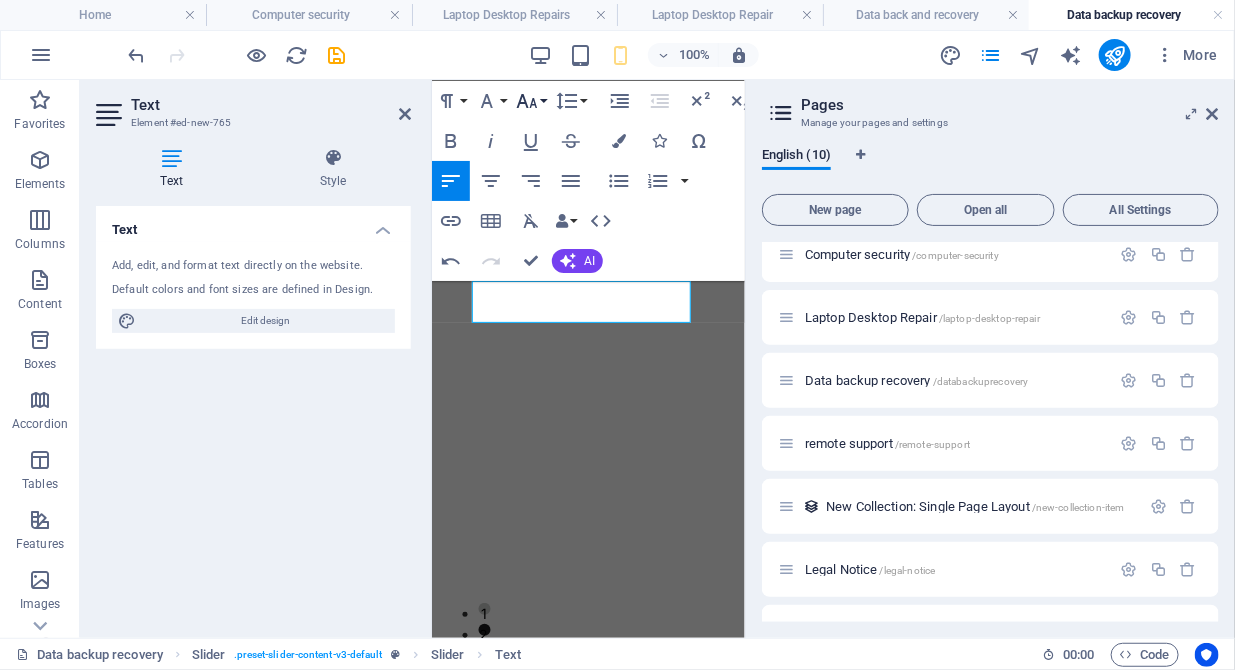 click on "Font Size" at bounding box center [531, 101] 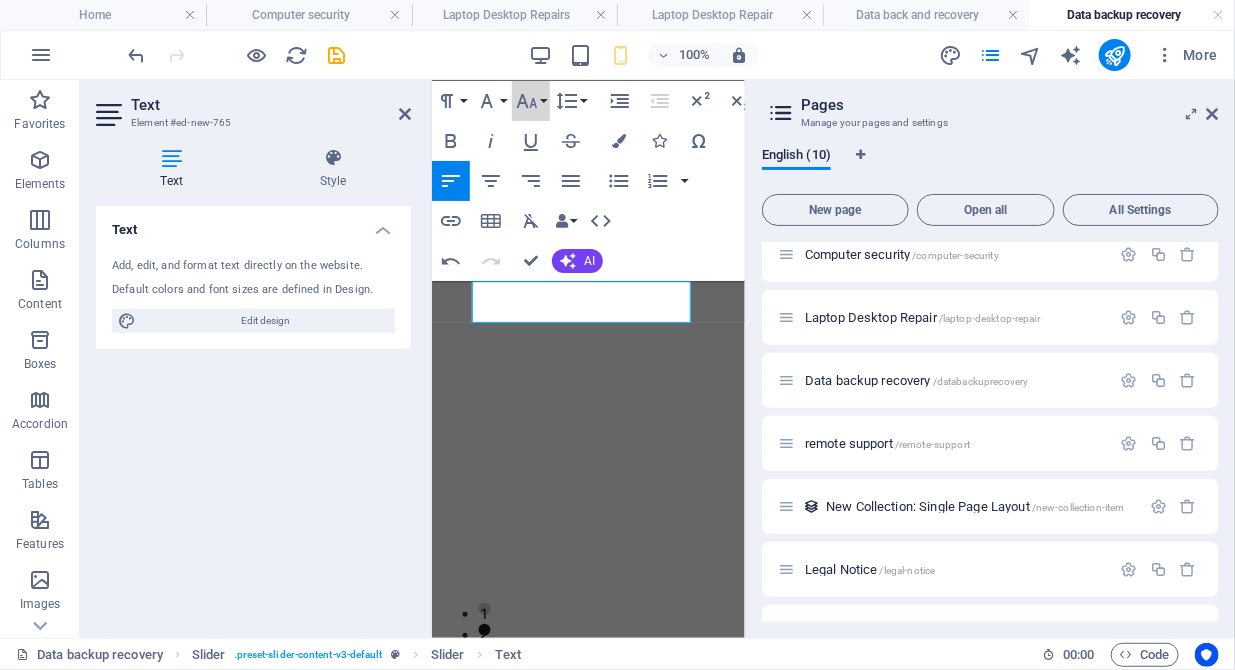 scroll, scrollTop: 160, scrollLeft: 0, axis: vertical 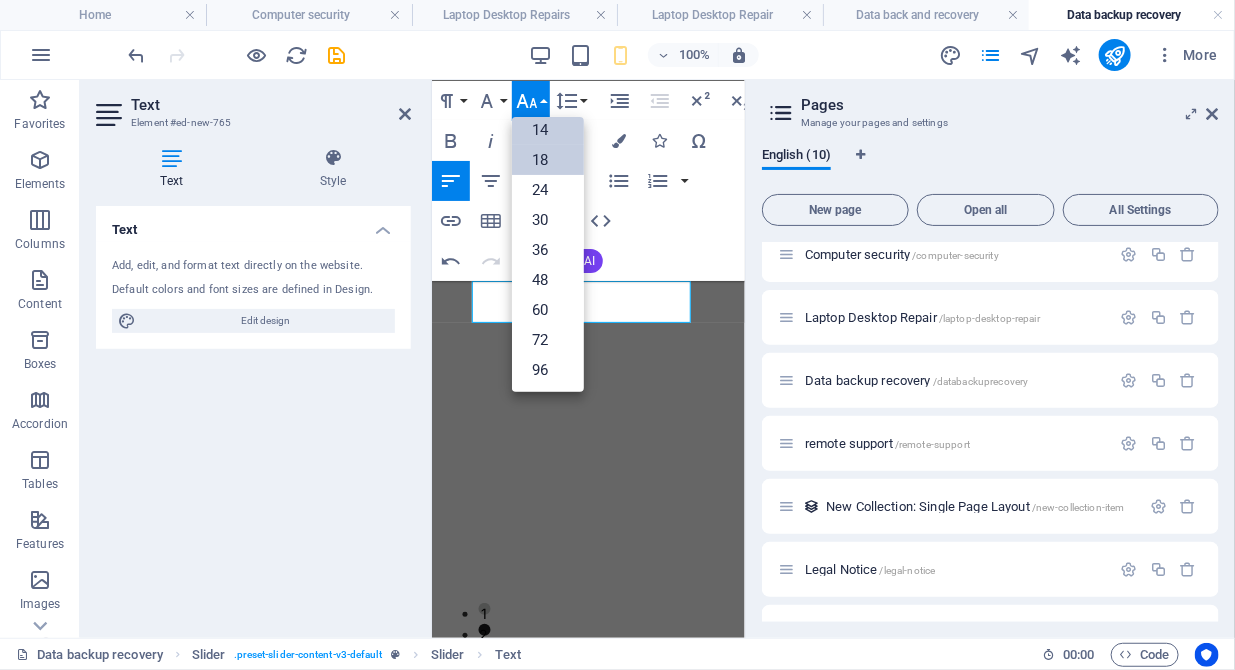 click on "18" at bounding box center [548, 160] 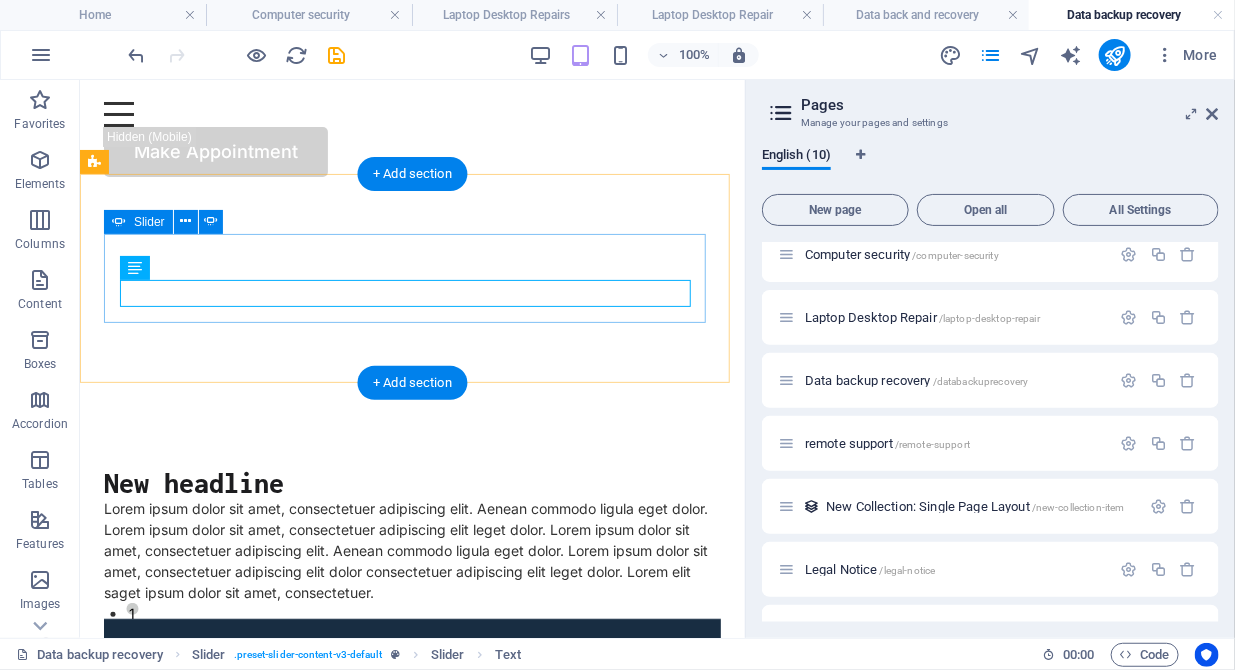 click on "3" at bounding box center [131, 650] 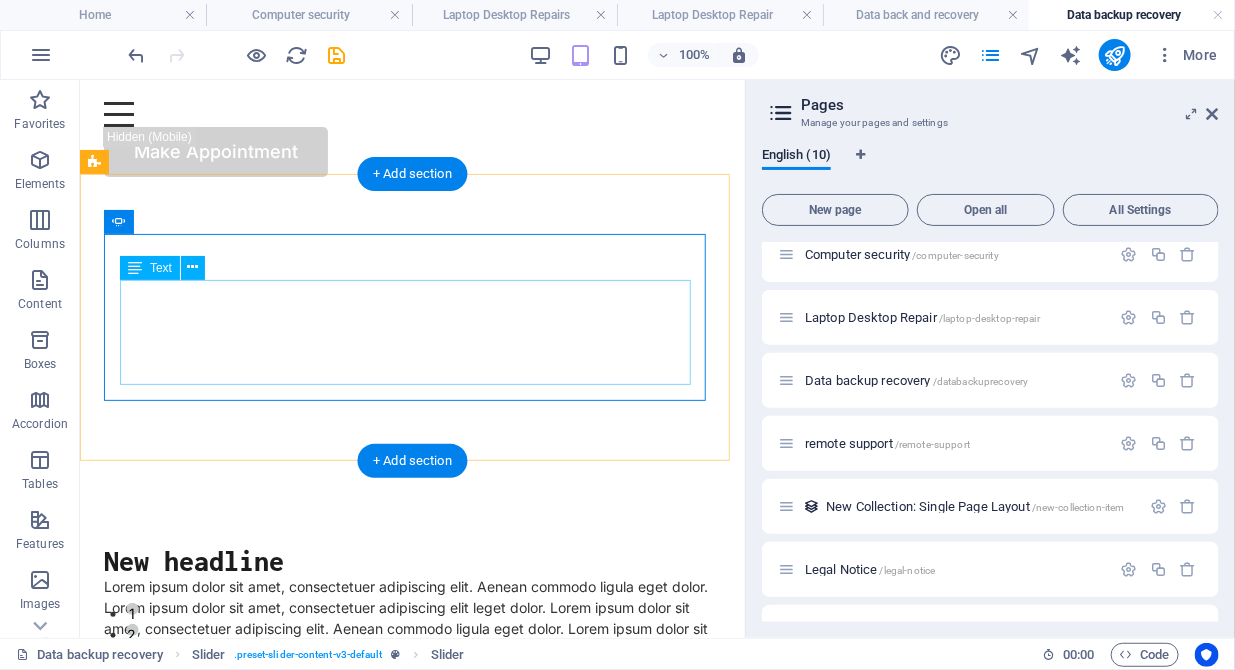 click on "Lorem ipsum dolor sit amet, consectetur adipisicing elit. Id, ipsum, quibusdam, temporibus harum culpa unde voluptatem possimus qui molestiae expedita ad aut necessitatibus vel incidunt placeat velit soluta a consectetur laborum illum nobis distinctio nisi facilis! Officiis, illum, aut, quasi dolorem laudantium fuga porro amet provident voluptatibus dicta mollitia neque!" at bounding box center (-1421, 701) 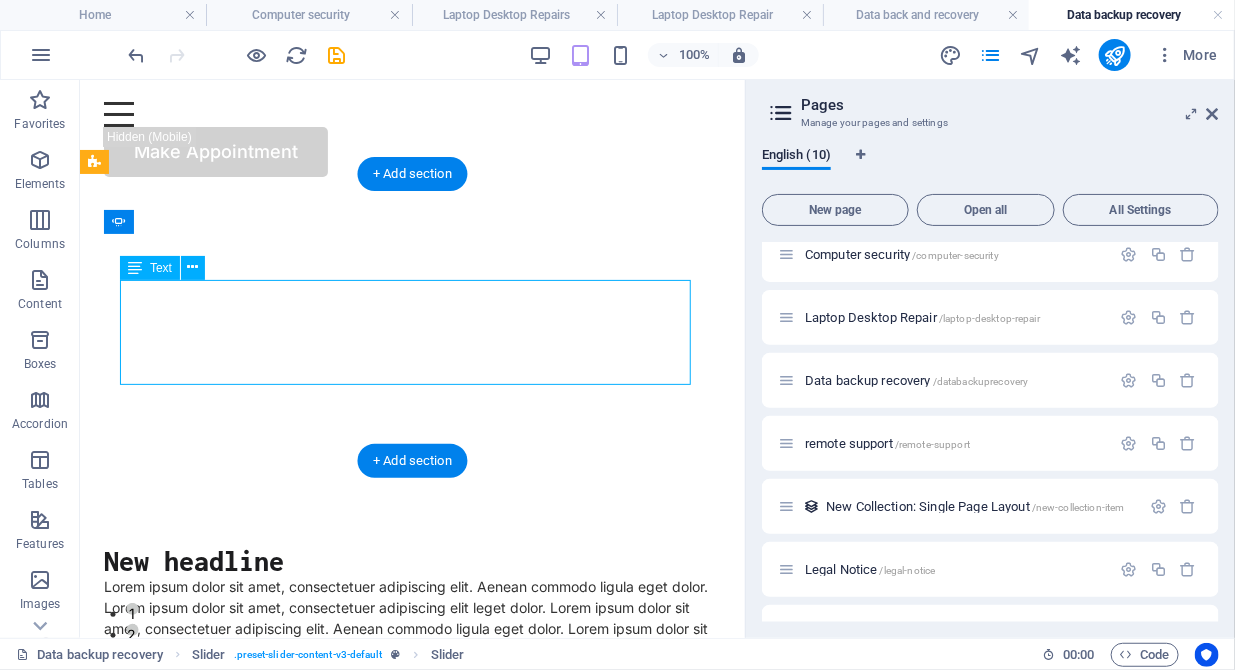 click on "Lorem ipsum dolor sit amet, consectetur adipisicing elit. Id, ipsum, quibusdam, temporibus harum culpa unde voluptatem possimus qui molestiae expedita ad aut necessitatibus vel incidunt placeat velit soluta a consectetur laborum illum nobis distinctio nisi facilis! Officiis, illum, aut, quasi dolorem laudantium fuga porro amet provident voluptatibus dicta mollitia neque!" at bounding box center (-1421, 701) 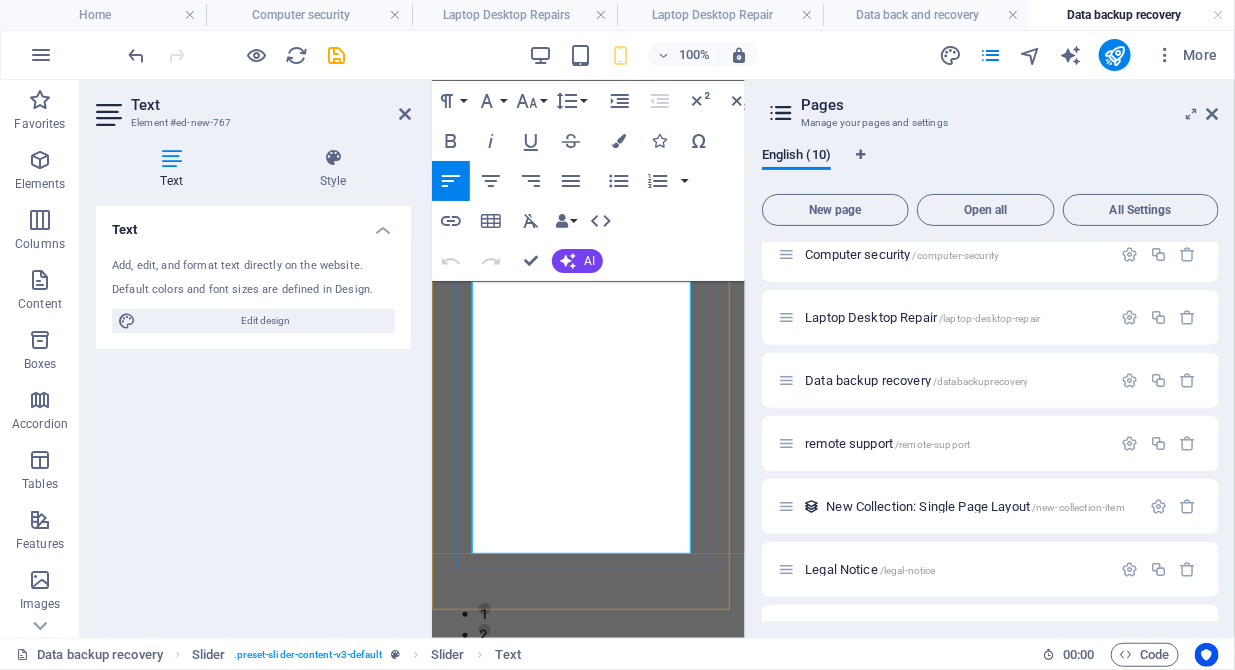 click on "Lorem ipsum dolor sit amet, consectetur adipisicing elit. Id, ipsum, quibusdam, temporibus harum culpa unde voluptatem possimus qui molestiae expedita ad aut necessitatibus vel incidunt placeat velit soluta a consectetur laborum illum nobis distinctio nisi facilis! Officiis, illum, aut, quasi dolorem laudantium fuga porro amet provident voluptatibus dicta mollitia neque!" at bounding box center (-189, 1088) 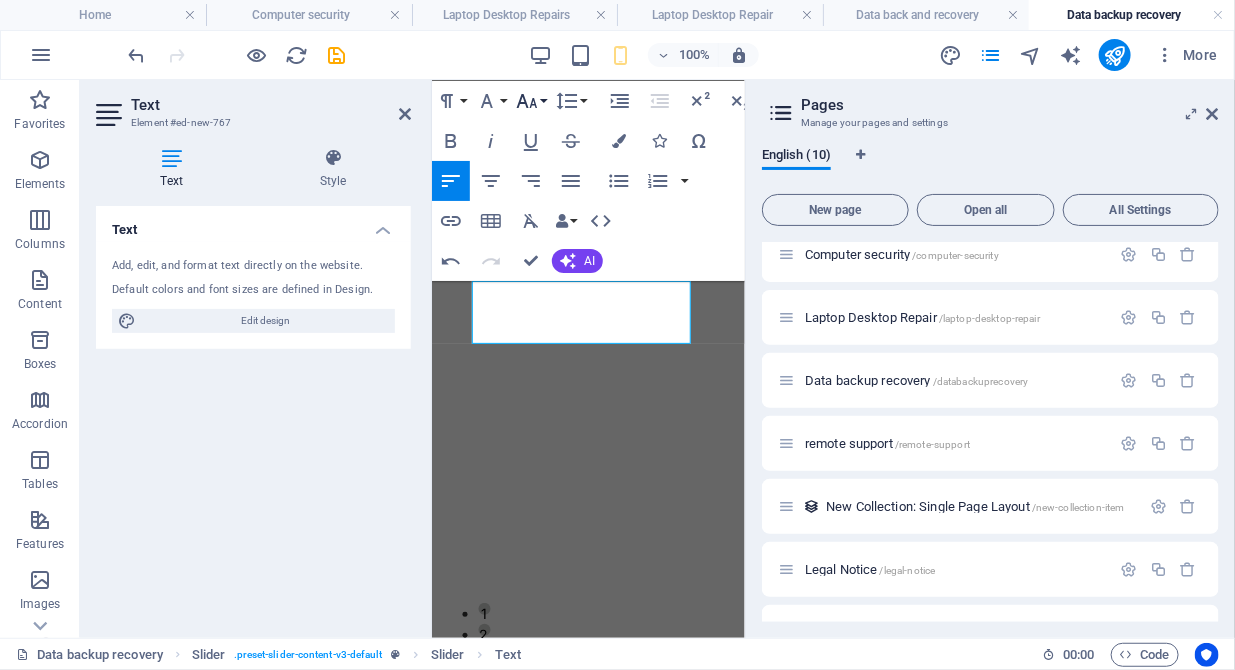 click on "Font Size" at bounding box center (531, 101) 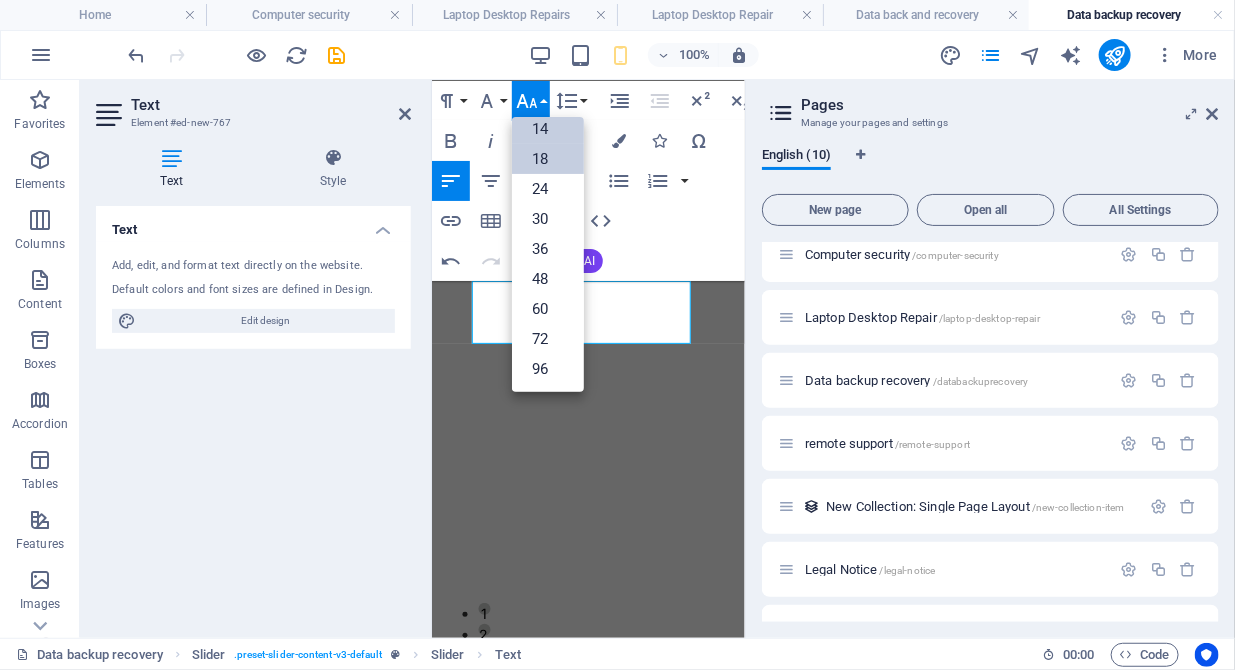 scroll, scrollTop: 160, scrollLeft: 0, axis: vertical 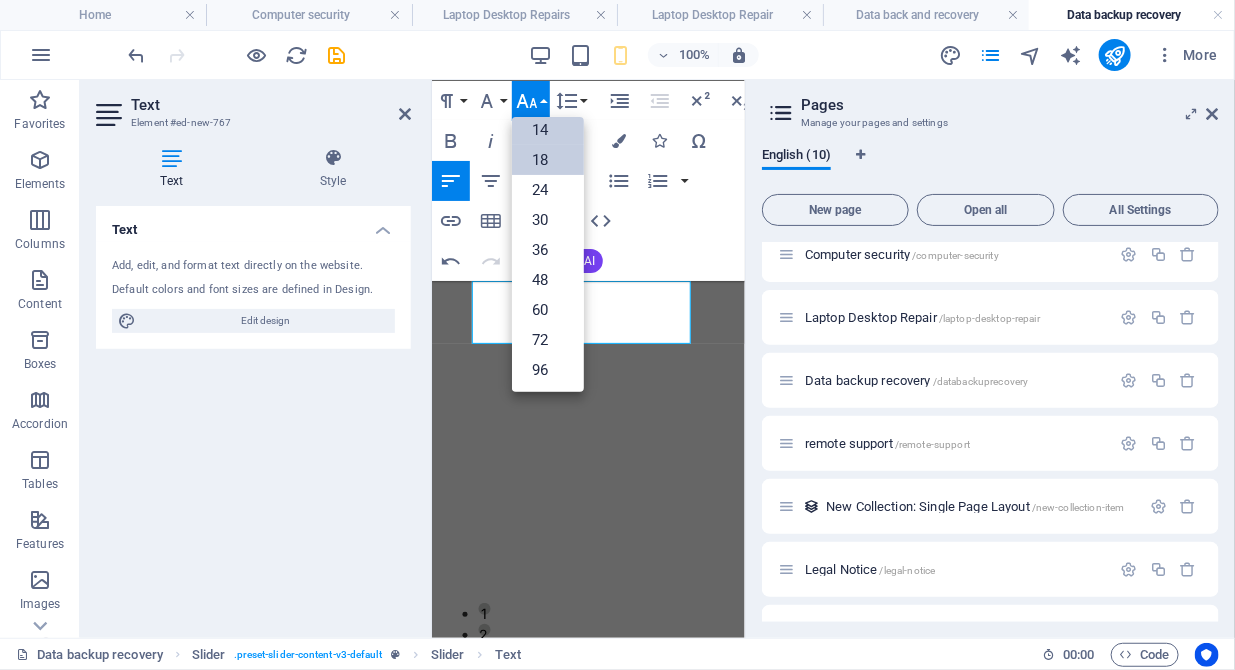 click on "18" at bounding box center [548, 160] 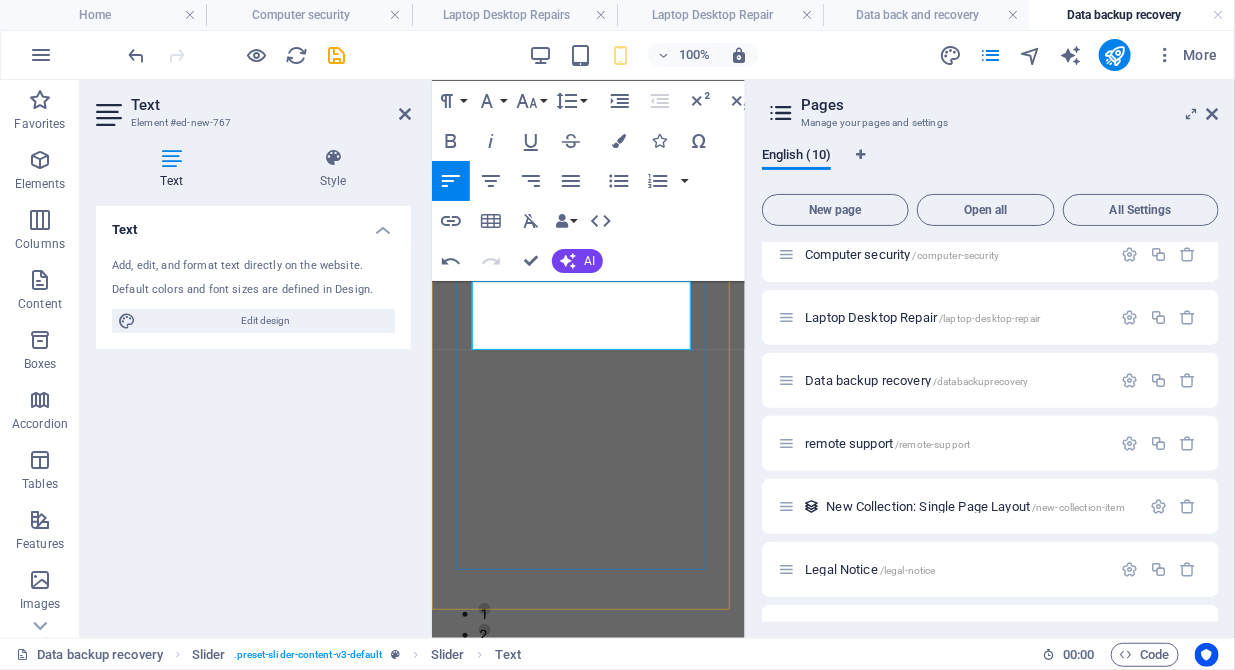 drag, startPoint x: 580, startPoint y: 346, endPoint x: 460, endPoint y: 287, distance: 133.71986 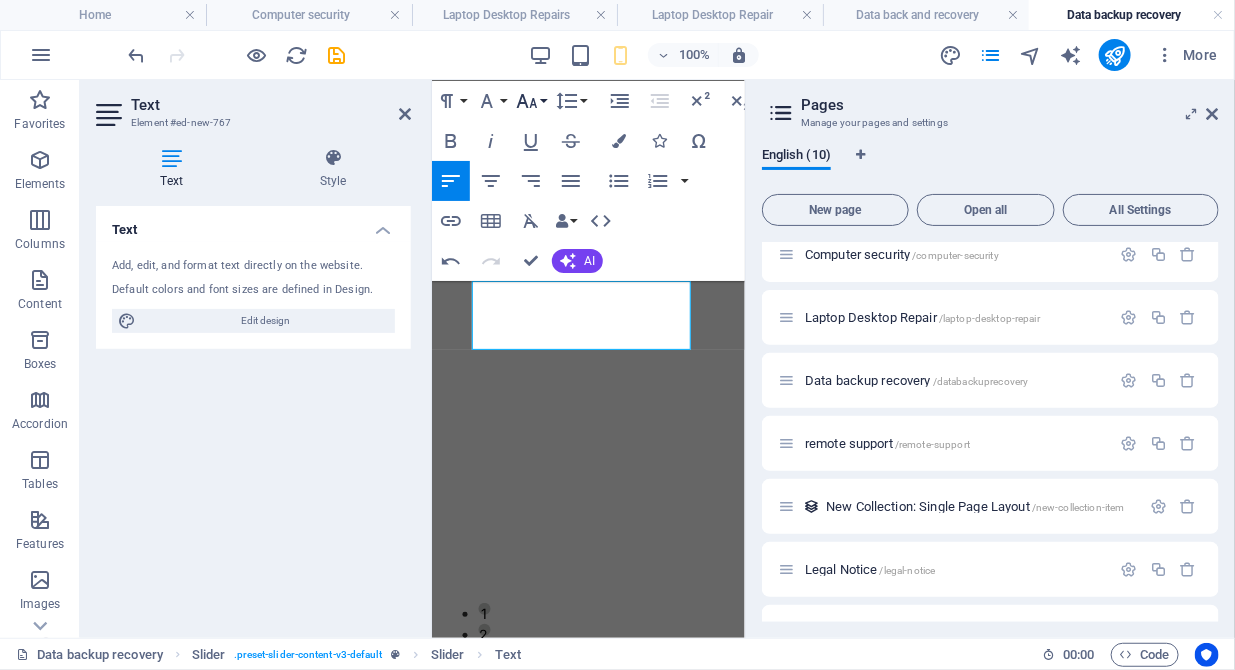 click 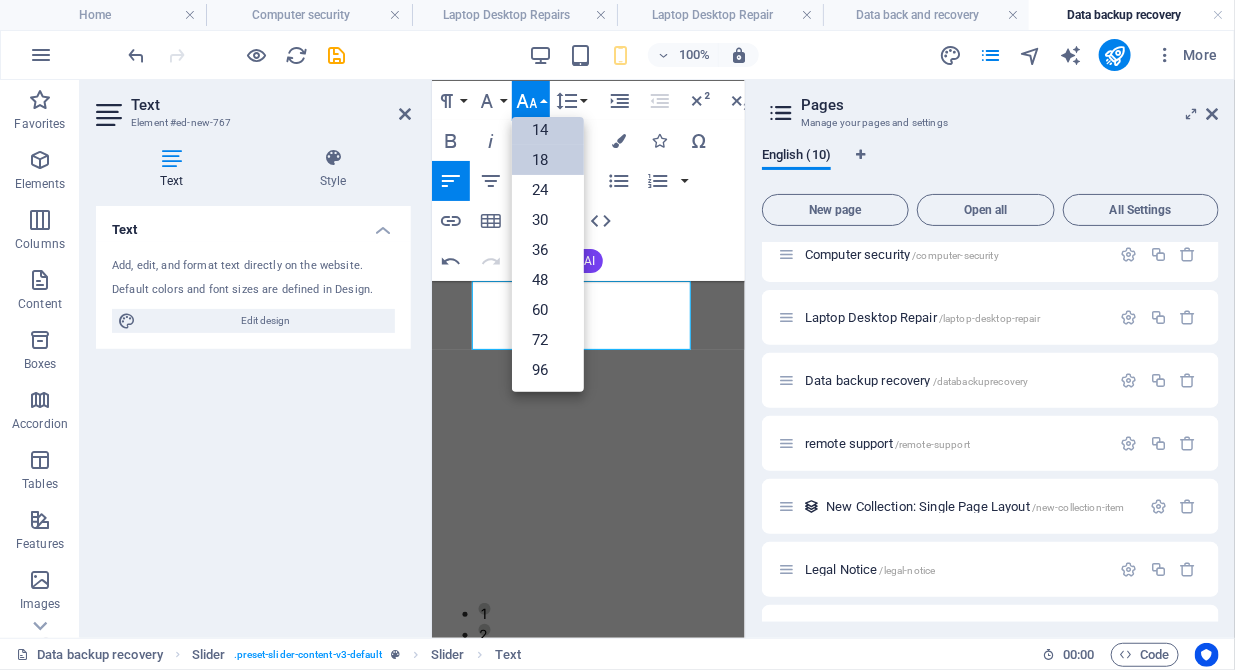 click on "18" at bounding box center [548, 160] 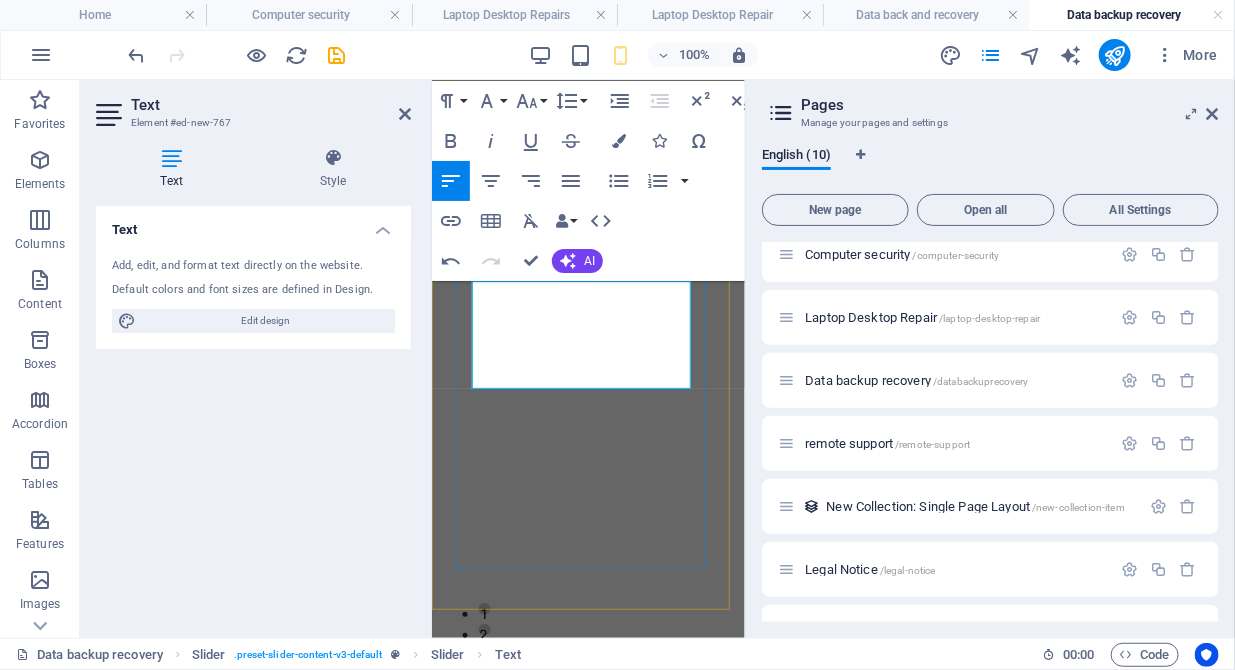 click on "Slide 3 Lorem ipsum dolor sit amet, consectetur adipisicing elit. Id, ipsum, quibusdam, temporibus harum culpa unde voluptatem possimus qui molestiae expedita ad aut necessitatibus vel incidunt placeat velit soluta a consectetur laborum illum nobis distinctio nisi facilis! Officiis, illum, aut, quasi dolorem laudantium fuga porro amet provident voluptatibus dicta mollitia neque! Slide 1 Keep Your Data Safe, Secure, and Recoverable Slide 2 Don’t wait for a disaster—protect your files today Slide 3 Contact us for expert data backup and recovery solutions you can trust​ Slide 1 Keep Your Data Safe, Secure, and Recoverable 1 2 3" at bounding box center [587, 403] 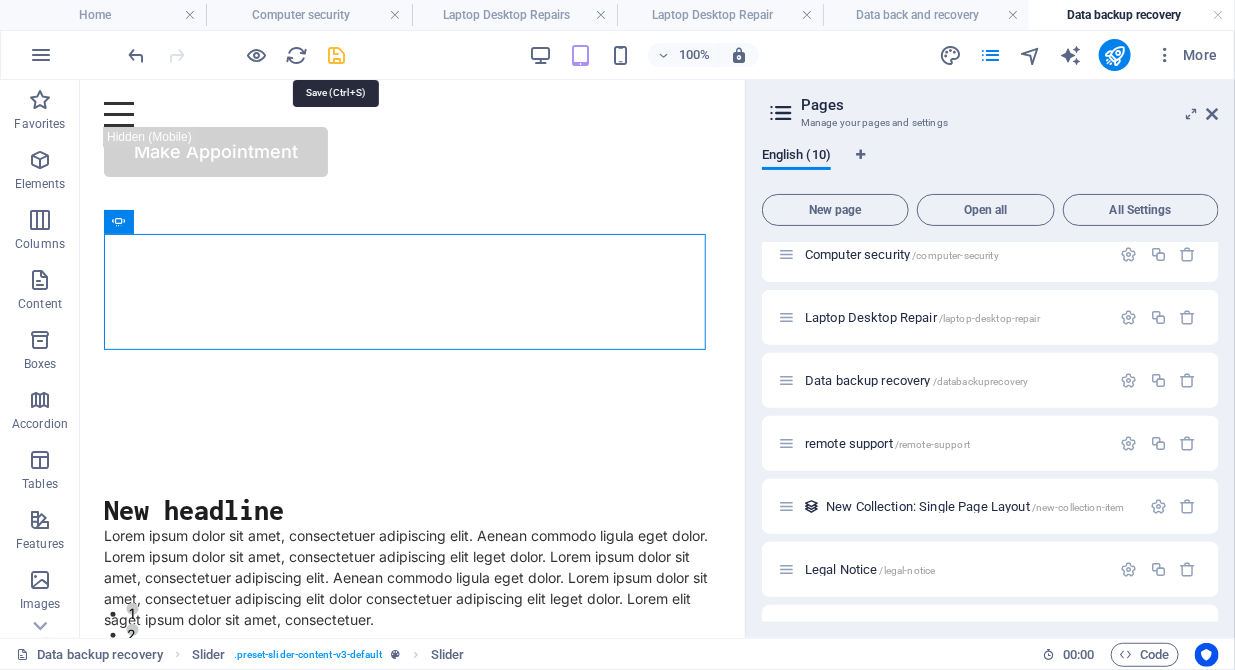 click at bounding box center (337, 55) 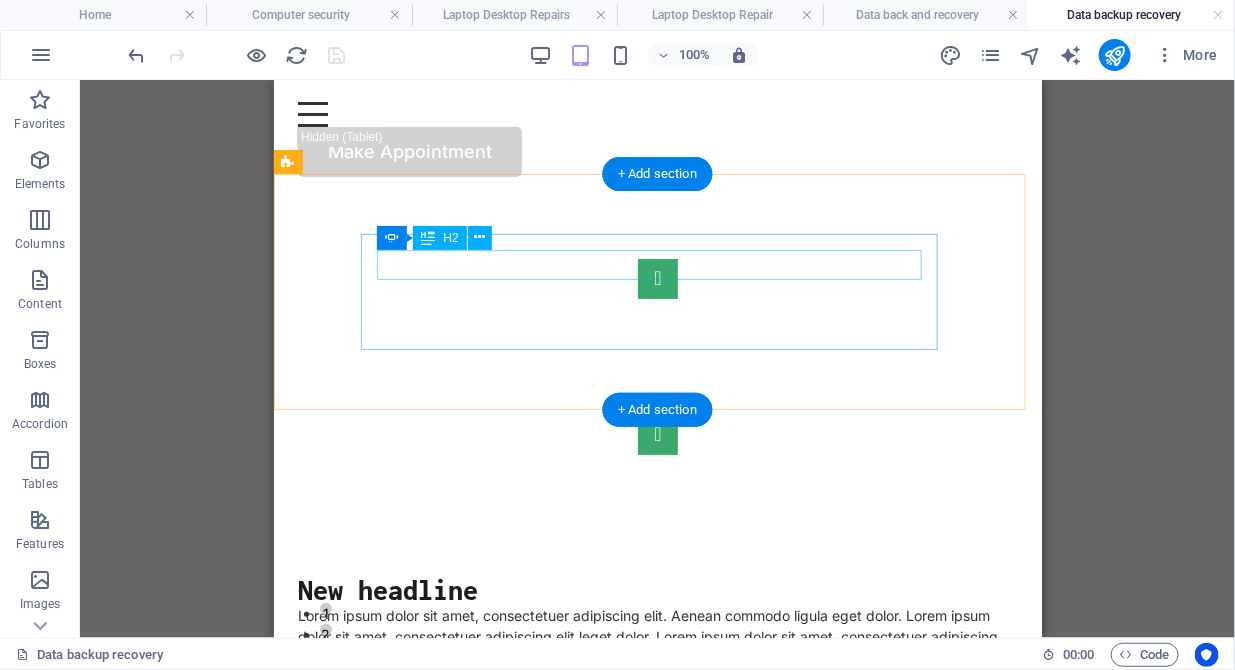 click on "Slide 3" at bounding box center [-1098, 623] 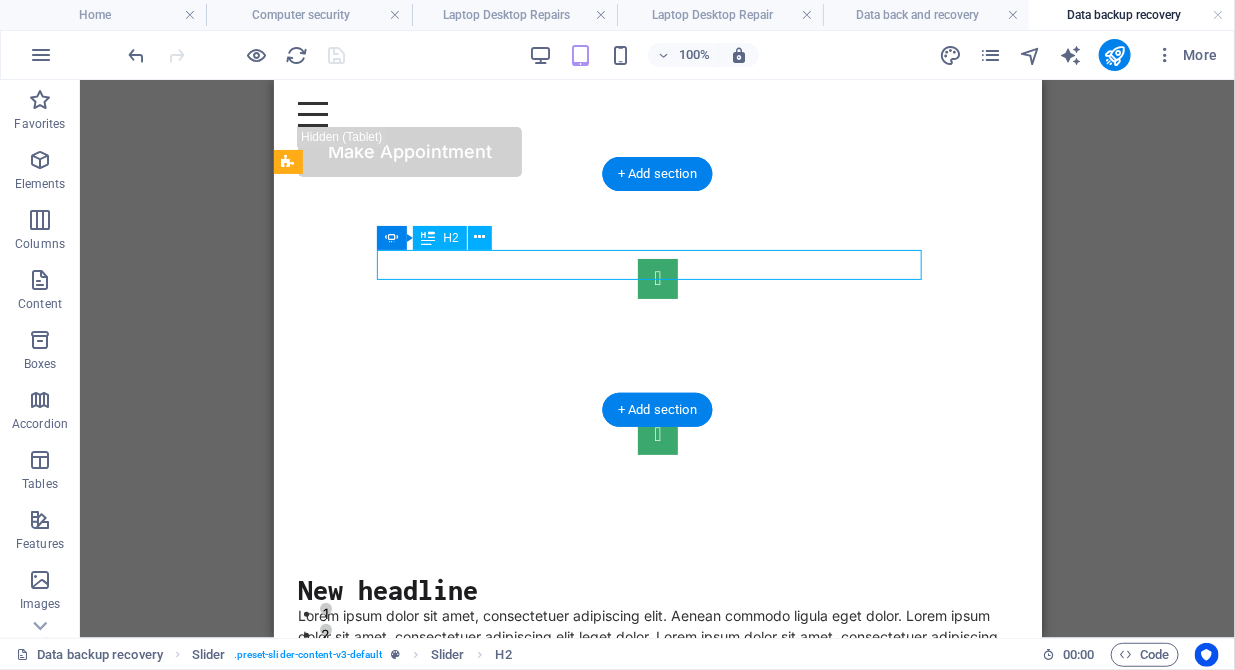 click on "Slide 3" at bounding box center [-1098, 623] 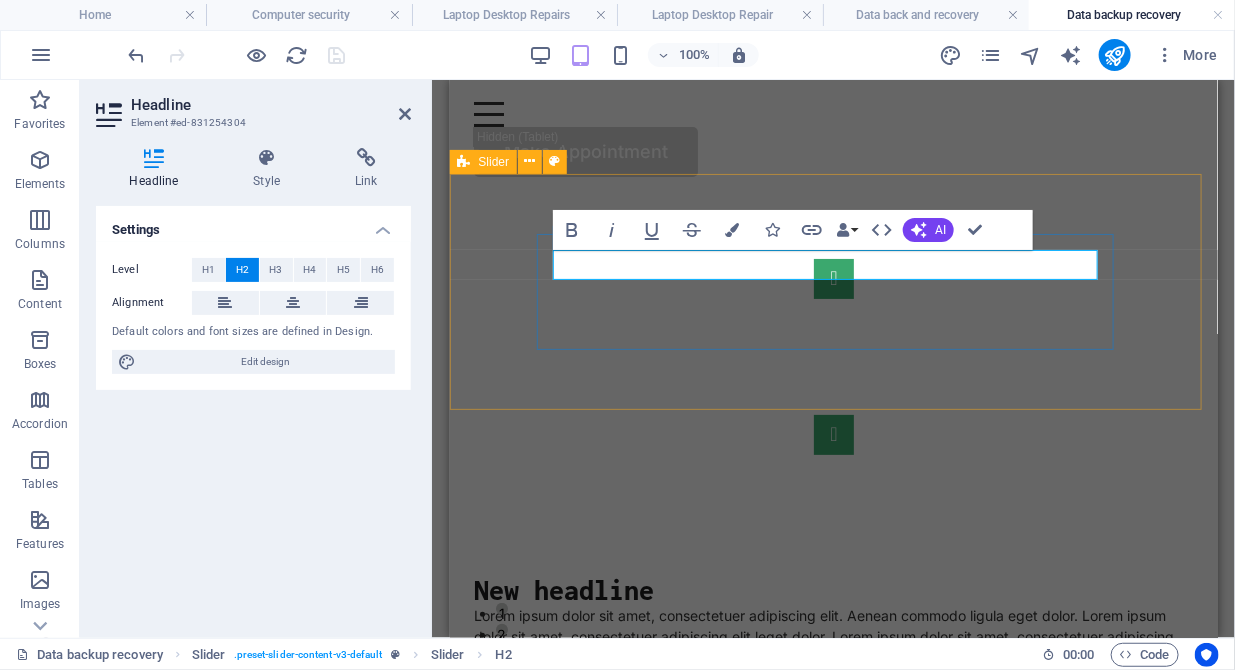 type 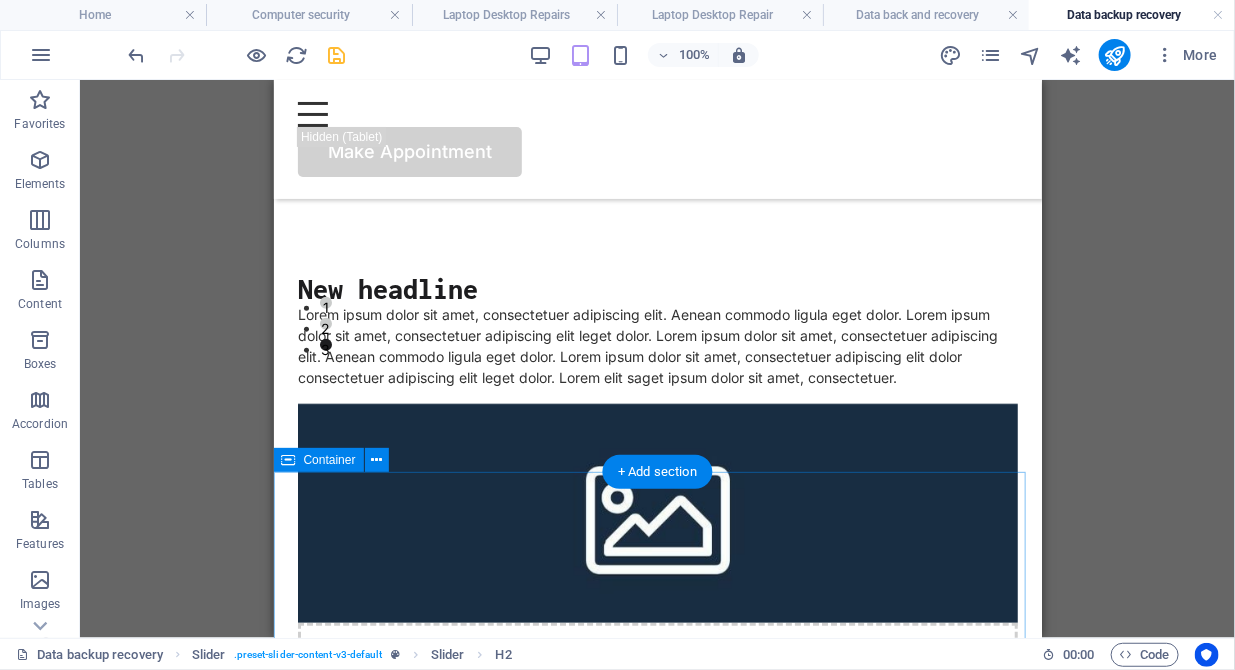 scroll, scrollTop: 204, scrollLeft: 0, axis: vertical 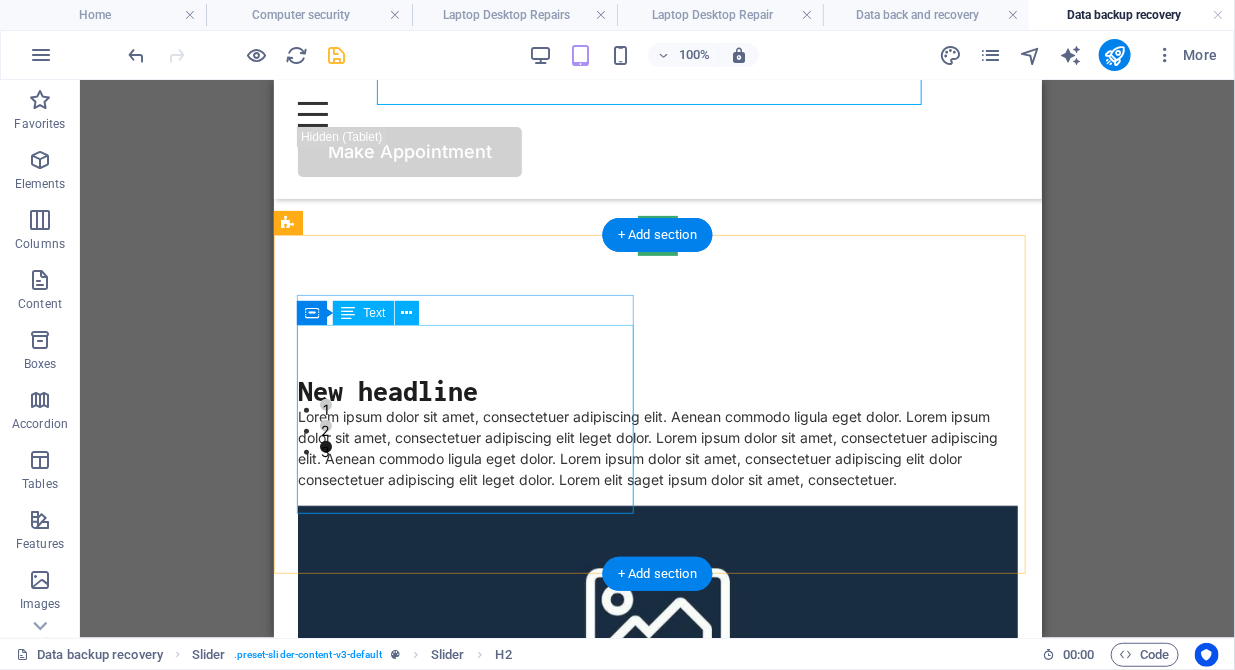 click on "Lorem ipsum dolor sit amet, consectetuer adipiscing elit. Aenean commodo ligula eget dolor. Lorem ipsum dolor sit amet, consectetuer adipiscing elit leget dolor. Lorem ipsum dolor sit amet, consectetuer adipiscing elit. Aenean commodo ligula eget dolor. Lorem ipsum dolor sit amet, consectetuer adipiscing elit dolor consectetuer adipiscing elit leget dolor. Lorem elit saget ipsum dolor sit amet, consectetuer." at bounding box center [657, 447] 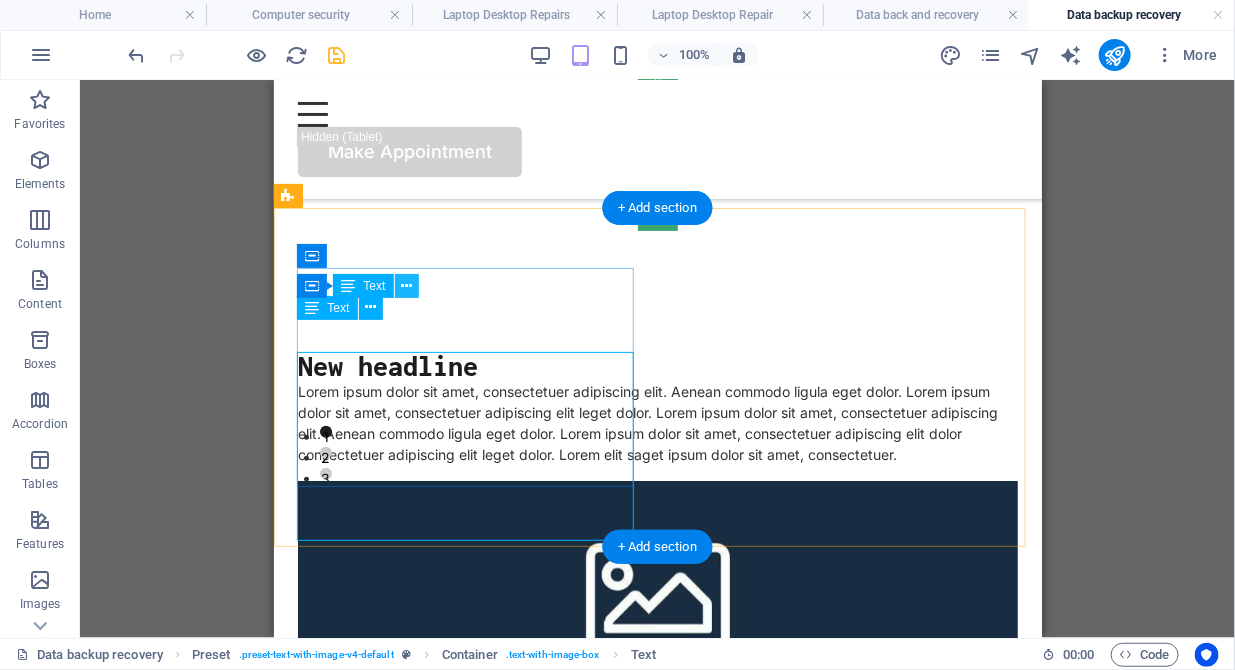 scroll, scrollTop: 176, scrollLeft: 0, axis: vertical 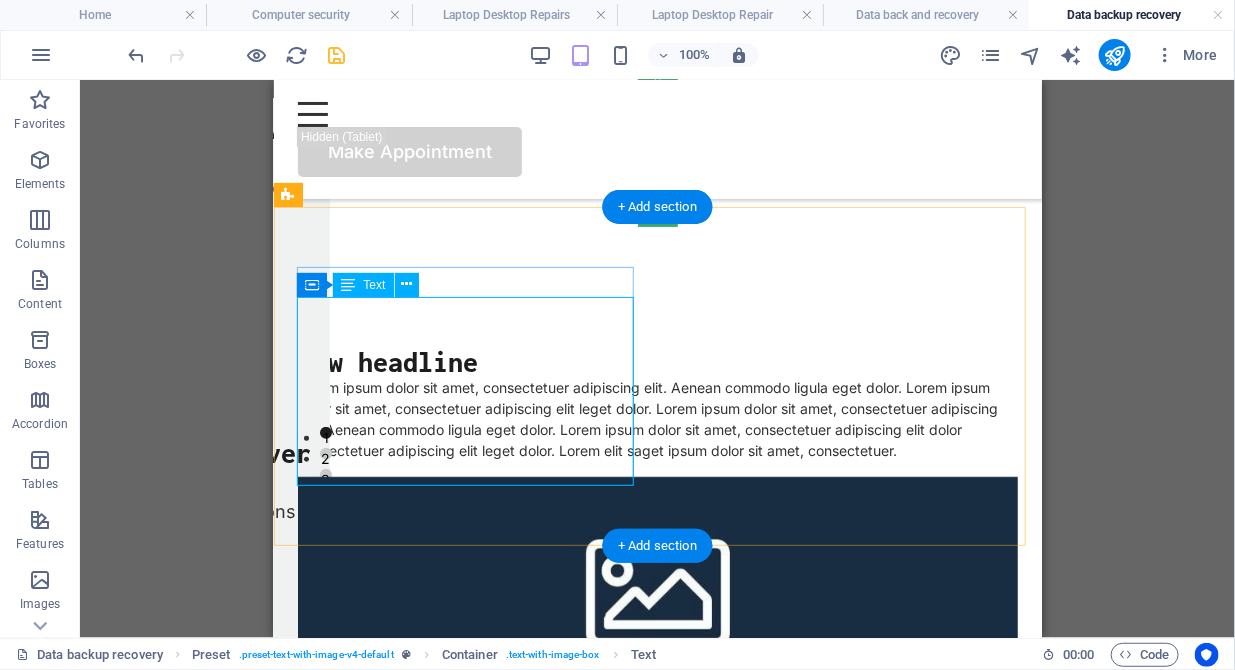 click on "Lorem ipsum dolor sit amet, consectetuer adipiscing elit. Aenean commodo ligula eget dolor. Lorem ipsum dolor sit amet, consectetuer adipiscing elit leget dolor. Lorem ipsum dolor sit amet, consectetuer adipiscing elit. Aenean commodo ligula eget dolor. Lorem ipsum dolor sit amet, consectetuer adipiscing elit dolor consectetuer adipiscing elit leget dolor. Lorem elit saget ipsum dolor sit amet, consectetuer." at bounding box center [657, 418] 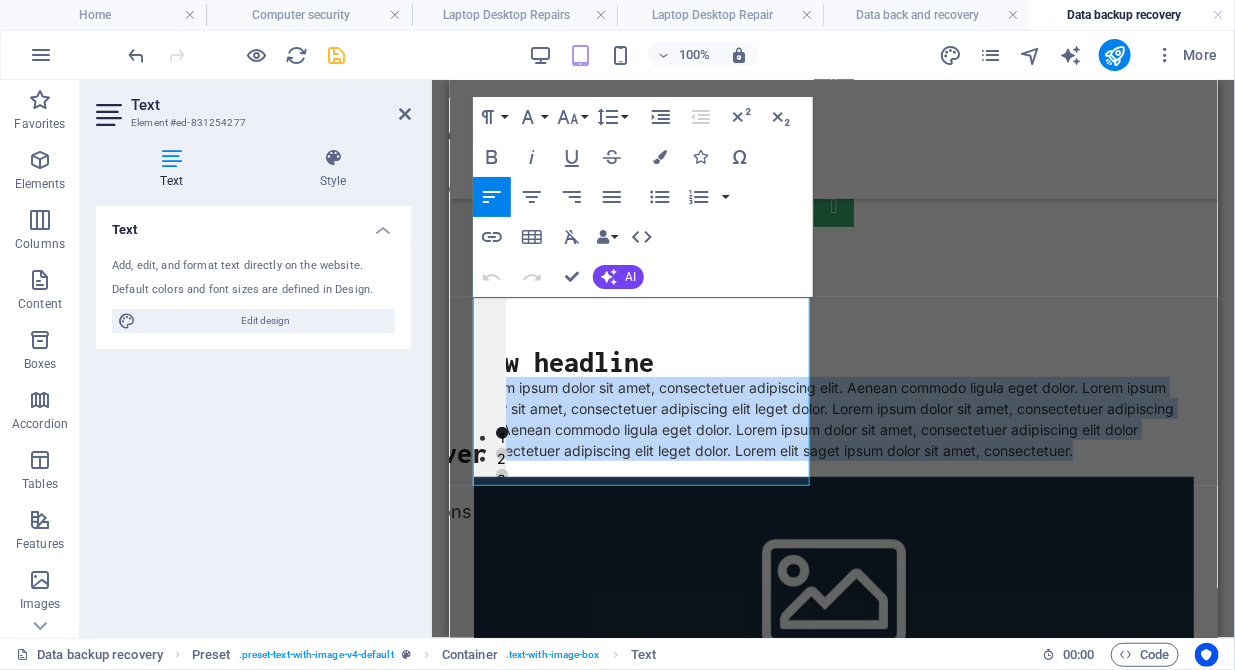 drag, startPoint x: 747, startPoint y: 478, endPoint x: 386, endPoint y: 288, distance: 407.9473 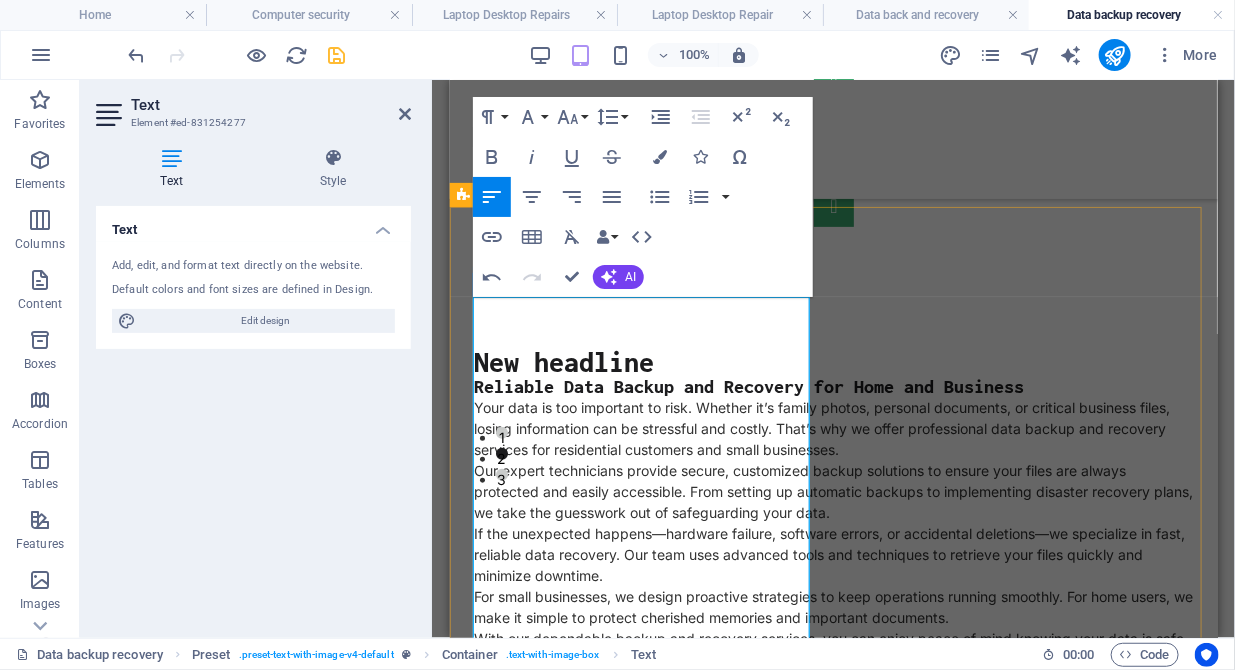 click on "Reliable Data Backup and Recovery for Home and Business" at bounding box center (833, 386) 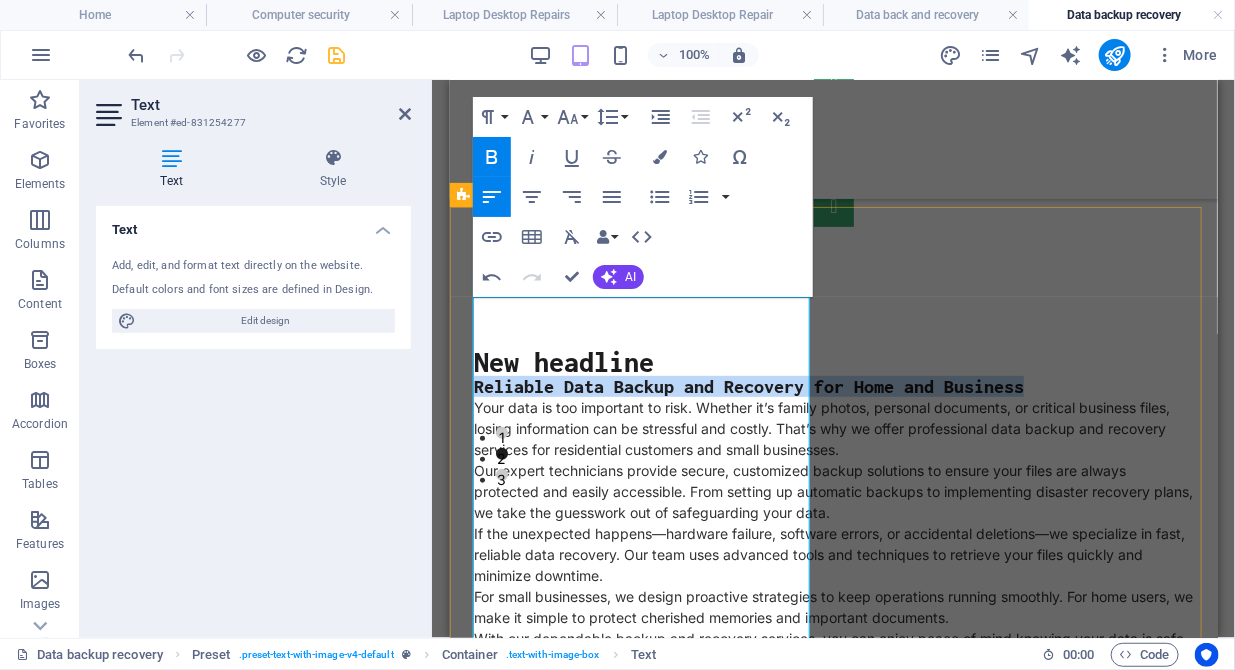 drag, startPoint x: 712, startPoint y: 331, endPoint x: 460, endPoint y: 298, distance: 254.15154 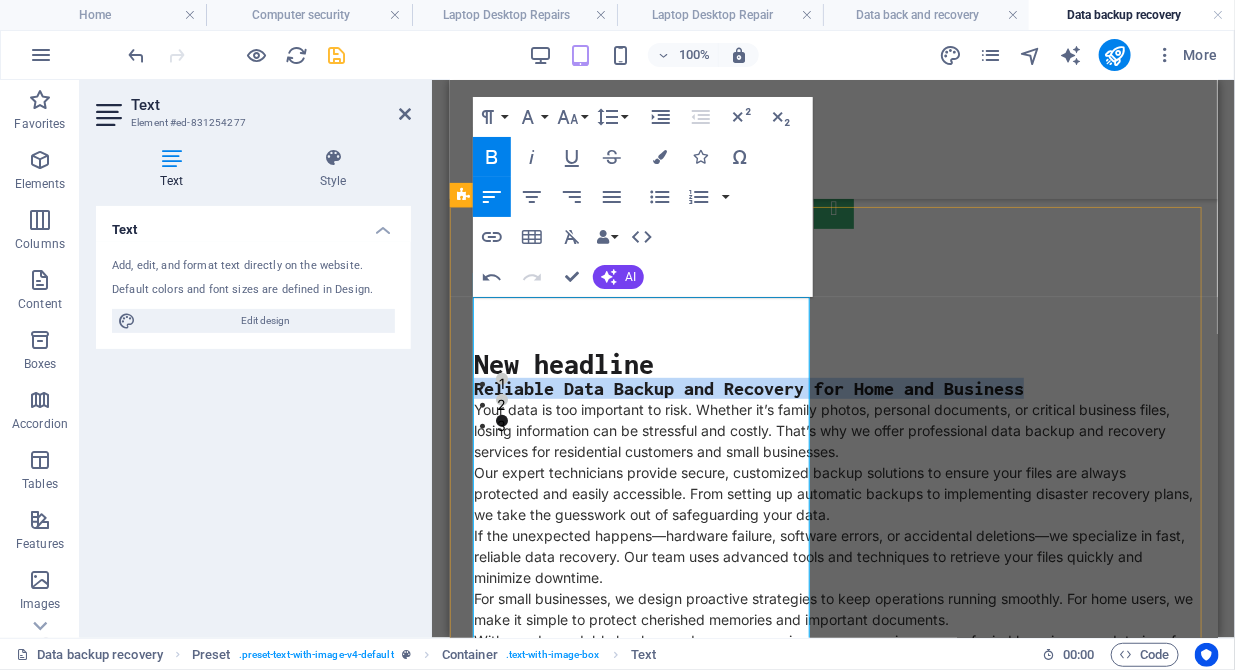 scroll, scrollTop: 233, scrollLeft: 0, axis: vertical 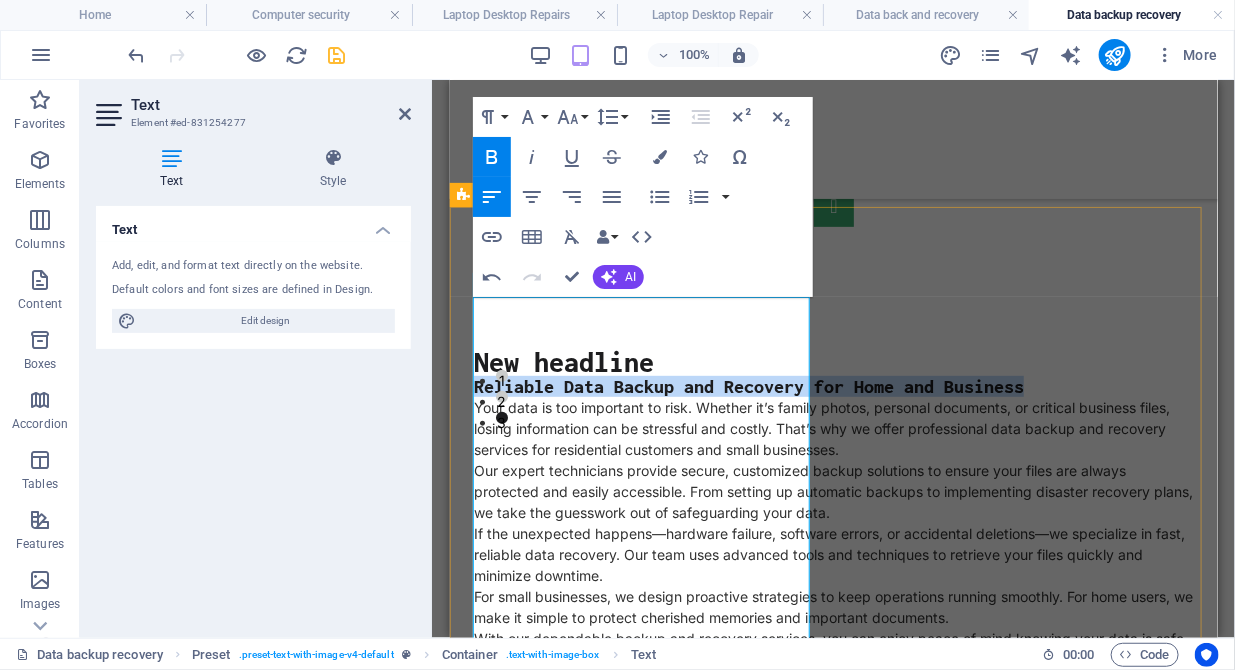copy on "Reliable Data Backup and Recovery for Home and Business" 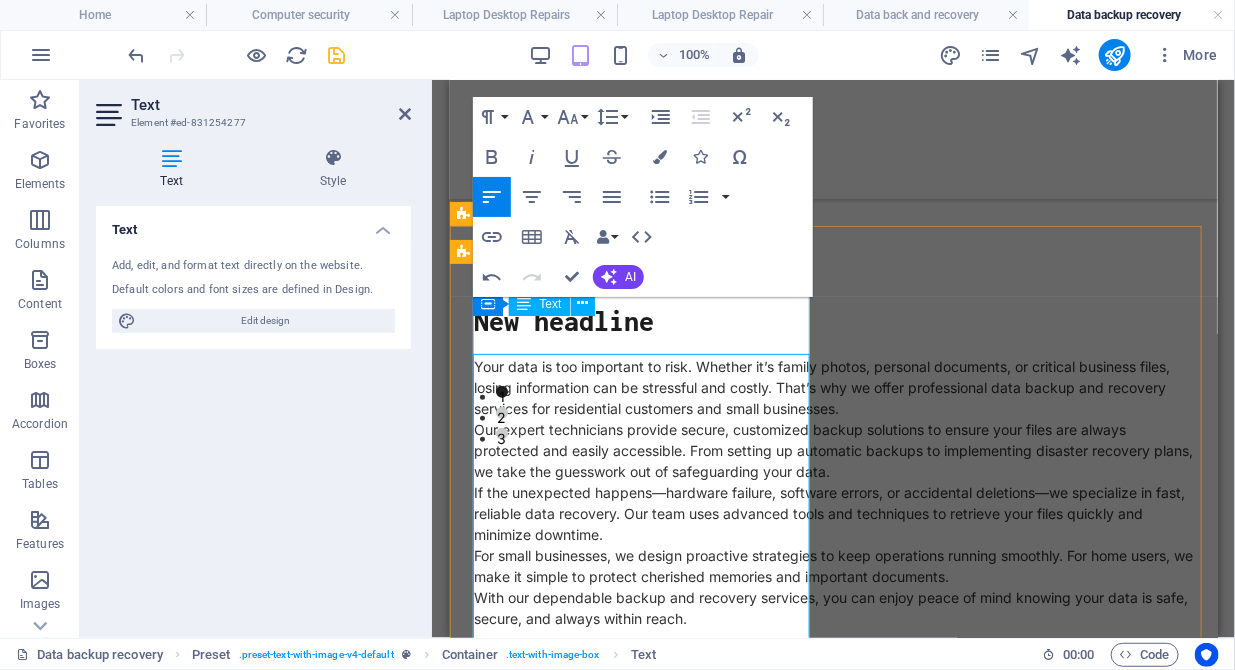 scroll, scrollTop: 176, scrollLeft: 0, axis: vertical 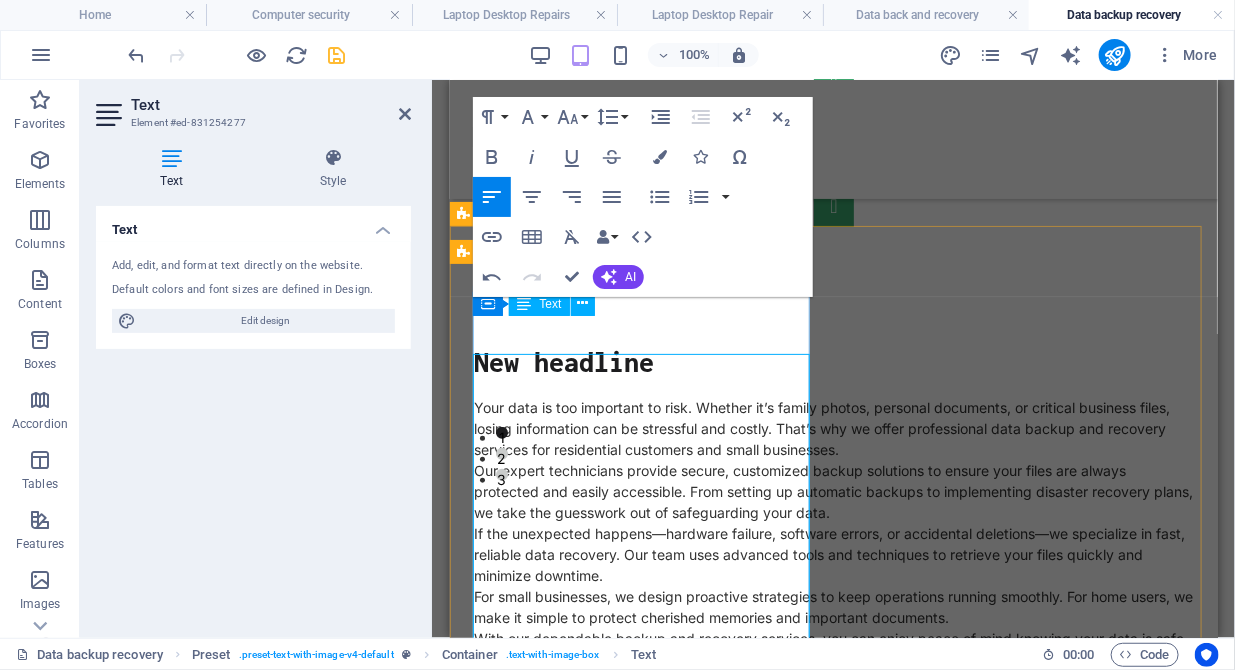 click on "Your data is too important to risk. Whether it’s family photos, personal documents, or critical business files, losing information can be stressful and costly. That’s why we offer professional data backup and recovery services for residential customers and small businesses." at bounding box center [833, 427] 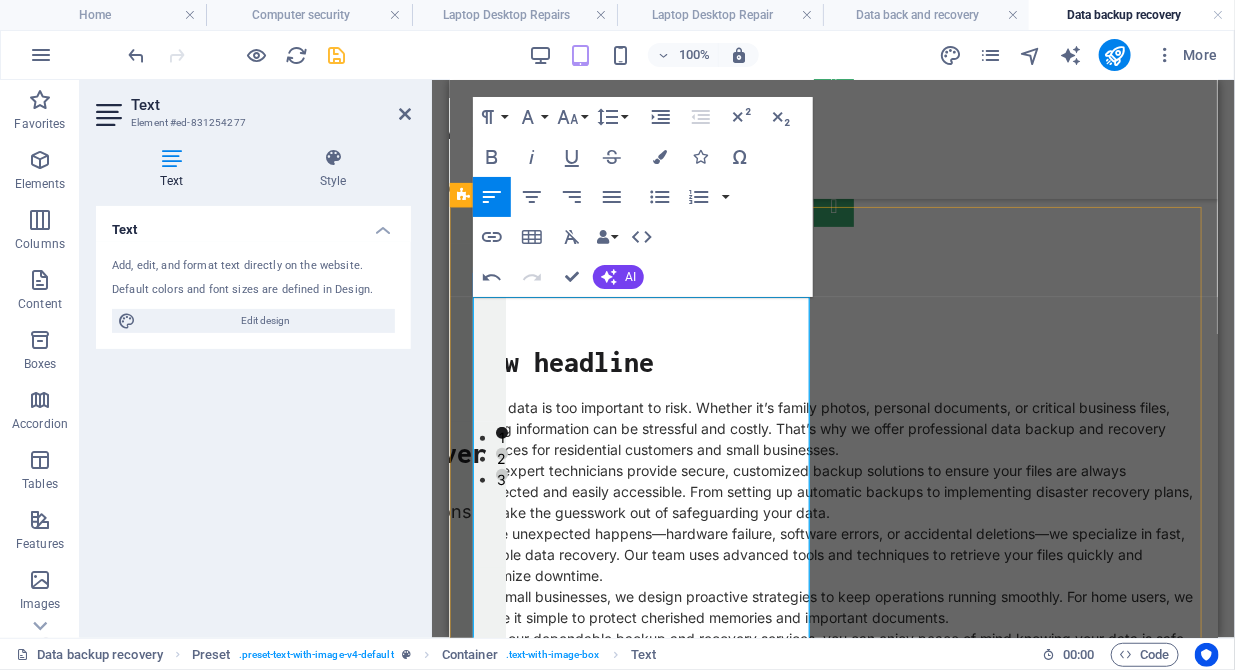 click on "Your data is too important to risk. Whether it’s family photos, personal documents, or critical business files, losing information can be stressful and costly. That’s why we offer professional data backup and recovery services for residential customers and small businesses." at bounding box center [833, 427] 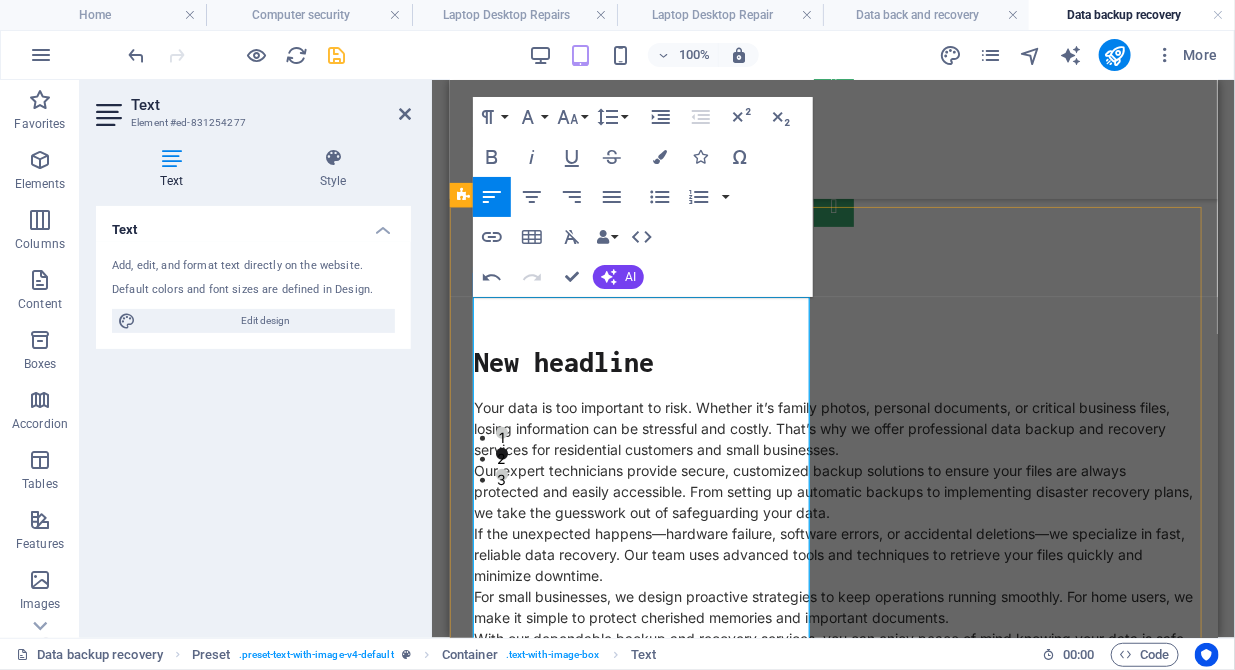 click on "Your data is too important to risk. Whether it’s family photos, personal documents, or critical business files, losing information can be stressful and costly. That’s why we offer professional data backup and recovery services for residential customers and small businesses." at bounding box center [833, 427] 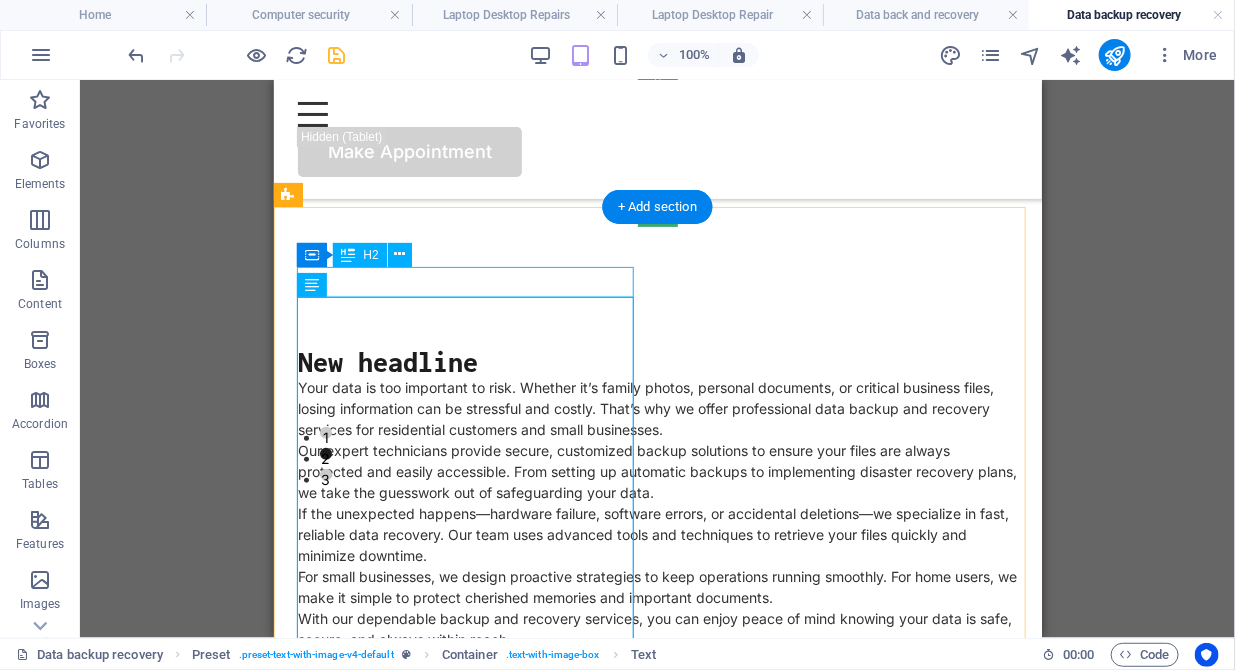 click on "New headline" at bounding box center [657, 361] 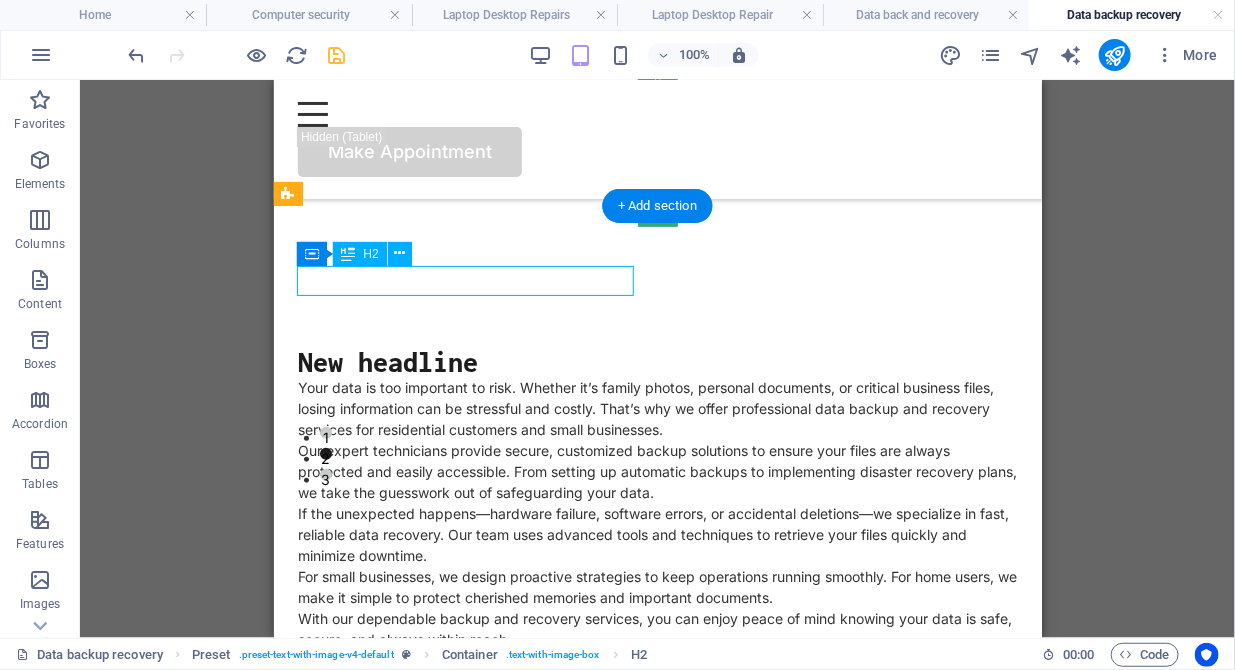 click on "New headline" at bounding box center [657, 361] 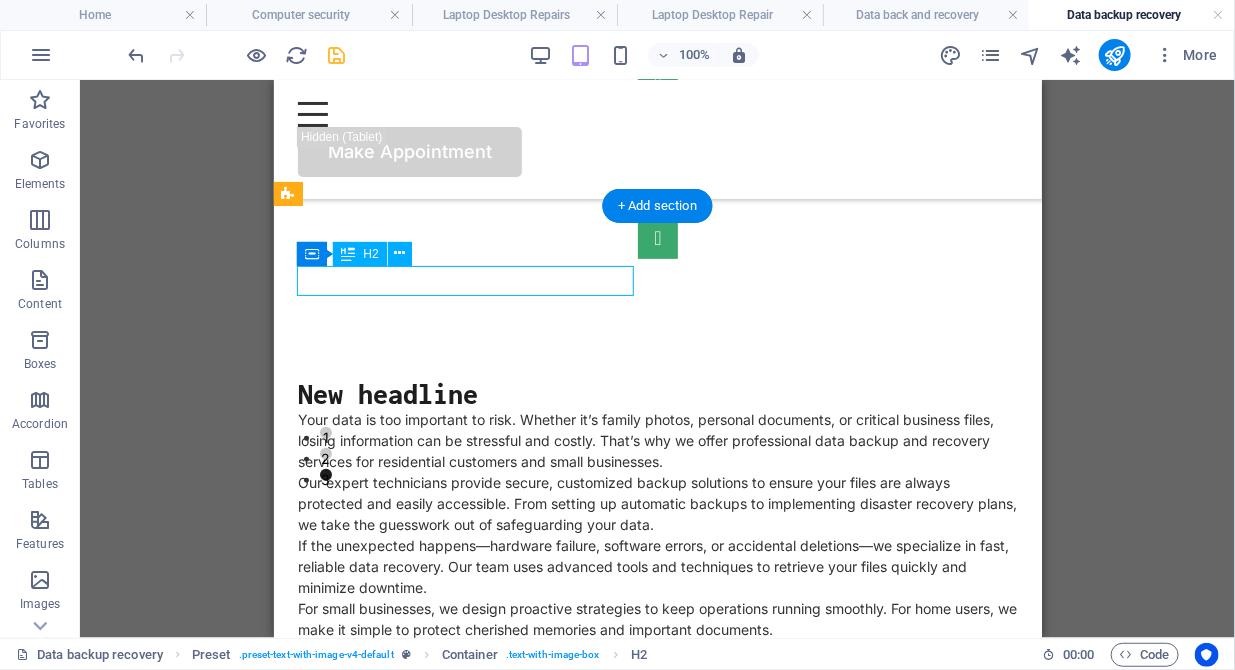click on "New headline Your data is too important to risk. Whether it’s family photos, personal documents, or critical business files, losing information can be stressful and costly. That’s why we offer professional data backup and recovery services for residential customers and small businesses. Our expert technicians provide secure, customized backup solutions to ensure your files are always protected and easily accessible. From setting up automatic backups to implementing disaster recovery plans, we take the guesswork out of safeguarding your data. If the unexpected happens—hardware failure, software errors, or accidental deletions—we specialize in fast, reliable data recovery. Our team uses advanced tools and techniques to retrieve your files quickly and minimize downtime. For small businesses, we design proactive strategies to keep operations running smoothly. For home users, we make it simple to protect cherished memories and important documents. Drop content here or  Add elements  Paste clipboard" at bounding box center (657, 875) 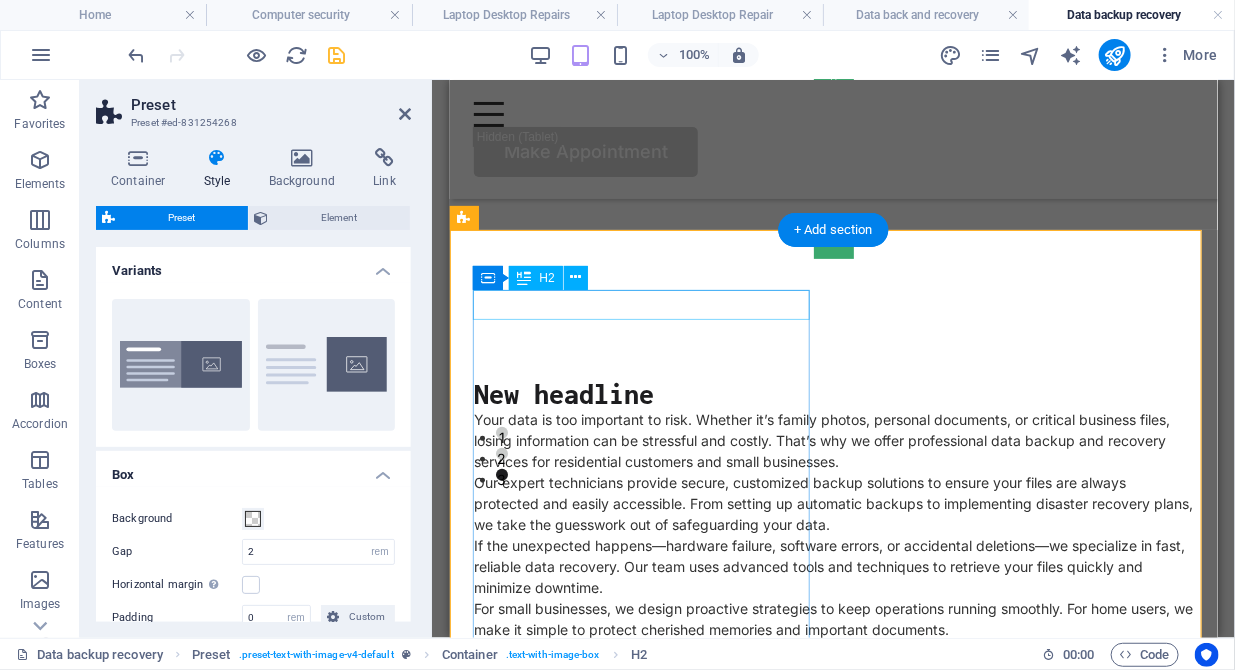 scroll, scrollTop: 204, scrollLeft: 0, axis: vertical 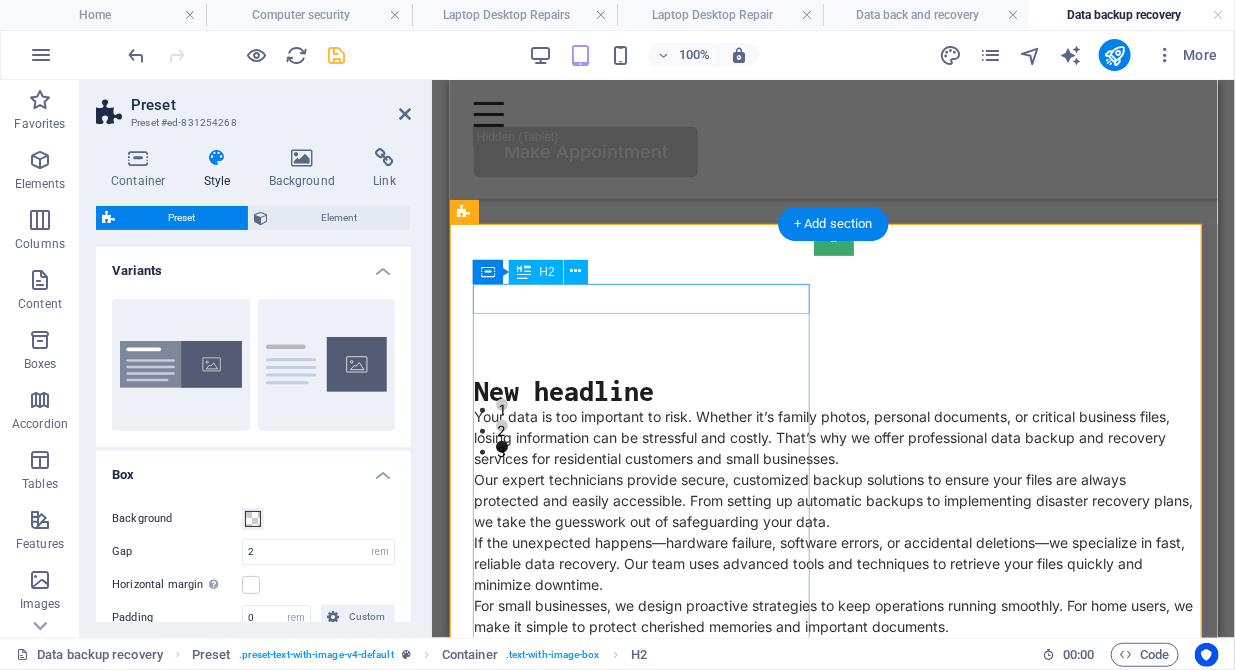 click on "New headline" at bounding box center (833, 390) 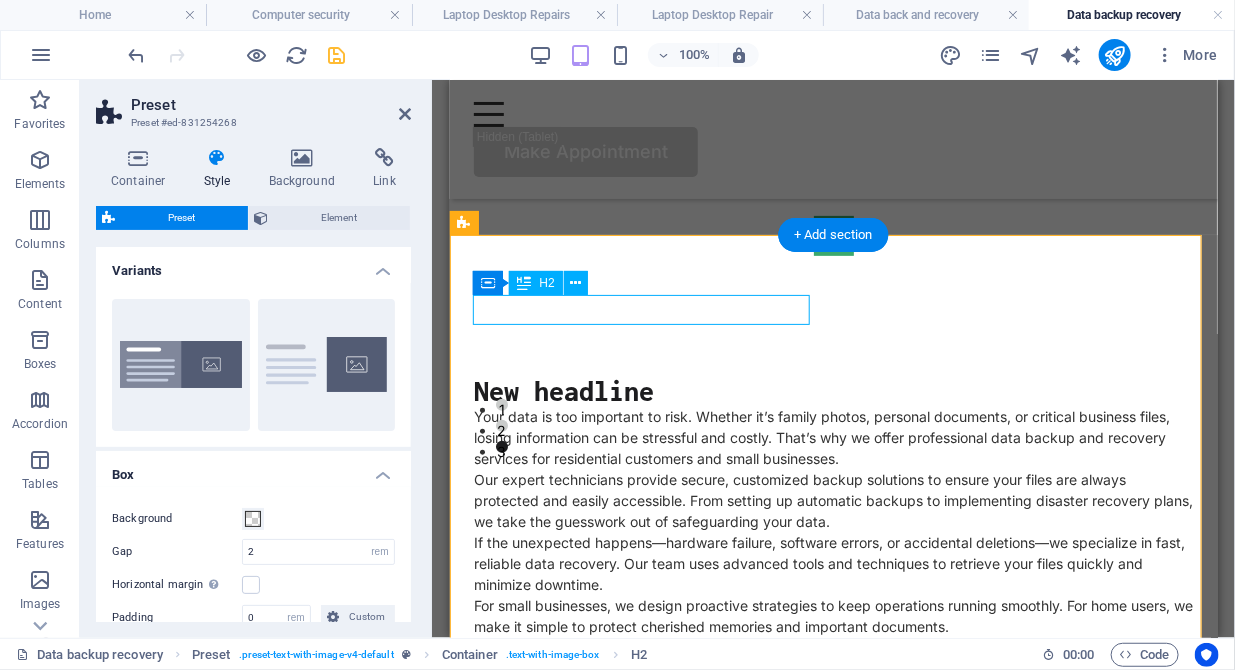 click on "New headline" at bounding box center (833, 390) 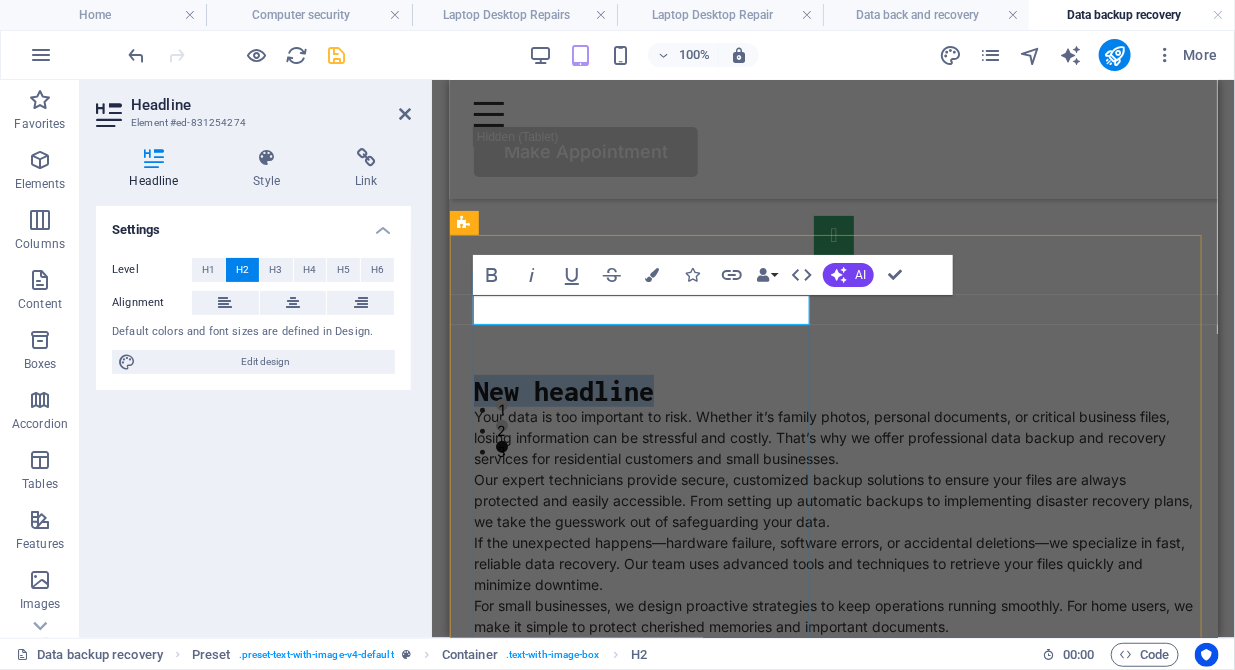 click on "New headline" at bounding box center (833, 390) 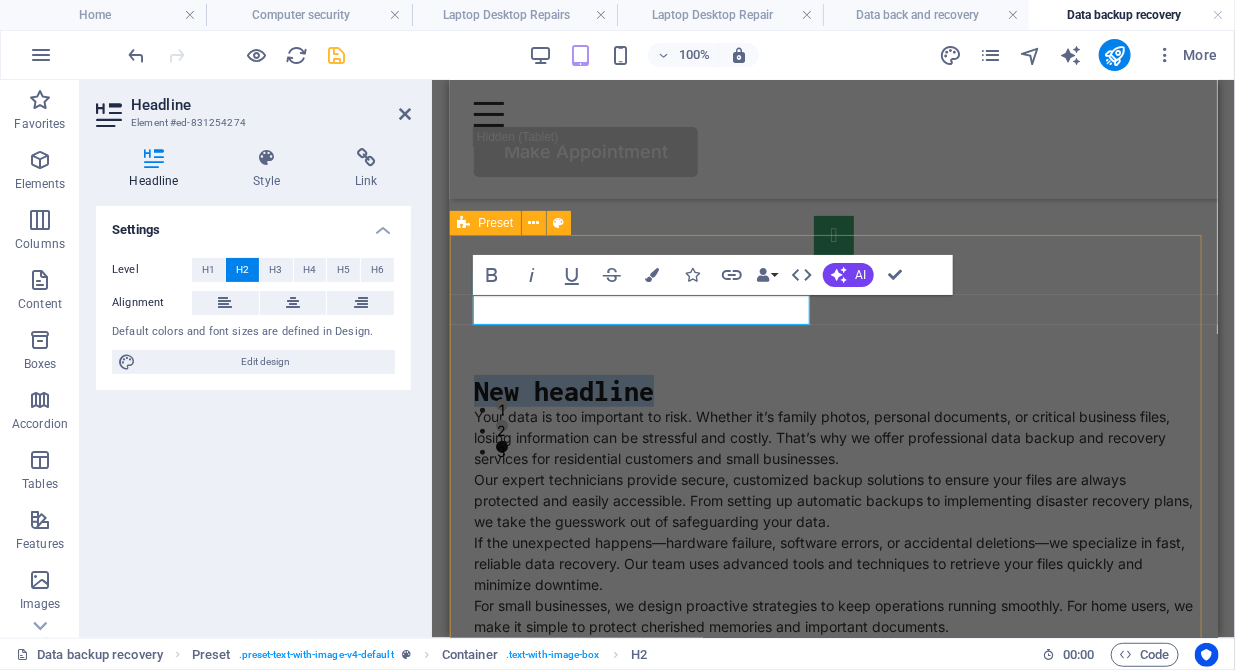 drag, startPoint x: 665, startPoint y: 310, endPoint x: 468, endPoint y: 295, distance: 197.57024 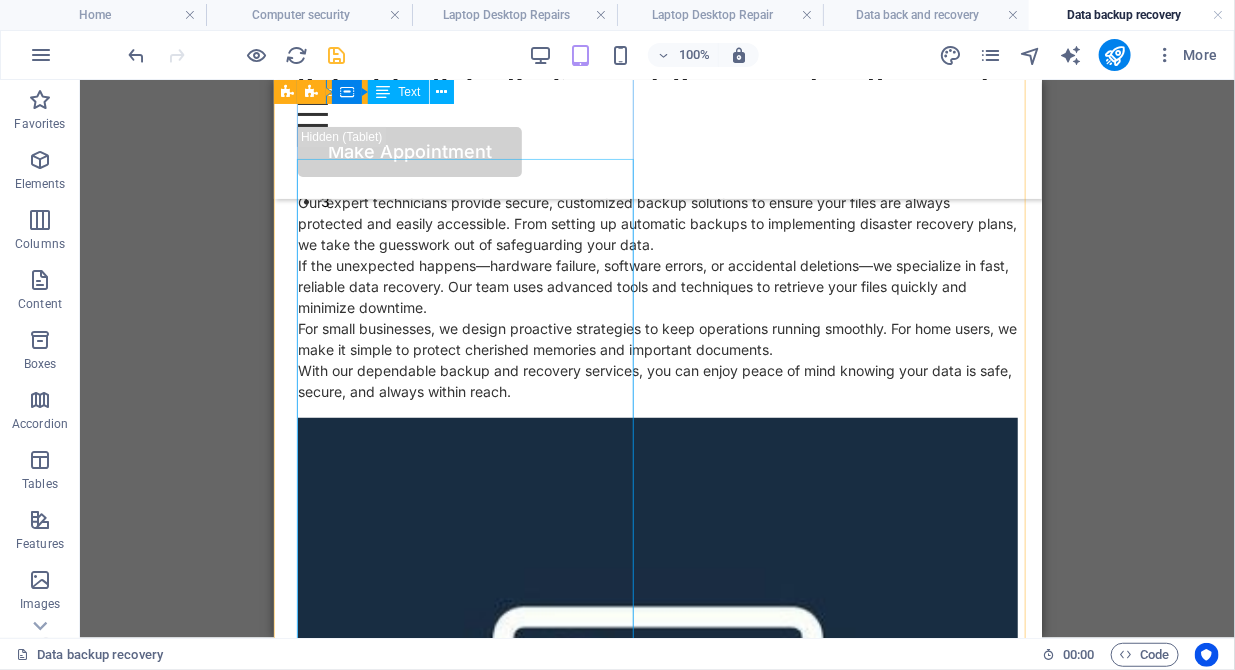 scroll, scrollTop: 352, scrollLeft: 0, axis: vertical 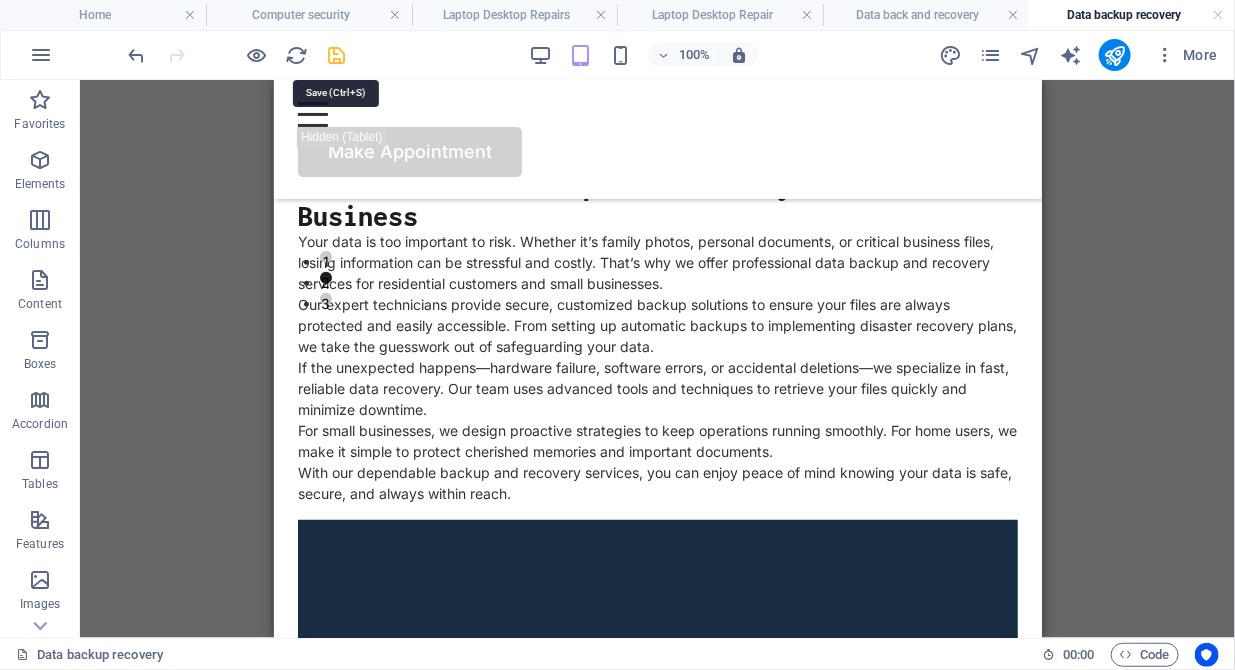 click at bounding box center [337, 55] 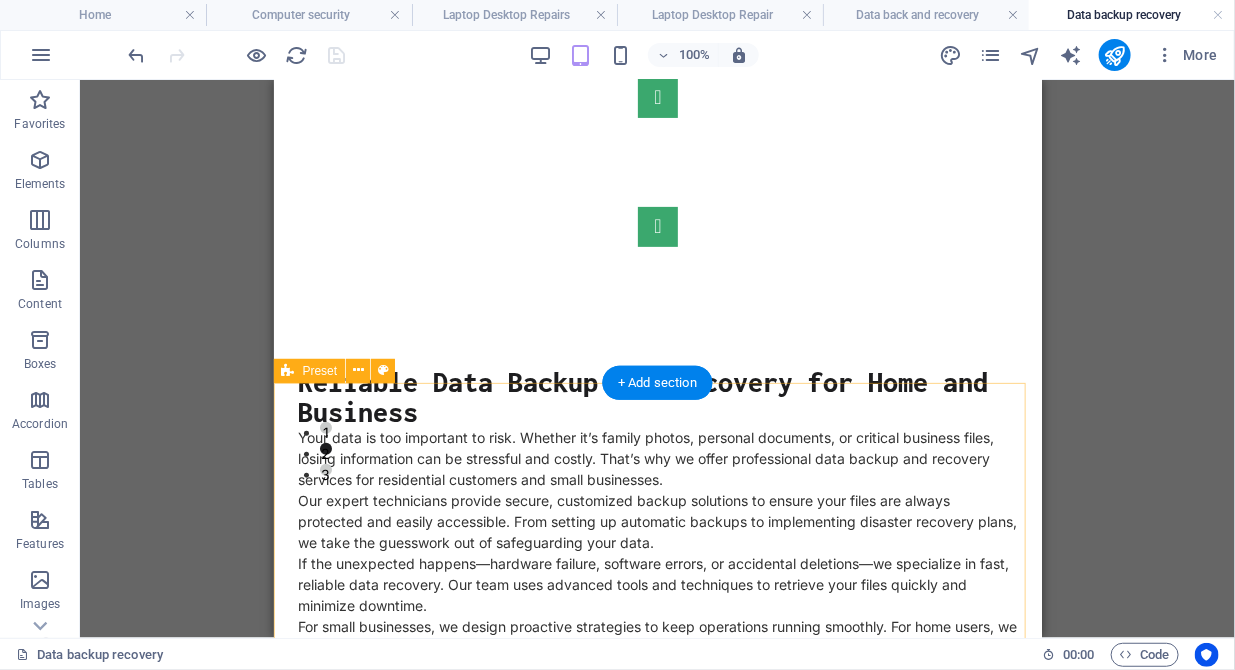 scroll, scrollTop: 0, scrollLeft: 0, axis: both 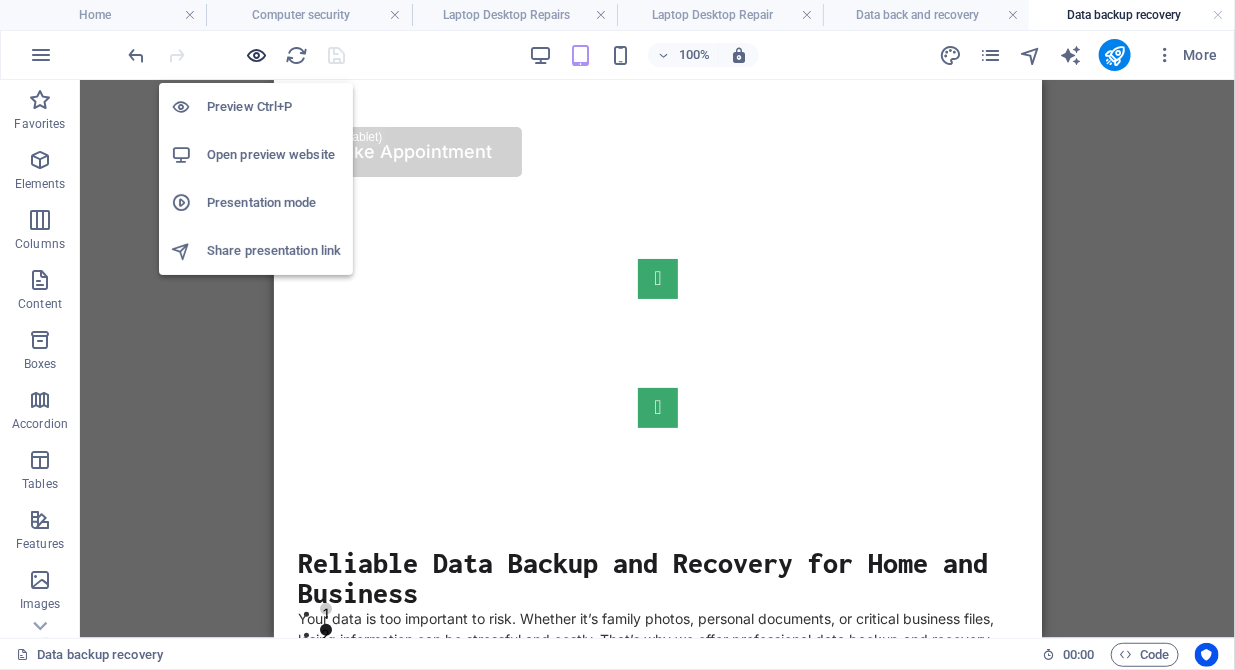 click at bounding box center [257, 55] 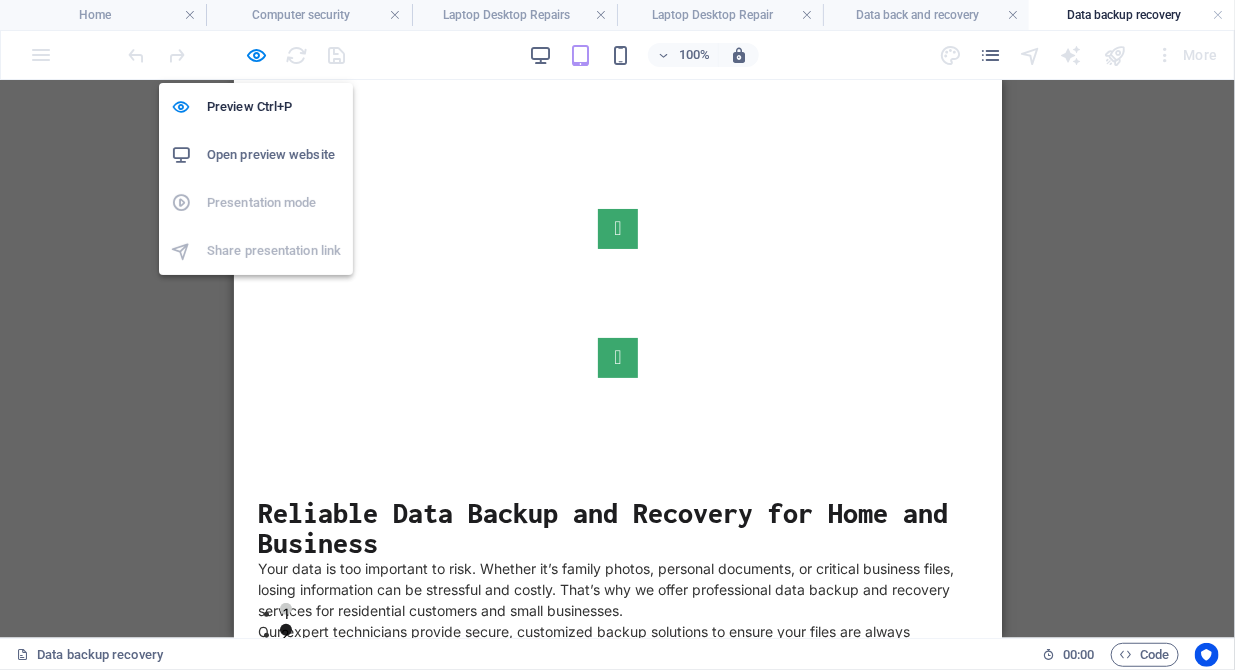 click on "Open preview website" at bounding box center (274, 155) 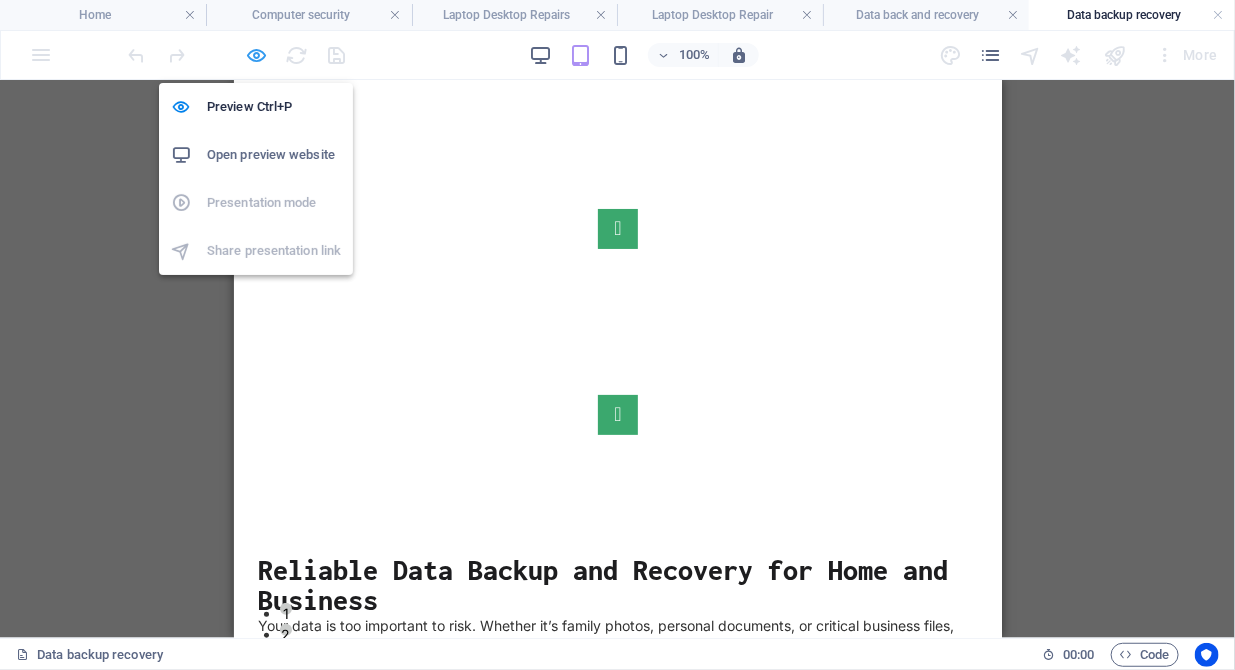 click at bounding box center (257, 55) 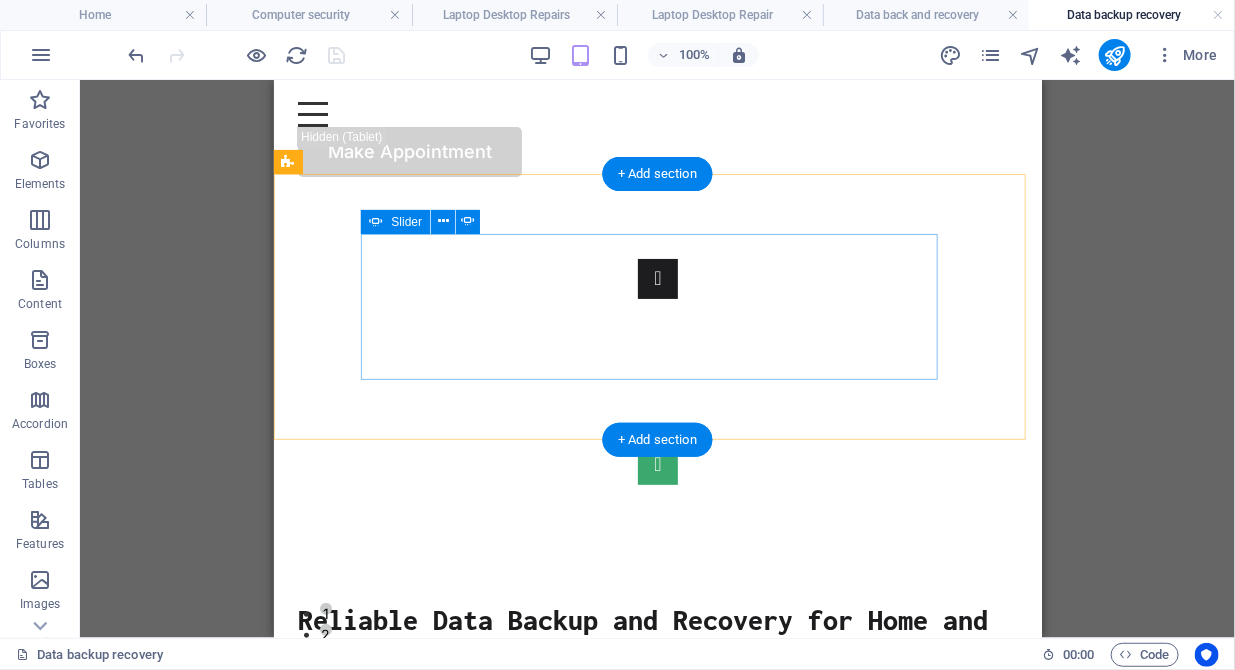 click at bounding box center [657, 278] 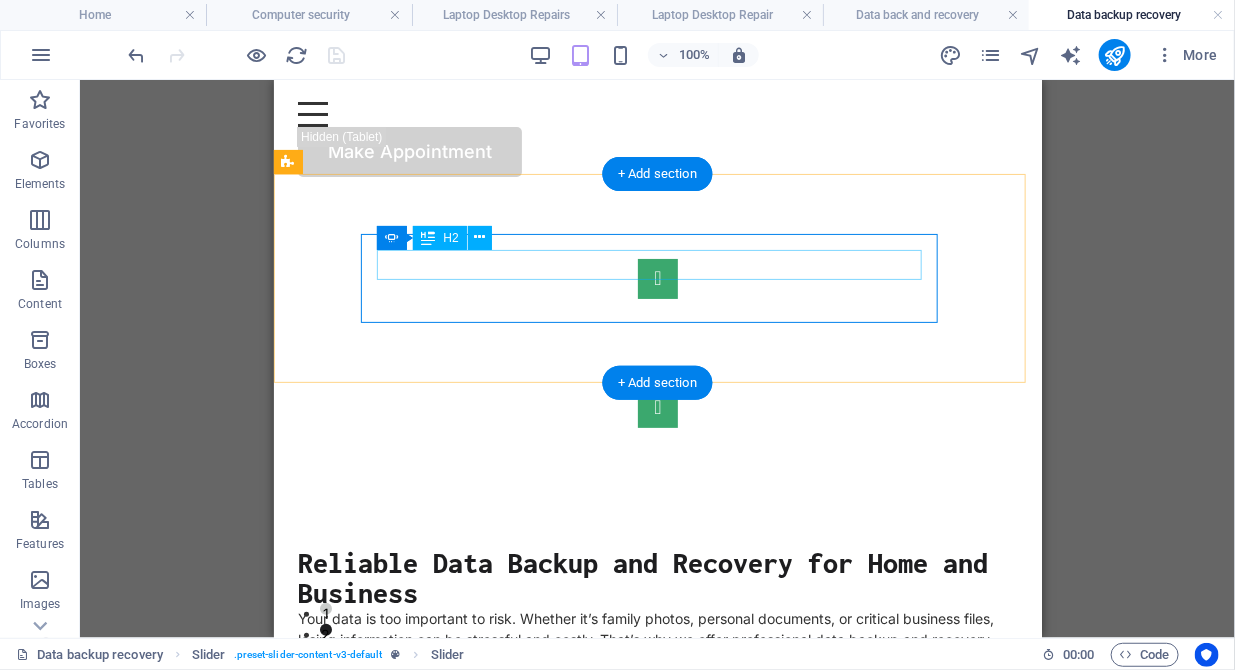 click on "Slide 2" at bounding box center [-521, 564] 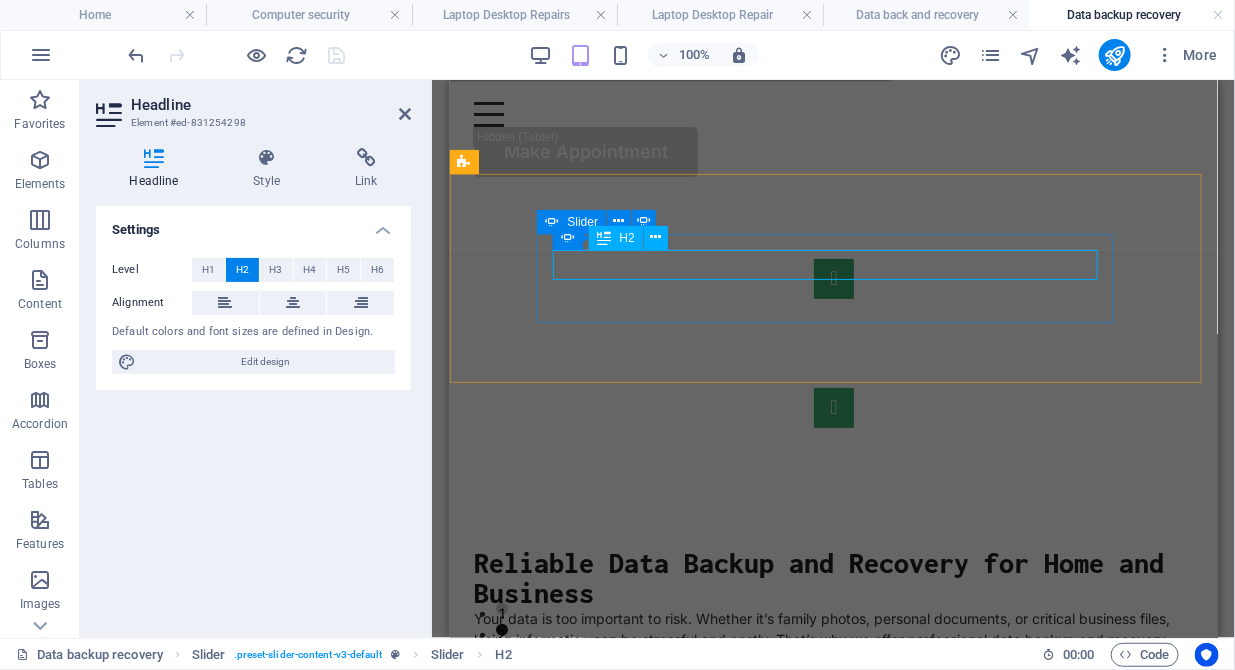 click on "Slide 2" at bounding box center (-345, 564) 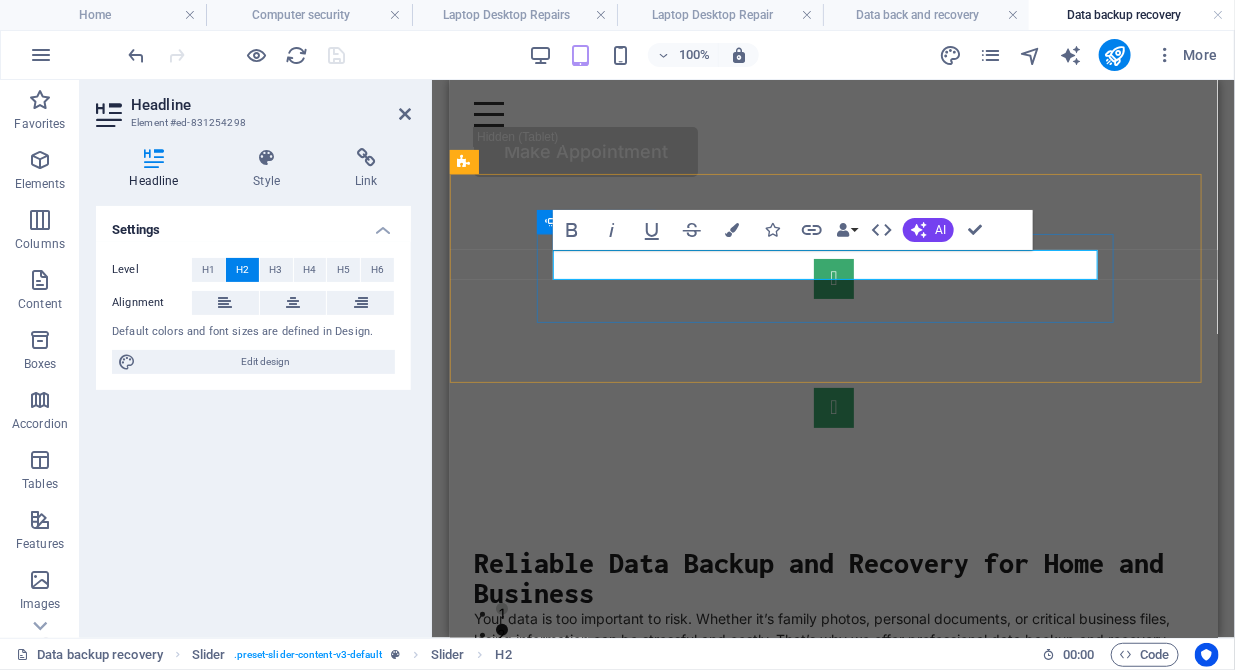 drag, startPoint x: 687, startPoint y: 269, endPoint x: 557, endPoint y: 269, distance: 130 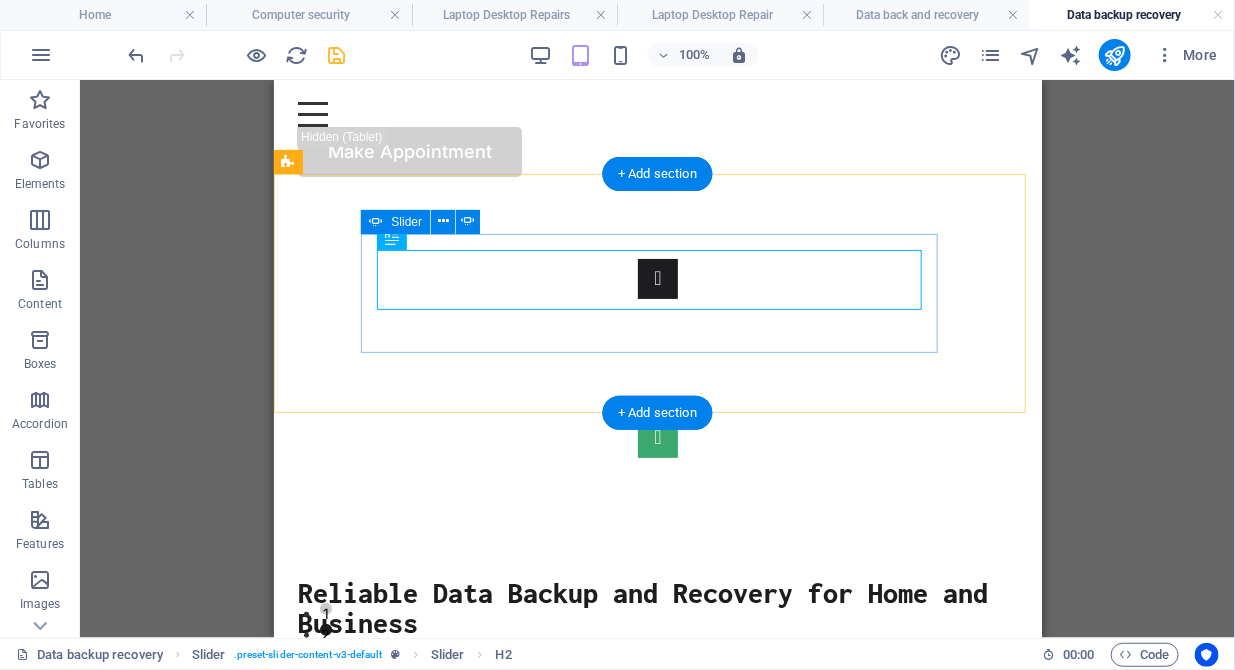 click at bounding box center (657, 278) 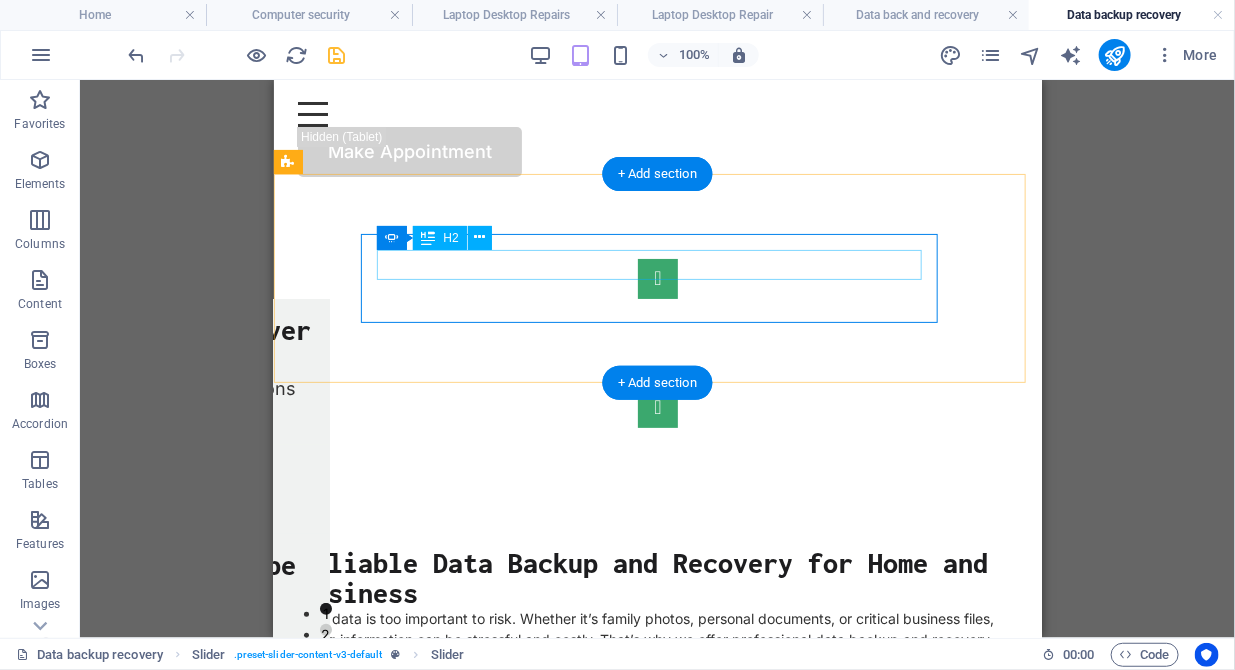 click on "Slide 1" at bounding box center [56, 475] 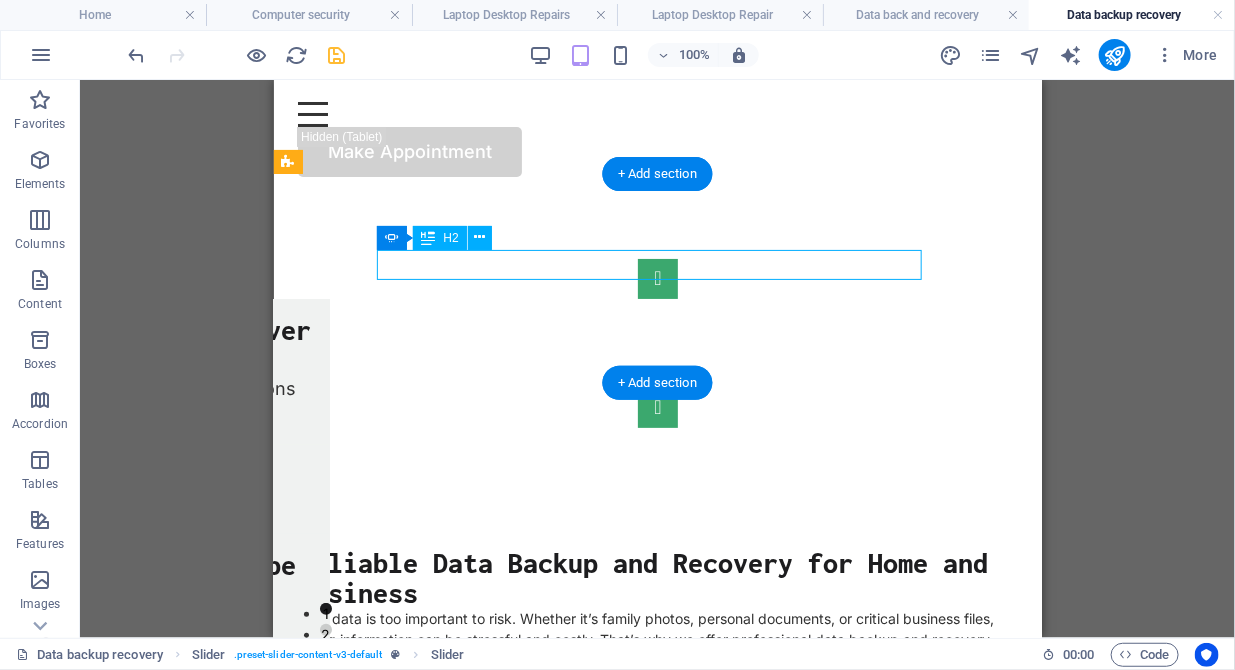 click on "Slide 1" at bounding box center (56, 475) 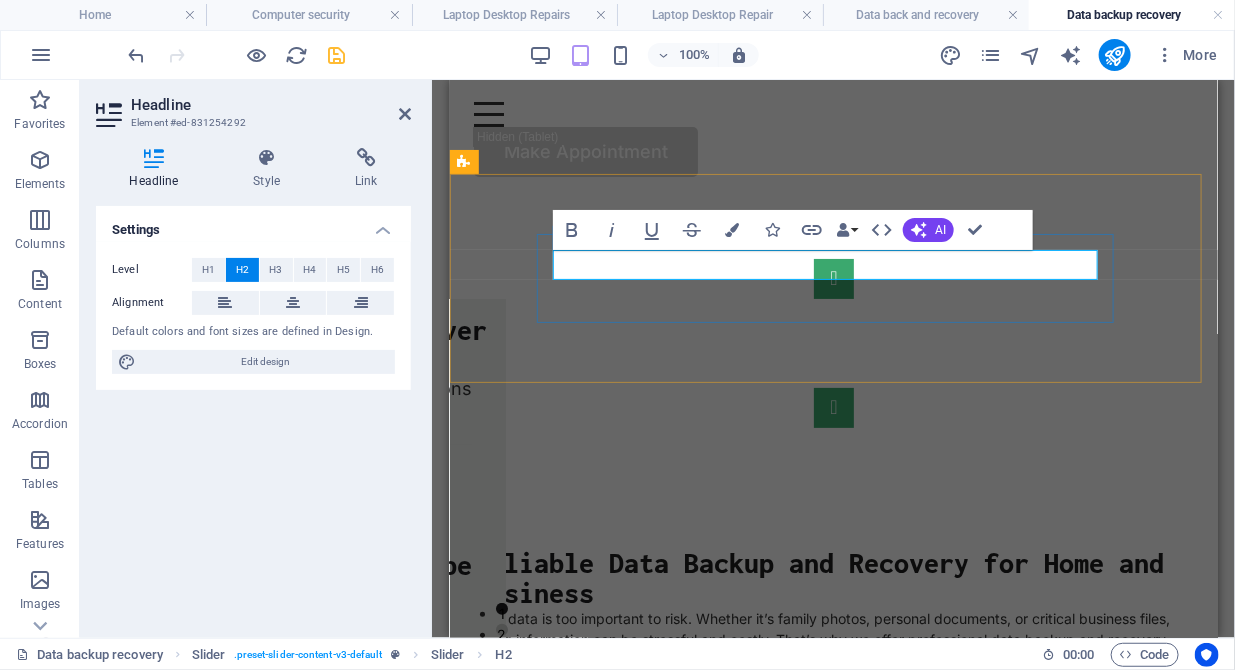 click on "Slide 1" at bounding box center (232, 475) 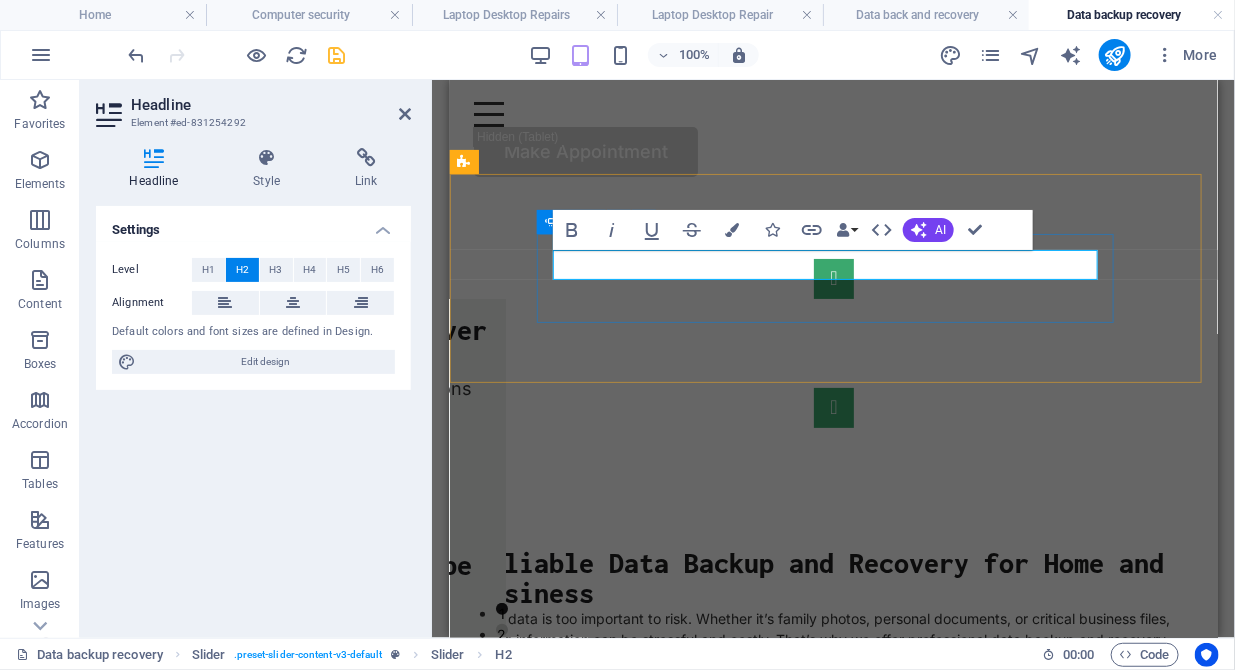 drag, startPoint x: 677, startPoint y: 260, endPoint x: 550, endPoint y: 270, distance: 127.39309 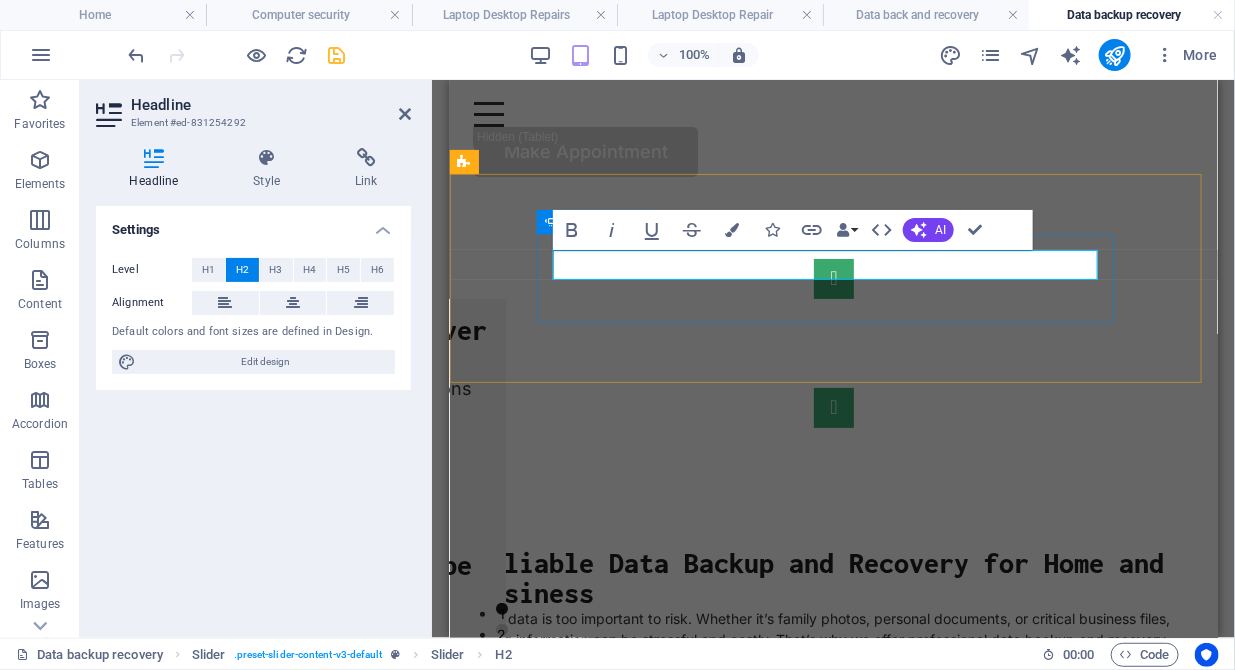click on "We are here to back up and recover your data Contact us for expert data backup and recovery solutions you can trust Slide 1 Keep Your Data Safe, Secure, and Recoverable Losing your data and files can be costly. Take action now! Don’t wait for a disaster—protect your files today We are here to back up and recover your data Contact us for expert data backup and recovery solutions you can trust Slide 1 Keep Your Data Safe, Secure, and Recoverable 1 2 3" at bounding box center (833, 342) 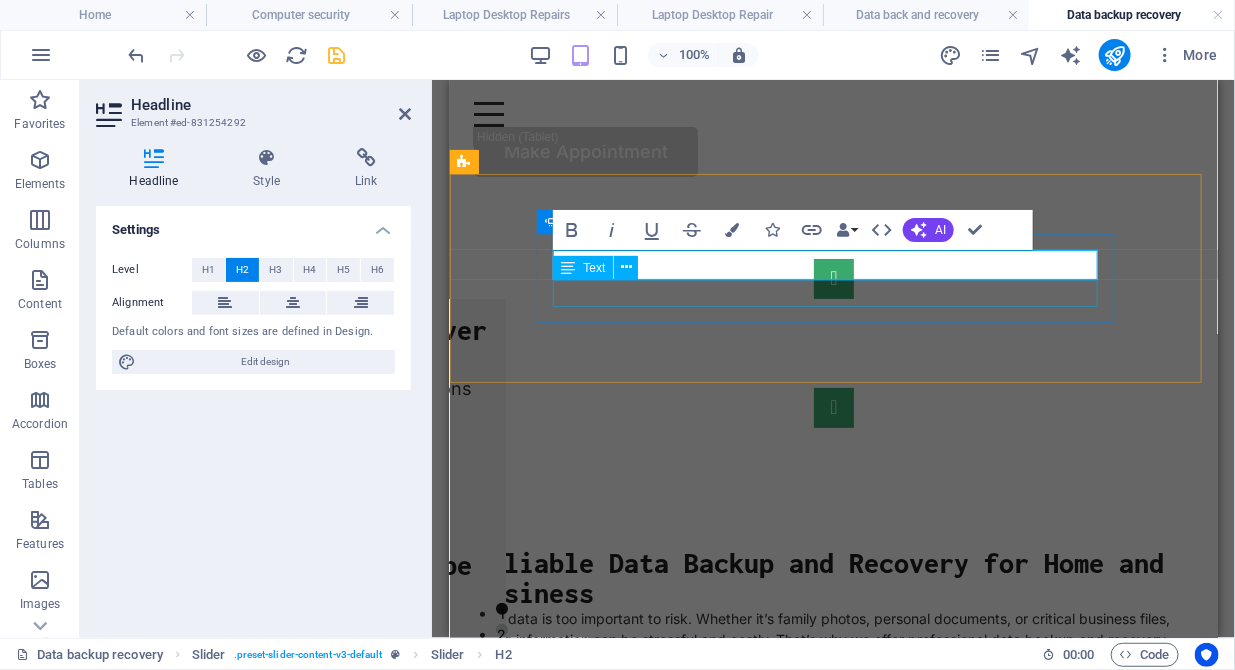 type 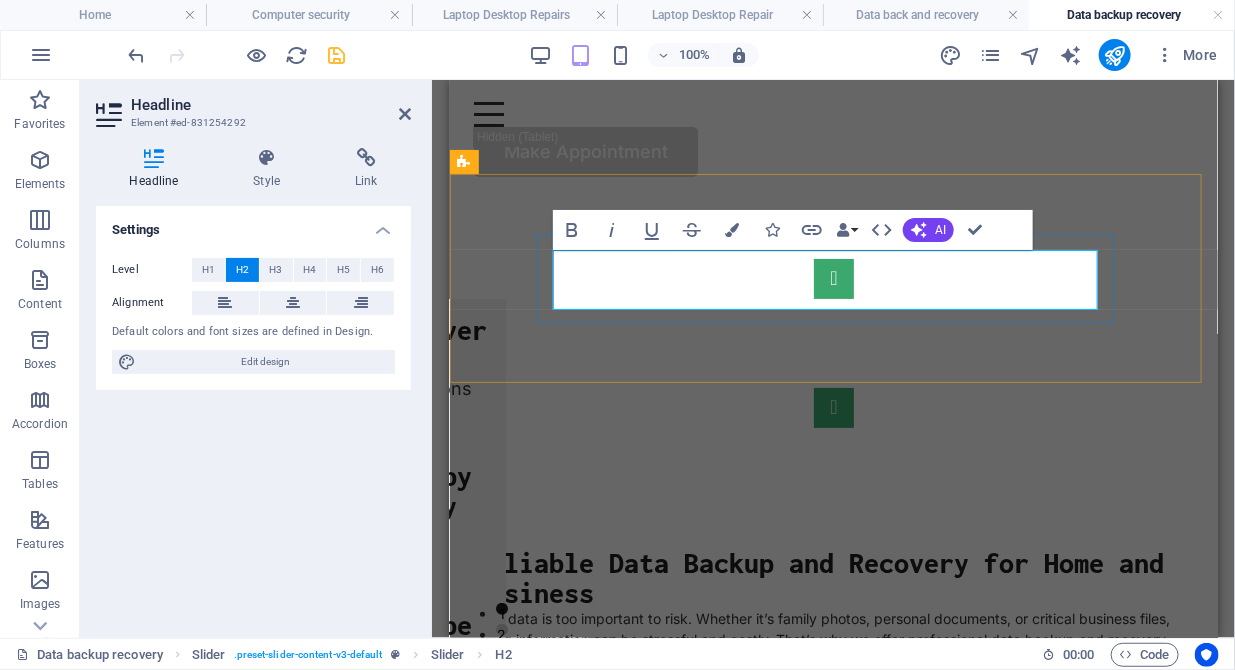 scroll, scrollTop: 17, scrollLeft: 0, axis: vertical 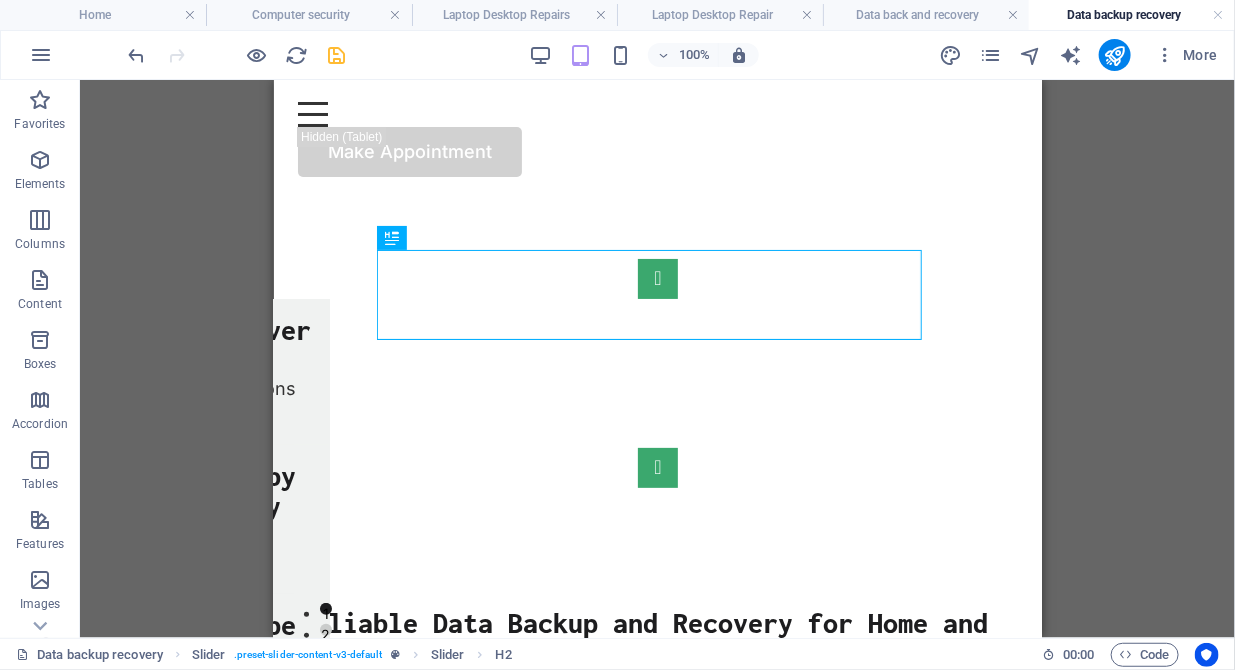 click at bounding box center (337, 55) 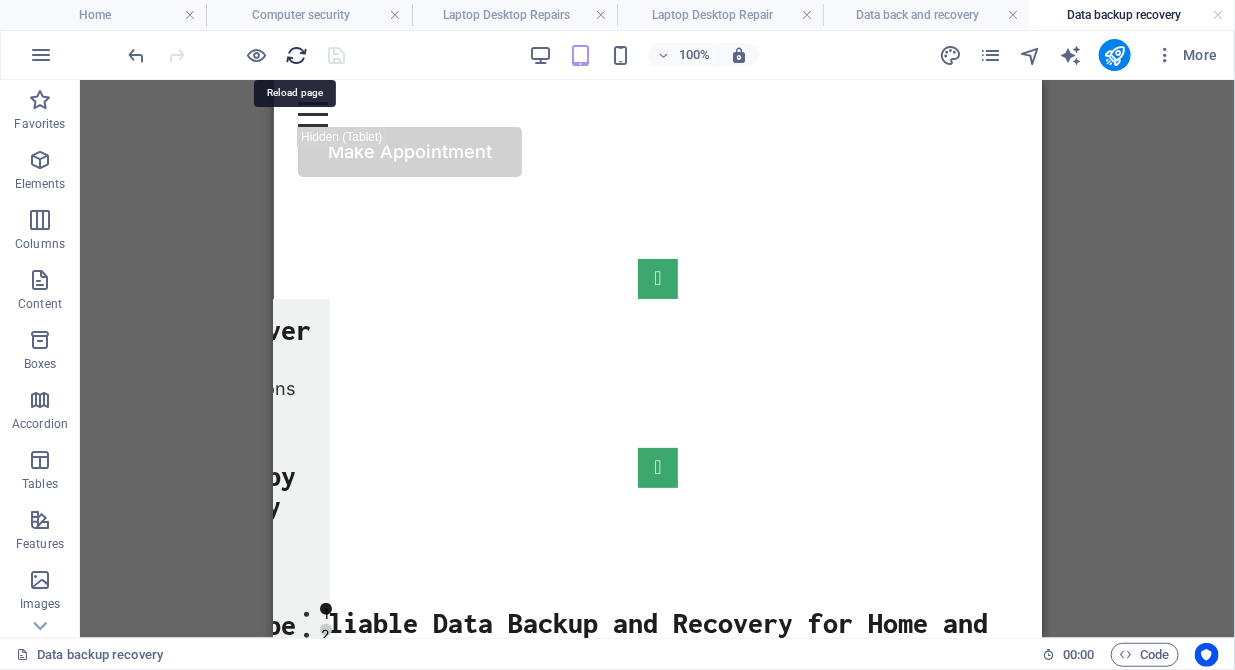 click at bounding box center (297, 55) 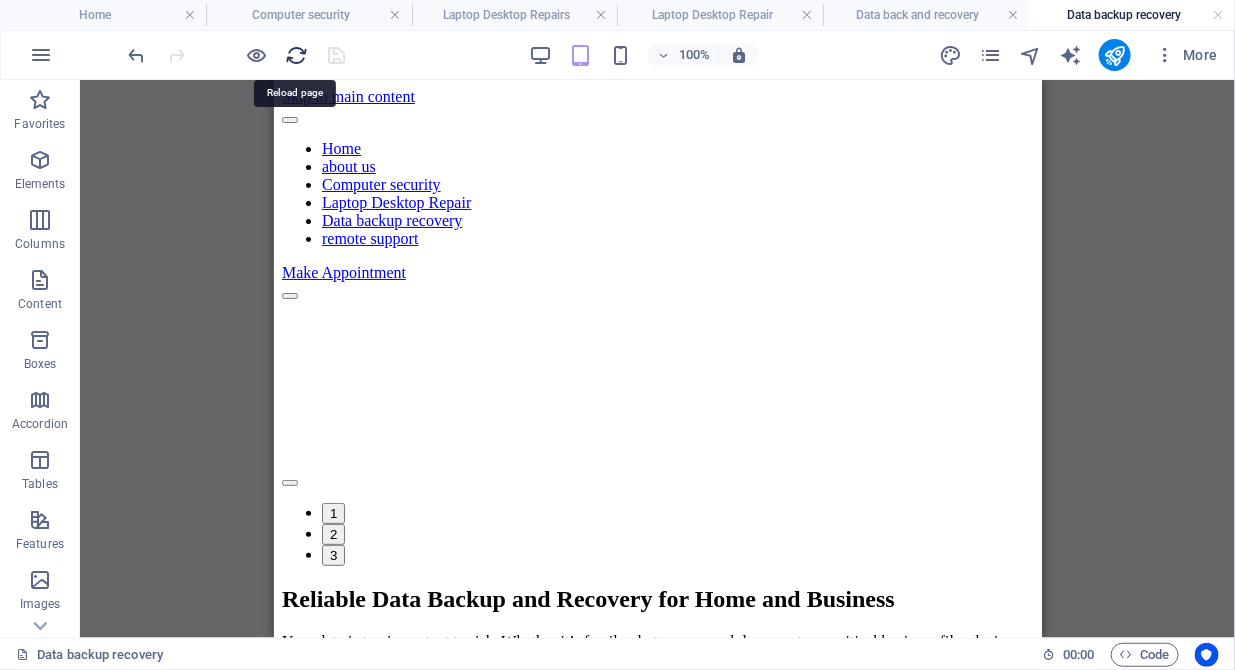 scroll, scrollTop: 0, scrollLeft: 0, axis: both 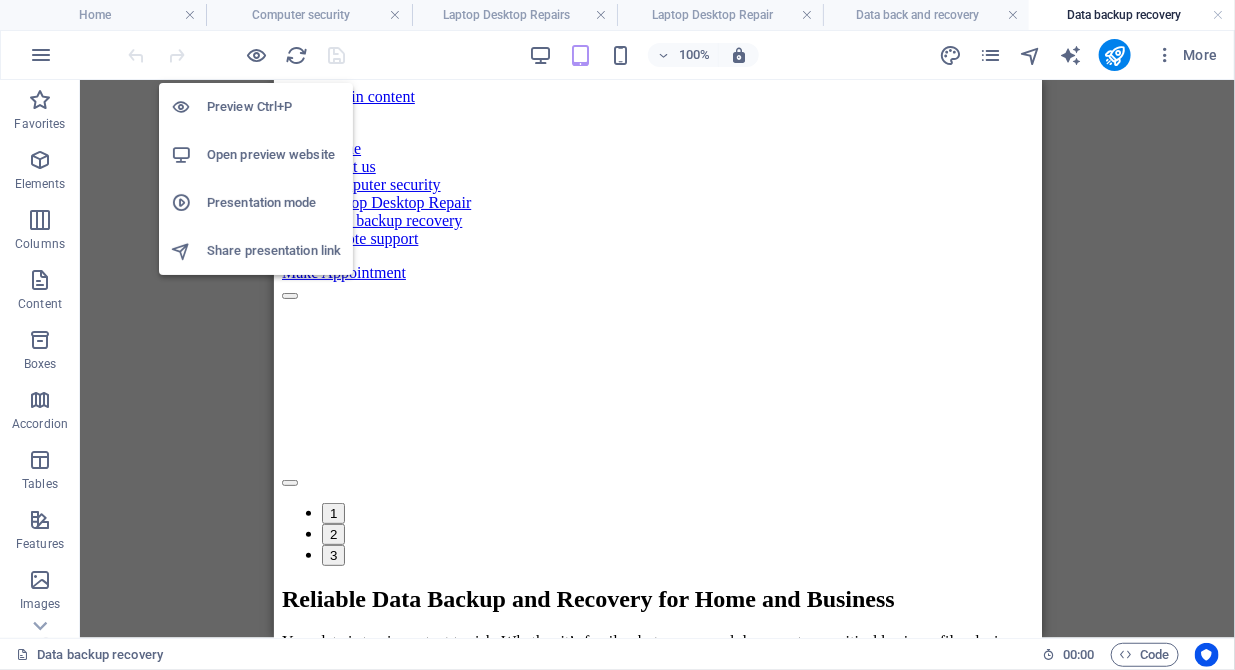 click on "Open preview website" at bounding box center (256, 155) 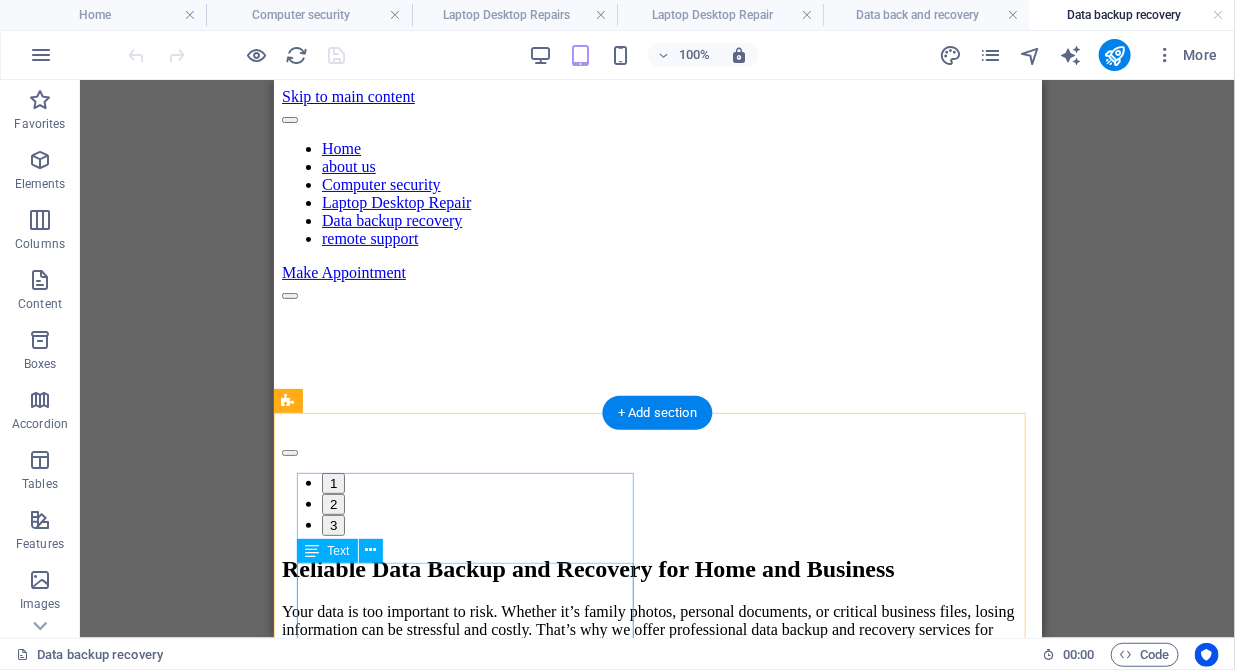click on "Your data is too important to risk. Whether it’s family photos, personal documents, or critical business files, losing information can be stressful and costly. That’s why we offer professional data backup and recovery services for residential customers and small businesses. Our expert technicians provide secure, customized backup solutions to ensure your files are always protected and easily accessible. From setting up automatic backups to implementing disaster recovery plans, we take the guesswork out of safeguarding your data. If the unexpected happens—hardware failure, software errors, or accidental deletions—we specialize in fast, reliable data recovery. Our team uses advanced tools and techniques to retrieve your files quickly and minimize downtime. For small businesses, we design proactive strategies to keep operations running smoothly. For home users, we make it simple to protect cherished memories and important documents." at bounding box center [657, 742] 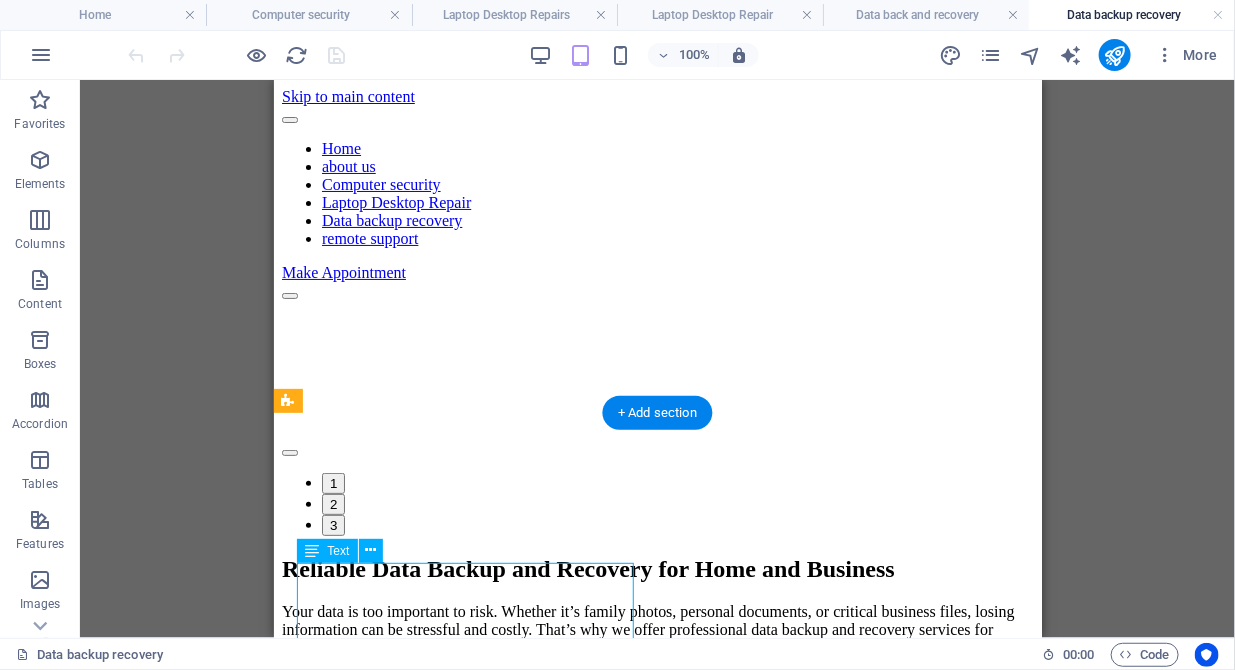click on "Your data is too important to risk. Whether it’s family photos, personal documents, or critical business files, losing information can be stressful and costly. That’s why we offer professional data backup and recovery services for residential customers and small businesses. Our expert technicians provide secure, customized backup solutions to ensure your files are always protected and easily accessible. From setting up automatic backups to implementing disaster recovery plans, we take the guesswork out of safeguarding your data. If the unexpected happens—hardware failure, software errors, or accidental deletions—we specialize in fast, reliable data recovery. Our team uses advanced tools and techniques to retrieve your files quickly and minimize downtime. For small businesses, we design proactive strategies to keep operations running smoothly. For home users, we make it simple to protect cherished memories and important documents." at bounding box center (657, 742) 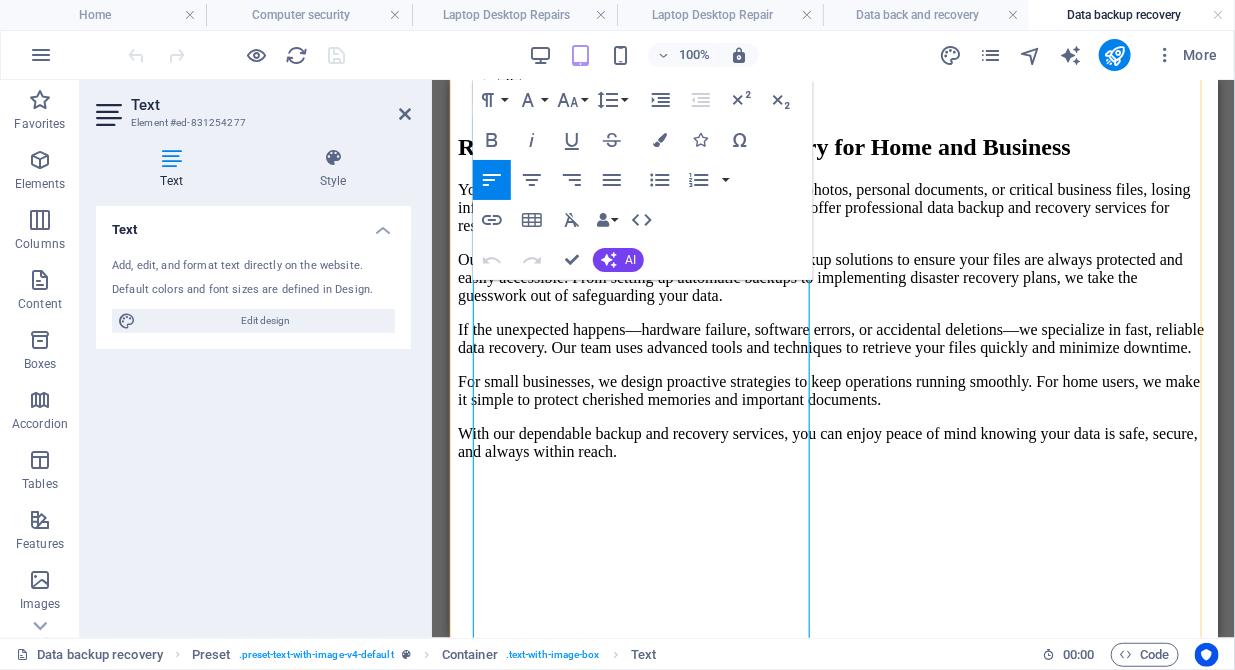 scroll, scrollTop: 417, scrollLeft: 0, axis: vertical 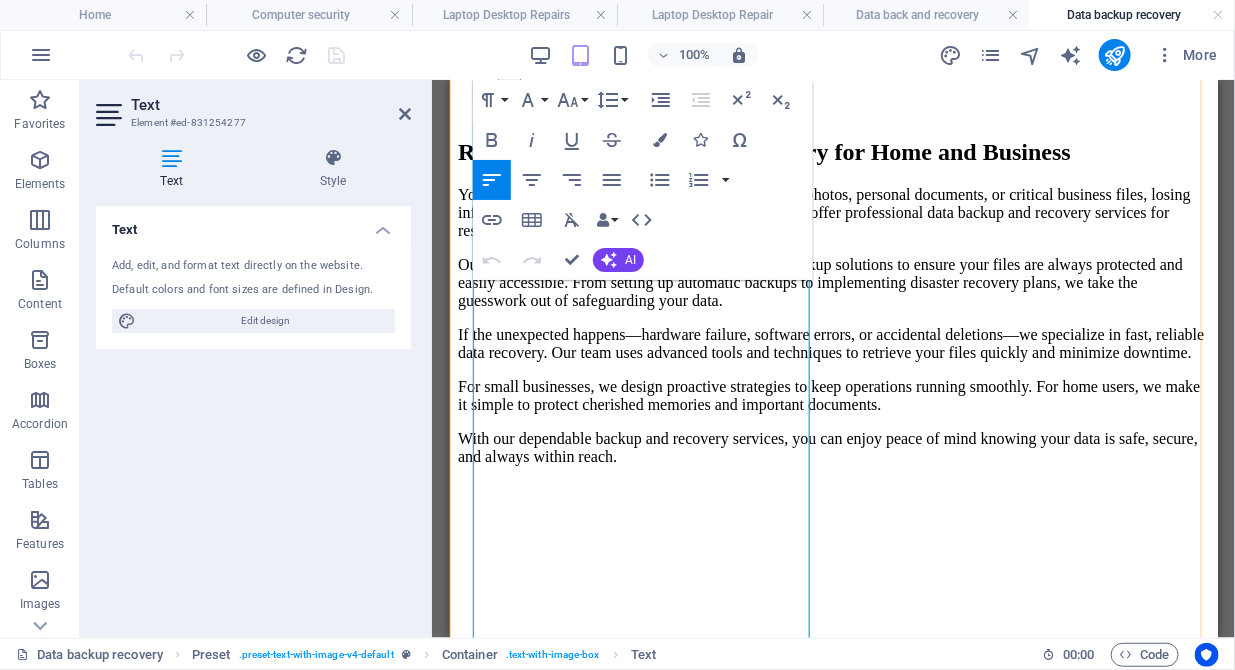 click on "Our expert technicians provide secure, customized backup solutions to ensure your files are always protected and easily accessible. From setting up automatic backups to implementing disaster recovery plans, we take the guesswork out of safeguarding your data." at bounding box center [833, 282] 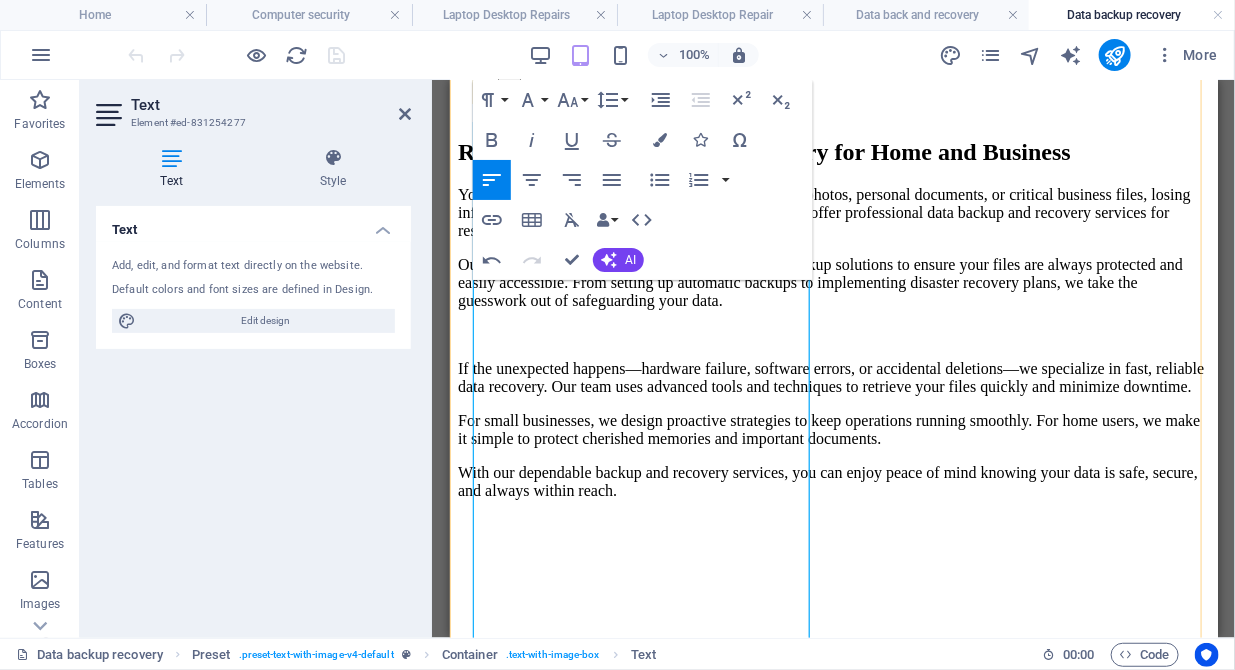 click on "If the unexpected happens—hardware failure, software errors, or accidental deletions—we specialize in fast, reliable data recovery. Our team uses advanced tools and techniques to retrieve your files quickly and minimize downtime." at bounding box center [833, 377] 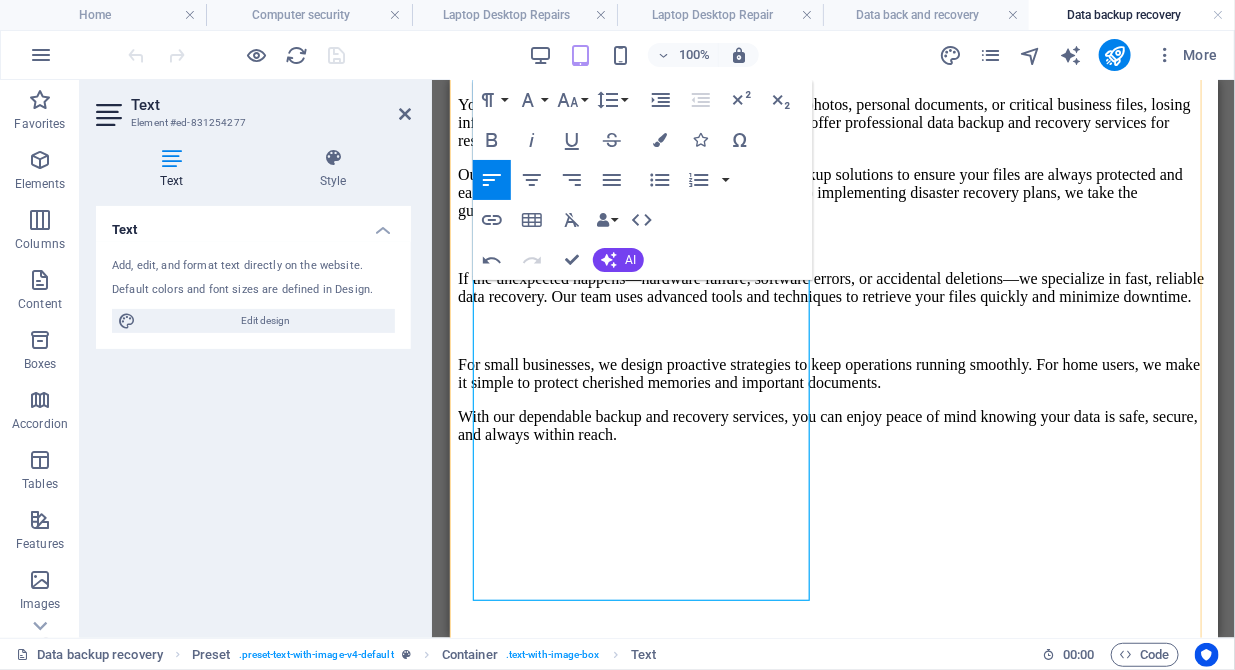 scroll, scrollTop: 506, scrollLeft: 0, axis: vertical 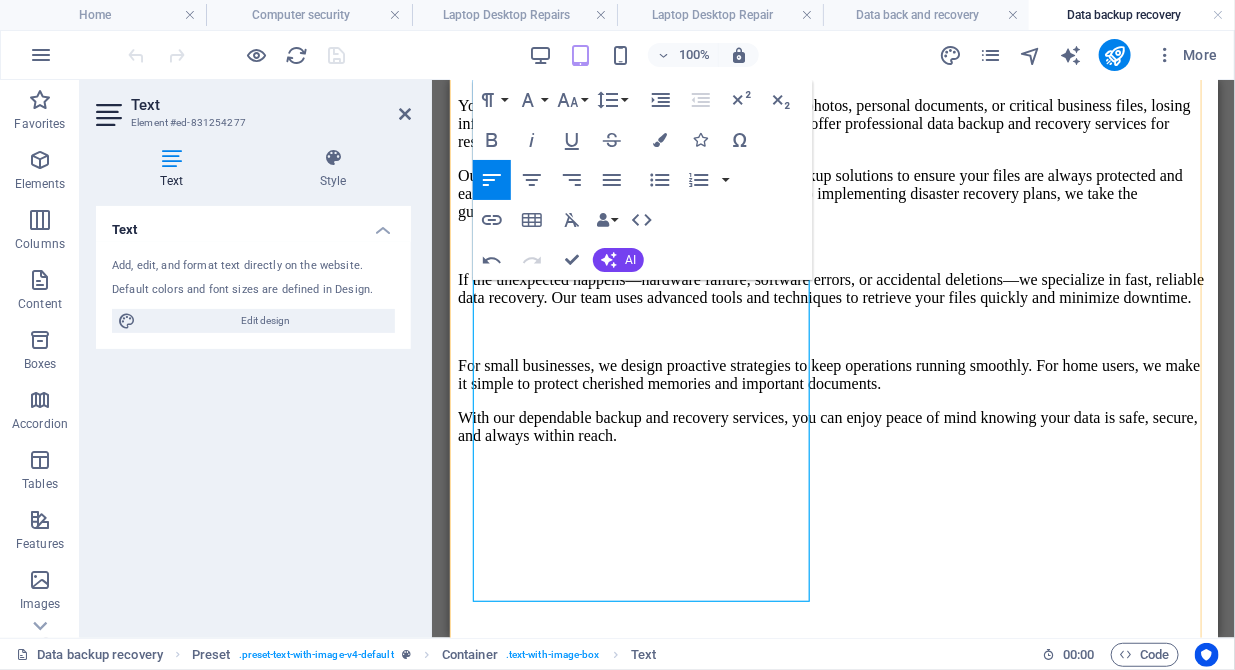 click on "For small businesses, we design proactive strategies to keep operations running smoothly. For home users, we make it simple to protect cherished memories and important documents." at bounding box center (833, 374) 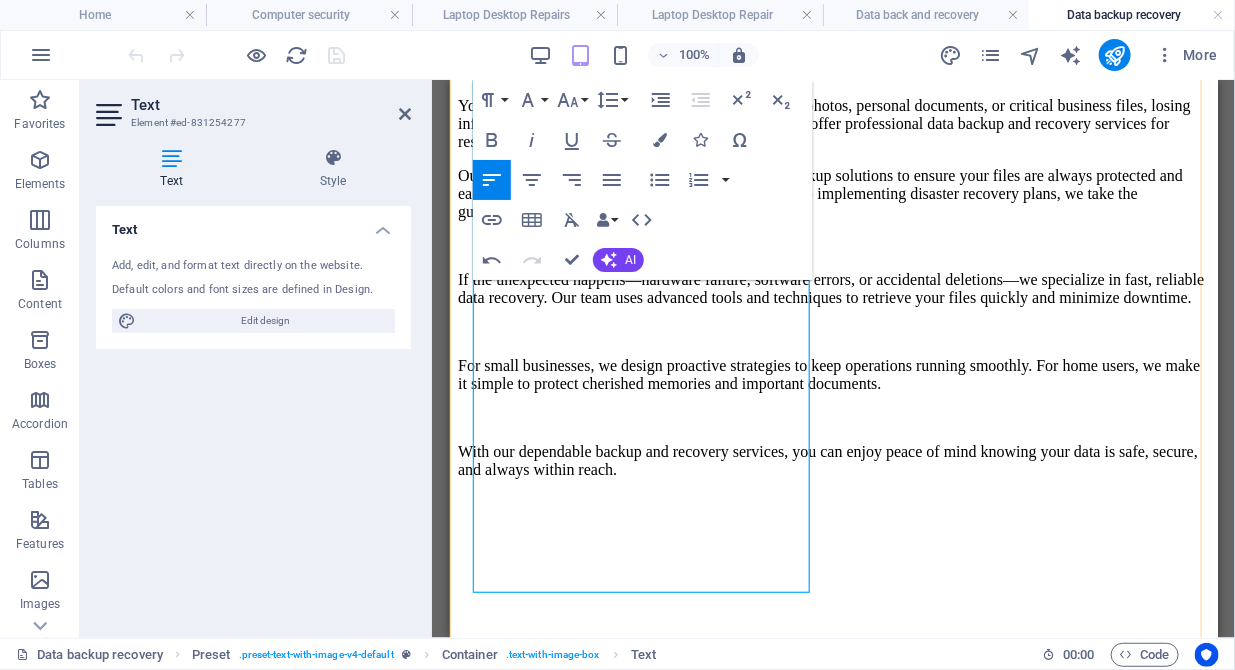 scroll, scrollTop: 337, scrollLeft: 0, axis: vertical 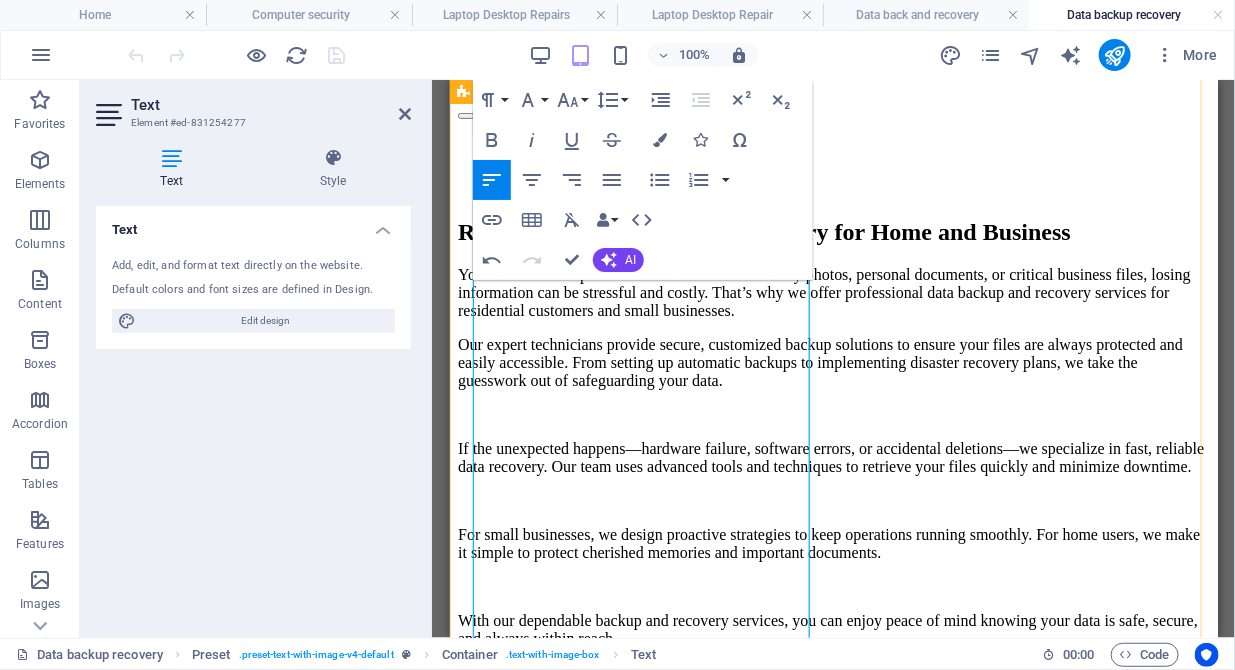 click on "Your data is too important to risk. Whether it’s family photos, personal documents, or critical business files, losing information can be stressful and costly. That’s why we offer professional data backup and recovery services for residential customers and small businesses." at bounding box center (833, 292) 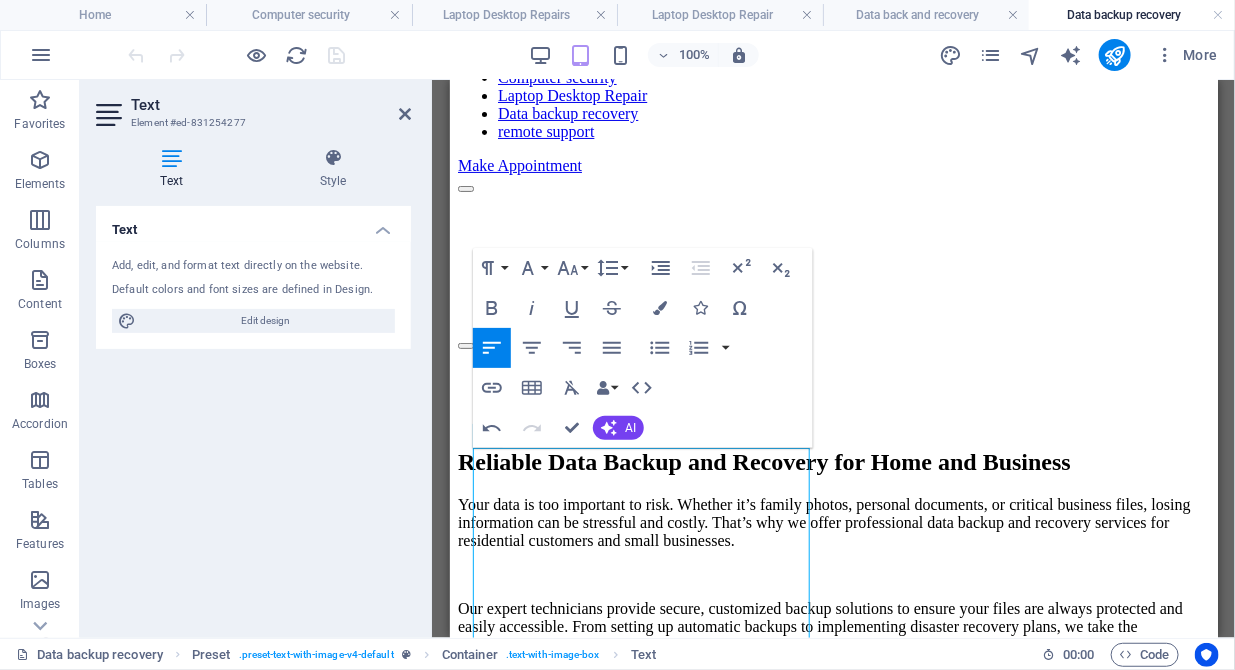 scroll, scrollTop: 119, scrollLeft: 0, axis: vertical 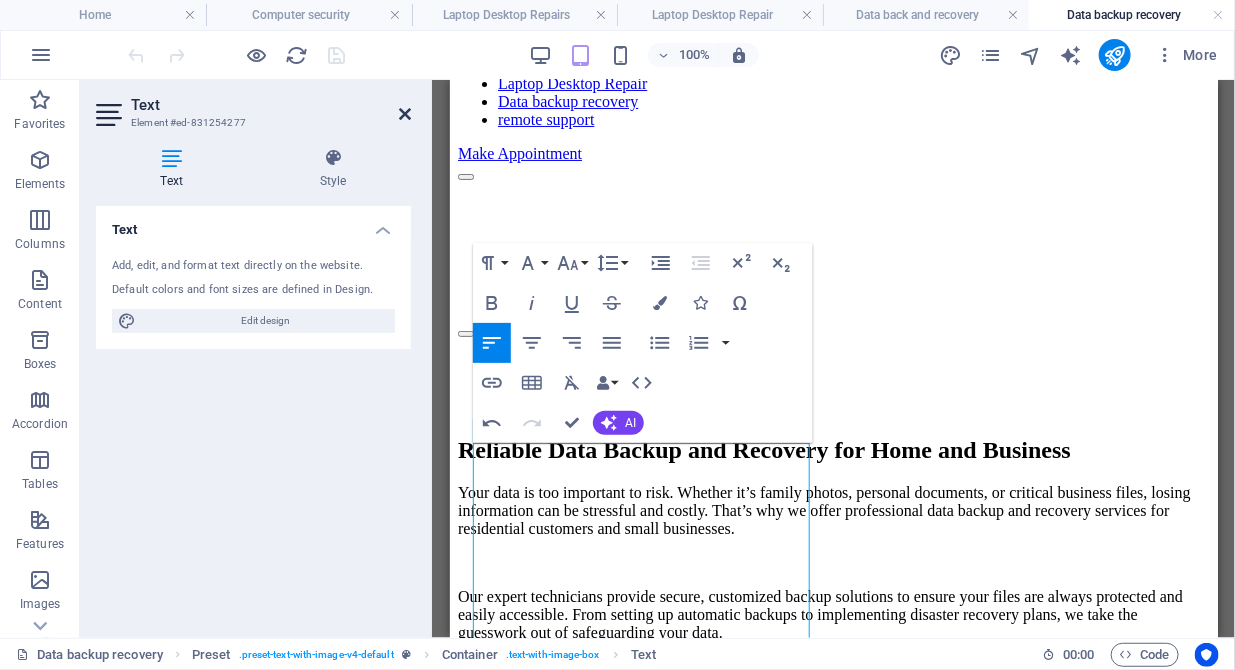 click at bounding box center (405, 114) 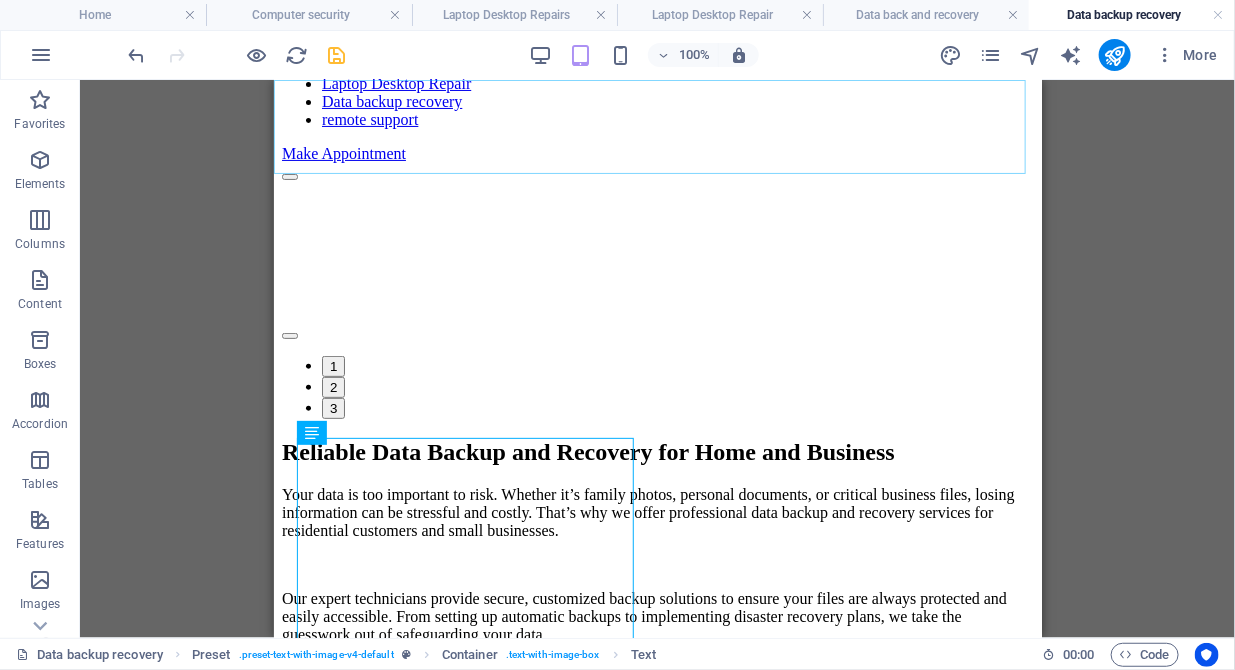 scroll, scrollTop: 124, scrollLeft: 0, axis: vertical 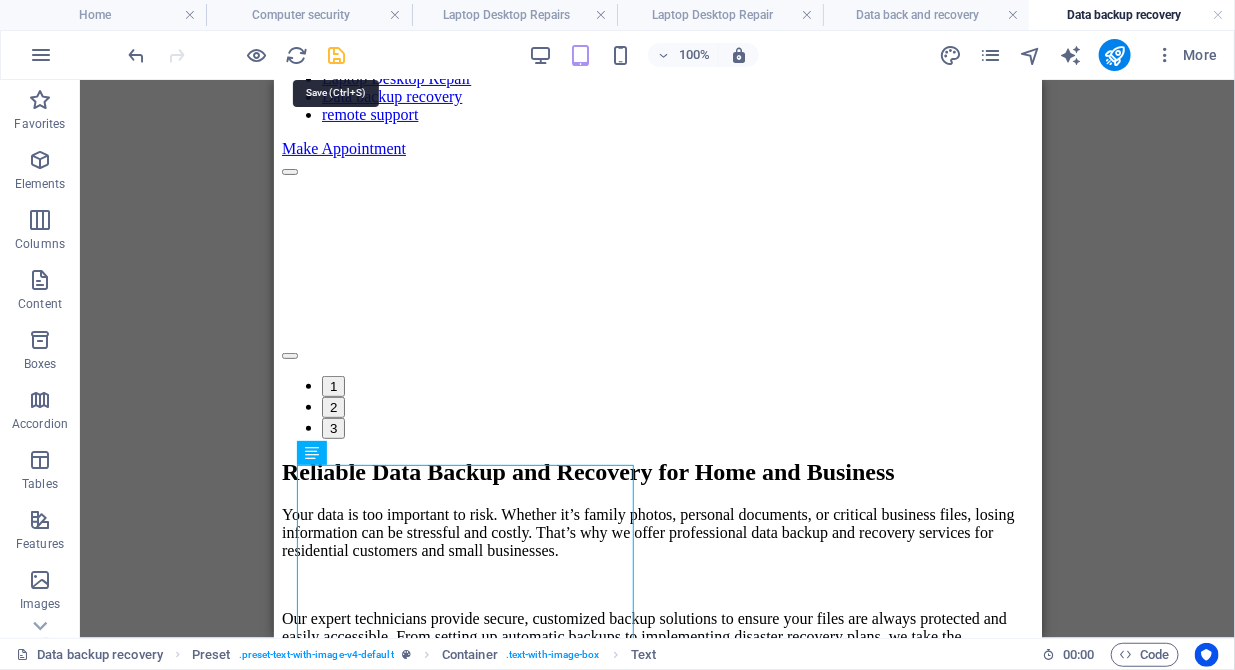 click at bounding box center [337, 55] 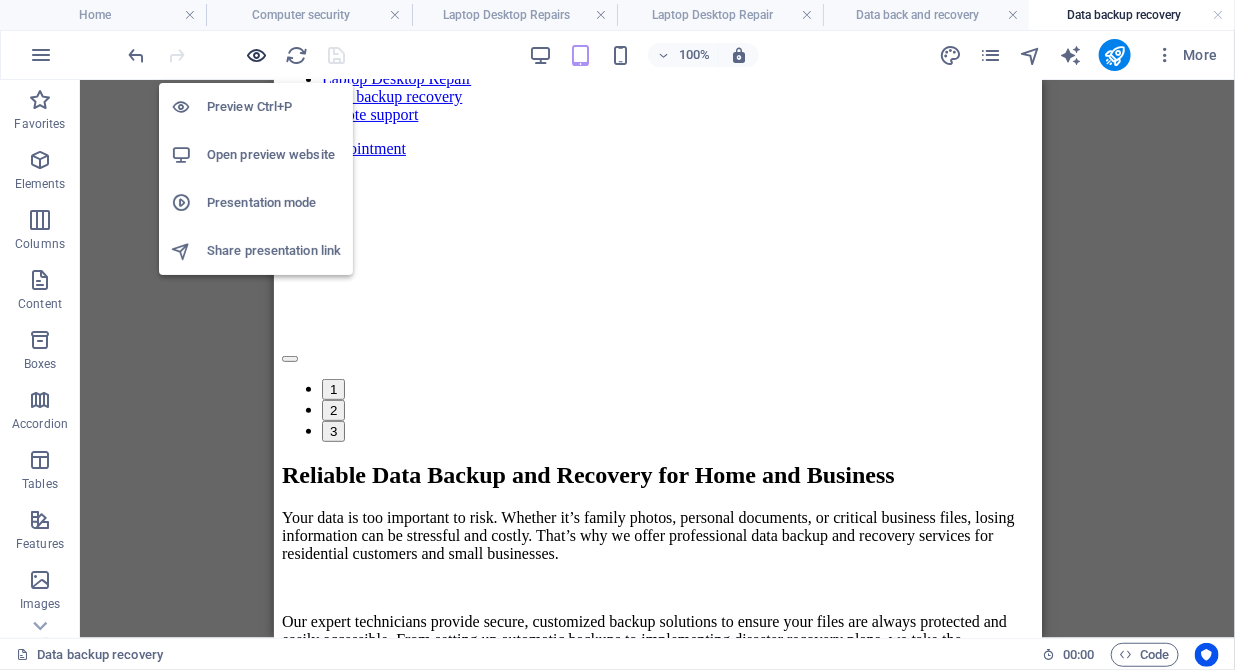 click at bounding box center [257, 55] 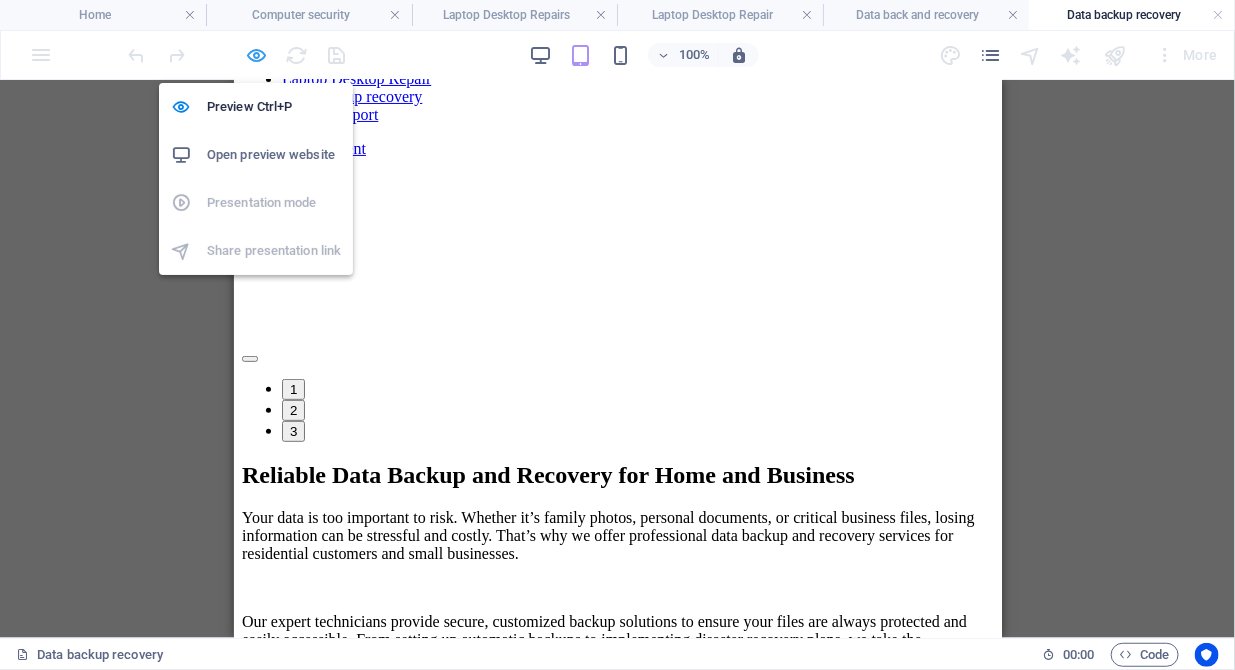 scroll, scrollTop: 99, scrollLeft: 0, axis: vertical 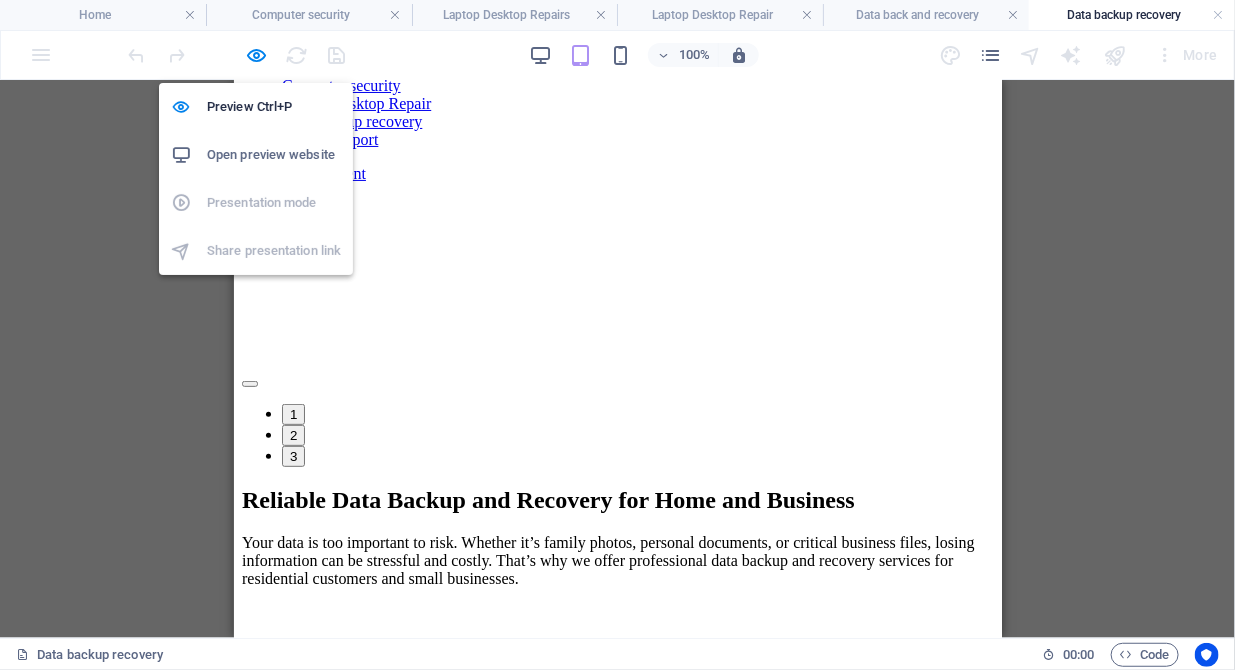 click on "Open preview website" at bounding box center (274, 155) 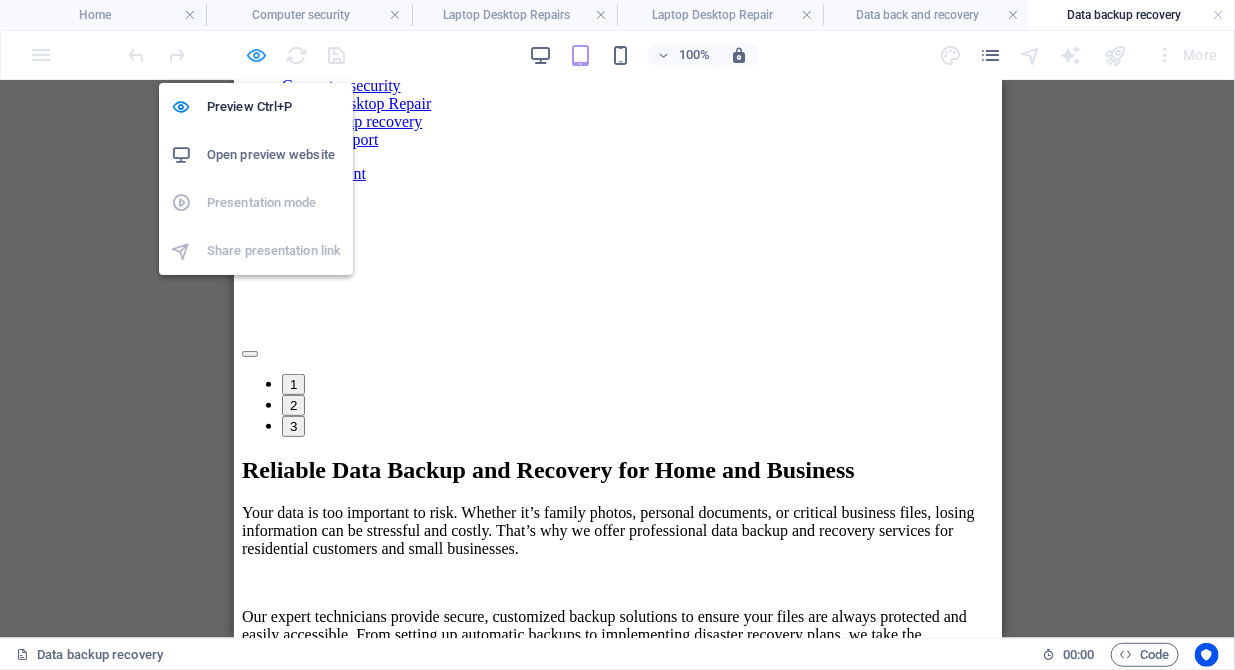 click at bounding box center [257, 55] 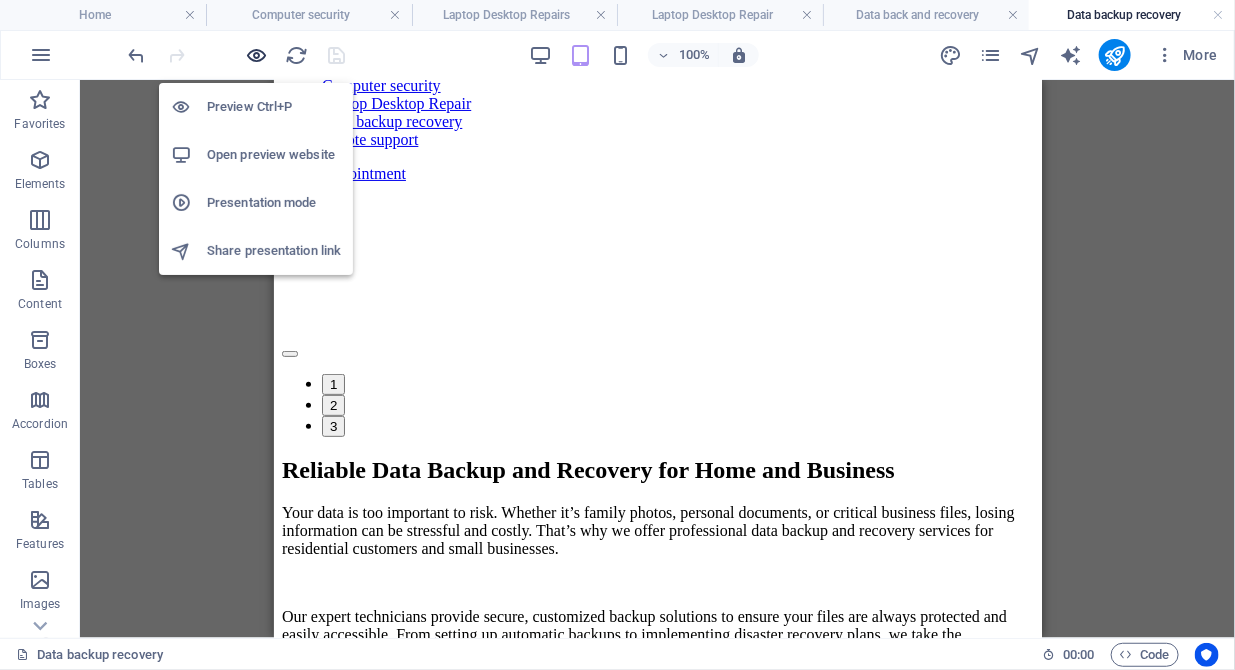 scroll, scrollTop: 124, scrollLeft: 0, axis: vertical 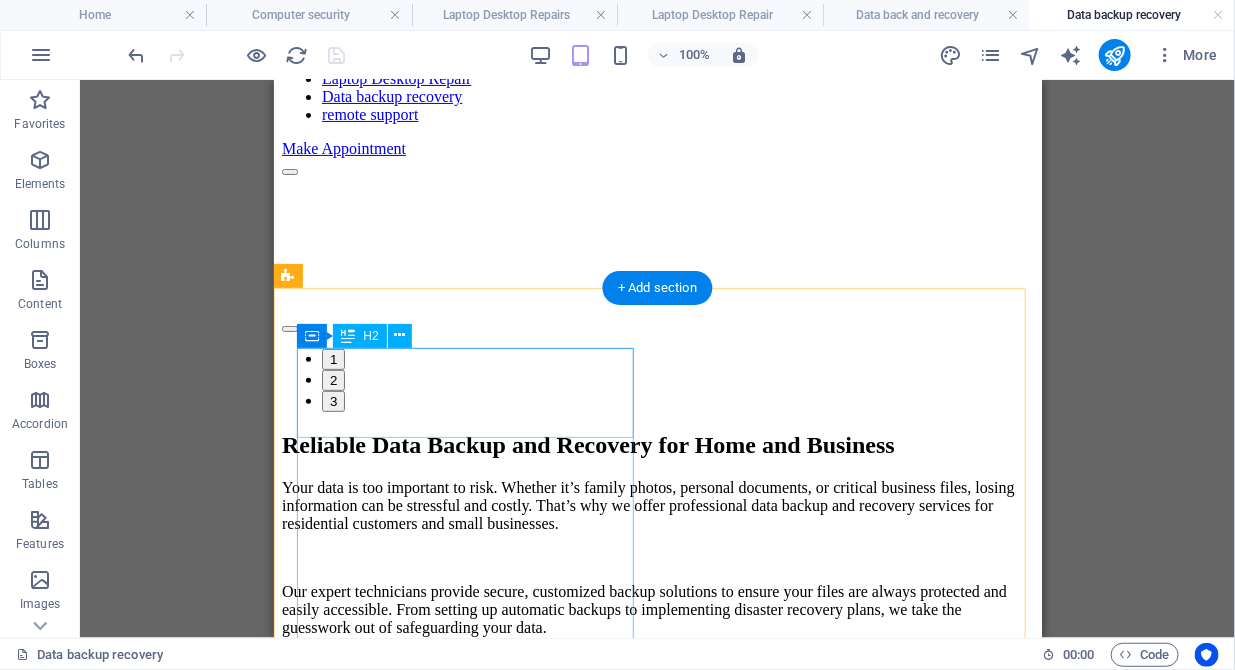 click on "Reliable Data Backup and Recovery for Home and Business" at bounding box center [657, 444] 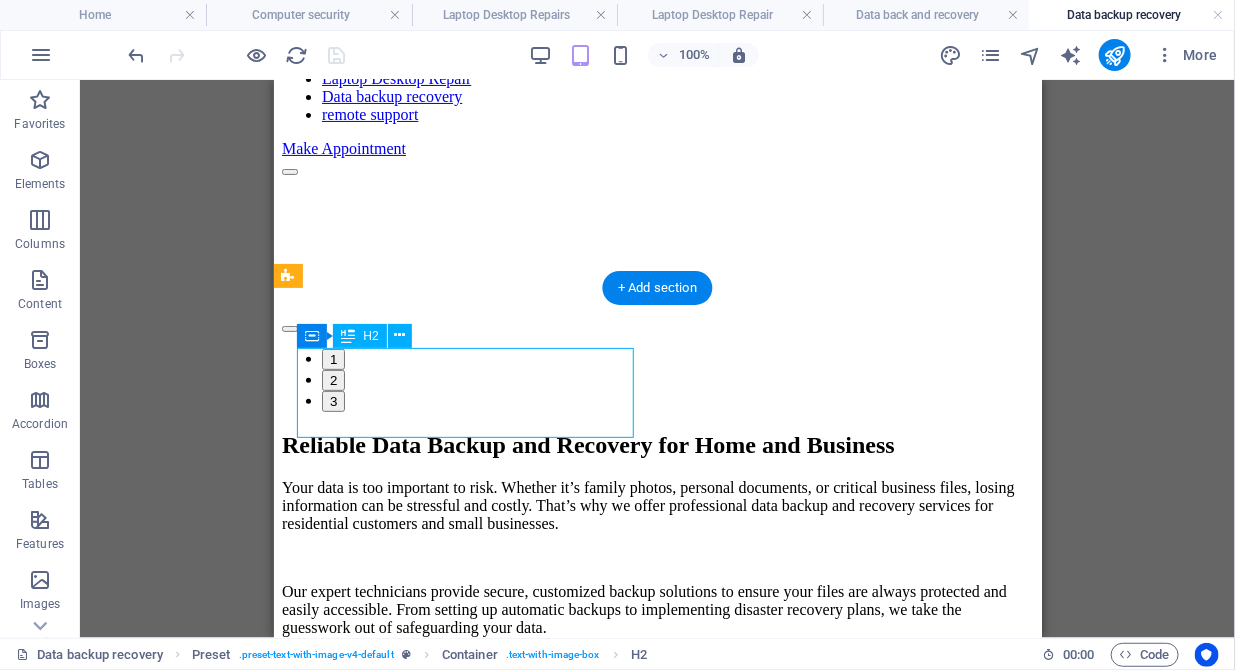 click on "Reliable Data Backup and Recovery for Home and Business" at bounding box center (657, 444) 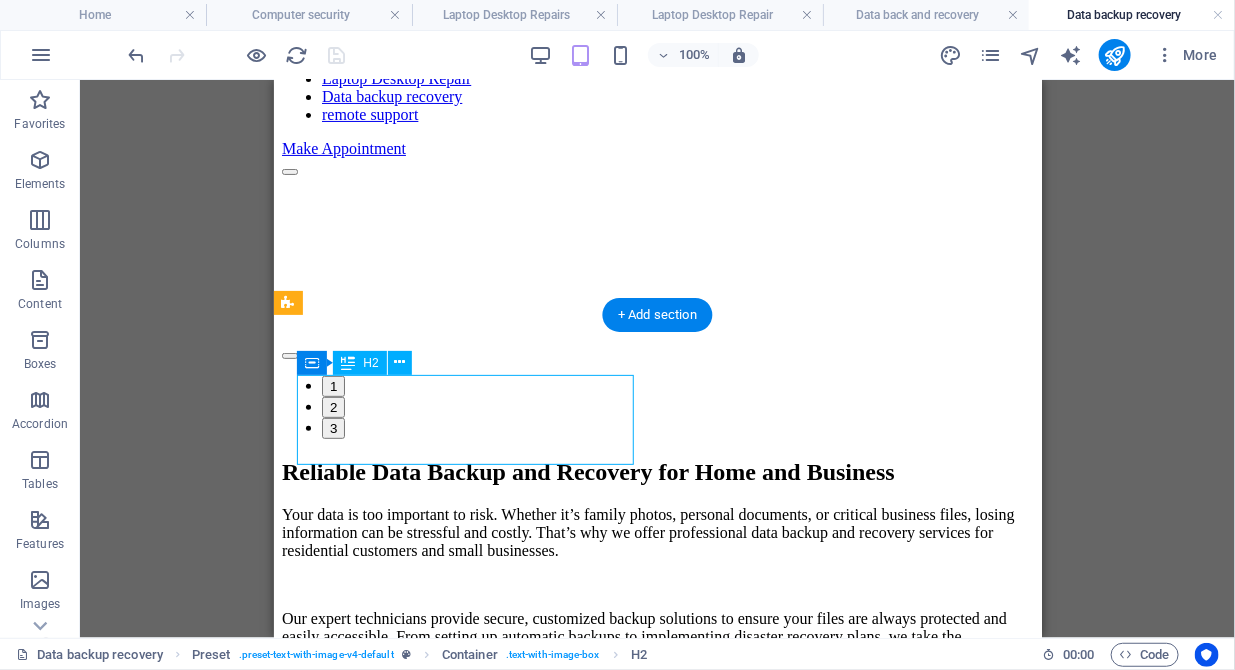 click on "Reliable Data Backup and Recovery for Home and Business" at bounding box center [657, 471] 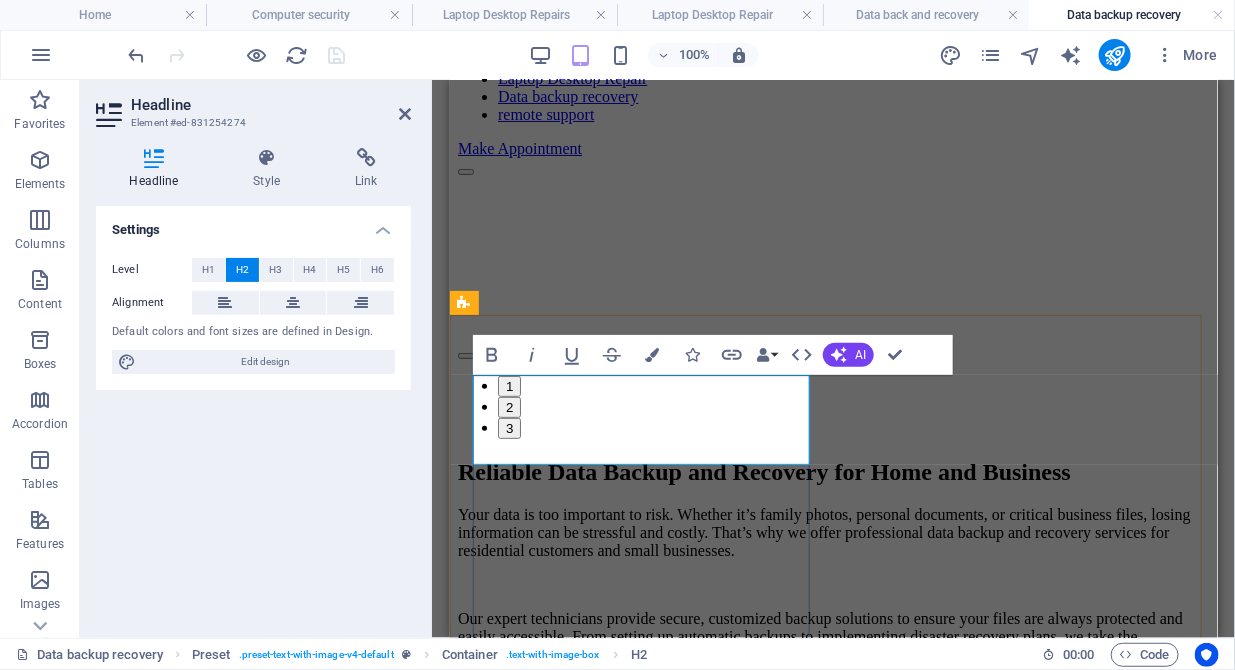 click on "Reliable Data Backup and Recovery for Home and Business" at bounding box center (833, 471) 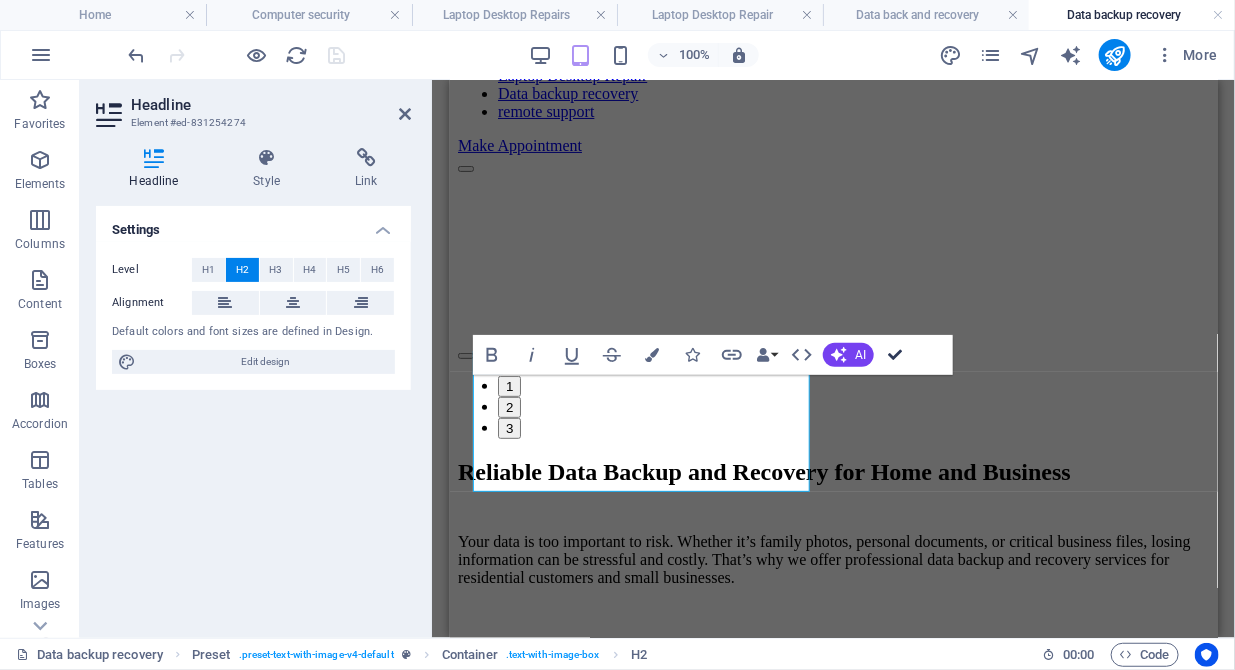 scroll, scrollTop: 128, scrollLeft: 0, axis: vertical 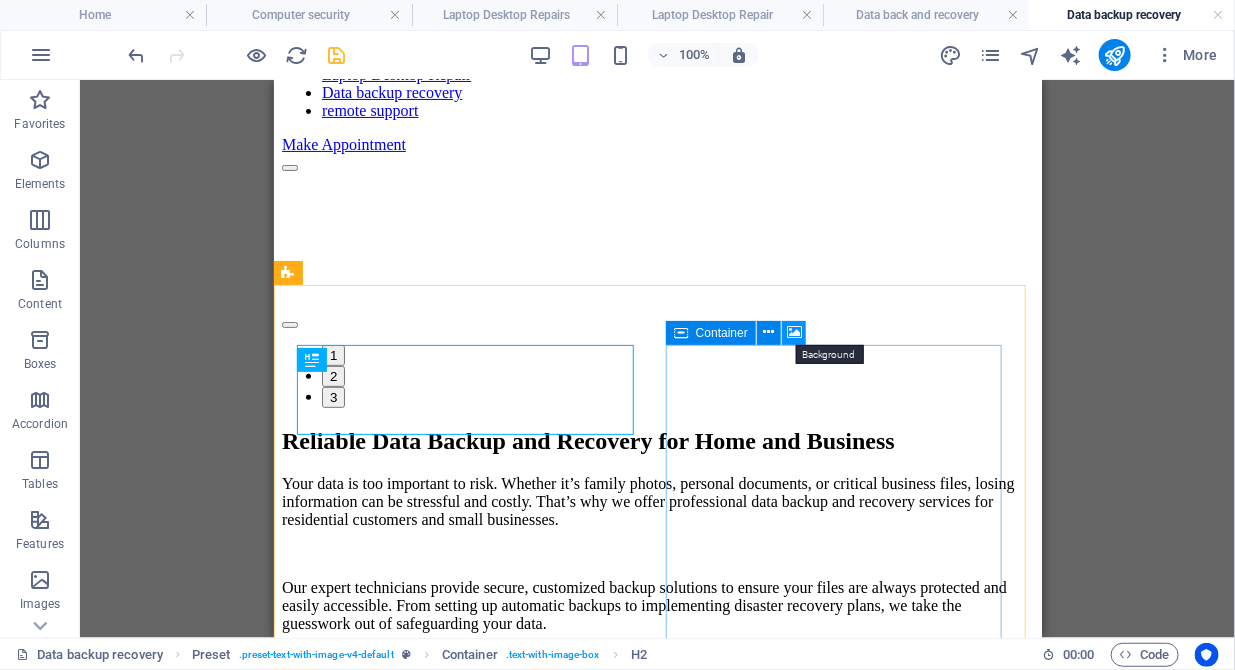 click at bounding box center [794, 332] 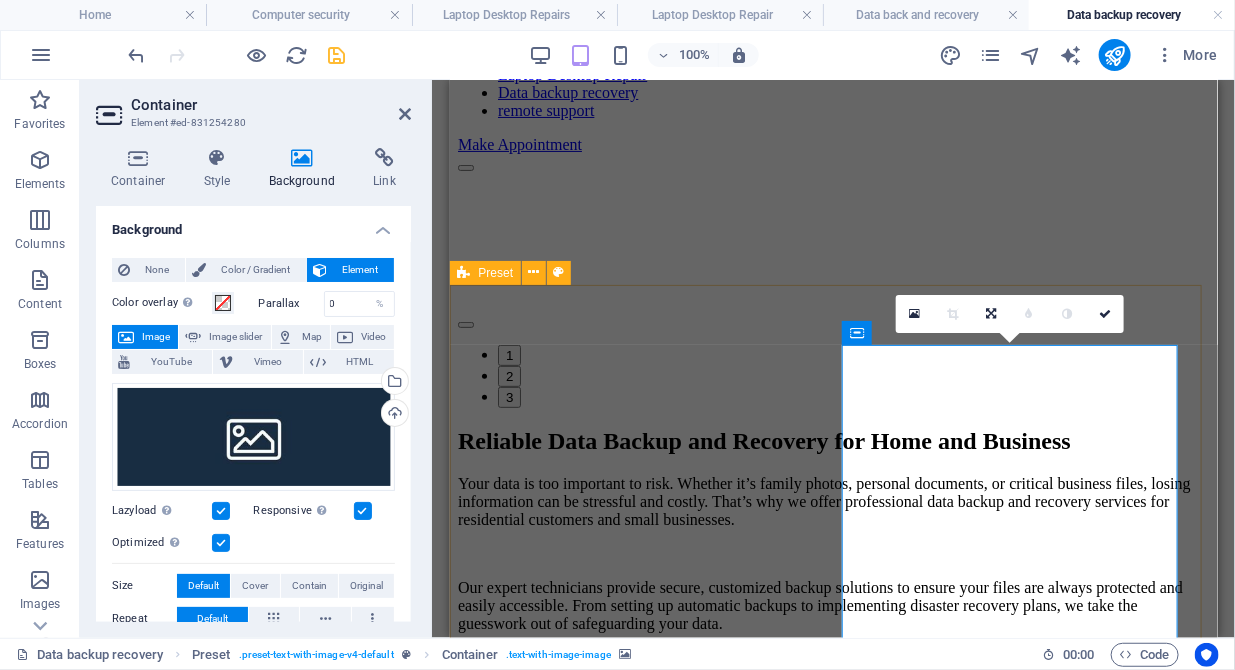 click at bounding box center (833, 906) 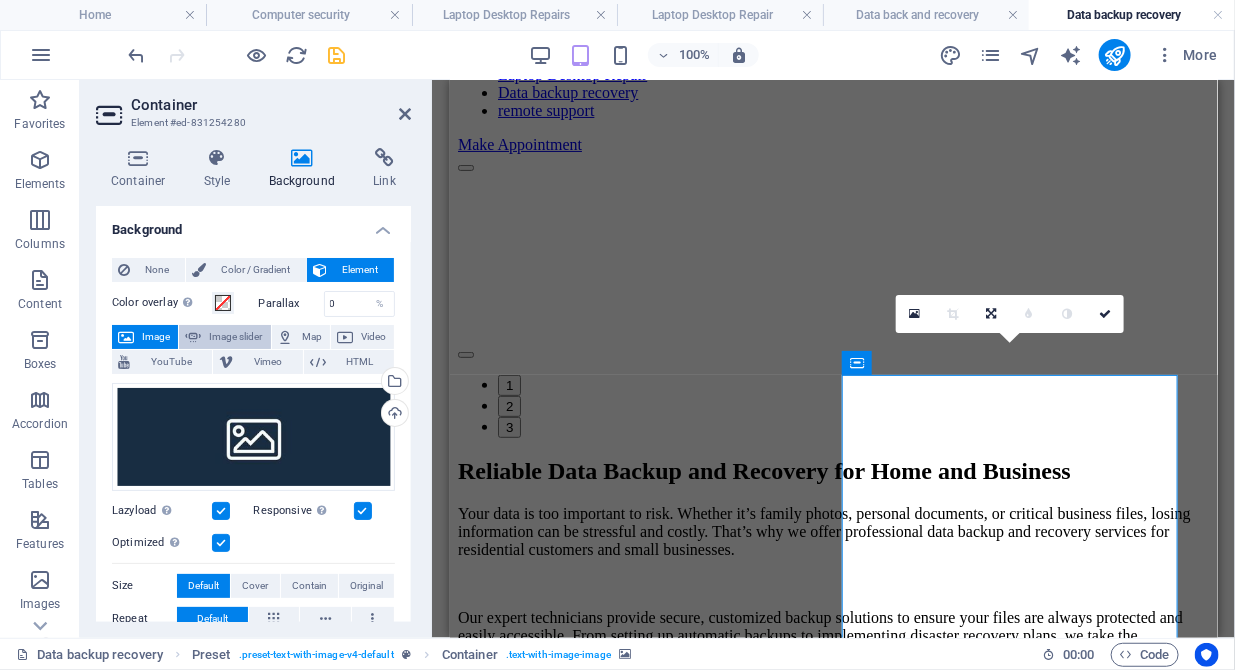click on "Image slider" at bounding box center (235, 337) 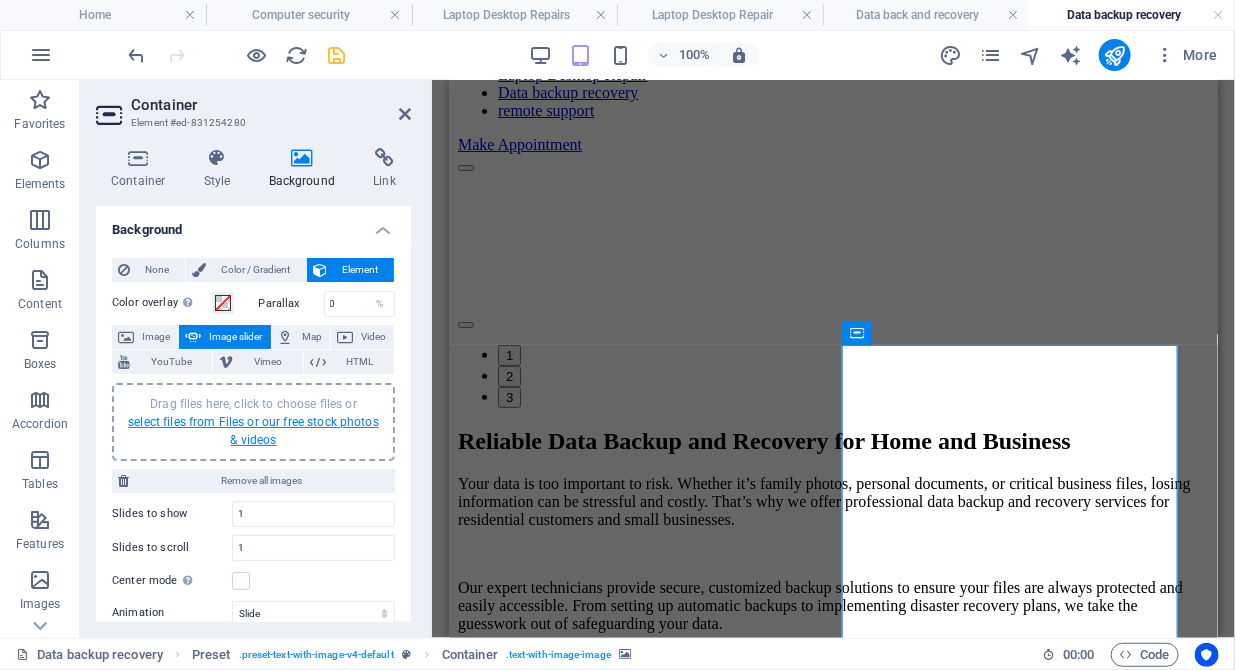 click on "select files from Files or our free stock photos & videos" at bounding box center (253, 431) 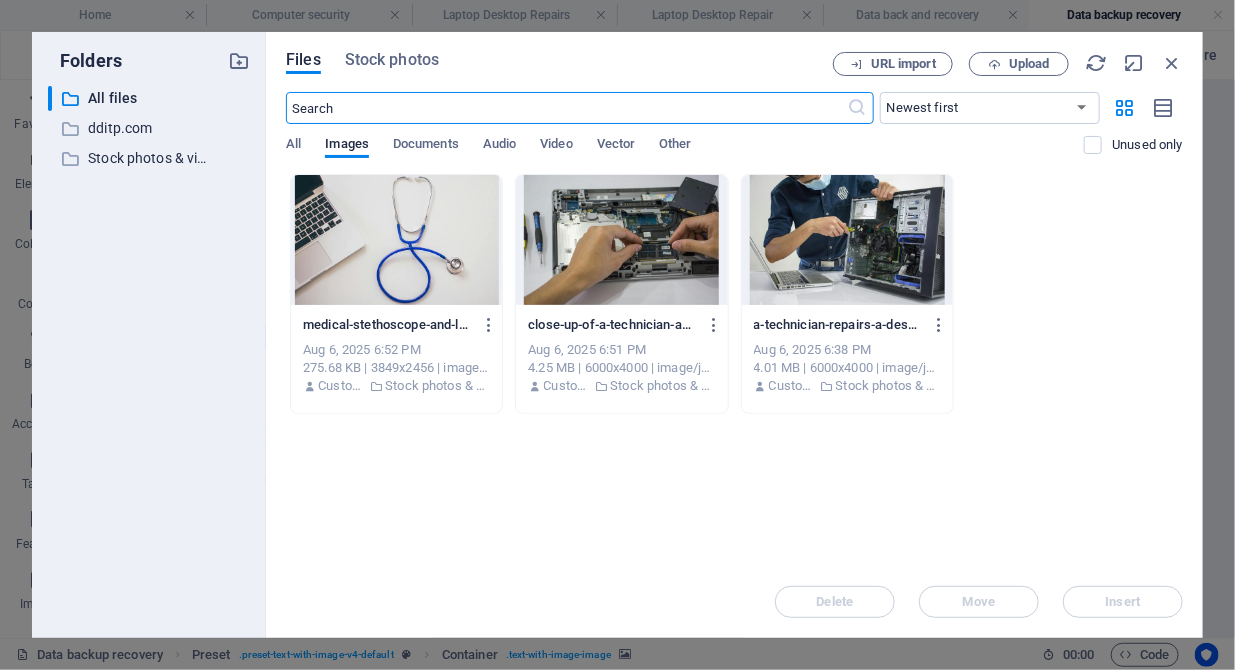 scroll, scrollTop: 1226, scrollLeft: 0, axis: vertical 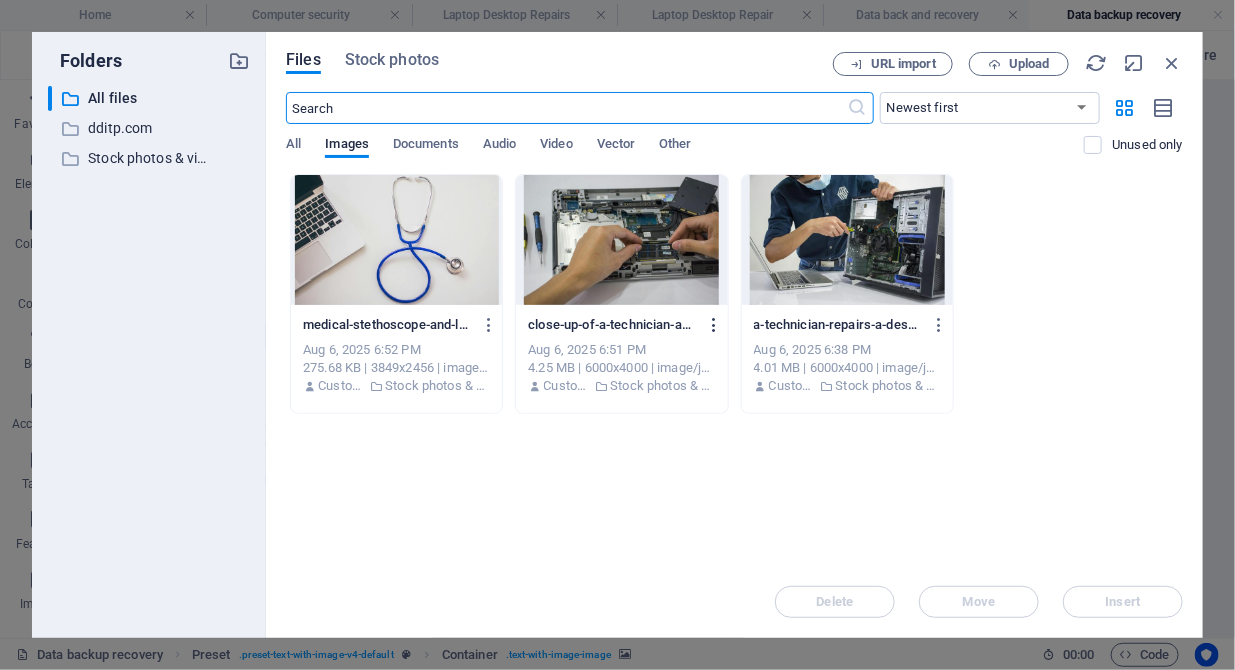click at bounding box center [714, 325] 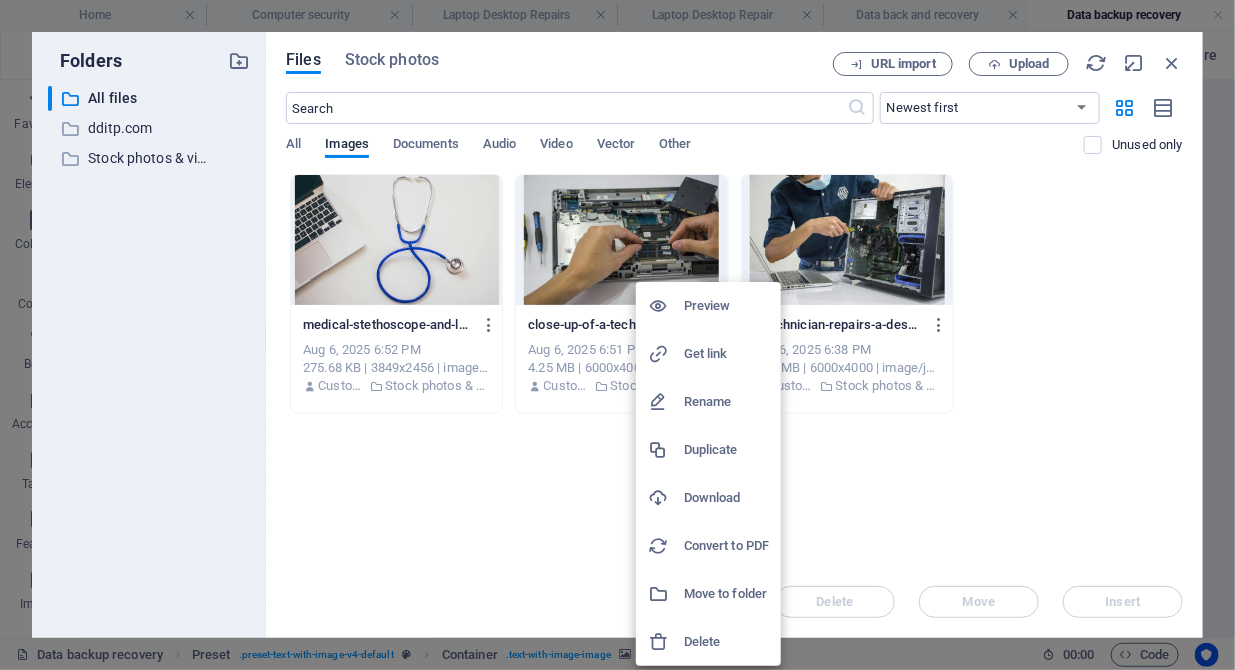 click at bounding box center [617, 335] 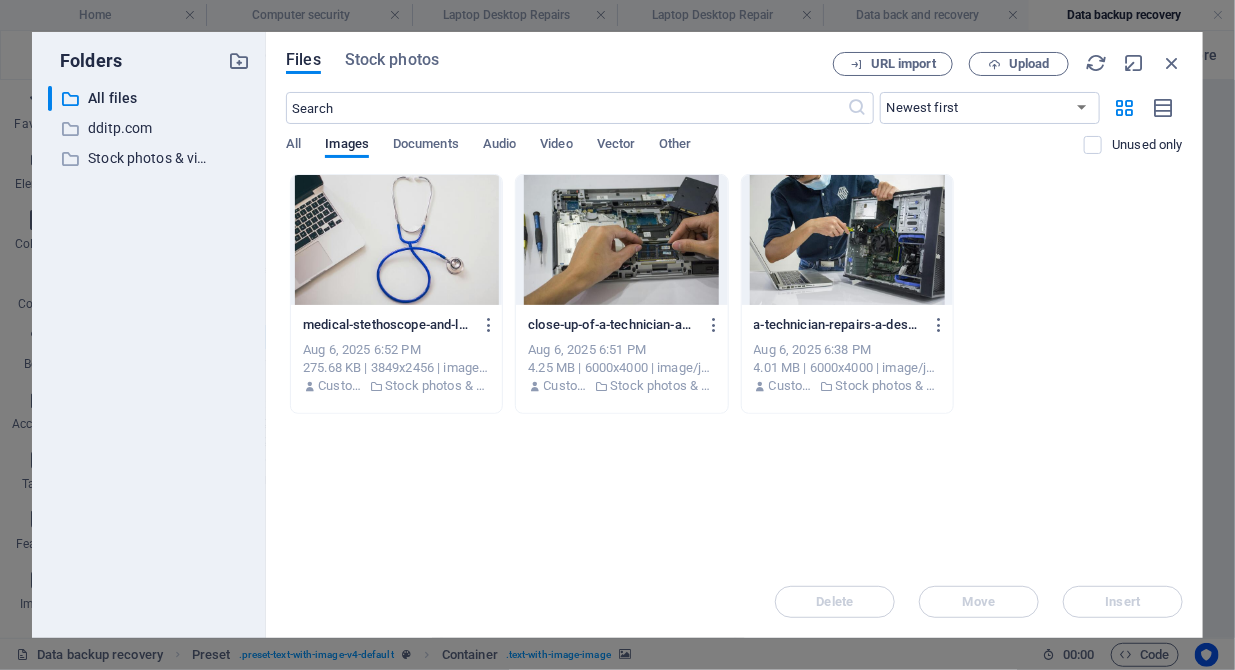 scroll, scrollTop: 1224, scrollLeft: 0, axis: vertical 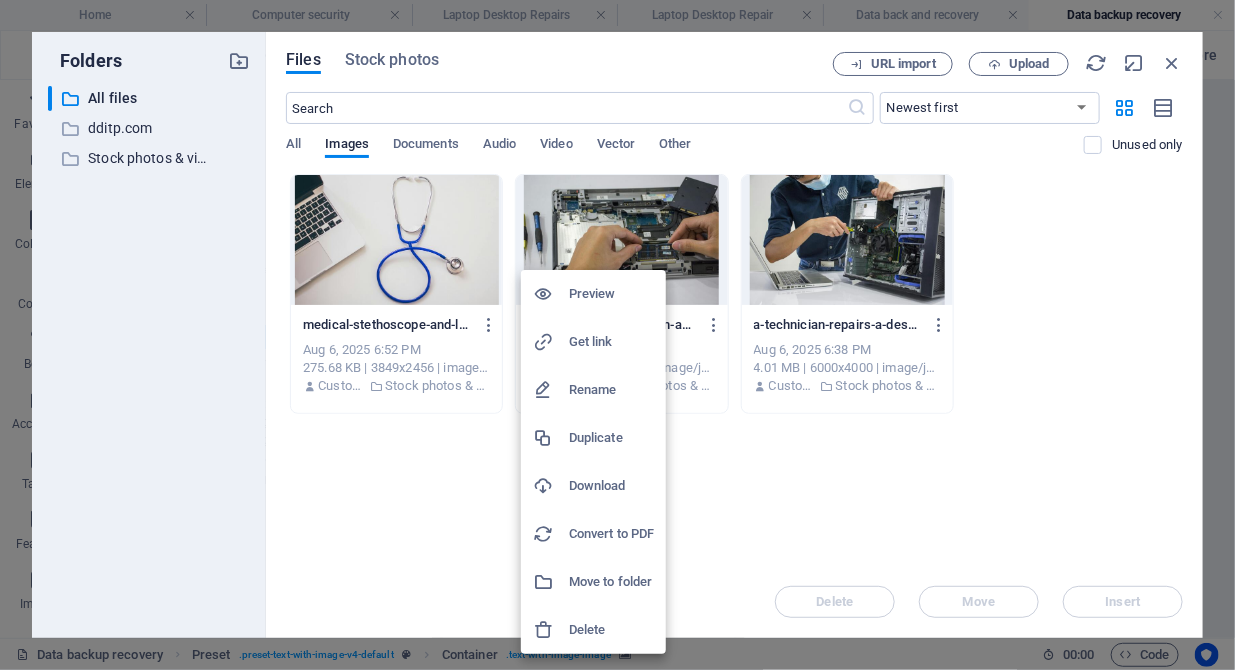 click at bounding box center [617, 335] 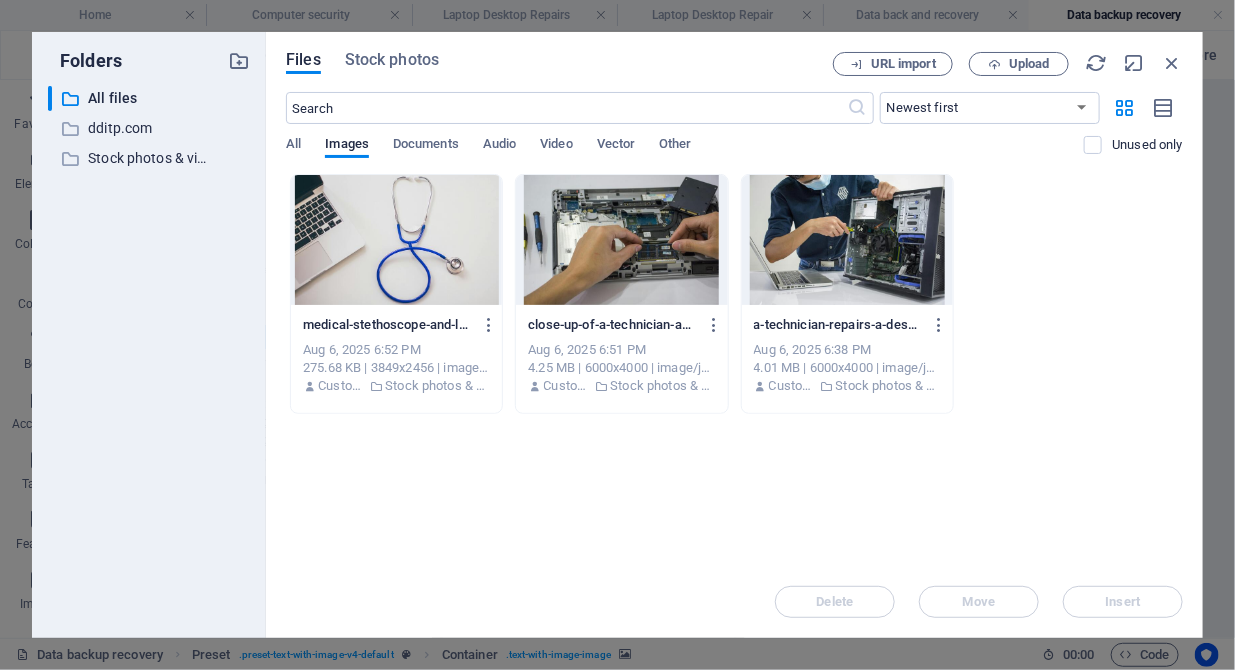 click at bounding box center (621, 240) 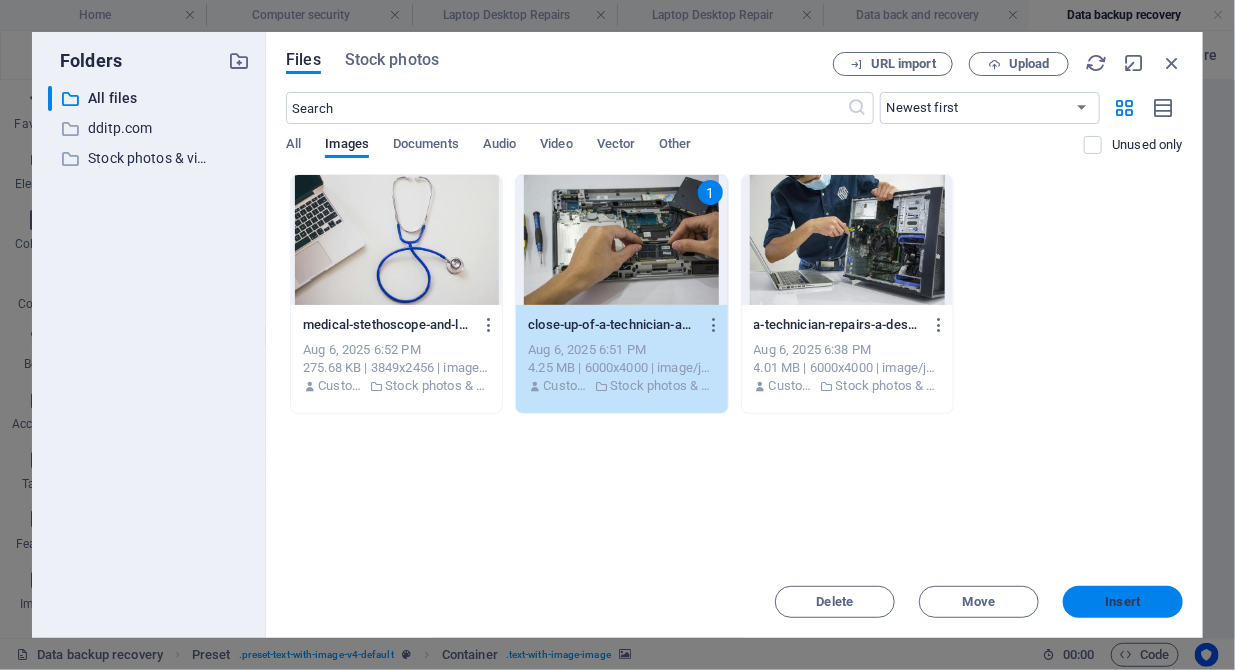 click on "Insert" at bounding box center (1123, 602) 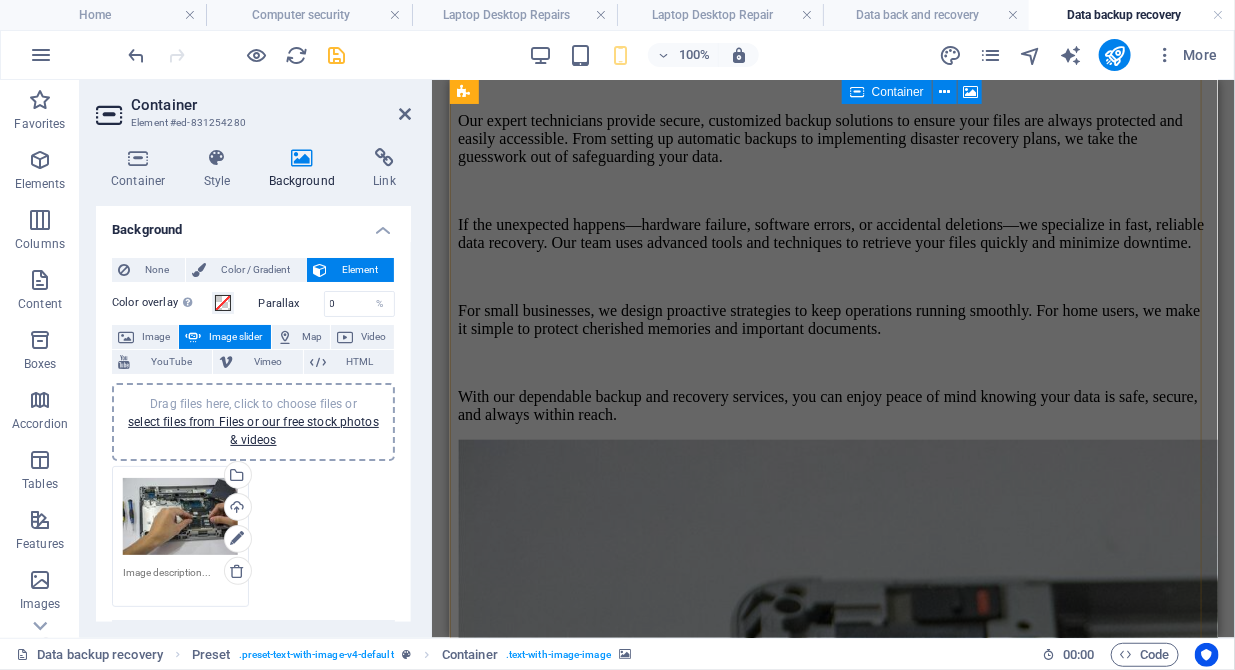 scroll, scrollTop: 453, scrollLeft: 0, axis: vertical 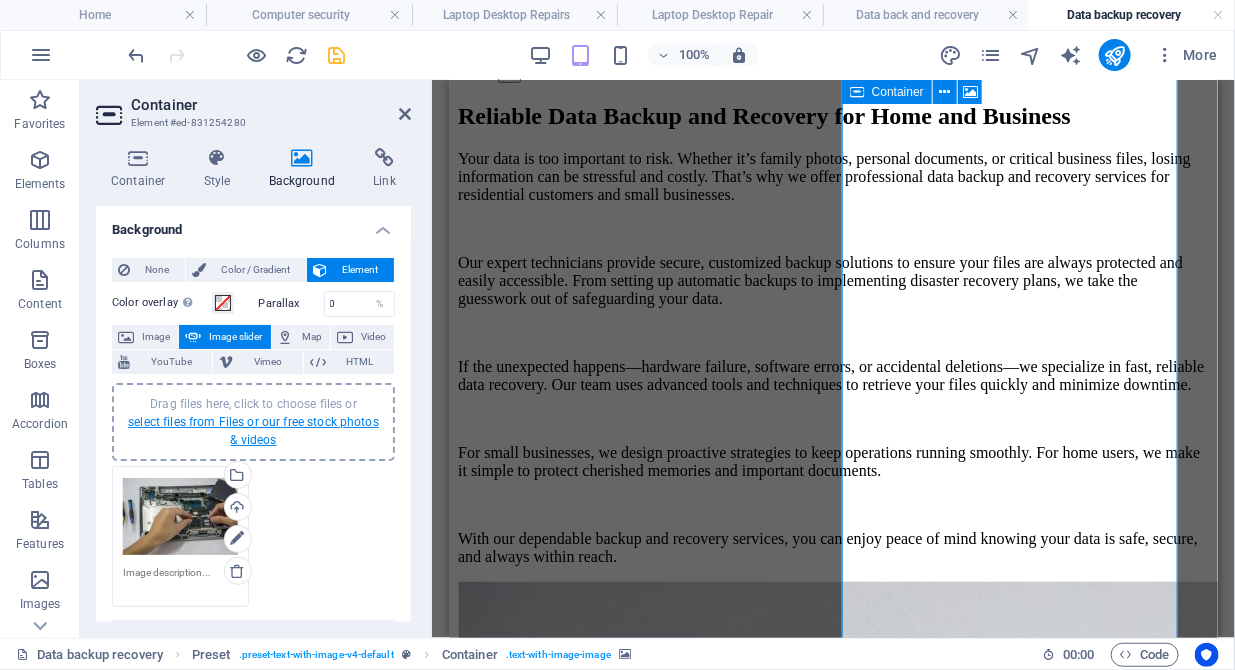 click on "select files from Files or our free stock photos & videos" at bounding box center [253, 431] 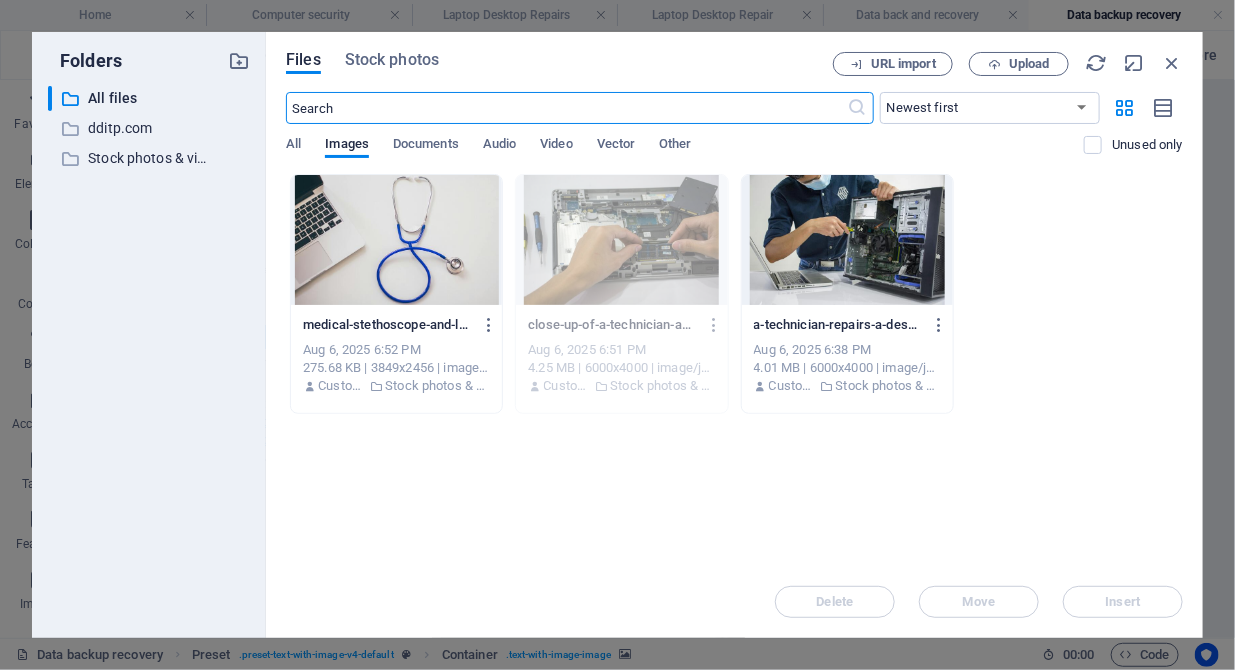 scroll, scrollTop: 1172, scrollLeft: 0, axis: vertical 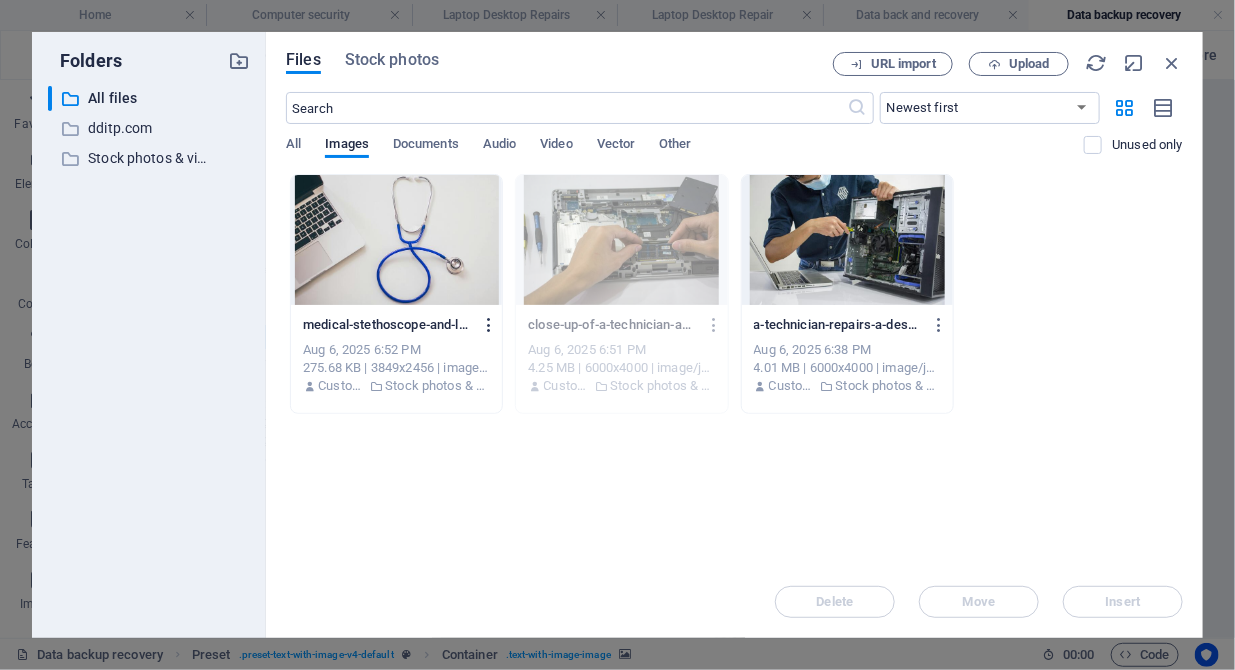 click at bounding box center [489, 325] 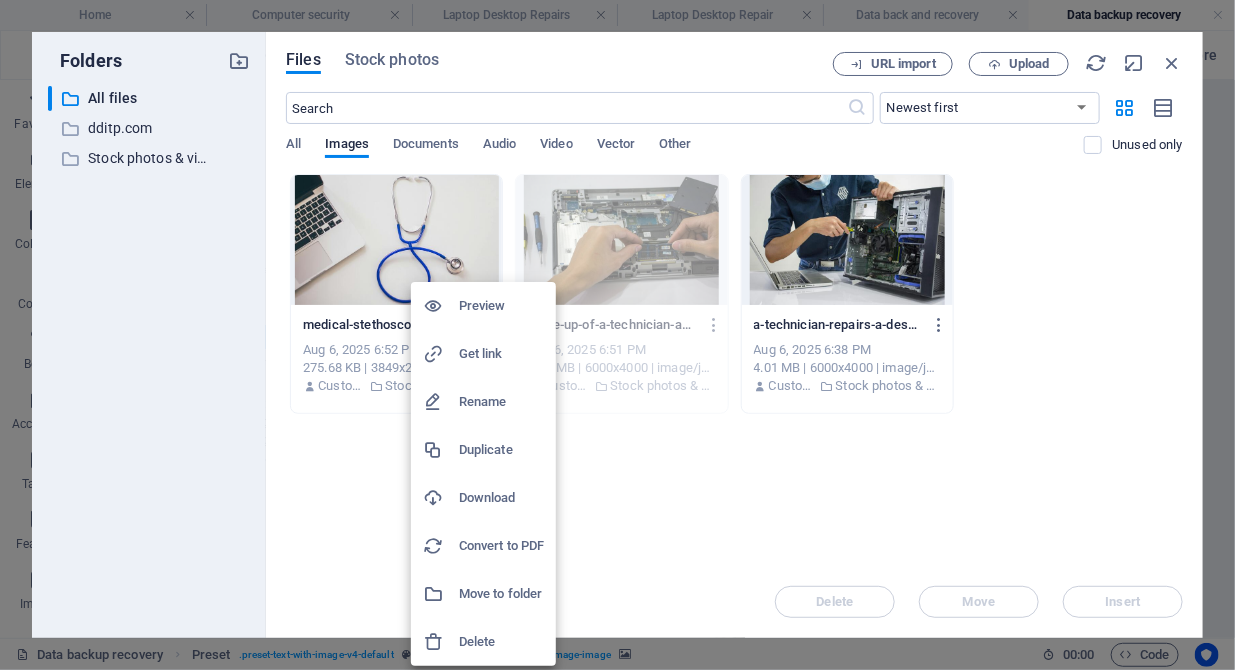 scroll, scrollTop: 1226, scrollLeft: 0, axis: vertical 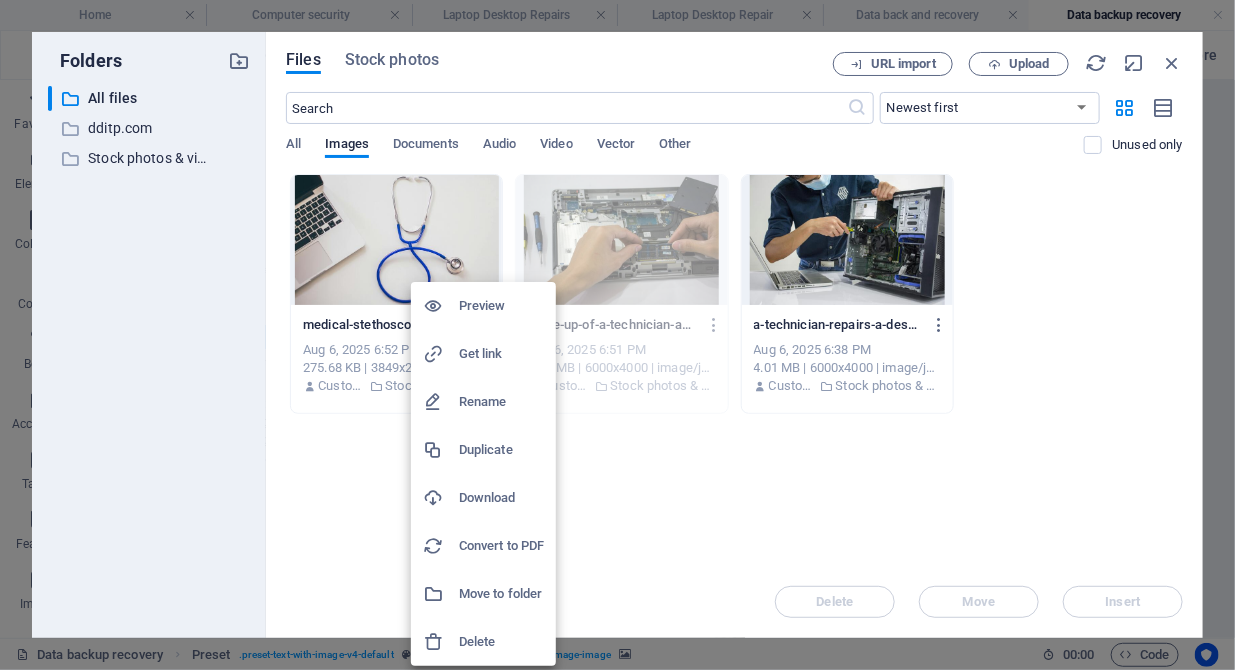 click at bounding box center (617, 335) 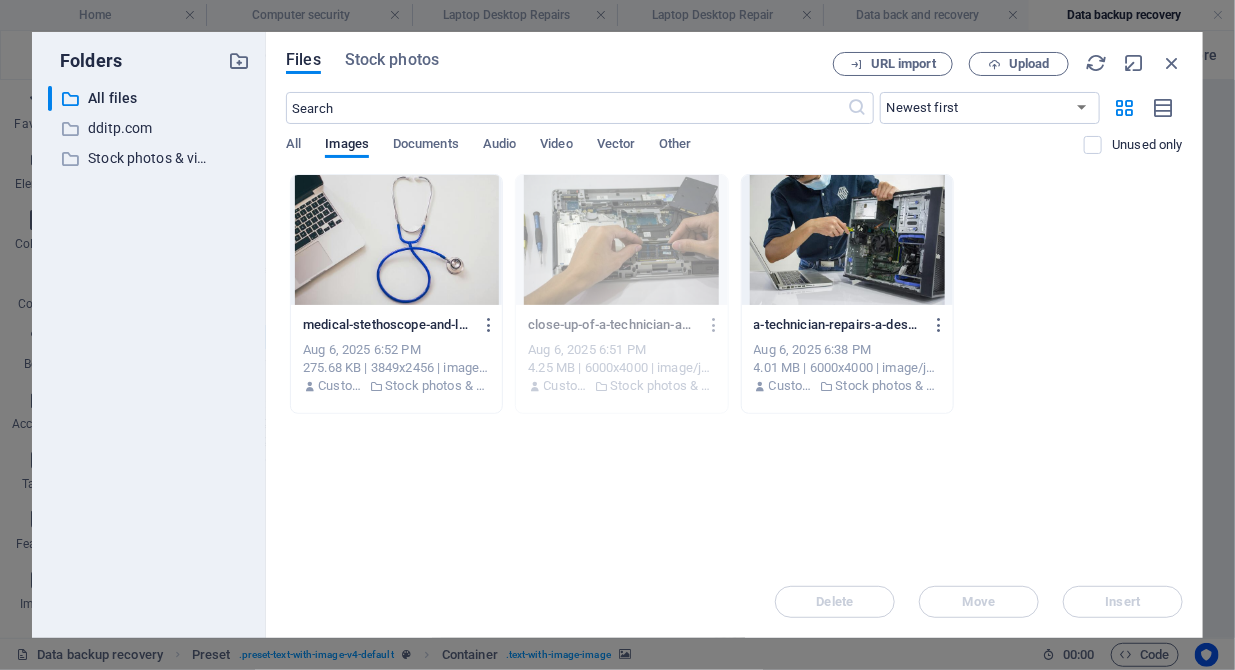 click at bounding box center [396, 240] 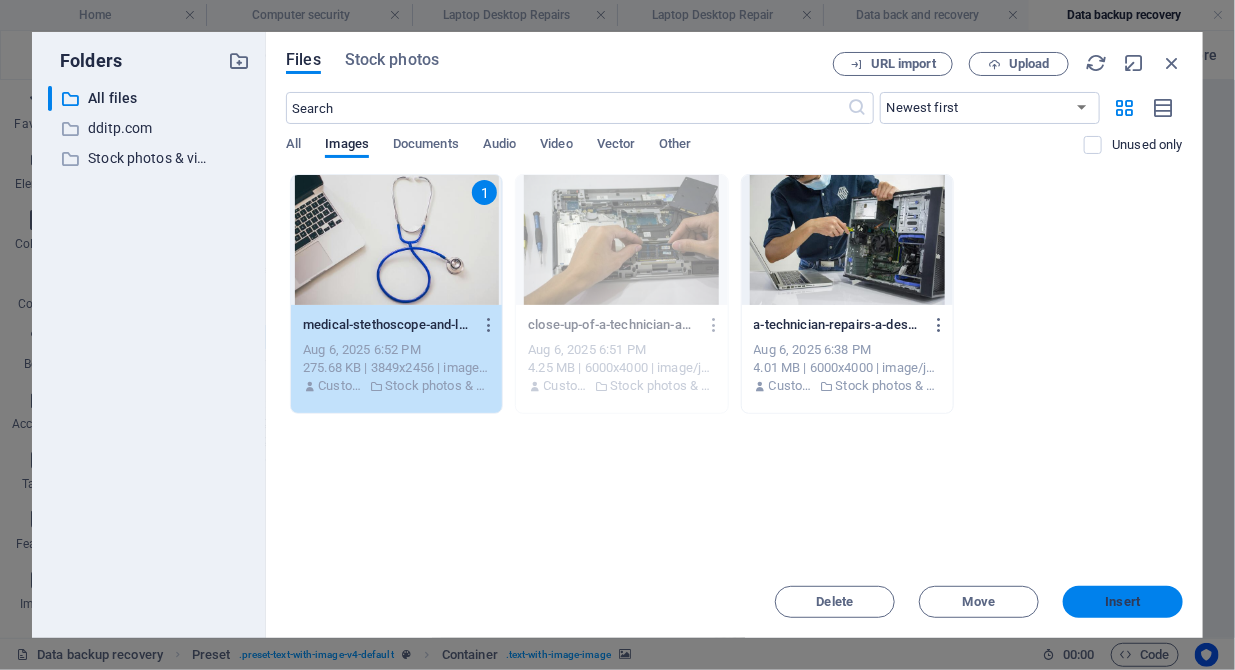 click on "Insert" at bounding box center [1123, 602] 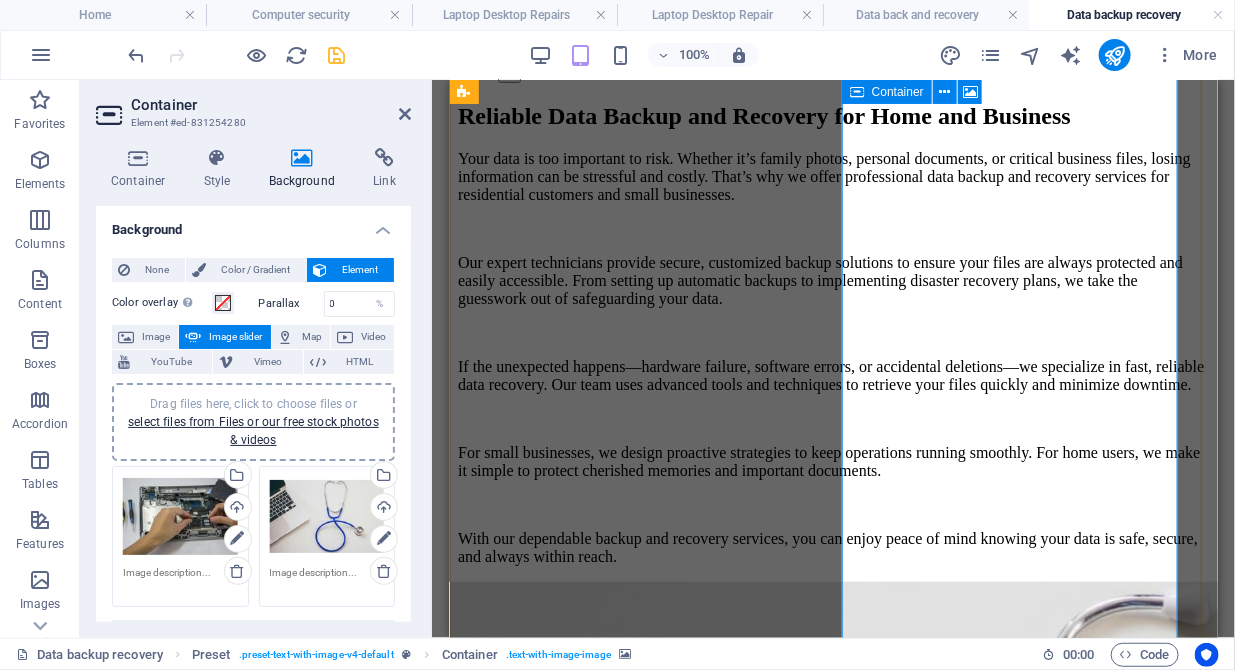 scroll, scrollTop: 452, scrollLeft: 0, axis: vertical 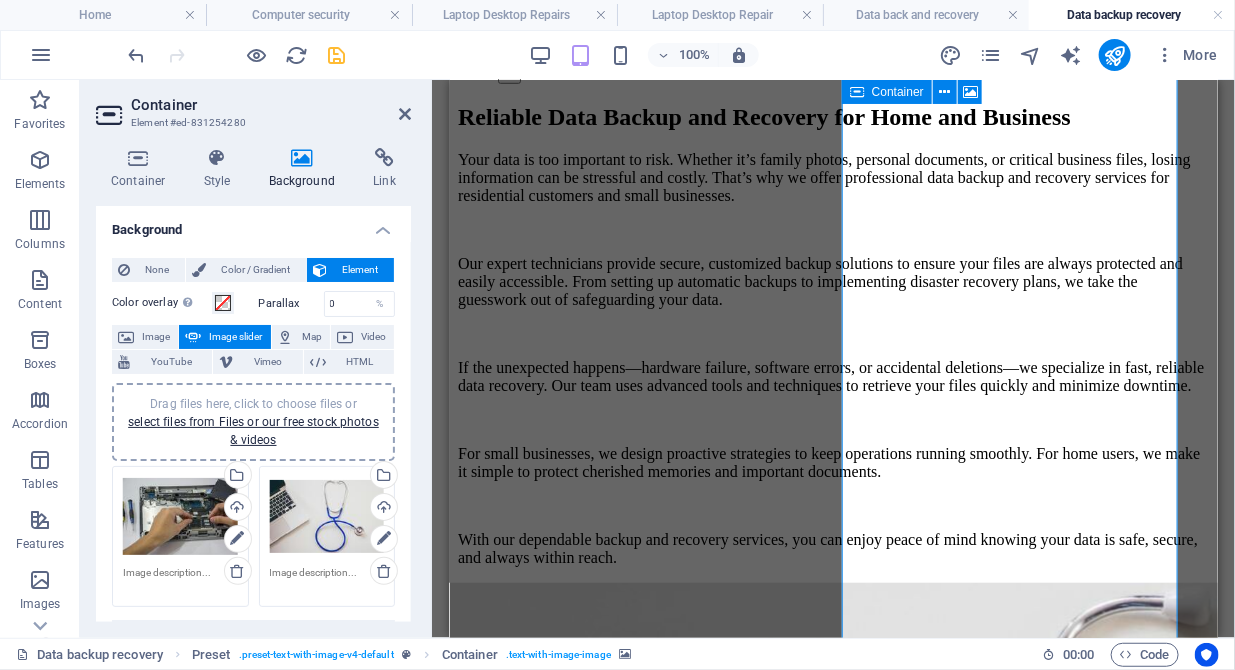 click at bounding box center [337, 55] 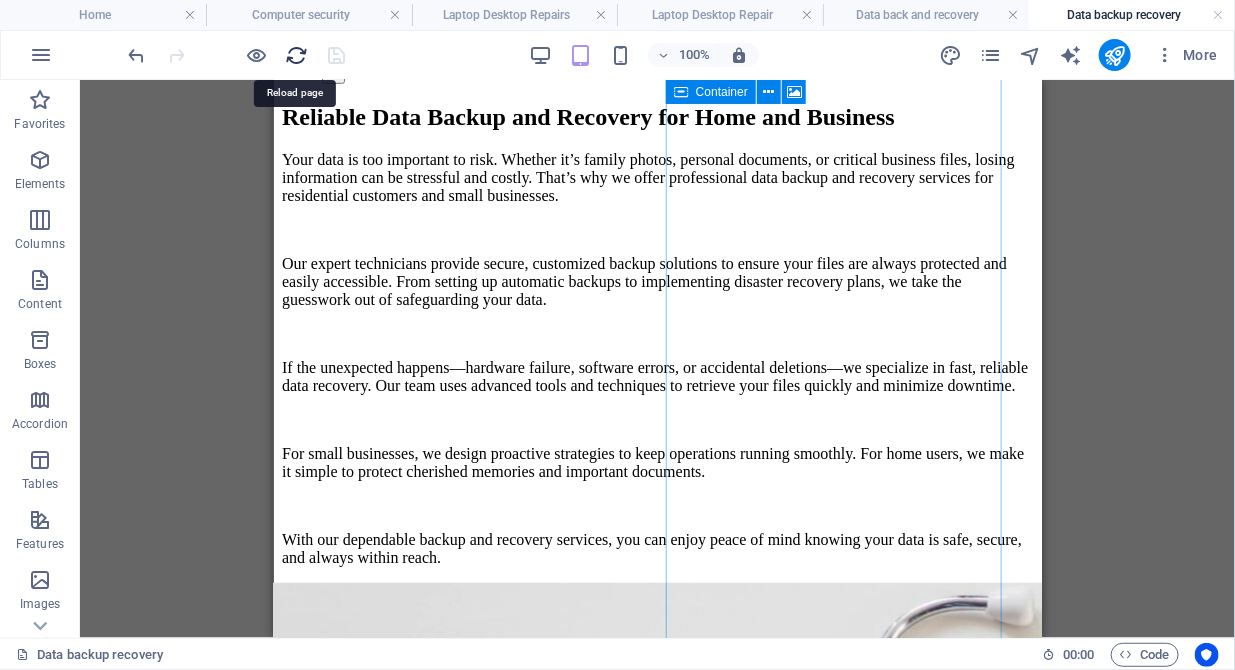 click at bounding box center (297, 55) 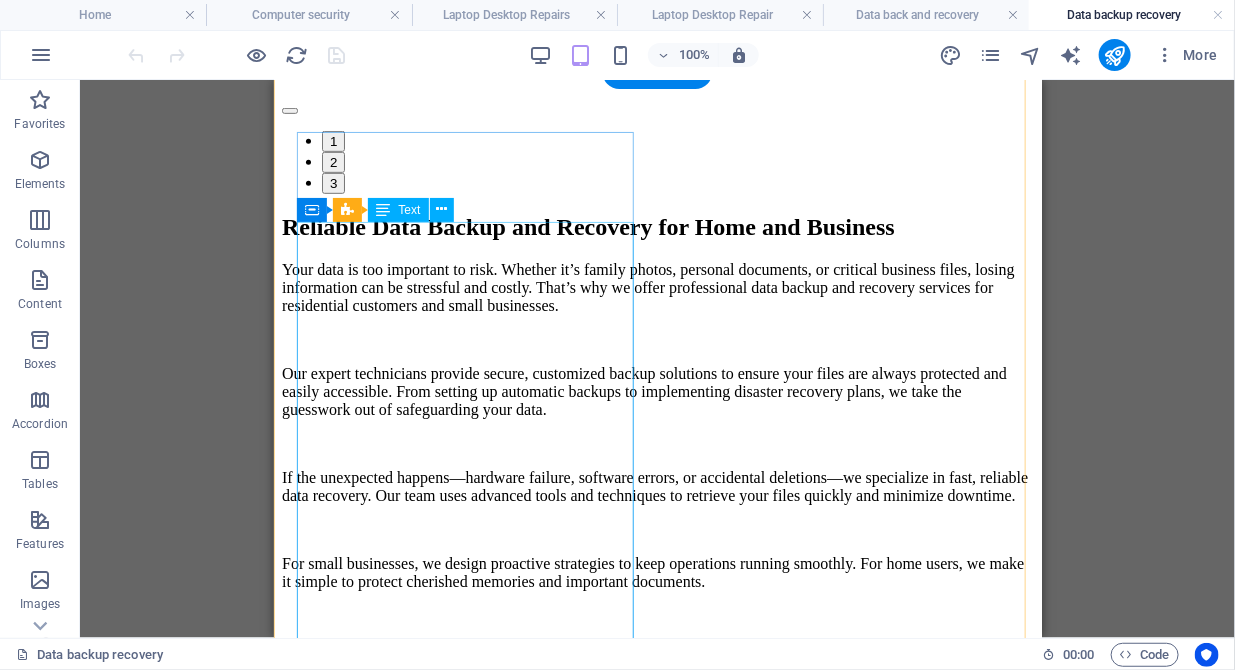 scroll, scrollTop: 371, scrollLeft: 0, axis: vertical 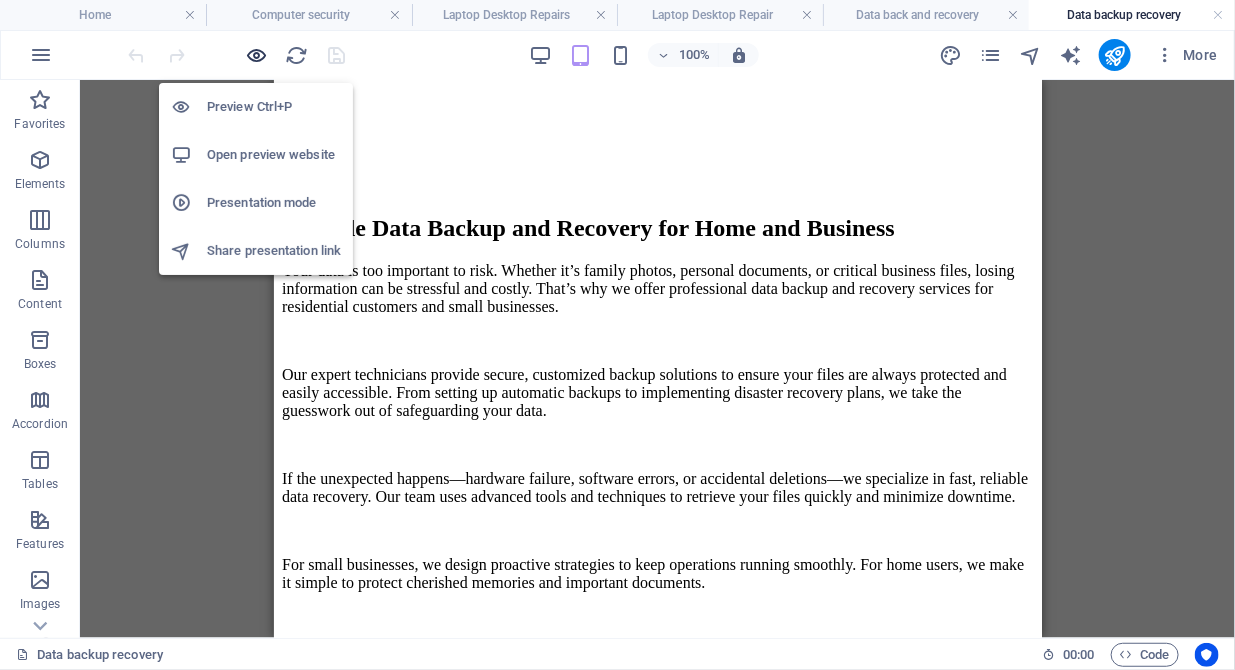 click at bounding box center [257, 55] 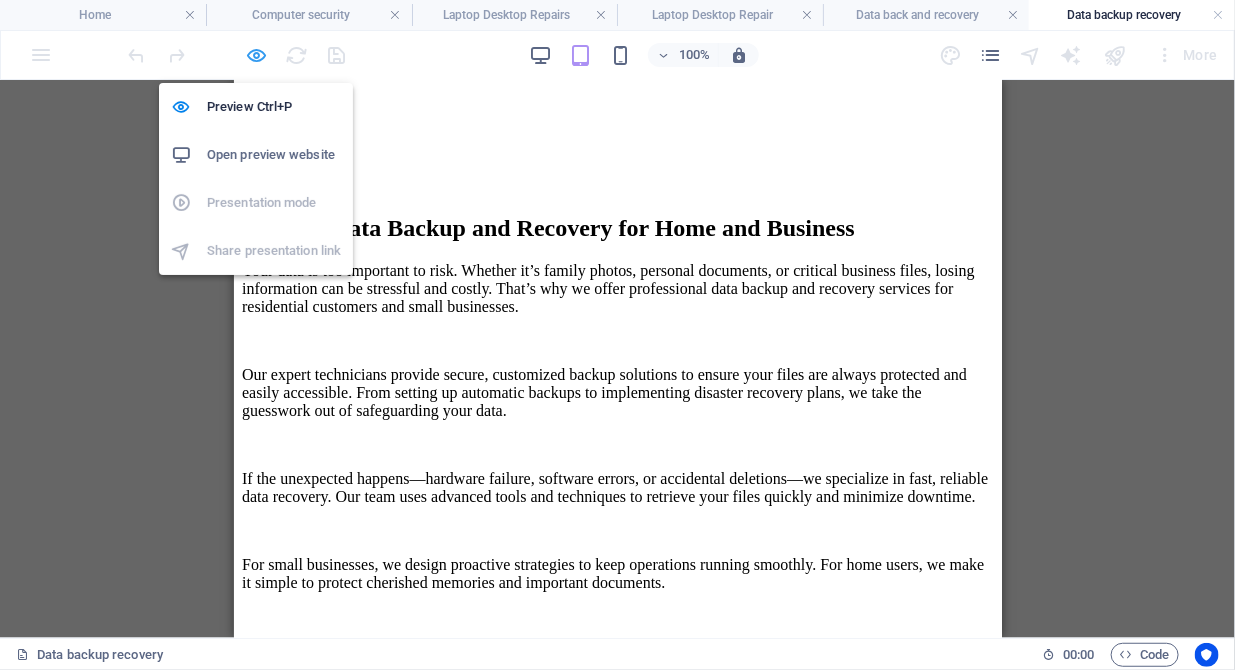 scroll, scrollTop: 346, scrollLeft: 0, axis: vertical 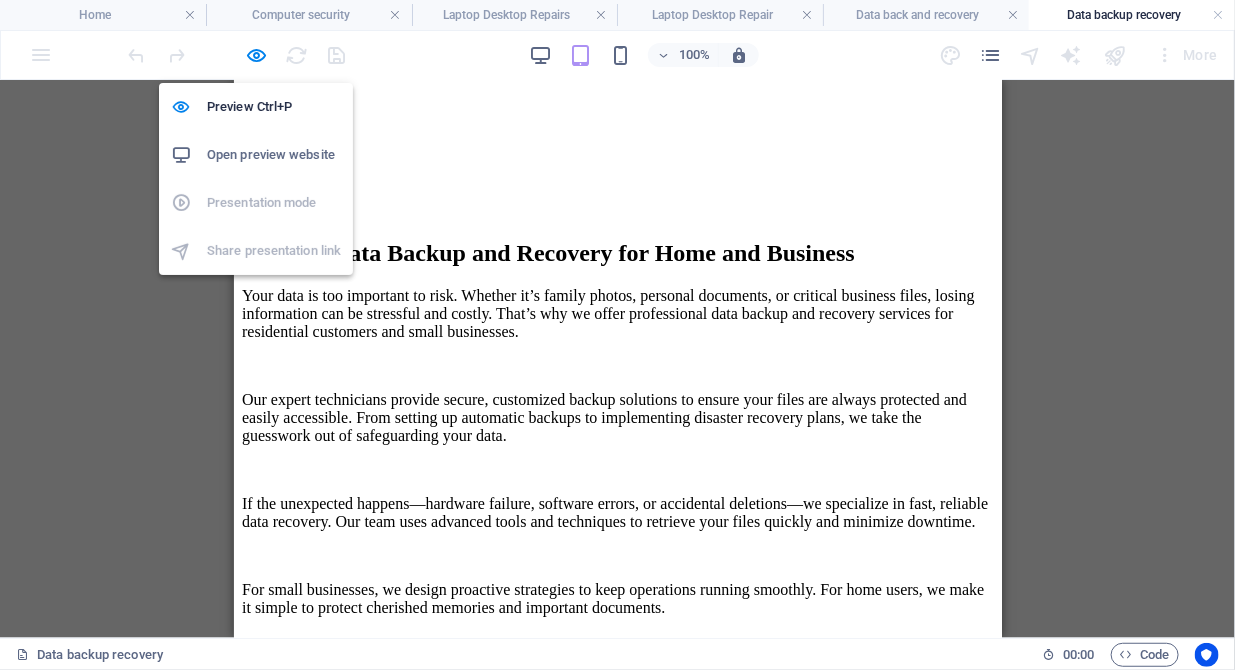 click on "Open preview website" at bounding box center [274, 155] 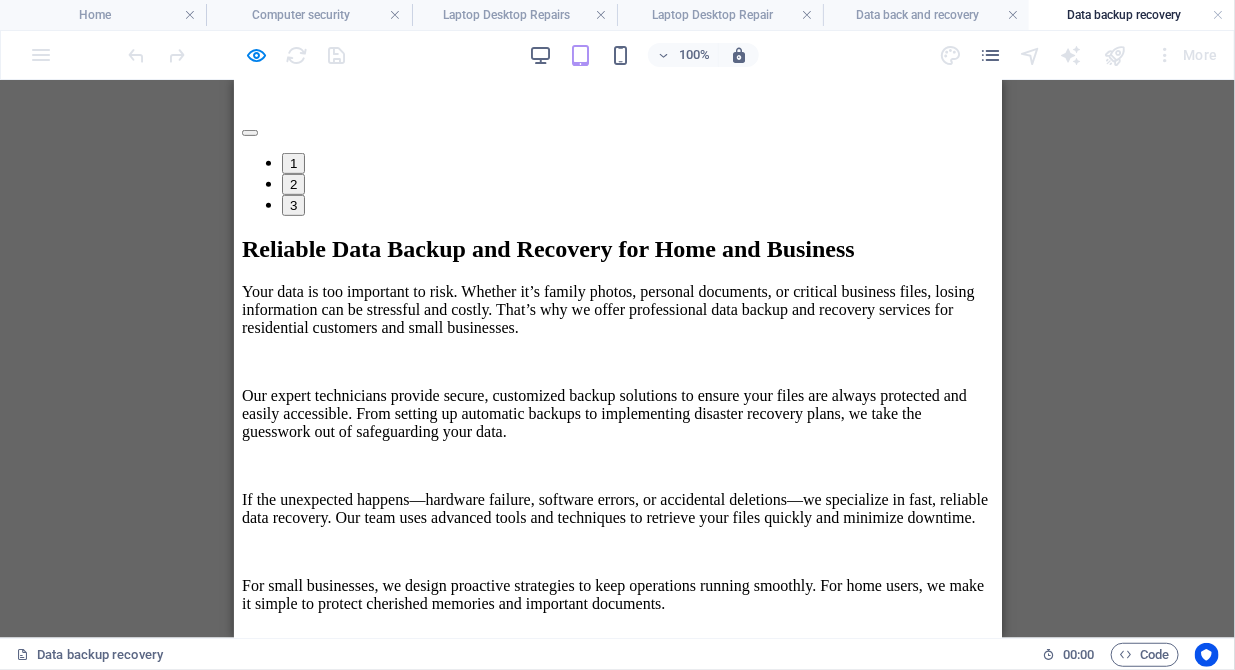 scroll, scrollTop: 316, scrollLeft: 0, axis: vertical 